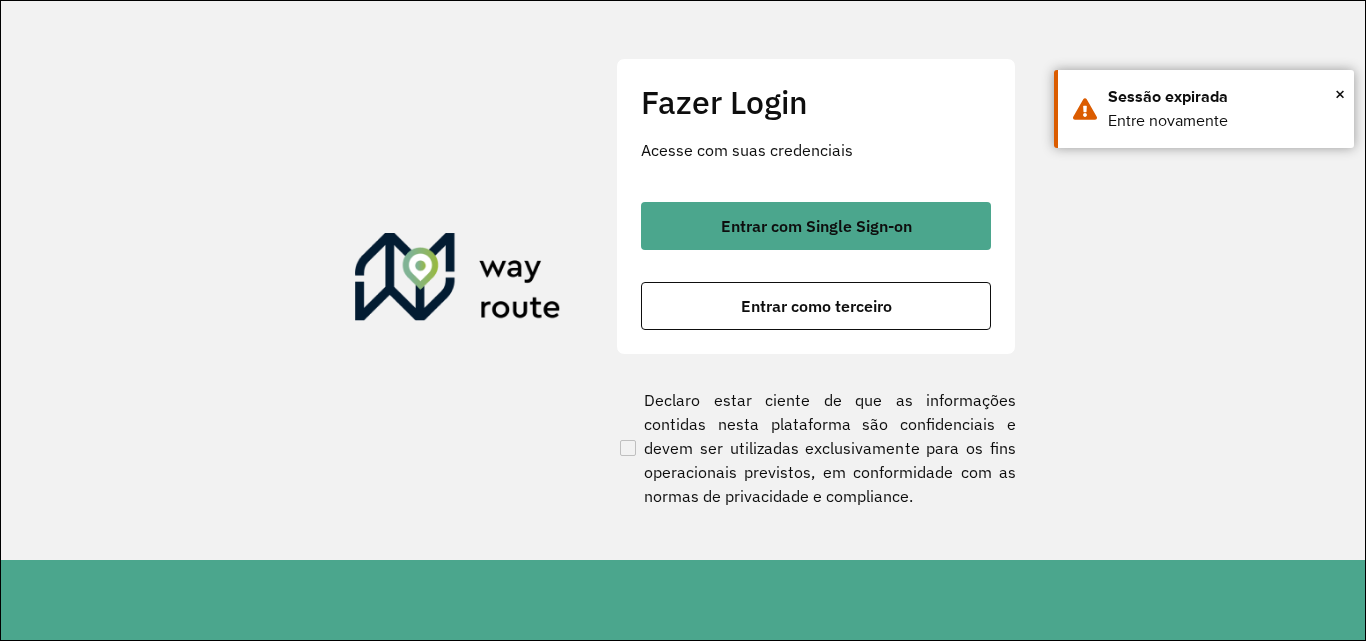 scroll, scrollTop: 0, scrollLeft: 0, axis: both 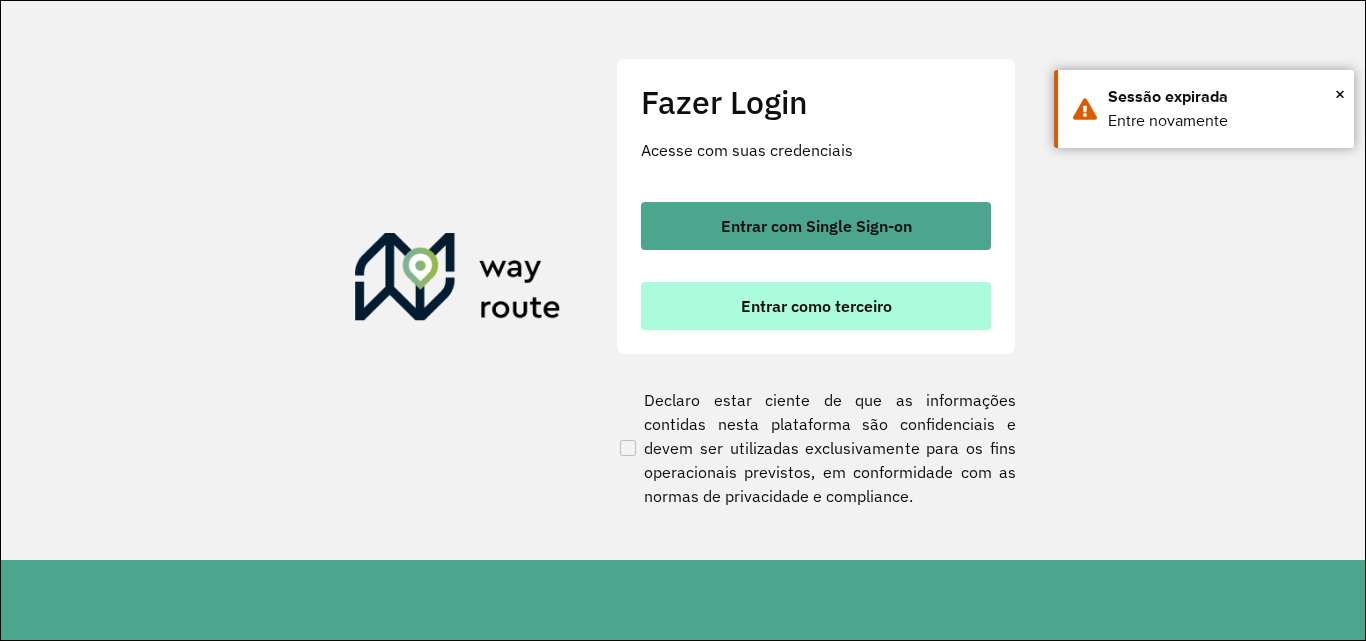 click on "Entrar como terceiro" at bounding box center (816, 306) 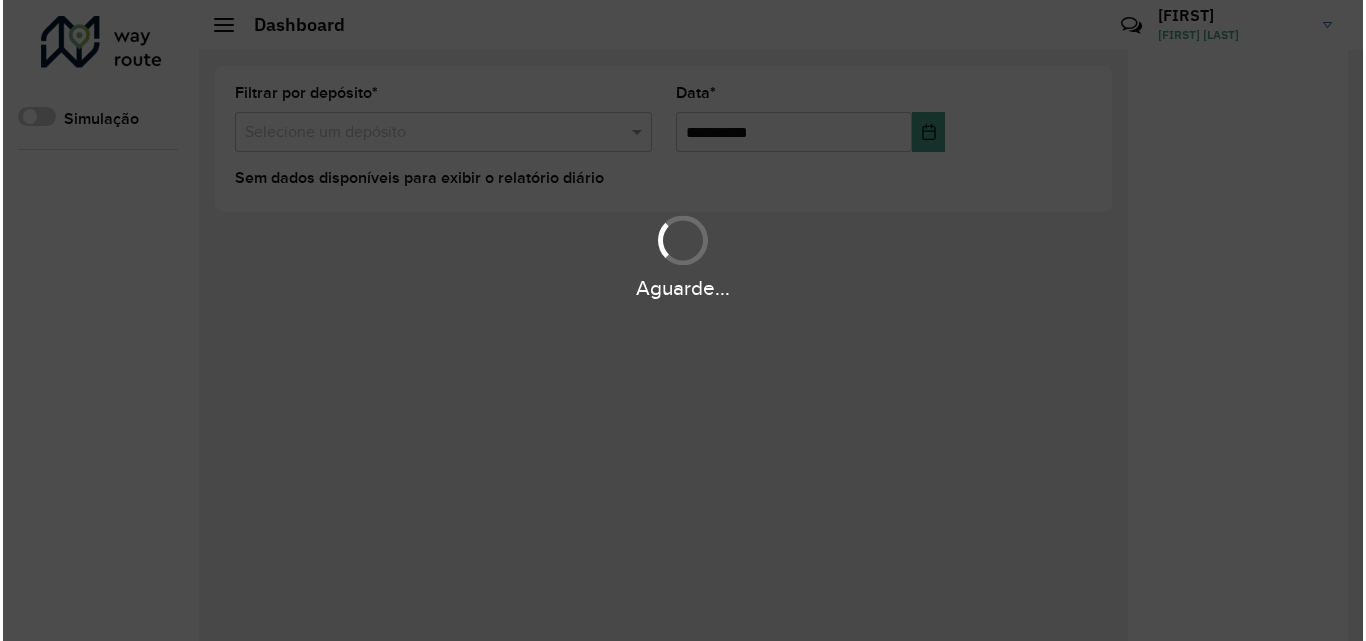 scroll, scrollTop: 0, scrollLeft: 0, axis: both 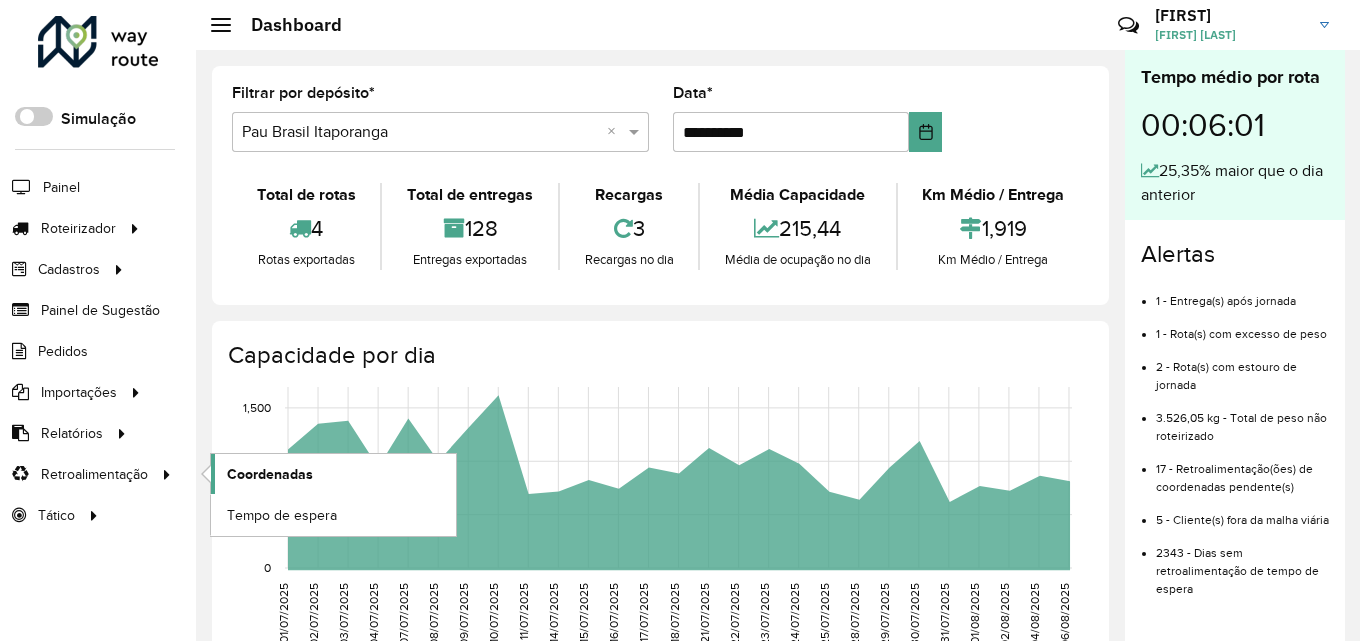 click on "Coordenadas" 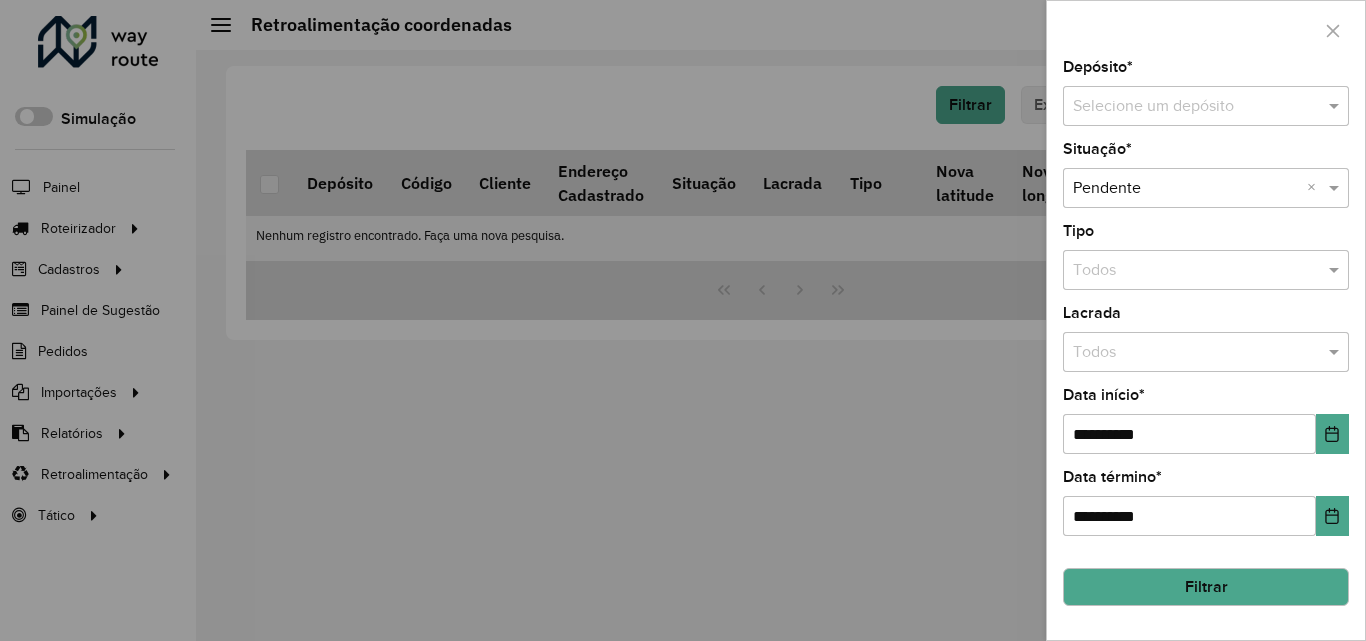 click at bounding box center (1186, 107) 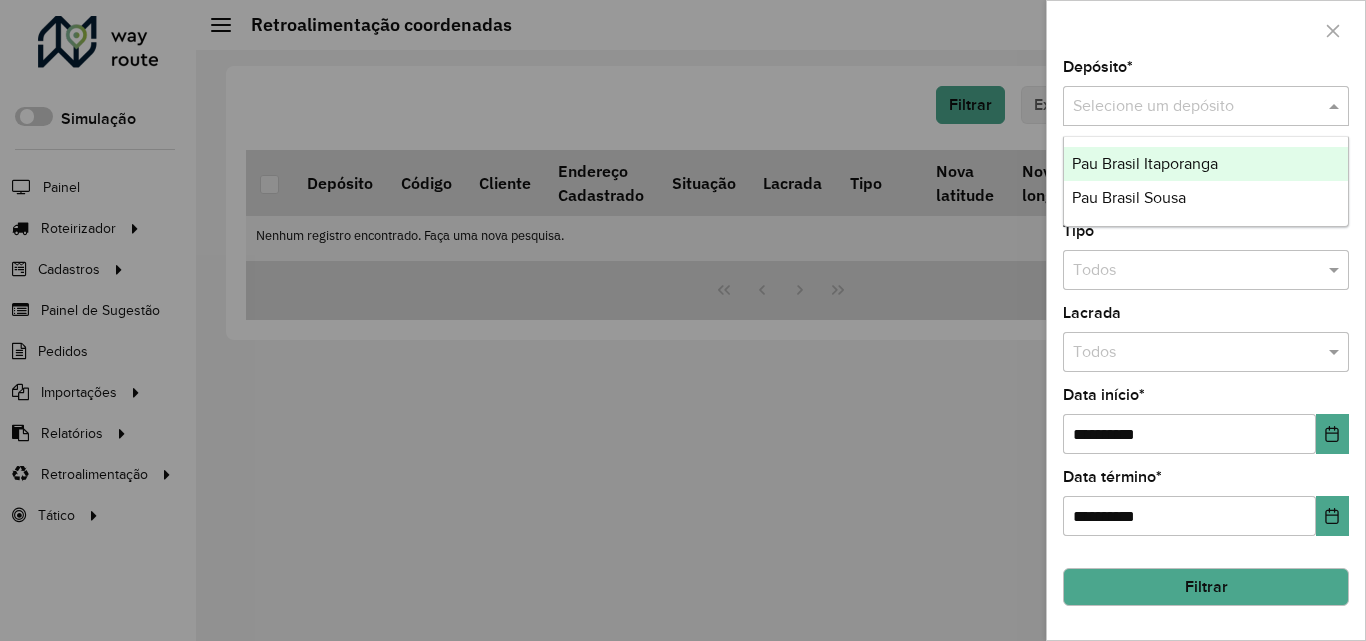 click on "Pau Brasil Itaporanga" at bounding box center (1145, 163) 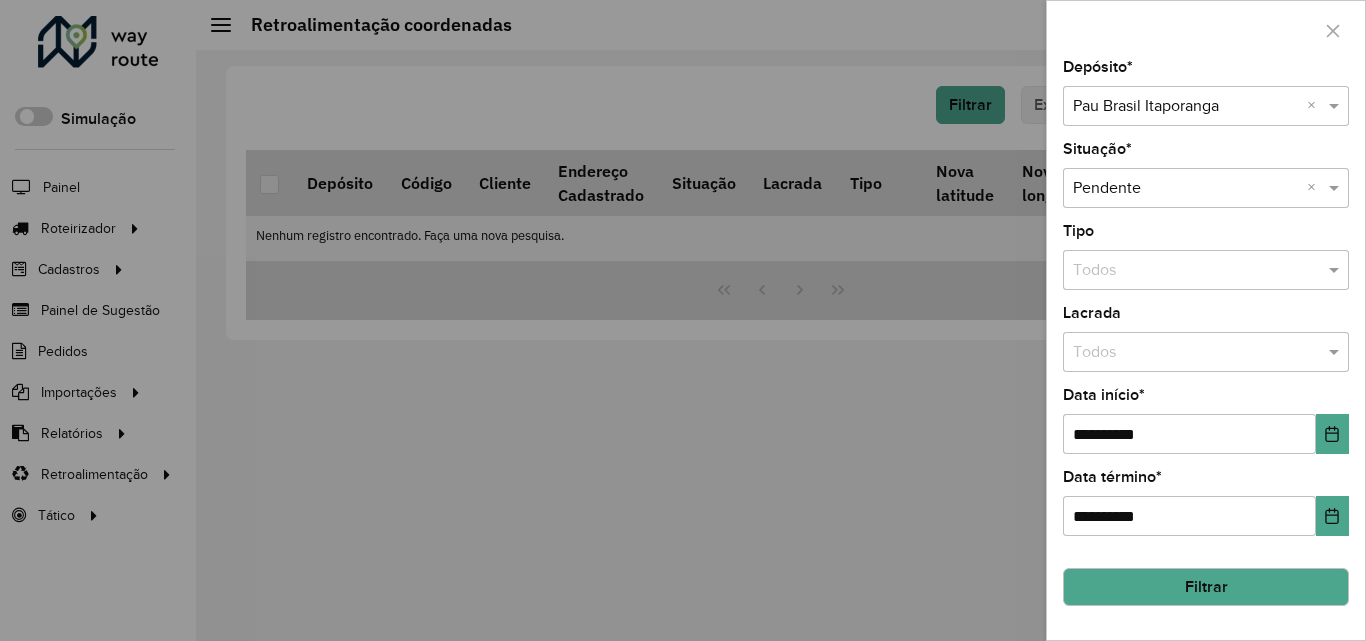 click on "Filtrar" 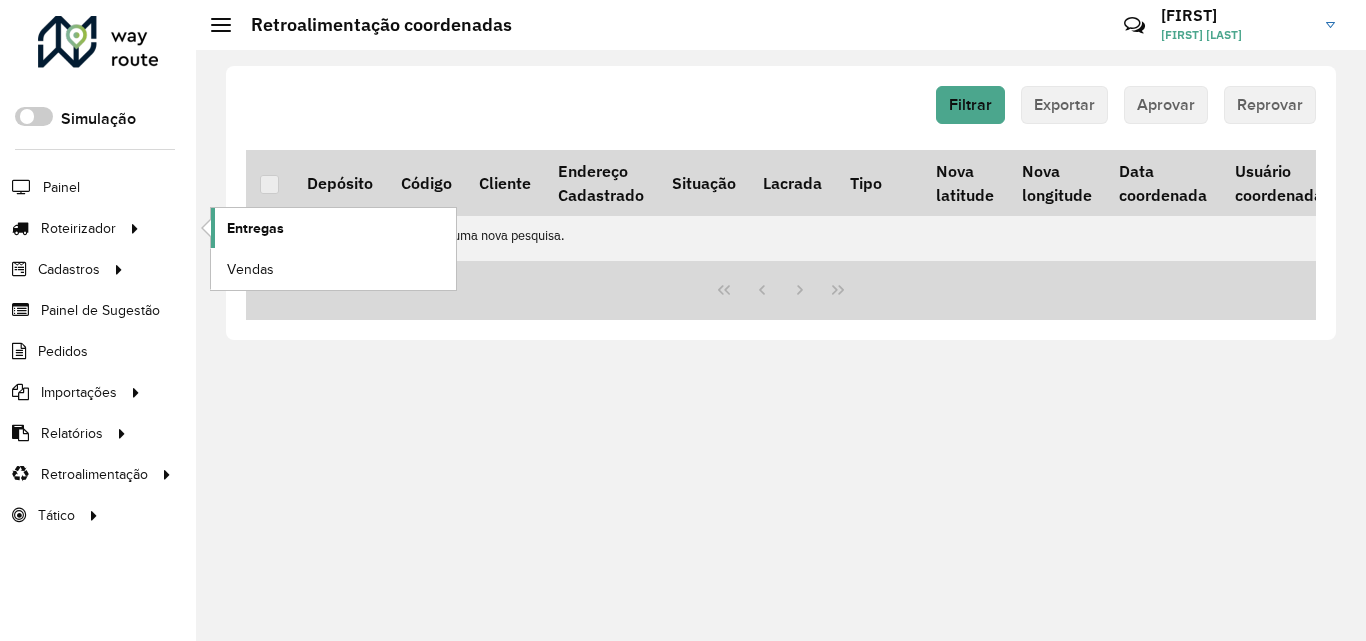 click on "Entregas" 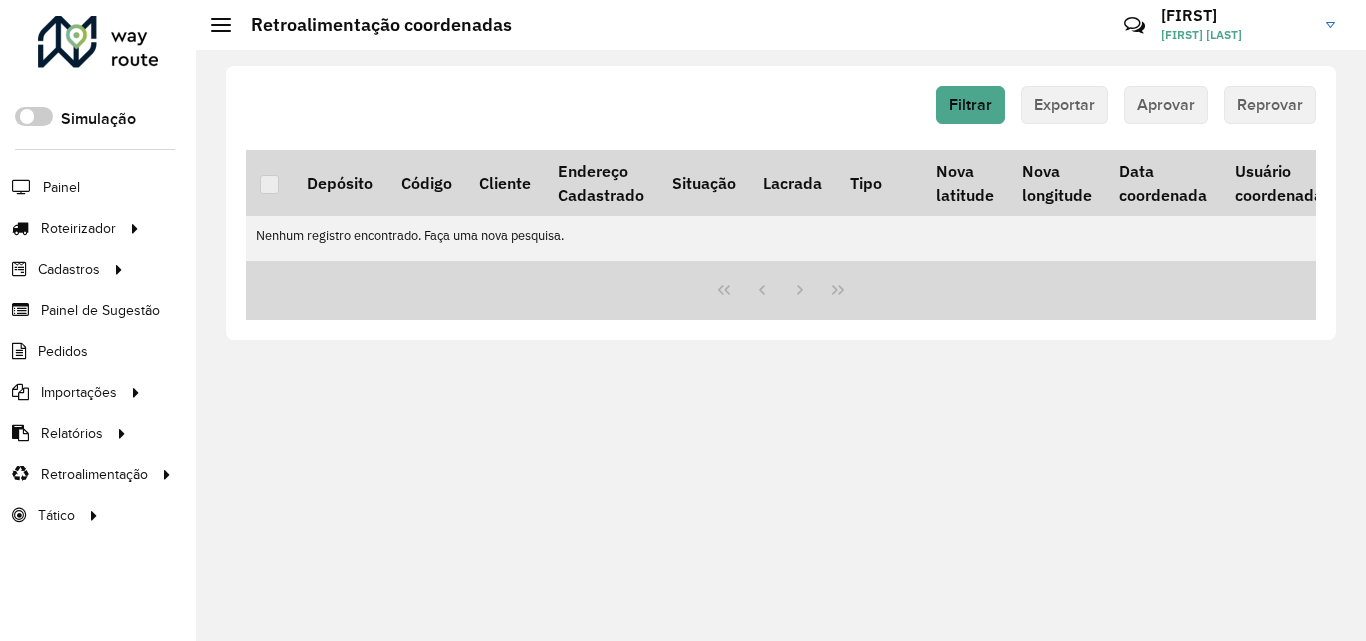 click on "Filtrar   Exportar   Aprovar   Reprovar  Depósito Código Cliente Endereço Cadastrado Situação  Lacrada   Tipo   Nova latitude   Nova longitude   Data coordenada   Usuário coordenada  Data avaliação  Usuário avaliação   Nenhum registro encontrado. Faça uma nova pesquisa." 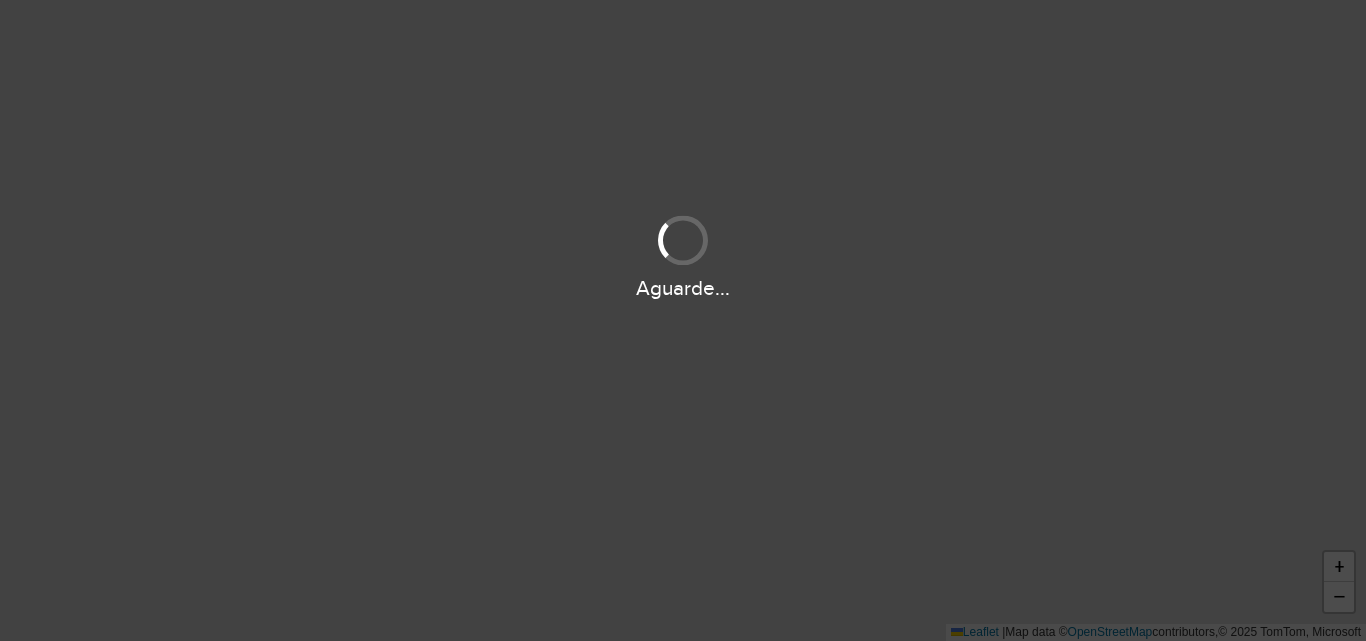 scroll, scrollTop: 0, scrollLeft: 0, axis: both 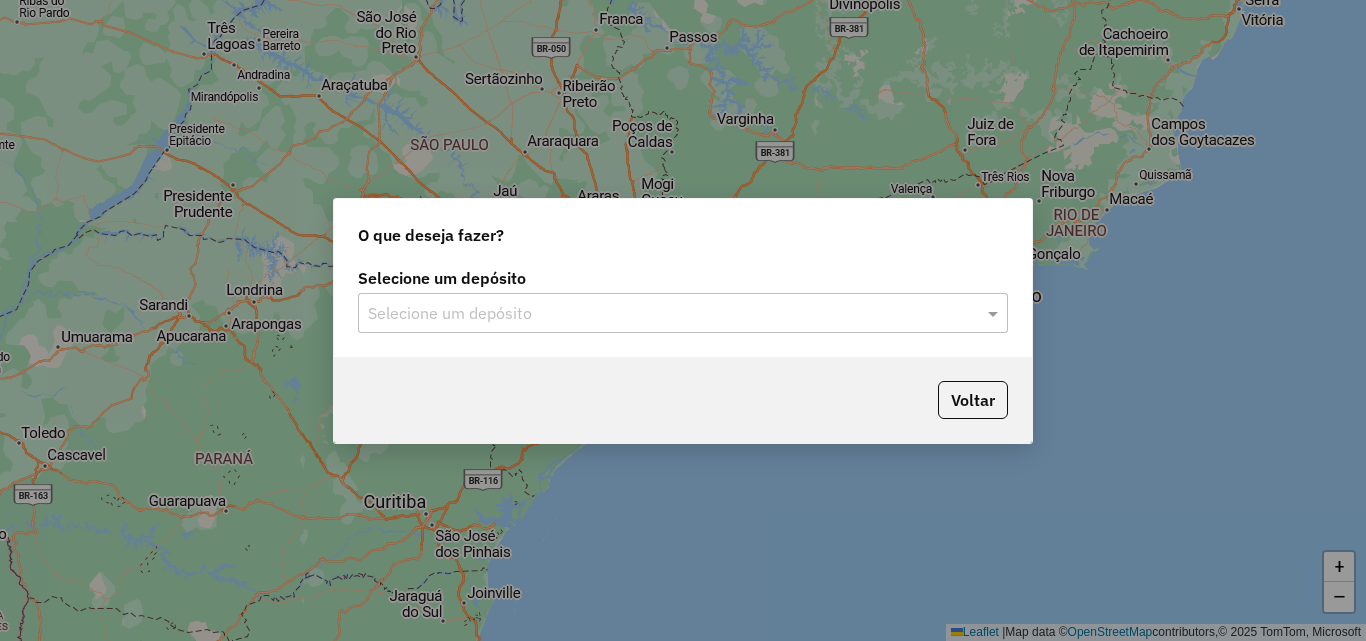 click on "Selecione um depósito" 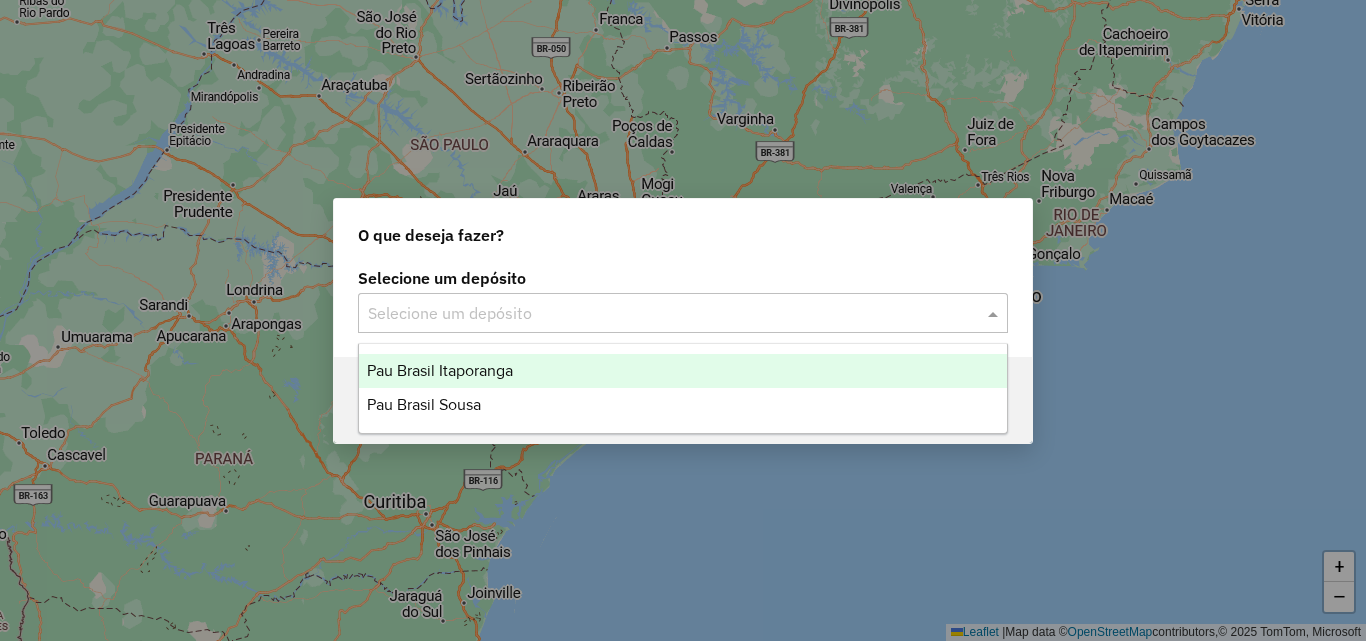 click on "Pau Brasil Itaporanga" at bounding box center [683, 371] 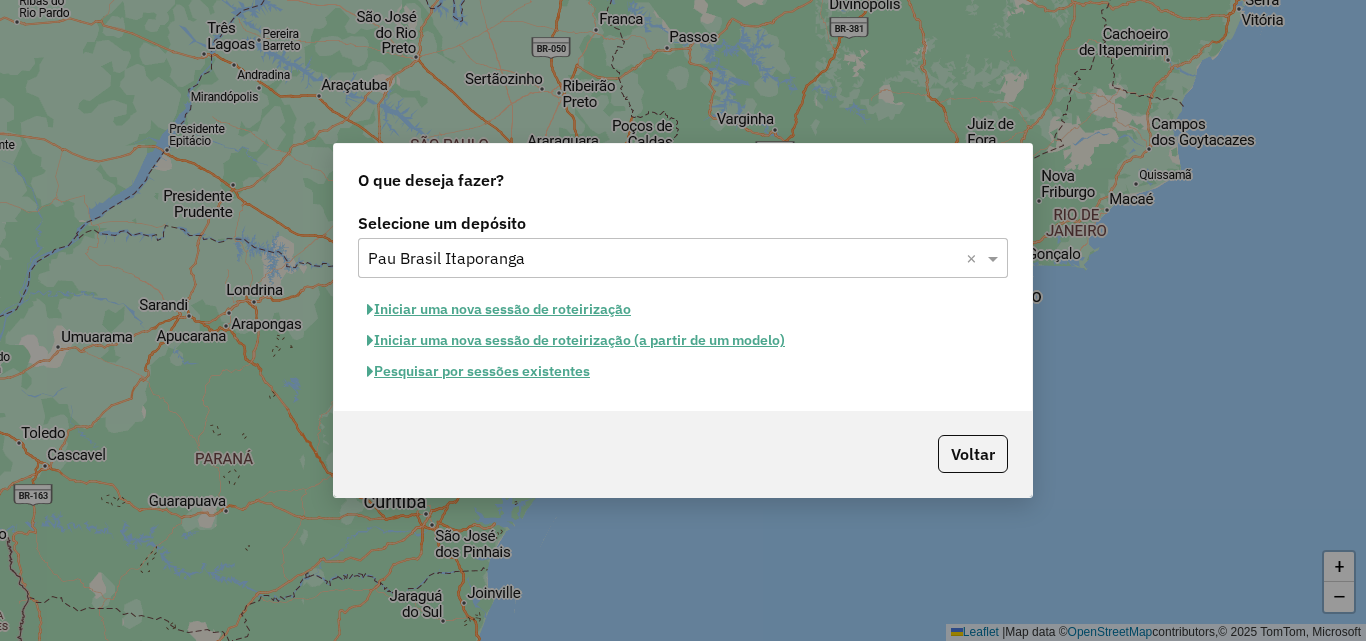 click on "Iniciar uma nova sessão de roteirização" 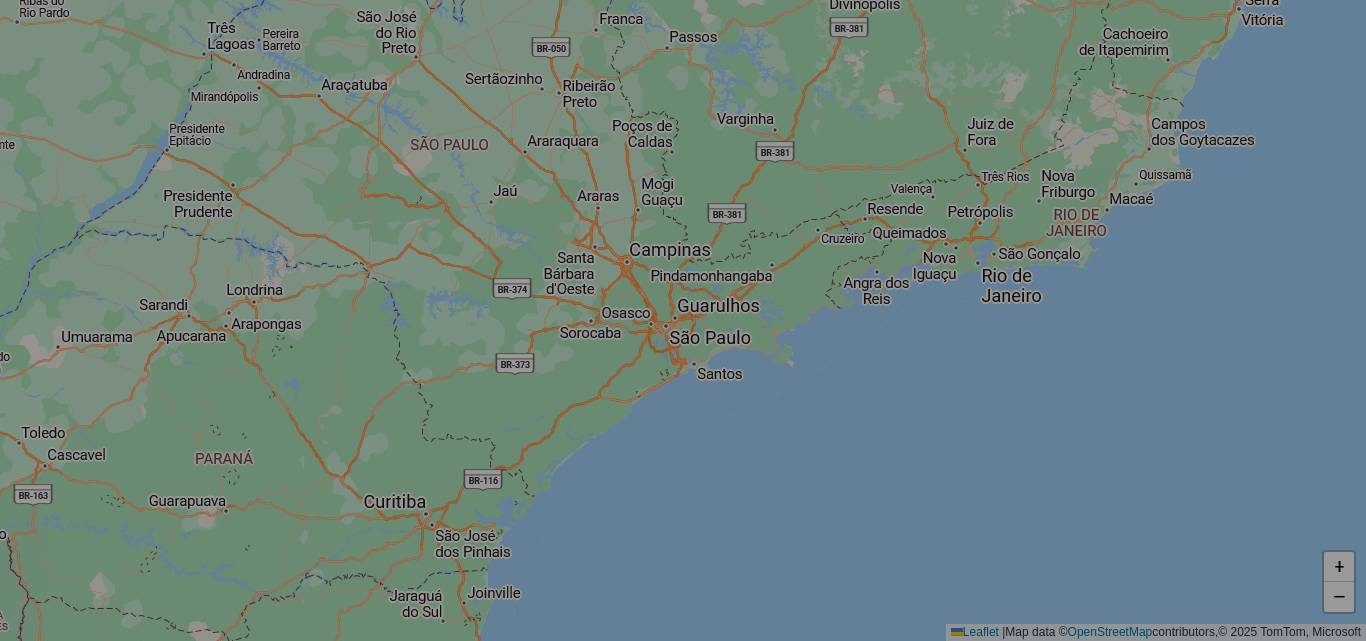 select on "*" 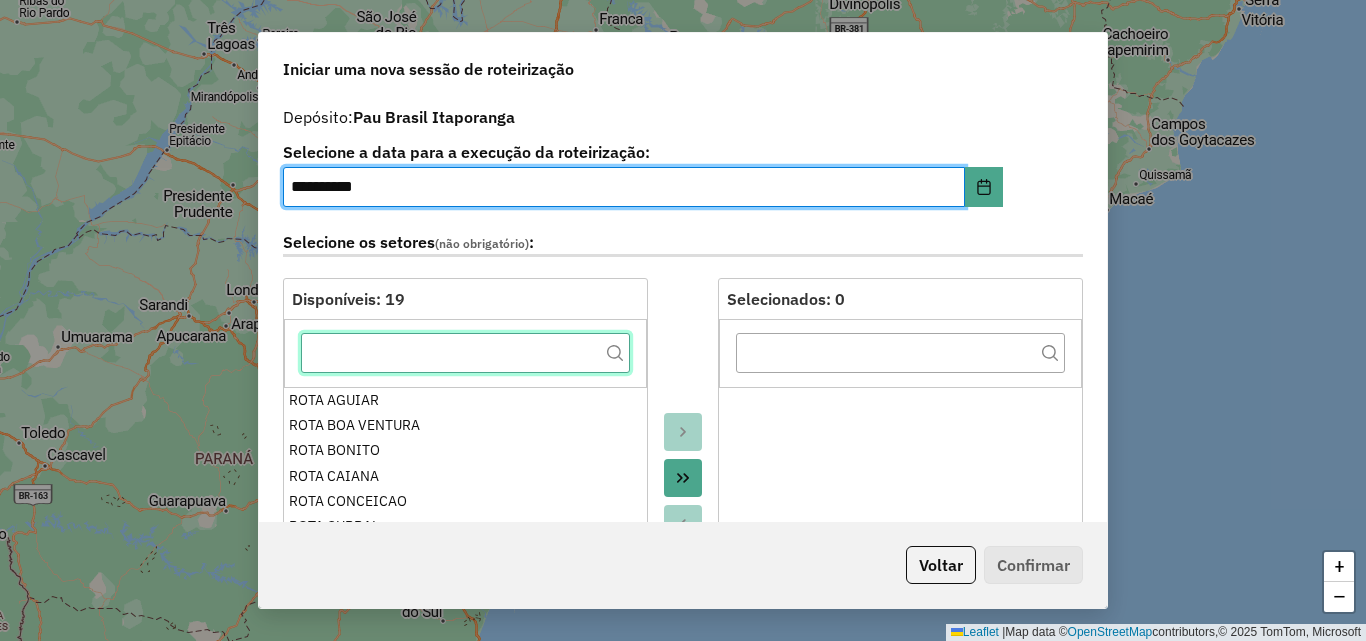 click 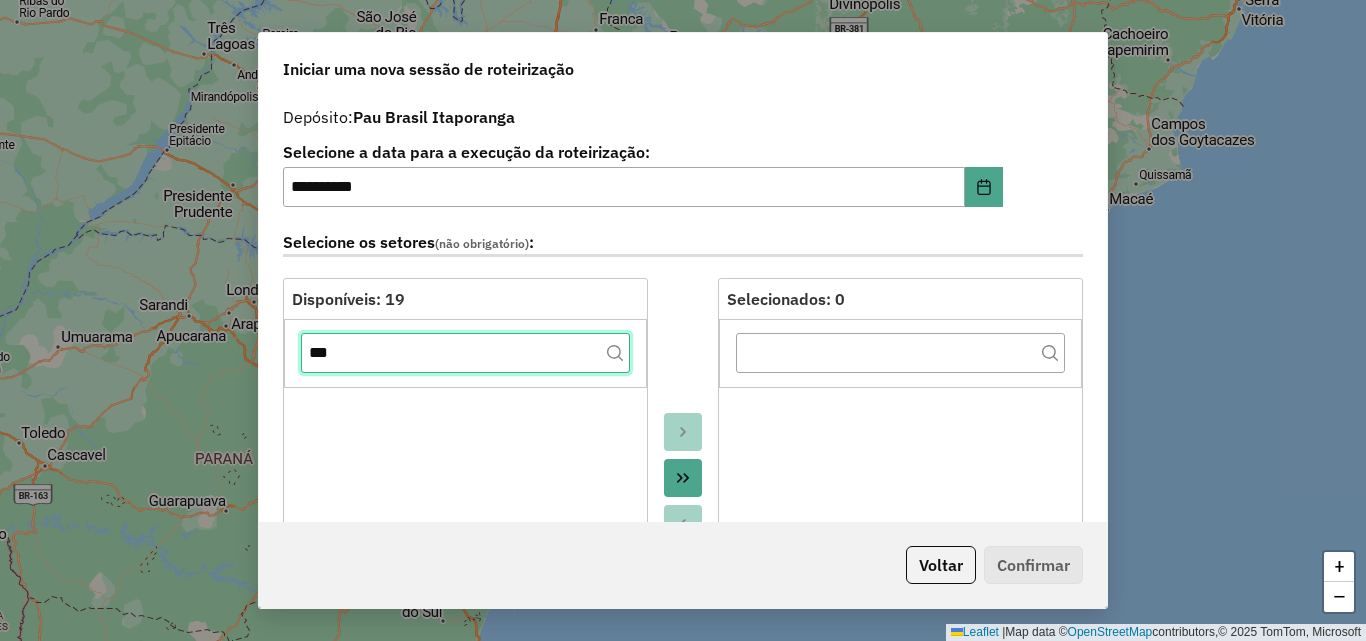 click on "***" 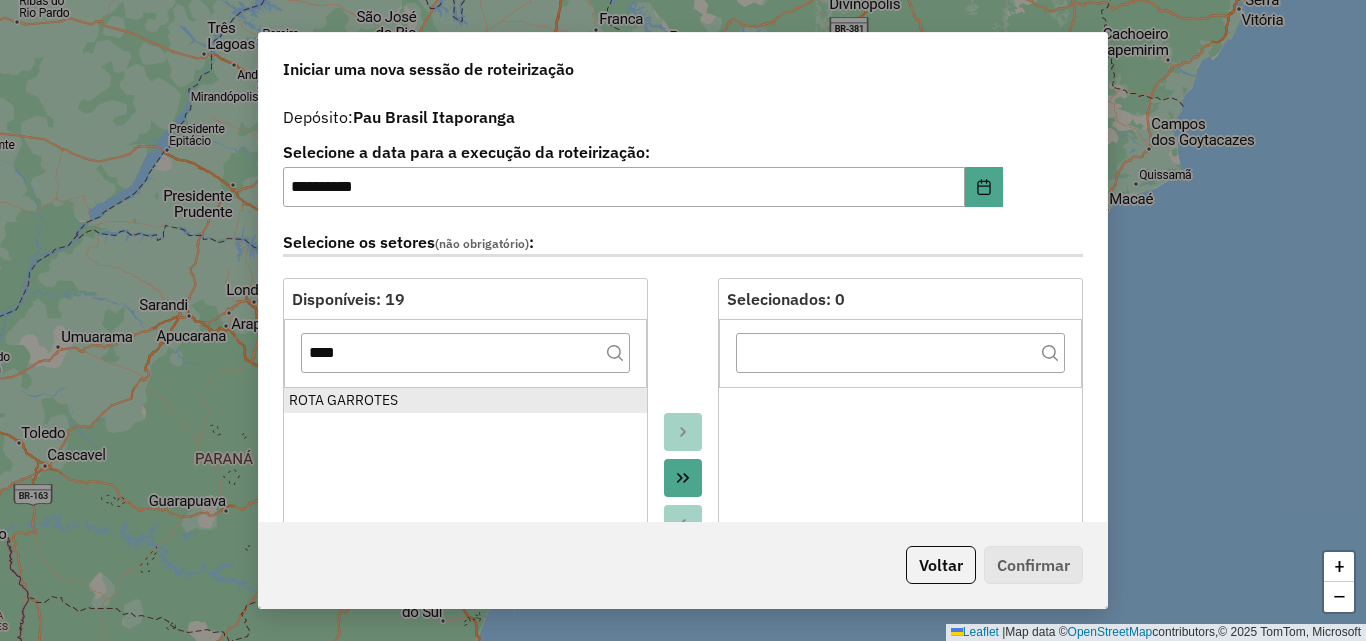 click on "ROTA GARROTES" at bounding box center [465, 400] 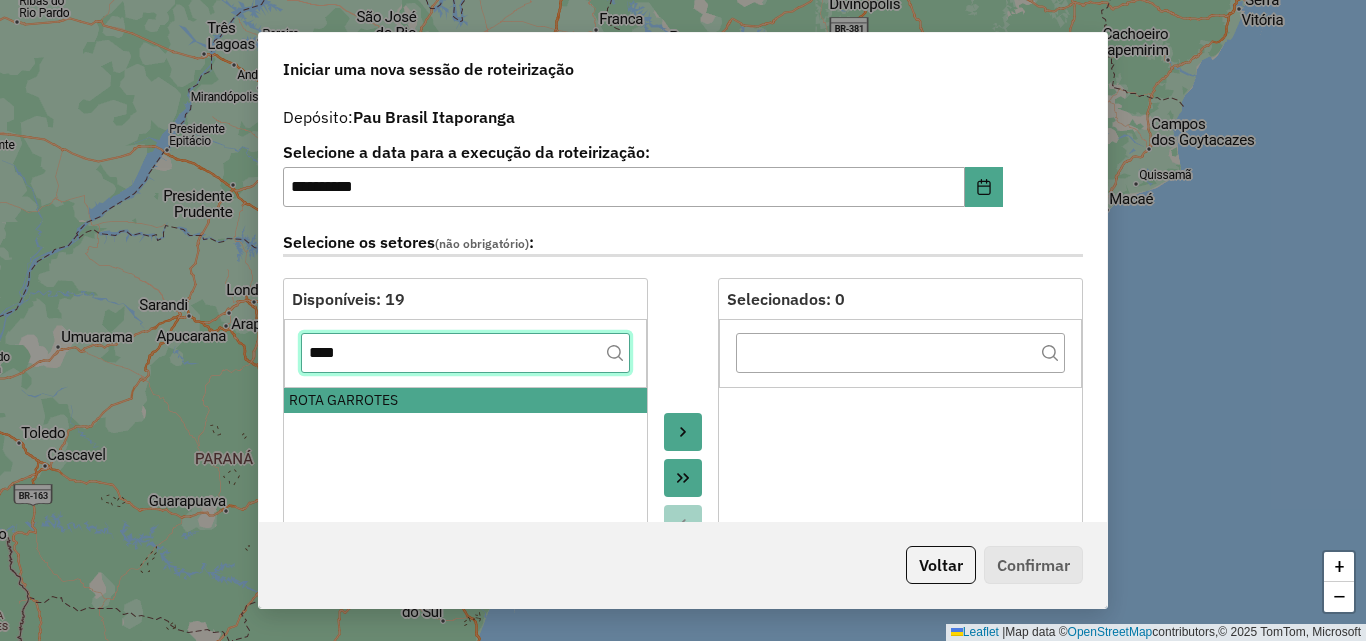 click on "****" 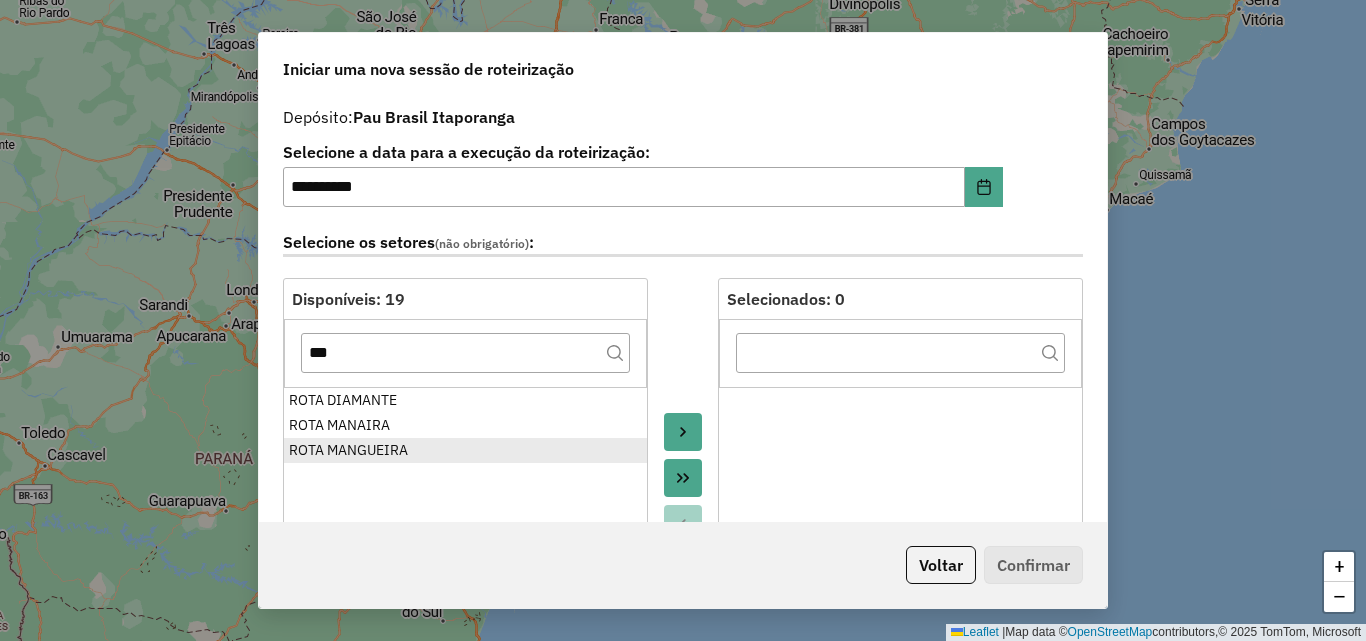 click on "ROTA MANGUEIRA" at bounding box center (465, 450) 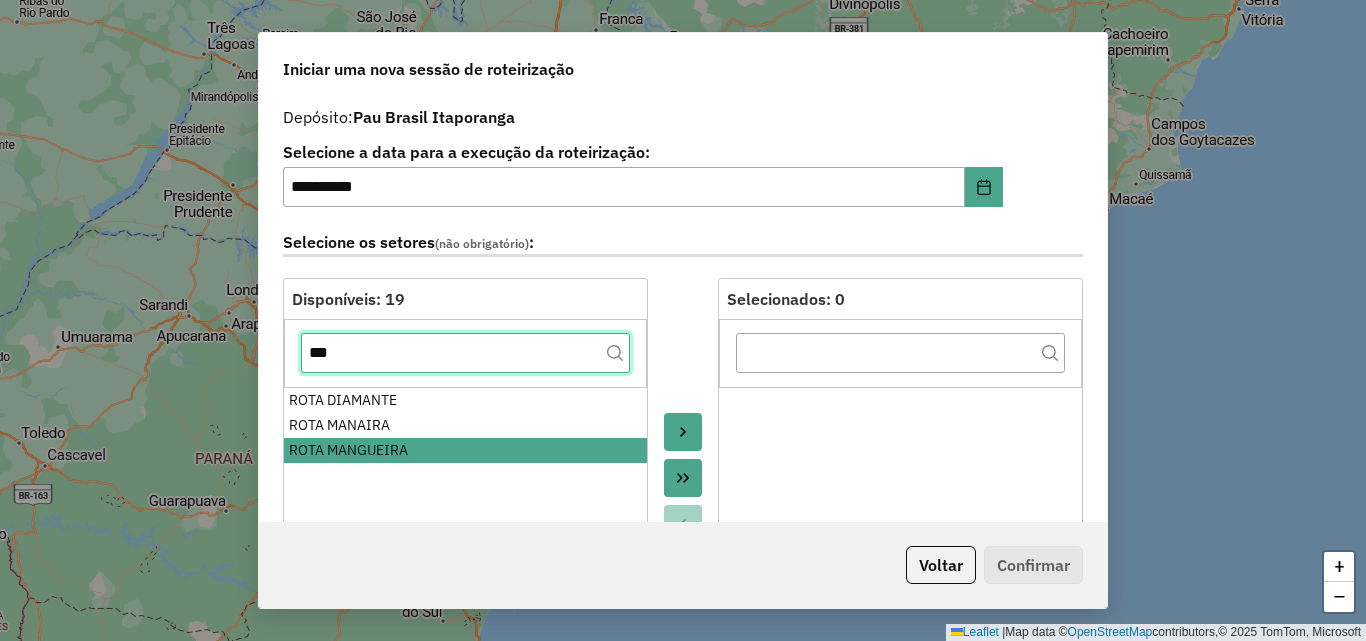 click on "***" 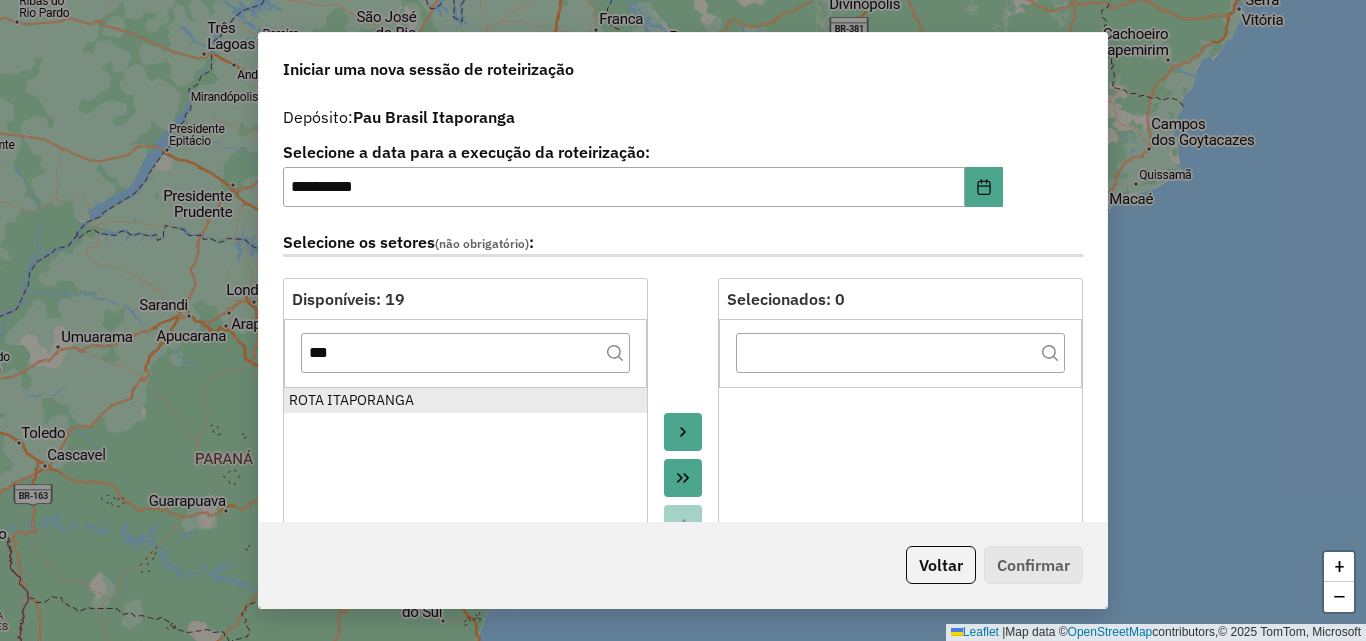 click on "ROTA ITAPORANGA" at bounding box center [465, 400] 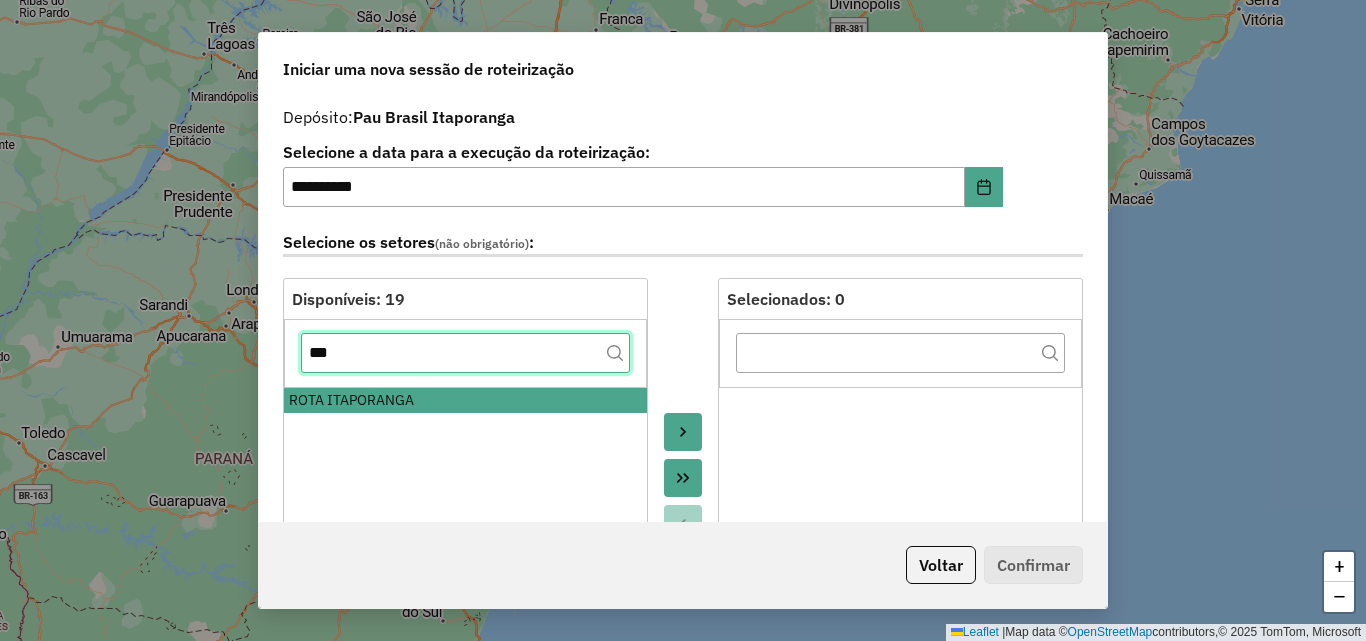 click on "***" 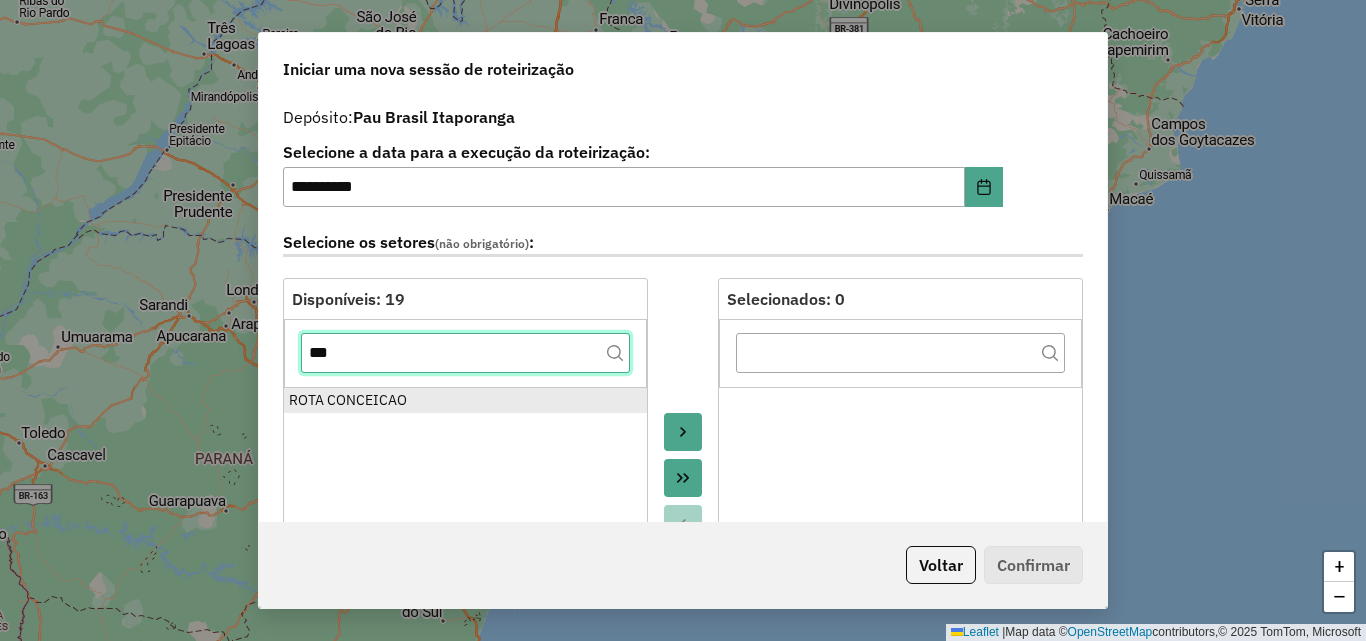 type on "***" 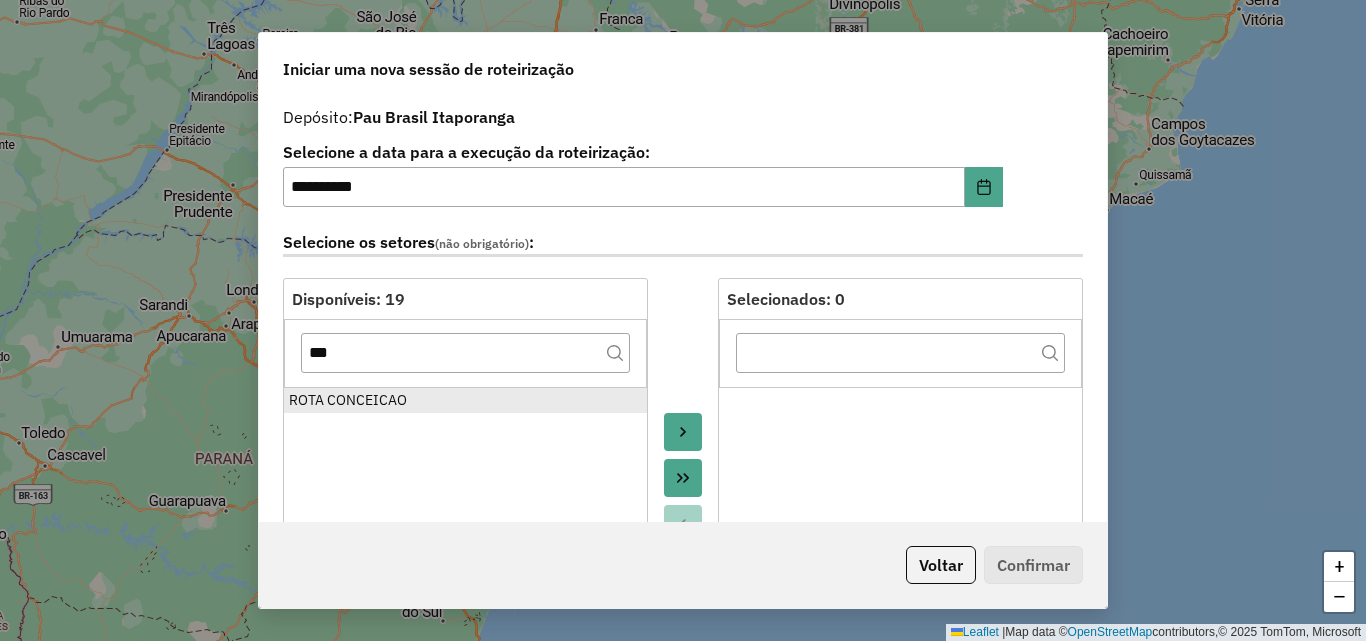 drag, startPoint x: 364, startPoint y: 401, endPoint x: 481, endPoint y: 405, distance: 117.06836 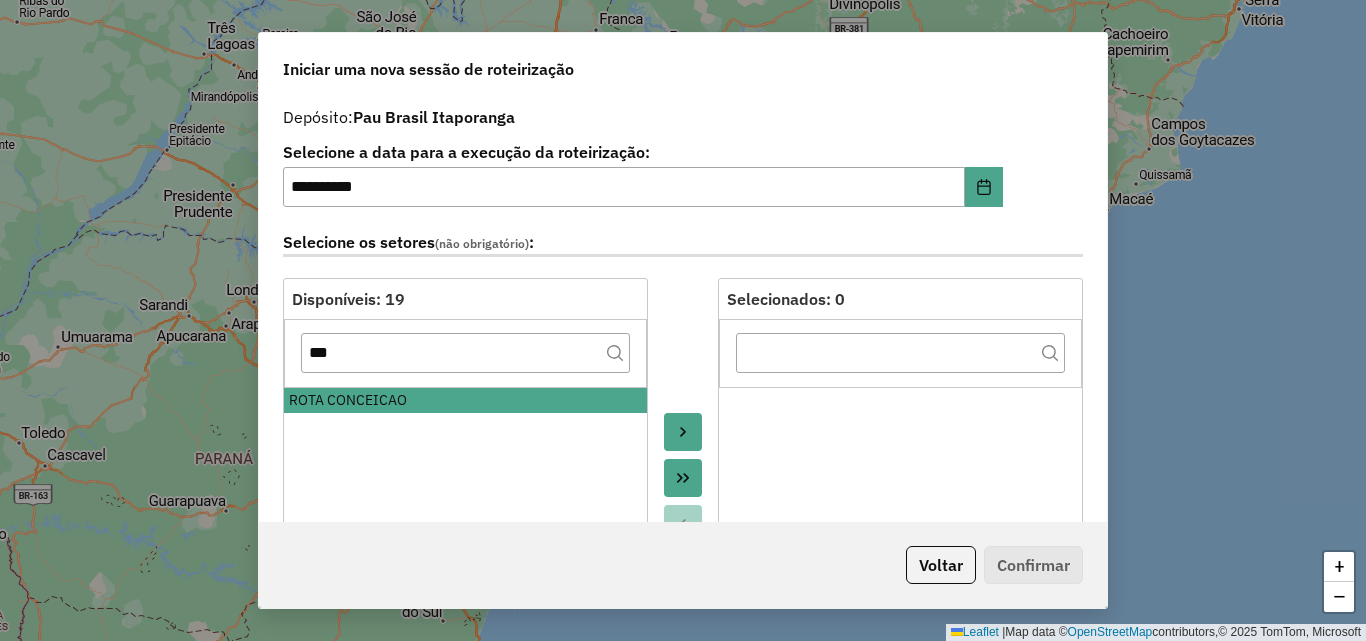 click 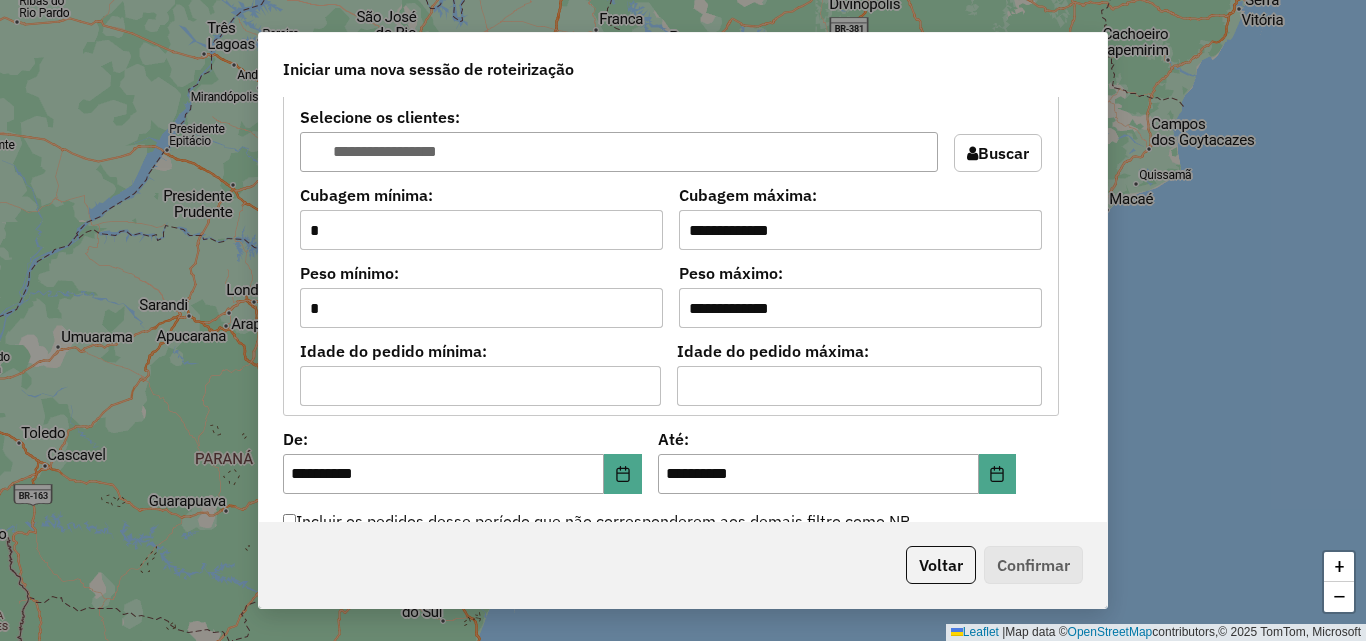 scroll, scrollTop: 1900, scrollLeft: 0, axis: vertical 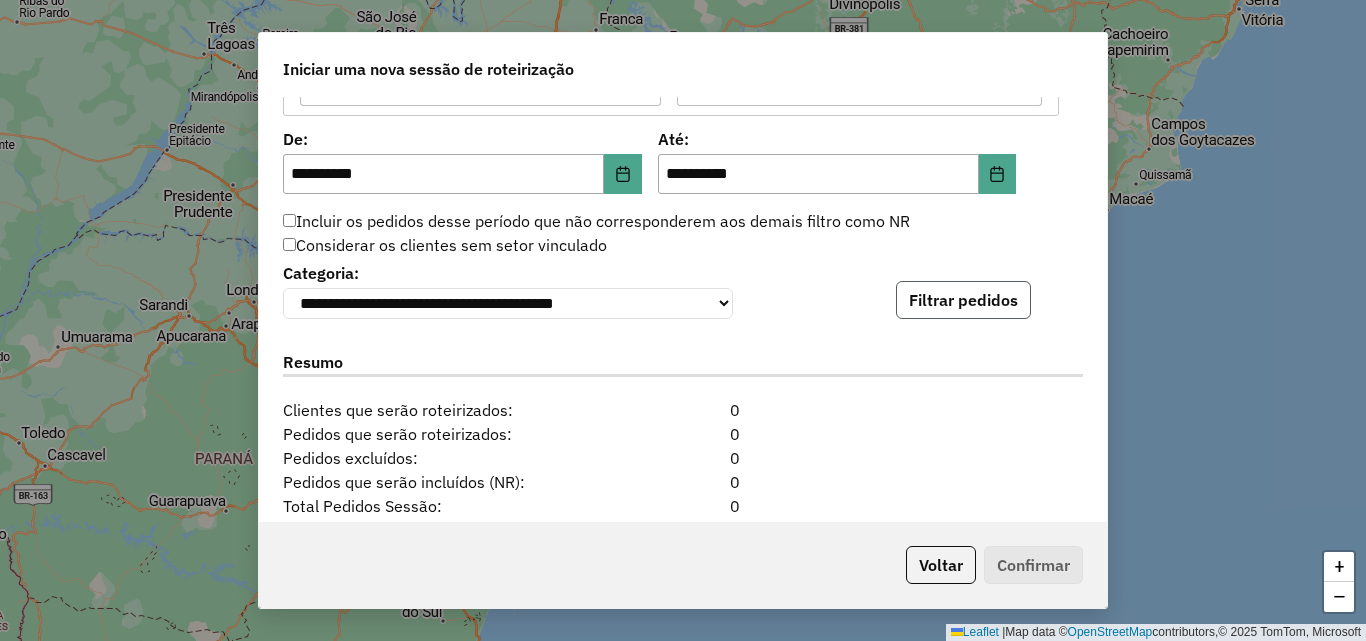 click on "Filtrar pedidos" 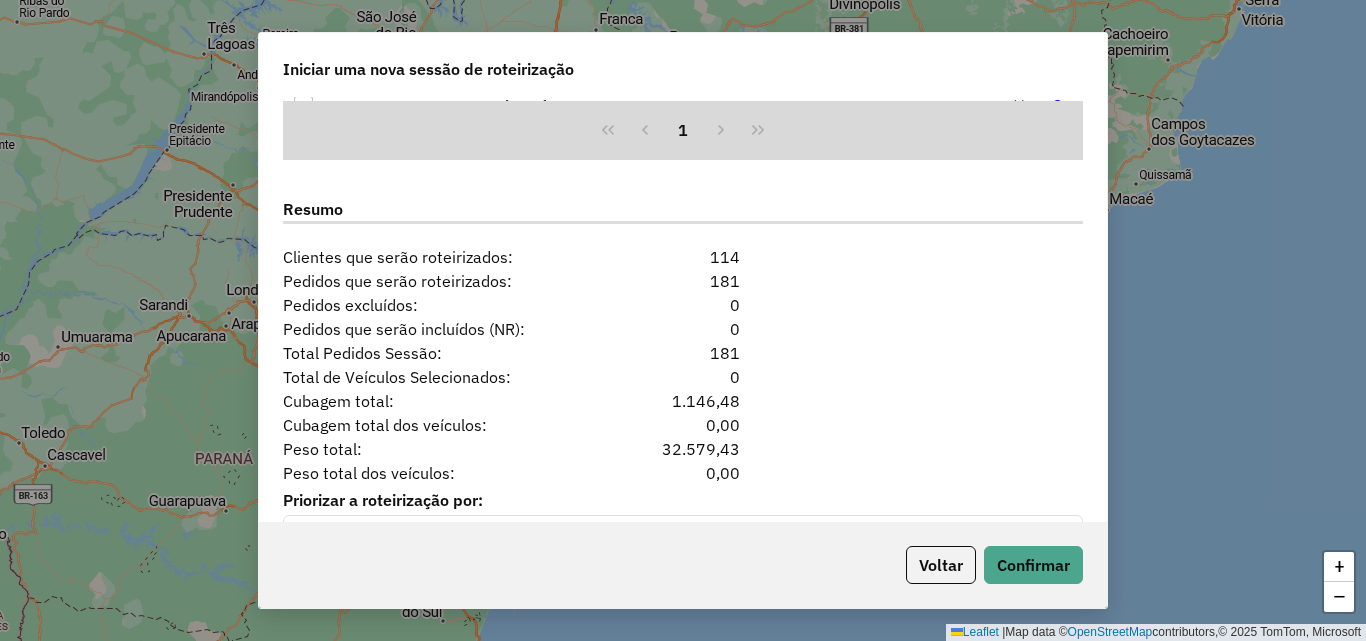 scroll, scrollTop: 2524, scrollLeft: 0, axis: vertical 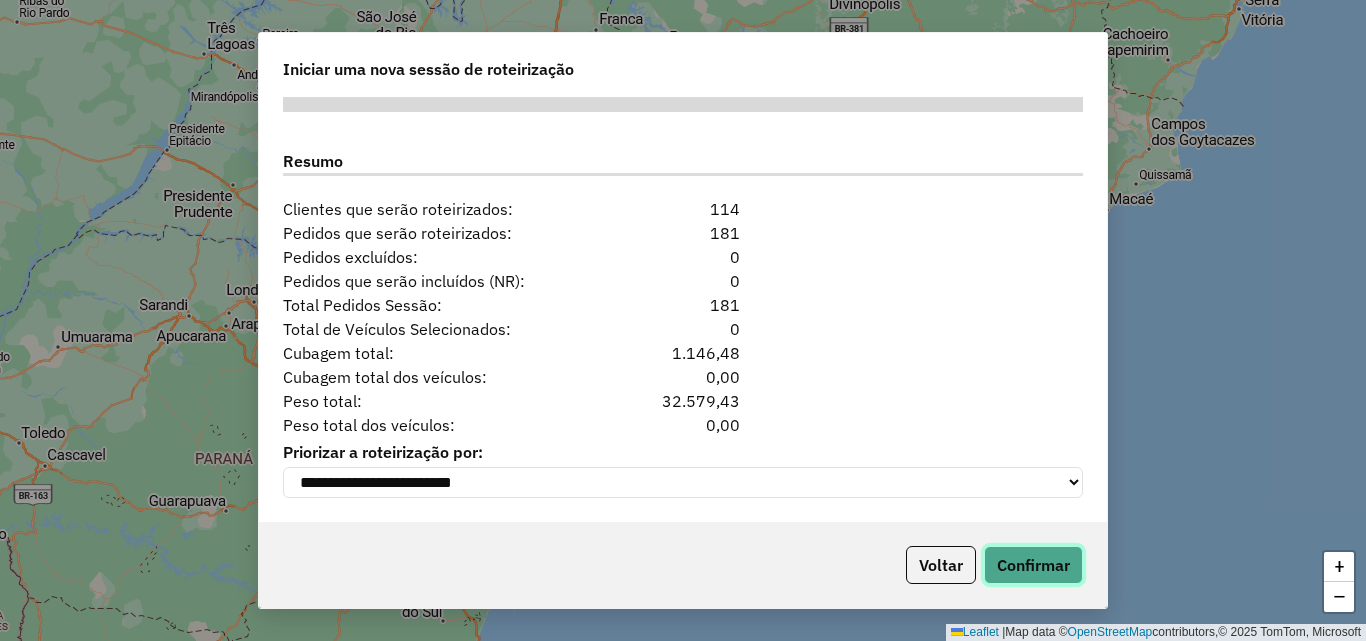 click on "Confirmar" 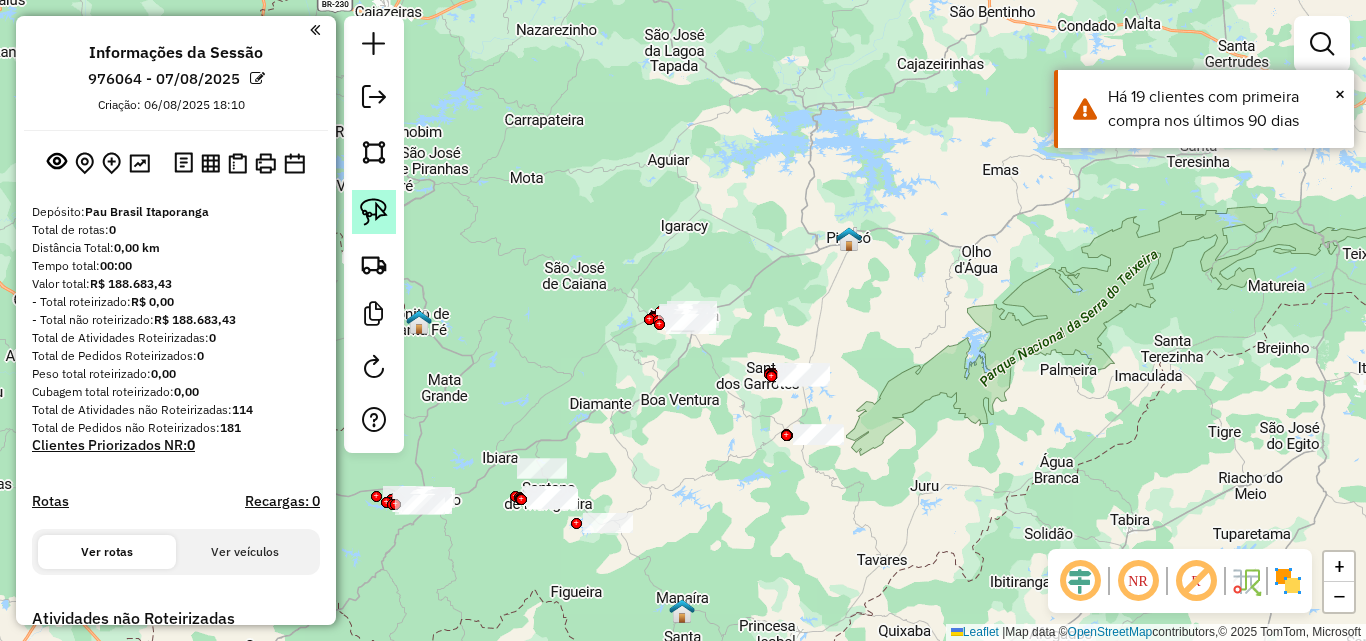 click 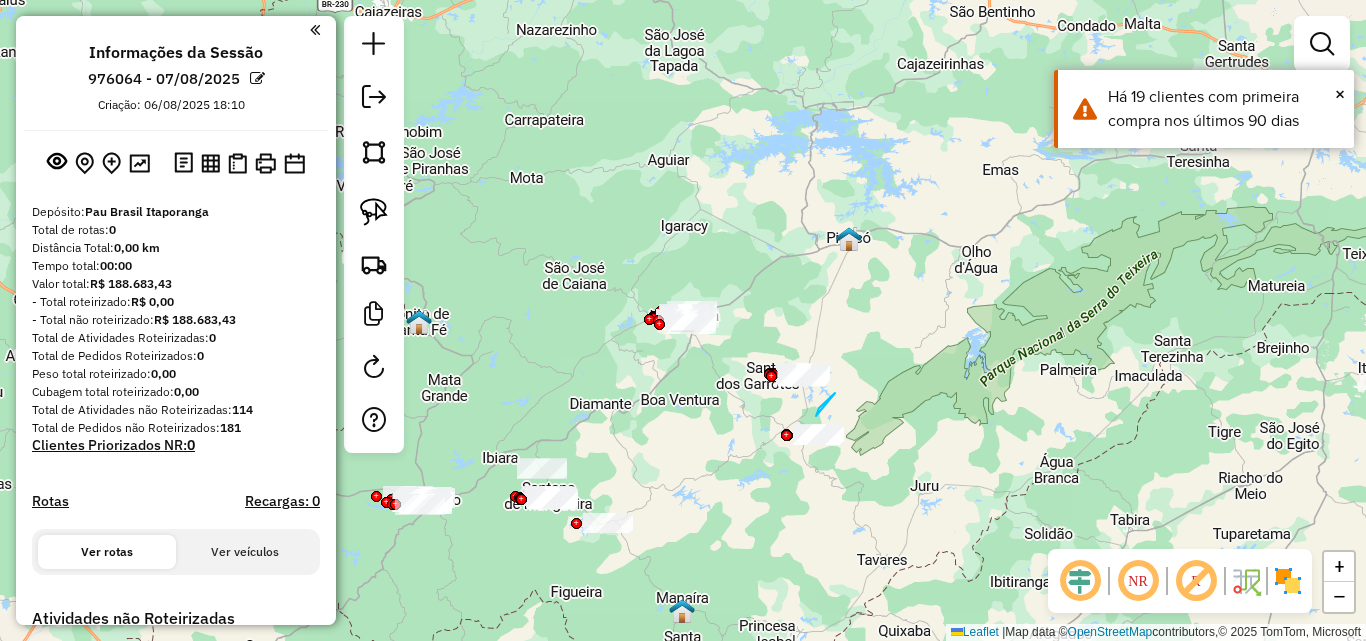drag, startPoint x: 819, startPoint y: 408, endPoint x: 919, endPoint y: 445, distance: 106.62551 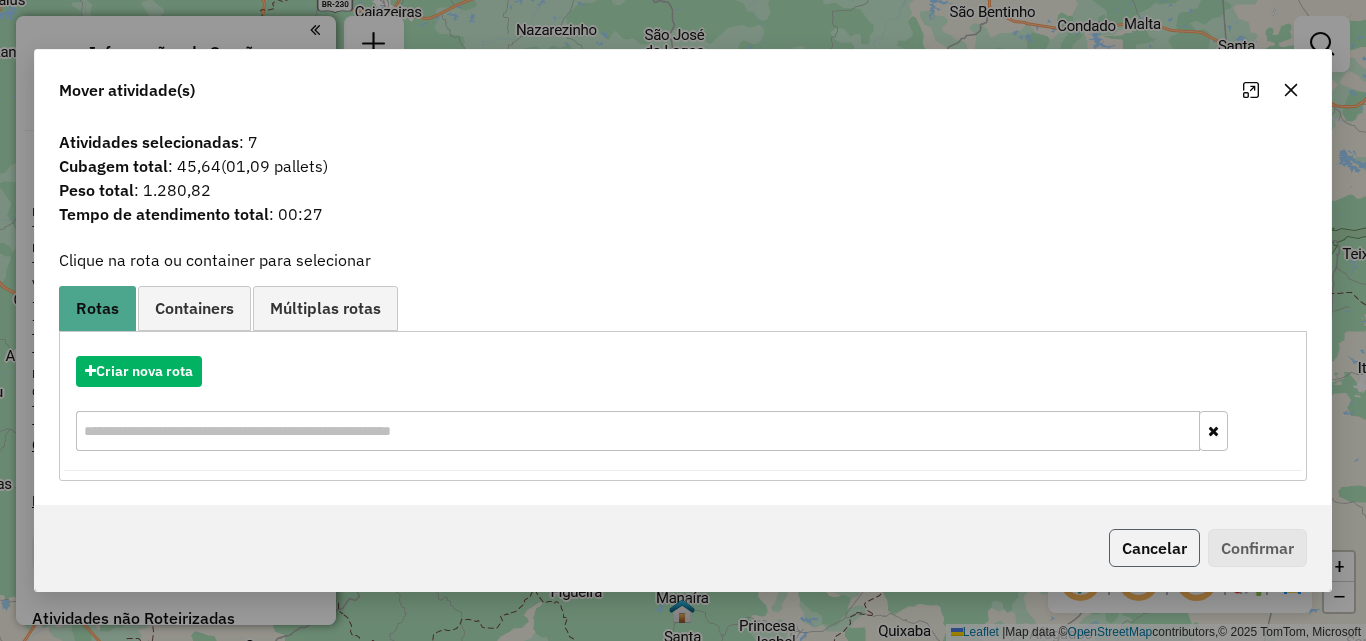 click on "Cancelar" 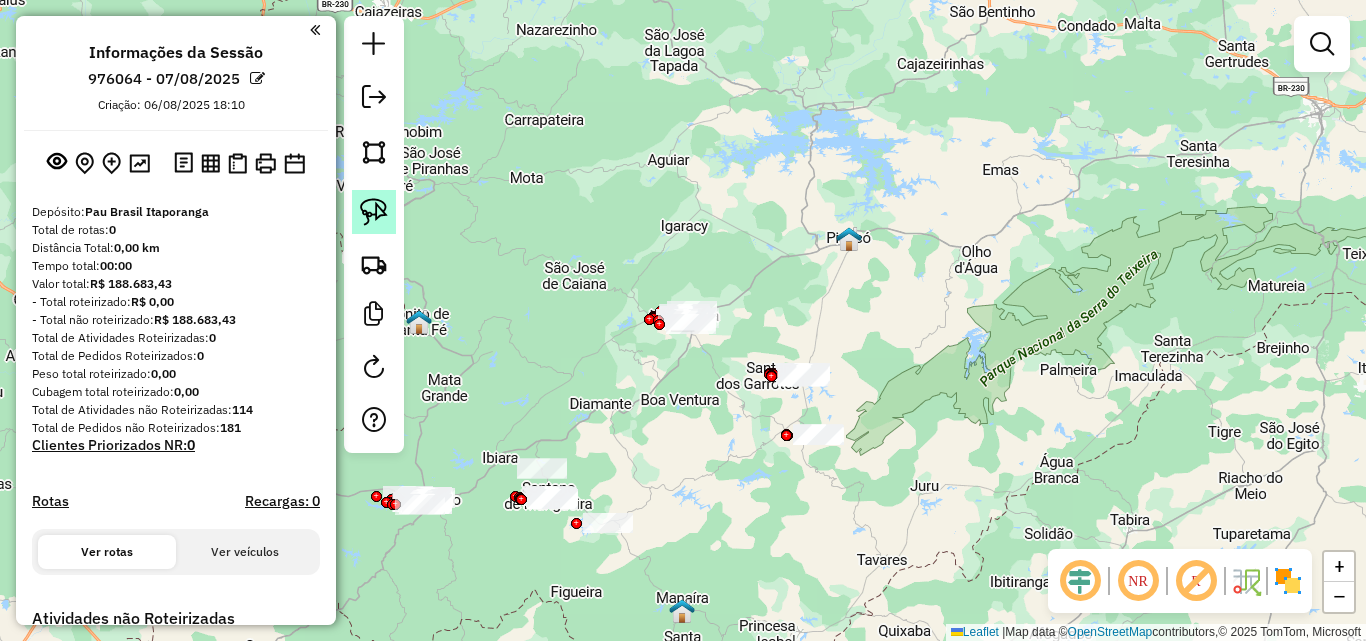 click 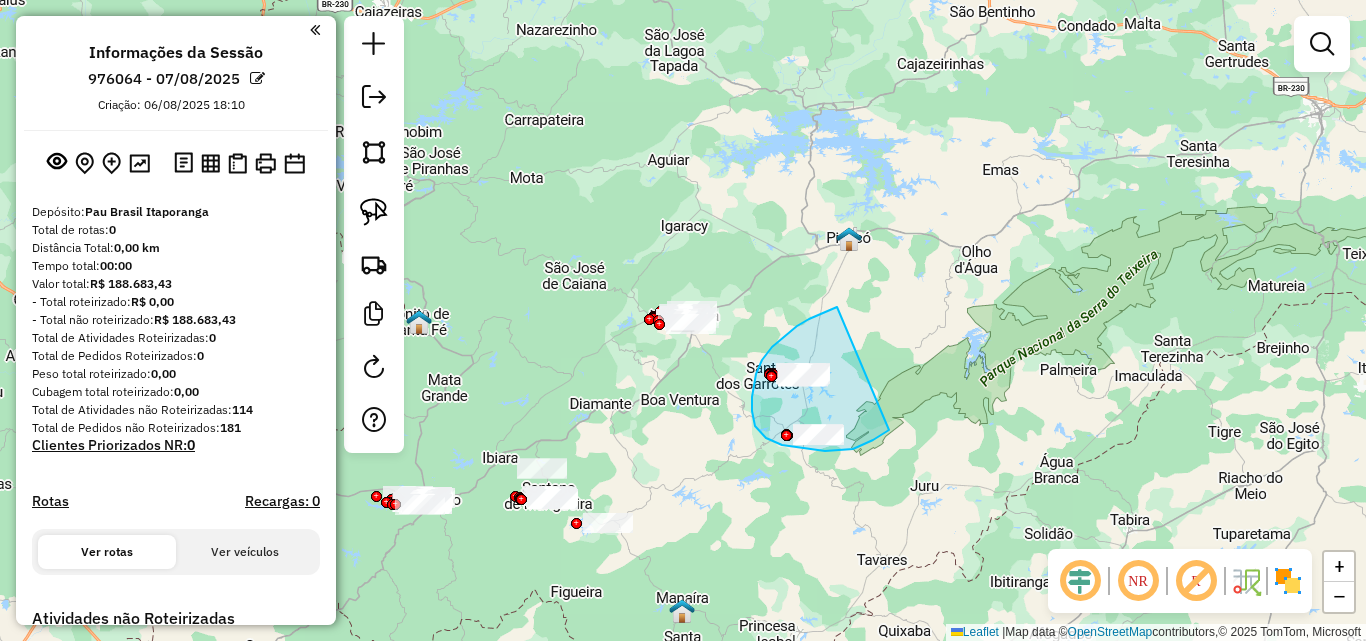 drag, startPoint x: 837, startPoint y: 307, endPoint x: 916, endPoint y: 380, distance: 107.563934 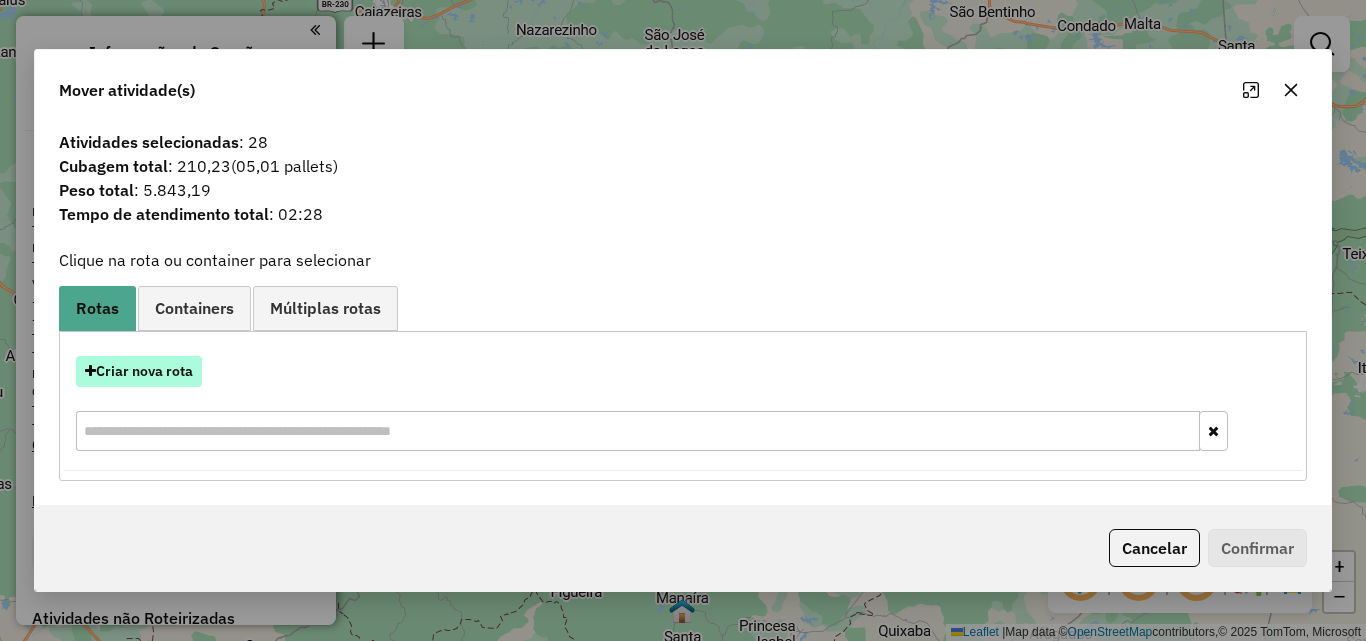 click on "Criar nova rota" at bounding box center [139, 371] 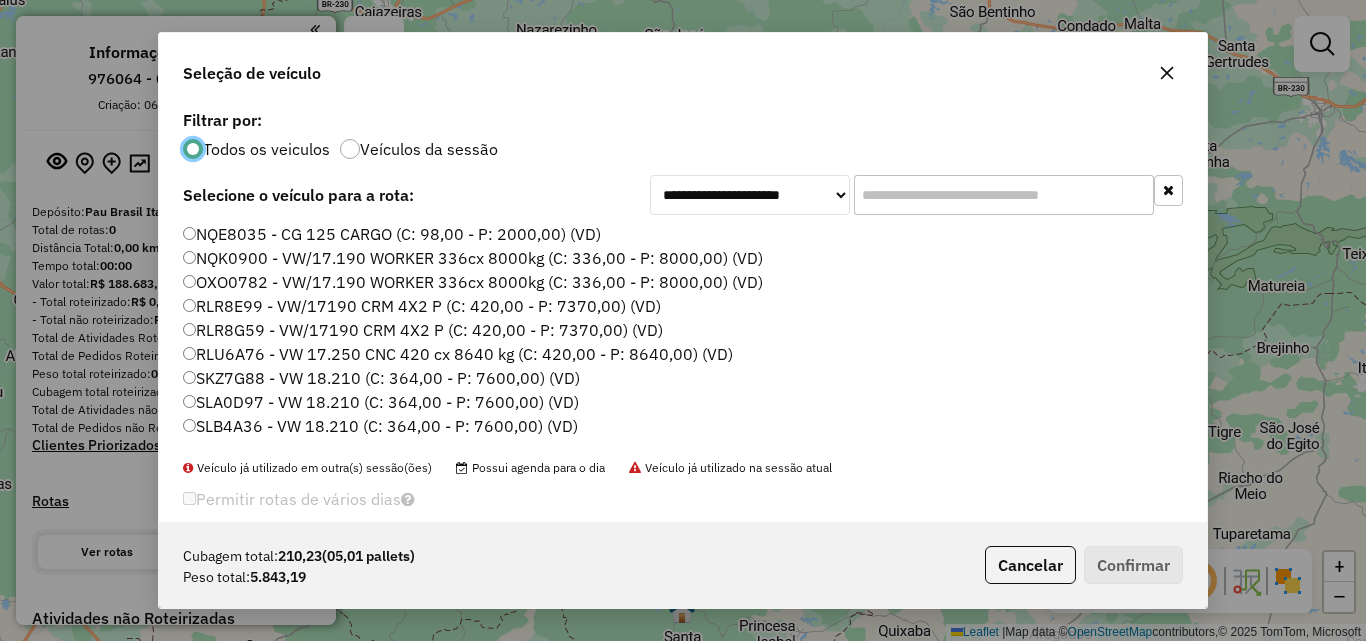 scroll, scrollTop: 11, scrollLeft: 6, axis: both 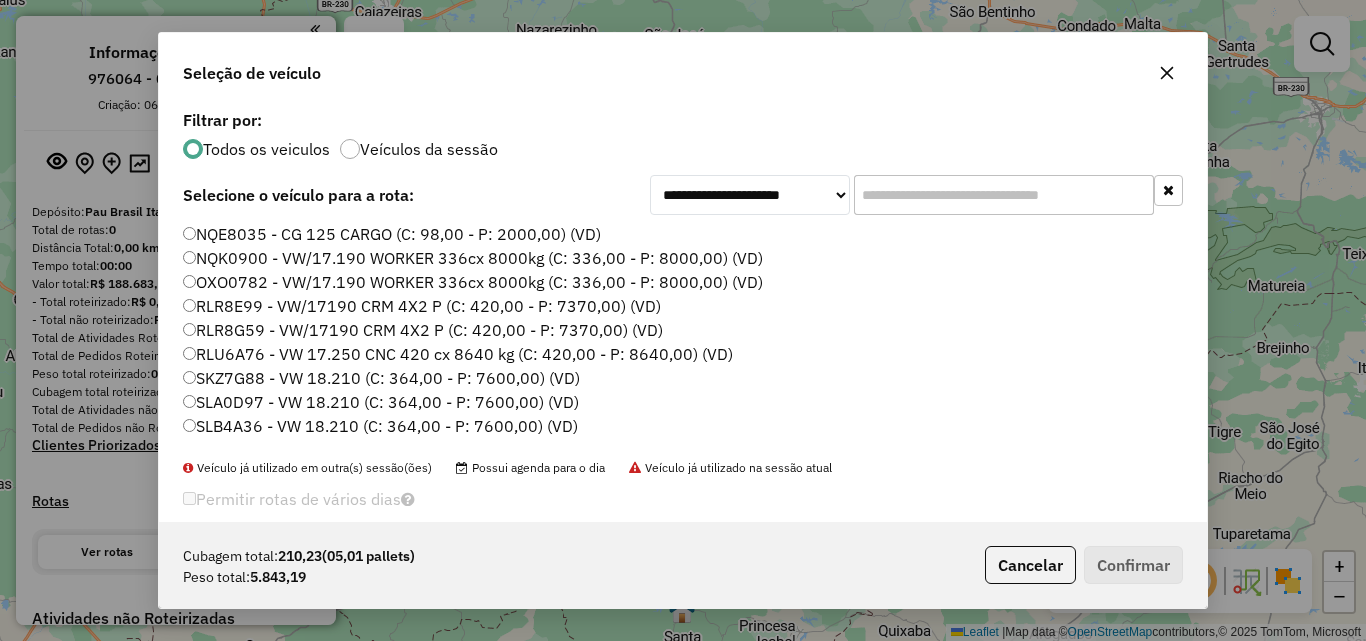 drag, startPoint x: 993, startPoint y: 204, endPoint x: 1006, endPoint y: 214, distance: 16.40122 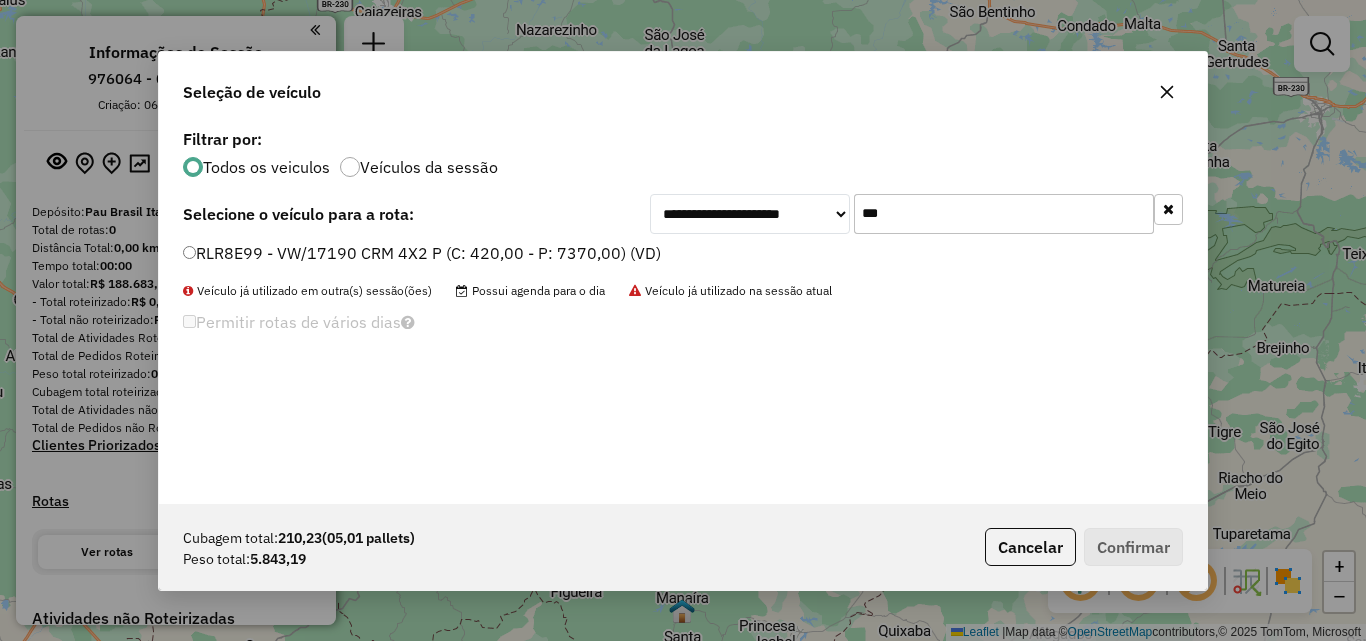 type on "***" 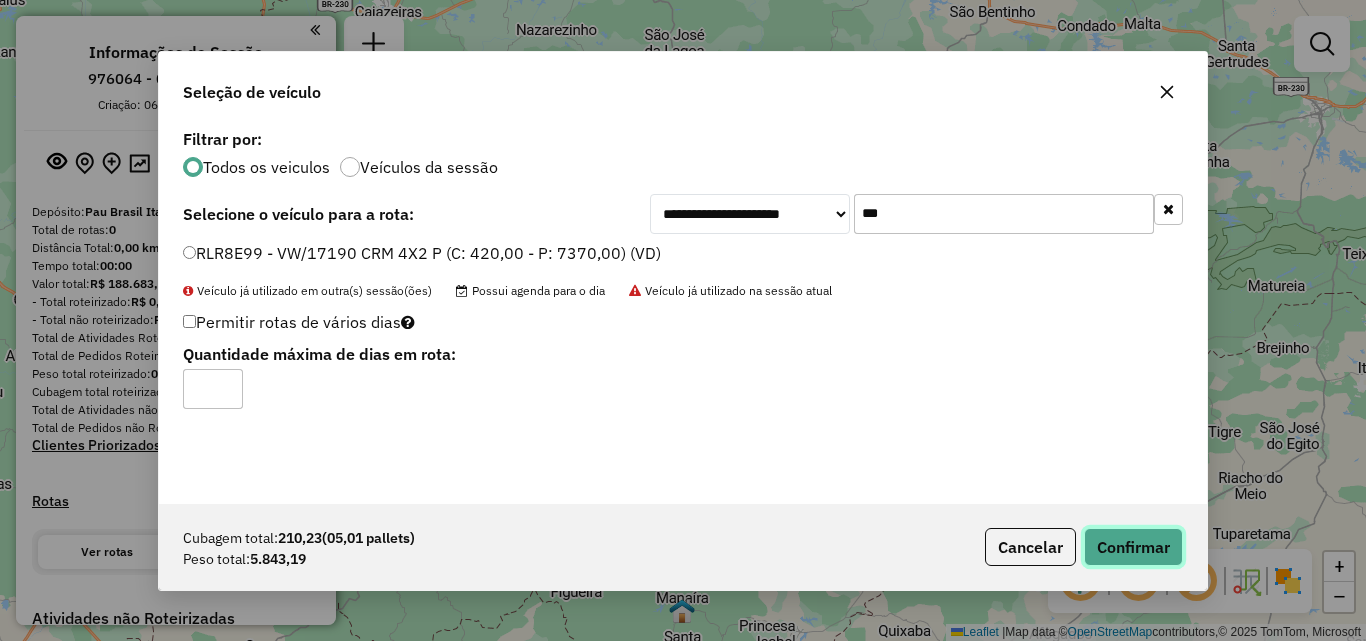 click on "Confirmar" 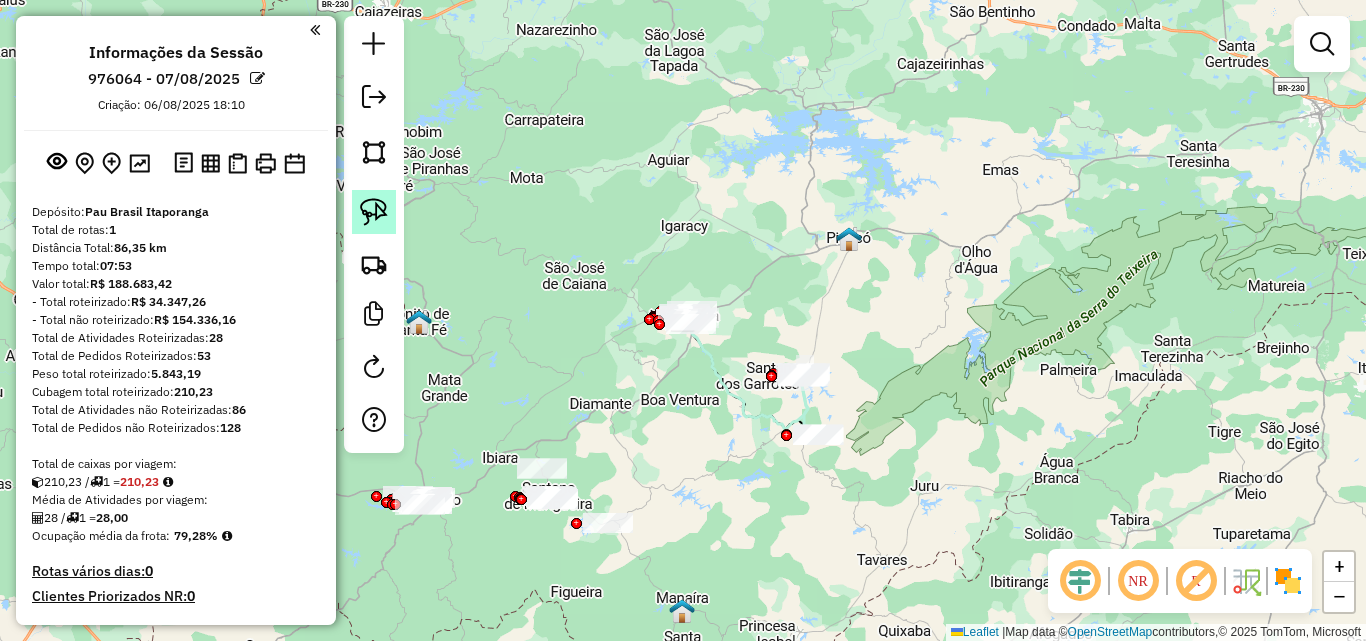 click 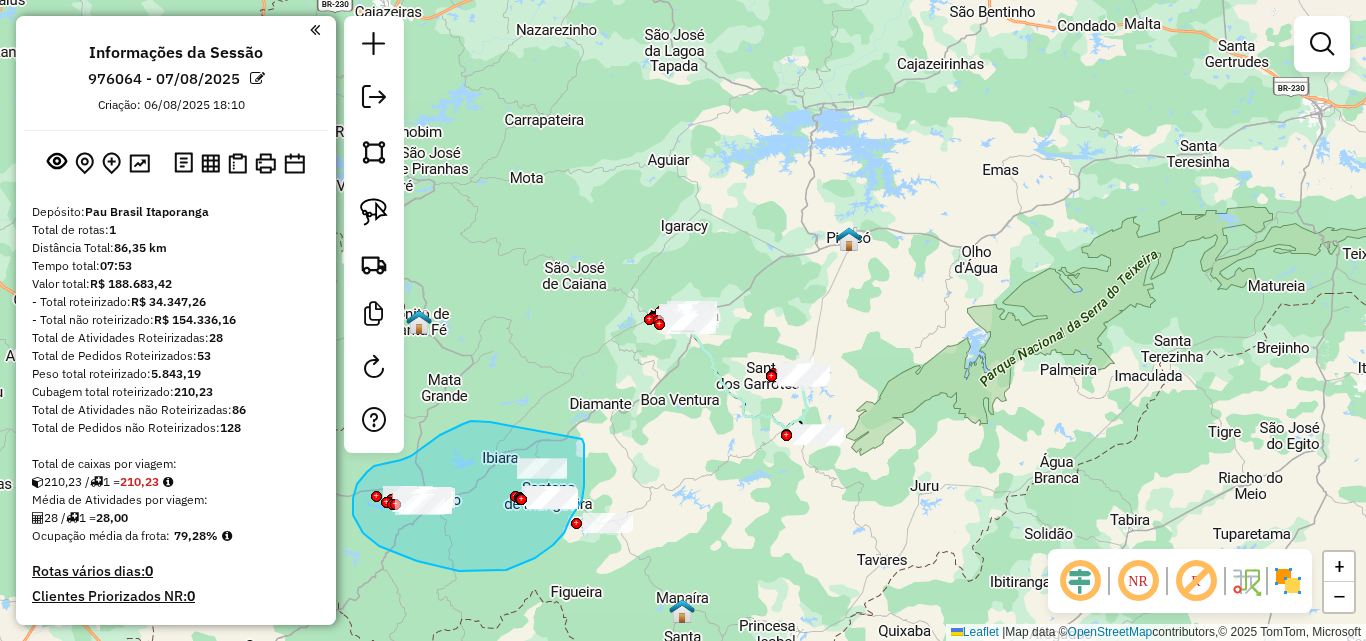 drag, startPoint x: 440, startPoint y: 435, endPoint x: 581, endPoint y: 437, distance: 141.01419 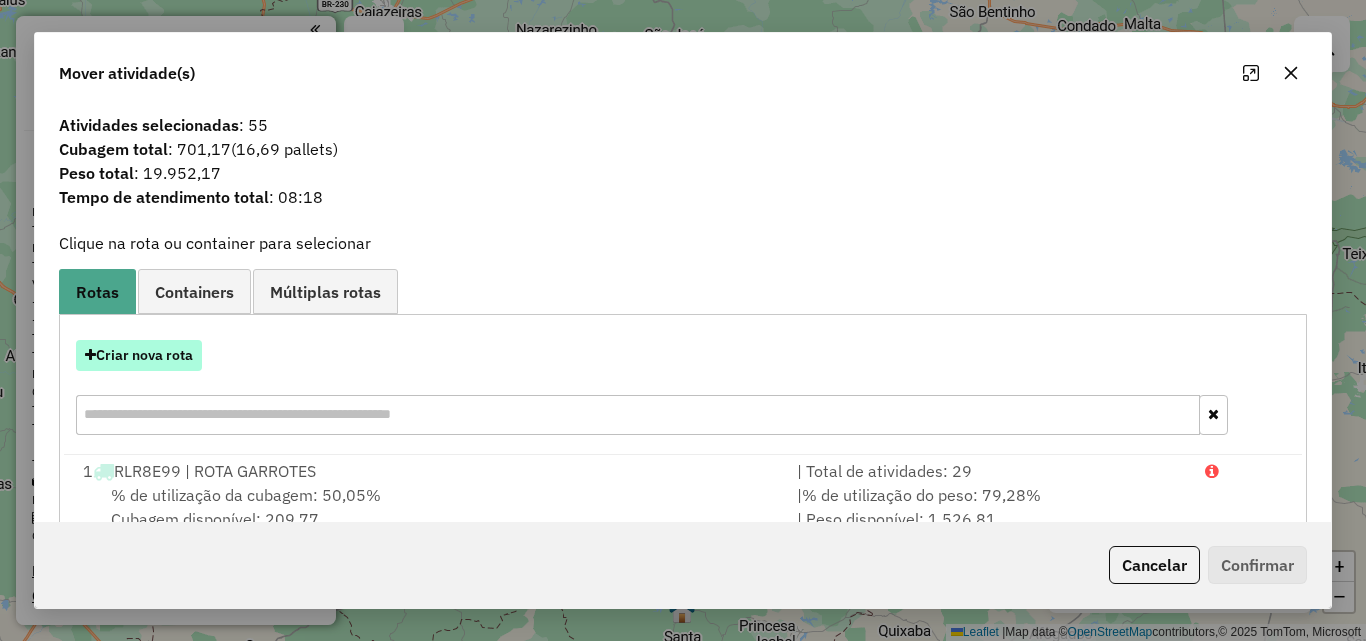 click on "Criar nova rota" at bounding box center [139, 355] 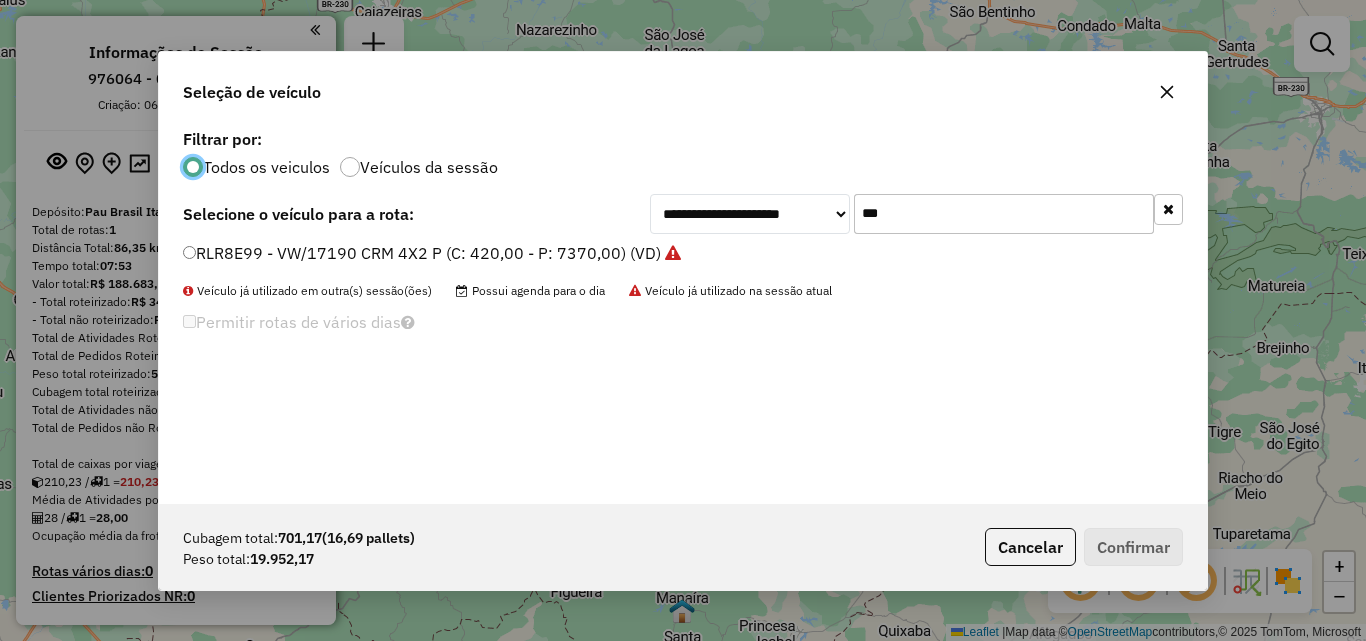 scroll, scrollTop: 11, scrollLeft: 6, axis: both 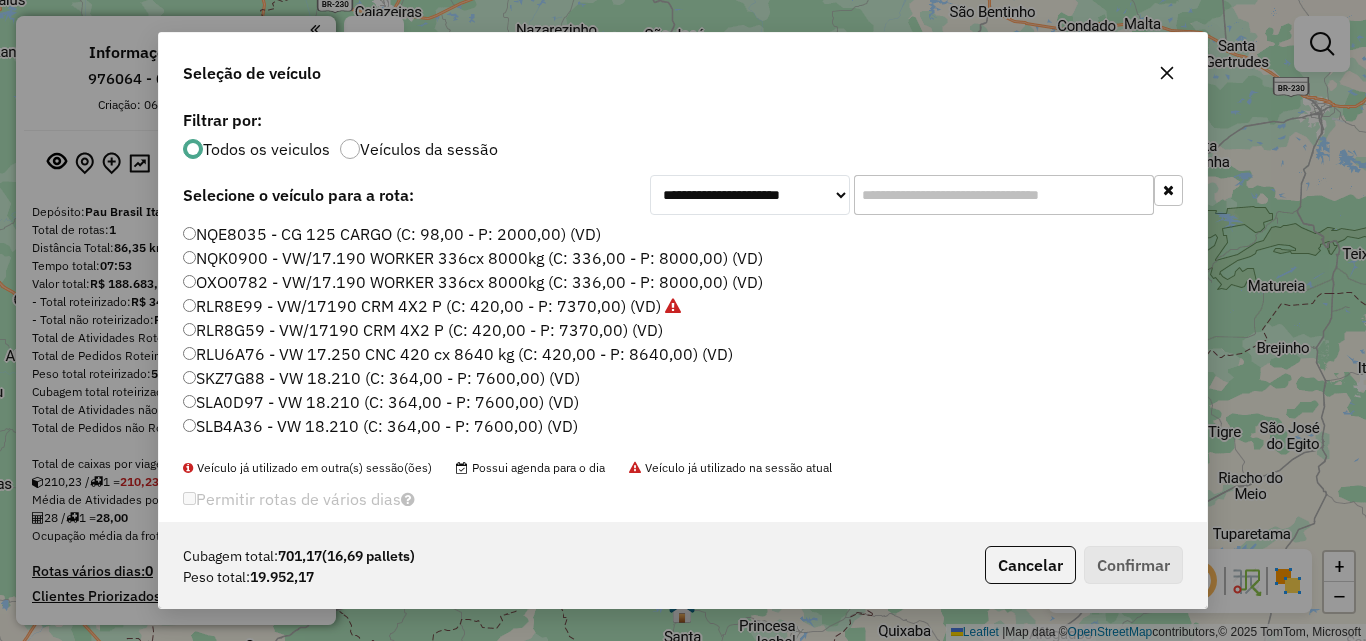 click on "NQE8035 - CG 125 CARGO (C: 98,00 - P: 2000,00) (VD)" 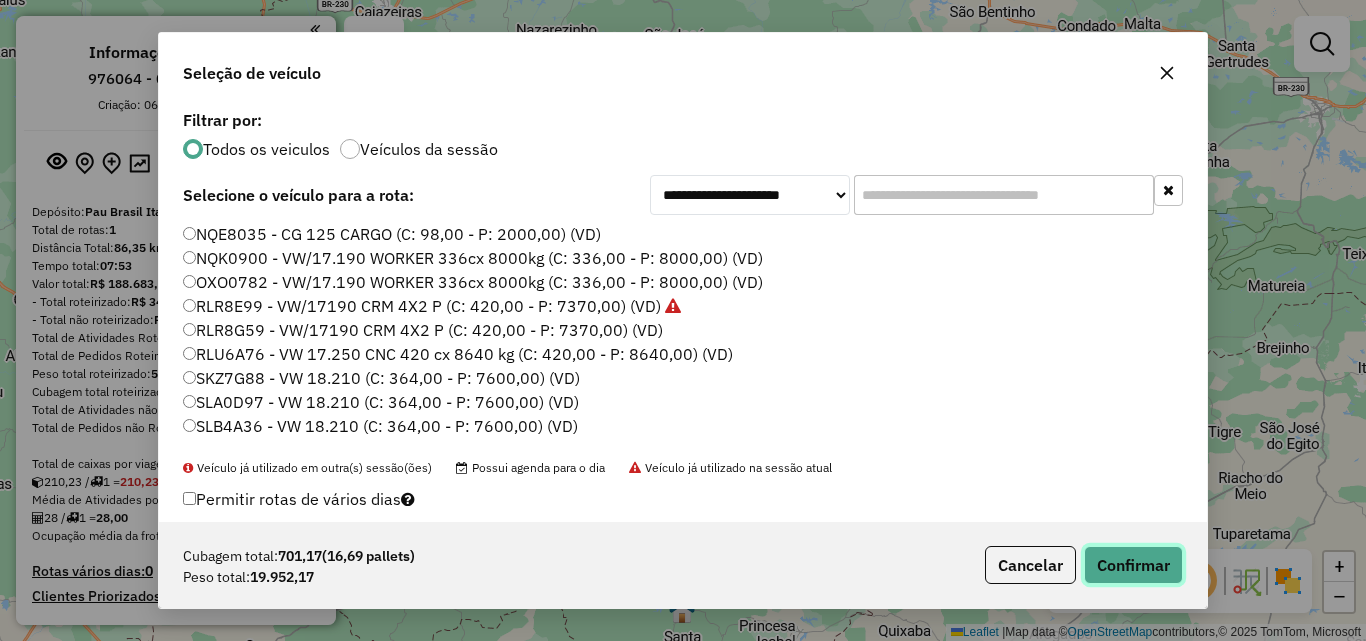 click on "Confirmar" 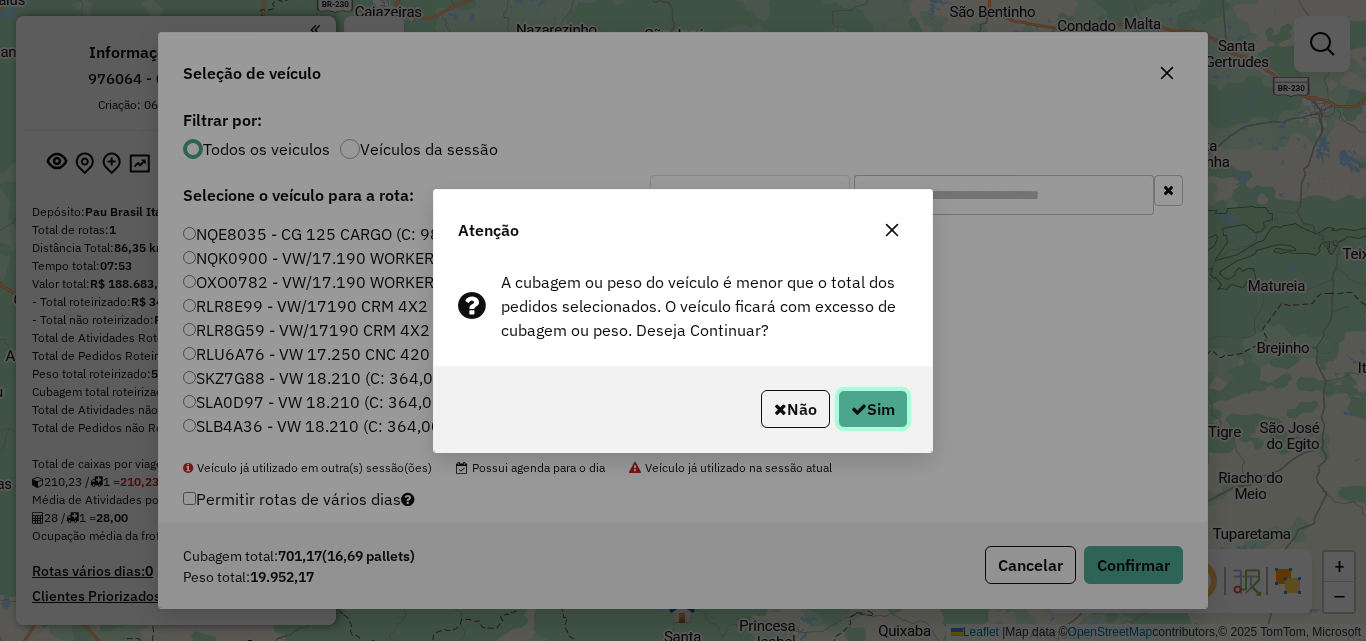 click on "Sim" 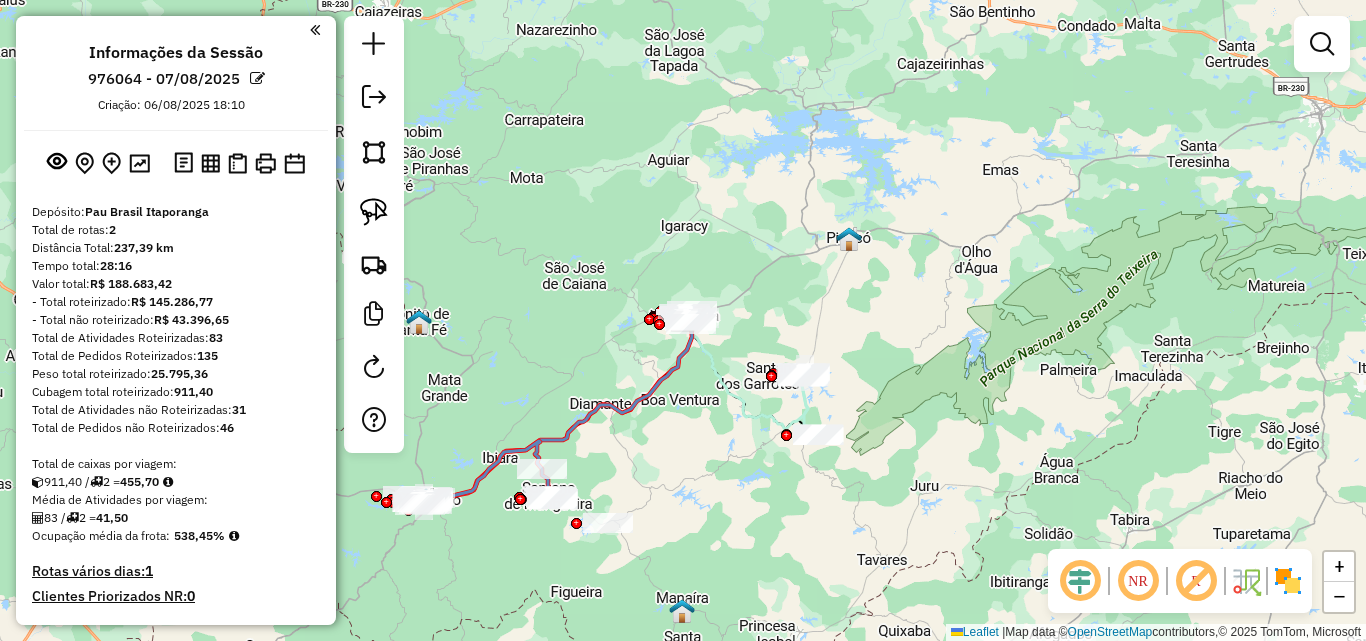 drag, startPoint x: 375, startPoint y: 214, endPoint x: 470, endPoint y: 238, distance: 97.984695 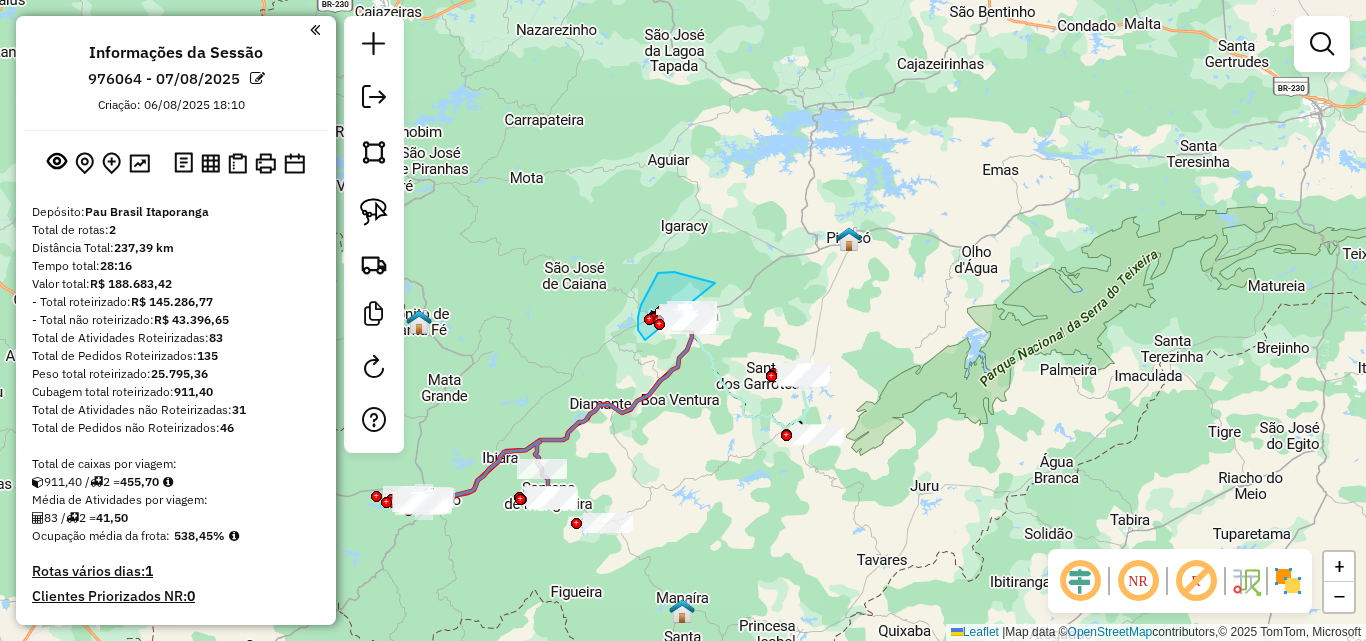 drag, startPoint x: 715, startPoint y: 283, endPoint x: 741, endPoint y: 303, distance: 32.80244 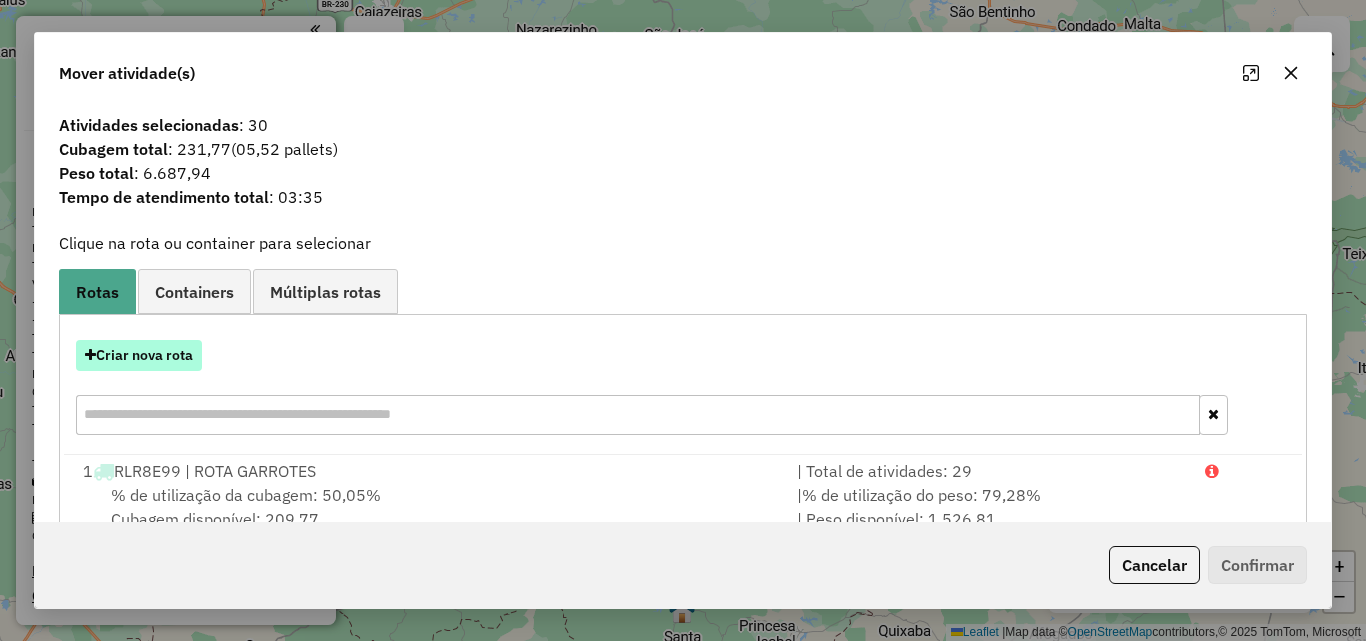 click on "Criar nova rota" at bounding box center (139, 355) 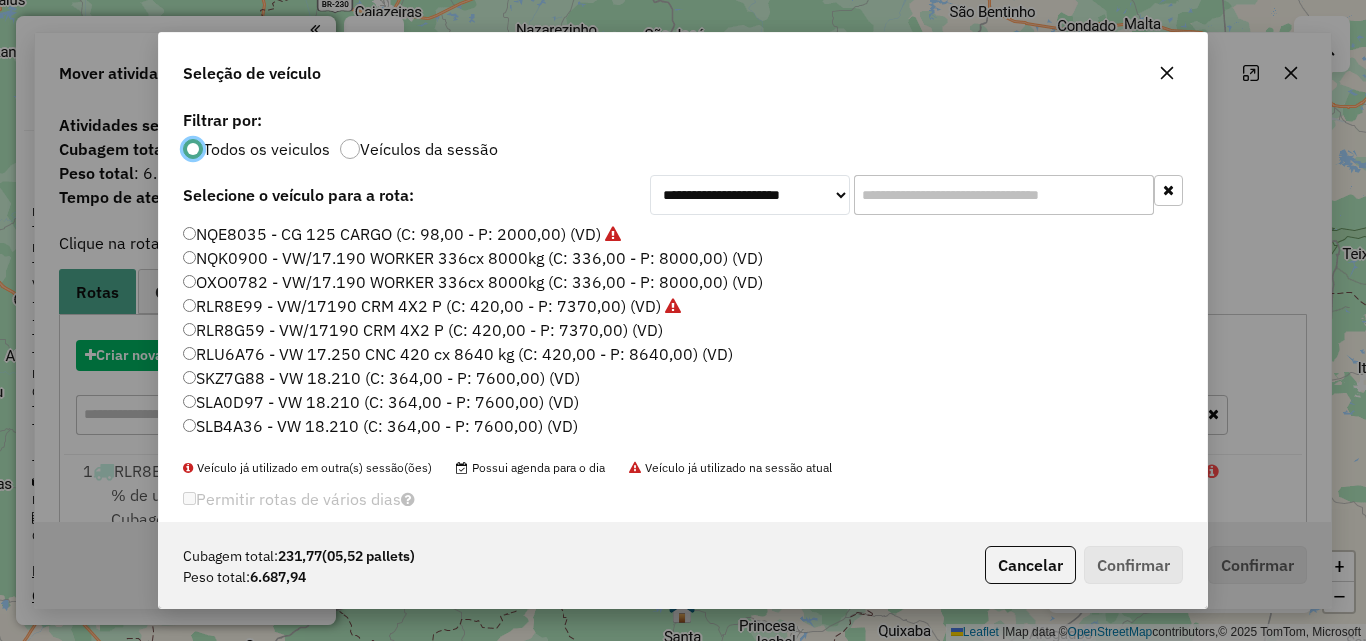 scroll, scrollTop: 11, scrollLeft: 6, axis: both 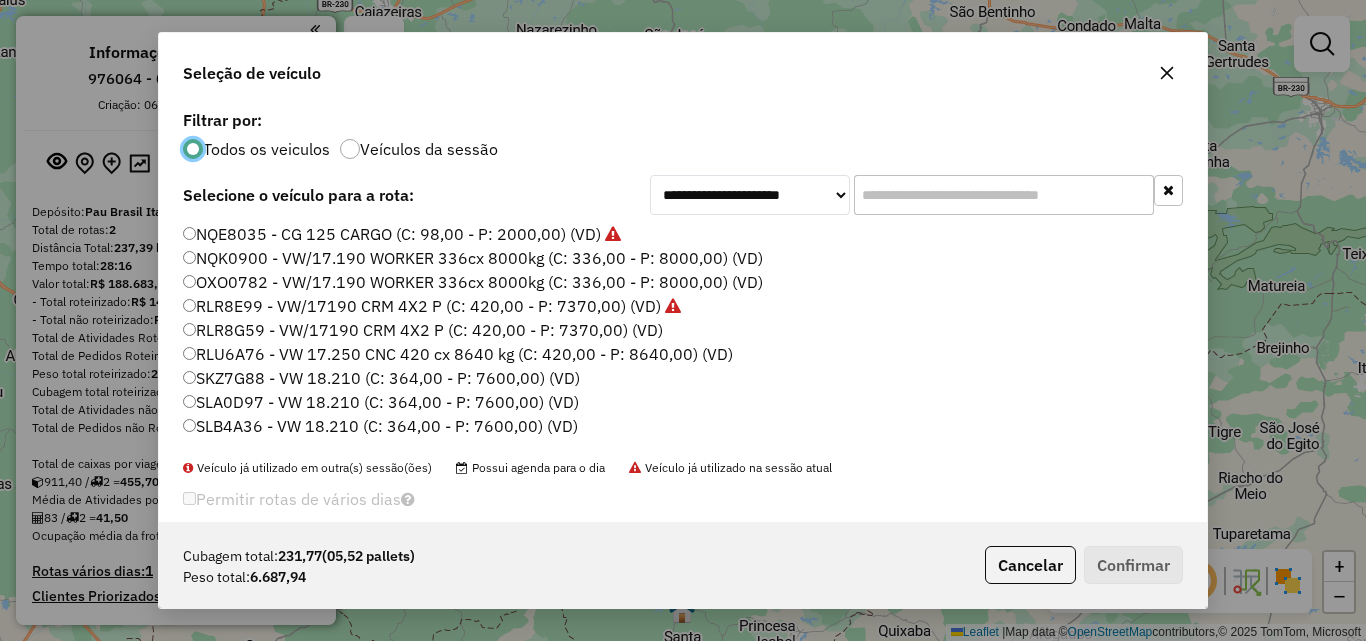 click on "NQE8035 - CG 125 CARGO (C: 98,00 - P: 2000,00) (VD)" 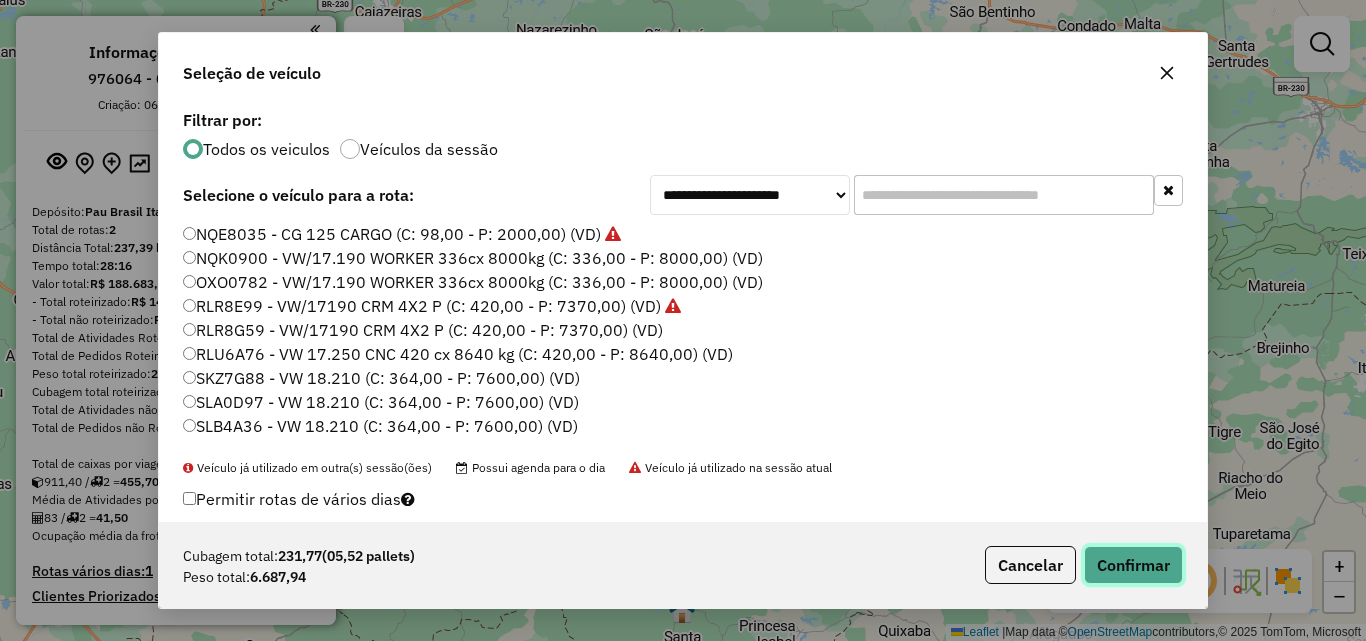 click on "Confirmar" 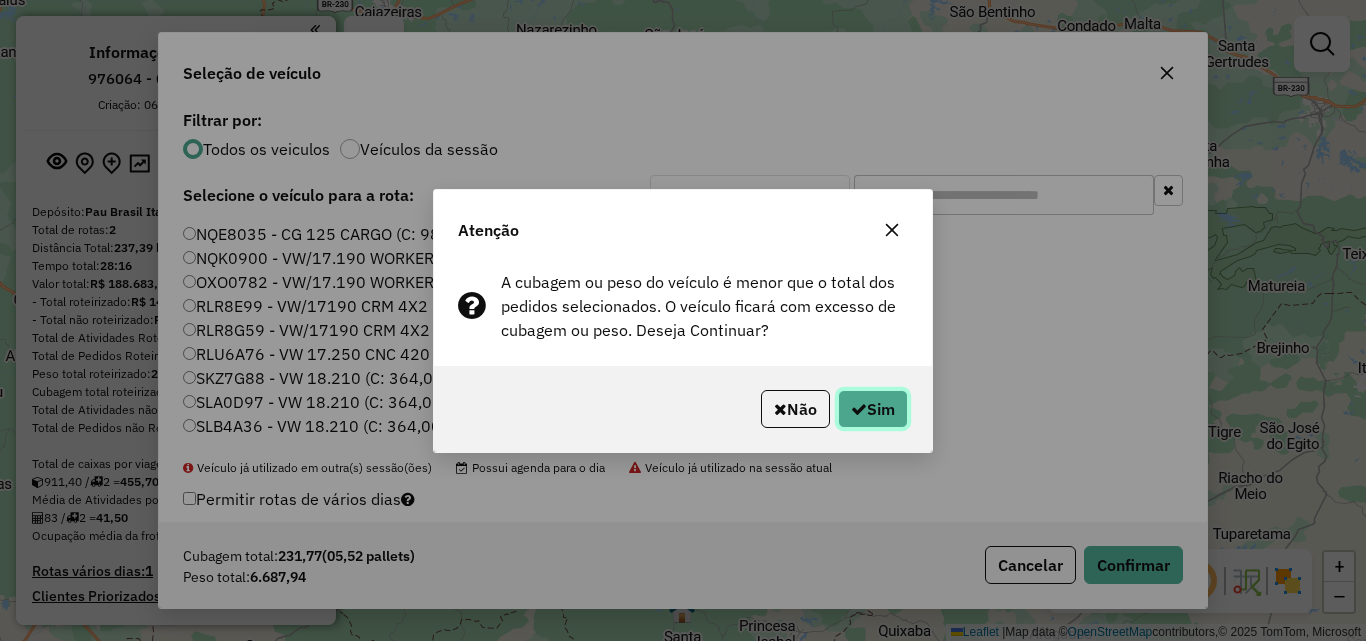 click 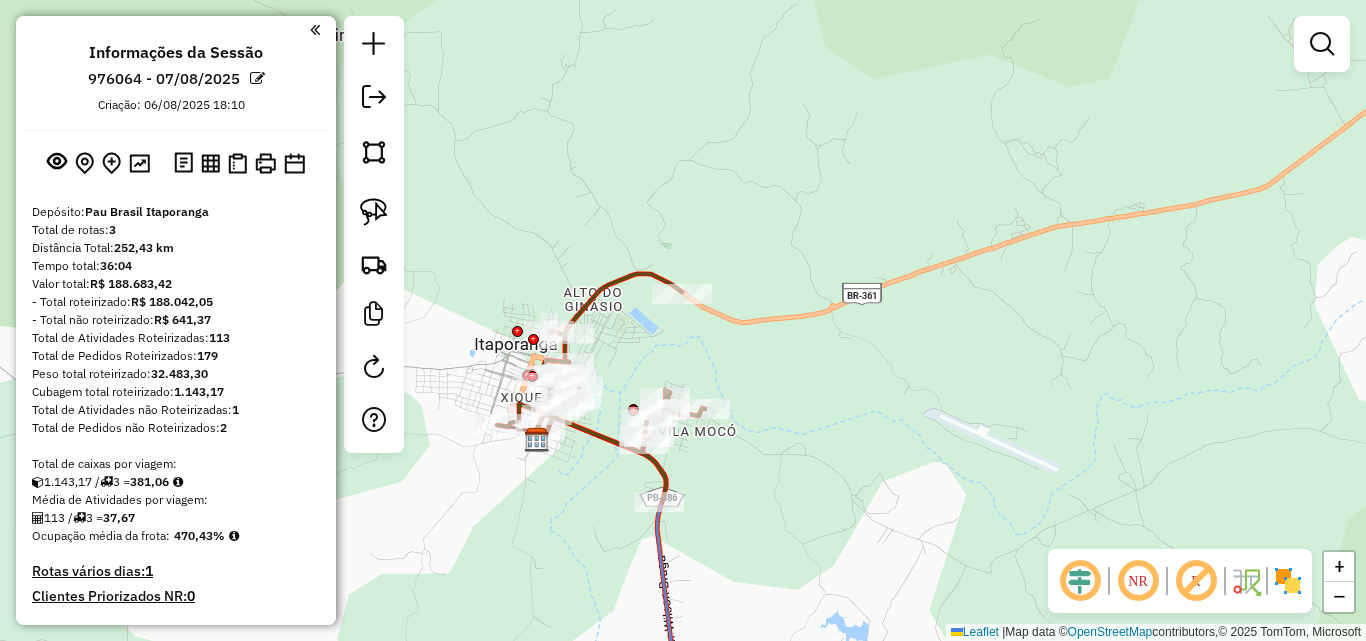 click on "Janela de atendimento Grade de atendimento Capacidade Transportadoras Veículos Cliente Pedidos  Rotas Selecione os dias de semana para filtrar as janelas de atendimento  Seg   Ter   Qua   Qui   Sex   Sáb   Dom  Informe o período da janela de atendimento: De: Até:  Filtrar exatamente a janela do cliente  Considerar janela de atendimento padrão  Selecione os dias de semana para filtrar as grades de atendimento  Seg   Ter   Qua   Qui   Sex   Sáb   Dom   Considerar clientes sem dia de atendimento cadastrado  Clientes fora do dia de atendimento selecionado Filtrar as atividades entre os valores definidos abaixo:  Peso mínimo:   Peso máximo:   Cubagem mínima:   Cubagem máxima:   De:   Até:  Filtrar as atividades entre o tempo de atendimento definido abaixo:  De:   Até:   Considerar capacidade total dos clientes não roteirizados Transportadora: Selecione um ou mais itens Tipo de veículo: Selecione um ou mais itens Veículo: Selecione um ou mais itens Motorista: Selecione um ou mais itens Nome: Rótulo:" 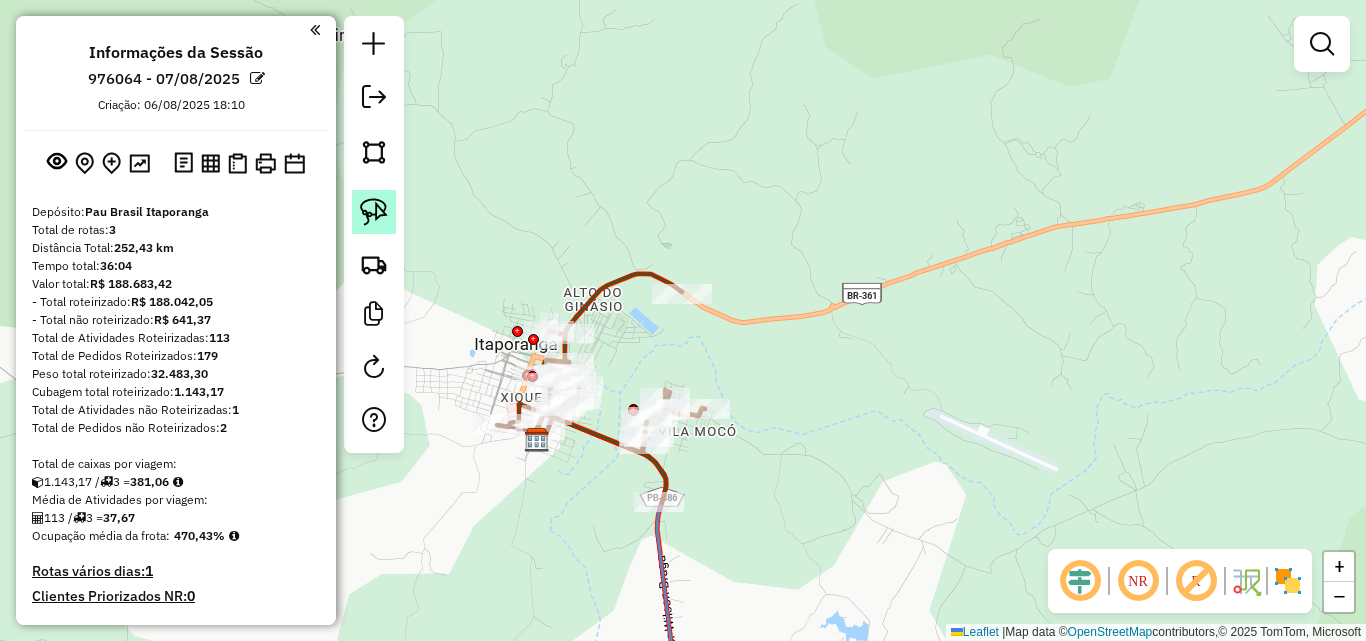 click 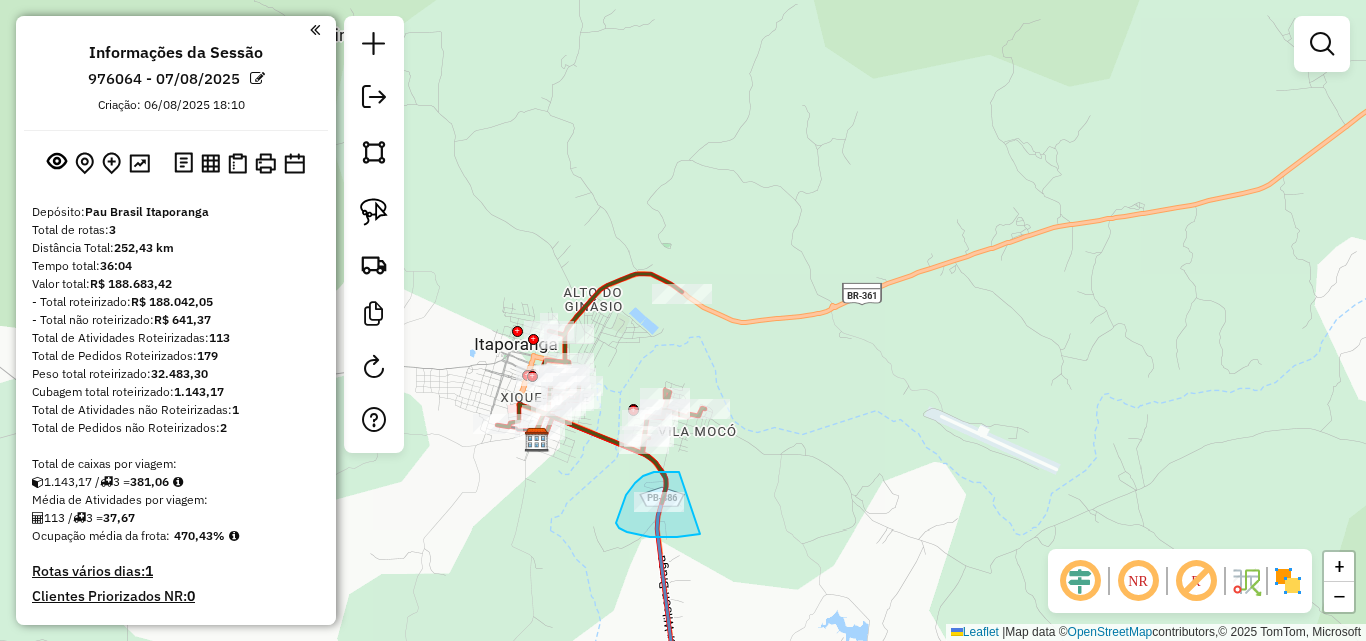 drag, startPoint x: 679, startPoint y: 472, endPoint x: 735, endPoint y: 518, distance: 72.47068 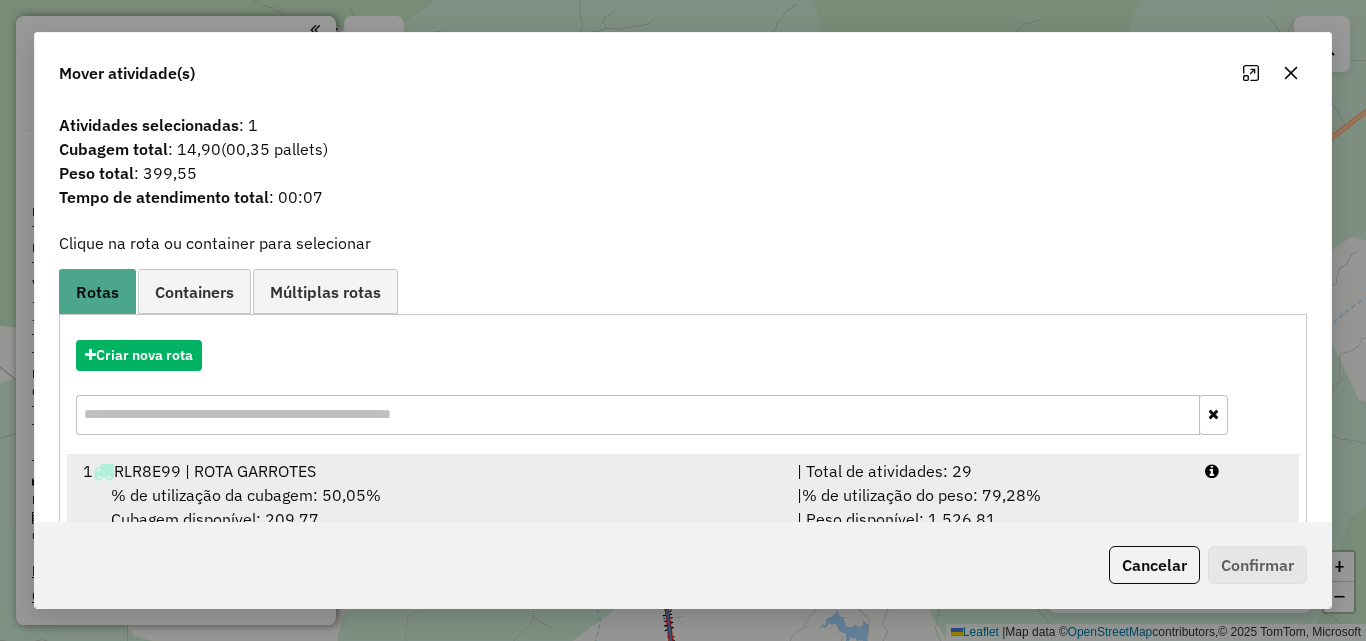click on "% de utilização do peso: 79,28%" at bounding box center (921, 495) 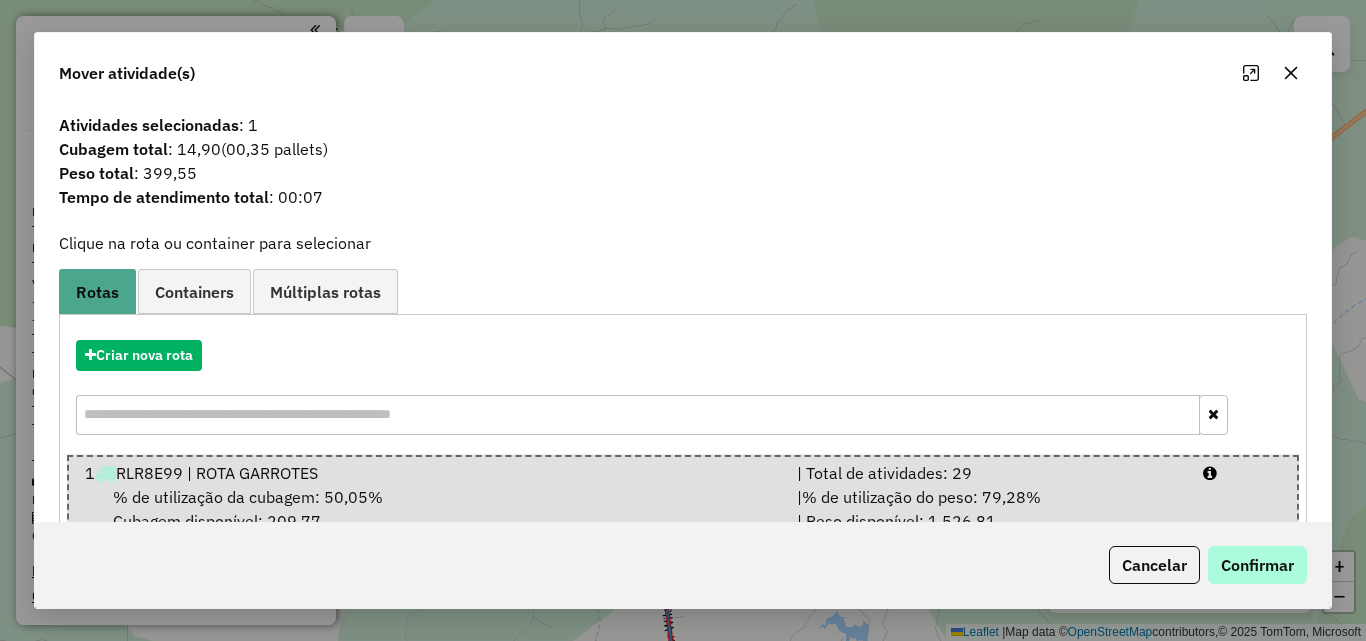scroll, scrollTop: 132, scrollLeft: 0, axis: vertical 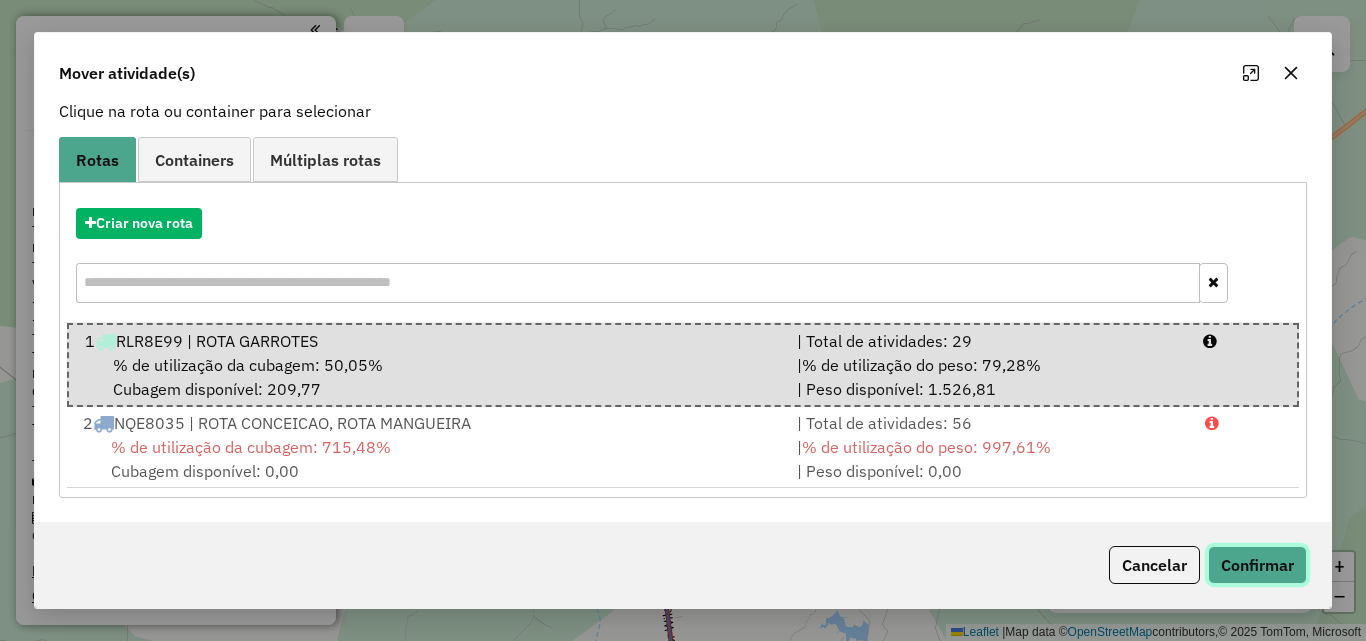 click on "Confirmar" 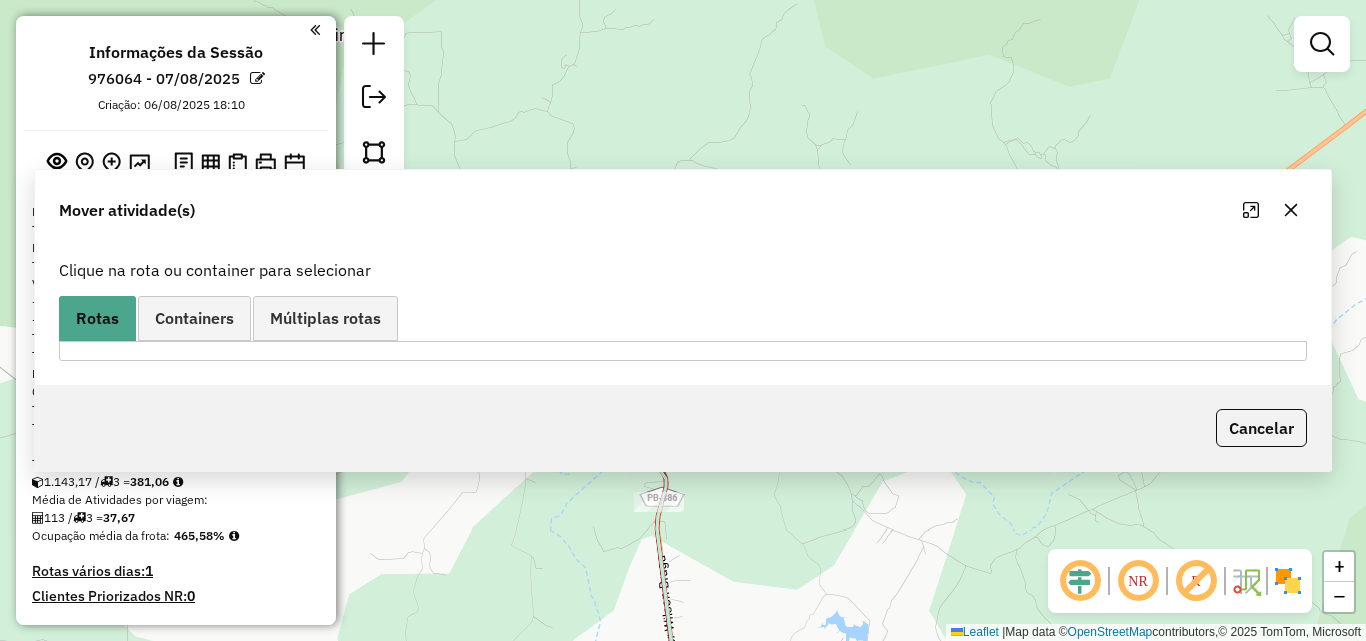 scroll, scrollTop: 0, scrollLeft: 0, axis: both 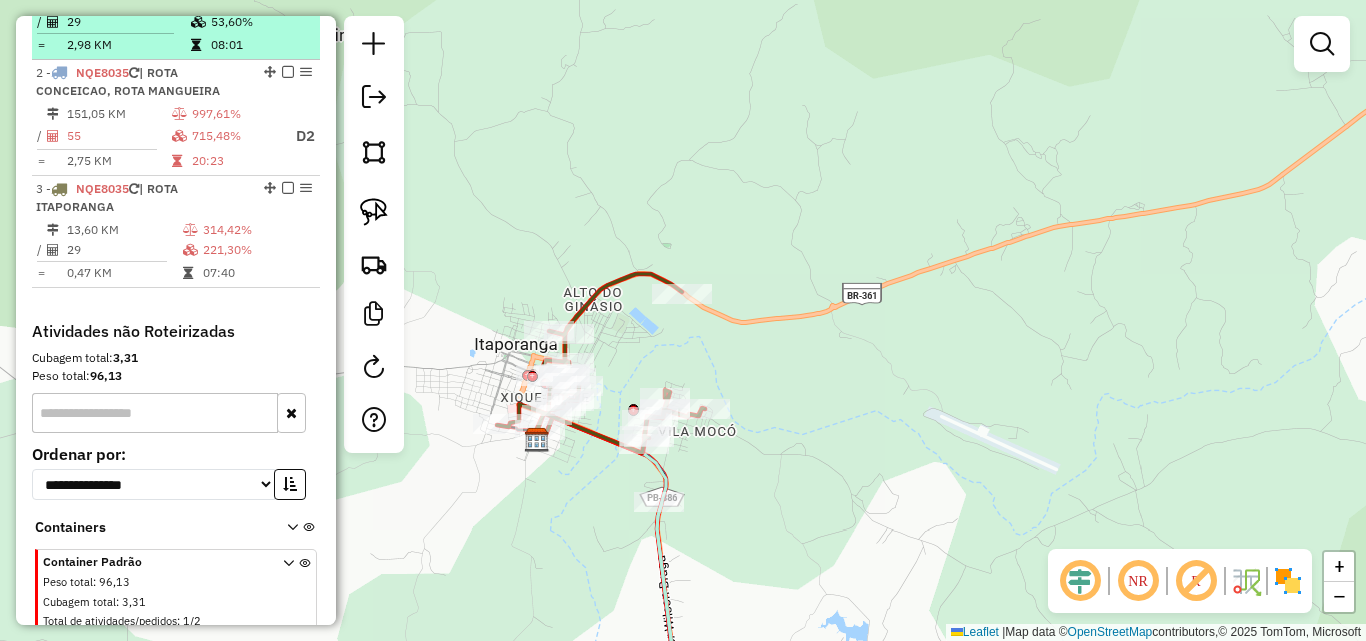 drag, startPoint x: 174, startPoint y: 21, endPoint x: 174, endPoint y: 44, distance: 23 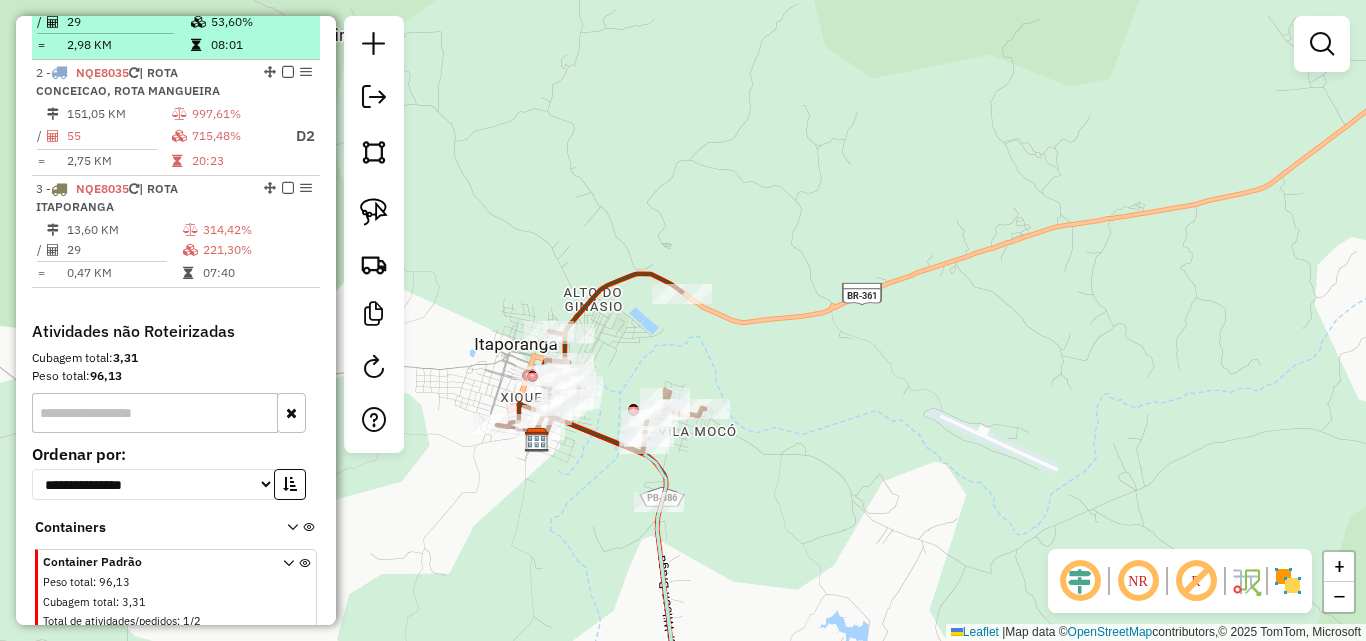 select on "**********" 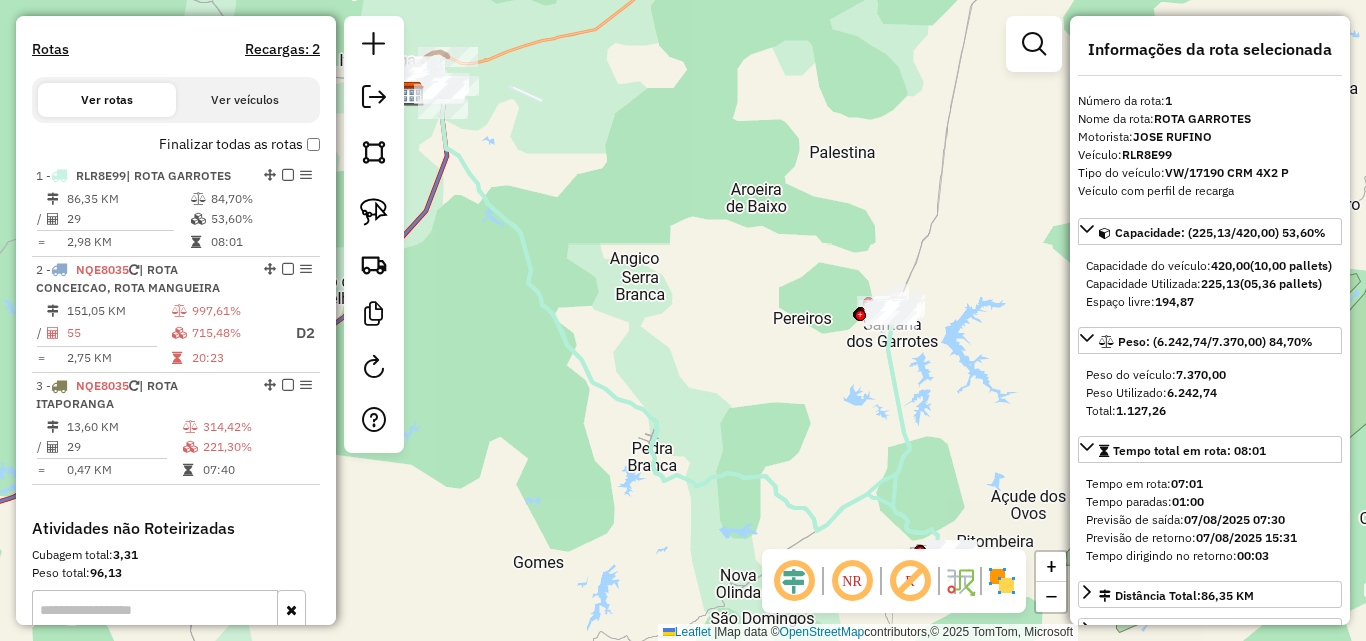 scroll, scrollTop: 600, scrollLeft: 0, axis: vertical 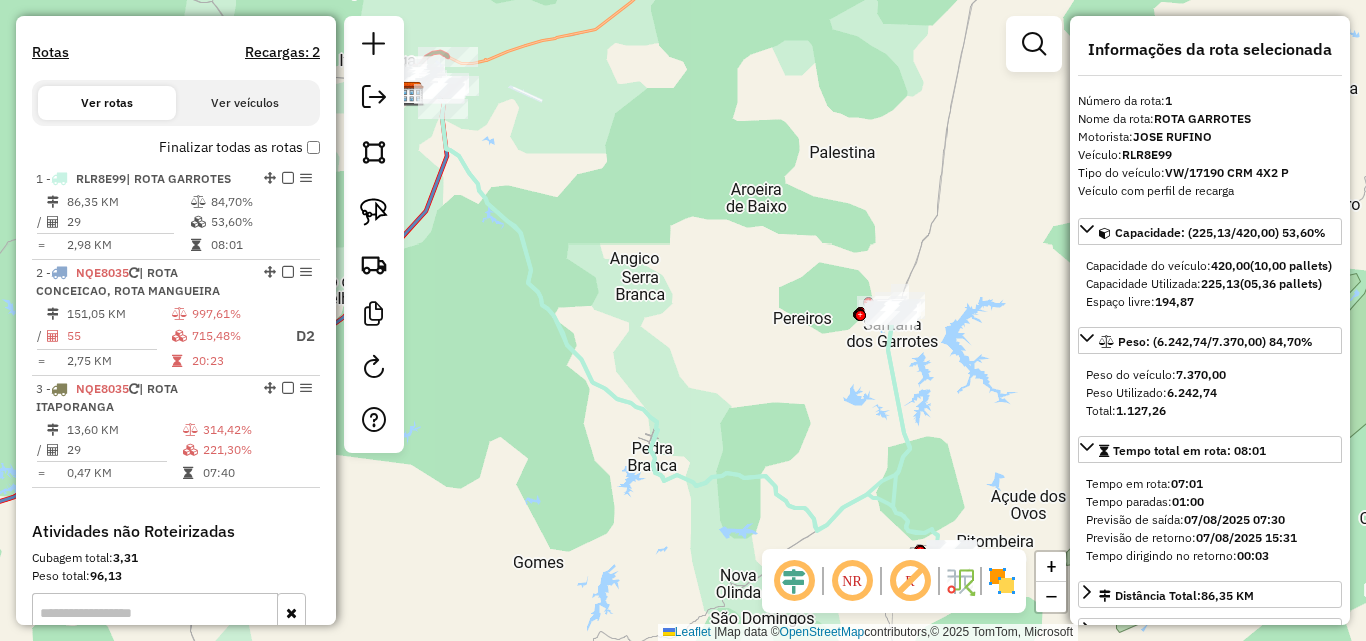 drag, startPoint x: 284, startPoint y: 176, endPoint x: 460, endPoint y: 203, distance: 178.05898 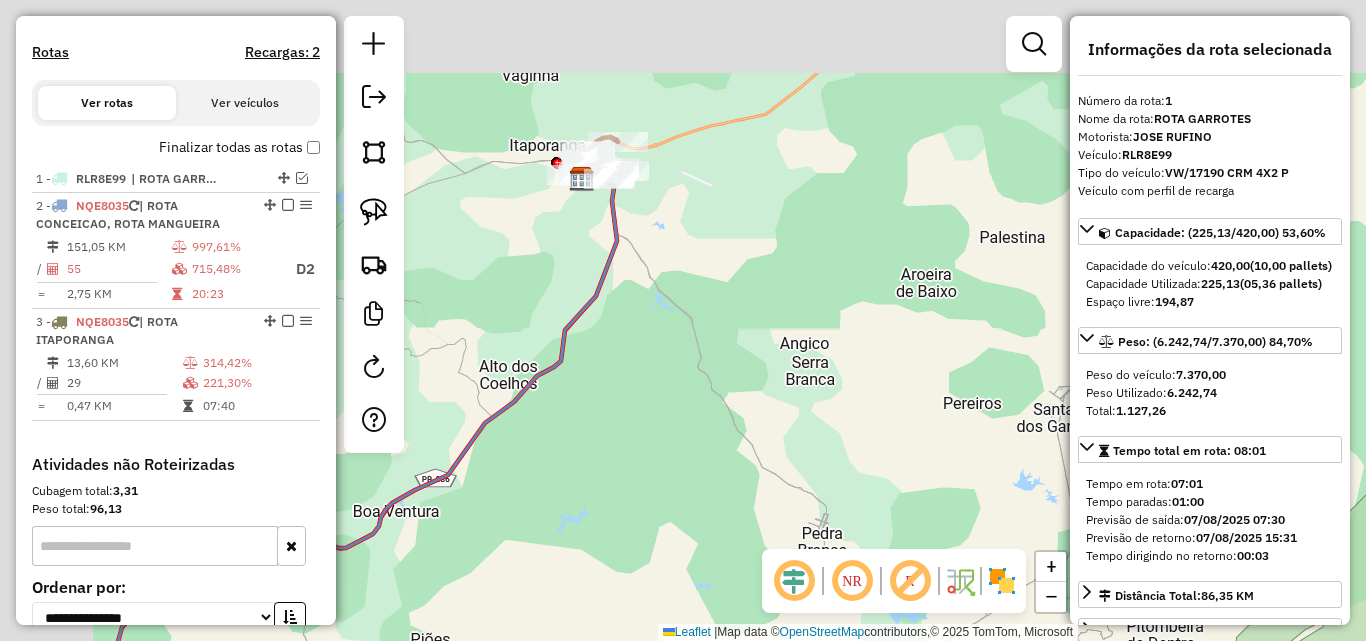 drag, startPoint x: 550, startPoint y: 216, endPoint x: 748, endPoint y: 303, distance: 216.27066 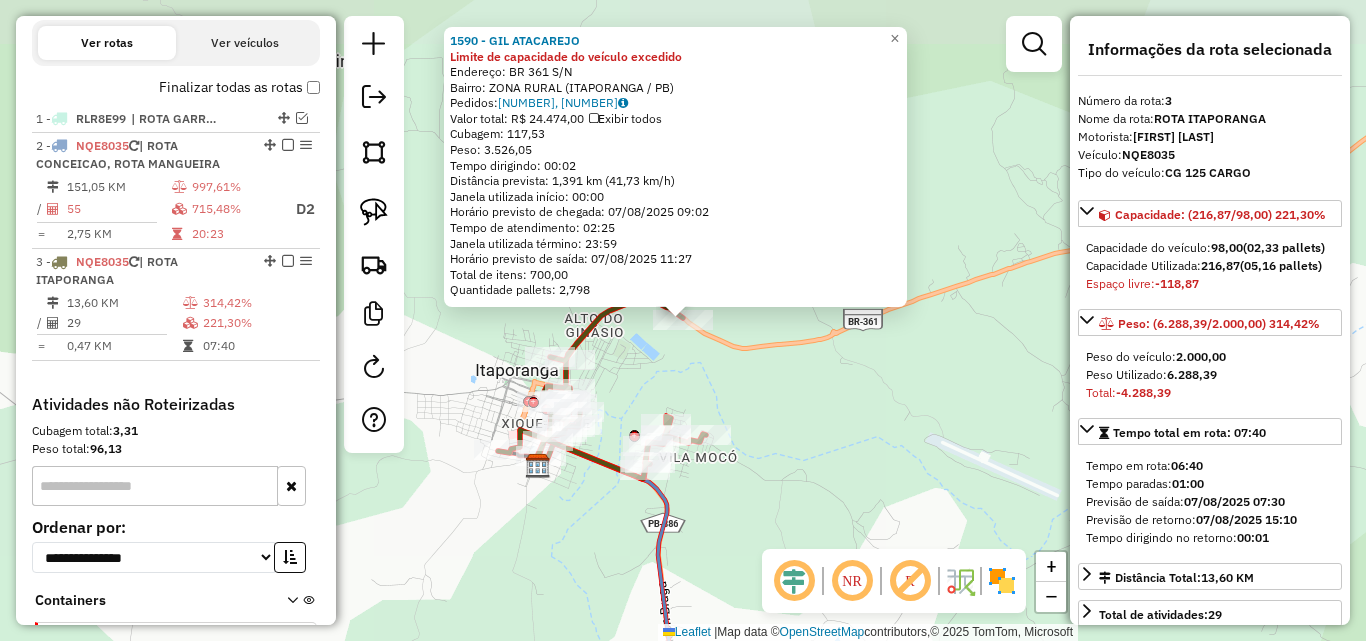 scroll, scrollTop: 790, scrollLeft: 0, axis: vertical 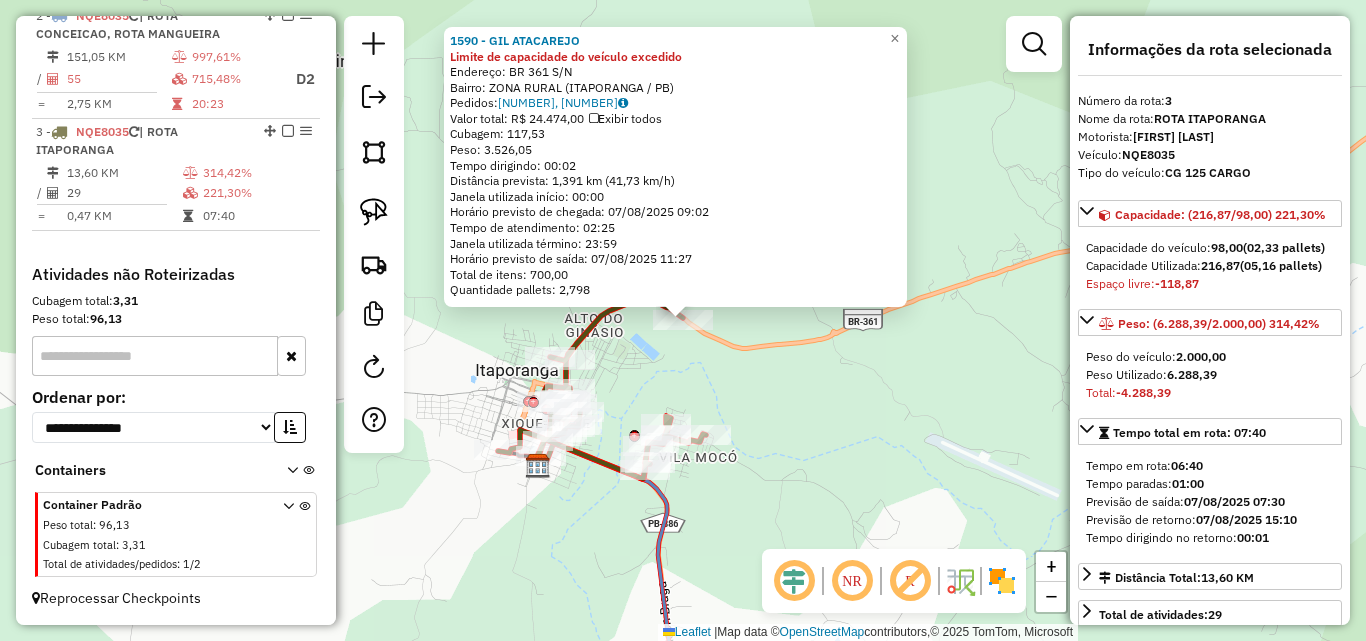 click on "1590 - GIL ATACAREJO Limite de capacidade do veículo excedido  Endereço:  BR 361 S/N   Bairro: ZONA RURAL (ITAPORANGA / PB)   Pedidos:  06751859, 06751875   Valor total: R$ 24.474,00   Exibir todos   Cubagem: 117,53  Peso: 3.526,05  Tempo dirigindo: 00:02   Distância prevista: 1,391 km (41,73 km/h)   Janela utilizada início: 00:00   Horário previsto de chegada: 07/08/2025 09:02   Tempo de atendimento: 02:25   Janela utilizada término: 23:59   Horário previsto de saída: 07/08/2025 11:27   Total de itens: 700,00   Quantidade pallets: 2,798  × Janela de atendimento Grade de atendimento Capacidade Transportadoras Veículos Cliente Pedidos  Rotas Selecione os dias de semana para filtrar as janelas de atendimento  Seg   Ter   Qua   Qui   Sex   Sáb   Dom  Informe o período da janela de atendimento: De: Até:  Filtrar exatamente a janela do cliente  Considerar janela de atendimento padrão  Selecione os dias de semana para filtrar as grades de atendimento  Seg   Ter   Qua   Qui   Sex   Sáb   Dom   De:  +" 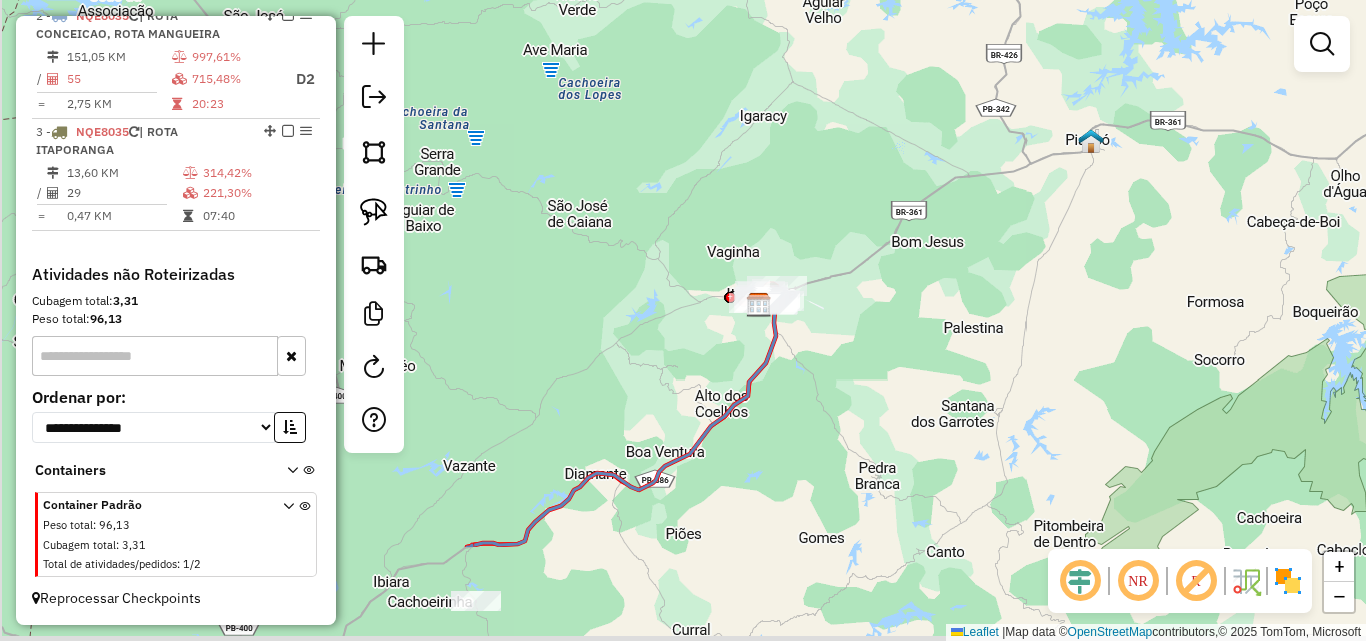 drag, startPoint x: 767, startPoint y: 432, endPoint x: 883, endPoint y: 372, distance: 130.59862 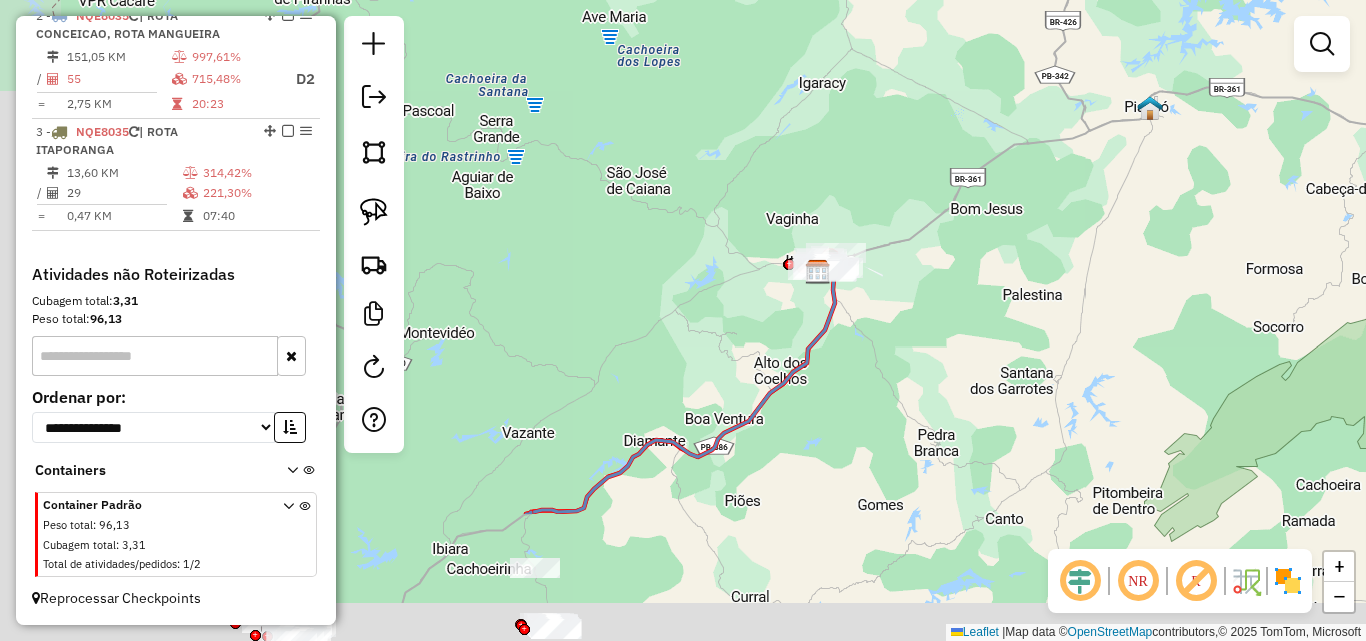 click on "Janela de atendimento Grade de atendimento Capacidade Transportadoras Veículos Cliente Pedidos  Rotas Selecione os dias de semana para filtrar as janelas de atendimento  Seg   Ter   Qua   Qui   Sex   Sáb   Dom  Informe o período da janela de atendimento: De: Até:  Filtrar exatamente a janela do cliente  Considerar janela de atendimento padrão  Selecione os dias de semana para filtrar as grades de atendimento  Seg   Ter   Qua   Qui   Sex   Sáb   Dom   Considerar clientes sem dia de atendimento cadastrado  Clientes fora do dia de atendimento selecionado Filtrar as atividades entre os valores definidos abaixo:  Peso mínimo:   Peso máximo:   Cubagem mínima:   Cubagem máxima:   De:   Até:  Filtrar as atividades entre o tempo de atendimento definido abaixo:  De:   Até:   Considerar capacidade total dos clientes não roteirizados Transportadora: Selecione um ou mais itens Tipo de veículo: Selecione um ou mais itens Veículo: Selecione um ou mais itens Motorista: Selecione um ou mais itens Nome: Rótulo:" 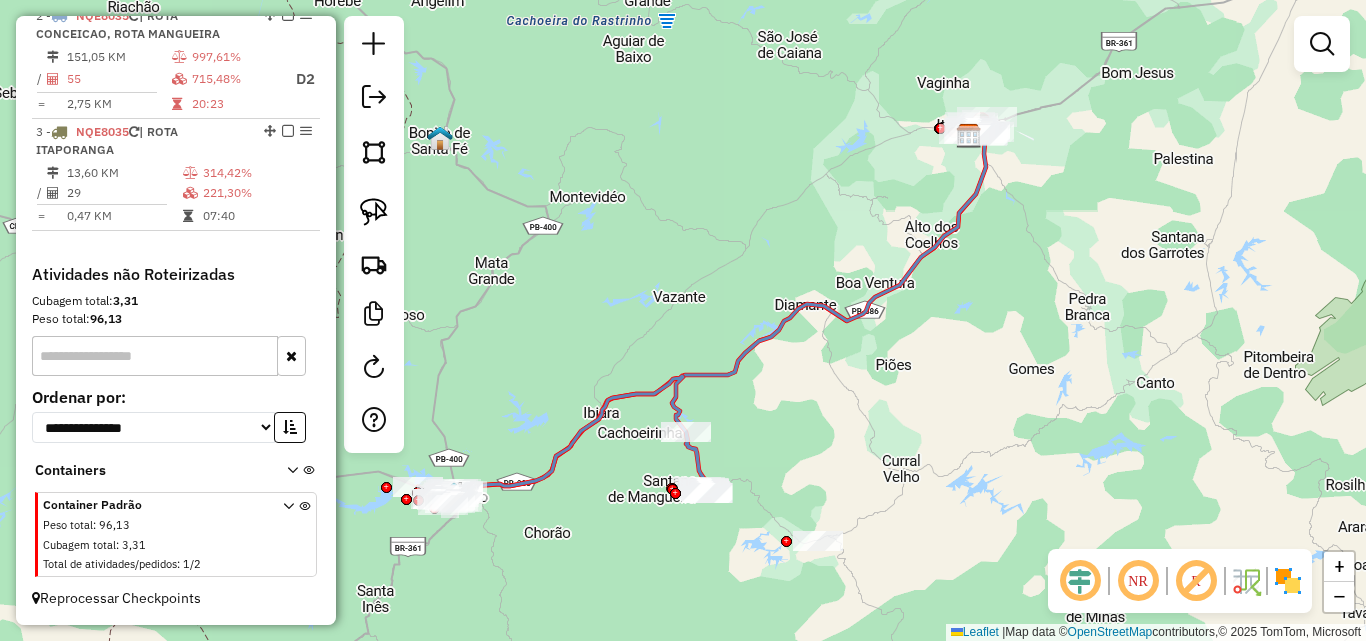 drag, startPoint x: 833, startPoint y: 487, endPoint x: 975, endPoint y: 358, distance: 191.8463 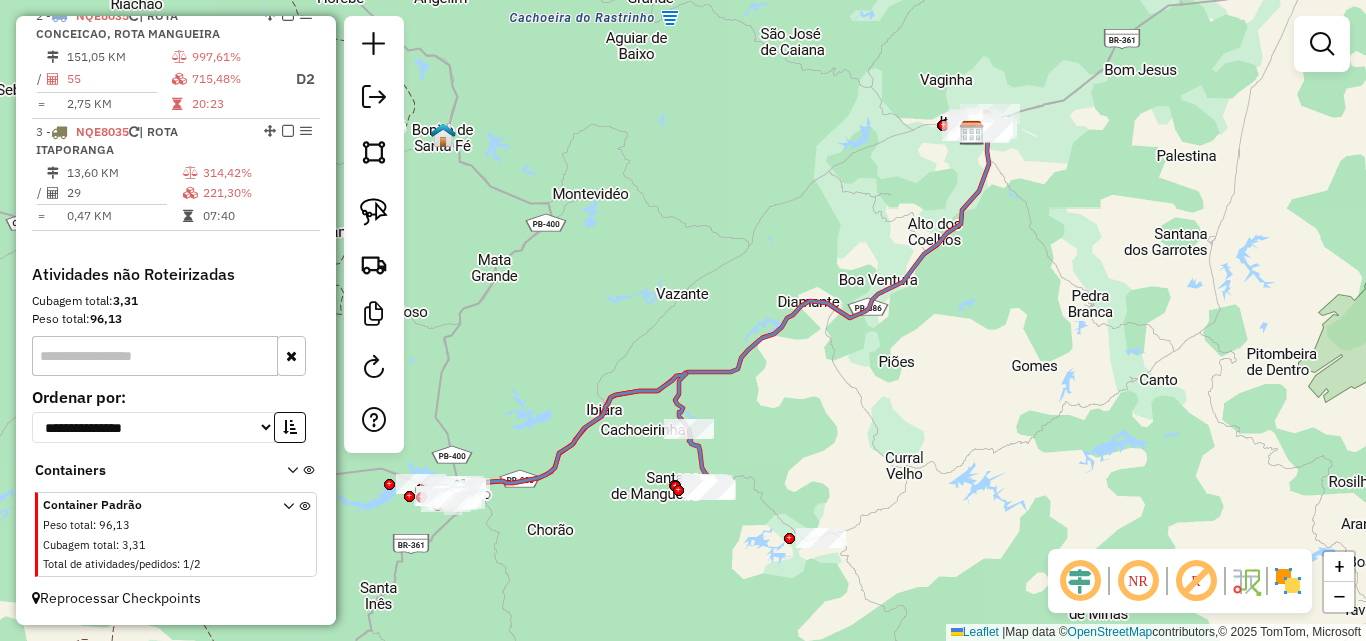 click on "Janela de atendimento Grade de atendimento Capacidade Transportadoras Veículos Cliente Pedidos  Rotas Selecione os dias de semana para filtrar as janelas de atendimento  Seg   Ter   Qua   Qui   Sex   Sáb   Dom  Informe o período da janela de atendimento: De: Até:  Filtrar exatamente a janela do cliente  Considerar janela de atendimento padrão  Selecione os dias de semana para filtrar as grades de atendimento  Seg   Ter   Qua   Qui   Sex   Sáb   Dom   Considerar clientes sem dia de atendimento cadastrado  Clientes fora do dia de atendimento selecionado Filtrar as atividades entre os valores definidos abaixo:  Peso mínimo:   Peso máximo:   Cubagem mínima:   Cubagem máxima:   De:   Até:  Filtrar as atividades entre o tempo de atendimento definido abaixo:  De:   Até:   Considerar capacidade total dos clientes não roteirizados Transportadora: Selecione um ou mais itens Tipo de veículo: Selecione um ou mais itens Veículo: Selecione um ou mais itens Motorista: Selecione um ou mais itens Nome: Rótulo:" 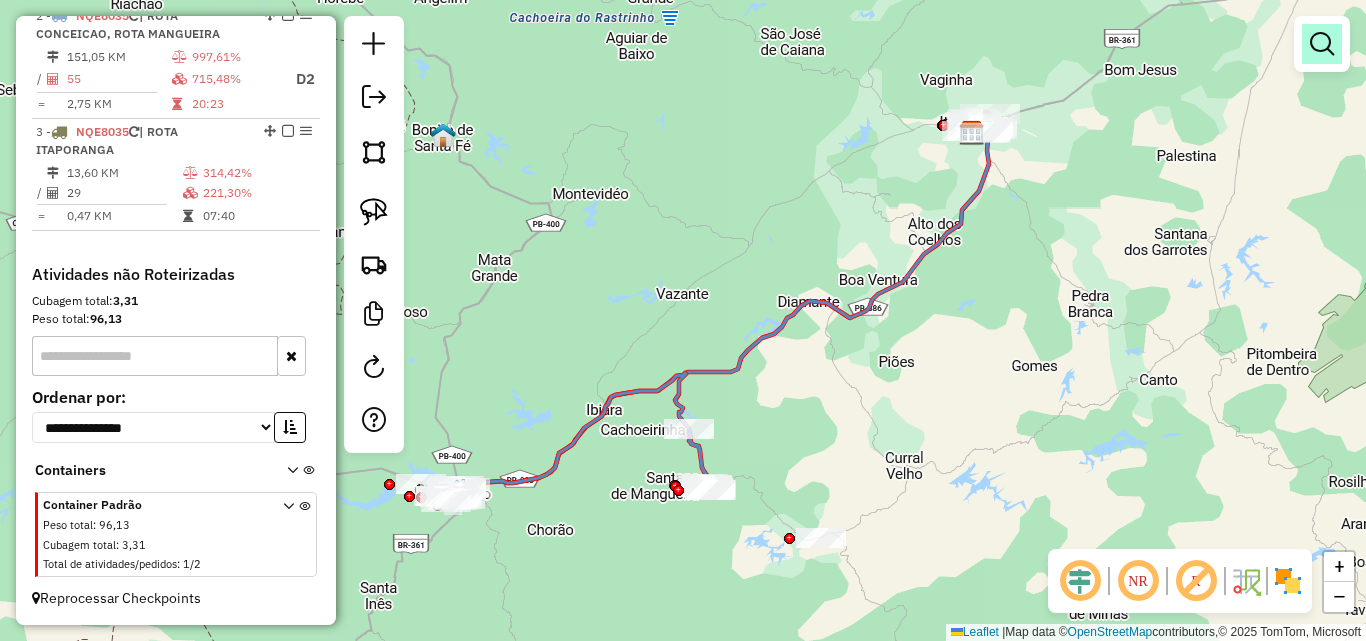 drag, startPoint x: 1327, startPoint y: 44, endPoint x: 1159, endPoint y: 85, distance: 172.93062 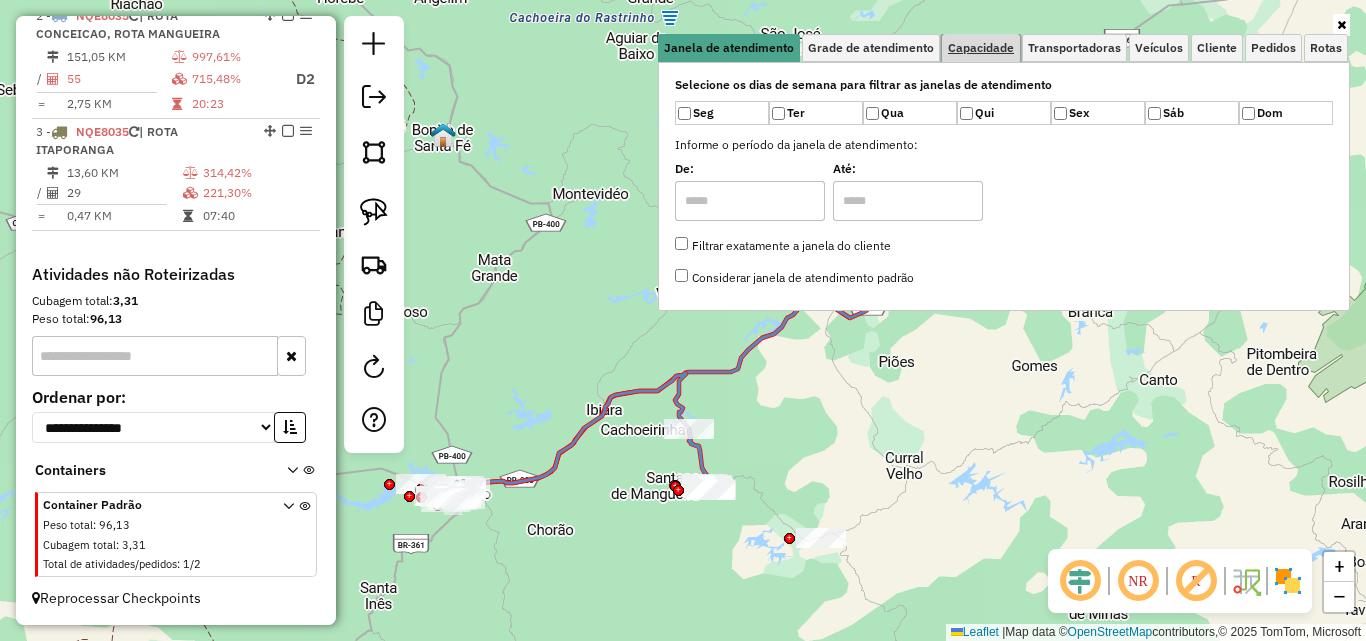 click on "Capacidade" at bounding box center (981, 48) 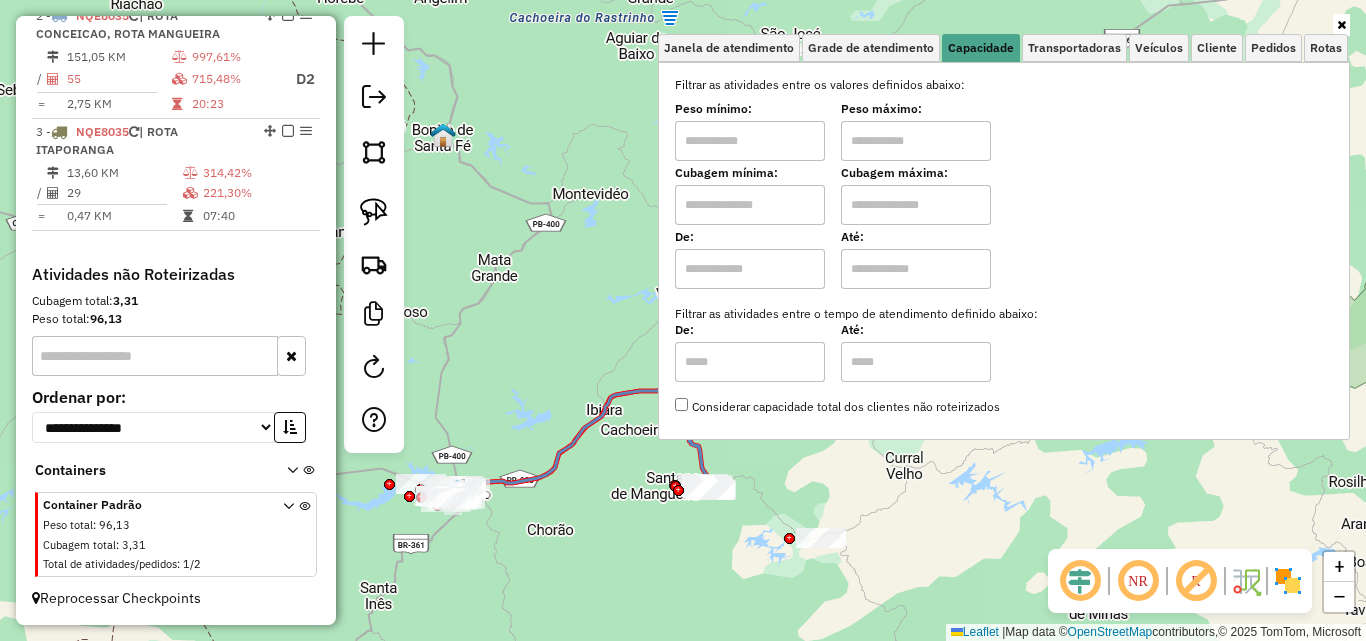 drag, startPoint x: 780, startPoint y: 134, endPoint x: 777, endPoint y: 167, distance: 33.13608 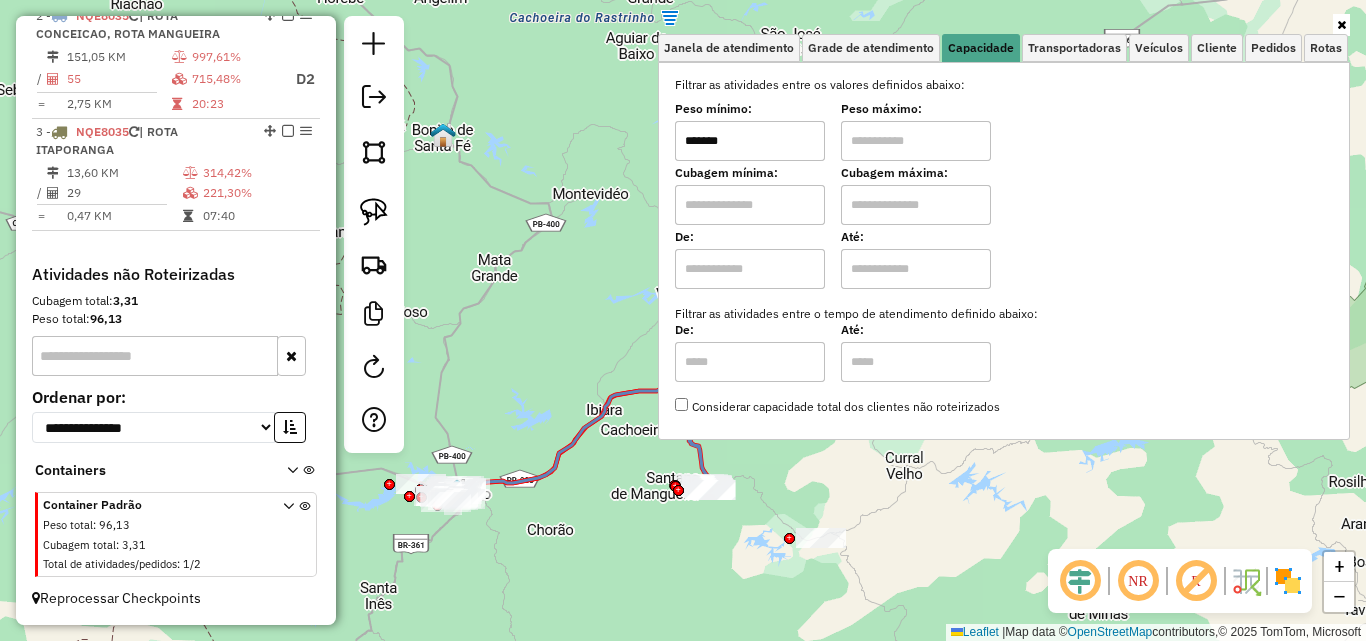 click at bounding box center (916, 141) 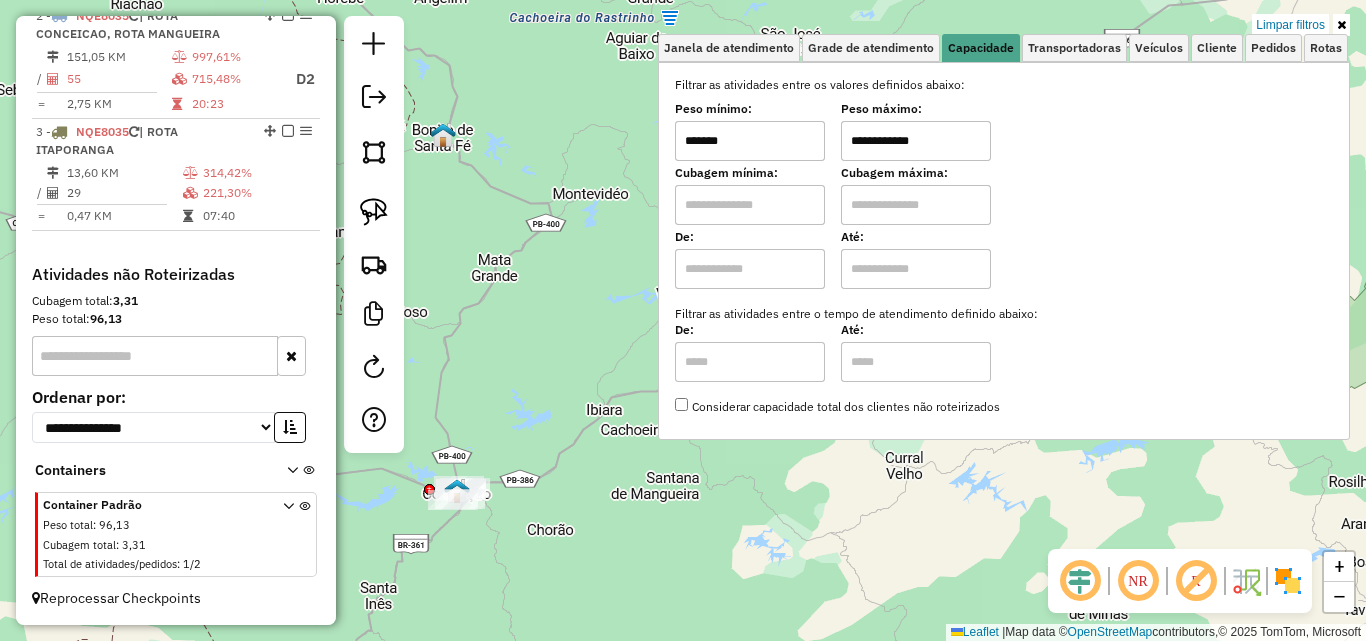 click at bounding box center [1341, 25] 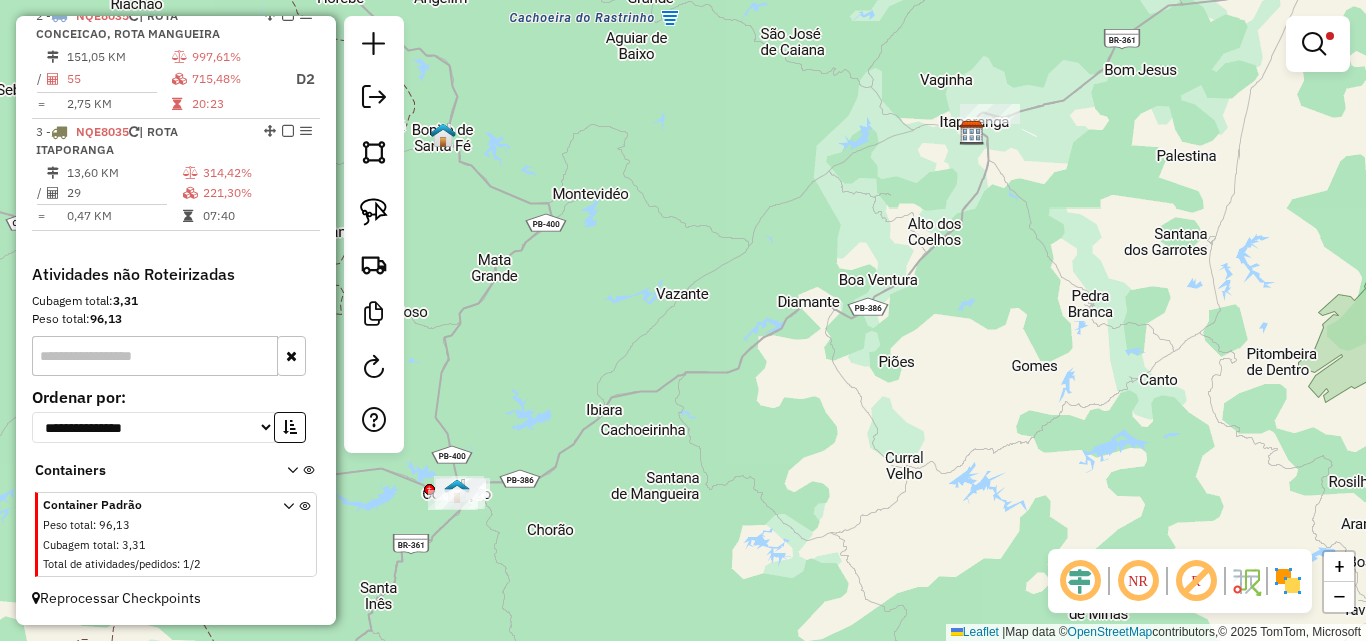click on "**********" 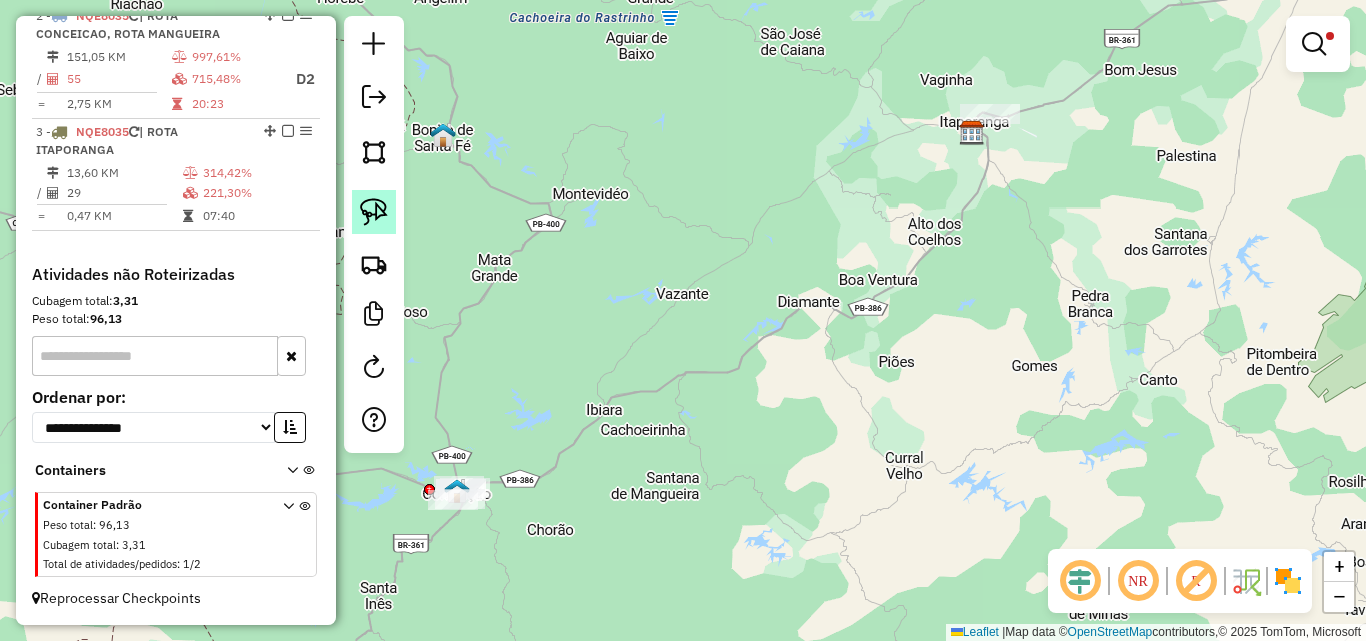 drag, startPoint x: 373, startPoint y: 200, endPoint x: 497, endPoint y: 328, distance: 178.21335 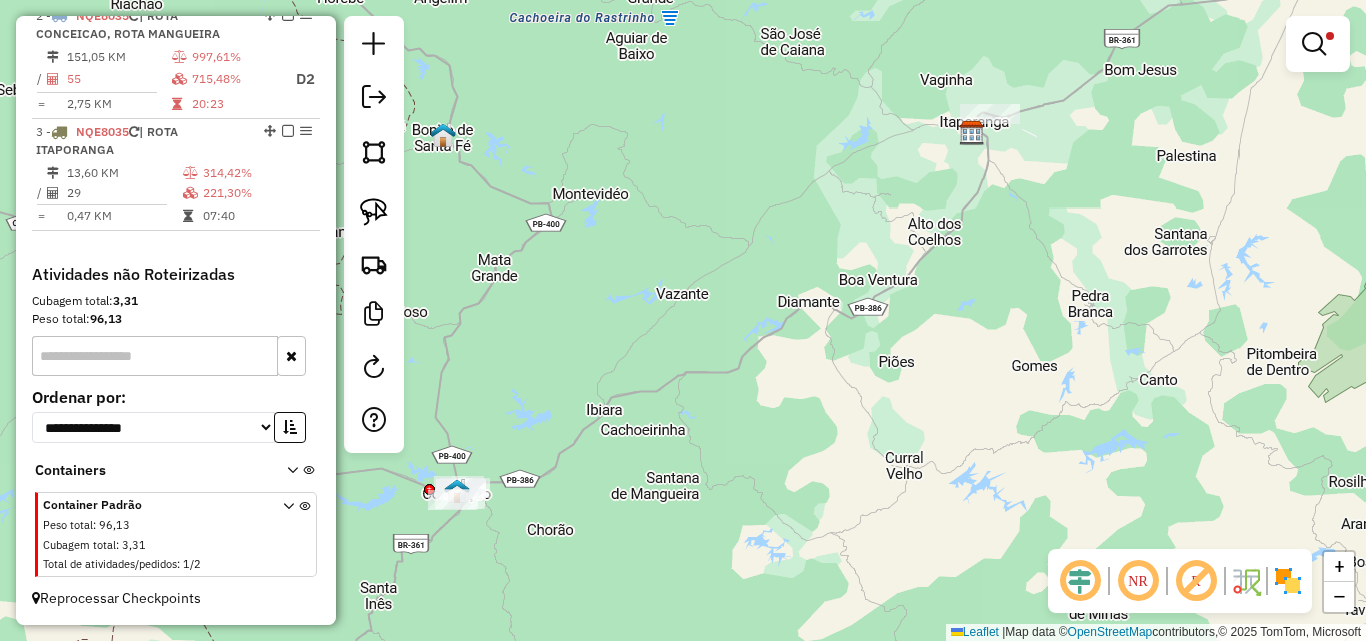 click 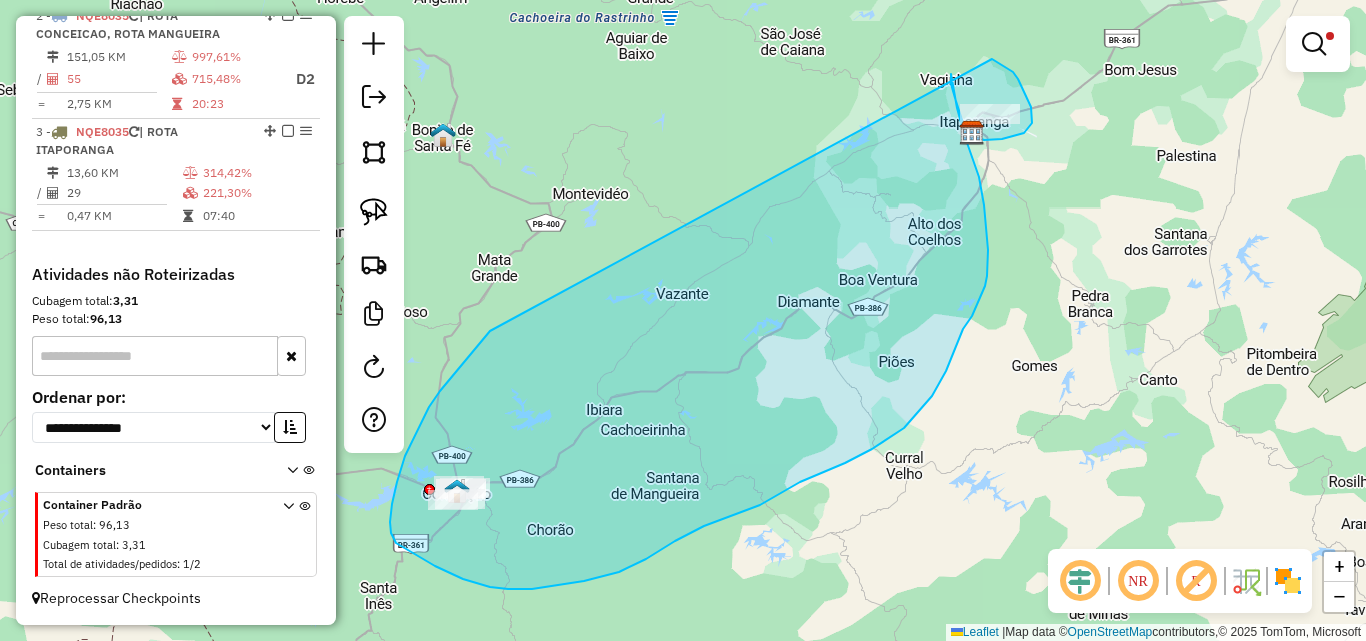 drag, startPoint x: 415, startPoint y: 434, endPoint x: 958, endPoint y: 45, distance: 667.9596 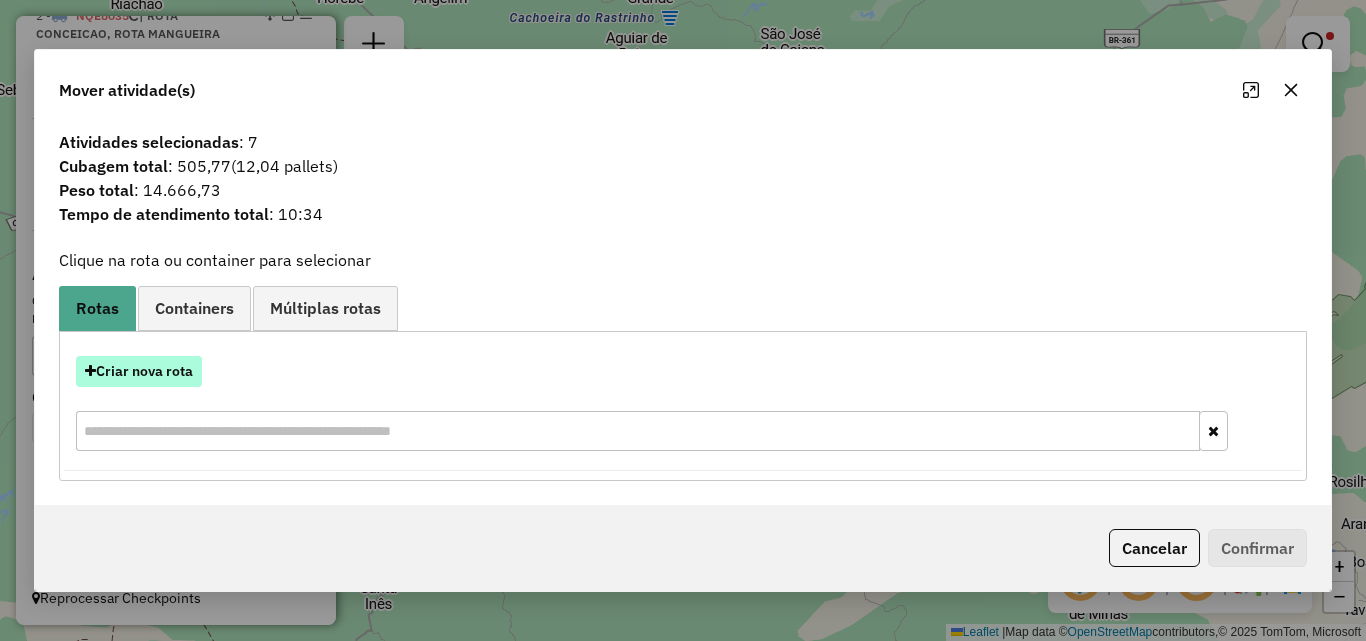 click on "Criar nova rota" at bounding box center [139, 371] 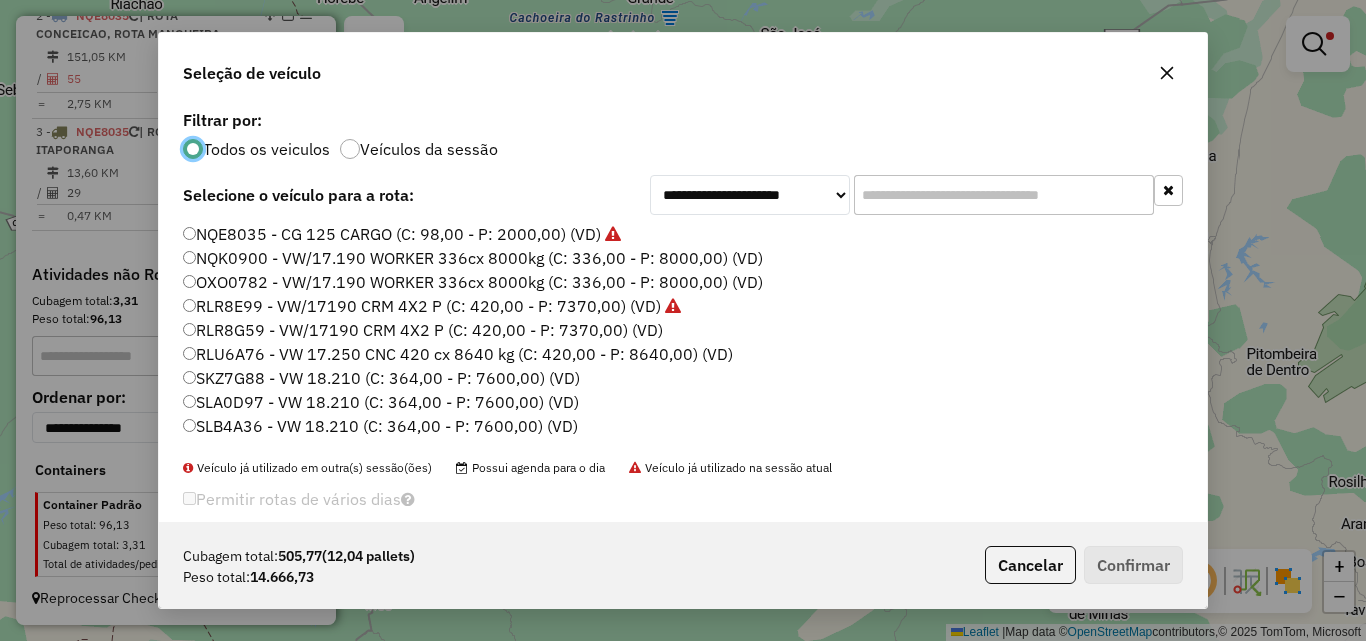 scroll, scrollTop: 11, scrollLeft: 6, axis: both 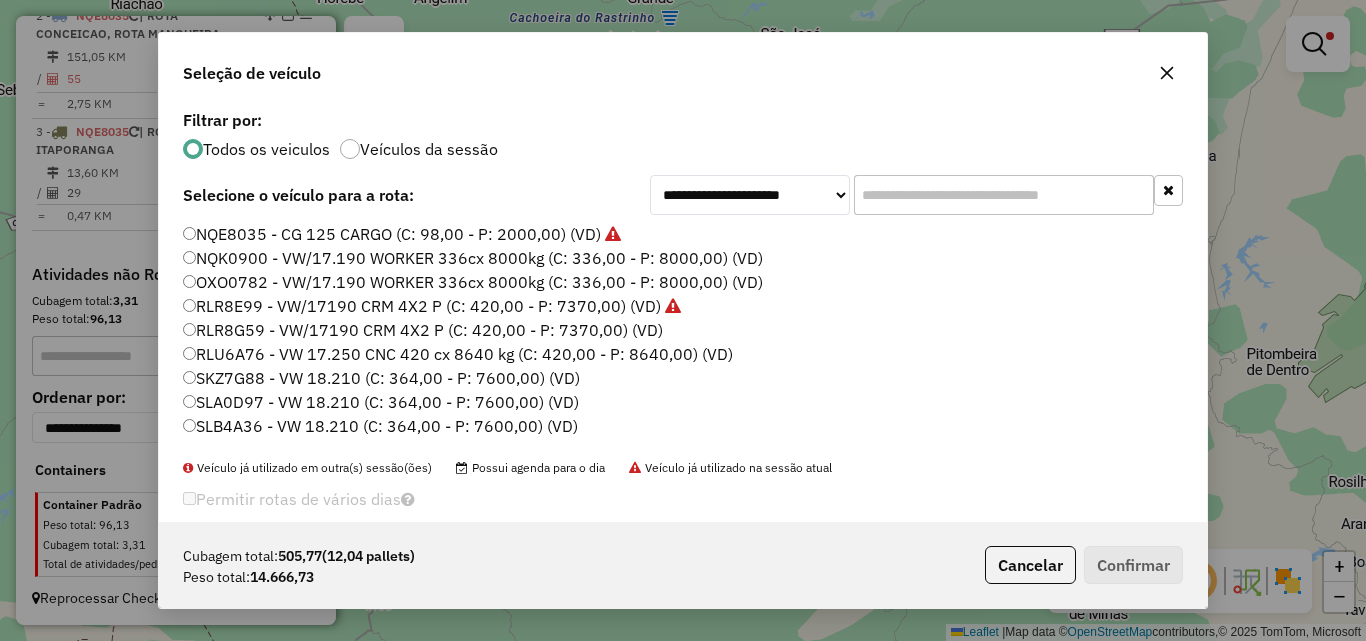 click 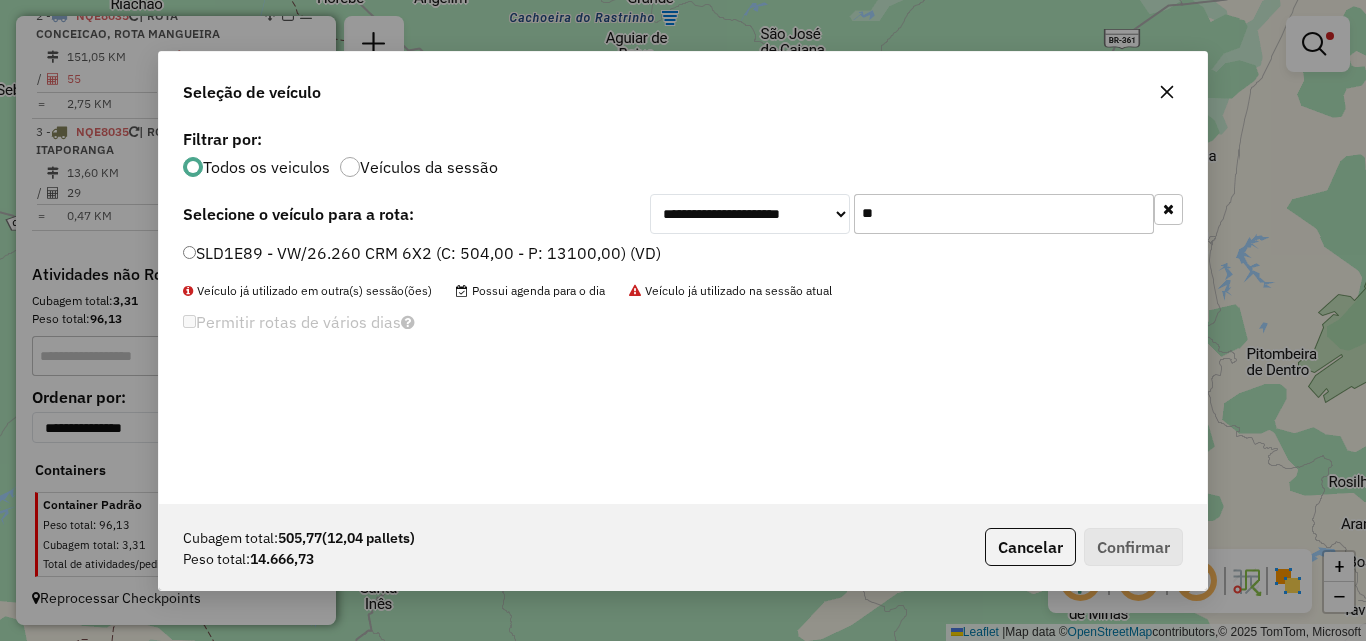 type on "**" 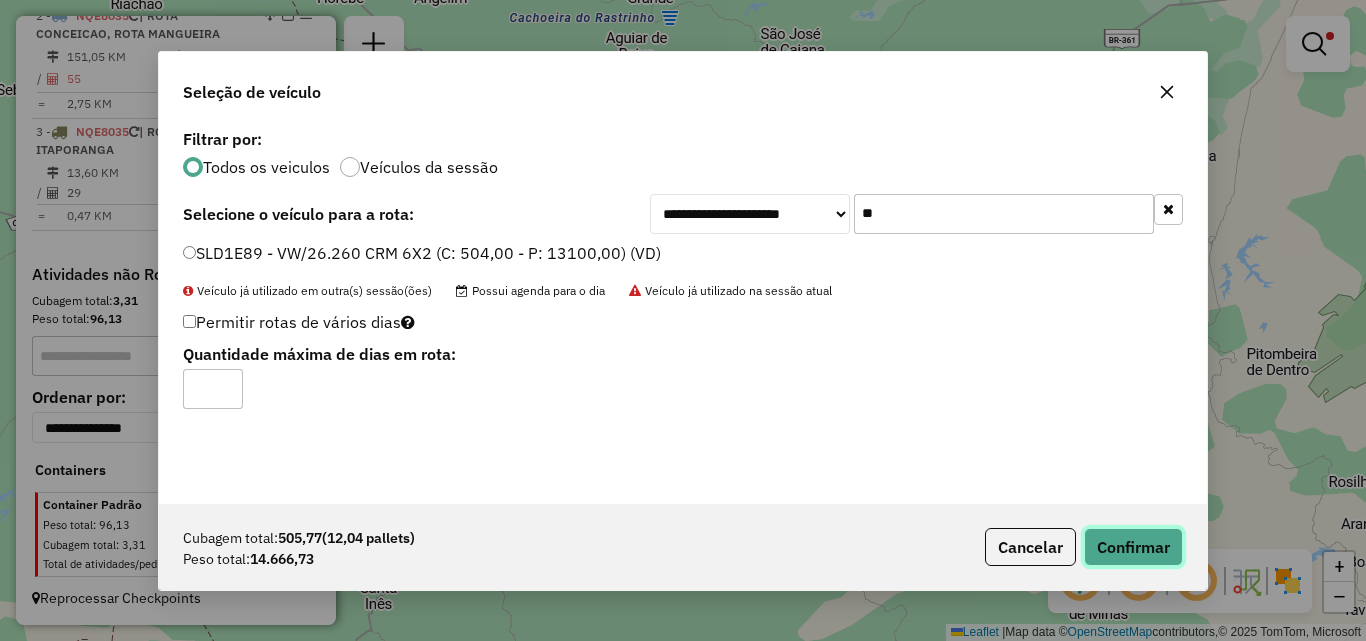 click on "Confirmar" 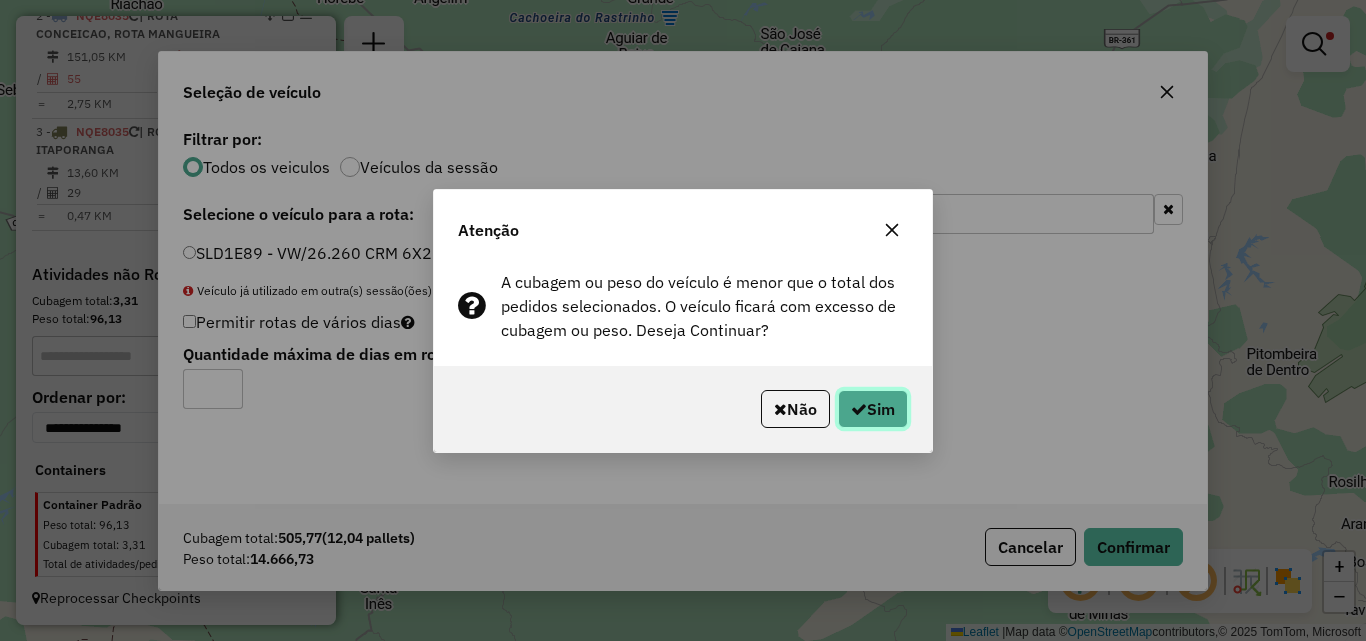click on "Sim" 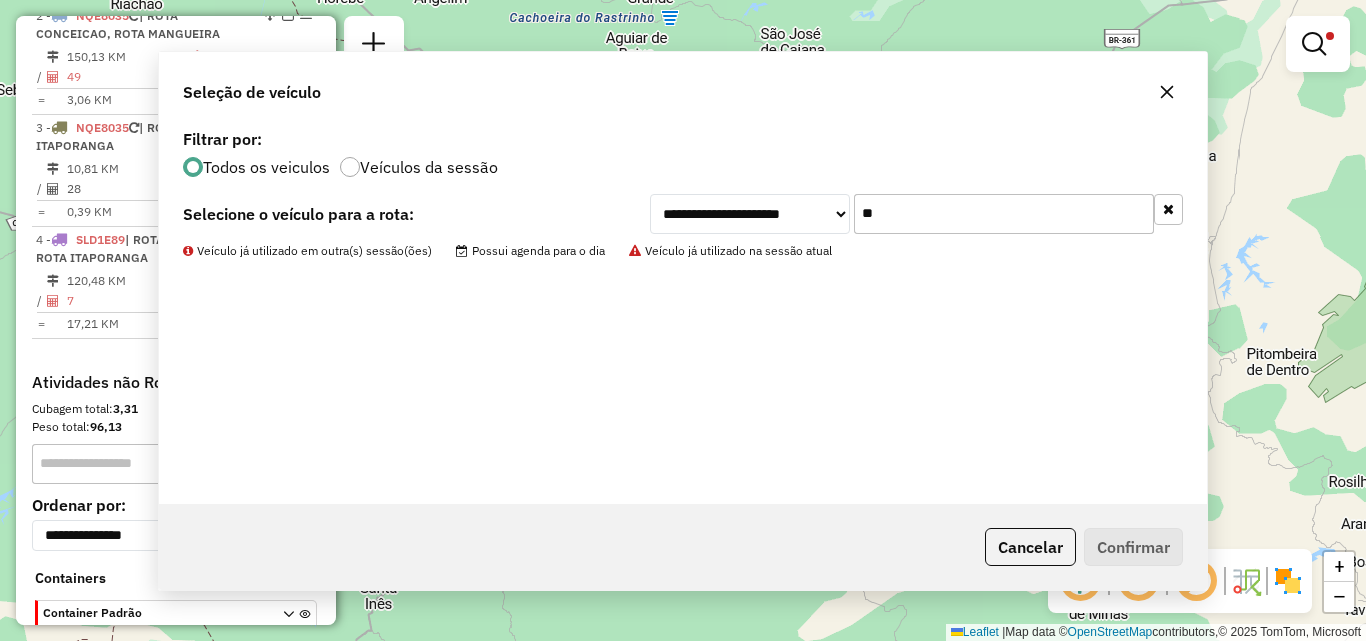 scroll, scrollTop: 562, scrollLeft: 0, axis: vertical 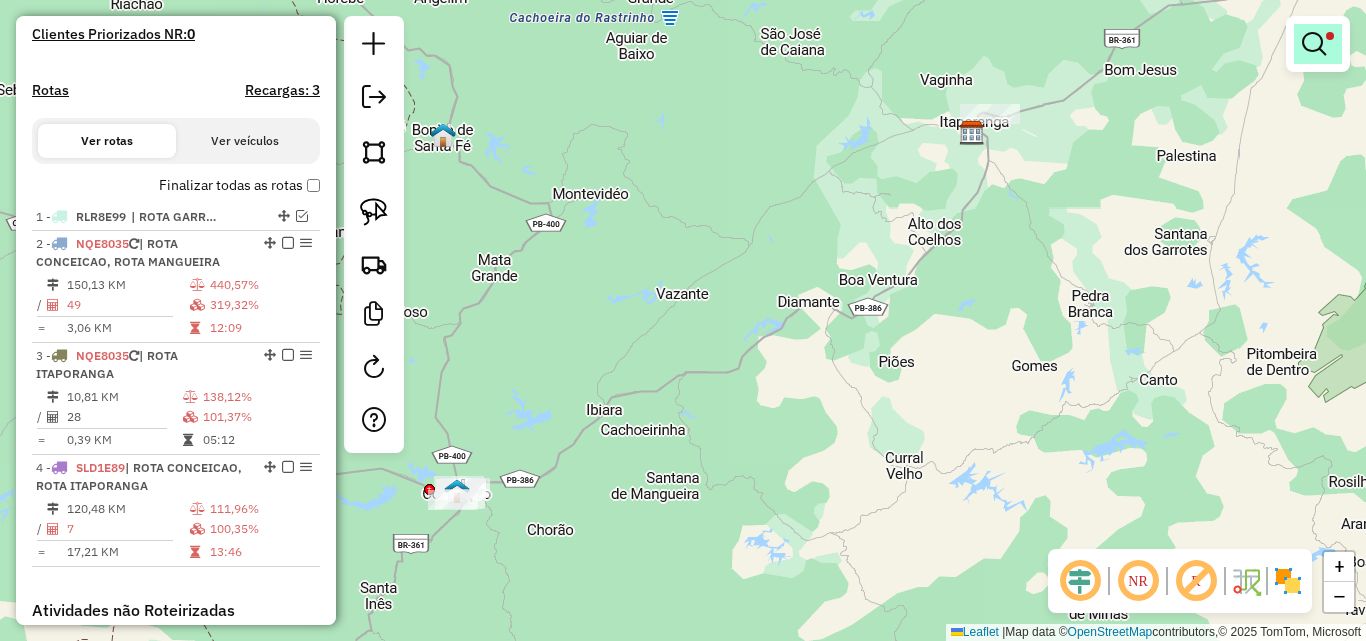 click at bounding box center [1314, 44] 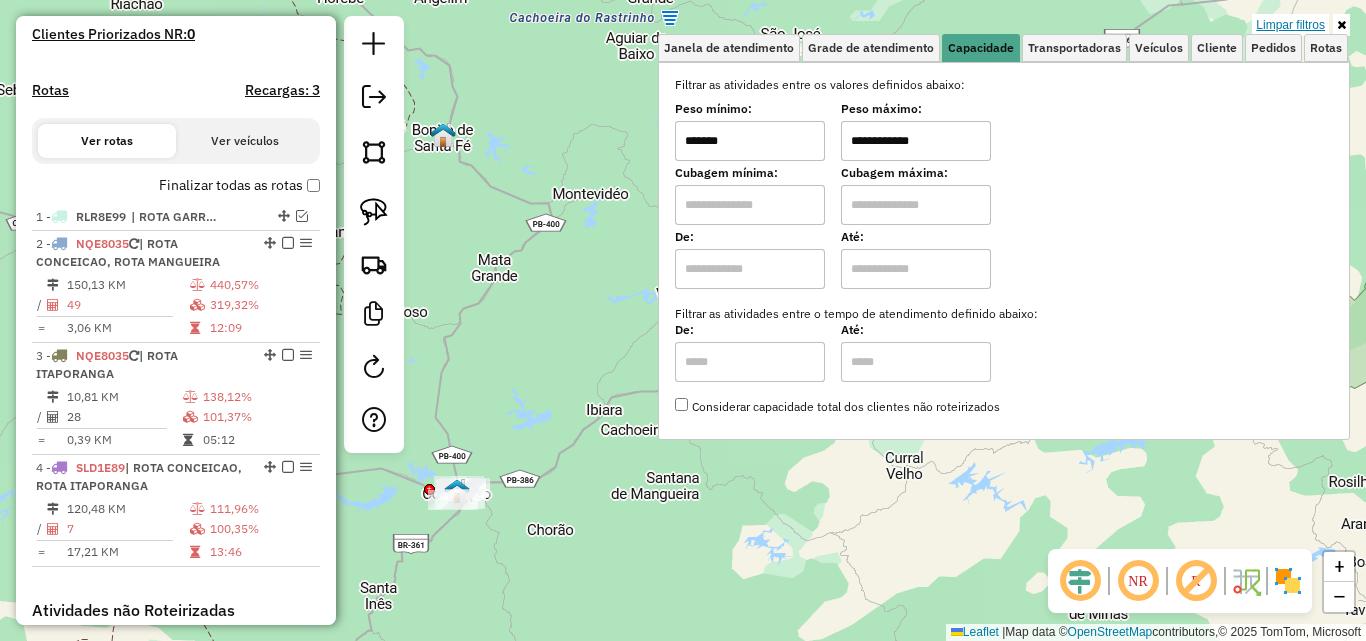 click on "Limpar filtros" at bounding box center [1290, 25] 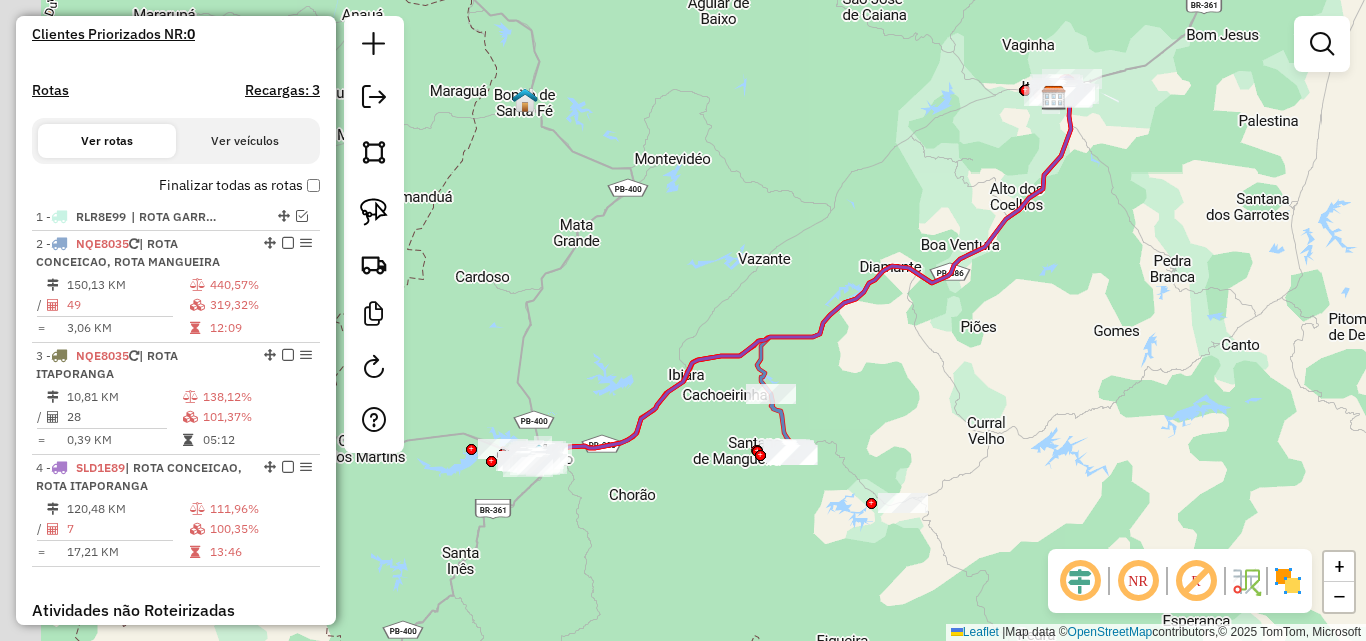 drag, startPoint x: 936, startPoint y: 410, endPoint x: 1102, endPoint y: 351, distance: 176.17322 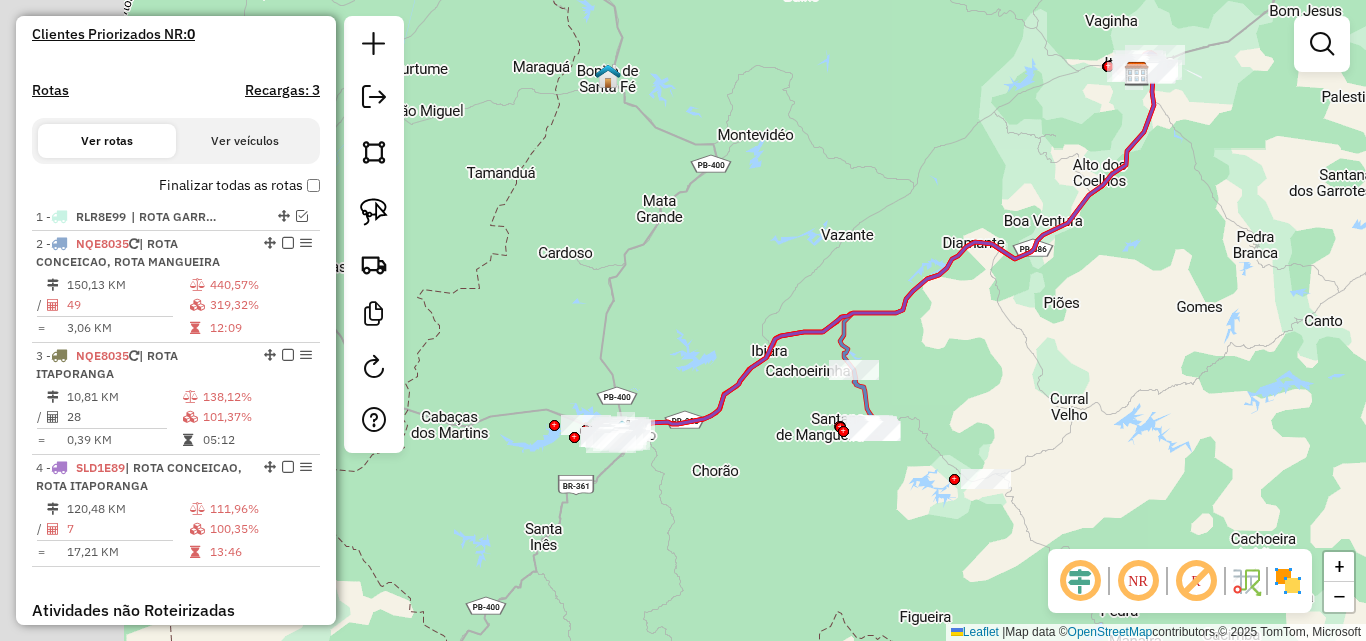 click on "Janela de atendimento Grade de atendimento Capacidade Transportadoras Veículos Cliente Pedidos  Rotas Selecione os dias de semana para filtrar as janelas de atendimento  Seg   Ter   Qua   Qui   Sex   Sáb   Dom  Informe o período da janela de atendimento: De: Até:  Filtrar exatamente a janela do cliente  Considerar janela de atendimento padrão  Selecione os dias de semana para filtrar as grades de atendimento  Seg   Ter   Qua   Qui   Sex   Sáb   Dom   Considerar clientes sem dia de atendimento cadastrado  Clientes fora do dia de atendimento selecionado Filtrar as atividades entre os valores definidos abaixo:  Peso mínimo:   Peso máximo:   Cubagem mínima:   Cubagem máxima:   De:   Até:  Filtrar as atividades entre o tempo de atendimento definido abaixo:  De:   Até:   Considerar capacidade total dos clientes não roteirizados Transportadora: Selecione um ou mais itens Tipo de veículo: Selecione um ou mais itens Veículo: Selecione um ou mais itens Motorista: Selecione um ou mais itens Nome: Rótulo:" 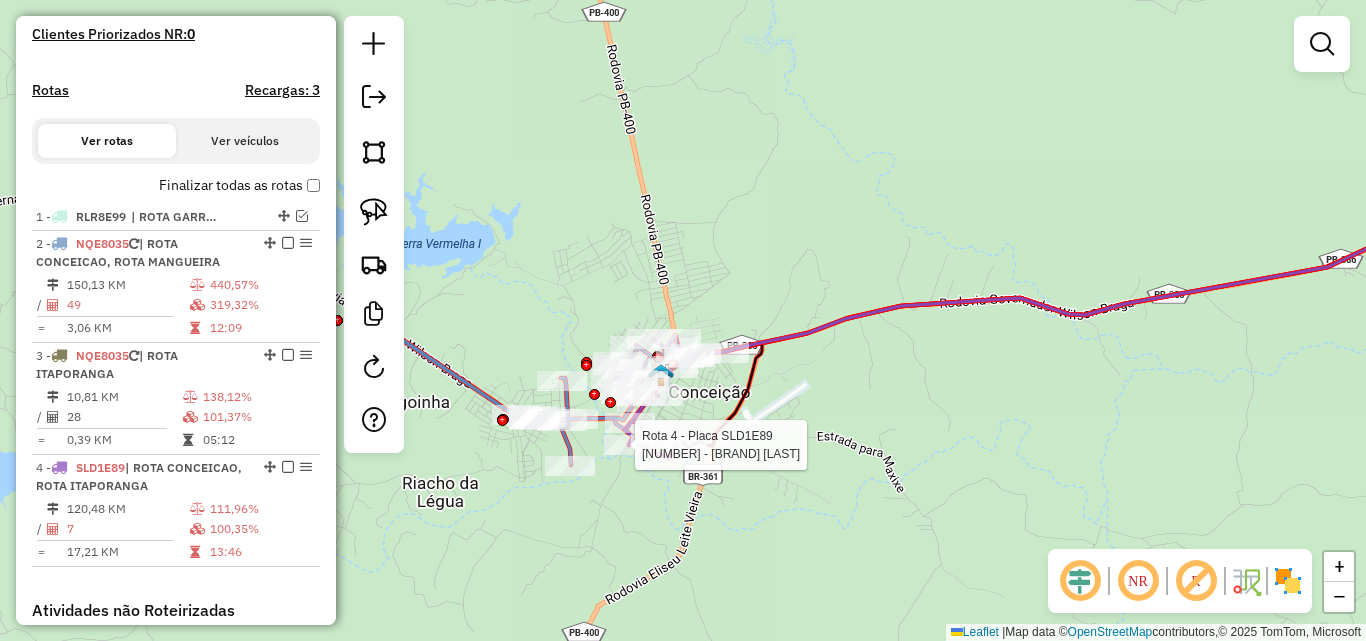 select on "**********" 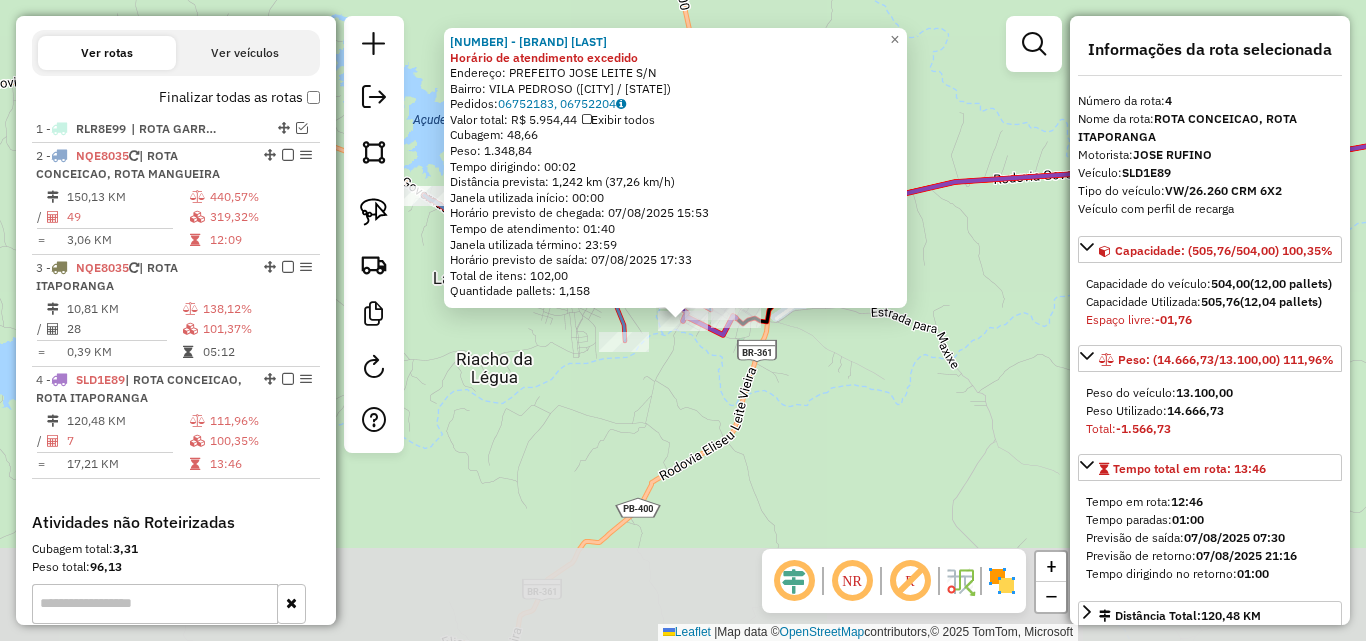 scroll, scrollTop: 897, scrollLeft: 0, axis: vertical 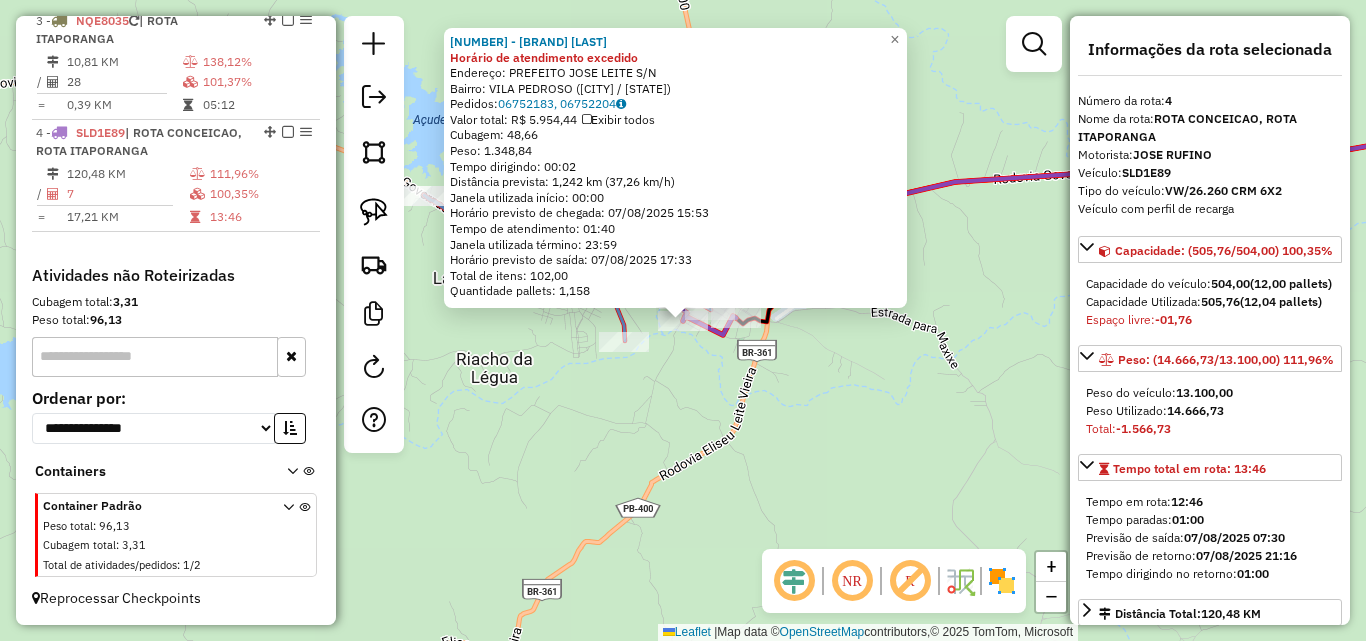 drag, startPoint x: 685, startPoint y: 474, endPoint x: 696, endPoint y: 437, distance: 38.600517 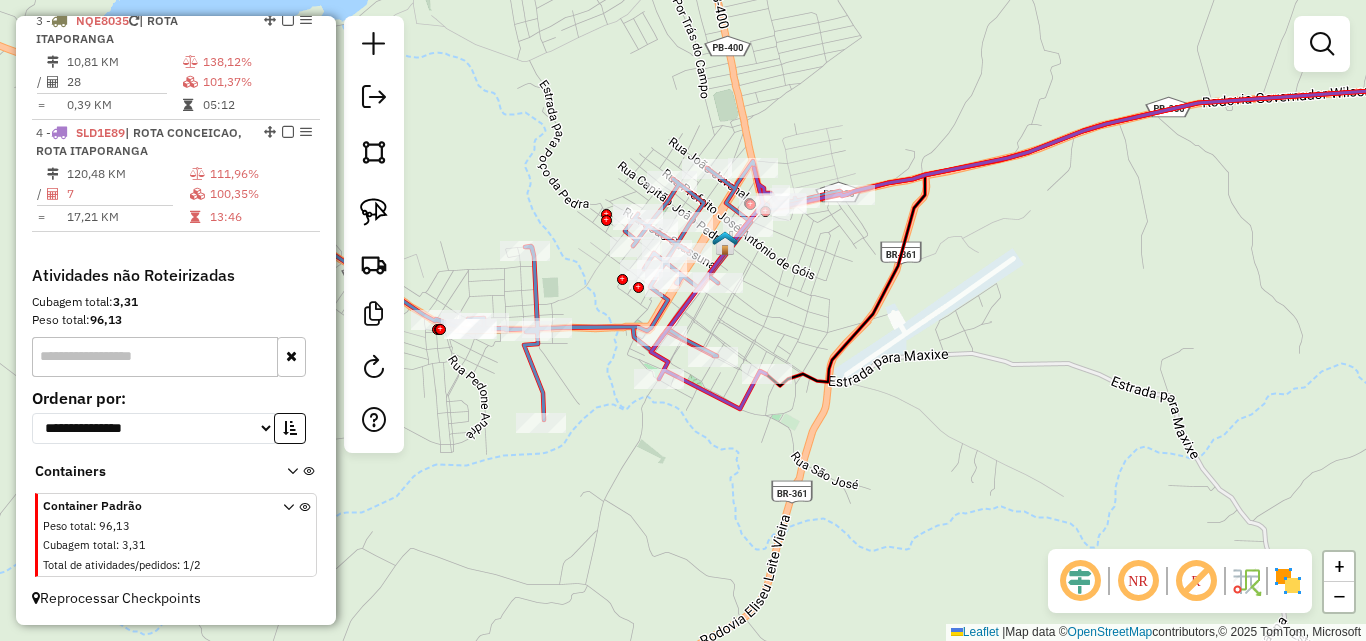 click 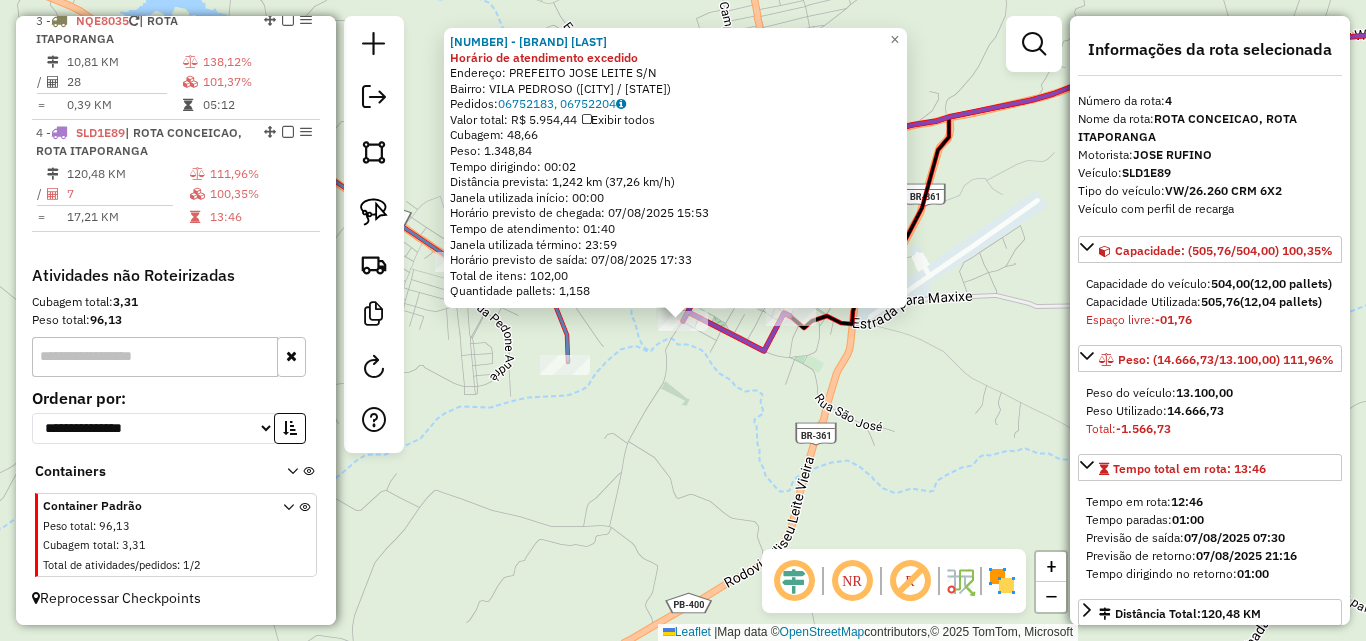 click on "75 - B13 SEVERINOCIPRIANO Horário de atendimento excedido  Endereço:  PREFEITO JOSE LEITE S/N   Bairro: VILA PEDROSO (CONCEICAO / PB)   Pedidos:  06752183, 06752204   Valor total: R$ 5.954,44   Exibir todos   Cubagem: 48,66  Peso: 1.348,84  Tempo dirigindo: 00:02   Distância prevista: 1,242 km (37,26 km/h)   Janela utilizada início: 00:00   Horário previsto de chegada: 07/08/2025 15:53   Tempo de atendimento: 01:40   Janela utilizada término: 23:59   Horário previsto de saída: 07/08/2025 17:33   Total de itens: 102,00   Quantidade pallets: 1,158  × Janela de atendimento Grade de atendimento Capacidade Transportadoras Veículos Cliente Pedidos  Rotas Selecione os dias de semana para filtrar as janelas de atendimento  Seg   Ter   Qua   Qui   Sex   Sáb   Dom  Informe o período da janela de atendimento: De: Até:  Filtrar exatamente a janela do cliente  Considerar janela de atendimento padrão  Selecione os dias de semana para filtrar as grades de atendimento  Seg   Ter   Qua   Qui   Sex   Sáb   Dom" 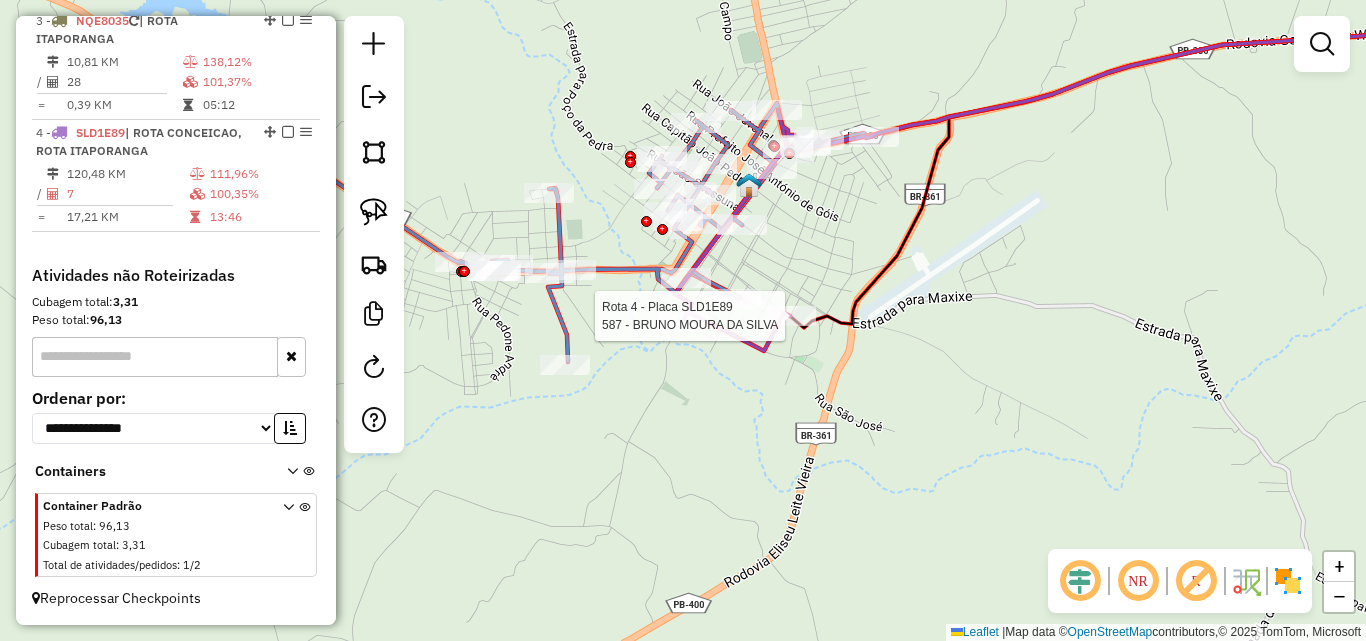 select on "**********" 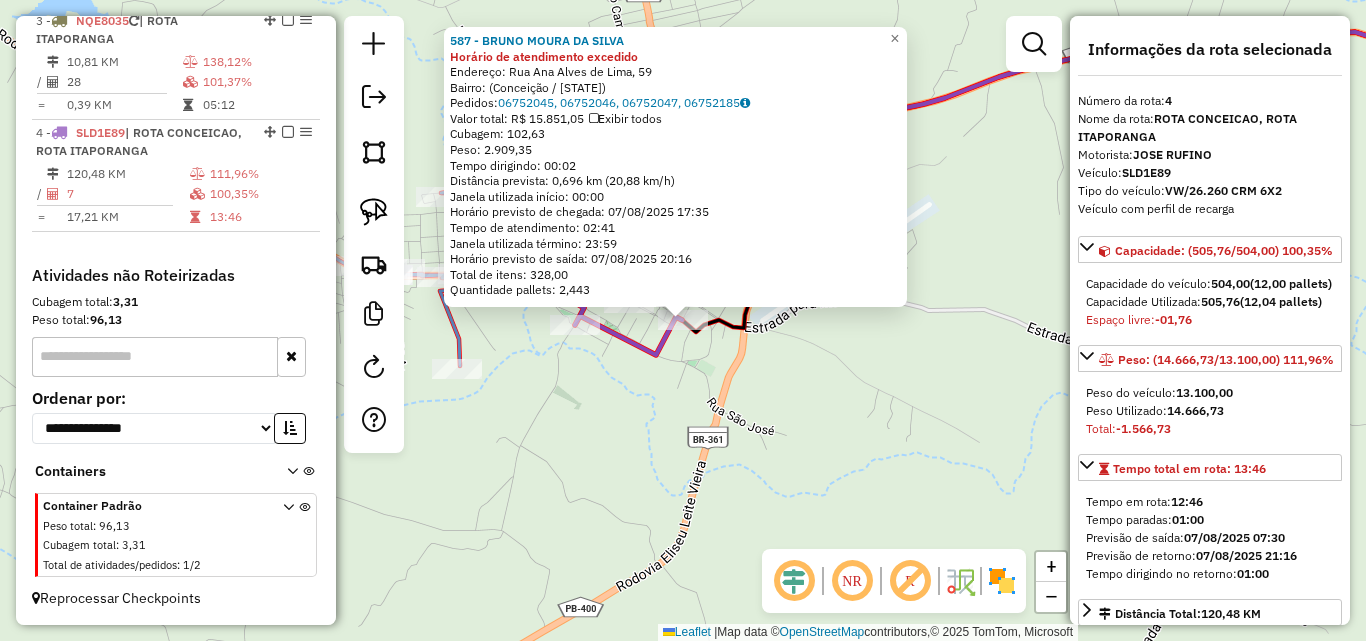 click on "587 - BRUNO MOURA DA SILVA Horário de atendimento excedido  Endereço: Rua Ana Alves de Lima, 59   Bairro:  (Conceição / PB)   Pedidos:  06752045, 06752046, 06752047, 06752185   Valor total: R$ 15.851,05   Exibir todos   Cubagem: 102,63  Peso: 2.909,35  Tempo dirigindo: 00:02   Distância prevista: 0,696 km (20,88 km/h)   Janela utilizada início: 00:00   Horário previsto de chegada: 07/08/2025 17:35   Tempo de atendimento: 02:41   Janela utilizada término: 23:59   Horário previsto de saída: 07/08/2025 20:16   Total de itens: 328,00   Quantidade pallets: 2,443  × Janela de atendimento Grade de atendimento Capacidade Transportadoras Veículos Cliente Pedidos  Rotas Selecione os dias de semana para filtrar as janelas de atendimento  Seg   Ter   Qua   Qui   Sex   Sáb   Dom  Informe o período da janela de atendimento: De: Até:  Filtrar exatamente a janela do cliente  Considerar janela de atendimento padrão  Selecione os dias de semana para filtrar as grades de atendimento  Seg   Ter   Qua   Qui   Sex" 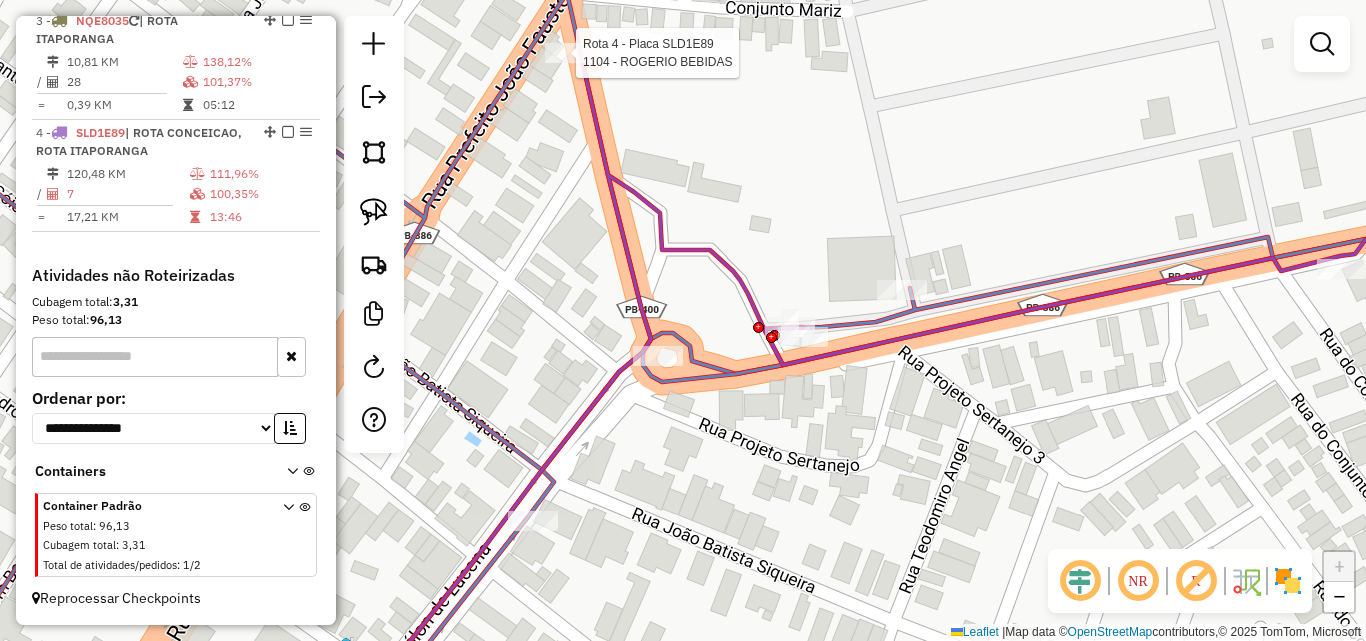 select on "**********" 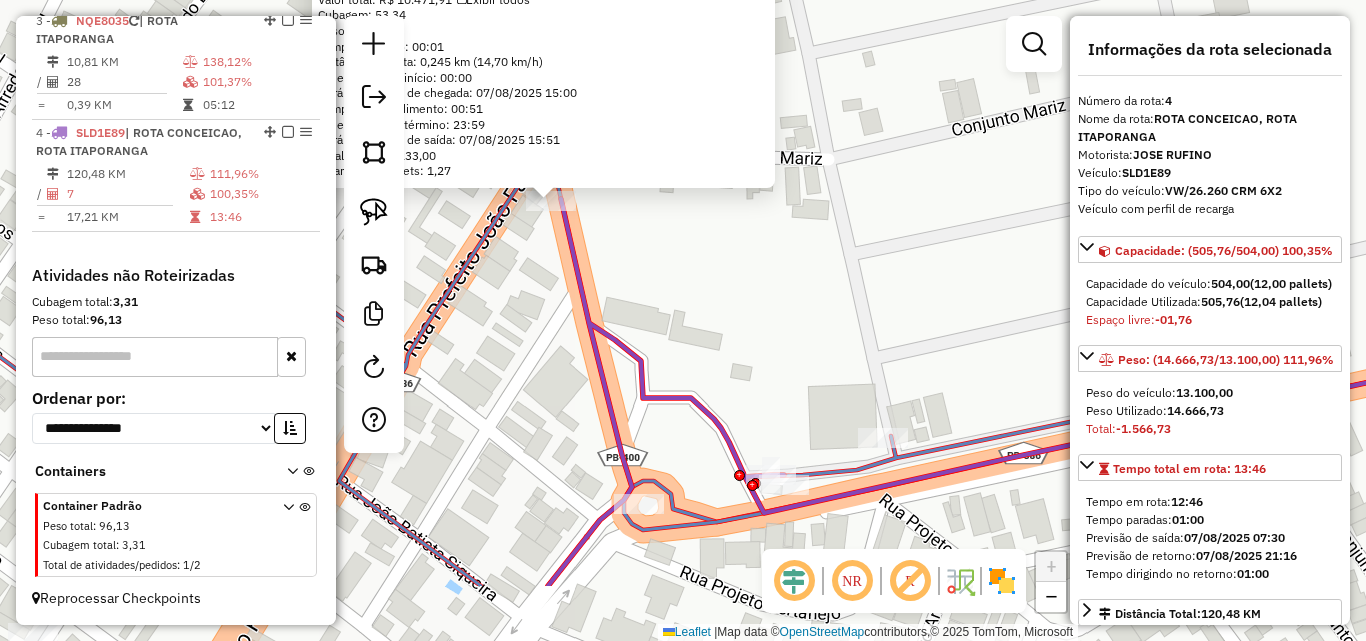 drag, startPoint x: 916, startPoint y: 453, endPoint x: 788, endPoint y: 341, distance: 170.08234 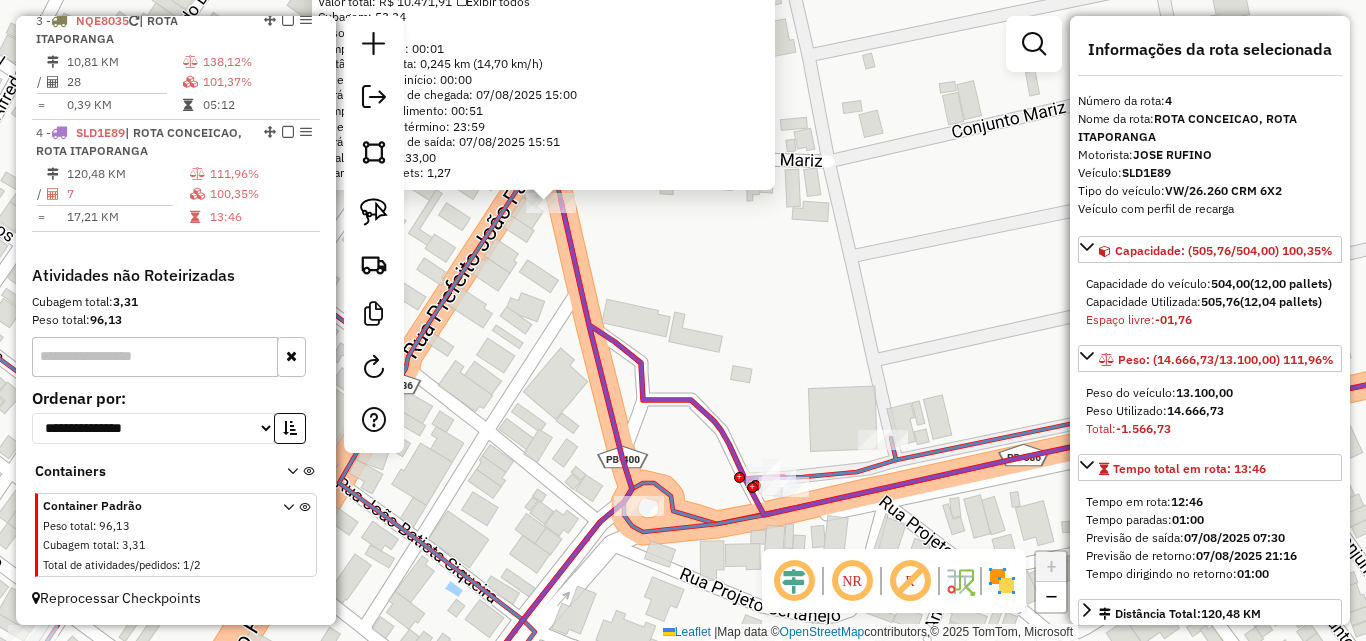 click on "1104 - ROGERIO BEBIDAS  Endereço:  PEDRO LUIZ LACERDA SN   Bairro: CENTRO (CONCEICAO / PB)   Pedidos:  06752054, 06752074, 06752077, 06752240, 06752072, 06752188   Valor total: R$ 10.471,91   Exibir todos   Cubagem: 53,34  Peso: 1.494,94  Tempo dirigindo: 00:01   Distância prevista: 0,245 km (14,70 km/h)   Janela utilizada início: 00:00   Horário previsto de chegada: 07/08/2025 15:00   Tempo de atendimento: 00:51   Janela utilizada término: 23:59   Horário previsto de saída: 07/08/2025 15:51   Total de itens: 233,00   Quantidade pallets: 1,27  × Janela de atendimento Grade de atendimento Capacidade Transportadoras Veículos Cliente Pedidos  Rotas Selecione os dias de semana para filtrar as janelas de atendimento  Seg   Ter   Qua   Qui   Sex   Sáb   Dom  Informe o período da janela de atendimento: De: Até:  Filtrar exatamente a janela do cliente  Considerar janela de atendimento padrão  Selecione os dias de semana para filtrar as grades de atendimento  Seg   Ter   Qua   Qui   Sex   Sáb   Dom  De:" 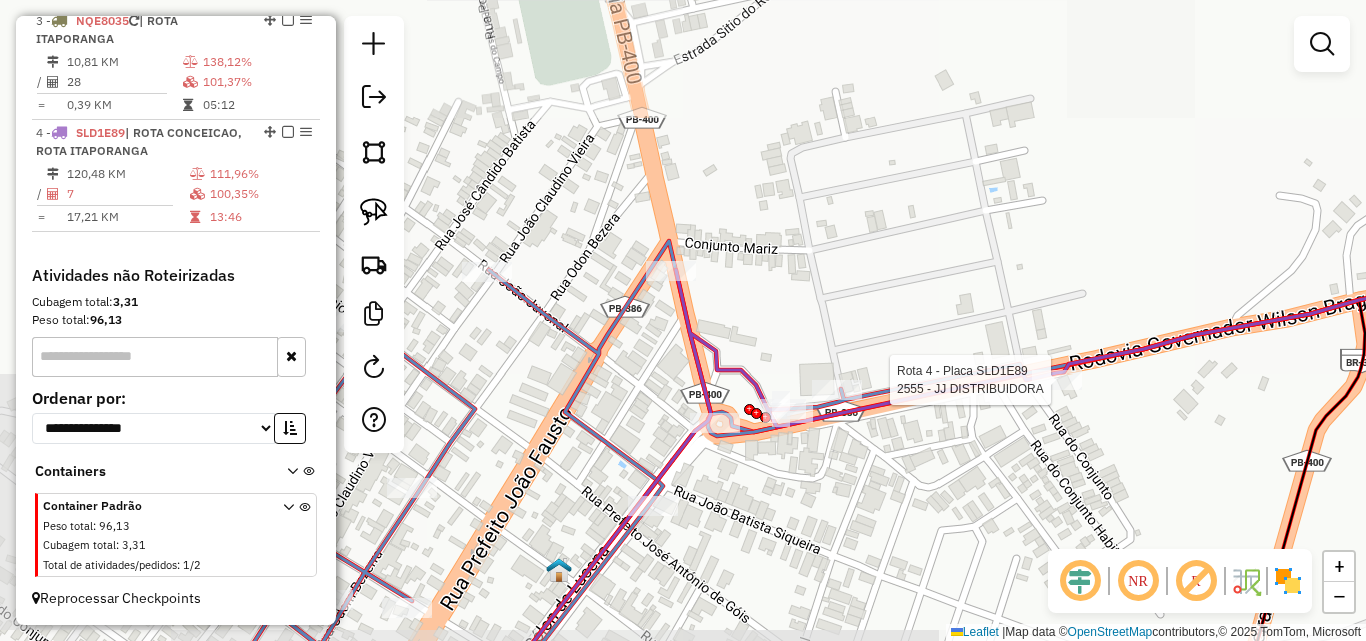 click 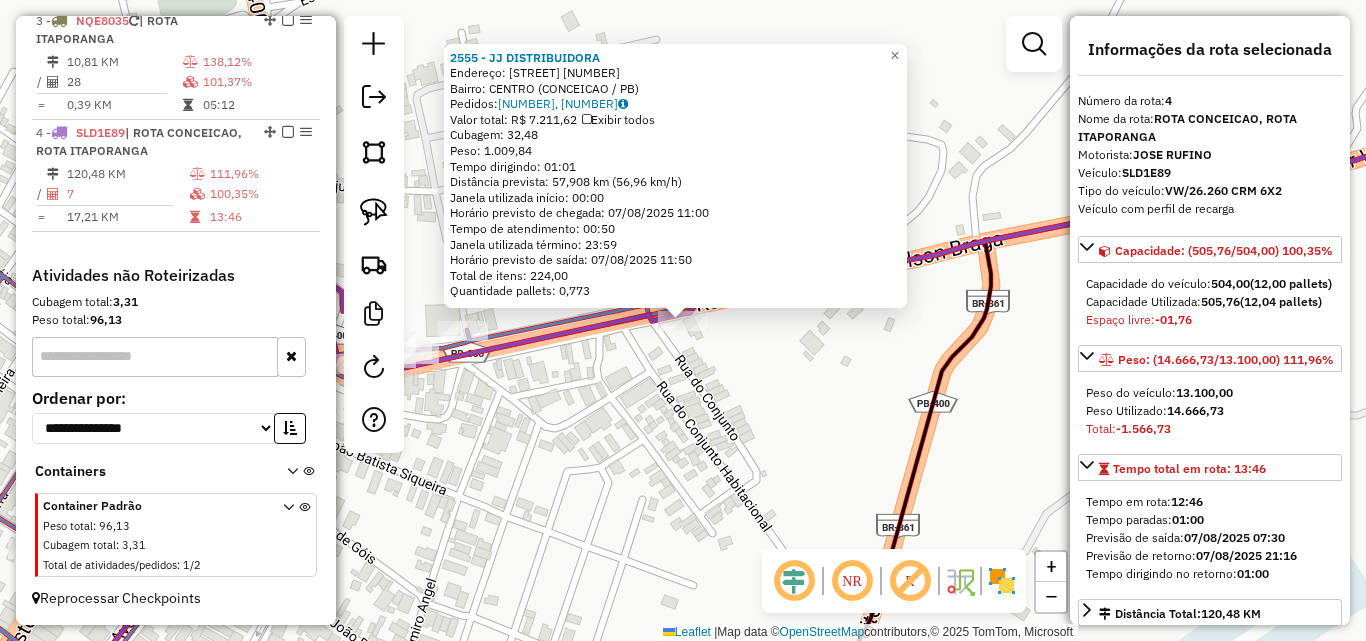 click on "2555 - JJ DISTRIBUIDORA  Endereço:  Avenida Doutora Ruth Cardoso 1150   Bairro: CENTRO (CONCEICAO / PB)   Pedidos:  06752111, 06752113   Valor total: R$ 7.211,62   Exibir todos   Cubagem: 32,48  Peso: 1.009,84  Tempo dirigindo: 01:01   Distância prevista: 57,908 km (56,96 km/h)   Janela utilizada início: 00:00   Horário previsto de chegada: 07/08/2025 11:00   Tempo de atendimento: 00:50   Janela utilizada término: 23:59   Horário previsto de saída: 07/08/2025 11:50   Total de itens: 224,00   Quantidade pallets: 0,773  × Janela de atendimento Grade de atendimento Capacidade Transportadoras Veículos Cliente Pedidos  Rotas Selecione os dias de semana para filtrar as janelas de atendimento  Seg   Ter   Qua   Qui   Sex   Sáb   Dom  Informe o período da janela de atendimento: De: Até:  Filtrar exatamente a janela do cliente  Considerar janela de atendimento padrão  Selecione os dias de semana para filtrar as grades de atendimento  Seg   Ter   Qua   Qui   Sex   Sáb   Dom   Peso mínimo:   De:   Até:" 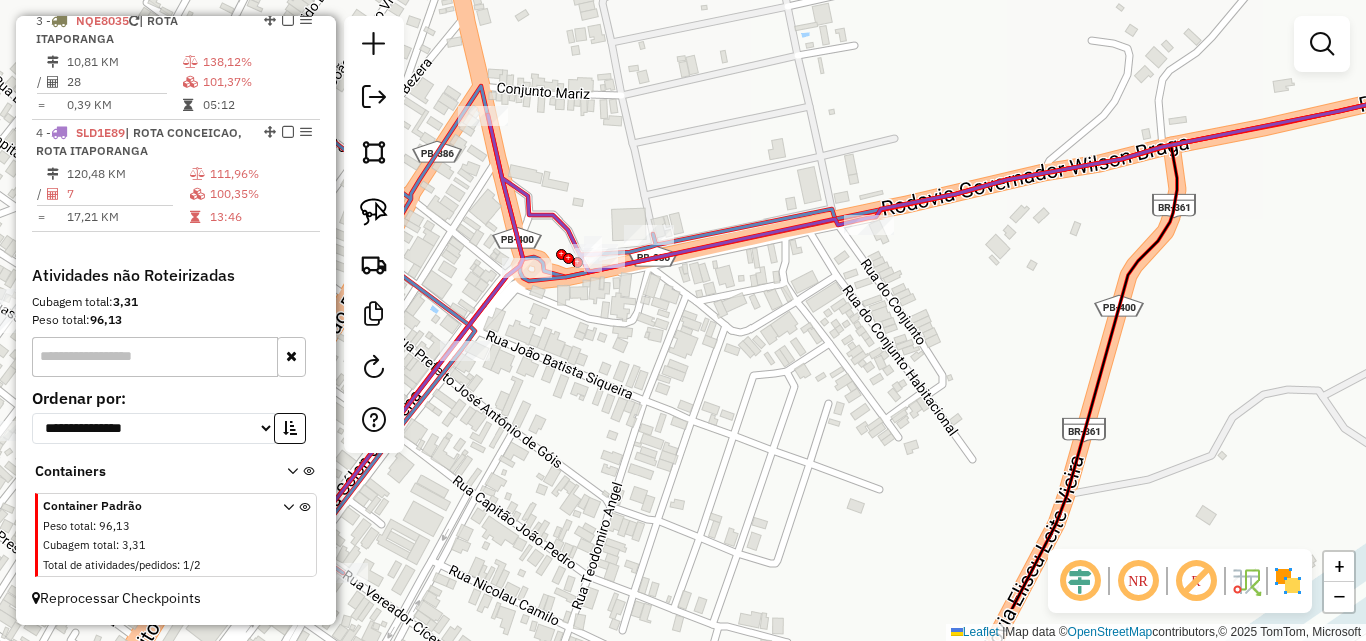 drag, startPoint x: 562, startPoint y: 450, endPoint x: 748, endPoint y: 354, distance: 209.31316 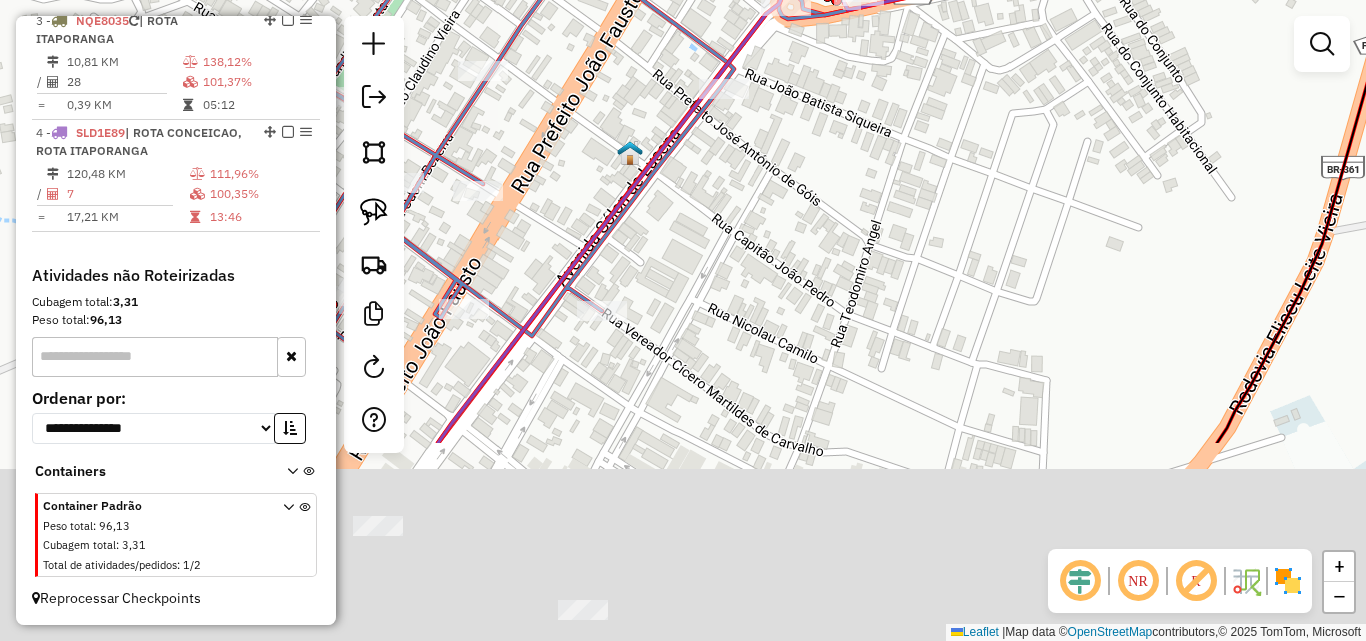 drag, startPoint x: 560, startPoint y: 466, endPoint x: 810, endPoint y: 259, distance: 324.5751 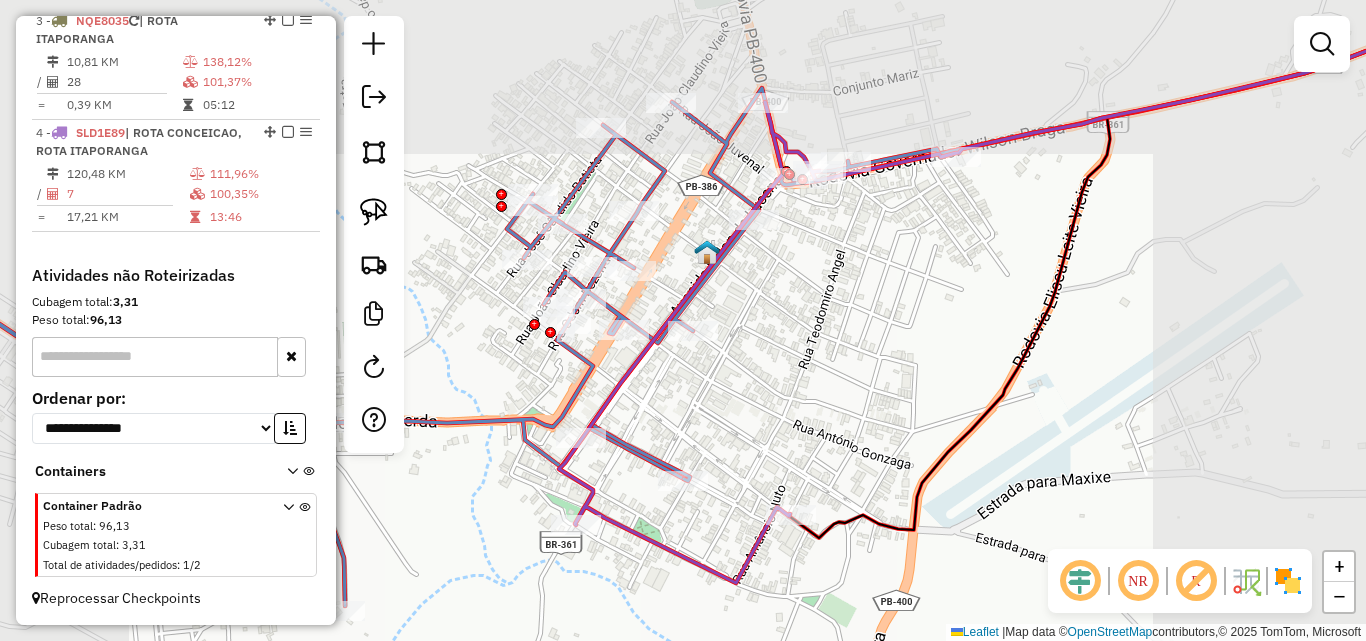click on "Janela de atendimento Grade de atendimento Capacidade Transportadoras Veículos Cliente Pedidos  Rotas Selecione os dias de semana para filtrar as janelas de atendimento  Seg   Ter   Qua   Qui   Sex   Sáb   Dom  Informe o período da janela de atendimento: De: Até:  Filtrar exatamente a janela do cliente  Considerar janela de atendimento padrão  Selecione os dias de semana para filtrar as grades de atendimento  Seg   Ter   Qua   Qui   Sex   Sáb   Dom   Considerar clientes sem dia de atendimento cadastrado  Clientes fora do dia de atendimento selecionado Filtrar as atividades entre os valores definidos abaixo:  Peso mínimo:   Peso máximo:   Cubagem mínima:   Cubagem máxima:   De:   Até:  Filtrar as atividades entre o tempo de atendimento definido abaixo:  De:   Até:   Considerar capacidade total dos clientes não roteirizados Transportadora: Selecione um ou mais itens Tipo de veículo: Selecione um ou mais itens Veículo: Selecione um ou mais itens Motorista: Selecione um ou mais itens Nome: Rótulo:" 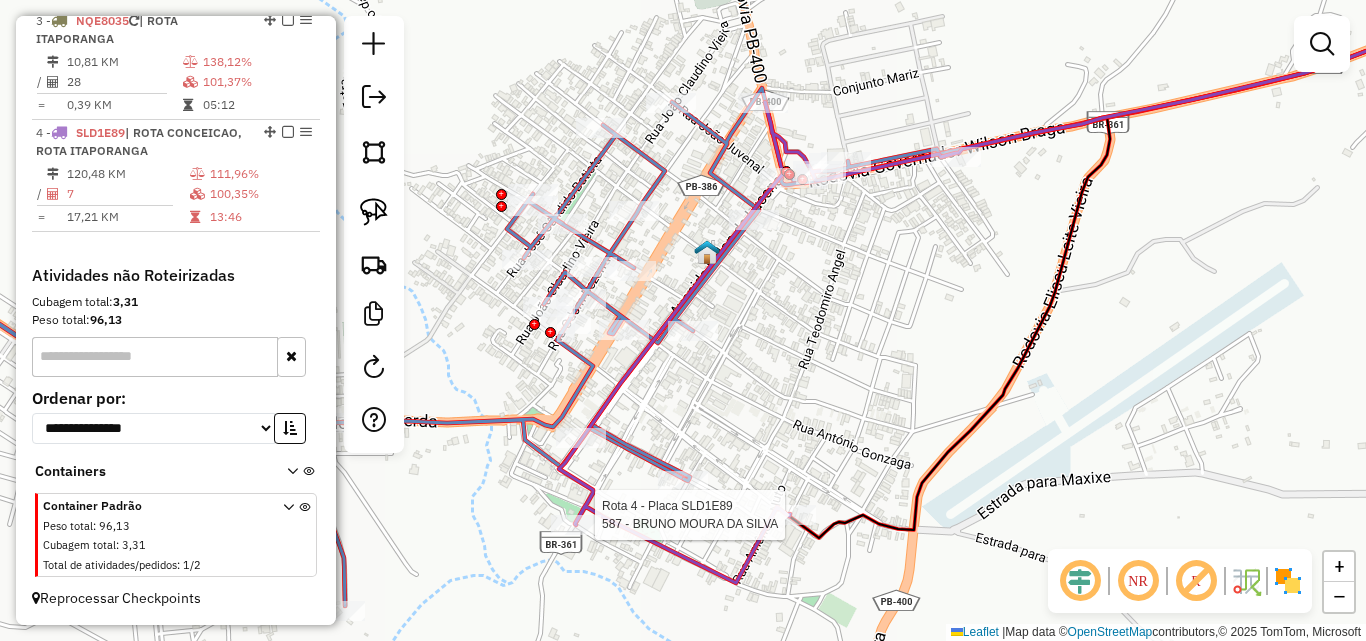 select on "**********" 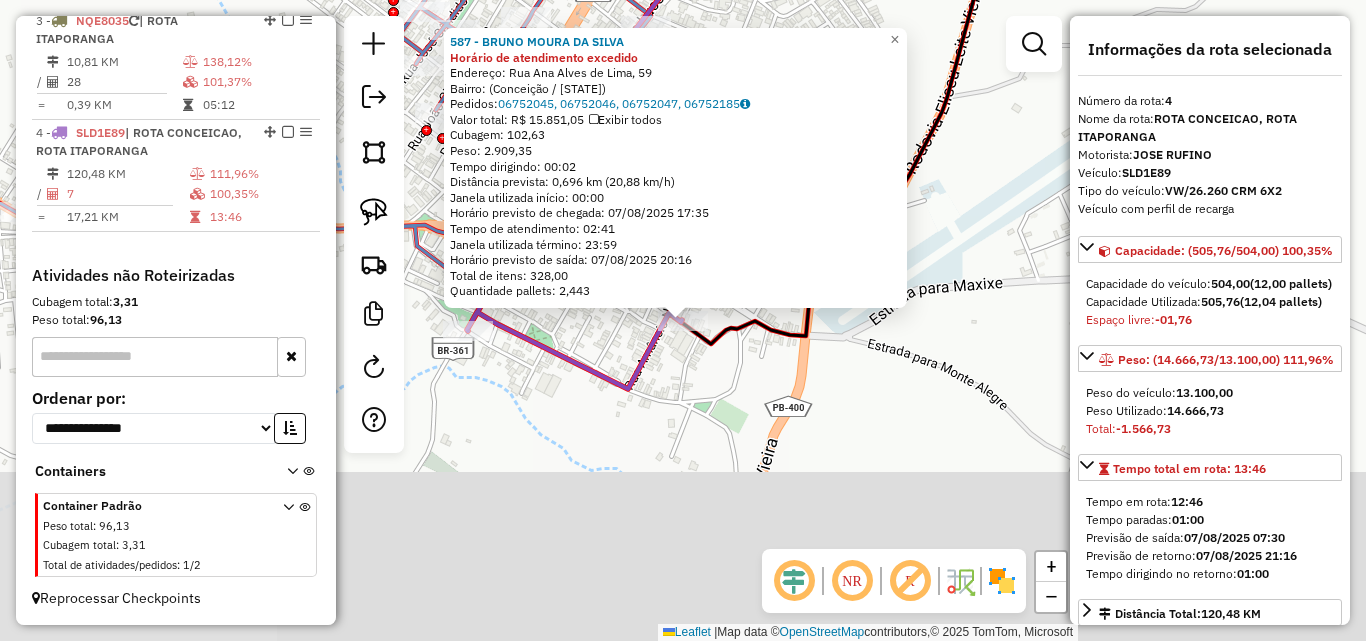 click on "587 - BRUNO MOURA DA SILVA Horário de atendimento excedido  Endereço: Rua Ana Alves de Lima, 59   Bairro:  (Conceição / PB)   Pedidos:  06752045, 06752046, 06752047, 06752185   Valor total: R$ 15.851,05   Exibir todos   Cubagem: 102,63  Peso: 2.909,35  Tempo dirigindo: 00:02   Distância prevista: 0,696 km (20,88 km/h)   Janela utilizada início: 00:00   Horário previsto de chegada: 07/08/2025 17:35   Tempo de atendimento: 02:41   Janela utilizada término: 23:59   Horário previsto de saída: 07/08/2025 20:16   Total de itens: 328,00   Quantidade pallets: 2,443  × Janela de atendimento Grade de atendimento Capacidade Transportadoras Veículos Cliente Pedidos  Rotas Selecione os dias de semana para filtrar as janelas de atendimento  Seg   Ter   Qua   Qui   Sex   Sáb   Dom  Informe o período da janela de atendimento: De: Até:  Filtrar exatamente a janela do cliente  Considerar janela de atendimento padrão  Selecione os dias de semana para filtrar as grades de atendimento  Seg   Ter   Qua   Qui   Sex" 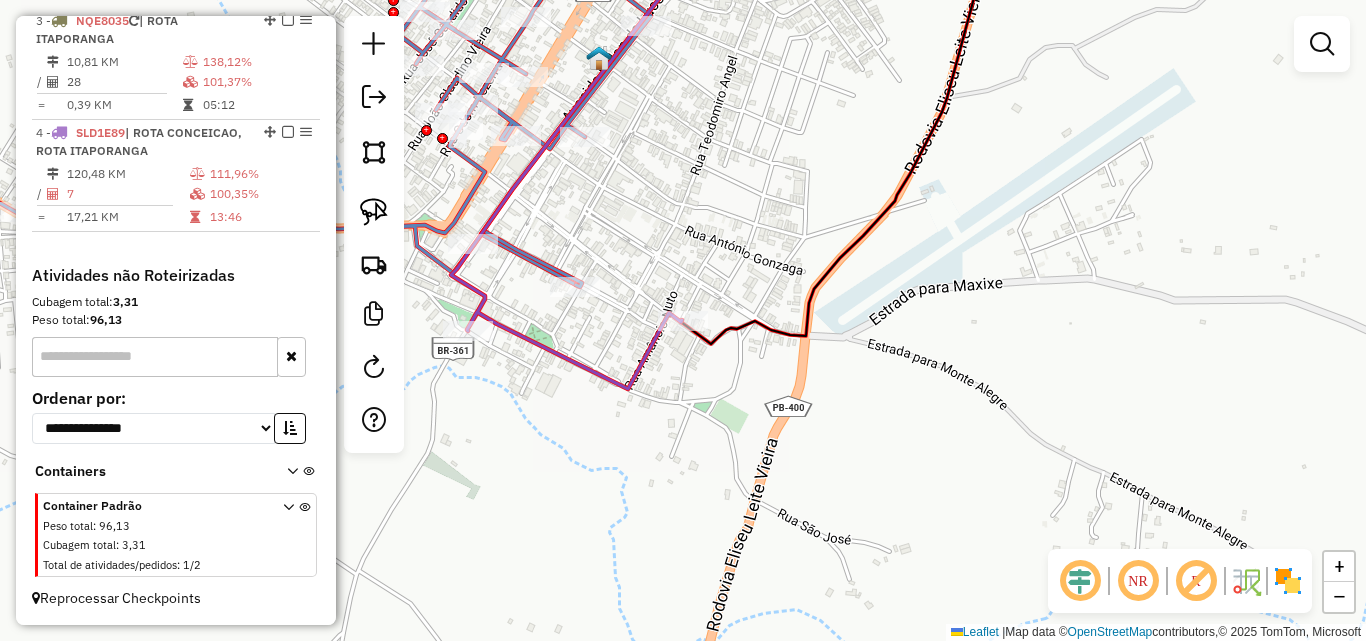 click 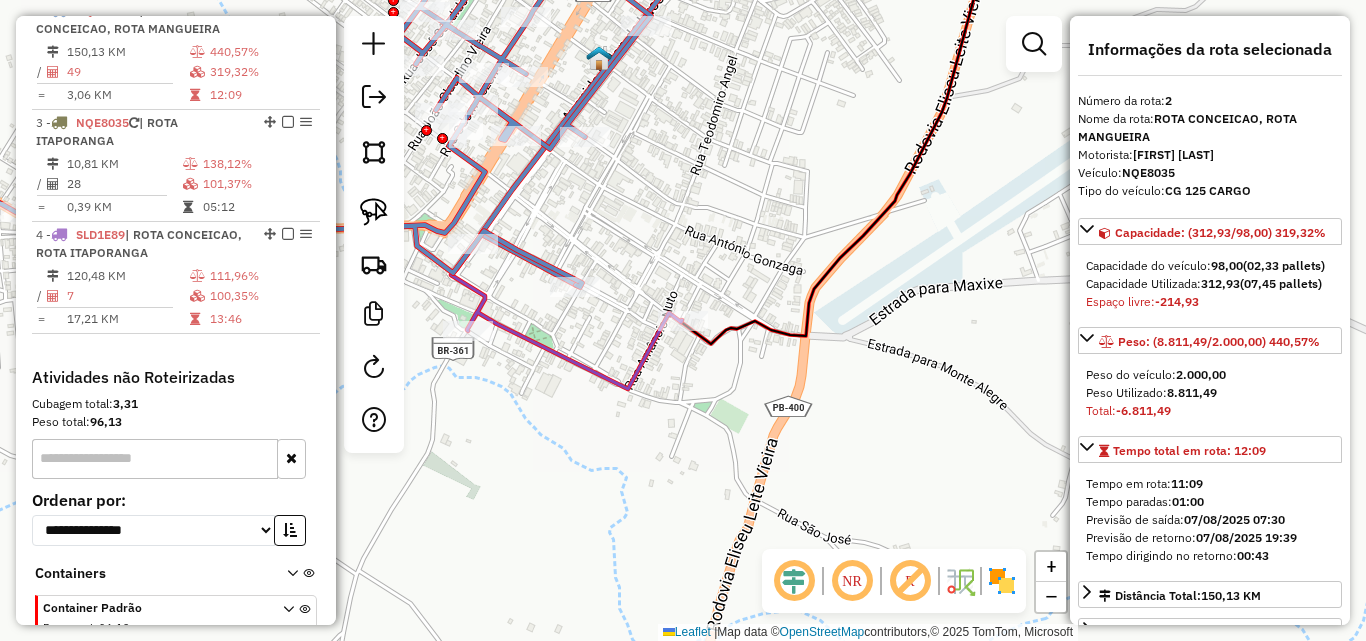 scroll, scrollTop: 777, scrollLeft: 0, axis: vertical 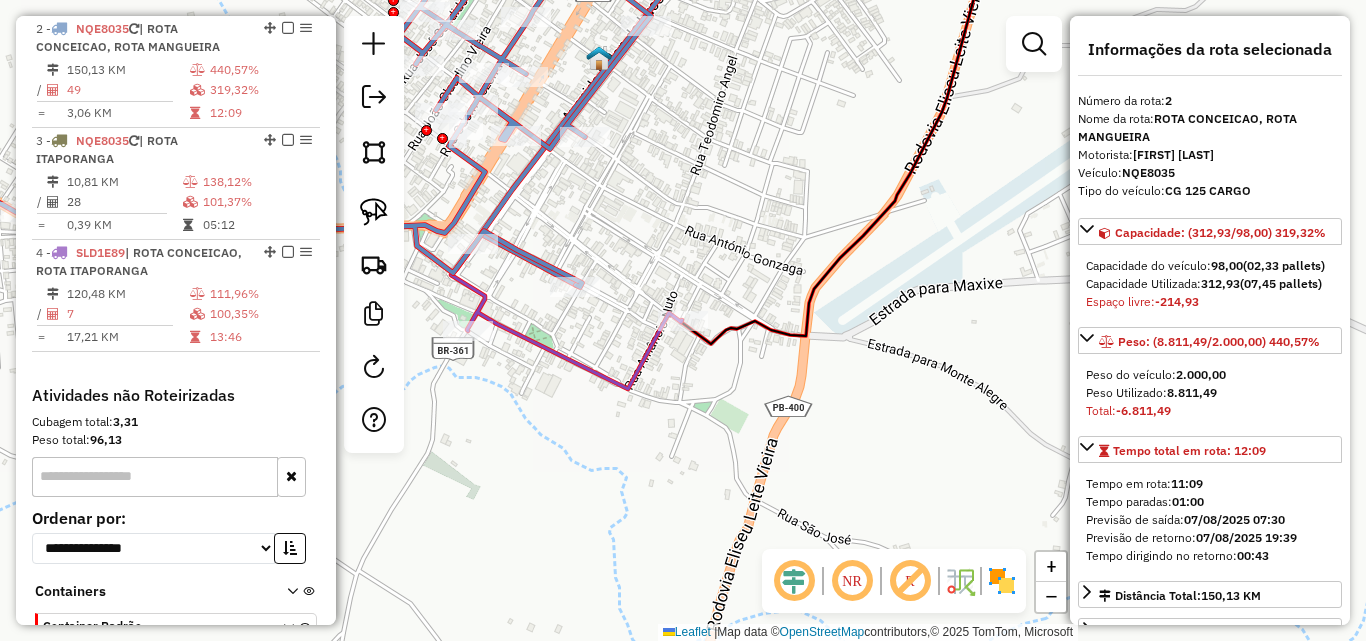 drag, startPoint x: 369, startPoint y: 204, endPoint x: 707, endPoint y: 292, distance: 349.2678 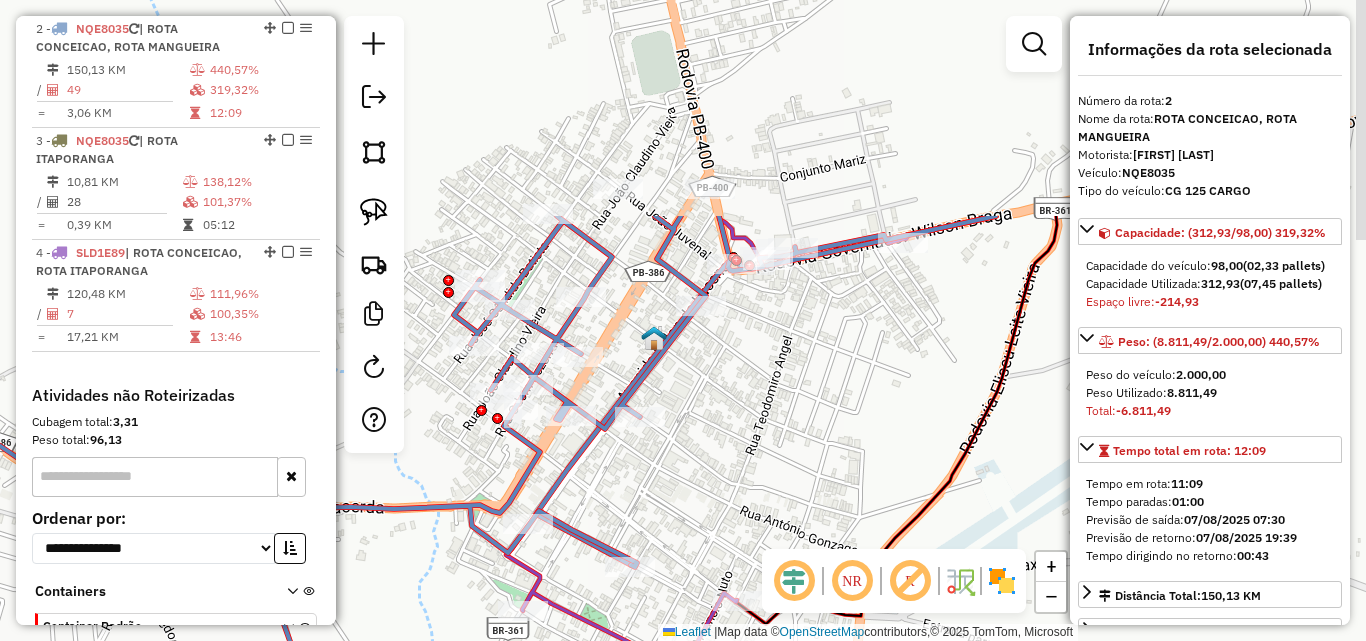 drag, startPoint x: 701, startPoint y: 260, endPoint x: 780, endPoint y: 461, distance: 215.96759 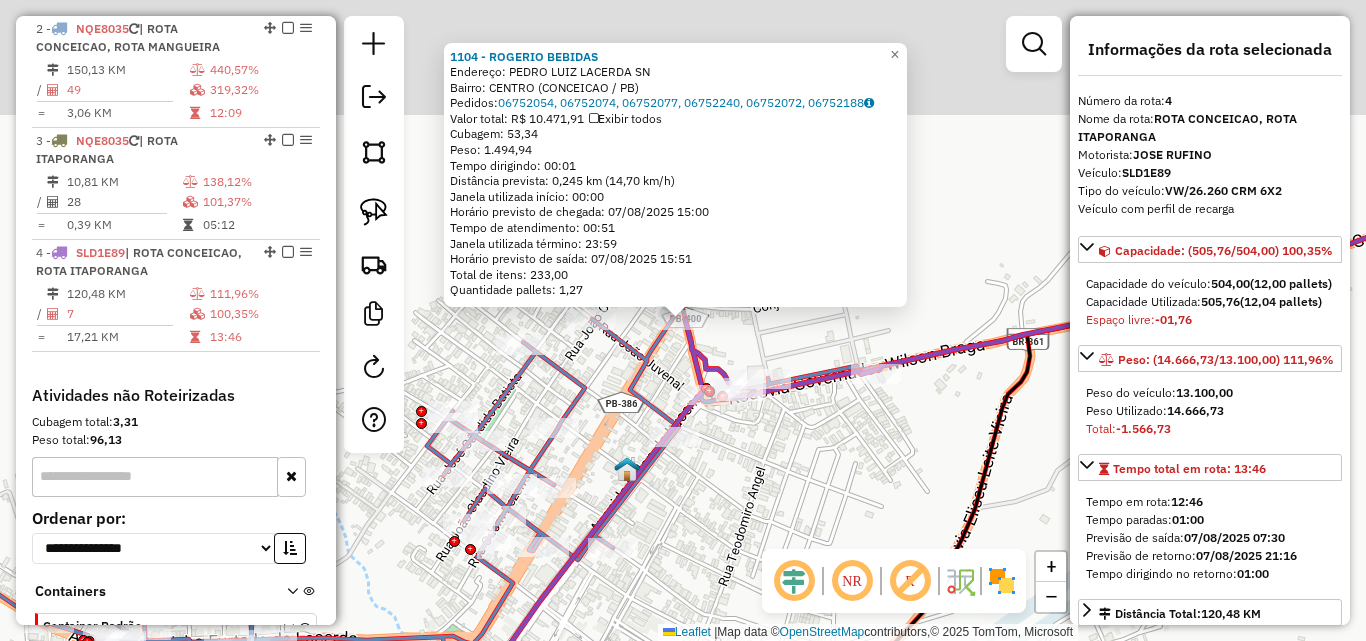 scroll, scrollTop: 897, scrollLeft: 0, axis: vertical 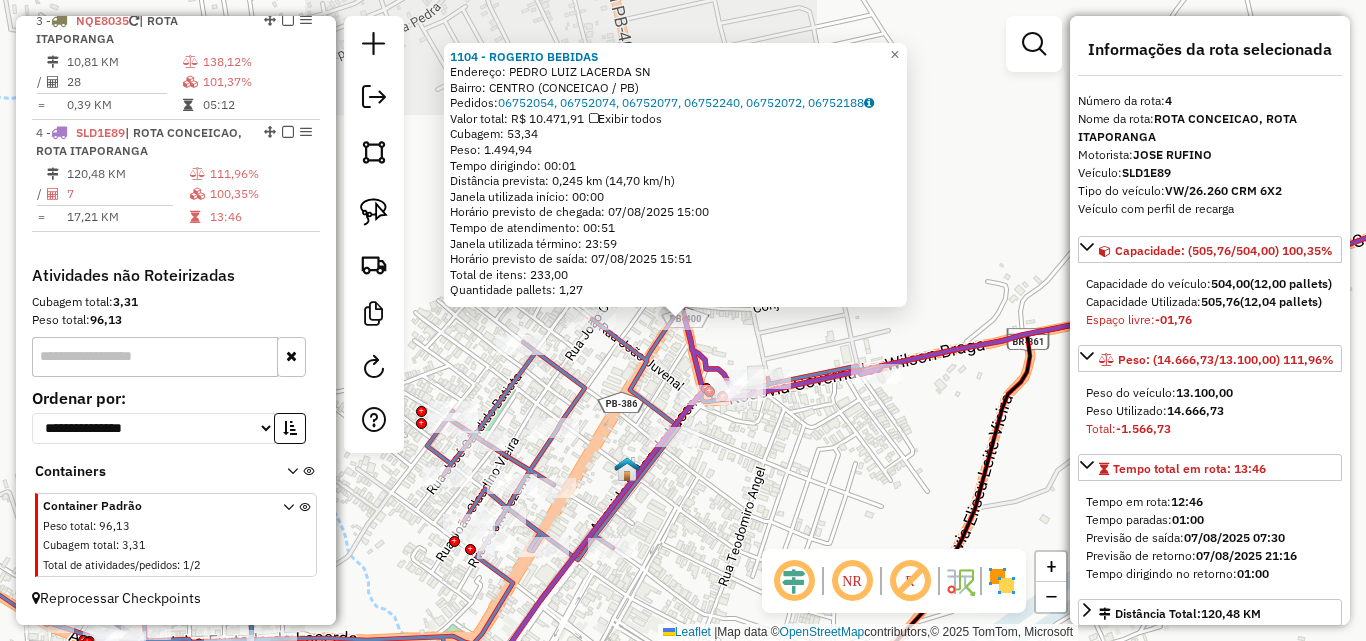 click on "1104 - ROGERIO BEBIDAS  Endereço:  PEDRO LUIZ LACERDA SN   Bairro: CENTRO (CONCEICAO / PB)   Pedidos:  06752054, 06752074, 06752077, 06752240, 06752072, 06752188   Valor total: R$ 10.471,91   Exibir todos   Cubagem: 53,34  Peso: 1.494,94  Tempo dirigindo: 00:01   Distância prevista: 0,245 km (14,70 km/h)   Janela utilizada início: 00:00   Horário previsto de chegada: 07/08/2025 15:00   Tempo de atendimento: 00:51   Janela utilizada término: 23:59   Horário previsto de saída: 07/08/2025 15:51   Total de itens: 233,00   Quantidade pallets: 1,27  × Janela de atendimento Grade de atendimento Capacidade Transportadoras Veículos Cliente Pedidos  Rotas Selecione os dias de semana para filtrar as janelas de atendimento  Seg   Ter   Qua   Qui   Sex   Sáb   Dom  Informe o período da janela de atendimento: De: Até:  Filtrar exatamente a janela do cliente  Considerar janela de atendimento padrão  Selecione os dias de semana para filtrar as grades de atendimento  Seg   Ter   Qua   Qui   Sex   Sáb   Dom  De:" 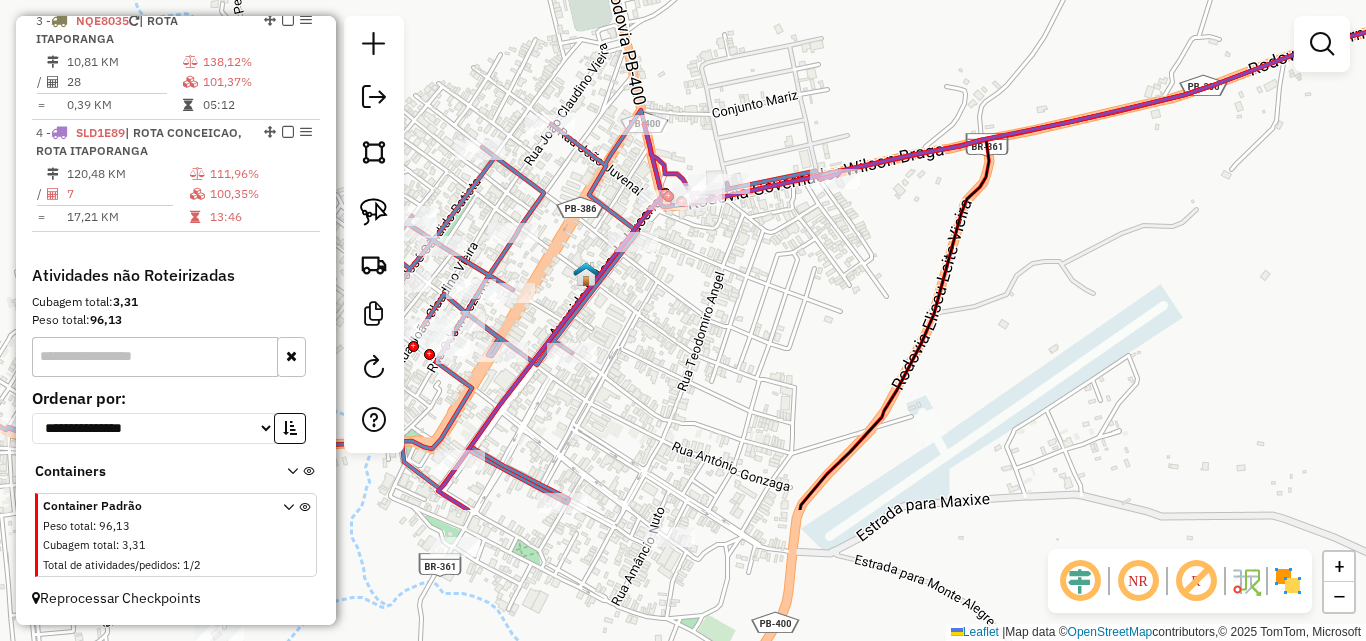 drag, startPoint x: 812, startPoint y: 559, endPoint x: 745, endPoint y: 367, distance: 203.35437 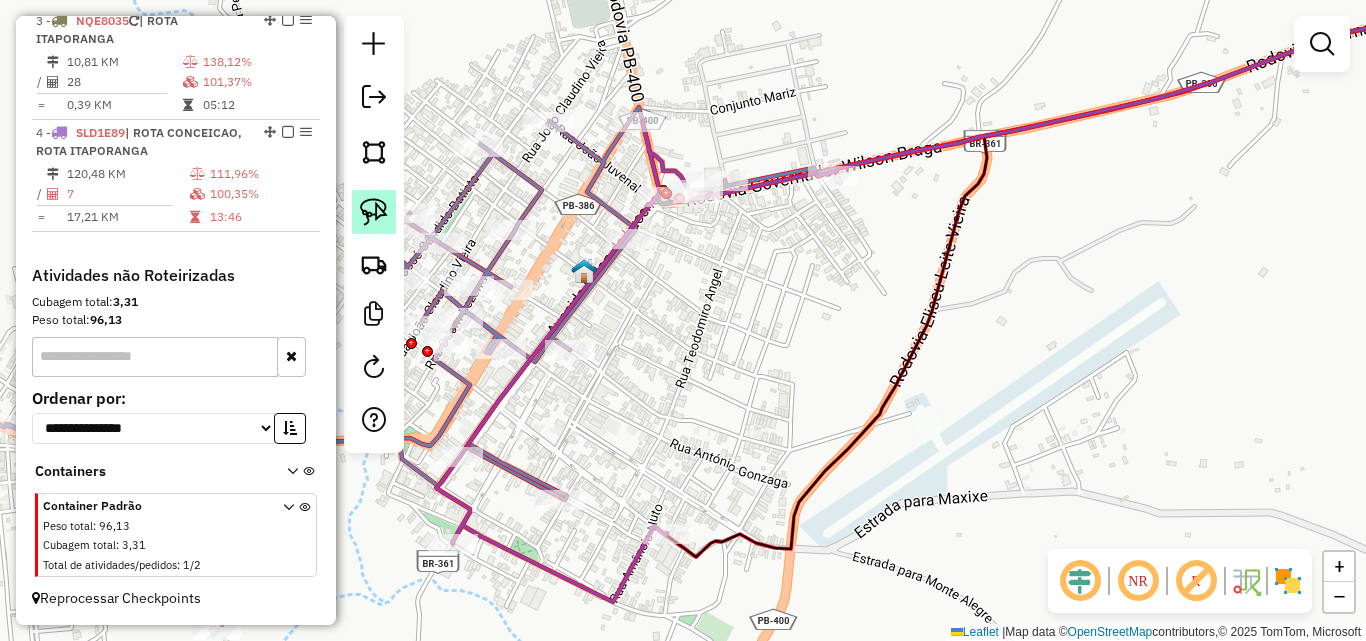 click 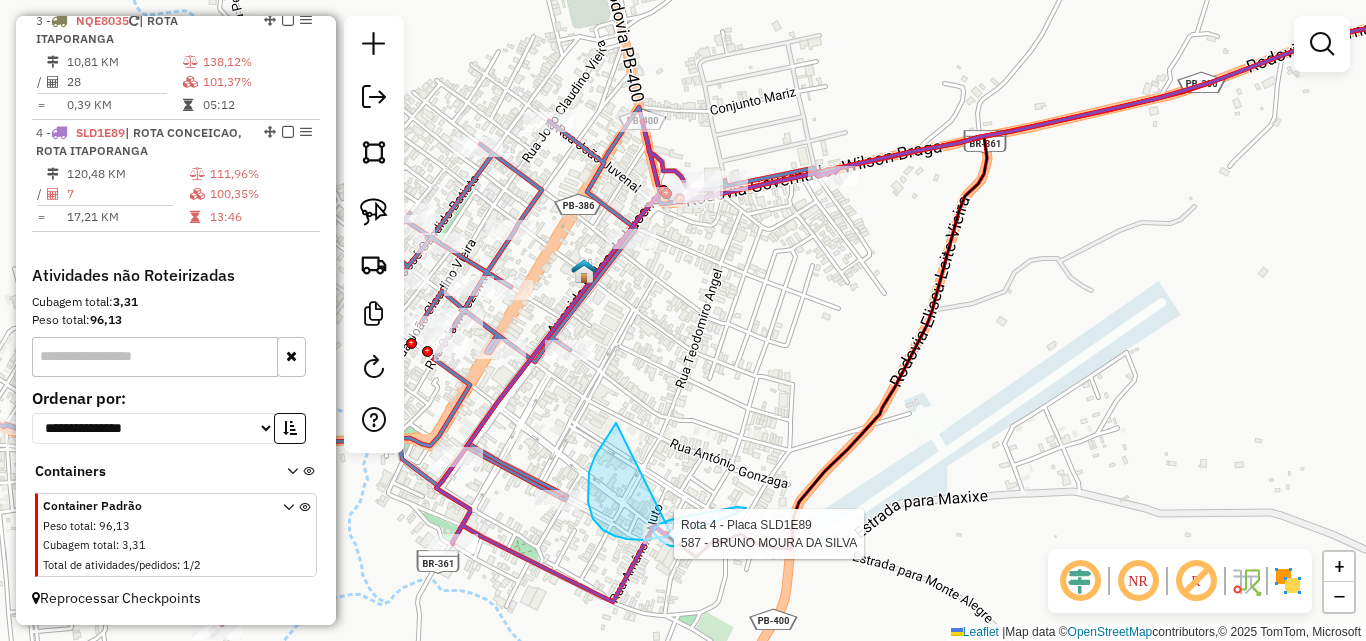 drag, startPoint x: 614, startPoint y: 426, endPoint x: 684, endPoint y: 544, distance: 137.20058 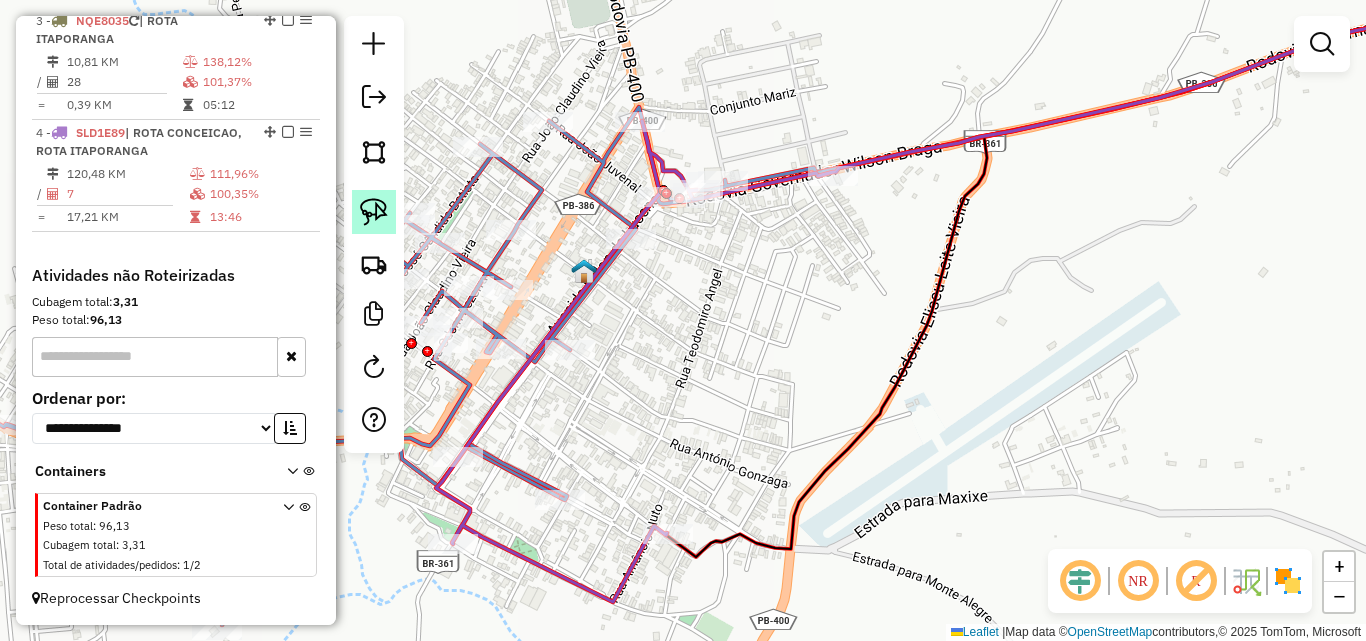 click 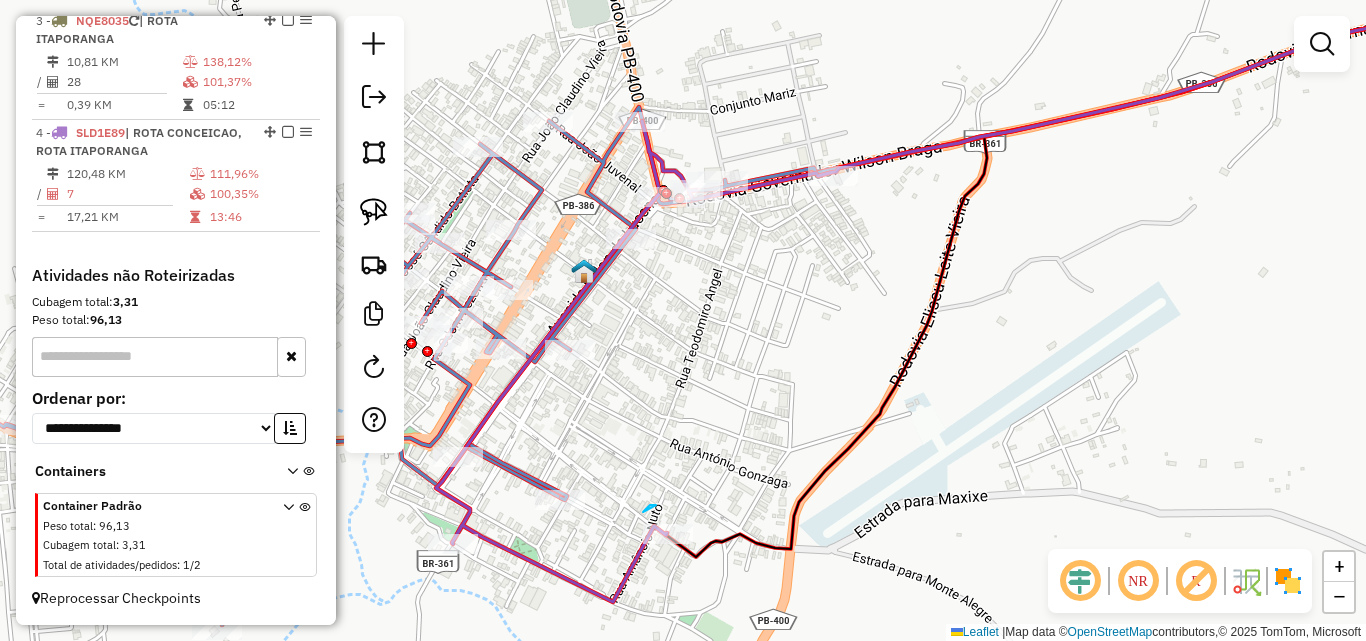 drag, startPoint x: 656, startPoint y: 505, endPoint x: 769, endPoint y: 511, distance: 113.15918 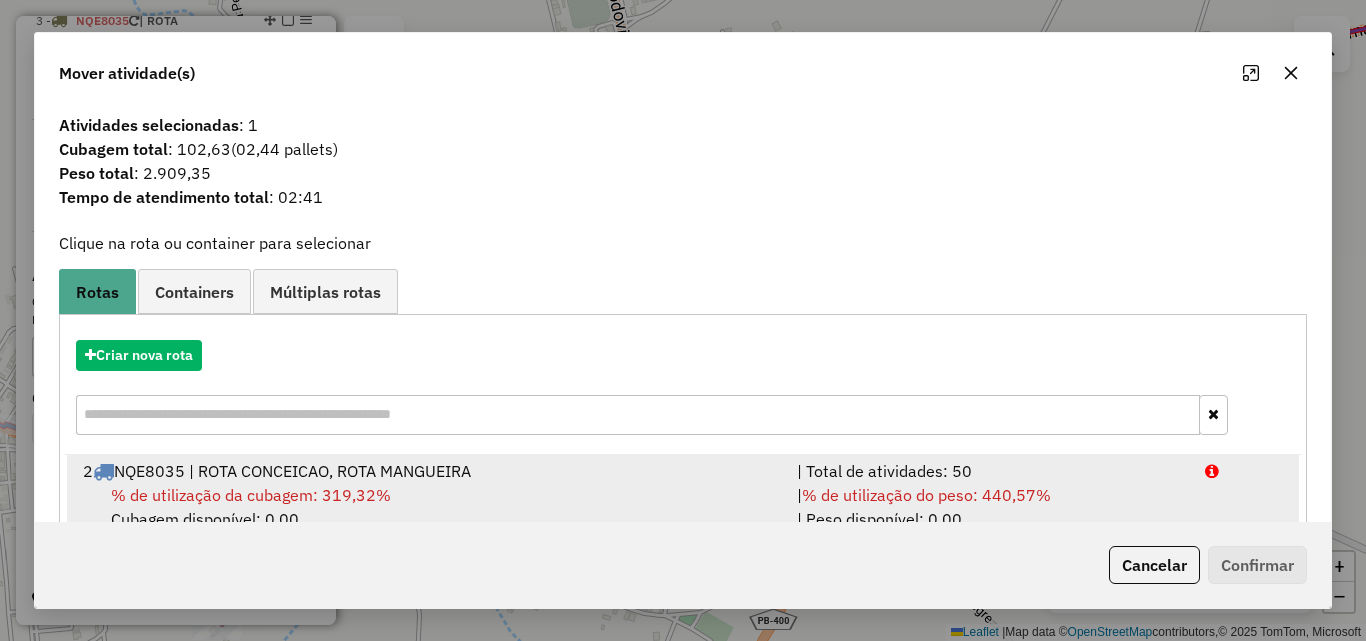 click on "% de utilização do peso: 440,57%" at bounding box center (926, 495) 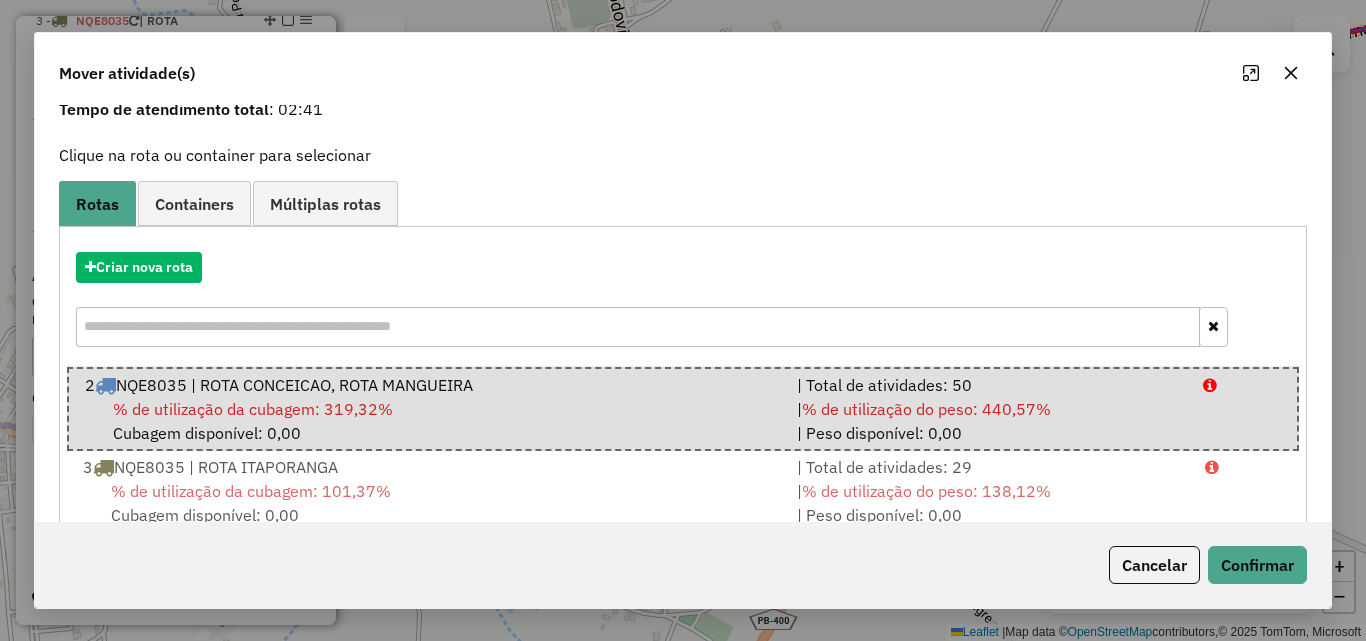 scroll, scrollTop: 132, scrollLeft: 0, axis: vertical 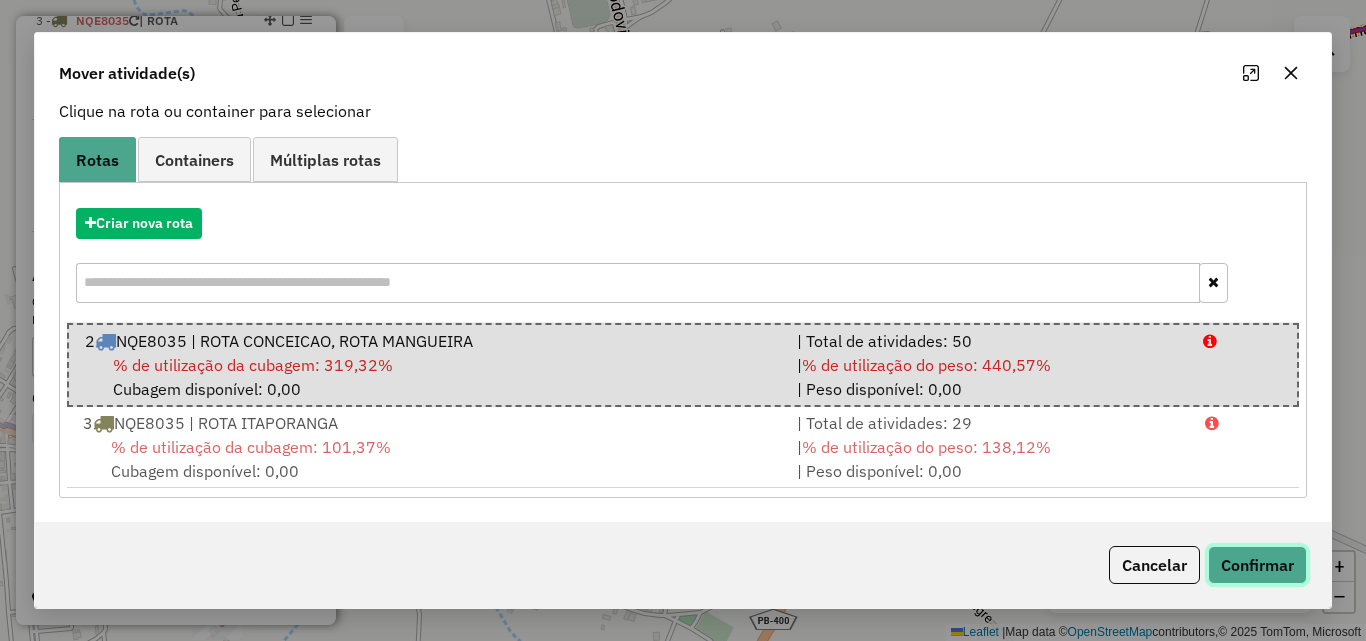 click on "Confirmar" 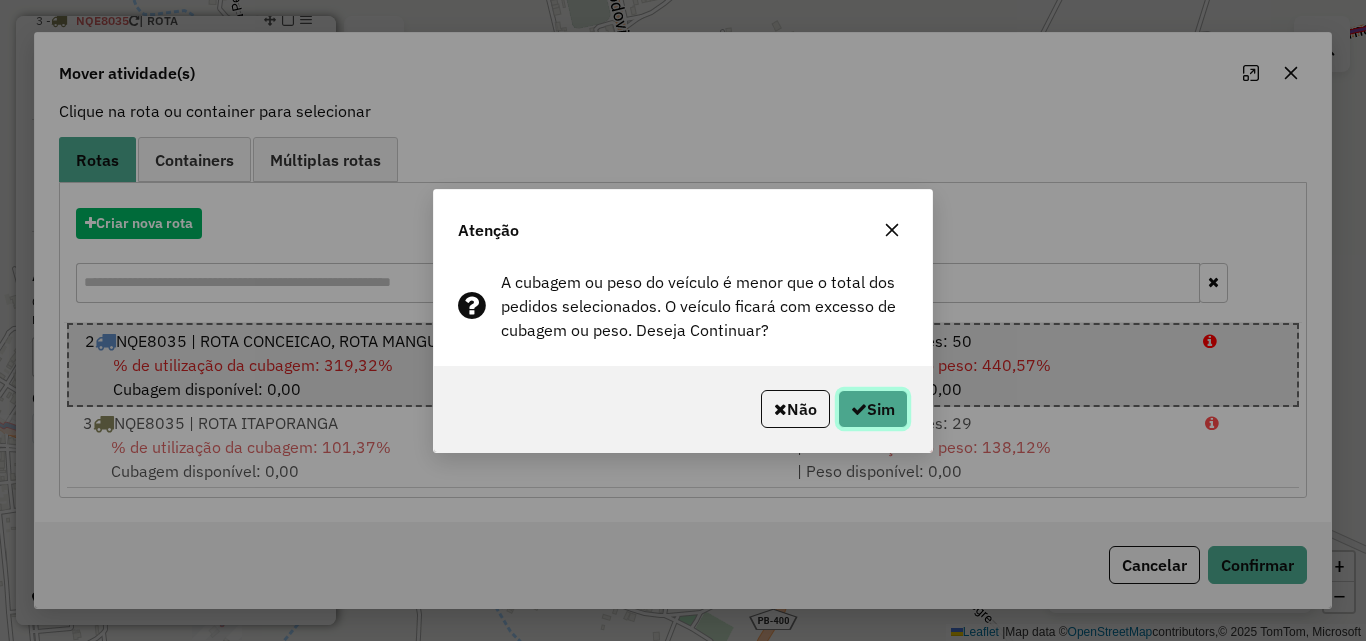 click 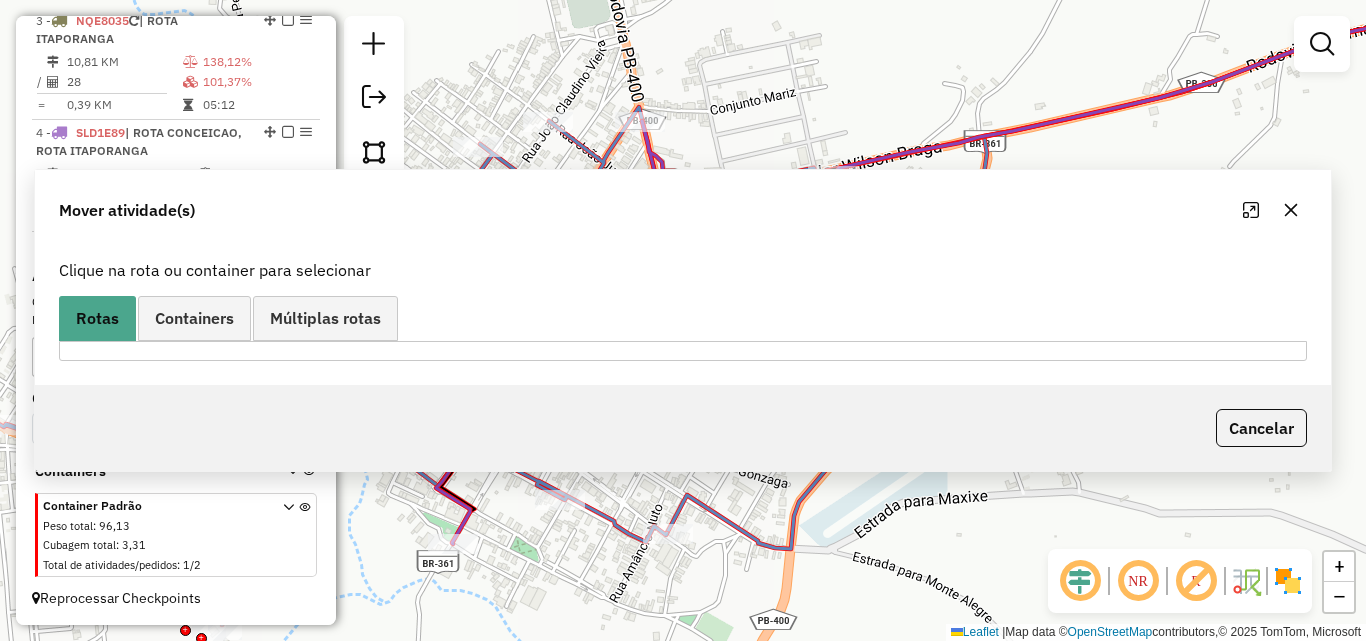 scroll, scrollTop: 0, scrollLeft: 0, axis: both 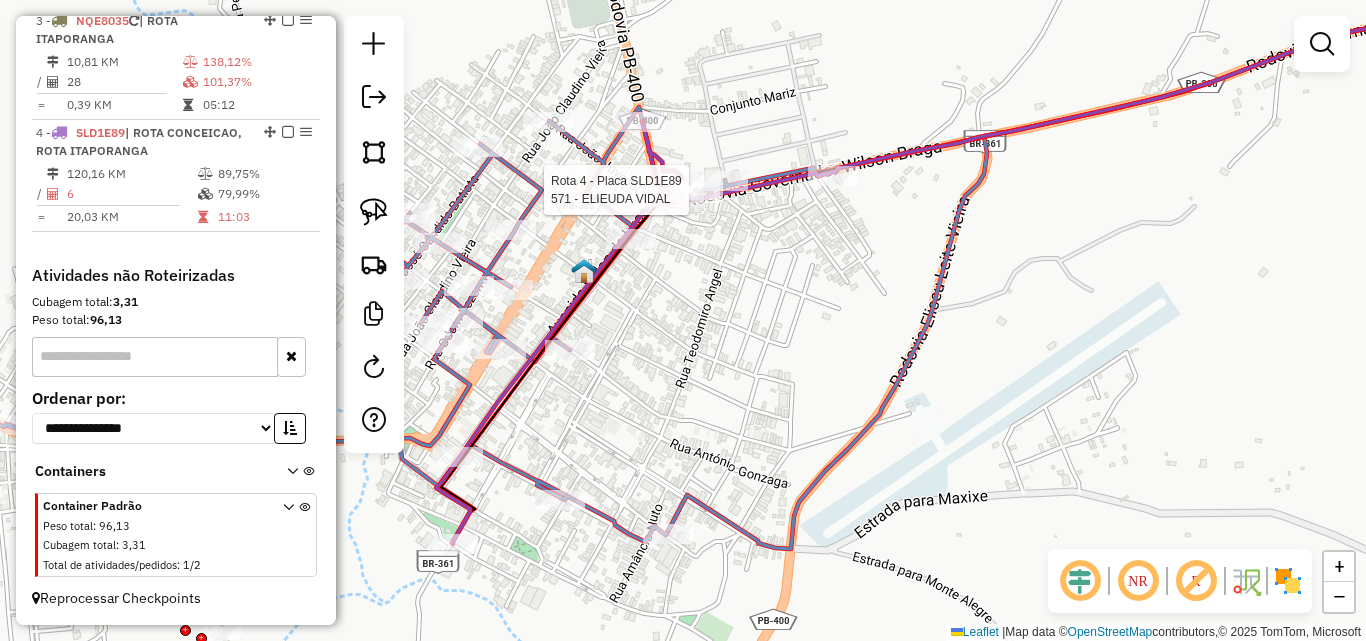 click 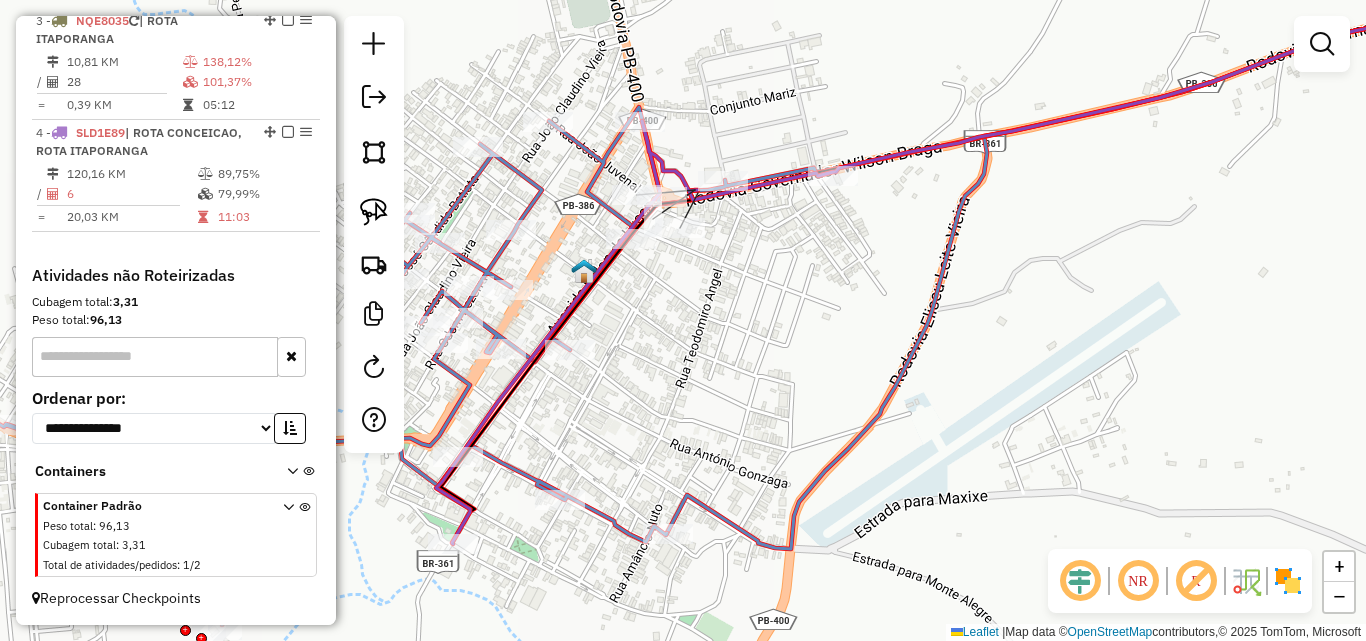 click 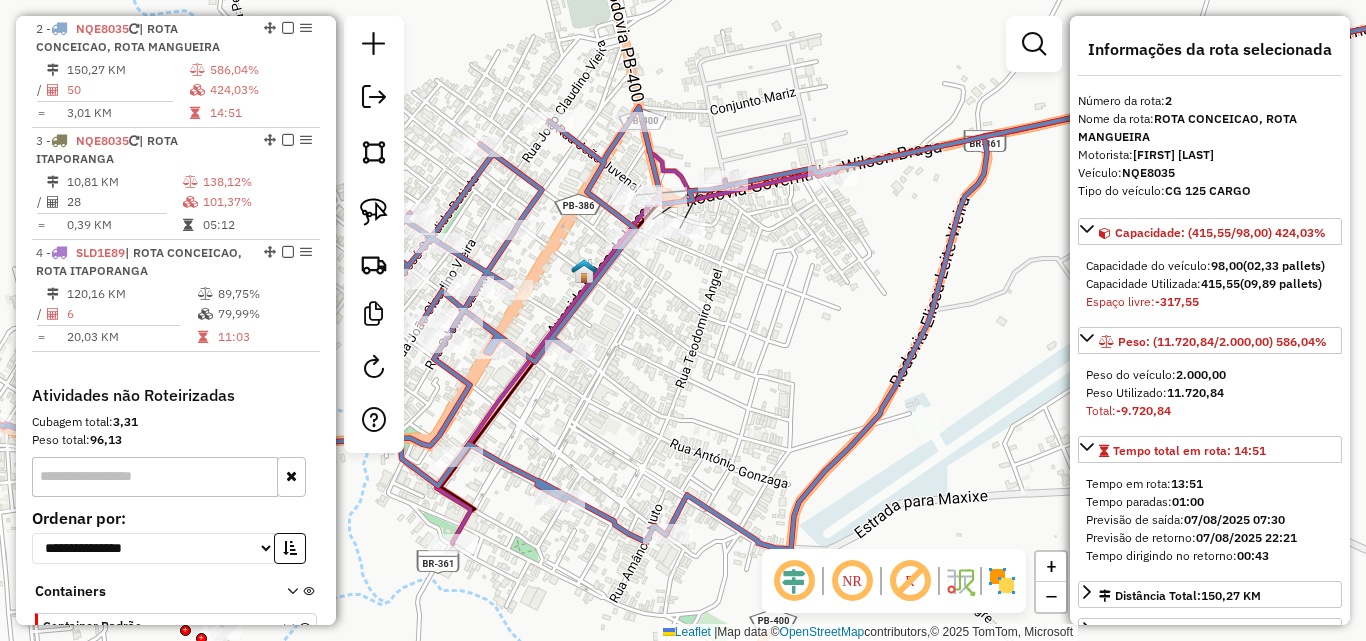 click 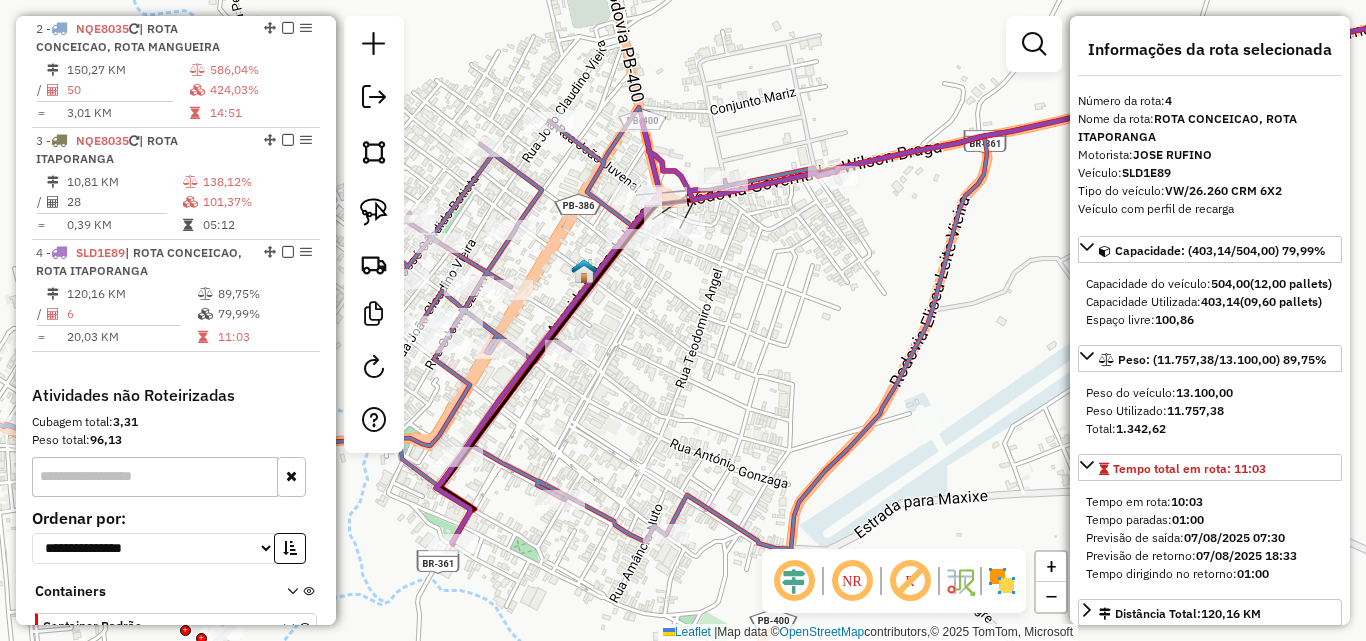 scroll, scrollTop: 897, scrollLeft: 0, axis: vertical 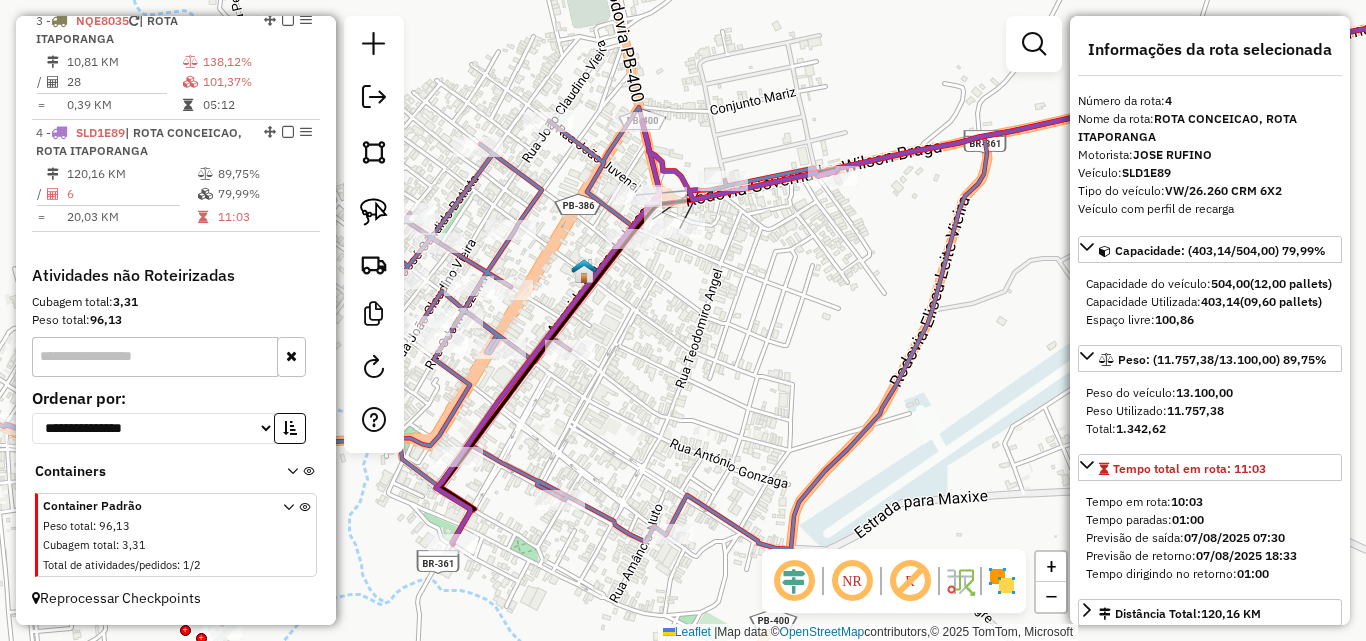 click 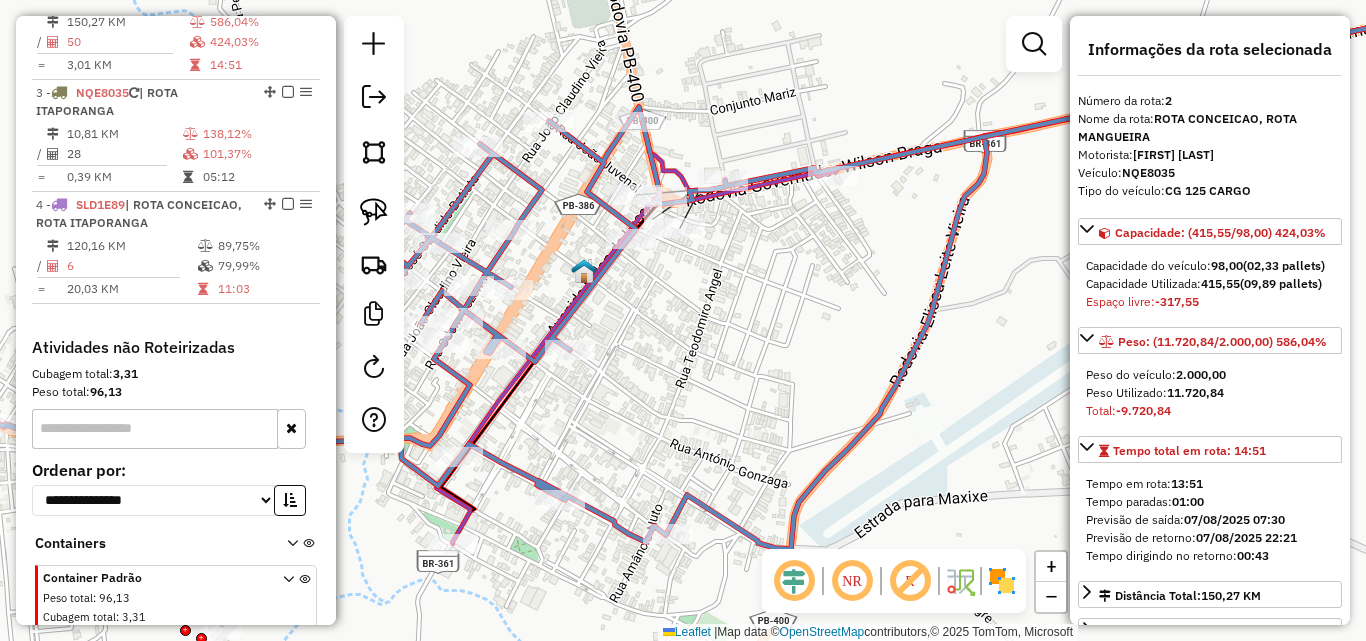 scroll, scrollTop: 777, scrollLeft: 0, axis: vertical 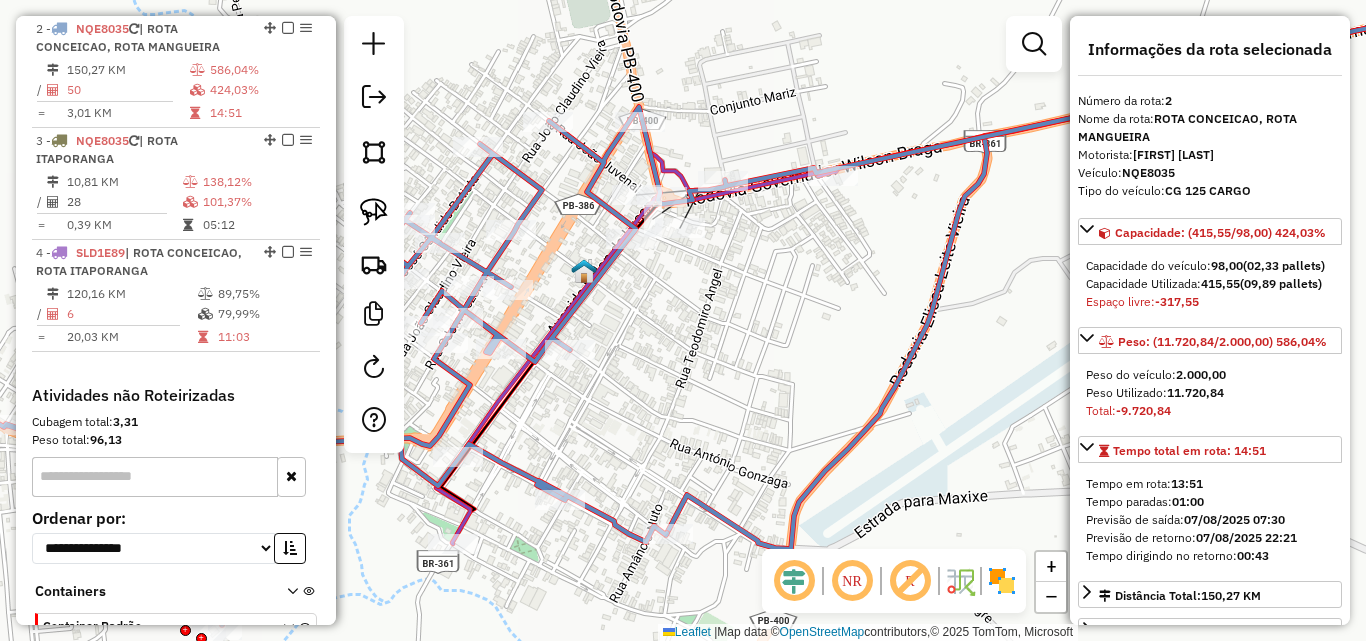 click on "Janela de atendimento Grade de atendimento Capacidade Transportadoras Veículos Cliente Pedidos  Rotas Selecione os dias de semana para filtrar as janelas de atendimento  Seg   Ter   Qua   Qui   Sex   Sáb   Dom  Informe o período da janela de atendimento: De: Até:  Filtrar exatamente a janela do cliente  Considerar janela de atendimento padrão  Selecione os dias de semana para filtrar as grades de atendimento  Seg   Ter   Qua   Qui   Sex   Sáb   Dom   Considerar clientes sem dia de atendimento cadastrado  Clientes fora do dia de atendimento selecionado Filtrar as atividades entre os valores definidos abaixo:  Peso mínimo:   Peso máximo:   Cubagem mínima:   Cubagem máxima:   De:   Até:  Filtrar as atividades entre o tempo de atendimento definido abaixo:  De:   Até:   Considerar capacidade total dos clientes não roteirizados Transportadora: Selecione um ou mais itens Tipo de veículo: Selecione um ou mais itens Veículo: Selecione um ou mais itens Motorista: Selecione um ou mais itens Nome: Rótulo:" 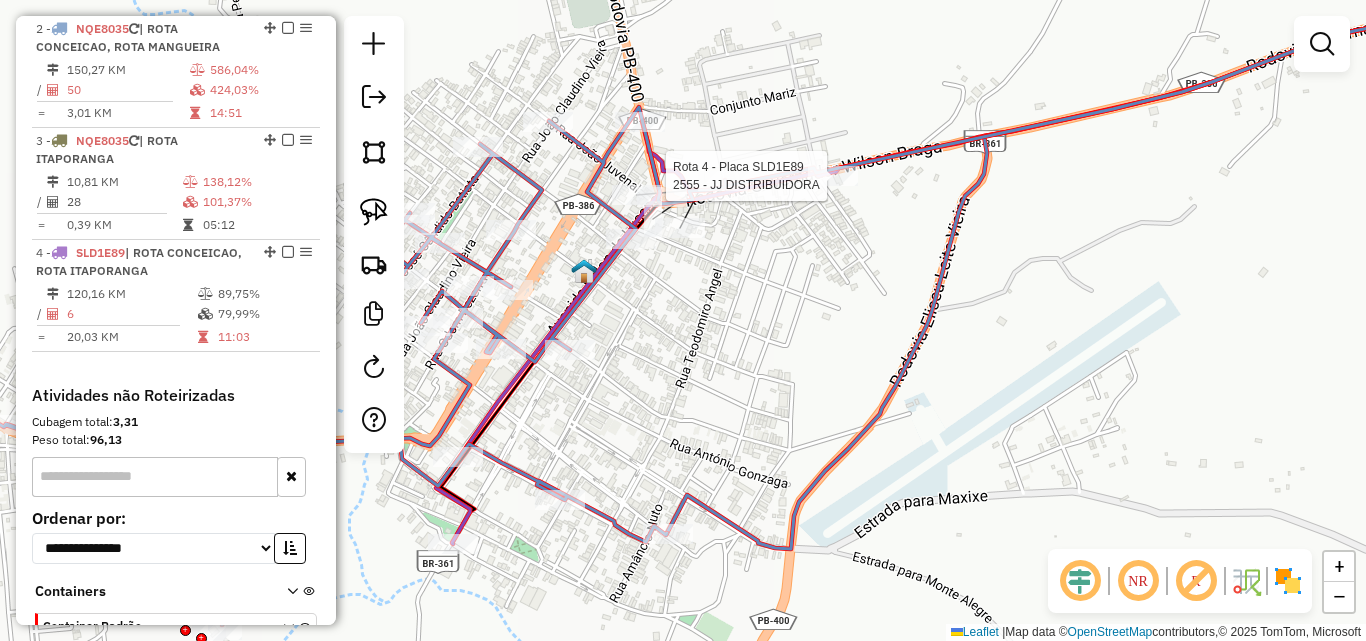 select on "**********" 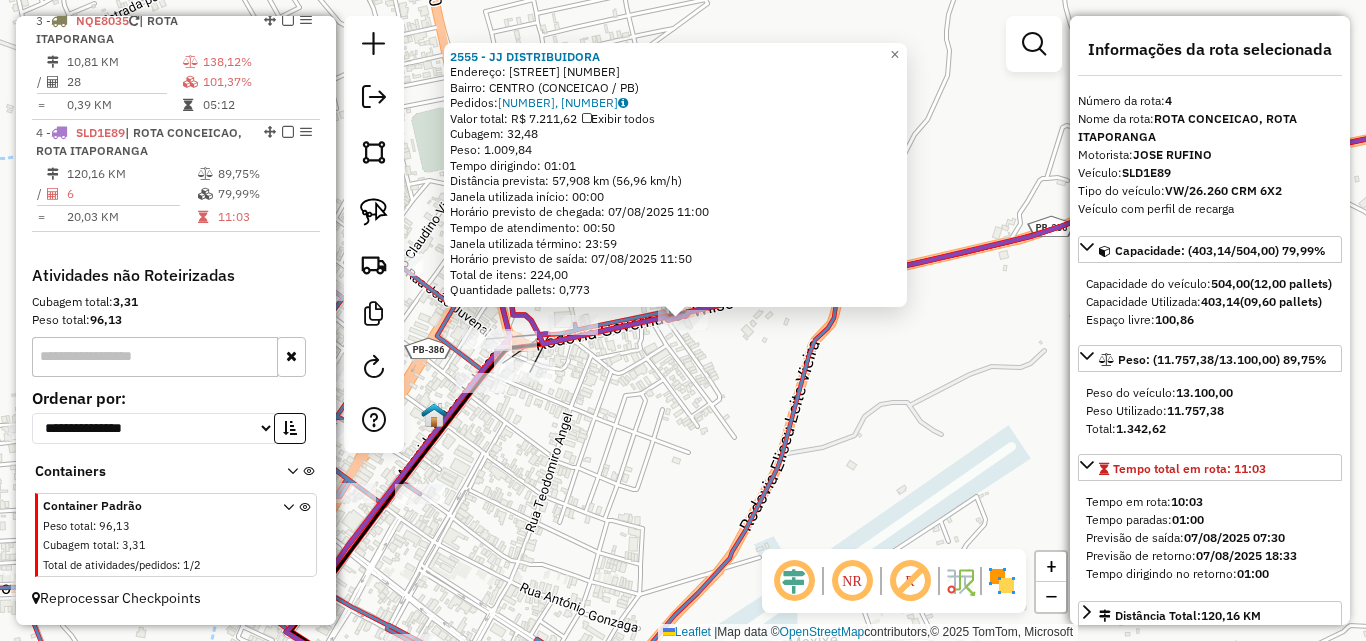 click on "2555 - JJ DISTRIBUIDORA  Endereço:  Avenida Doutora Ruth Cardoso 1150   Bairro: CENTRO (CONCEICAO / PB)   Pedidos:  06752111, 06752113   Valor total: R$ 7.211,62   Exibir todos   Cubagem: 32,48  Peso: 1.009,84  Tempo dirigindo: 01:01   Distância prevista: 57,908 km (56,96 km/h)   Janela utilizada início: 00:00   Horário previsto de chegada: 07/08/2025 11:00   Tempo de atendimento: 00:50   Janela utilizada término: 23:59   Horário previsto de saída: 07/08/2025 11:50   Total de itens: 224,00   Quantidade pallets: 0,773  × Janela de atendimento Grade de atendimento Capacidade Transportadoras Veículos Cliente Pedidos  Rotas Selecione os dias de semana para filtrar as janelas de atendimento  Seg   Ter   Qua   Qui   Sex   Sáb   Dom  Informe o período da janela de atendimento: De: Até:  Filtrar exatamente a janela do cliente  Considerar janela de atendimento padrão  Selecione os dias de semana para filtrar as grades de atendimento  Seg   Ter   Qua   Qui   Sex   Sáb   Dom   Peso mínimo:   De:   Até:" 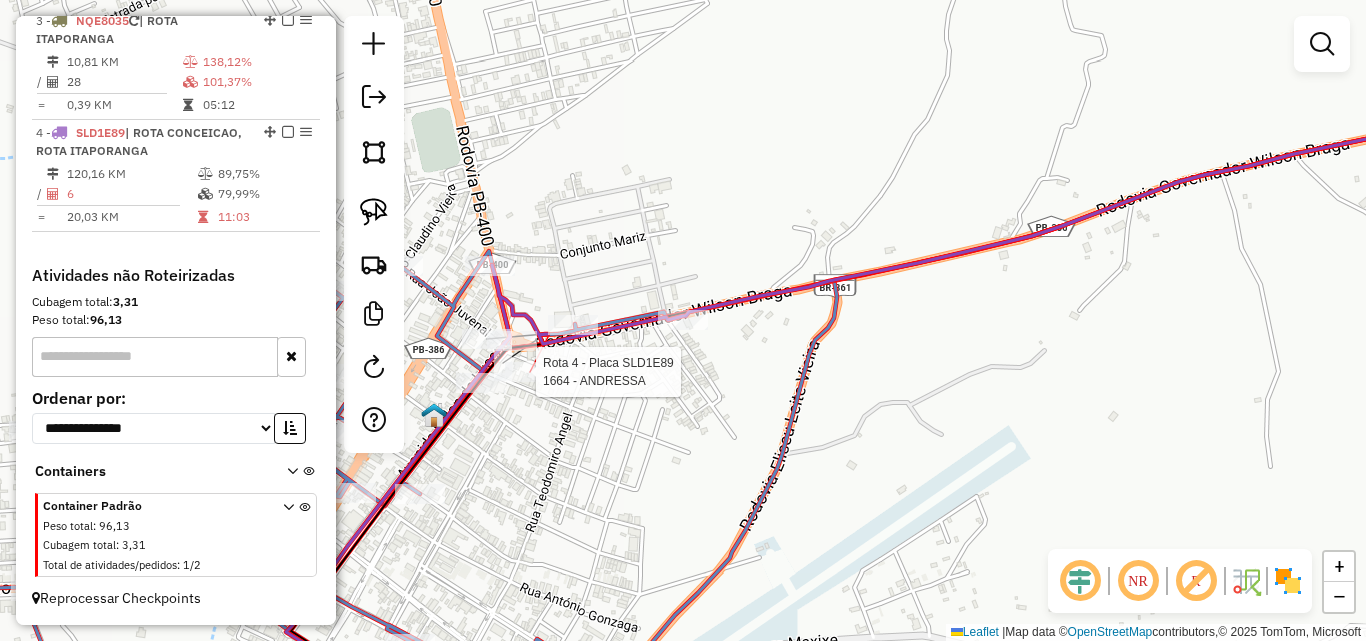 scroll, scrollTop: 897, scrollLeft: 0, axis: vertical 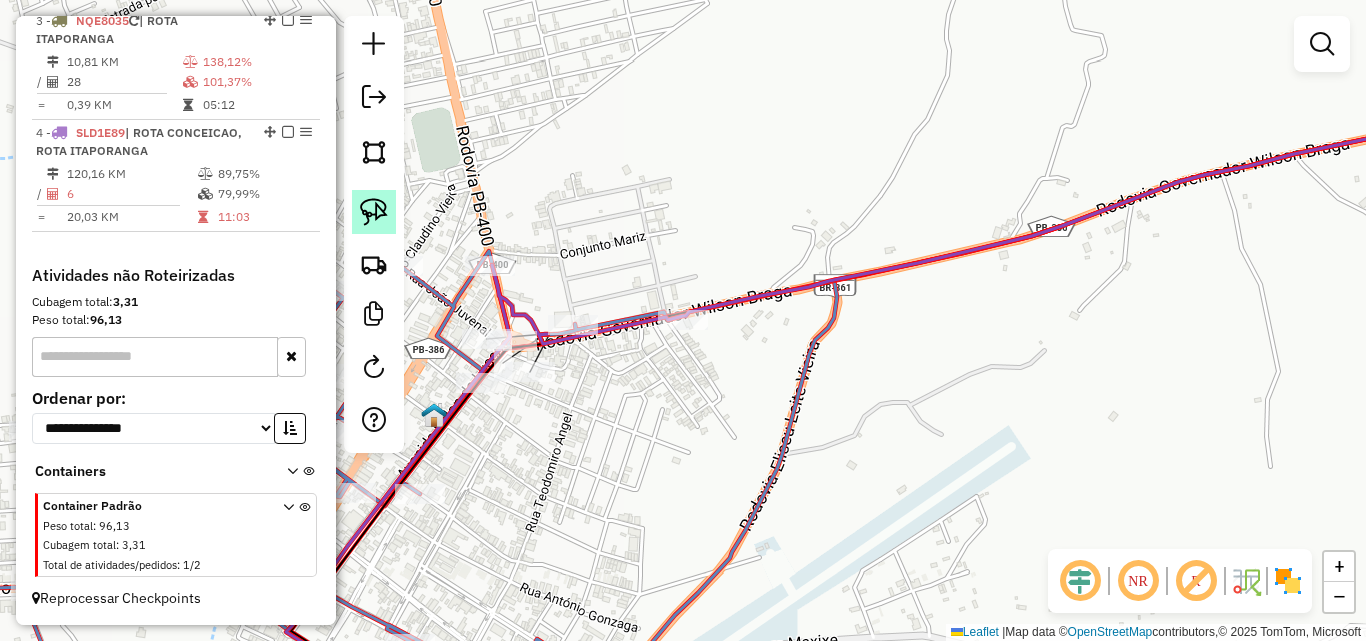click 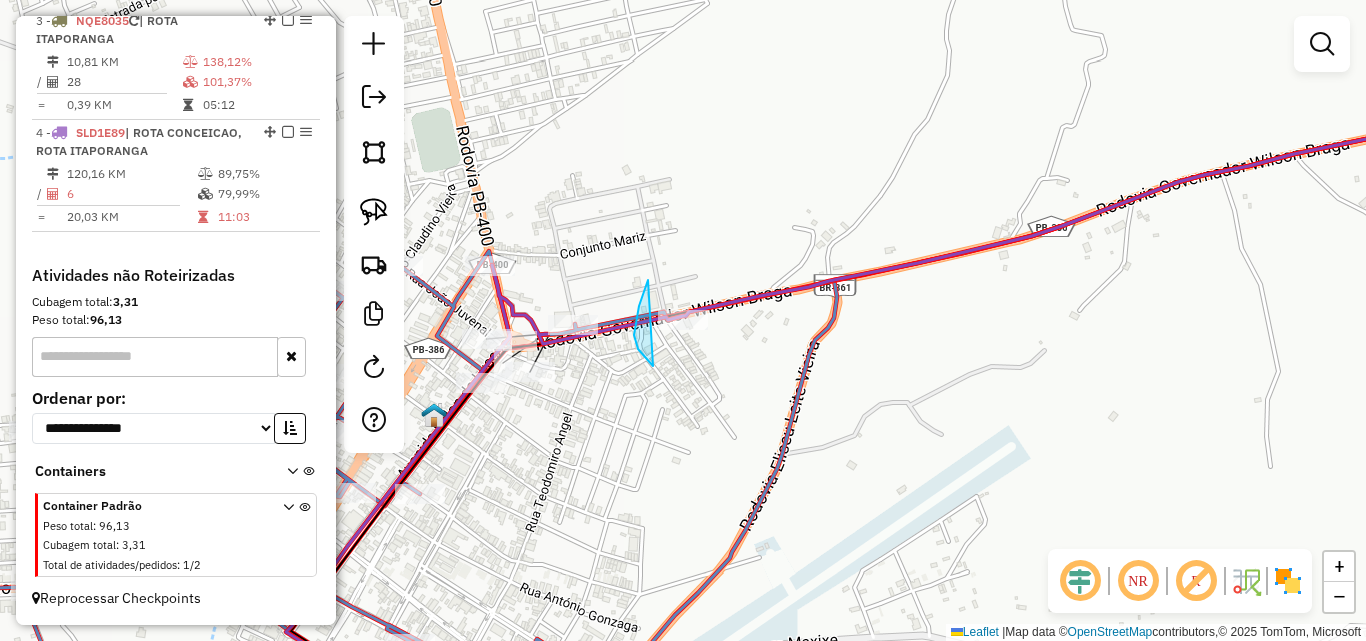 drag, startPoint x: 638, startPoint y: 349, endPoint x: 796, endPoint y: 279, distance: 172.81204 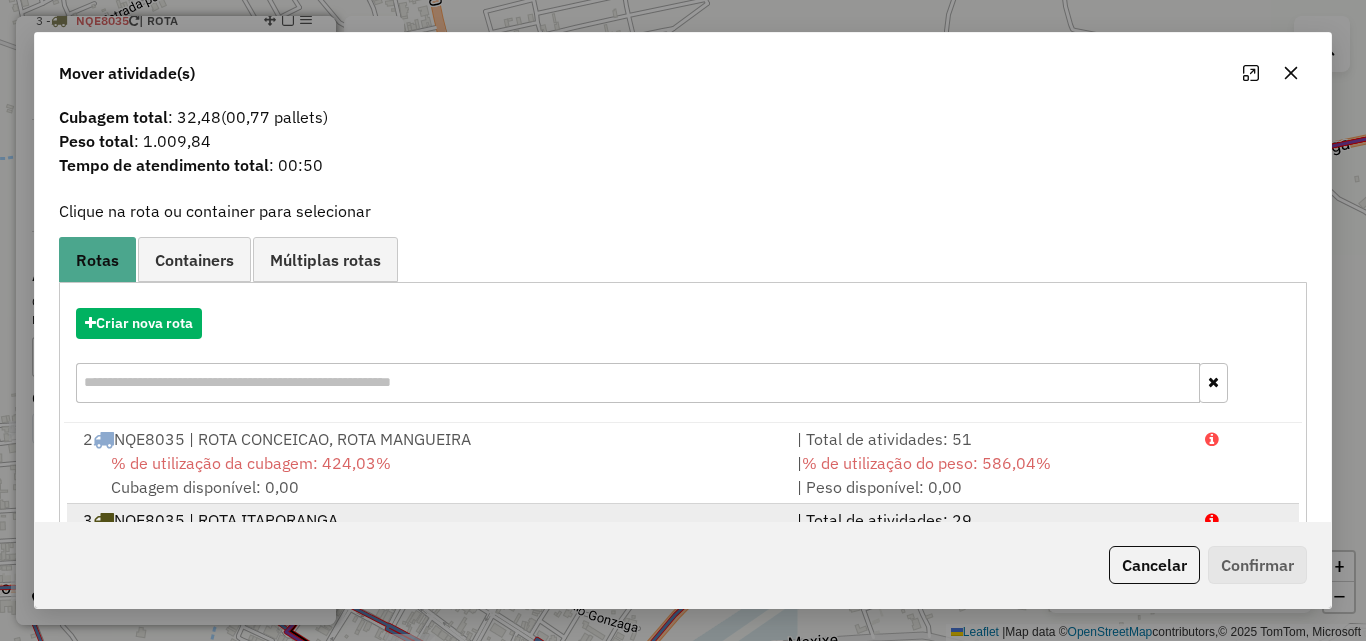 scroll, scrollTop: 129, scrollLeft: 0, axis: vertical 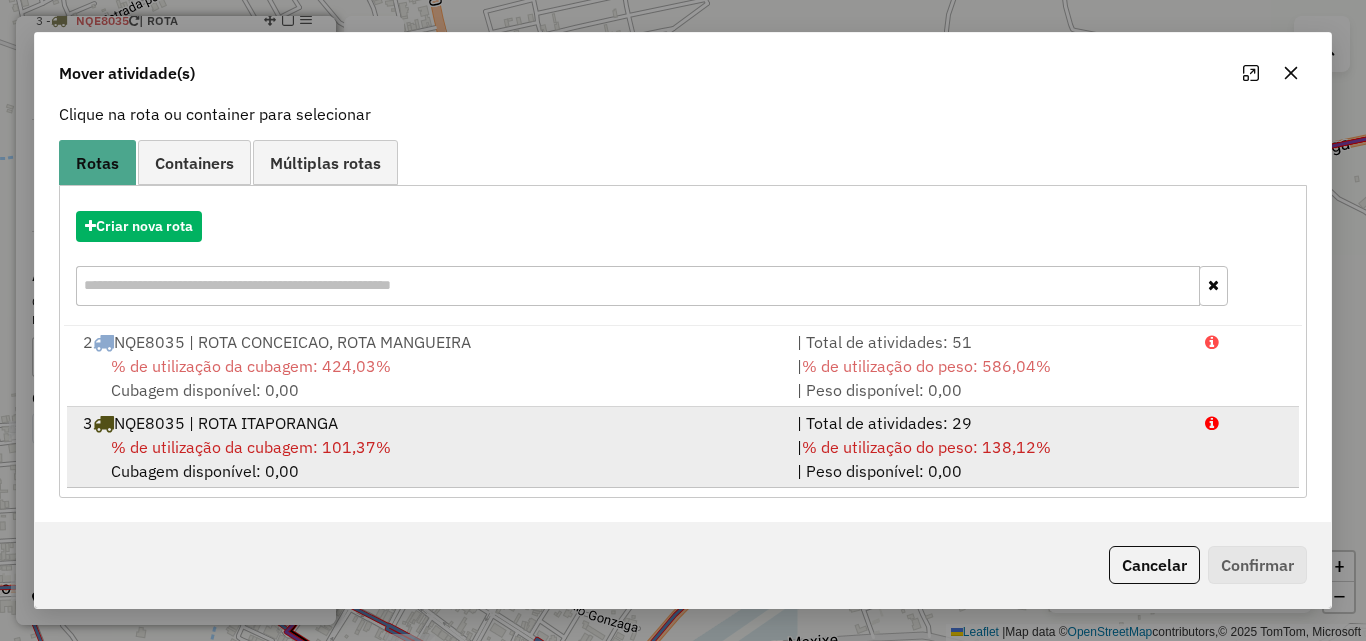 click on "% de utilização da cubagem: 101,37%  Cubagem disponível: 0,00" at bounding box center [428, 459] 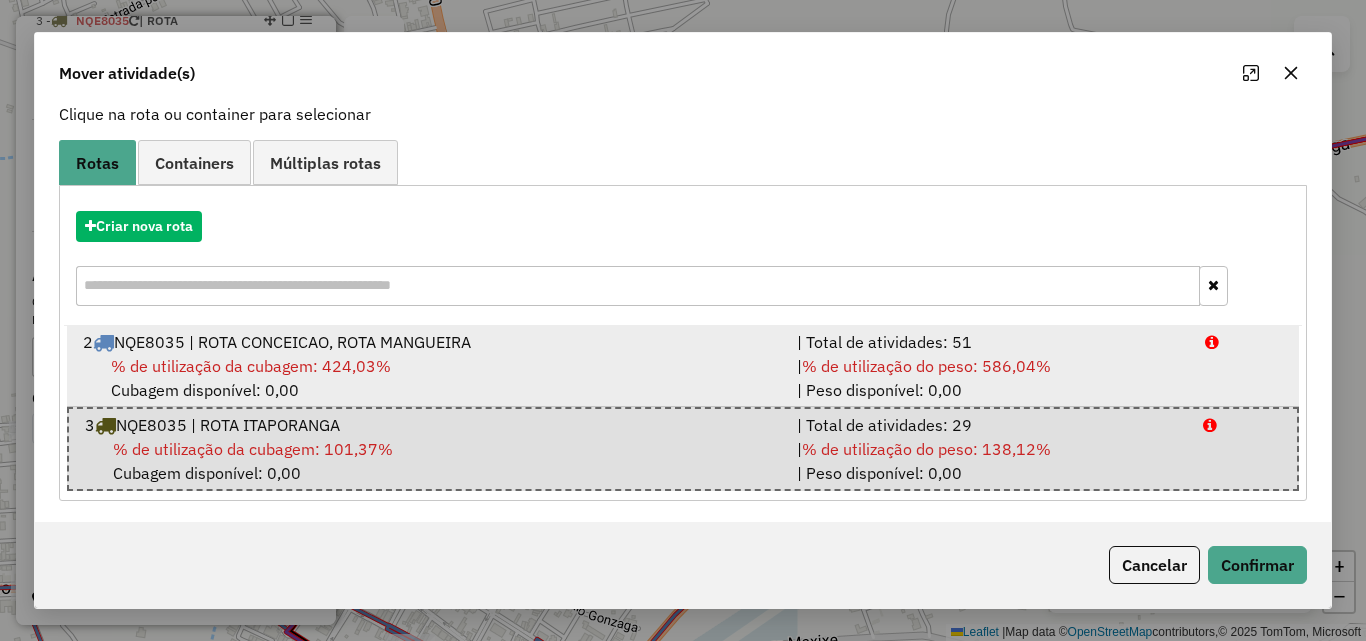 drag, startPoint x: 803, startPoint y: 360, endPoint x: 1217, endPoint y: 501, distance: 437.35226 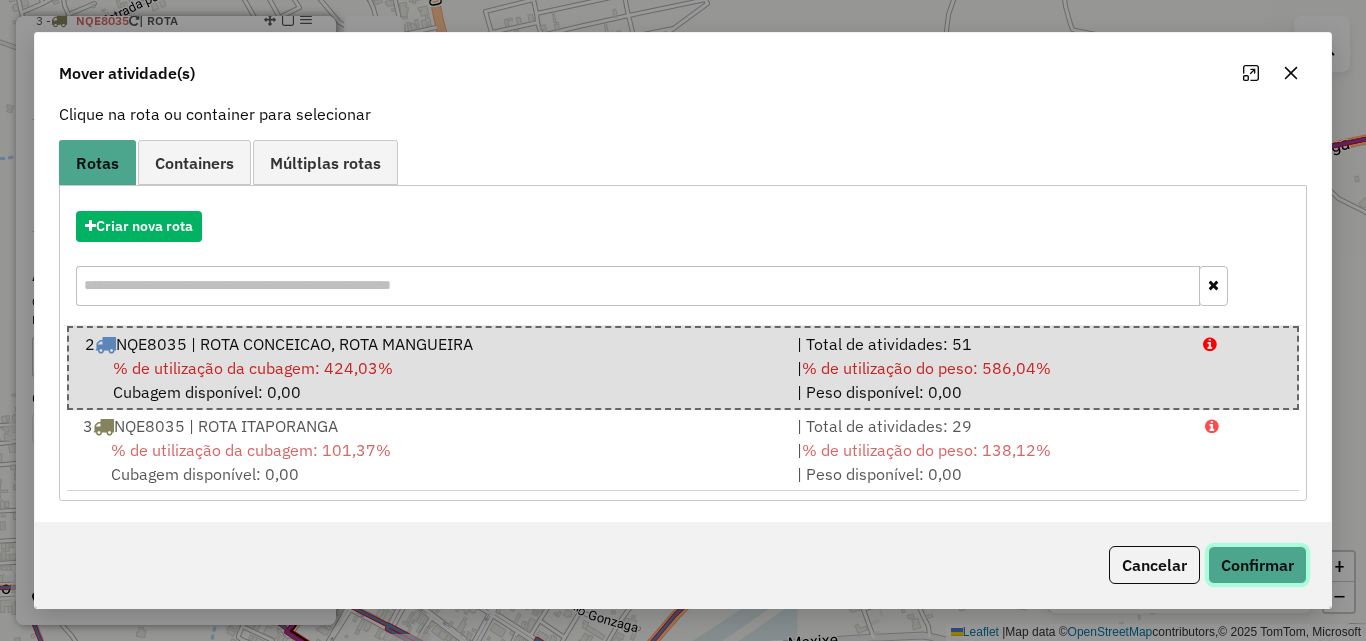click on "Confirmar" 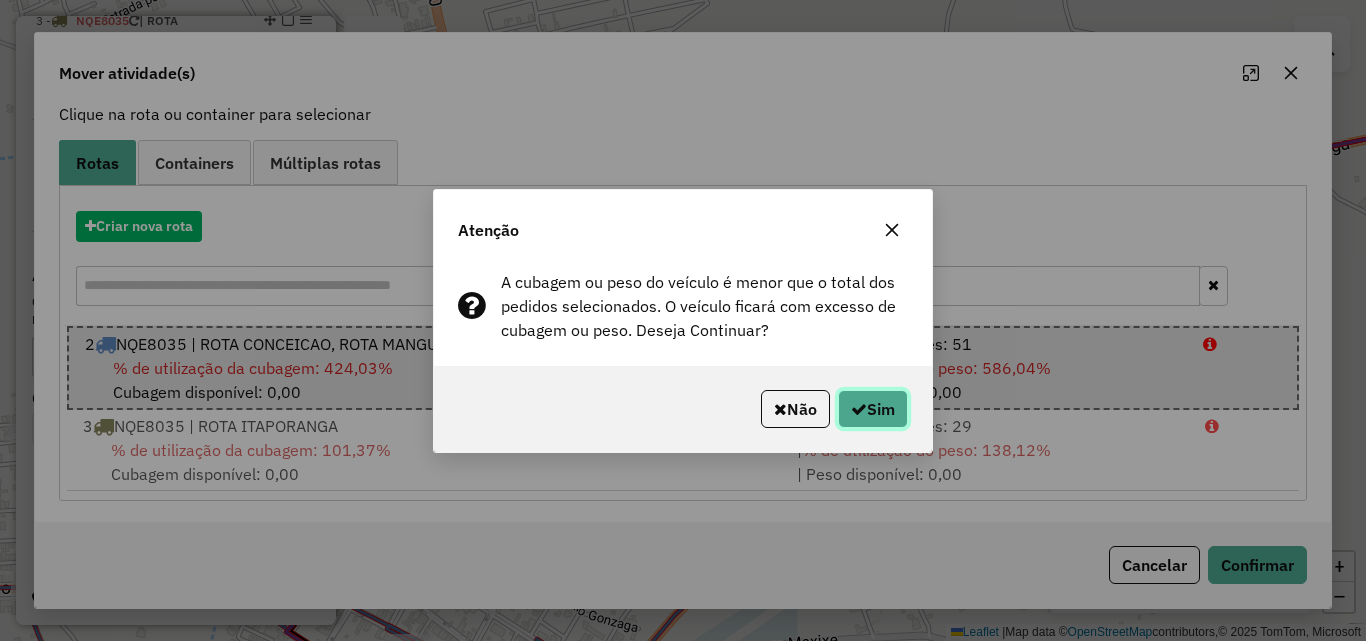 click on "Sim" 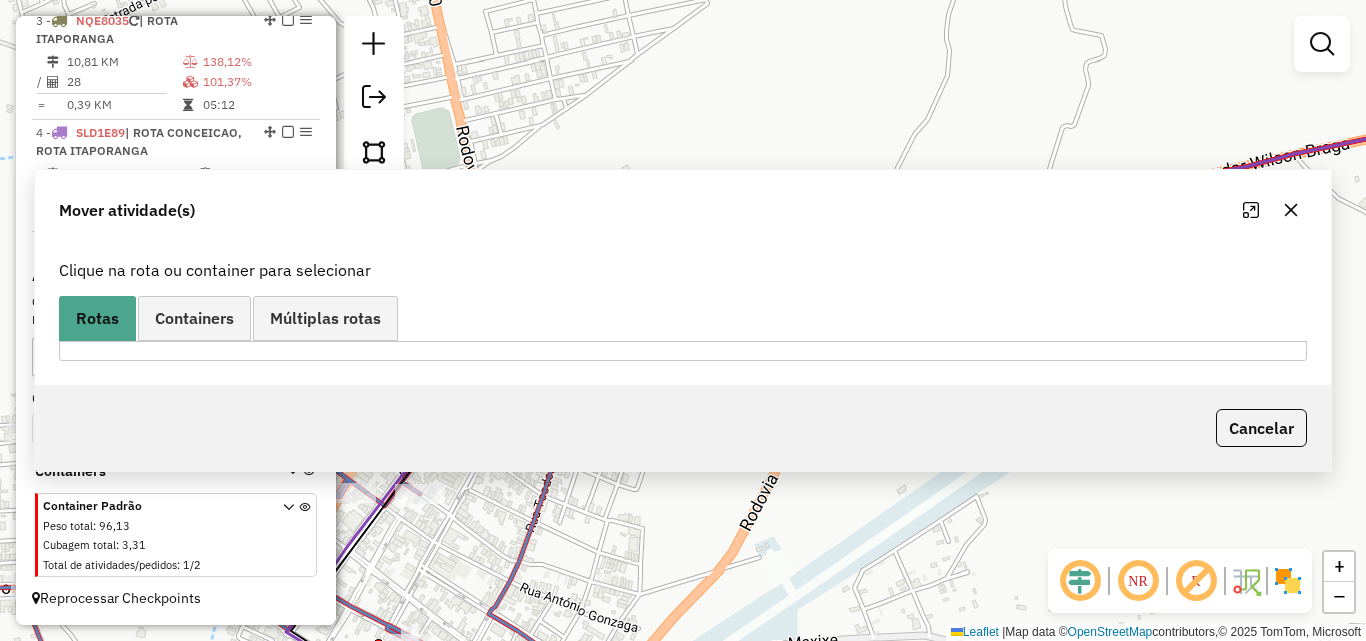 scroll, scrollTop: 0, scrollLeft: 0, axis: both 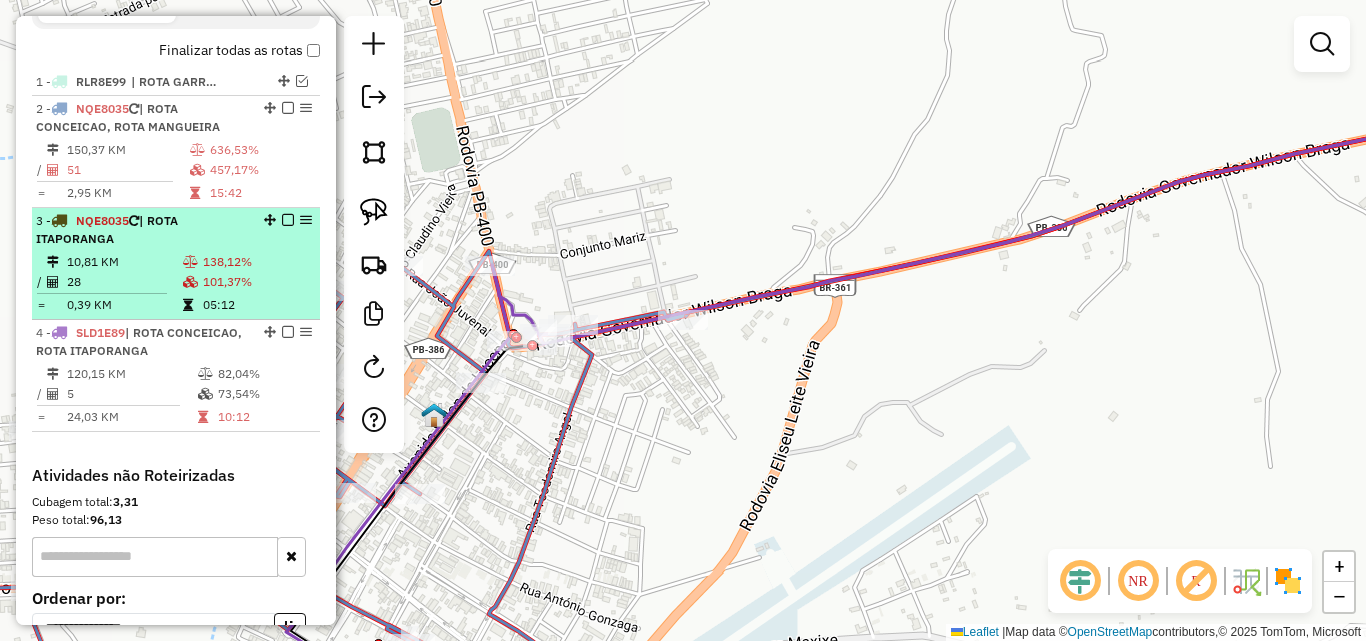 drag, startPoint x: 203, startPoint y: 231, endPoint x: 254, endPoint y: 251, distance: 54.781384 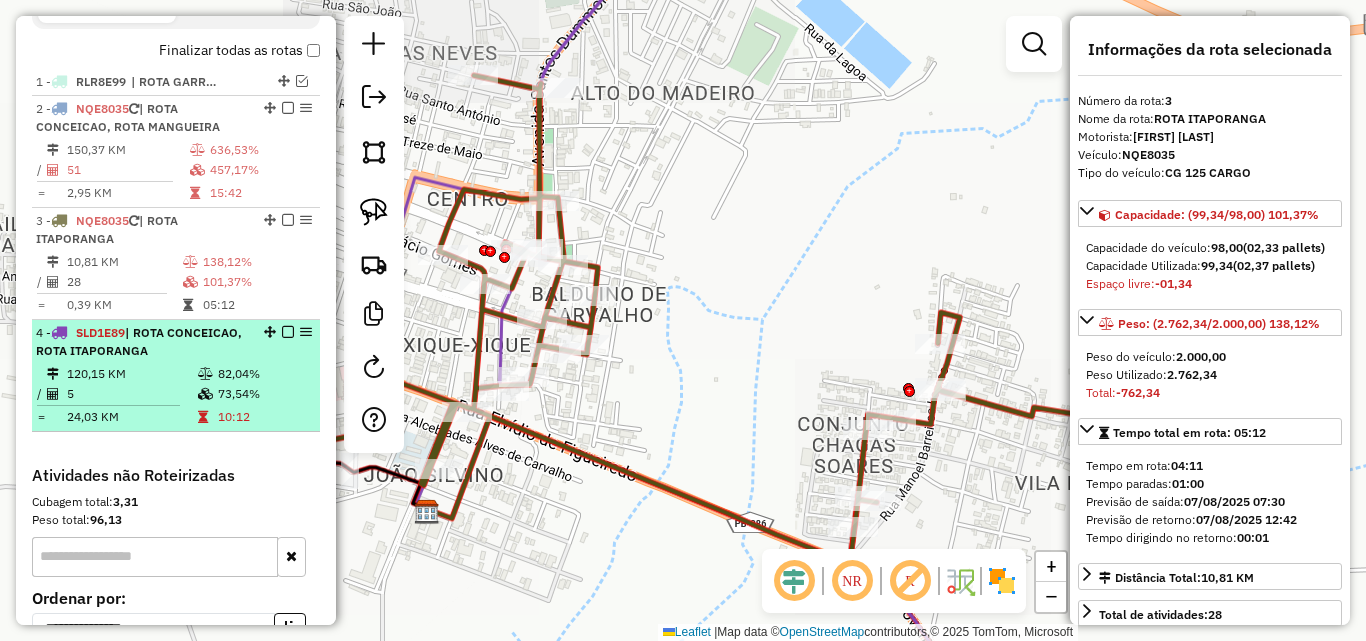 click on "120,15 KM" at bounding box center [131, 374] 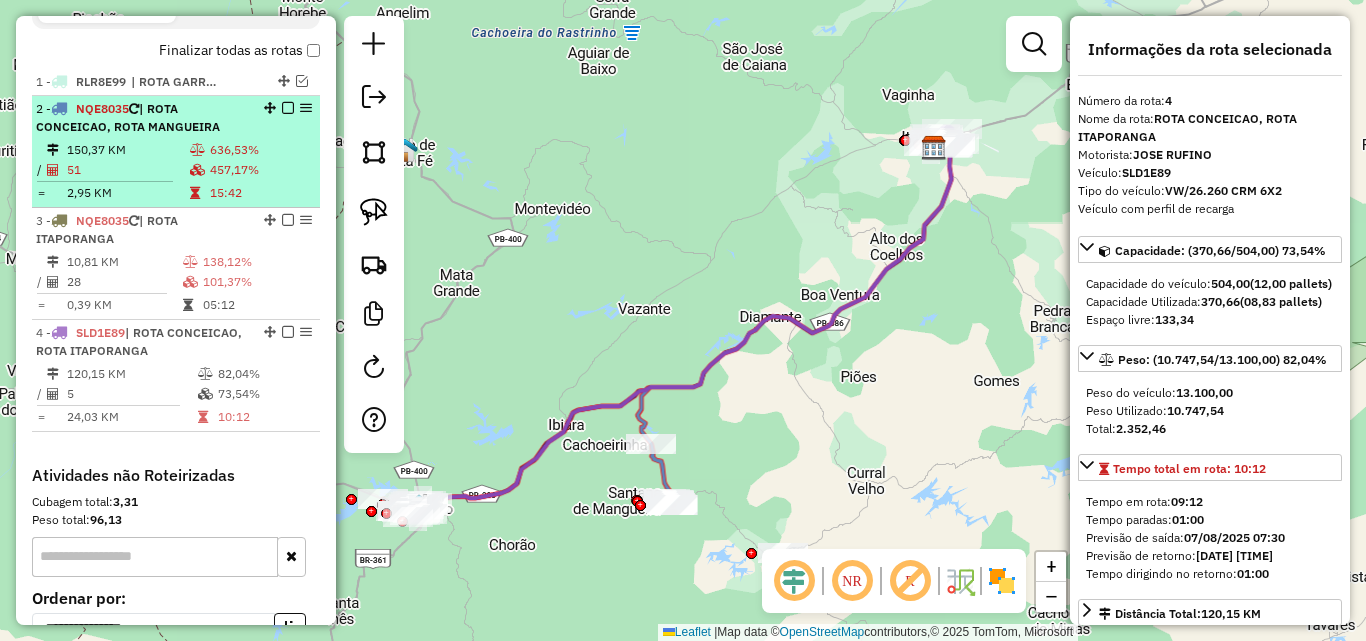 click on "2 -       NQE8035   | ROTA CONCEICAO, ROTA MANGUEIRA" at bounding box center [142, 118] 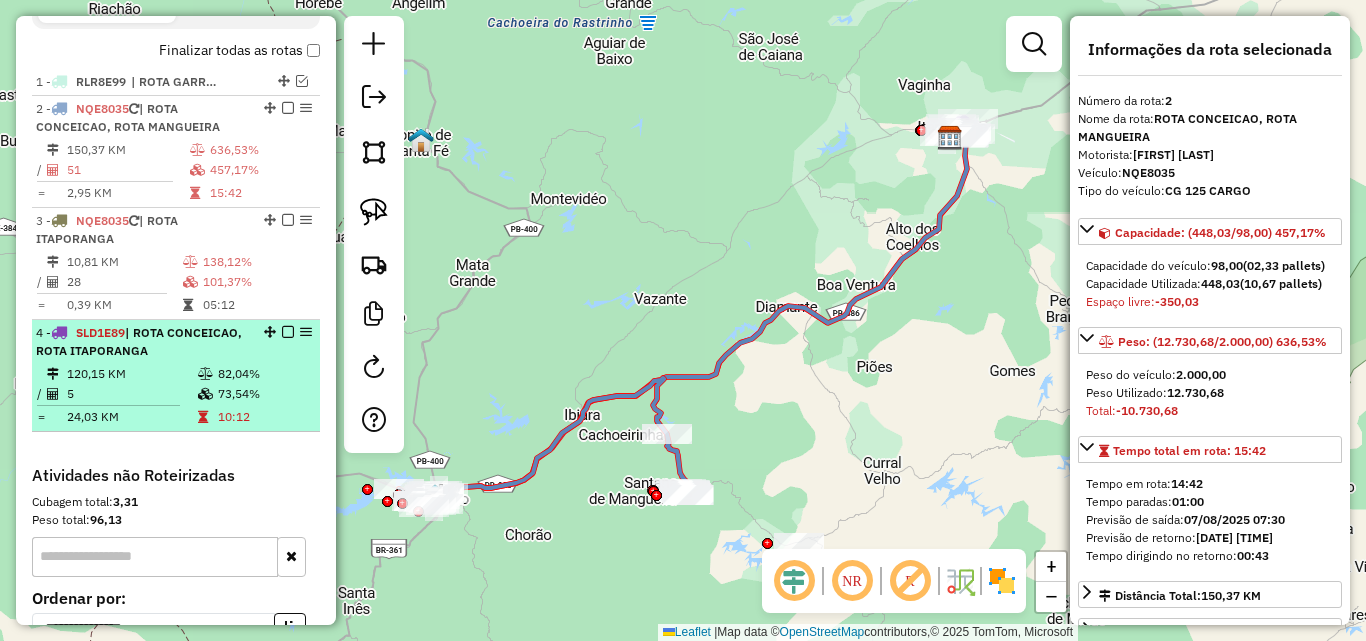 click at bounding box center [207, 394] 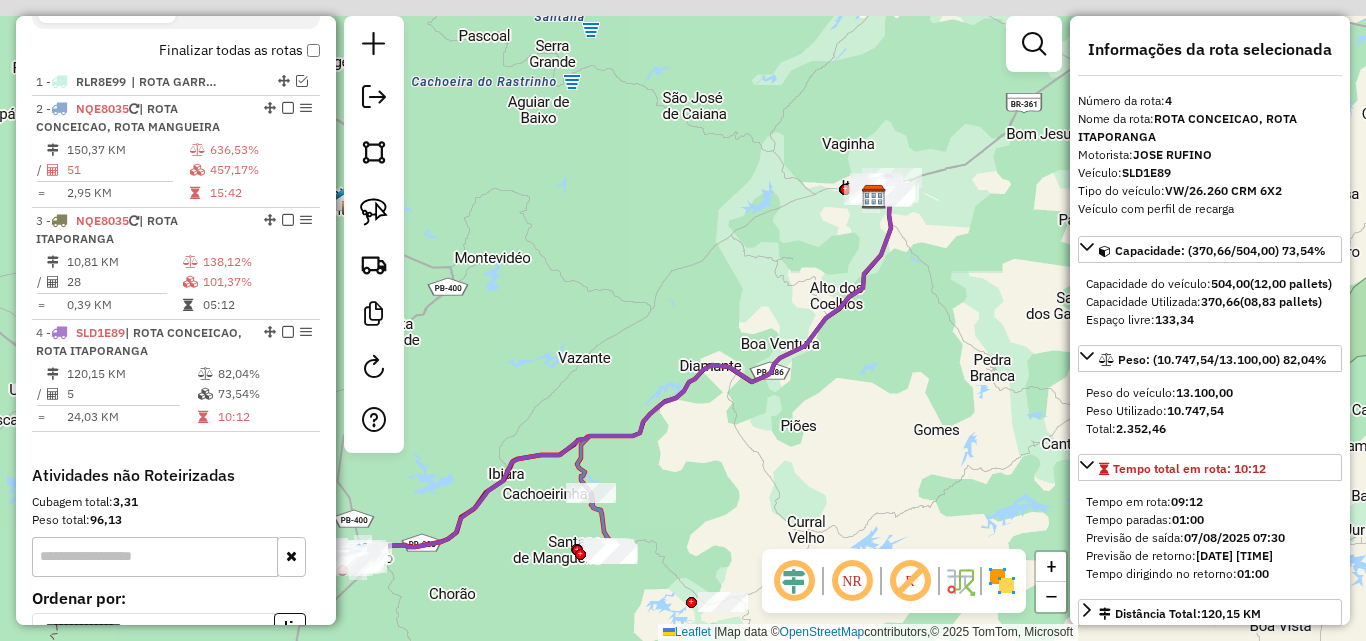 drag, startPoint x: 829, startPoint y: 219, endPoint x: 824, endPoint y: 251, distance: 32.38827 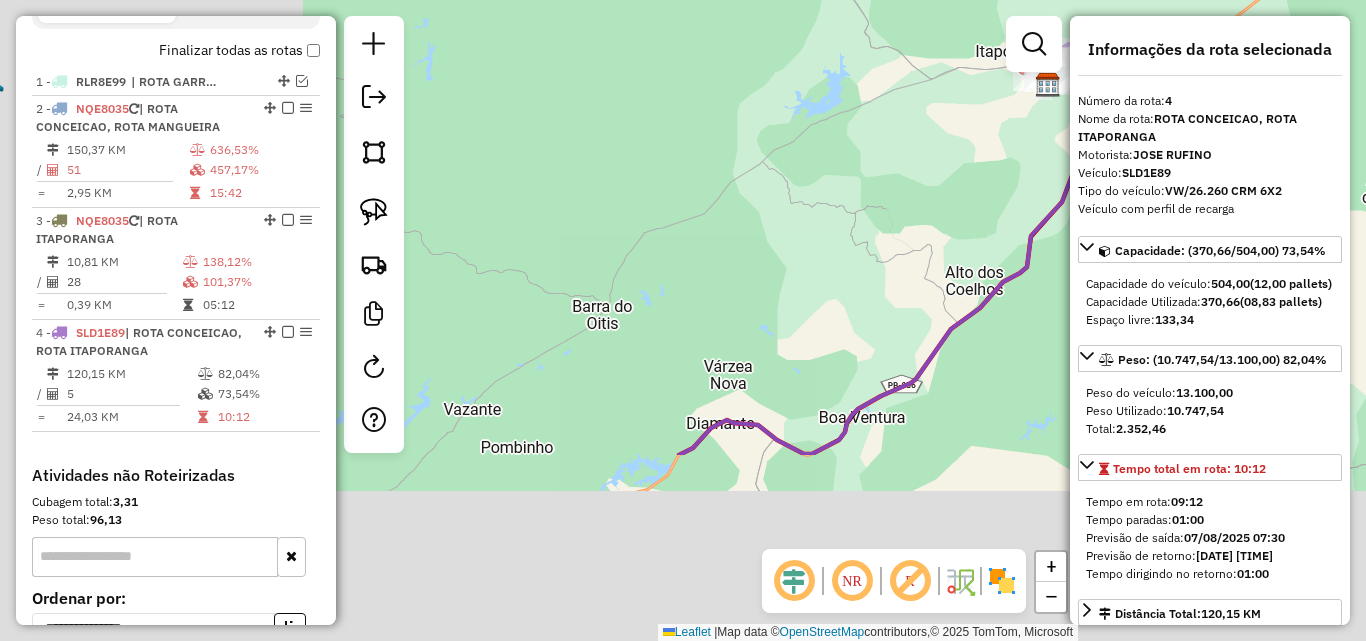 drag, startPoint x: 481, startPoint y: 446, endPoint x: 989, endPoint y: 118, distance: 604.68835 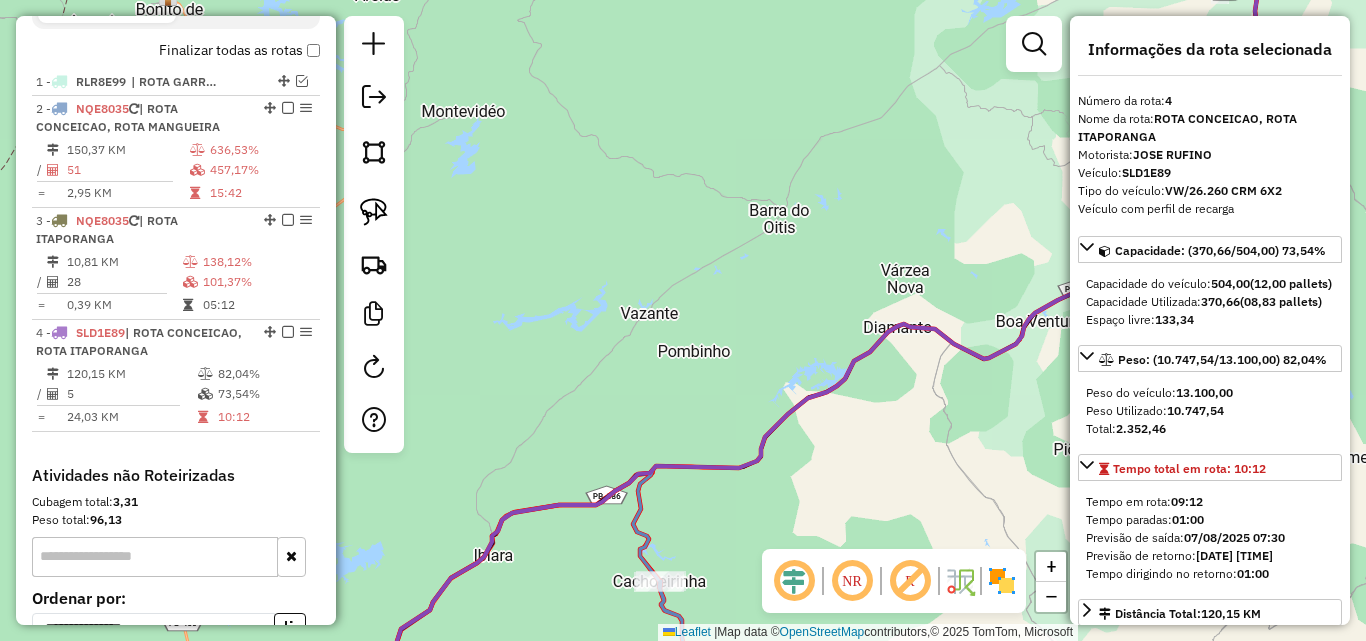 drag, startPoint x: 529, startPoint y: 568, endPoint x: 879, endPoint y: 327, distance: 424.94824 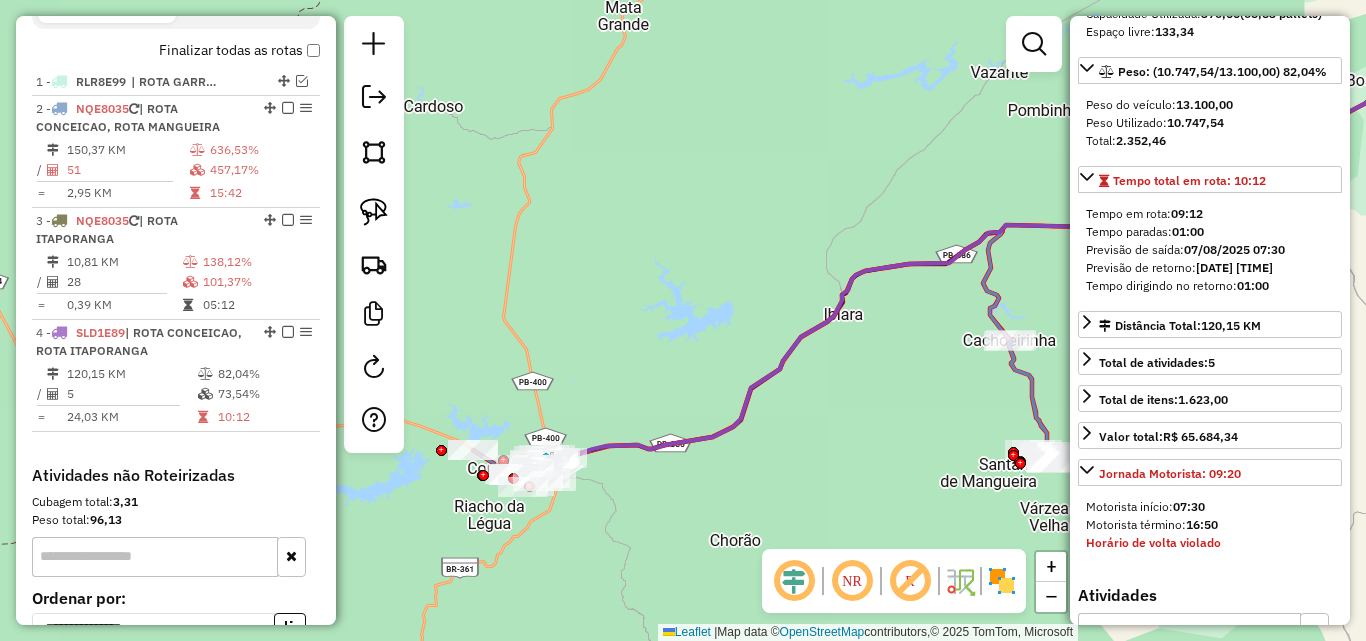 scroll, scrollTop: 300, scrollLeft: 0, axis: vertical 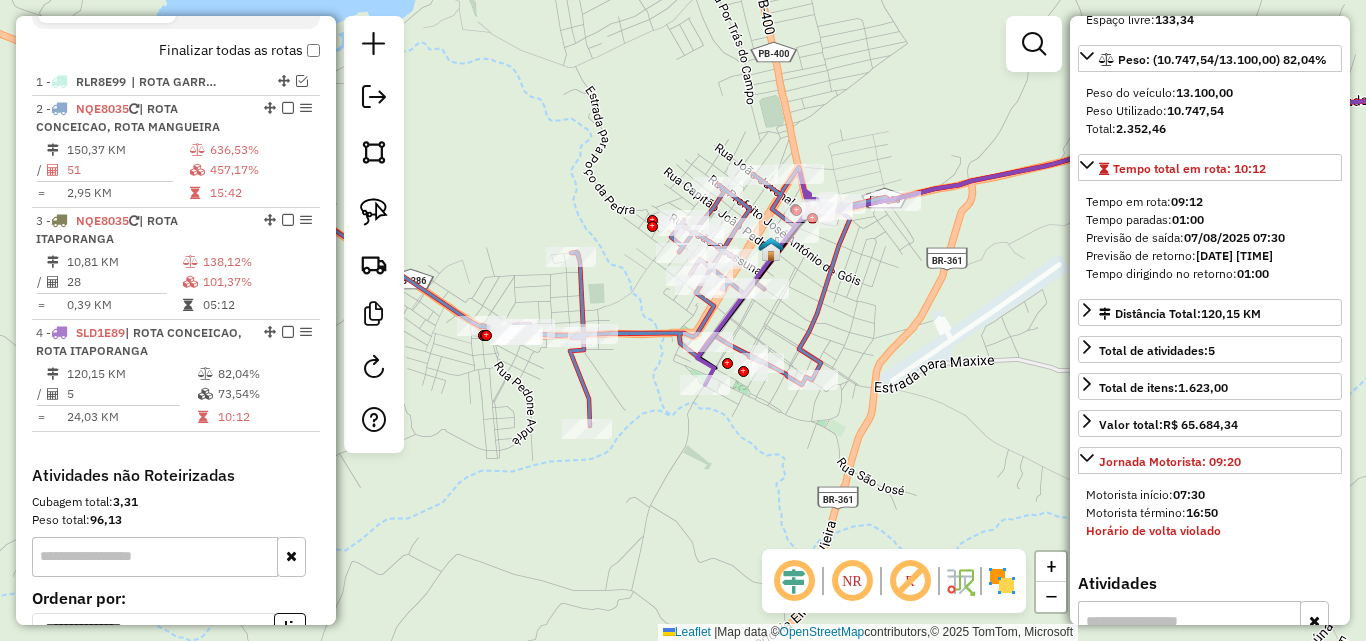 click on "Janela de atendimento Grade de atendimento Capacidade Transportadoras Veículos Cliente Pedidos  Rotas Selecione os dias de semana para filtrar as janelas de atendimento  Seg   Ter   Qua   Qui   Sex   Sáb   Dom  Informe o período da janela de atendimento: De: Até:  Filtrar exatamente a janela do cliente  Considerar janela de atendimento padrão  Selecione os dias de semana para filtrar as grades de atendimento  Seg   Ter   Qua   Qui   Sex   Sáb   Dom   Considerar clientes sem dia de atendimento cadastrado  Clientes fora do dia de atendimento selecionado Filtrar as atividades entre os valores definidos abaixo:  Peso mínimo:   Peso máximo:   Cubagem mínima:   Cubagem máxima:   De:   Até:  Filtrar as atividades entre o tempo de atendimento definido abaixo:  De:   Até:   Considerar capacidade total dos clientes não roteirizados Transportadora: Selecione um ou mais itens Tipo de veículo: Selecione um ou mais itens Veículo: Selecione um ou mais itens Motorista: Selecione um ou mais itens Nome: Rótulo:" 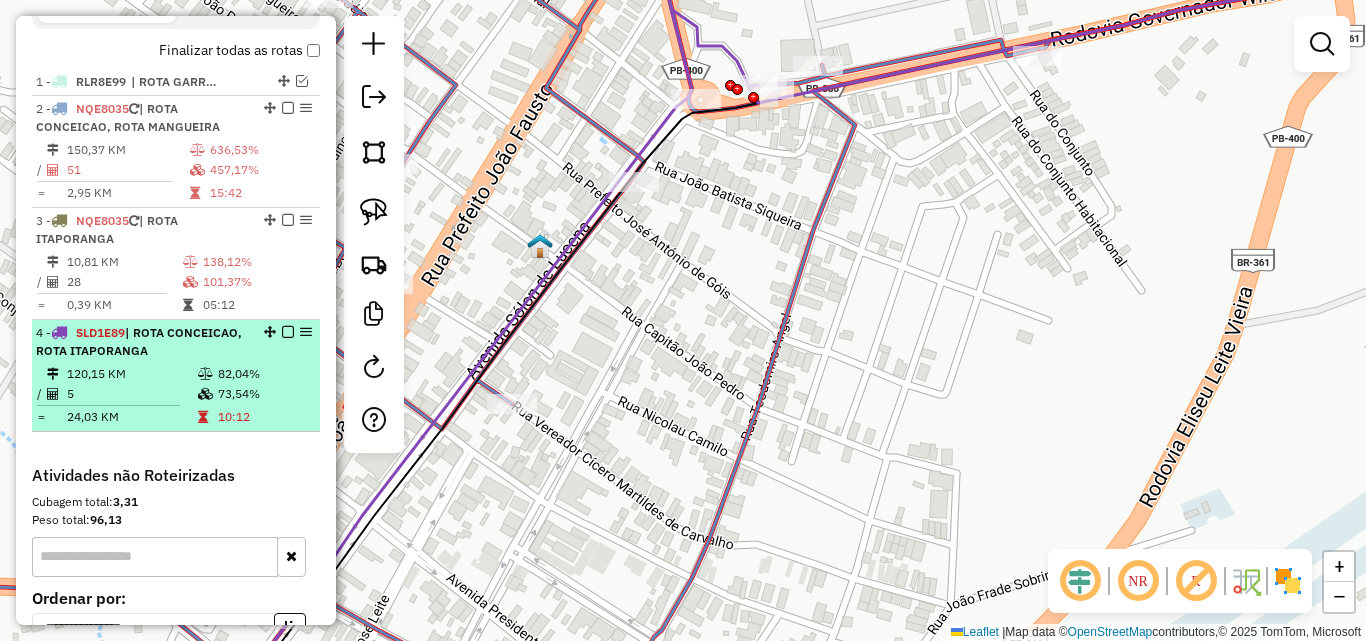 click at bounding box center [288, 332] 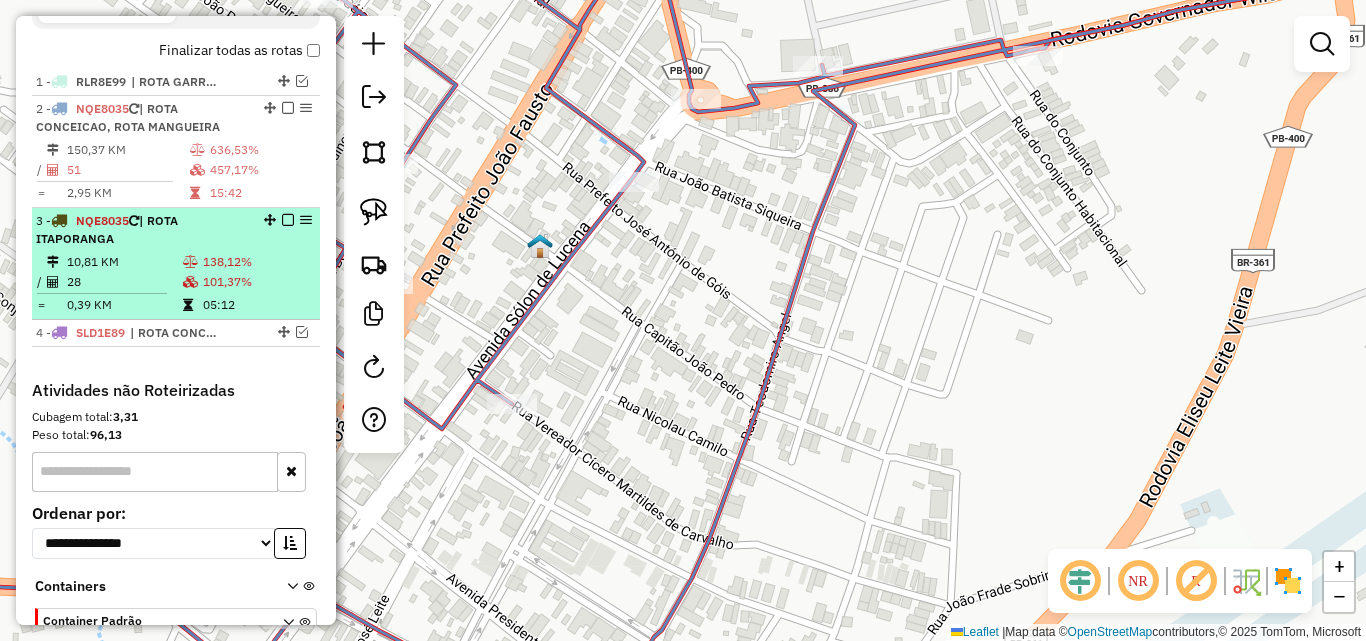 click on "101,37%" at bounding box center (257, 282) 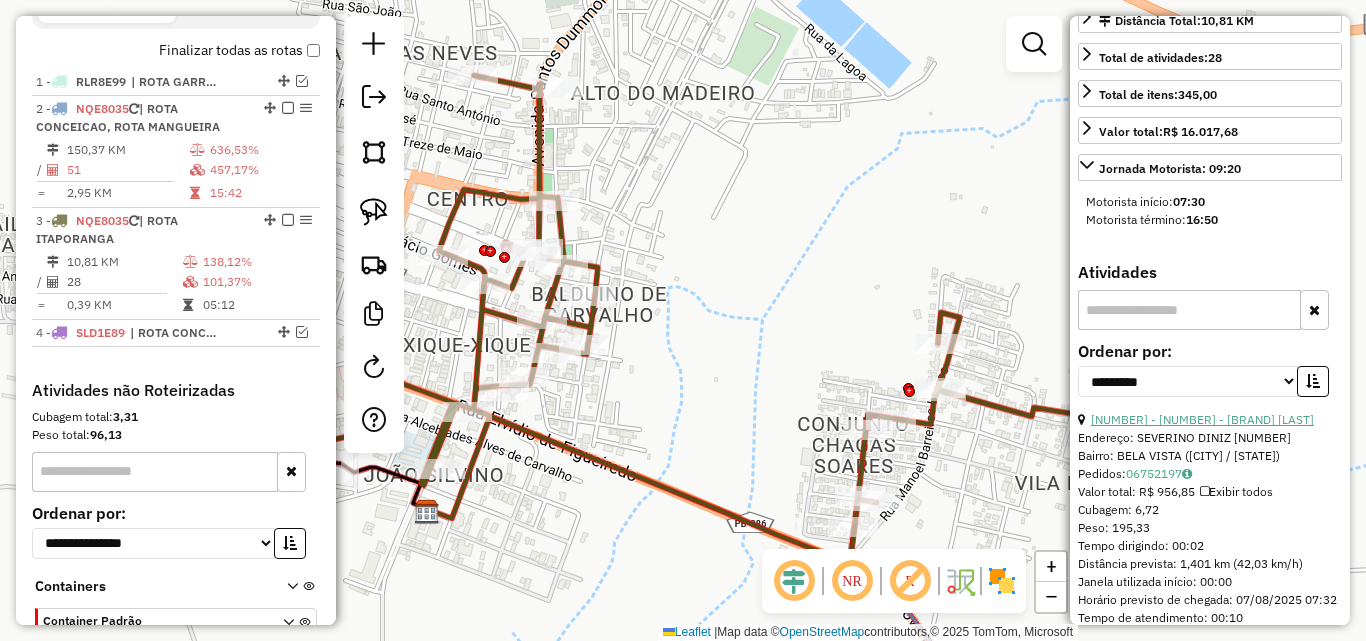 scroll, scrollTop: 600, scrollLeft: 0, axis: vertical 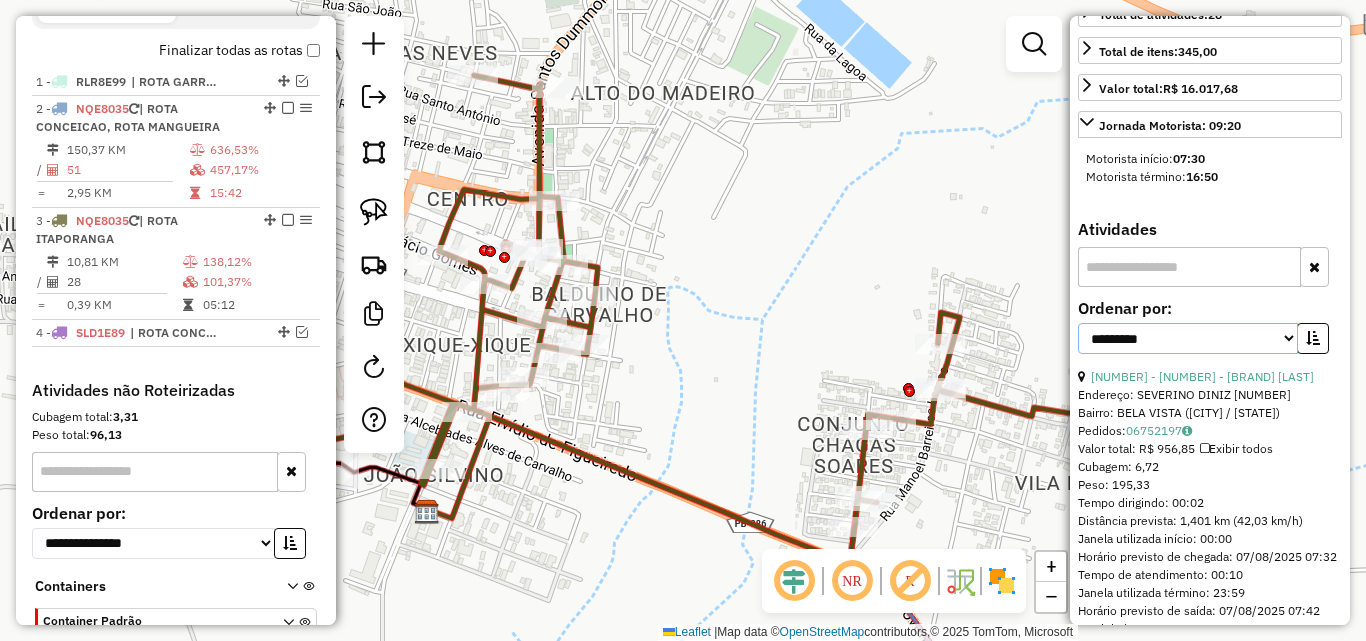drag, startPoint x: 1165, startPoint y: 357, endPoint x: 1165, endPoint y: 369, distance: 12 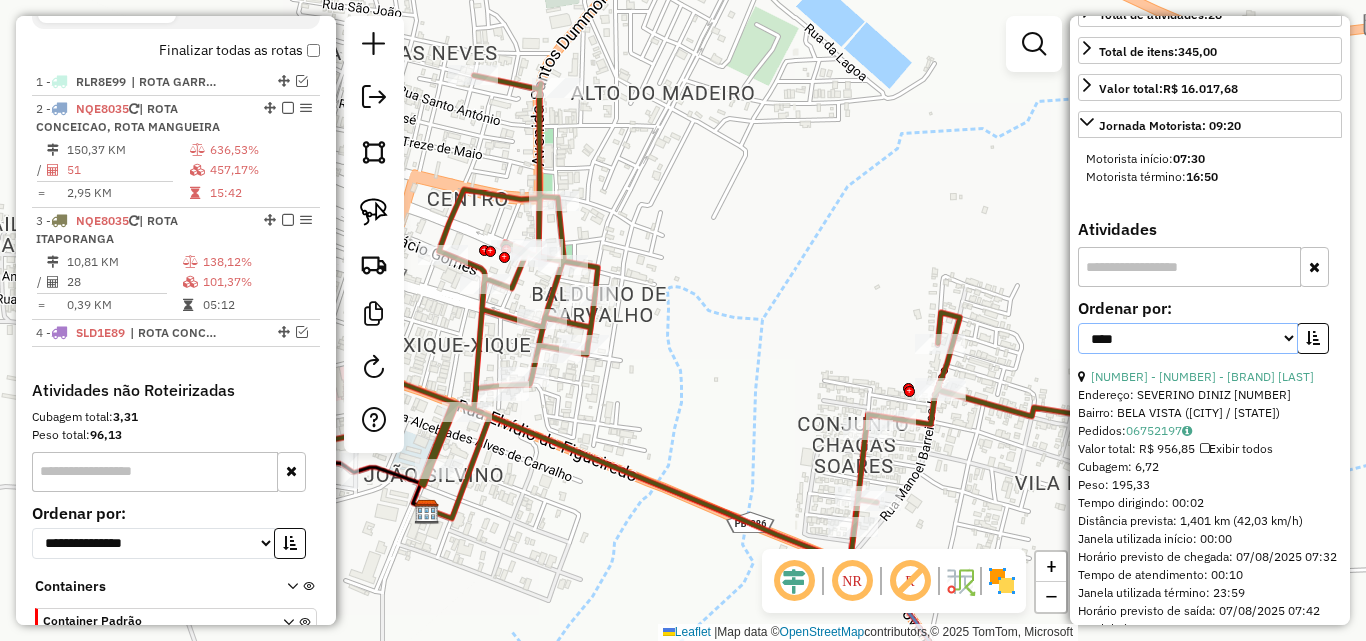 click on "**********" at bounding box center (1188, 338) 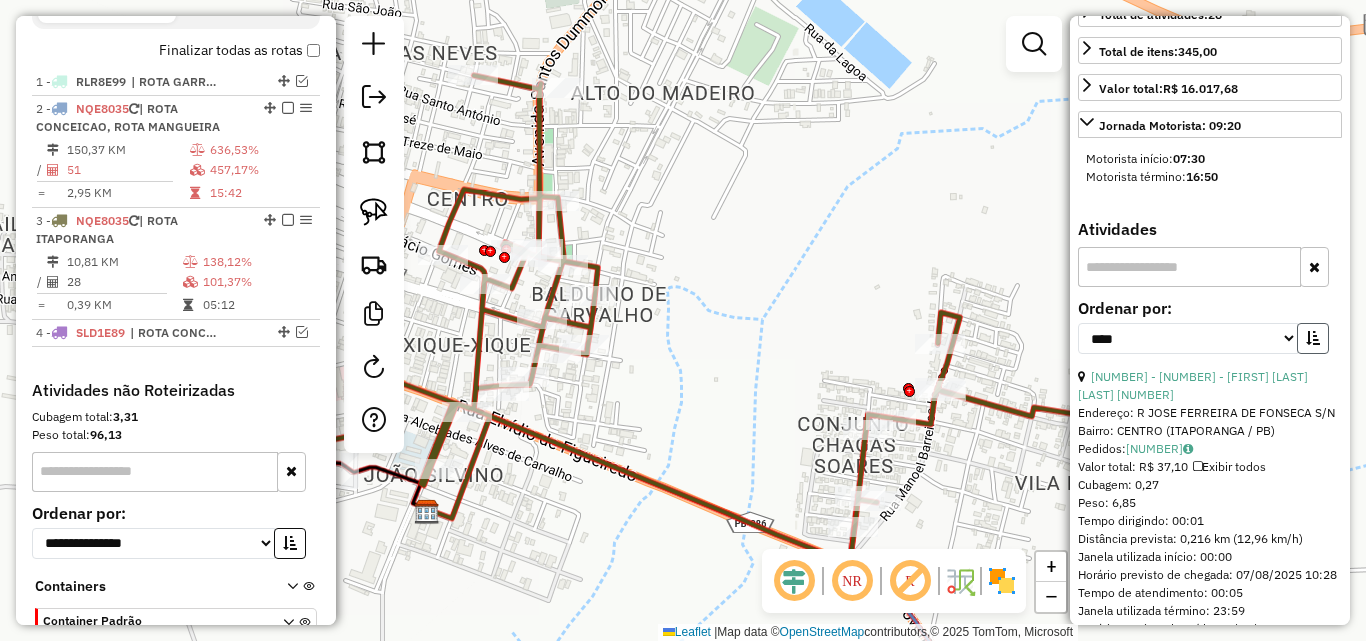 click at bounding box center [1313, 338] 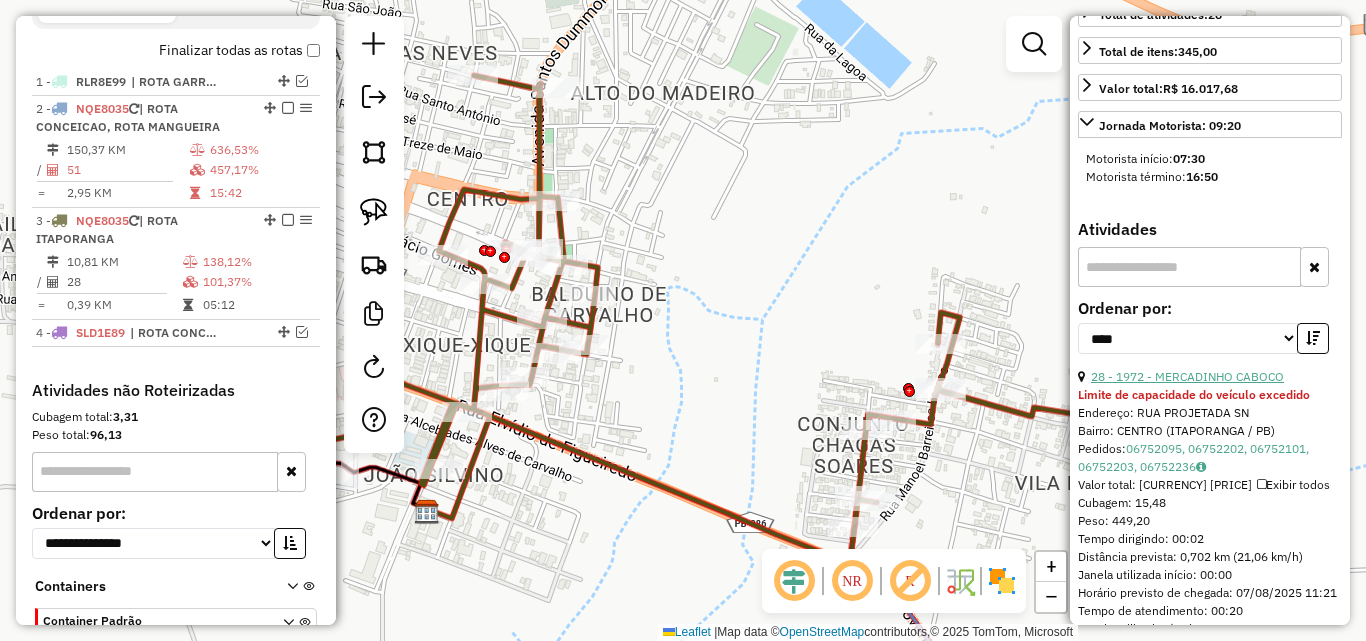 click on "28 - 1972 - MERCADINHO CABOCO" at bounding box center (1187, 376) 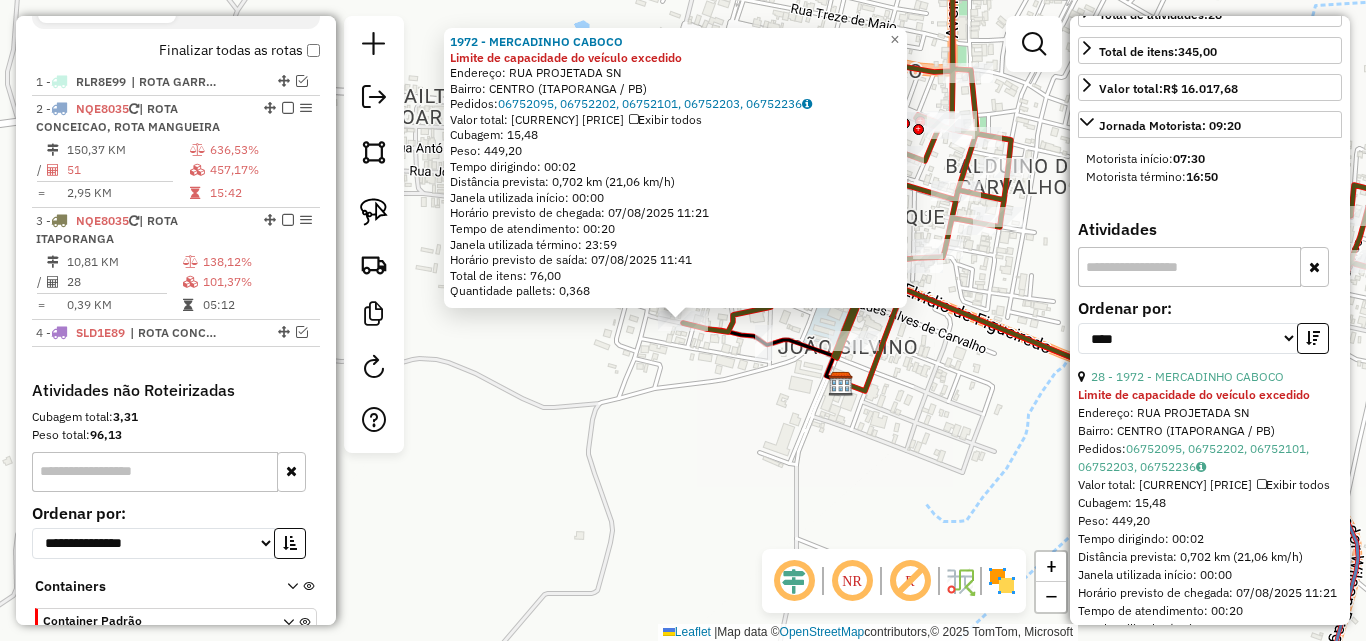 click on "1972 - MERCADINHO CABOCO Limite de capacidade do veículo excedido  Endereço:  RUA PROJETADA SN   Bairro: CENTRO (ITAPORANGA / PB)   Pedidos:  06752095, 06752202, 06752101, 06752203, 06752236   Valor total: R$ 3.302,84   Exibir todos   Cubagem: 15,48  Peso: 449,20  Tempo dirigindo: 00:02   Distância prevista: 0,702 km (21,06 km/h)   Janela utilizada início: 00:00   Horário previsto de chegada: 07/08/2025 11:21   Tempo de atendimento: 00:20   Janela utilizada término: 23:59   Horário previsto de saída: 07/08/2025 11:41   Total de itens: 76,00   Quantidade pallets: 0,368  × Janela de atendimento Grade de atendimento Capacidade Transportadoras Veículos Cliente Pedidos  Rotas Selecione os dias de semana para filtrar as janelas de atendimento  Seg   Ter   Qua   Qui   Sex   Sáb   Dom  Informe o período da janela de atendimento: De: Até:  Filtrar exatamente a janela do cliente  Considerar janela de atendimento padrão  Selecione os dias de semana para filtrar as grades de atendimento  Seg   Ter   Qua  +" 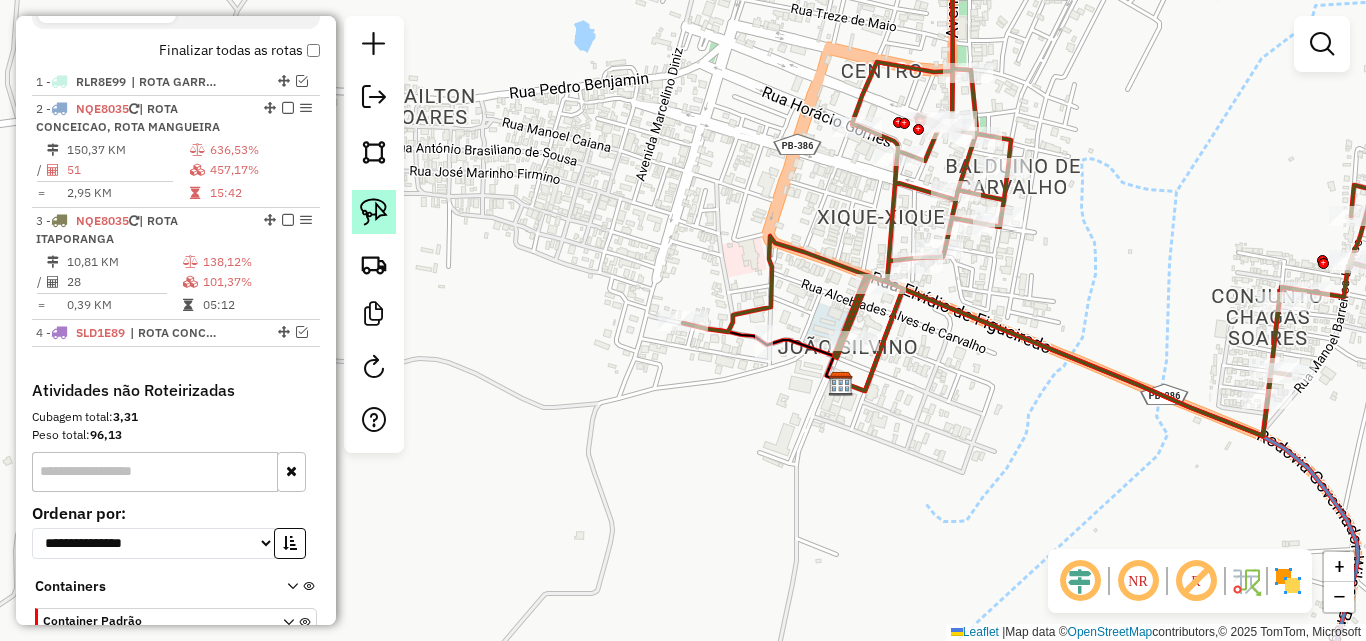click 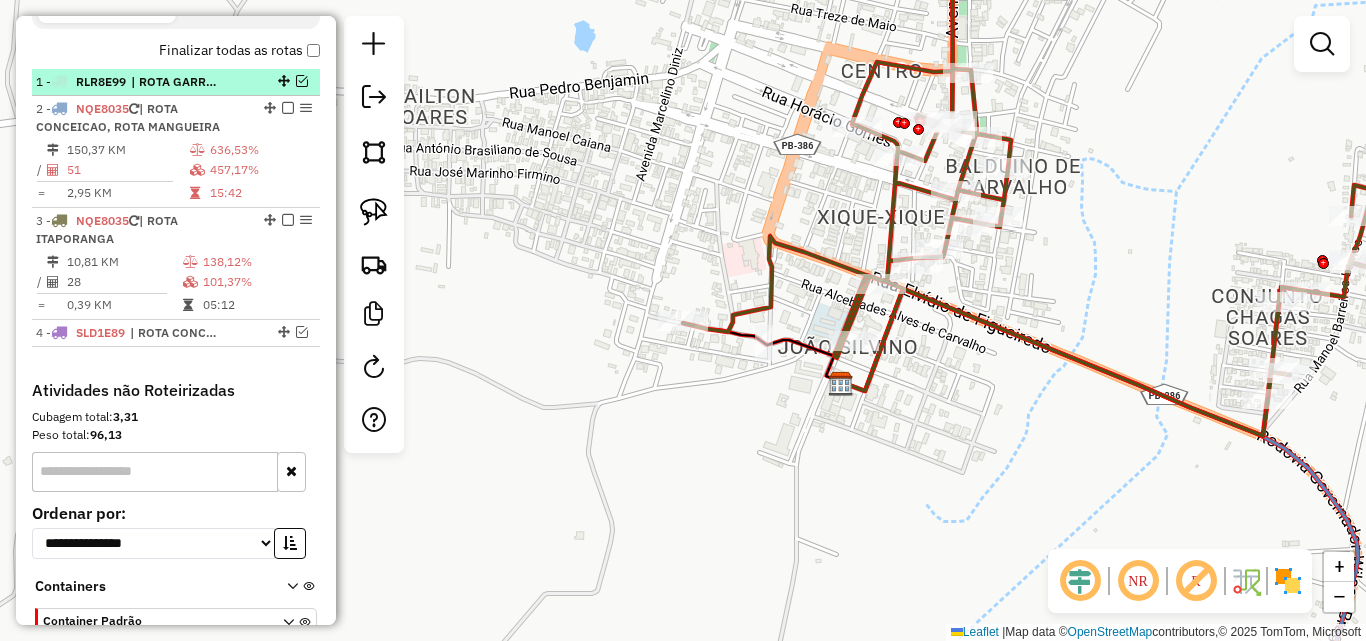 click at bounding box center [282, 81] 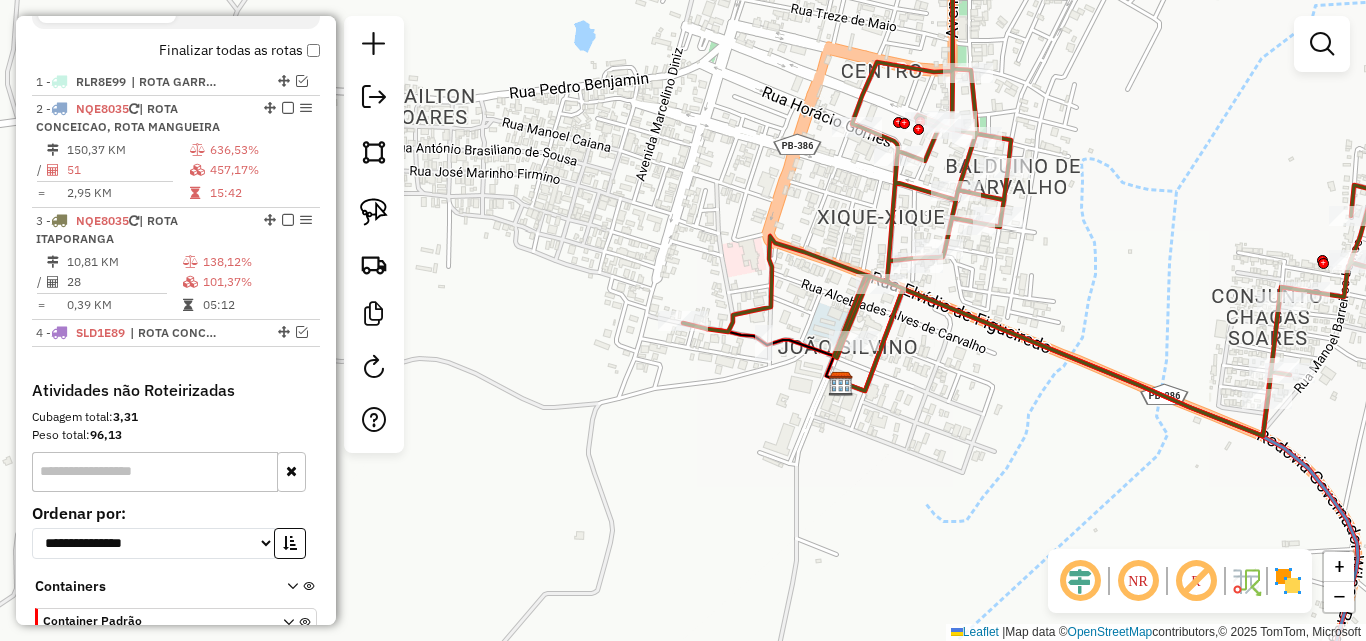select on "*********" 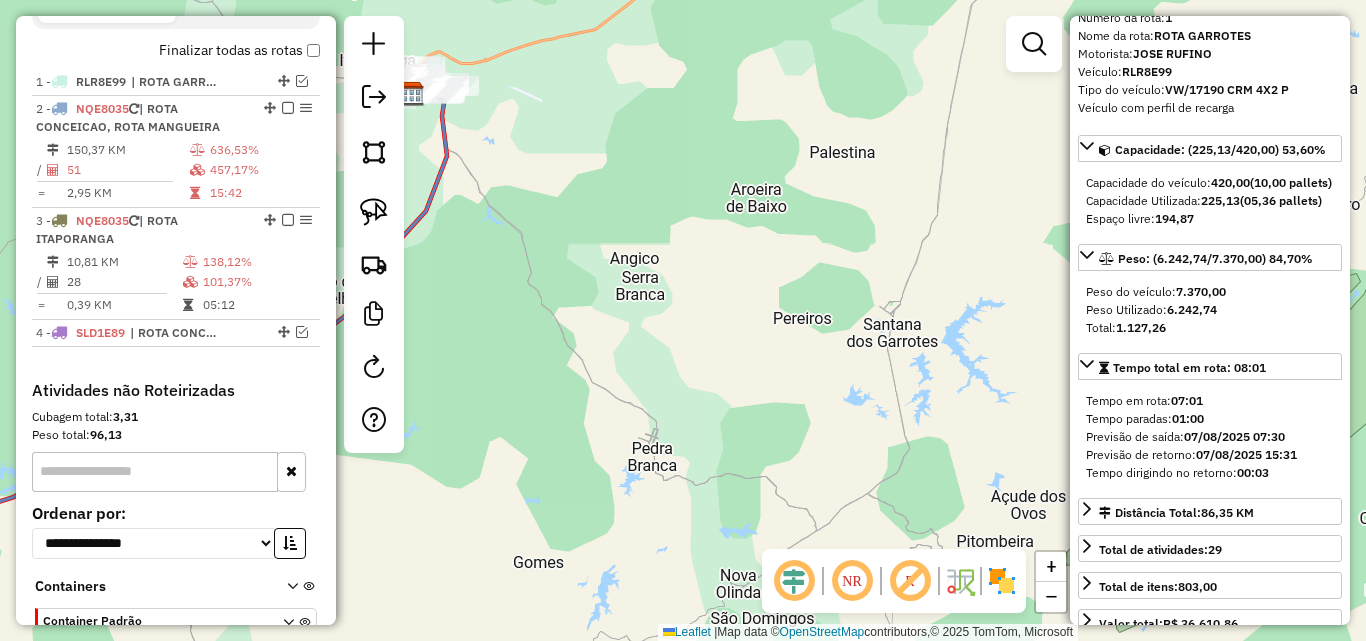 scroll, scrollTop: 100, scrollLeft: 0, axis: vertical 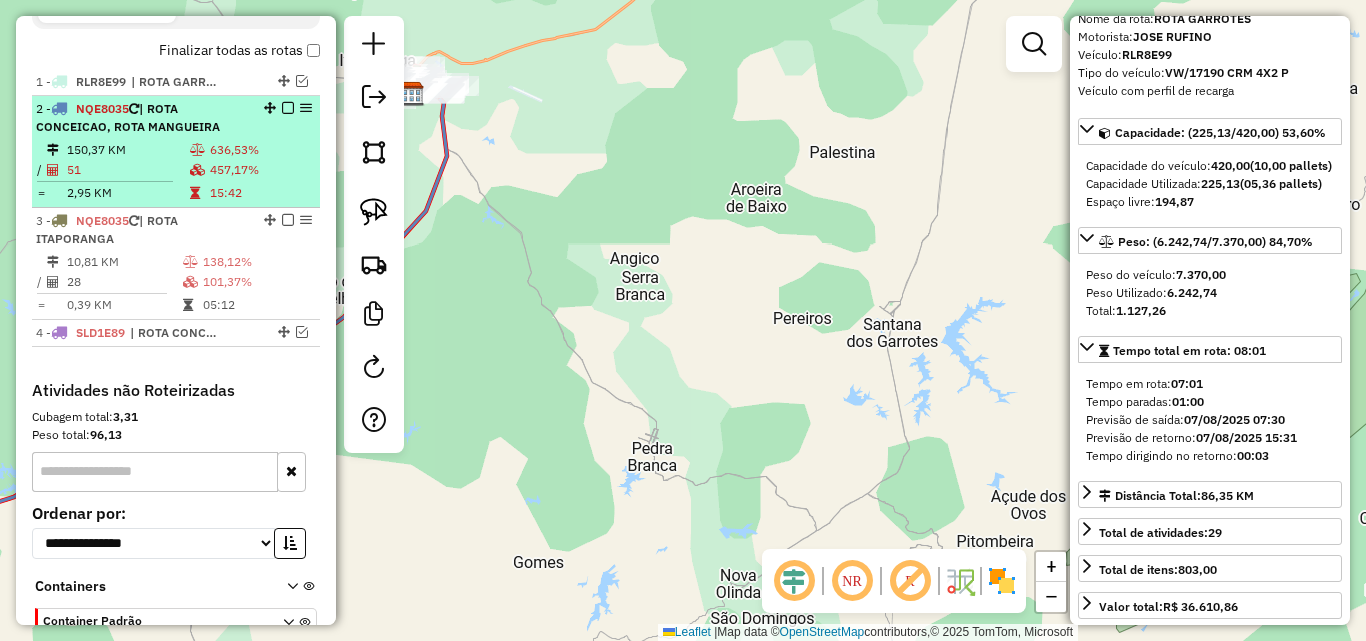 click at bounding box center [199, 150] 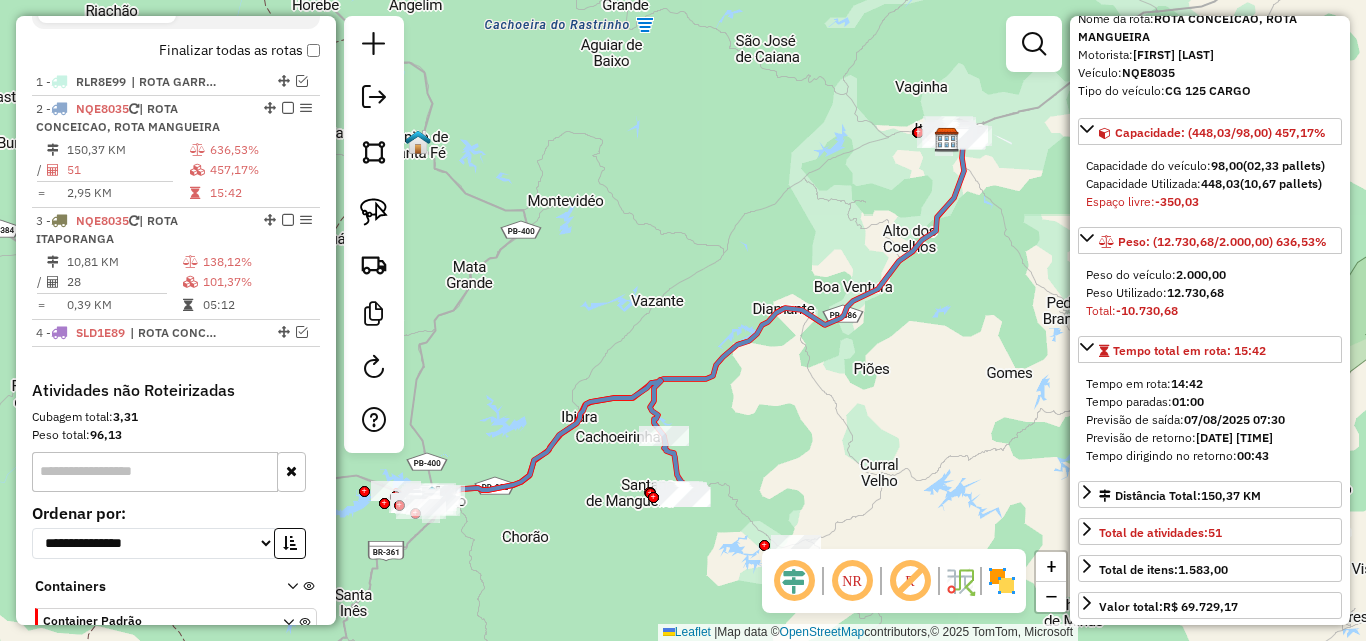 drag, startPoint x: 862, startPoint y: 179, endPoint x: 880, endPoint y: 203, distance: 30 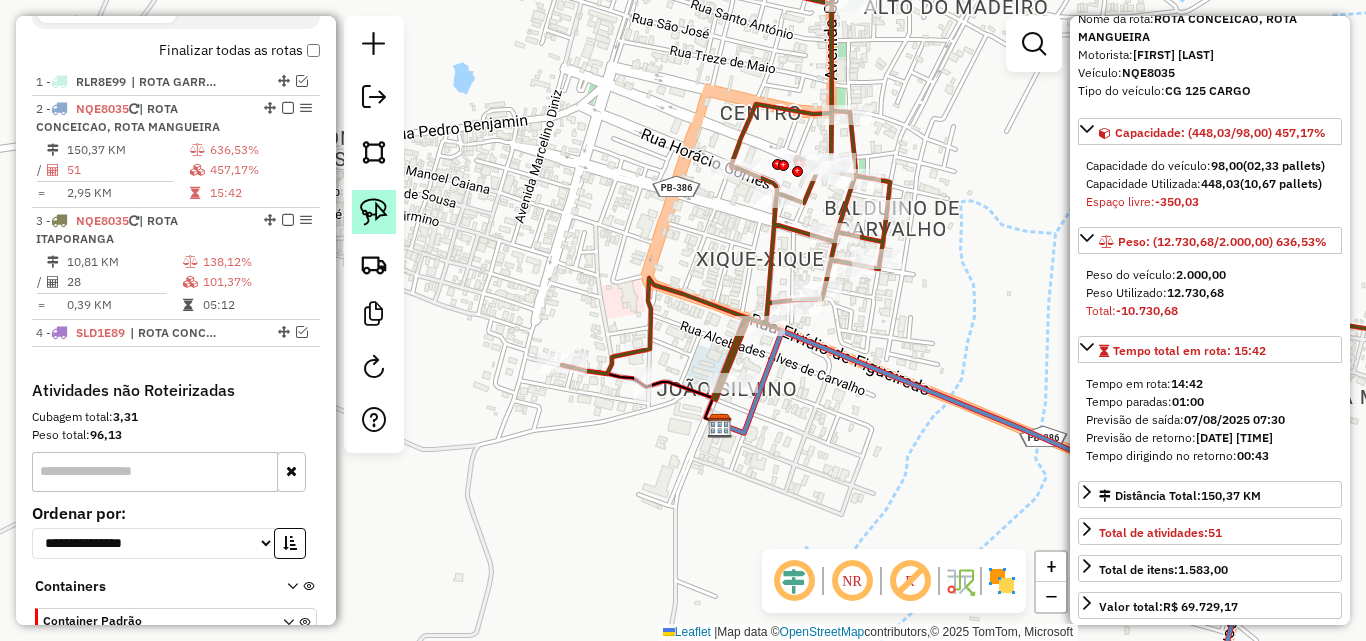 click 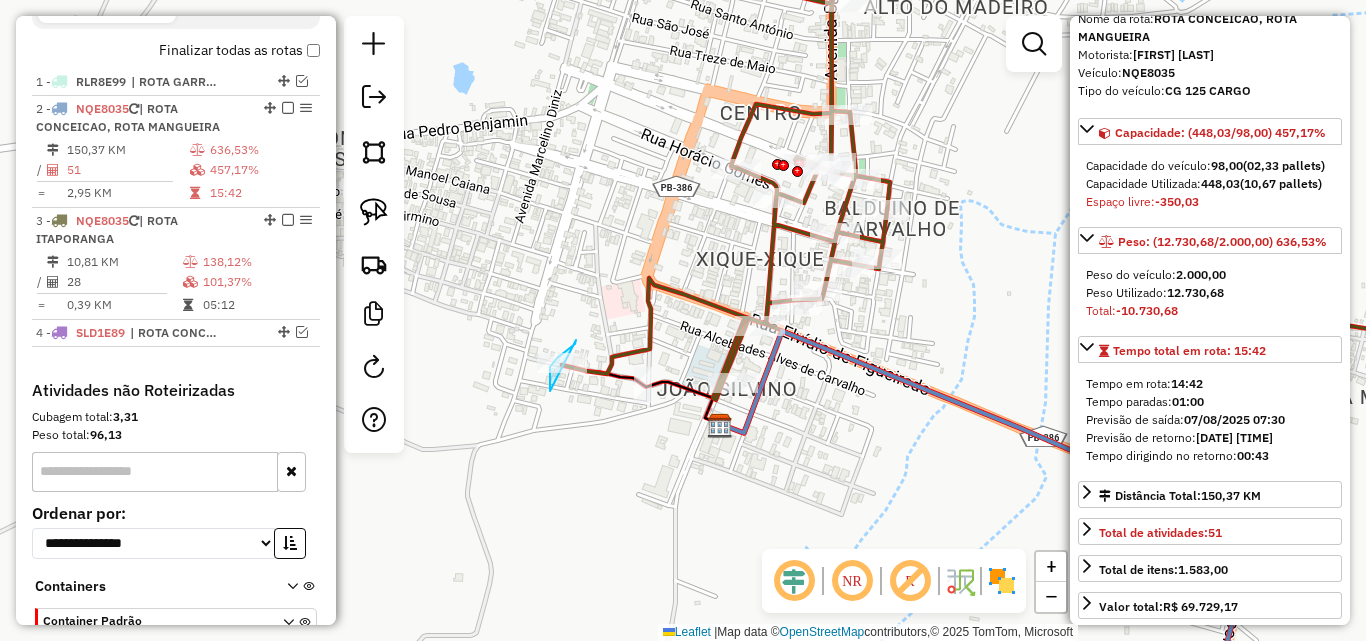 drag, startPoint x: 571, startPoint y: 348, endPoint x: 611, endPoint y: 361, distance: 42.059483 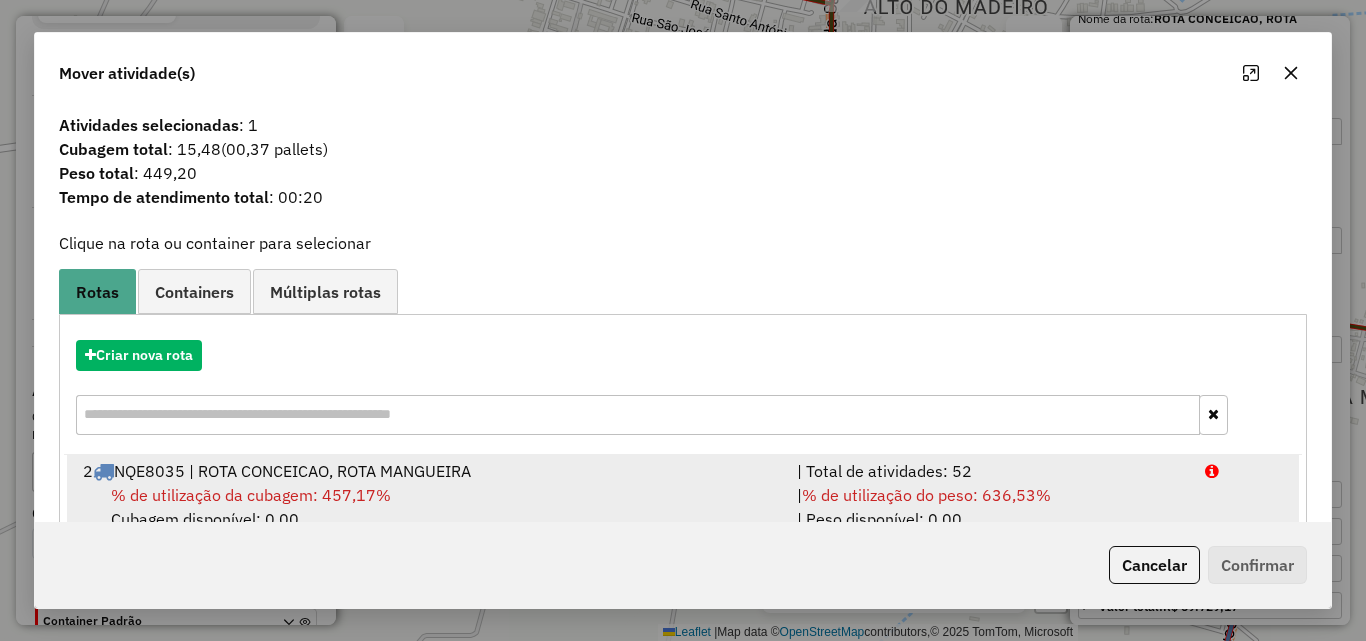 click on "|  % de utilização do peso: 636,53%  | Peso disponível: 0,00" at bounding box center [989, 507] 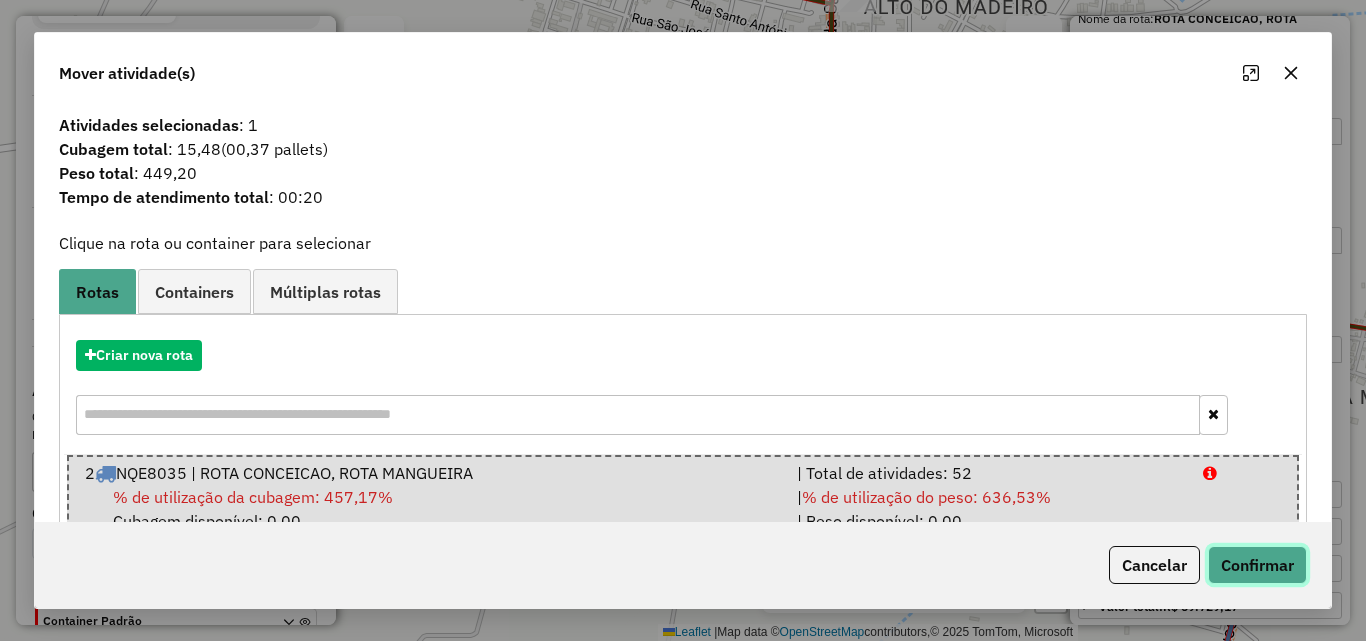 click on "Confirmar" 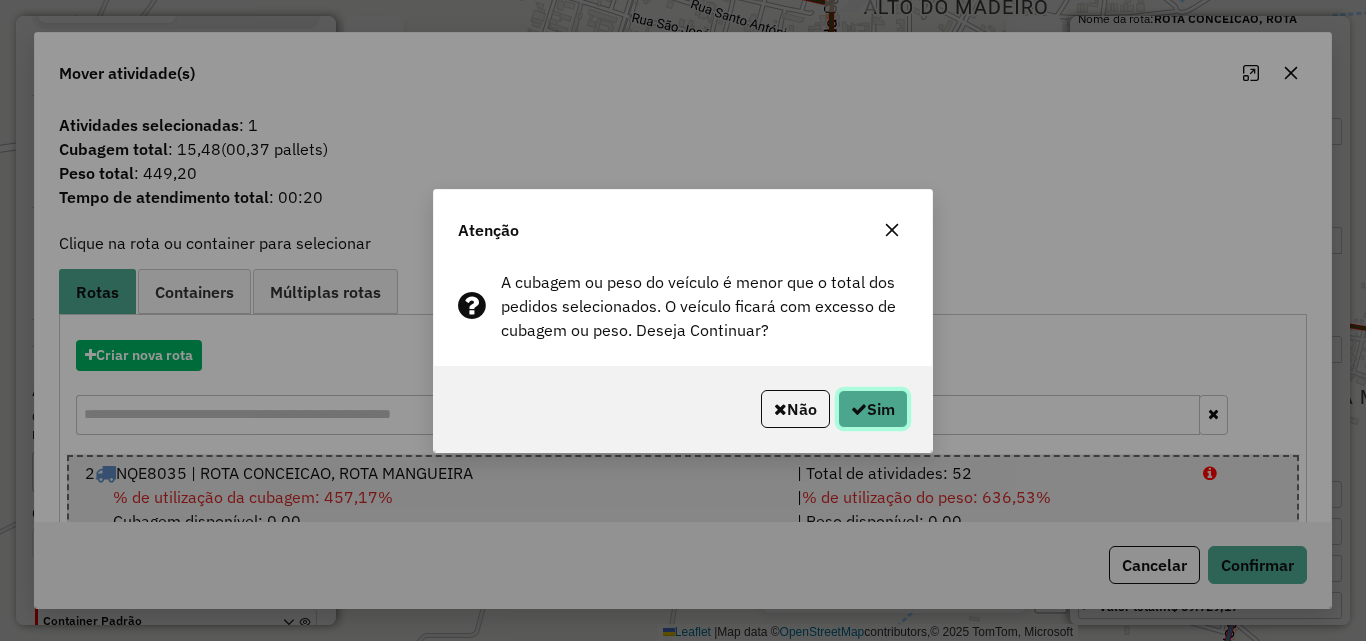 click on "Sim" 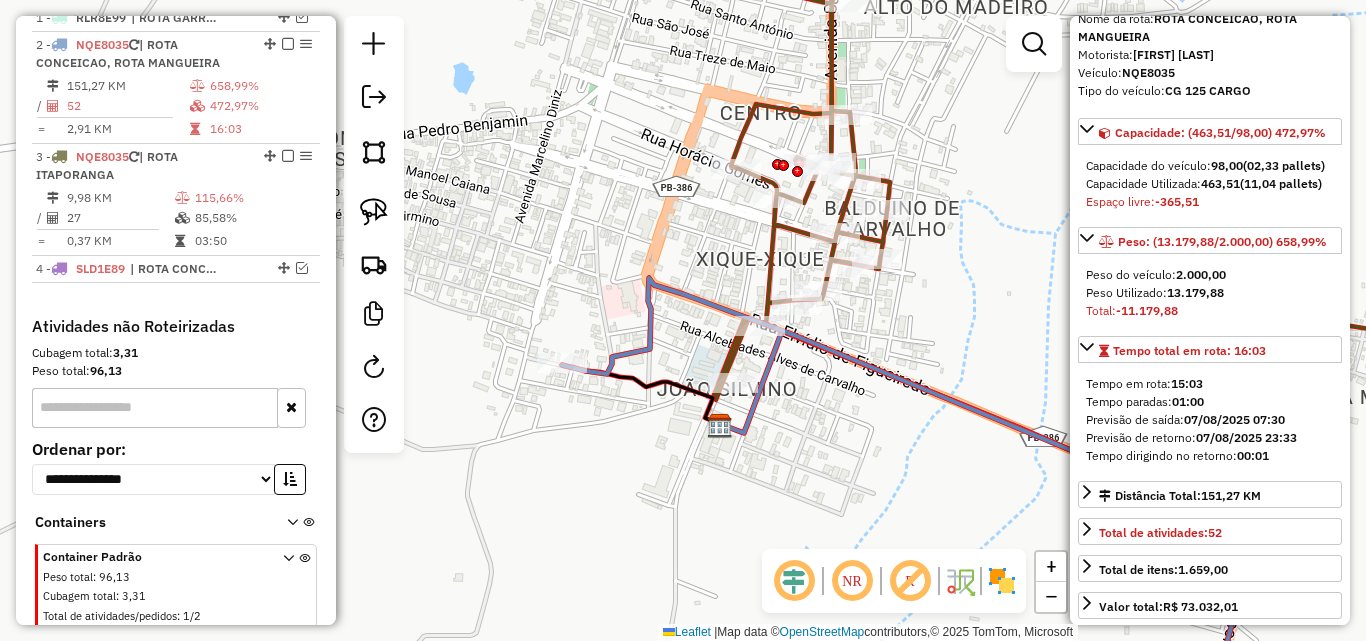 scroll, scrollTop: 777, scrollLeft: 0, axis: vertical 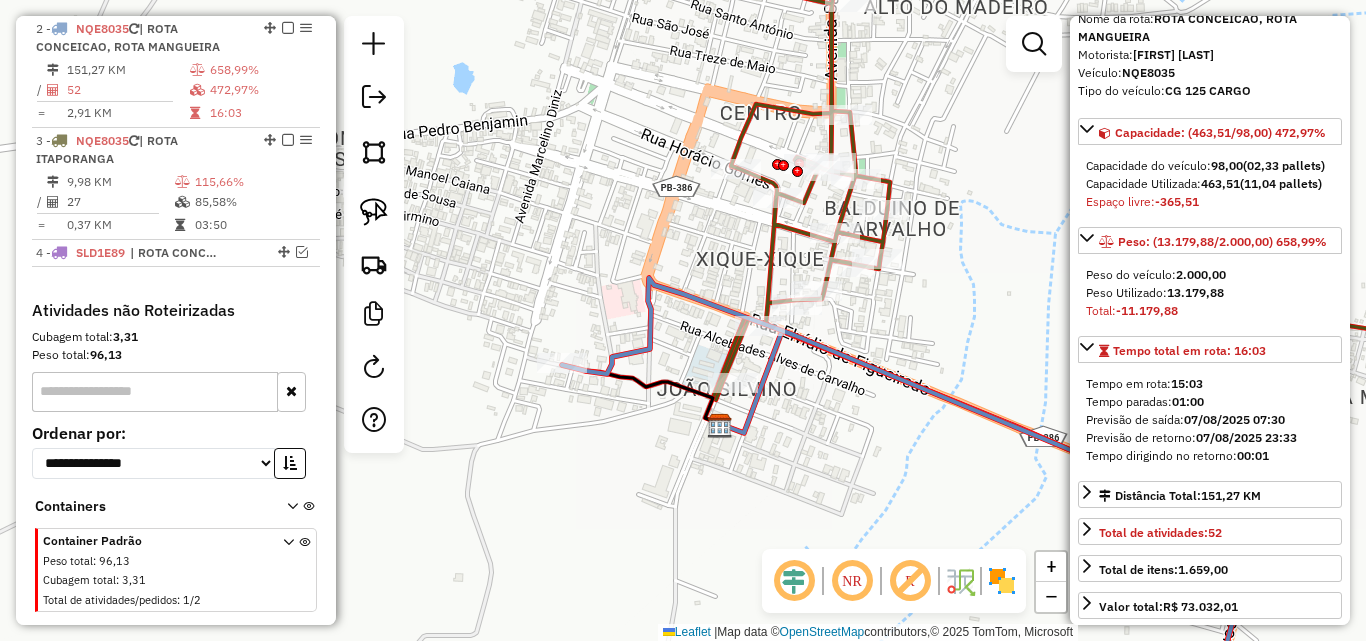 click 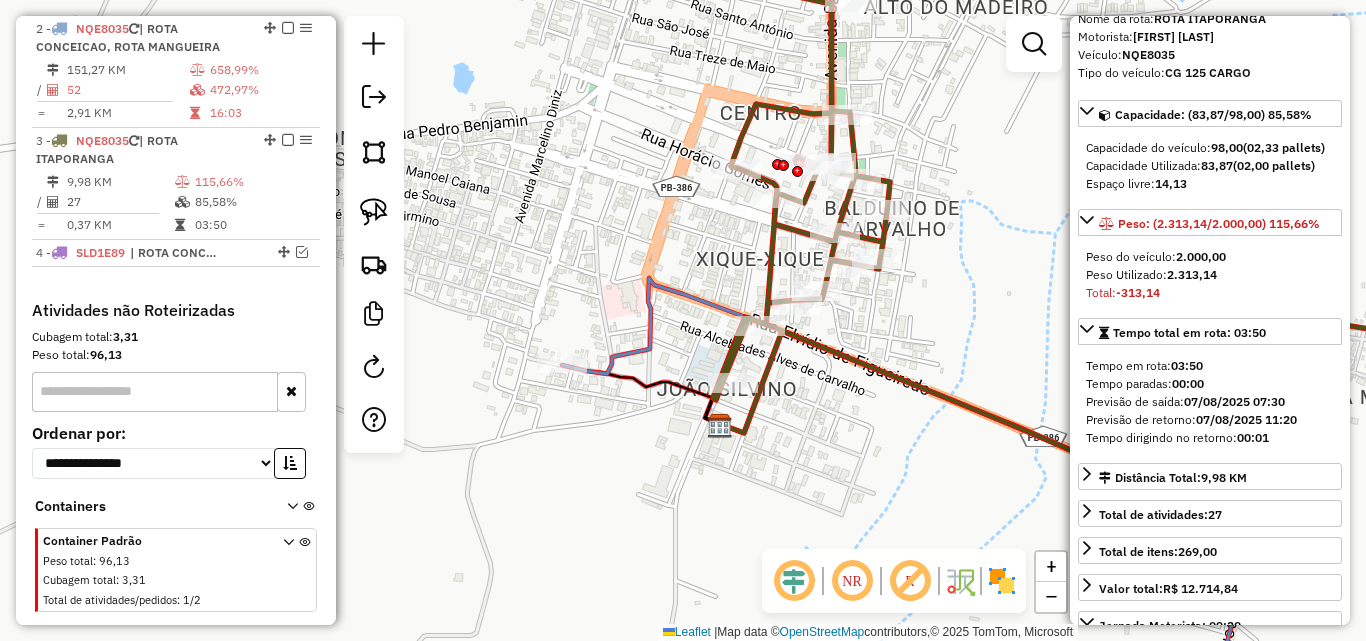 scroll, scrollTop: 812, scrollLeft: 0, axis: vertical 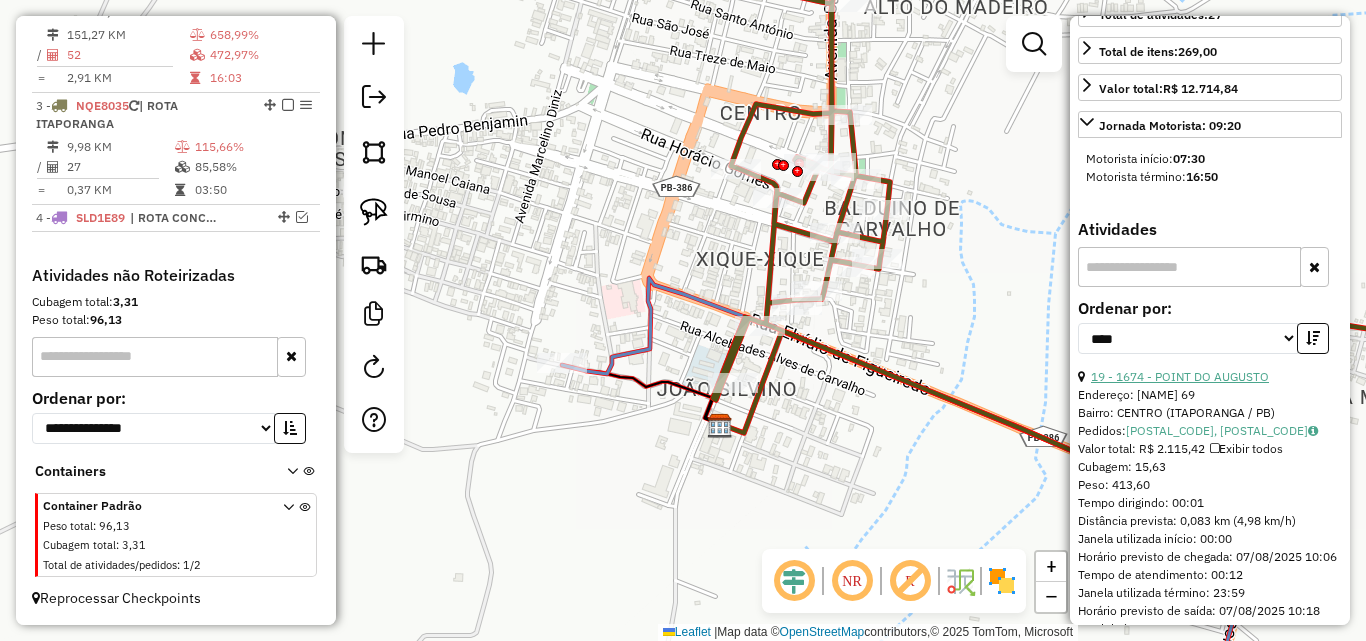 click on "19 - 1674 - POINT DO AUGUSTO" at bounding box center [1180, 376] 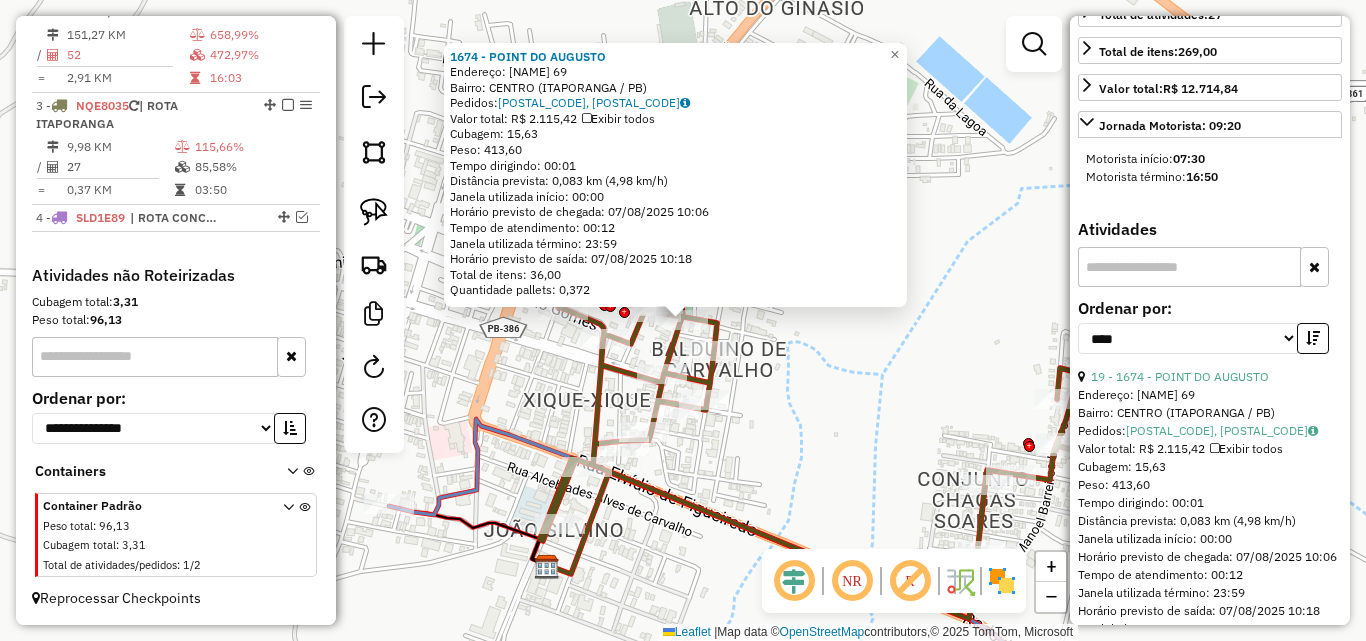 drag, startPoint x: 362, startPoint y: 219, endPoint x: 571, endPoint y: 294, distance: 222.04955 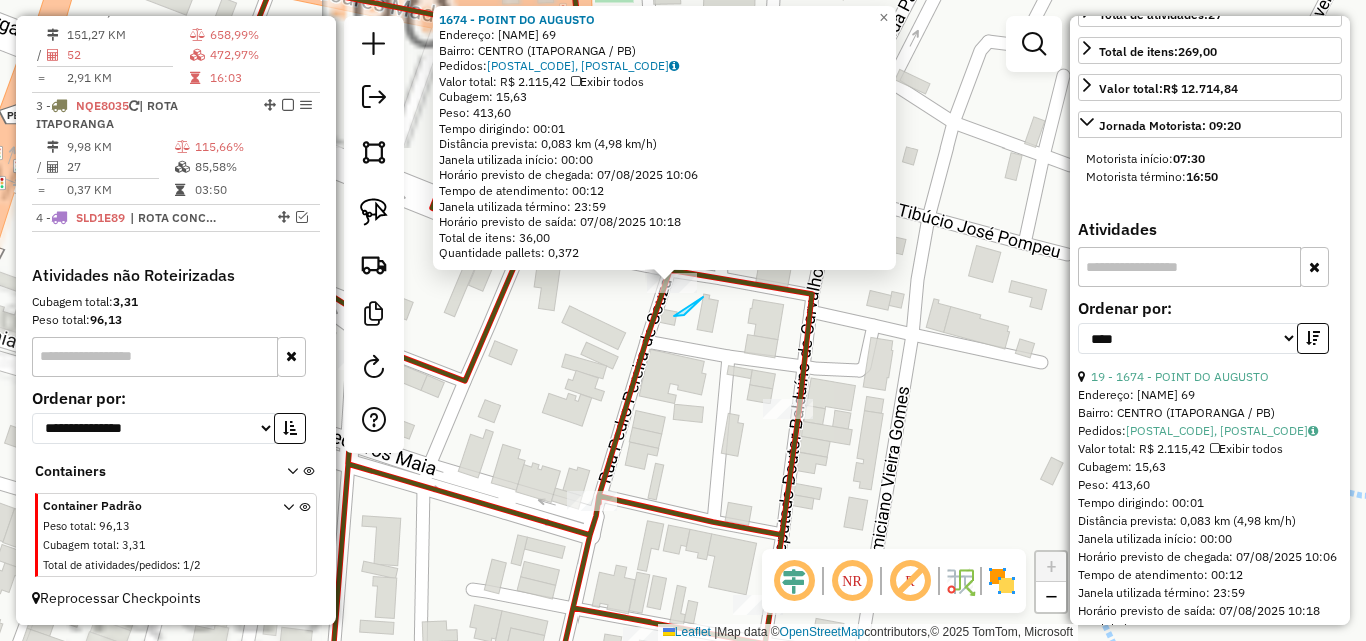 drag, startPoint x: 684, startPoint y: 315, endPoint x: 629, endPoint y: 292, distance: 59.615433 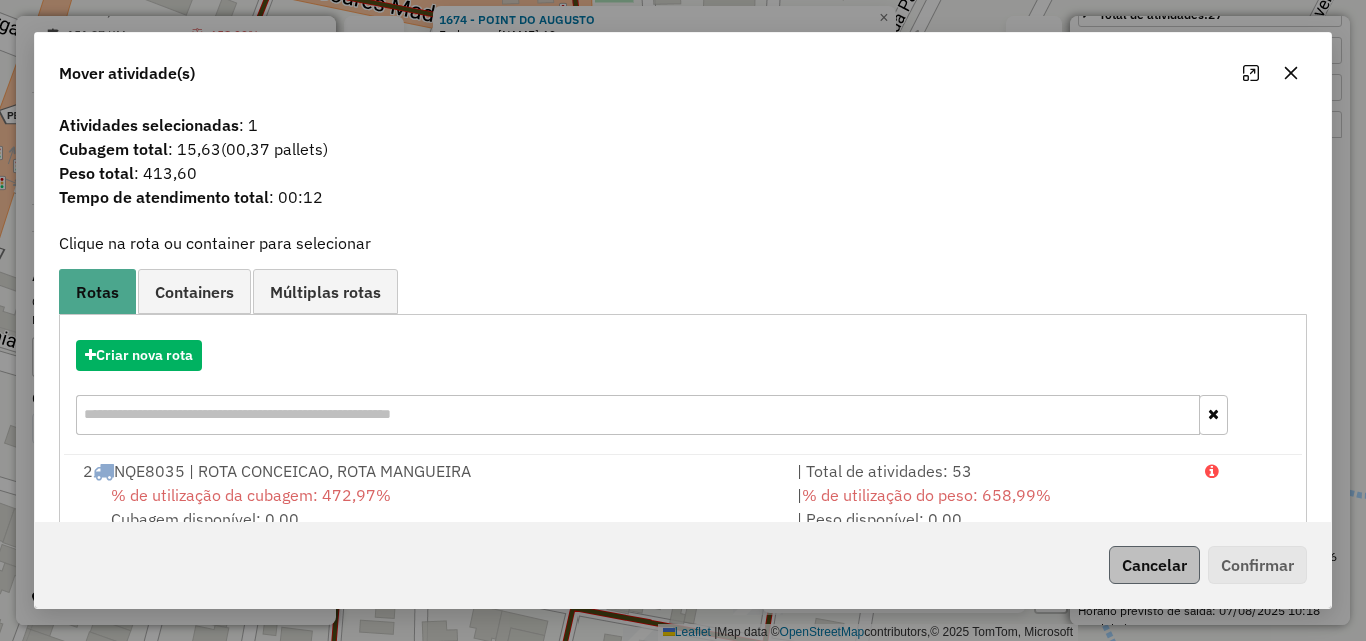 drag, startPoint x: 1071, startPoint y: 492, endPoint x: 1183, endPoint y: 549, distance: 125.670204 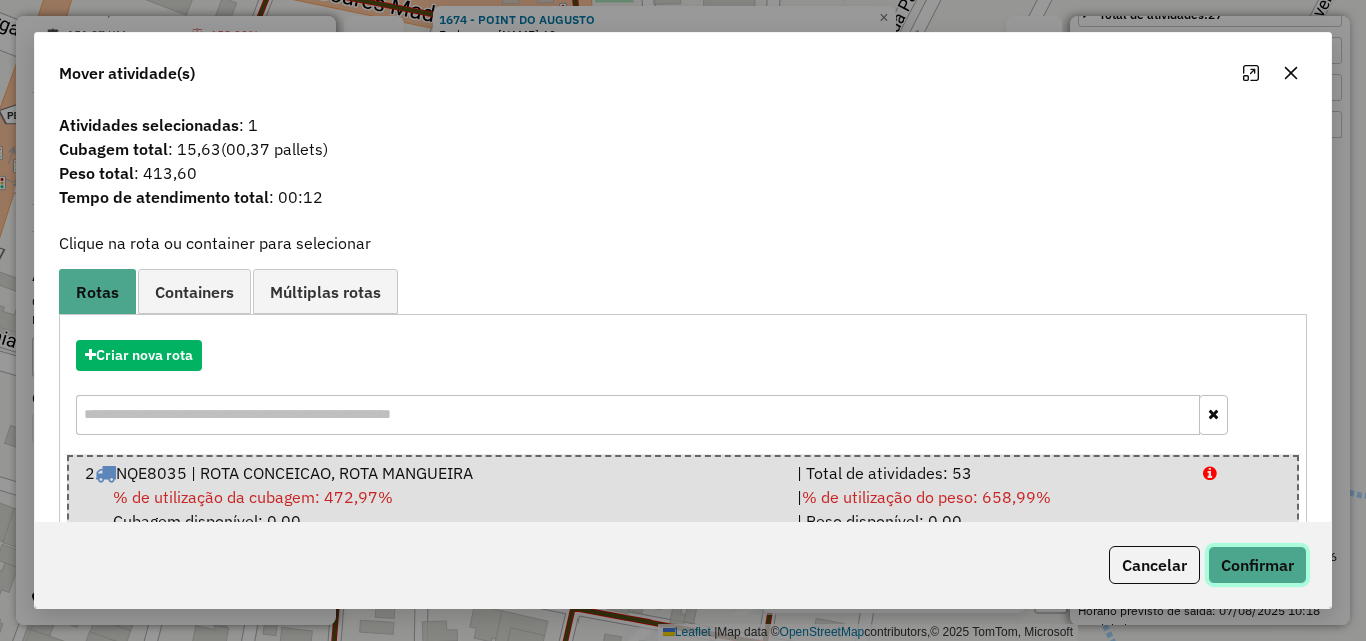 click on "Confirmar" 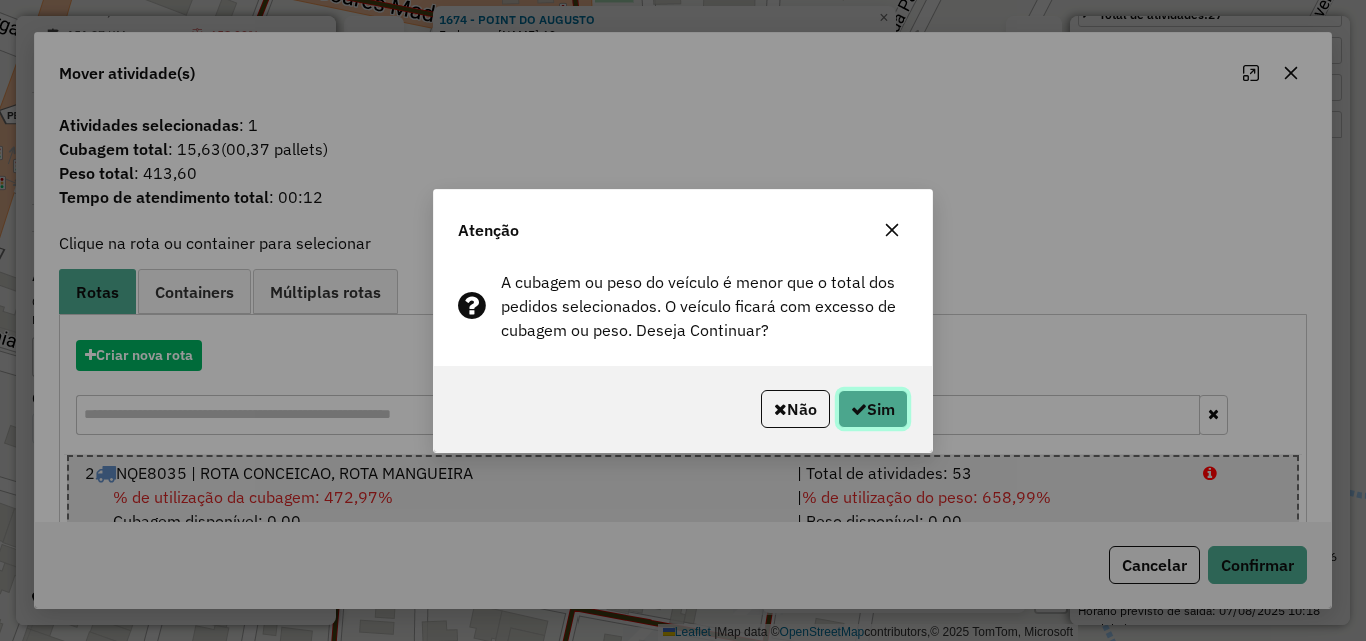 click 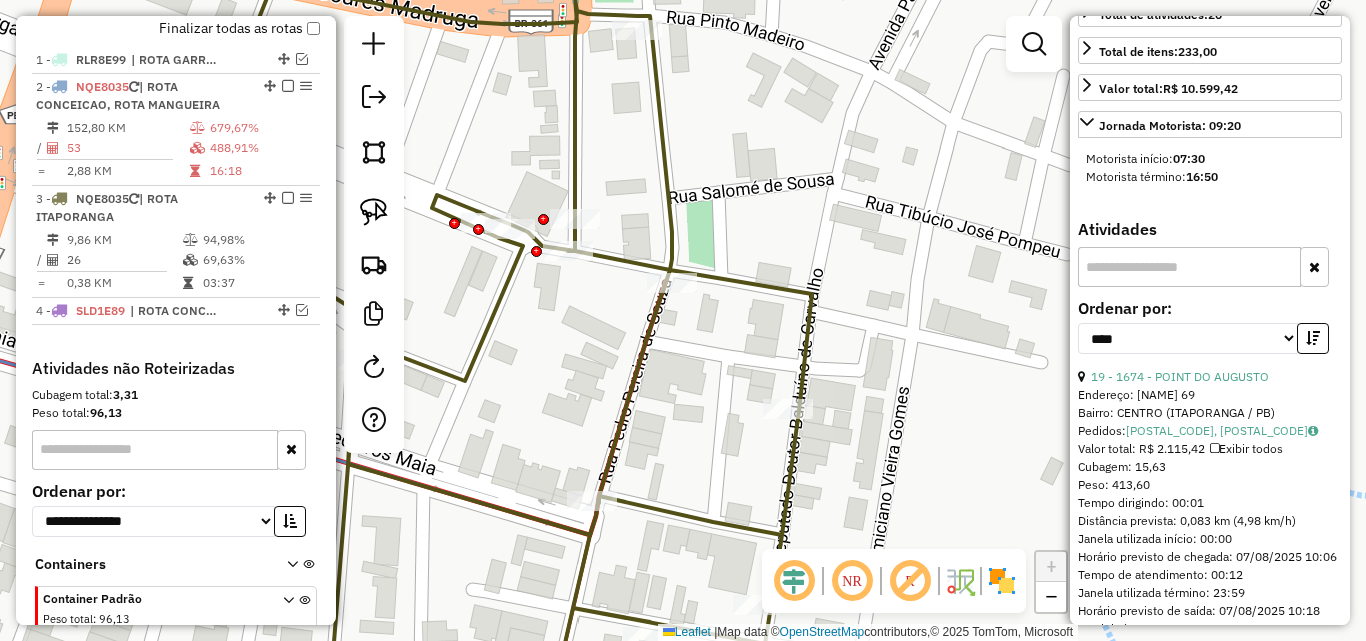 scroll, scrollTop: 812, scrollLeft: 0, axis: vertical 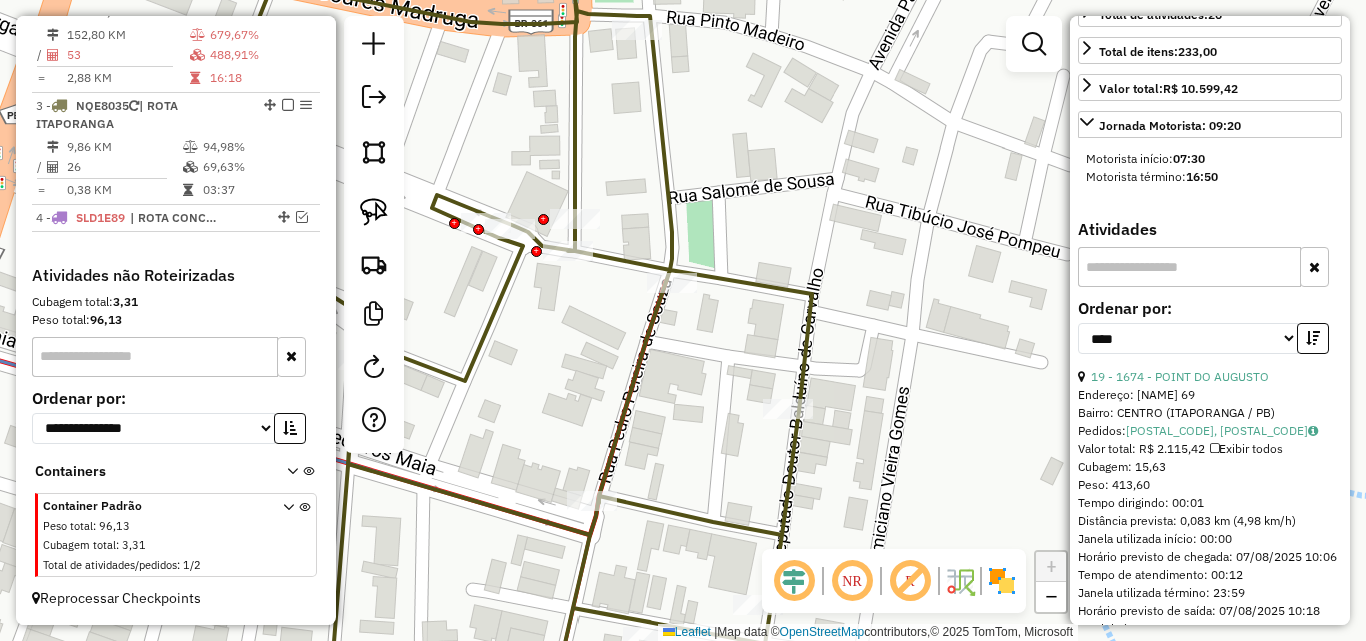 click 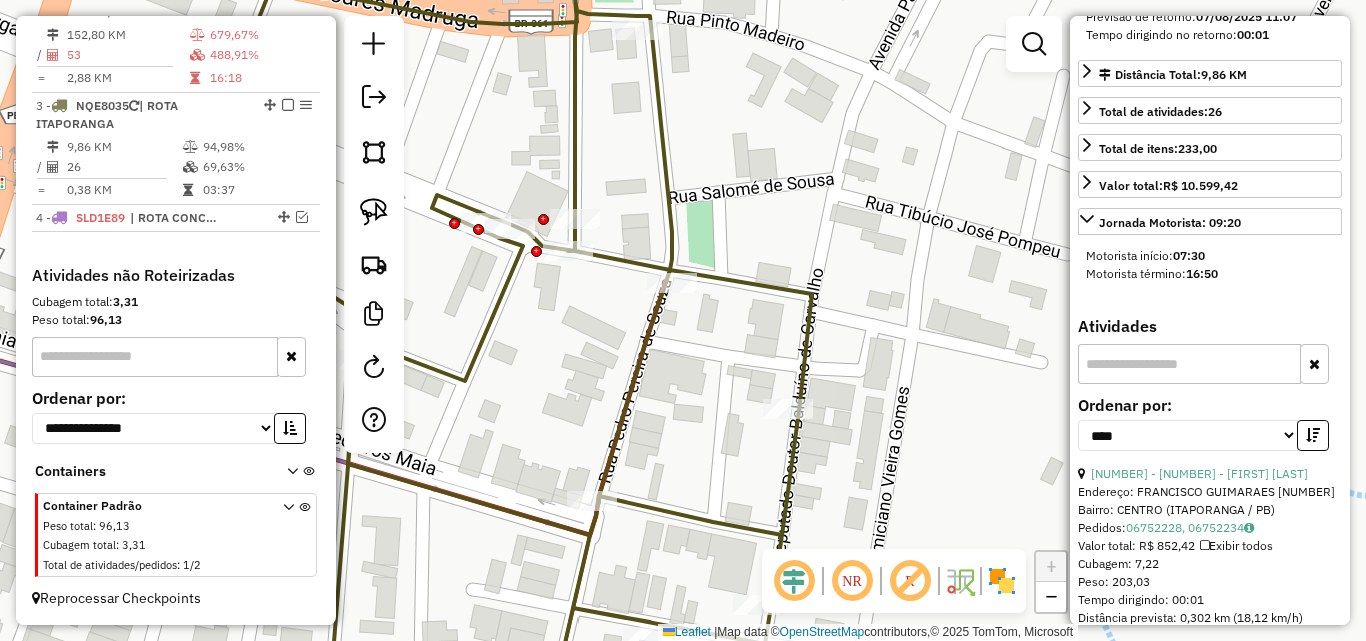 scroll, scrollTop: 700, scrollLeft: 0, axis: vertical 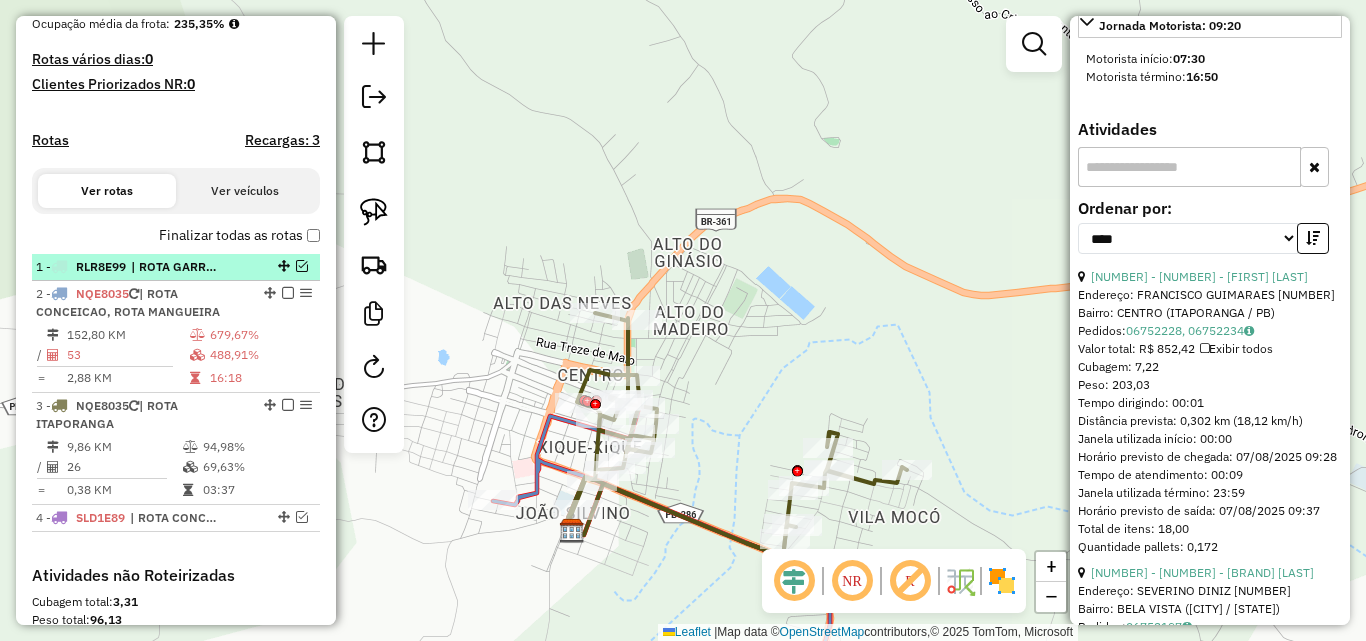 click at bounding box center [302, 266] 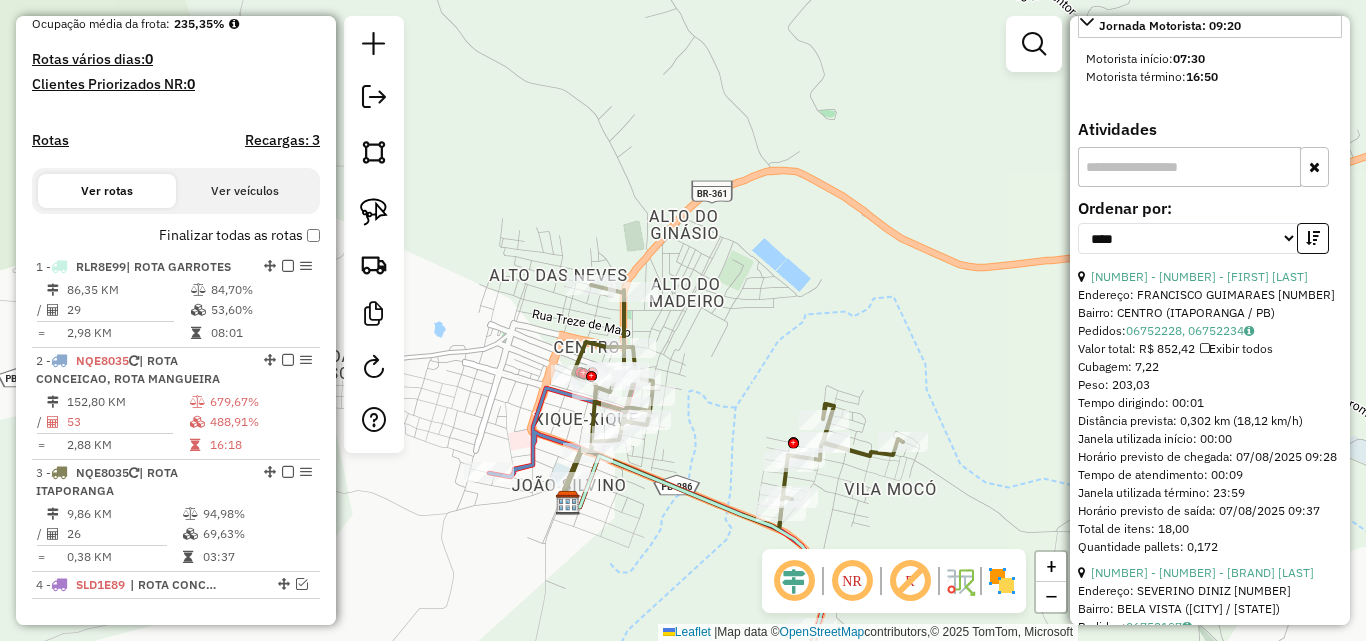 drag, startPoint x: 847, startPoint y: 351, endPoint x: 762, endPoint y: 111, distance: 254.60754 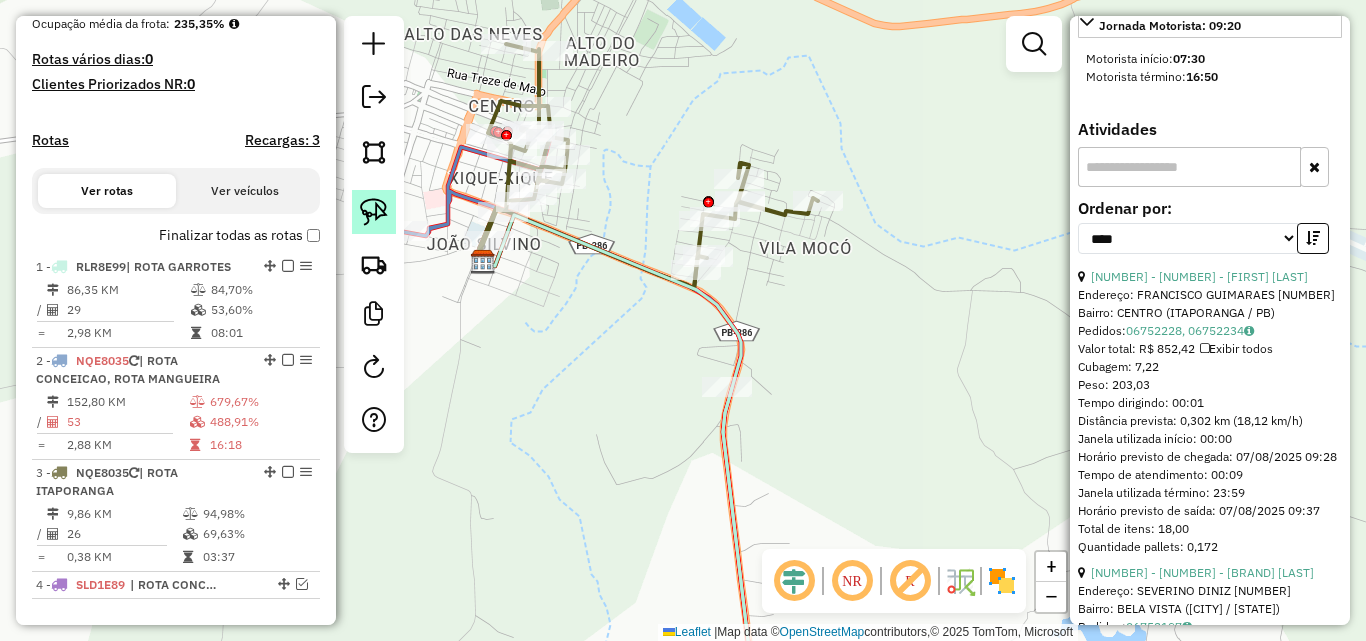 click 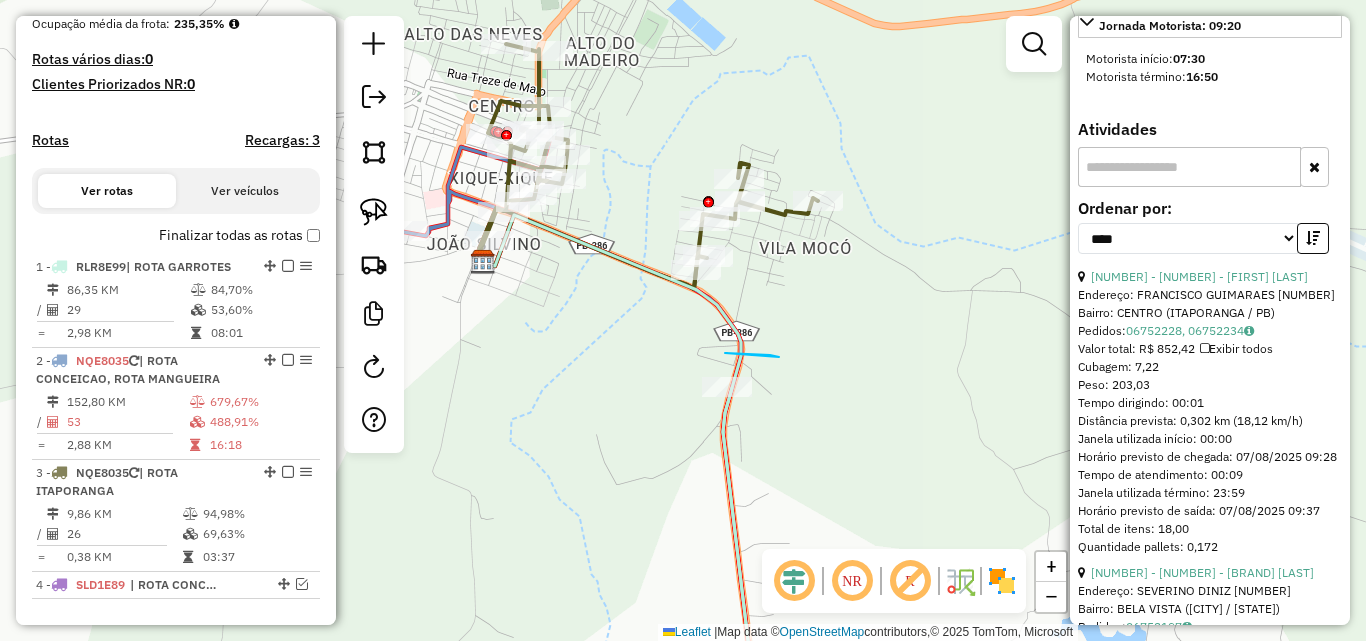drag, startPoint x: 736, startPoint y: 353, endPoint x: 814, endPoint y: 426, distance: 106.83164 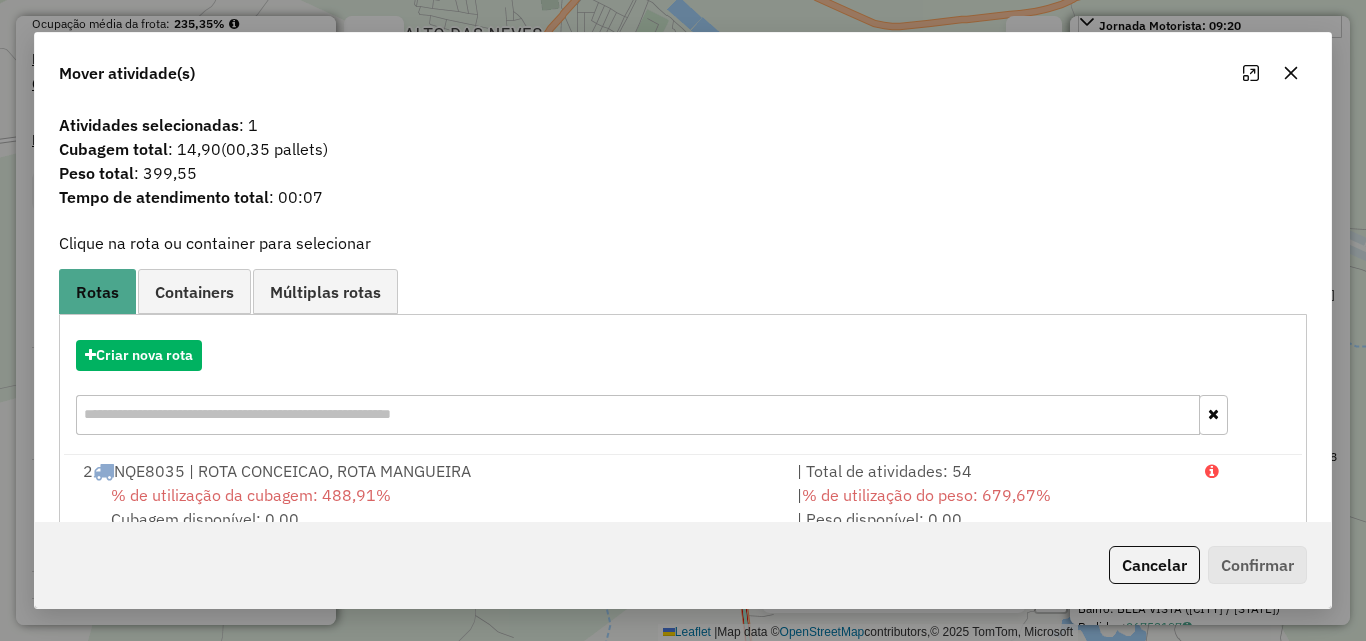 drag, startPoint x: 985, startPoint y: 487, endPoint x: 1148, endPoint y: 530, distance: 168.57639 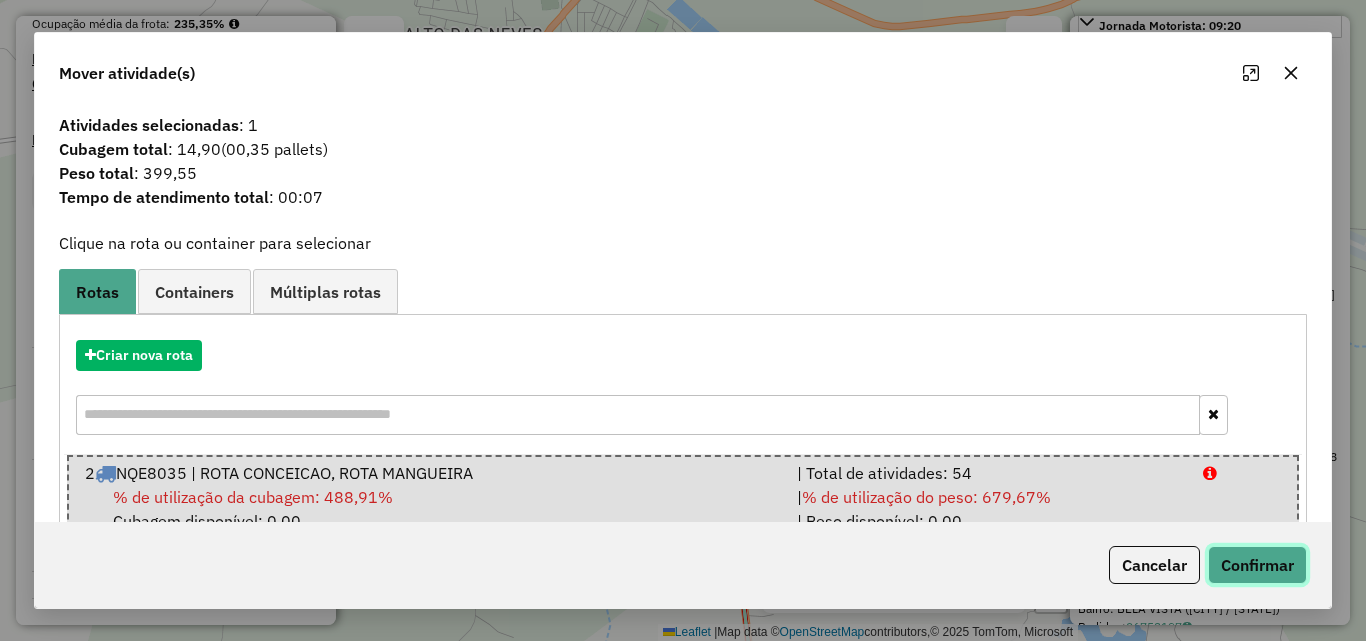 click on "Confirmar" 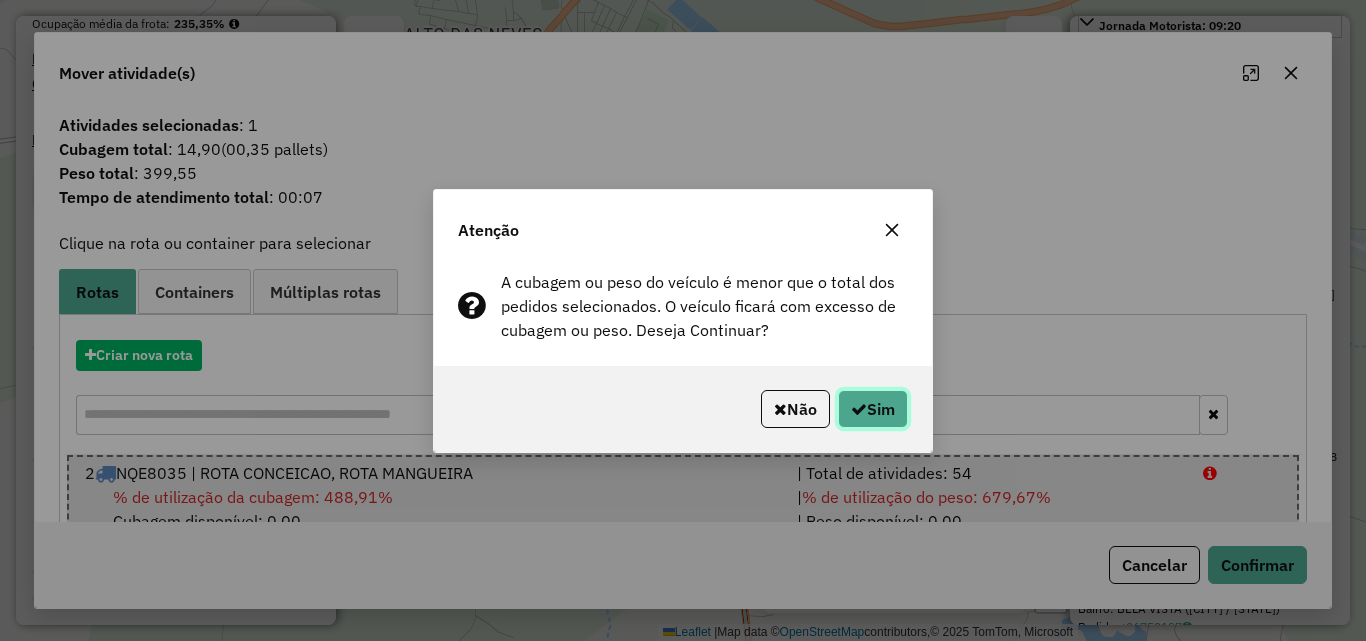 click on "Sim" 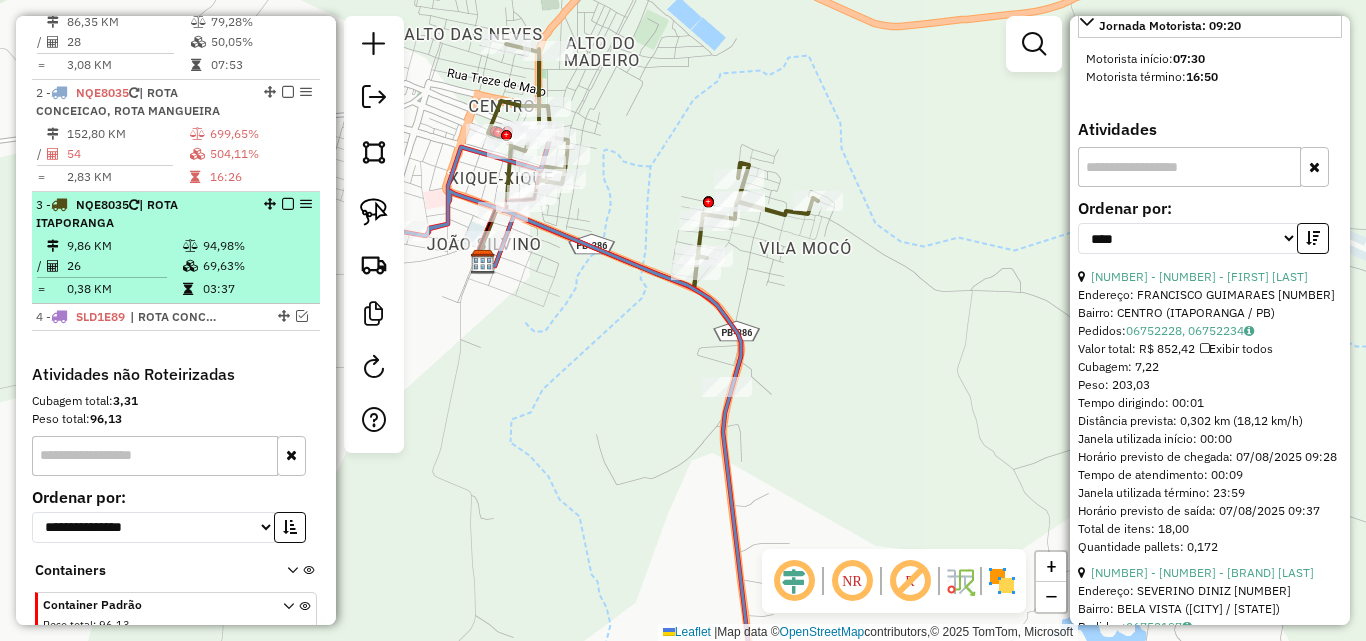 scroll, scrollTop: 779, scrollLeft: 0, axis: vertical 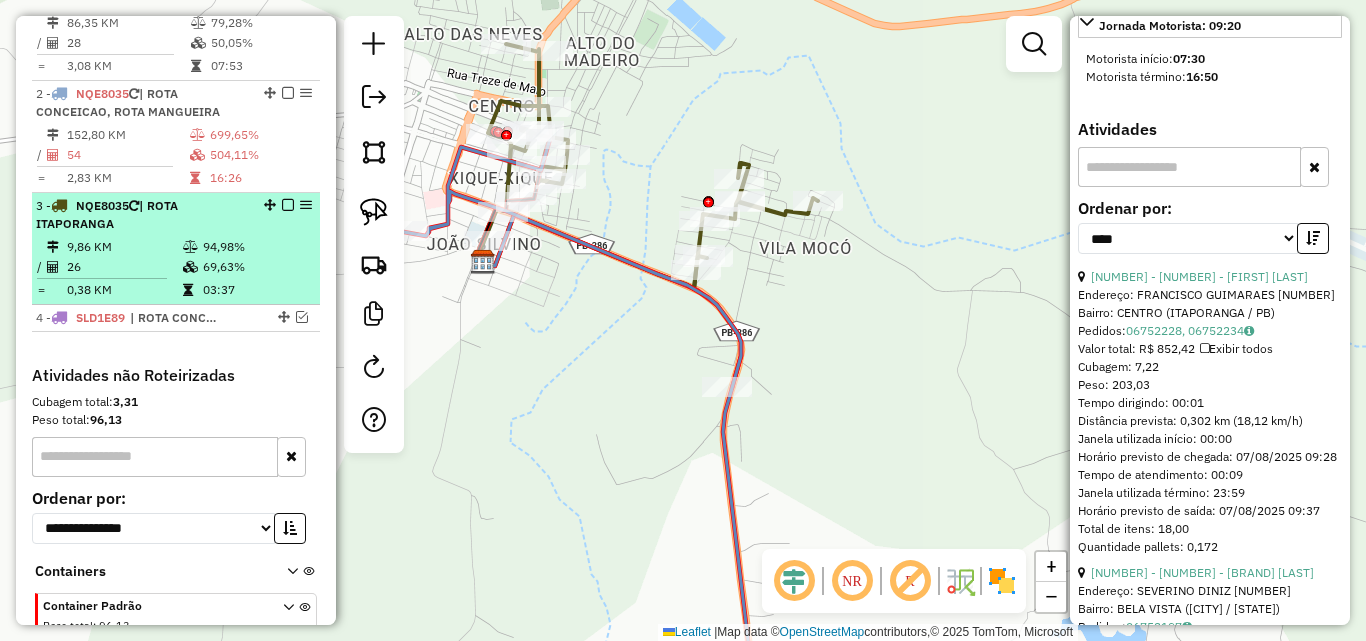 drag, startPoint x: 178, startPoint y: 248, endPoint x: 201, endPoint y: 245, distance: 23.194826 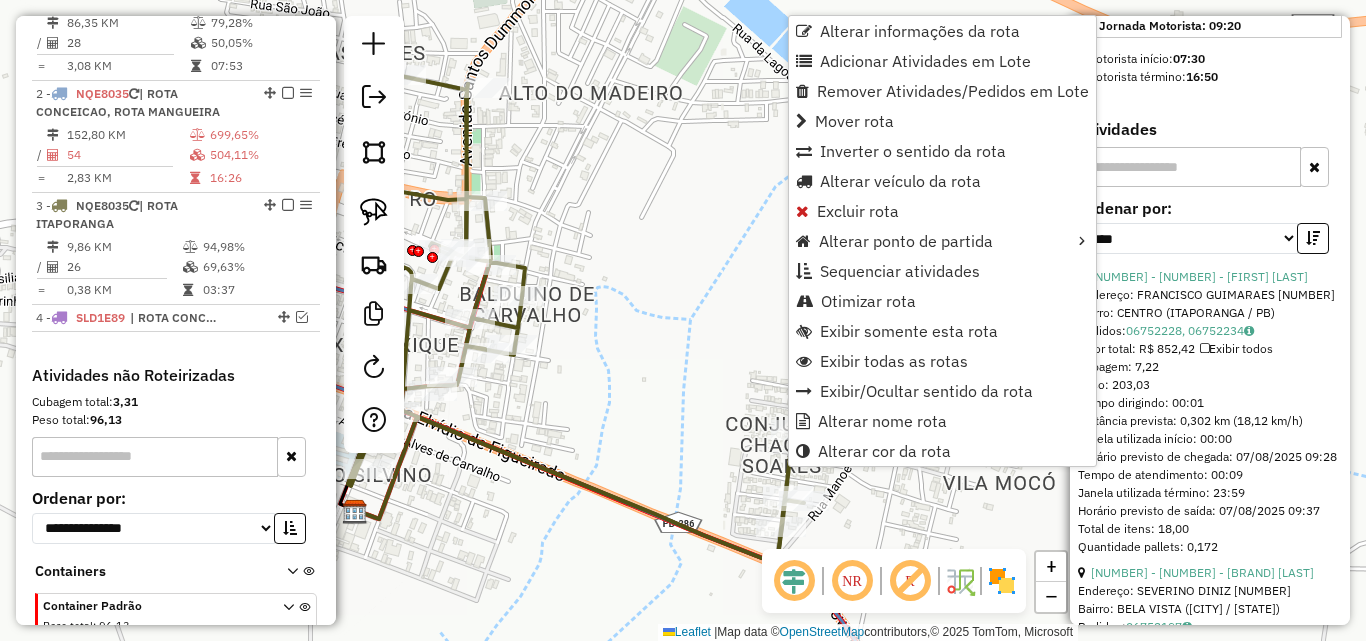 scroll, scrollTop: 879, scrollLeft: 0, axis: vertical 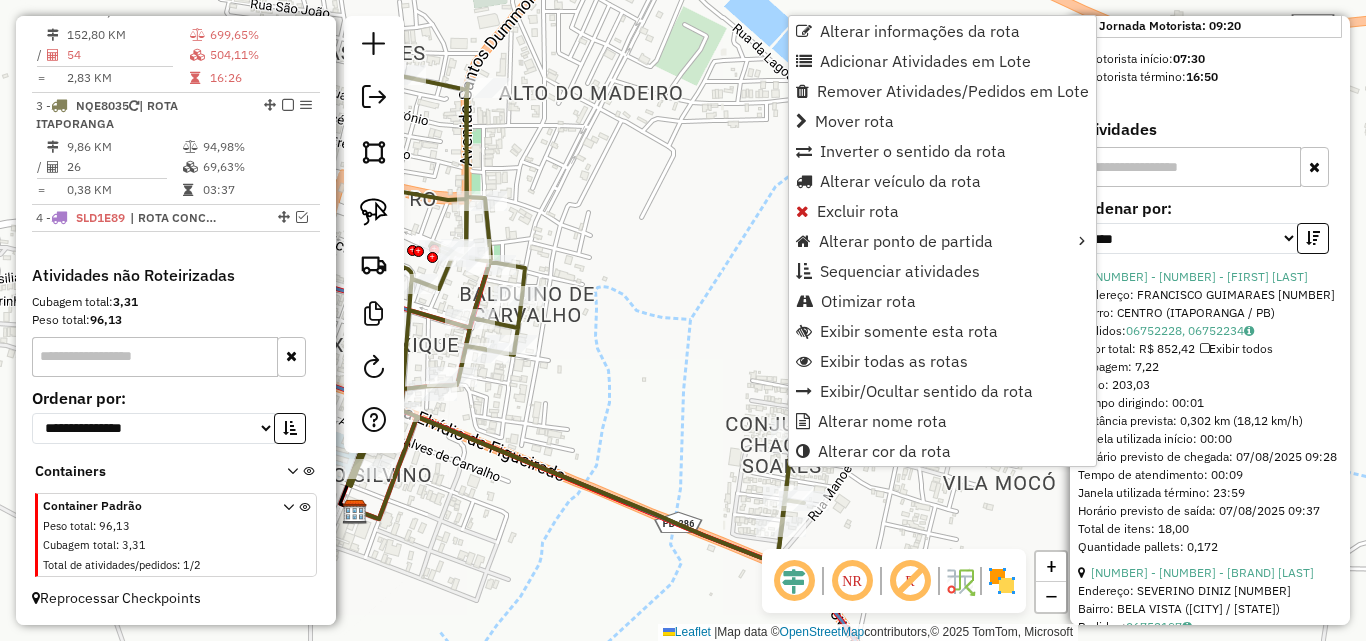 click on "Janela de atendimento Grade de atendimento Capacidade Transportadoras Veículos Cliente Pedidos  Rotas Selecione os dias de semana para filtrar as janelas de atendimento  Seg   Ter   Qua   Qui   Sex   Sáb   Dom  Informe o período da janela de atendimento: De: Até:  Filtrar exatamente a janela do cliente  Considerar janela de atendimento padrão  Selecione os dias de semana para filtrar as grades de atendimento  Seg   Ter   Qua   Qui   Sex   Sáb   Dom   Considerar clientes sem dia de atendimento cadastrado  Clientes fora do dia de atendimento selecionado Filtrar as atividades entre os valores definidos abaixo:  Peso mínimo:   Peso máximo:   Cubagem mínima:   Cubagem máxima:   De:   Até:  Filtrar as atividades entre o tempo de atendimento definido abaixo:  De:   Até:   Considerar capacidade total dos clientes não roteirizados Transportadora: Selecione um ou mais itens Tipo de veículo: Selecione um ou mais itens Veículo: Selecione um ou mais itens Motorista: Selecione um ou mais itens Nome: Rótulo:" 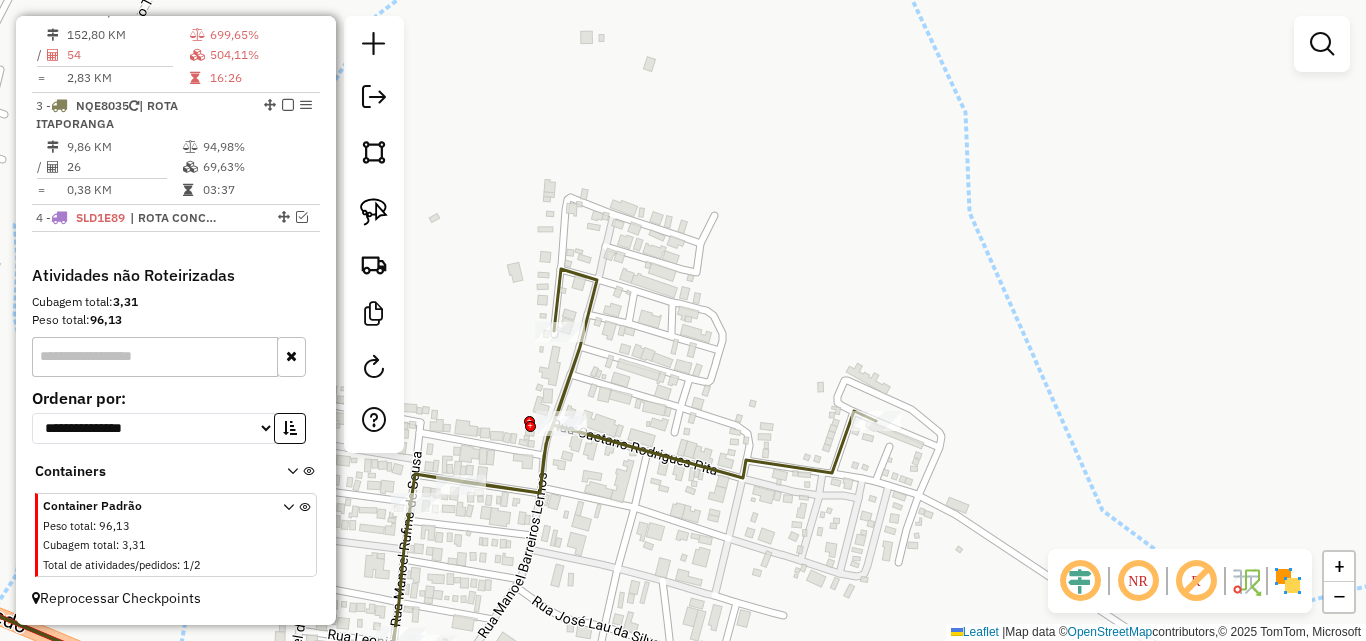 click 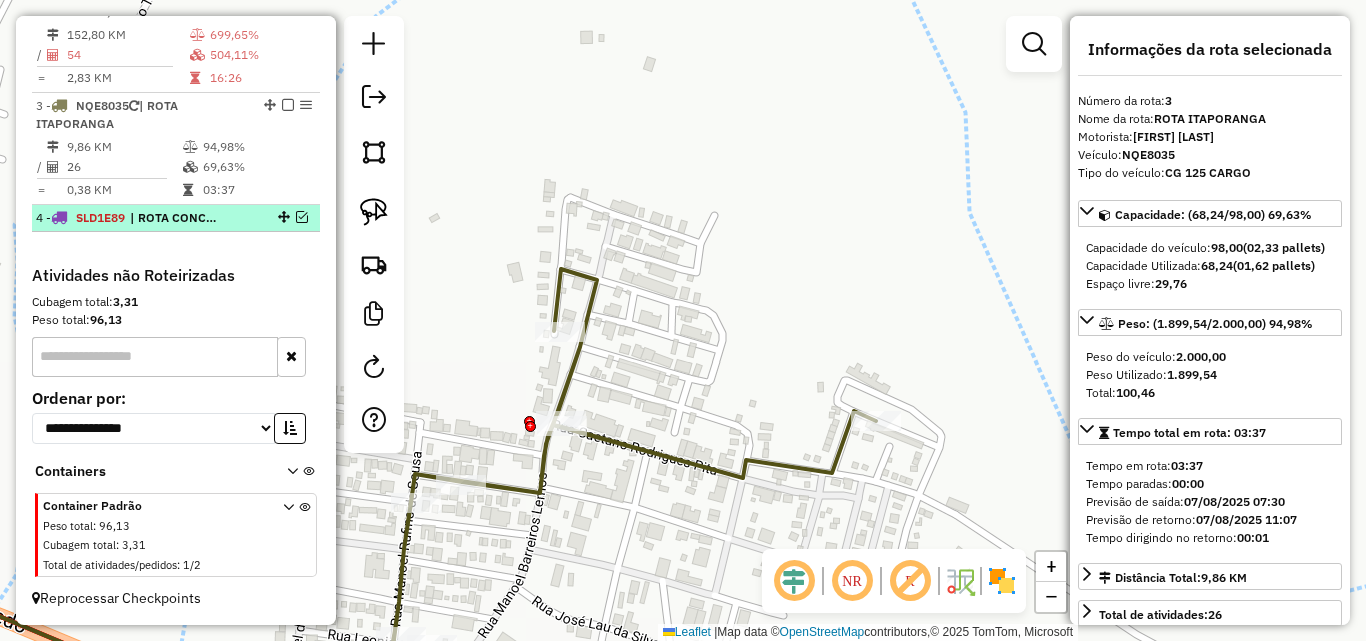 click on "| ROTA CONCEICAO, ROTA ITAPORANGA" at bounding box center (176, 218) 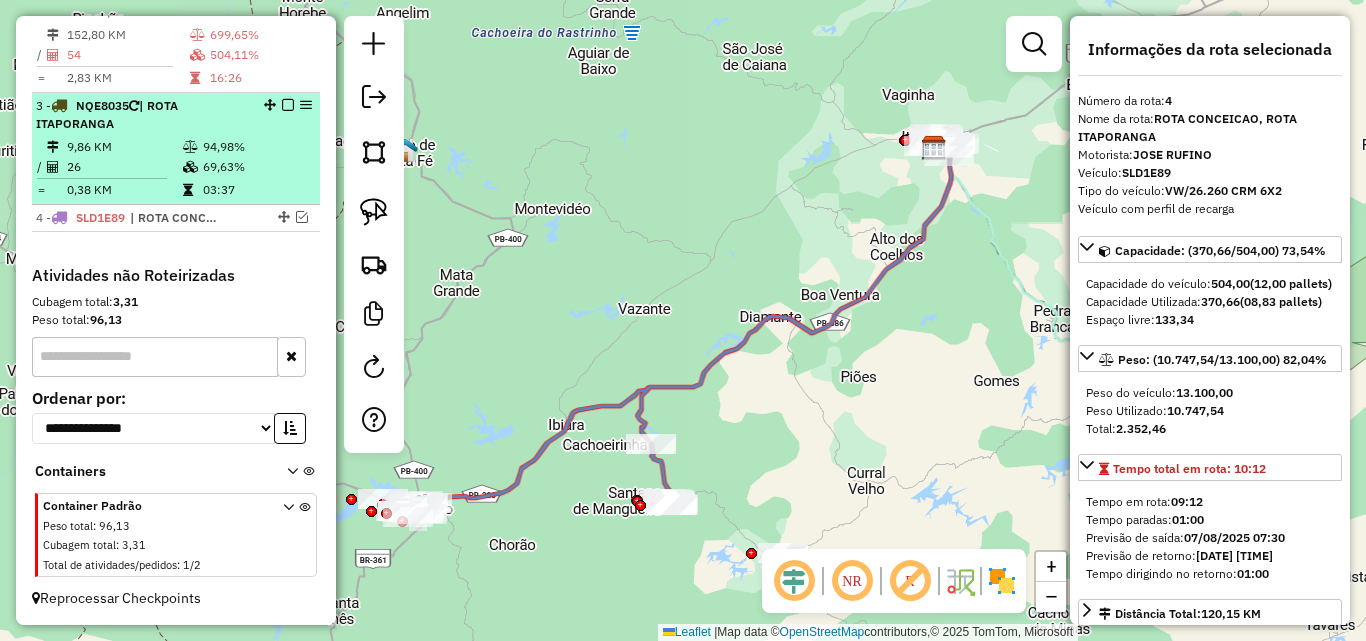 drag, startPoint x: 216, startPoint y: 182, endPoint x: 298, endPoint y: 190, distance: 82.38932 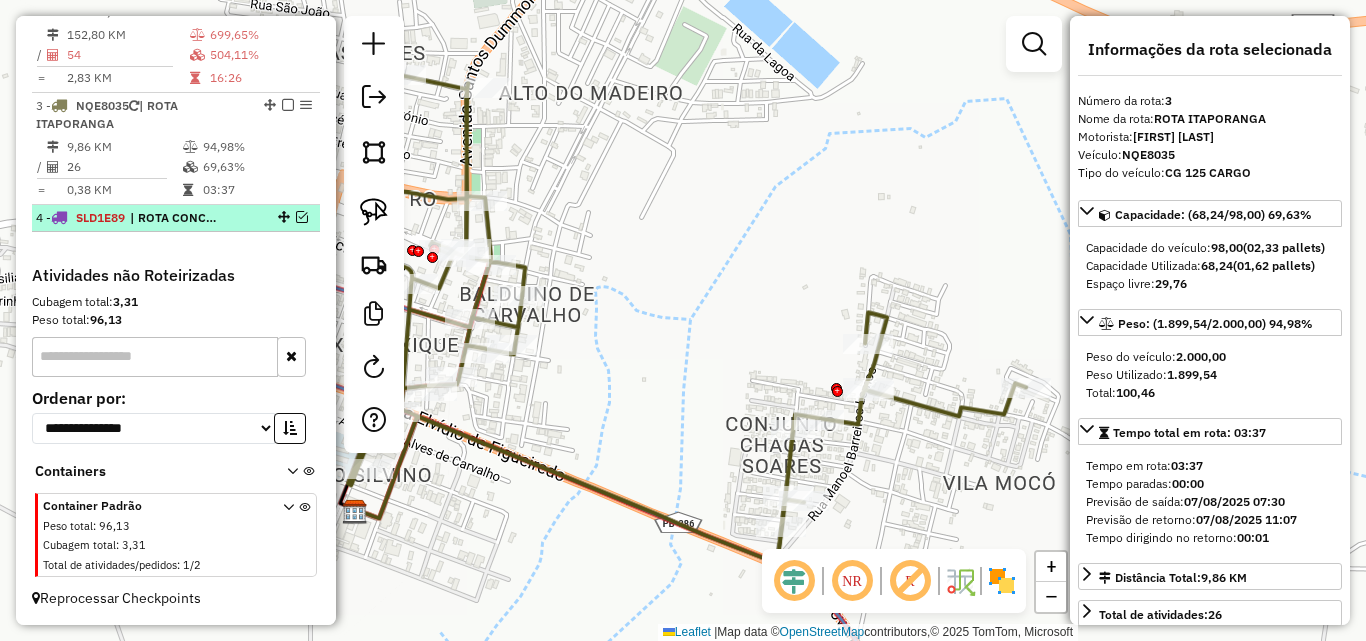 click on "| ROTA CONCEICAO, ROTA ITAPORANGA" at bounding box center (176, 218) 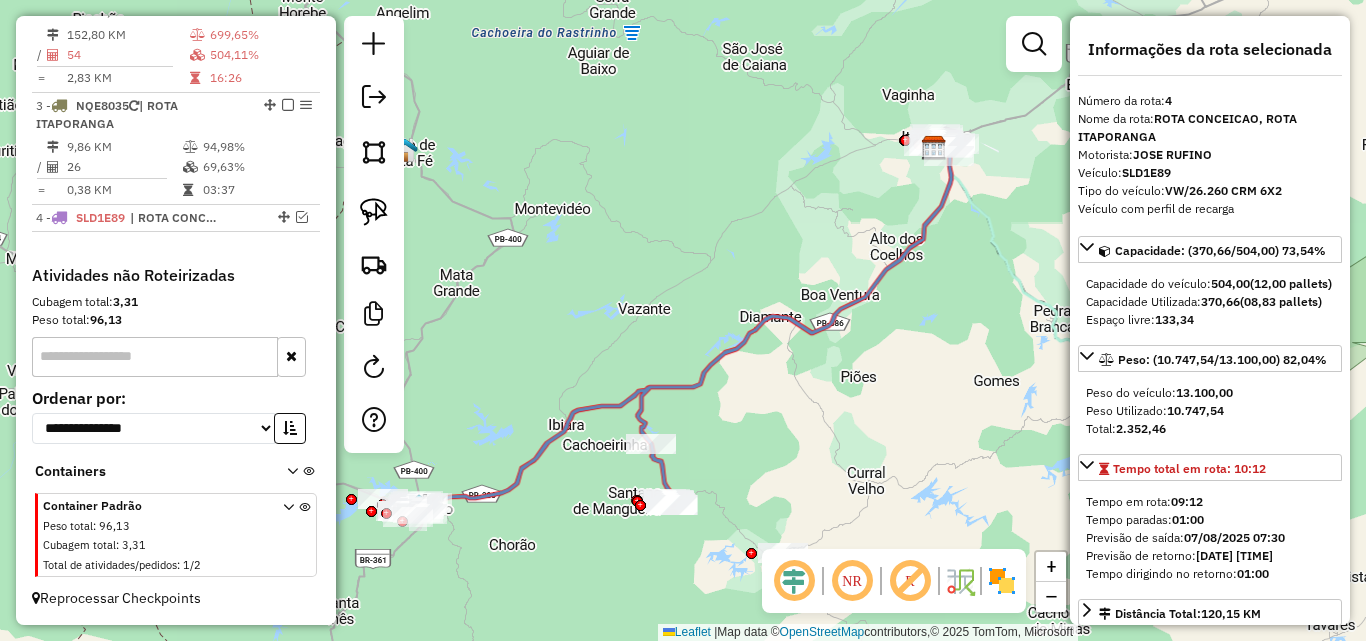 drag, startPoint x: 146, startPoint y: 176, endPoint x: 652, endPoint y: 197, distance: 506.43558 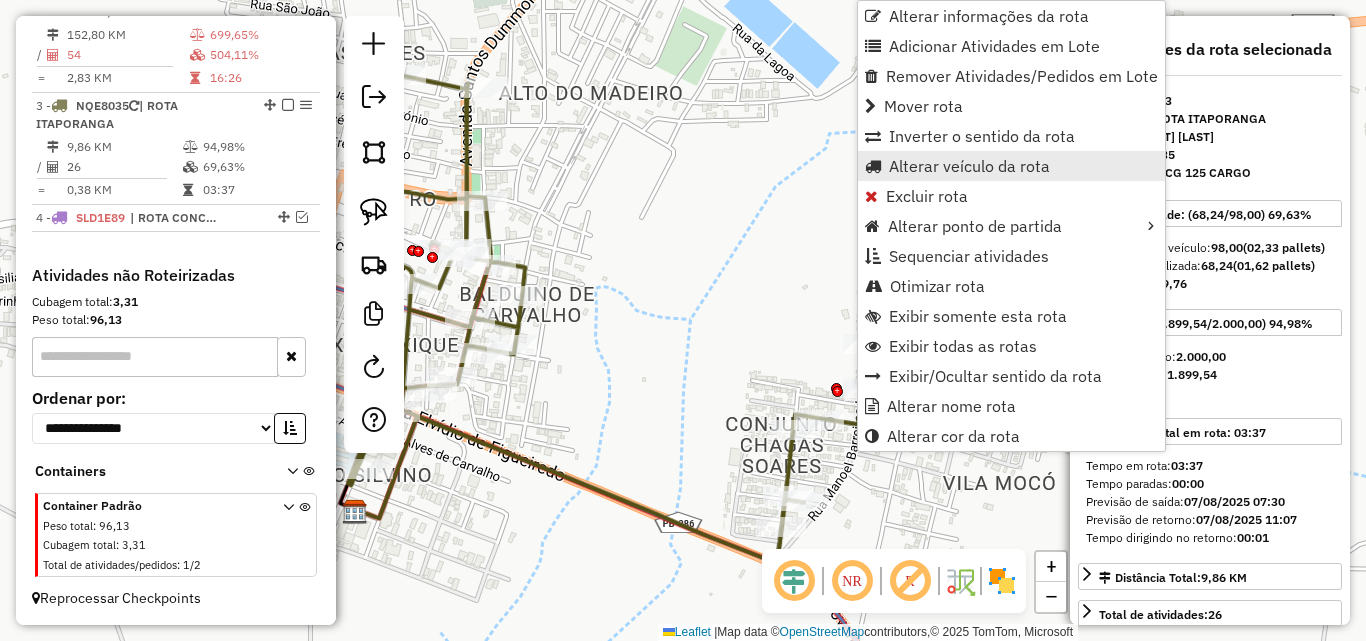 click on "Alterar veículo da rota" at bounding box center (969, 166) 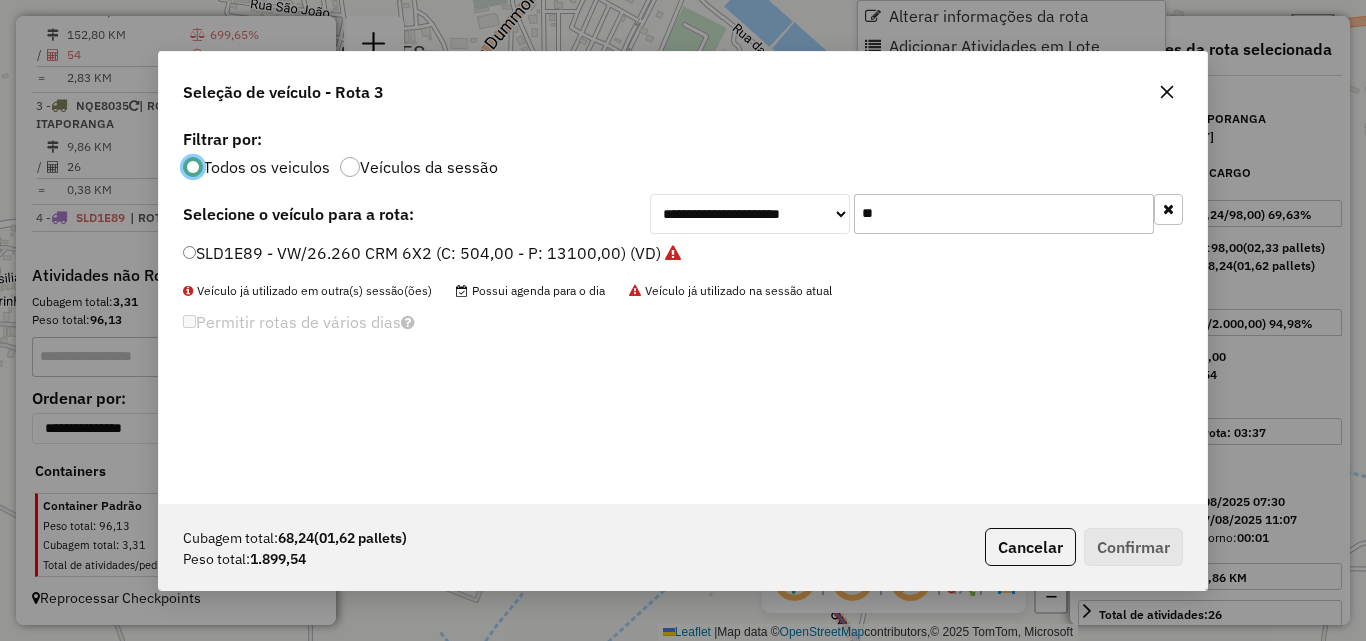 scroll, scrollTop: 11, scrollLeft: 6, axis: both 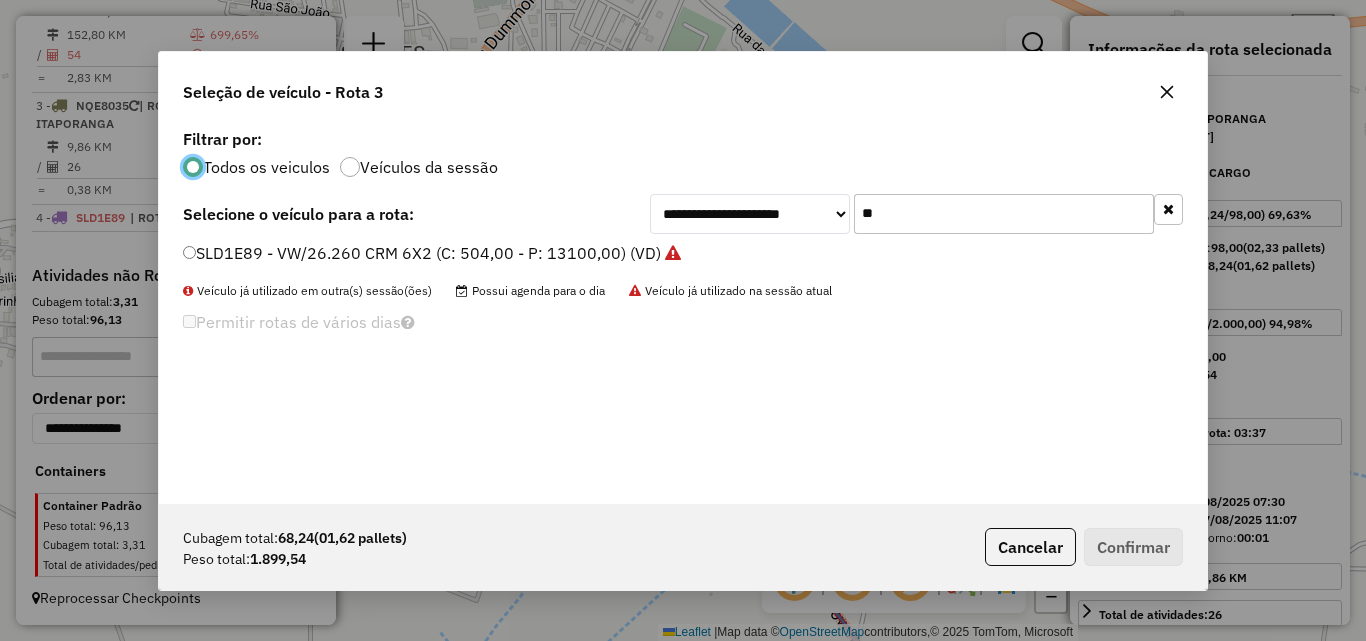 click on "**" 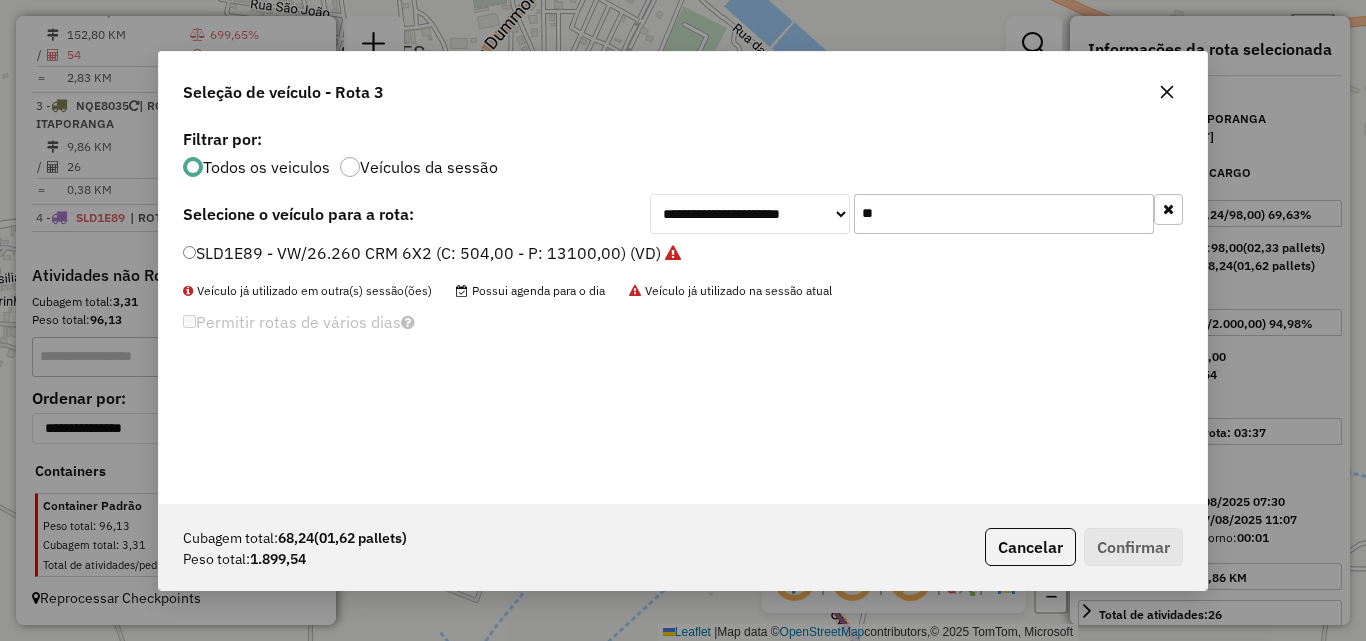 click on "SLD1E89 - VW/26.260 CRM 6X2 (C: 504,00 - P: 13100,00) (VD)" 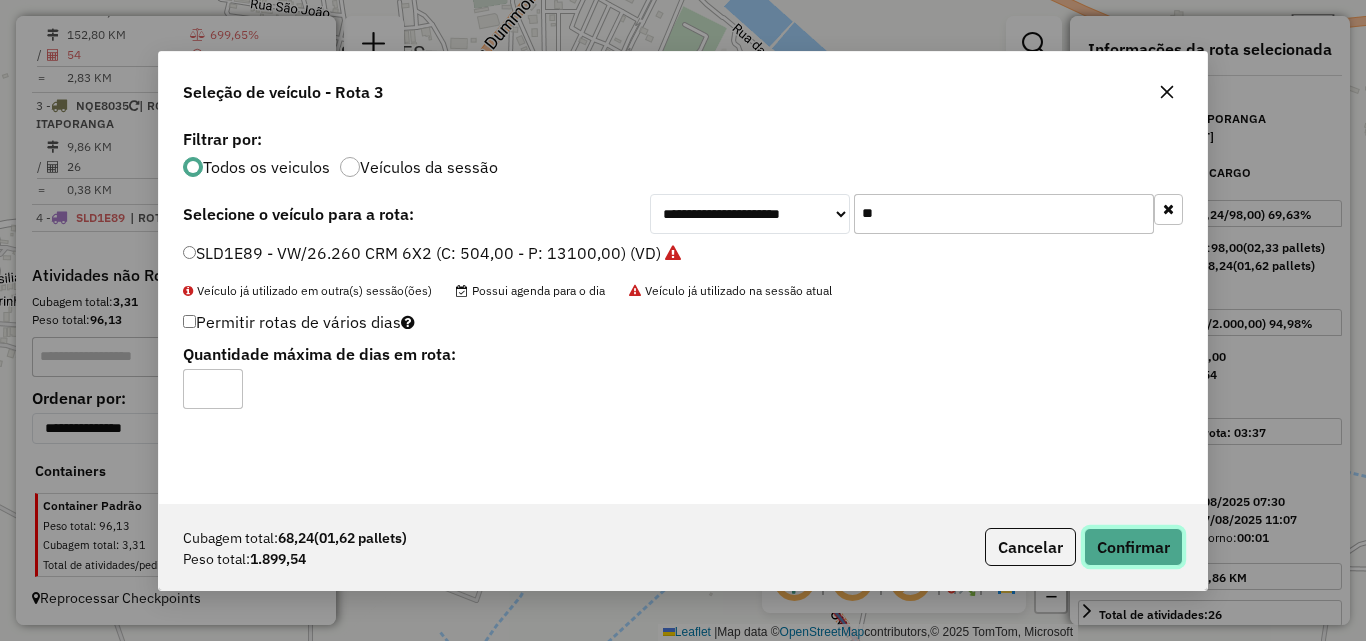 click on "Confirmar" 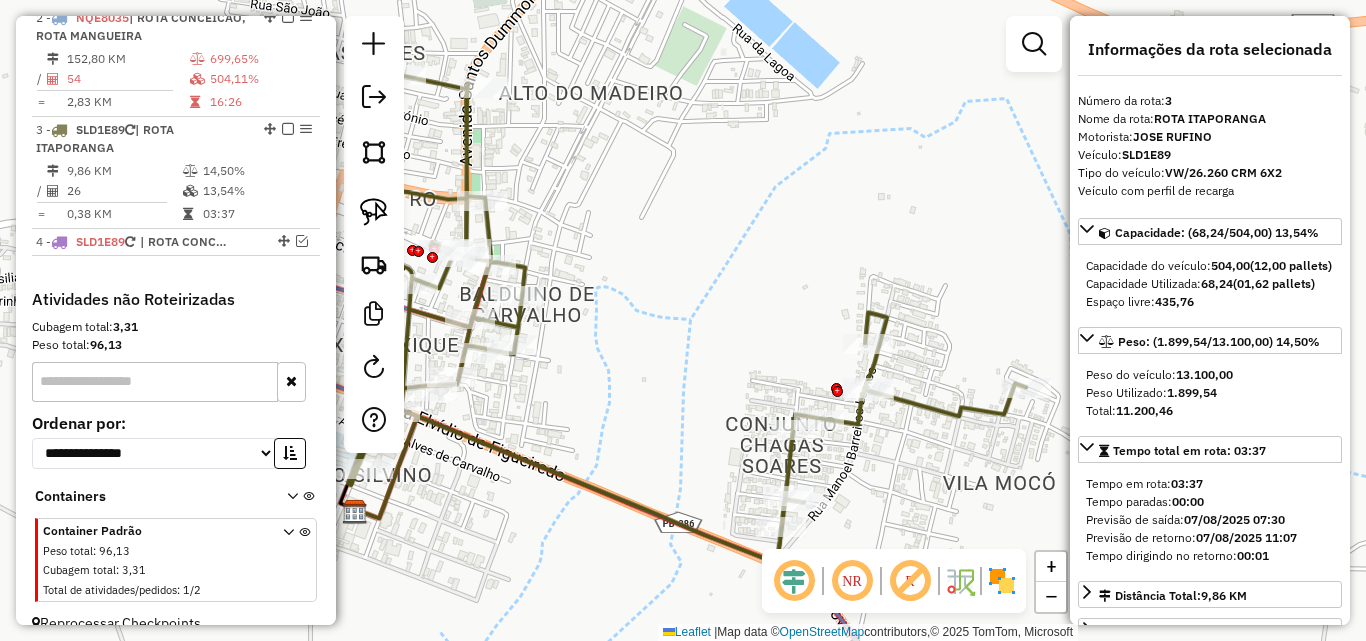 scroll, scrollTop: 904, scrollLeft: 0, axis: vertical 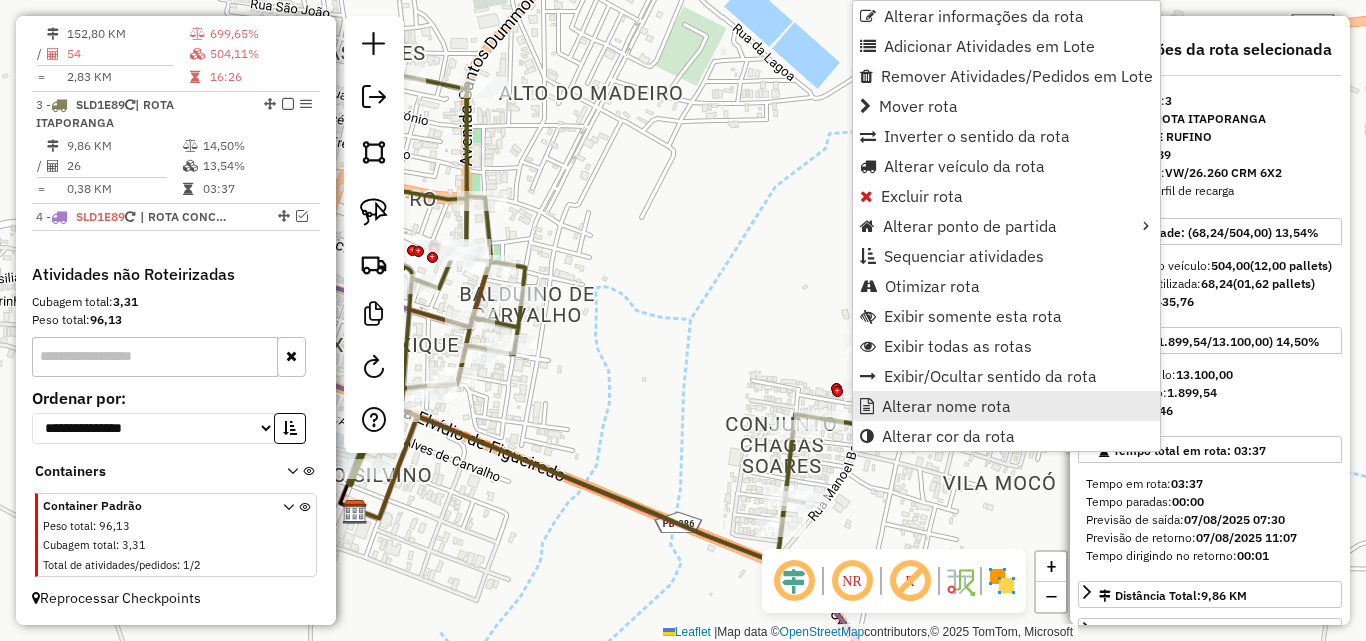 click on "Alterar nome rota" at bounding box center (1006, 406) 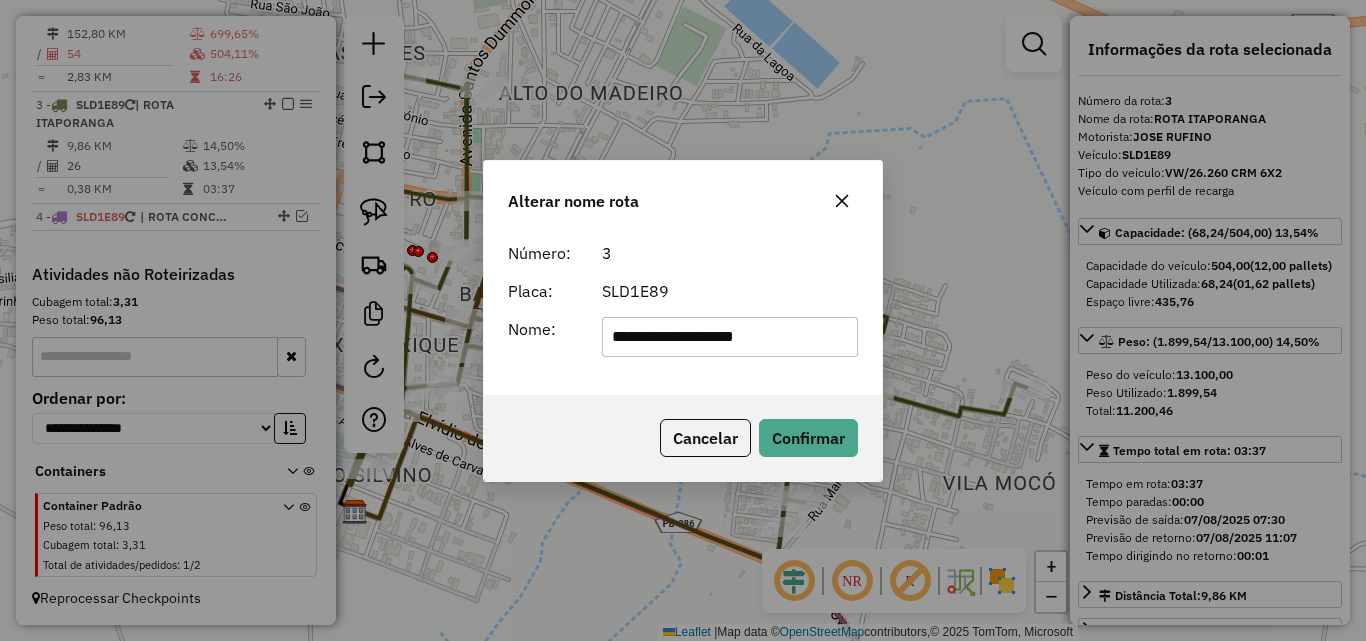 type on "**********" 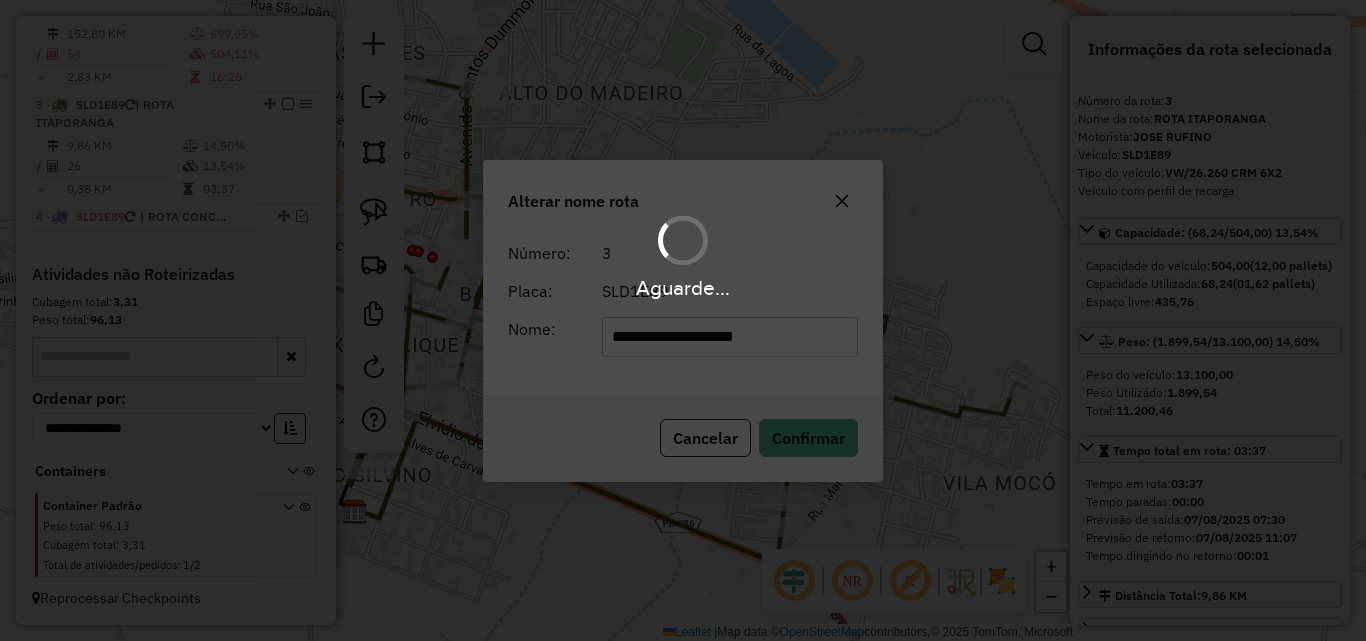 type 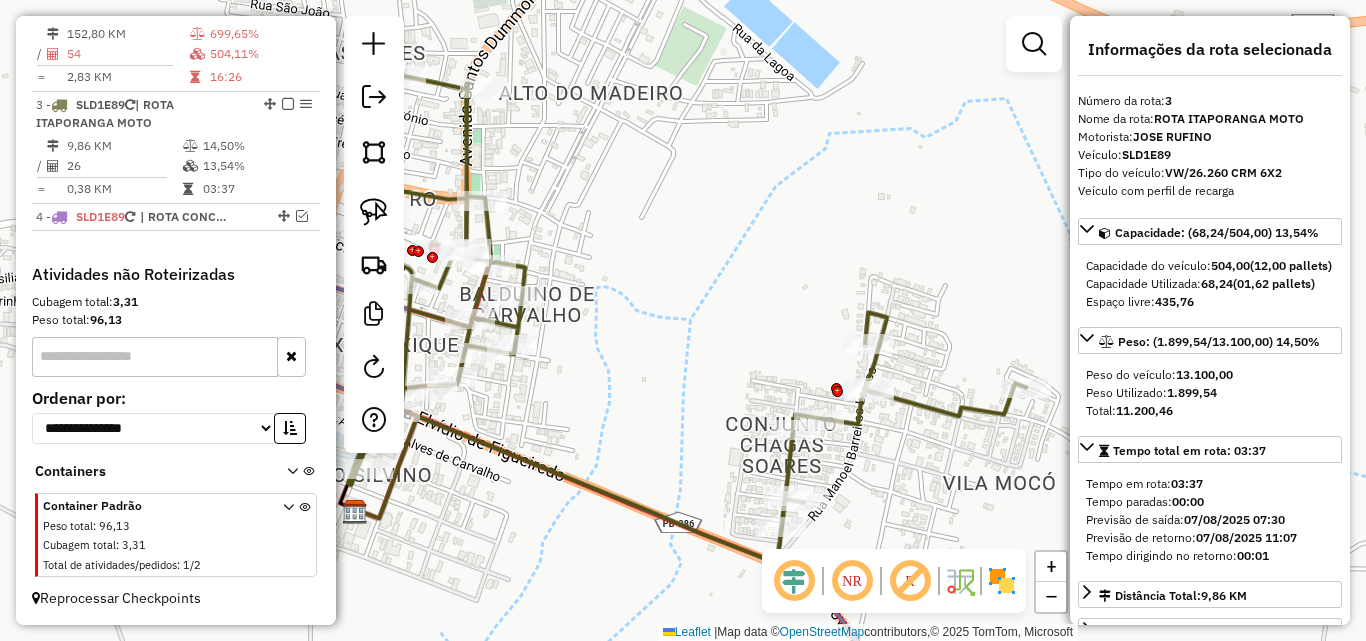 scroll, scrollTop: 804, scrollLeft: 0, axis: vertical 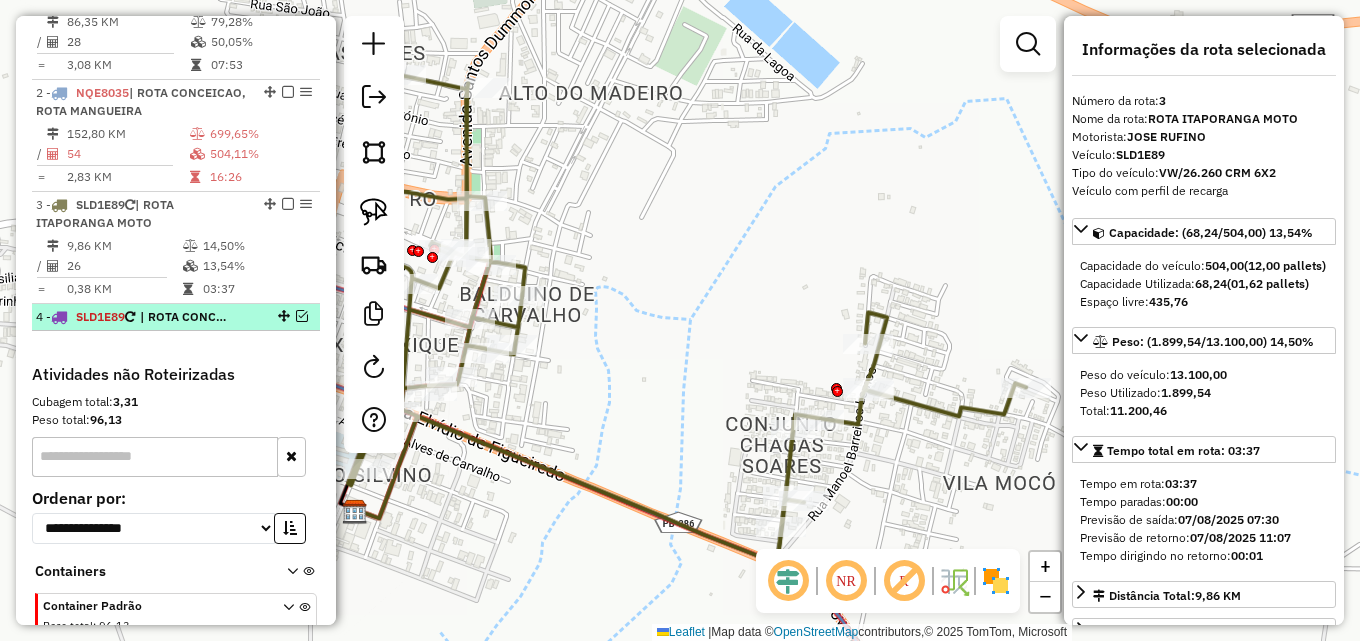 drag, startPoint x: 276, startPoint y: 313, endPoint x: 250, endPoint y: 196, distance: 119.85408 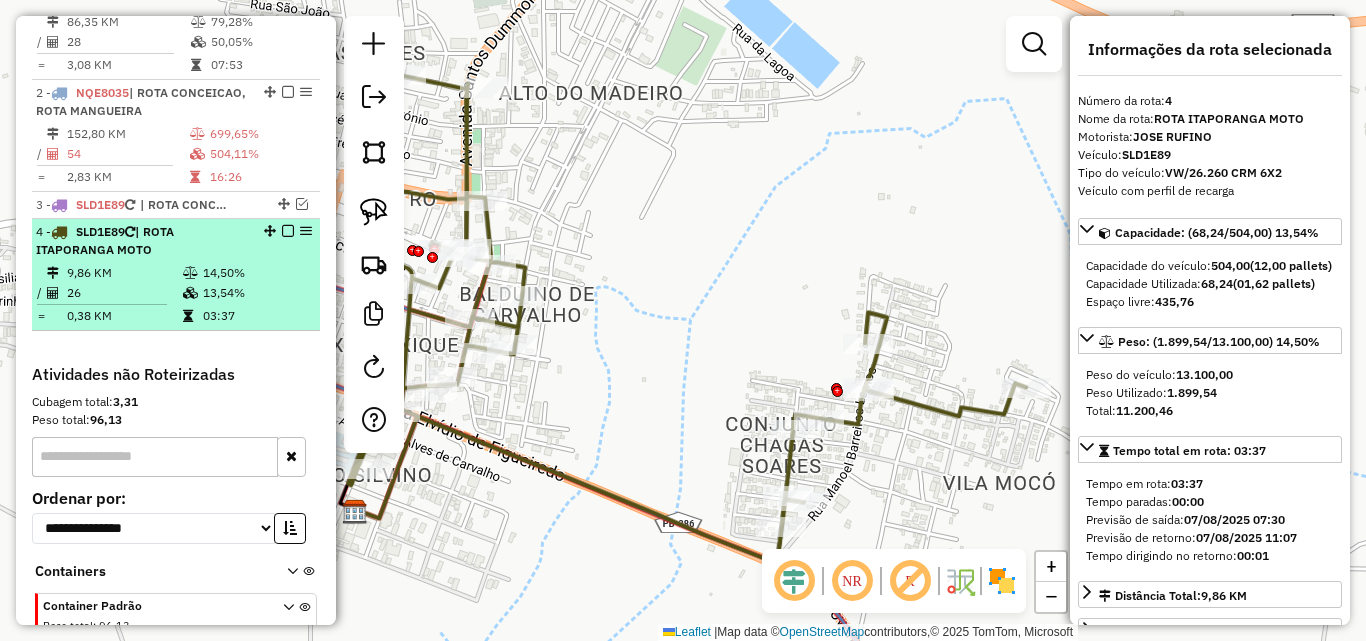 click at bounding box center [288, 231] 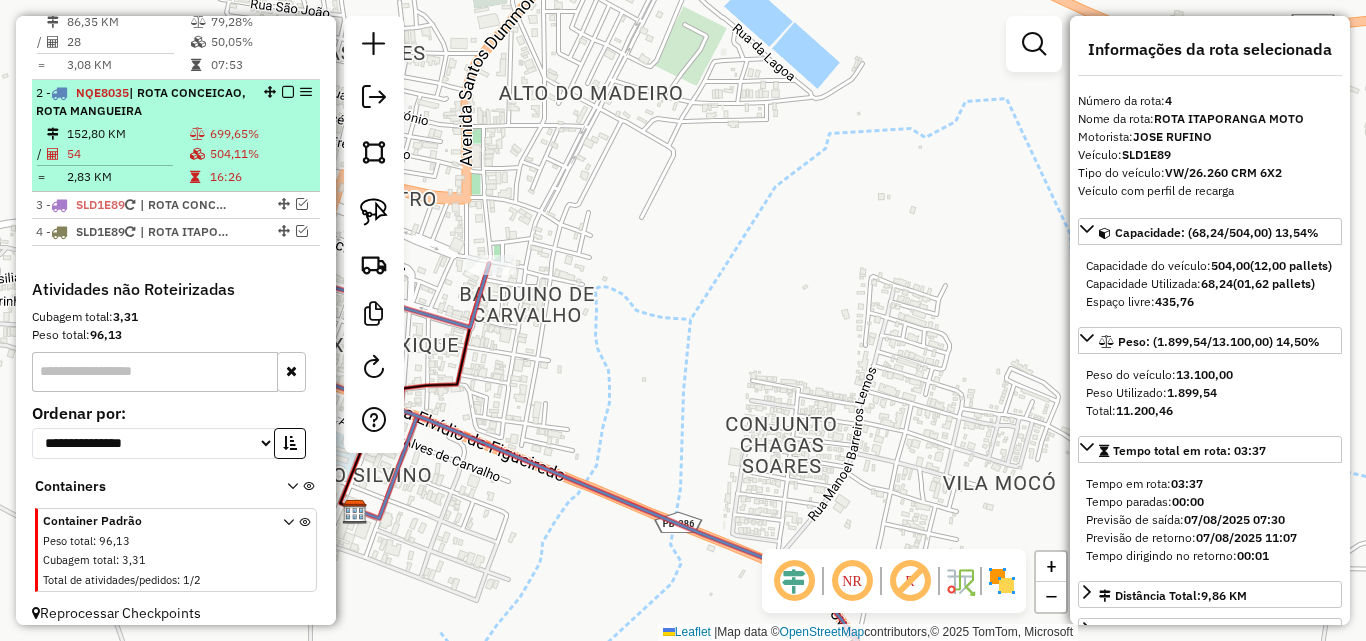 click on "504,11%" at bounding box center [260, 154] 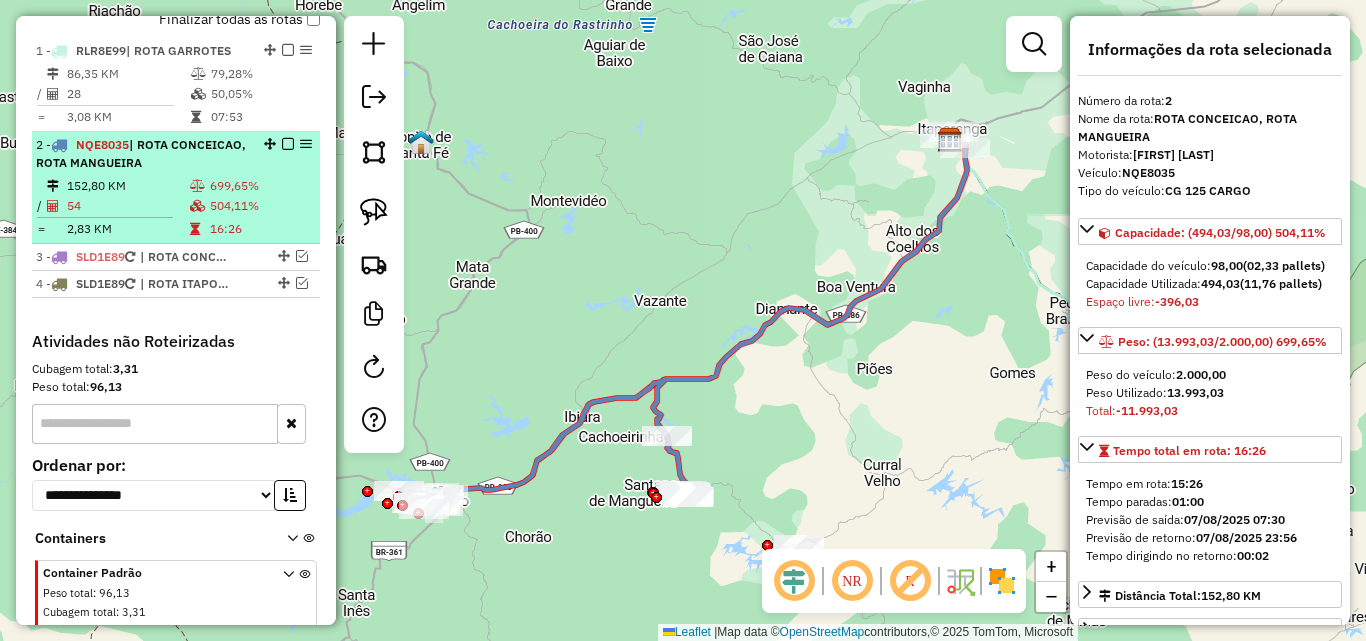 scroll, scrollTop: 704, scrollLeft: 0, axis: vertical 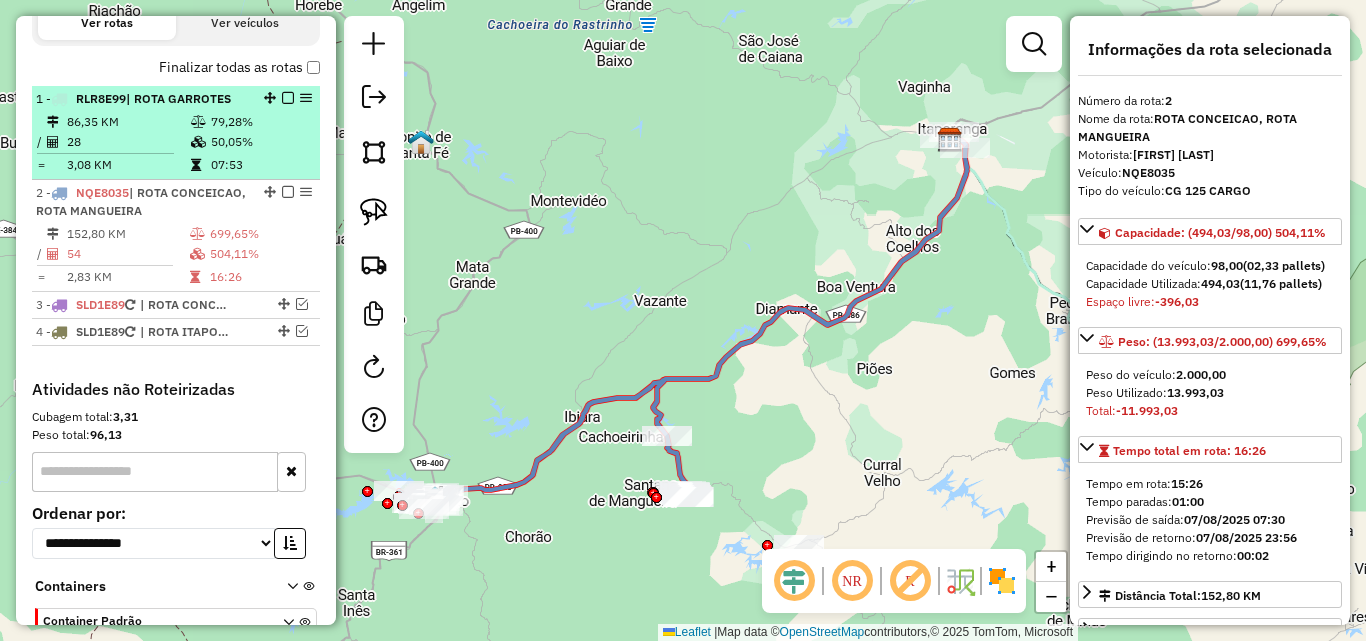 click on "50,05%" at bounding box center (260, 142) 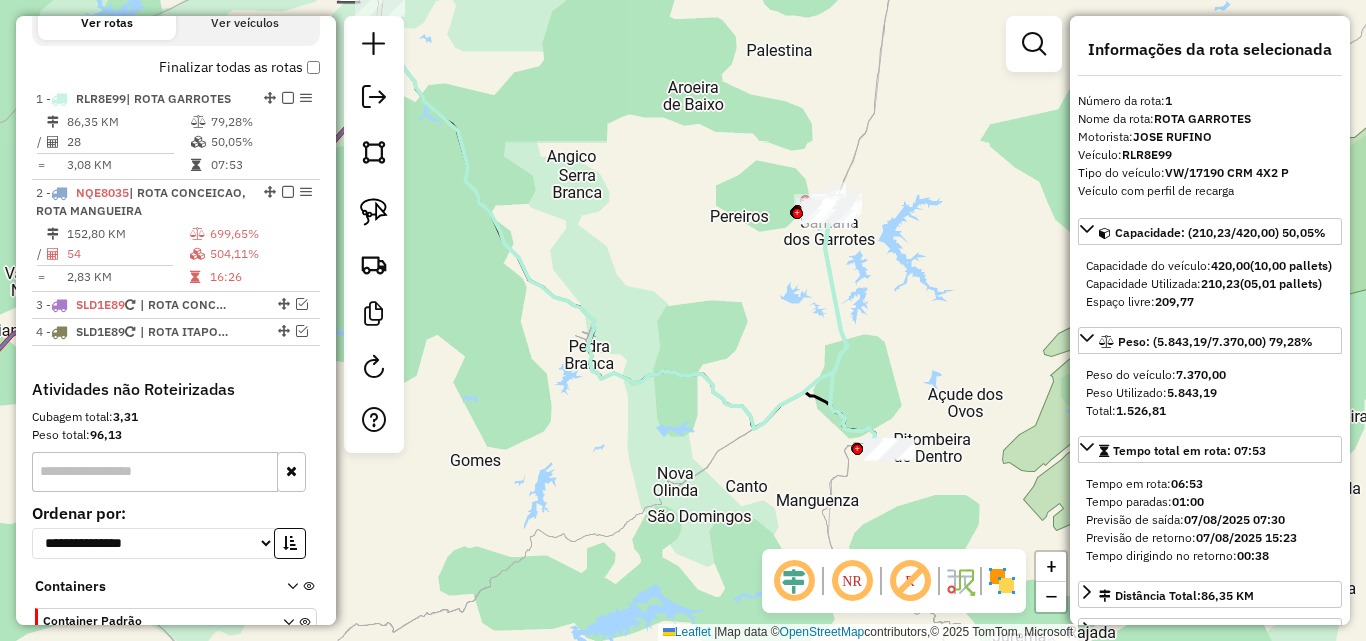 drag, startPoint x: 692, startPoint y: 321, endPoint x: 630, endPoint y: 222, distance: 116.81181 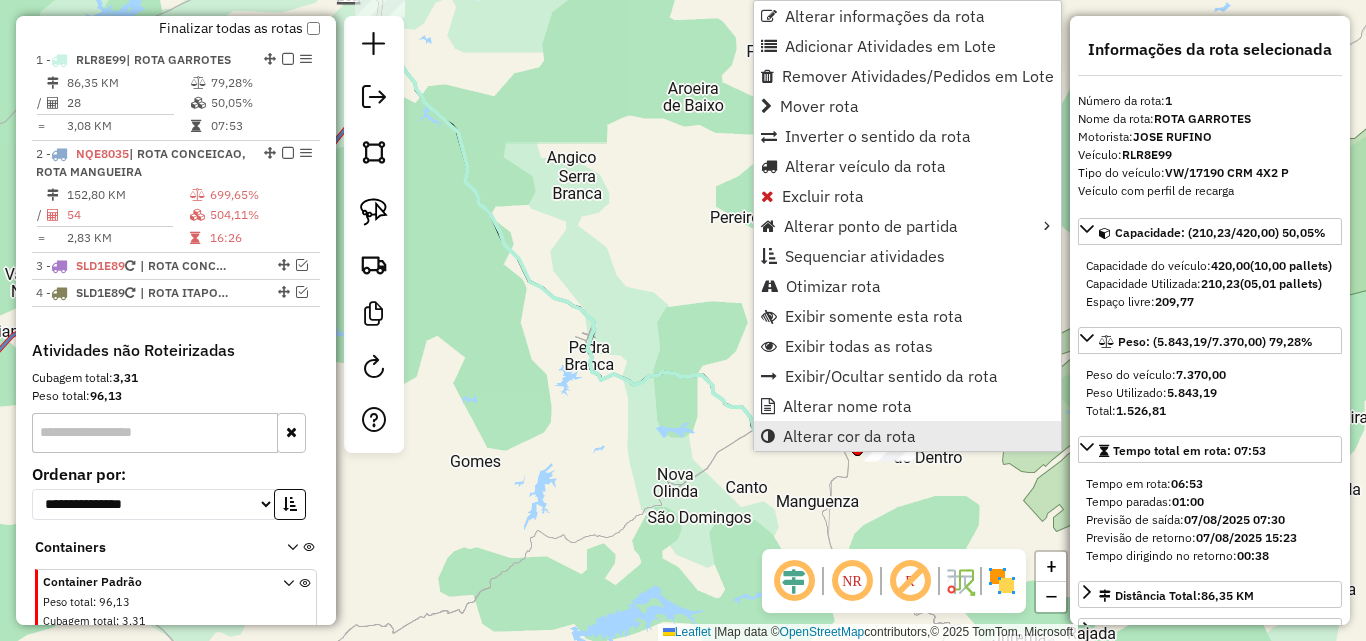 scroll, scrollTop: 774, scrollLeft: 0, axis: vertical 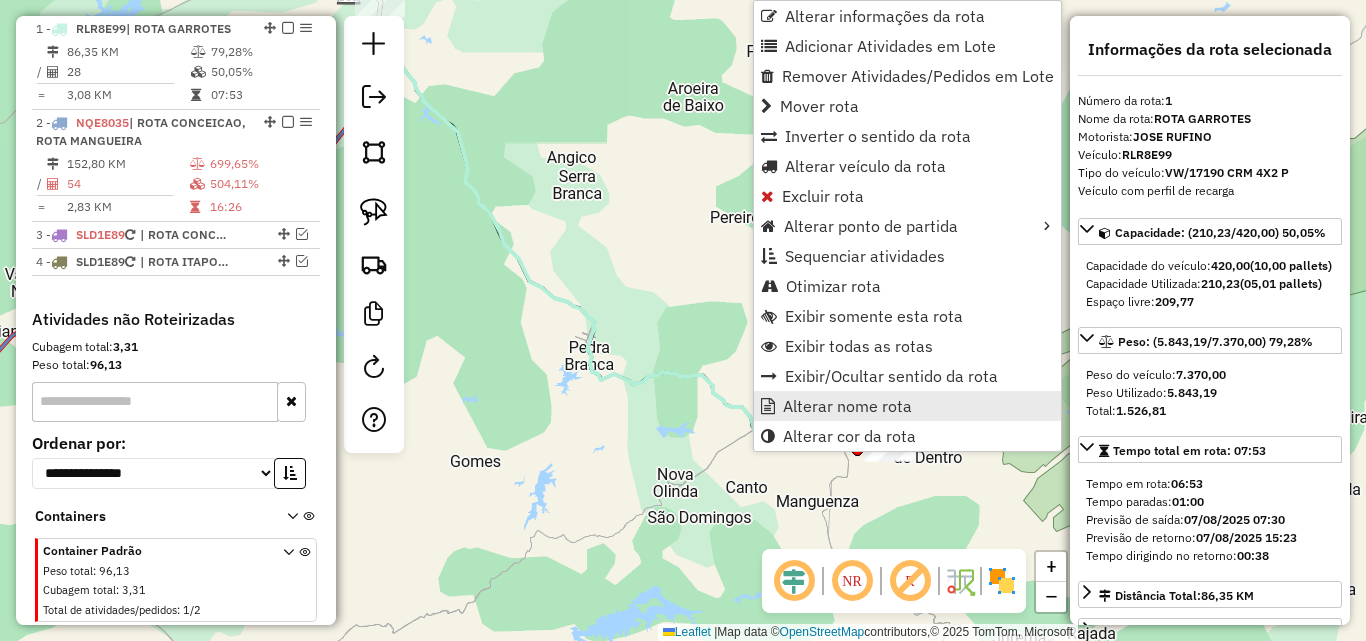 drag, startPoint x: 821, startPoint y: 401, endPoint x: 851, endPoint y: 410, distance: 31.320919 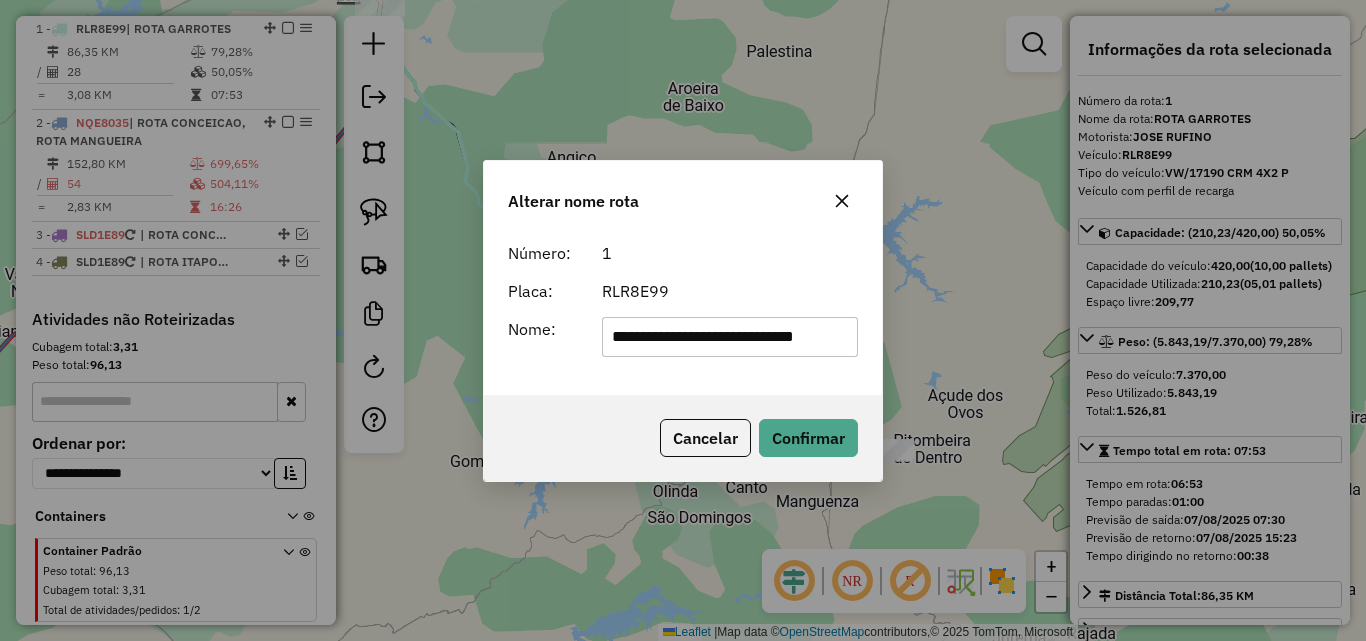 type on "**********" 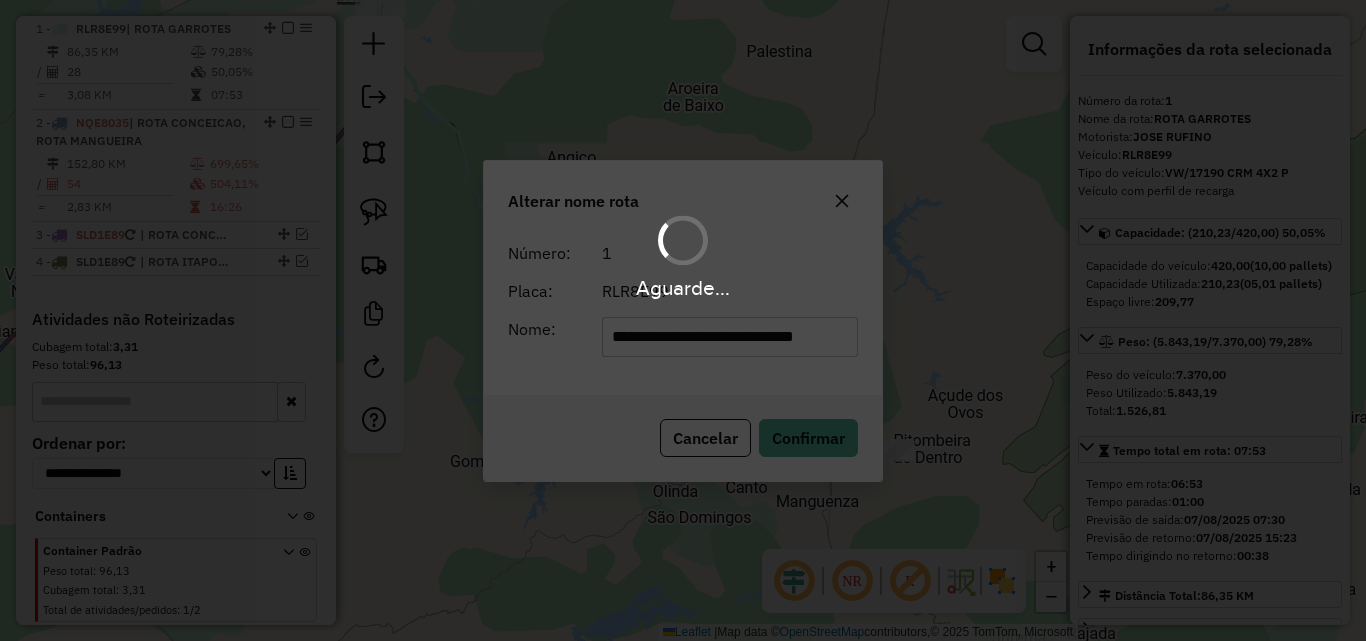 type 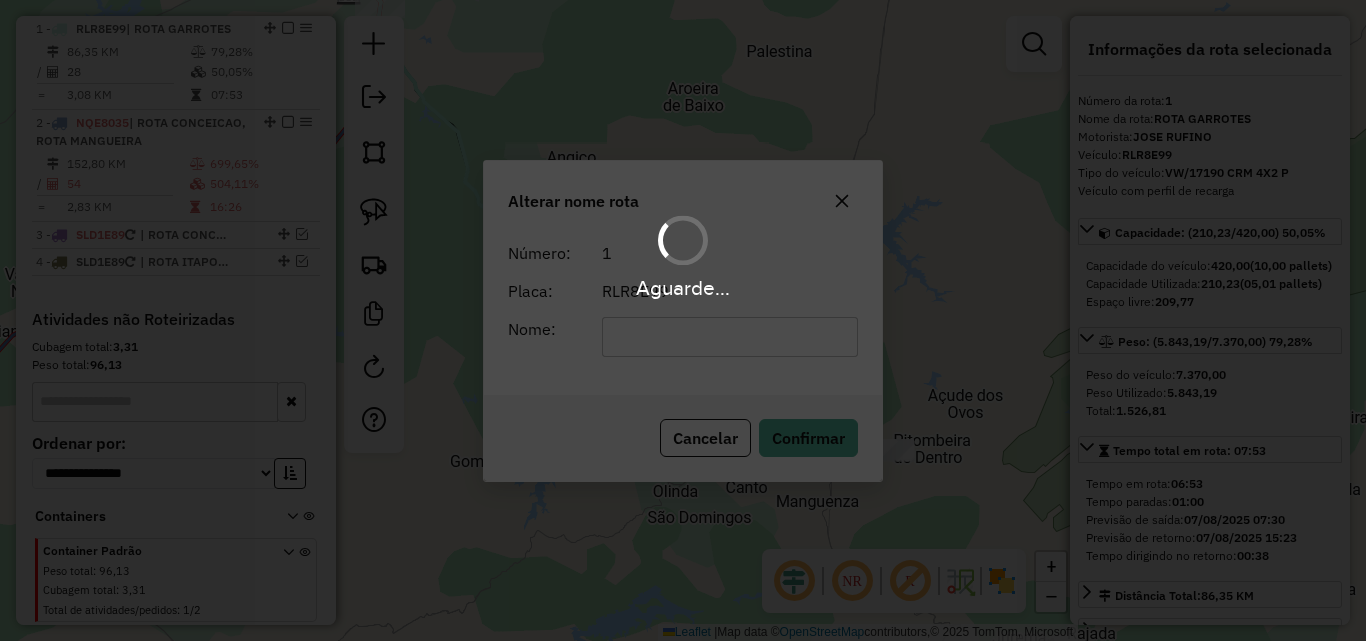 scroll, scrollTop: 0, scrollLeft: 0, axis: both 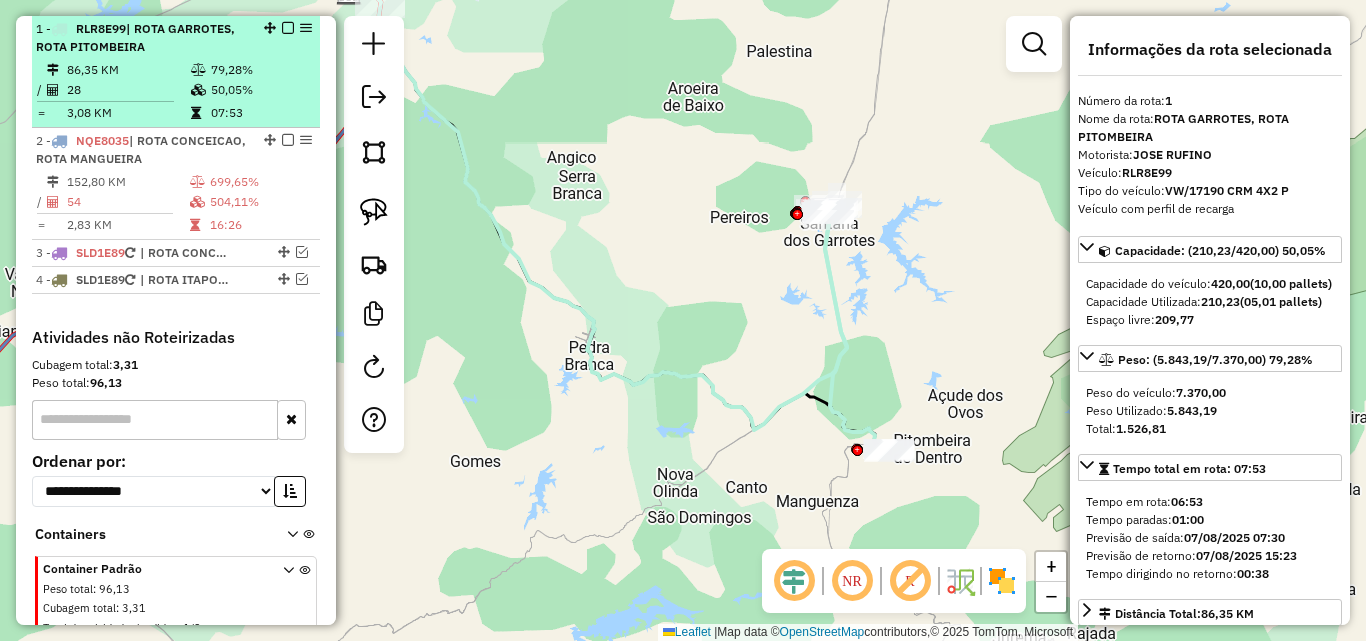 click at bounding box center (288, 28) 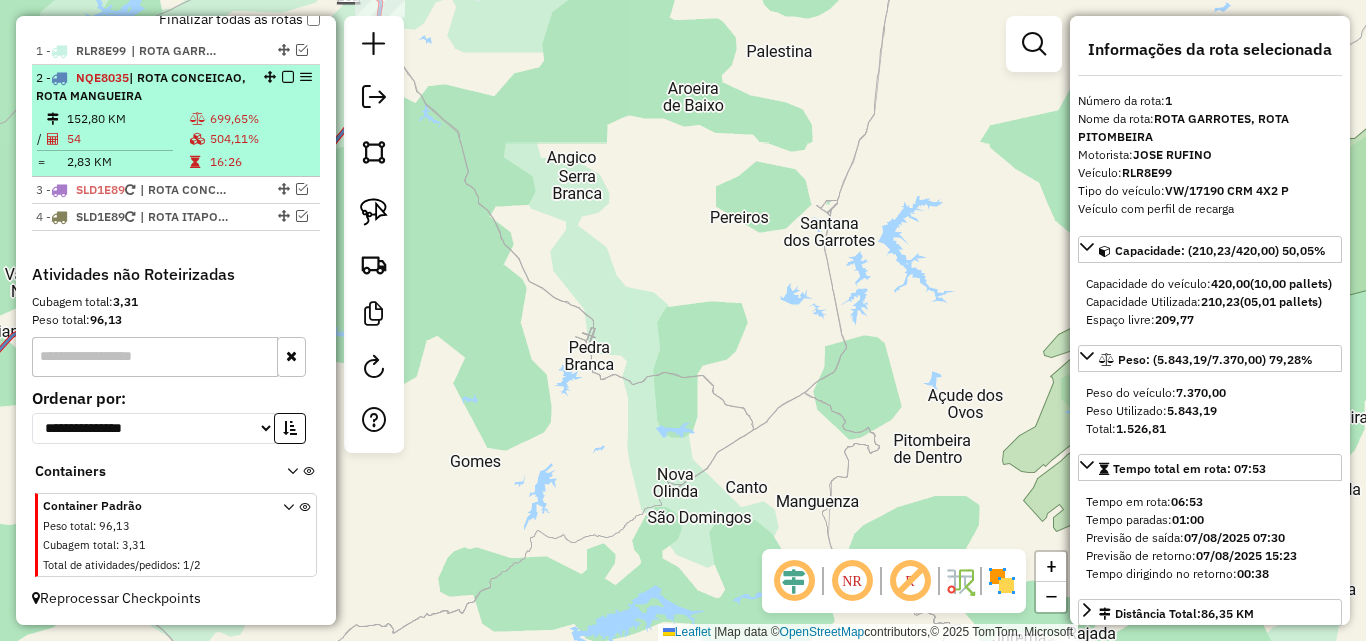 scroll, scrollTop: 752, scrollLeft: 0, axis: vertical 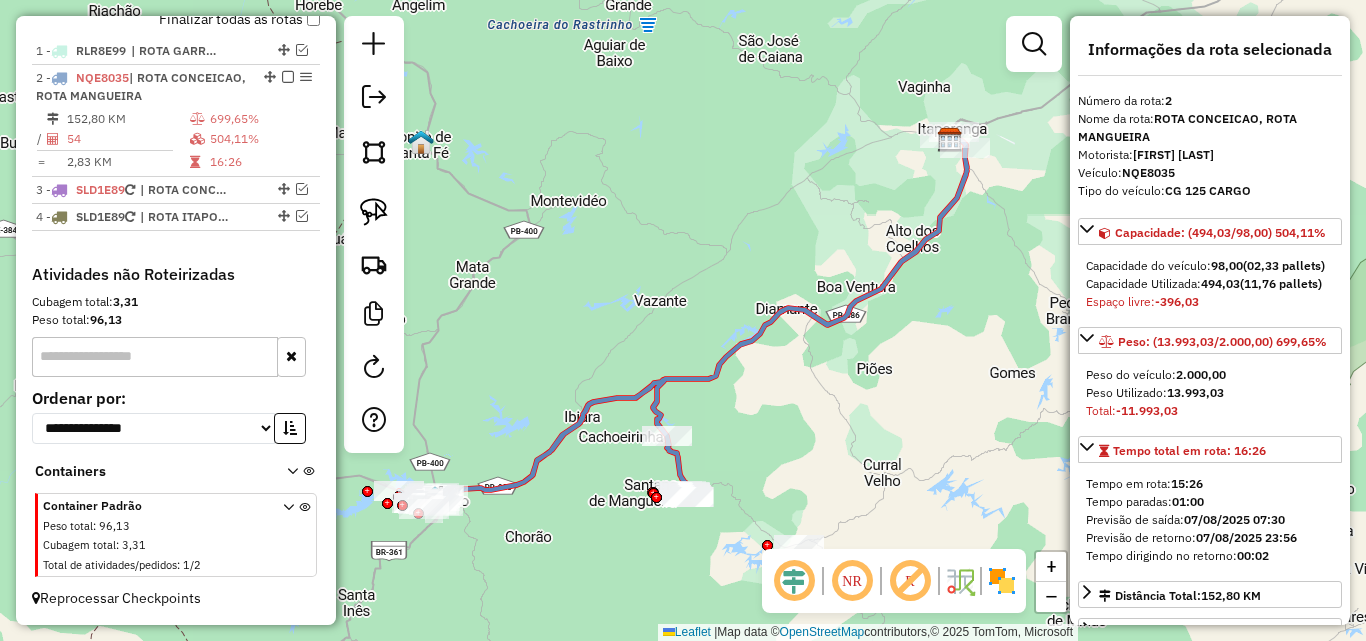 drag, startPoint x: 827, startPoint y: 471, endPoint x: 719, endPoint y: 425, distance: 117.388245 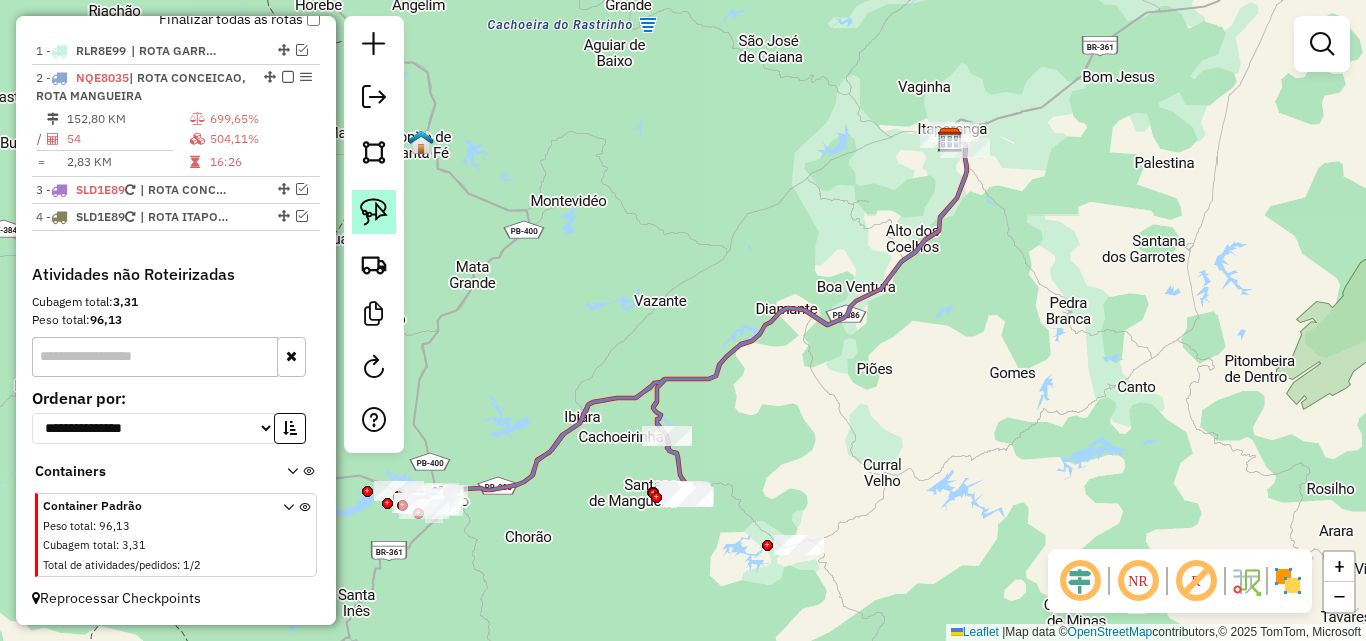click 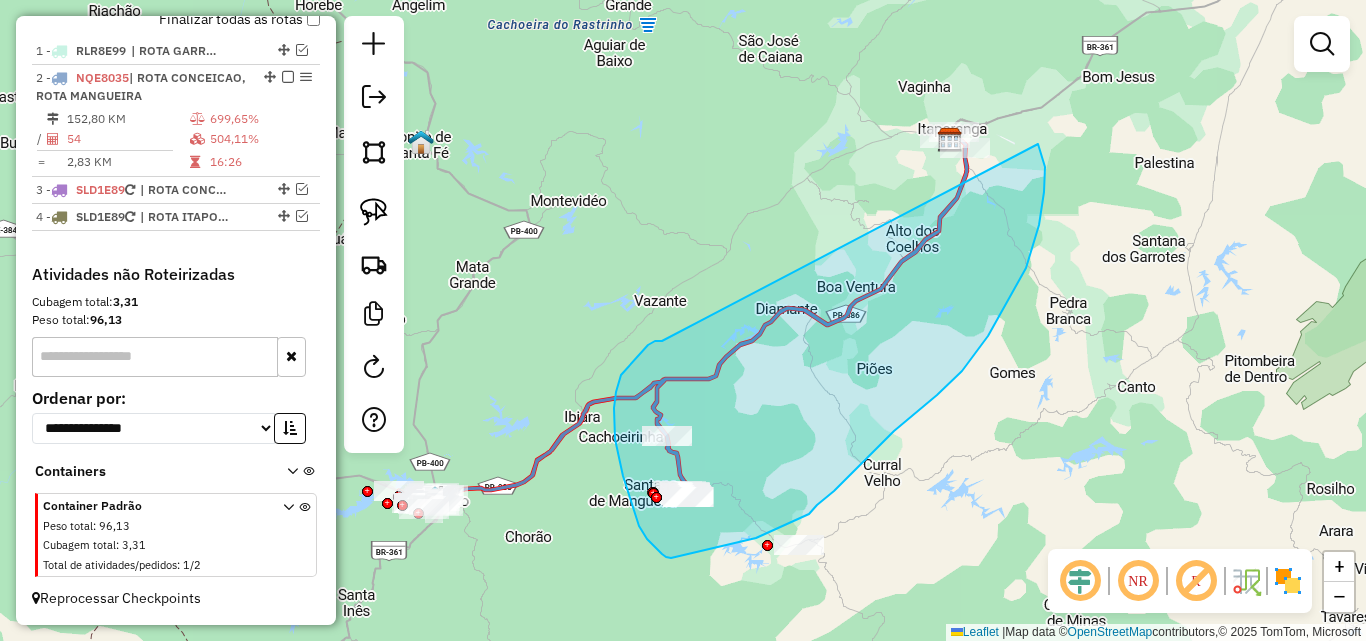 drag, startPoint x: 662, startPoint y: 341, endPoint x: 897, endPoint y: 20, distance: 397.8266 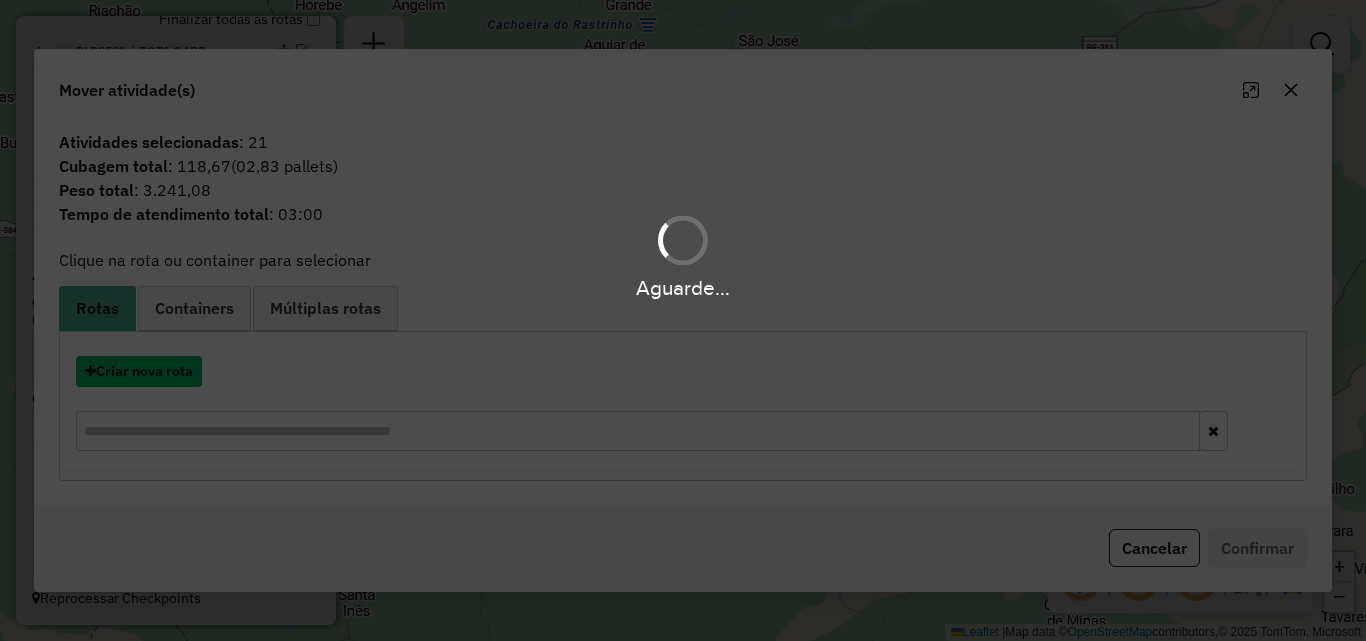 click on "Criar nova rota" at bounding box center (139, 371) 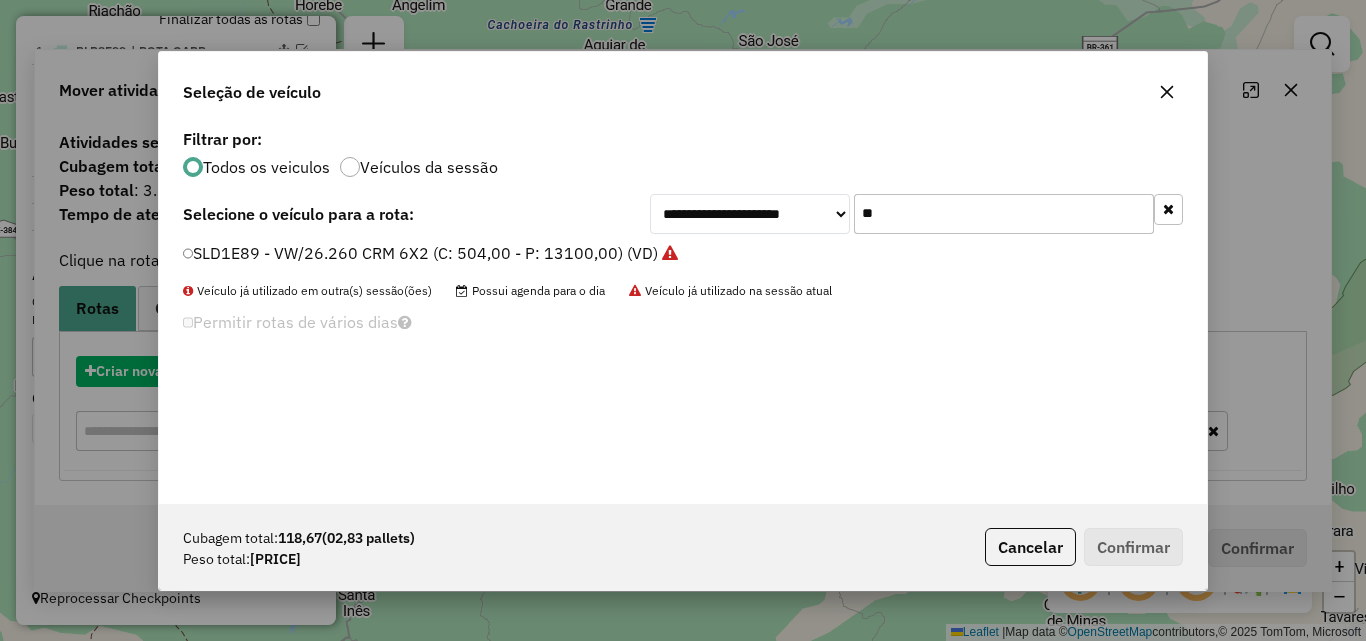 scroll, scrollTop: 11, scrollLeft: 6, axis: both 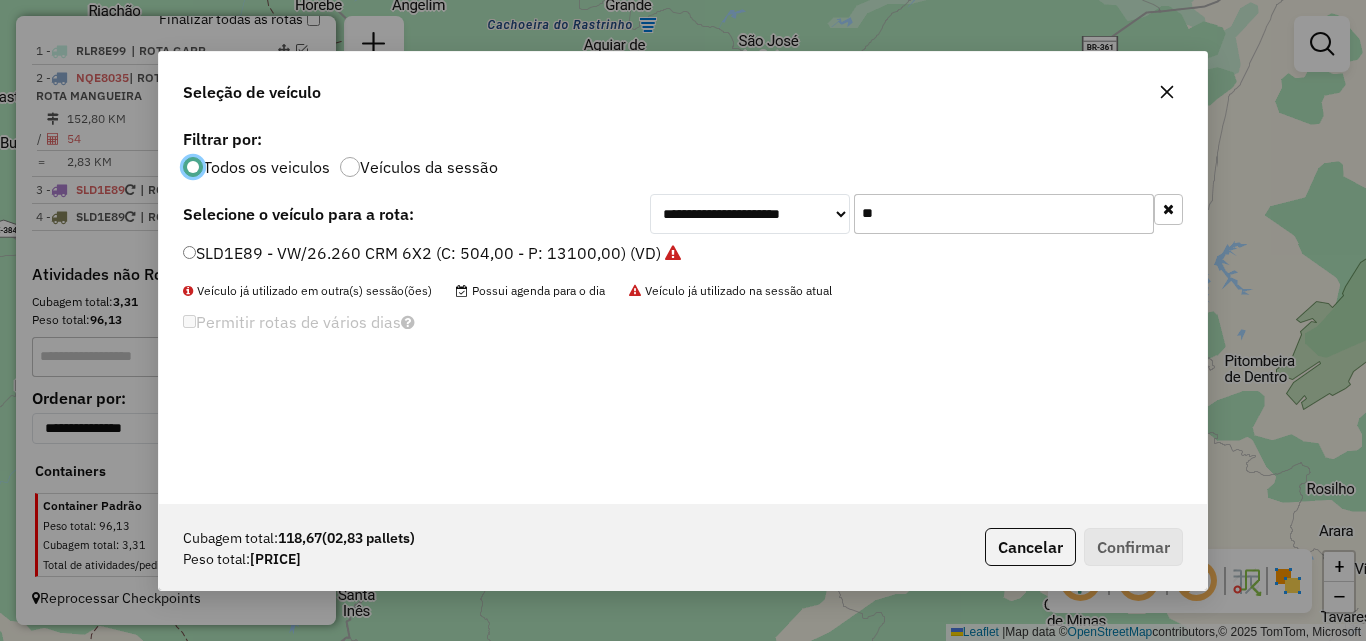 click on "**" 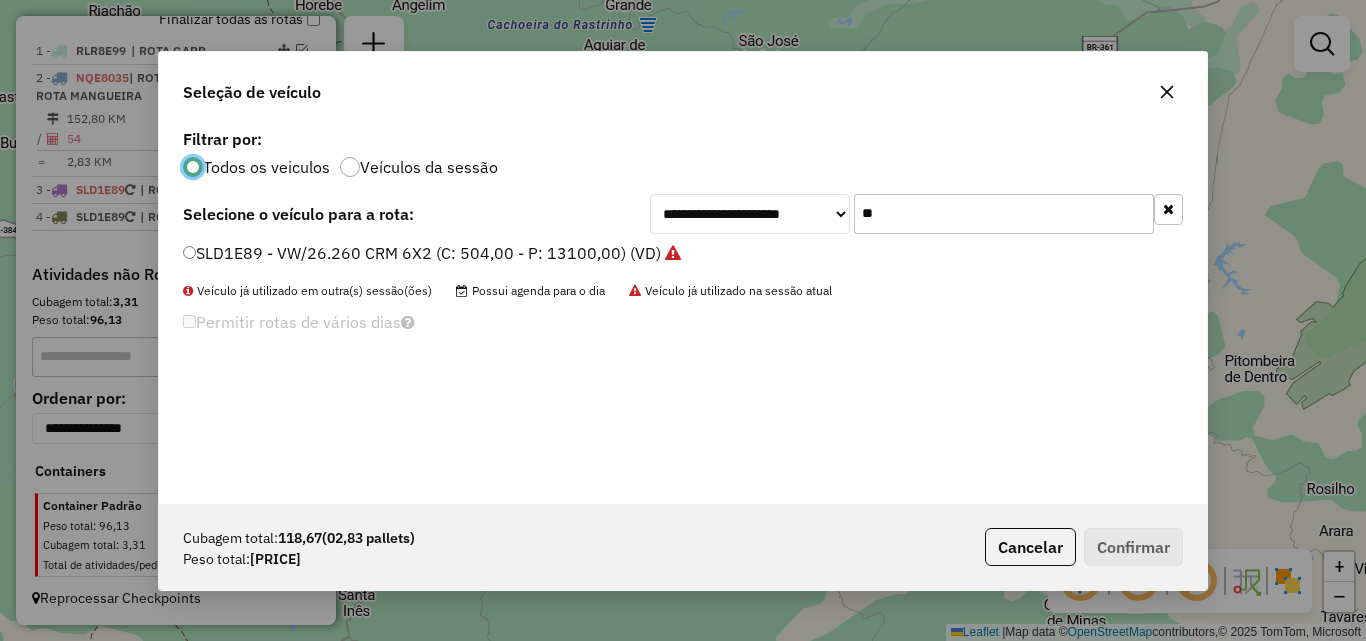 drag, startPoint x: 963, startPoint y: 230, endPoint x: 1006, endPoint y: 244, distance: 45.221676 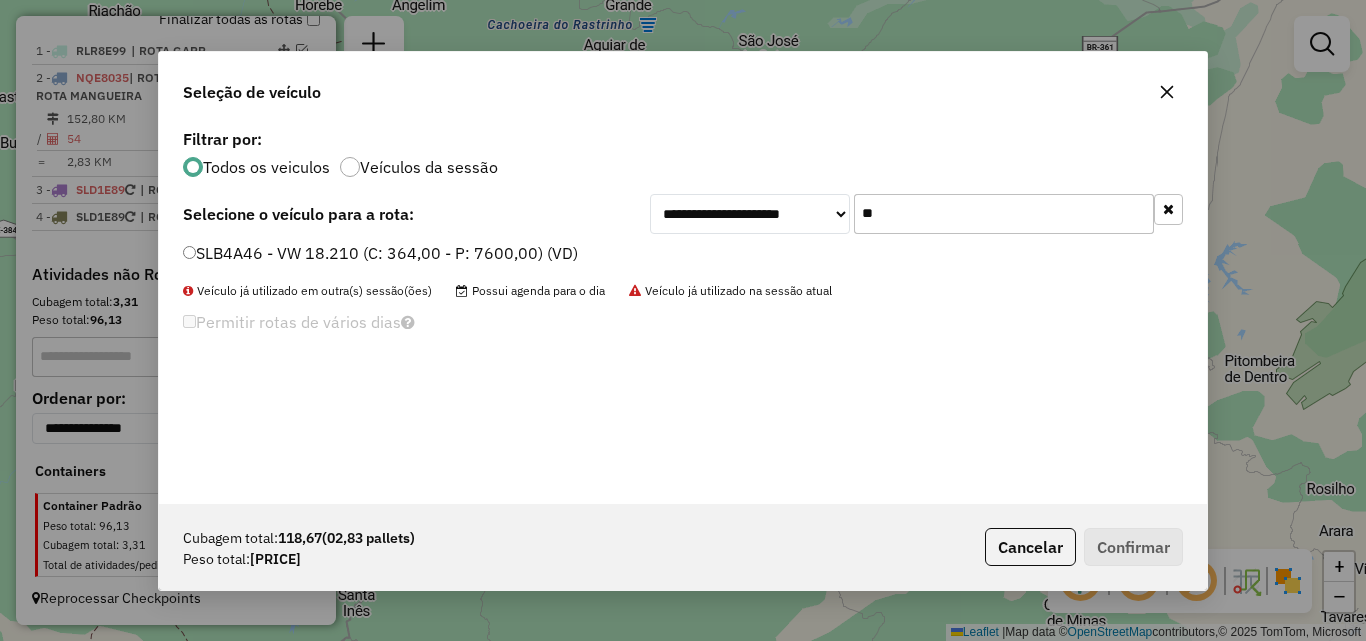 type on "**" 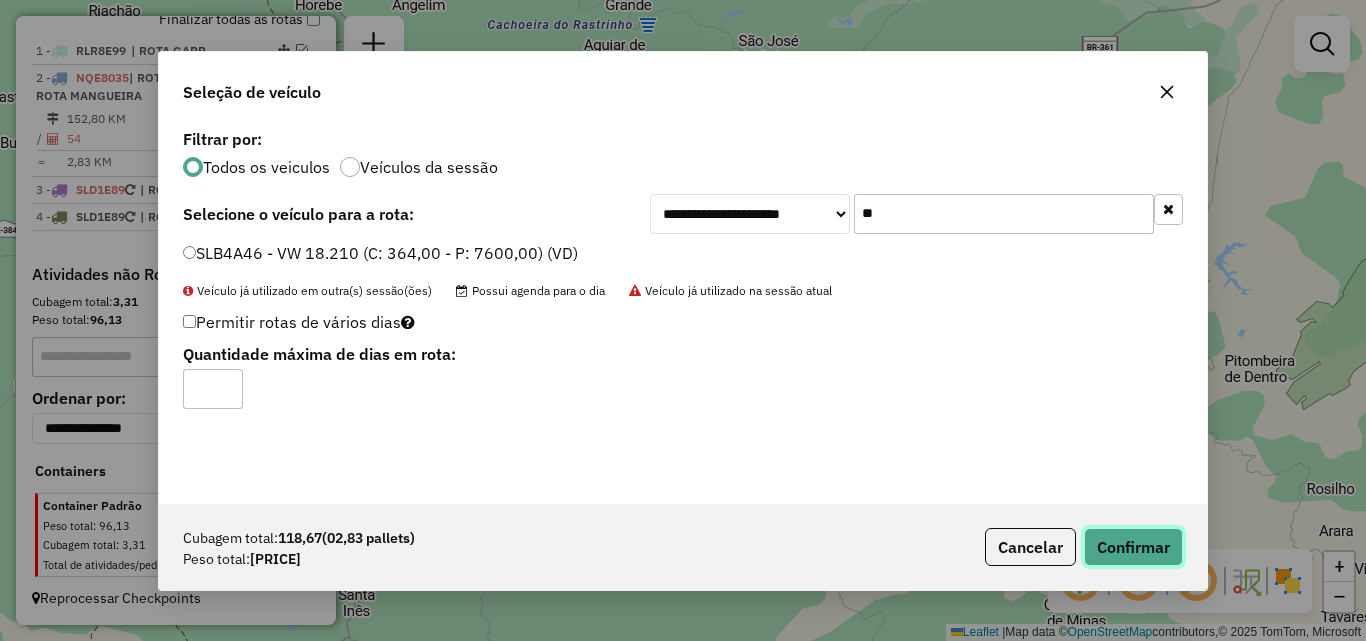 click on "Confirmar" 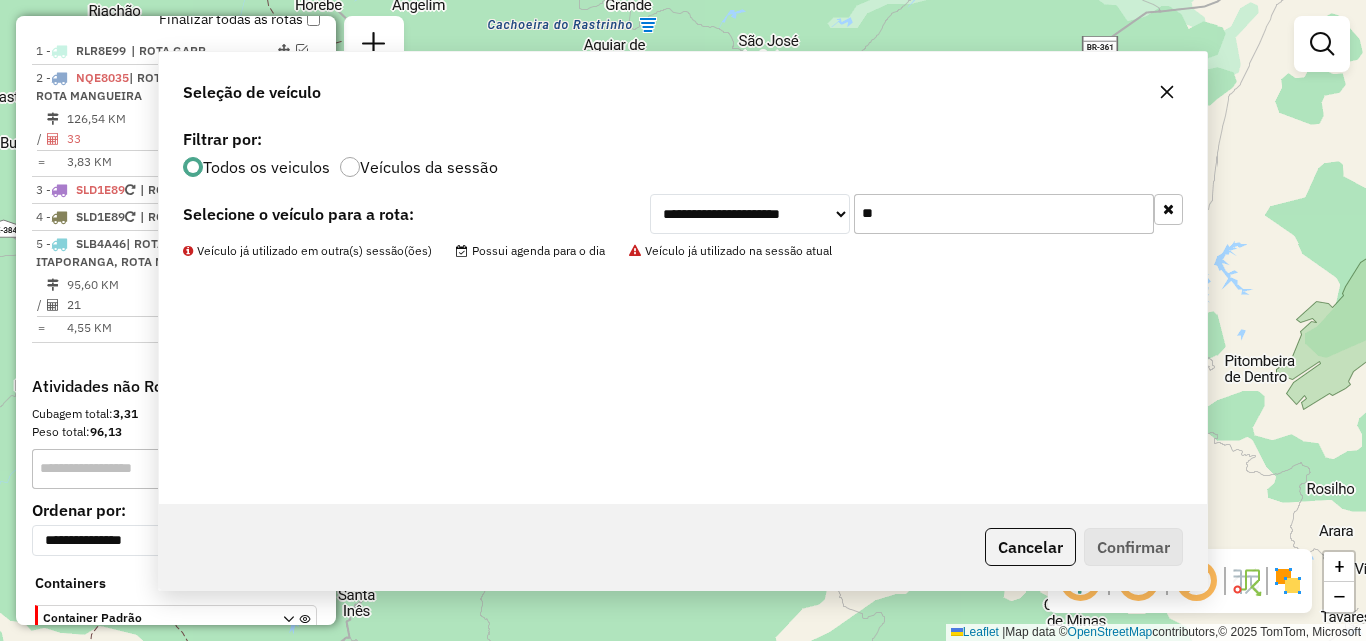 scroll, scrollTop: 774, scrollLeft: 0, axis: vertical 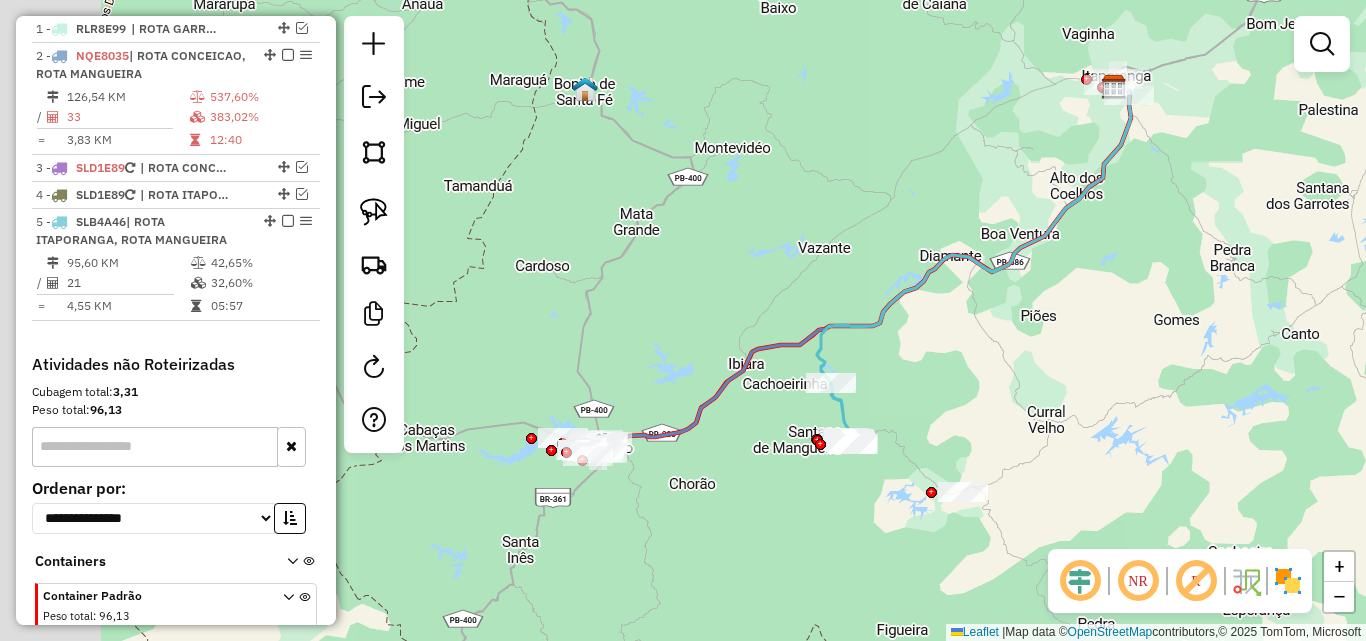 drag, startPoint x: 522, startPoint y: 512, endPoint x: 676, endPoint y: 465, distance: 161.01242 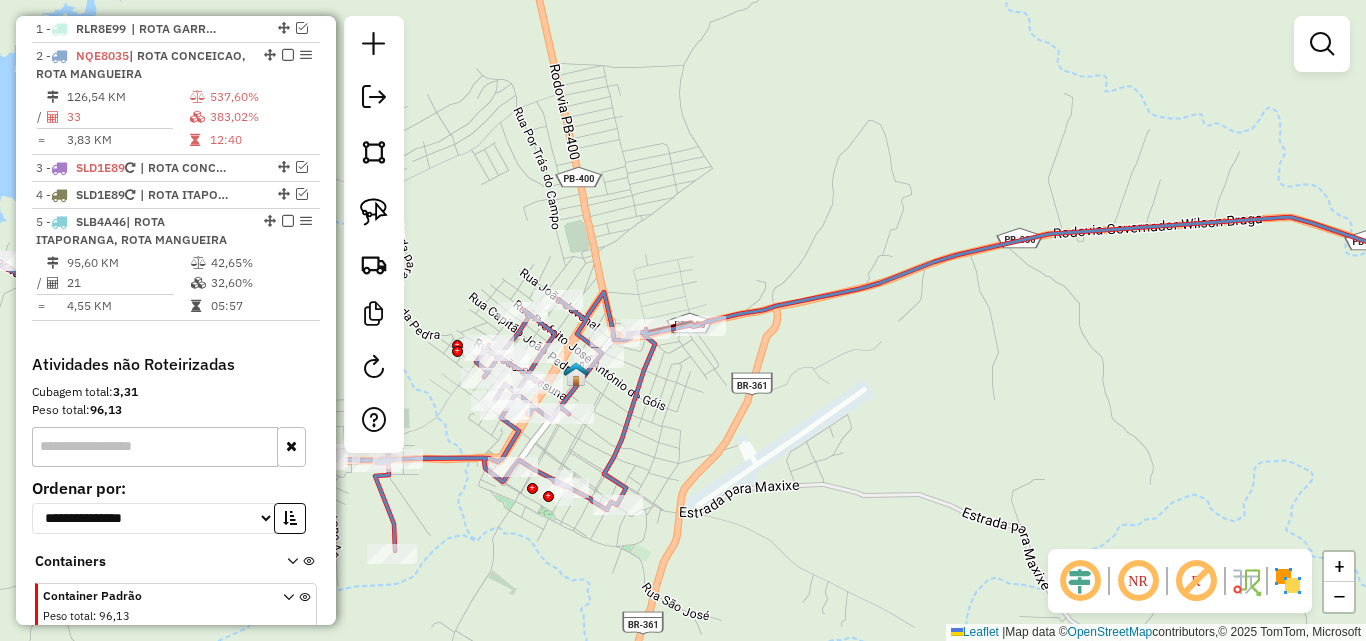 drag, startPoint x: 378, startPoint y: 225, endPoint x: 566, endPoint y: 274, distance: 194.28073 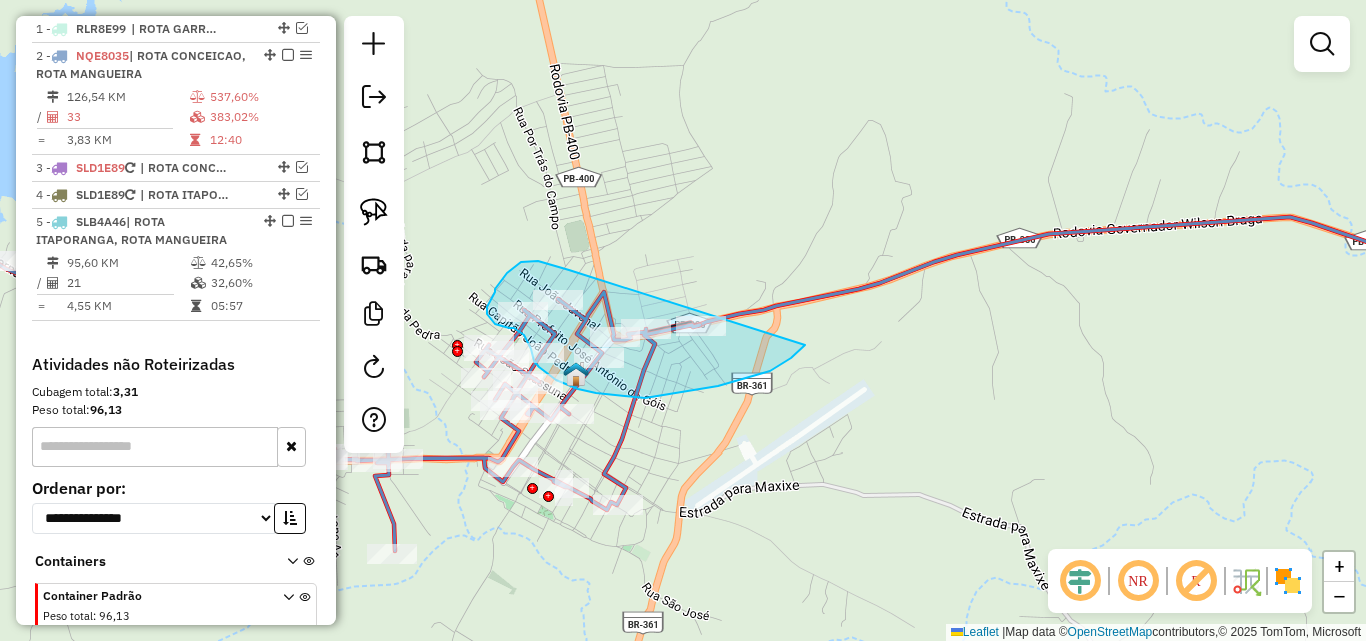drag, startPoint x: 533, startPoint y: 261, endPoint x: 838, endPoint y: 286, distance: 306.0229 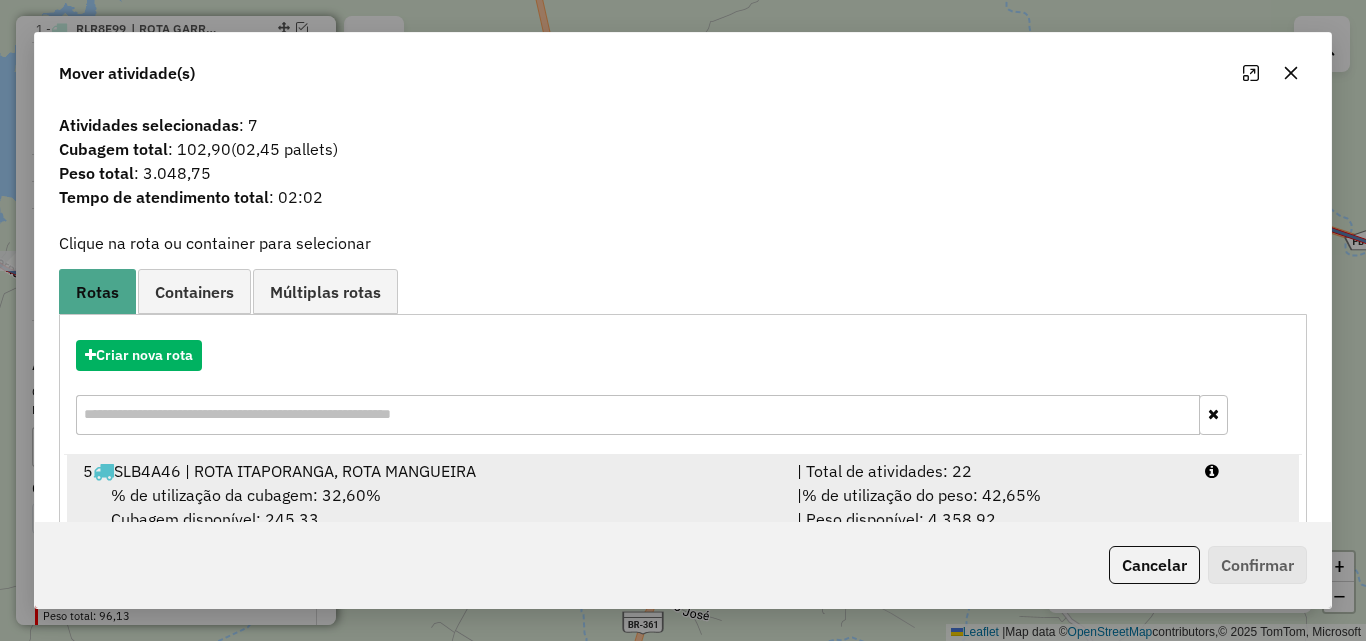 click on "|  % de utilização do peso: 42,65%  | Peso disponível: 4.358,92" at bounding box center [989, 507] 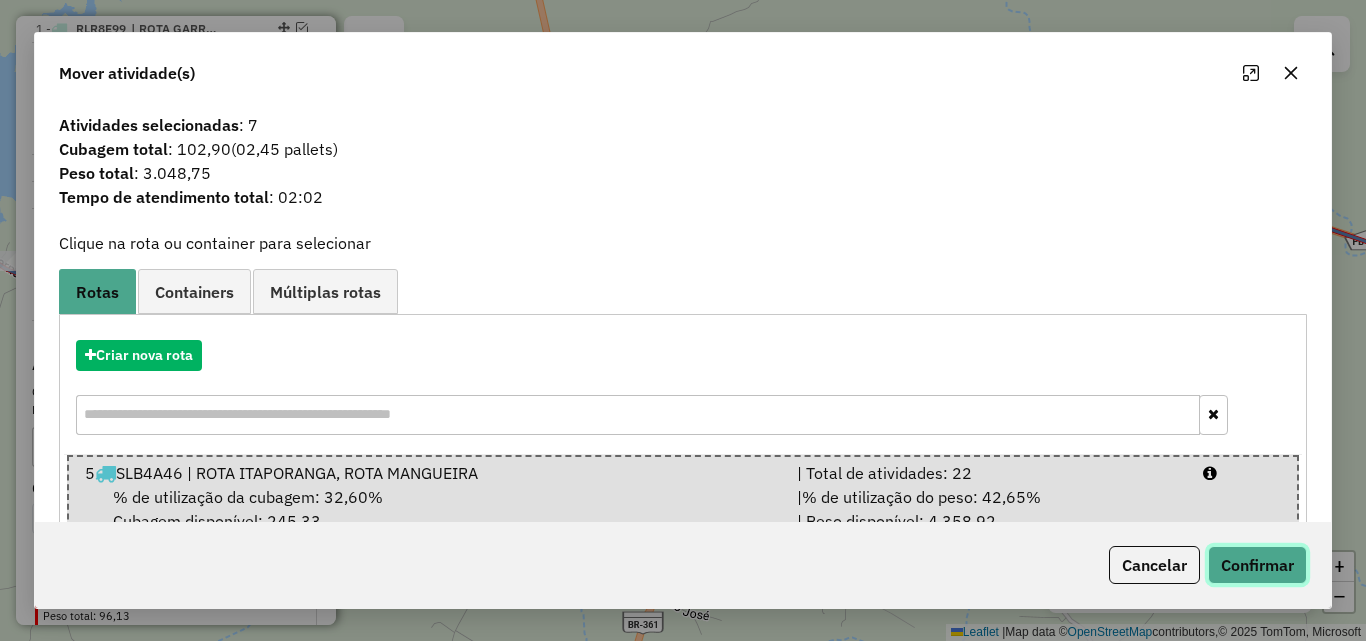 click on "Confirmar" 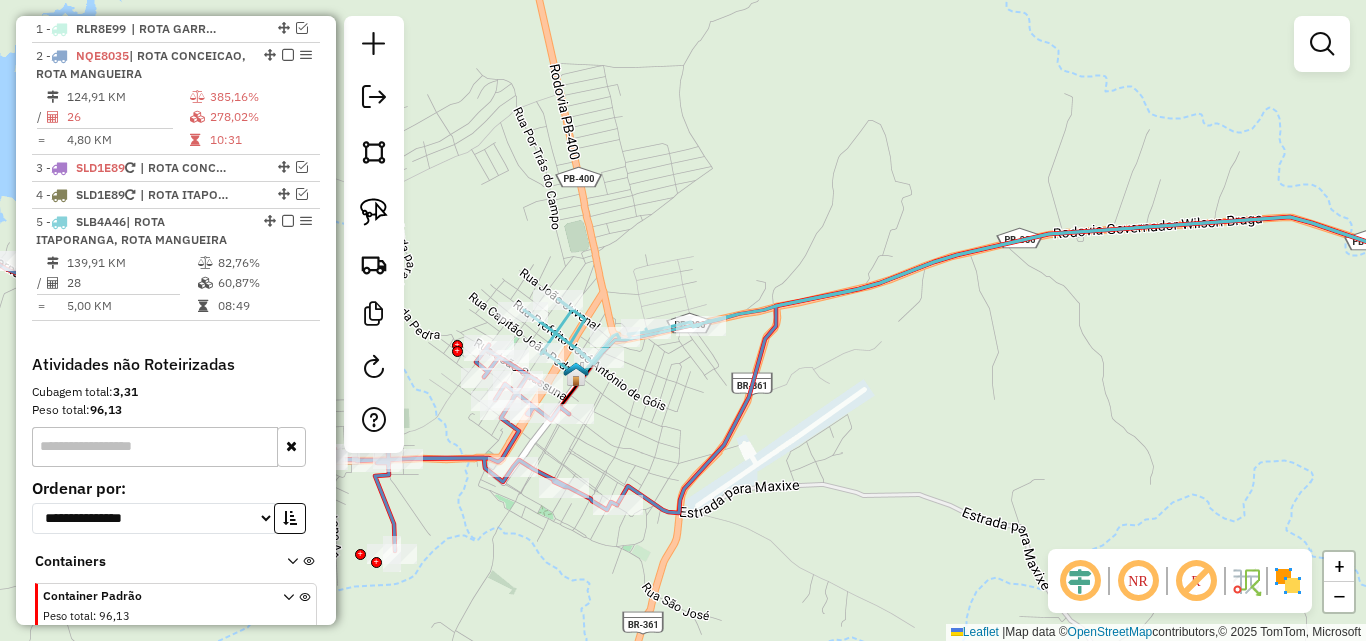 click 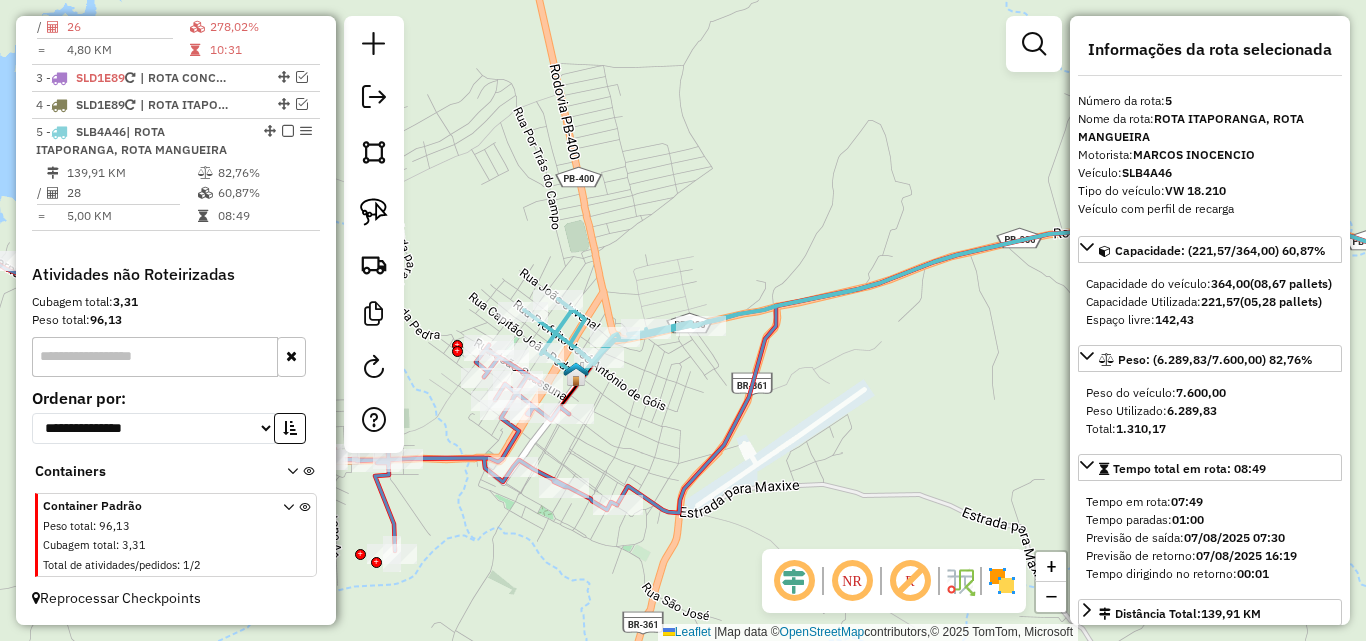 click 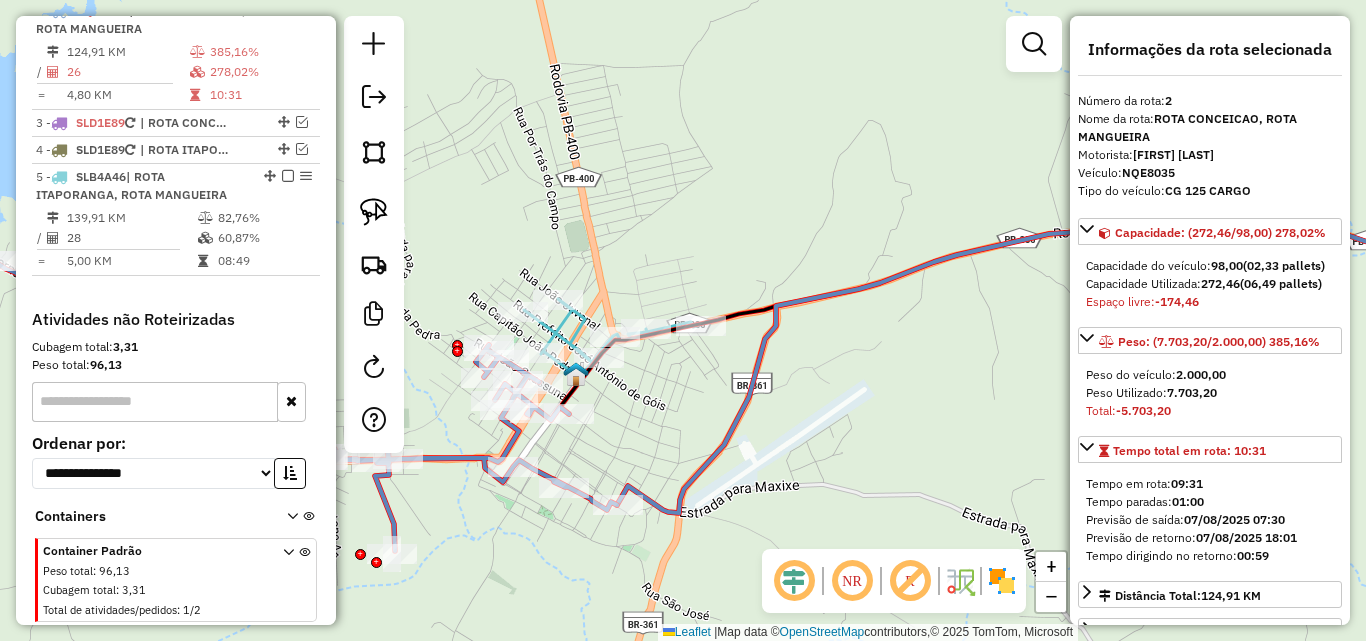 scroll, scrollTop: 801, scrollLeft: 0, axis: vertical 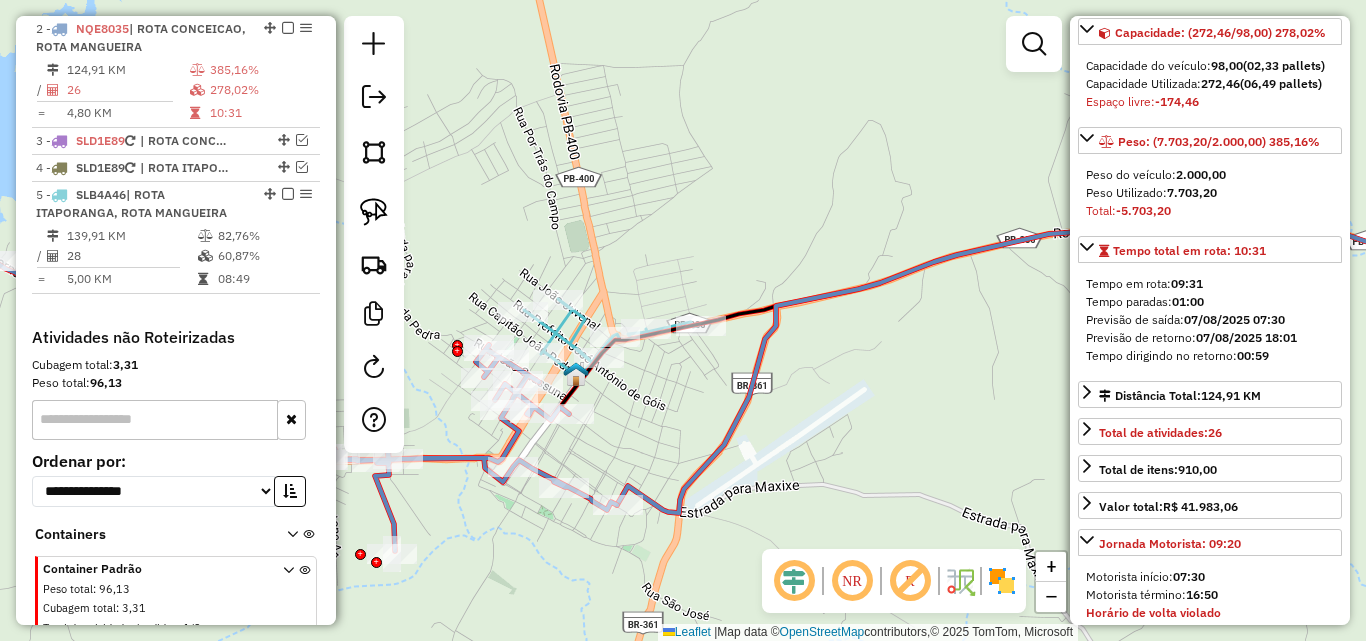 click 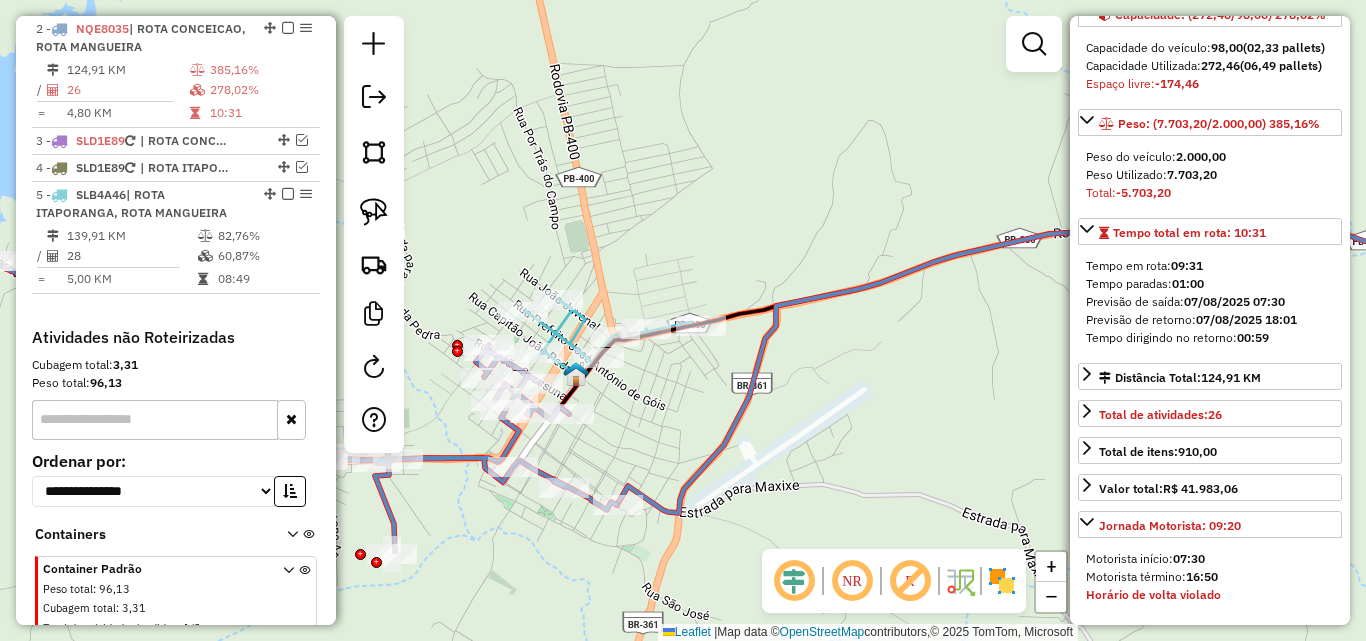 scroll, scrollTop: 864, scrollLeft: 0, axis: vertical 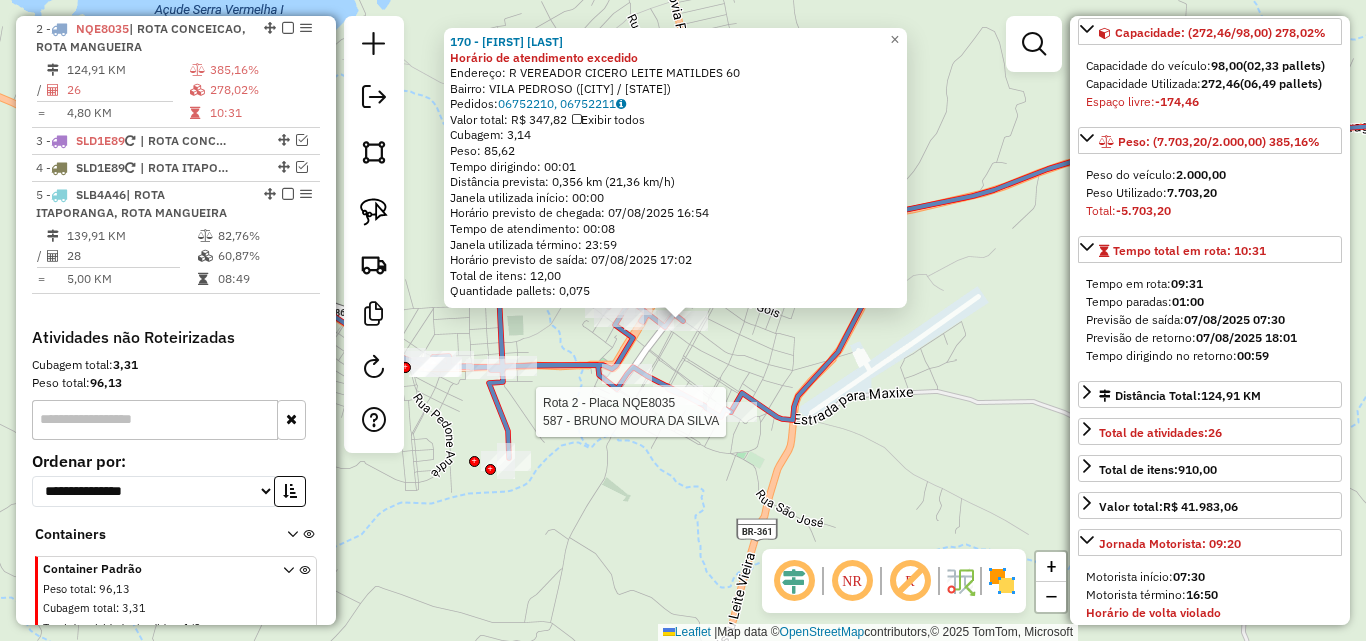 click 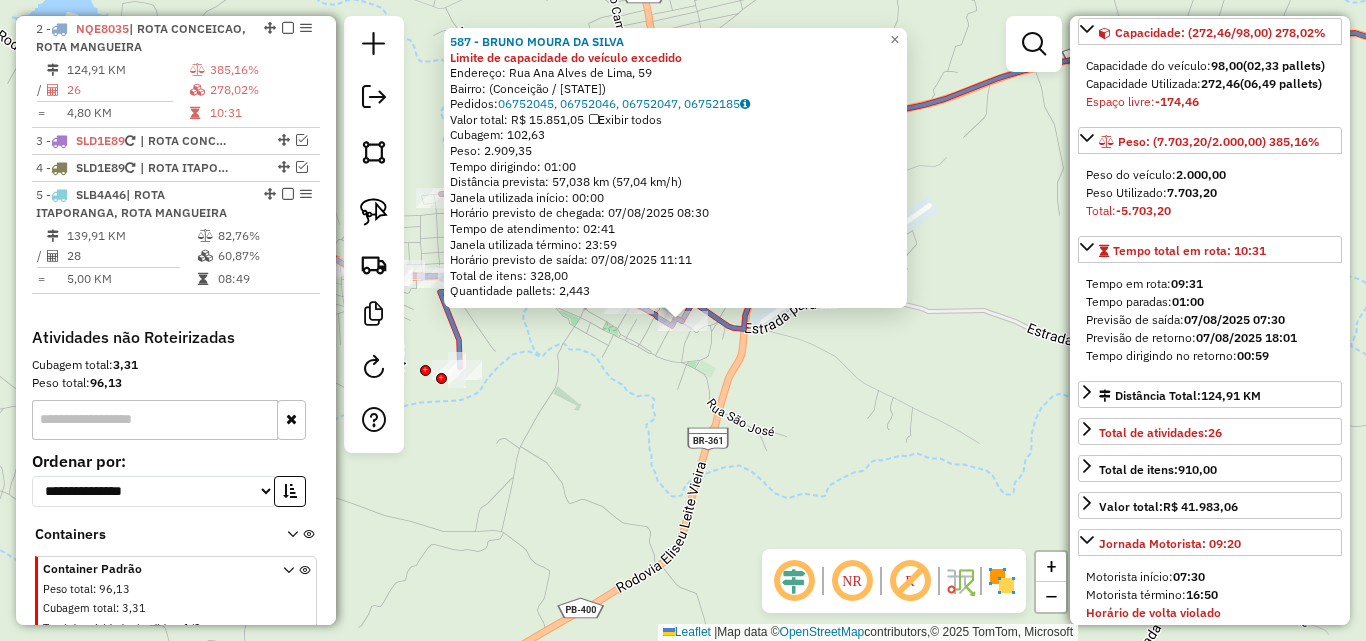 click on "587 - BRUNO MOURA DA SILVA Limite de capacidade do veículo excedido  Endereço: Rua Ana Alves de Lima, 59   Bairro:  (Conceição / PB)   Pedidos:  06752045, 06752046, 06752047, 06752185   Valor total: R$ 15.851,05   Exibir todos   Cubagem: 102,63  Peso: 2.909,35  Tempo dirigindo: 01:00   Distância prevista: 57,038 km (57,04 km/h)   Janela utilizada início: 00:00   Horário previsto de chegada: 07/08/2025 08:30   Tempo de atendimento: 02:41   Janela utilizada término: 23:59   Horário previsto de saída: 07/08/2025 11:11   Total de itens: 328,00   Quantidade pallets: 2,443  × Janela de atendimento Grade de atendimento Capacidade Transportadoras Veículos Cliente Pedidos  Rotas Selecione os dias de semana para filtrar as janelas de atendimento  Seg   Ter   Qua   Qui   Sex   Sáb   Dom  Informe o período da janela de atendimento: De: Até:  Filtrar exatamente a janela do cliente  Considerar janela de atendimento padrão  Selecione os dias de semana para filtrar as grades de atendimento  Seg   Ter   Qua  +" 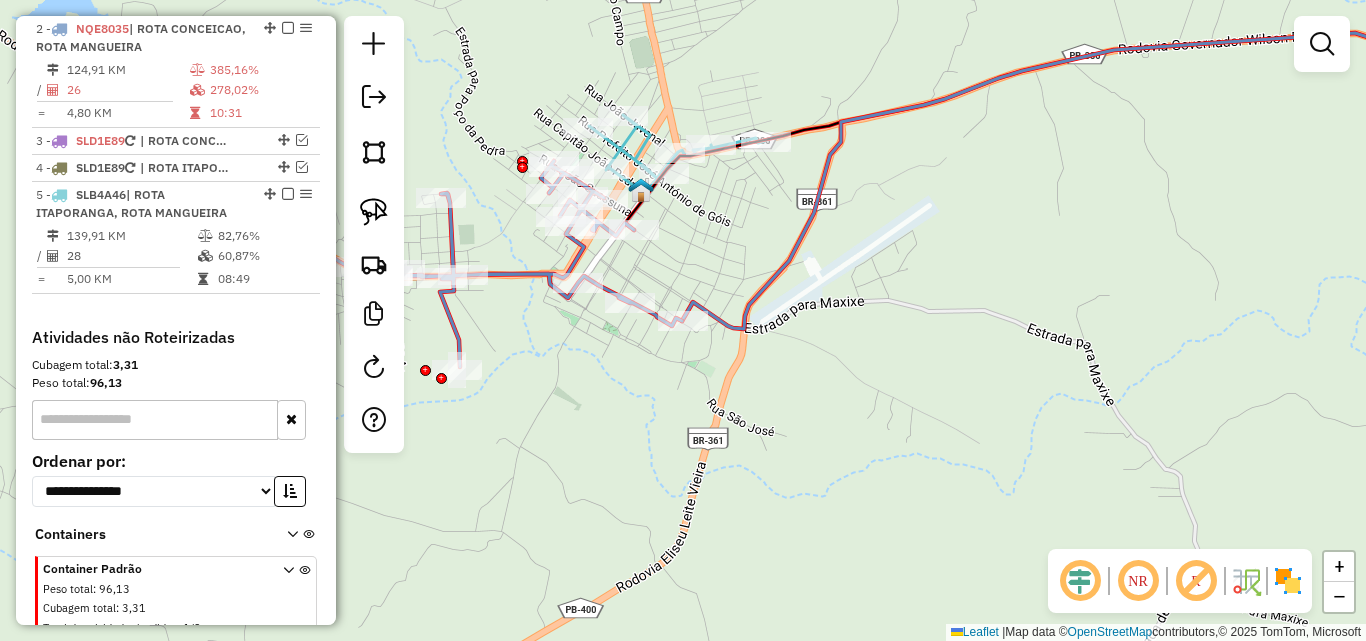 click on "Janela de atendimento Grade de atendimento Capacidade Transportadoras Veículos Cliente Pedidos  Rotas Selecione os dias de semana para filtrar as janelas de atendimento  Seg   Ter   Qua   Qui   Sex   Sáb   Dom  Informe o período da janela de atendimento: De: Até:  Filtrar exatamente a janela do cliente  Considerar janela de atendimento padrão  Selecione os dias de semana para filtrar as grades de atendimento  Seg   Ter   Qua   Qui   Sex   Sáb   Dom   Considerar clientes sem dia de atendimento cadastrado  Clientes fora do dia de atendimento selecionado Filtrar as atividades entre os valores definidos abaixo:  Peso mínimo:   Peso máximo:   Cubagem mínima:   Cubagem máxima:   De:   Até:  Filtrar as atividades entre o tempo de atendimento definido abaixo:  De:   Até:   Considerar capacidade total dos clientes não roteirizados Transportadora: Selecione um ou mais itens Tipo de veículo: Selecione um ou mais itens Veículo: Selecione um ou mais itens Motorista: Selecione um ou mais itens Nome: Rótulo:" 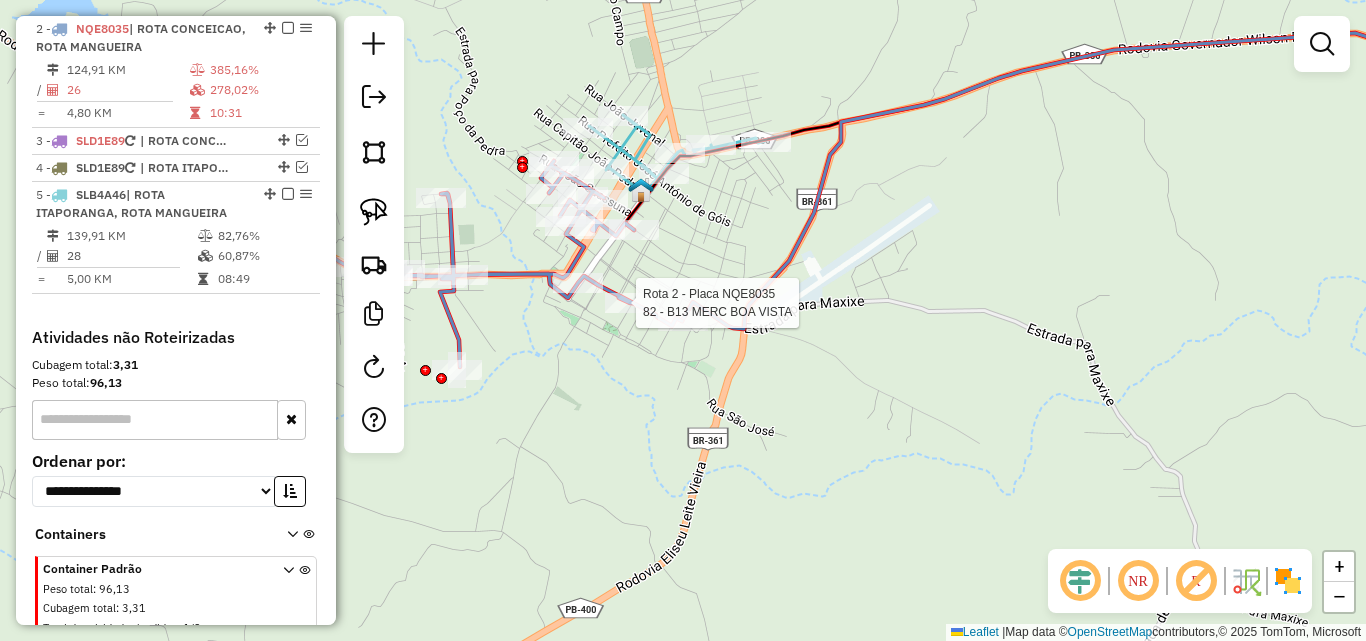 drag, startPoint x: 636, startPoint y: 317, endPoint x: 643, endPoint y: 328, distance: 13.038404 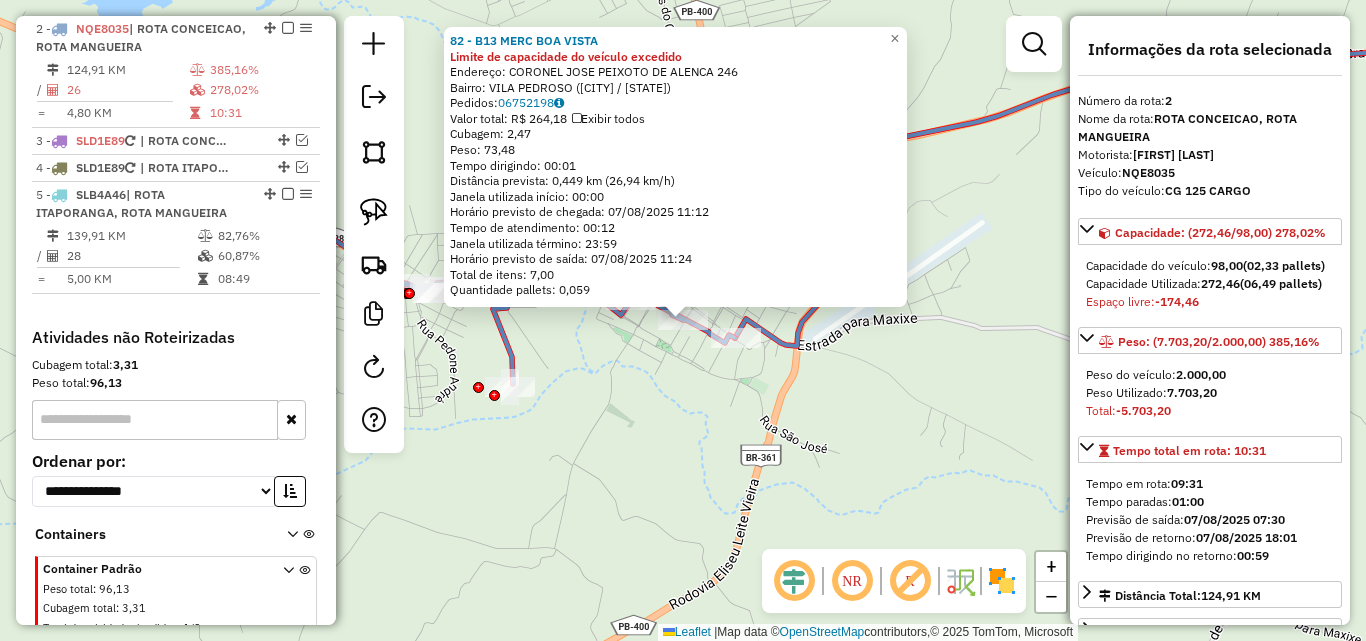 drag, startPoint x: 633, startPoint y: 405, endPoint x: 625, endPoint y: 394, distance: 13.601471 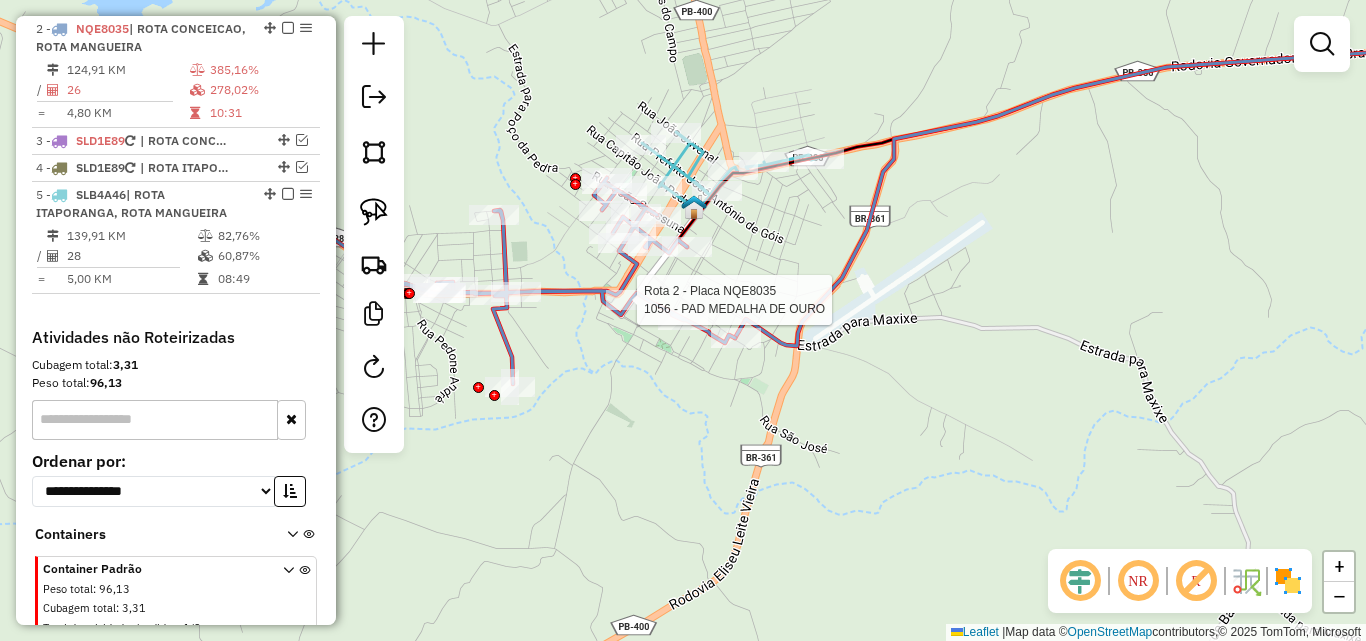 select on "*********" 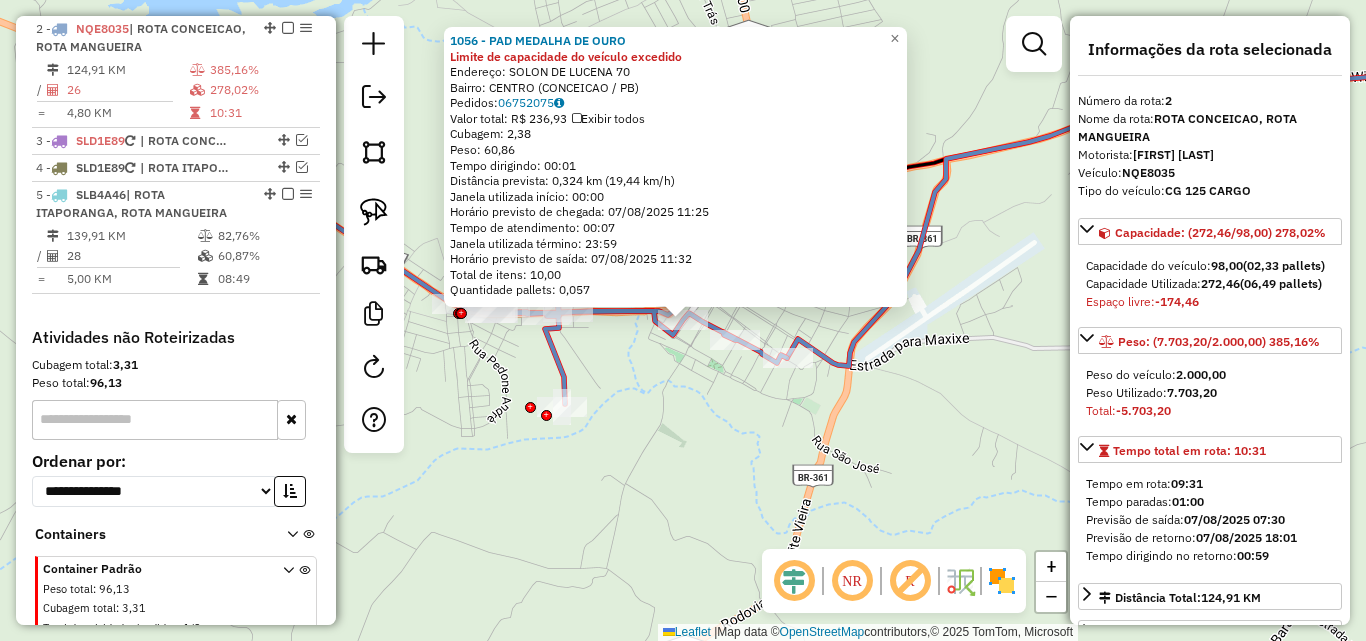 drag, startPoint x: 700, startPoint y: 409, endPoint x: 701, endPoint y: 335, distance: 74.00676 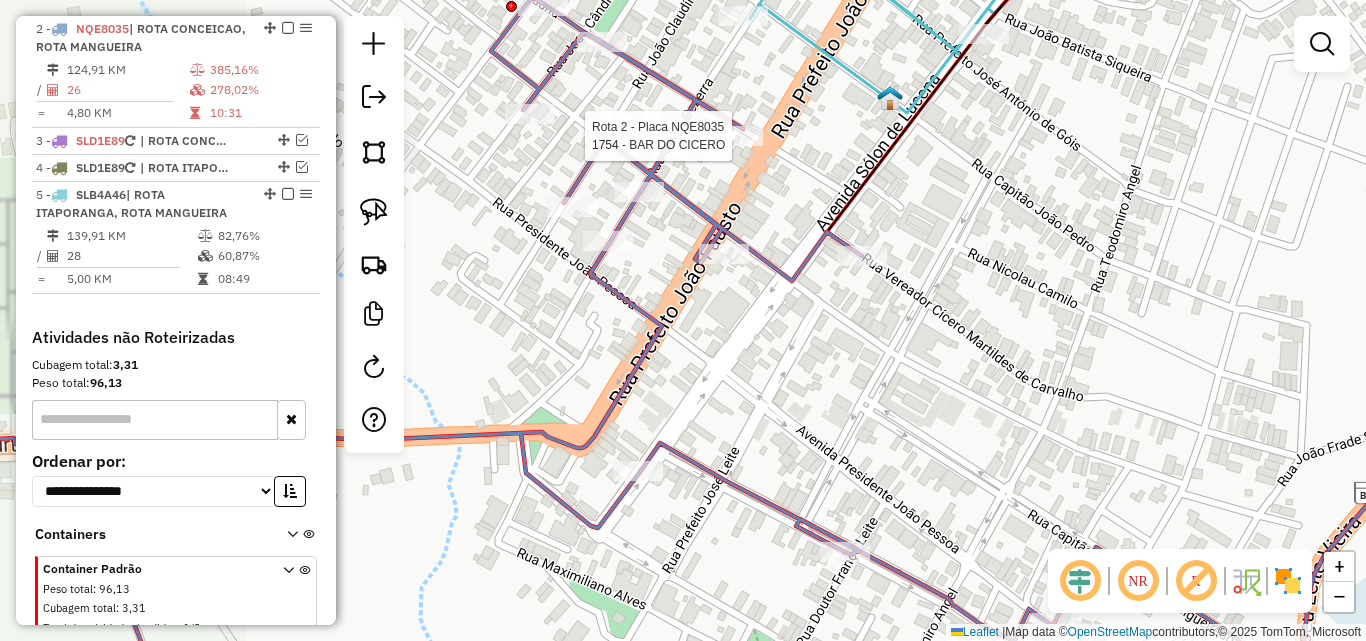 select on "*********" 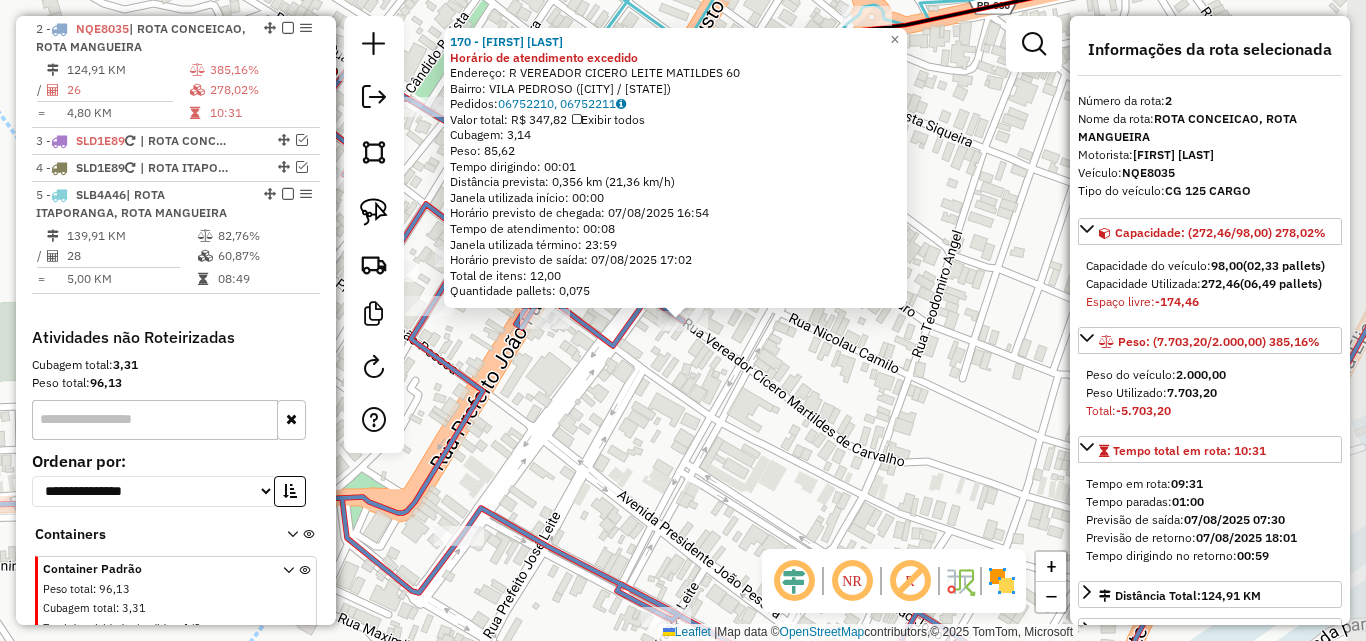 click on "Rota 2 - Placa NQE8035  170 - FRANCISCO VIEIRA RAMALHO FILHO ME 170 - FRANCISCO VIEIRA RAMALHO FILHO ME Horário de atendimento excedido  Endereço: R   VEREADOR CICERO LEITE MATILDES 60   Bairro: VILA PEDROSO (CONCEICAO / PB)   Pedidos:  06752210, 06752211   Valor total: R$ 347,82   Exibir todos   Cubagem: 3,14  Peso: 85,62  Tempo dirigindo: 00:01   Distância prevista: 0,356 km (21,36 km/h)   Janela utilizada início: 00:00   Horário previsto de chegada: 07/08/2025 16:54   Tempo de atendimento: 00:08   Janela utilizada término: 23:59   Horário previsto de saída: 07/08/2025 17:02   Total de itens: 12,00   Quantidade pallets: 0,075  × Janela de atendimento Grade de atendimento Capacidade Transportadoras Veículos Cliente Pedidos  Rotas Selecione os dias de semana para filtrar as janelas de atendimento  Seg   Ter   Qua   Qui   Sex   Sáb   Dom  Informe o período da janela de atendimento: De: Até:  Filtrar exatamente a janela do cliente  Considerar janela de atendimento padrão   Seg   Ter   Qua   Qui  +" 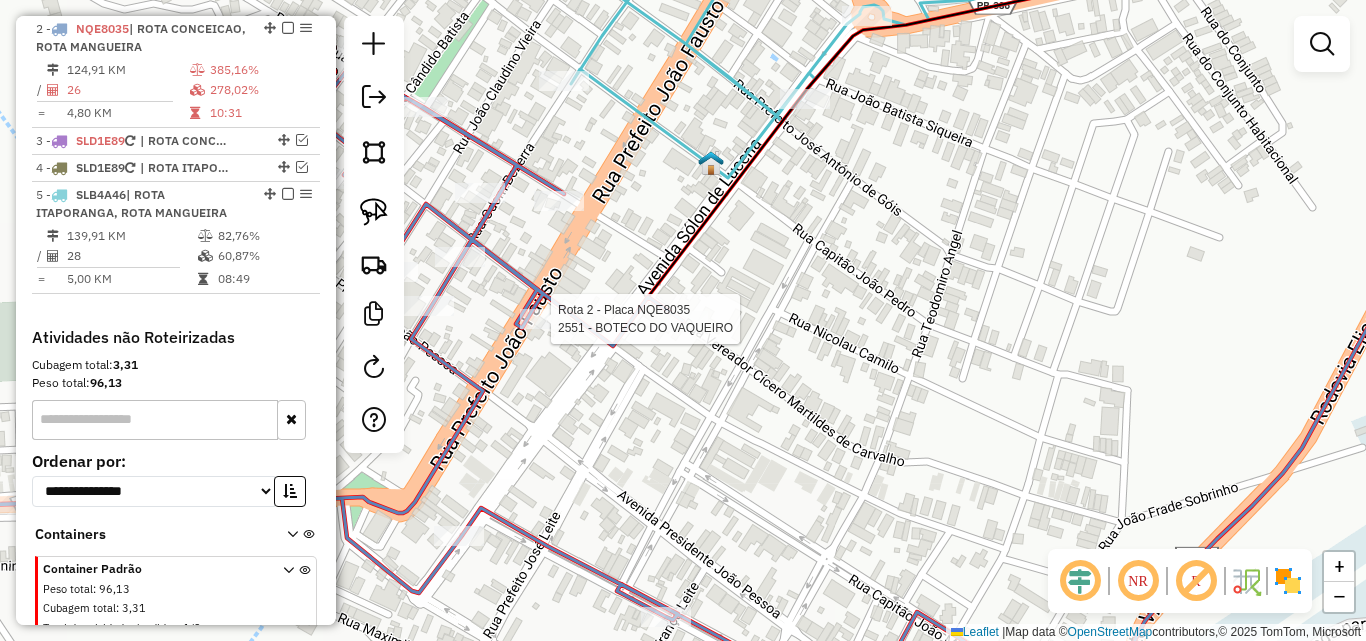 select on "*********" 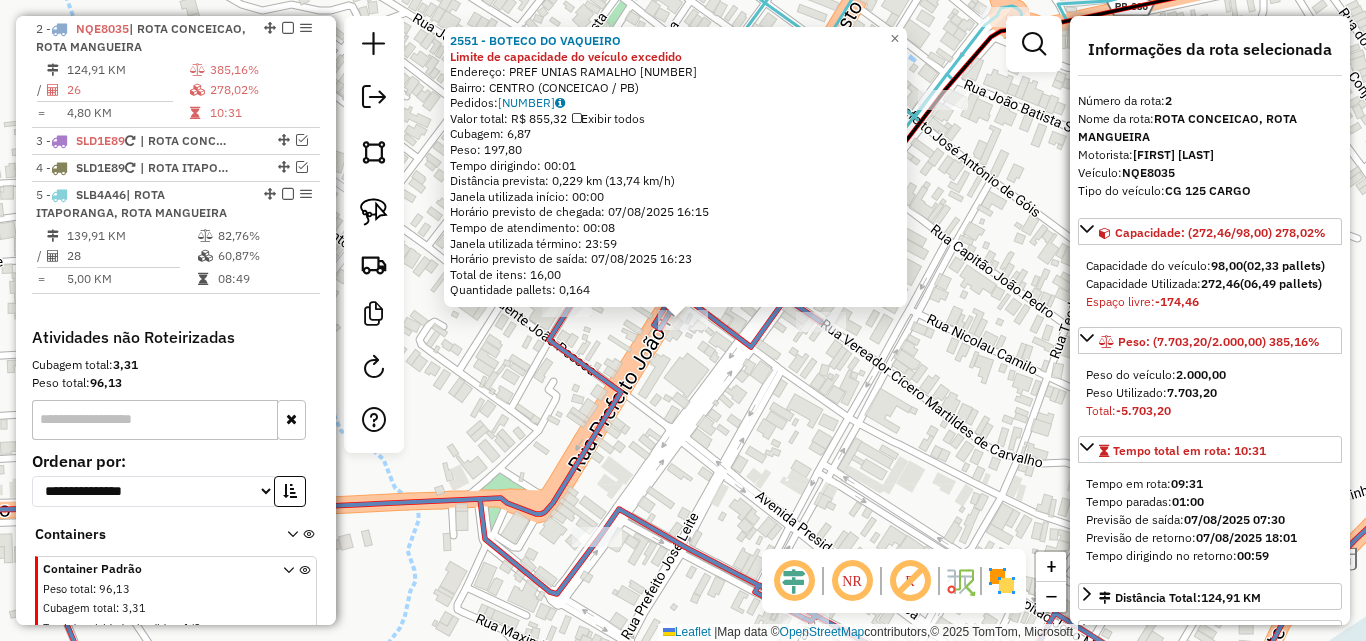 drag, startPoint x: 741, startPoint y: 432, endPoint x: 719, endPoint y: 391, distance: 46.52956 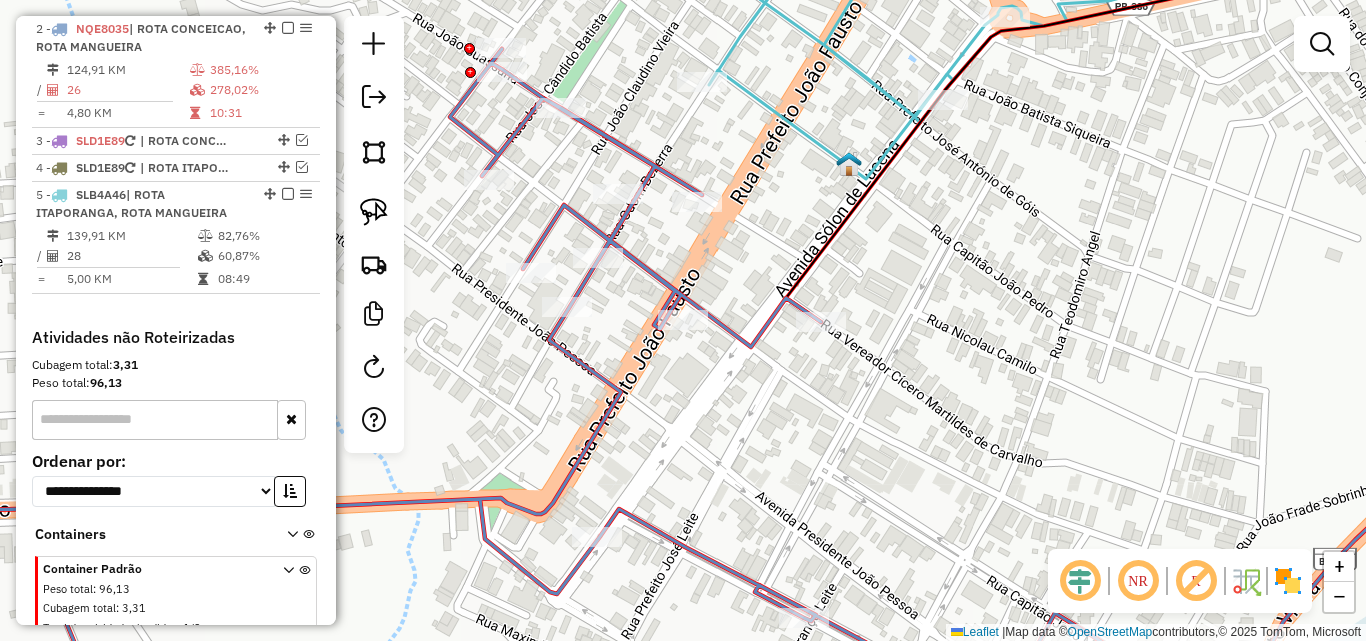select on "*********" 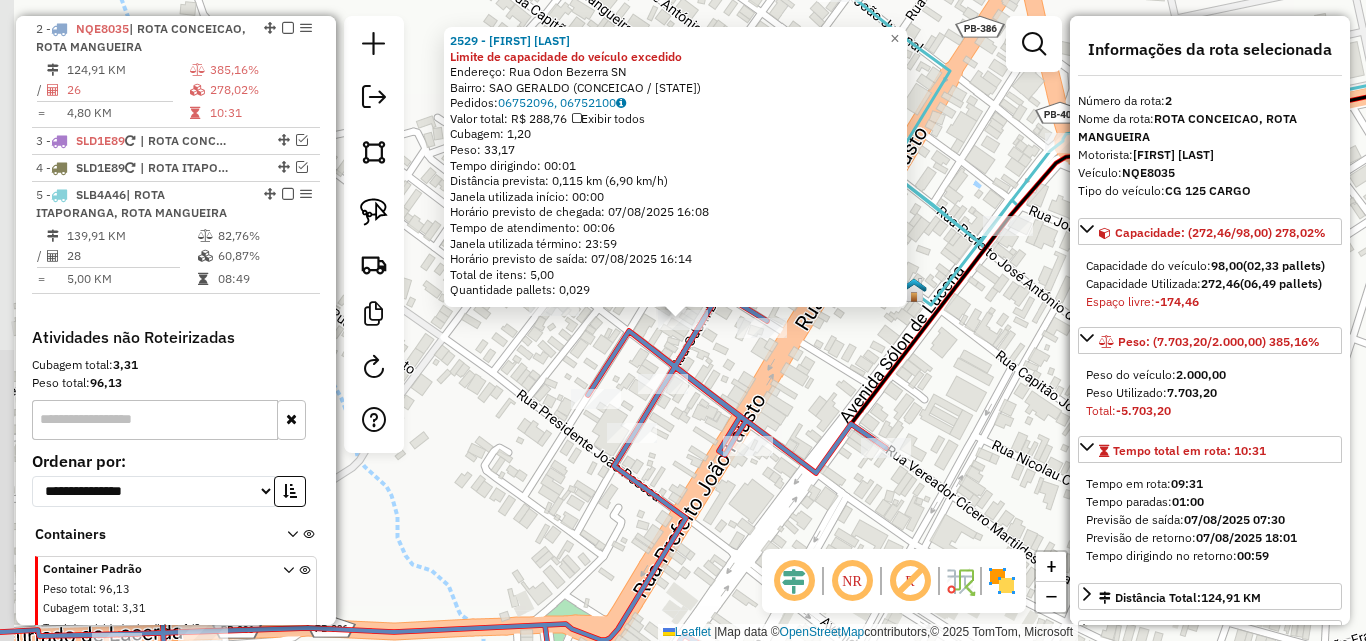 click on "2529 - ROBERTO BATISTA  DE Limite de capacidade do veículo excedido  Endereço: Rua Odon Bezerra              SN   Bairro: SAO GERALDO (CONCEICAO / PB)   Pedidos:  06752096, 06752100   Valor total: R$ 288,76   Exibir todos   Cubagem: 1,20  Peso: 33,17  Tempo dirigindo: 00:01   Distância prevista: 0,115 km (6,90 km/h)   Janela utilizada início: 00:00   Horário previsto de chegada: 07/08/2025 16:08   Tempo de atendimento: 00:06   Janela utilizada término: 23:59   Horário previsto de saída: 07/08/2025 16:14   Total de itens: 5,00   Quantidade pallets: 0,029  × Janela de atendimento Grade de atendimento Capacidade Transportadoras Veículos Cliente Pedidos  Rotas Selecione os dias de semana para filtrar as janelas de atendimento  Seg   Ter   Qua   Qui   Sex   Sáb   Dom  Informe o período da janela de atendimento: De: Até:  Filtrar exatamente a janela do cliente  Considerar janela de atendimento padrão  Selecione os dias de semana para filtrar as grades de atendimento  Seg   Ter   Qua   Qui   Sex   Dom" 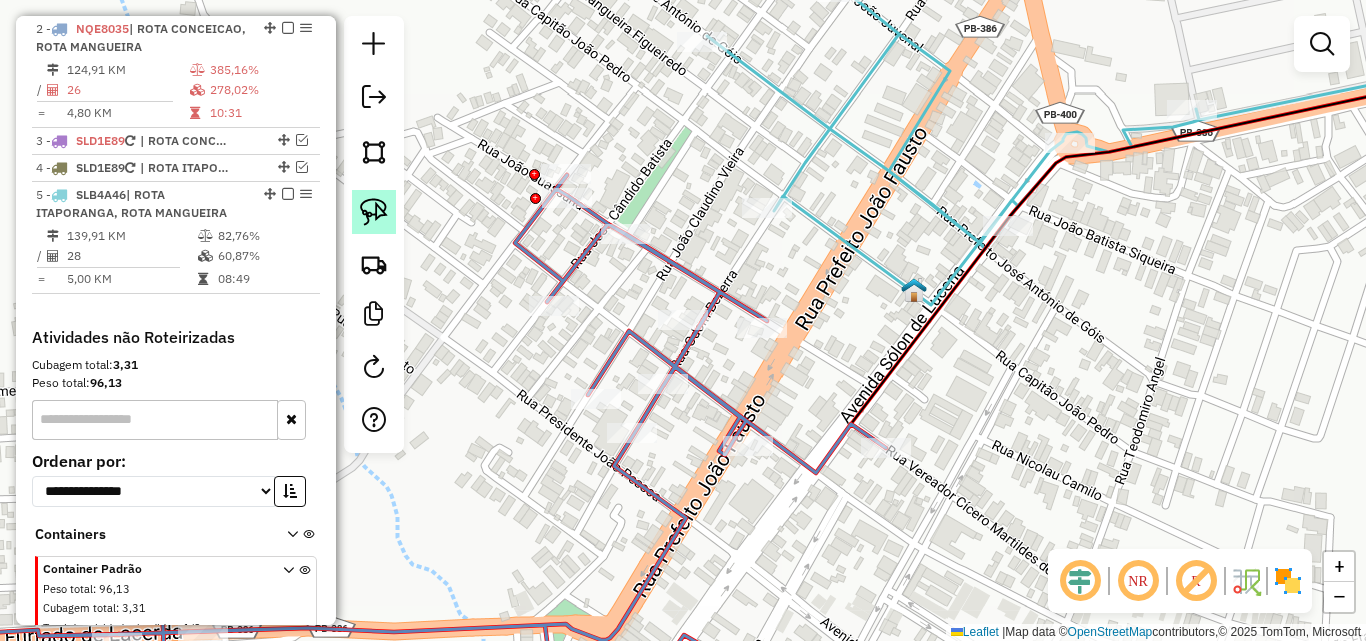 drag, startPoint x: 362, startPoint y: 197, endPoint x: 372, endPoint y: 199, distance: 10.198039 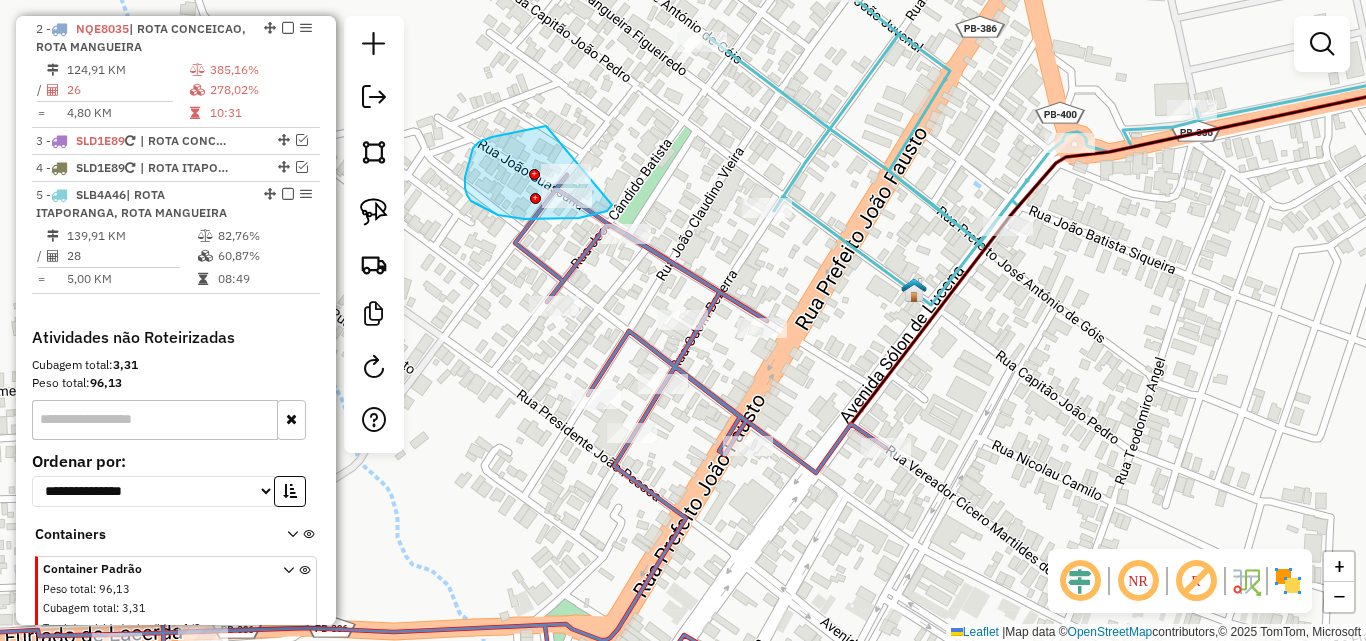 drag, startPoint x: 465, startPoint y: 188, endPoint x: 625, endPoint y: 169, distance: 161.12418 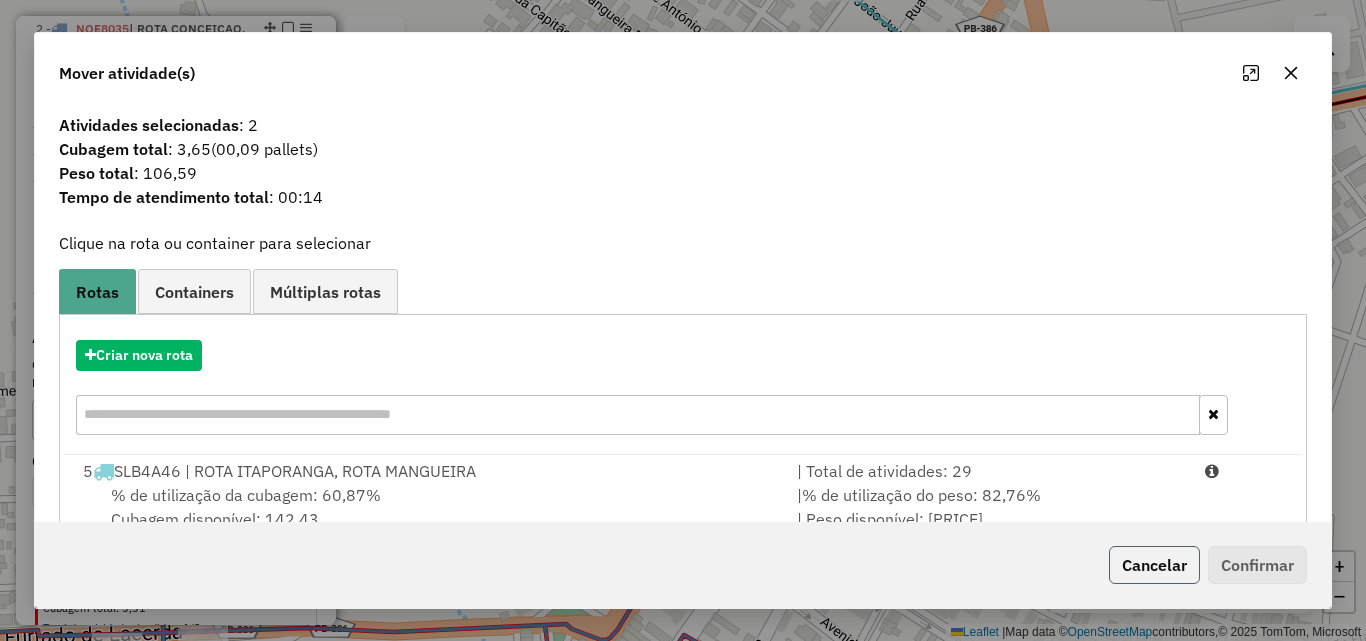 drag, startPoint x: 1157, startPoint y: 574, endPoint x: 1120, endPoint y: 558, distance: 40.311287 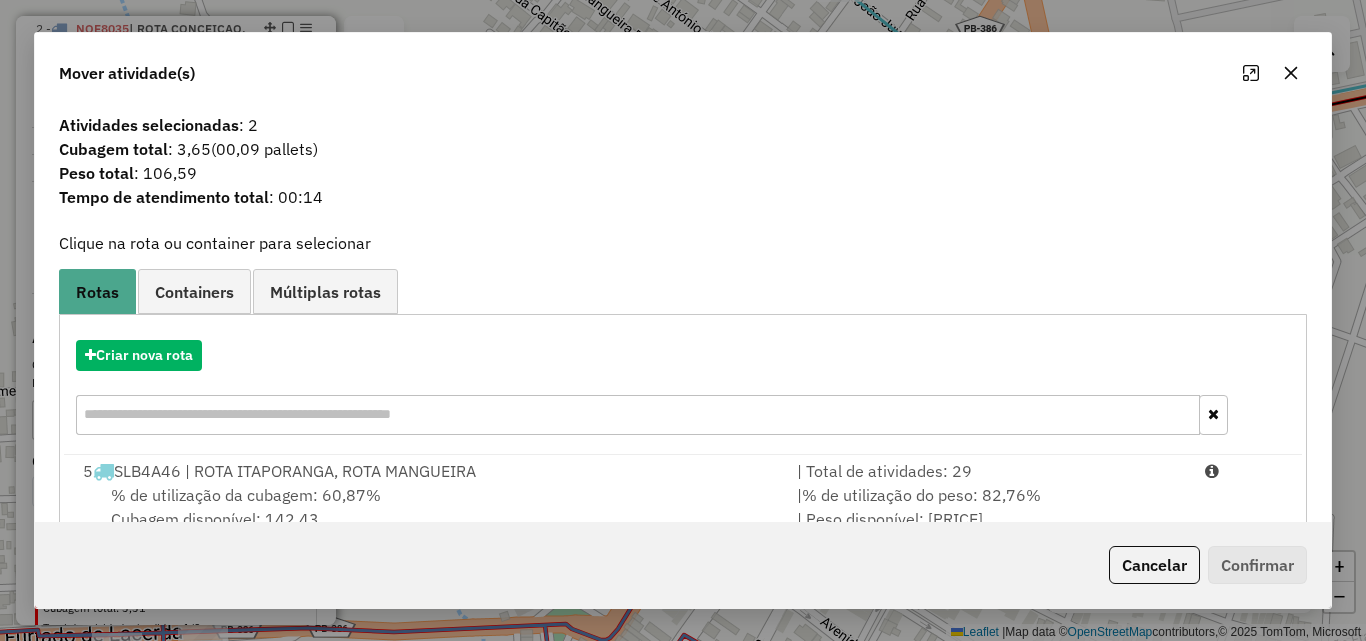 click on "Cancelar" 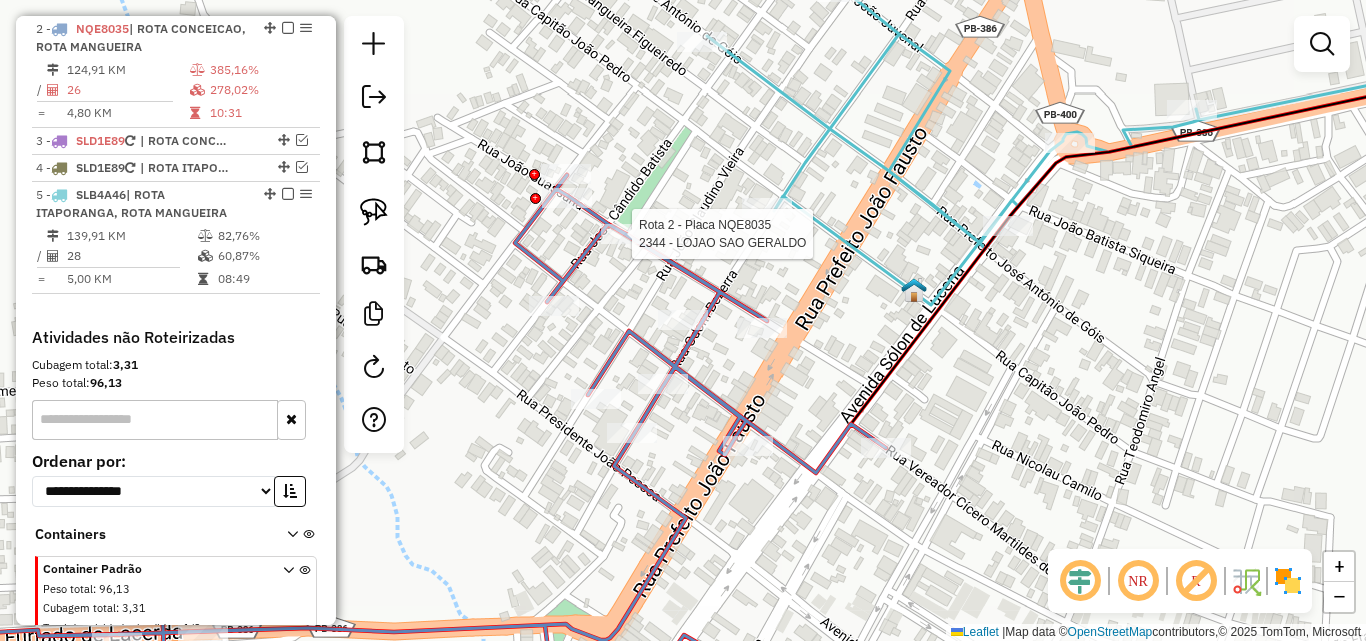 select on "*********" 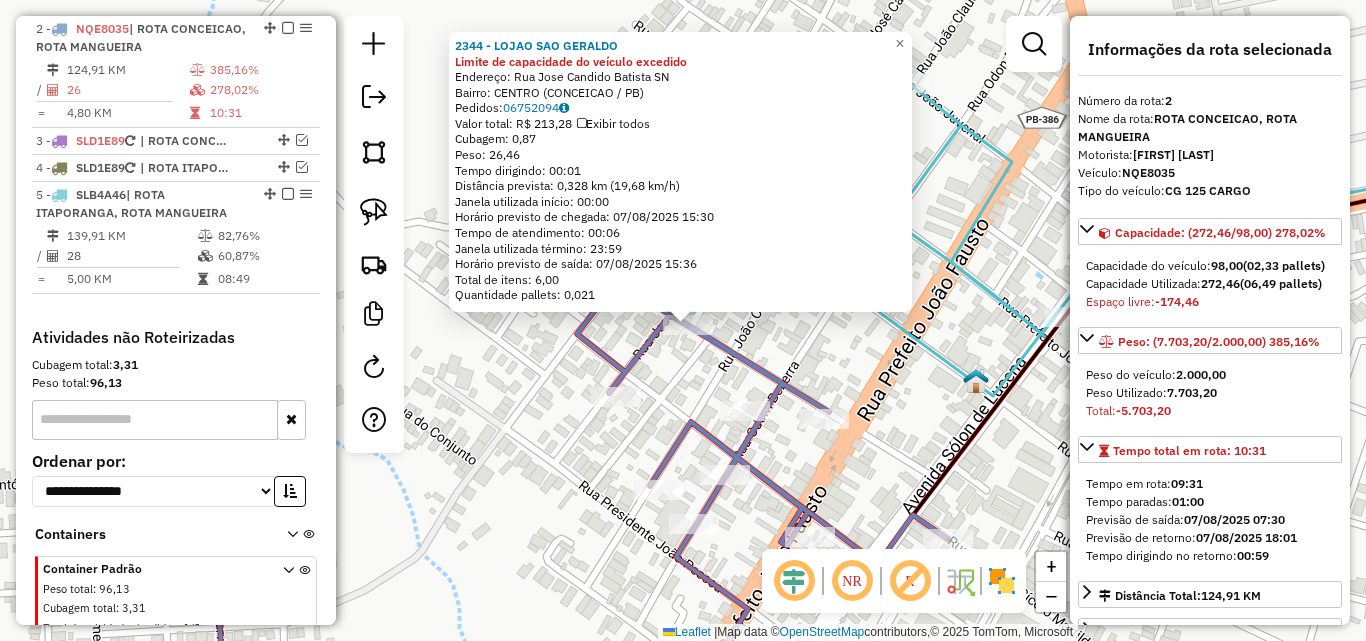 click on "Rota 2 - Placa NQE8035  1550 - ESPETINHO DO MARCELO 2344 - LOJAO SAO GERALDO Limite de capacidade do veículo excedido  Endereço:  Rua Jose Candido Batista SN   Bairro: CENTRO (CONCEICAO / PB)   Pedidos:  06752094   Valor total: R$ 213,28   Exibir todos   Cubagem: 0,87  Peso: 26,46  Tempo dirigindo: 00:01   Distância prevista: 0,328 km (19,68 km/h)   Janela utilizada início: 00:00   Horário previsto de chegada: 07/08/2025 15:30   Tempo de atendimento: 00:06   Janela utilizada término: 23:59   Horário previsto de saída: 07/08/2025 15:36   Total de itens: 6,00   Quantidade pallets: 0,021  × Janela de atendimento Grade de atendimento Capacidade Transportadoras Veículos Cliente Pedidos  Rotas Selecione os dias de semana para filtrar as janelas de atendimento  Seg   Ter   Qua   Qui   Sex   Sáb   Dom  Informe o período da janela de atendimento: De: Até:  Filtrar exatamente a janela do cliente  Considerar janela de atendimento padrão  Selecione os dias de semana para filtrar as grades de atendimento De:" 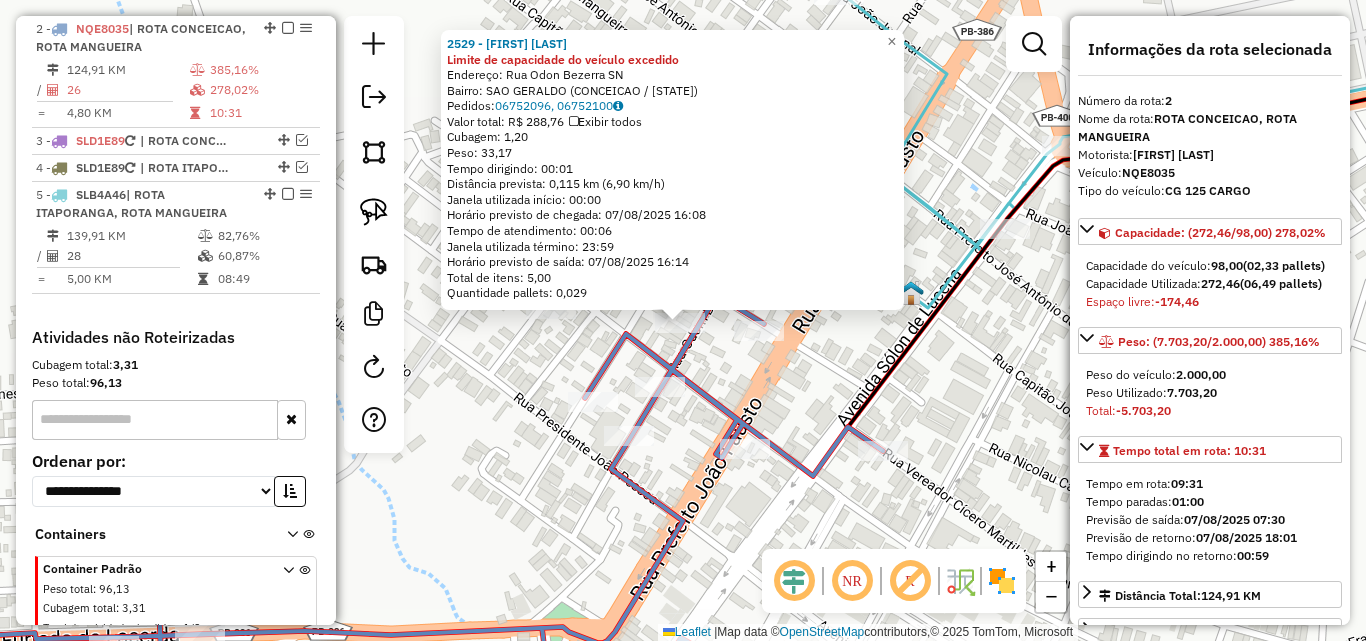 drag, startPoint x: 610, startPoint y: 500, endPoint x: 582, endPoint y: 519, distance: 33.83785 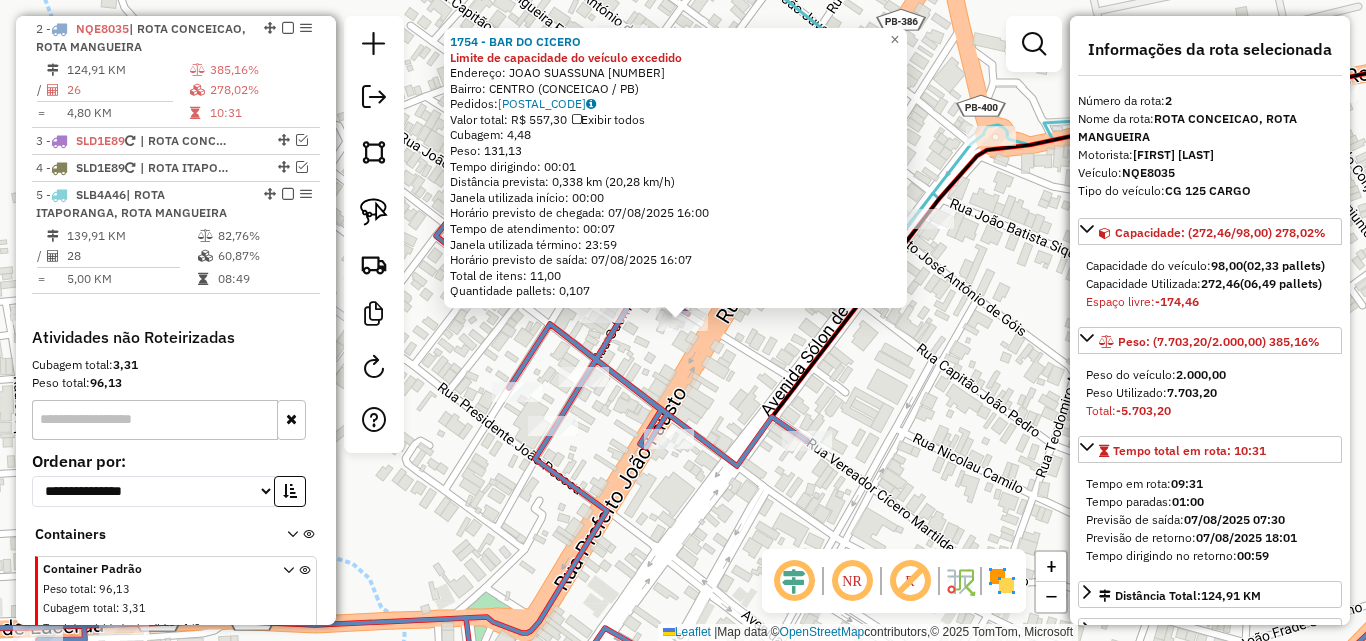click on "1754 - BAR DO CICERO Limite de capacidade do veículo excedido  Endereço:  JOAO SUASSUNA 145   Bairro: CENTRO (CONCEICAO / PB)   Pedidos:  06752087   Valor total: R$ 557,30   Exibir todos   Cubagem: 4,48  Peso: 131,13  Tempo dirigindo: 00:01   Distância prevista: 0,338 km (20,28 km/h)   Janela utilizada início: 00:00   Horário previsto de chegada: 07/08/2025 16:00   Tempo de atendimento: 00:07   Janela utilizada término: 23:59   Horário previsto de saída: 07/08/2025 16:07   Total de itens: 11,00   Quantidade pallets: 0,107  × Janela de atendimento Grade de atendimento Capacidade Transportadoras Veículos Cliente Pedidos  Rotas Selecione os dias de semana para filtrar as janelas de atendimento  Seg   Ter   Qua   Qui   Sex   Sáb   Dom  Informe o período da janela de atendimento: De: Até:  Filtrar exatamente a janela do cliente  Considerar janela de atendimento padrão  Selecione os dias de semana para filtrar as grades de atendimento  Seg   Ter   Qua   Qui   Sex   Sáb   Dom   Peso mínimo:   De:  +" 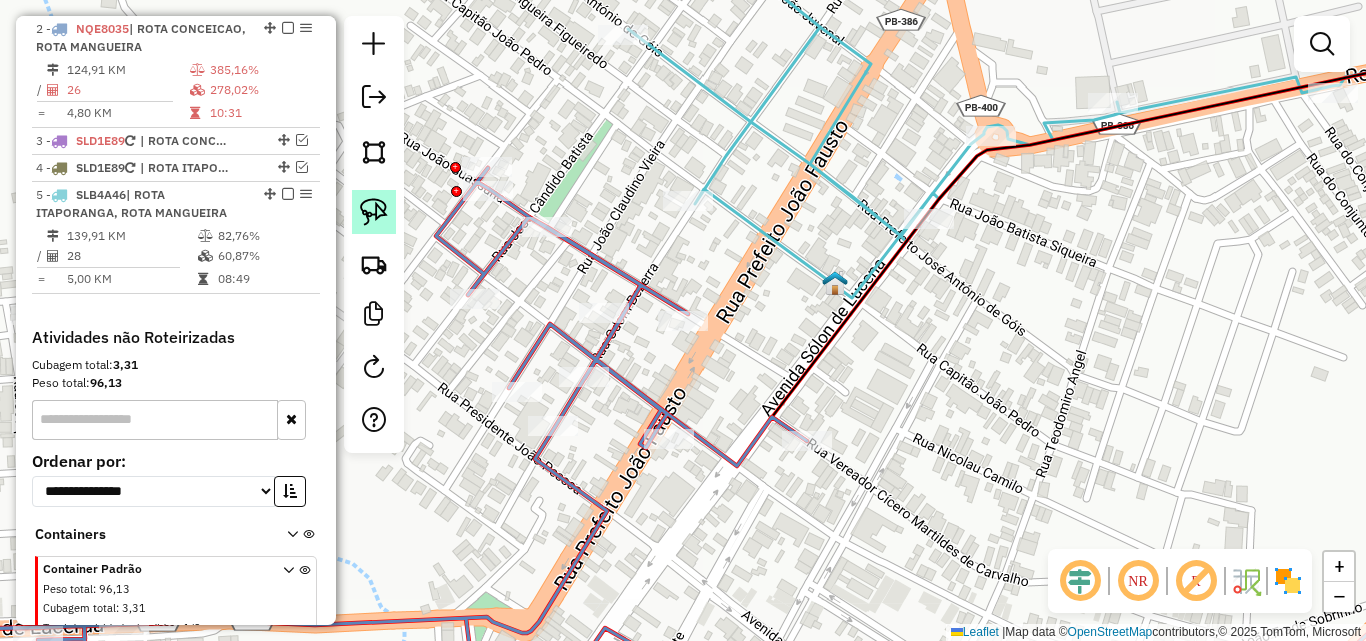 click 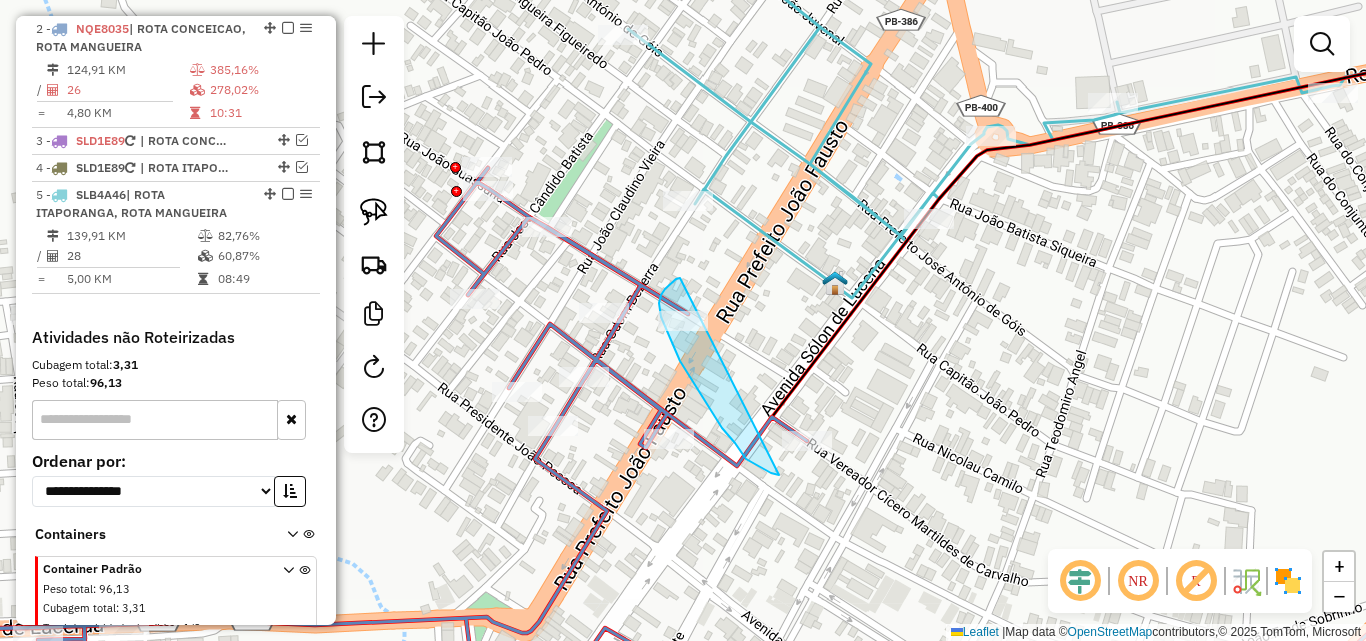 drag, startPoint x: 661, startPoint y: 295, endPoint x: 889, endPoint y: 425, distance: 262.4576 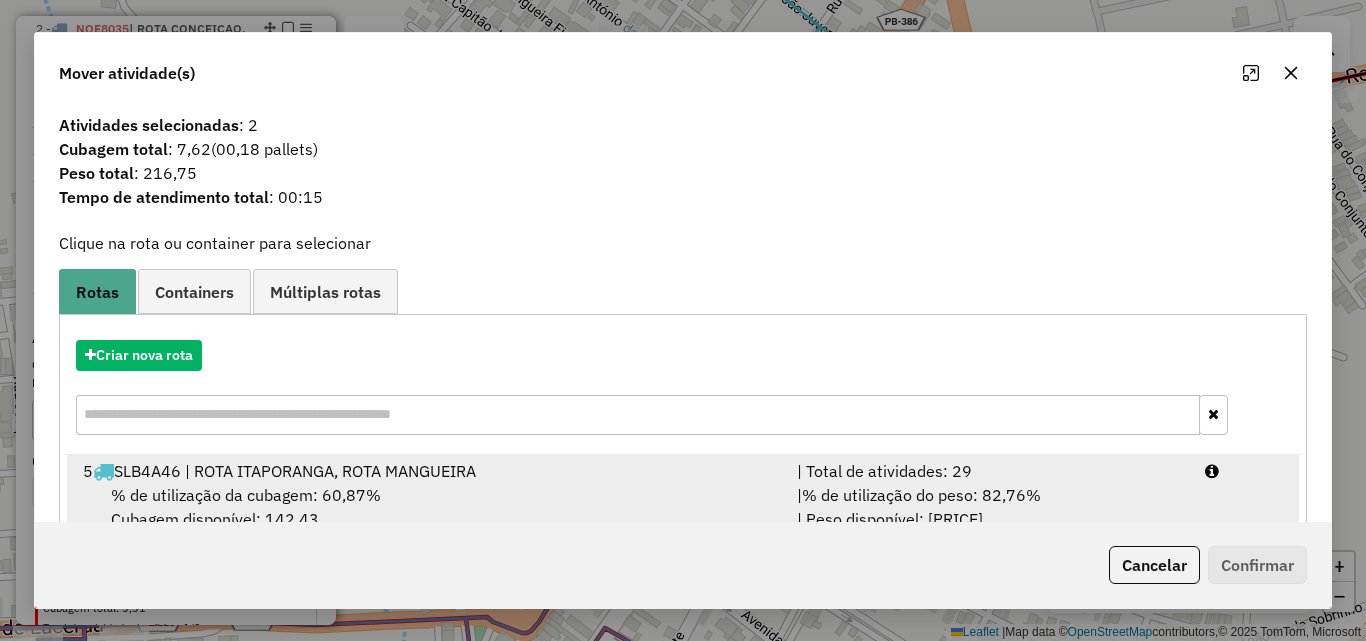 click on "|  % de utilização do peso: 82,76%  | Peso disponível: 1.310,17" at bounding box center [989, 507] 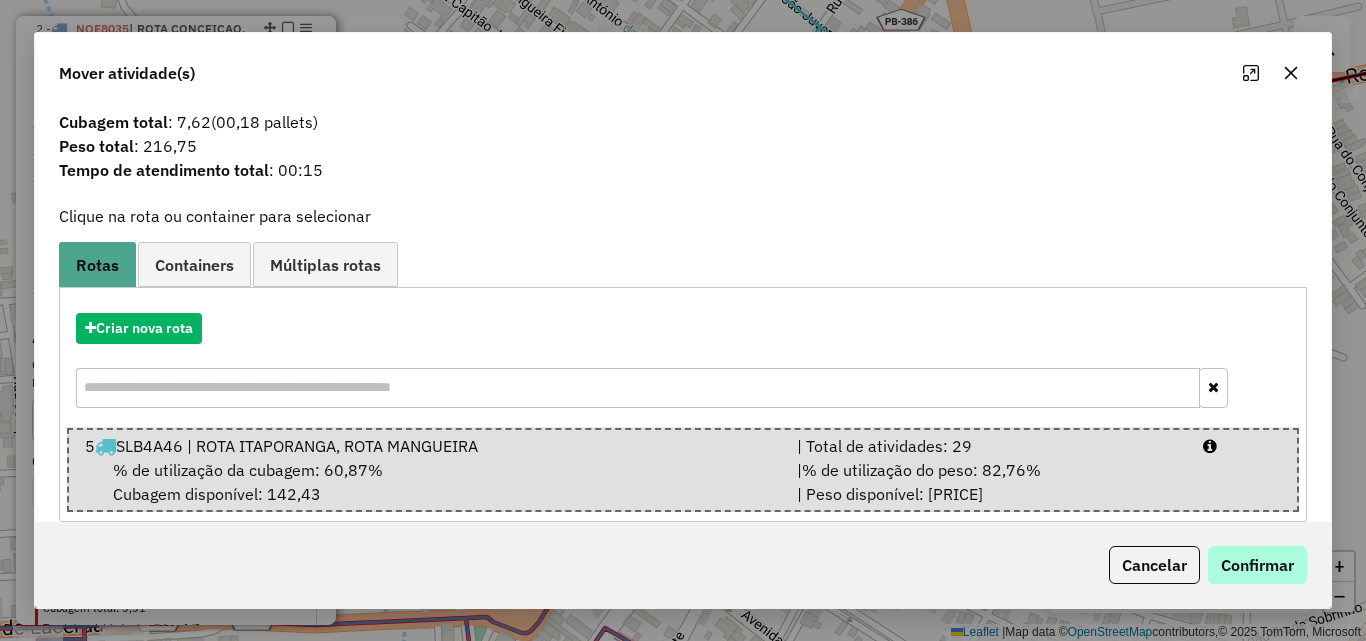 scroll, scrollTop: 51, scrollLeft: 0, axis: vertical 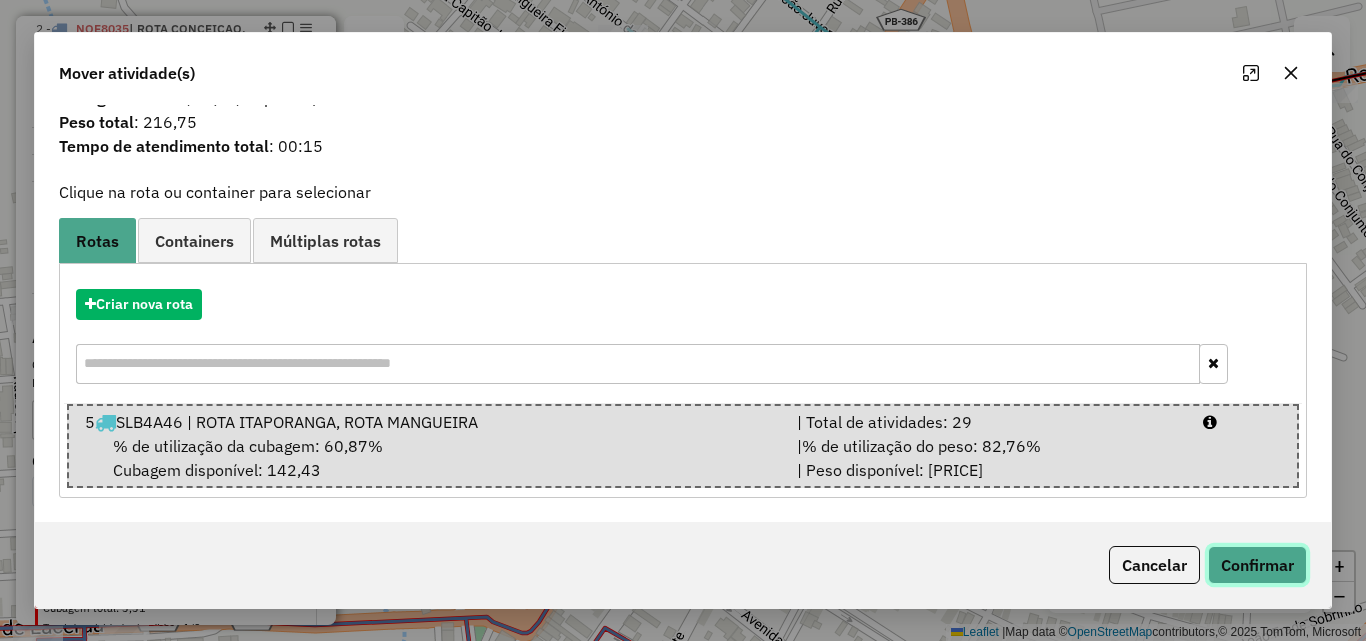 click on "Confirmar" 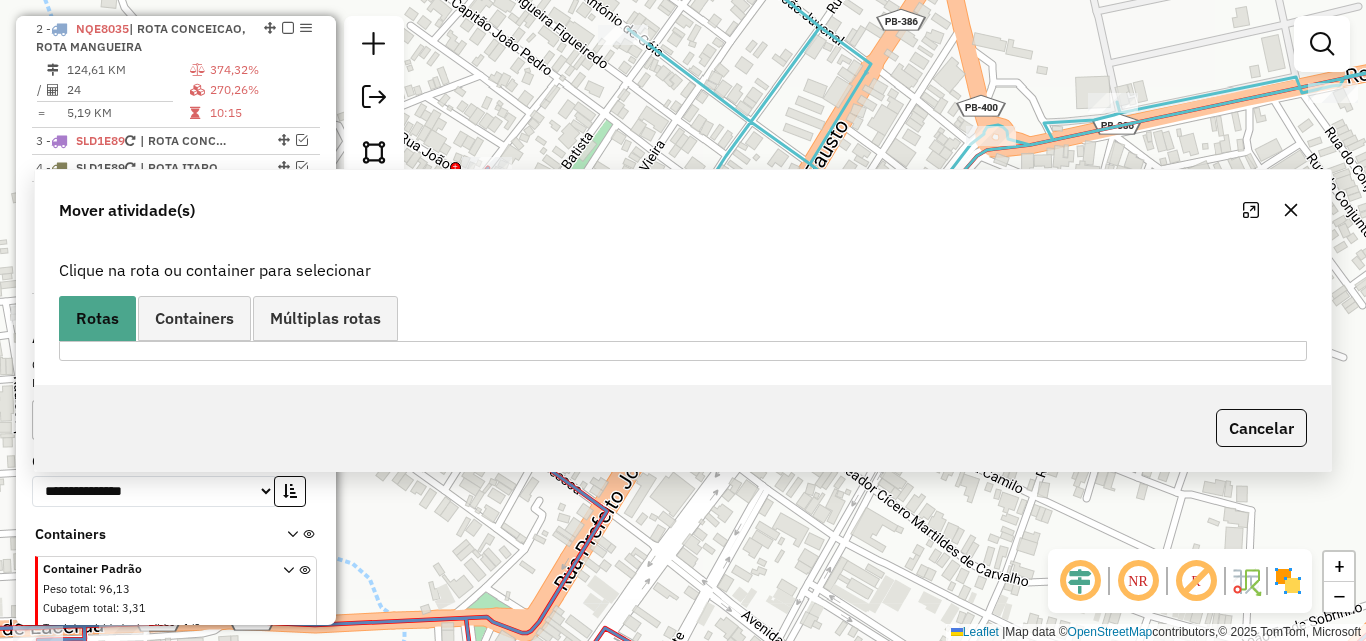 scroll, scrollTop: 0, scrollLeft: 0, axis: both 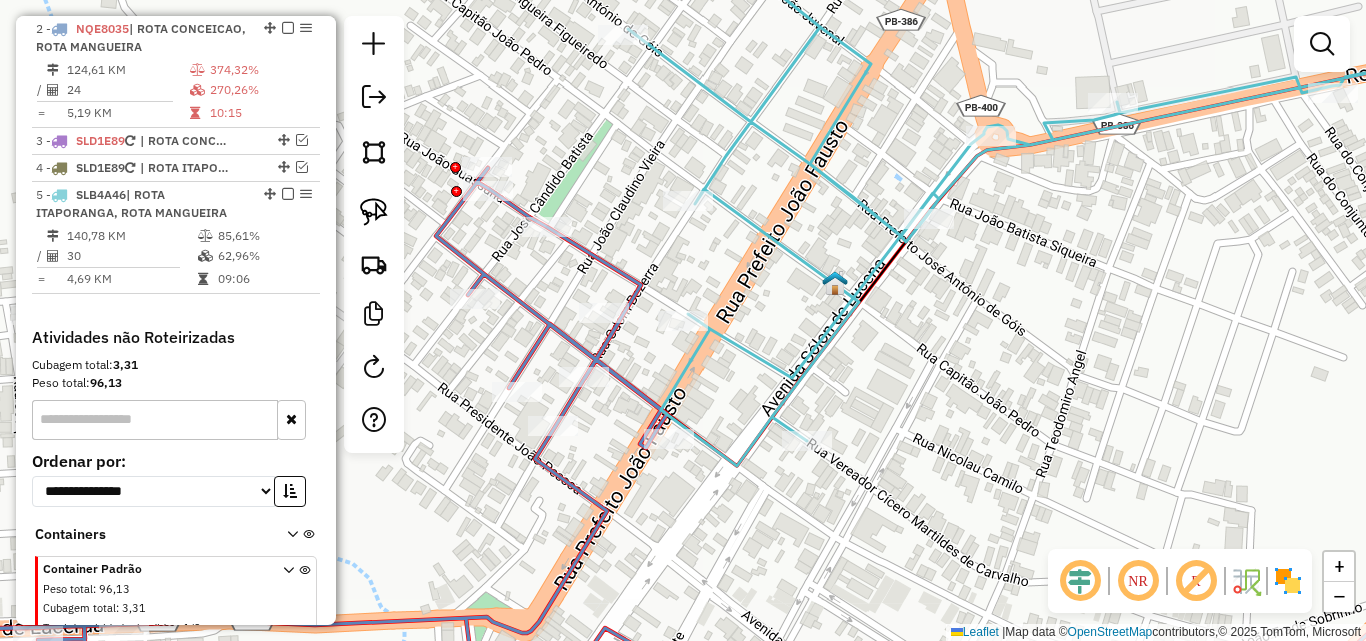 click 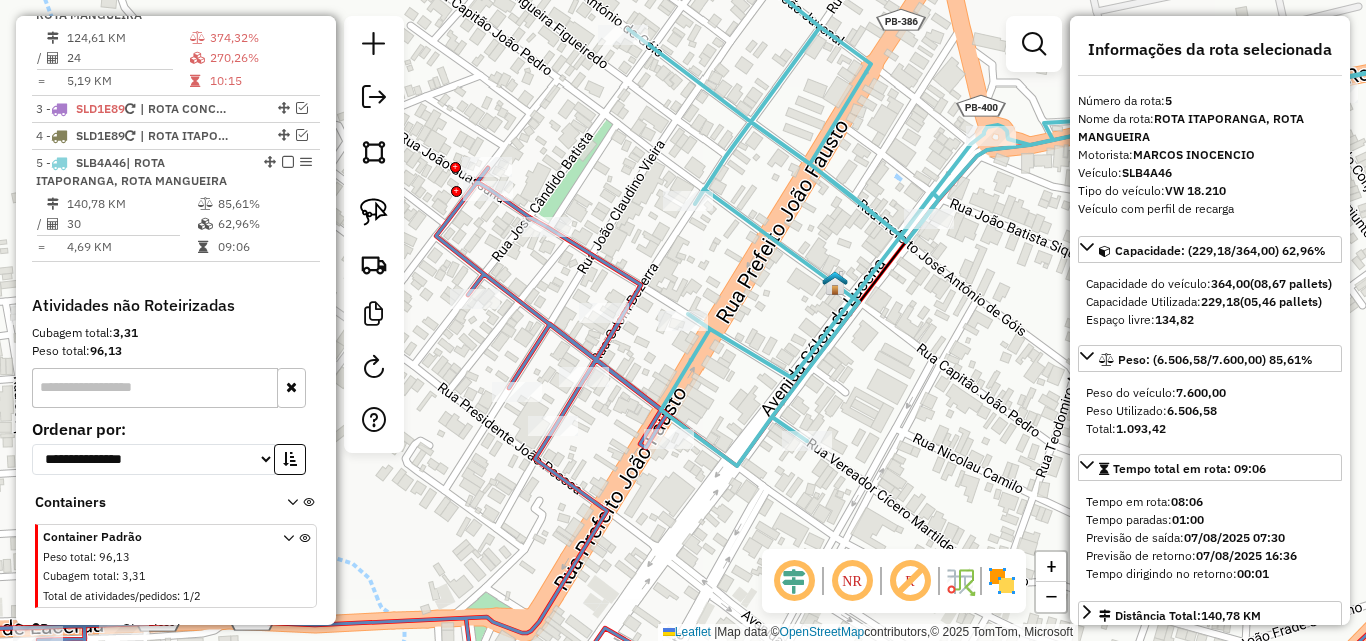 scroll, scrollTop: 864, scrollLeft: 0, axis: vertical 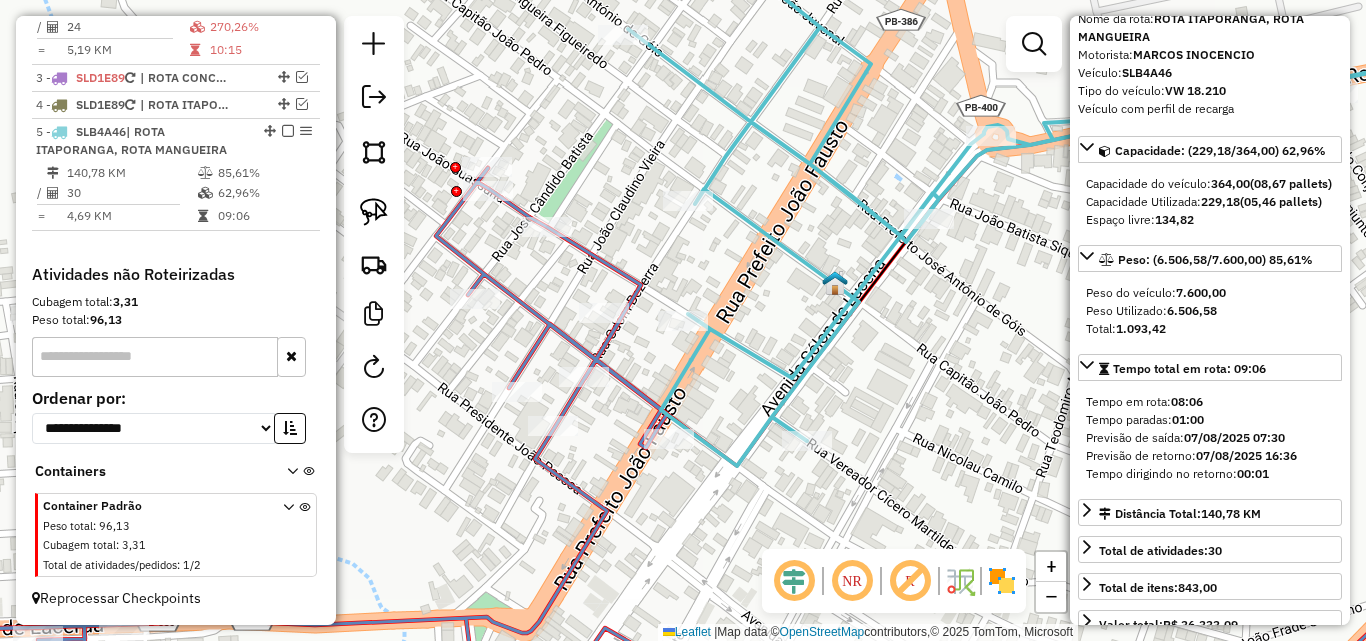 click 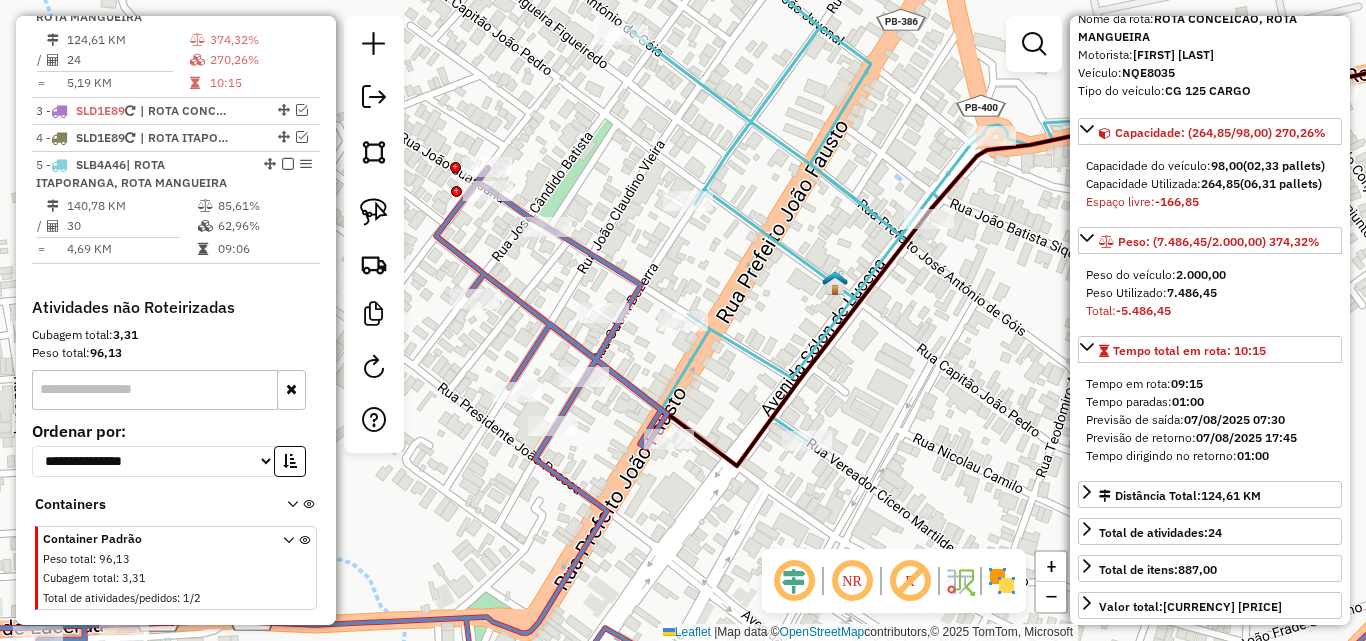 scroll, scrollTop: 801, scrollLeft: 0, axis: vertical 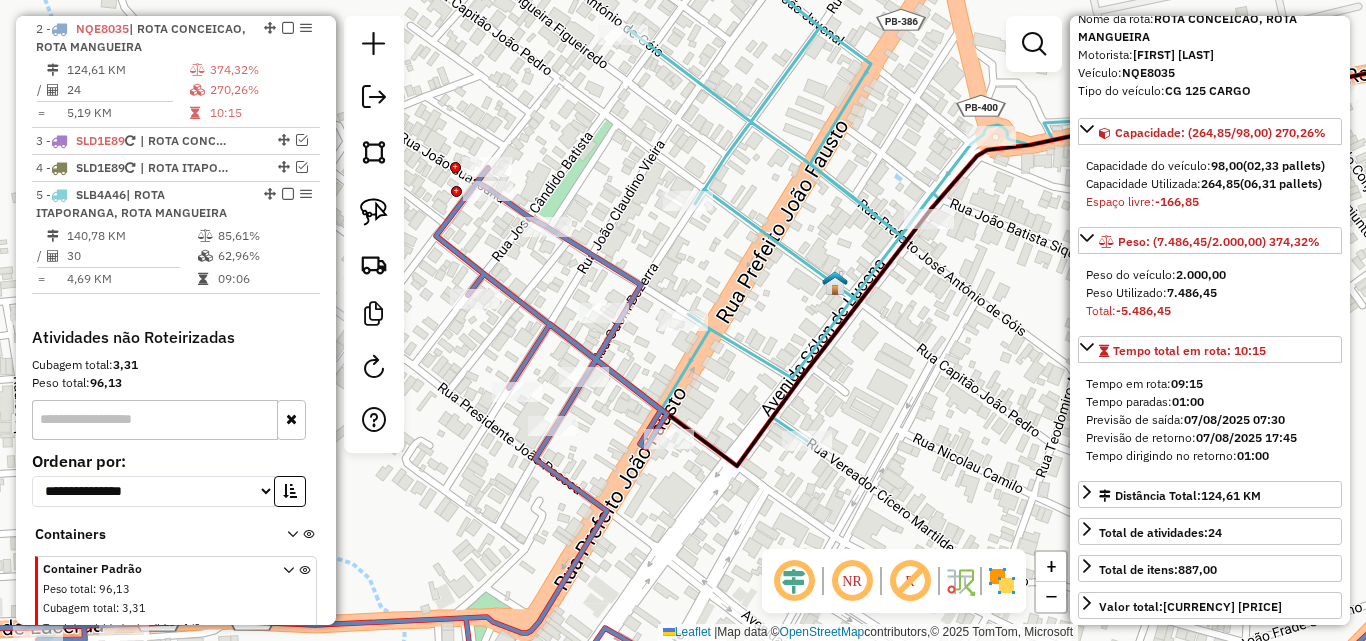 click 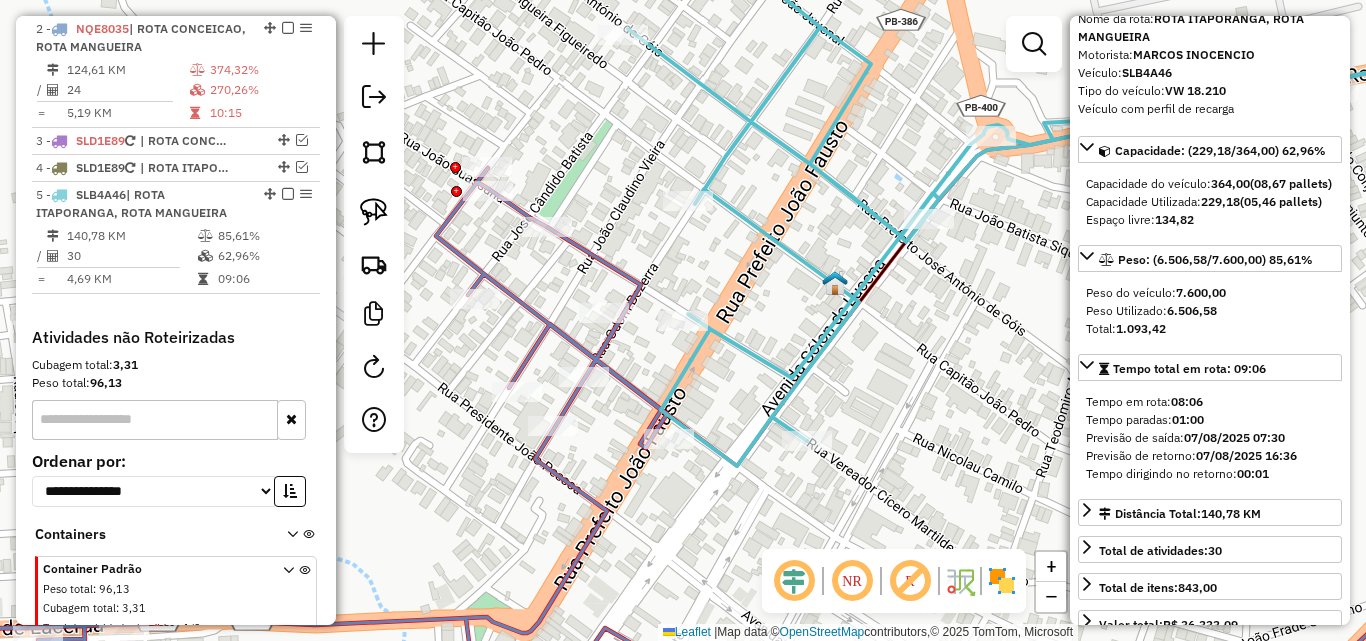 scroll, scrollTop: 864, scrollLeft: 0, axis: vertical 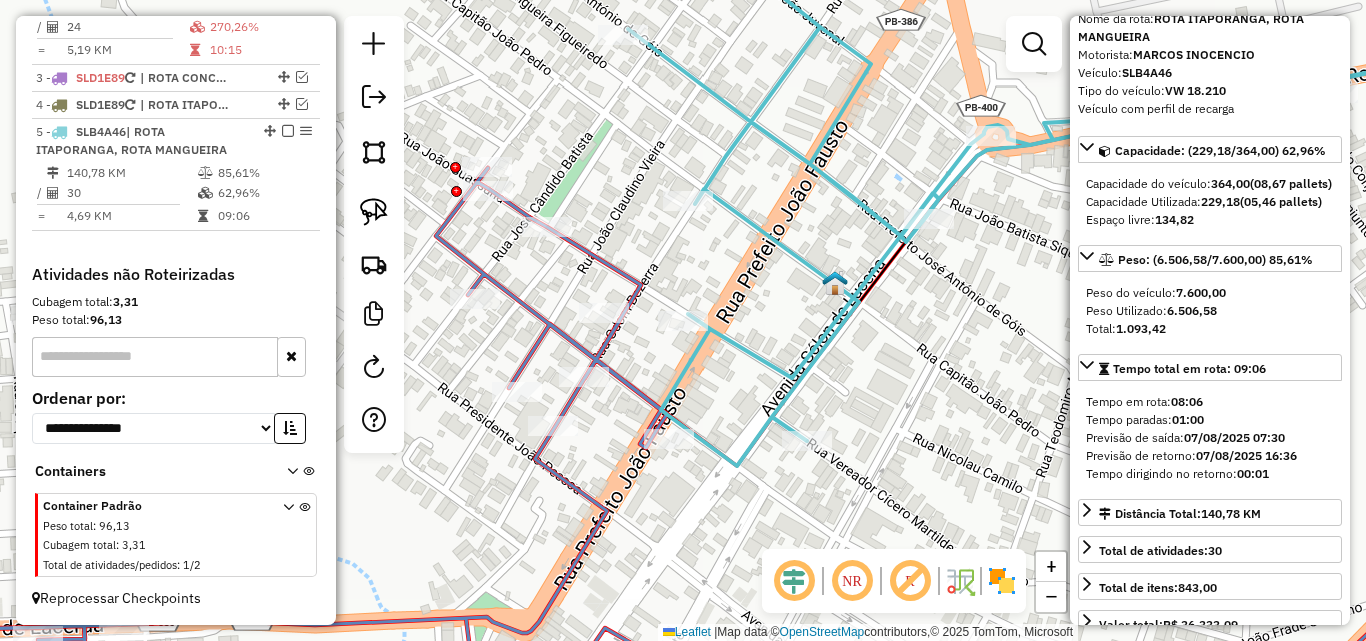 click 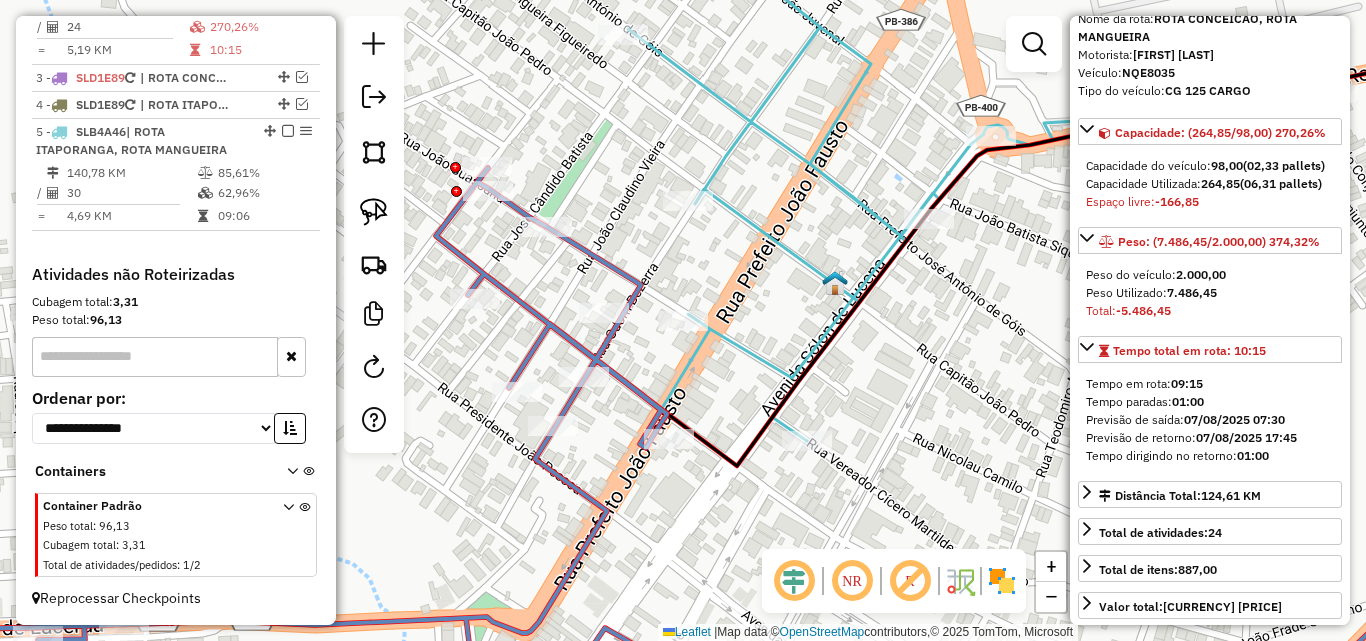 scroll, scrollTop: 801, scrollLeft: 0, axis: vertical 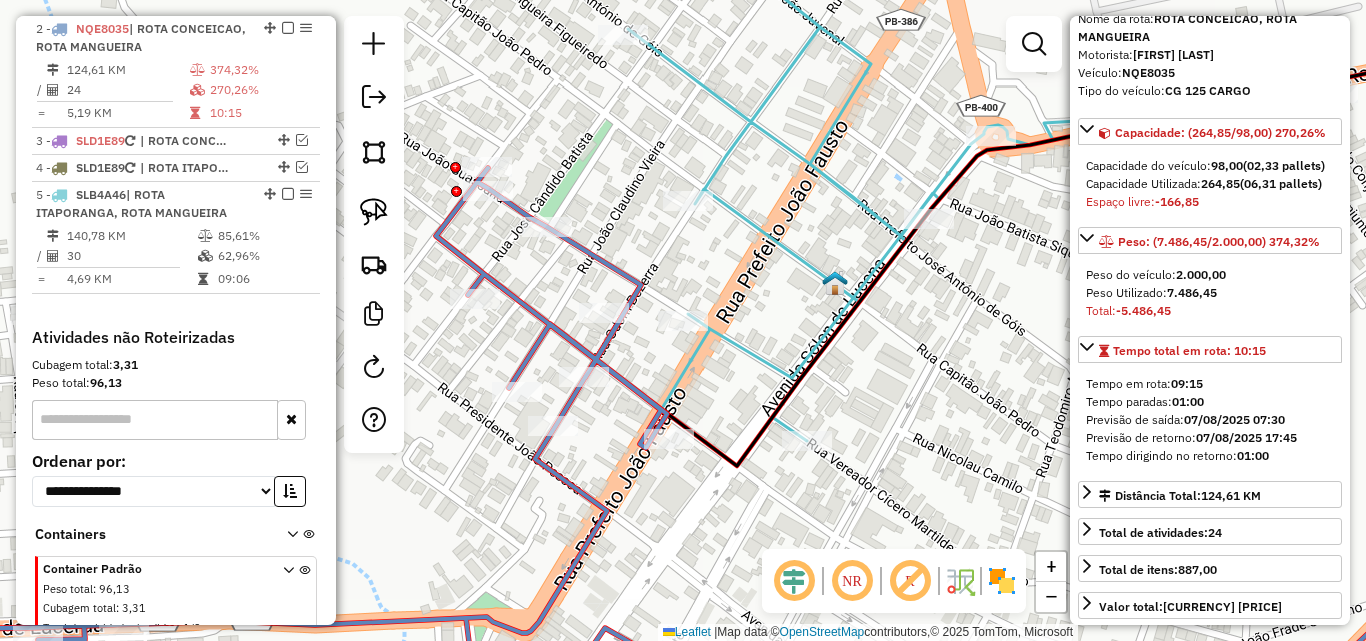 click 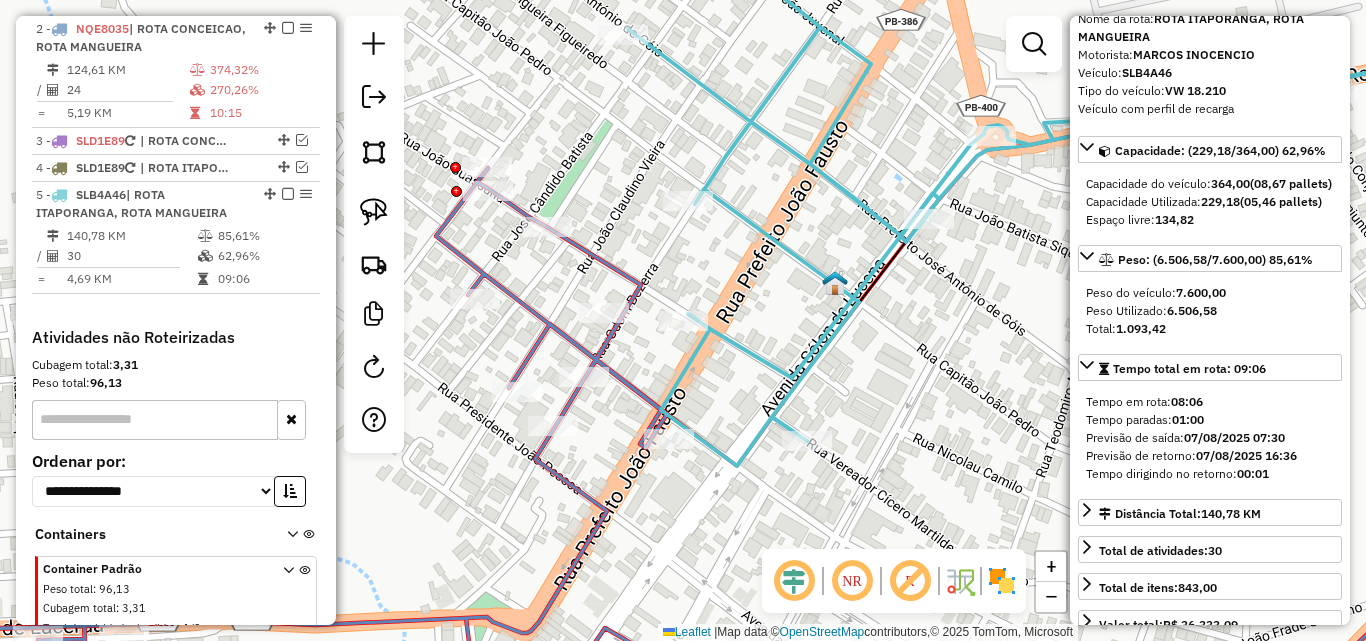 scroll, scrollTop: 864, scrollLeft: 0, axis: vertical 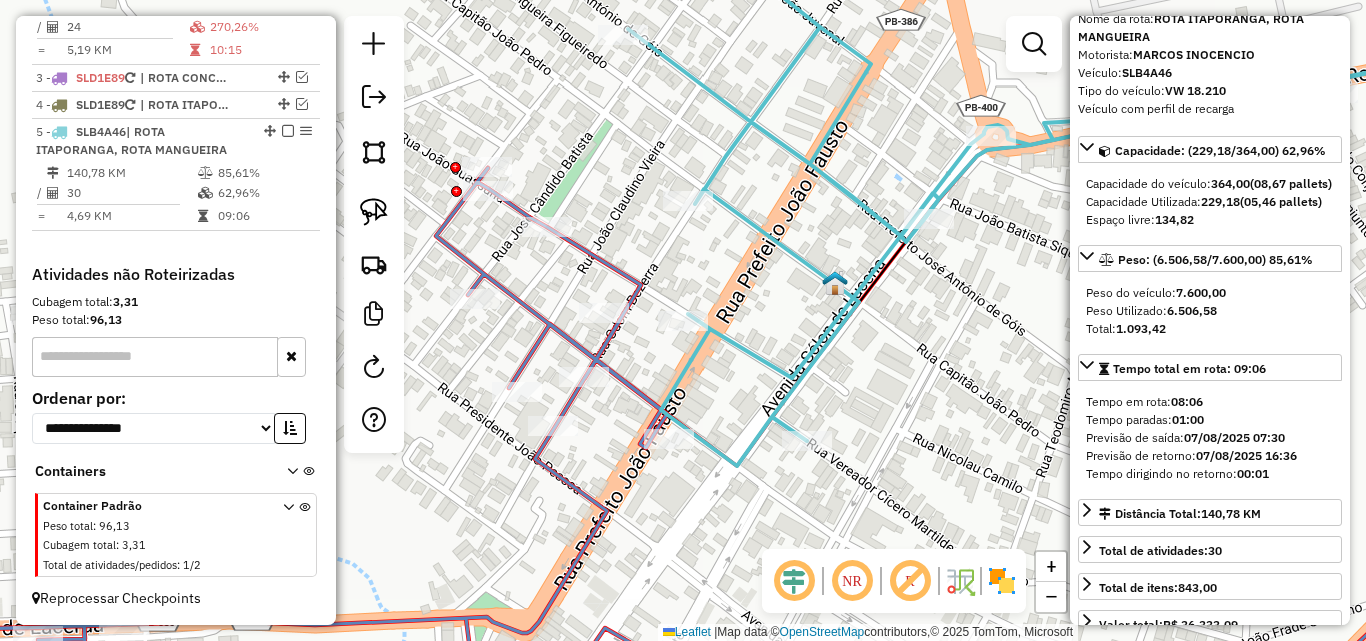 click 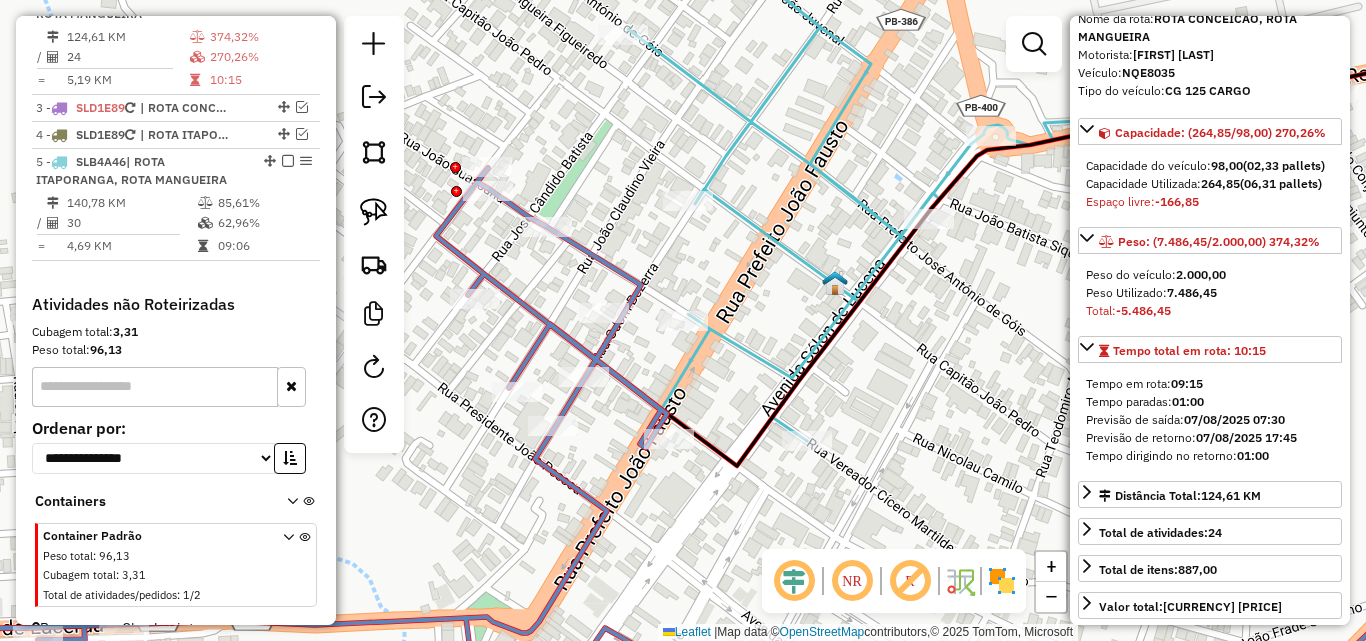 scroll, scrollTop: 801, scrollLeft: 0, axis: vertical 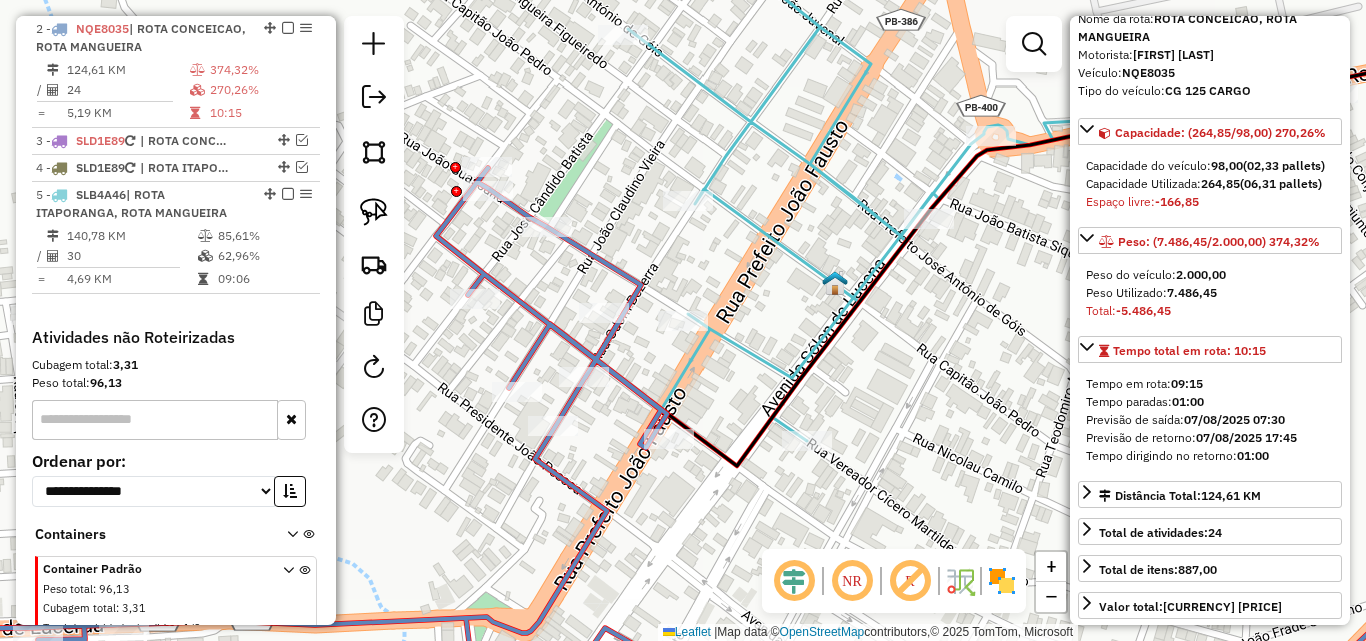 click 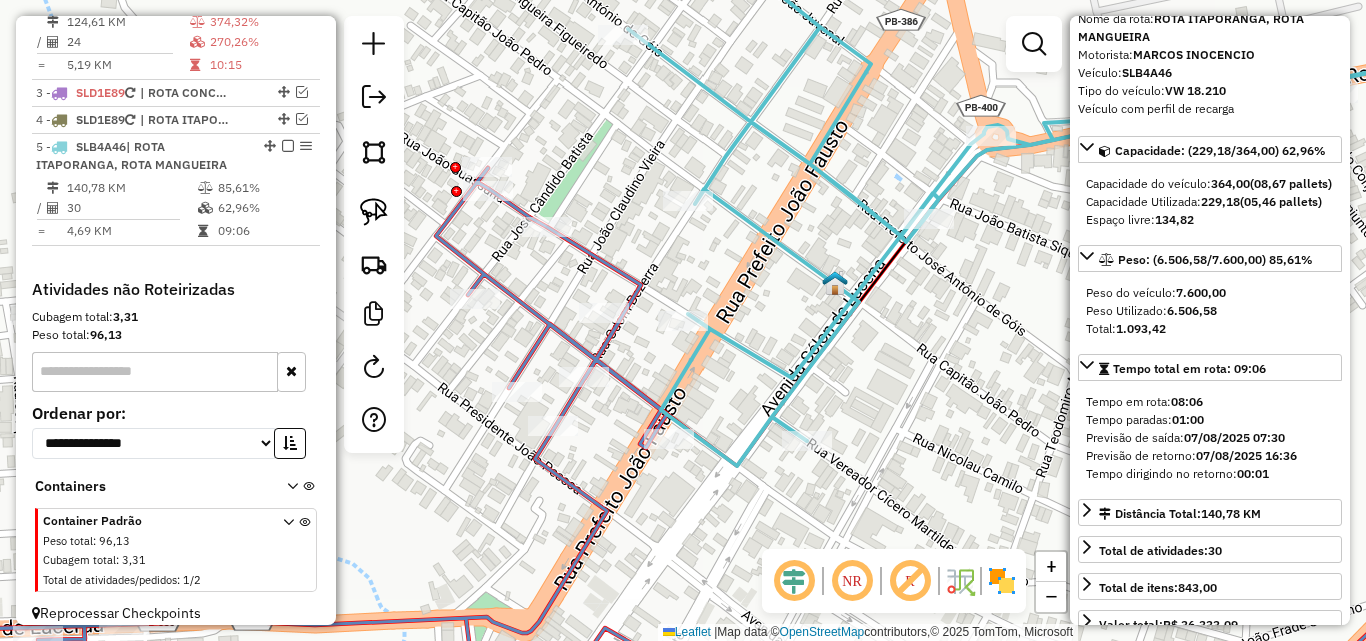 scroll, scrollTop: 864, scrollLeft: 0, axis: vertical 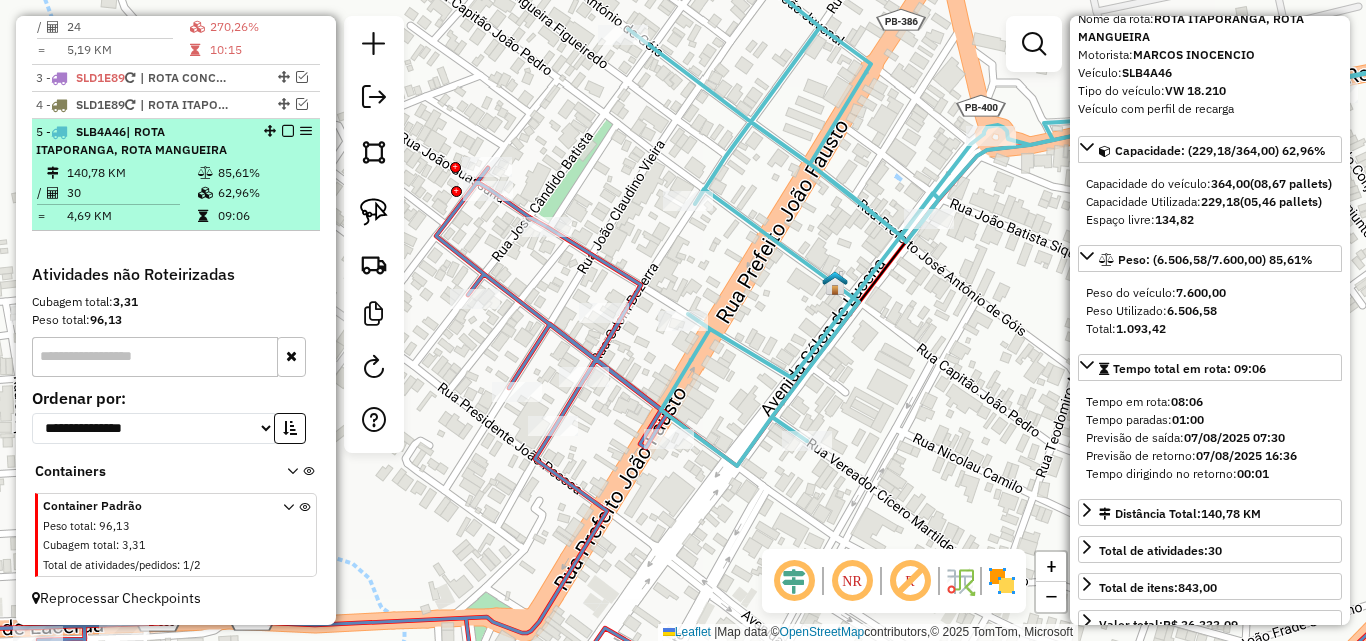 click at bounding box center (205, 173) 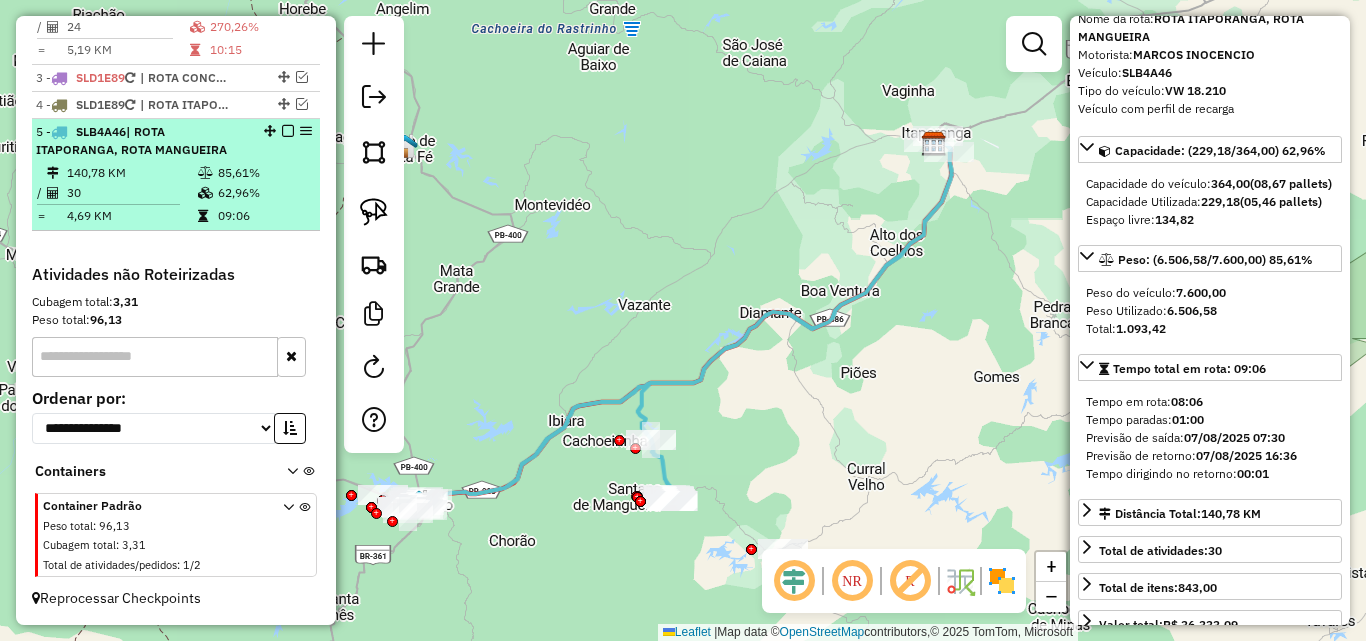 scroll, scrollTop: 764, scrollLeft: 0, axis: vertical 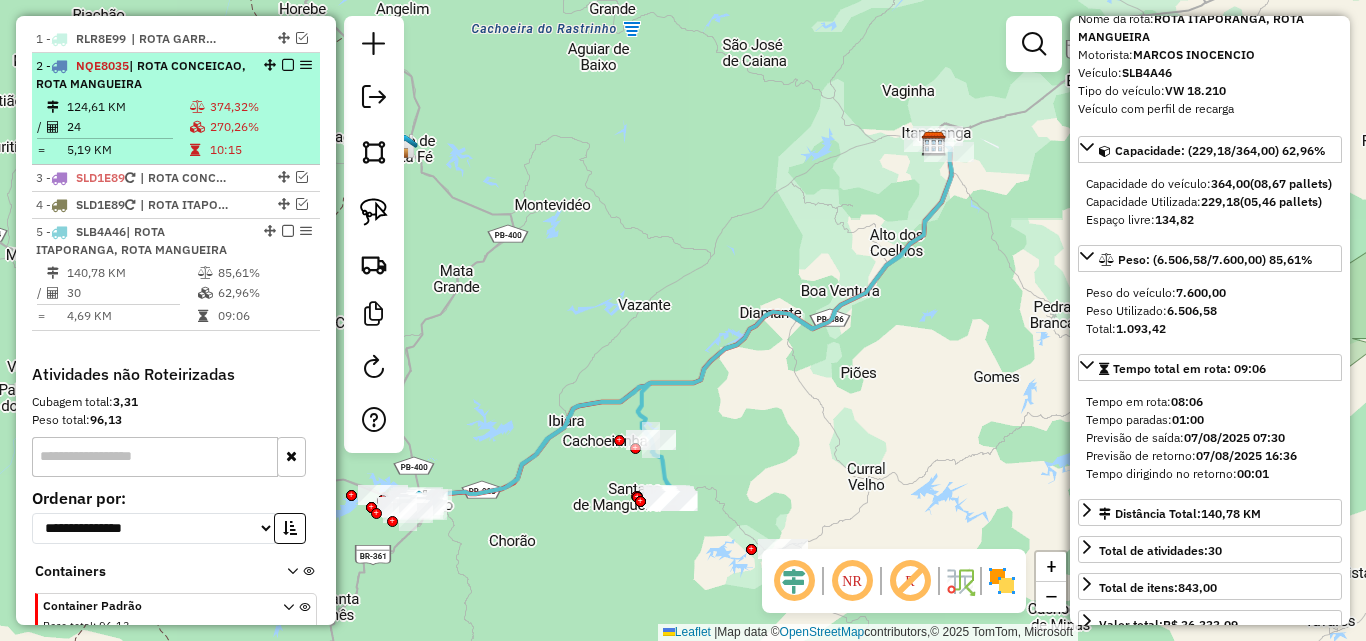 click on "270,26%" at bounding box center [260, 127] 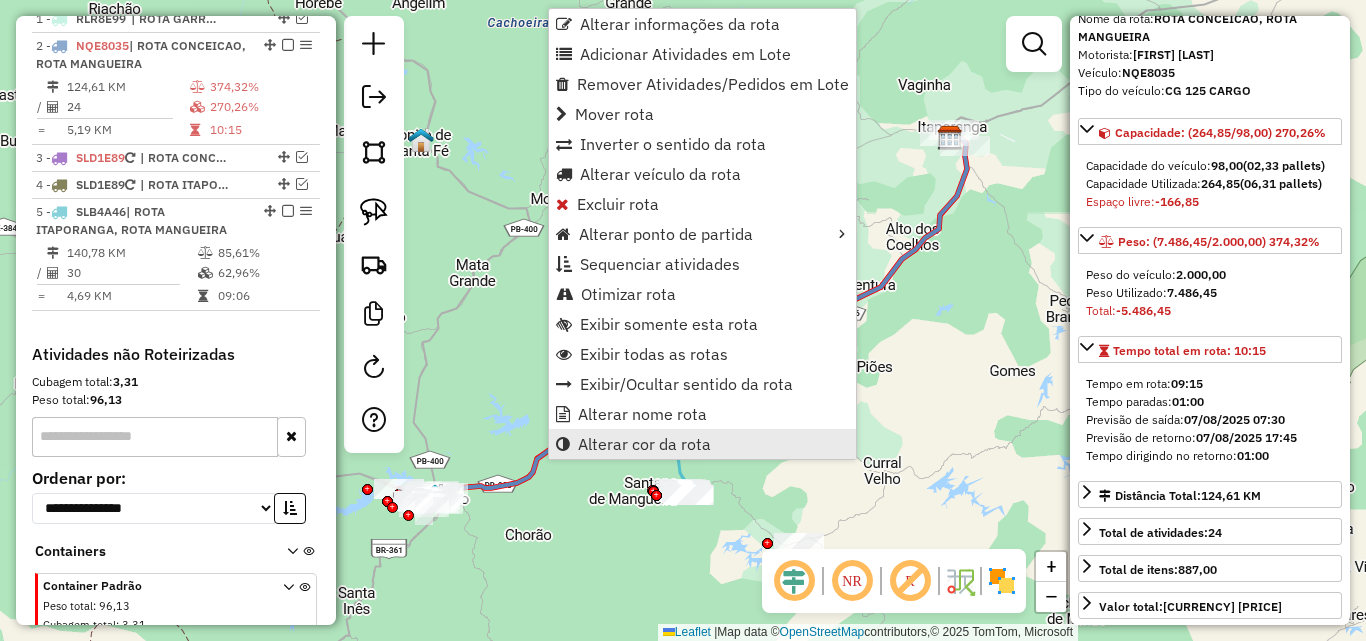 scroll, scrollTop: 801, scrollLeft: 0, axis: vertical 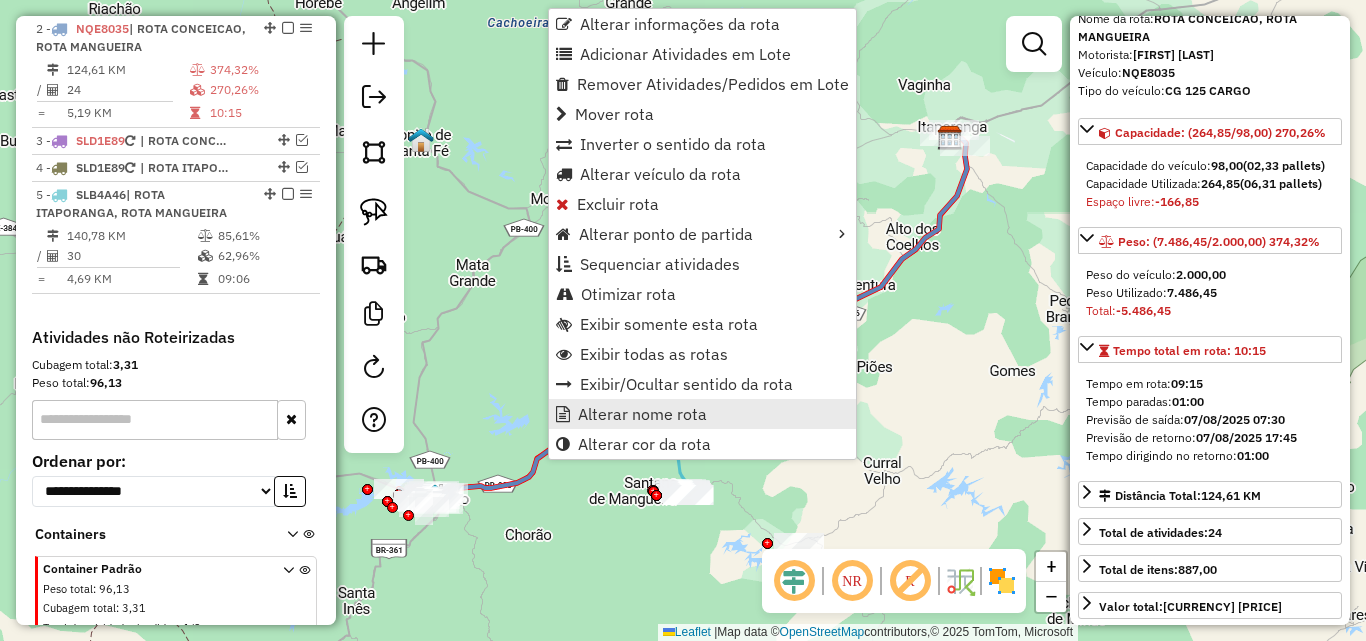 click on "Alterar nome rota" at bounding box center [642, 414] 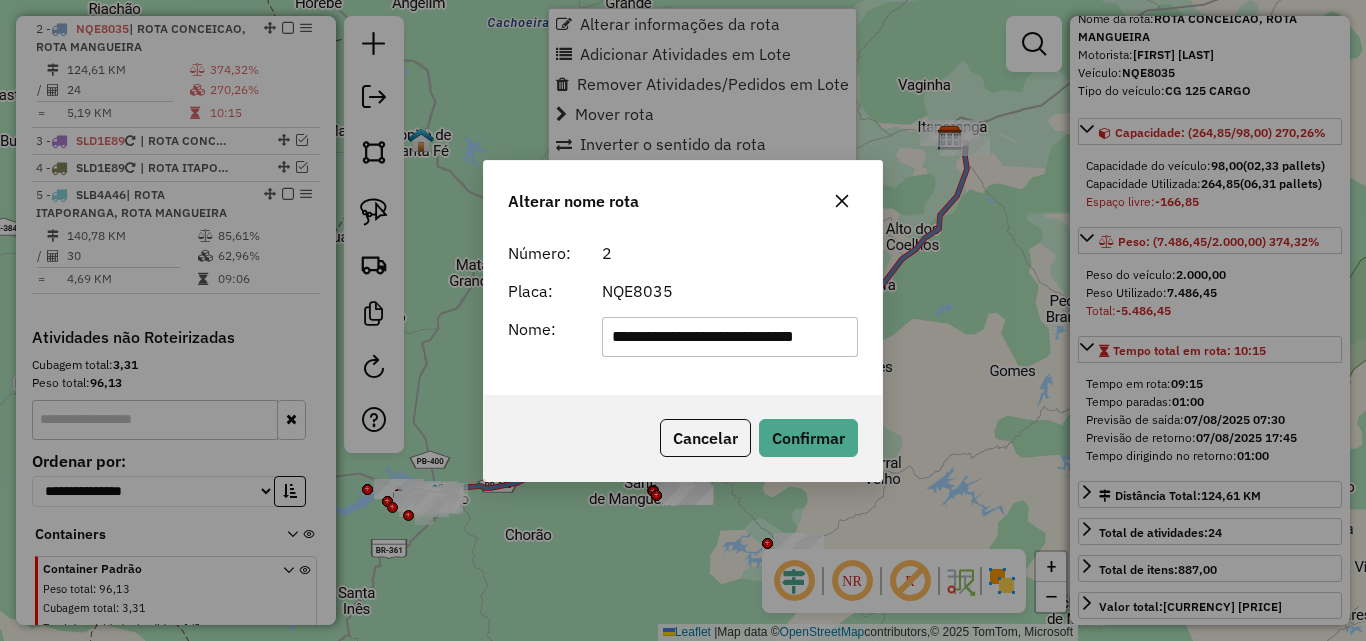 scroll, scrollTop: 0, scrollLeft: 39, axis: horizontal 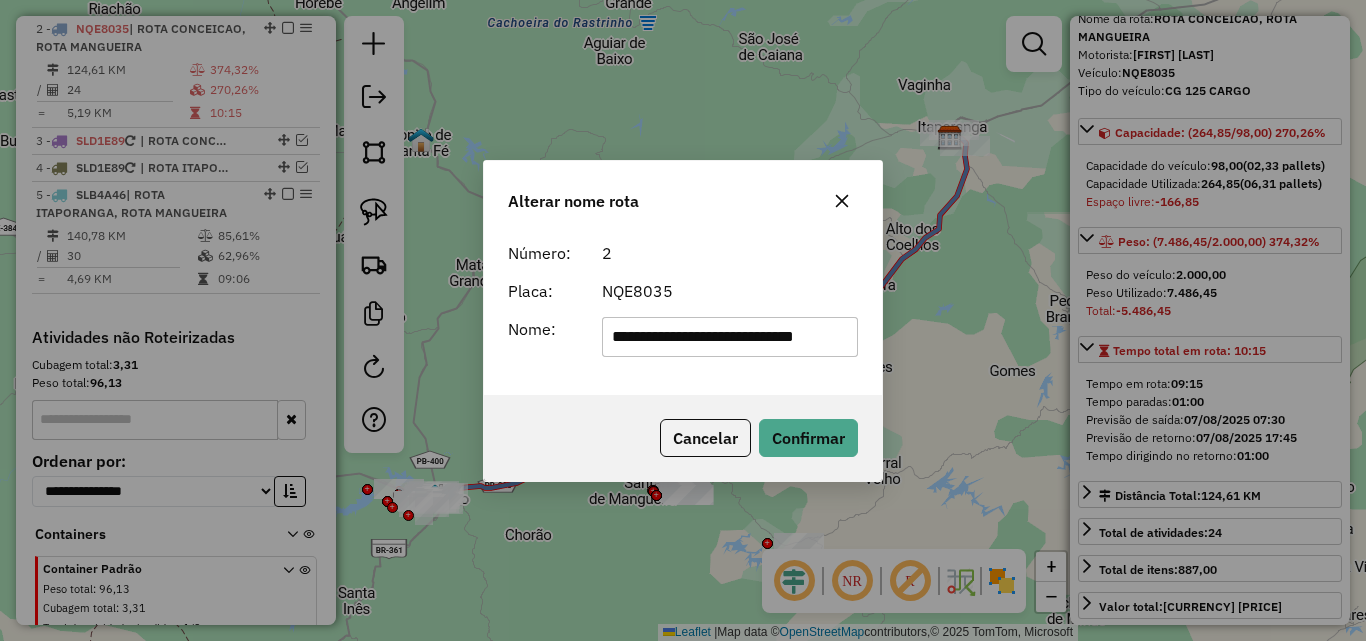 drag, startPoint x: 704, startPoint y: 347, endPoint x: 1362, endPoint y: 469, distance: 669.2145 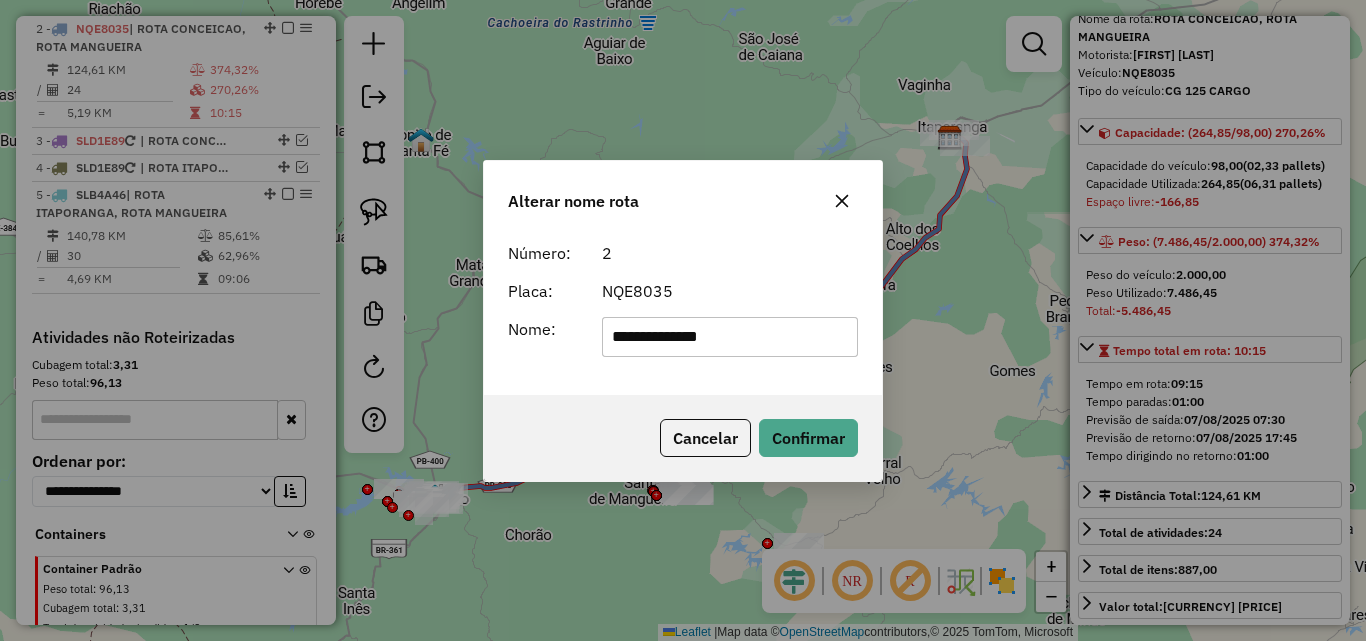 scroll, scrollTop: 0, scrollLeft: 0, axis: both 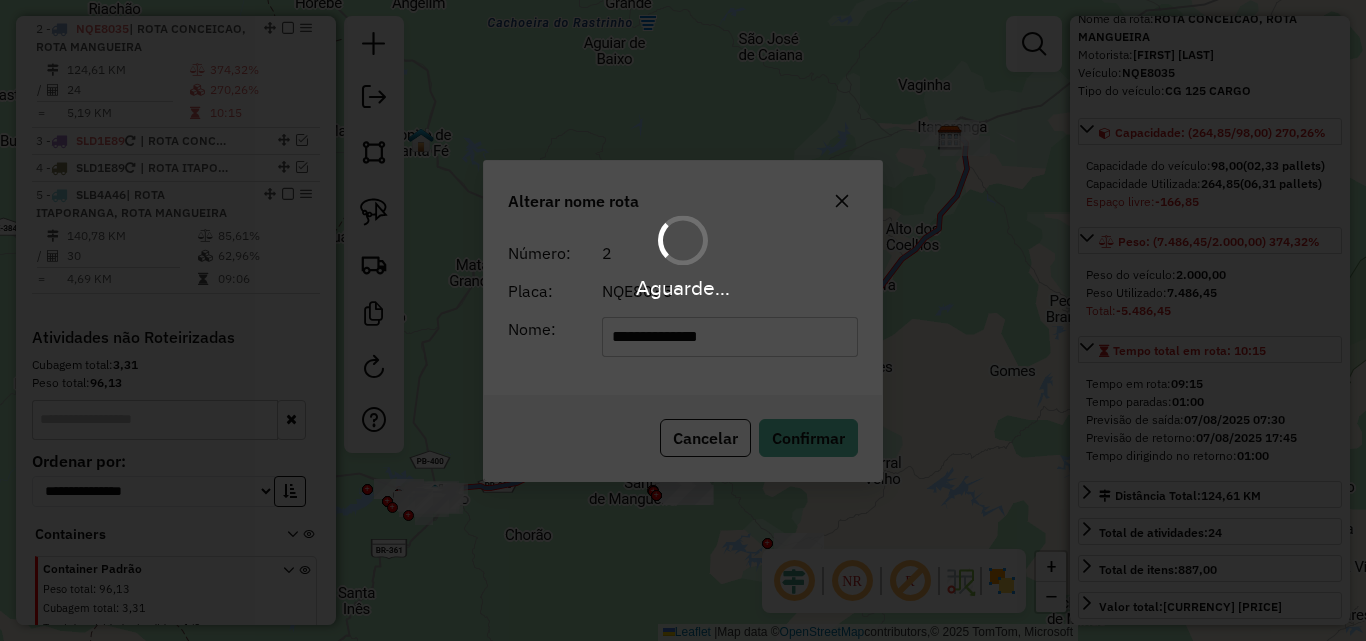 type 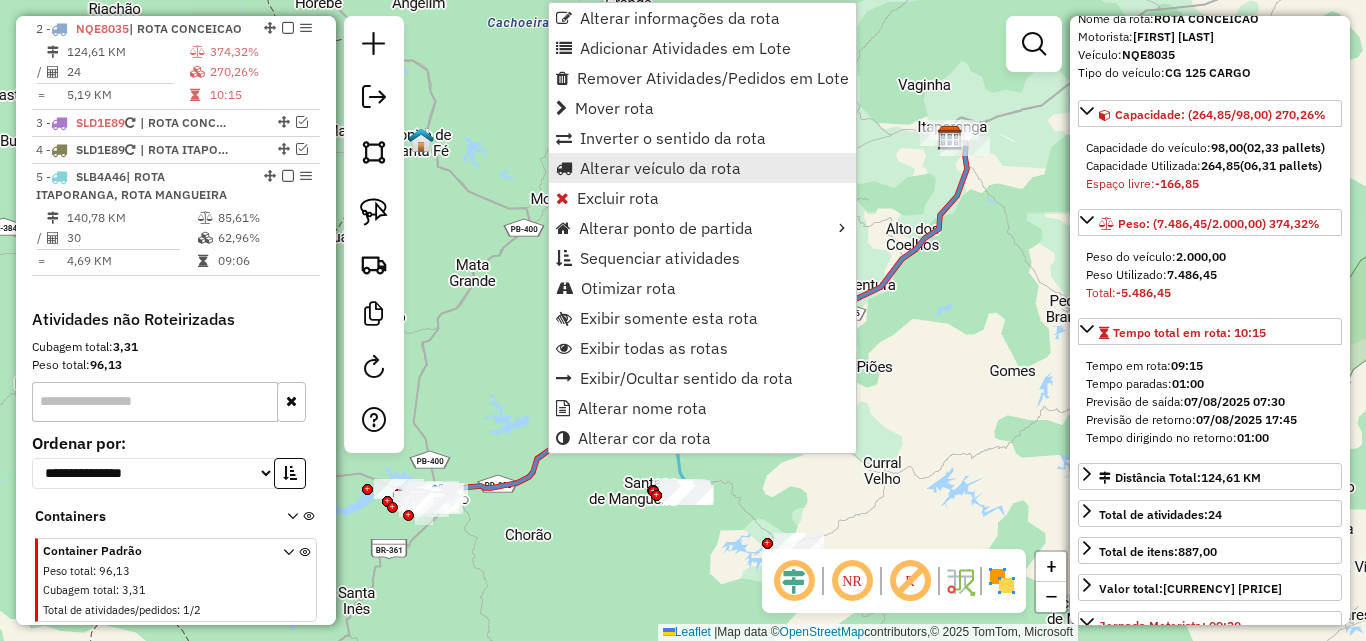 click on "Alterar veículo da rota" at bounding box center [660, 168] 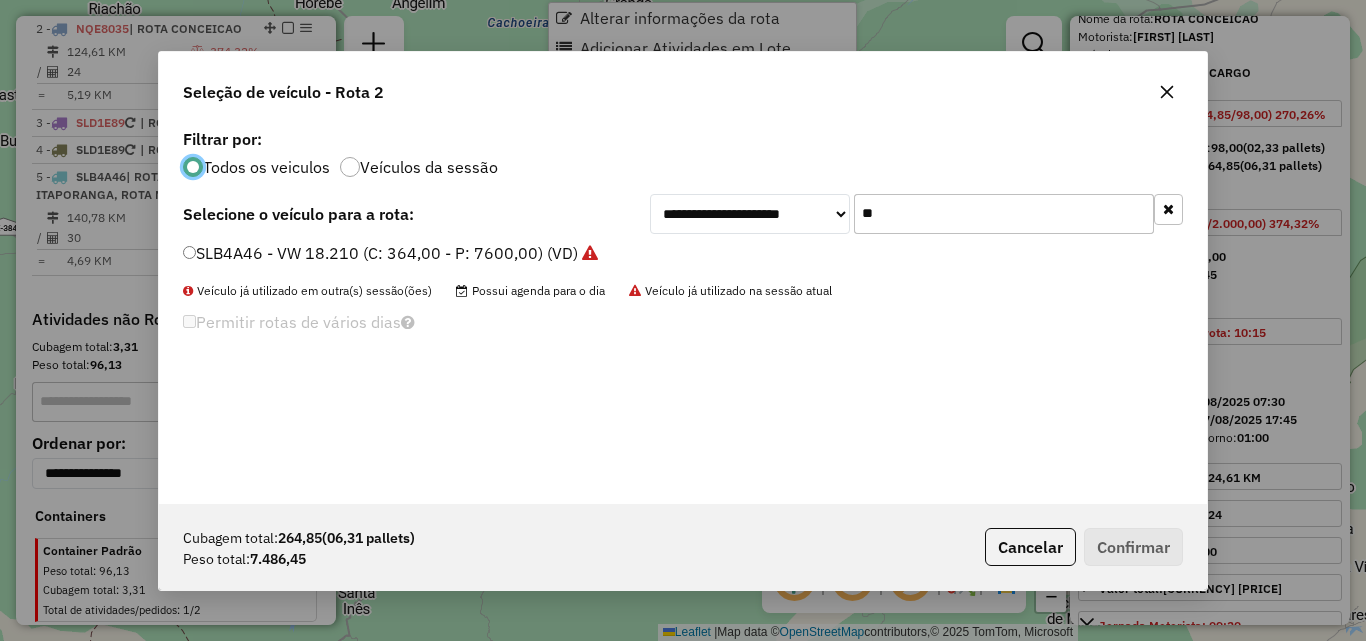 scroll, scrollTop: 11, scrollLeft: 6, axis: both 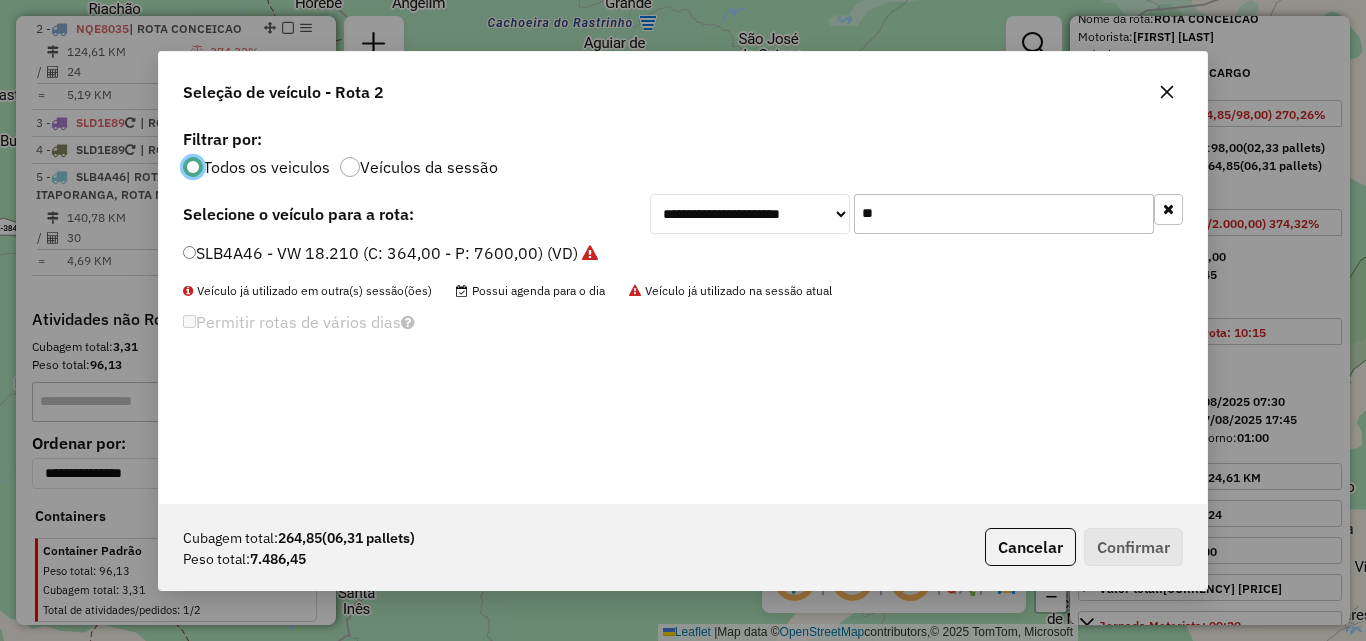 click on "**" 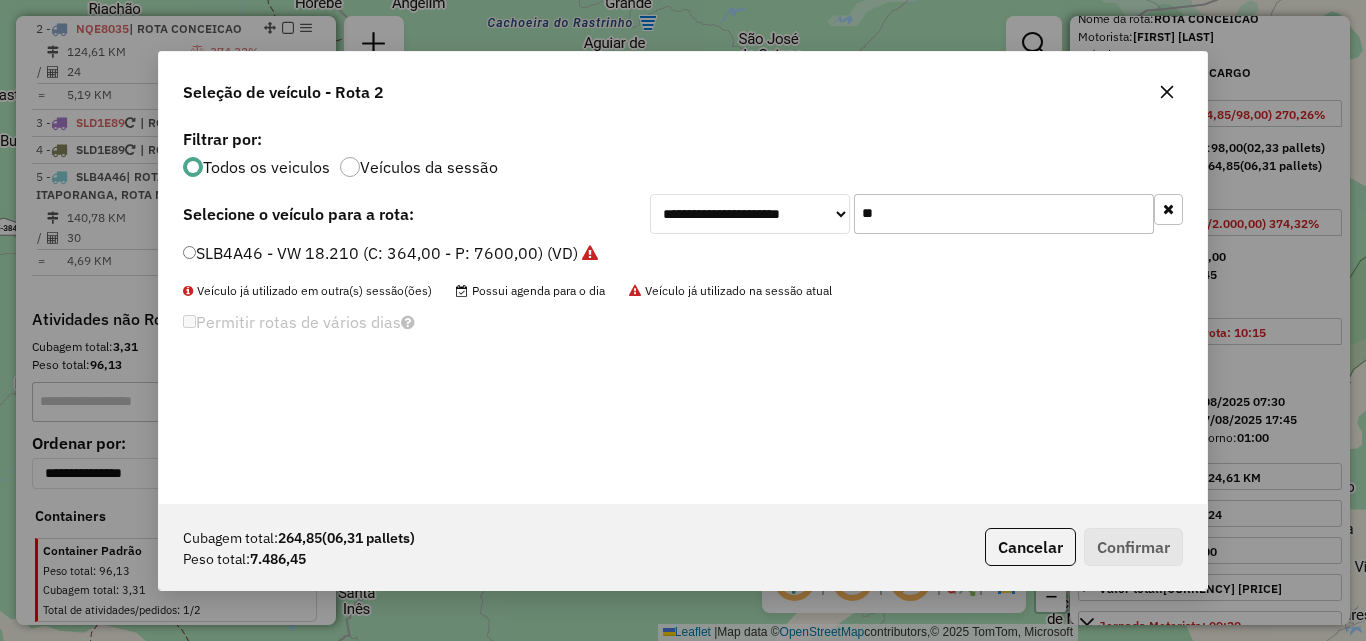 drag, startPoint x: 934, startPoint y: 212, endPoint x: 944, endPoint y: 216, distance: 10.770329 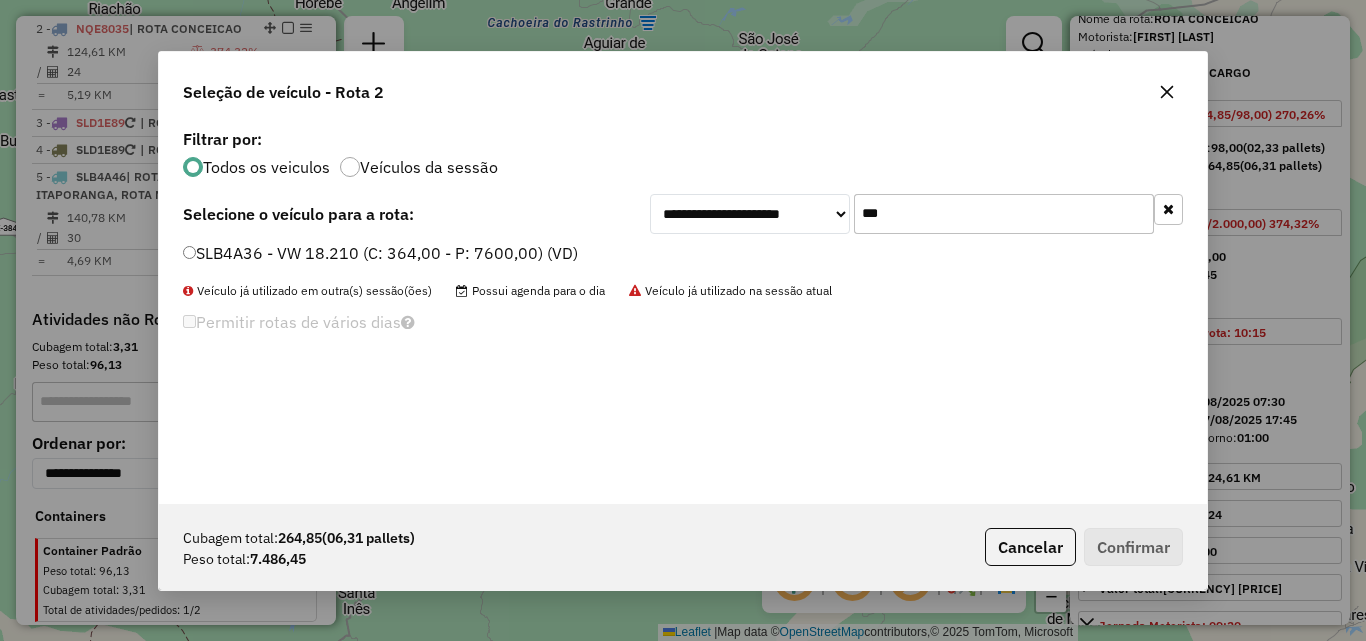 type on "***" 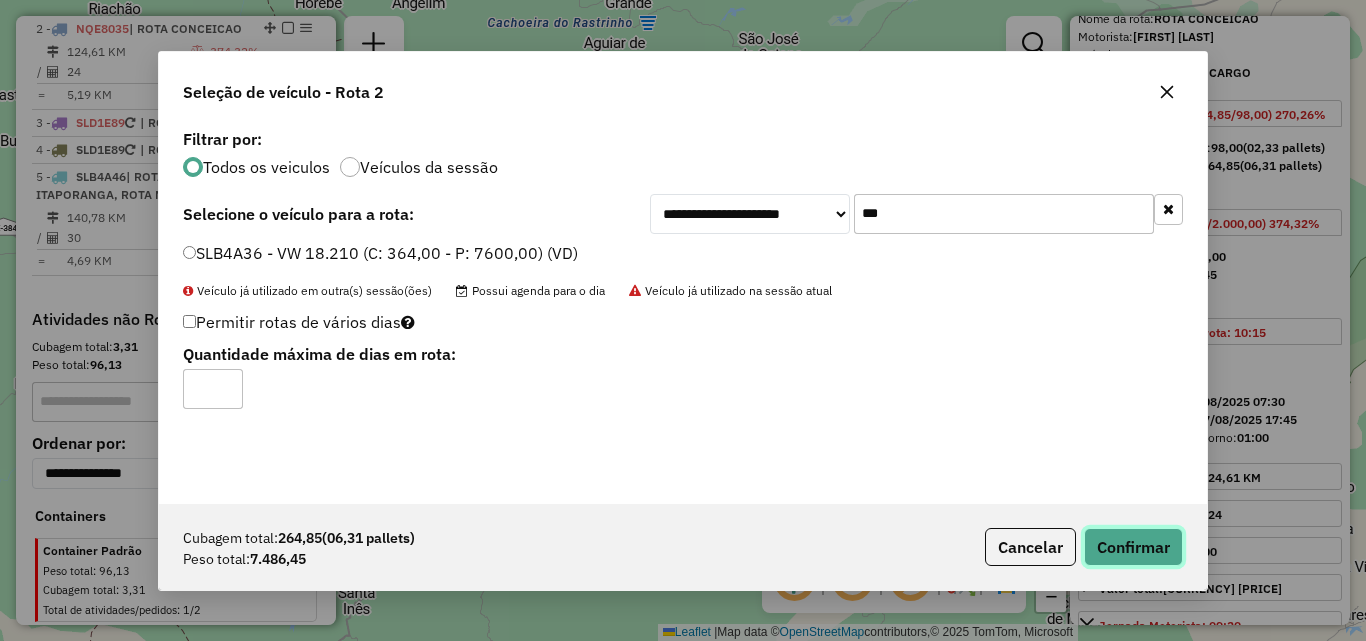 click on "Confirmar" 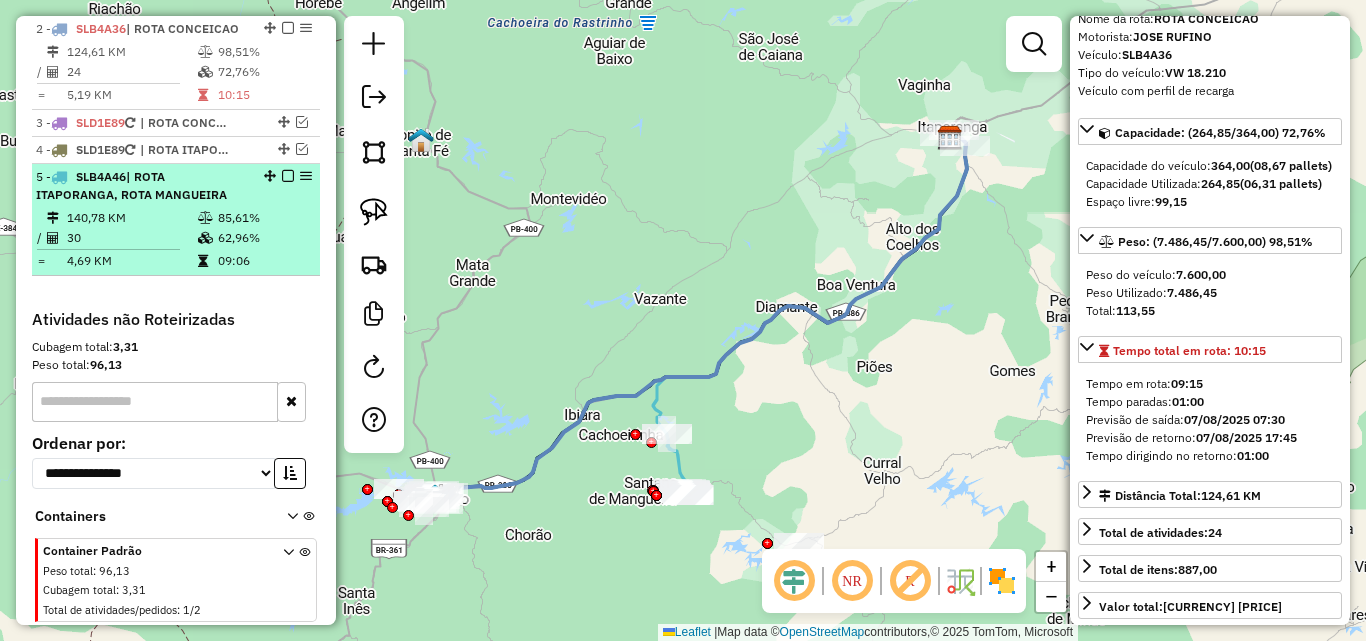 click on "85,61%" at bounding box center [264, 218] 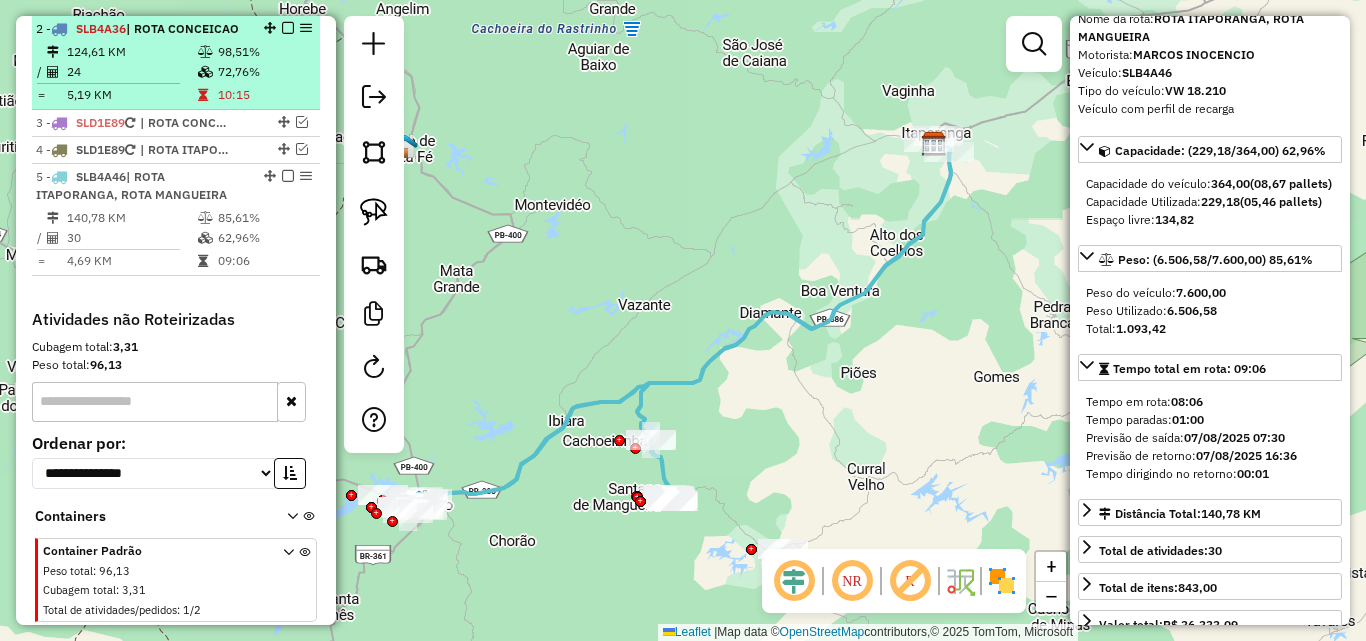 click on "72,76%" at bounding box center [264, 72] 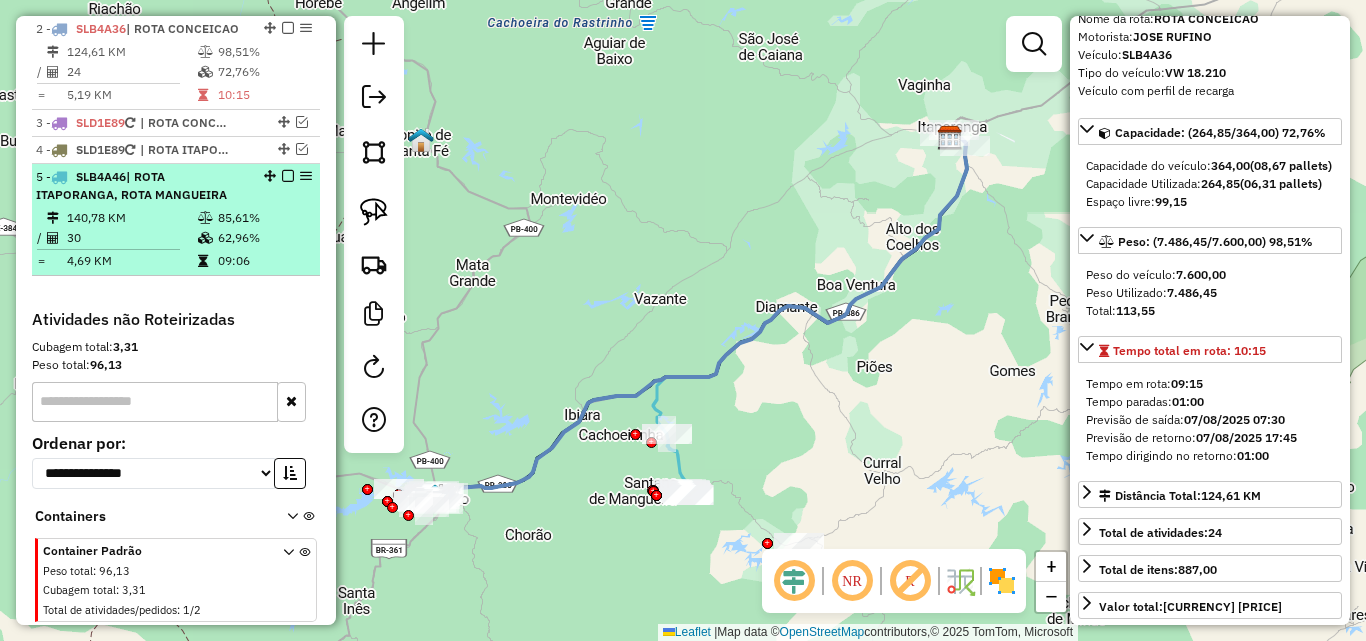 click on "| ROTA ITAPORANGA, ROTA MANGUEIRA" at bounding box center [131, 185] 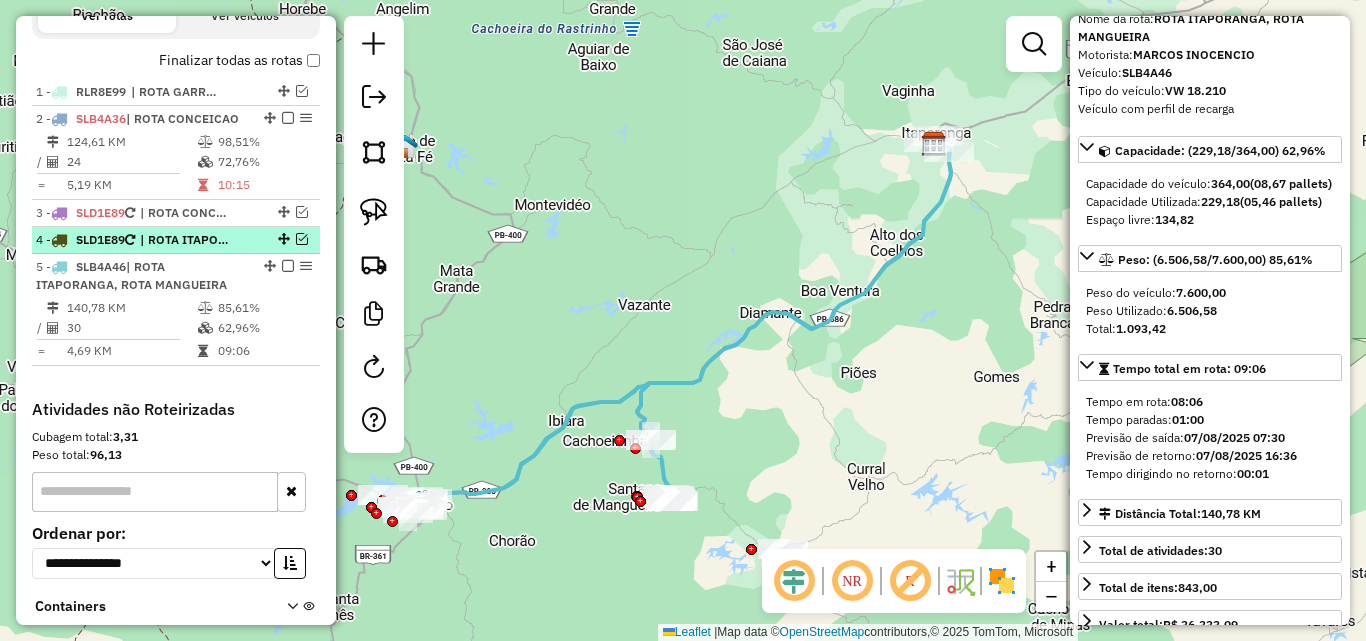 scroll, scrollTop: 701, scrollLeft: 0, axis: vertical 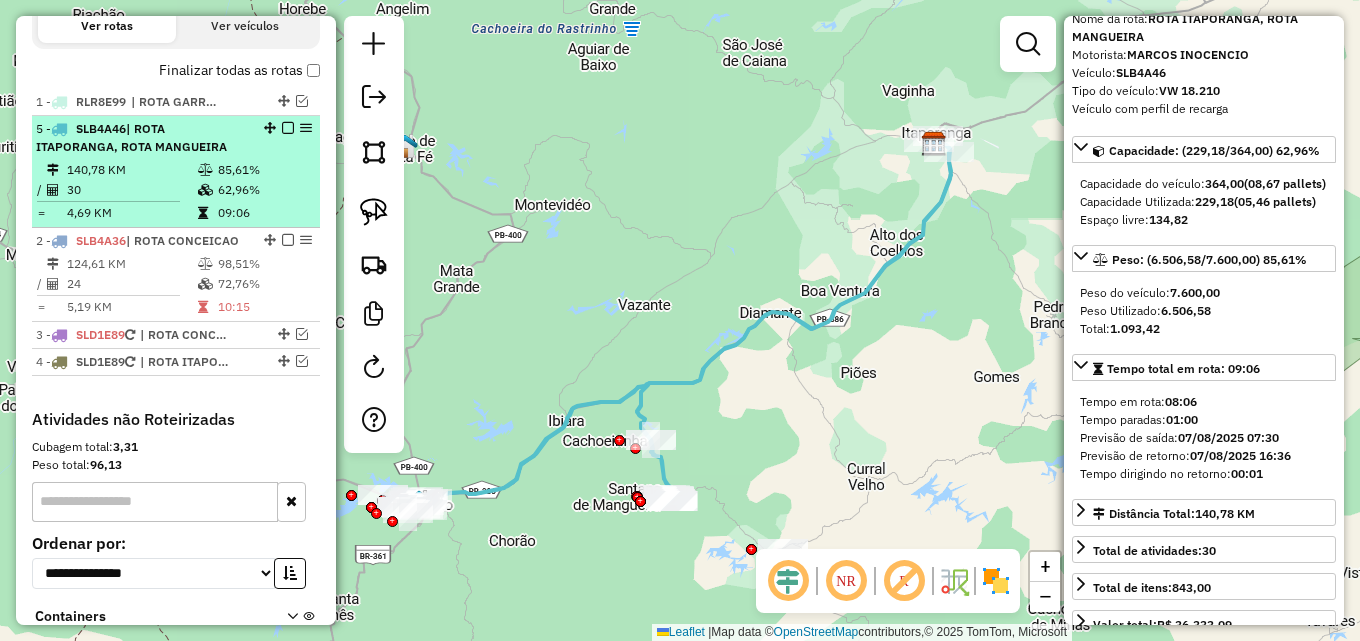 drag, startPoint x: 263, startPoint y: 272, endPoint x: 254, endPoint y: 144, distance: 128.31601 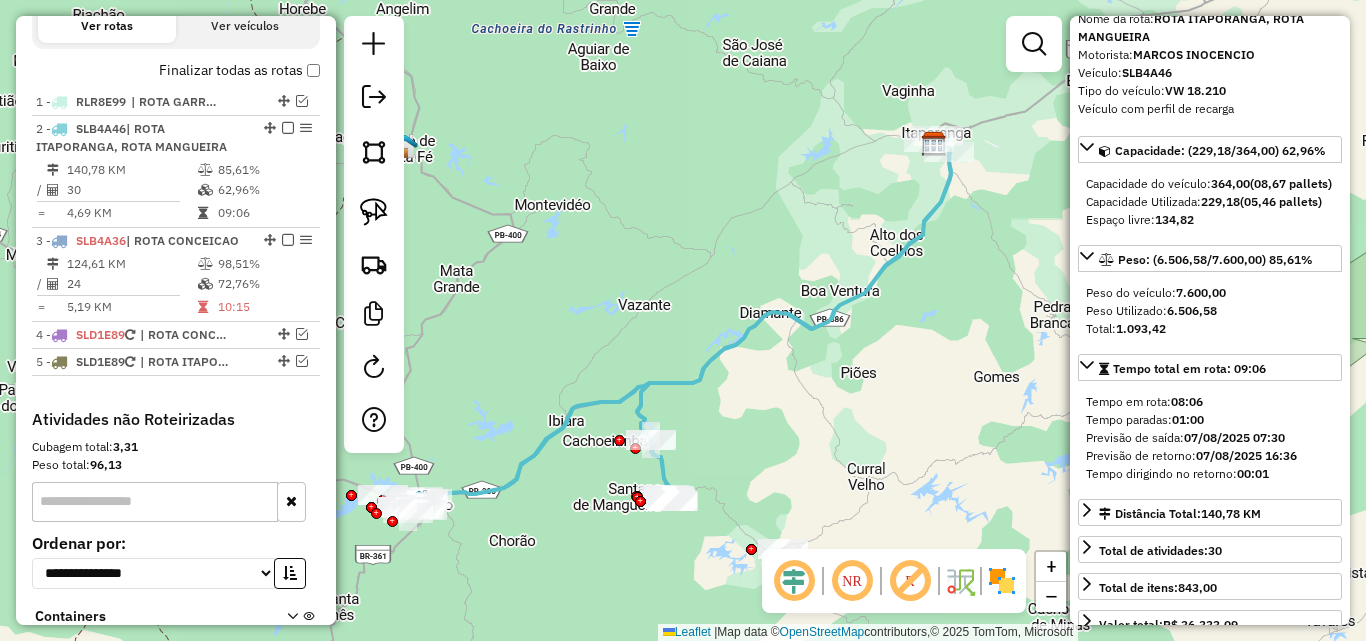 click on "24" at bounding box center [131, 284] 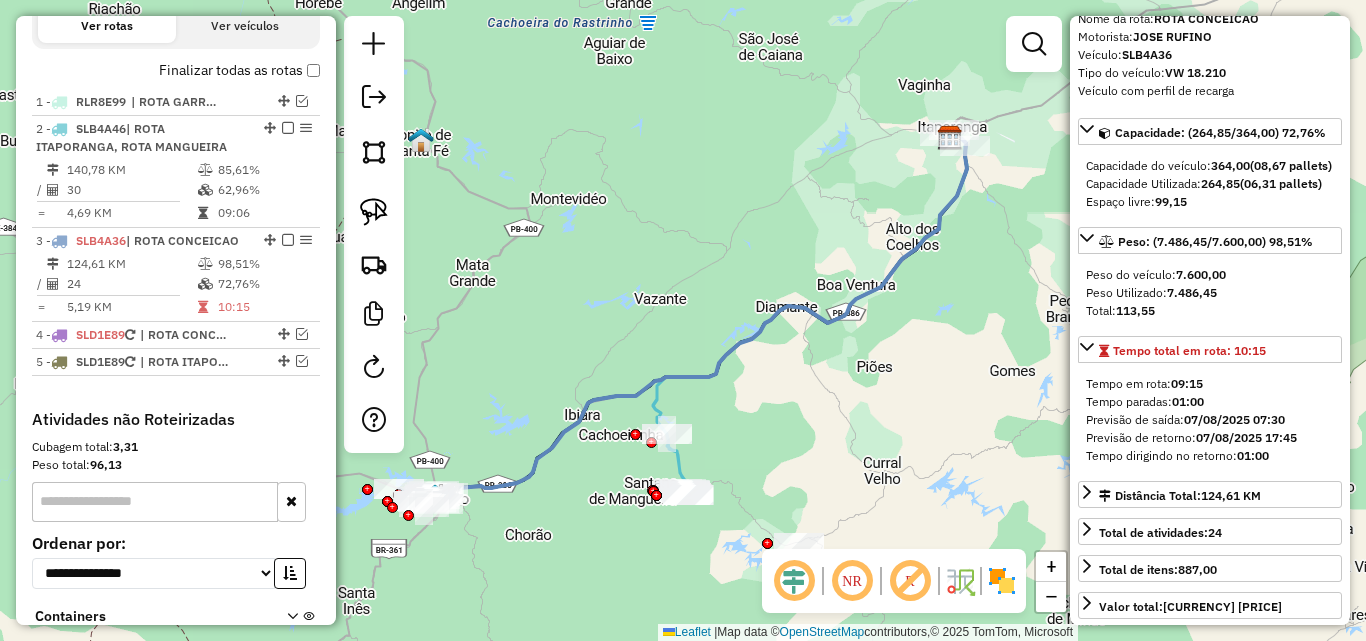 click at bounding box center (116, 201) 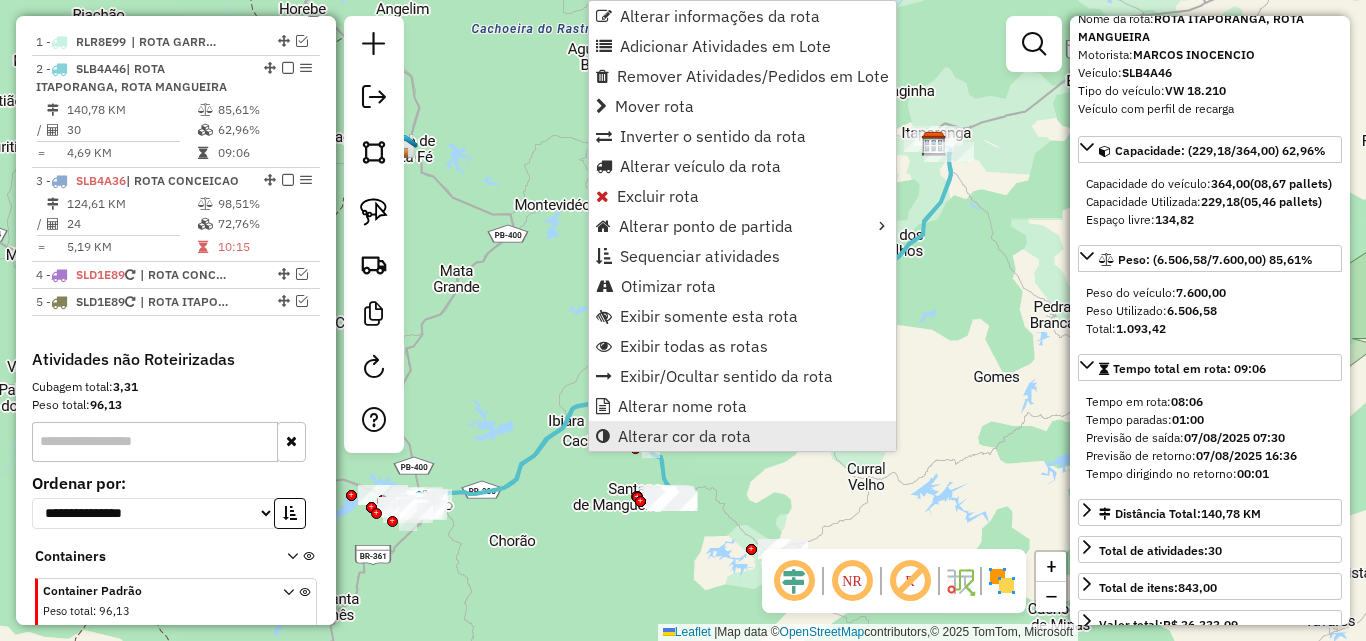 scroll, scrollTop: 801, scrollLeft: 0, axis: vertical 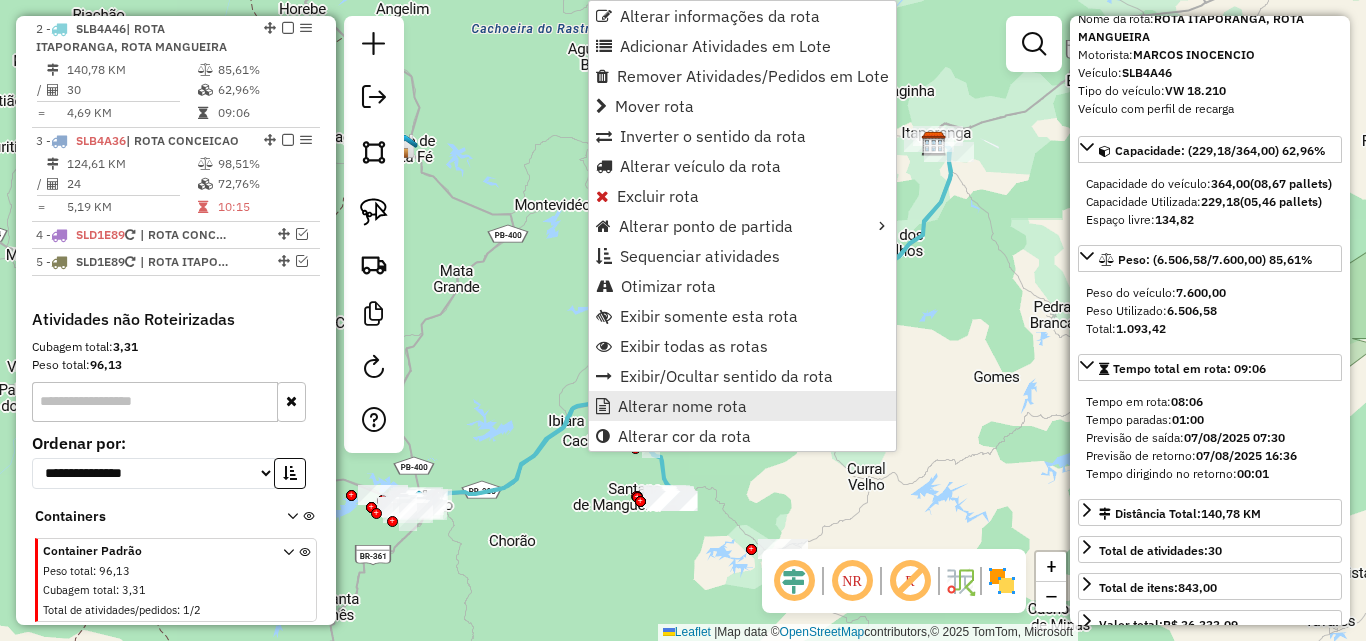 drag, startPoint x: 670, startPoint y: 410, endPoint x: 690, endPoint y: 411, distance: 20.024984 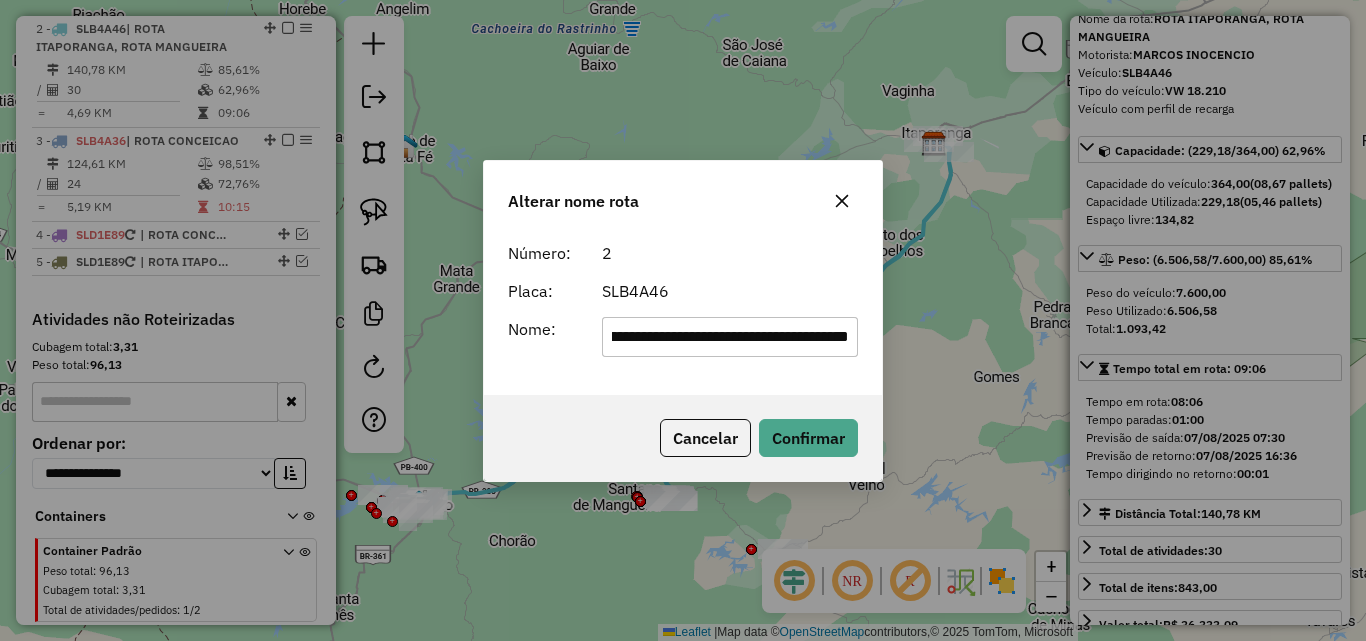 scroll, scrollTop: 0, scrollLeft: 190, axis: horizontal 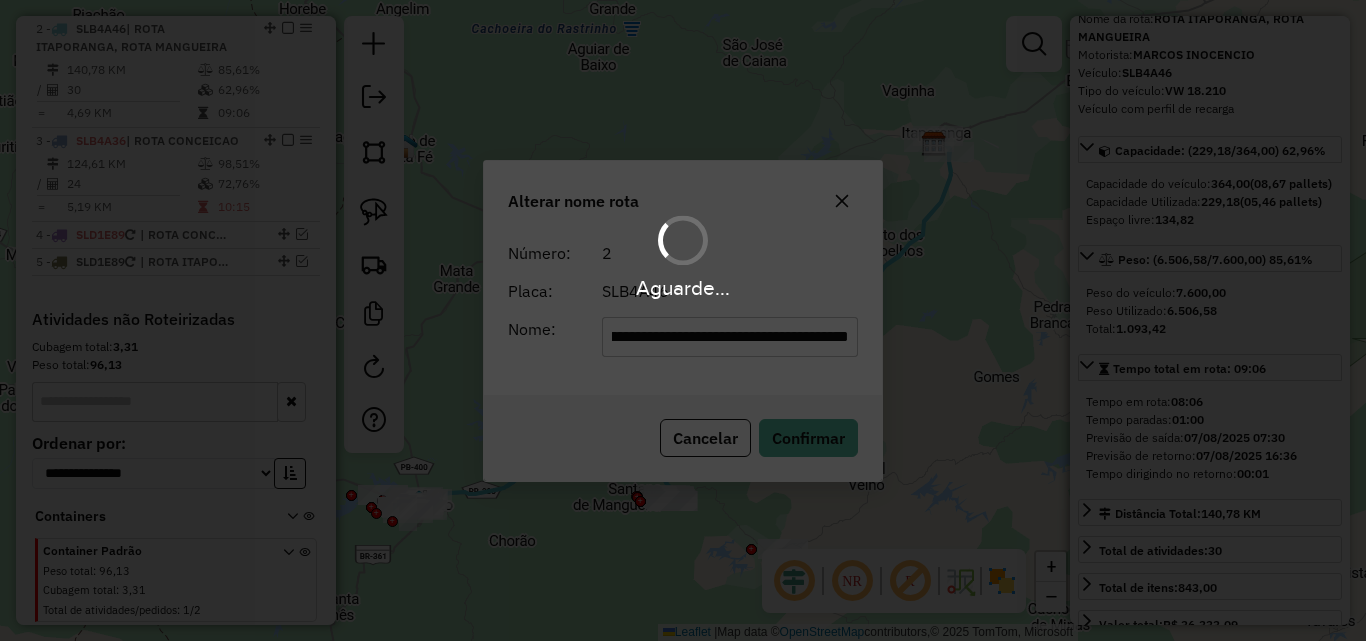 type 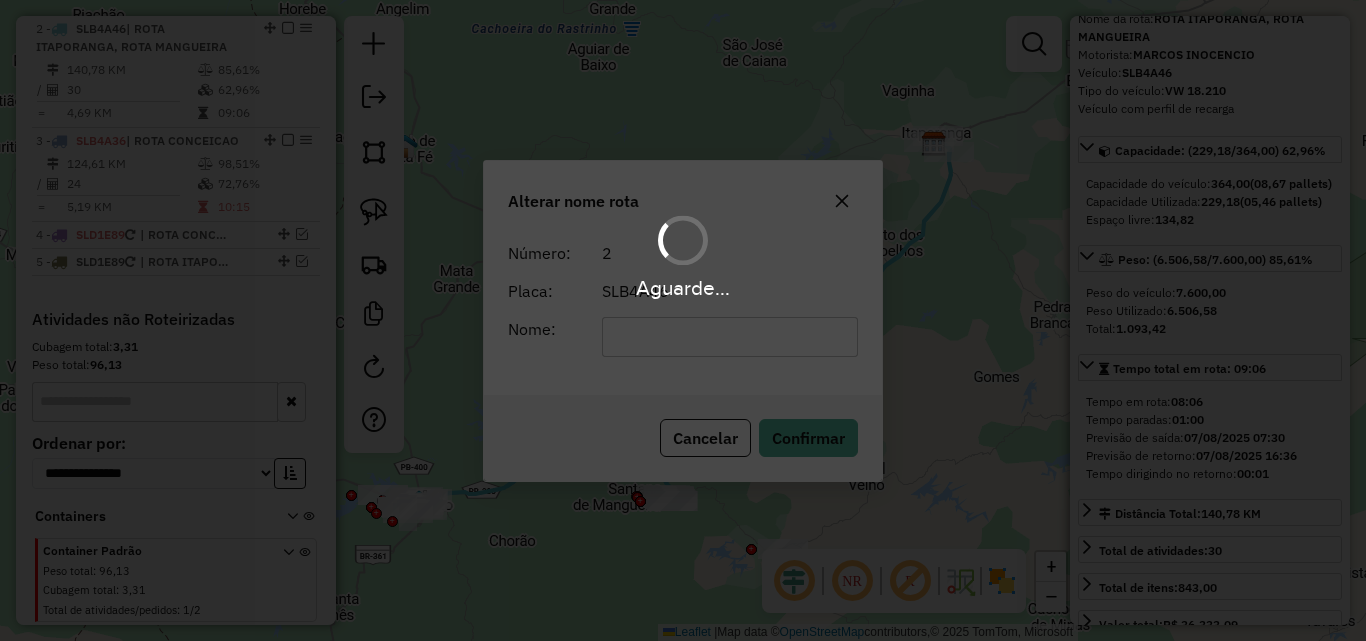 scroll, scrollTop: 0, scrollLeft: 0, axis: both 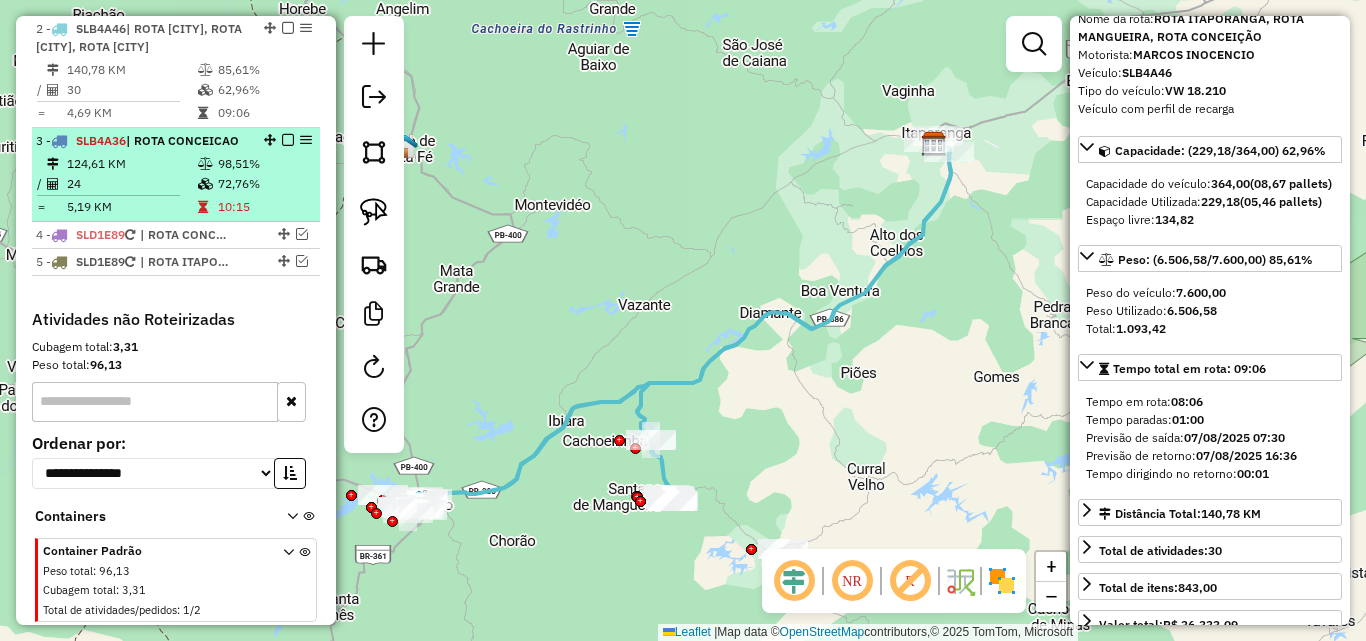 click on "124,61 KM" at bounding box center [131, 164] 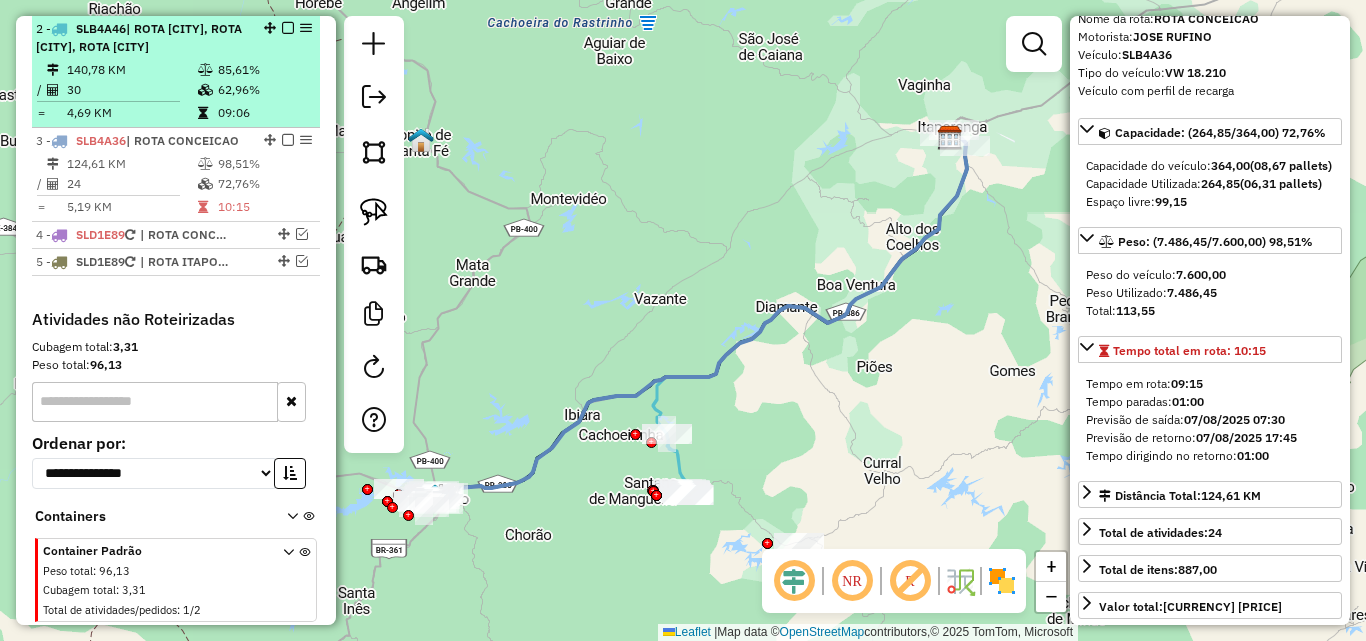 click at bounding box center [205, 70] 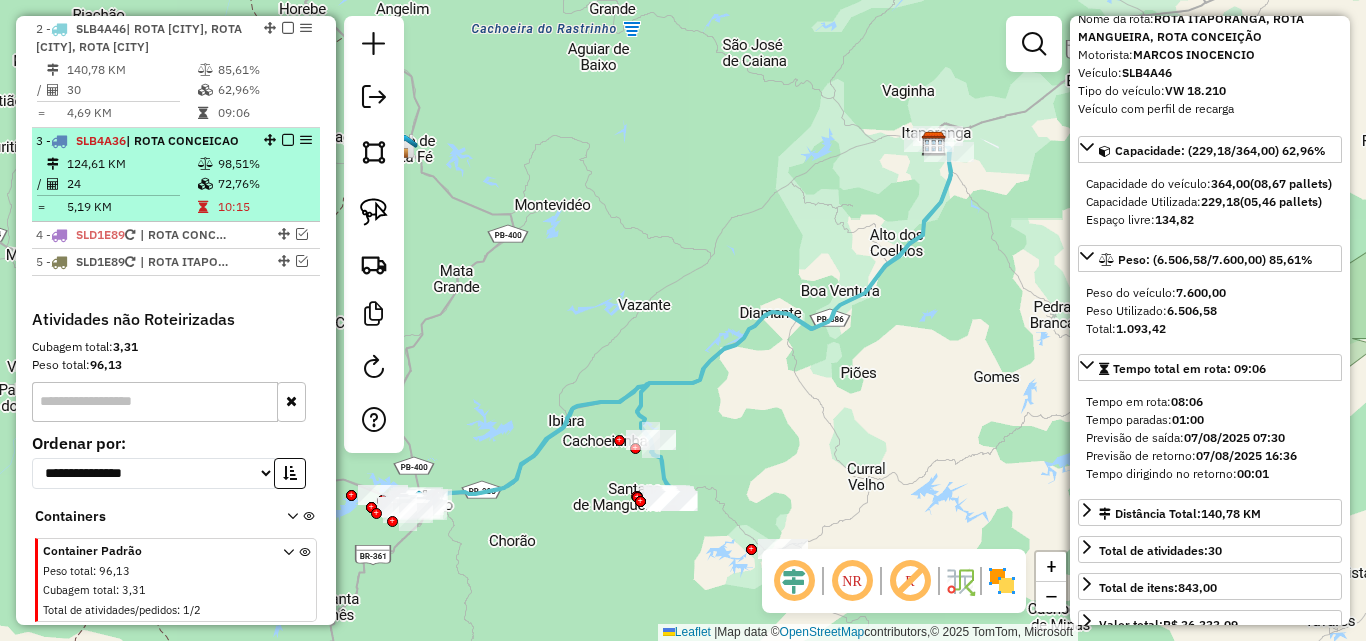 click at bounding box center [207, 164] 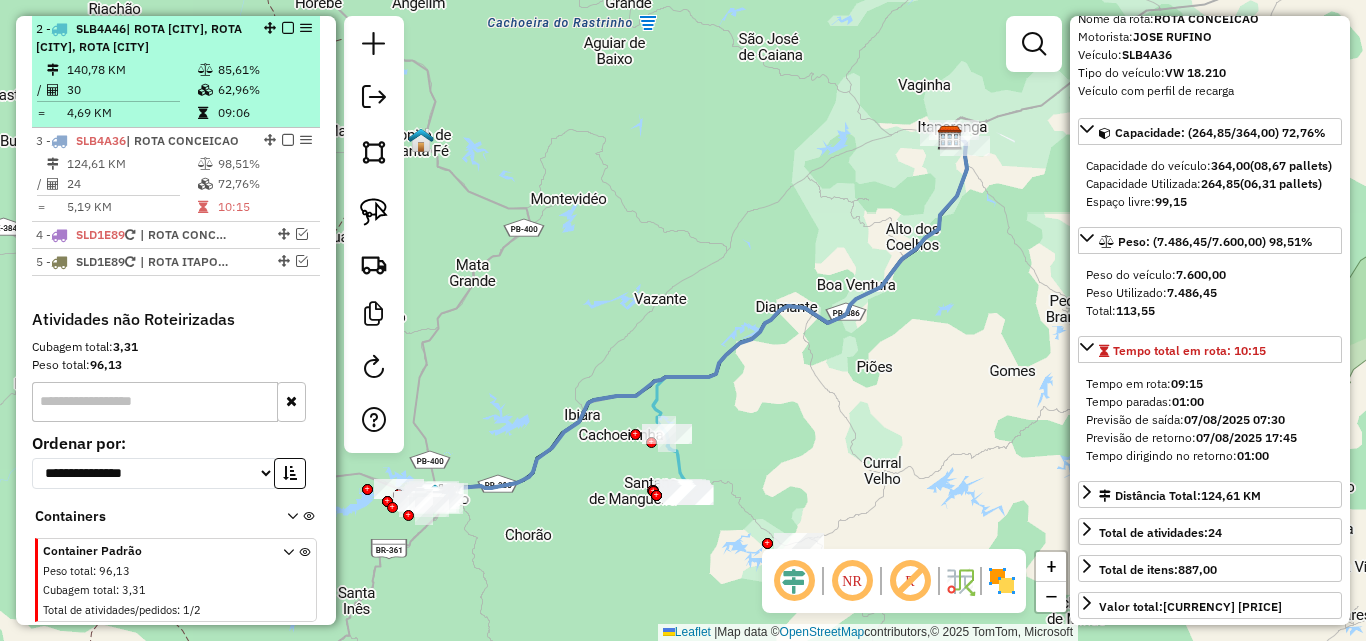 click on "62,96%" at bounding box center (264, 90) 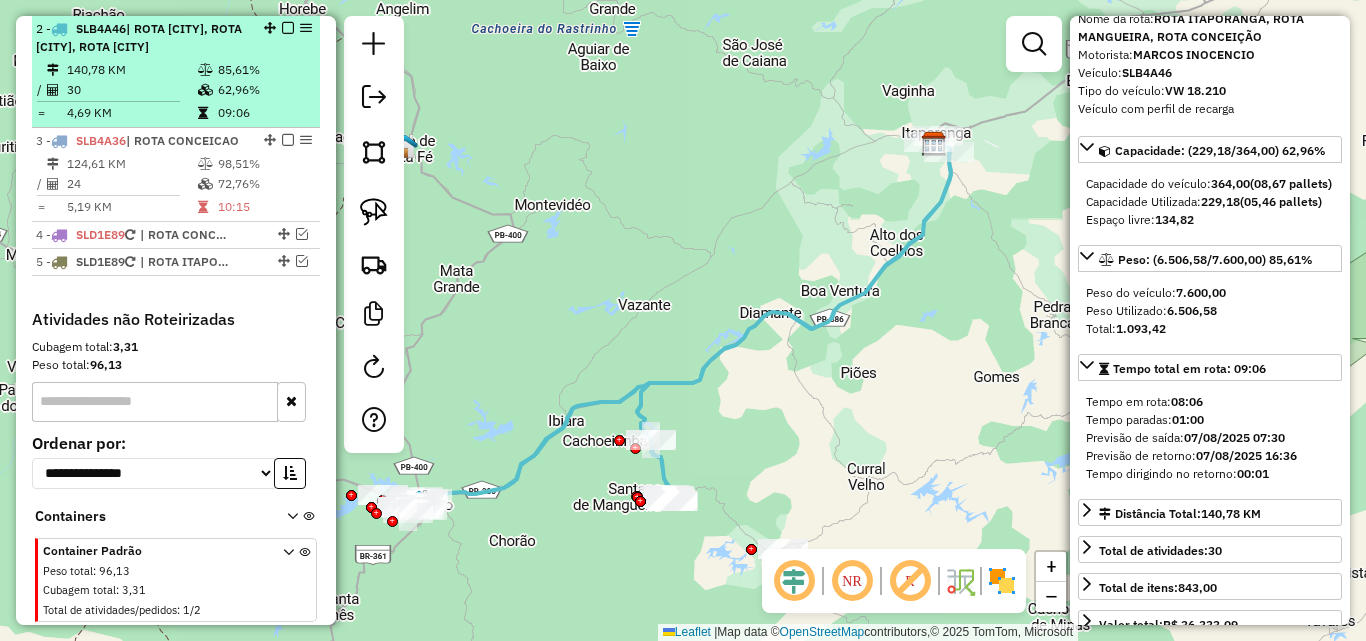 scroll, scrollTop: 701, scrollLeft: 0, axis: vertical 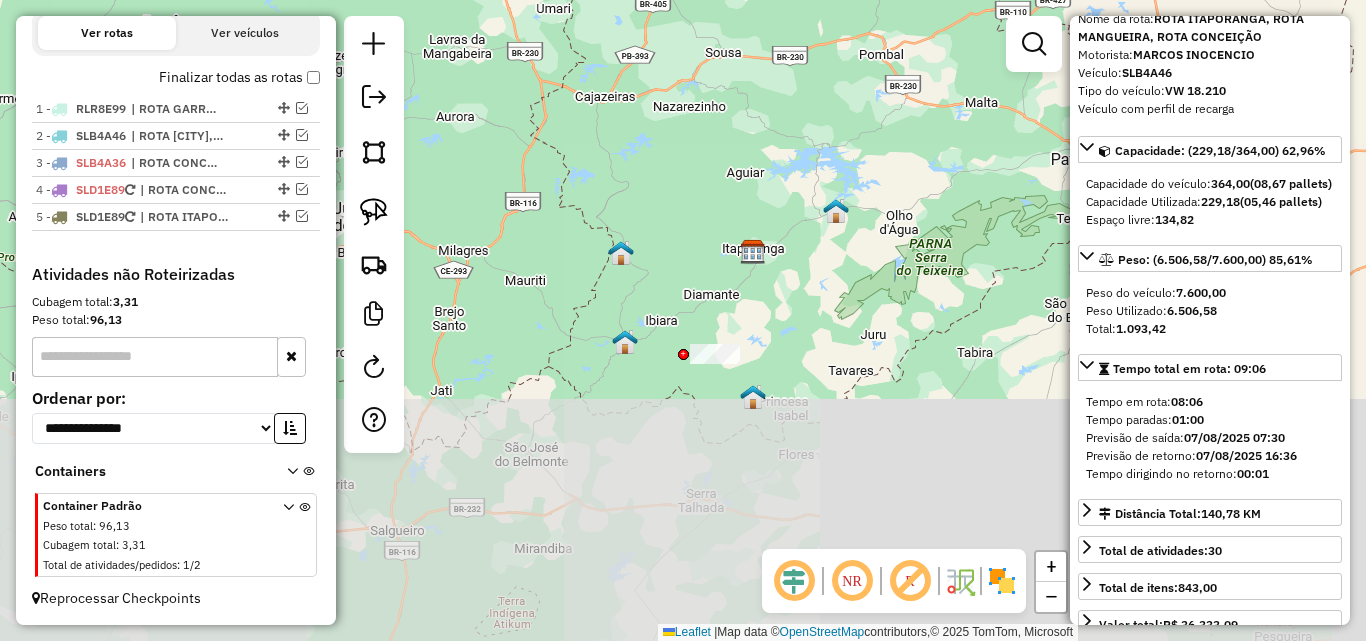 click on "Janela de atendimento Grade de atendimento Capacidade Transportadoras Veículos Cliente Pedidos  Rotas Selecione os dias de semana para filtrar as janelas de atendimento  Seg   Ter   Qua   Qui   Sex   Sáb   Dom  Informe o período da janela de atendimento: De: Até:  Filtrar exatamente a janela do cliente  Considerar janela de atendimento padrão  Selecione os dias de semana para filtrar as grades de atendimento  Seg   Ter   Qua   Qui   Sex   Sáb   Dom   Considerar clientes sem dia de atendimento cadastrado  Clientes fora do dia de atendimento selecionado Filtrar as atividades entre os valores definidos abaixo:  Peso mínimo:   Peso máximo:   Cubagem mínima:   Cubagem máxima:   De:   Até:  Filtrar as atividades entre o tempo de atendimento definido abaixo:  De:   Até:   Considerar capacidade total dos clientes não roteirizados Transportadora: Selecione um ou mais itens Tipo de veículo: Selecione um ou mais itens Veículo: Selecione um ou mais itens Motorista: Selecione um ou mais itens Nome: Rótulo:" 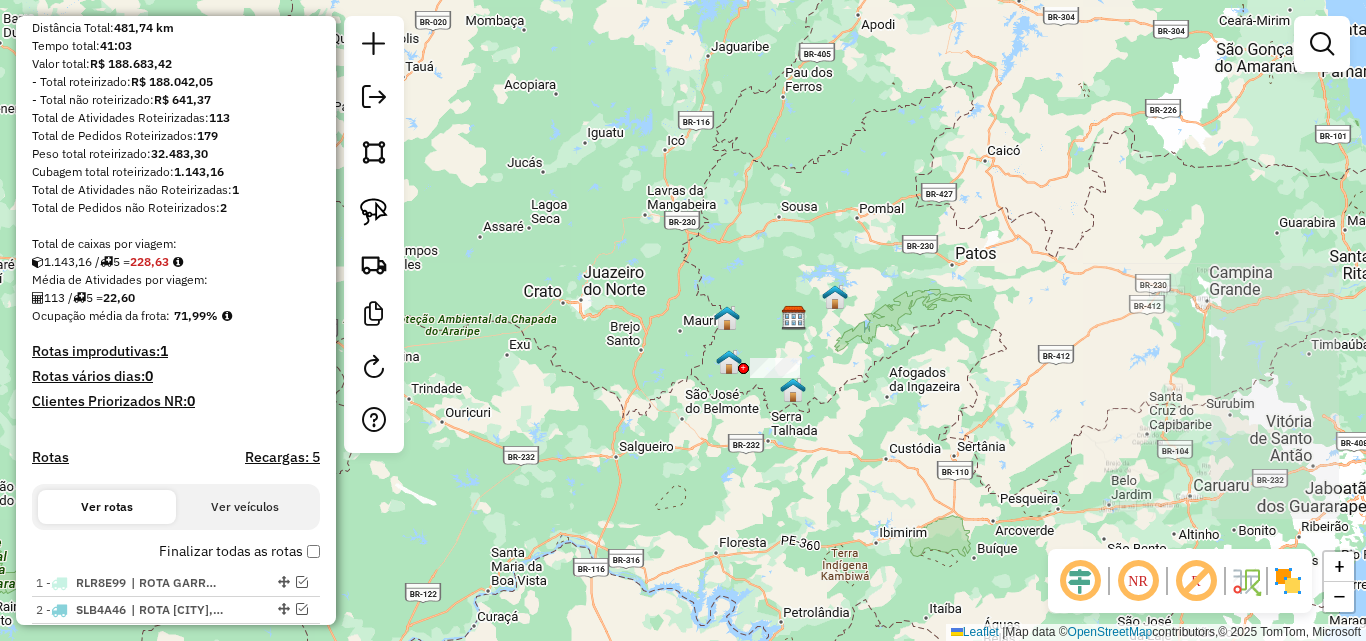 scroll, scrollTop: 0, scrollLeft: 0, axis: both 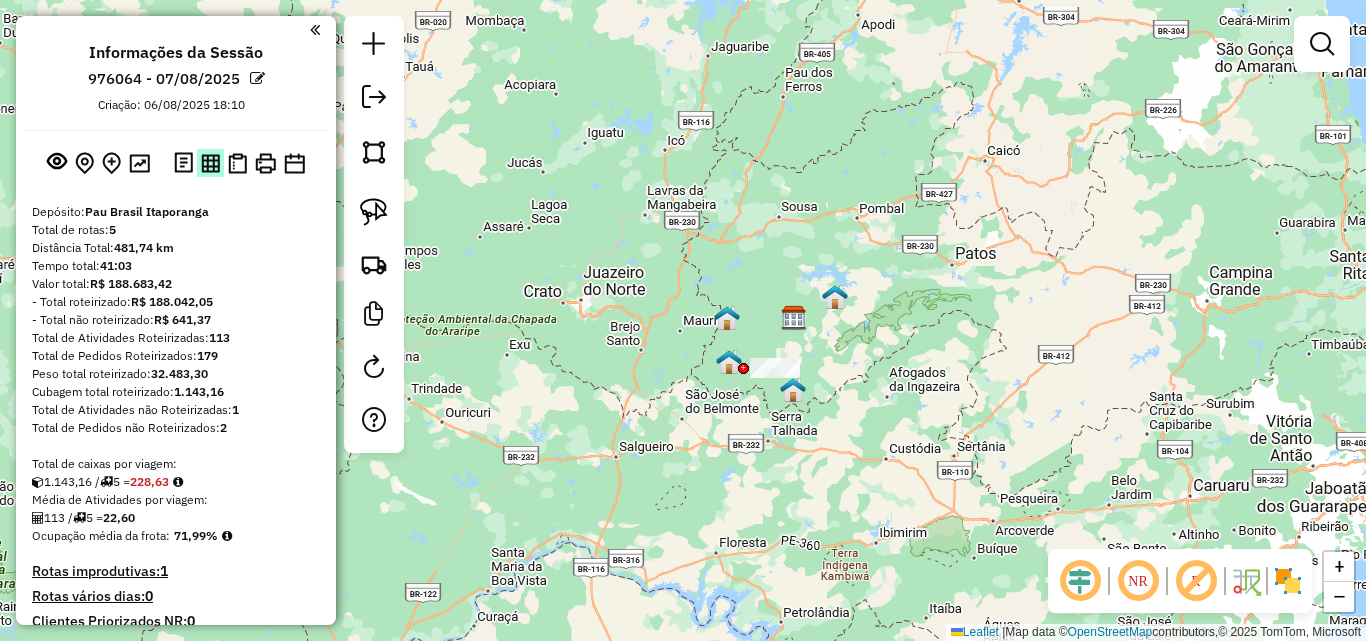 click at bounding box center (210, 163) 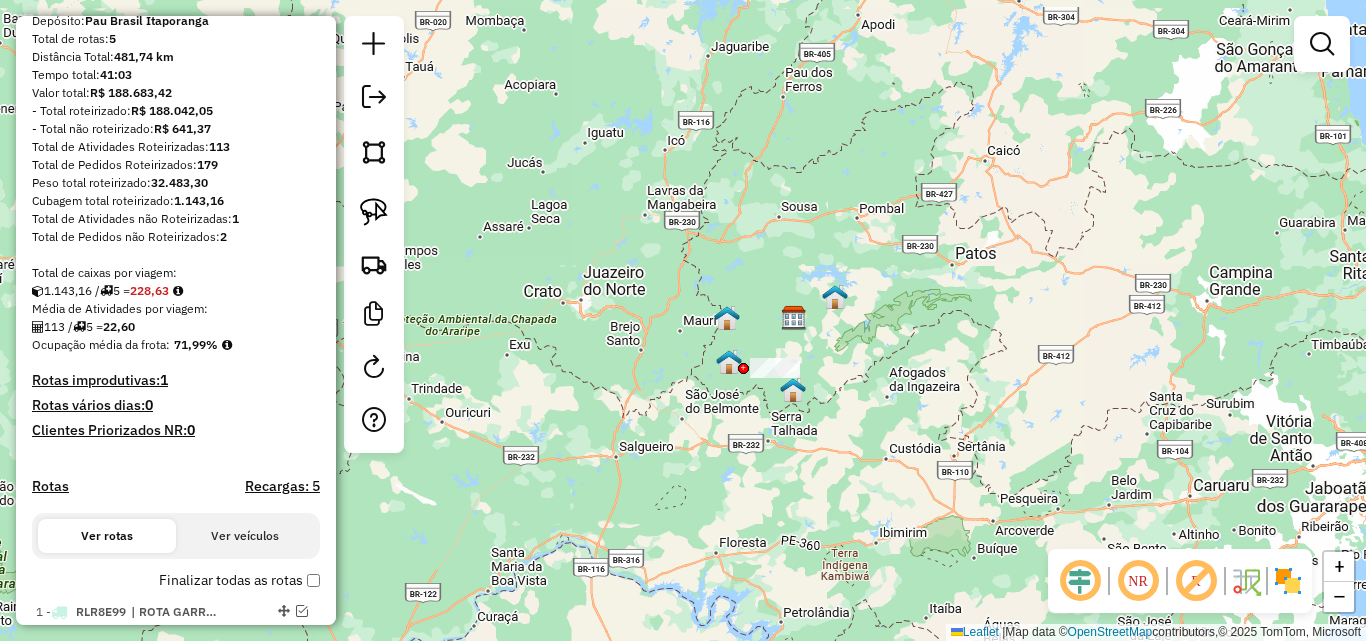 scroll, scrollTop: 400, scrollLeft: 0, axis: vertical 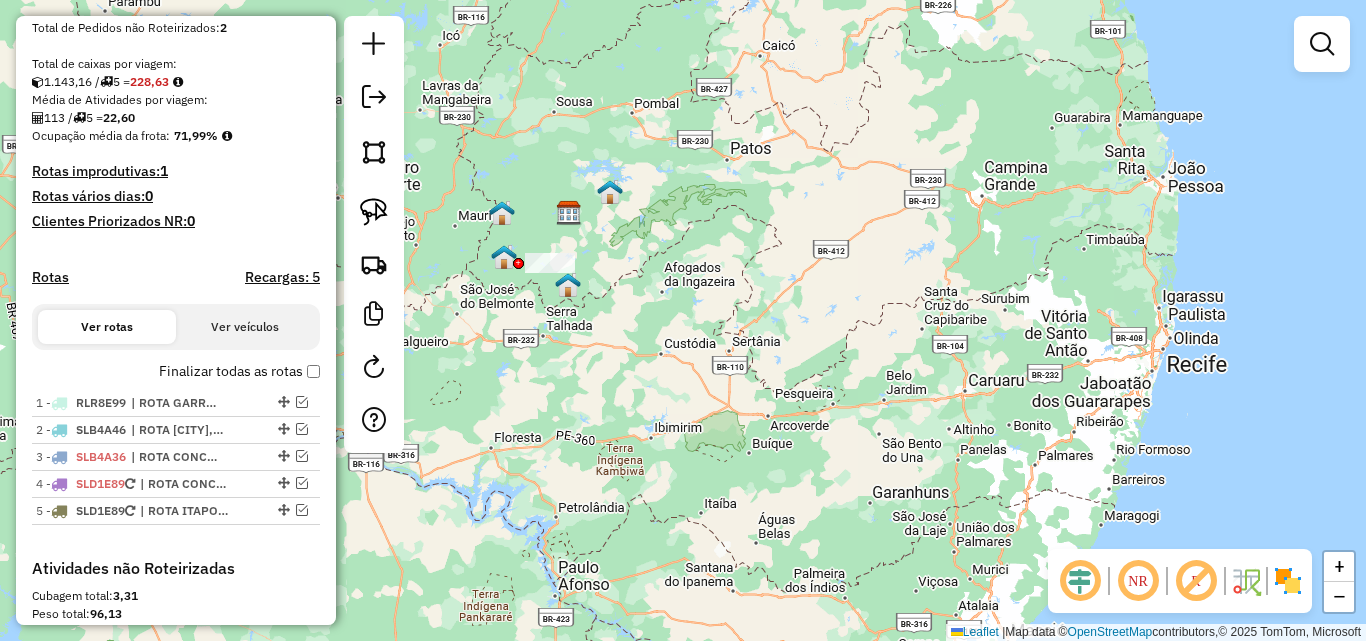 drag, startPoint x: 1279, startPoint y: 443, endPoint x: 1056, endPoint y: 341, distance: 245.2203 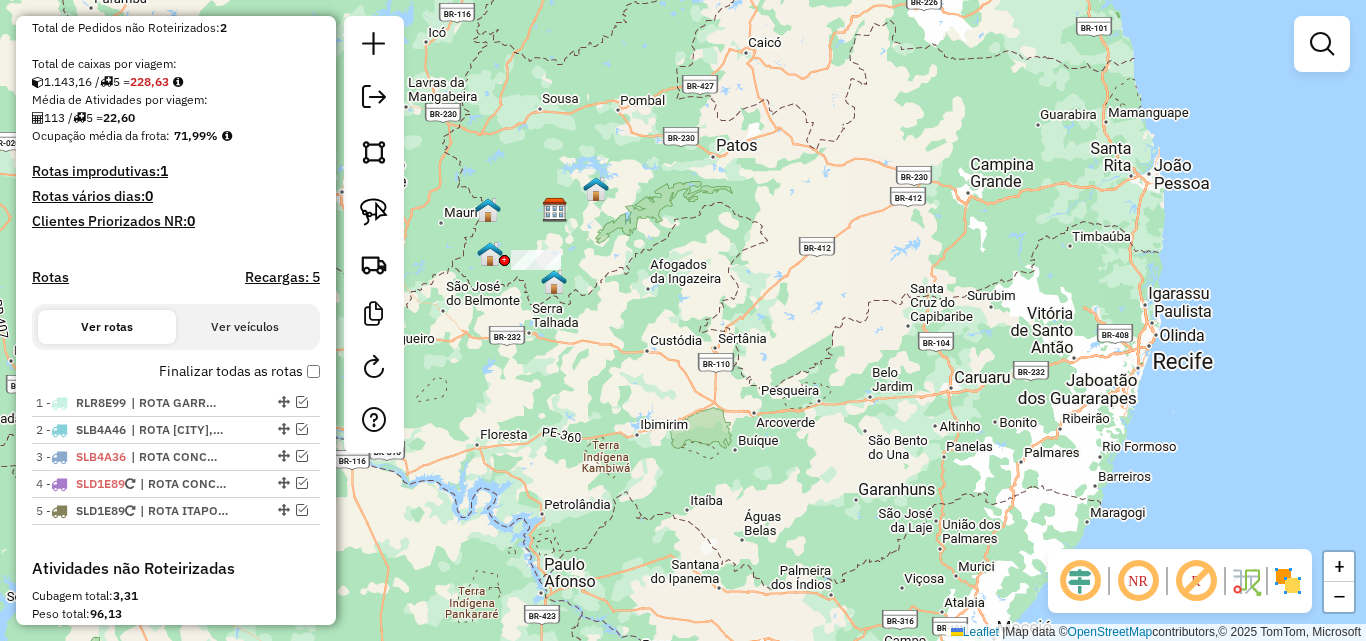 click on "Janela de atendimento Grade de atendimento Capacidade Transportadoras Veículos Cliente Pedidos  Rotas Selecione os dias de semana para filtrar as janelas de atendimento  Seg   Ter   Qua   Qui   Sex   Sáb   Dom  Informe o período da janela de atendimento: De: Até:  Filtrar exatamente a janela do cliente  Considerar janela de atendimento padrão  Selecione os dias de semana para filtrar as grades de atendimento  Seg   Ter   Qua   Qui   Sex   Sáb   Dom   Considerar clientes sem dia de atendimento cadastrado  Clientes fora do dia de atendimento selecionado Filtrar as atividades entre os valores definidos abaixo:  Peso mínimo:   Peso máximo:   Cubagem mínima:   Cubagem máxima:   De:   Até:  Filtrar as atividades entre o tempo de atendimento definido abaixo:  De:   Até:   Considerar capacidade total dos clientes não roteirizados Transportadora: Selecione um ou mais itens Tipo de veículo: Selecione um ou mais itens Veículo: Selecione um ou mais itens Motorista: Selecione um ou mais itens Nome: Rótulo:" 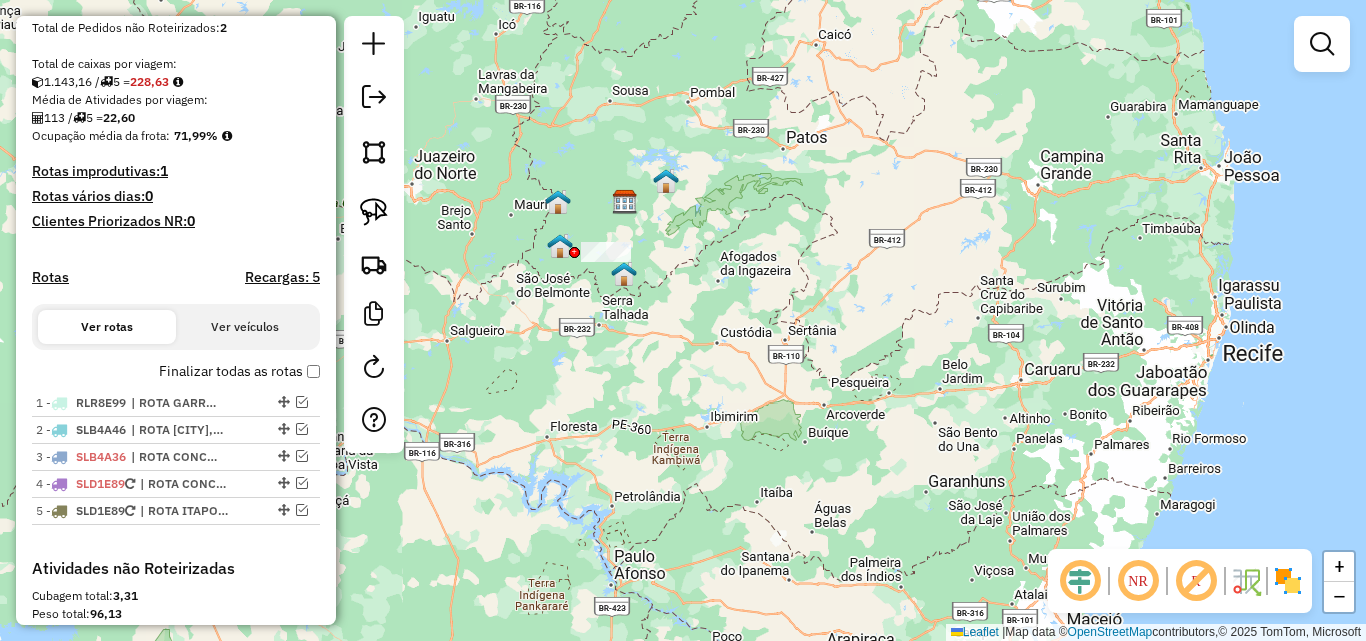 drag, startPoint x: 1016, startPoint y: 438, endPoint x: 1101, endPoint y: 428, distance: 85.58621 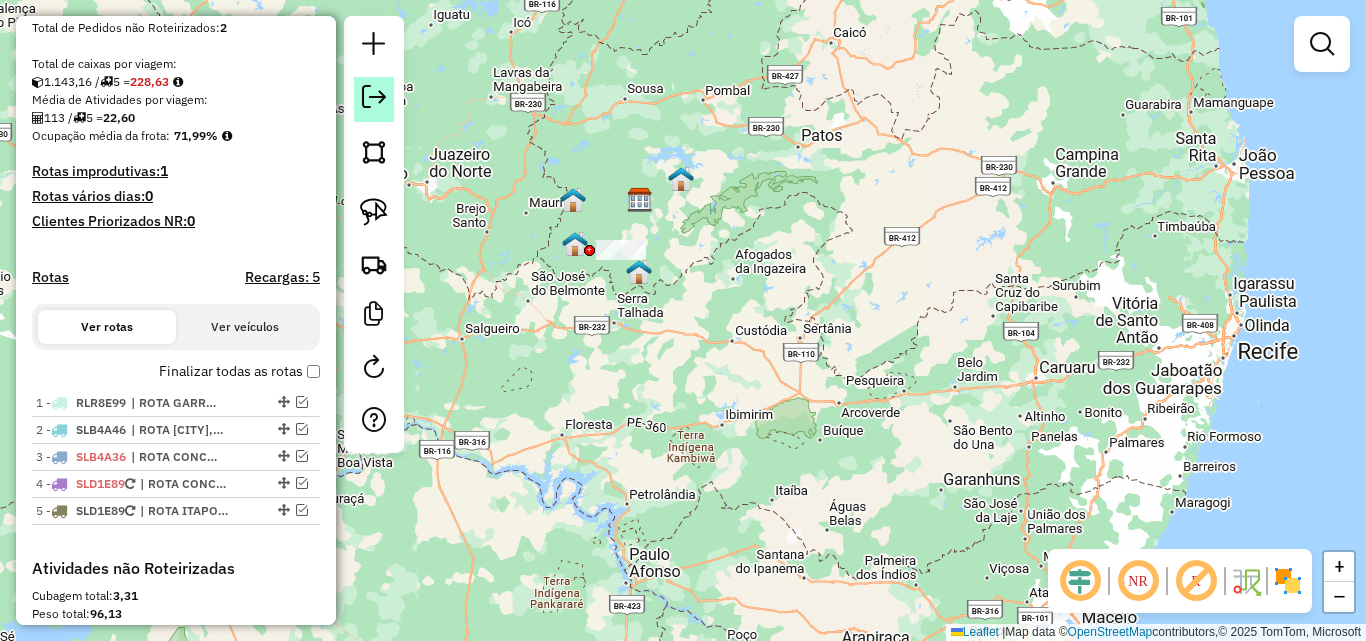 click 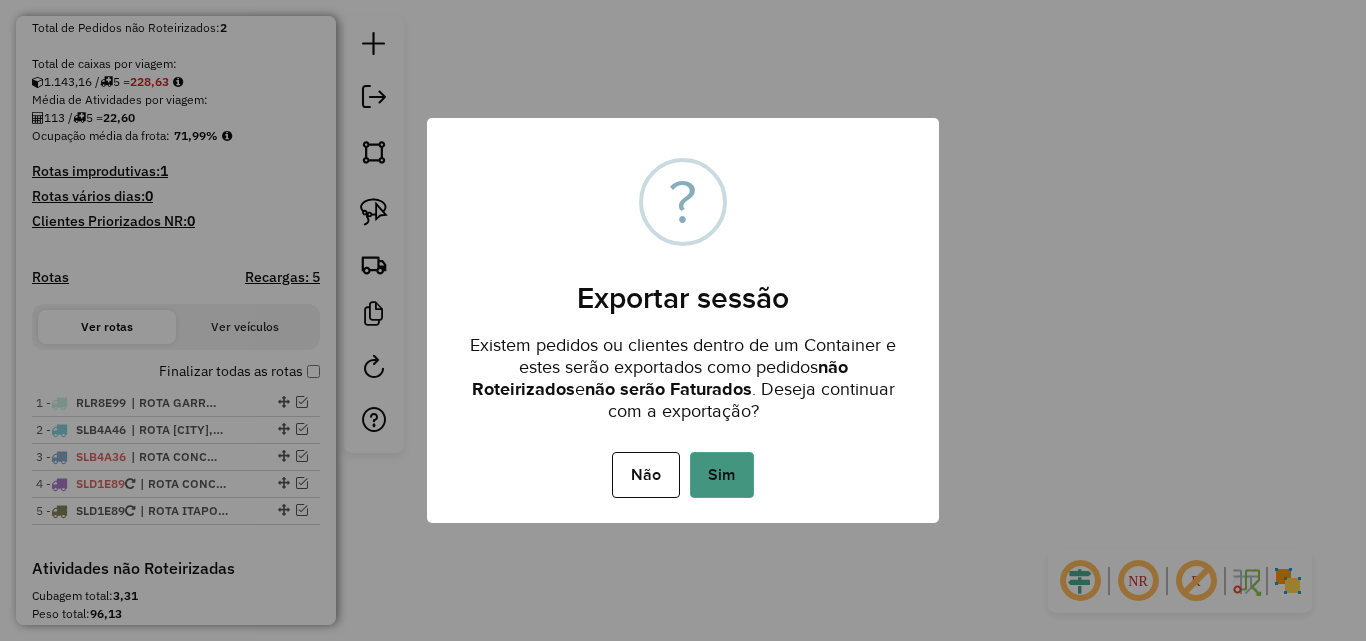 click on "Sim" at bounding box center [722, 475] 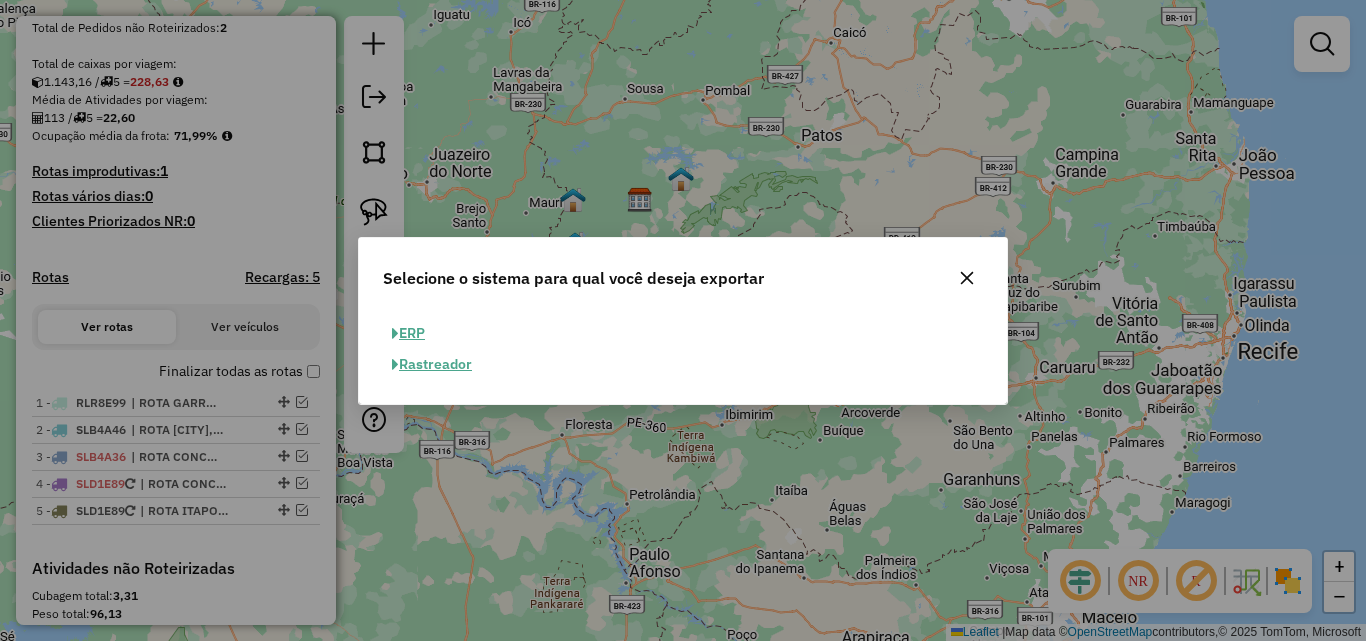 drag, startPoint x: 429, startPoint y: 329, endPoint x: 607, endPoint y: 377, distance: 184.35835 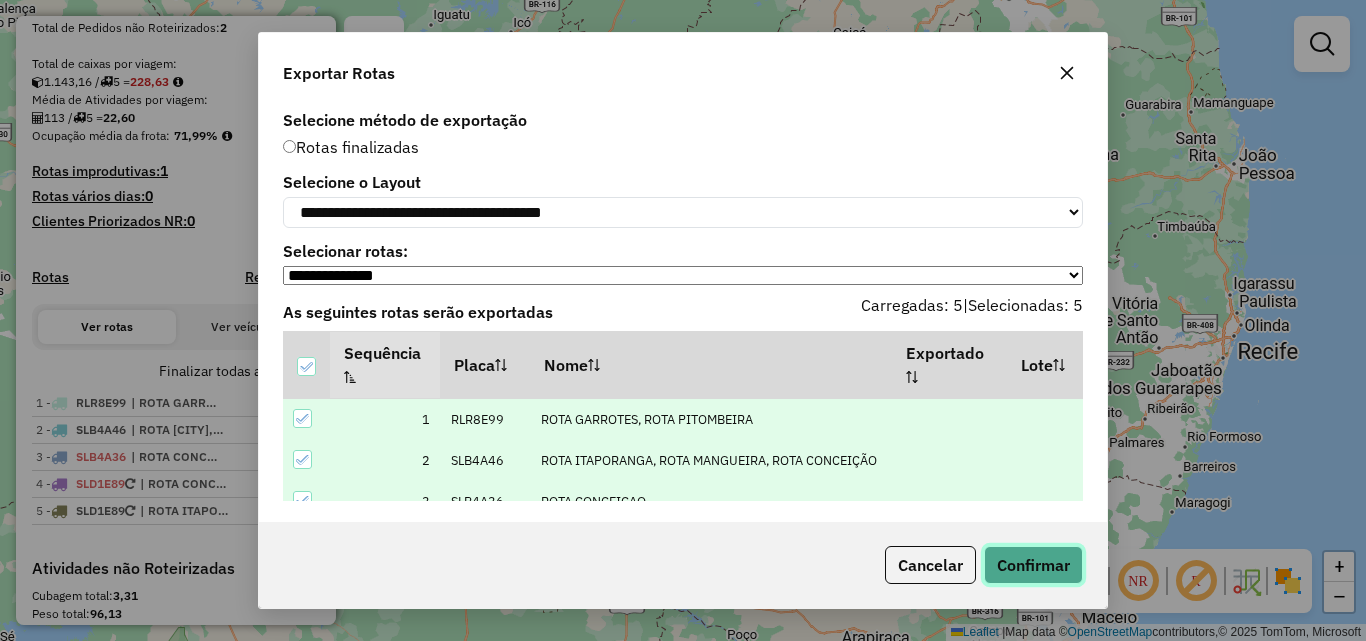 click on "Confirmar" 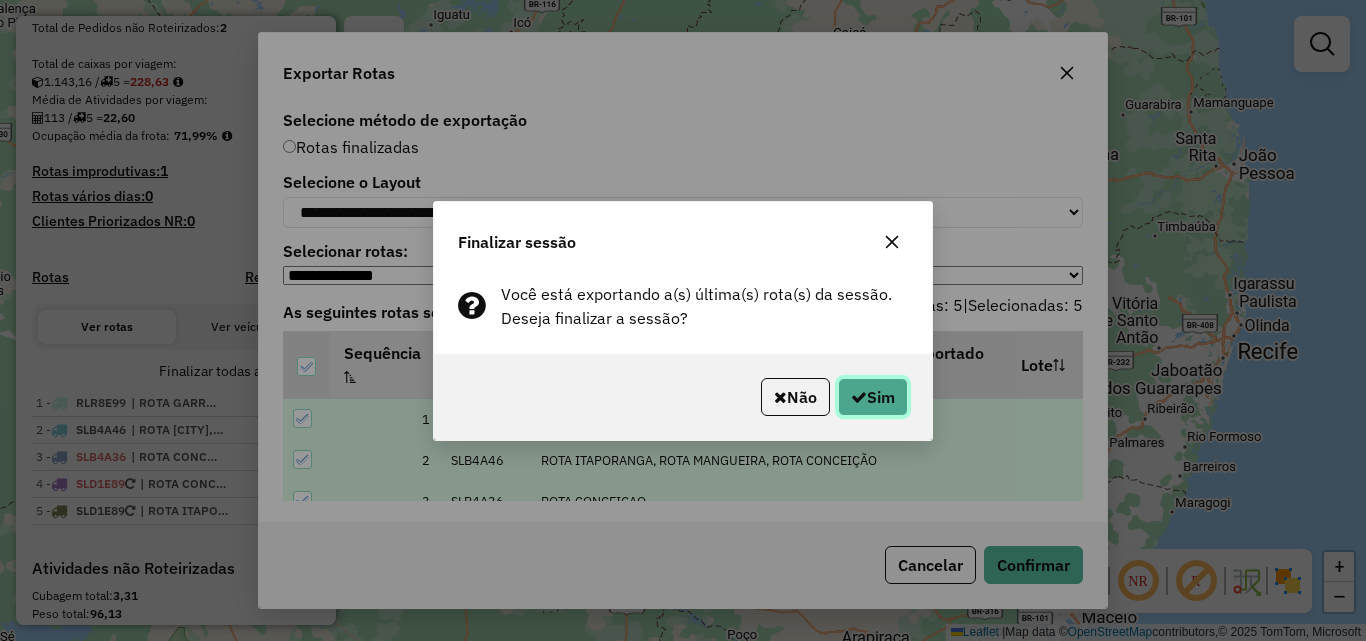 click on "Sim" 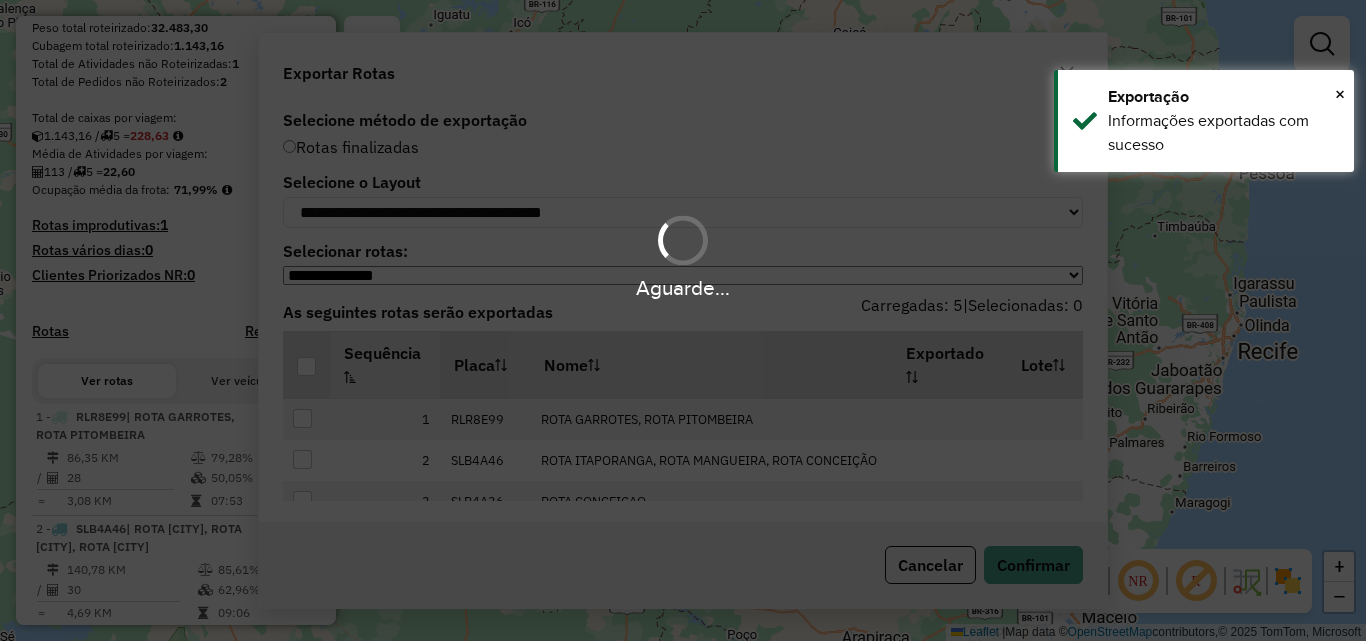 scroll, scrollTop: 454, scrollLeft: 0, axis: vertical 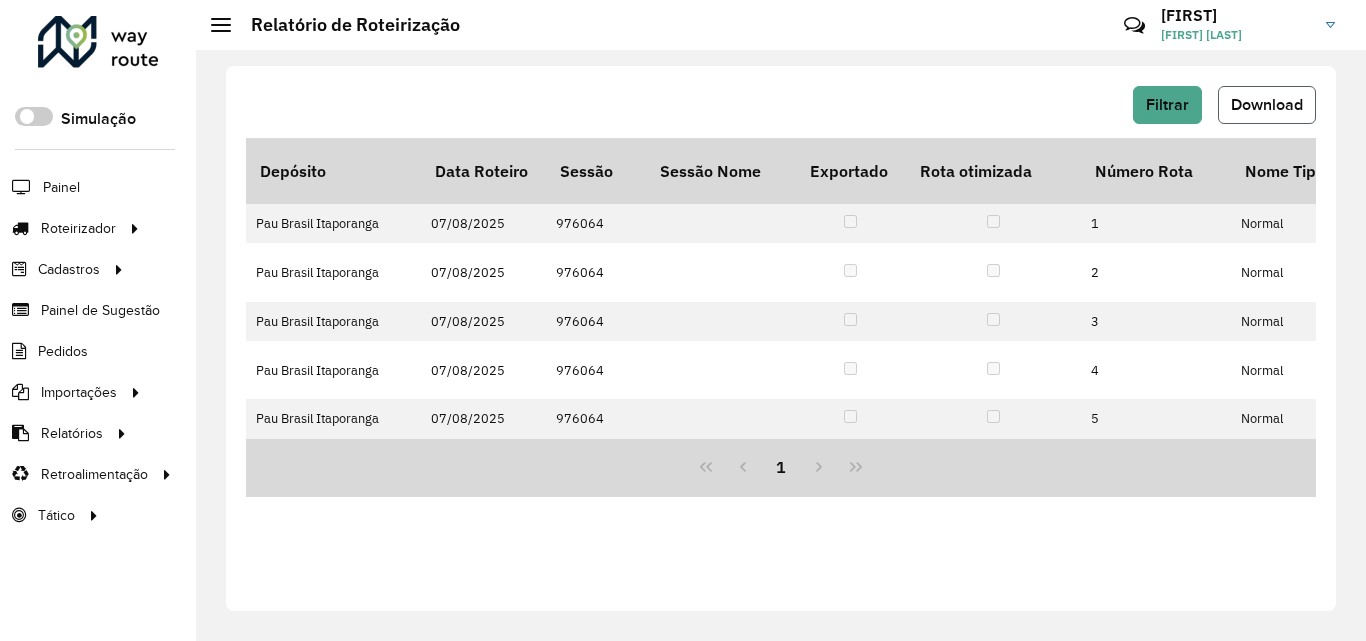 click on "Download" 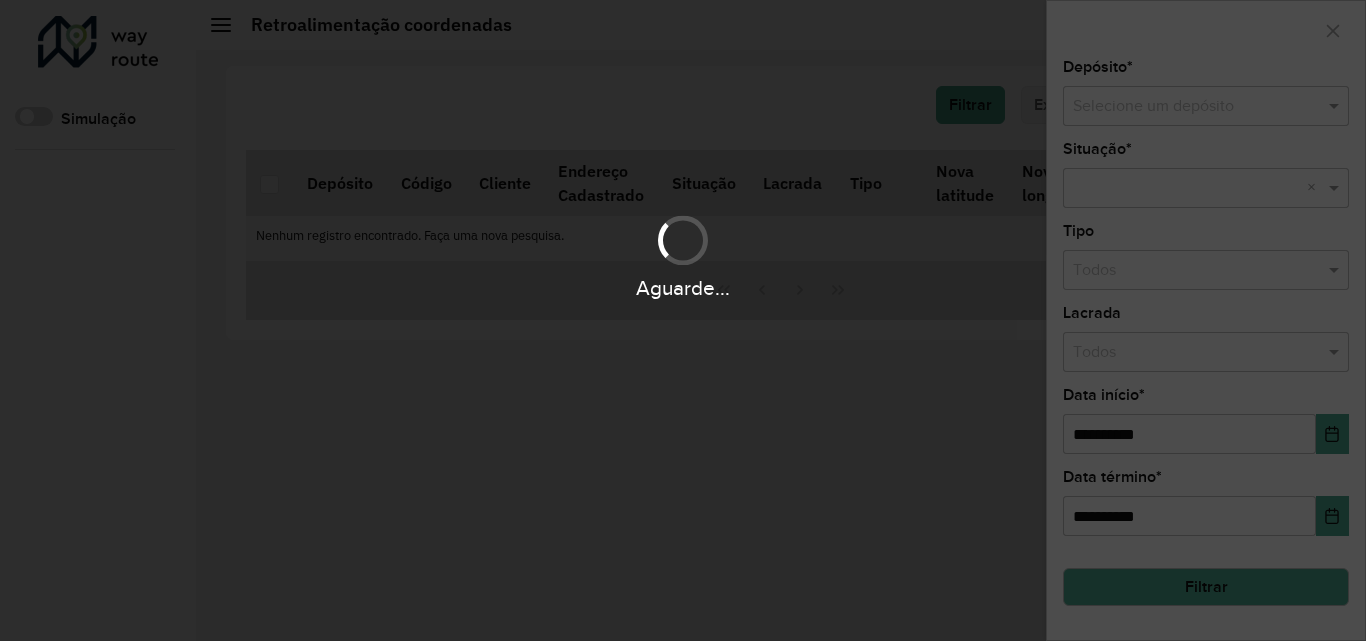 scroll, scrollTop: 0, scrollLeft: 0, axis: both 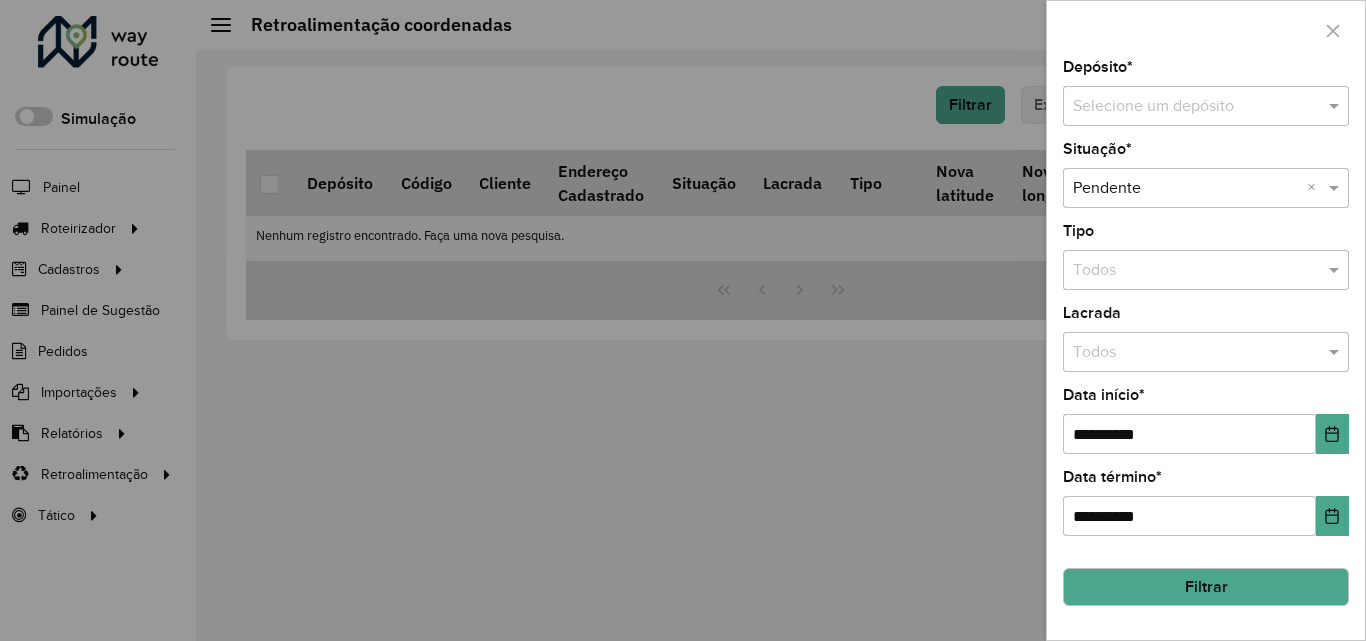 click at bounding box center [1186, 107] 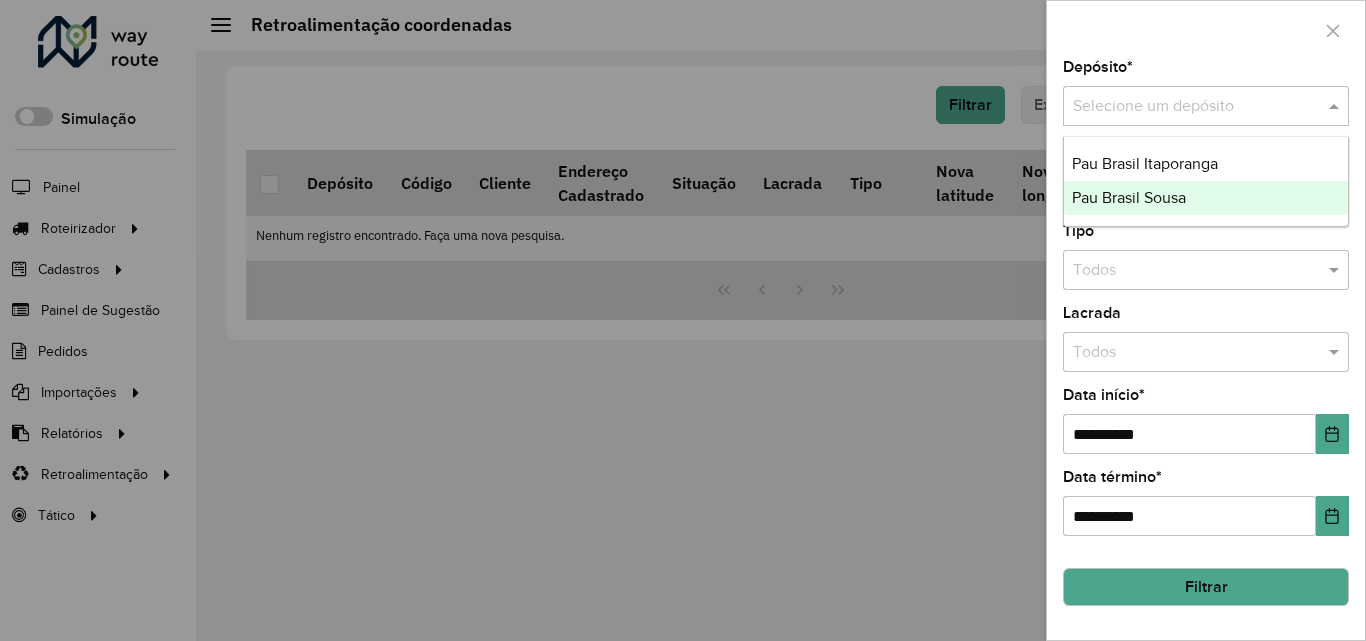 drag, startPoint x: 1166, startPoint y: 192, endPoint x: 1186, endPoint y: 260, distance: 70.88018 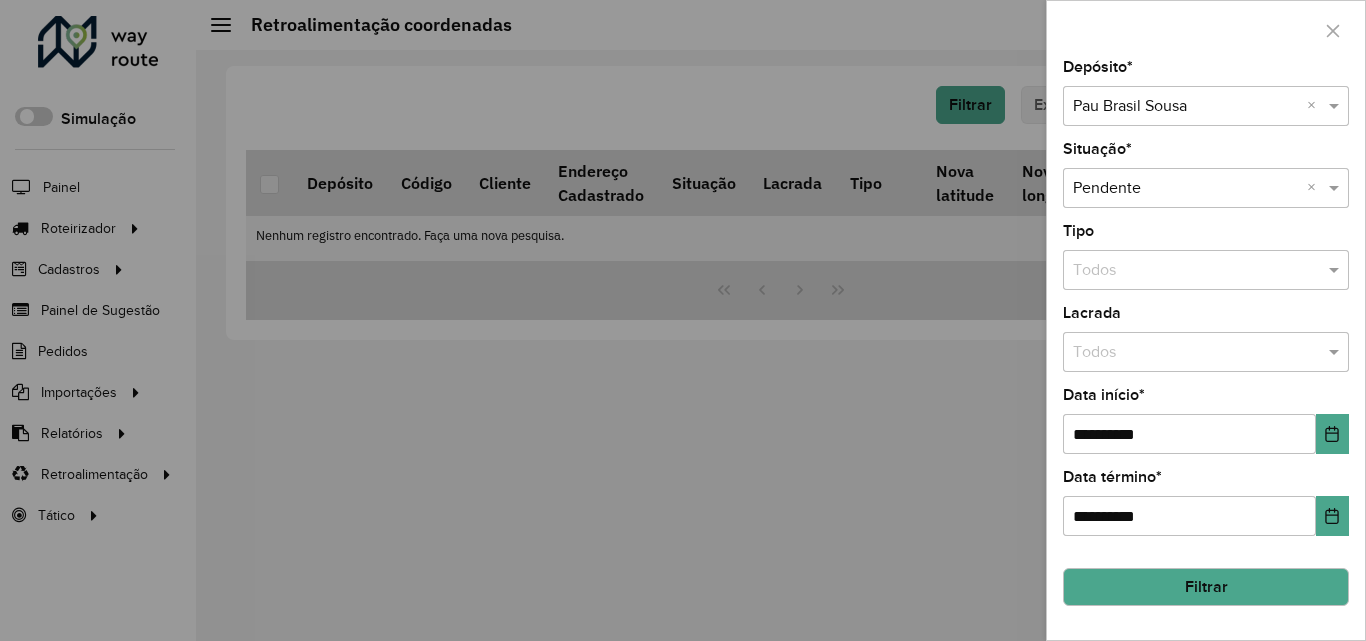 click on "Filtrar" 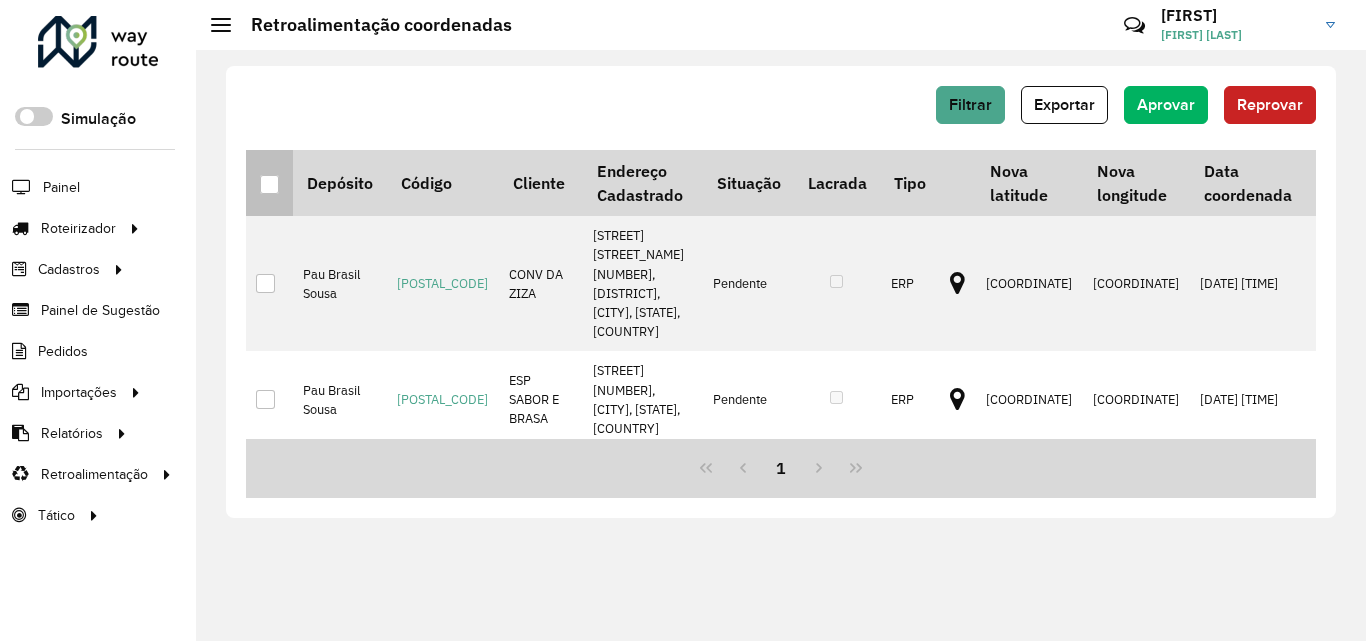 drag, startPoint x: 270, startPoint y: 184, endPoint x: 830, endPoint y: 152, distance: 560.9135 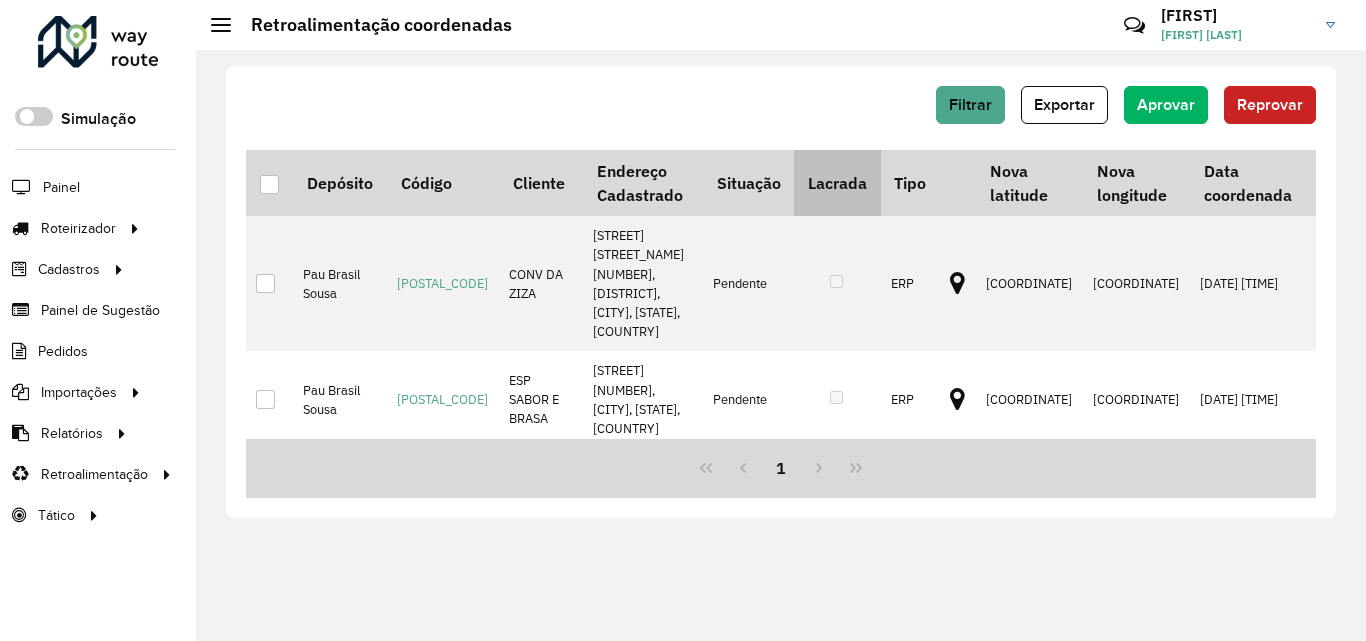 click at bounding box center (269, 184) 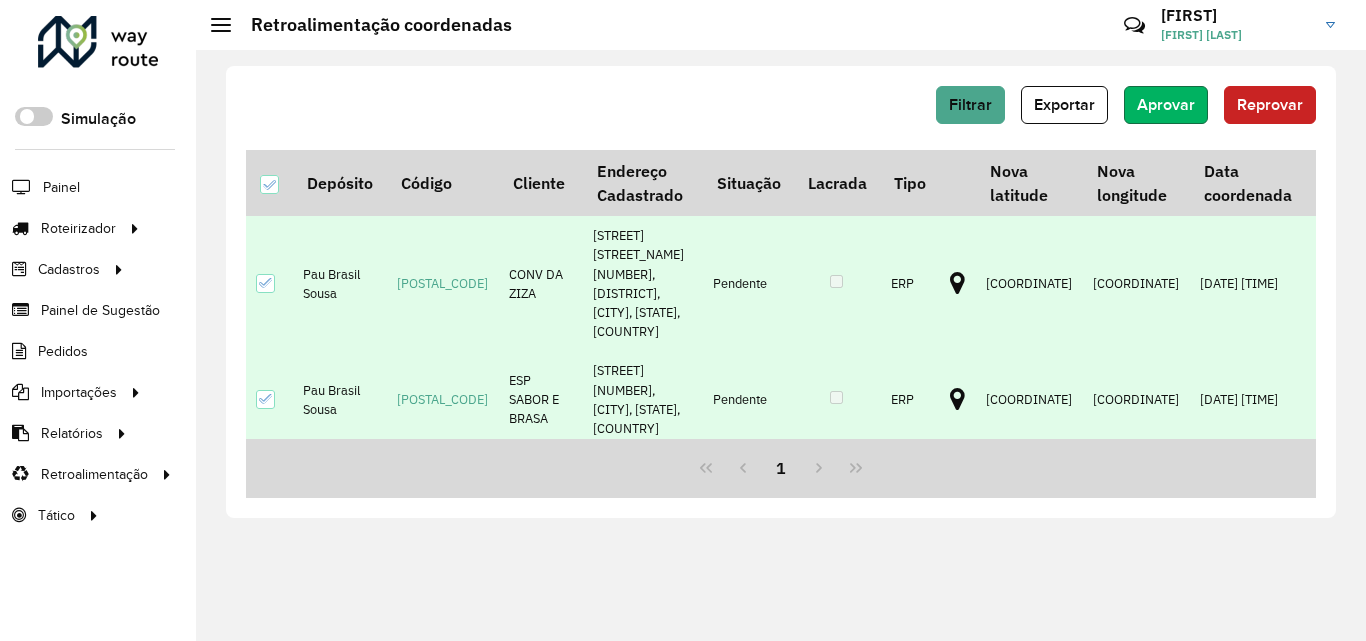 click on "Aprovar" 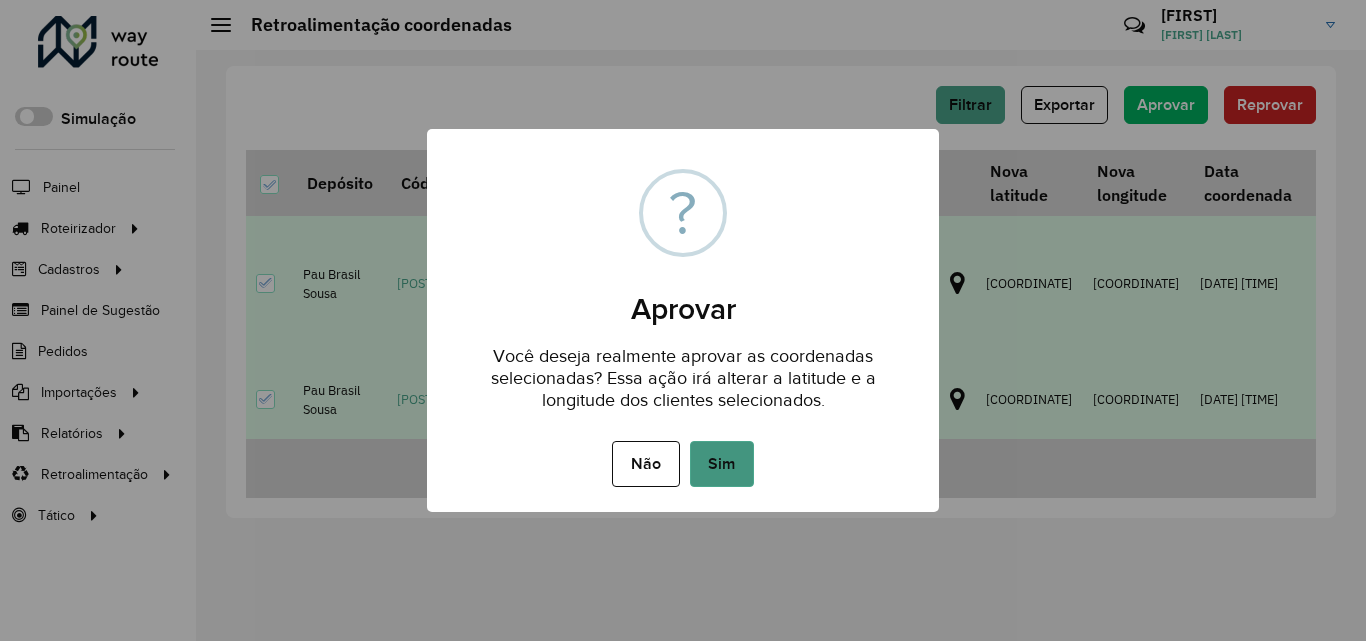 click on "Sim" at bounding box center [722, 464] 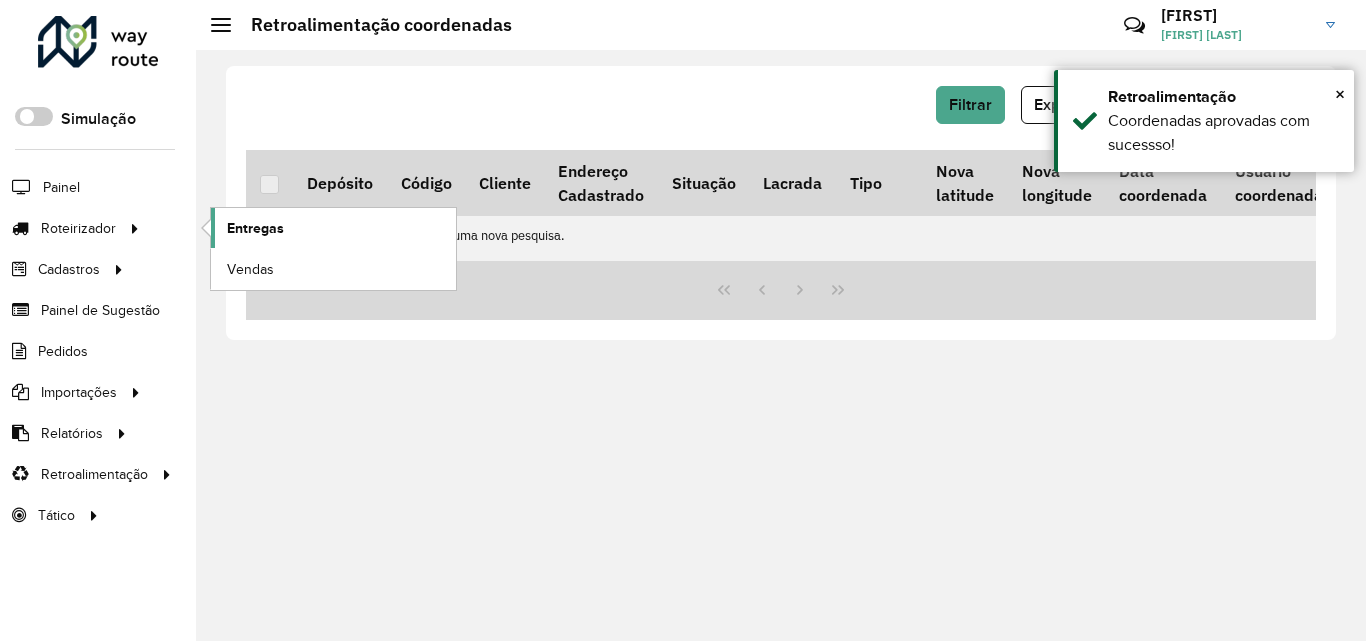 click on "Entregas" 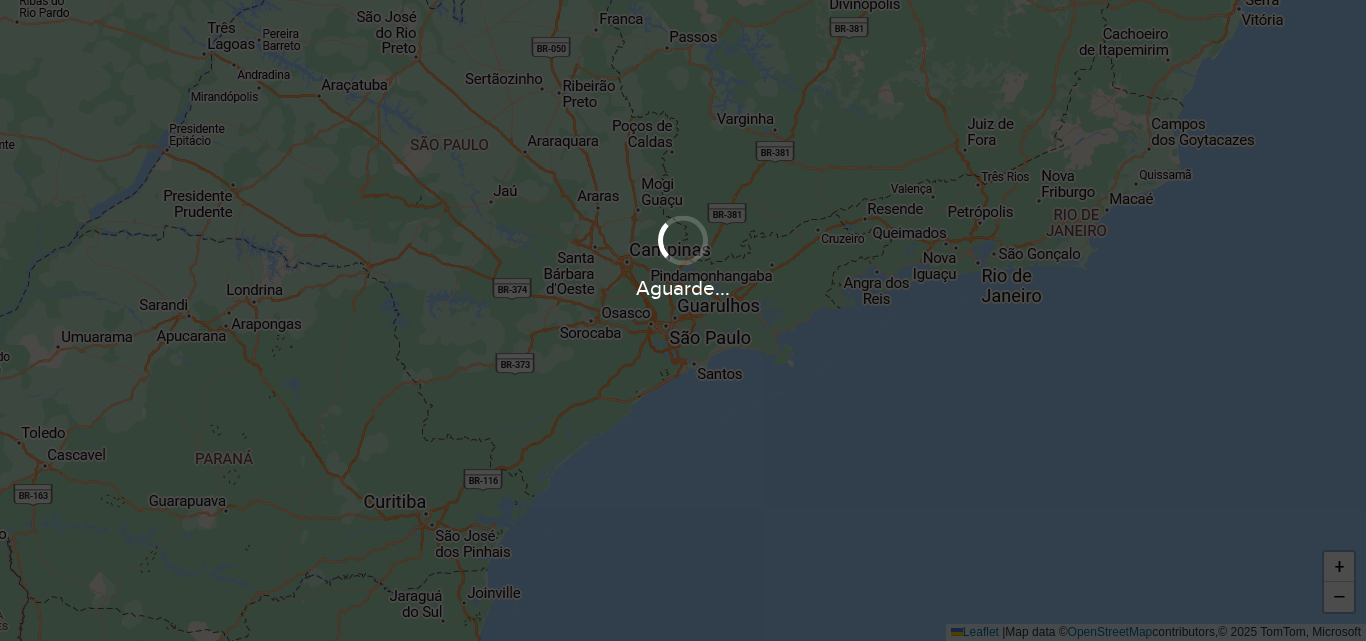 scroll, scrollTop: 0, scrollLeft: 0, axis: both 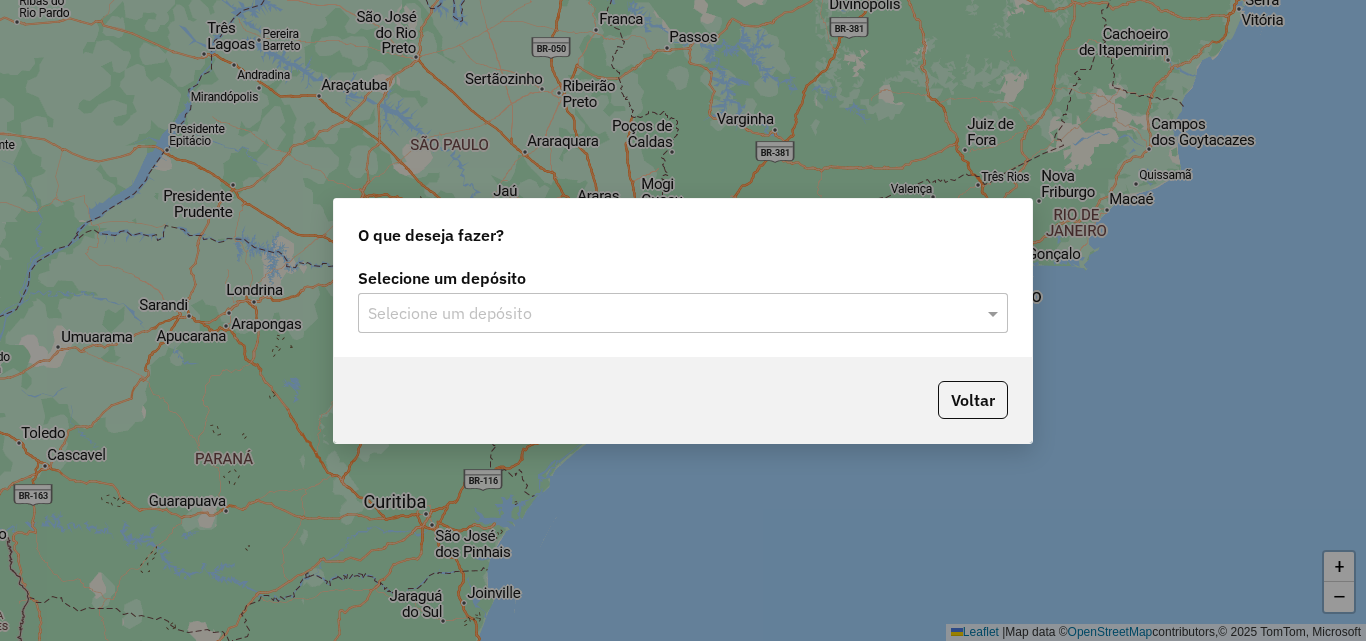 click on "Selecione um depósito" 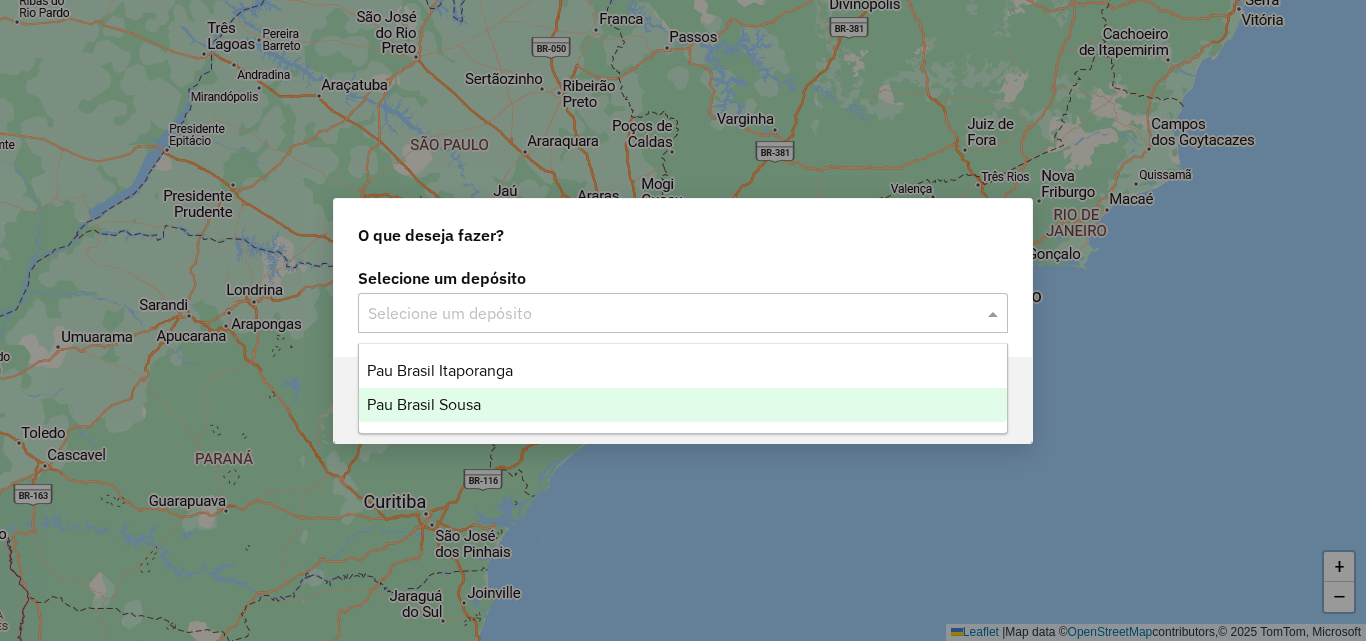 click on "Pau Brasil Sousa" at bounding box center [683, 405] 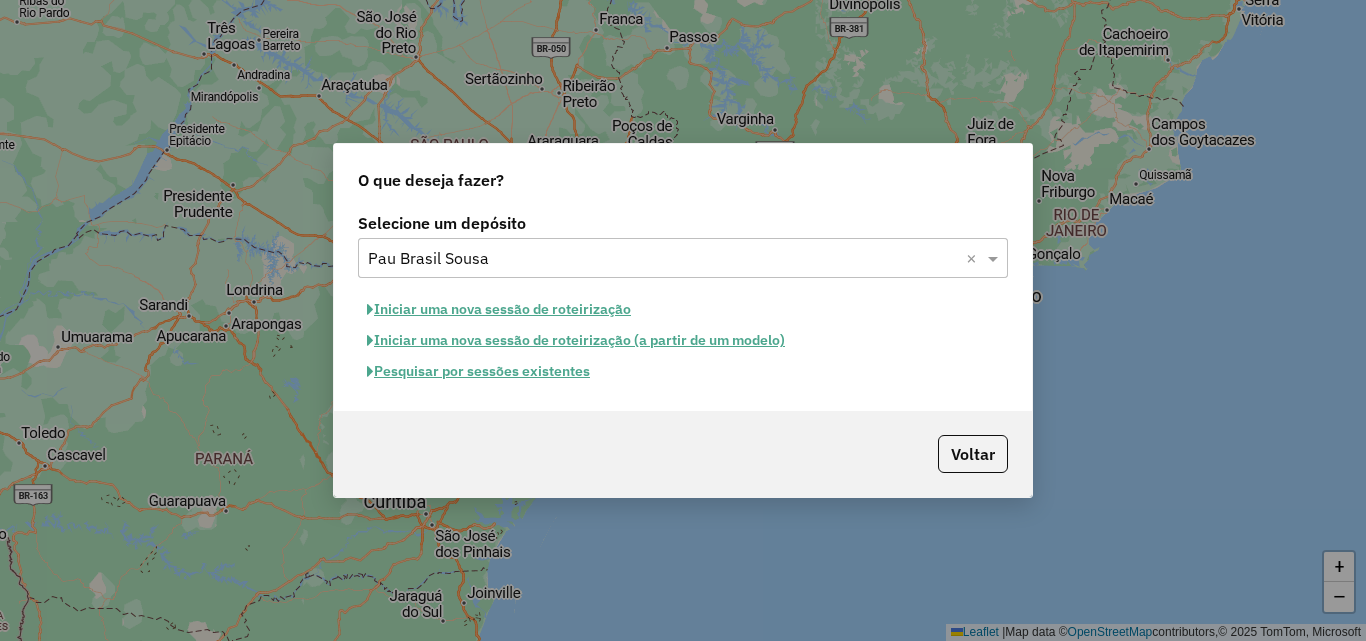 click on "Iniciar uma nova sessão de roteirização" 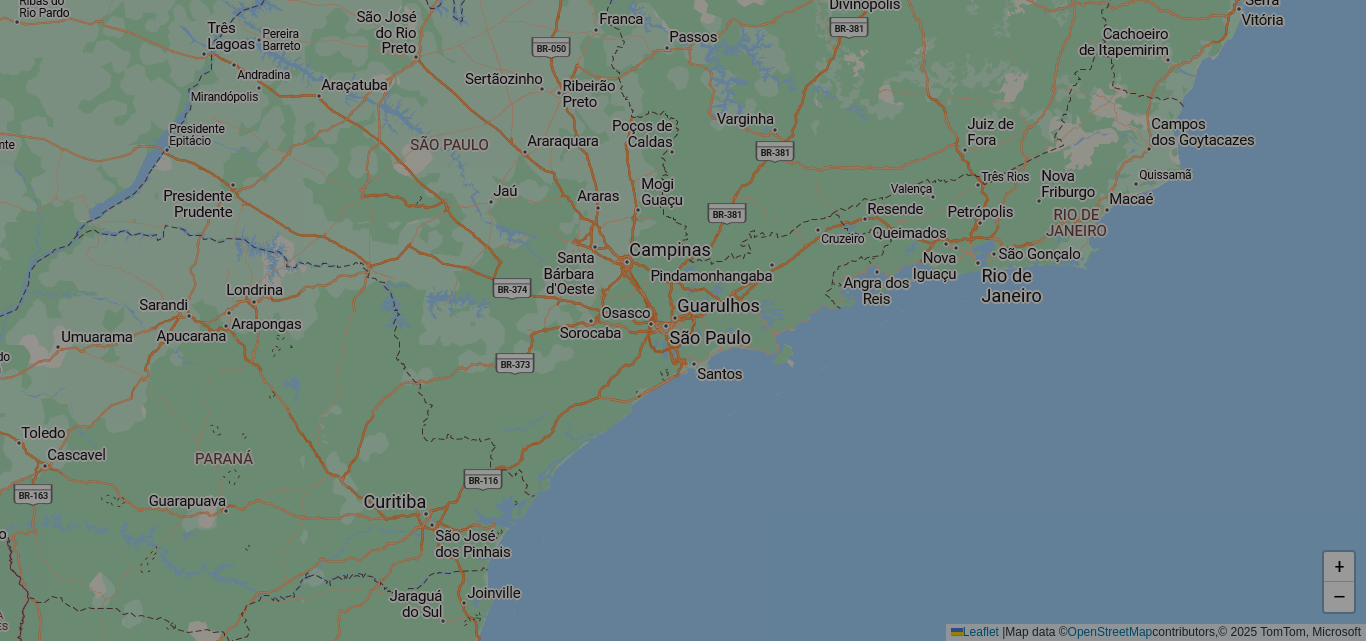 select on "*" 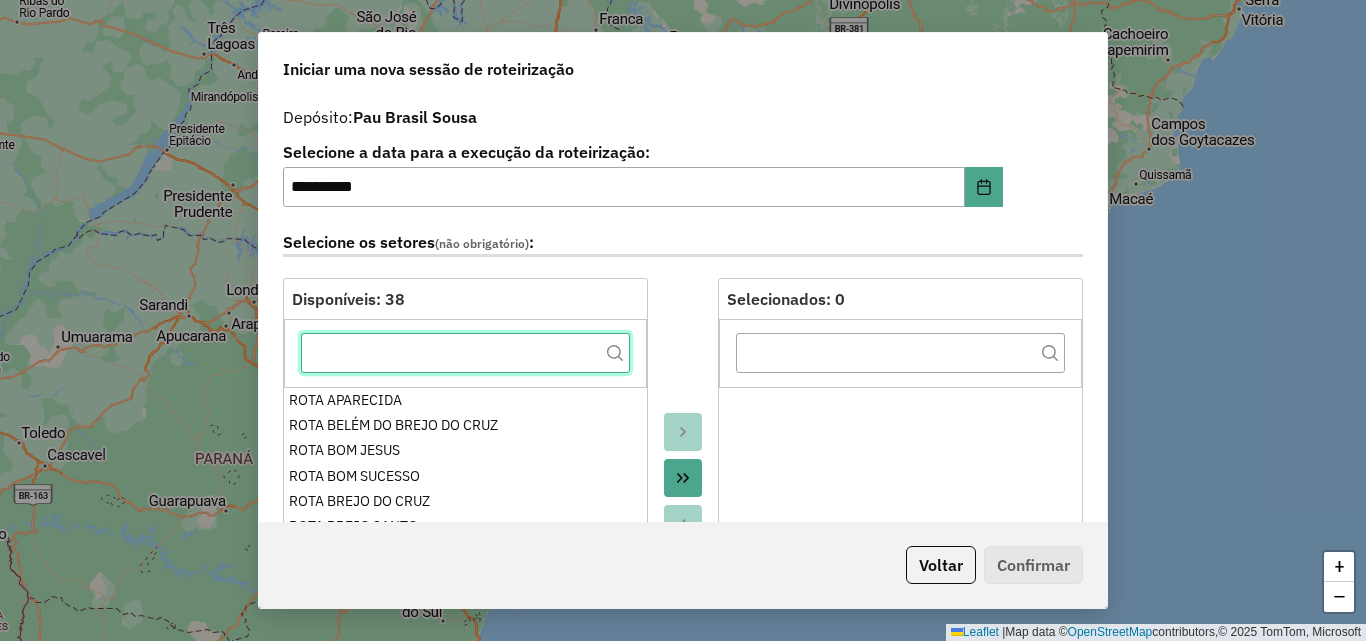 click 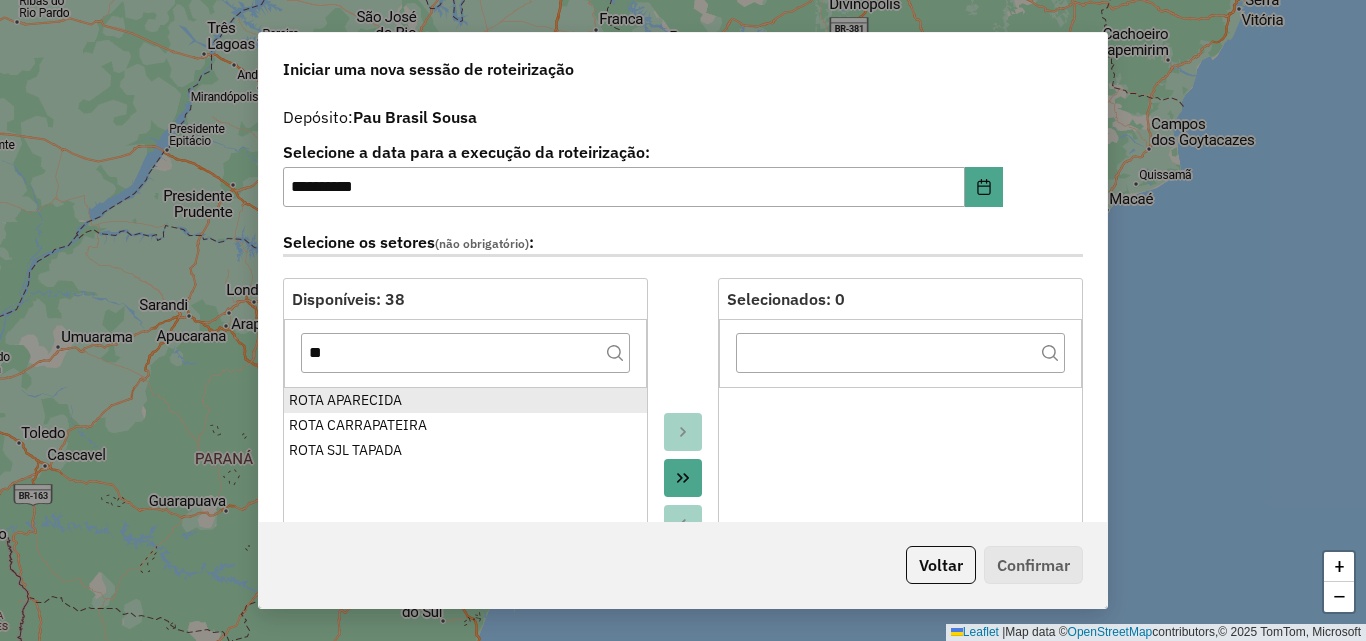 click on "ROTA APARECIDA" at bounding box center (465, 400) 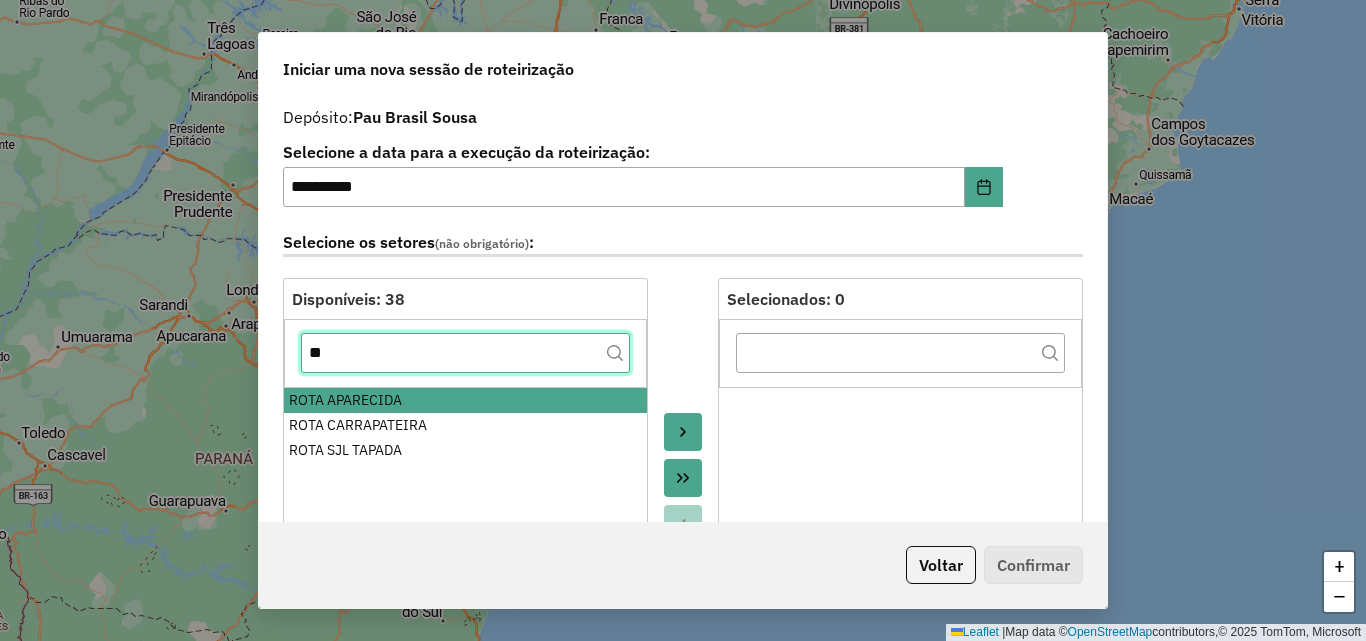 click on "**" 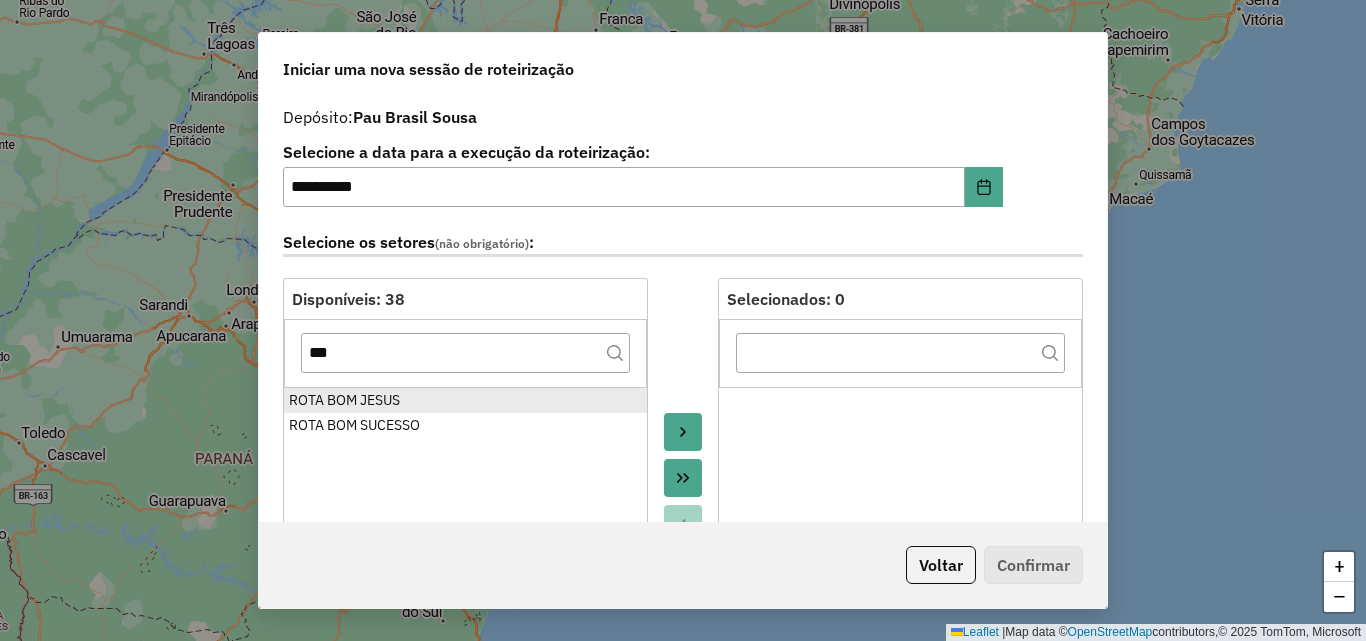 click on "ROTA BOM JESUS" at bounding box center [465, 400] 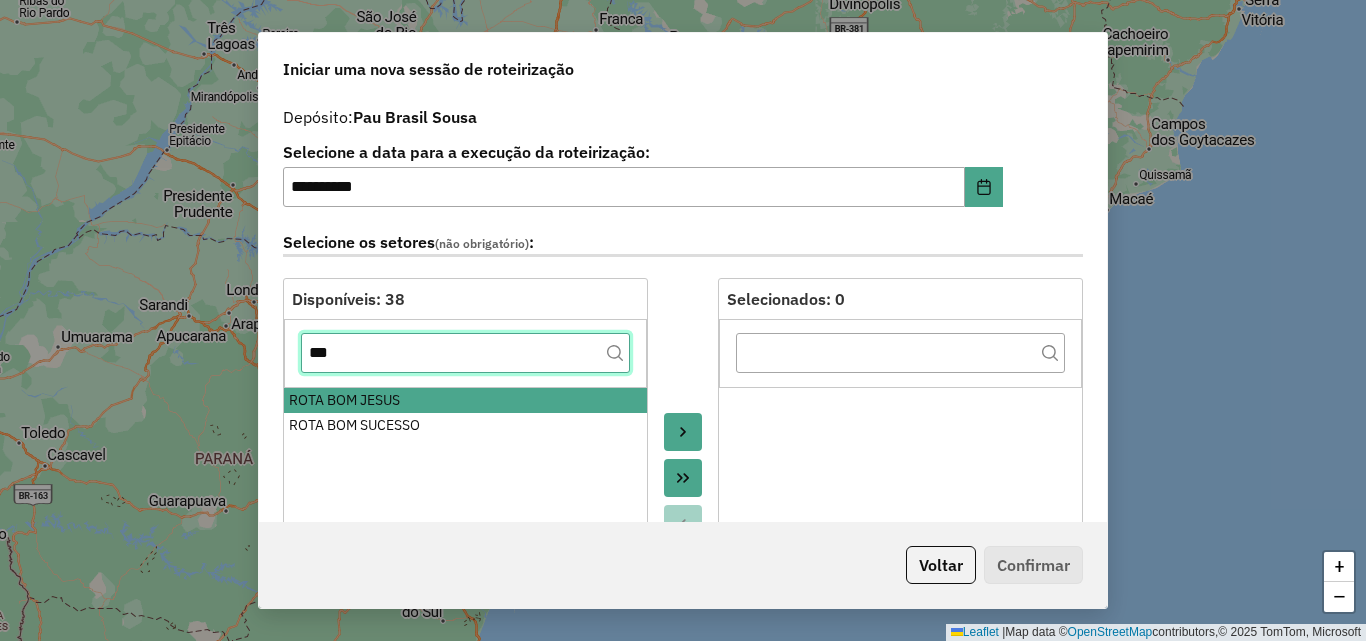 click on "***" 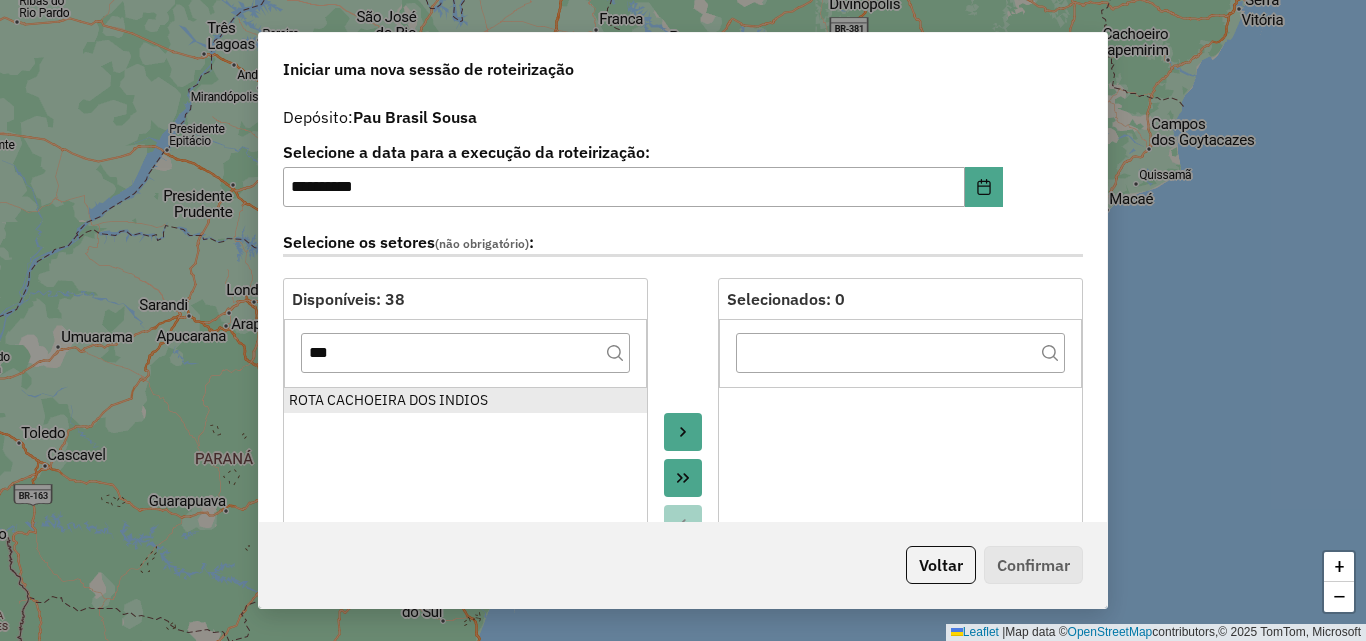click on "ROTA CACHOEIRA DOS INDIOS" at bounding box center [465, 400] 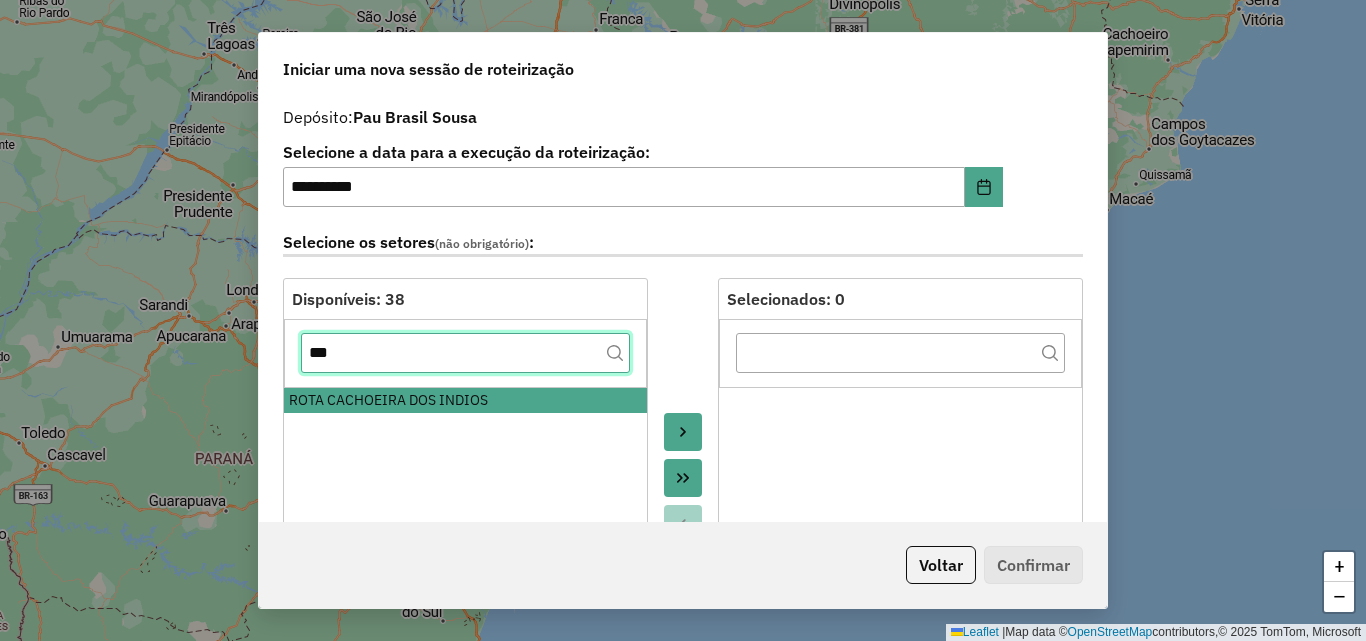 click on "***" 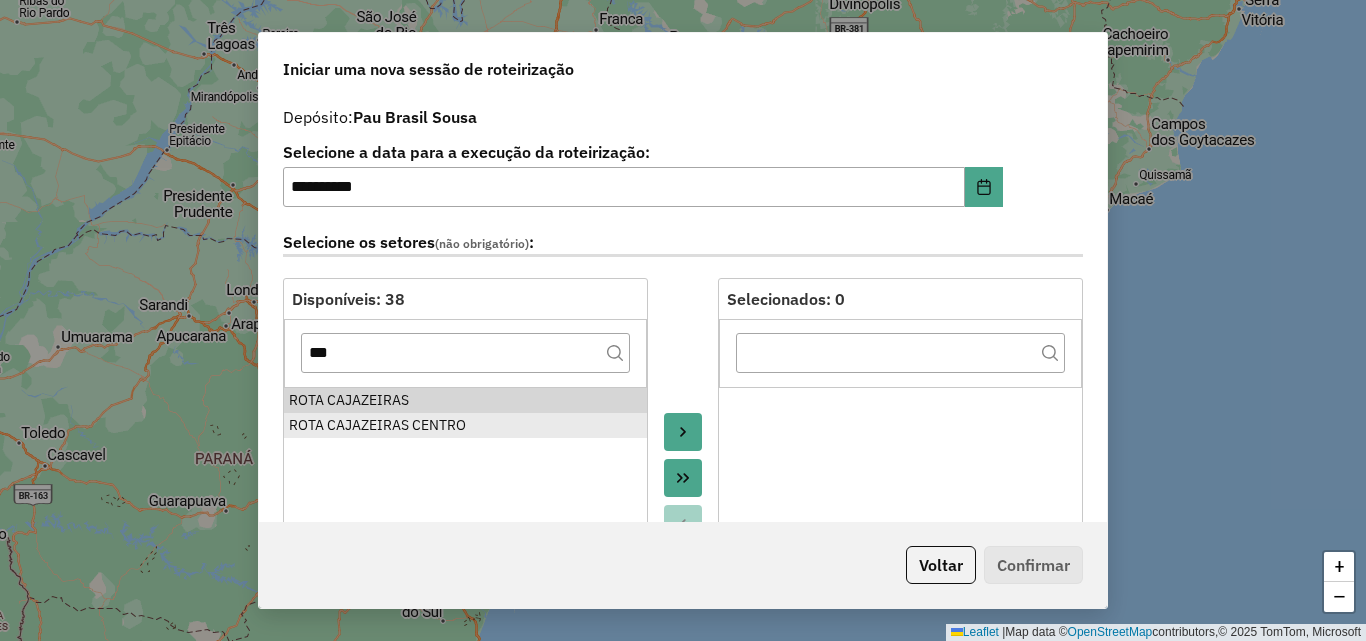 drag, startPoint x: 392, startPoint y: 392, endPoint x: 390, endPoint y: 415, distance: 23.086792 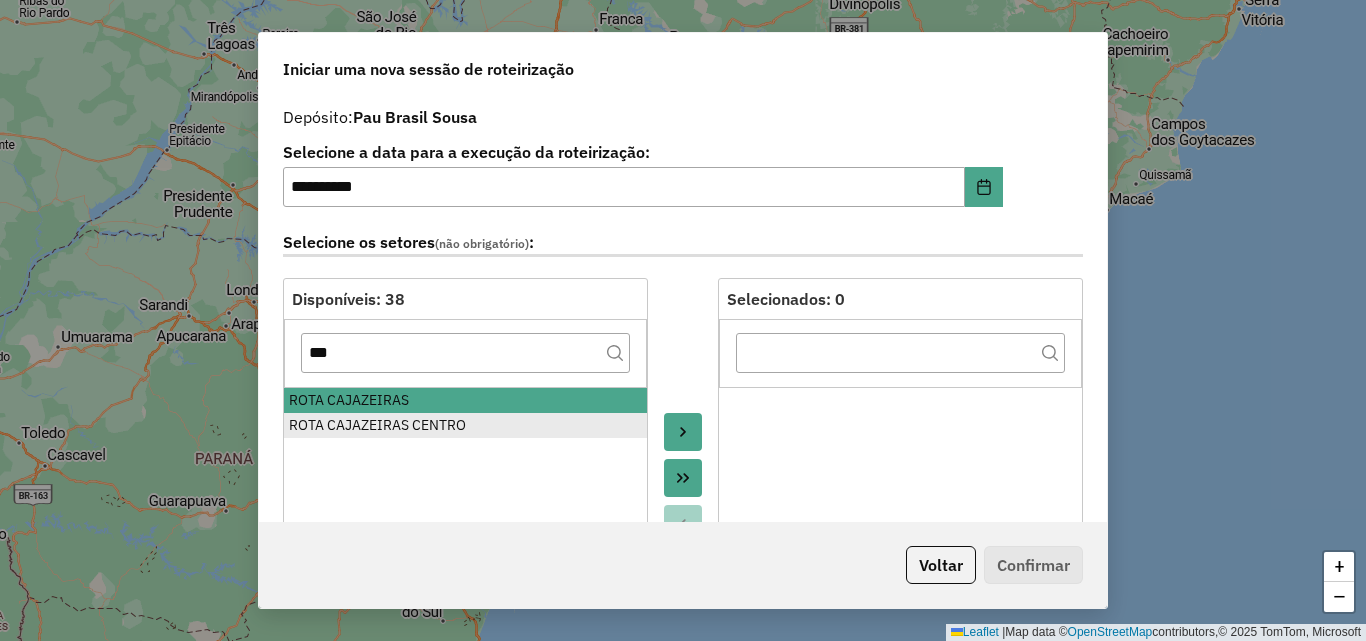 click on "ROTA CAJAZEIRAS CENTRO" at bounding box center (465, 425) 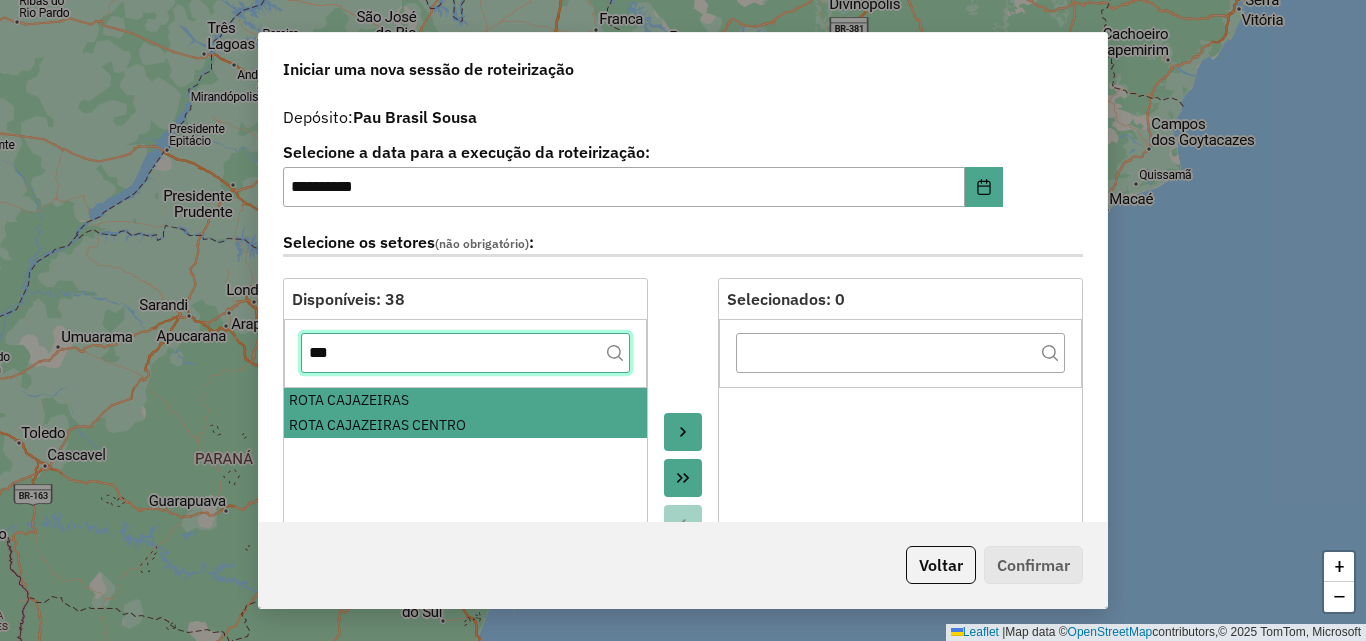 click on "***" 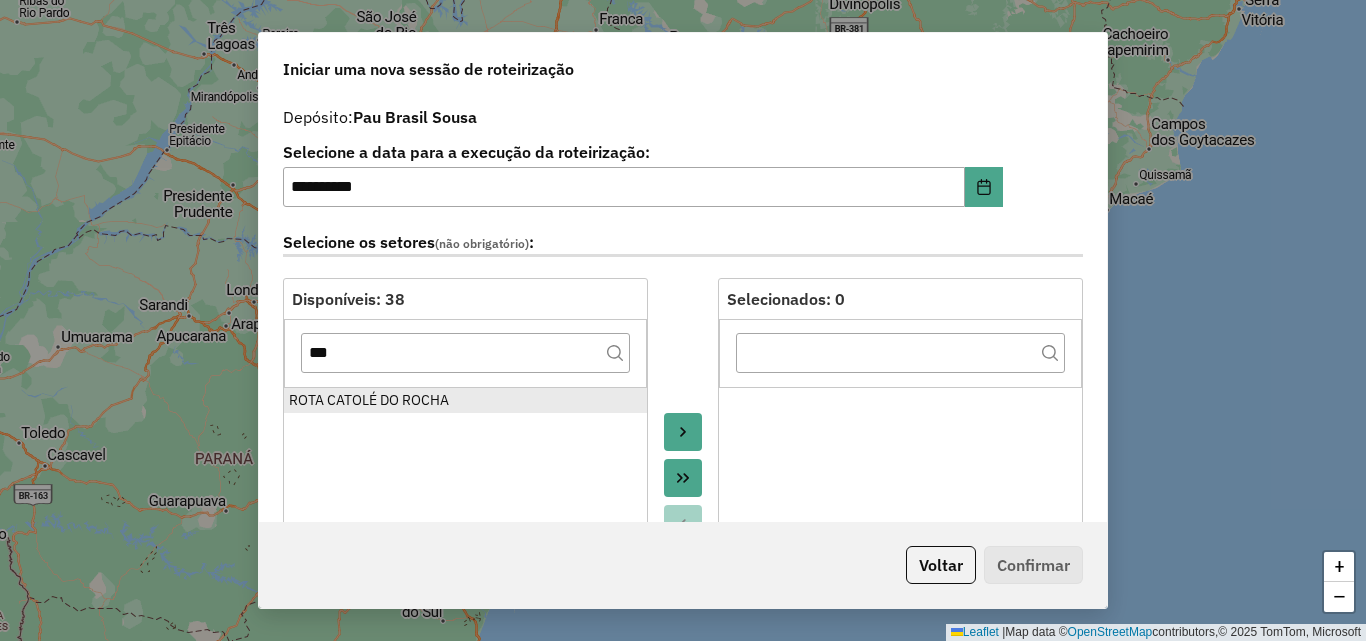 click on "ROTA CATOLÉ DO ROCHA" at bounding box center [465, 400] 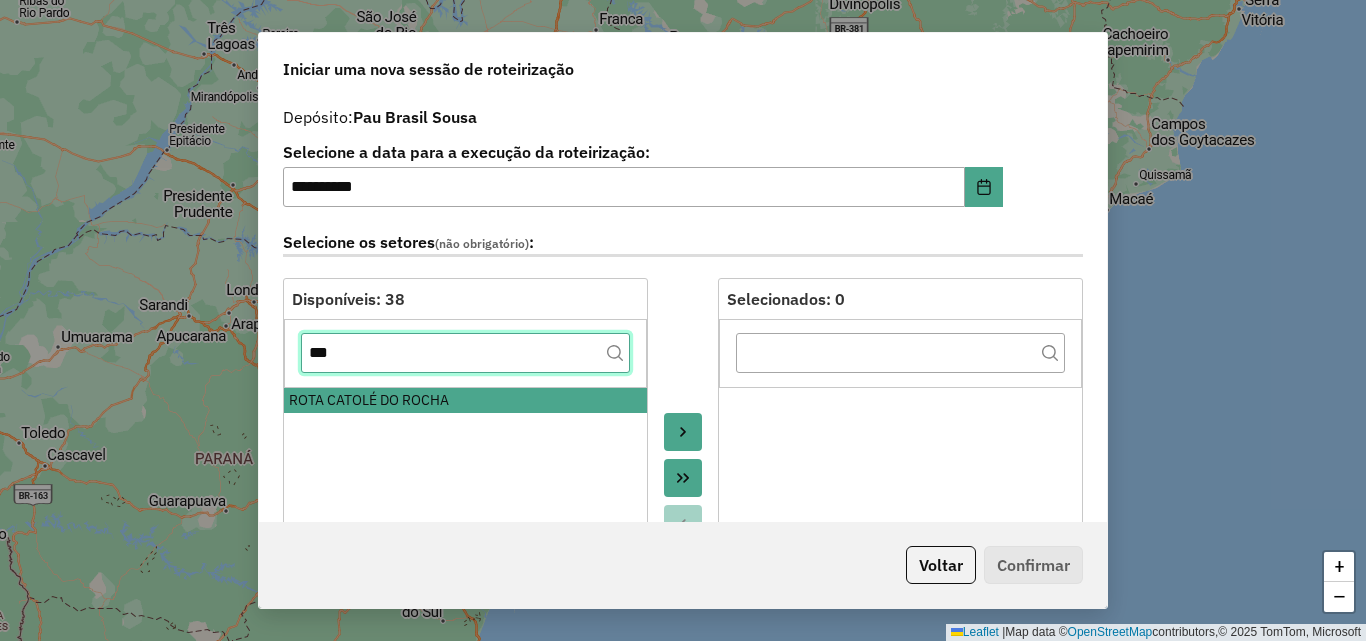 click on "***" 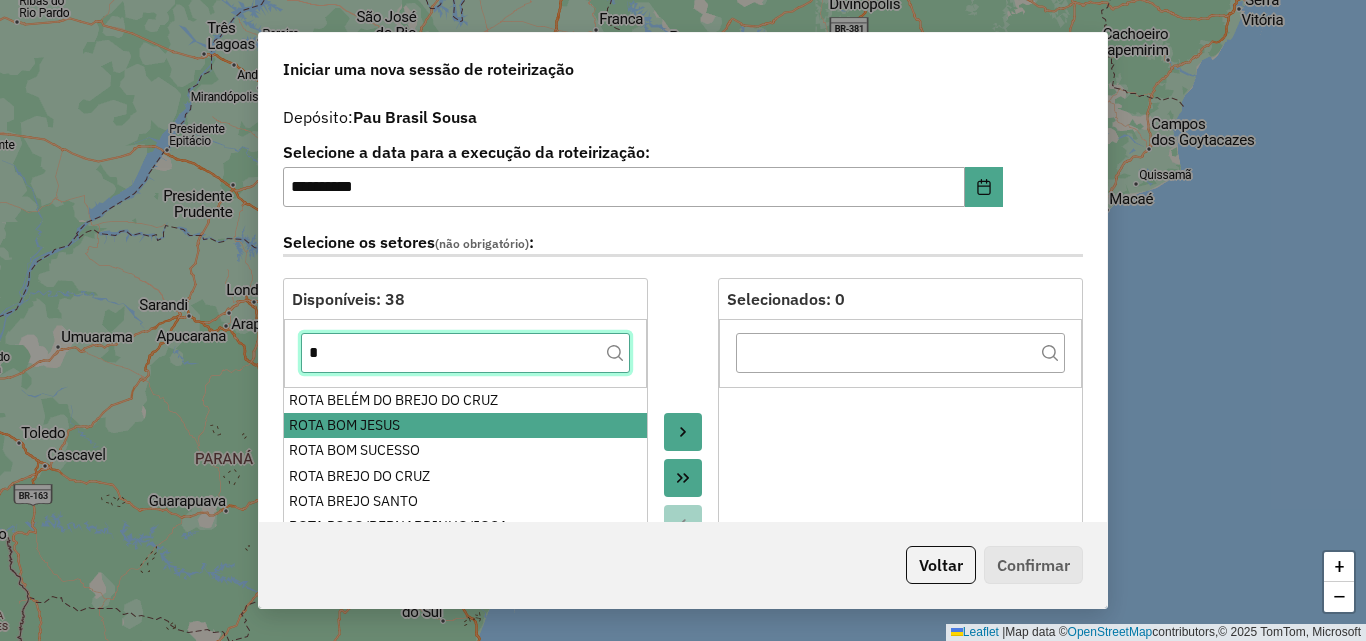 click on "*" 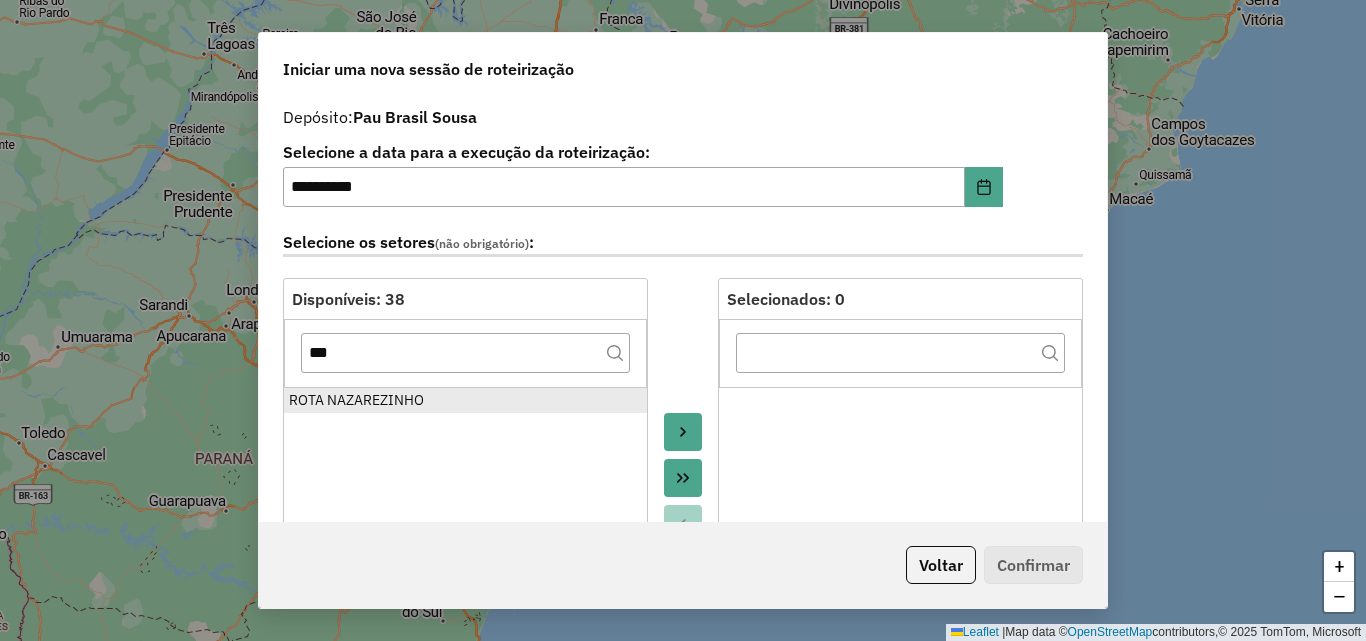 click on "ROTA NAZAREZINHO" at bounding box center [465, 400] 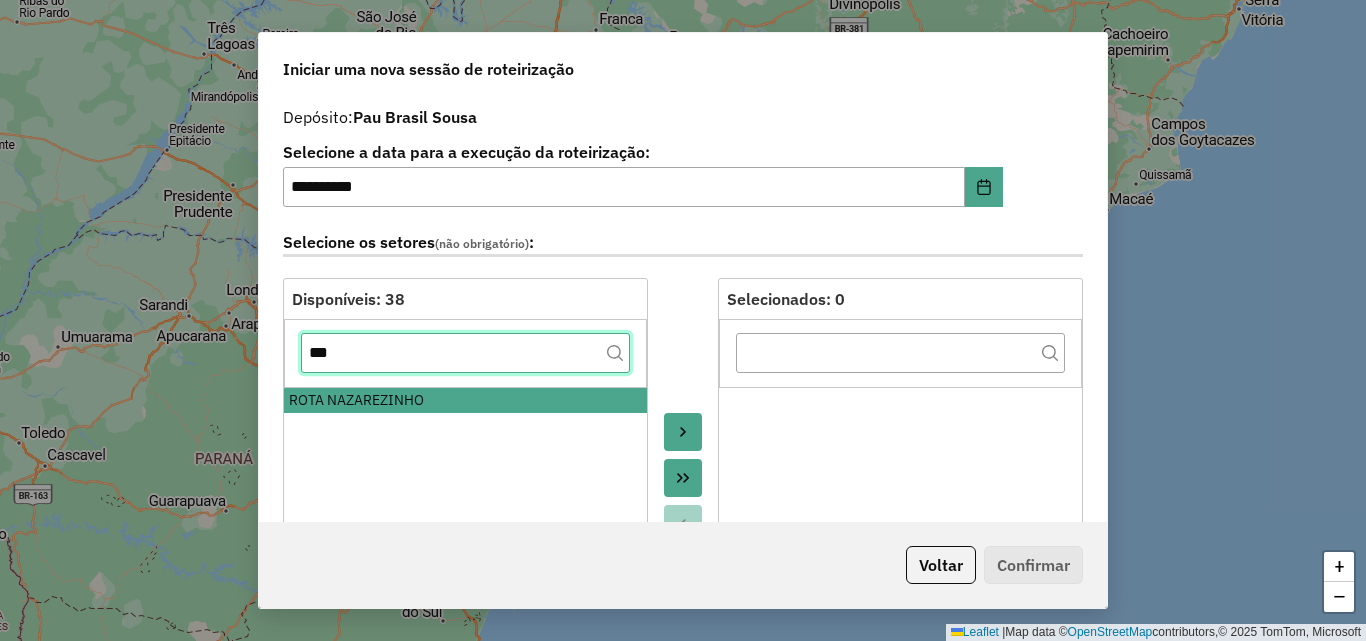 click on "***" 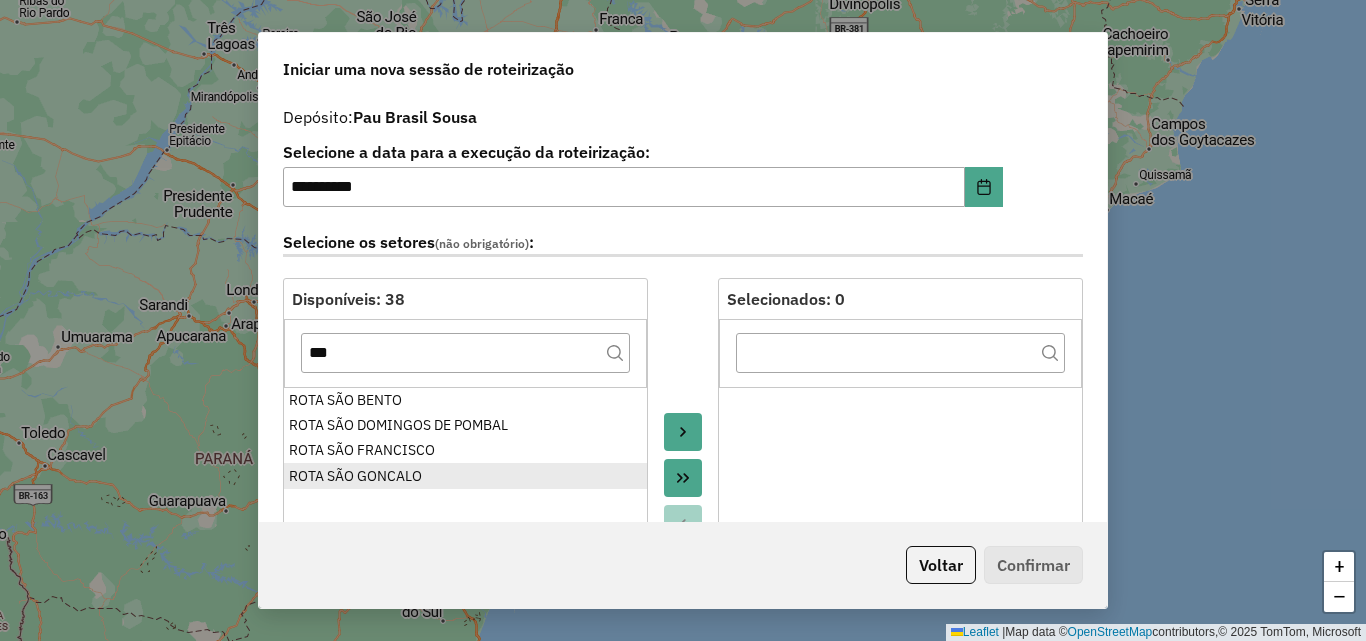click on "ROTA SÃO GONCALO" at bounding box center [465, 476] 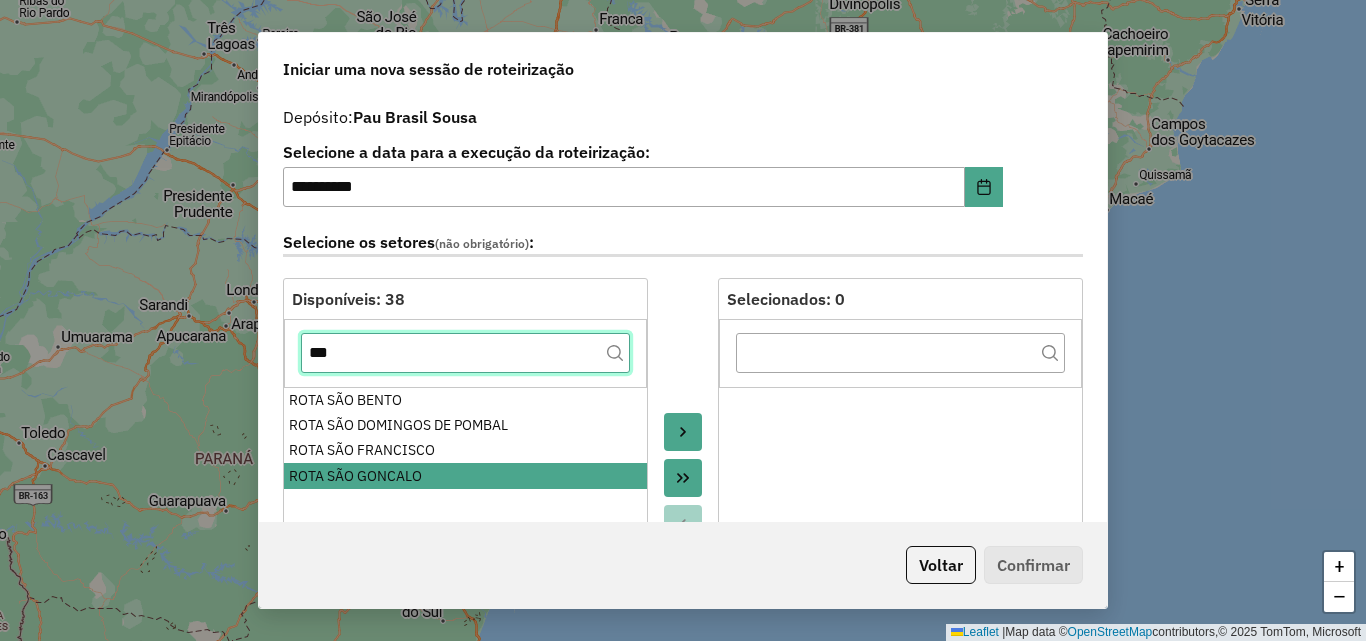 click on "***" 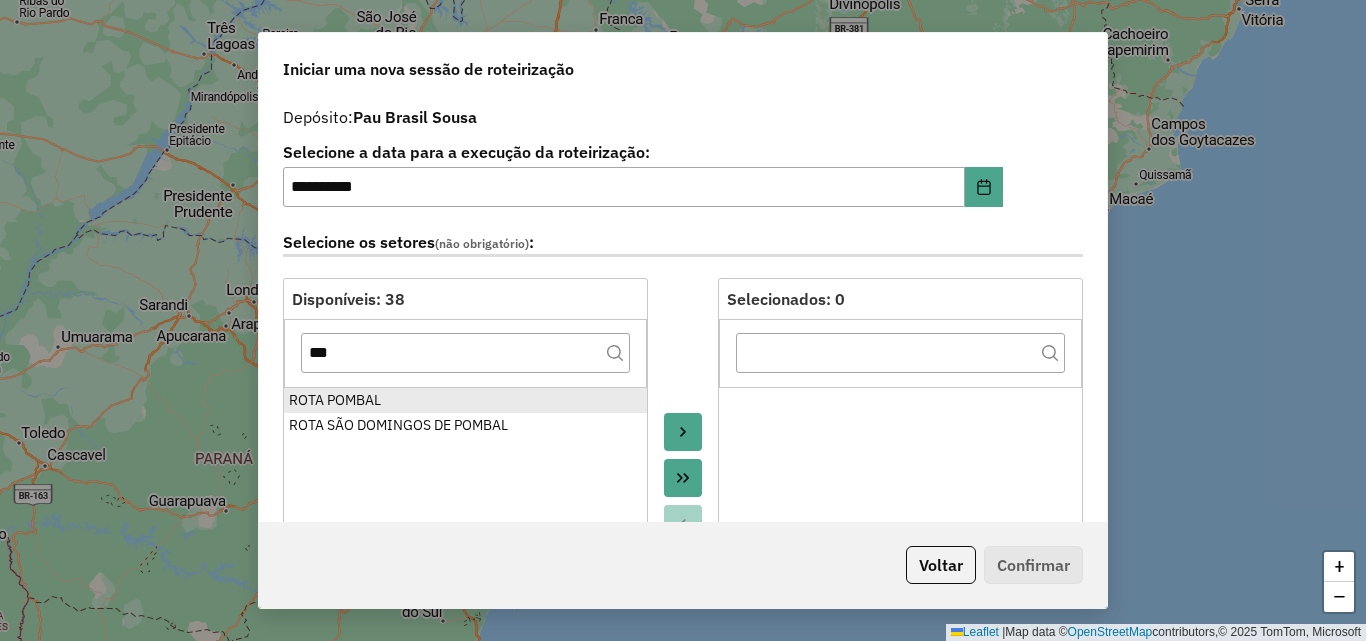 click on "ROTA POMBAL" at bounding box center [465, 400] 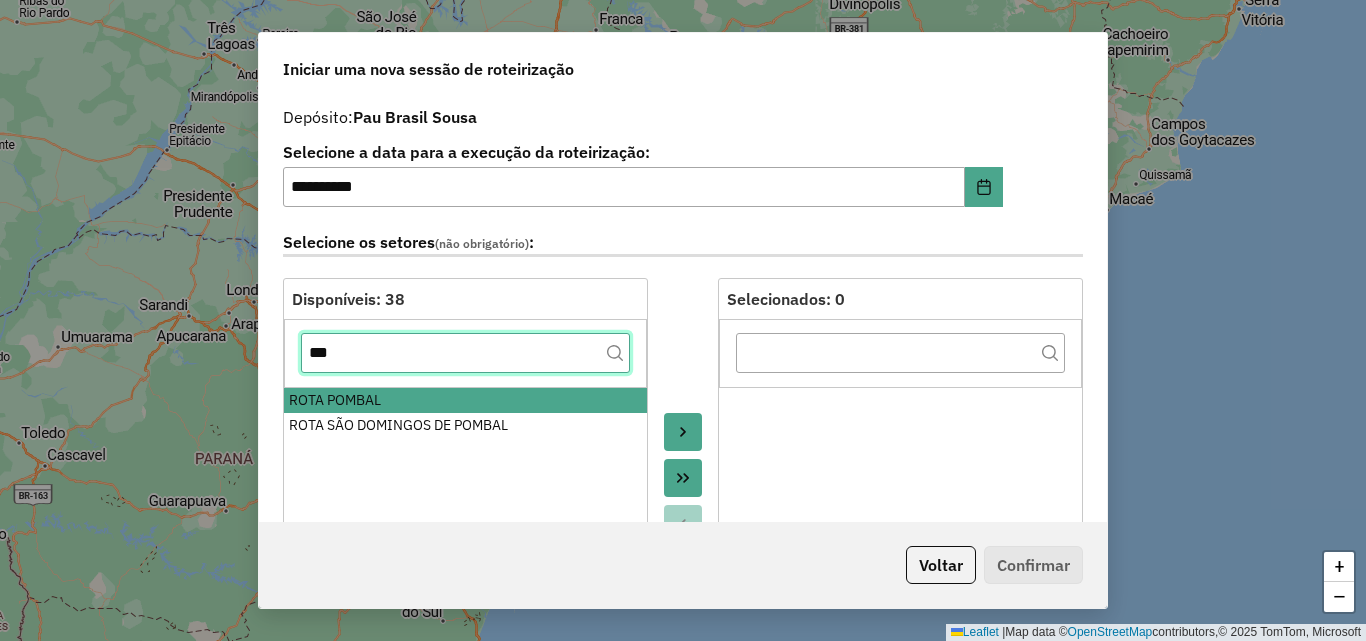 click on "***" 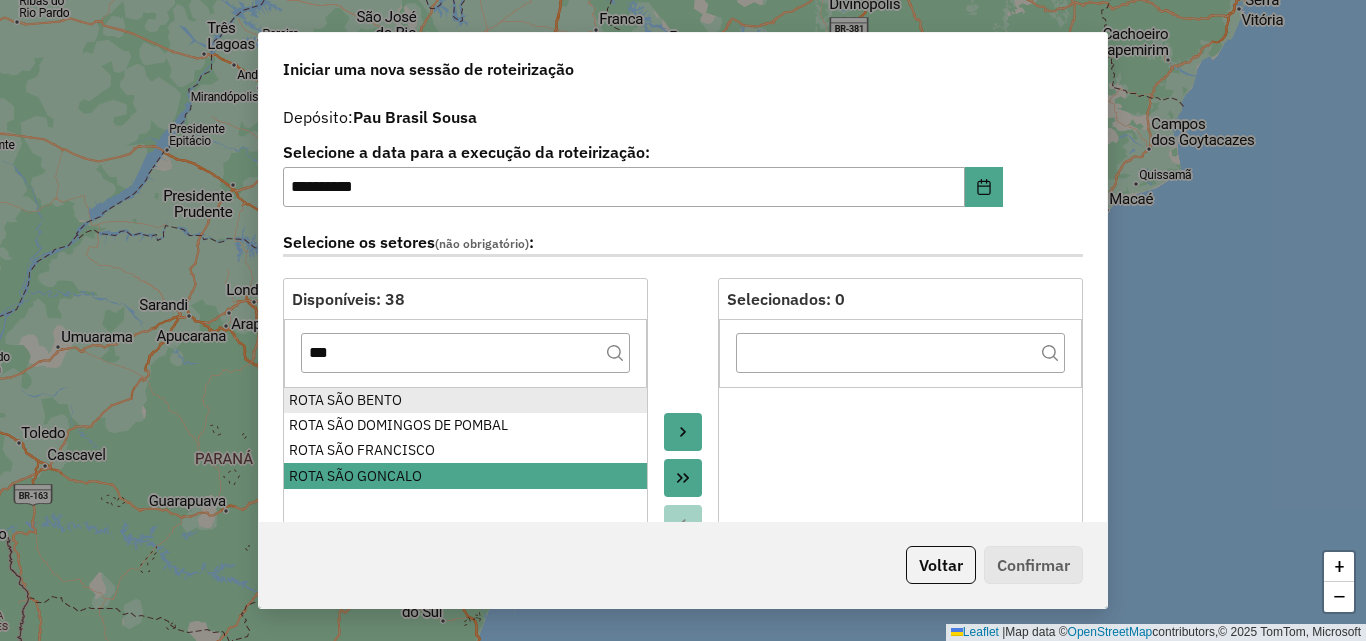 click on "ROTA SÃO BENTO" at bounding box center [465, 400] 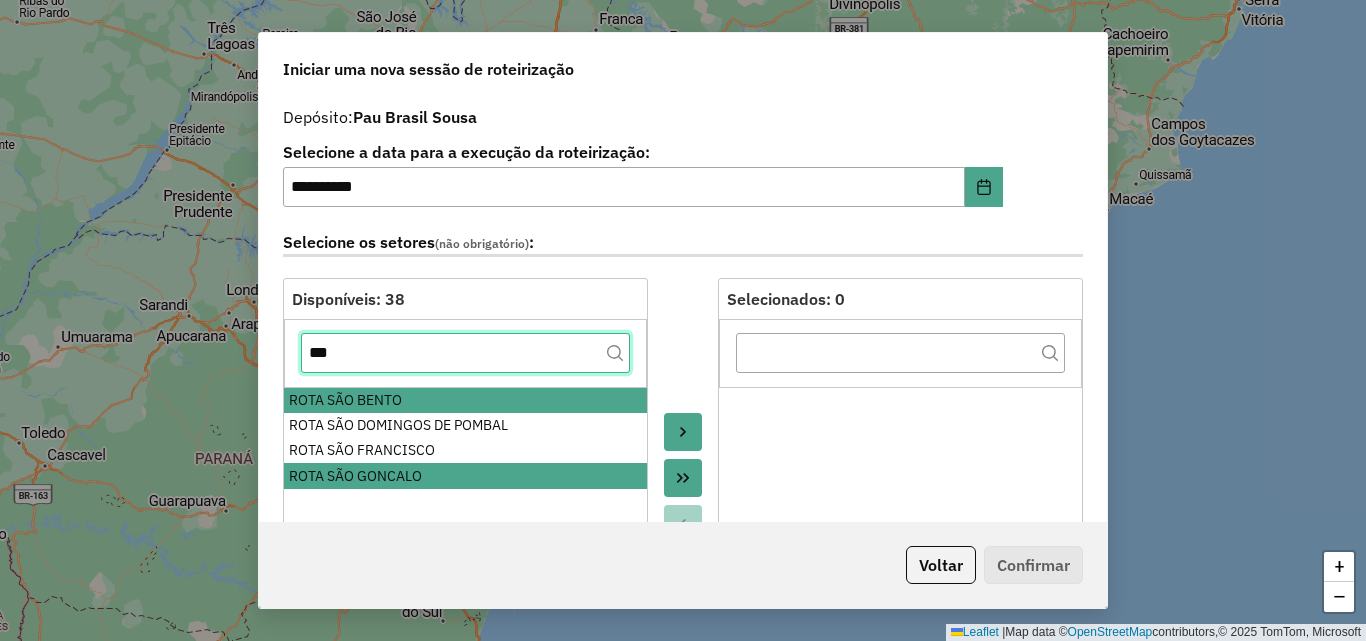 click on "***" 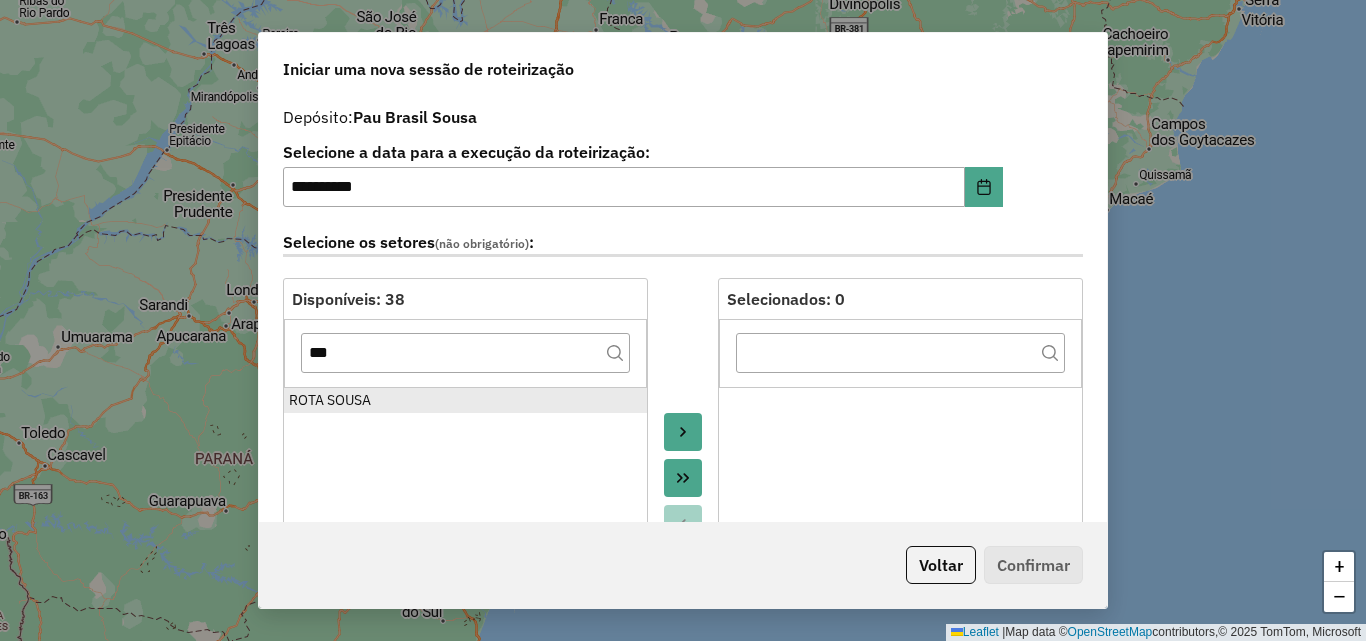 click on "ROTA SOUSA" at bounding box center [465, 400] 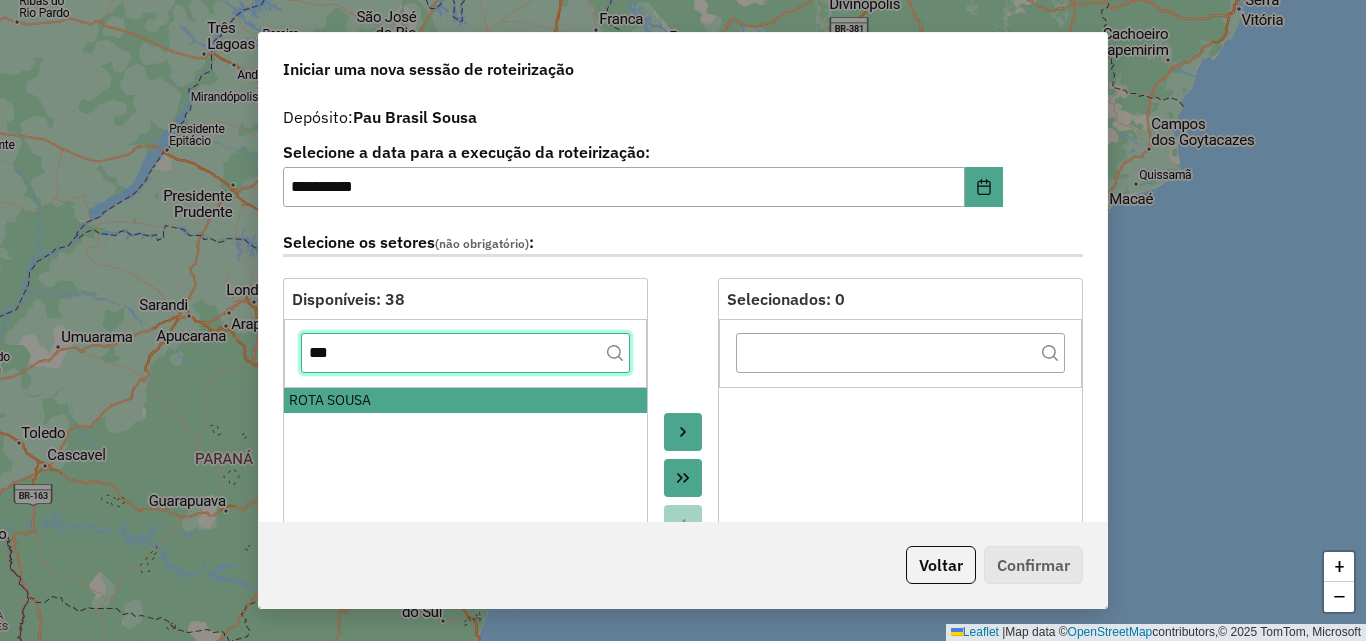 click on "***" 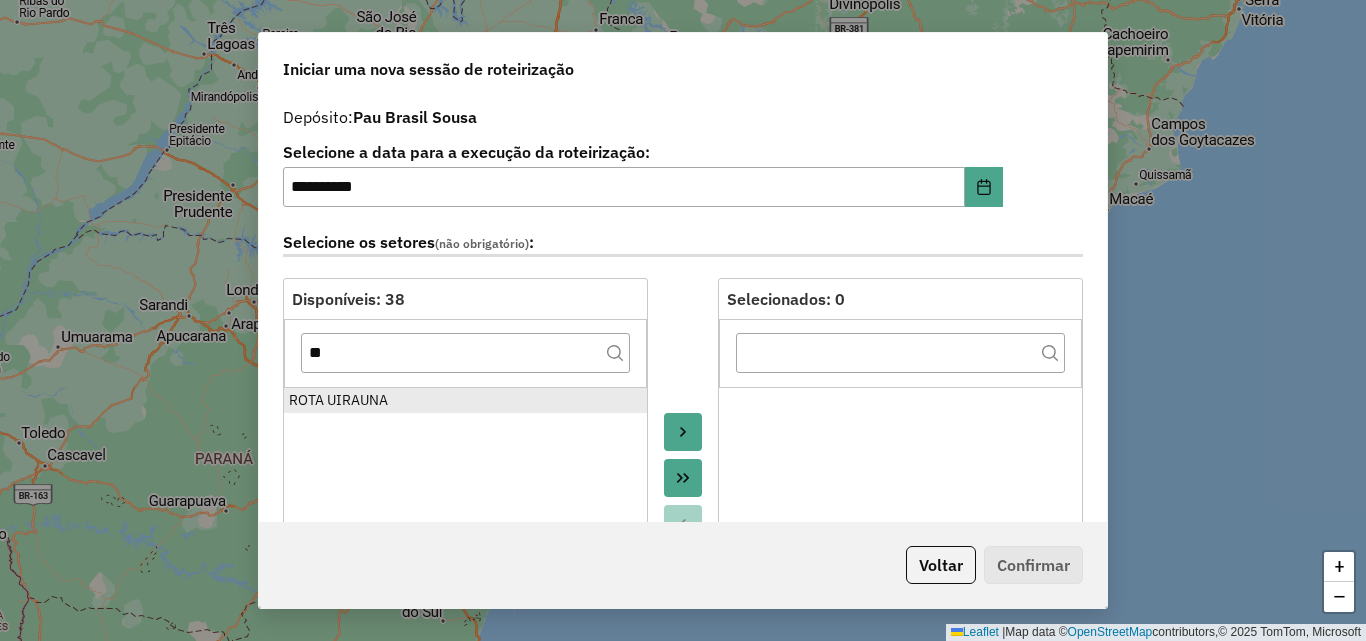 click on "ROTA UIRAUNA" at bounding box center (465, 400) 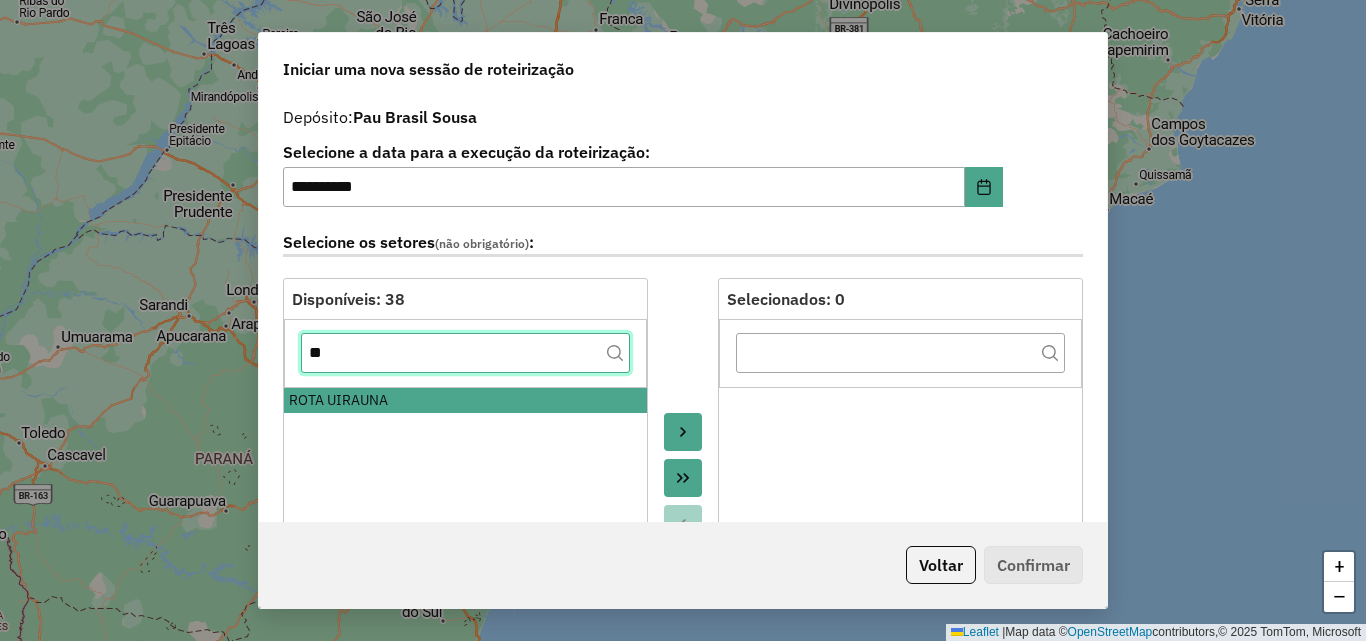 click on "**" 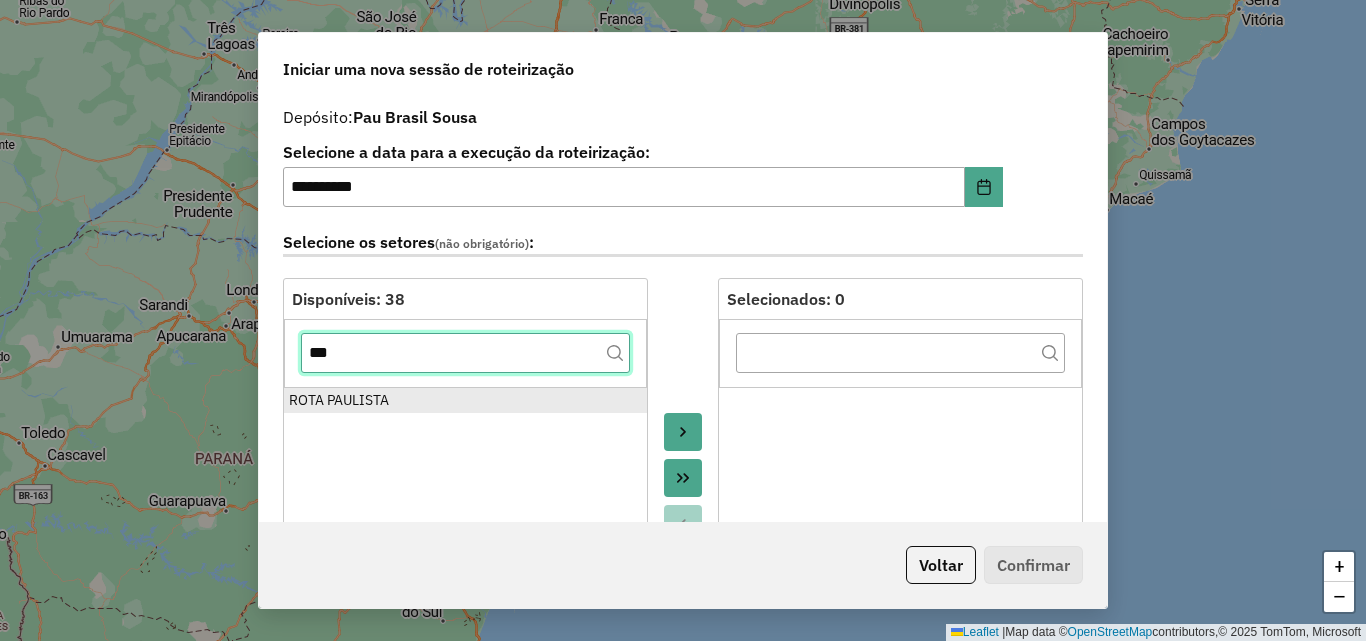 type on "***" 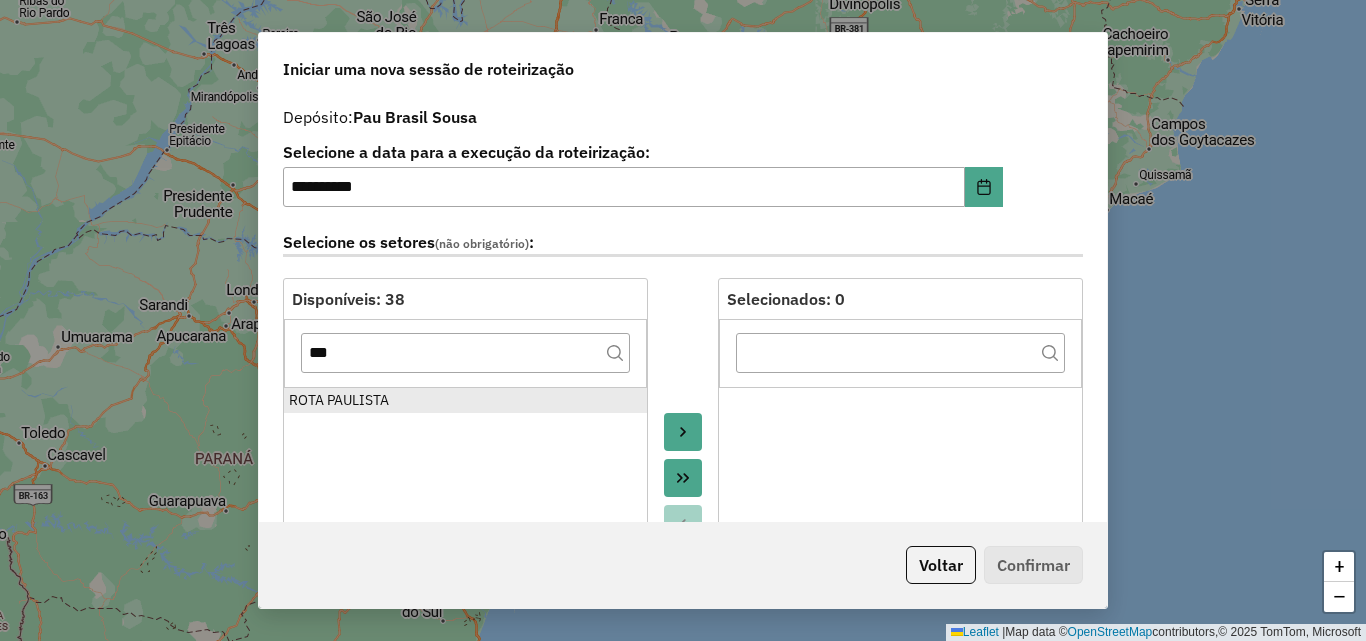 drag, startPoint x: 392, startPoint y: 394, endPoint x: 607, endPoint y: 392, distance: 215.00931 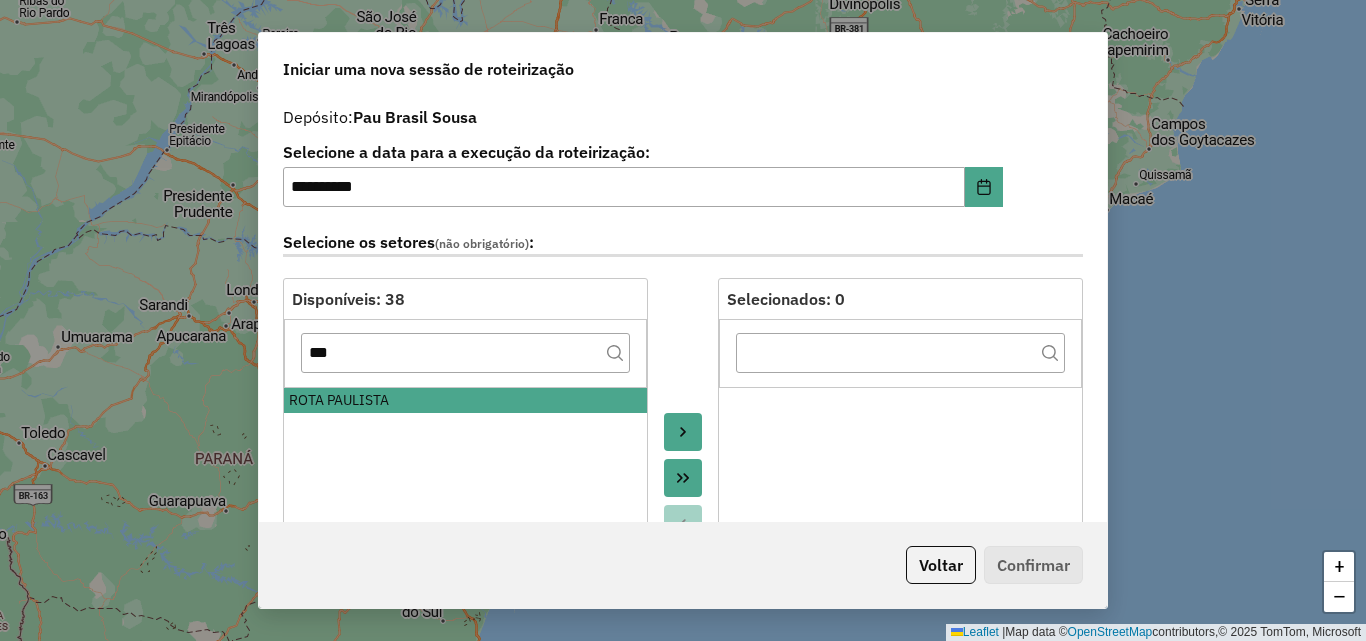 click 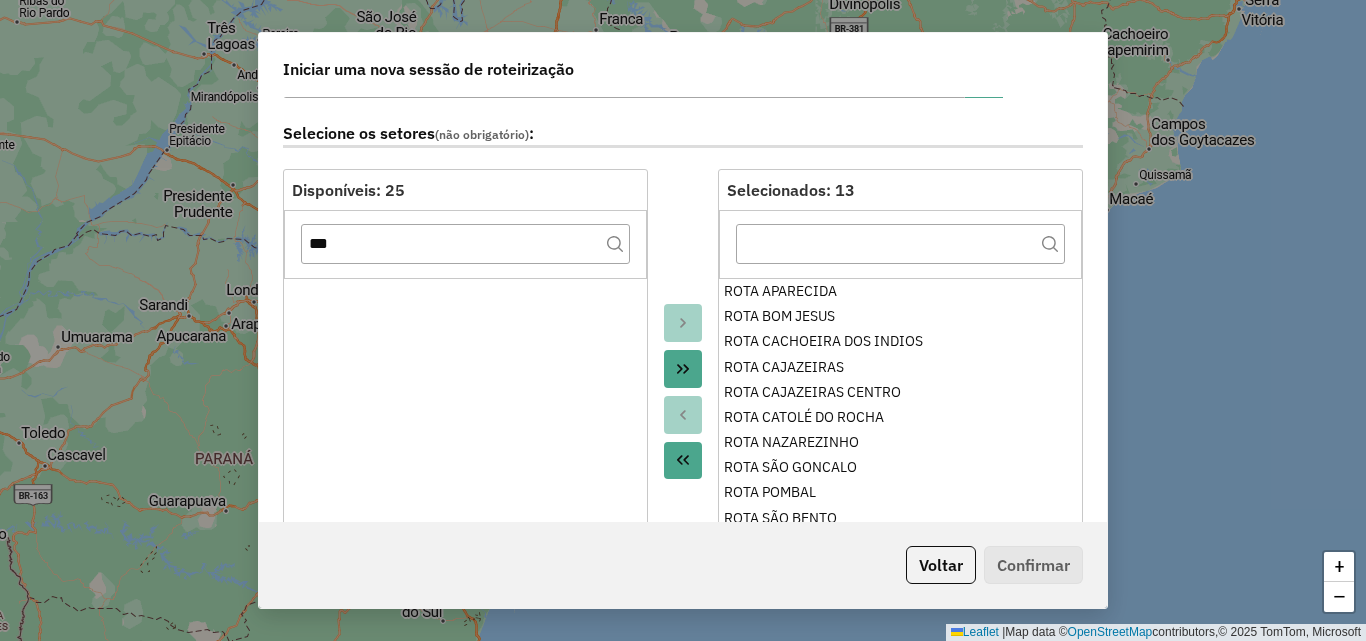 scroll, scrollTop: 400, scrollLeft: 0, axis: vertical 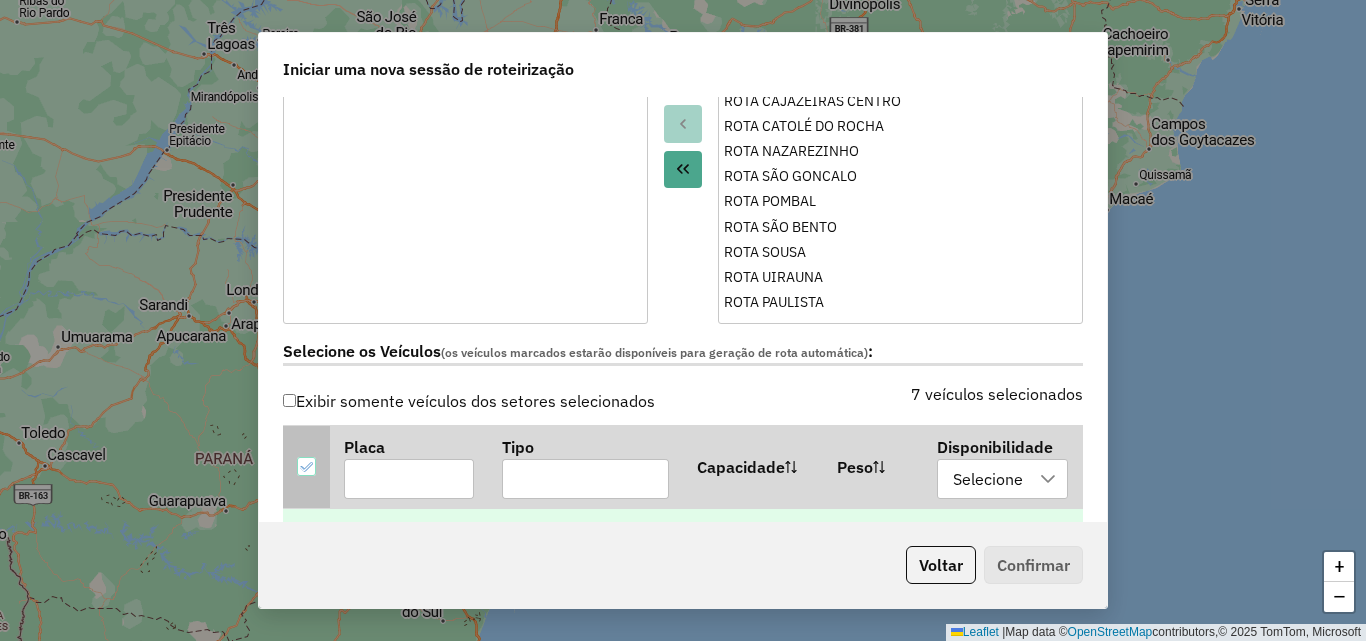 click 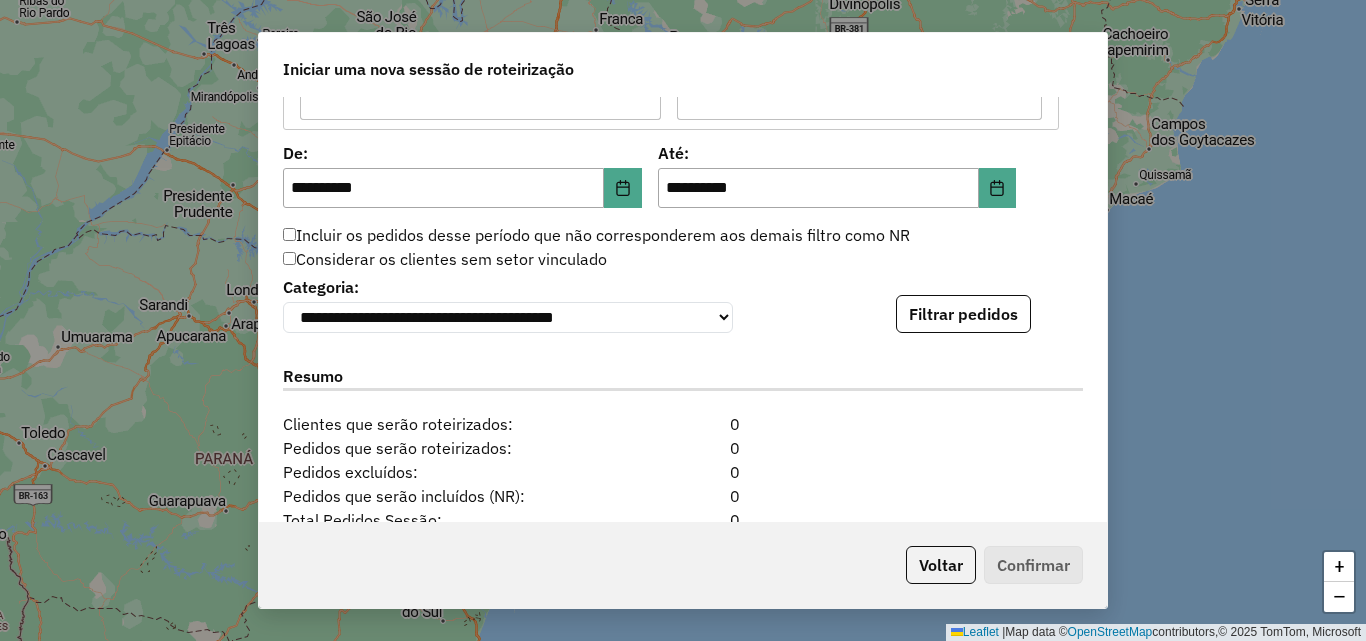 scroll, scrollTop: 1900, scrollLeft: 0, axis: vertical 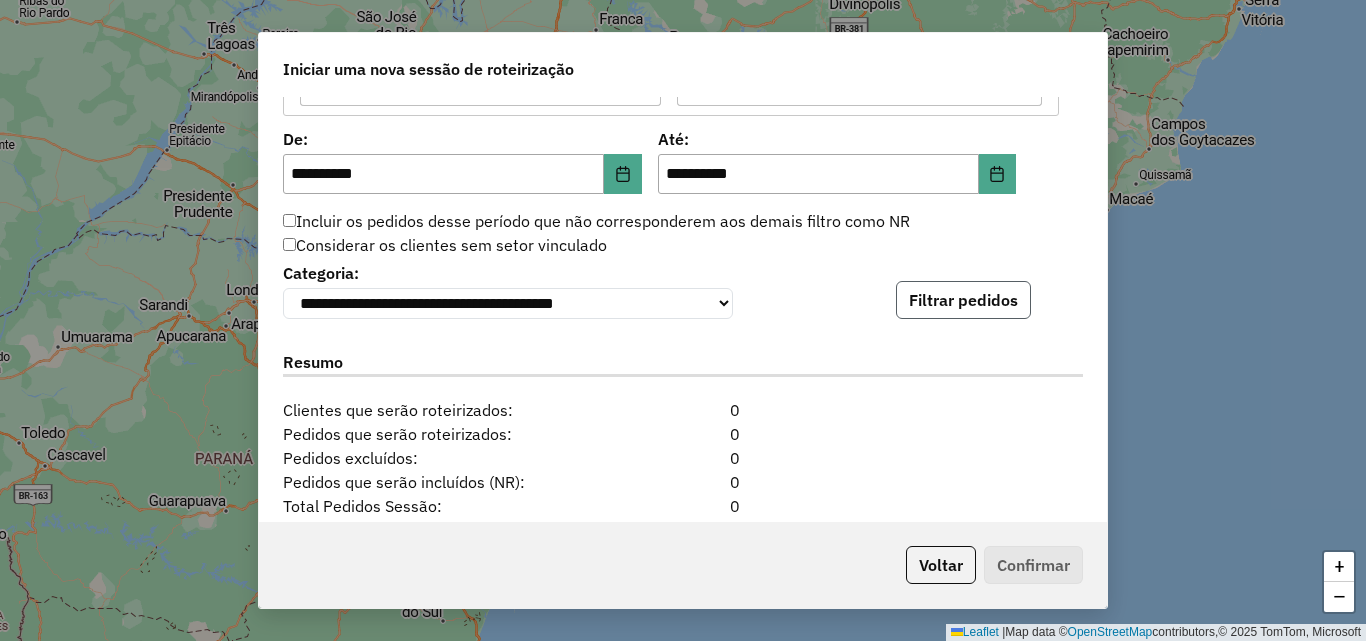 click on "Filtrar pedidos" 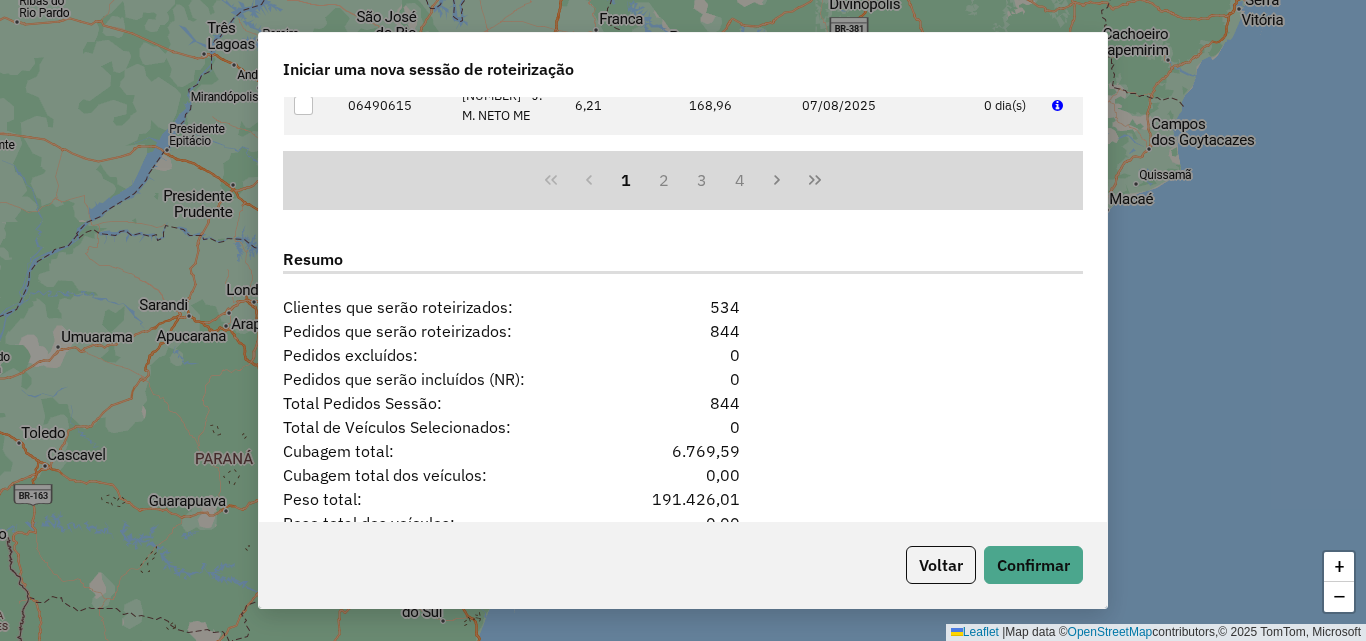 scroll, scrollTop: 2524, scrollLeft: 0, axis: vertical 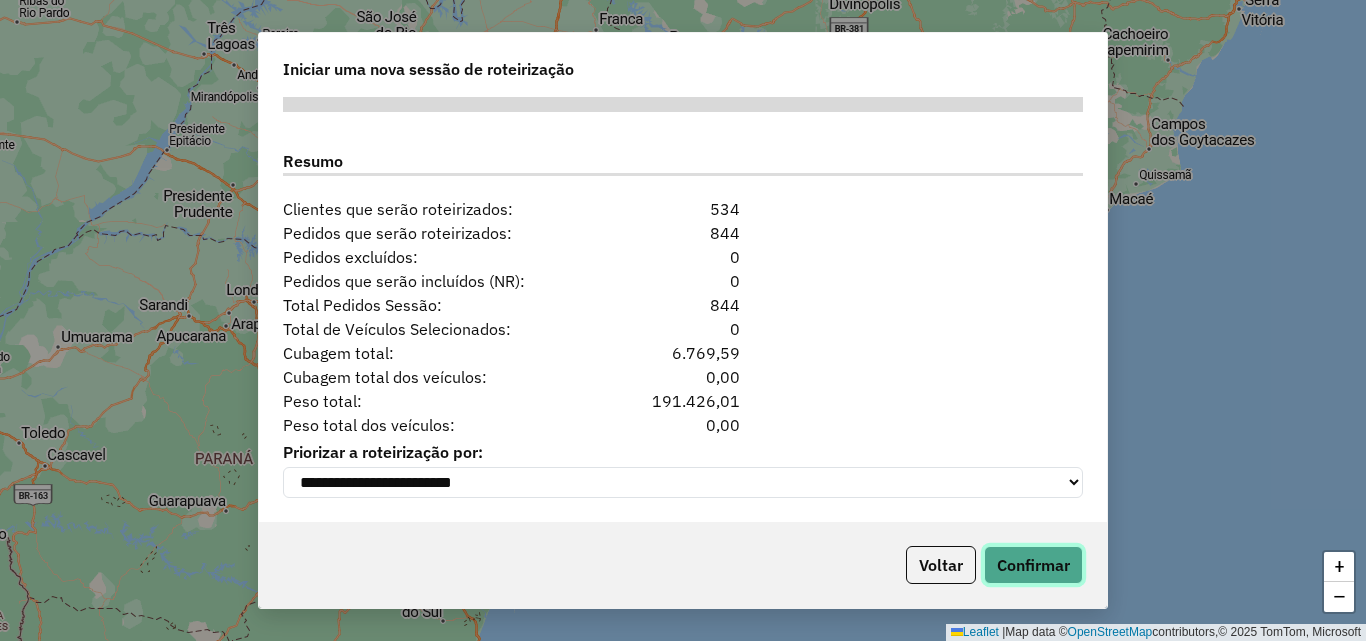 click on "Confirmar" 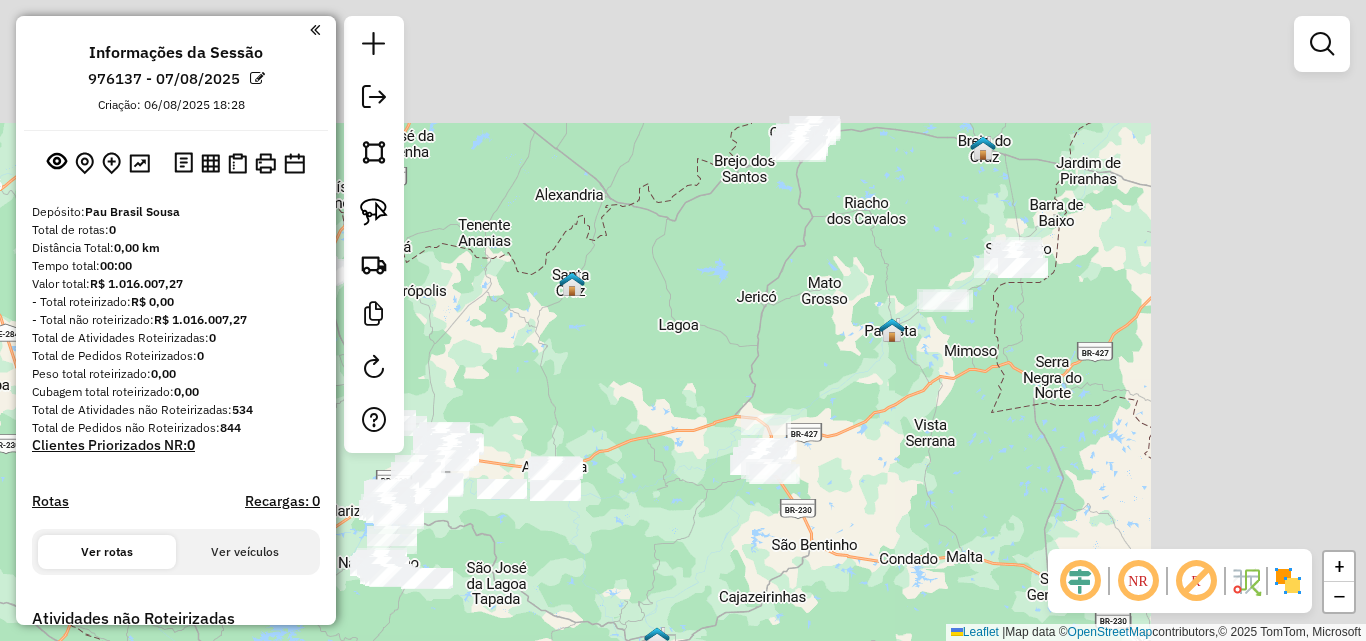 click on "Janela de atendimento Grade de atendimento Capacidade Transportadoras Veículos Cliente Pedidos  Rotas Selecione os dias de semana para filtrar as janelas de atendimento  Seg   Ter   Qua   Qui   Sex   Sáb   Dom  Informe o período da janela de atendimento: De: Até:  Filtrar exatamente a janela do cliente  Considerar janela de atendimento padrão  Selecione os dias de semana para filtrar as grades de atendimento  Seg   Ter   Qua   Qui   Sex   Sáb   Dom   Considerar clientes sem dia de atendimento cadastrado  Clientes fora do dia de atendimento selecionado Filtrar as atividades entre os valores definidos abaixo:  Peso mínimo:   Peso máximo:   Cubagem mínima:   Cubagem máxima:   De:   Até:  Filtrar as atividades entre o tempo de atendimento definido abaixo:  De:   Até:   Considerar capacidade total dos clientes não roteirizados Transportadora: Selecione um ou mais itens Tipo de veículo: Selecione um ou mais itens Veículo: Selecione um ou mais itens Motorista: Selecione um ou mais itens Nome: Rótulo:" 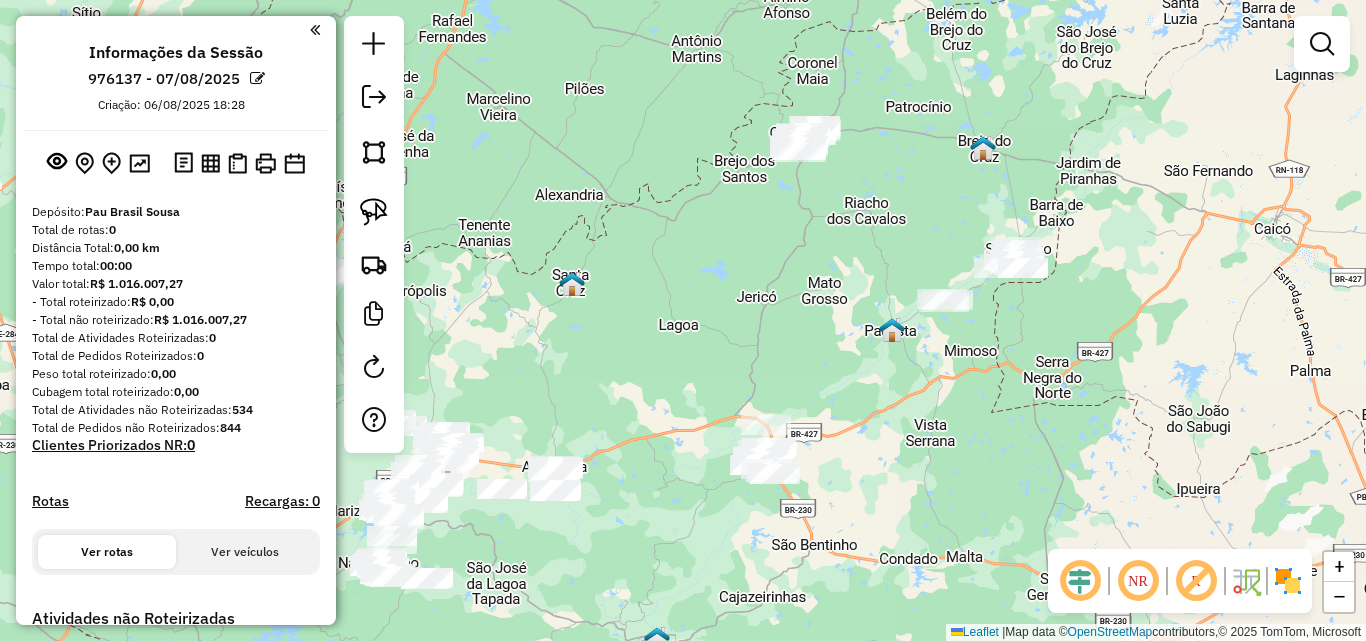 drag, startPoint x: 383, startPoint y: 209, endPoint x: 655, endPoint y: 129, distance: 283.52072 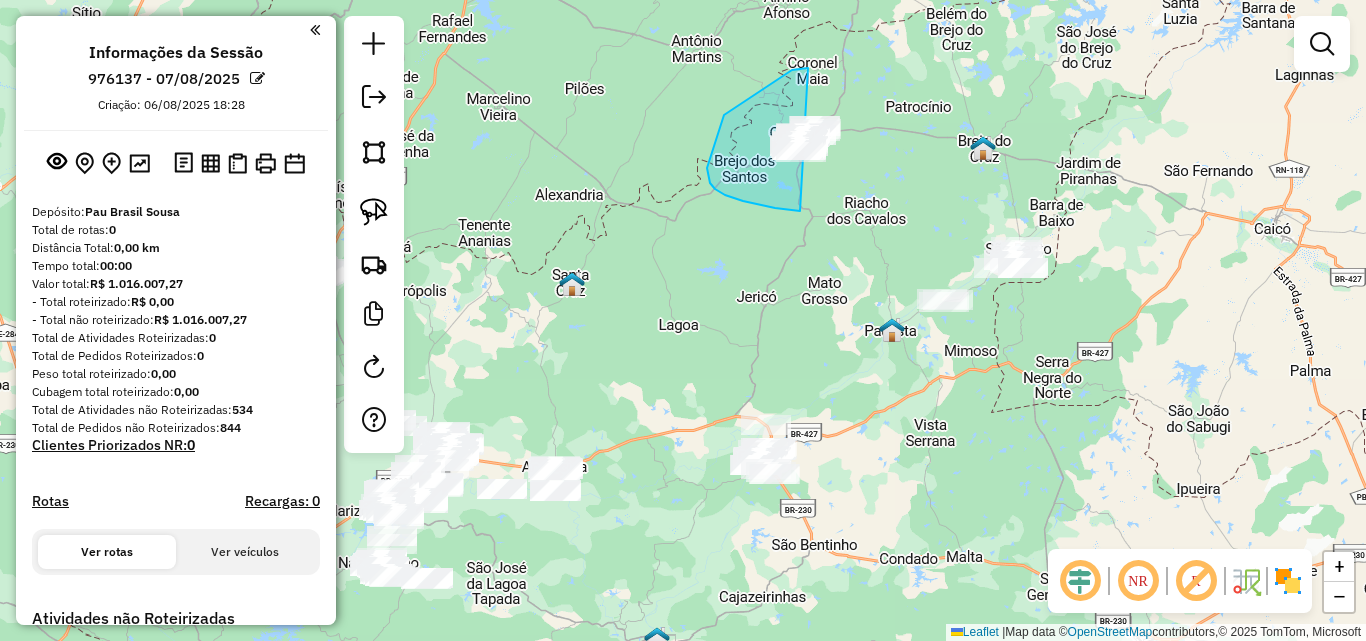drag, startPoint x: 808, startPoint y: 68, endPoint x: 909, endPoint y: 111, distance: 109.77249 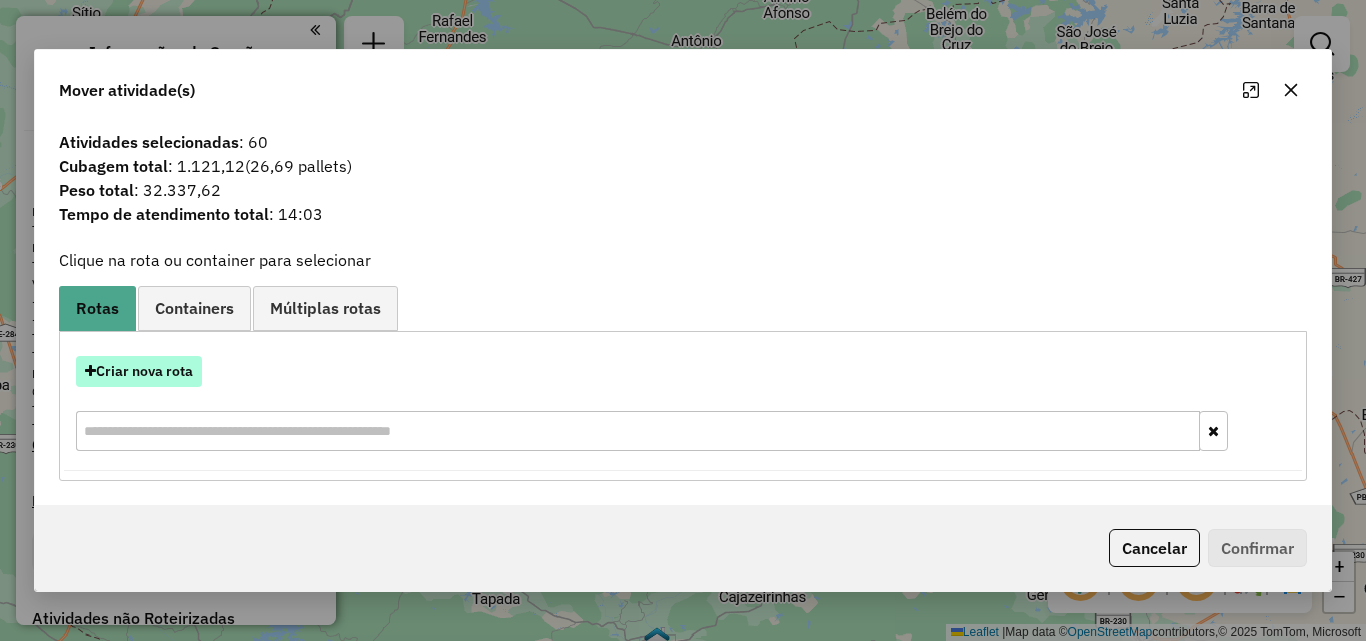 click on "Criar nova rota" at bounding box center [139, 371] 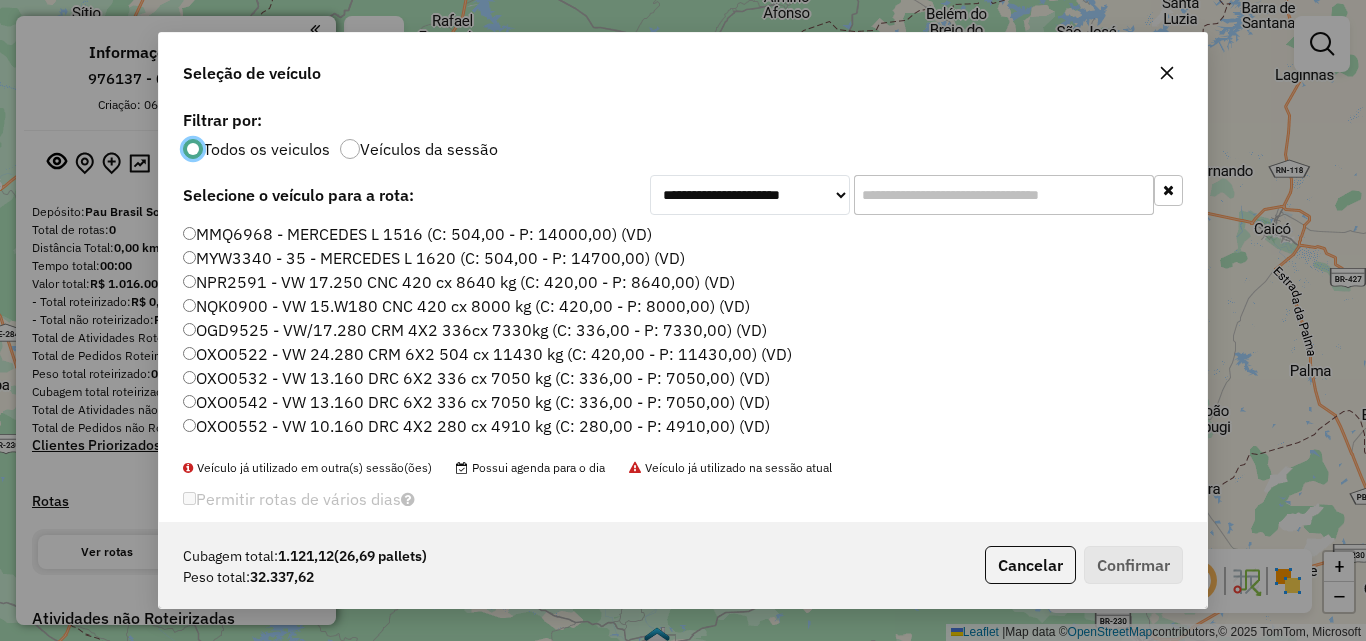 scroll, scrollTop: 11, scrollLeft: 6, axis: both 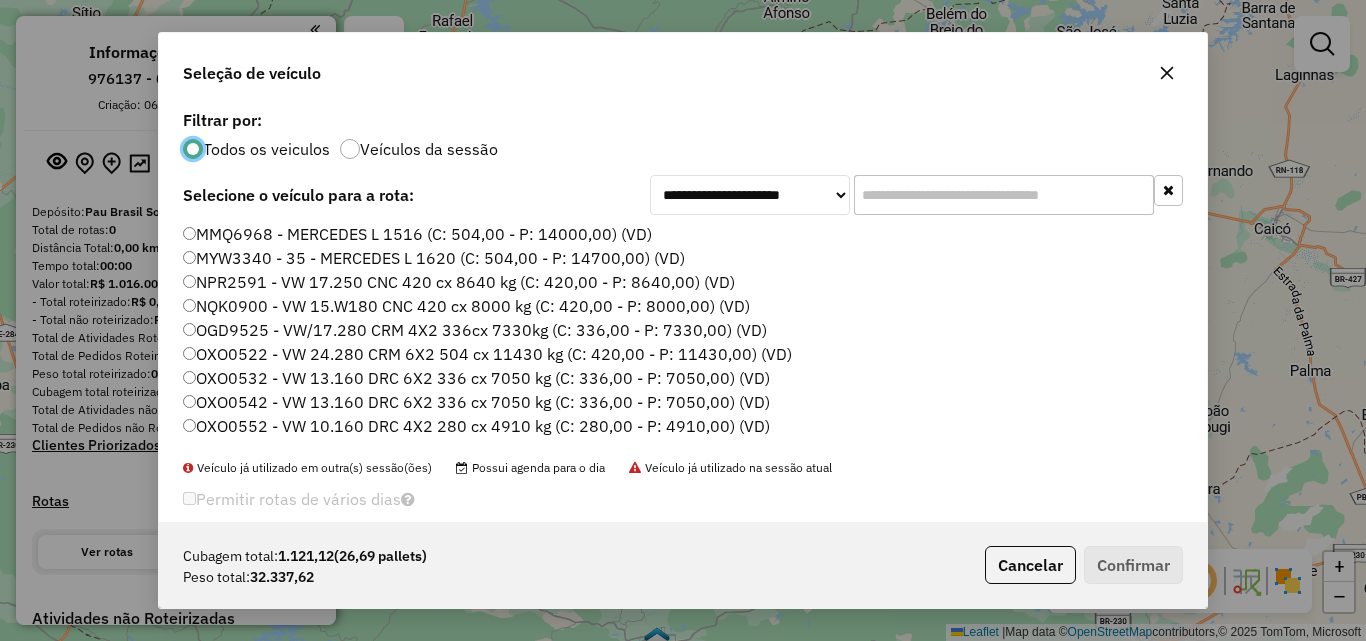 click on "MMQ6968 - MERCEDES L 1516 (C: 504,00 - P: 14000,00) (VD)" 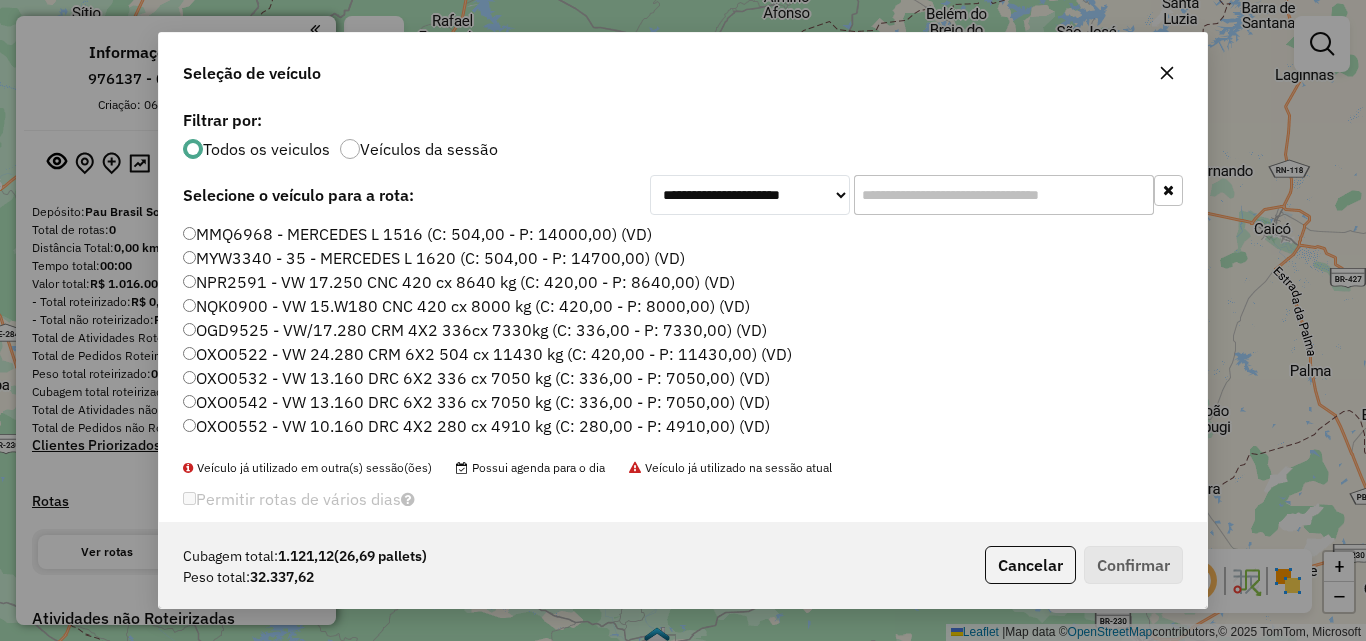 click on "MMQ6968 - MERCEDES L 1516 (C: 504,00 - P: 14000,00) (VD)" 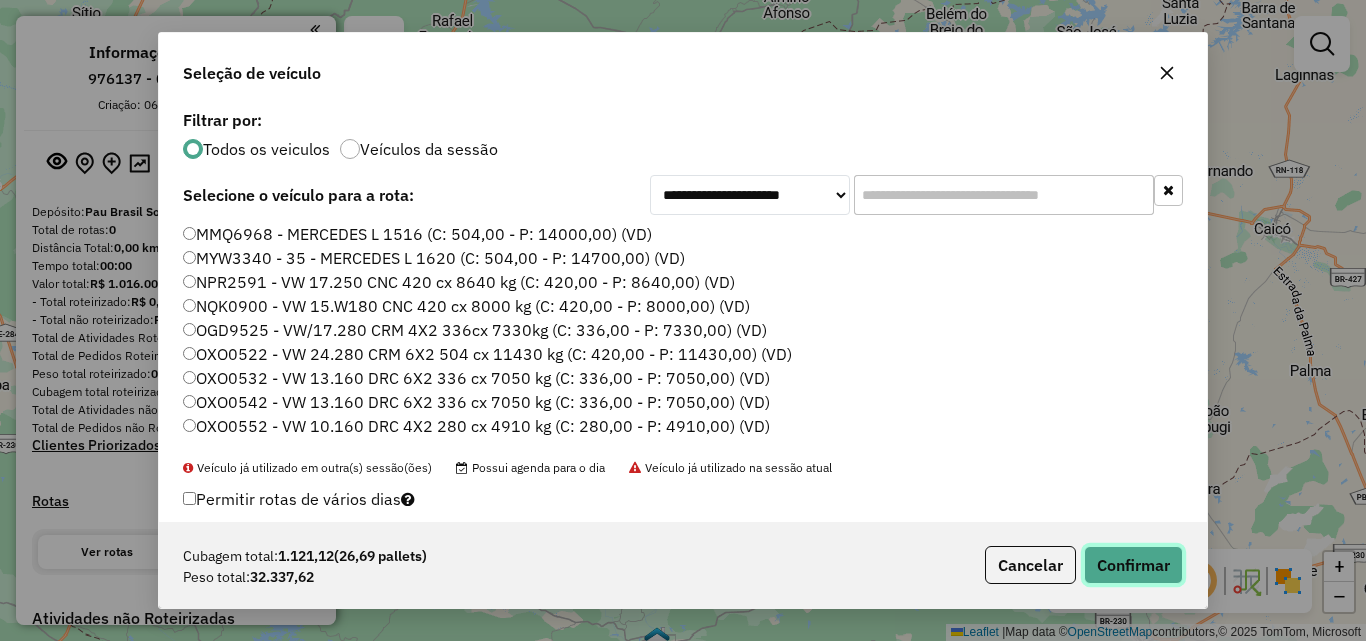 click on "Confirmar" 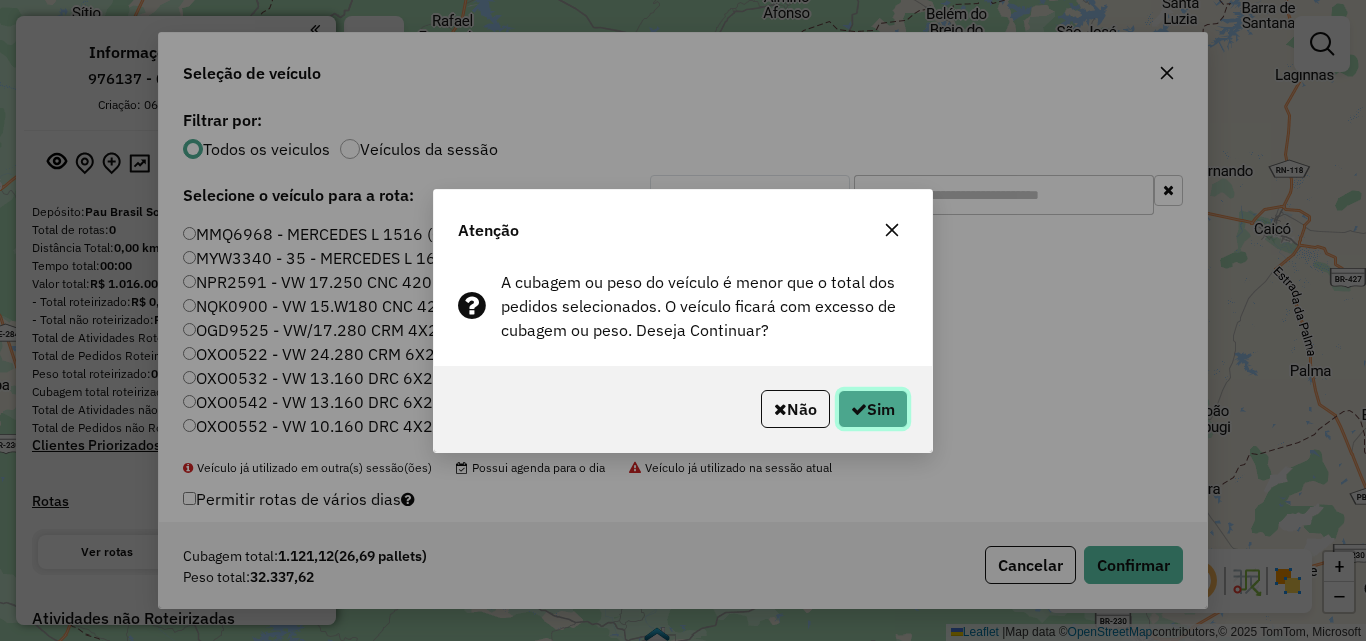 click on "Sim" 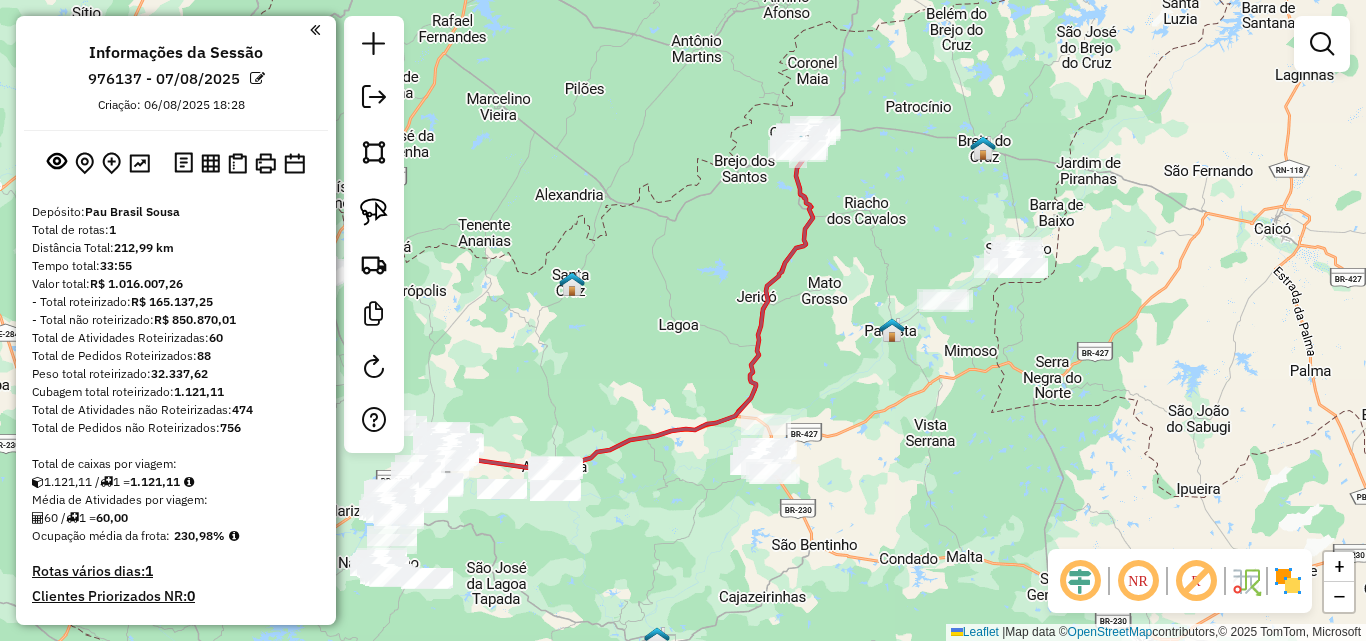 drag, startPoint x: 875, startPoint y: 242, endPoint x: 888, endPoint y: 242, distance: 13 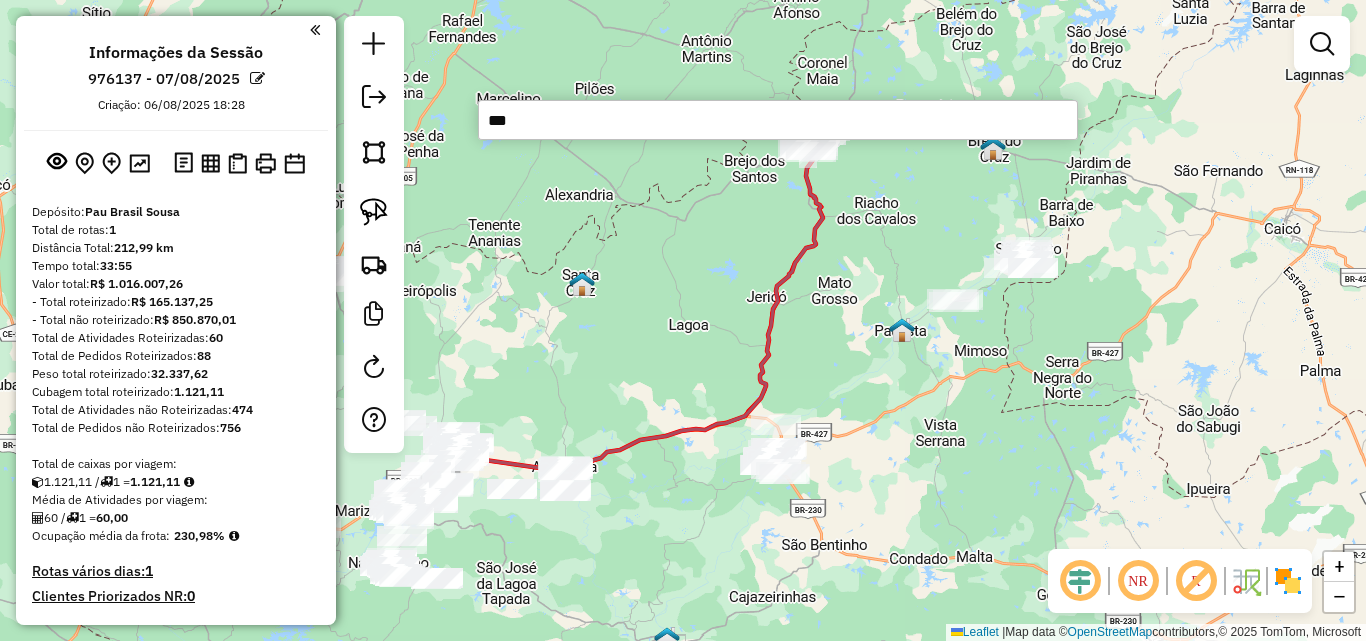 type on "****" 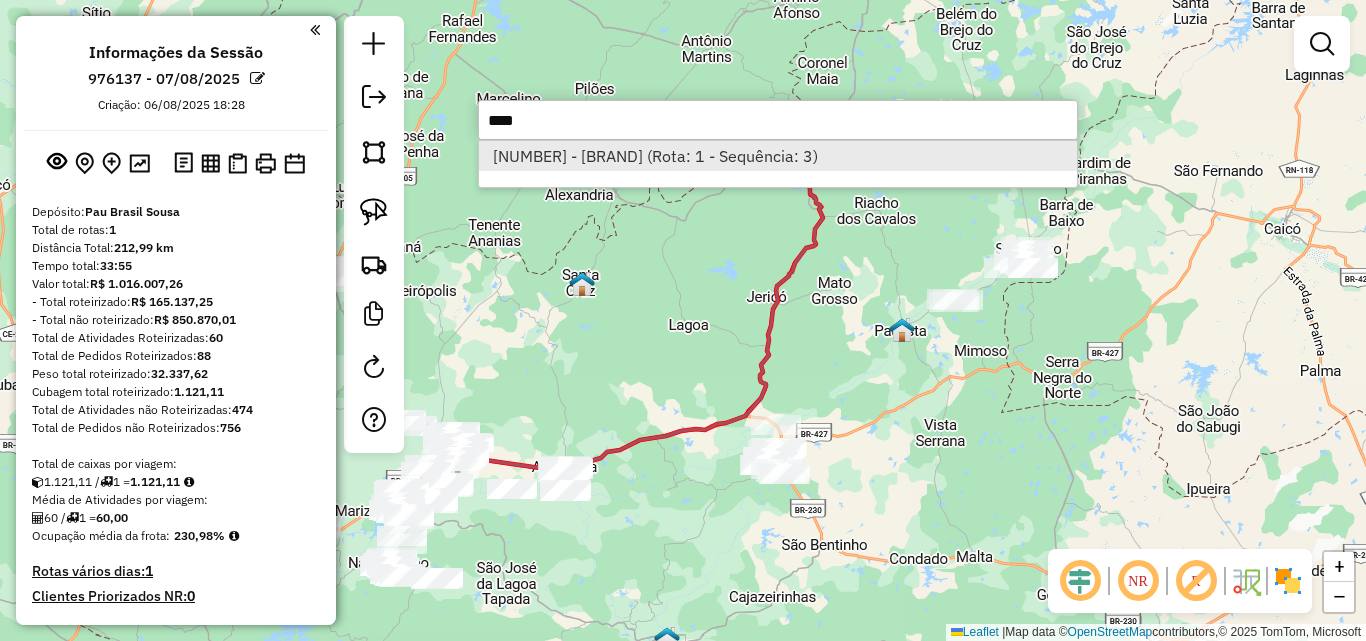 click on "15775 - QUEIROZ ATACADAO (Rota: 1 - Sequência: 3)" at bounding box center [778, 156] 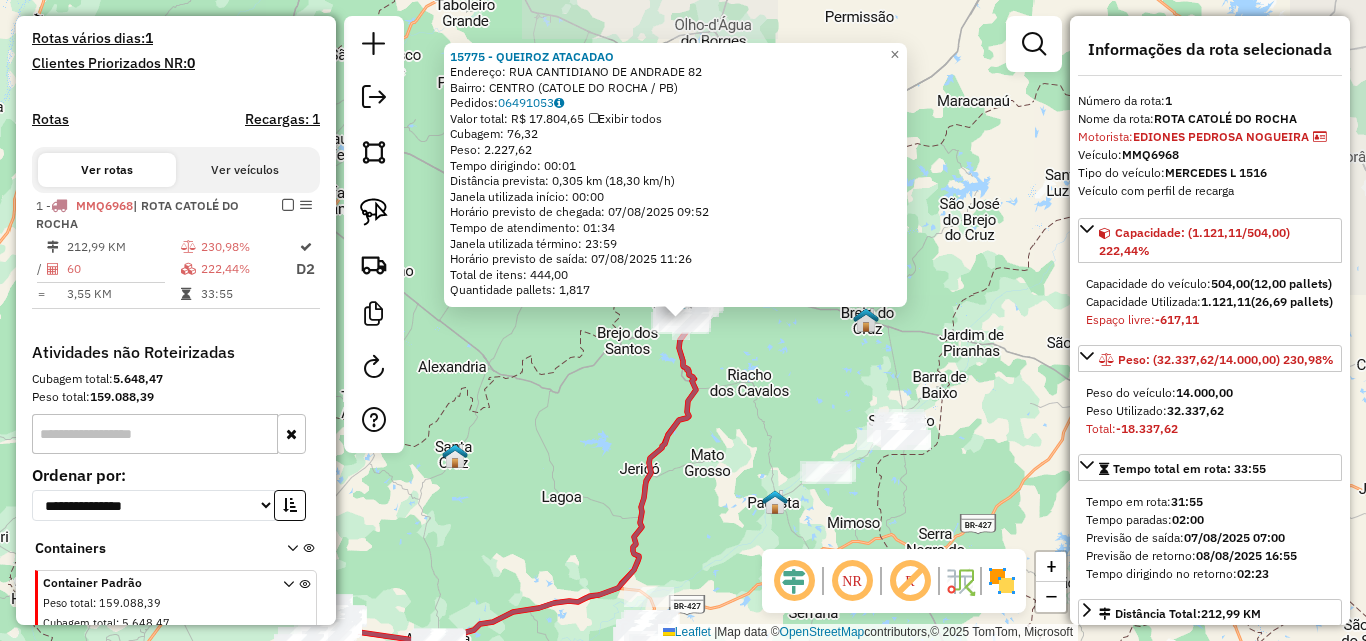 scroll, scrollTop: 611, scrollLeft: 0, axis: vertical 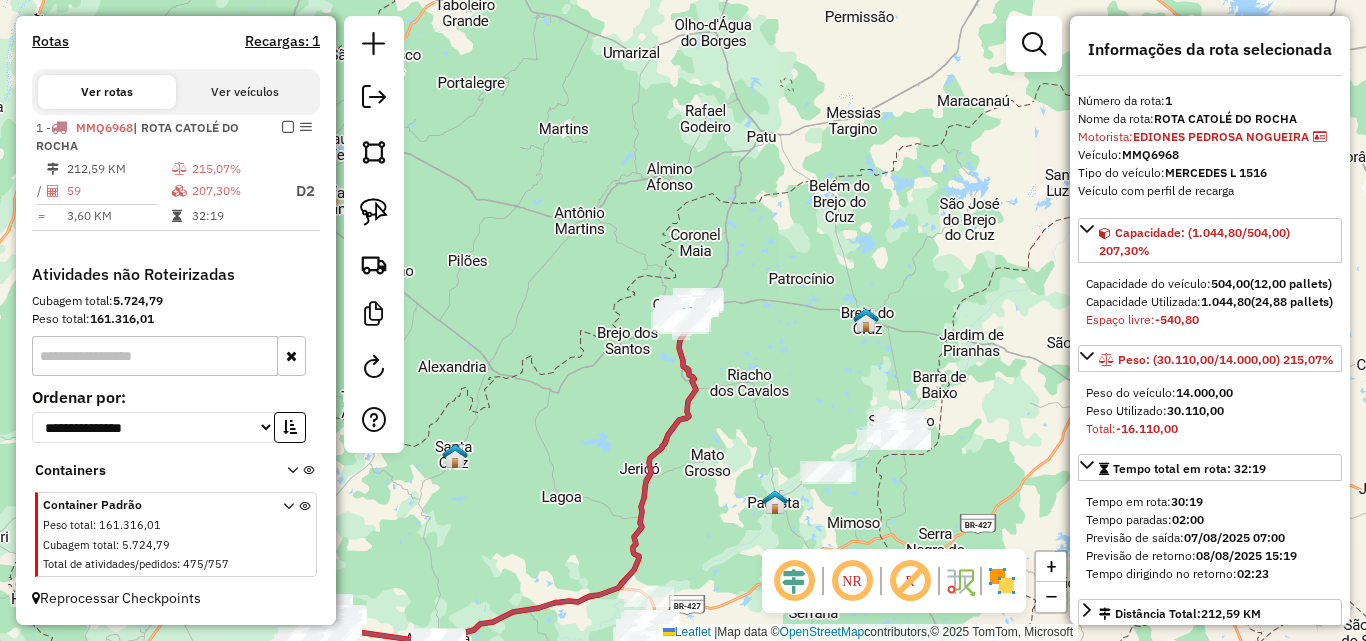 drag, startPoint x: 366, startPoint y: 196, endPoint x: 557, endPoint y: 314, distance: 224.51057 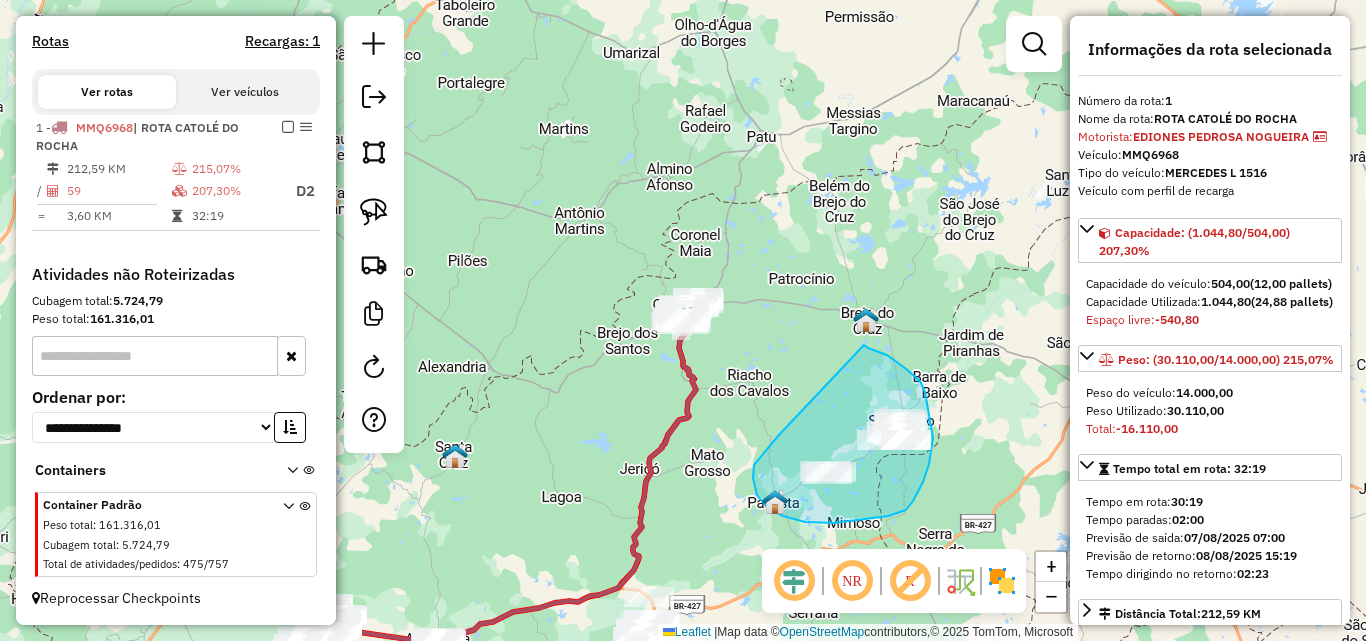 drag, startPoint x: 775, startPoint y: 439, endPoint x: 864, endPoint y: 345, distance: 129.44884 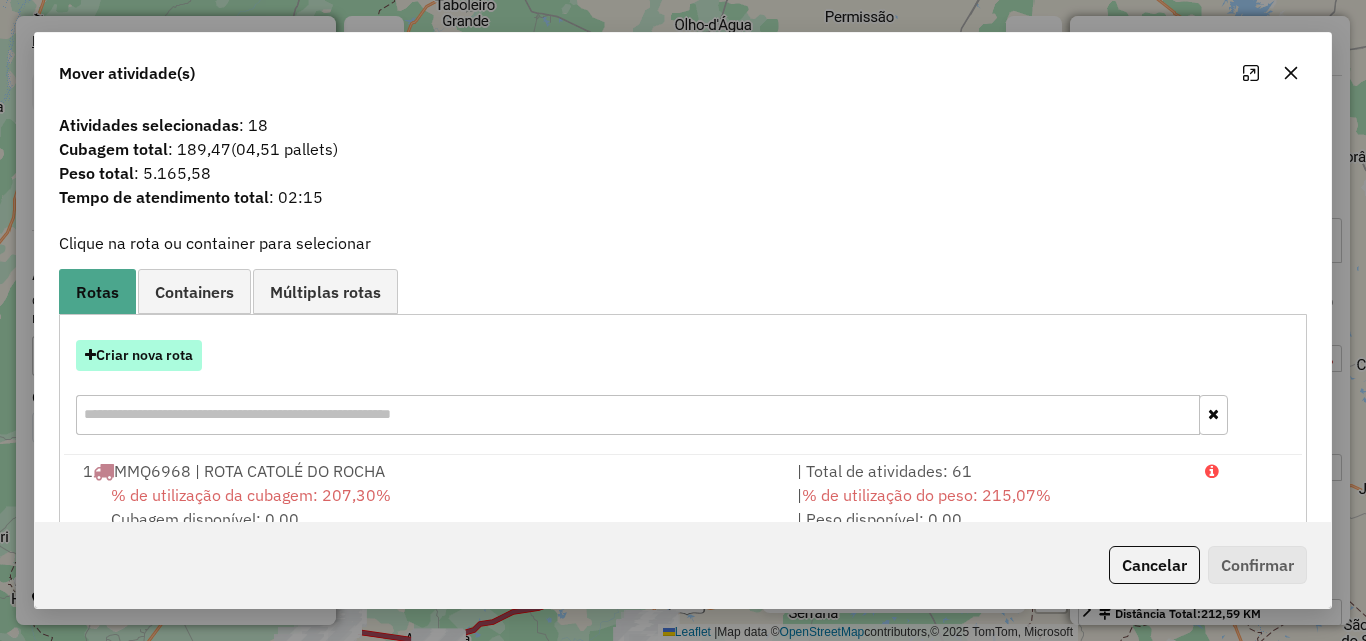 click on "Criar nova rota" at bounding box center (139, 355) 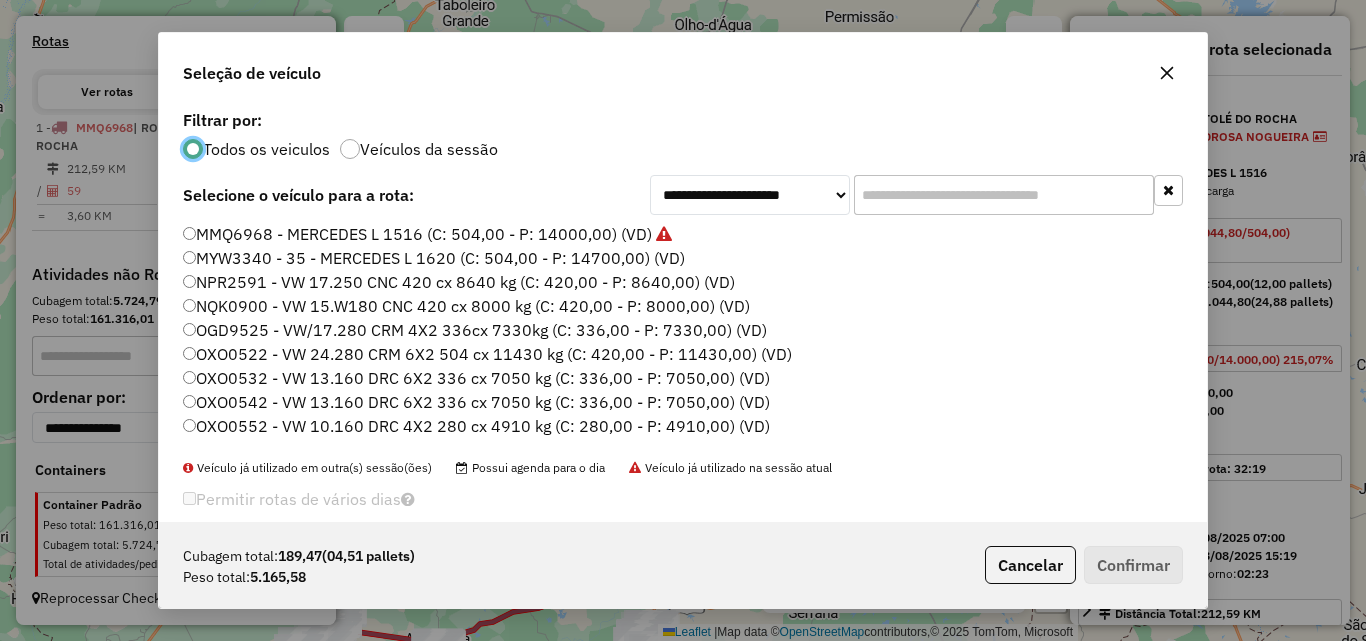 scroll, scrollTop: 11, scrollLeft: 6, axis: both 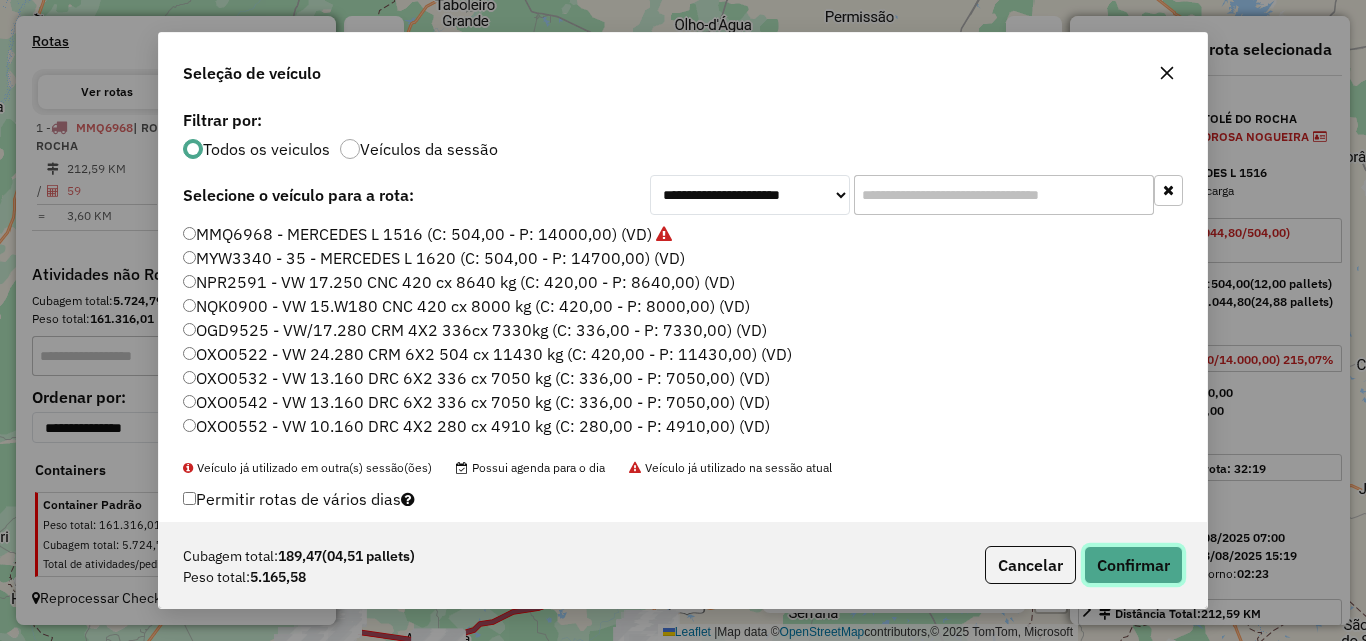 click on "Confirmar" 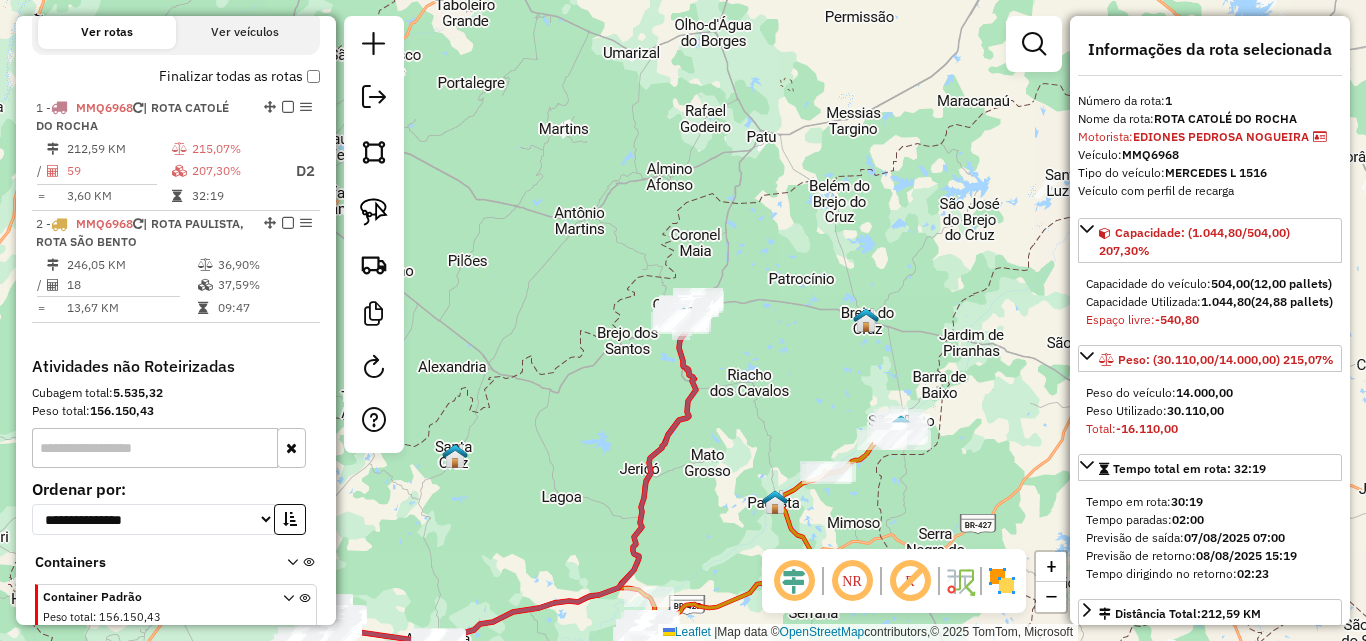 scroll, scrollTop: 710, scrollLeft: 0, axis: vertical 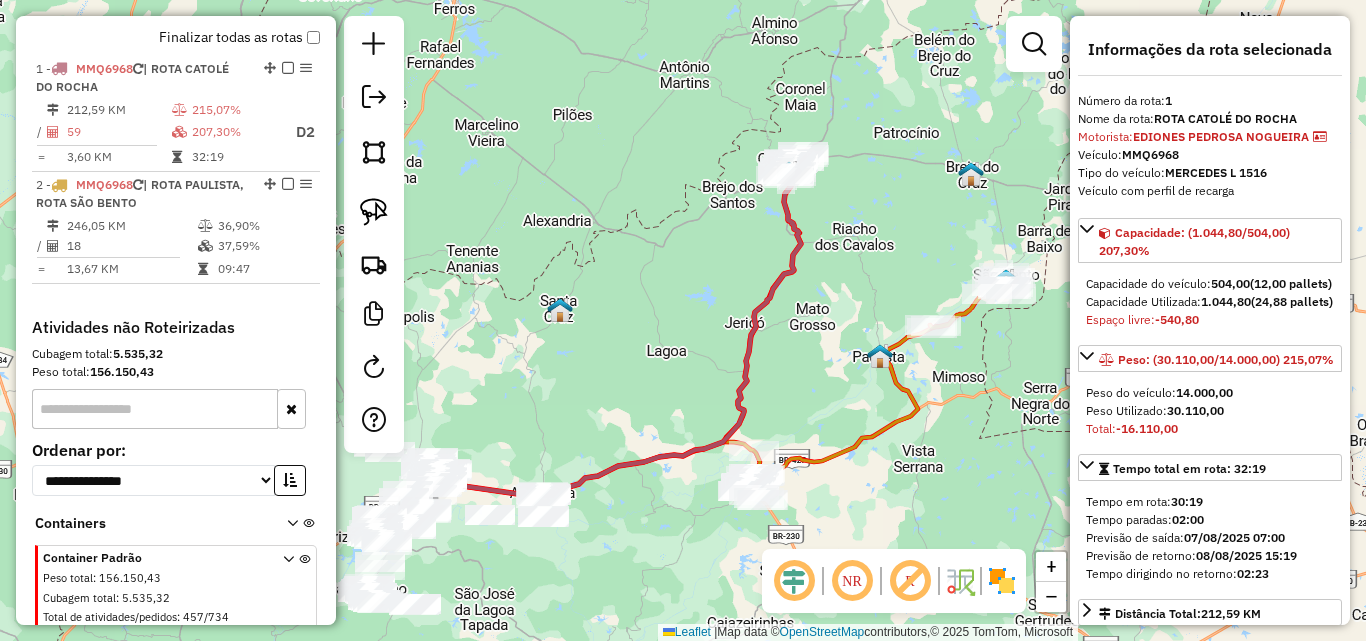 drag, startPoint x: 724, startPoint y: 349, endPoint x: 698, endPoint y: 222, distance: 129.6341 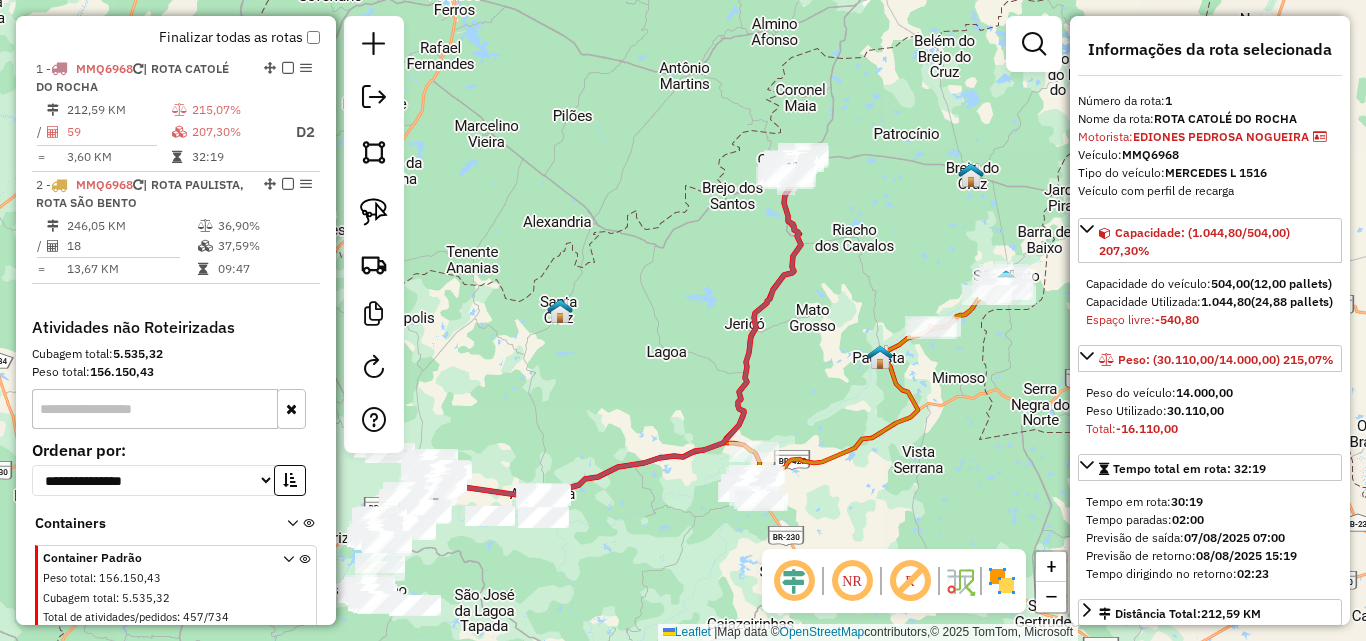 drag, startPoint x: 380, startPoint y: 208, endPoint x: 435, endPoint y: 291, distance: 99.56907 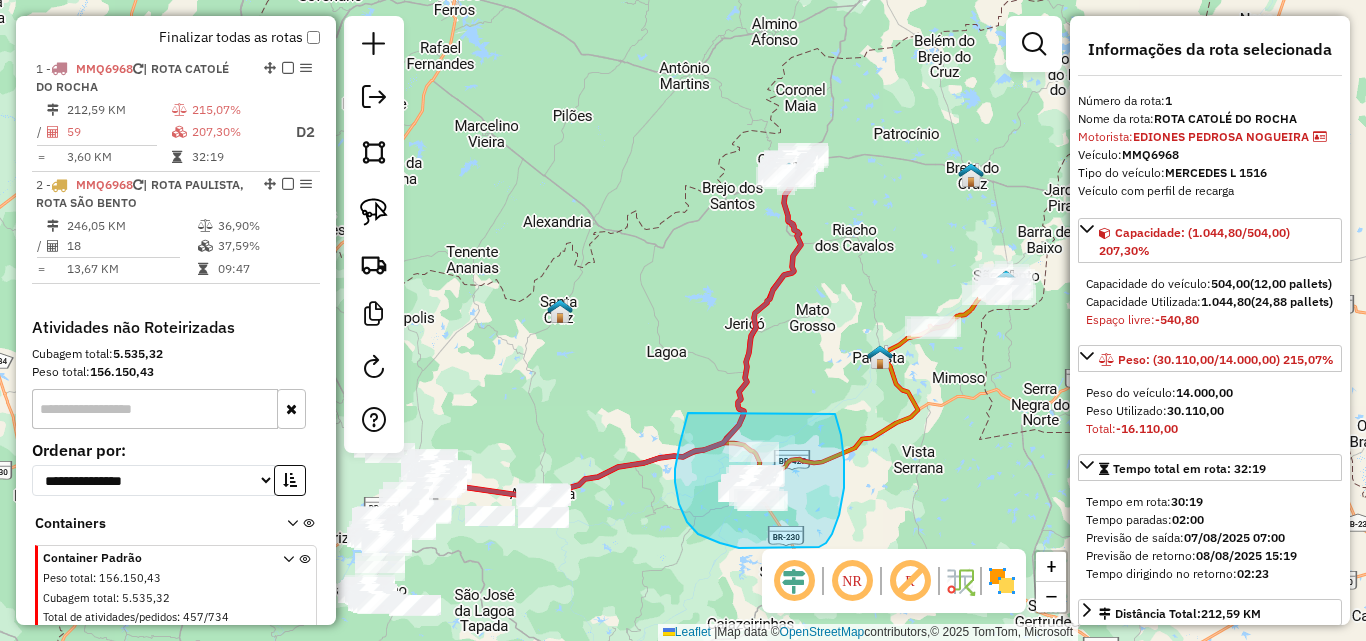 drag, startPoint x: 688, startPoint y: 413, endPoint x: 835, endPoint y: 414, distance: 147.0034 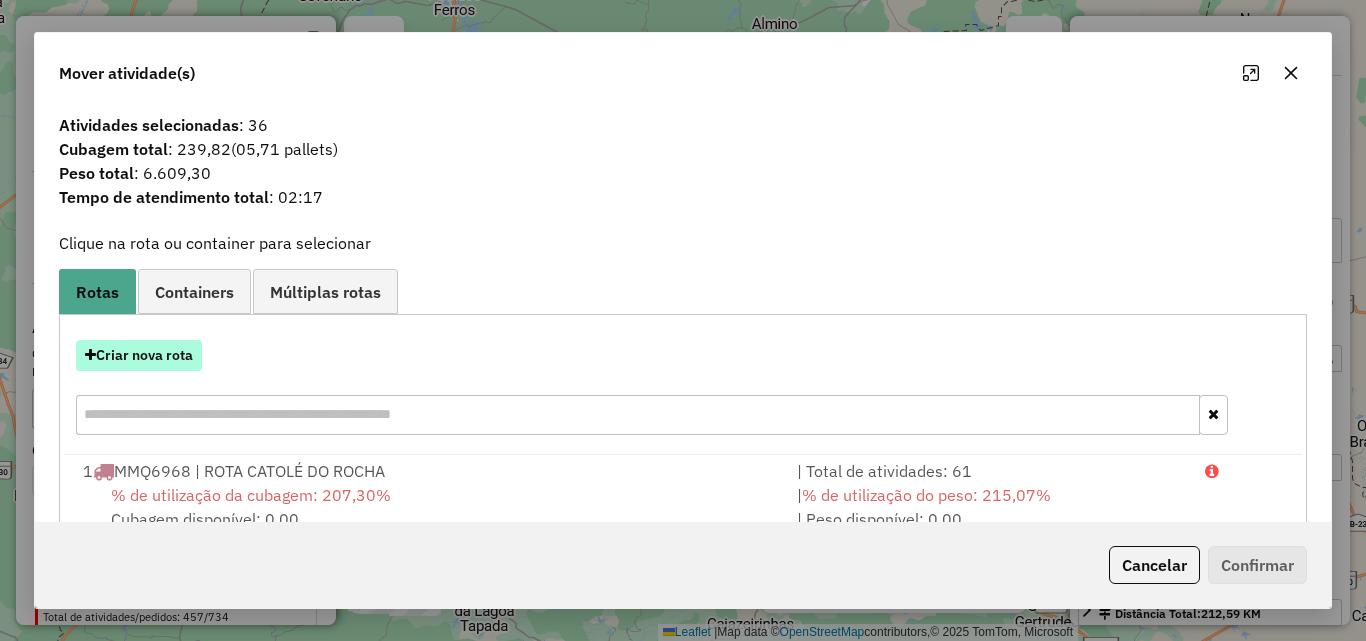 click on "Criar nova rota" at bounding box center [139, 355] 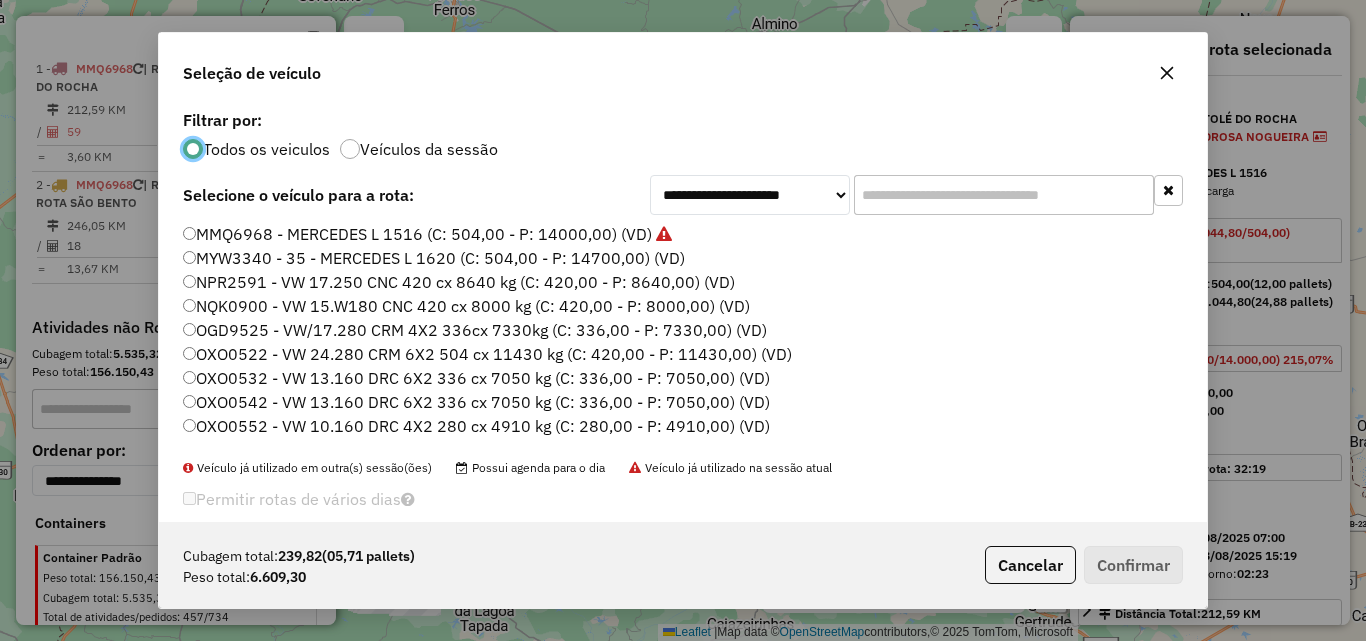 scroll, scrollTop: 11, scrollLeft: 6, axis: both 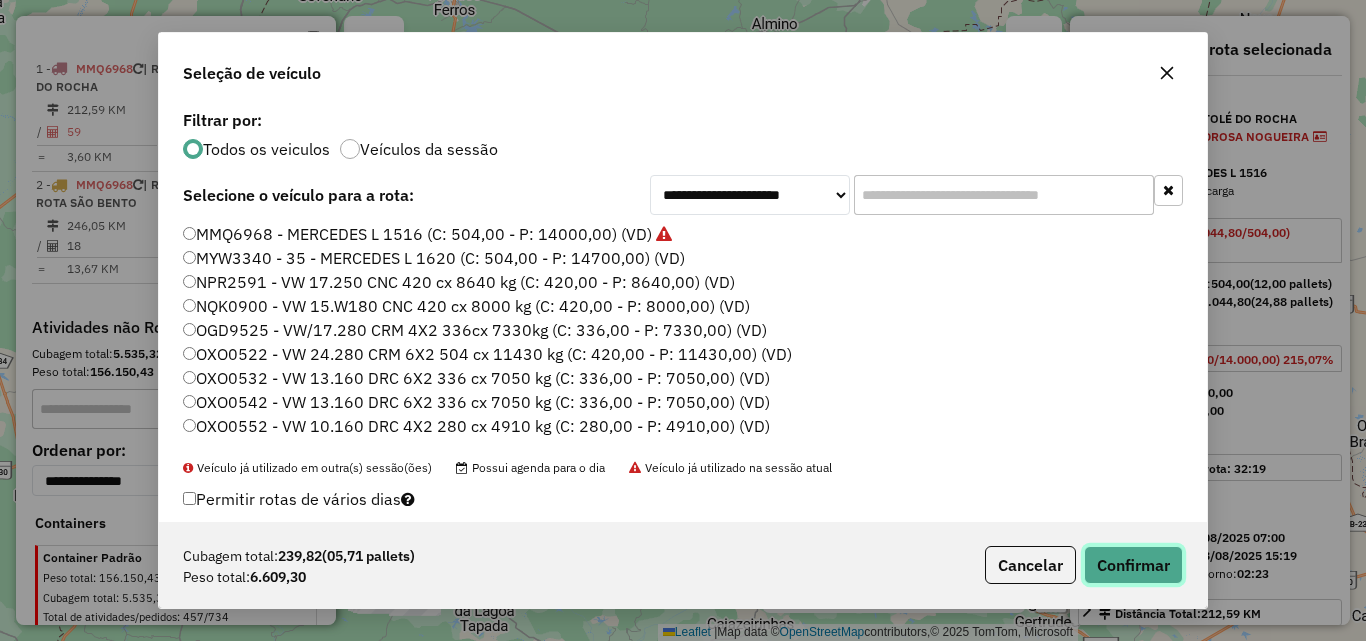click on "Confirmar" 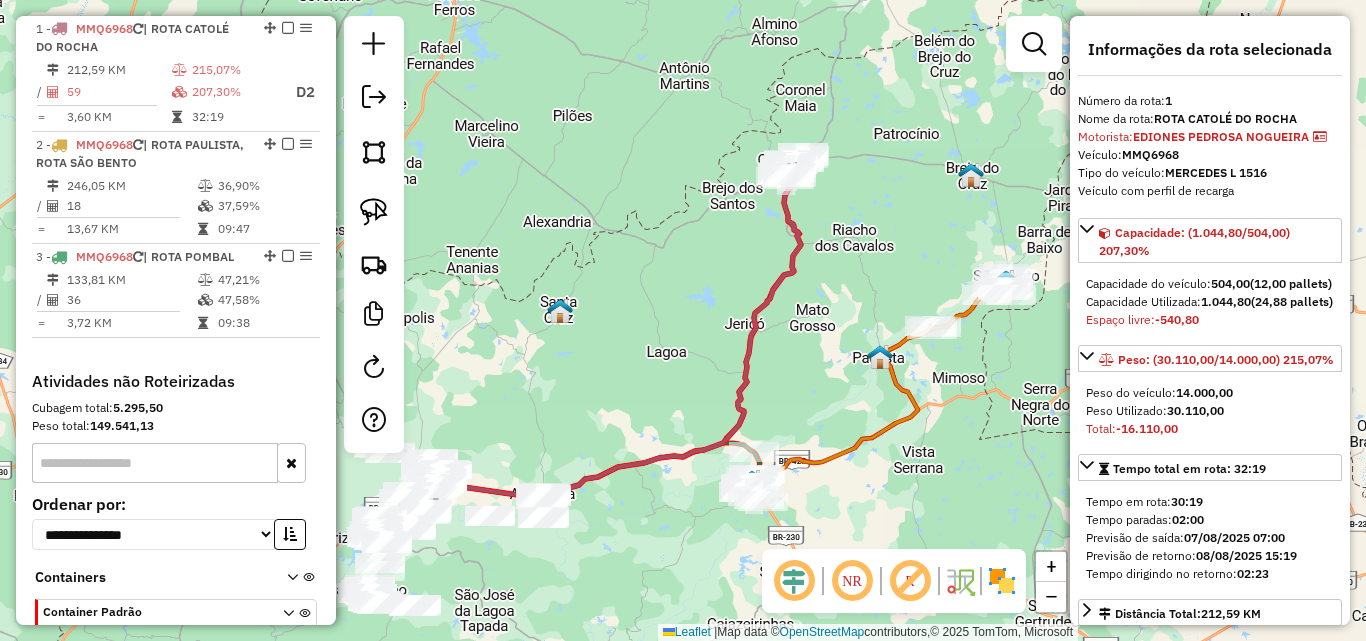 scroll, scrollTop: 750, scrollLeft: 0, axis: vertical 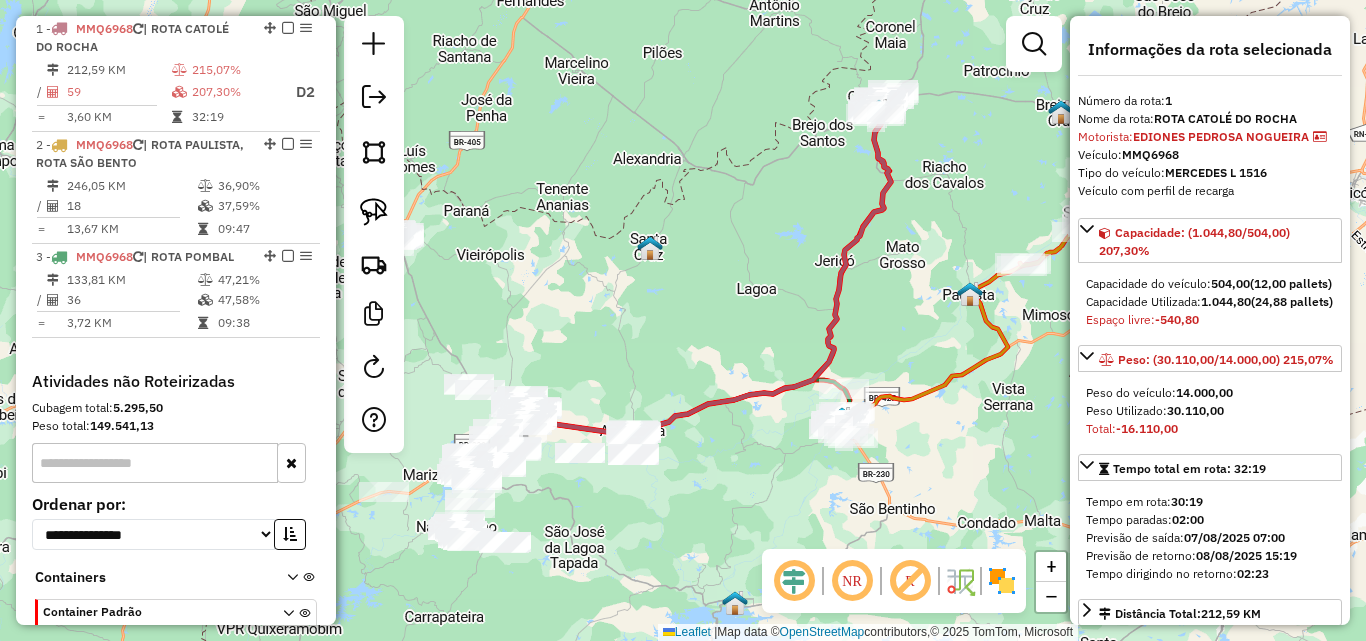 drag, startPoint x: 770, startPoint y: 225, endPoint x: 423, endPoint y: 249, distance: 347.82898 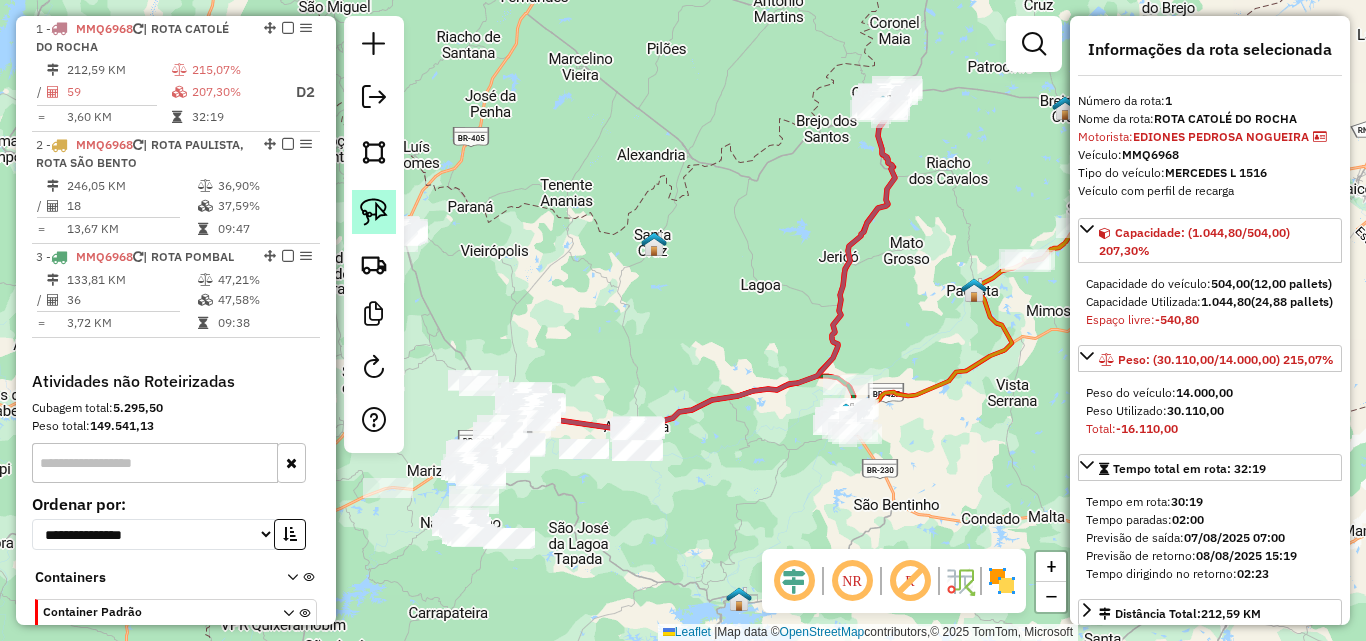 click 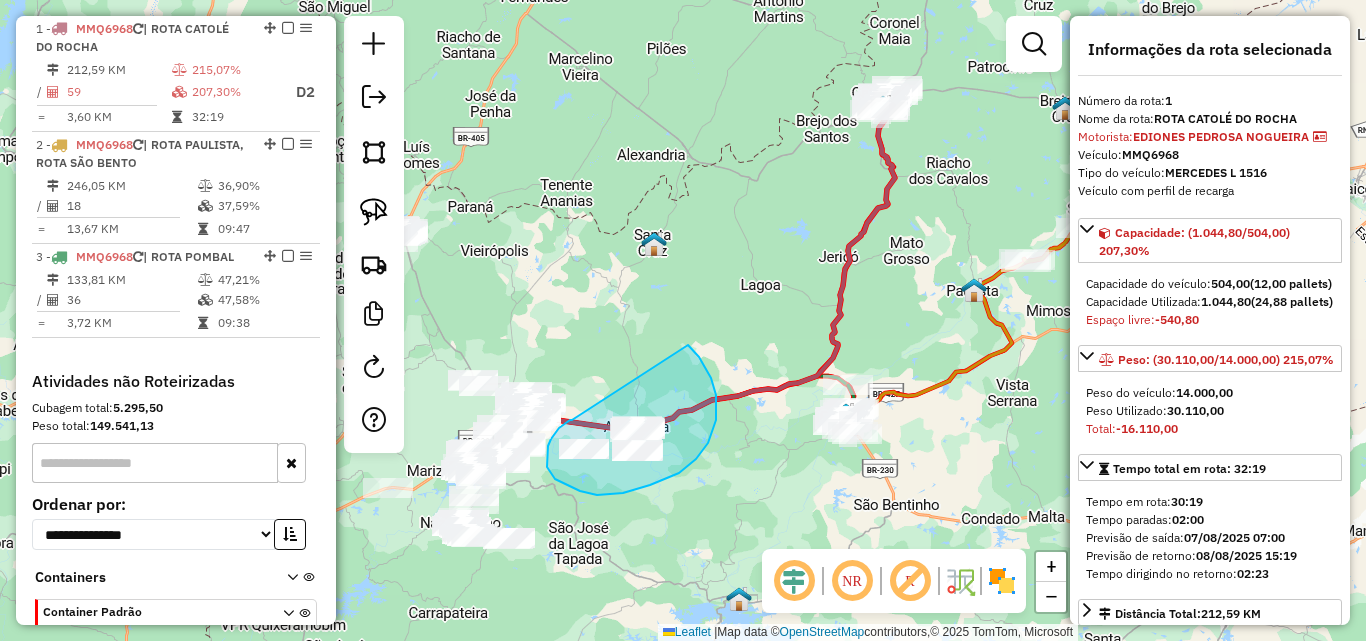 drag, startPoint x: 567, startPoint y: 422, endPoint x: 685, endPoint y: 345, distance: 140.90068 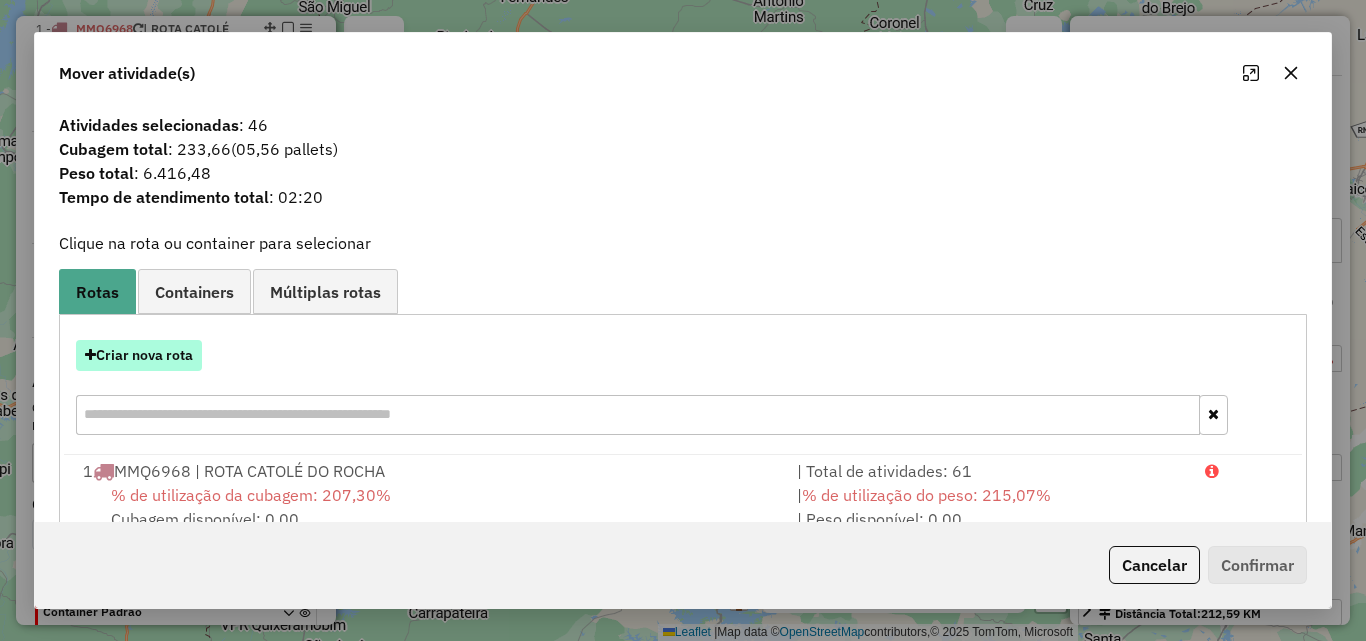 click on "Criar nova rota" at bounding box center [139, 355] 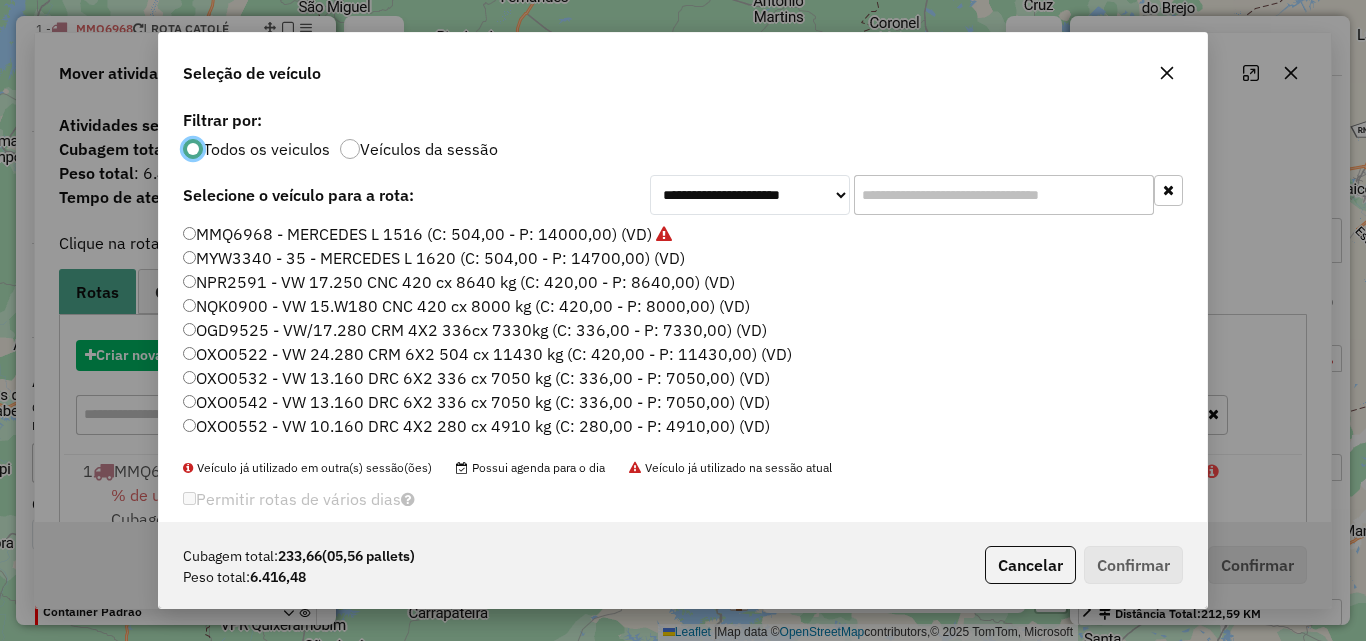 scroll, scrollTop: 11, scrollLeft: 6, axis: both 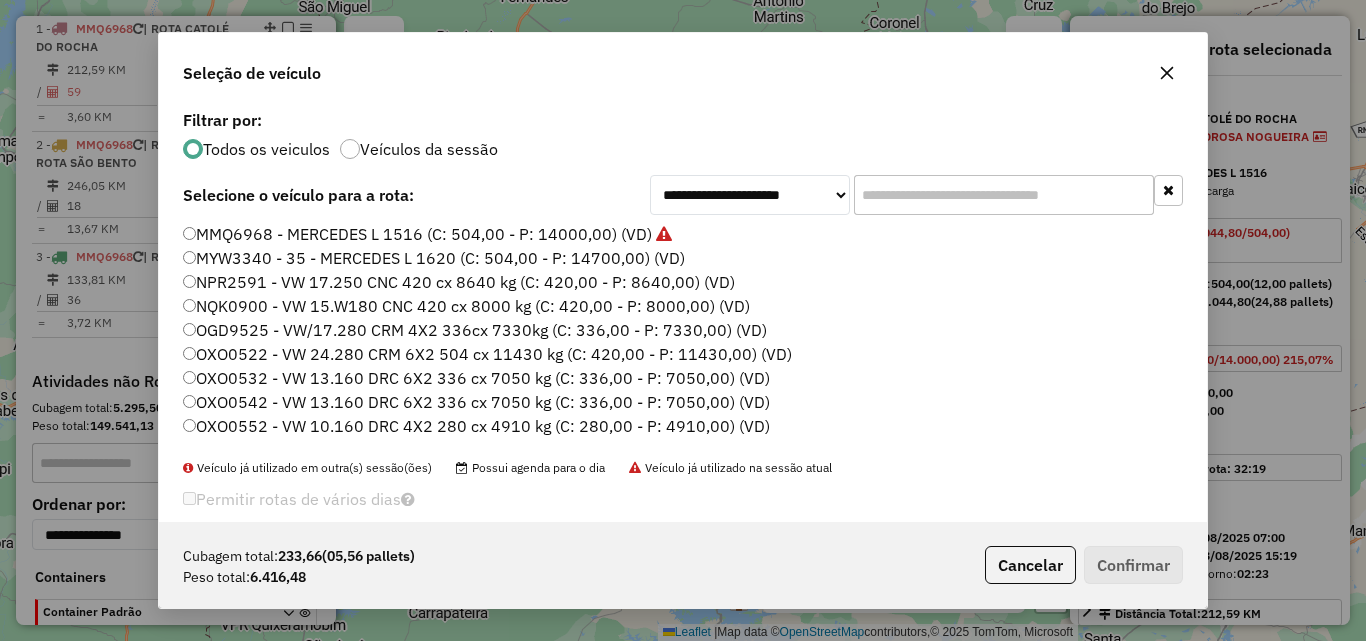 click on "MMQ6968 - MERCEDES L 1516 (C: 504,00 - P: 14000,00) (VD)" 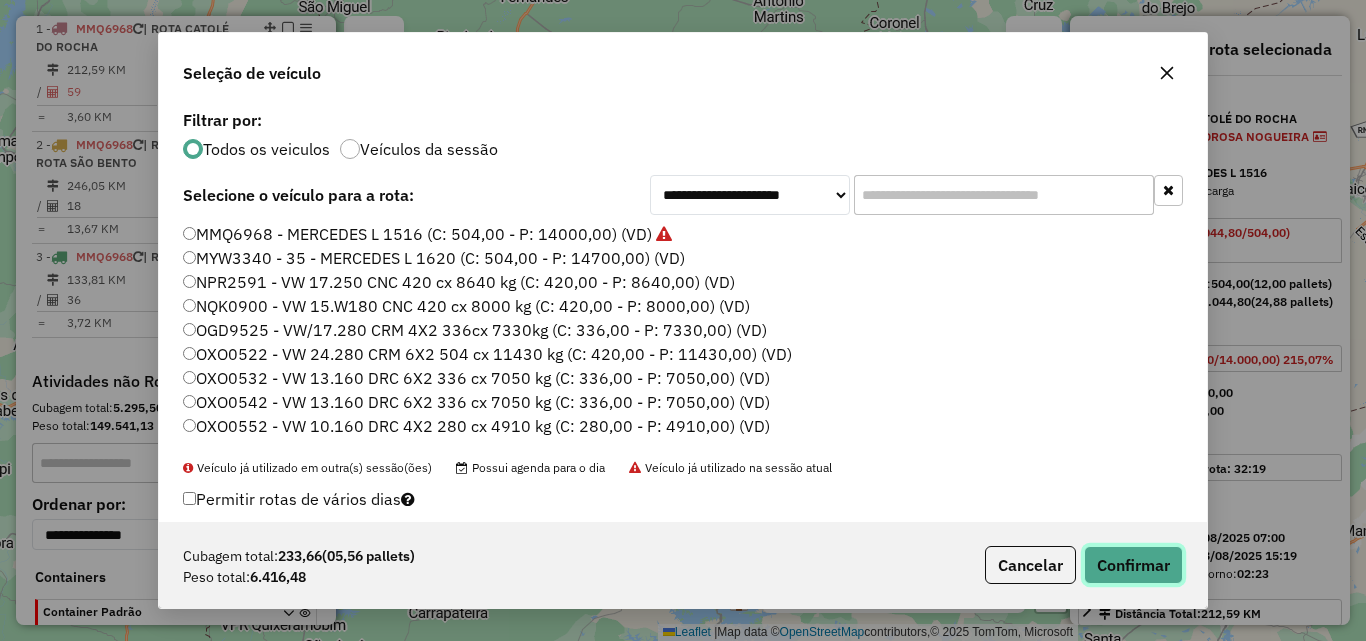 click on "Confirmar" 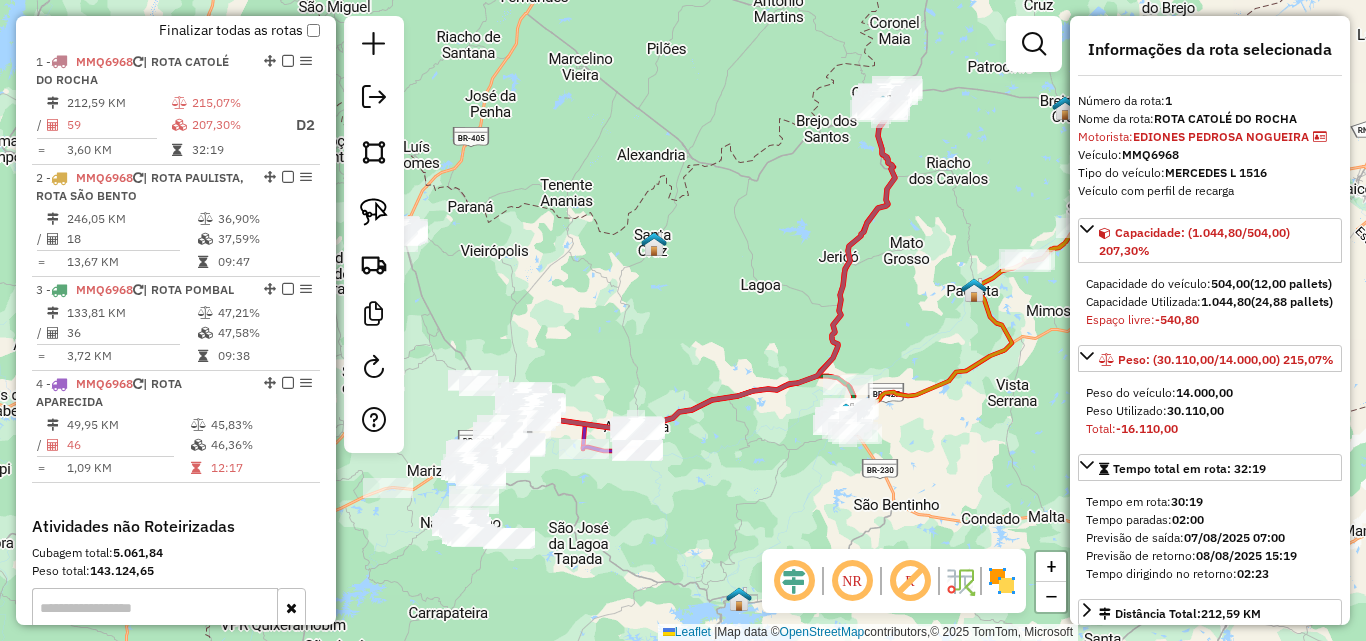 scroll, scrollTop: 750, scrollLeft: 0, axis: vertical 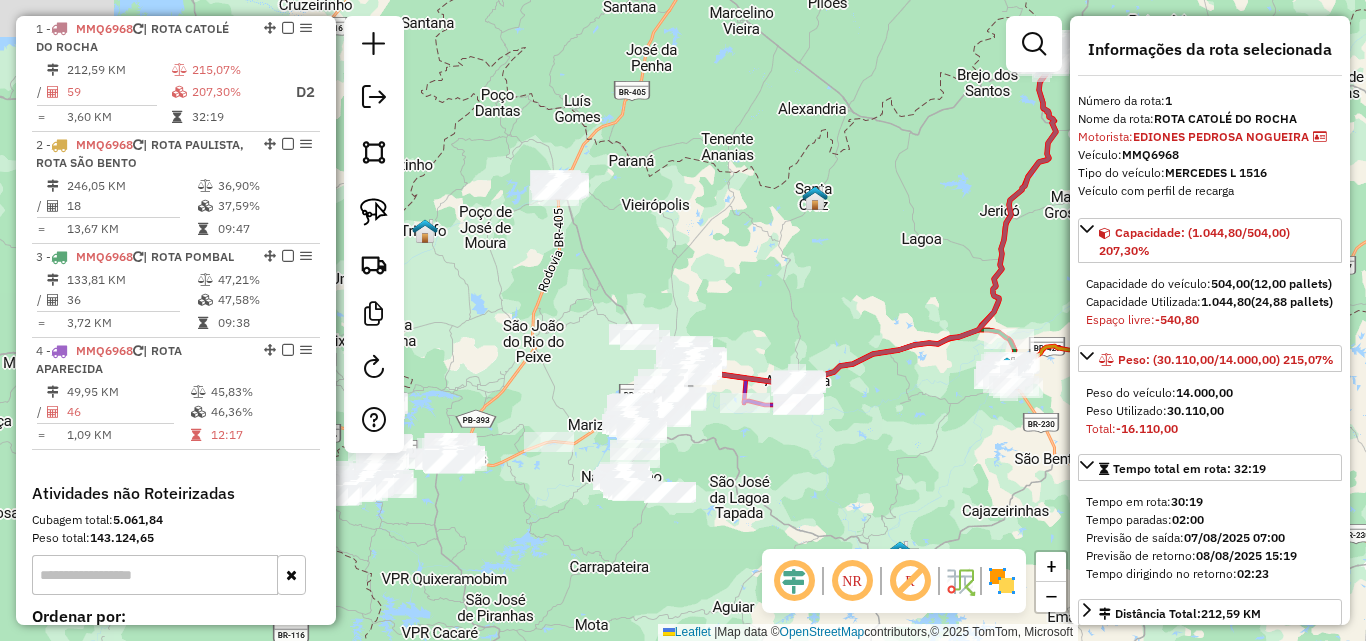 drag, startPoint x: 603, startPoint y: 183, endPoint x: 684, endPoint y: 202, distance: 83.198555 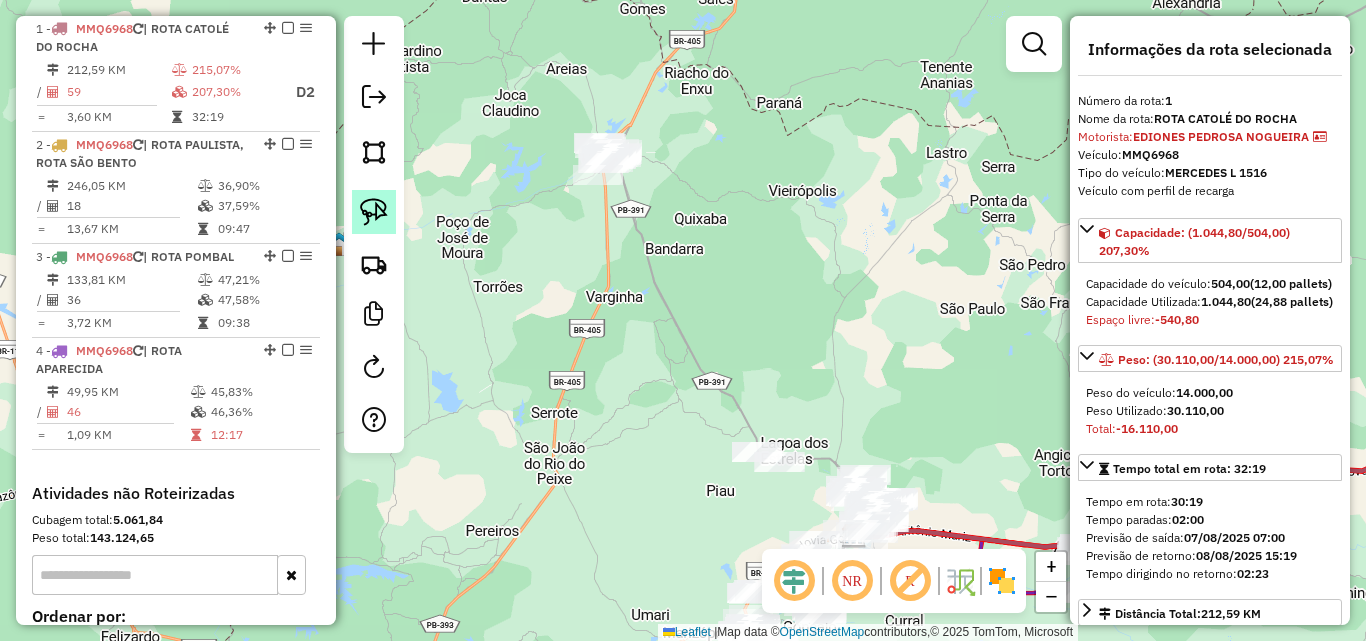 click 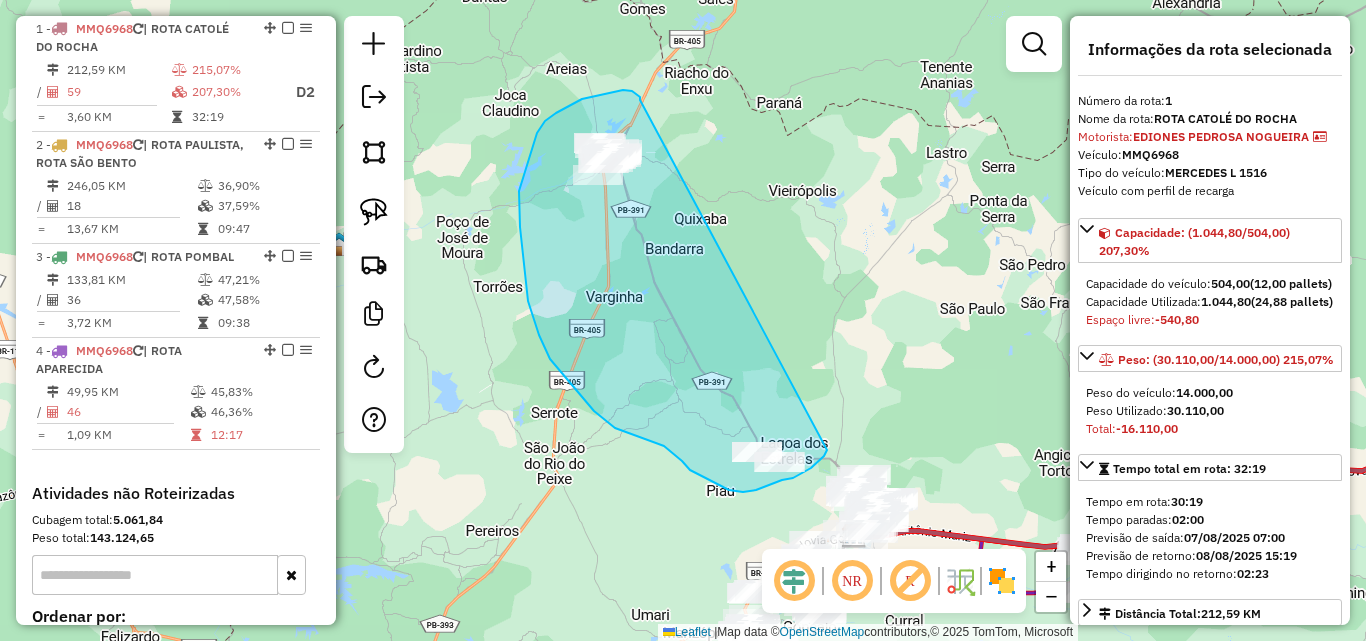 drag, startPoint x: 605, startPoint y: 93, endPoint x: 827, endPoint y: 449, distance: 419.54736 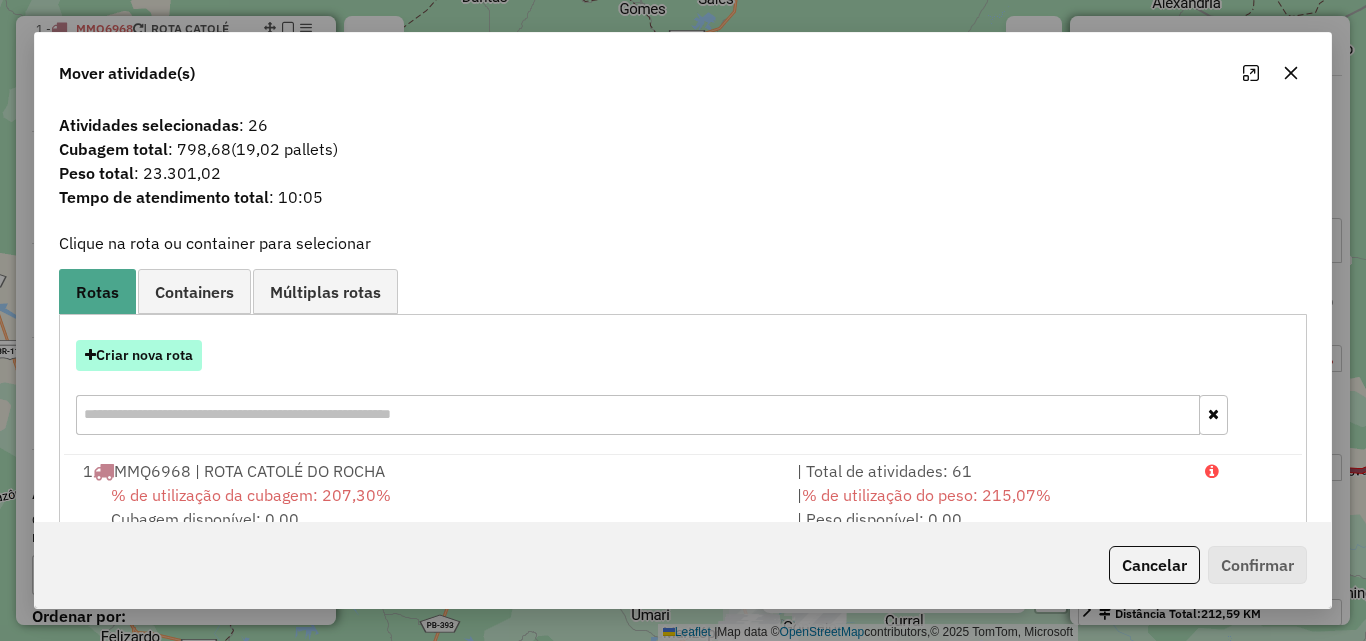 click on "Criar nova rota" at bounding box center (139, 355) 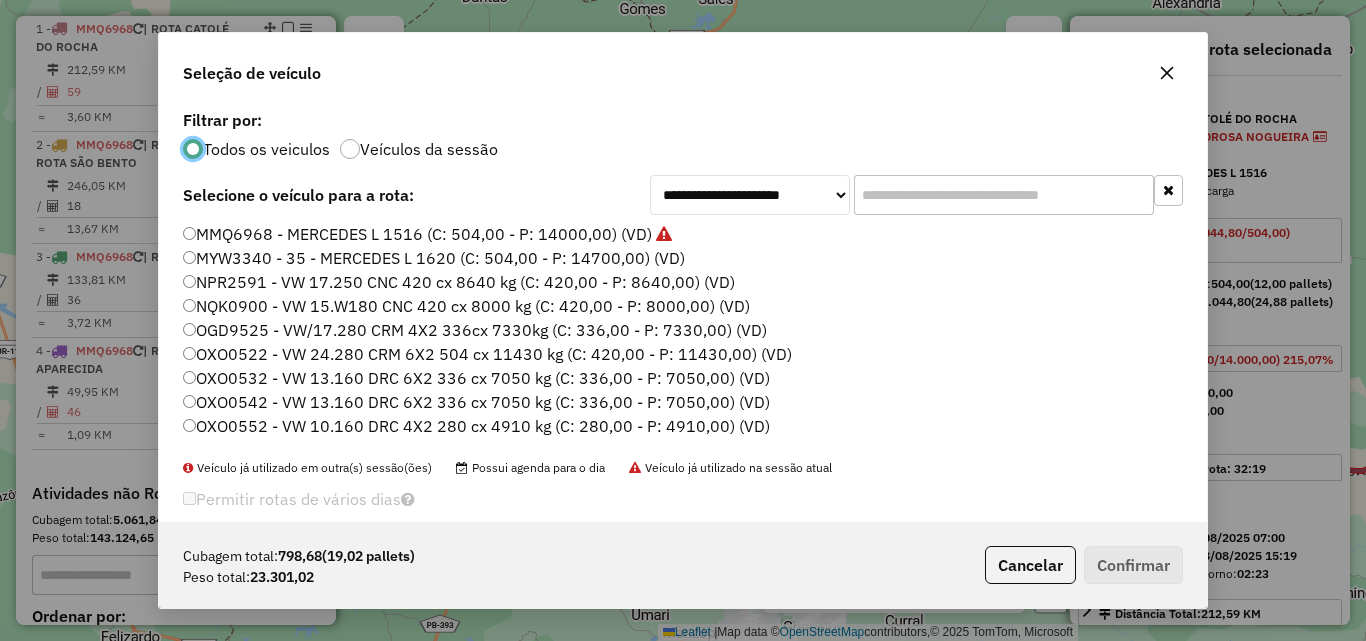 scroll, scrollTop: 11, scrollLeft: 6, axis: both 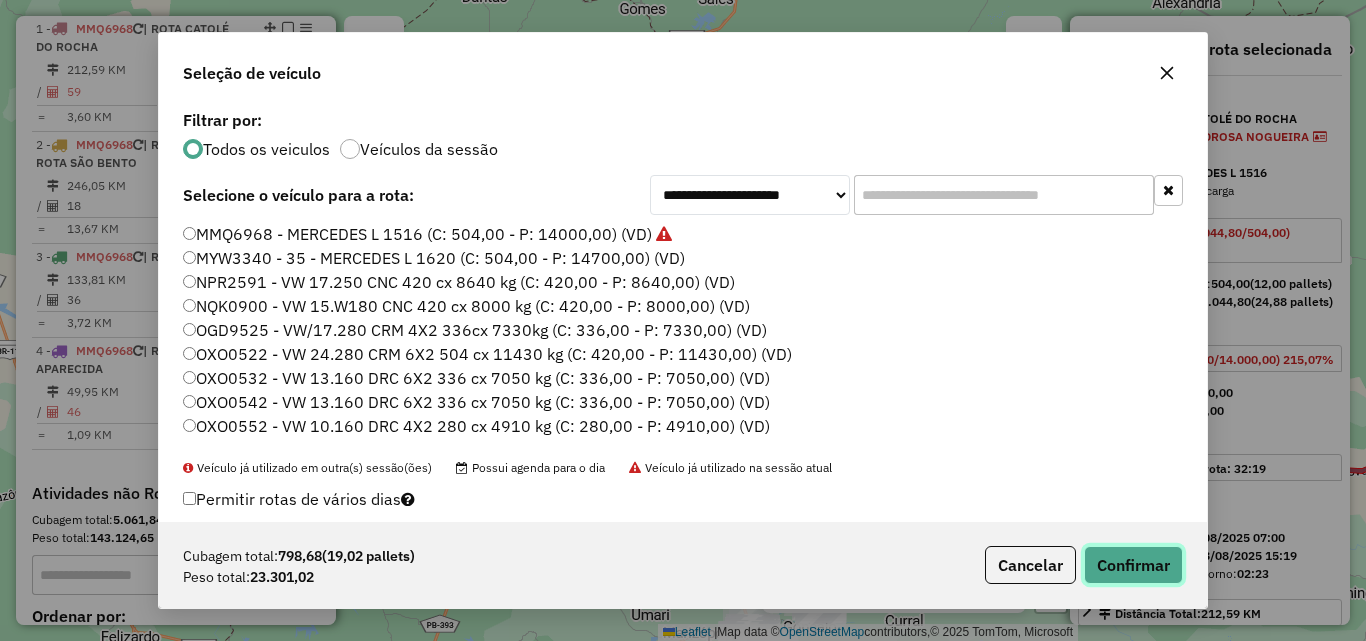 click on "Confirmar" 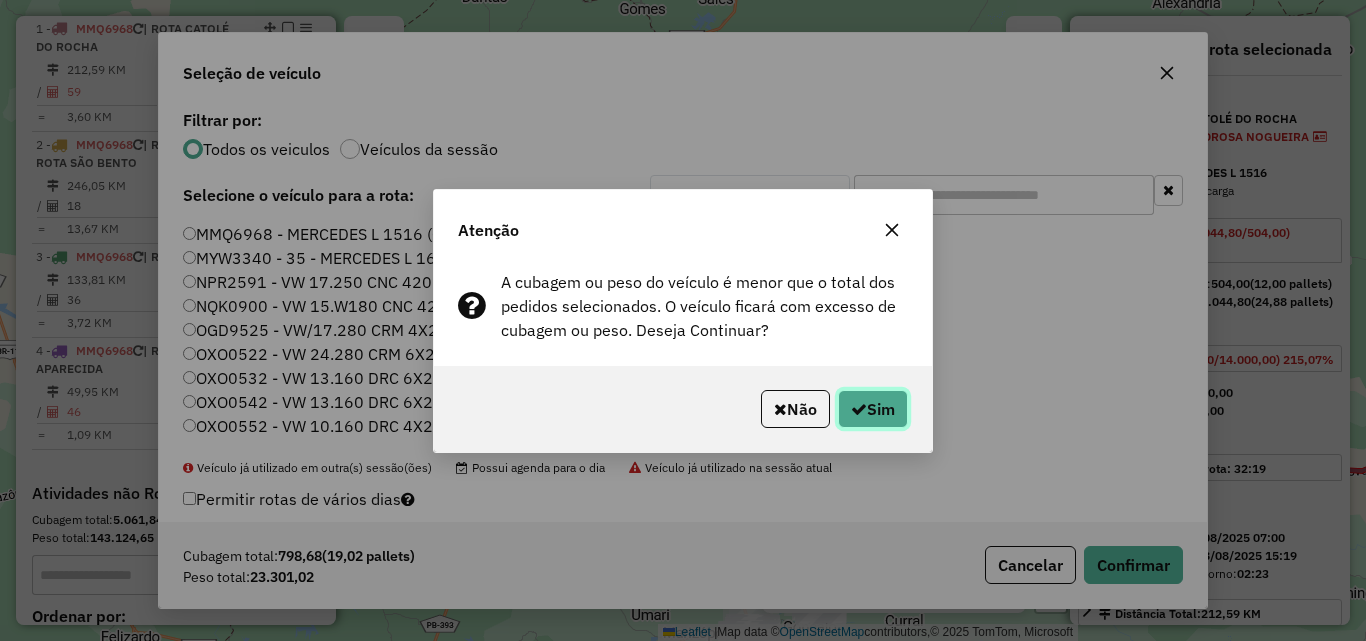 click on "Sim" 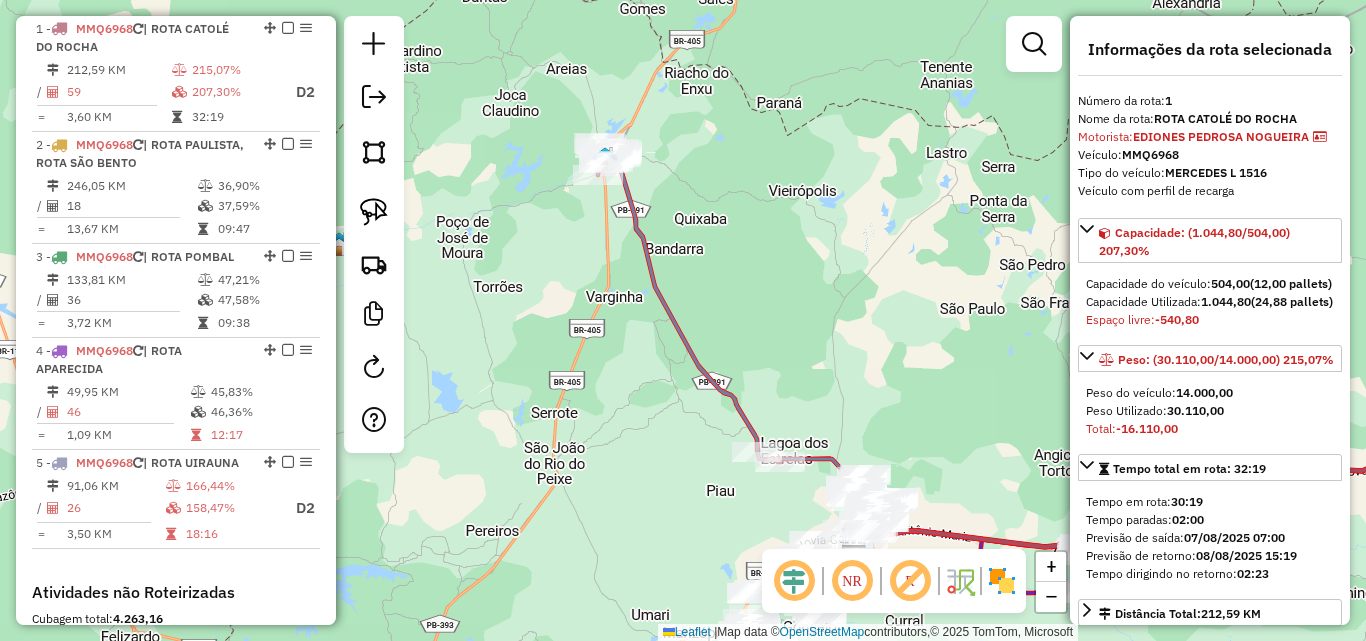 scroll, scrollTop: 750, scrollLeft: 0, axis: vertical 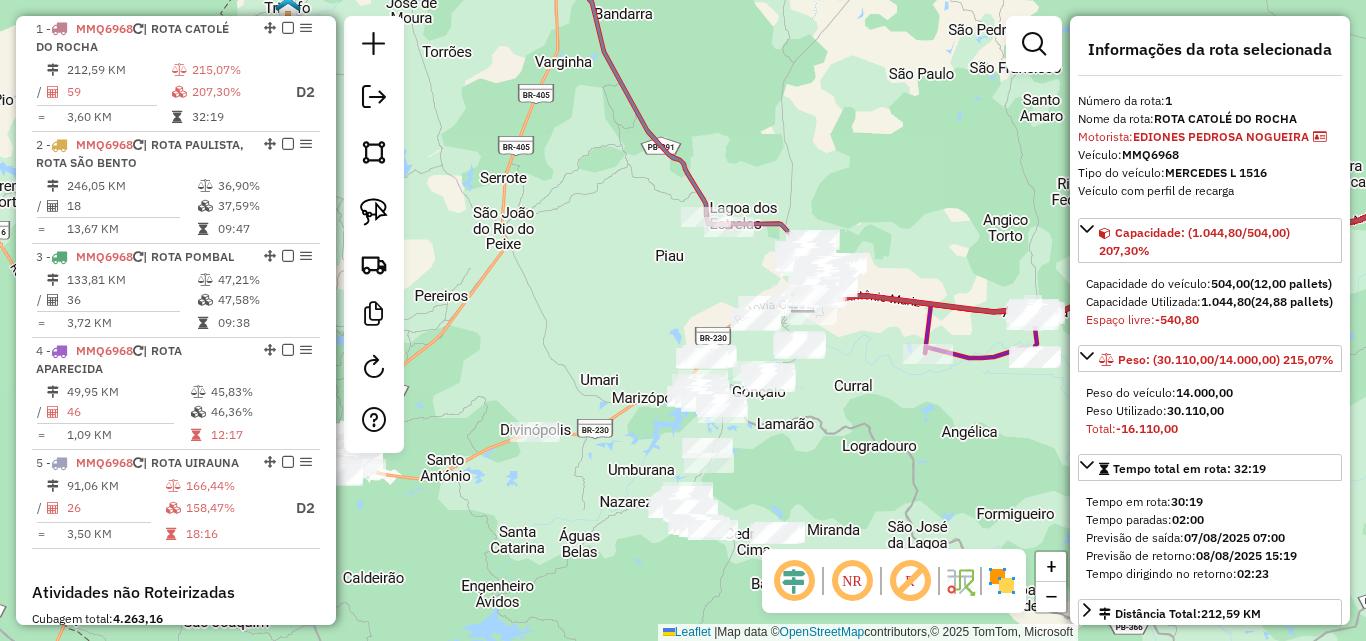 drag, startPoint x: 795, startPoint y: 314, endPoint x: 771, endPoint y: 178, distance: 138.10141 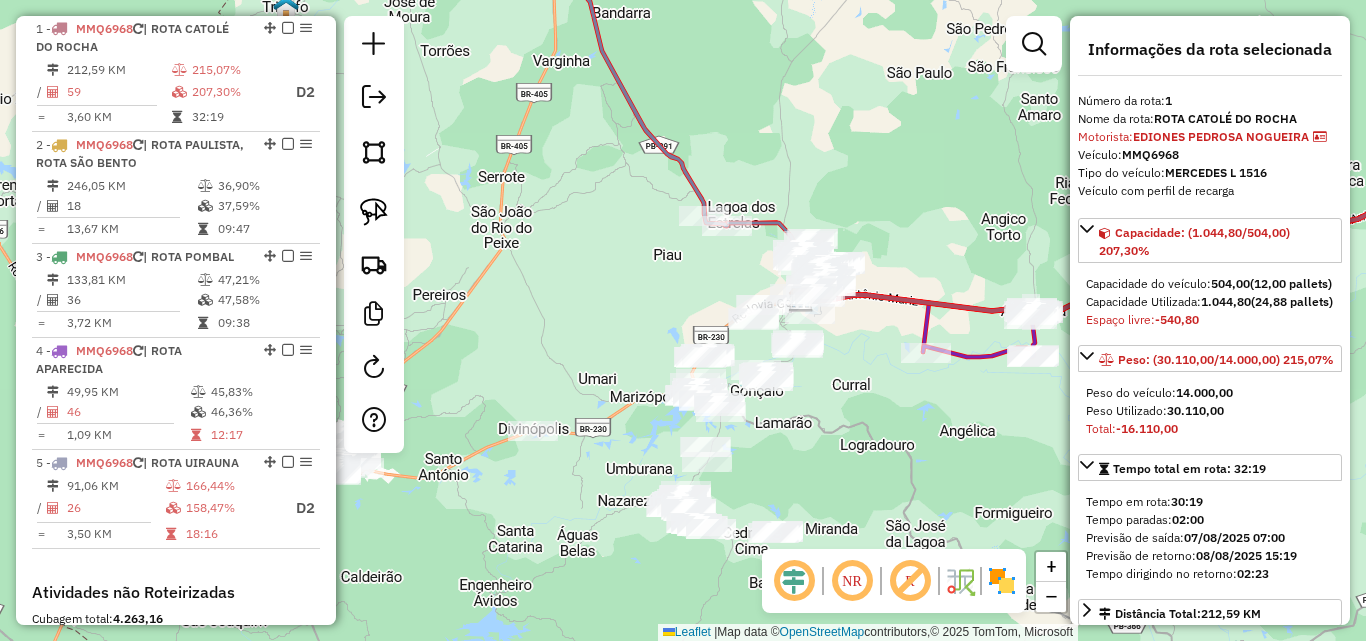 drag, startPoint x: 830, startPoint y: 399, endPoint x: 794, endPoint y: 396, distance: 36.124783 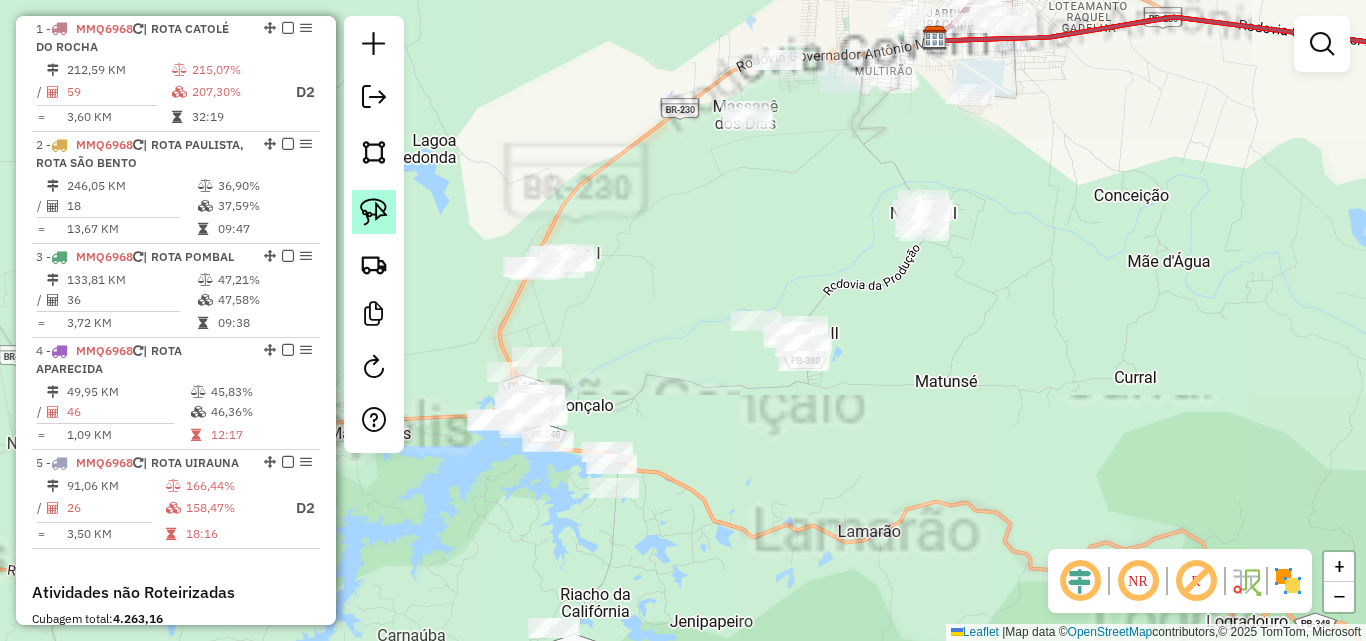 click 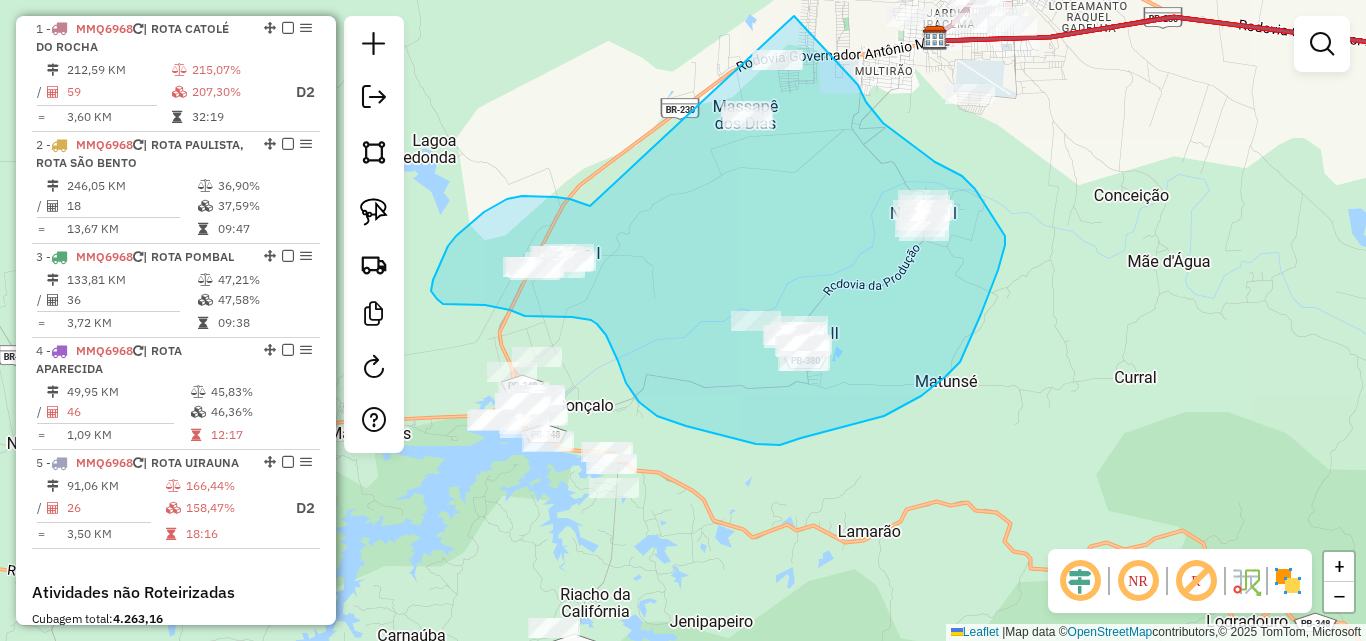drag, startPoint x: 522, startPoint y: 196, endPoint x: 715, endPoint y: -36, distance: 301.78302 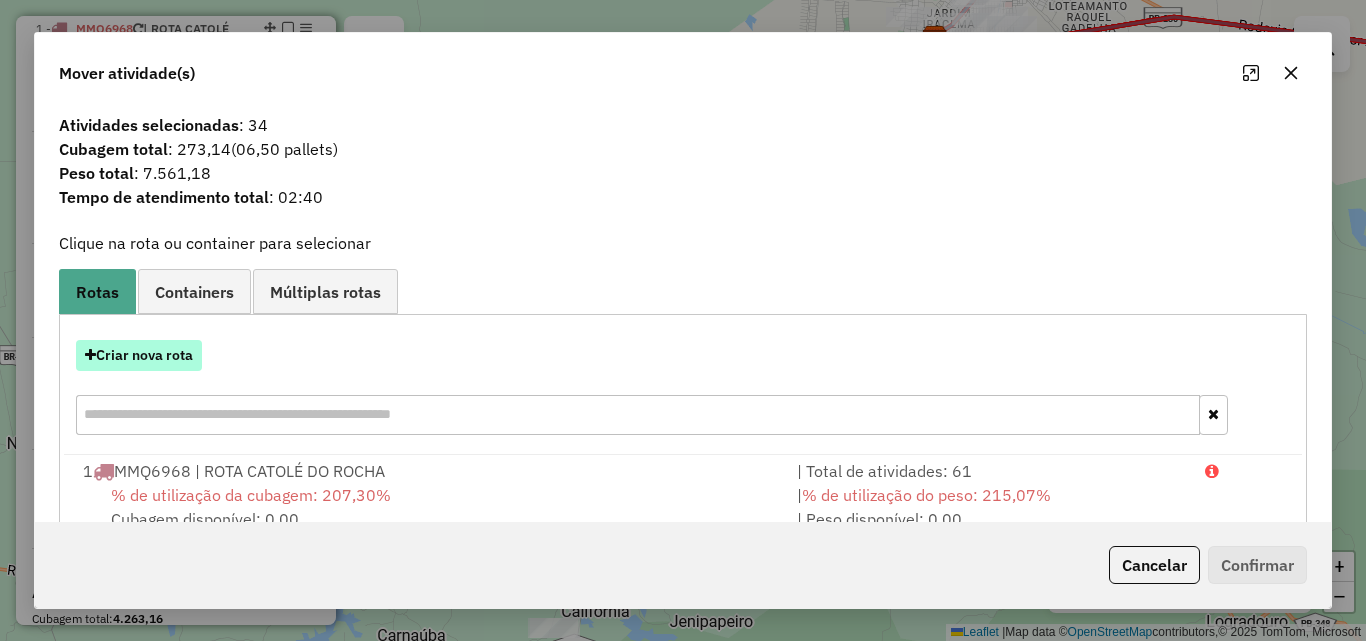 click on "Criar nova rota" at bounding box center [139, 355] 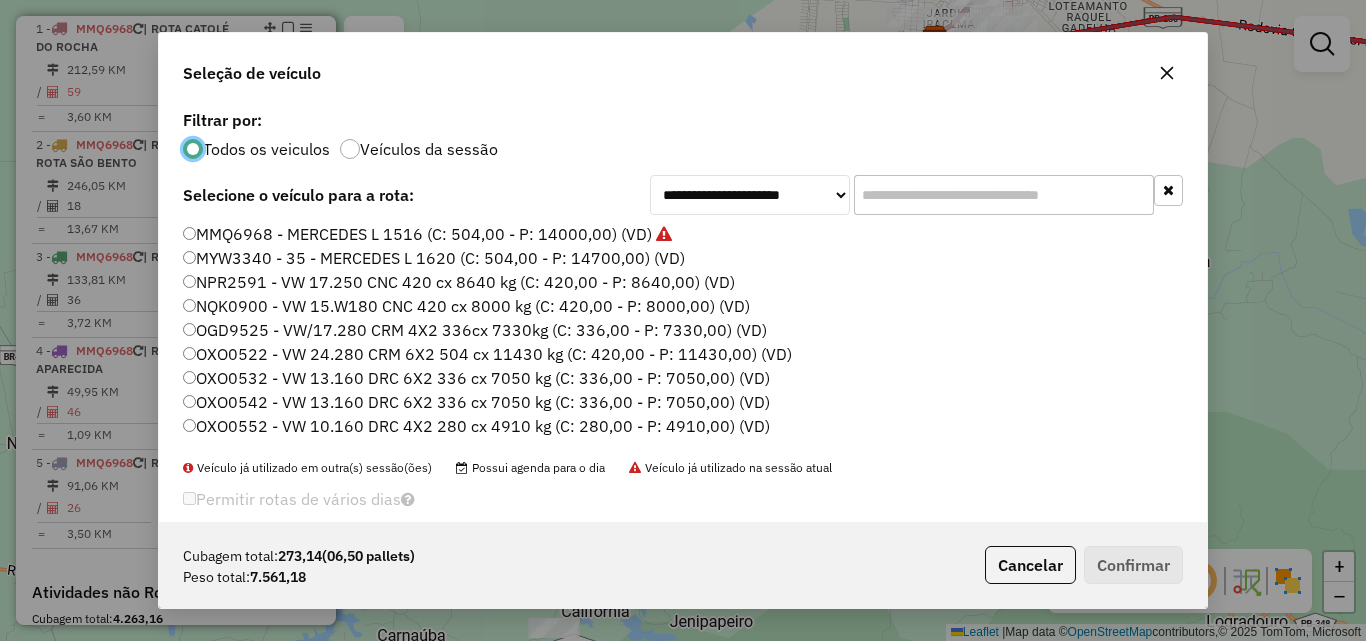 scroll, scrollTop: 11, scrollLeft: 6, axis: both 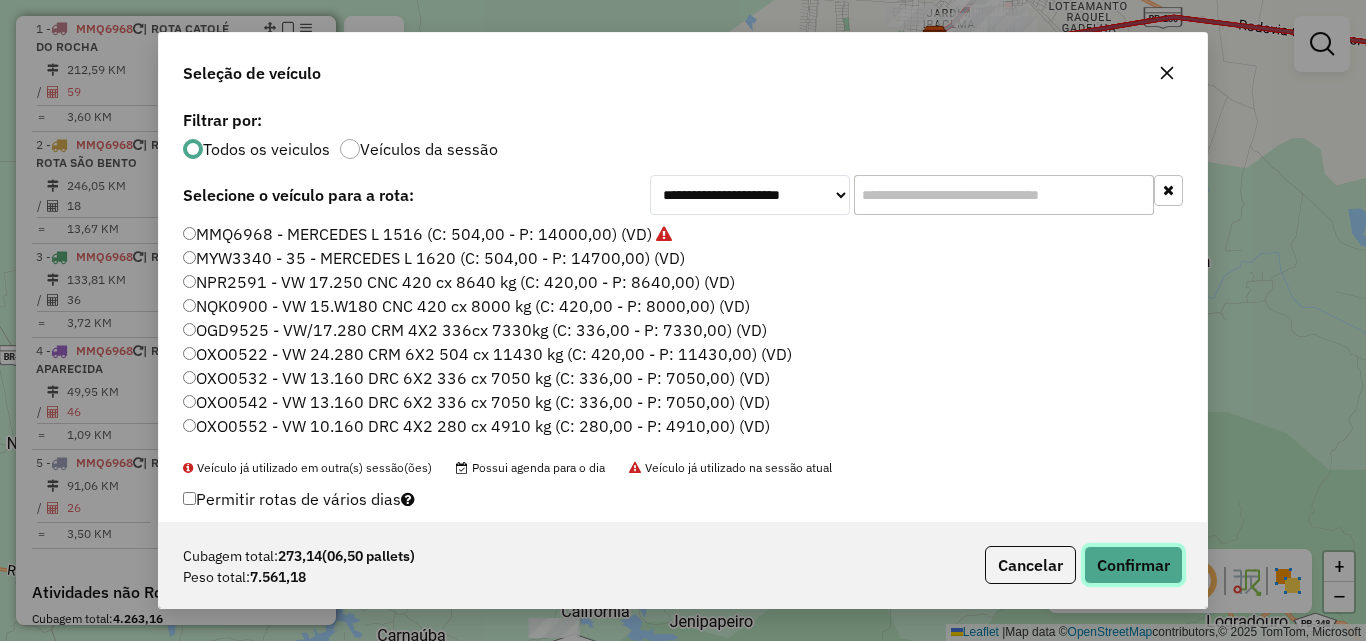 click on "Confirmar" 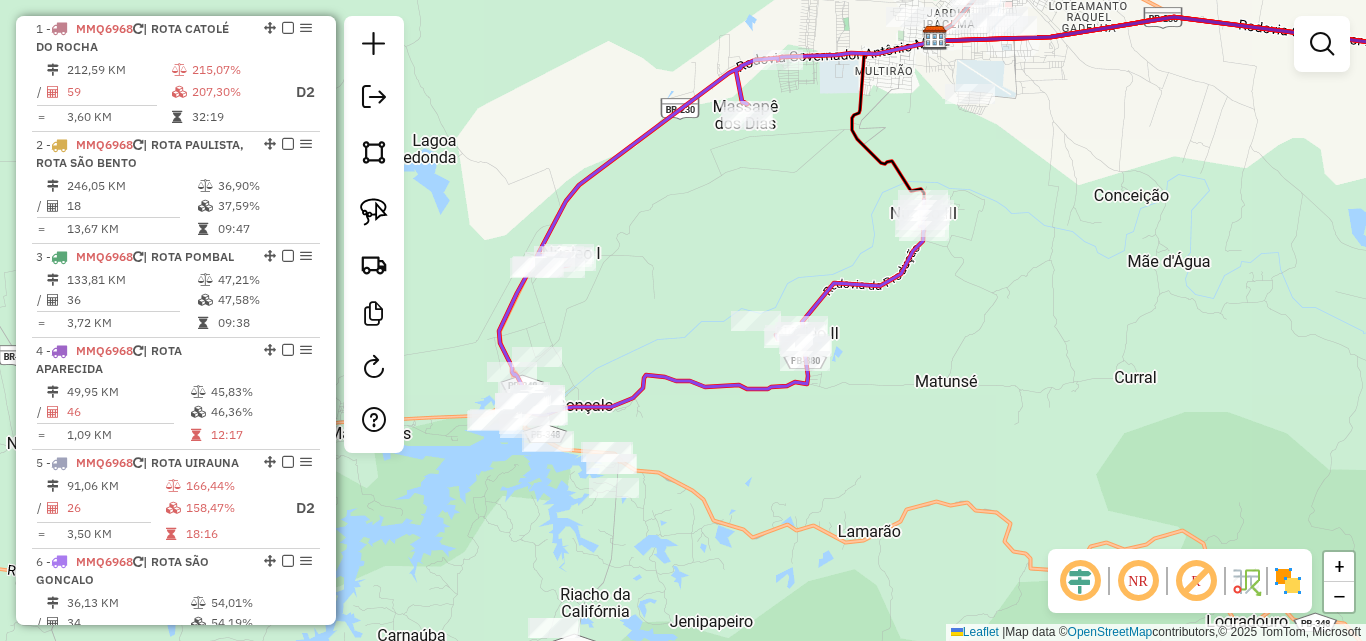 scroll, scrollTop: 199, scrollLeft: 0, axis: vertical 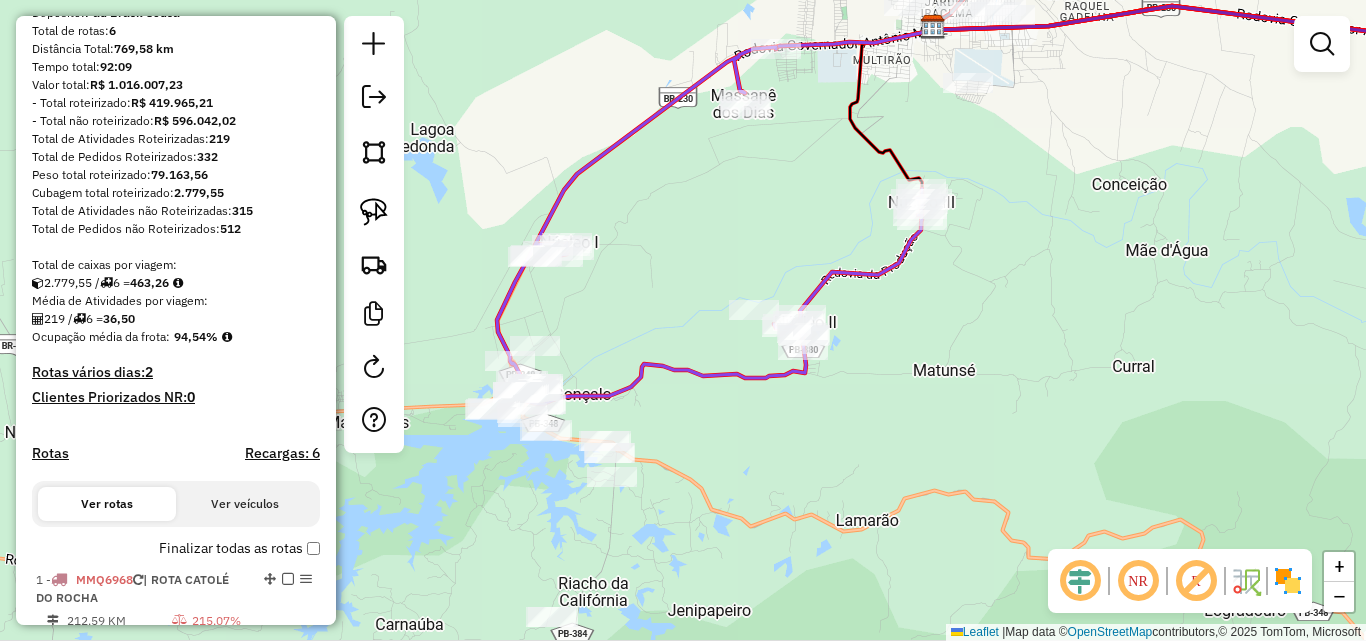 drag, startPoint x: 887, startPoint y: 439, endPoint x: 898, endPoint y: 284, distance: 155.38983 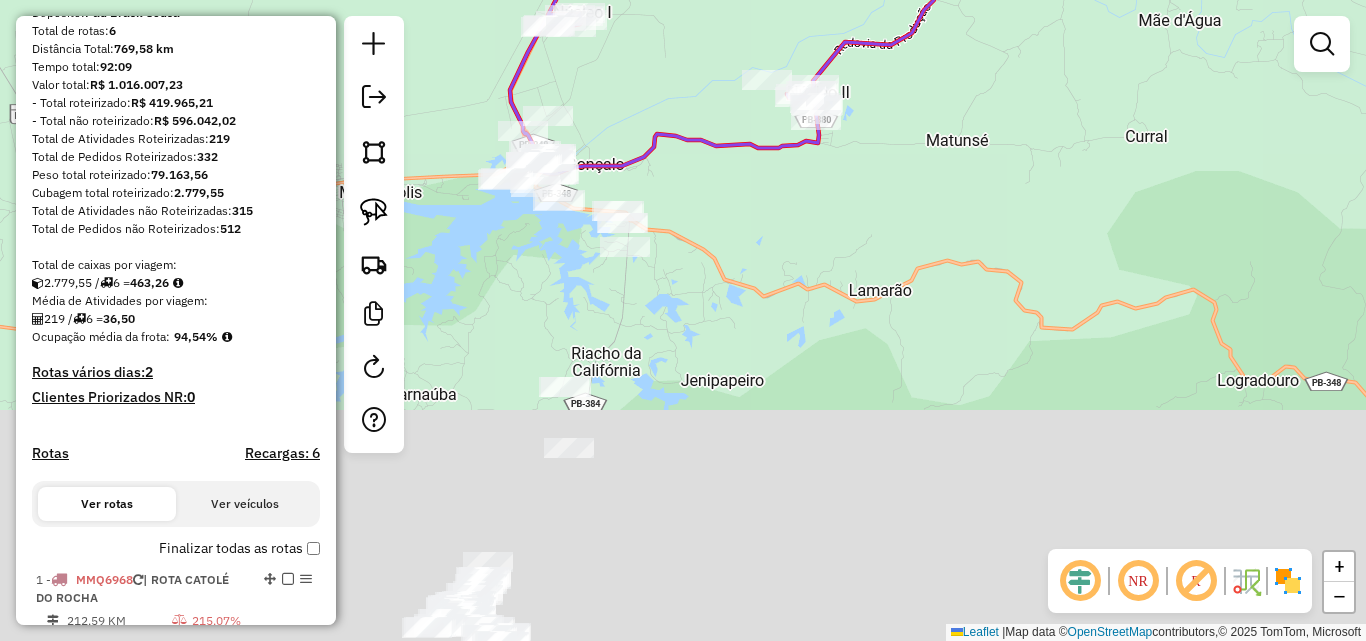 click on "Janela de atendimento Grade de atendimento Capacidade Transportadoras Veículos Cliente Pedidos  Rotas Selecione os dias de semana para filtrar as janelas de atendimento  Seg   Ter   Qua   Qui   Sex   Sáb   Dom  Informe o período da janela de atendimento: De: Até:  Filtrar exatamente a janela do cliente  Considerar janela de atendimento padrão  Selecione os dias de semana para filtrar as grades de atendimento  Seg   Ter   Qua   Qui   Sex   Sáb   Dom   Considerar clientes sem dia de atendimento cadastrado  Clientes fora do dia de atendimento selecionado Filtrar as atividades entre os valores definidos abaixo:  Peso mínimo:   Peso máximo:   Cubagem mínima:   Cubagem máxima:   De:   Até:  Filtrar as atividades entre o tempo de atendimento definido abaixo:  De:   Até:   Considerar capacidade total dos clientes não roteirizados Transportadora: Selecione um ou mais itens Tipo de veículo: Selecione um ou mais itens Veículo: Selecione um ou mais itens Motorista: Selecione um ou mais itens Nome: Rótulo:" 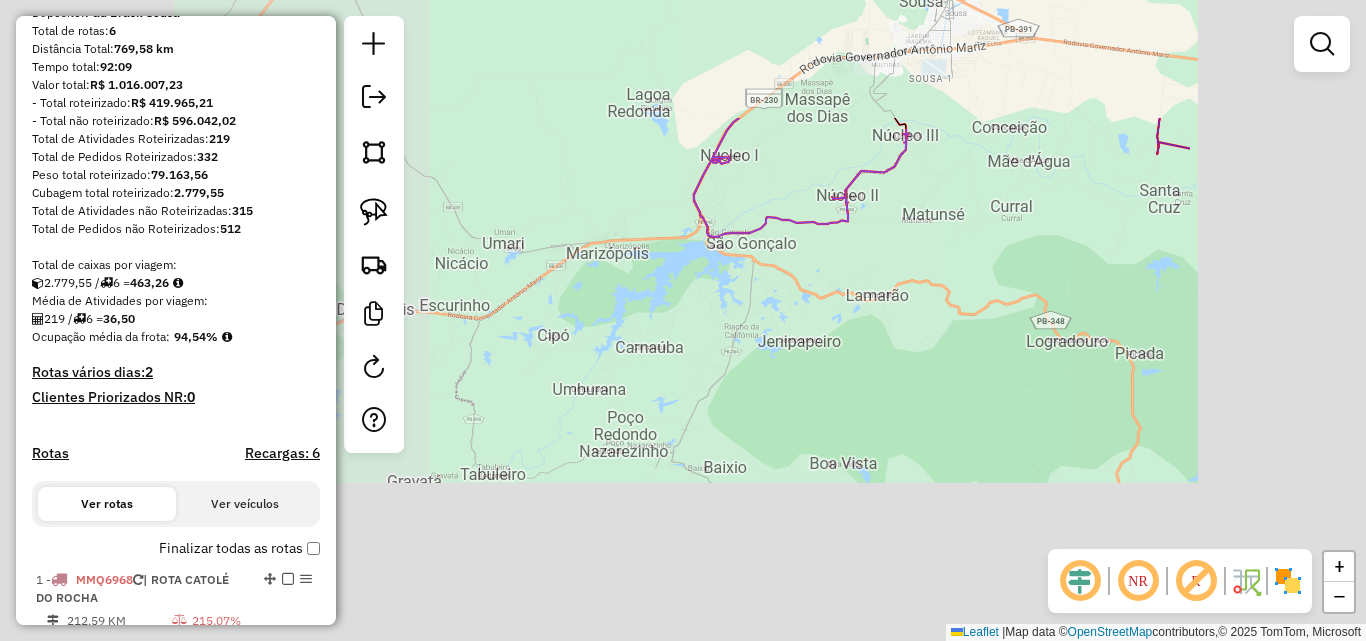 click on "Janela de atendimento Grade de atendimento Capacidade Transportadoras Veículos Cliente Pedidos  Rotas Selecione os dias de semana para filtrar as janelas de atendimento  Seg   Ter   Qua   Qui   Sex   Sáb   Dom  Informe o período da janela de atendimento: De: Até:  Filtrar exatamente a janela do cliente  Considerar janela de atendimento padrão  Selecione os dias de semana para filtrar as grades de atendimento  Seg   Ter   Qua   Qui   Sex   Sáb   Dom   Considerar clientes sem dia de atendimento cadastrado  Clientes fora do dia de atendimento selecionado Filtrar as atividades entre os valores definidos abaixo:  Peso mínimo:   Peso máximo:   Cubagem mínima:   Cubagem máxima:   De:   Até:  Filtrar as atividades entre o tempo de atendimento definido abaixo:  De:   Até:   Considerar capacidade total dos clientes não roteirizados Transportadora: Selecione um ou mais itens Tipo de veículo: Selecione um ou mais itens Veículo: Selecione um ou mais itens Motorista: Selecione um ou mais itens Nome: Rótulo:" 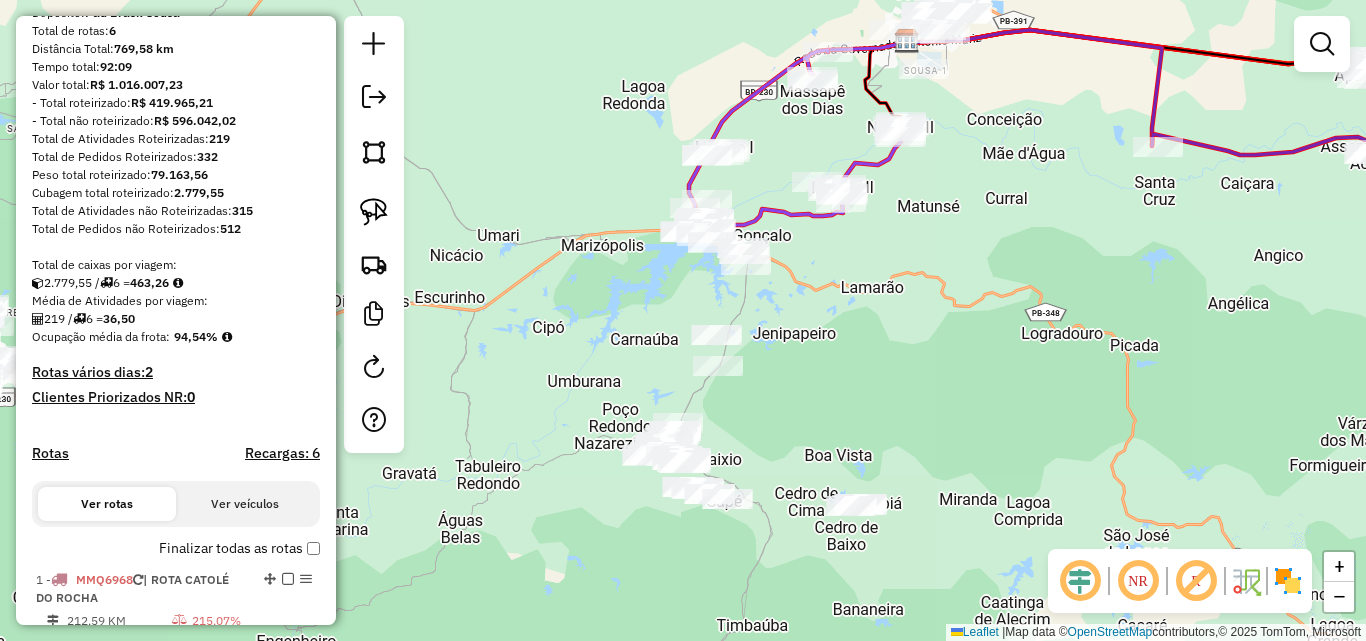drag, startPoint x: 378, startPoint y: 210, endPoint x: 594, endPoint y: 226, distance: 216.59178 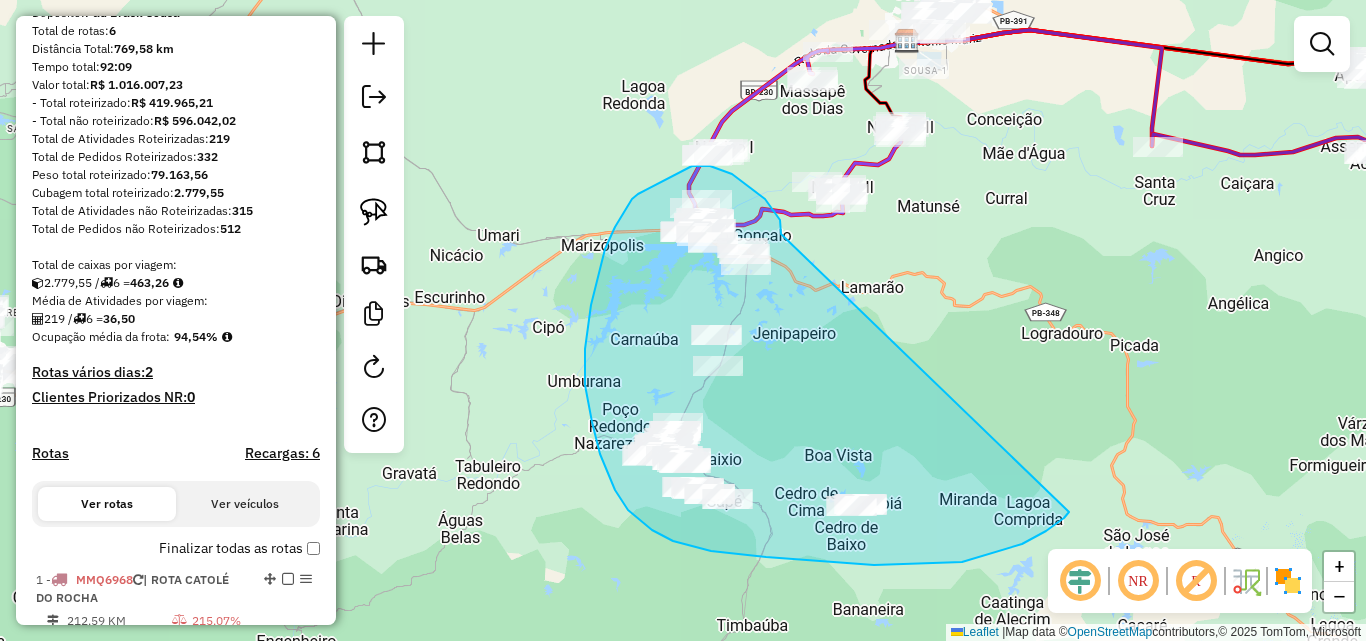 drag, startPoint x: 781, startPoint y: 234, endPoint x: 1069, endPoint y: 512, distance: 400.2849 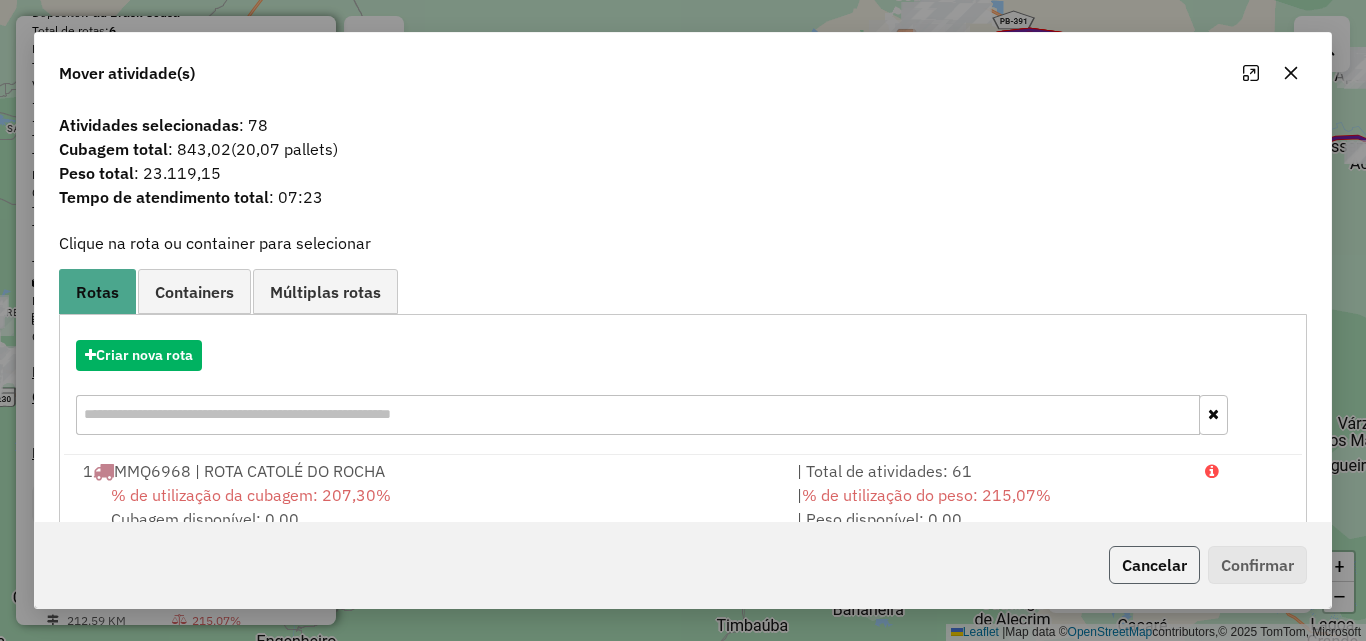 click on "Cancelar" 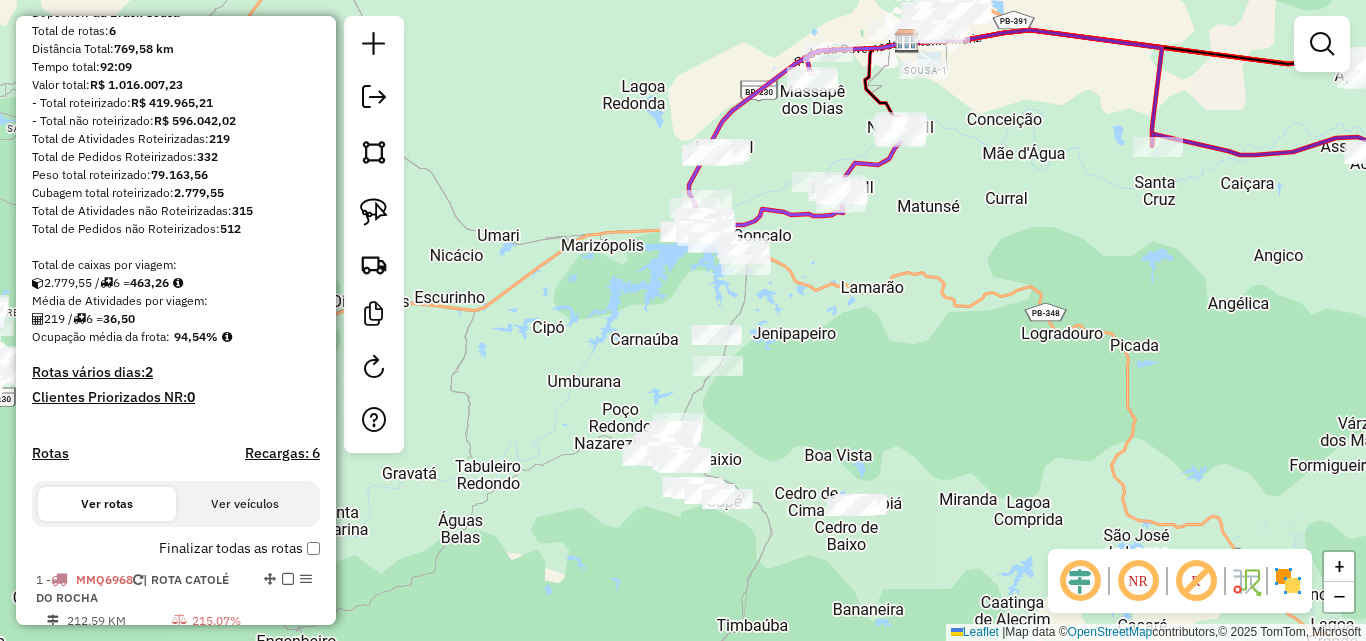 drag, startPoint x: 373, startPoint y: 212, endPoint x: 417, endPoint y: 210, distance: 44.04543 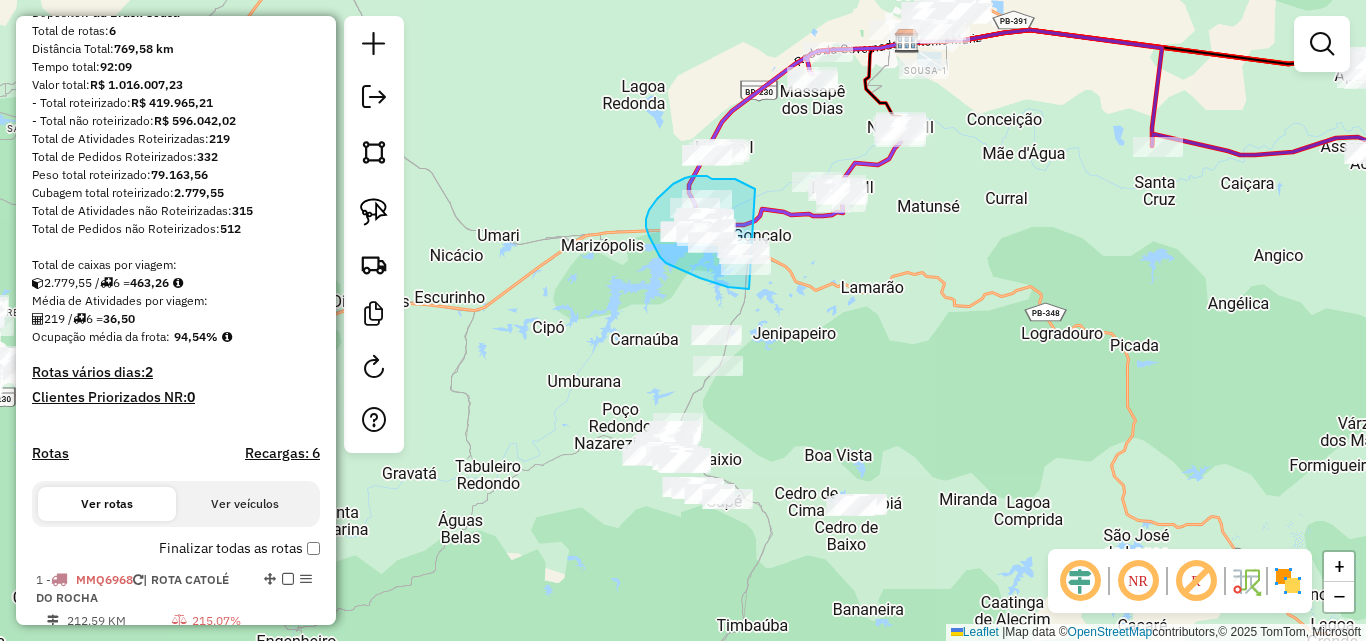 drag, startPoint x: 752, startPoint y: 188, endPoint x: 801, endPoint y: 290, distance: 113.15918 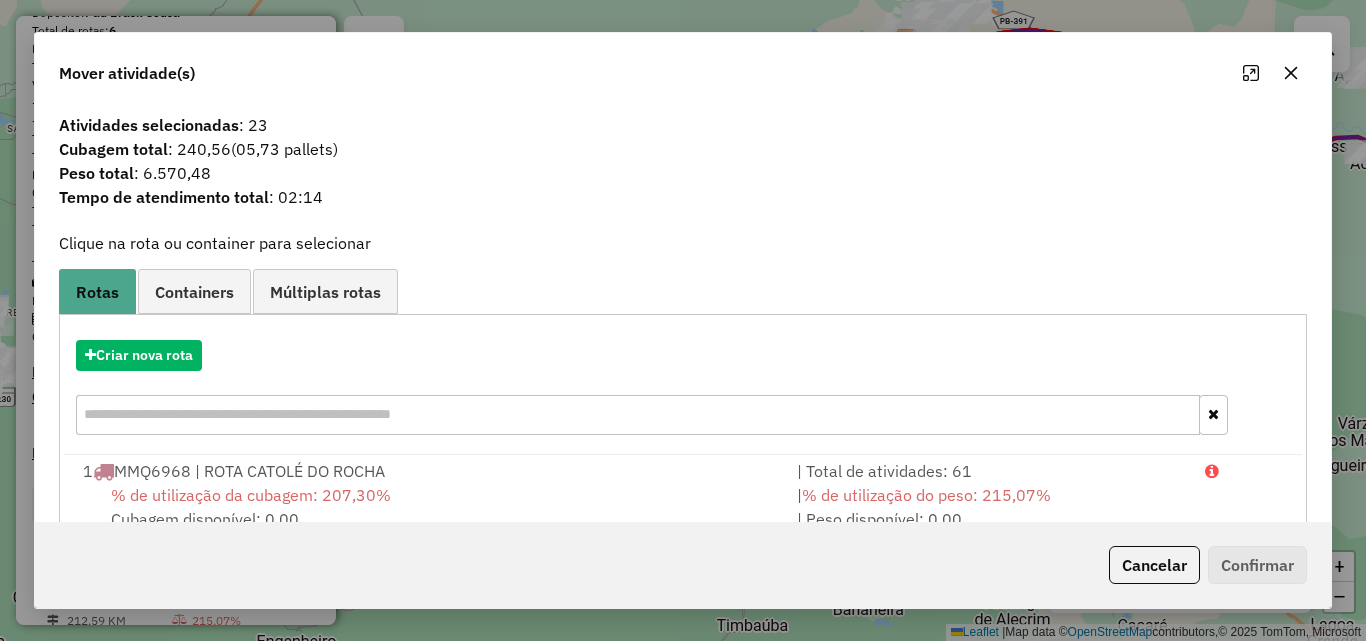 click on "Cancelar" 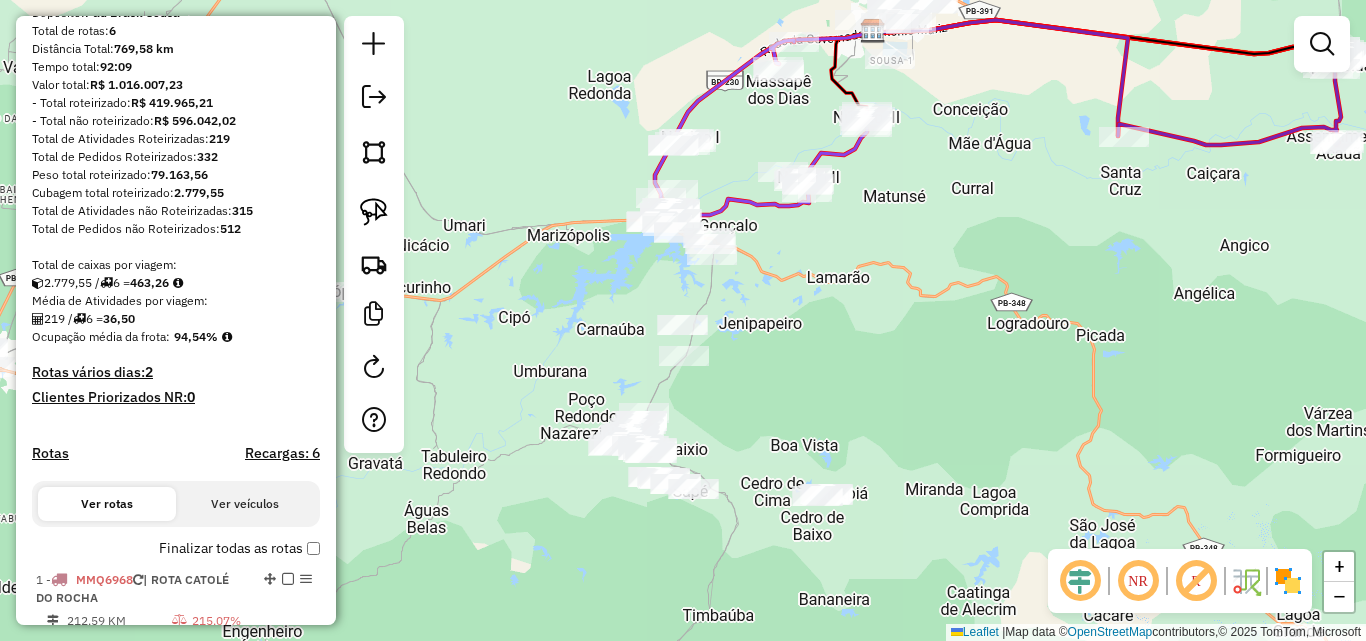 drag, startPoint x: 771, startPoint y: 319, endPoint x: 602, endPoint y: 295, distance: 170.69563 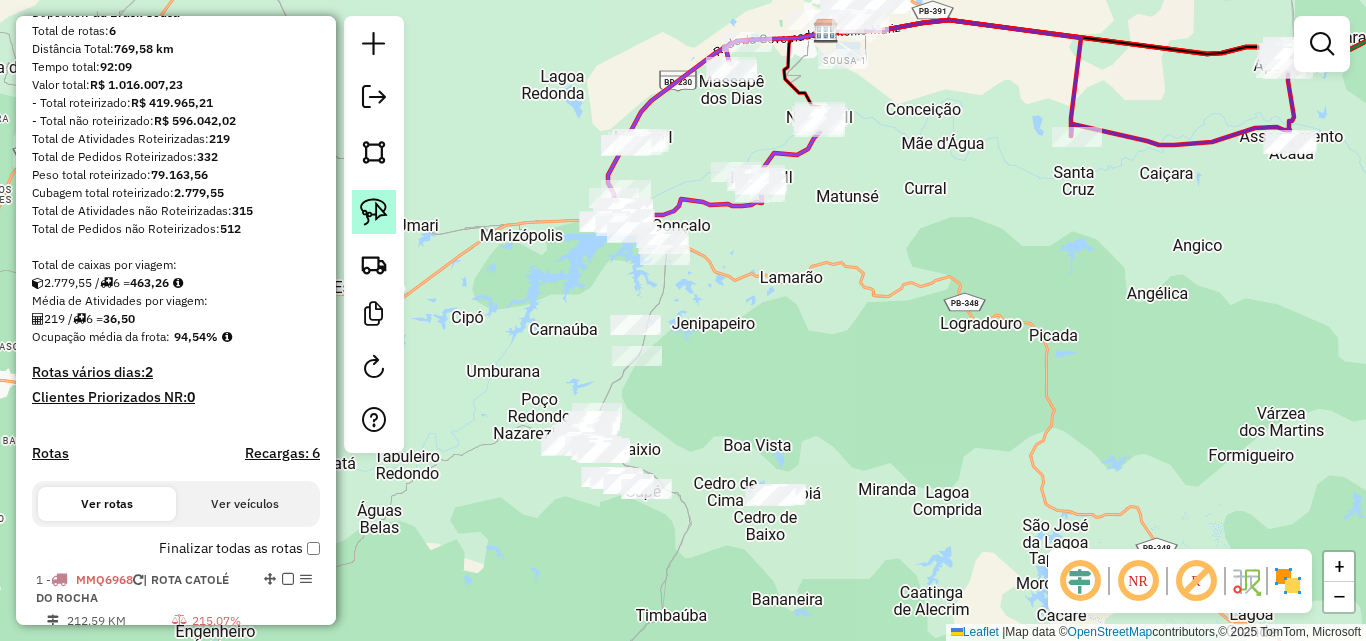 click 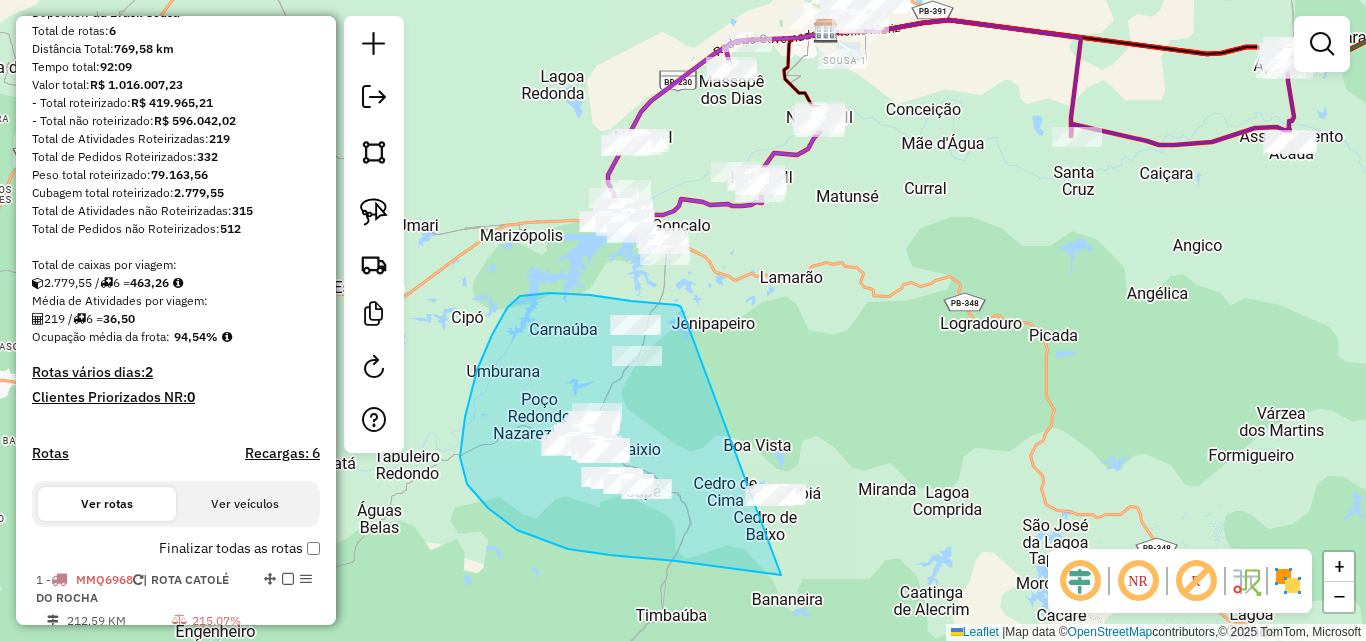 drag, startPoint x: 681, startPoint y: 307, endPoint x: 928, endPoint y: 539, distance: 338.87018 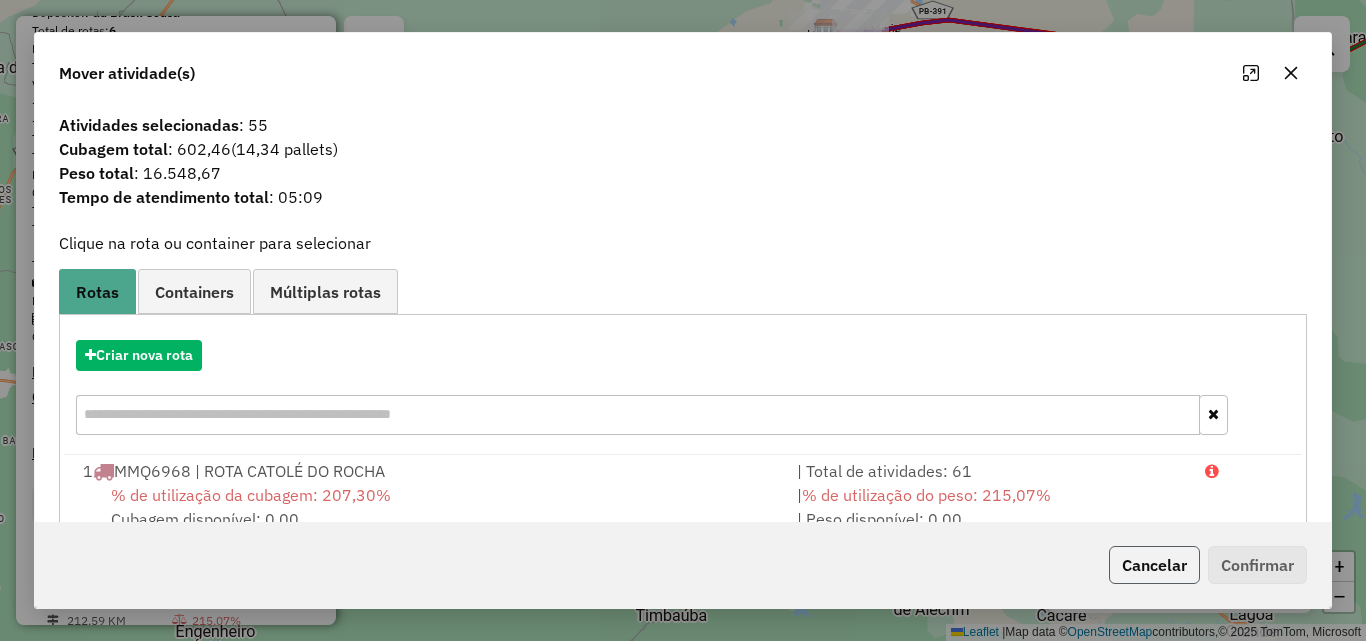 click on "Cancelar" 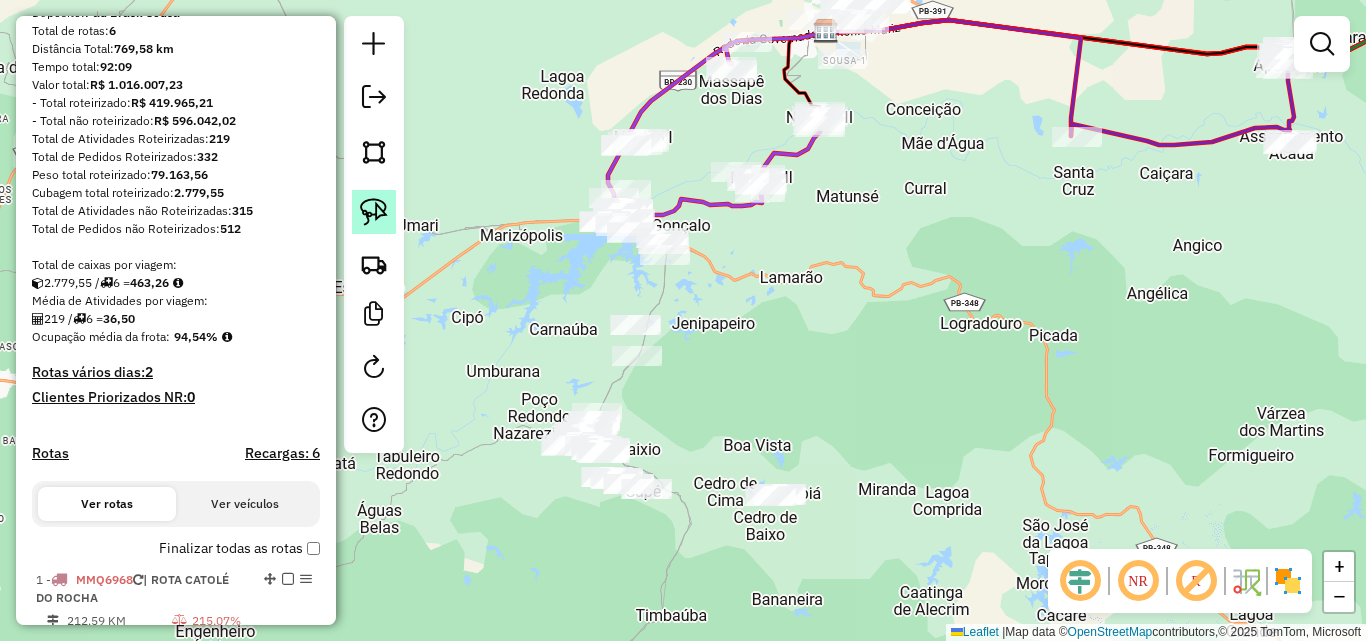 click 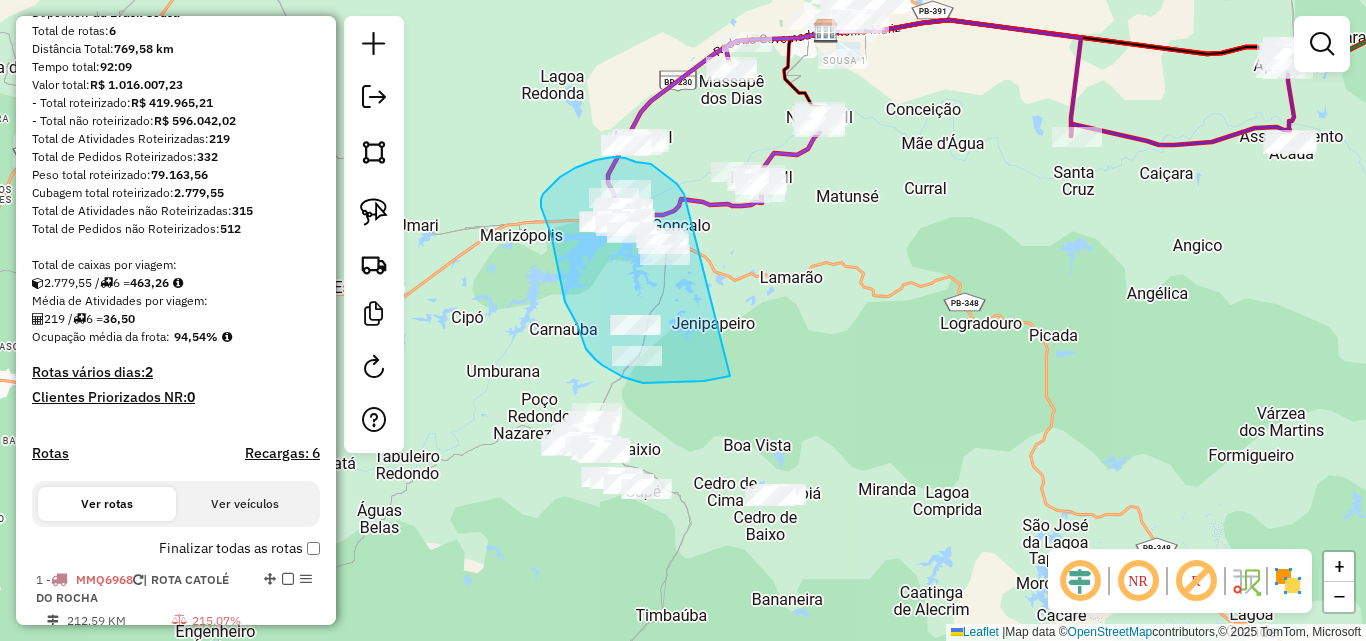 drag, startPoint x: 683, startPoint y: 191, endPoint x: 730, endPoint y: 376, distance: 190.87692 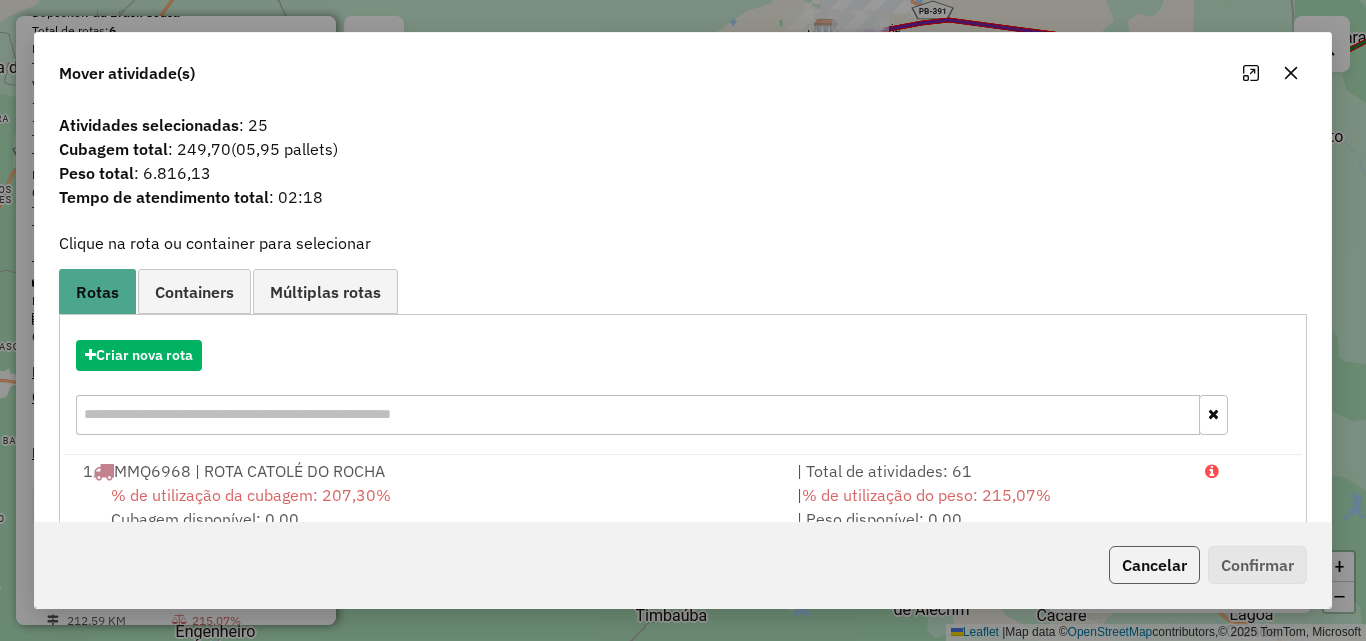 click on "Cancelar" 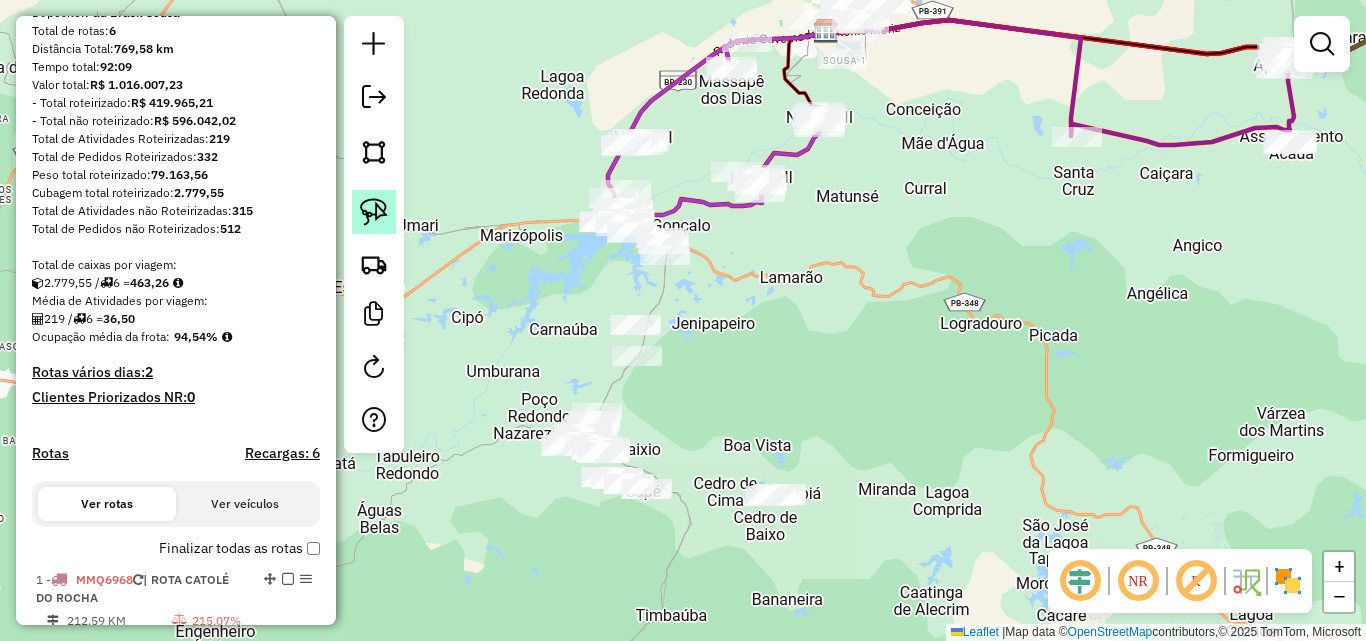 drag, startPoint x: 372, startPoint y: 207, endPoint x: 386, endPoint y: 215, distance: 16.124516 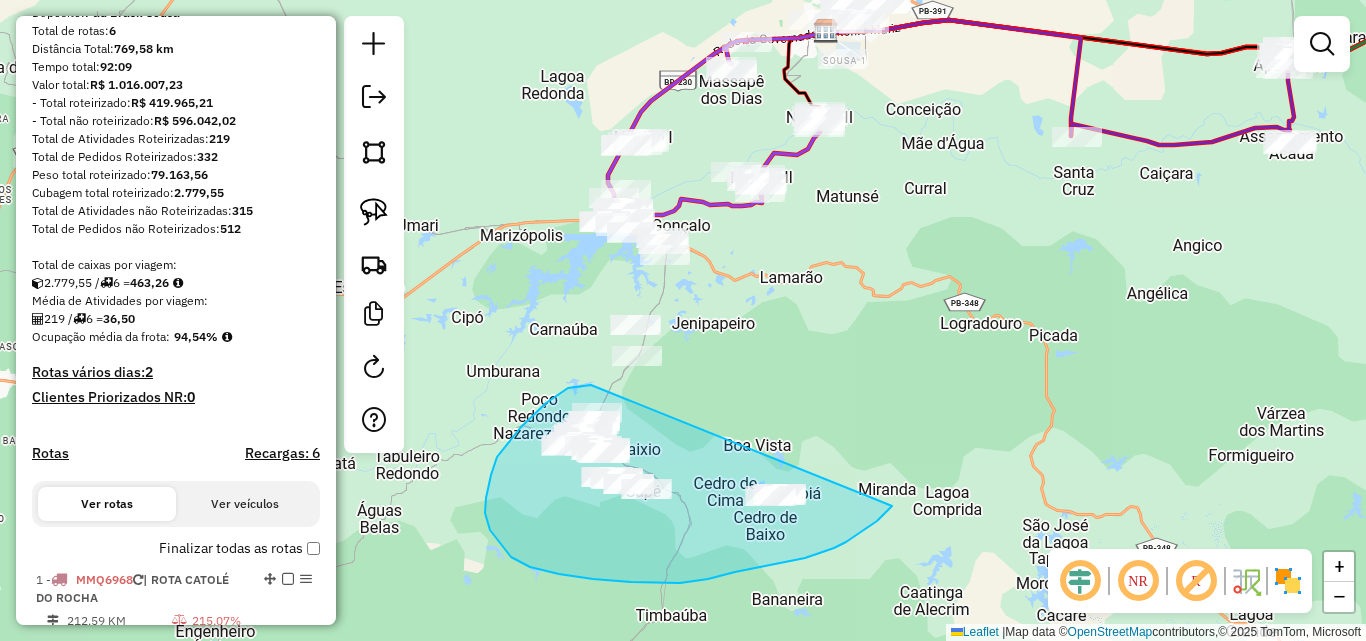drag, startPoint x: 503, startPoint y: 449, endPoint x: 902, endPoint y: 480, distance: 400.20245 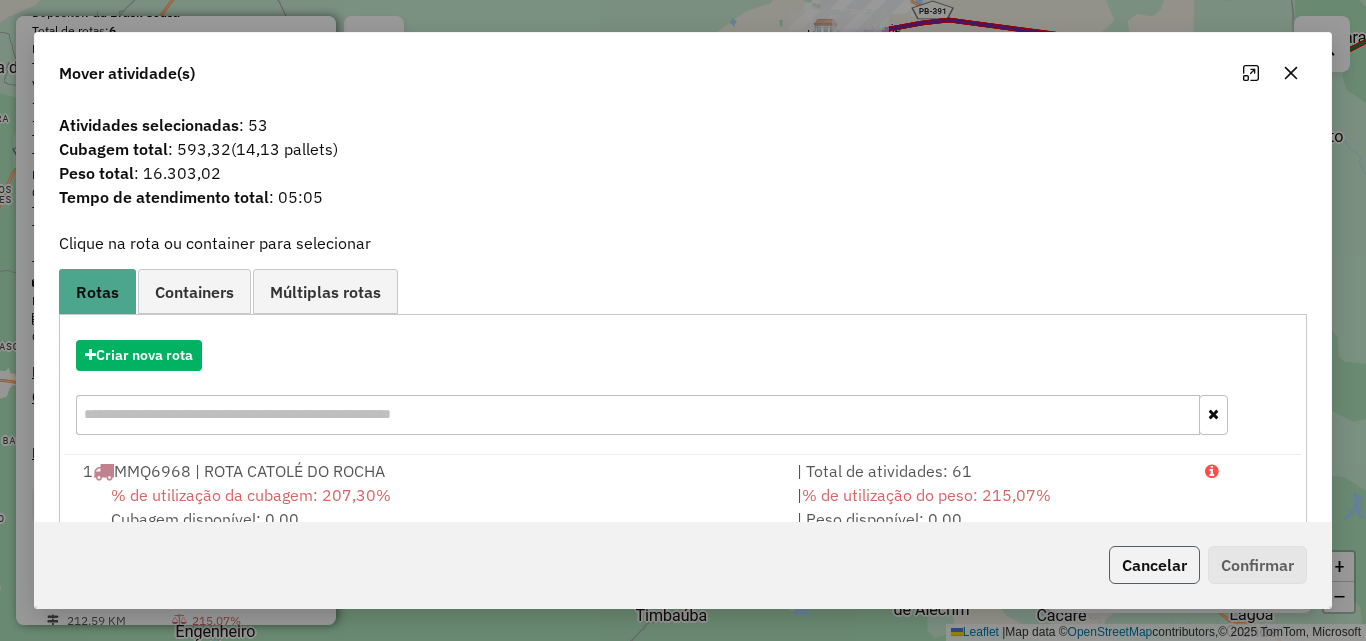 click on "Cancelar" 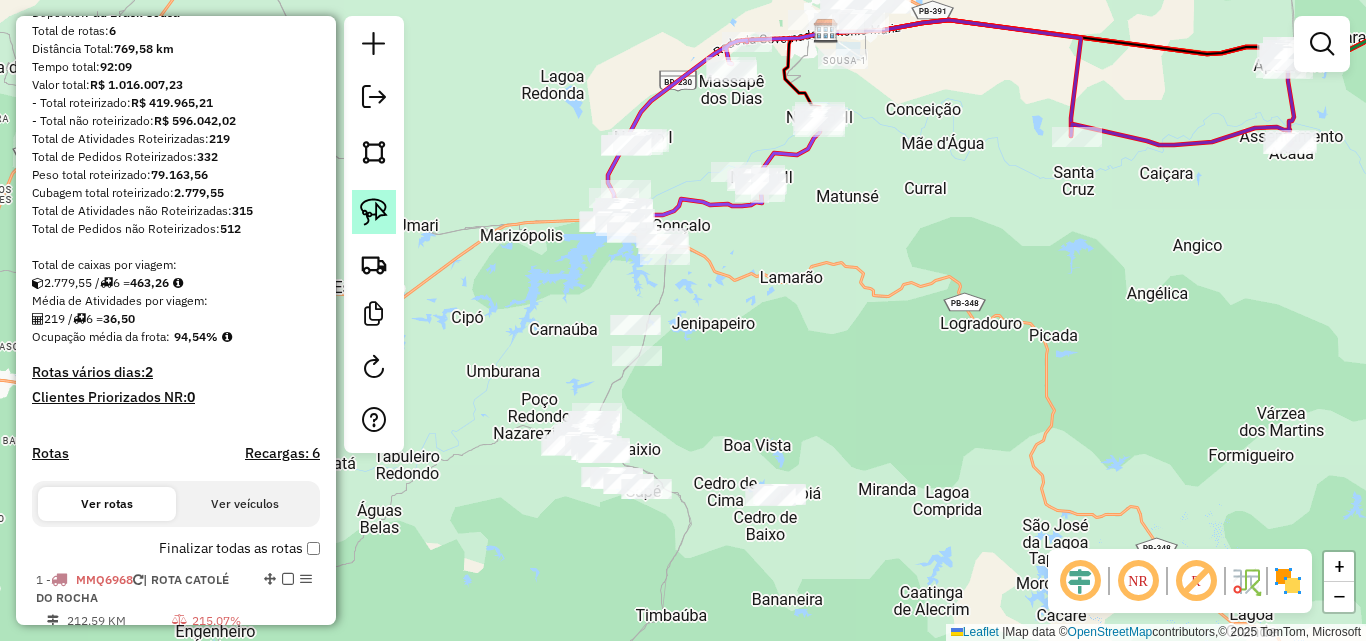 click 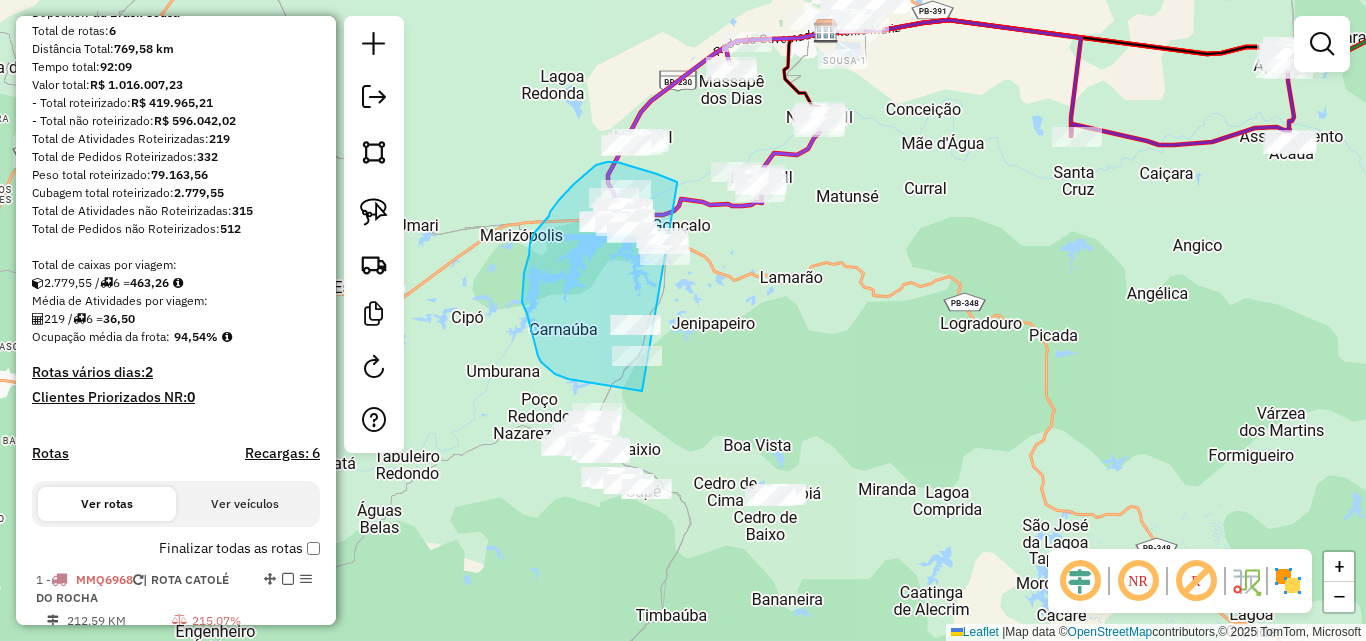 drag, startPoint x: 677, startPoint y: 184, endPoint x: 737, endPoint y: 371, distance: 196.38992 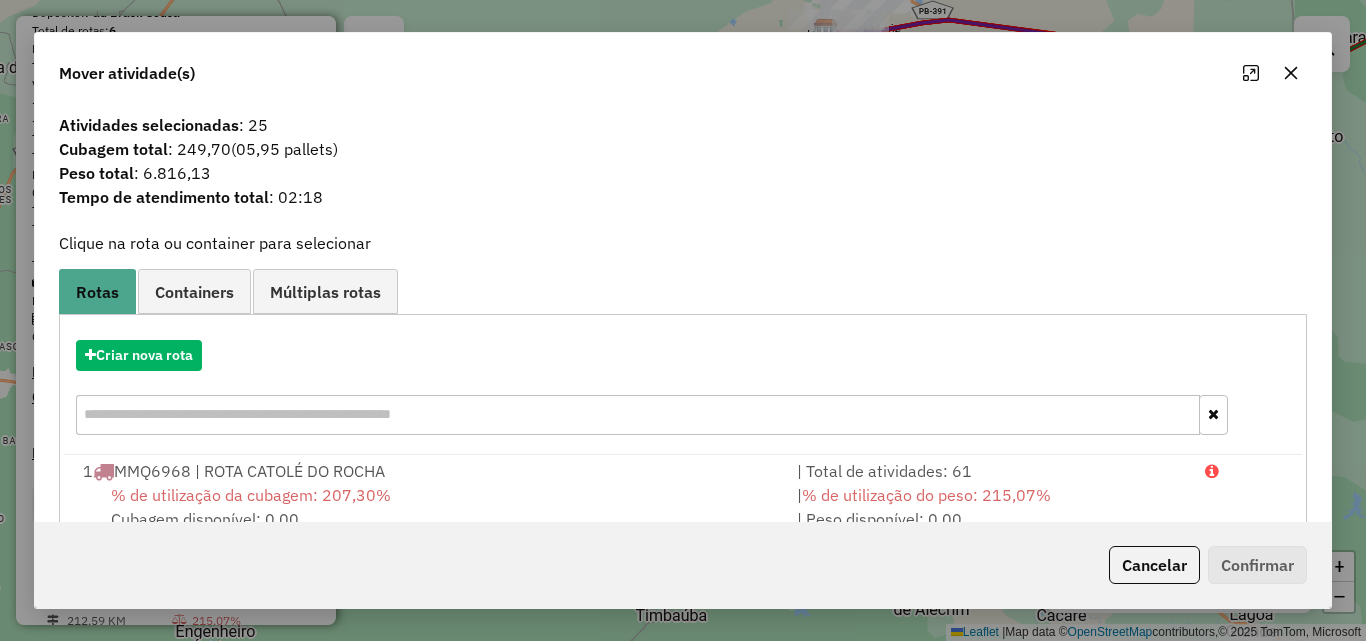 click on "Cancelar" 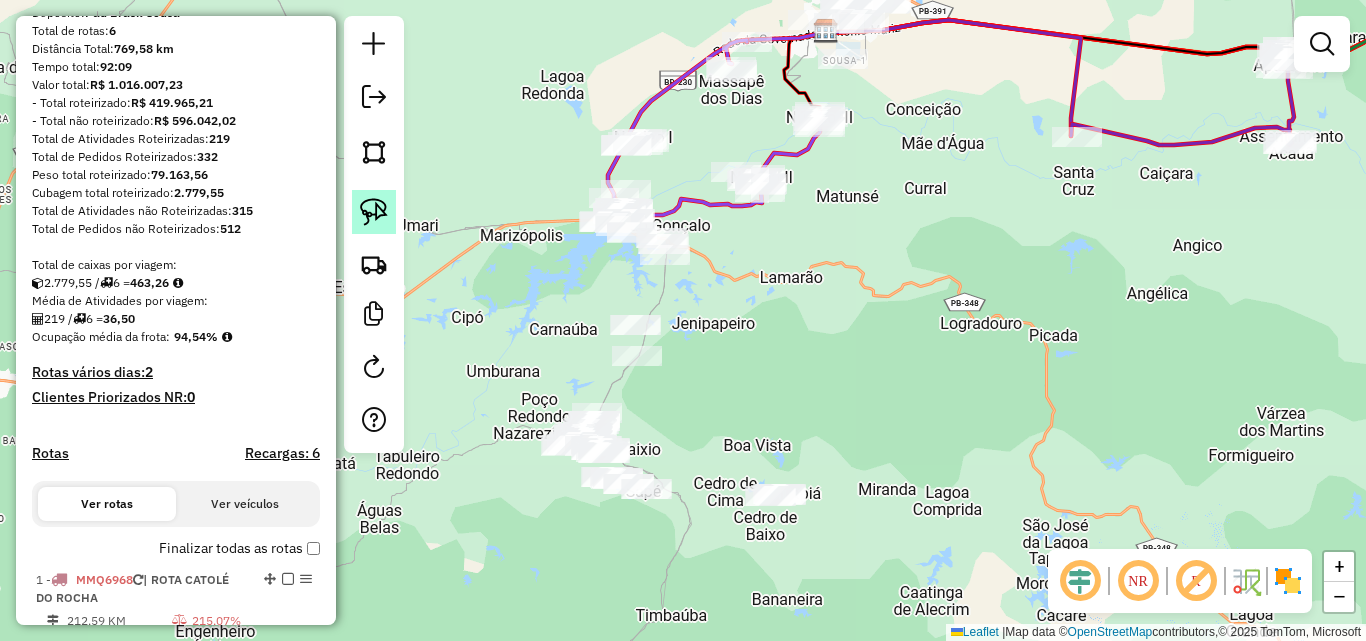 click 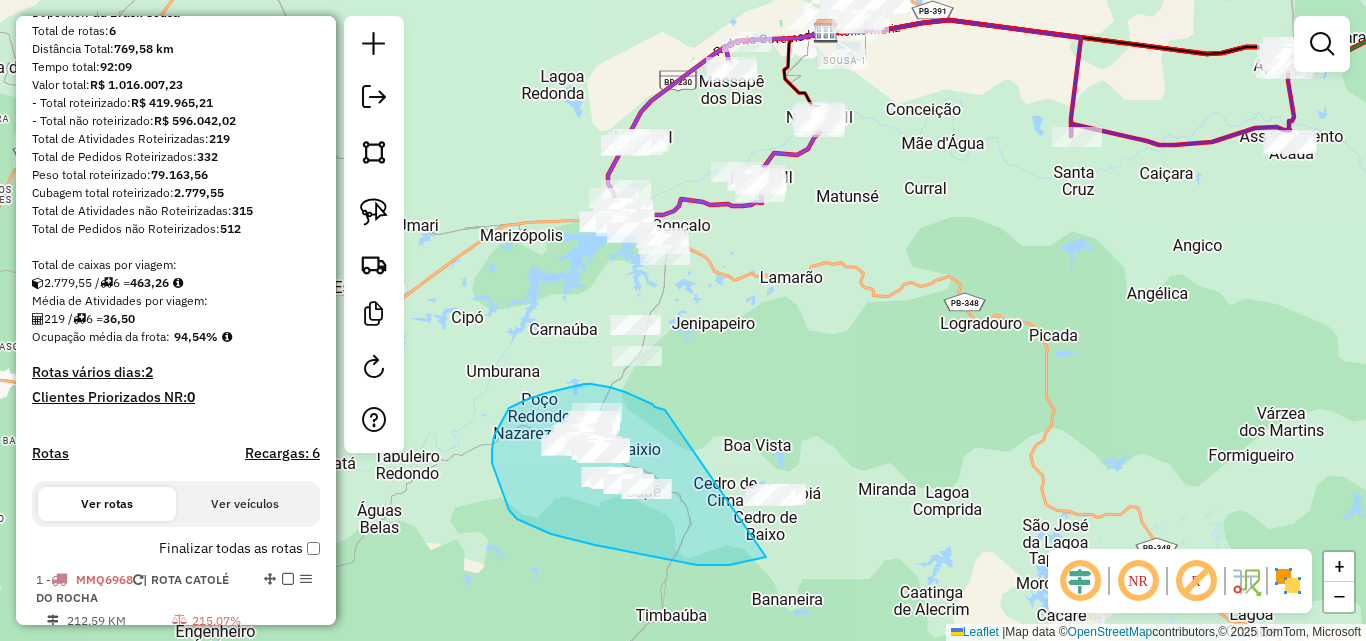 drag, startPoint x: 665, startPoint y: 410, endPoint x: 889, endPoint y: 475, distance: 233.24022 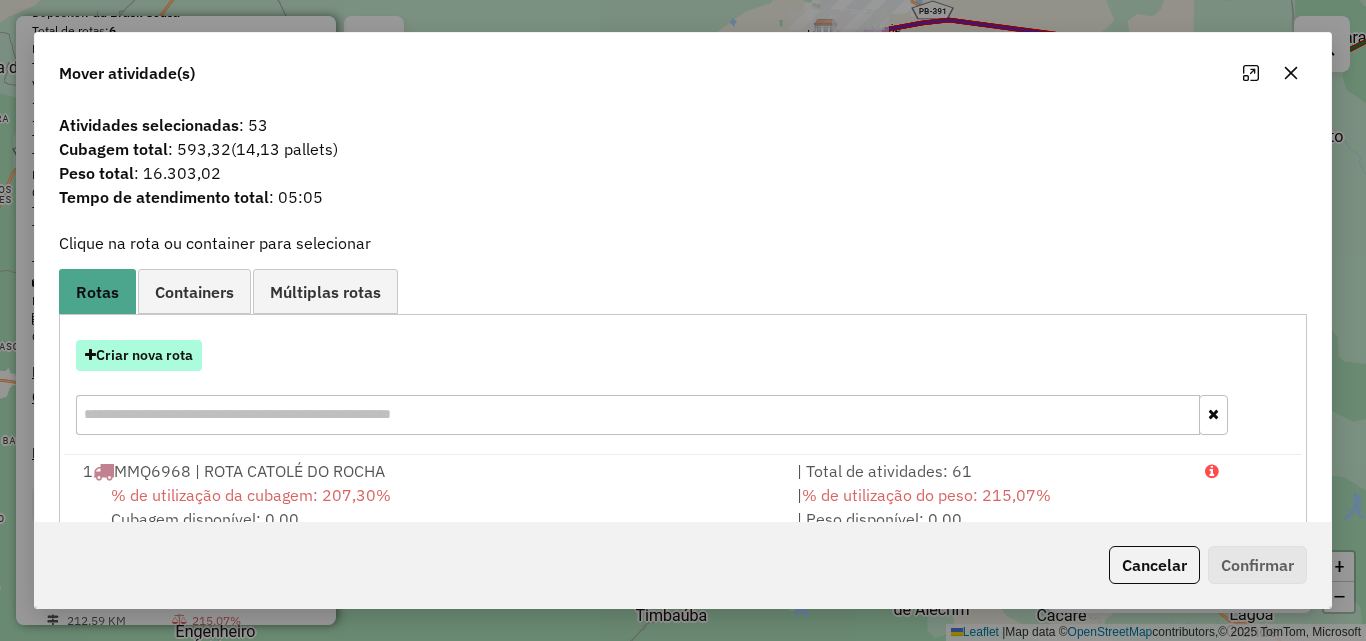 click on "Criar nova rota" at bounding box center [139, 355] 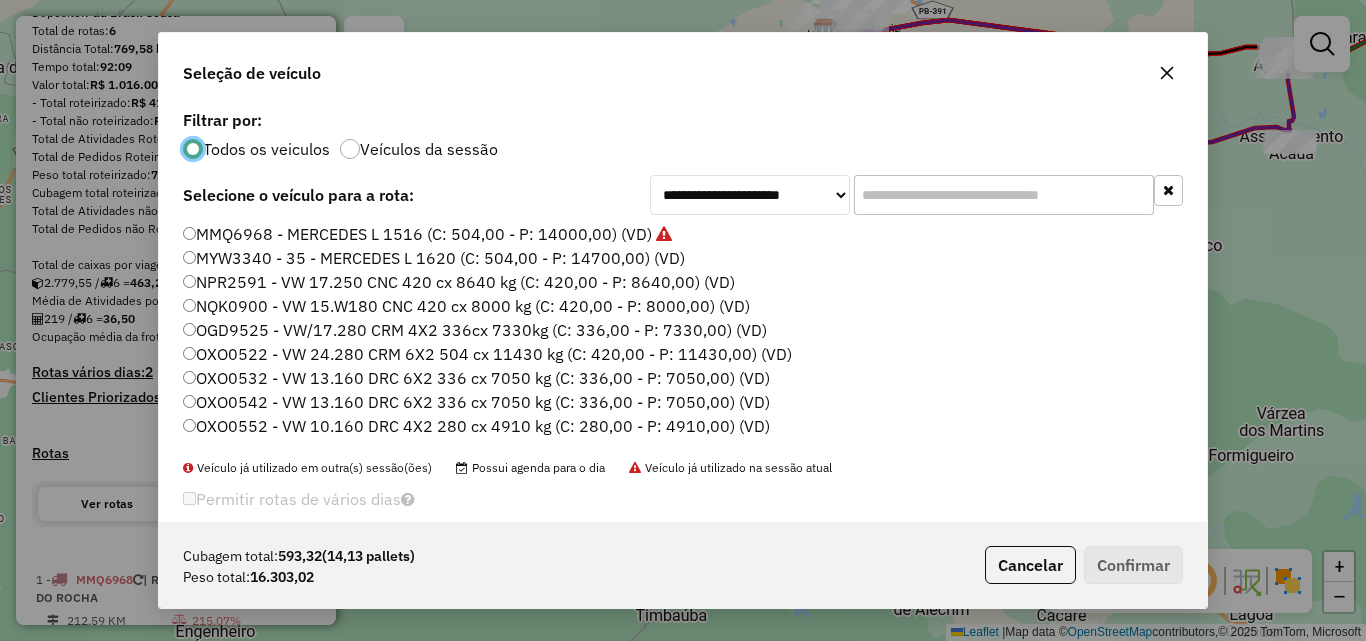 scroll, scrollTop: 11, scrollLeft: 6, axis: both 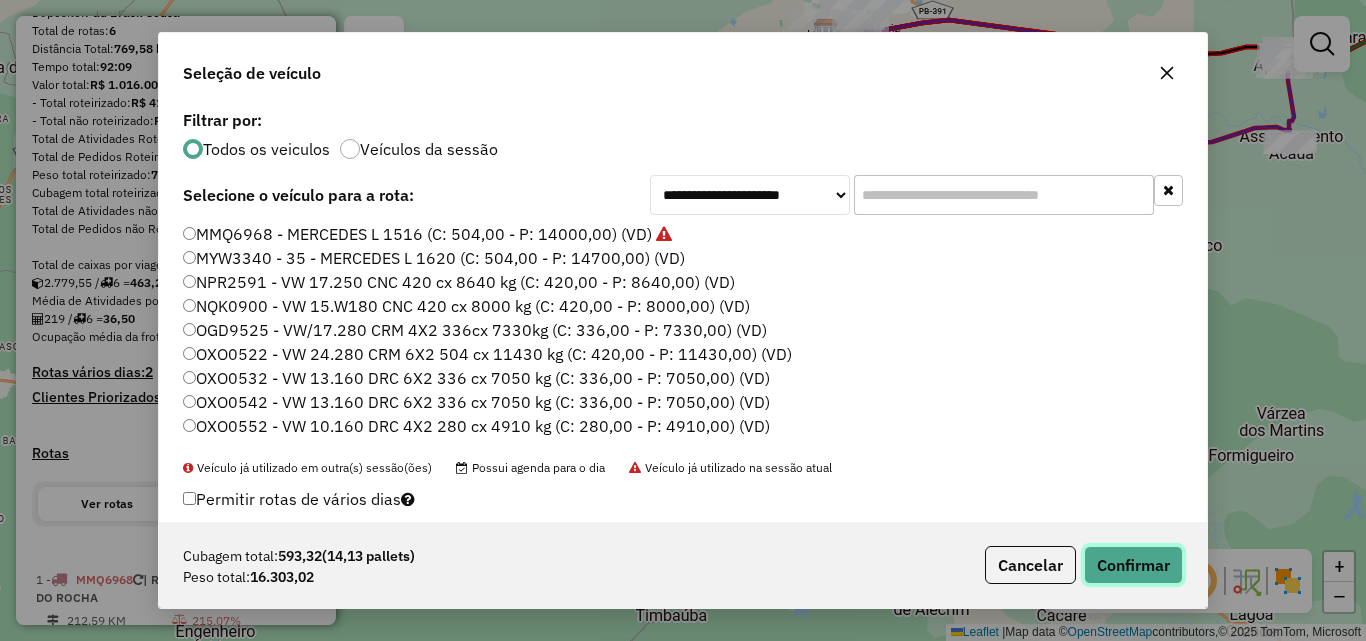click on "Confirmar" 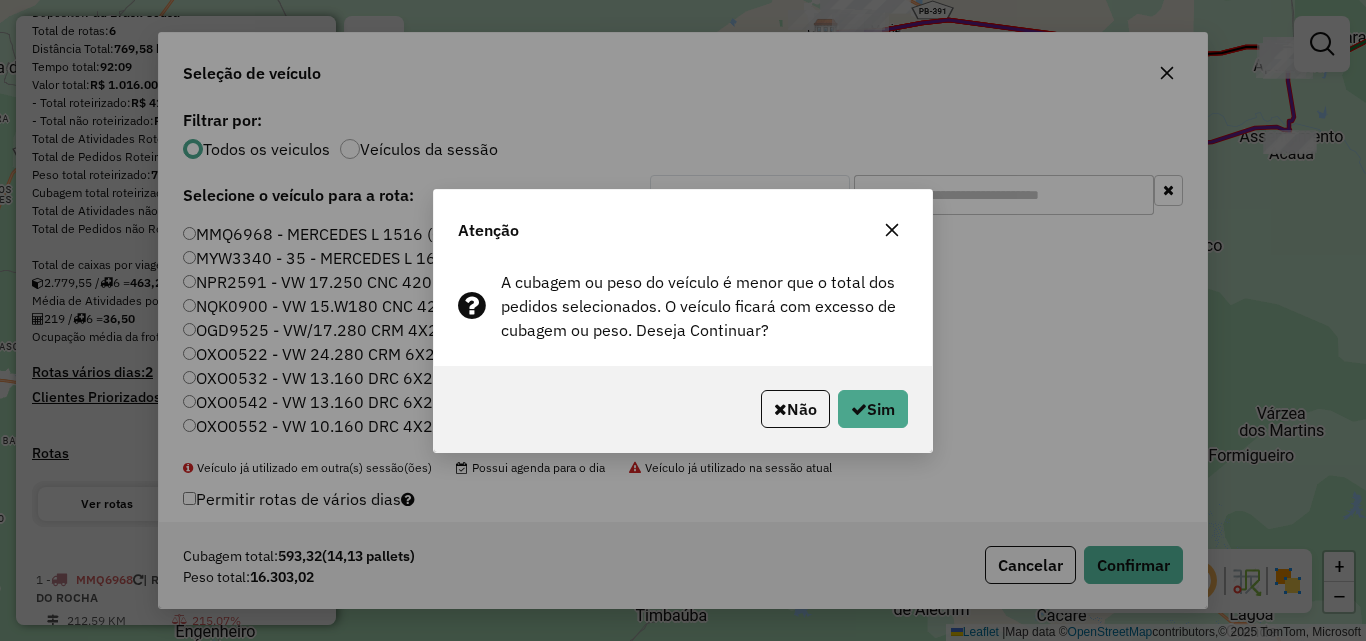 drag, startPoint x: 893, startPoint y: 427, endPoint x: 1269, endPoint y: 426, distance: 376.00134 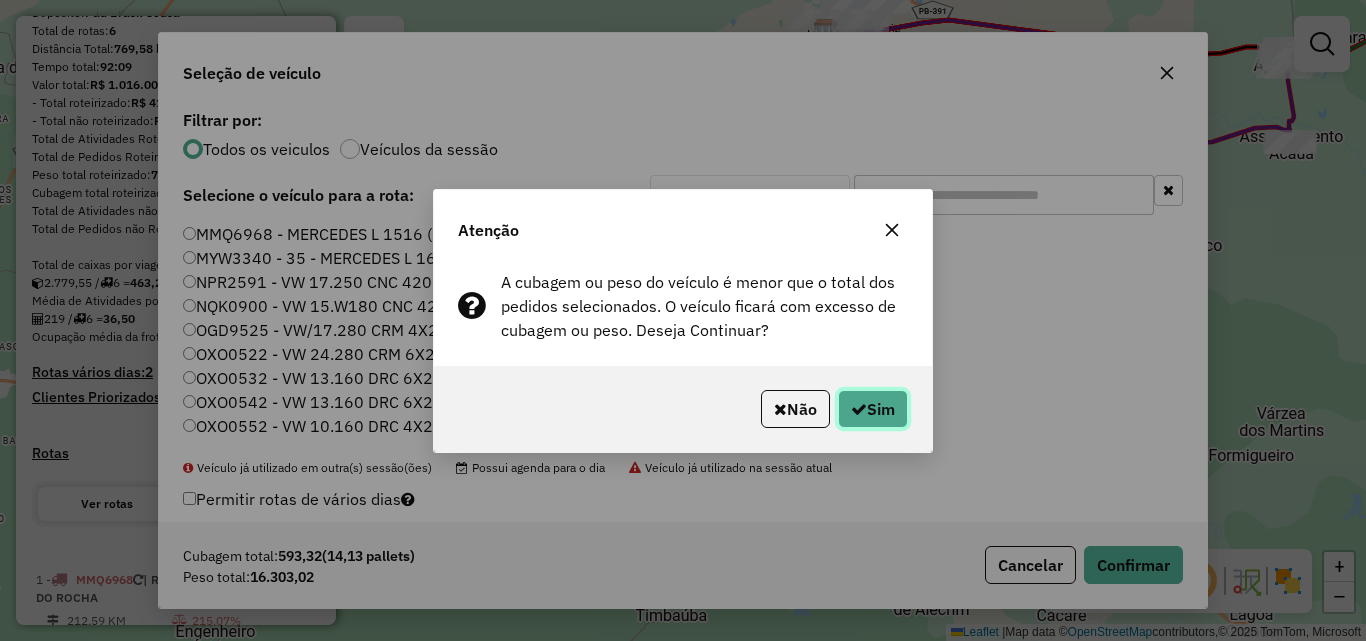 click on "Sim" 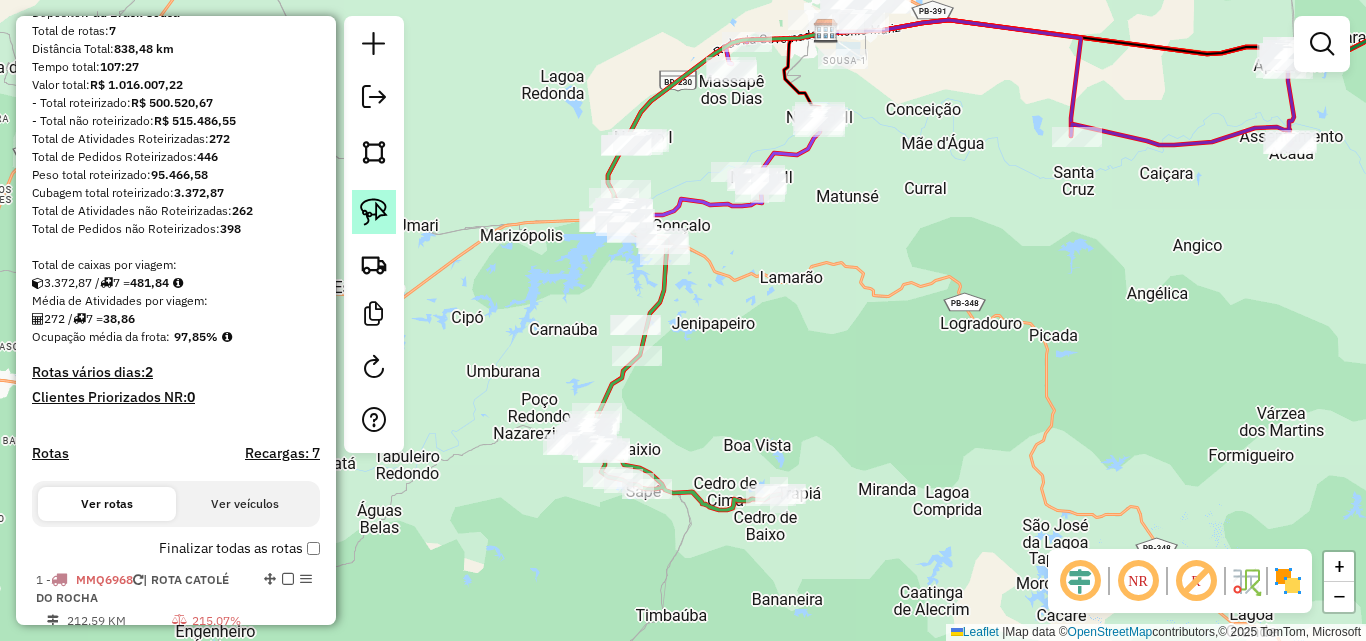 click 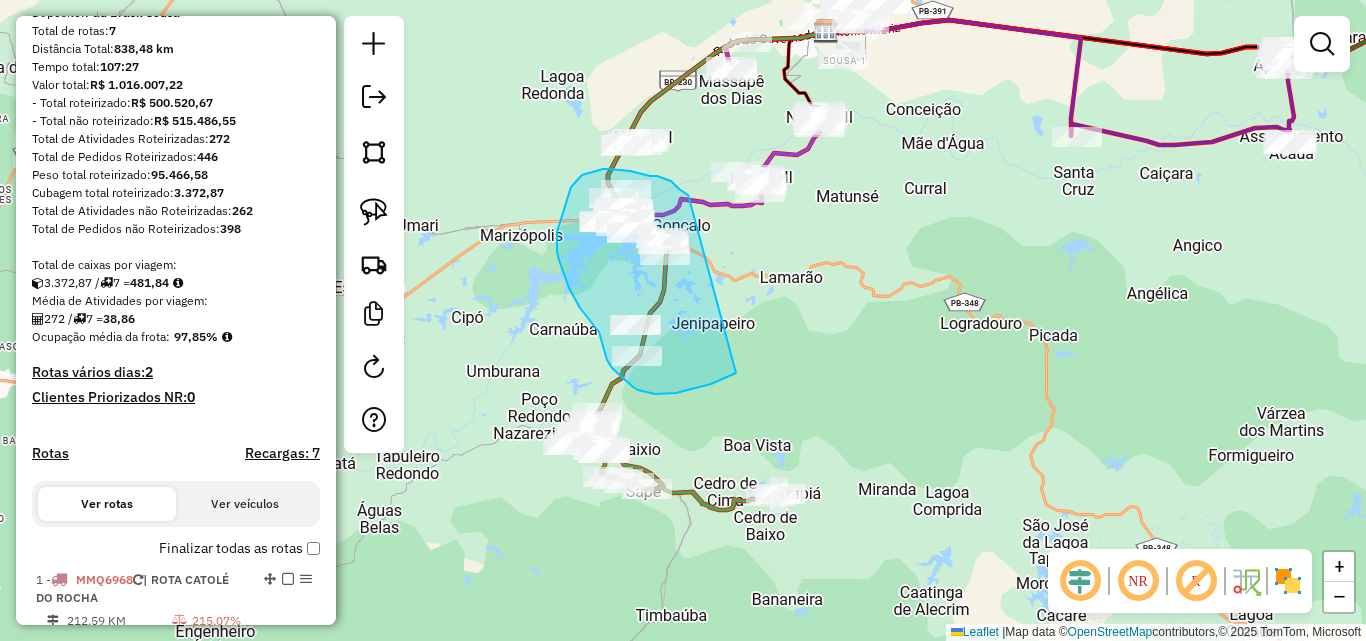 drag, startPoint x: 675, startPoint y: 185, endPoint x: 737, endPoint y: 372, distance: 197.01015 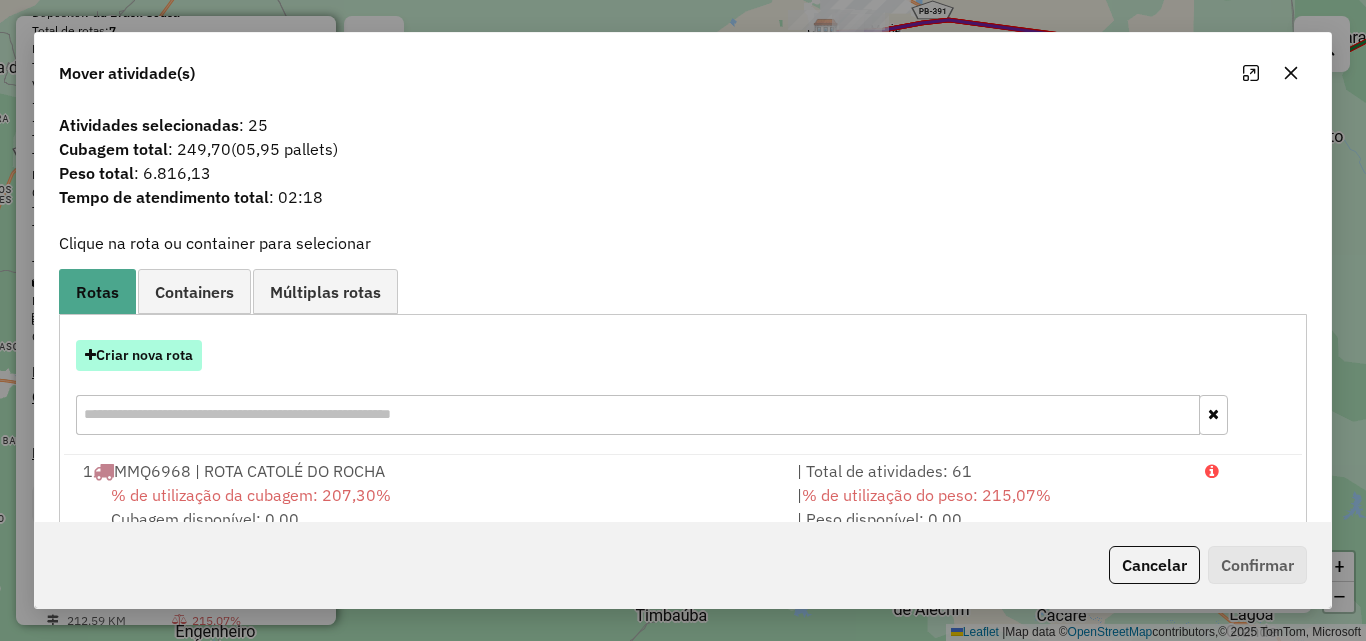 click on "Criar nova rota" at bounding box center [139, 355] 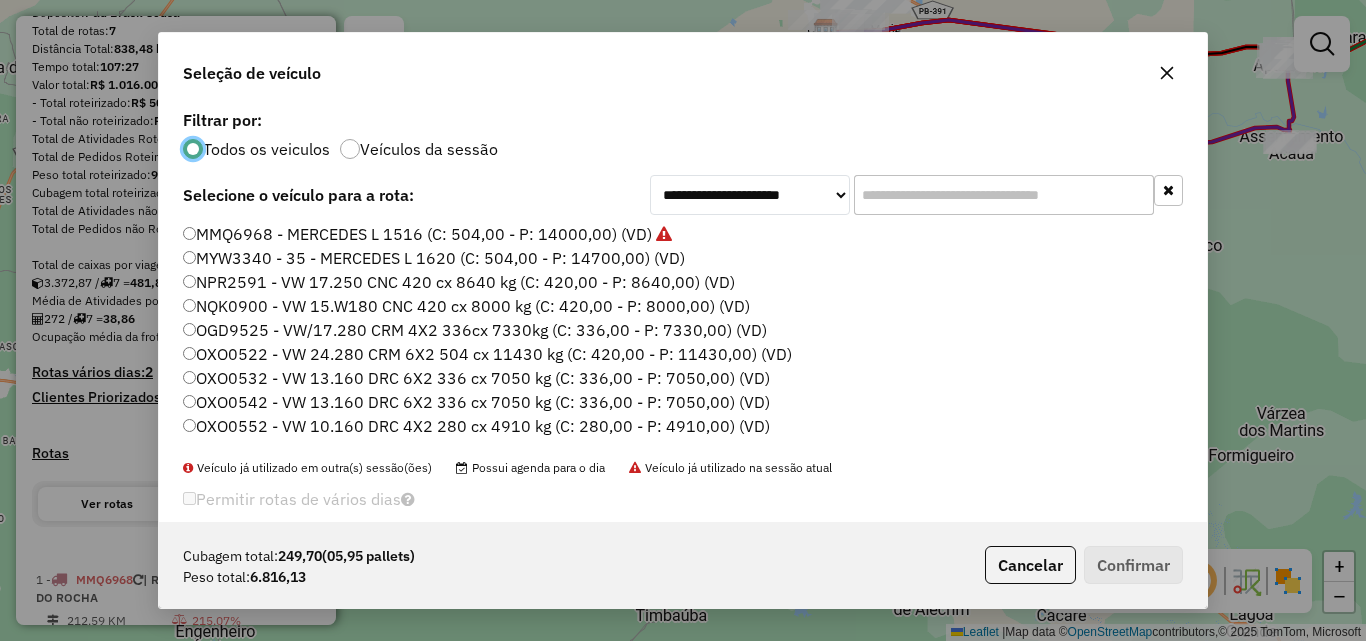 scroll, scrollTop: 11, scrollLeft: 6, axis: both 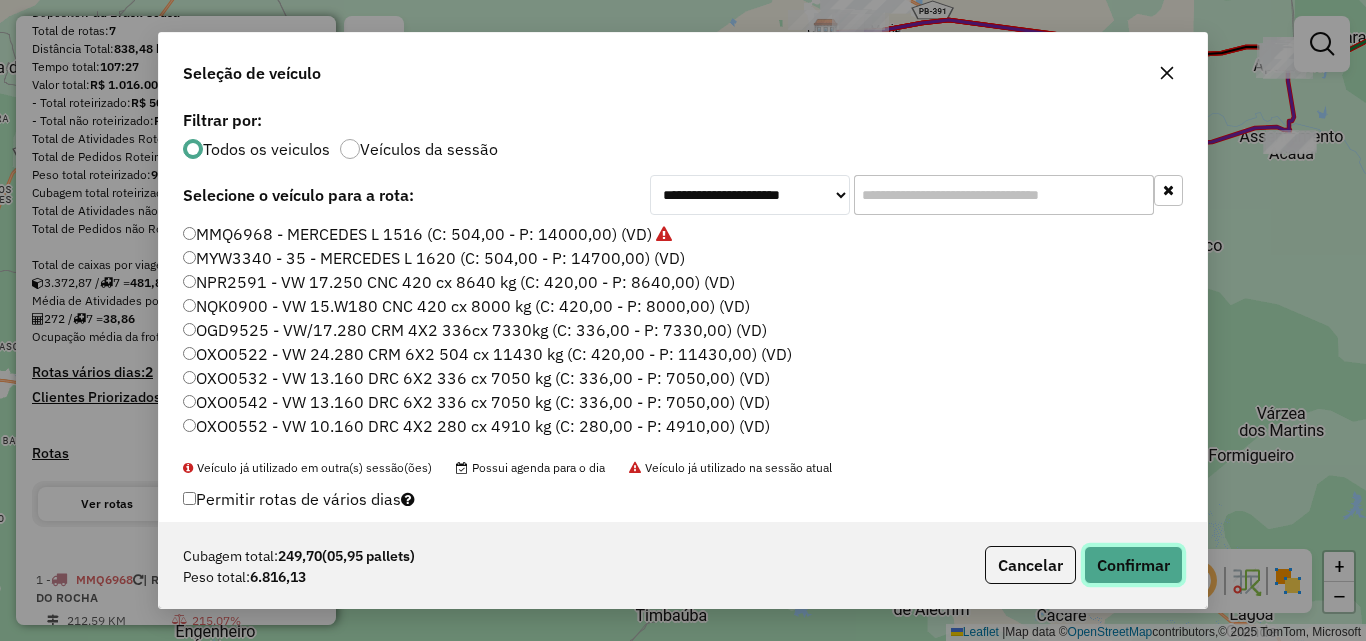 drag, startPoint x: 1153, startPoint y: 569, endPoint x: 1126, endPoint y: 553, distance: 31.38471 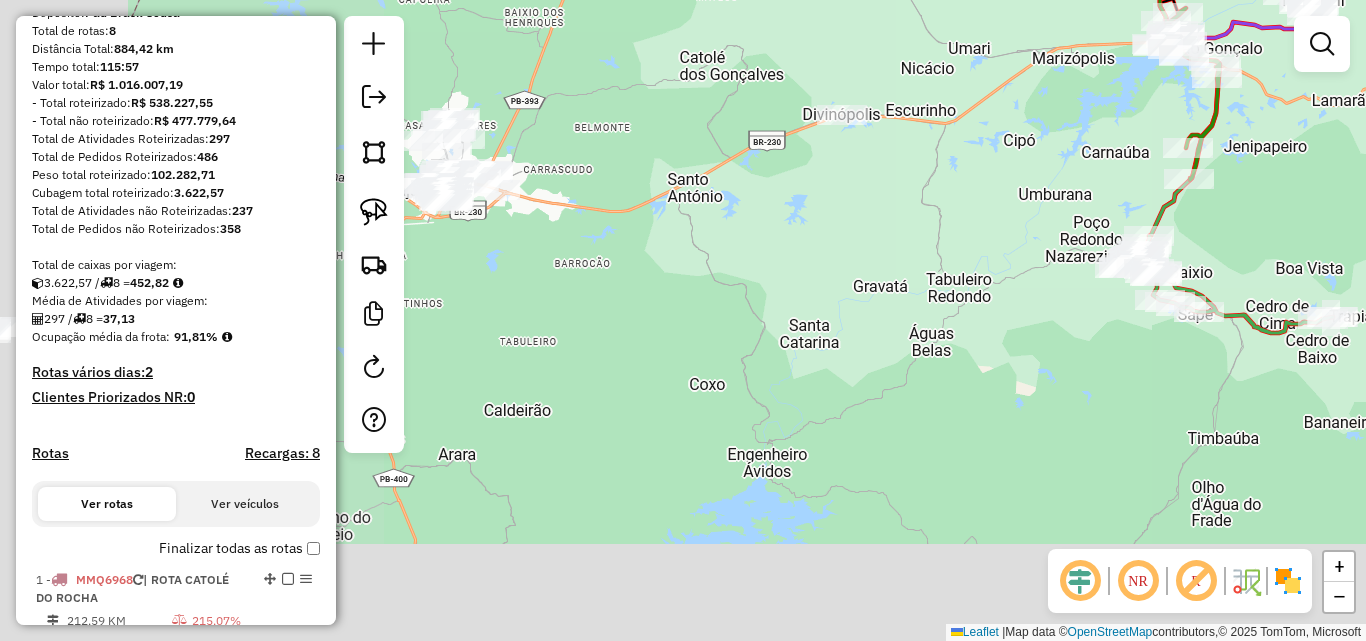 drag, startPoint x: 498, startPoint y: 380, endPoint x: 1018, endPoint y: 221, distance: 543.76556 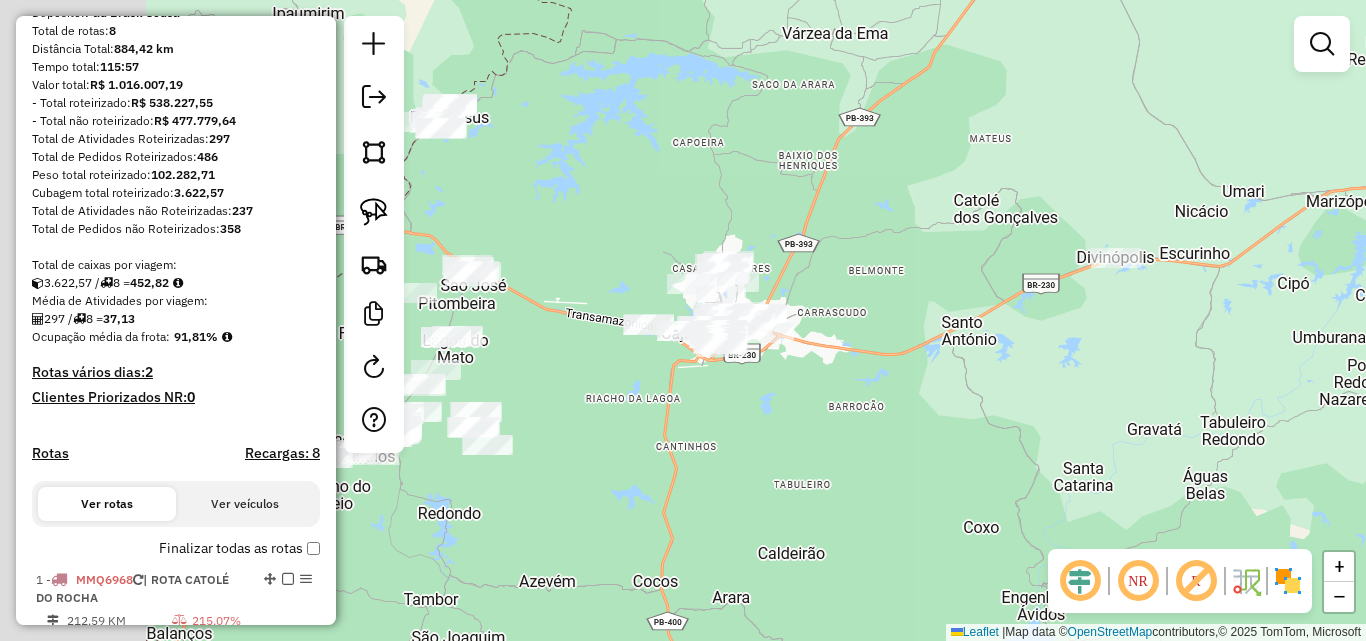 drag, startPoint x: 905, startPoint y: 313, endPoint x: 1073, endPoint y: 415, distance: 196.54007 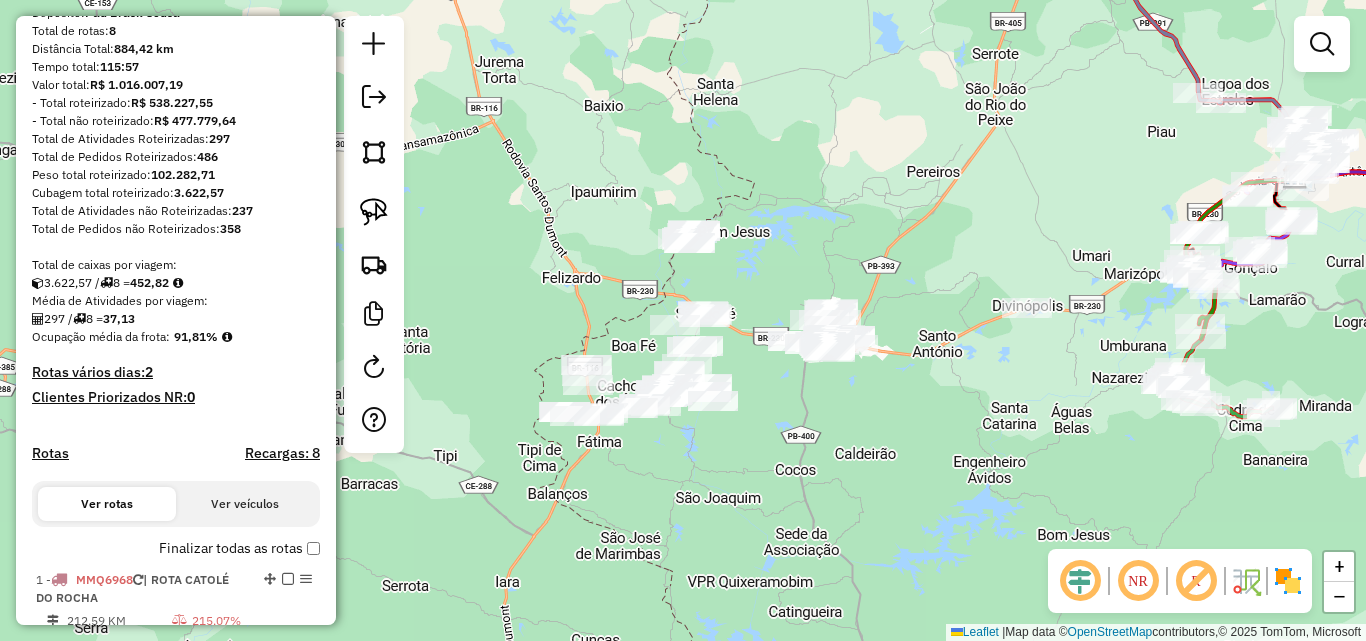 drag, startPoint x: 382, startPoint y: 218, endPoint x: 397, endPoint y: 223, distance: 15.811388 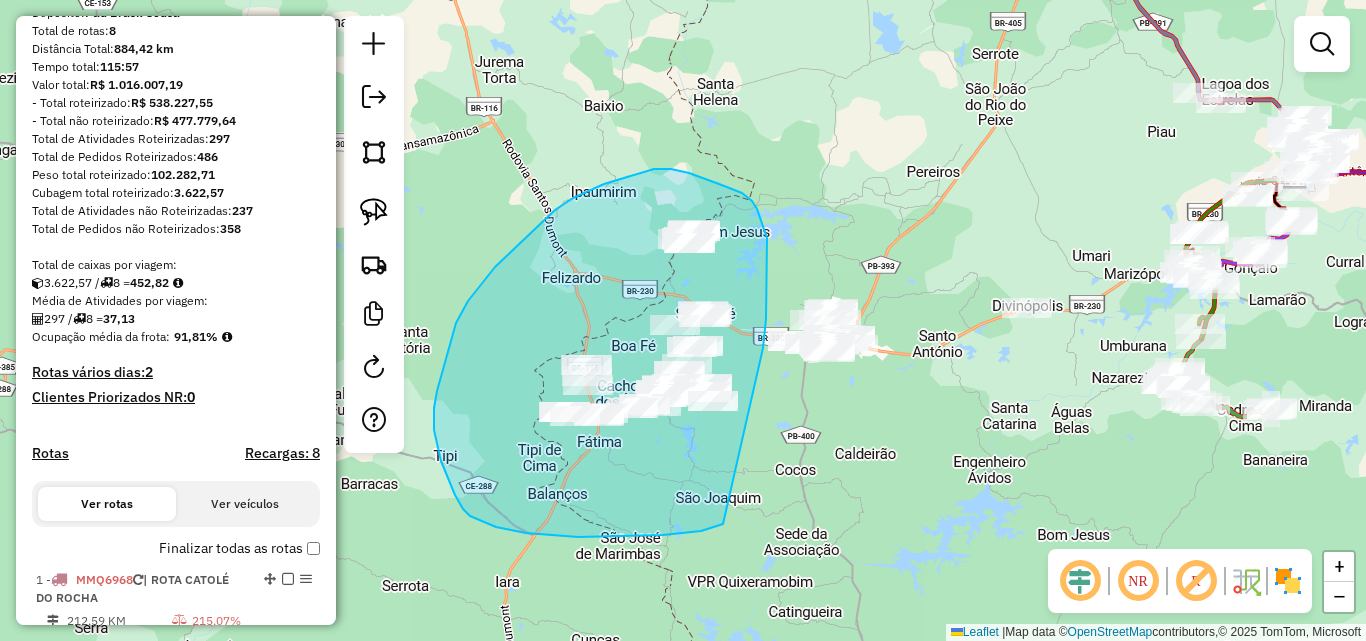 drag, startPoint x: 763, startPoint y: 348, endPoint x: 723, endPoint y: 524, distance: 180.48822 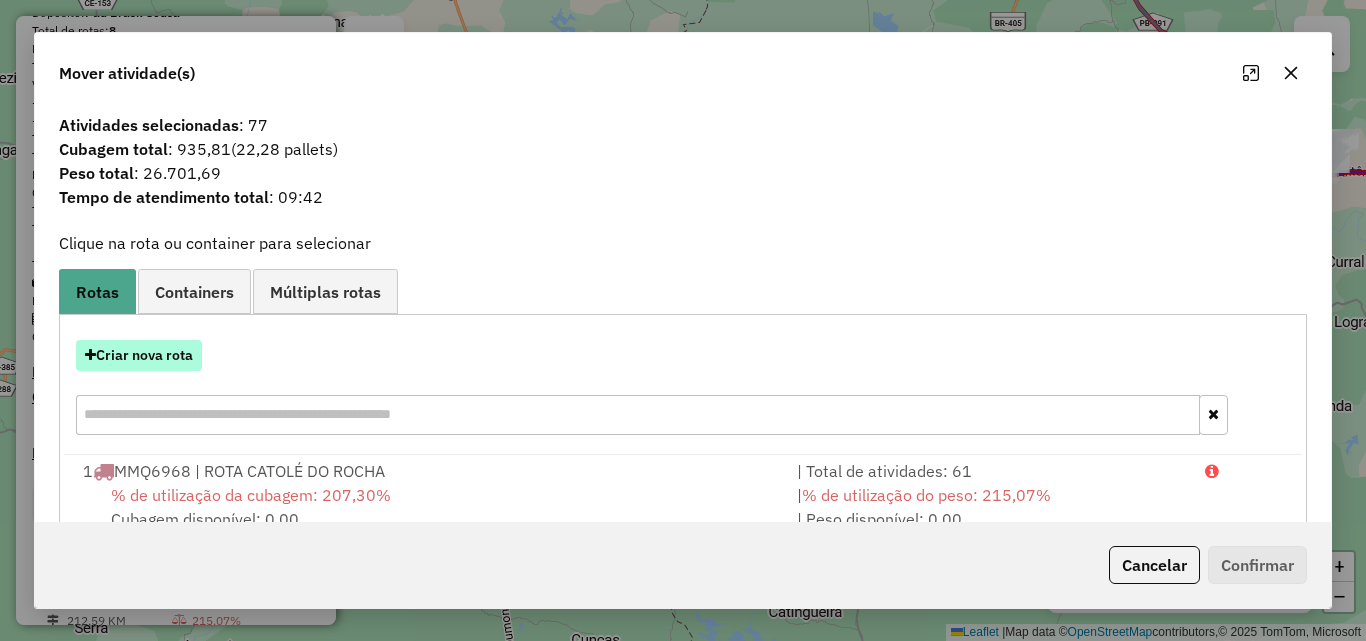 click on "Criar nova rota" at bounding box center (139, 355) 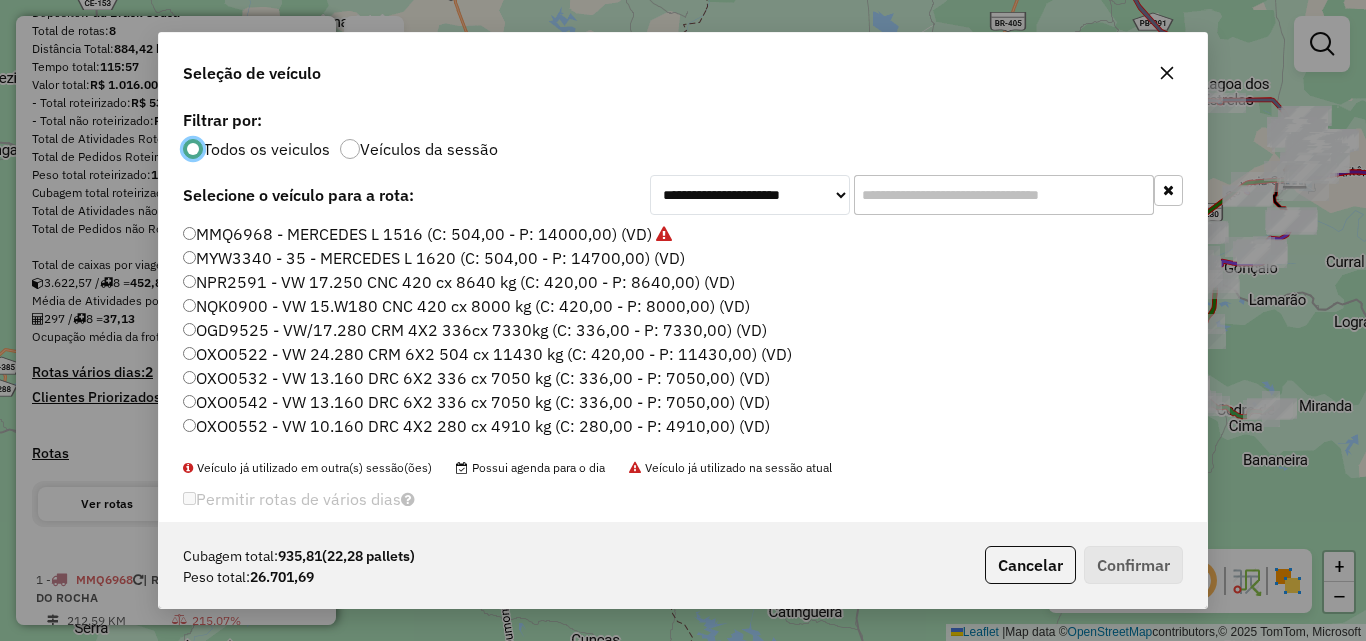 scroll, scrollTop: 11, scrollLeft: 6, axis: both 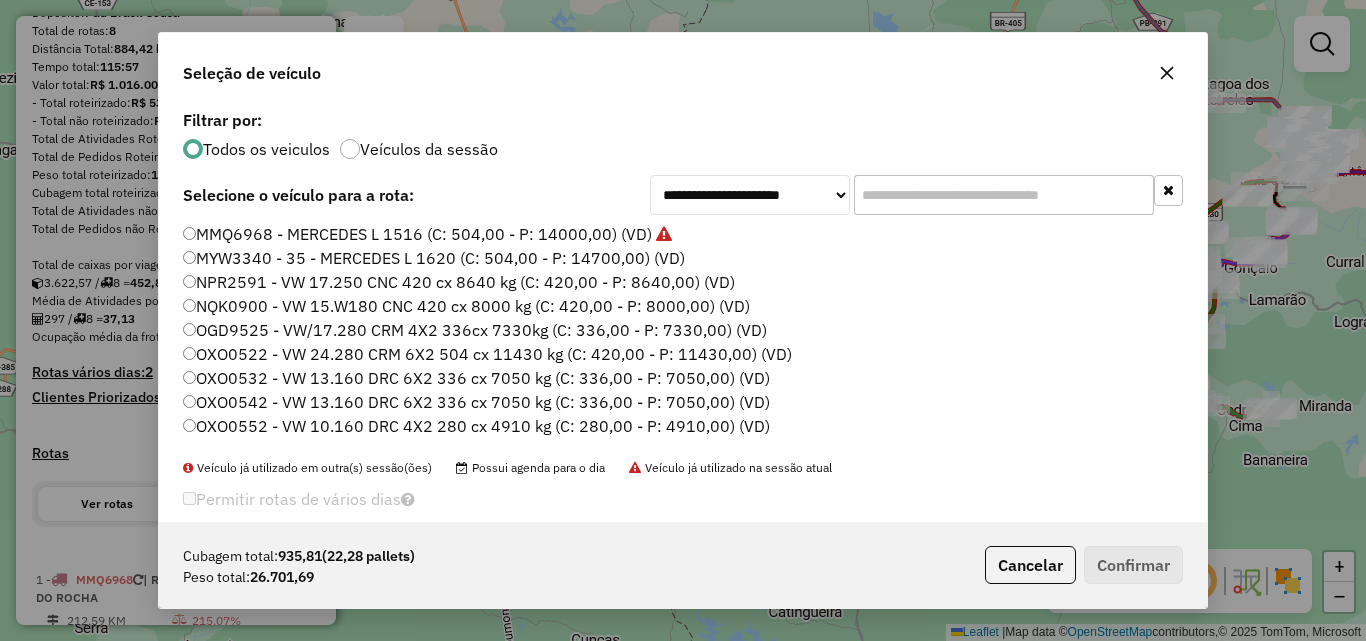 click on "MMQ6968 - MERCEDES L 1516 (C: 504,00 - P: 14000,00) (VD)" 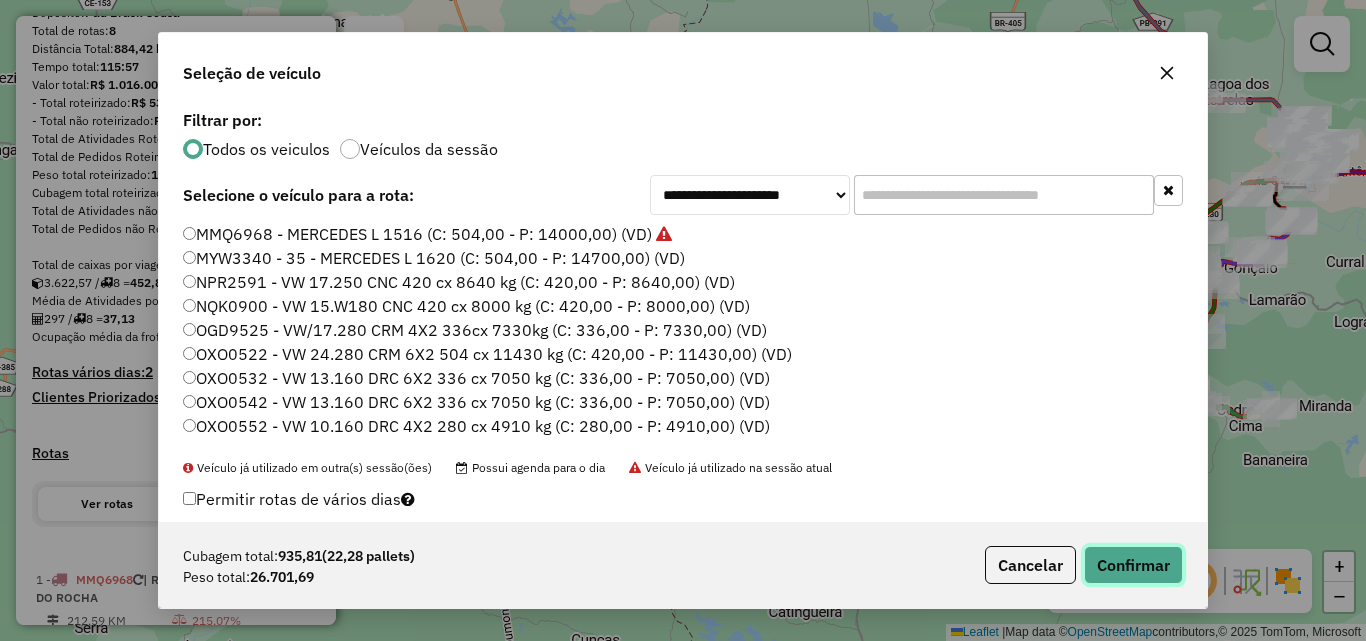 click on "Confirmar" 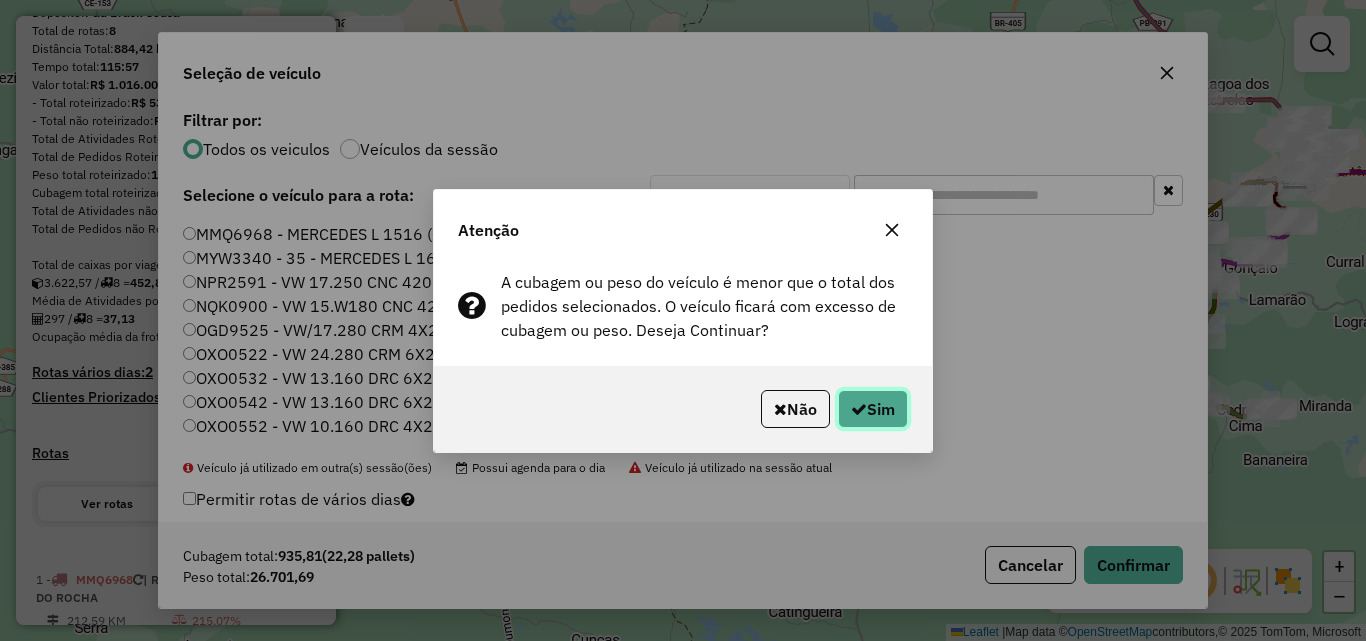 click on "Sim" 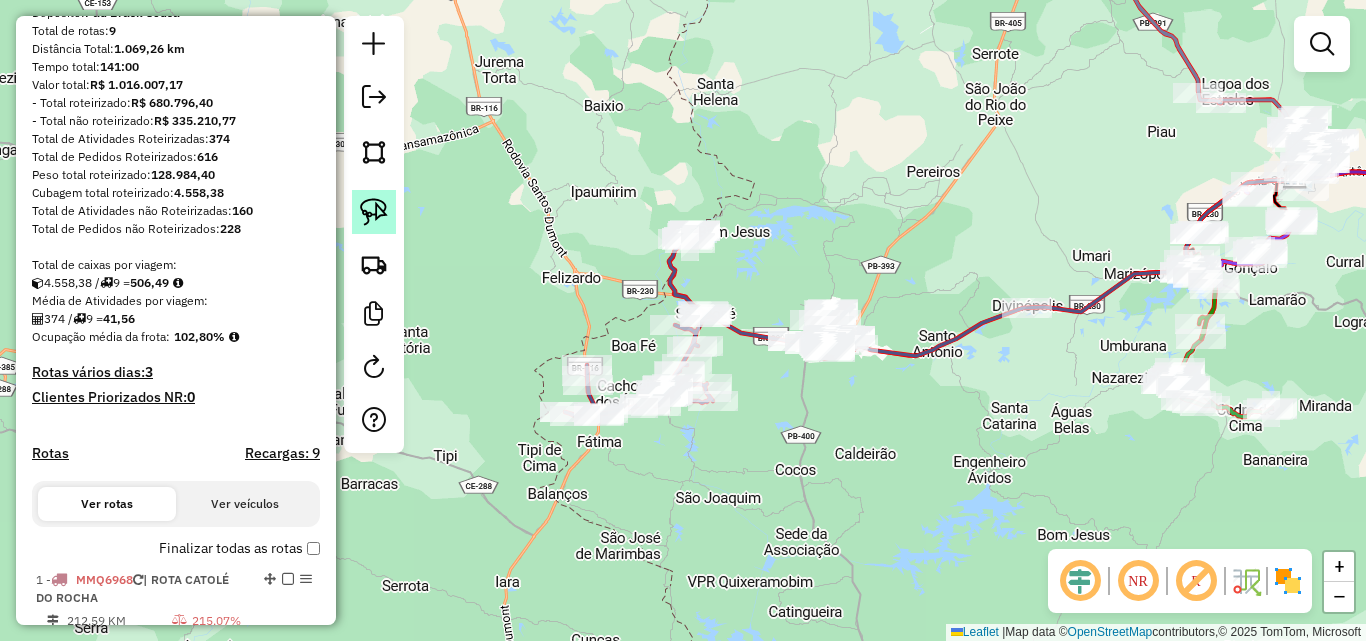 click 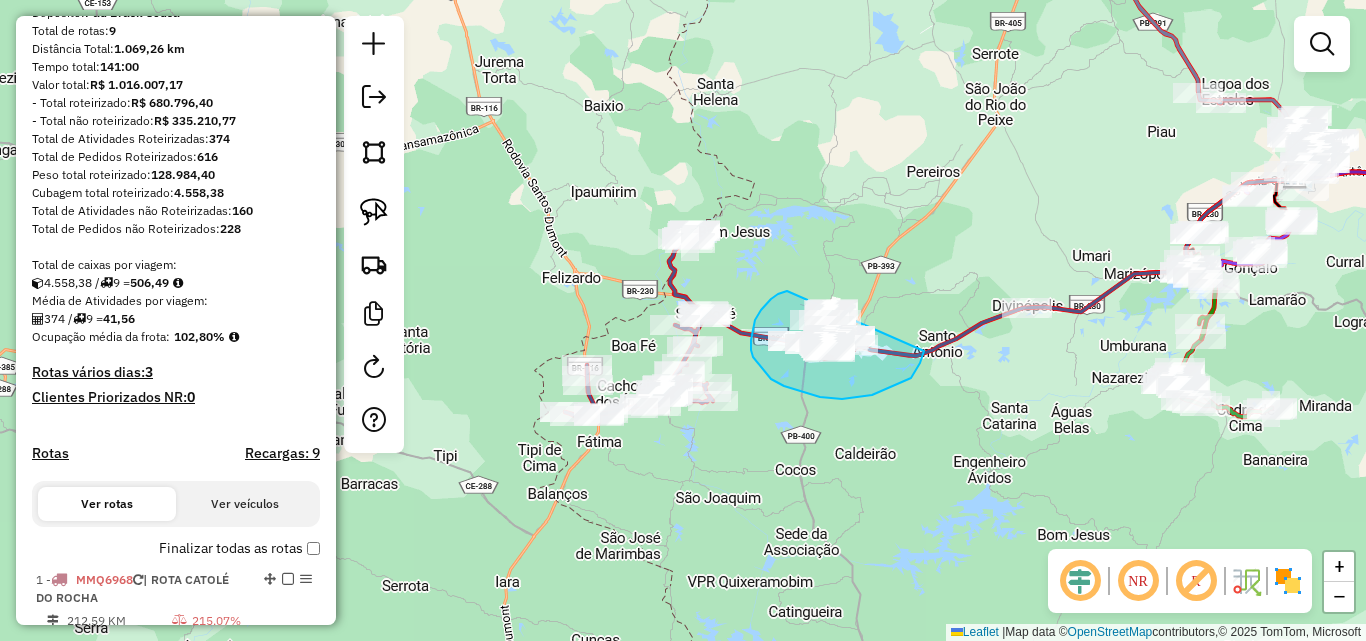 drag, startPoint x: 771, startPoint y: 299, endPoint x: 904, endPoint y: 251, distance: 141.3966 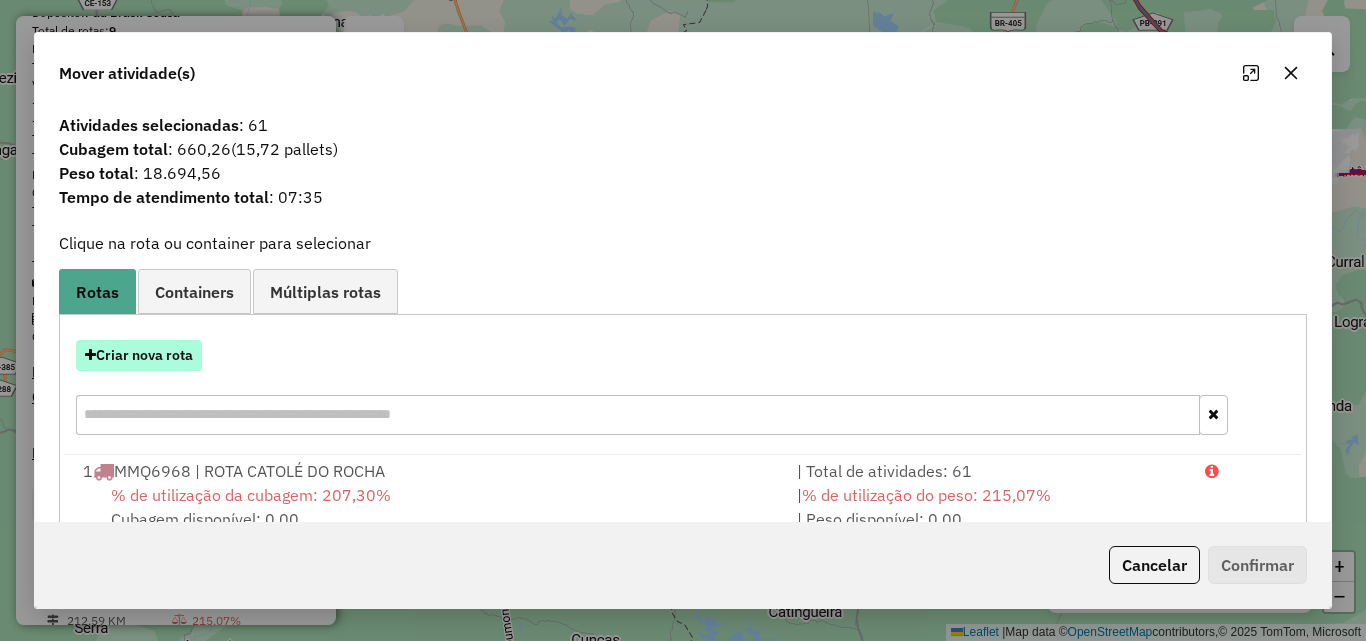 click on "Criar nova rota" at bounding box center [139, 355] 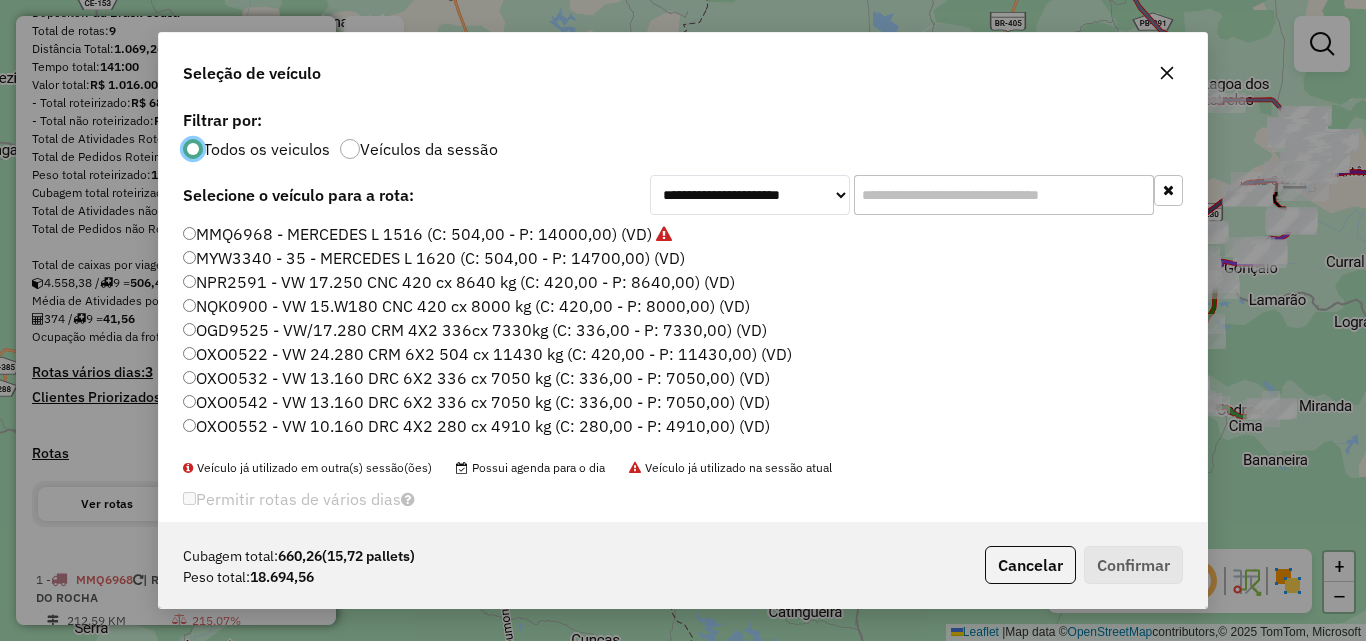 scroll, scrollTop: 11, scrollLeft: 6, axis: both 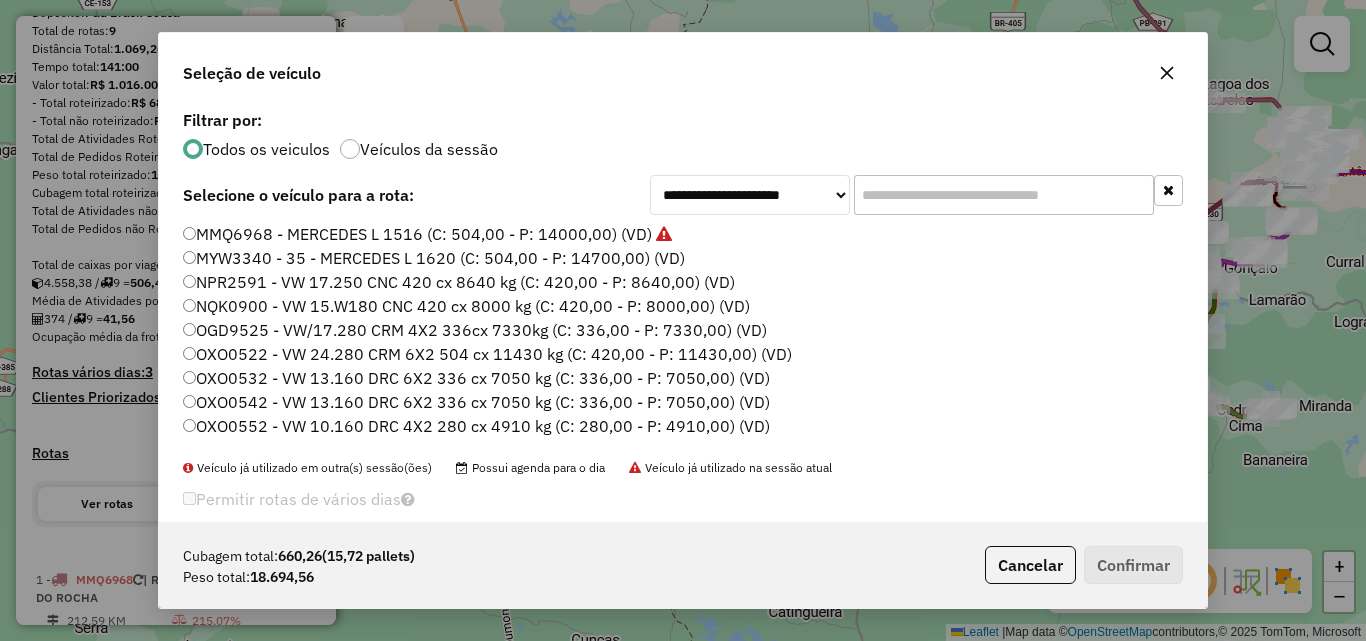 drag, startPoint x: 601, startPoint y: 229, endPoint x: 622, endPoint y: 253, distance: 31.890438 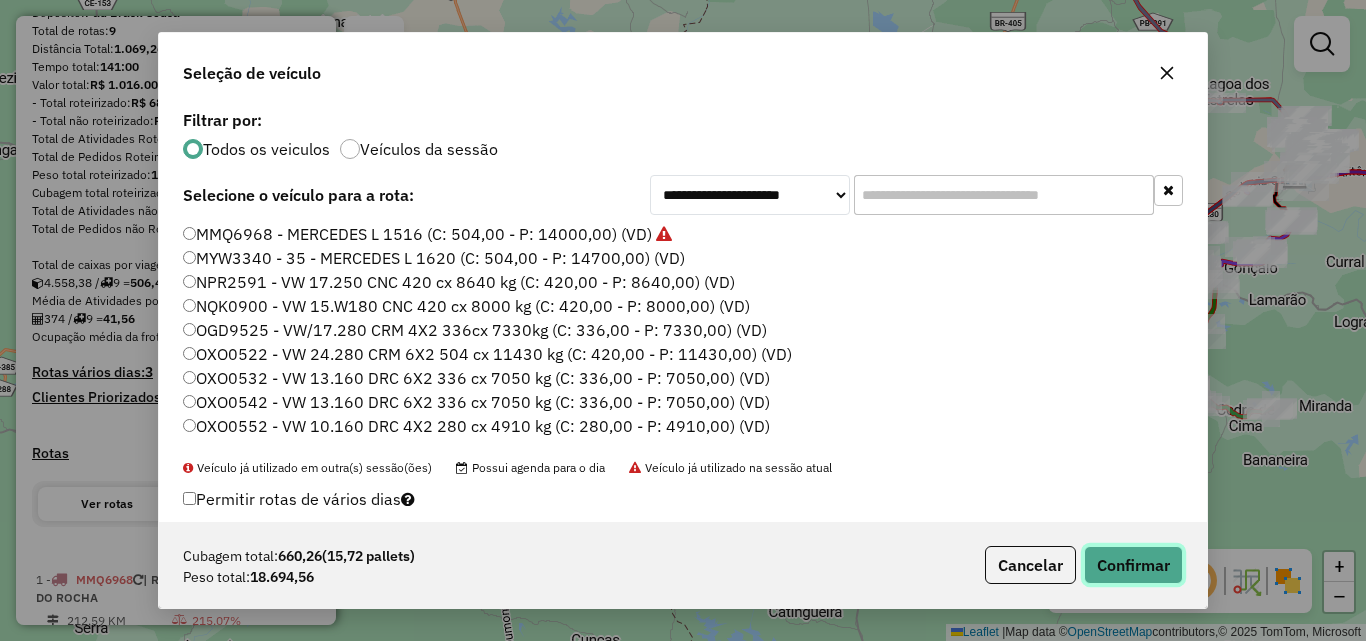 click on "Confirmar" 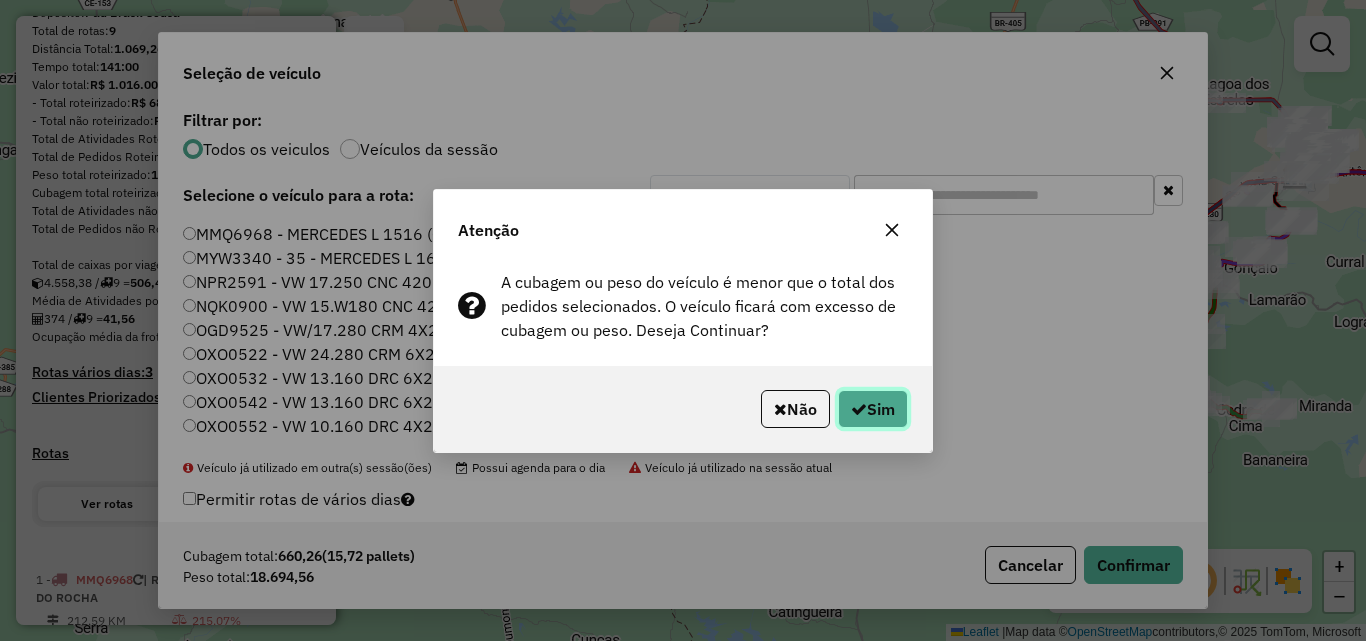 drag, startPoint x: 876, startPoint y: 403, endPoint x: 1294, endPoint y: 527, distance: 436.00458 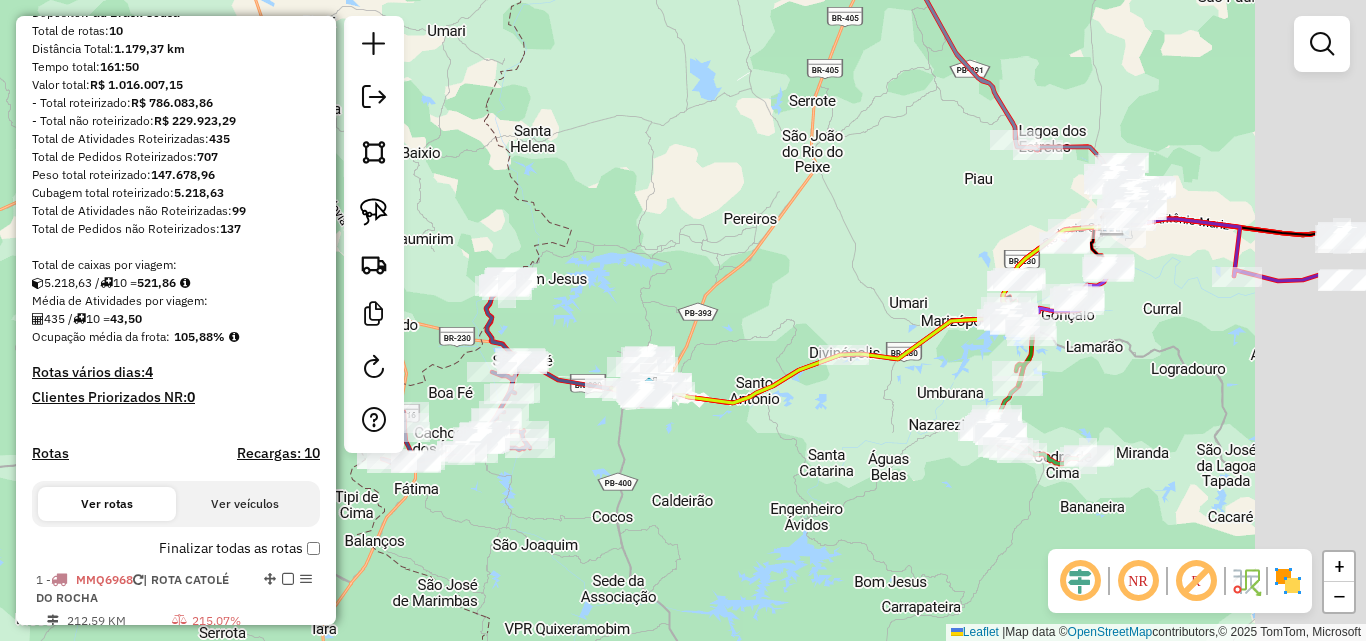 drag, startPoint x: 862, startPoint y: 293, endPoint x: 810, endPoint y: 309, distance: 54.405884 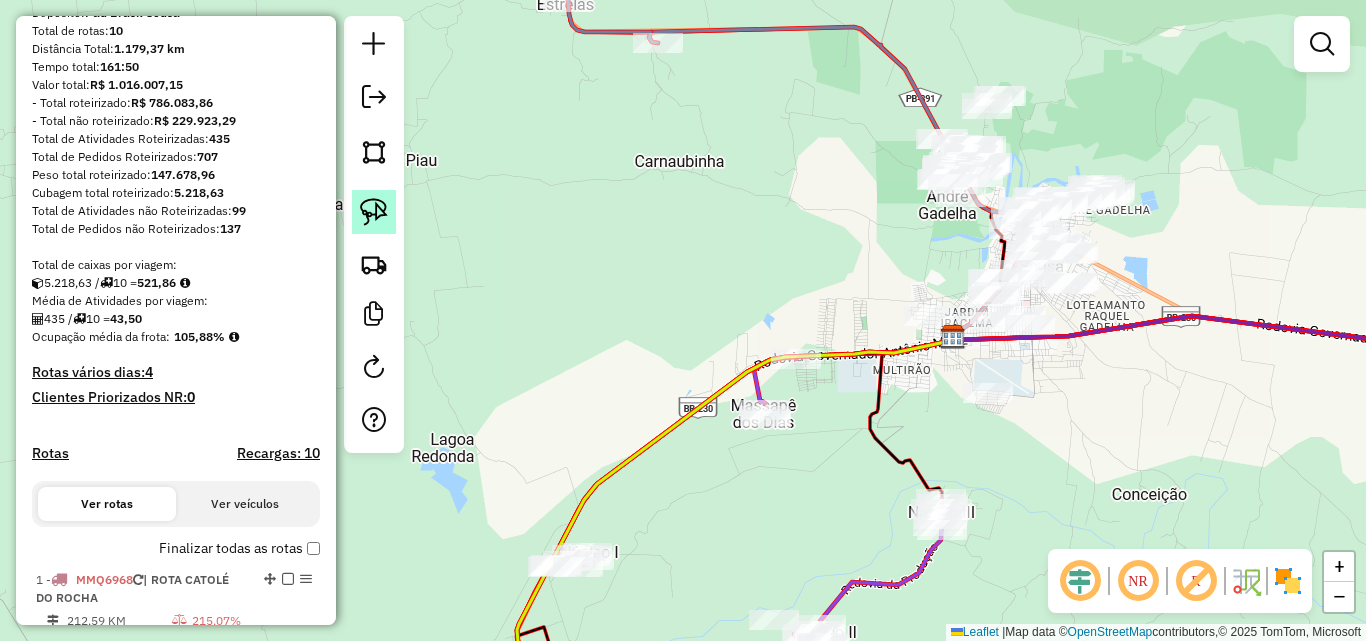 click 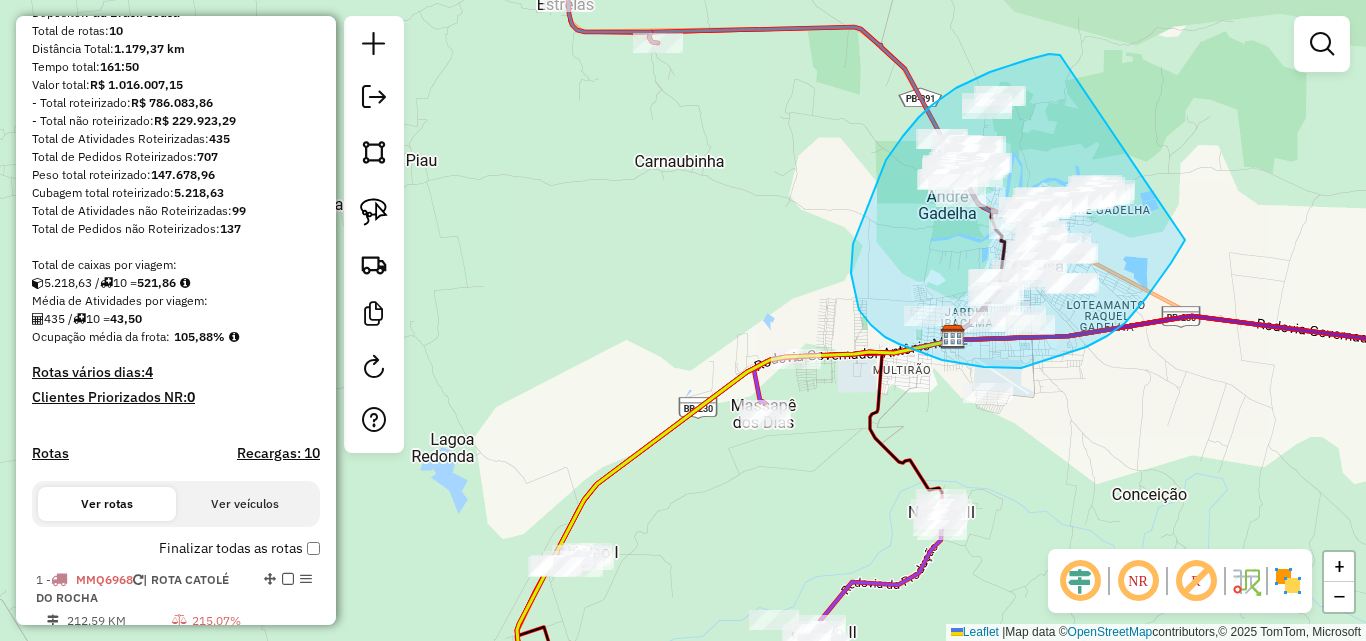 drag, startPoint x: 1060, startPoint y: 55, endPoint x: 1198, endPoint y: 214, distance: 210.53503 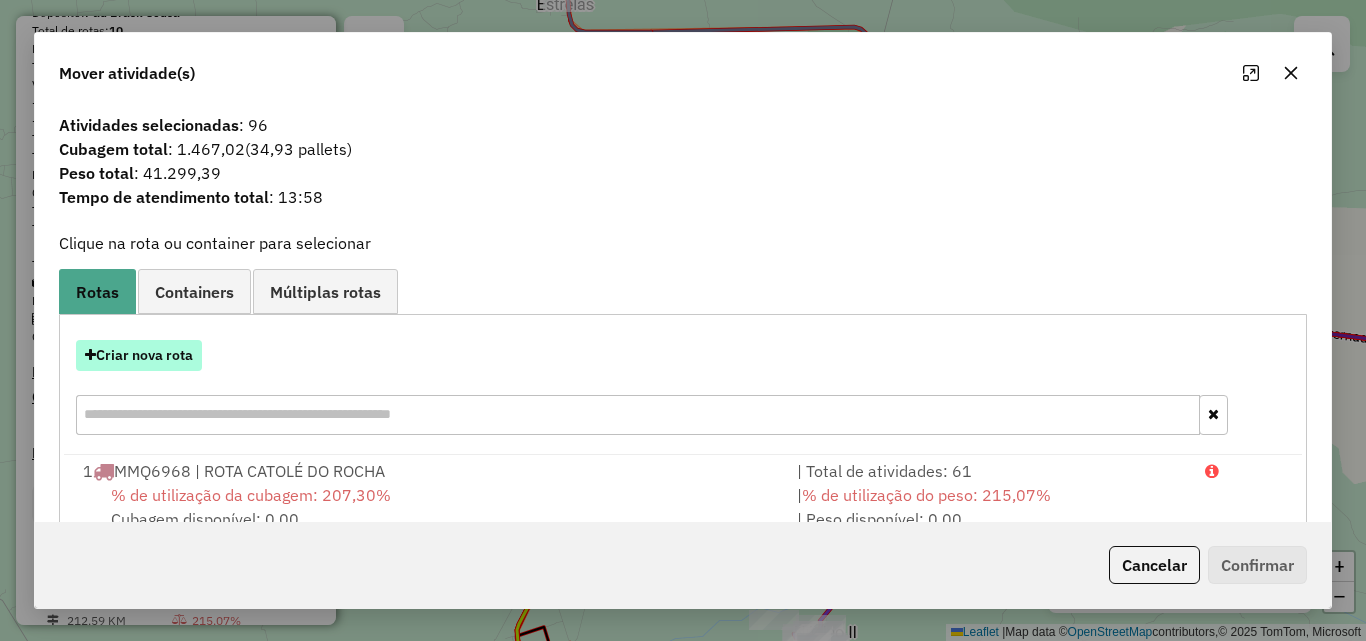 click on "Criar nova rota" at bounding box center [139, 355] 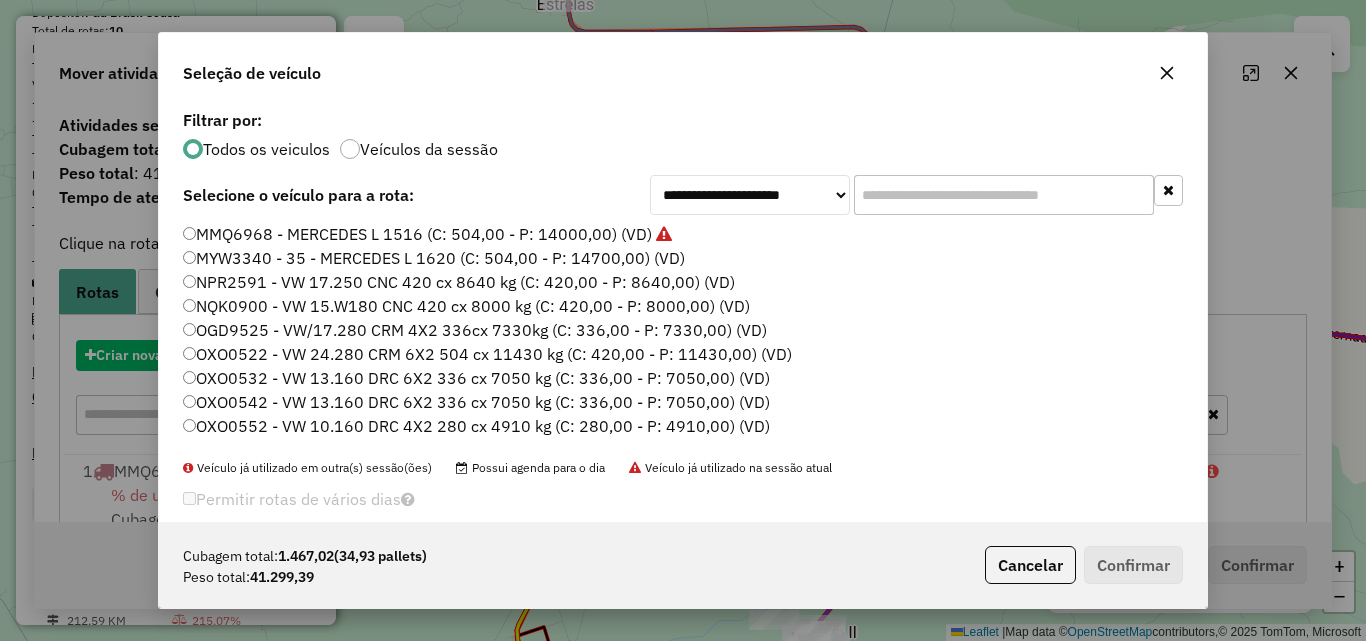 scroll, scrollTop: 11, scrollLeft: 6, axis: both 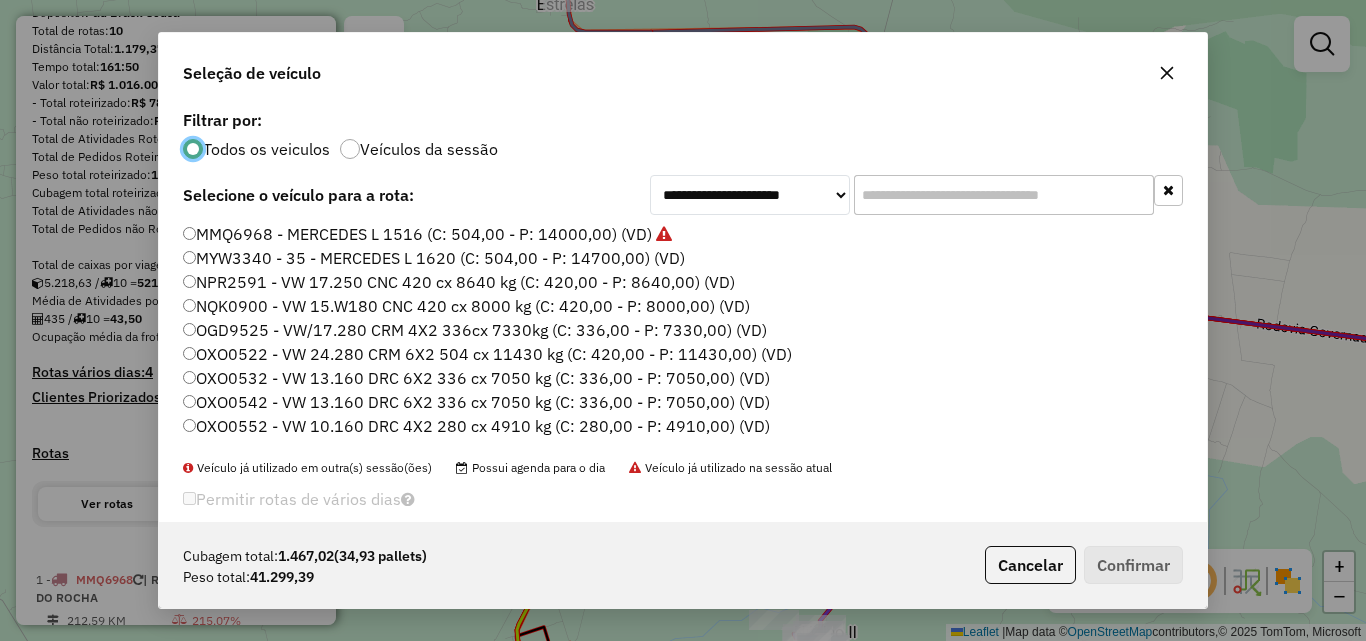 click on "MMQ6968 - MERCEDES L 1516 (C: 504,00 - P: 14000,00) (VD)" 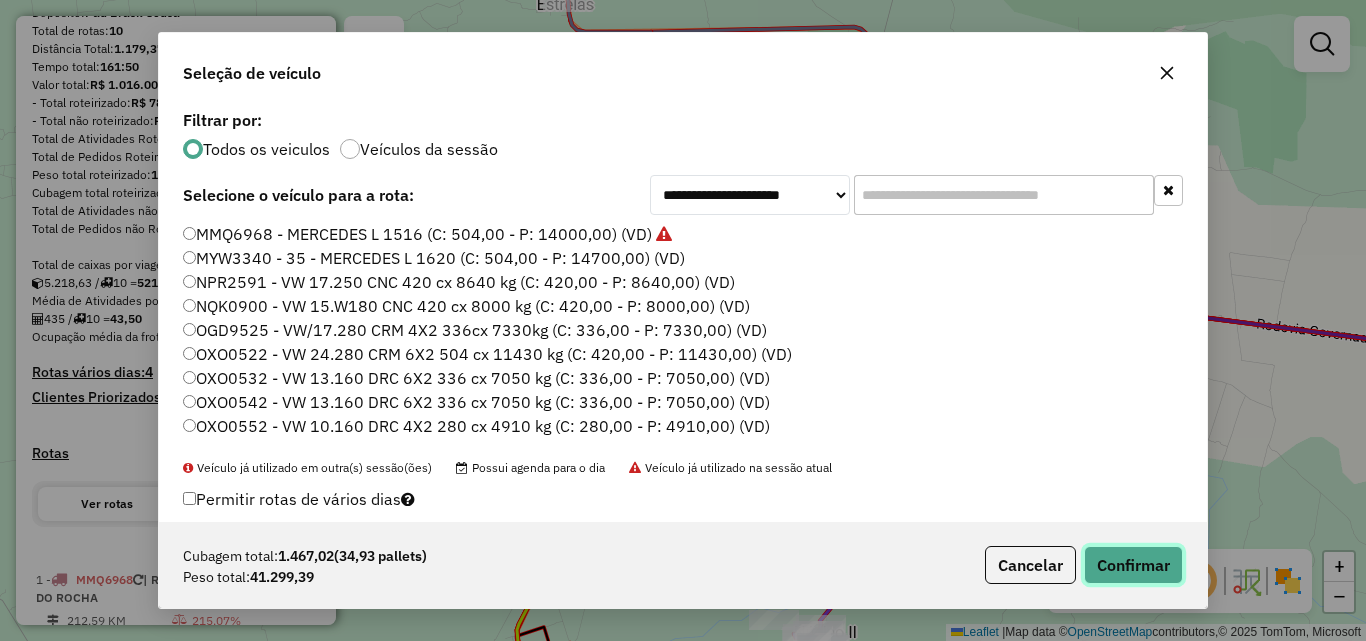 click on "Confirmar" 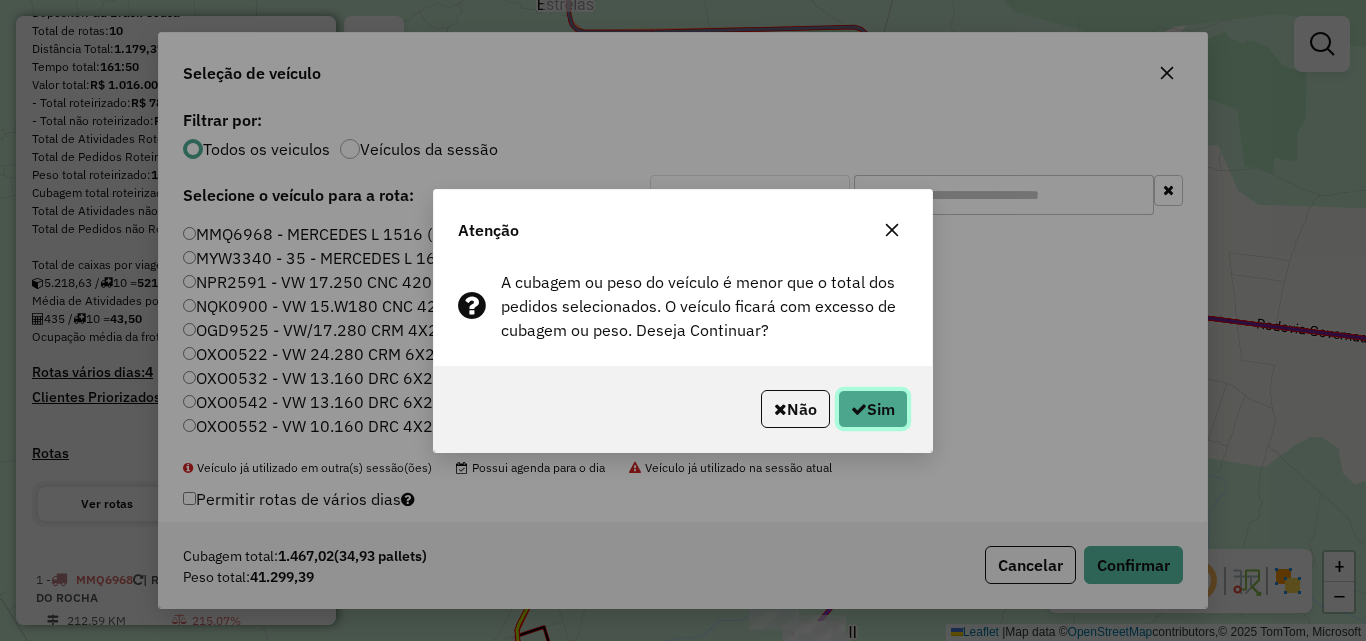 drag, startPoint x: 860, startPoint y: 402, endPoint x: 871, endPoint y: 401, distance: 11.045361 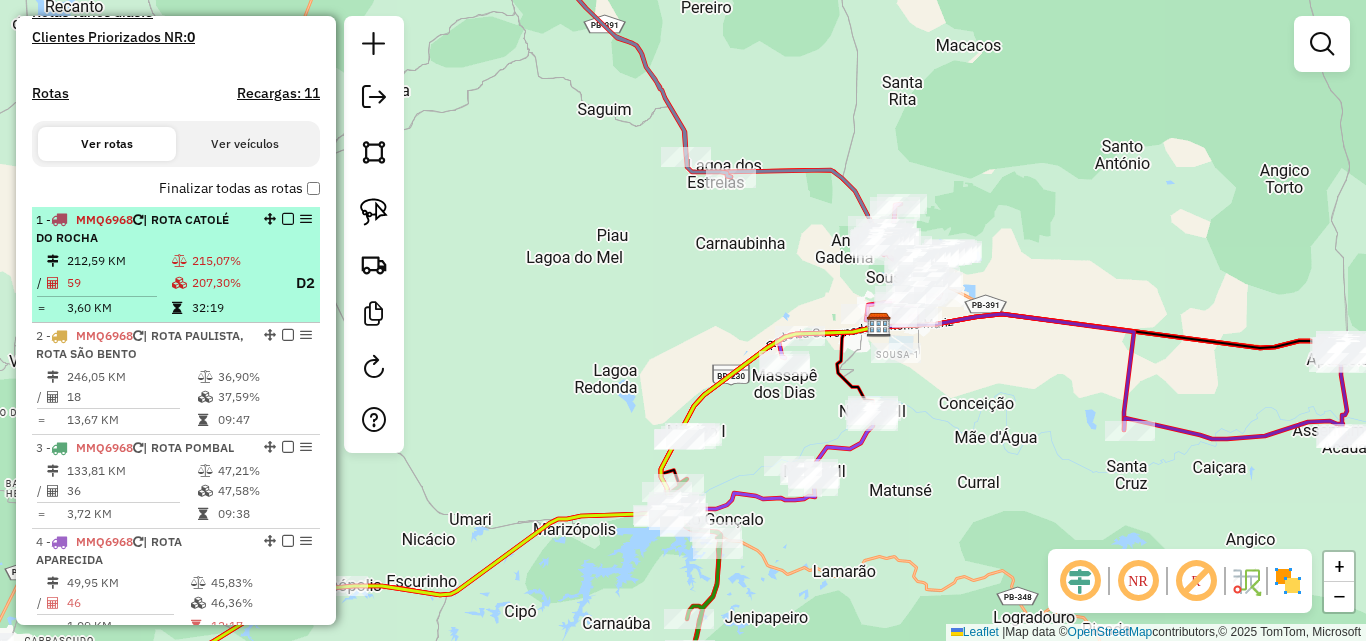 scroll, scrollTop: 599, scrollLeft: 0, axis: vertical 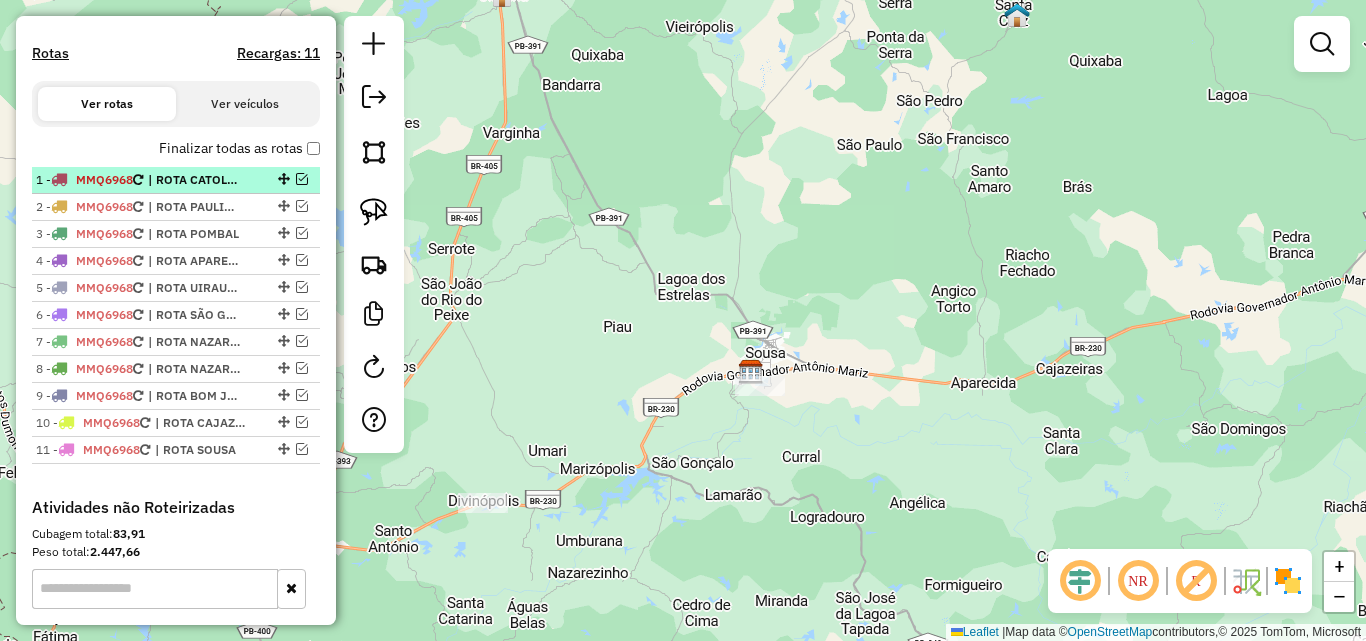 click at bounding box center [302, 179] 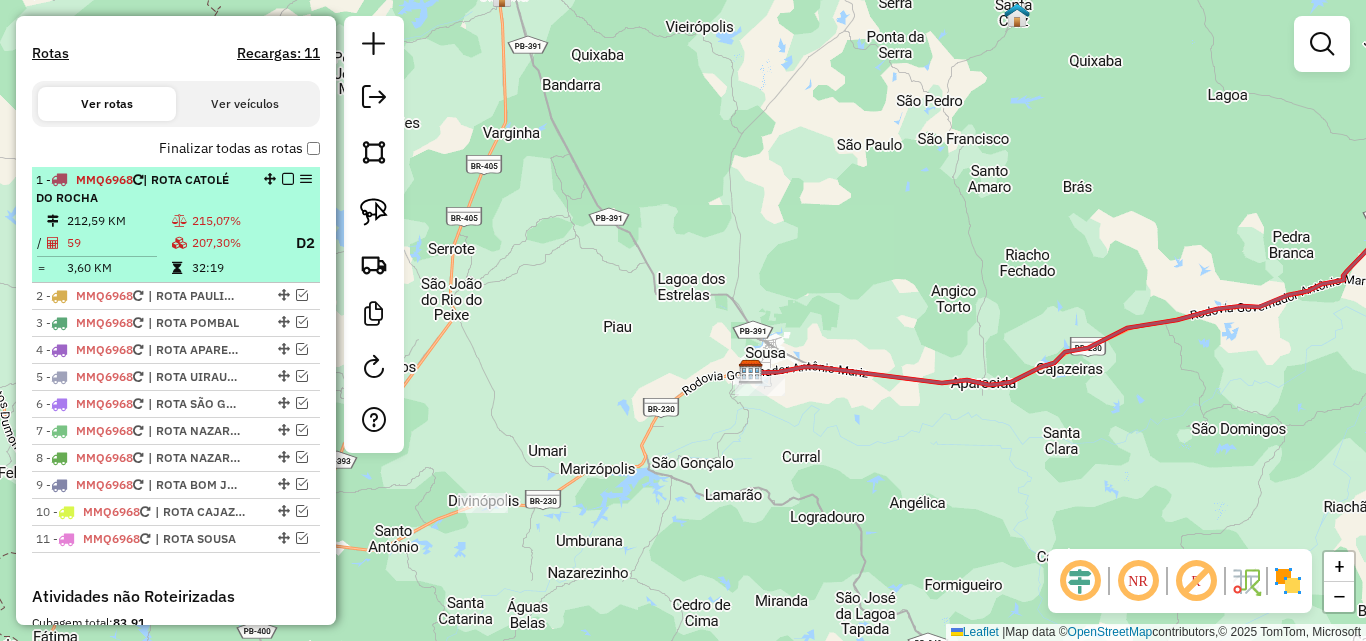 click on "1 -       MMQ6968   | ROTA CATOLÉ DO ROCHA" at bounding box center [142, 189] 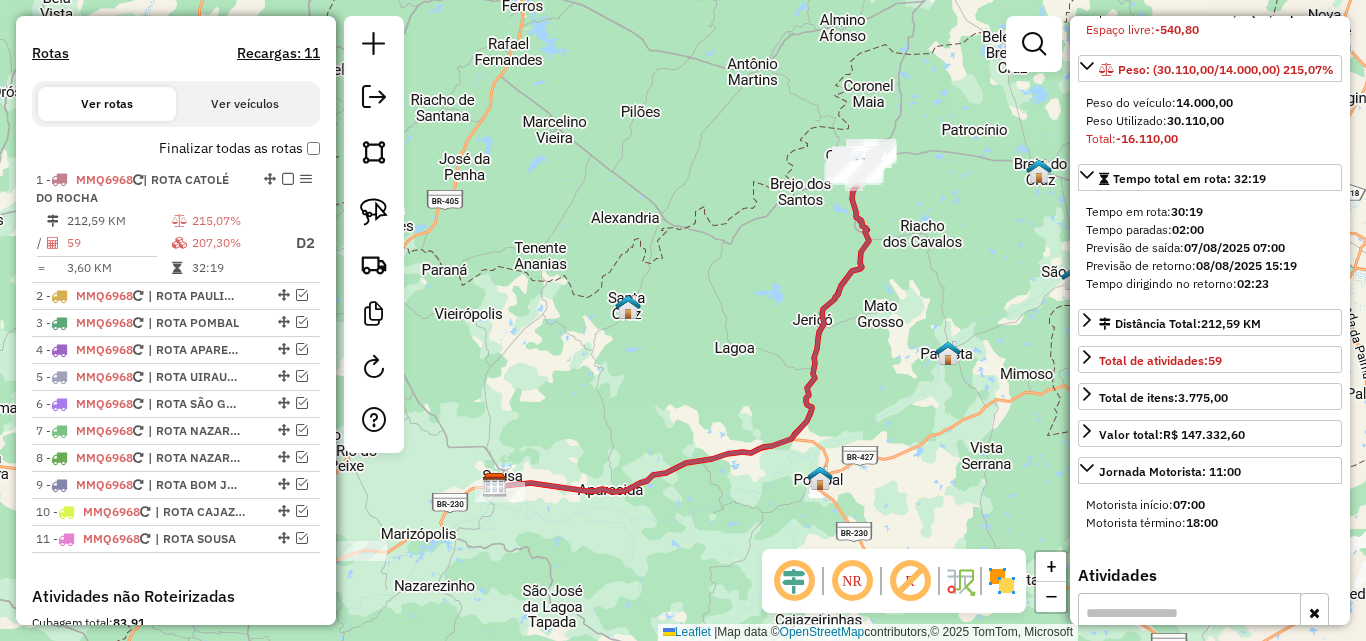 scroll, scrollTop: 300, scrollLeft: 0, axis: vertical 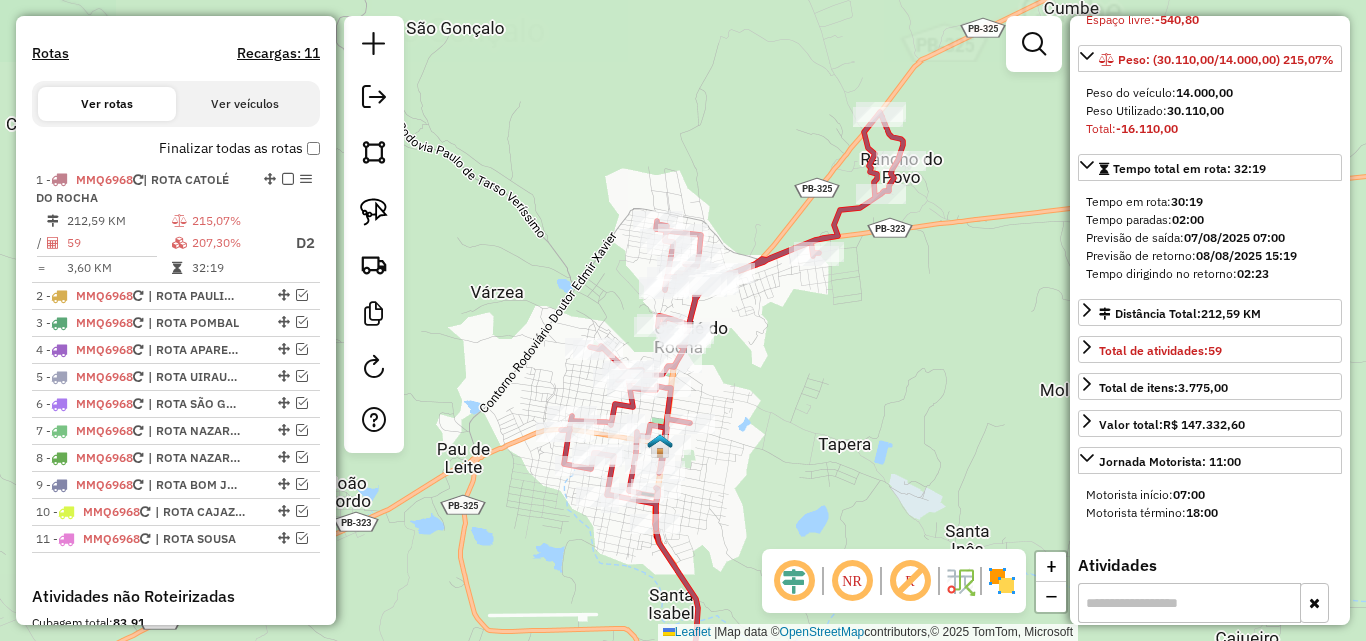 click on "Janela de atendimento Grade de atendimento Capacidade Transportadoras Veículos Cliente Pedidos  Rotas Selecione os dias de semana para filtrar as janelas de atendimento  Seg   Ter   Qua   Qui   Sex   Sáb   Dom  Informe o período da janela de atendimento: De: Até:  Filtrar exatamente a janela do cliente  Considerar janela de atendimento padrão  Selecione os dias de semana para filtrar as grades de atendimento  Seg   Ter   Qua   Qui   Sex   Sáb   Dom   Considerar clientes sem dia de atendimento cadastrado  Clientes fora do dia de atendimento selecionado Filtrar as atividades entre os valores definidos abaixo:  Peso mínimo:   Peso máximo:   Cubagem mínima:   Cubagem máxima:   De:   Até:  Filtrar as atividades entre o tempo de atendimento definido abaixo:  De:   Até:   Considerar capacidade total dos clientes não roteirizados Transportadora: Selecione um ou mais itens Tipo de veículo: Selecione um ou mais itens Veículo: Selecione um ou mais itens Motorista: Selecione um ou mais itens Nome: Rótulo:" 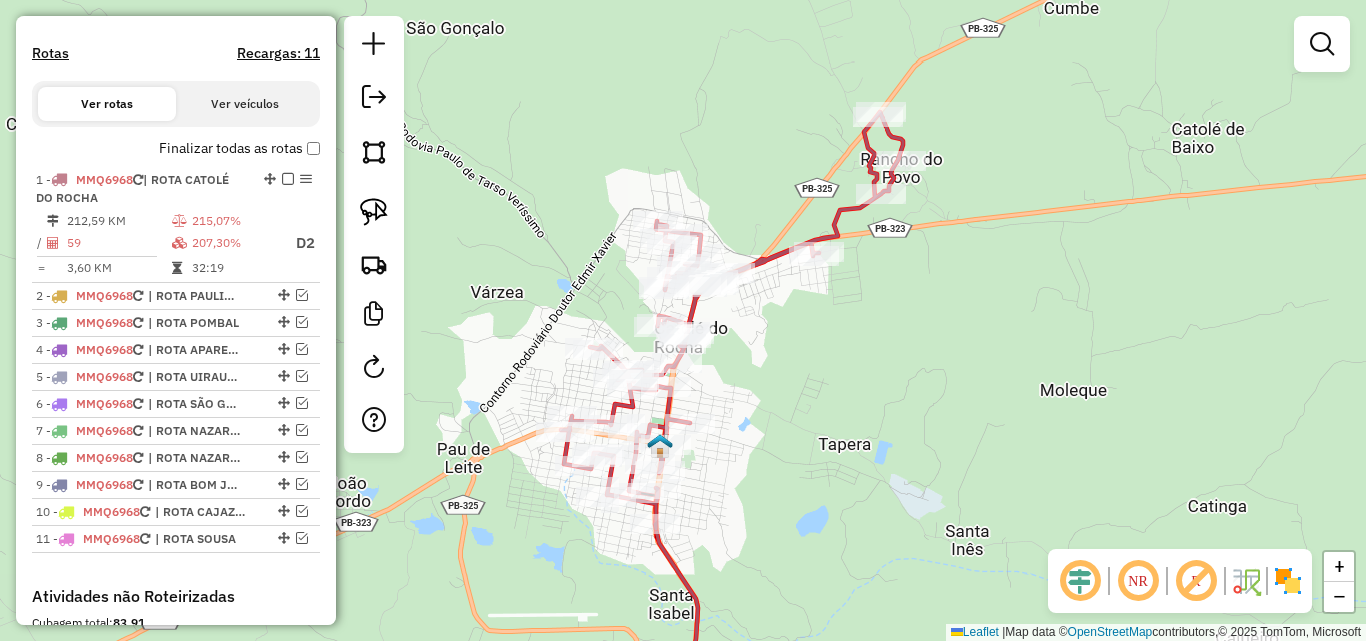 click 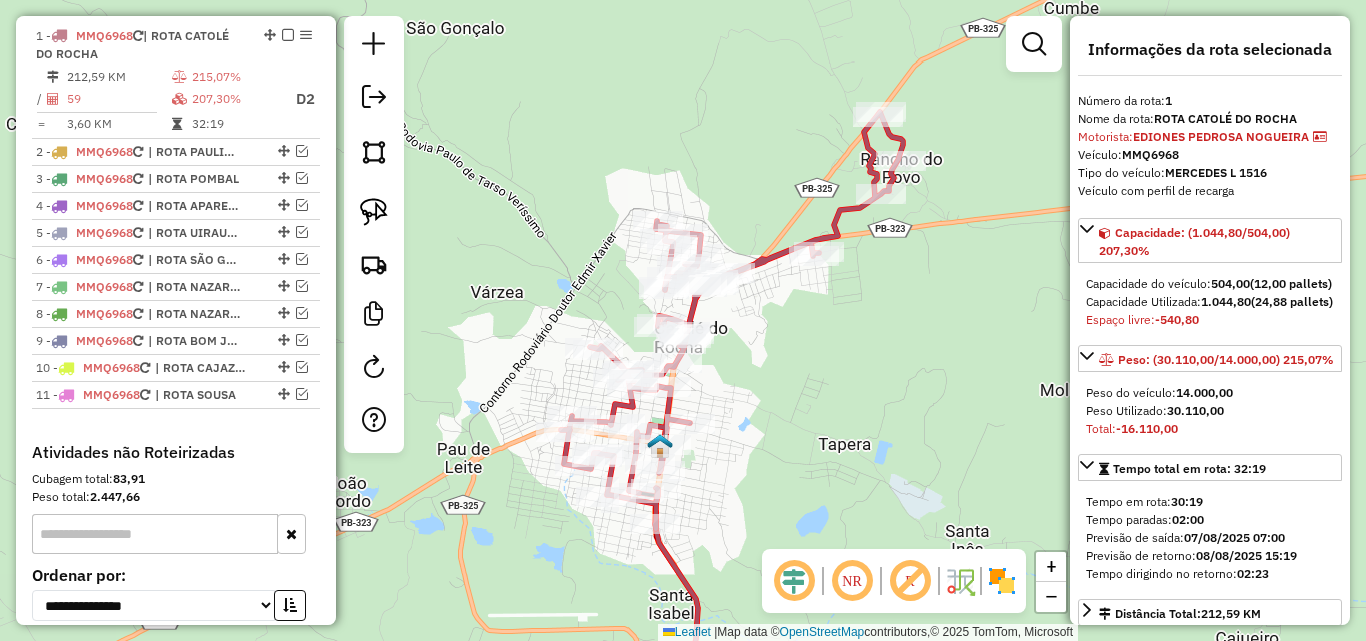 scroll, scrollTop: 750, scrollLeft: 0, axis: vertical 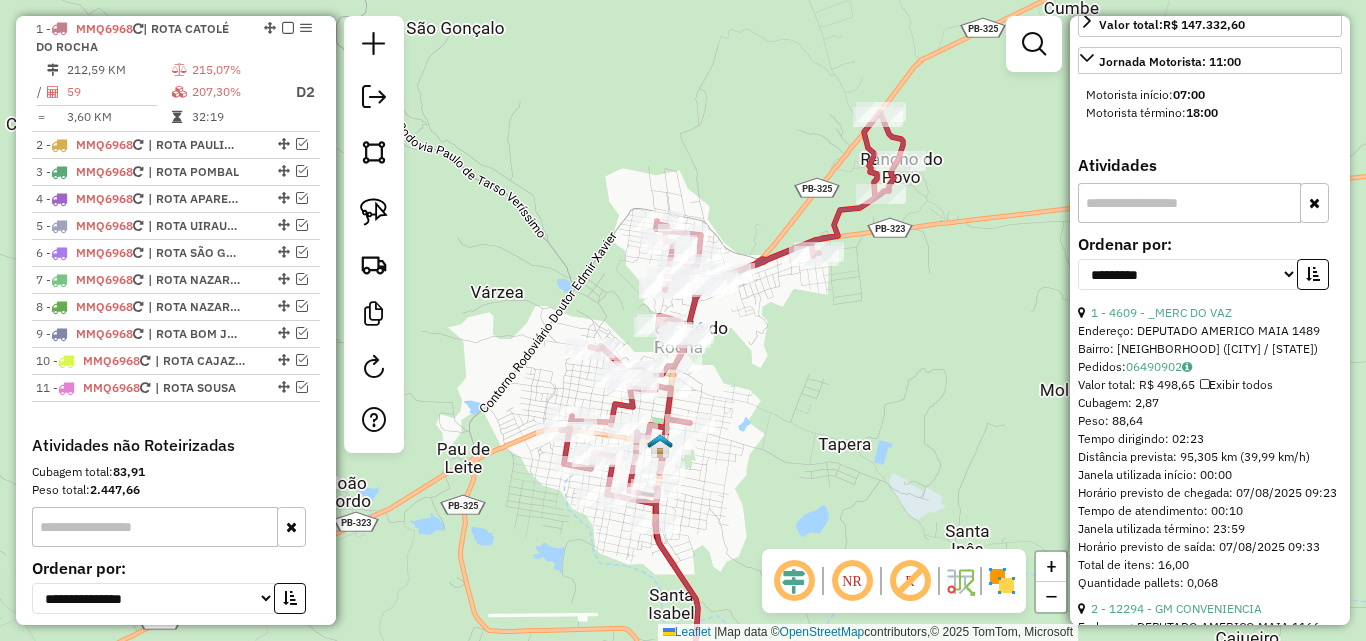 click at bounding box center [1034, 44] 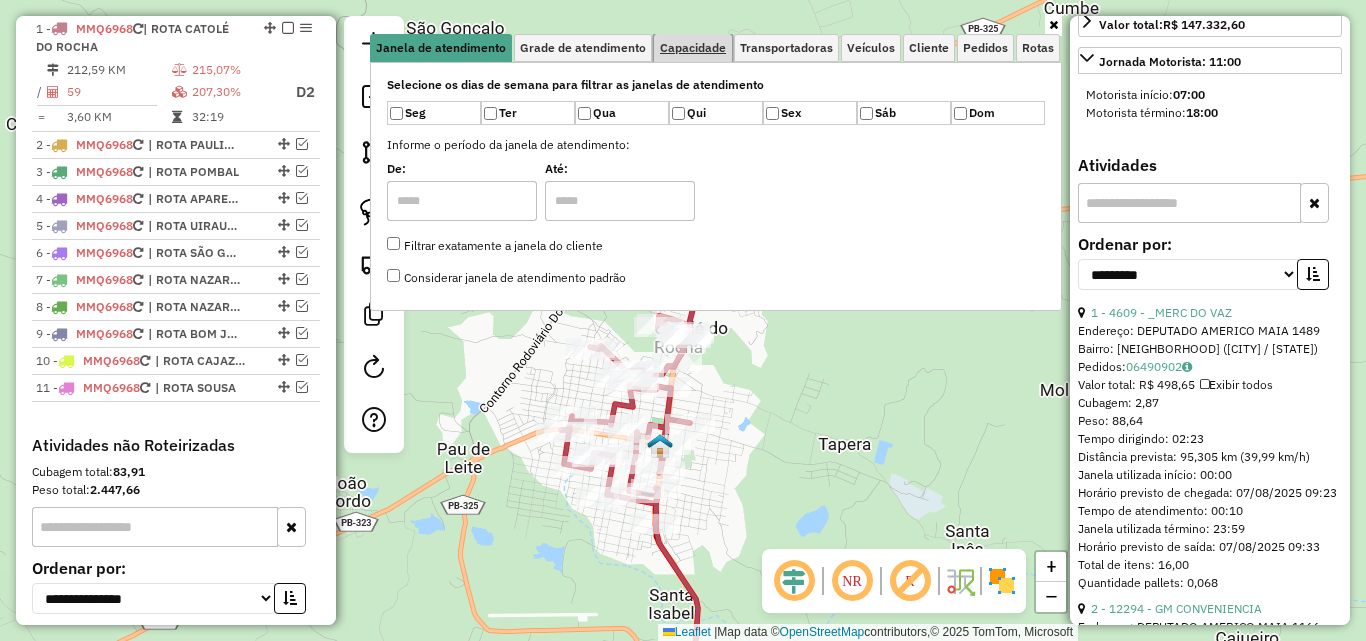 click on "Capacidade" at bounding box center (693, 48) 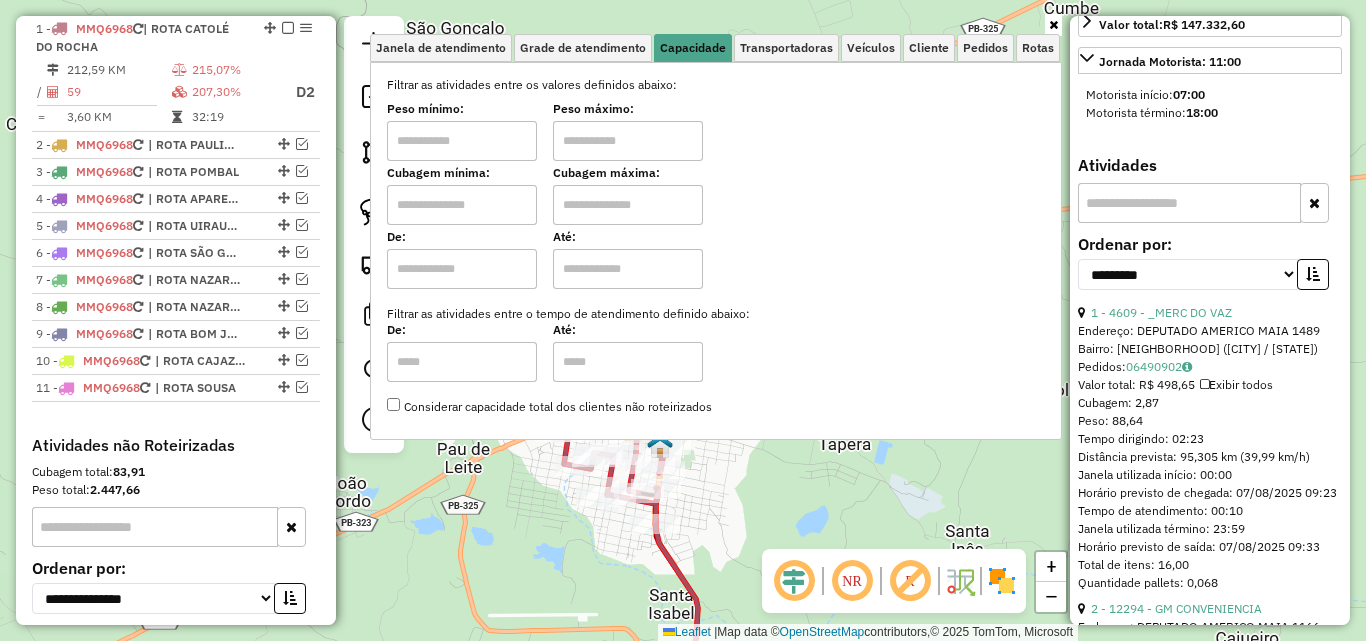 click at bounding box center (462, 141) 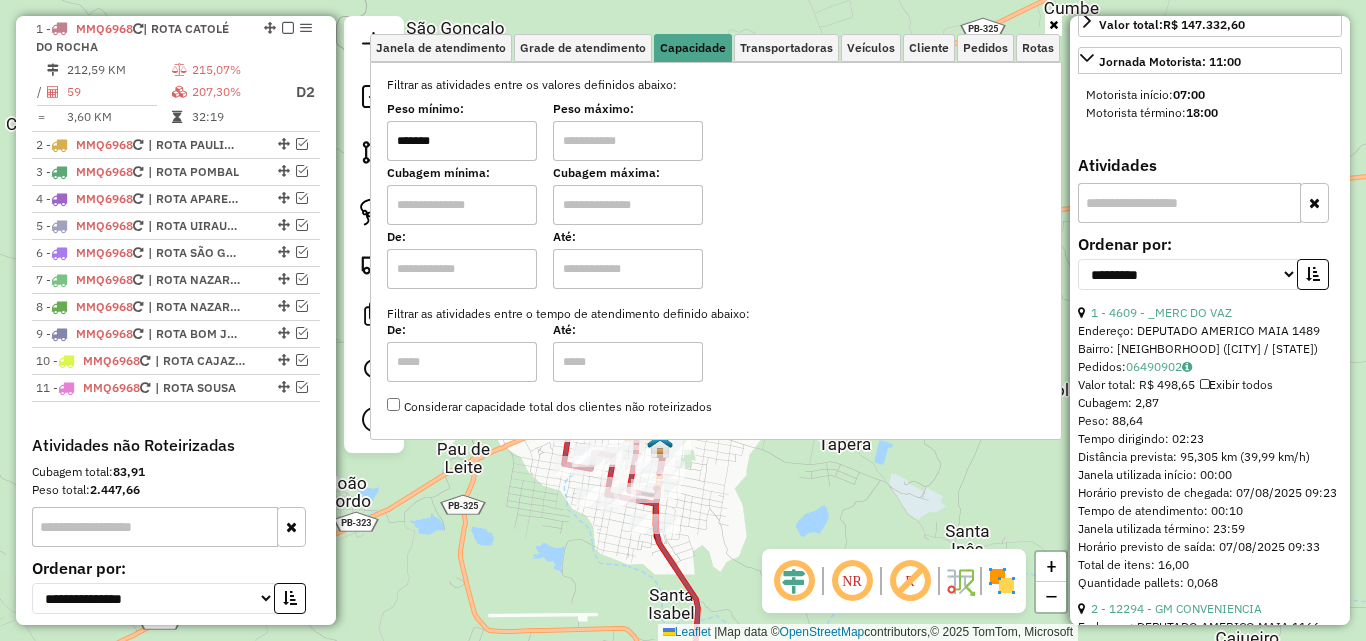 drag, startPoint x: 593, startPoint y: 156, endPoint x: 604, endPoint y: 178, distance: 24.596748 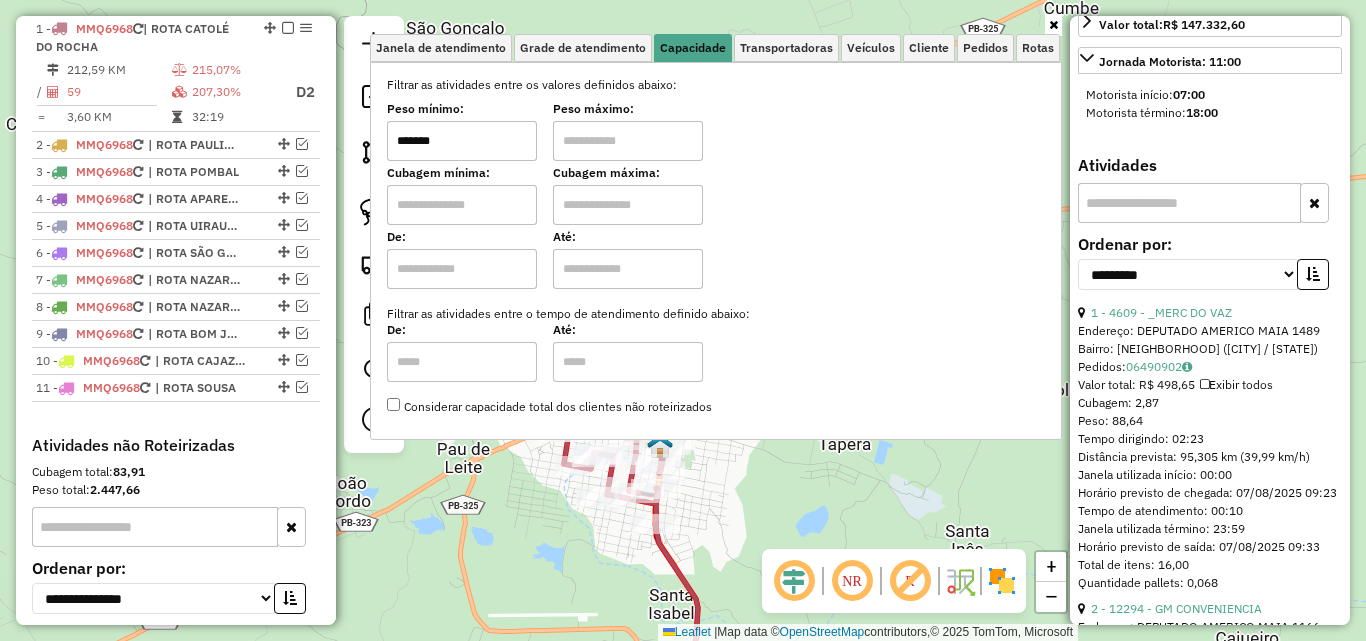 type on "**********" 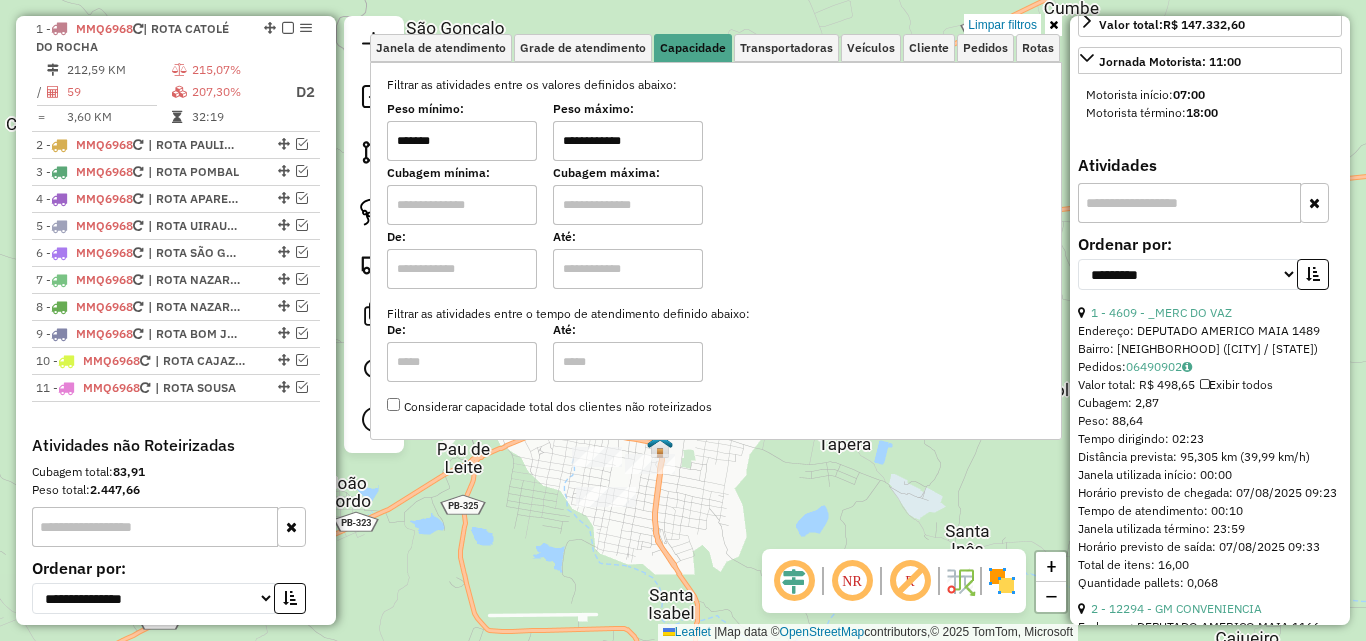 click at bounding box center [1053, 25] 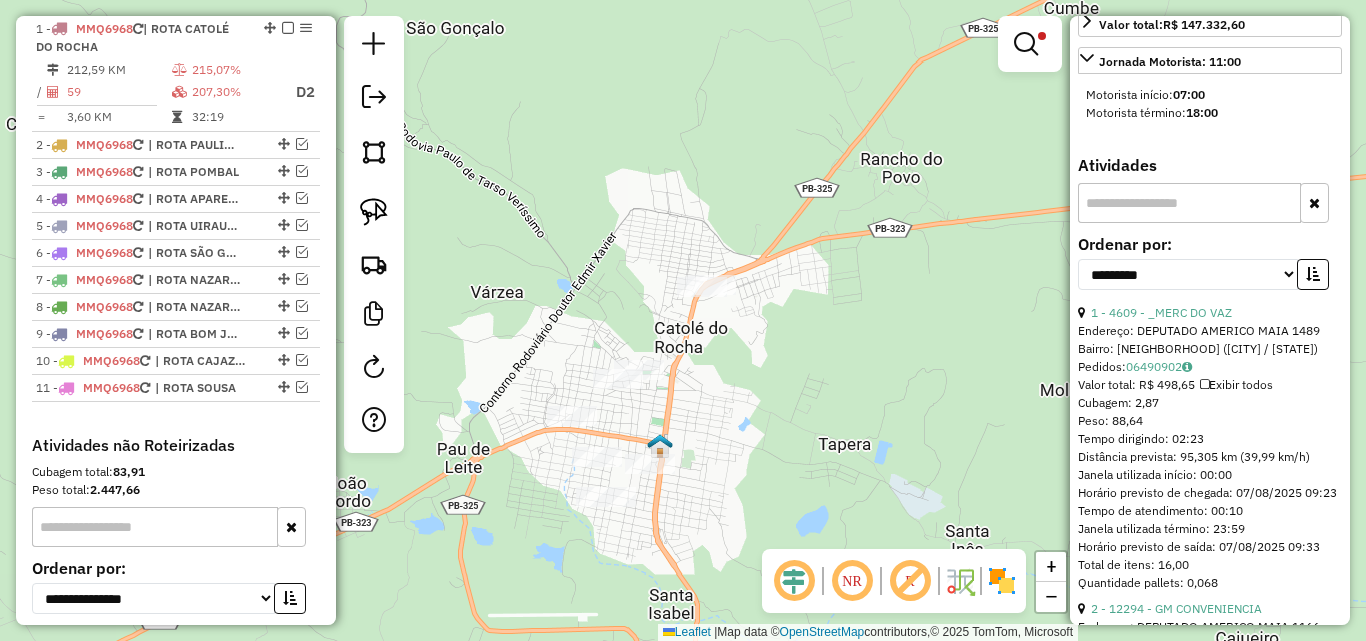click on "**********" 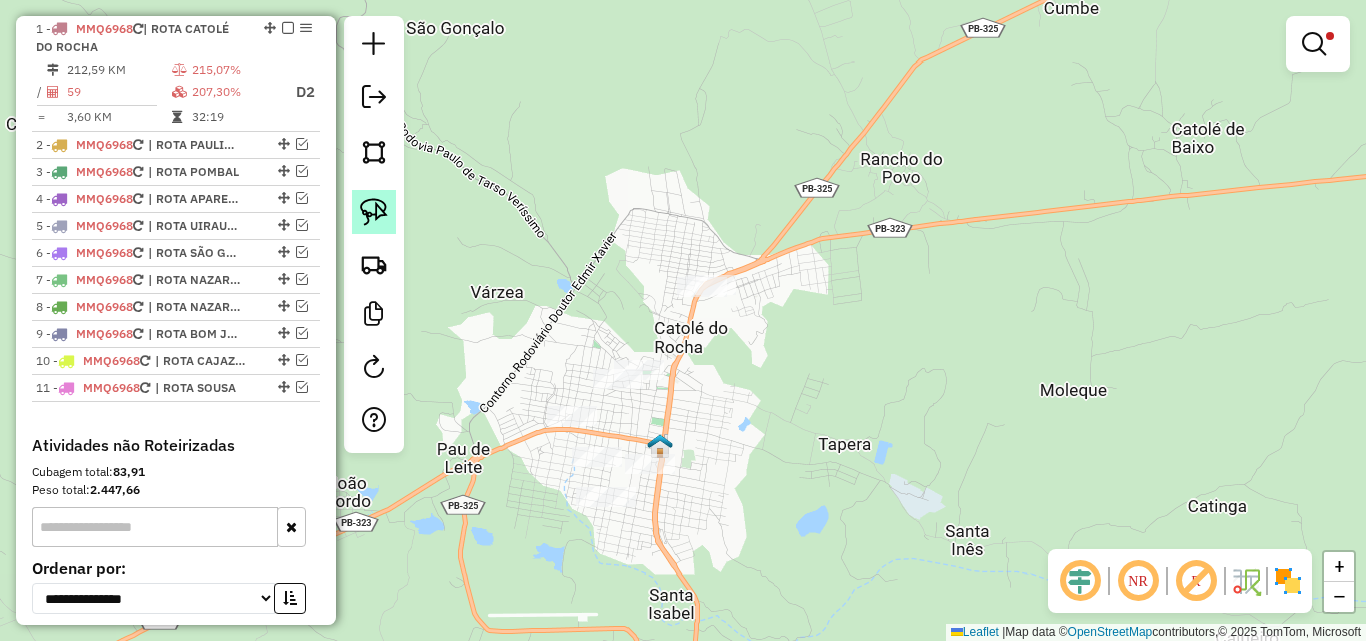 click 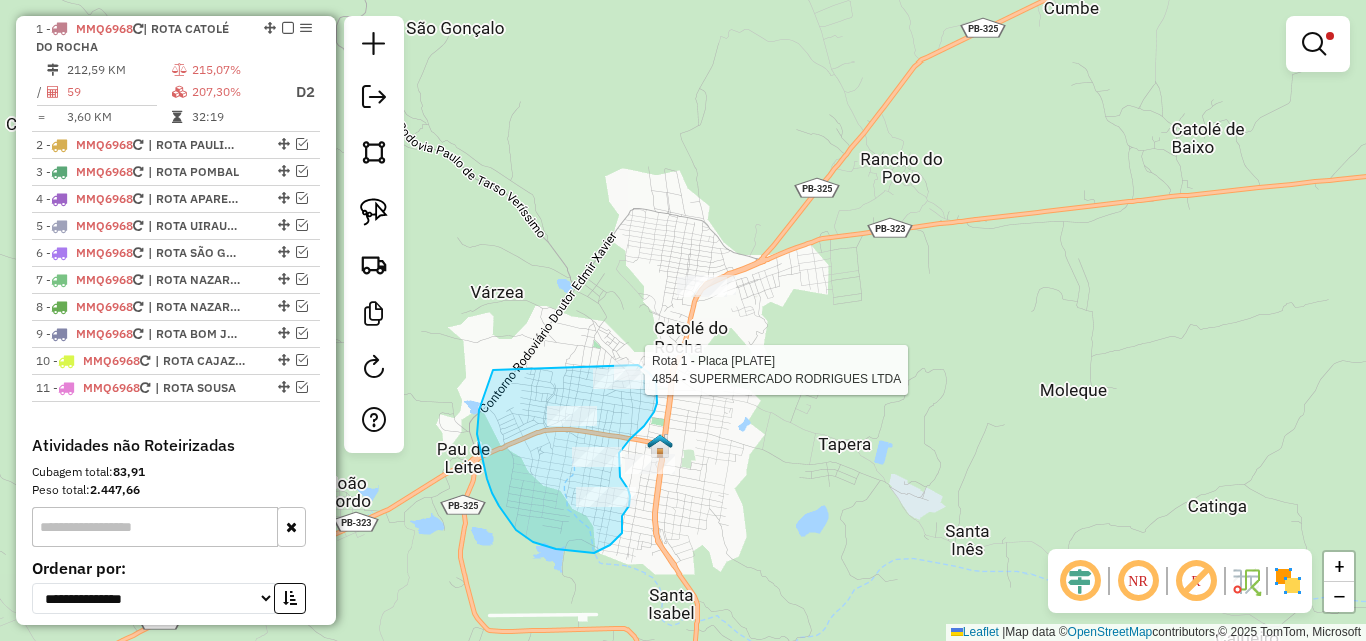 click on "**********" 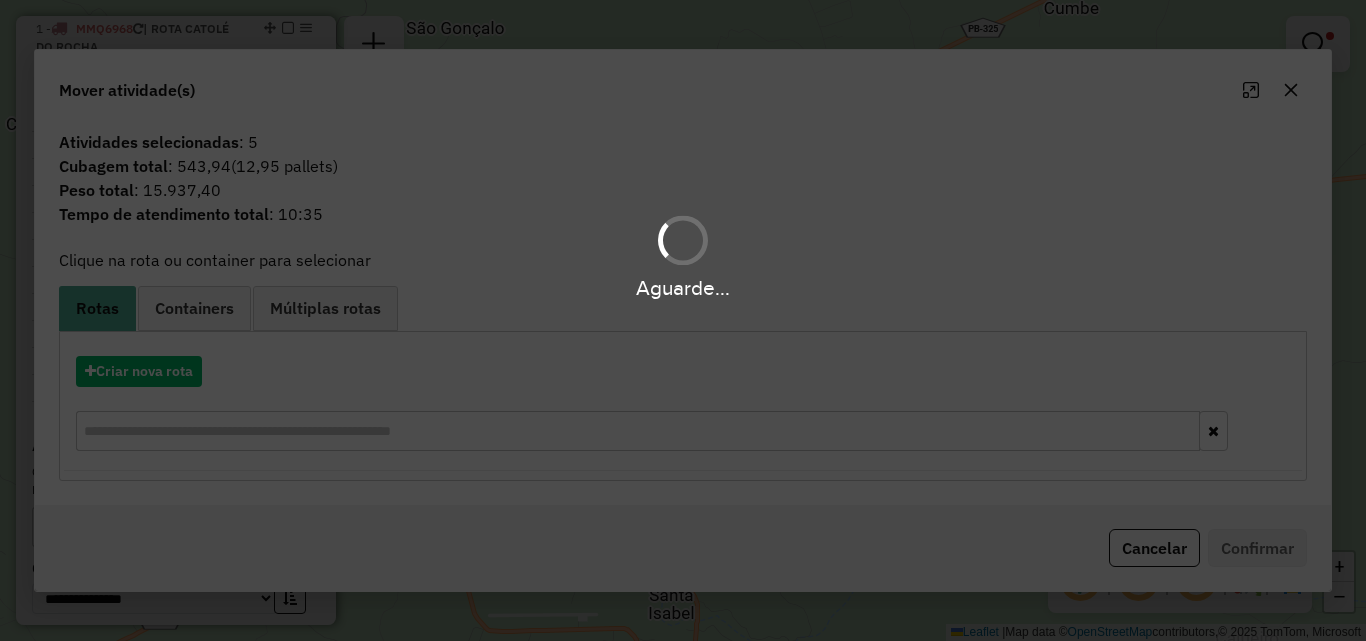 click on "Aguarde..." at bounding box center (683, 320) 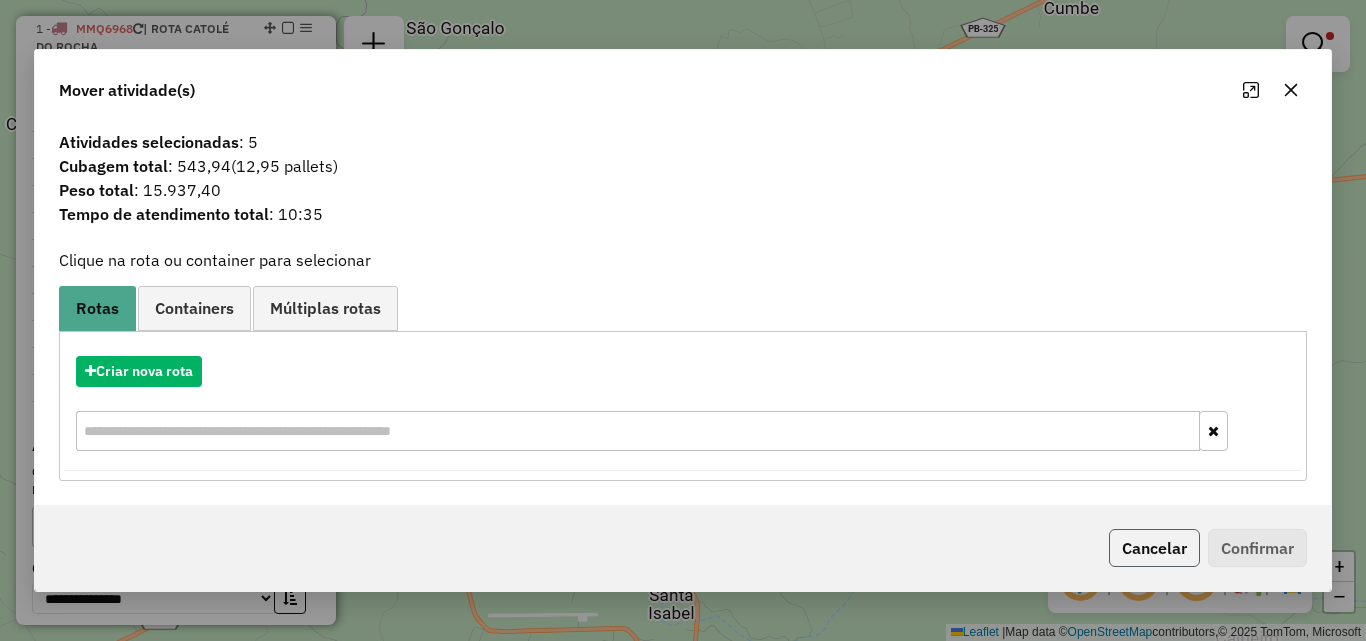 click on "Cancelar" 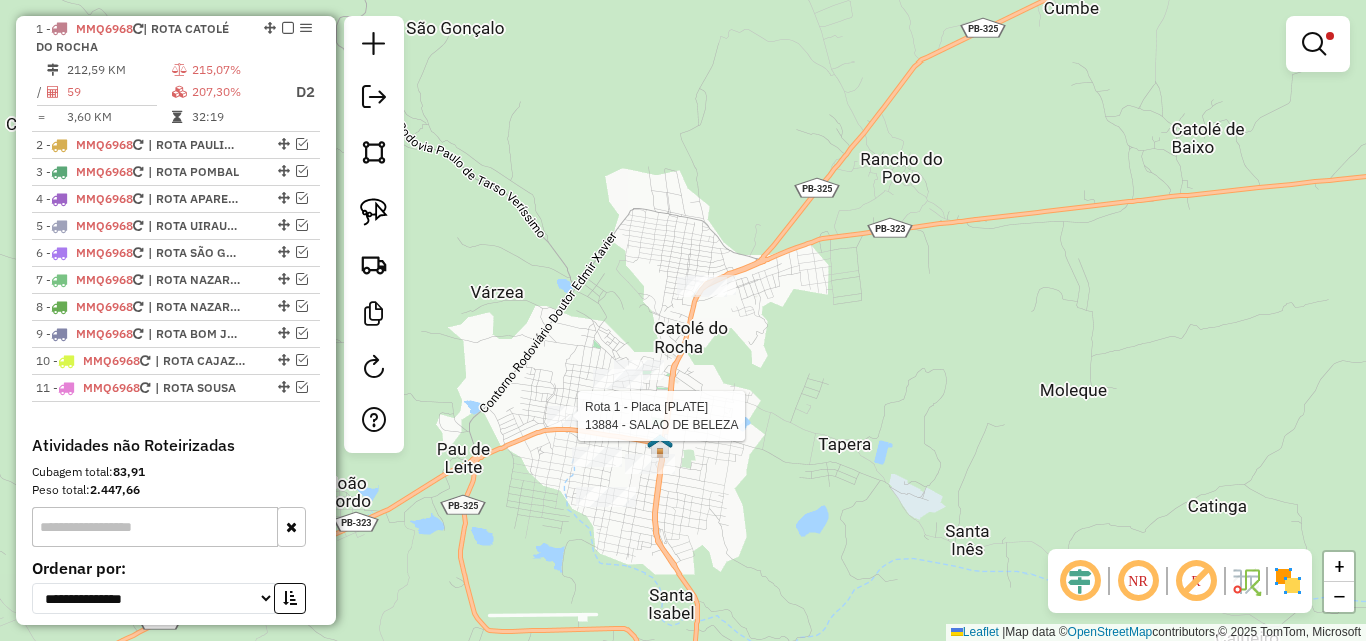select on "**********" 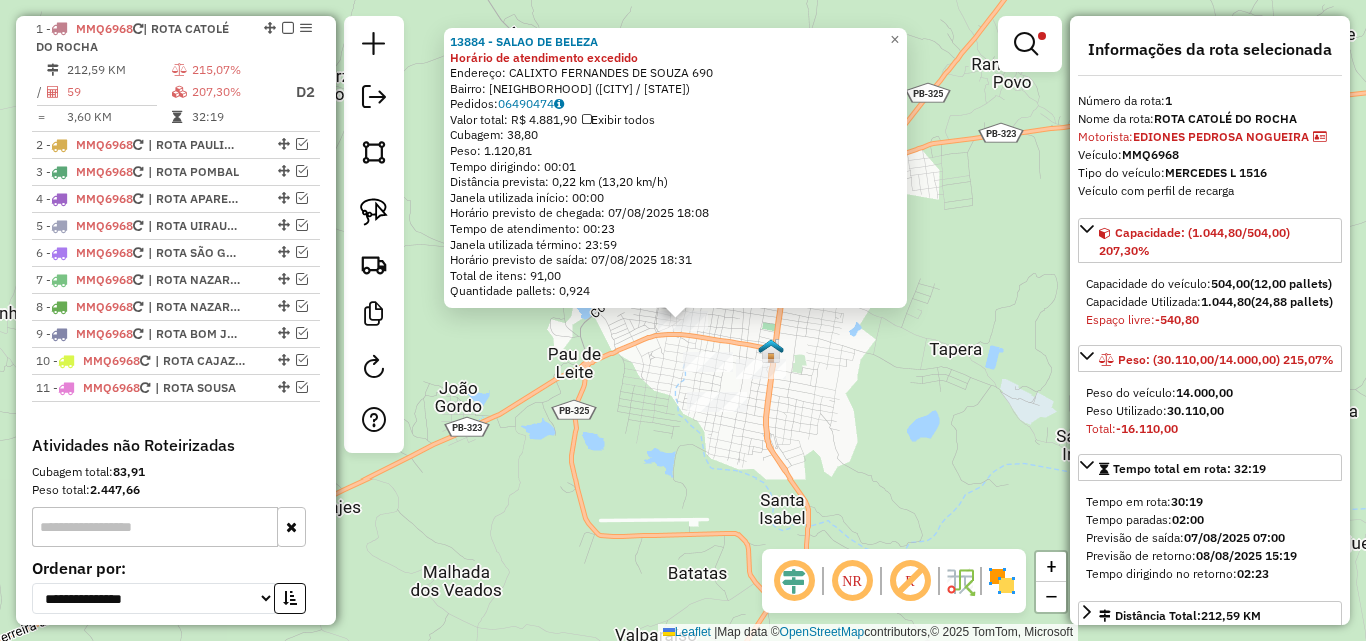click on "13884 - SALAO DE BELEZA Horário de atendimento excedido  Endereço:  CALIXTO FERNANDES DE SOUZA 690   Bairro: LUZIA MAIA (CATOLE DO ROCHA / PB)   Pedidos:  06490474   Valor total: R$ 4.881,90   Exibir todos   Cubagem: 38,80  Peso: 1.120,81  Tempo dirigindo: 00:01   Distância prevista: 0,22 km (13,20 km/h)   Janela utilizada início: 00:00   Horário previsto de chegada: 07/08/2025 18:08   Tempo de atendimento: 00:23   Janela utilizada término: 23:59   Horário previsto de saída: 07/08/2025 18:31   Total de itens: 91,00   Quantidade pallets: 0,924  × Limpar filtros Janela de atendimento Grade de atendimento Capacidade Transportadoras Veículos Cliente Pedidos  Rotas Selecione os dias de semana para filtrar as janelas de atendimento  Seg   Ter   Qua   Qui   Sex   Sáb   Dom  Informe o período da janela de atendimento: De: Até:  Filtrar exatamente a janela do cliente  Considerar janela de atendimento padrão  Selecione os dias de semana para filtrar as grades de atendimento  Seg   Ter   Qua   Qui   Sex  +" 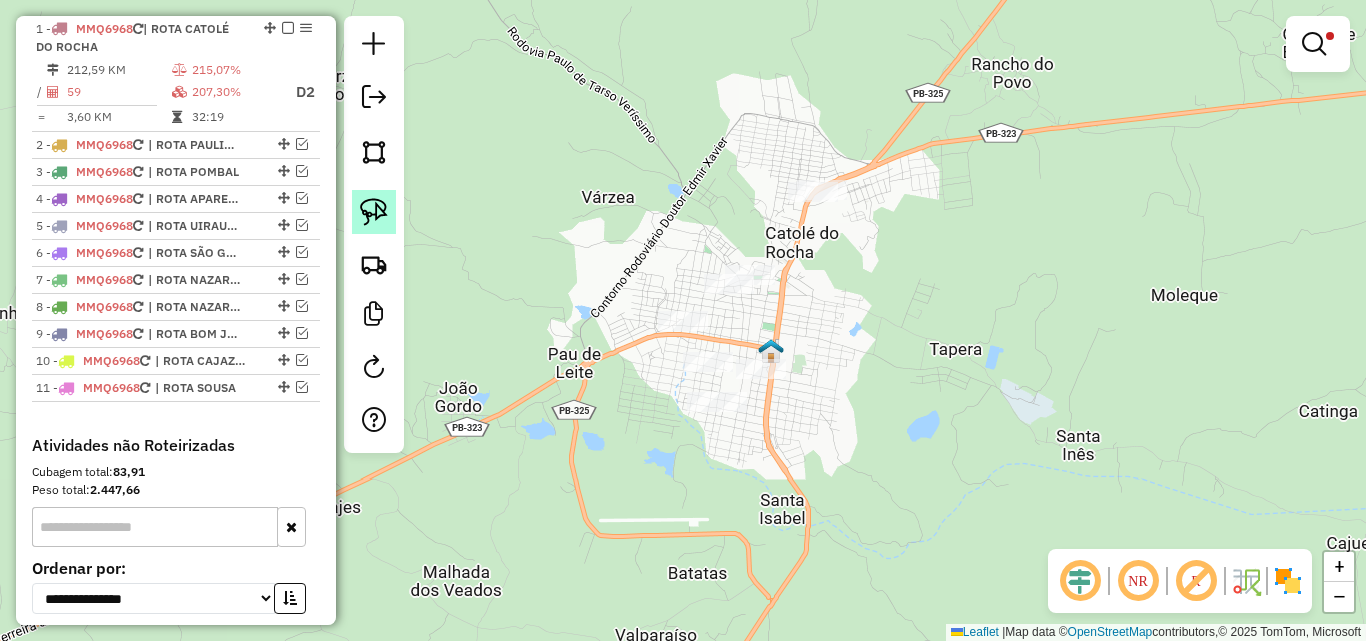 click 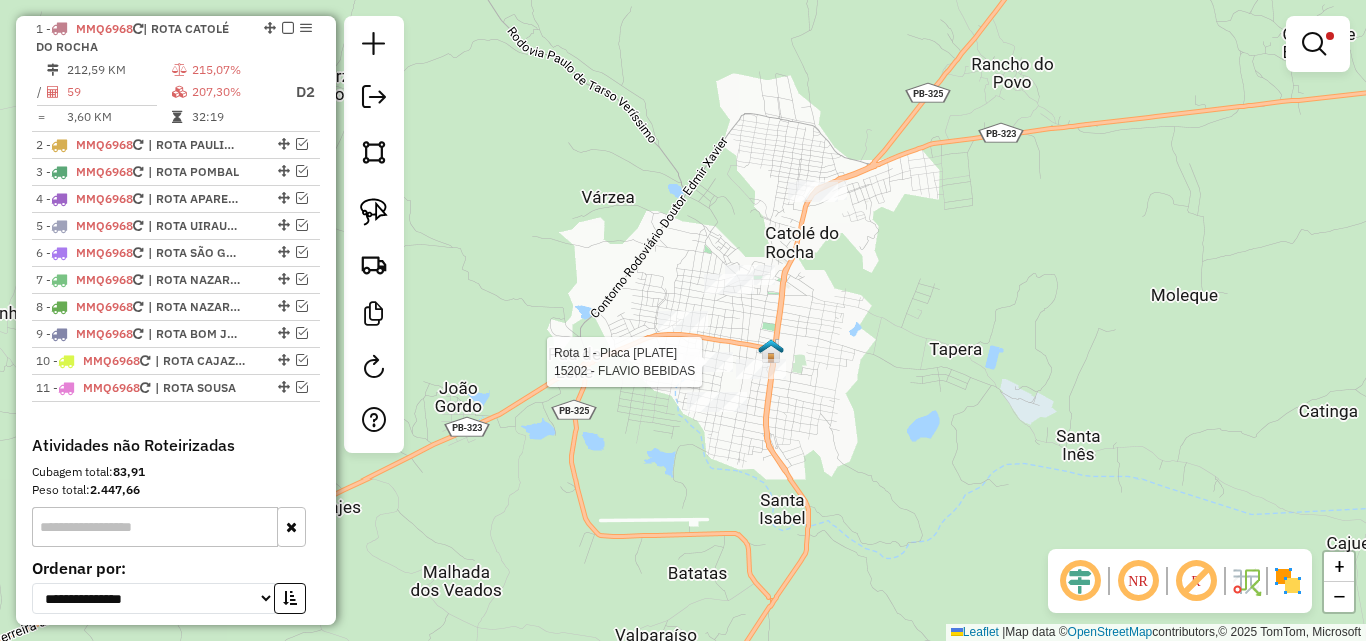 select on "**********" 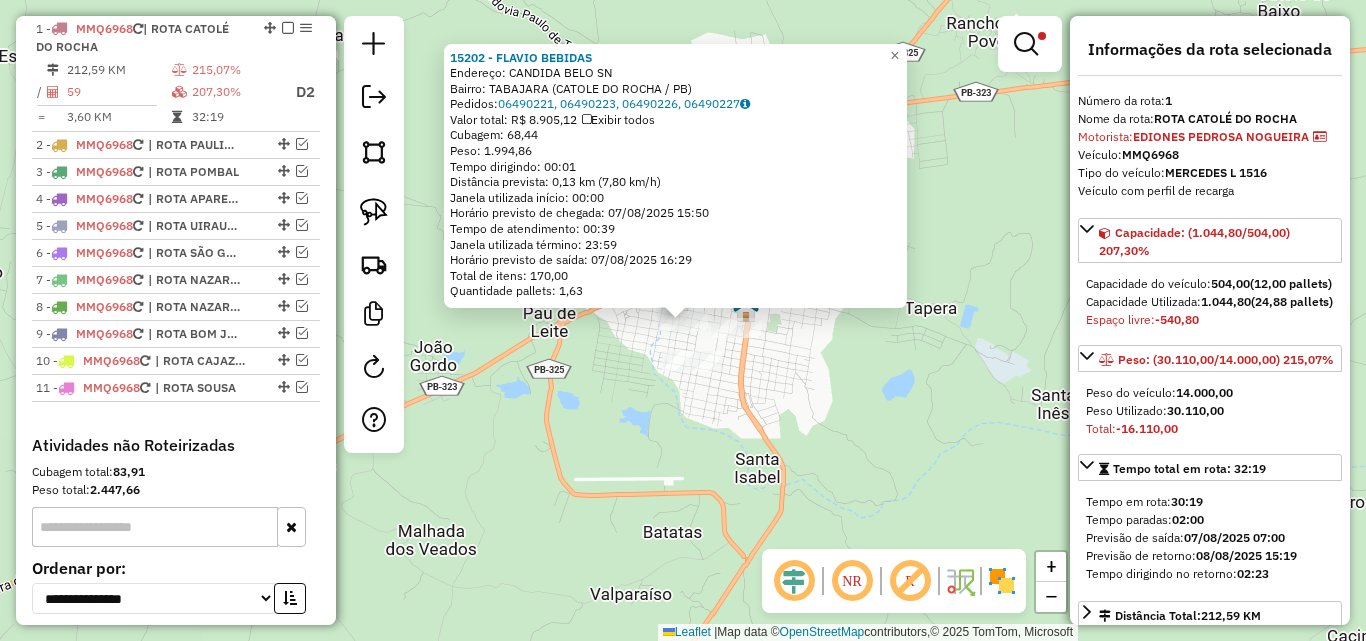 click on "15202 - FLAVIO BEBIDAS  Endereço:  CANDIDA BELO SN   Bairro: TABAJARA (CATOLE DO ROCHA / PB)   Pedidos:  06490221, 06490223, 06490226, 06490227   Valor total: R$ 8.905,12   Exibir todos   Cubagem: 68,44  Peso: 1.994,86  Tempo dirigindo: 00:01   Distância prevista: 0,13 km (7,80 km/h)   Janela utilizada início: 00:00   Horário previsto de chegada: 07/08/2025 15:50   Tempo de atendimento: 00:39   Janela utilizada término: 23:59   Horário previsto de saída: 07/08/2025 16:29   Total de itens: 170,00   Quantidade pallets: 1,63  × Limpar filtros Janela de atendimento Grade de atendimento Capacidade Transportadoras Veículos Cliente Pedidos  Rotas Selecione os dias de semana para filtrar as janelas de atendimento  Seg   Ter   Qua   Qui   Sex   Sáb   Dom  Informe o período da janela de atendimento: De: Até:  Filtrar exatamente a janela do cliente  Considerar janela de atendimento padrão  Selecione os dias de semana para filtrar as grades de atendimento  Seg   Ter   Qua   Qui   Sex   Sáb   Dom  ******* +" 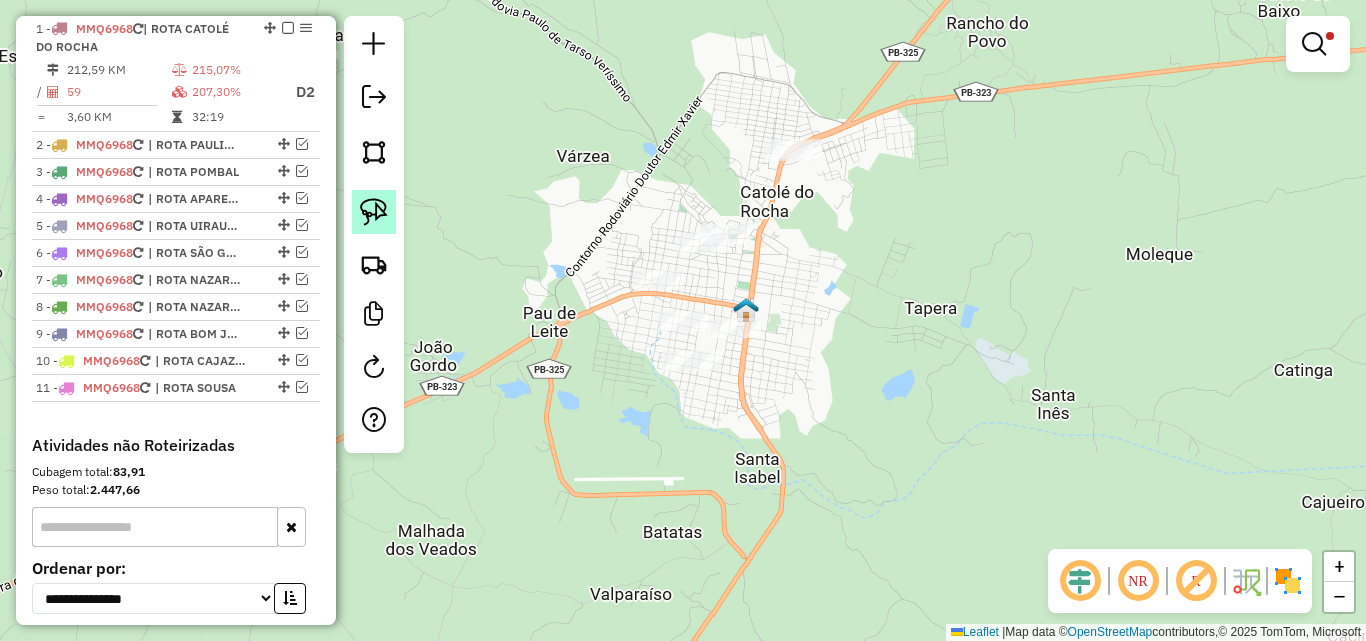 click 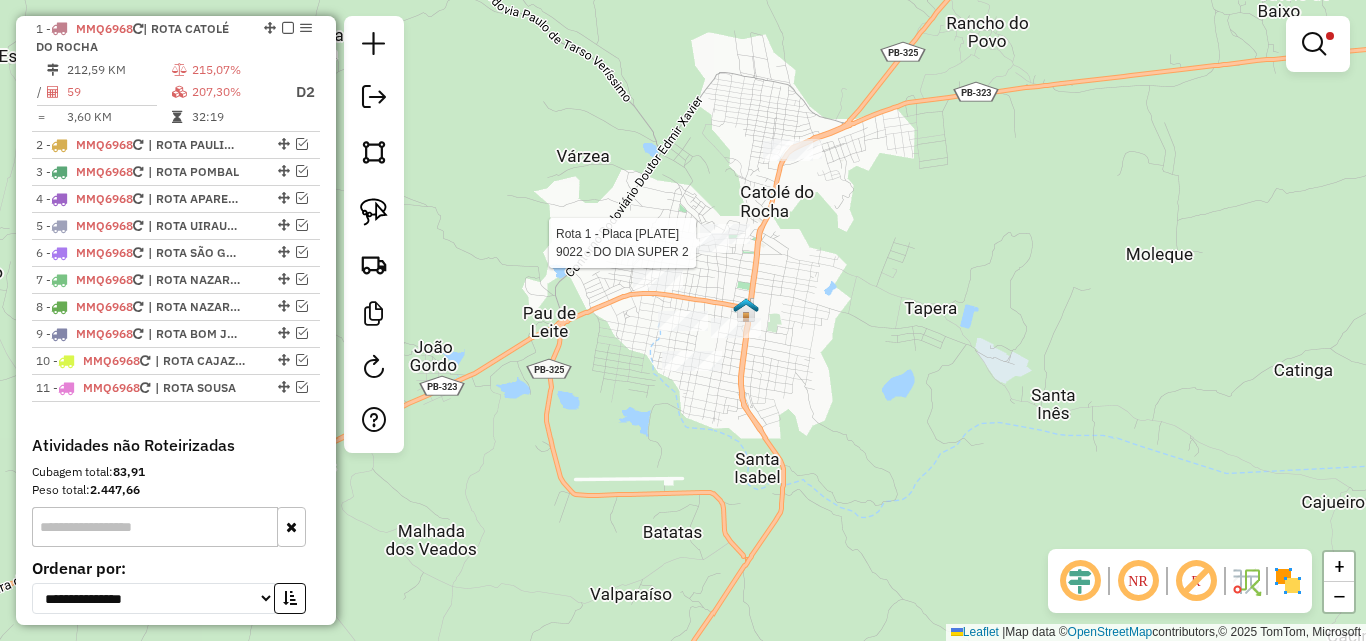 select on "**********" 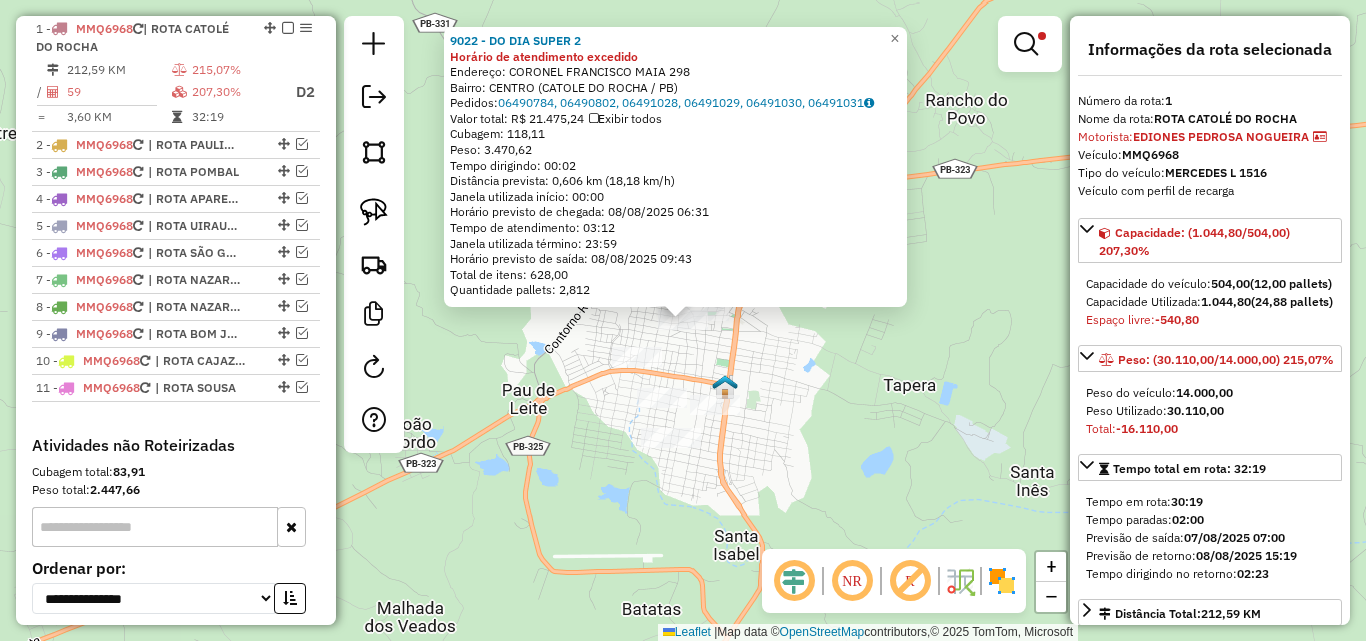 click on "9022 - DO DIA SUPER 2 Horário de atendimento excedido  Endereço:  CORONEL FRANCISCO MAIA 298   Bairro: CENTRO (CATOLE DO ROCHA / PB)   Pedidos:  06490784, 06490802, 06491028, 06491029, 06491030, 06491031   Valor total: R$ 21.475,24   Exibir todos   Cubagem: 118,11  Peso: 3.470,62  Tempo dirigindo: 00:02   Distância prevista: 0,606 km (18,18 km/h)   Janela utilizada início: 00:00   Horário previsto de chegada: 08/08/2025 06:31   Tempo de atendimento: 03:12   Janela utilizada término: 23:59   Horário previsto de saída: 08/08/2025 09:43   Total de itens: 628,00   Quantidade pallets: 2,812  × Limpar filtros Janela de atendimento Grade de atendimento Capacidade Transportadoras Veículos Cliente Pedidos  Rotas Selecione os dias de semana para filtrar as janelas de atendimento  Seg   Ter   Qua   Qui   Sex   Sáb   Dom  Informe o período da janela de atendimento: De: Até:  Filtrar exatamente a janela do cliente  Considerar janela de atendimento padrão   Seg   Ter   Qua   Qui   Sex   Sáb   Dom  ******* +" 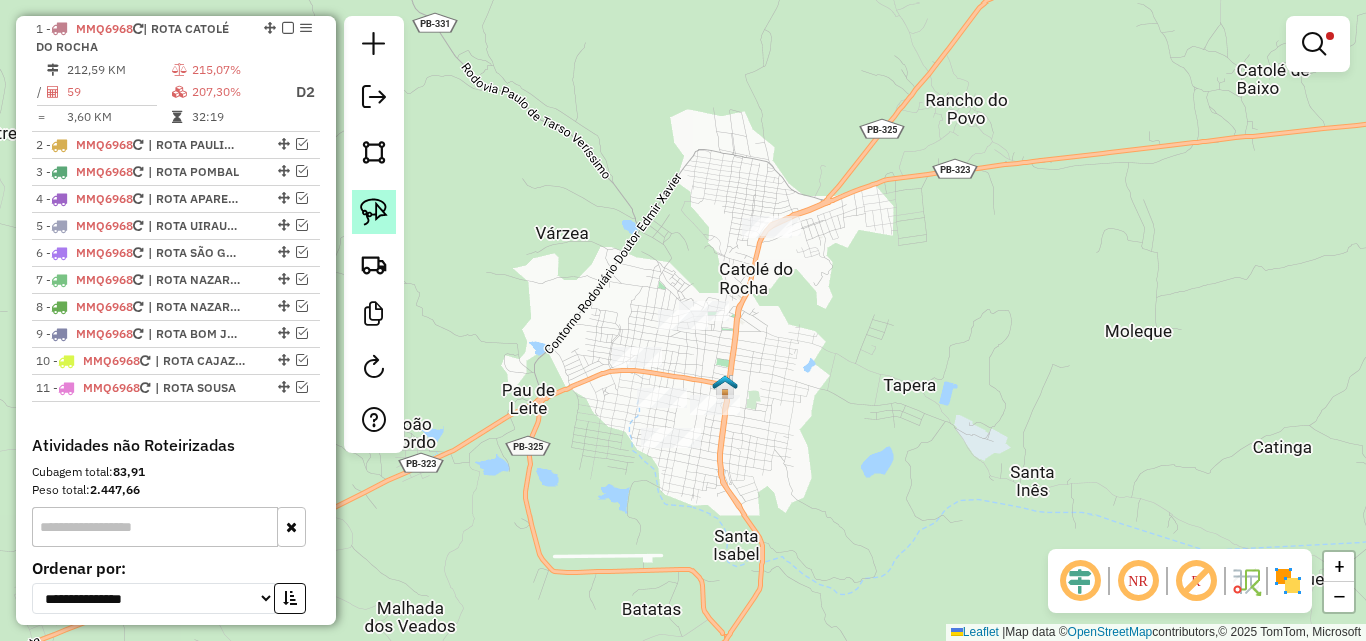 drag, startPoint x: 362, startPoint y: 195, endPoint x: 604, endPoint y: 328, distance: 276.13947 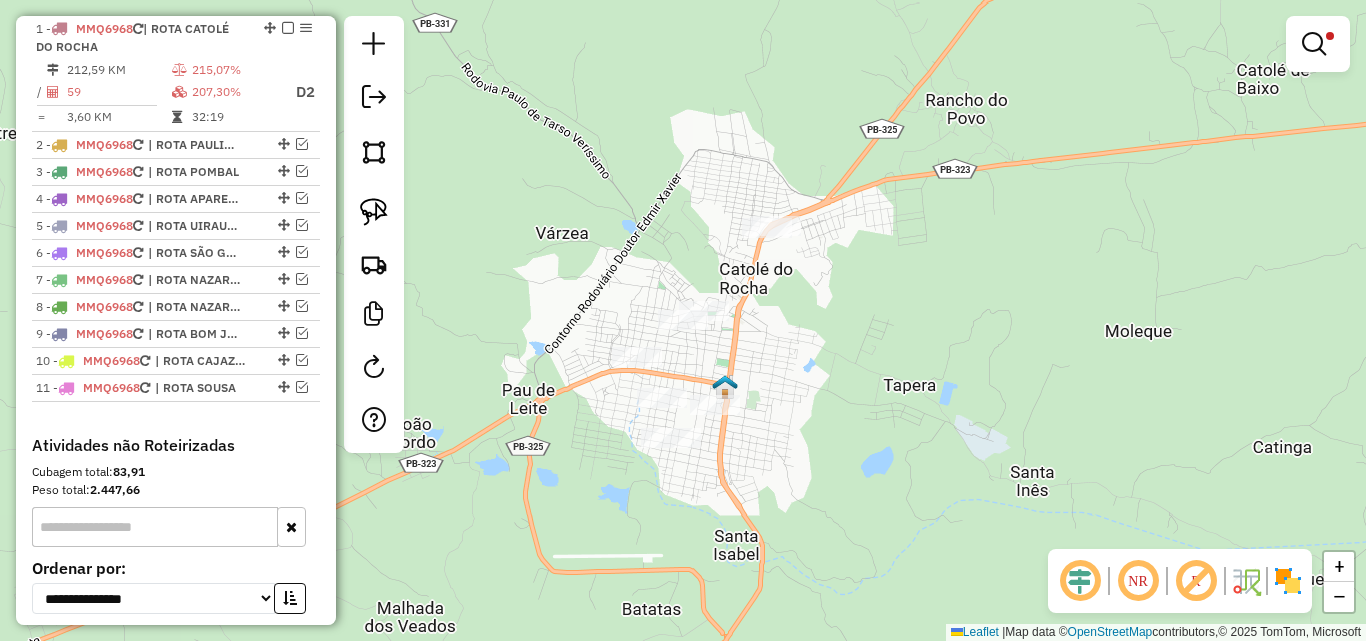 click 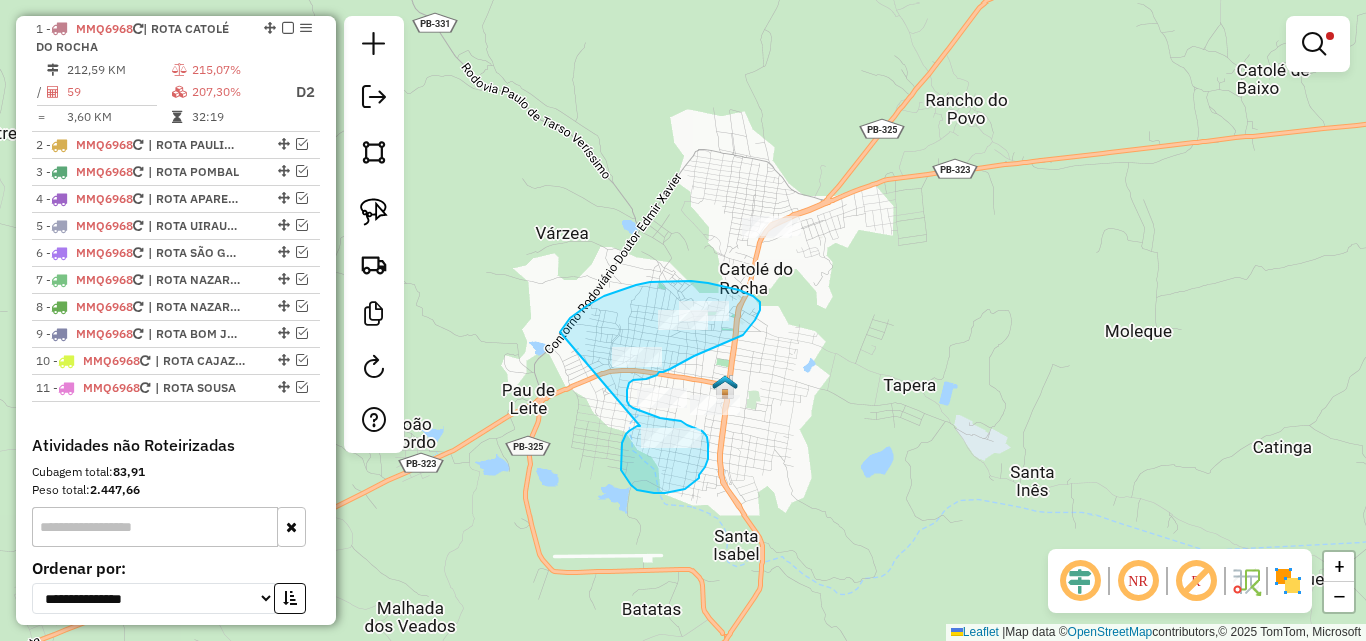 drag, startPoint x: 622, startPoint y: 443, endPoint x: 558, endPoint y: 344, distance: 117.88554 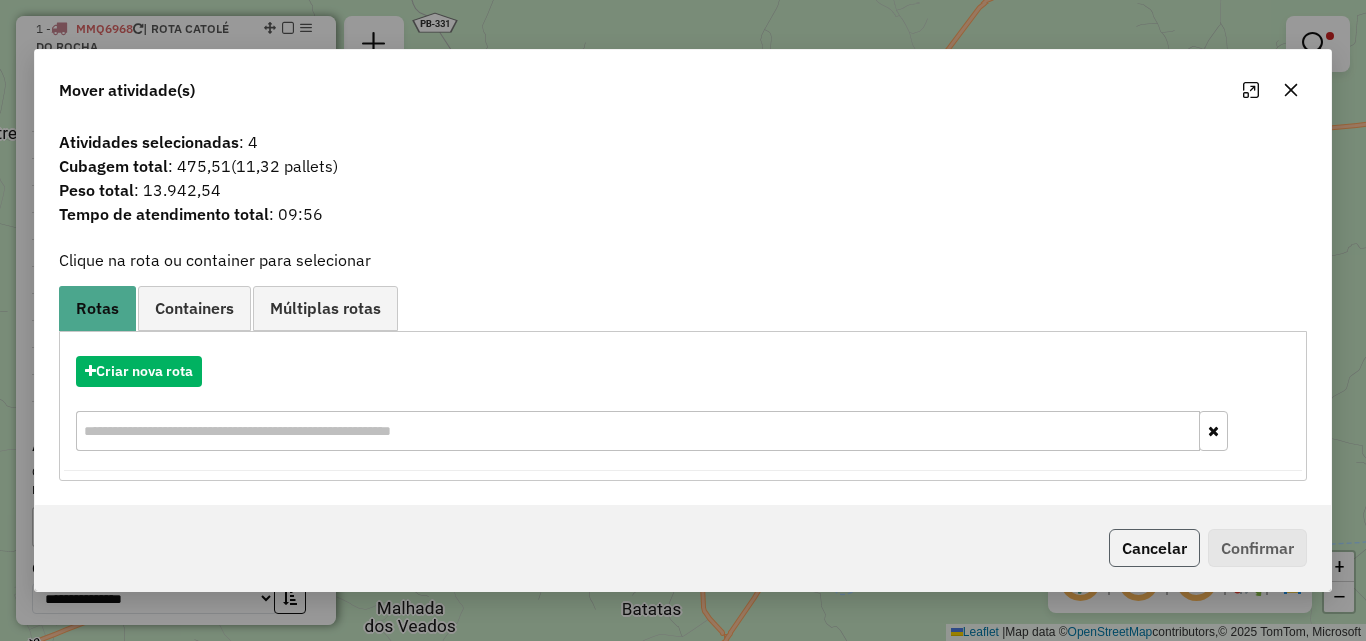 click on "Cancelar" 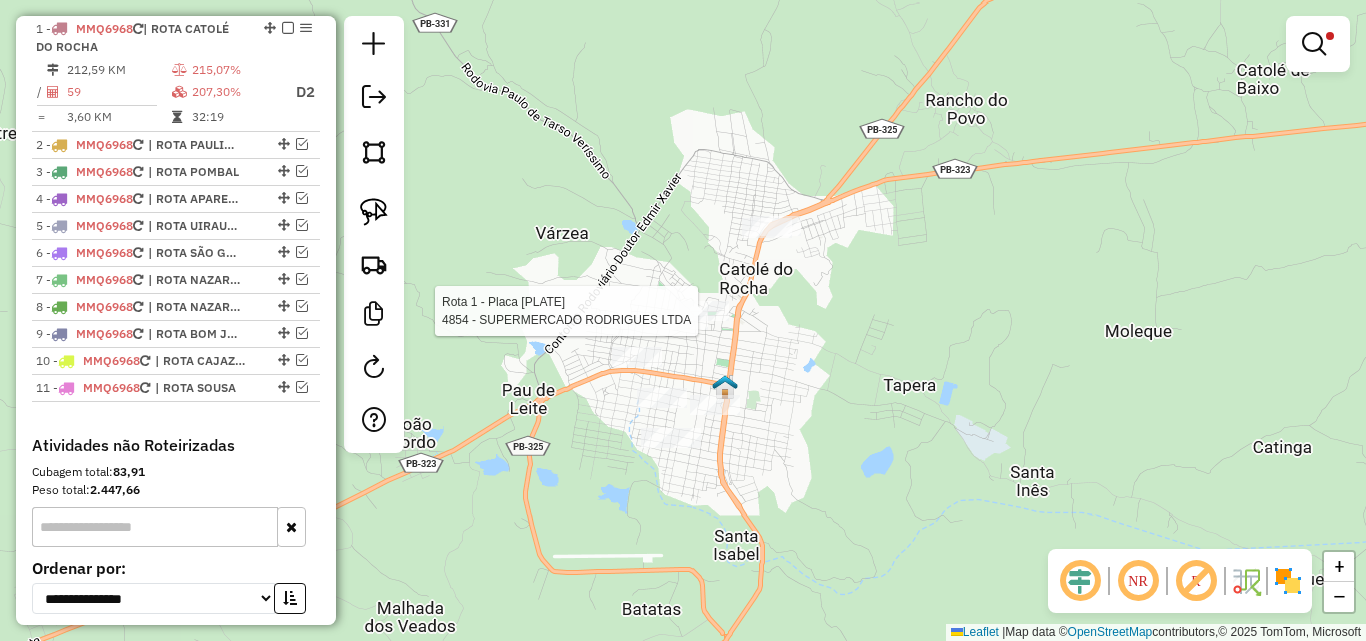 select on "**********" 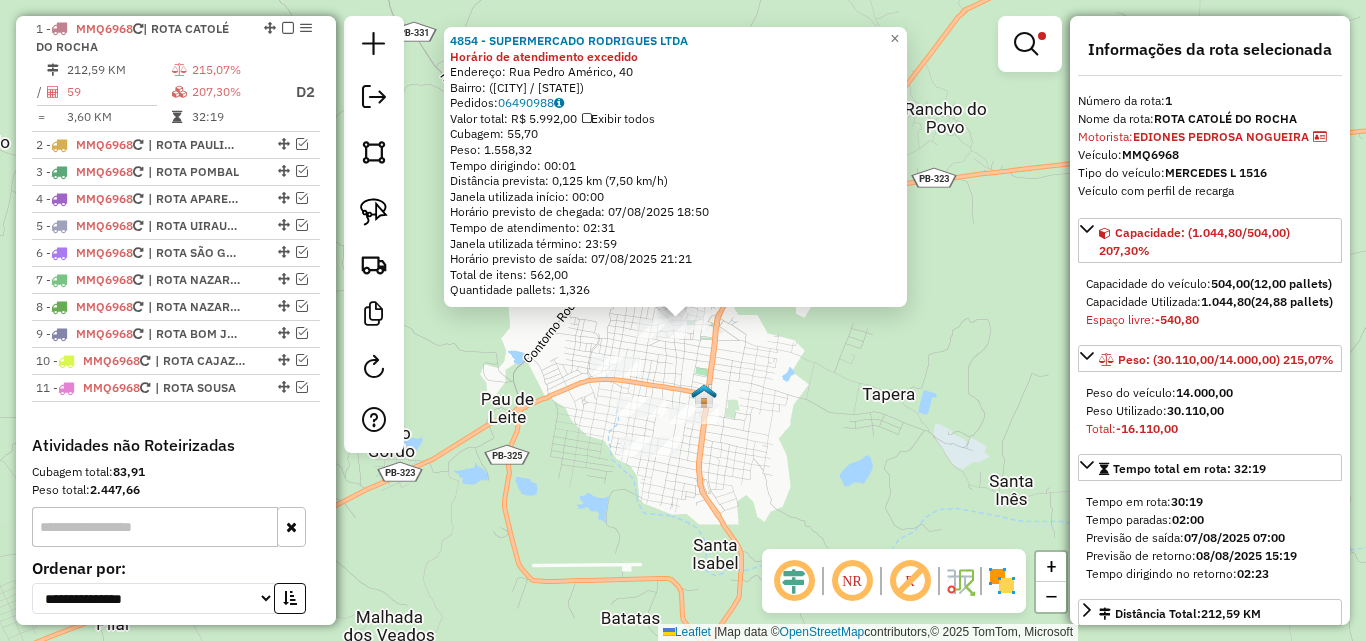 click 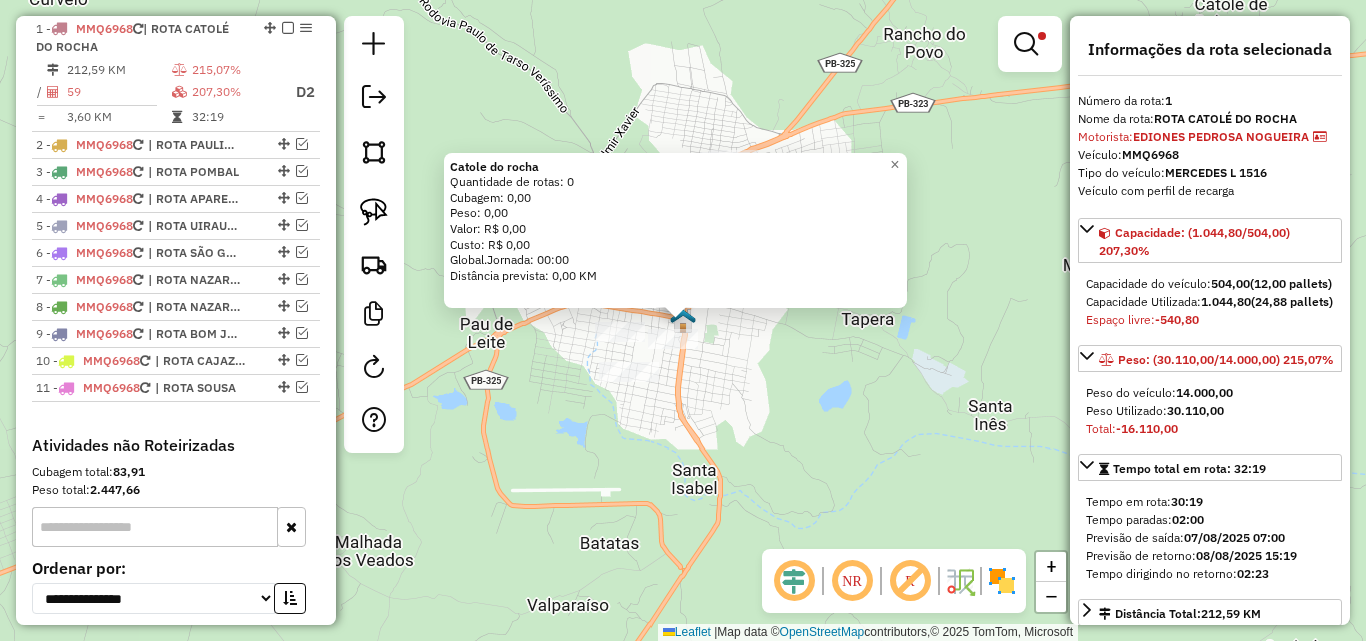 click on "**********" 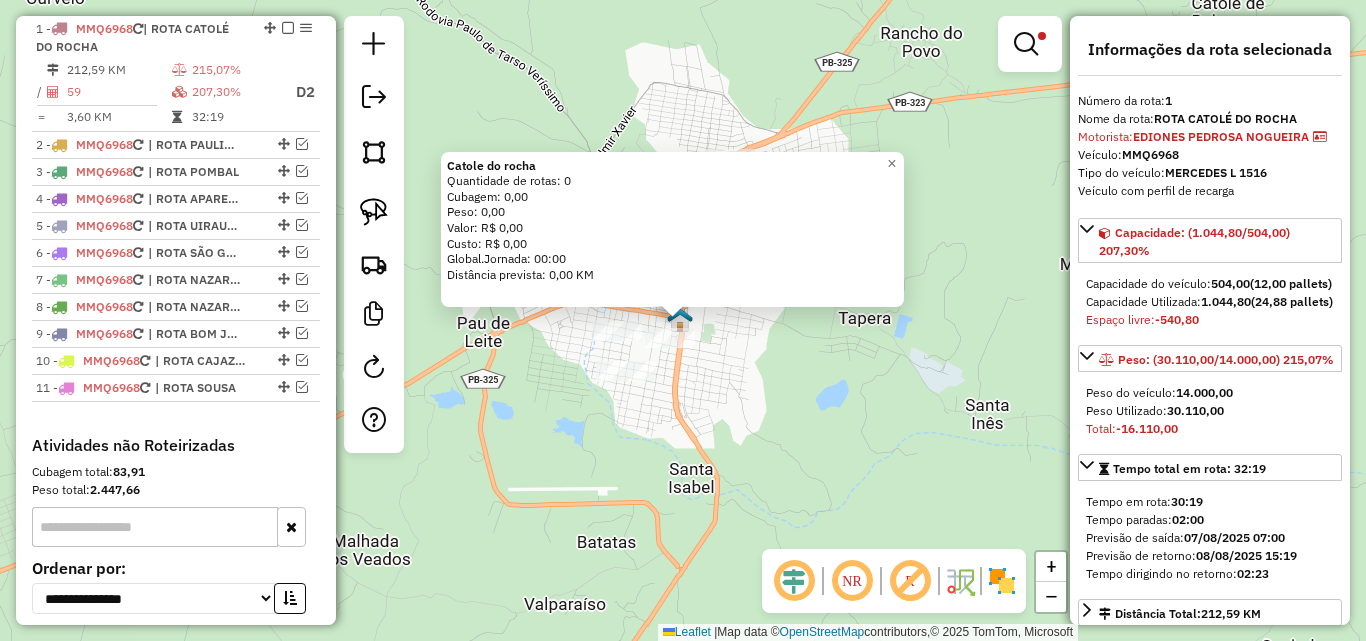 click on "**********" 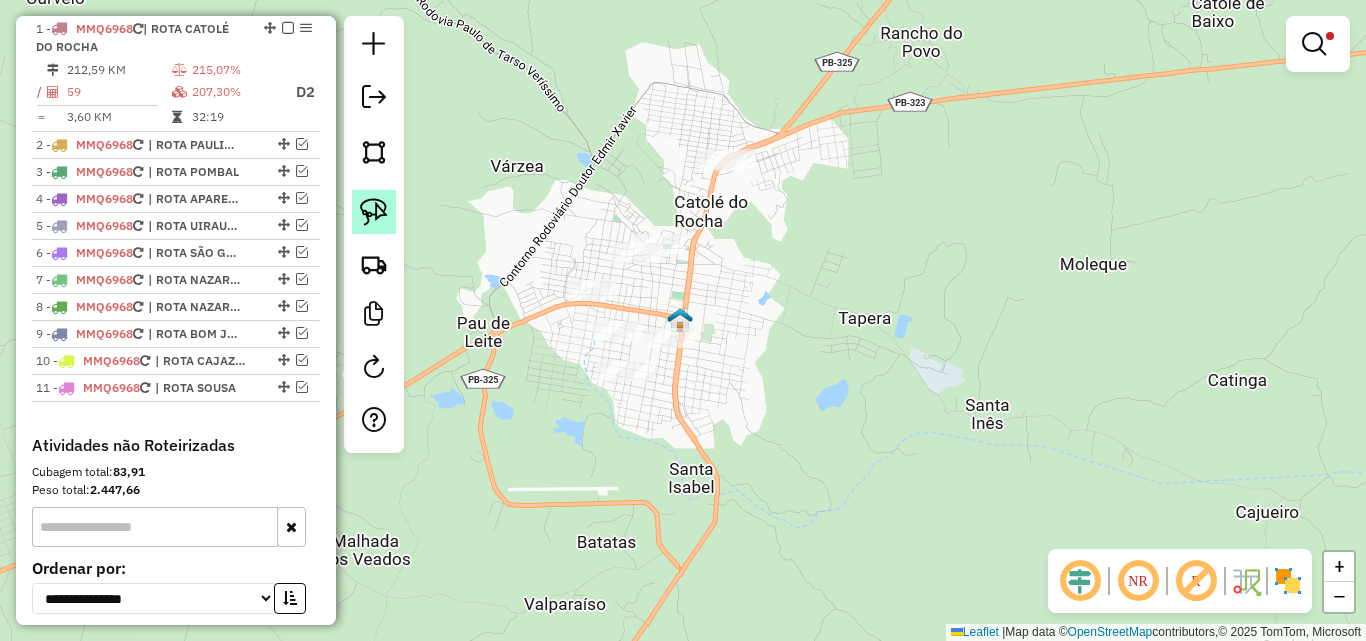 click 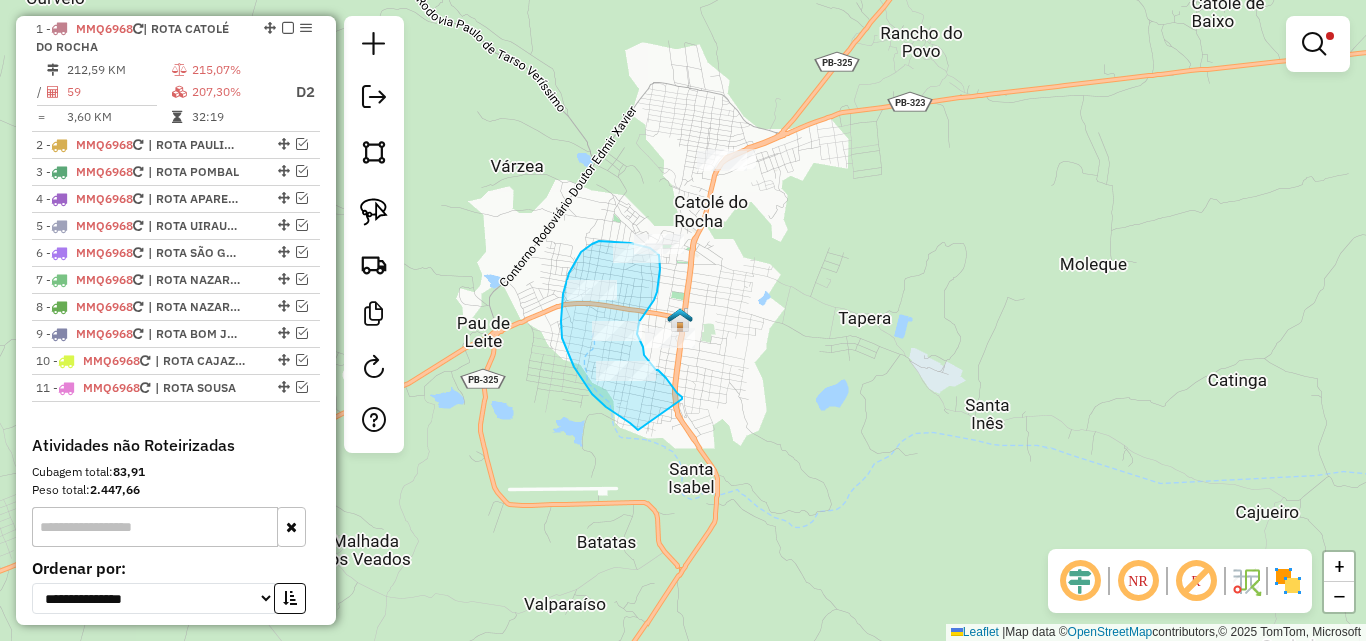 drag, startPoint x: 668, startPoint y: 381, endPoint x: 638, endPoint y: 430, distance: 57.45433 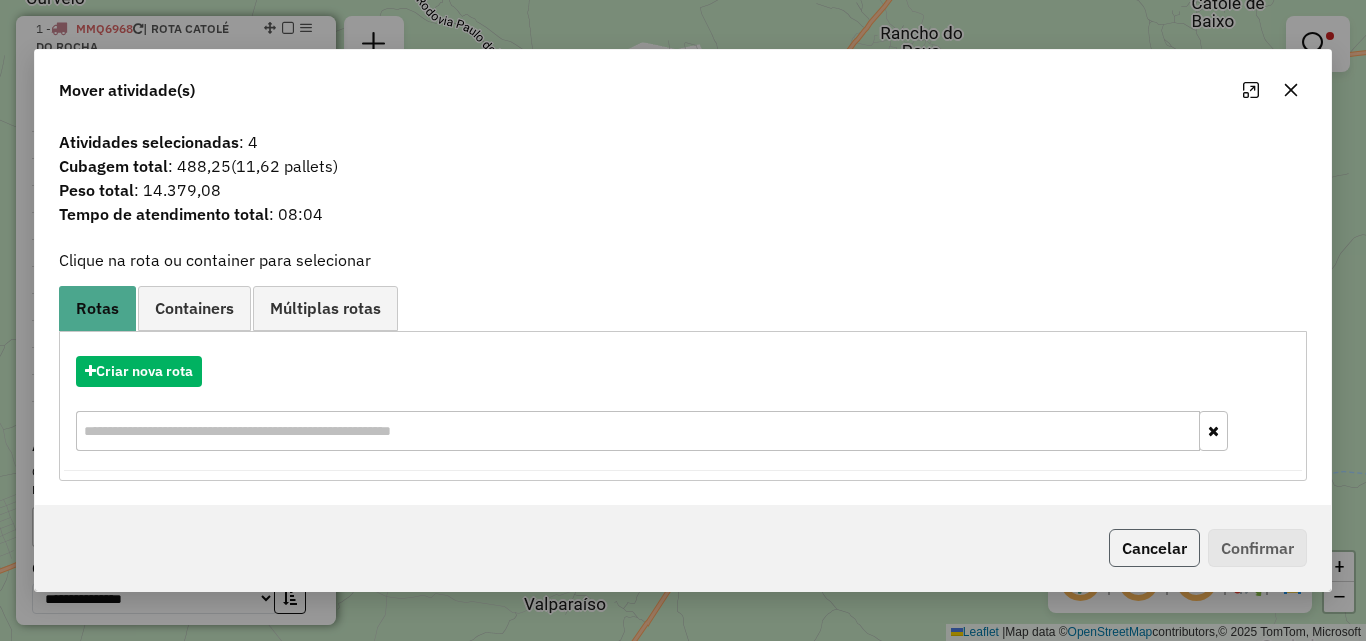 click on "Cancelar" 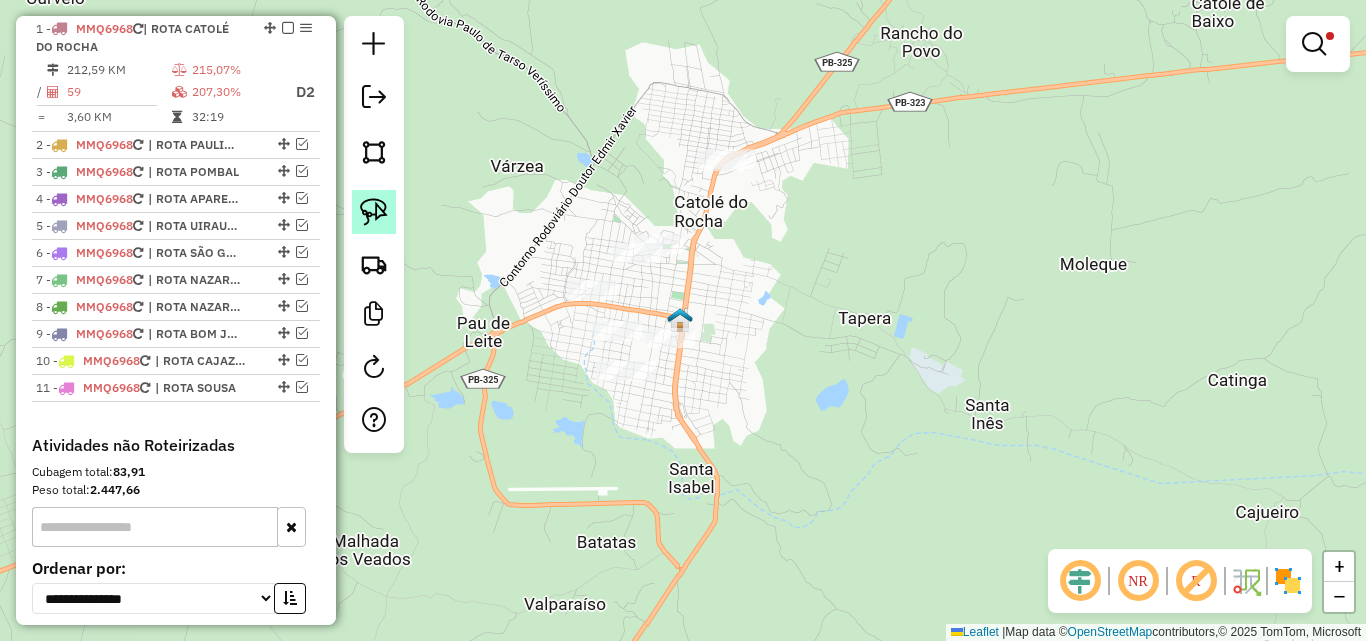 click 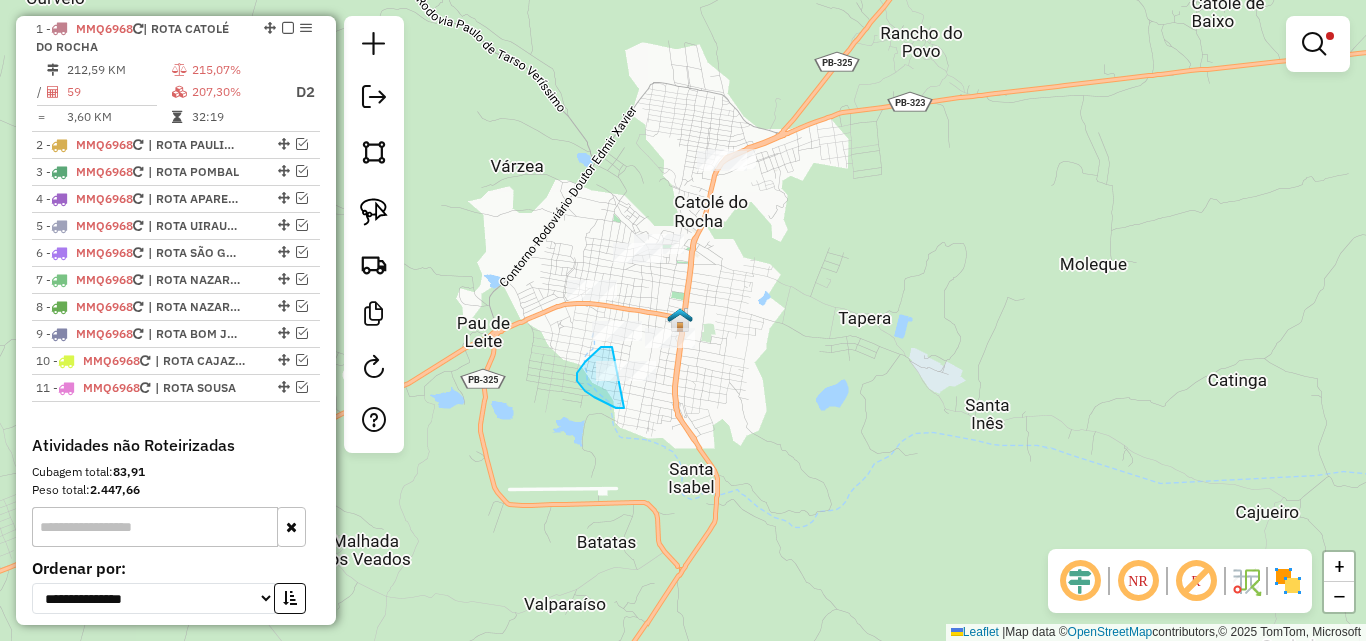 drag, startPoint x: 591, startPoint y: 357, endPoint x: 645, endPoint y: 390, distance: 63.28507 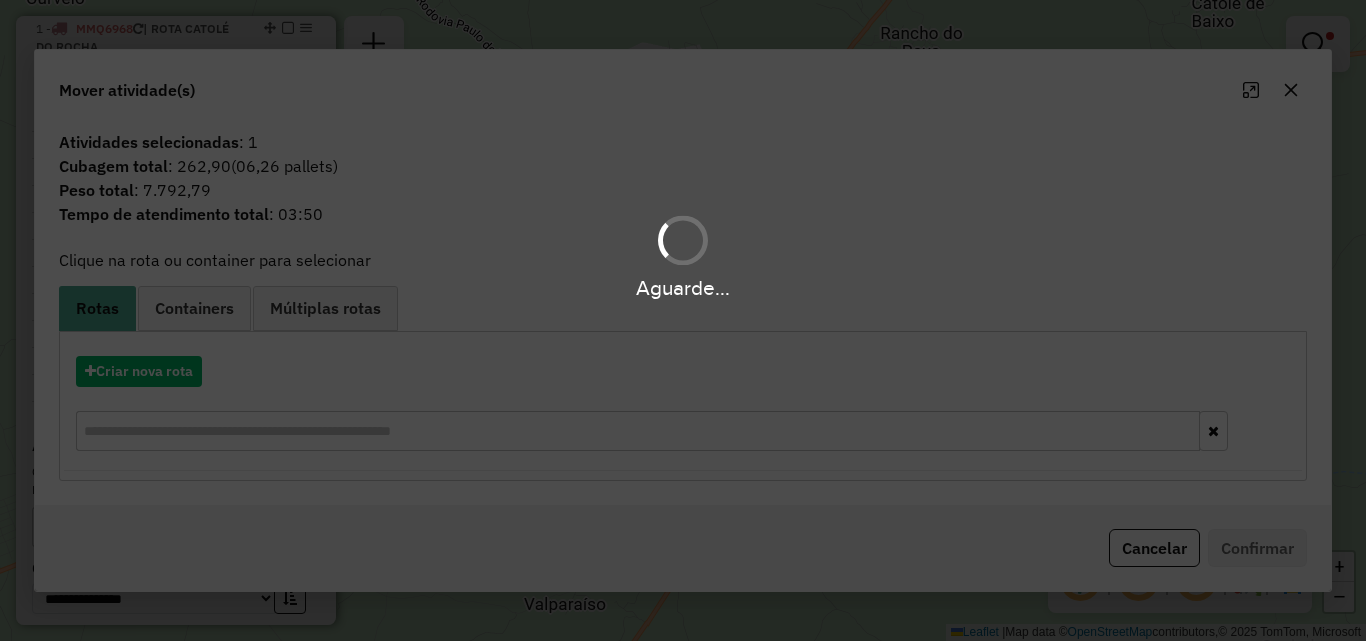 click on "Aguarde..." at bounding box center (683, 320) 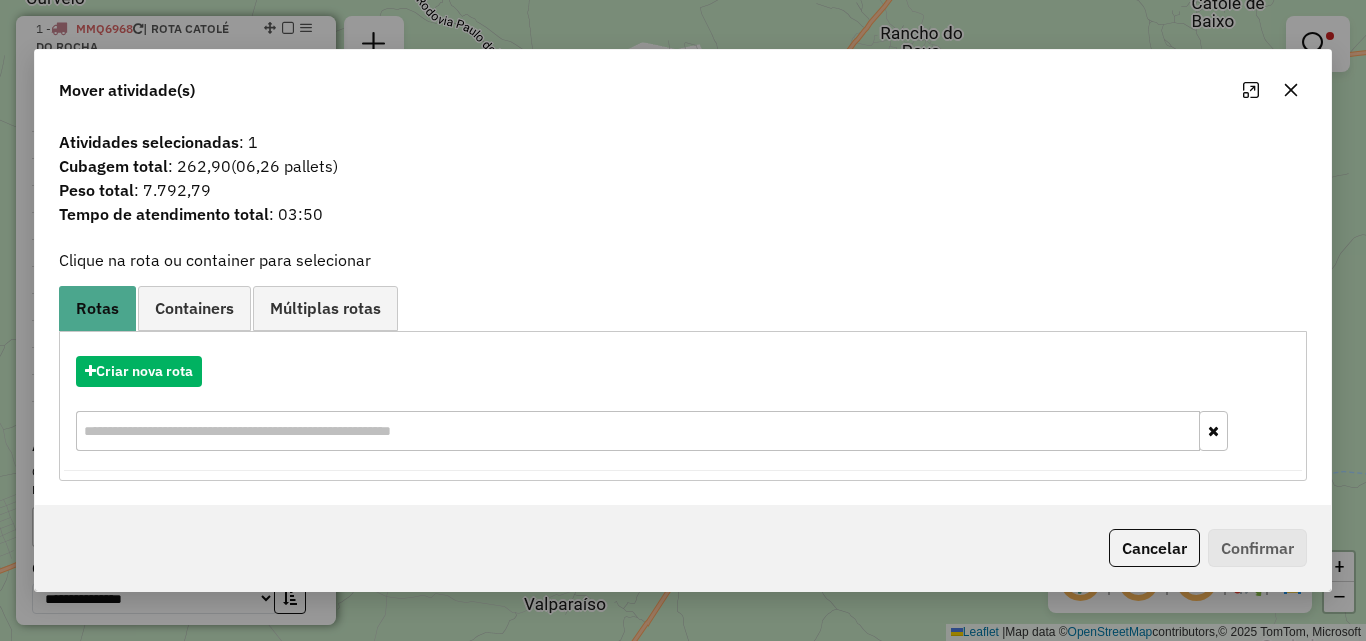 click on "Cancelar" 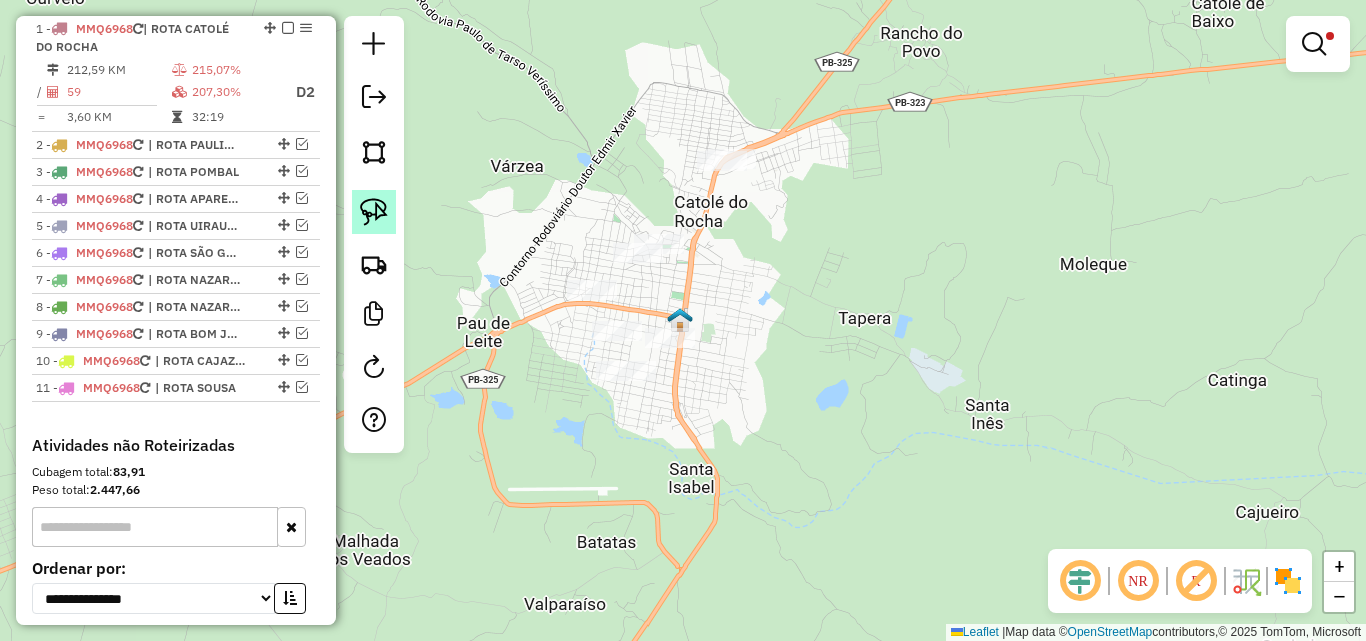 click 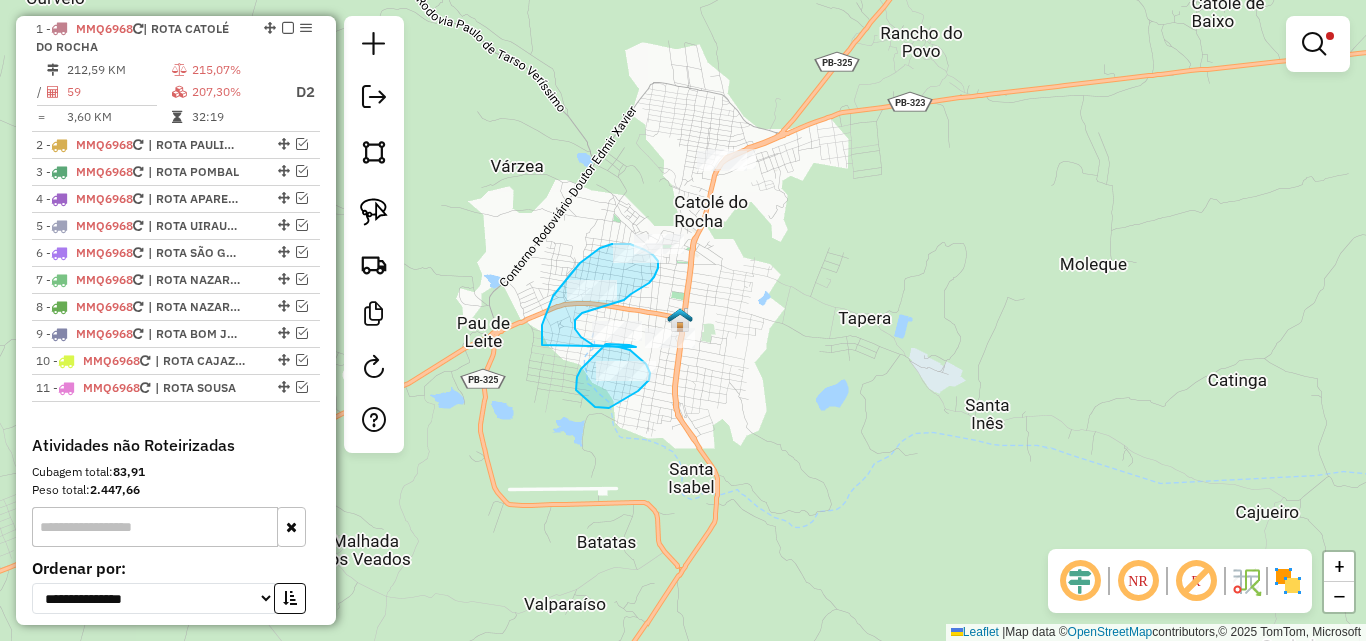drag, startPoint x: 629, startPoint y: 345, endPoint x: 542, endPoint y: 344, distance: 87.005745 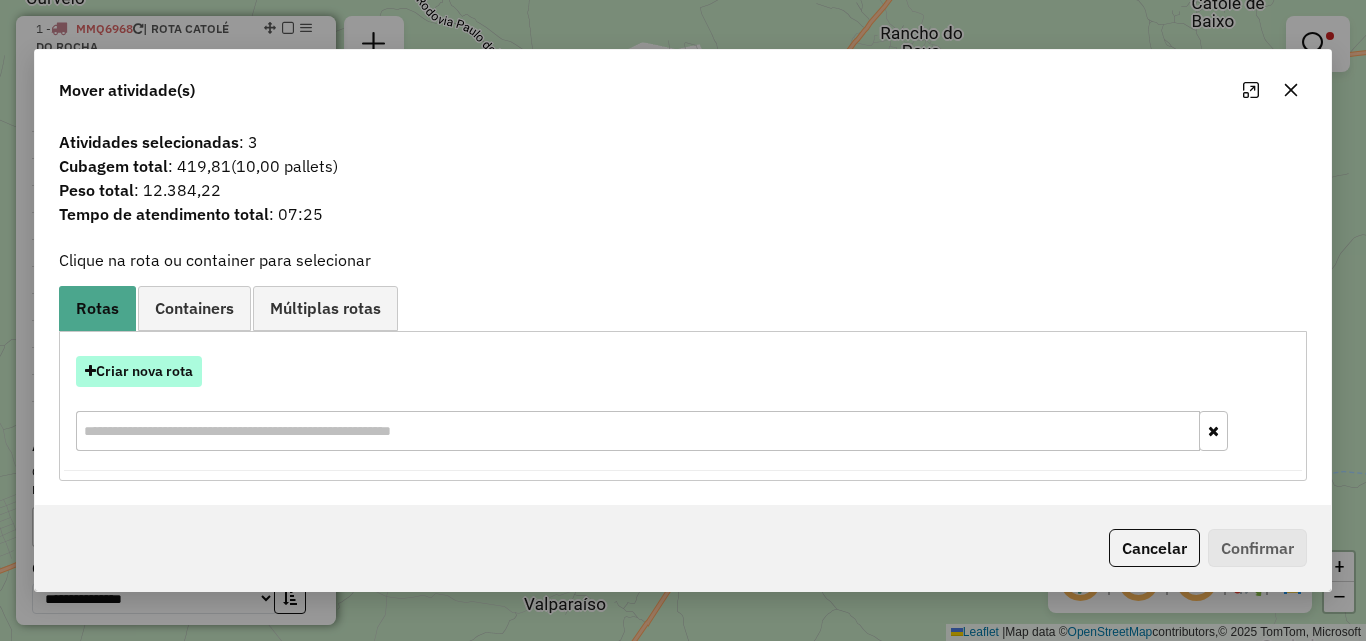 click on "Criar nova rota" at bounding box center (139, 371) 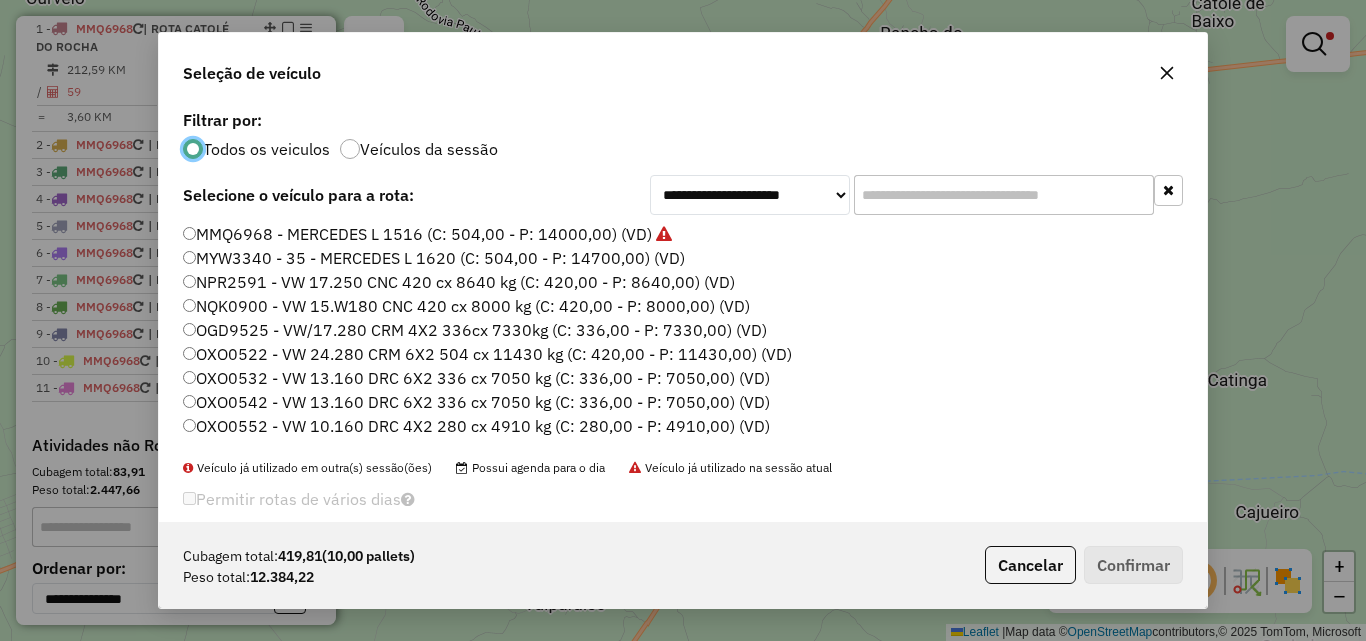 scroll, scrollTop: 11, scrollLeft: 6, axis: both 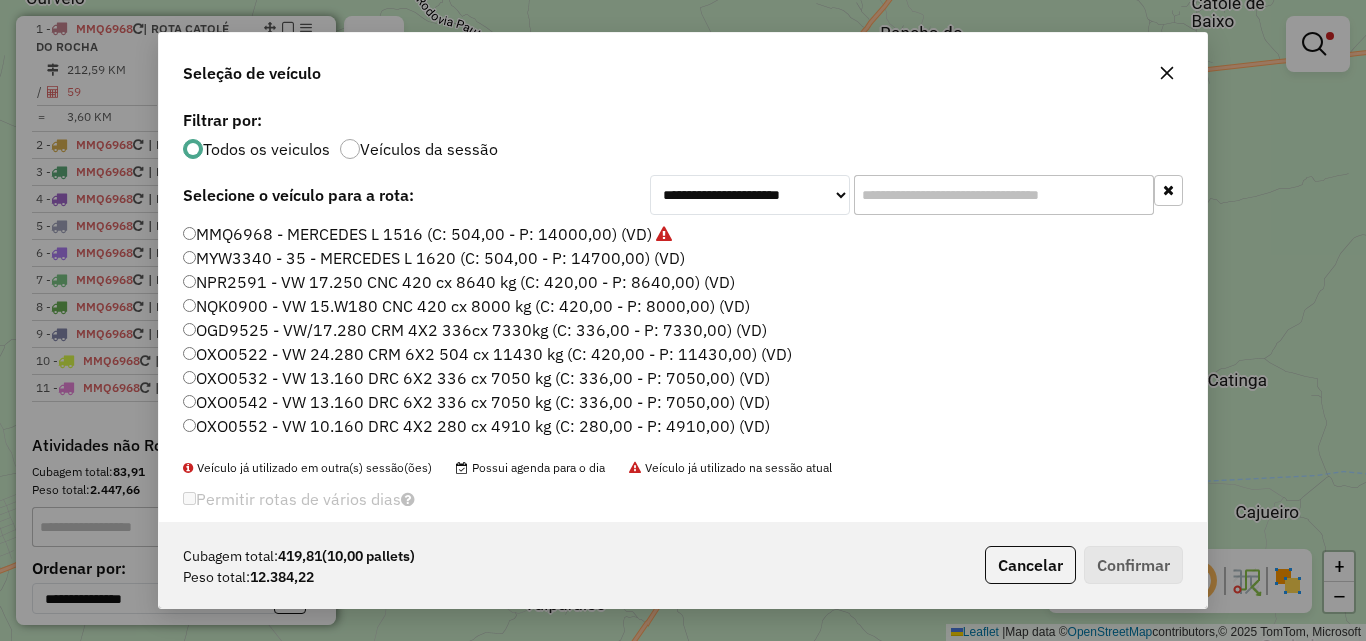 click 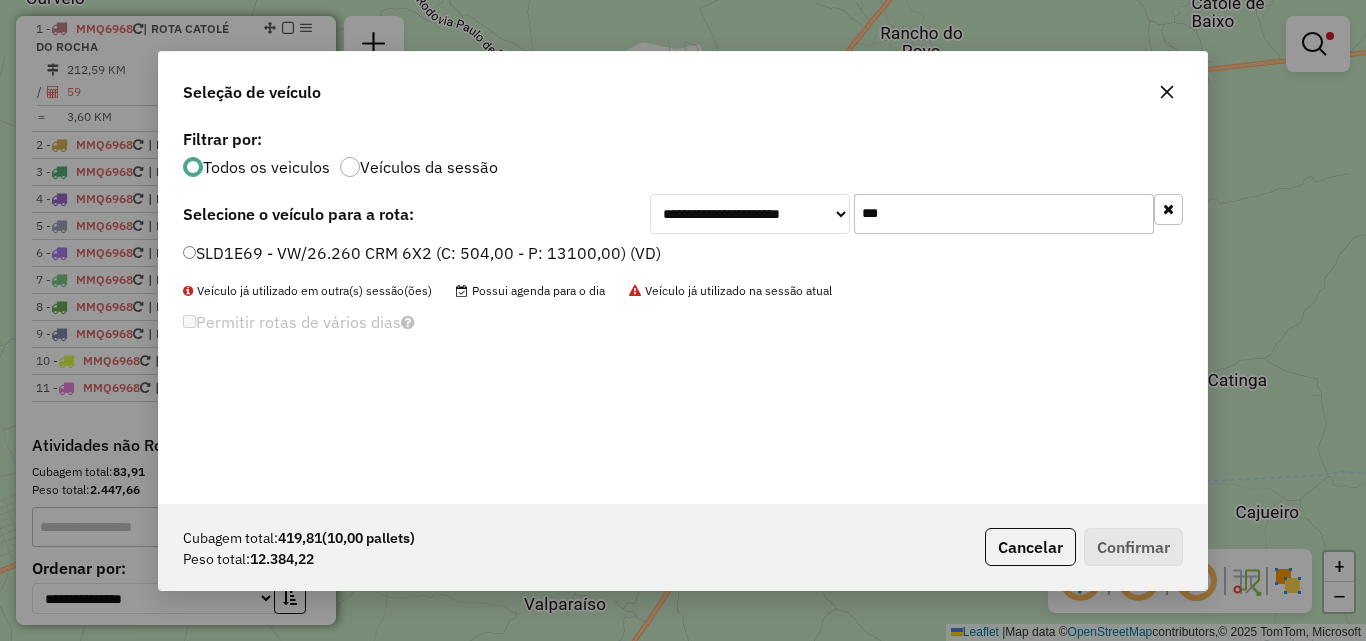 type on "***" 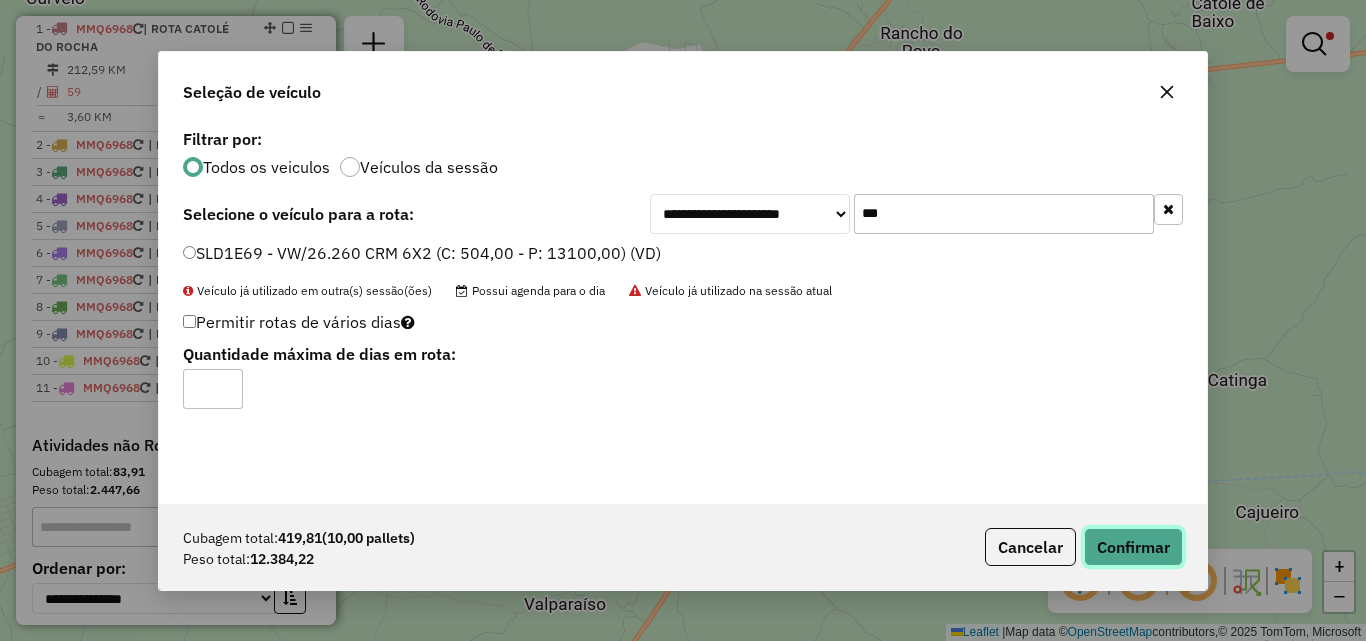 click on "Confirmar" 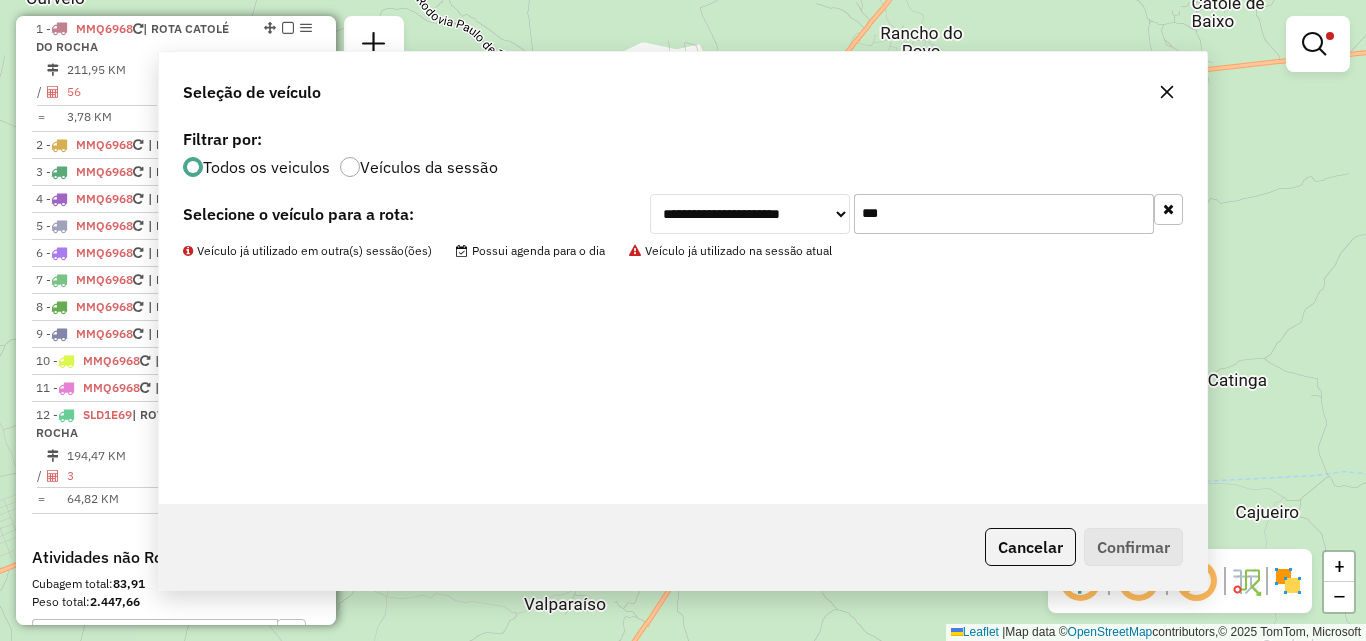 scroll, scrollTop: 634, scrollLeft: 0, axis: vertical 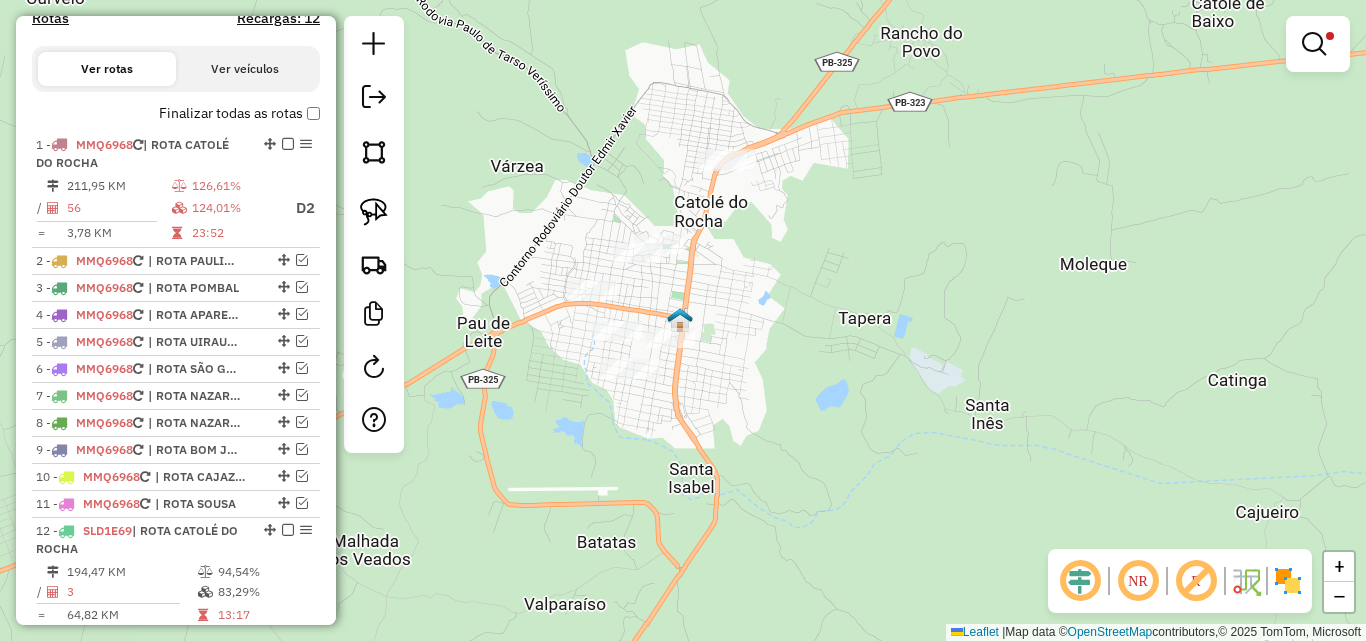 click at bounding box center (1314, 44) 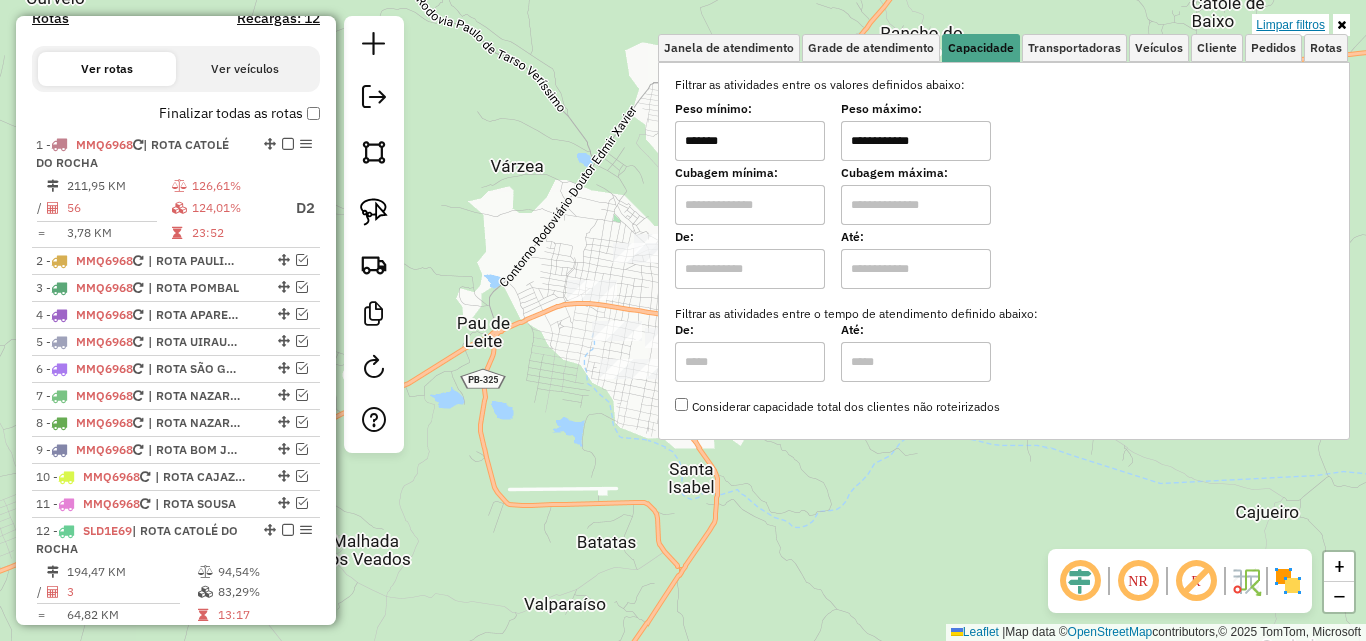 click on "Limpar filtros" at bounding box center [1290, 25] 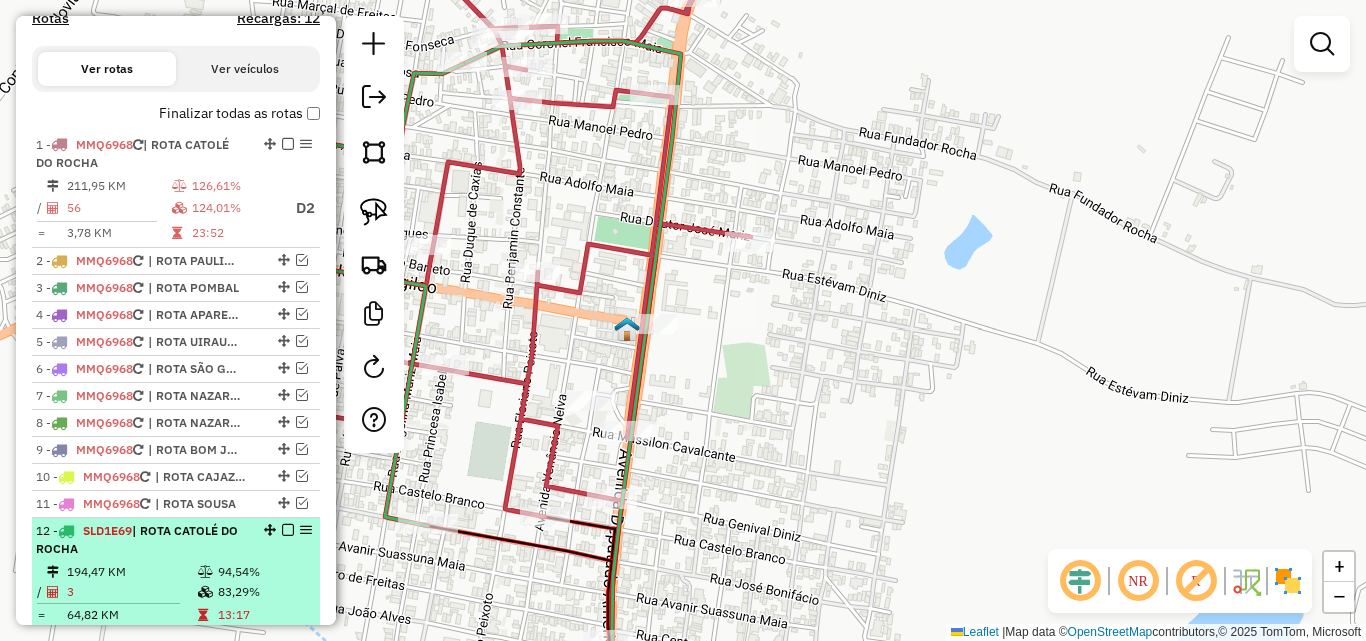 drag, startPoint x: 223, startPoint y: 547, endPoint x: 181, endPoint y: 264, distance: 286.09964 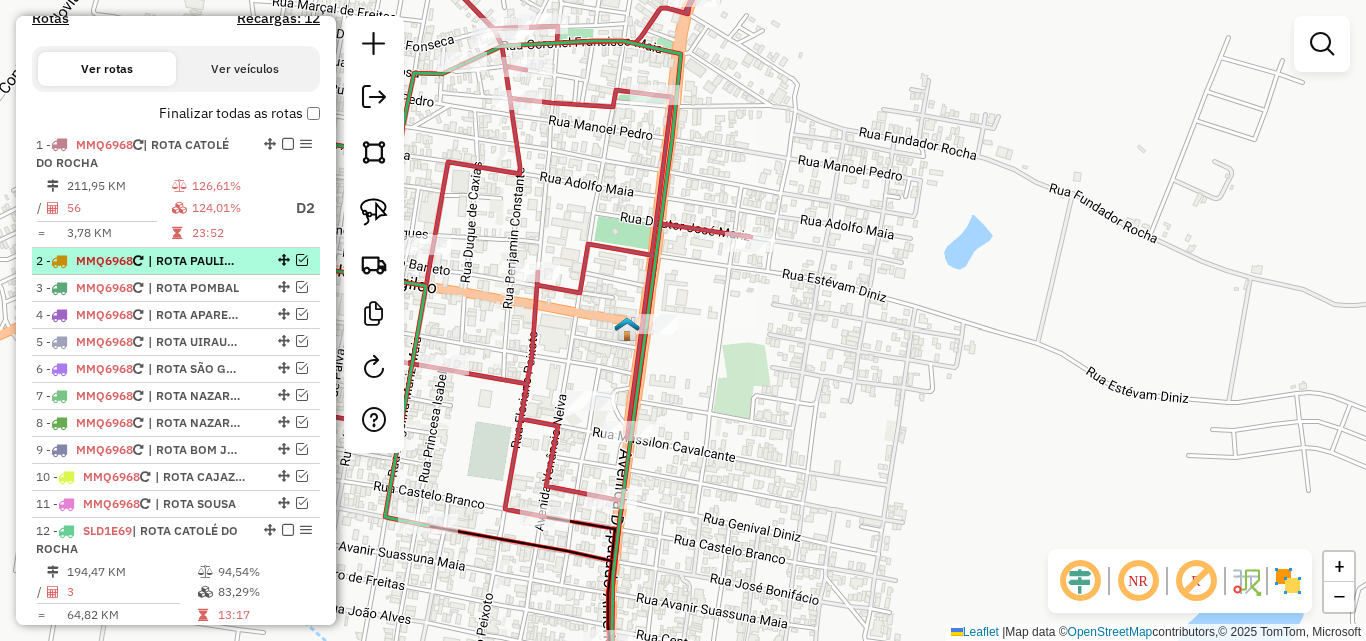 click on "12 -       SLD1E69   | ROTA CATOLÉ DO ROCHA" at bounding box center [142, 540] 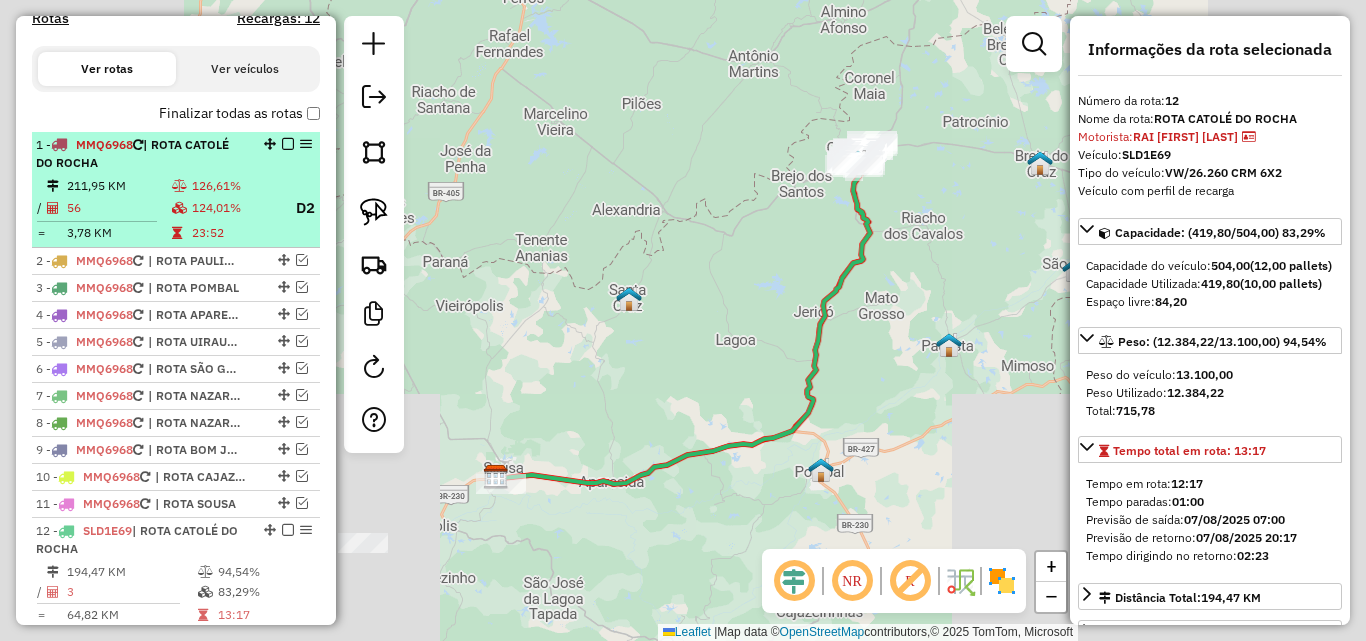 click on "126,61%" at bounding box center [235, 186] 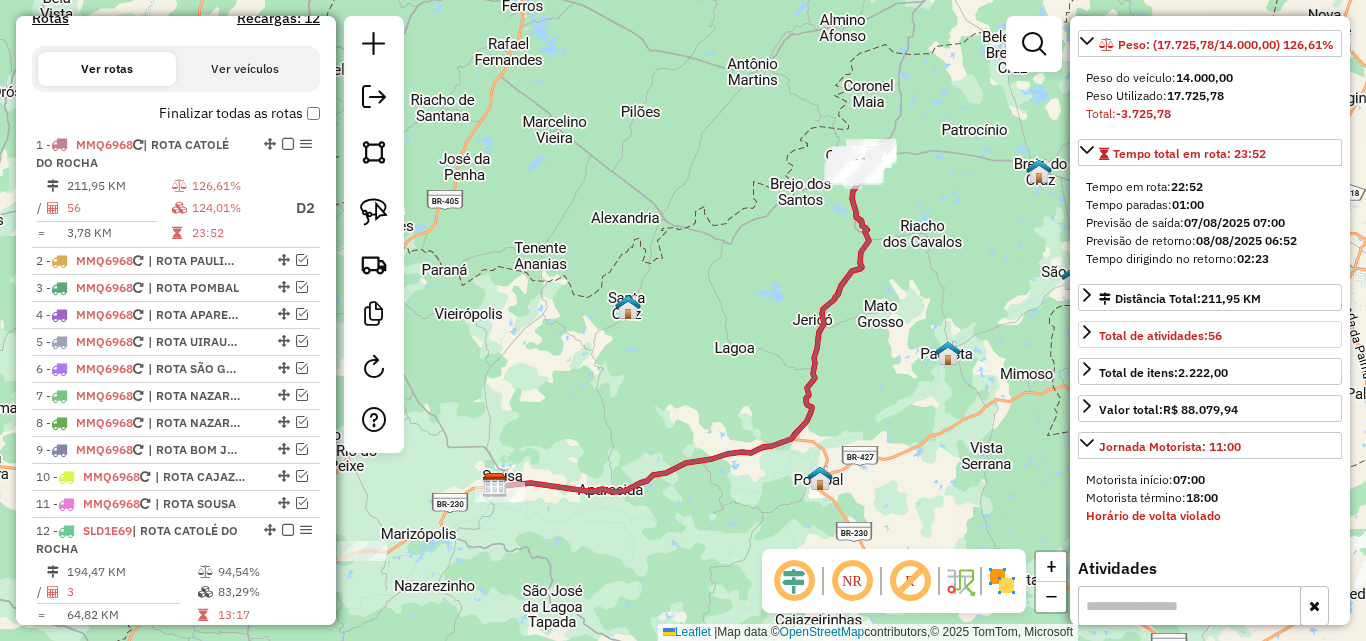 scroll, scrollTop: 300, scrollLeft: 0, axis: vertical 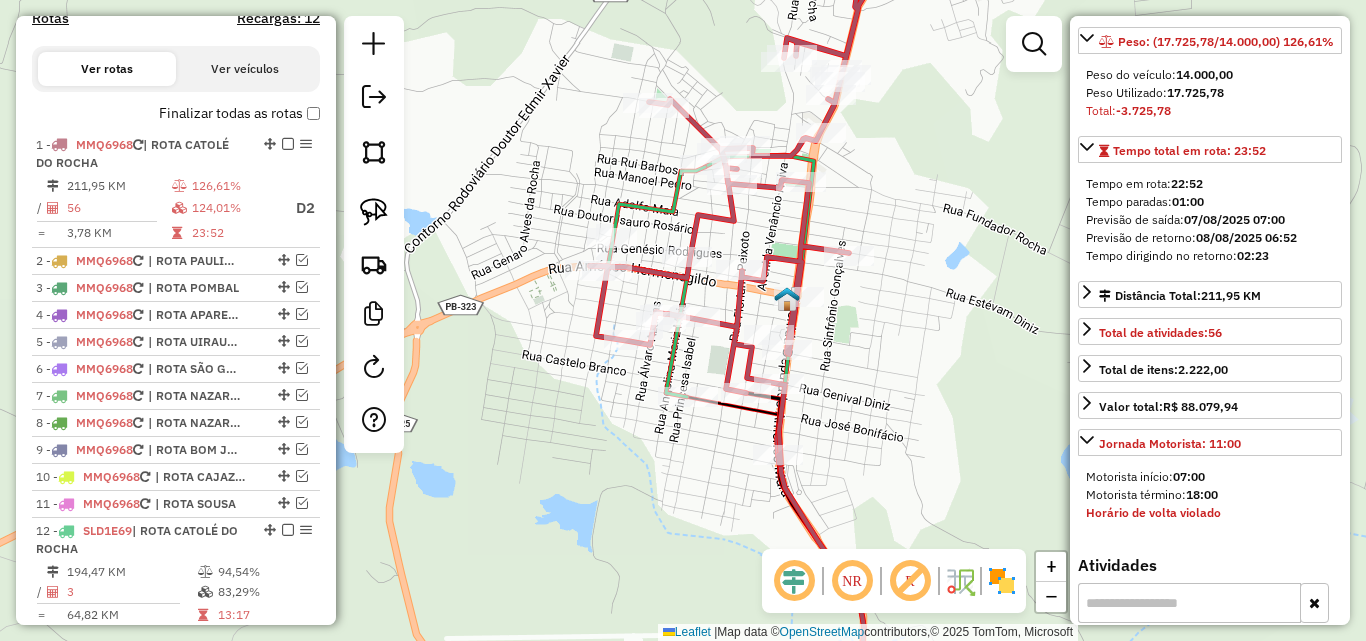 click 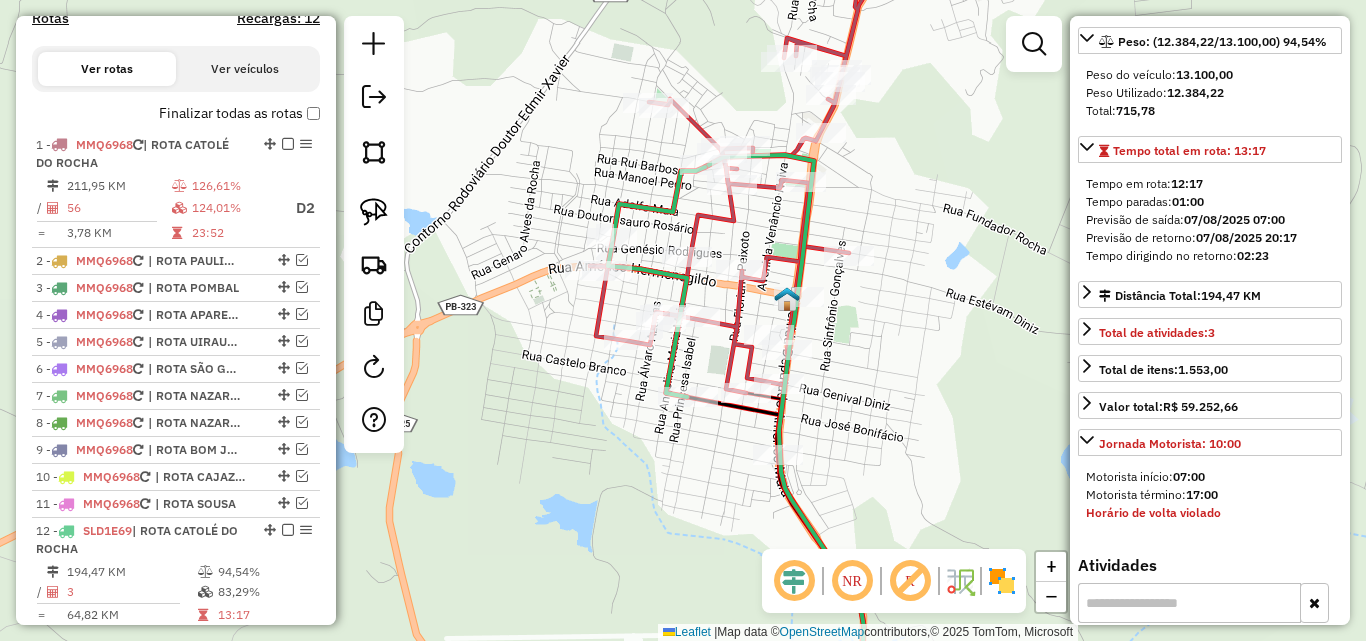 scroll, scrollTop: 282, scrollLeft: 0, axis: vertical 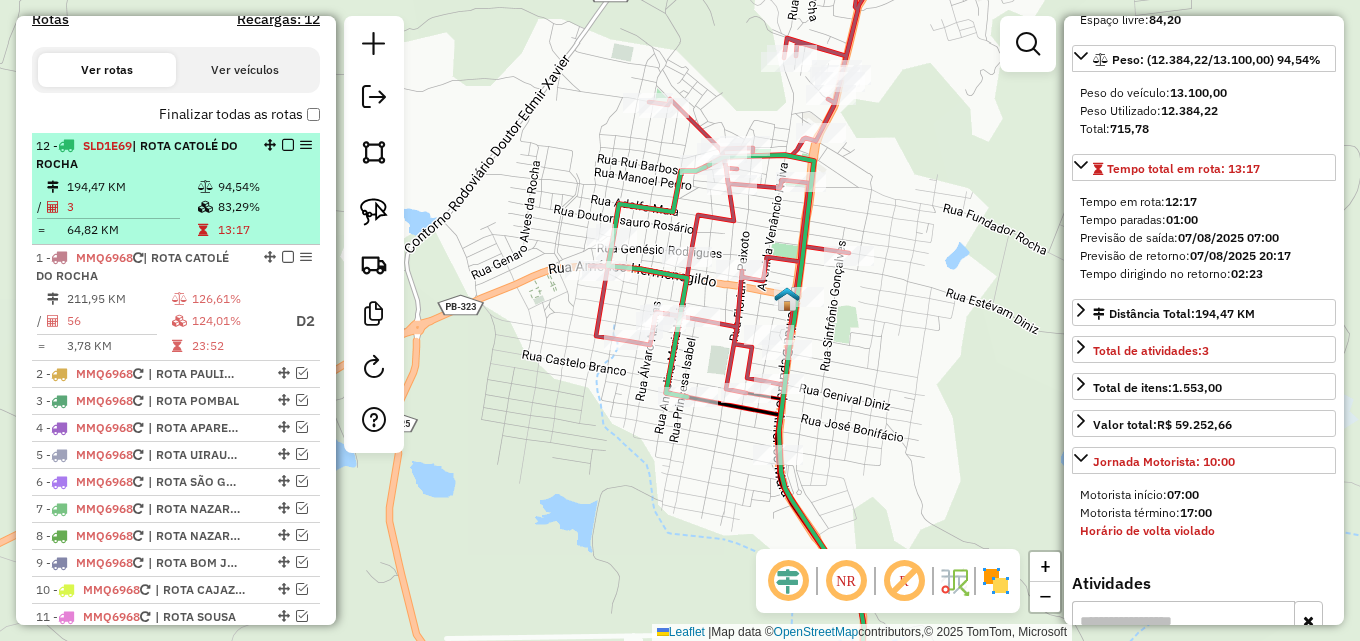 drag, startPoint x: 262, startPoint y: 530, endPoint x: 210, endPoint y: 162, distance: 371.65576 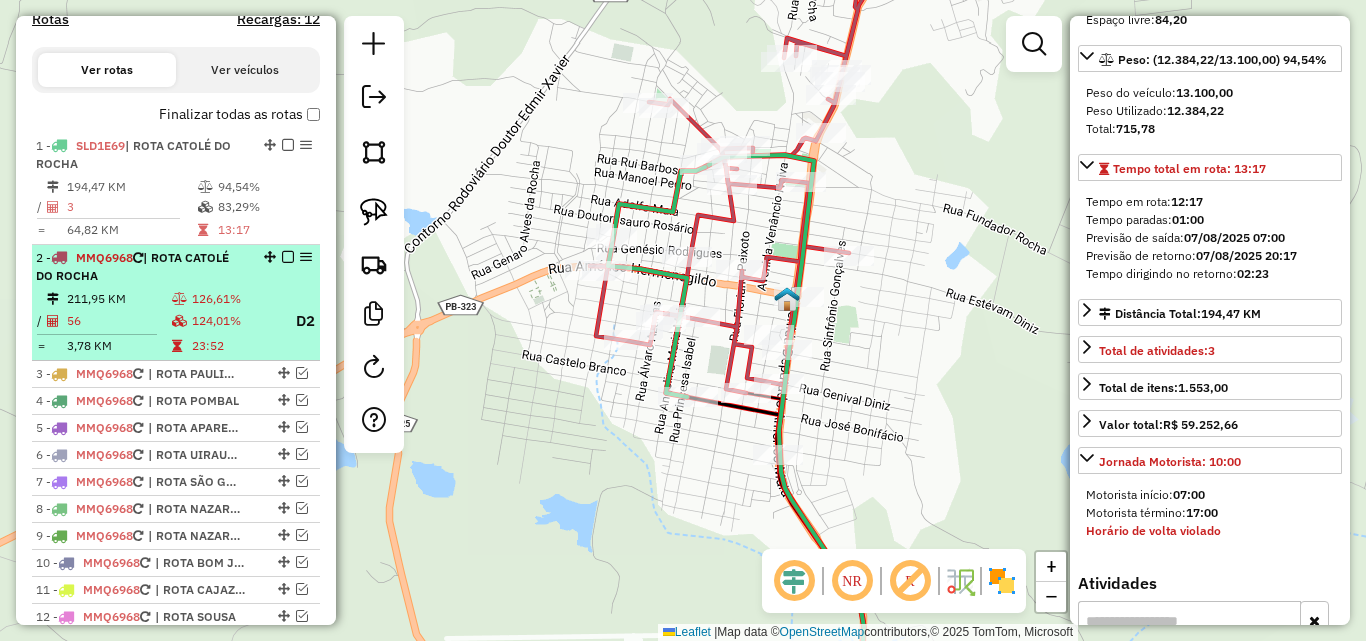 click on "2 -       MMQ6968   | ROTA CATOLÉ DO ROCHA" at bounding box center [142, 267] 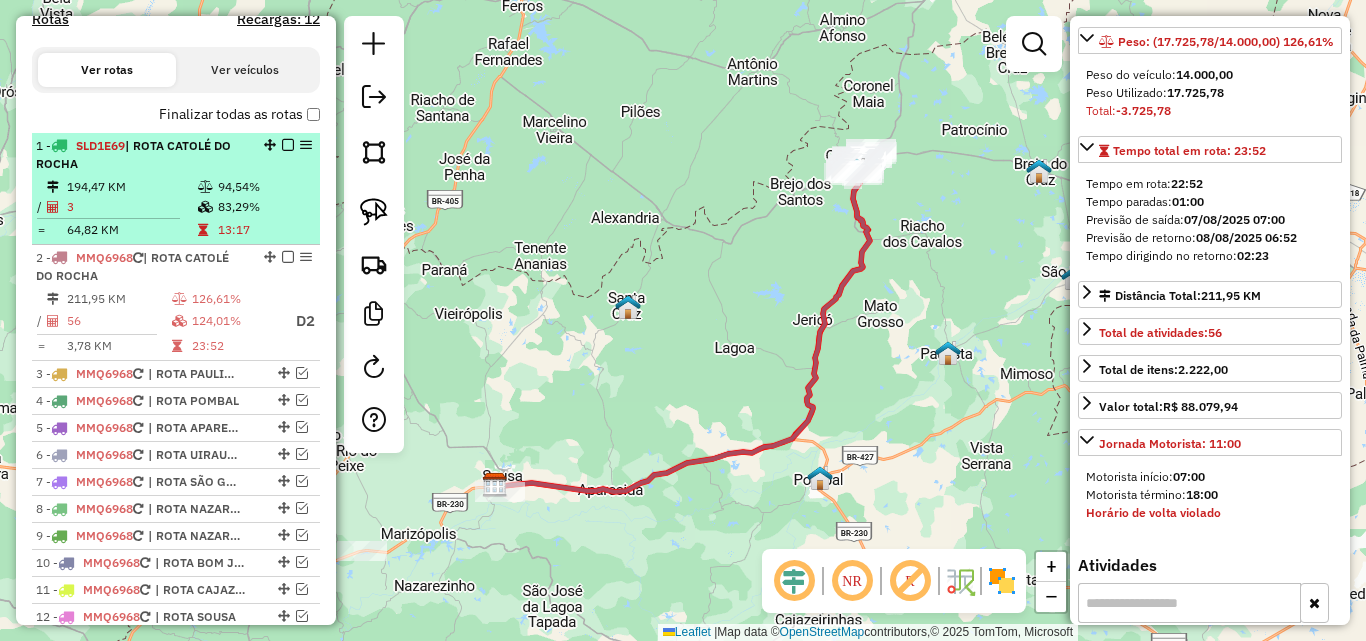 click on "1 -       SLD1E69   | ROTA CATOLÉ DO ROCHA" at bounding box center [142, 155] 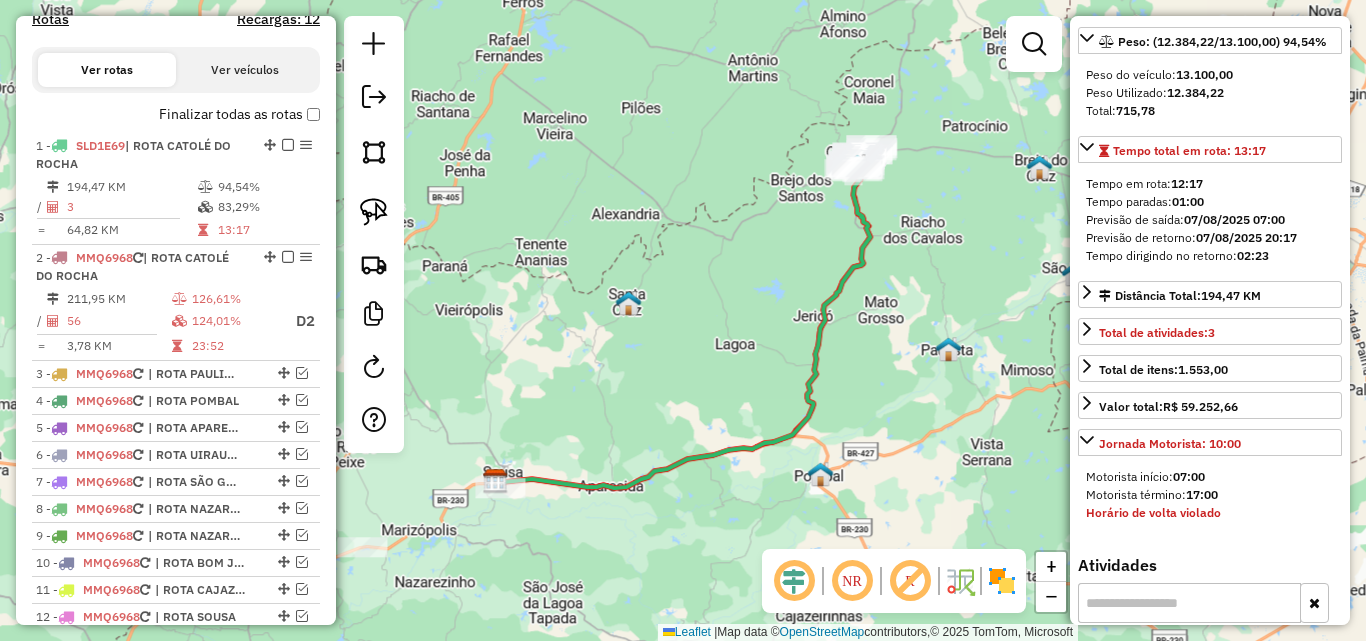 scroll, scrollTop: 282, scrollLeft: 0, axis: vertical 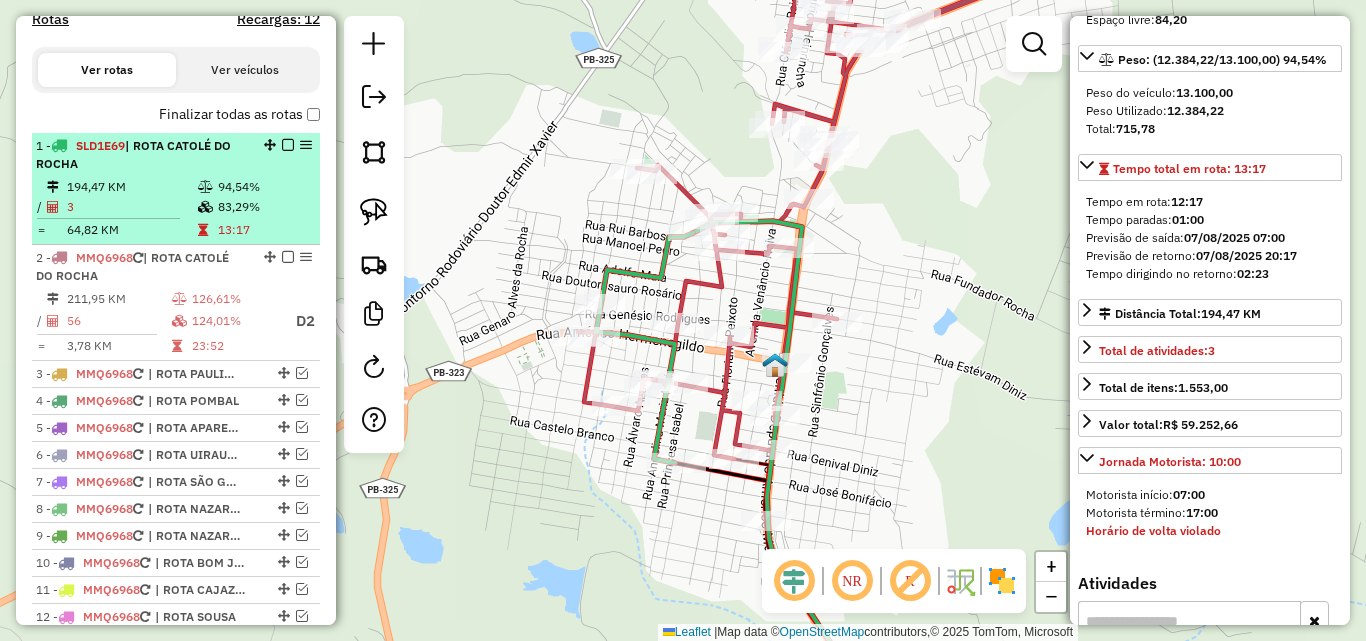 click at bounding box center [288, 145] 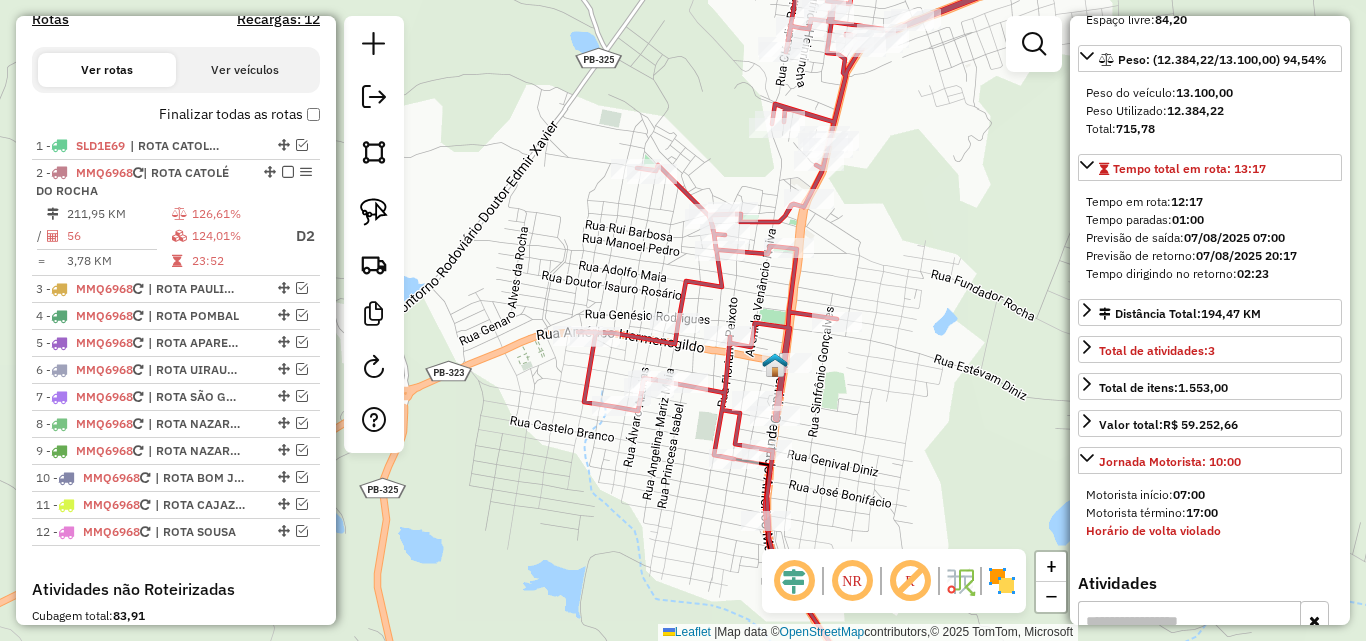 click 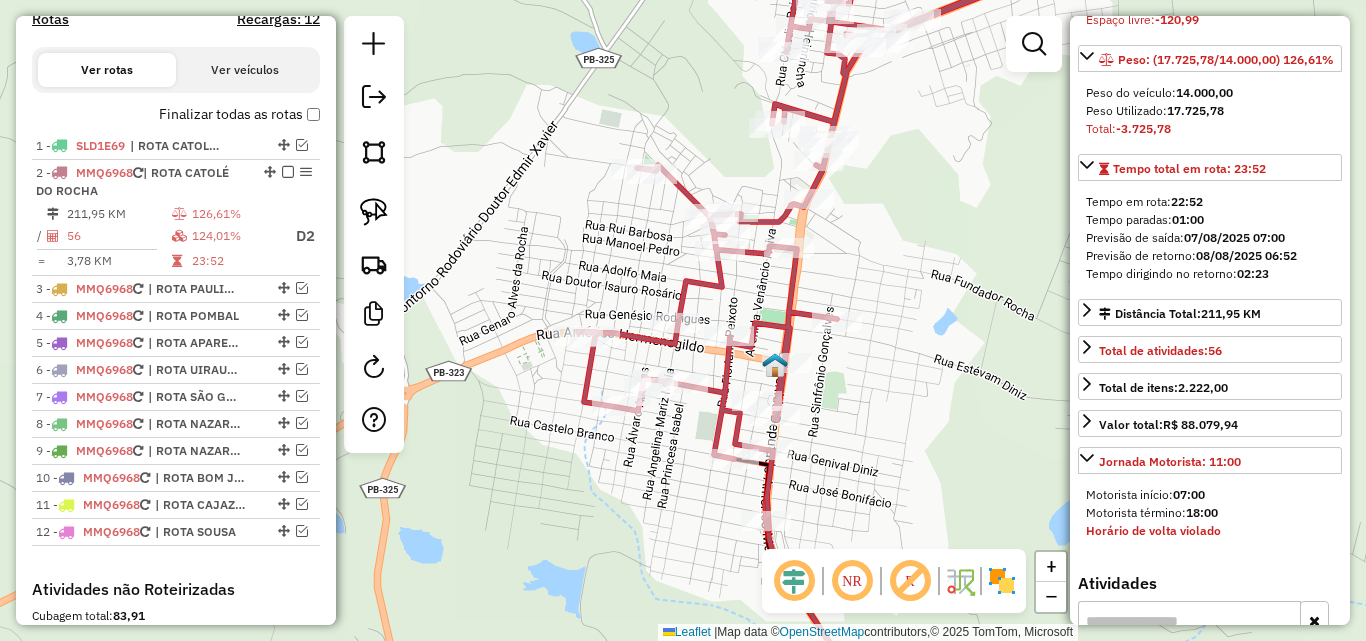 scroll, scrollTop: 300, scrollLeft: 0, axis: vertical 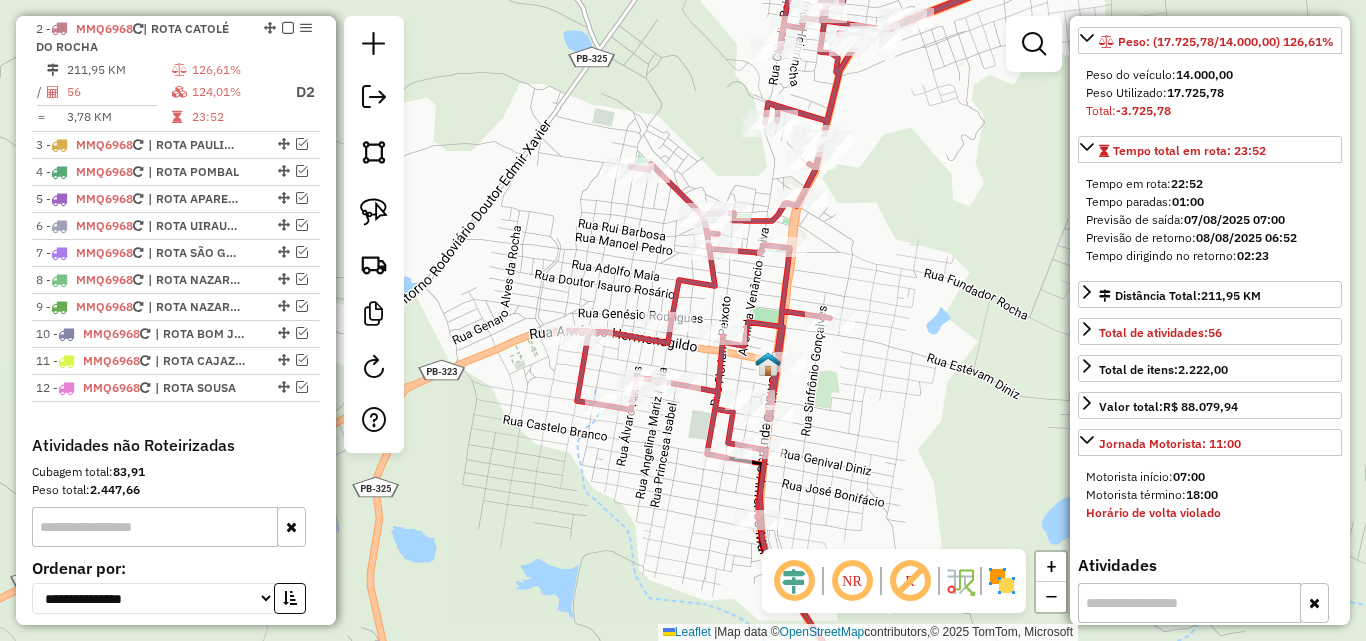 drag, startPoint x: 609, startPoint y: 284, endPoint x: 548, endPoint y: 279, distance: 61.204575 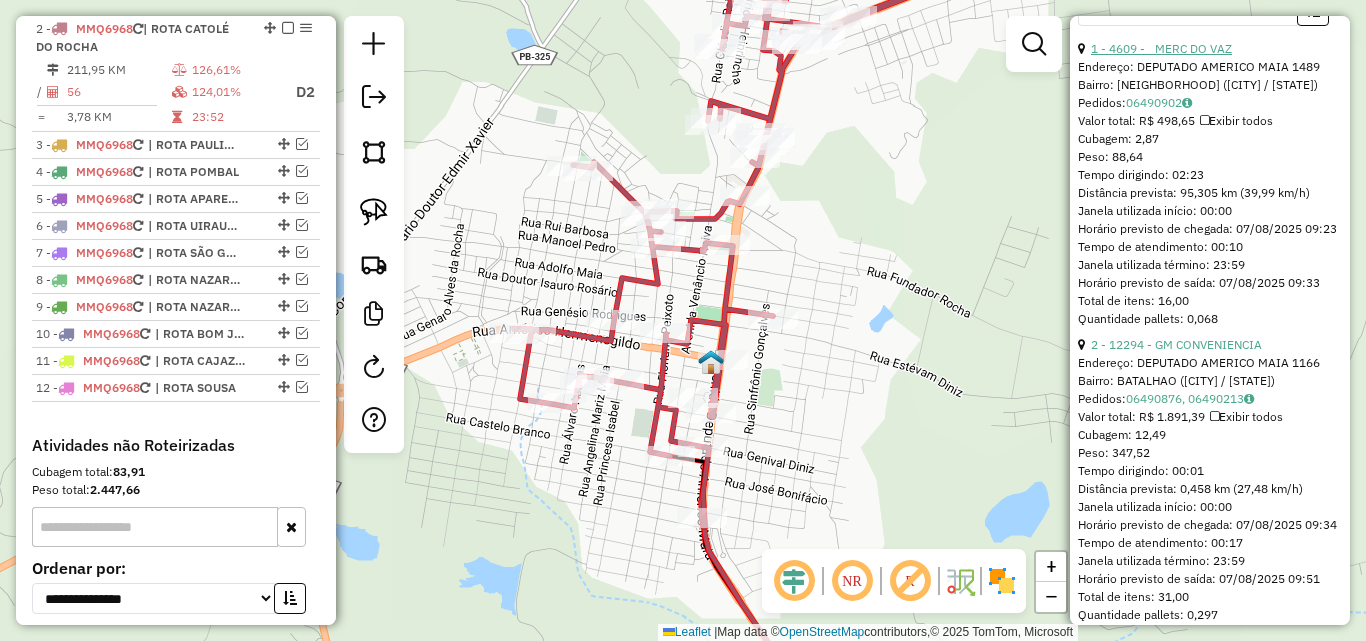 scroll, scrollTop: 1000, scrollLeft: 0, axis: vertical 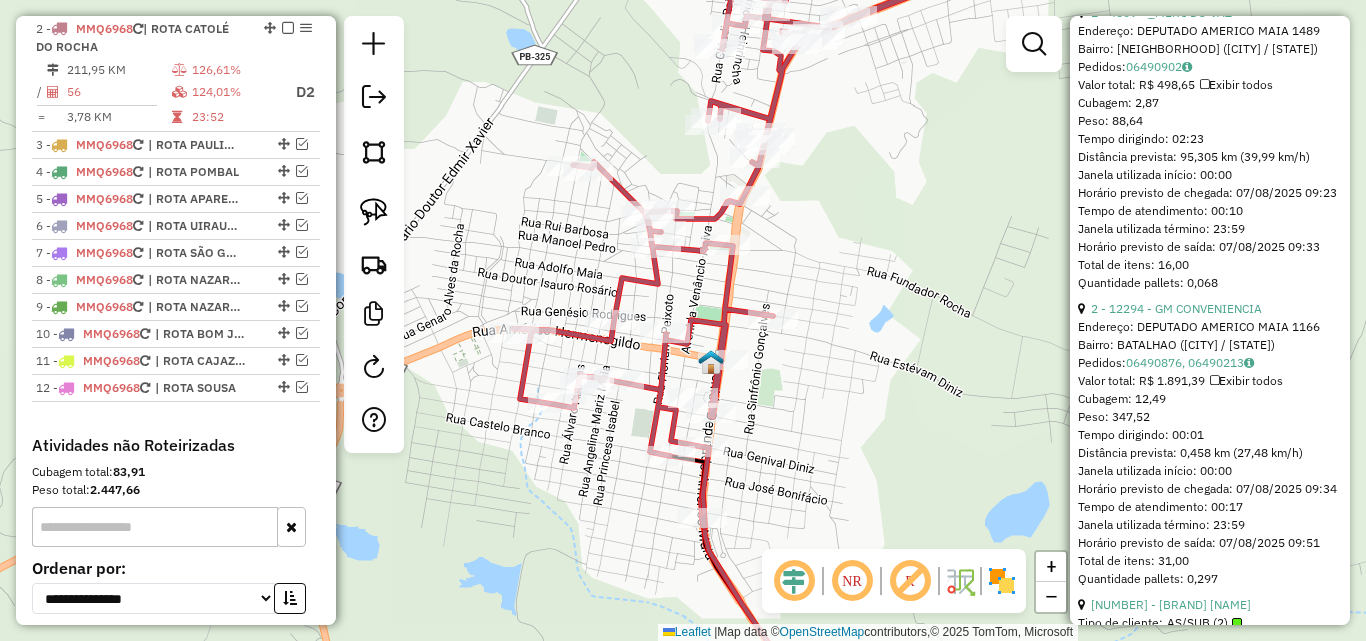 drag, startPoint x: 1226, startPoint y: 50, endPoint x: 1217, endPoint y: 60, distance: 13.453624 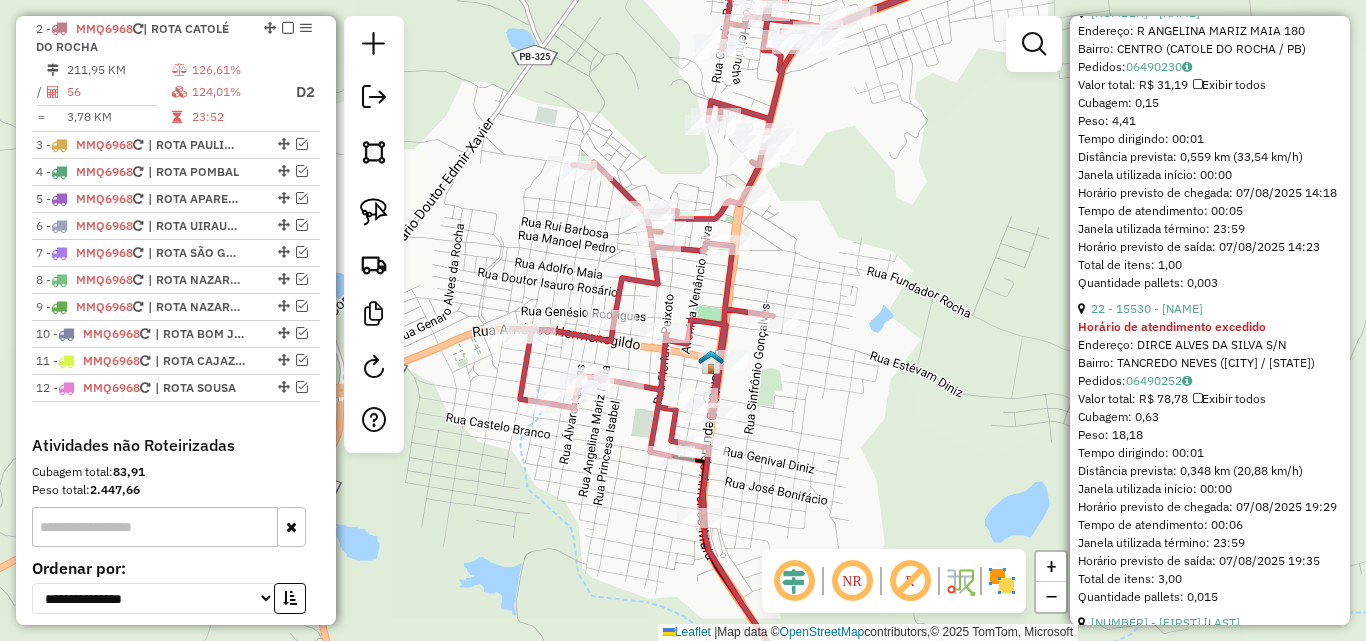 click at bounding box center (1313, -26) 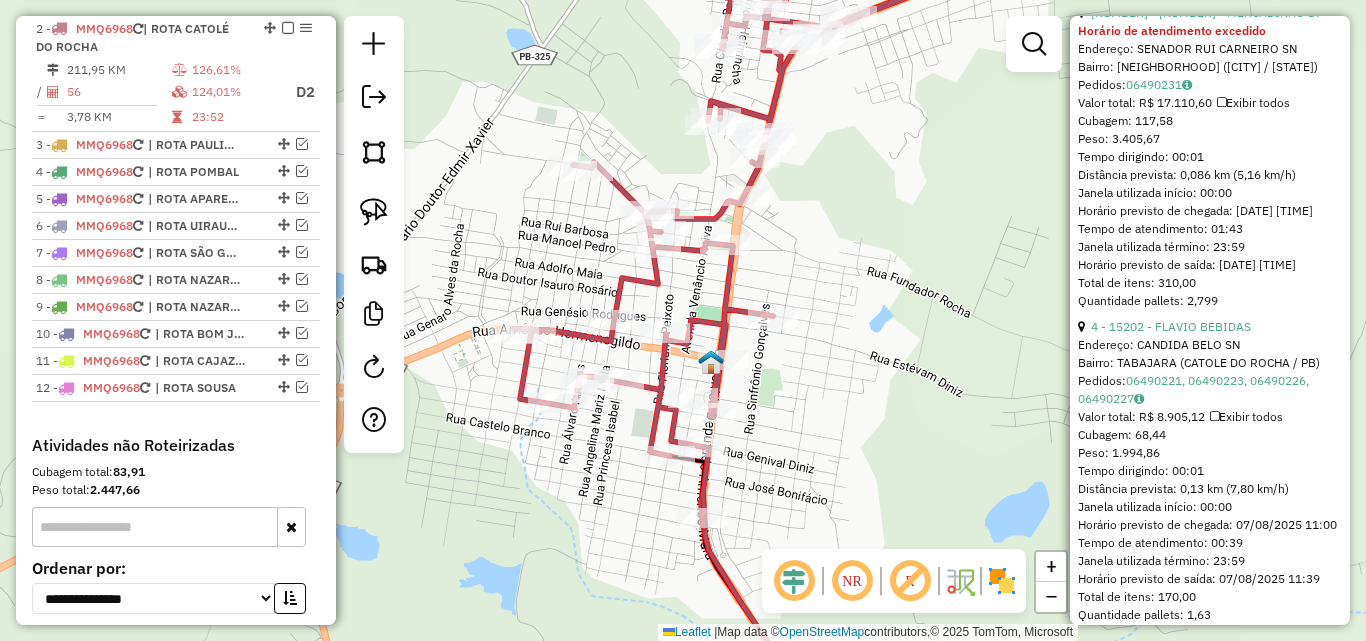 drag, startPoint x: 983, startPoint y: 11, endPoint x: 1012, endPoint y: 30, distance: 34.669872 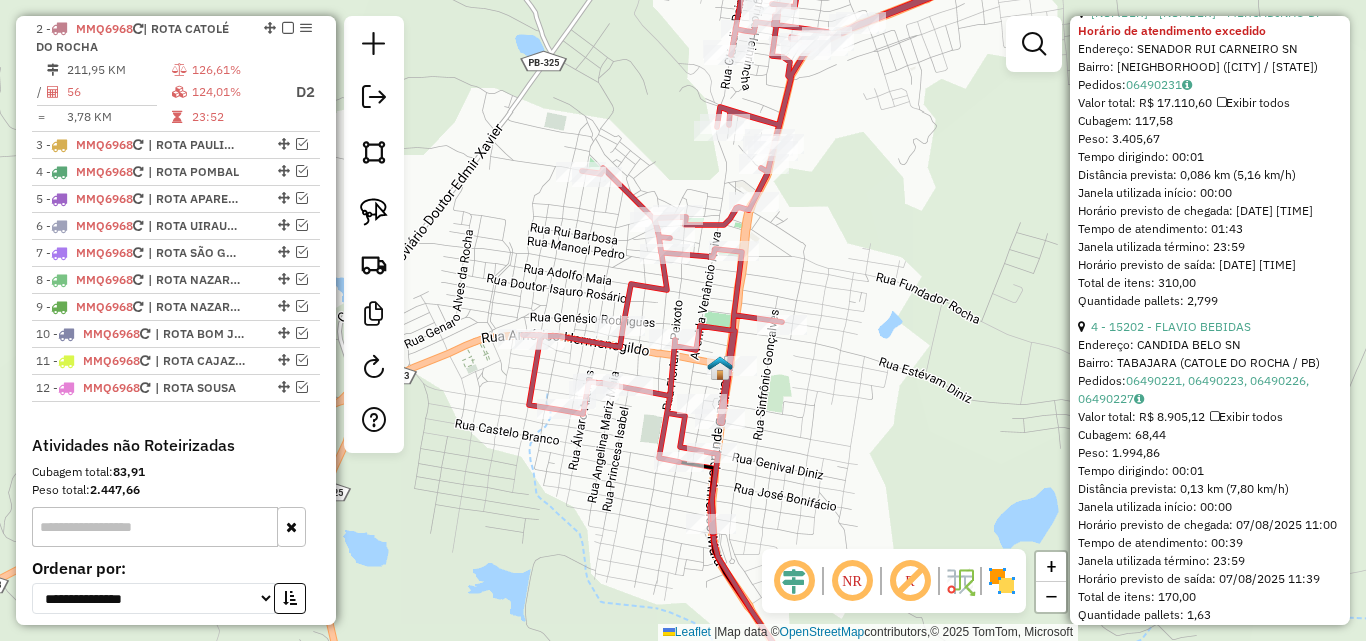 click at bounding box center [1034, 44] 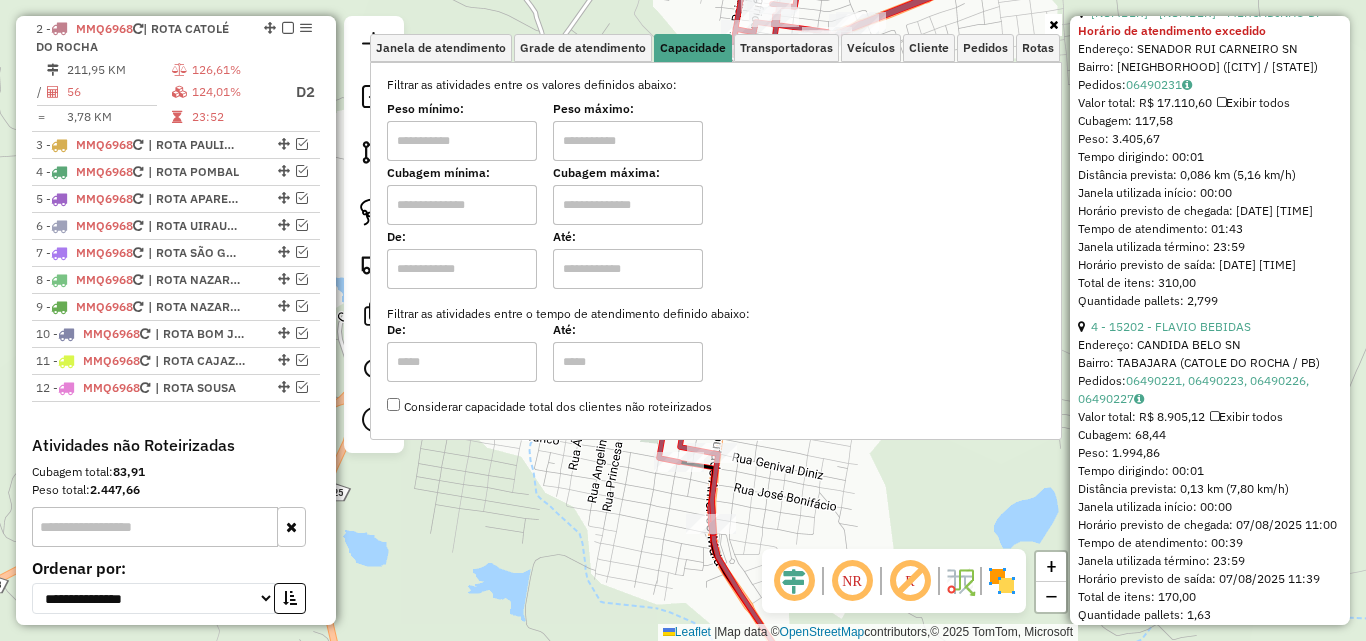 click at bounding box center (462, 141) 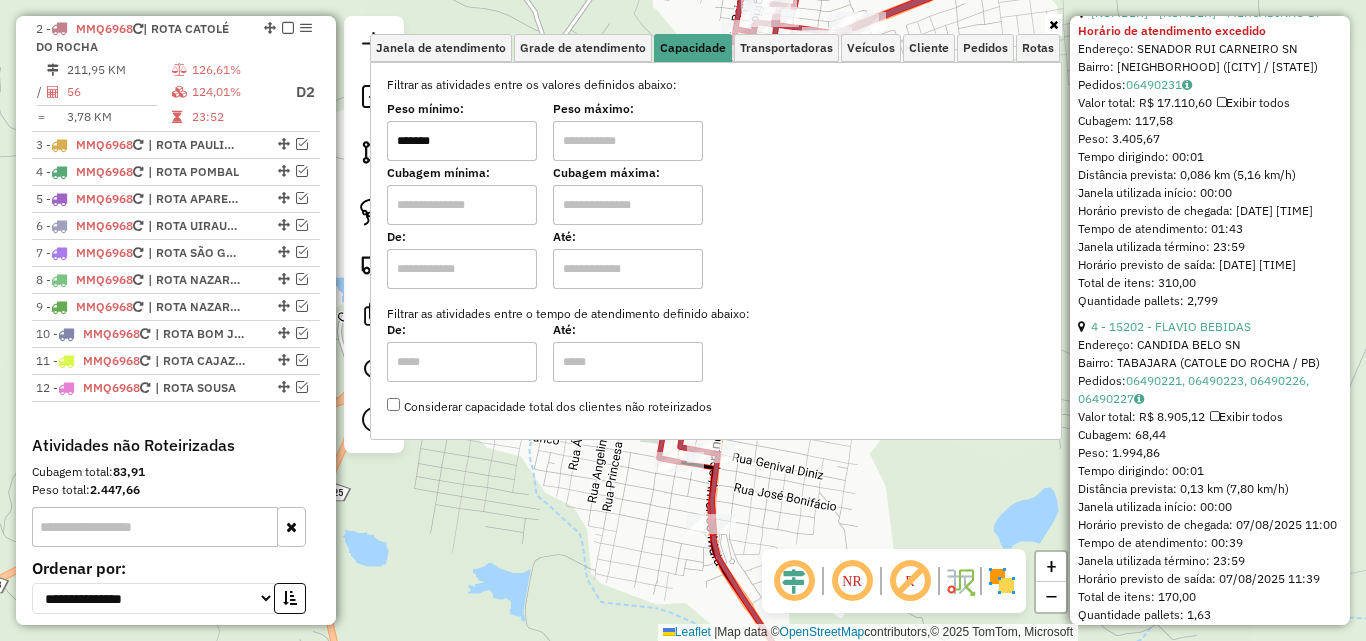 click on "Peso máximo:" at bounding box center [628, 109] 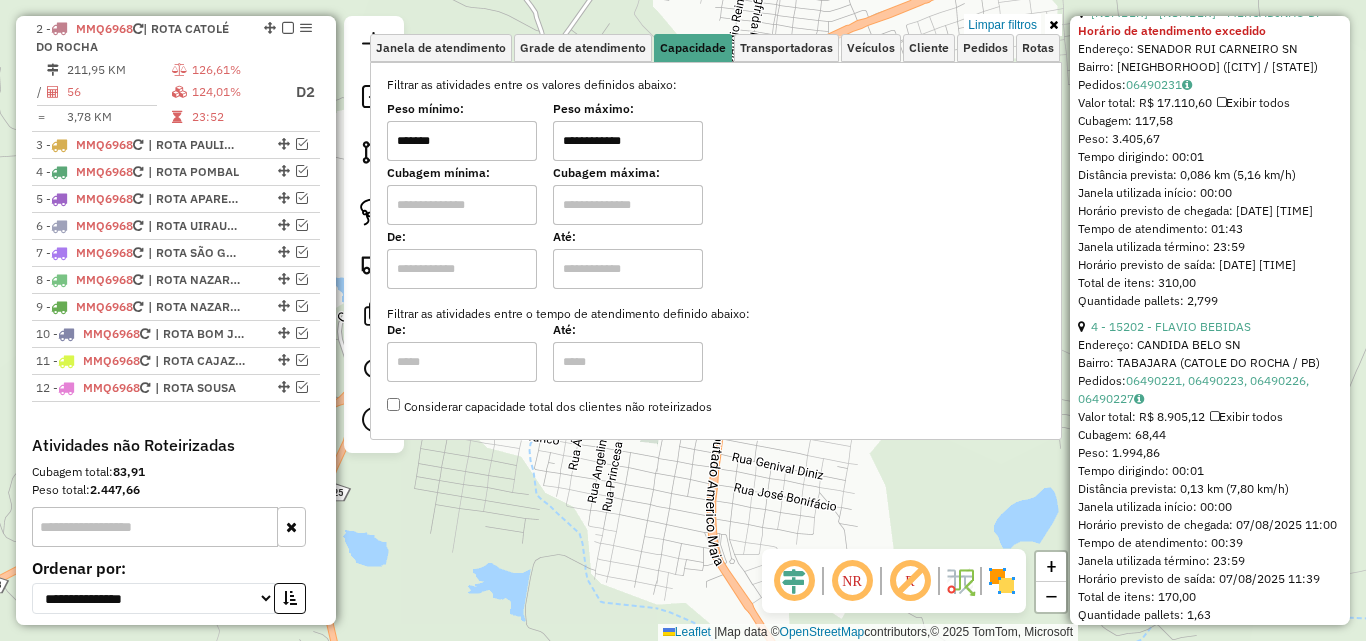 click at bounding box center (1053, 25) 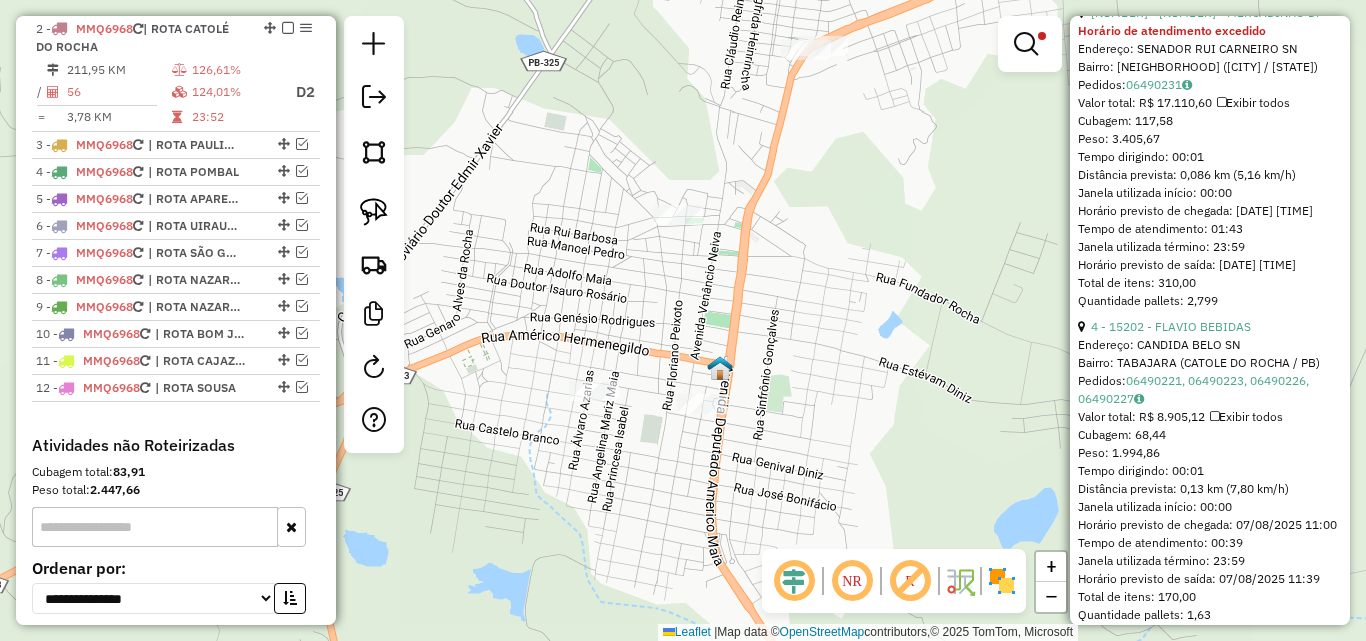 click on "**********" 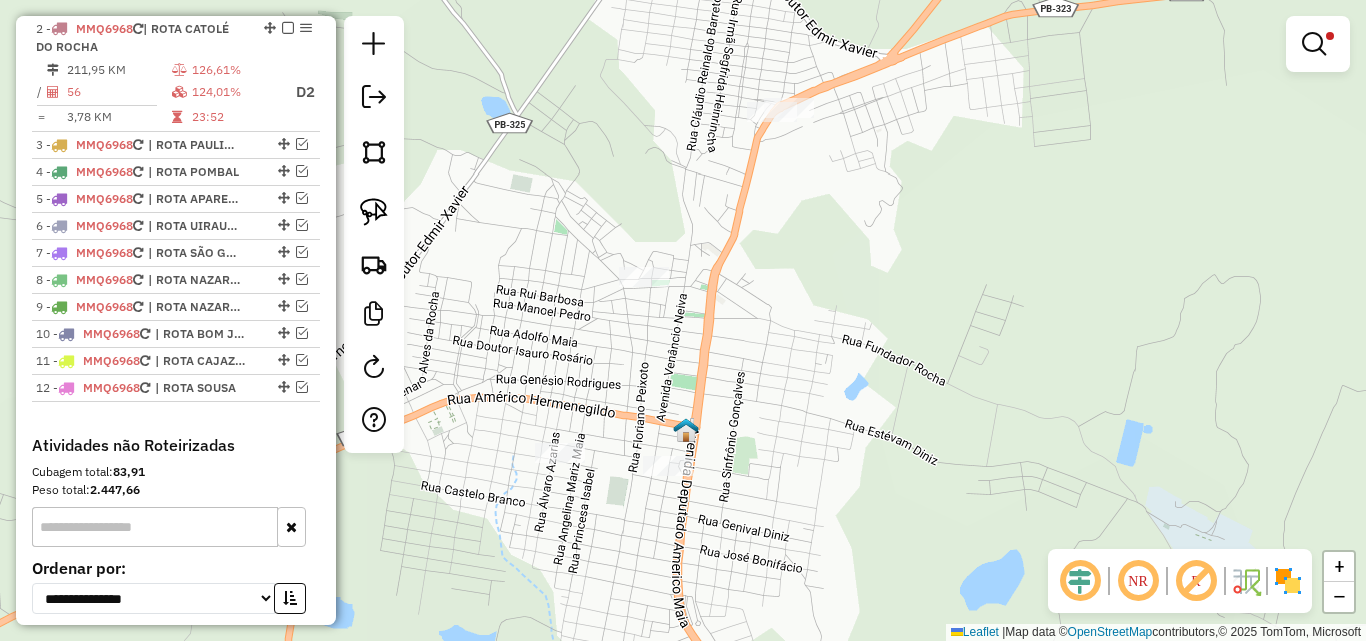 drag, startPoint x: 983, startPoint y: 202, endPoint x: 952, endPoint y: 263, distance: 68.42514 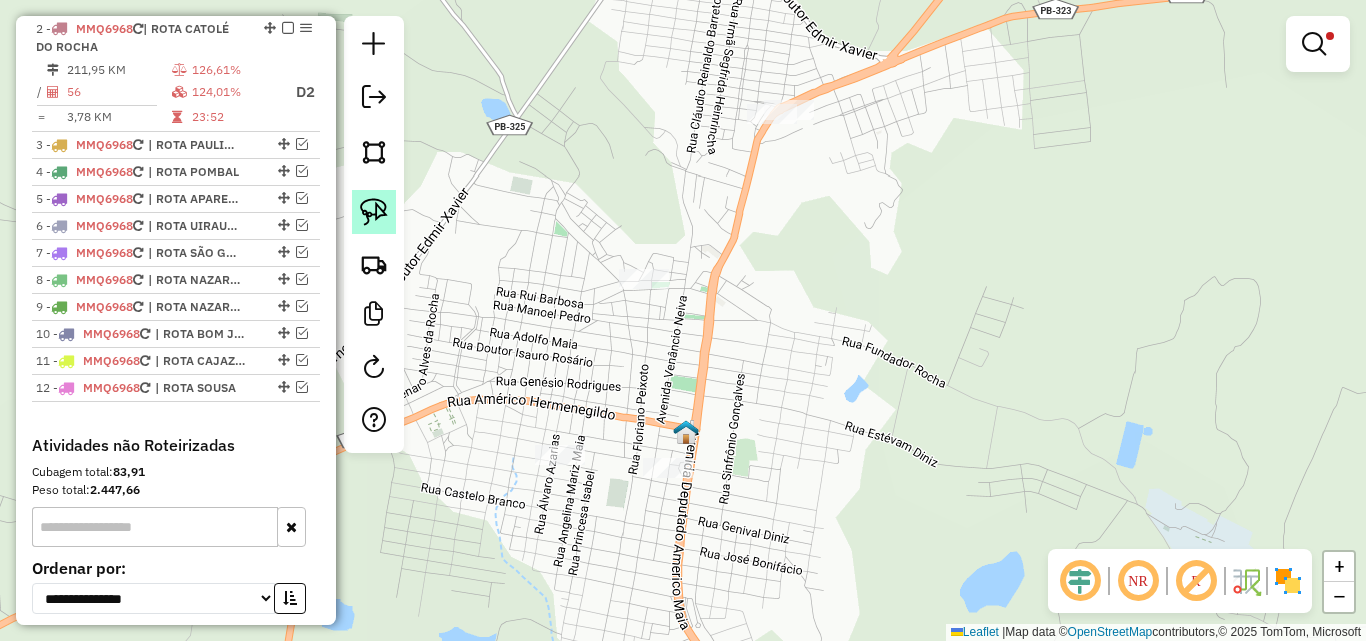 click 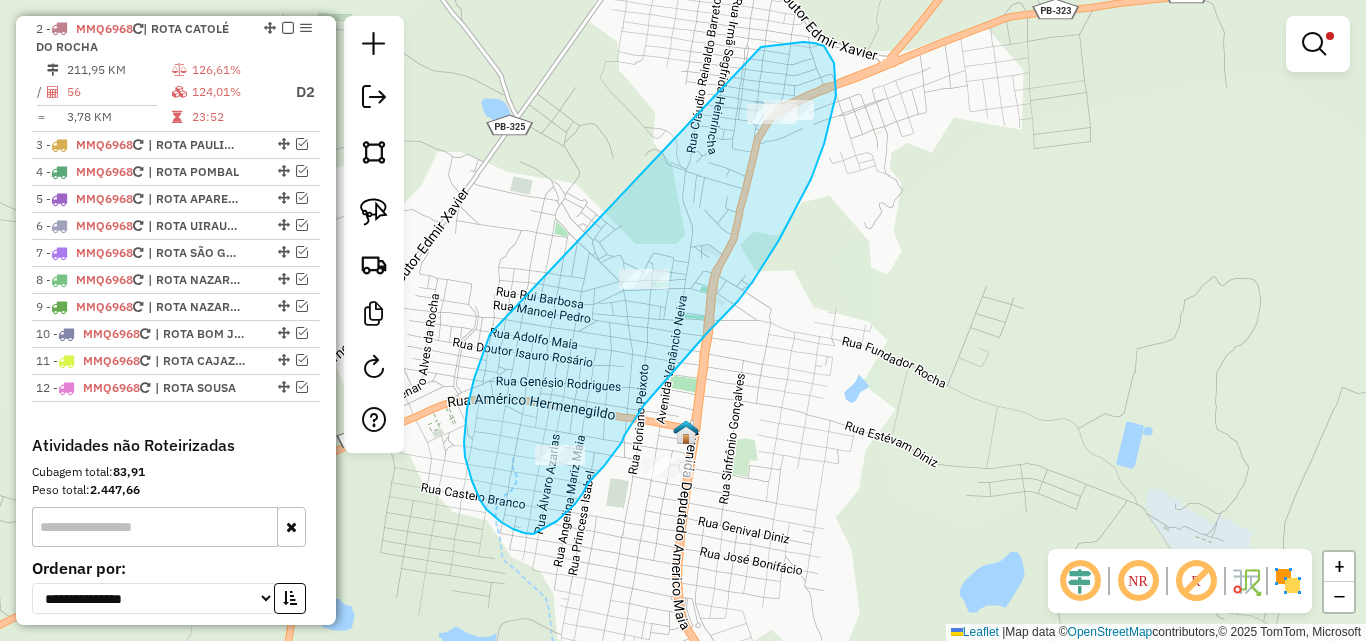 drag, startPoint x: 490, startPoint y: 334, endPoint x: 742, endPoint y: 50, distance: 379.68408 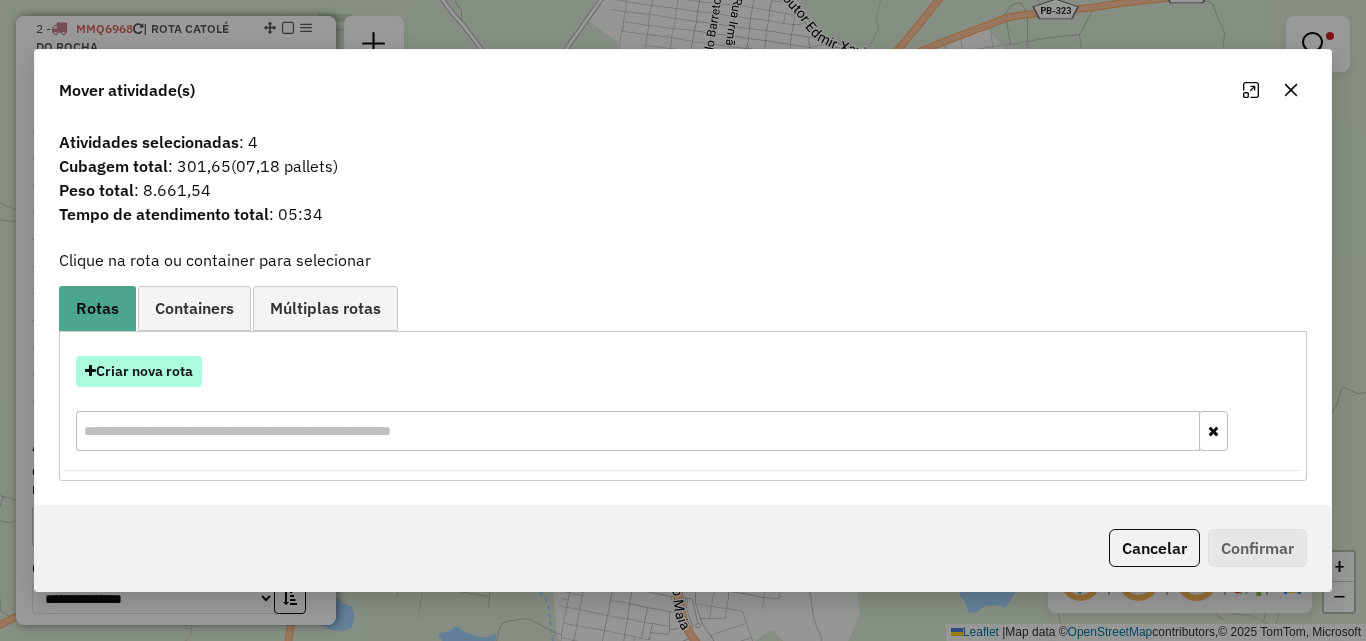 click on "Criar nova rota" at bounding box center [139, 371] 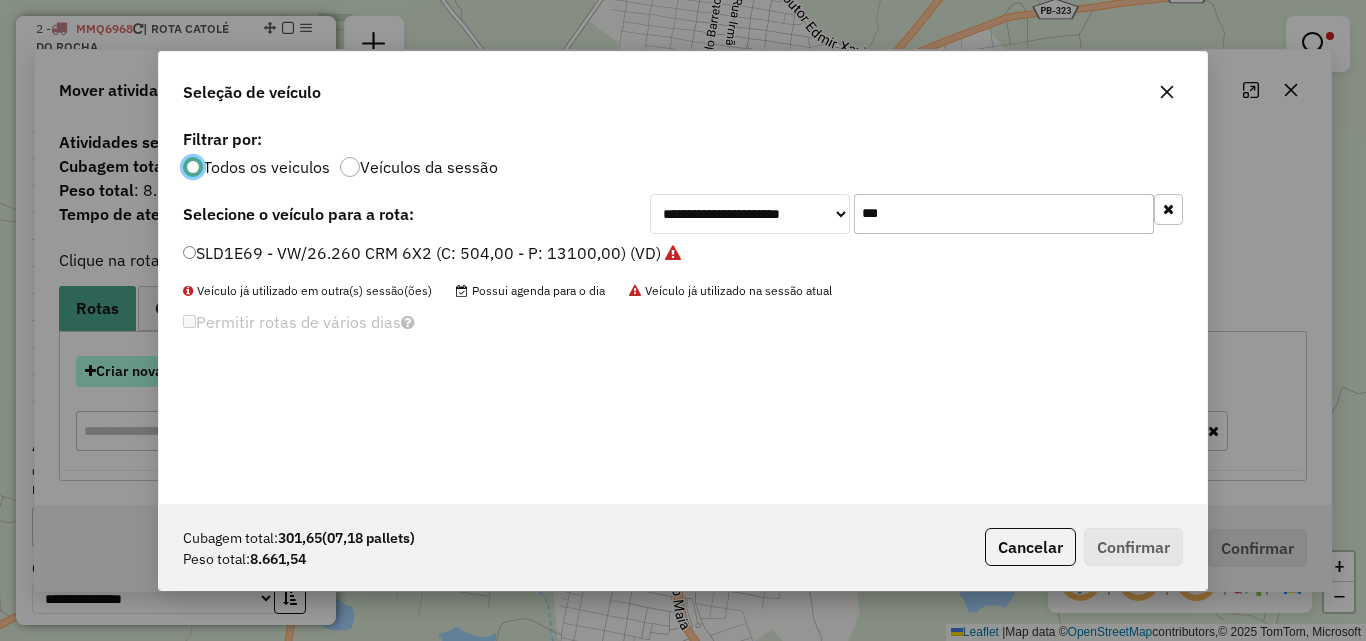 scroll, scrollTop: 11, scrollLeft: 6, axis: both 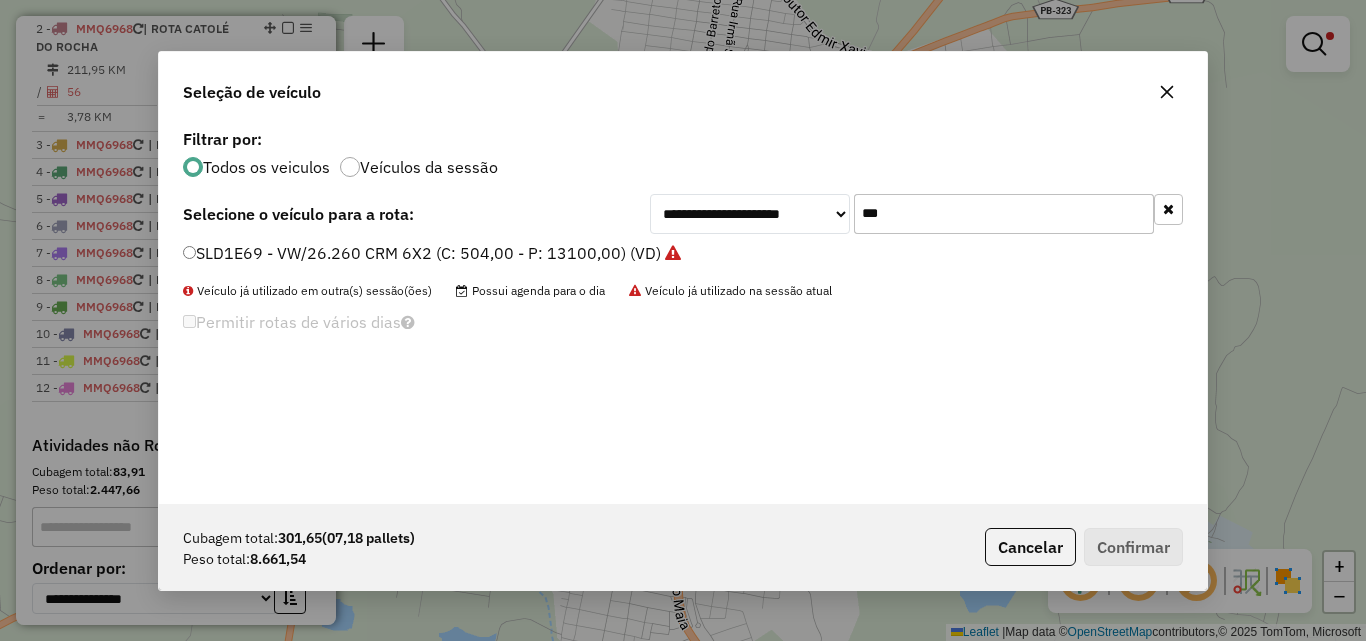 click on "***" 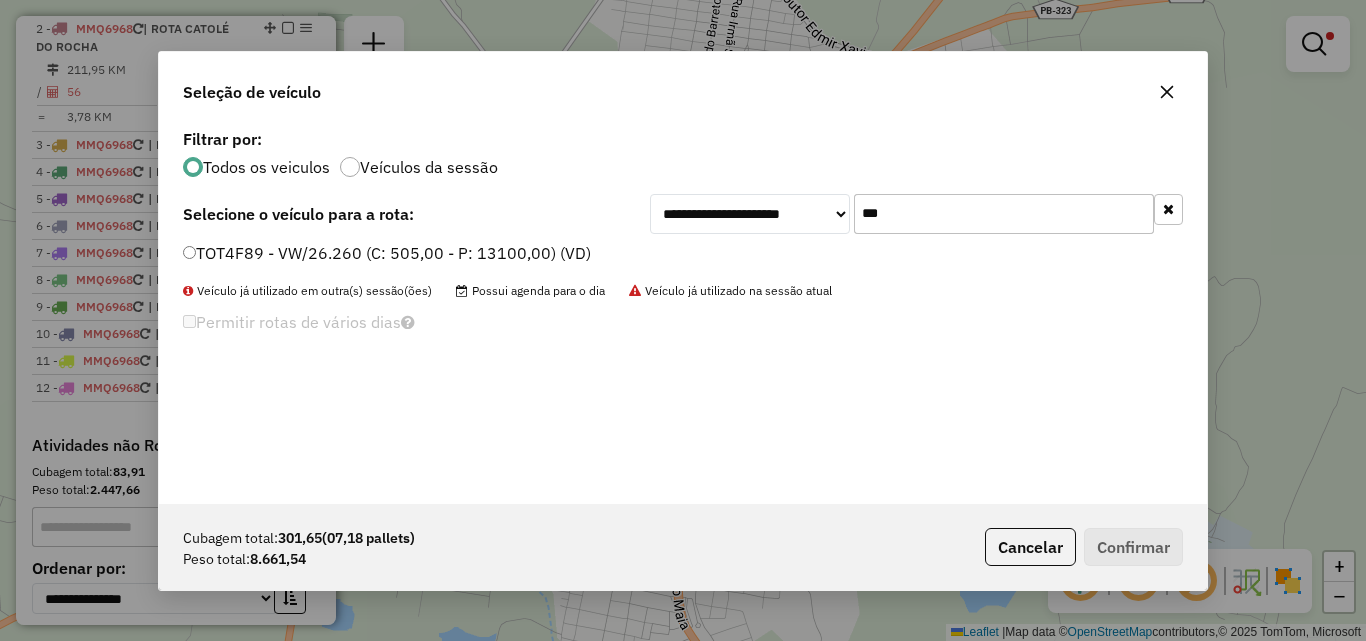 type on "***" 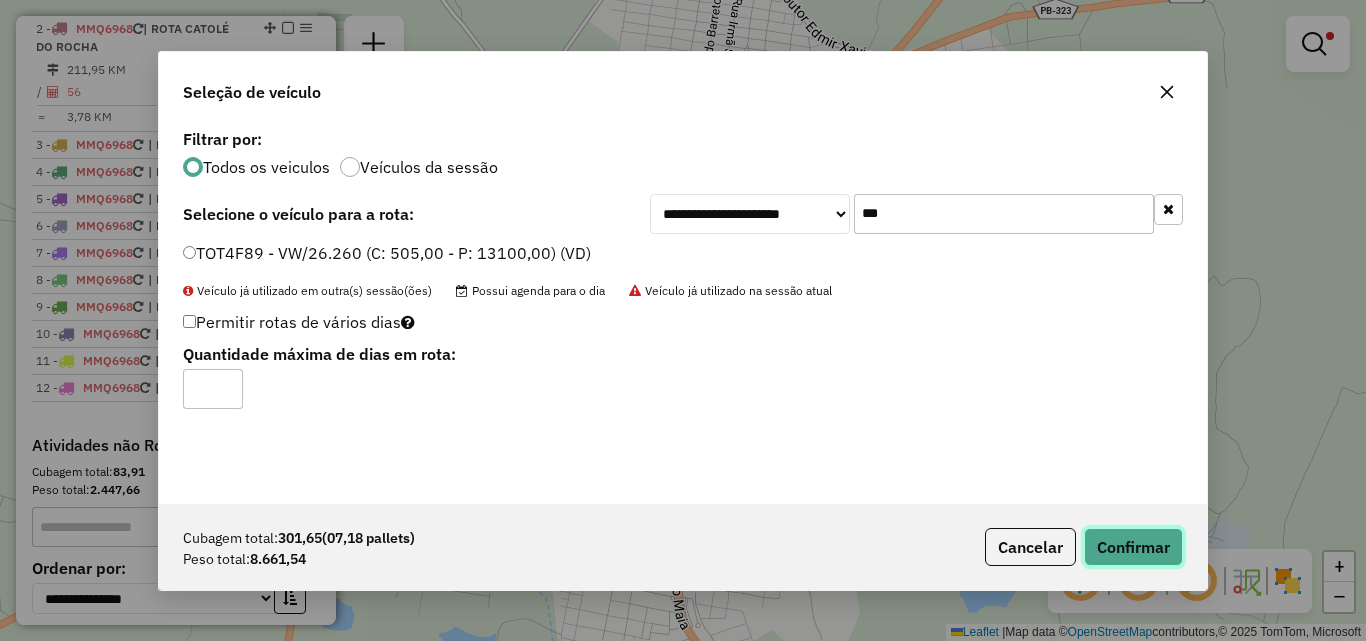 click on "Confirmar" 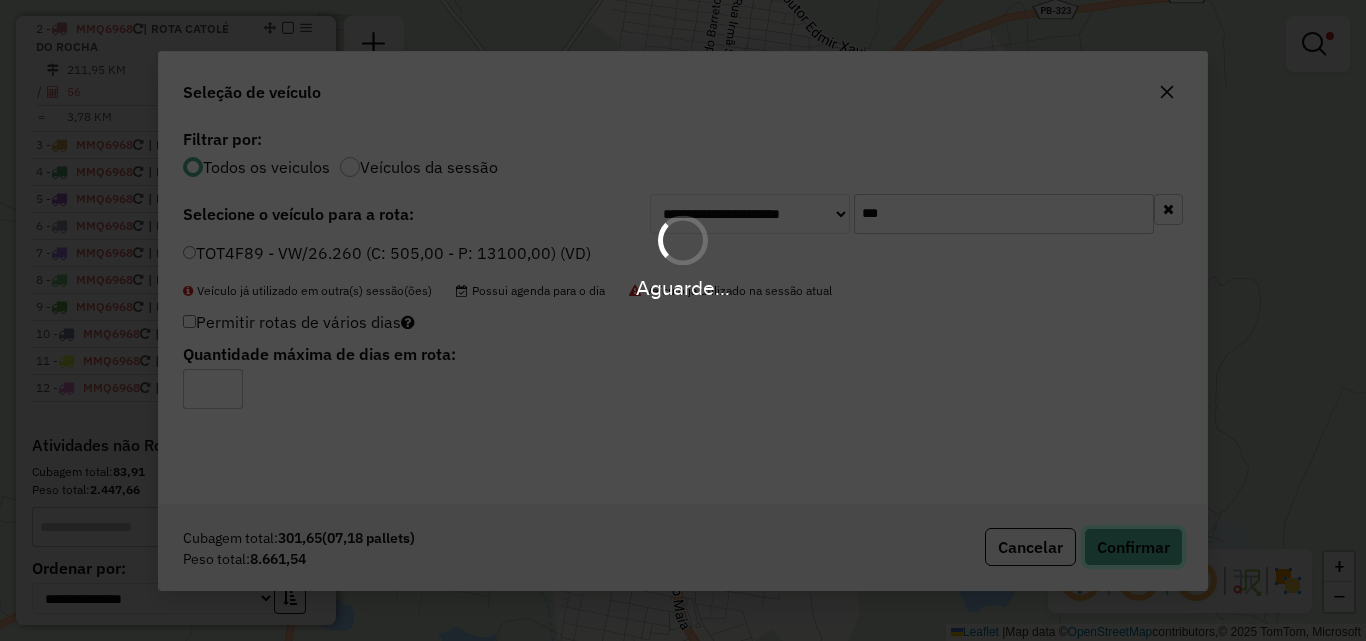 type 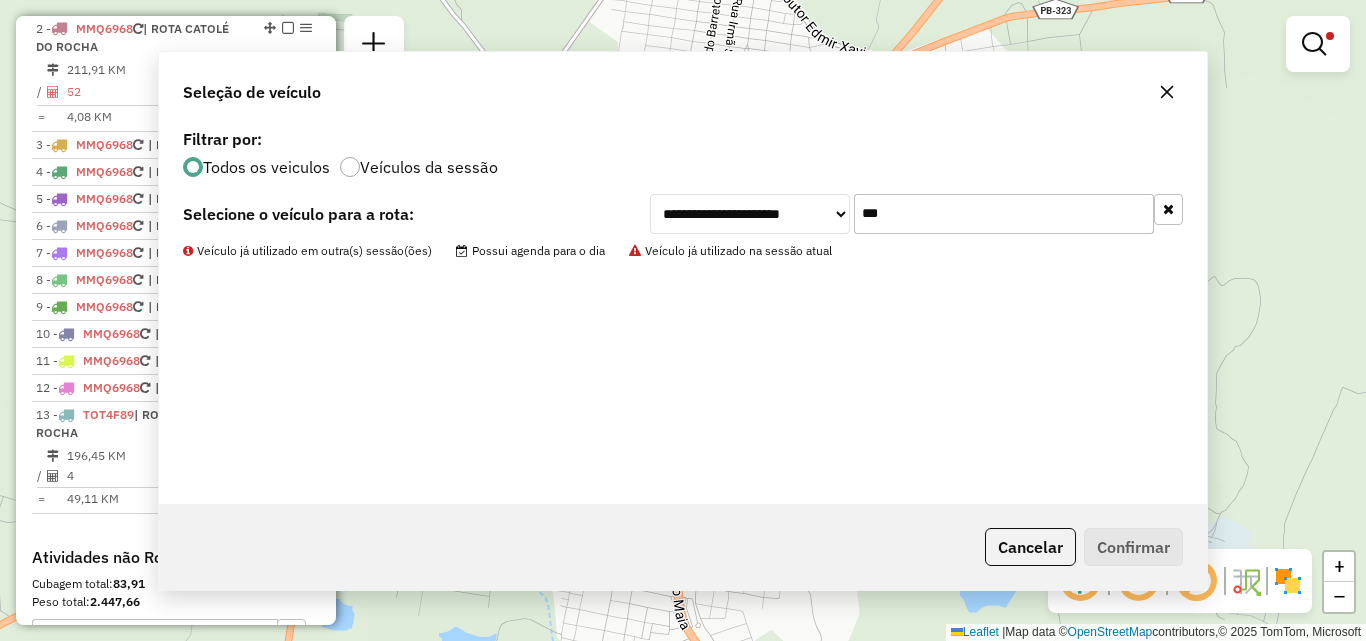 scroll, scrollTop: 364, scrollLeft: 0, axis: vertical 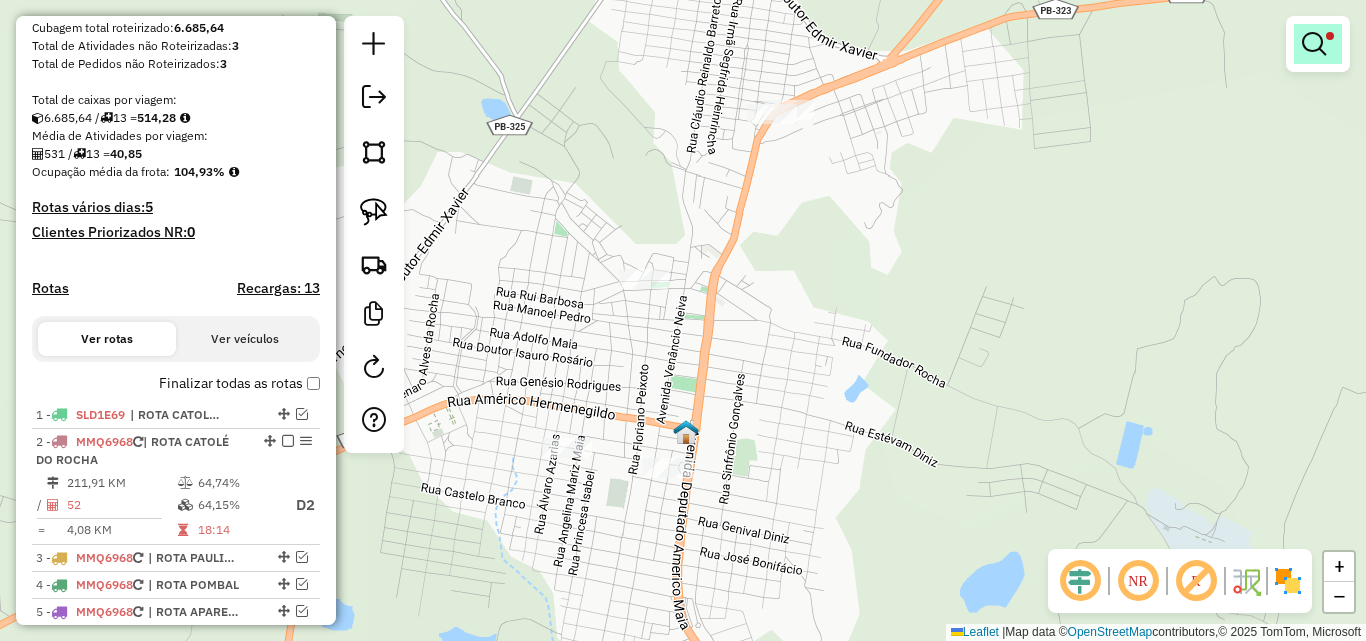 click at bounding box center [1314, 44] 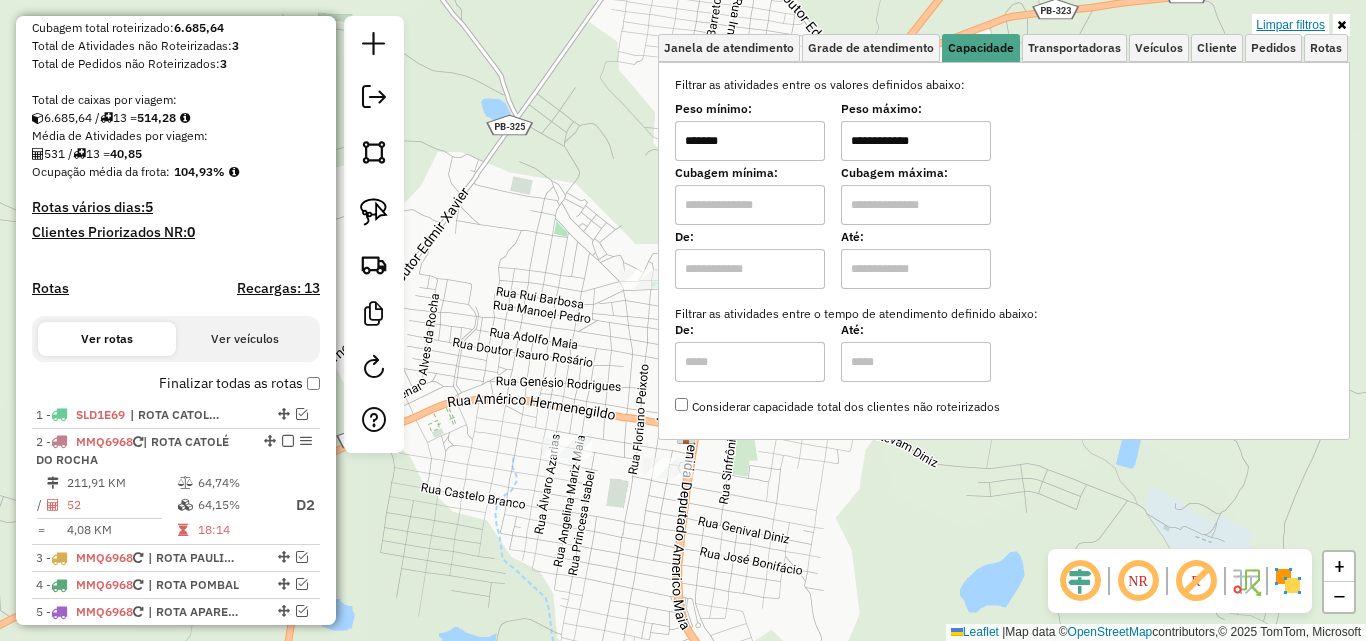 click on "Limpar filtros" at bounding box center (1290, 25) 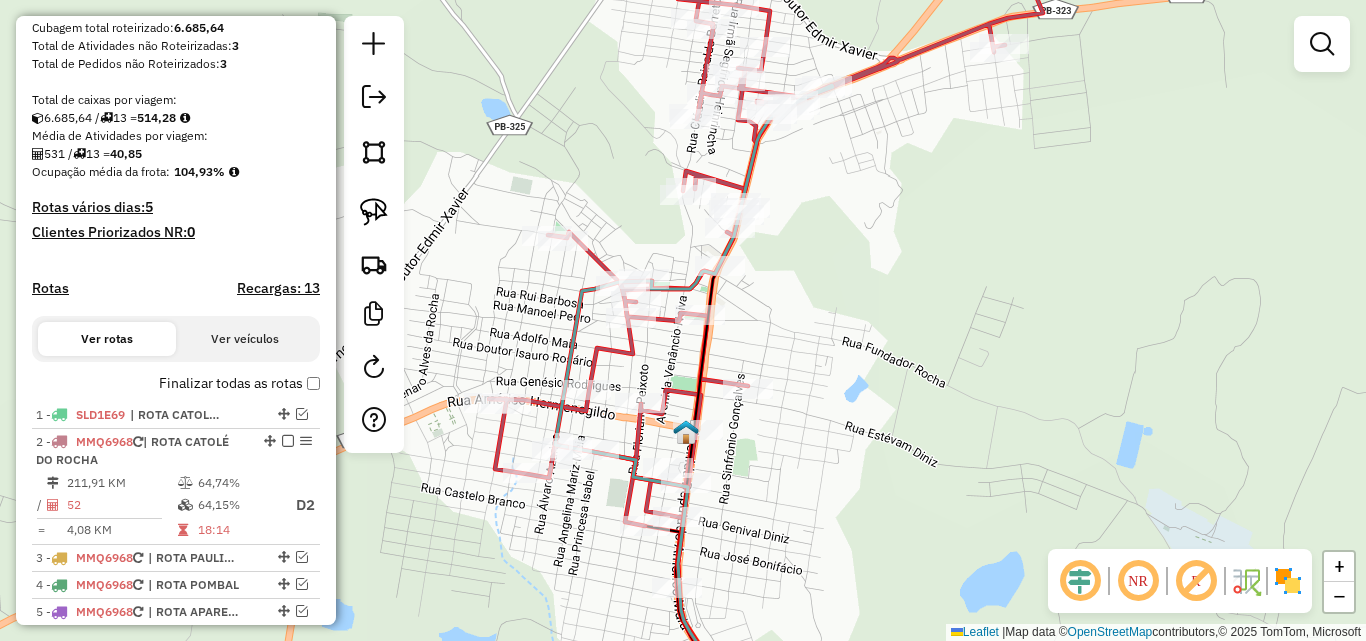 click 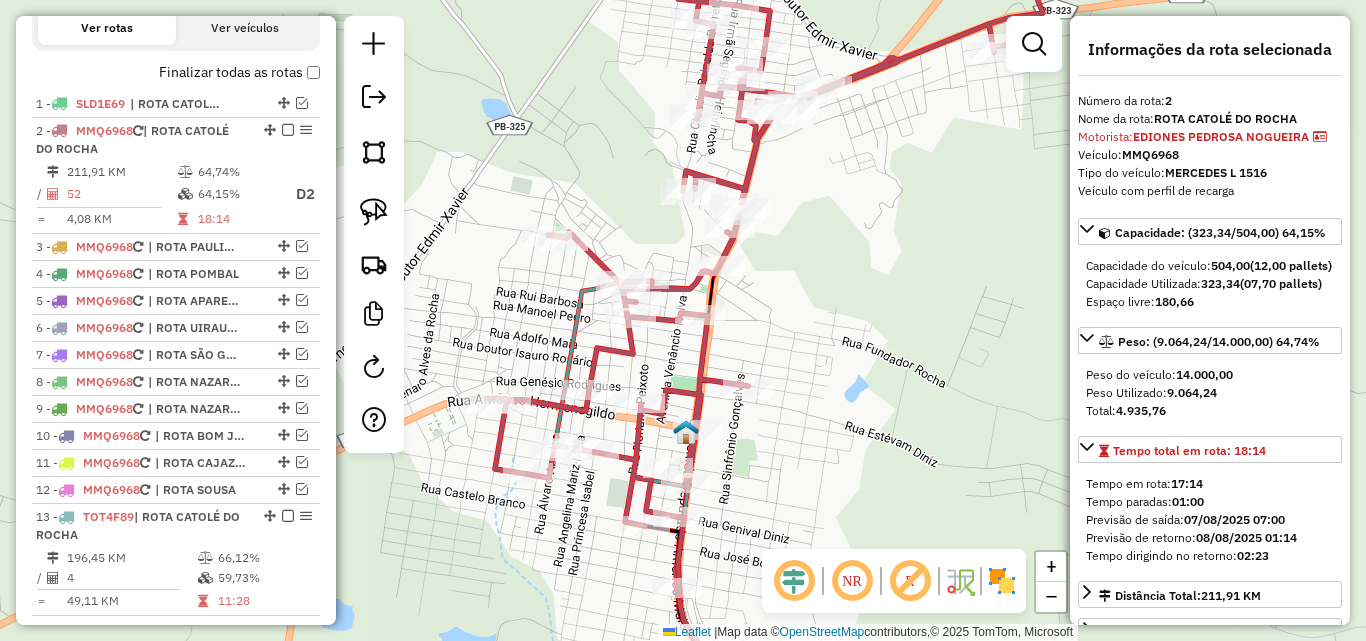 scroll, scrollTop: 777, scrollLeft: 0, axis: vertical 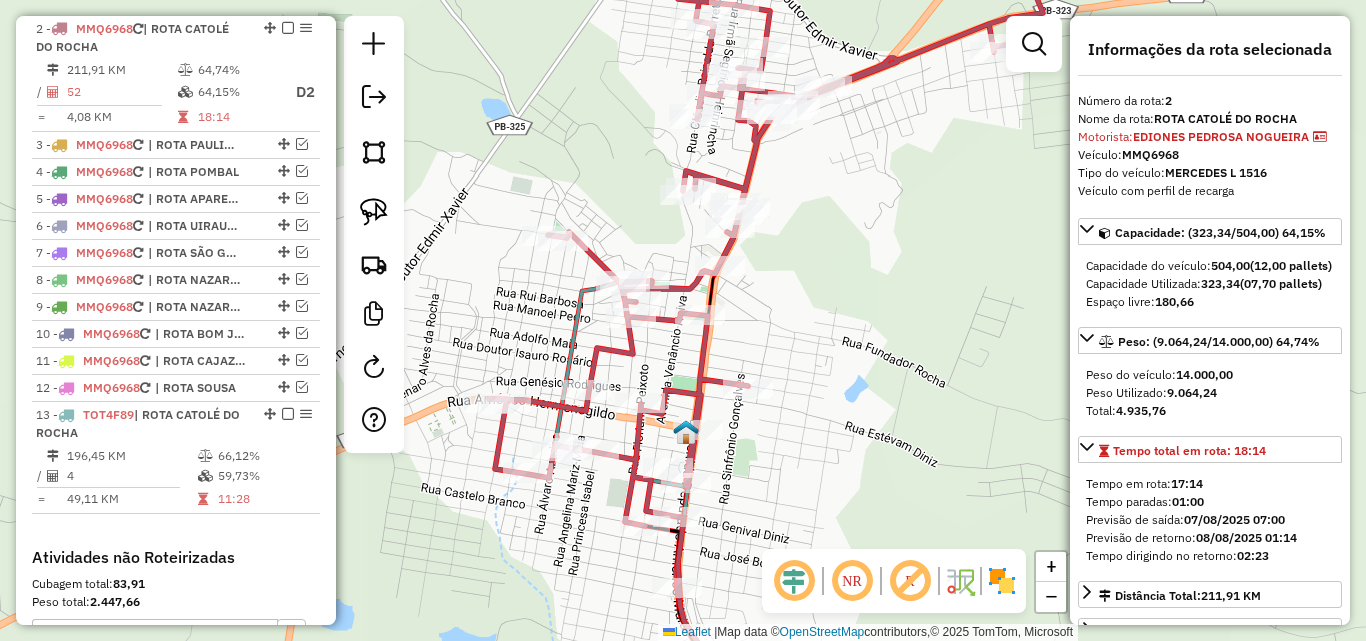 click 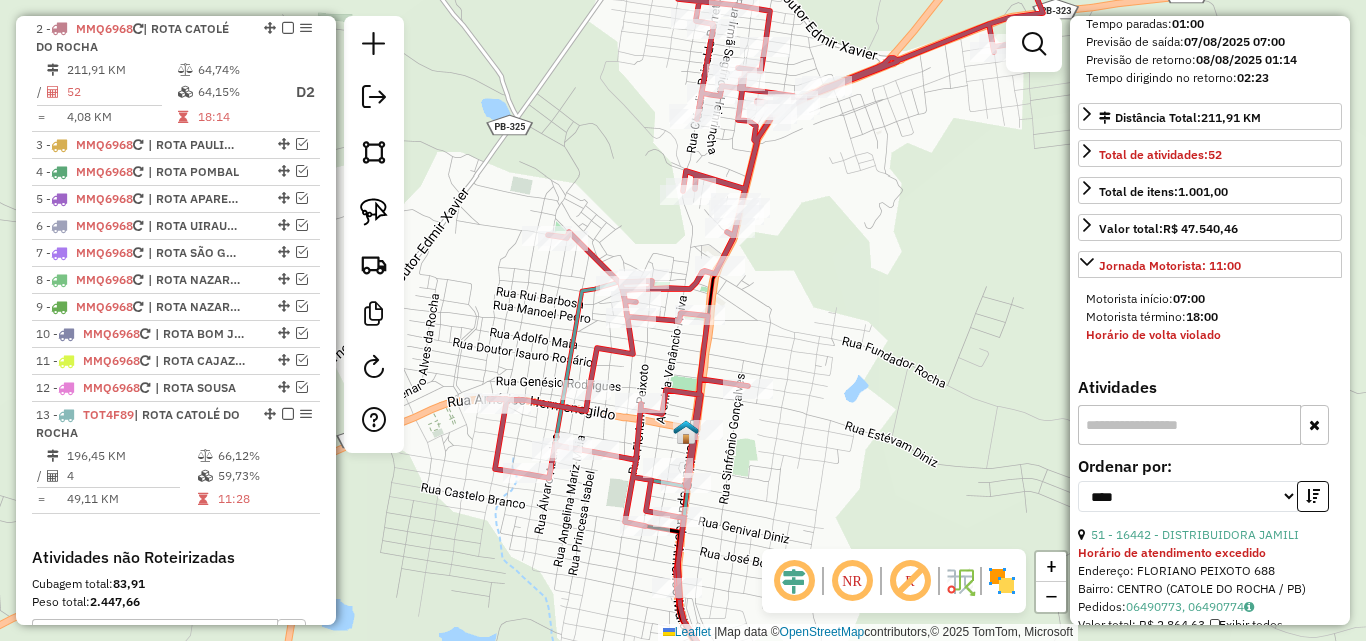 scroll, scrollTop: 700, scrollLeft: 0, axis: vertical 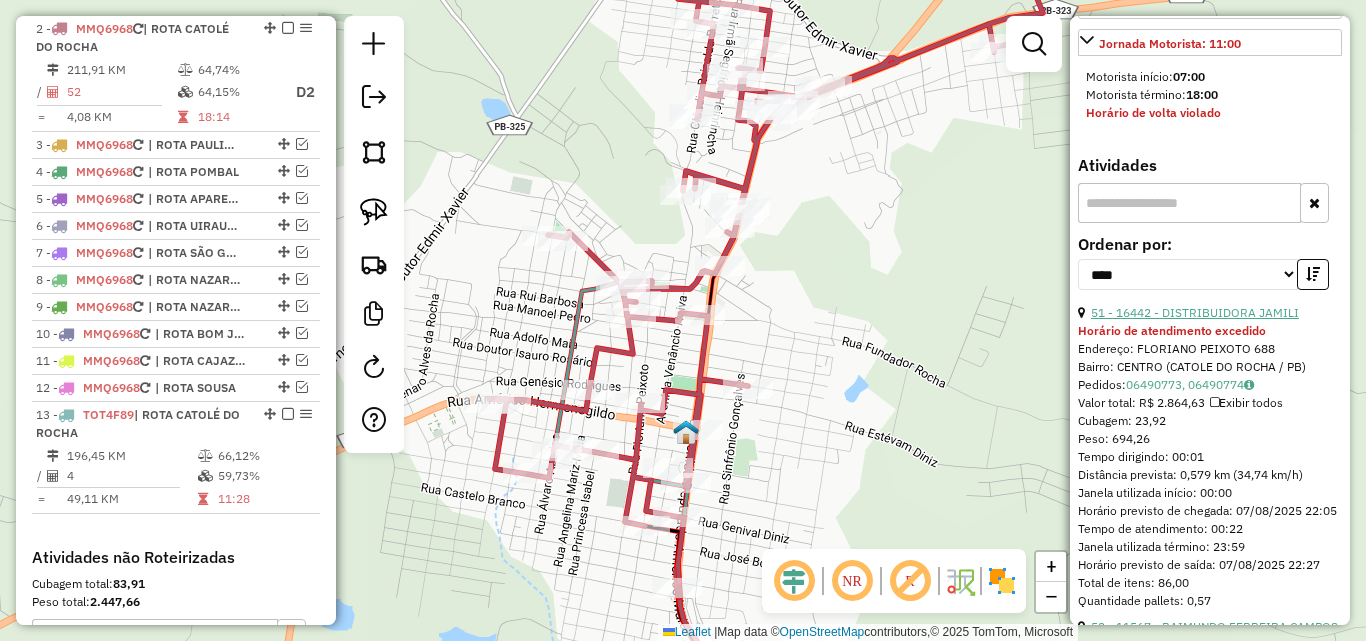 click on "51 - 16442 - DISTRIBUIDORA JAMILI" at bounding box center (1195, 312) 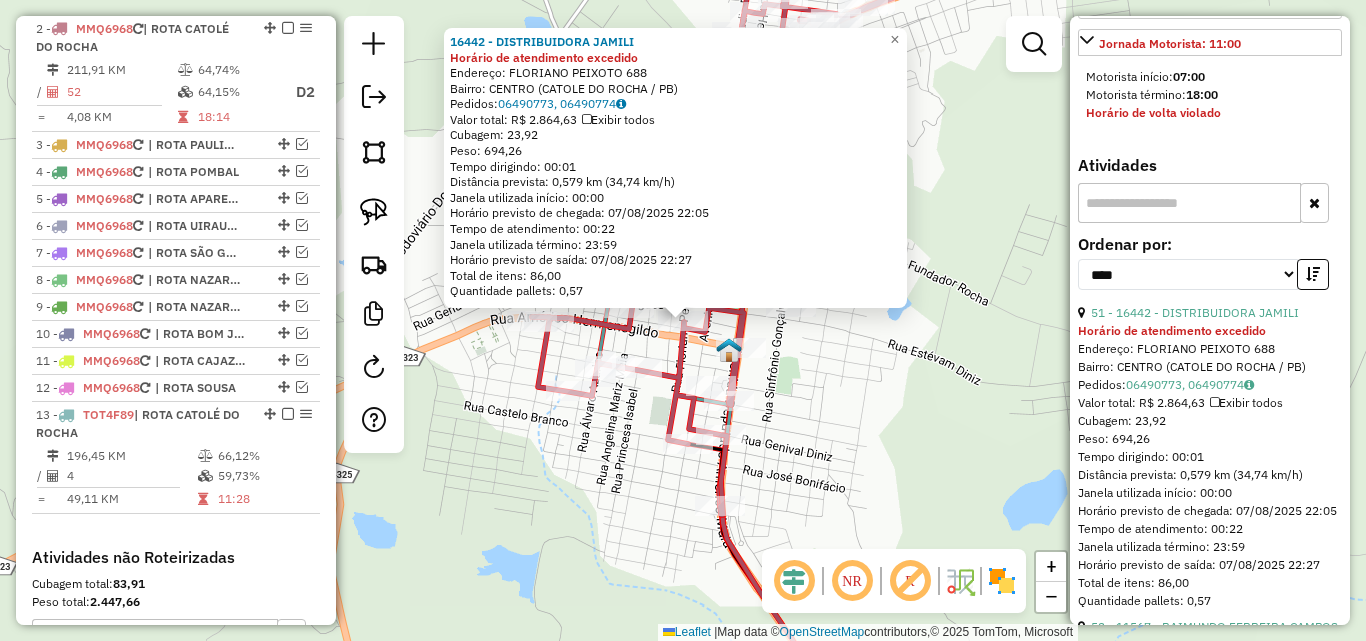 click on "16442 - DISTRIBUIDORA JAMILI Horário de atendimento excedido  Endereço:  FLORIANO PEIXOTO 688   Bairro: CENTRO (CATOLE DO ROCHA / PB)   Pedidos:  06490773, 06490774   Valor total: R$ 2.864,63   Exibir todos   Cubagem: 23,92  Peso: 694,26  Tempo dirigindo: 00:01   Distância prevista: 0,579 km (34,74 km/h)   Janela utilizada início: 00:00   Horário previsto de chegada: 07/08/2025 22:05   Tempo de atendimento: 00:22   Janela utilizada término: 23:59   Horário previsto de saída: 07/08/2025 22:27   Total de itens: 86,00   Quantidade pallets: 0,57  × Janela de atendimento Grade de atendimento Capacidade Transportadoras Veículos Cliente Pedidos  Rotas Selecione os dias de semana para filtrar as janelas de atendimento  Seg   Ter   Qua   Qui   Sex   Sáb   Dom  Informe o período da janela de atendimento: De: Até:  Filtrar exatamente a janela do cliente  Considerar janela de atendimento padrão  Selecione os dias de semana para filtrar as grades de atendimento  Seg   Ter   Qua   Qui   Sex   Sáb   Dom  De:" 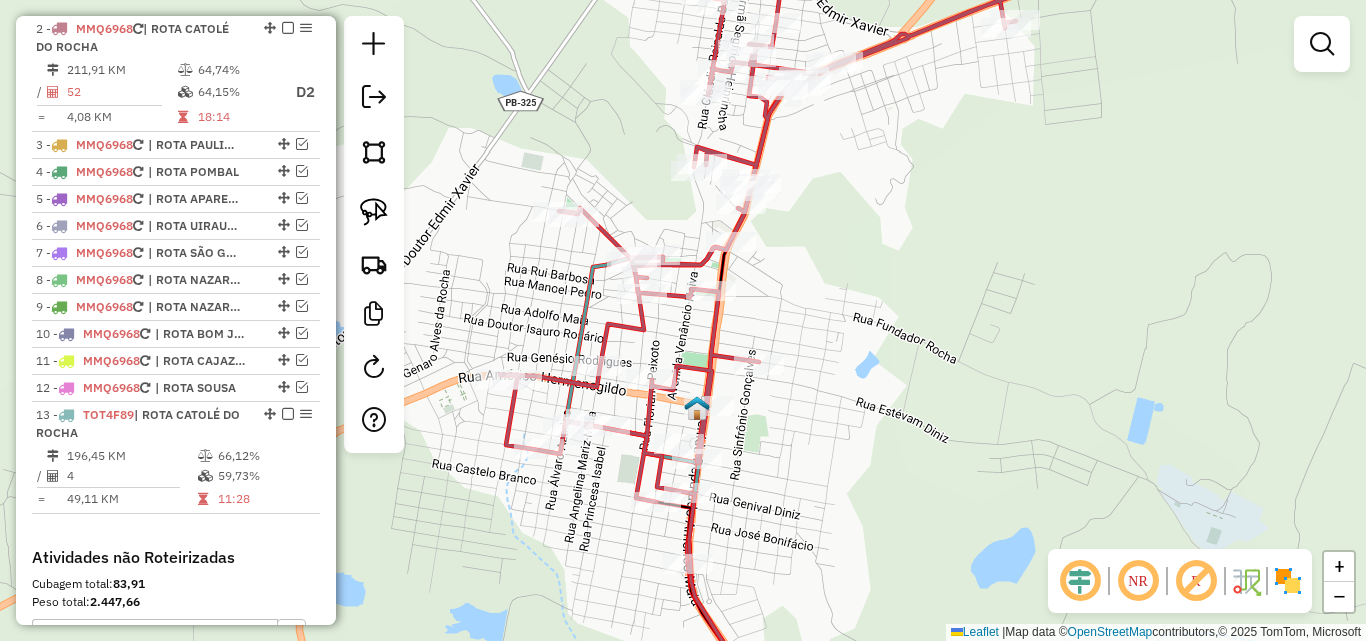 drag, startPoint x: 918, startPoint y: 342, endPoint x: 869, endPoint y: 424, distance: 95.524864 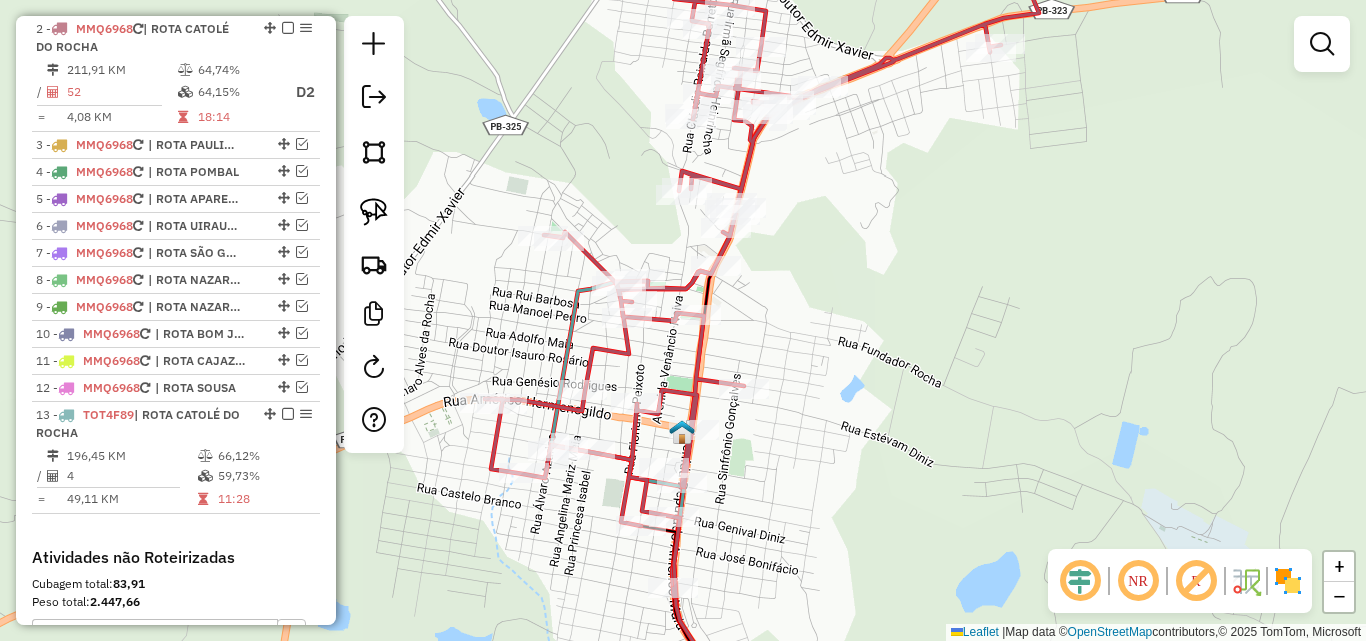 click 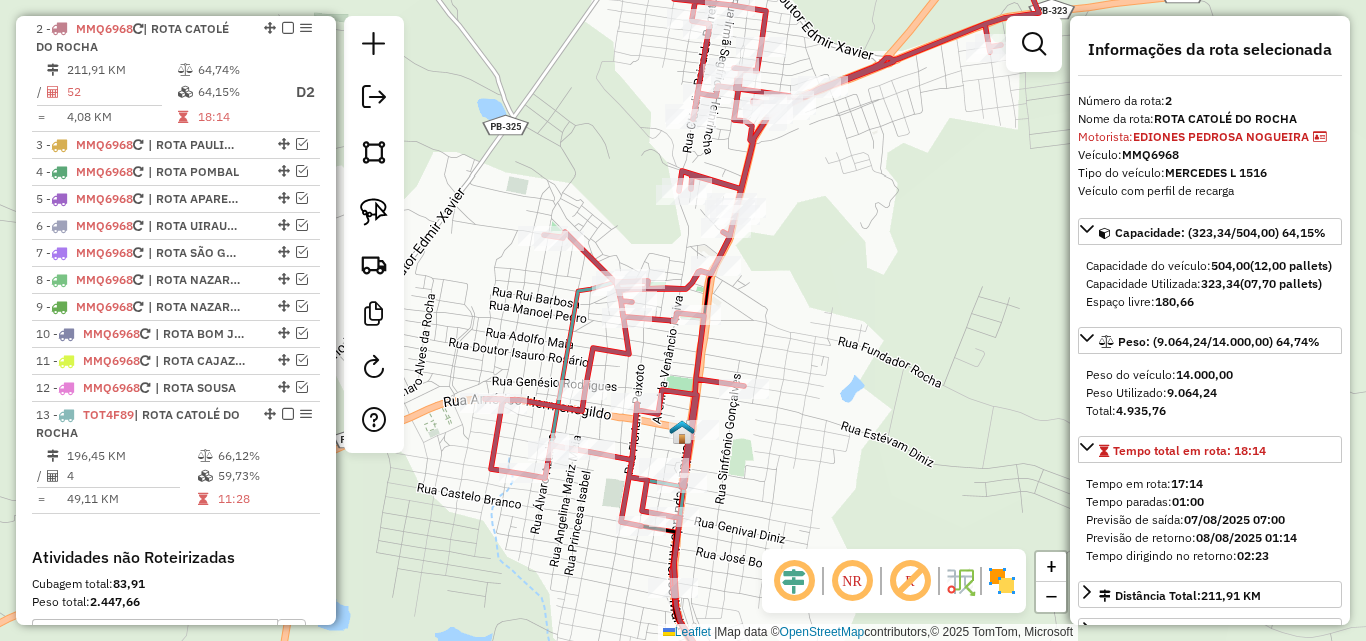 drag, startPoint x: 740, startPoint y: 172, endPoint x: 1048, endPoint y: 245, distance: 316.53278 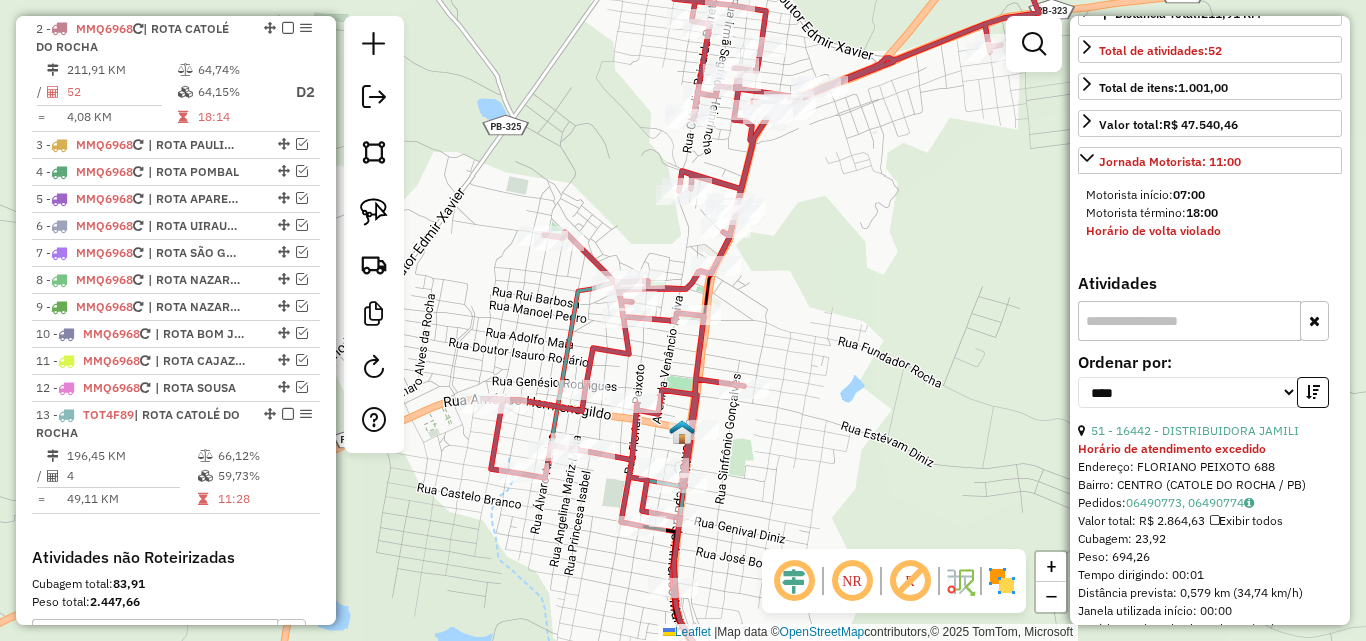 scroll, scrollTop: 600, scrollLeft: 0, axis: vertical 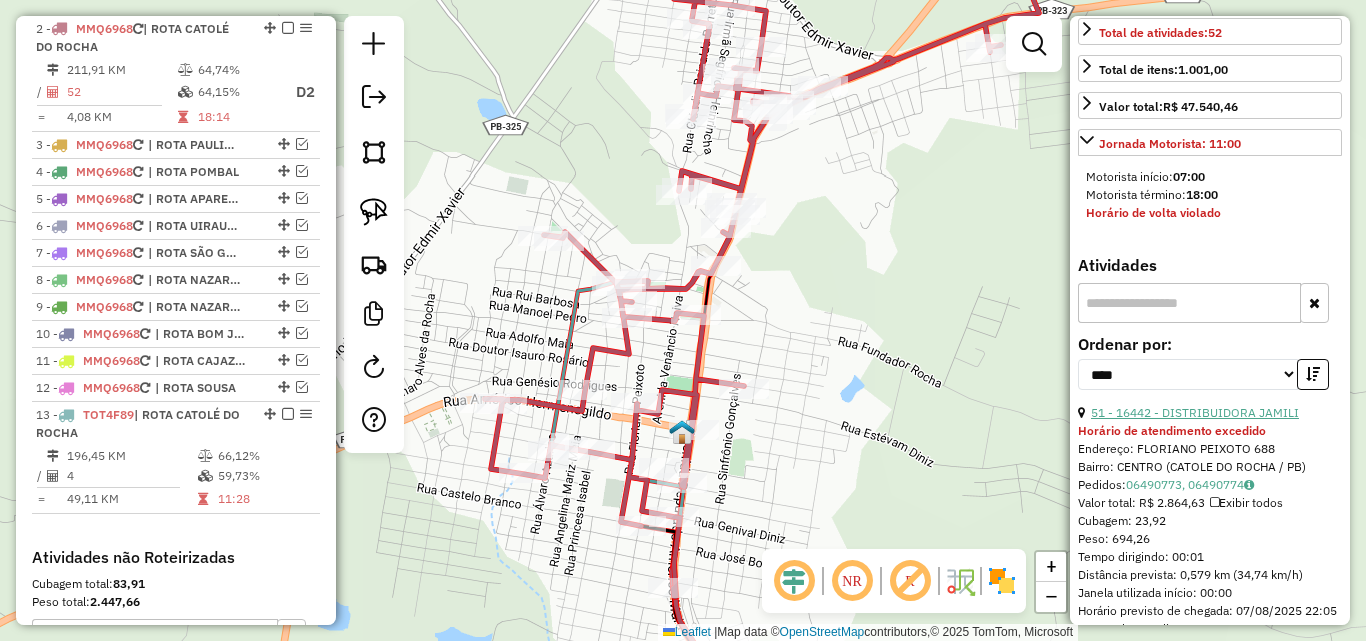 click on "51 - 16442 - DISTRIBUIDORA JAMILI" at bounding box center (1195, 412) 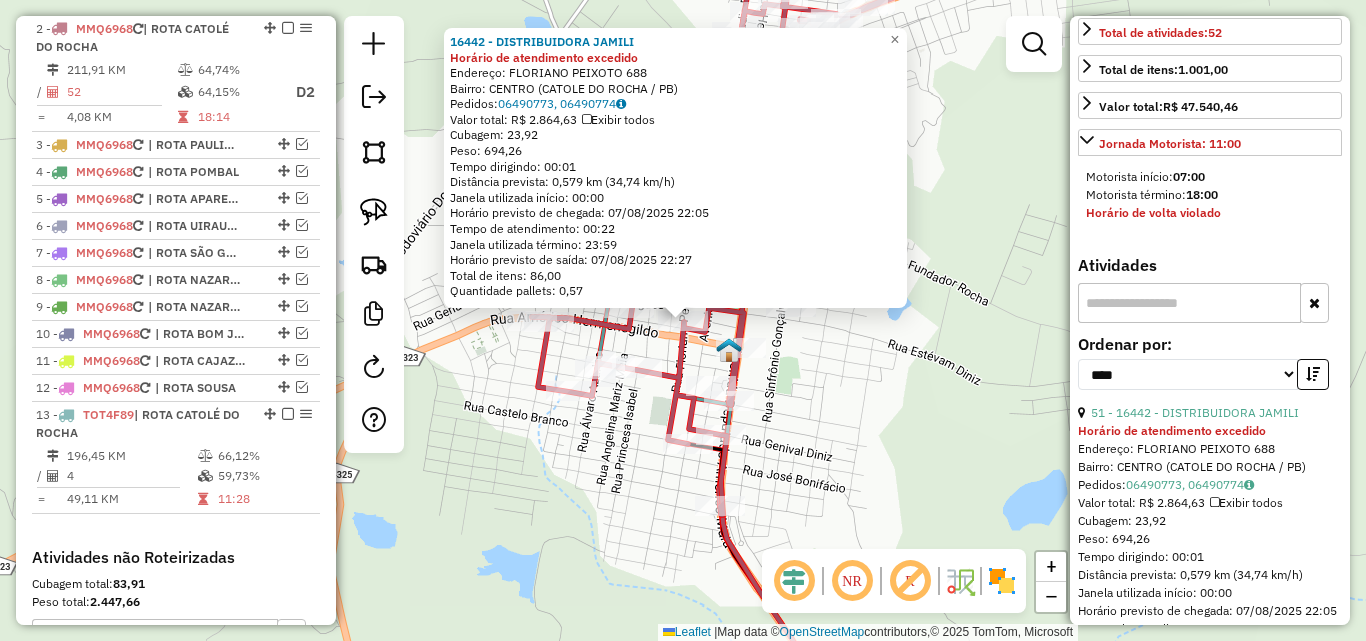 click on "16442 - DISTRIBUIDORA JAMILI Horário de atendimento excedido  Endereço:  FLORIANO PEIXOTO 688   Bairro: CENTRO (CATOLE DO ROCHA / PB)   Pedidos:  06490773, 06490774   Valor total: R$ 2.864,63   Exibir todos   Cubagem: 23,92  Peso: 694,26  Tempo dirigindo: 00:01   Distância prevista: 0,579 km (34,74 km/h)   Janela utilizada início: 00:00   Horário previsto de chegada: 07/08/2025 22:05   Tempo de atendimento: 00:22   Janela utilizada término: 23:59   Horário previsto de saída: 07/08/2025 22:27   Total de itens: 86,00   Quantidade pallets: 0,57  × Janela de atendimento Grade de atendimento Capacidade Transportadoras Veículos Cliente Pedidos  Rotas Selecione os dias de semana para filtrar as janelas de atendimento  Seg   Ter   Qua   Qui   Sex   Sáb   Dom  Informe o período da janela de atendimento: De: Até:  Filtrar exatamente a janela do cliente  Considerar janela de atendimento padrão  Selecione os dias de semana para filtrar as grades de atendimento  Seg   Ter   Qua   Qui   Sex   Sáb   Dom  De:" 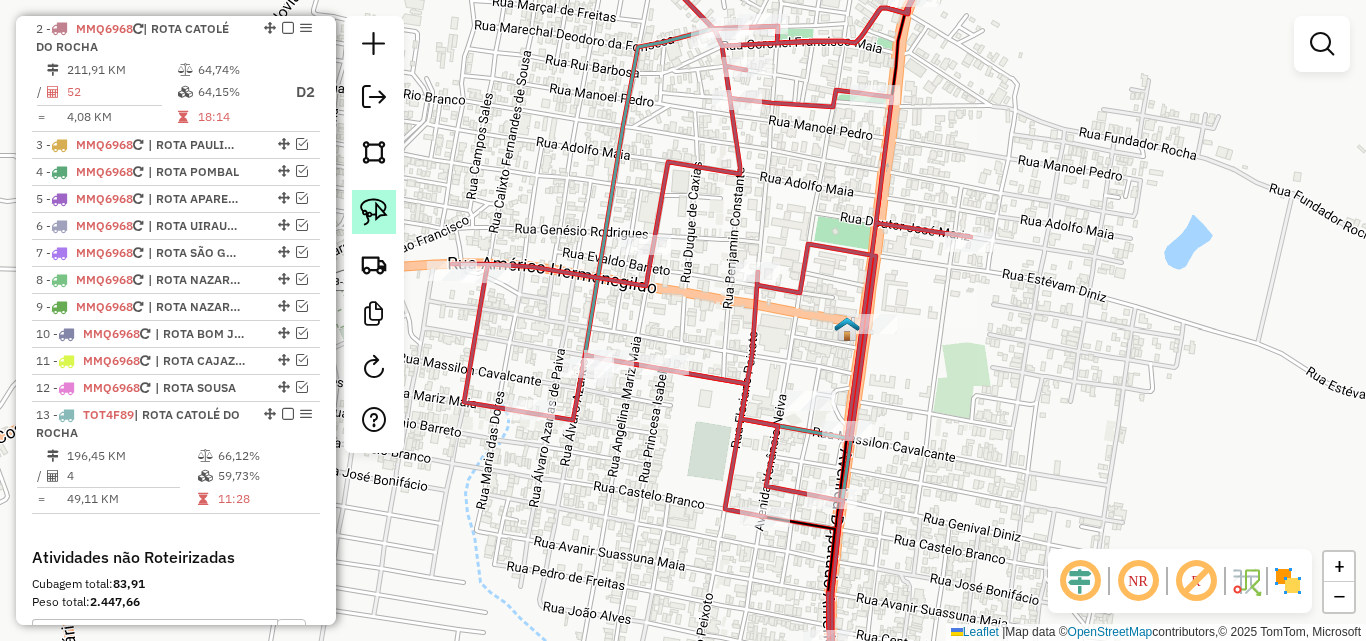 click 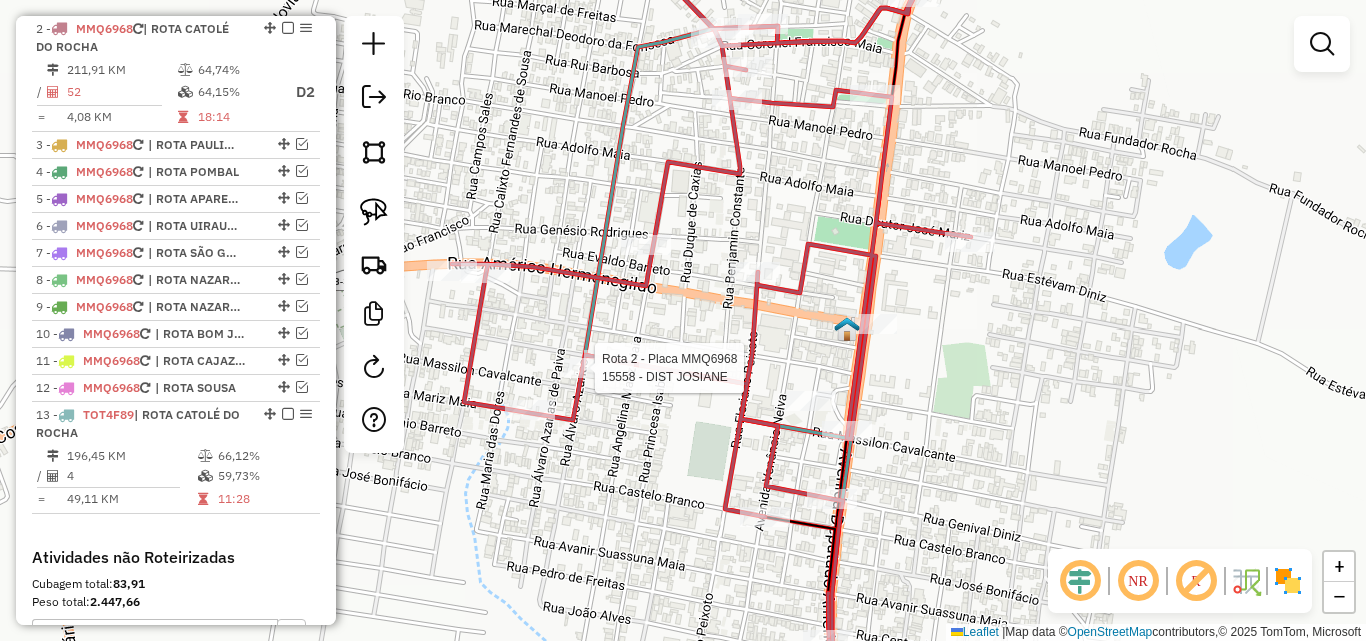 select on "*********" 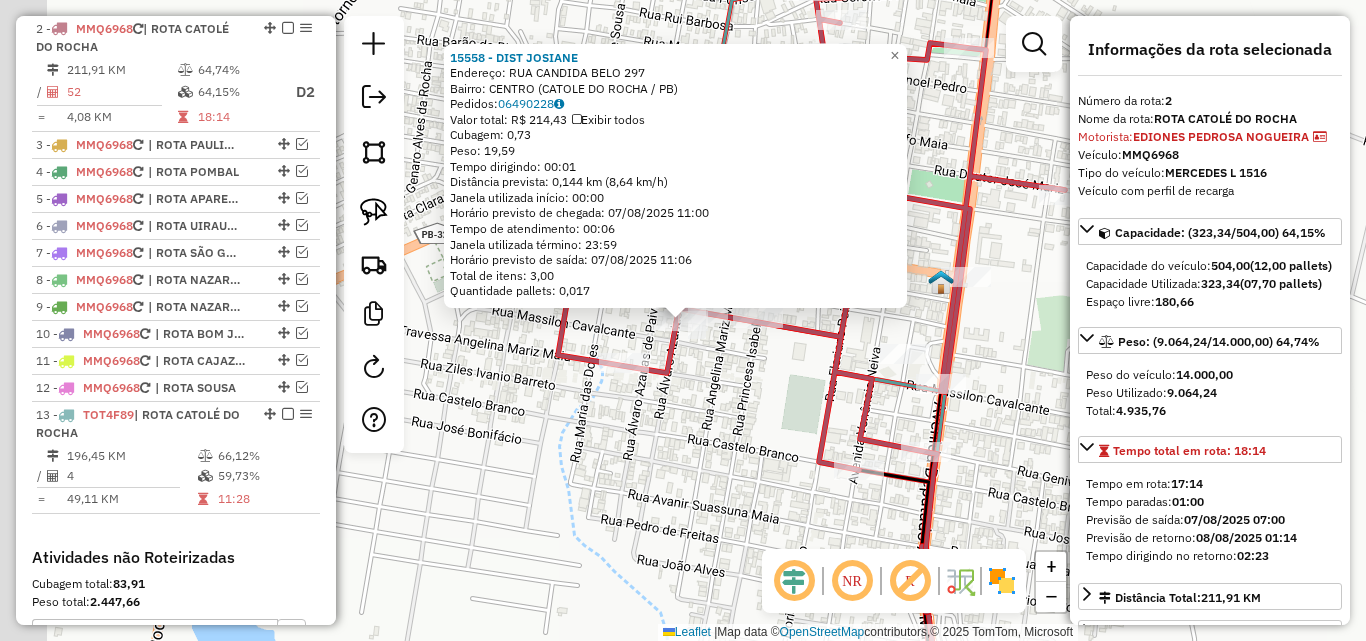 click on "Rota 2 - Placa MMQ6968  15558 - DIST JOSIANE 15558 - DIST JOSIANE  Endereço:  RUA CANDIDA BELO 297   Bairro: CENTRO (CATOLE DO ROCHA / PB)   Pedidos:  06490228   Valor total: R$ 214,43   Exibir todos   Cubagem: 0,73  Peso: 19,59  Tempo dirigindo: 00:01   Distância prevista: 0,144 km (8,64 km/h)   Janela utilizada início: 00:00   Horário previsto de chegada: 07/08/2025 11:00   Tempo de atendimento: 00:06   Janela utilizada término: 23:59   Horário previsto de saída: 07/08/2025 11:06   Total de itens: 3,00   Quantidade pallets: 0,017  × Janela de atendimento Grade de atendimento Capacidade Transportadoras Veículos Cliente Pedidos  Rotas Selecione os dias de semana para filtrar as janelas de atendimento  Seg   Ter   Qua   Qui   Sex   Sáb   Dom  Informe o período da janela de atendimento: De: Até:  Filtrar exatamente a janela do cliente  Considerar janela de atendimento padrão  Selecione os dias de semana para filtrar as grades de atendimento  Seg   Ter   Qua   Qui   Sex   Sáb   Dom   Peso mínimo:" 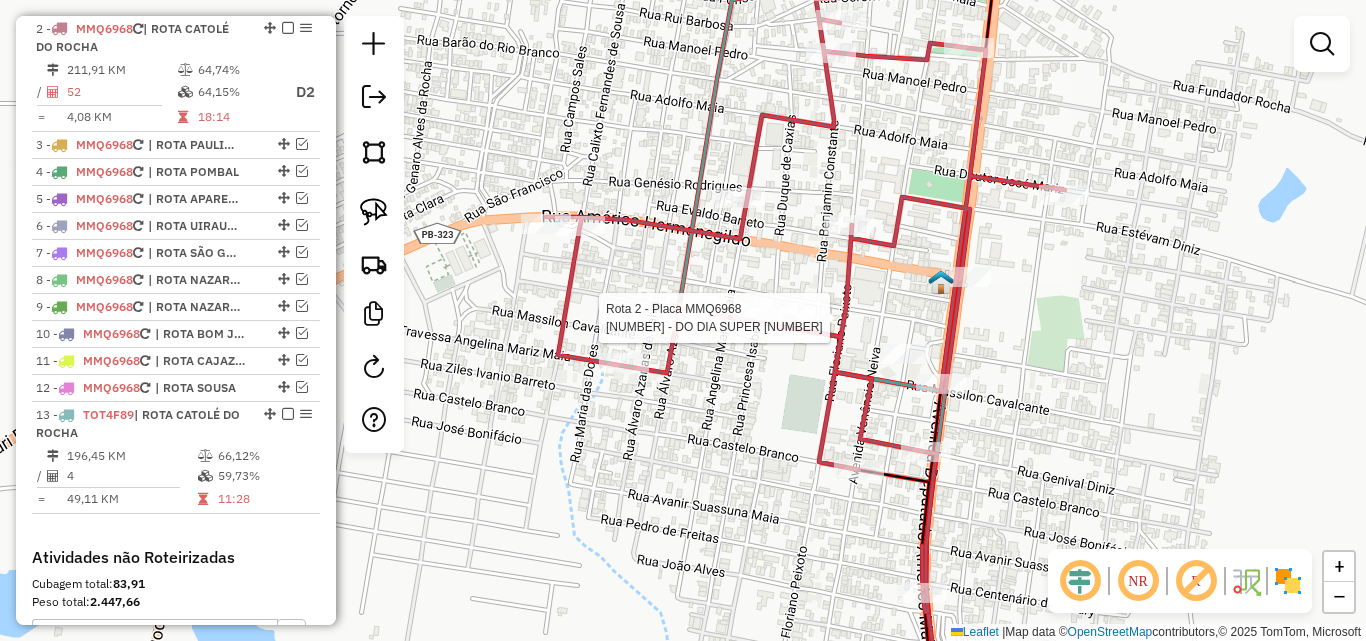 click 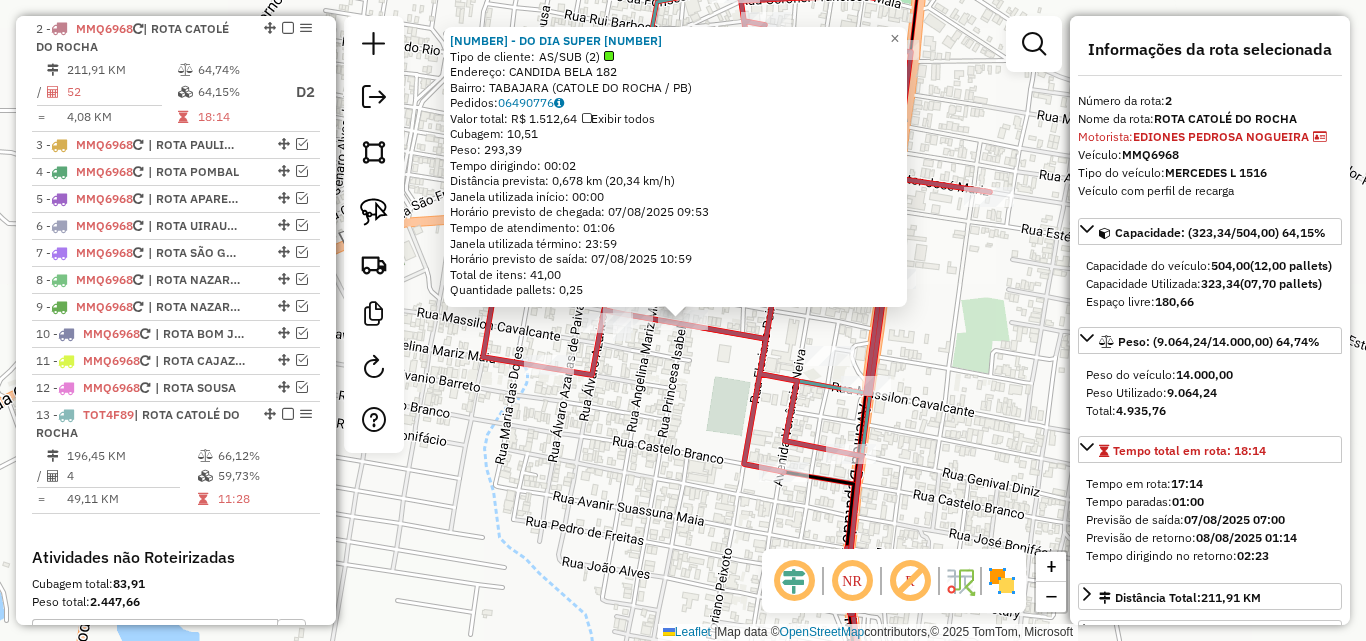 drag, startPoint x: 690, startPoint y: 411, endPoint x: 646, endPoint y: 394, distance: 47.169907 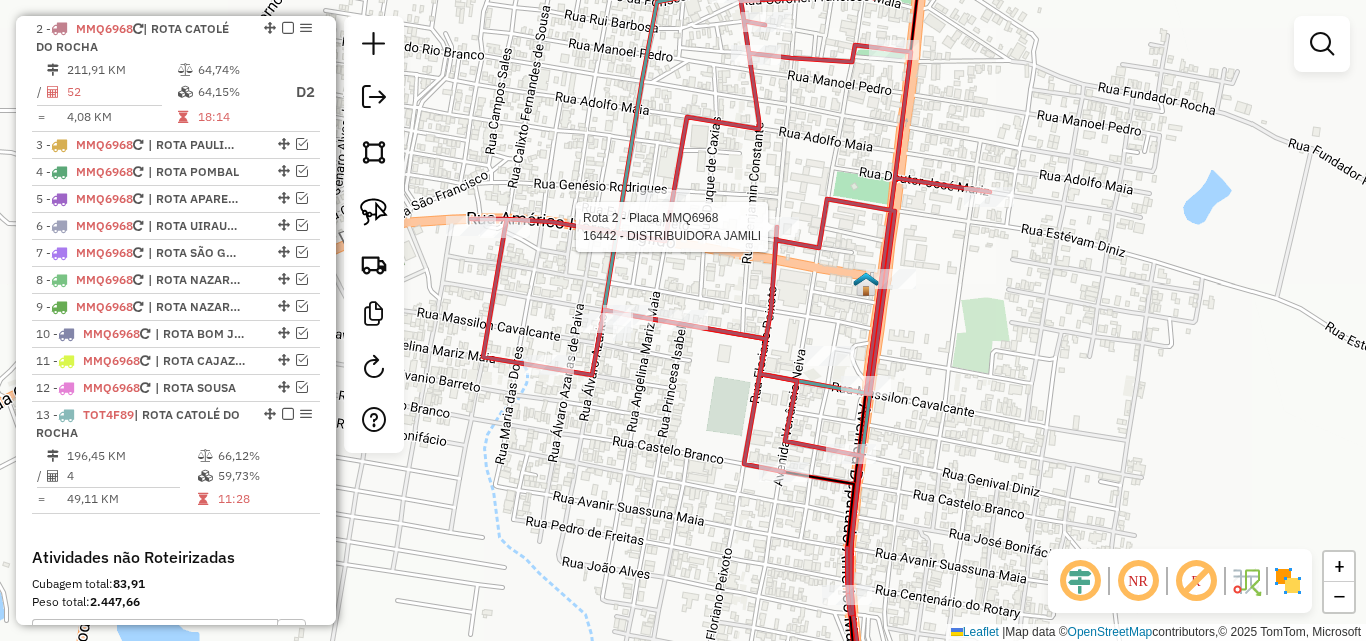 select on "*********" 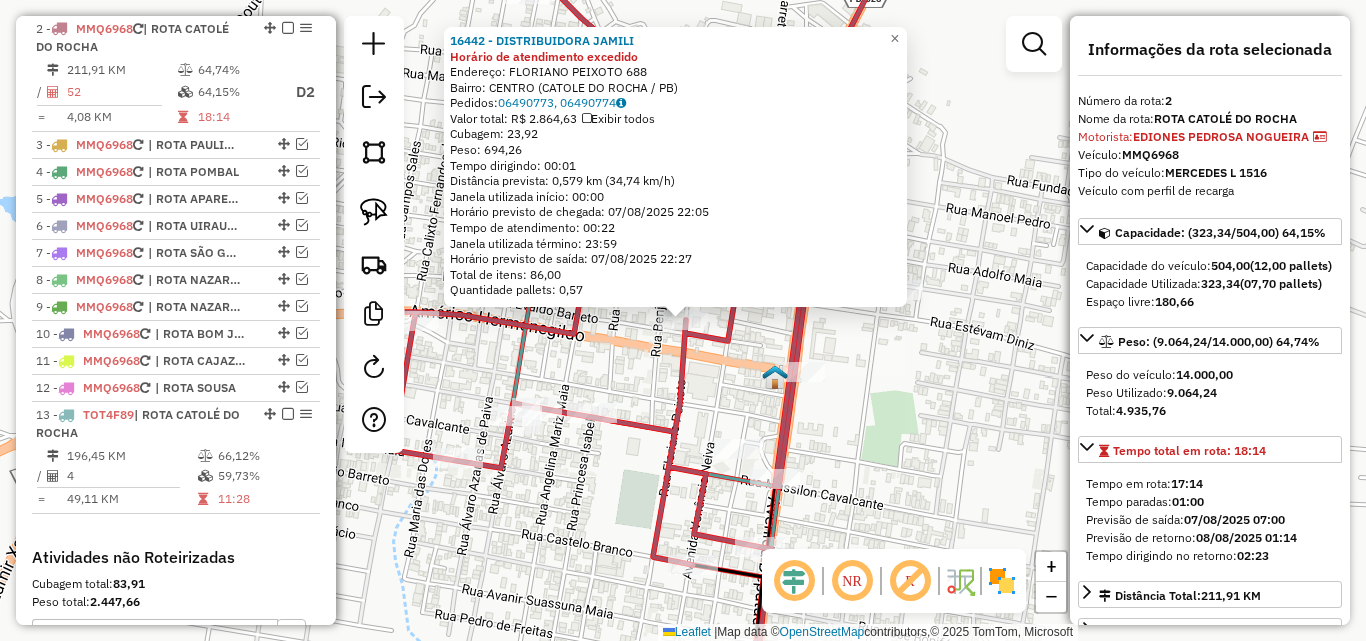 click on "16442 - DISTRIBUIDORA JAMILI Horário de atendimento excedido  Endereço:  FLORIANO PEIXOTO 688   Bairro: CENTRO (CATOLE DO ROCHA / PB)   Pedidos:  06490773, 06490774   Valor total: R$ 2.864,63   Exibir todos   Cubagem: 23,92  Peso: 694,26  Tempo dirigindo: 00:01   Distância prevista: 0,579 km (34,74 km/h)   Janela utilizada início: 00:00   Horário previsto de chegada: 07/08/2025 22:05   Tempo de atendimento: 00:22   Janela utilizada término: 23:59   Horário previsto de saída: 07/08/2025 22:27   Total de itens: 86,00   Quantidade pallets: 0,57  × Janela de atendimento Grade de atendimento Capacidade Transportadoras Veículos Cliente Pedidos  Rotas Selecione os dias de semana para filtrar as janelas de atendimento  Seg   Ter   Qua   Qui   Sex   Sáb   Dom  Informe o período da janela de atendimento: De: Até:  Filtrar exatamente a janela do cliente  Considerar janela de atendimento padrão  Selecione os dias de semana para filtrar as grades de atendimento  Seg   Ter   Qua   Qui   Sex   Sáb   Dom  De:" 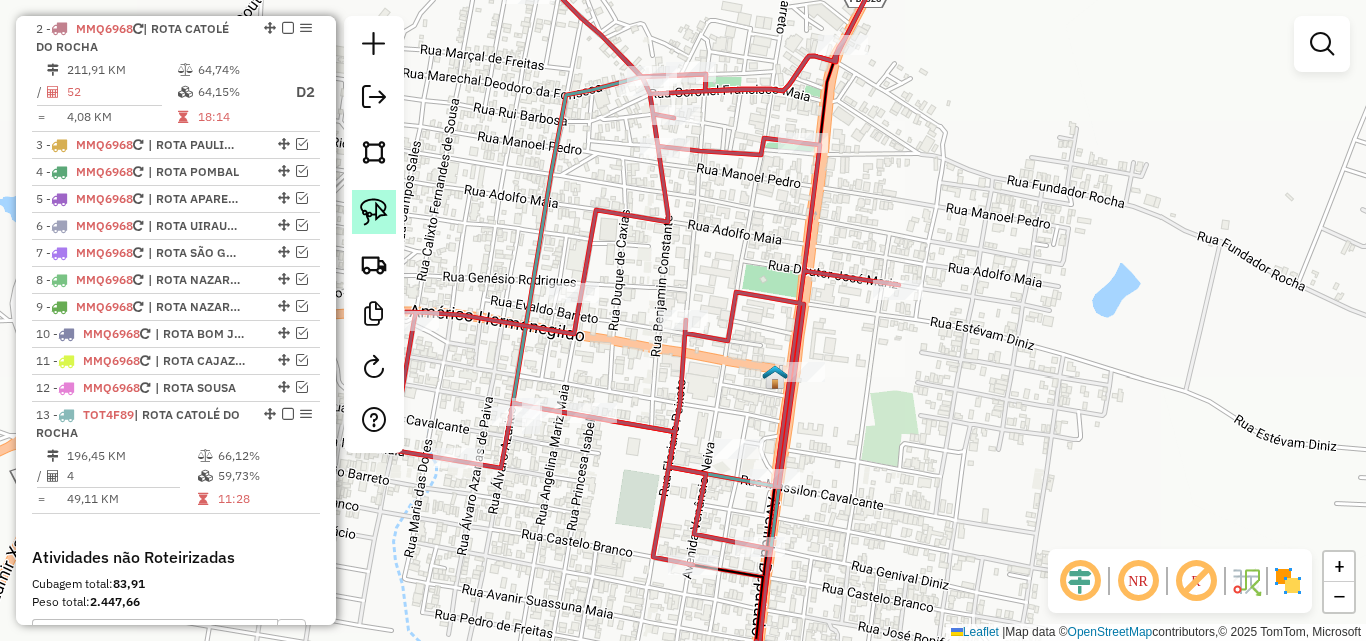 click 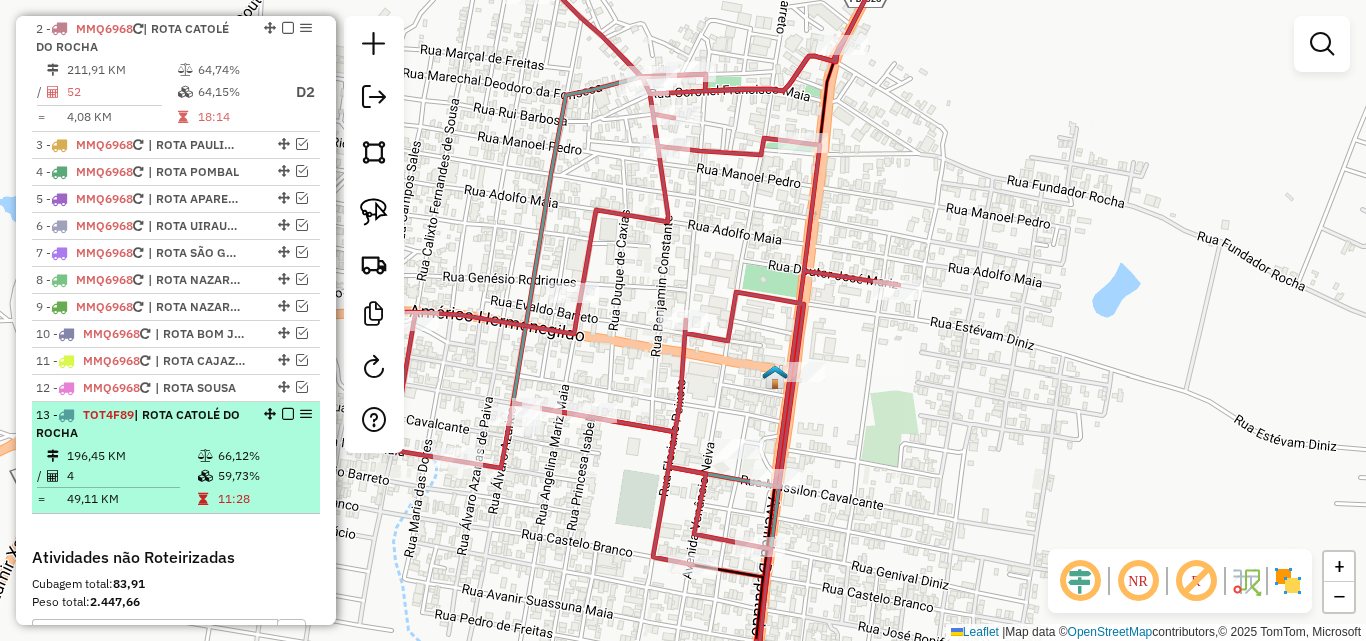 click on "66,12%" at bounding box center (264, 456) 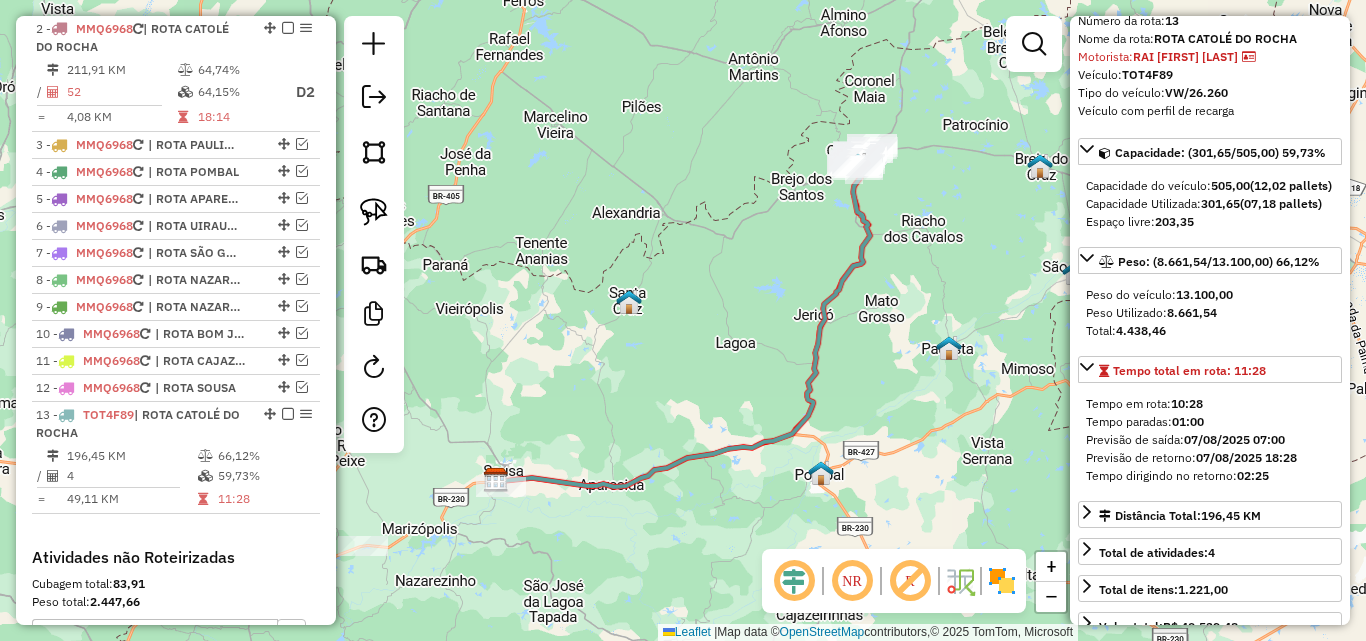 scroll, scrollTop: 200, scrollLeft: 0, axis: vertical 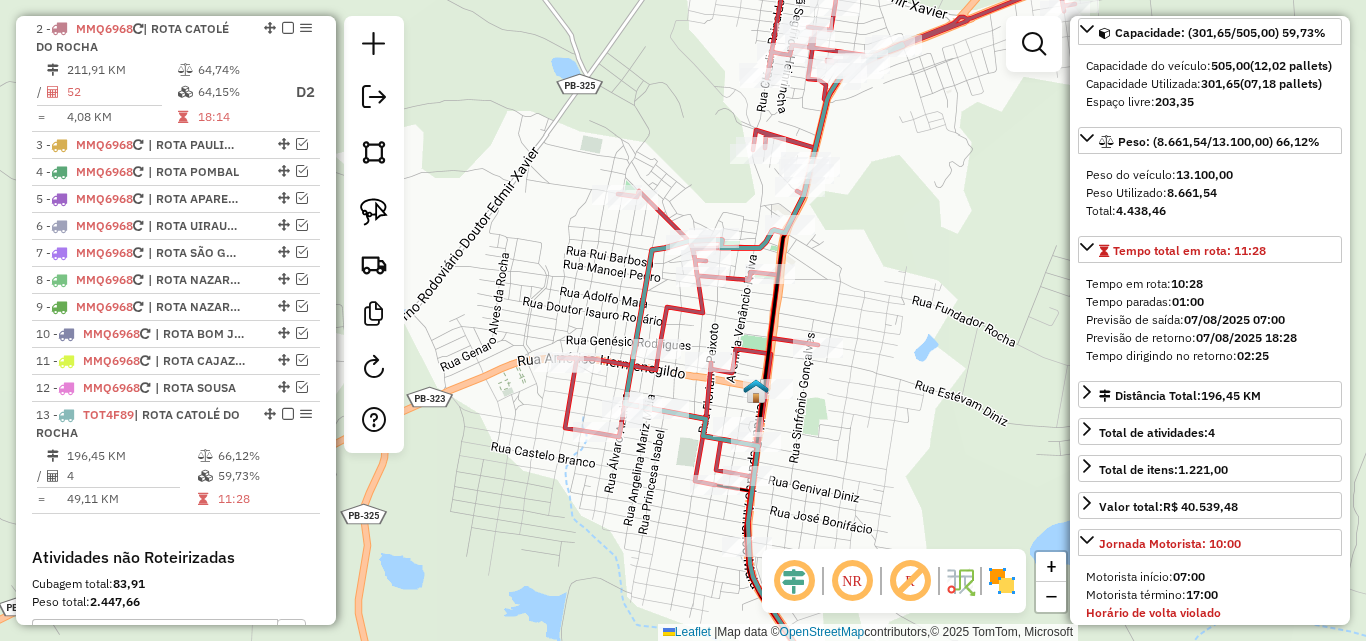 drag, startPoint x: 895, startPoint y: 299, endPoint x: 859, endPoint y: 331, distance: 48.166378 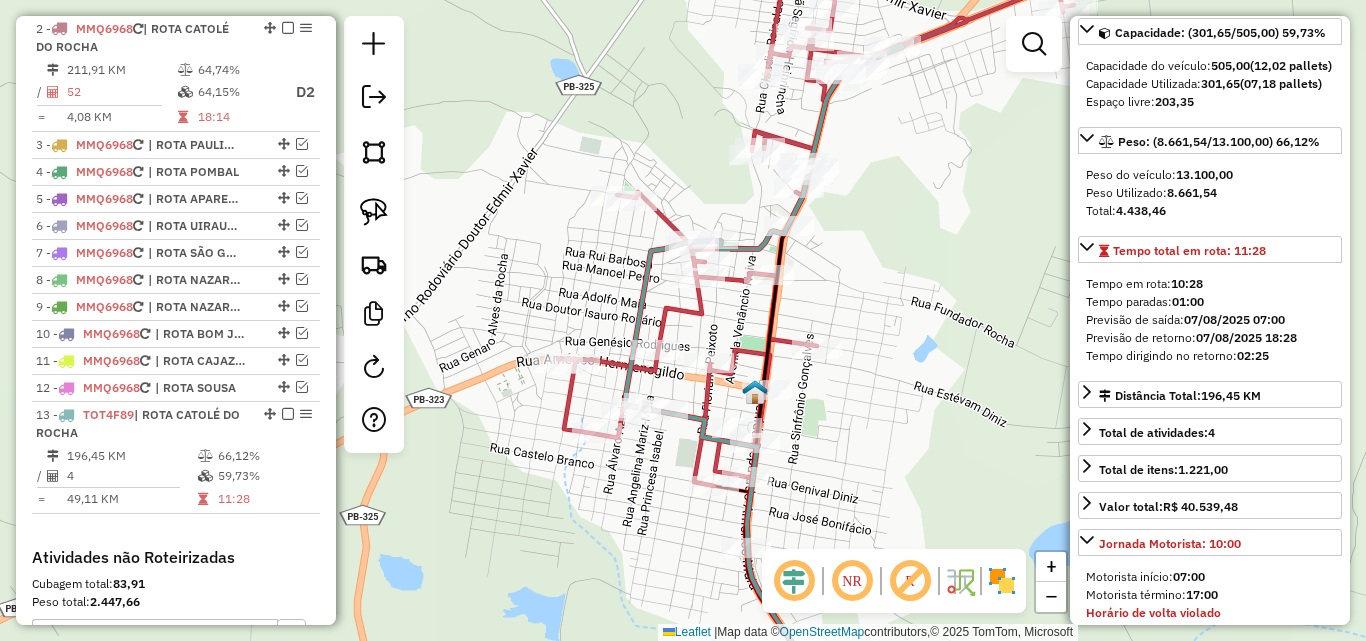 click 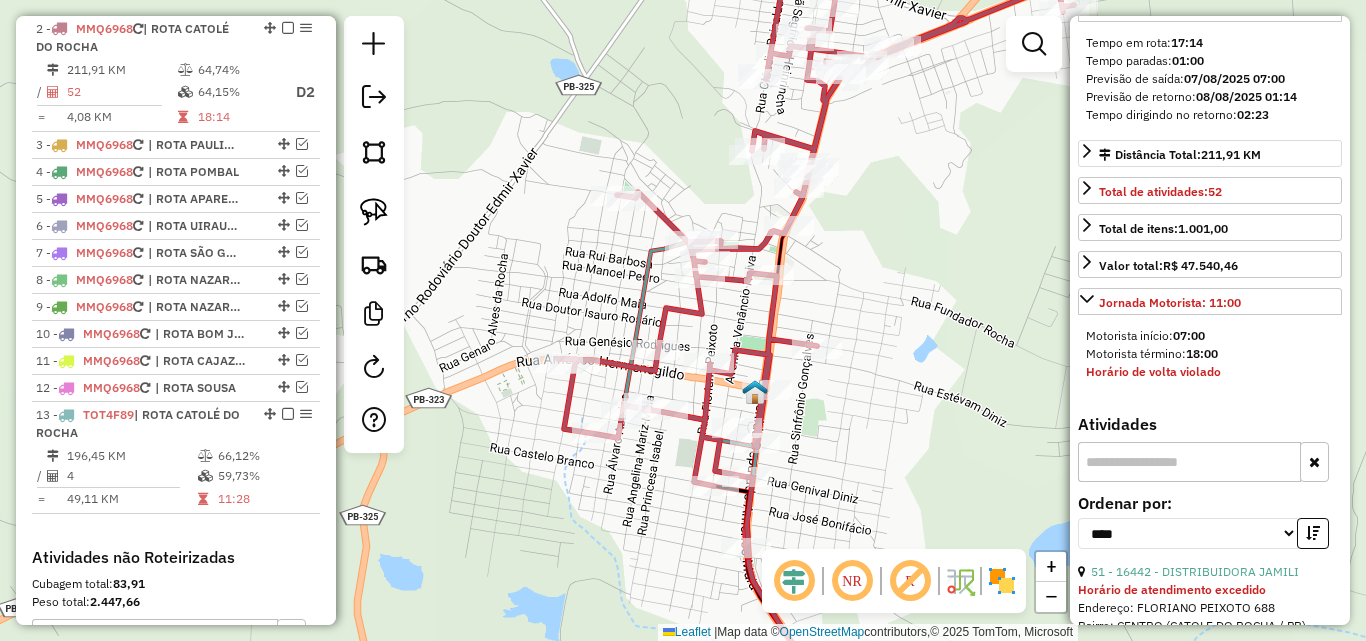 scroll, scrollTop: 700, scrollLeft: 0, axis: vertical 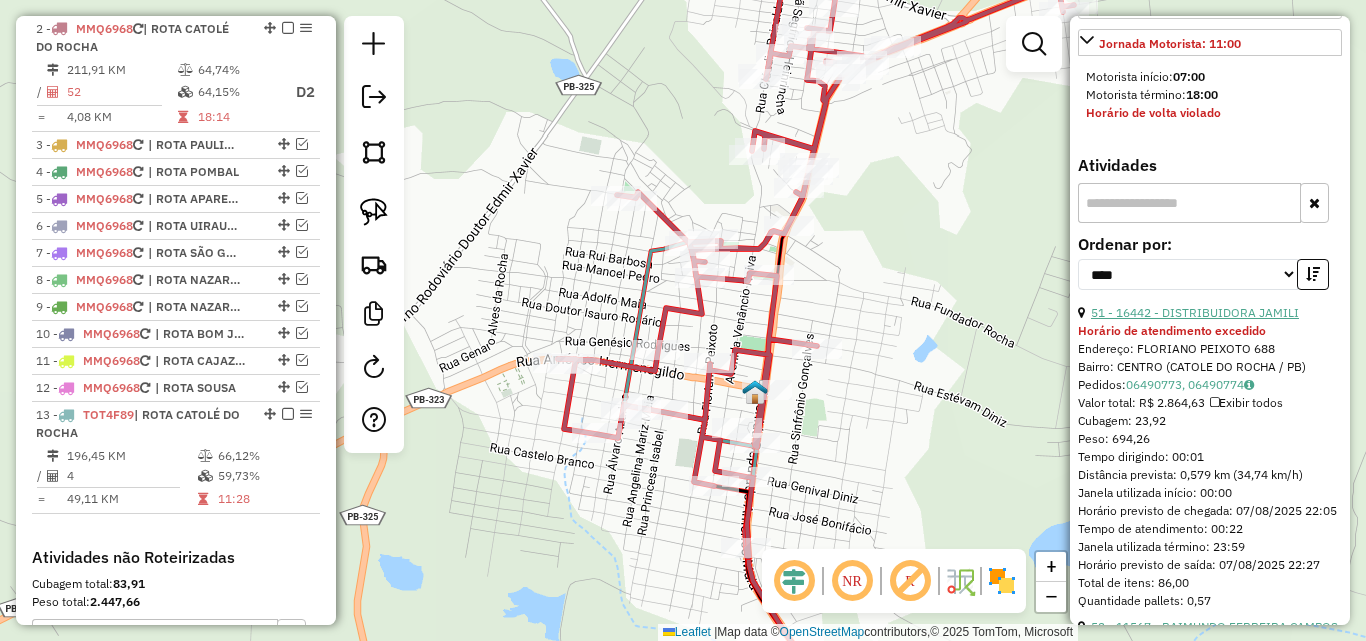 click on "51 - 16442 - DISTRIBUIDORA JAMILI" at bounding box center [1195, 312] 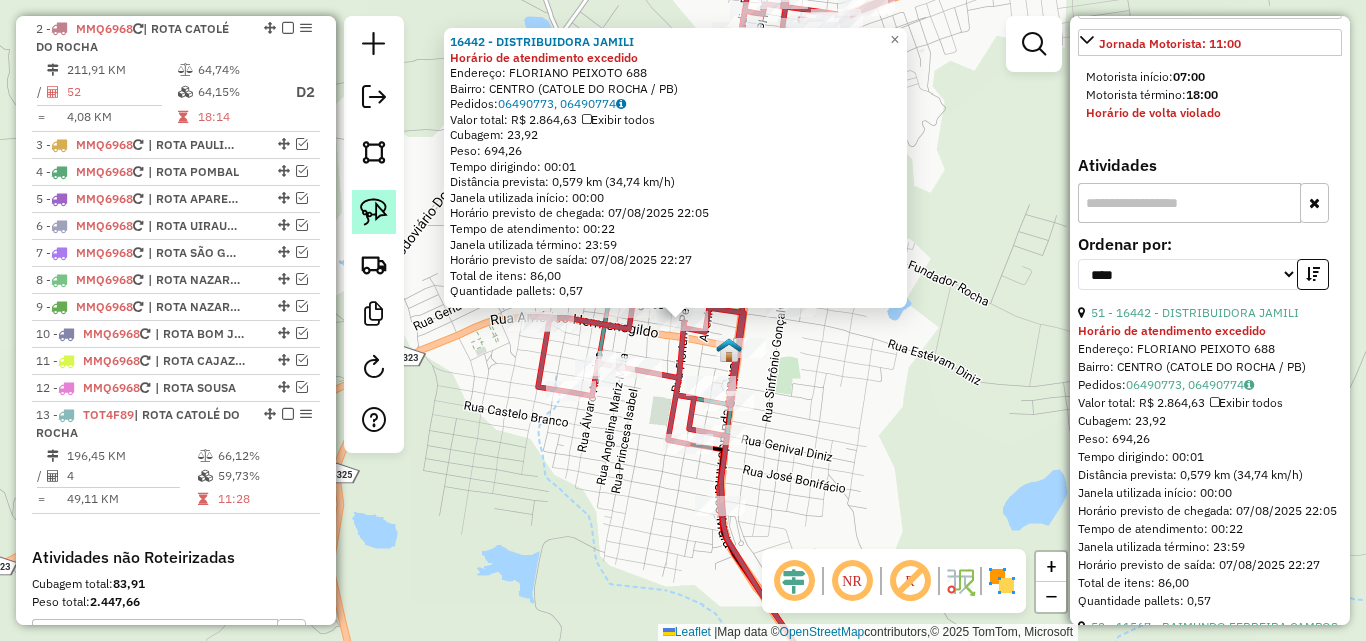 click 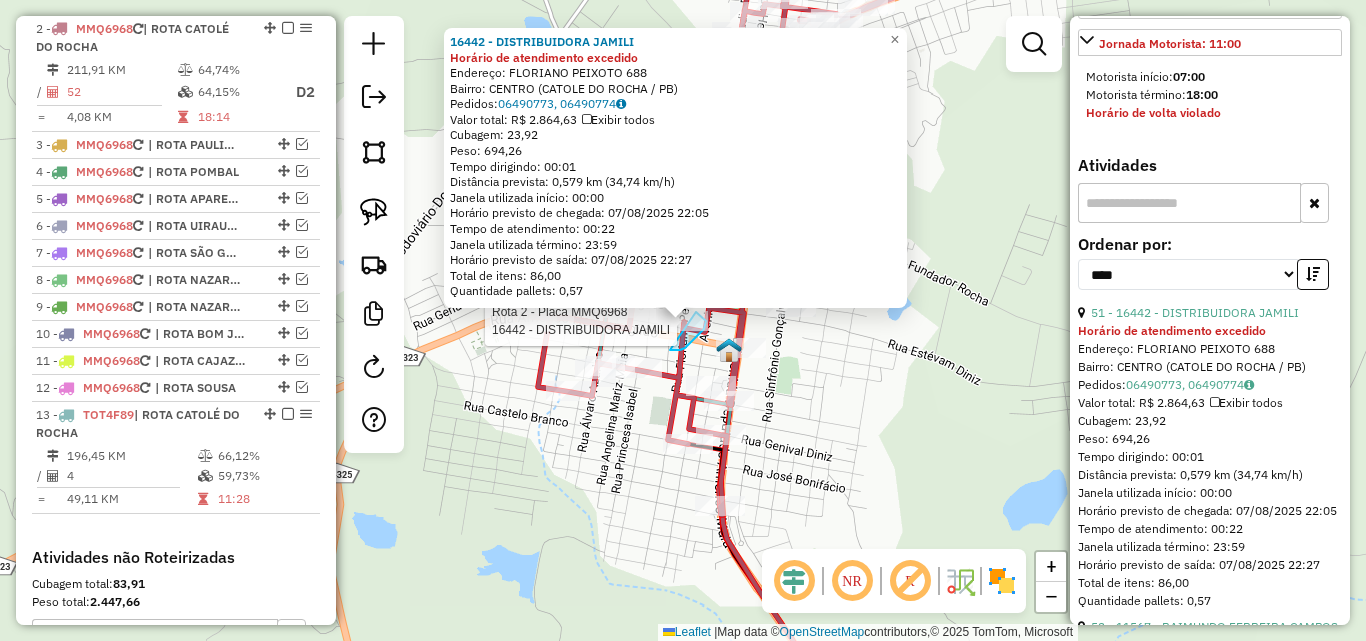 click on "Rota 2 - Placa MMQ6968  16442 - DISTRIBUIDORA JAMILI 16442 - DISTRIBUIDORA JAMILI Horário de atendimento excedido  Endereço:  FLORIANO PEIXOTO 688   Bairro: CENTRO (CATOLE DO ROCHA / PB)   Pedidos:  06490773, 06490774   Valor total: R$ 2.864,63   Exibir todos   Cubagem: 23,92  Peso: 694,26  Tempo dirigindo: 00:01   Distância prevista: 0,579 km (34,74 km/h)   Janela utilizada início: 00:00   Horário previsto de chegada: 07/08/2025 22:05   Tempo de atendimento: 00:22   Janela utilizada término: 23:59   Horário previsto de saída: 07/08/2025 22:27   Total de itens: 86,00   Quantidade pallets: 0,57  ×" 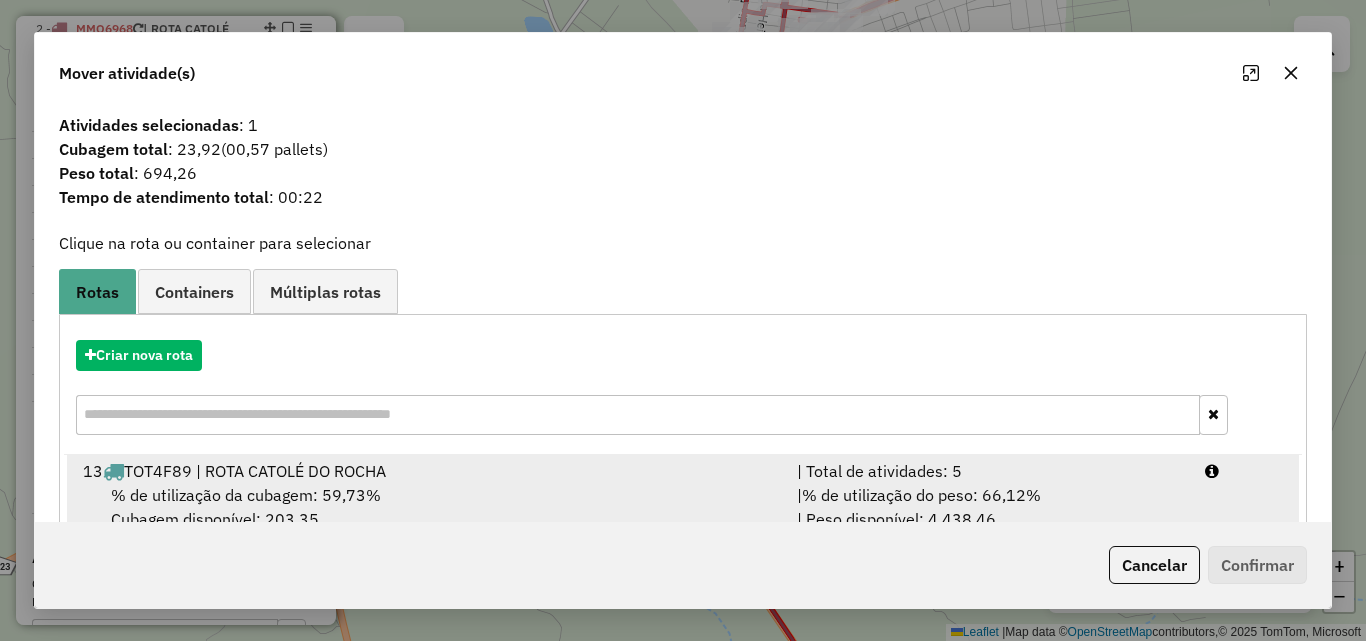 click on "% de utilização do peso: 66,12%" at bounding box center [921, 495] 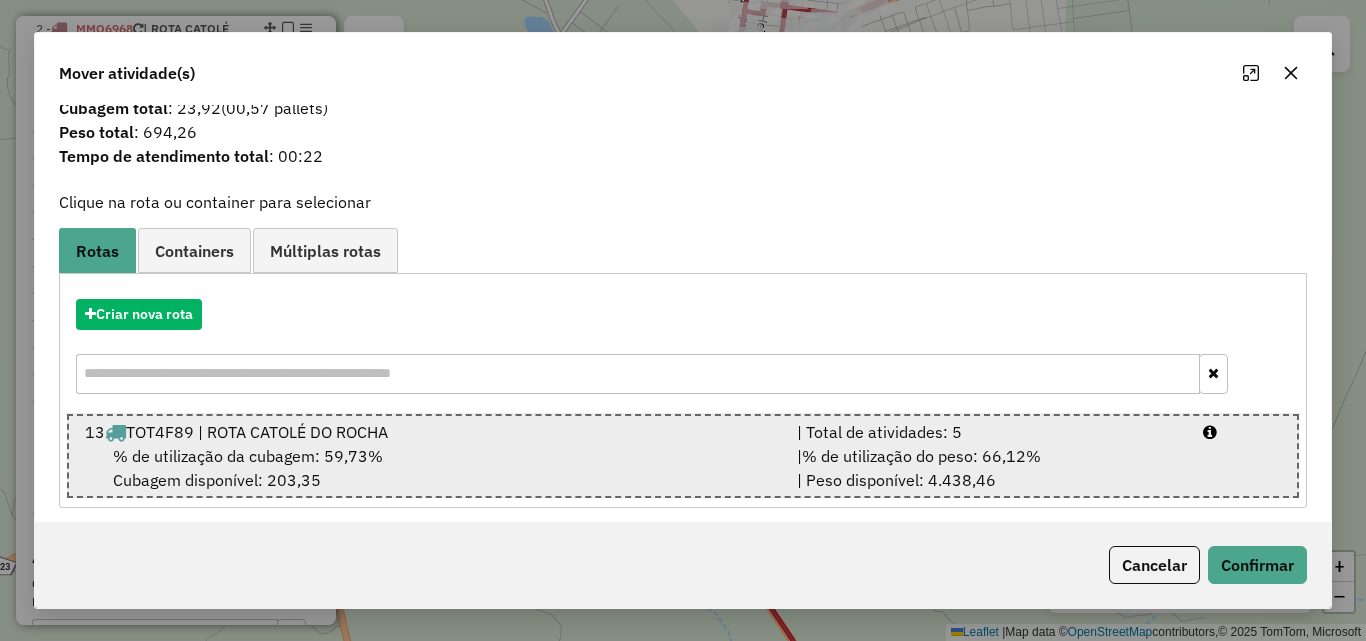 scroll, scrollTop: 51, scrollLeft: 0, axis: vertical 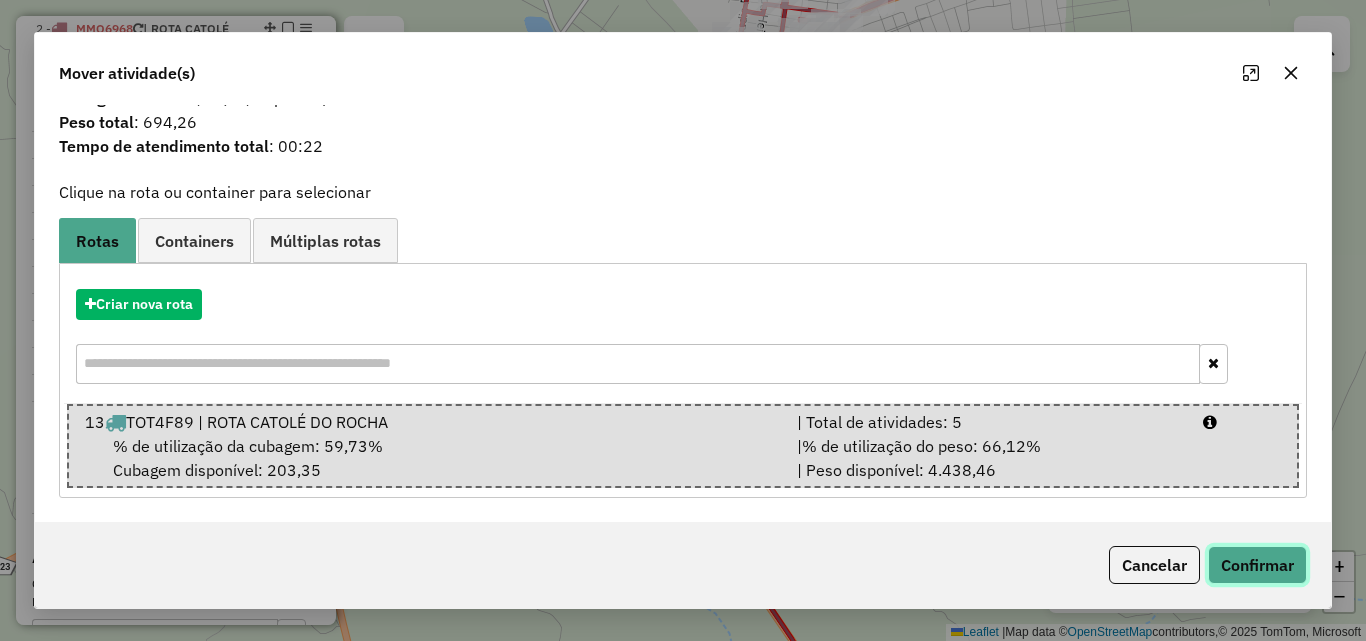 click on "Confirmar" 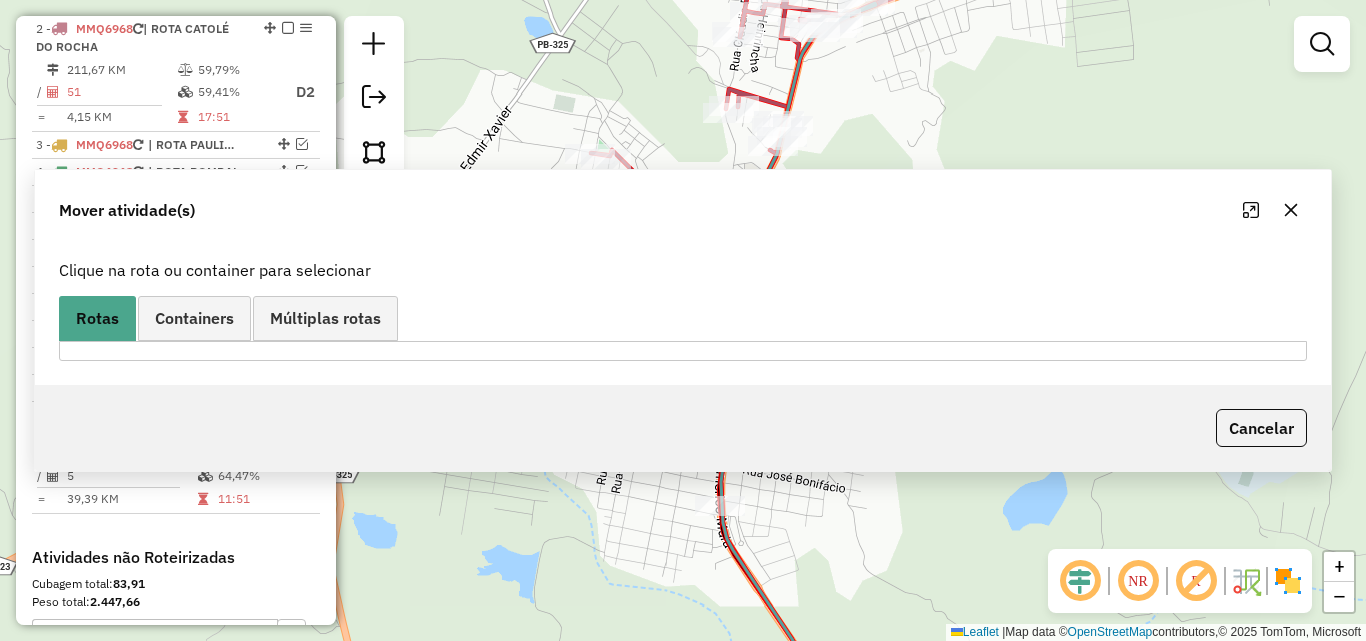 scroll, scrollTop: 0, scrollLeft: 0, axis: both 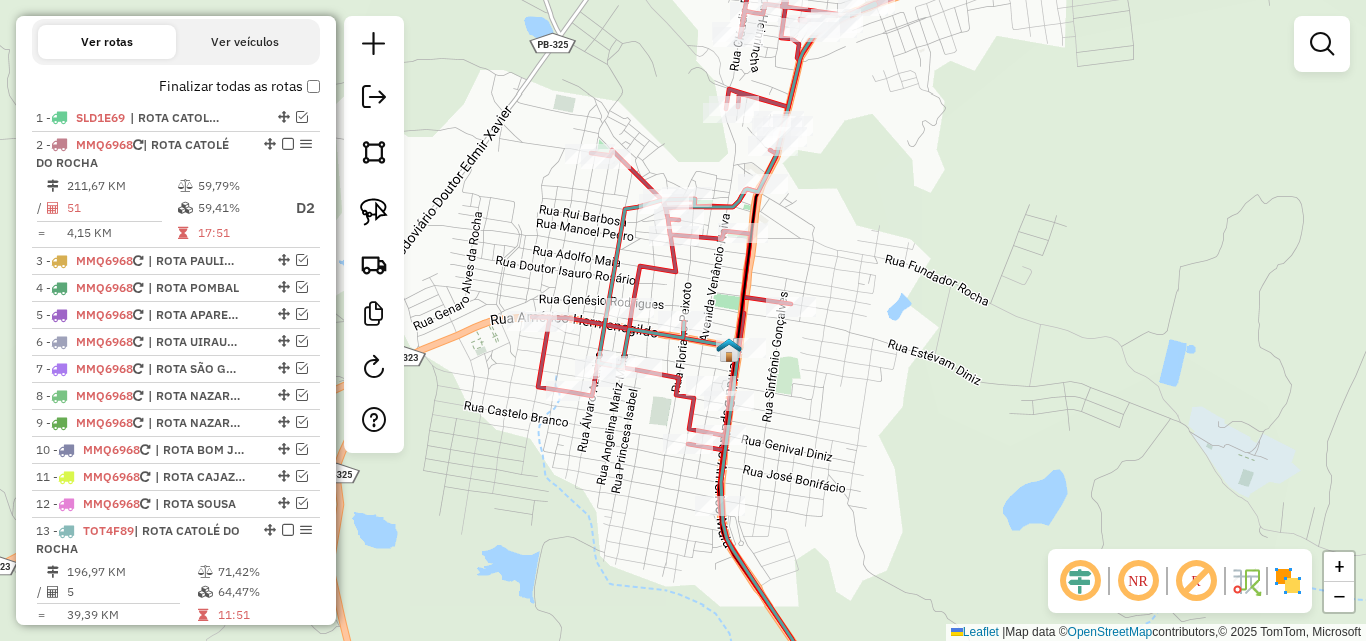 click on "Rota 2 - Placa MMQ6968  10708 - ITAMAR BEBIDAS Janela de atendimento Grade de atendimento Capacidade Transportadoras Veículos Cliente Pedidos  Rotas Selecione os dias de semana para filtrar as janelas de atendimento  Seg   Ter   Qua   Qui   Sex   Sáb   Dom  Informe o período da janela de atendimento: De: Até:  Filtrar exatamente a janela do cliente  Considerar janela de atendimento padrão  Selecione os dias de semana para filtrar as grades de atendimento  Seg   Ter   Qua   Qui   Sex   Sáb   Dom   Considerar clientes sem dia de atendimento cadastrado  Clientes fora do dia de atendimento selecionado Filtrar as atividades entre os valores definidos abaixo:  Peso mínimo:   Peso máximo:   Cubagem mínima:   Cubagem máxima:   De:   Até:  Filtrar as atividades entre o tempo de atendimento definido abaixo:  De:   Até:   Considerar capacidade total dos clientes não roteirizados Transportadora: Selecione um ou mais itens Tipo de veículo: Selecione um ou mais itens Veículo: Selecione um ou mais itens Nome:" 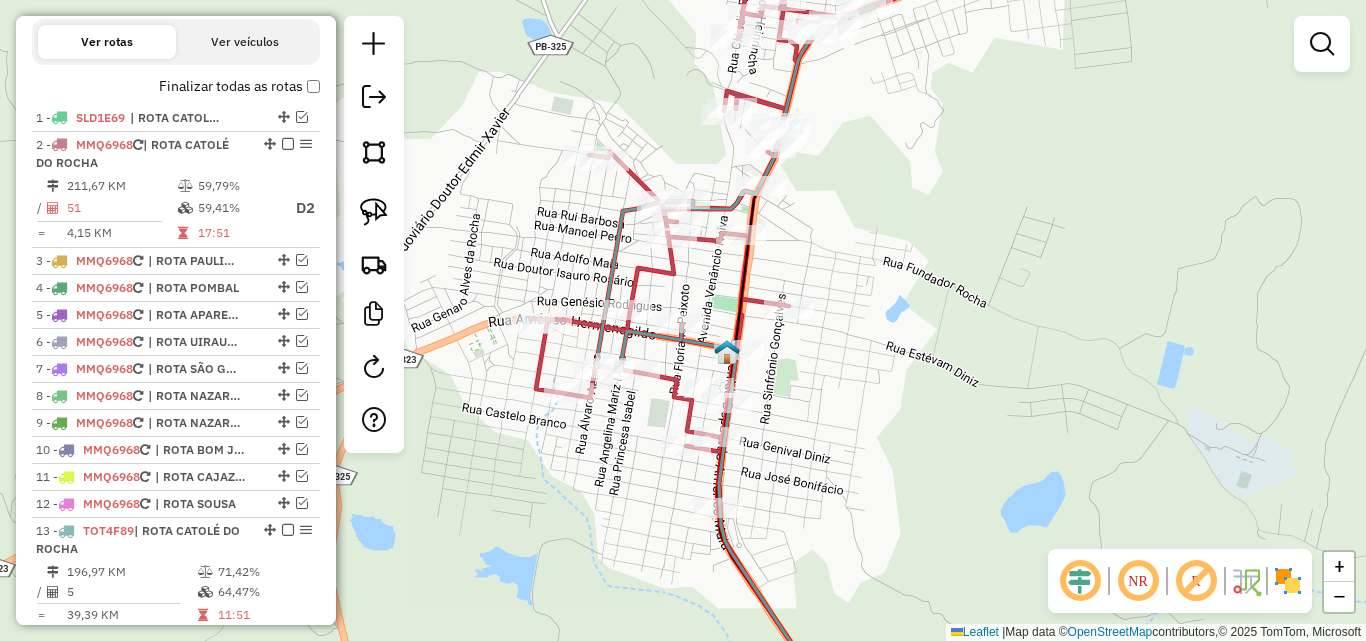 click 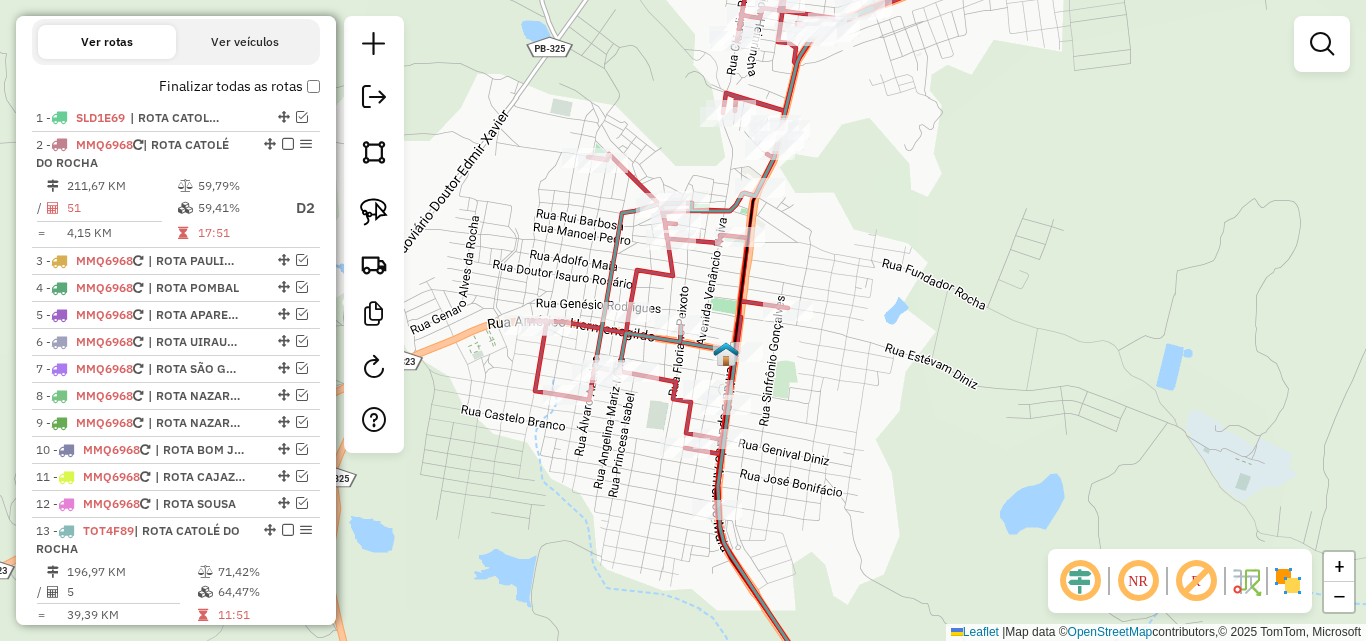 click 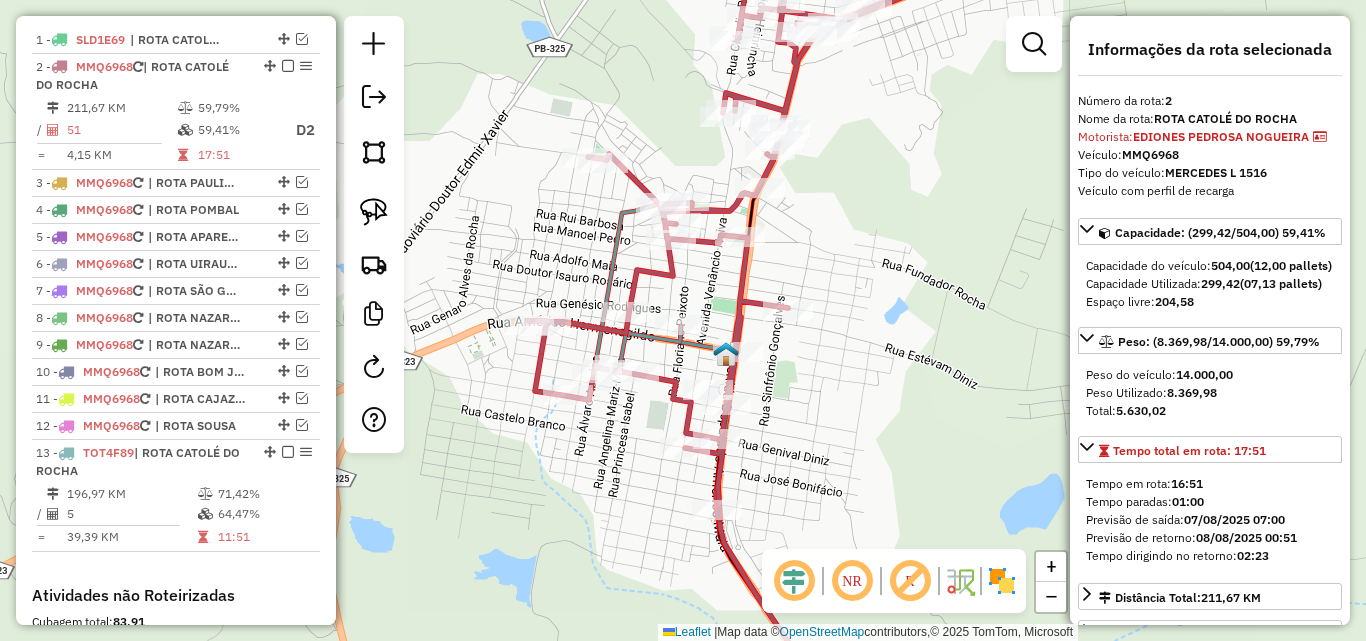 scroll, scrollTop: 777, scrollLeft: 0, axis: vertical 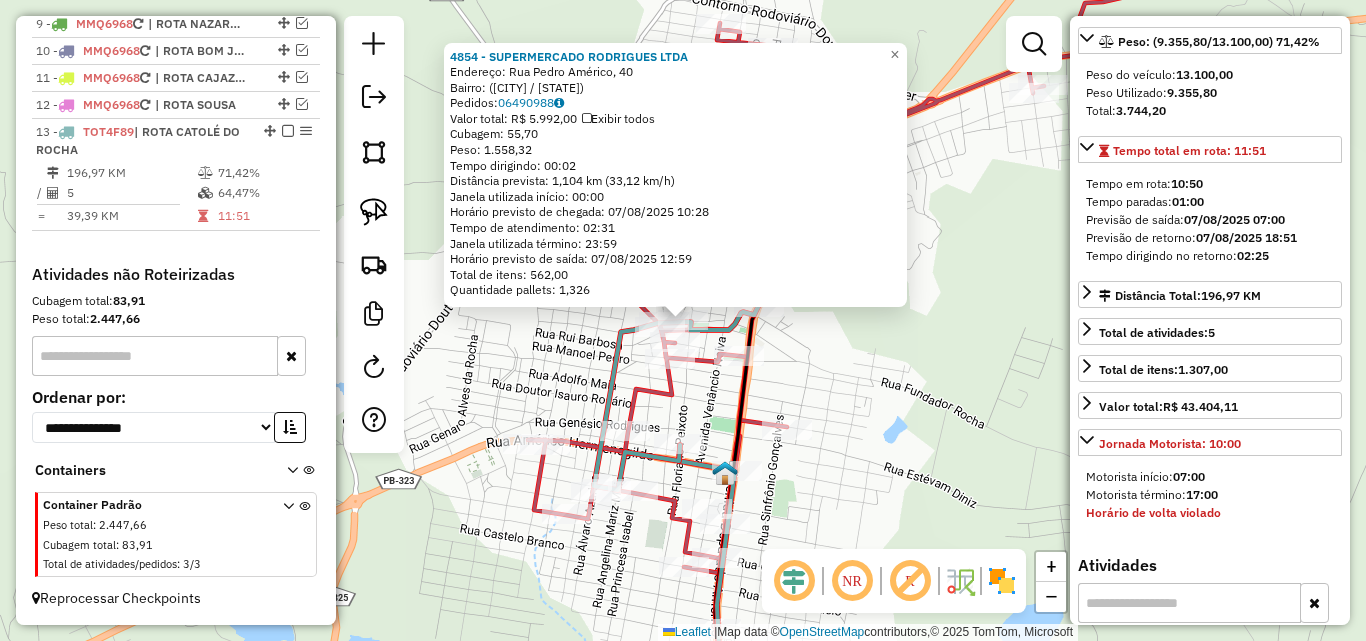 click on "Peso total:  2.447,66" at bounding box center (176, 319) 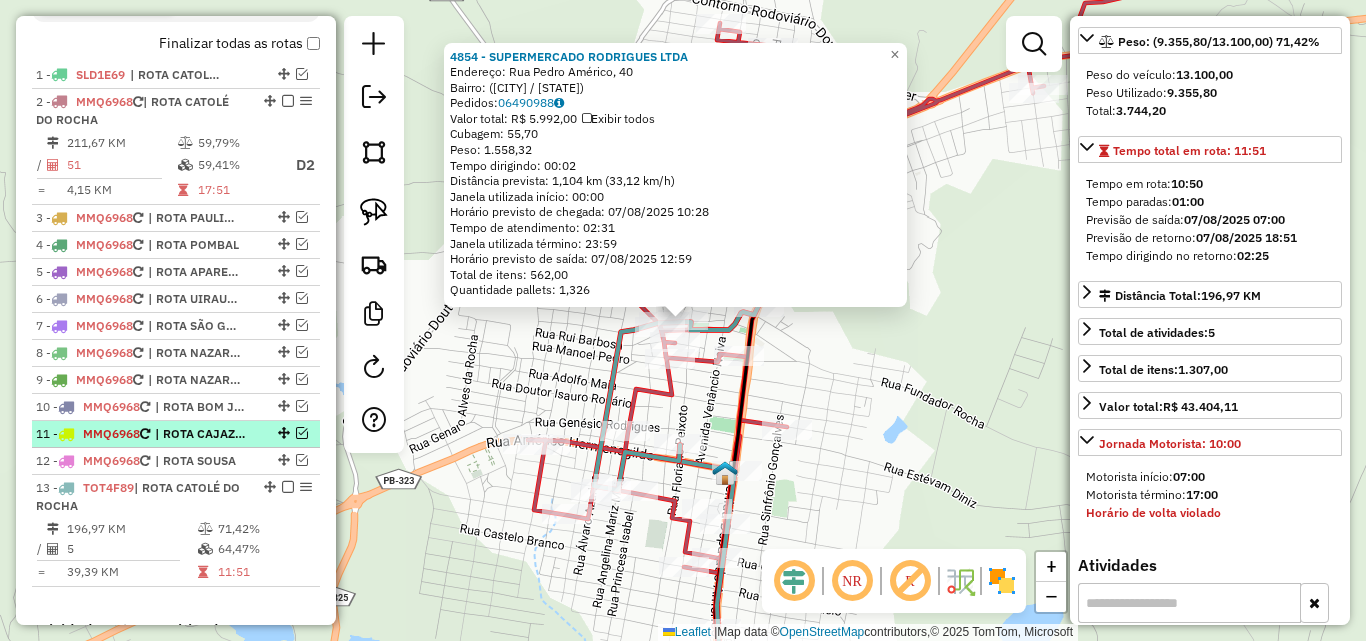 scroll, scrollTop: 660, scrollLeft: 0, axis: vertical 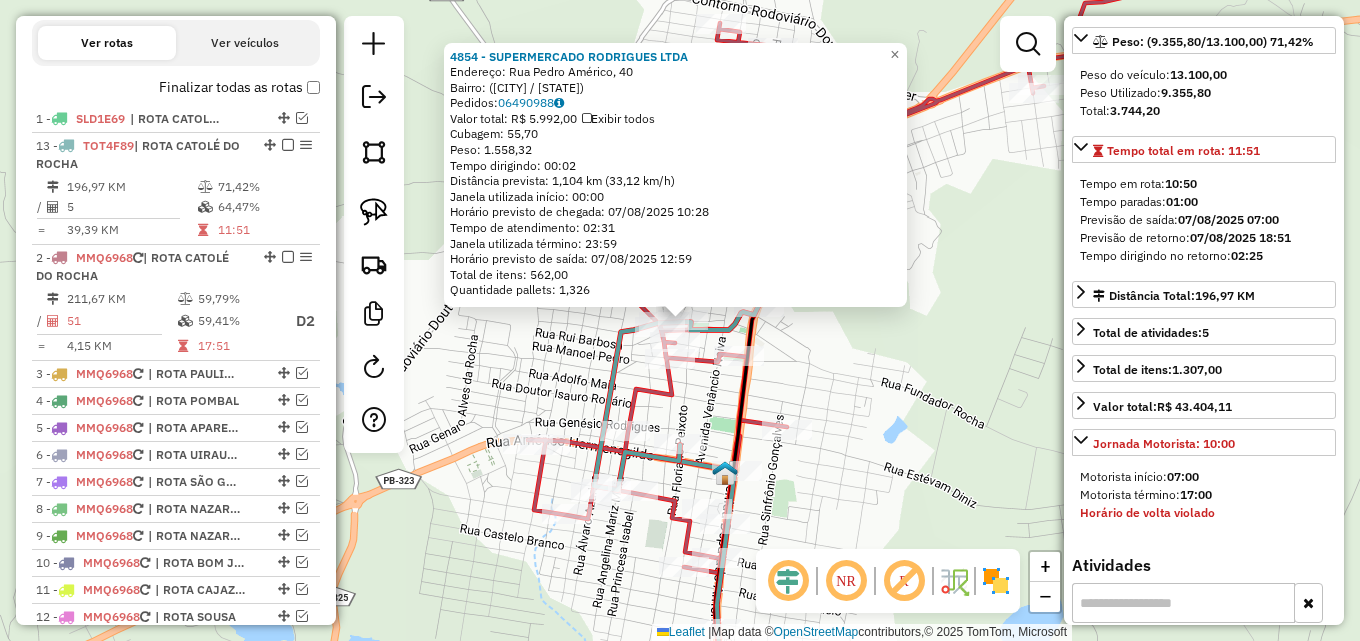 drag, startPoint x: 261, startPoint y: 529, endPoint x: 235, endPoint y: 162, distance: 367.91983 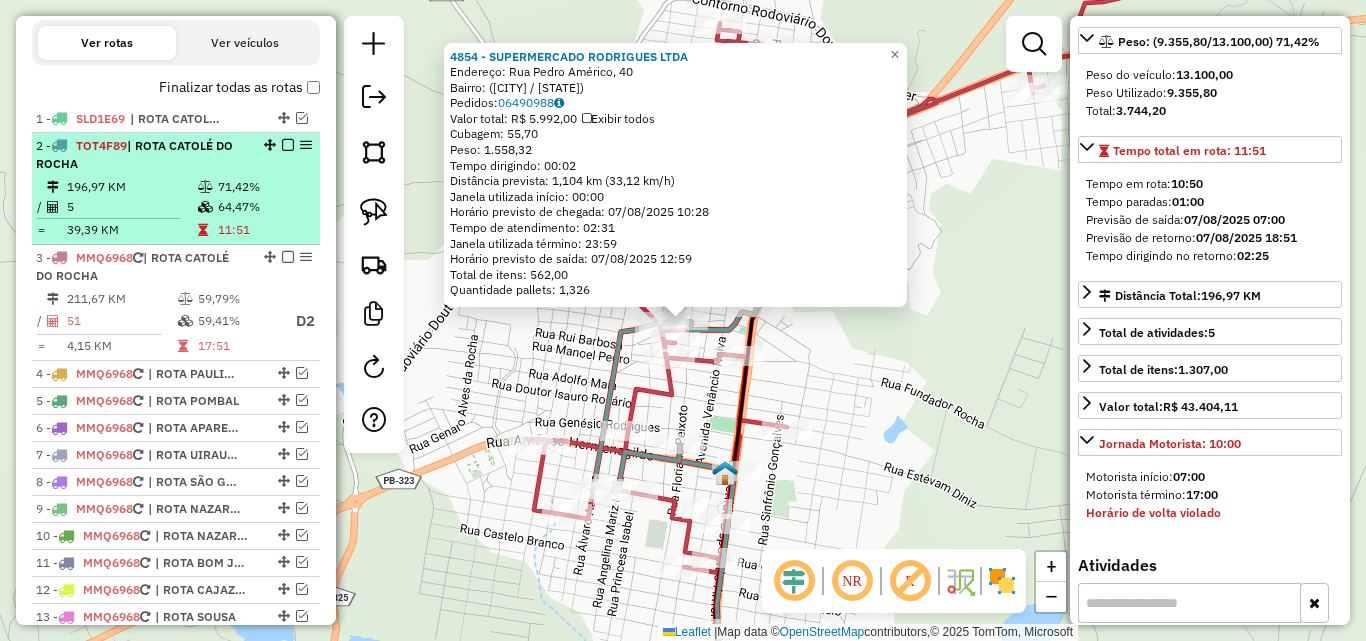 drag, startPoint x: 213, startPoint y: 176, endPoint x: 242, endPoint y: 164, distance: 31.38471 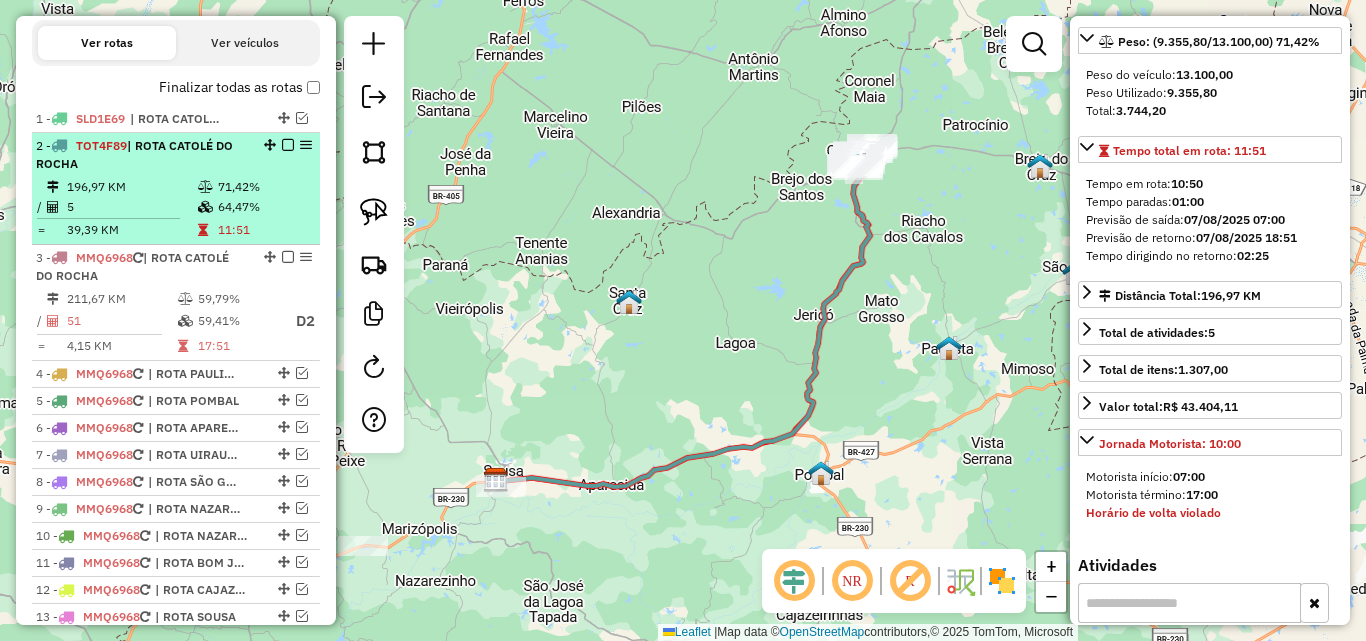 click at bounding box center [288, 145] 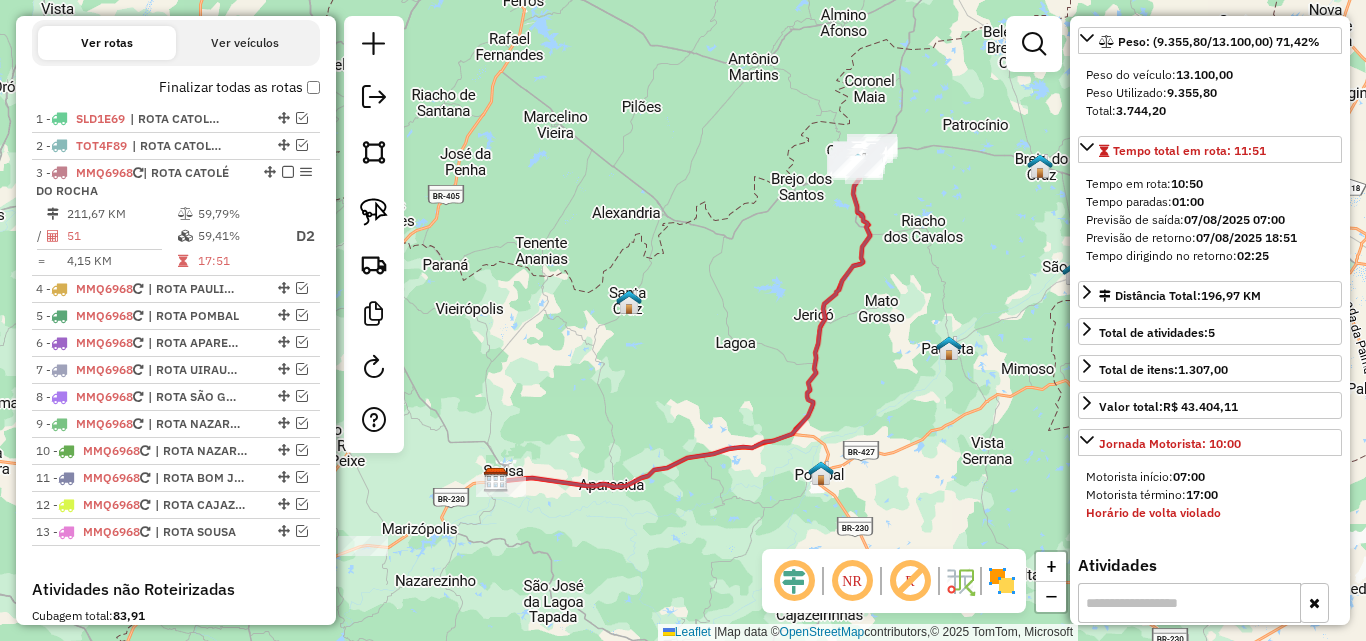drag, startPoint x: 205, startPoint y: 223, endPoint x: 458, endPoint y: 221, distance: 253.0079 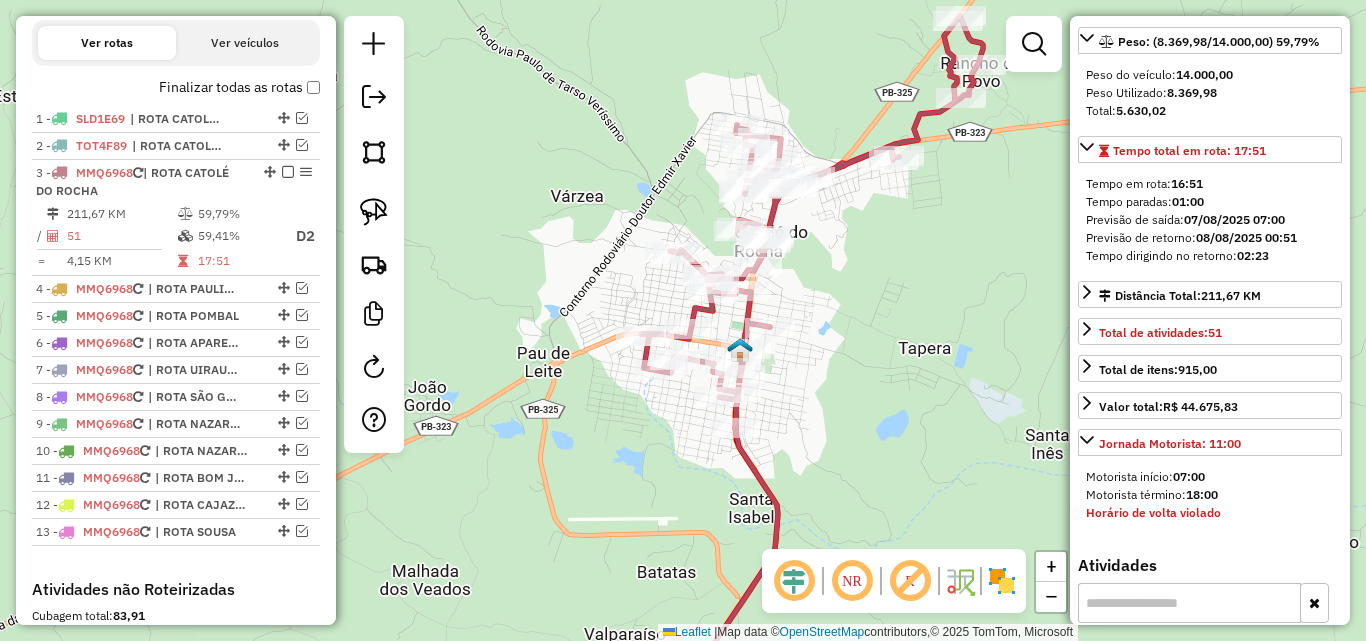 drag, startPoint x: 962, startPoint y: 192, endPoint x: 649, endPoint y: 171, distance: 313.70367 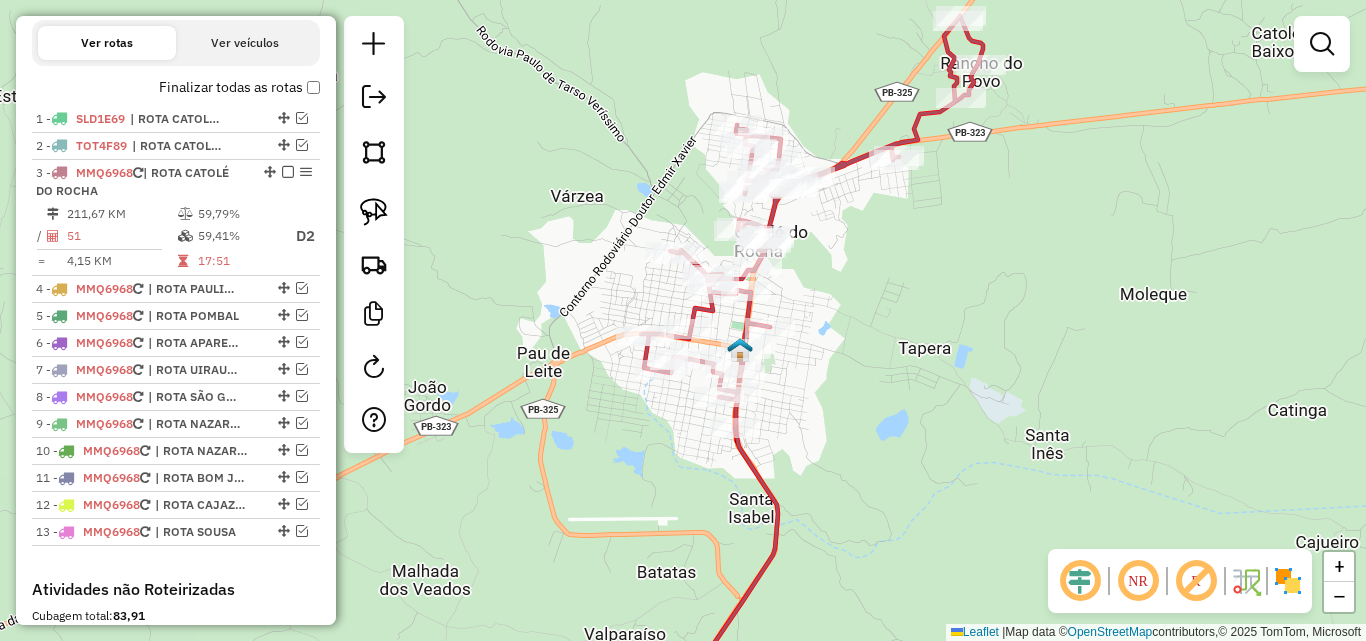 drag, startPoint x: 650, startPoint y: 93, endPoint x: 578, endPoint y: 168, distance: 103.96634 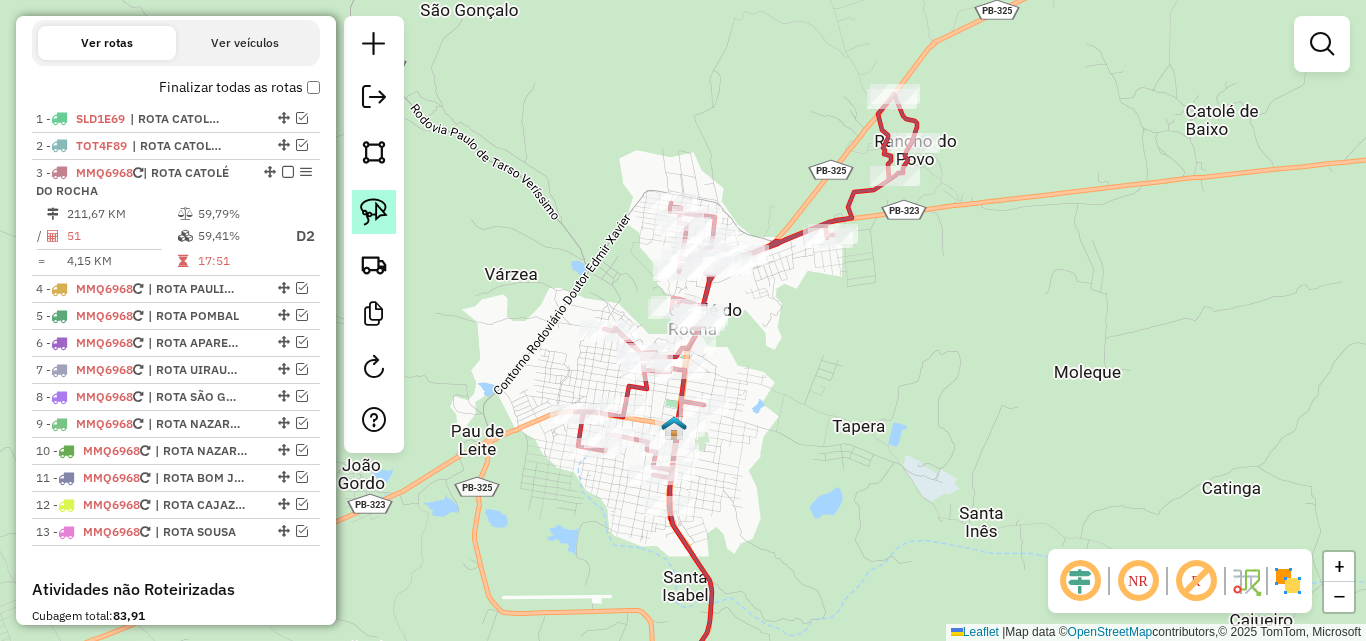 click 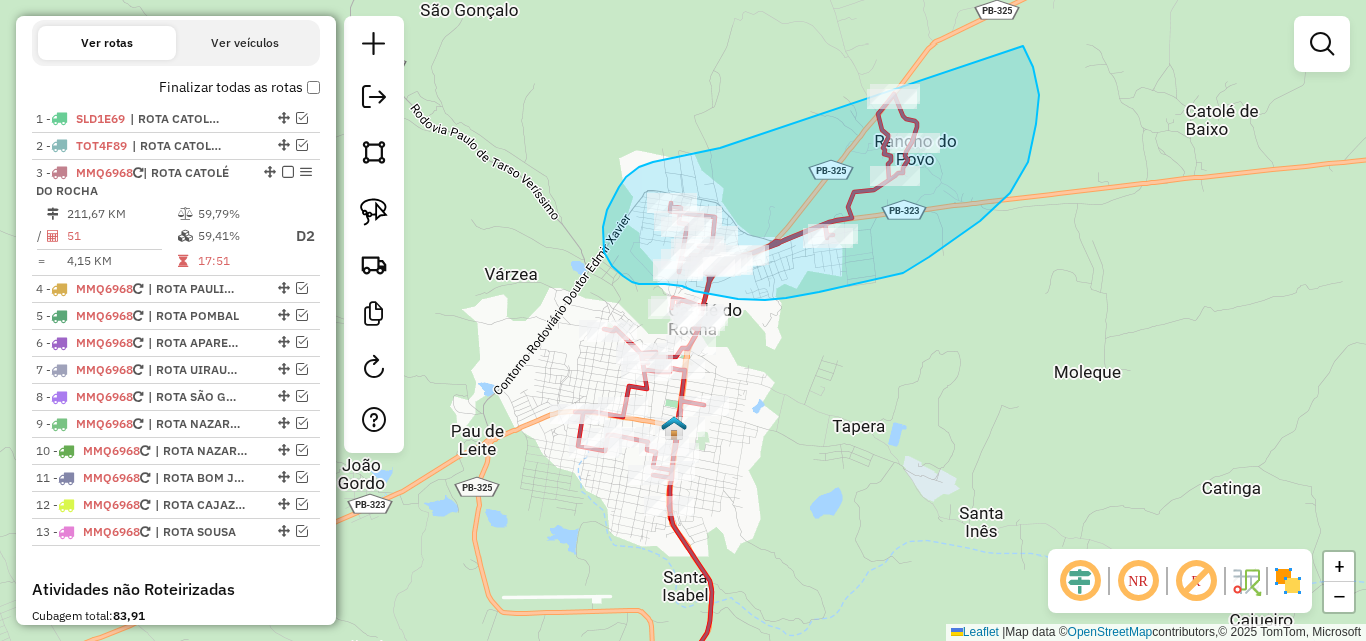 drag, startPoint x: 720, startPoint y: 148, endPoint x: 975, endPoint y: 18, distance: 286.22543 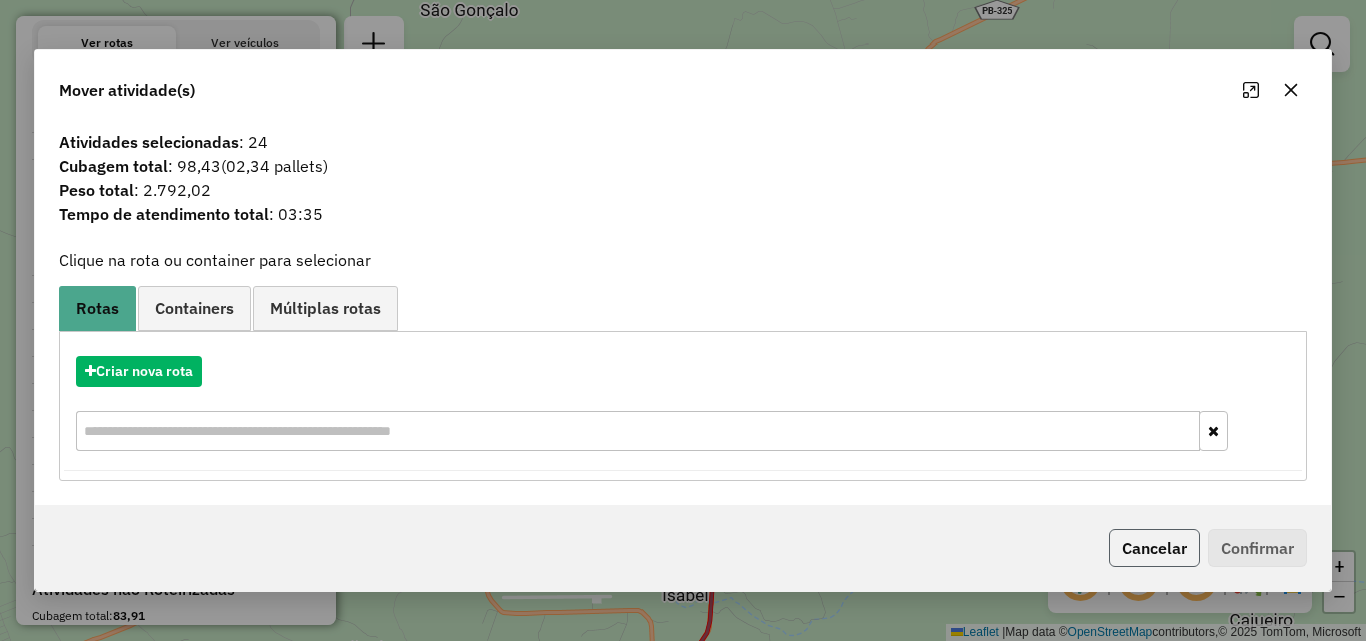click on "Cancelar" 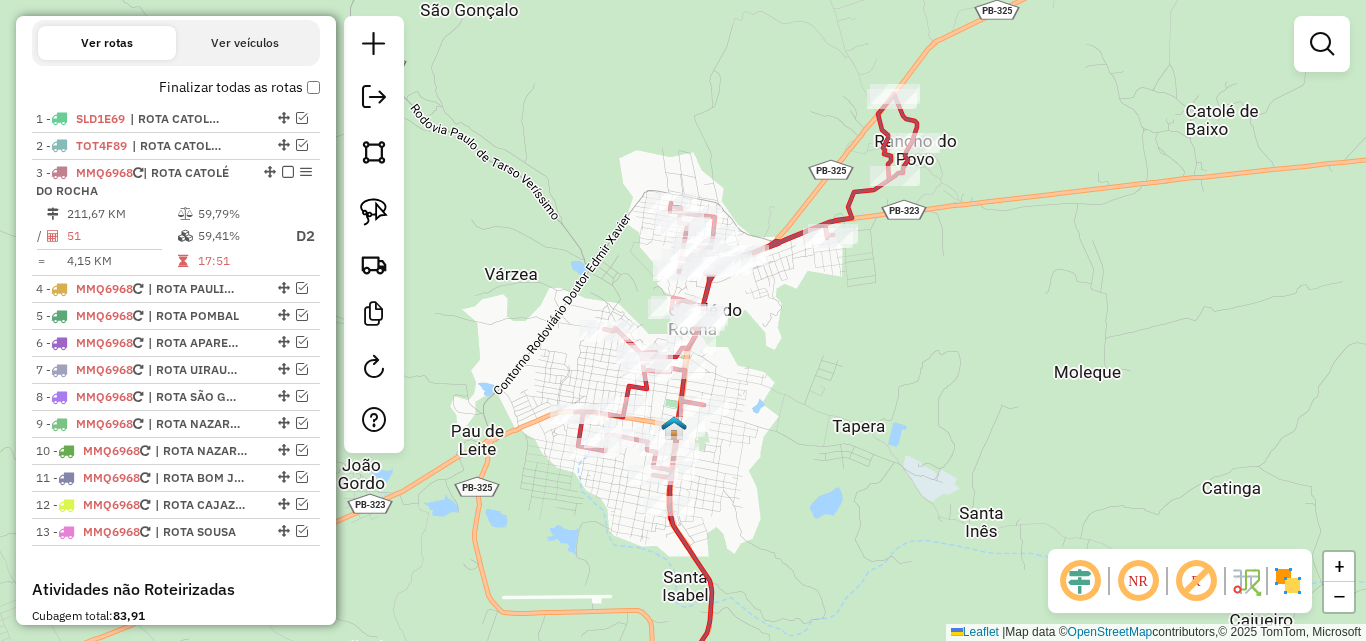 drag, startPoint x: 368, startPoint y: 202, endPoint x: 400, endPoint y: 211, distance: 33.24154 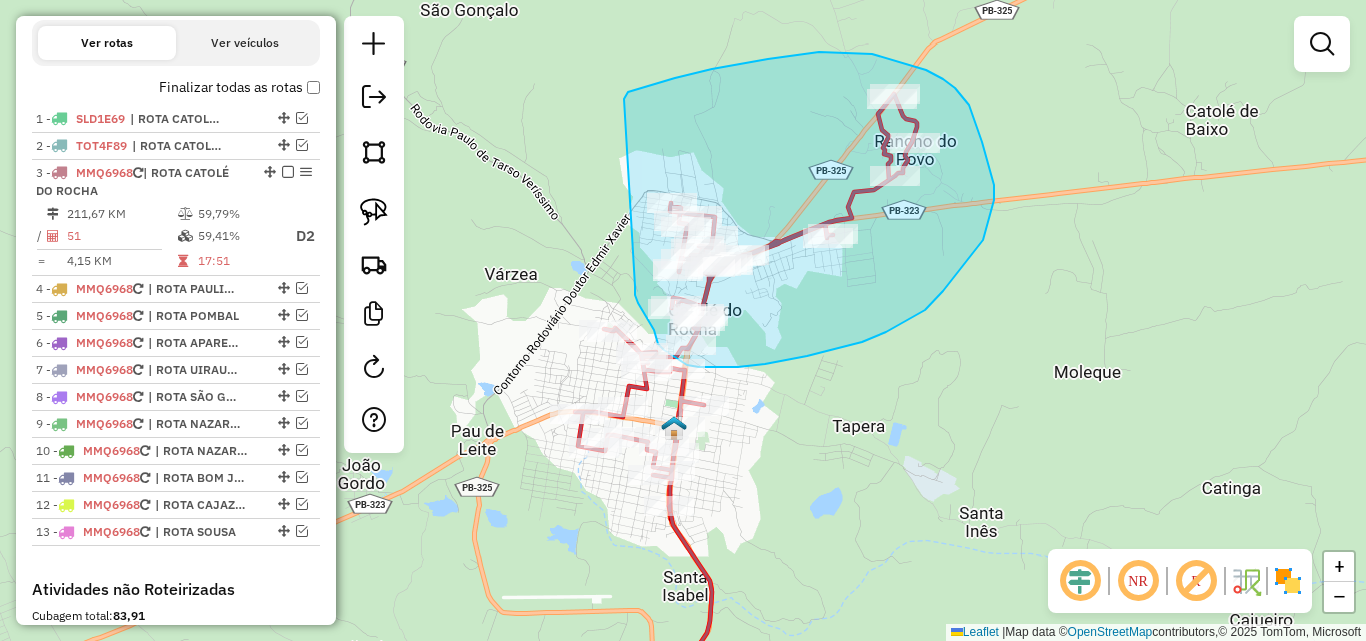 drag, startPoint x: 635, startPoint y: 286, endPoint x: 624, endPoint y: 100, distance: 186.32498 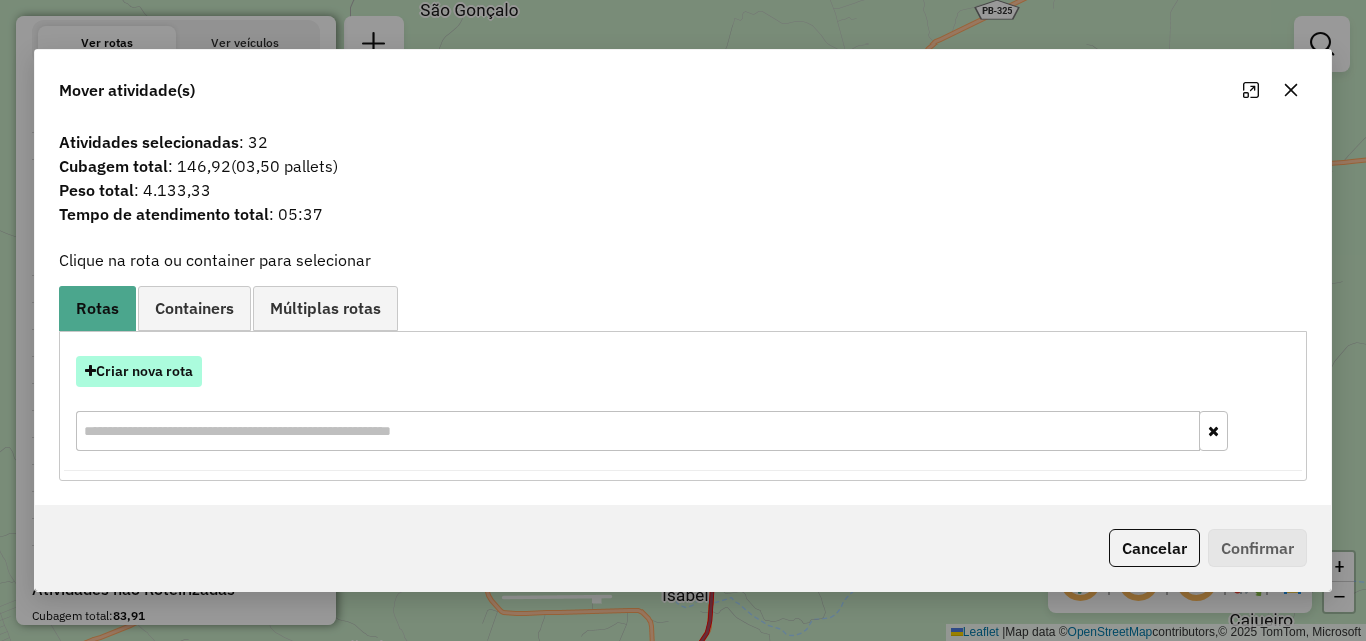 click on "Criar nova rota" at bounding box center (139, 371) 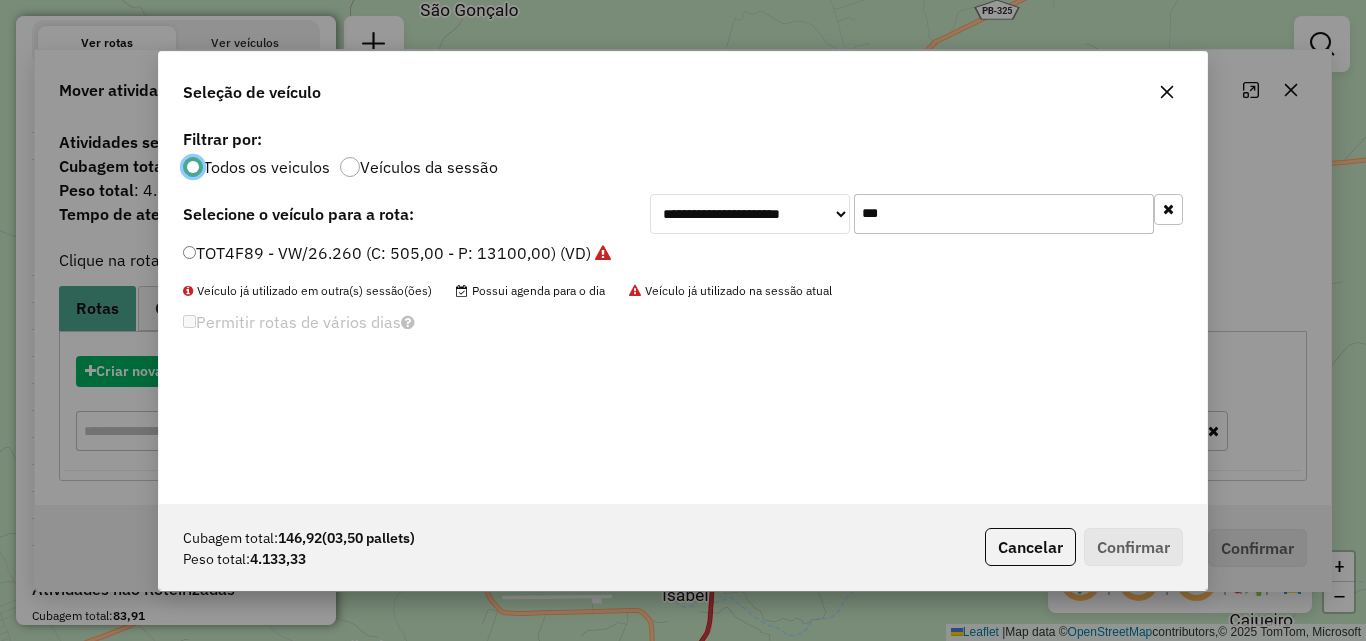 scroll, scrollTop: 11, scrollLeft: 6, axis: both 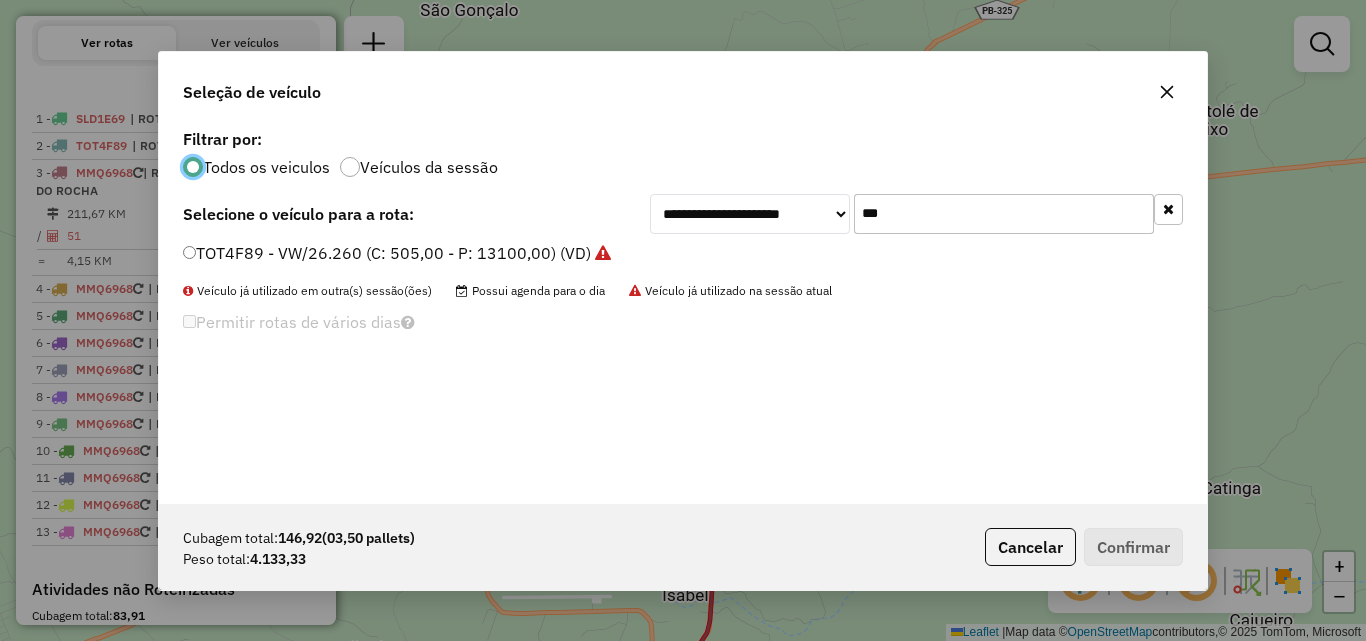 click on "***" 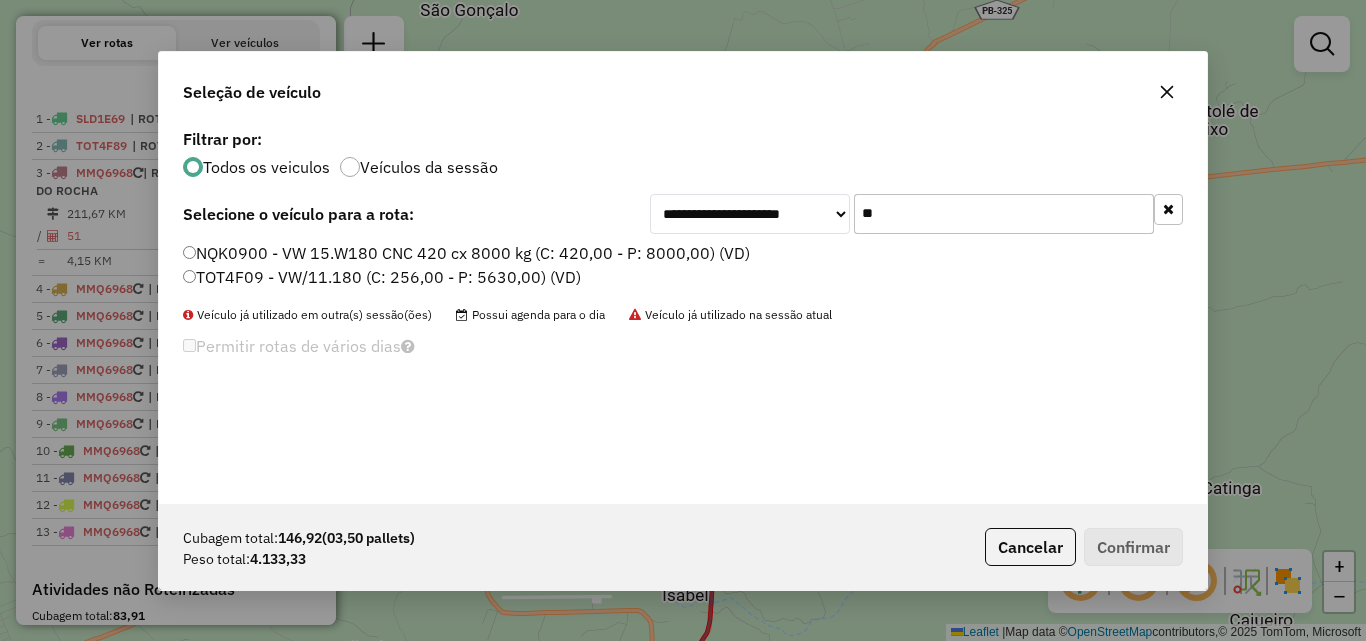 type on "**" 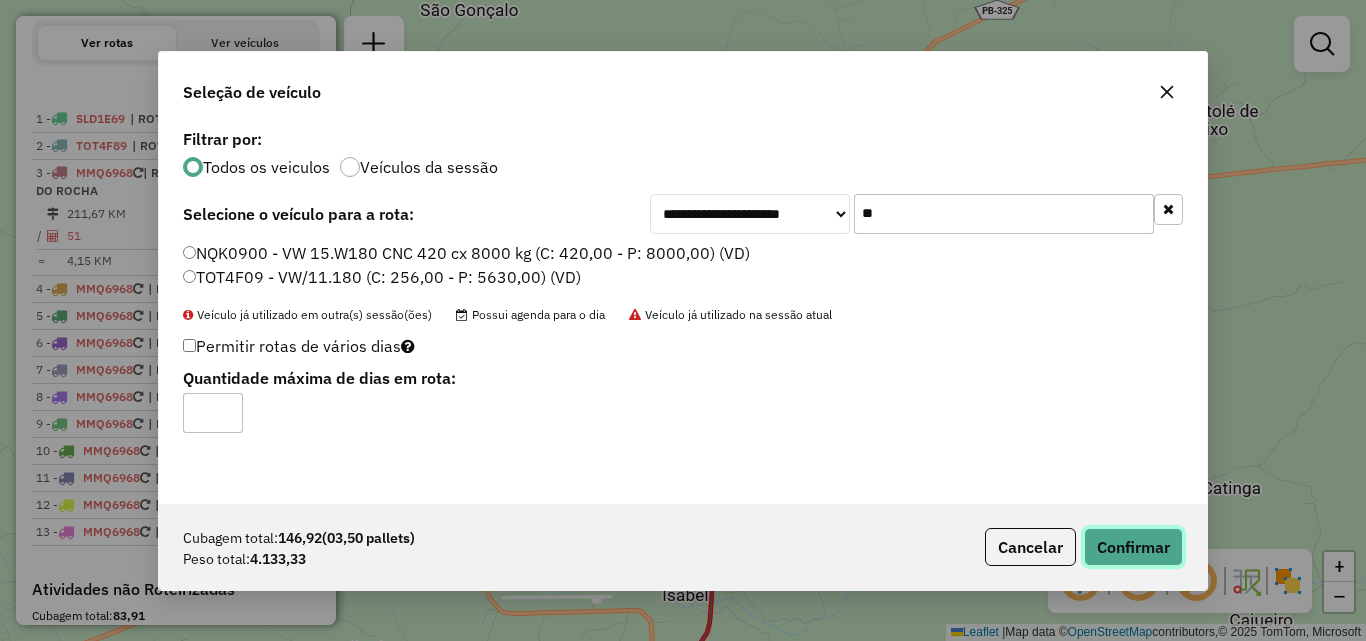 drag, startPoint x: 1126, startPoint y: 543, endPoint x: 1244, endPoint y: 533, distance: 118.42297 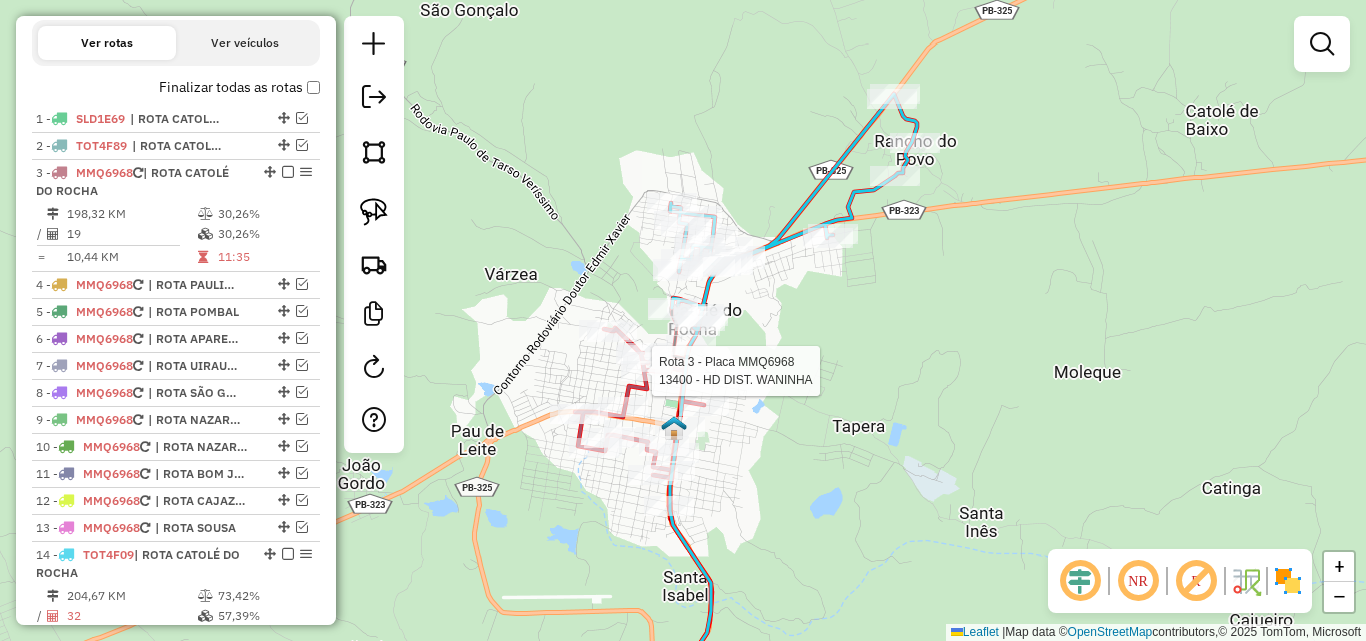 click 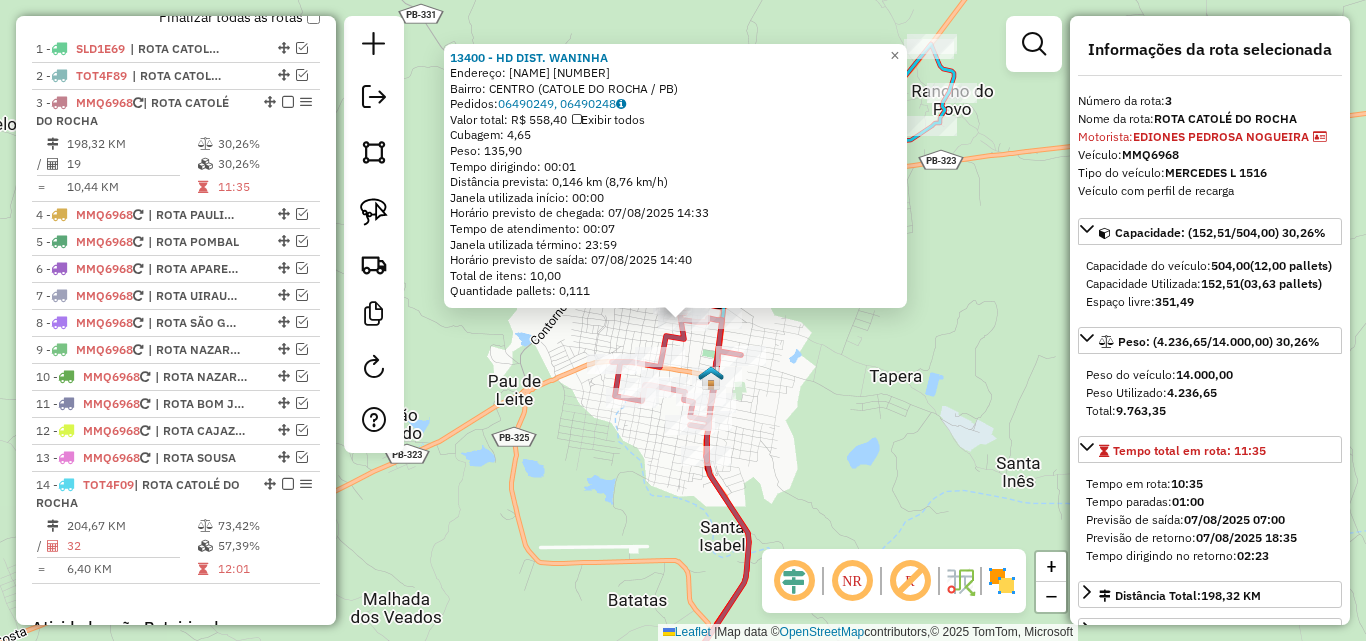 scroll, scrollTop: 804, scrollLeft: 0, axis: vertical 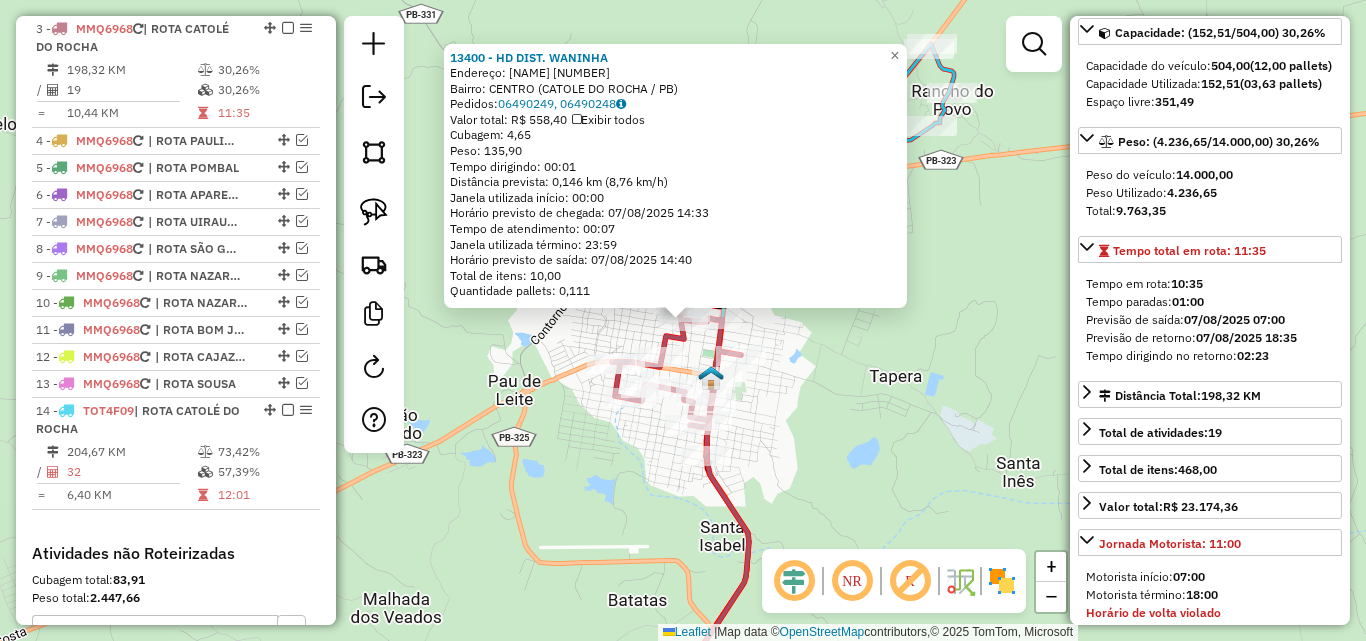 click on "13400 - HD DIST. WANINHA  Endereço:  VALDEVINO LOBO 71   Bairro: CENTRO (CATOLE DO ROCHA / PB)   Pedidos:  06490249, 06490248   Valor total: R$ 558,40   Exibir todos   Cubagem: 4,65  Peso: 135,90  Tempo dirigindo: 00:01   Distância prevista: 0,146 km (8,76 km/h)   Janela utilizada início: 00:00   Horário previsto de chegada: 07/08/2025 14:33   Tempo de atendimento: 00:07   Janela utilizada término: 23:59   Horário previsto de saída: 07/08/2025 14:40   Total de itens: 10,00   Quantidade pallets: 0,111  × Janela de atendimento Grade de atendimento Capacidade Transportadoras Veículos Cliente Pedidos  Rotas Selecione os dias de semana para filtrar as janelas de atendimento  Seg   Ter   Qua   Qui   Sex   Sáb   Dom  Informe o período da janela de atendimento: De: Até:  Filtrar exatamente a janela do cliente  Considerar janela de atendimento padrão  Selecione os dias de semana para filtrar as grades de atendimento  Seg   Ter   Qua   Qui   Sex   Sáb   Dom   Peso mínimo:   Peso máximo:   De:   Até:  +" 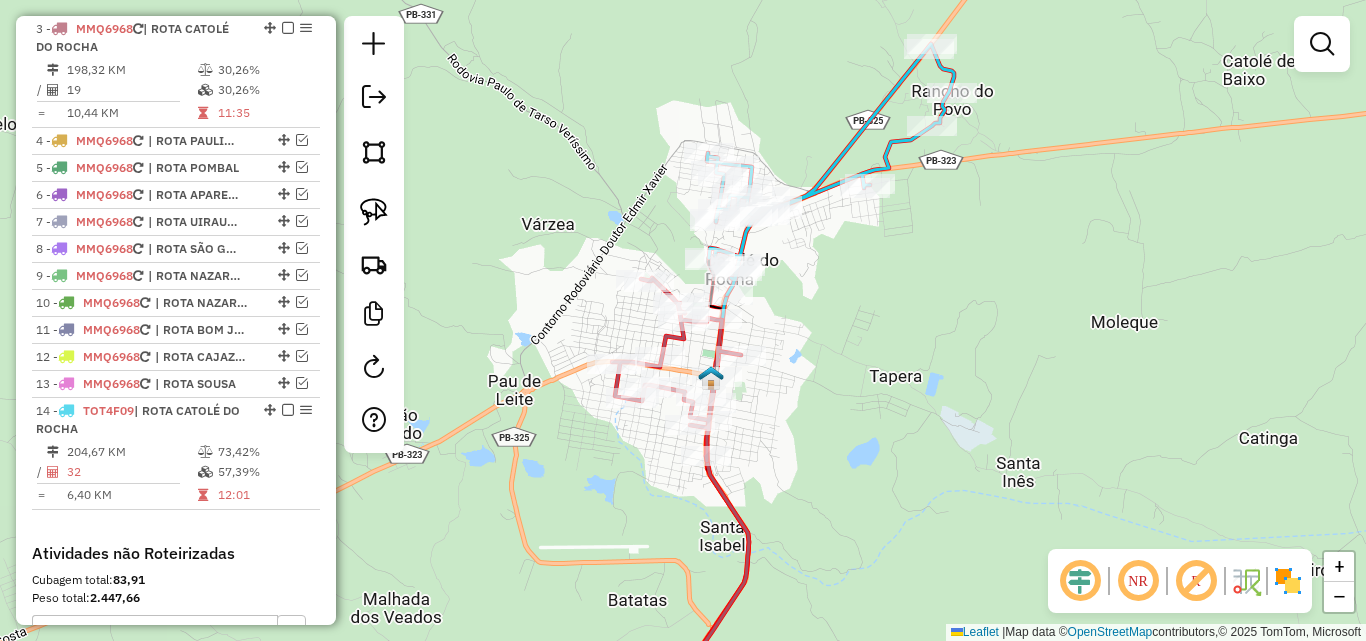 click 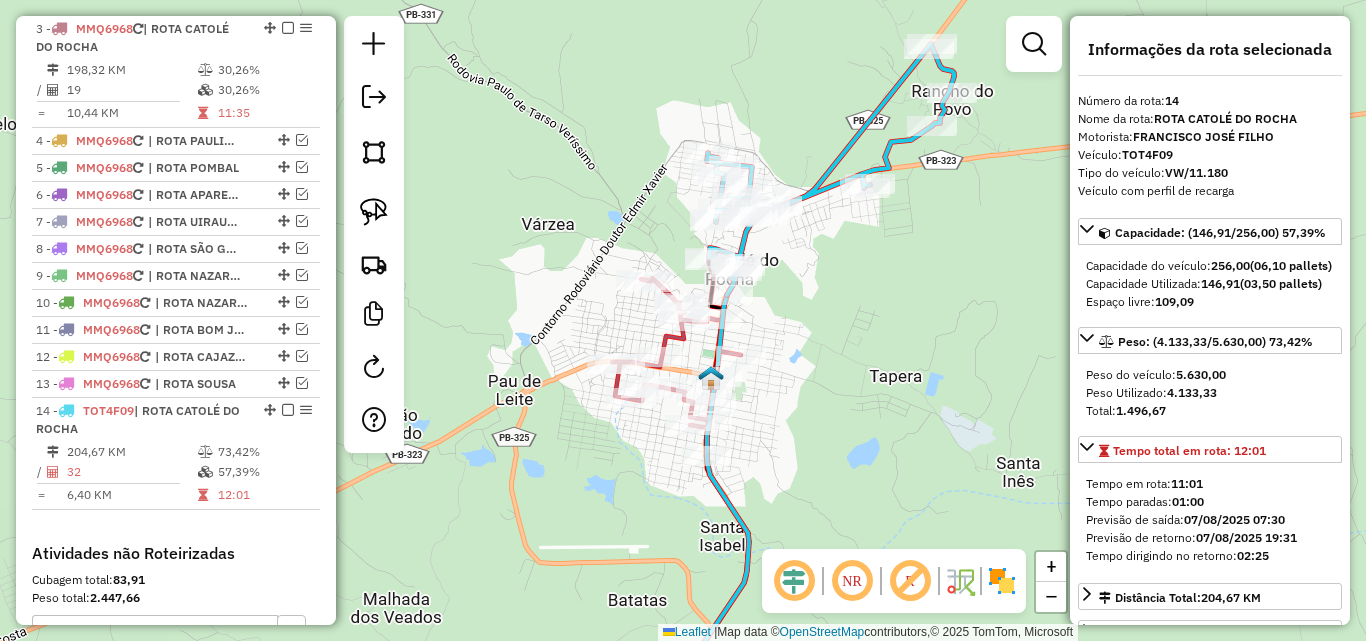 click 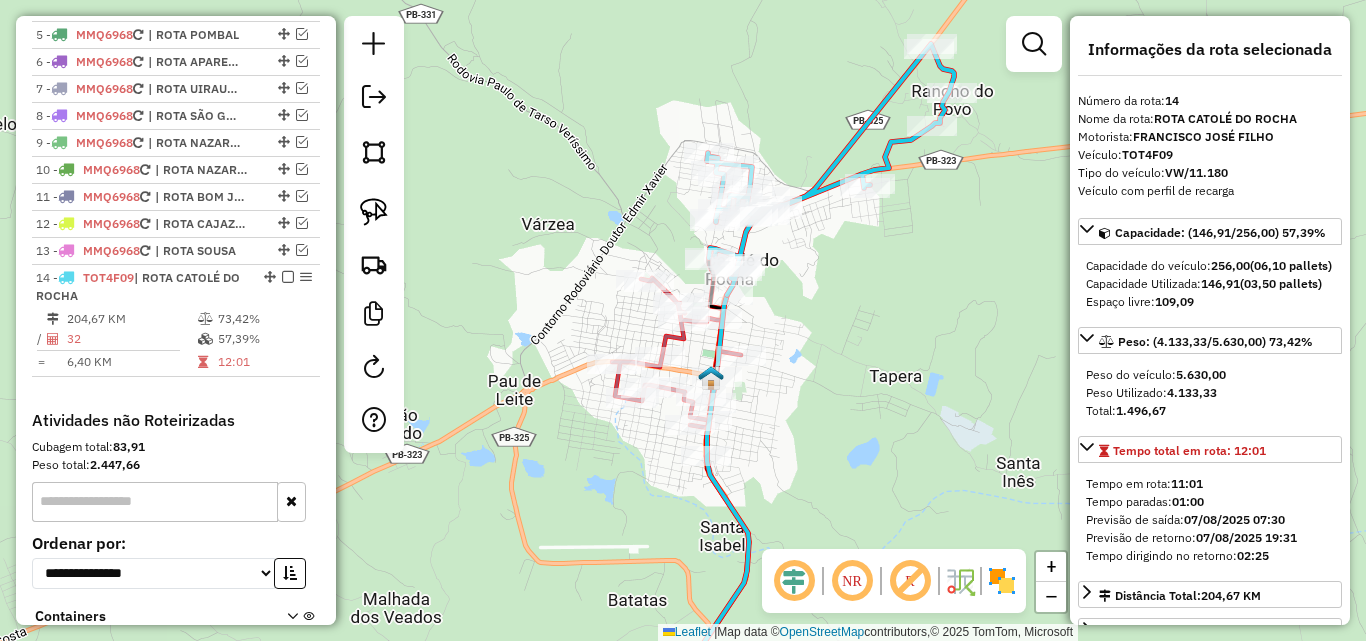 scroll, scrollTop: 1010, scrollLeft: 0, axis: vertical 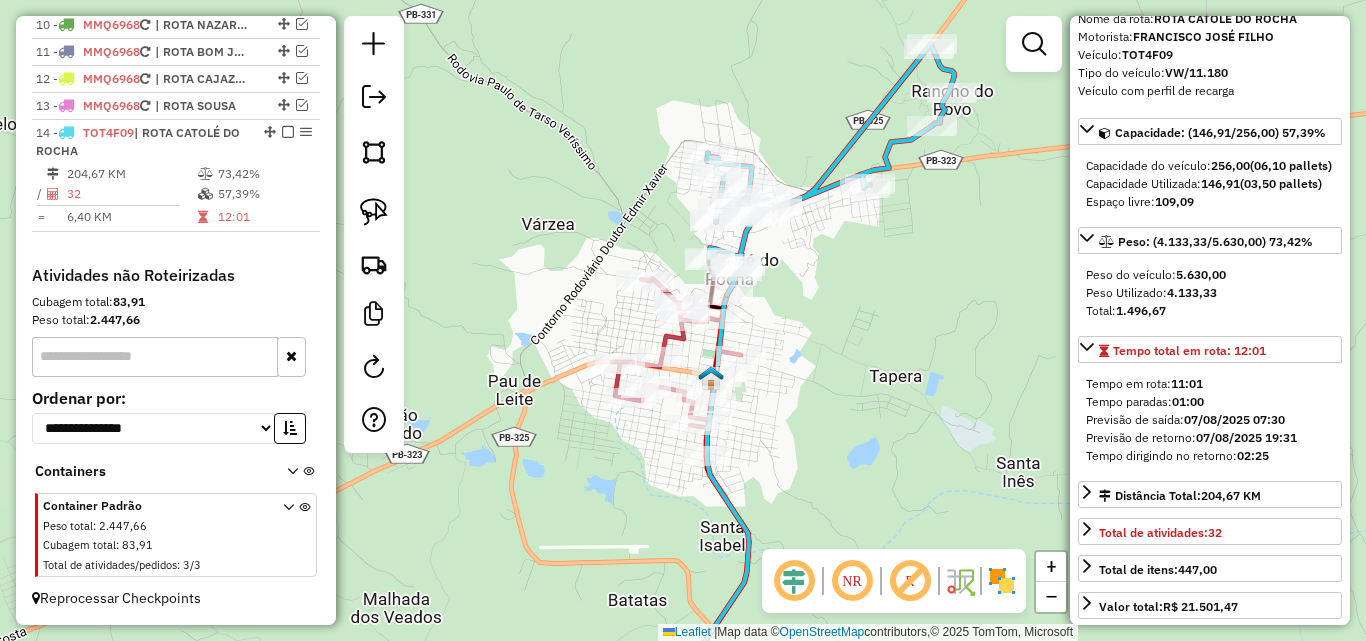 click 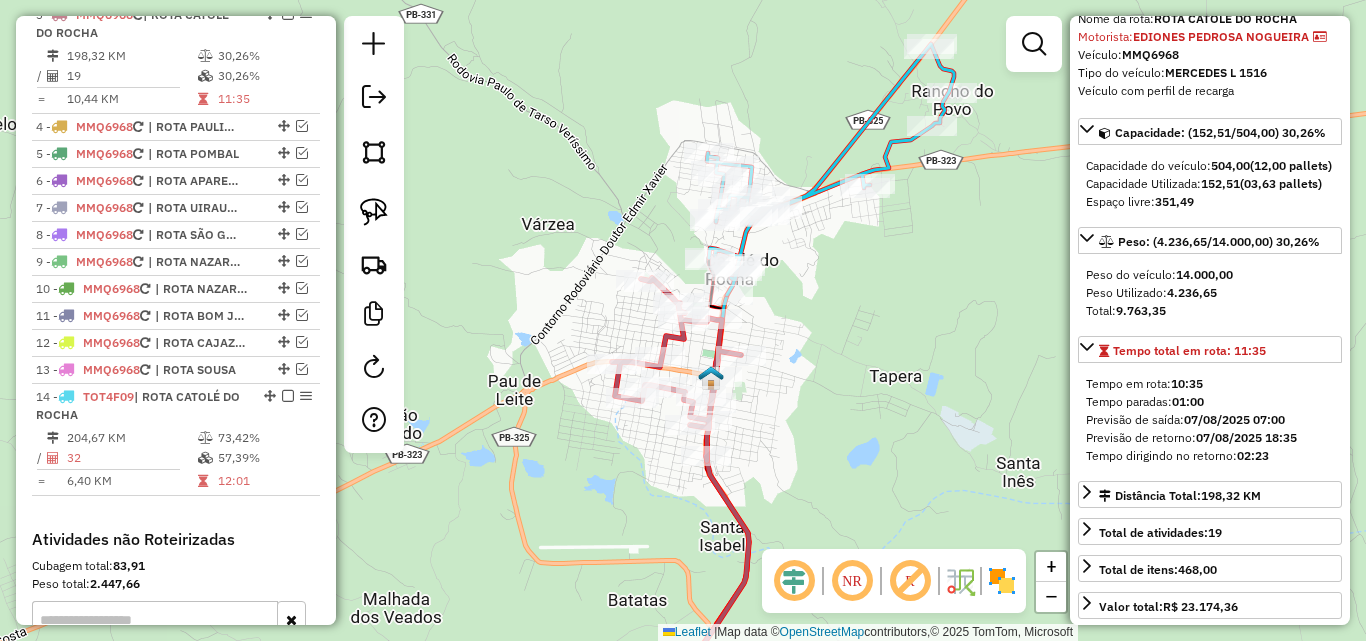 scroll, scrollTop: 804, scrollLeft: 0, axis: vertical 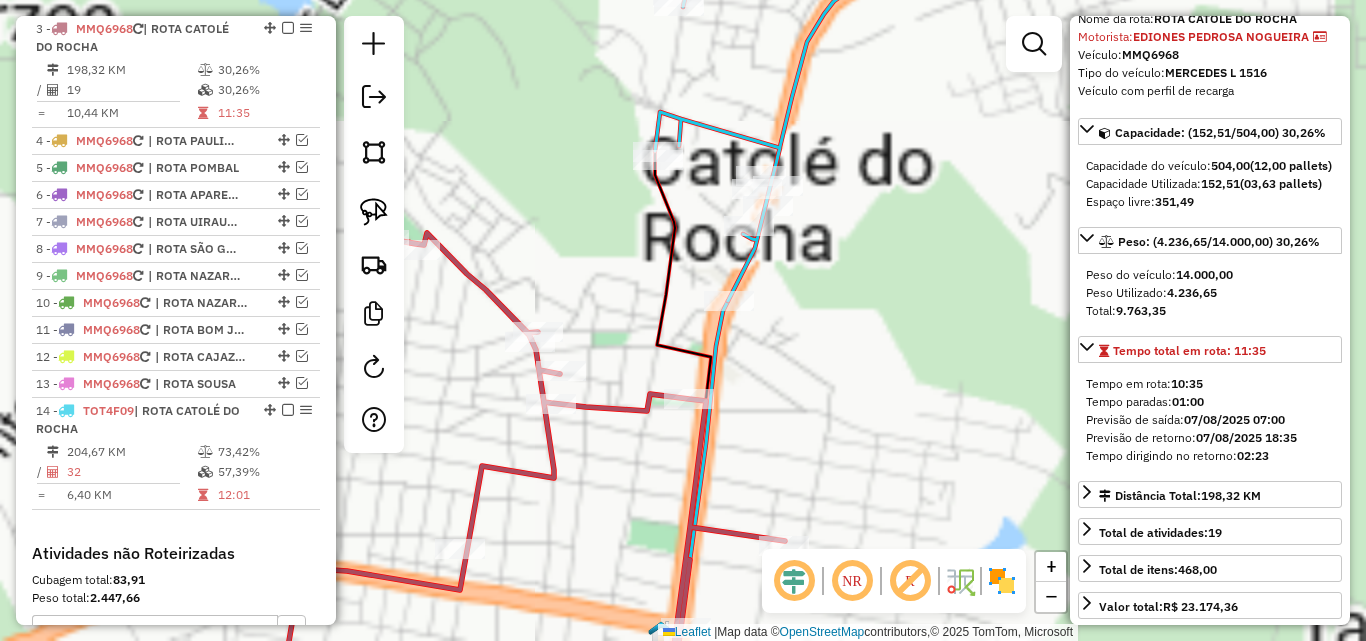 click on "Janela de atendimento Grade de atendimento Capacidade Transportadoras Veículos Cliente Pedidos  Rotas Selecione os dias de semana para filtrar as janelas de atendimento  Seg   Ter   Qua   Qui   Sex   Sáb   Dom  Informe o período da janela de atendimento: De: Até:  Filtrar exatamente a janela do cliente  Considerar janela de atendimento padrão  Selecione os dias de semana para filtrar as grades de atendimento  Seg   Ter   Qua   Qui   Sex   Sáb   Dom   Considerar clientes sem dia de atendimento cadastrado  Clientes fora do dia de atendimento selecionado Filtrar as atividades entre os valores definidos abaixo:  Peso mínimo:   Peso máximo:   Cubagem mínima:   Cubagem máxima:   De:   Até:  Filtrar as atividades entre o tempo de atendimento definido abaixo:  De:   Até:   Considerar capacidade total dos clientes não roteirizados Transportadora: Selecione um ou mais itens Tipo de veículo: Selecione um ou mais itens Veículo: Selecione um ou mais itens Motorista: Selecione um ou mais itens Nome: Rótulo:" 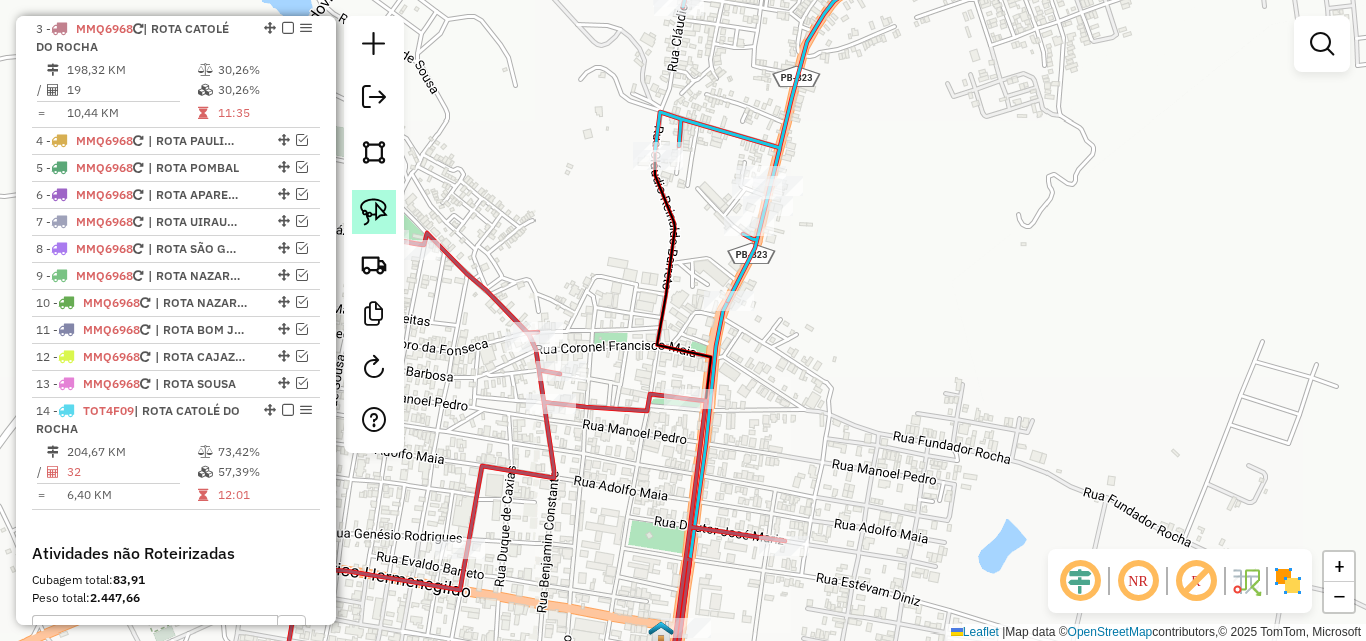 click 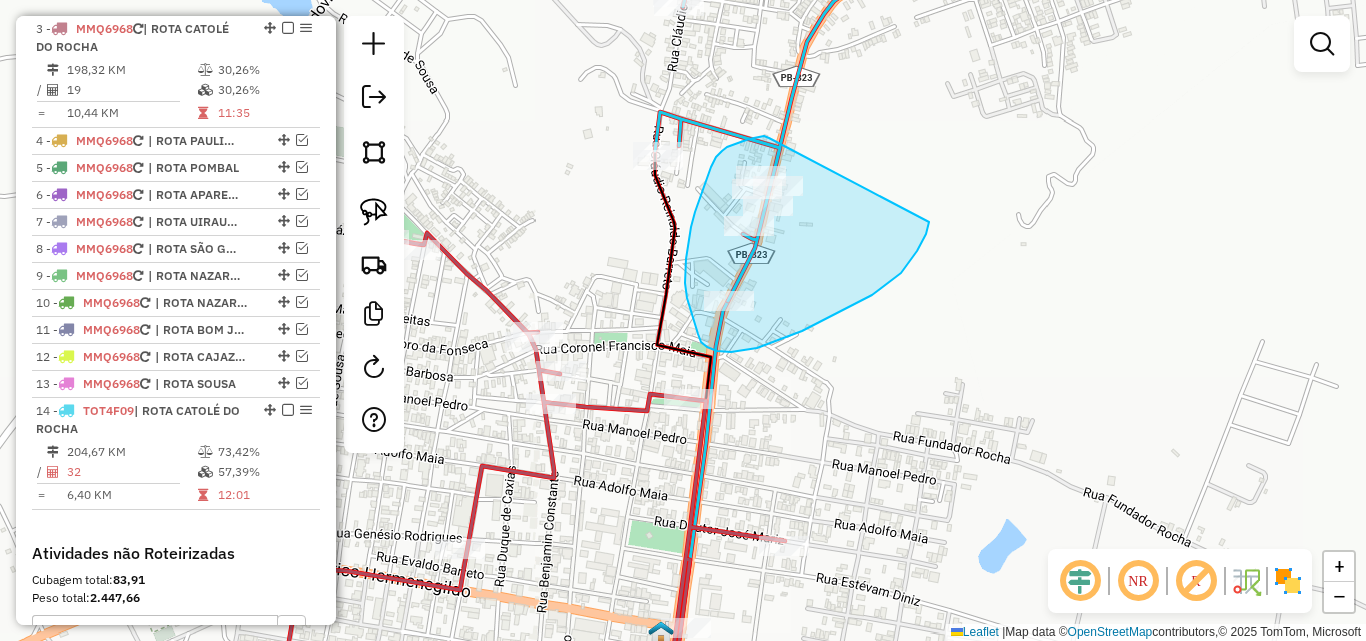 drag, startPoint x: 768, startPoint y: 137, endPoint x: 927, endPoint y: 206, distance: 173.32628 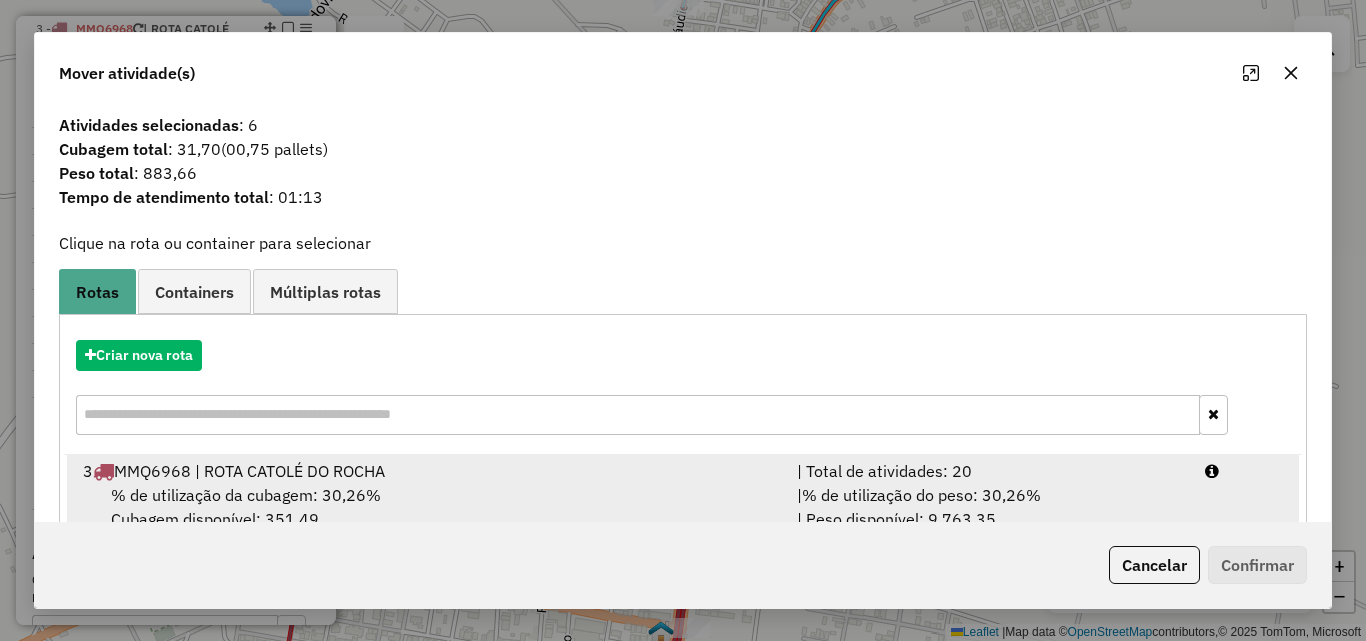 click on "|  % de utilização do peso: 30,26%  | Peso disponível: 9.763,35" at bounding box center (989, 507) 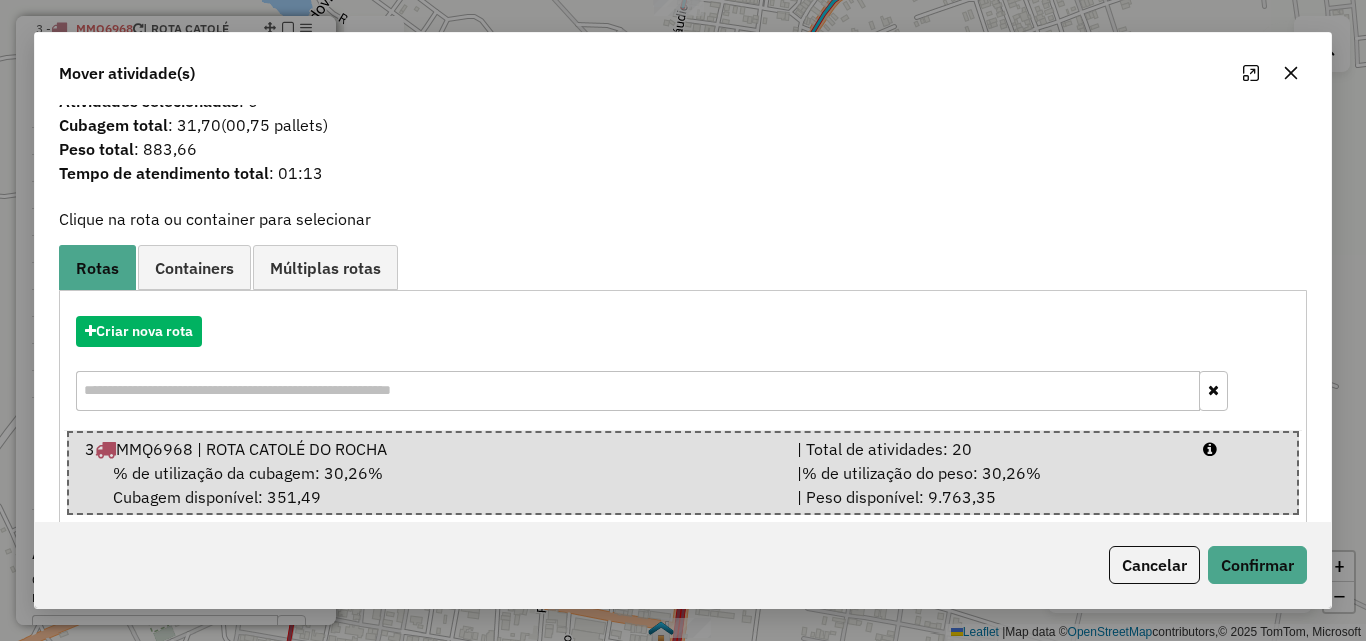 scroll, scrollTop: 0, scrollLeft: 0, axis: both 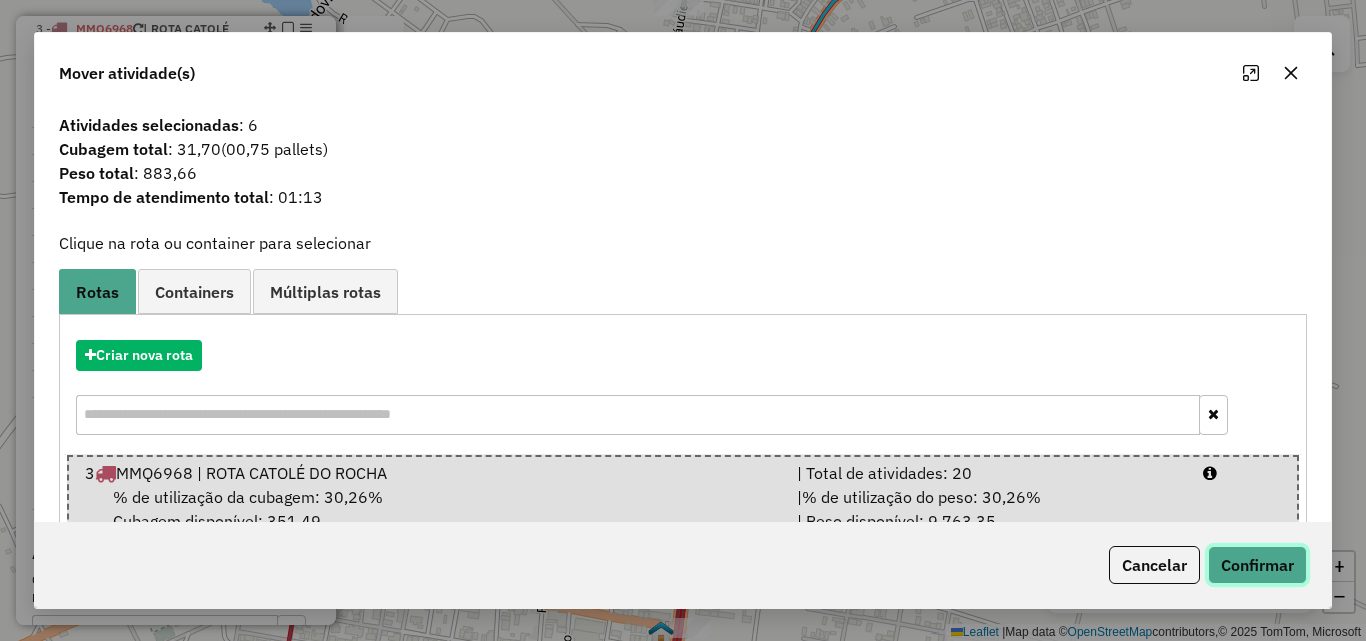 click on "Confirmar" 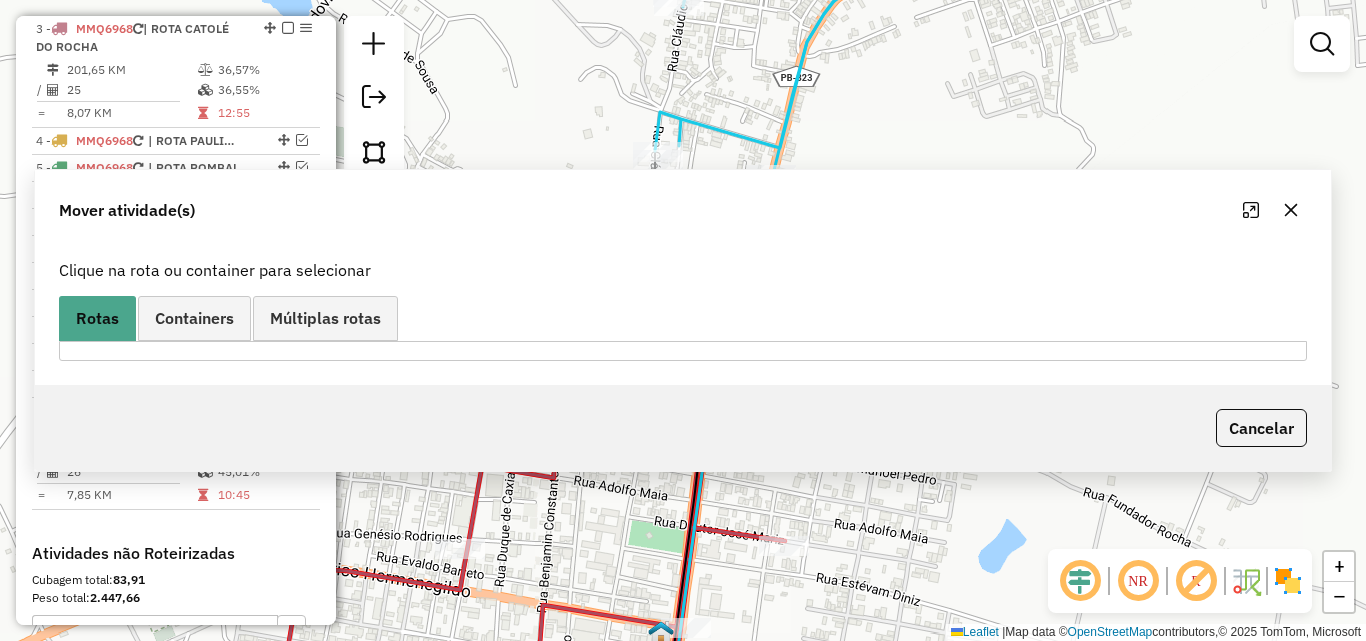 scroll, scrollTop: 692, scrollLeft: 0, axis: vertical 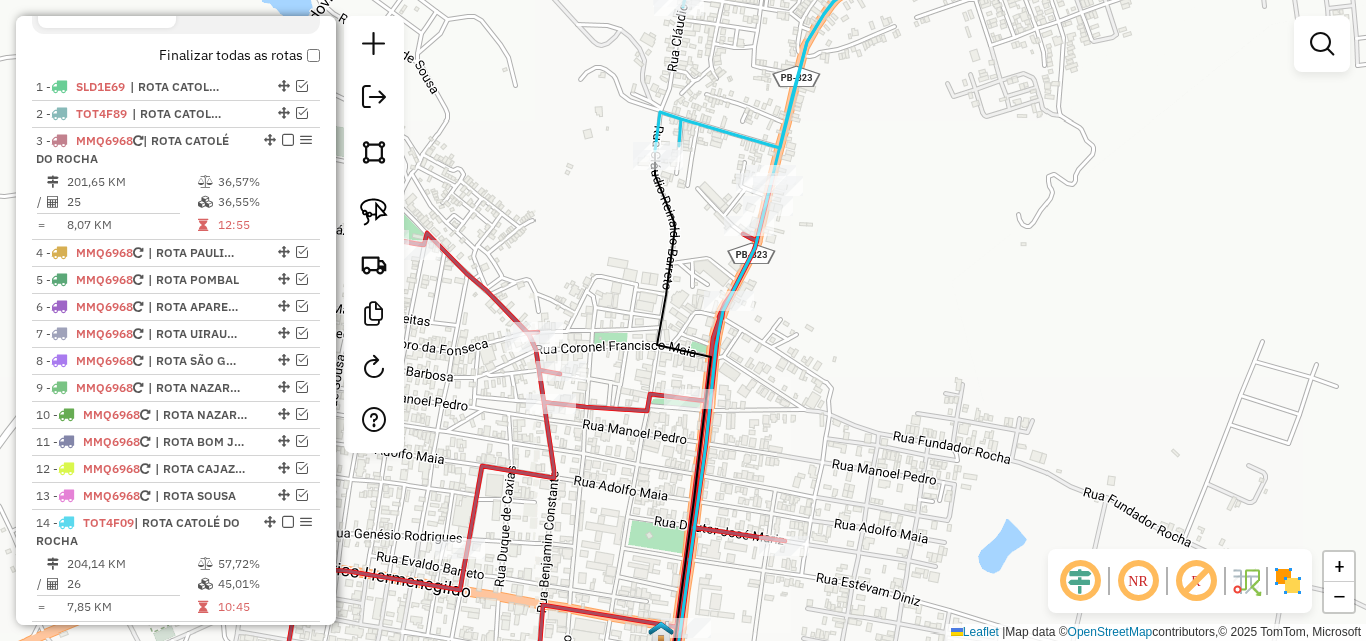 click 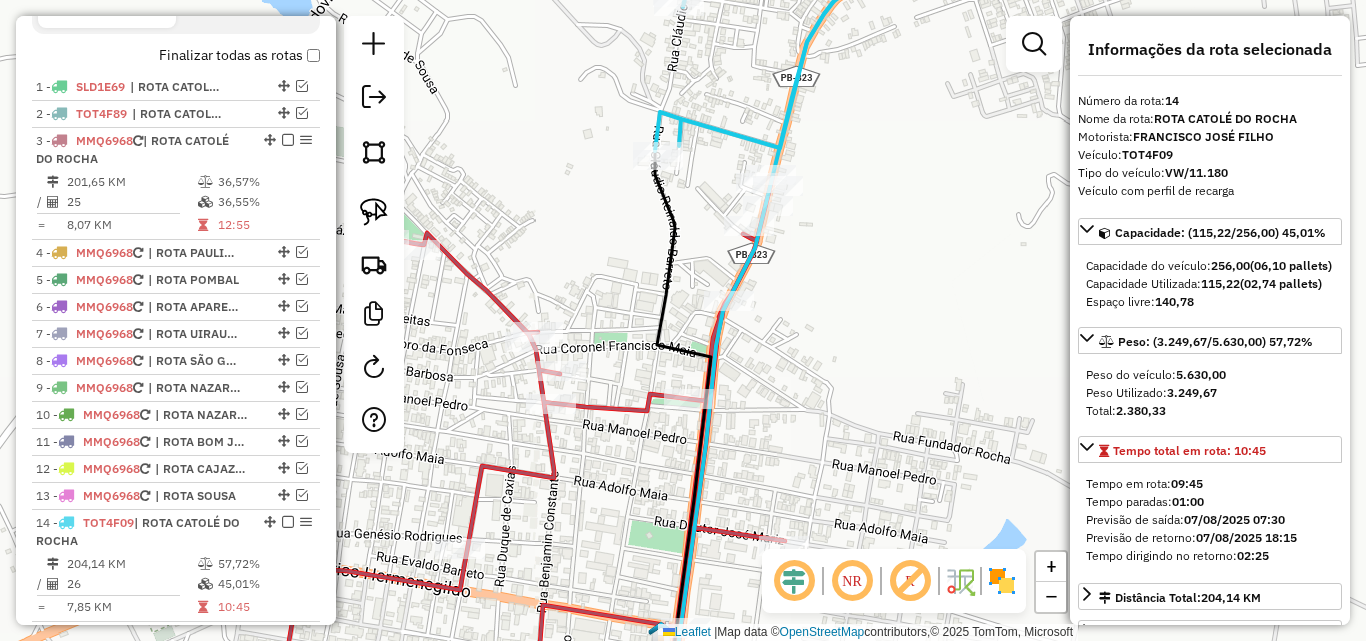 scroll, scrollTop: 1082, scrollLeft: 0, axis: vertical 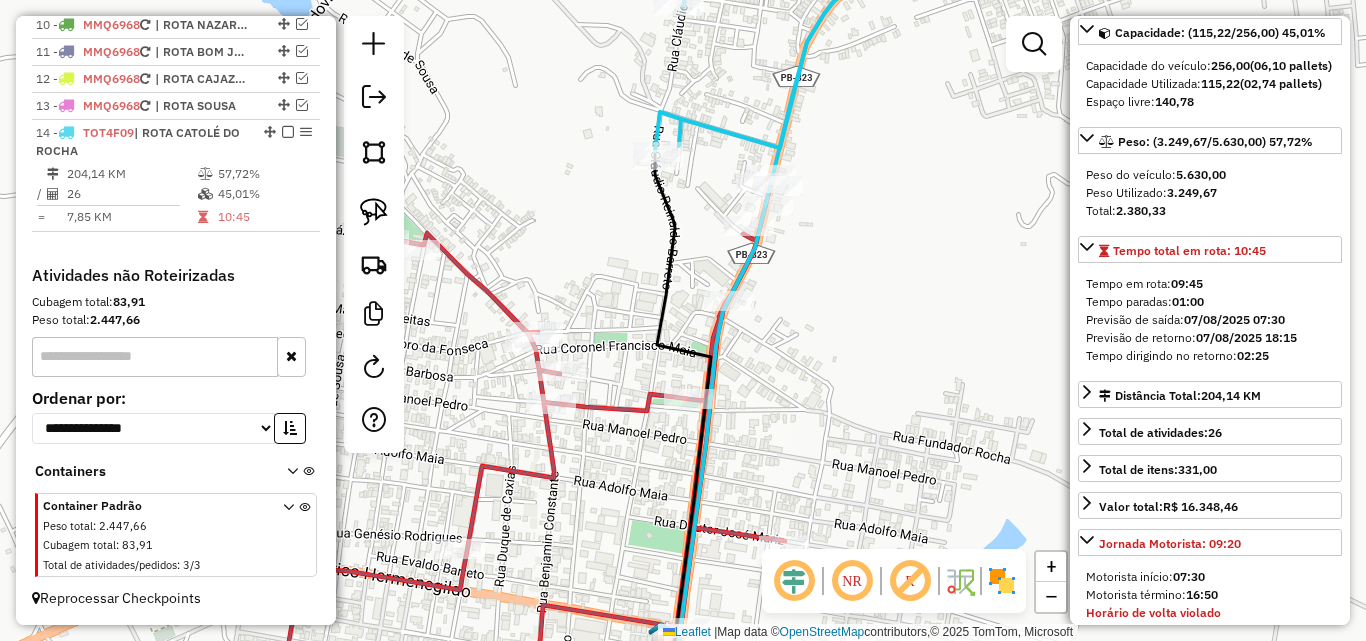 click 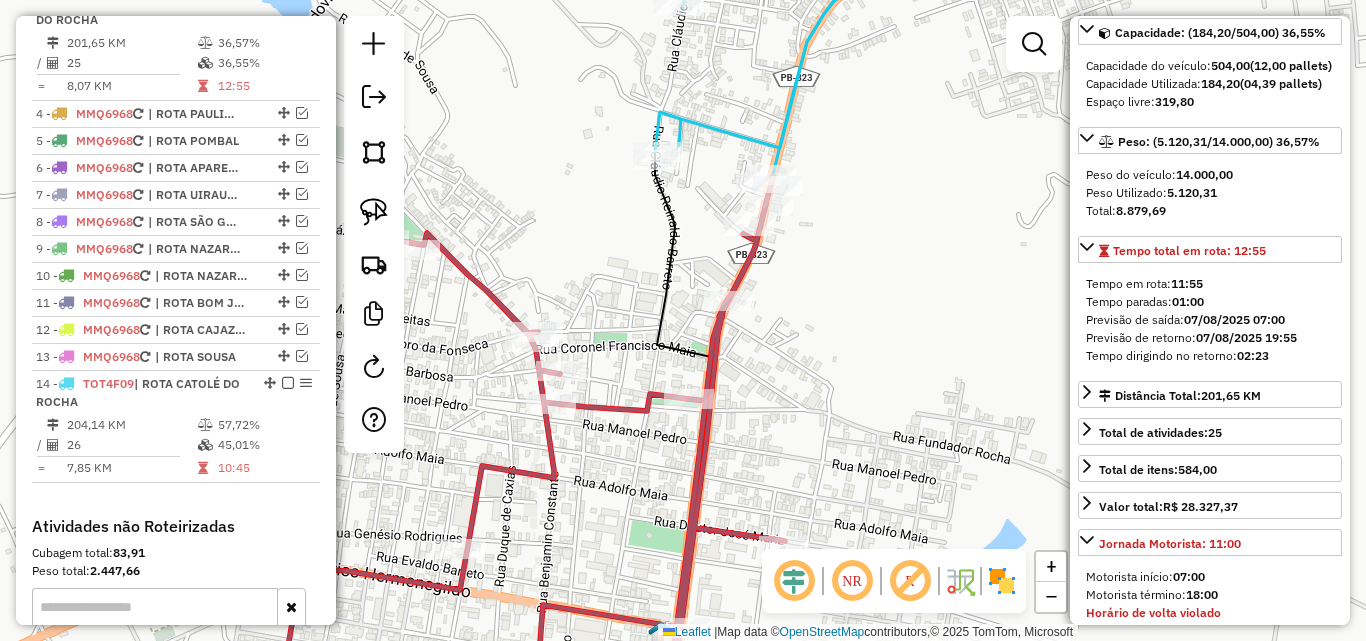 scroll, scrollTop: 804, scrollLeft: 0, axis: vertical 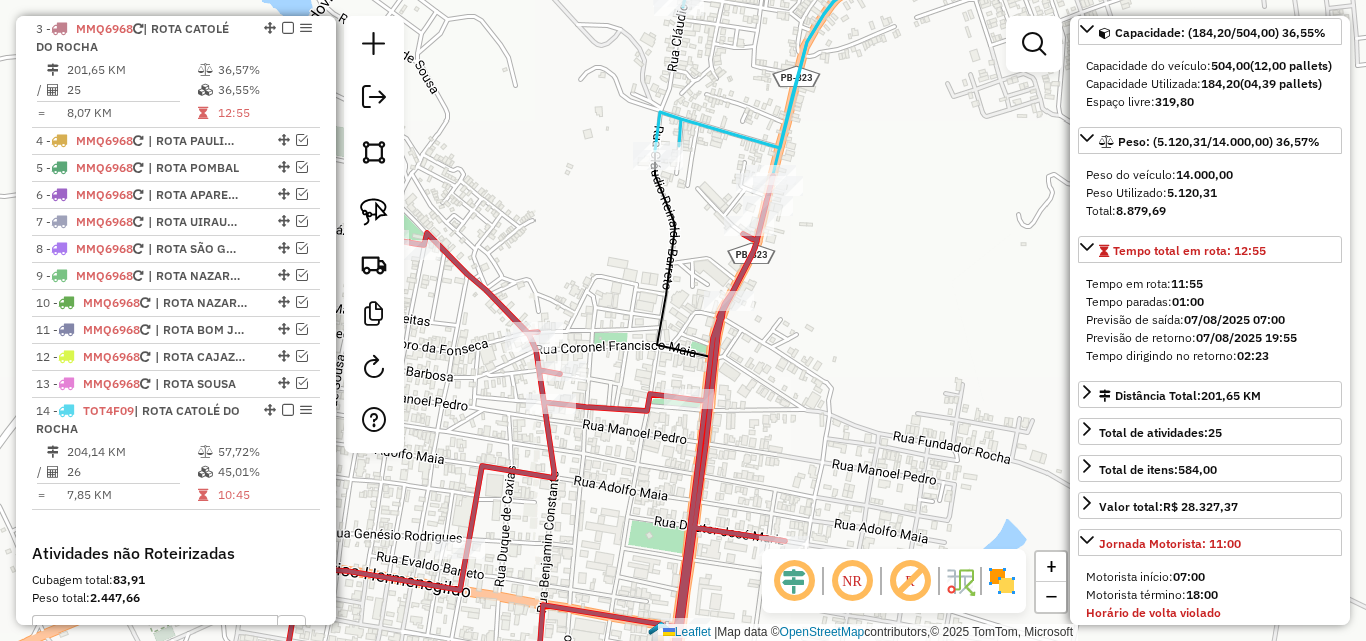 click 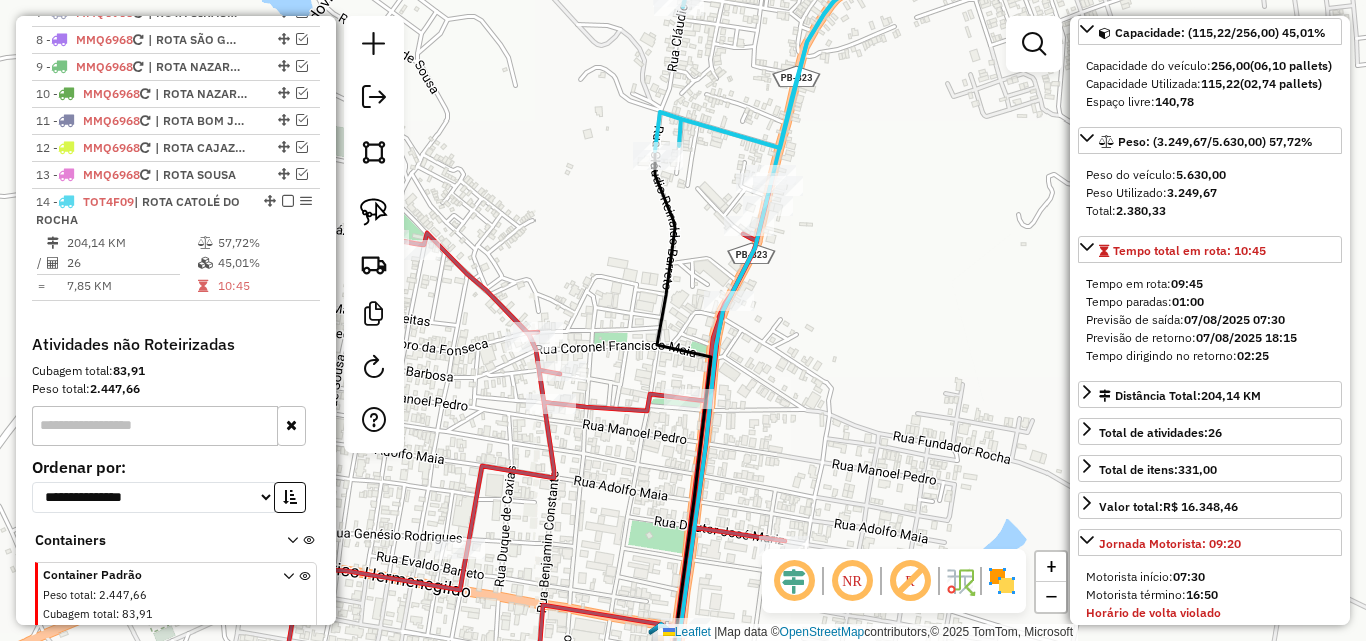 scroll, scrollTop: 1082, scrollLeft: 0, axis: vertical 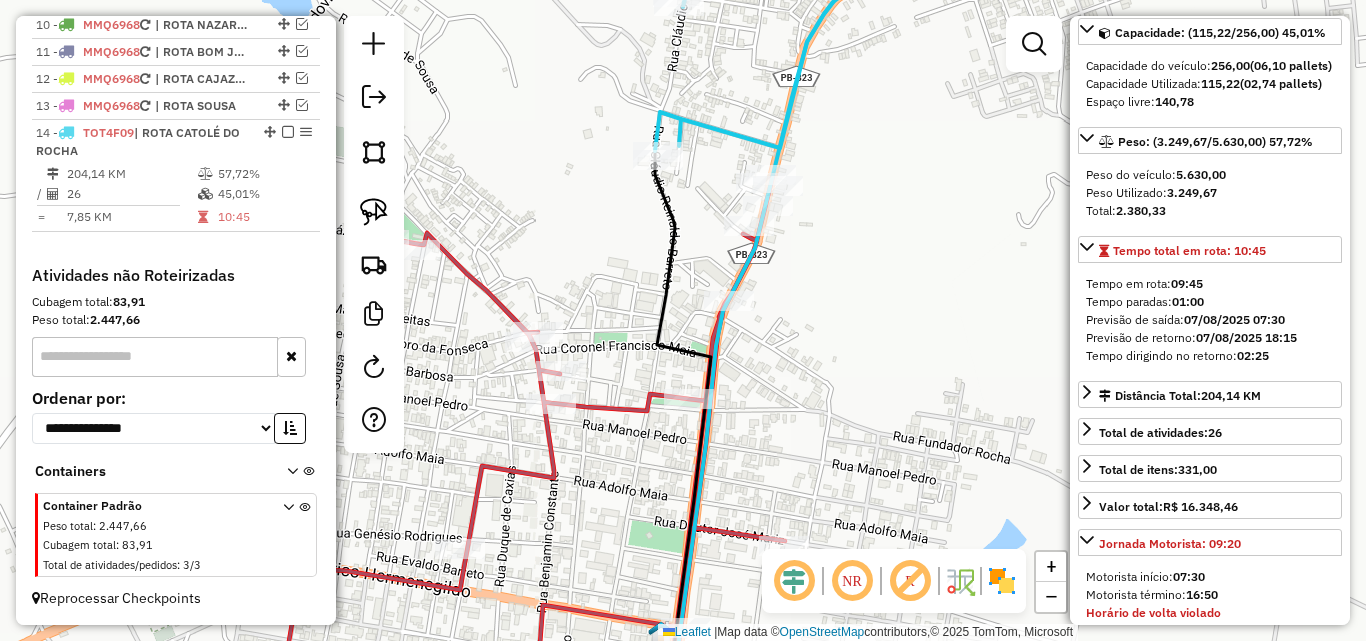 click 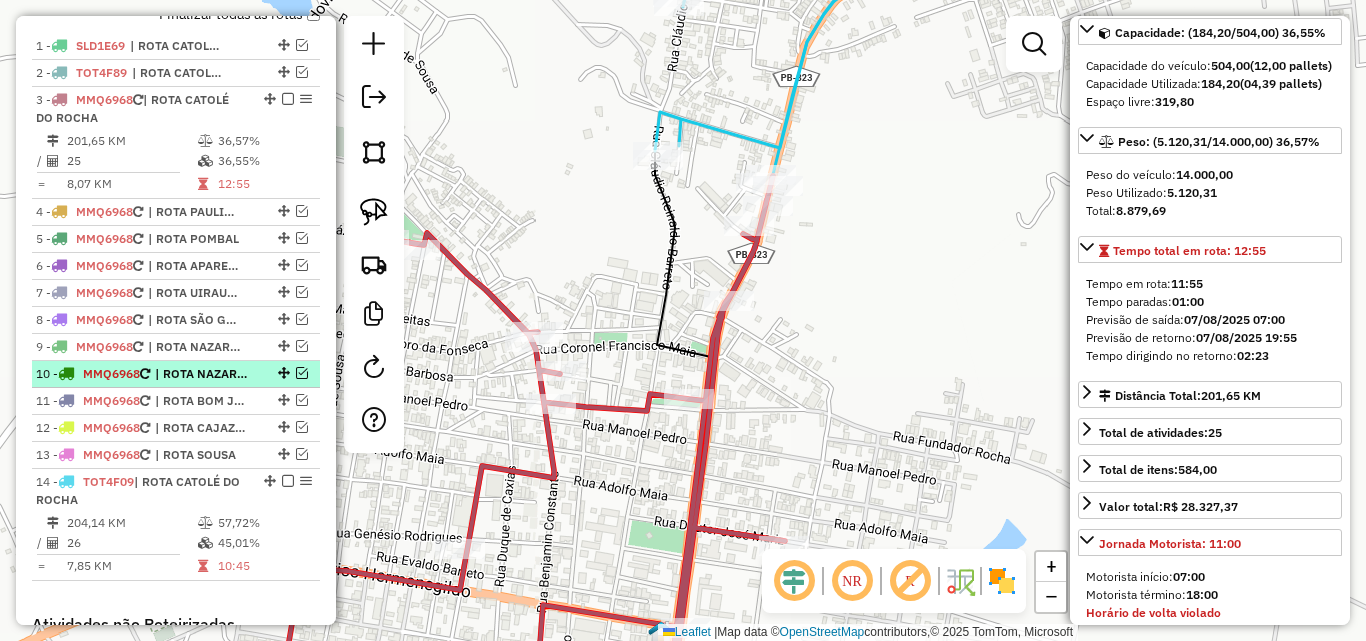 scroll, scrollTop: 704, scrollLeft: 0, axis: vertical 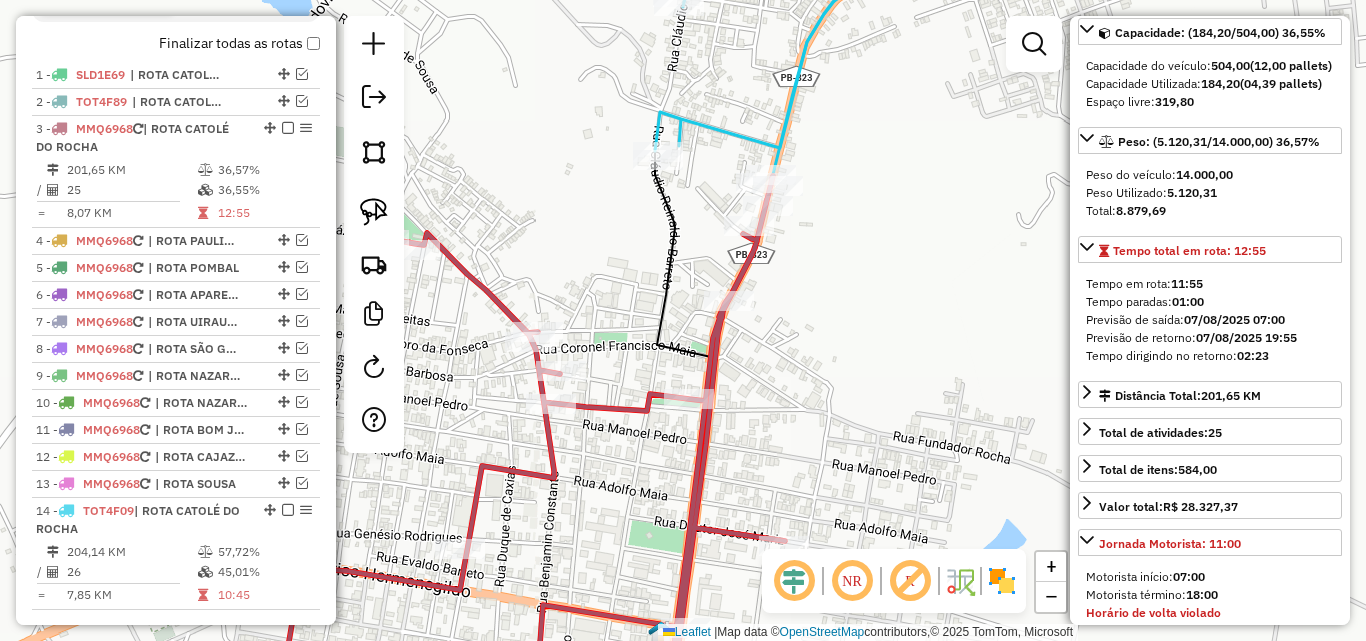 click 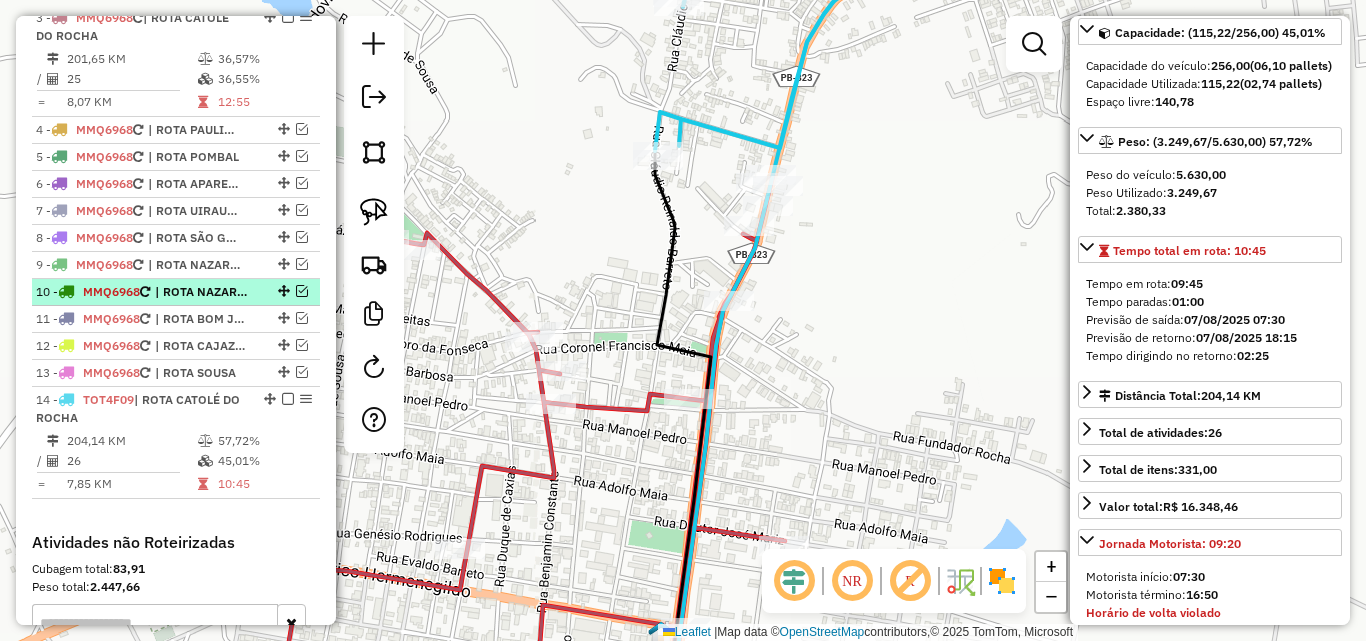 scroll, scrollTop: 782, scrollLeft: 0, axis: vertical 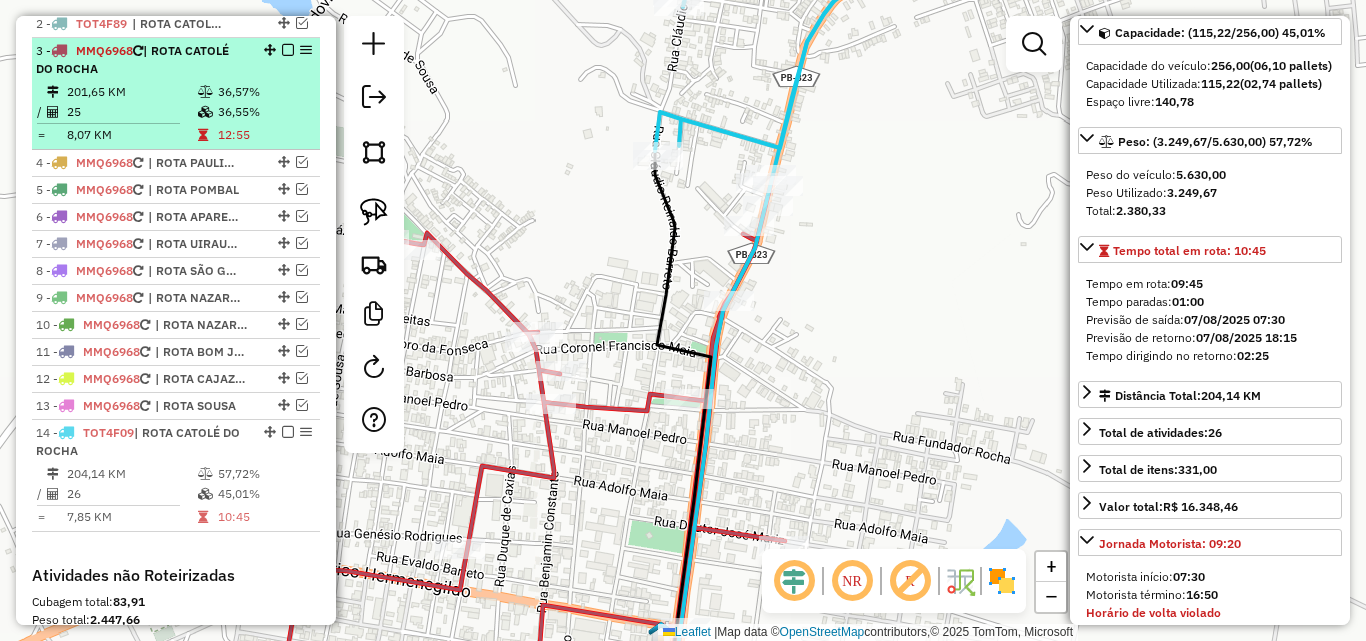 click at bounding box center (205, 112) 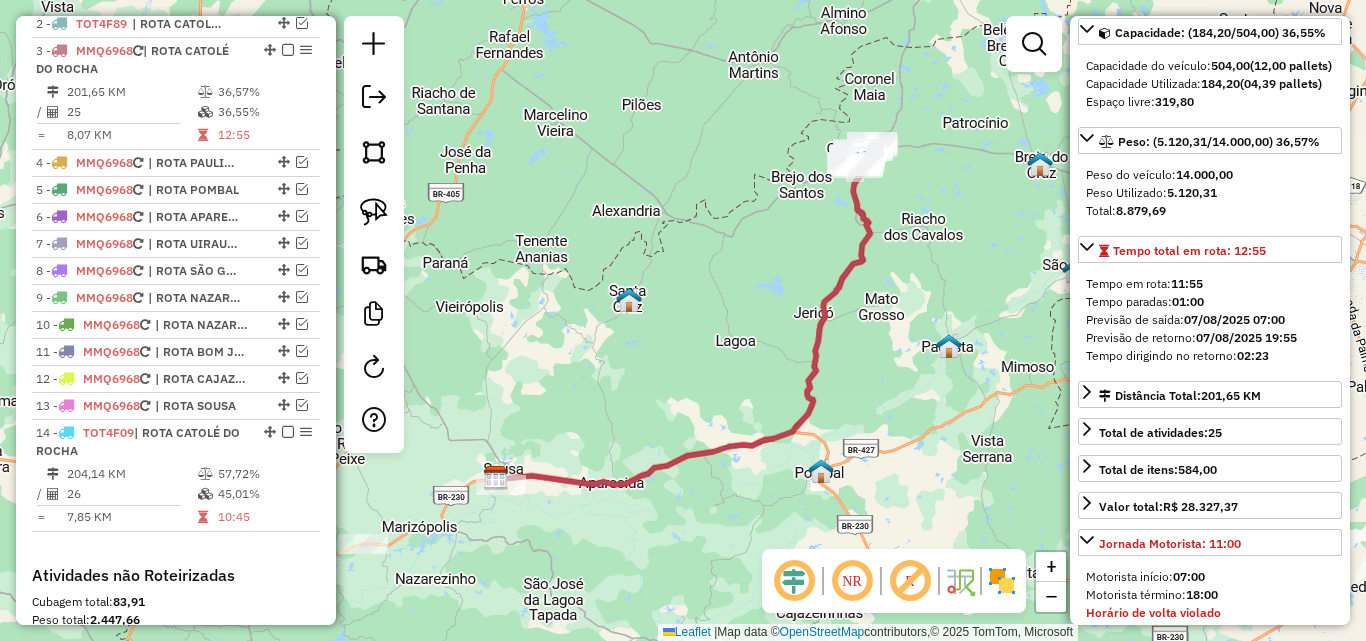 click on "Janela de atendimento Grade de atendimento Capacidade Transportadoras Veículos Cliente Pedidos  Rotas Selecione os dias de semana para filtrar as janelas de atendimento  Seg   Ter   Qua   Qui   Sex   Sáb   Dom  Informe o período da janela de atendimento: De: Até:  Filtrar exatamente a janela do cliente  Considerar janela de atendimento padrão  Selecione os dias de semana para filtrar as grades de atendimento  Seg   Ter   Qua   Qui   Sex   Sáb   Dom   Considerar clientes sem dia de atendimento cadastrado  Clientes fora do dia de atendimento selecionado Filtrar as atividades entre os valores definidos abaixo:  Peso mínimo:   Peso máximo:   Cubagem mínima:   Cubagem máxima:   De:   Até:  Filtrar as atividades entre o tempo de atendimento definido abaixo:  De:   Até:   Considerar capacidade total dos clientes não roteirizados Transportadora: Selecione um ou mais itens Tipo de veículo: Selecione um ou mais itens Veículo: Selecione um ou mais itens Motorista: Selecione um ou mais itens Nome: Rótulo:" 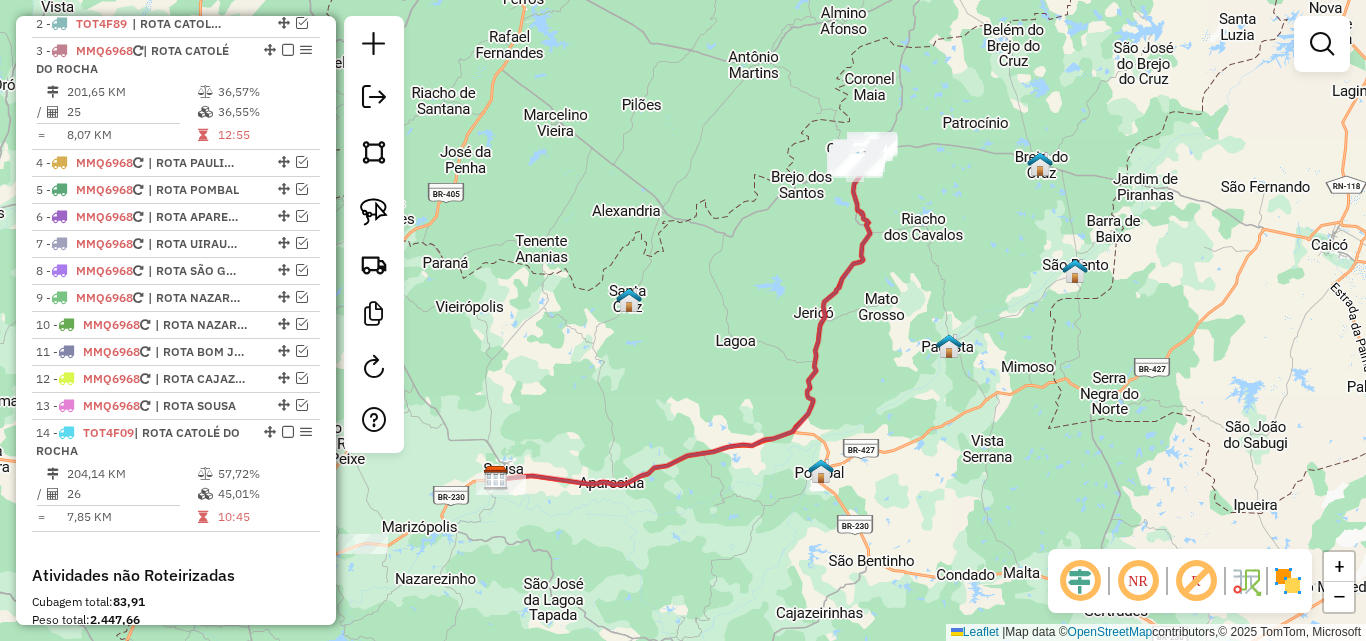 click on "Janela de atendimento Grade de atendimento Capacidade Transportadoras Veículos Cliente Pedidos  Rotas Selecione os dias de semana para filtrar as janelas de atendimento  Seg   Ter   Qua   Qui   Sex   Sáb   Dom  Informe o período da janela de atendimento: De: Até:  Filtrar exatamente a janela do cliente  Considerar janela de atendimento padrão  Selecione os dias de semana para filtrar as grades de atendimento  Seg   Ter   Qua   Qui   Sex   Sáb   Dom   Considerar clientes sem dia de atendimento cadastrado  Clientes fora do dia de atendimento selecionado Filtrar as atividades entre os valores definidos abaixo:  Peso mínimo:   Peso máximo:   Cubagem mínima:   Cubagem máxima:   De:   Até:  Filtrar as atividades entre o tempo de atendimento definido abaixo:  De:   Até:   Considerar capacidade total dos clientes não roteirizados Transportadora: Selecione um ou mais itens Tipo de veículo: Selecione um ou mais itens Veículo: Selecione um ou mais itens Motorista: Selecione um ou mais itens Nome: Rótulo:" 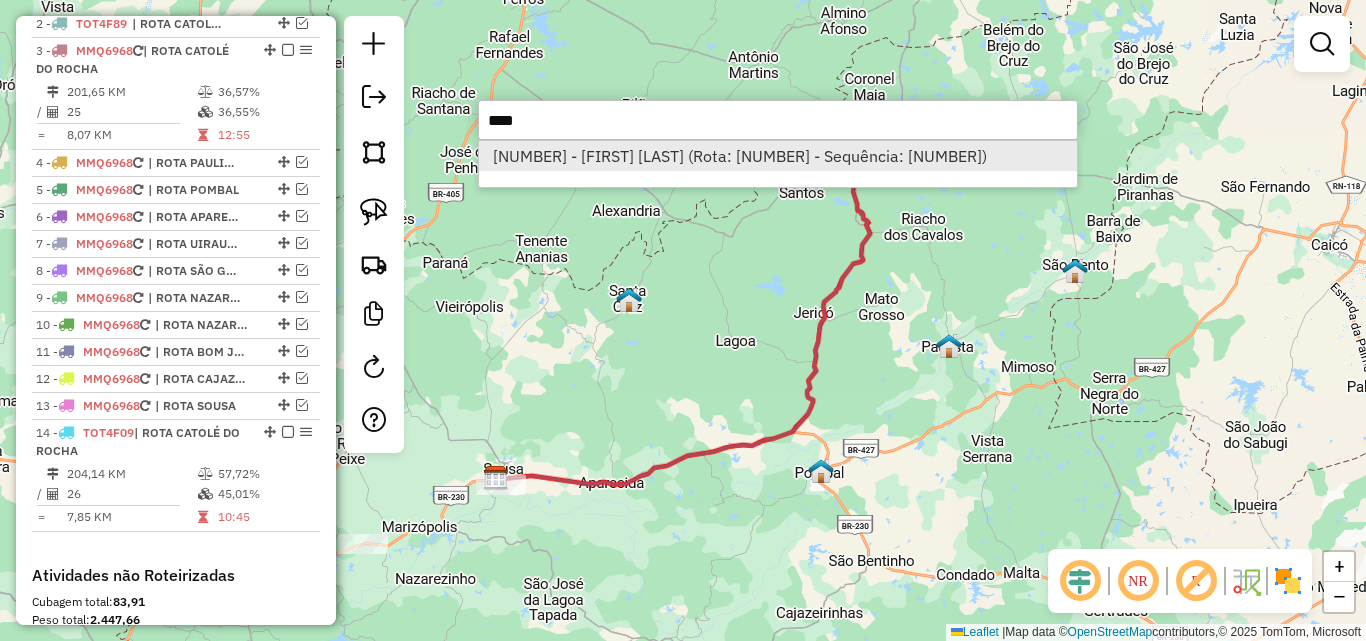 type on "****" 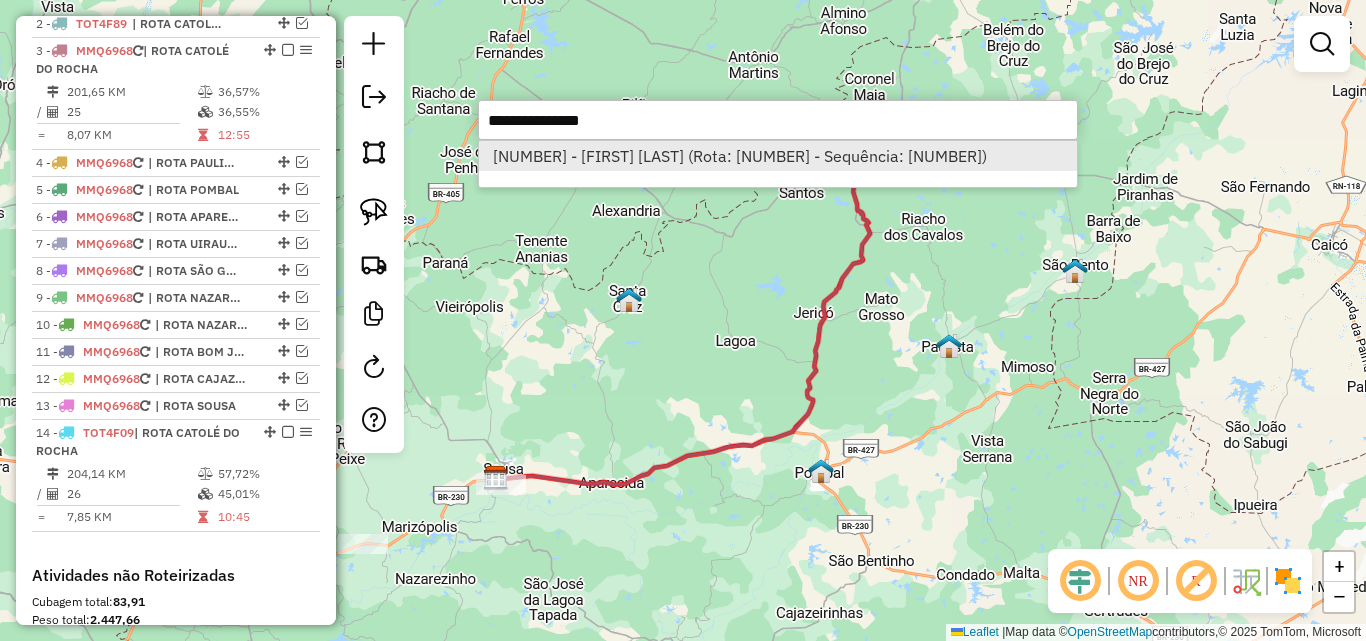 select on "*********" 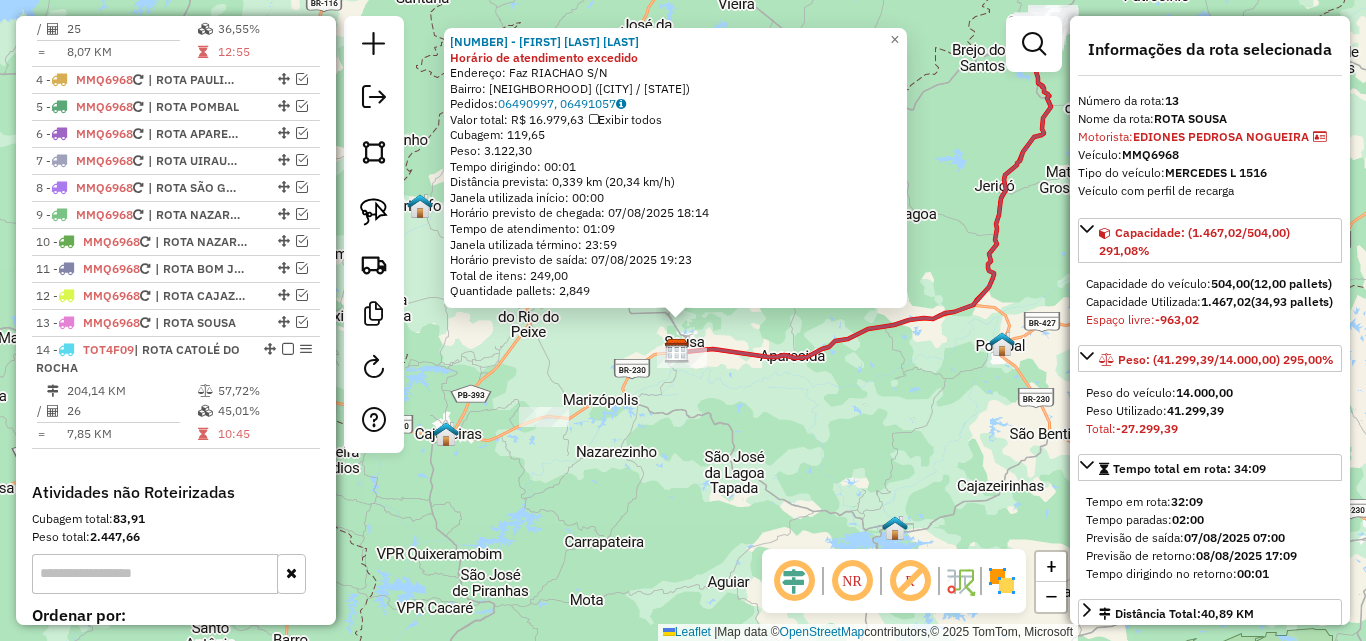 scroll, scrollTop: 882, scrollLeft: 0, axis: vertical 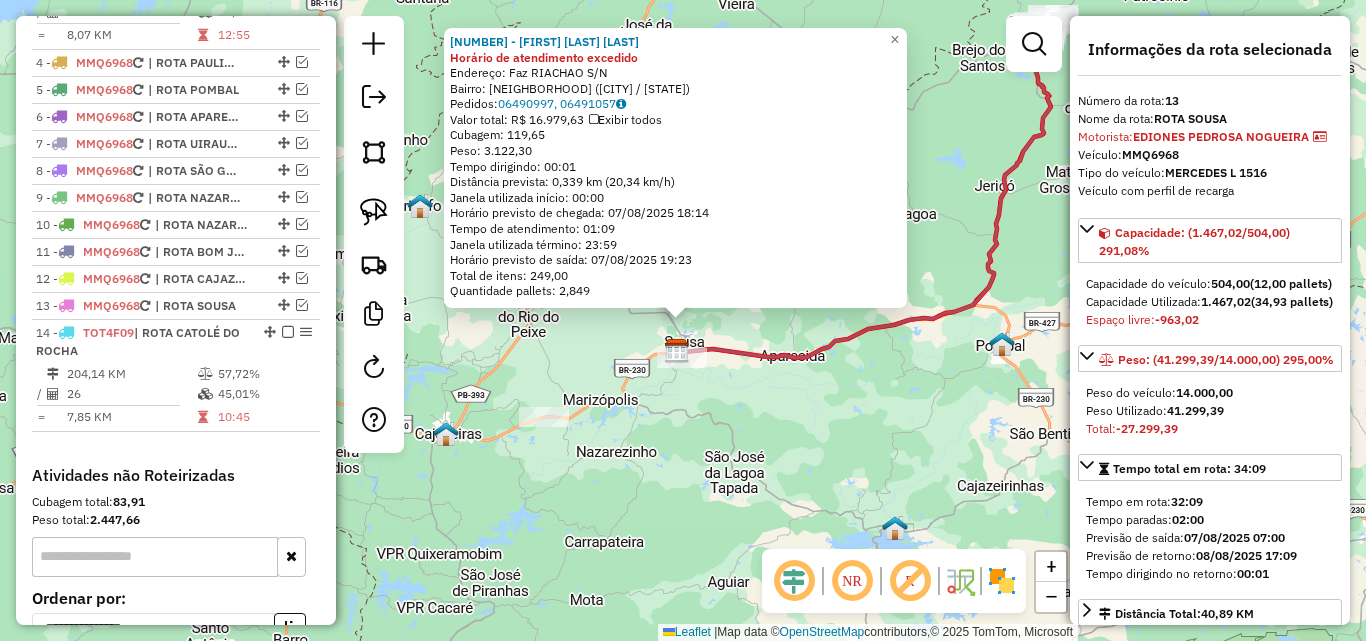 click on "2040 - DOMINGOS MOREIRA DE QUEIROGA NETO Horário de atendimento excedido  Endereço: Faz RIACHAO                        S/N   Bairro: ALTO DO CRUZEIRO (SOUSA / PB)   Pedidos:  06490997, 06491057   Valor total: R$ 16.979,63   Exibir todos   Cubagem: 119,65  Peso: 3.122,30  Tempo dirigindo: 00:01   Distância prevista: 0,339 km (20,34 km/h)   Janela utilizada início: 00:00   Horário previsto de chegada: 07/08/2025 18:14   Tempo de atendimento: 01:09   Janela utilizada término: 23:59   Horário previsto de saída: 07/08/2025 19:23   Total de itens: 249,00   Quantidade pallets: 2,849  × Janela de atendimento Grade de atendimento Capacidade Transportadoras Veículos Cliente Pedidos  Rotas Selecione os dias de semana para filtrar as janelas de atendimento  Seg   Ter   Qua   Qui   Sex   Sáb   Dom  Informe o período da janela de atendimento: De: Até:  Filtrar exatamente a janela do cliente  Considerar janela de atendimento padrão  Selecione os dias de semana para filtrar as grades de atendimento  Seg   Ter" 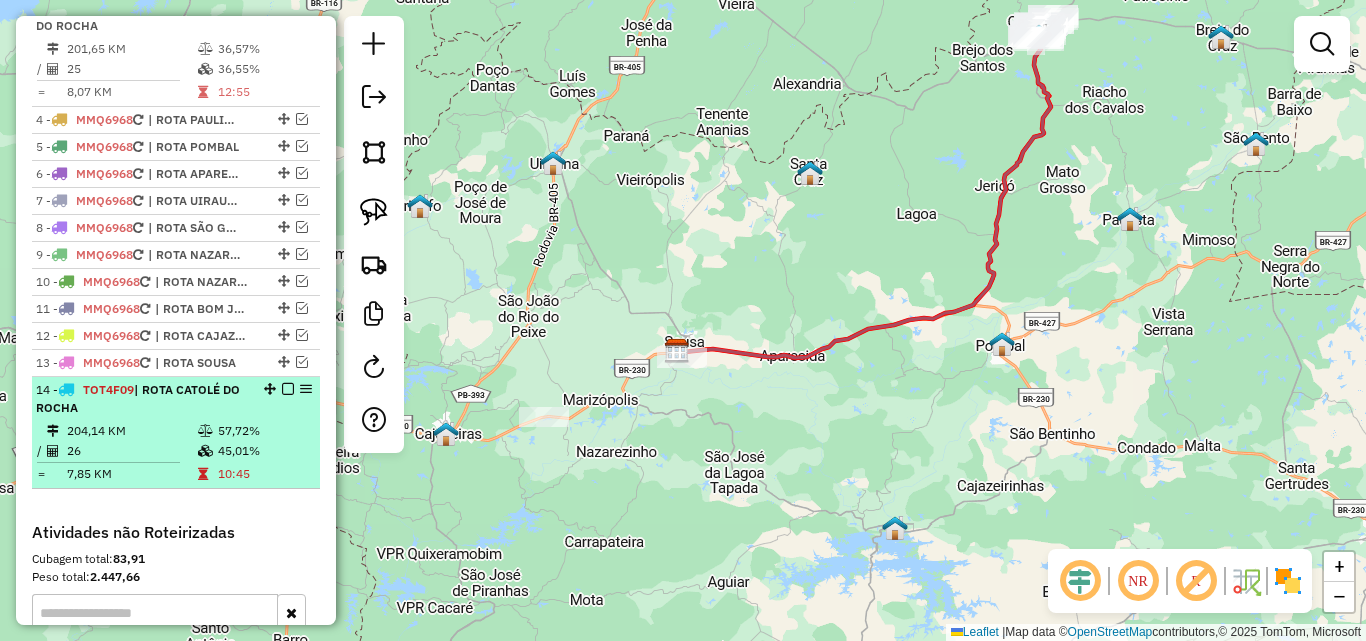 scroll, scrollTop: 782, scrollLeft: 0, axis: vertical 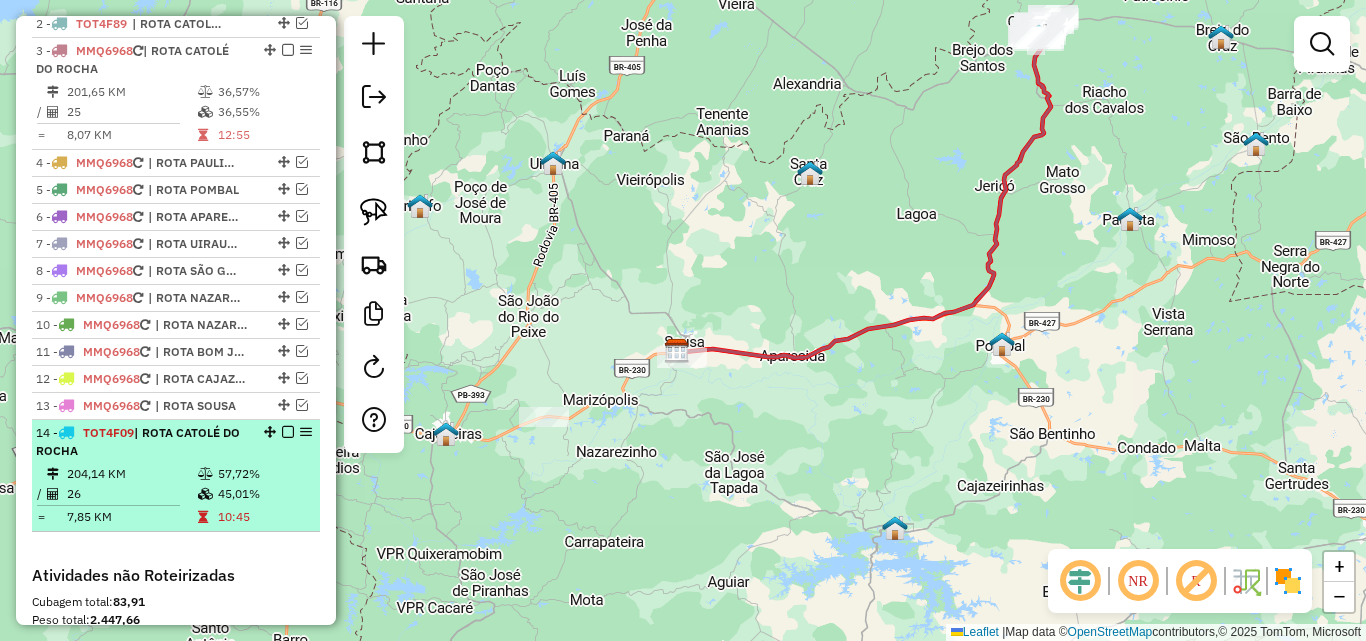 click at bounding box center (205, 494) 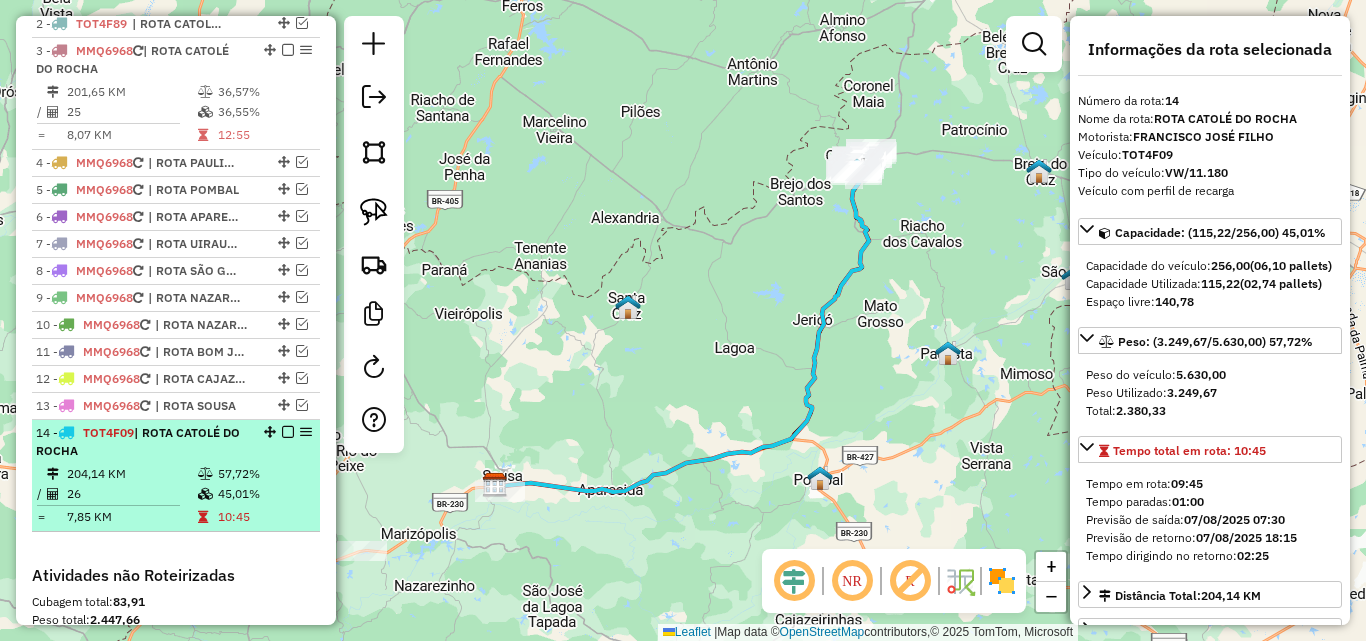 scroll, scrollTop: 682, scrollLeft: 0, axis: vertical 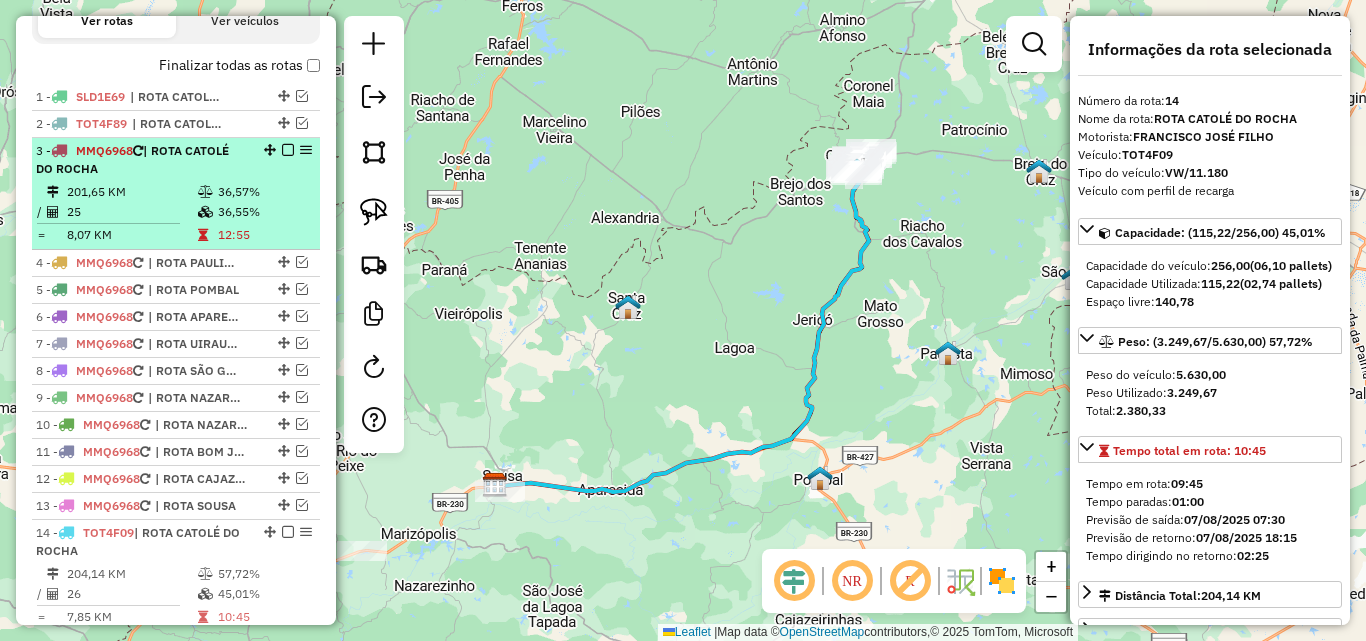 click on "201,65 KM" at bounding box center [131, 192] 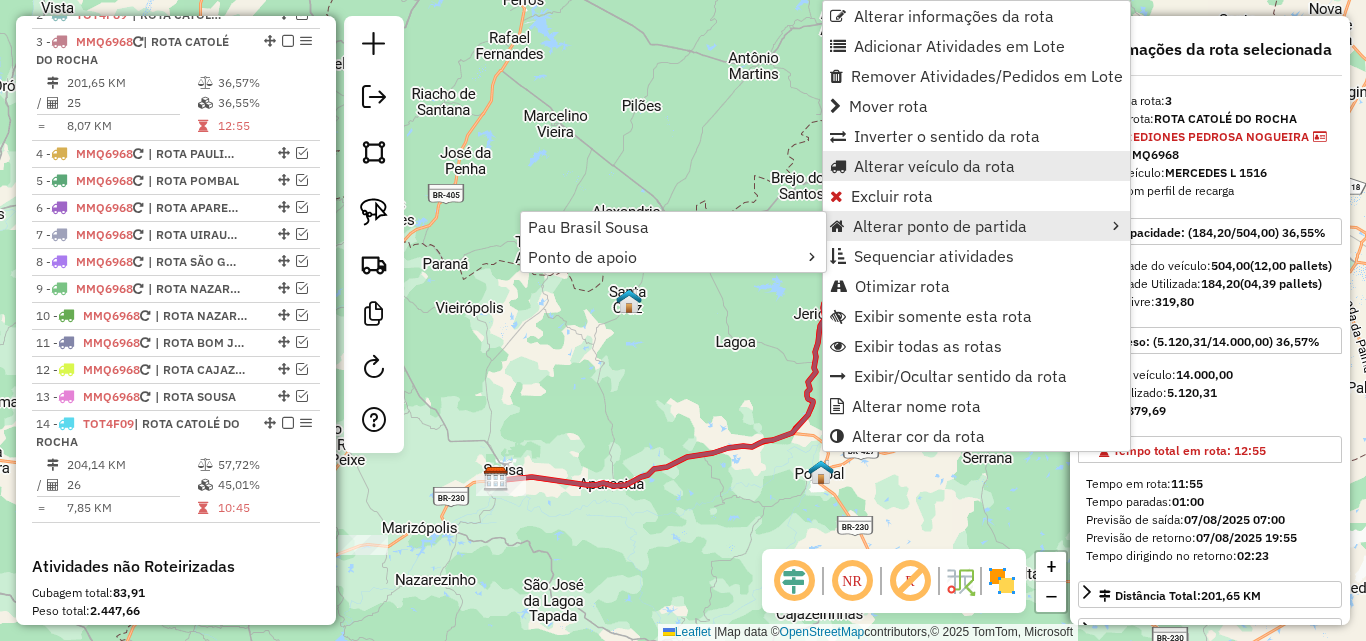 scroll, scrollTop: 804, scrollLeft: 0, axis: vertical 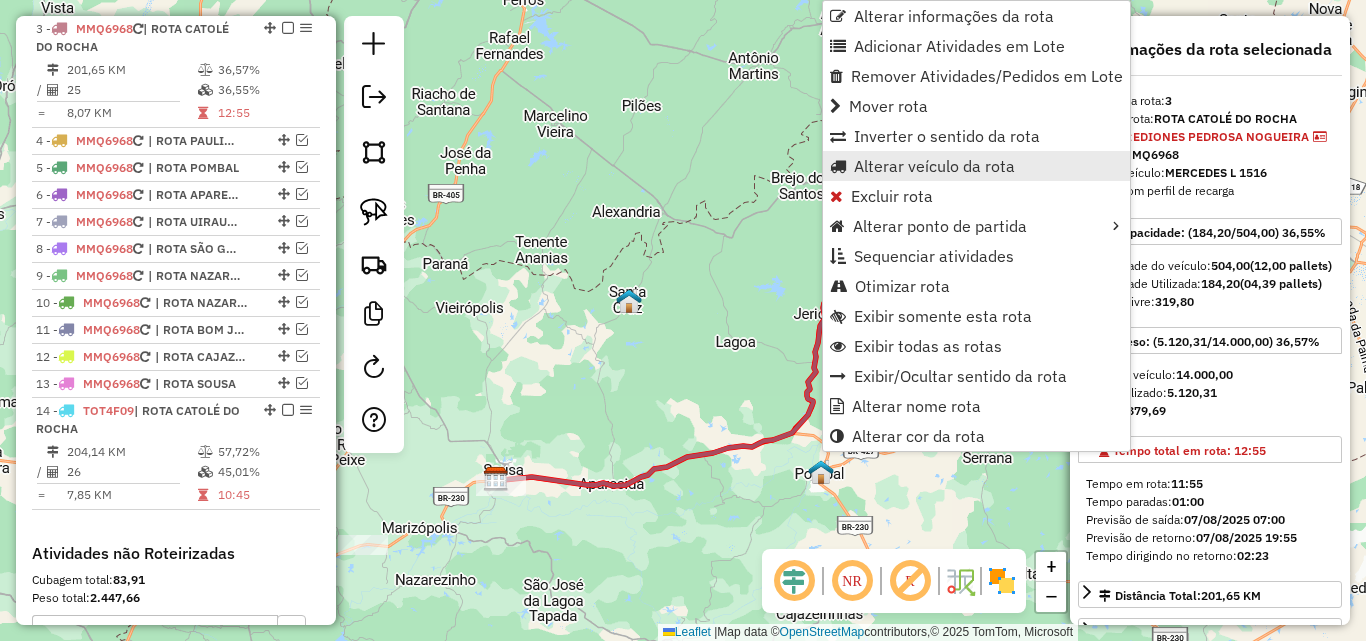 click on "Alterar veículo da rota" at bounding box center (934, 166) 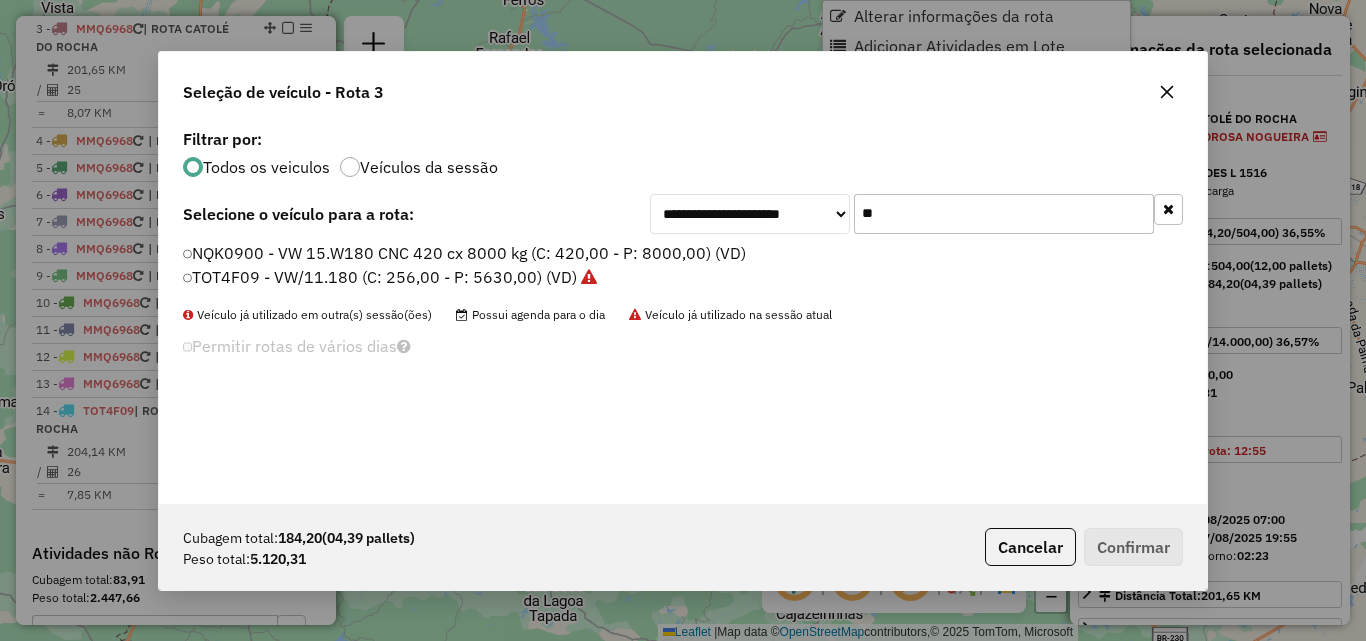 scroll, scrollTop: 11, scrollLeft: 6, axis: both 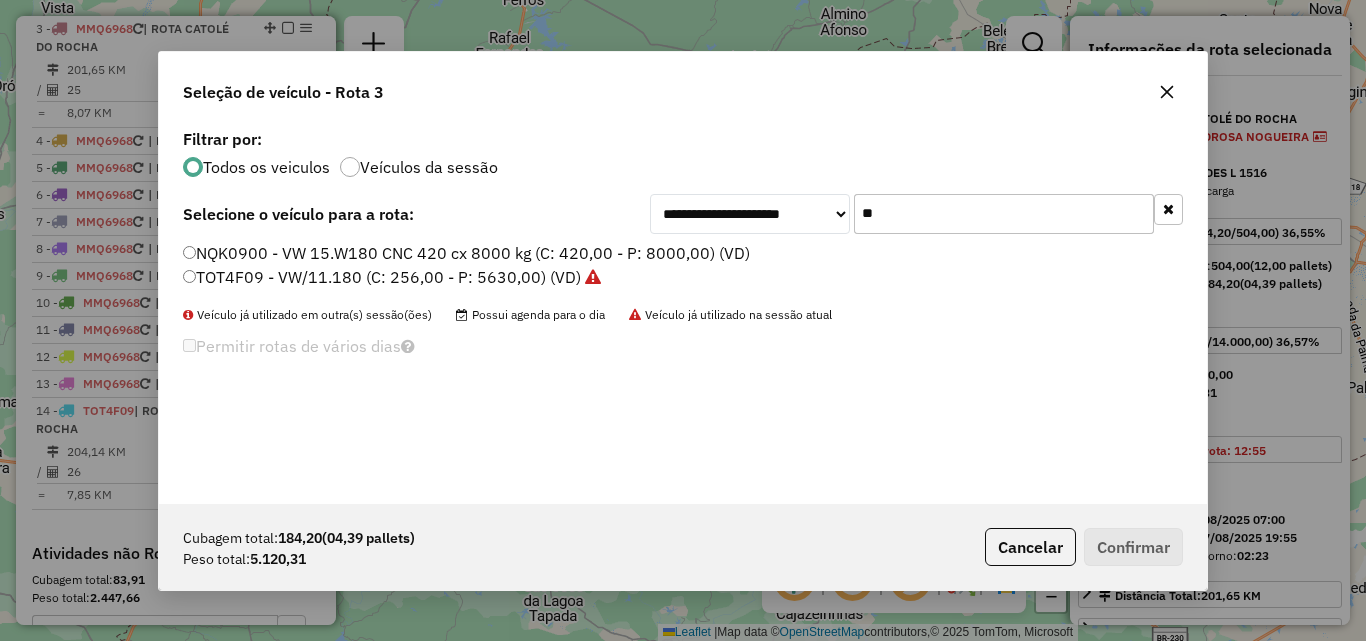 click on "**" 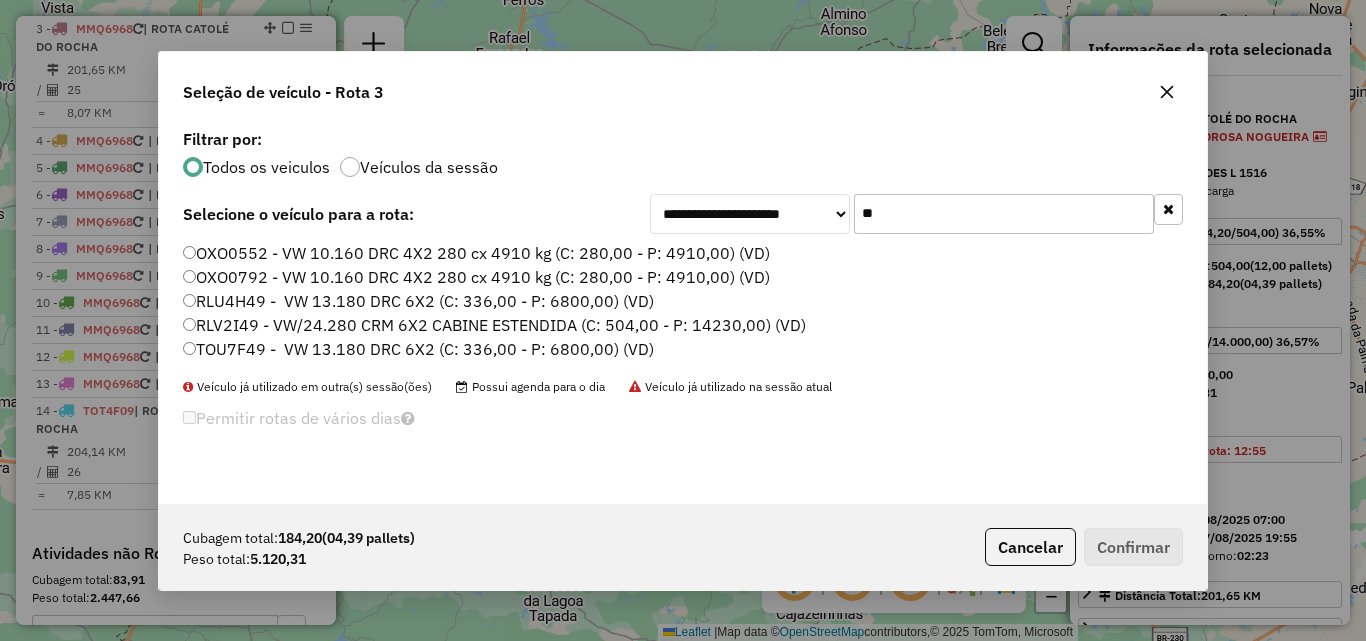 type on "**" 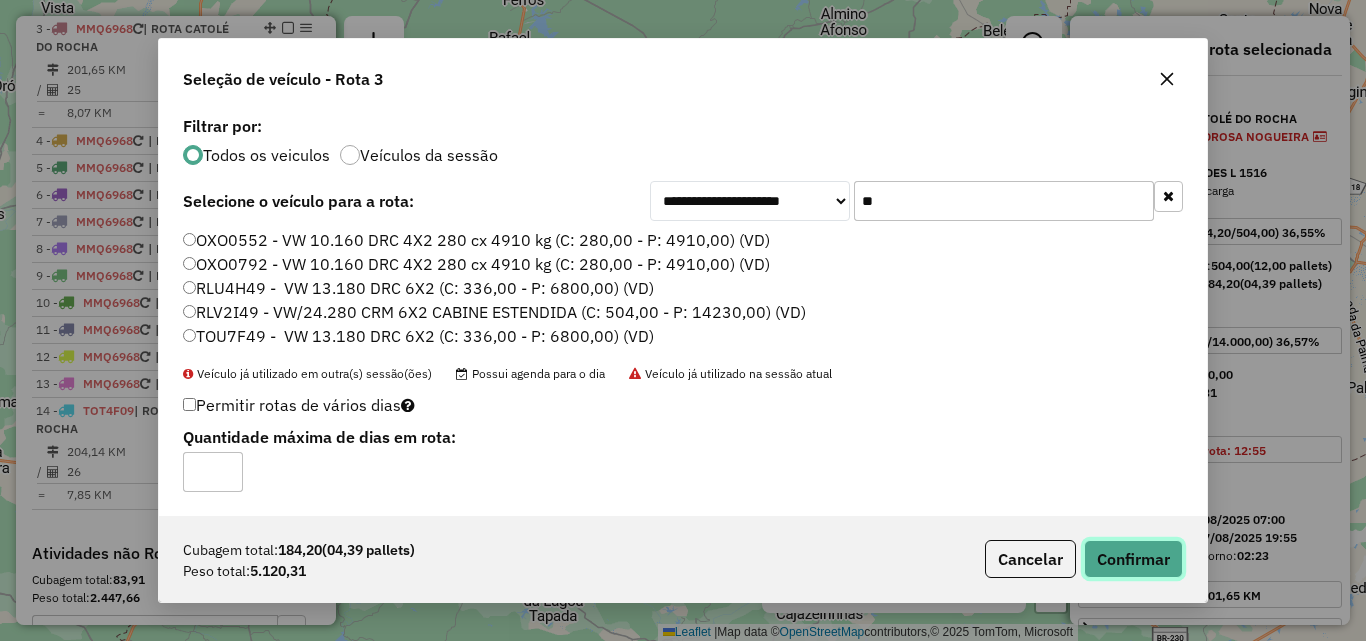click on "Confirmar" 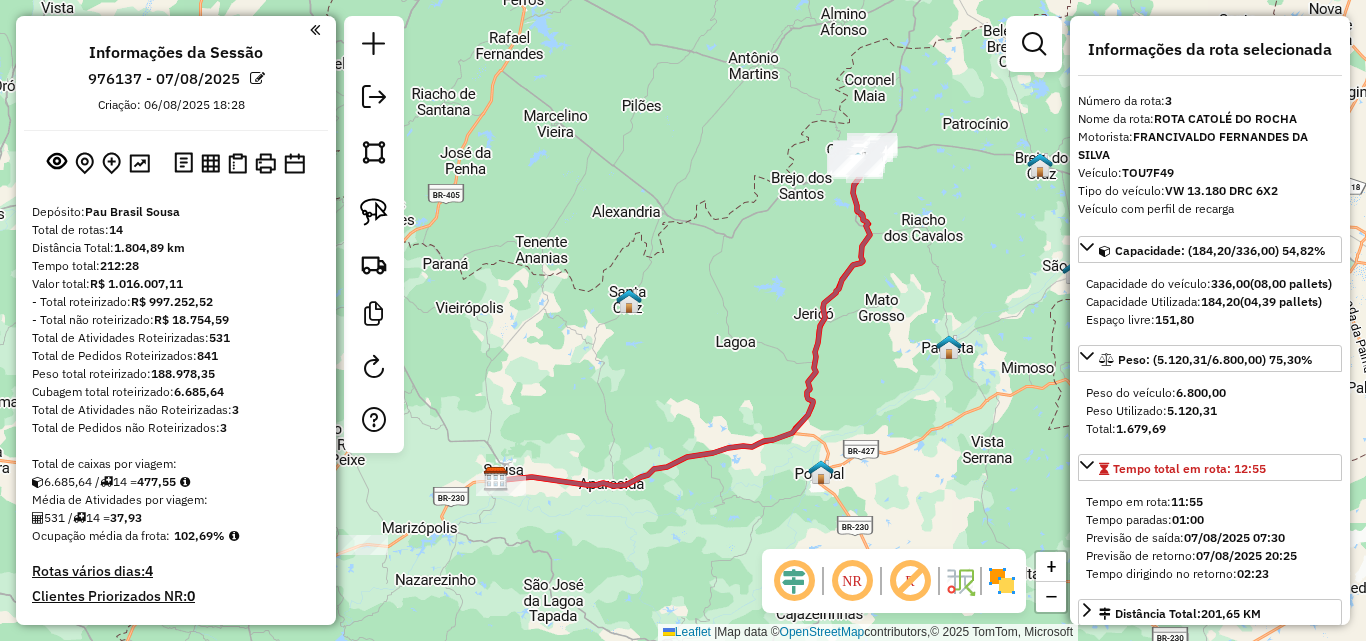 select on "*********" 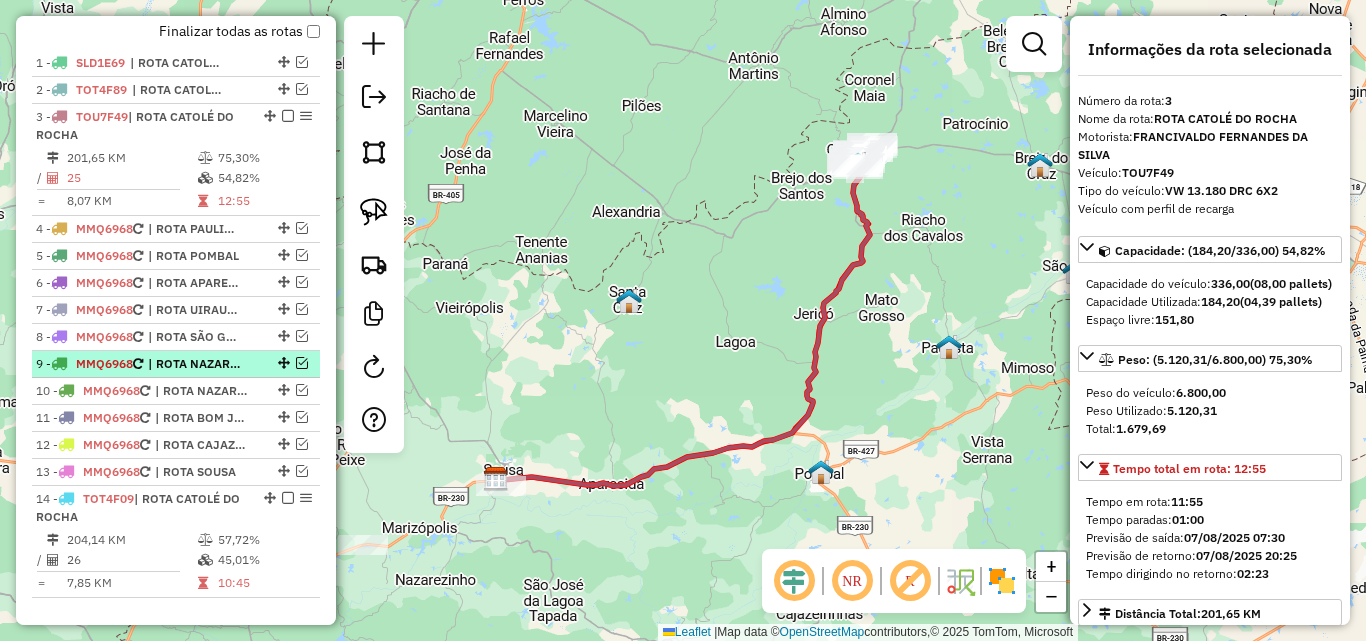 scroll, scrollTop: 704, scrollLeft: 0, axis: vertical 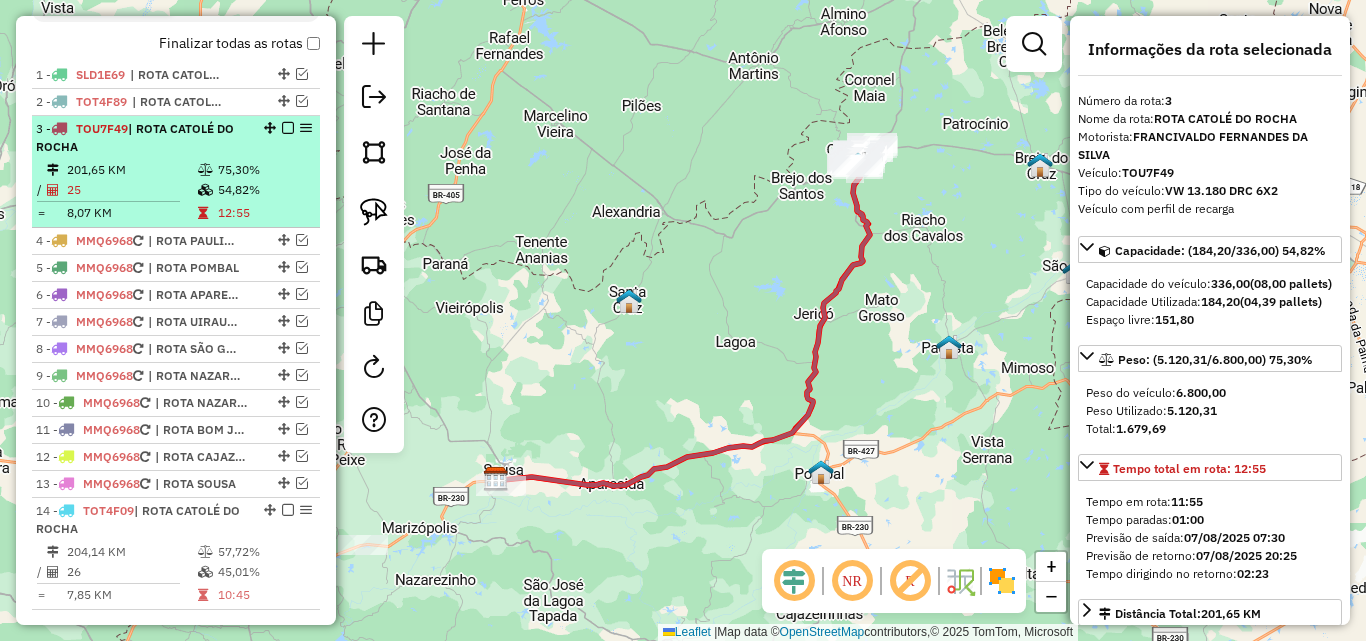 click on "[VEHICLE_PLATE] | ROTA [NAME]" at bounding box center [142, 138] 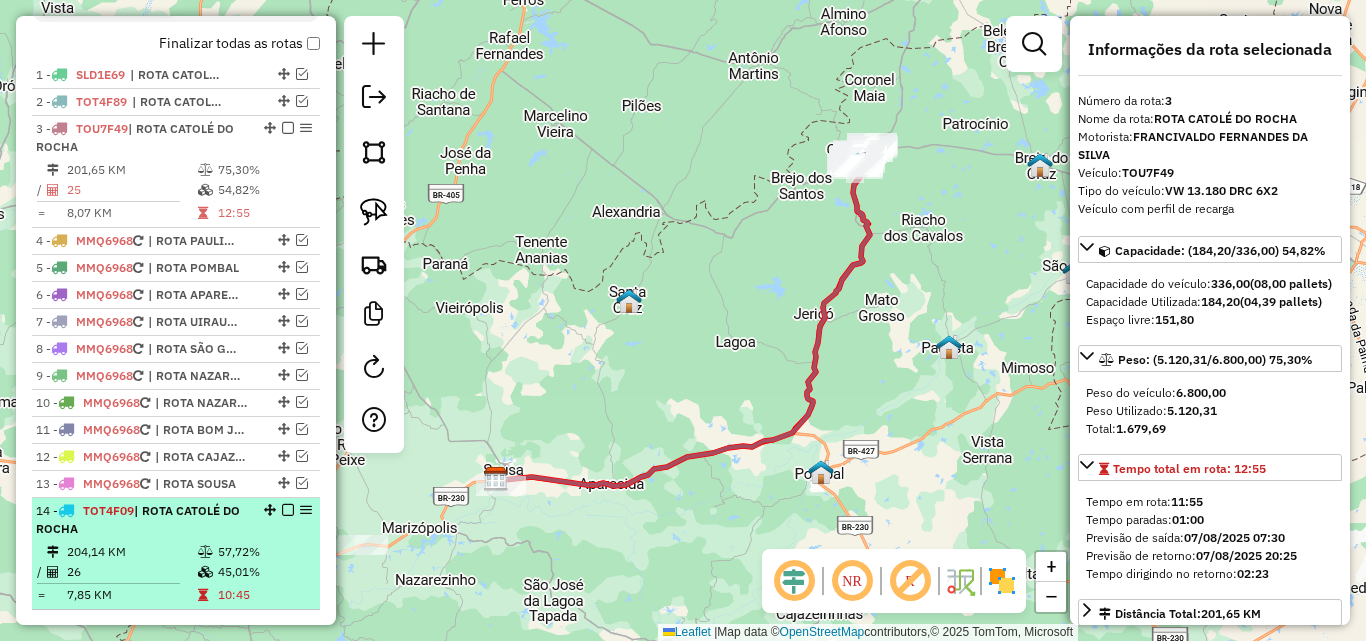 click on "Rota [NUMBER] - [PLATE] | ROTA [CITY] [STATE]" at bounding box center [142, 520] 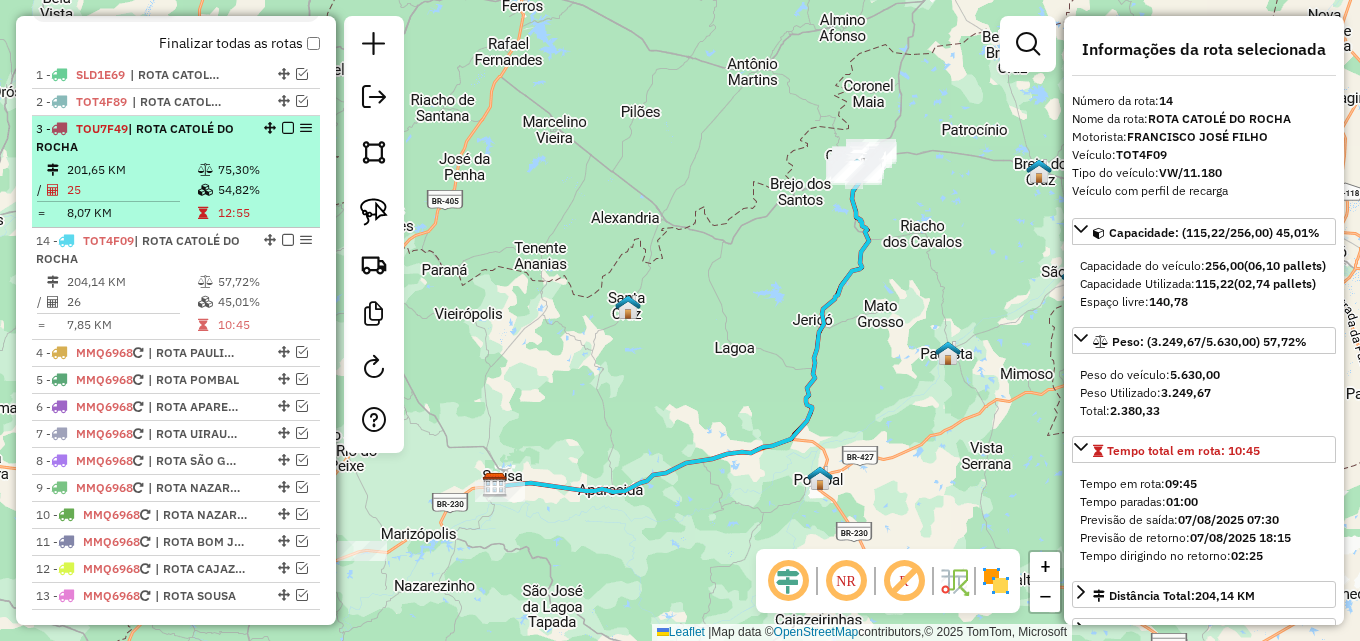 drag, startPoint x: 264, startPoint y: 510, endPoint x: 217, endPoint y: 224, distance: 289.83615 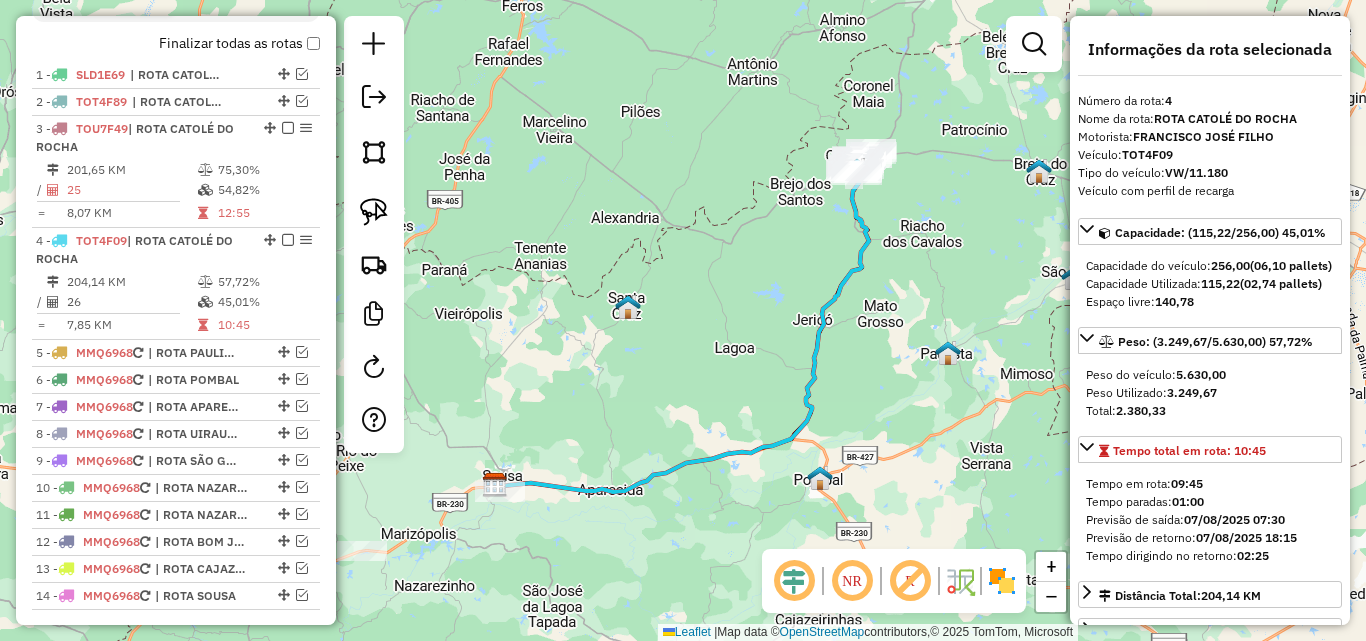 click on "Janela de atendimento Grade de atendimento Capacidade Transportadoras Veículos Cliente Pedidos  Rotas Selecione os dias de semana para filtrar as janelas de atendimento  Seg   Ter   Qua   Qui   Sex   Sáb   Dom  Informe o período da janela de atendimento: De: Até:  Filtrar exatamente a janela do cliente  Considerar janela de atendimento padrão  Selecione os dias de semana para filtrar as grades de atendimento  Seg   Ter   Qua   Qui   Sex   Sáb   Dom   Considerar clientes sem dia de atendimento cadastrado  Clientes fora do dia de atendimento selecionado Filtrar as atividades entre os valores definidos abaixo:  Peso mínimo:   Peso máximo:   Cubagem mínima:   Cubagem máxima:   De:   Até:  Filtrar as atividades entre o tempo de atendimento definido abaixo:  De:   Até:   Considerar capacidade total dos clientes não roteirizados Transportadora: Selecione um ou mais itens Tipo de veículo: Selecione um ou mais itens Veículo: Selecione um ou mais itens Motorista: Selecione um ou mais itens Nome: Rótulo:" 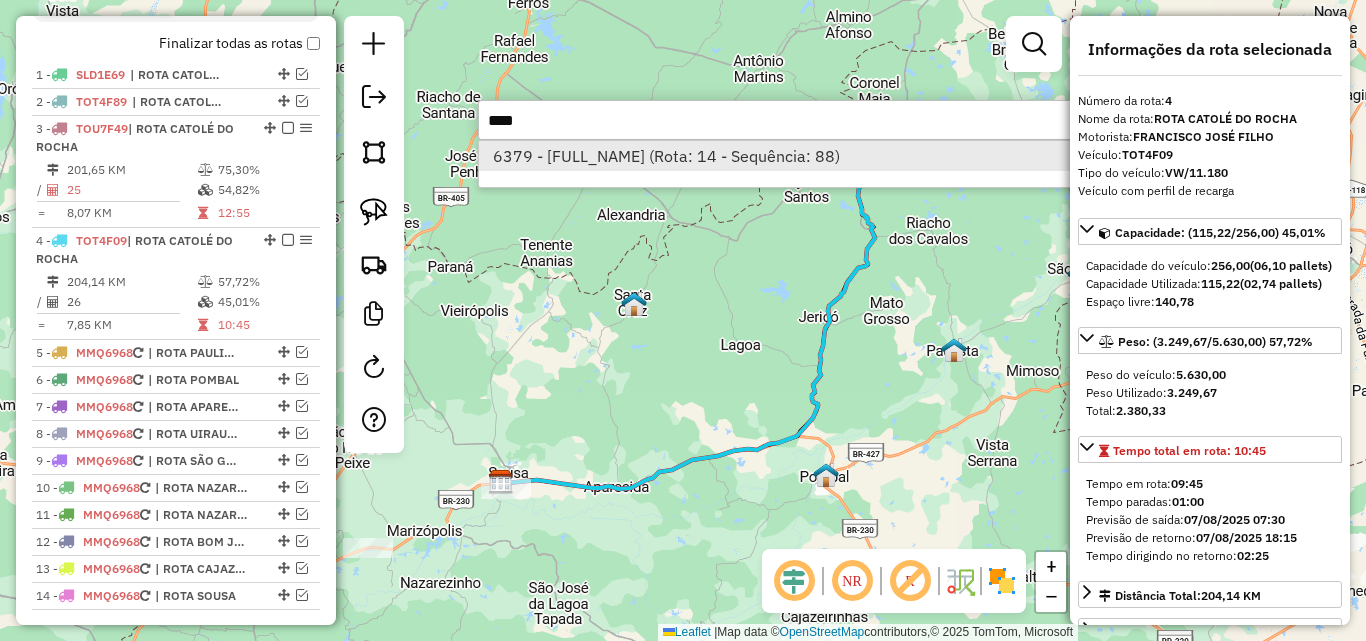 type on "****" 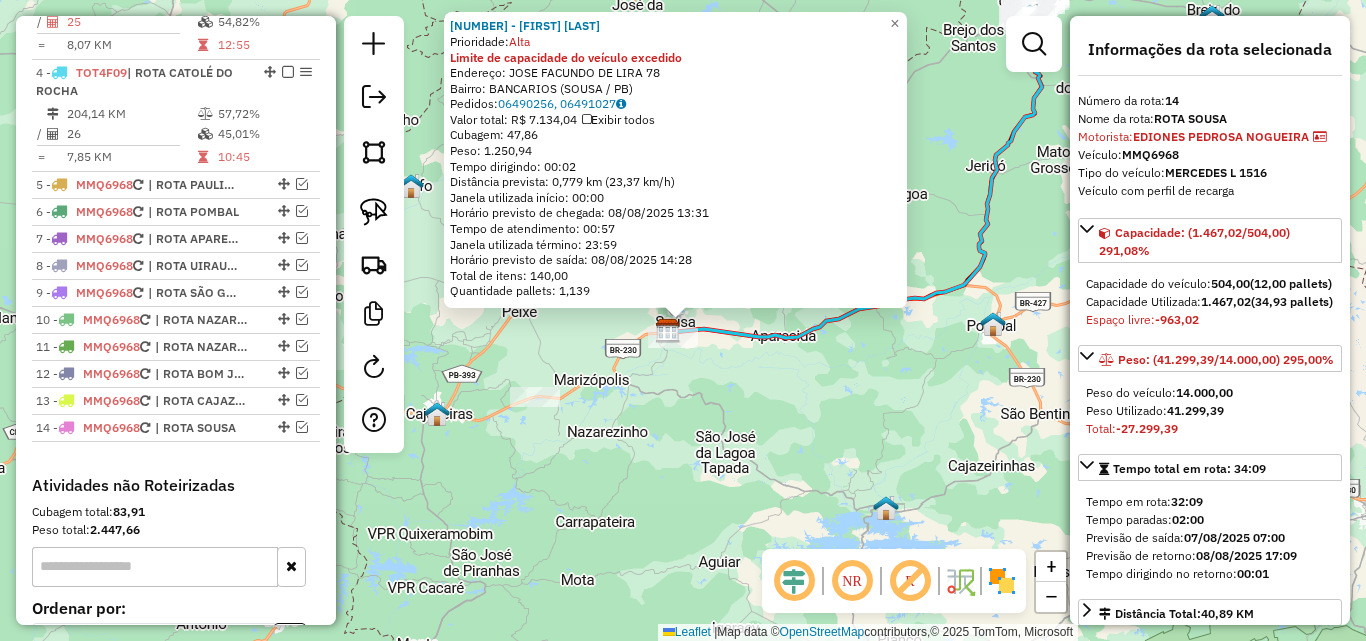 scroll, scrollTop: 1082, scrollLeft: 0, axis: vertical 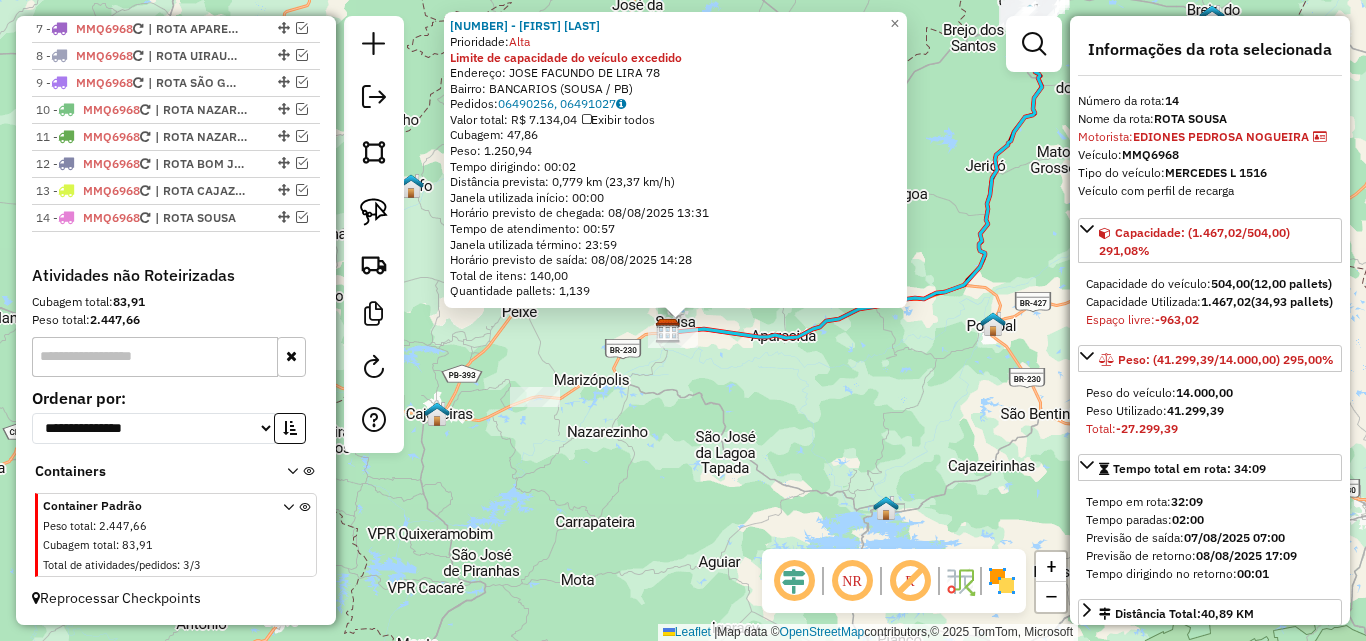 click on "6379 - [FULL_NAME]  Prioridade:  Alta Limite de capacidade do veículo excedido  Endereço:  JOSE FACUNDO DE LIRA 78   Bairro: BANCARIOS ([CITY] / [STATE])   Pedidos:  06490256, 06491027   Valor total: R$ 7.134,04   Exibir todos   Cubagem: 47,86  Peso: 1.250,94  Tempo dirigindo: 00:02   Distância prevista: 0,779 km (23,37 km/h)   Janela utilizada início: 00:00   Horário previsto de chegada: 08/08/2025 13:31   Tempo de atendimento: 00:57   Janela utilizada término: 23:59   Horário previsto de saída: 08/08/2025 14:28   Total de itens: 140,00   Quantidade pallets: 1,139  × Janela de atendimento Grade de atendimento Capacidade Transportadoras Veículos Cliente Pedidos  Rotas Selecione os dias de semana para filtrar as janelas de atendimento  Seg   Ter   Qua   Qui   Sex   Sáb   Dom  Informe o período da janela de atendimento: De: Até:  Filtrar exatamente a janela do cliente  Considerar janela de atendimento padrão  Selecione os dias de semana para filtrar as grades de atendimento  Seg   Ter   Qua   Qui   Sex" 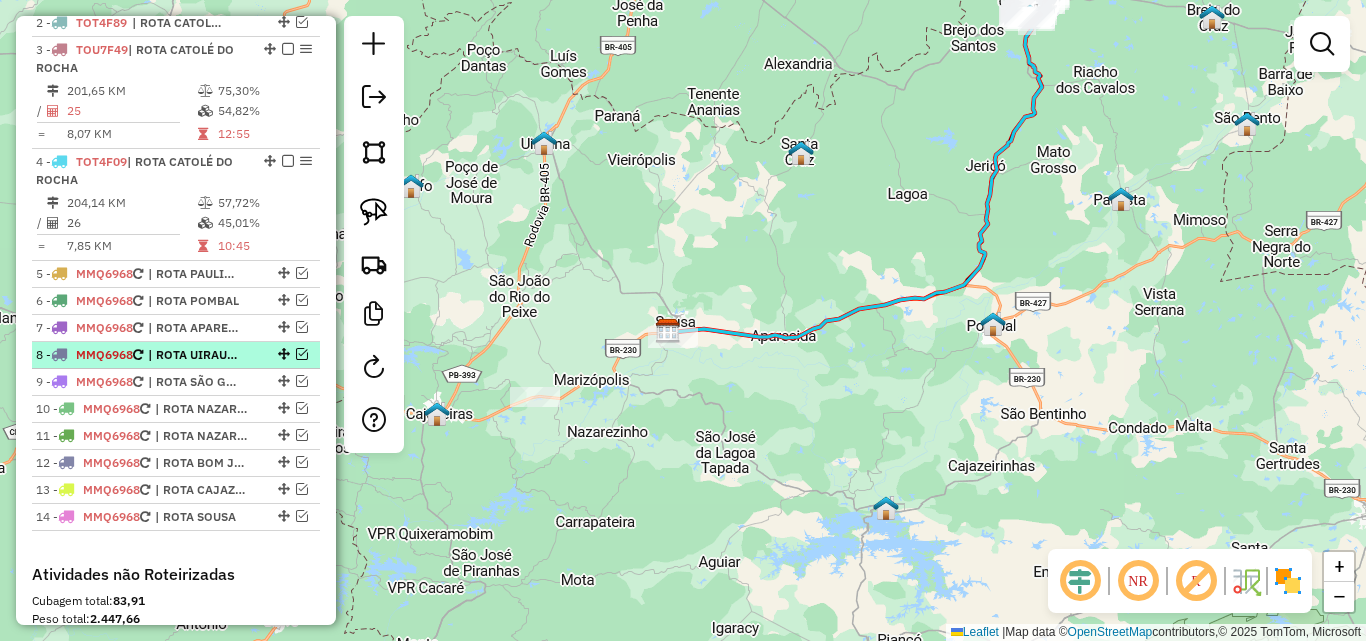 scroll, scrollTop: 782, scrollLeft: 0, axis: vertical 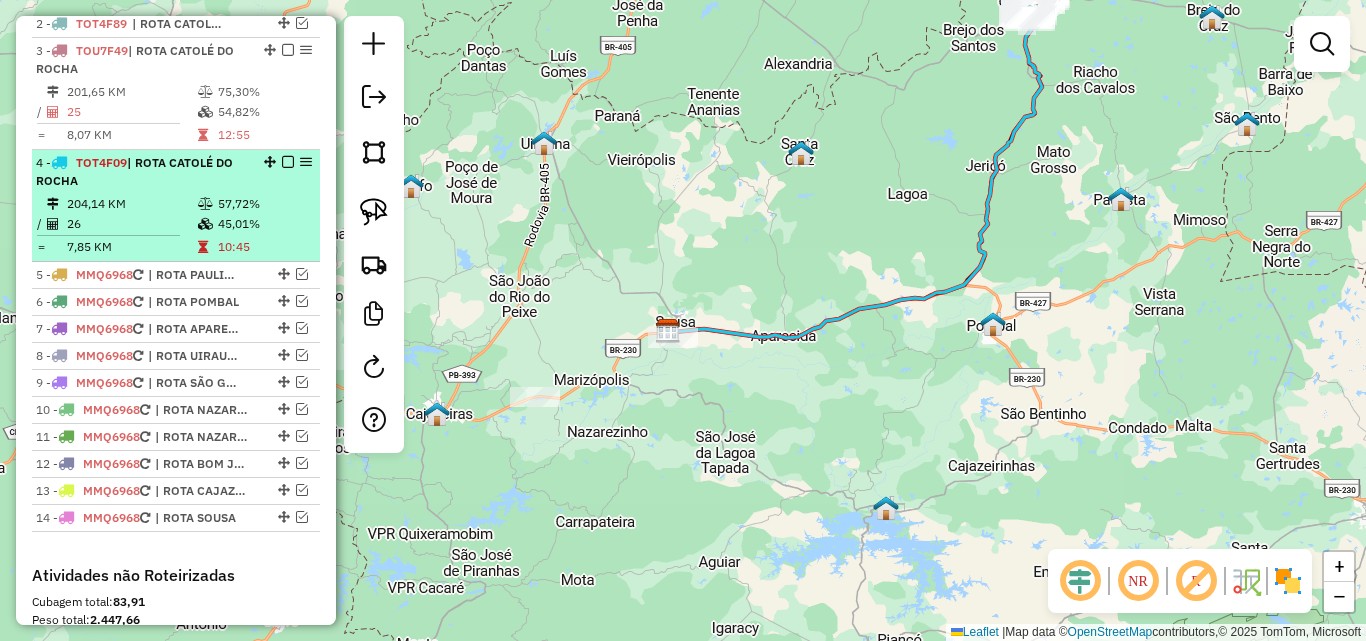 click on "4 -       TOT4F09   | ROTA [CITY]  204,14 KM   57,72%  /  26   45,01%     =  7,85 KM   10:45" at bounding box center [176, 206] 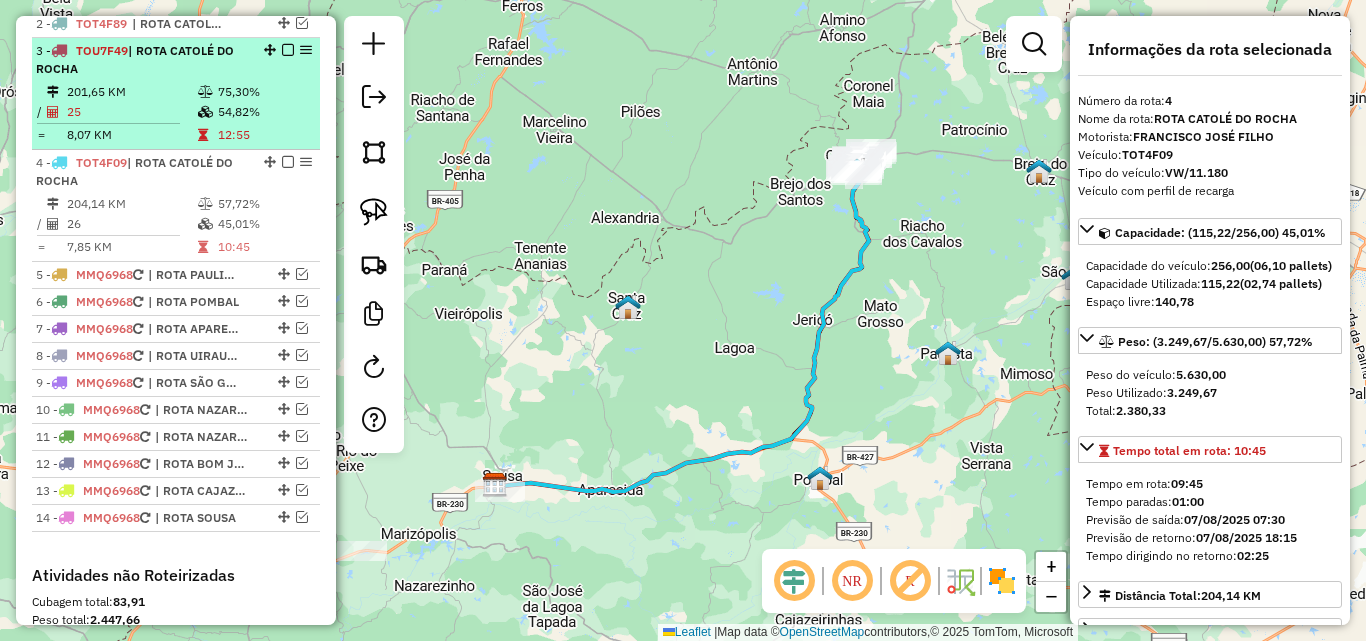 click on "25" at bounding box center [131, 112] 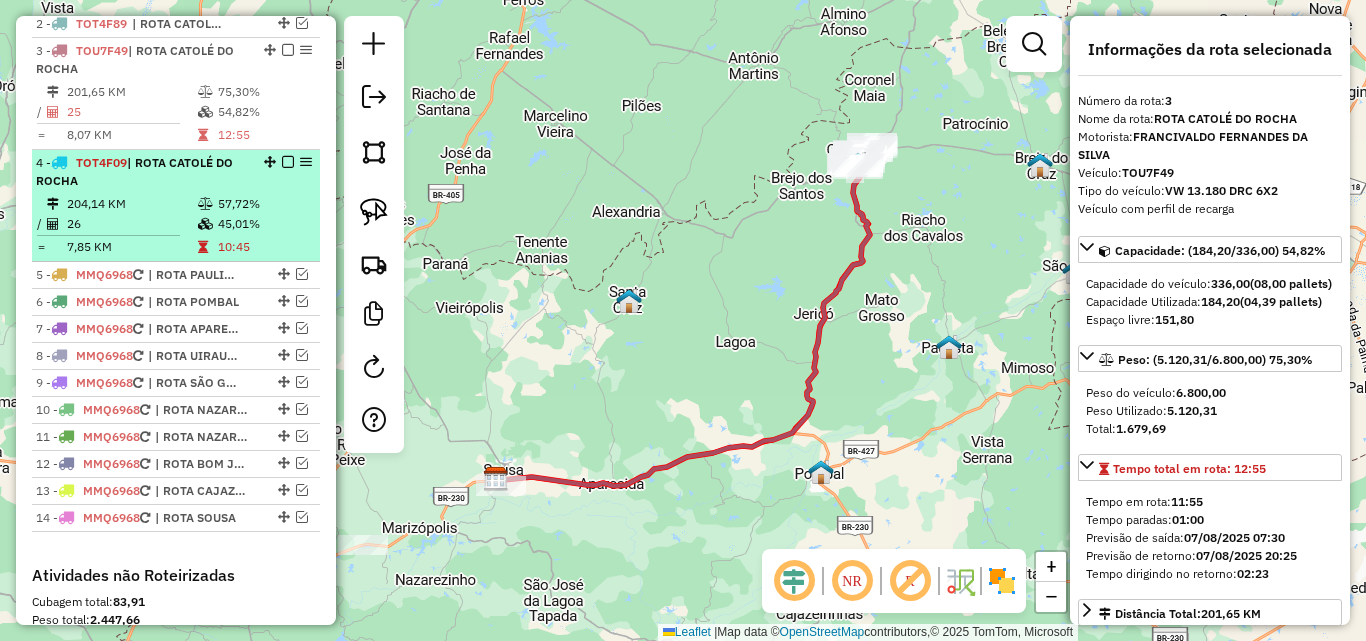 drag, startPoint x: 139, startPoint y: 197, endPoint x: 159, endPoint y: 215, distance: 26.907248 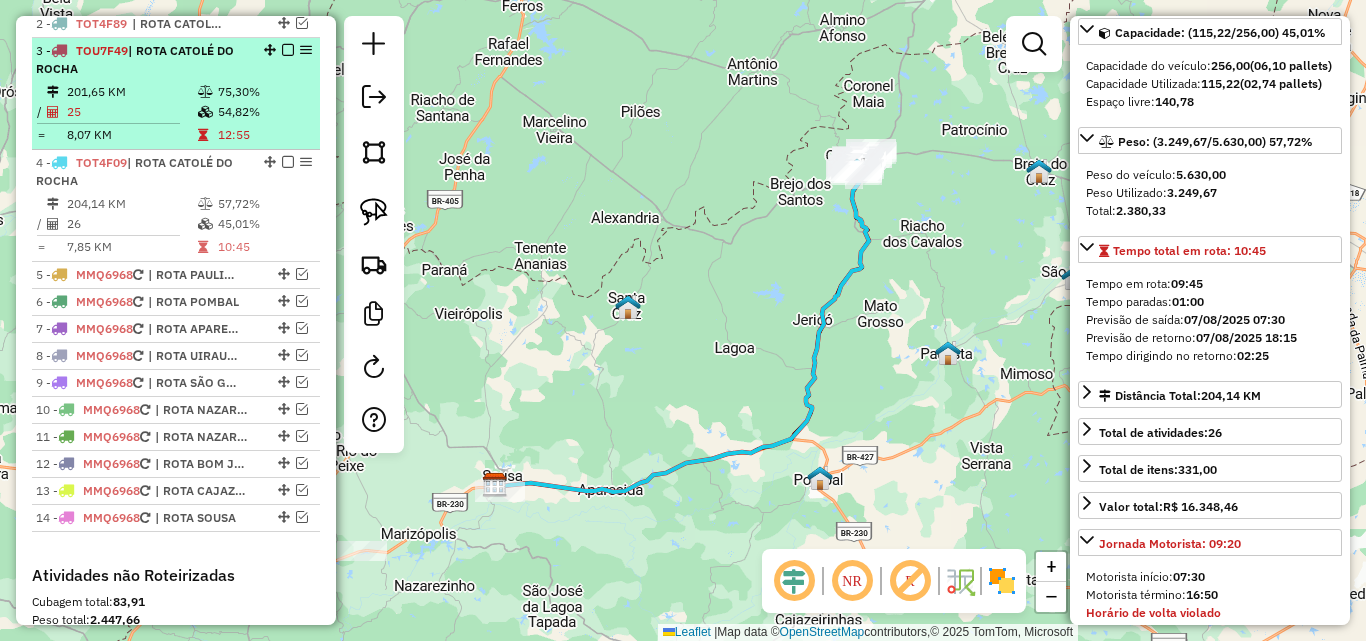 drag, startPoint x: 186, startPoint y: 90, endPoint x: 180, endPoint y: 114, distance: 24.738634 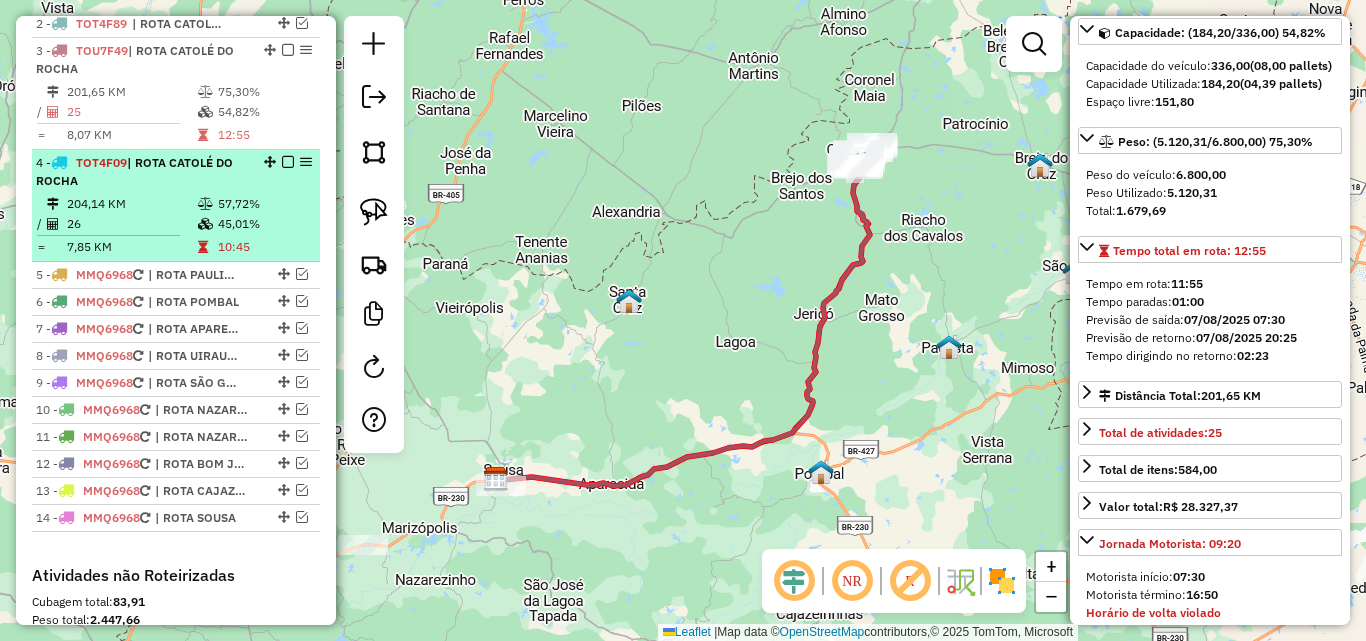click on "4 -     TOT4F09   | ROTA CATOLÉ DO ROCHA" at bounding box center [142, 172] 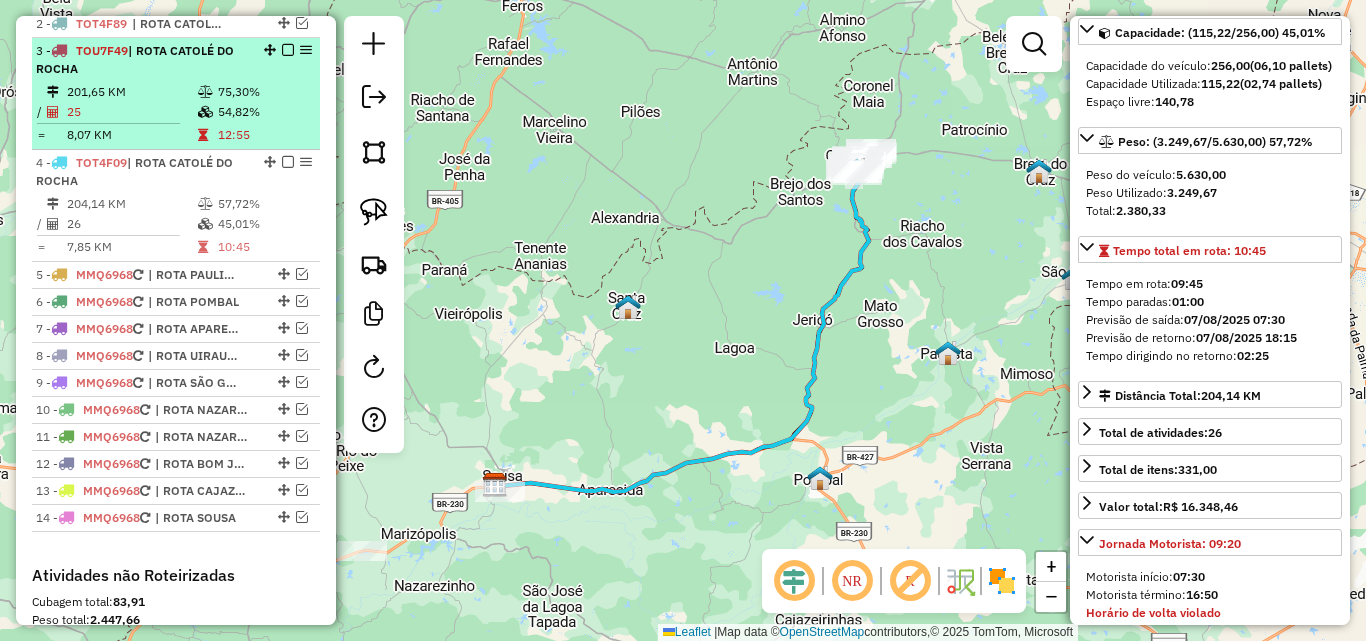 click at bounding box center [205, 92] 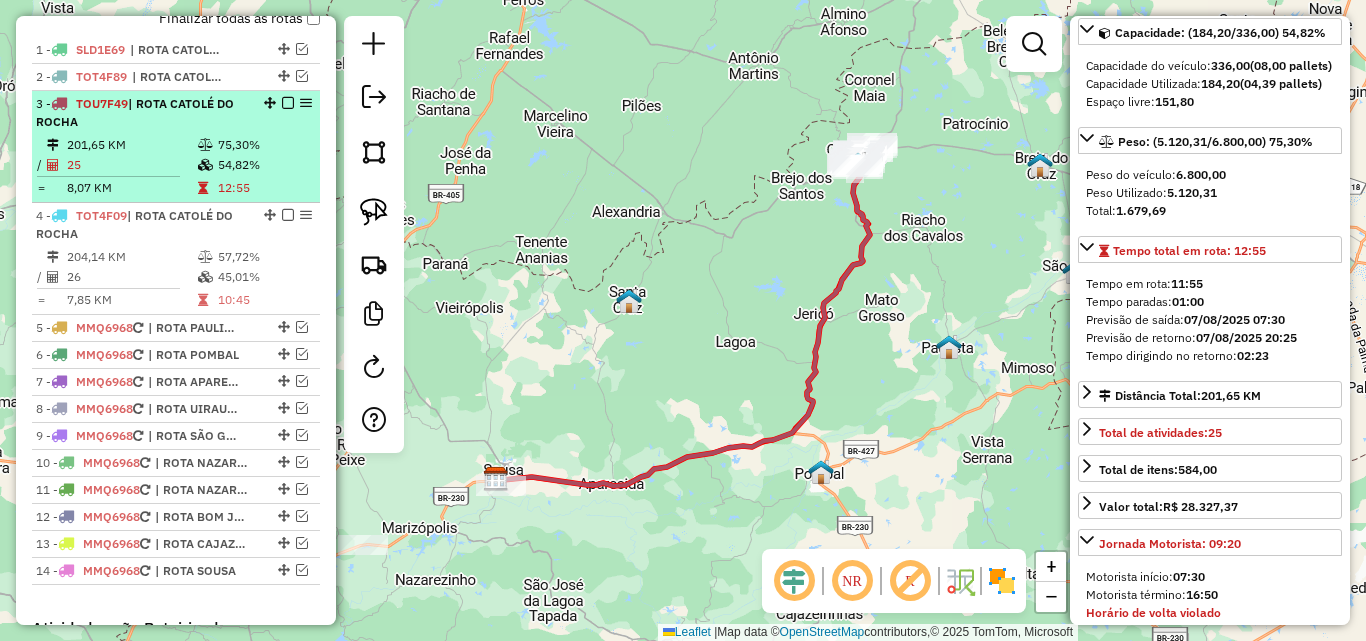 scroll, scrollTop: 682, scrollLeft: 0, axis: vertical 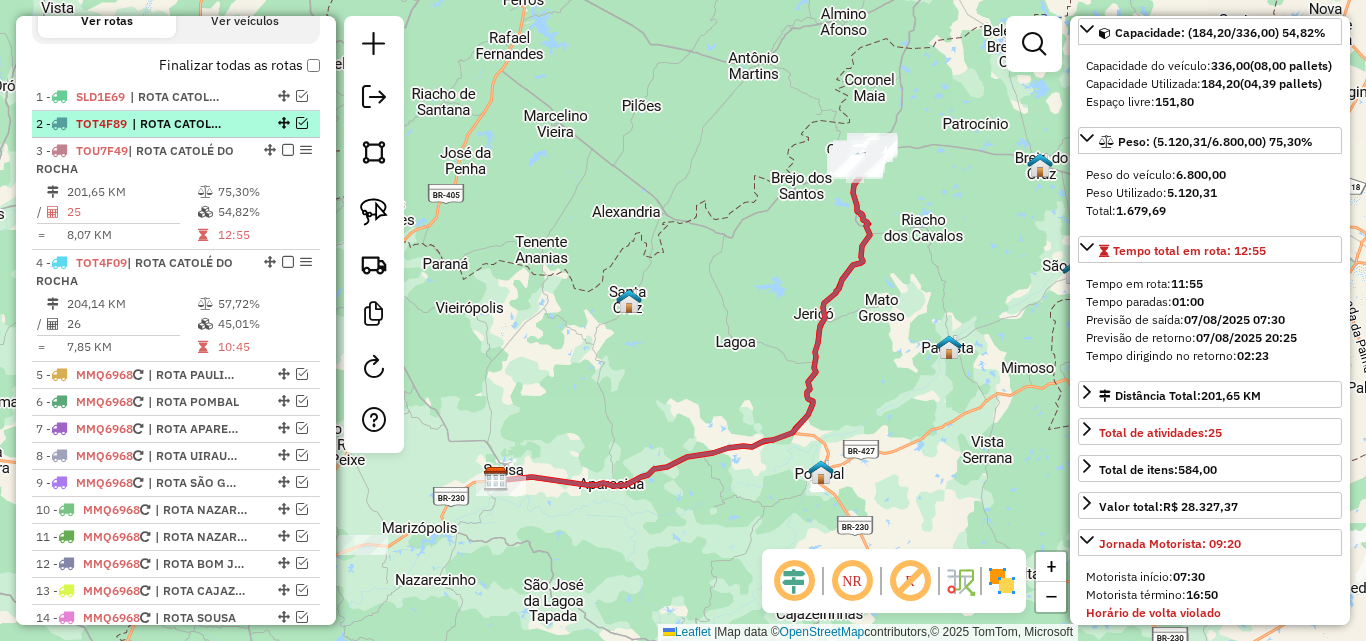 click at bounding box center [302, 123] 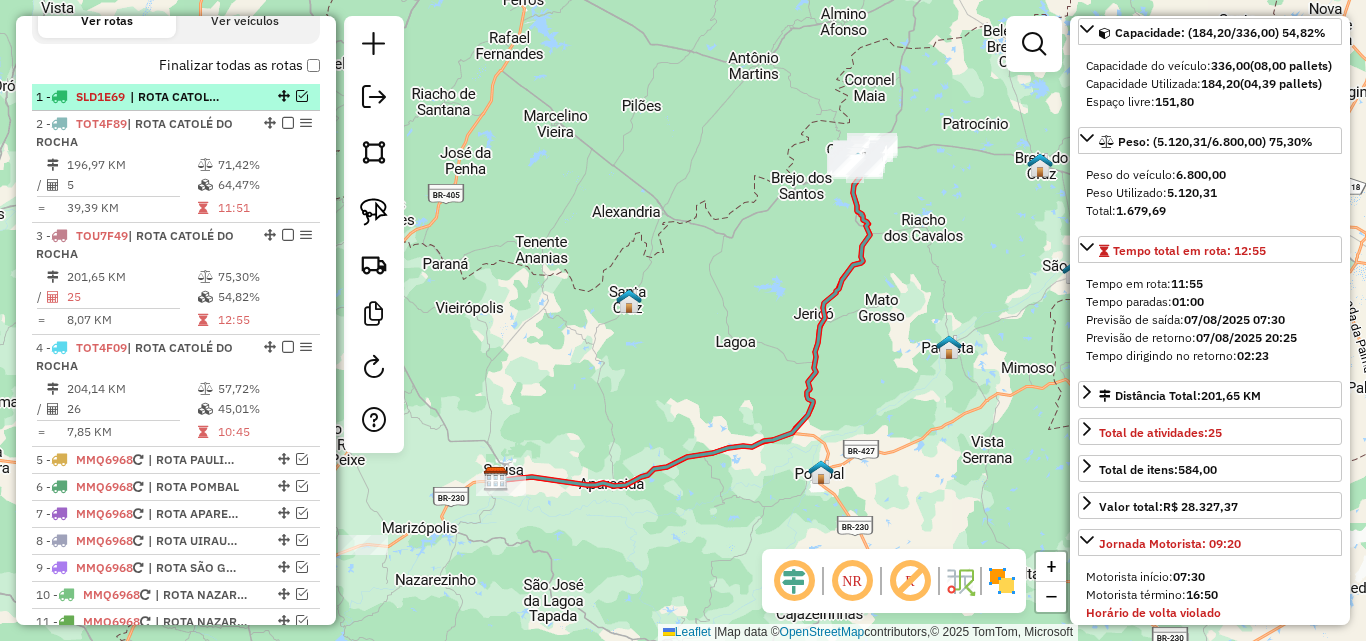 click at bounding box center [302, 96] 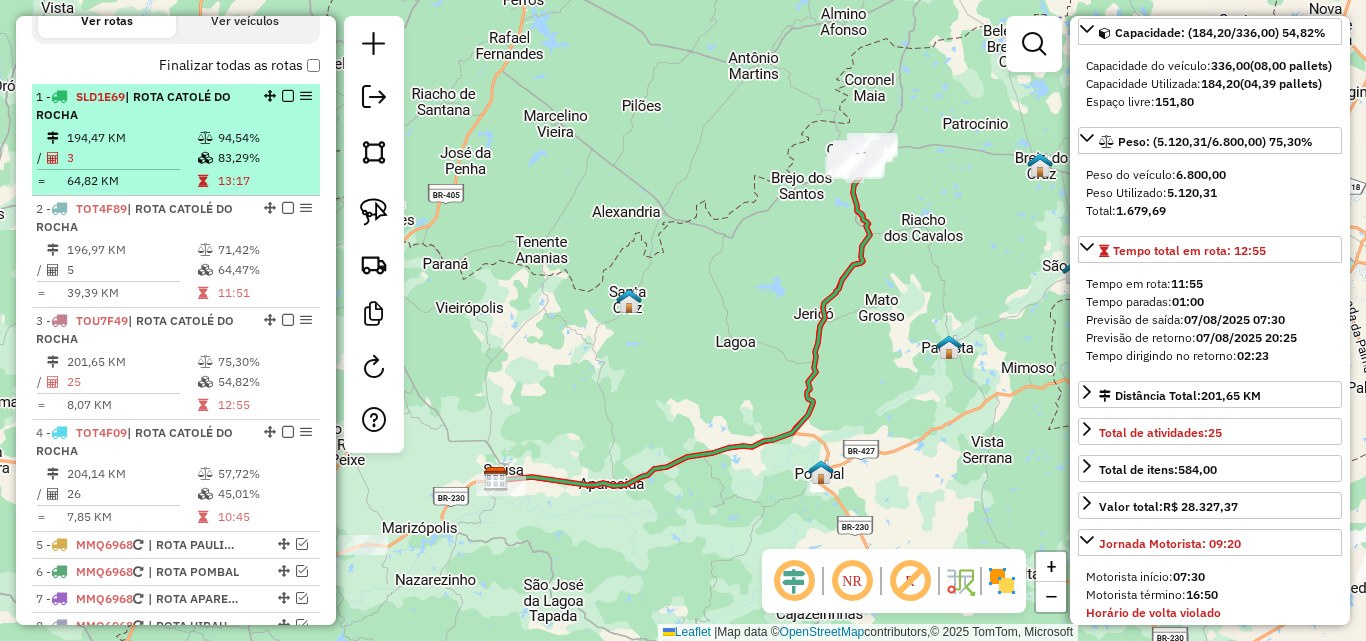 click at bounding box center (205, 138) 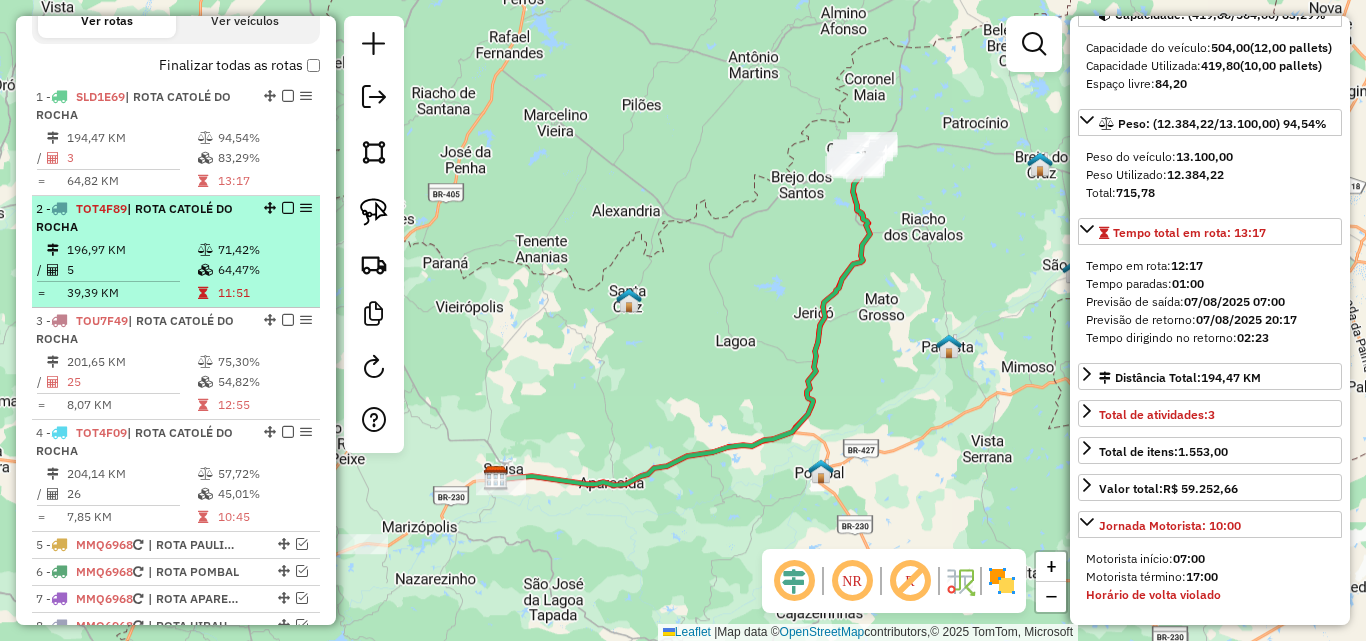 scroll, scrollTop: 200, scrollLeft: 0, axis: vertical 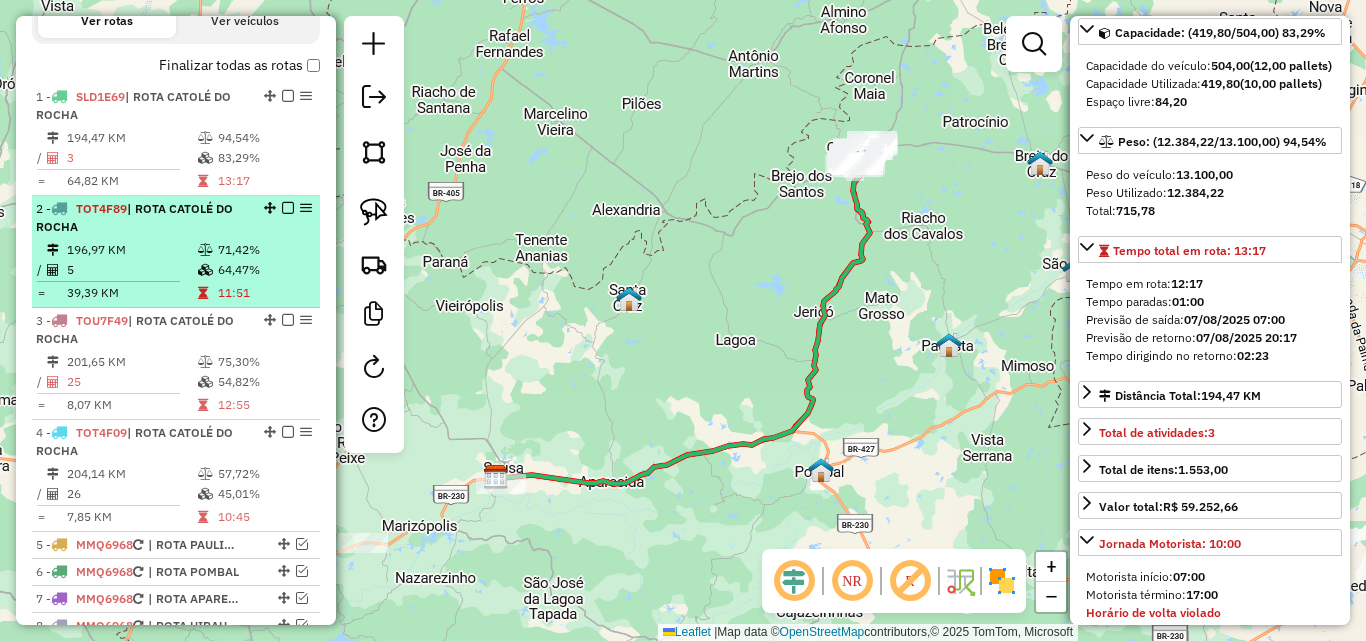 click at bounding box center [207, 250] 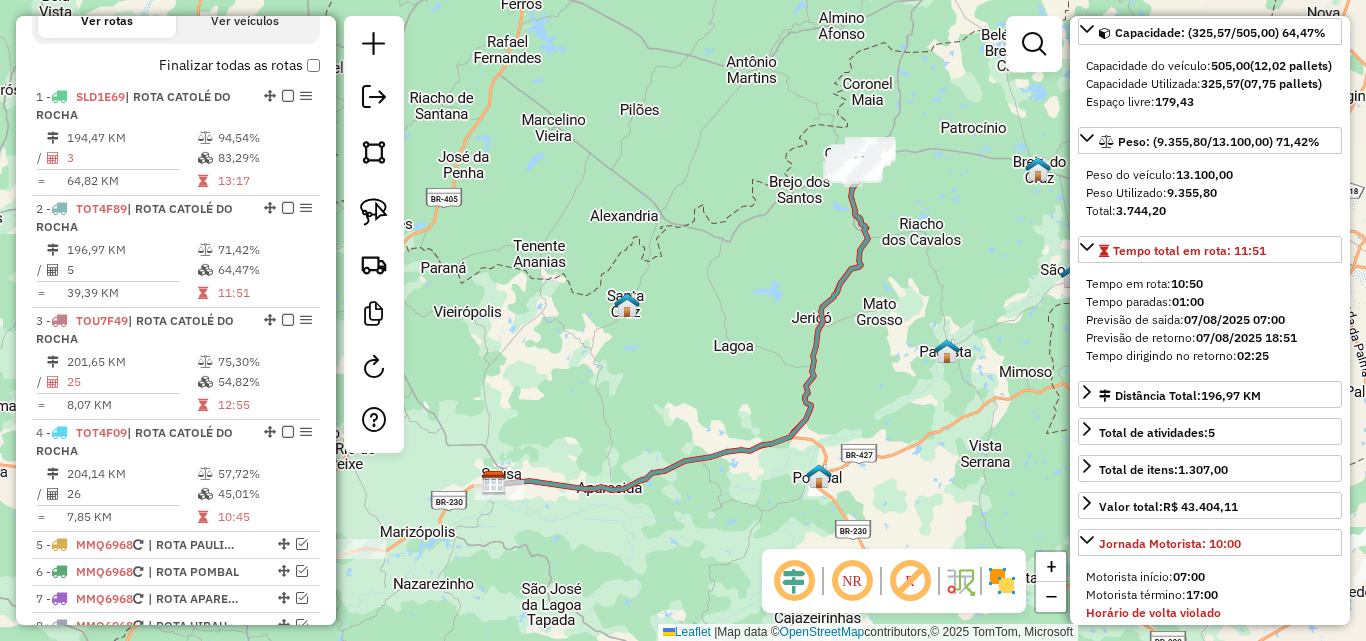 drag, startPoint x: 654, startPoint y: 229, endPoint x: 621, endPoint y: 265, distance: 48.83646 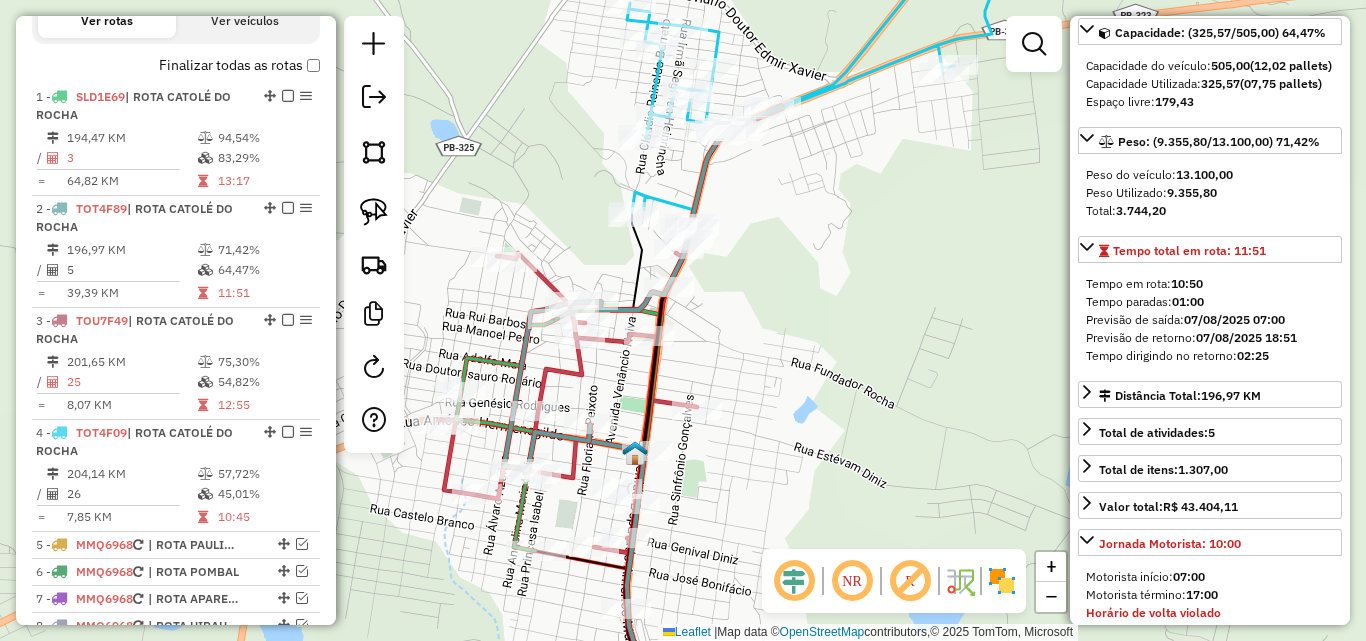 click 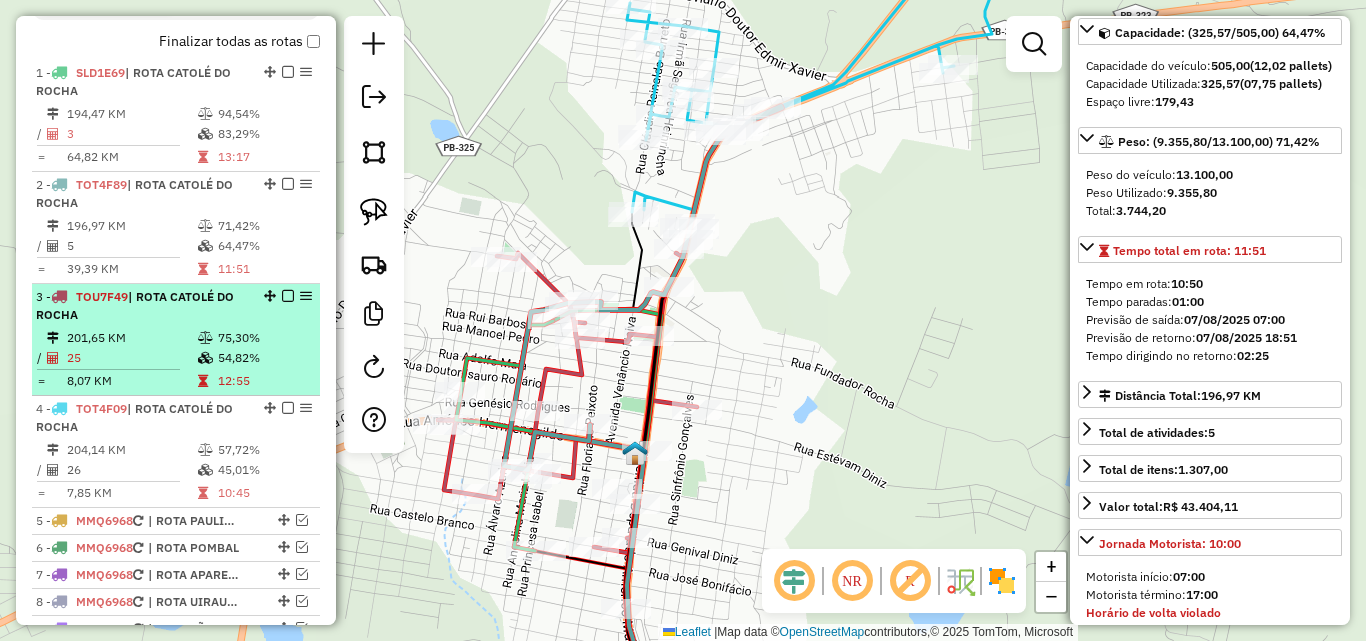 scroll, scrollTop: 662, scrollLeft: 0, axis: vertical 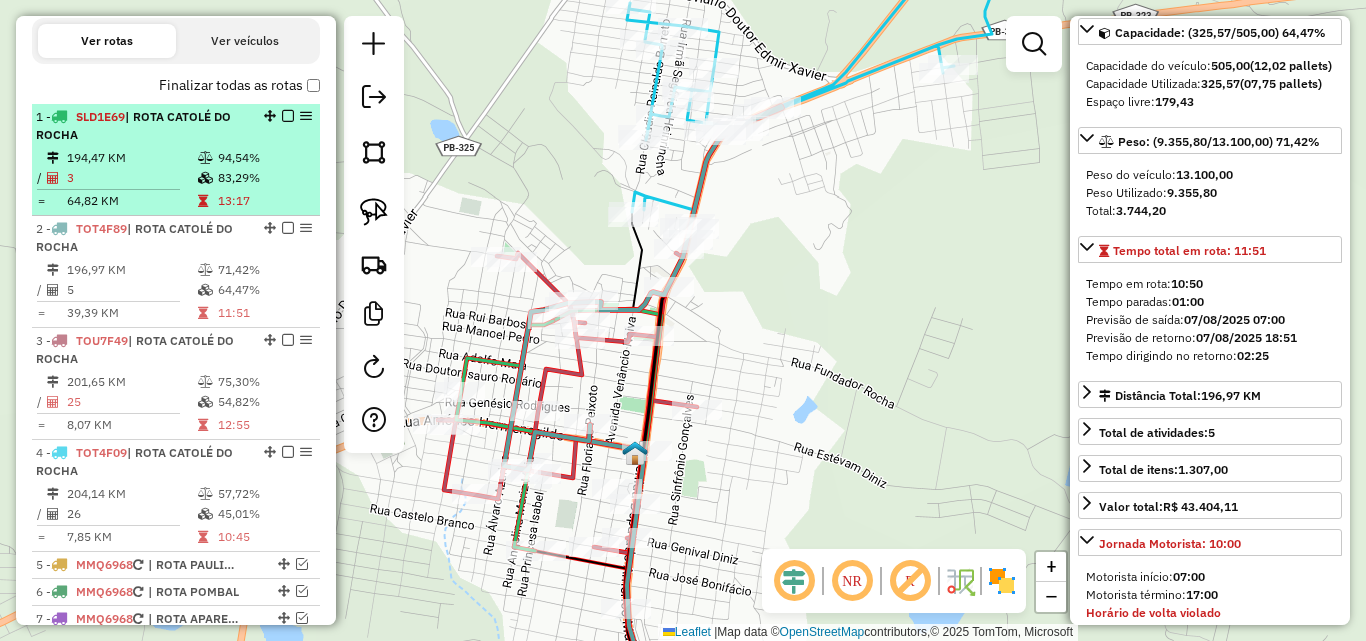 click at bounding box center (288, 116) 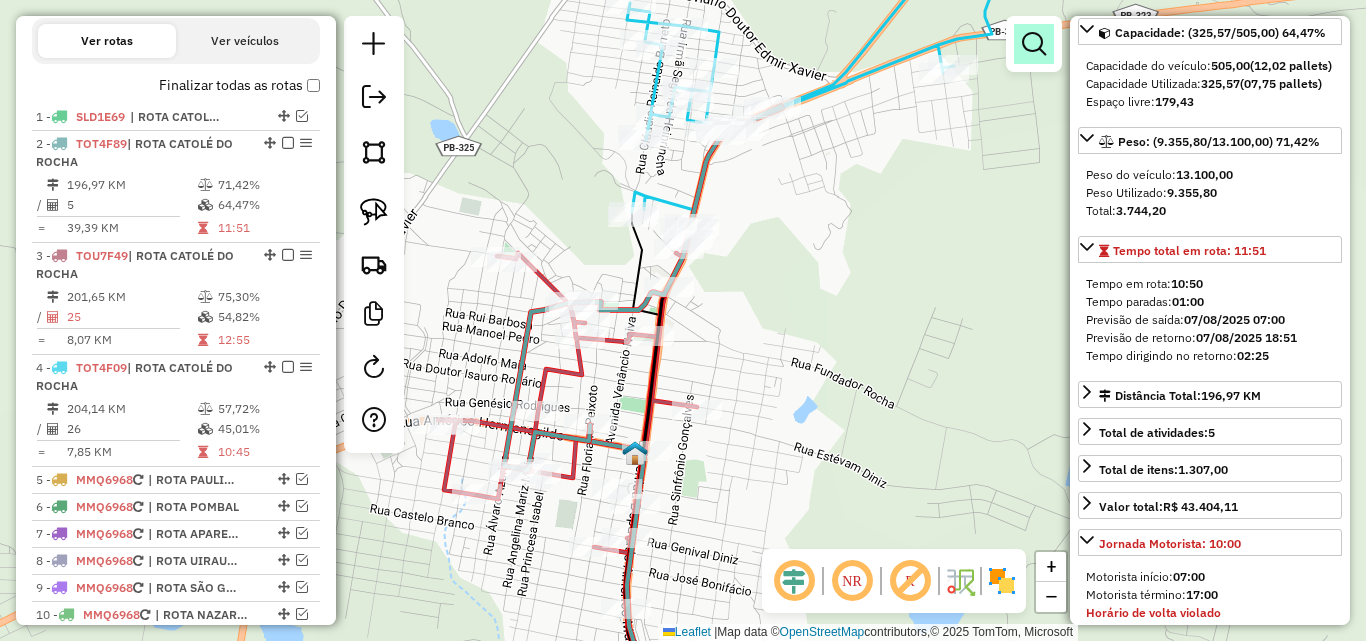 click at bounding box center (1034, 44) 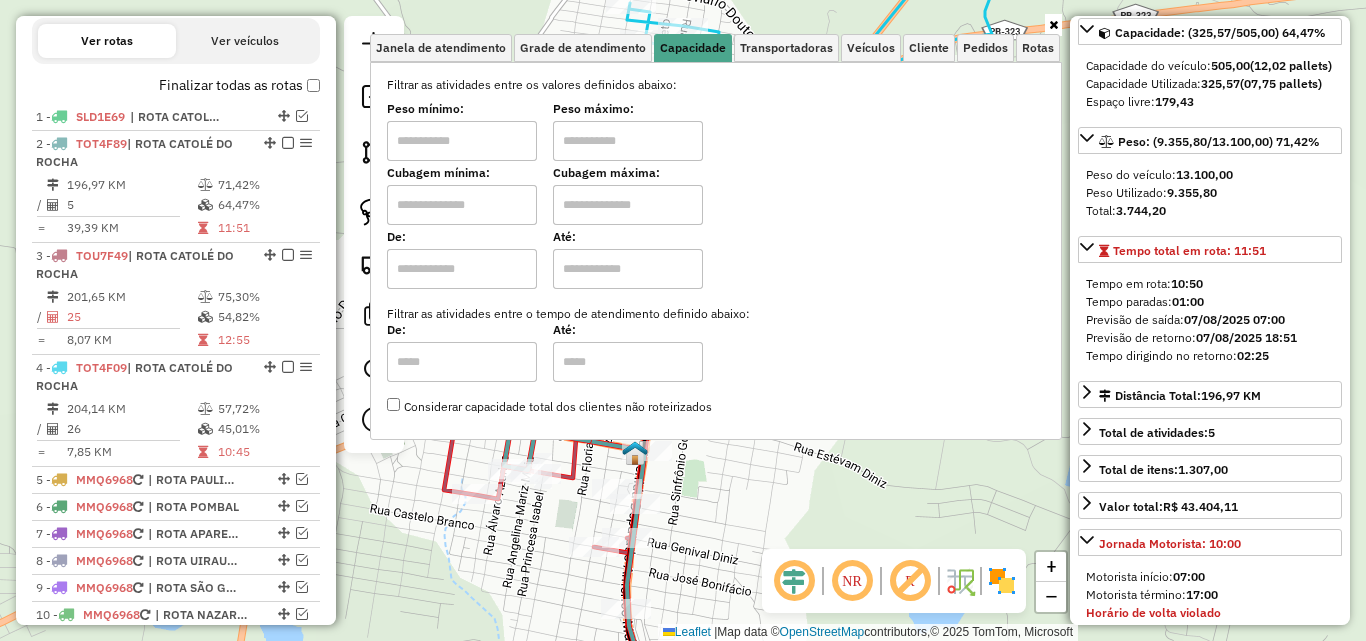 scroll, scrollTop: 129, scrollLeft: 0, axis: vertical 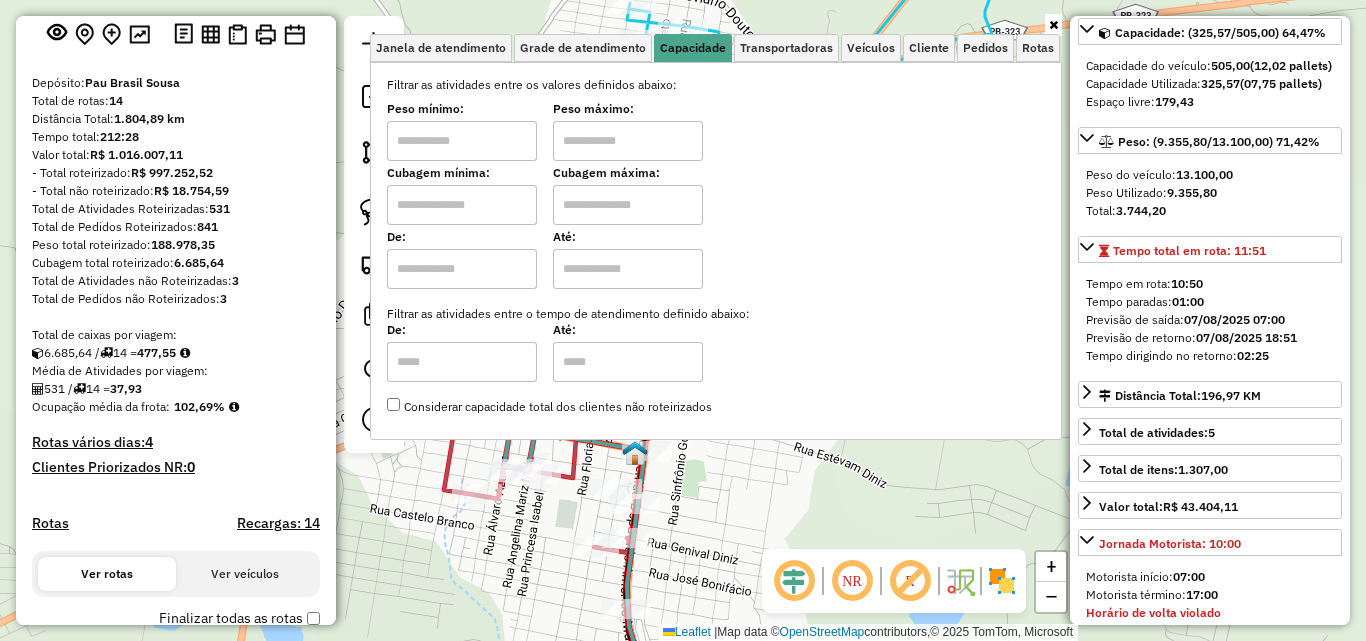 click at bounding box center [462, 141] 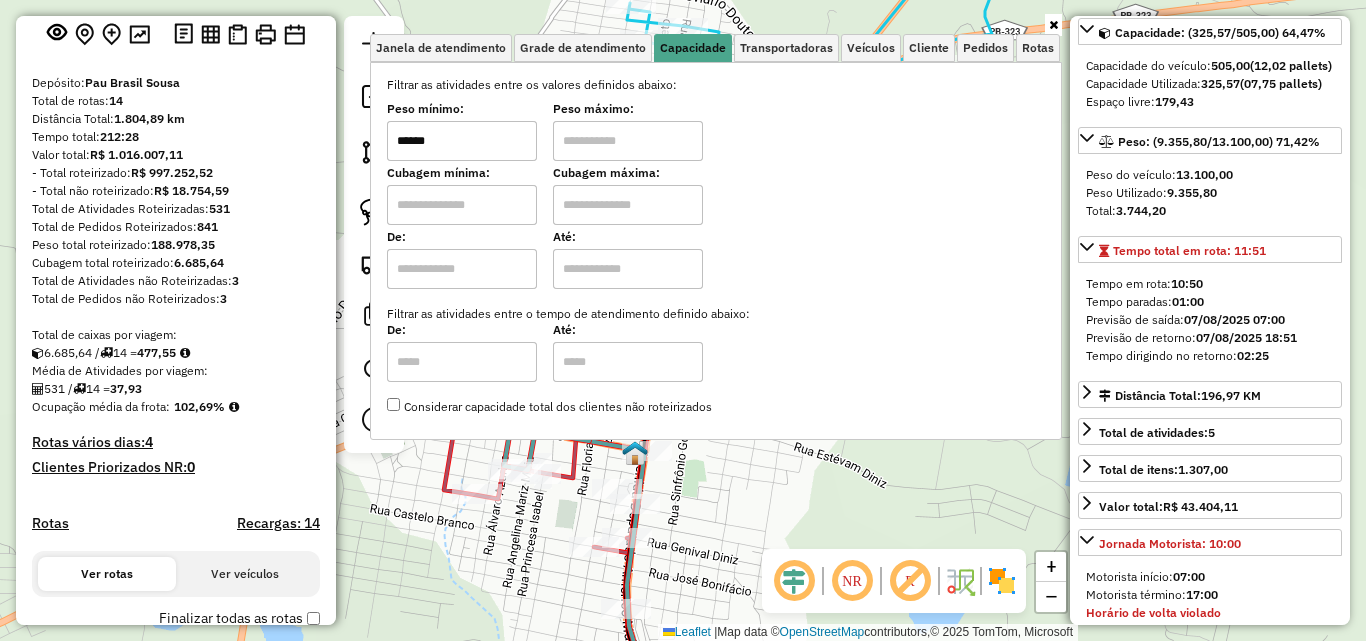 type on "******" 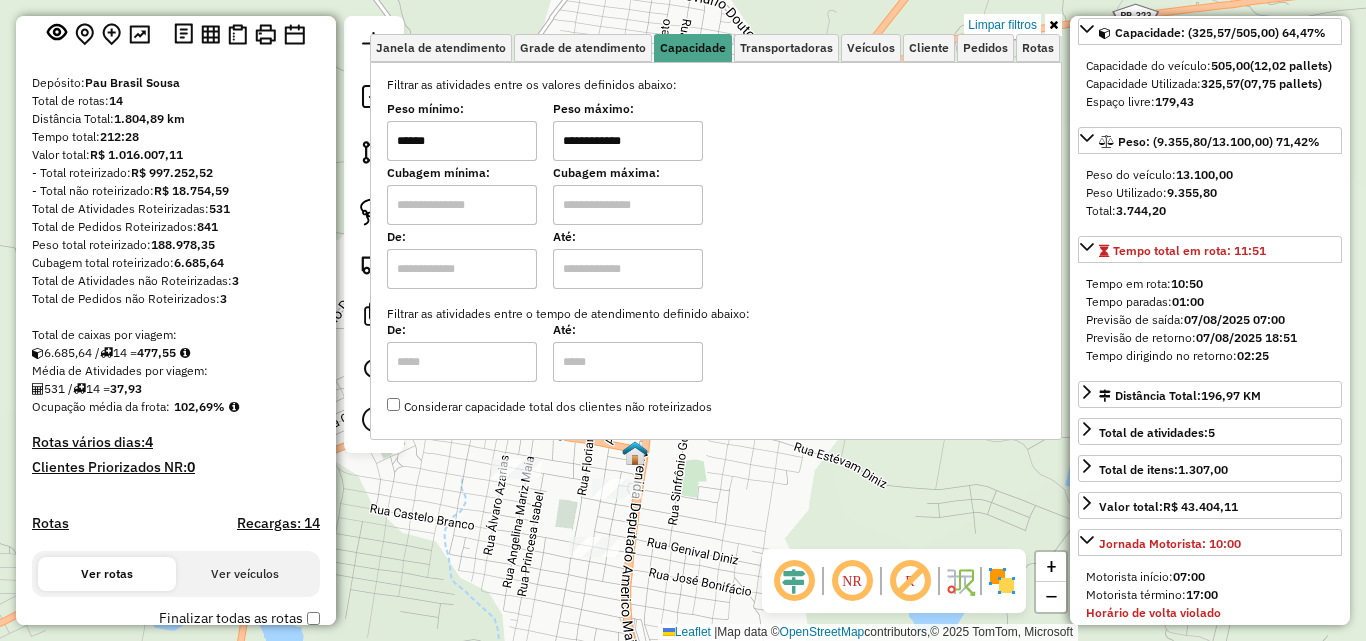 click at bounding box center [1053, 25] 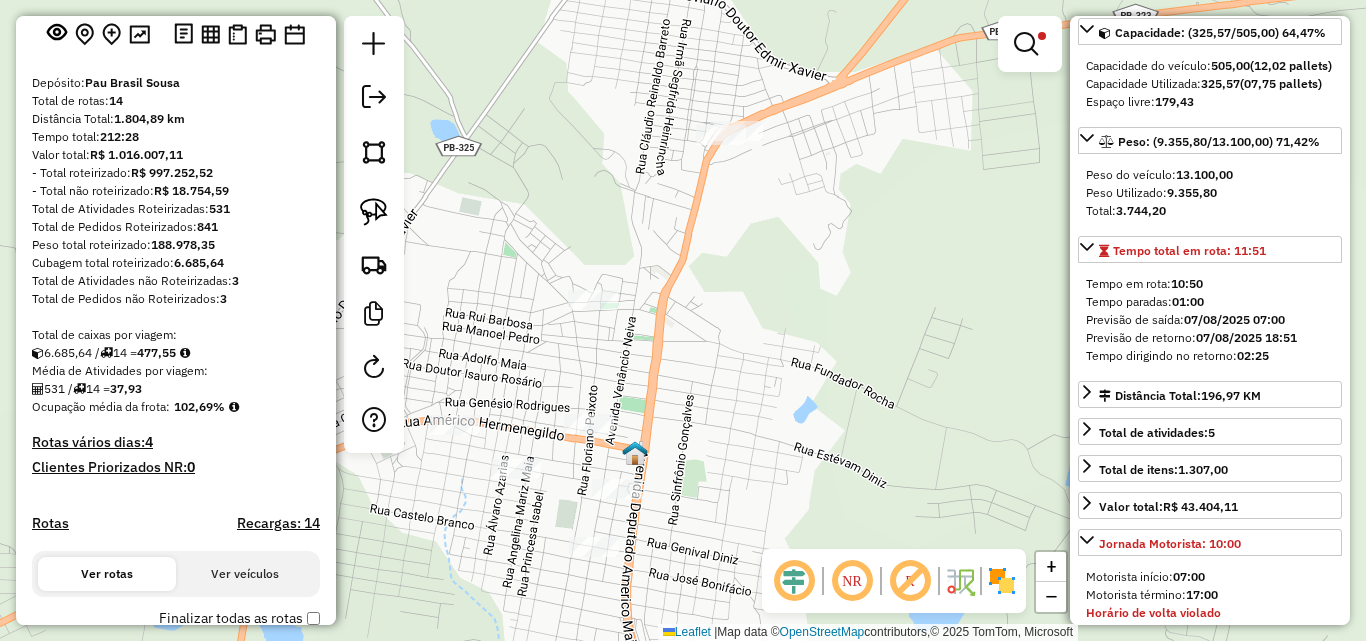 click on "**********" 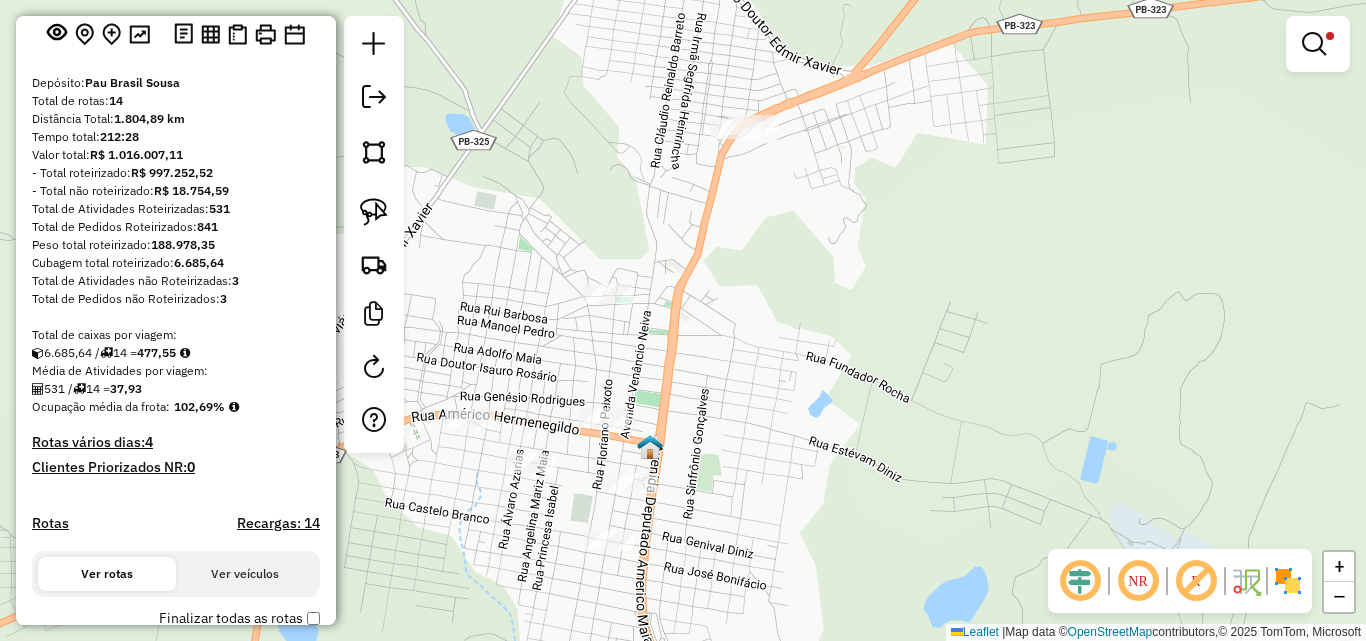 drag, startPoint x: 876, startPoint y: 312, endPoint x: 909, endPoint y: 281, distance: 45.276924 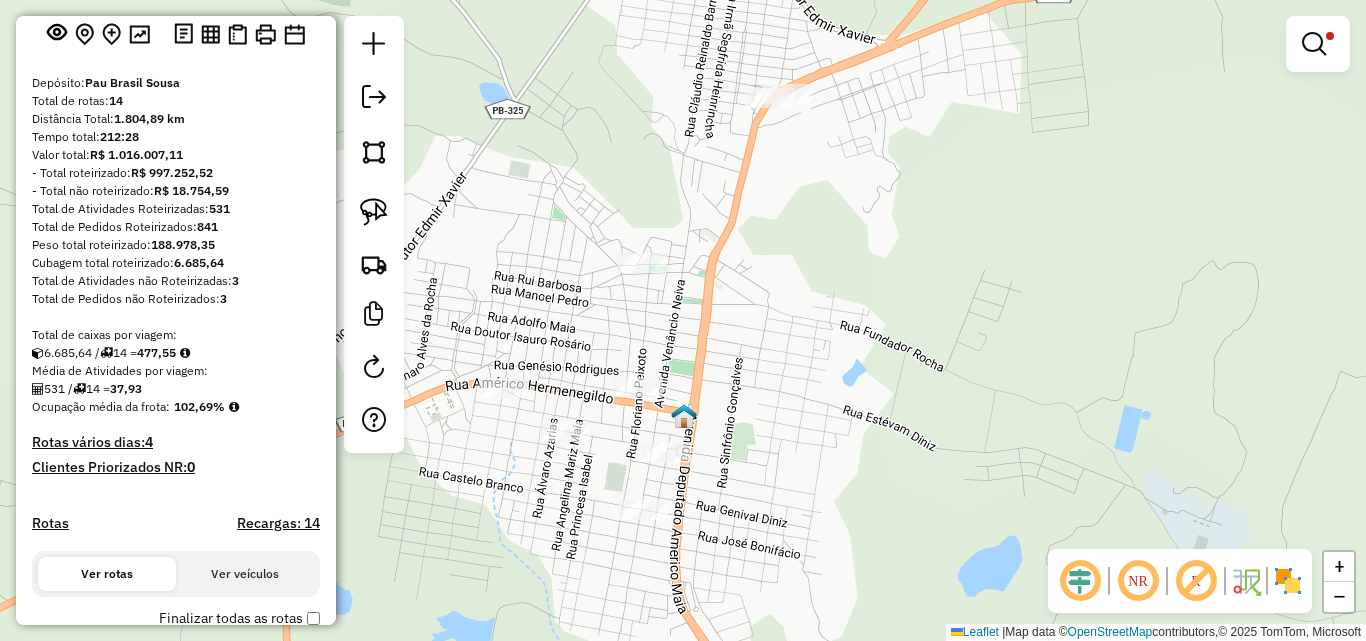 drag, startPoint x: 361, startPoint y: 213, endPoint x: 473, endPoint y: 309, distance: 147.51271 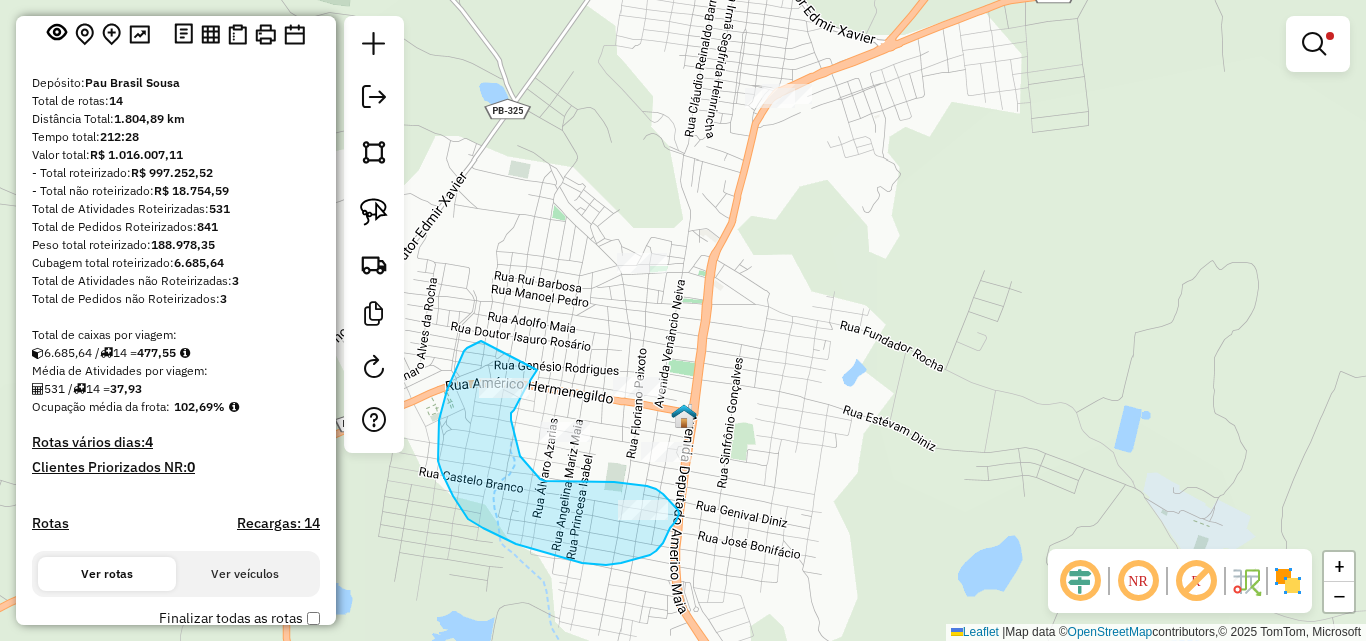 drag, startPoint x: 481, startPoint y: 341, endPoint x: 539, endPoint y: 360, distance: 61.03278 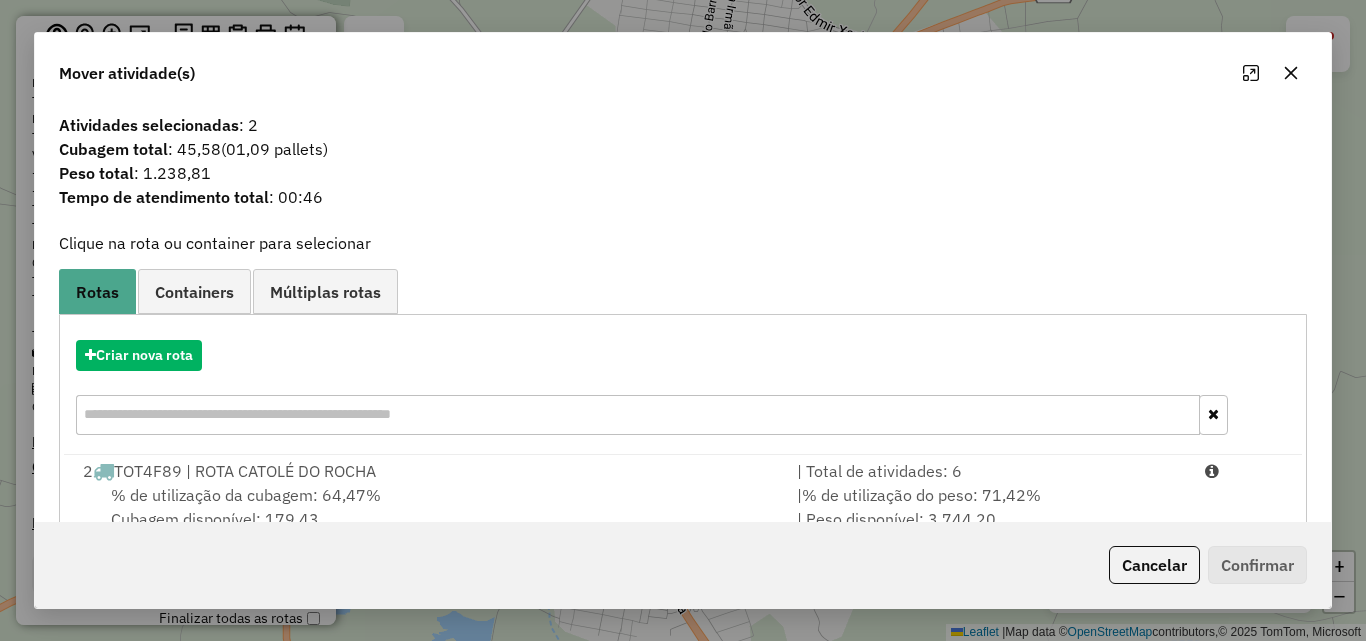 drag, startPoint x: 1072, startPoint y: 503, endPoint x: 1263, endPoint y: 574, distance: 203.76947 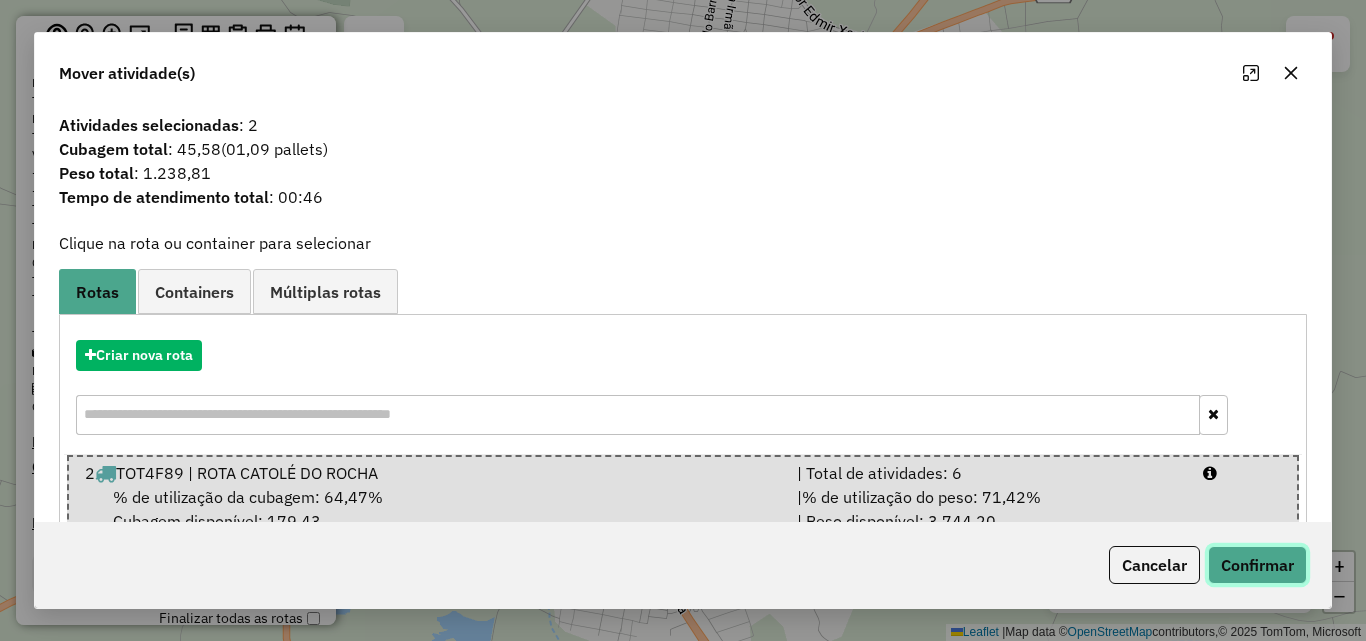 click on "Confirmar" 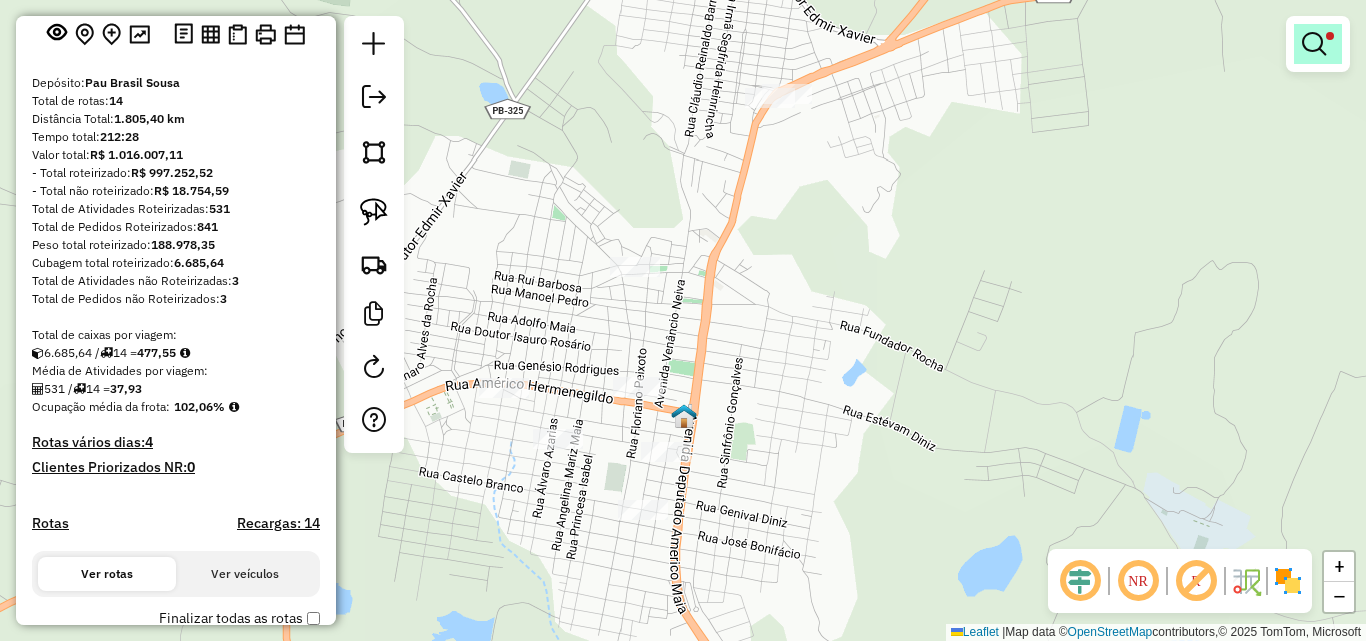 click at bounding box center (1314, 44) 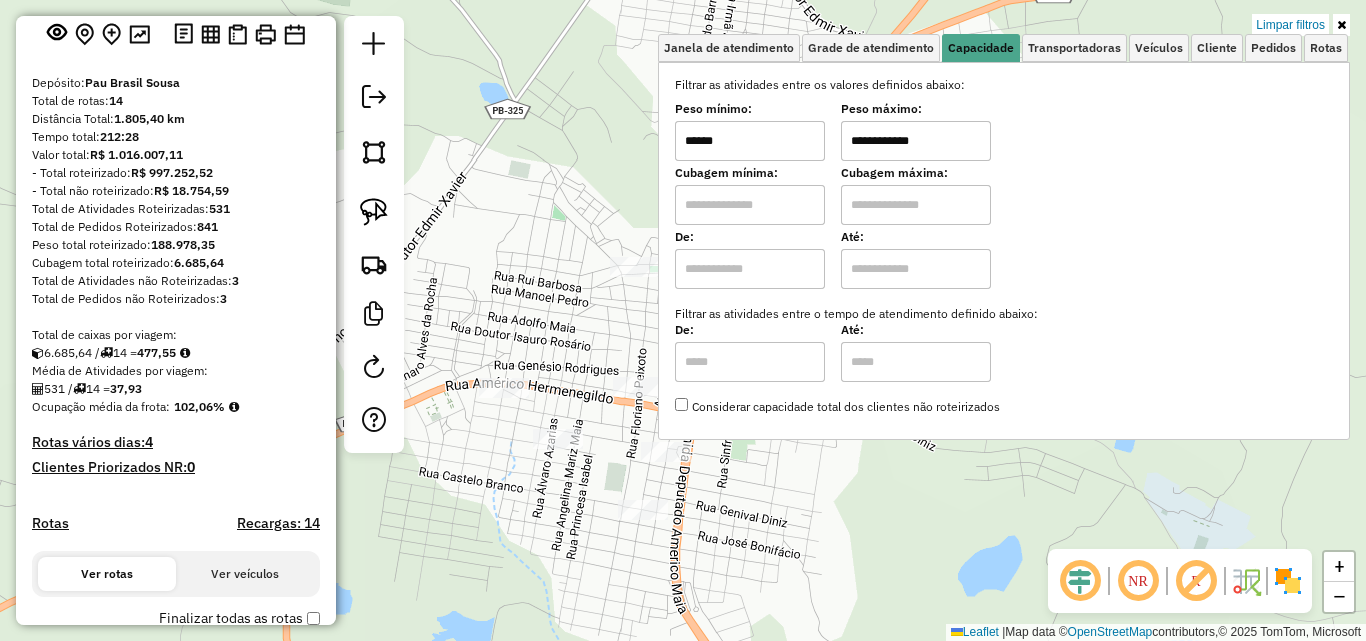 drag, startPoint x: 1307, startPoint y: 24, endPoint x: 1262, endPoint y: 64, distance: 60.207973 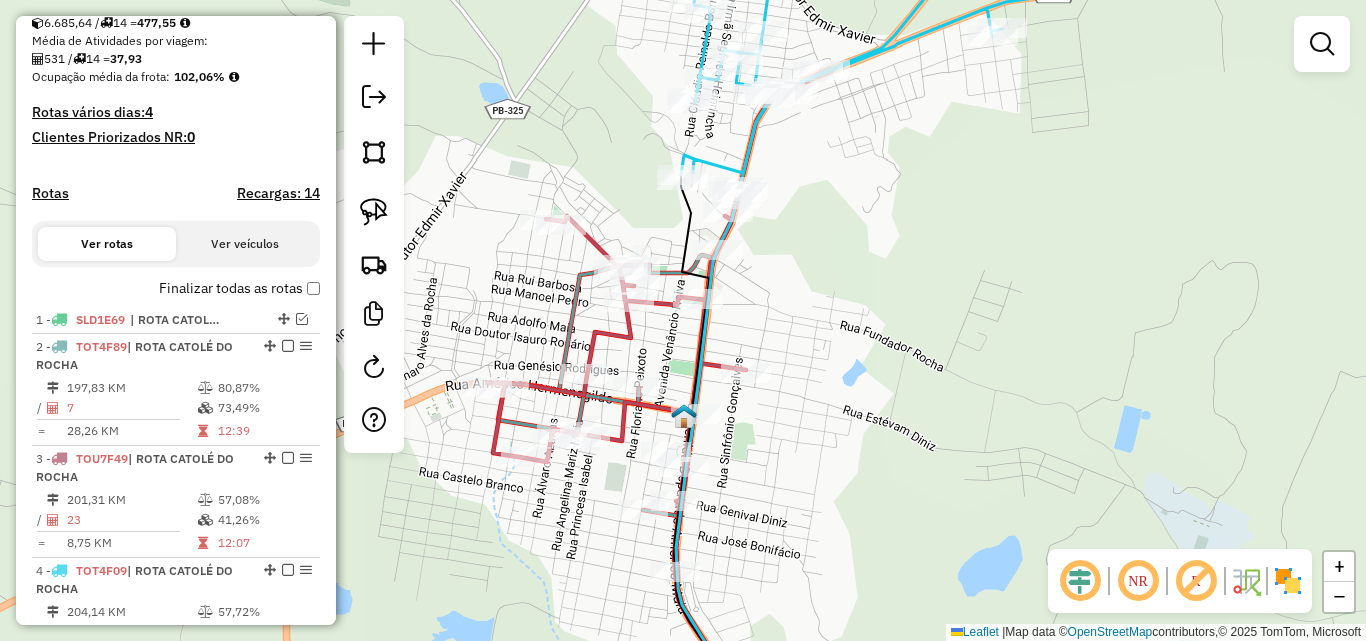 scroll, scrollTop: 529, scrollLeft: 0, axis: vertical 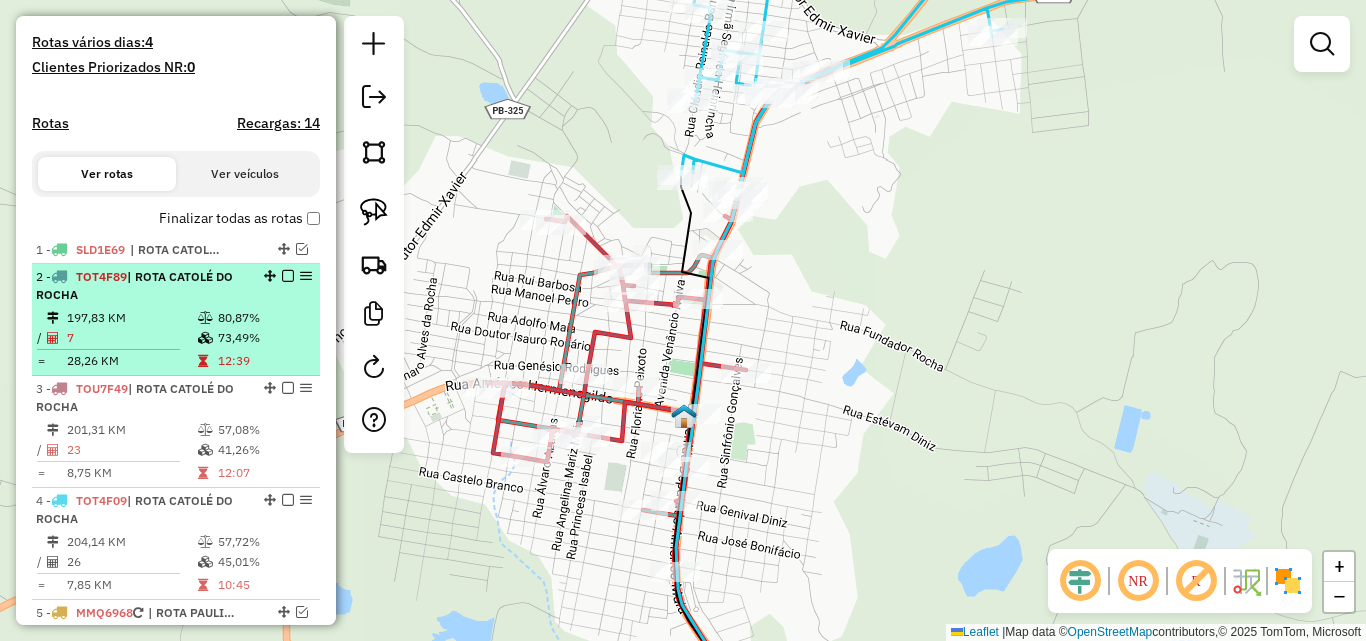 click at bounding box center (207, 318) 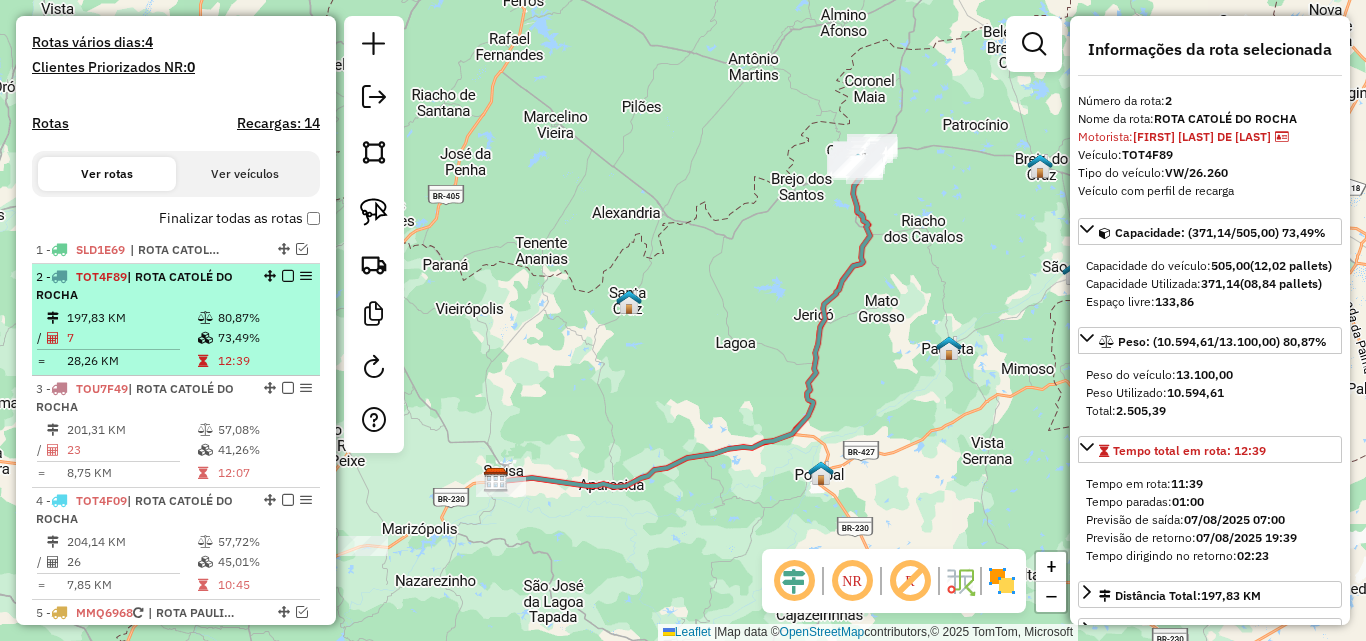 click at bounding box center (288, 276) 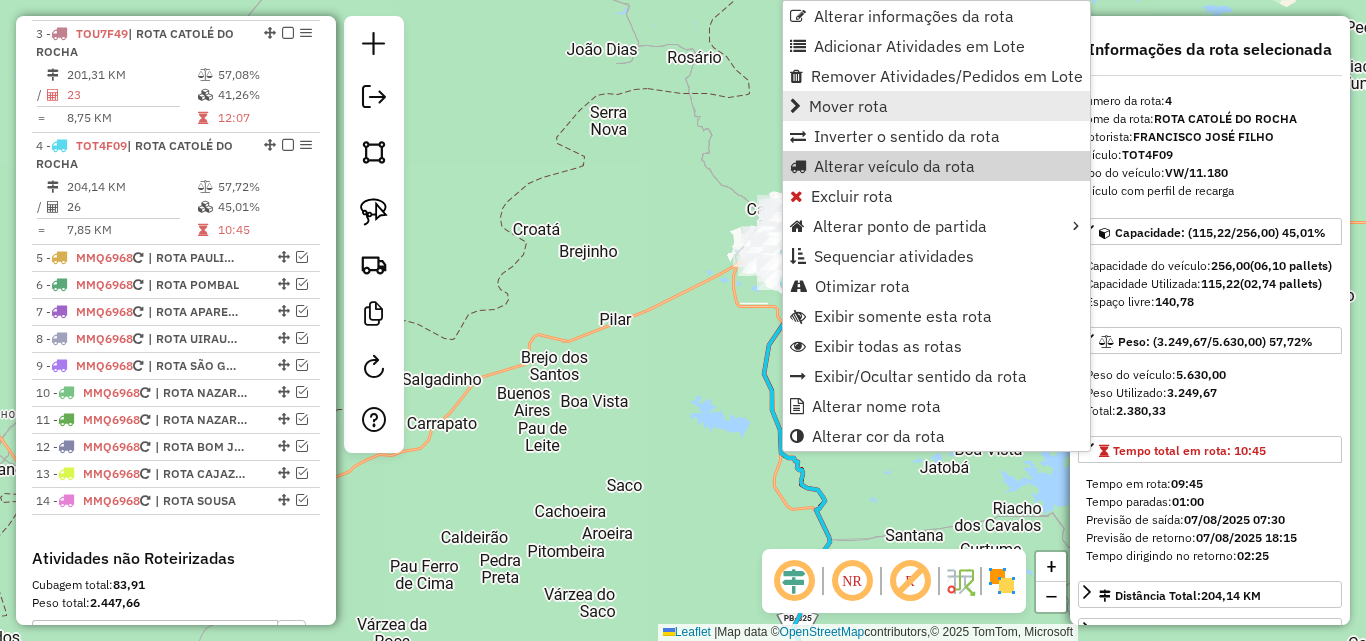 scroll, scrollTop: 916, scrollLeft: 0, axis: vertical 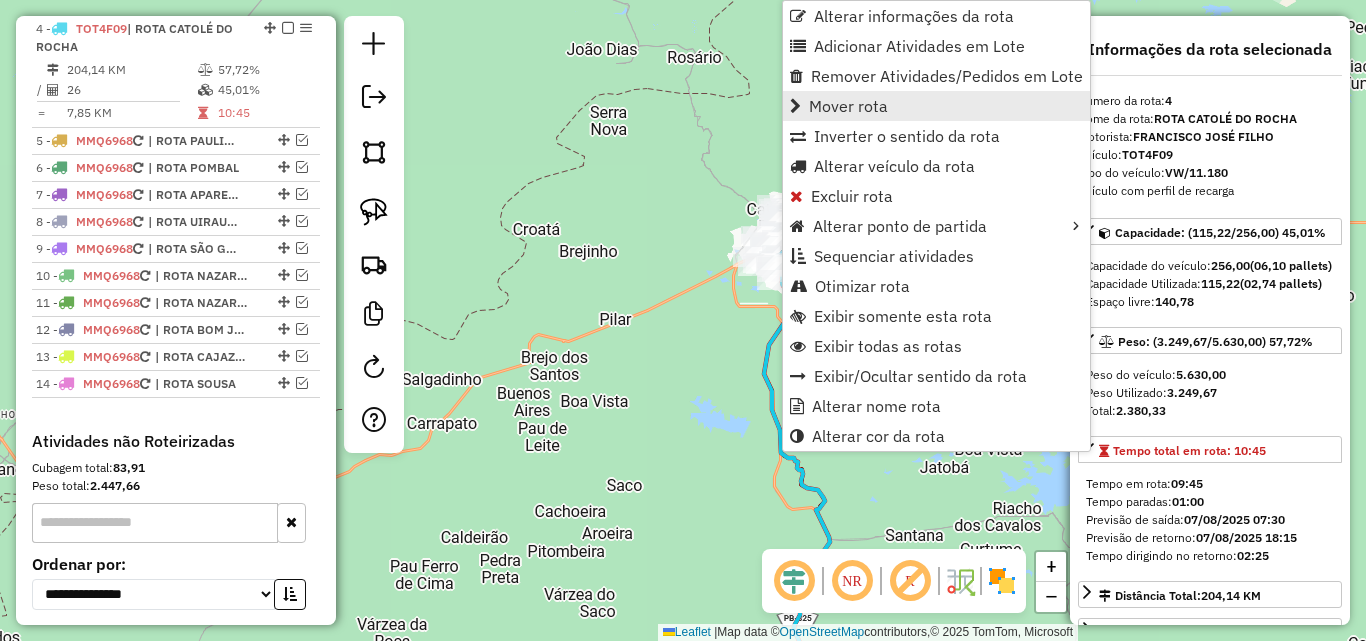 click on "Mover rota" at bounding box center [848, 106] 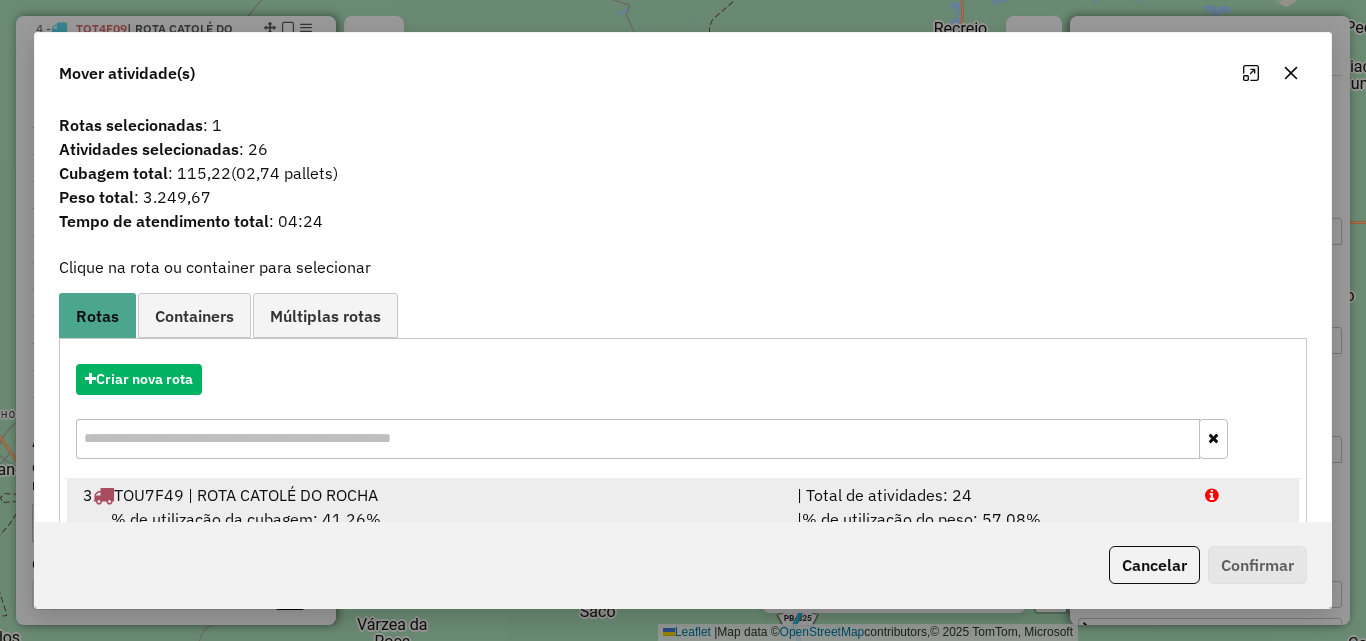 click on "| Total de atividades: 24" at bounding box center (989, 495) 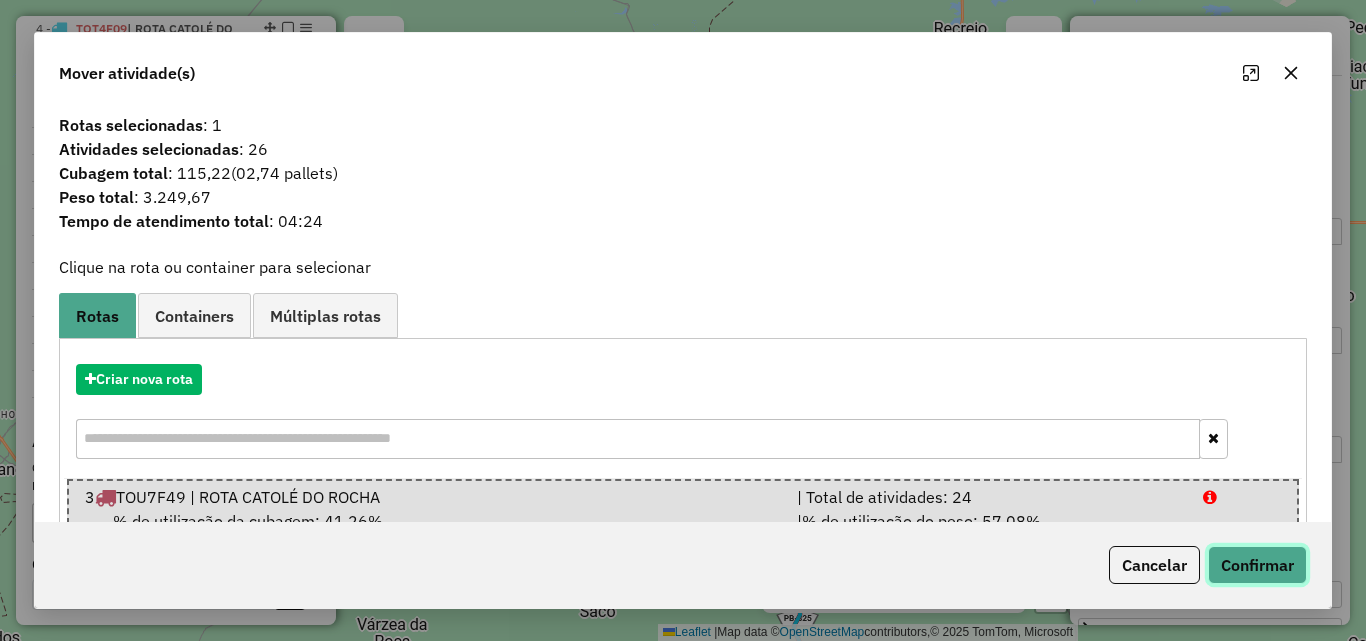 click on "Confirmar" 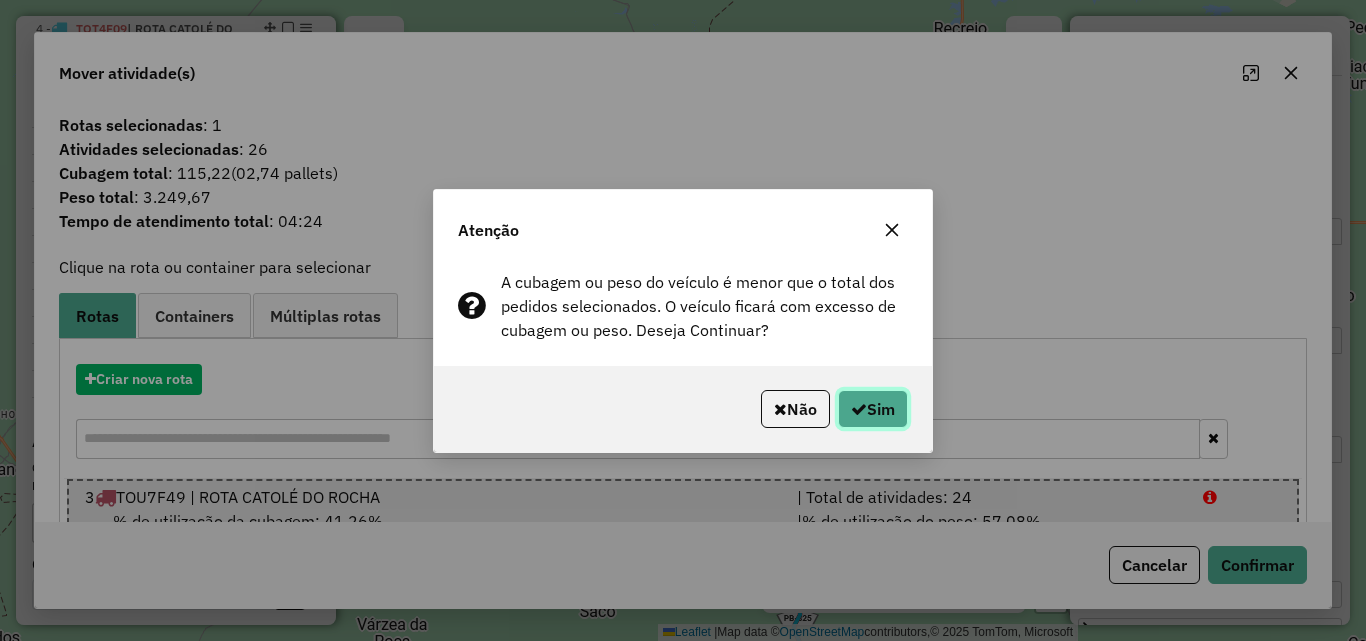 drag, startPoint x: 884, startPoint y: 405, endPoint x: 948, endPoint y: 424, distance: 66.760765 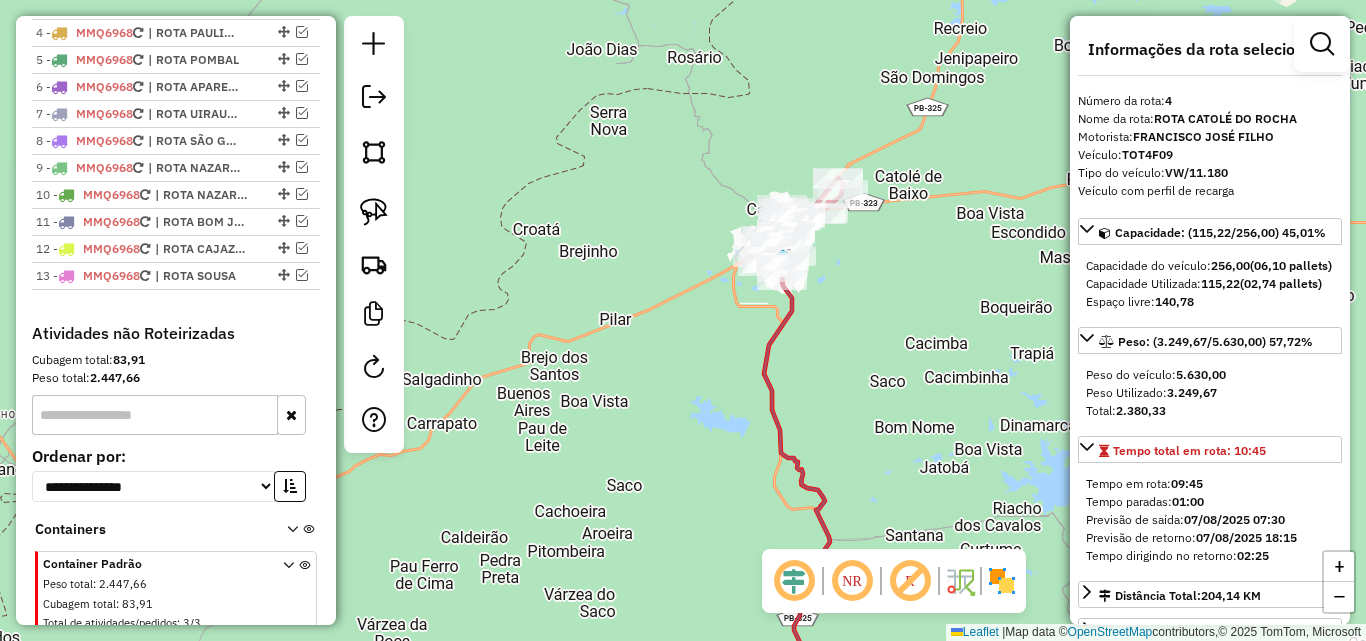 scroll, scrollTop: 808, scrollLeft: 0, axis: vertical 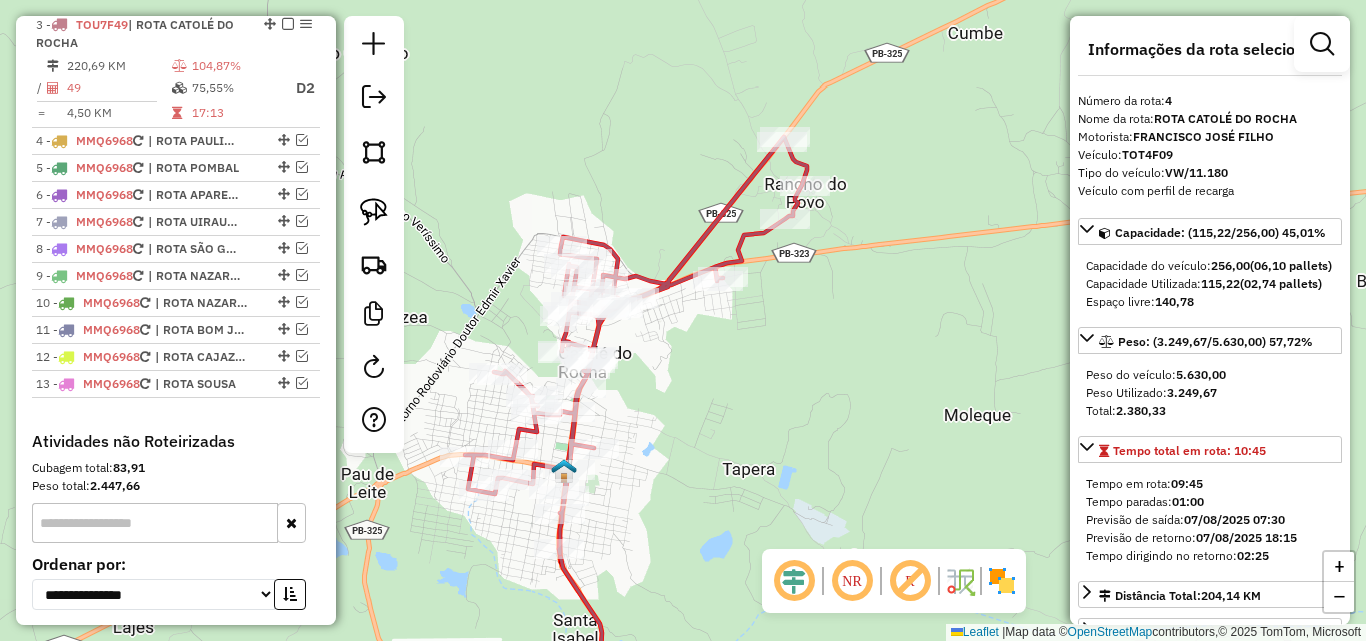 click 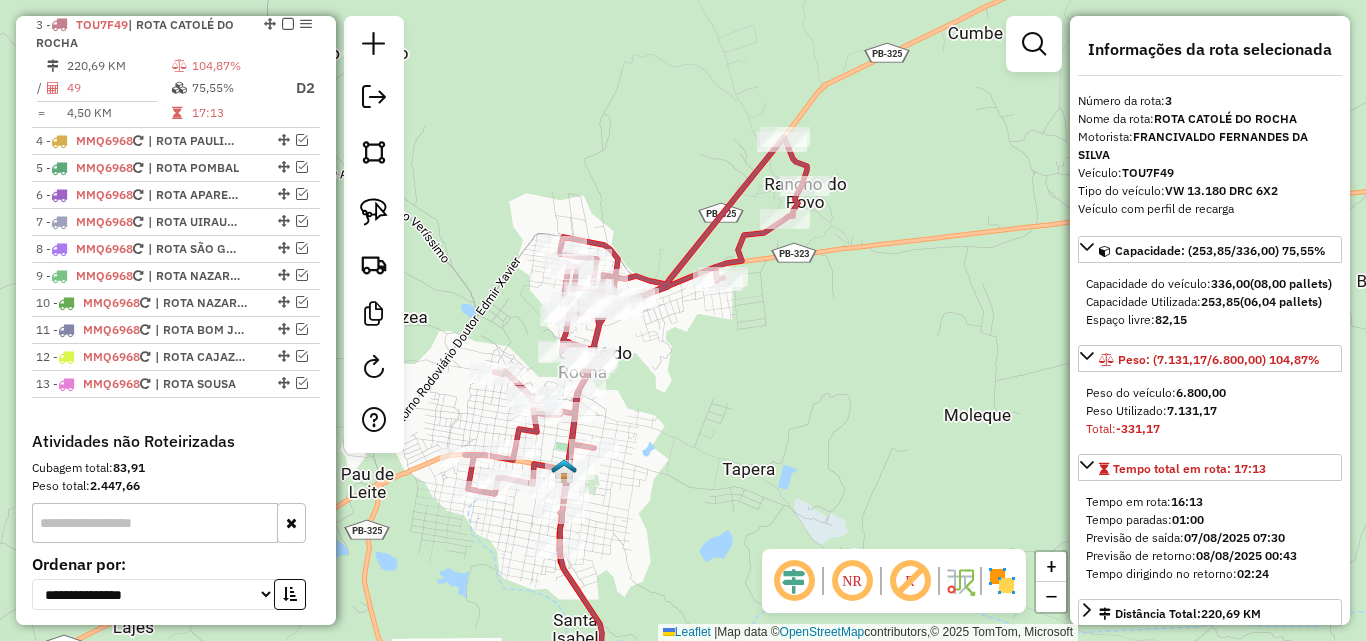 scroll, scrollTop: 804, scrollLeft: 0, axis: vertical 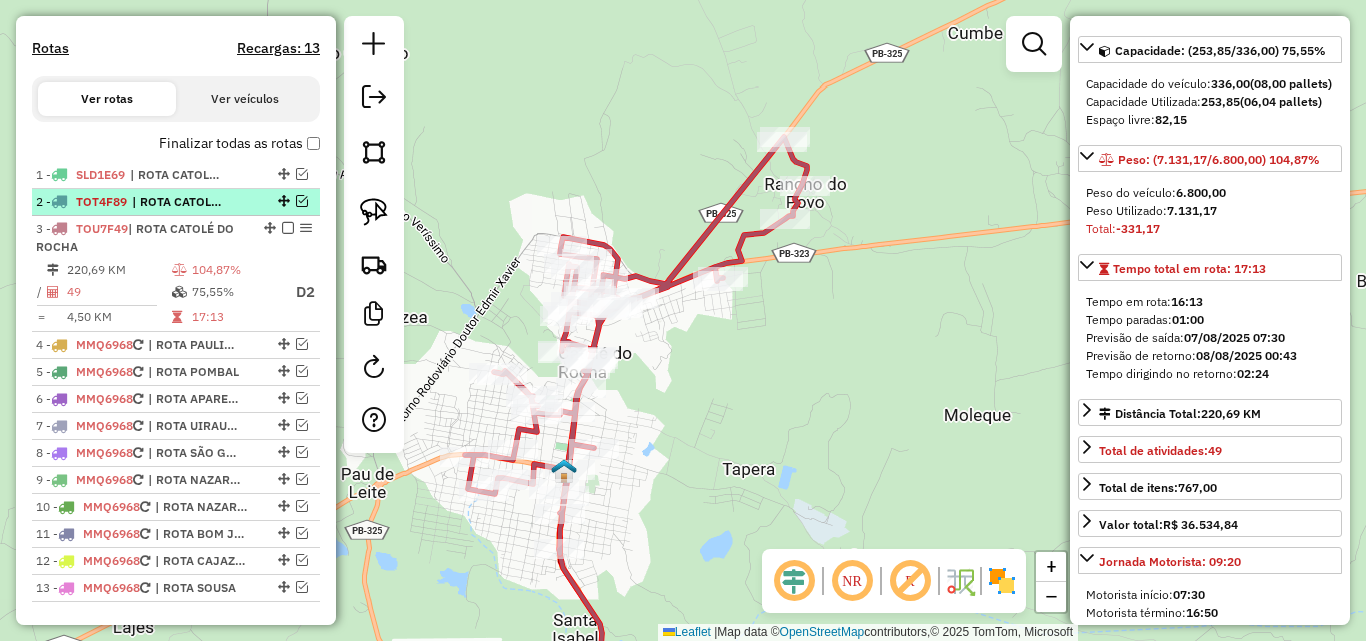 click at bounding box center [302, 201] 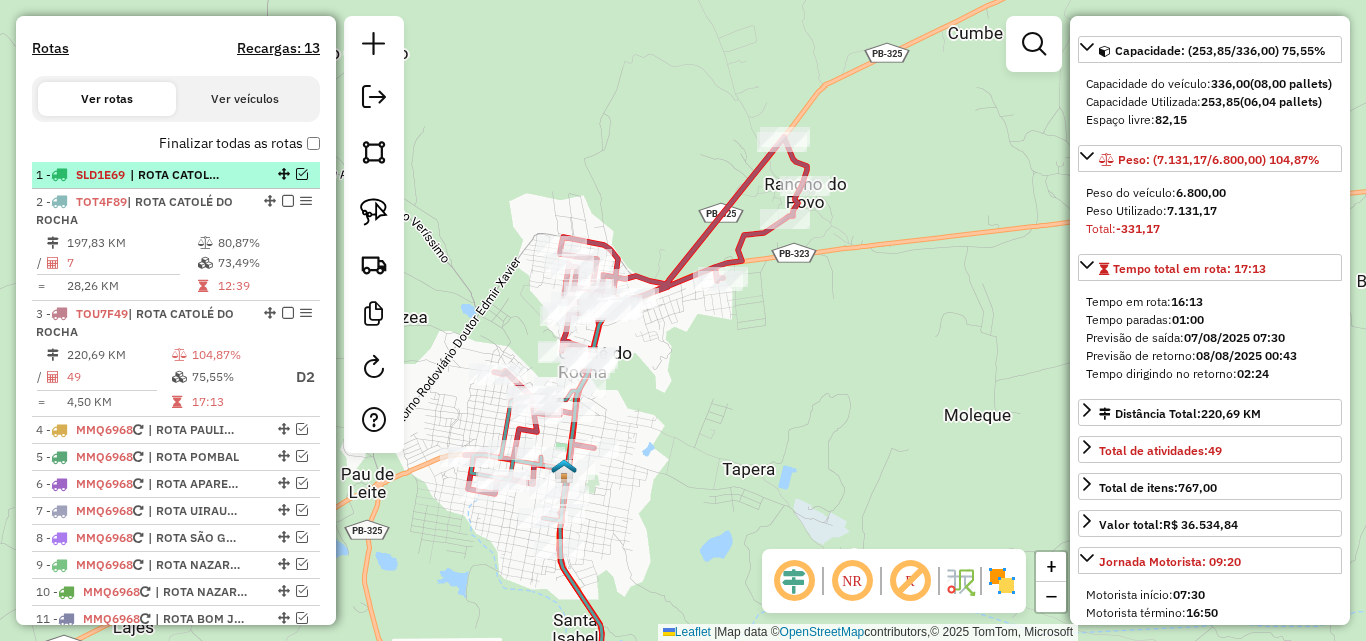 click at bounding box center (302, 174) 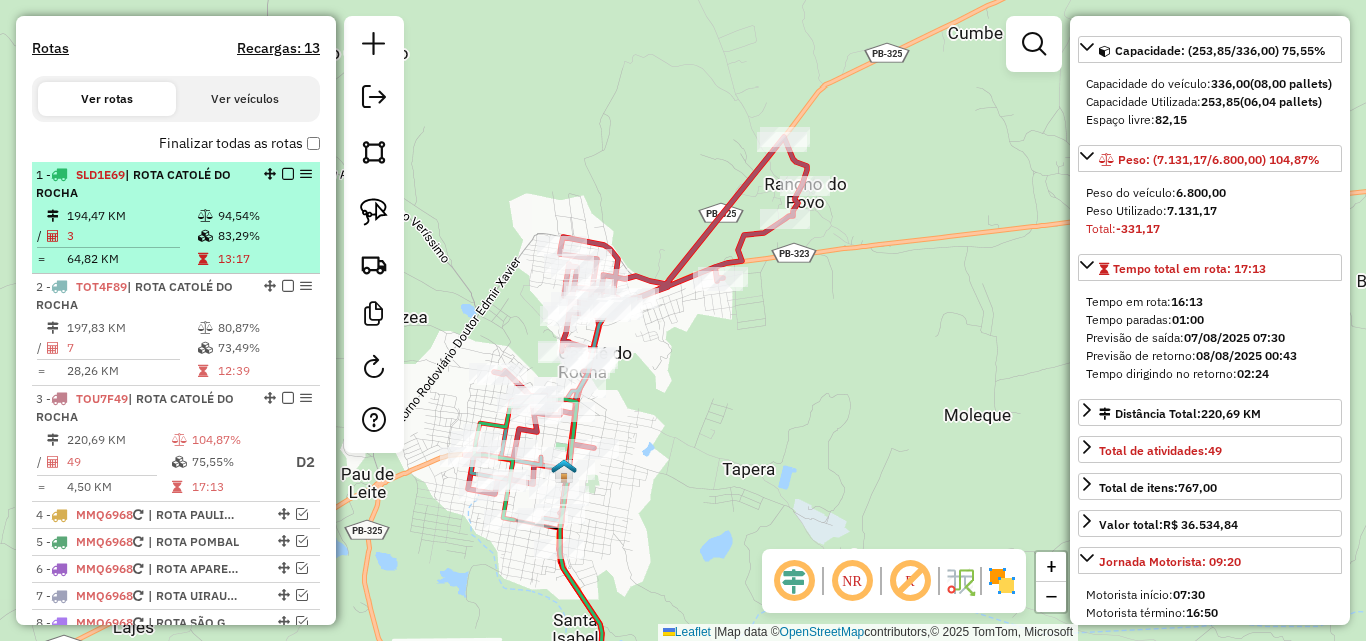 click at bounding box center (207, 216) 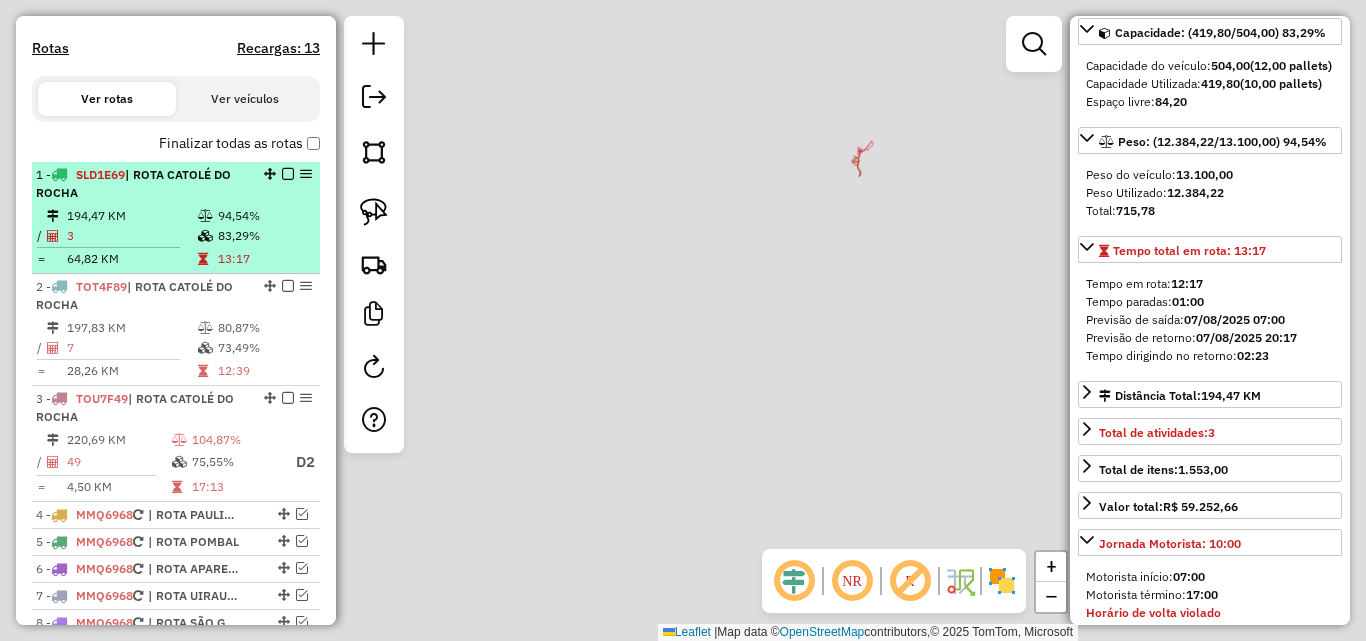 scroll, scrollTop: 182, scrollLeft: 0, axis: vertical 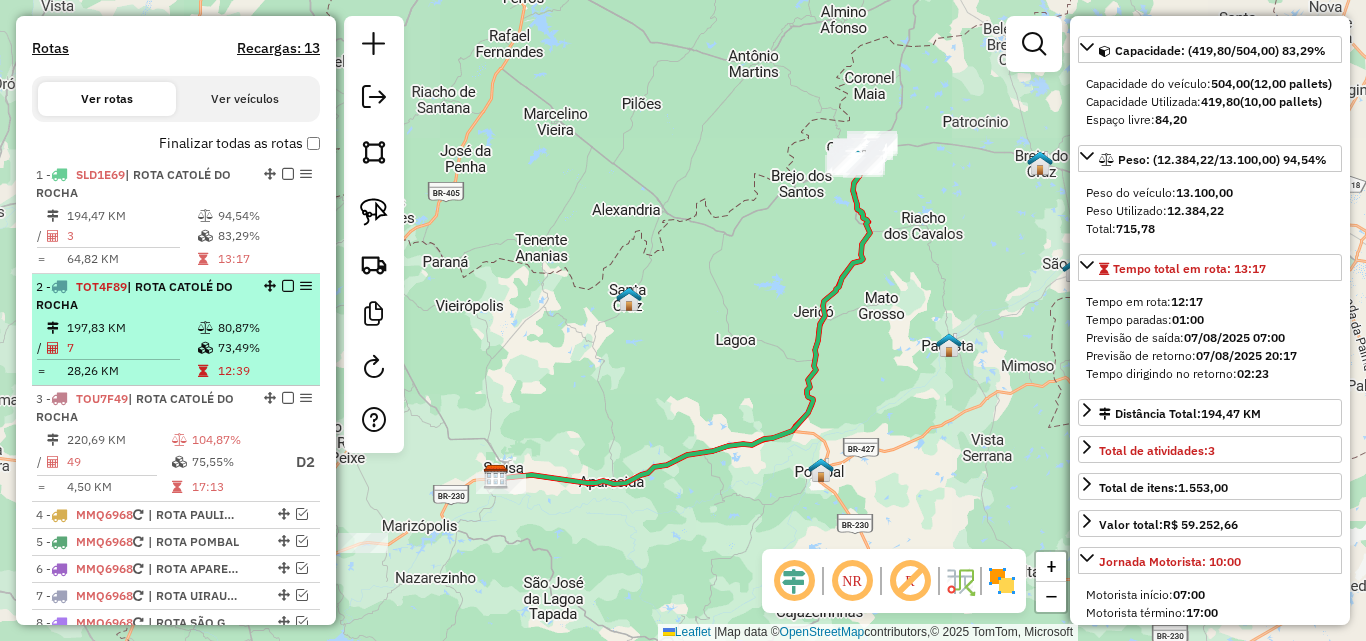 click on "| ROTA CATOLÉ DO ROCHA" at bounding box center (134, 295) 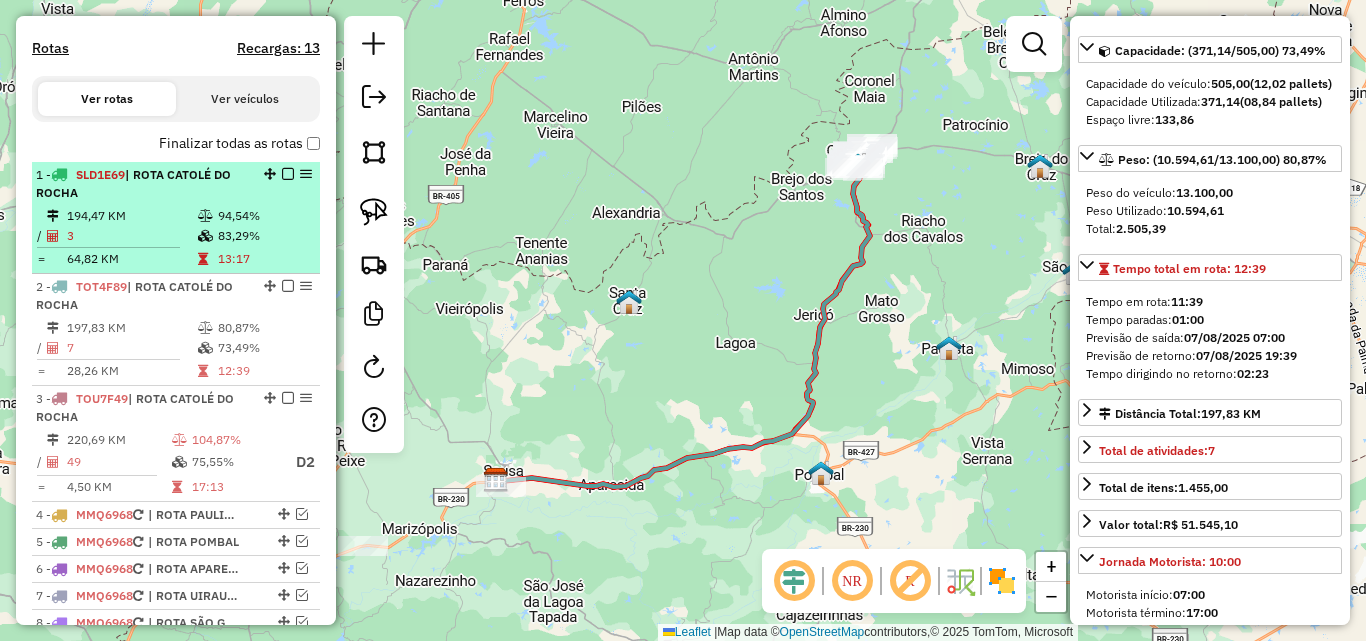 click at bounding box center [207, 216] 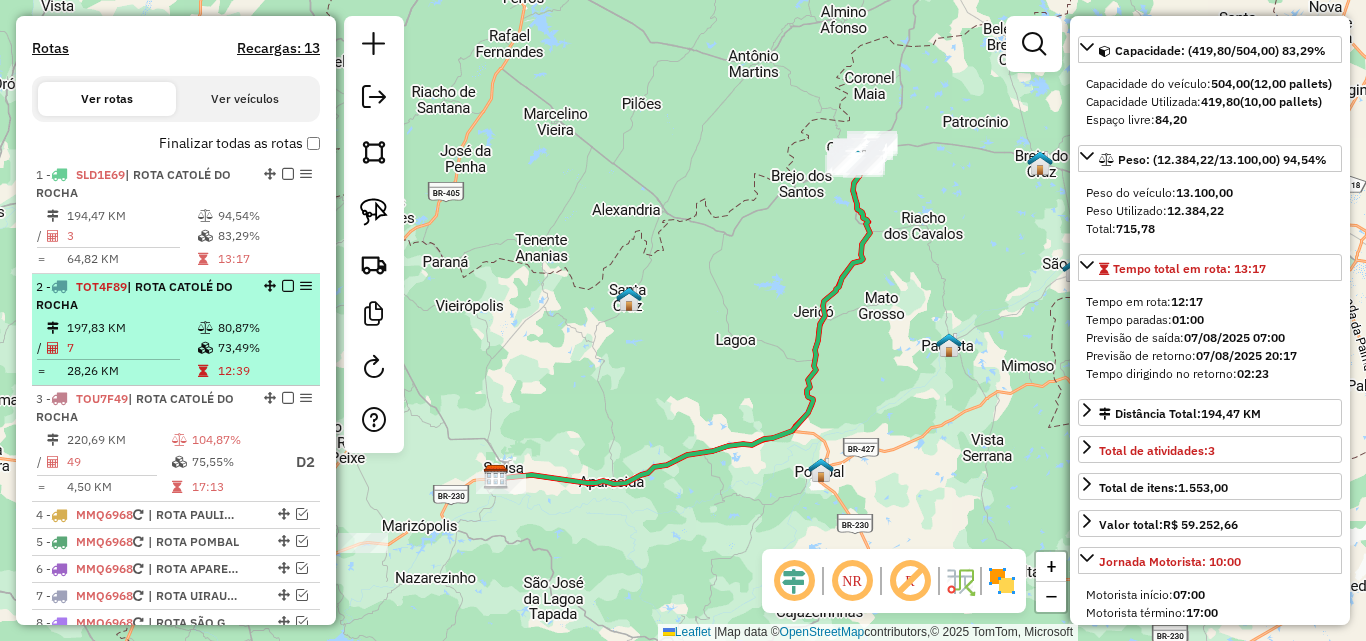 click on "| ROTA CATOLÉ DO ROCHA" at bounding box center [134, 295] 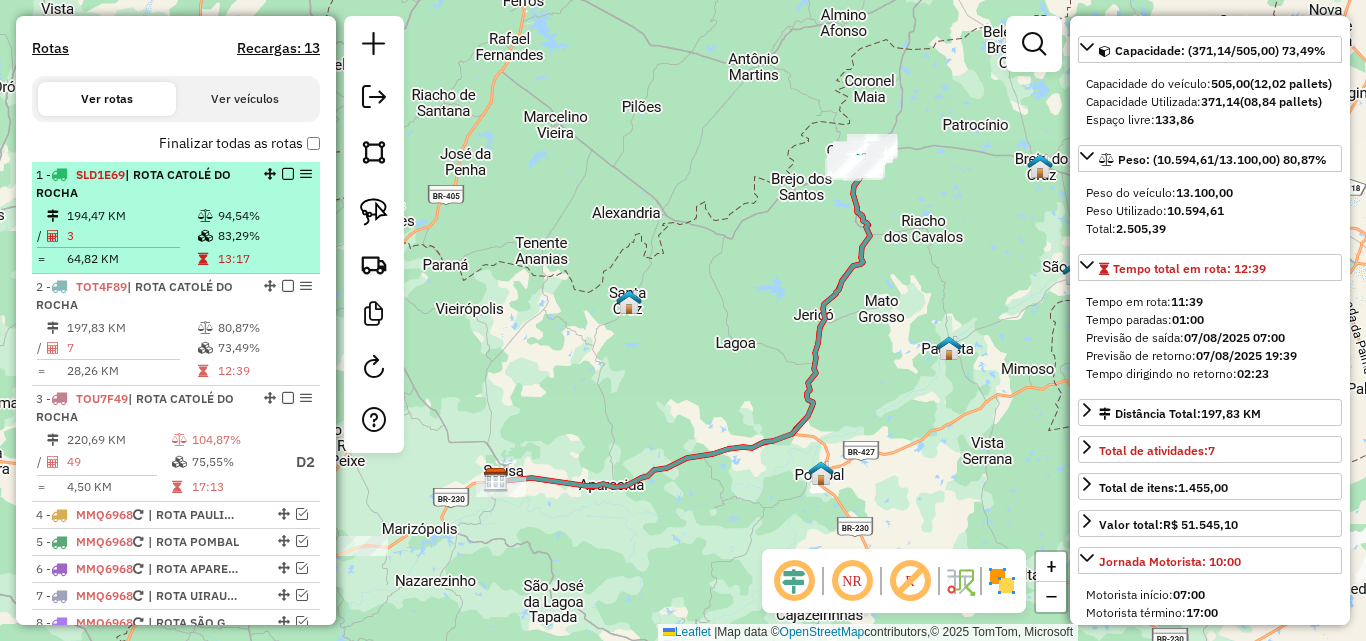 click at bounding box center (205, 216) 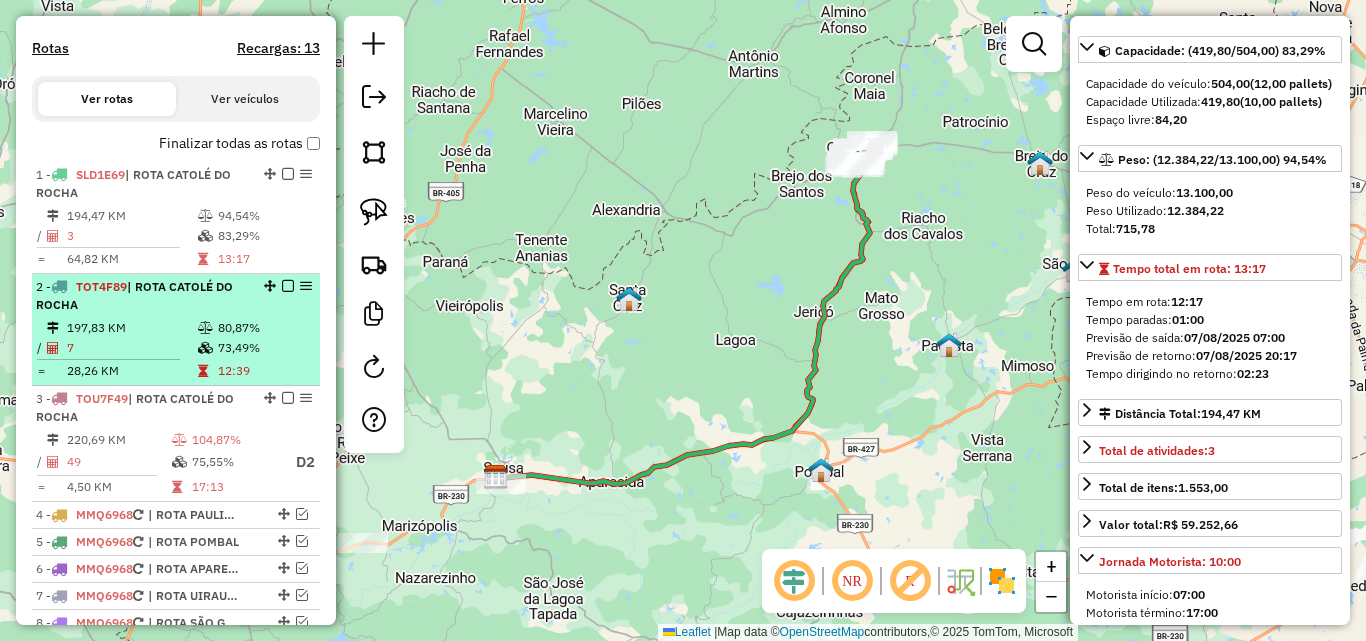 click on "2 - [VEHICLE_ID] | ROTA [CITY_NAME]" at bounding box center [142, 296] 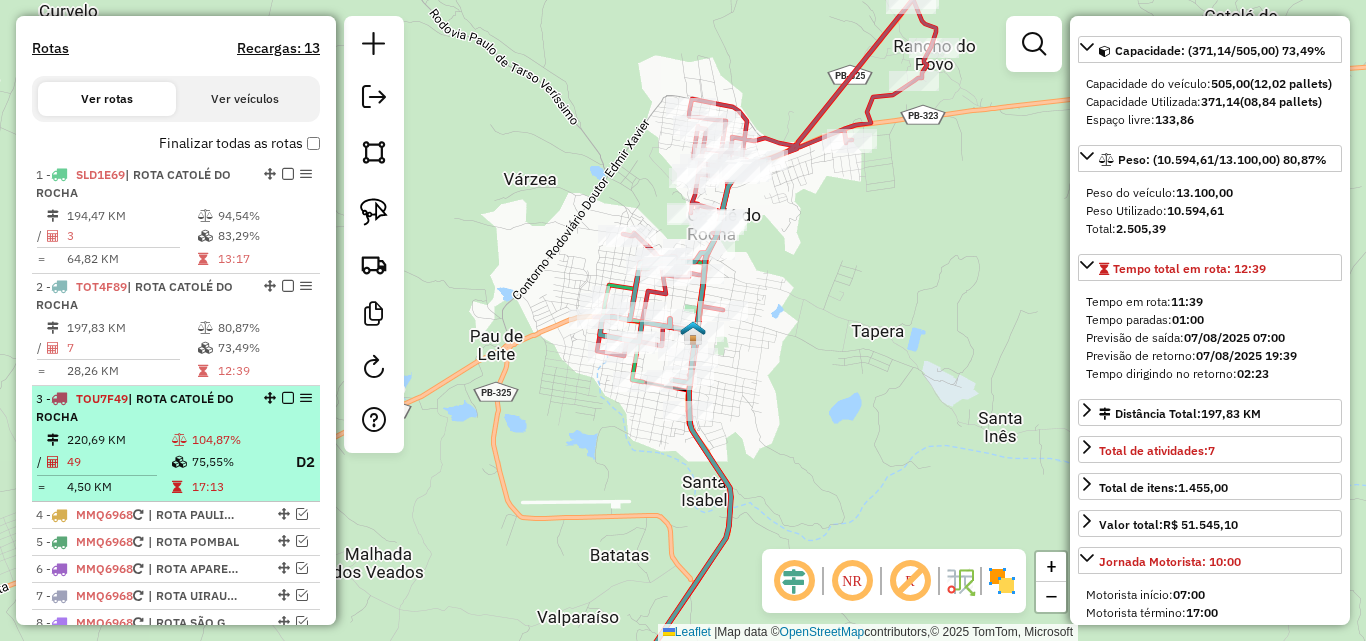 click at bounding box center [288, 398] 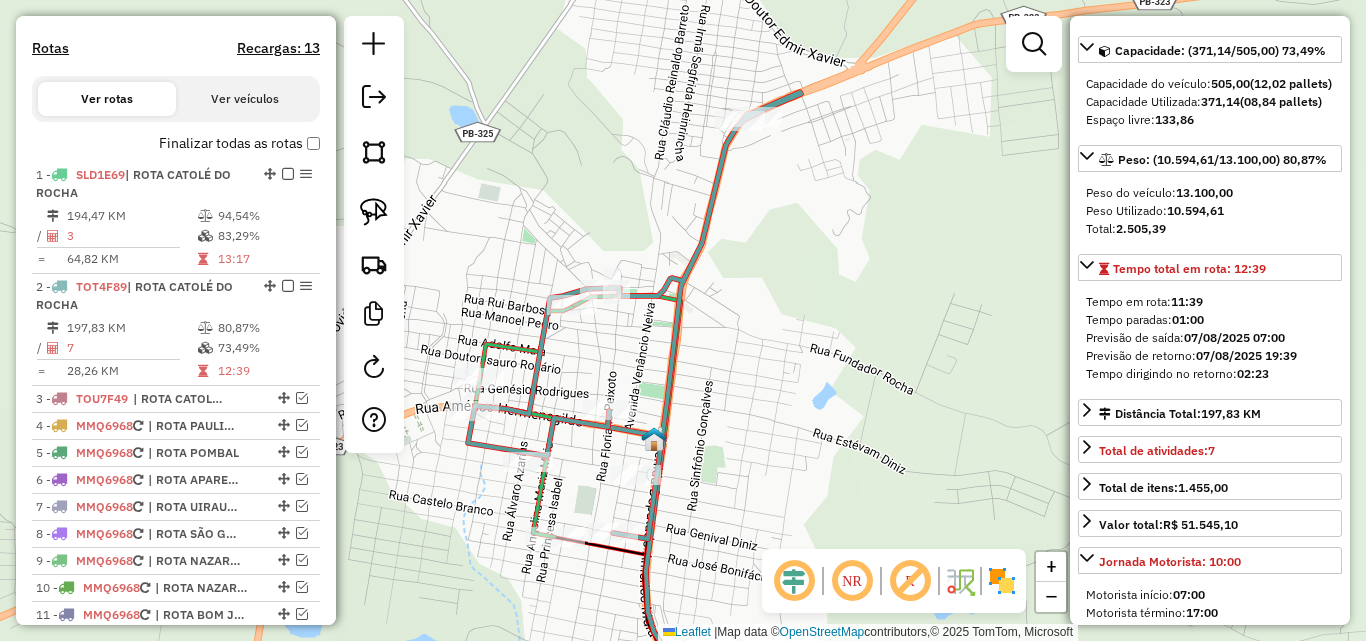 click on "Janela de atendimento Grade de atendimento Capacidade Transportadoras Veículos Cliente Pedidos  Rotas Selecione os dias de semana para filtrar as janelas de atendimento  Seg   Ter   Qua   Qui   Sex   Sáb   Dom  Informe o período da janela de atendimento: De: Até:  Filtrar exatamente a janela do cliente  Considerar janela de atendimento padrão  Selecione os dias de semana para filtrar as grades de atendimento  Seg   Ter   Qua   Qui   Sex   Sáb   Dom   Considerar clientes sem dia de atendimento cadastrado  Clientes fora do dia de atendimento selecionado Filtrar as atividades entre os valores definidos abaixo:  Peso mínimo:   Peso máximo:   Cubagem mínima:   Cubagem máxima:   De:   Até:  Filtrar as atividades entre o tempo de atendimento definido abaixo:  De:   Até:   Considerar capacidade total dos clientes não roteirizados Transportadora: Selecione um ou mais itens Tipo de veículo: Selecione um ou mais itens Veículo: Selecione um ou mais itens Motorista: Selecione um ou mais itens Nome: Rótulo:" 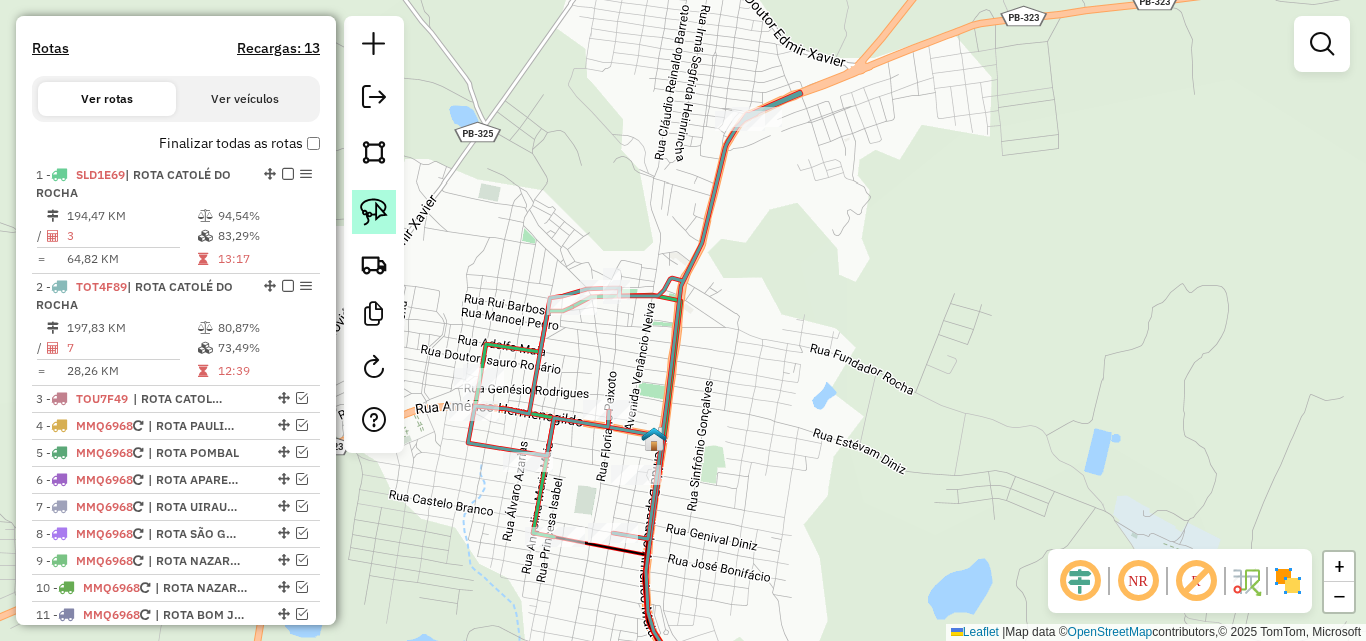 click 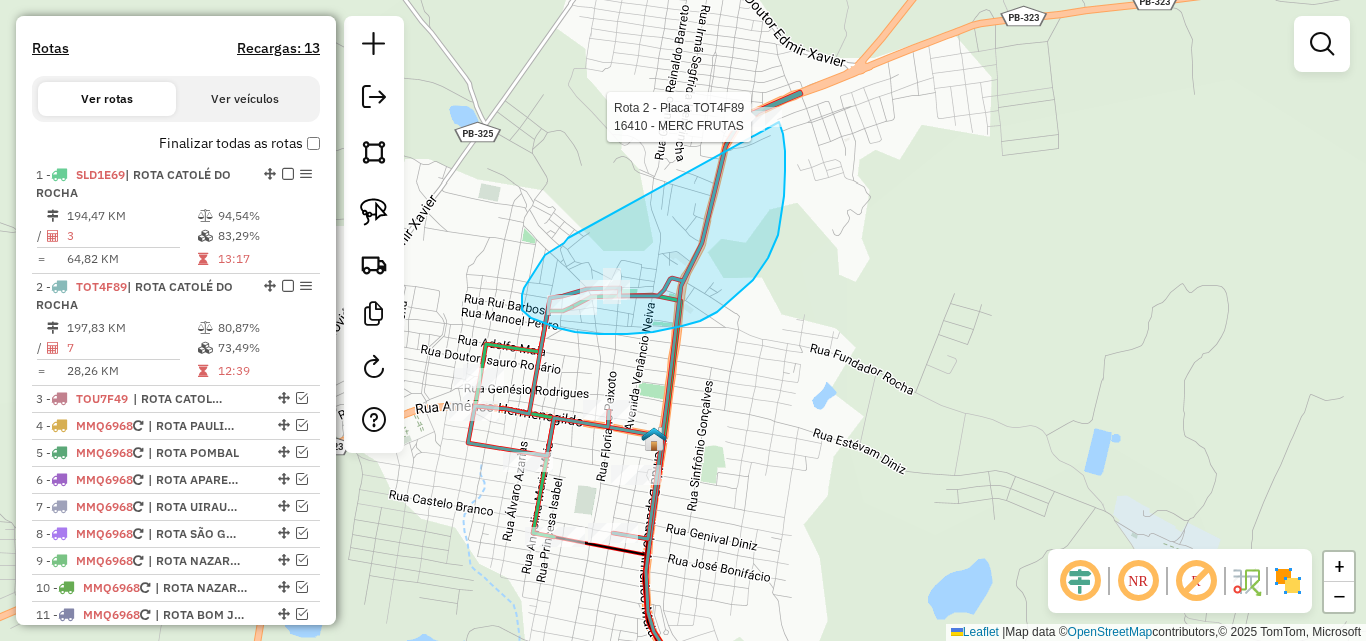 drag, startPoint x: 566, startPoint y: 240, endPoint x: 736, endPoint y: 82, distance: 232.0862 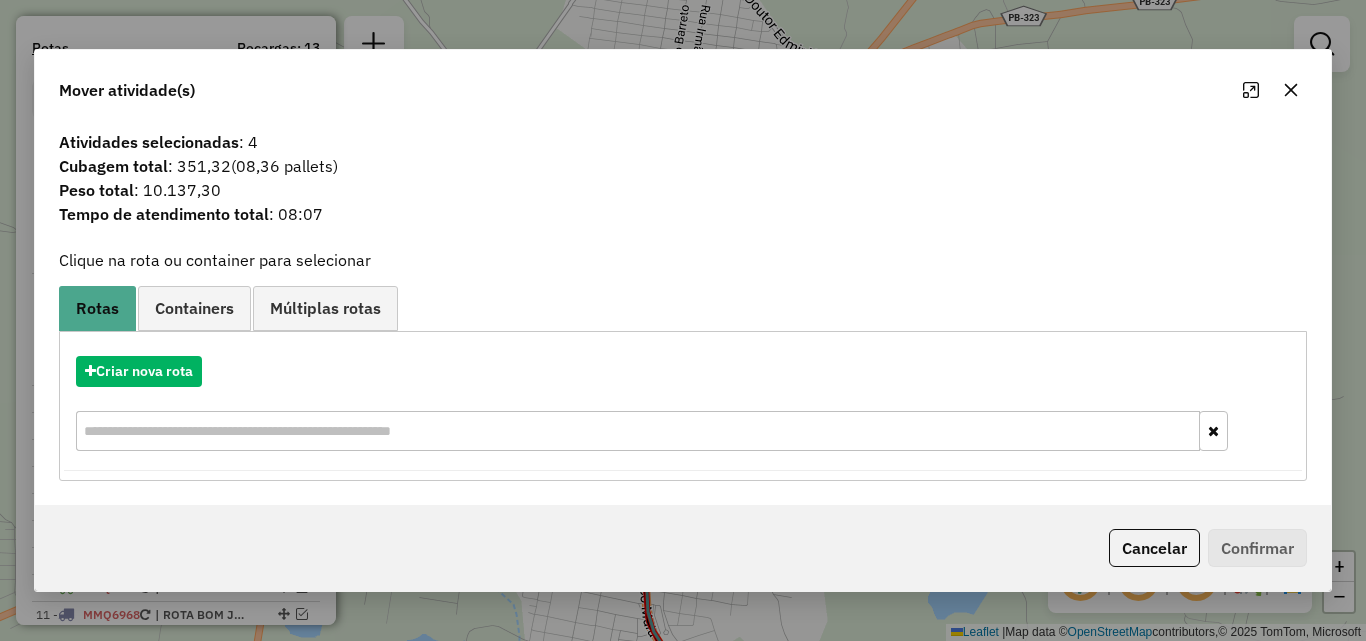 drag, startPoint x: 1175, startPoint y: 559, endPoint x: 705, endPoint y: 408, distance: 493.66083 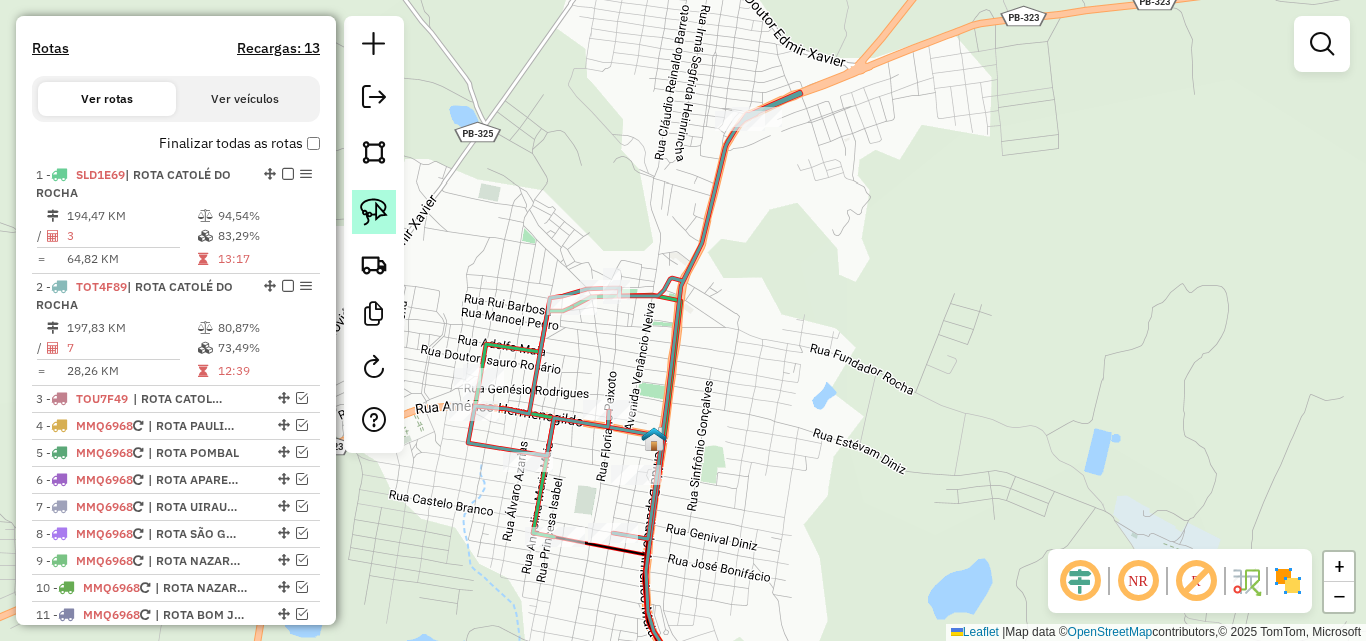 click 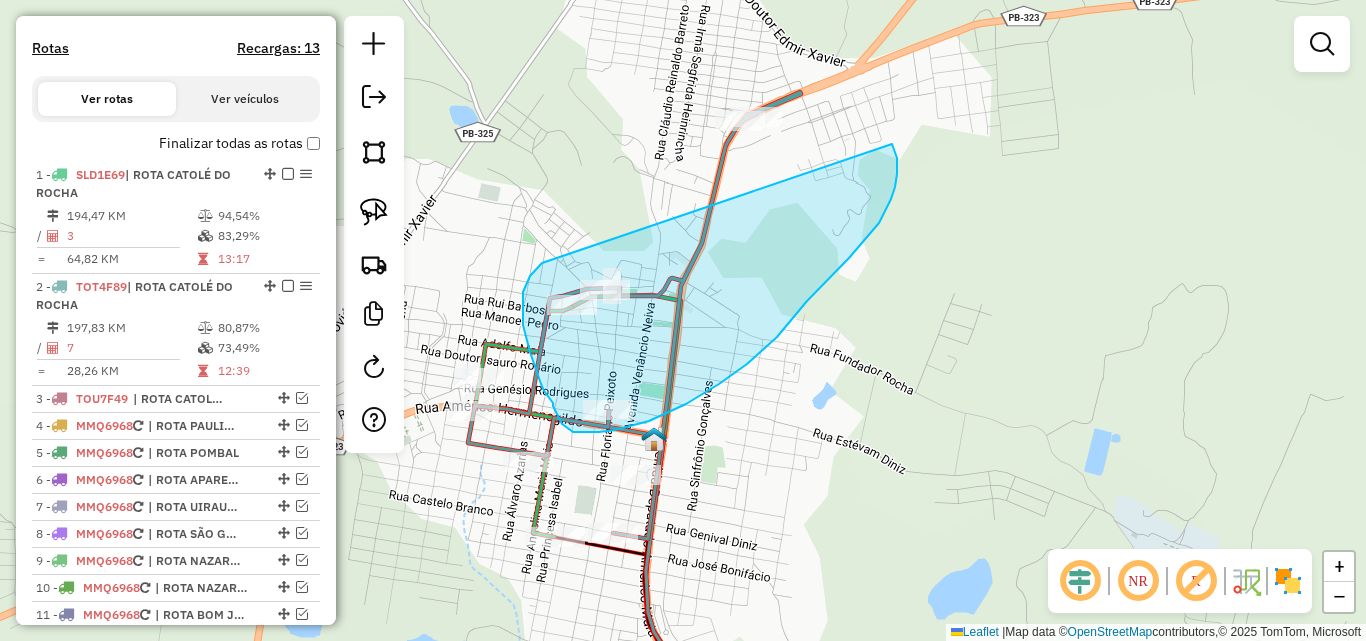 drag, startPoint x: 530, startPoint y: 276, endPoint x: 689, endPoint y: 29, distance: 293.7516 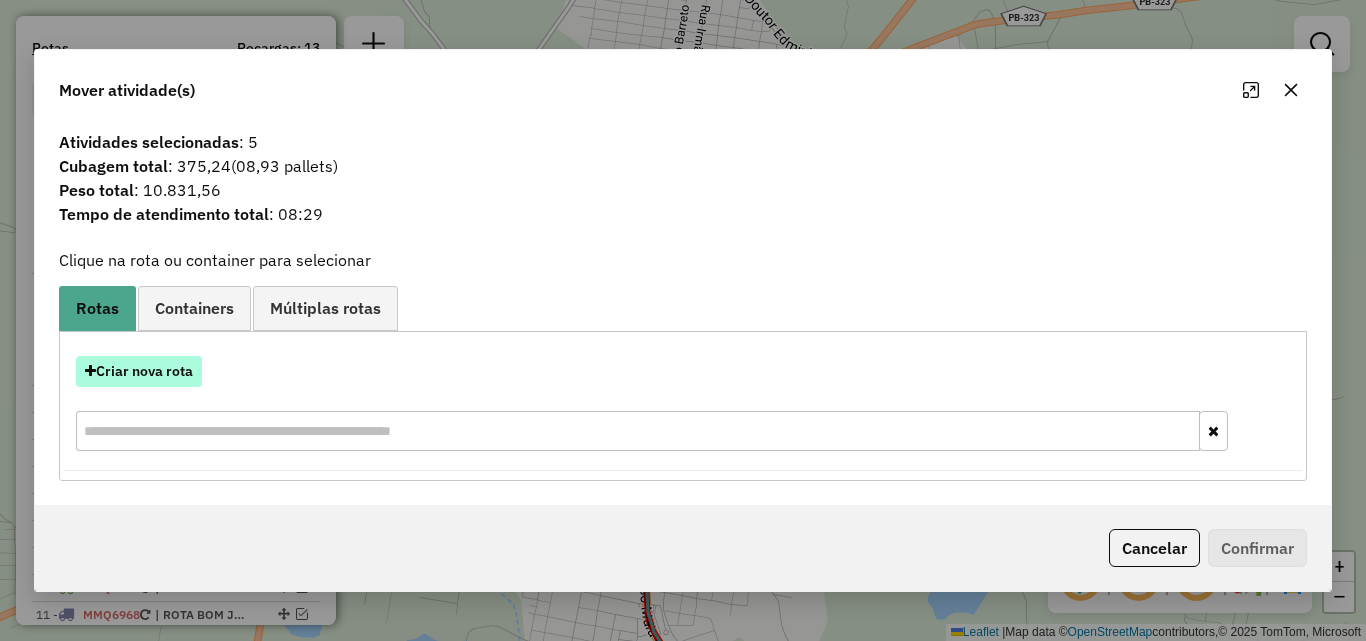 click on "Criar nova rota" at bounding box center [139, 371] 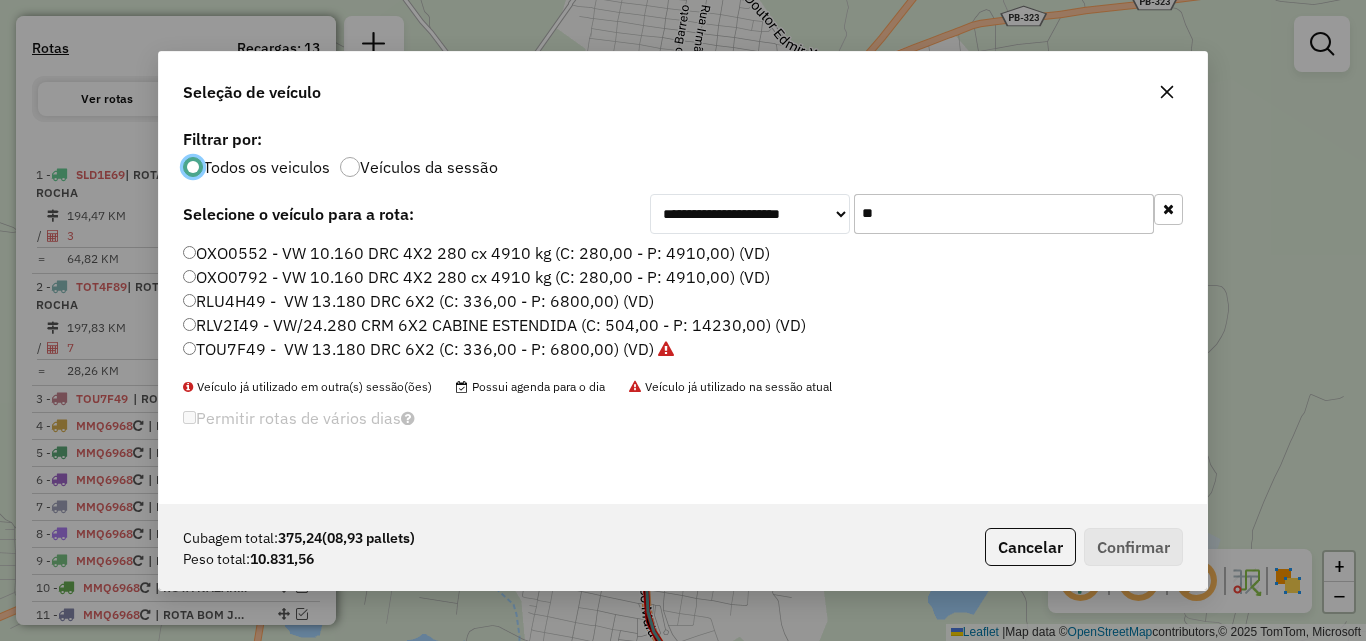scroll, scrollTop: 11, scrollLeft: 6, axis: both 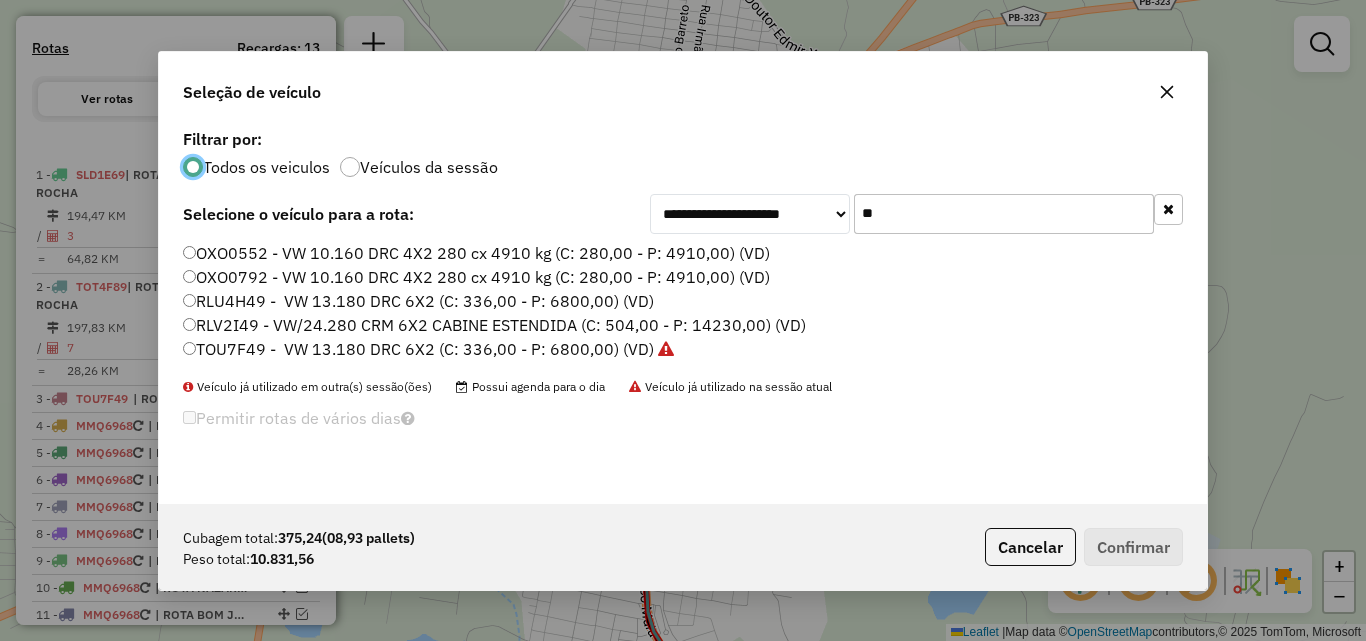 click on "**" 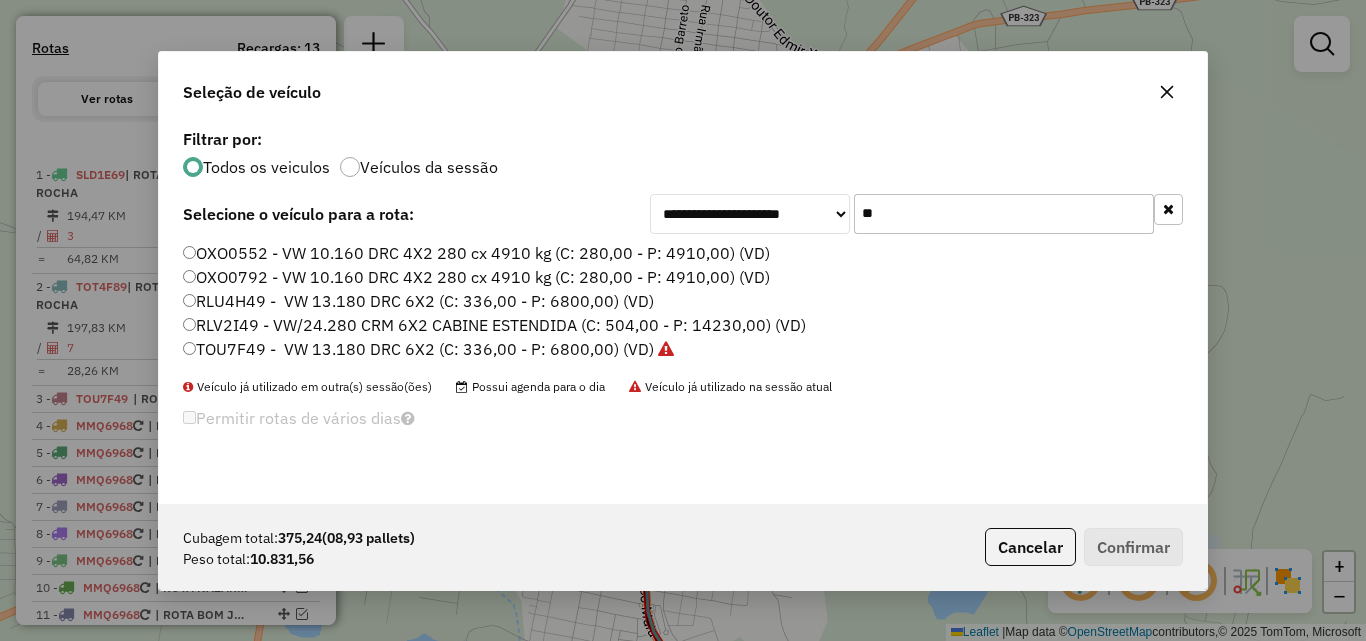 click on "**" 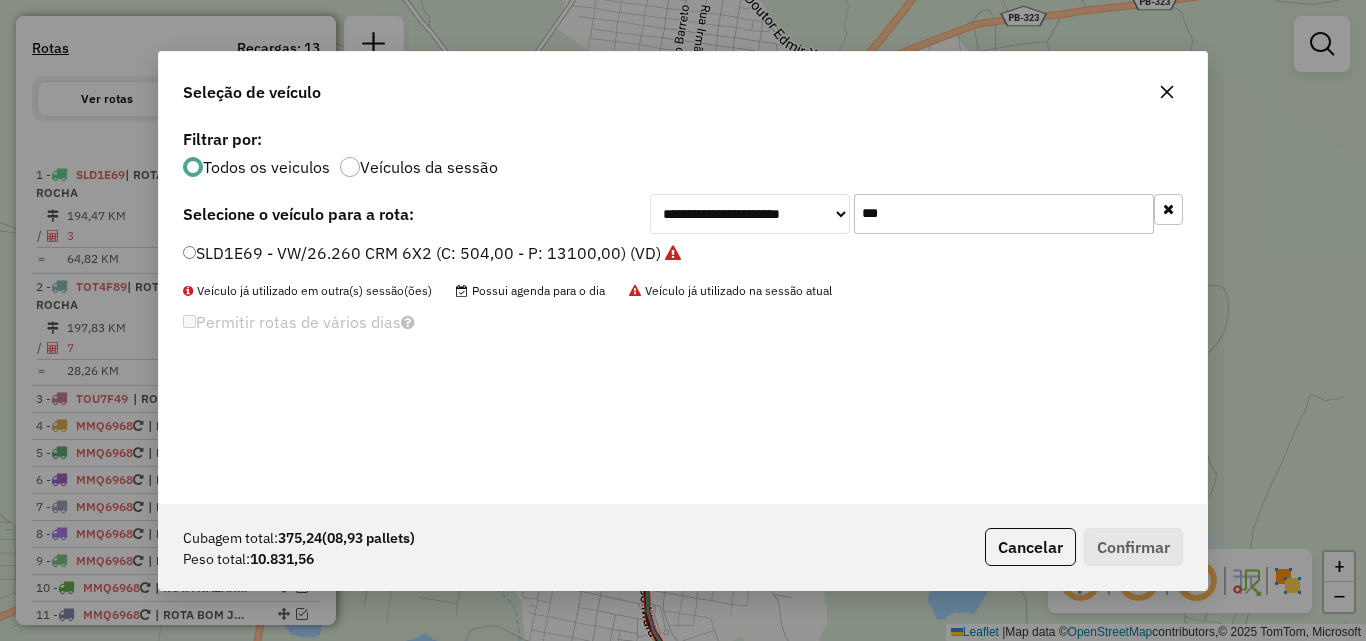 type on "***" 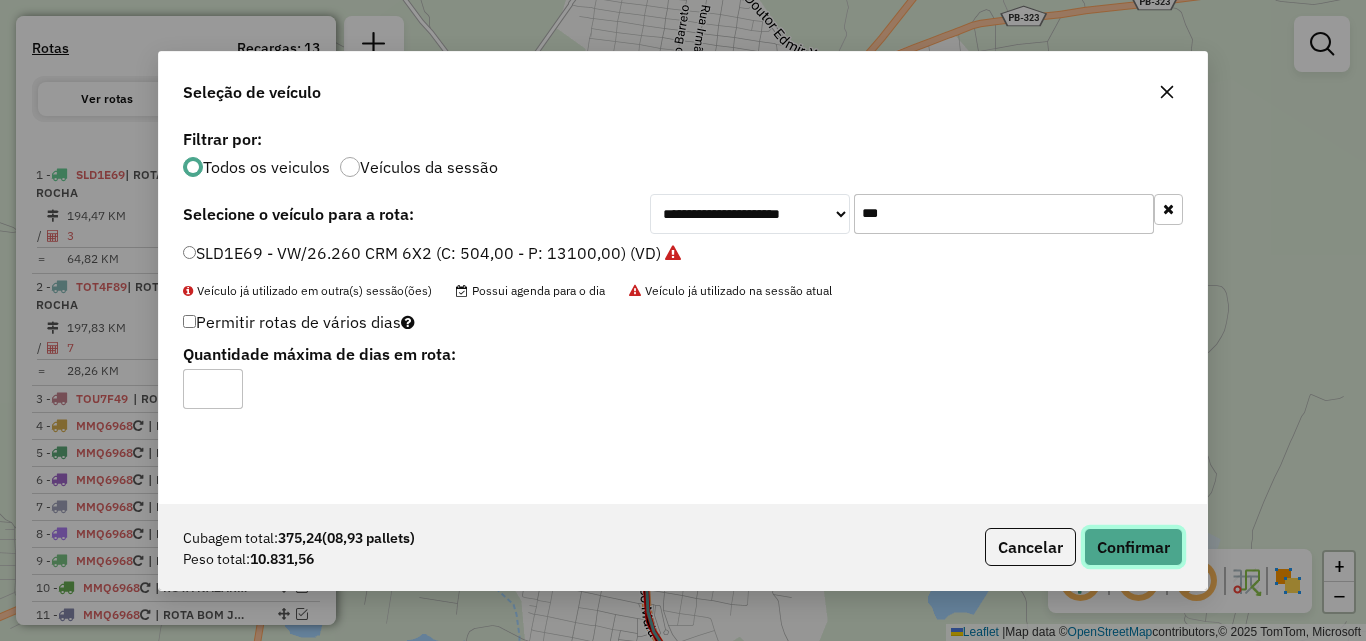click on "Confirmar" 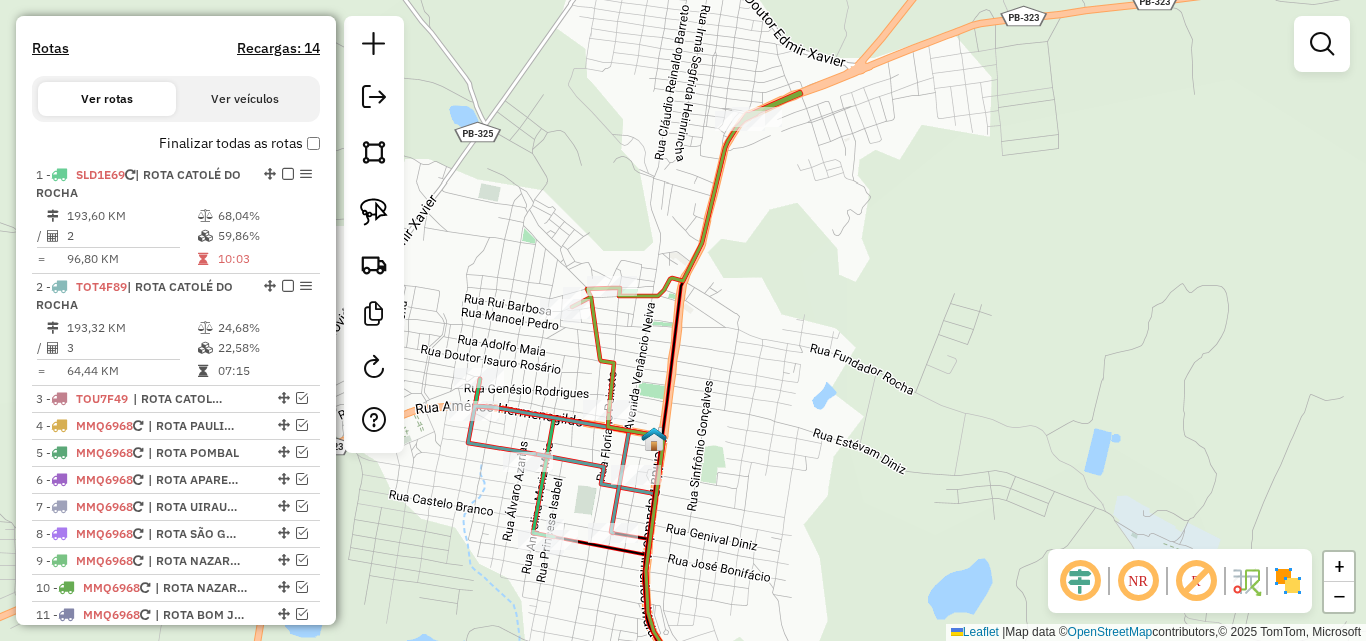 drag, startPoint x: 373, startPoint y: 203, endPoint x: 457, endPoint y: 270, distance: 107.44766 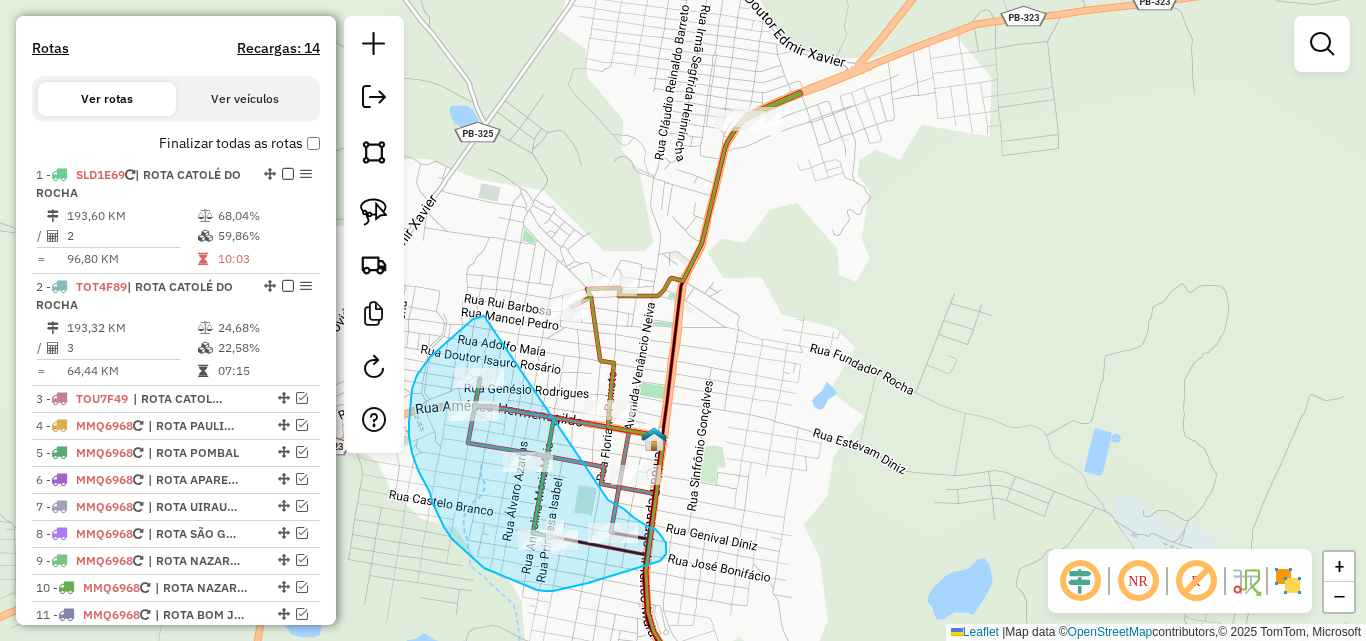drag, startPoint x: 481, startPoint y: 316, endPoint x: 602, endPoint y: 496, distance: 216.88937 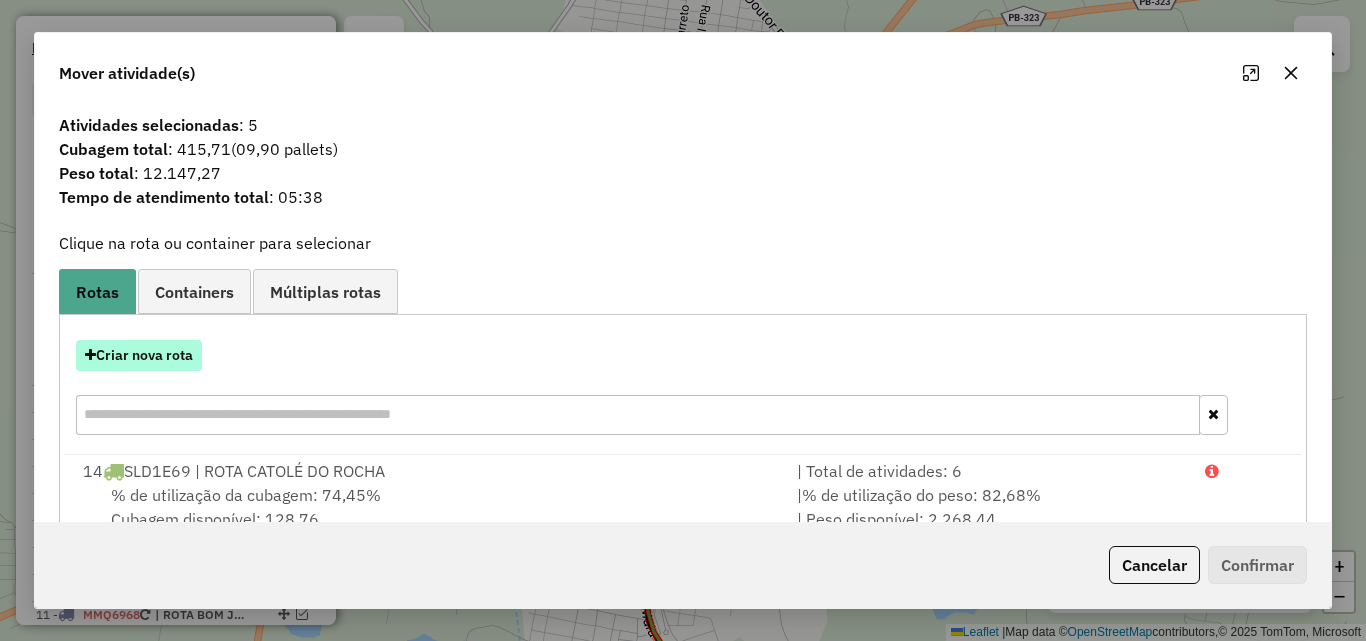 click on "Criar nova rota" at bounding box center (139, 355) 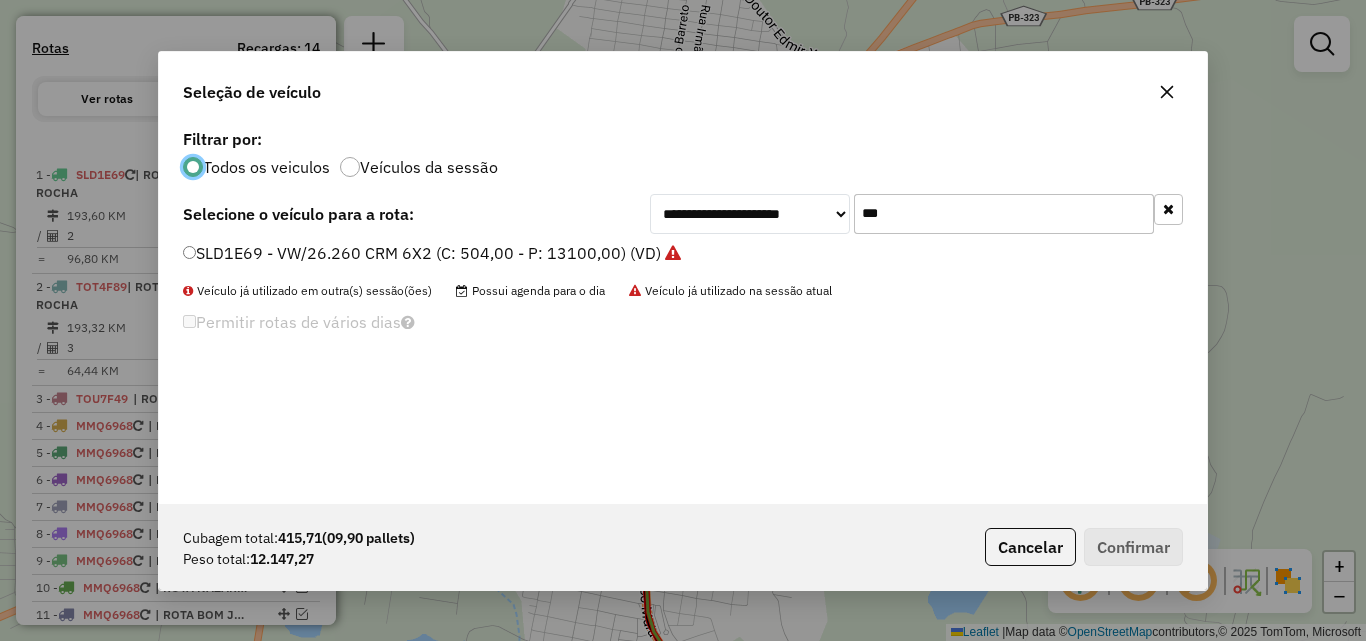 scroll, scrollTop: 11, scrollLeft: 6, axis: both 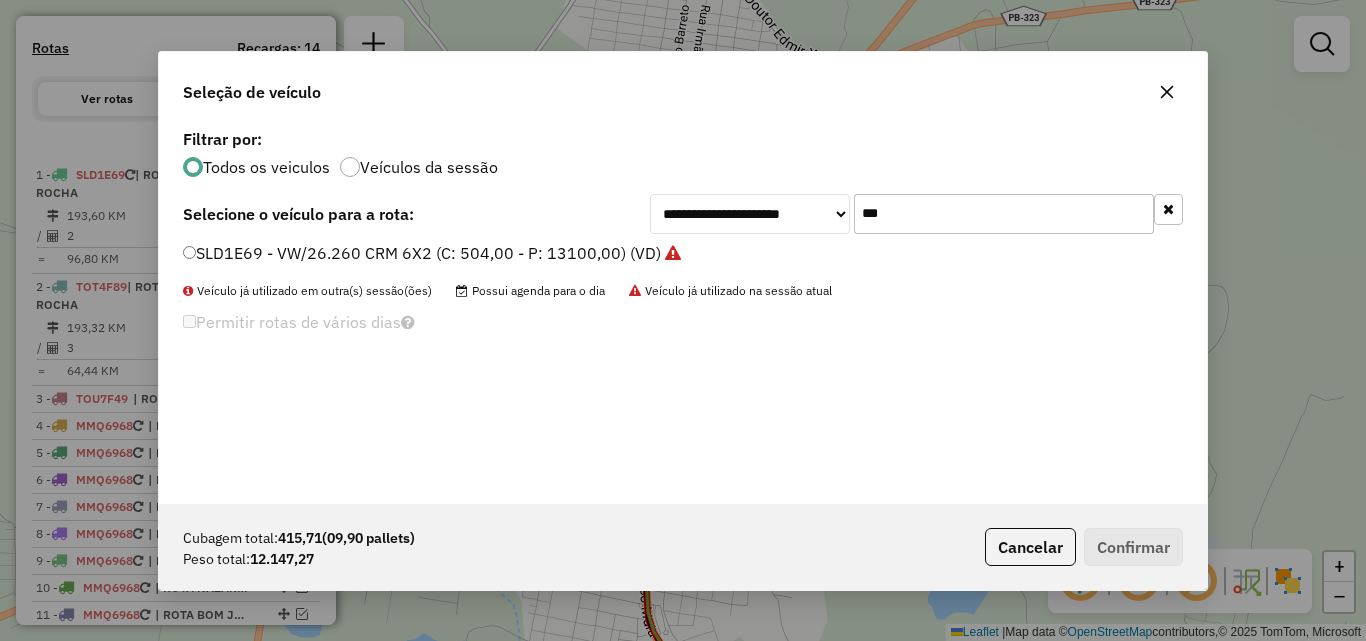 click on "***" 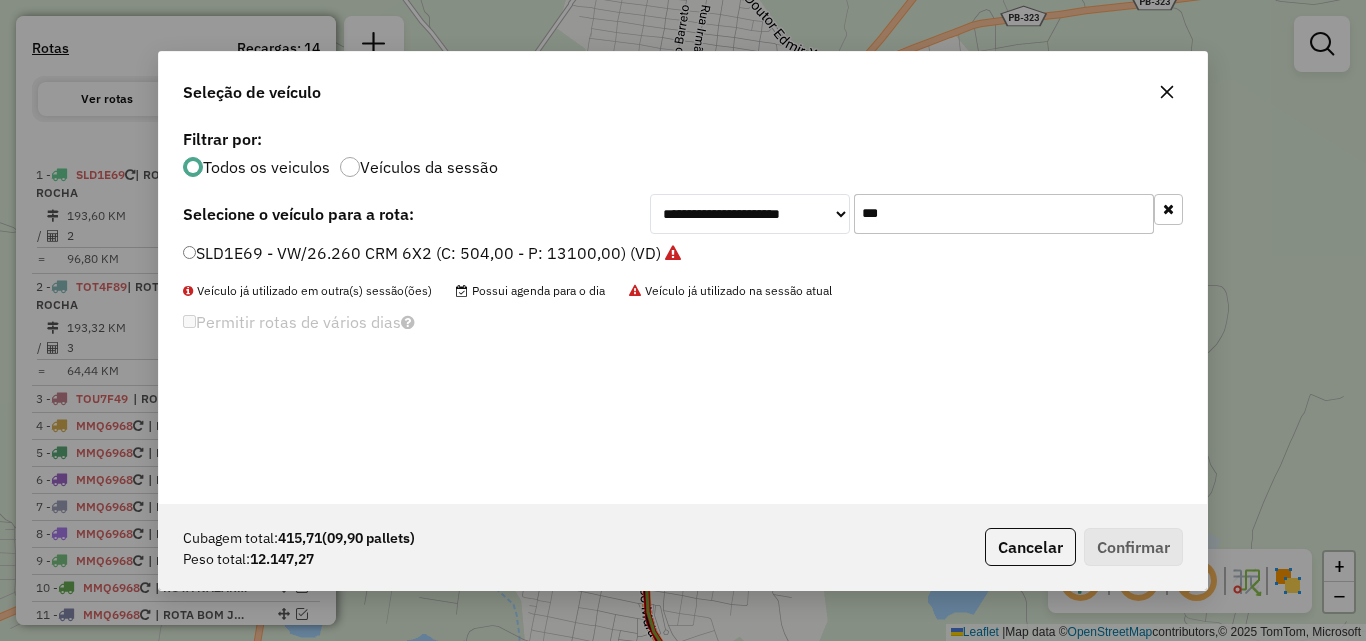 click 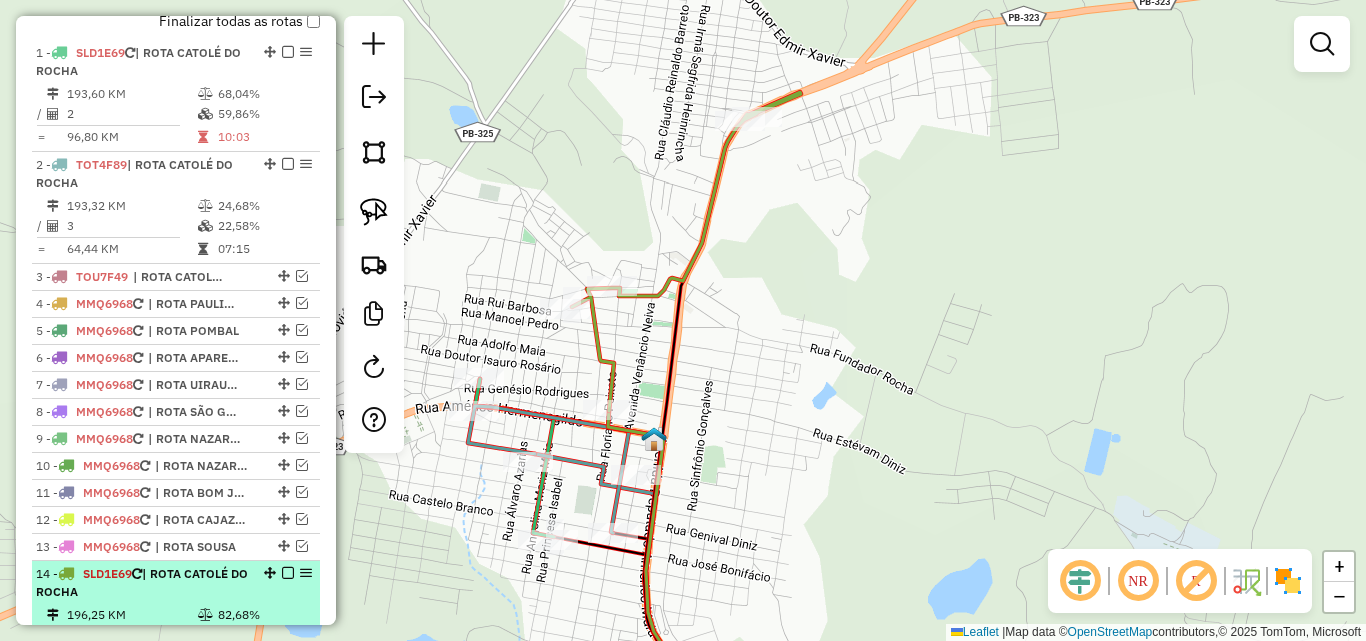 scroll, scrollTop: 704, scrollLeft: 0, axis: vertical 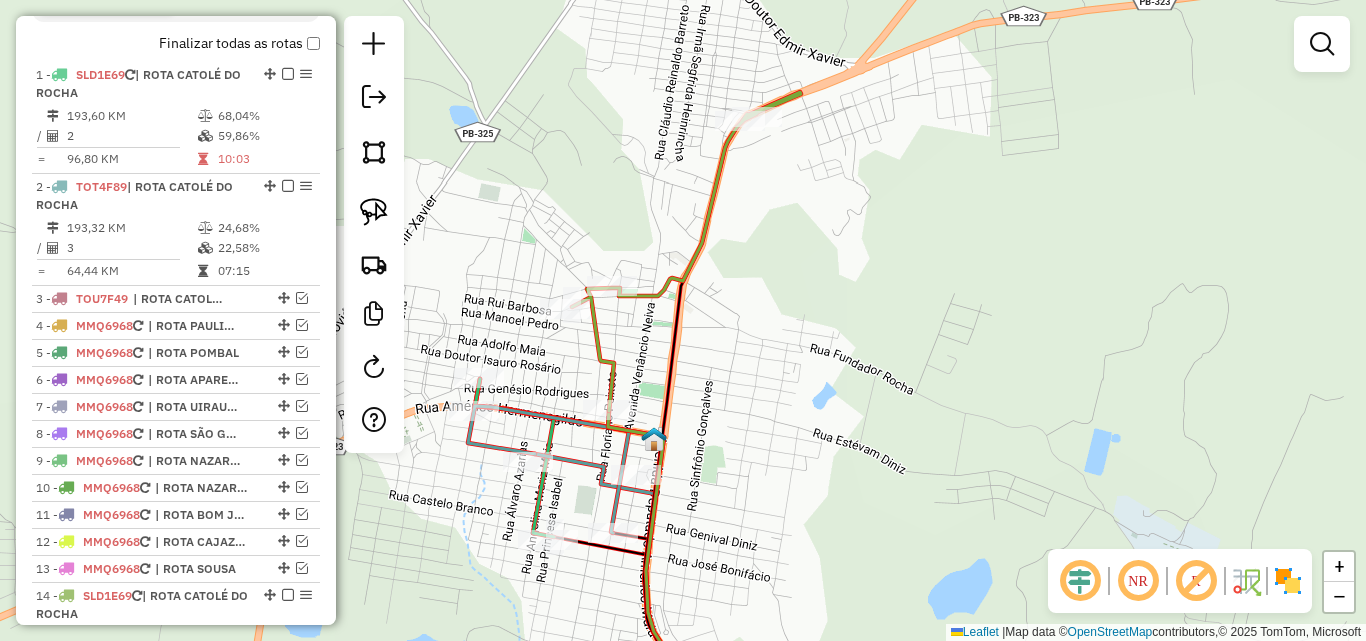 drag, startPoint x: 374, startPoint y: 221, endPoint x: 426, endPoint y: 297, distance: 92.086914 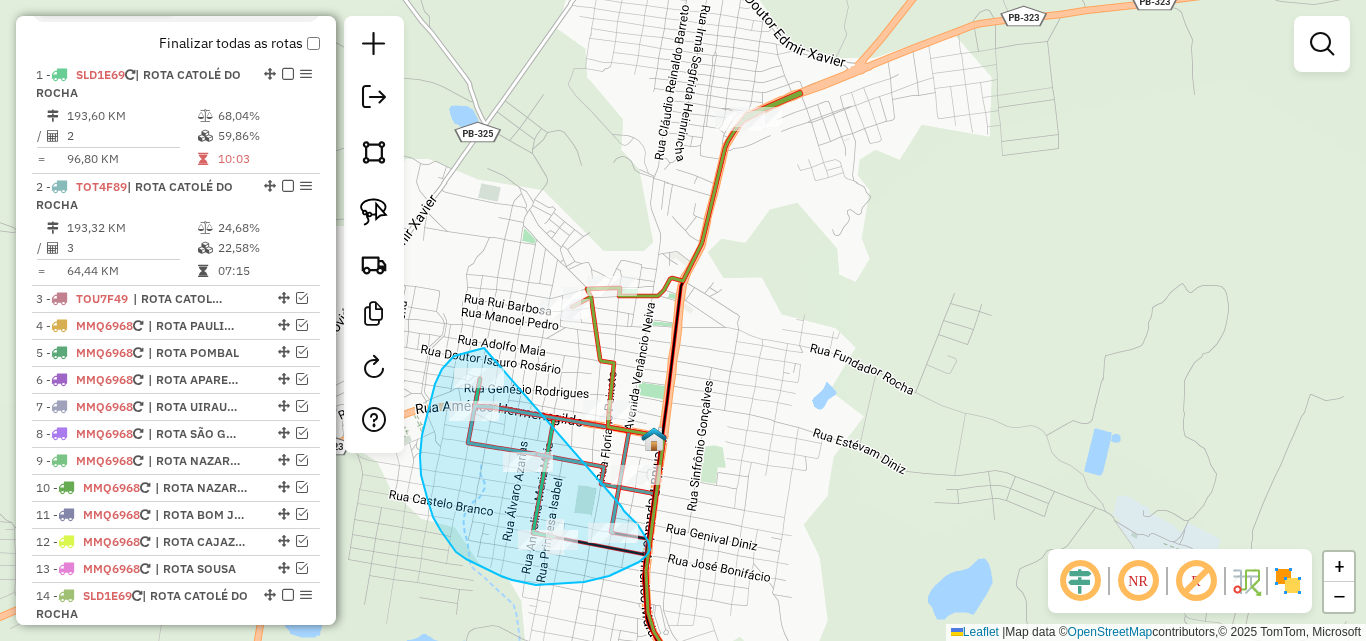 drag, startPoint x: 422, startPoint y: 435, endPoint x: 618, endPoint y: 504, distance: 207.79076 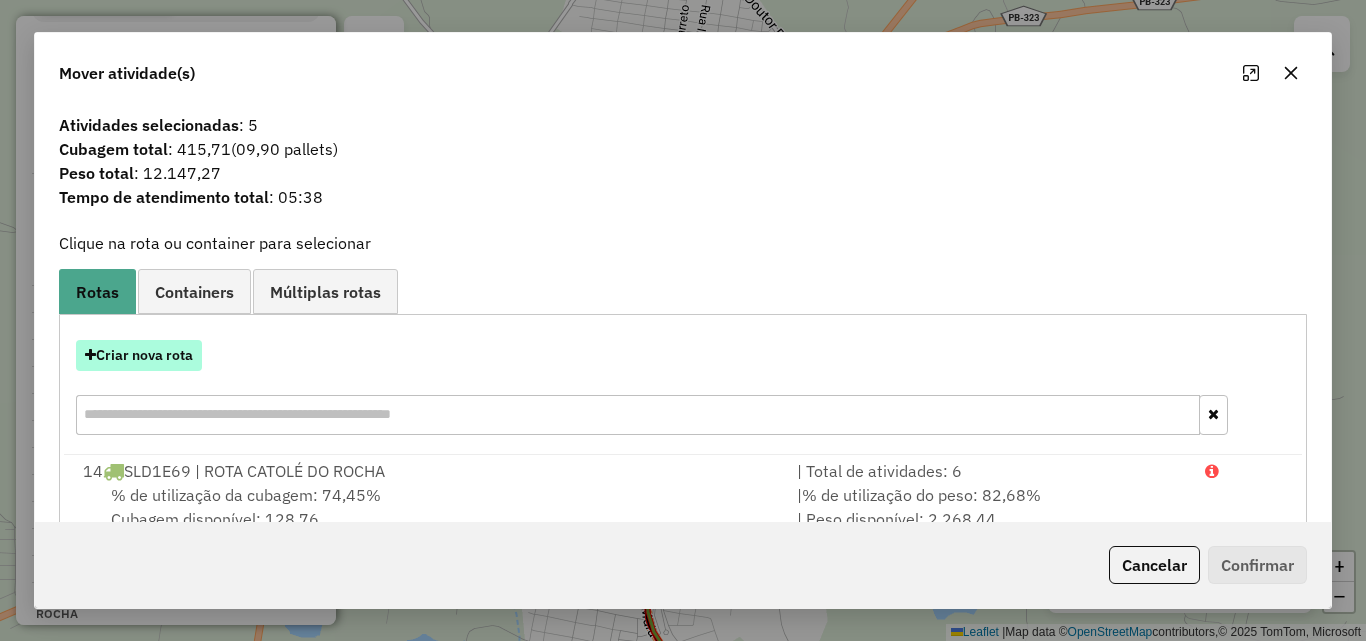 click on "Criar nova rota" at bounding box center (139, 355) 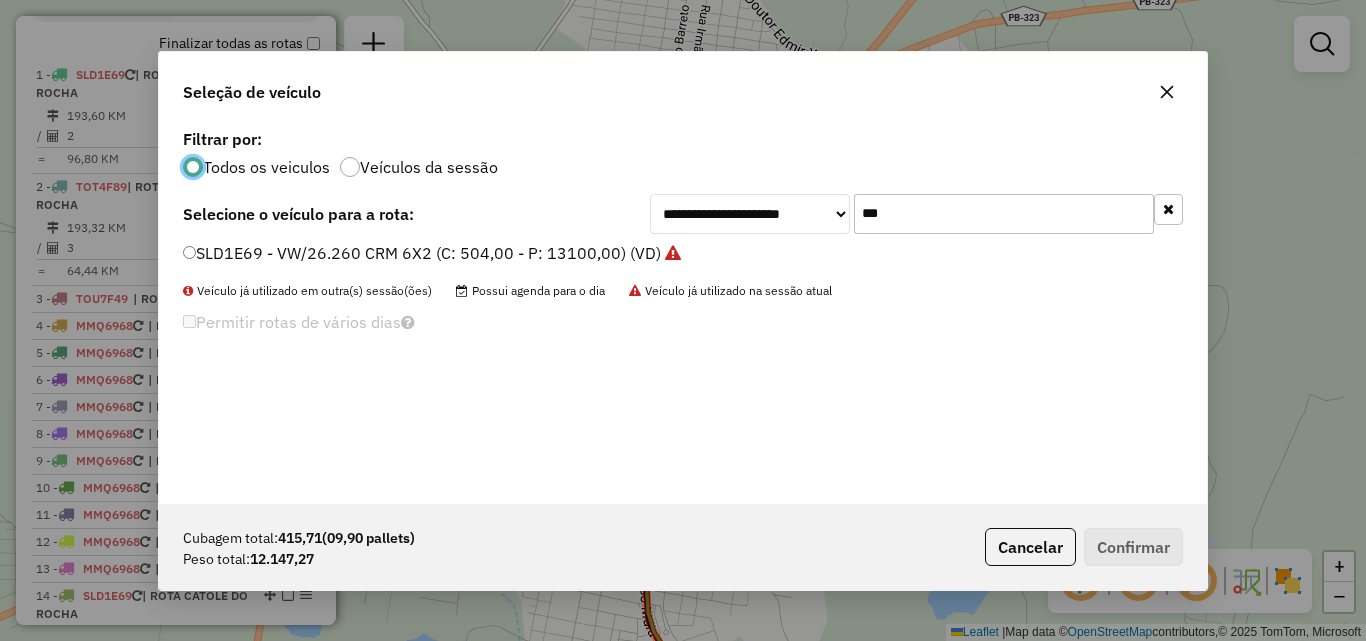 scroll, scrollTop: 11, scrollLeft: 6, axis: both 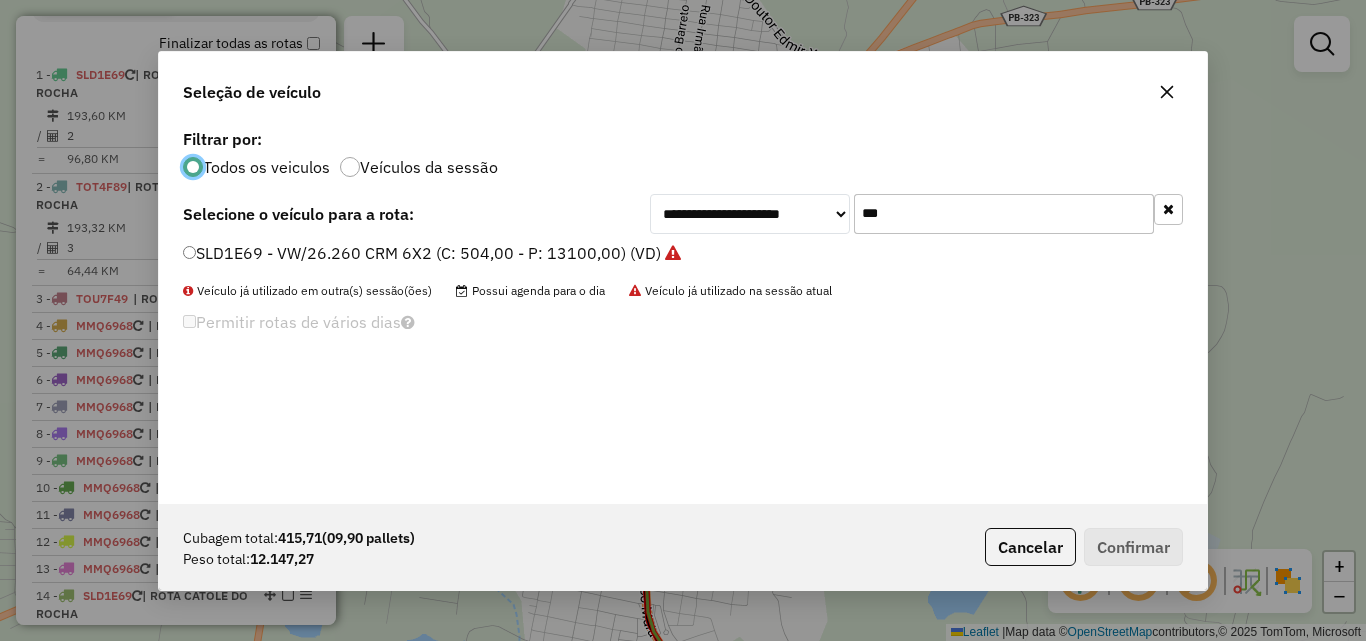 click on "***" 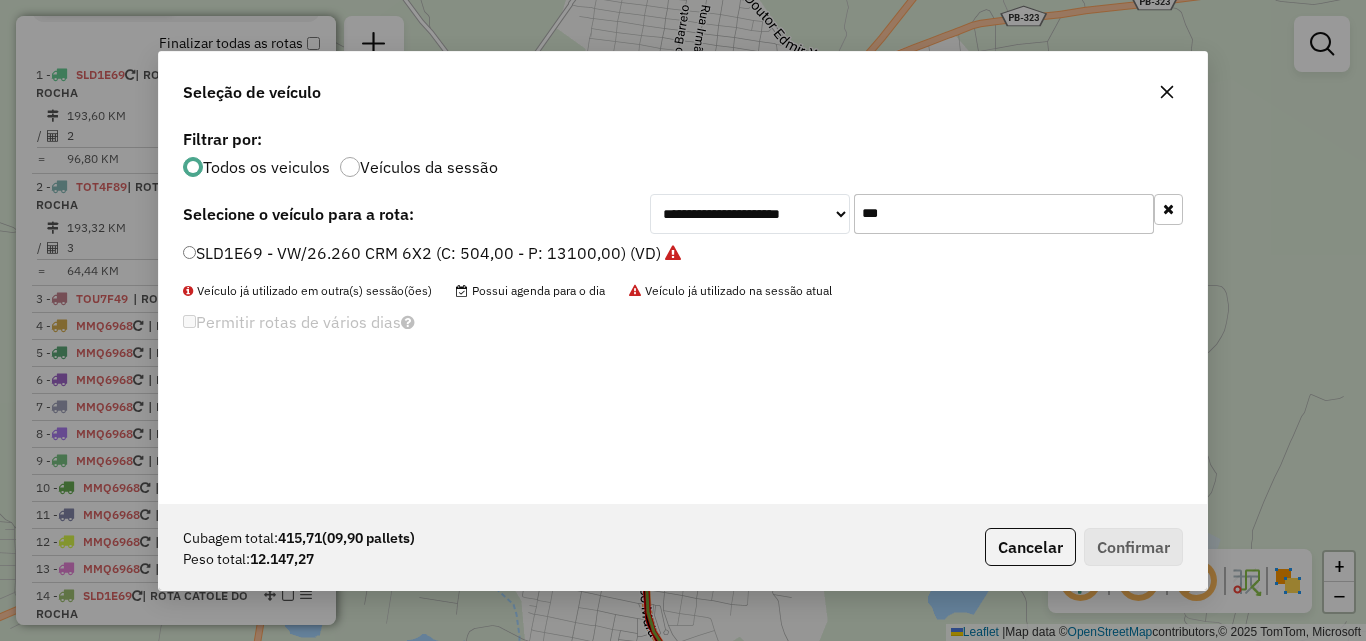 drag, startPoint x: 1005, startPoint y: 225, endPoint x: 1025, endPoint y: 240, distance: 25 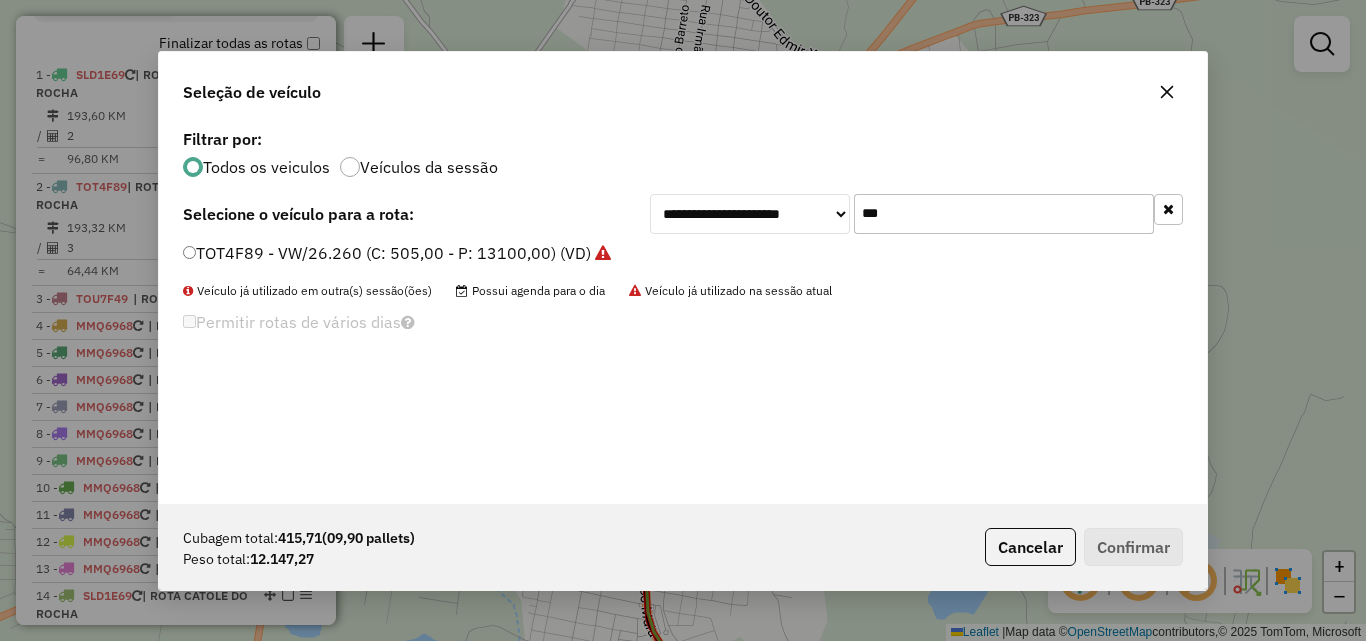 type on "***" 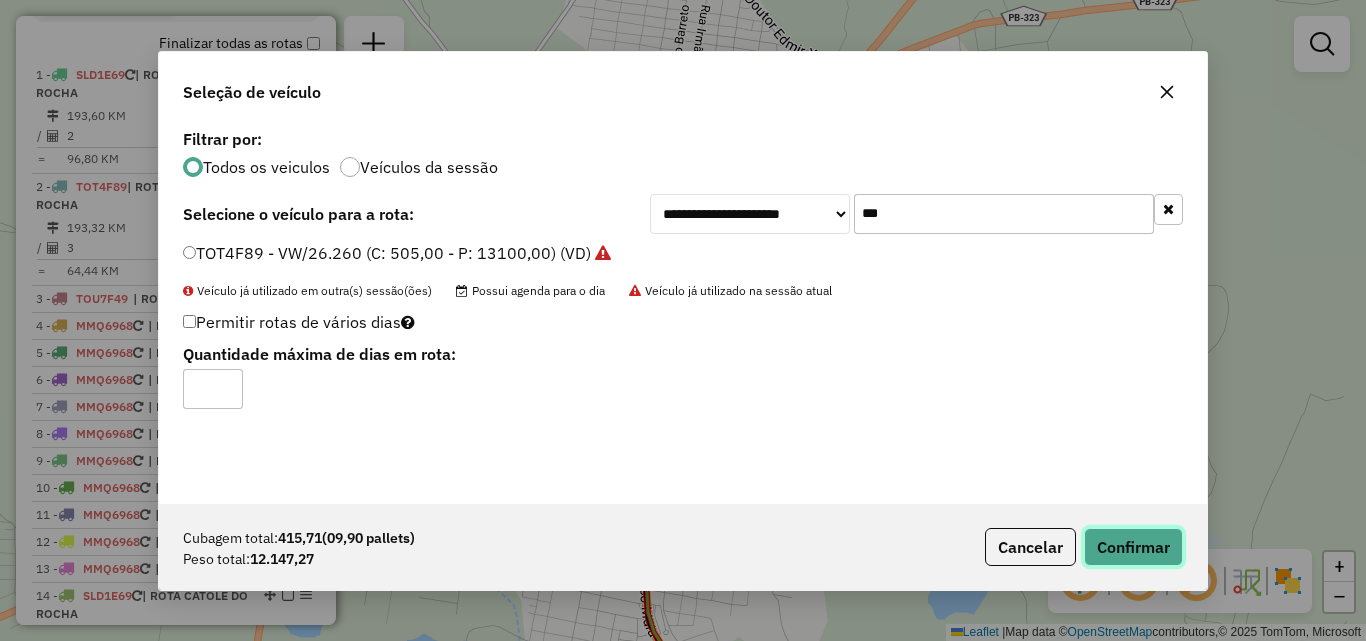 drag, startPoint x: 1154, startPoint y: 542, endPoint x: 1352, endPoint y: 498, distance: 202.82997 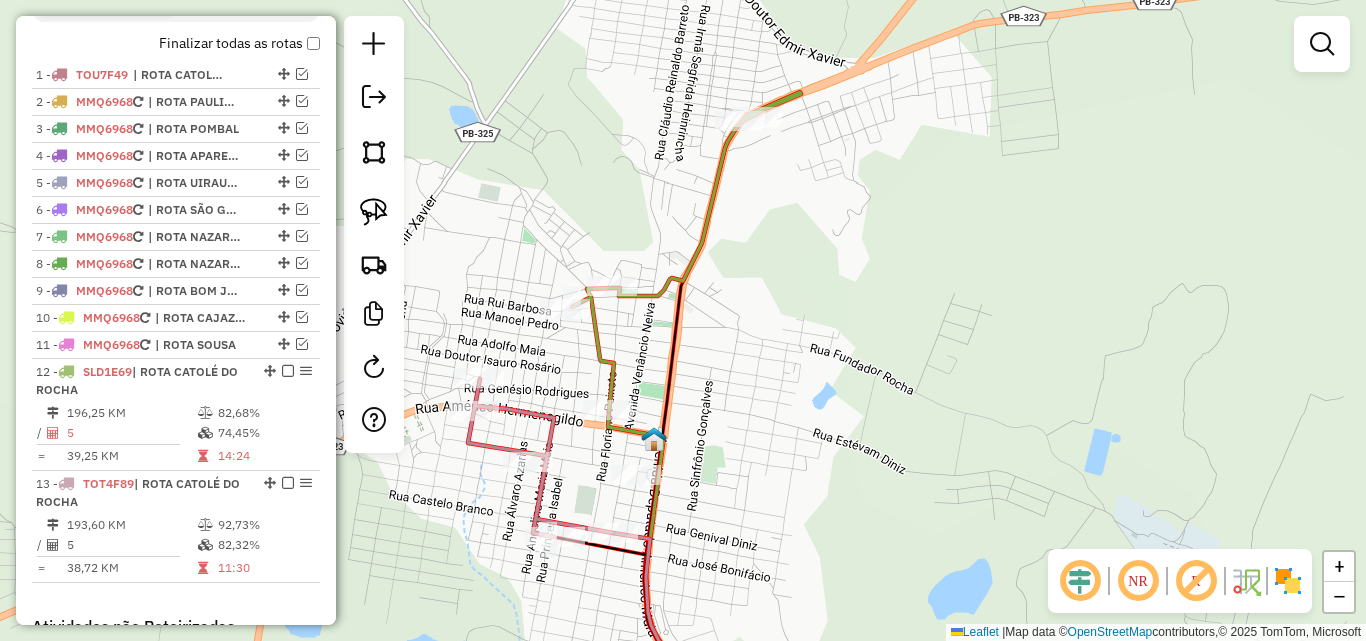 click 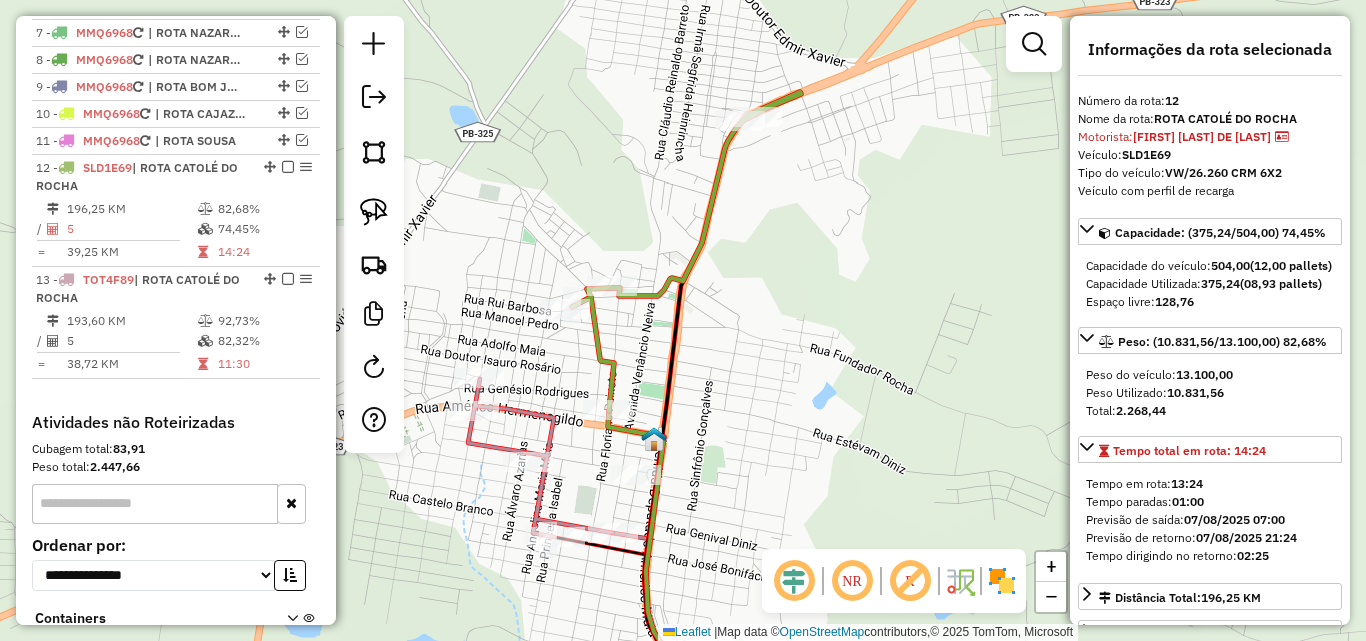 scroll, scrollTop: 1047, scrollLeft: 0, axis: vertical 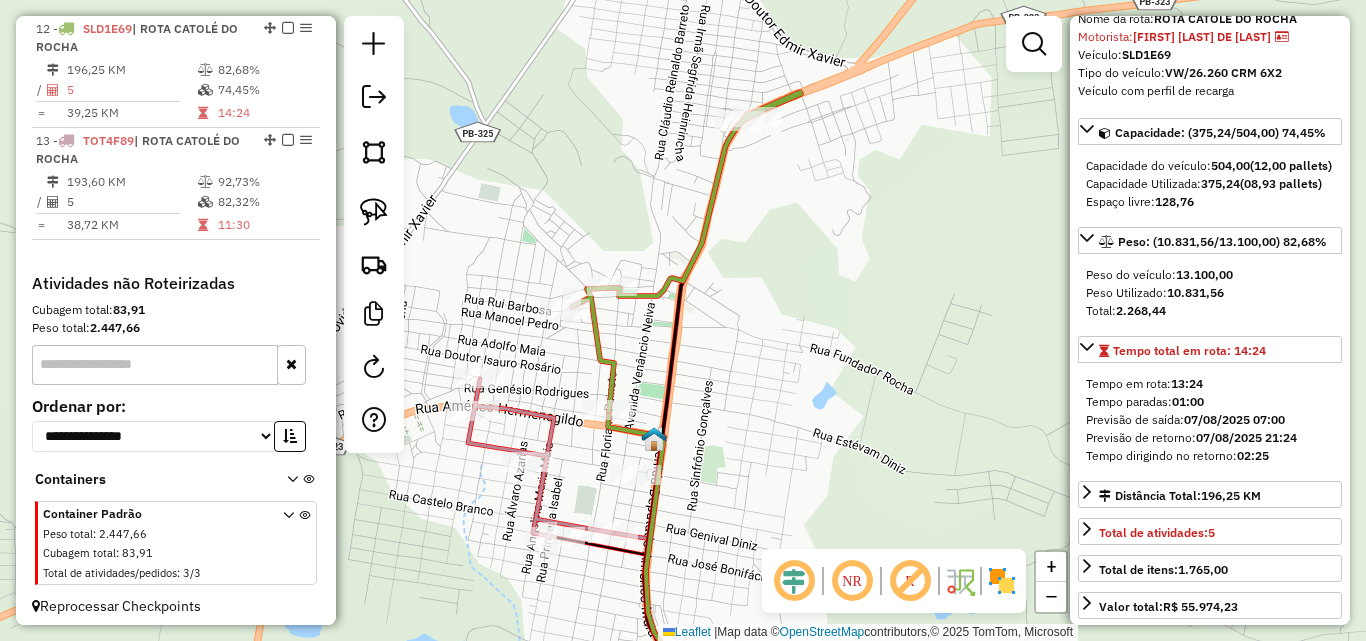 click 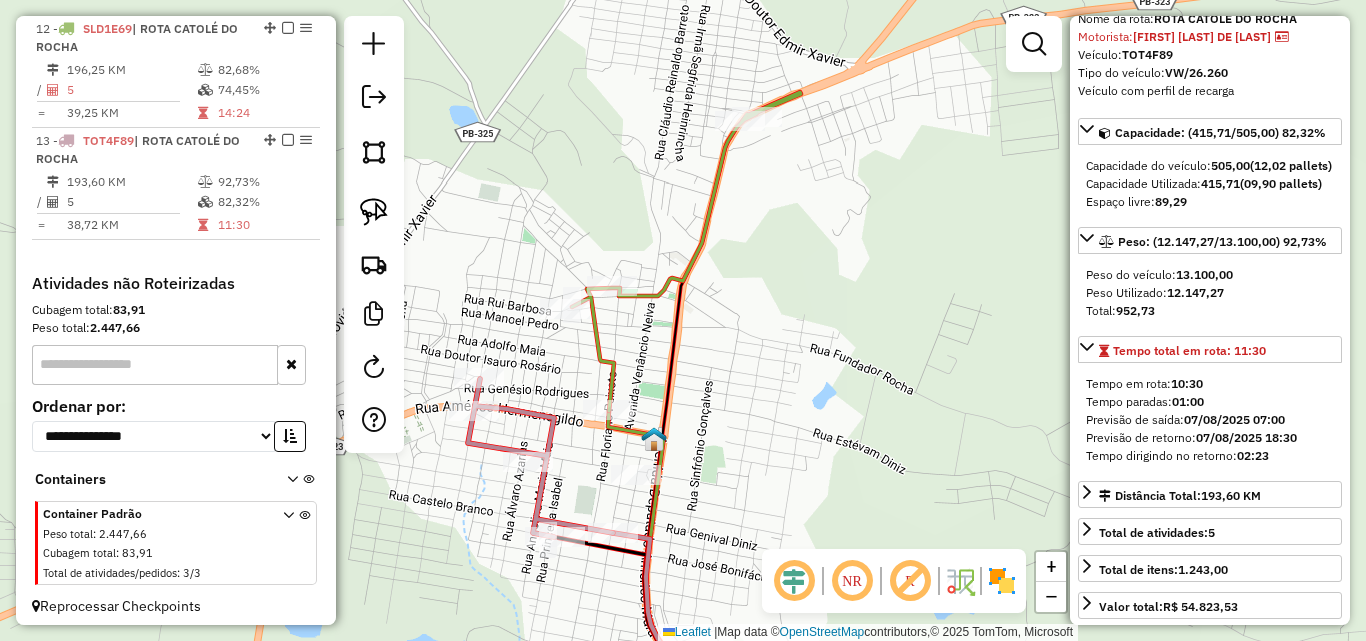 scroll, scrollTop: 1055, scrollLeft: 0, axis: vertical 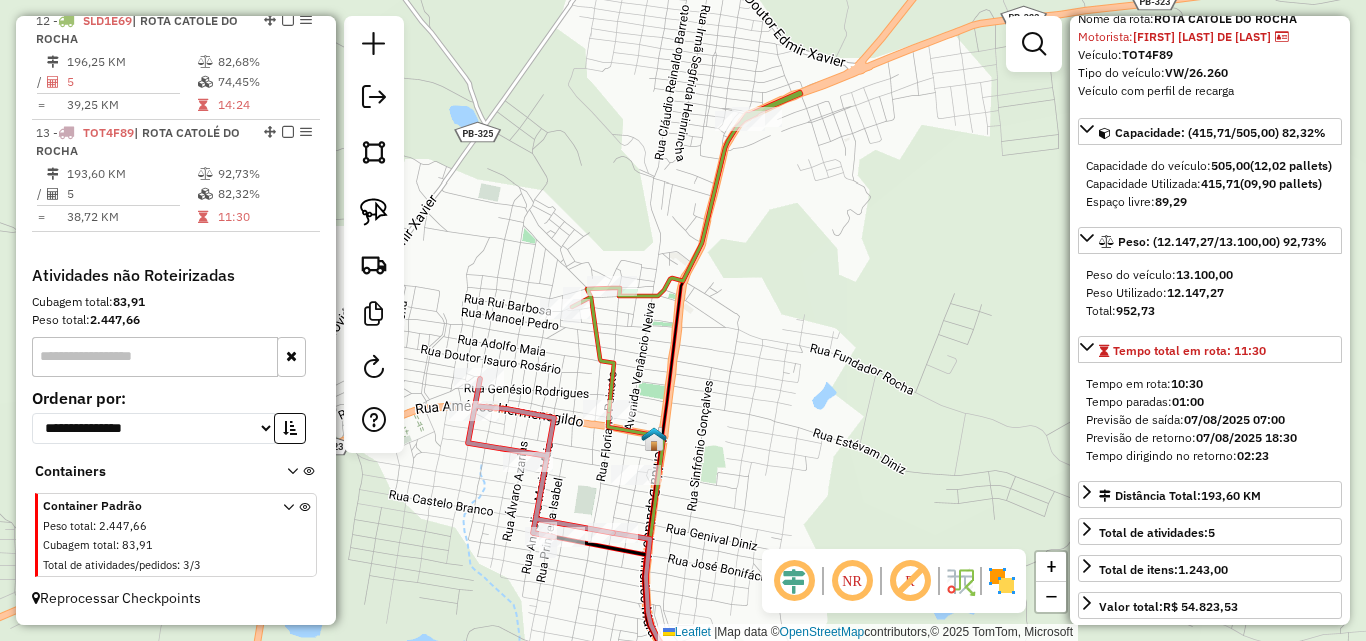click 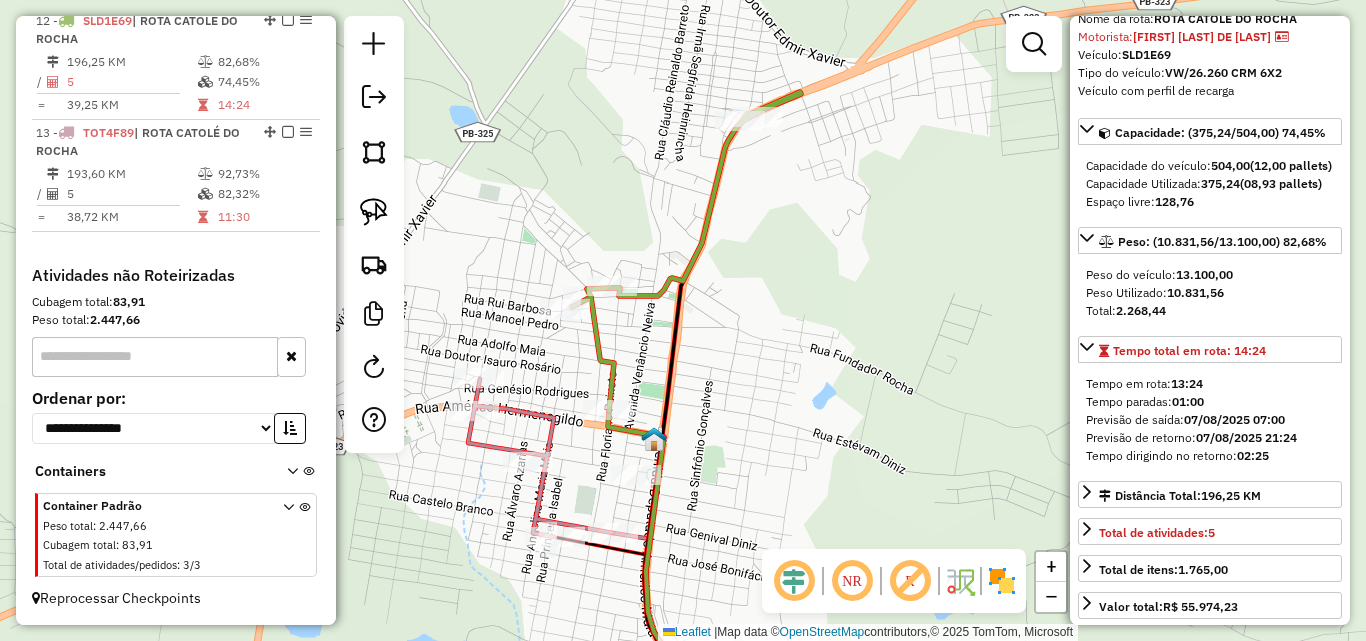 scroll, scrollTop: 1047, scrollLeft: 0, axis: vertical 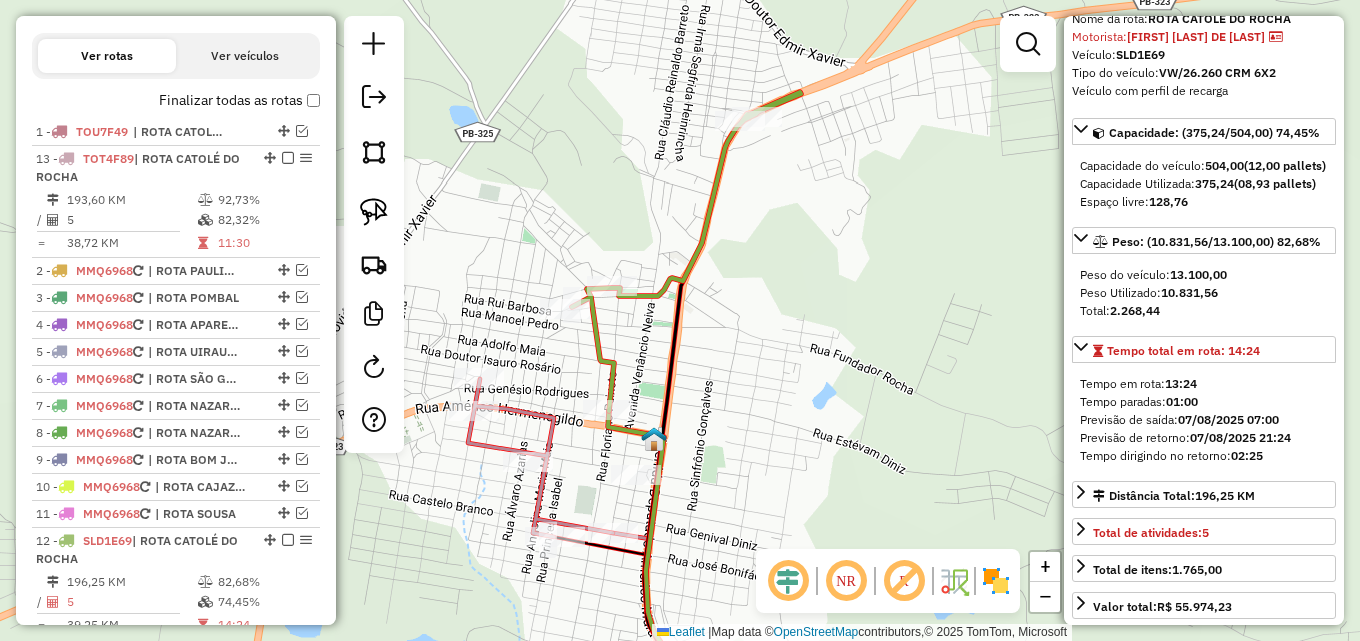 drag, startPoint x: 259, startPoint y: 542, endPoint x: 253, endPoint y: 114, distance: 428.04205 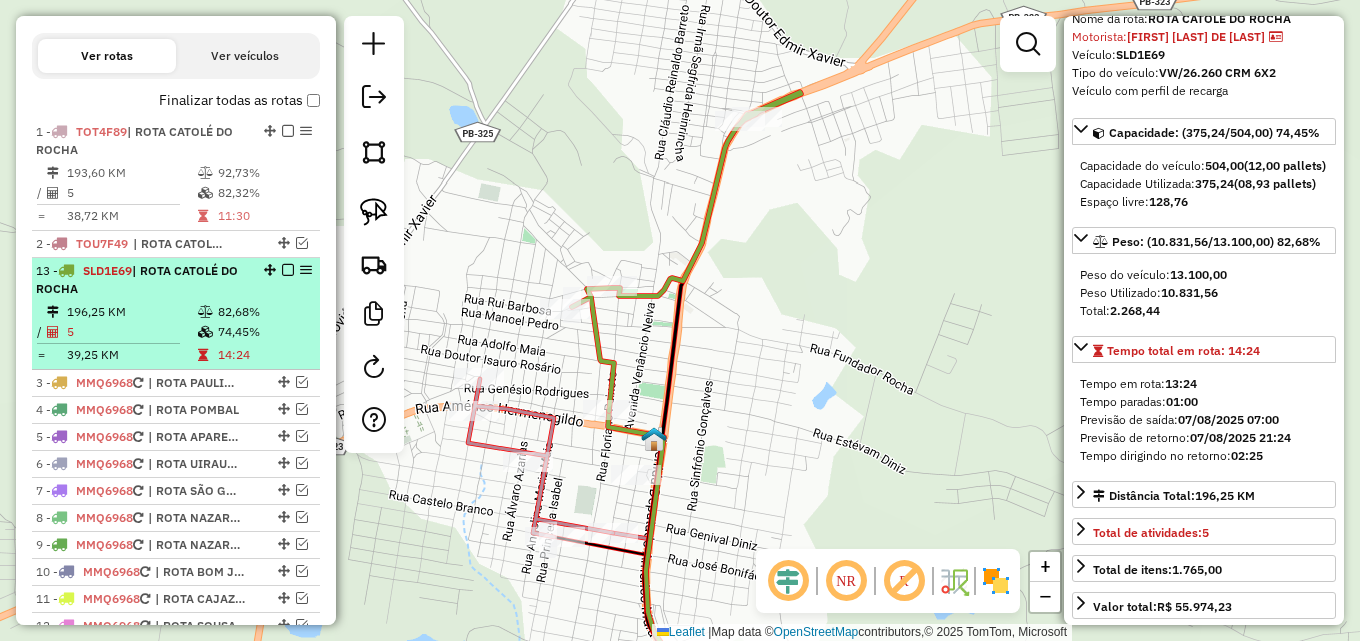 drag, startPoint x: 262, startPoint y: 540, endPoint x: 235, endPoint y: 232, distance: 309.18118 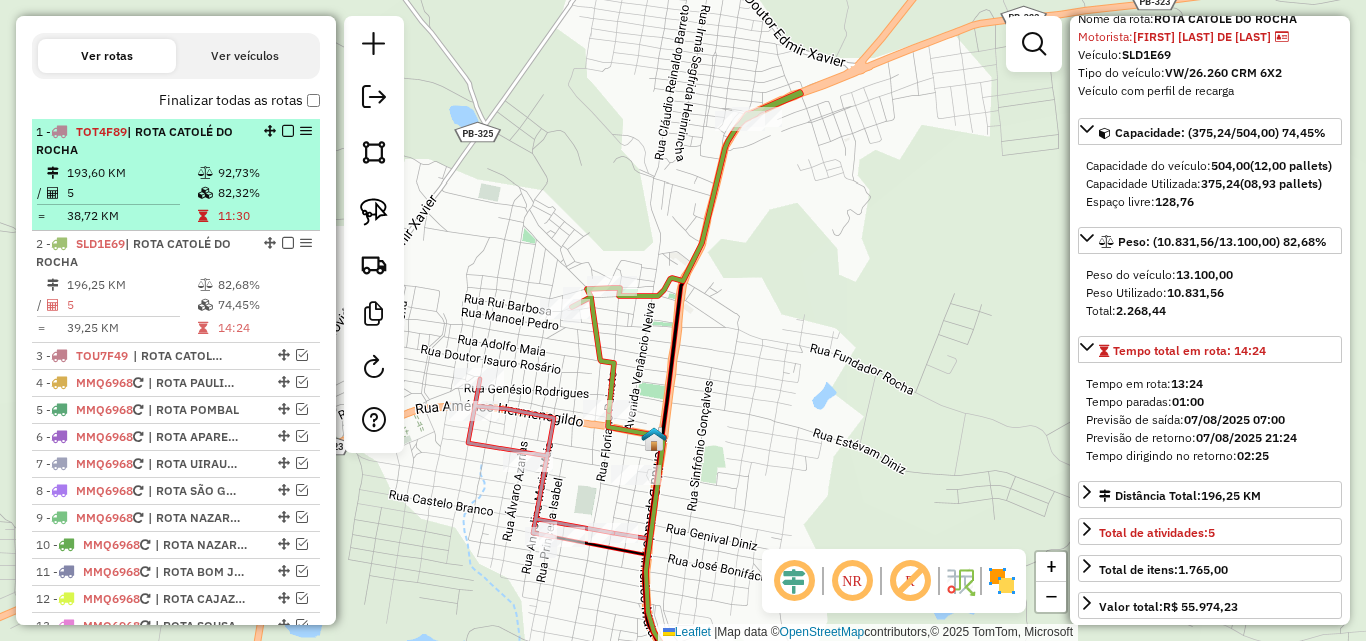 click at bounding box center [288, 131] 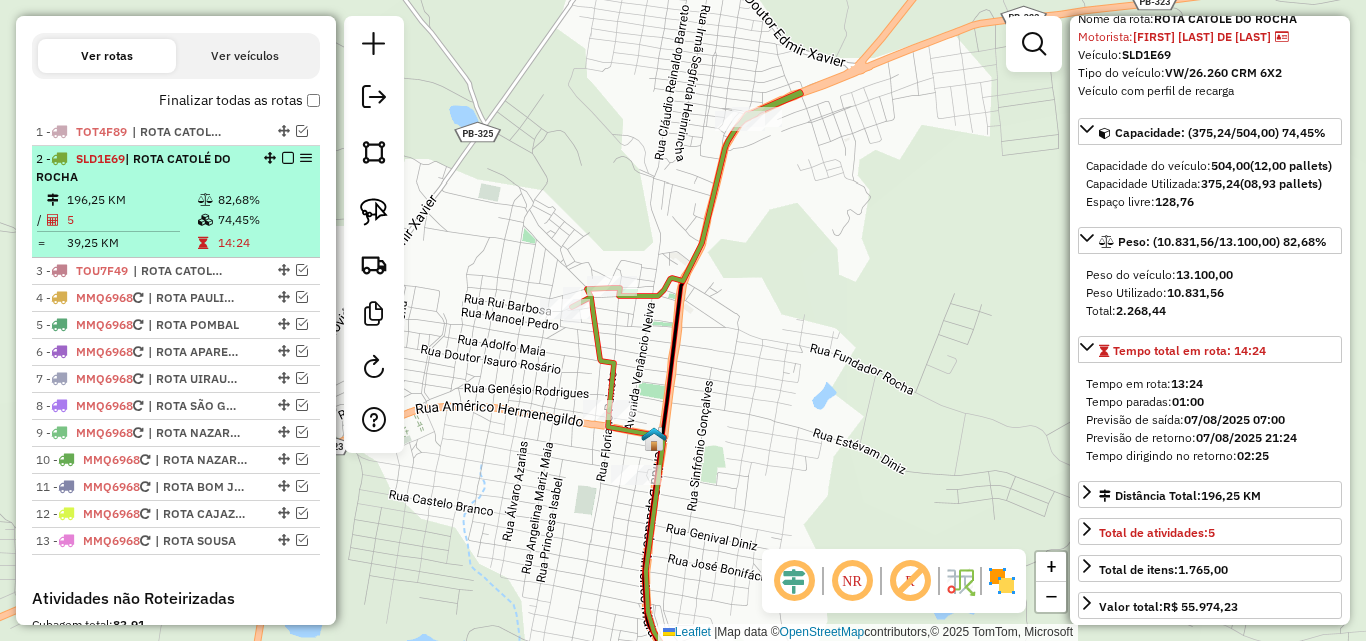 click at bounding box center [288, 158] 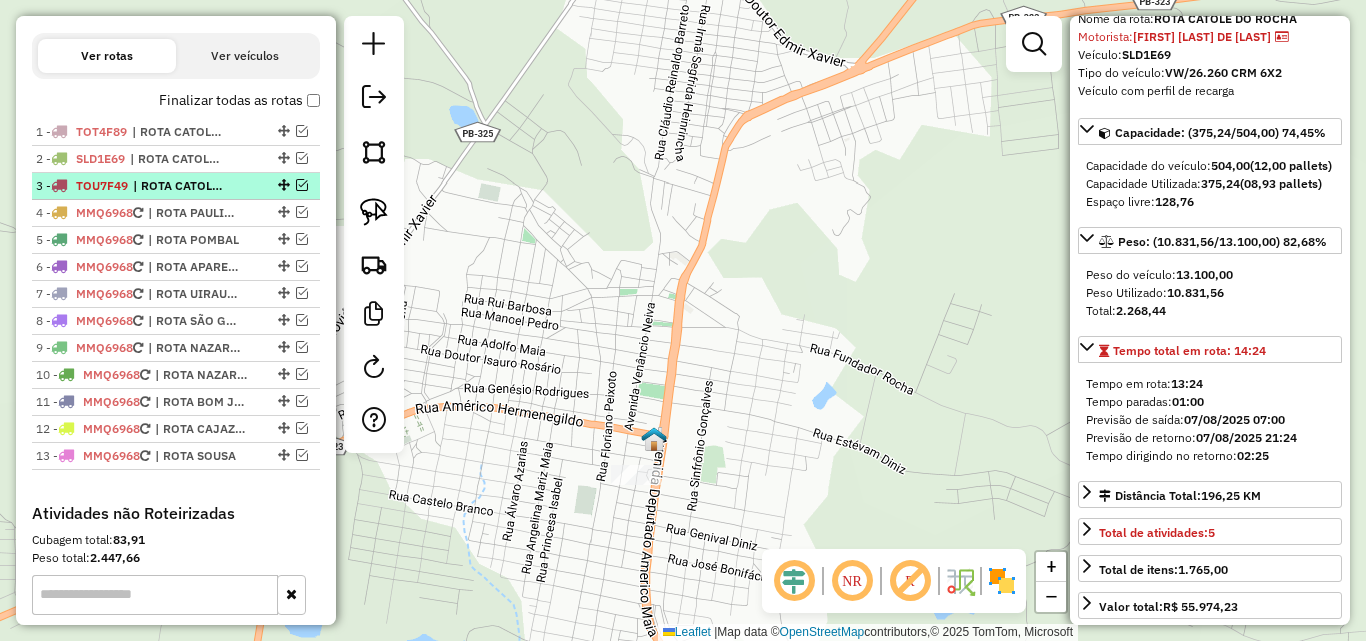 click at bounding box center [302, 185] 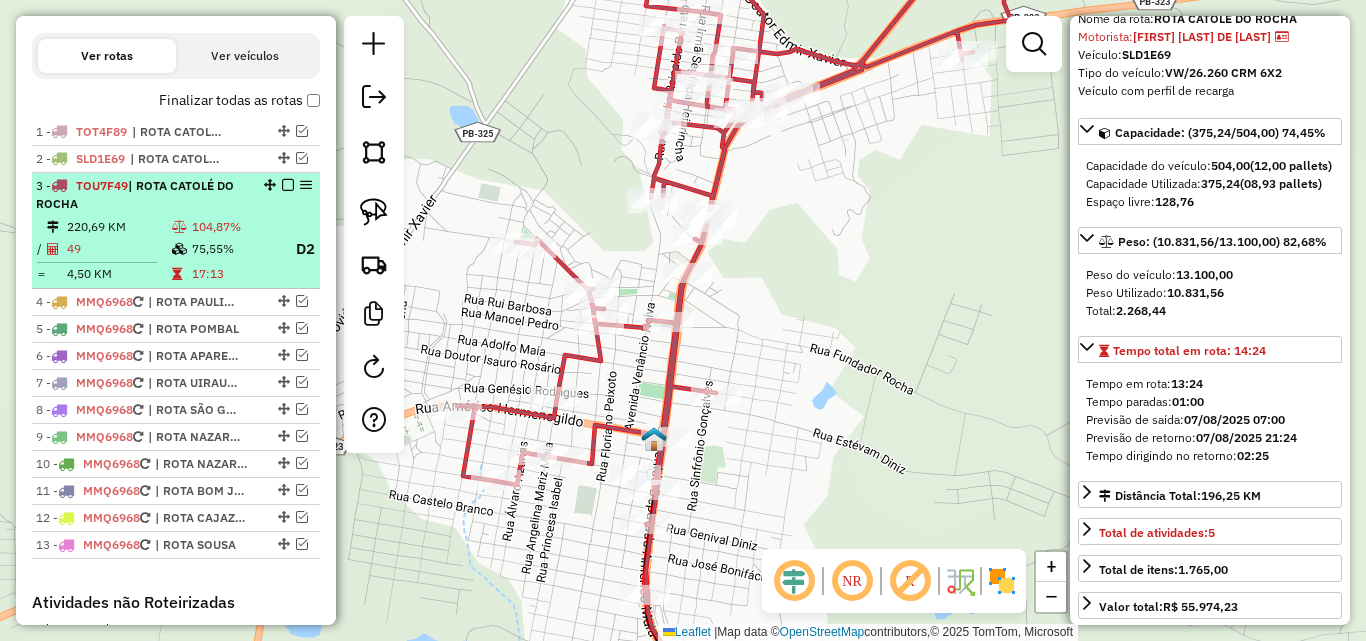 click on "[VEHICLE_PLATE] | ROTA [NAME]" at bounding box center [142, 195] 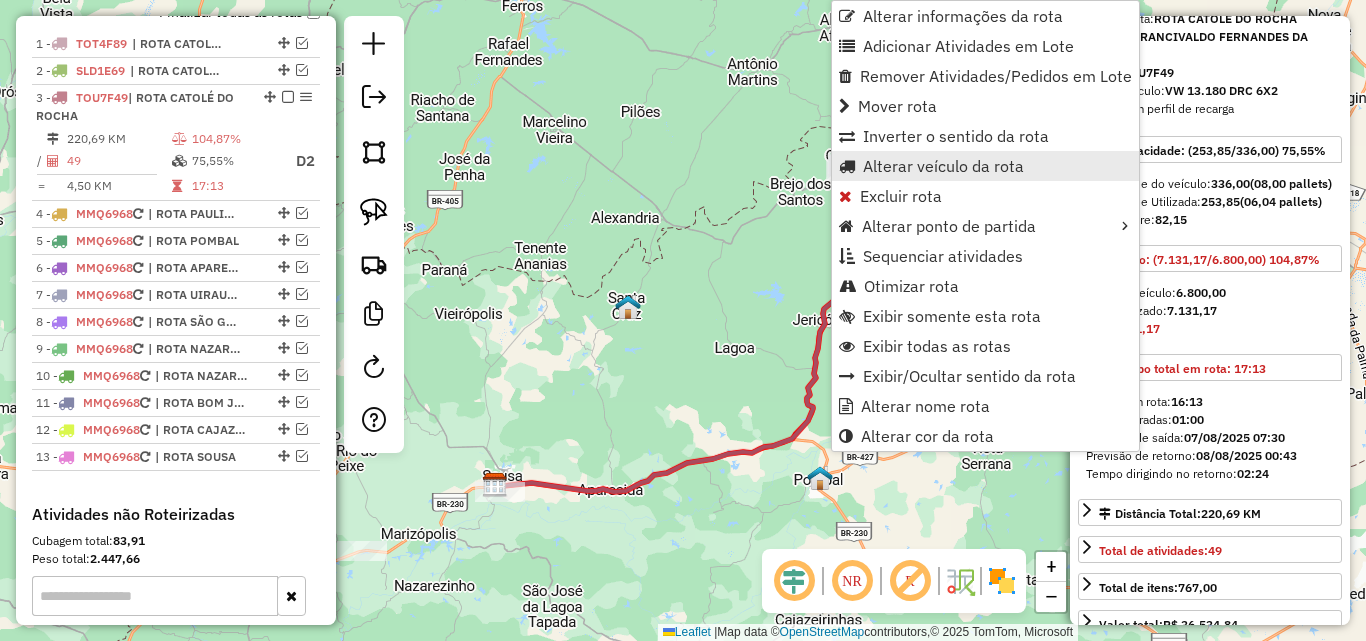 scroll, scrollTop: 804, scrollLeft: 0, axis: vertical 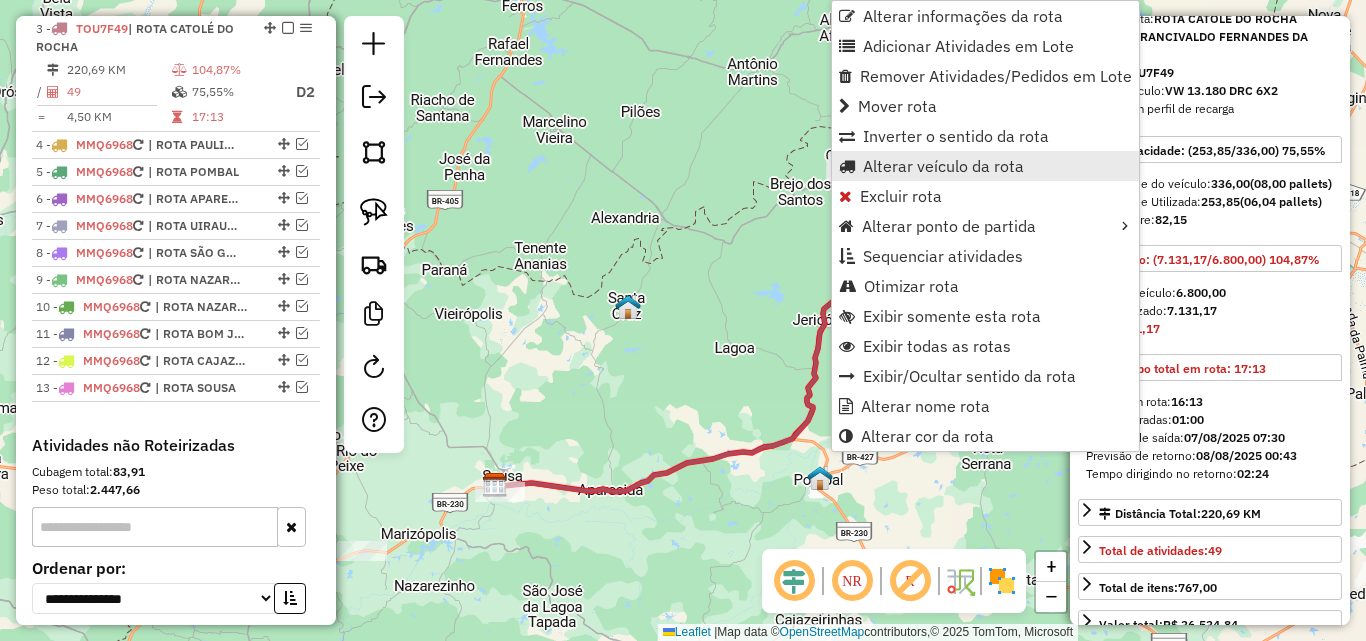 click on "Alterar veículo da rota" at bounding box center [943, 166] 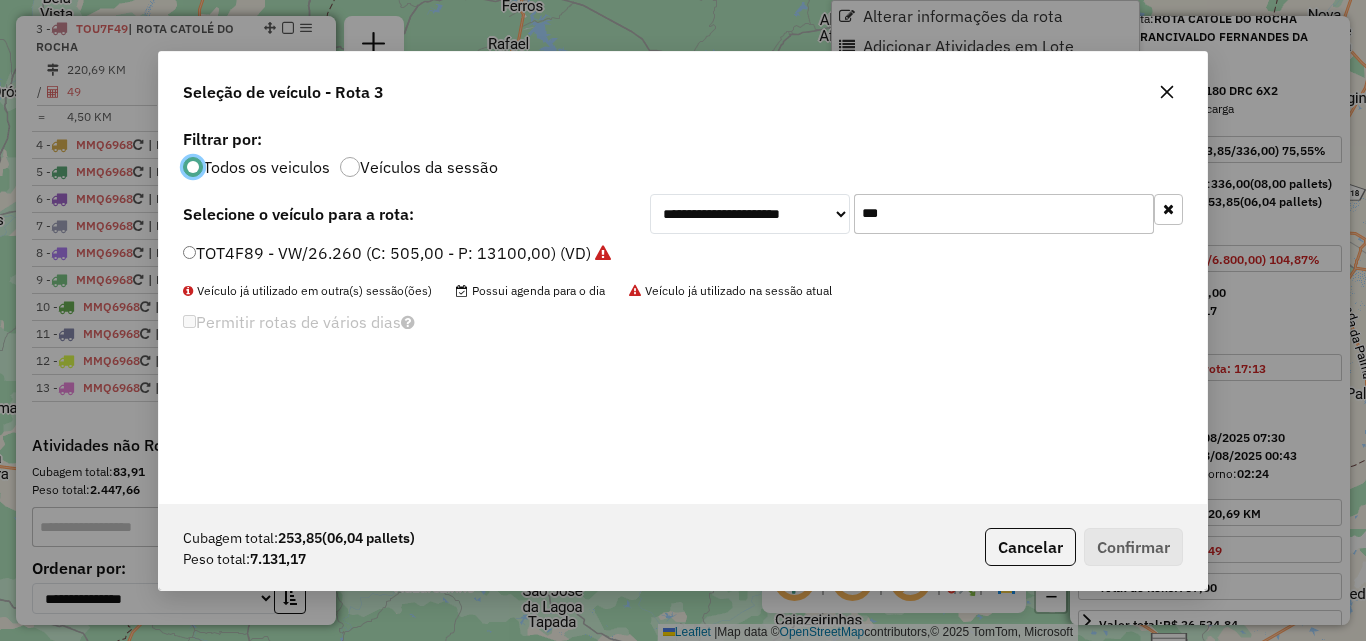 scroll, scrollTop: 11, scrollLeft: 6, axis: both 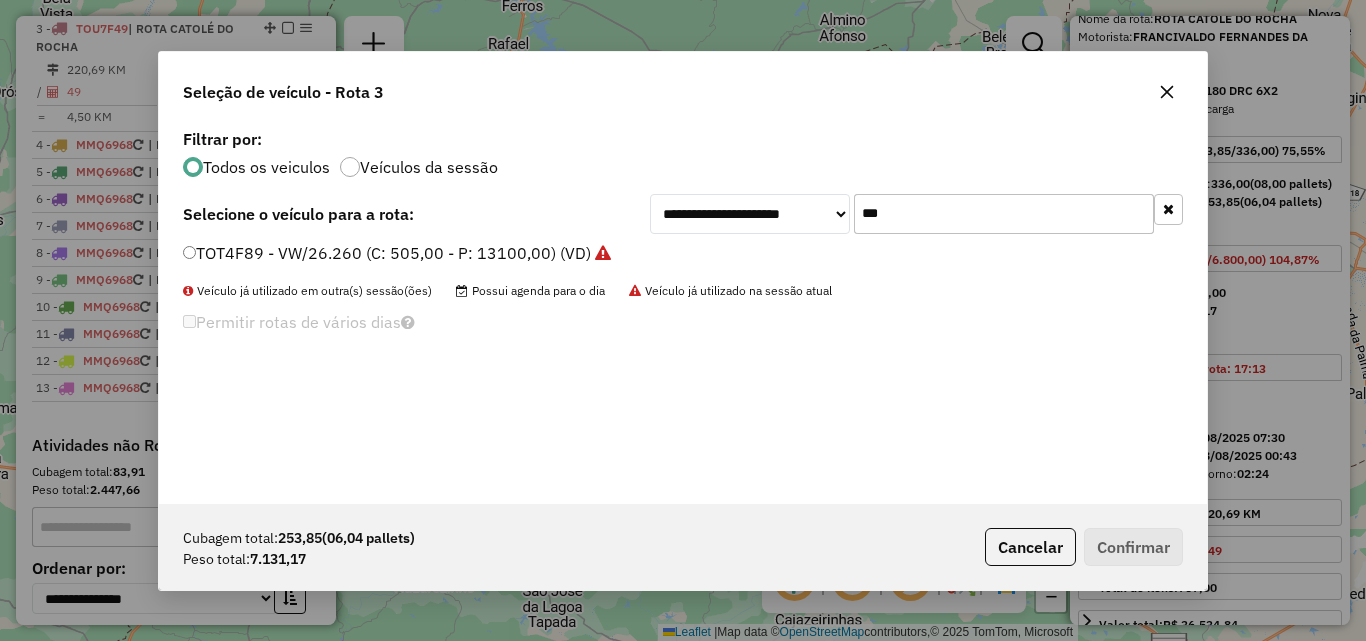 click on "***" 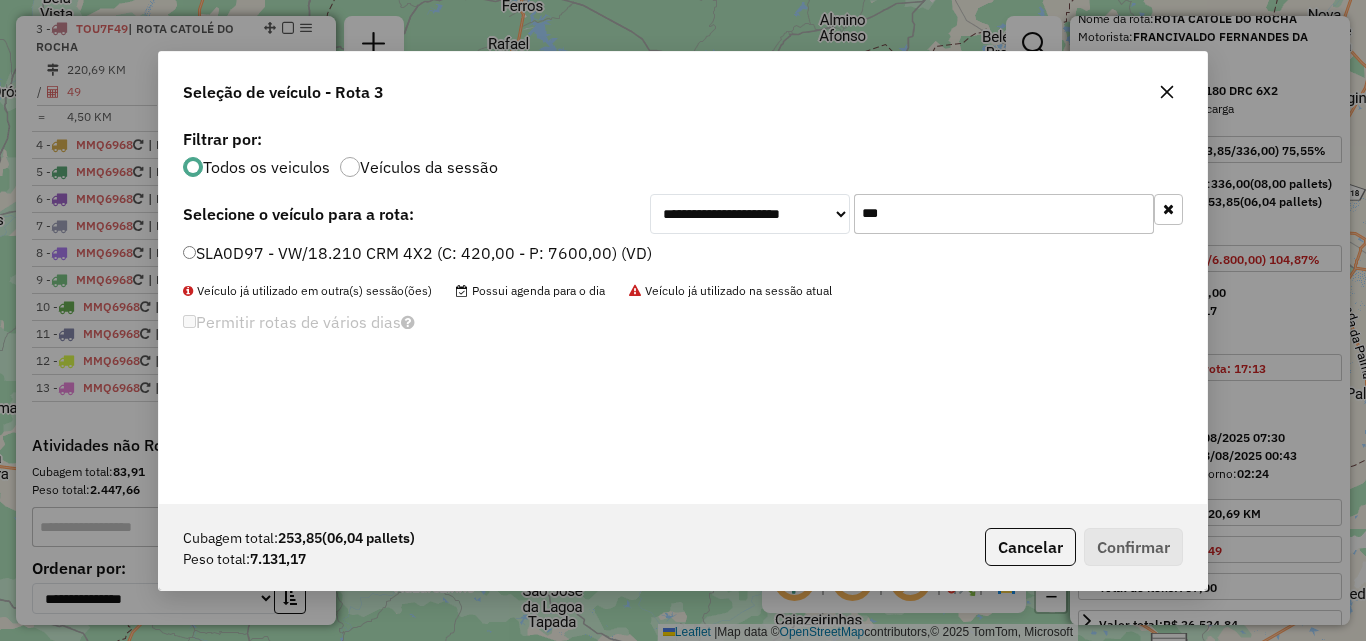 click on "SLA0D97 - VW/18.210 CRM 4X2 (C: 420,00 - P: 7600,00) (VD)" 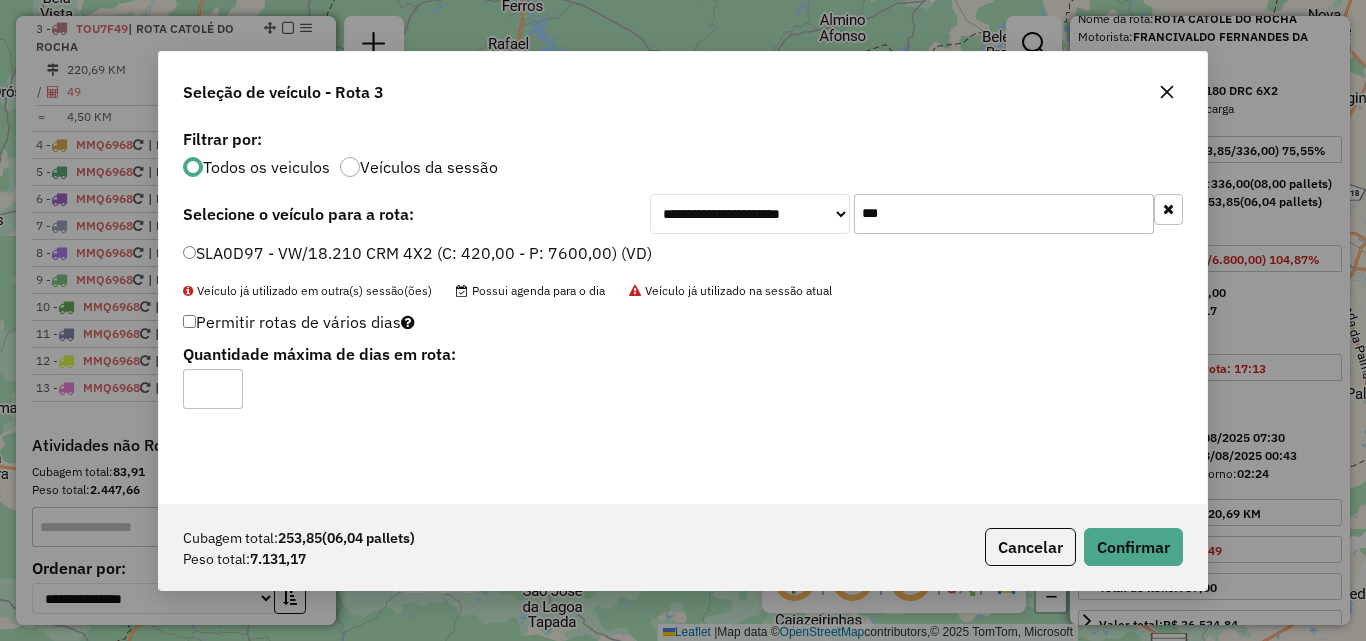 click on "***" 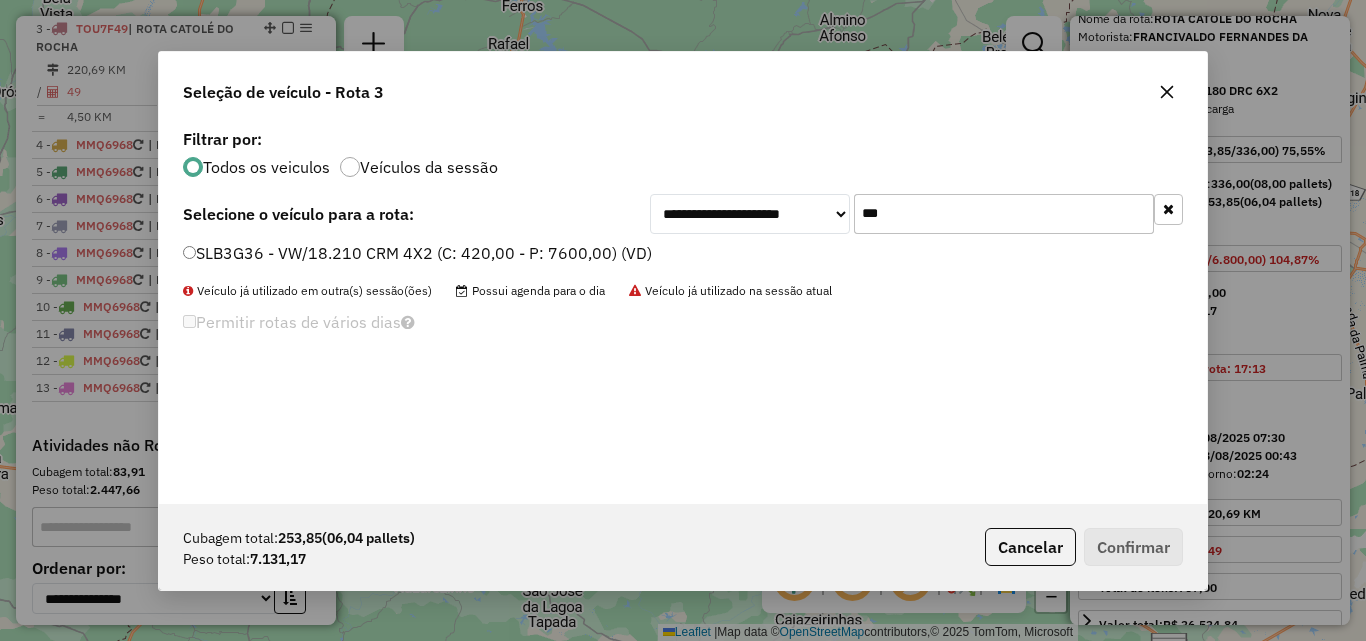 type on "***" 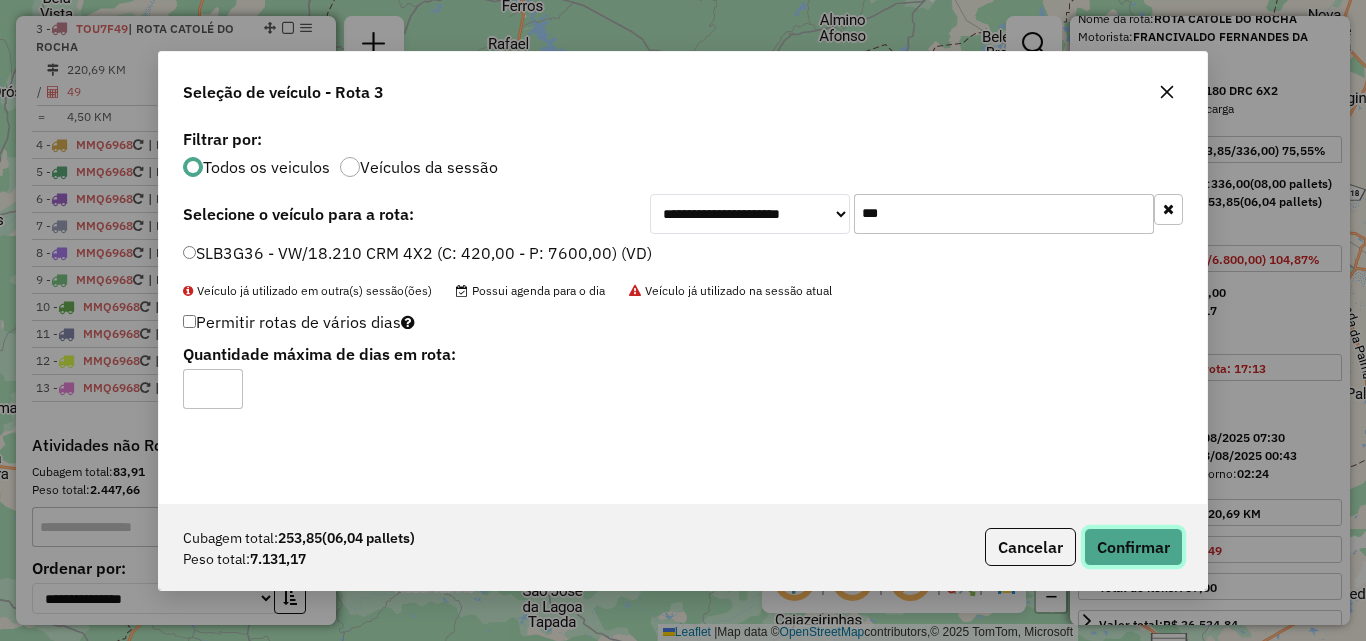 drag, startPoint x: 1129, startPoint y: 543, endPoint x: 1138, endPoint y: 549, distance: 10.816654 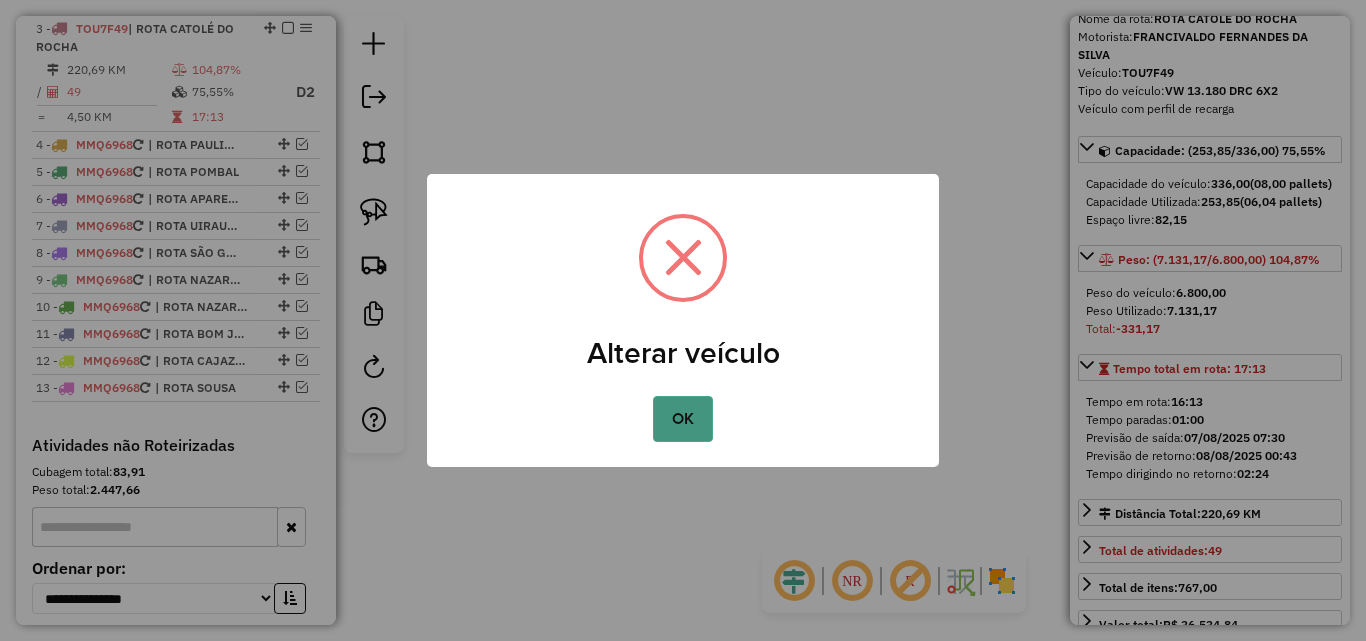 click on "OK" at bounding box center (682, 419) 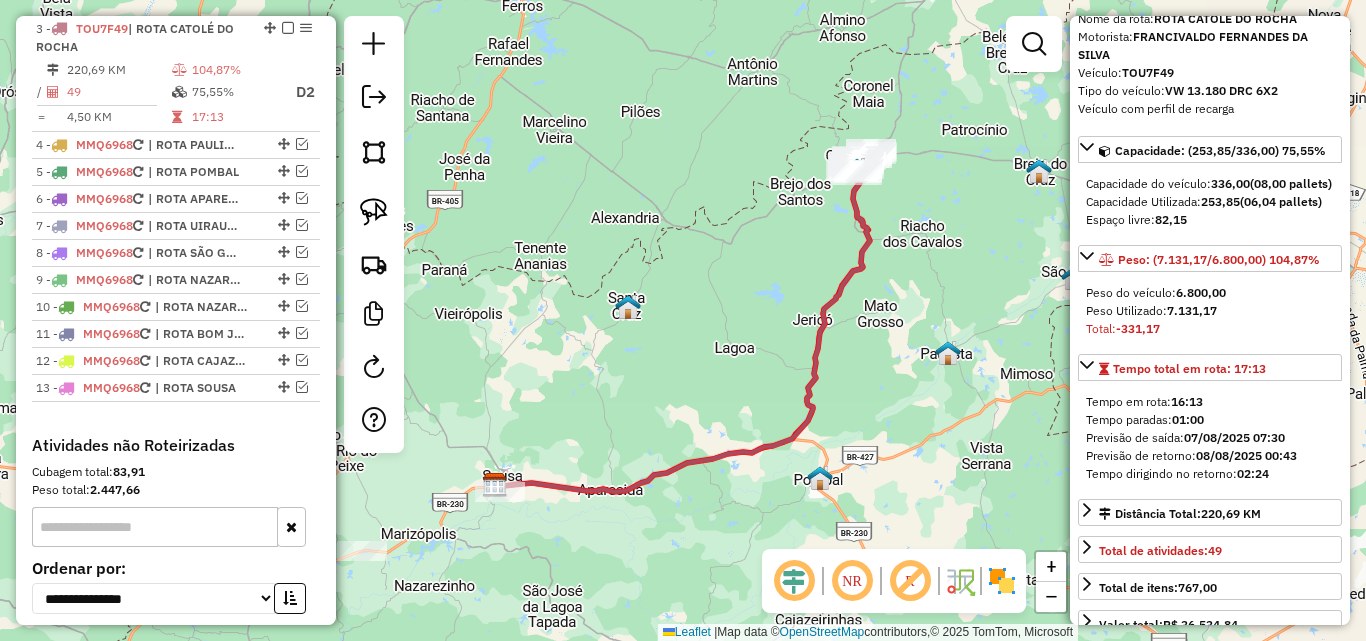 drag, startPoint x: 848, startPoint y: 312, endPoint x: 828, endPoint y: 312, distance: 20 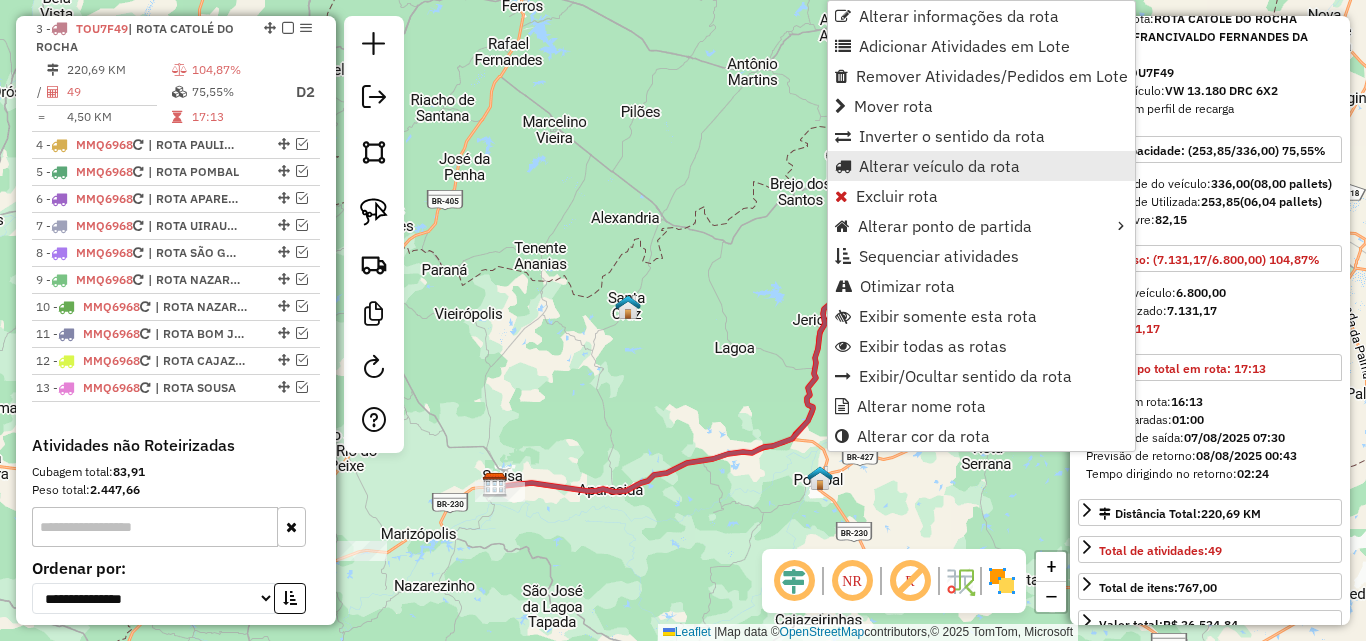 click on "Alterar veículo da rota" at bounding box center [939, 166] 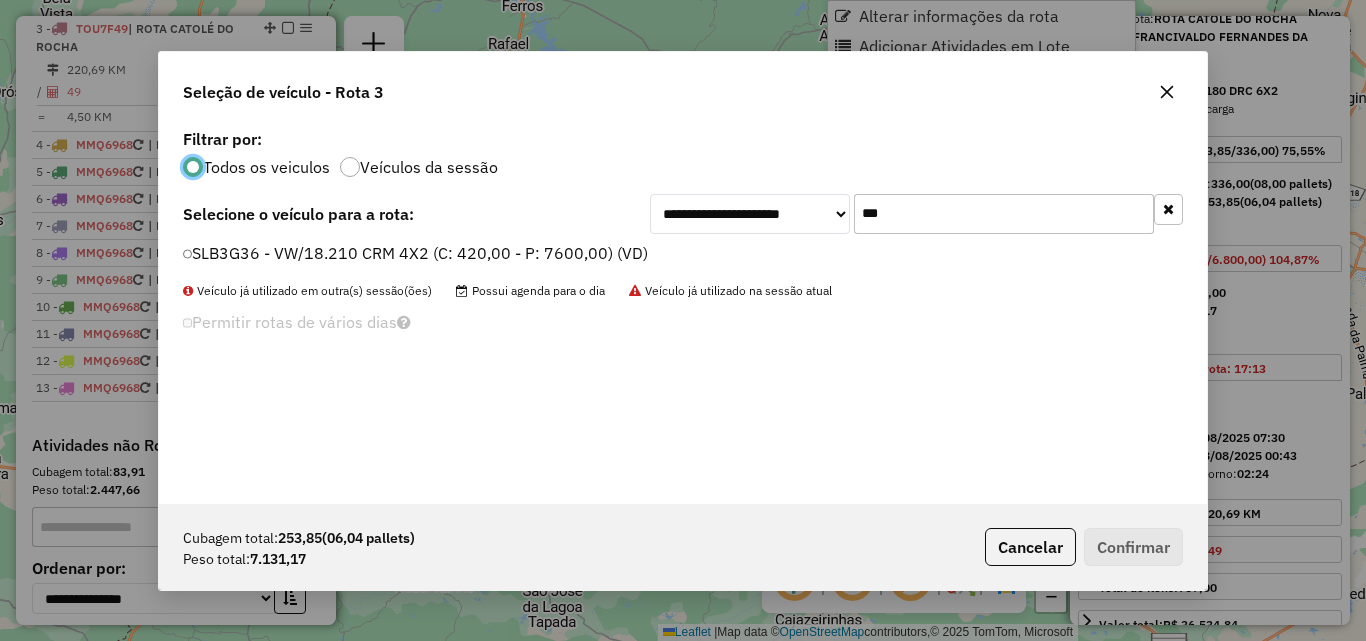 scroll, scrollTop: 11, scrollLeft: 6, axis: both 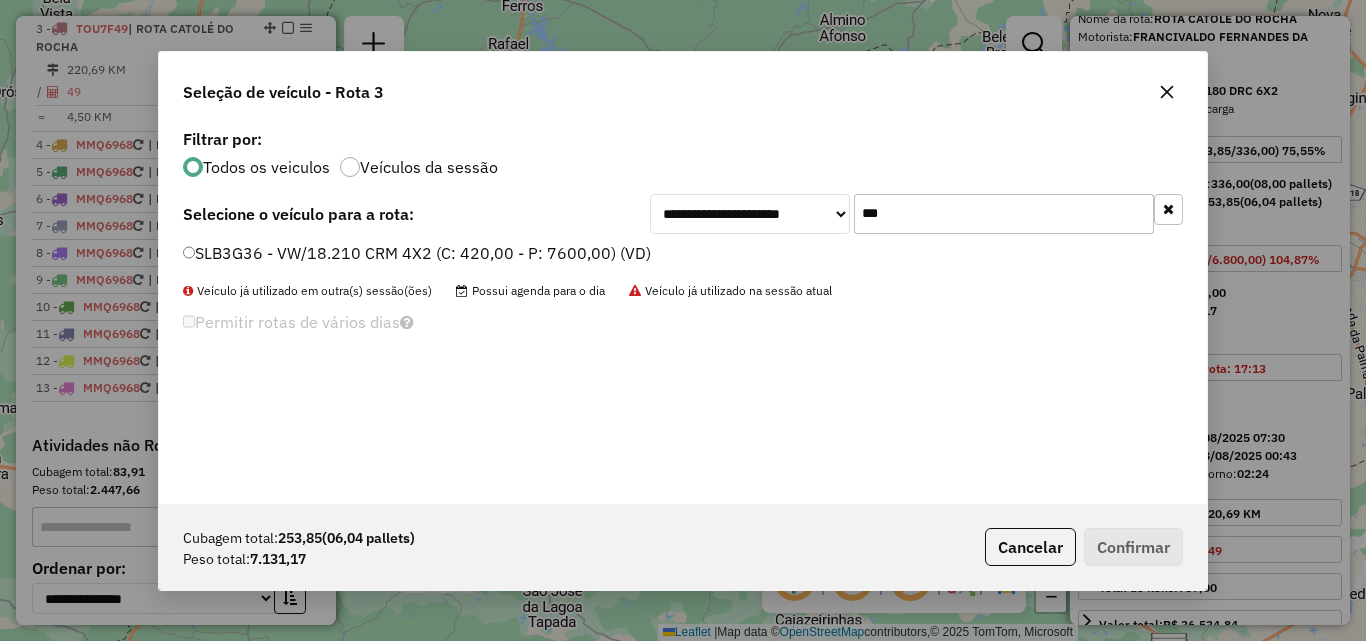 click on "SLB3G36 - VW/18.210 CRM 4X2 (C: 420,00 - P: 7600,00) (VD)" 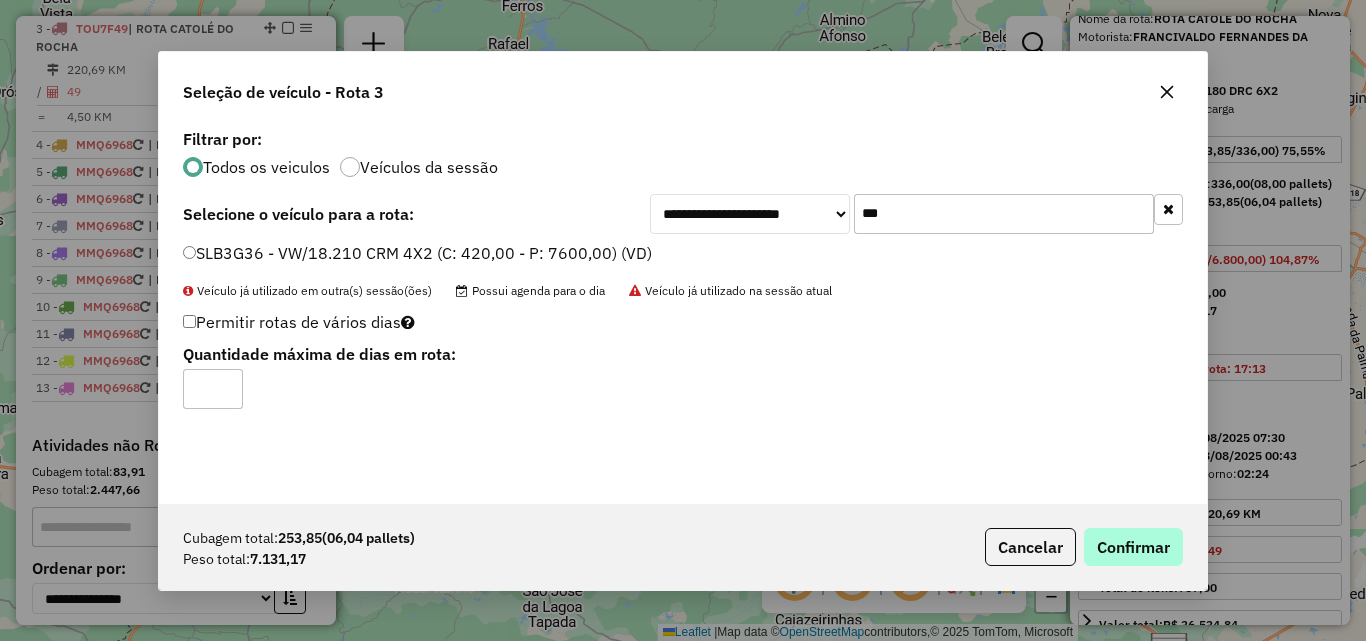 click on "Cubagem total:  253,85   (06,04 pallets)  Peso total: 7.131,17  Cancelar   Confirmar" 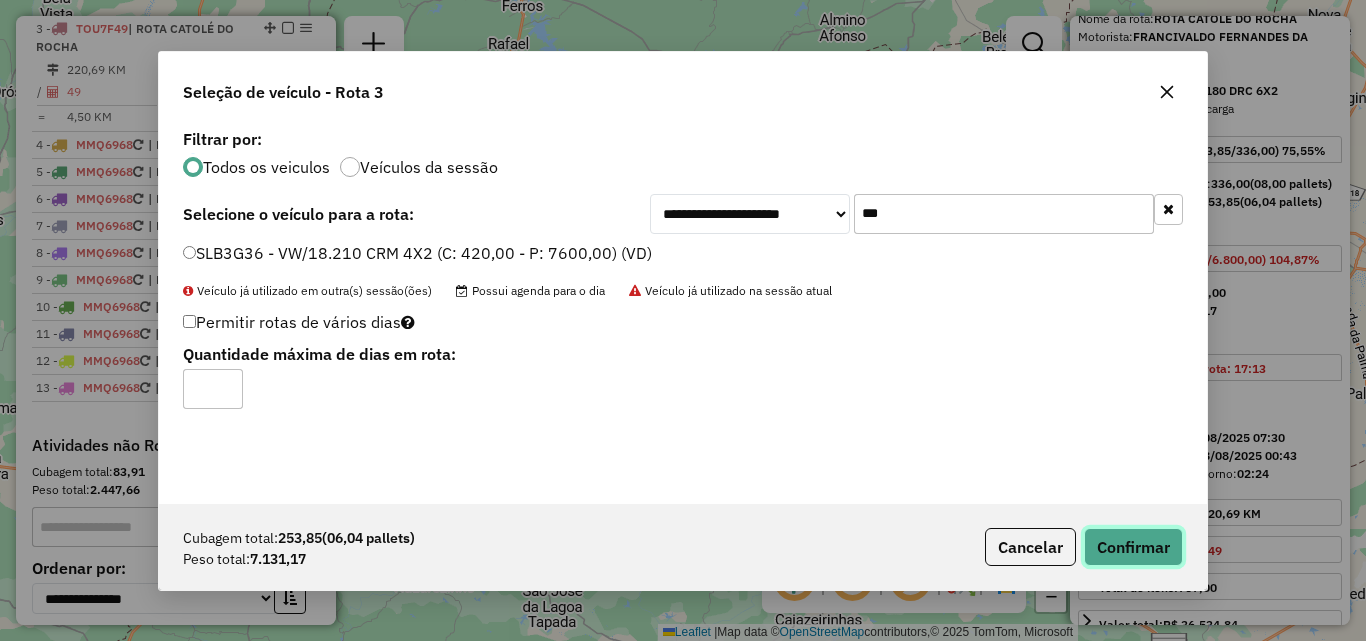 click on "Confirmar" 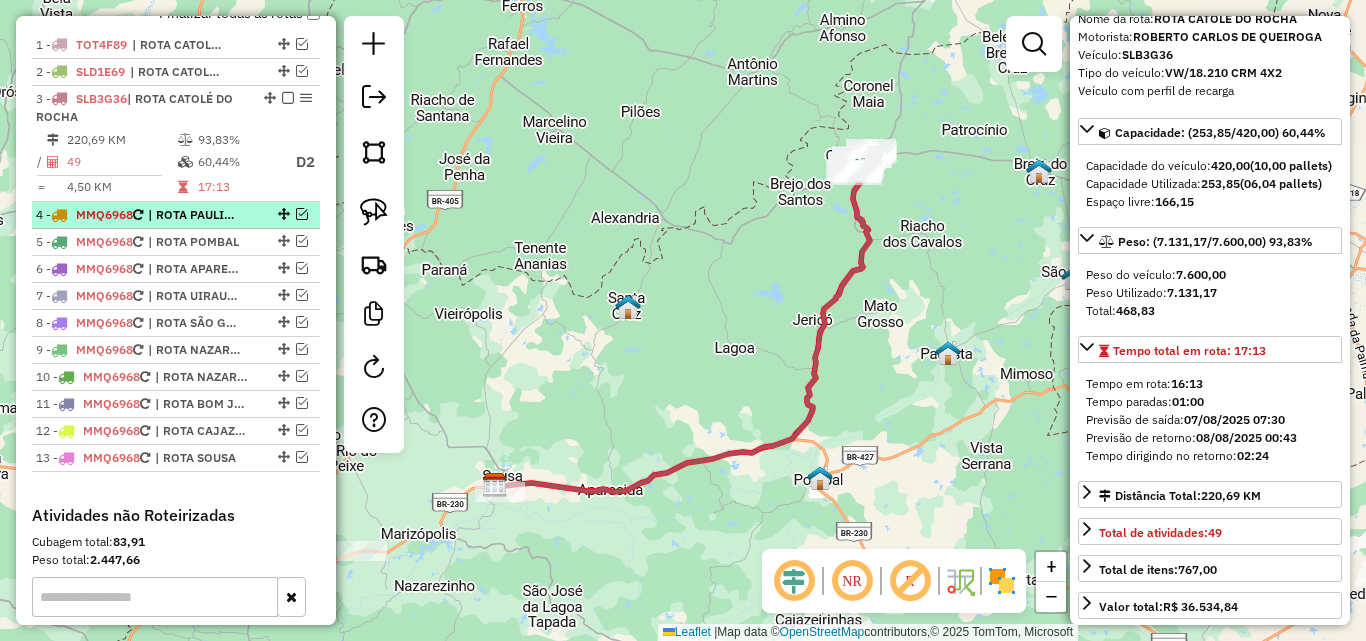 scroll, scrollTop: 704, scrollLeft: 0, axis: vertical 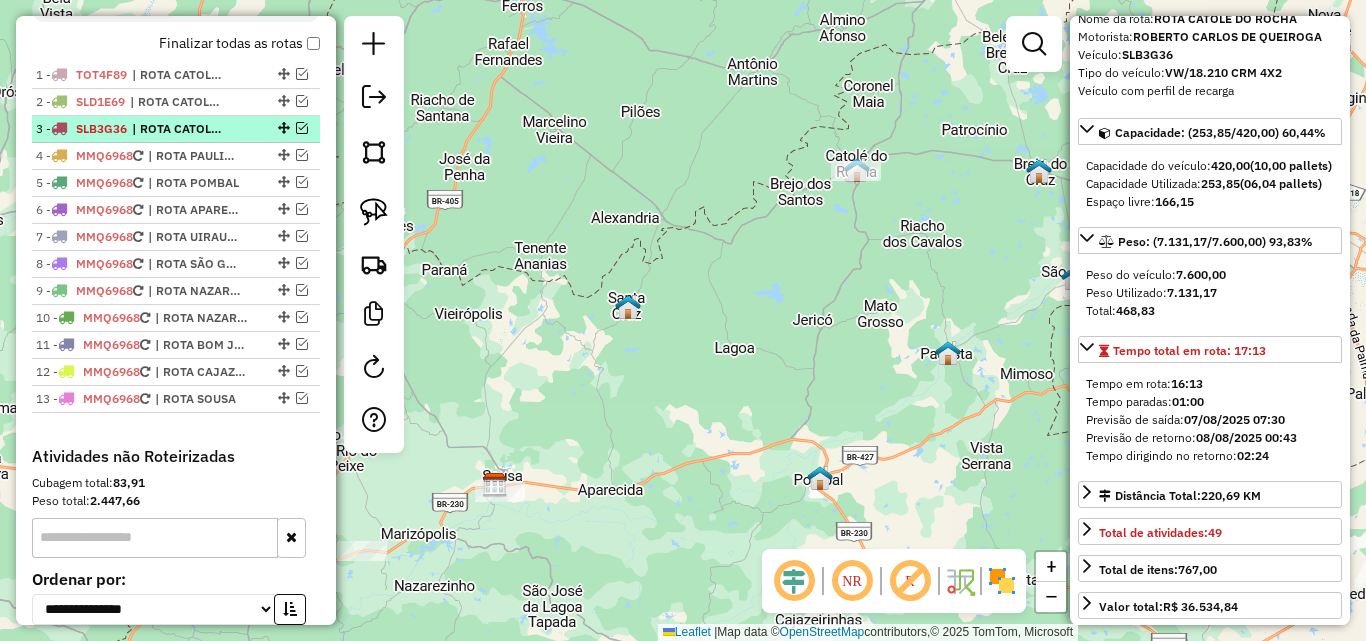click at bounding box center [302, 128] 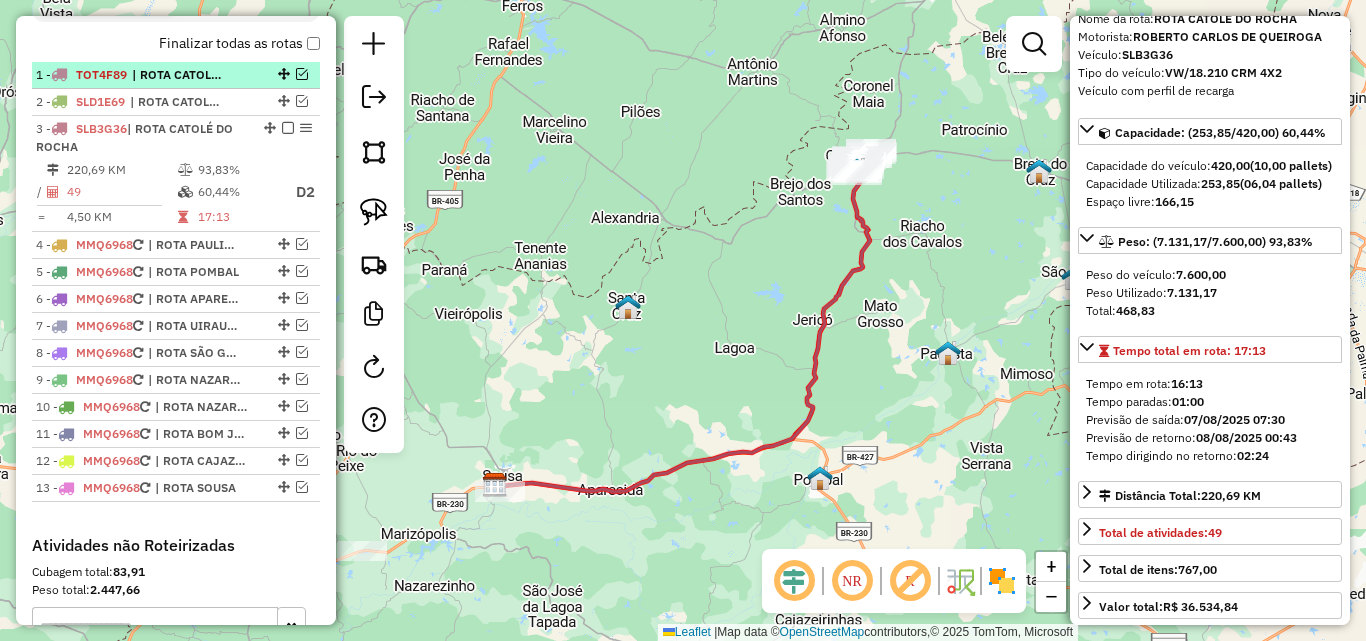drag, startPoint x: 292, startPoint y: 106, endPoint x: 291, endPoint y: 84, distance: 22.022715 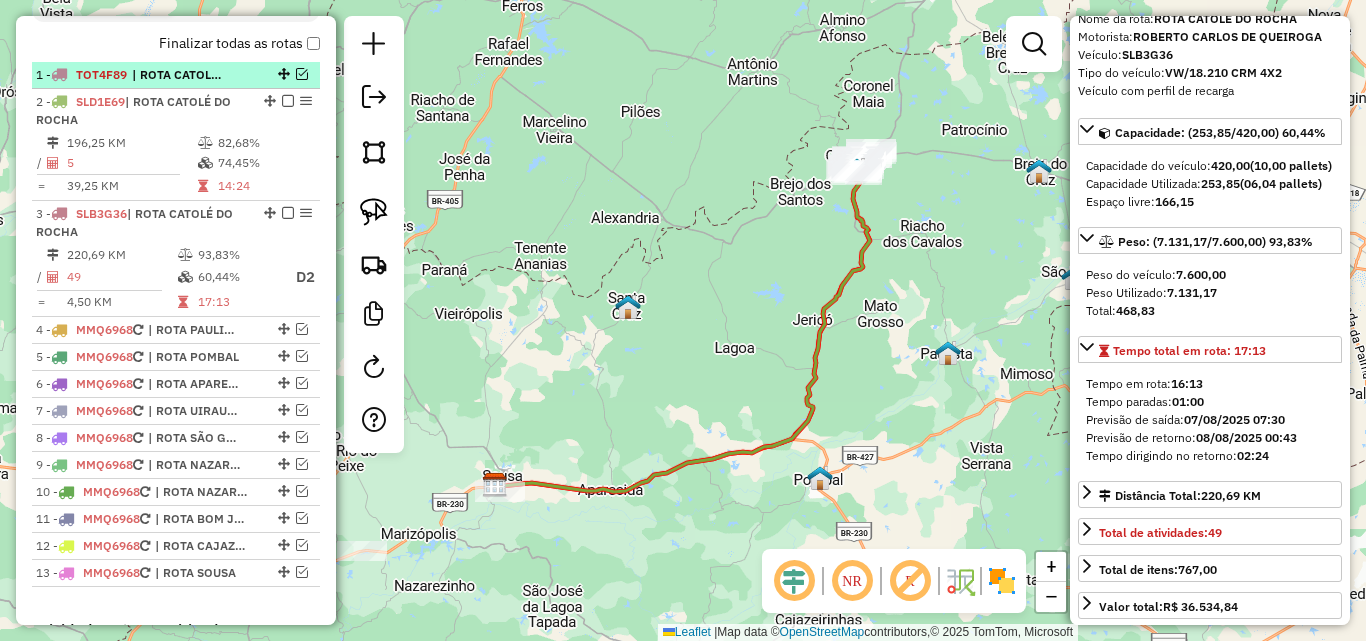 click at bounding box center [302, 74] 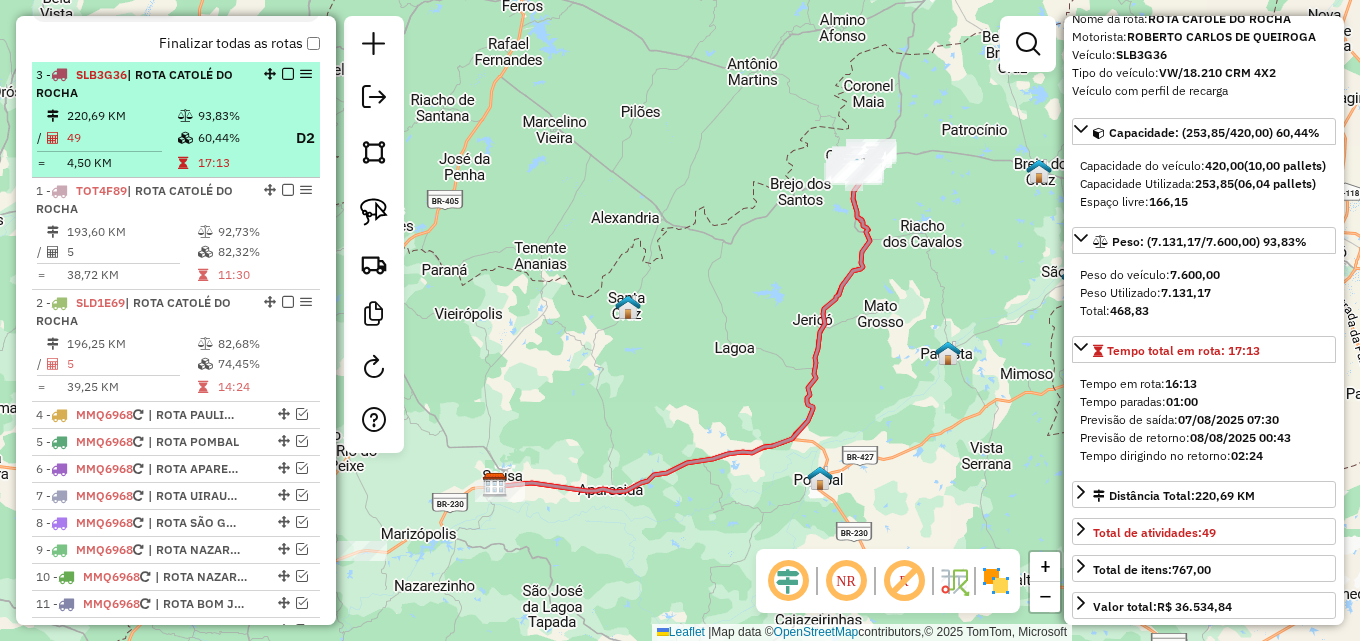 drag, startPoint x: 262, startPoint y: 299, endPoint x: 243, endPoint y: 70, distance: 229.78687 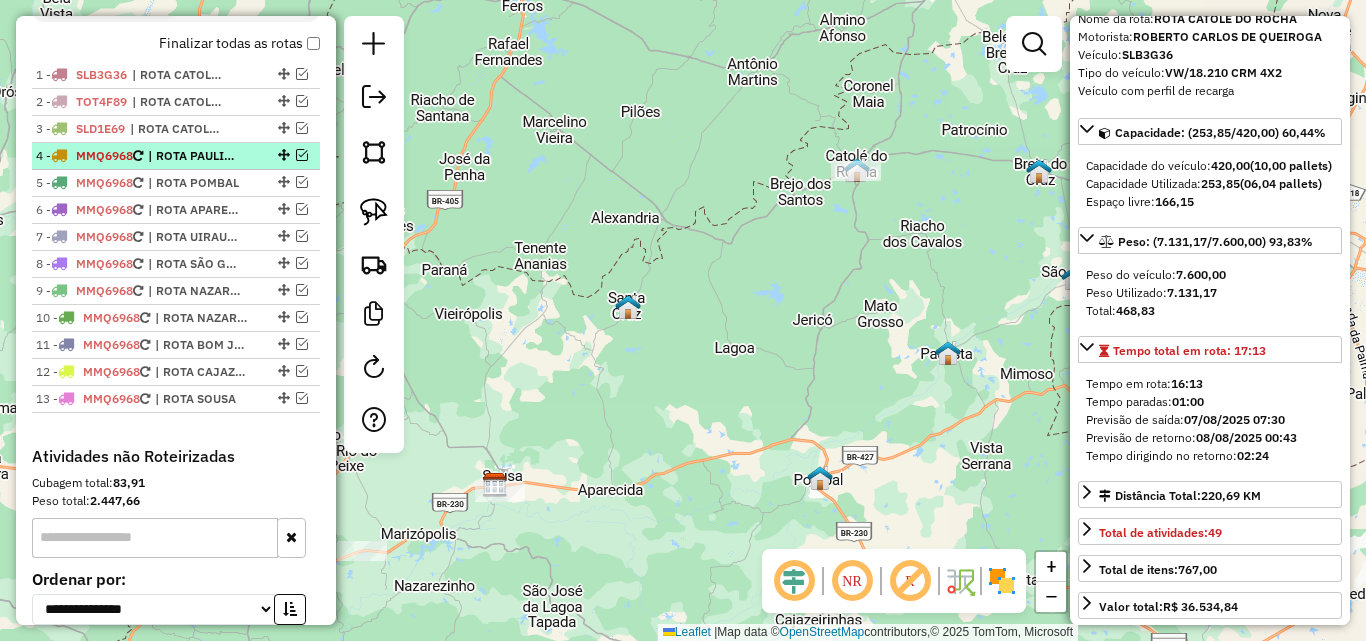 click at bounding box center [302, 155] 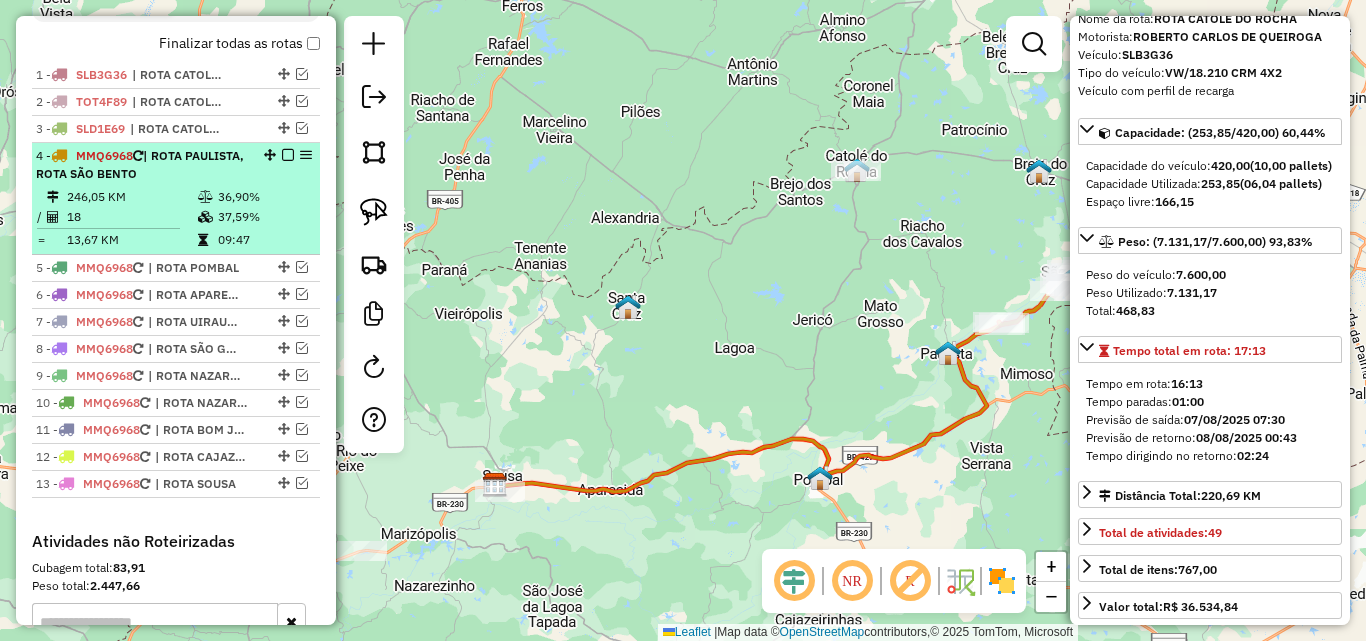 click on "4 -       MMQ6968   | ROTA PAULISTA, ROTA SÃO BENTO" at bounding box center [142, 165] 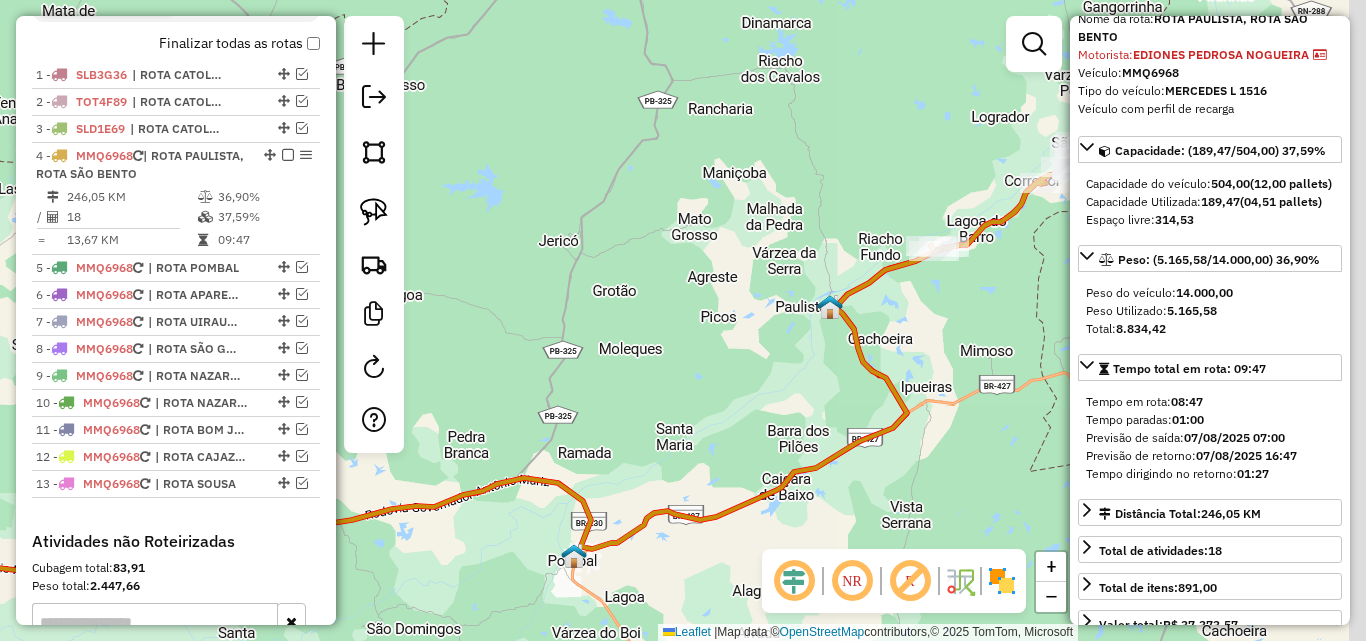 drag, startPoint x: 870, startPoint y: 295, endPoint x: 565, endPoint y: 380, distance: 316.6228 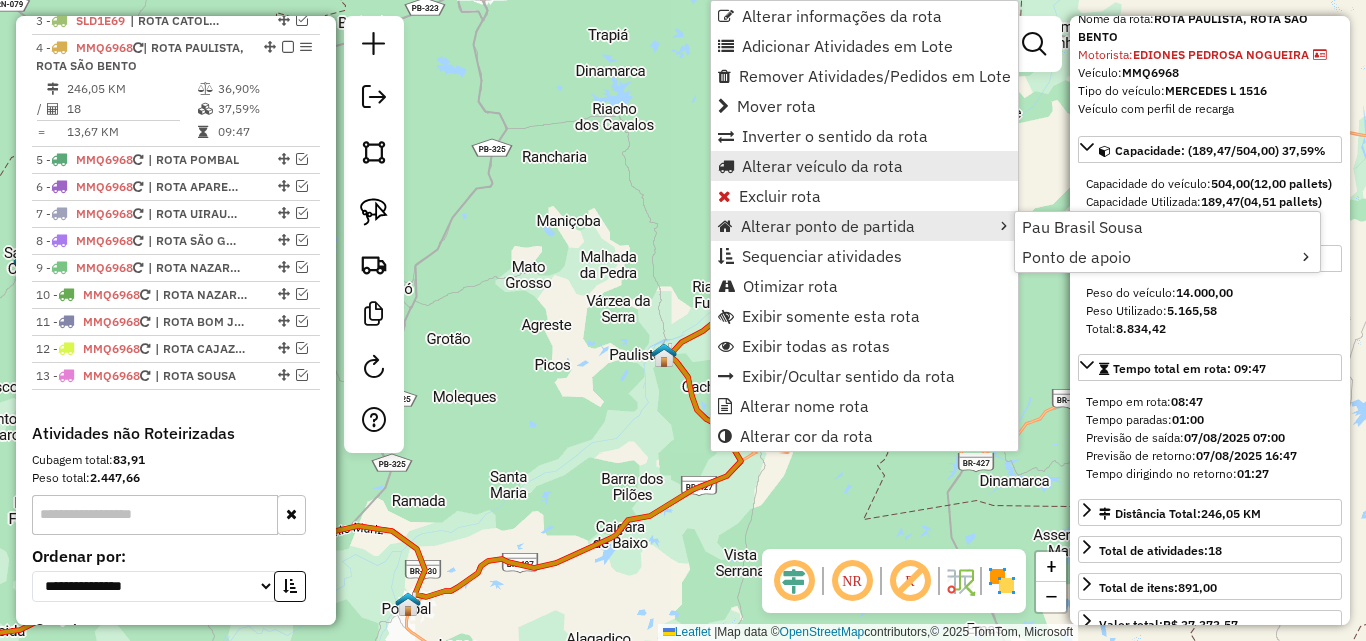 scroll, scrollTop: 831, scrollLeft: 0, axis: vertical 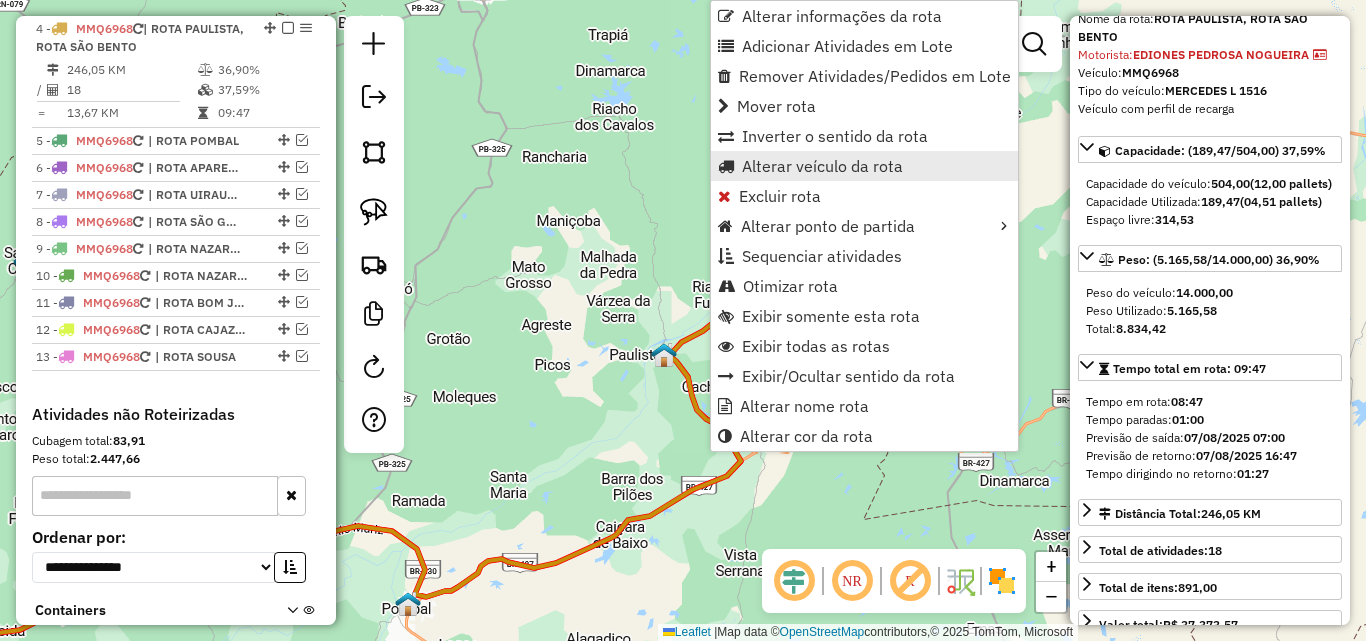 click on "Alterar veículo da rota" at bounding box center (822, 166) 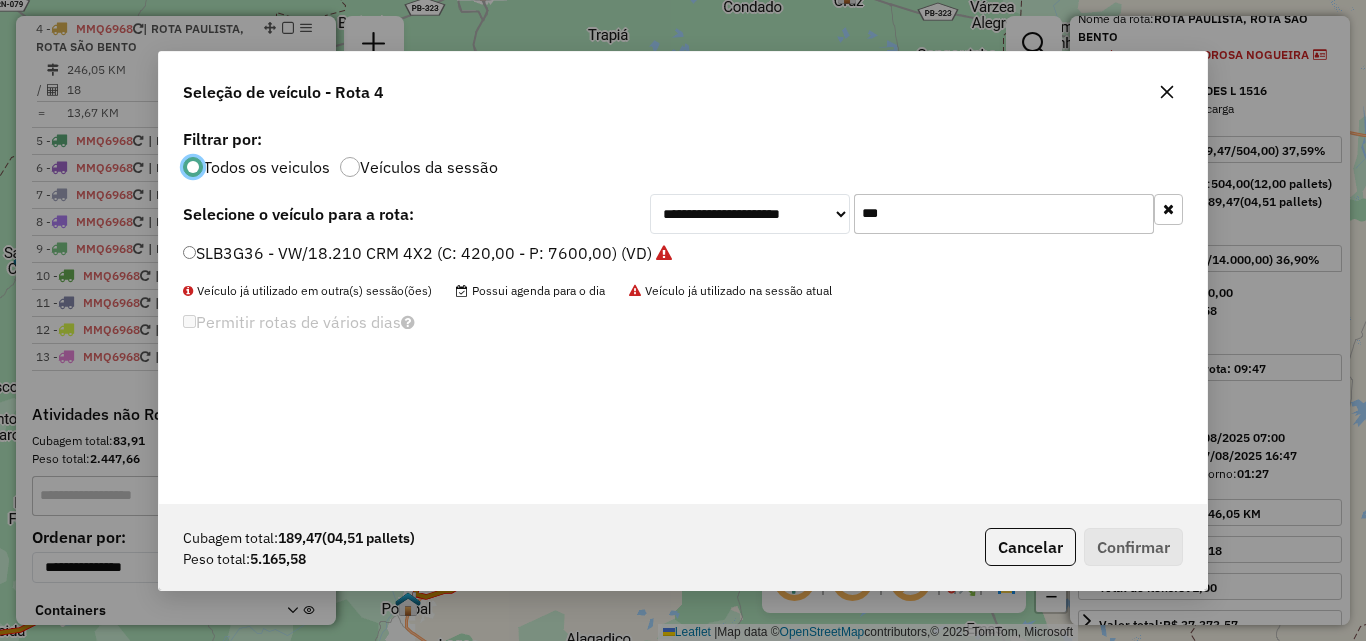 scroll, scrollTop: 11, scrollLeft: 6, axis: both 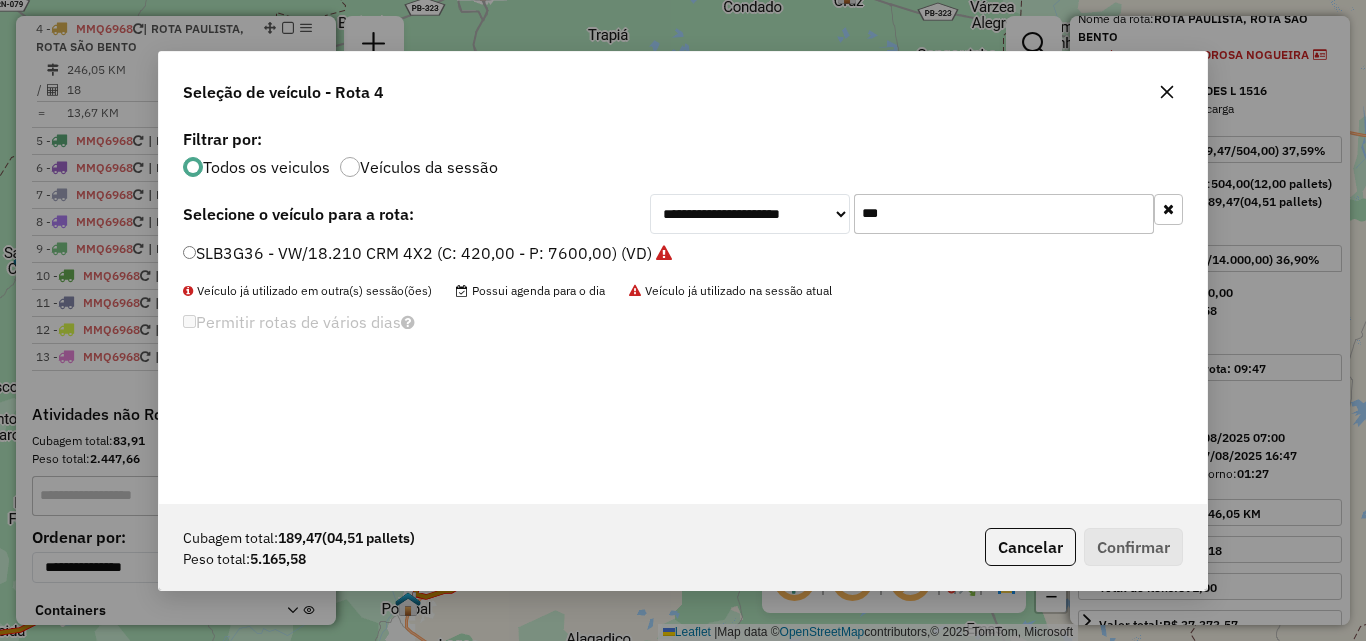 drag, startPoint x: 955, startPoint y: 225, endPoint x: 972, endPoint y: 232, distance: 18.384777 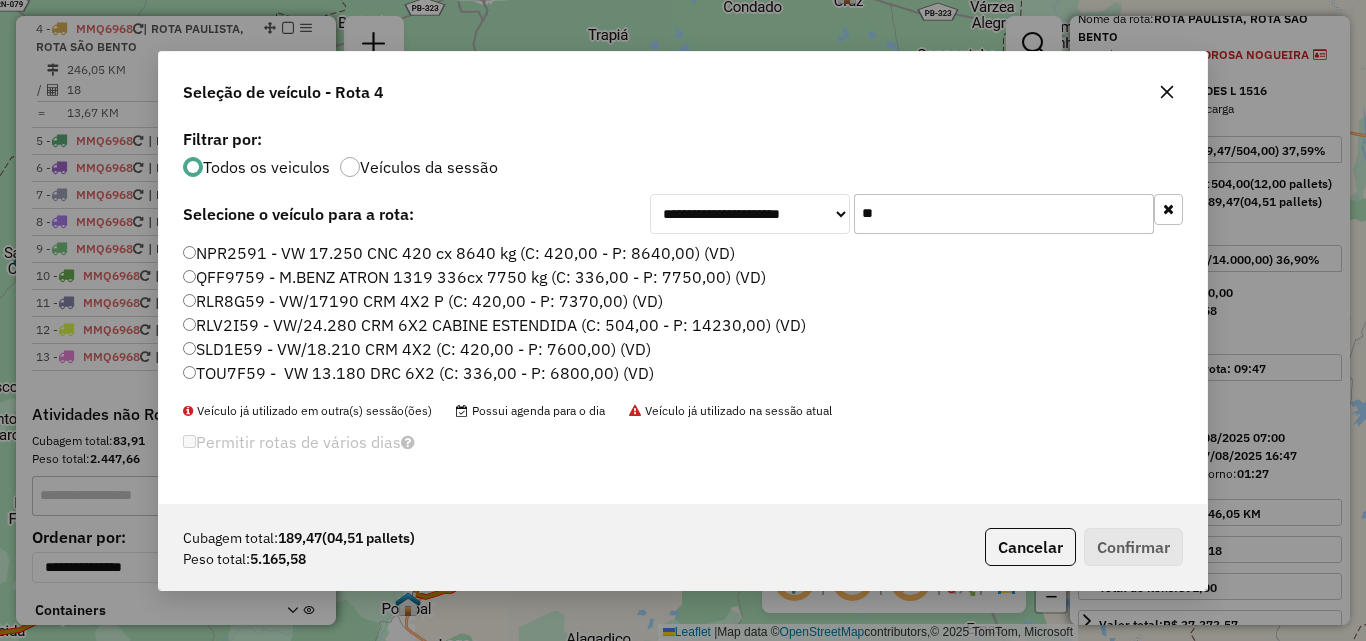 type on "**" 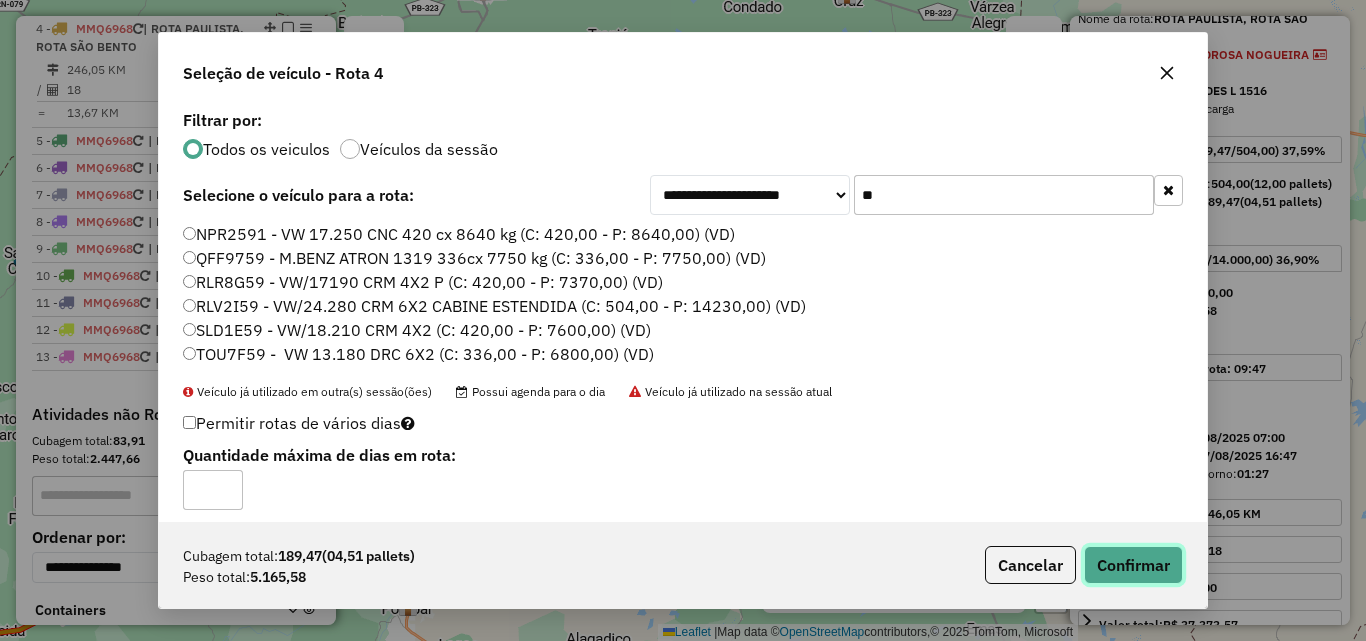 click on "Confirmar" 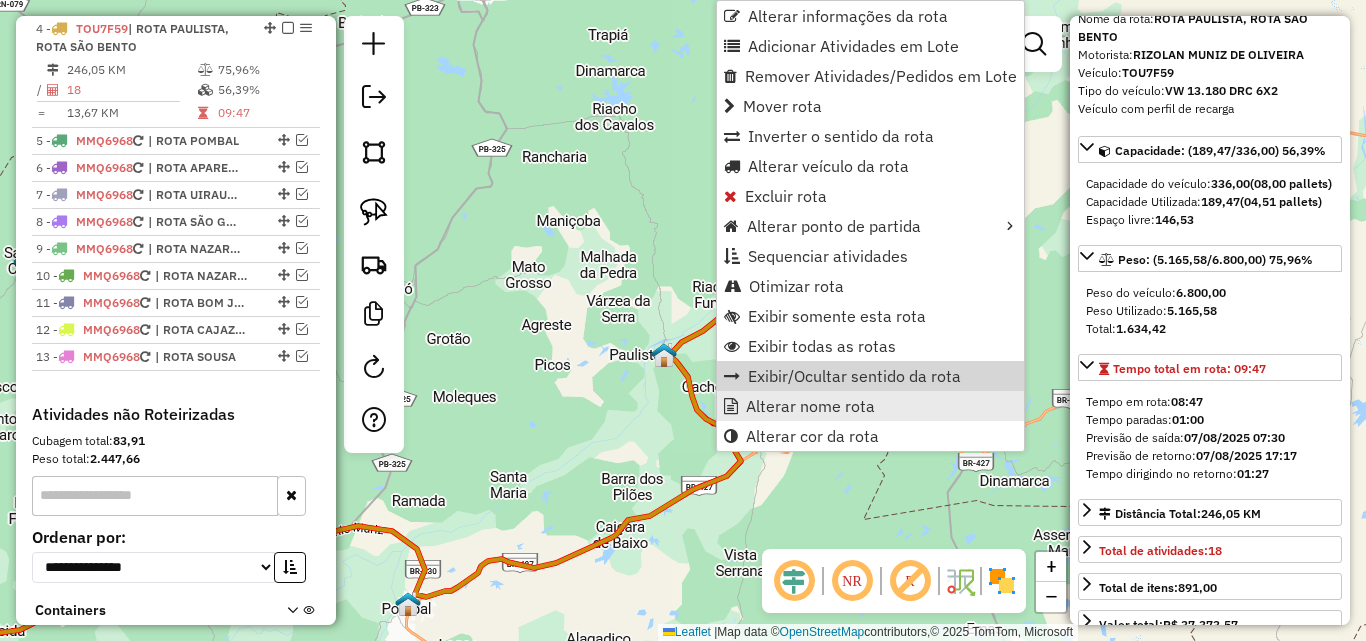 click on "Alterar nome rota" at bounding box center [810, 406] 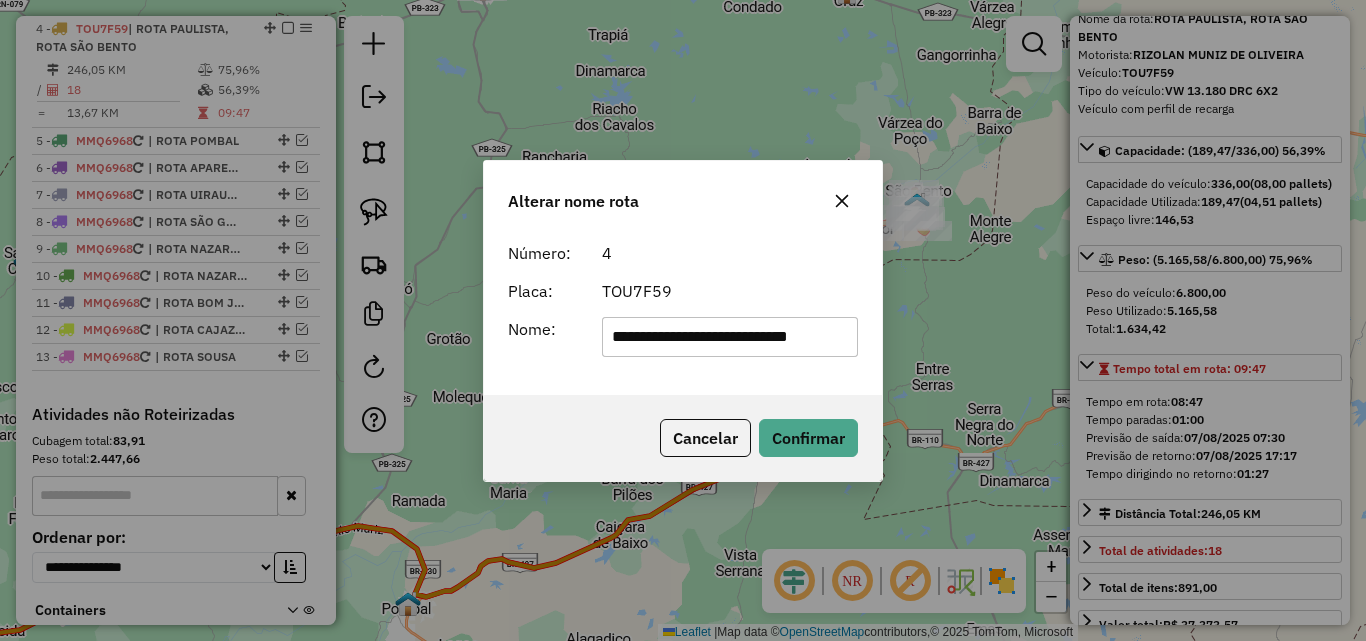 scroll, scrollTop: 0, scrollLeft: 0, axis: both 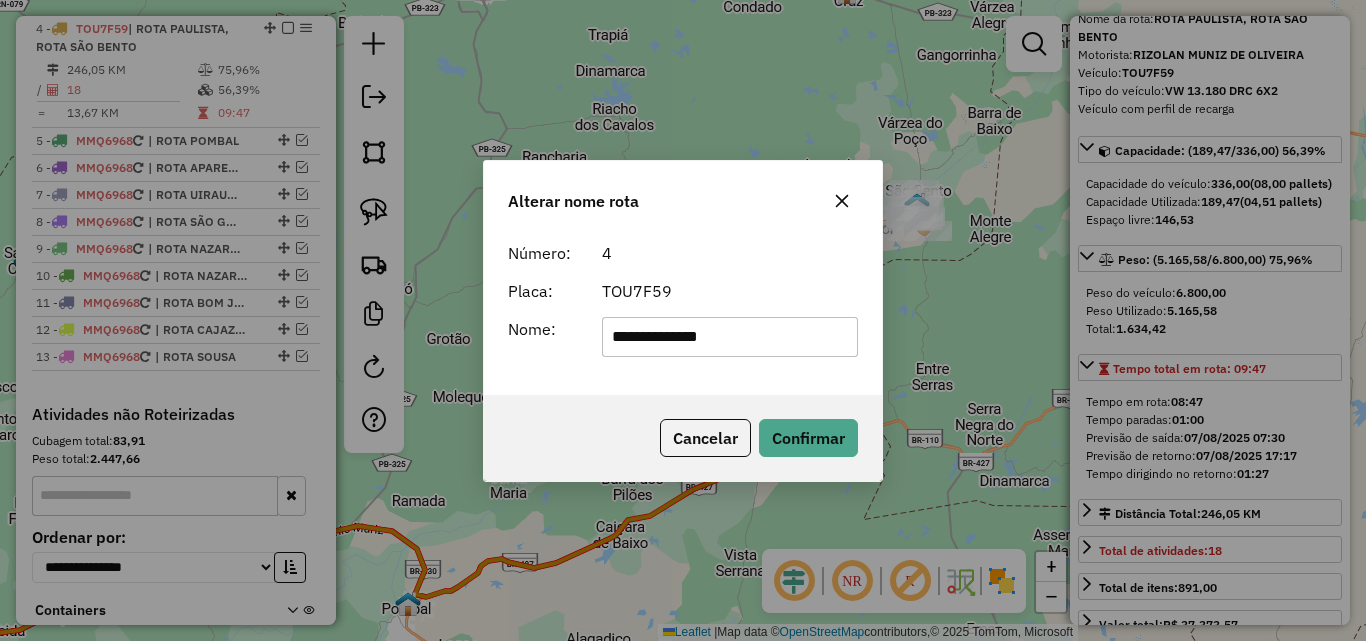 type on "**********" 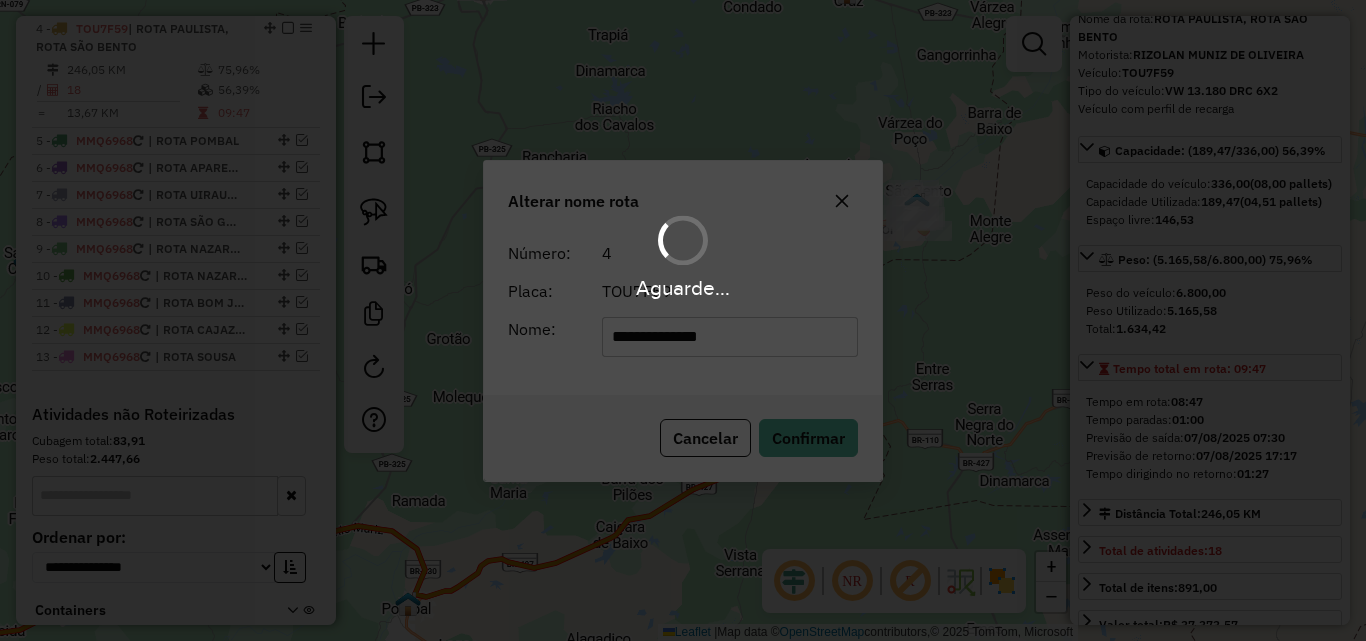 type 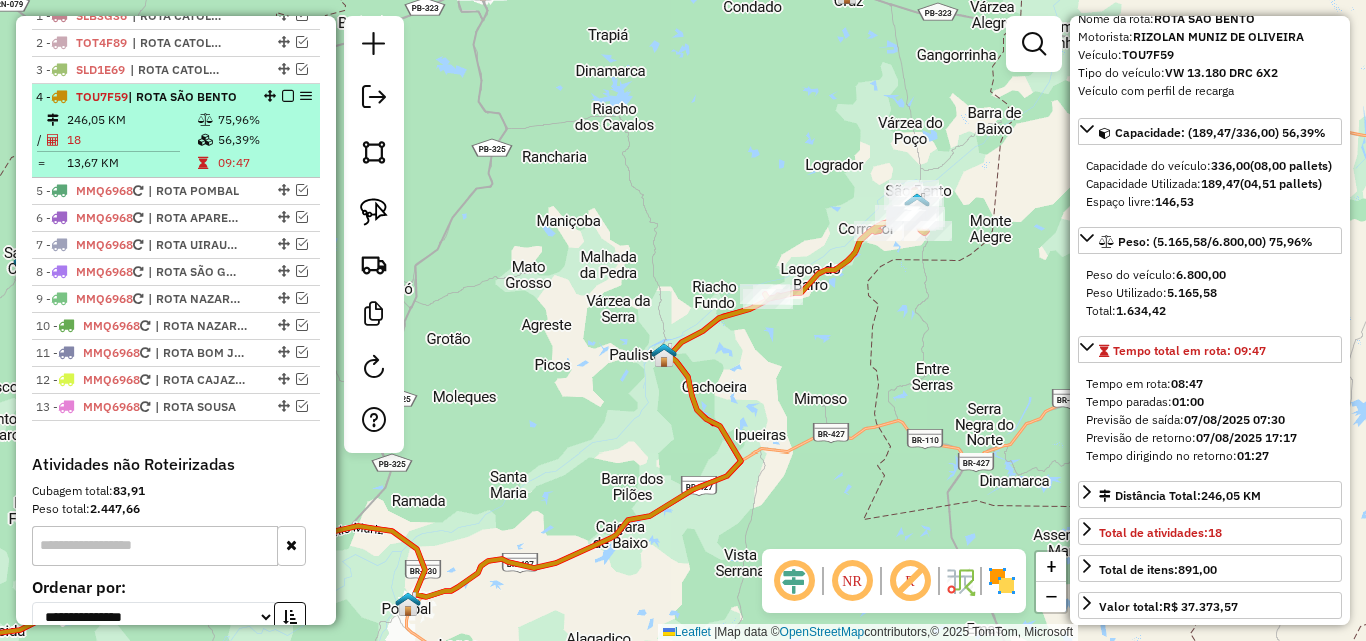 scroll, scrollTop: 731, scrollLeft: 0, axis: vertical 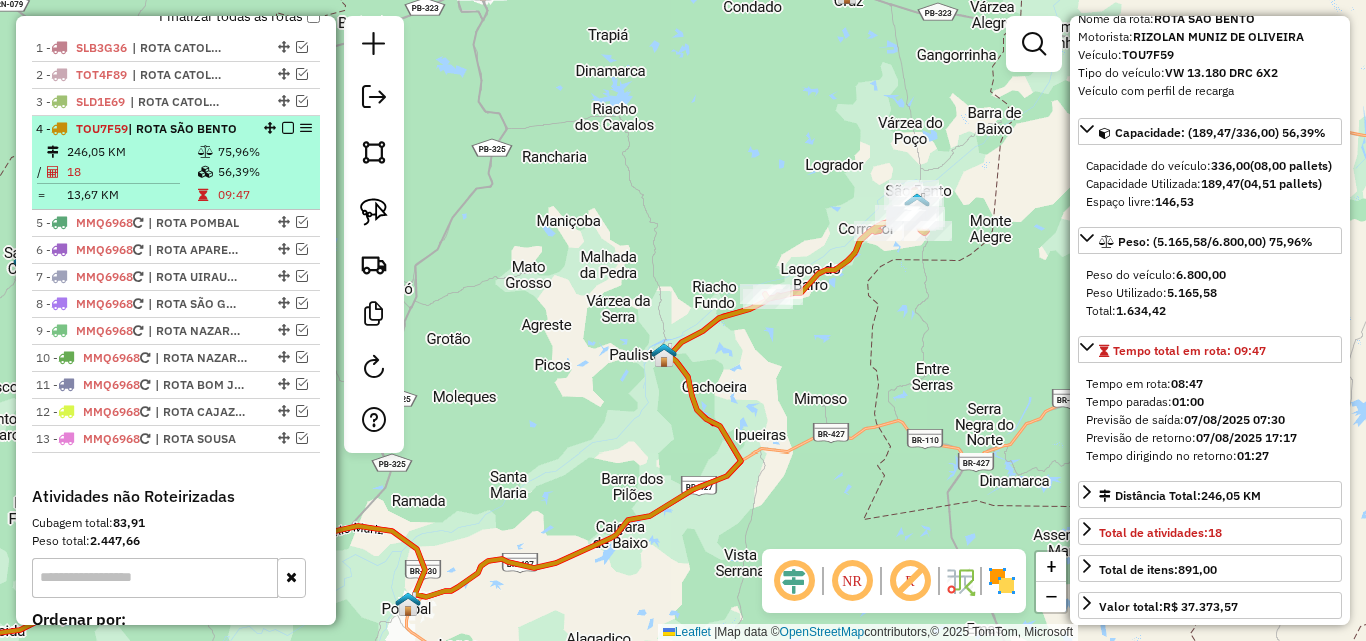 click at bounding box center (288, 128) 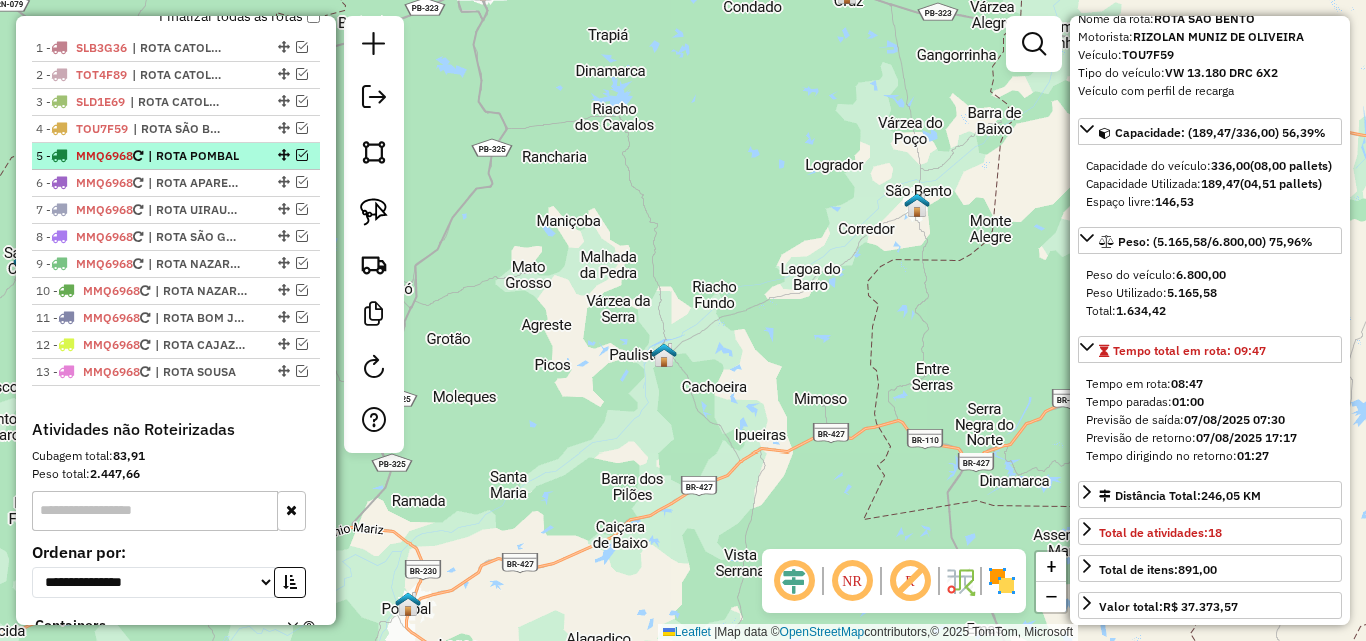 click at bounding box center [302, 155] 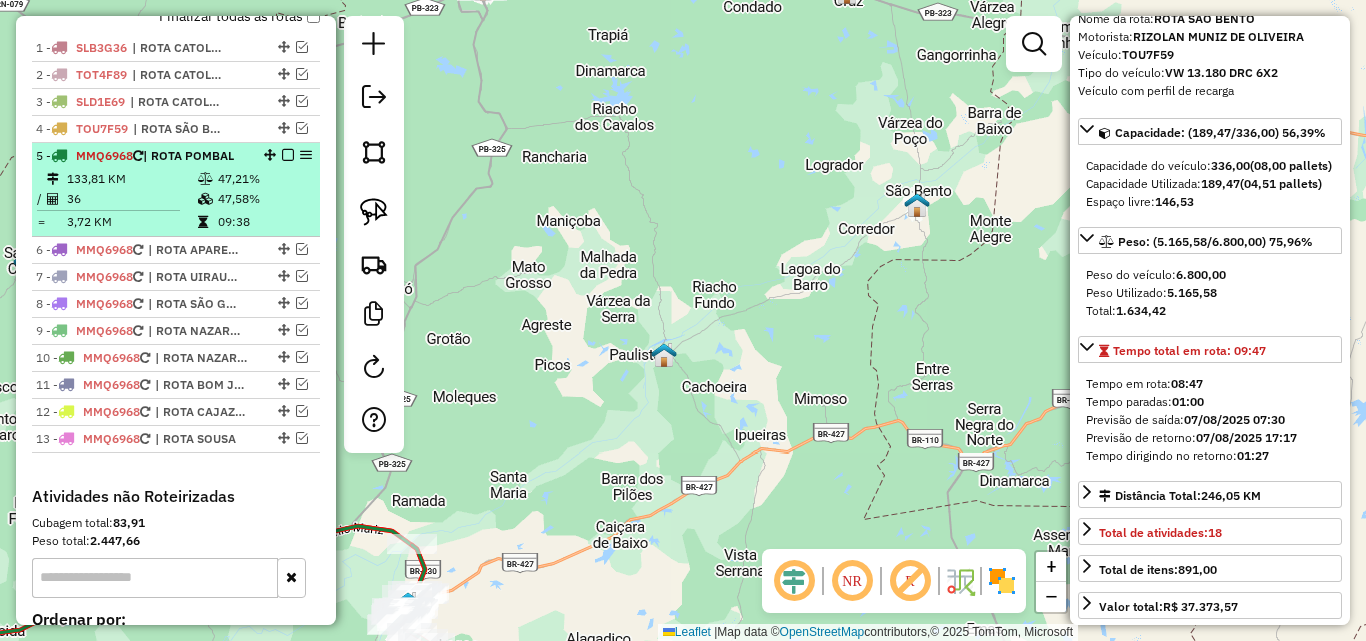 click on "| ROTA POMBAL" at bounding box center [188, 155] 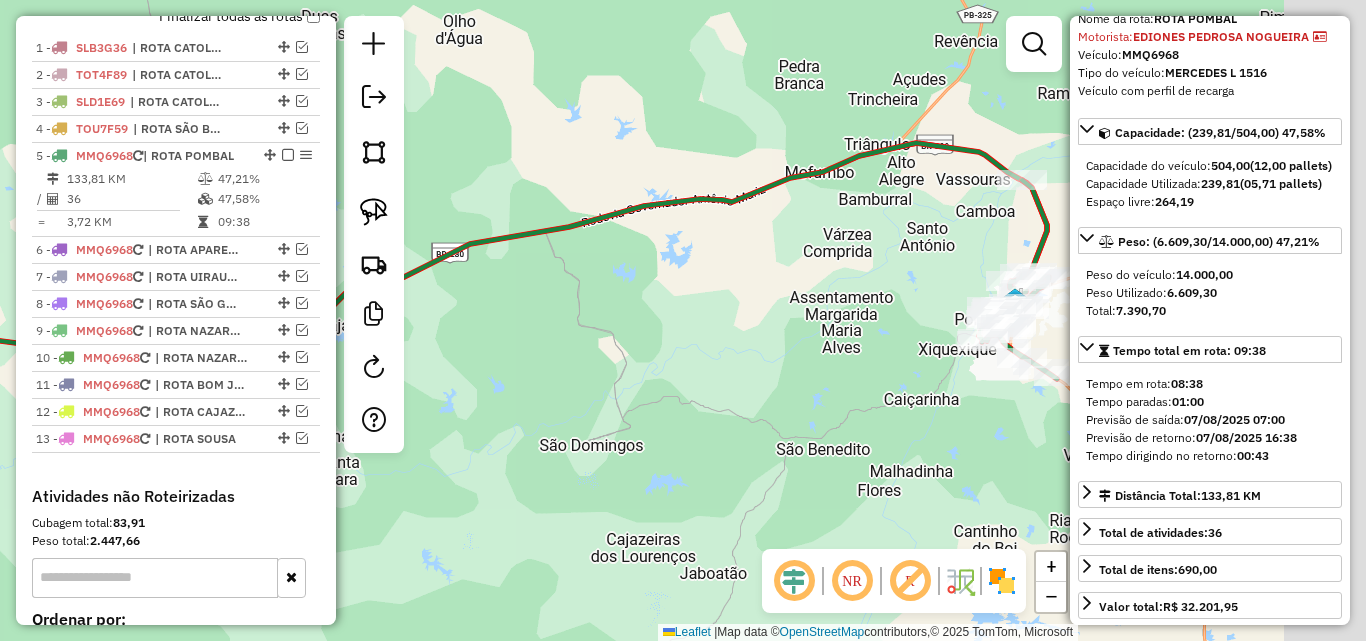 drag, startPoint x: 952, startPoint y: 455, endPoint x: 524, endPoint y: 369, distance: 436.5547 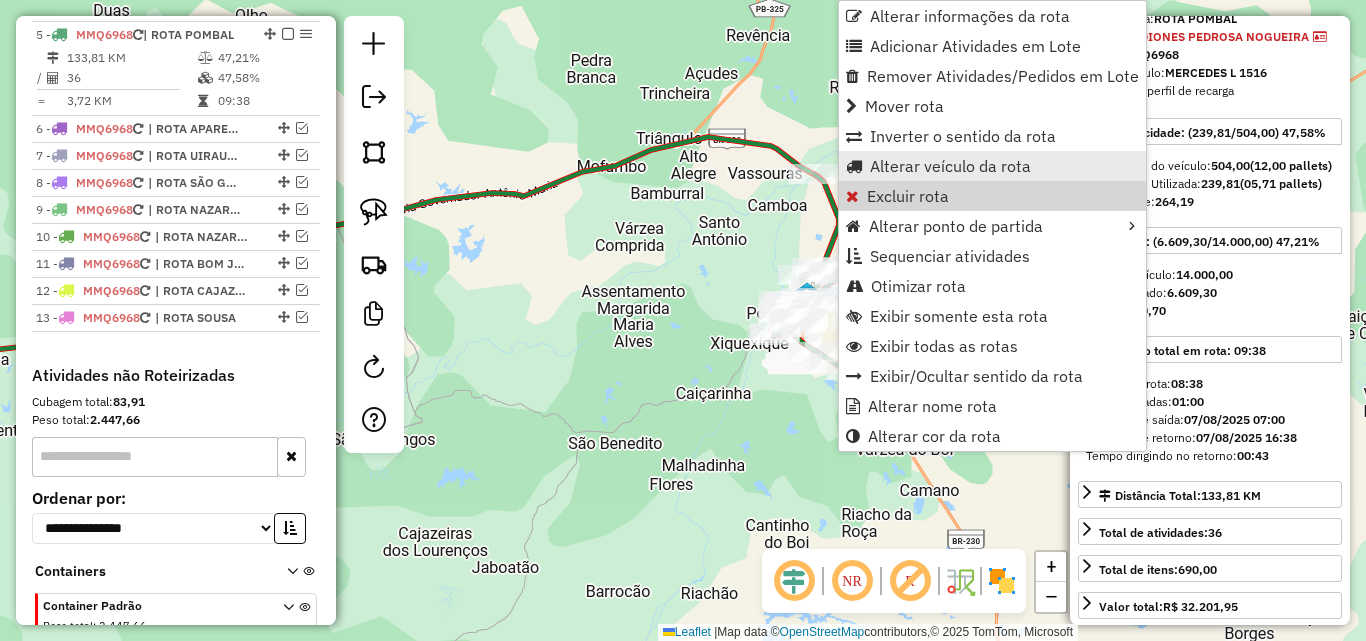 scroll, scrollTop: 858, scrollLeft: 0, axis: vertical 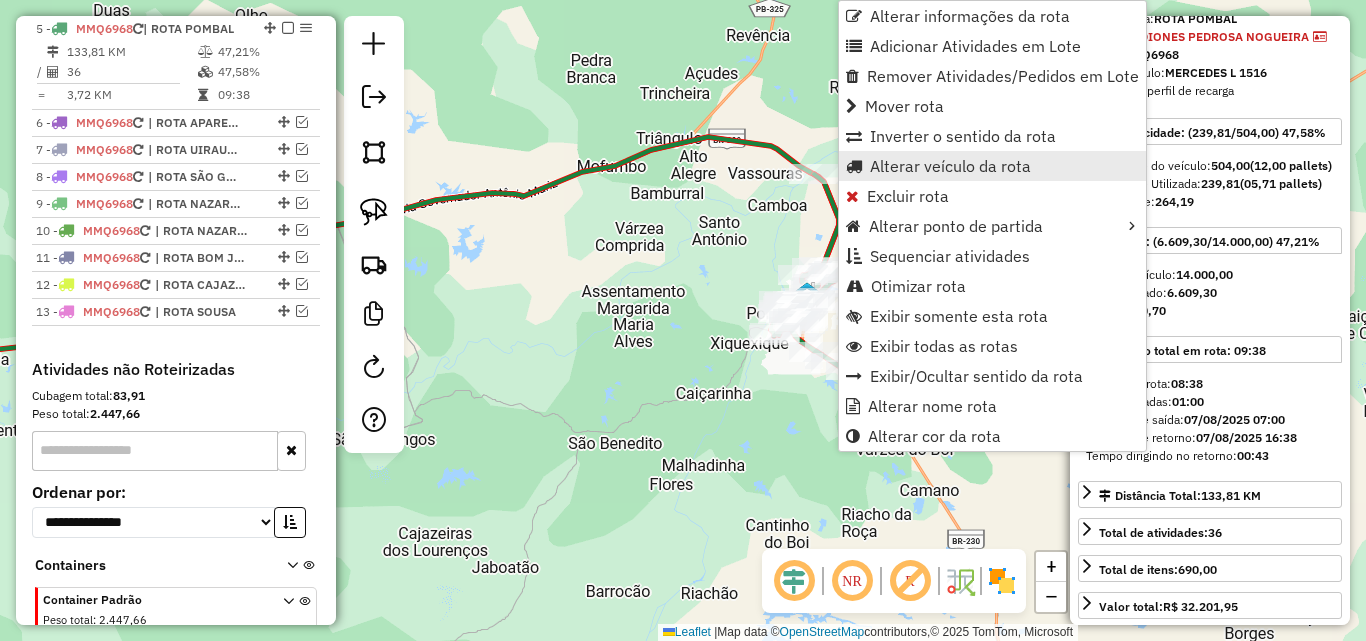 click on "Alterar veículo da rota" at bounding box center (950, 166) 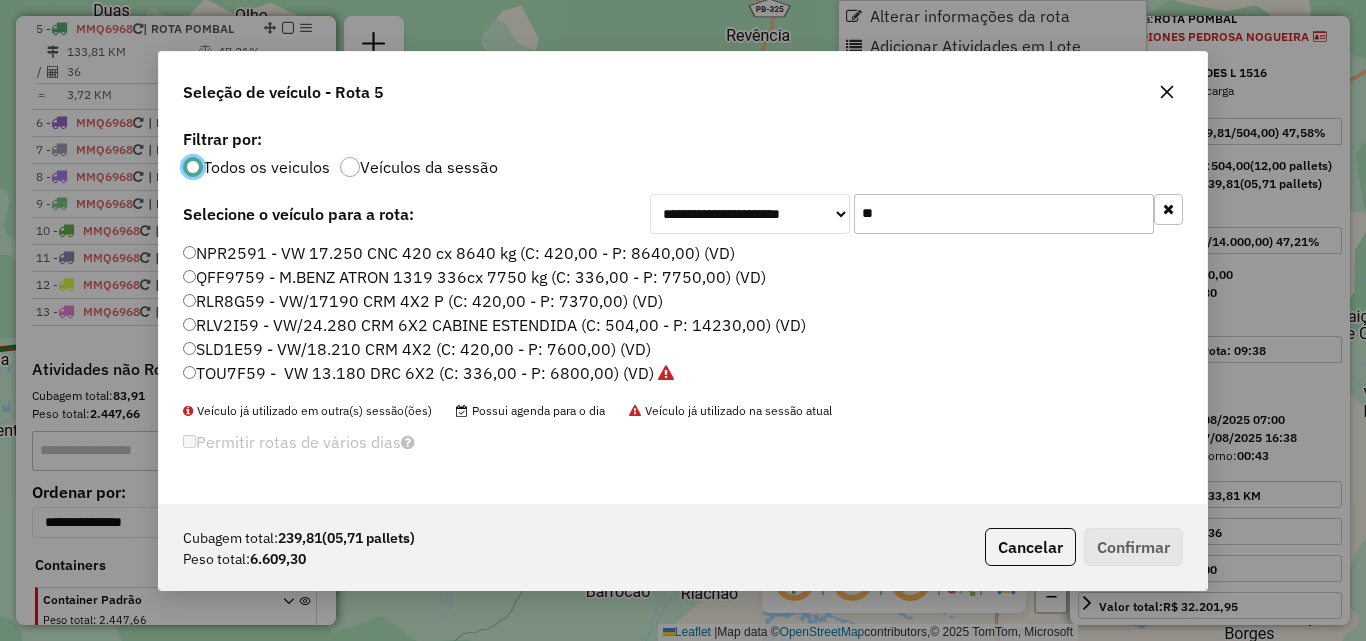 scroll, scrollTop: 11, scrollLeft: 6, axis: both 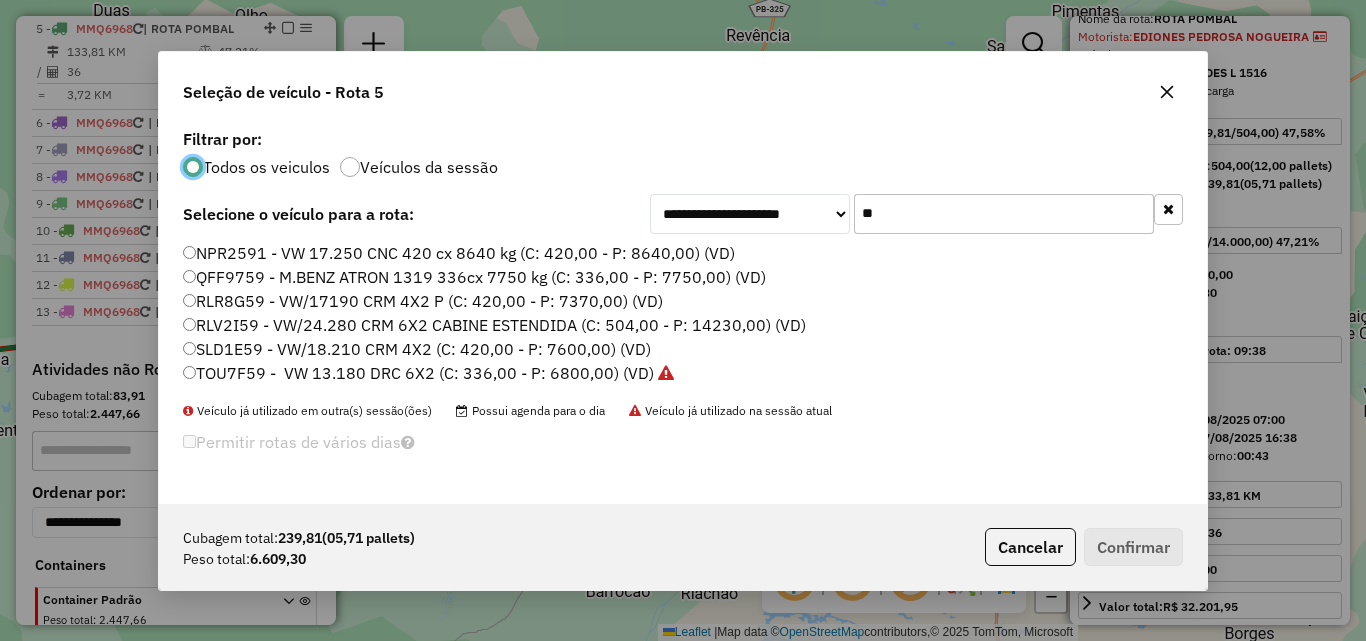 click on "**" 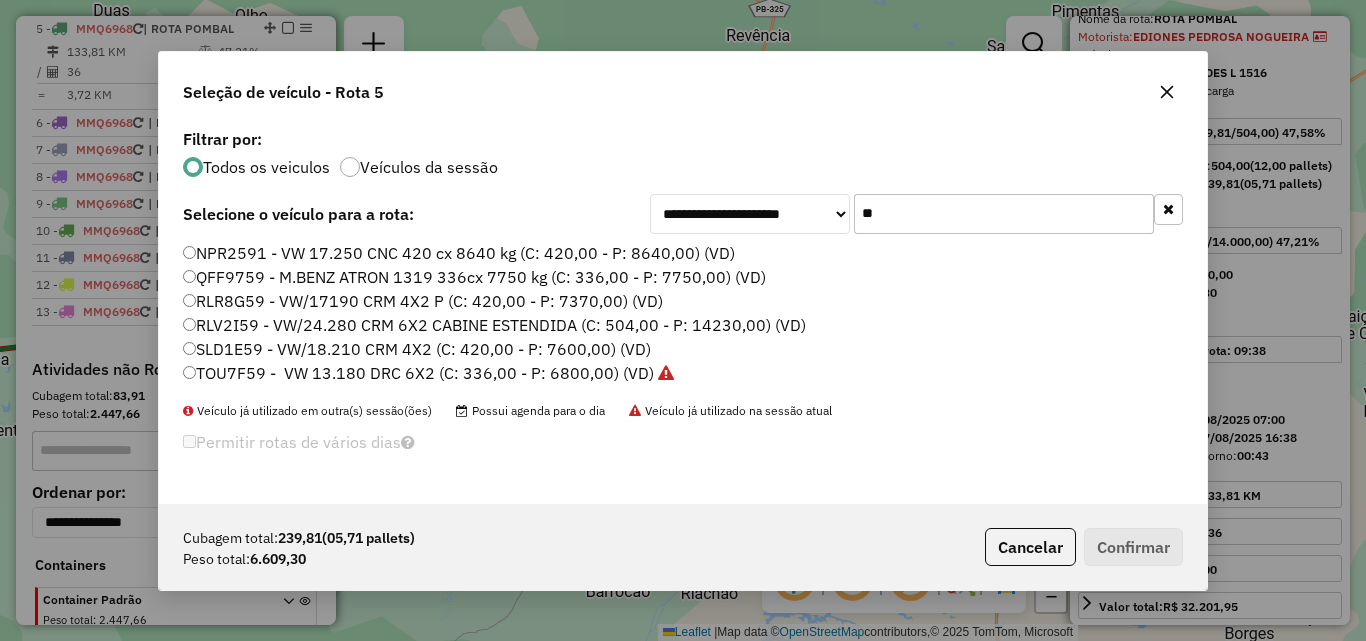 drag, startPoint x: 1012, startPoint y: 222, endPoint x: 1042, endPoint y: 236, distance: 33.105892 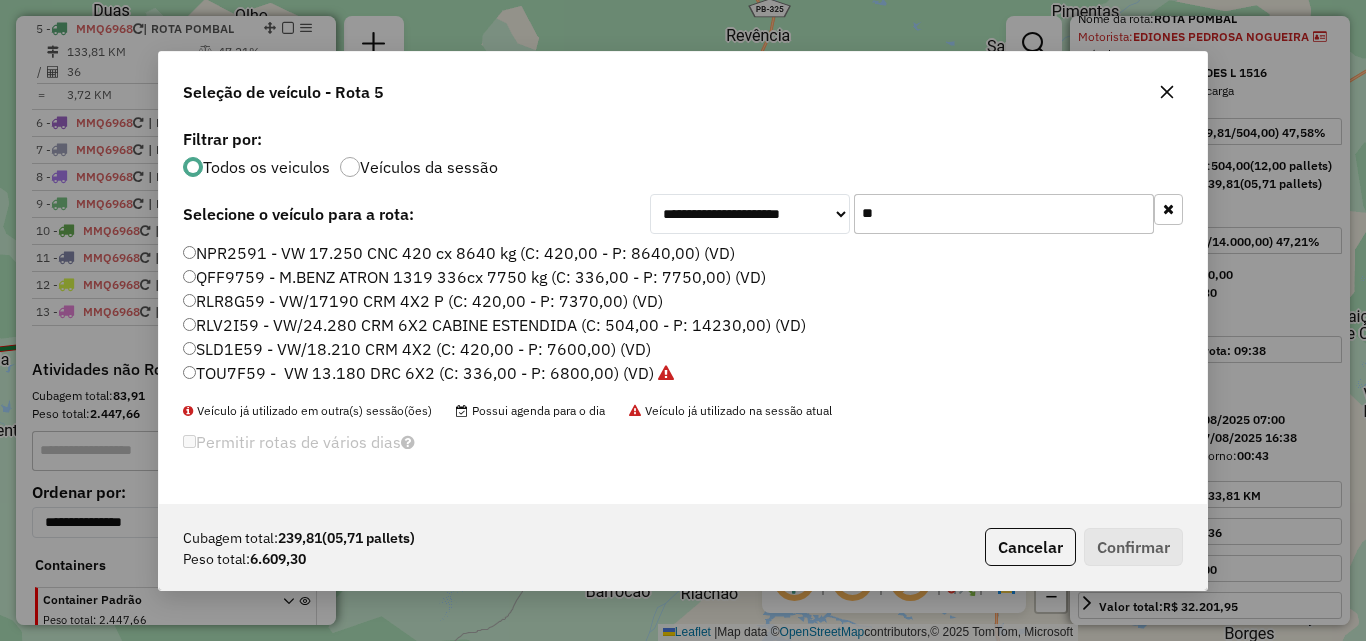 click on "**" 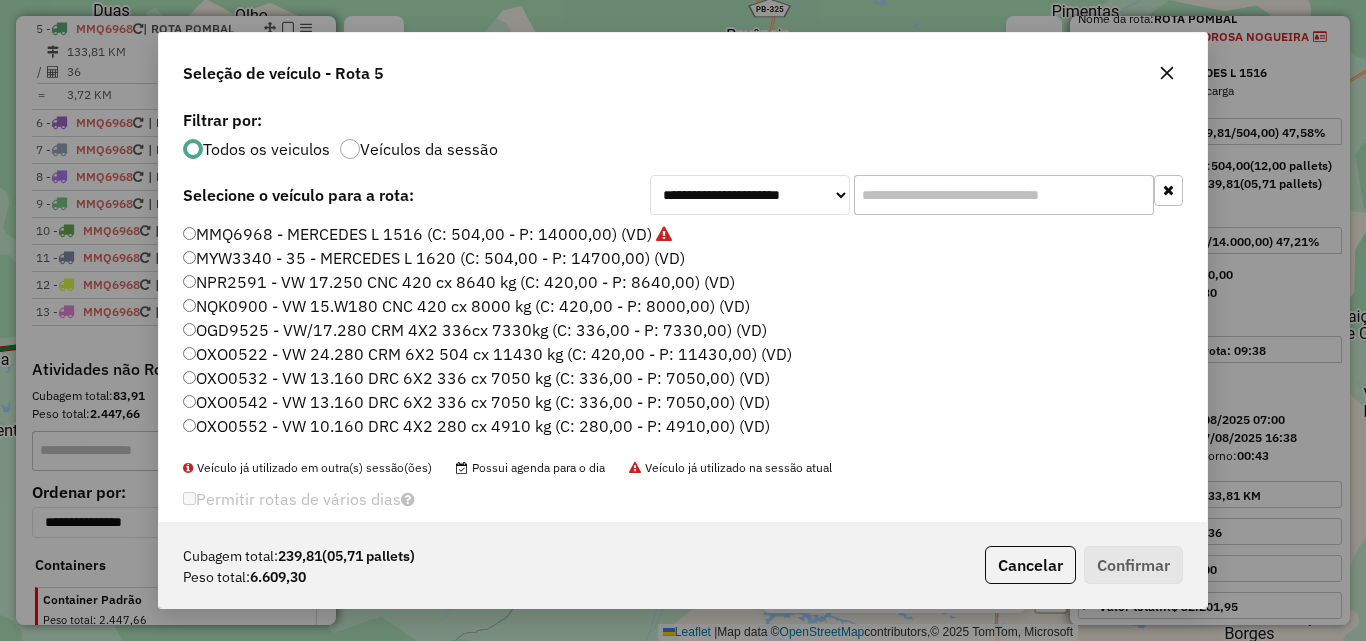 click 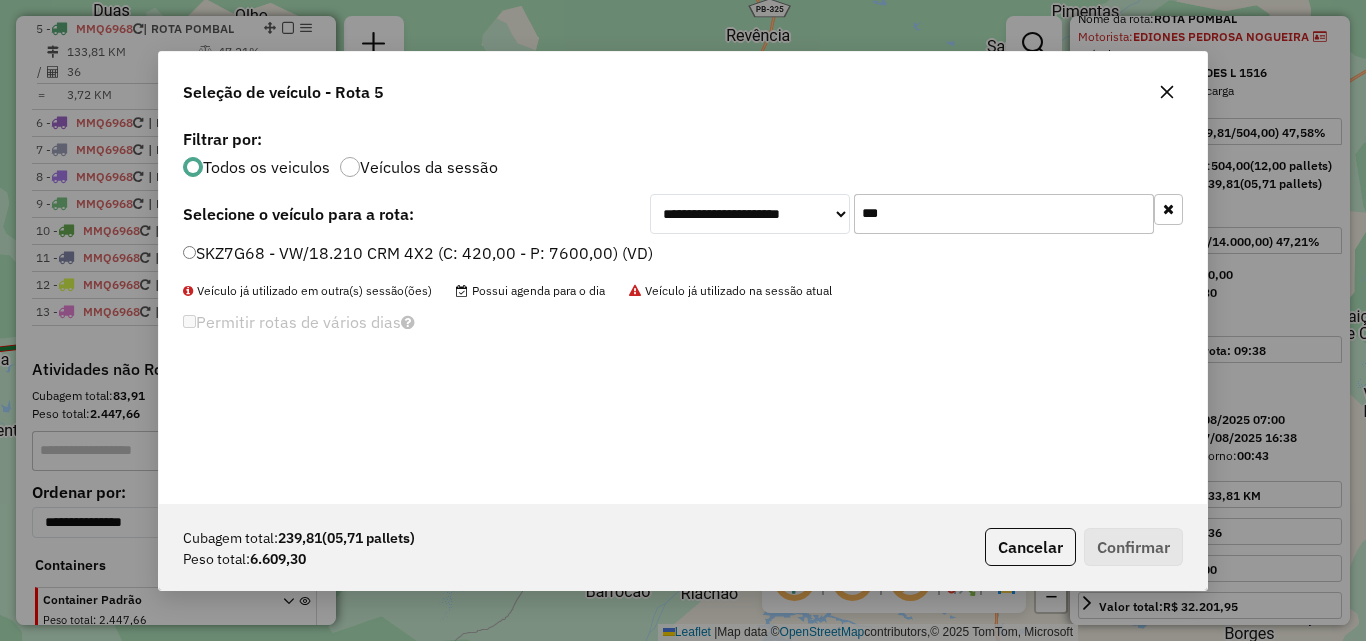 type on "***" 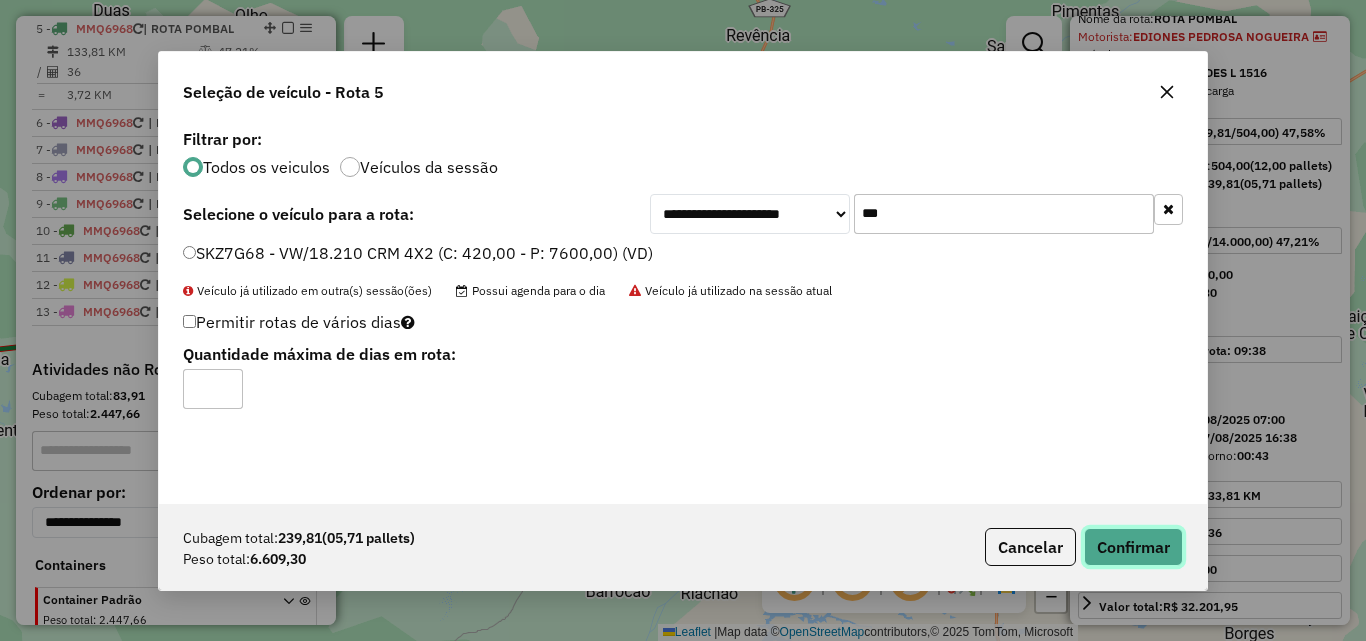 click on "Confirmar" 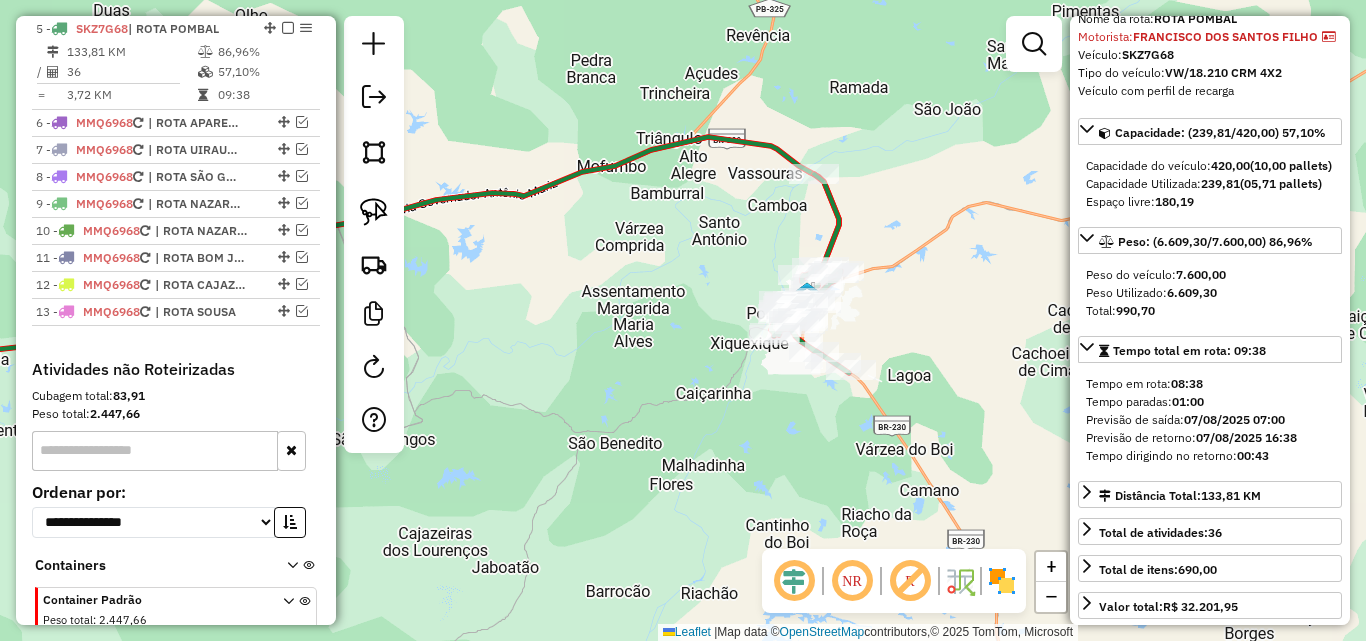 click at bounding box center [288, 28] 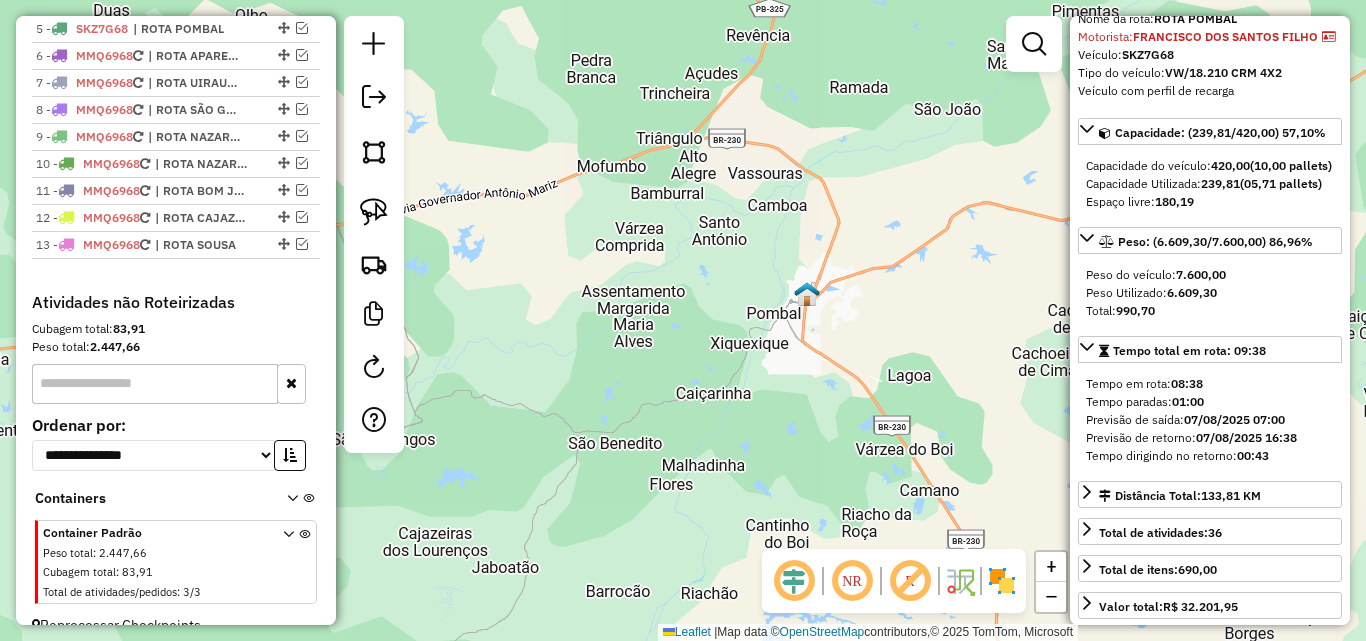 scroll, scrollTop: 791, scrollLeft: 0, axis: vertical 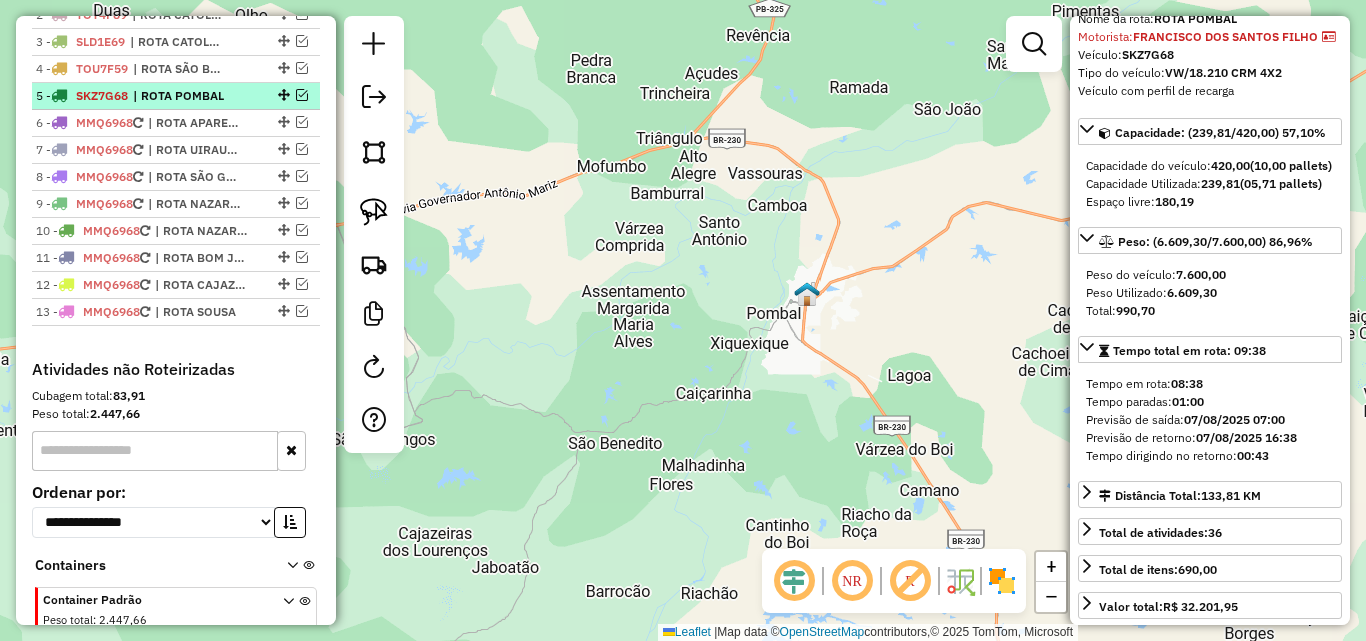 click at bounding box center [302, 95] 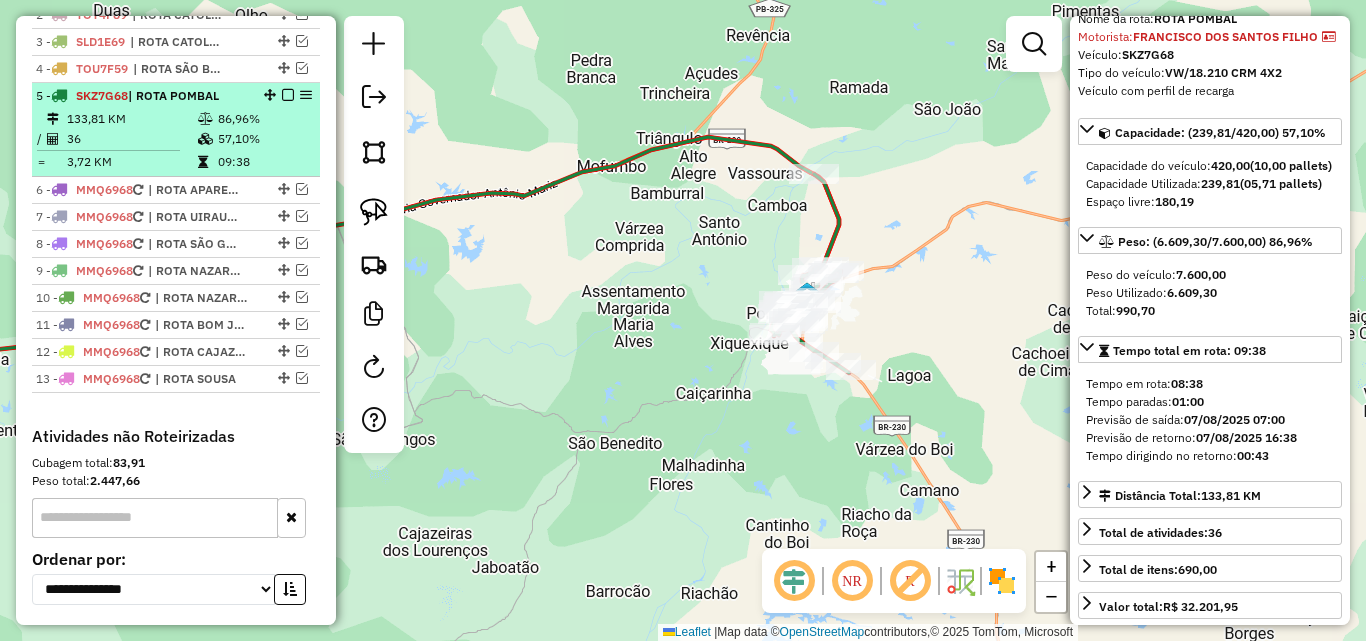 scroll, scrollTop: 858, scrollLeft: 0, axis: vertical 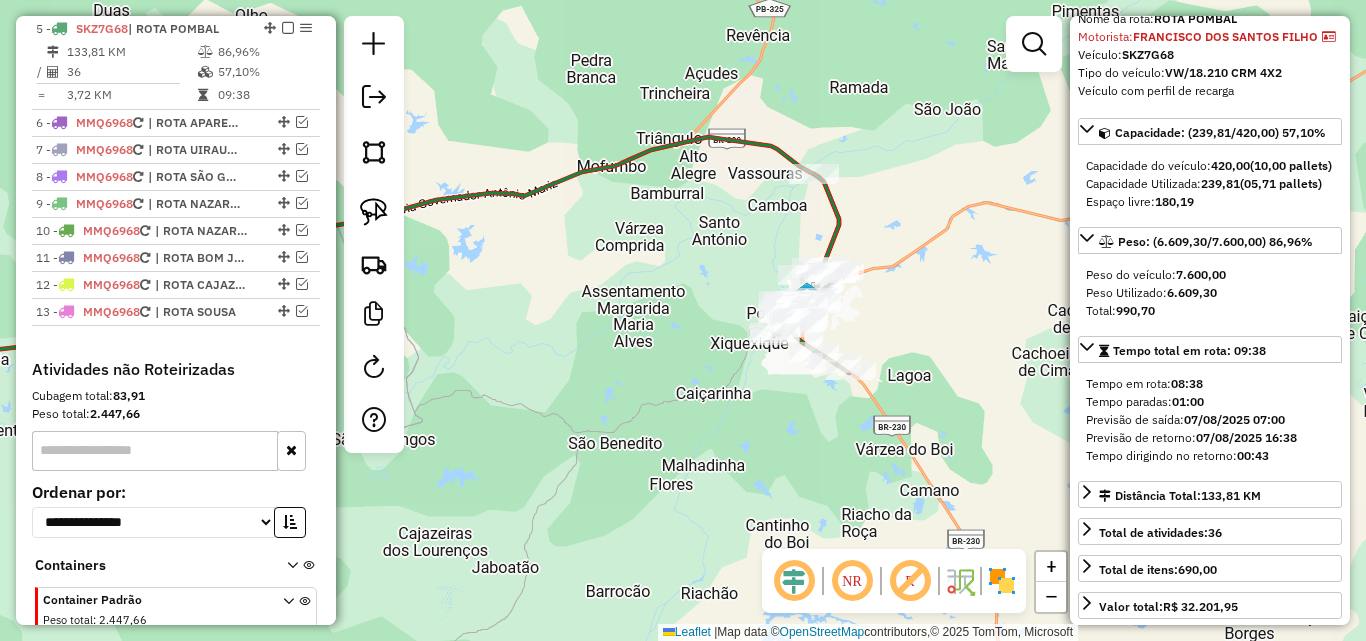 click at bounding box center (288, 28) 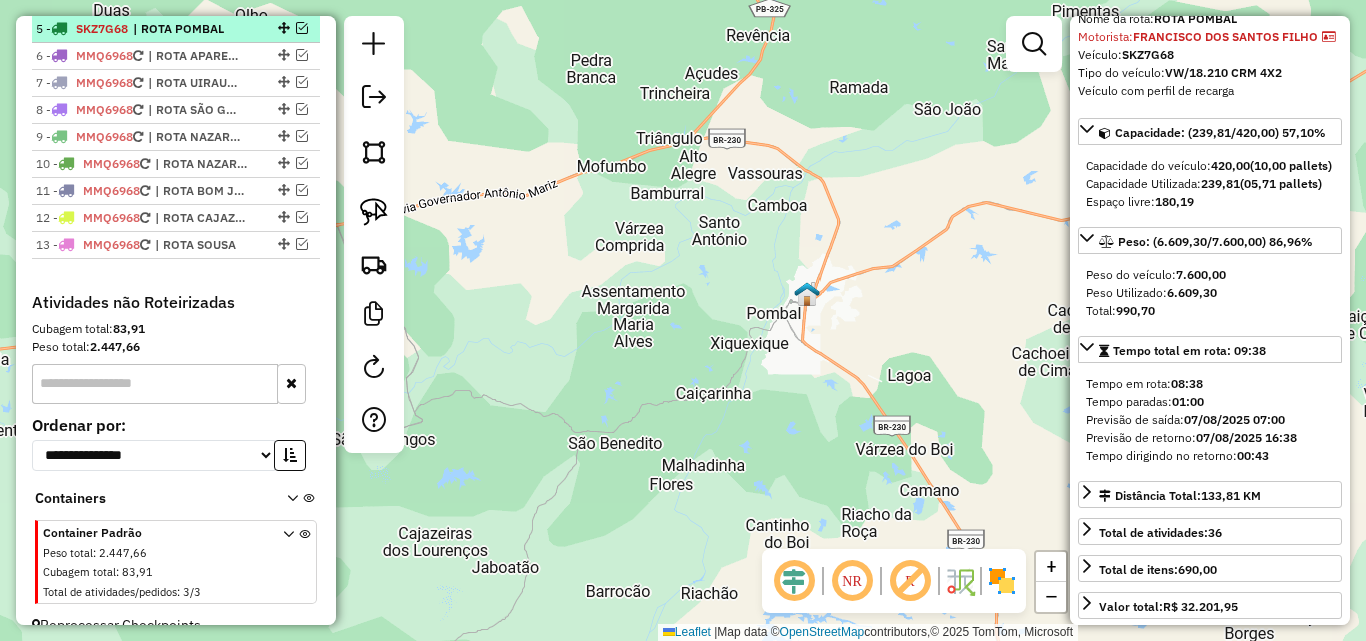 scroll, scrollTop: 791, scrollLeft: 0, axis: vertical 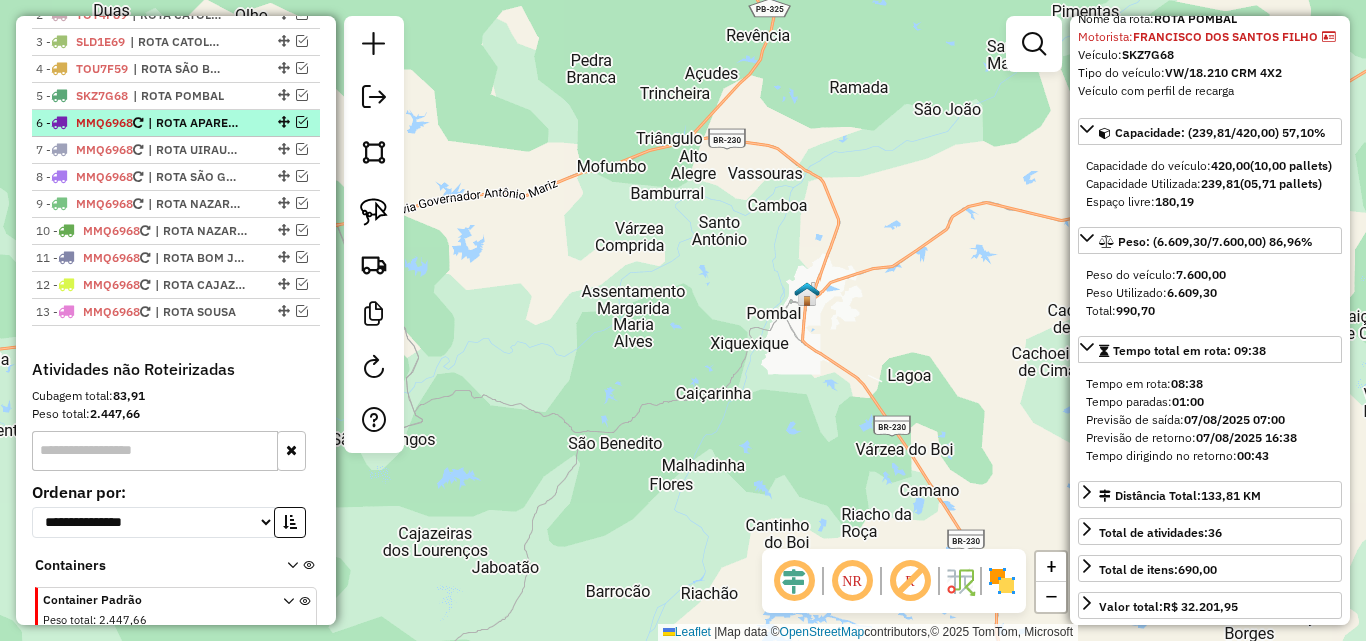 click at bounding box center [302, 122] 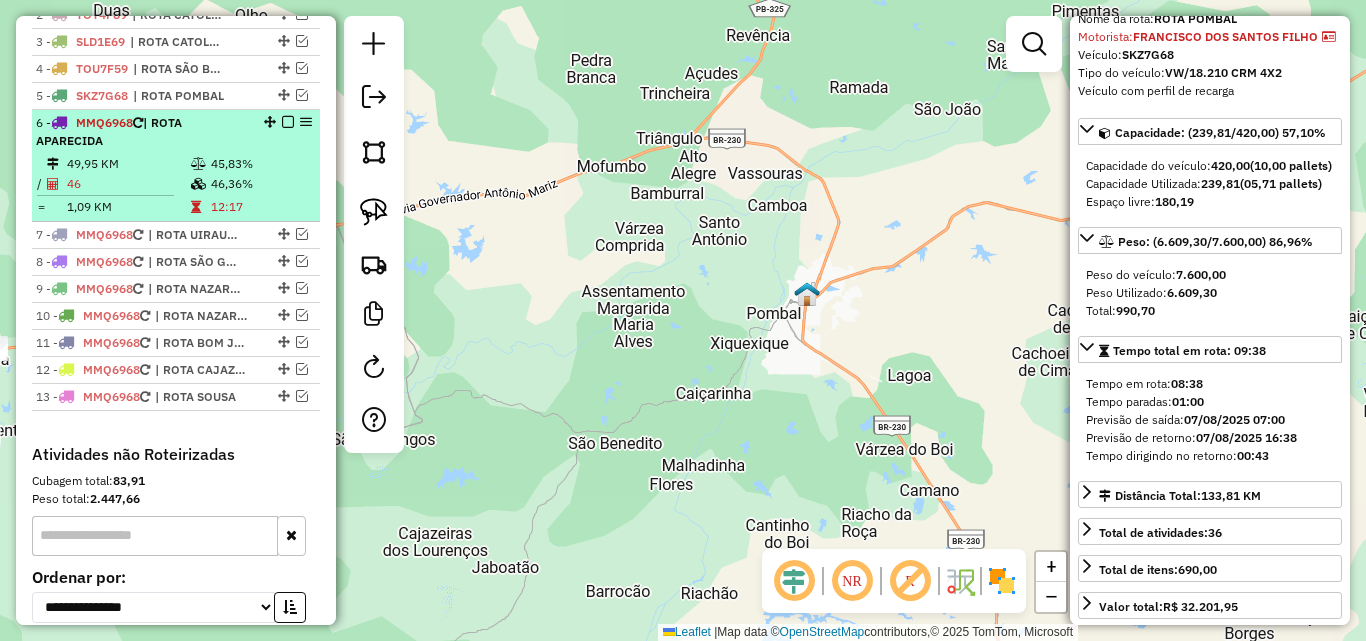 click on "6 -       MMQ6968   | ROTA APARECIDA" at bounding box center [142, 132] 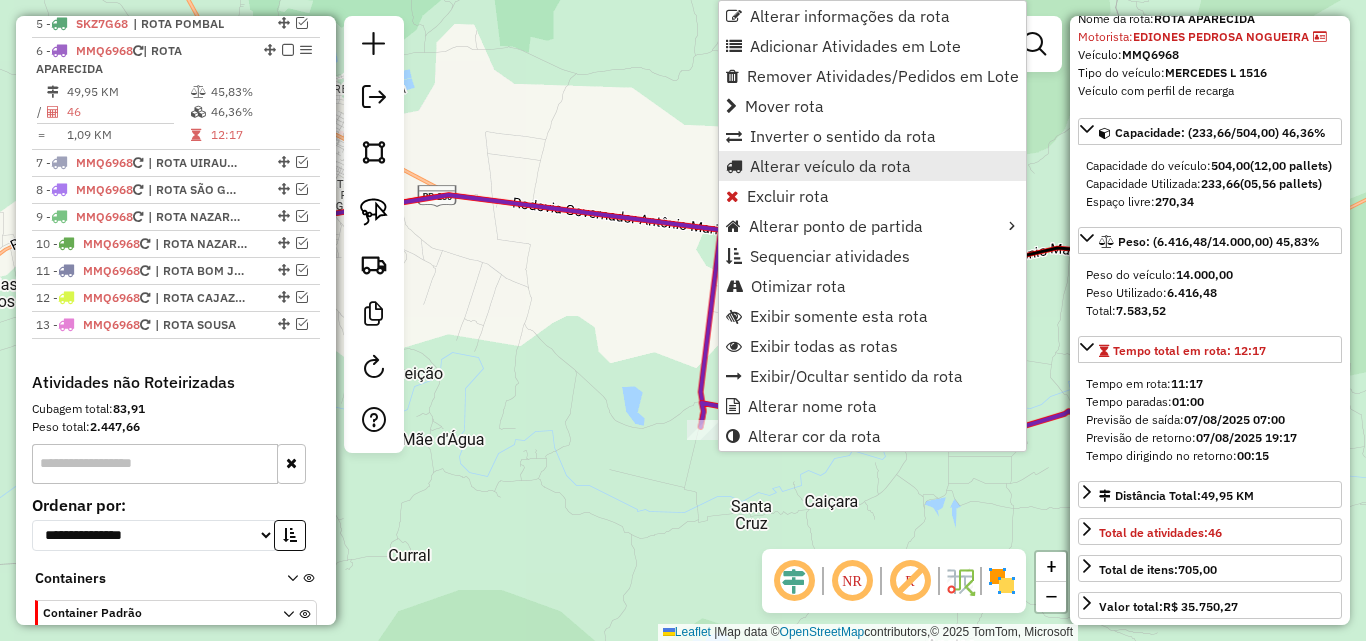 scroll, scrollTop: 885, scrollLeft: 0, axis: vertical 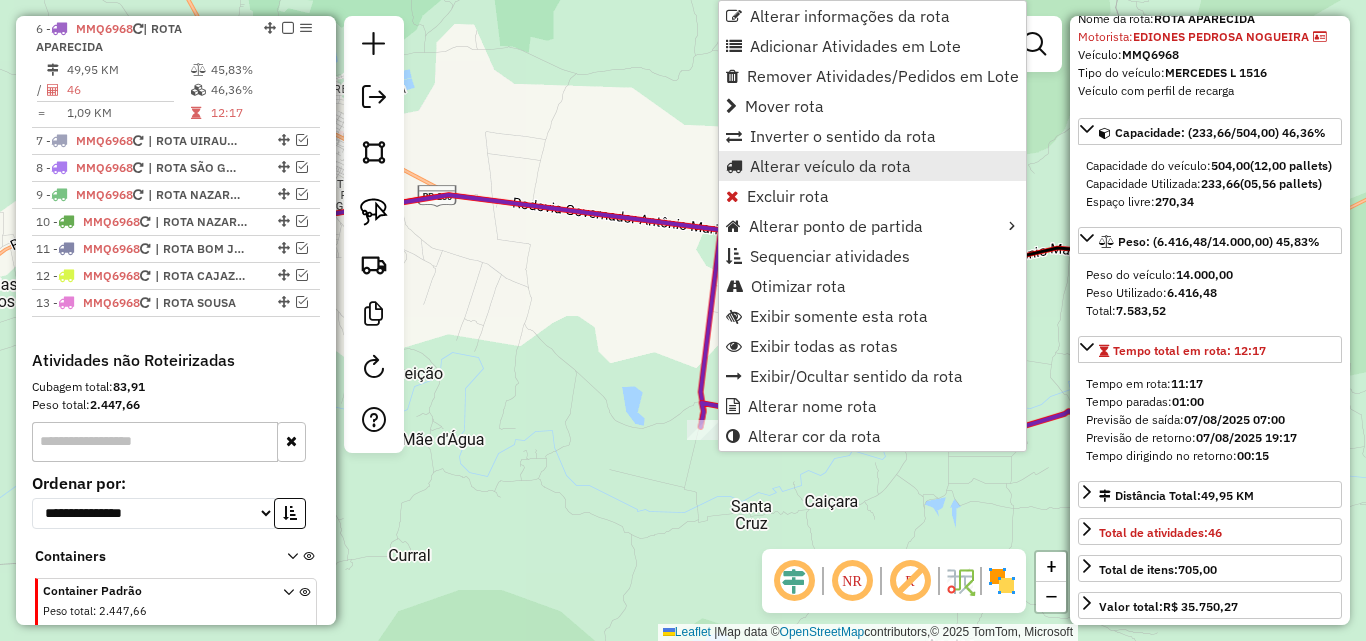 click on "Alterar veículo da rota" at bounding box center [830, 166] 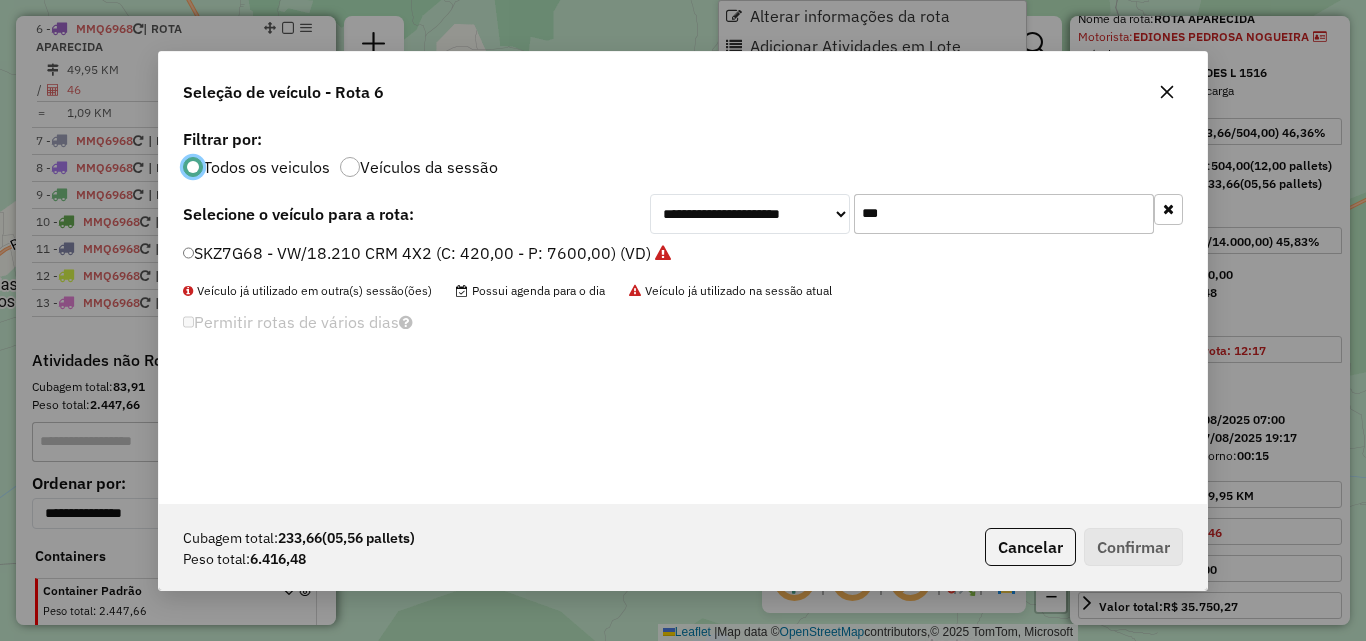 scroll, scrollTop: 11, scrollLeft: 6, axis: both 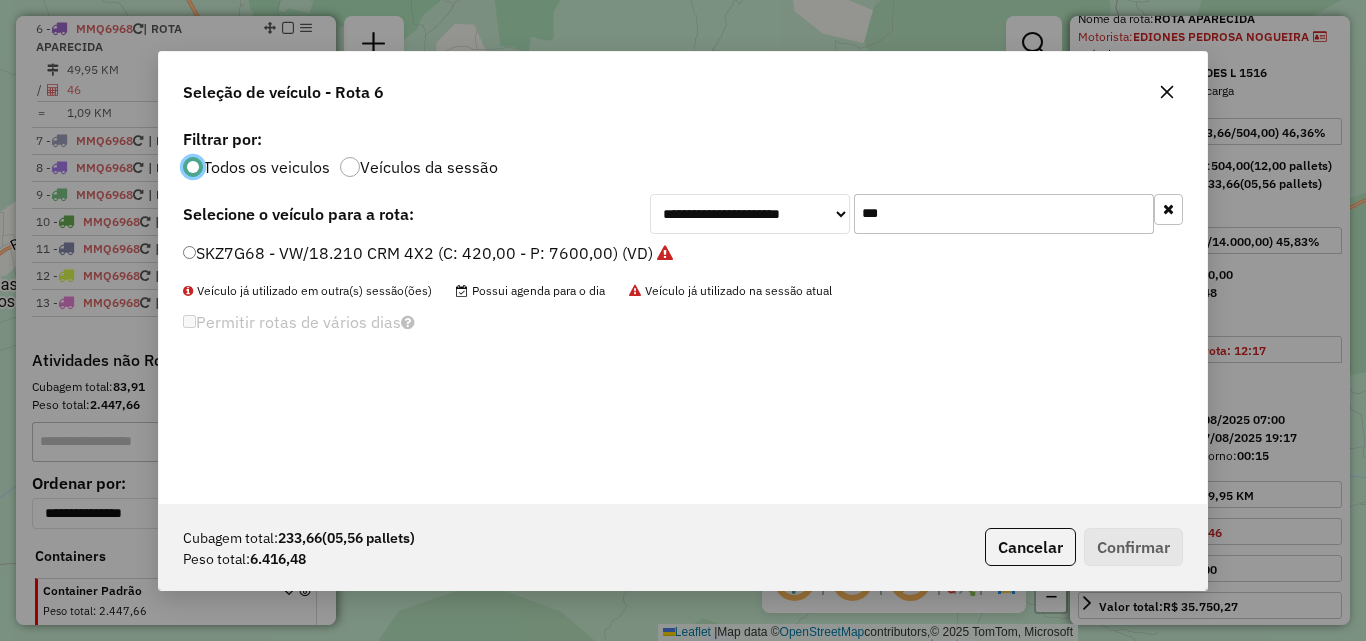 drag, startPoint x: 951, startPoint y: 245, endPoint x: 961, endPoint y: 232, distance: 16.40122 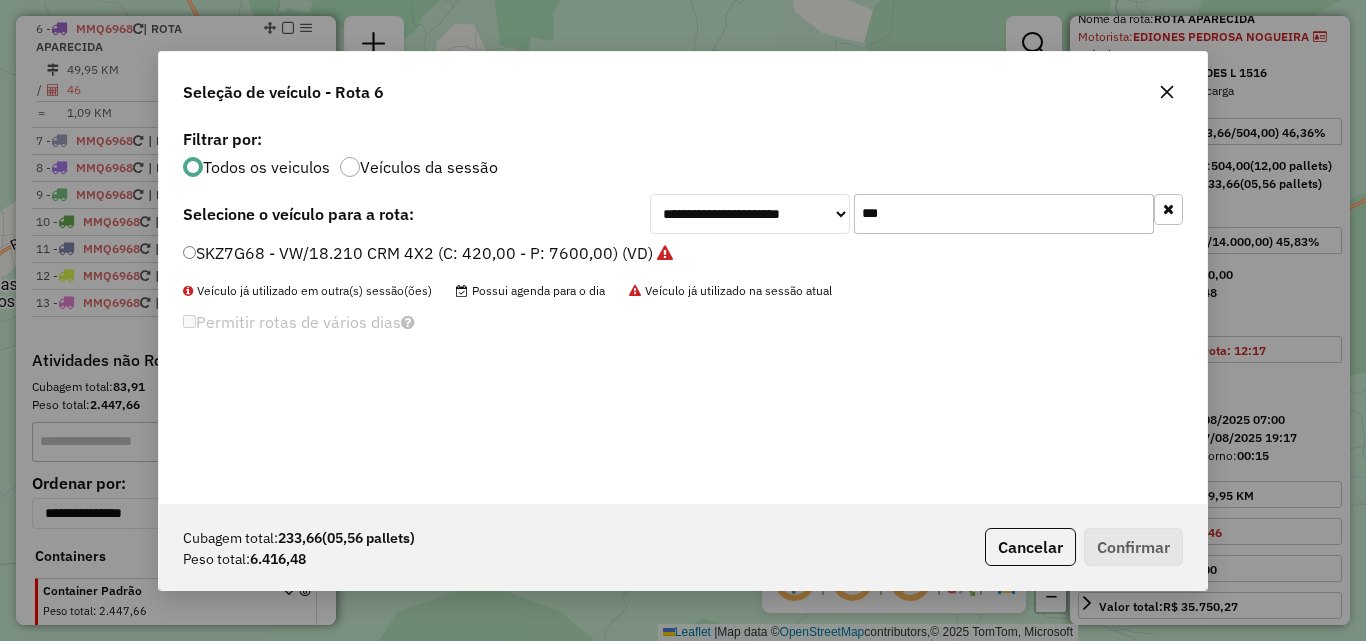click on "***" 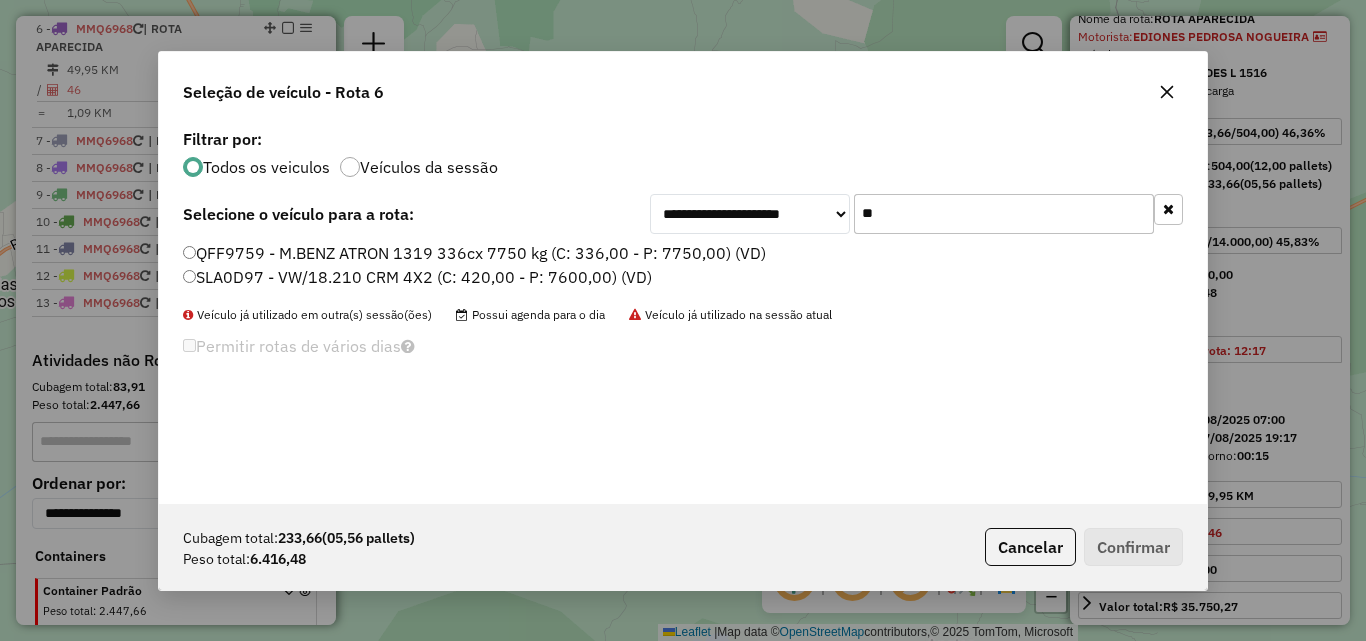 type on "**" 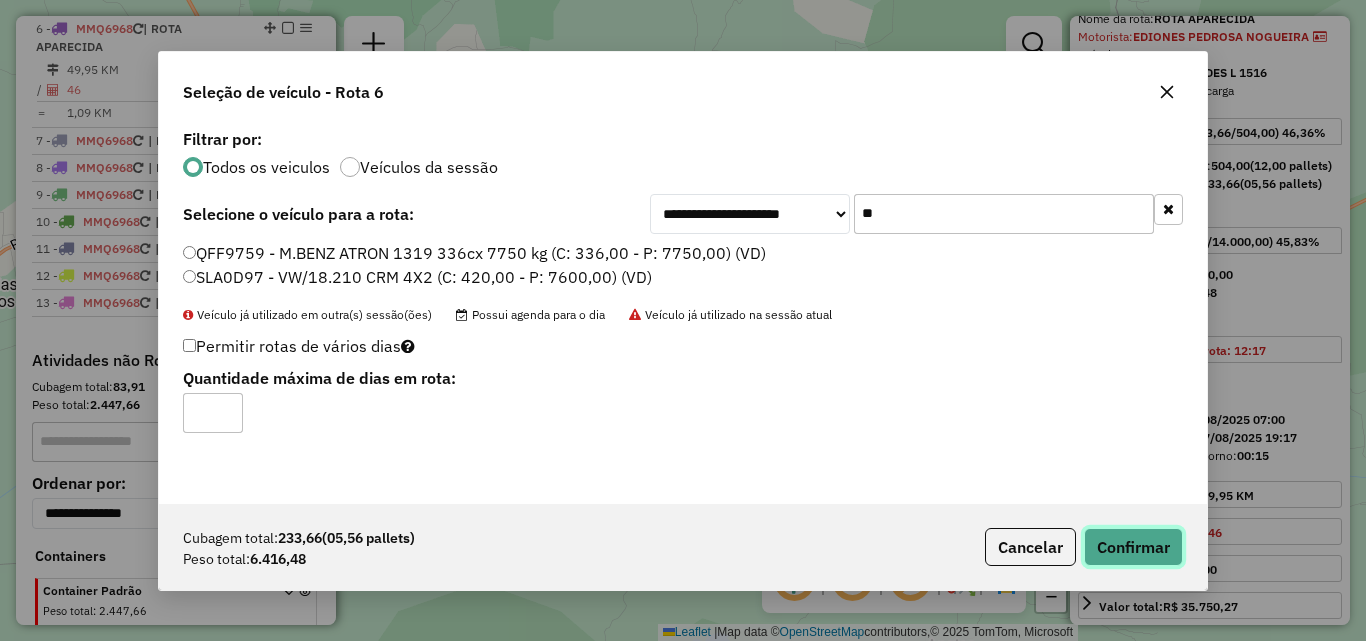 drag, startPoint x: 1117, startPoint y: 554, endPoint x: 1316, endPoint y: 544, distance: 199.2511 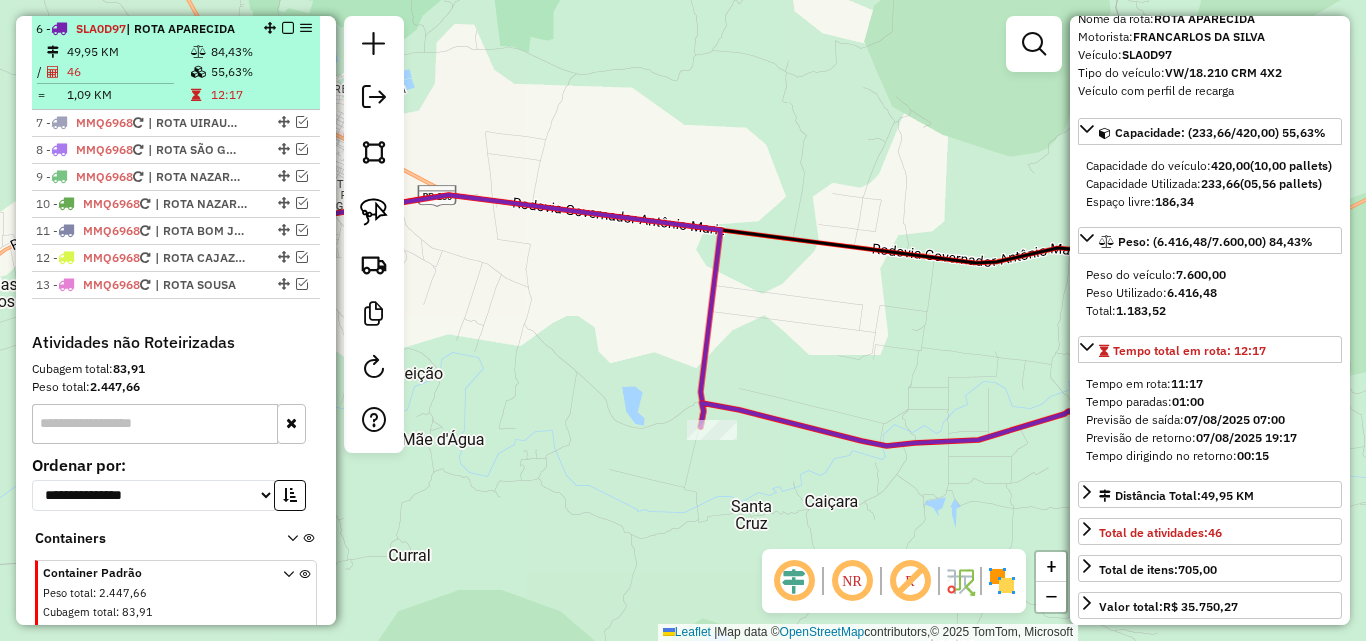 scroll, scrollTop: 785, scrollLeft: 0, axis: vertical 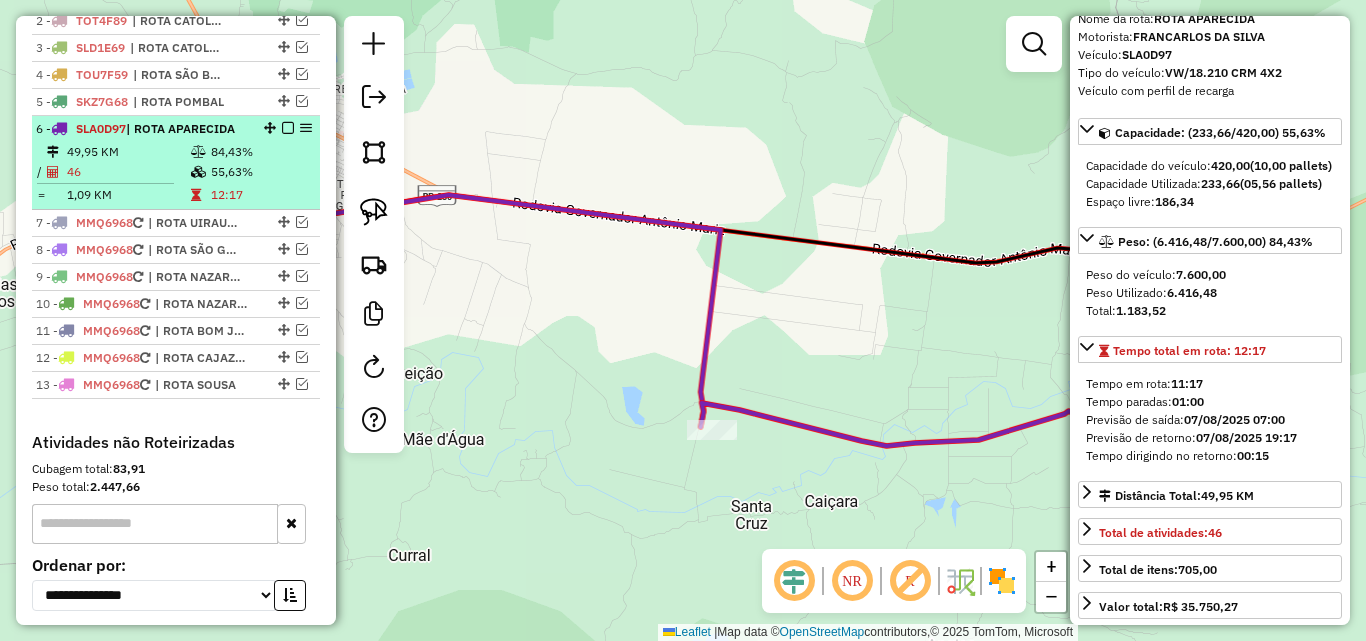 click at bounding box center [288, 128] 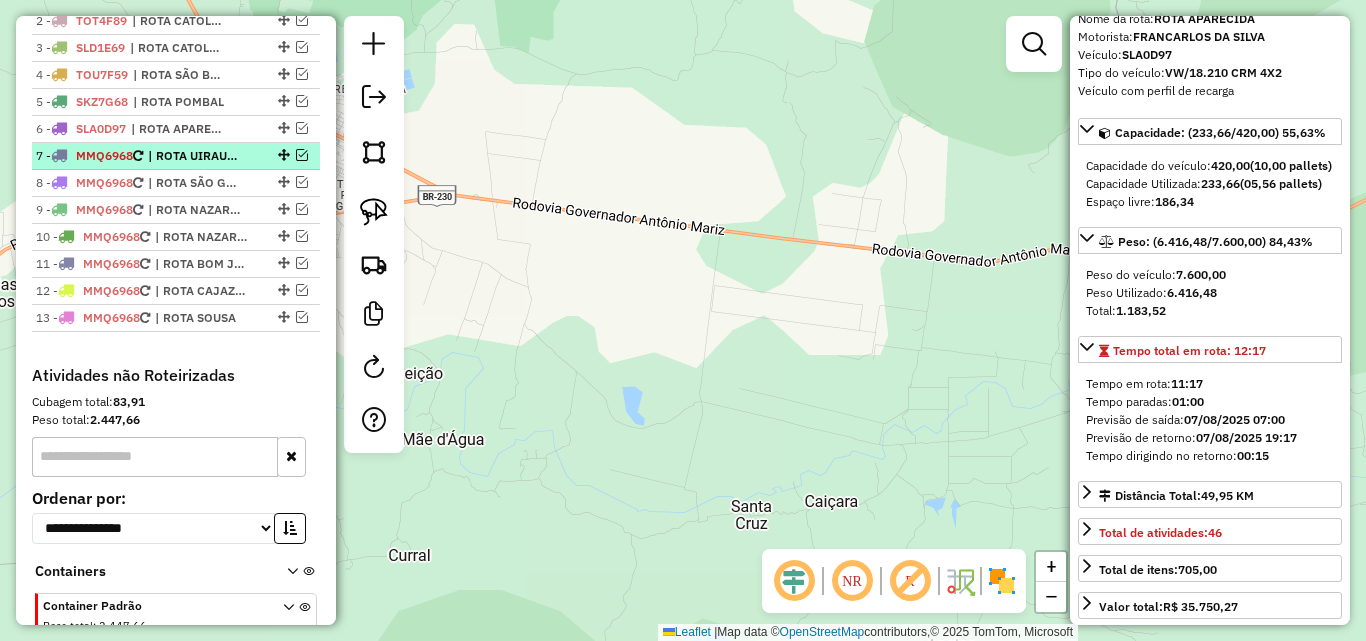click at bounding box center [302, 155] 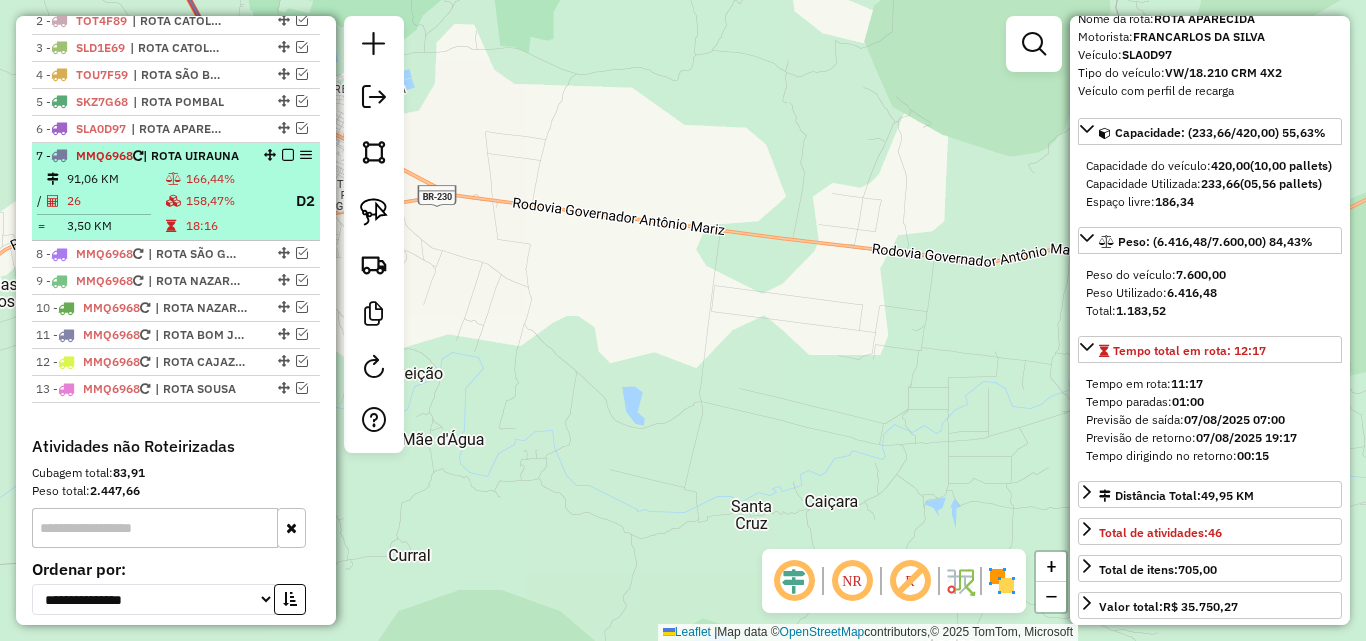 click on "7 -       MMQ6968   | ROTA UIRAUNA" at bounding box center (142, 156) 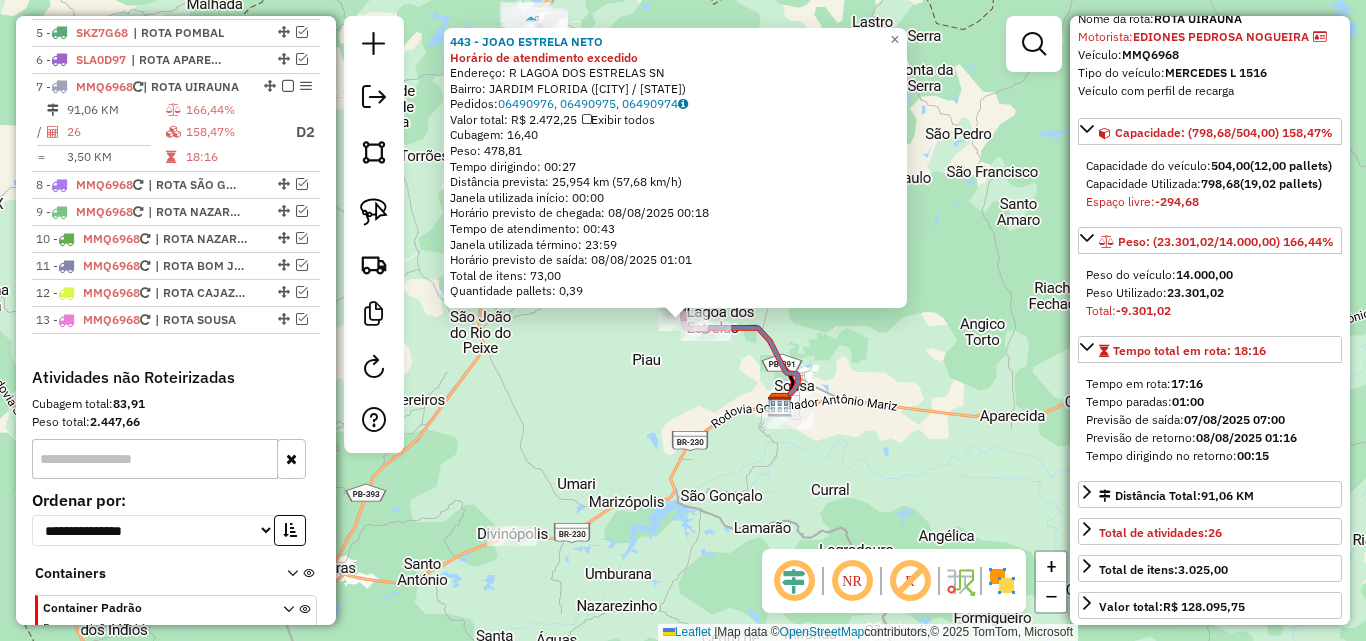scroll, scrollTop: 912, scrollLeft: 0, axis: vertical 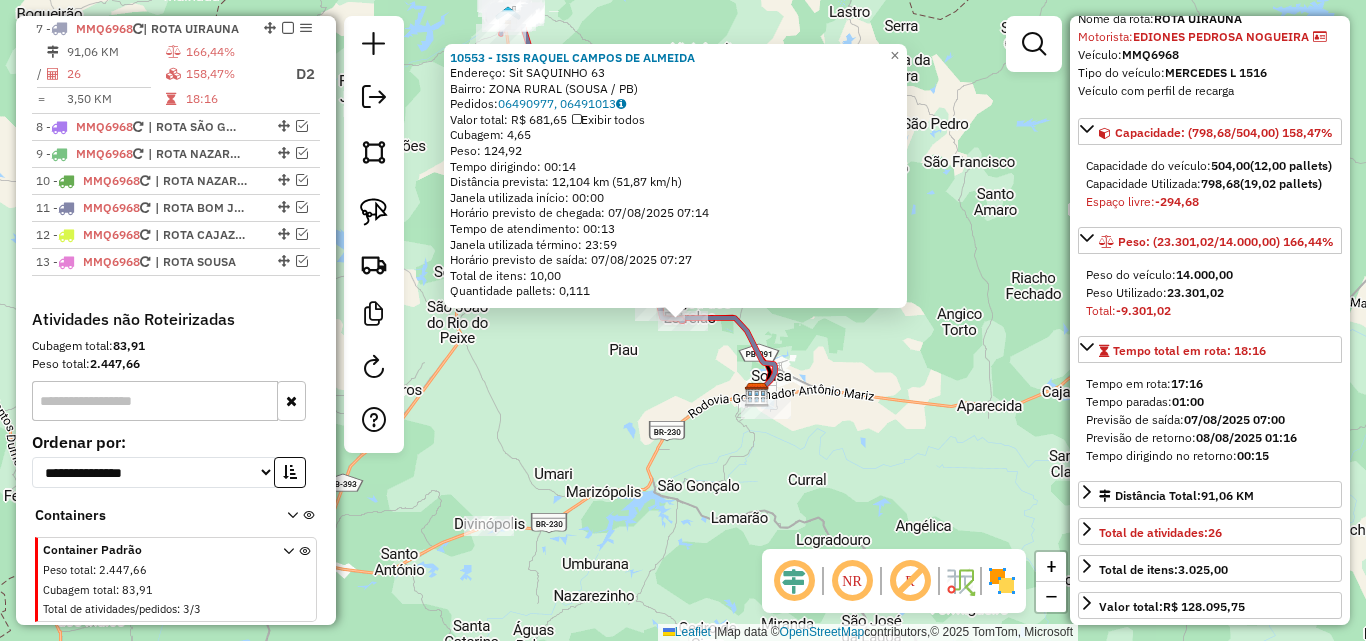 click on "10553 - ISIS RAQUEL CAMPOS DE ALMEIDA  Endereço: Sit SAQUINHO                       63   Bairro: ZONA RURAL (SOUSA / PB)   Pedidos:  06490977, 06491013   Valor total: R$ 681,65   Exibir todos   Cubagem: 4,65  Peso: 124,92  Tempo dirigindo: 00:14   Distância prevista: 12,104 km (51,87 km/h)   Janela utilizada início: 00:00   Horário previsto de chegada: 07/08/2025 07:14   Tempo de atendimento: 00:13   Janela utilizada término: 23:59   Horário previsto de saída: 07/08/2025 07:27   Total de itens: 10,00   Quantidade pallets: 0,111  × Janela de atendimento Grade de atendimento Capacidade Transportadoras Veículos Cliente Pedidos  Rotas Selecione os dias de semana para filtrar as janelas de atendimento  Seg   Ter   Qua   Qui   Sex   Sáb   Dom  Informe o período da janela de atendimento: De: Até:  Filtrar exatamente a janela do cliente  Considerar janela de atendimento padrão  Selecione os dias de semana para filtrar as grades de atendimento  Seg   Ter   Qua   Qui   Sex   Sáb   Dom   Peso mínimo:  De:" 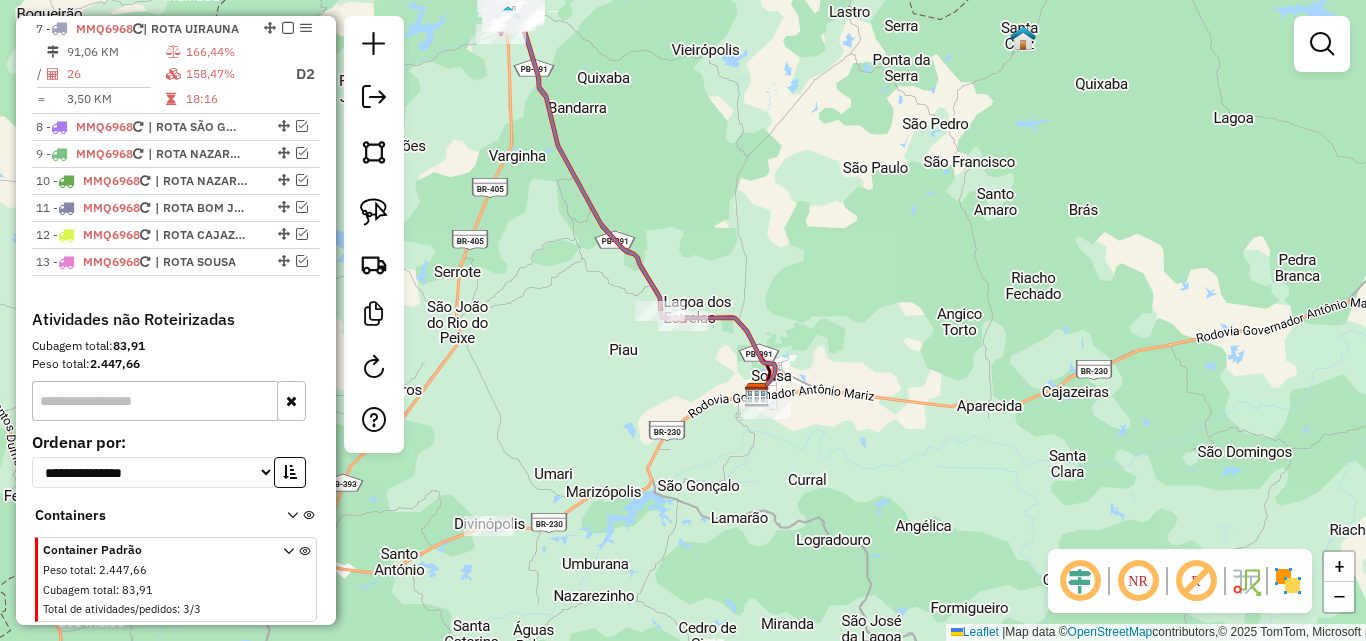 drag, startPoint x: 583, startPoint y: 328, endPoint x: 589, endPoint y: 360, distance: 32.55764 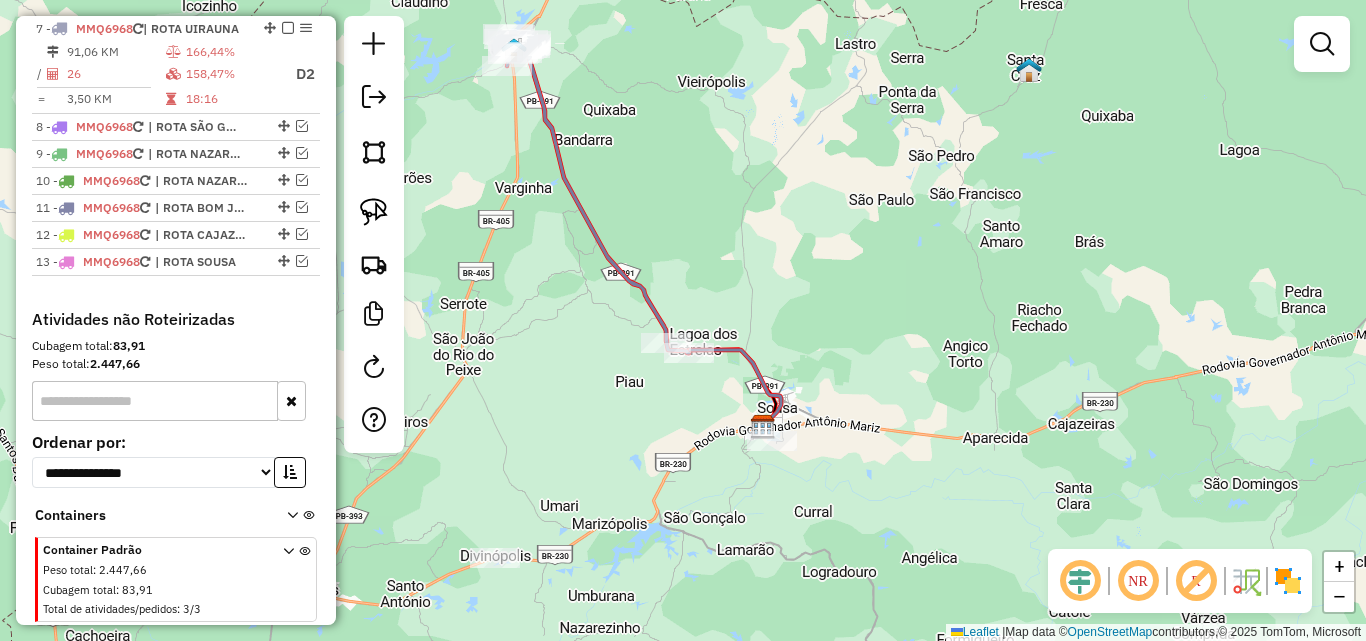 click 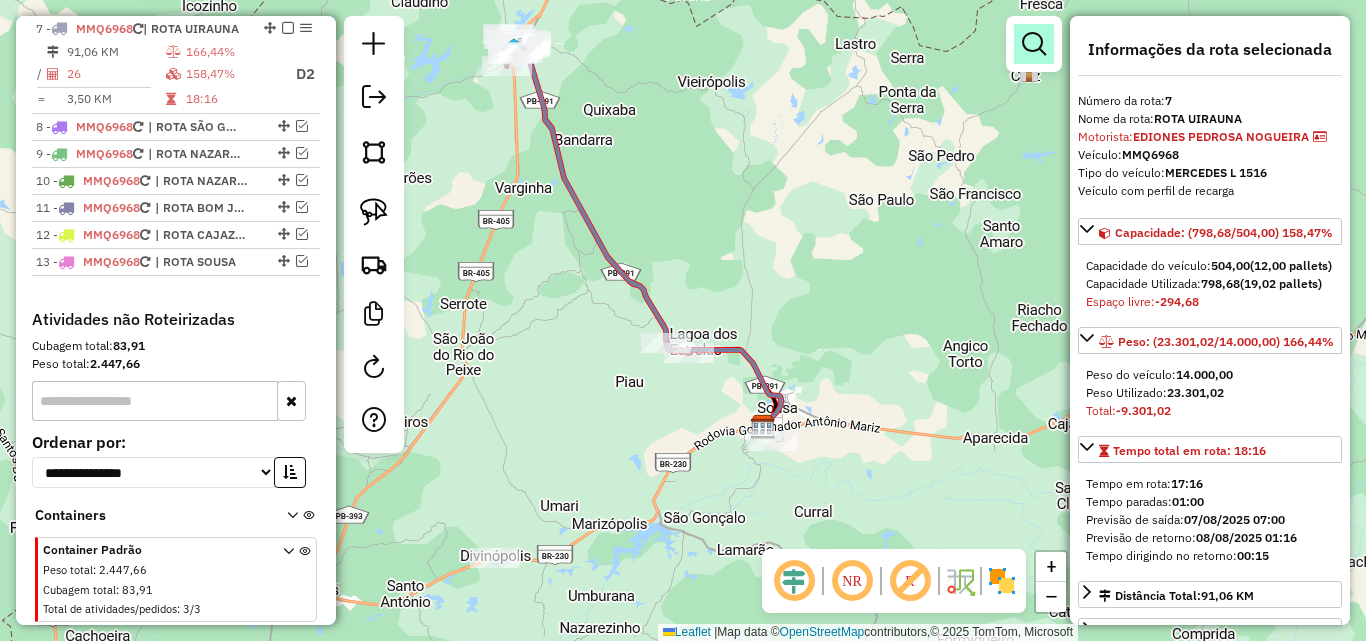 click at bounding box center [1034, 44] 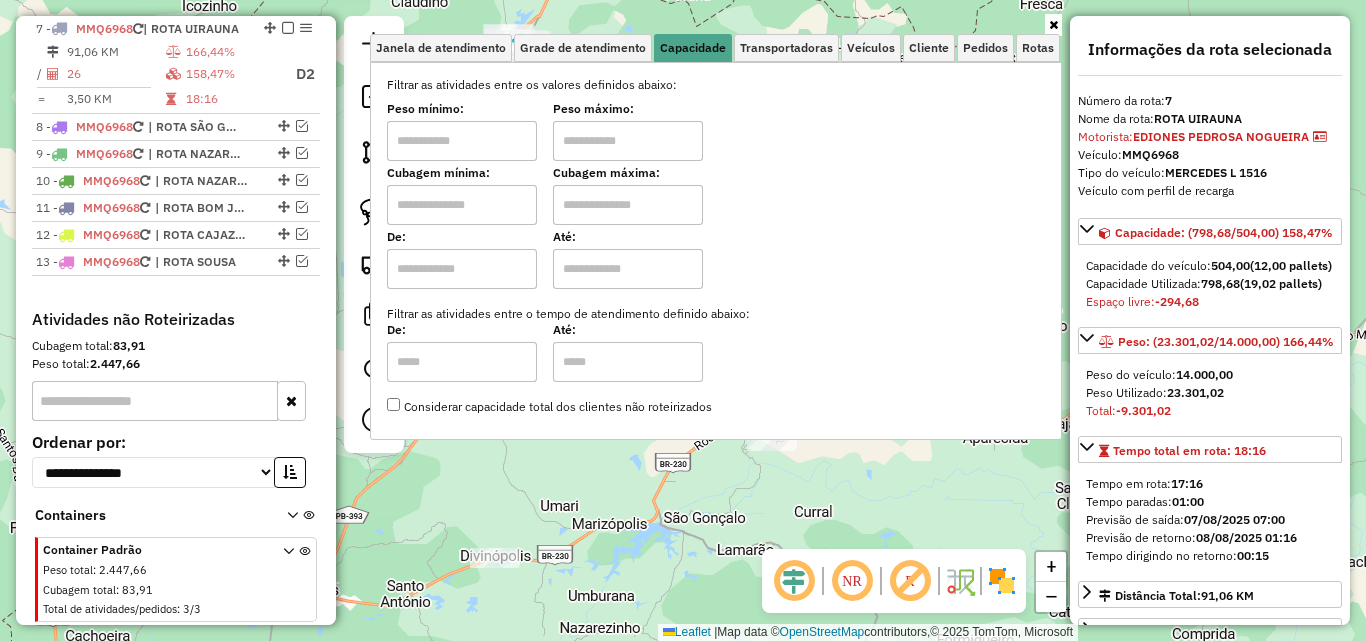 click at bounding box center [462, 141] 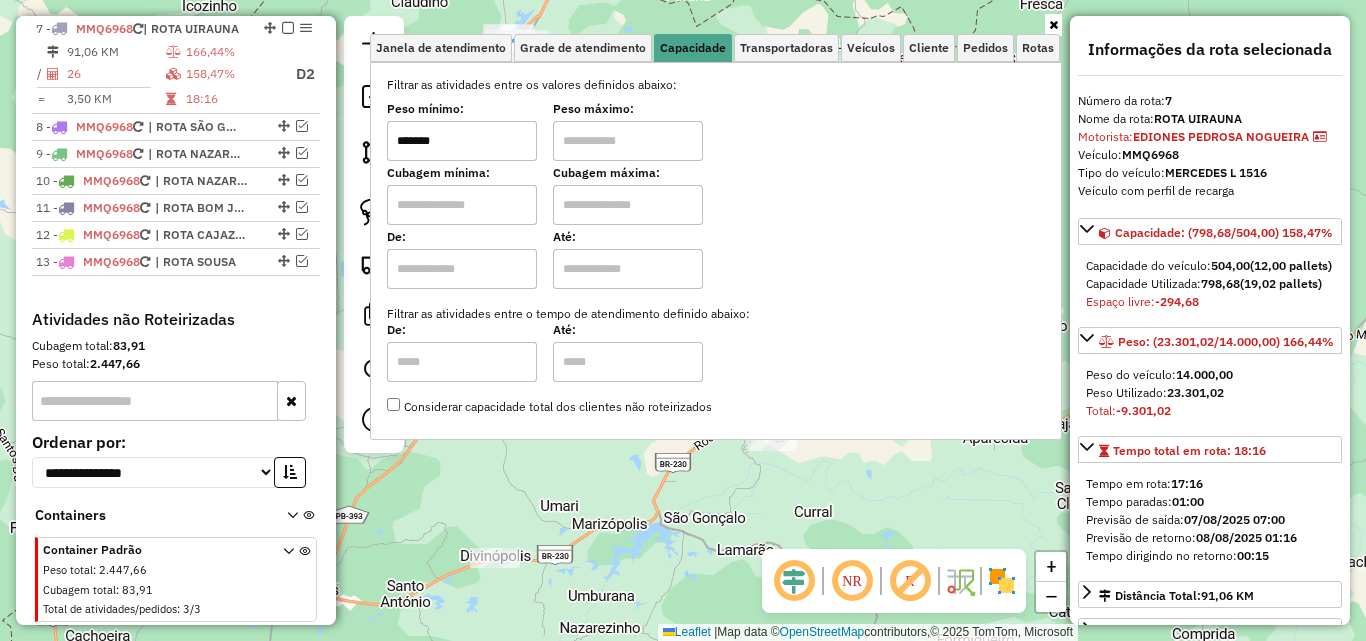 click at bounding box center (628, 141) 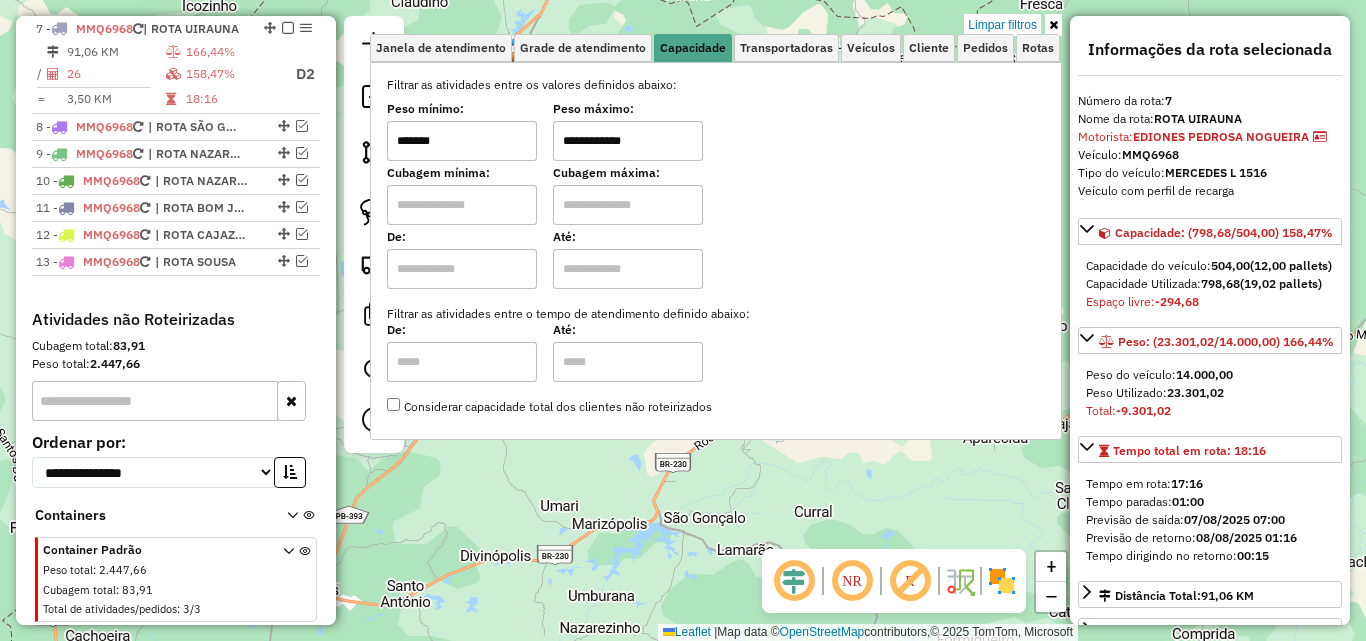 click at bounding box center (1053, 25) 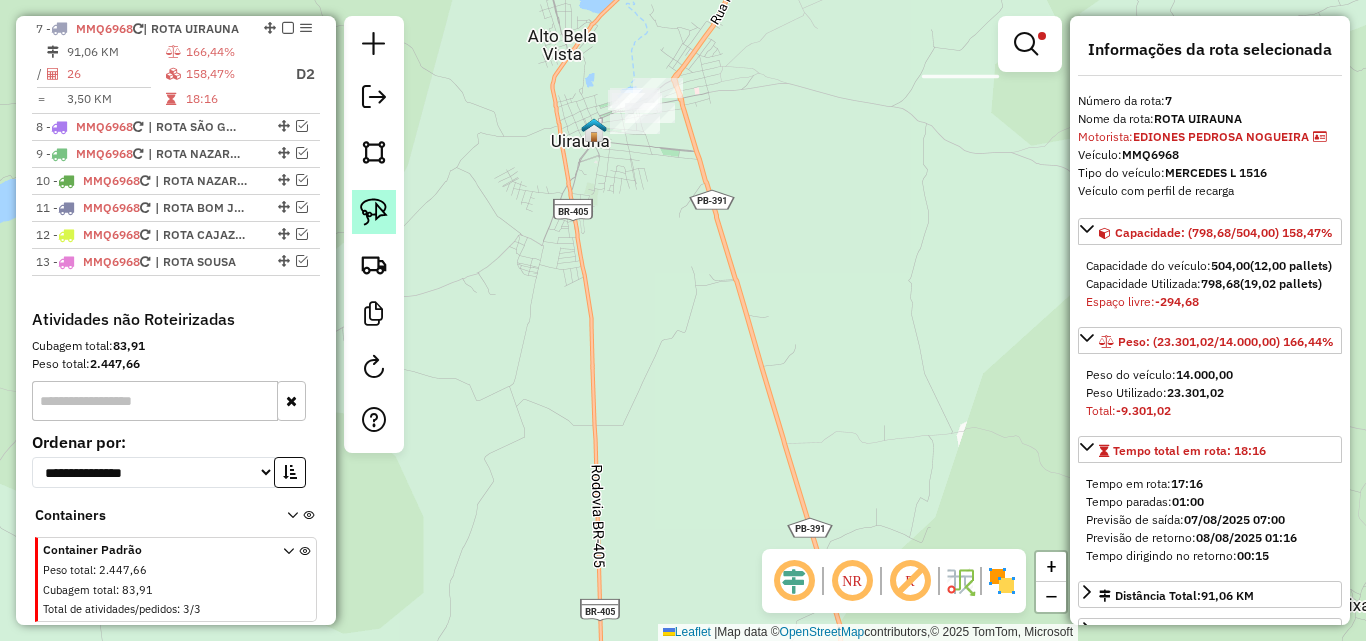 drag, startPoint x: 379, startPoint y: 215, endPoint x: 613, endPoint y: 75, distance: 272.68295 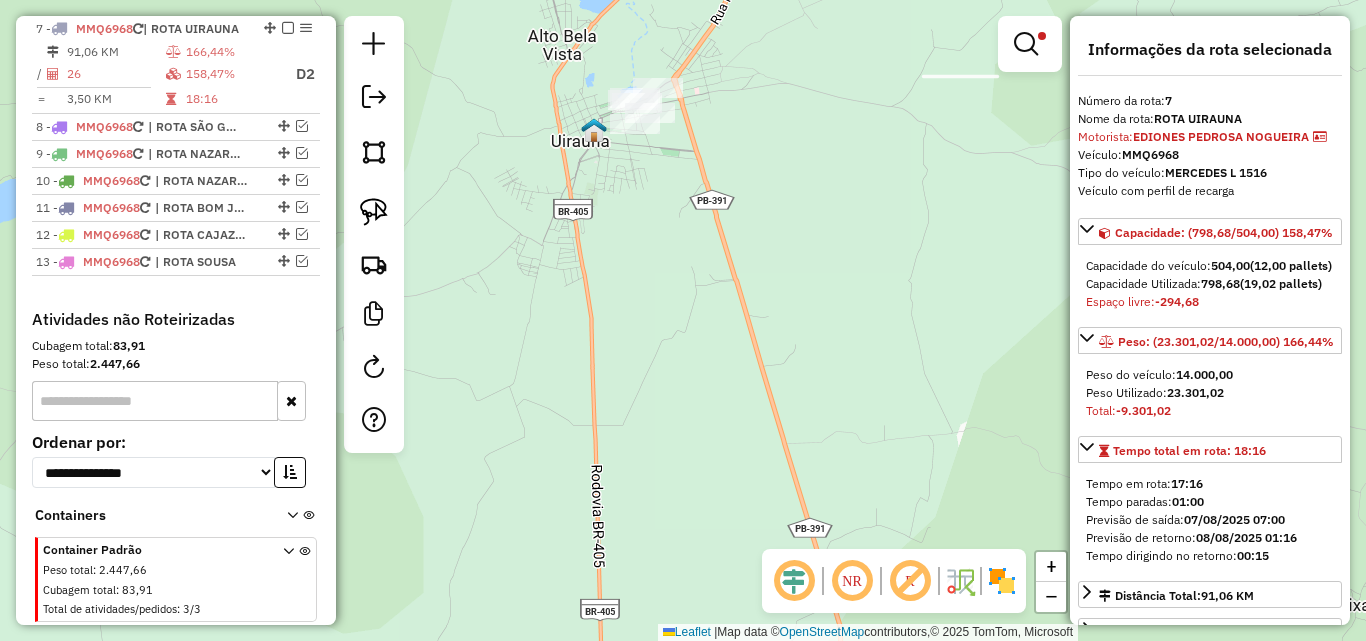click 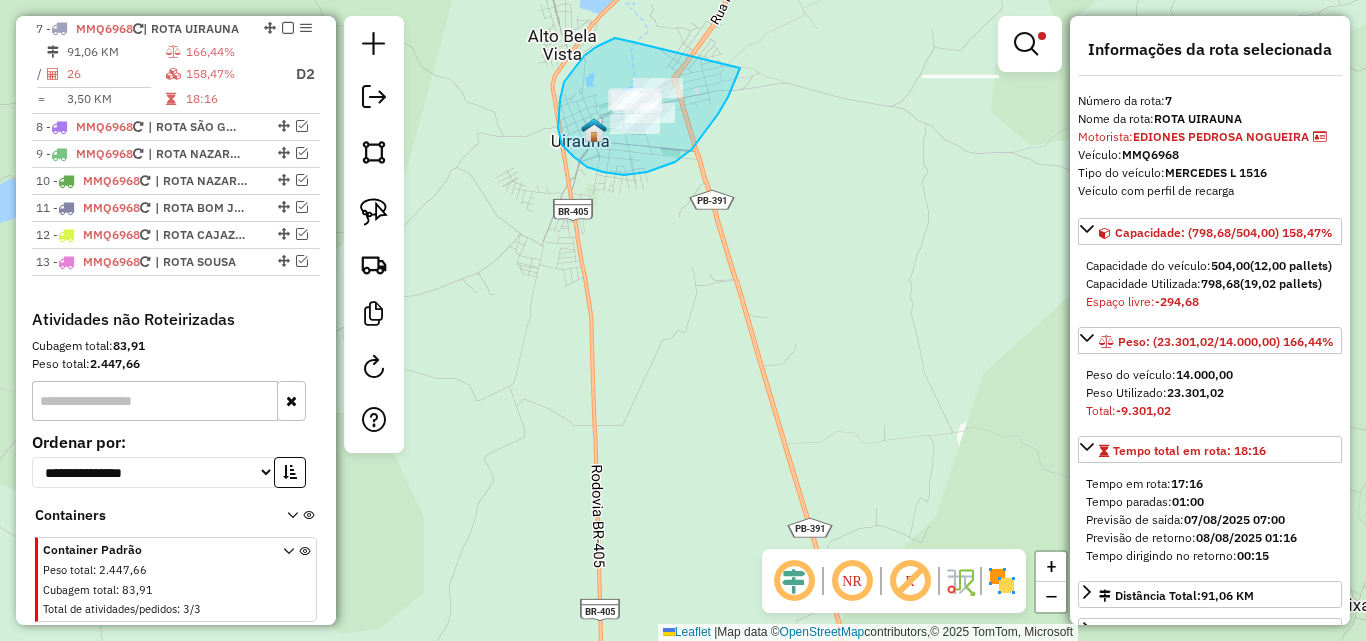 drag, startPoint x: 564, startPoint y: 82, endPoint x: 743, endPoint y: 51, distance: 181.66452 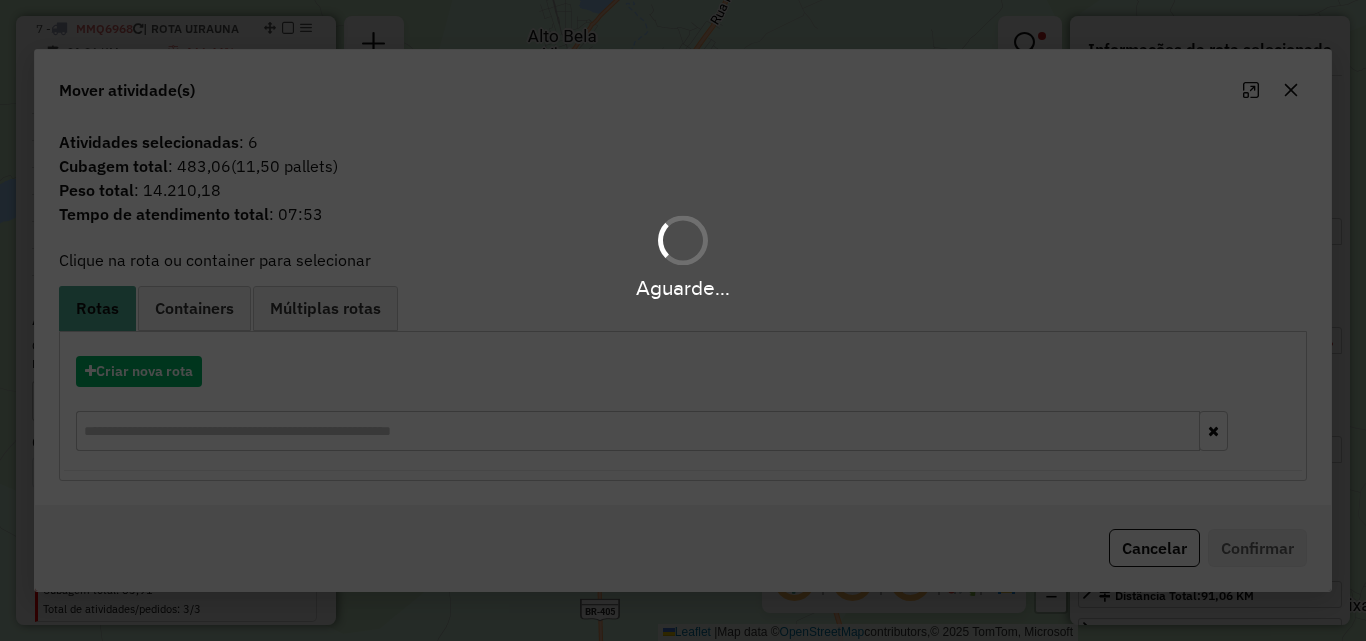 click on "Aguarde...  Pop-up bloqueado!  Seu navegador bloqueou automáticamente a abertura de uma nova janela.   Acesse as configurações e adicione o endereço do sistema a lista de permissão.   Fechar  Informações da Sessão 976137 - 07/08/2025     Criação: 06/08/2025 18:28   Depósito:  Pau Brasil Sousa  Total de rotas:  13  Distância Total:  1.618,20 km  Tempo total:  206:47  Valor total:  R$ 1.016.007,11  - Total roteirizado:  R$ 997.252,52  - Total não roteirizado:  R$ 18.754,59  Total de Atividades Roteirizadas:  531  Total de Pedidos Roteirizados:  841  Peso total roteirizado:  188.978,35  Cubagem total roteirizado:  6.685,65  Total de Atividades não Roteirizadas:  3  Total de Pedidos não Roteirizados:  3 Total de caixas por viagem:  6.685,65 /   13 =  514,28 Média de Atividades por viagem:  531 /   13 =  40,85 Ocupação média da frota:  117,21%   Rotas vários dias:  5  Clientes Priorizados NR:  0 Rotas  Recargas: 13   Ver rotas   Ver veículos  Finalizar todas as rotas   1 -       SLB3G36  / =" at bounding box center (683, 320) 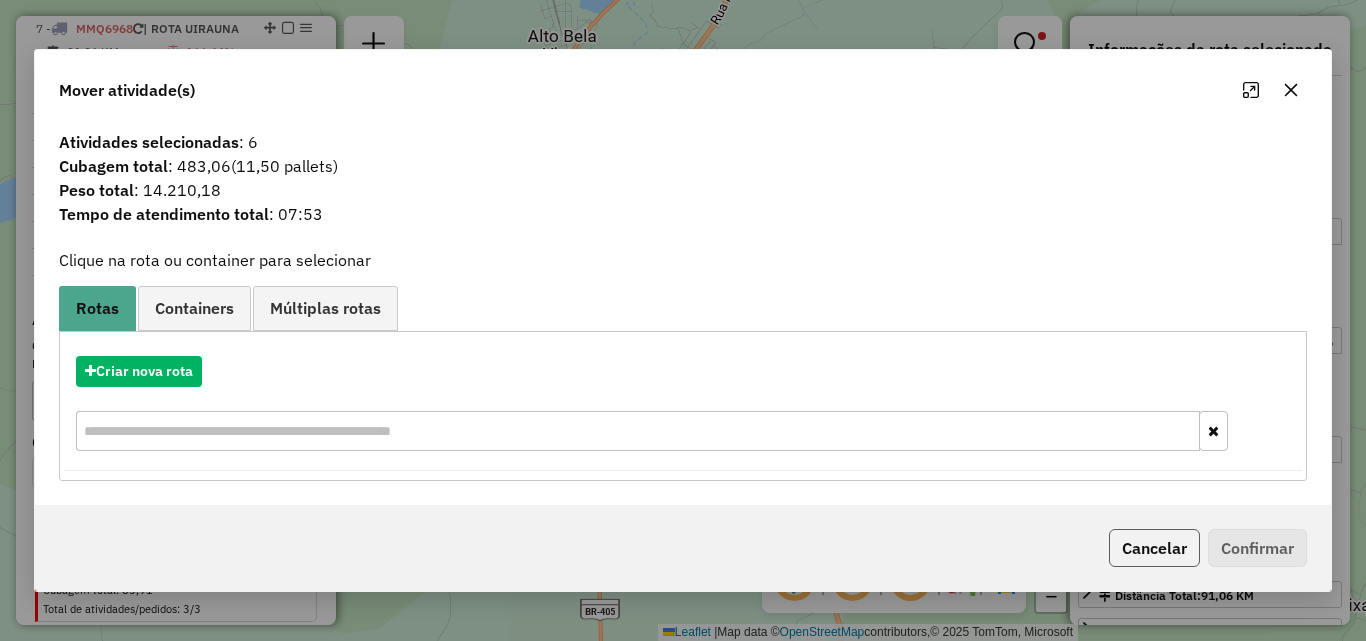 click on "Cancelar" 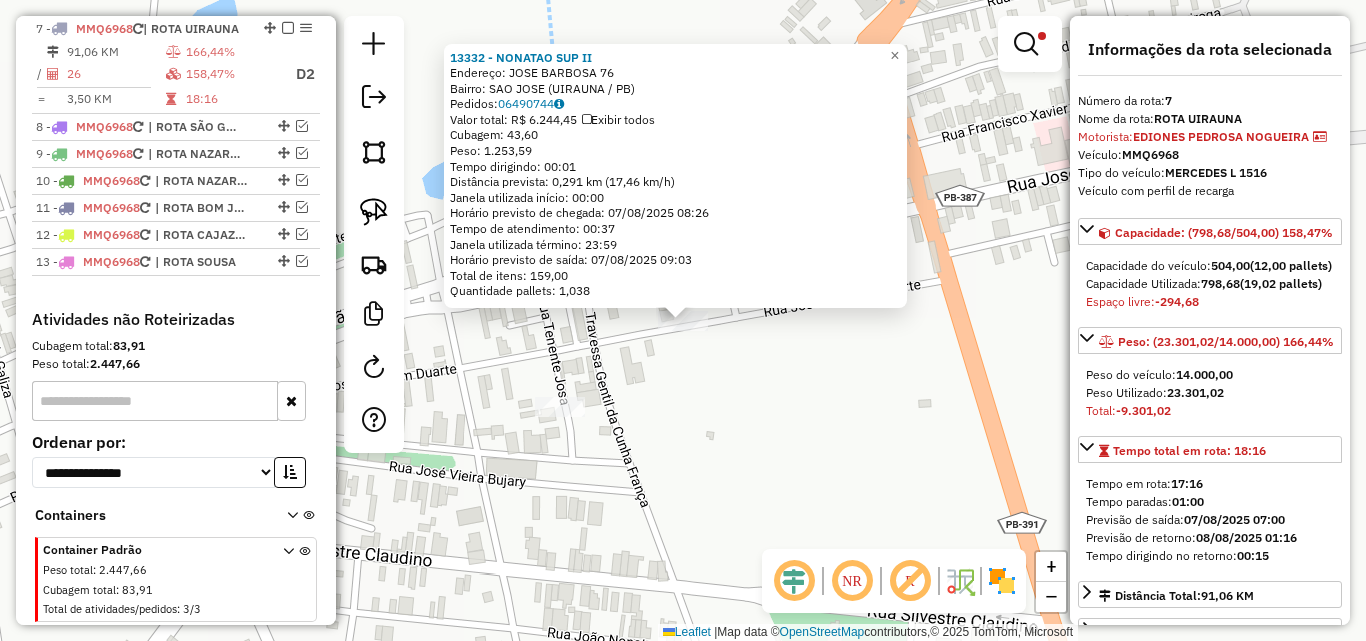 click on "13332 - NONATAO SUP II  Endereço:  JOSE BARBOSA 76   Bairro: SAO JOSE (UIRAUNA / PB)   Pedidos:  06490744   Valor total: R$ 6.244,45   Exibir todos   Cubagem: 43,60  Peso: 1.253,59  Tempo dirigindo: 00:01   Distância prevista: 0,291 km (17,46 km/h)   Janela utilizada início: 00:00   Horário previsto de chegada: 07/08/2025 08:26   Tempo de atendimento: 00:37   Janela utilizada término: 23:59   Horário previsto de saída: 07/08/2025 09:03   Total de itens: 159,00   Quantidade pallets: 1,038  × Limpar filtros Janela de atendimento Grade de atendimento Capacidade Transportadoras Veículos Cliente Pedidos  Rotas Selecione os dias de semana para filtrar as janelas de atendimento  Seg   Ter   Qua   Qui   Sex   Sáb   Dom  Informe o período da janela de atendimento: De: Até:  Filtrar exatamente a janela do cliente  Considerar janela de atendimento padrão  Selecione os dias de semana para filtrar as grades de atendimento  Seg   Ter   Qua   Qui   Sex   Sáb   Dom   Peso mínimo:  *******  Peso máximo:   De:" 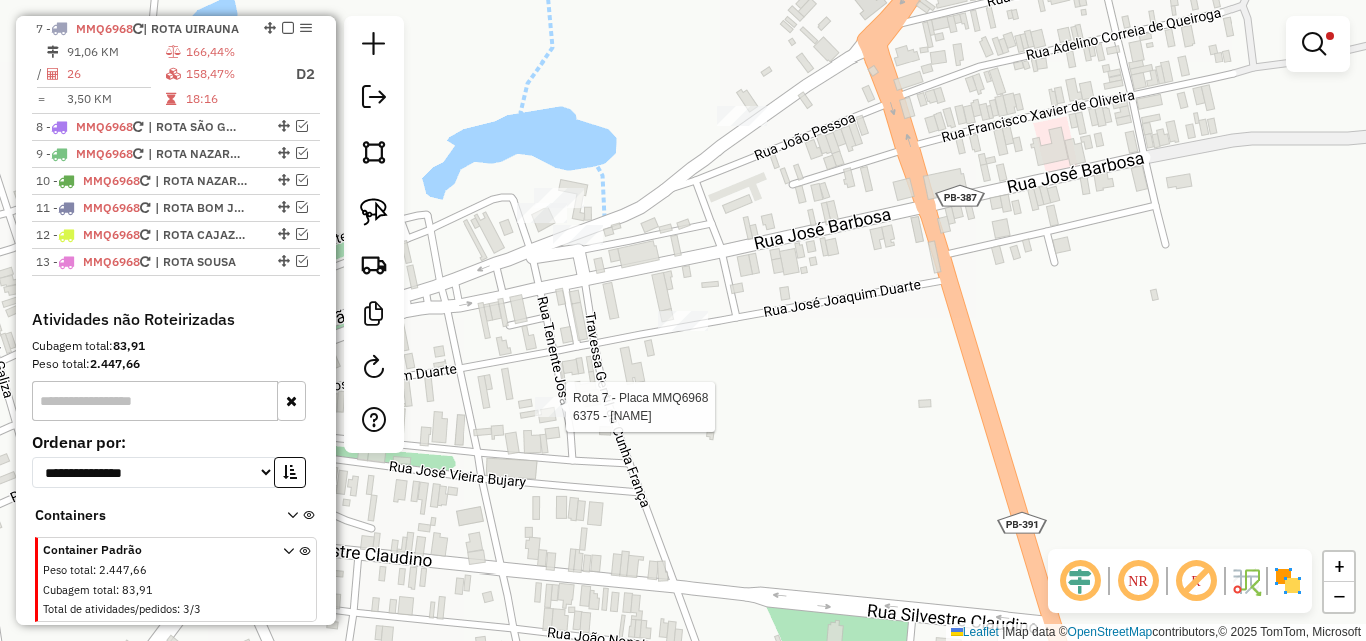select on "*********" 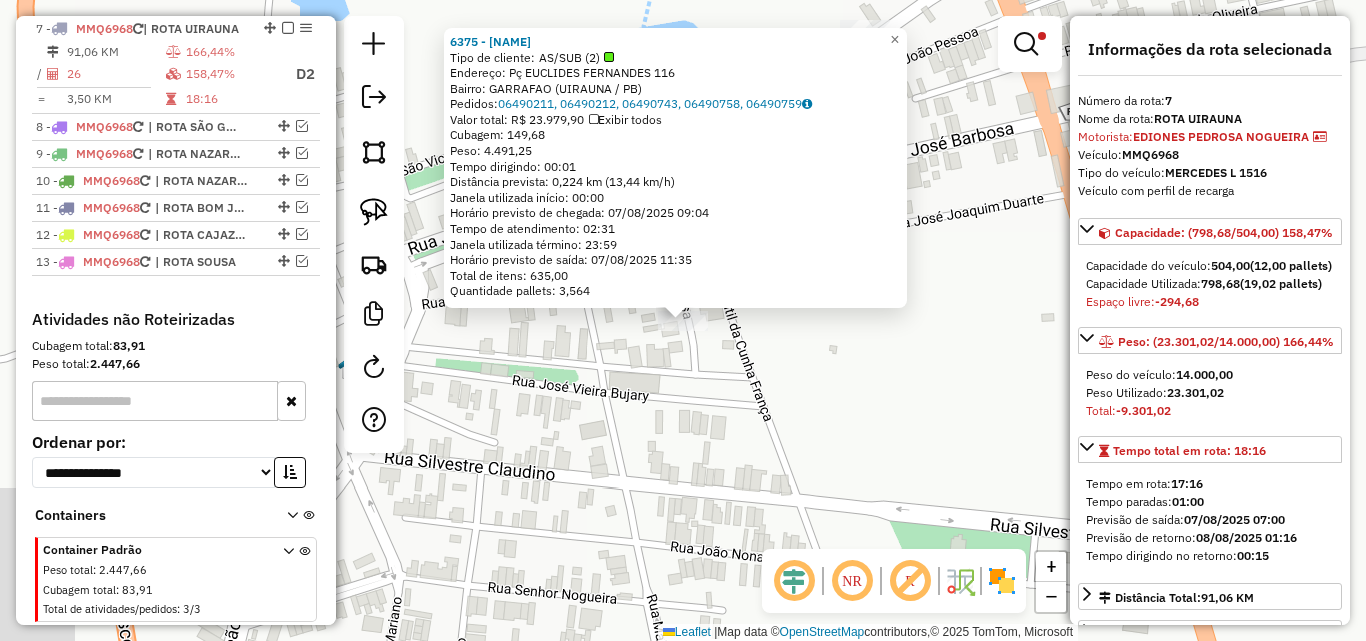 click on "6375 - ANA LUCIANA SILVA RODRIGUES ME  Tipo de cliente:   AS/SUB (2)   Endereço: Pç  EUCLIDES FERNANDES             116   Bairro: GARRAFAO (UIRAUNA / PB)   Pedidos:  06490211, 06490212, 06490743, 06490758, 06490759   Valor total: R$ 23.979,90   Exibir todos   Cubagem: 149,68  Peso: 4.491,25  Tempo dirigindo: 00:01   Distância prevista: 0,224 km (13,44 km/h)   Janela utilizada início: 00:00   Horário previsto de chegada: 07/08/2025 09:04   Tempo de atendimento: 02:31   Janela utilizada término: 23:59   Horário previsto de saída: 07/08/2025 11:35   Total de itens: 635,00   Quantidade pallets: 3,564  × Limpar filtros Janela de atendimento Grade de atendimento Capacidade Transportadoras Veículos Cliente Pedidos  Rotas Selecione os dias de semana para filtrar as janelas de atendimento  Seg   Ter   Qua   Qui   Sex   Sáb   Dom  Informe o período da janela de atendimento: De: Até:  Filtrar exatamente a janela do cliente  Considerar janela de atendimento padrão   Seg   Ter   Qua   Qui   Sex   Sáb   Dom" 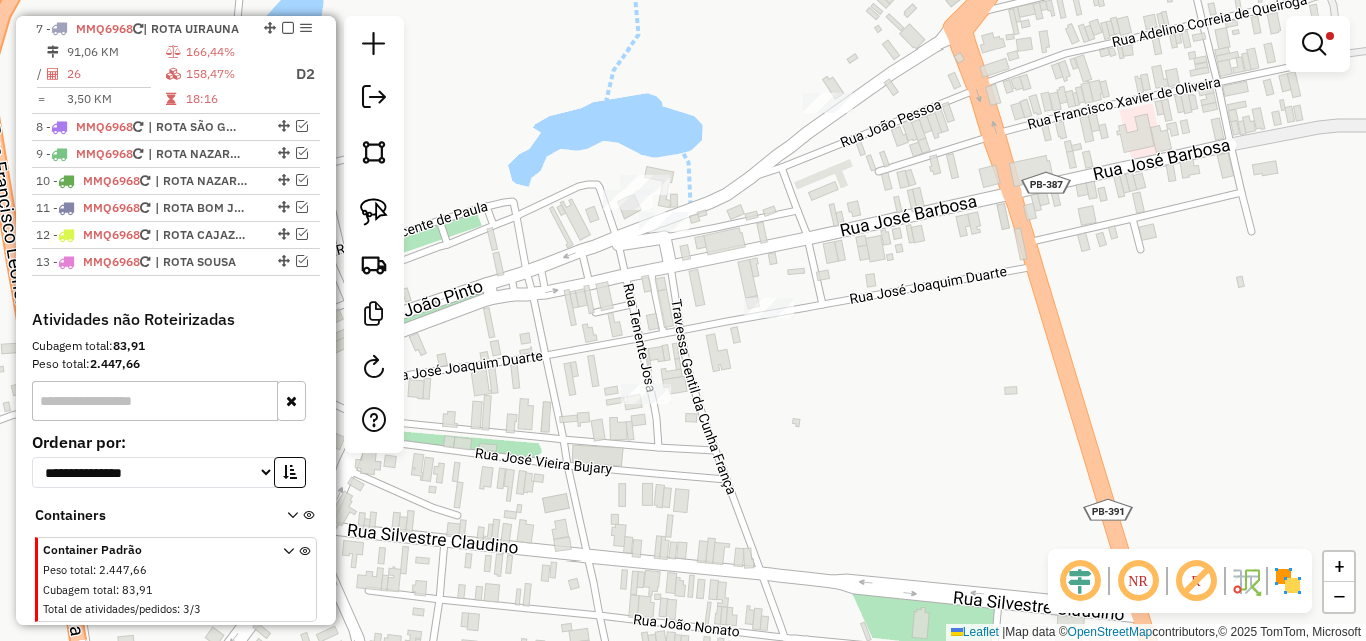 drag, startPoint x: 781, startPoint y: 406, endPoint x: 735, endPoint y: 391, distance: 48.38388 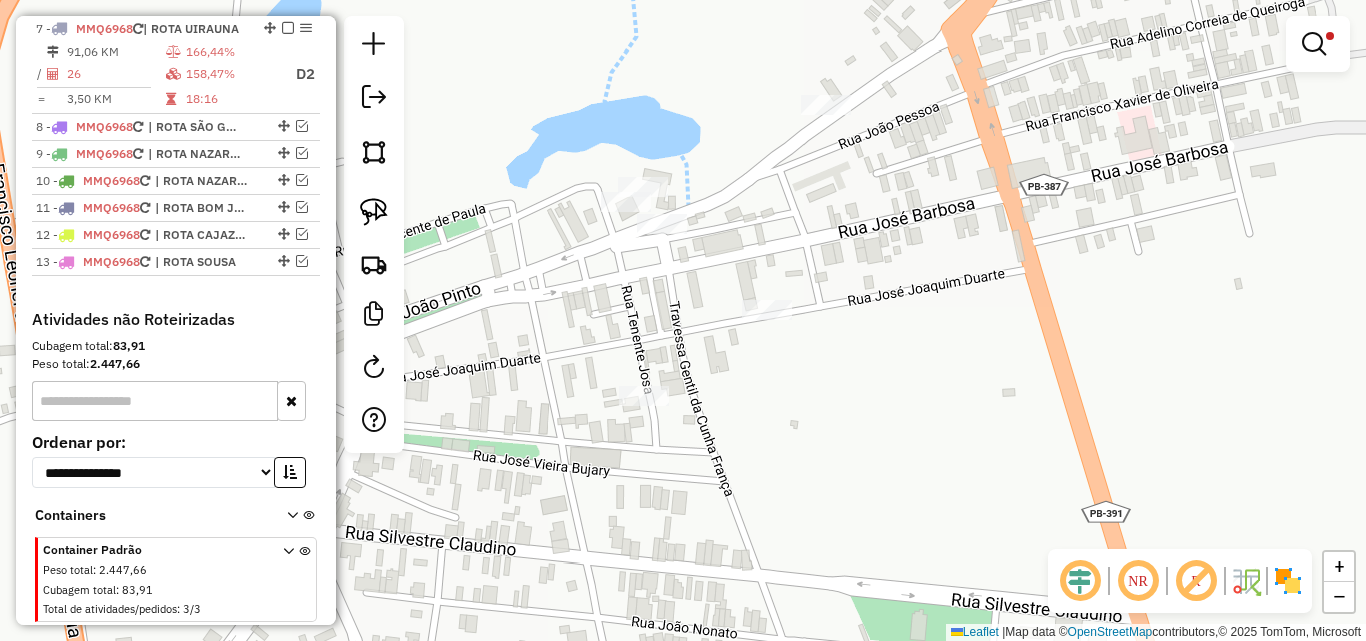 select on "*********" 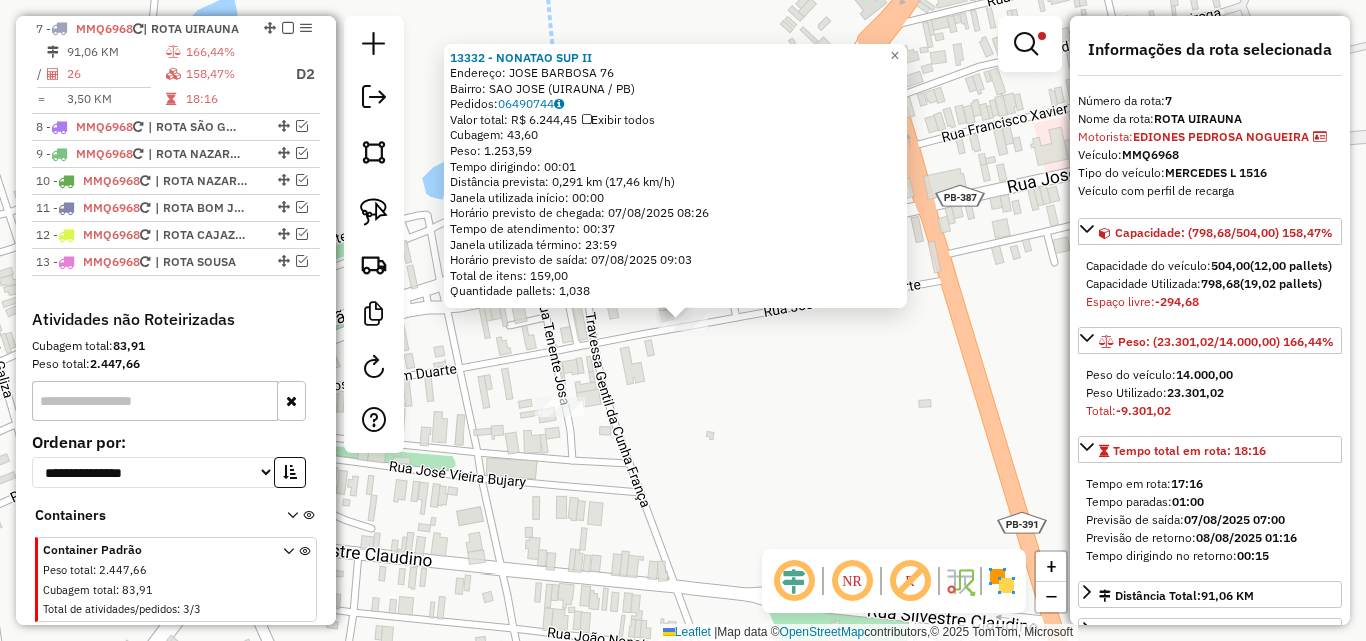 click on "Rota 7 - Placa MMQ6968  13332 - NONATAO SUP II 13332 - NONATAO SUP II  Endereço:  JOSE BARBOSA 76   Bairro: SAO JOSE (UIRAUNA / PB)   Pedidos:  06490744   Valor total: R$ 6.244,45   Exibir todos   Cubagem: 43,60  Peso: 1.253,59  Tempo dirigindo: 00:01   Distância prevista: 0,291 km (17,46 km/h)   Janela utilizada início: 00:00   Horário previsto de chegada: 07/08/2025 08:26   Tempo de atendimento: 00:37   Janela utilizada término: 23:59   Horário previsto de saída: 07/08/2025 09:03   Total de itens: 159,00   Quantidade pallets: 1,038  × Limpar filtros Janela de atendimento Grade de atendimento Capacidade Transportadoras Veículos Cliente Pedidos  Rotas Selecione os dias de semana para filtrar as janelas de atendimento  Seg   Ter   Qua   Qui   Sex   Sáb   Dom  Informe o período da janela de atendimento: De: Até:  Filtrar exatamente a janela do cliente  Considerar janela de atendimento padrão  Selecione os dias de semana para filtrar as grades de atendimento  Seg   Ter   Qua   Qui   Sex   Sáb  De:" 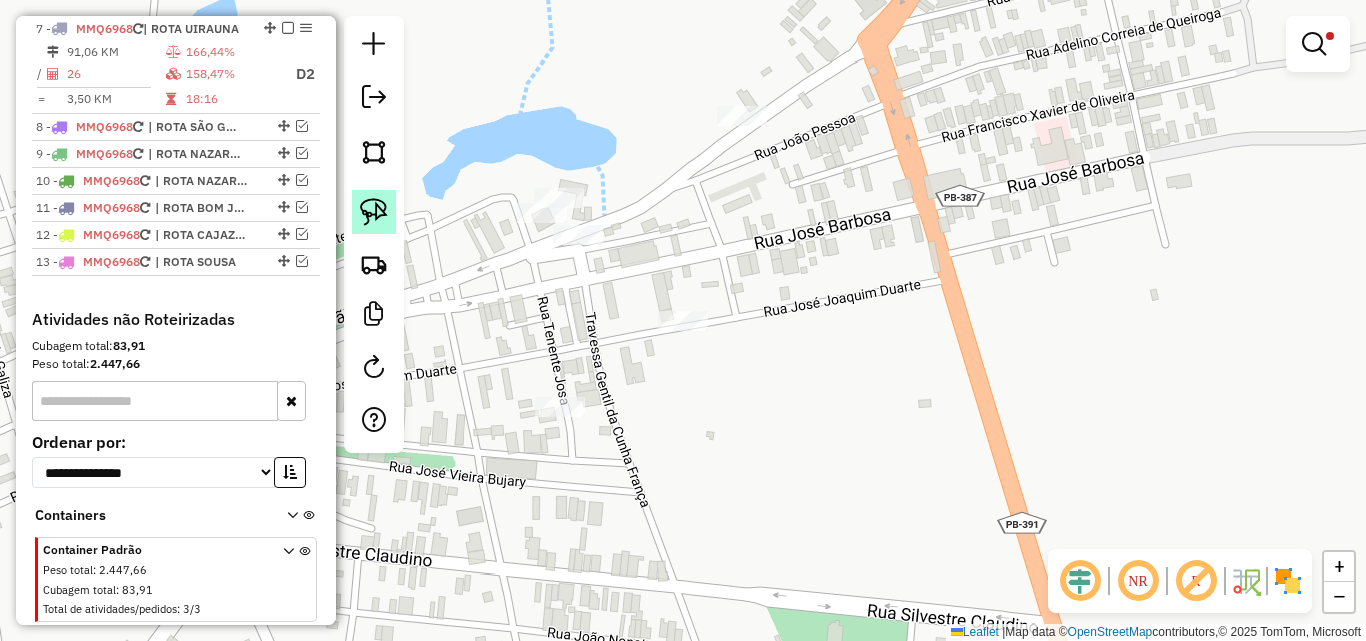 drag, startPoint x: 383, startPoint y: 213, endPoint x: 454, endPoint y: 204, distance: 71.568146 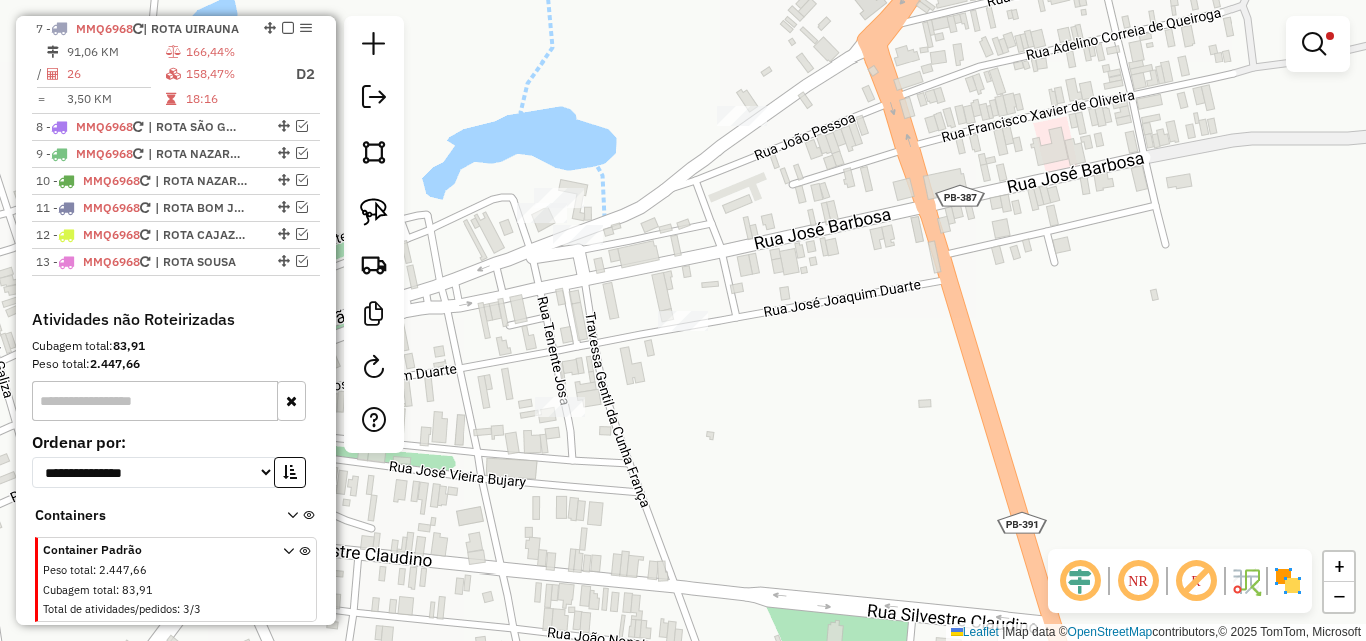 click 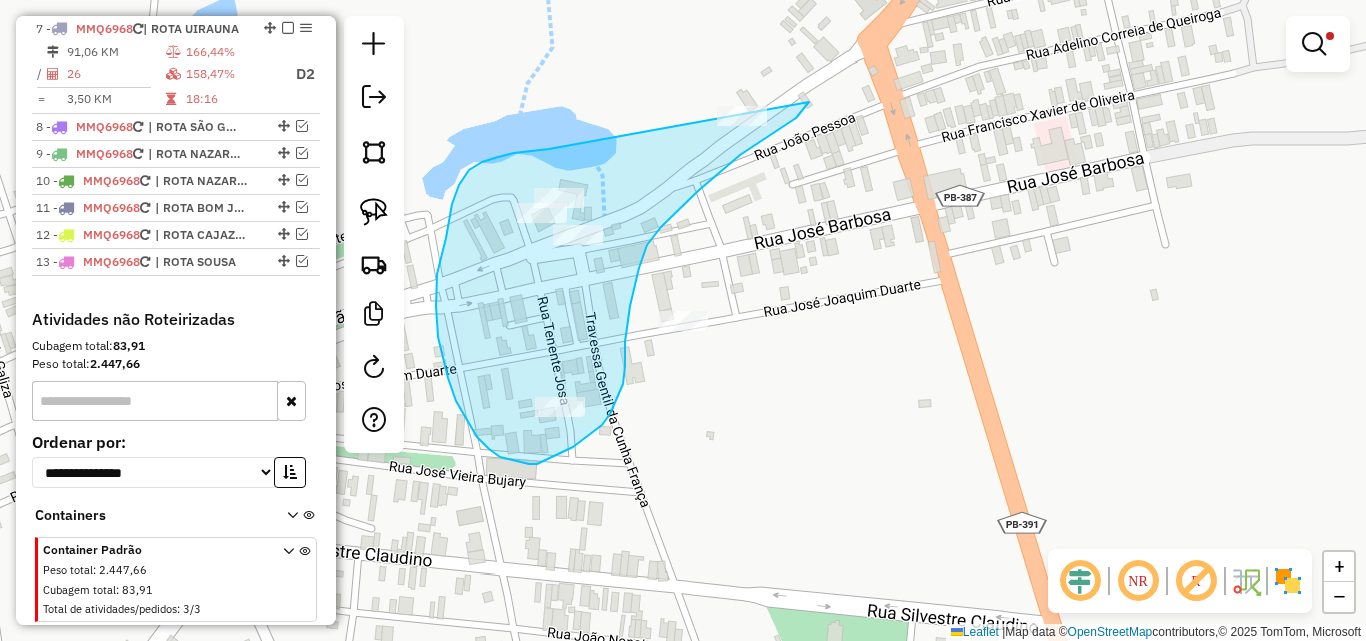 drag, startPoint x: 549, startPoint y: 149, endPoint x: 811, endPoint y: 74, distance: 272.5234 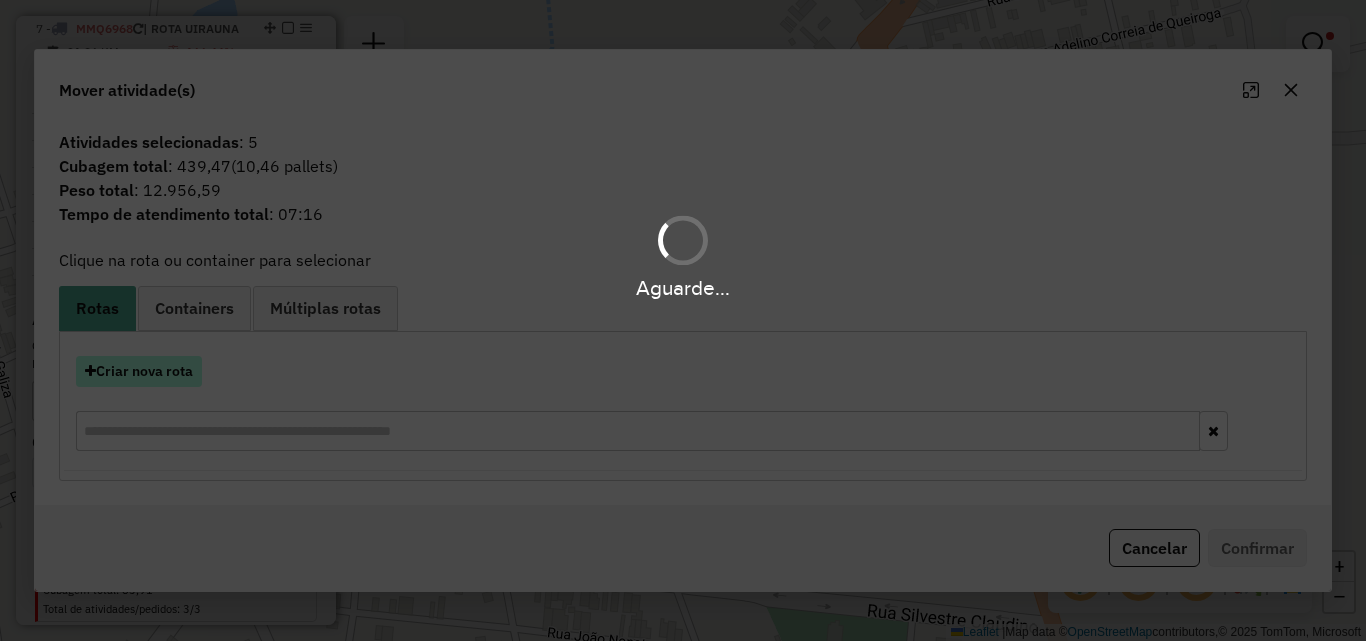 click on "Criar nova rota" at bounding box center (139, 371) 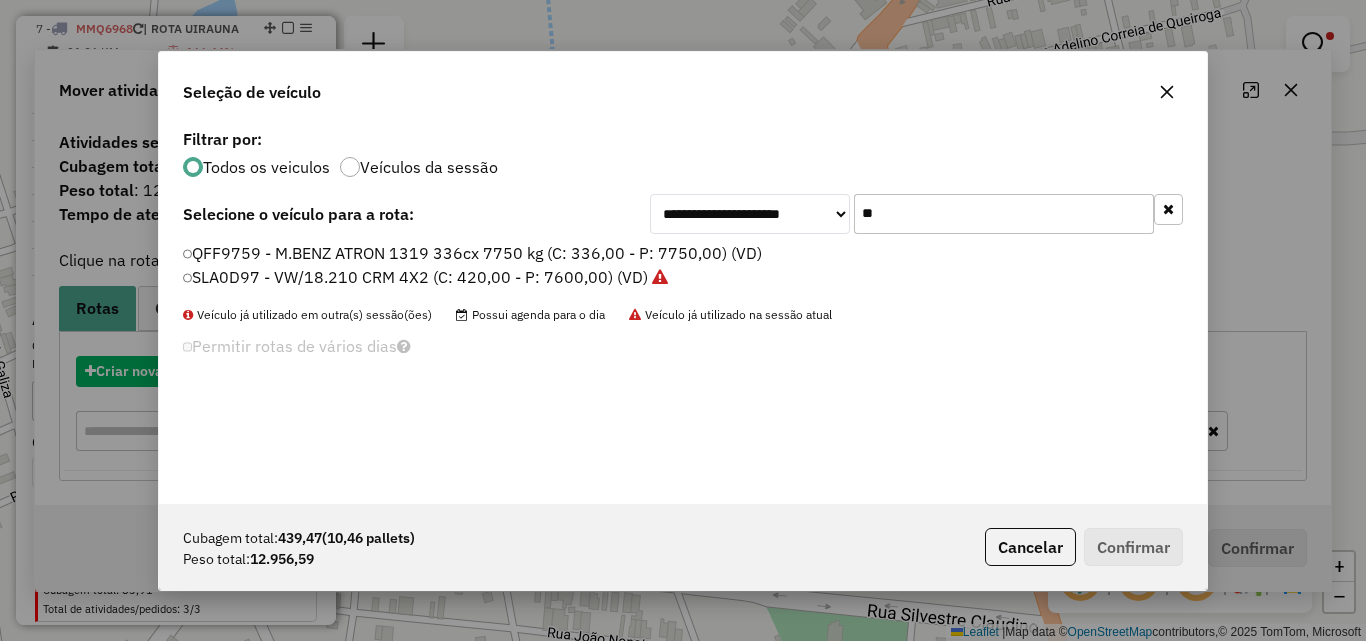 scroll, scrollTop: 11, scrollLeft: 6, axis: both 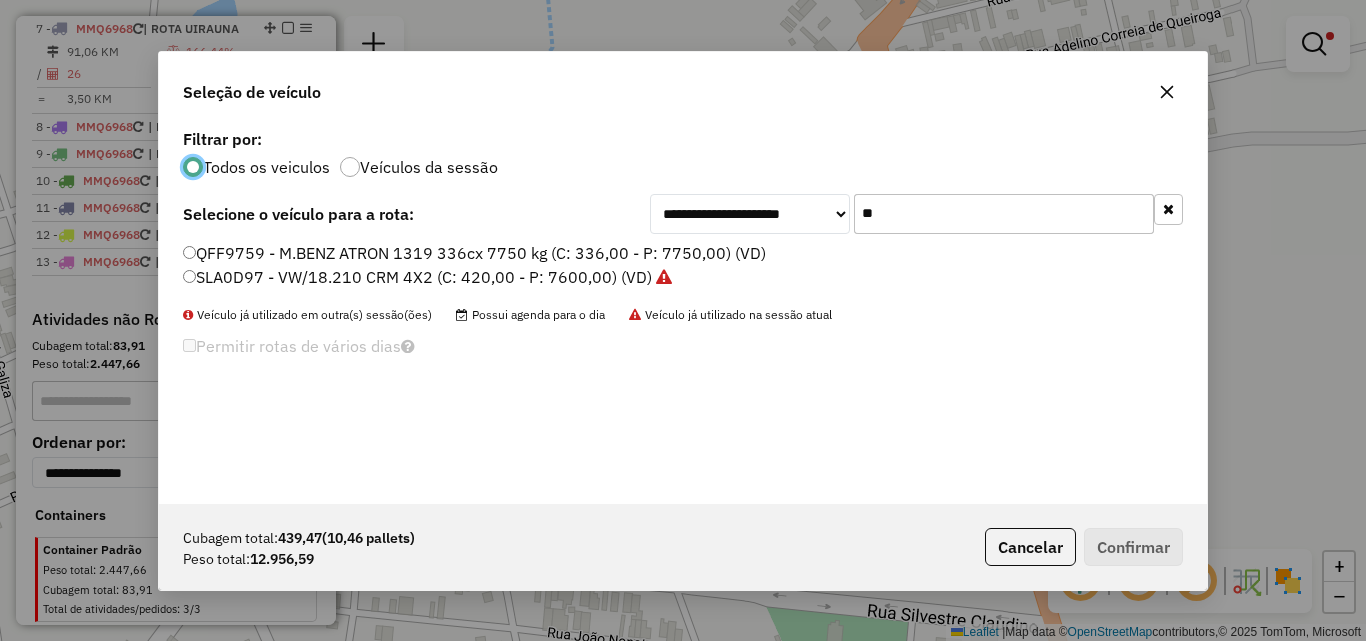 click on "**" 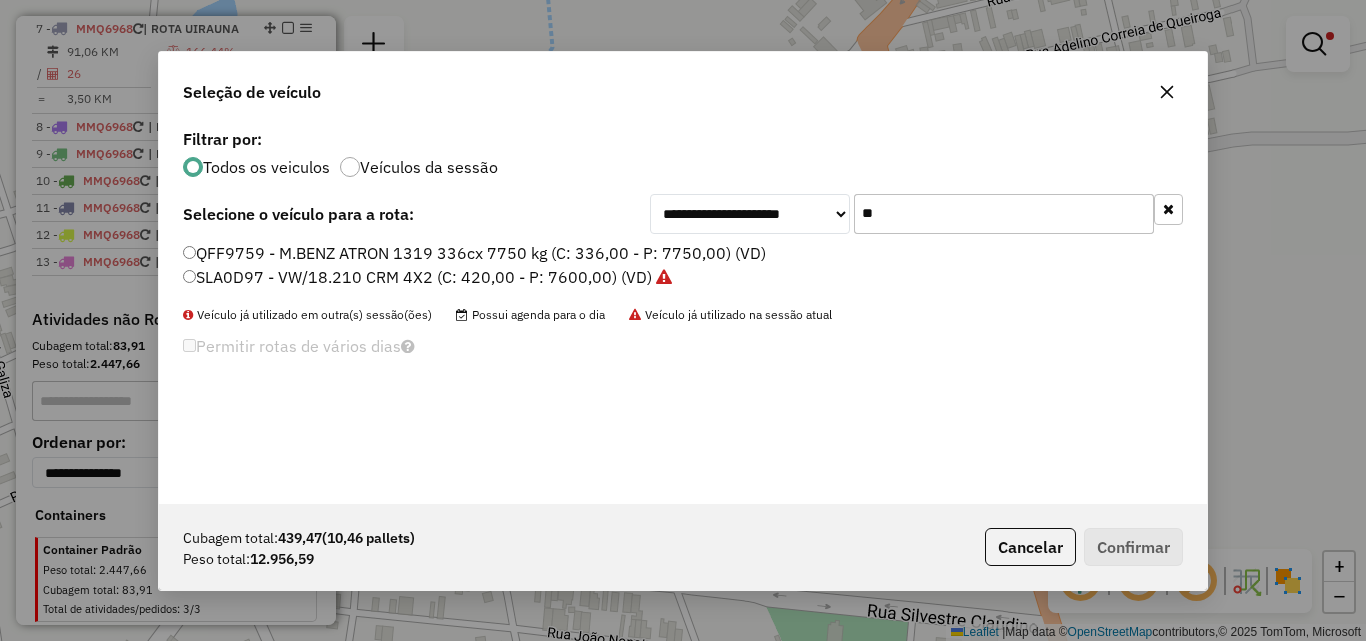 drag, startPoint x: 893, startPoint y: 203, endPoint x: 978, endPoint y: 235, distance: 90.824005 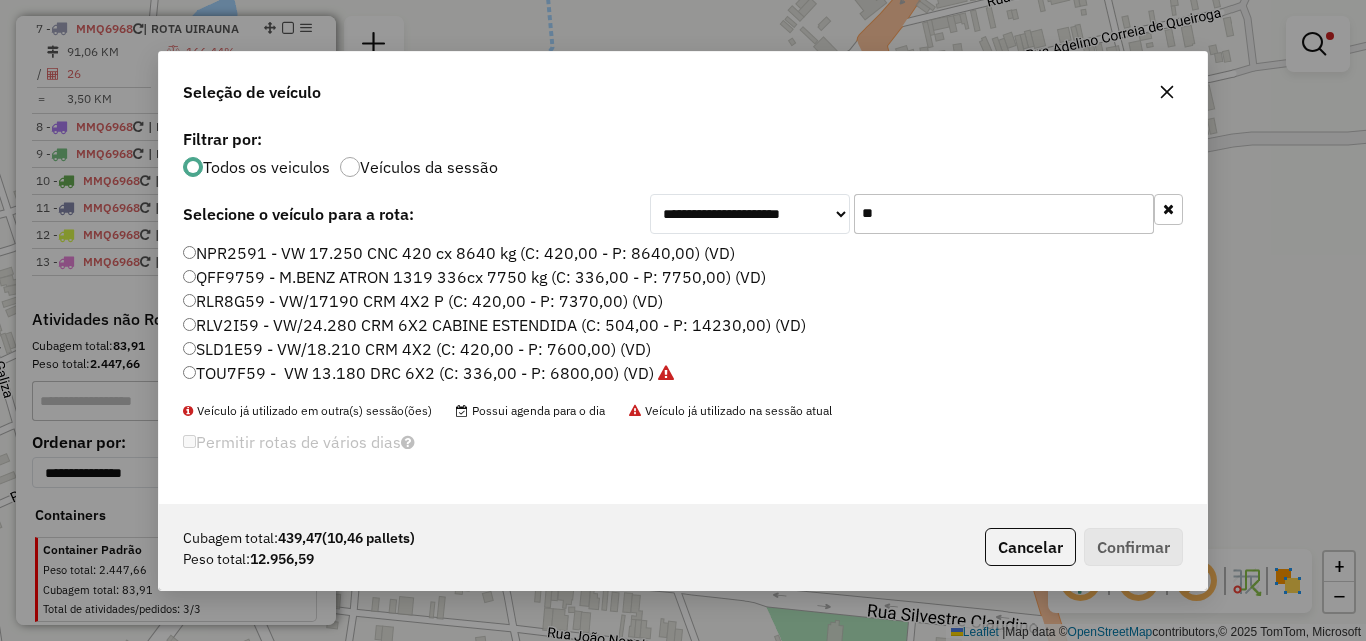 type on "**" 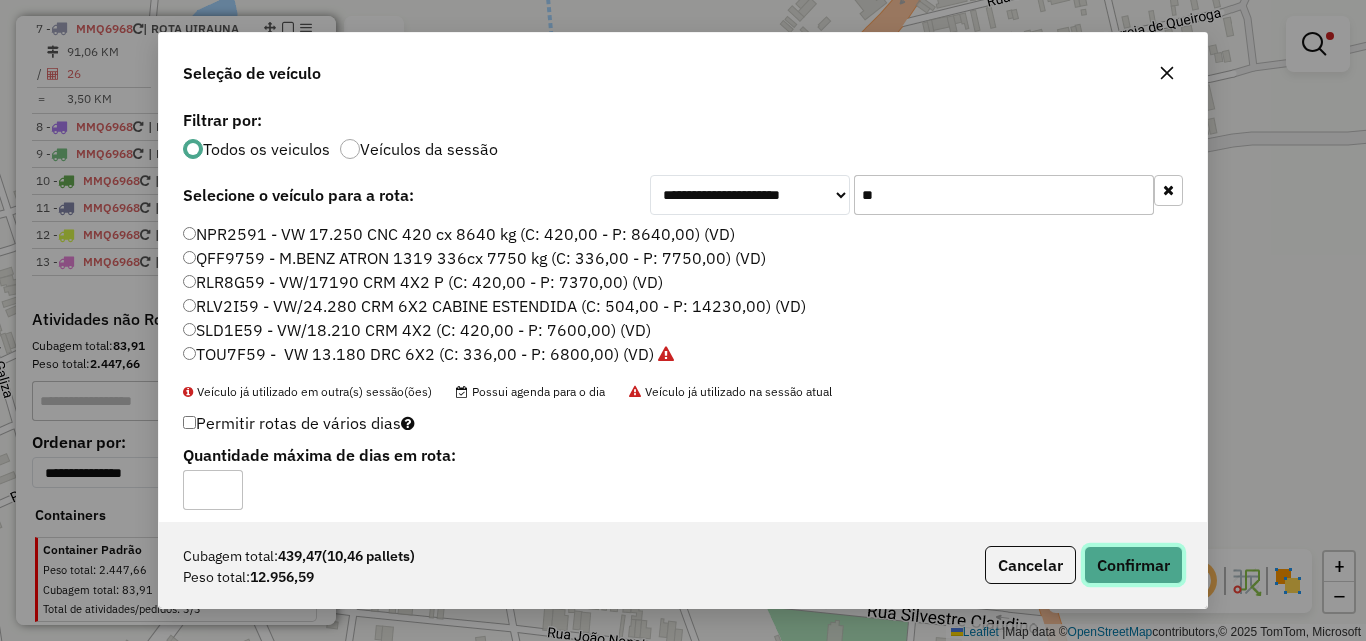 click on "Confirmar" 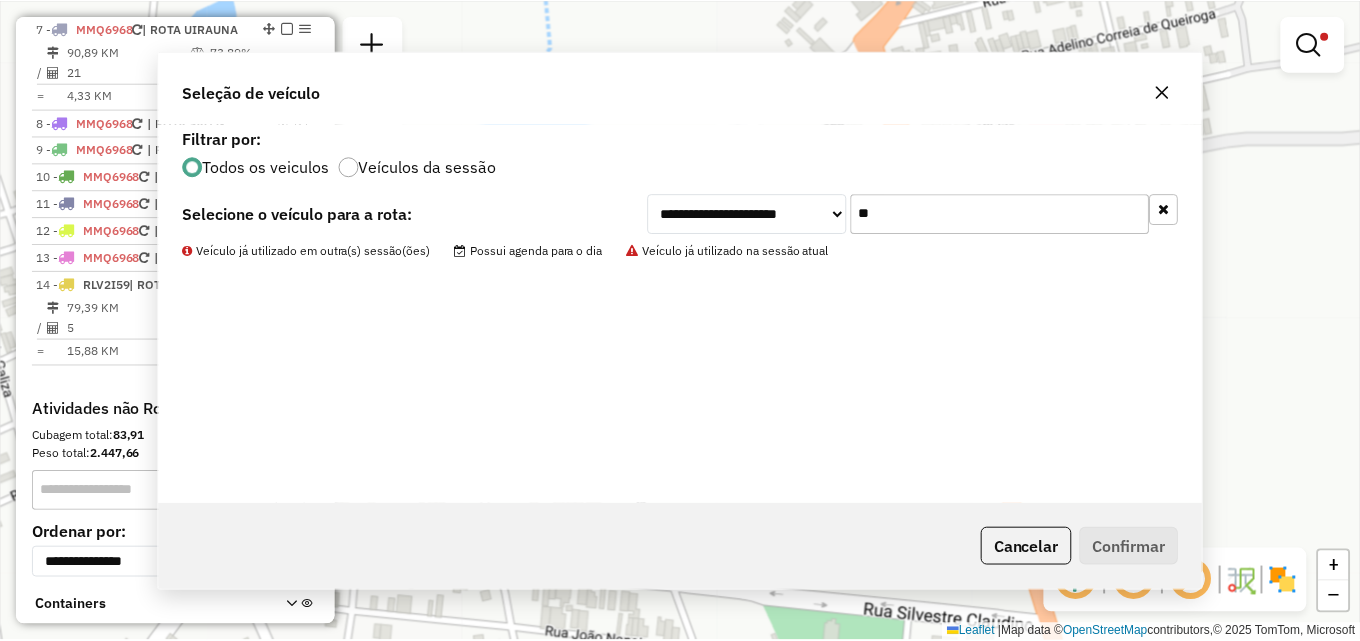 scroll, scrollTop: 796, scrollLeft: 0, axis: vertical 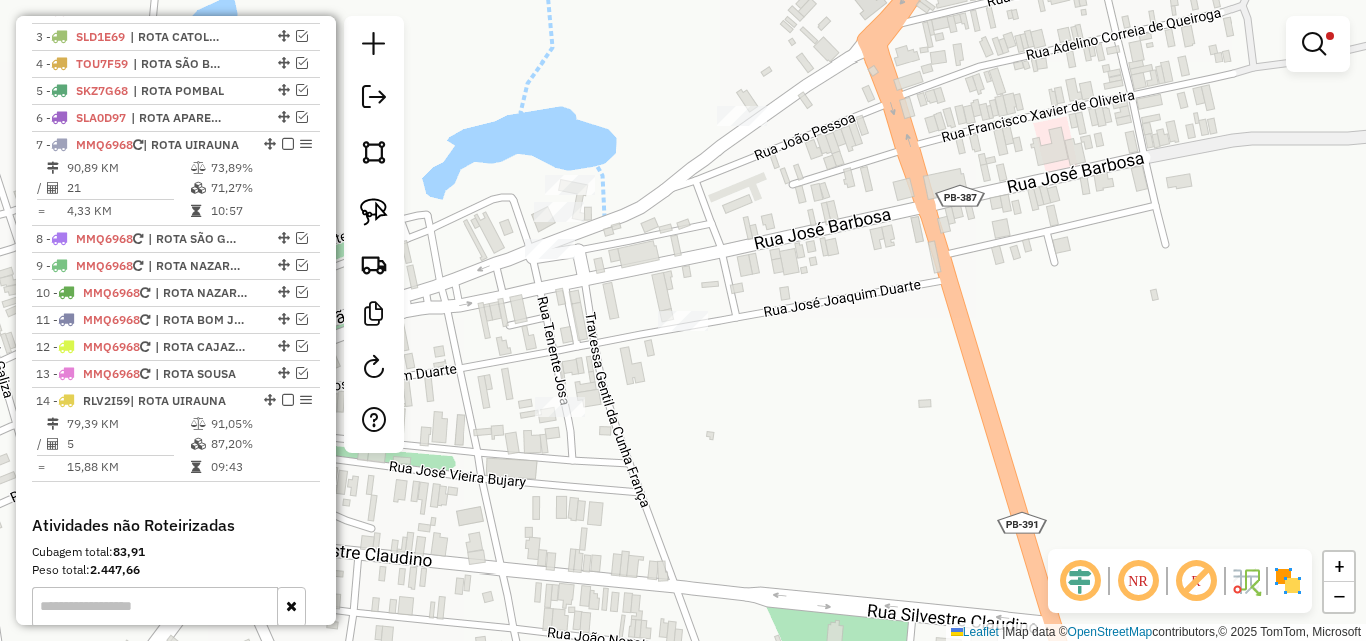 click at bounding box center (1318, 44) 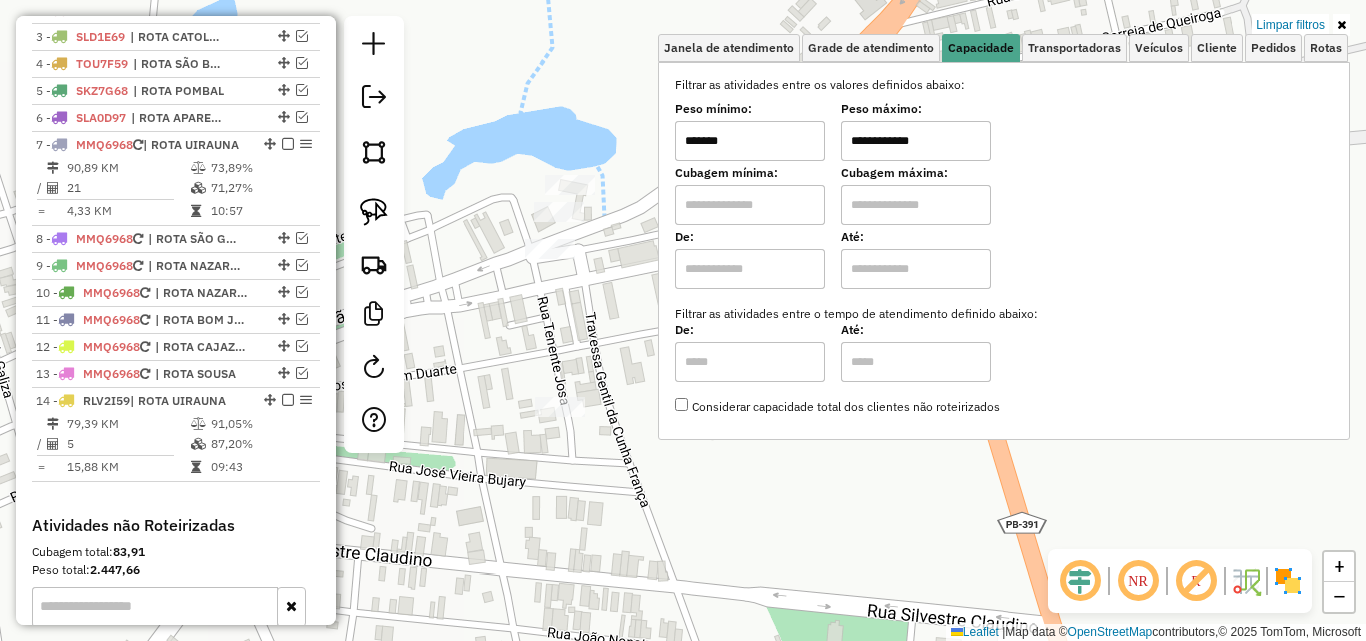 click on "Limpar filtros" at bounding box center [1290, 25] 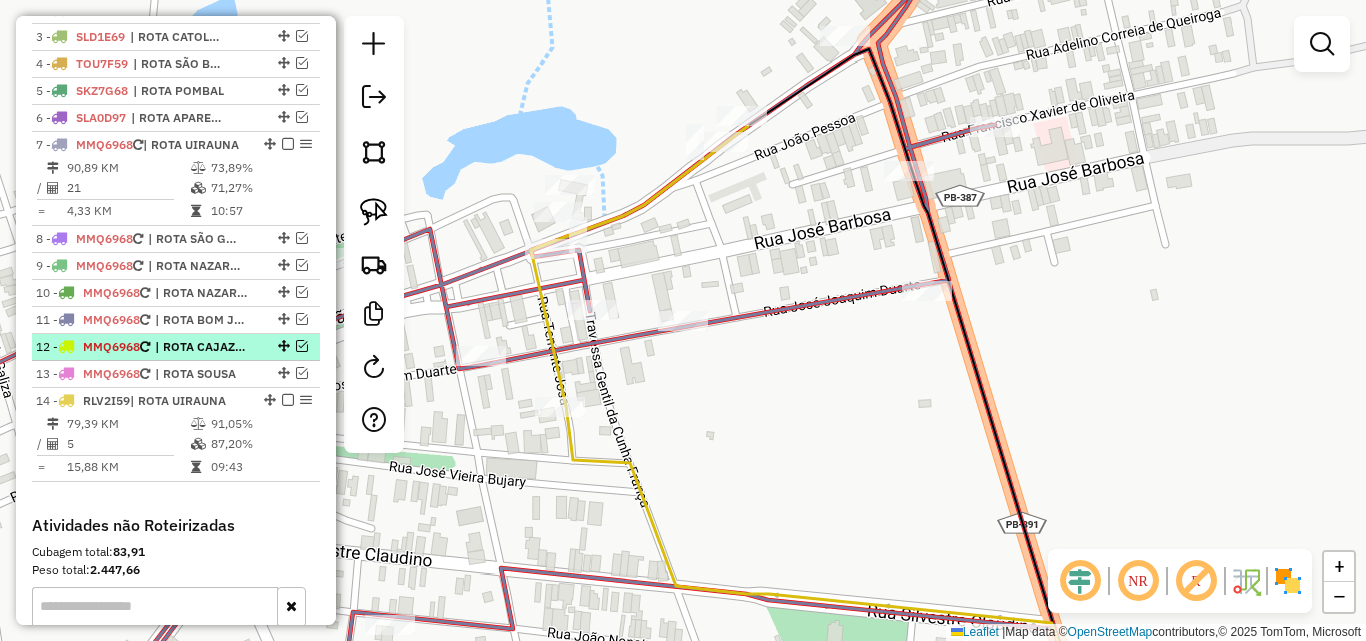 drag, startPoint x: 238, startPoint y: 434, endPoint x: 218, endPoint y: 352, distance: 84.40379 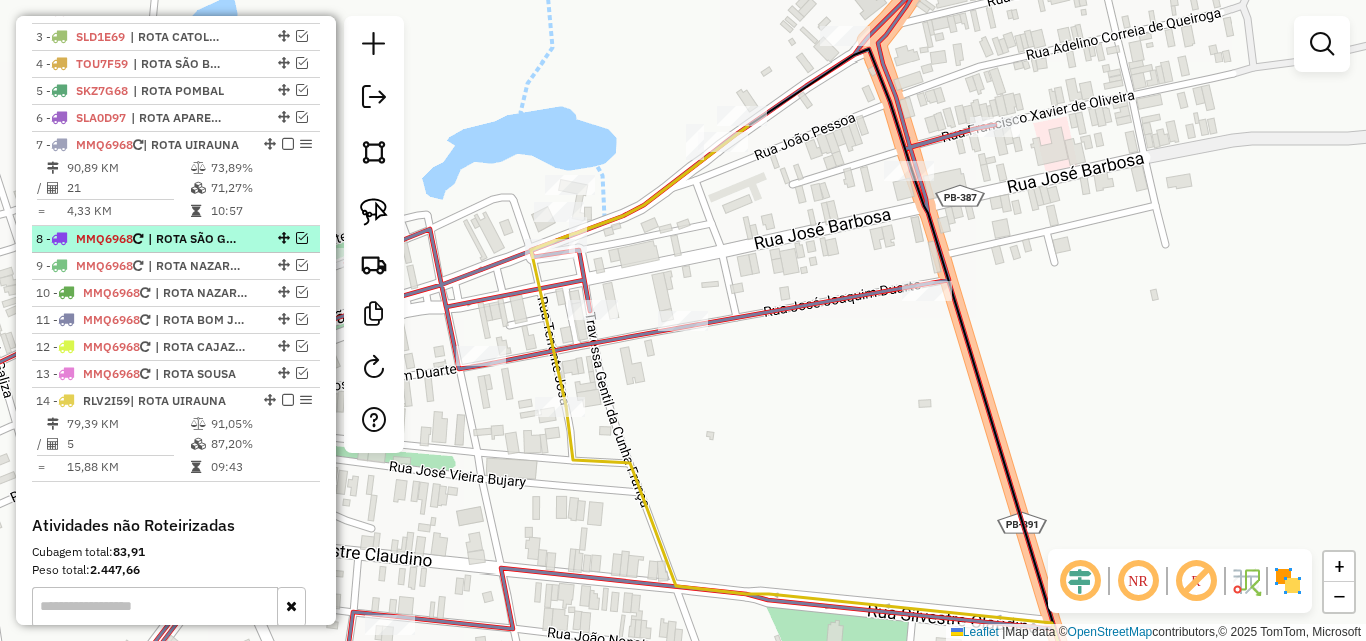 select on "*********" 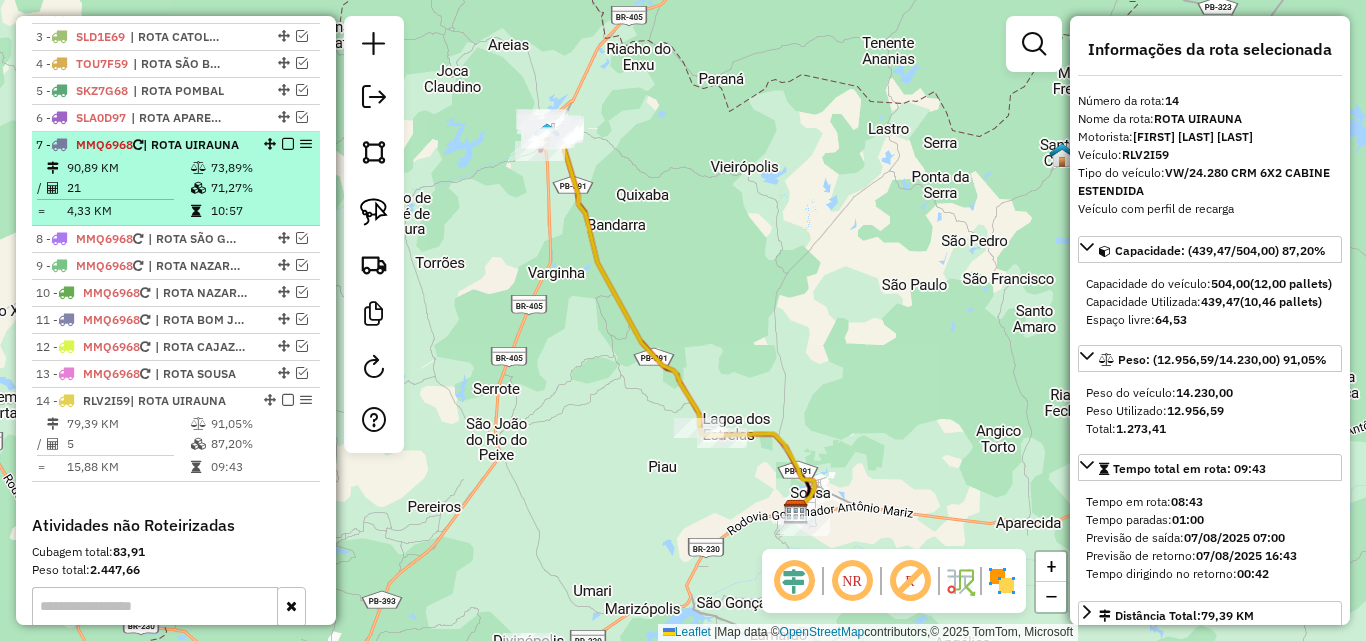 click on "90,89 KM" at bounding box center (128, 168) 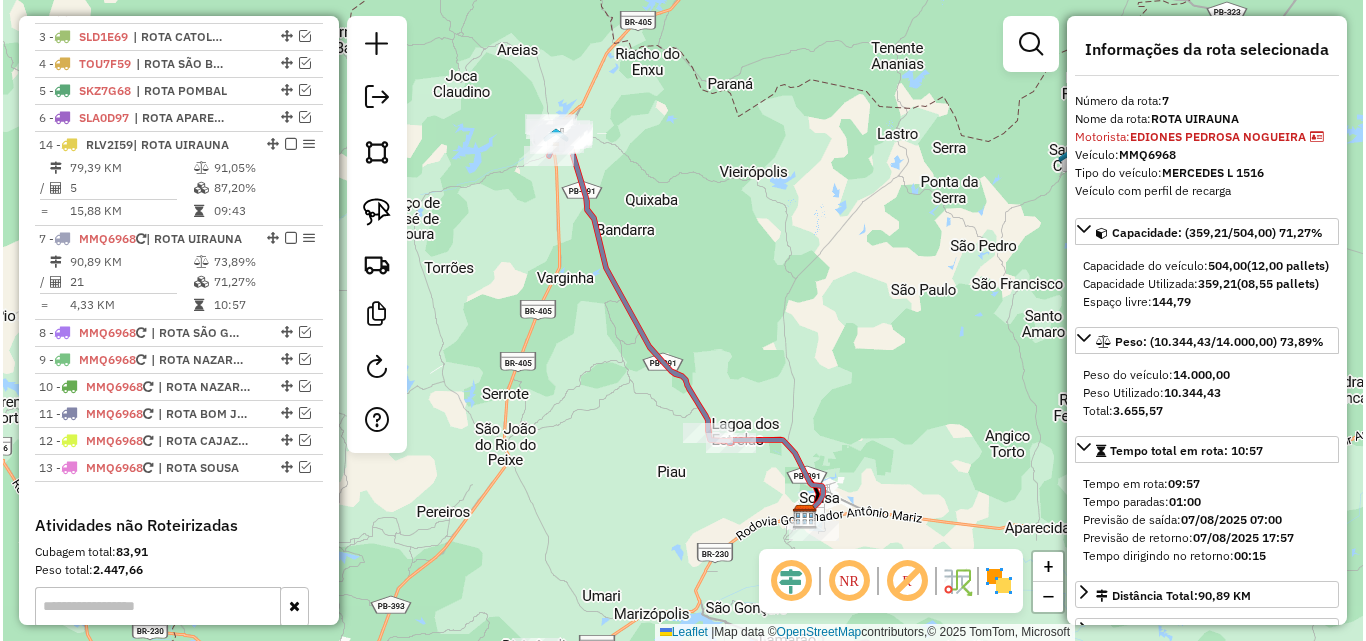 scroll, scrollTop: 890, scrollLeft: 0, axis: vertical 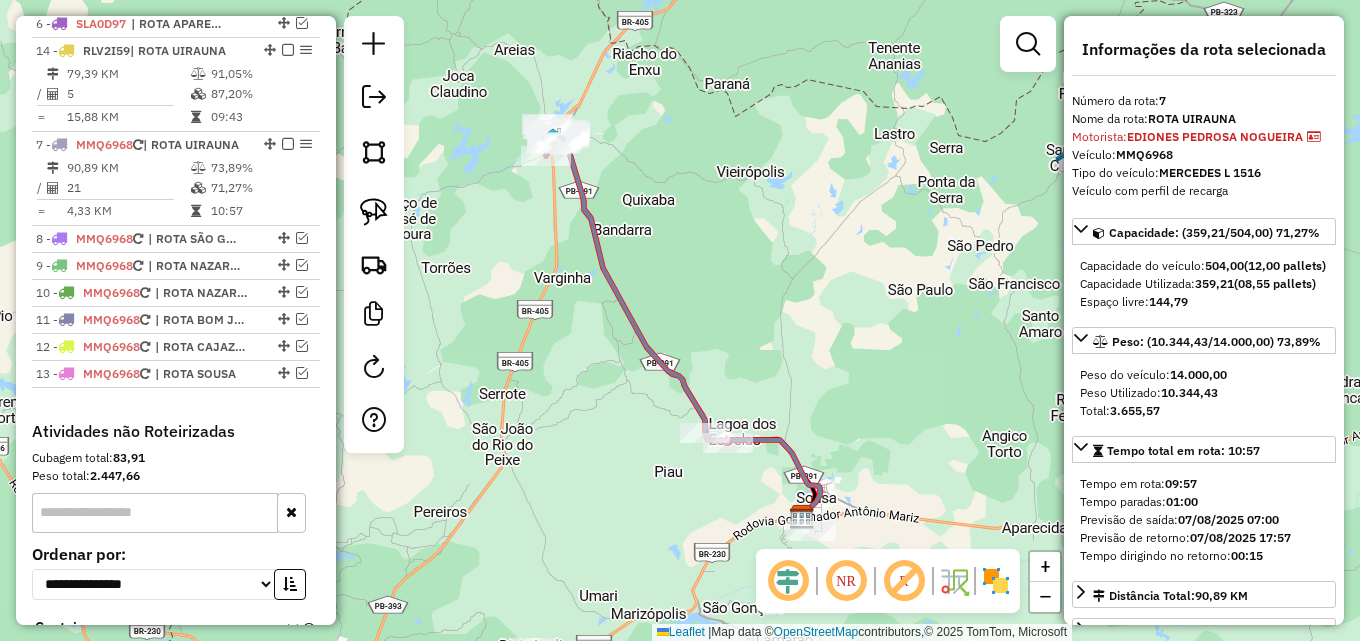 drag, startPoint x: 263, startPoint y: 416, endPoint x: 235, endPoint y: 156, distance: 261.50336 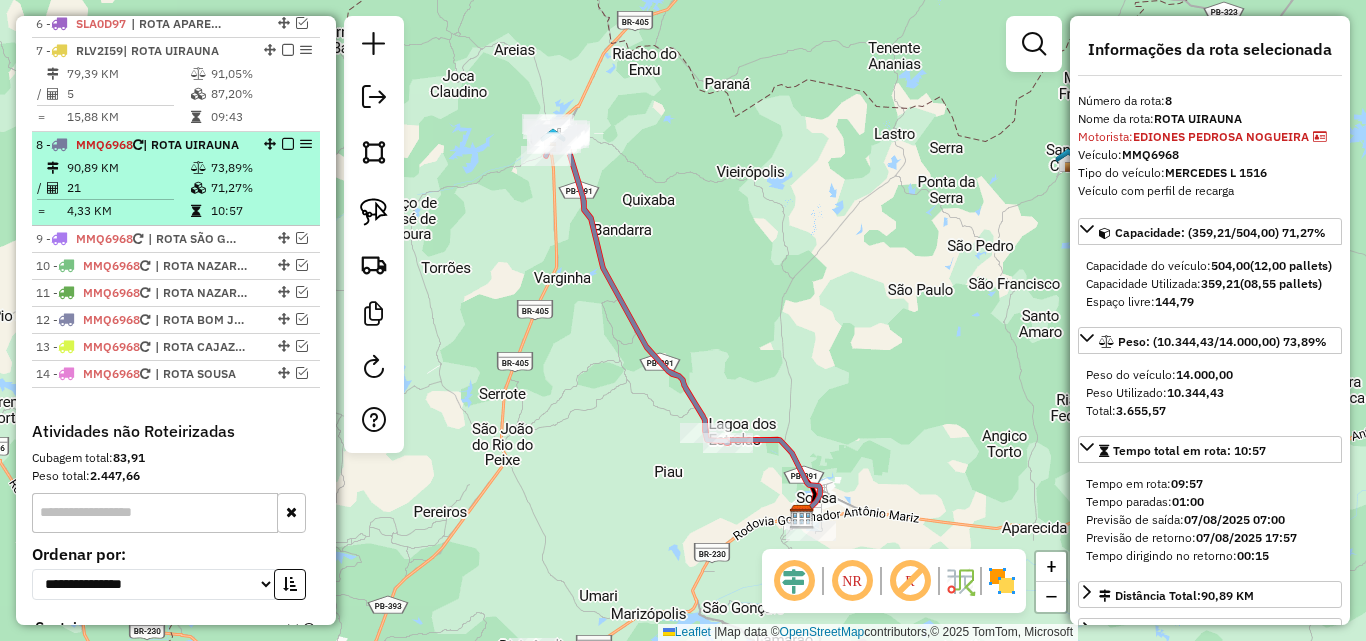 drag, startPoint x: 283, startPoint y: 50, endPoint x: 269, endPoint y: 94, distance: 46.173584 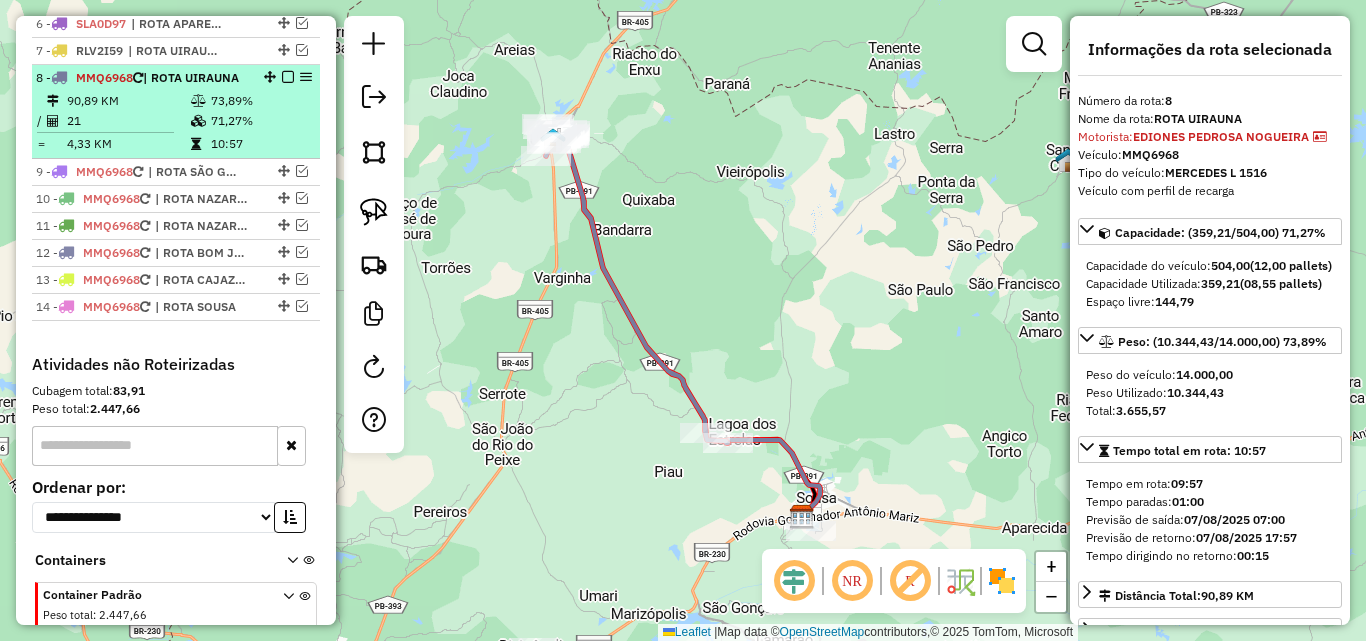 click on "71,27%" at bounding box center [260, 121] 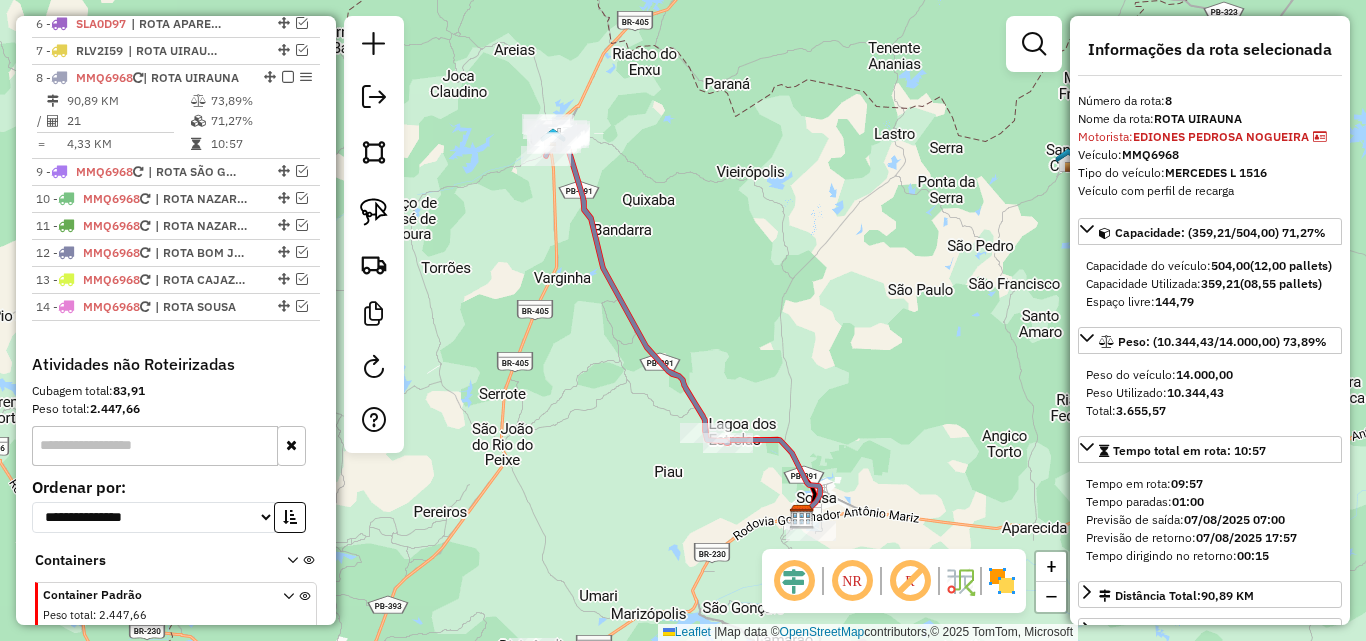 scroll, scrollTop: 100, scrollLeft: 0, axis: vertical 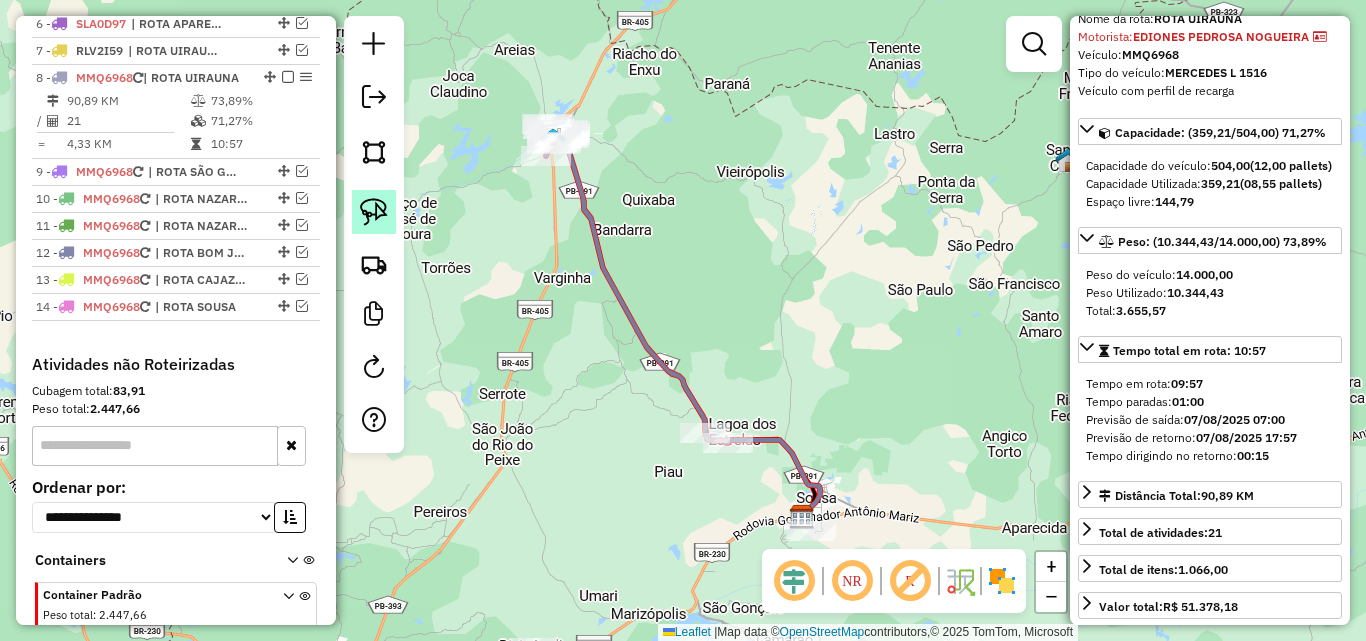 click 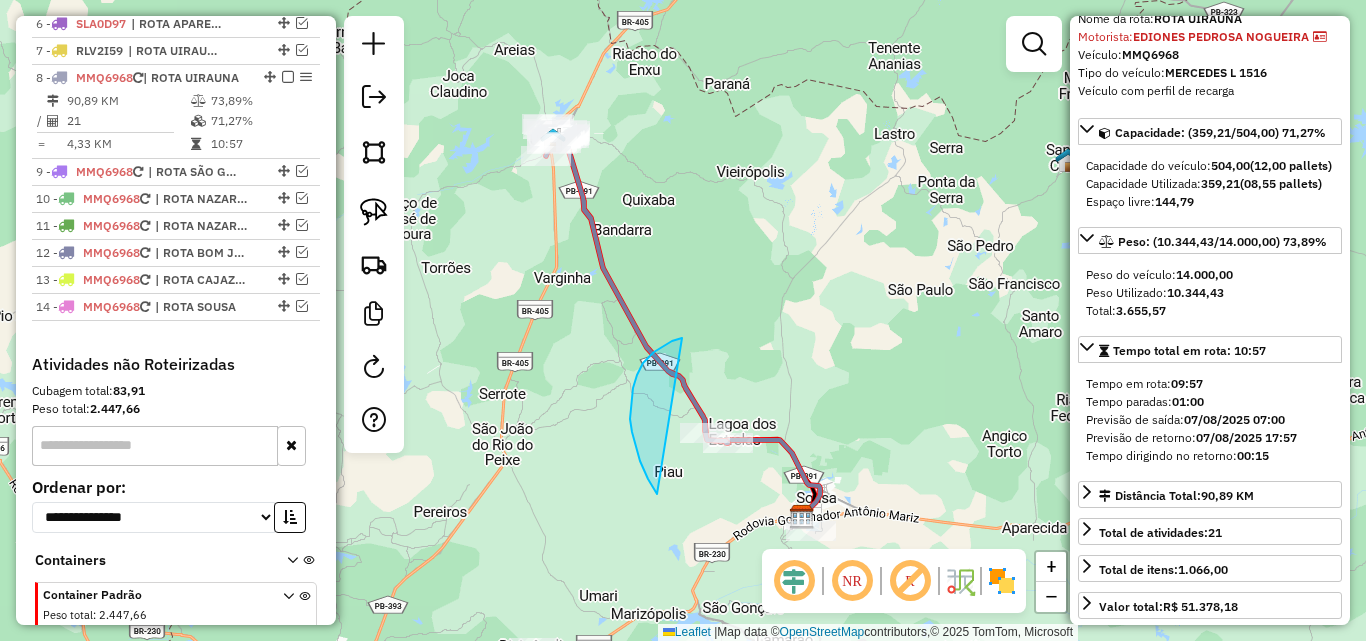 drag, startPoint x: 643, startPoint y: 363, endPoint x: 813, endPoint y: 391, distance: 172.29045 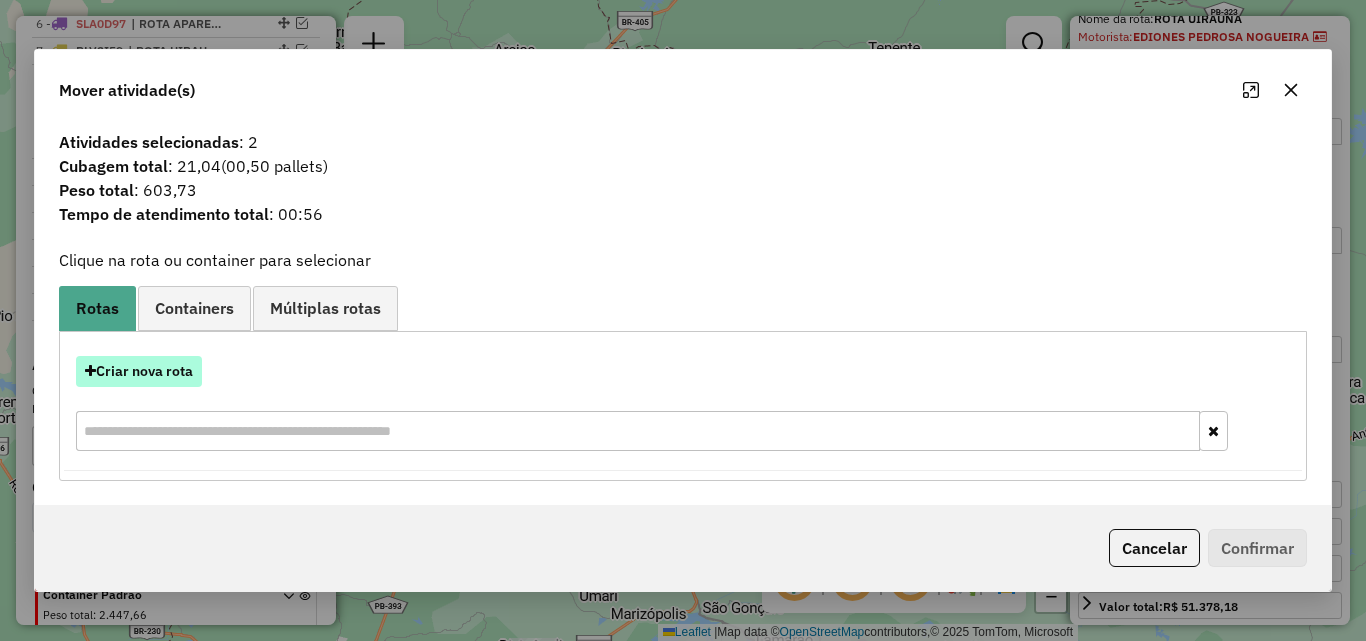 click on "Criar nova rota" at bounding box center [139, 371] 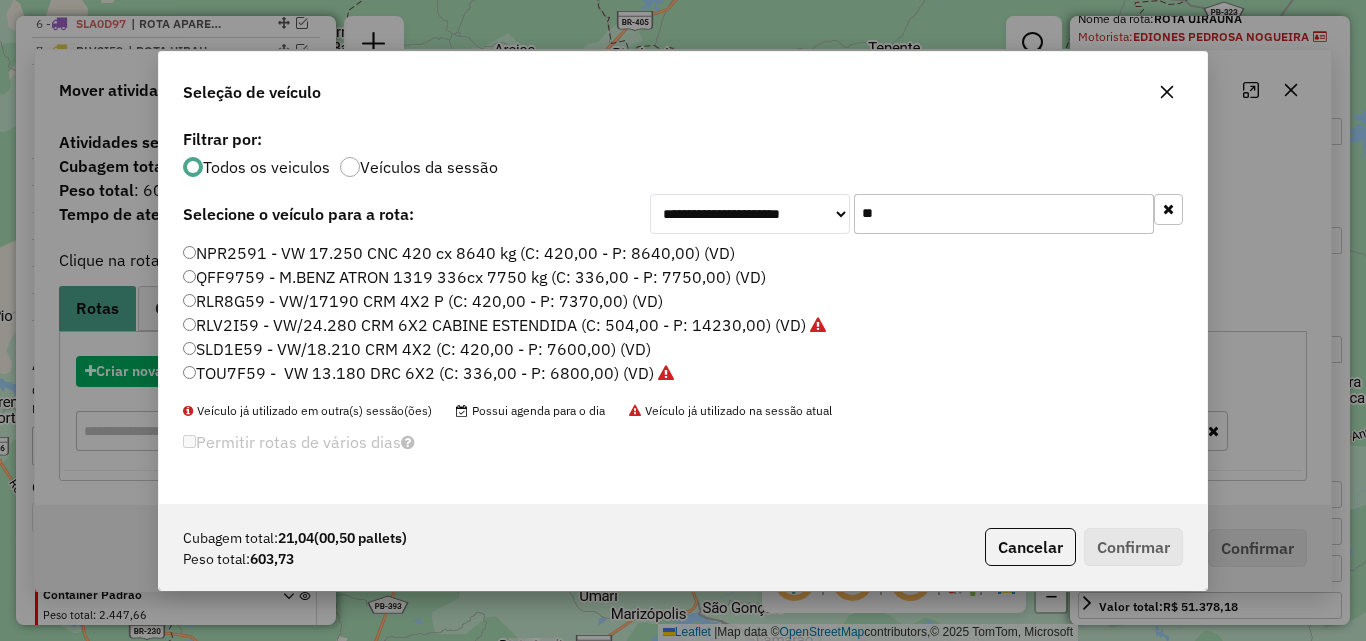scroll, scrollTop: 11, scrollLeft: 6, axis: both 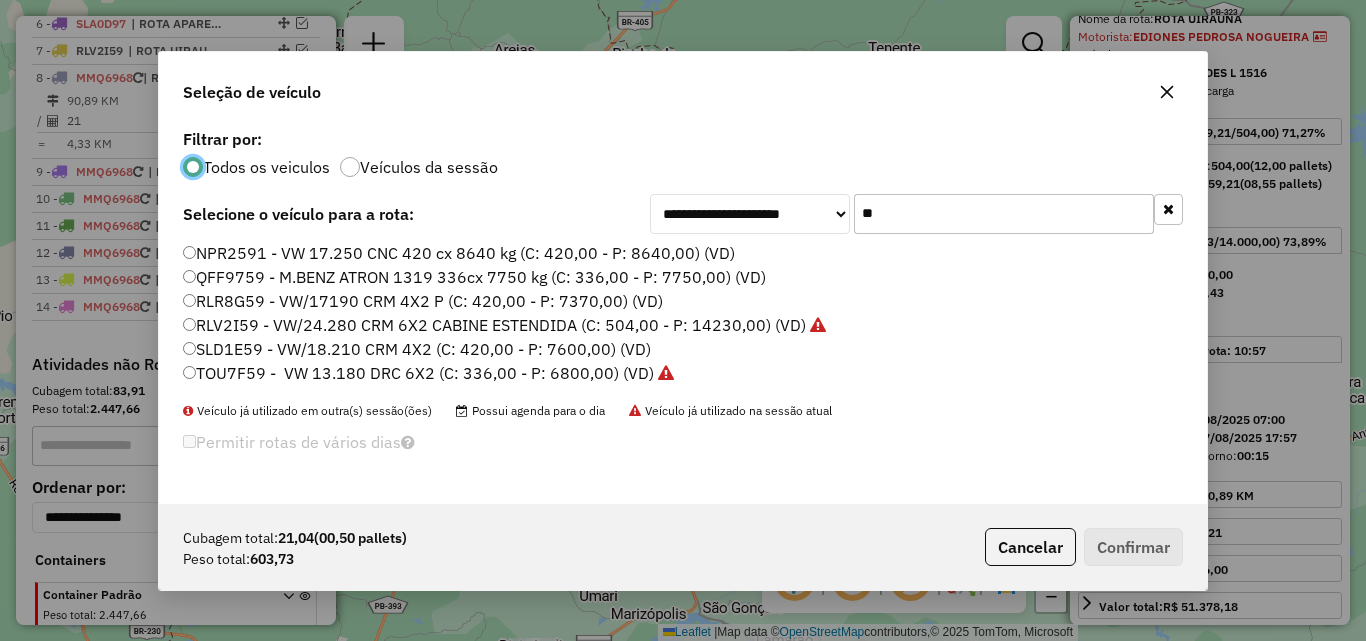 click on "**" 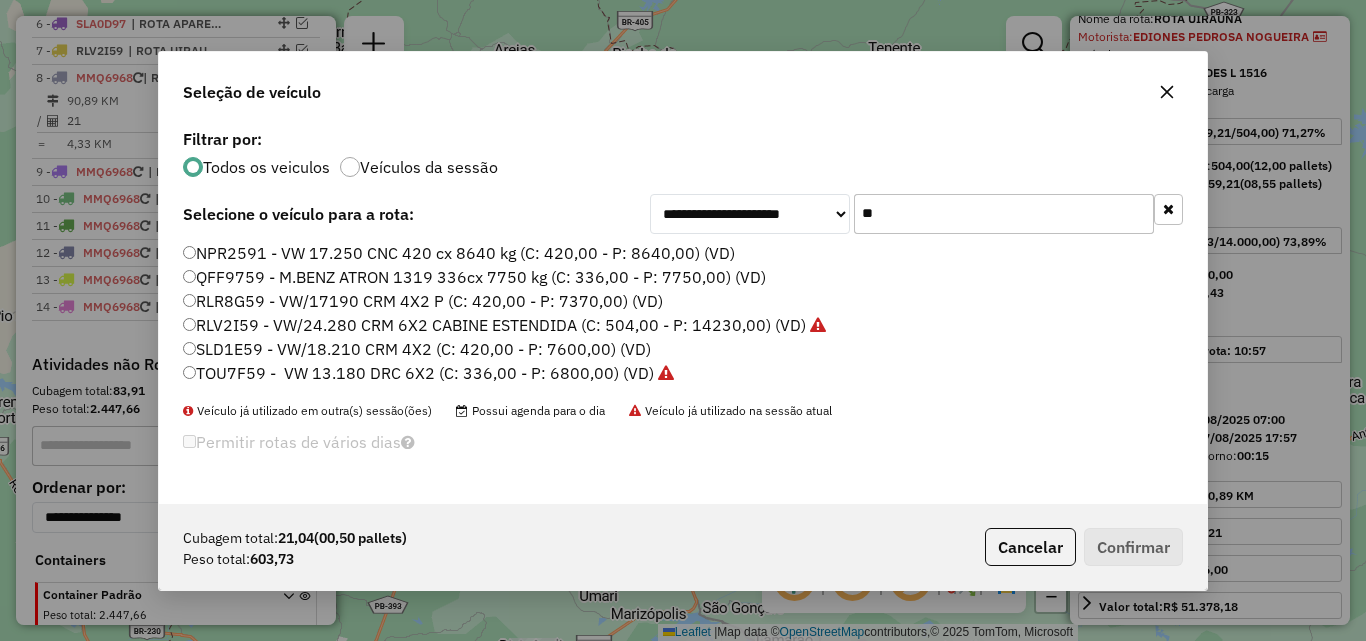 click on "**" 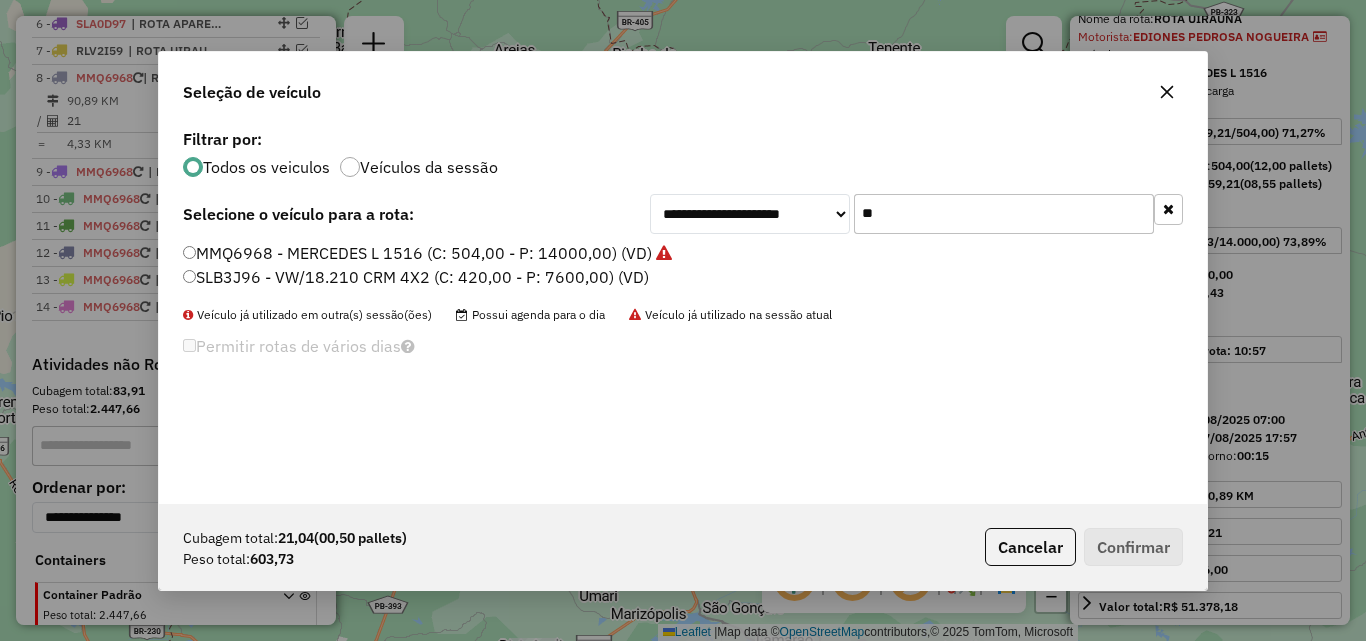 type on "**" 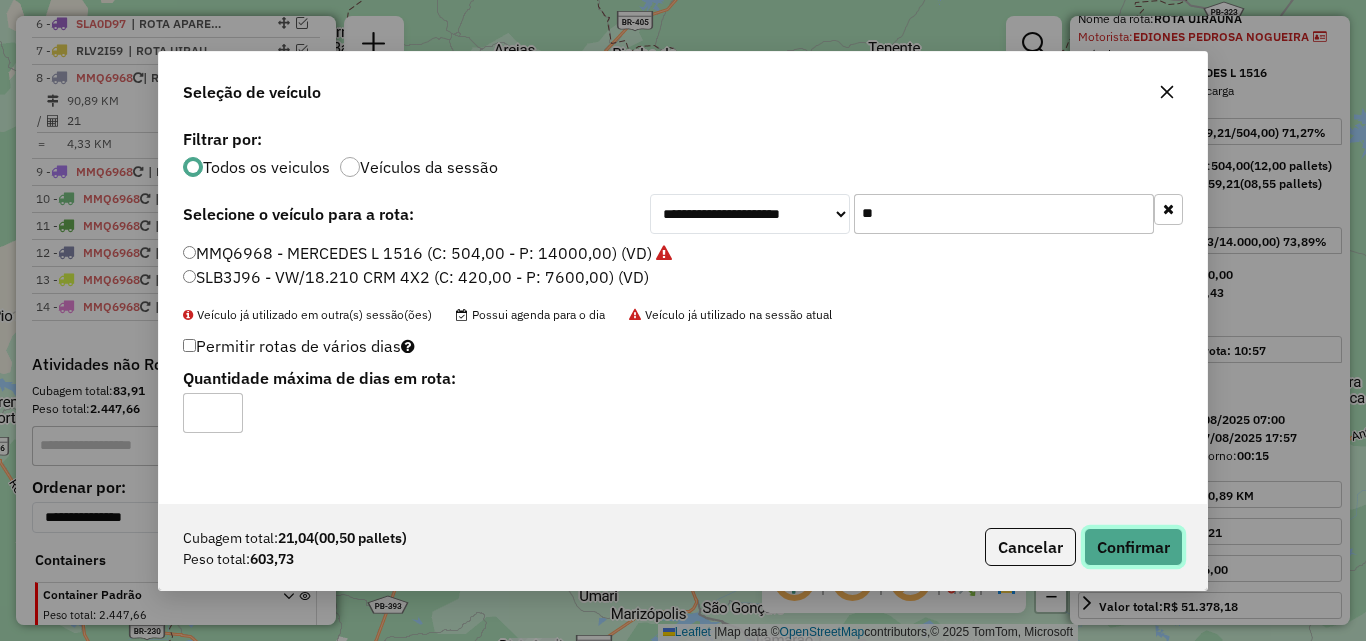 drag, startPoint x: 1155, startPoint y: 553, endPoint x: 1180, endPoint y: 548, distance: 25.495098 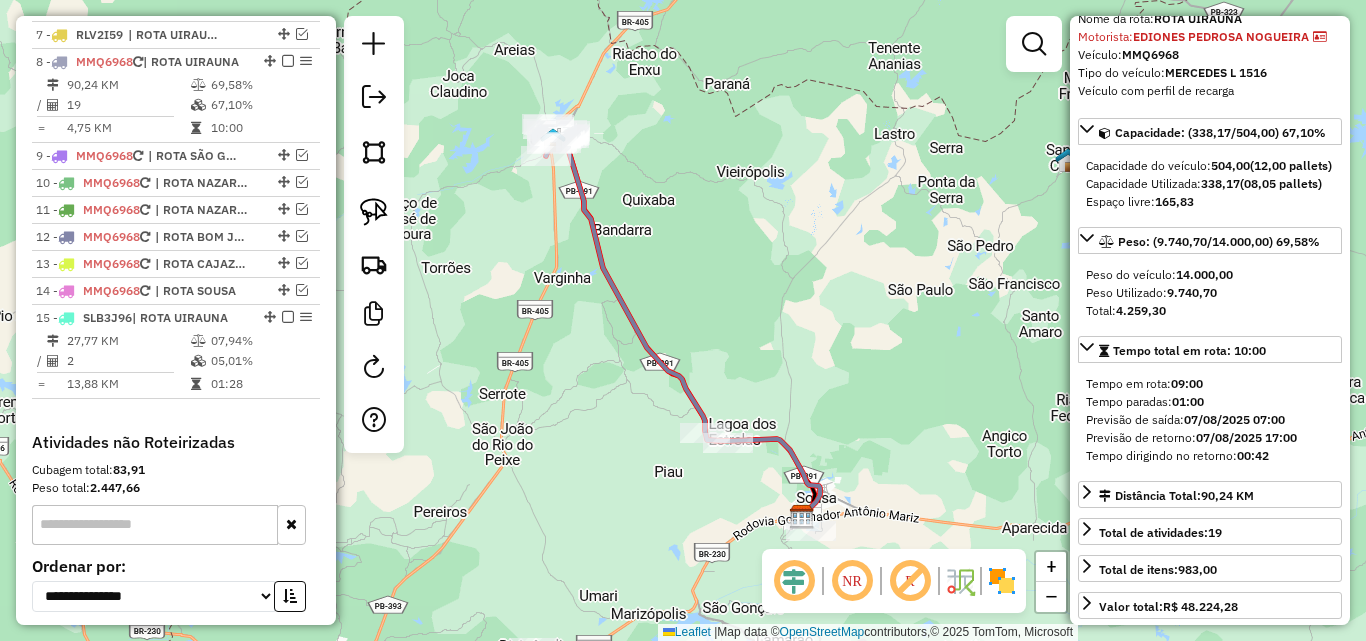 scroll, scrollTop: 939, scrollLeft: 0, axis: vertical 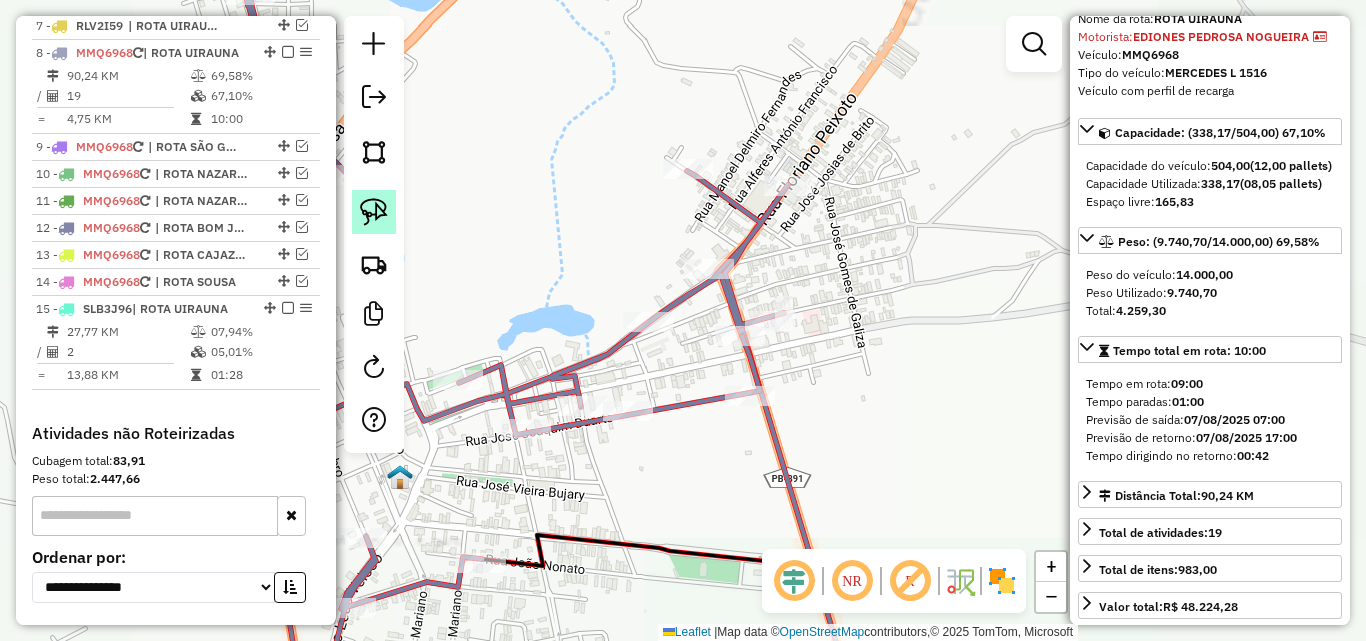 drag, startPoint x: 364, startPoint y: 214, endPoint x: 437, endPoint y: 210, distance: 73.109505 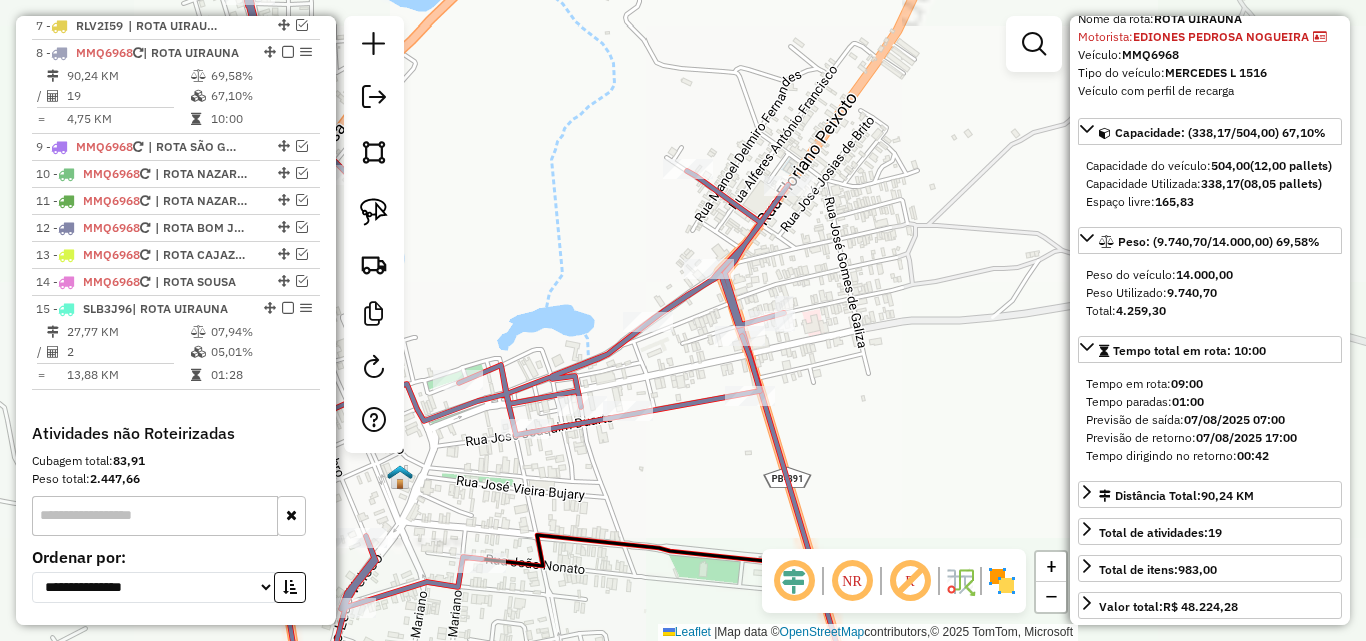 click 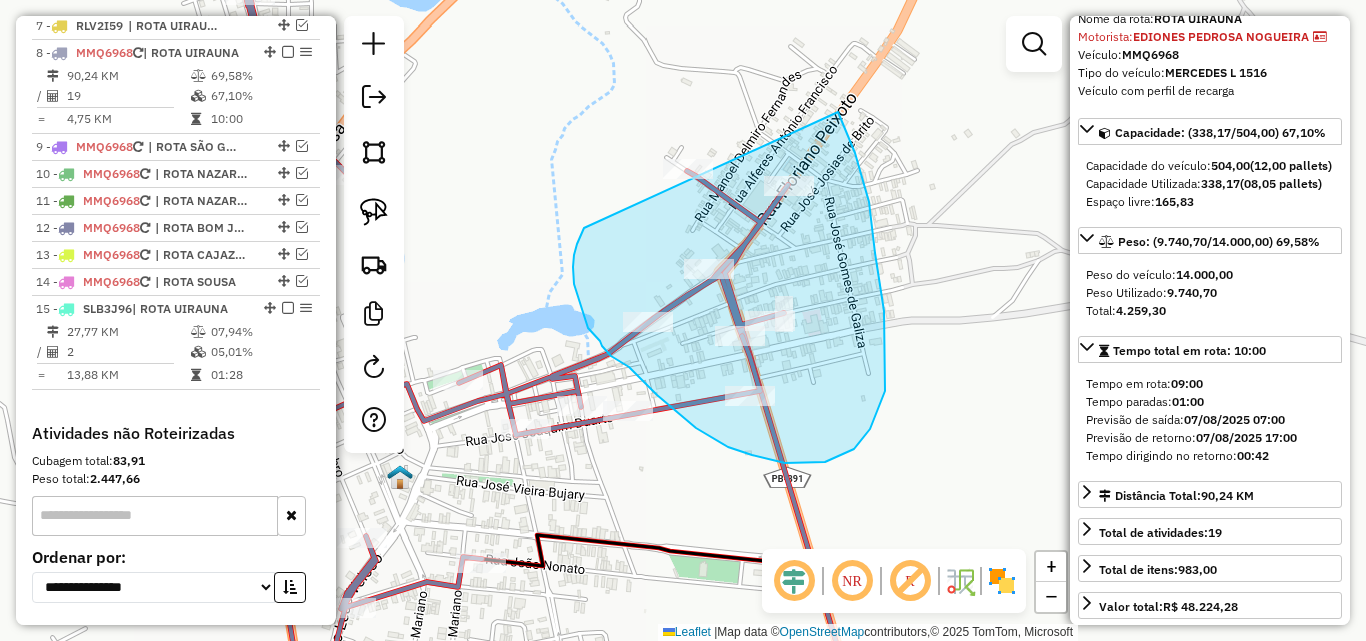 drag, startPoint x: 581, startPoint y: 233, endPoint x: 662, endPoint y: 38, distance: 211.15398 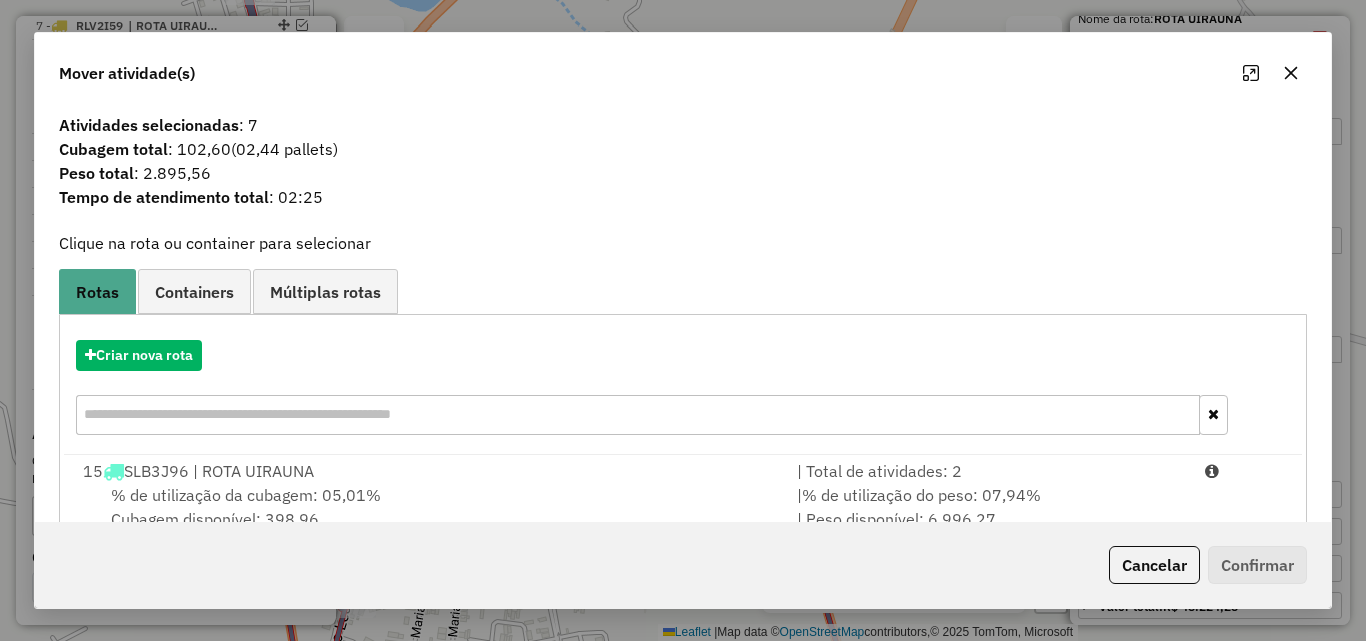 drag, startPoint x: 1126, startPoint y: 498, endPoint x: 1198, endPoint y: 545, distance: 85.98256 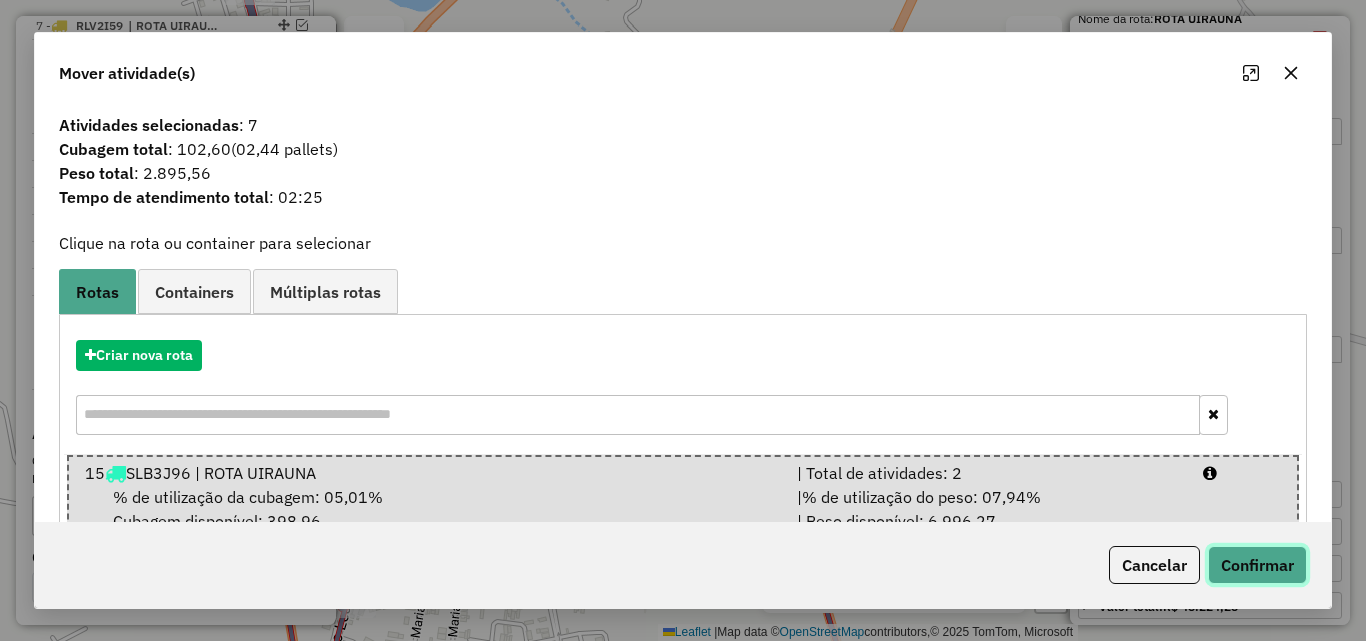 click on "Confirmar" 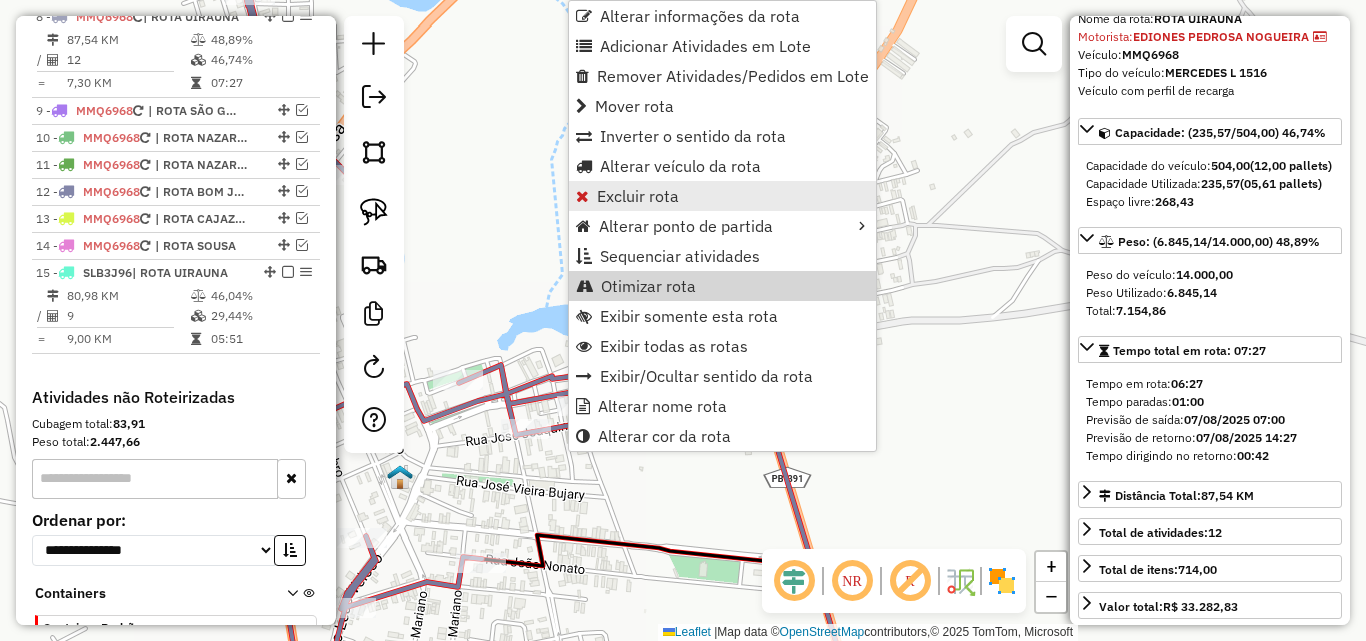 scroll, scrollTop: 939, scrollLeft: 0, axis: vertical 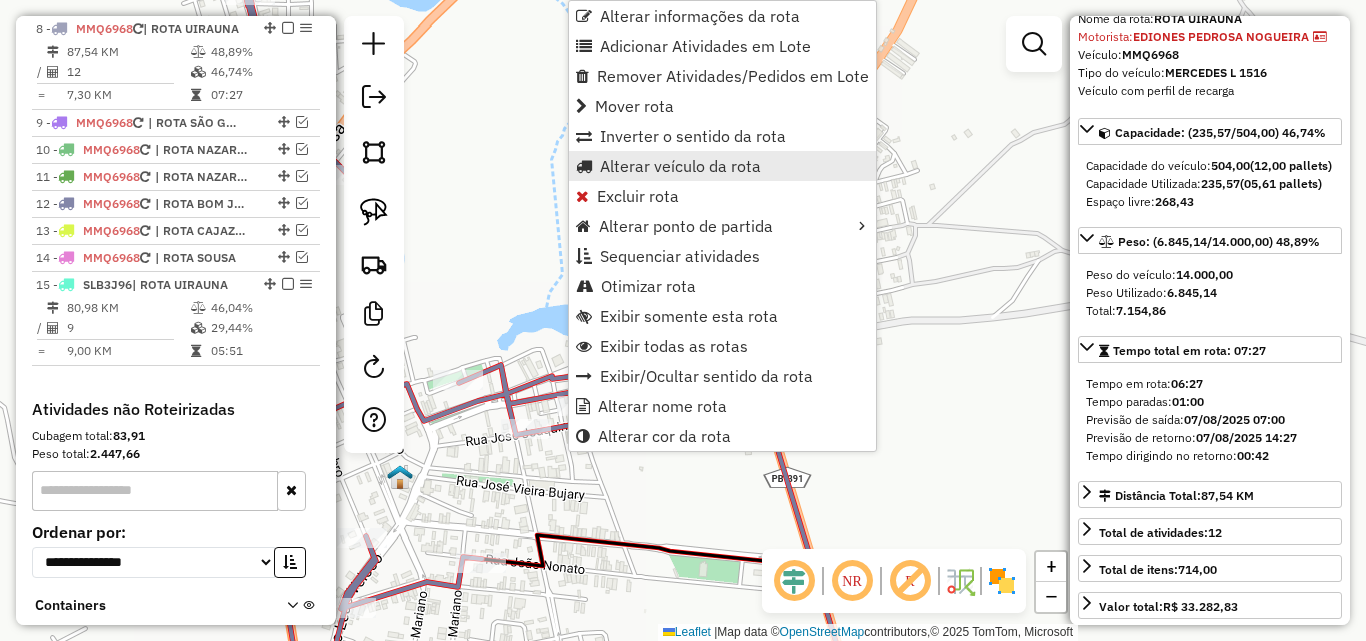 click on "Alterar veículo da rota" at bounding box center (680, 166) 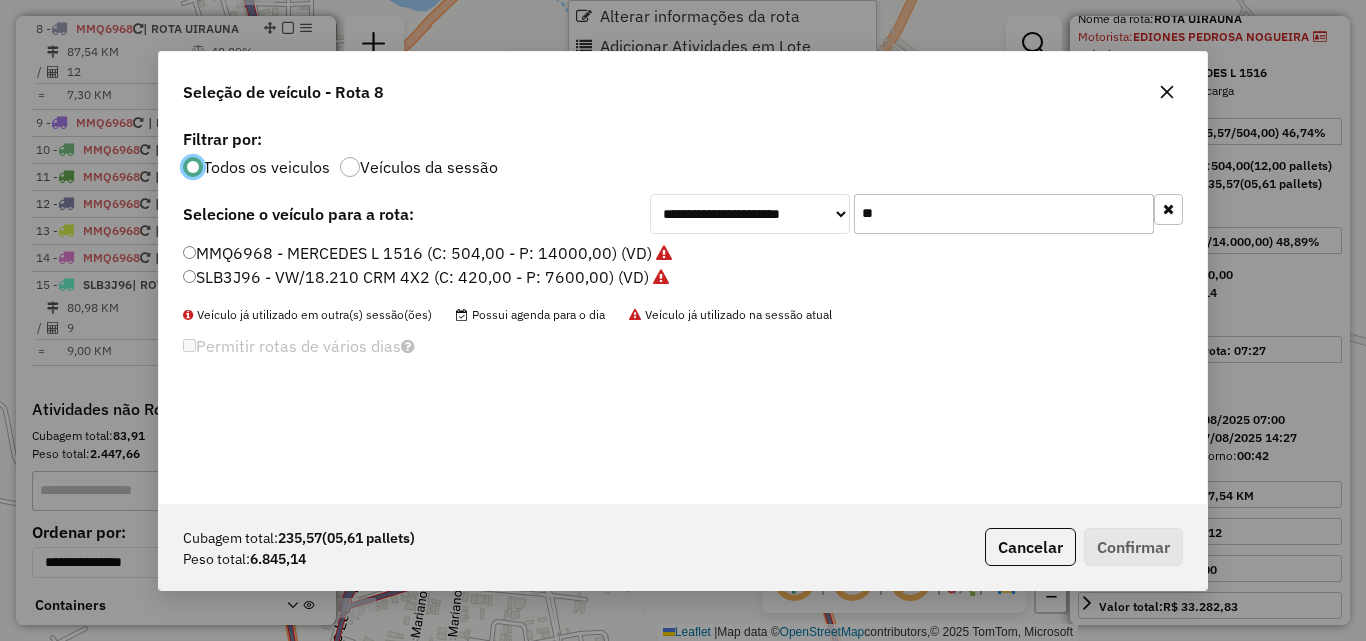 scroll, scrollTop: 11, scrollLeft: 6, axis: both 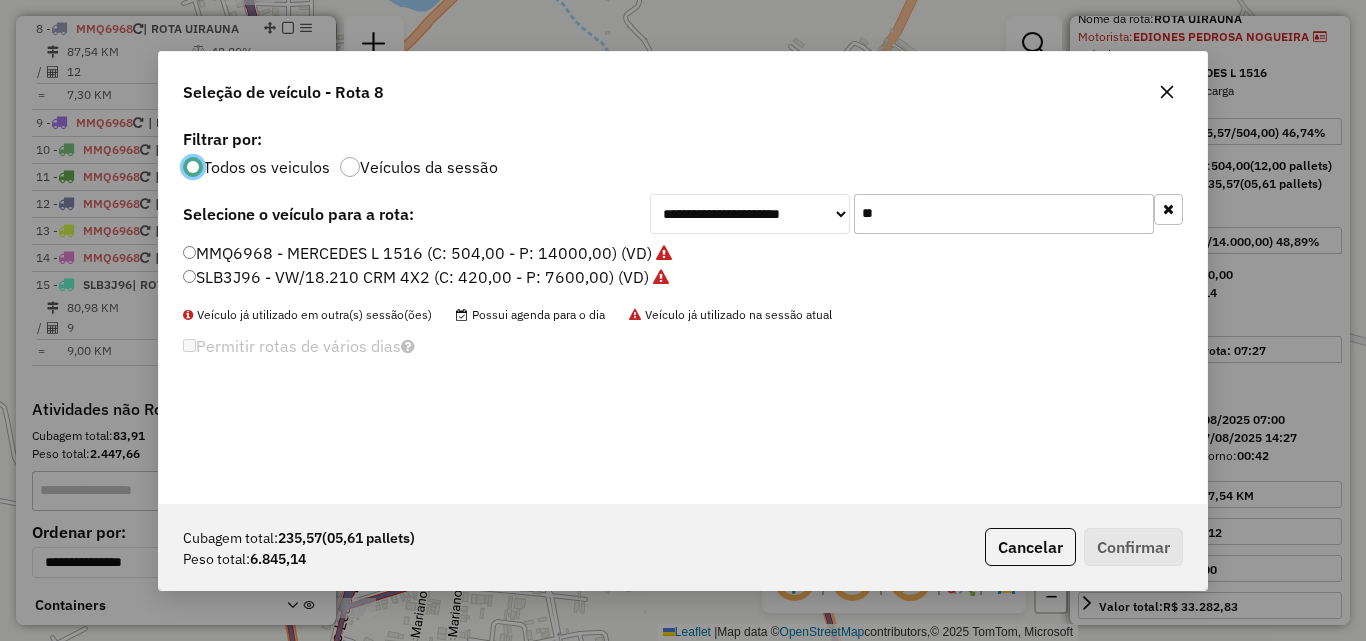 click on "**" 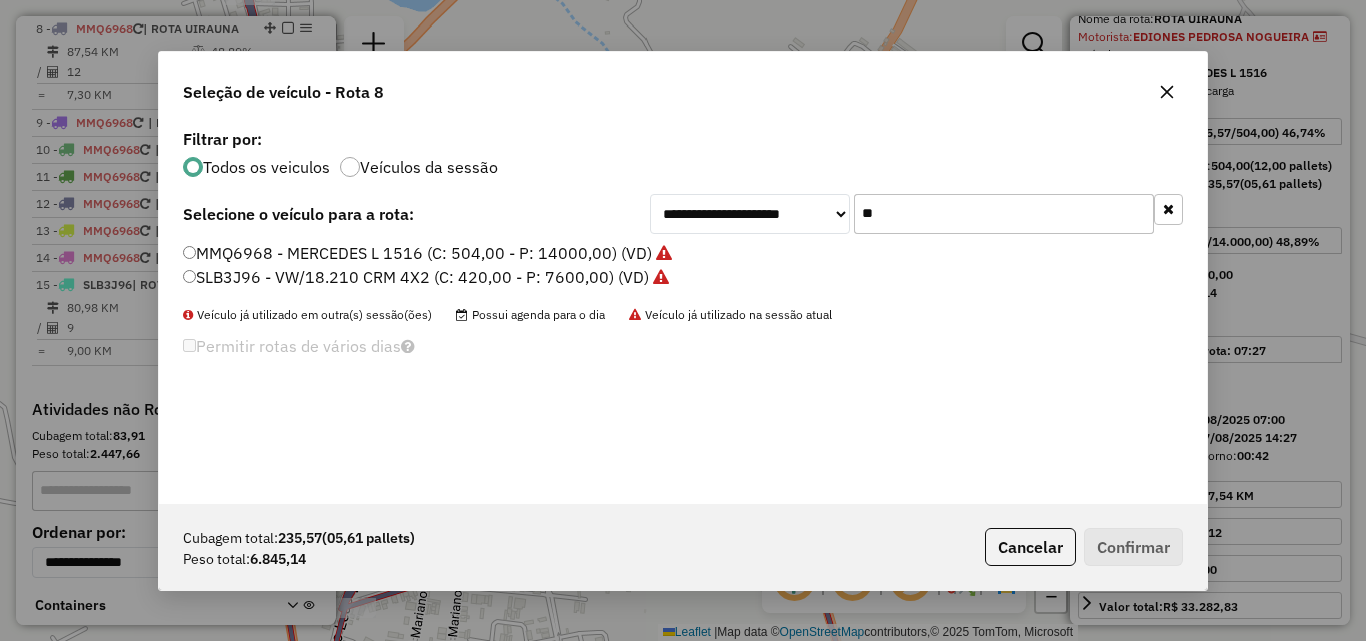 drag, startPoint x: 916, startPoint y: 220, endPoint x: 947, endPoint y: 234, distance: 34.0147 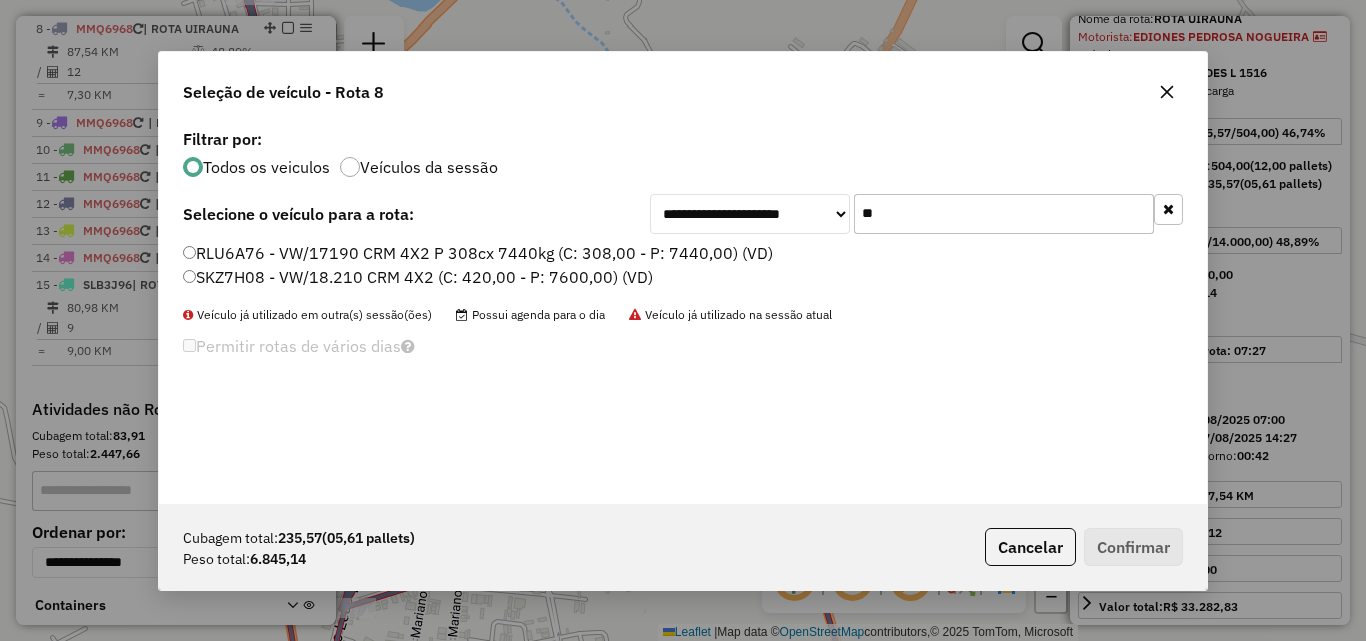 type on "**" 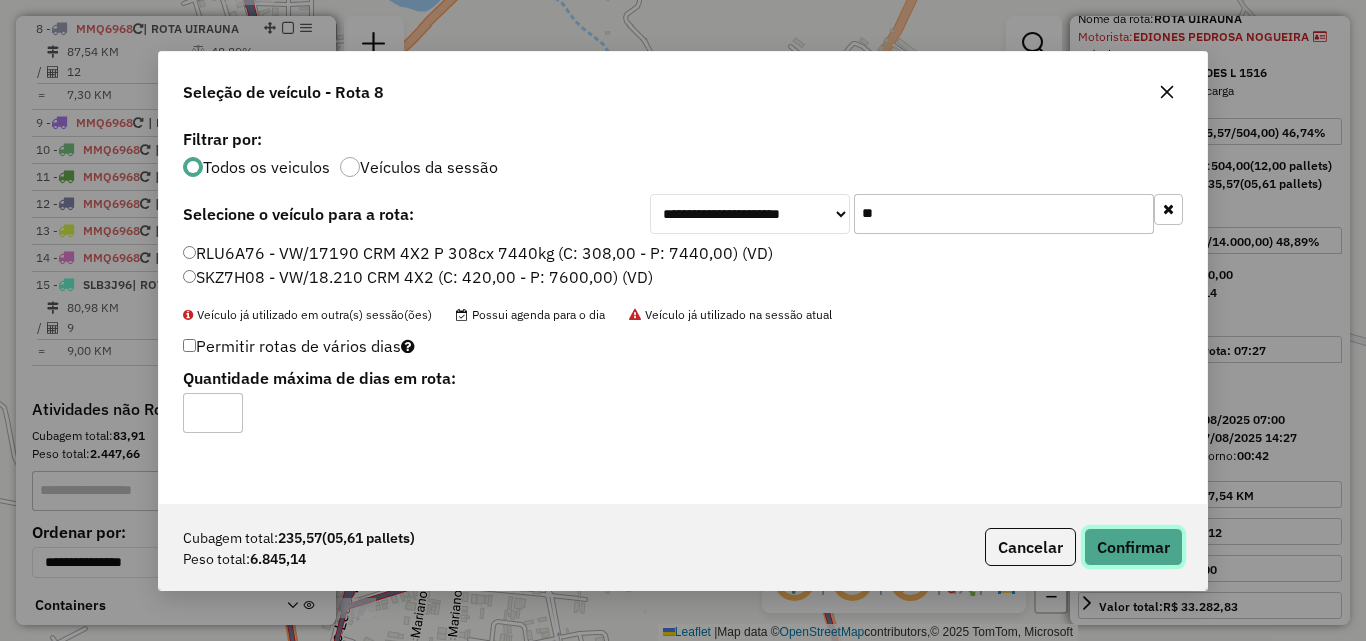 click on "Confirmar" 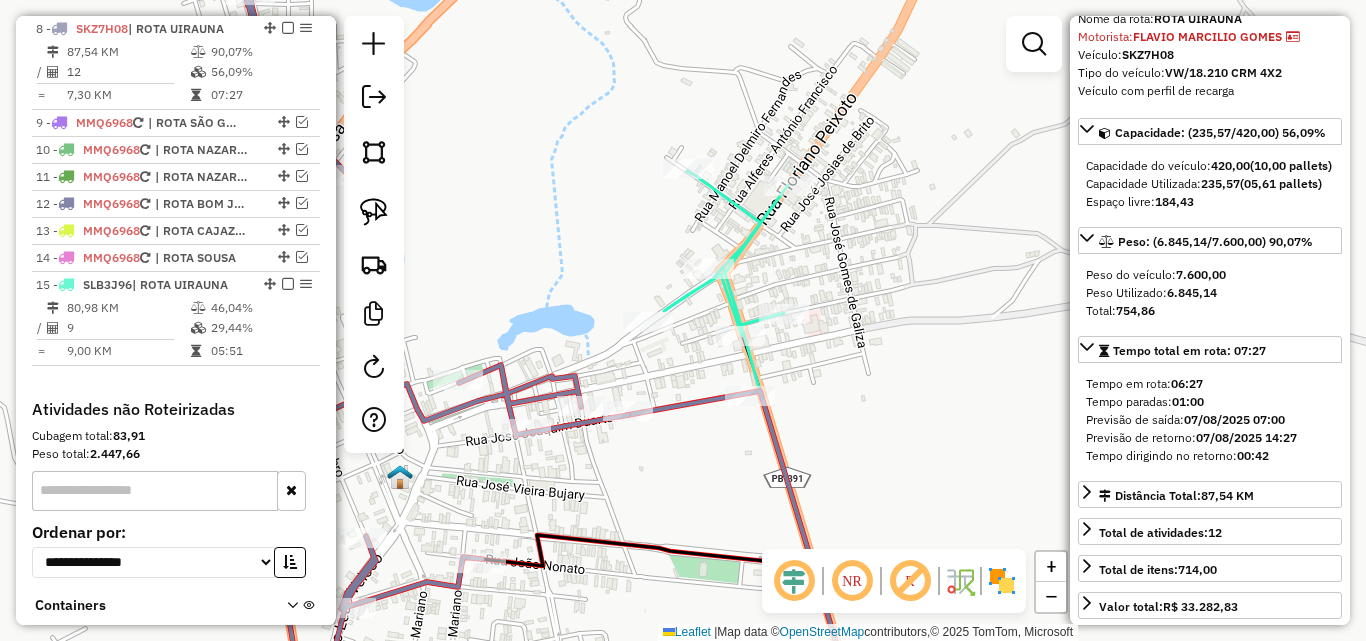 click 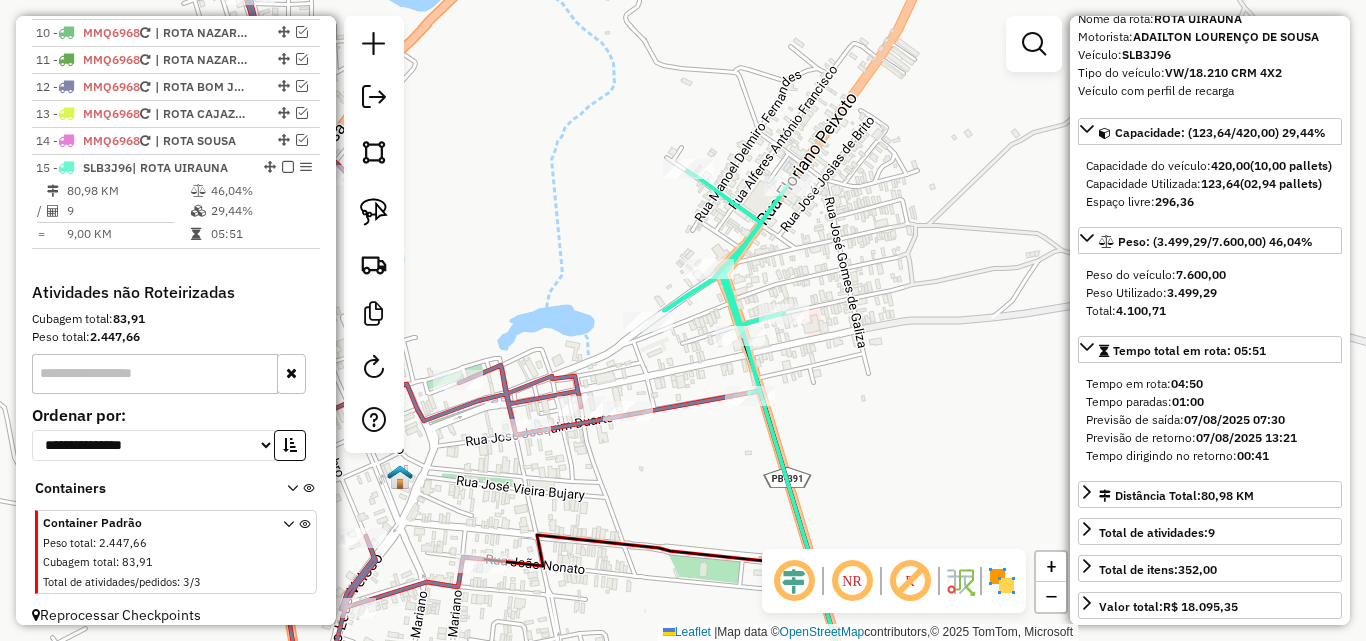 scroll, scrollTop: 1073, scrollLeft: 0, axis: vertical 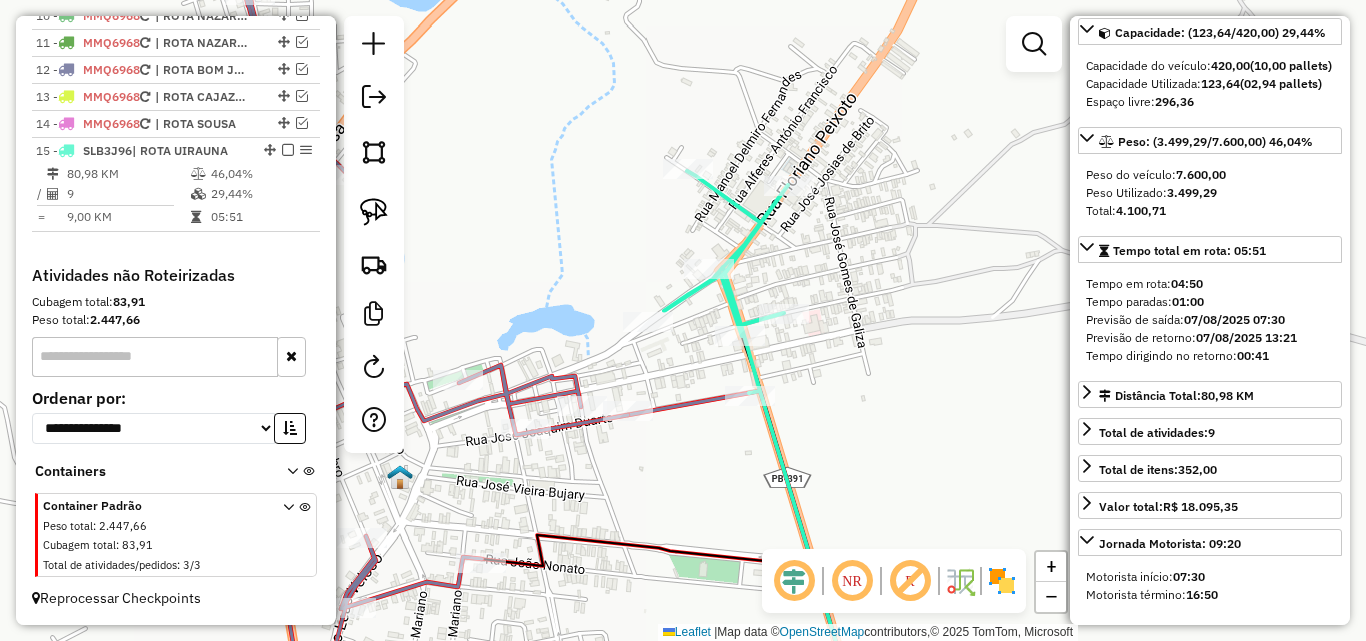 click 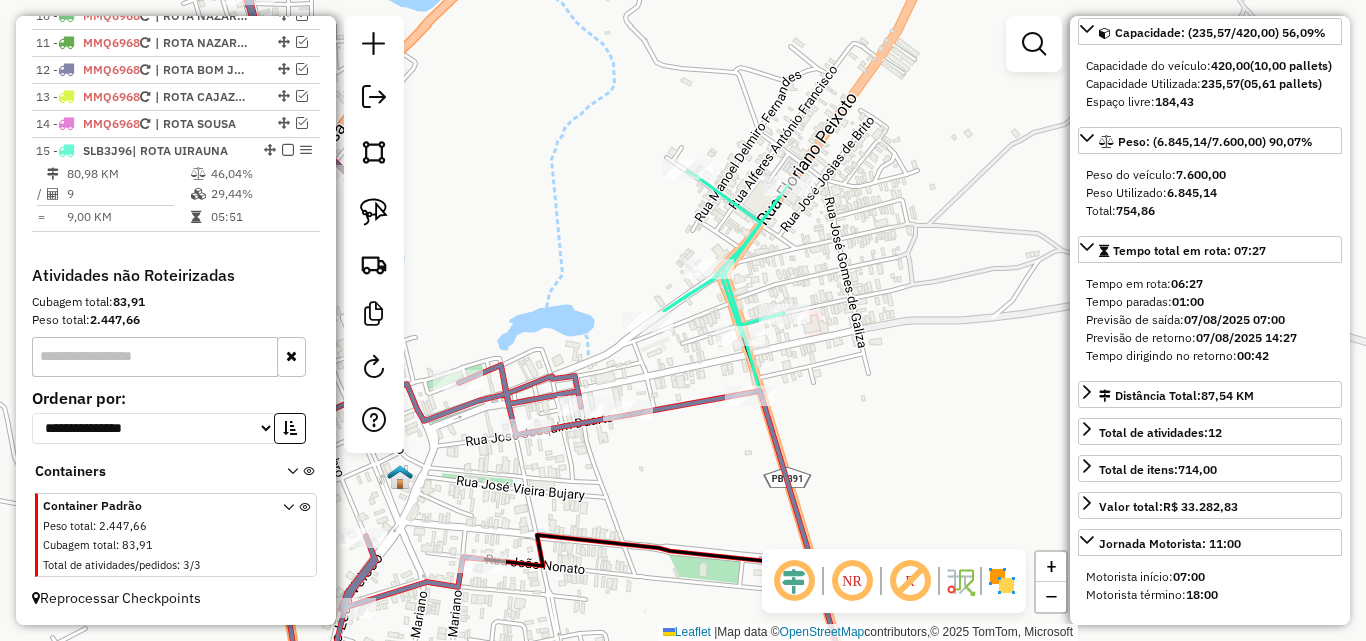 scroll, scrollTop: 939, scrollLeft: 0, axis: vertical 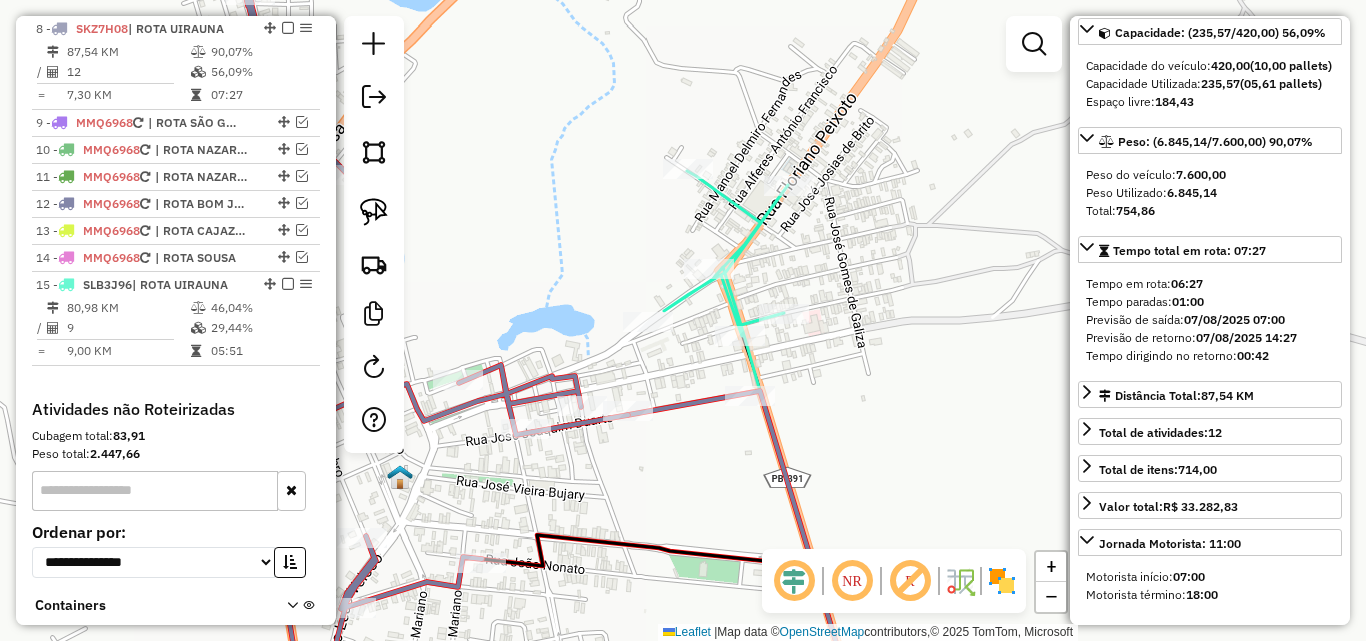 drag, startPoint x: 372, startPoint y: 213, endPoint x: 459, endPoint y: 301, distance: 123.745705 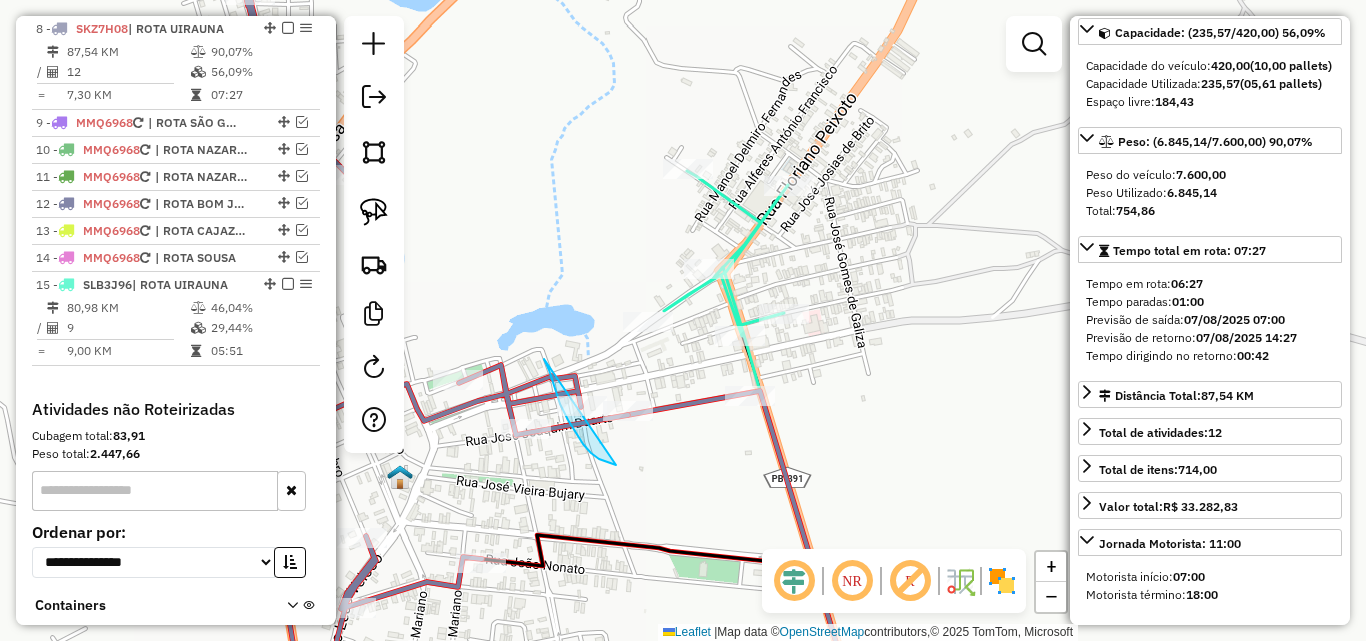 drag, startPoint x: 544, startPoint y: 359, endPoint x: 667, endPoint y: 405, distance: 131.32022 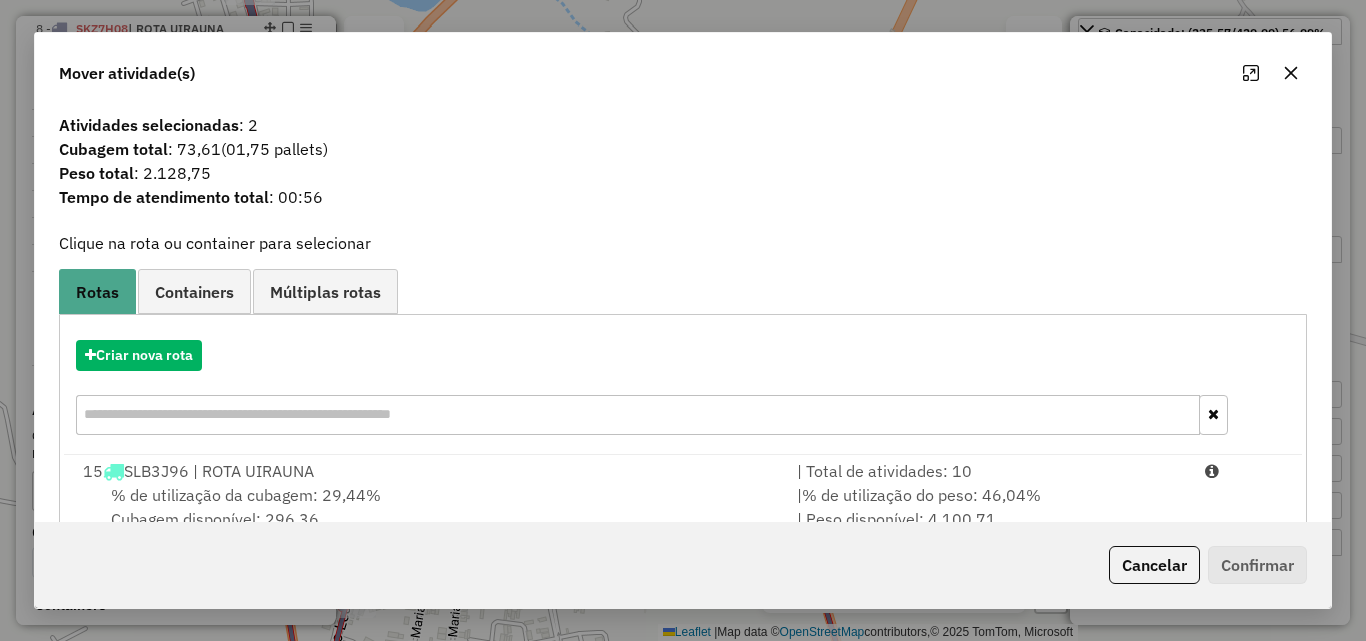 drag, startPoint x: 1152, startPoint y: 564, endPoint x: 914, endPoint y: 395, distance: 291.89896 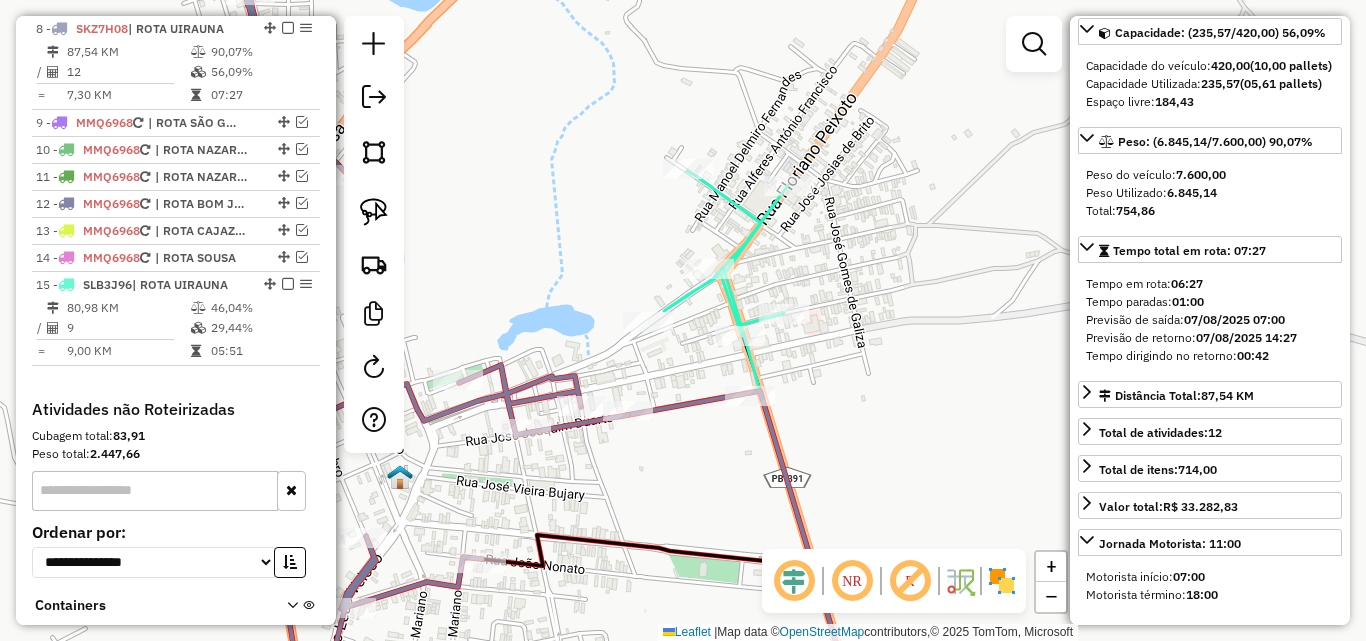 click 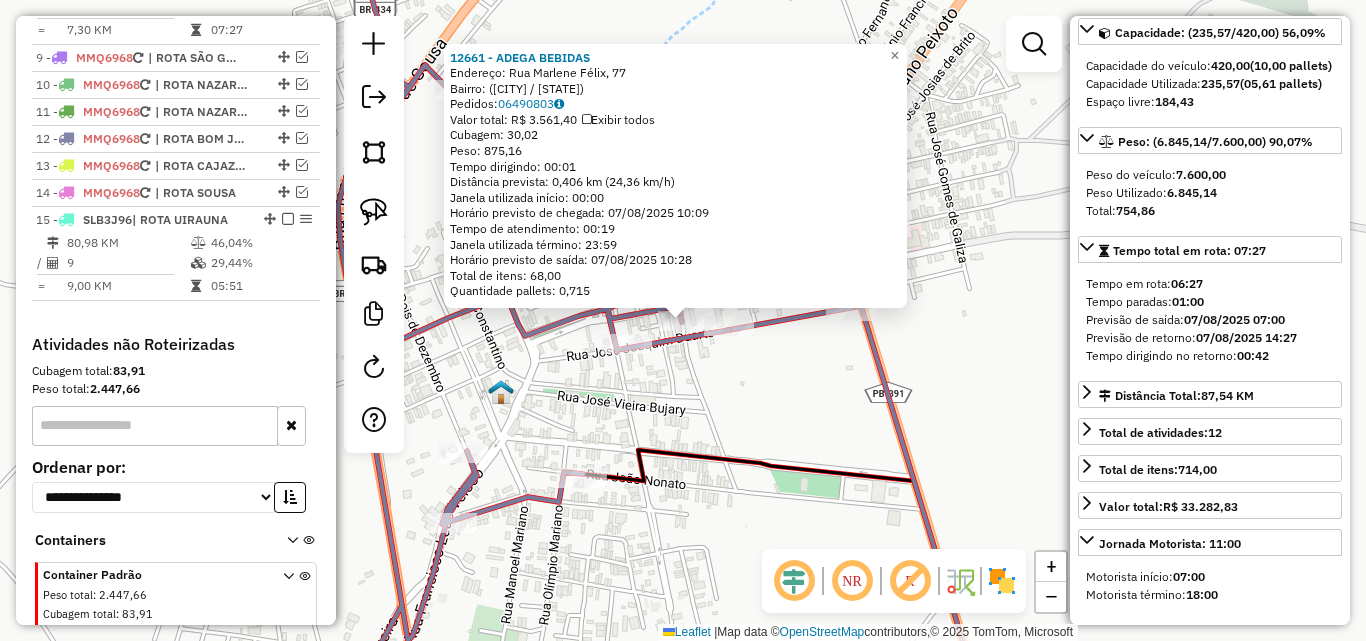 scroll, scrollTop: 939, scrollLeft: 0, axis: vertical 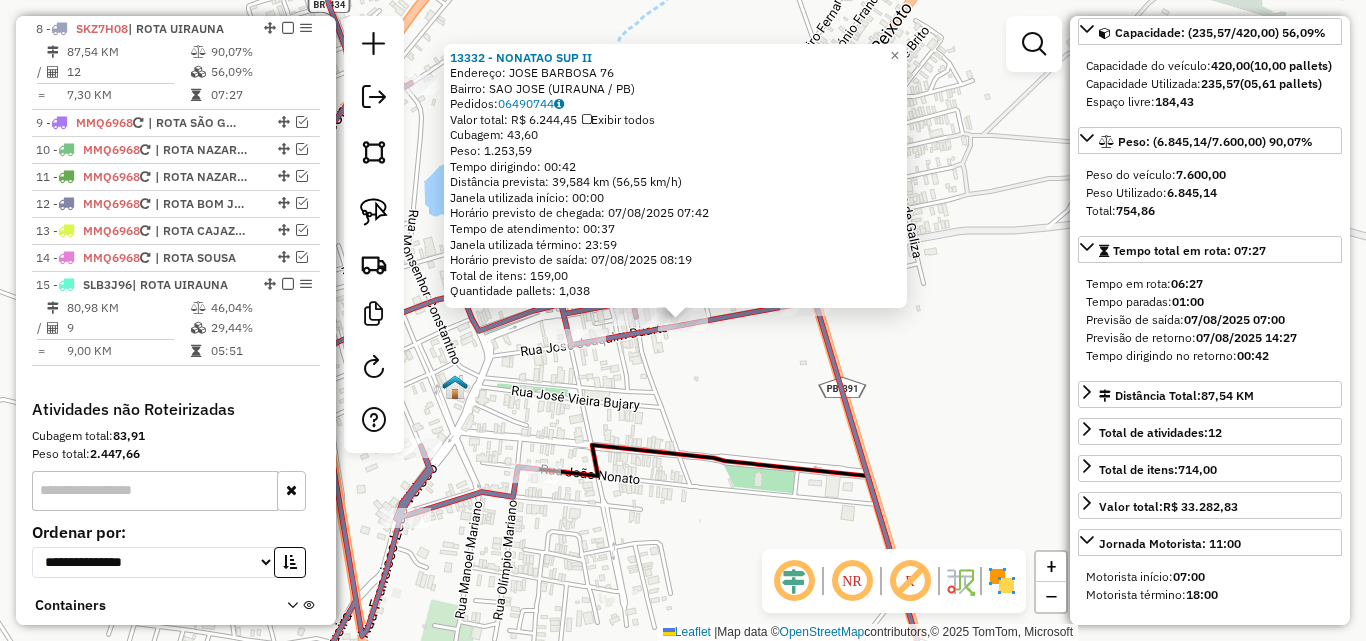 drag, startPoint x: 716, startPoint y: 378, endPoint x: 531, endPoint y: 292, distance: 204.01225 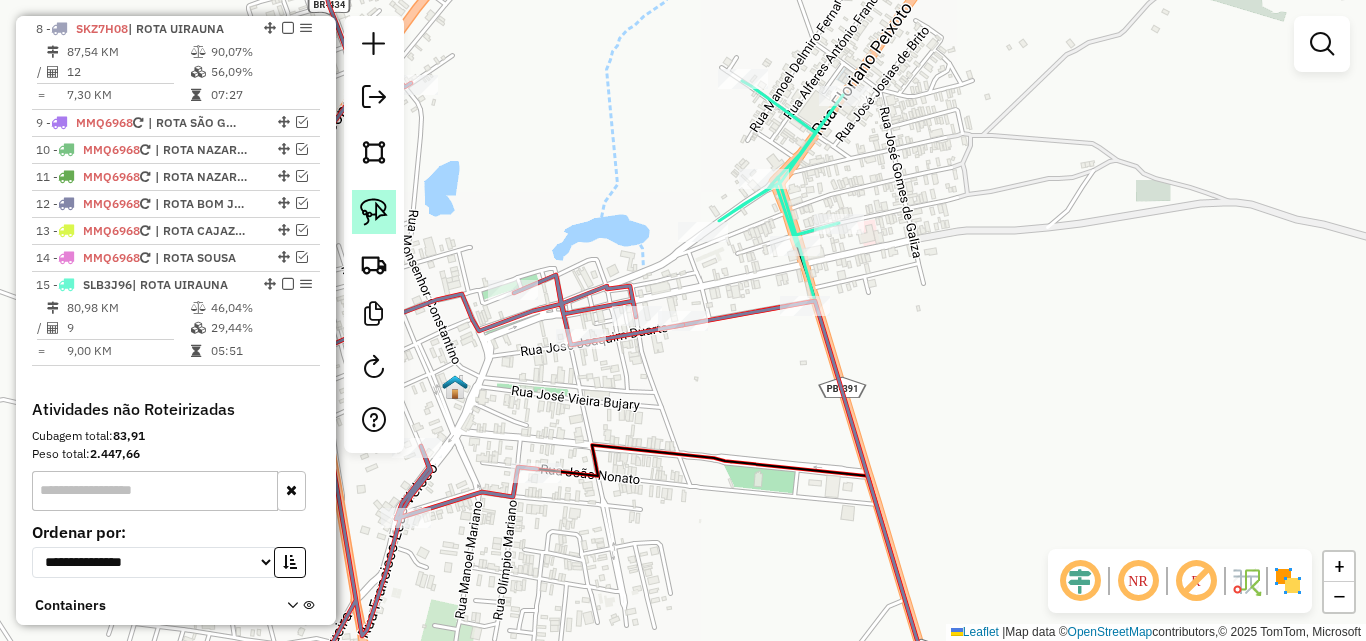 click 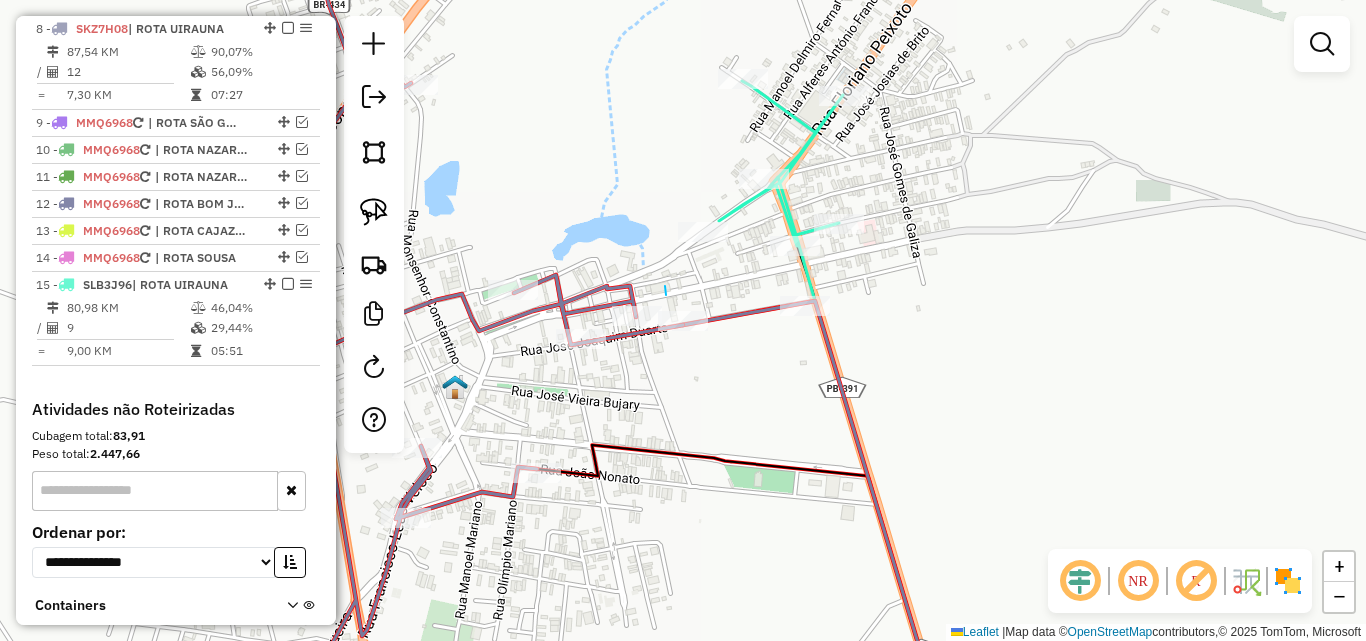 drag, startPoint x: 666, startPoint y: 295, endPoint x: 745, endPoint y: 334, distance: 88.10221 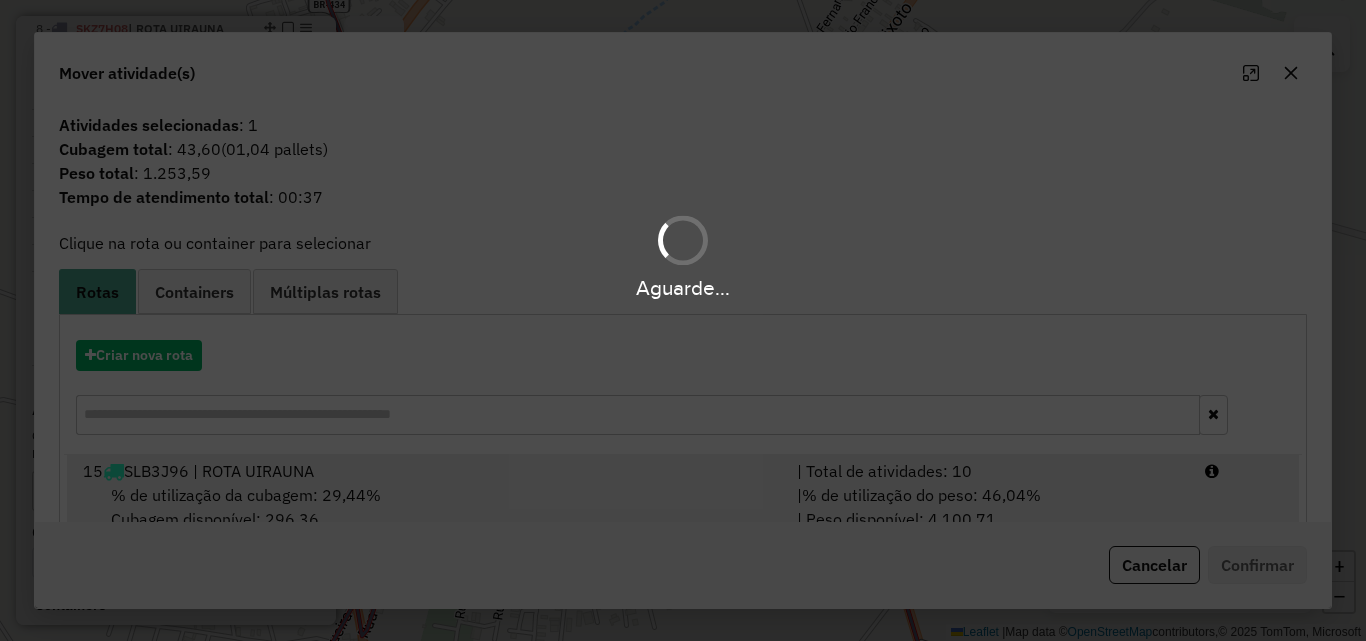 click on "Aguarde...  Pop-up bloqueado!  Seu navegador bloqueou automáticamente a abertura de uma nova janela.   Acesse as configurações e adicione o endereço do sistema a lista de permissão.   Fechar  Informações da Sessão 976137 - 07/08/2025     Criação: 06/08/2025 18:28   Depósito:  Pau Brasil Sousa  Total de rotas:  15  Distância Total:  1.775,06 km  Tempo total:  211:32  Valor total:  R$ 1.016.007,11  - Total roteirizado:  R$ 997.252,52  - Total não roteirizado:  R$ 18.754,59  Total de Atividades Roteirizadas:  531  Total de Pedidos Roteirizados:  841  Peso total roteirizado:  188.978,35  Cubagem total roteirizado:  6.685,65  Total de Atividades não Roteirizadas:  3  Total de Pedidos não Roteirizados:  3 Total de caixas por viagem:  6.685,65 /   15 =  445,71 Média de Atividades por viagem:  531 /   15 =  35,40 Ocupação média da frota:  105,63%   Rotas vários dias:  4  Clientes Priorizados NR:  0 Rotas  Recargas: 15   Ver rotas   Ver veículos  Finalizar todas as rotas   1 -       SLB3G36  / =" at bounding box center (683, 320) 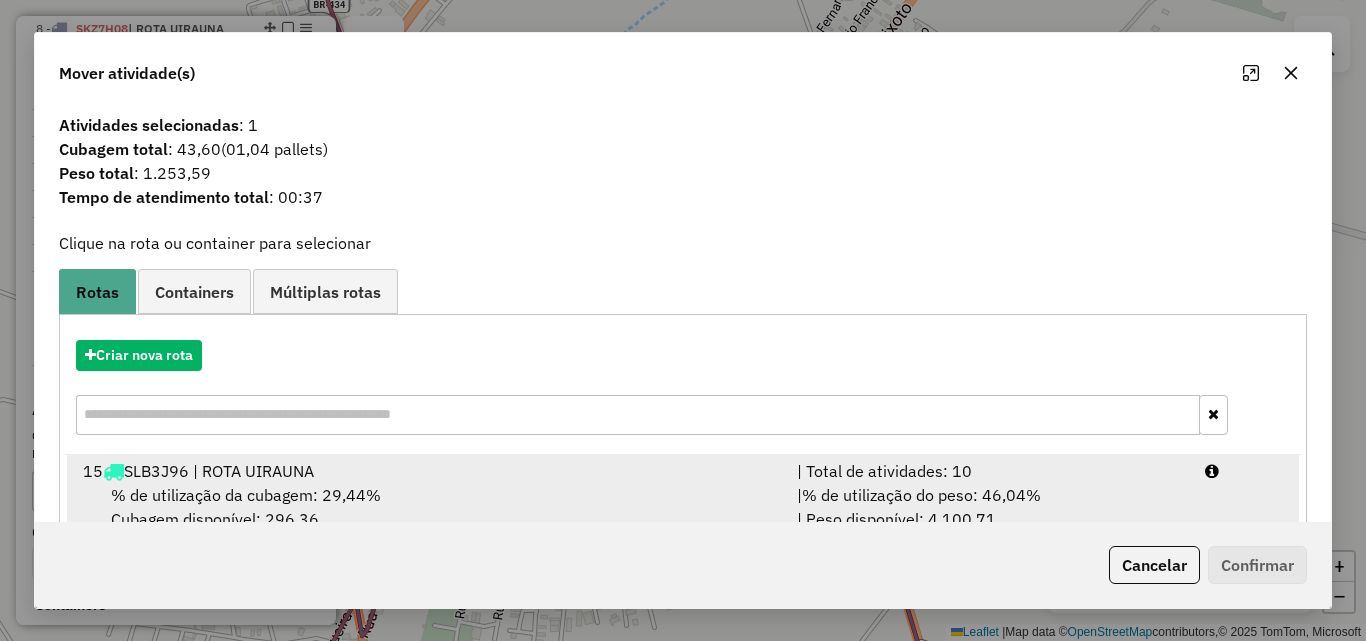 click on "15  SLB3J96 | ROTA UIRAUNA  | Total de atividades: 10  % de utilização da cubagem: 29,44%  Cubagem disponível: 296,36   |  % de utilização do peso: 46,04%  | Peso disponível: 4.100,71" at bounding box center [683, 495] 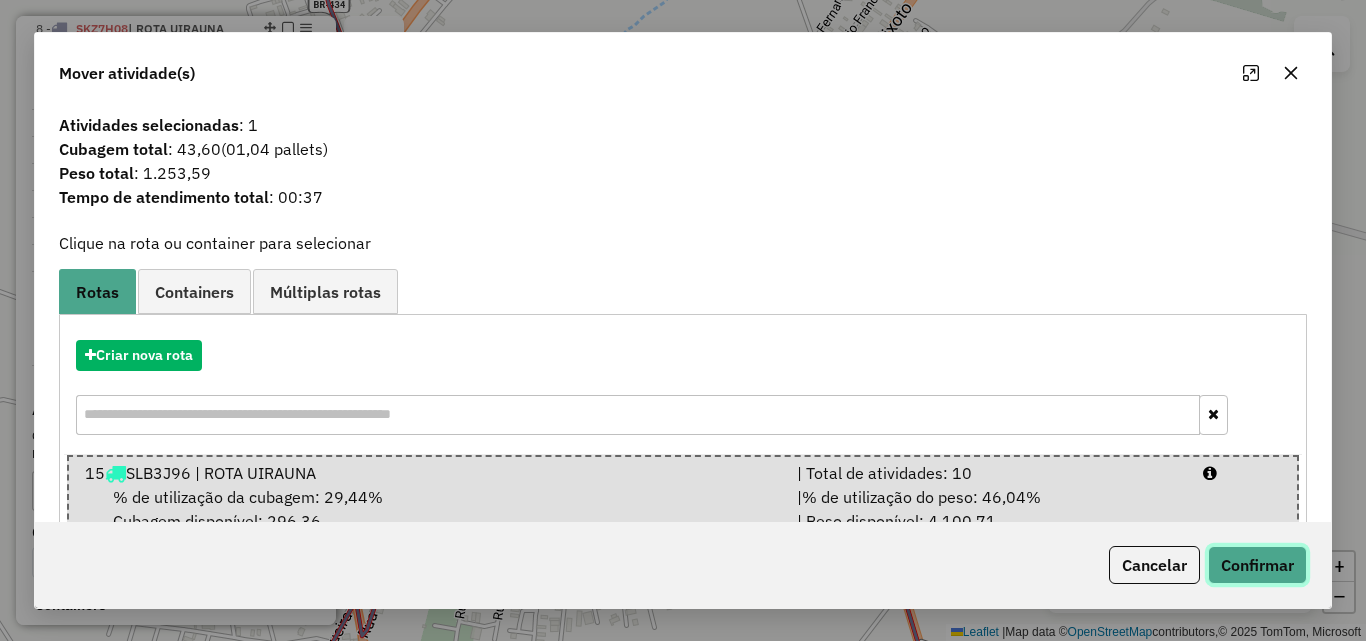 click on "Confirmar" 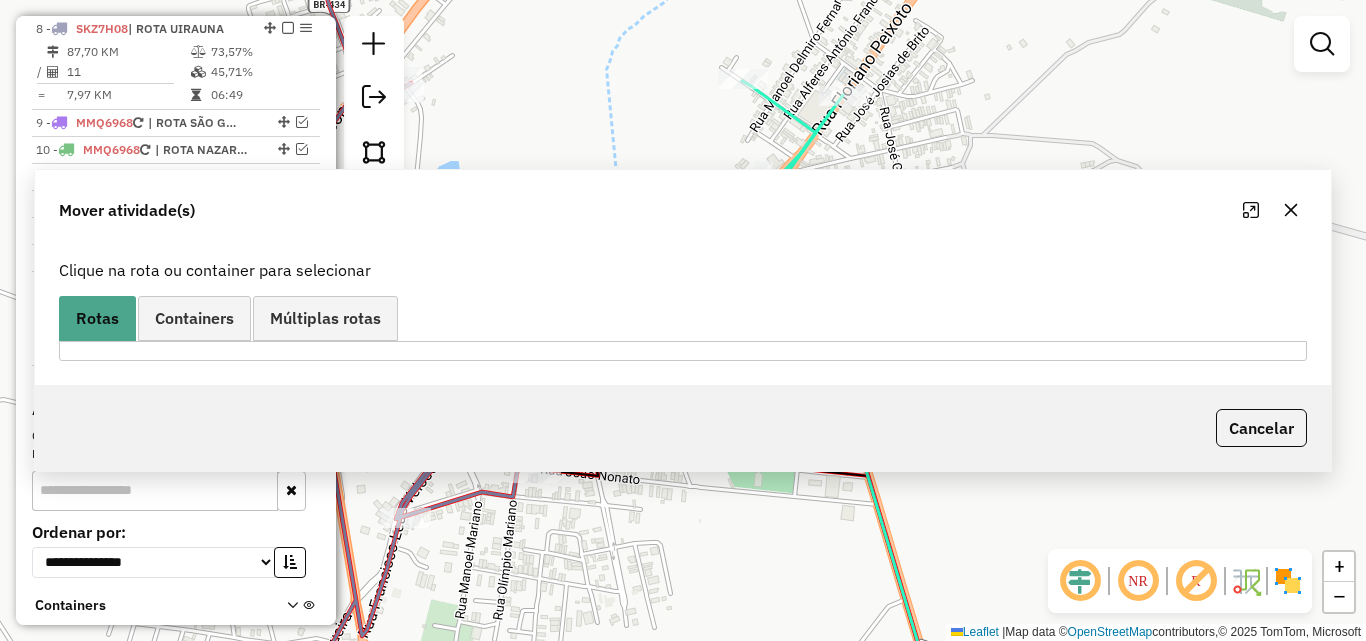 scroll, scrollTop: 845, scrollLeft: 0, axis: vertical 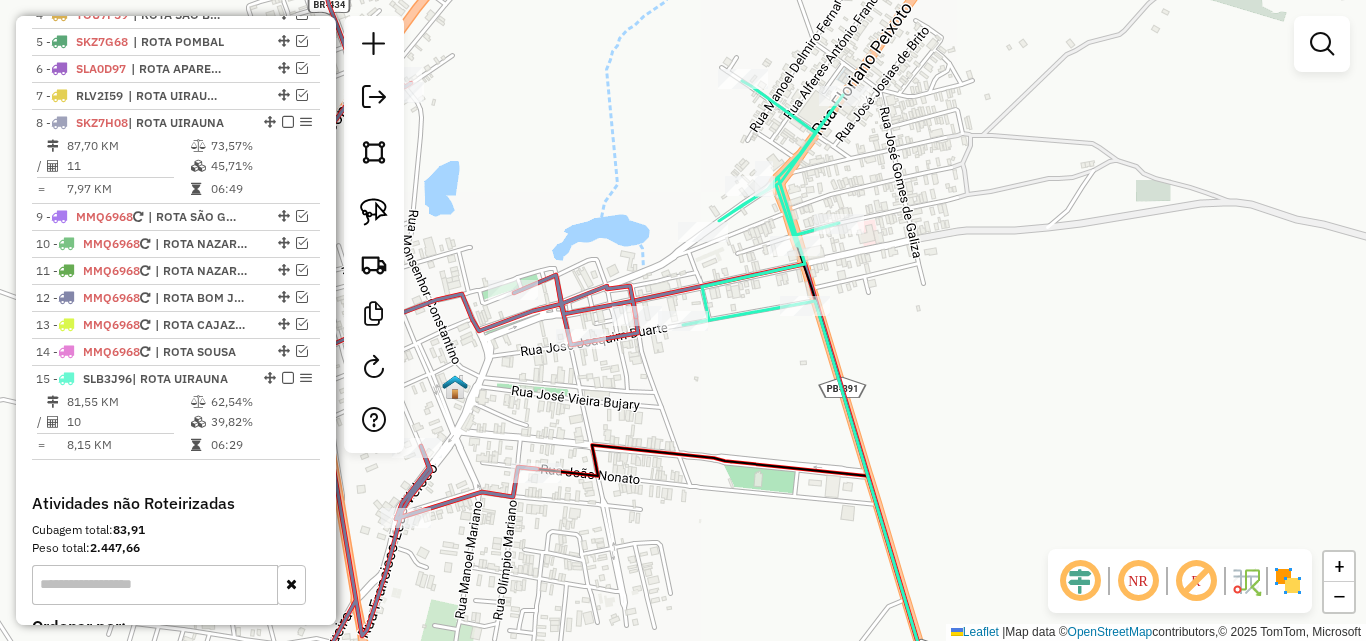 click on "Janela de atendimento Grade de atendimento Capacidade Transportadoras Veículos Cliente Pedidos  Rotas Selecione os dias de semana para filtrar as janelas de atendimento  Seg   Ter   Qua   Qui   Sex   Sáb   Dom  Informe o período da janela de atendimento: De: Até:  Filtrar exatamente a janela do cliente  Considerar janela de atendimento padrão  Selecione os dias de semana para filtrar as grades de atendimento  Seg   Ter   Qua   Qui   Sex   Sáb   Dom   Considerar clientes sem dia de atendimento cadastrado  Clientes fora do dia de atendimento selecionado Filtrar as atividades entre os valores definidos abaixo:  Peso mínimo:   Peso máximo:   Cubagem mínima:   Cubagem máxima:   De:   Até:  Filtrar as atividades entre o tempo de atendimento definido abaixo:  De:   Até:   Considerar capacidade total dos clientes não roteirizados Transportadora: Selecione um ou mais itens Tipo de veículo: Selecione um ou mais itens Veículo: Selecione um ou mais itens Motorista: Selecione um ou mais itens Nome: Rótulo:" 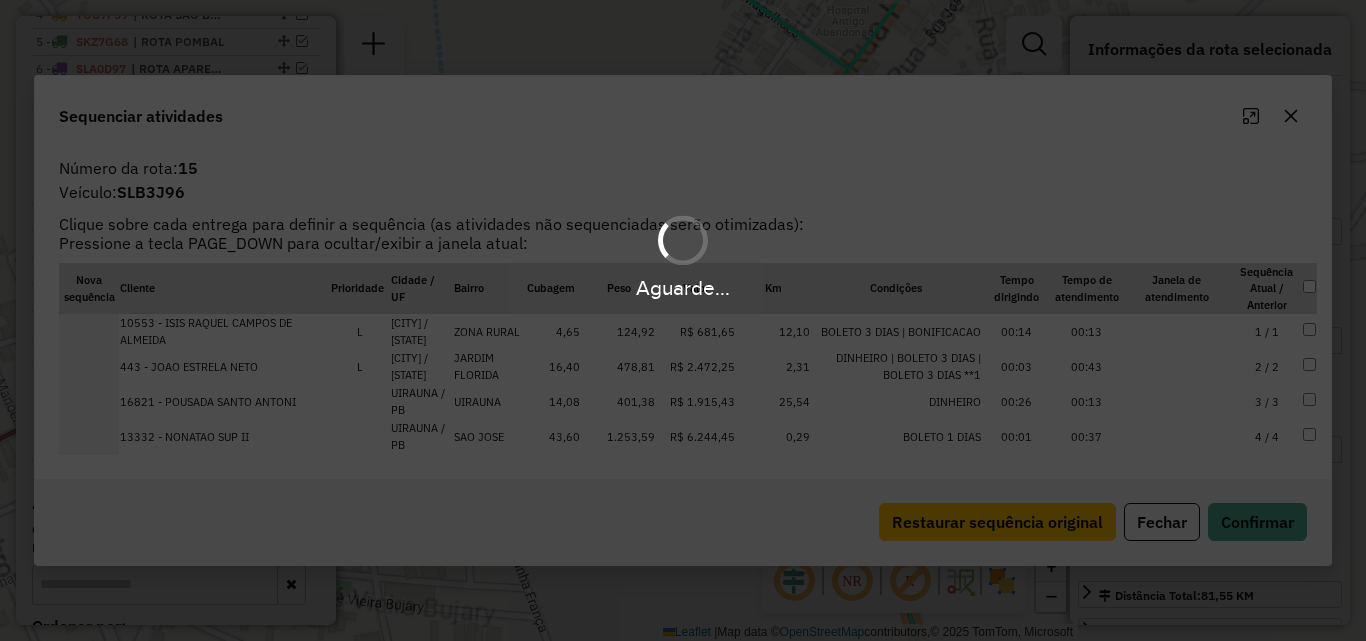 scroll, scrollTop: 1073, scrollLeft: 0, axis: vertical 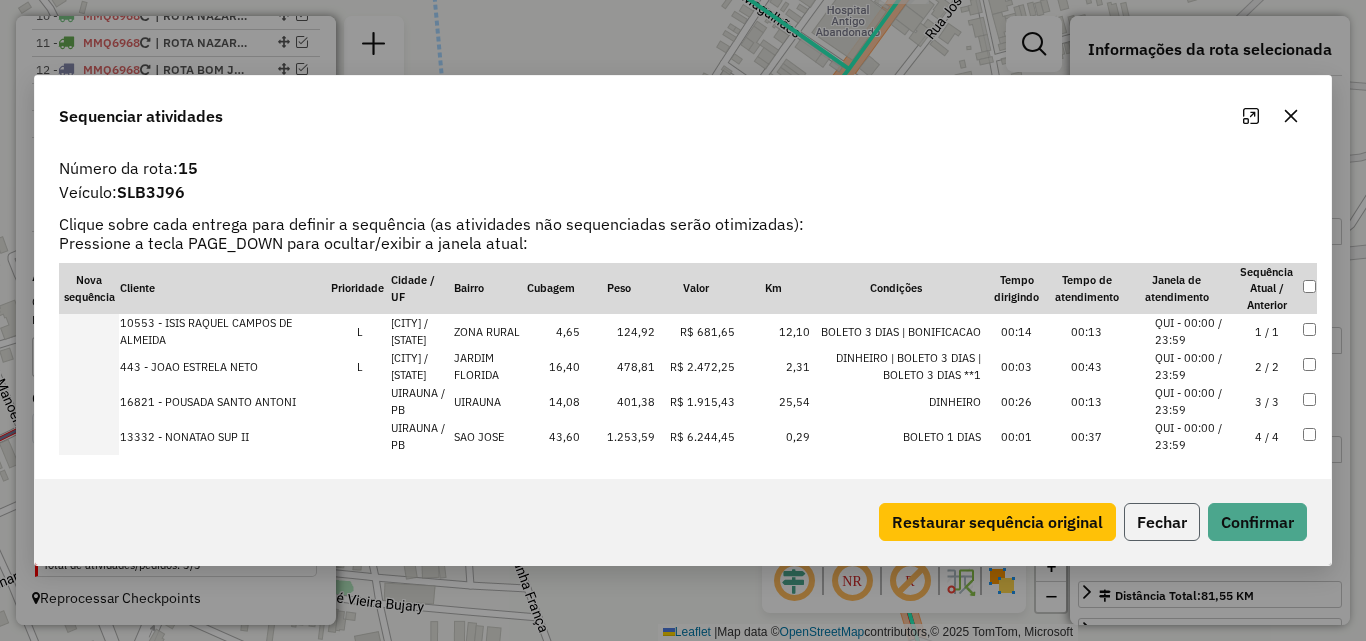 click on "Fechar" 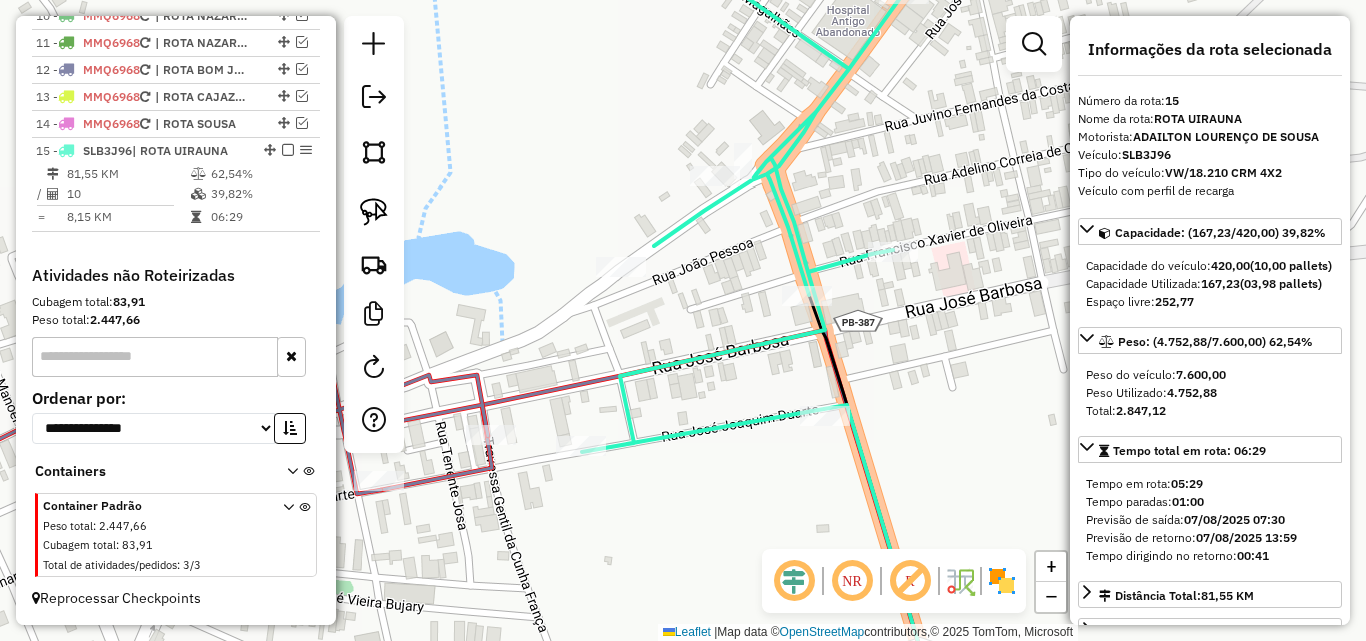 click on "**********" at bounding box center (176, 423) 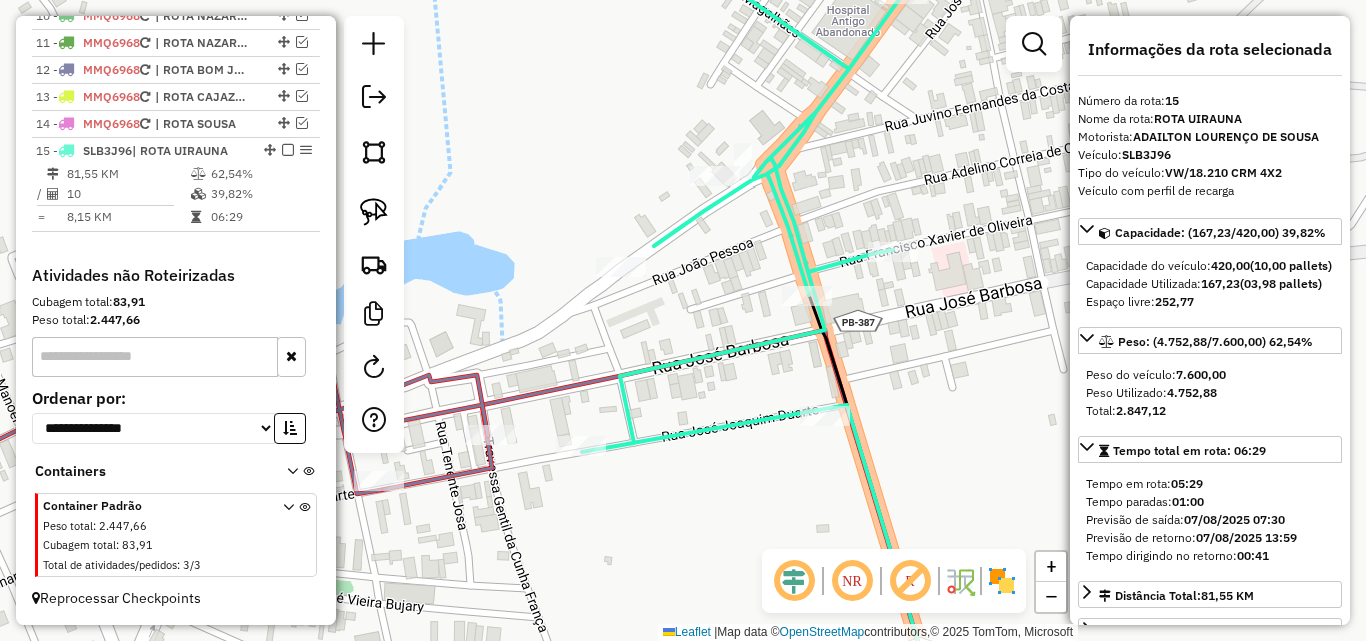 click 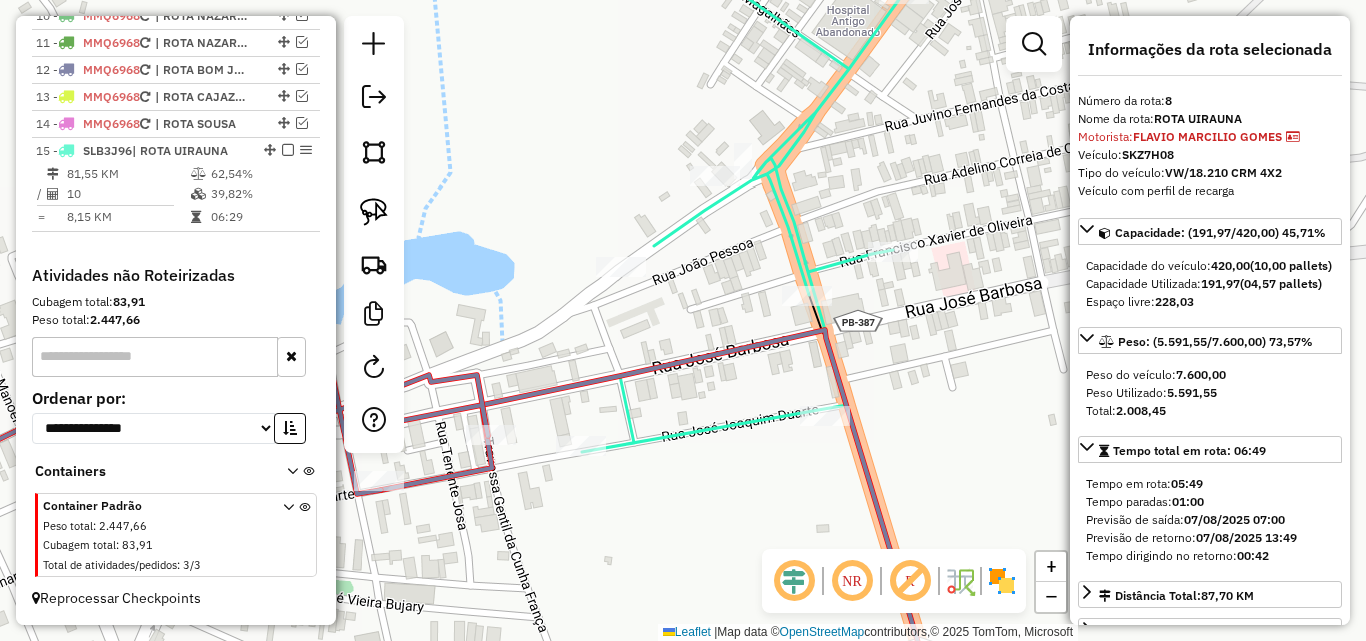 scroll, scrollTop: 939, scrollLeft: 0, axis: vertical 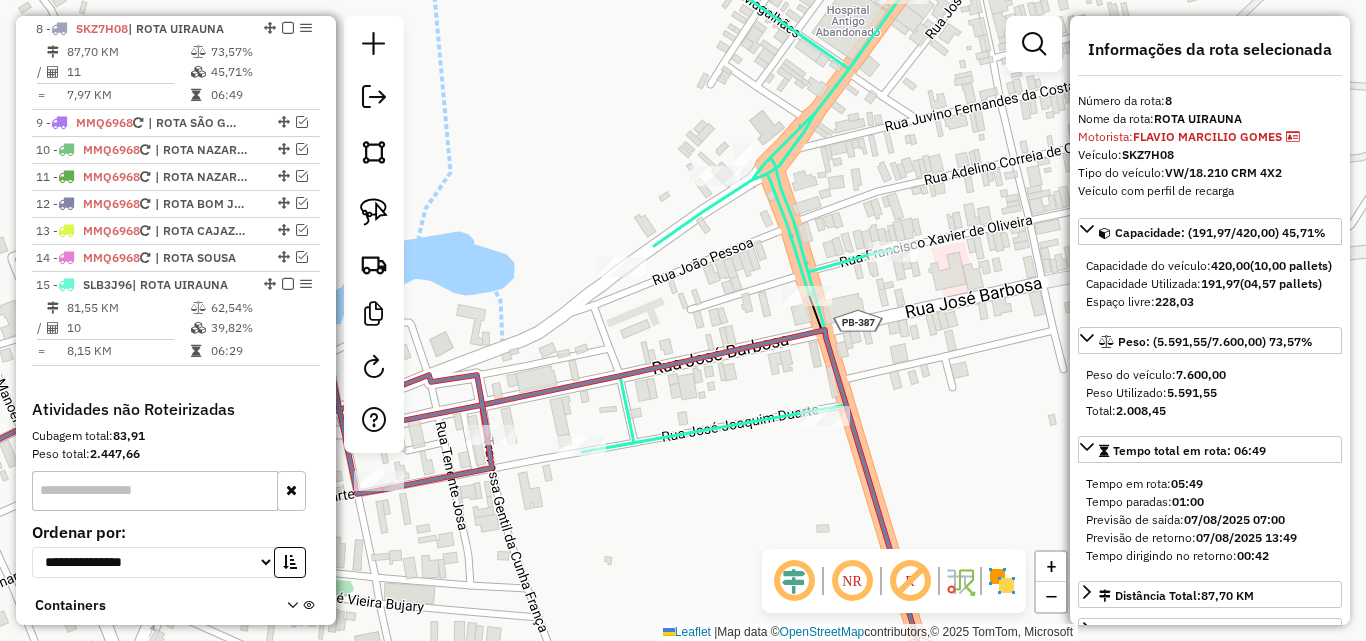 drag, startPoint x: 706, startPoint y: 354, endPoint x: 695, endPoint y: 385, distance: 32.89377 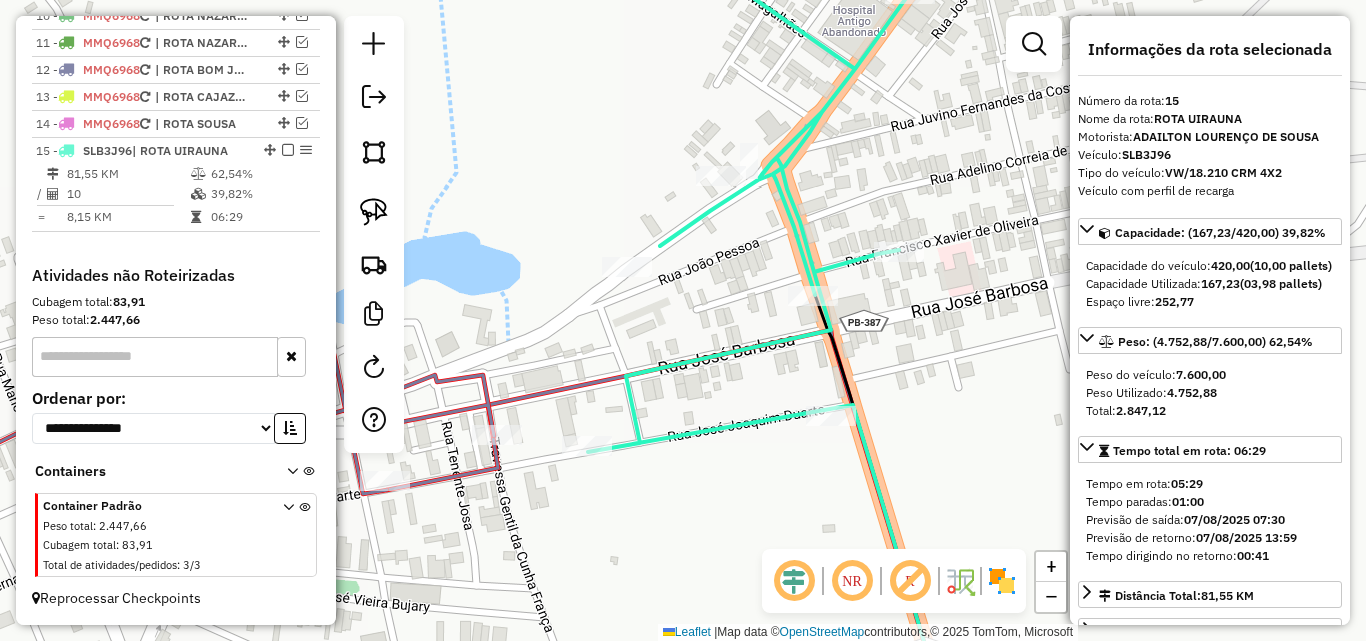 drag, startPoint x: 649, startPoint y: 511, endPoint x: 756, endPoint y: 481, distance: 111.12605 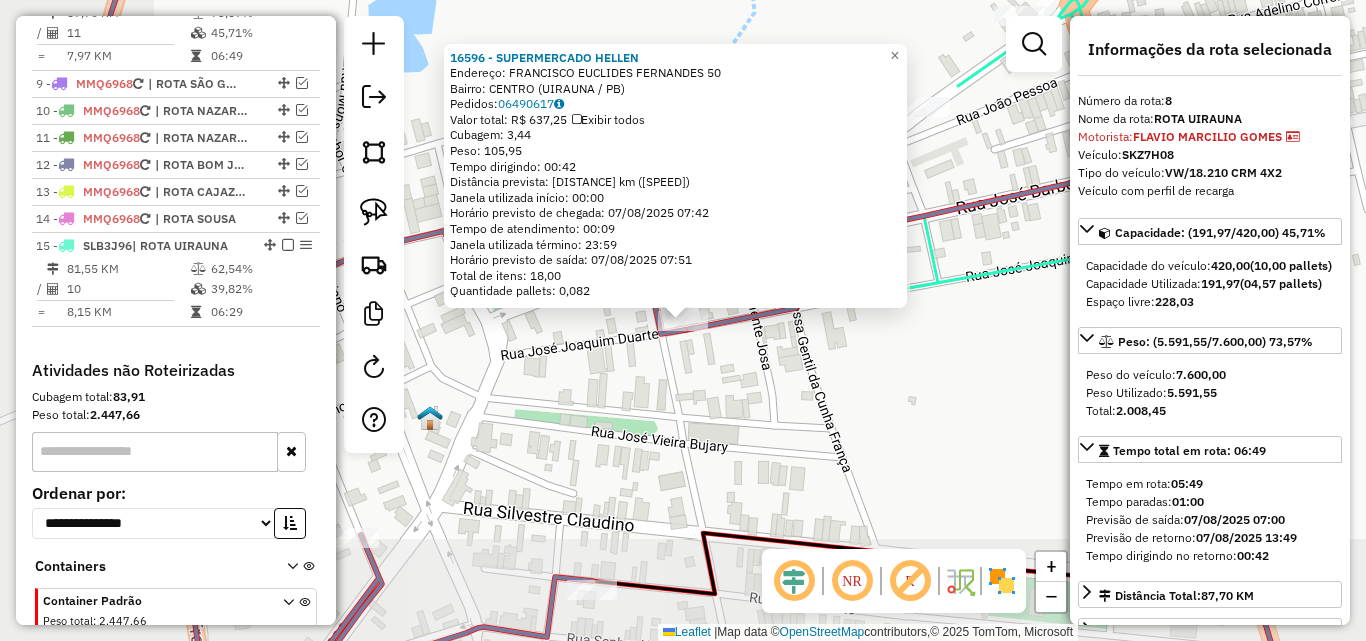 scroll, scrollTop: 939, scrollLeft: 0, axis: vertical 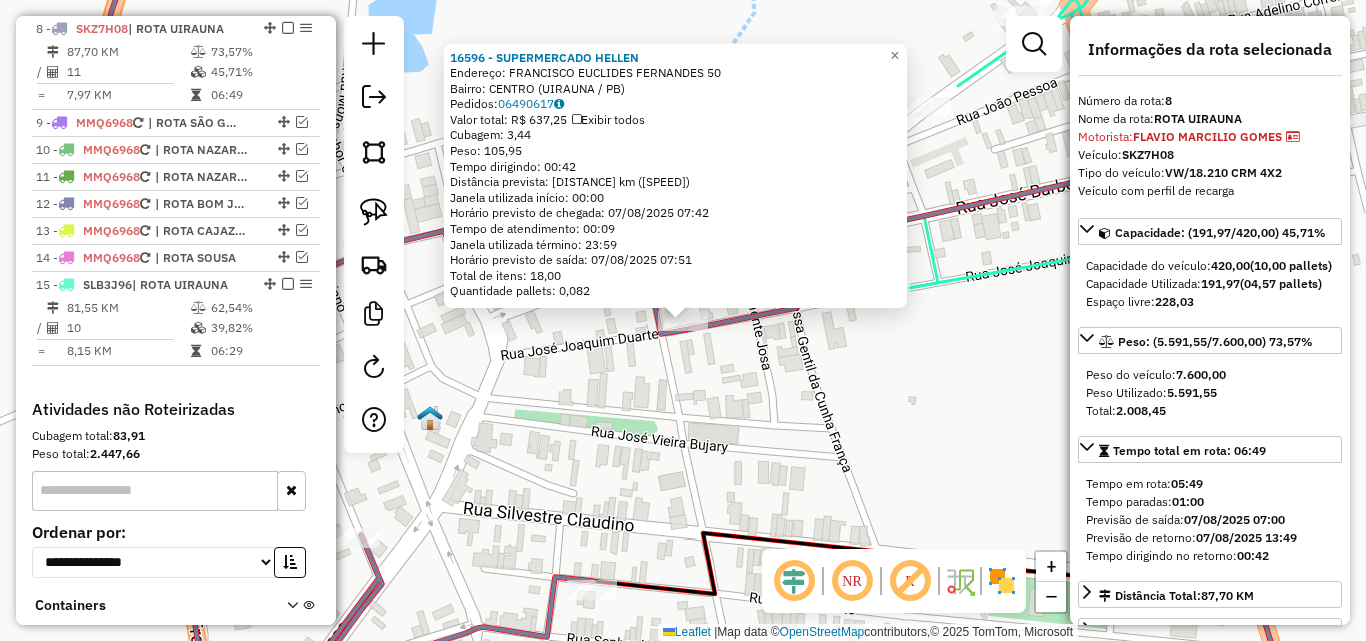 click on "16596 - SUPERMERCADO HELLEN  Endereço:  FRANCISCO EUCLIDES FERNANDES 50   Bairro: CENTRO (UIRAUNA / PB)   Pedidos:  06490617   Valor total: R$ 637,25   Exibir todos   Cubagem: 3,44  Peso: 105,95  Tempo dirigindo: 00:42   Distância prevista: 39,986 km (57,12 km/h)   Janela utilizada início: 00:00   Horário previsto de chegada: 07/08/2025 07:42   Tempo de atendimento: 00:09   Janela utilizada término: 23:59   Horário previsto de saída: 07/08/2025 07:51   Total de itens: 18,00   Quantidade pallets: 0,082  × Janela de atendimento Grade de atendimento Capacidade Transportadoras Veículos Cliente Pedidos  Rotas Selecione os dias de semana para filtrar as janelas de atendimento  Seg   Ter   Qua   Qui   Sex   Sáb   Dom  Informe o período da janela de atendimento: De: Até:  Filtrar exatamente a janela do cliente  Considerar janela de atendimento padrão  Selecione os dias de semana para filtrar as grades de atendimento  Seg   Ter   Qua   Qui   Sex   Sáb   Dom   Peso mínimo:   Peso máximo:   De:   Até:" 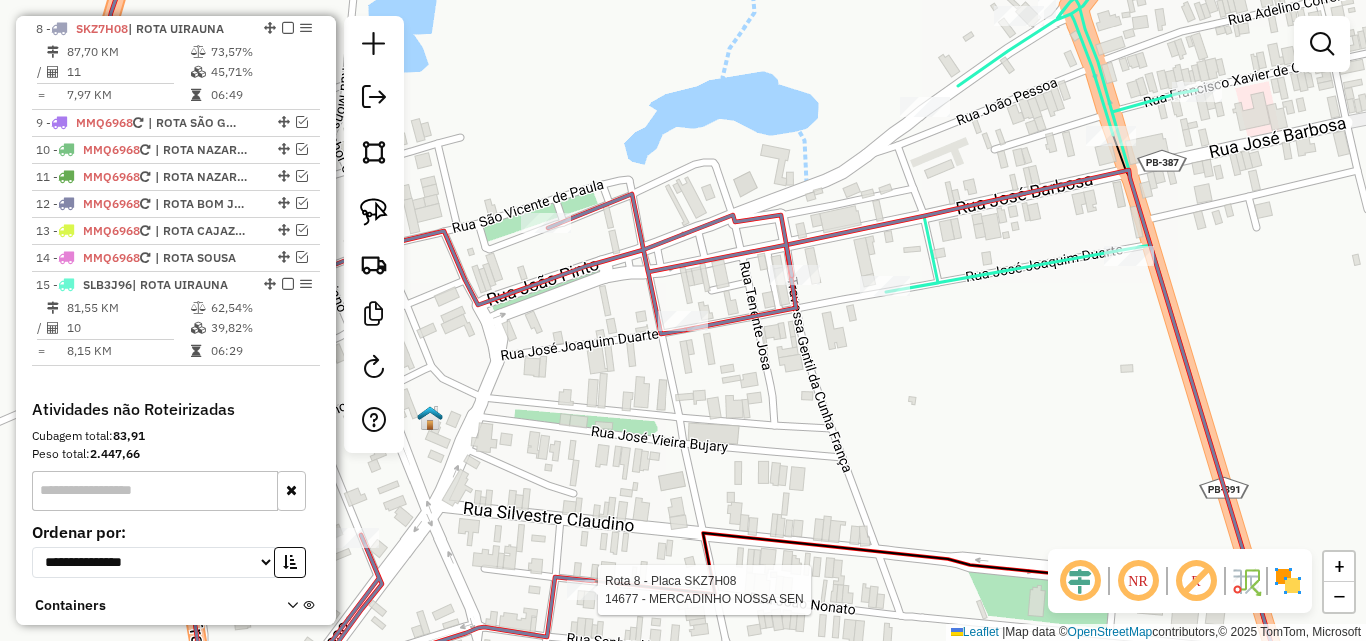 select on "*********" 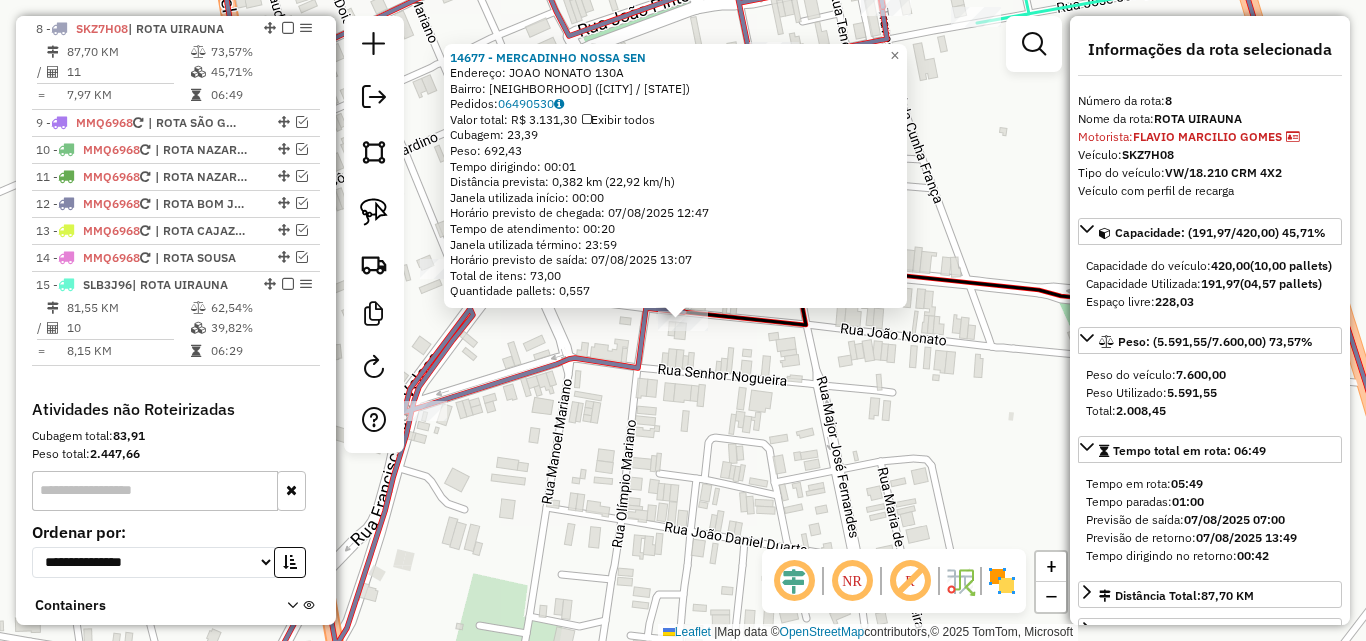 click on "14677 - MERCADINHO NOSSA SEN  Endereço:  JOAO NONATO 130A   Bairro: NOSSA SENHORA DE LURDES (UIRAUNA / PB)   Pedidos:  06490530   Valor total: R$ 3.131,30   Exibir todos   Cubagem: 23,39  Peso: 692,43  Tempo dirigindo: 00:01   Distância prevista: 0,382 km (22,92 km/h)   Janela utilizada início: 00:00   Horário previsto de chegada: 07/08/2025 12:47   Tempo de atendimento: 00:20   Janela utilizada término: 23:59   Horário previsto de saída: 07/08/2025 13:07   Total de itens: 73,00   Quantidade pallets: 0,557  × Janela de atendimento Grade de atendimento Capacidade Transportadoras Veículos Cliente Pedidos  Rotas Selecione os dias de semana para filtrar as janelas de atendimento  Seg   Ter   Qua   Qui   Sex   Sáb   Dom  Informe o período da janela de atendimento: De: Até:  Filtrar exatamente a janela do cliente  Considerar janela de atendimento padrão  Selecione os dias de semana para filtrar as grades de atendimento  Seg   Ter   Qua   Qui   Sex   Sáb   Dom   Peso mínimo:   Peso máximo:   De:  De:" 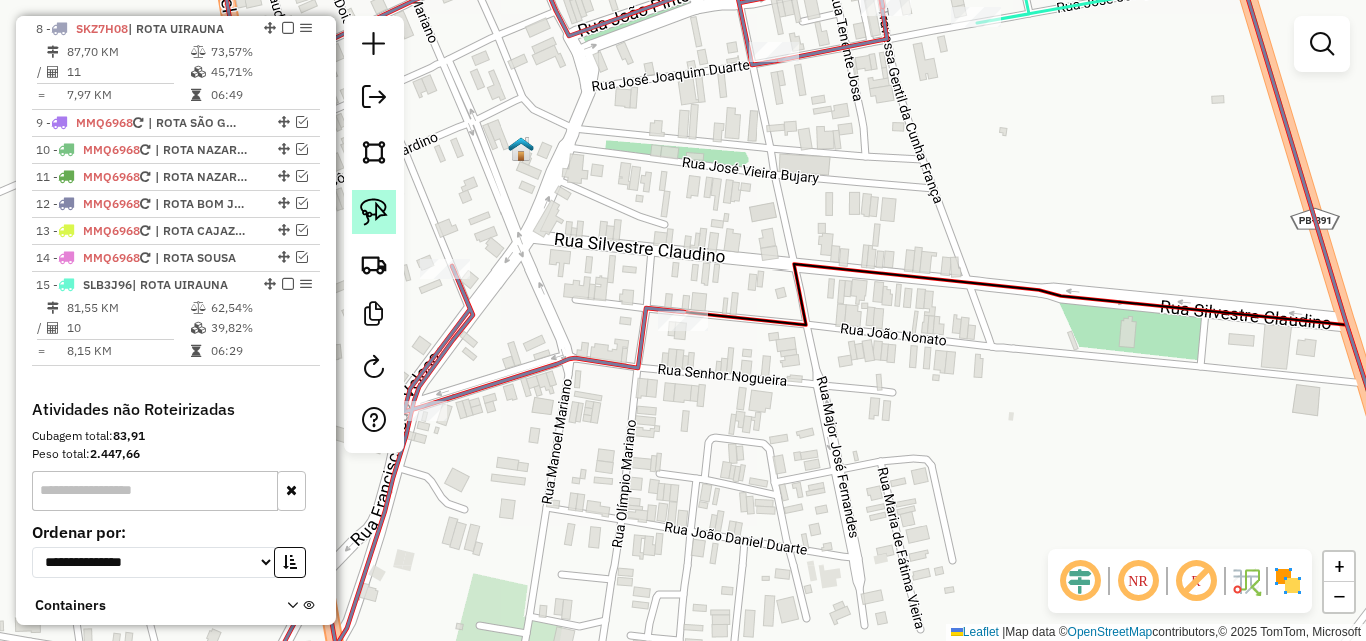 click 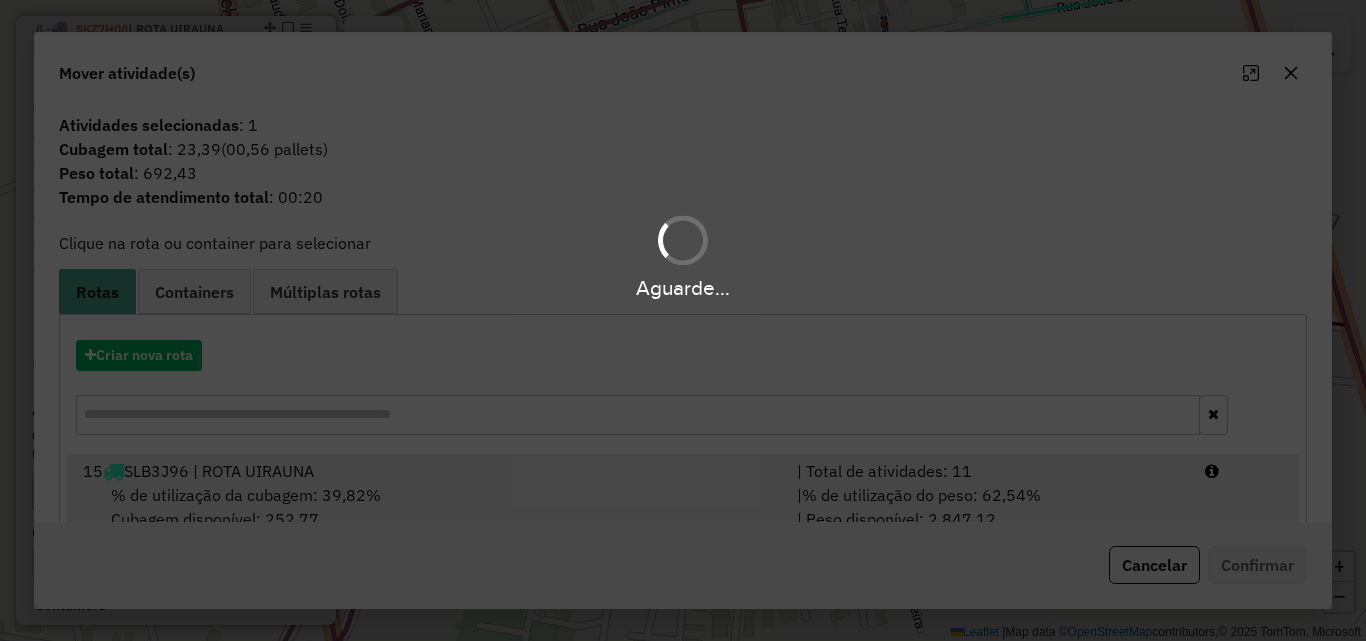 click on "Aguarde...  Pop-up bloqueado!  Seu navegador bloqueou automáticamente a abertura de uma nova janela.   Acesse as configurações e adicione o endereço do sistema a lista de permissão.   Fechar  Informações da Sessão 976137 - 07/08/2025     Criação: 06/08/2025 18:28   Depósito:  Pau Brasil Sousa  Total de rotas:  15  Distância Total:  1.775,78 km  Tempo total:  211:32  Valor total:  R$ 1.016.007,11  - Total roteirizado:  R$ 997.252,52  - Total não roteirizado:  R$ 18.754,59  Total de Atividades Roteirizadas:  531  Total de Pedidos Roteirizados:  841  Peso total roteirizado:  188.978,35  Cubagem total roteirizado:  6.685,64  Total de Atividades não Roteirizadas:  3  Total de Pedidos não Roteirizados:  3 Total de caixas por viagem:  6.685,64 /   15 =  445,71 Média de Atividades por viagem:  531 /   15 =  35,40 Ocupação média da frota:  105,63%   Rotas vários dias:  4  Clientes Priorizados NR:  0 Rotas  Recargas: 15   Ver rotas   Ver veículos  Finalizar todas as rotas   1 -       SLB3G36  / =" at bounding box center [683, 320] 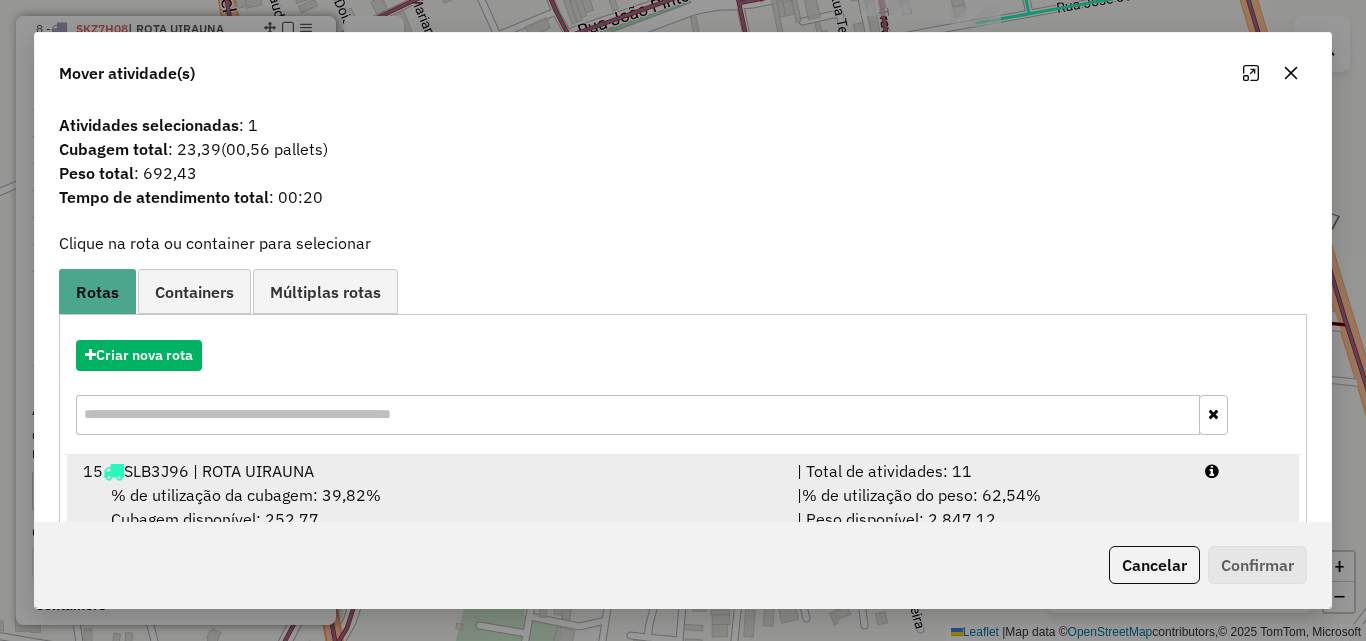 drag, startPoint x: 1195, startPoint y: 499, endPoint x: 1203, endPoint y: 519, distance: 21.540659 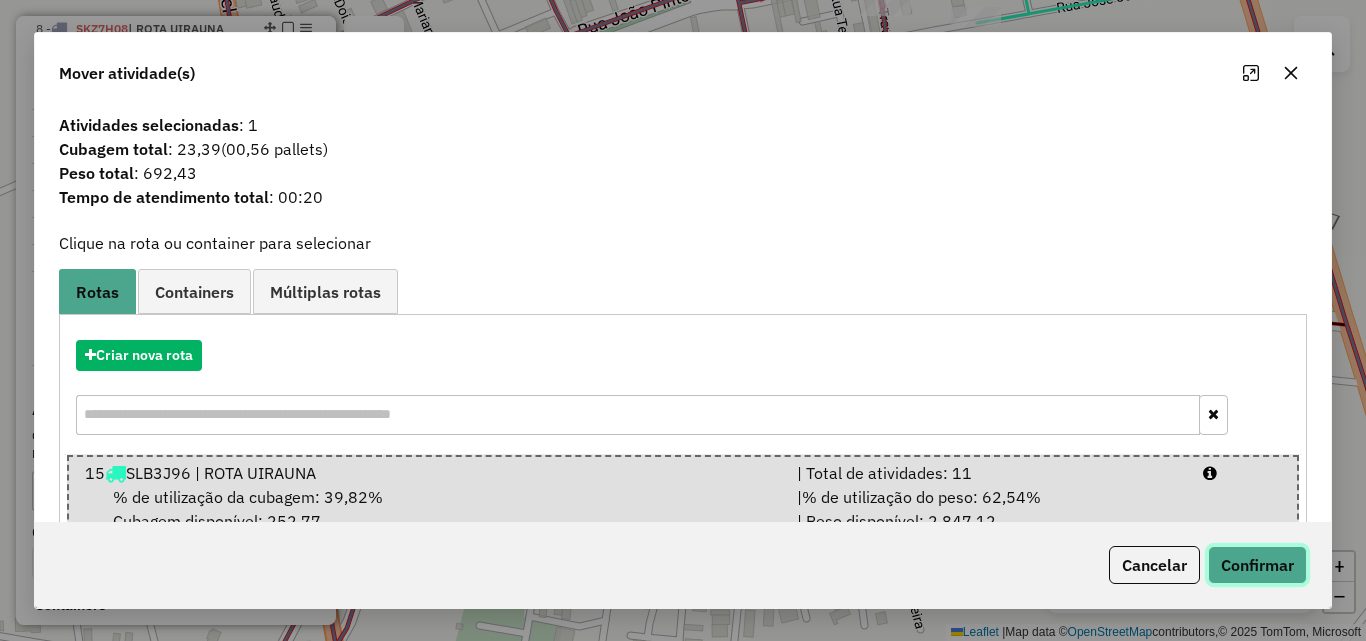 drag, startPoint x: 1253, startPoint y: 569, endPoint x: 1284, endPoint y: 564, distance: 31.400637 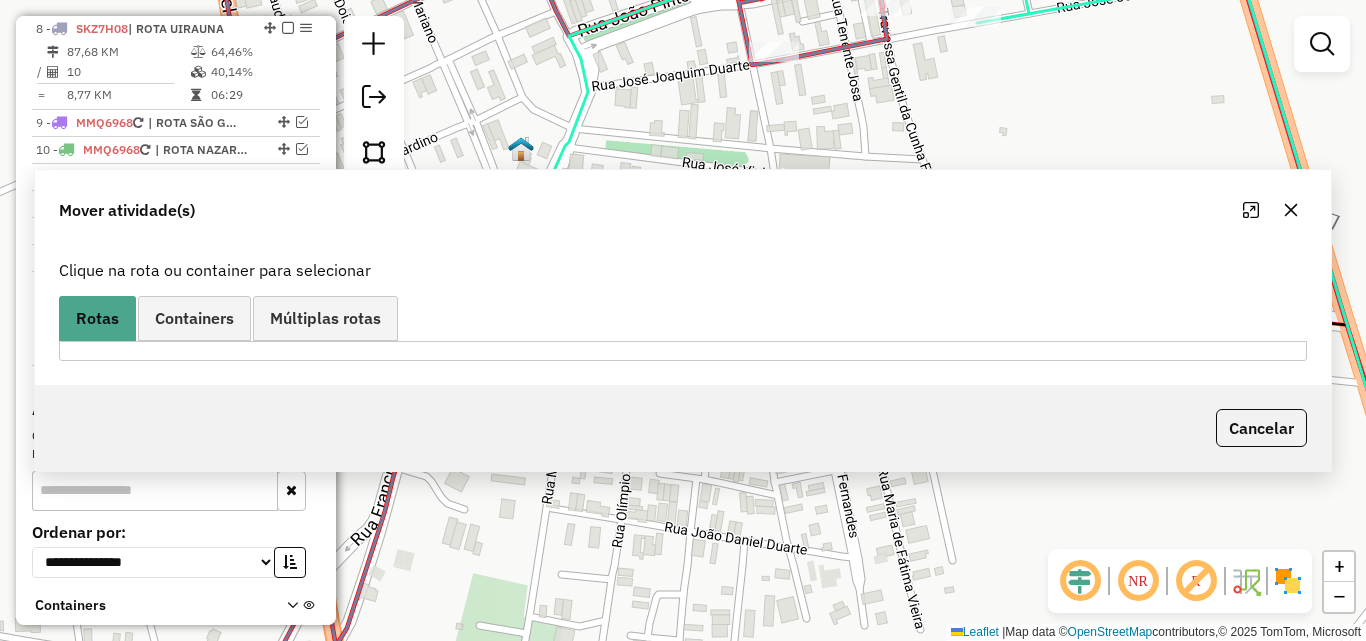 scroll, scrollTop: 845, scrollLeft: 0, axis: vertical 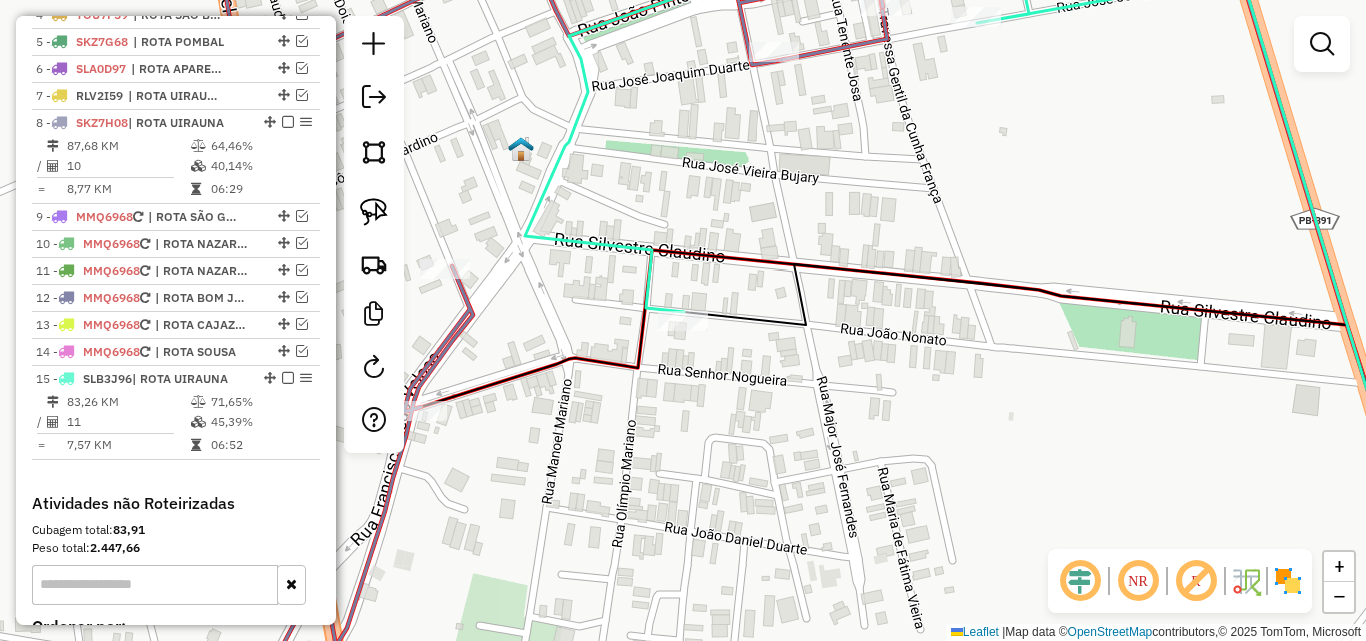 click 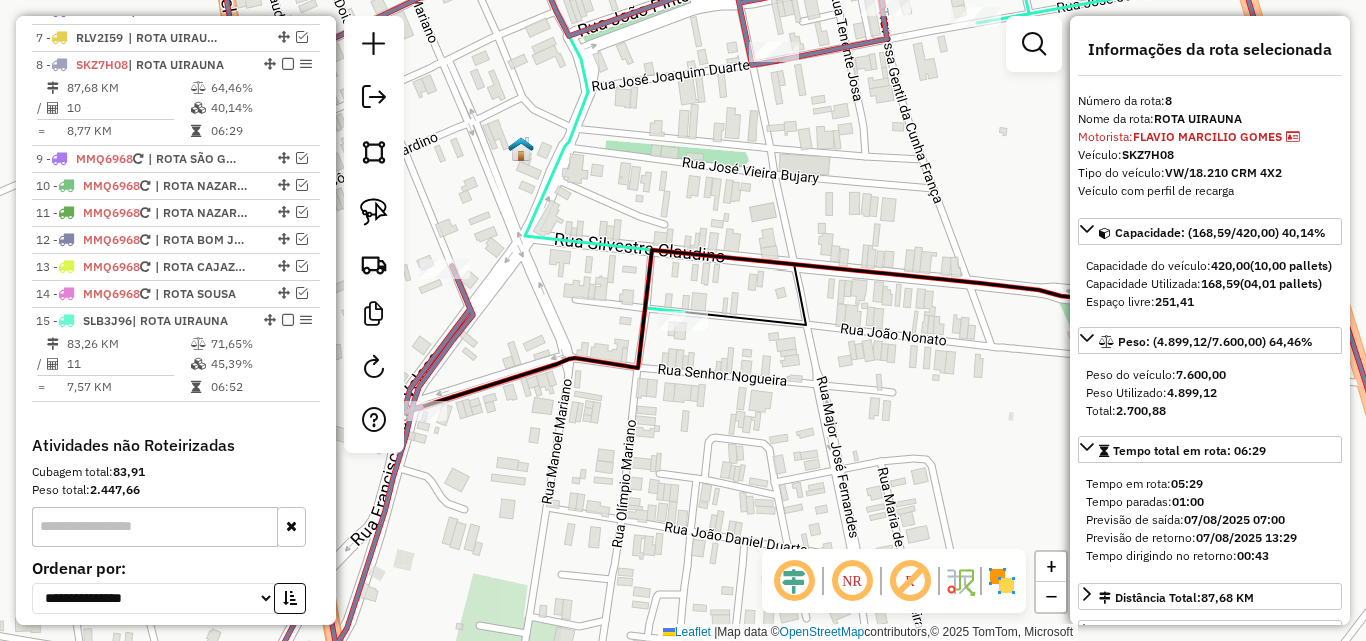 scroll, scrollTop: 939, scrollLeft: 0, axis: vertical 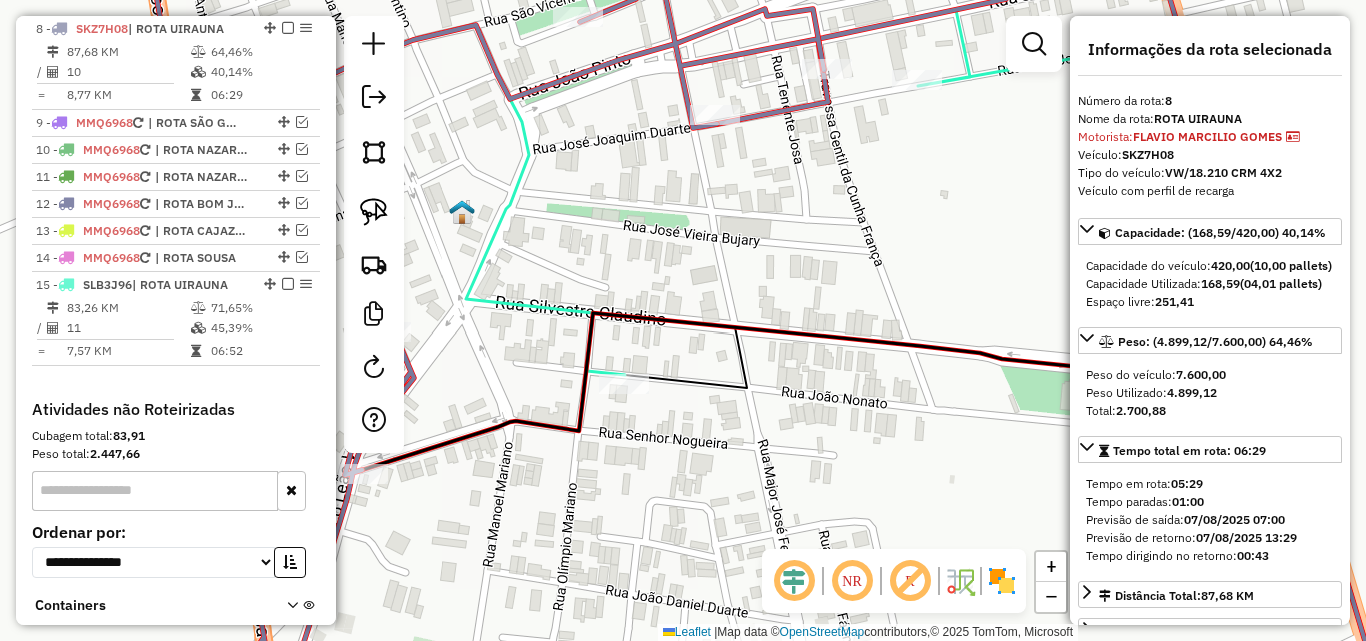 drag, startPoint x: 750, startPoint y: 193, endPoint x: 454, endPoint y: 284, distance: 309.6724 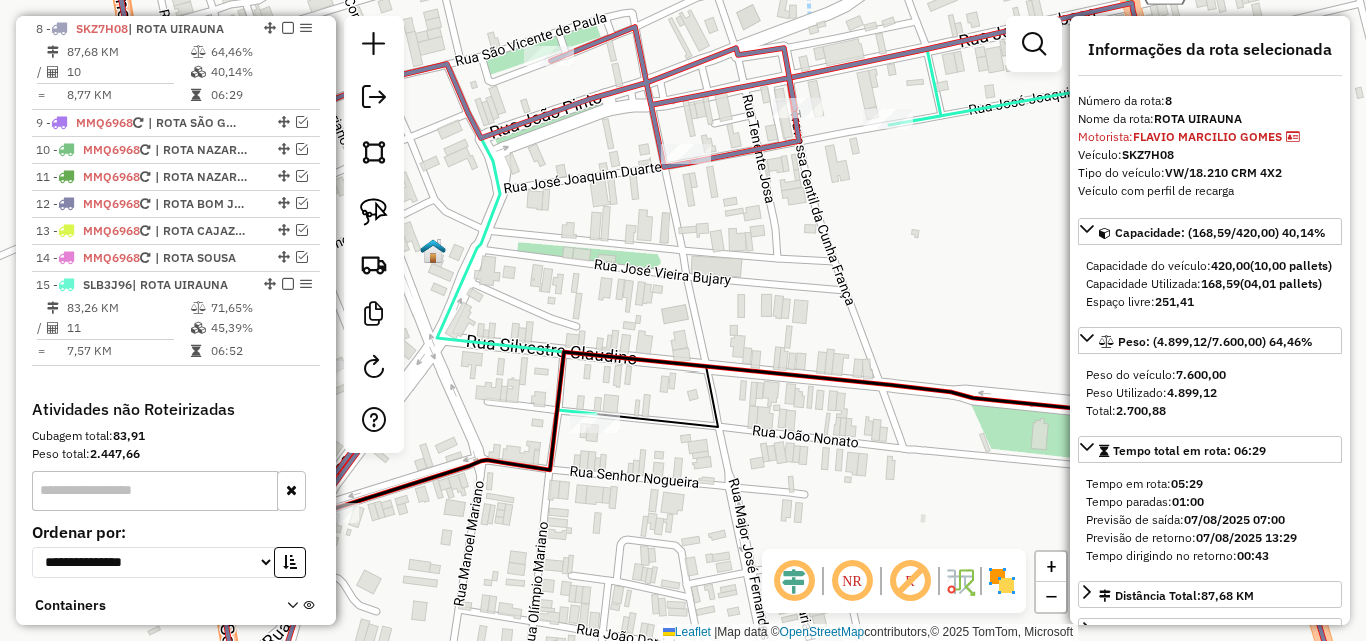 click 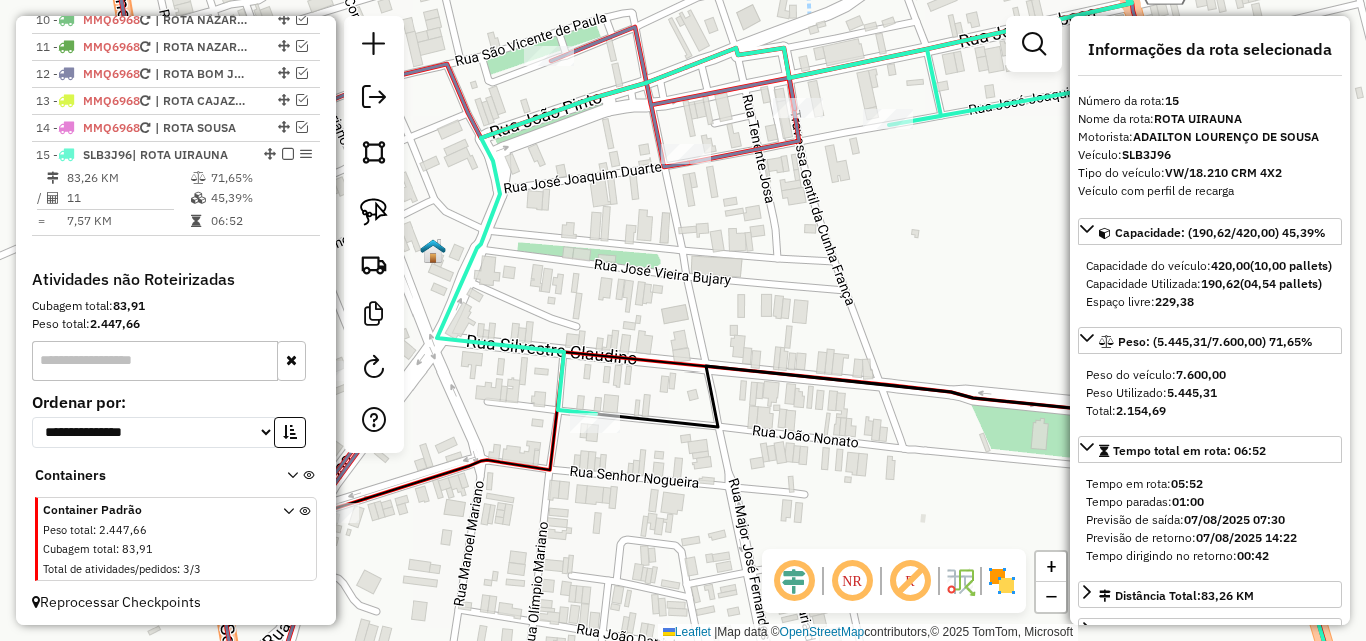 scroll, scrollTop: 1073, scrollLeft: 0, axis: vertical 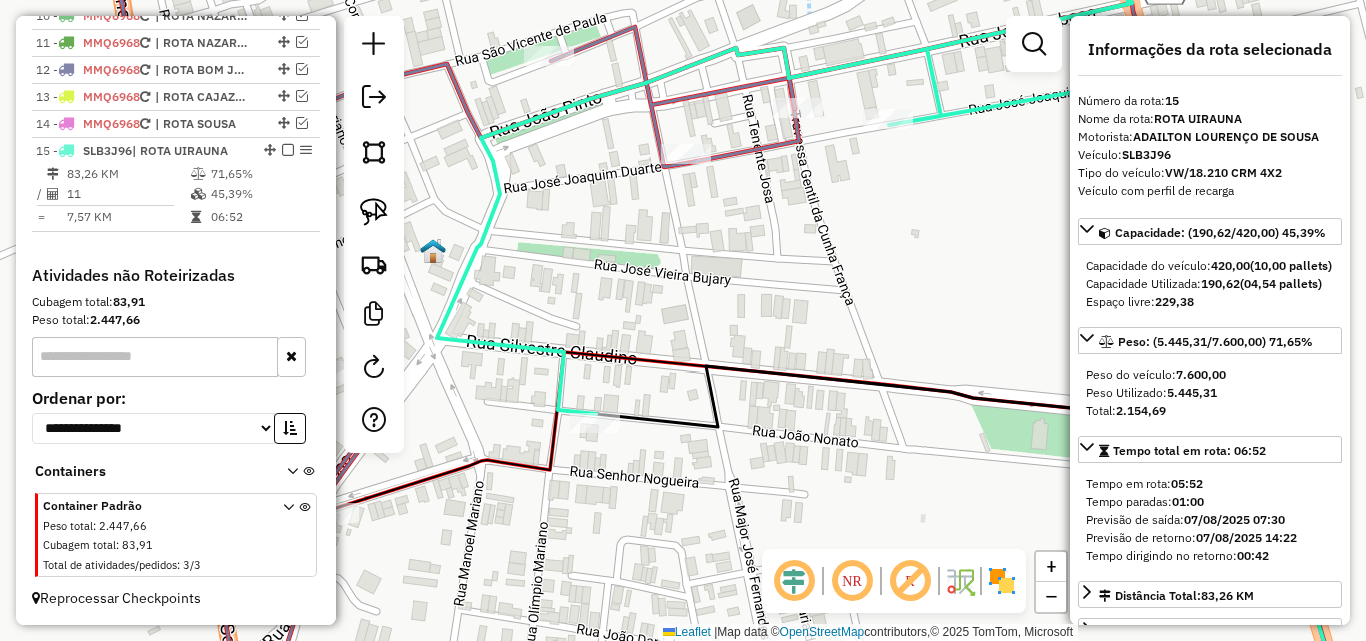 click 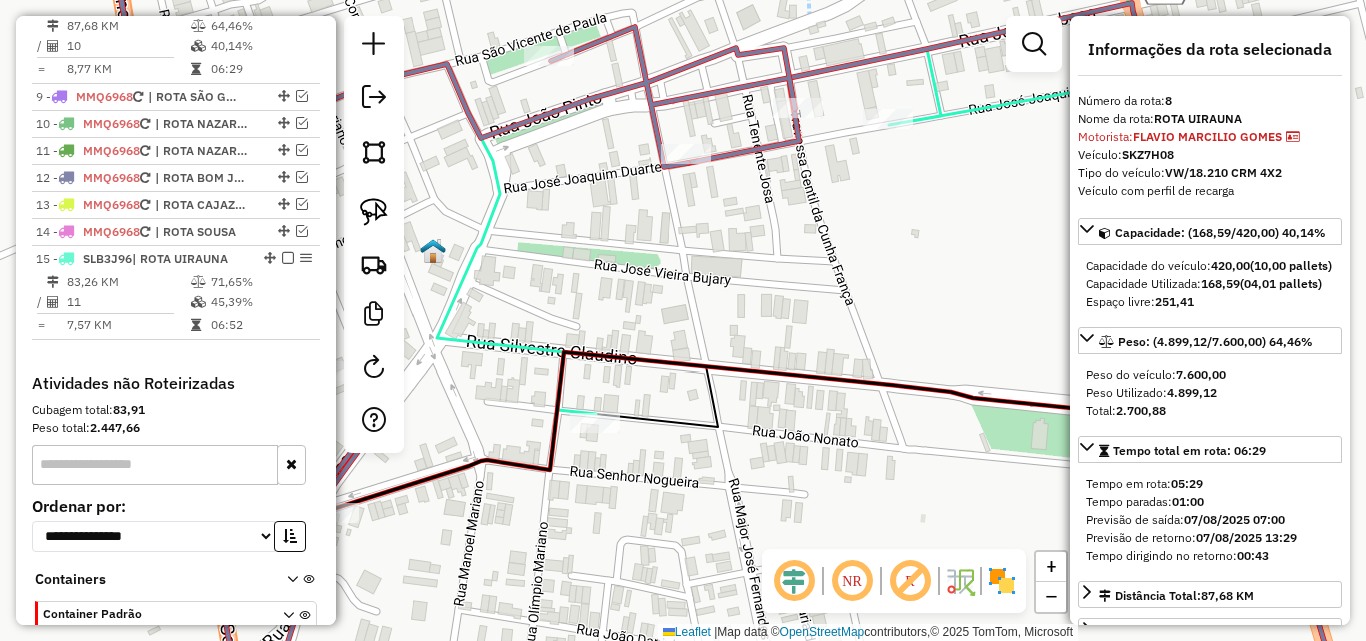 scroll, scrollTop: 939, scrollLeft: 0, axis: vertical 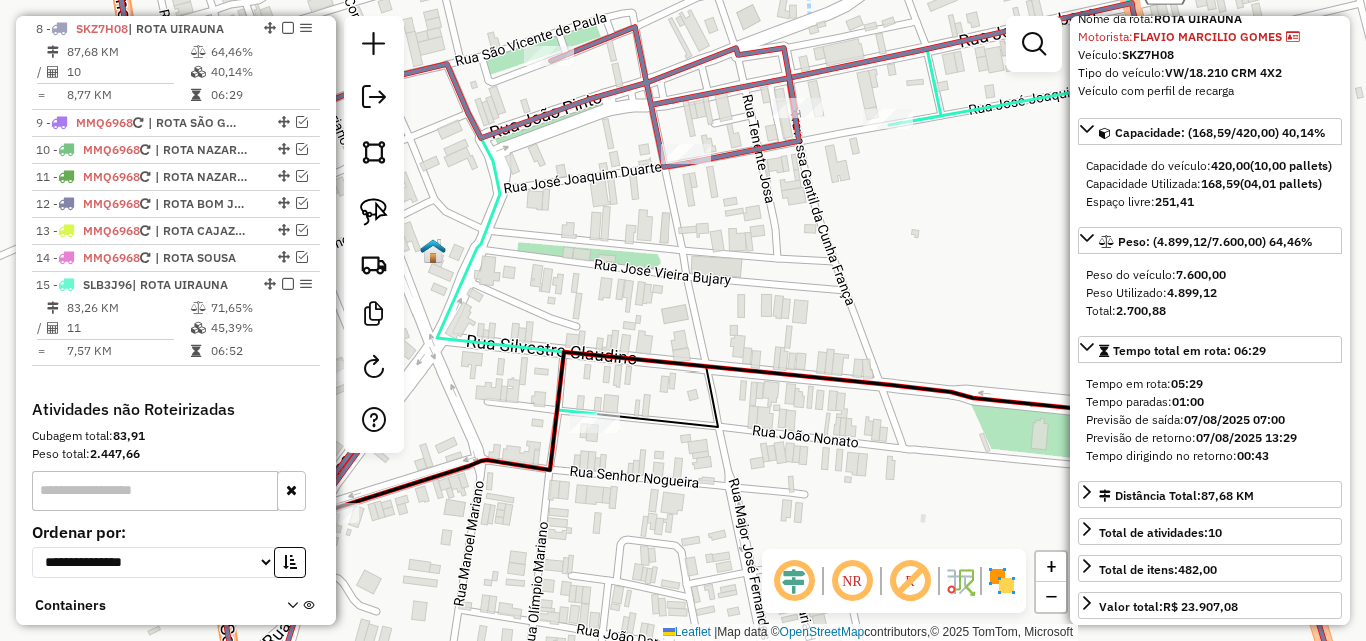 click 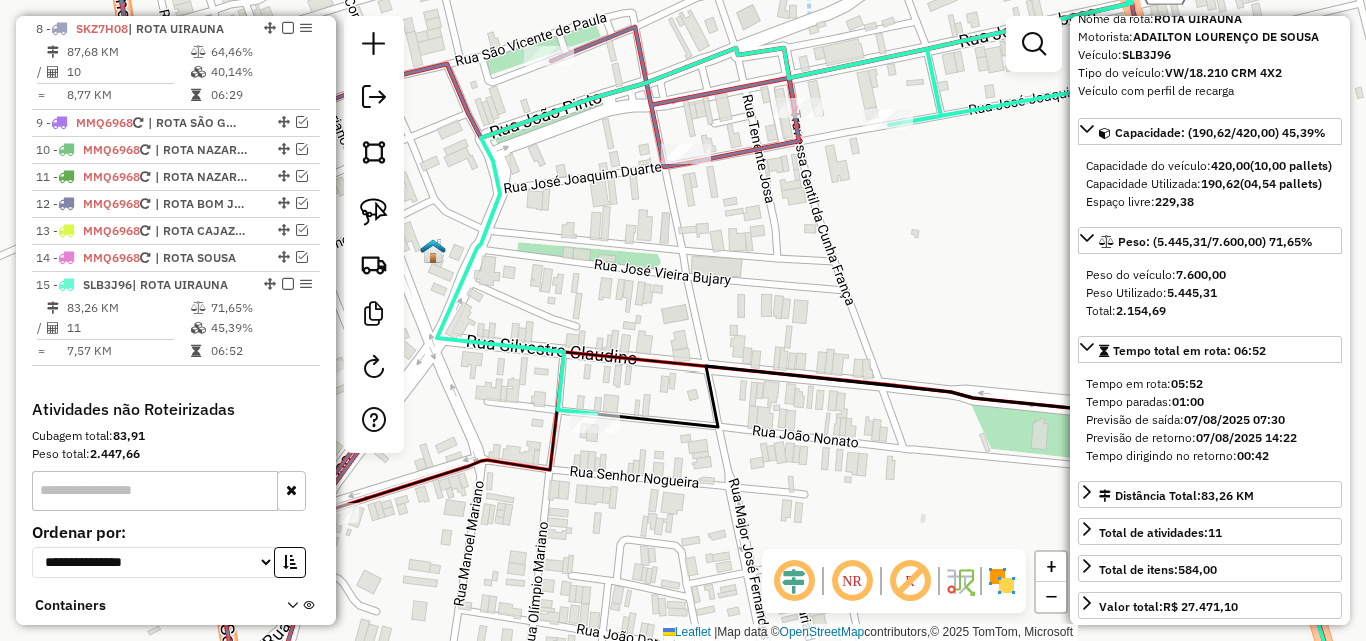 scroll, scrollTop: 1073, scrollLeft: 0, axis: vertical 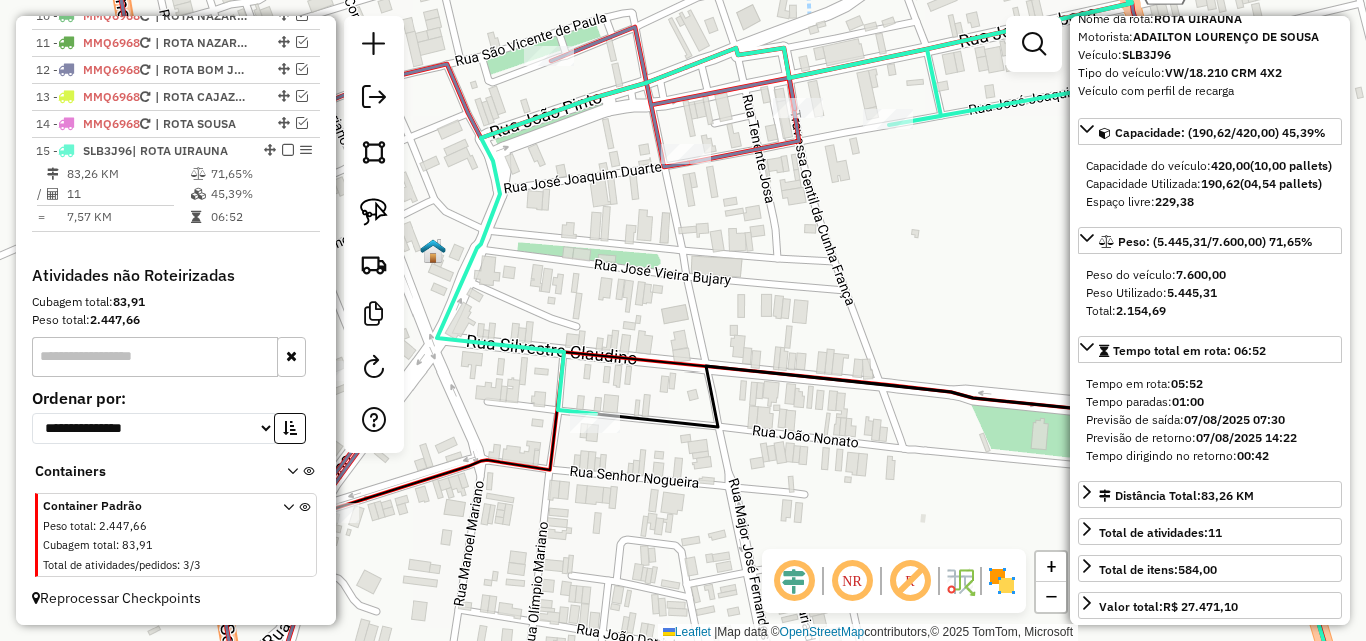 click 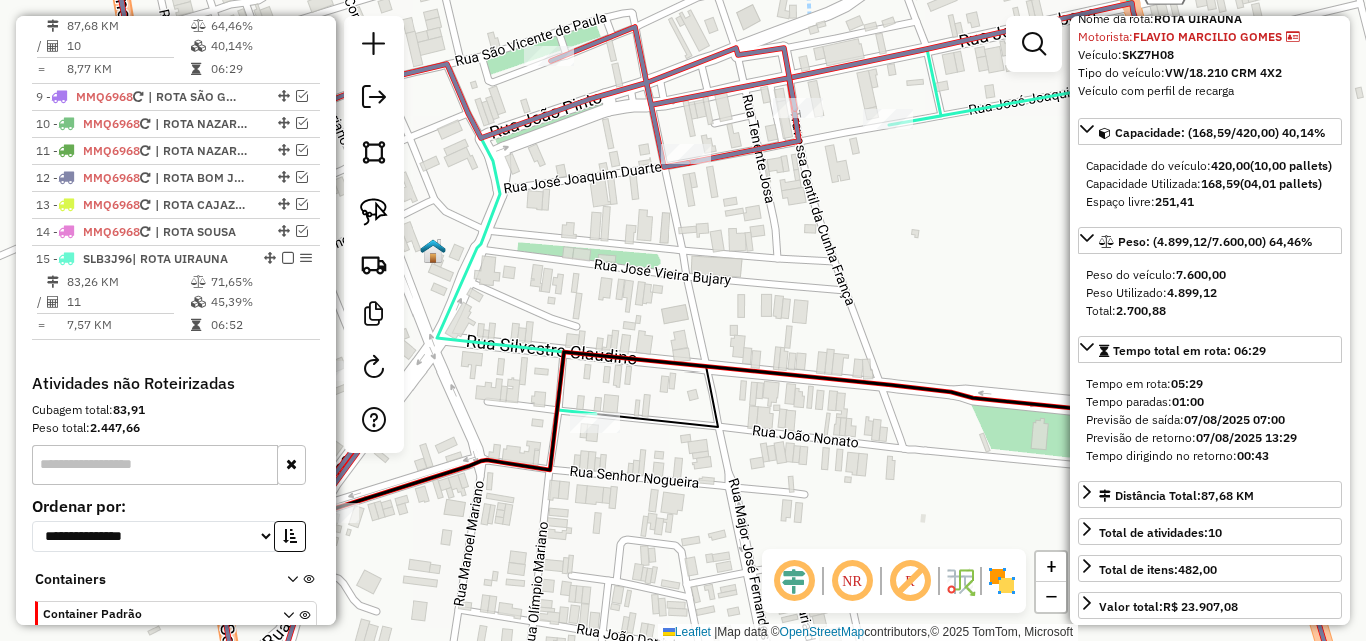 scroll, scrollTop: 939, scrollLeft: 0, axis: vertical 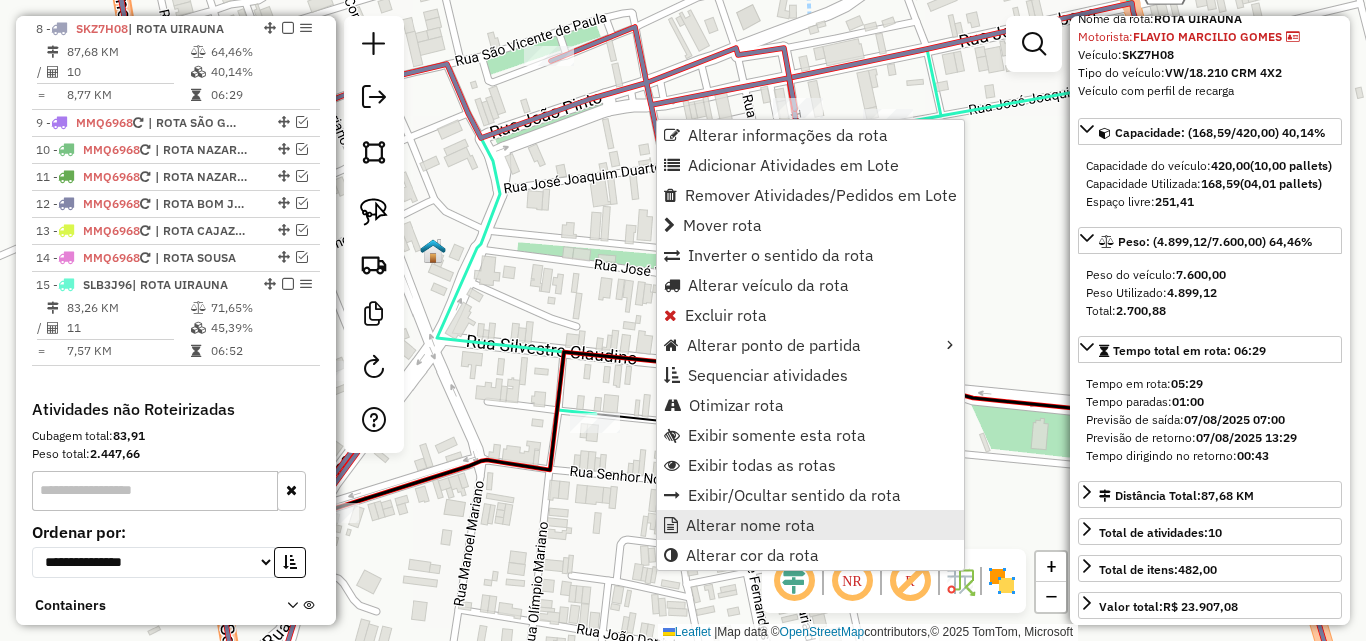 click on "Alterar nome rota" at bounding box center [750, 525] 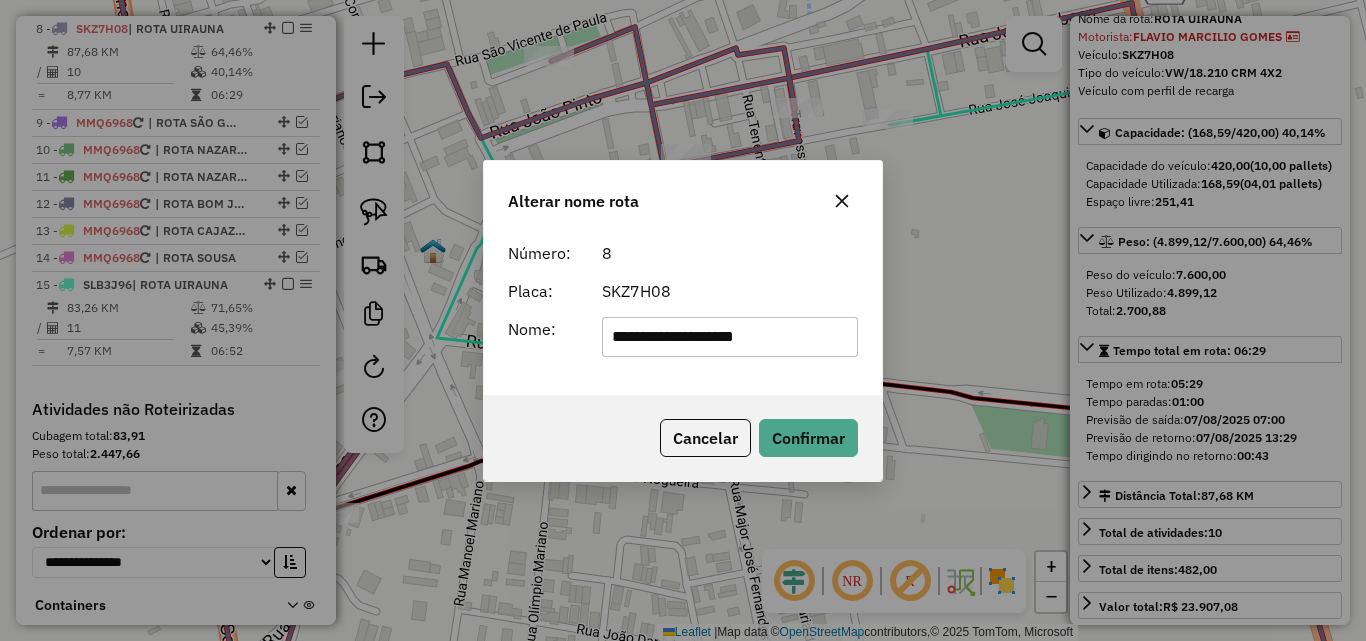type on "**********" 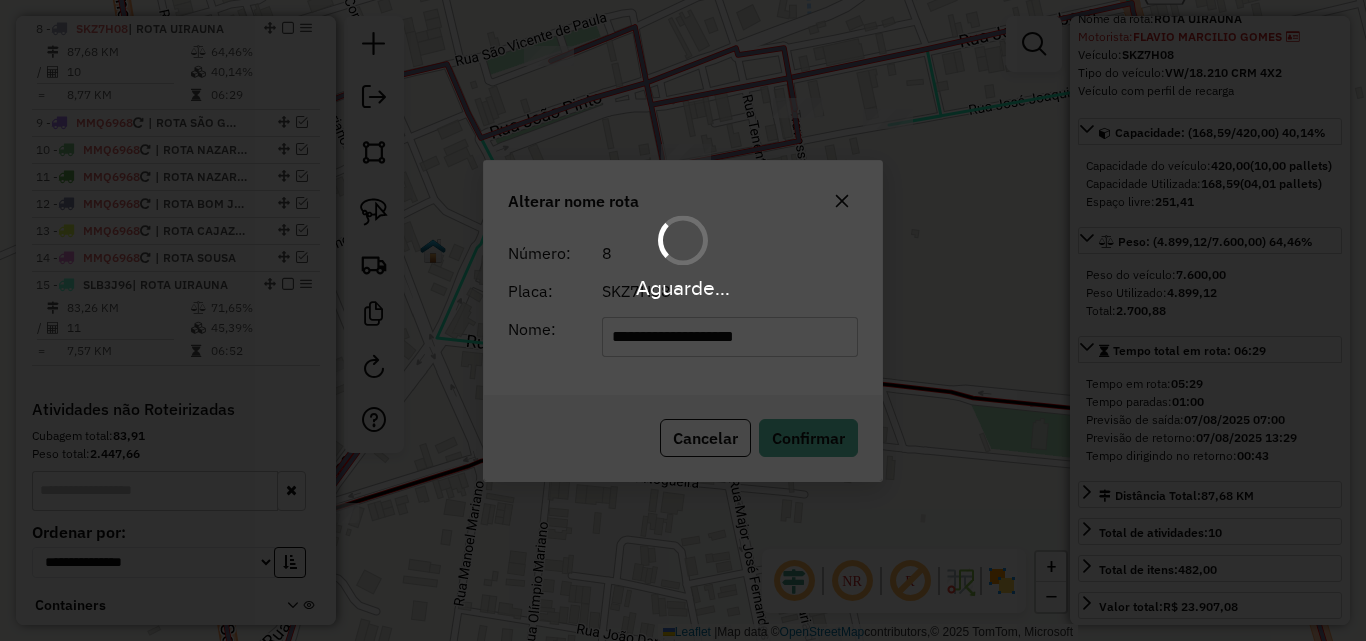 type 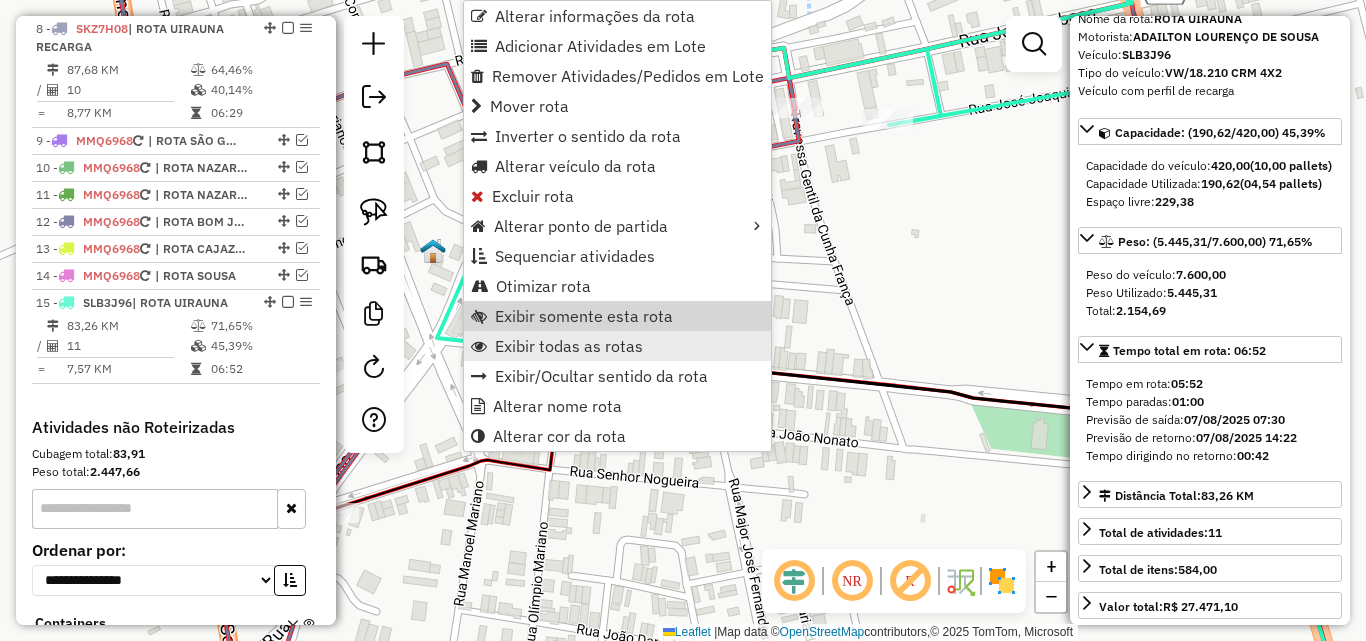 scroll, scrollTop: 1091, scrollLeft: 0, axis: vertical 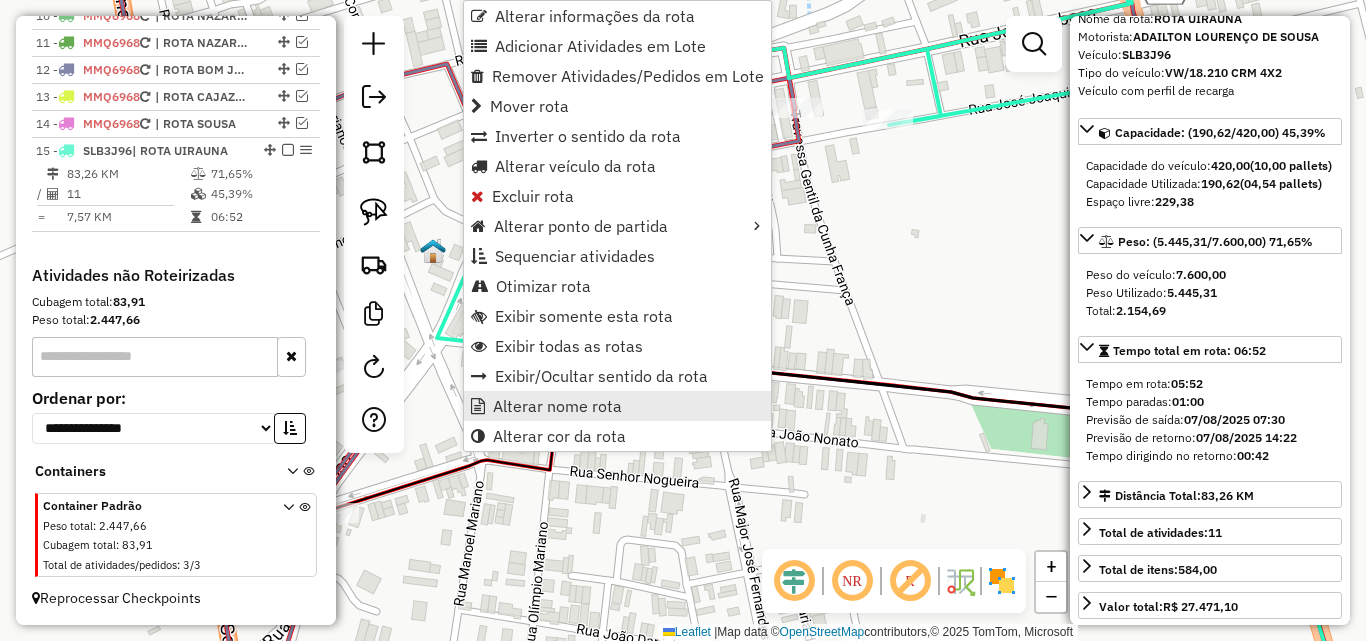 click on "Alterar nome rota" at bounding box center [557, 406] 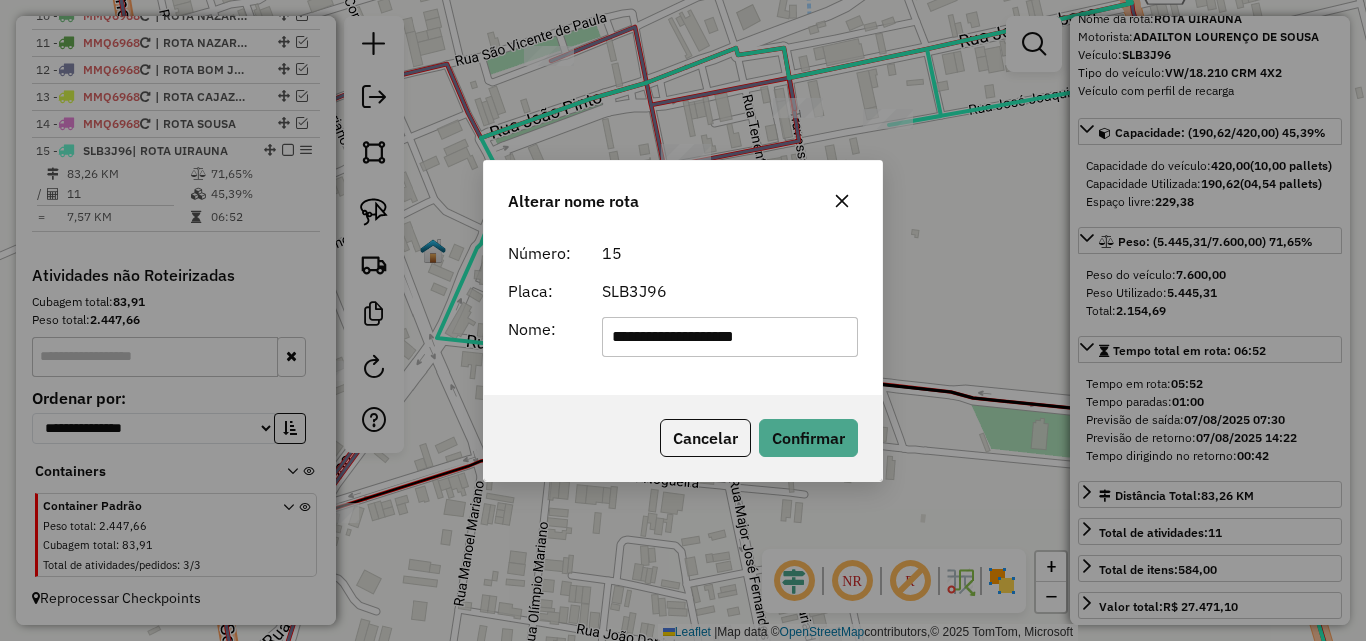 type on "**********" 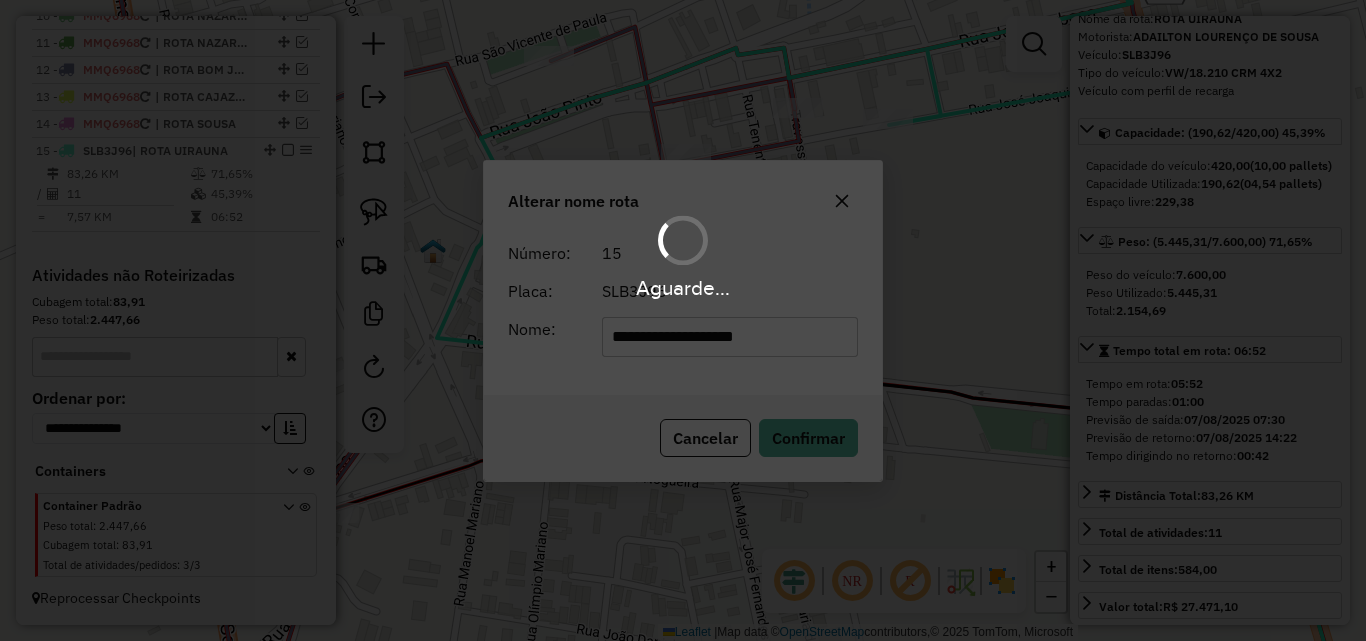 type 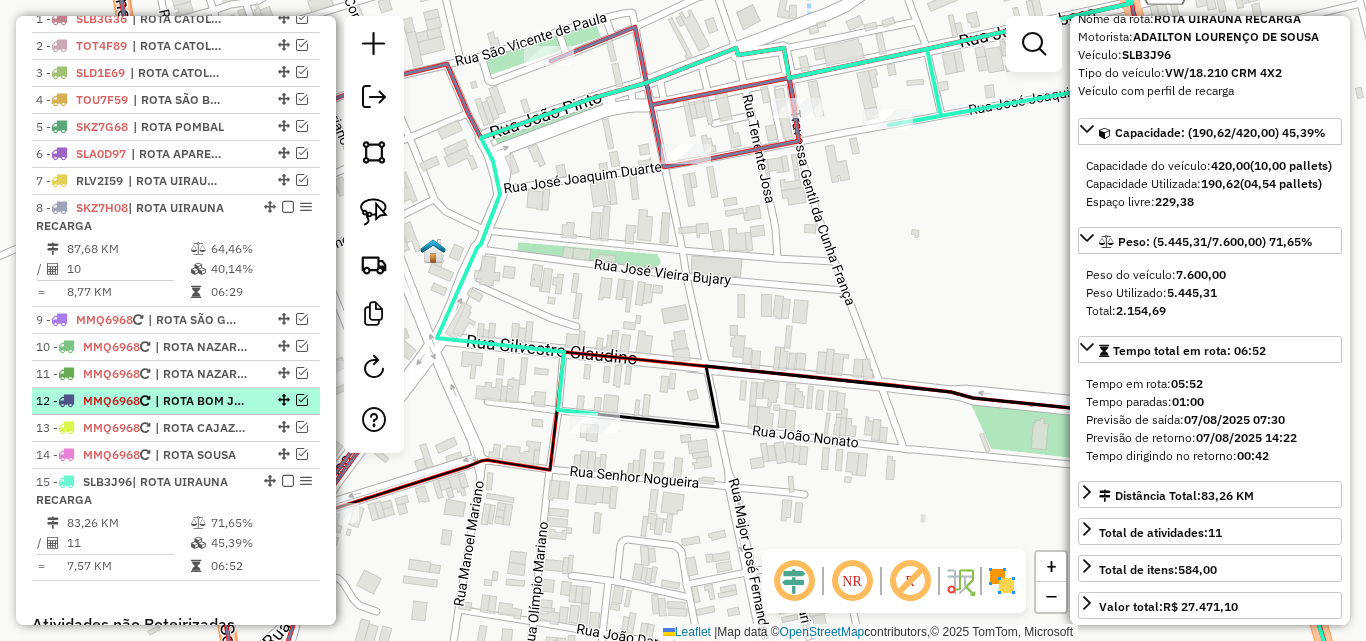 scroll, scrollTop: 791, scrollLeft: 0, axis: vertical 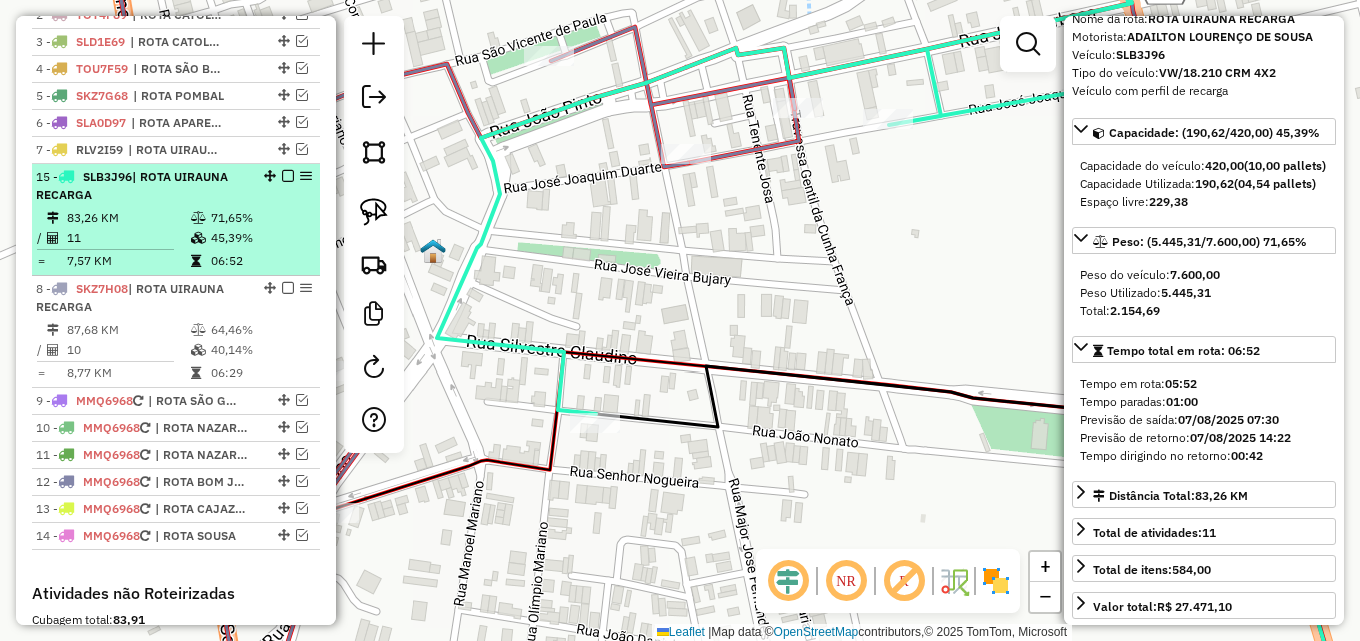 drag, startPoint x: 263, startPoint y: 452, endPoint x: 243, endPoint y: 179, distance: 273.73163 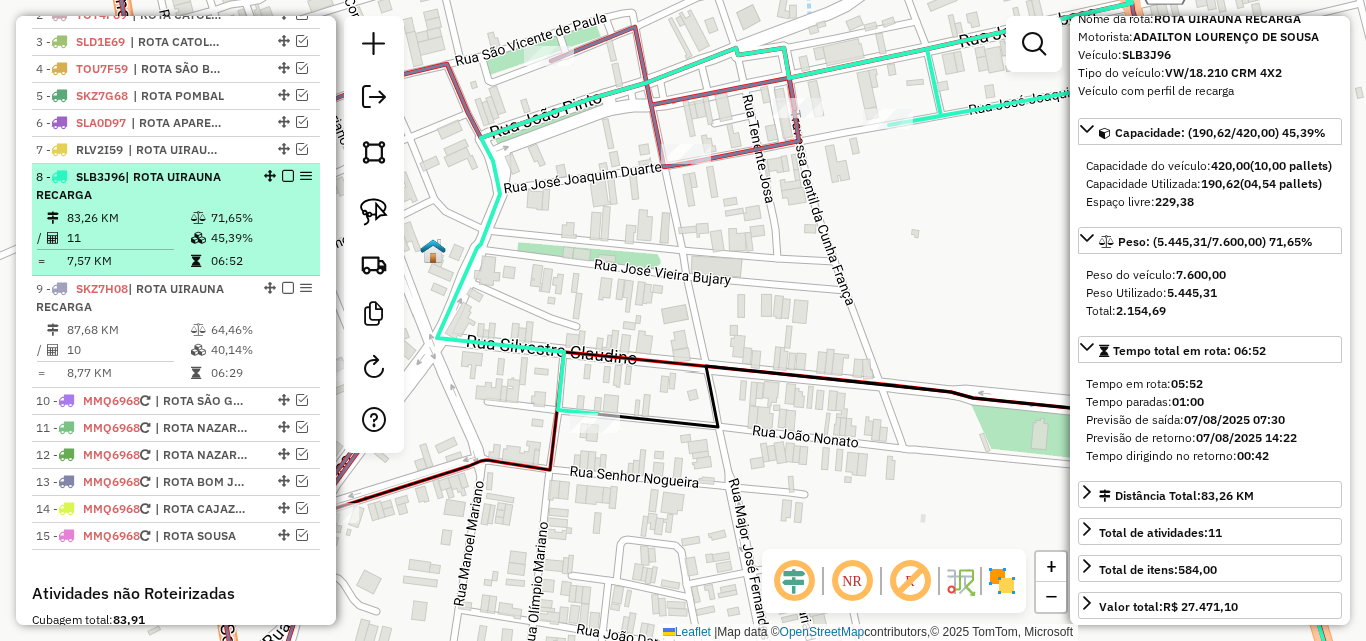 click at bounding box center [288, 176] 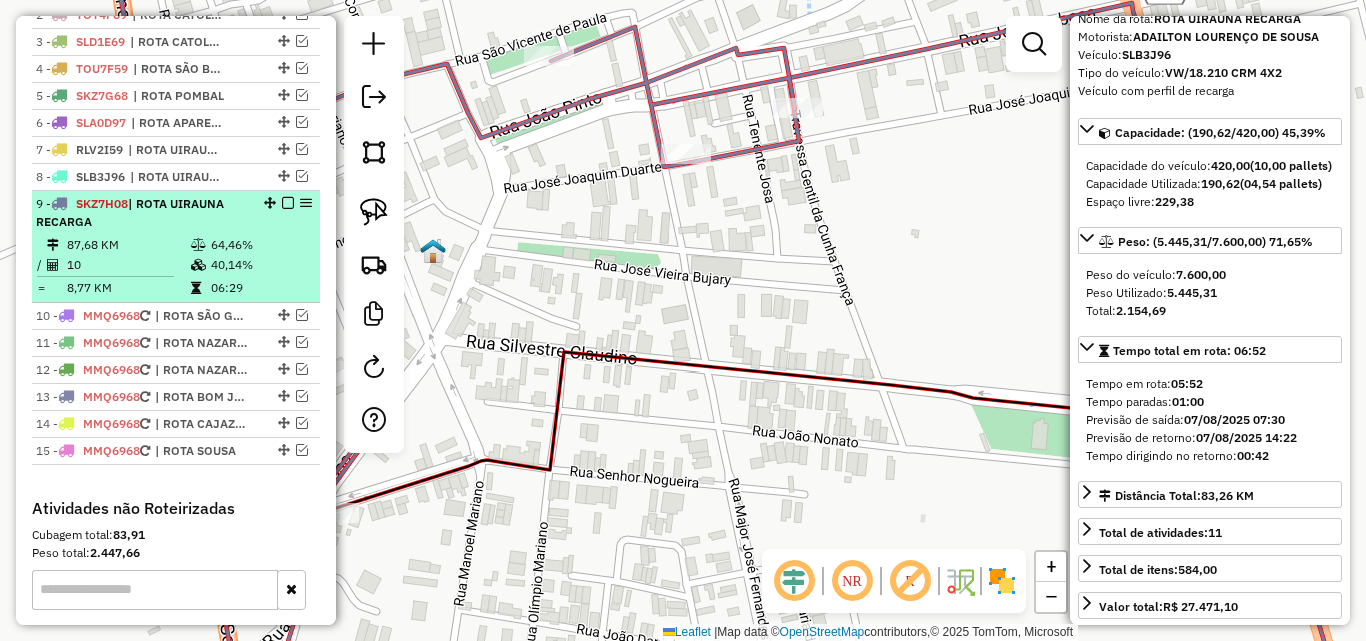 click on "9 -       SKZ7H08   | ROTA UIRAUNA RECARGA" at bounding box center [176, 213] 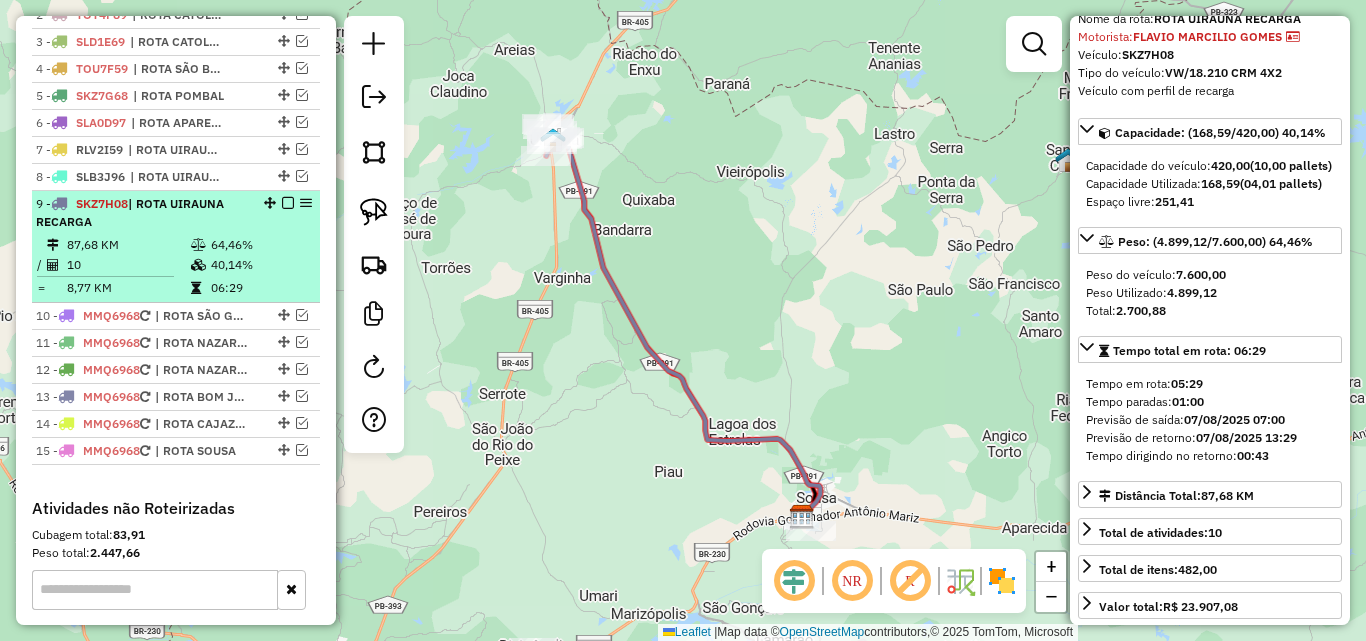 click at bounding box center [288, 203] 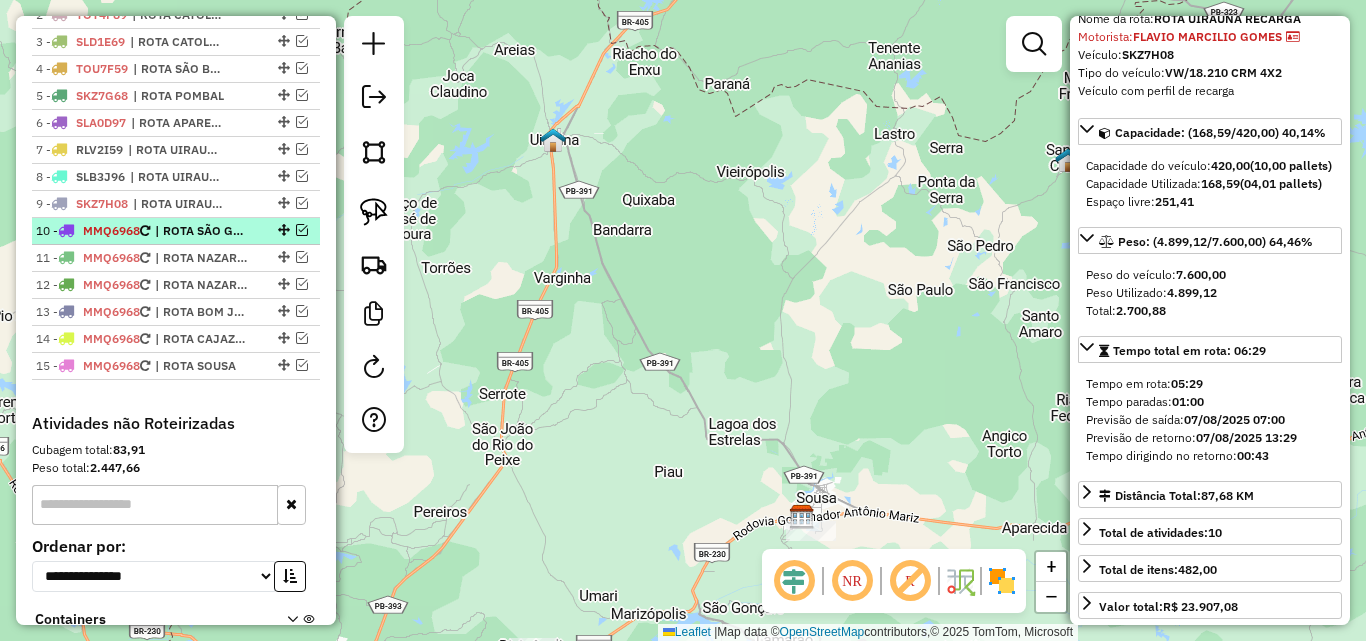 click at bounding box center (302, 230) 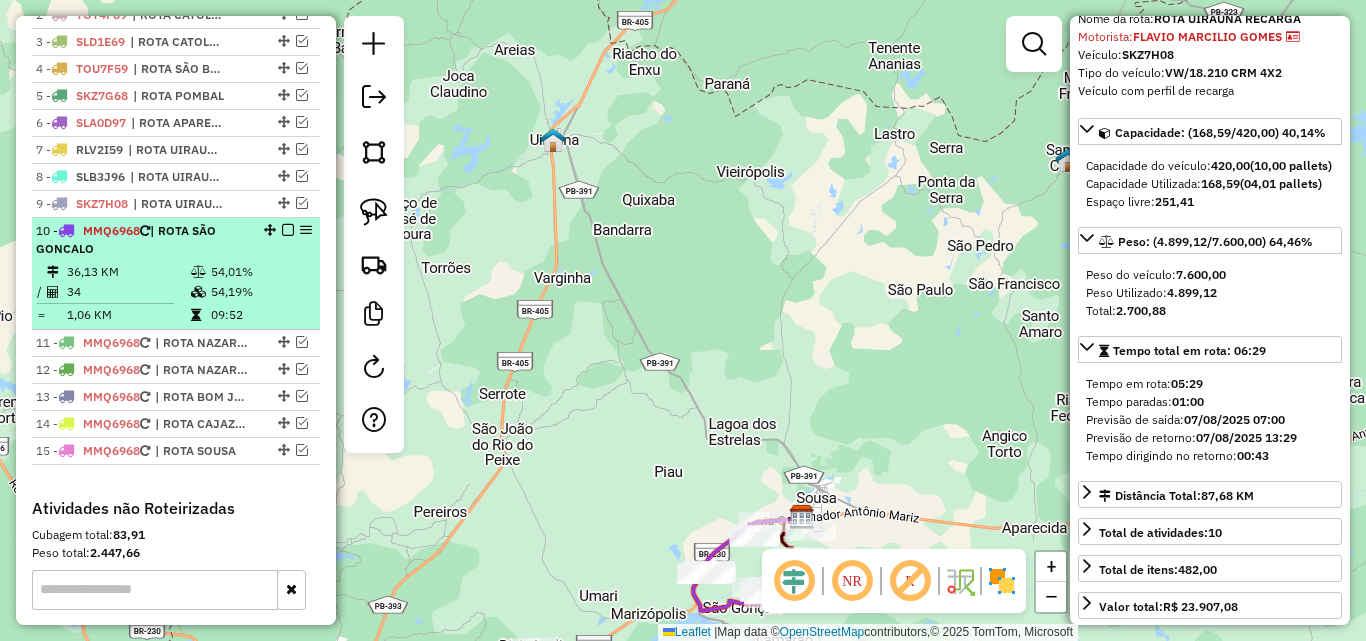 click on "| ROTA SÃO GONCALO" at bounding box center (126, 239) 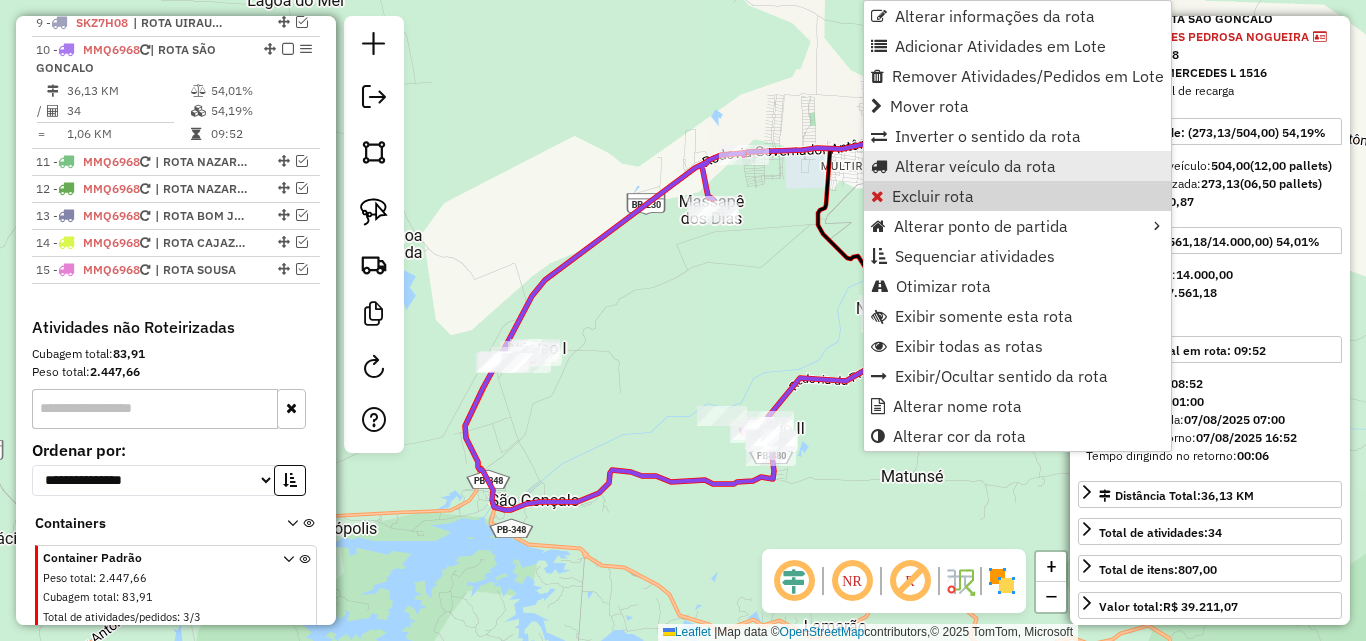 scroll, scrollTop: 993, scrollLeft: 0, axis: vertical 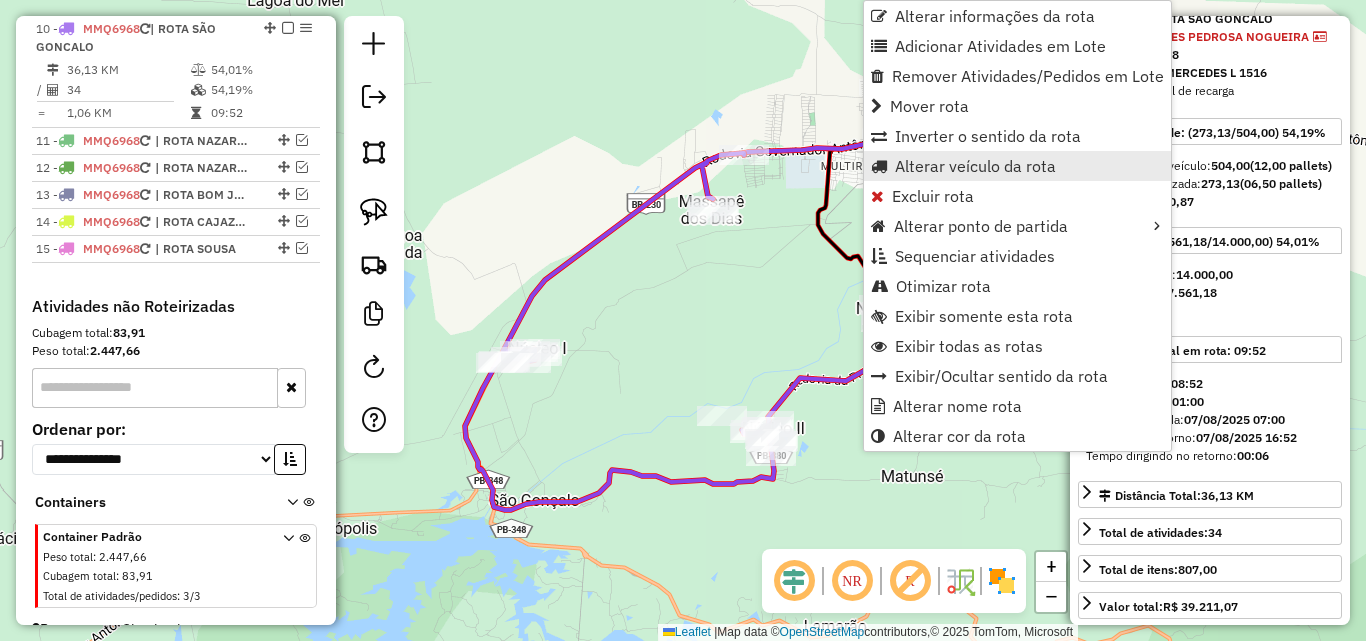 click on "Alterar veículo da rota" at bounding box center [975, 166] 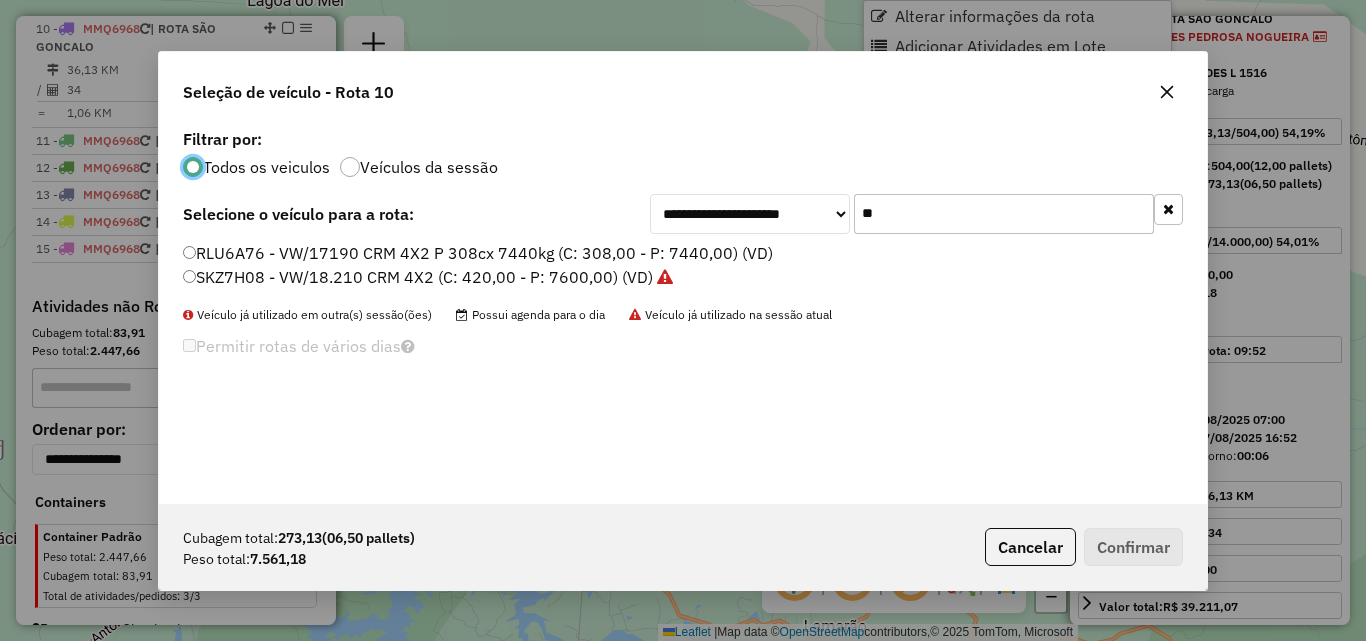 scroll, scrollTop: 11, scrollLeft: 6, axis: both 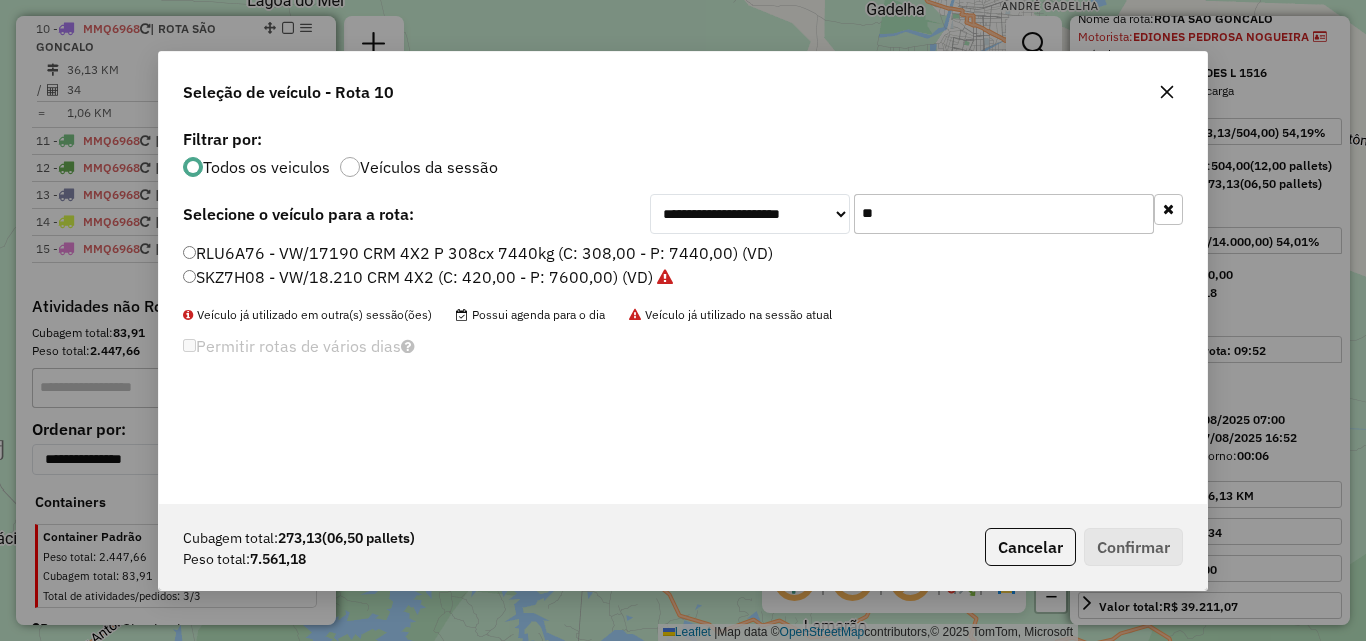click on "**" 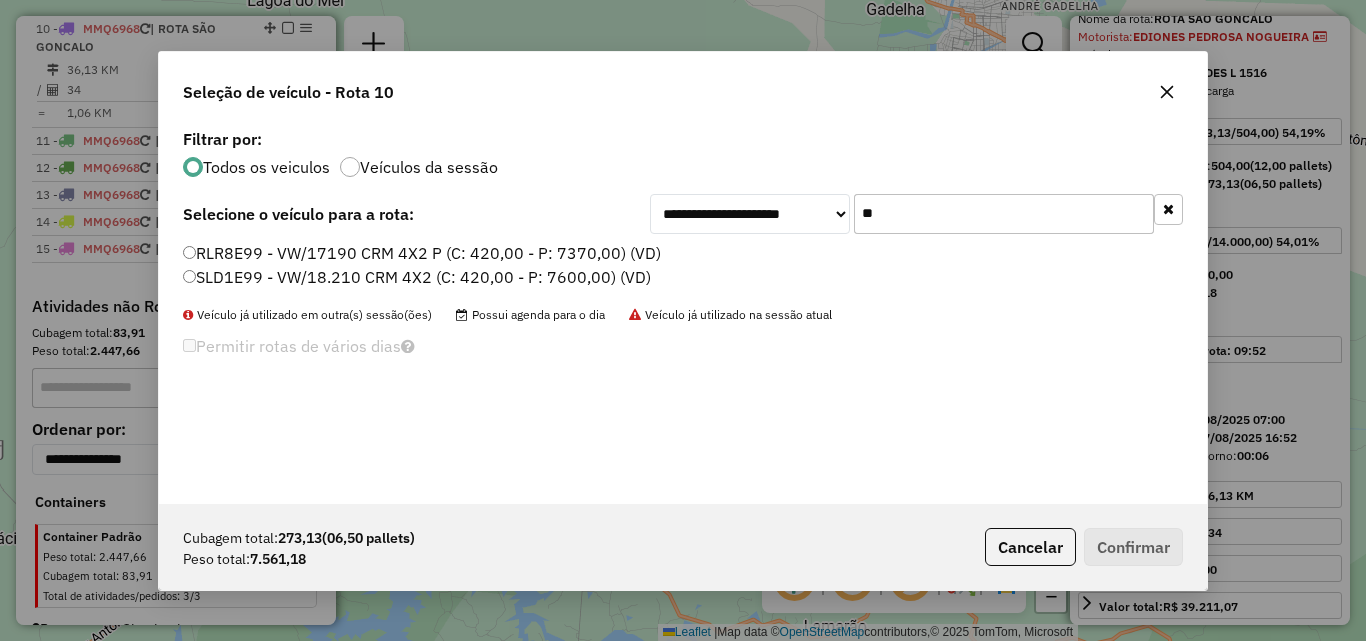 type on "**" 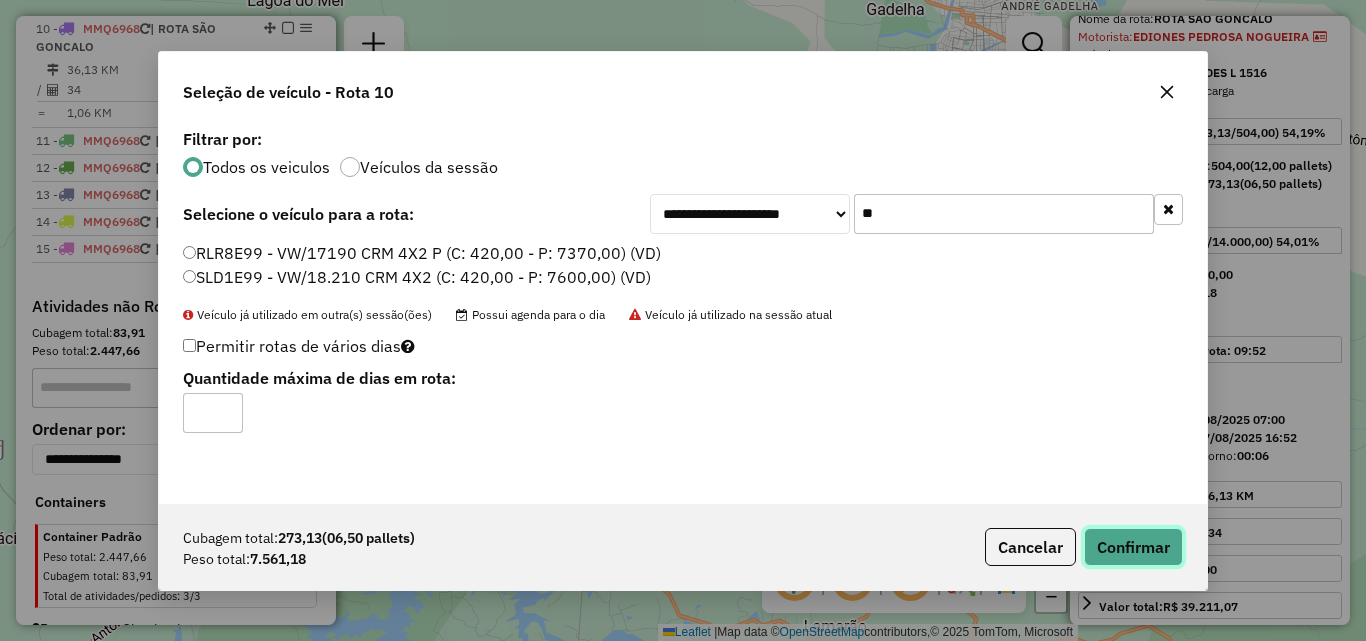 drag, startPoint x: 1106, startPoint y: 541, endPoint x: 1348, endPoint y: 509, distance: 244.10654 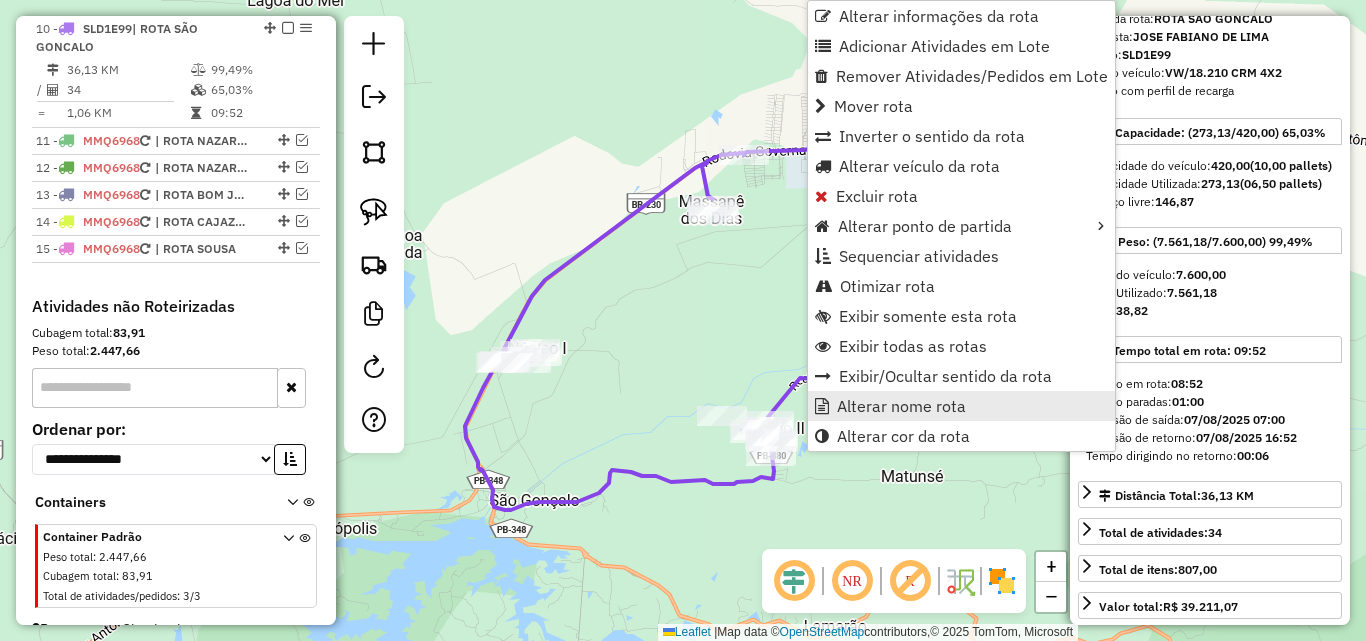 click on "Alterar nome rota" at bounding box center (961, 406) 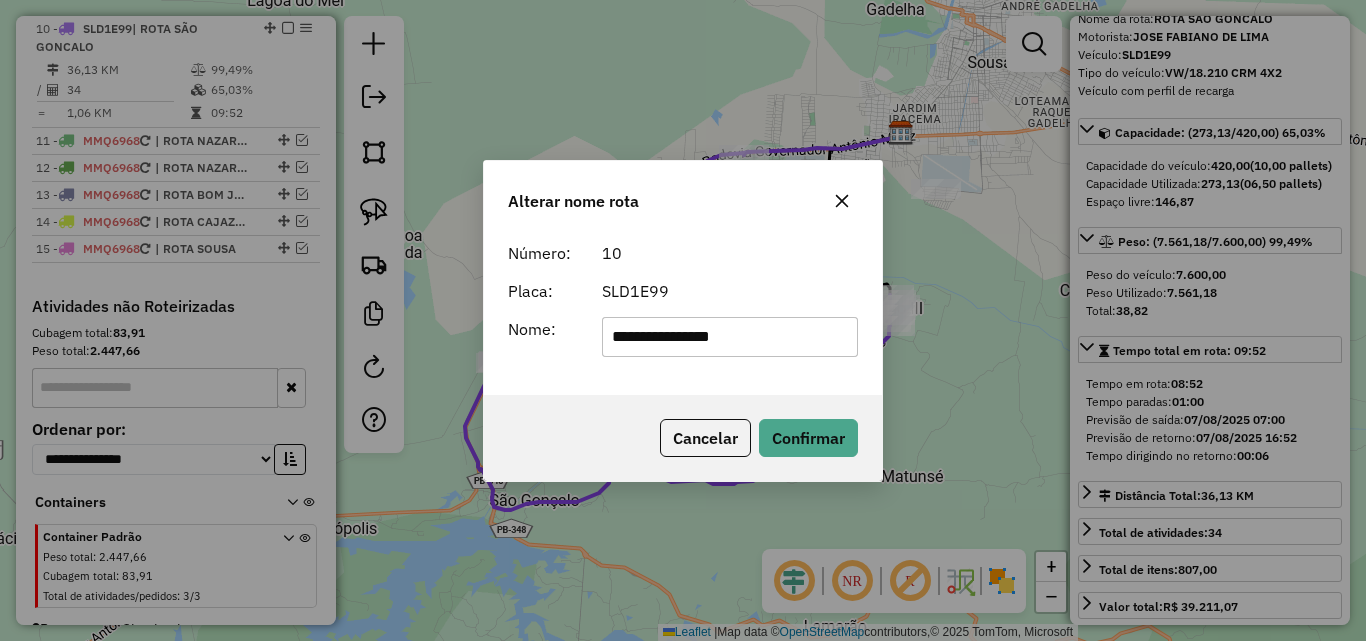 drag, startPoint x: 655, startPoint y: 342, endPoint x: 1015, endPoint y: 459, distance: 378.53534 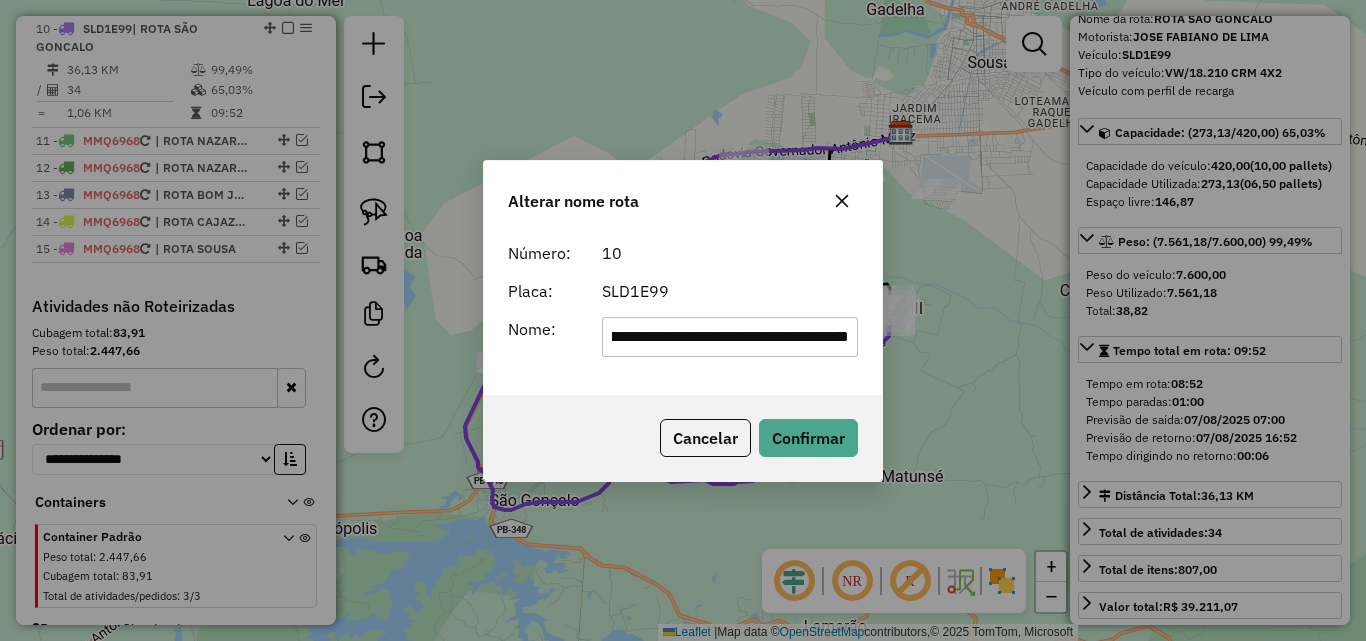 scroll, scrollTop: 0, scrollLeft: 131, axis: horizontal 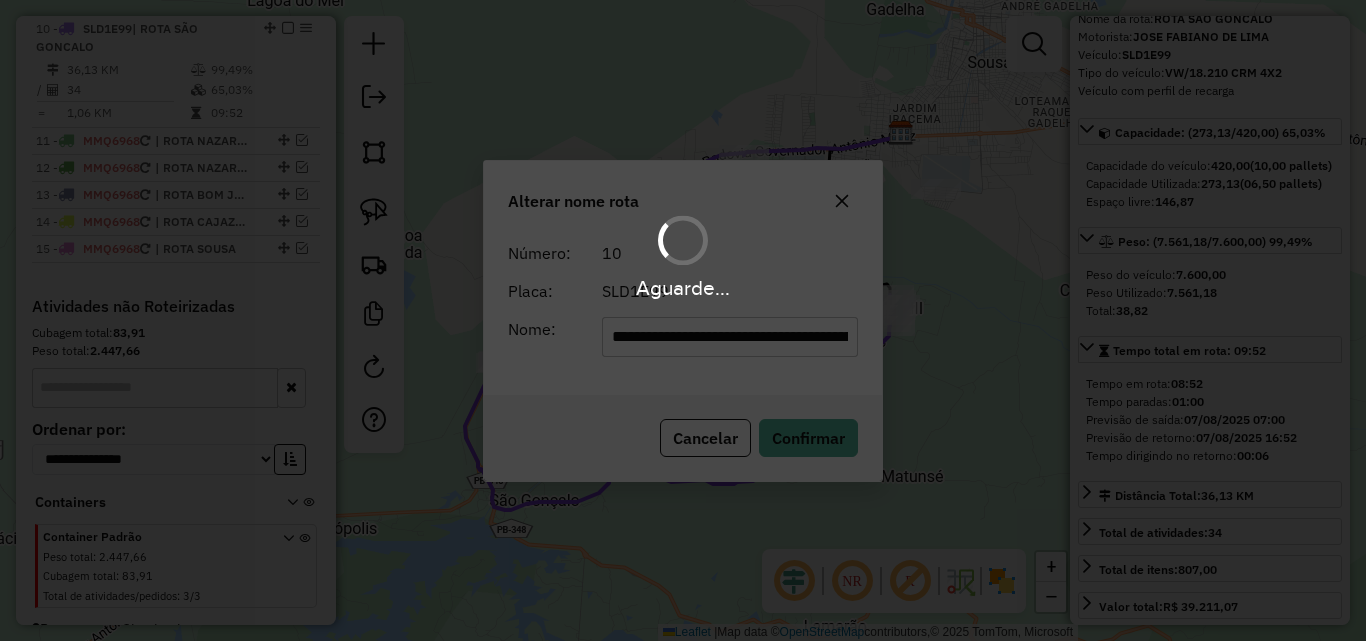 type 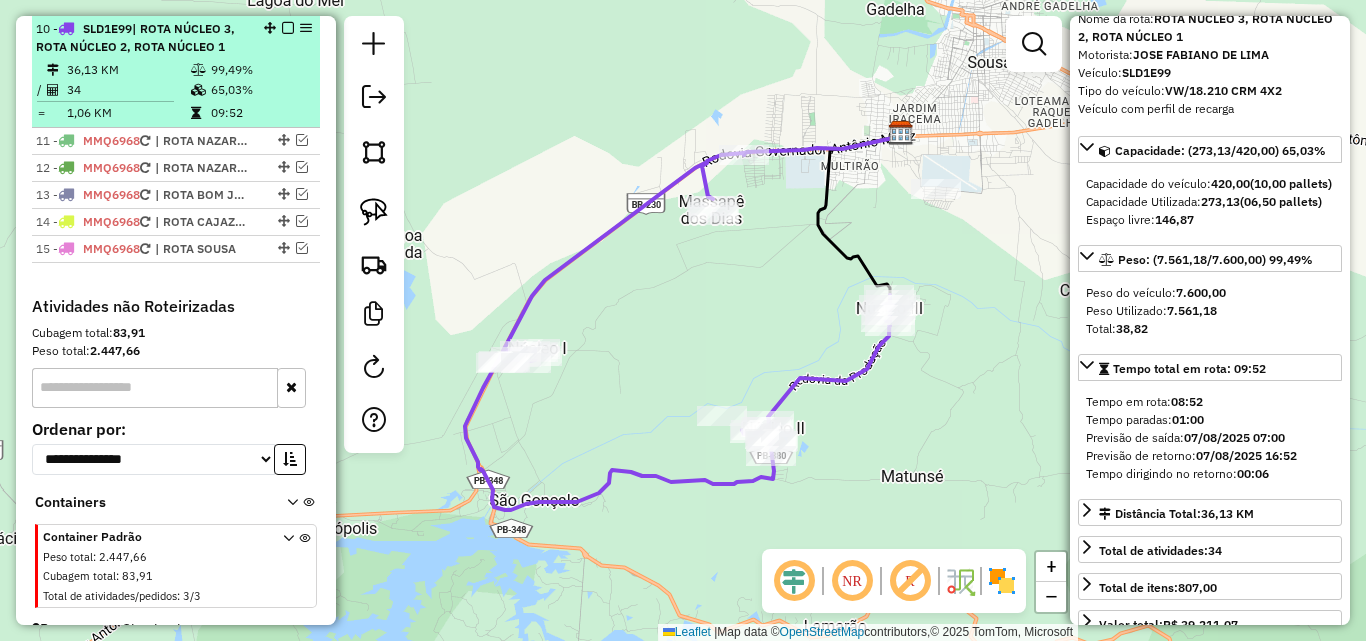 scroll, scrollTop: 893, scrollLeft: 0, axis: vertical 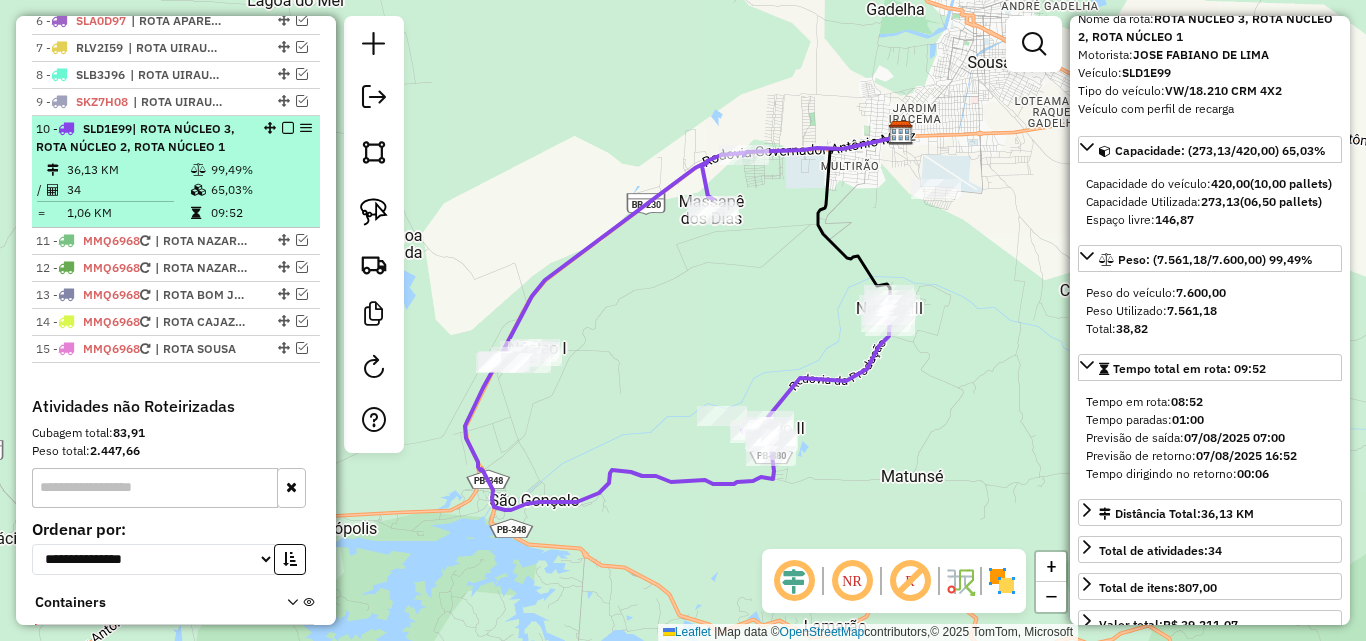 click at bounding box center [288, 128] 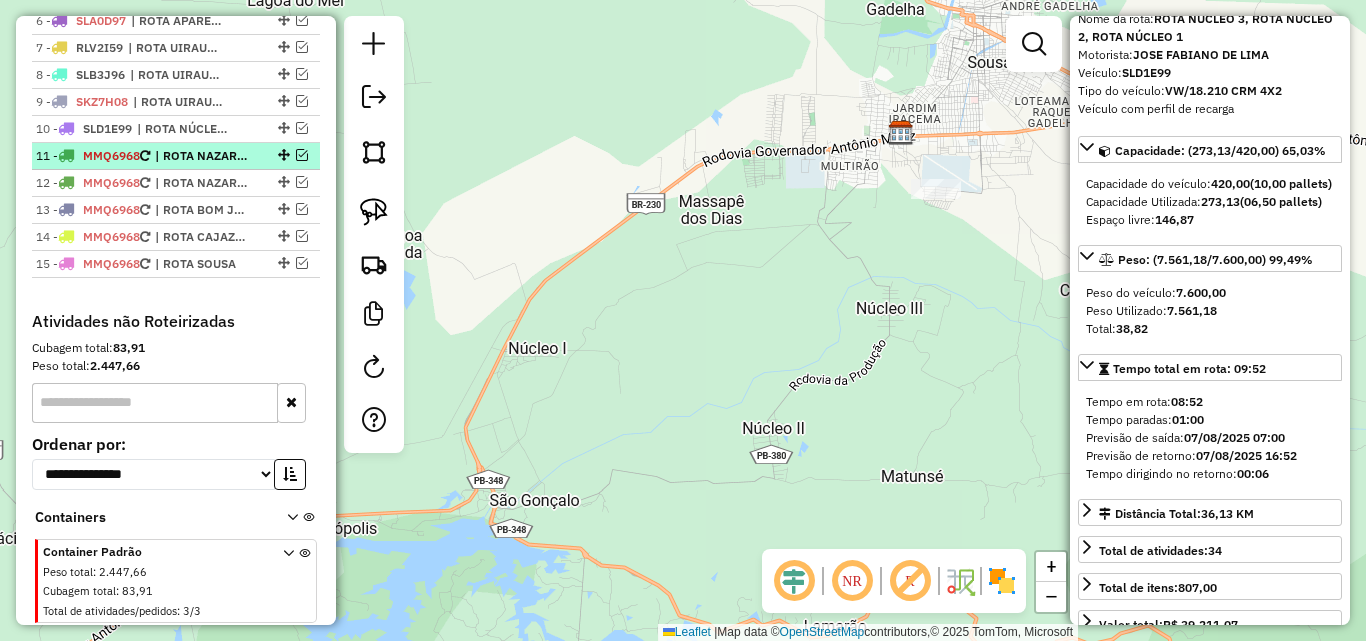 click at bounding box center [302, 155] 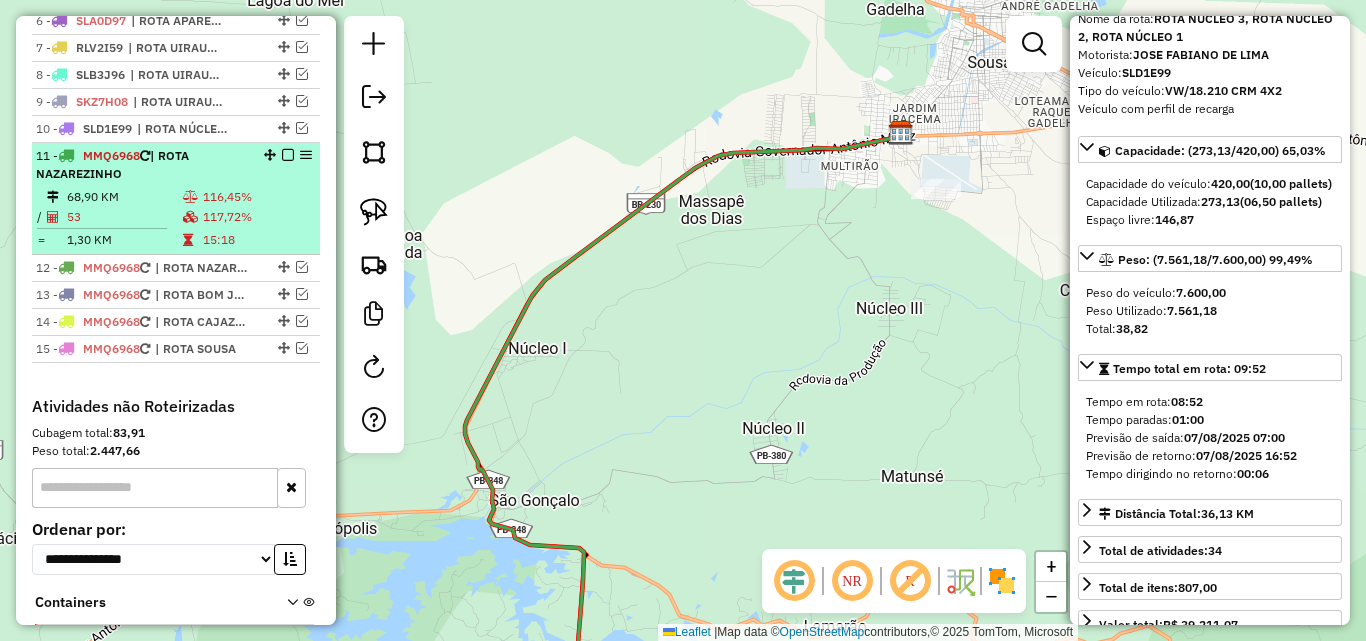 click on "116,45%" at bounding box center (257, 197) 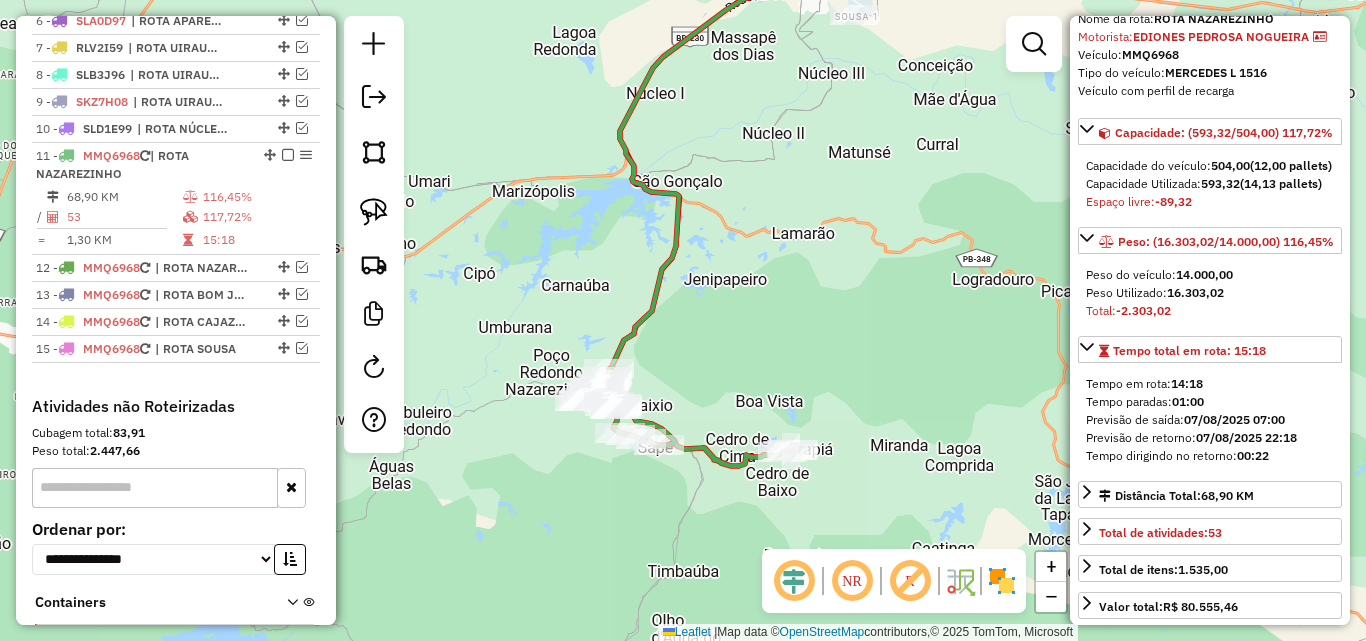 drag, startPoint x: 785, startPoint y: 349, endPoint x: 800, endPoint y: 300, distance: 51.24451 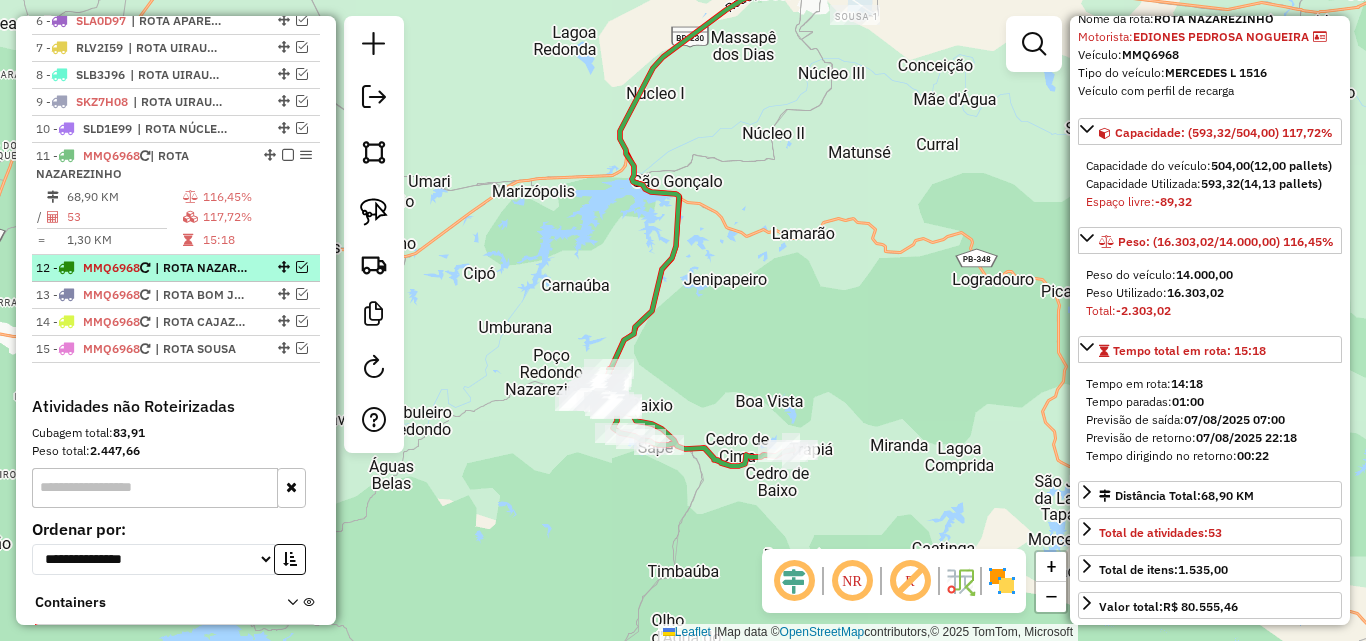 click at bounding box center [302, 267] 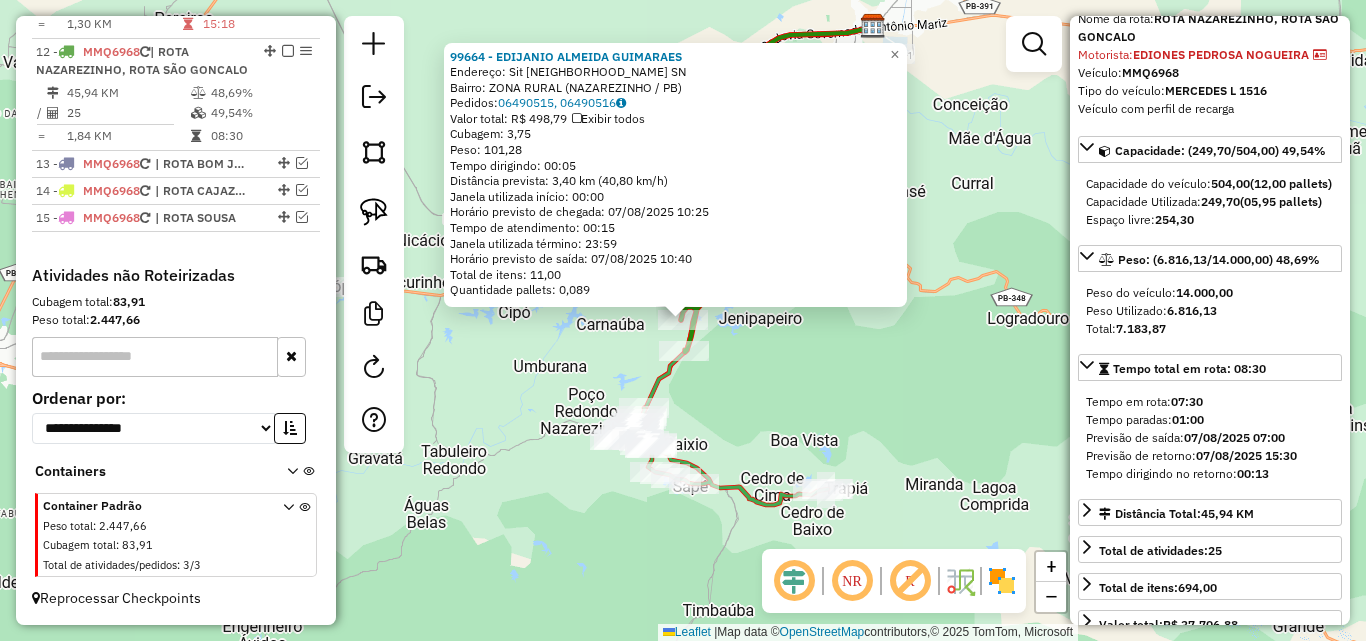 scroll, scrollTop: 1127, scrollLeft: 0, axis: vertical 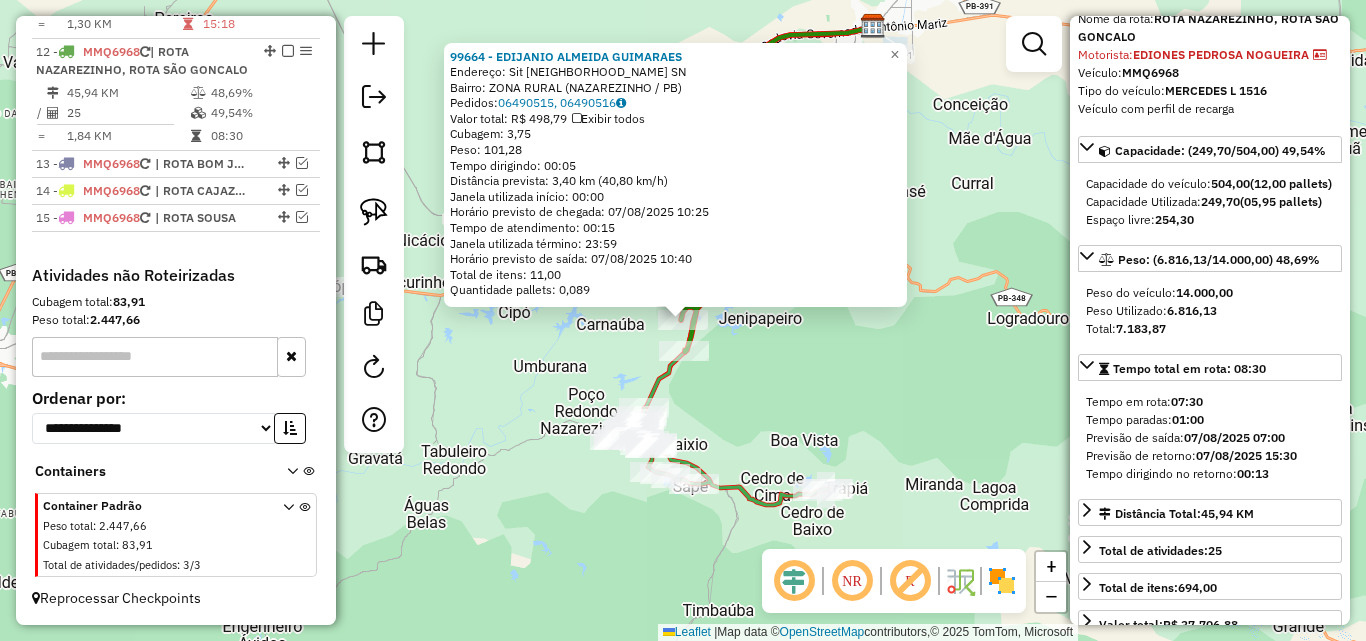 click 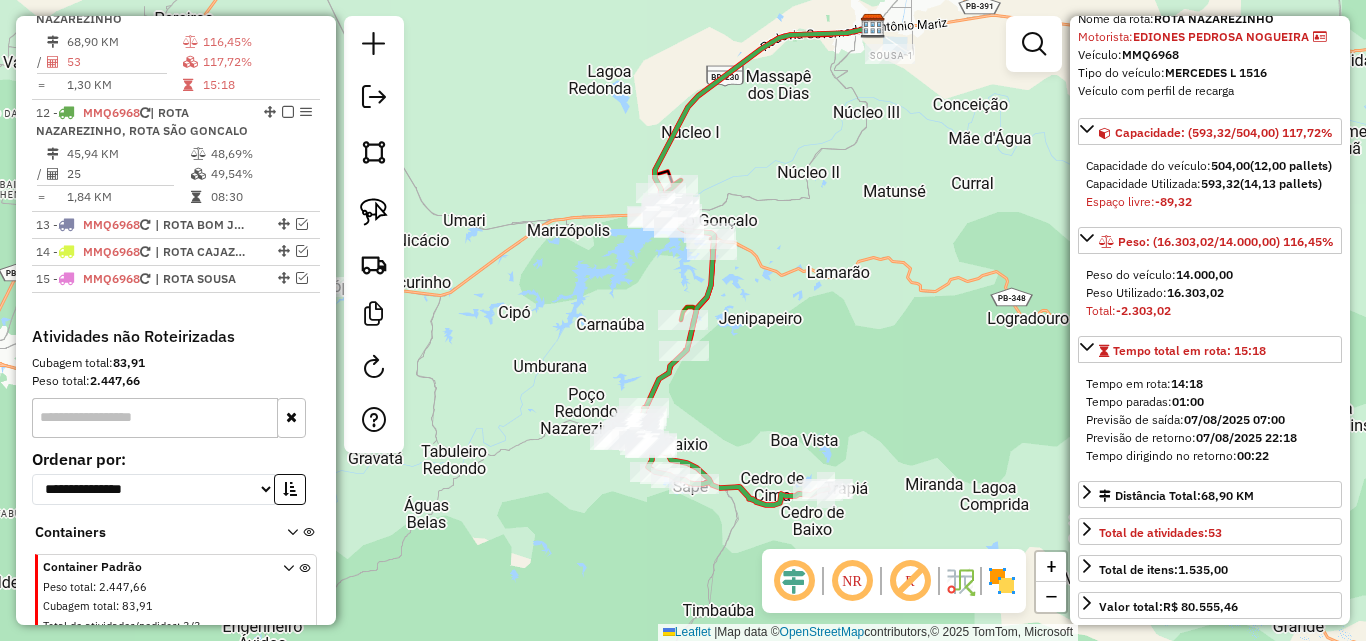 scroll, scrollTop: 1020, scrollLeft: 0, axis: vertical 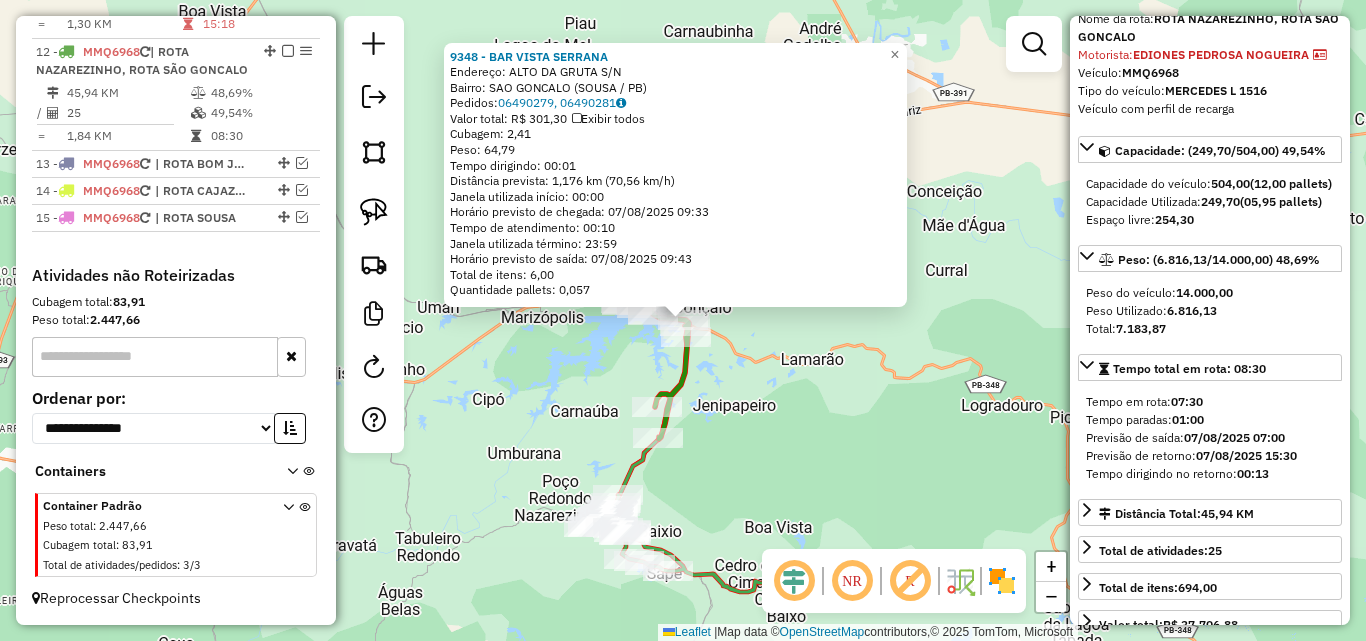click on "9348 - BAR VISTA SERRANA  Endereço:  ALTO DA GRUTA S/N   Bairro: SAO GONCALO (SOUSA / PB)   Pedidos:  06490279, 06490281   Valor total: R$ 301,30   Exibir todos   Cubagem: 2,41  Peso: 64,79  Tempo dirigindo: 00:01   Distância prevista: 1,176 km (70,56 km/h)   Janela utilizada início: 00:00   Horário previsto de chegada: 07/08/2025 09:33   Tempo de atendimento: 00:10   Janela utilizada término: 23:59   Horário previsto de saída: 07/08/2025 09:43   Total de itens: 6,00   Quantidade pallets: 0,057  × Janela de atendimento Grade de atendimento Capacidade Transportadoras Veículos Cliente Pedidos  Rotas Selecione os dias de semana para filtrar as janelas de atendimento  Seg   Ter   Qua   Qui   Sex   Sáb   Dom  Informe o período da janela de atendimento: De: Até:  Filtrar exatamente a janela do cliente  Considerar janela de atendimento padrão  Selecione os dias de semana para filtrar as grades de atendimento  Seg   Ter   Qua   Qui   Sex   Sáb   Dom   Clientes fora do dia de atendimento selecionado De:" 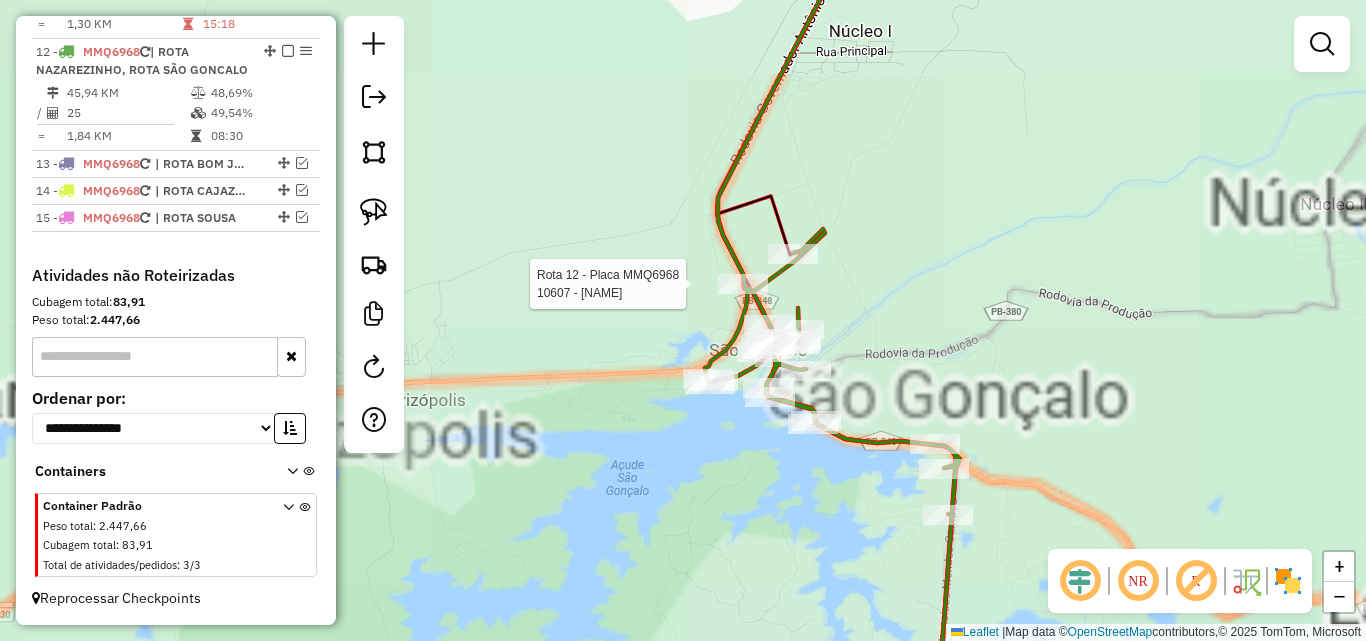 select on "*********" 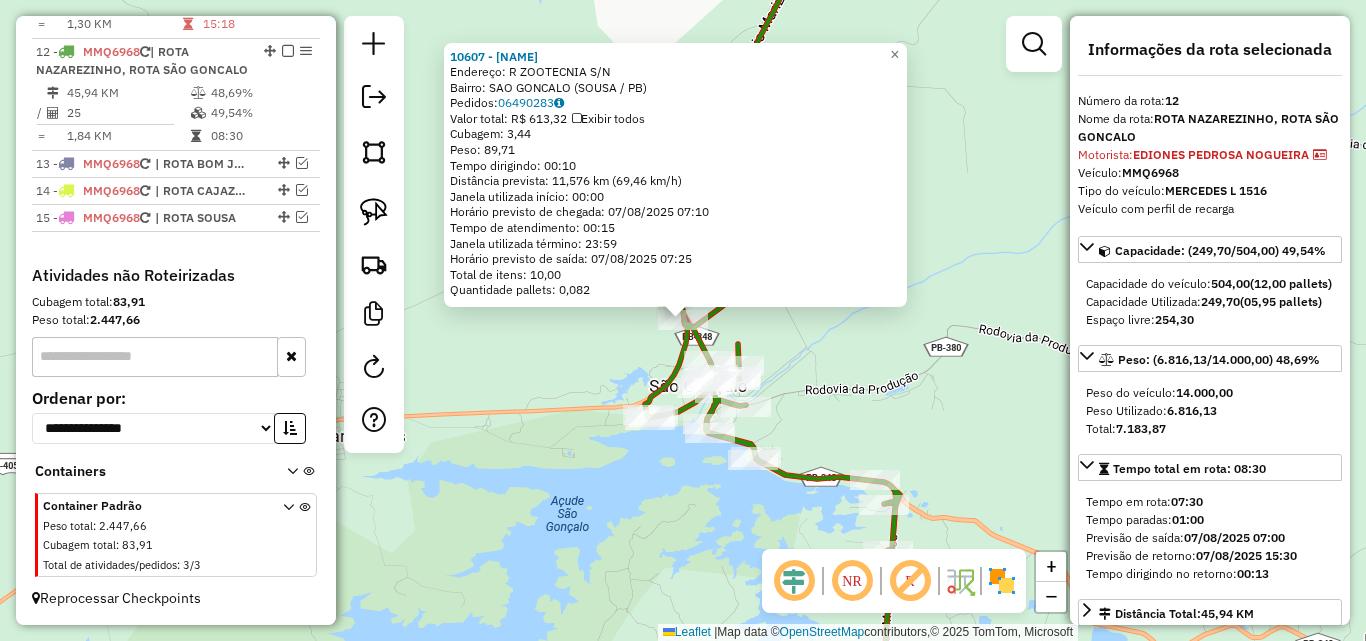 click on "10607 - JOSE GARRIDO DE ASSIS  Endereço: R   ZOOTECNIA                      S/N   Bairro: SAO GONCALO (SOUSA / PB)   Pedidos:  06490283   Valor total: R$ 613,32   Exibir todos   Cubagem: 3,44  Peso: 89,71  Tempo dirigindo: 00:10   Distância prevista: 11,576 km (69,46 km/h)   Janela utilizada início: 00:00   Horário previsto de chegada: 07/08/2025 07:10   Tempo de atendimento: 00:15   Janela utilizada término: 23:59   Horário previsto de saída: 07/08/2025 07:25   Total de itens: 10,00   Quantidade pallets: 0,082  × Janela de atendimento Grade de atendimento Capacidade Transportadoras Veículos Cliente Pedidos  Rotas Selecione os dias de semana para filtrar as janelas de atendimento  Seg   Ter   Qua   Qui   Sex   Sáb   Dom  Informe o período da janela de atendimento: De: Até:  Filtrar exatamente a janela do cliente  Considerar janela de atendimento padrão  Selecione os dias de semana para filtrar as grades de atendimento  Seg   Ter   Qua   Qui   Sex   Sáb   Dom   Peso mínimo:   Peso máximo:  De:" 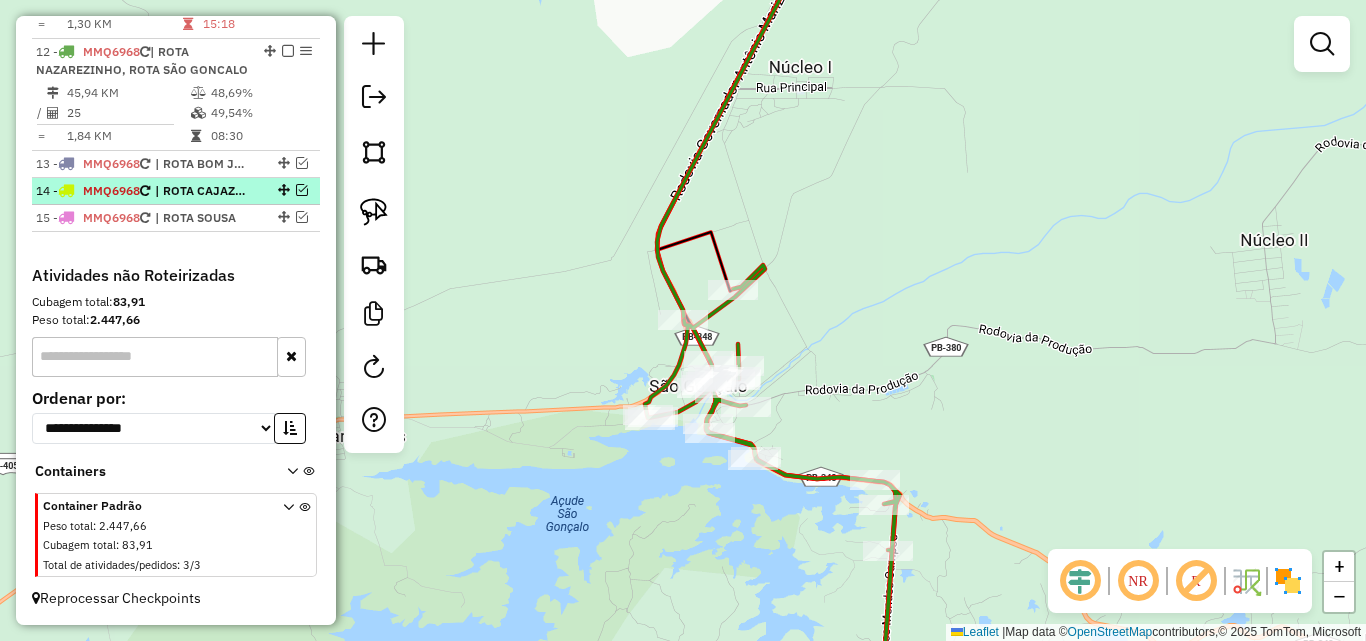 click at bounding box center [302, 190] 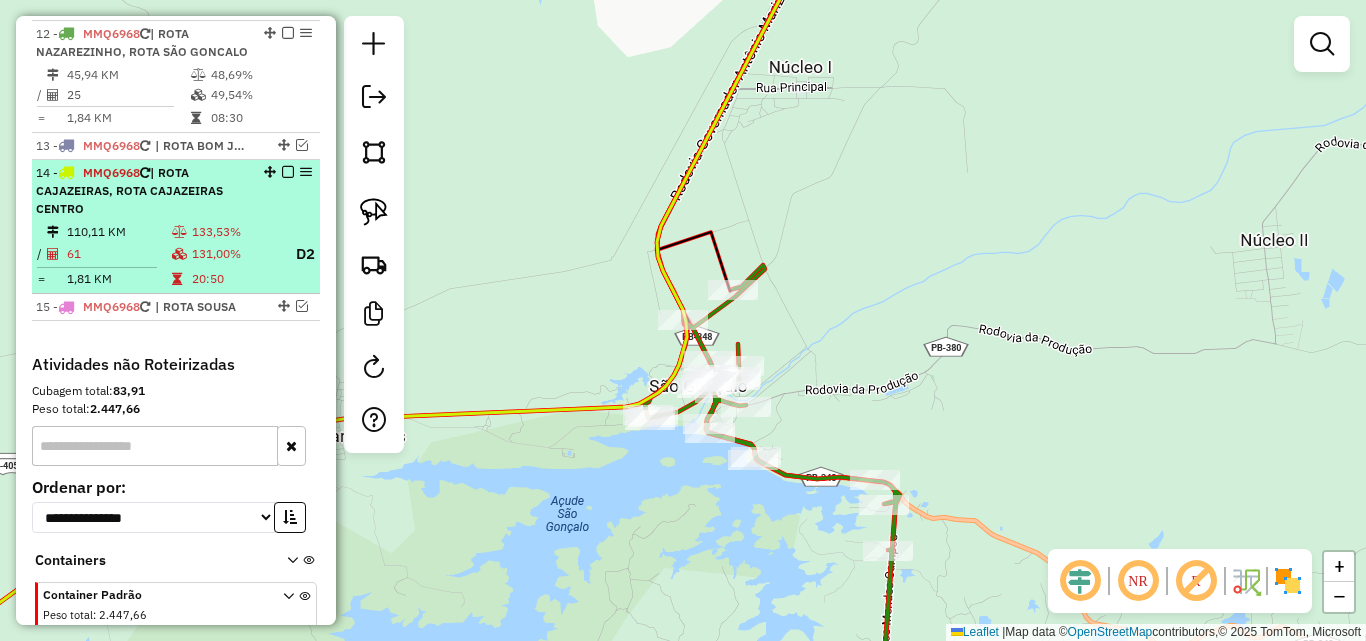 click on "14 -       MMQ6968   | ROTA CAJAZEIRAS, ROTA CAJAZEIRAS CENTRO" at bounding box center (142, 191) 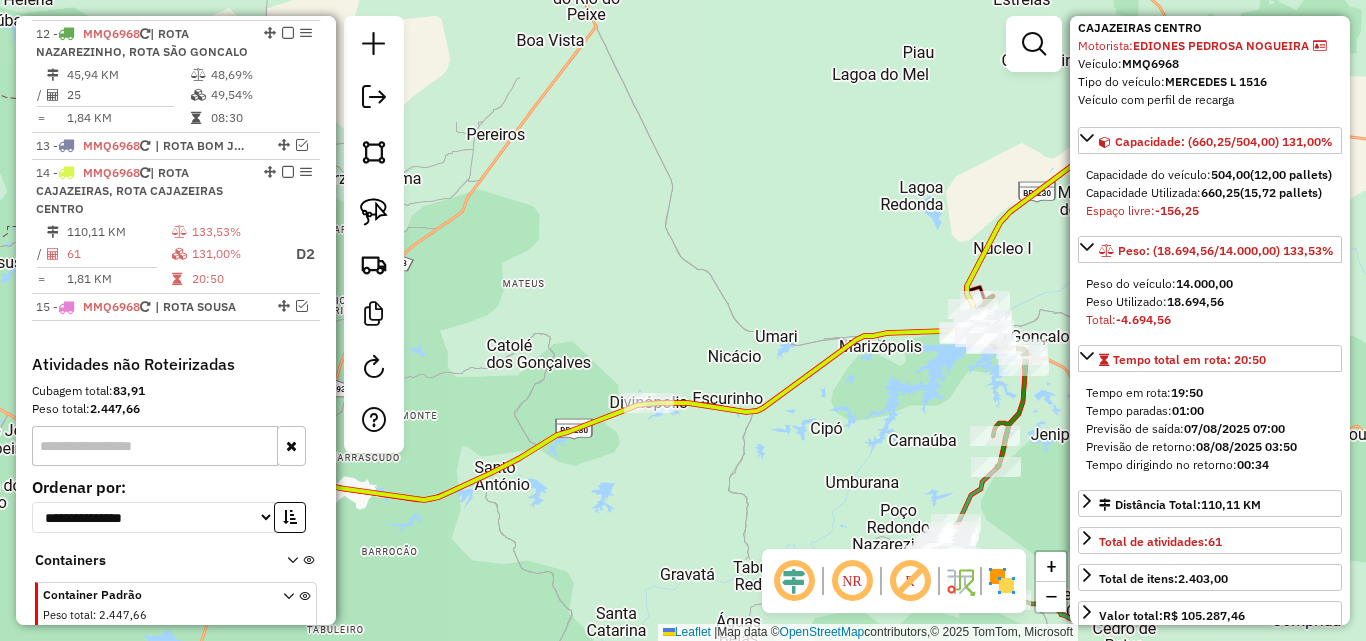 scroll, scrollTop: 200, scrollLeft: 0, axis: vertical 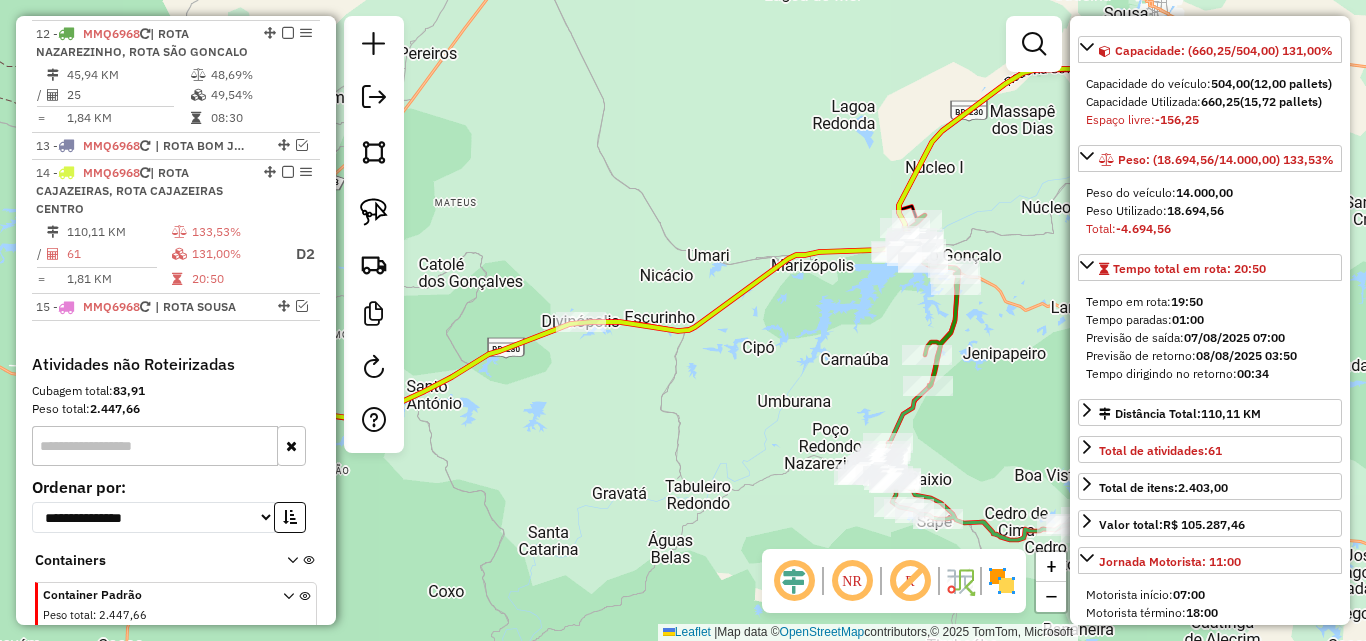drag, startPoint x: 761, startPoint y: 415, endPoint x: 628, endPoint y: 258, distance: 205.762 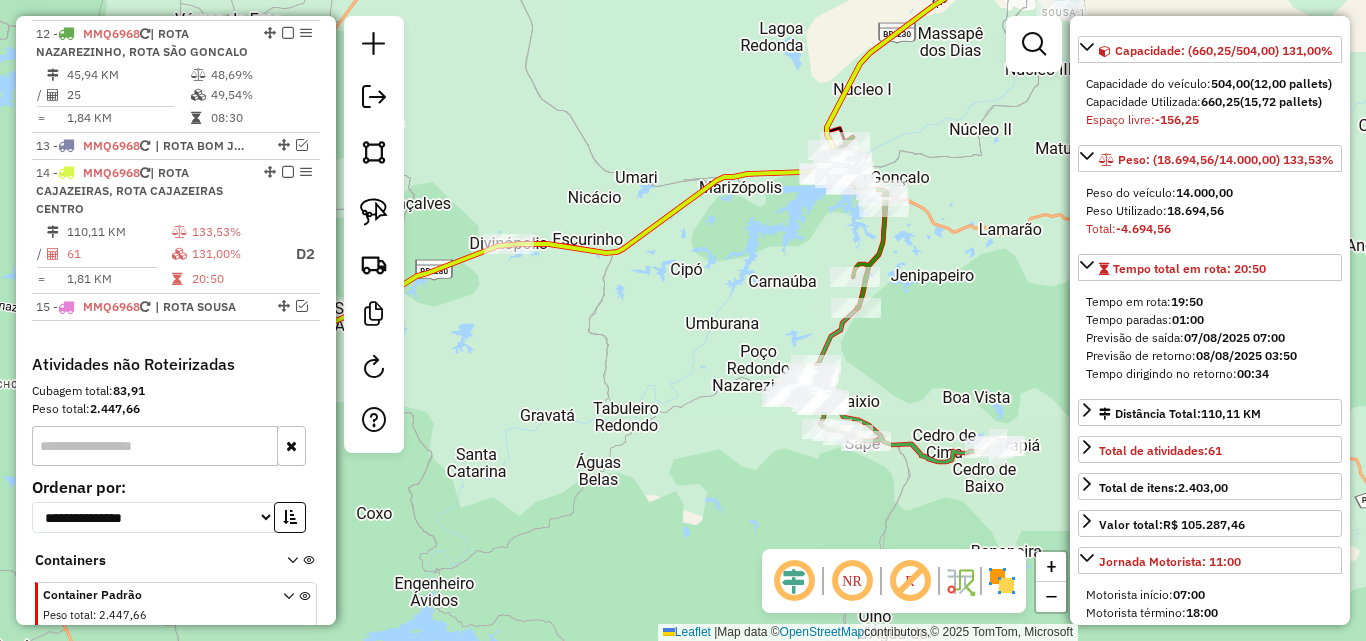drag, startPoint x: 909, startPoint y: 447, endPoint x: 955, endPoint y: 414, distance: 56.61272 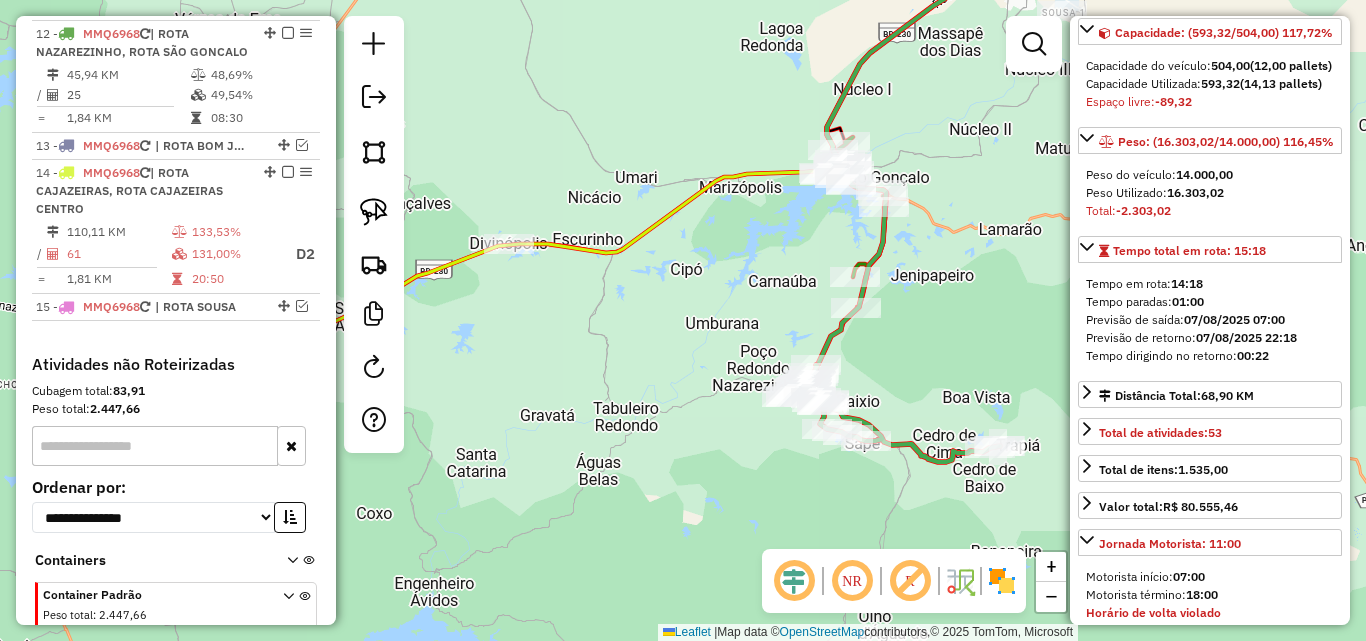 scroll, scrollTop: 182, scrollLeft: 0, axis: vertical 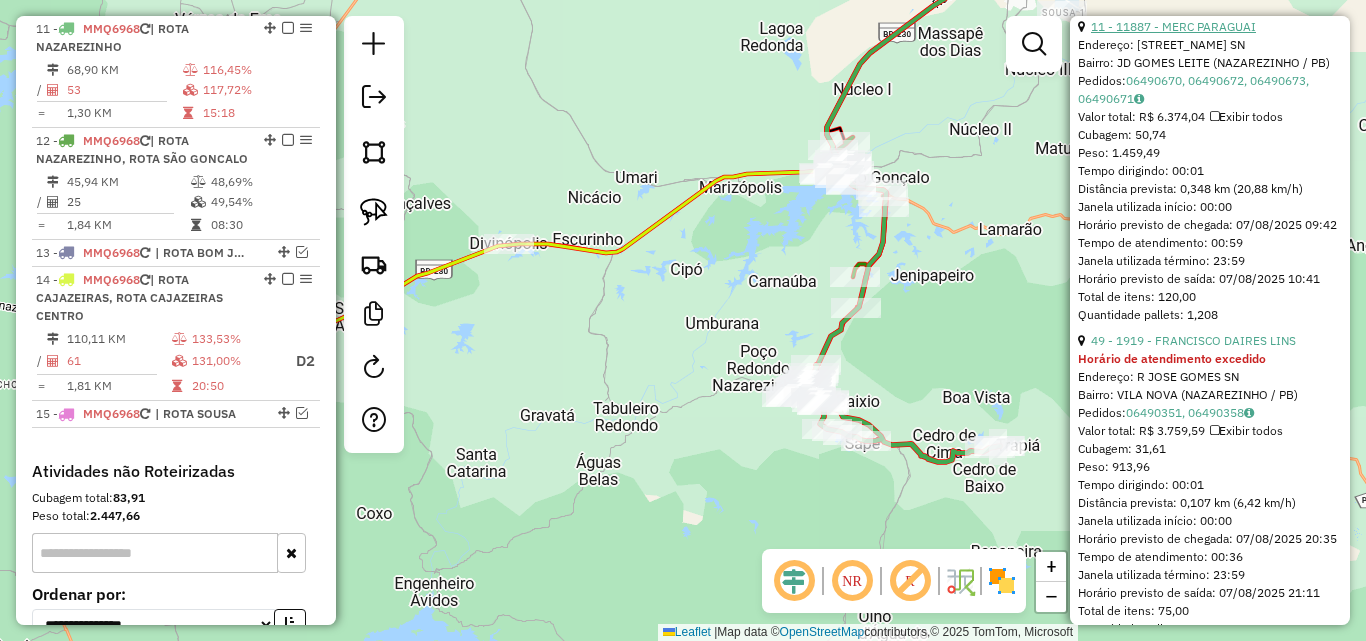 click on "11 - 11887 - MERC PARAGUAI" at bounding box center [1173, 26] 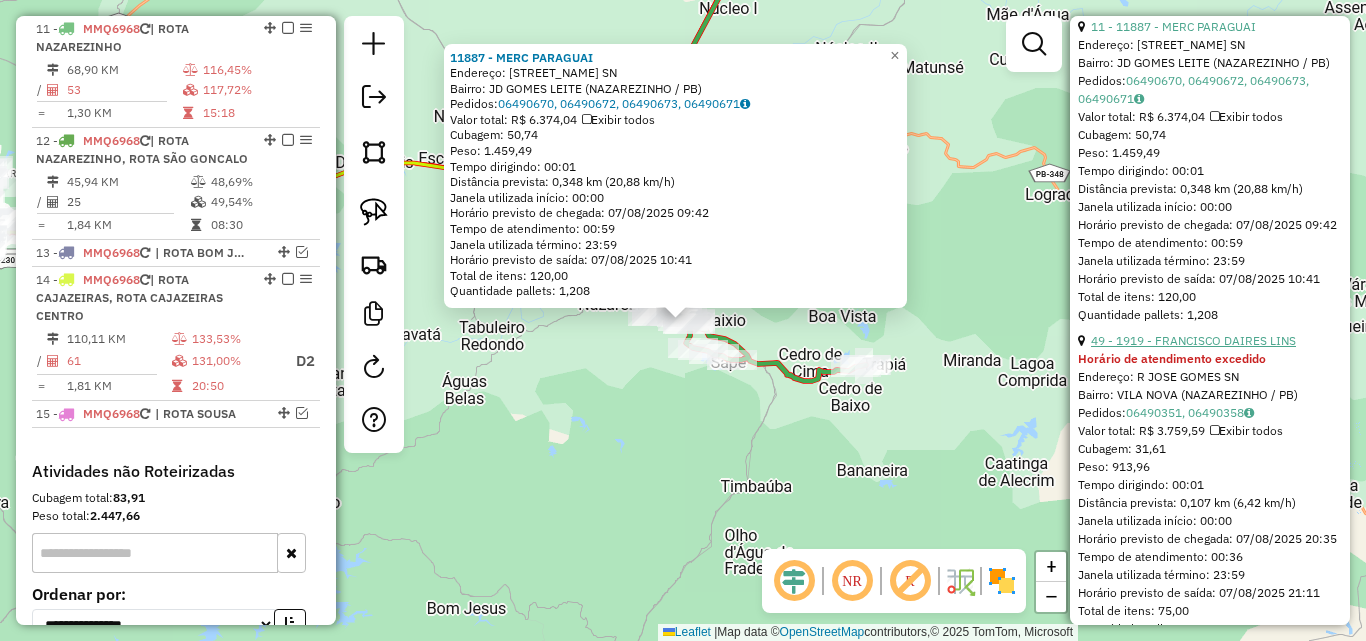 click on "49 - 1919 - FRANCISCO DAIRES LINS" at bounding box center [1193, 340] 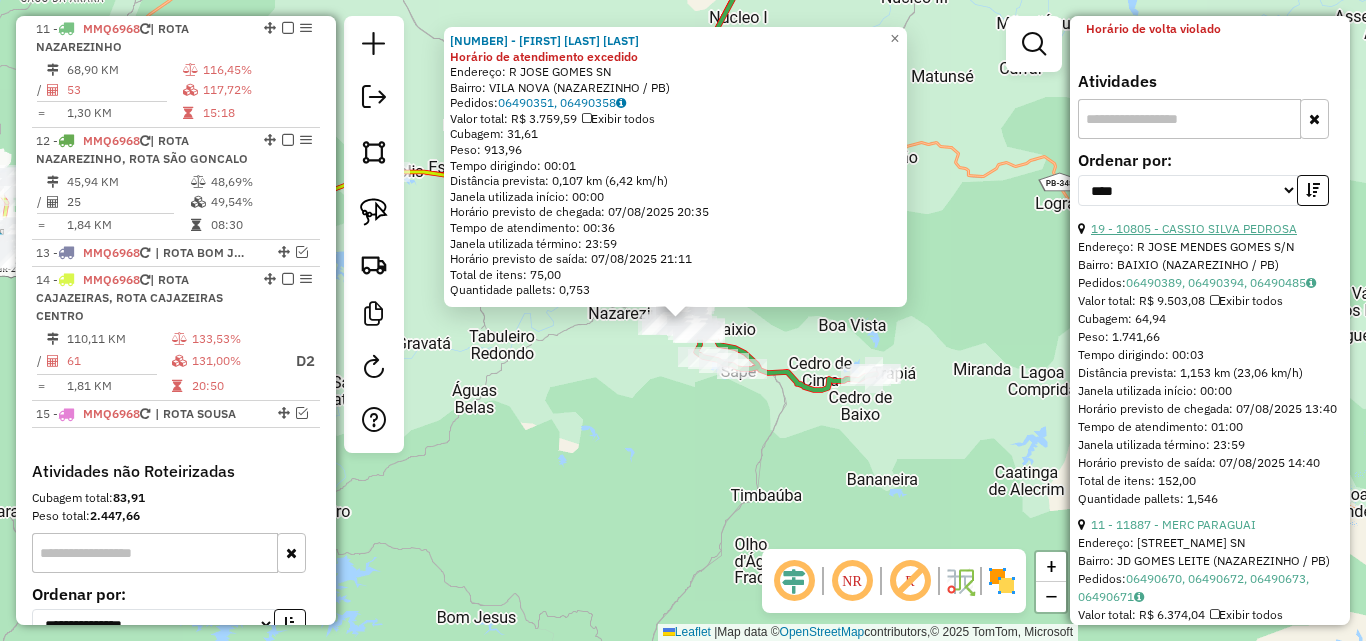scroll, scrollTop: 782, scrollLeft: 0, axis: vertical 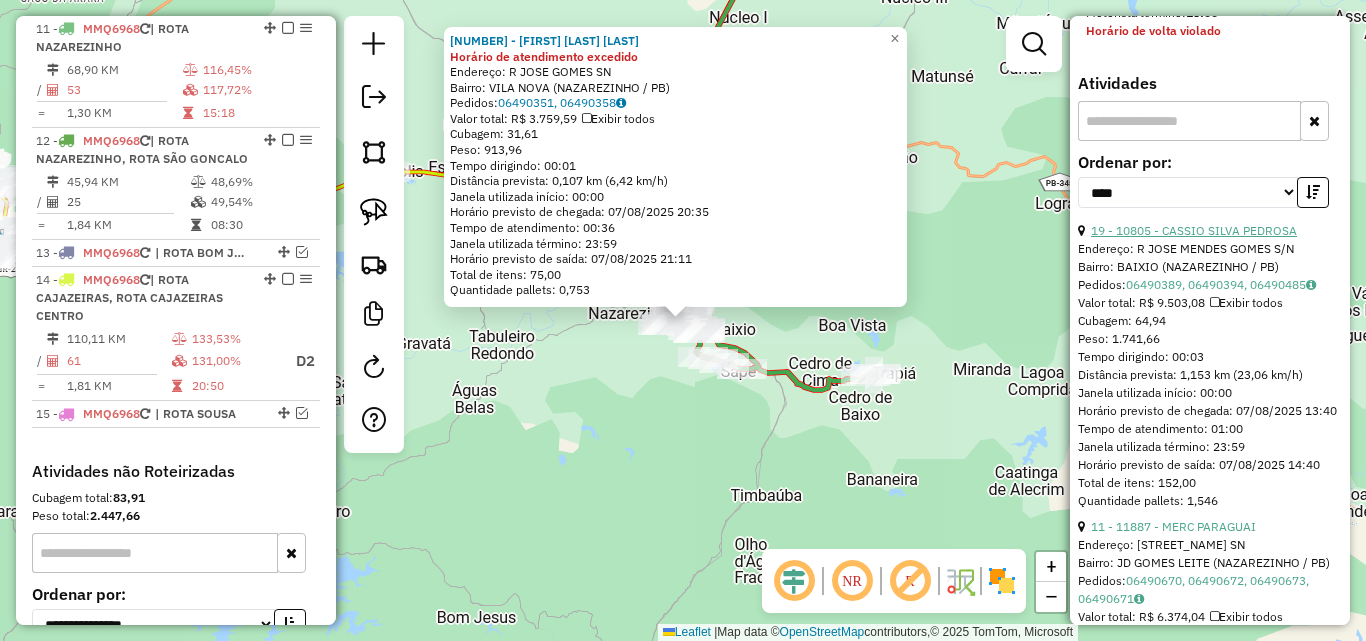 click on "19 - 10805 - CASSIO SILVA PEDROSA" at bounding box center (1194, 230) 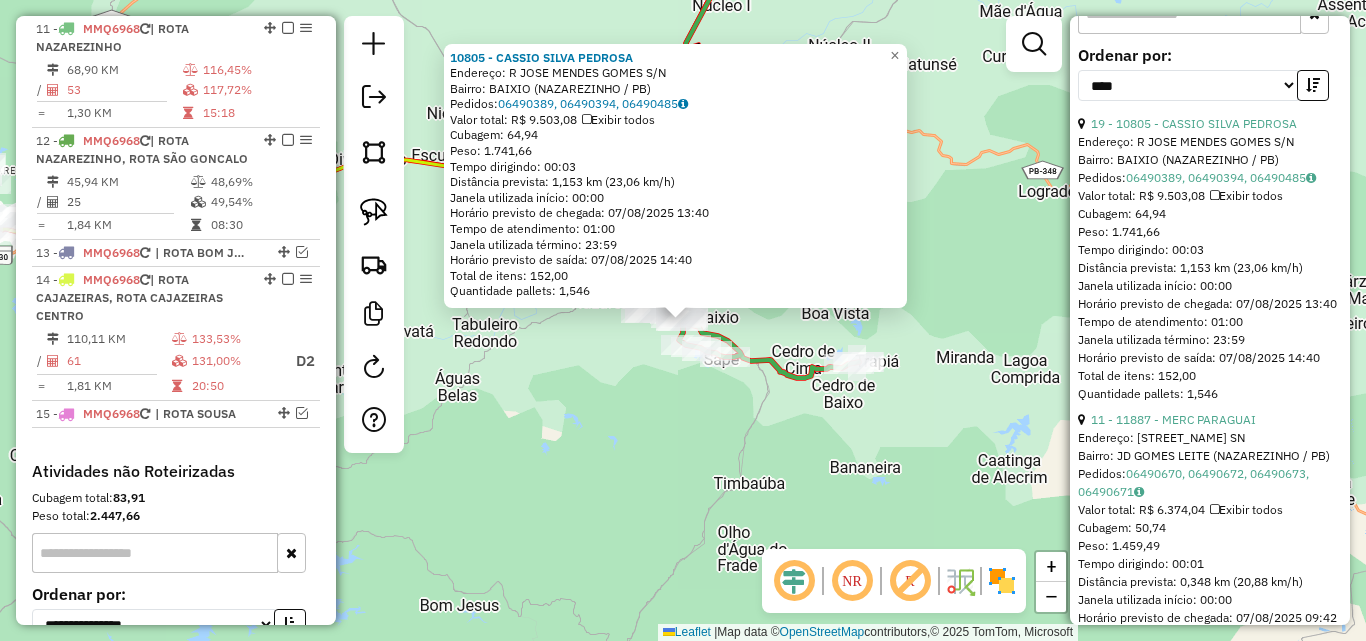 scroll, scrollTop: 982, scrollLeft: 0, axis: vertical 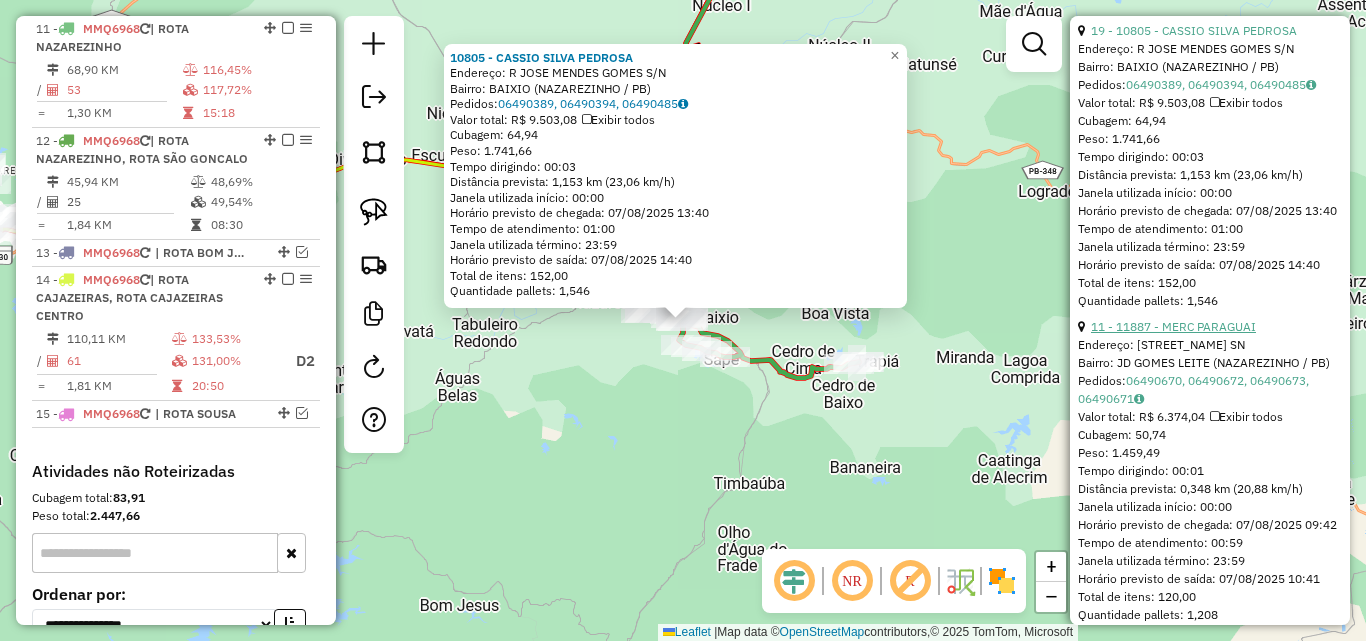 click on "11 - 11887 - MERC PARAGUAI" at bounding box center [1173, 326] 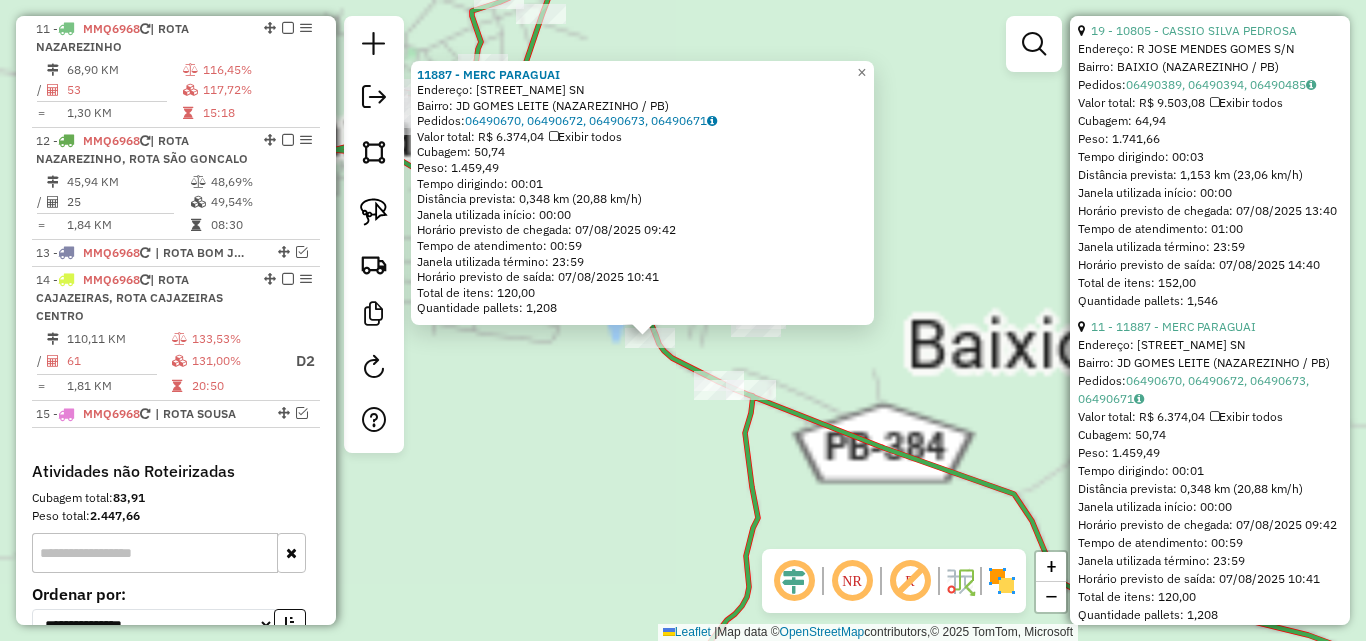 drag, startPoint x: 605, startPoint y: 469, endPoint x: 643, endPoint y: 443, distance: 46.043457 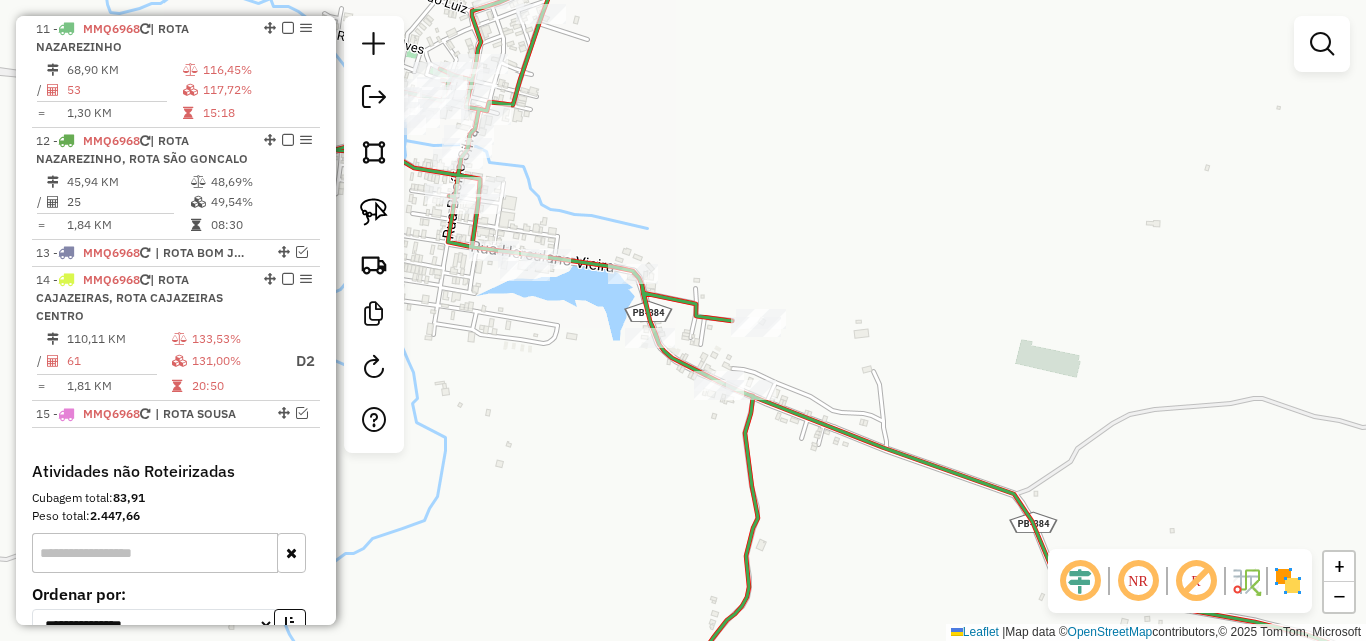 click 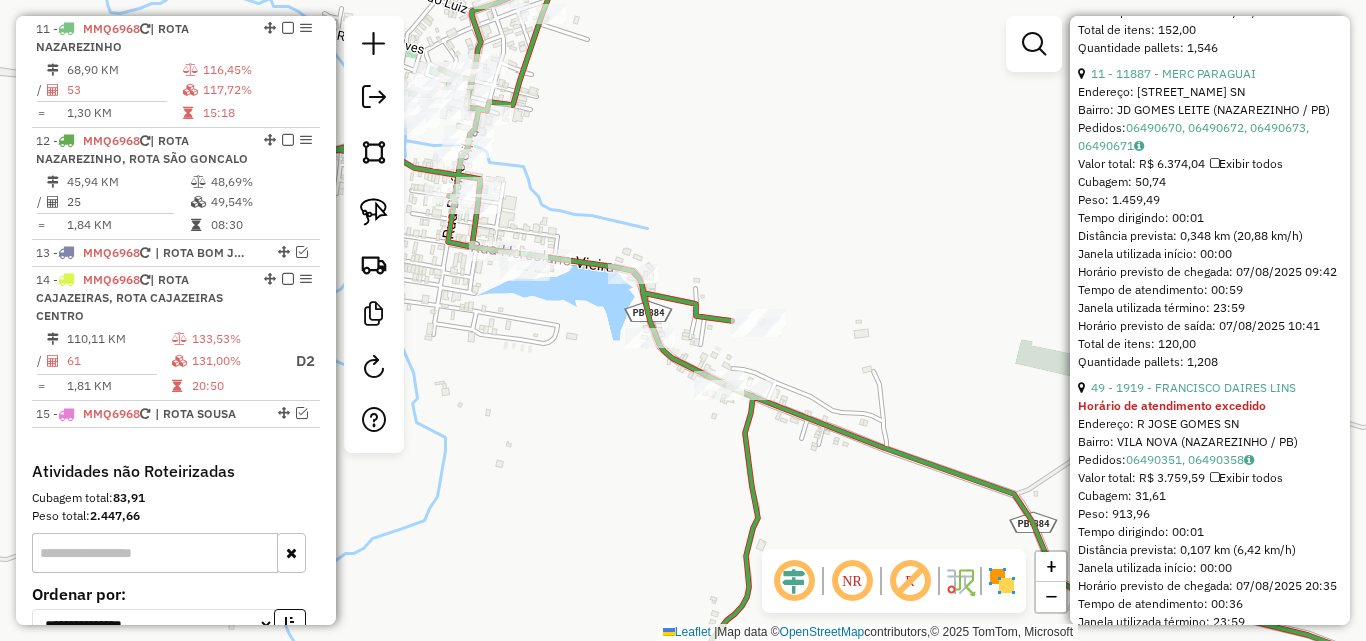 scroll, scrollTop: 1400, scrollLeft: 0, axis: vertical 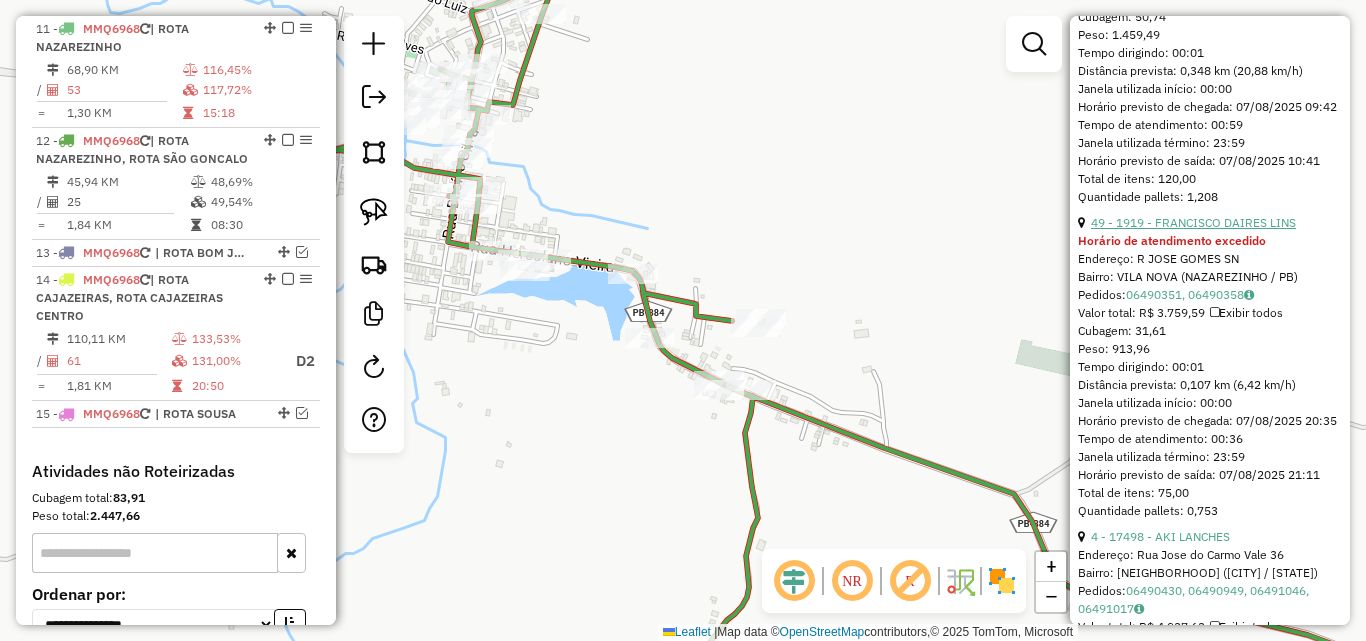 click on "49 - 1919 - FRANCISCO DAIRES LINS" at bounding box center [1193, 222] 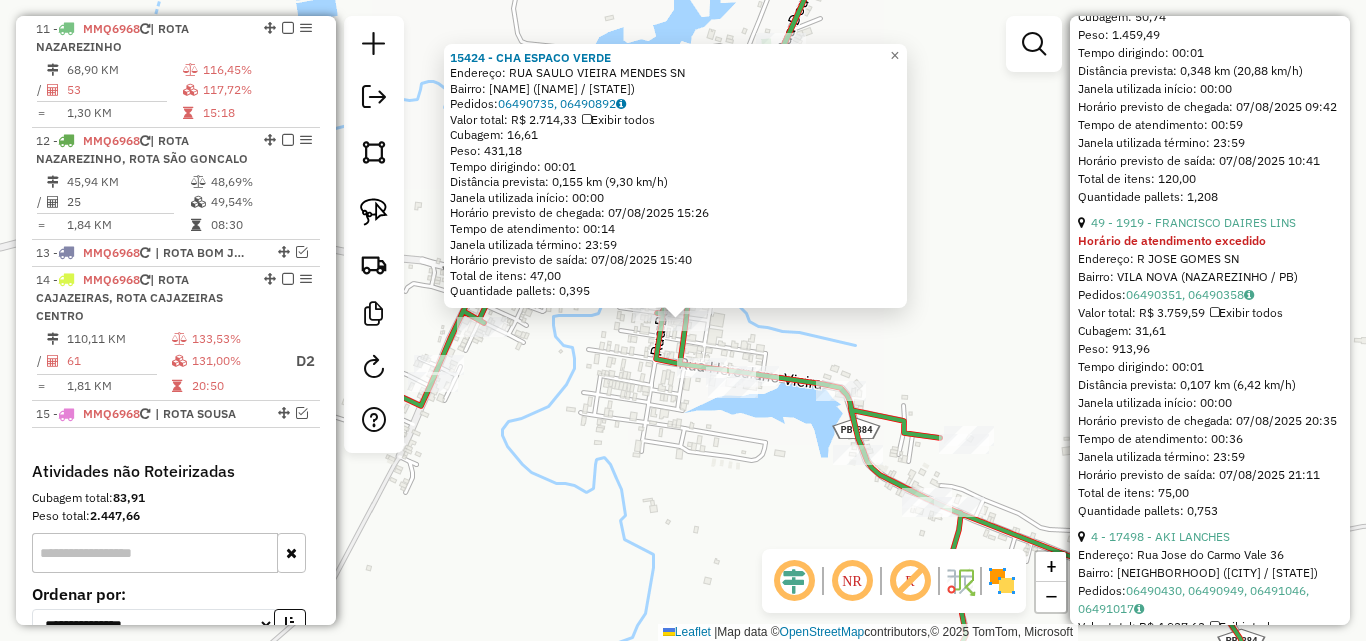 click on "15424 - CHA ESPACO VERDE  Endereço:  RUA SAULO VIEIRA MENDES SN   Bairro: LINDOLFO PIRES (NAZAREZINHO / PB)   Pedidos:  06490735, 06490892   Valor total: R$ 2.714,33   Exibir todos   Cubagem: 16,61  Peso: 431,18  Tempo dirigindo: 00:01   Distância prevista: 0,155 km (9,30 km/h)   Janela utilizada início: 00:00   Horário previsto de chegada: 07/08/2025 15:26   Tempo de atendimento: 00:14   Janela utilizada término: 23:59   Horário previsto de saída: 07/08/2025 15:40   Total de itens: 47,00   Quantidade pallets: 0,395  × Janela de atendimento Grade de atendimento Capacidade Transportadoras Veículos Cliente Pedidos  Rotas Selecione os dias de semana para filtrar as janelas de atendimento  Seg   Ter   Qua   Qui   Sex   Sáb   Dom  Informe o período da janela de atendimento: De: Até:  Filtrar exatamente a janela do cliente  Considerar janela de atendimento padrão  Selecione os dias de semana para filtrar as grades de atendimento  Seg   Ter   Qua   Qui   Sex   Sáb   Dom   Peso mínimo:   Peso máximo:" 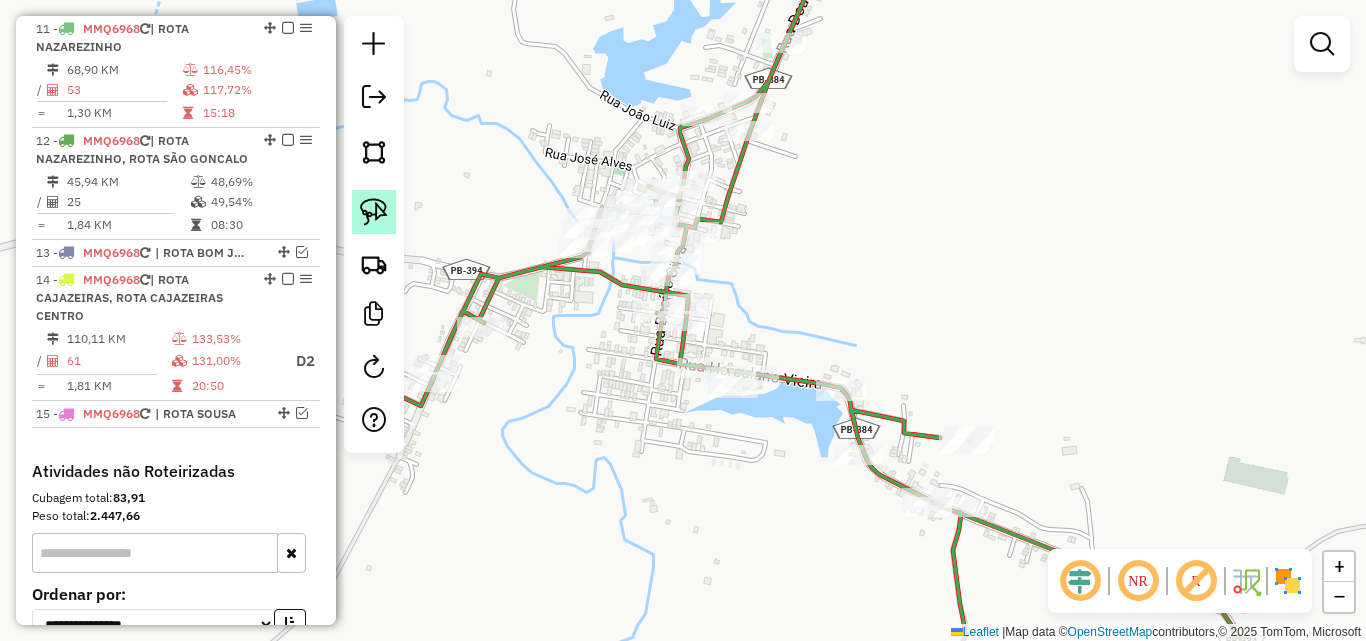 click 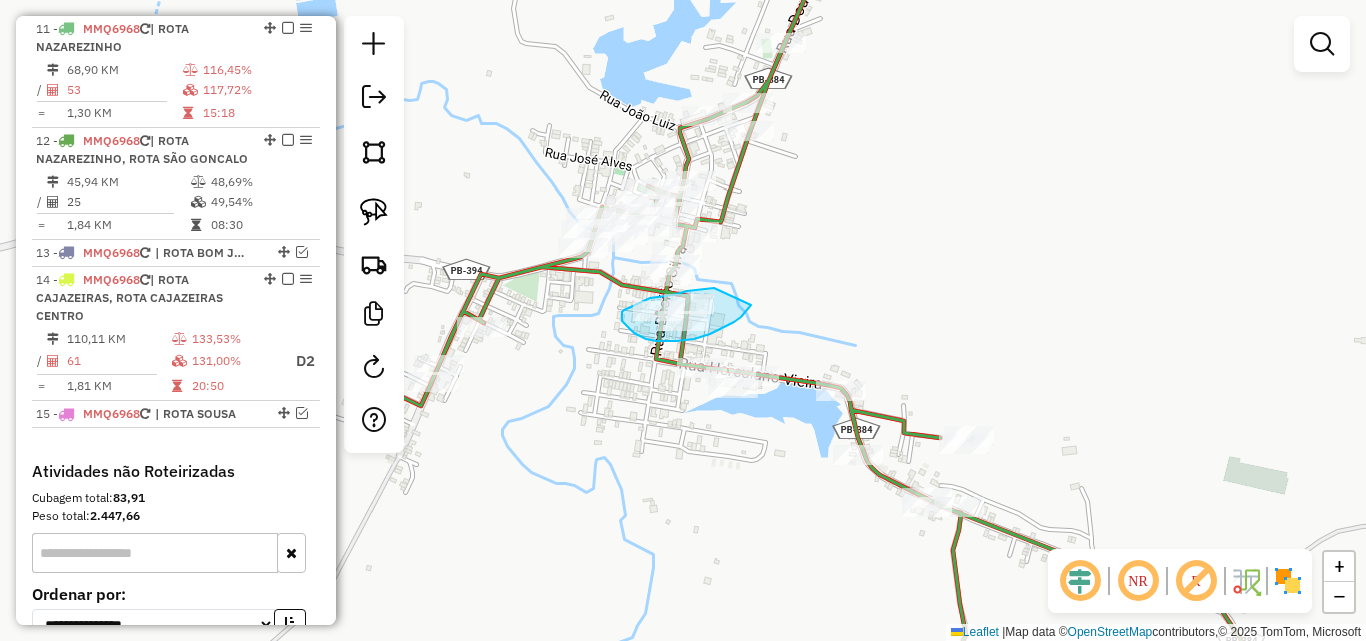 drag, startPoint x: 714, startPoint y: 288, endPoint x: 751, endPoint y: 304, distance: 40.311287 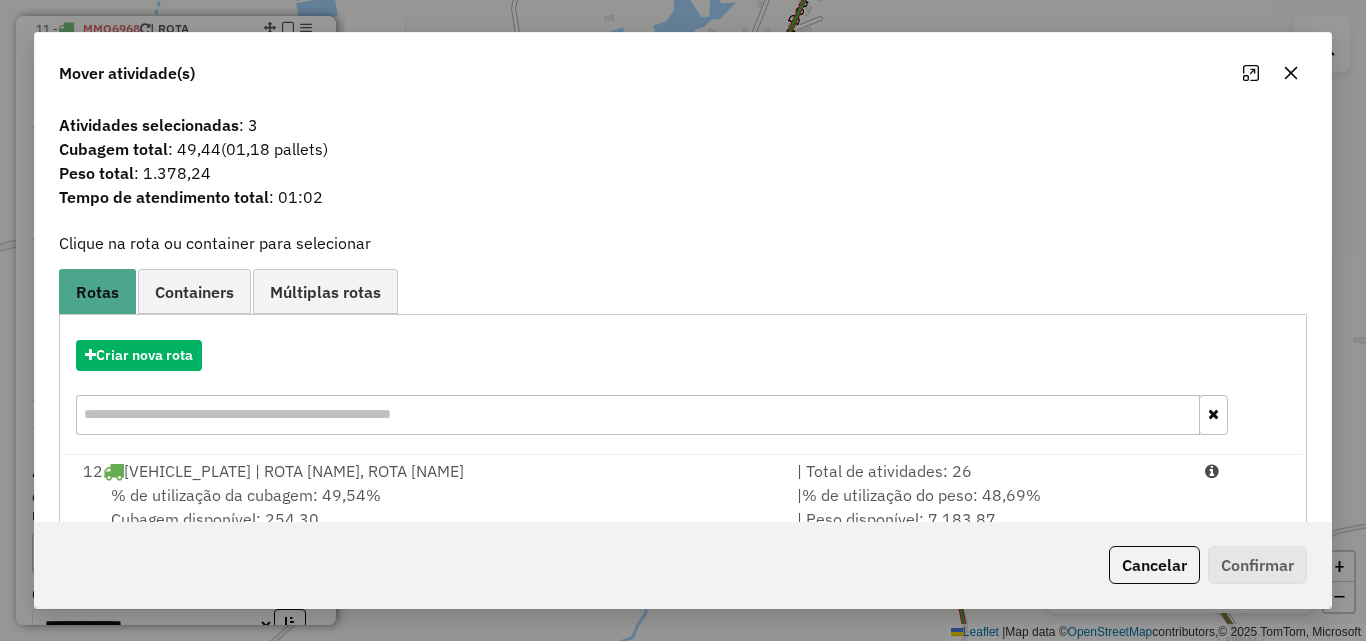 drag, startPoint x: 1042, startPoint y: 480, endPoint x: 1046, endPoint y: 442, distance: 38.209946 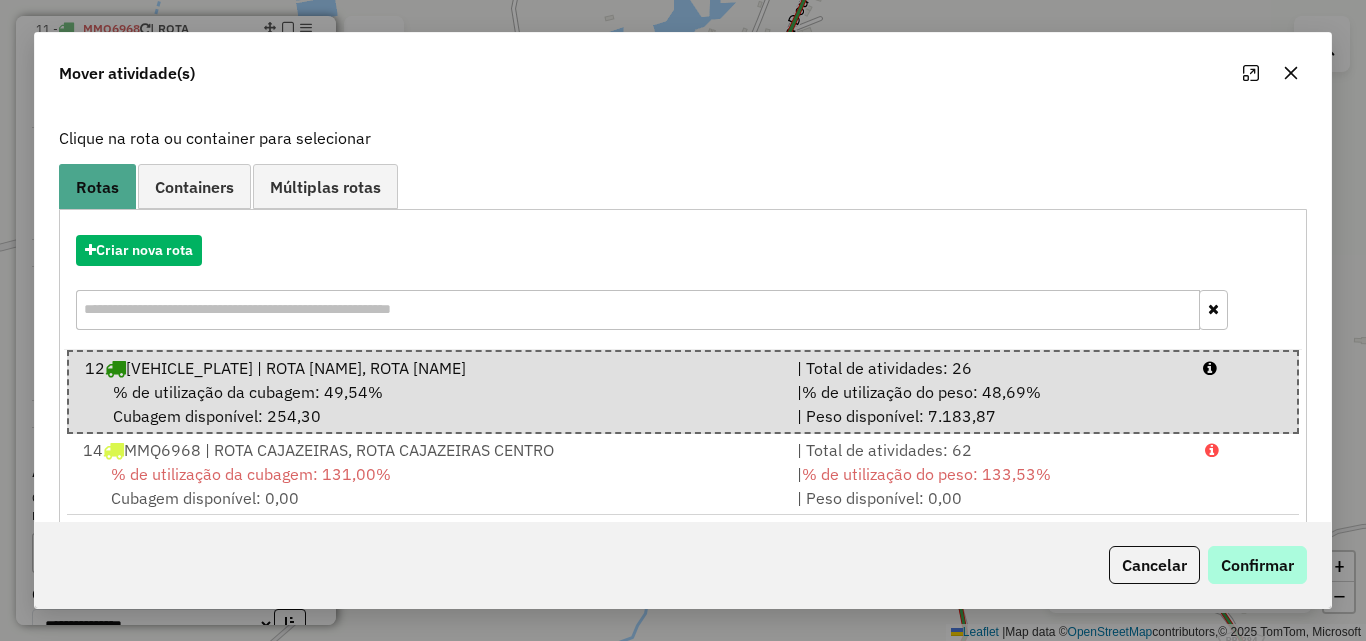 scroll, scrollTop: 132, scrollLeft: 0, axis: vertical 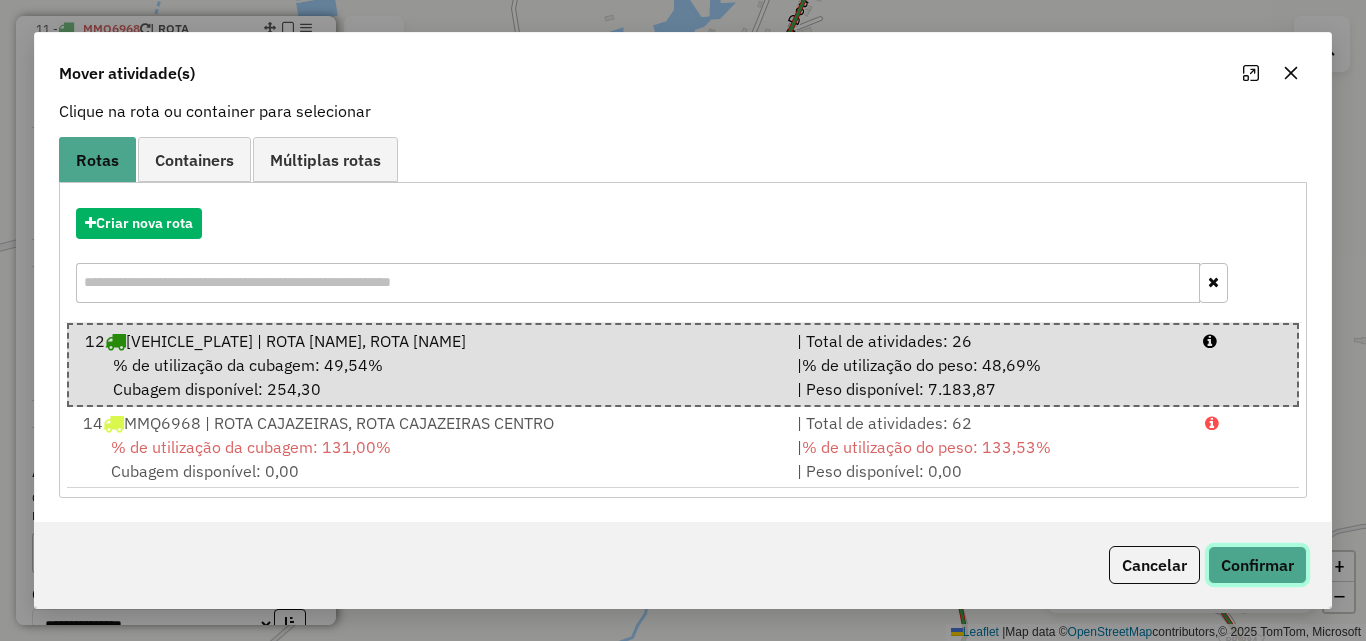 click on "Confirmar" 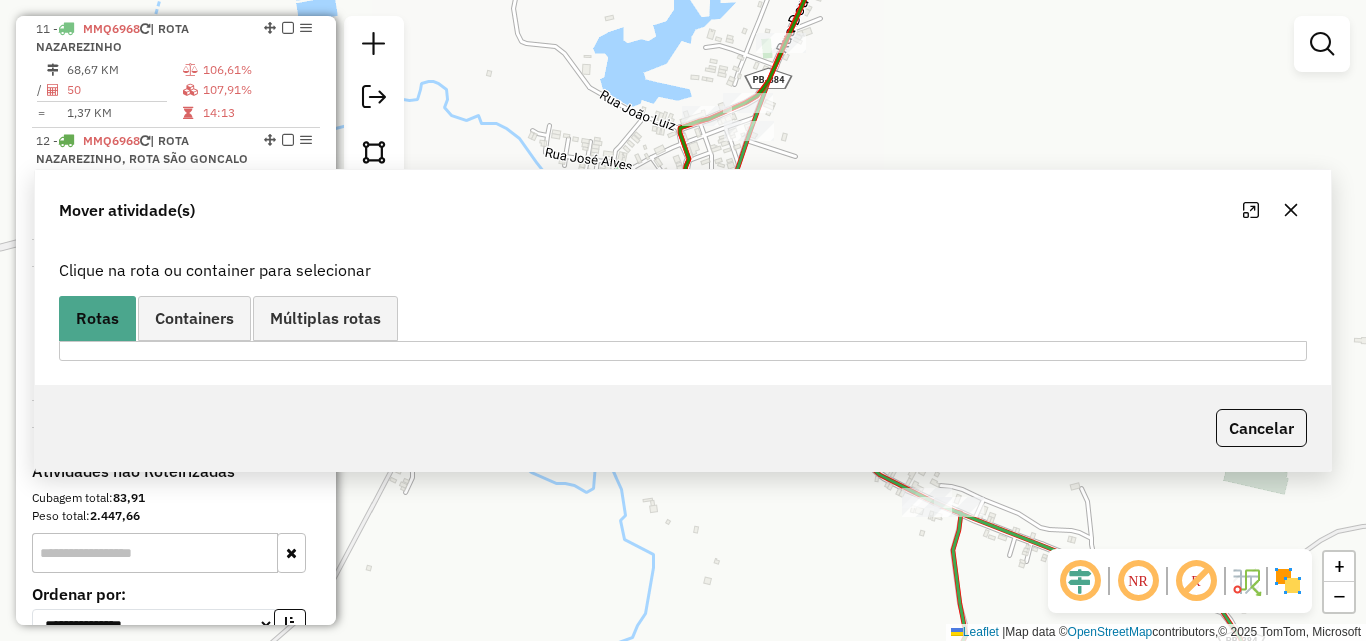 scroll, scrollTop: 0, scrollLeft: 0, axis: both 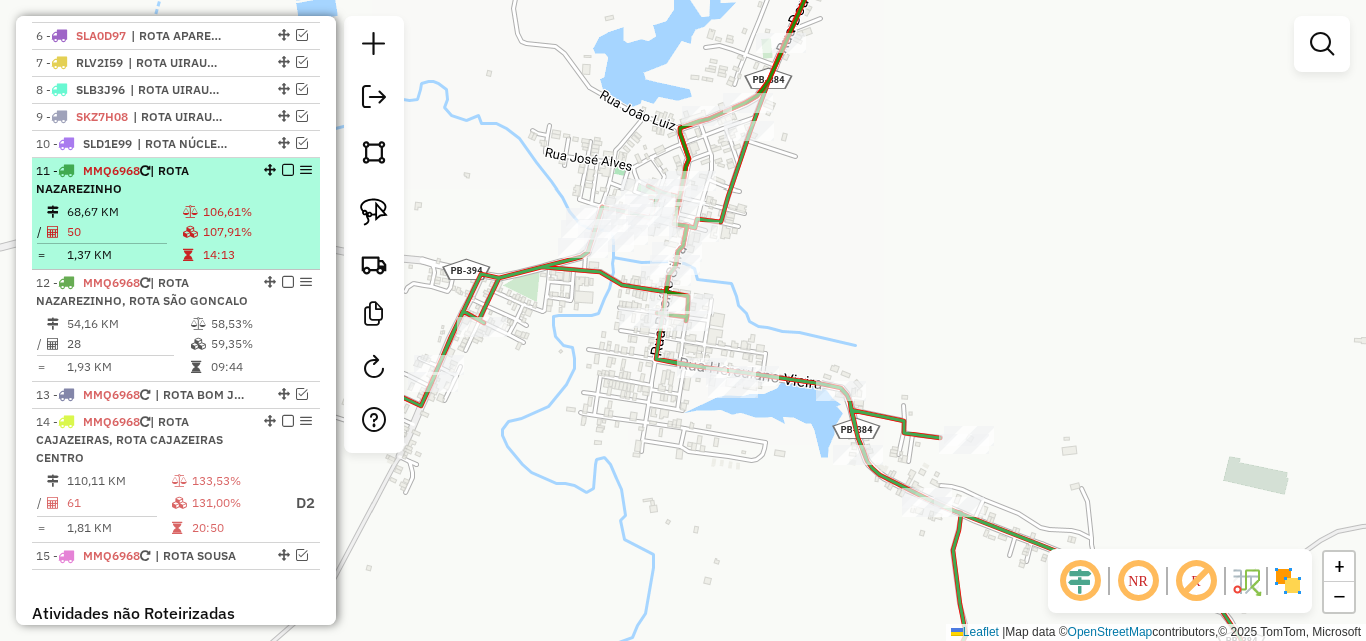 drag, startPoint x: 201, startPoint y: 315, endPoint x: 193, endPoint y: 234, distance: 81.394104 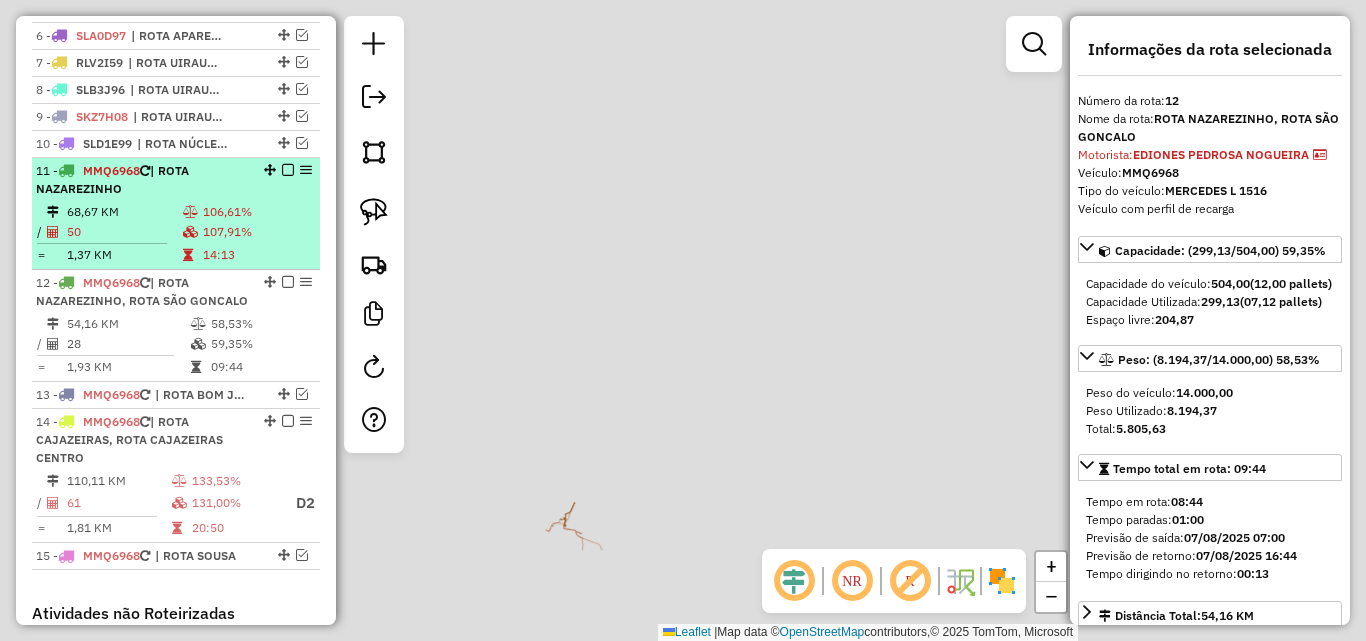 click at bounding box center (192, 212) 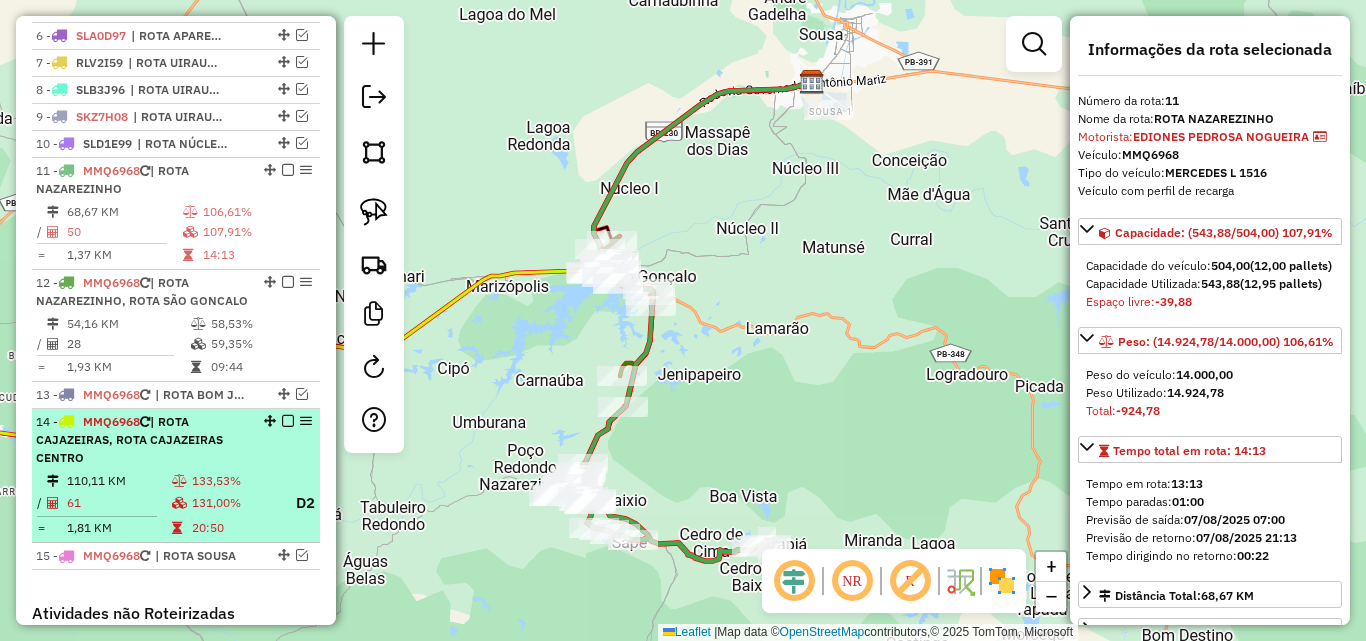 click on "14 -       MMQ6968   | ROTA CAJAZEIRAS, ROTA CAJAZEIRAS CENTRO" at bounding box center (176, 440) 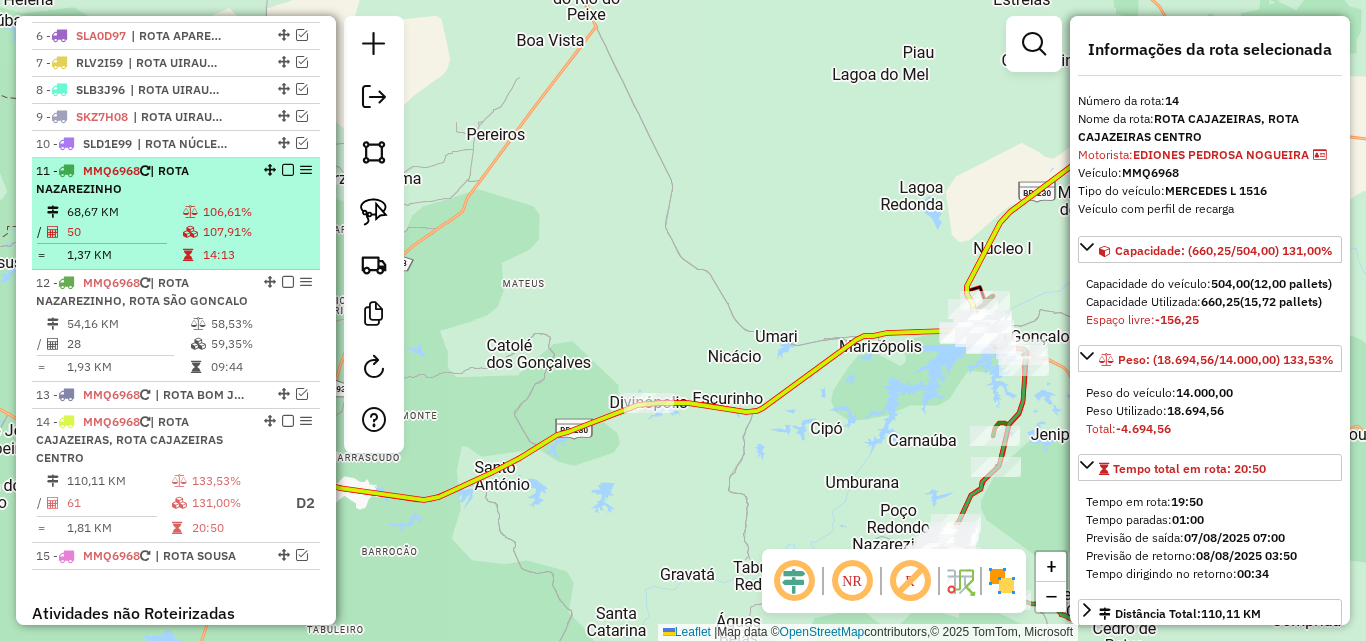 click on "| ROTA NAZAREZINHO" at bounding box center (112, 179) 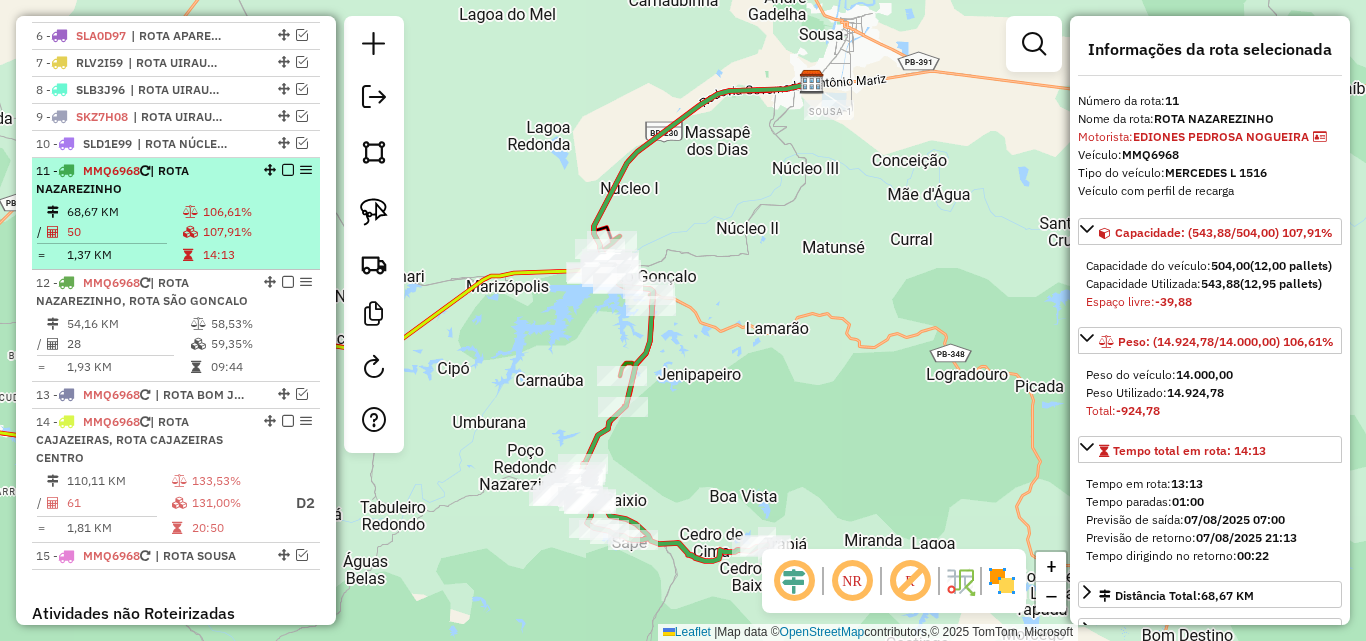 click at bounding box center (288, 170) 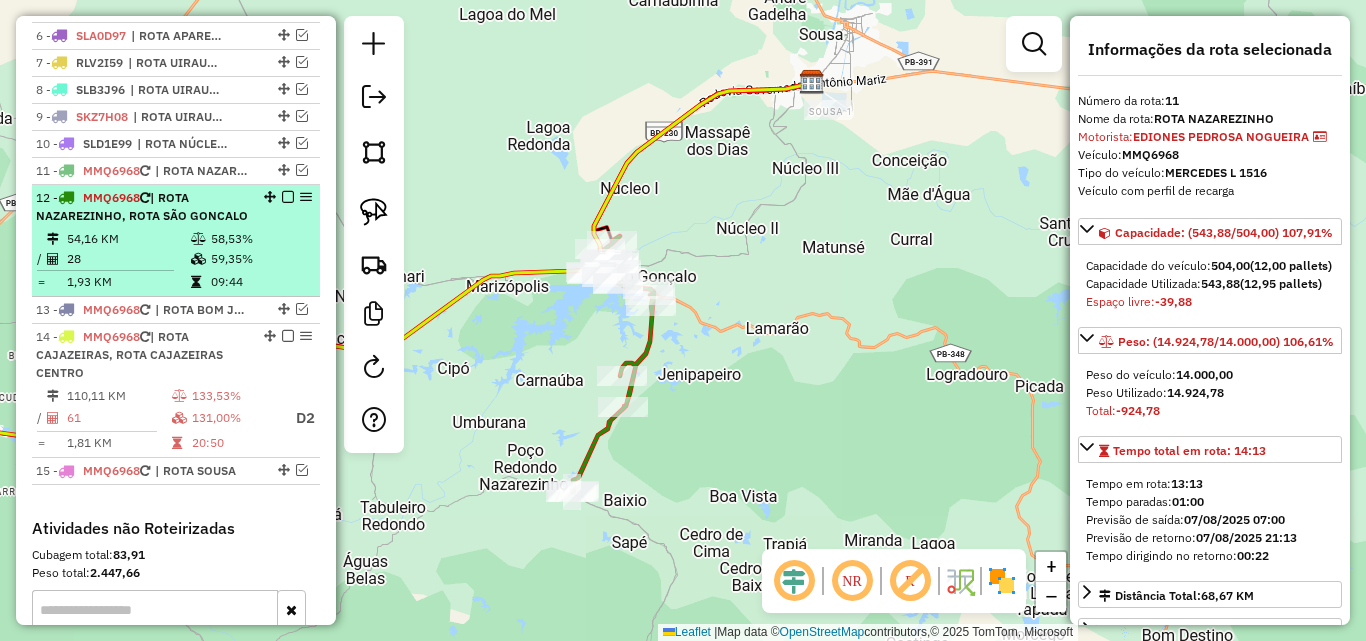click on "12 -       MMQ6968   | ROTA NAZAREZINHO, ROTA SÃO GONCALO" at bounding box center (142, 207) 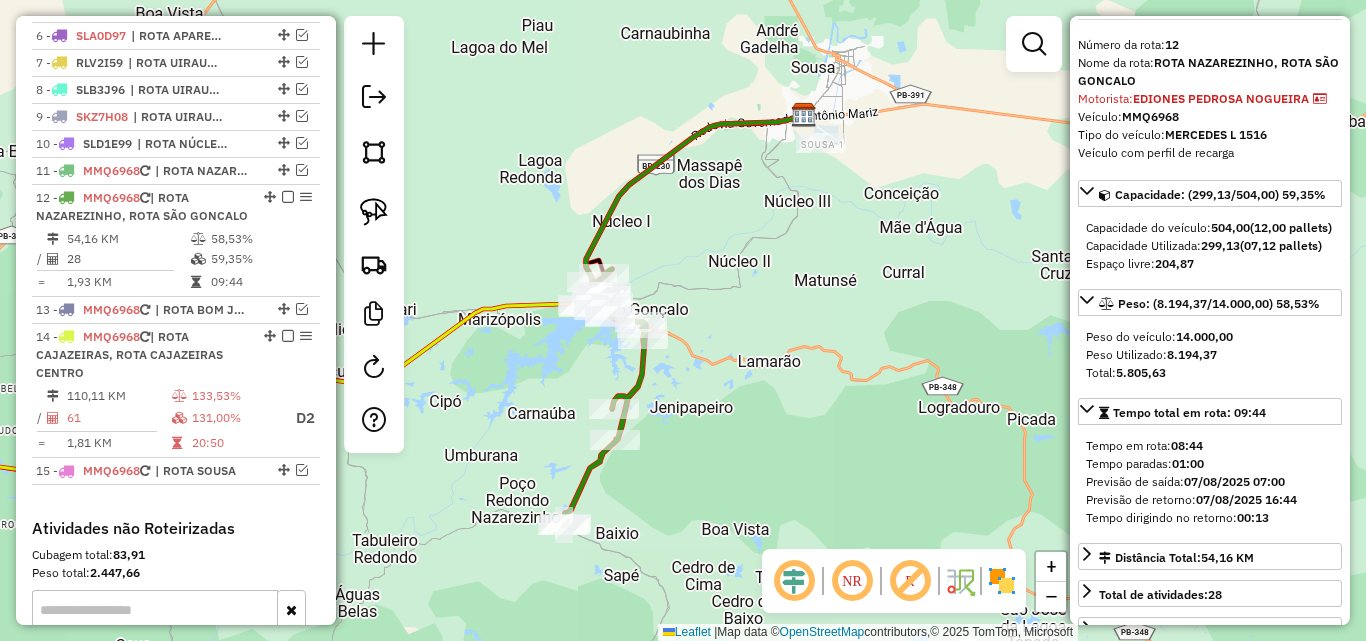 scroll, scrollTop: 100, scrollLeft: 0, axis: vertical 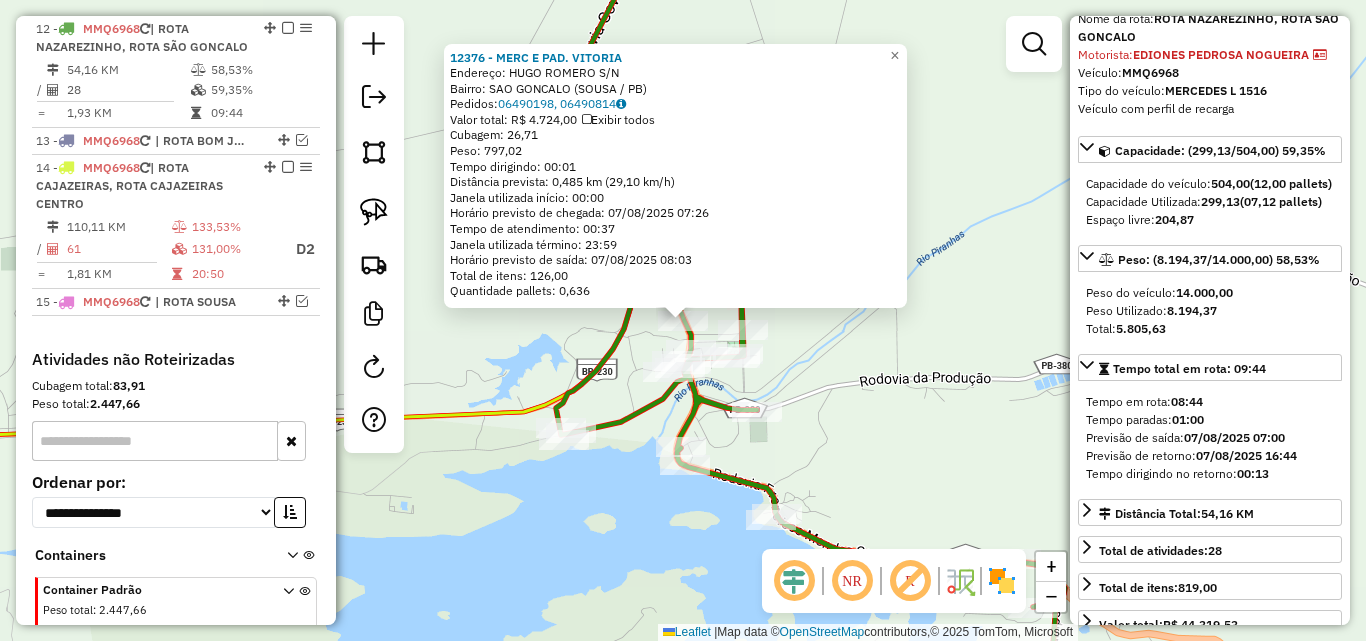 click on "Rota 12 - Placa MMQ6968  12376 - MERC E PAD. VITORIA Rota 12 - Placa MMQ6968  15412 - RONALDO BAR 12376 - MERC E PAD. VITORIA  Endereço:  HUGO ROMERO S/N   Bairro: SAO GONCALO (SOUSA / PB)   Pedidos:  06490198, 06490814   Valor total: R$ 4.724,00   Exibir todos   Cubagem: 26,71  Peso: 797,02  Tempo dirigindo: 00:01   Distância prevista: 0,485 km (29,10 km/h)   Janela utilizada início: 00:00   Horário previsto de chegada: 07/08/2025 07:26   Tempo de atendimento: 00:37   Janela utilizada término: 23:59   Horário previsto de saída: 07/08/2025 08:03   Total de itens: 126,00   Quantidade pallets: 0,636  × Janela de atendimento Grade de atendimento Capacidade Transportadoras Veículos Cliente Pedidos  Rotas Selecione os dias de semana para filtrar as janelas de atendimento  Seg   Ter   Qua   Qui   Sex   Sáb   Dom  Informe o período da janela de atendimento: De: Até:  Filtrar exatamente a janela do cliente  Considerar janela de atendimento padrão   Seg   Ter   Qua   Qui   Sex   Sáb   Dom   De:   Até:" 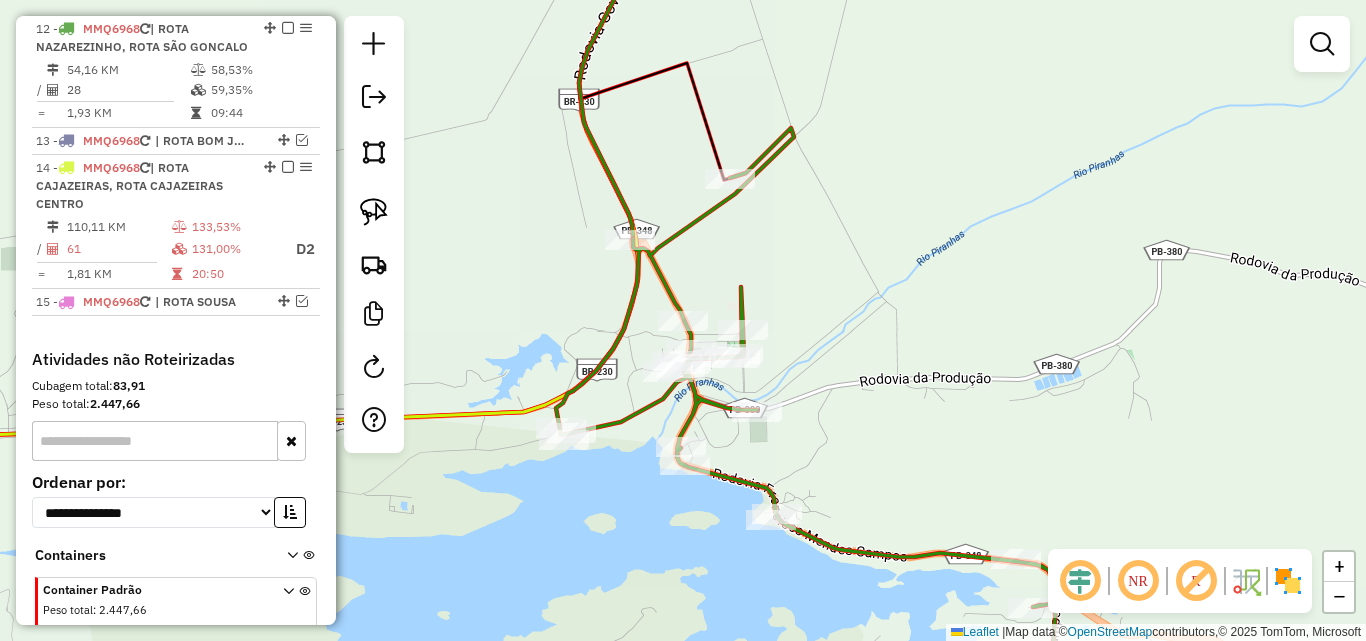 click 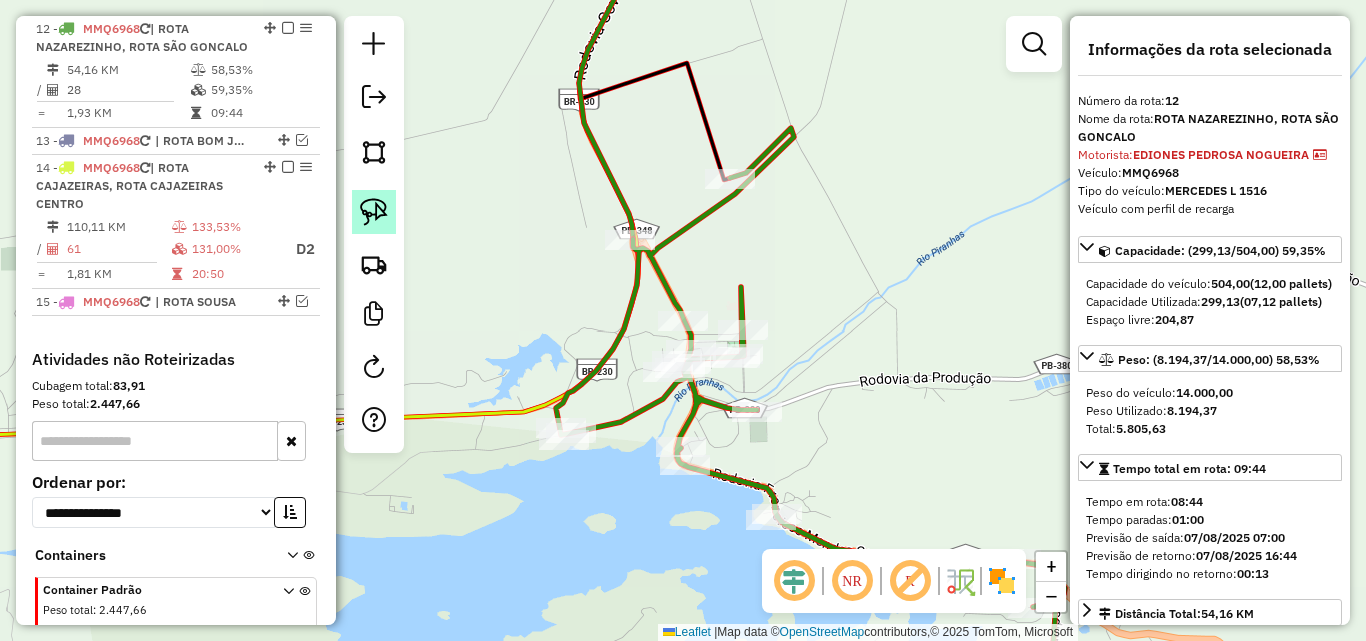 click 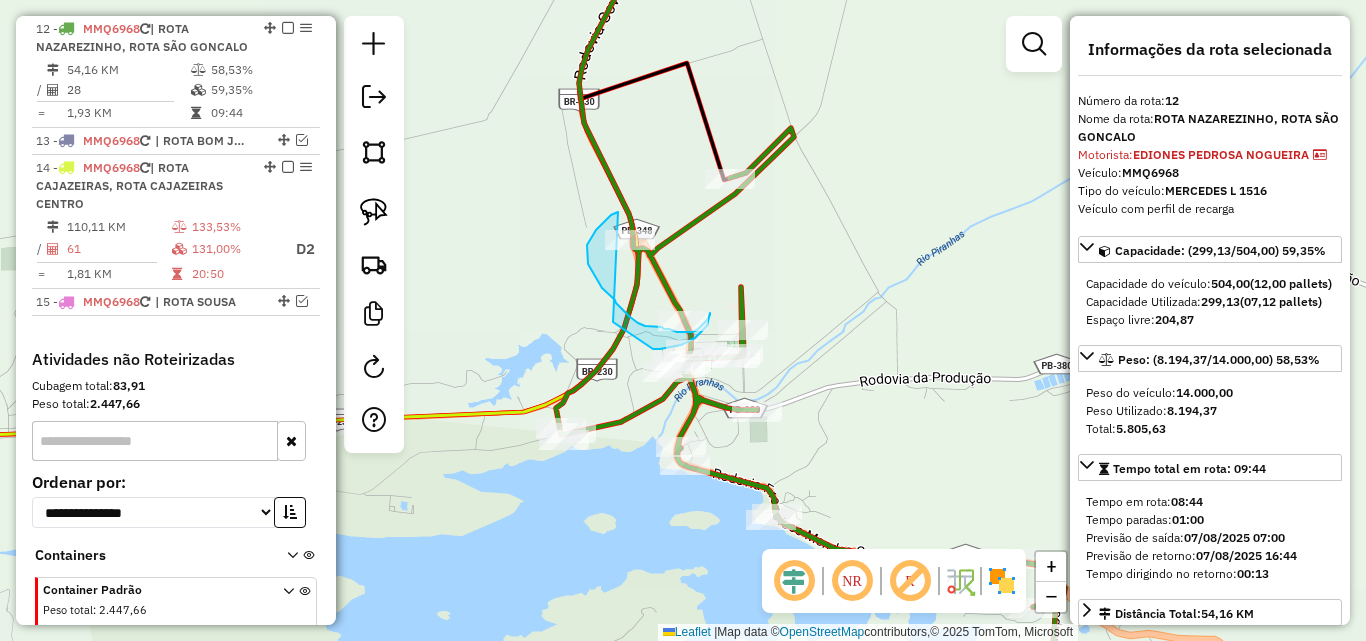 drag, startPoint x: 618, startPoint y: 212, endPoint x: 643, endPoint y: 182, distance: 39.051247 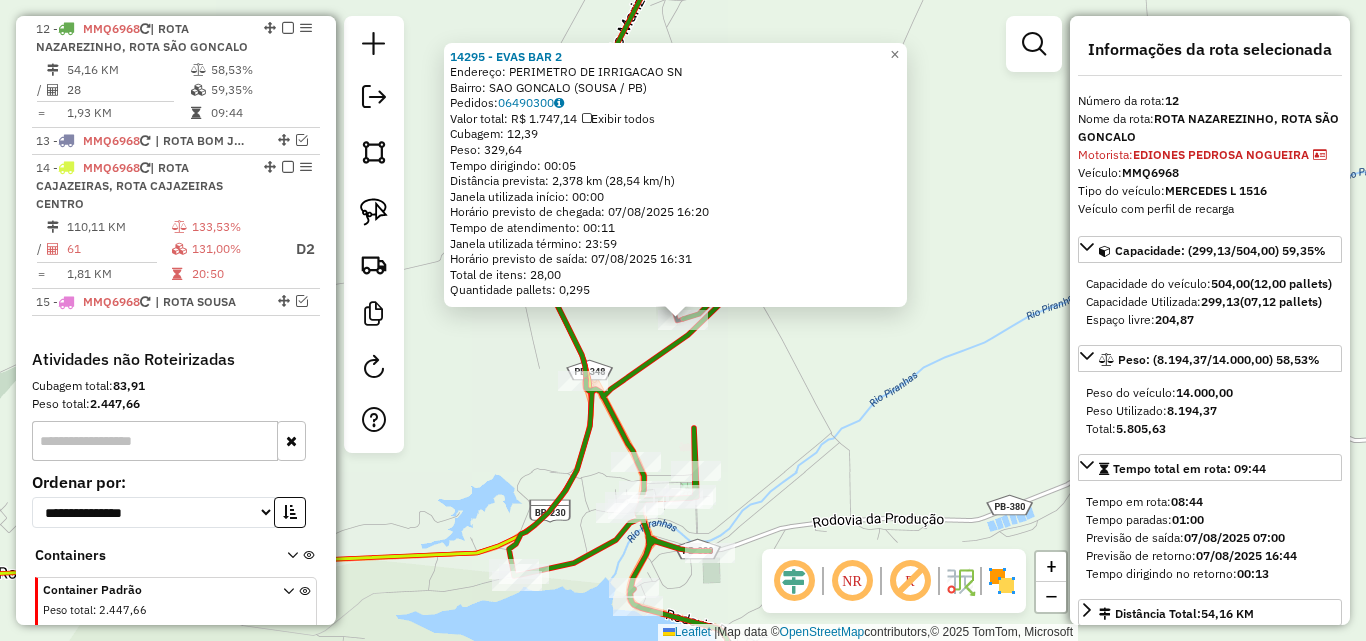 click on "14295 - EVAS BAR 2  Endereço:  PERIMETRO DE IRRIGACAO SN   Bairro: SAO GONCALO (SOUSA / PB)   Pedidos:  06490300   Valor total: R$ 1.747,14   Exibir todos   Cubagem: 12,39  Peso: 329,64  Tempo dirigindo: 00:05   Distância prevista: 2,378 km (28,54 km/h)   Janela utilizada início: 00:00   Horário previsto de chegada: 07/08/2025 16:20   Tempo de atendimento: 00:11   Janela utilizada término: 23:59   Horário previsto de saída: 07/08/2025 16:31   Total de itens: 28,00   Quantidade pallets: 0,295  × Janela de atendimento Grade de atendimento Capacidade Transportadoras Veículos Cliente Pedidos  Rotas Selecione os dias de semana para filtrar as janelas de atendimento  Seg   Ter   Qua   Qui   Sex   Sáb   Dom  Informe o período da janela de atendimento: De: Até:  Filtrar exatamente a janela do cliente  Considerar janela de atendimento padrão  Selecione os dias de semana para filtrar as grades de atendimento  Seg   Ter   Qua   Qui   Sex   Sáb   Dom   Considerar clientes sem dia de atendimento cadastrado +" 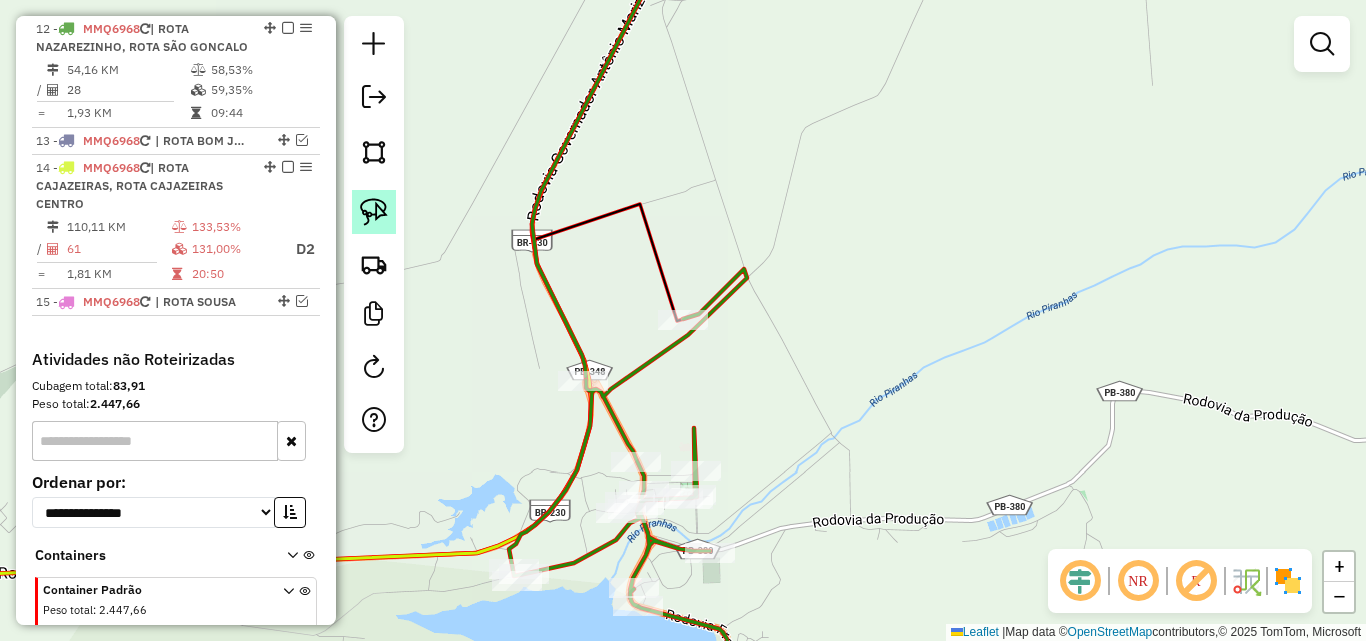 drag, startPoint x: 383, startPoint y: 208, endPoint x: 551, endPoint y: 334, distance: 210 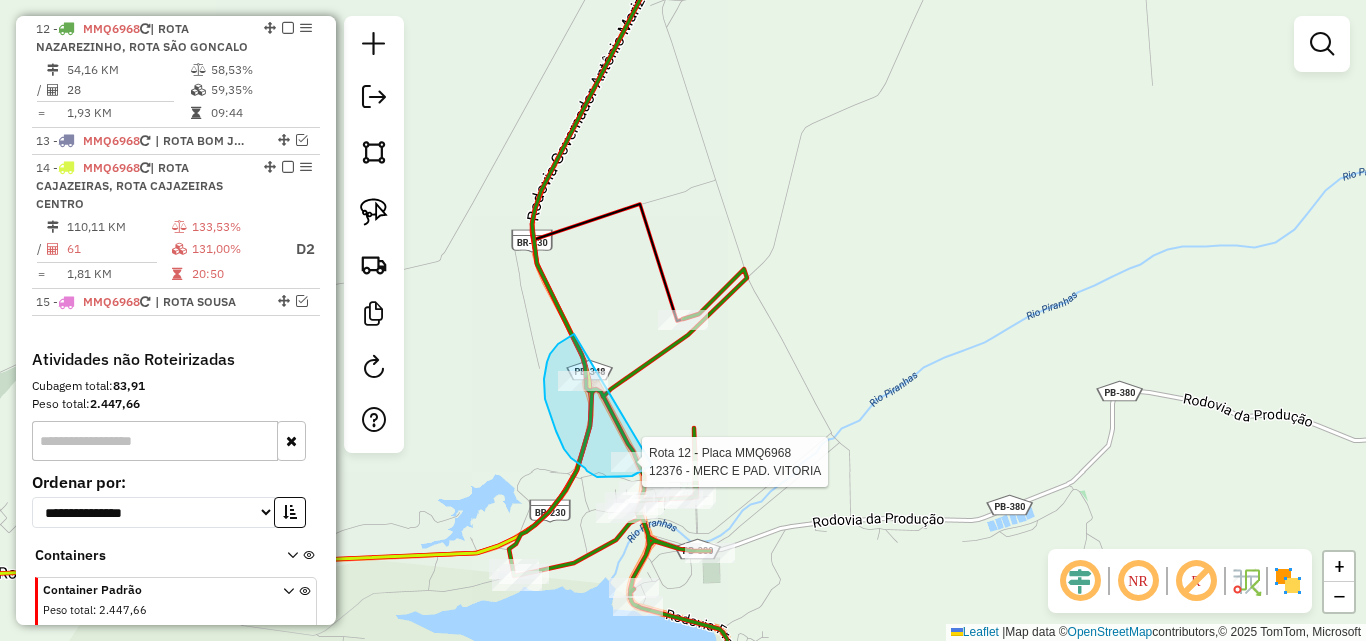 drag, startPoint x: 550, startPoint y: 354, endPoint x: 665, endPoint y: 448, distance: 148.52946 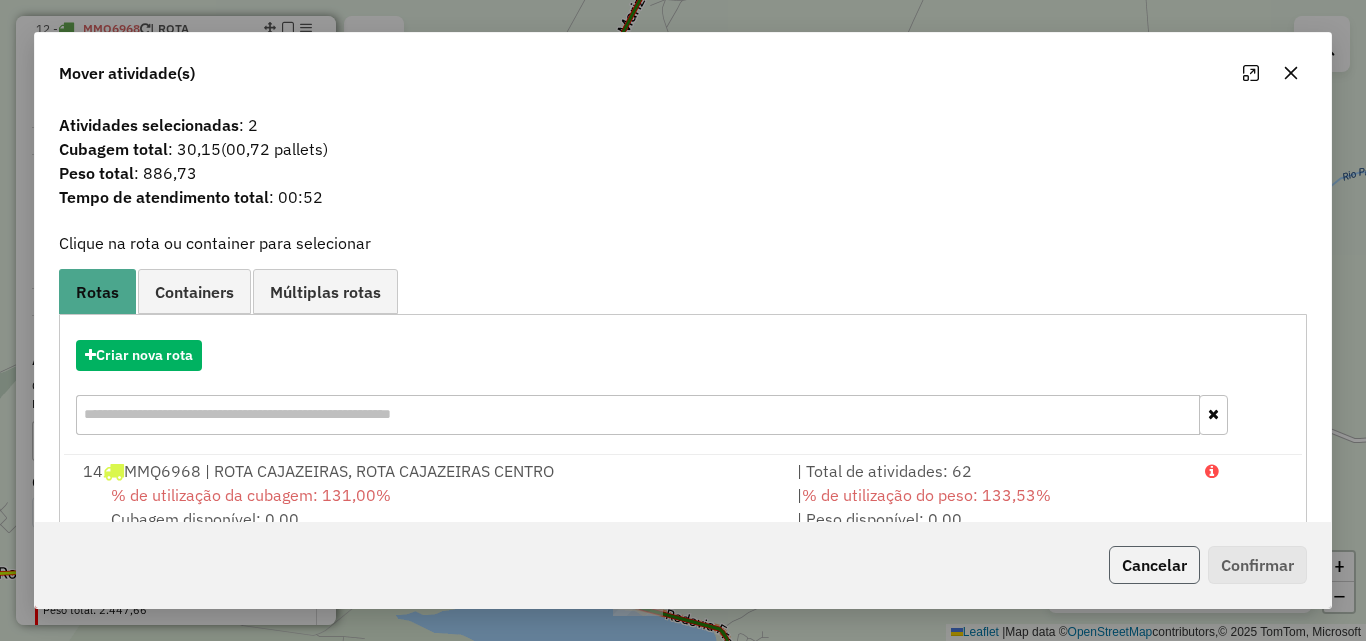 click on "Cancelar" 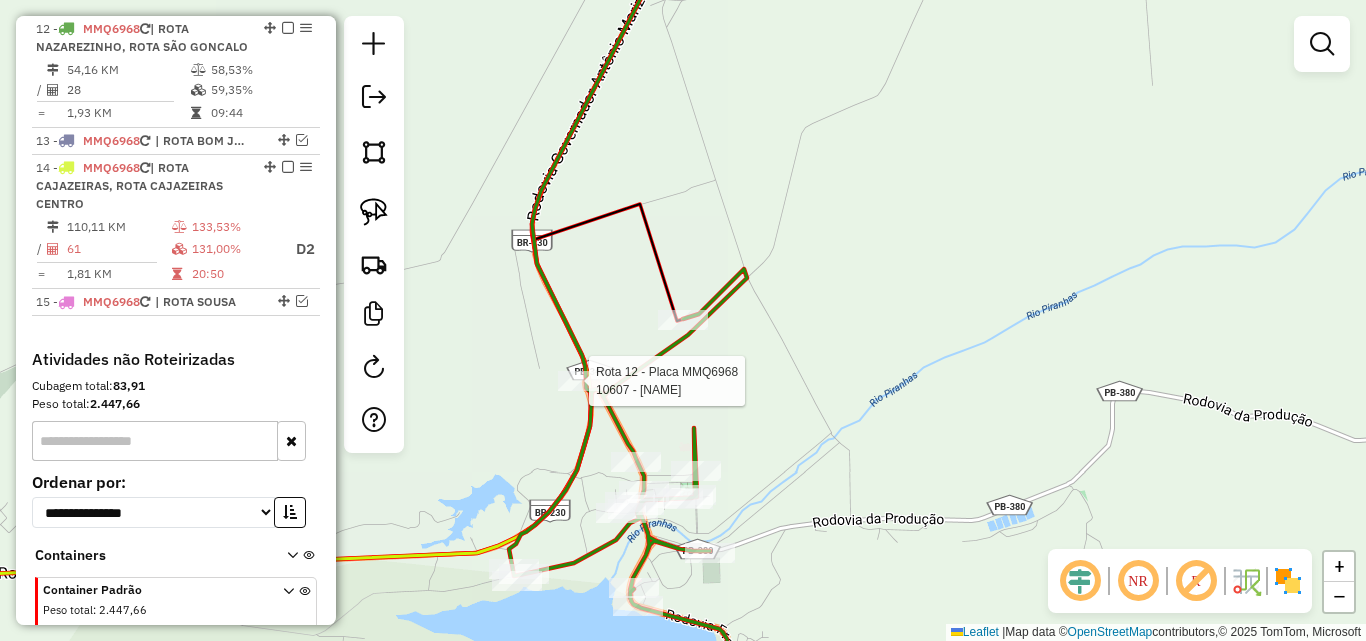 select on "*********" 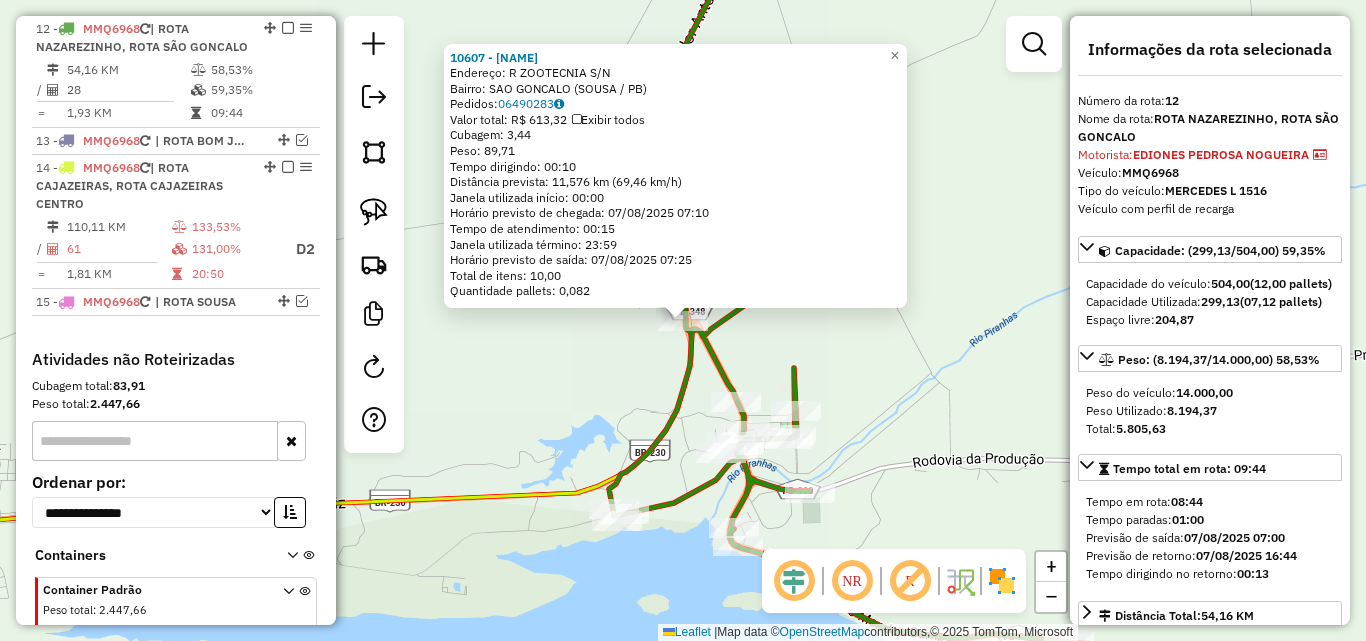 click on "10607 - JOSE GARRIDO DE ASSIS  Endereço: R   ZOOTECNIA                      S/N   Bairro: SAO GONCALO (SOUSA / PB)   Pedidos:  06490283   Valor total: R$ 613,32   Exibir todos   Cubagem: 3,44  Peso: 89,71  Tempo dirigindo: 00:10   Distância prevista: 11,576 km (69,46 km/h)   Janela utilizada início: 00:00   Horário previsto de chegada: 07/08/2025 07:10   Tempo de atendimento: 00:15   Janela utilizada término: 23:59   Horário previsto de saída: 07/08/2025 07:25   Total de itens: 10,00   Quantidade pallets: 0,082  × Janela de atendimento Grade de atendimento Capacidade Transportadoras Veículos Cliente Pedidos  Rotas Selecione os dias de semana para filtrar as janelas de atendimento  Seg   Ter   Qua   Qui   Sex   Sáb   Dom  Informe o período da janela de atendimento: De: Até:  Filtrar exatamente a janela do cliente  Considerar janela de atendimento padrão  Selecione os dias de semana para filtrar as grades de atendimento  Seg   Ter   Qua   Qui   Sex   Sáb   Dom   Peso mínimo:   Peso máximo:  De:" 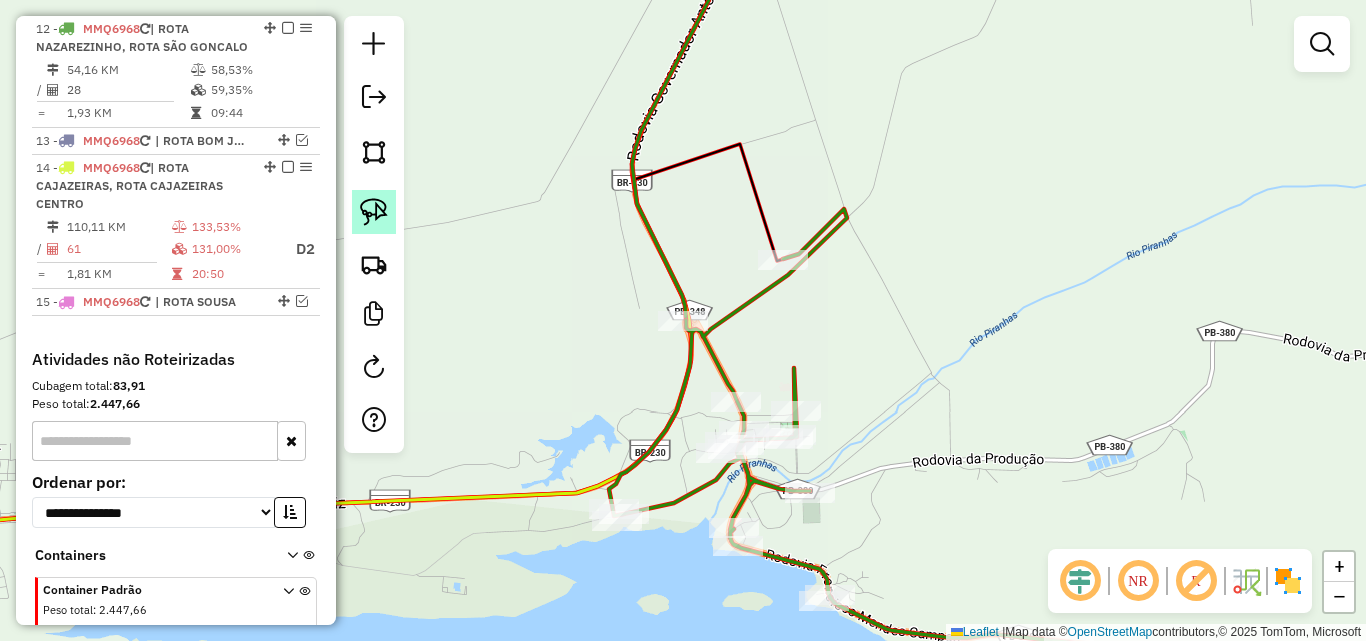 click 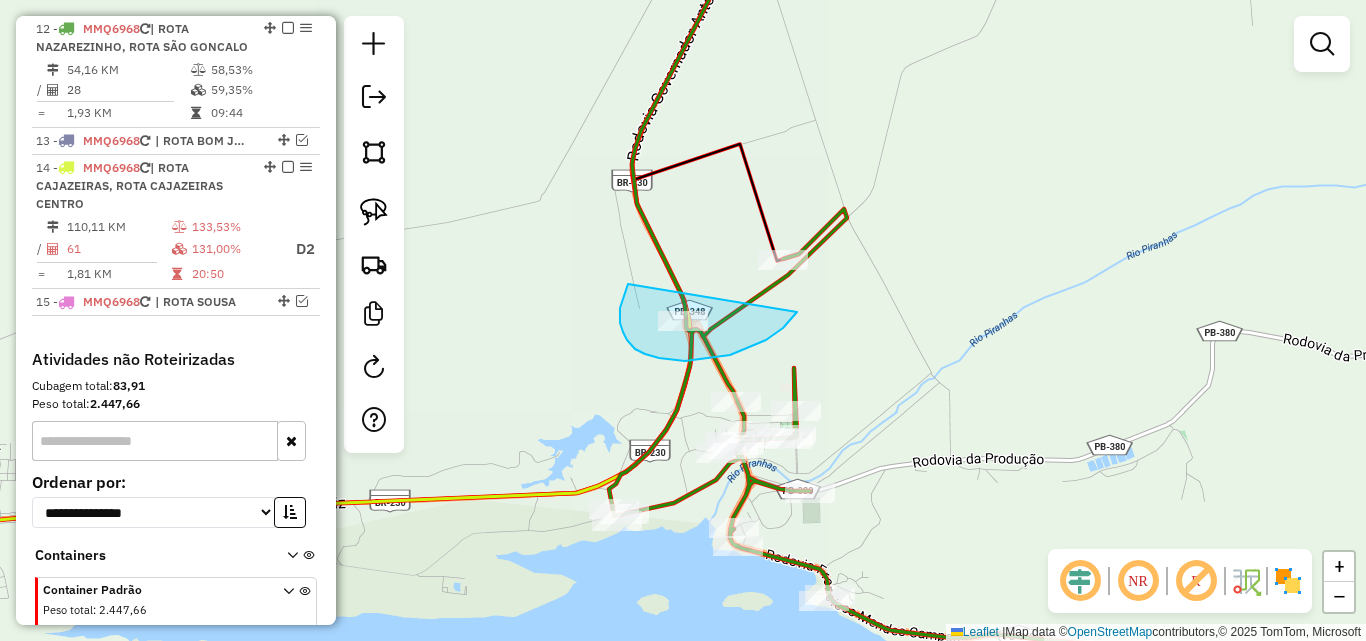 drag, startPoint x: 625, startPoint y: 291, endPoint x: 820, endPoint y: 188, distance: 220.53117 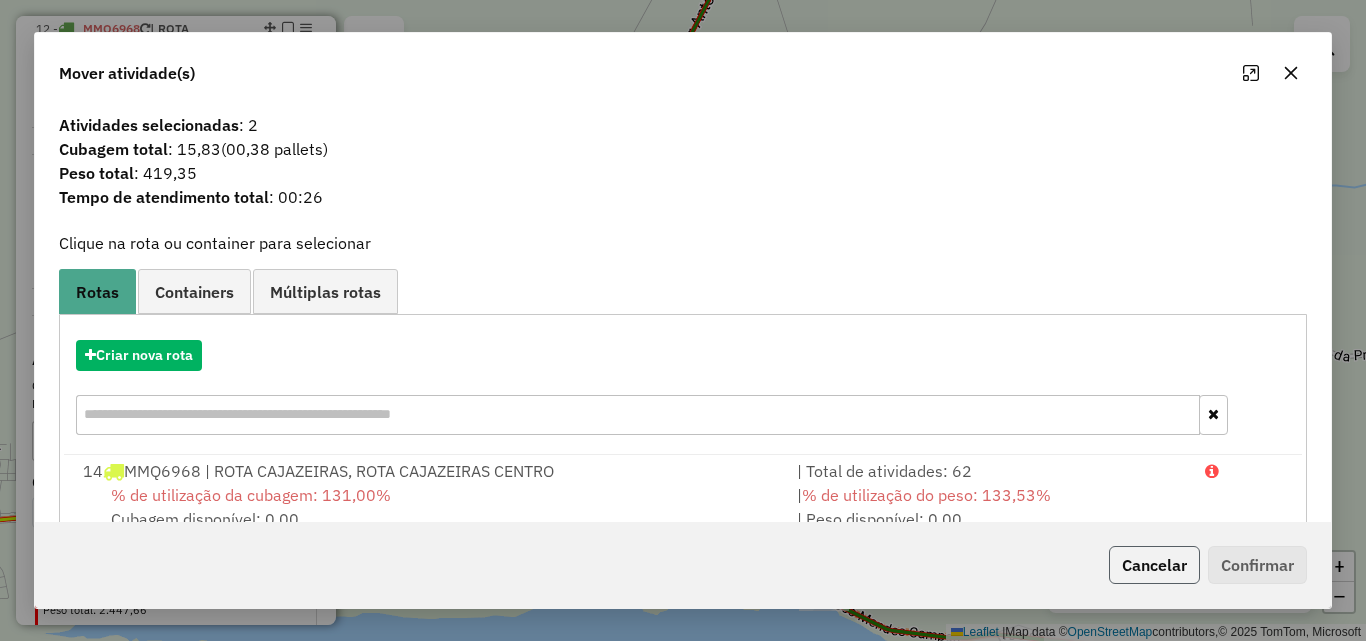 click on "Cancelar" 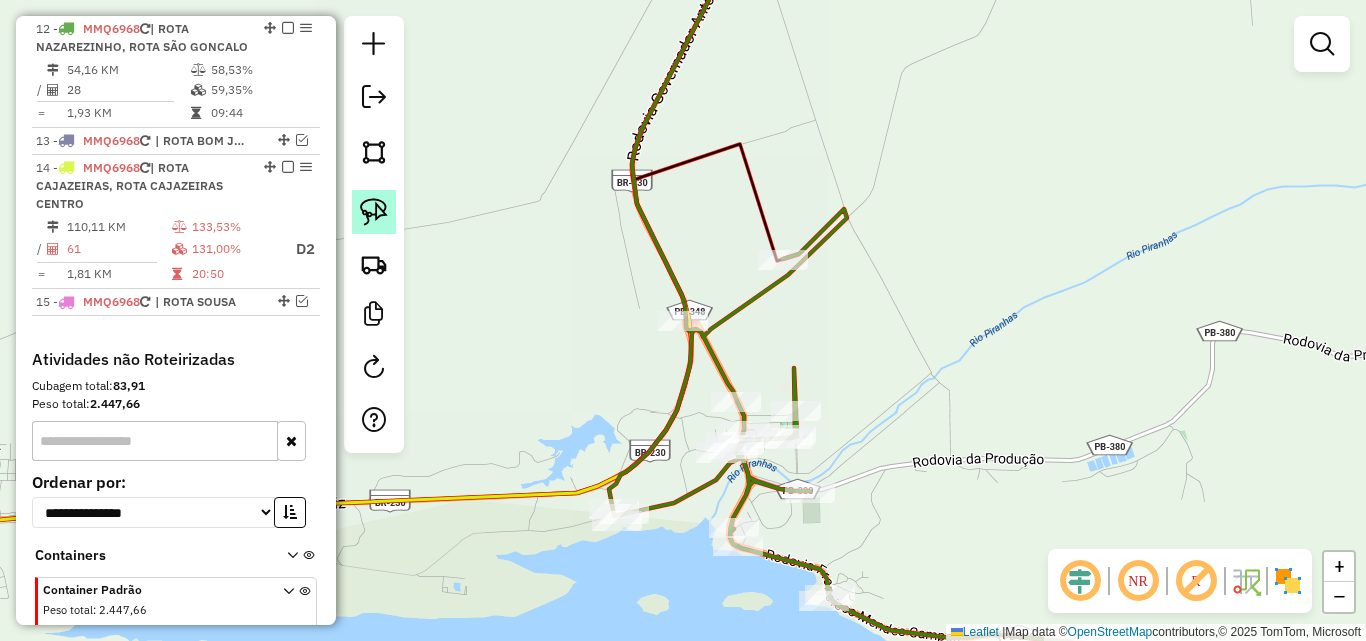 click 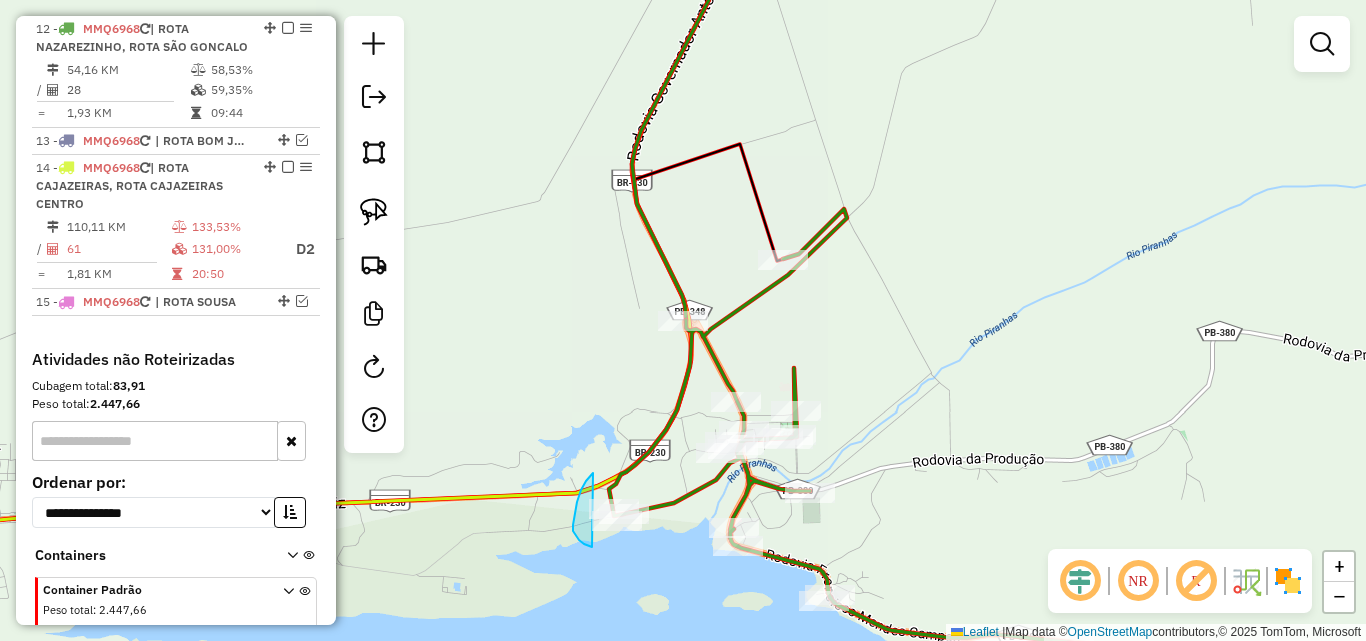 drag, startPoint x: 575, startPoint y: 513, endPoint x: 660, endPoint y: 511, distance: 85.02353 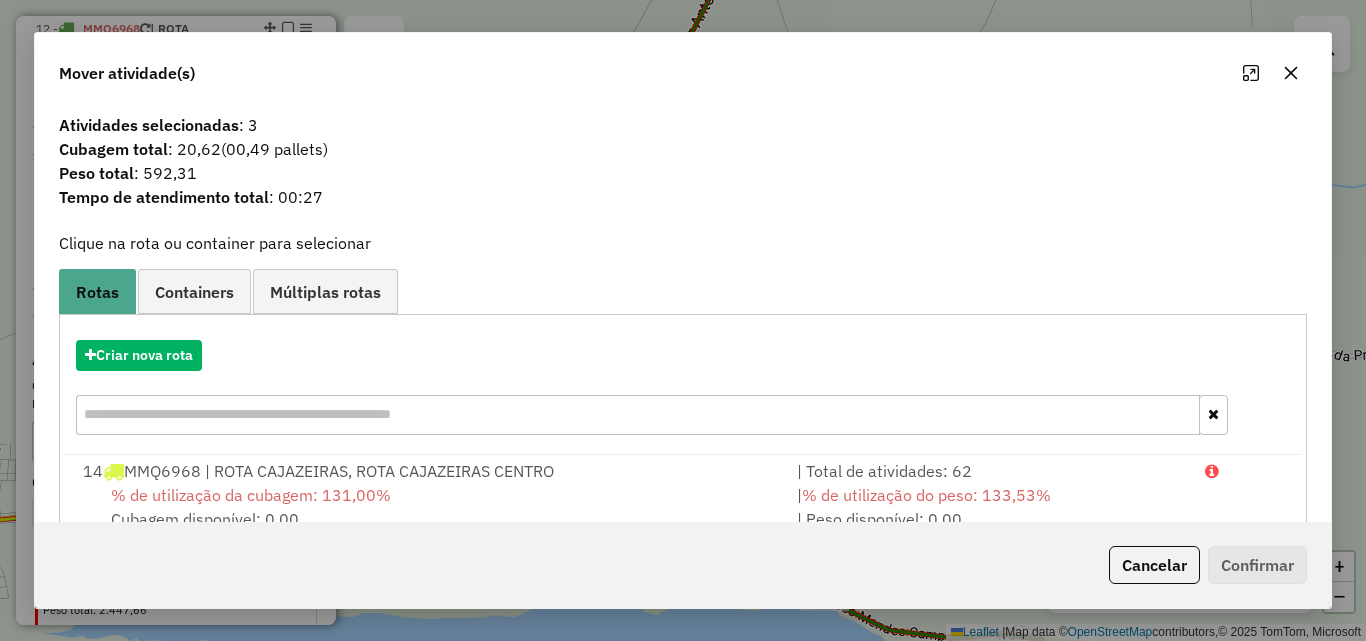 drag, startPoint x: 1127, startPoint y: 565, endPoint x: 771, endPoint y: 435, distance: 378.9934 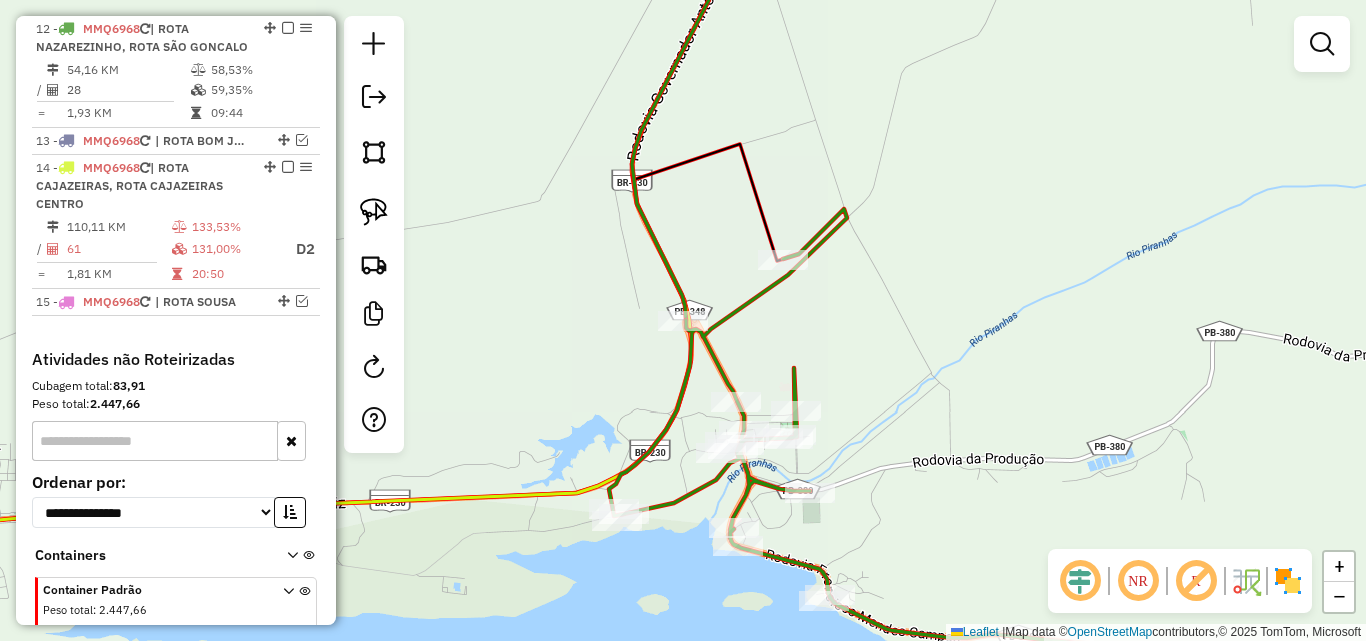 drag, startPoint x: 367, startPoint y: 220, endPoint x: 388, endPoint y: 241, distance: 29.698484 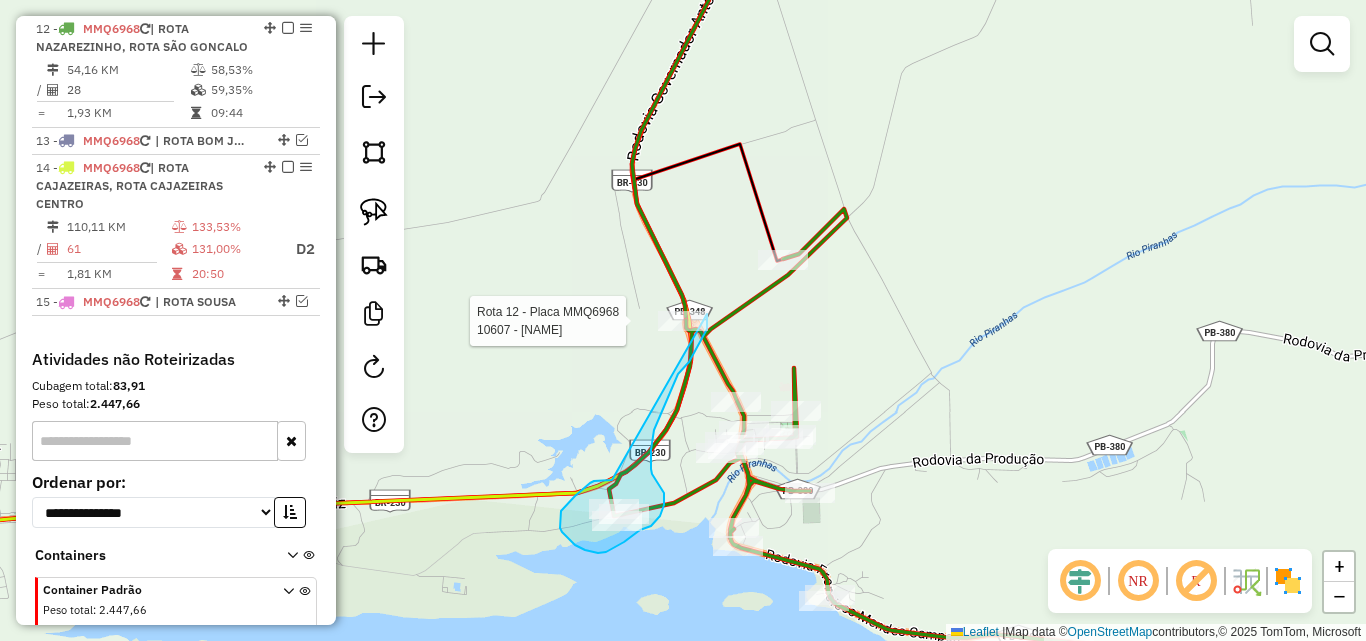 drag, startPoint x: 582, startPoint y: 491, endPoint x: 627, endPoint y: 274, distance: 221.61679 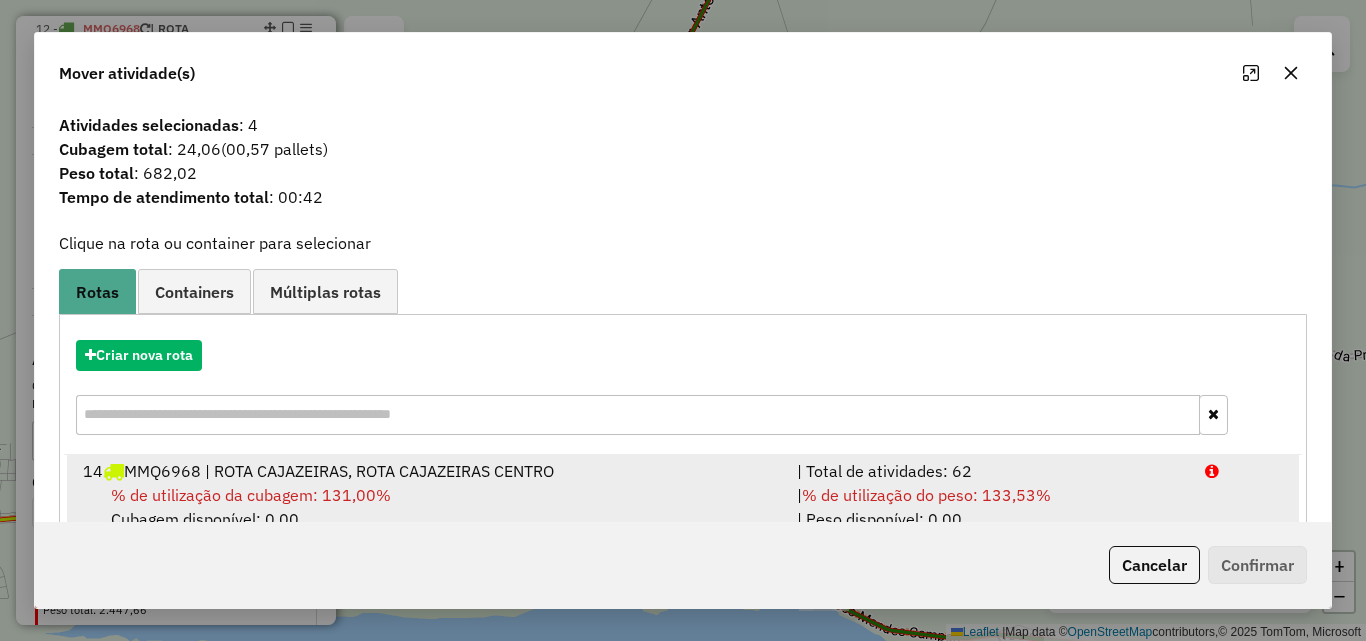 drag, startPoint x: 941, startPoint y: 511, endPoint x: 976, endPoint y: 518, distance: 35.69314 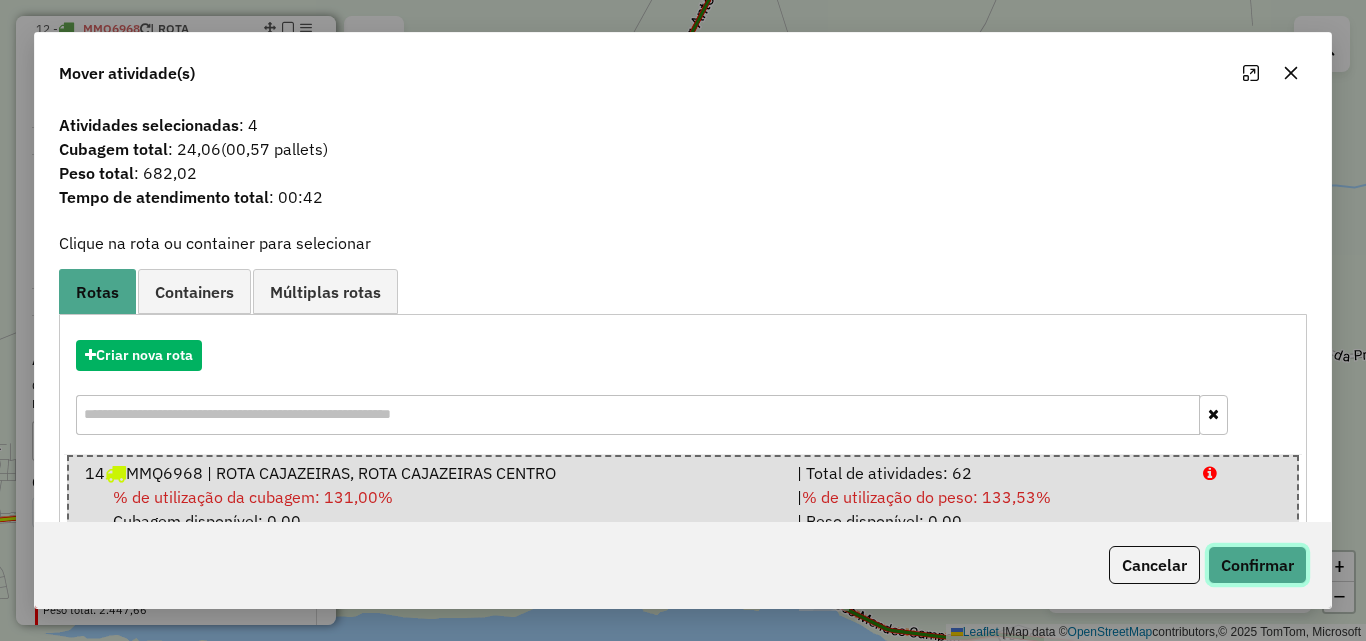 click on "Confirmar" 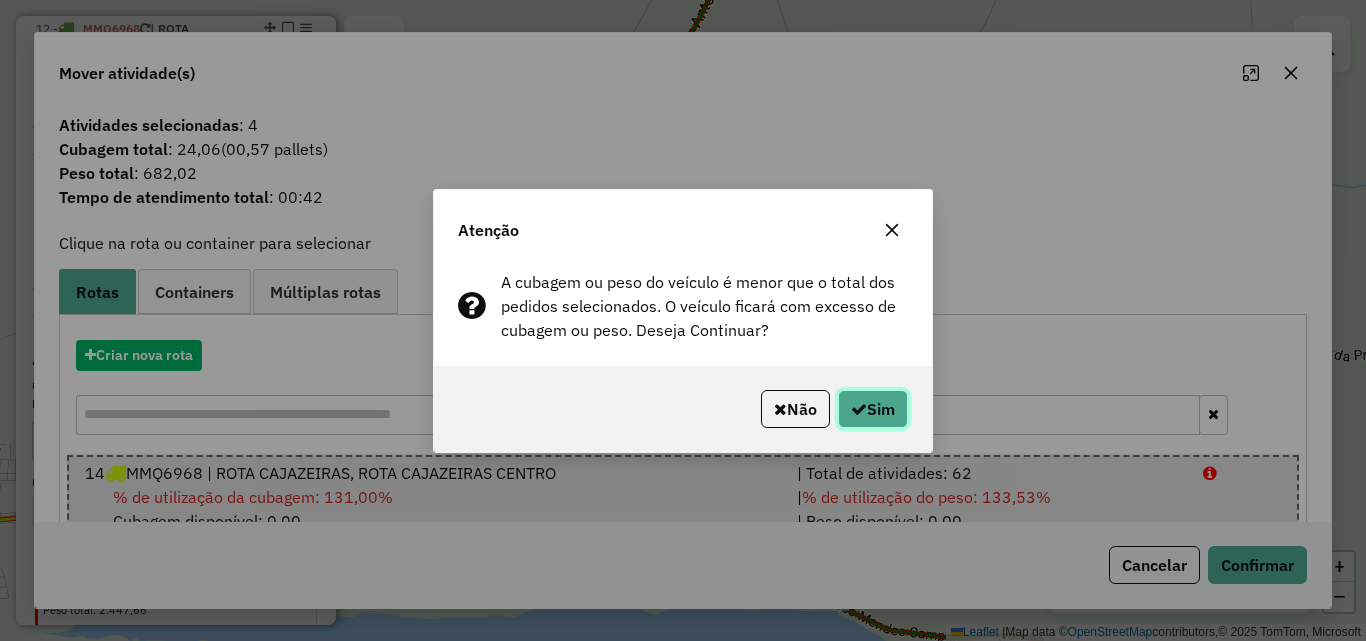 click on "Sim" 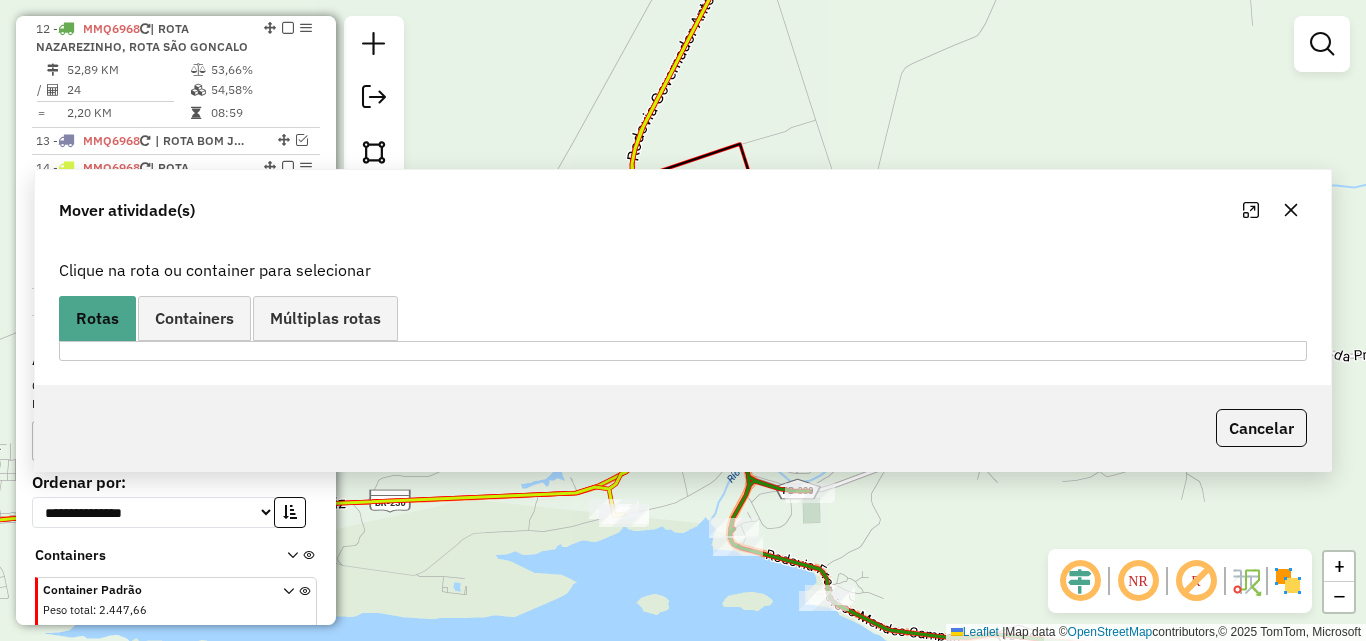 scroll, scrollTop: 917, scrollLeft: 0, axis: vertical 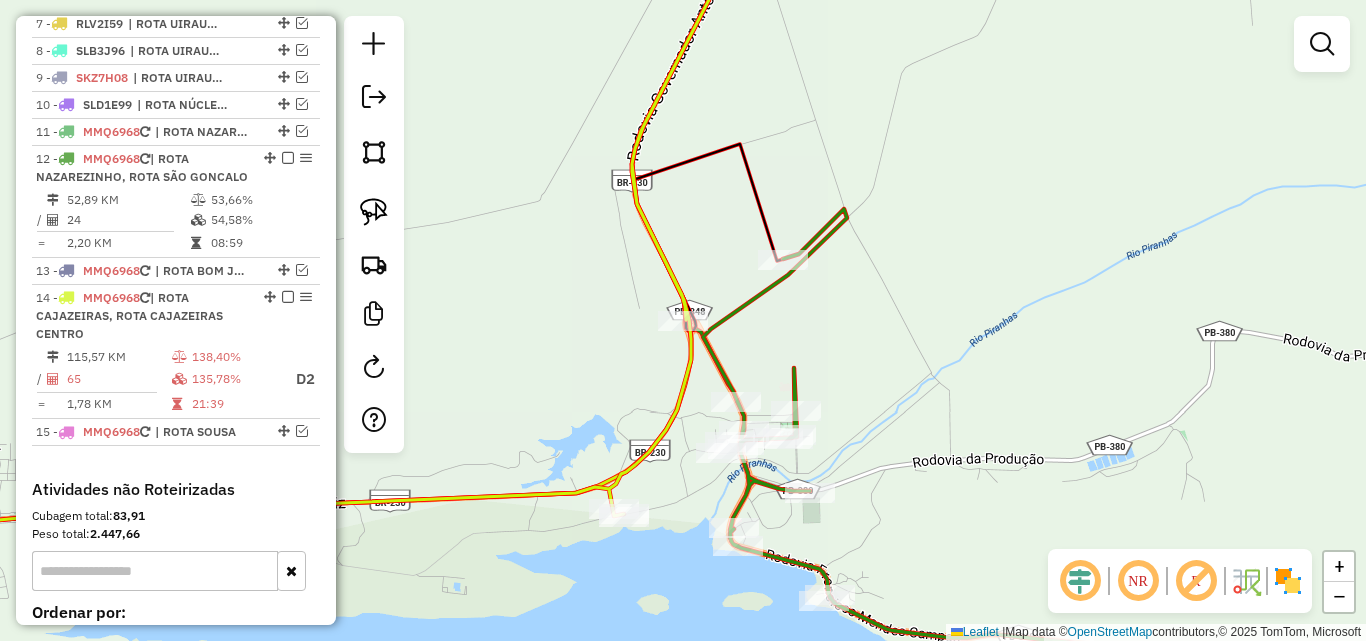 select on "*********" 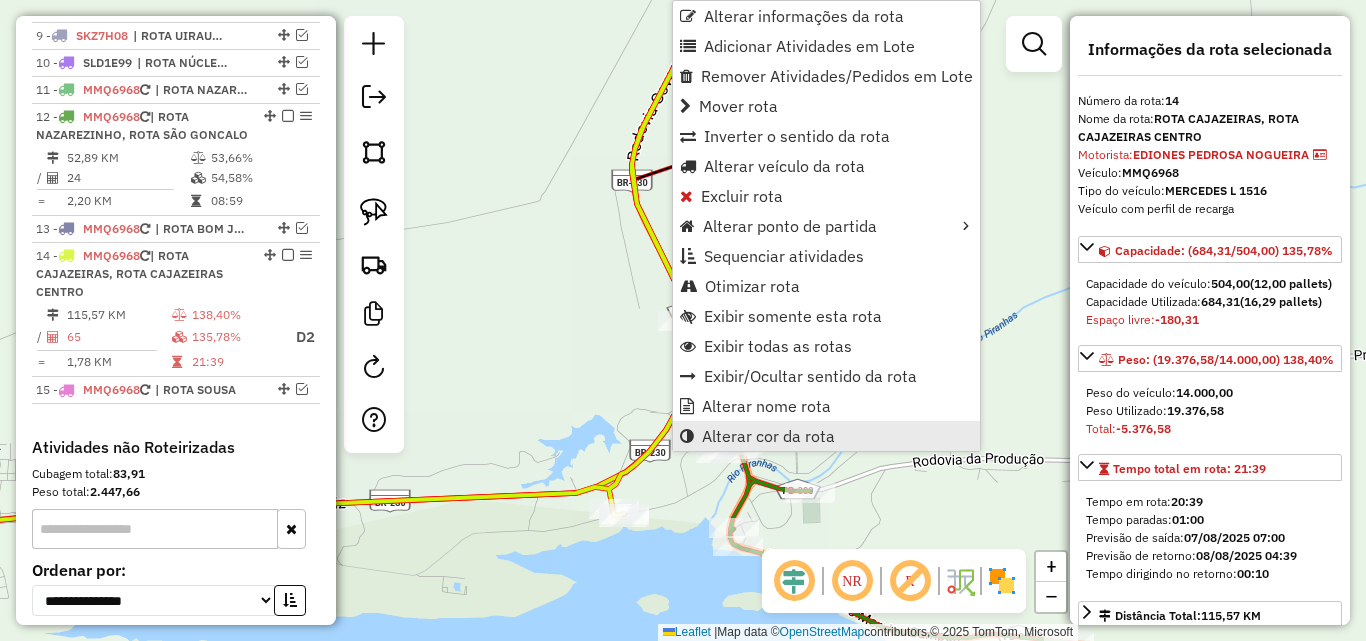 scroll, scrollTop: 1150, scrollLeft: 0, axis: vertical 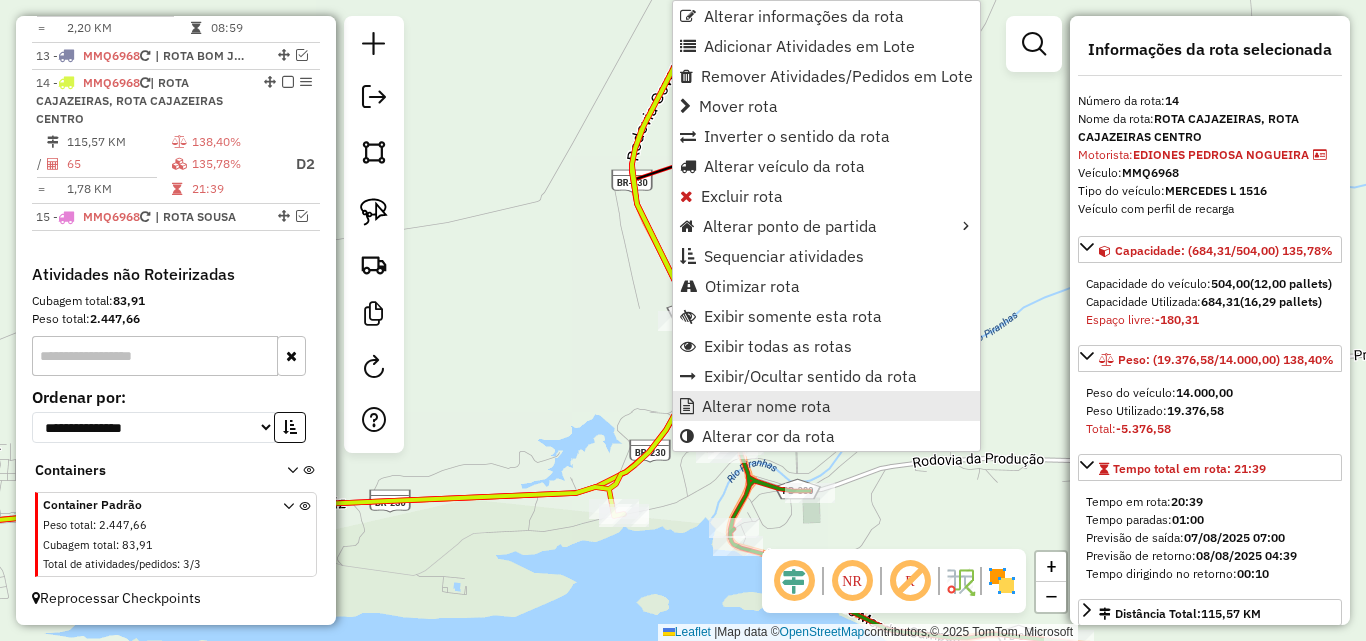 click on "Alterar nome rota" at bounding box center (766, 406) 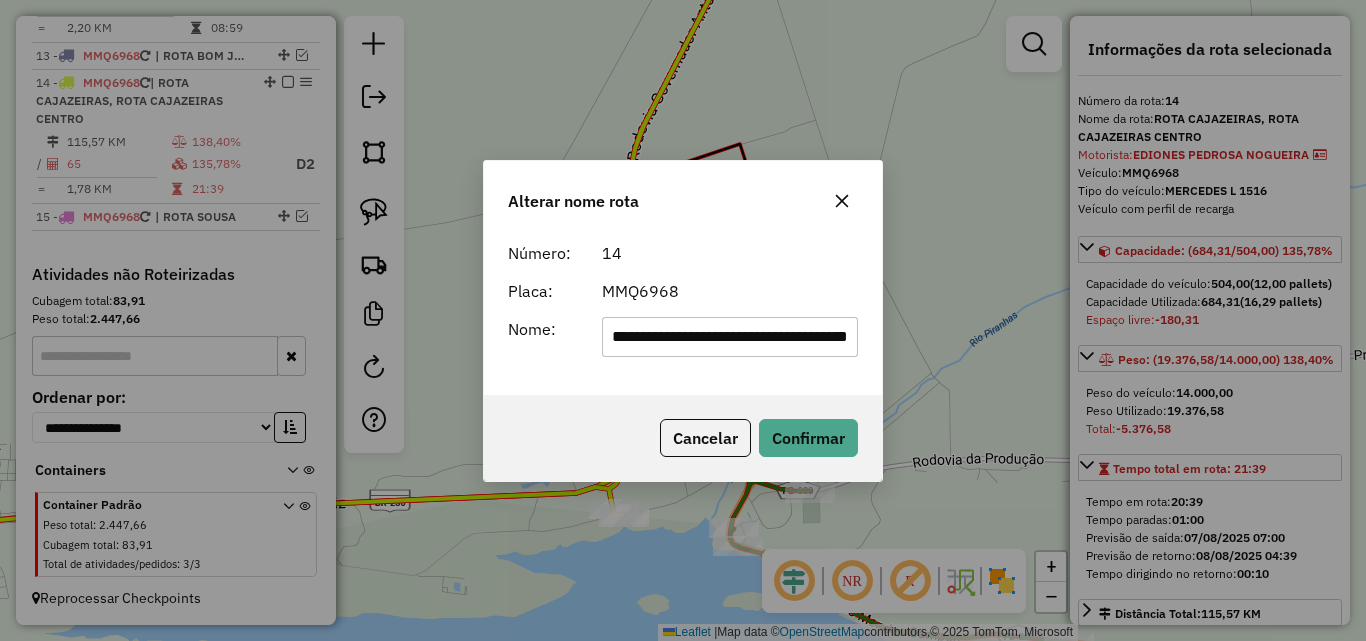 scroll, scrollTop: 0, scrollLeft: 109, axis: horizontal 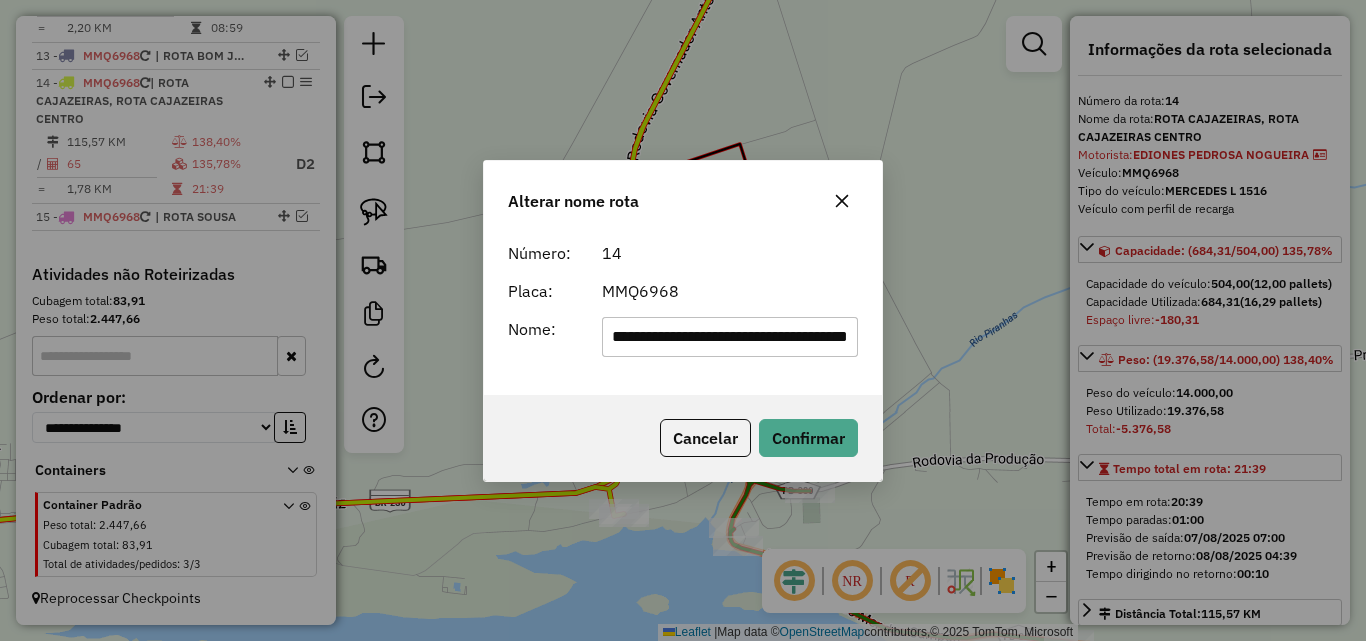click on "**********" 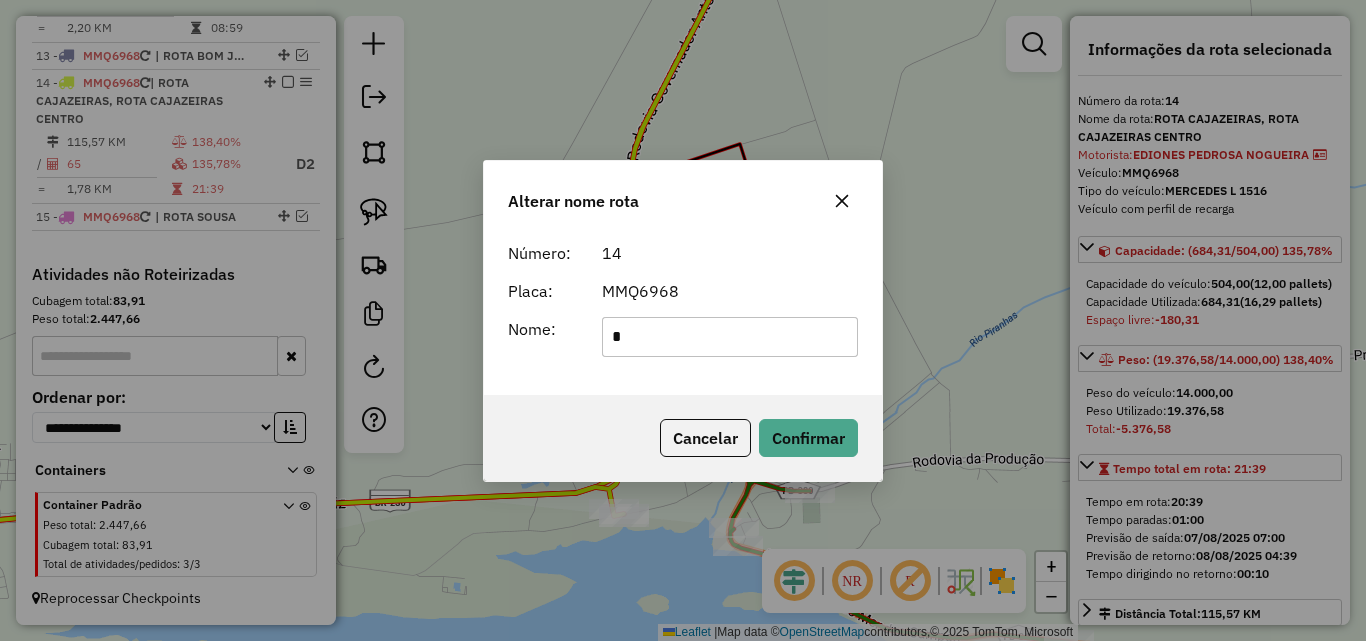 scroll, scrollTop: 0, scrollLeft: 0, axis: both 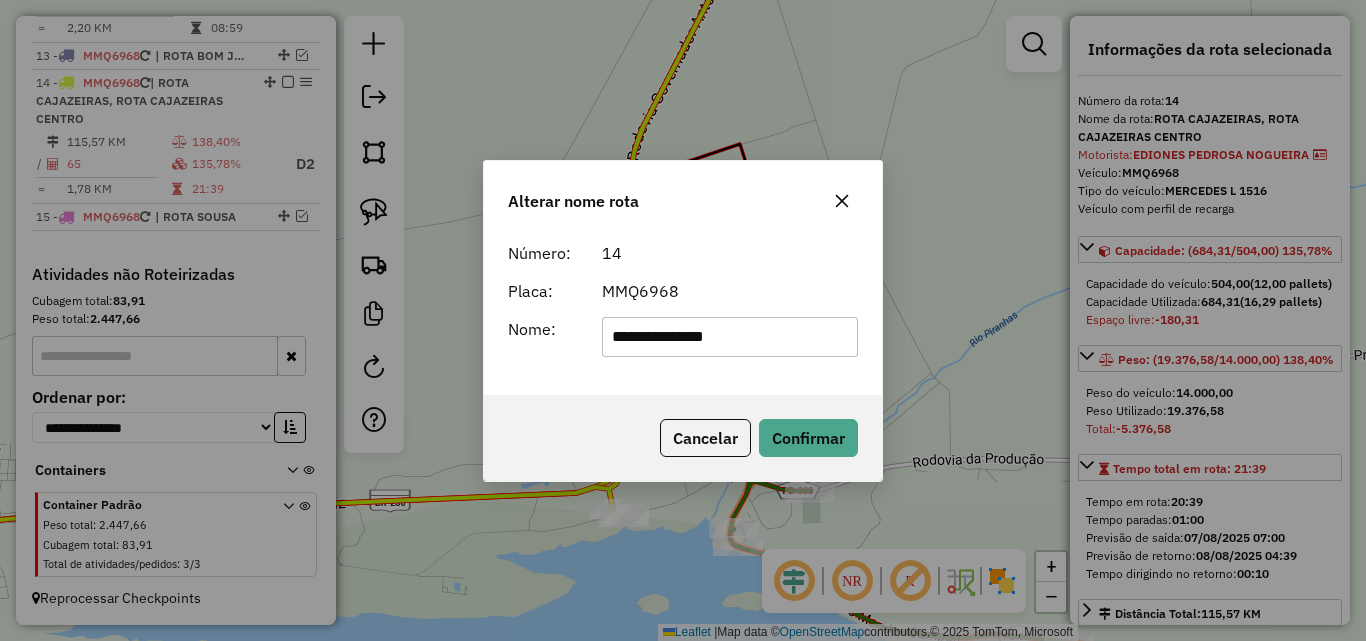 type on "**********" 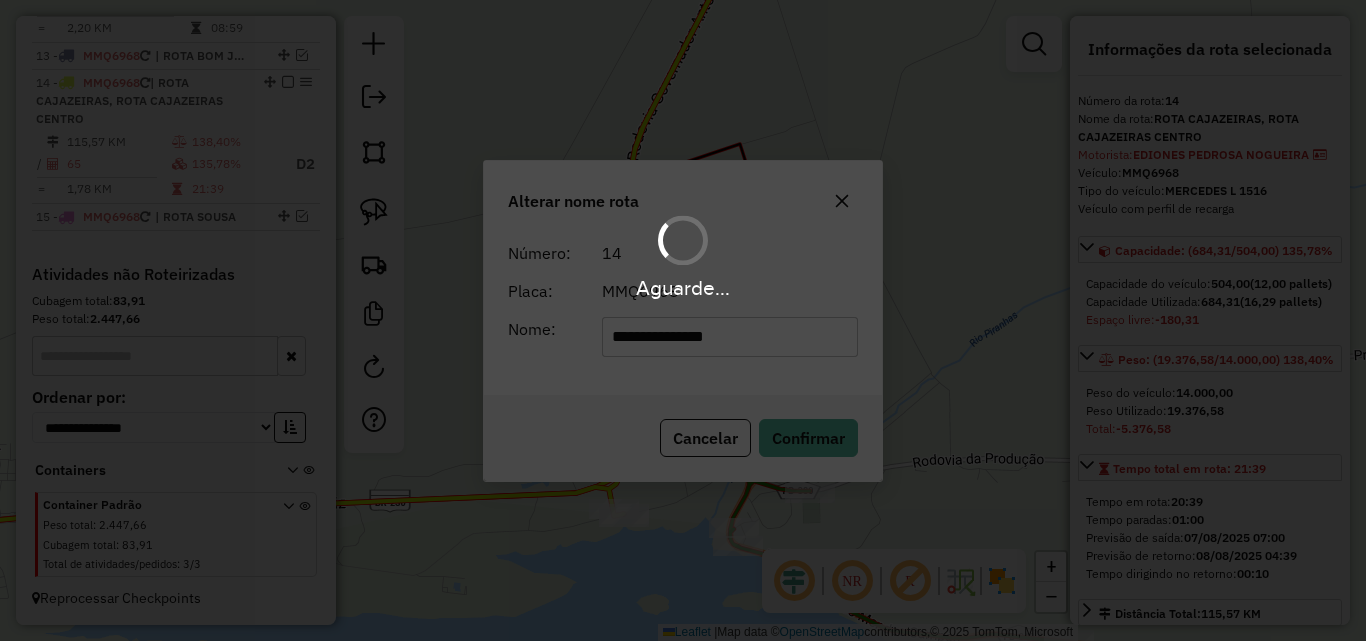 type 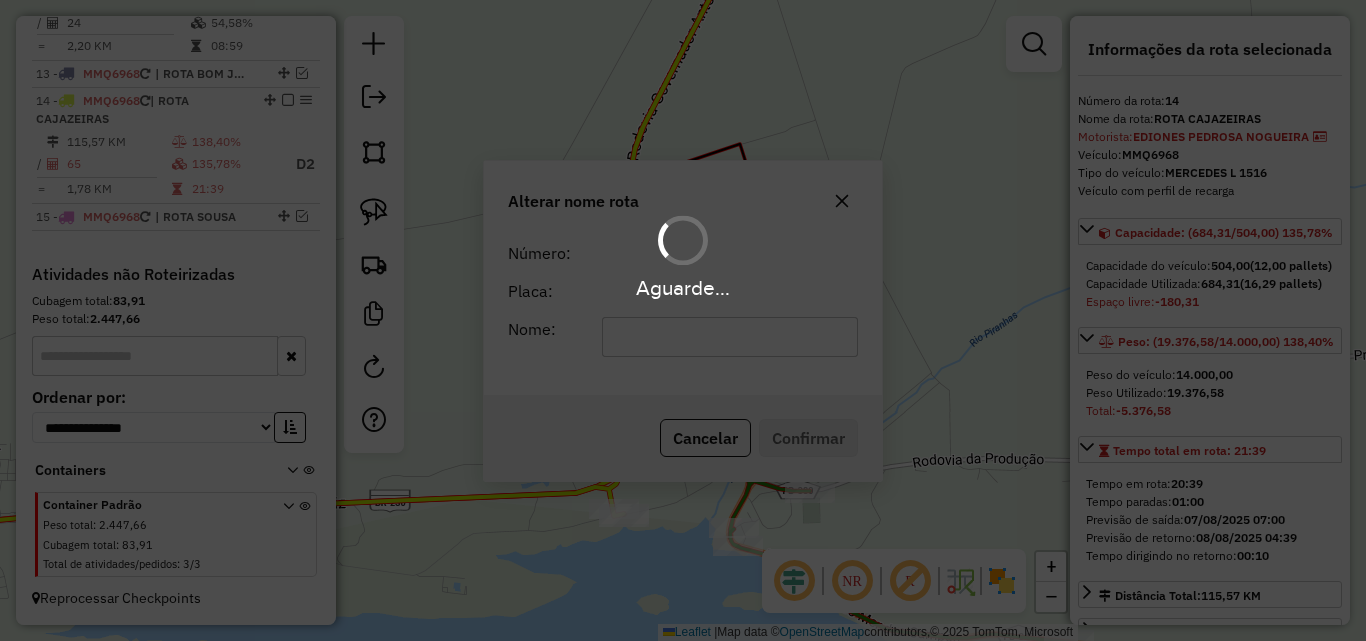 scroll, scrollTop: 1132, scrollLeft: 0, axis: vertical 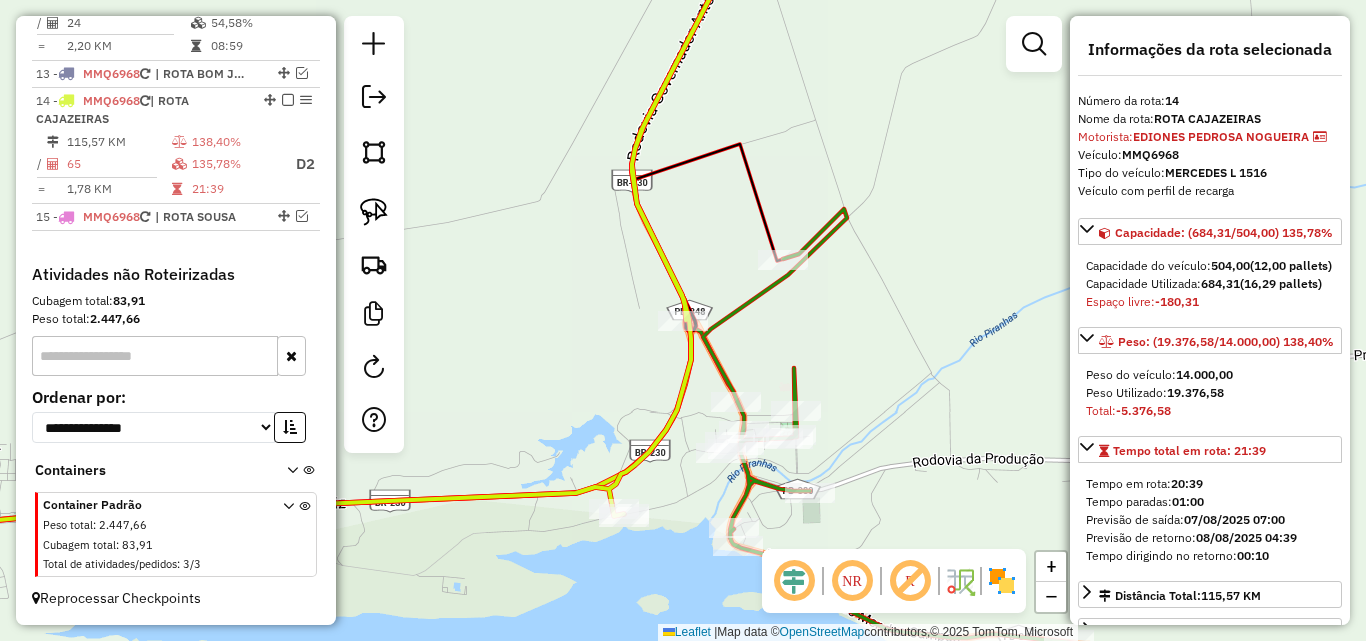 click 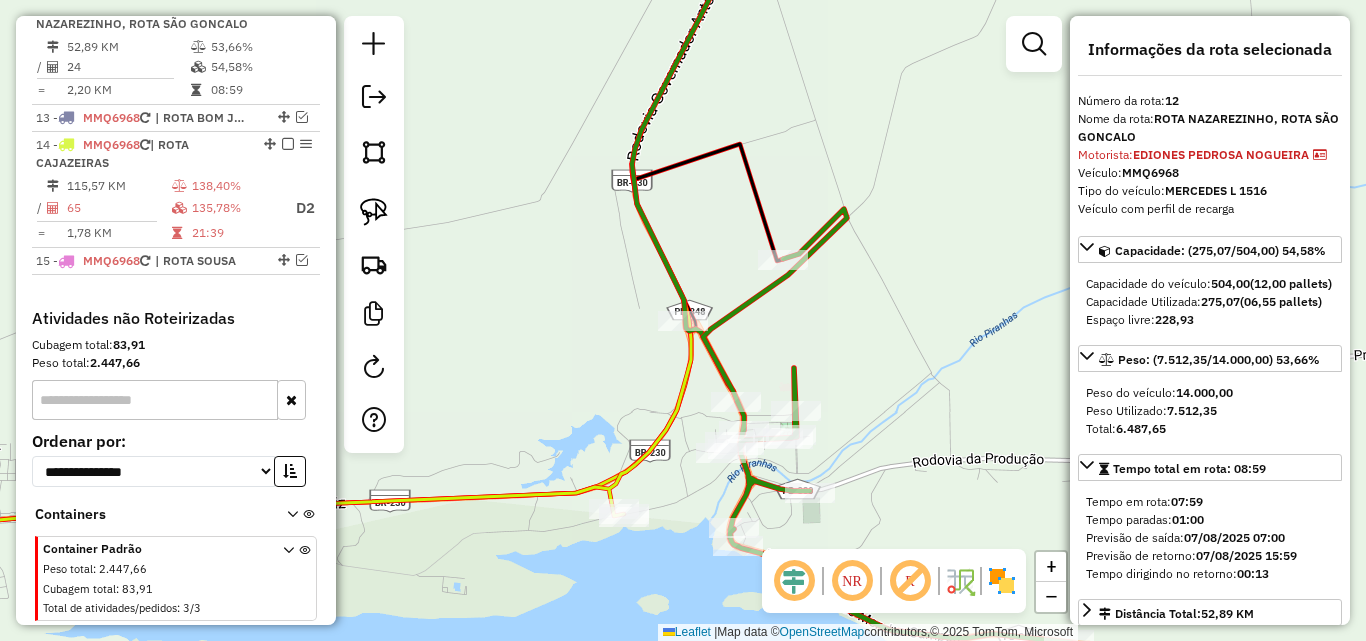 scroll, scrollTop: 1047, scrollLeft: 0, axis: vertical 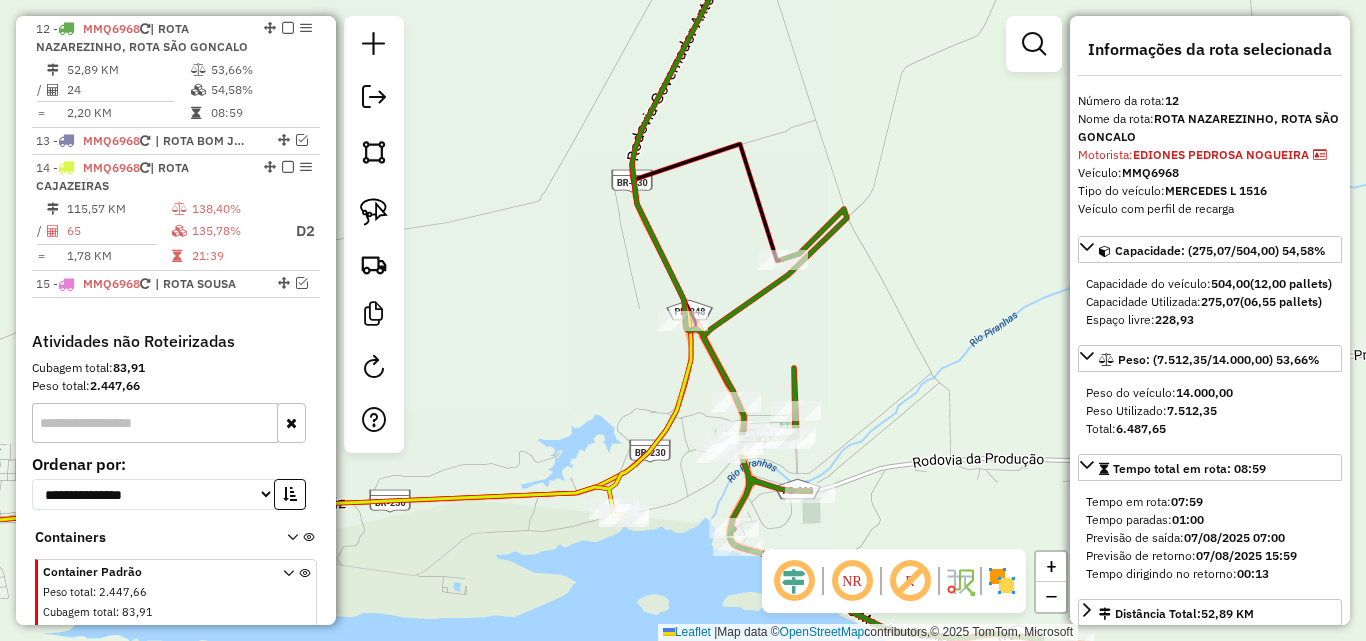drag, startPoint x: 689, startPoint y: 367, endPoint x: 637, endPoint y: 391, distance: 57.271286 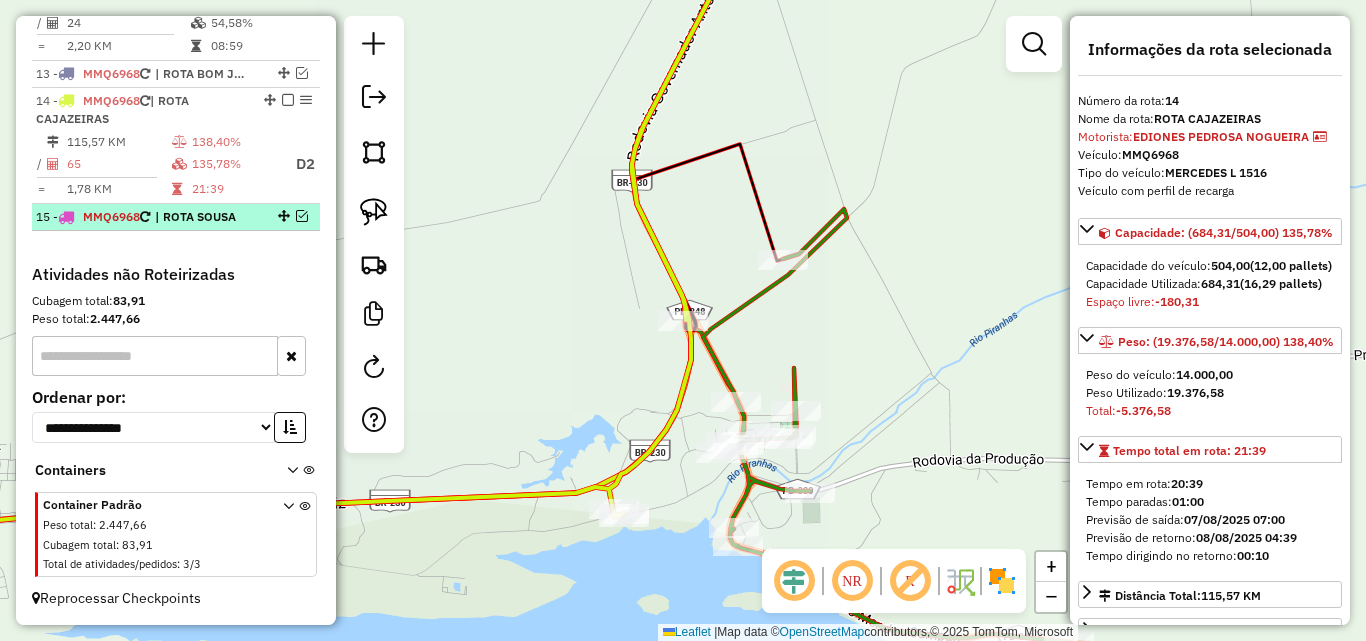 scroll, scrollTop: 1032, scrollLeft: 0, axis: vertical 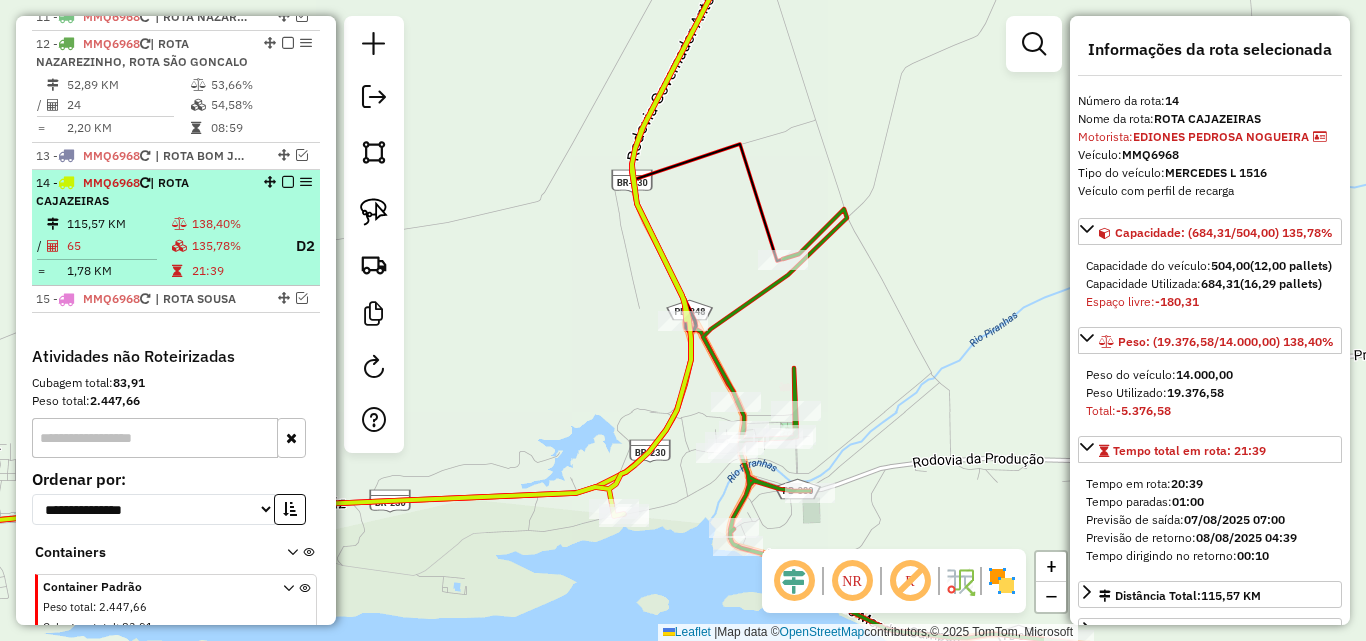 click at bounding box center [288, 182] 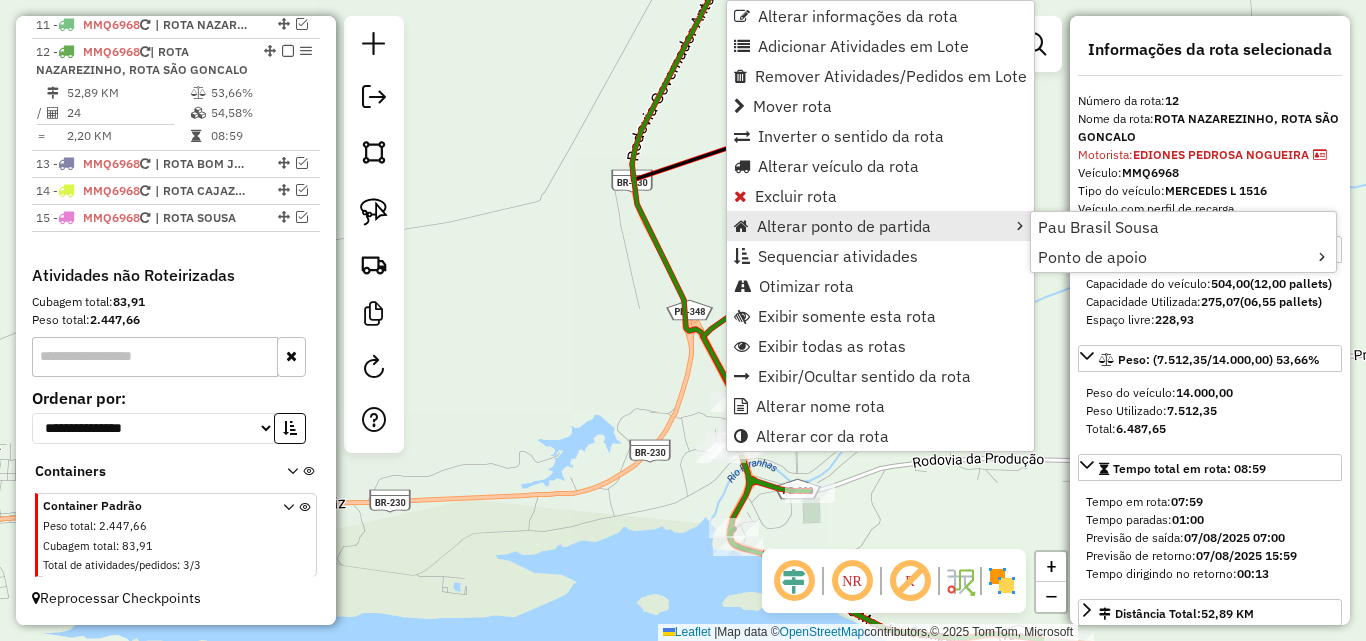 scroll, scrollTop: 1042, scrollLeft: 0, axis: vertical 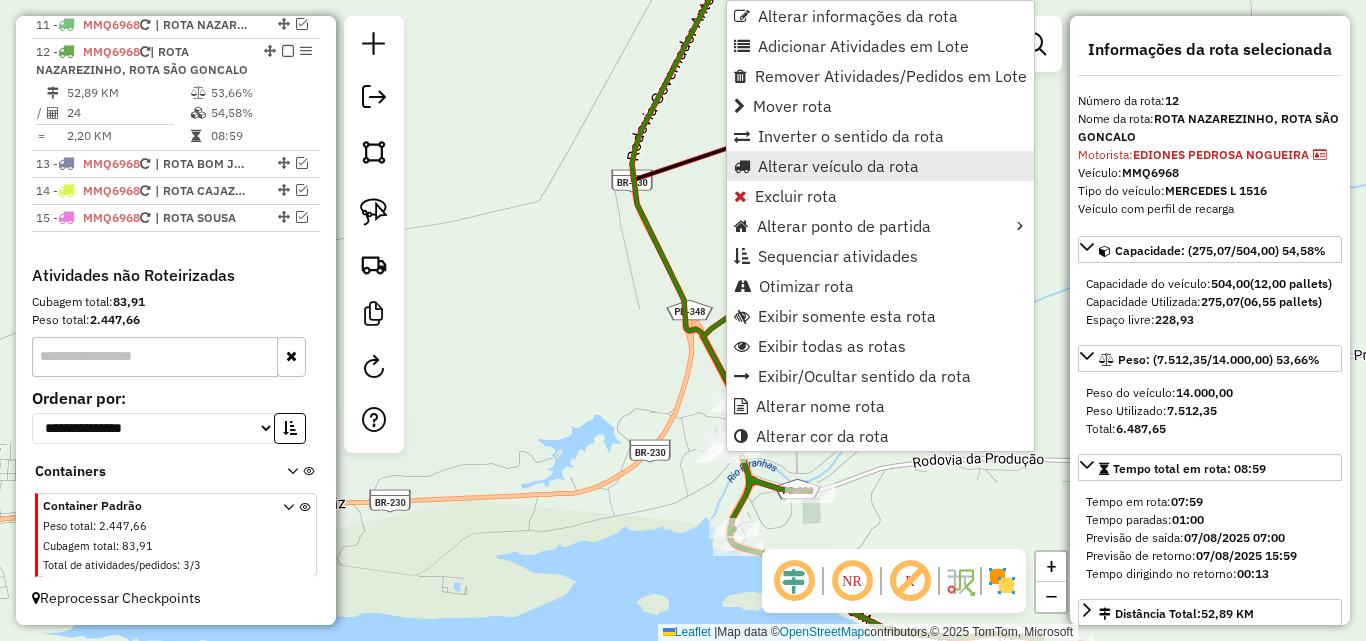 click on "Alterar veículo da rota" at bounding box center [838, 166] 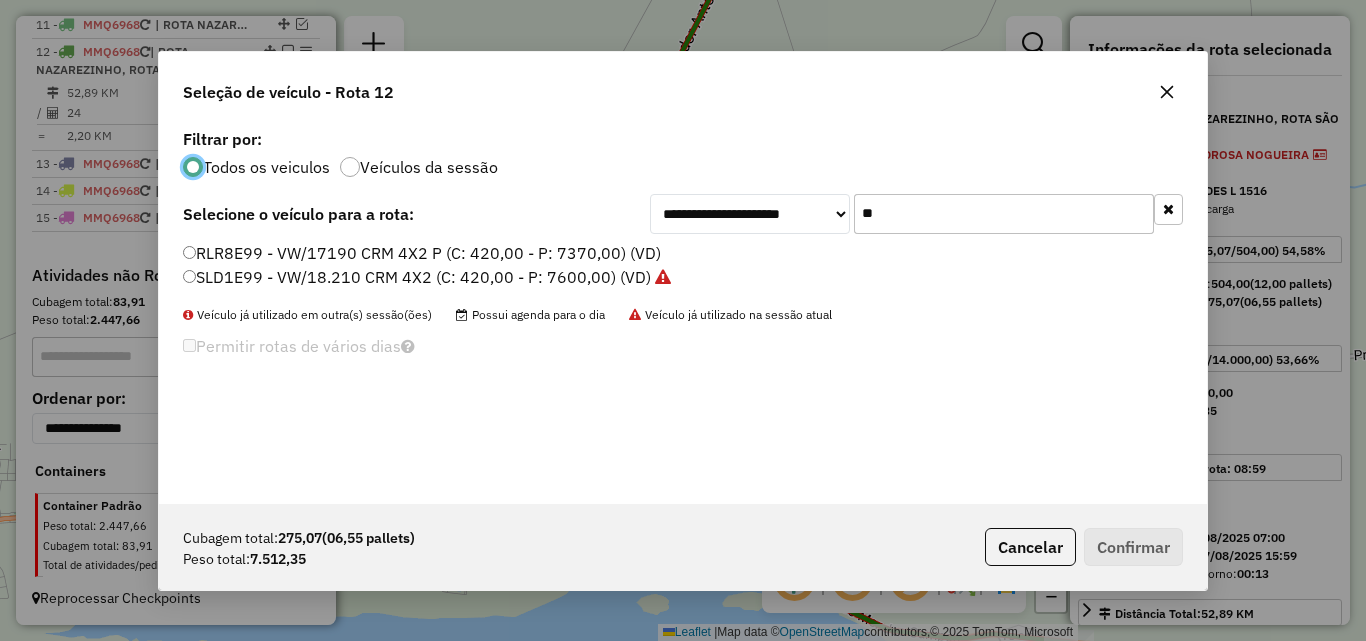 scroll, scrollTop: 11, scrollLeft: 6, axis: both 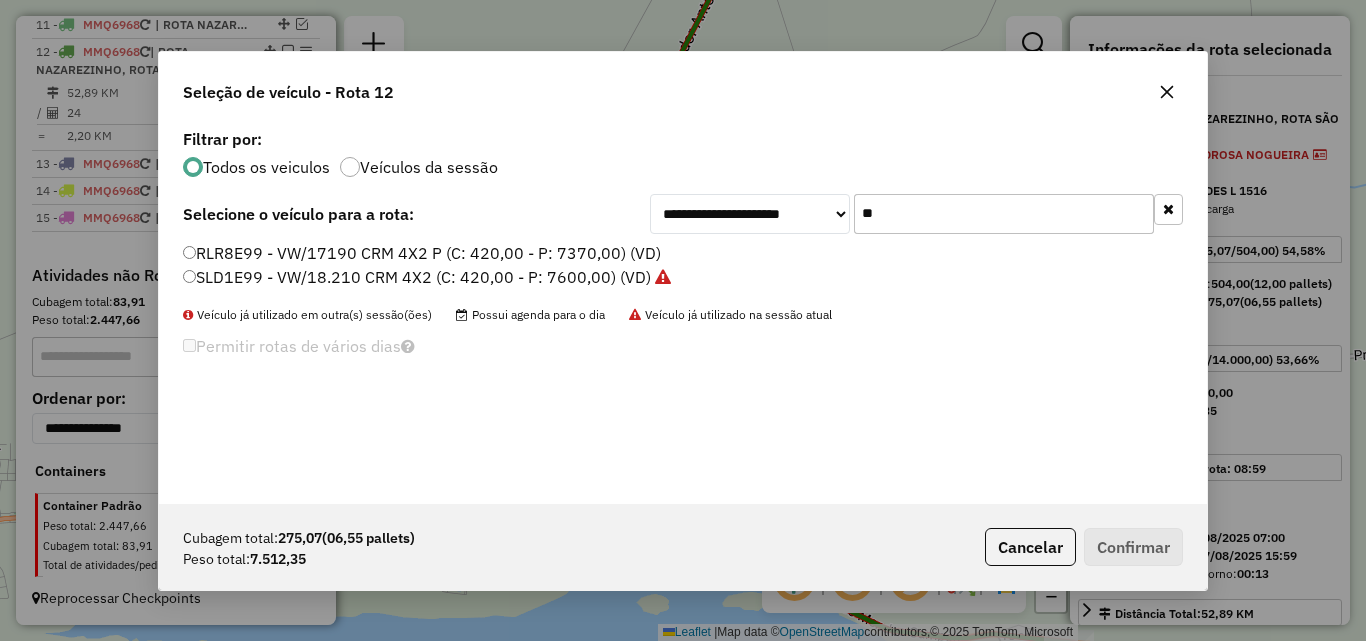 click on "**" 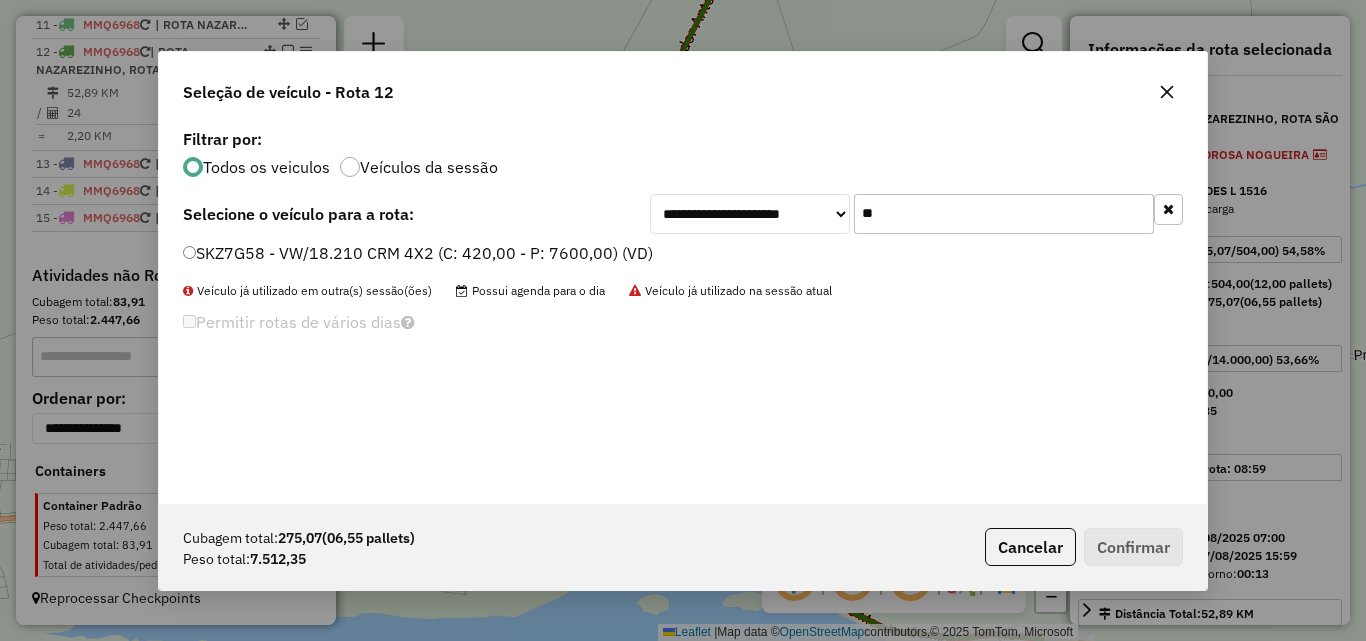 type on "**" 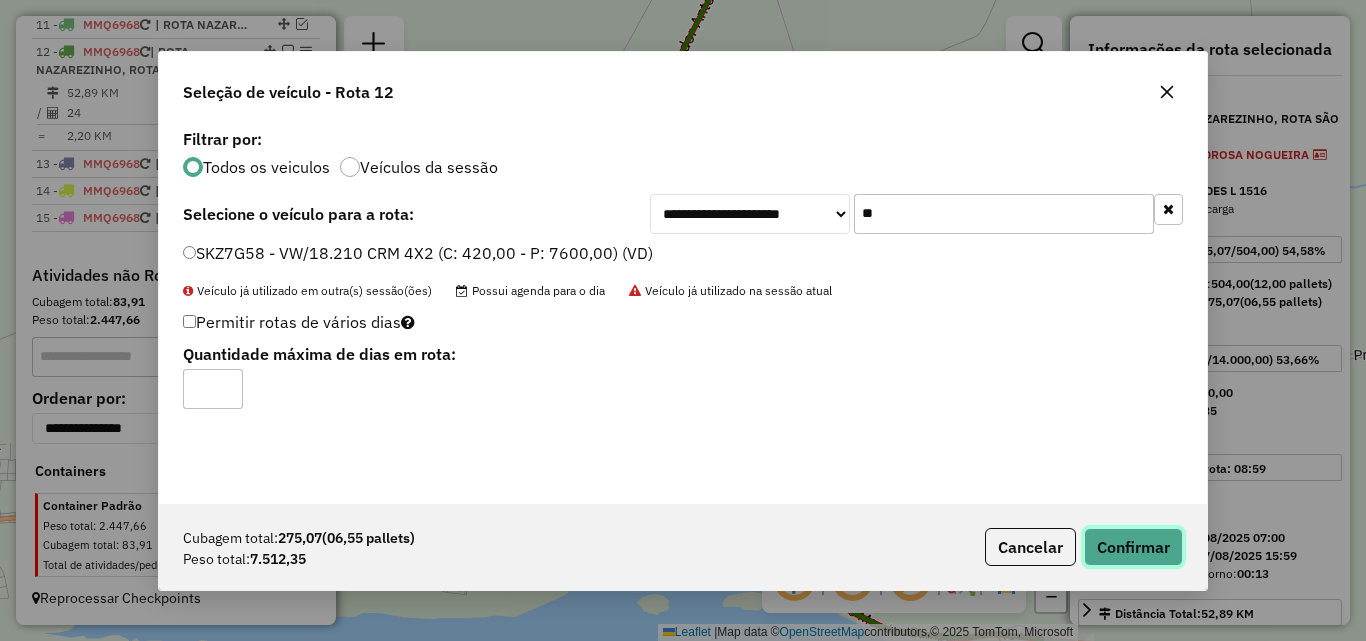 drag, startPoint x: 1141, startPoint y: 546, endPoint x: 1321, endPoint y: 518, distance: 182.16476 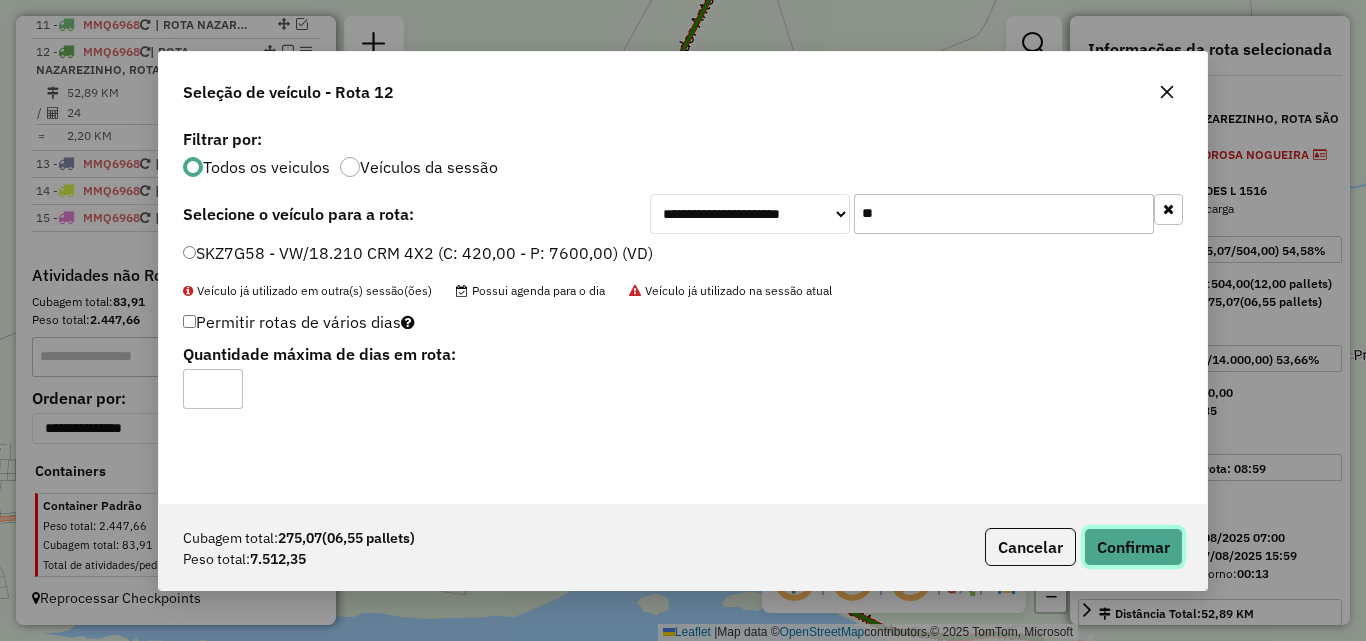 click on "Confirmar" 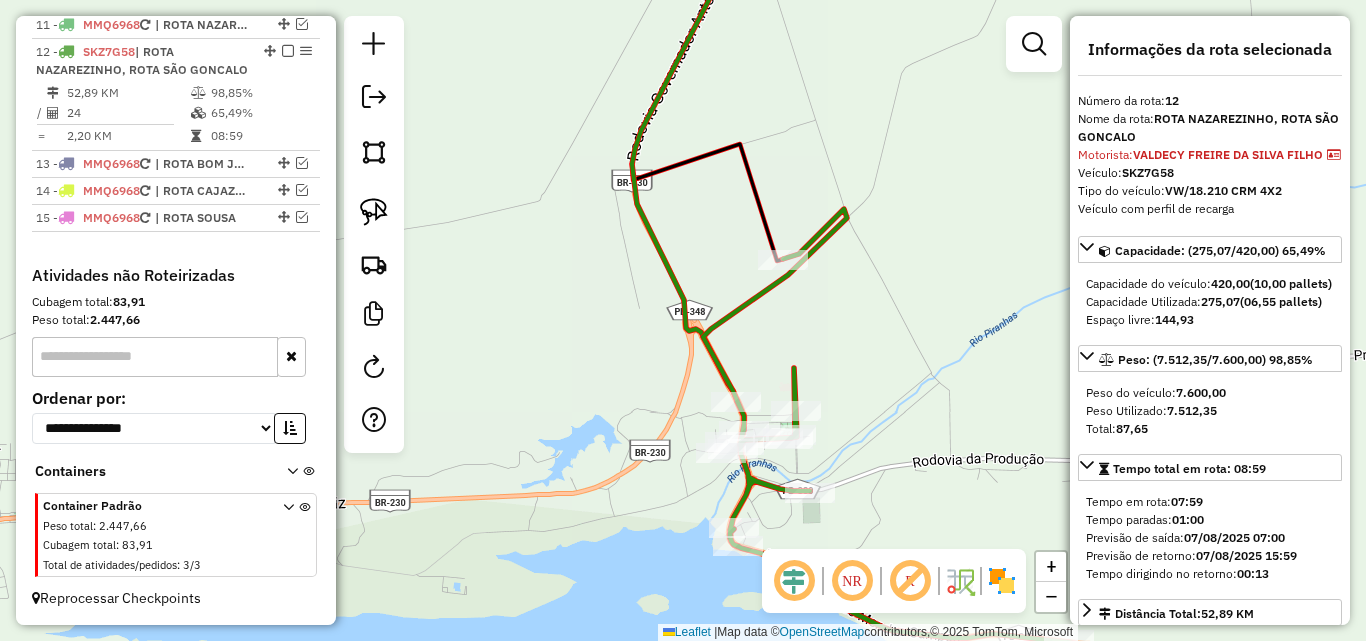 drag, startPoint x: 763, startPoint y: 290, endPoint x: 838, endPoint y: 390, distance: 125 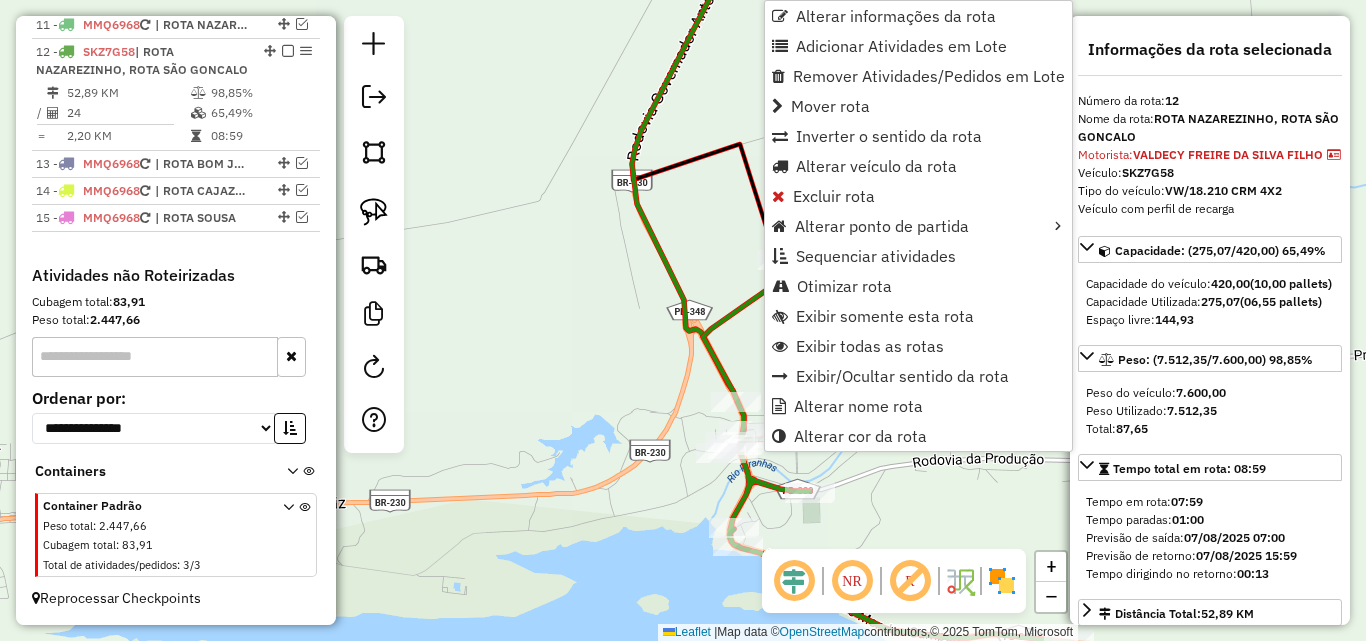 click at bounding box center (288, 51) 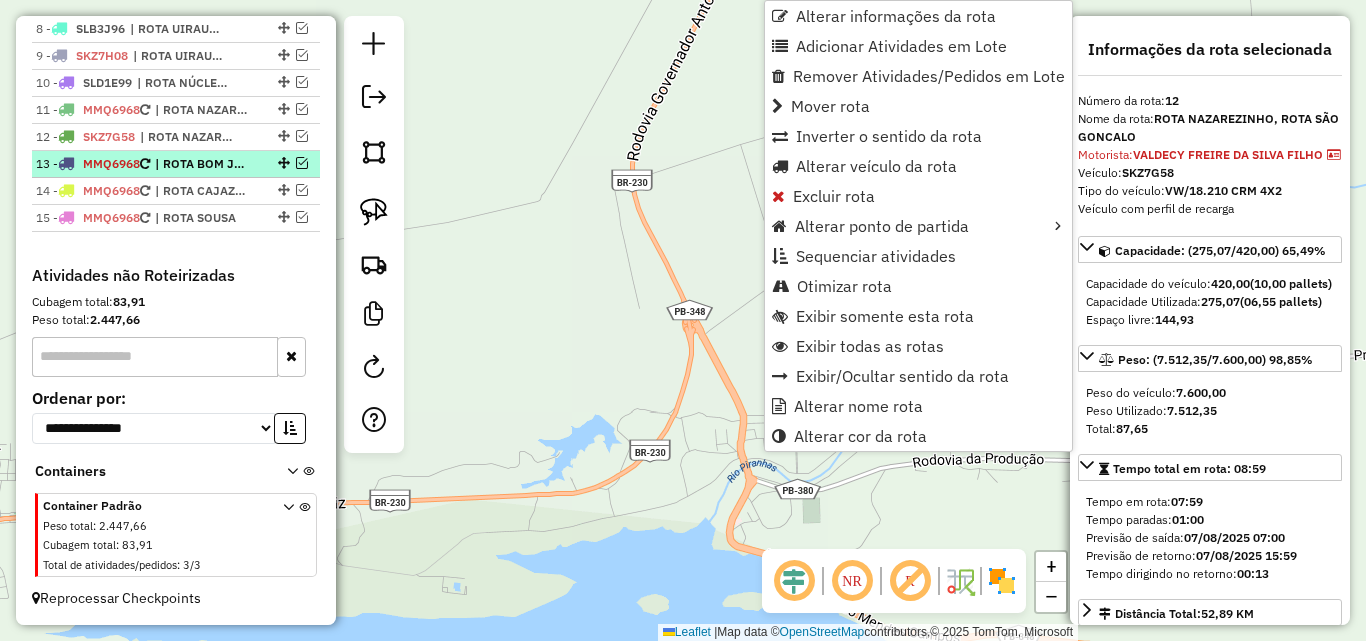 scroll, scrollTop: 839, scrollLeft: 0, axis: vertical 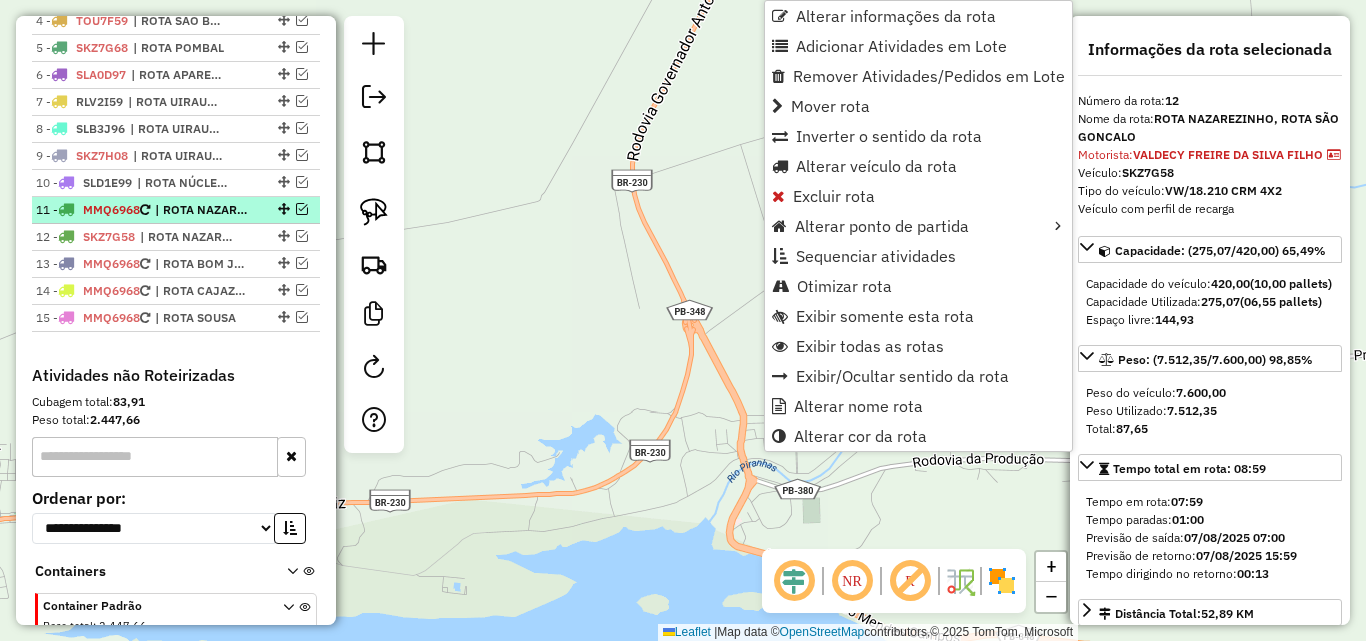 click at bounding box center [302, 209] 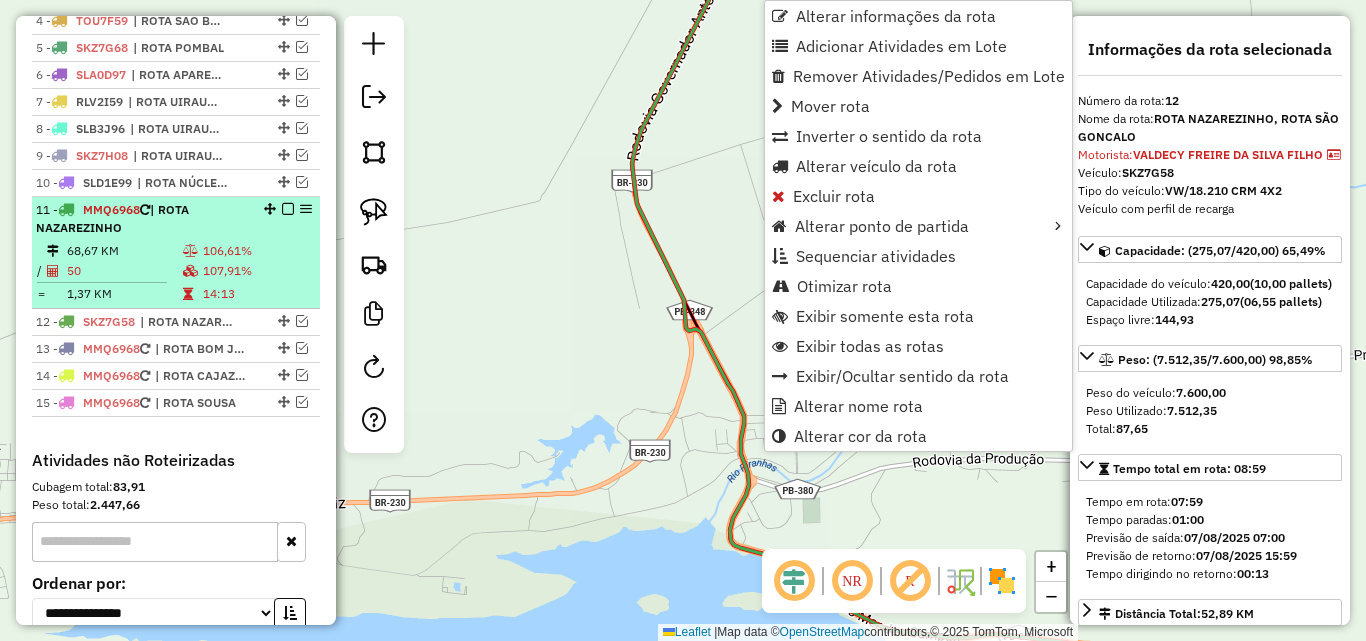 click on "11 -       MMQ6968   | ROTA NAZAREZINHO" at bounding box center (142, 219) 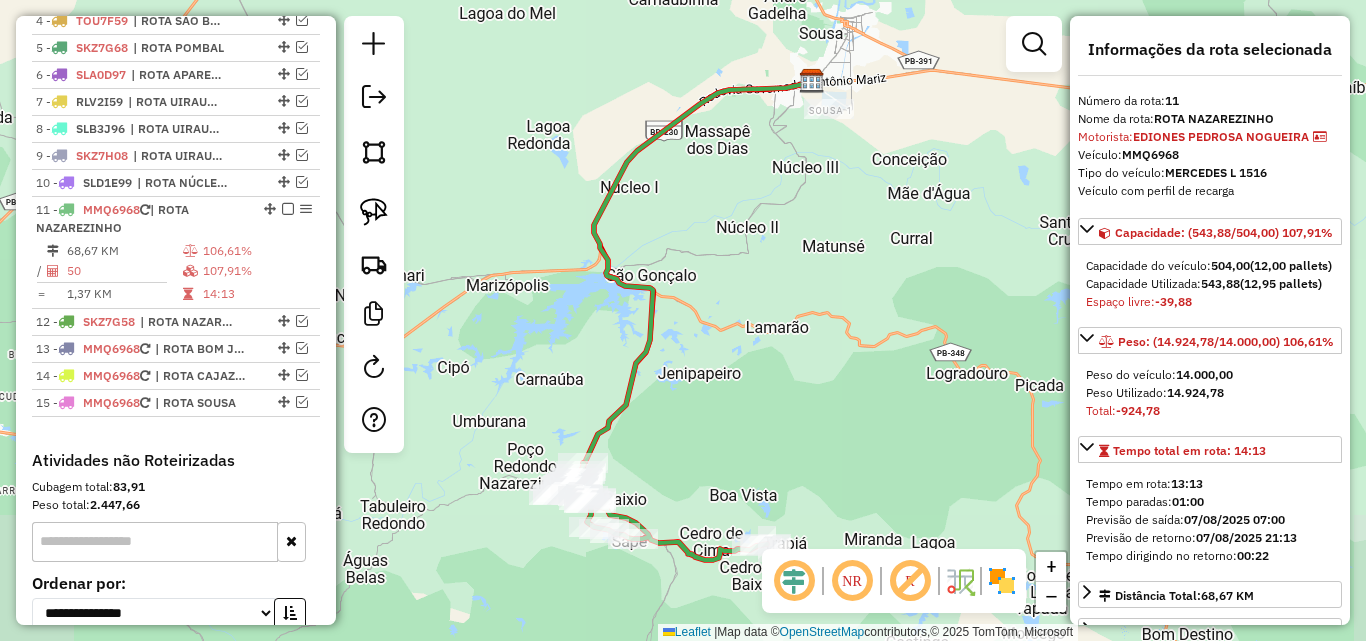 click on "Janela de atendimento Grade de atendimento Capacidade Transportadoras Veículos Cliente Pedidos  Rotas Selecione os dias de semana para filtrar as janelas de atendimento  Seg   Ter   Qua   Qui   Sex   Sáb   Dom  Informe o período da janela de atendimento: De: Até:  Filtrar exatamente a janela do cliente  Considerar janela de atendimento padrão  Selecione os dias de semana para filtrar as grades de atendimento  Seg   Ter   Qua   Qui   Sex   Sáb   Dom   Considerar clientes sem dia de atendimento cadastrado  Clientes fora do dia de atendimento selecionado Filtrar as atividades entre os valores definidos abaixo:  Peso mínimo:   Peso máximo:   Cubagem mínima:   Cubagem máxima:   De:   Até:  Filtrar as atividades entre o tempo de atendimento definido abaixo:  De:   Até:   Considerar capacidade total dos clientes não roteirizados Transportadora: Selecione um ou mais itens Tipo de veículo: Selecione um ou mais itens Veículo: Selecione um ou mais itens Motorista: Selecione um ou mais itens Nome: Rótulo:" 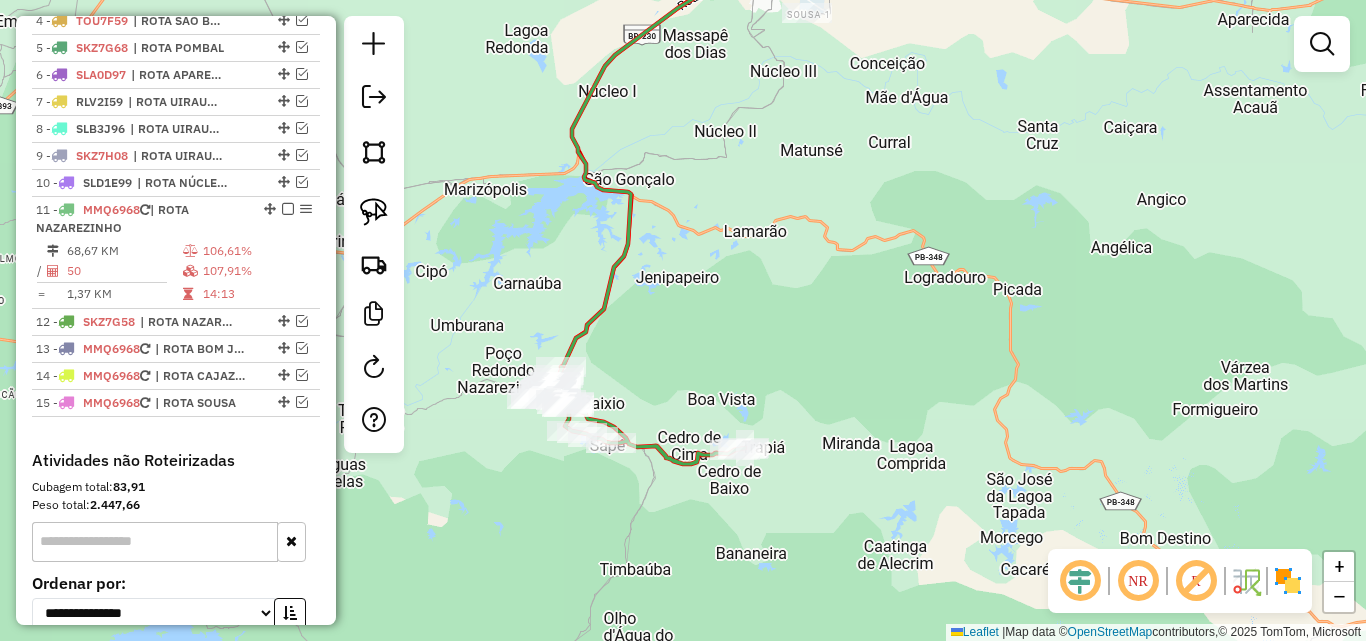 drag, startPoint x: 497, startPoint y: 307, endPoint x: 494, endPoint y: 280, distance: 27.166155 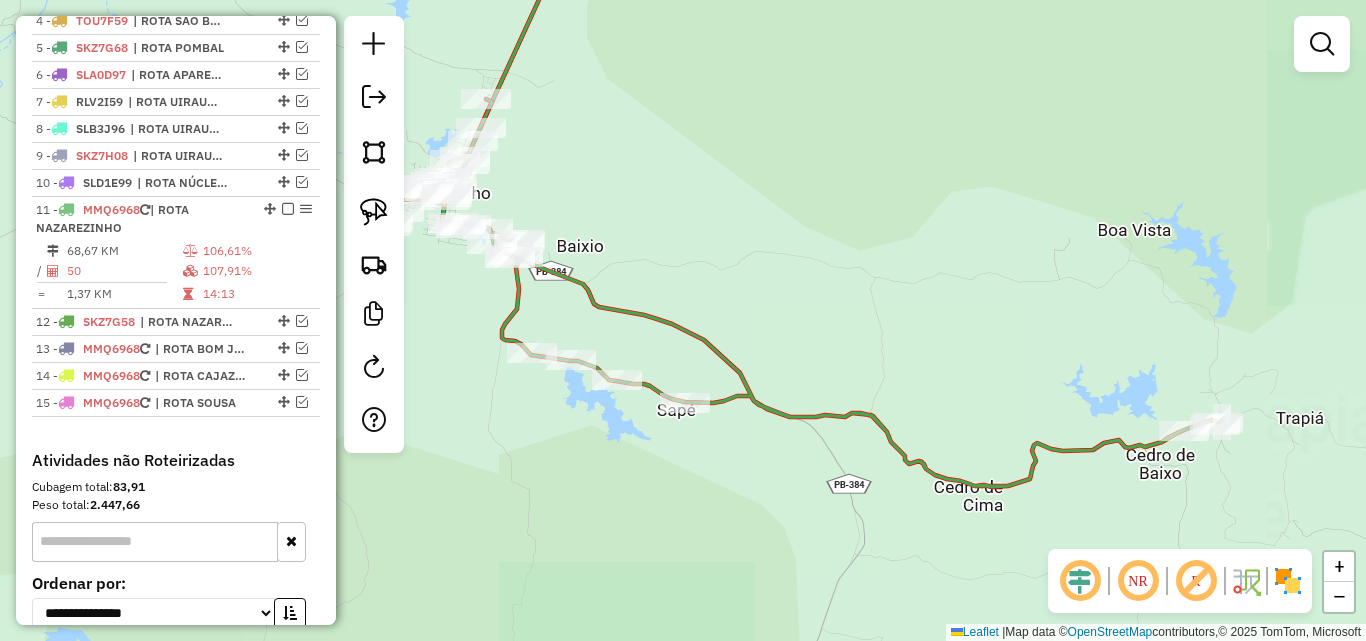click on "Janela de atendimento Grade de atendimento Capacidade Transportadoras Veículos Cliente Pedidos  Rotas Selecione os dias de semana para filtrar as janelas de atendimento  Seg   Ter   Qua   Qui   Sex   Sáb   Dom  Informe o período da janela de atendimento: De: Até:  Filtrar exatamente a janela do cliente  Considerar janela de atendimento padrão  Selecione os dias de semana para filtrar as grades de atendimento  Seg   Ter   Qua   Qui   Sex   Sáb   Dom   Considerar clientes sem dia de atendimento cadastrado  Clientes fora do dia de atendimento selecionado Filtrar as atividades entre os valores definidos abaixo:  Peso mínimo:   Peso máximo:   Cubagem mínima:   Cubagem máxima:   De:   Até:  Filtrar as atividades entre o tempo de atendimento definido abaixo:  De:   Até:   Considerar capacidade total dos clientes não roteirizados Transportadora: Selecione um ou mais itens Tipo de veículo: Selecione um ou mais itens Veículo: Selecione um ou mais itens Motorista: Selecione um ou mais itens Nome: Rótulo:" 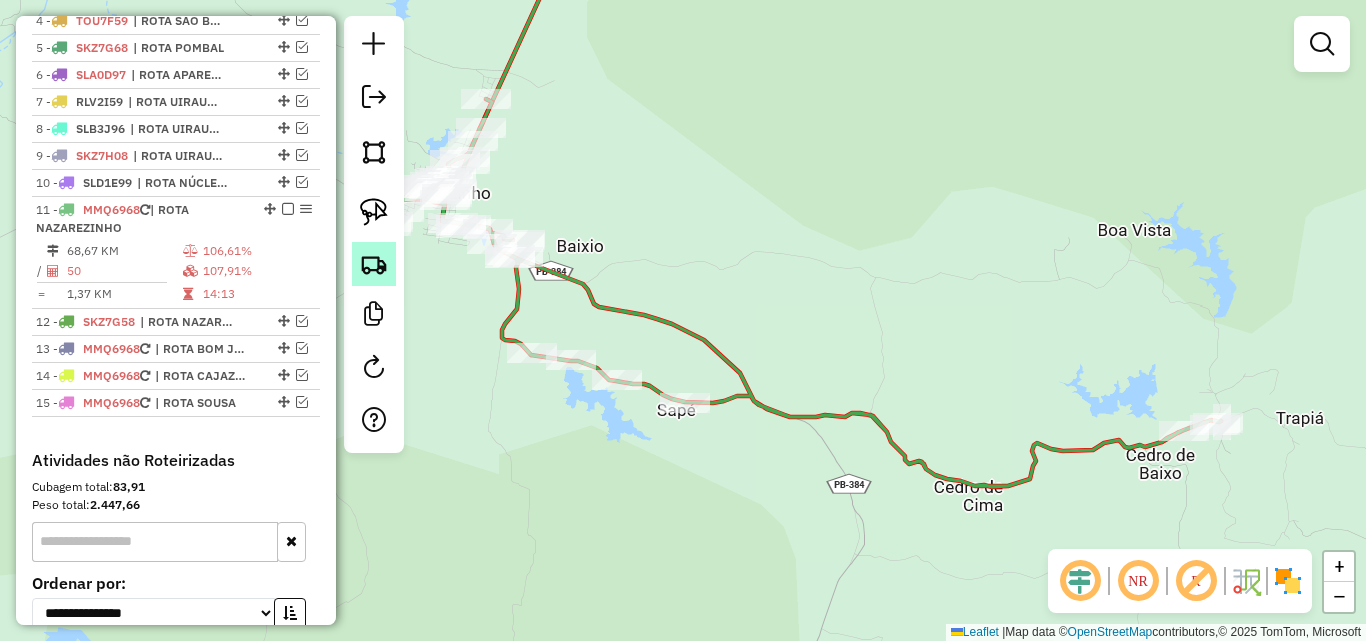 click 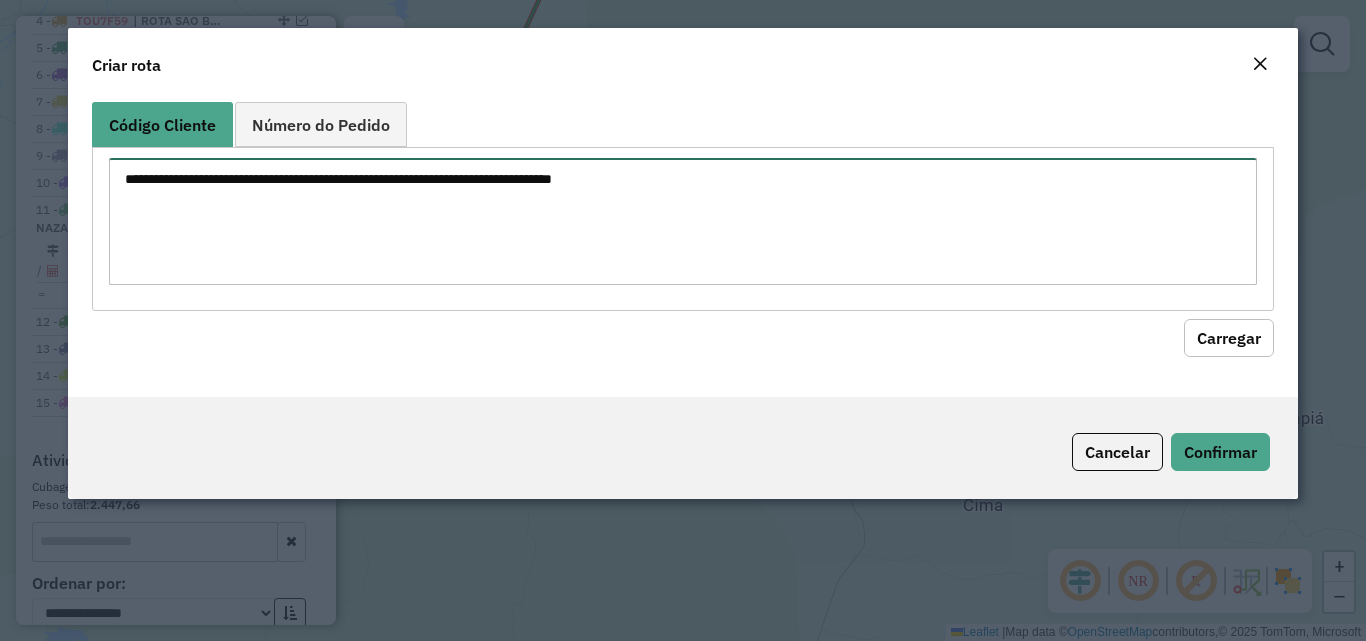 click at bounding box center (682, 221) 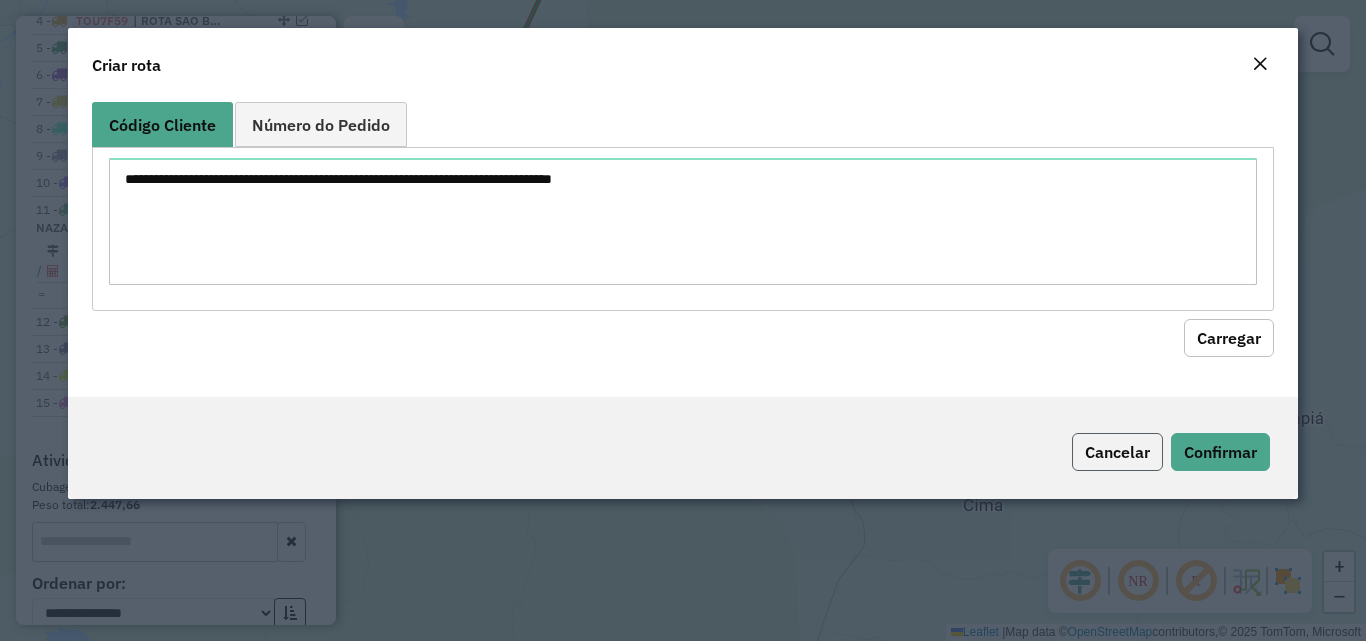 click on "Cancelar" 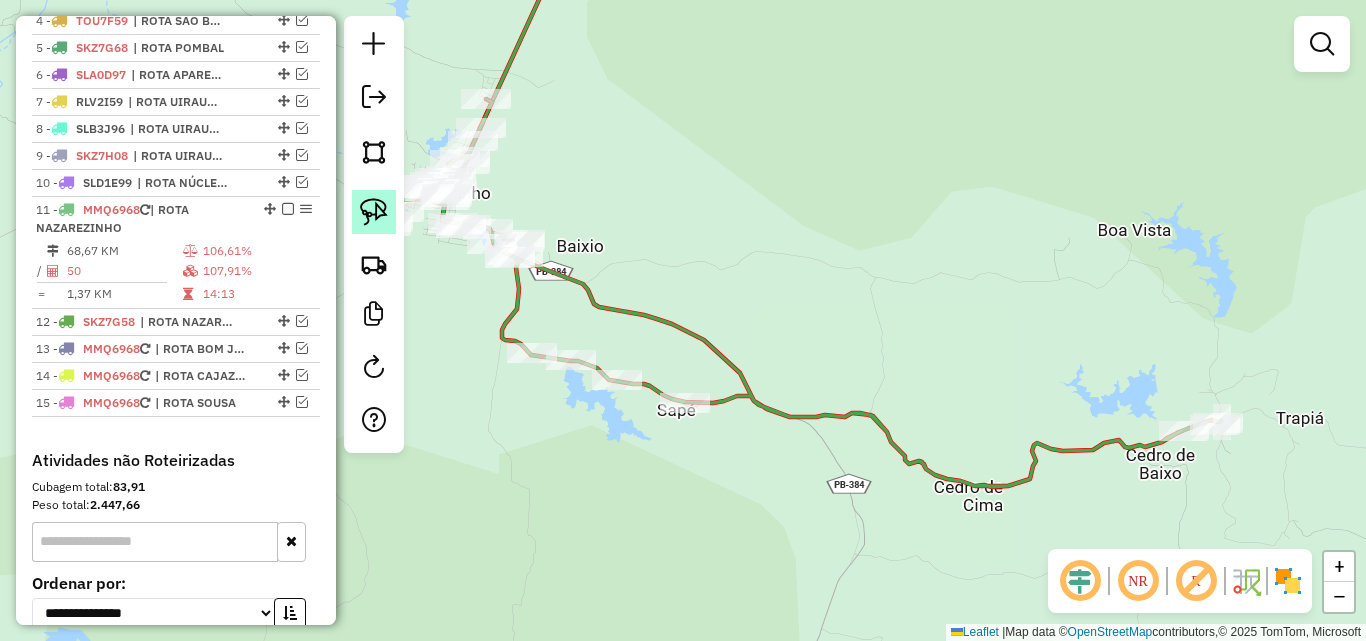 click 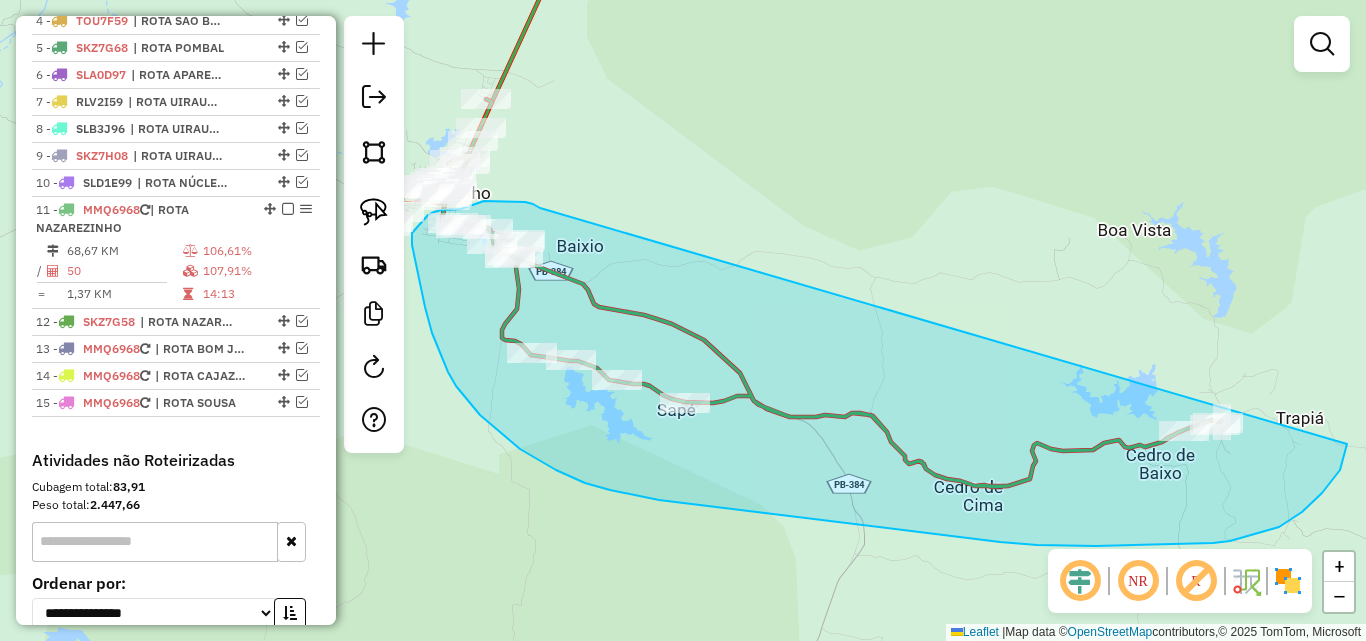 drag, startPoint x: 529, startPoint y: 203, endPoint x: 1333, endPoint y: 384, distance: 824.12195 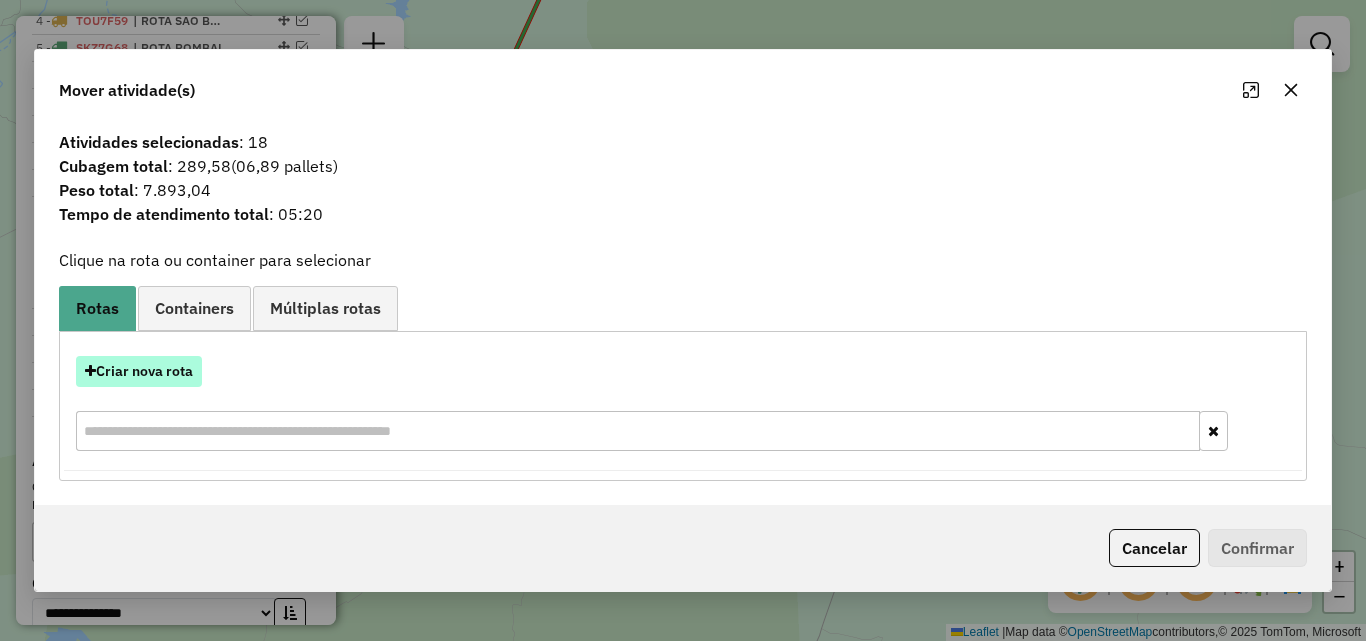 click on "Criar nova rota" at bounding box center (139, 371) 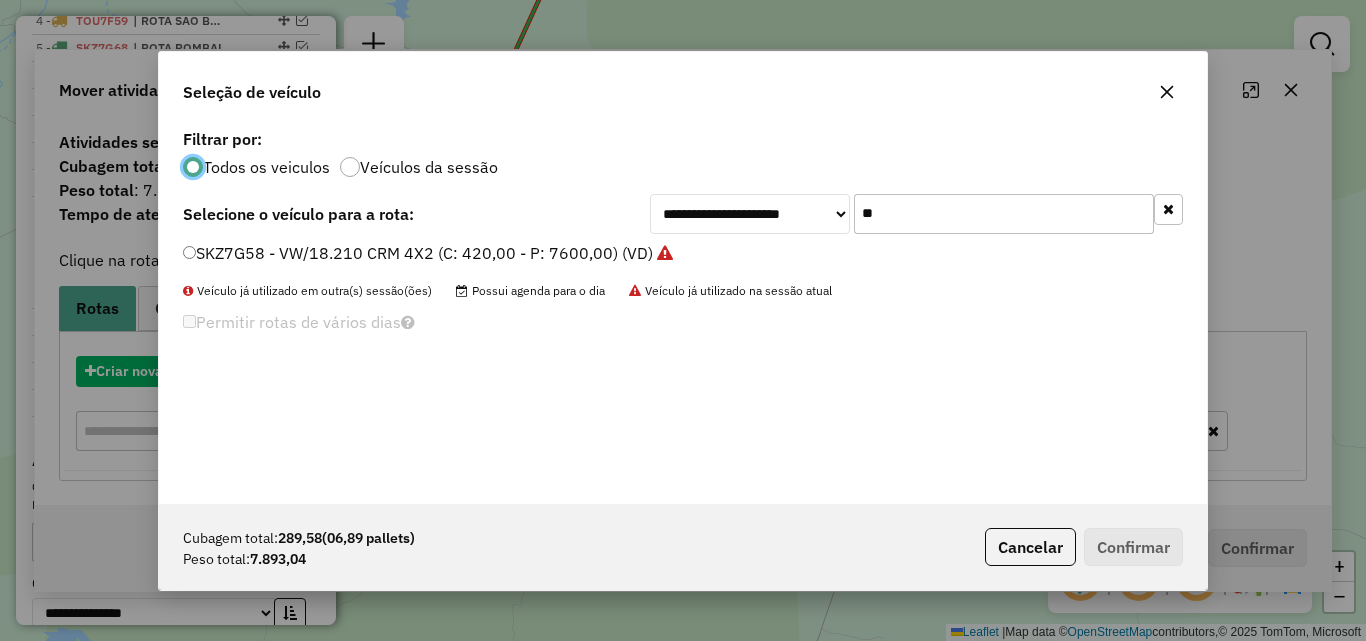 scroll, scrollTop: 11, scrollLeft: 6, axis: both 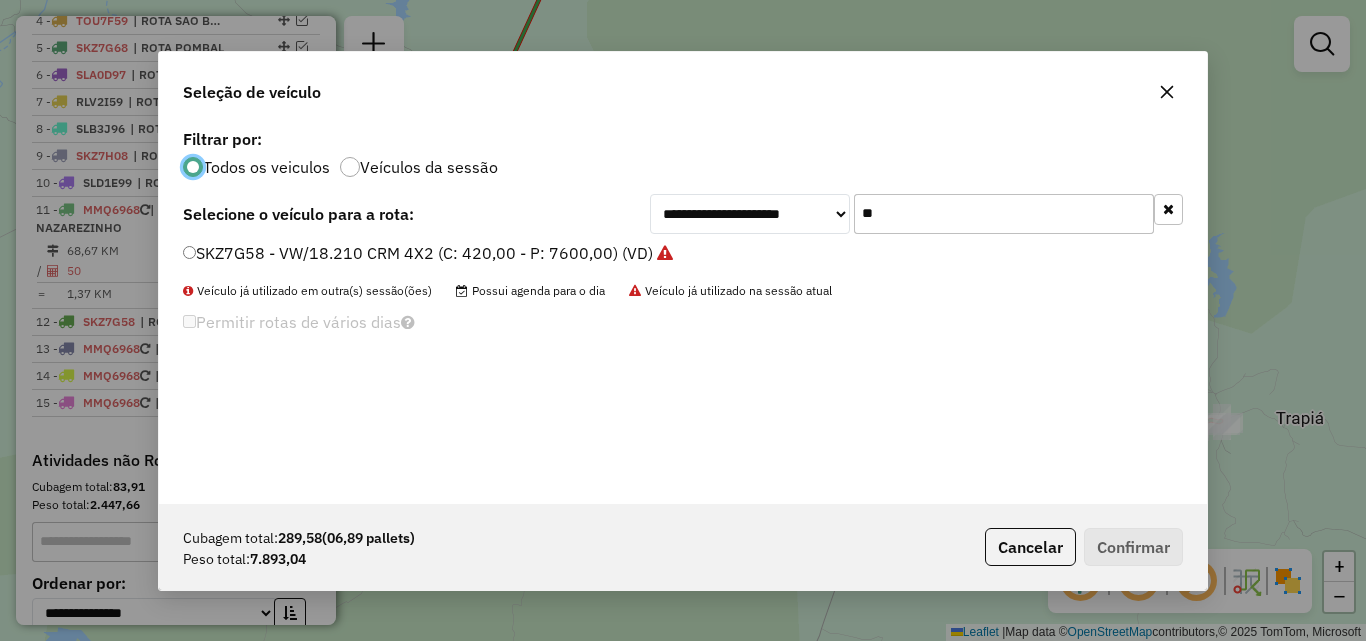 click on "**" 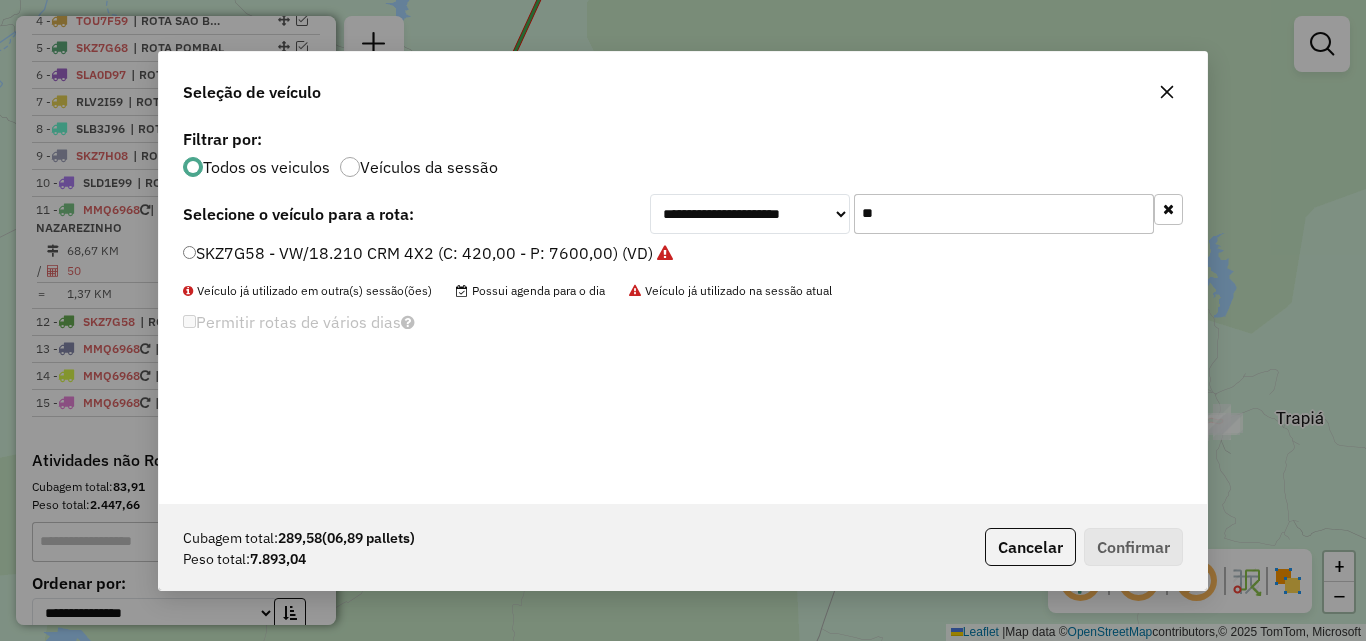 click on "**" 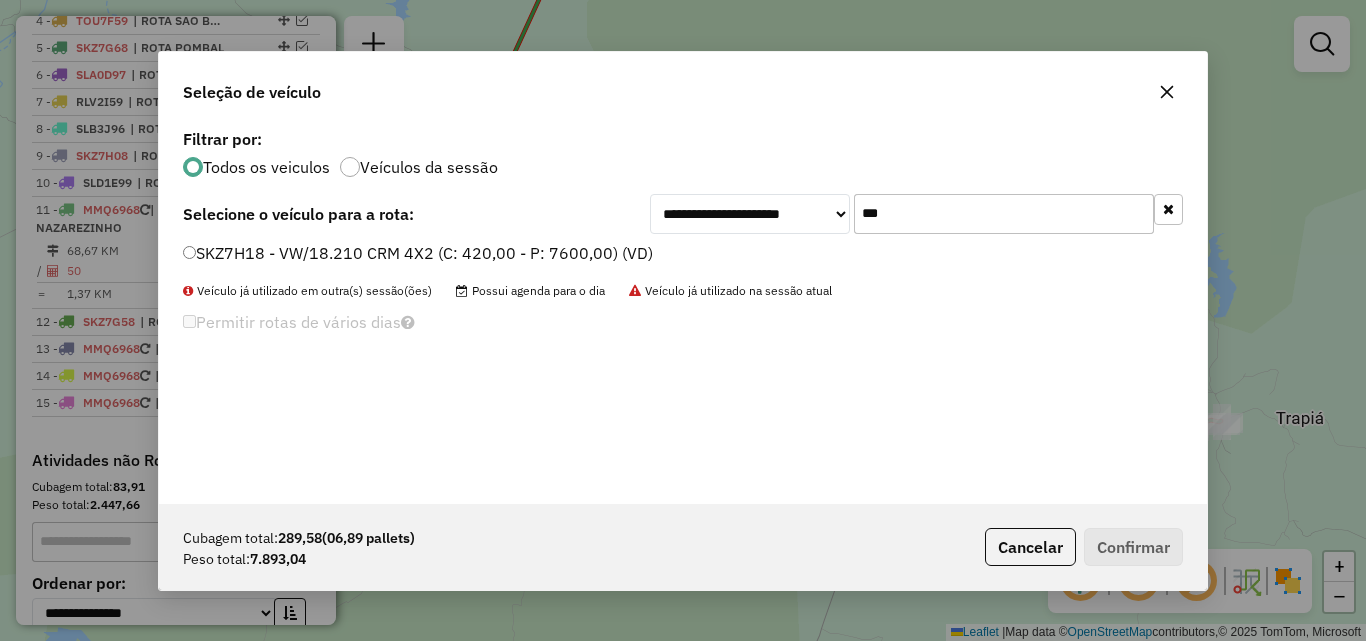 type on "***" 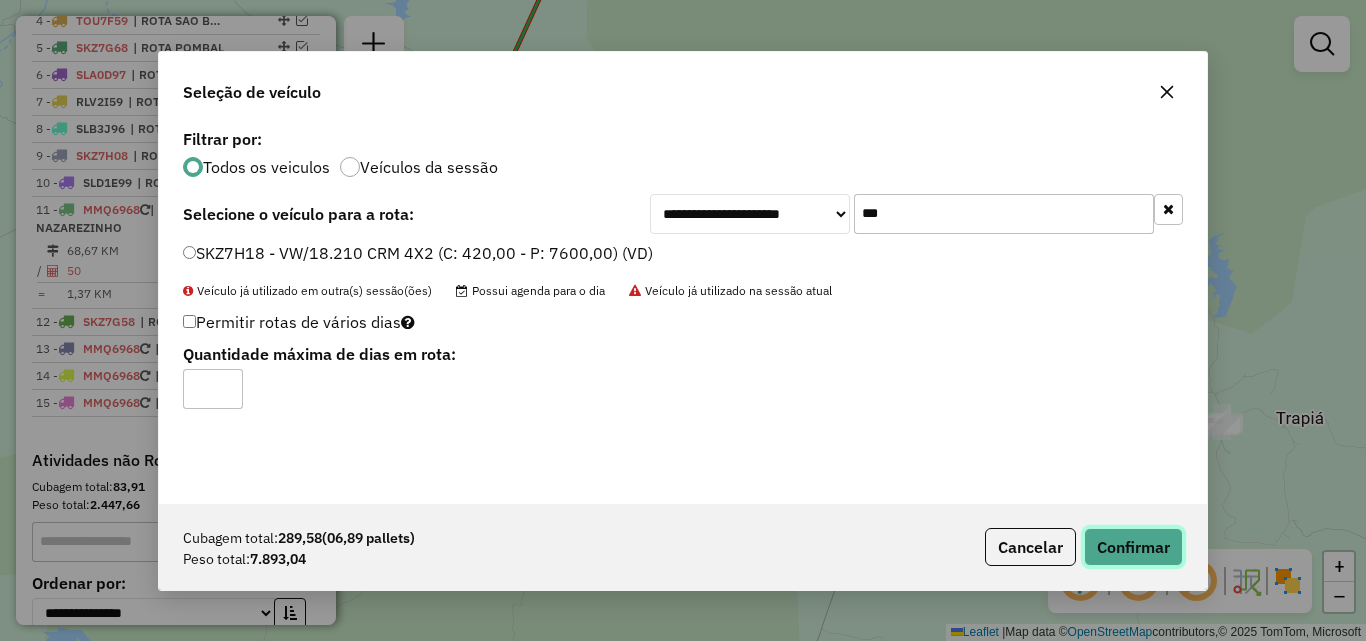 click on "Confirmar" 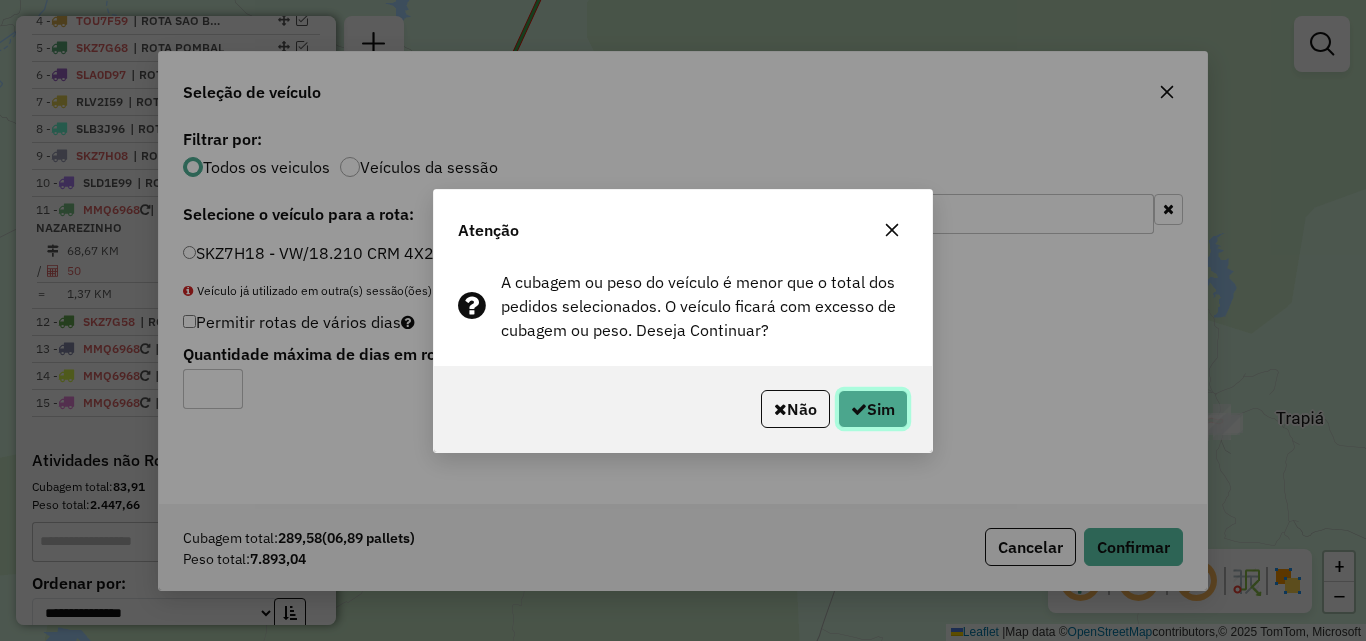 click on "Sim" 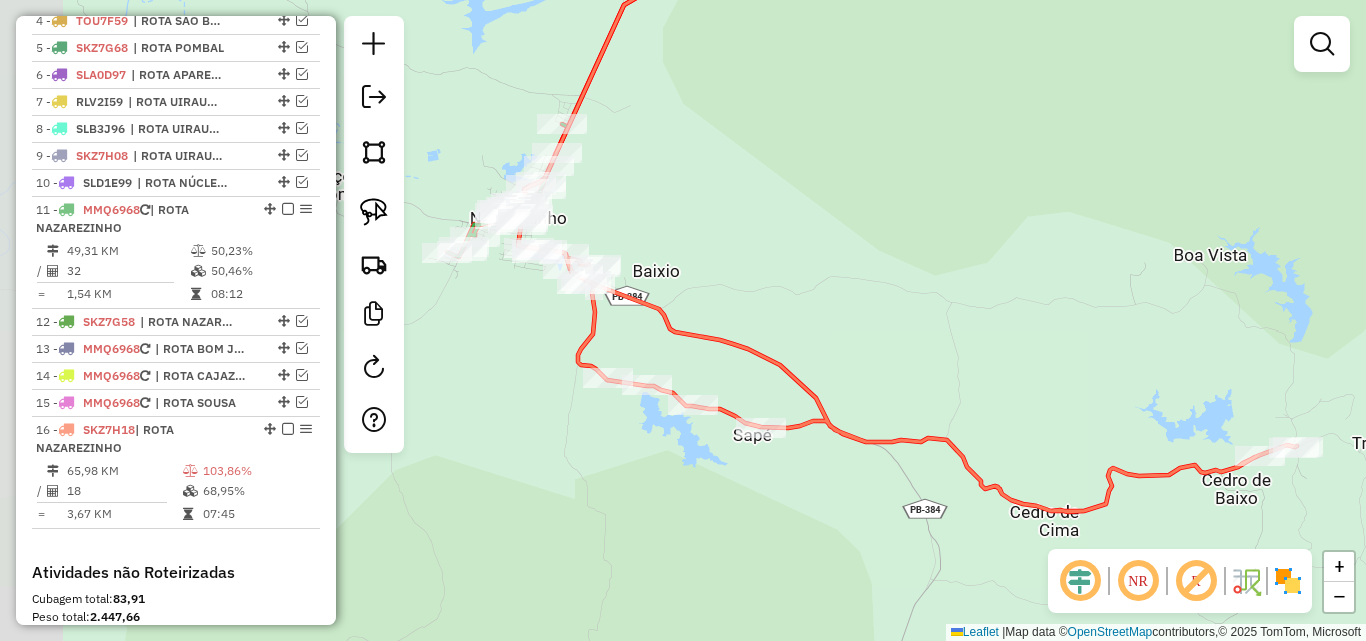 drag, startPoint x: 705, startPoint y: 188, endPoint x: 688, endPoint y: 233, distance: 48.104053 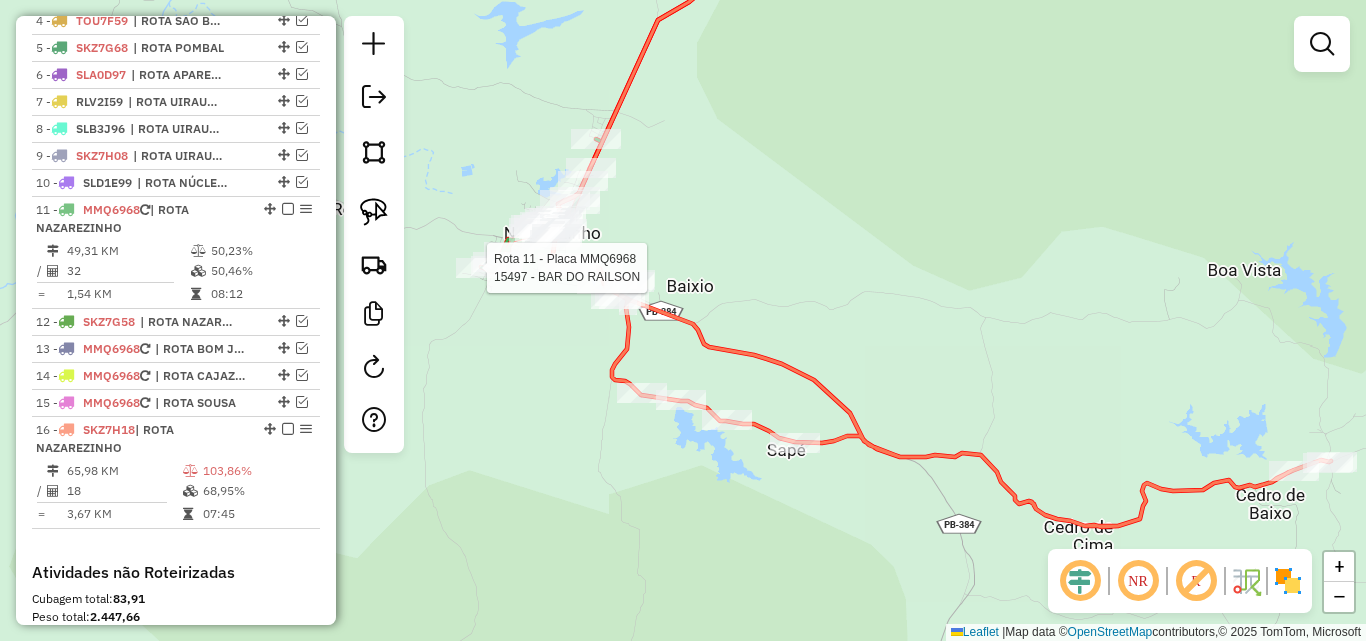 select on "*********" 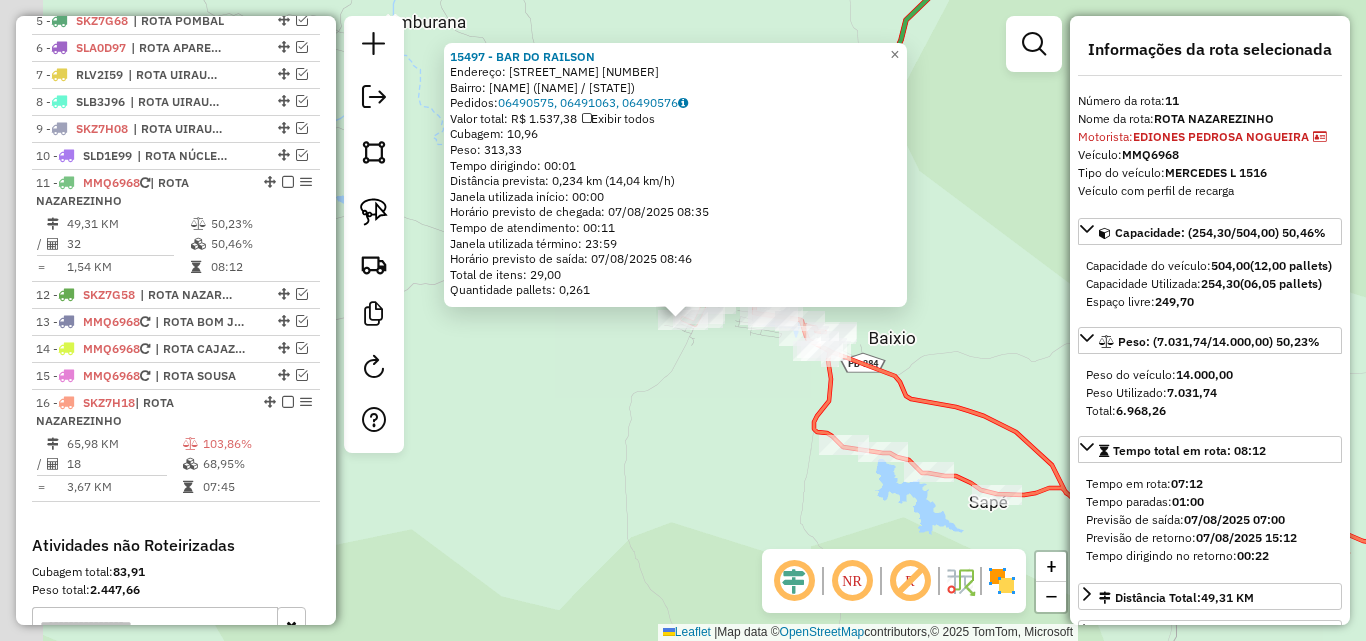scroll, scrollTop: 893, scrollLeft: 0, axis: vertical 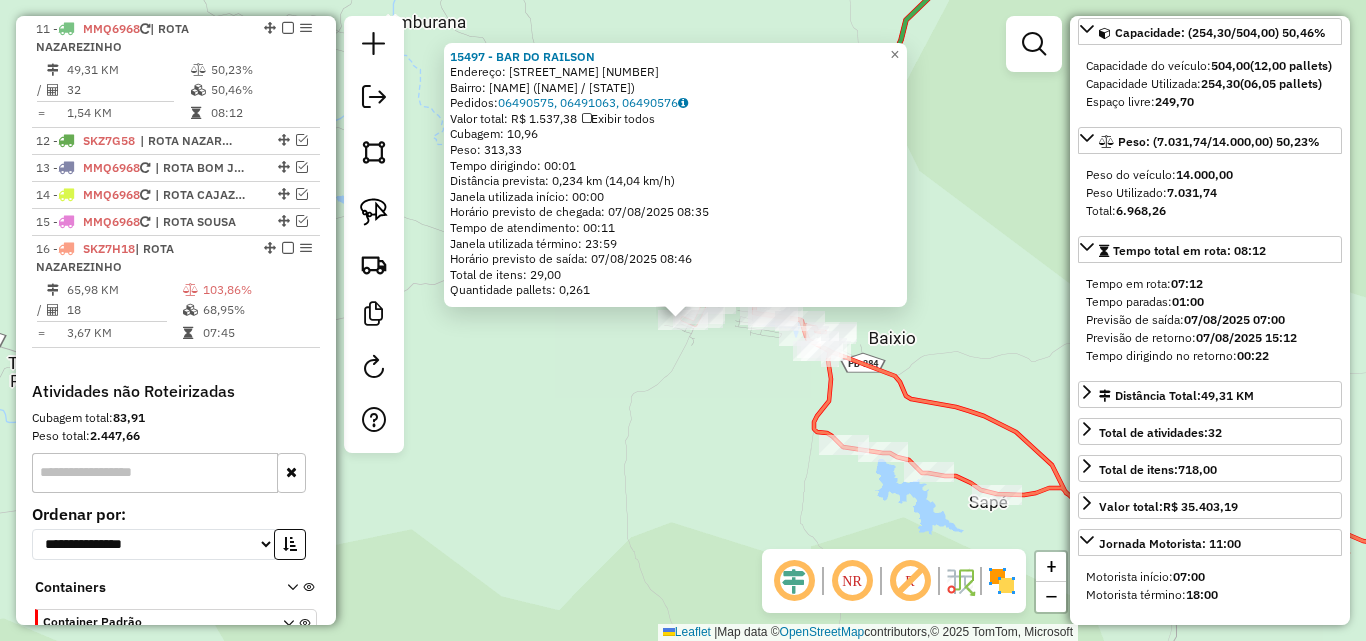 click 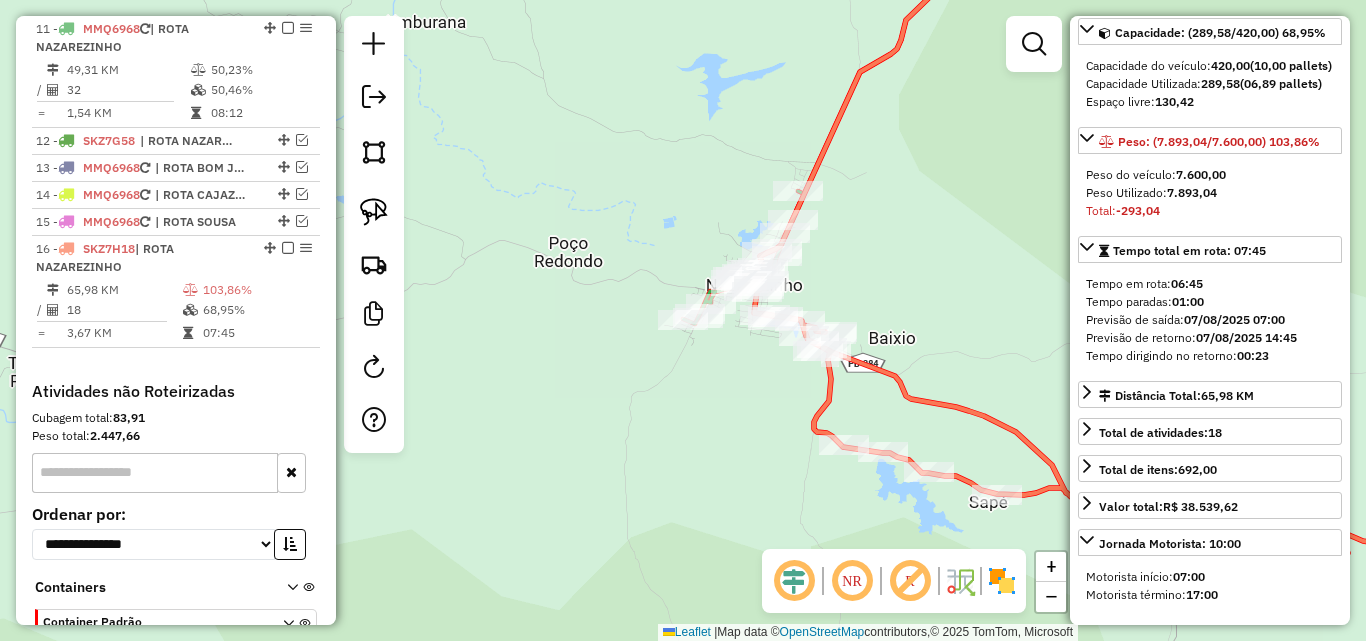 scroll, scrollTop: 218, scrollLeft: 0, axis: vertical 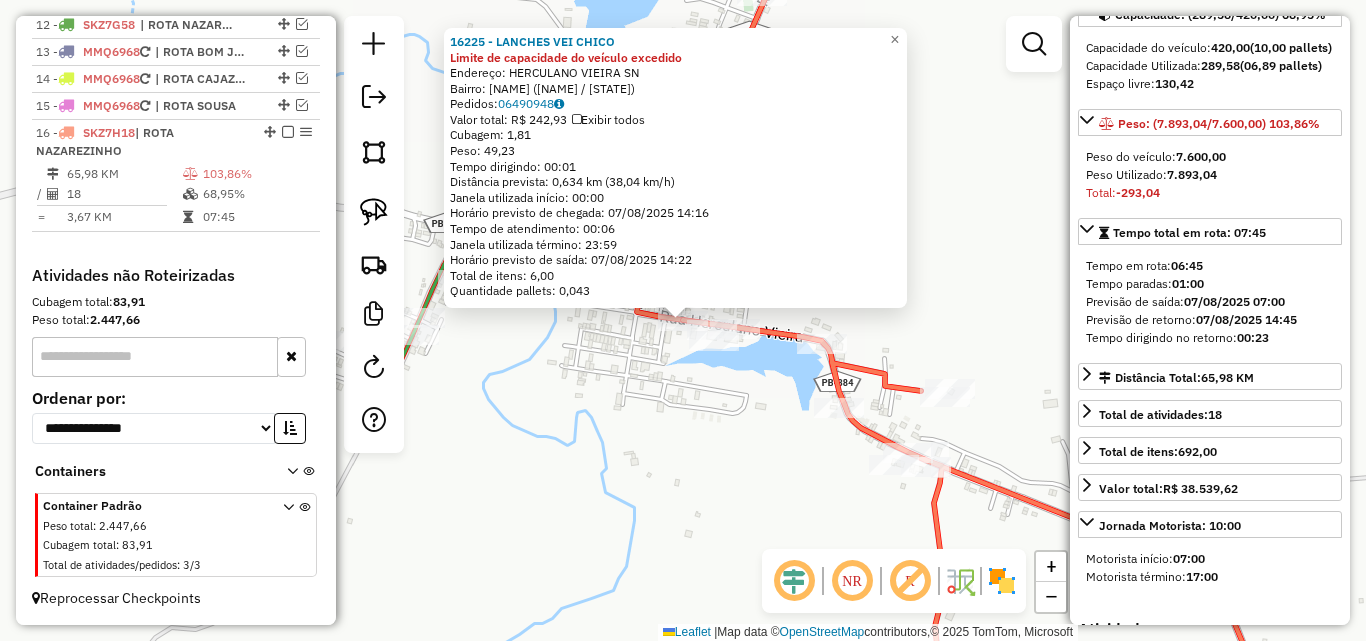 click on "16225 - LANCHES VEI CHICO Limite de capacidade do veículo excedido  Endereço:  HERCULANO VIEIRA SN   Bairro: FRANCISCO MENDES CAMPOS (NAZAREZINHO / PB)   Pedidos:  06490948   Valor total: R$ 242,93   Exibir todos   Cubagem: 1,81  Peso: 49,23  Tempo dirigindo: 00:01   Distância prevista: 0,634 km (38,04 km/h)   Janela utilizada início: 00:00   Horário previsto de chegada: 07/08/2025 14:16   Tempo de atendimento: 00:06   Janela utilizada término: 23:59   Horário previsto de saída: 07/08/2025 14:22   Total de itens: 6,00   Quantidade pallets: 0,043  × Janela de atendimento Grade de atendimento Capacidade Transportadoras Veículos Cliente Pedidos  Rotas Selecione os dias de semana para filtrar as janelas de atendimento  Seg   Ter   Qua   Qui   Sex   Sáb   Dom  Informe o período da janela de atendimento: De: Até:  Filtrar exatamente a janela do cliente  Considerar janela de atendimento padrão  Selecione os dias de semana para filtrar as grades de atendimento  Seg   Ter   Qua   Qui   Sex   Sáb   Dom" 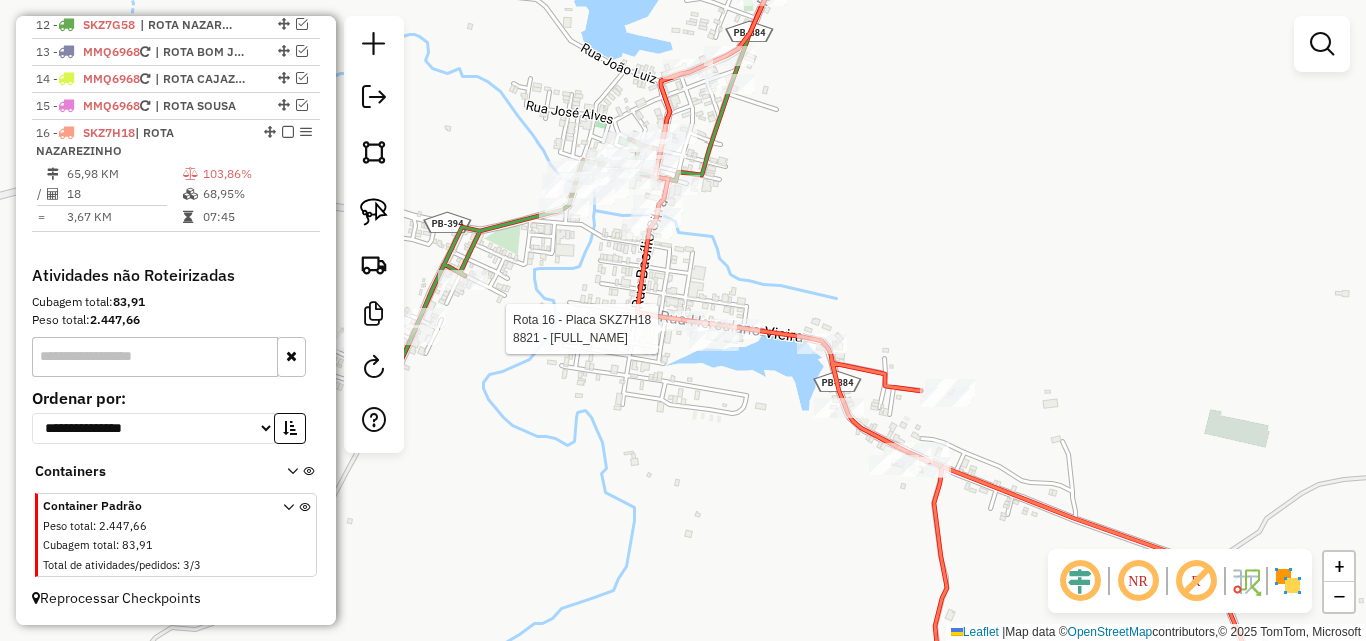 select on "*********" 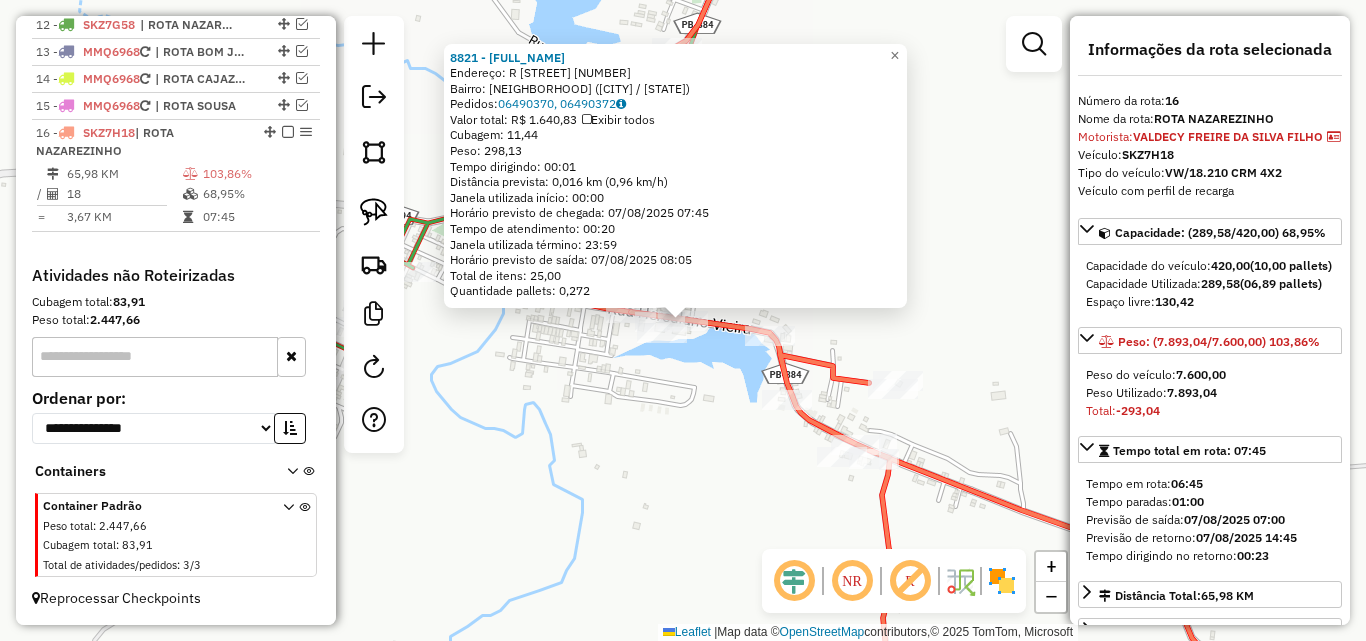 click on "8821 - JOSE ANDRADE DE OLIVEIRA  Endereço: R   HECULANO VIEIRA                21   Bairro: CENTRO (NAZAREZINHO / PB)   Pedidos:  06490370, 06490372   Valor total: R$ 1.640,83   Exibir todos   Cubagem: 11,44  Peso: 298,13  Tempo dirigindo: 00:01   Distância prevista: 0,016 km (0,96 km/h)   Janela utilizada início: 00:00   Horário previsto de chegada: 07/08/2025 07:45   Tempo de atendimento: 00:20   Janela utilizada término: 23:59   Horário previsto de saída: 07/08/2025 08:05   Total de itens: 25,00   Quantidade pallets: 0,272  × Janela de atendimento Grade de atendimento Capacidade Transportadoras Veículos Cliente Pedidos  Rotas Selecione os dias de semana para filtrar as janelas de atendimento  Seg   Ter   Qua   Qui   Sex   Sáb   Dom  Informe o período da janela de atendimento: De: Até:  Filtrar exatamente a janela do cliente  Considerar janela de atendimento padrão  Selecione os dias de semana para filtrar as grades de atendimento  Seg   Ter   Qua   Qui   Sex   Sáb   Dom   Peso mínimo:   De:" 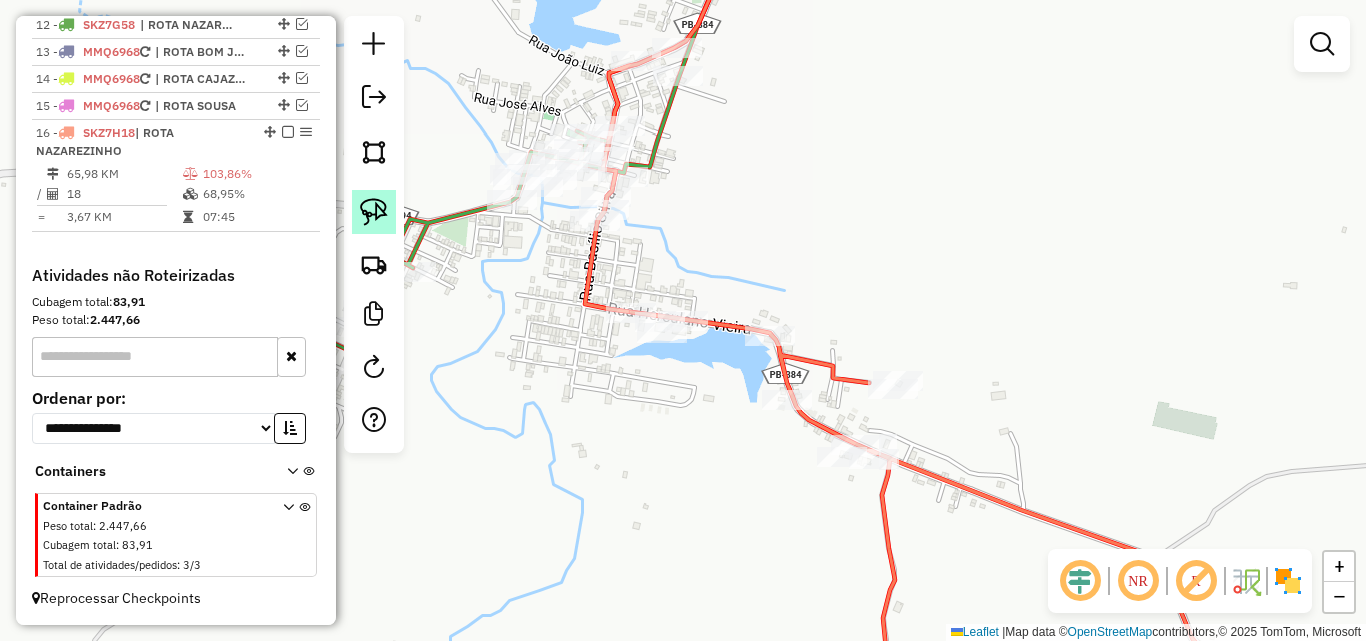 click 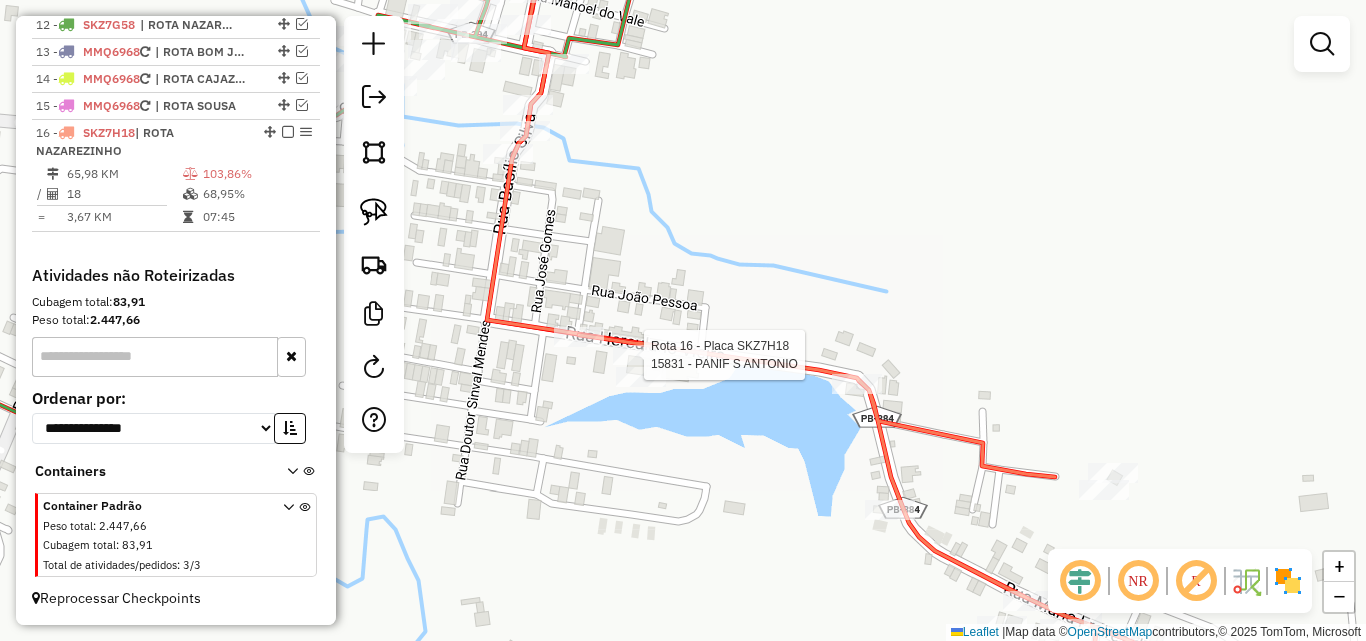 select on "*********" 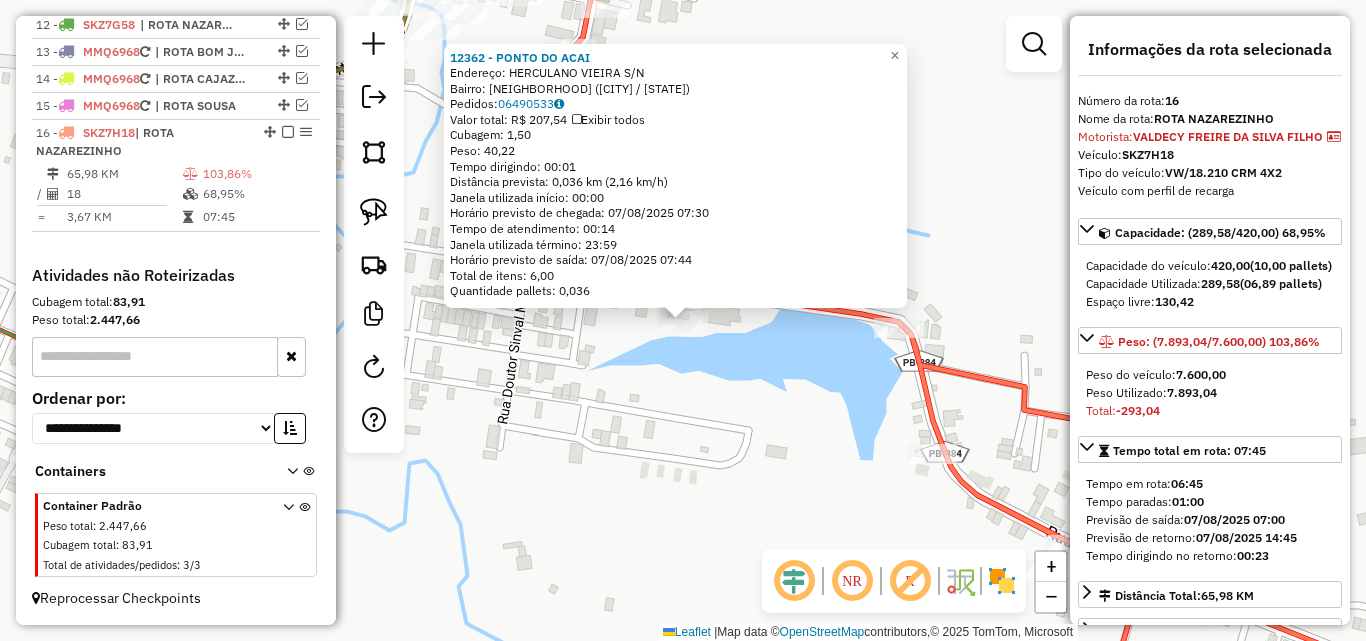 click on "12362 - PONTO DO ACAI  Endereço:  HERCULANO VIEIRA S/N   Bairro: CENTRO (NAZAREZINHO / PB)   Pedidos:  06490533   Valor total: R$ 207,54   Exibir todos   Cubagem: 1,50  Peso: 40,22  Tempo dirigindo: 00:01   Distância prevista: 0,036 km (2,16 km/h)   Janela utilizada início: 00:00   Horário previsto de chegada: 07/08/2025 07:30   Tempo de atendimento: 00:14   Janela utilizada término: 23:59   Horário previsto de saída: 07/08/2025 07:44   Total de itens: 6,00   Quantidade pallets: 0,036  × Janela de atendimento Grade de atendimento Capacidade Transportadoras Veículos Cliente Pedidos  Rotas Selecione os dias de semana para filtrar as janelas de atendimento  Seg   Ter   Qua   Qui   Sex   Sáb   Dom  Informe o período da janela de atendimento: De: Até:  Filtrar exatamente a janela do cliente  Considerar janela de atendimento padrão  Selecione os dias de semana para filtrar as grades de atendimento  Seg   Ter   Qua   Qui   Sex   Sáb   Dom   Considerar clientes sem dia de atendimento cadastrado  De:  +" 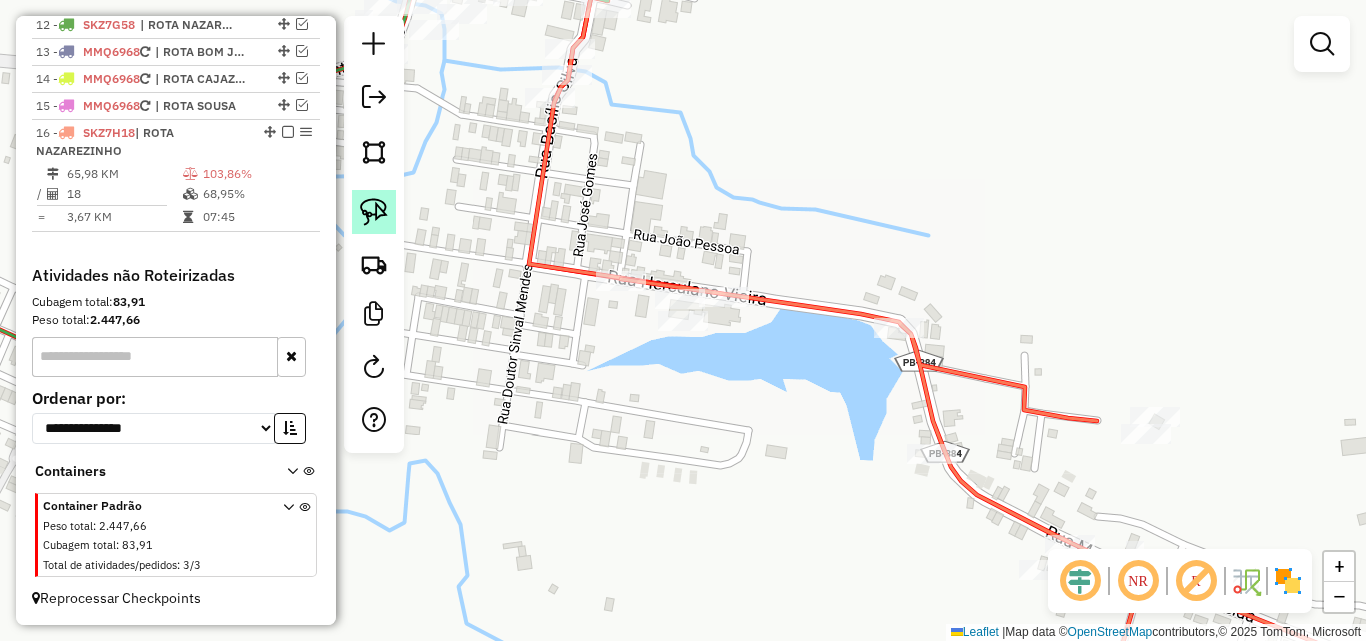 click 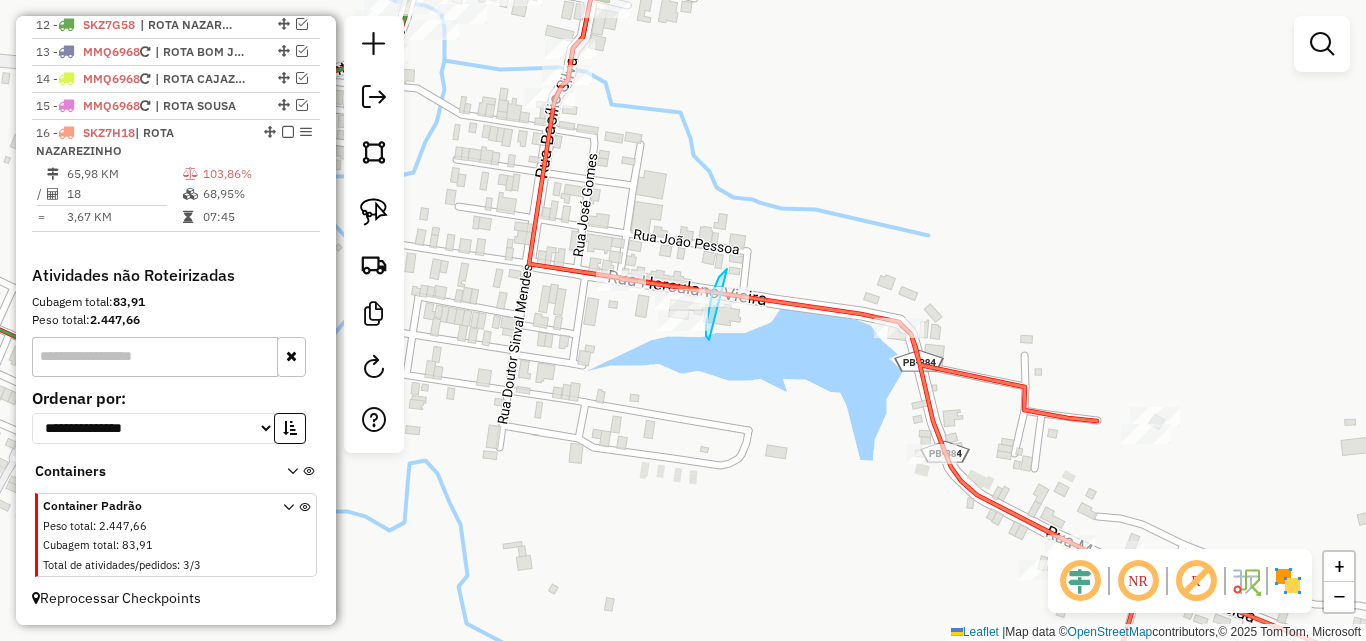 drag, startPoint x: 727, startPoint y: 269, endPoint x: 757, endPoint y: 324, distance: 62.649822 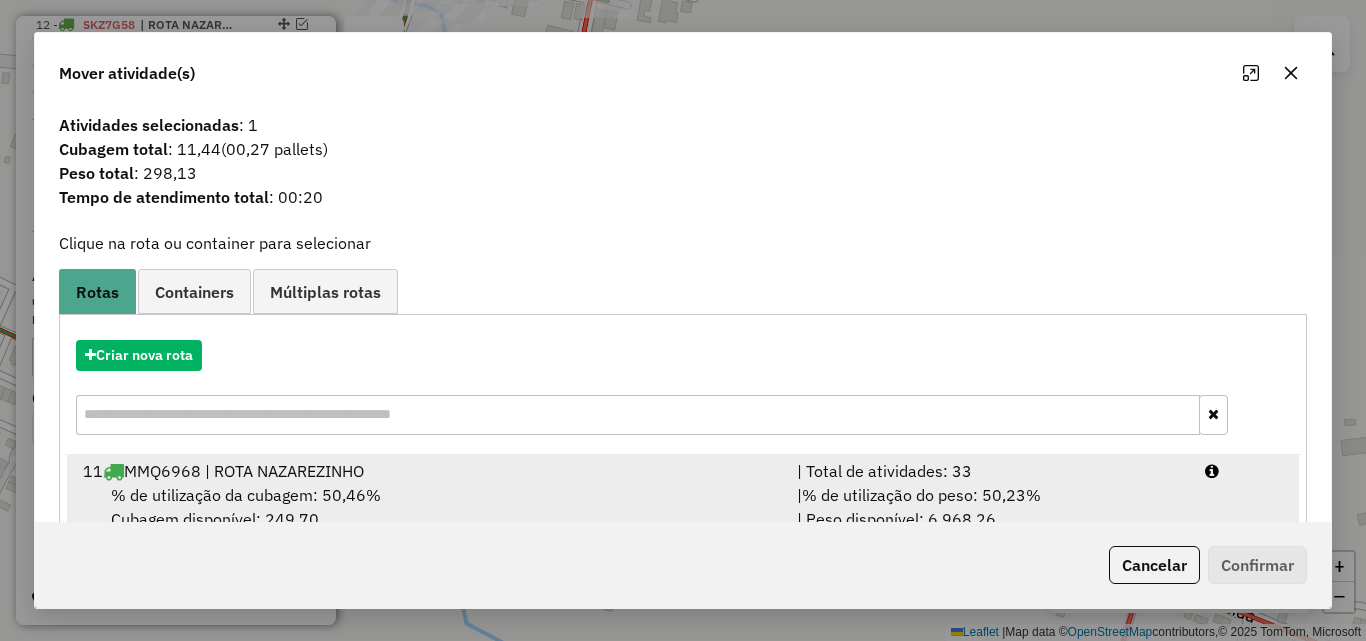 click on "|  % de utilização do peso: 50,23%  | Peso disponível: 6.968,26" at bounding box center [989, 507] 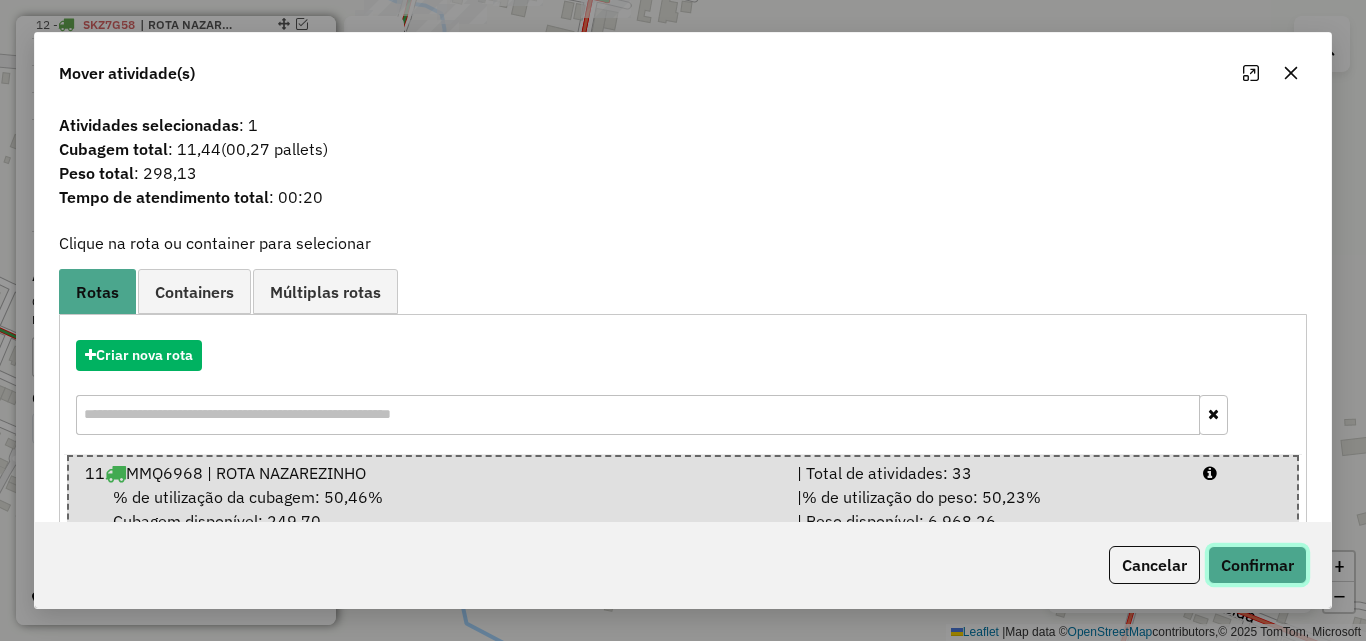click on "Confirmar" 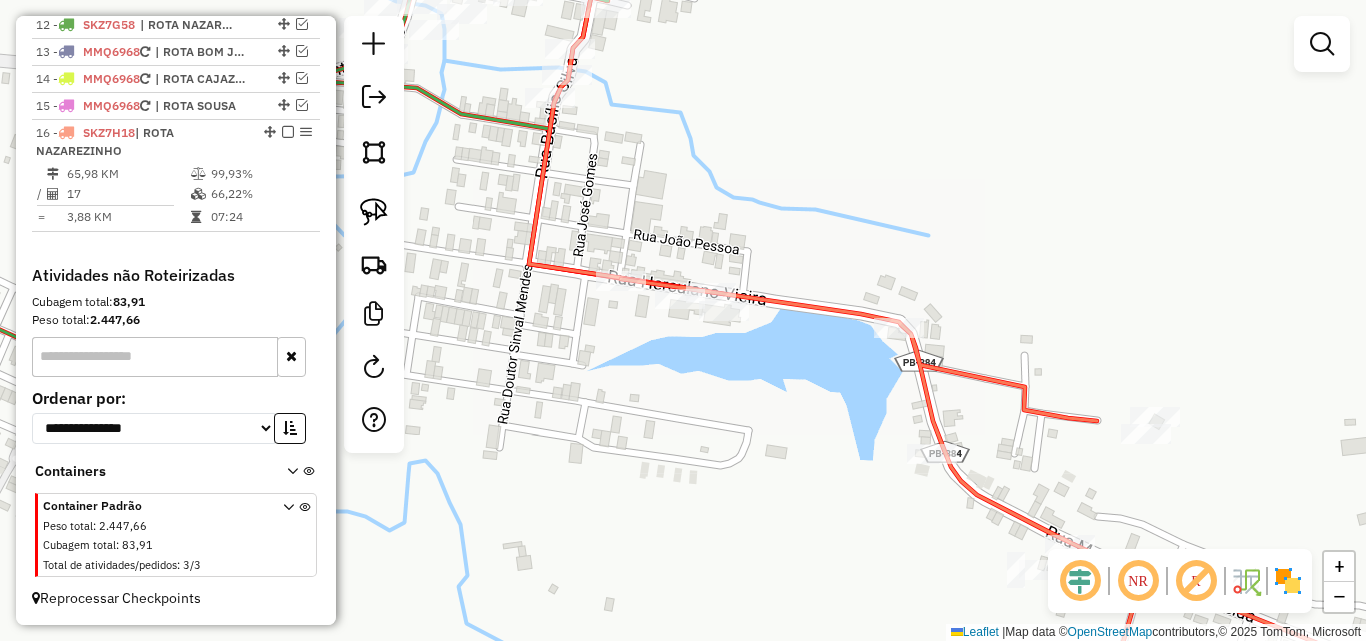 click 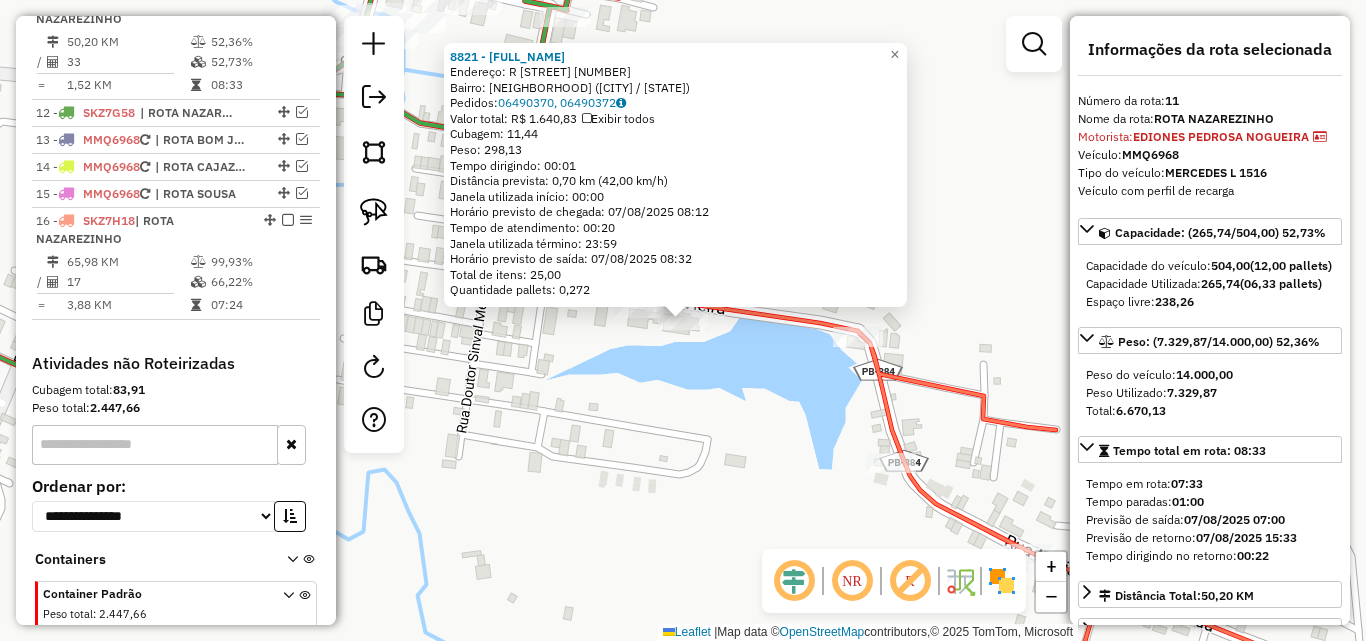 scroll, scrollTop: 1020, scrollLeft: 0, axis: vertical 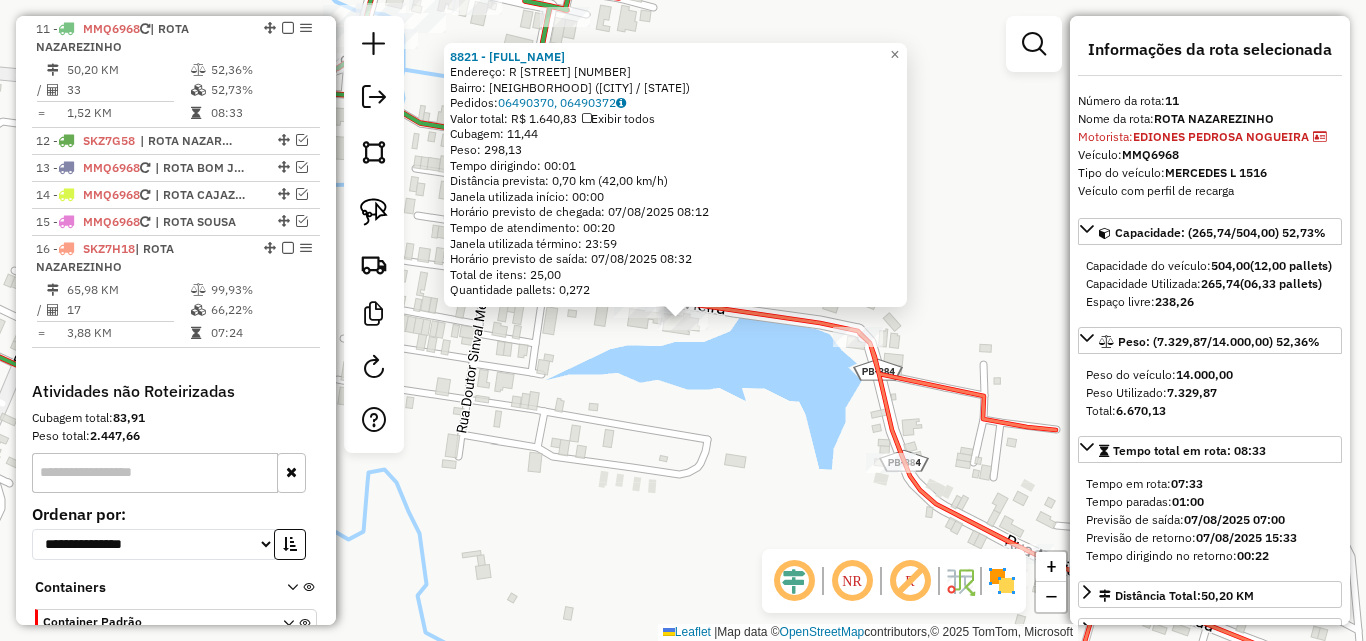 click on "8821 - JOSE ANDRADE DE OLIVEIRA  Endereço: R   HECULANO VIEIRA                21   Bairro: CENTRO (NAZAREZINHO / PB)   Pedidos:  06490370, 06490372   Valor total: R$ 1.640,83   Exibir todos   Cubagem: 11,44  Peso: 298,13  Tempo dirigindo: 00:01   Distância prevista: 0,70 km (42,00 km/h)   Janela utilizada início: 00:00   Horário previsto de chegada: 07/08/2025 08:12   Tempo de atendimento: 00:20   Janela utilizada término: 23:59   Horário previsto de saída: 07/08/2025 08:32   Total de itens: 25,00   Quantidade pallets: 0,272  × Janela de atendimento Grade de atendimento Capacidade Transportadoras Veículos Cliente Pedidos  Rotas Selecione os dias de semana para filtrar as janelas de atendimento  Seg   Ter   Qua   Qui   Sex   Sáb   Dom  Informe o período da janela de atendimento: De: Até:  Filtrar exatamente a janela do cliente  Considerar janela de atendimento padrão  Selecione os dias de semana para filtrar as grades de atendimento  Seg   Ter   Qua   Qui   Sex   Sáb   Dom   Peso mínimo:   De:" 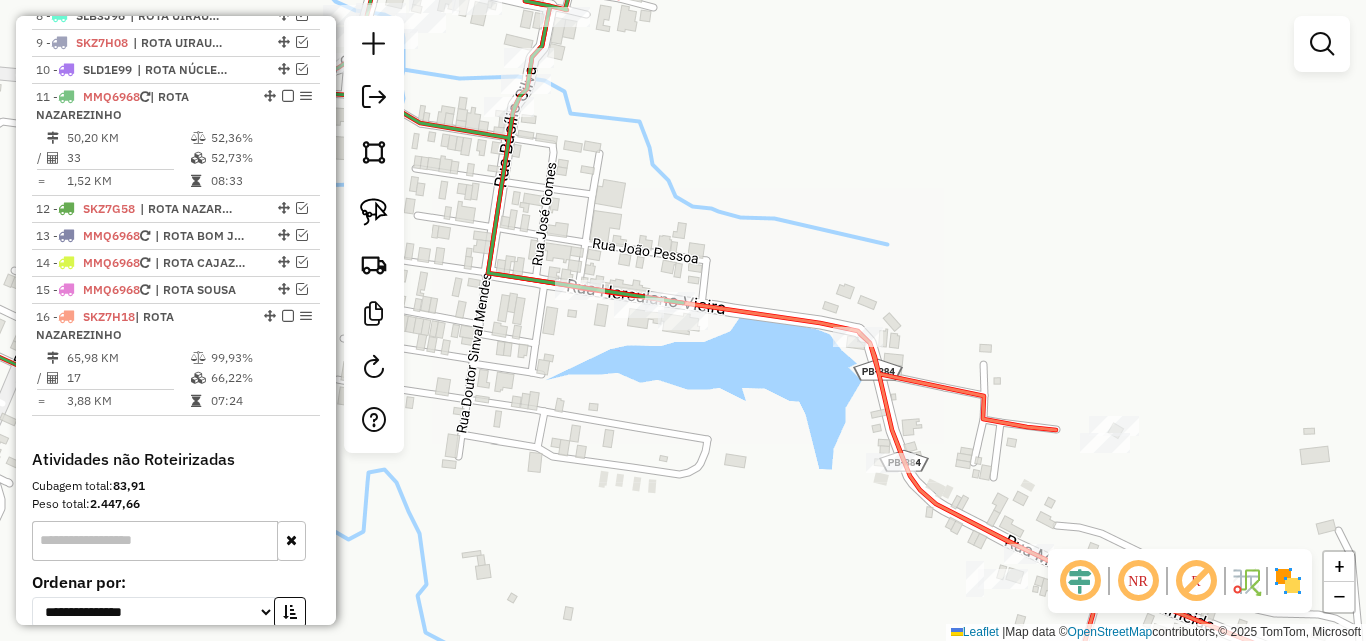 scroll, scrollTop: 920, scrollLeft: 0, axis: vertical 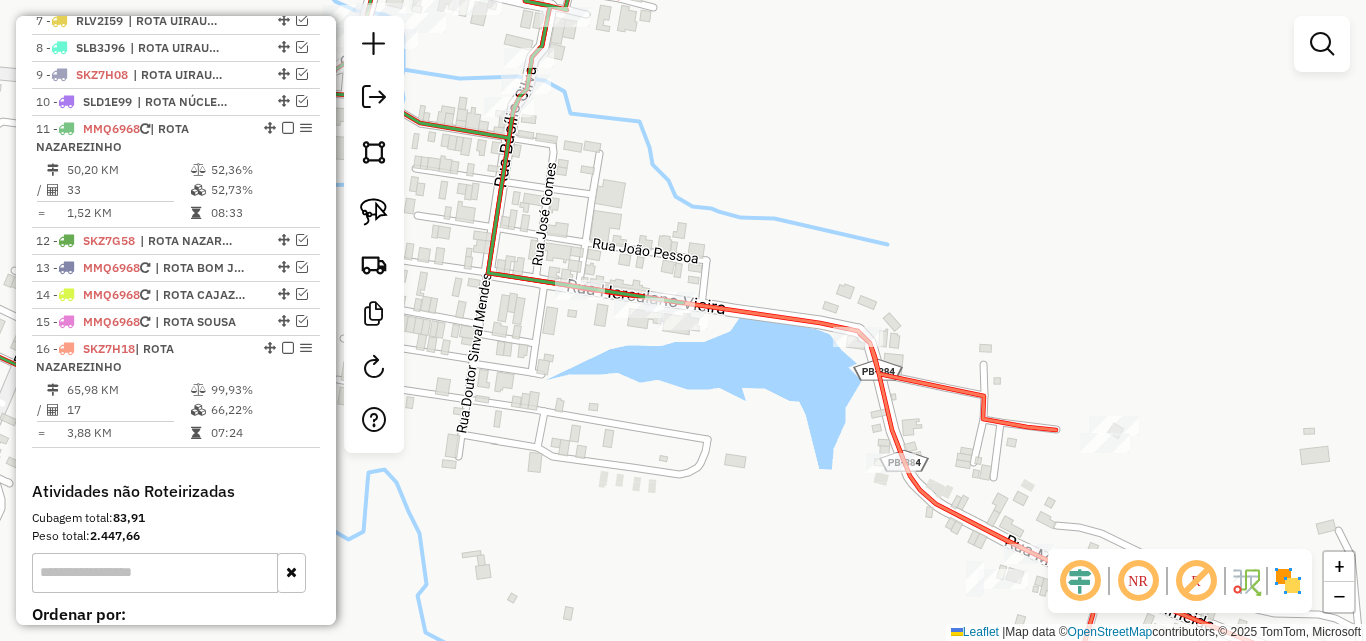 select on "*********" 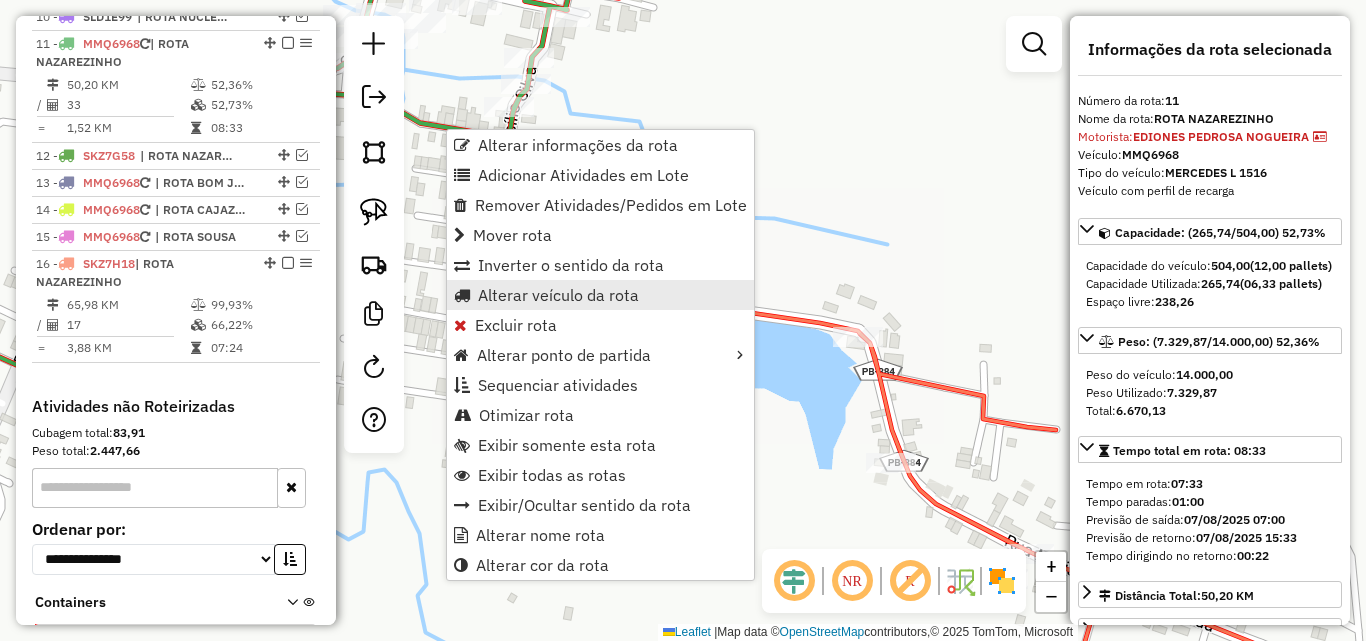 scroll, scrollTop: 1020, scrollLeft: 0, axis: vertical 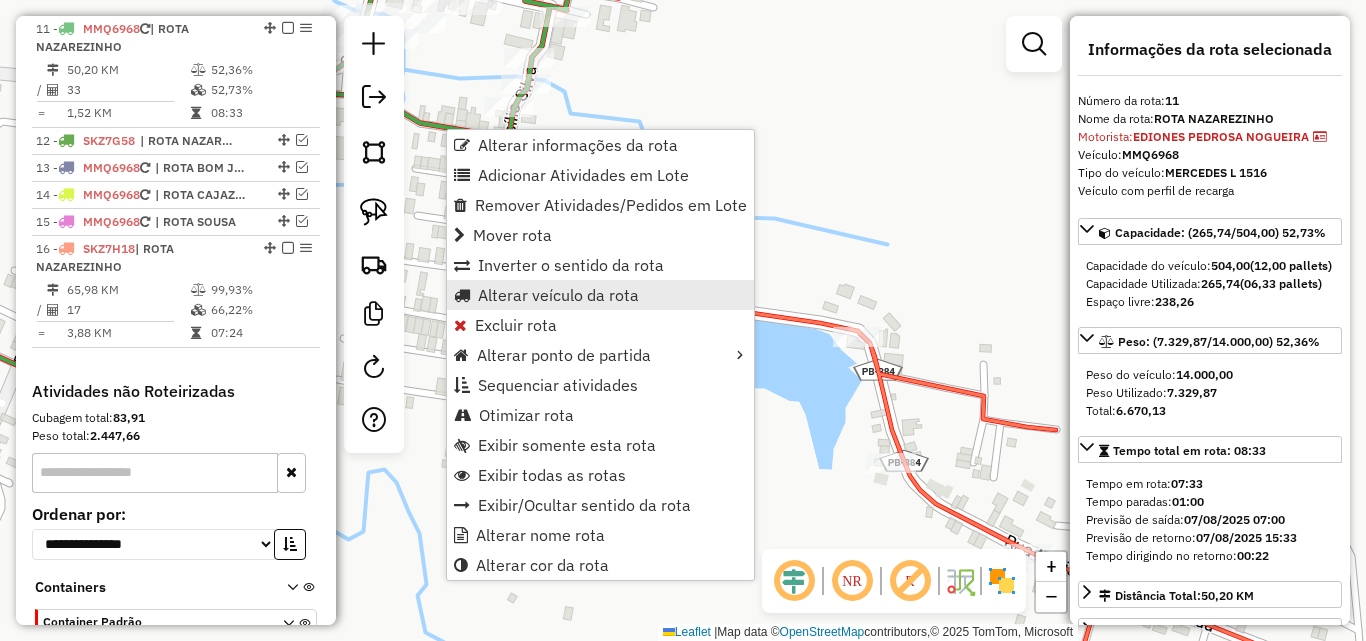 click on "Alterar veículo da rota" at bounding box center (558, 295) 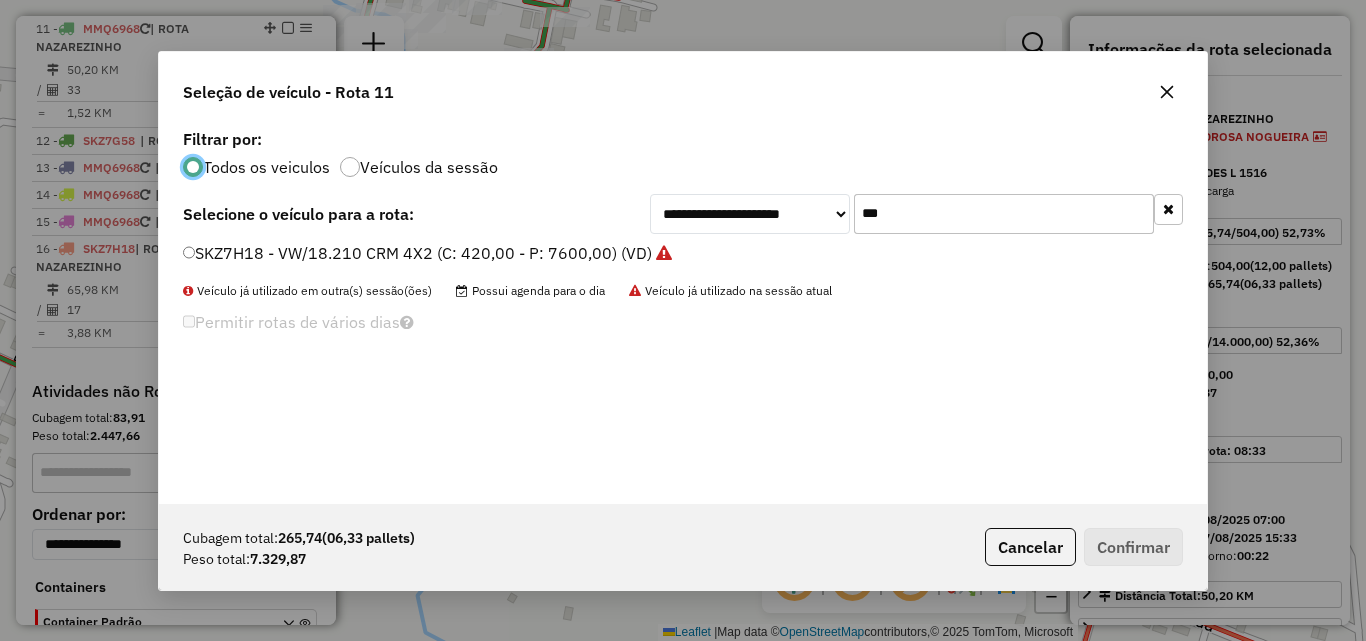 scroll, scrollTop: 11, scrollLeft: 6, axis: both 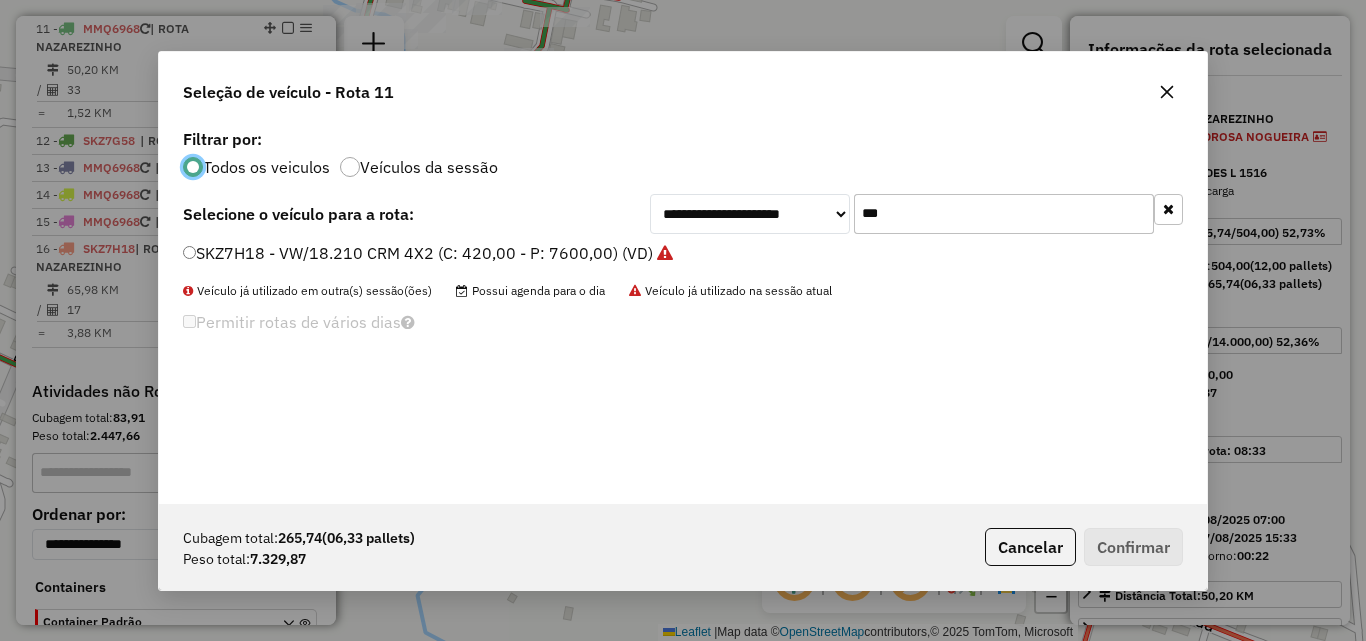 click on "***" 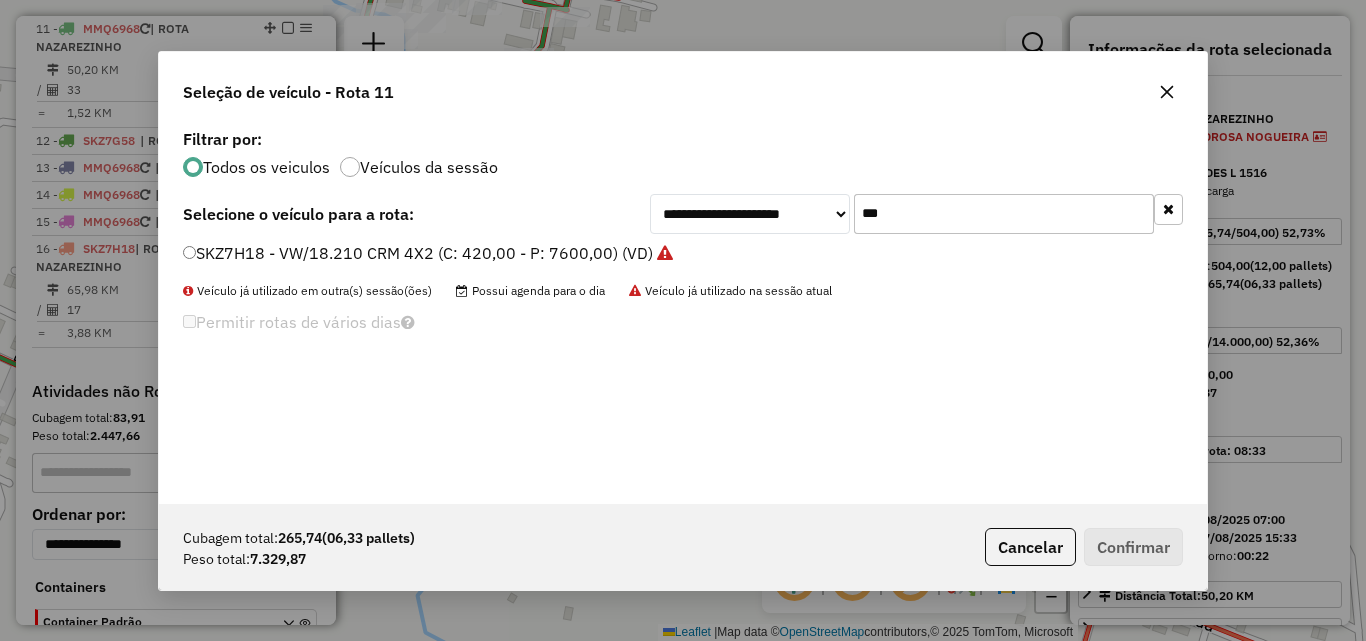 click on "***" 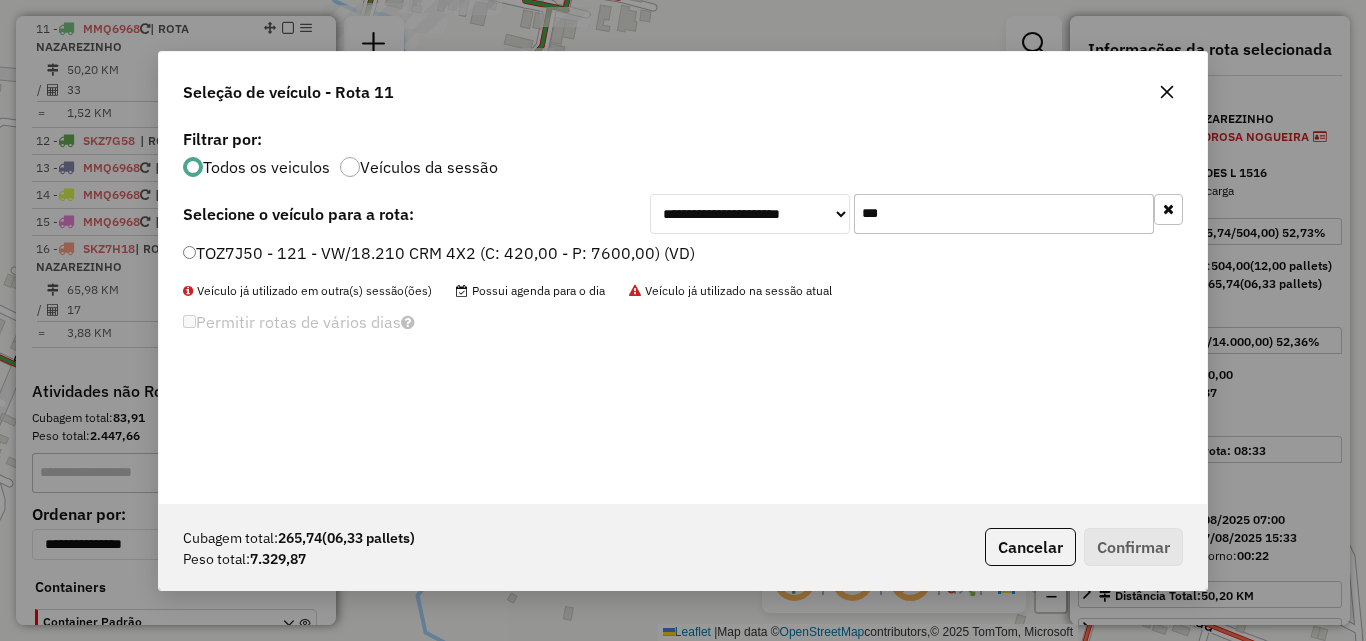 type on "***" 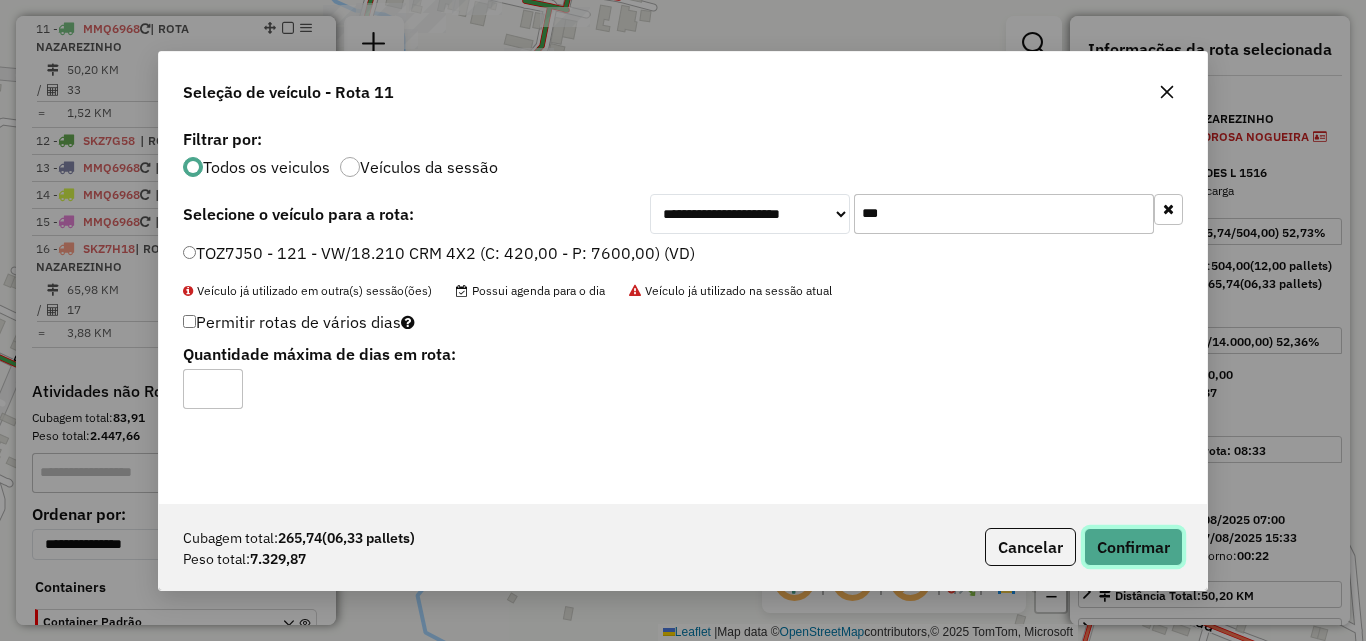 click on "Confirmar" 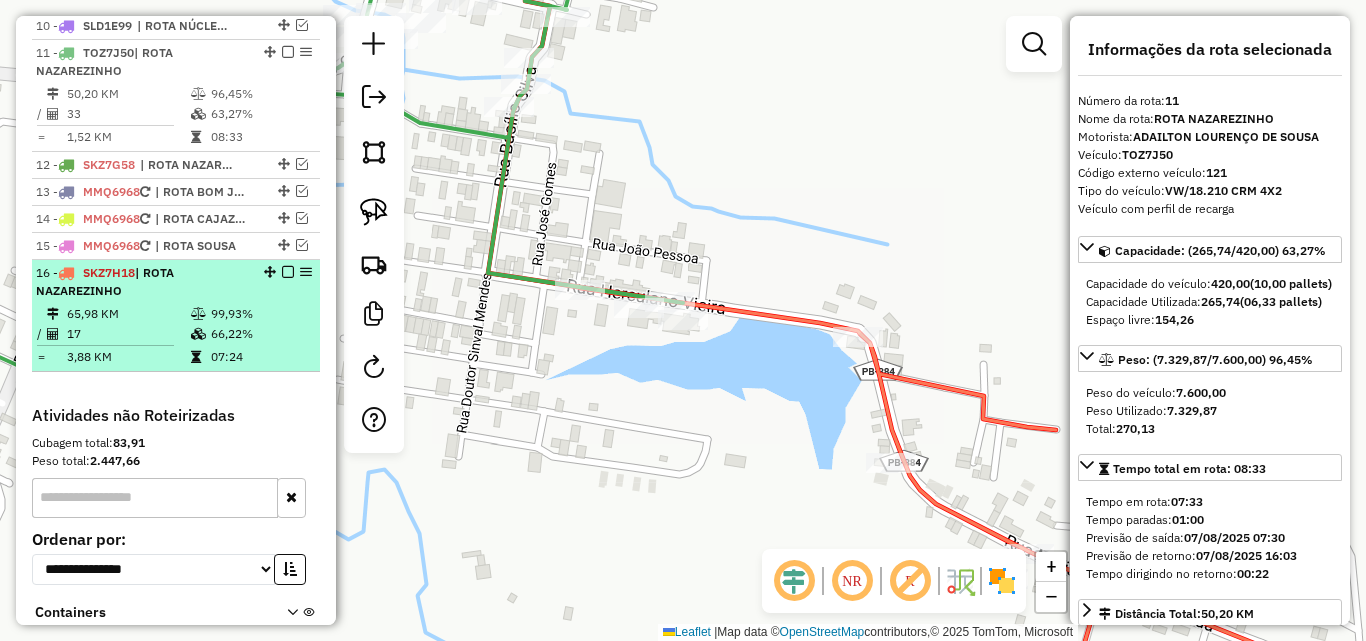 scroll, scrollTop: 920, scrollLeft: 0, axis: vertical 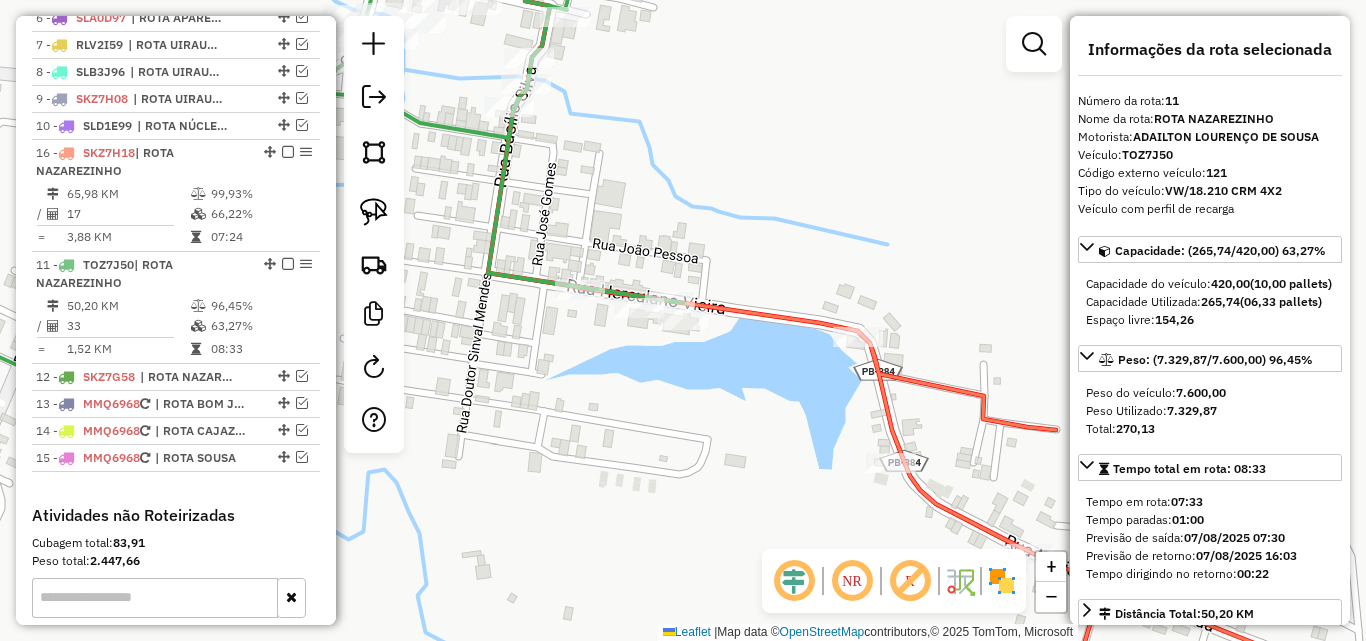 drag, startPoint x: 260, startPoint y: 372, endPoint x: 629, endPoint y: 280, distance: 380.29593 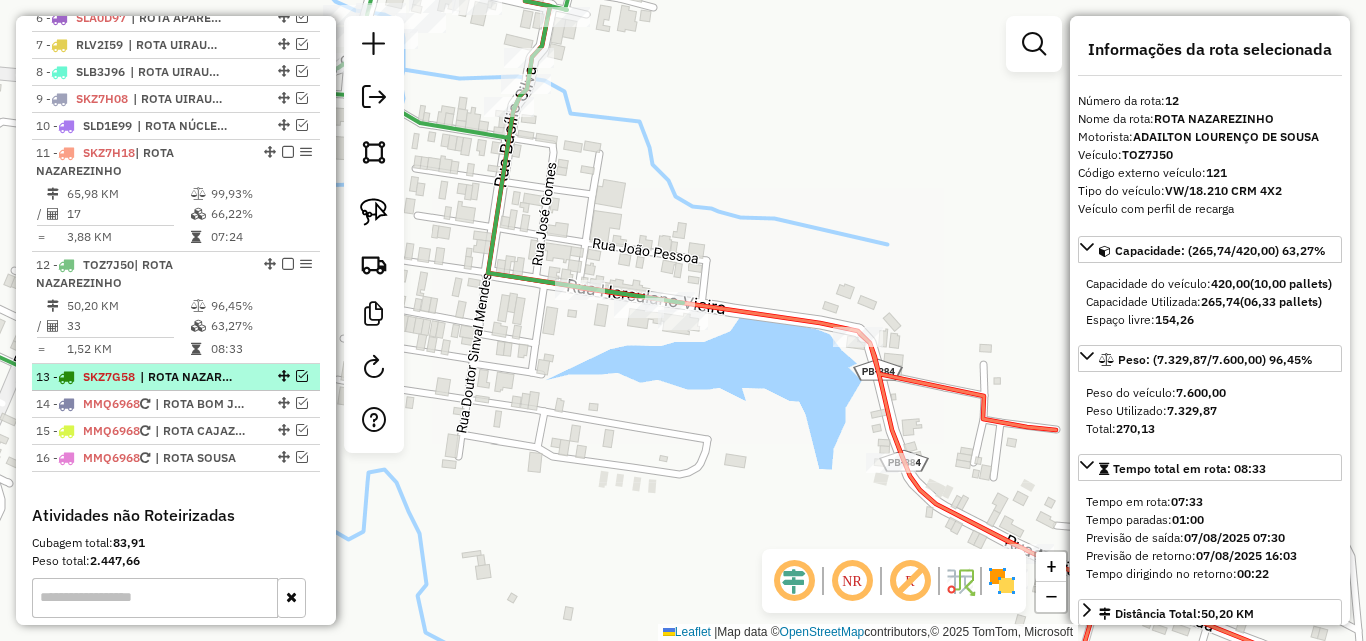 click at bounding box center [302, 376] 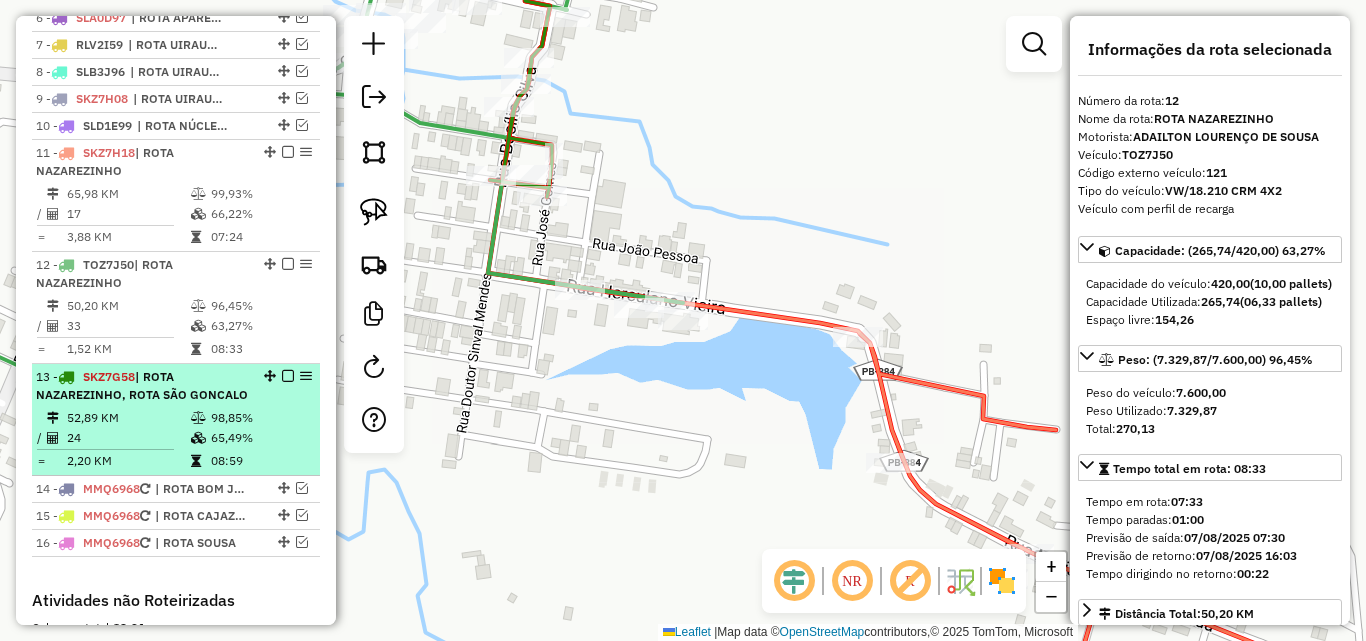 drag, startPoint x: 262, startPoint y: 375, endPoint x: 256, endPoint y: 278, distance: 97.18539 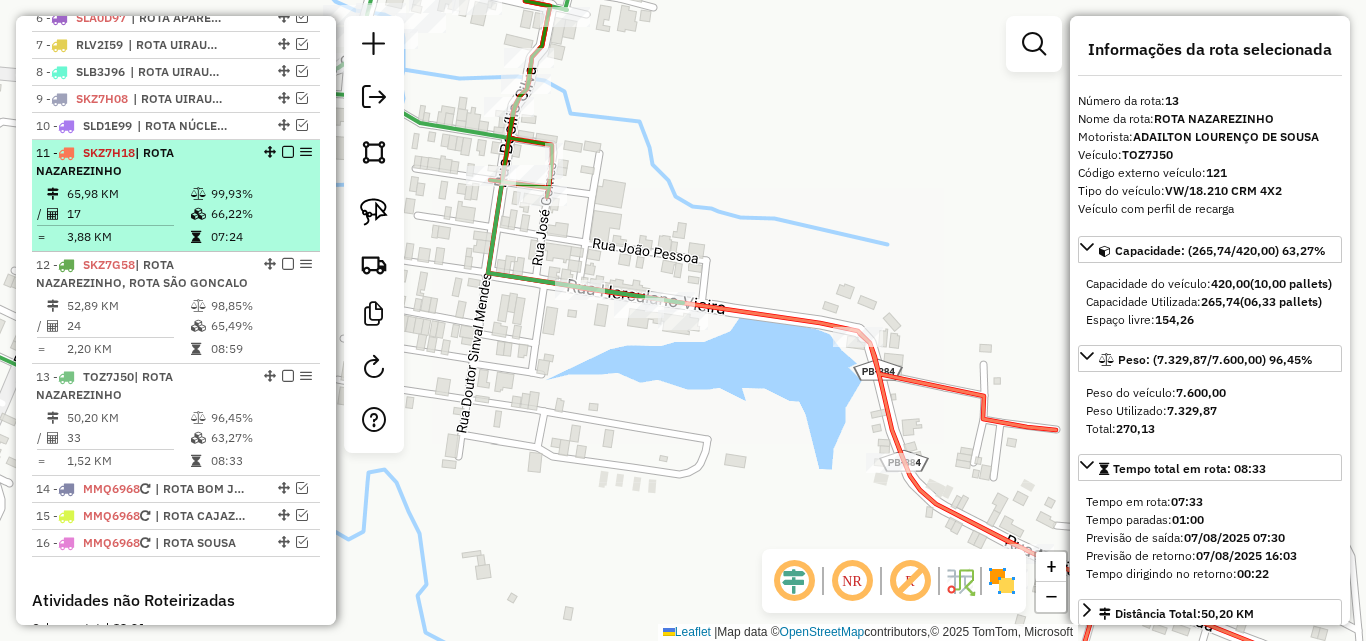 drag, startPoint x: 284, startPoint y: 152, endPoint x: 288, endPoint y: 169, distance: 17.464249 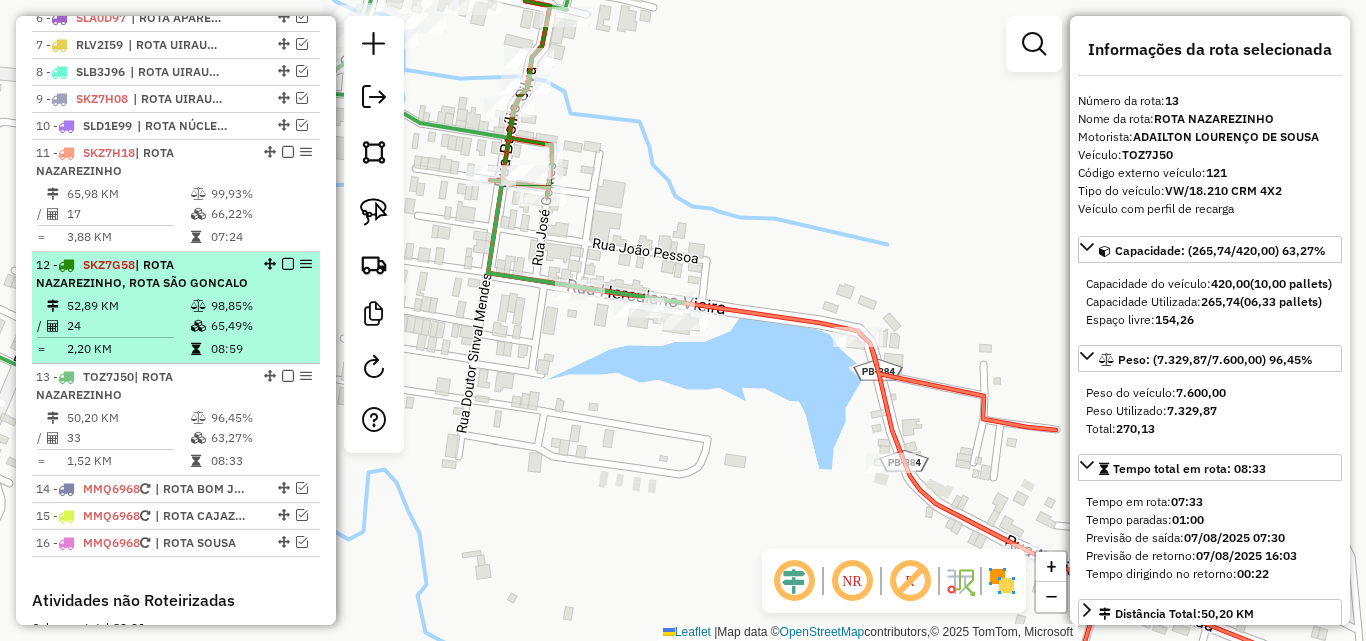 click at bounding box center (288, 152) 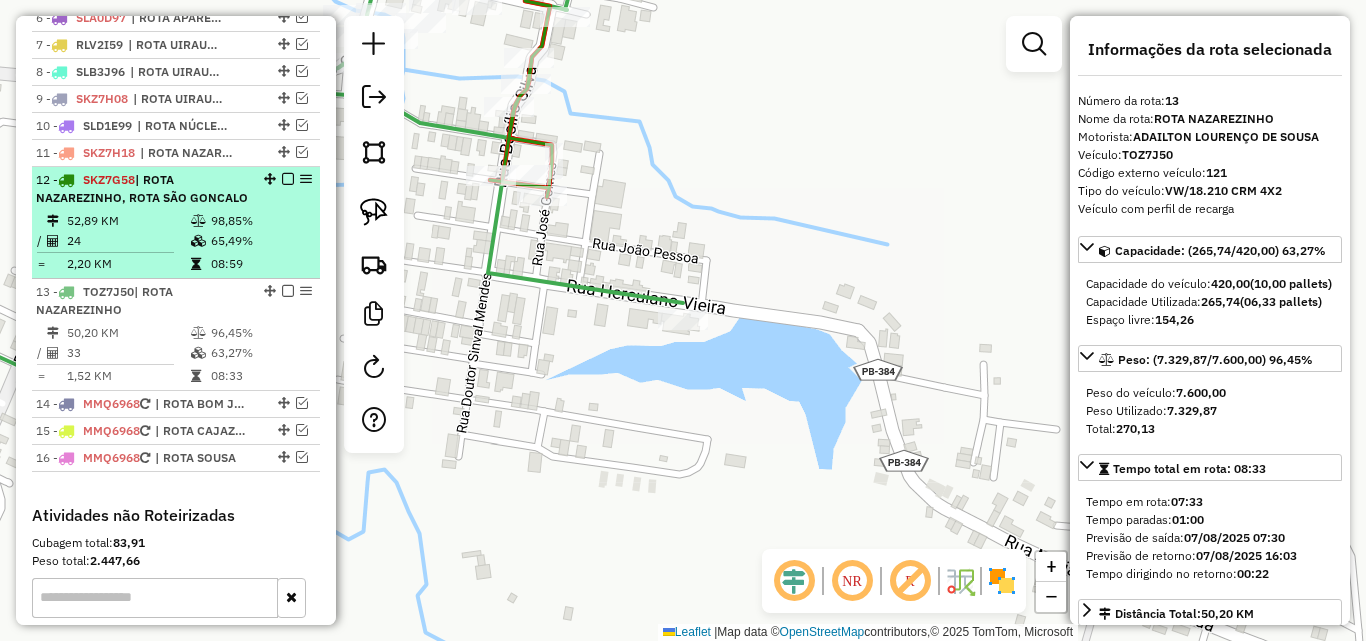 click at bounding box center (288, 179) 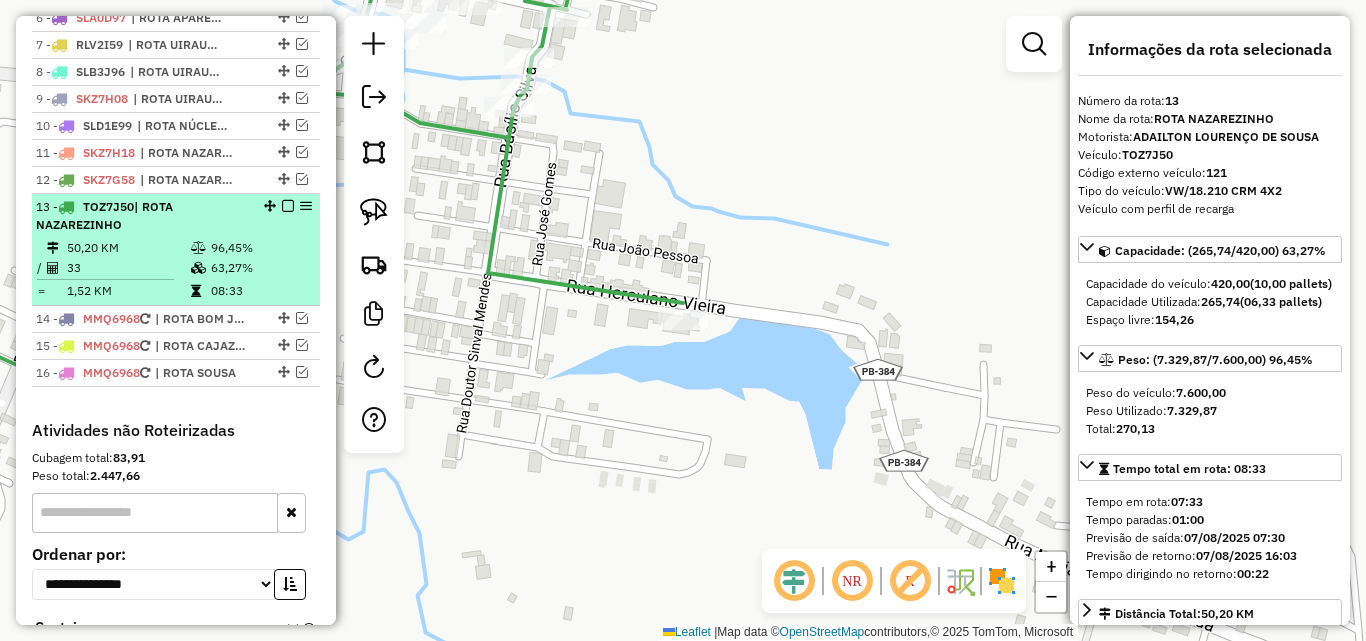 click at bounding box center [288, 206] 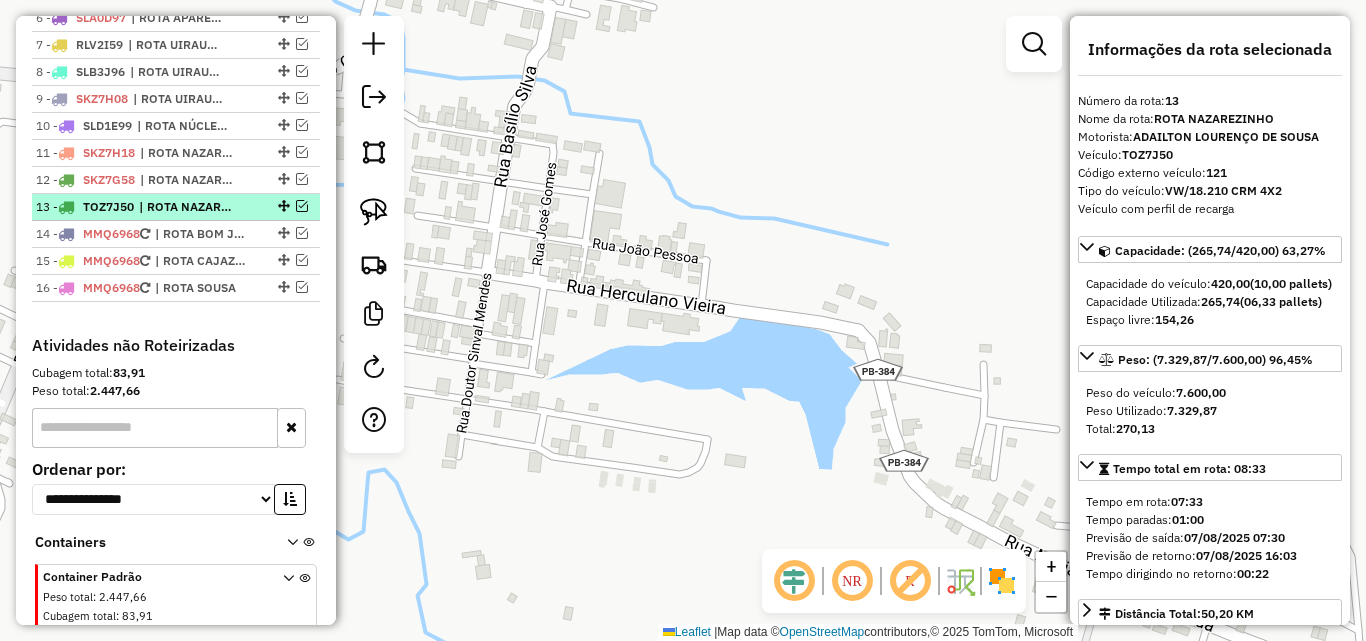 click at bounding box center (302, 206) 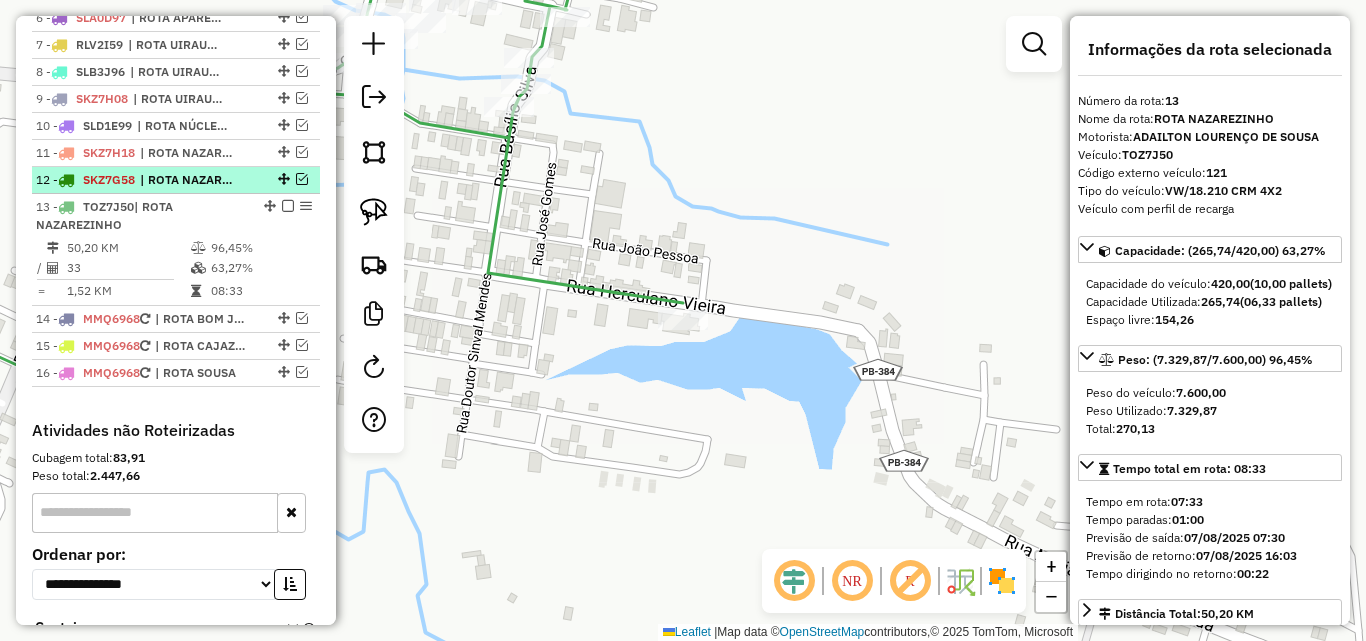 click at bounding box center (302, 179) 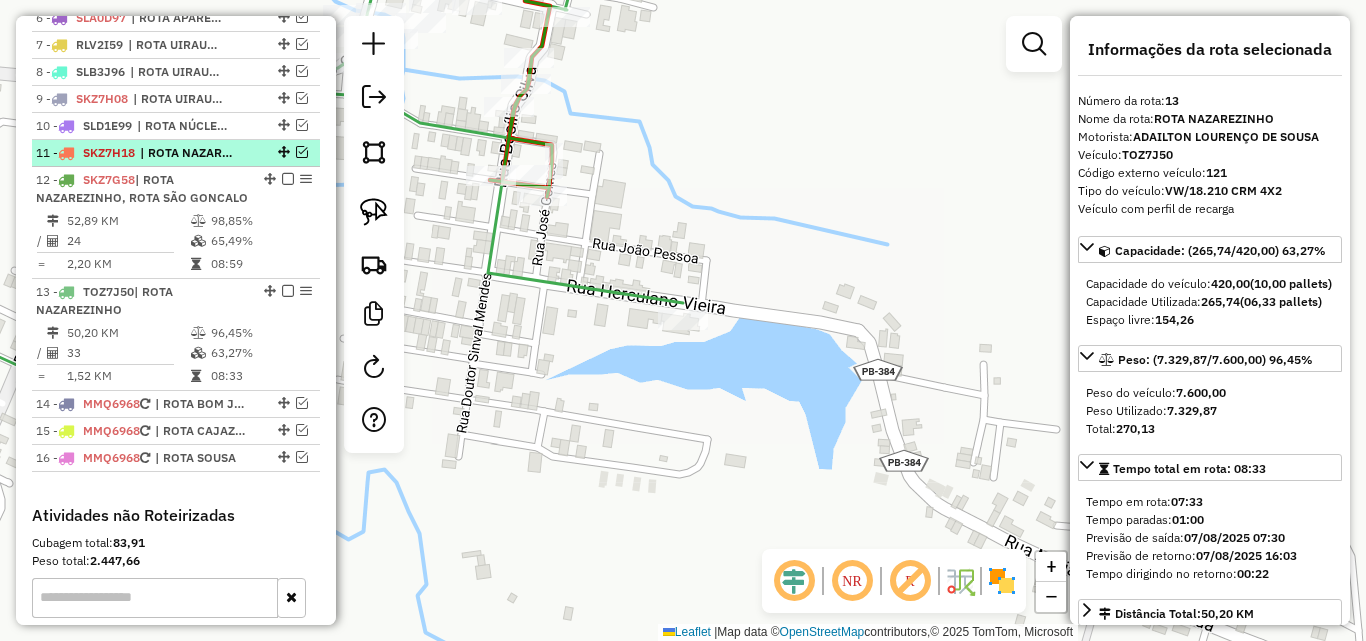 click at bounding box center [302, 152] 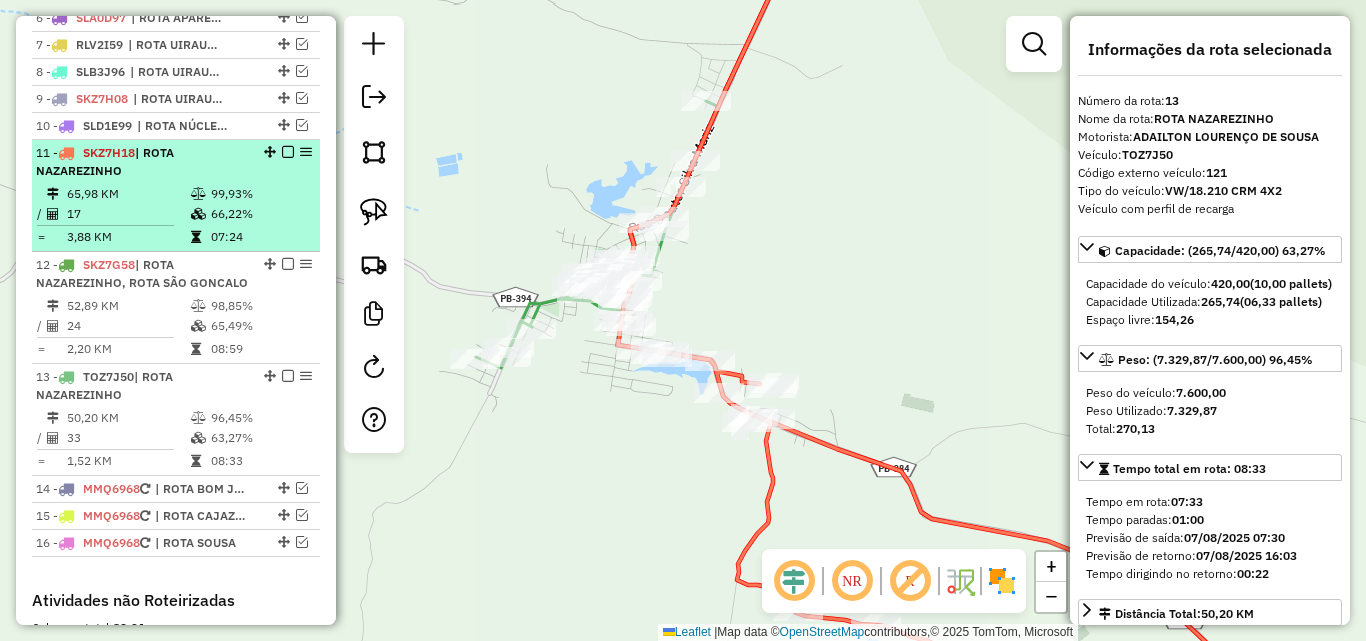 click at bounding box center [288, 152] 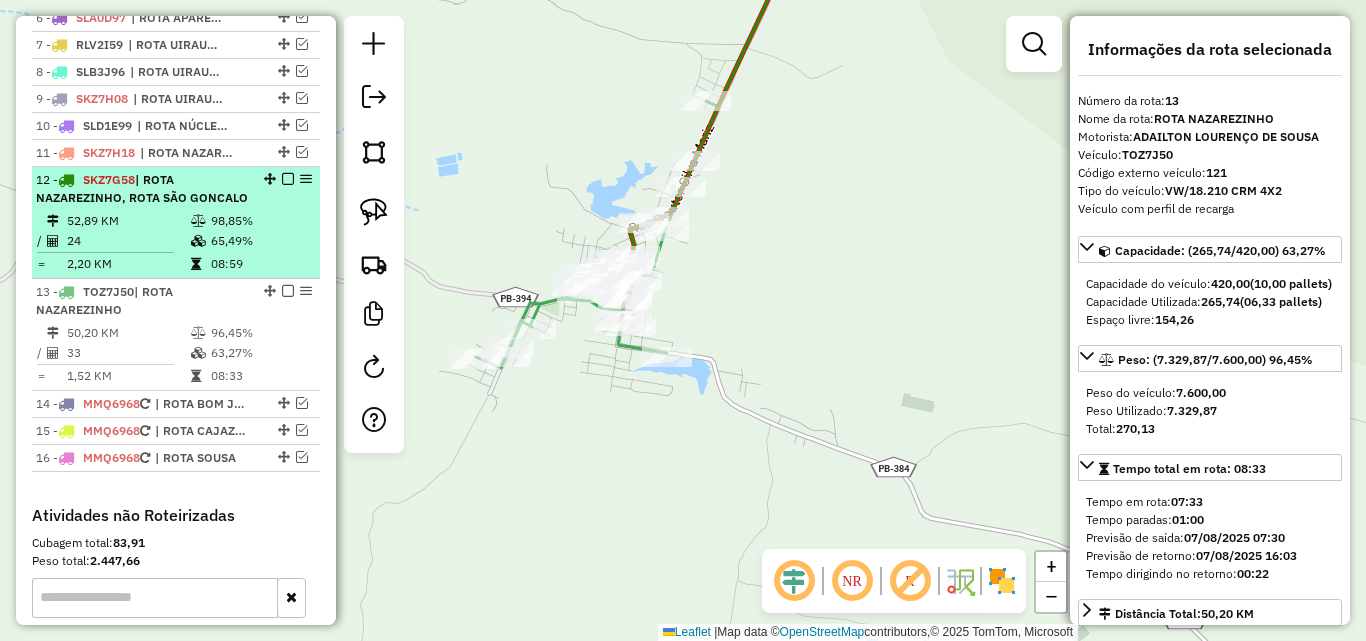 drag, startPoint x: 280, startPoint y: 175, endPoint x: 282, endPoint y: 185, distance: 10.198039 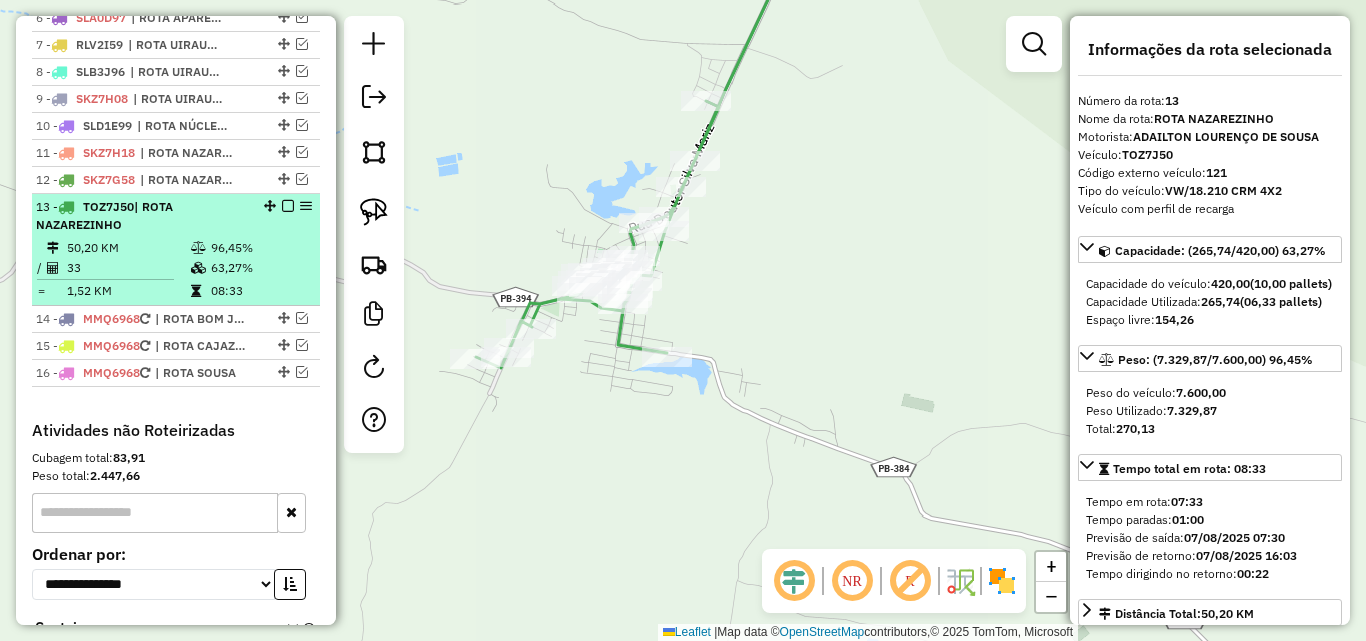 click at bounding box center [288, 206] 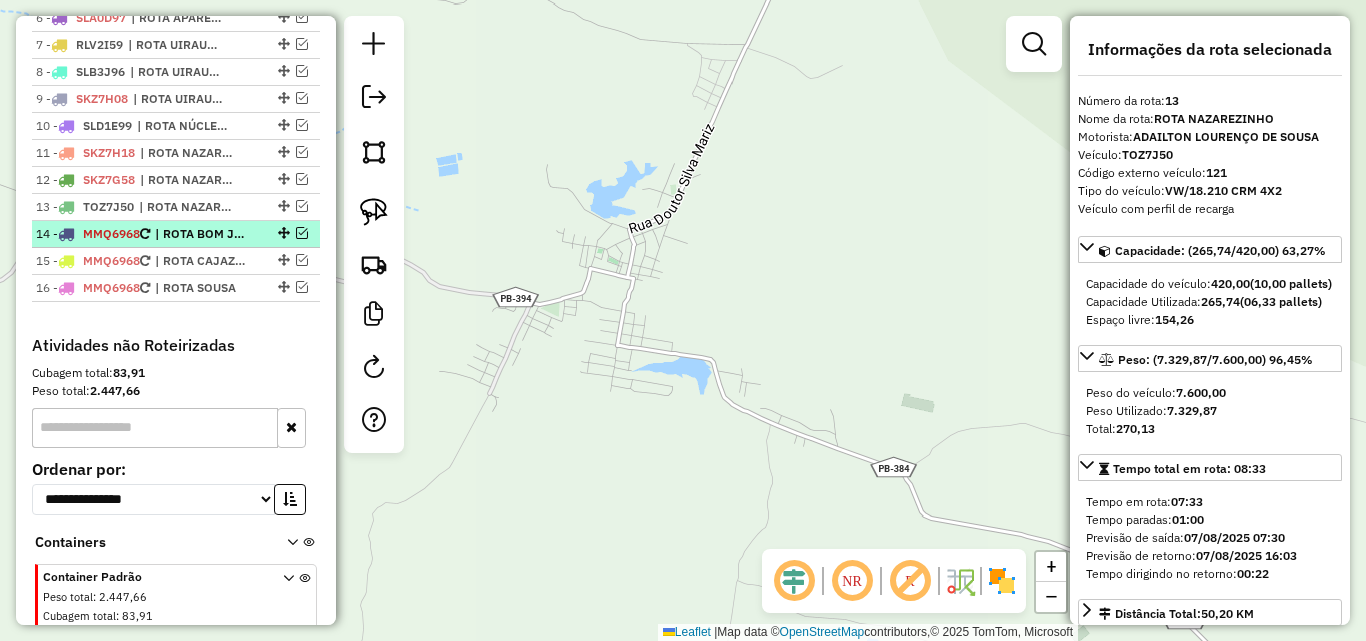 click at bounding box center [302, 233] 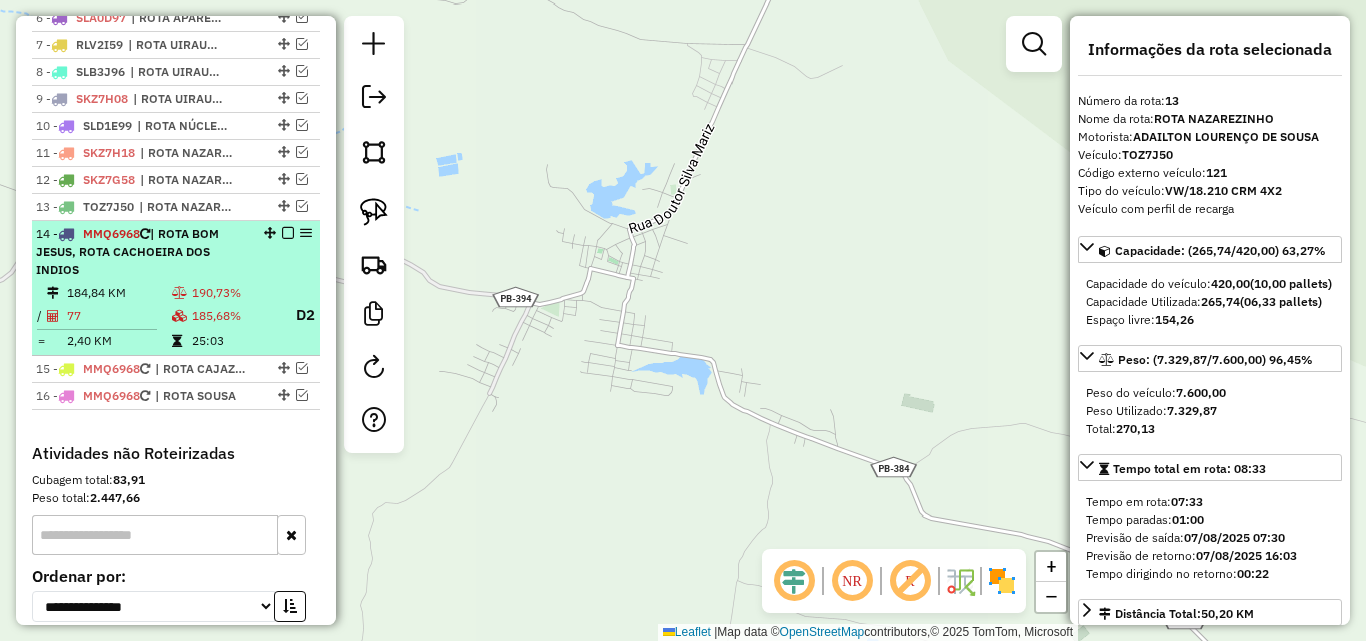 click on "14 -       MMQ6968   | ROTA BOM JESUS, ROTA CACHOEIRA DOS INDIOS" at bounding box center [142, 252] 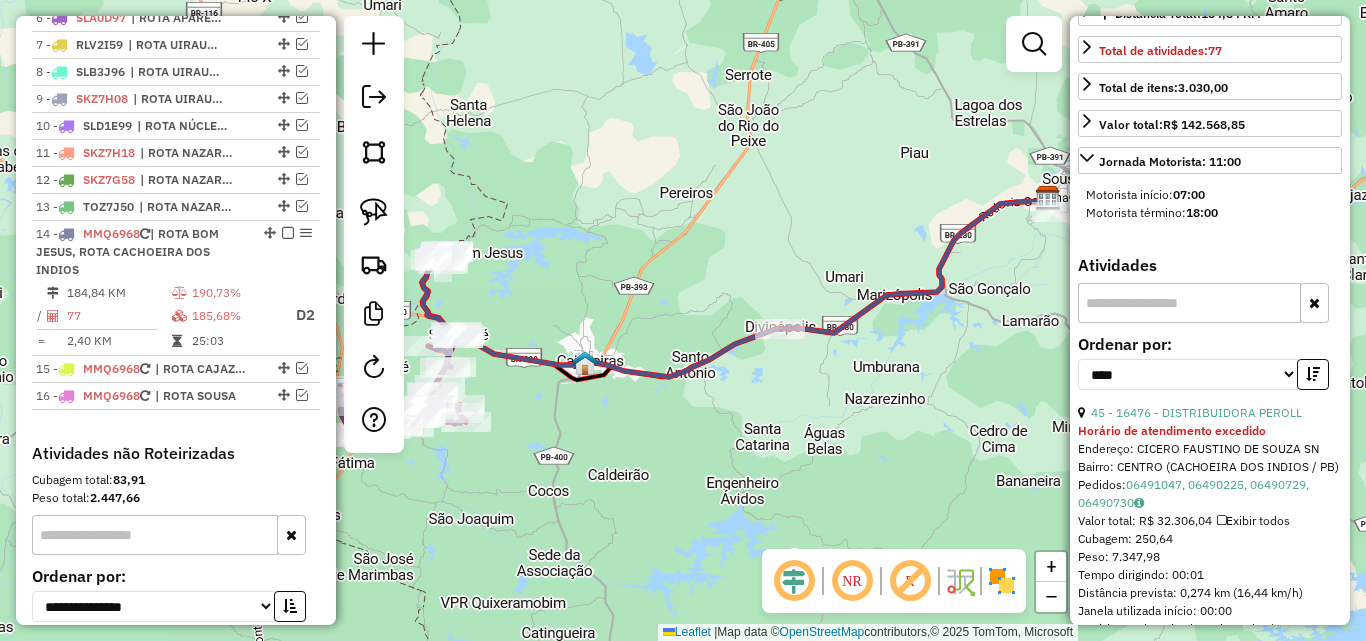 scroll, scrollTop: 700, scrollLeft: 0, axis: vertical 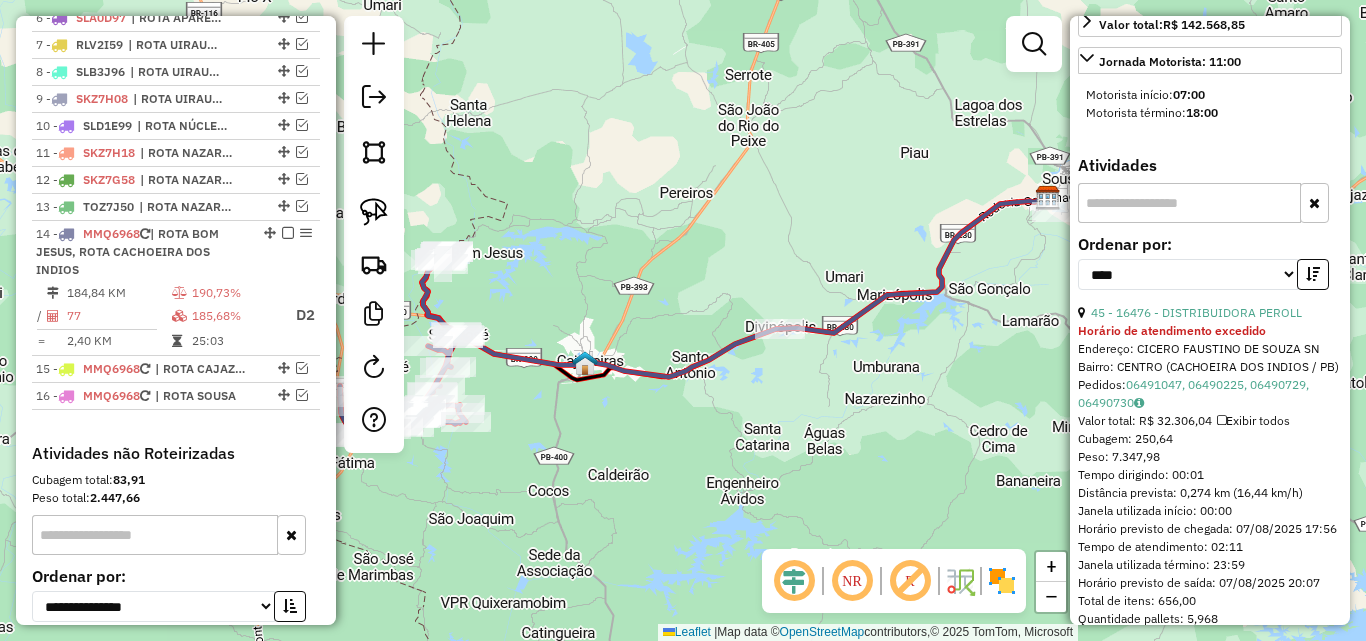 click at bounding box center (1034, 44) 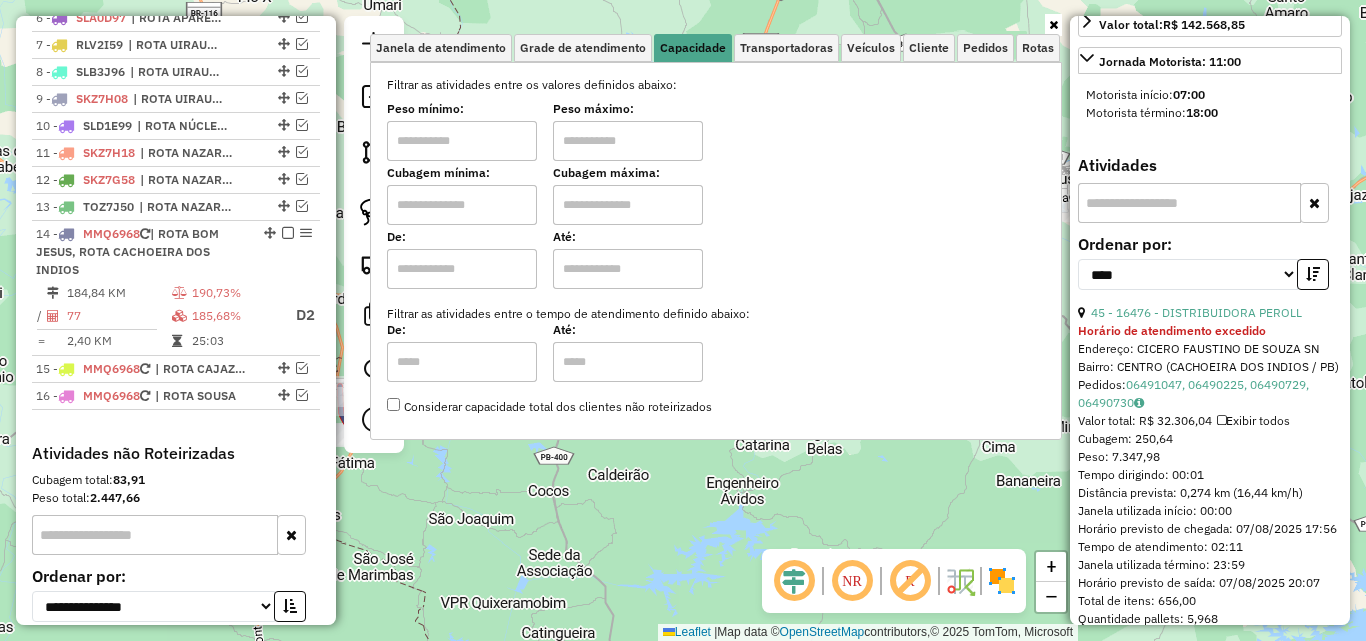 click at bounding box center (462, 141) 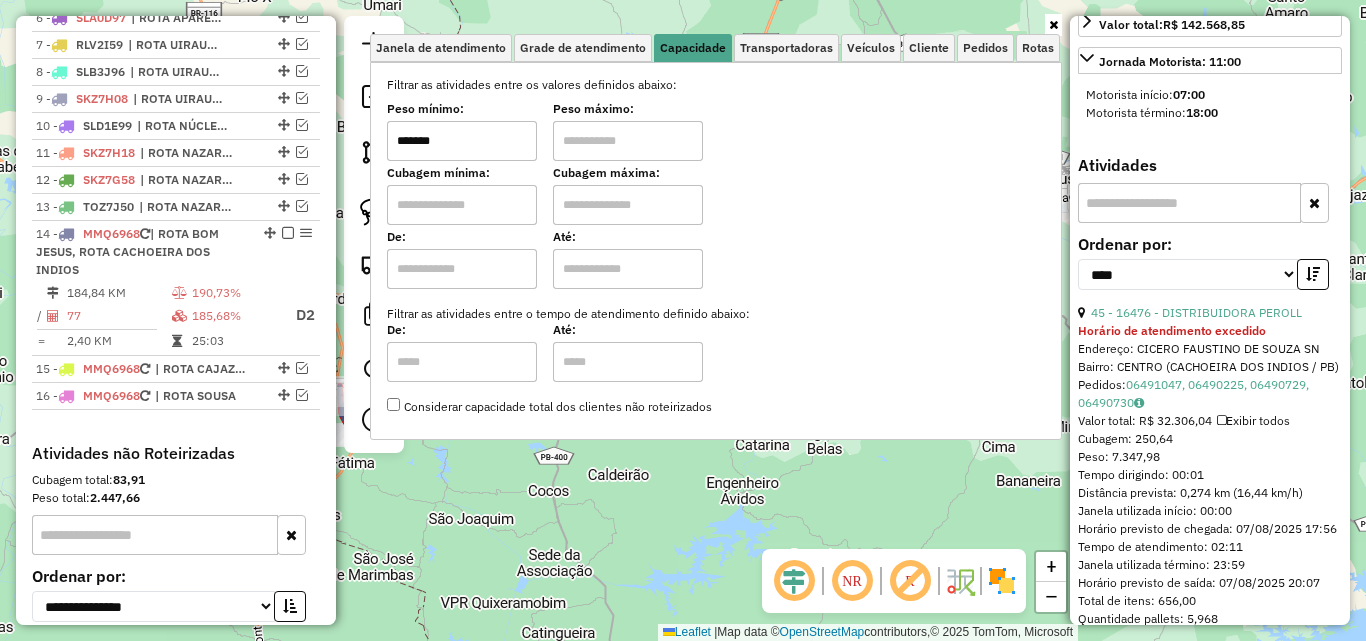 click at bounding box center (628, 141) 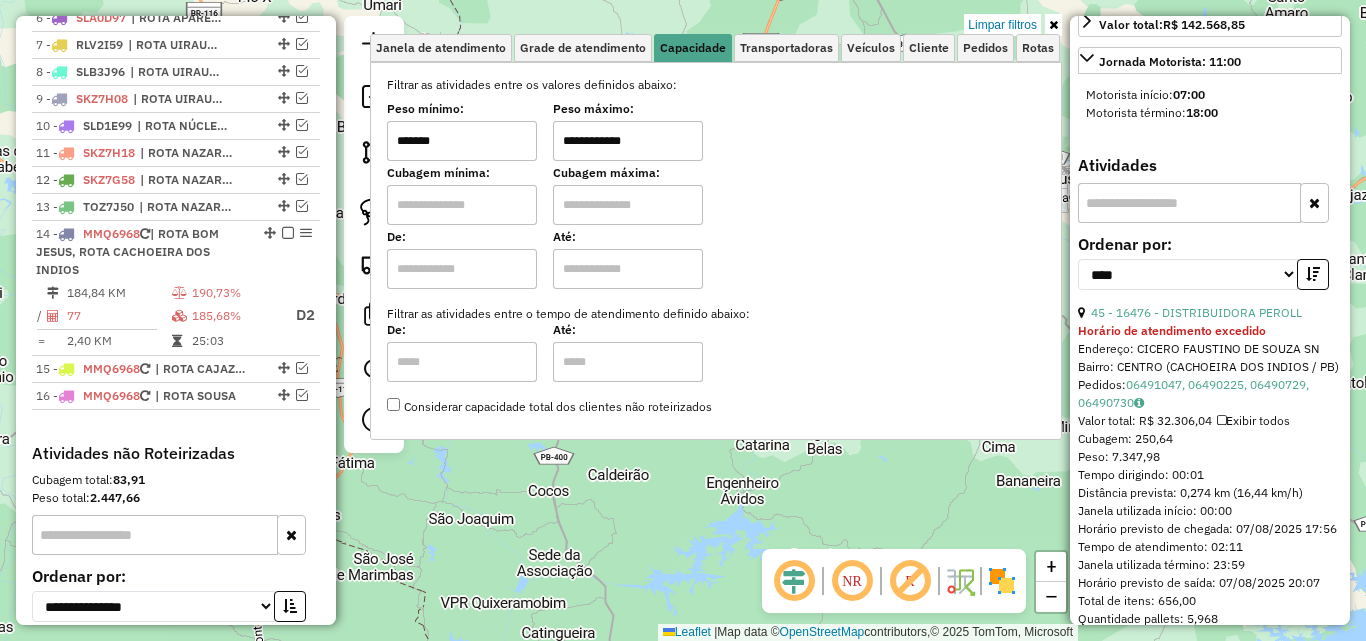 click at bounding box center (1053, 25) 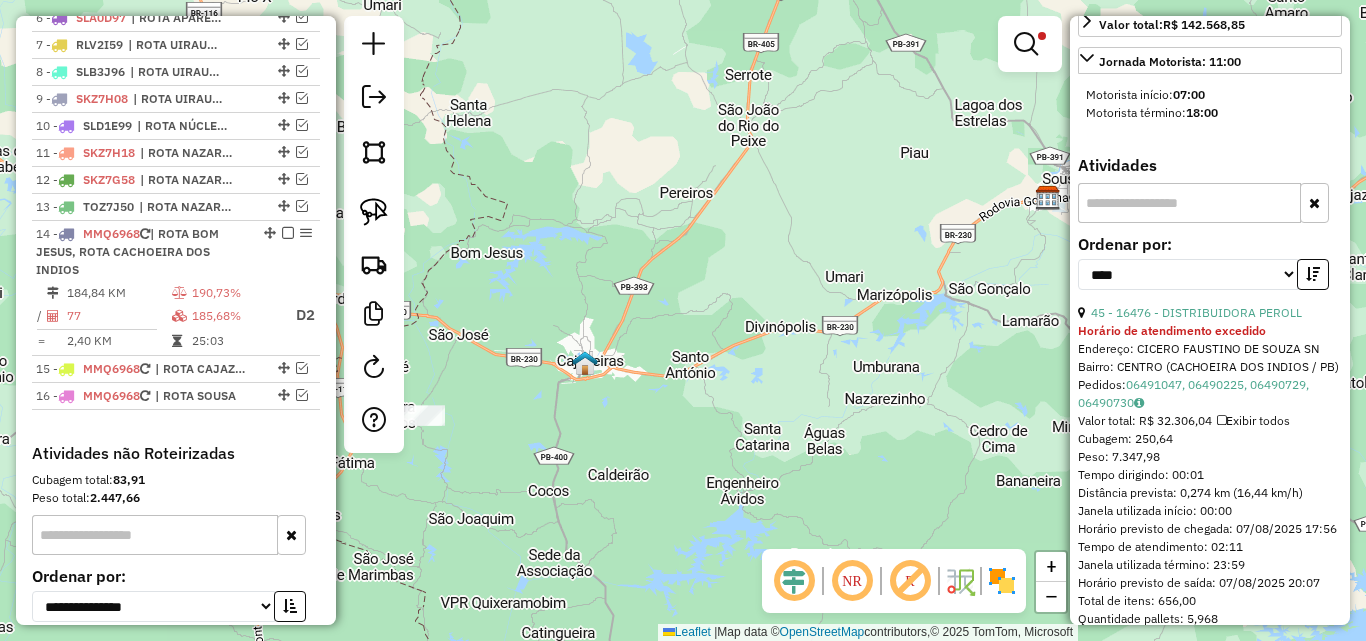 drag, startPoint x: 723, startPoint y: 388, endPoint x: 650, endPoint y: 425, distance: 81.84131 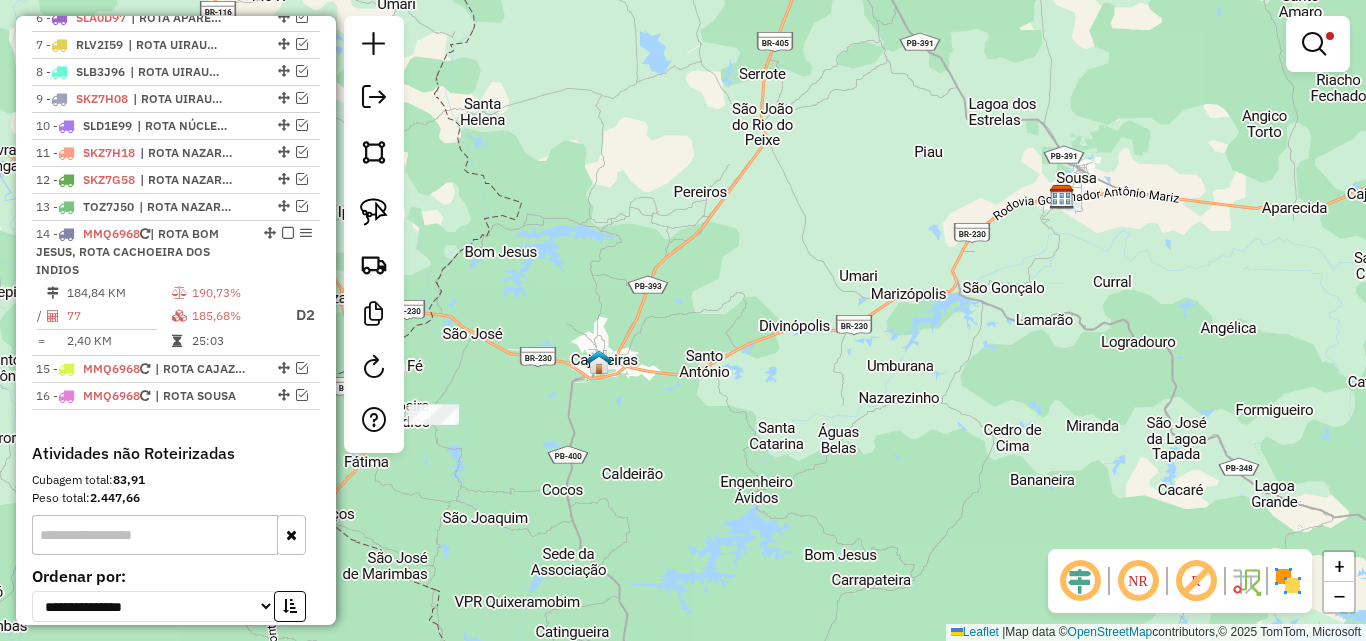 drag, startPoint x: 661, startPoint y: 430, endPoint x: 869, endPoint y: 415, distance: 208.54016 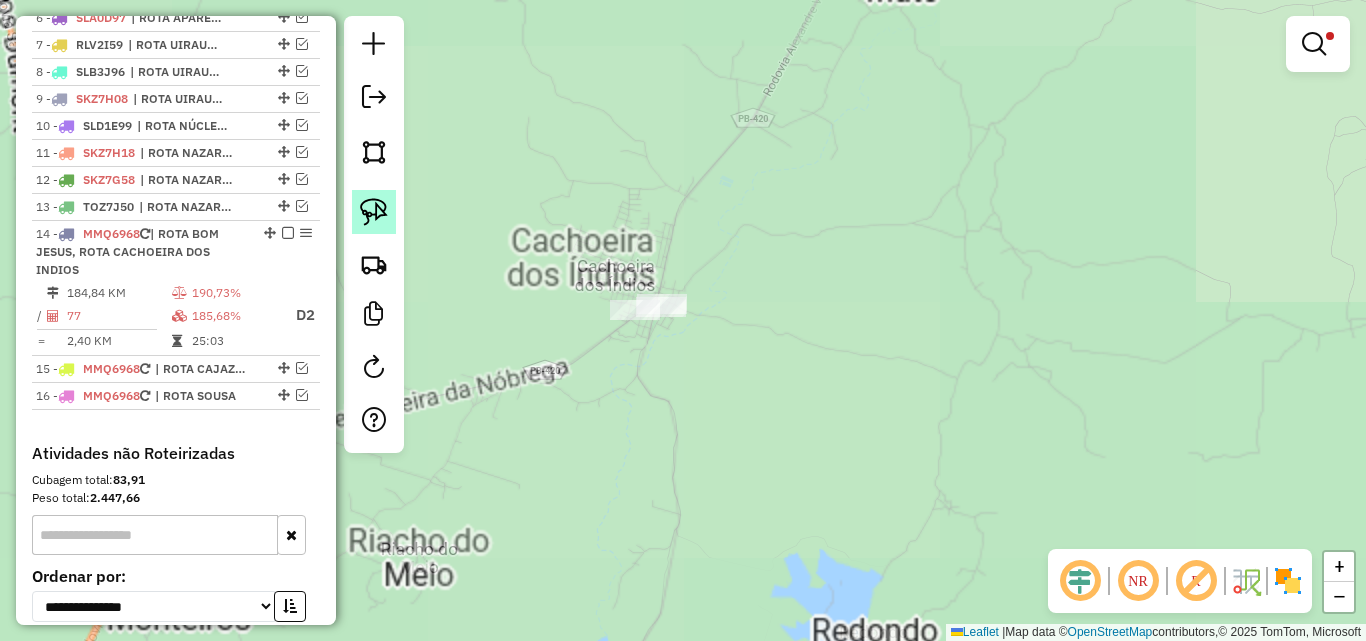 click 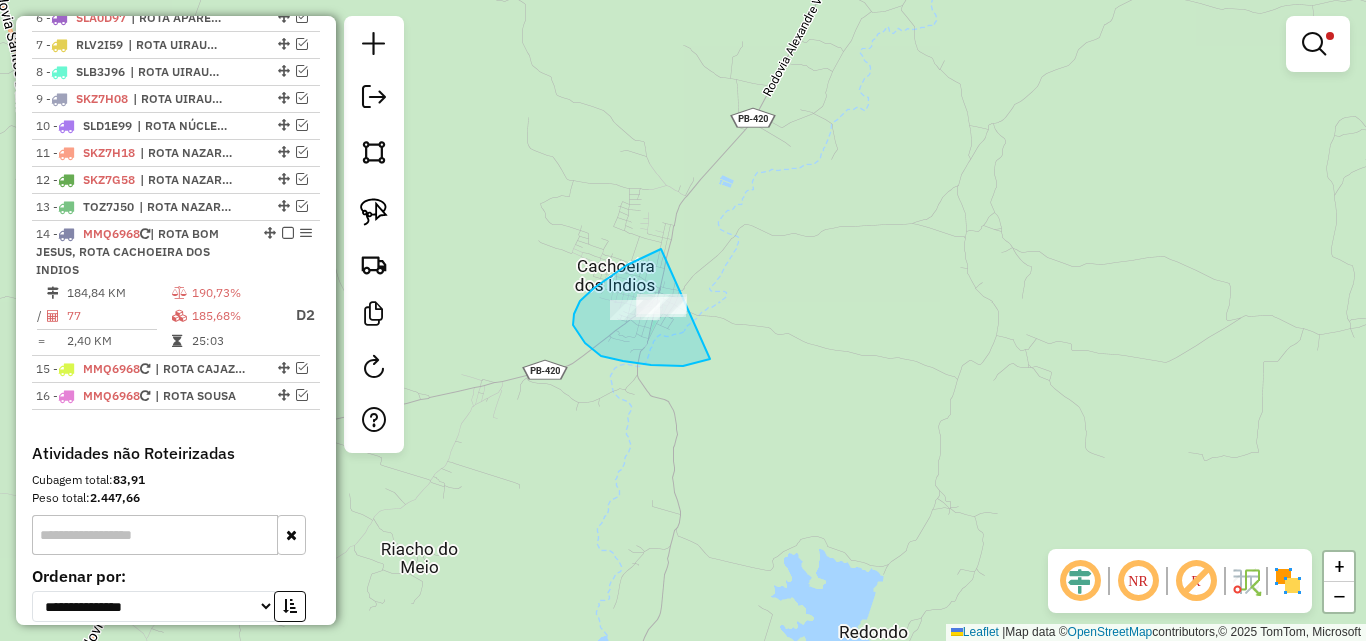 drag, startPoint x: 627, startPoint y: 265, endPoint x: 766, endPoint y: 296, distance: 142.41489 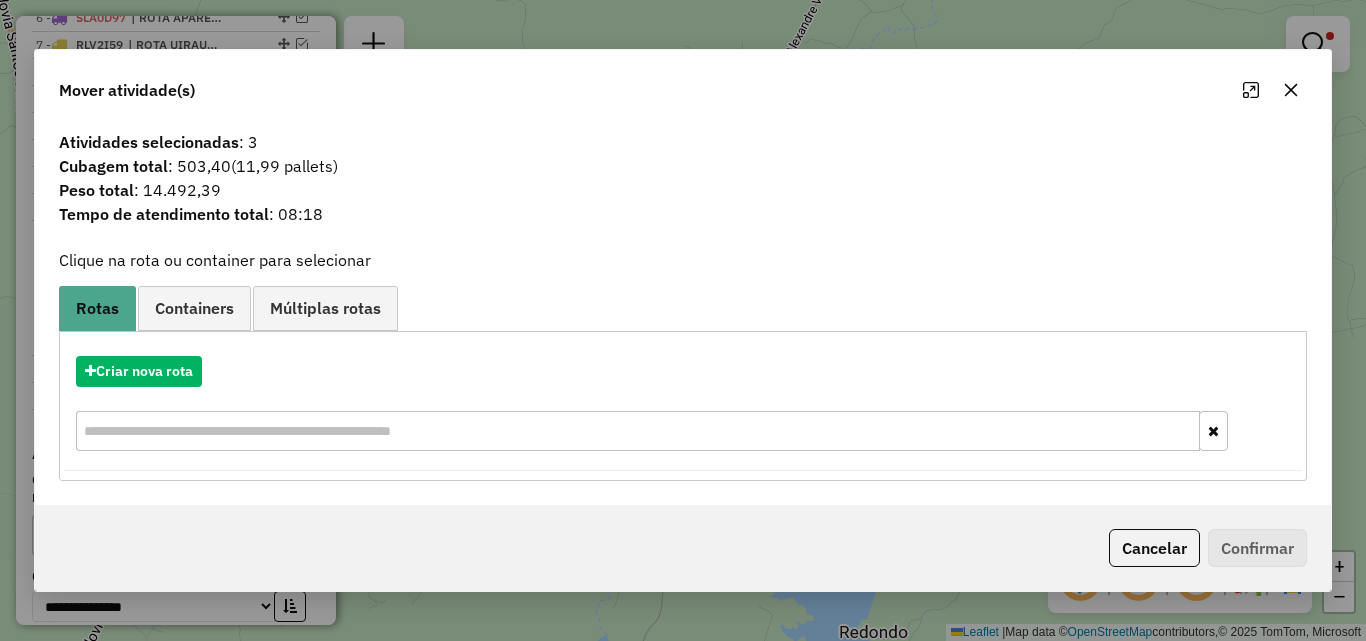 click on "Cancelar" 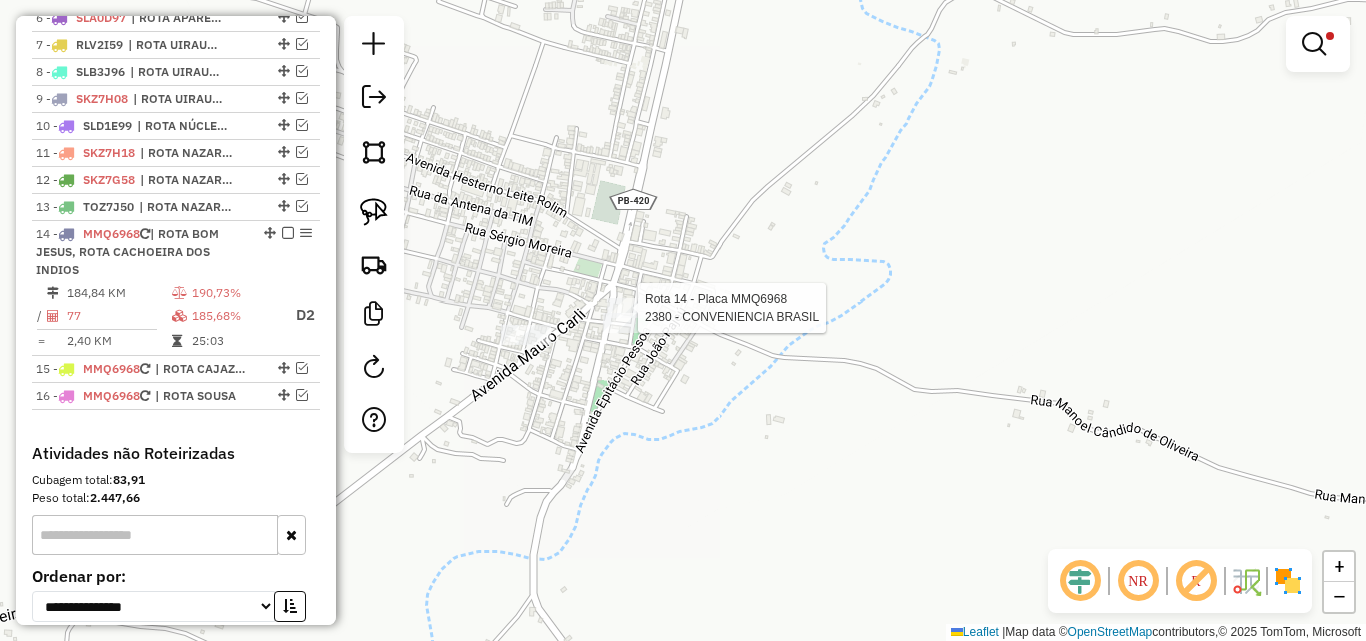 select on "*********" 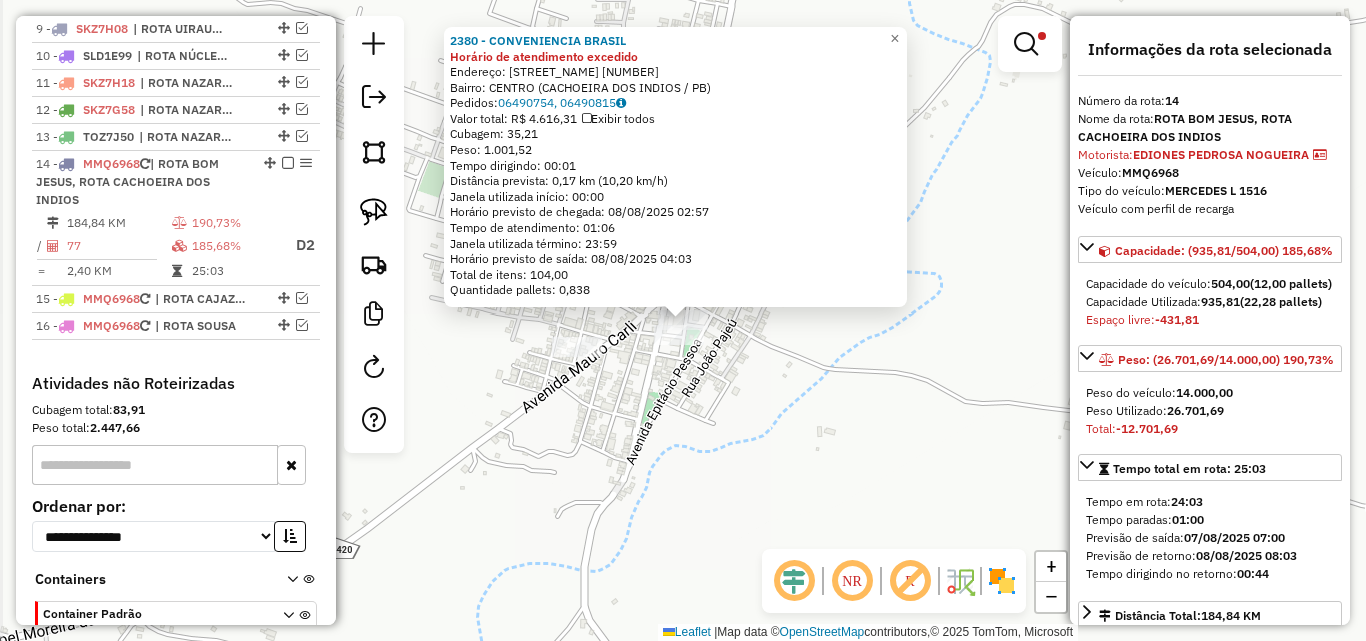 drag, startPoint x: 655, startPoint y: 399, endPoint x: 595, endPoint y: 384, distance: 61.846584 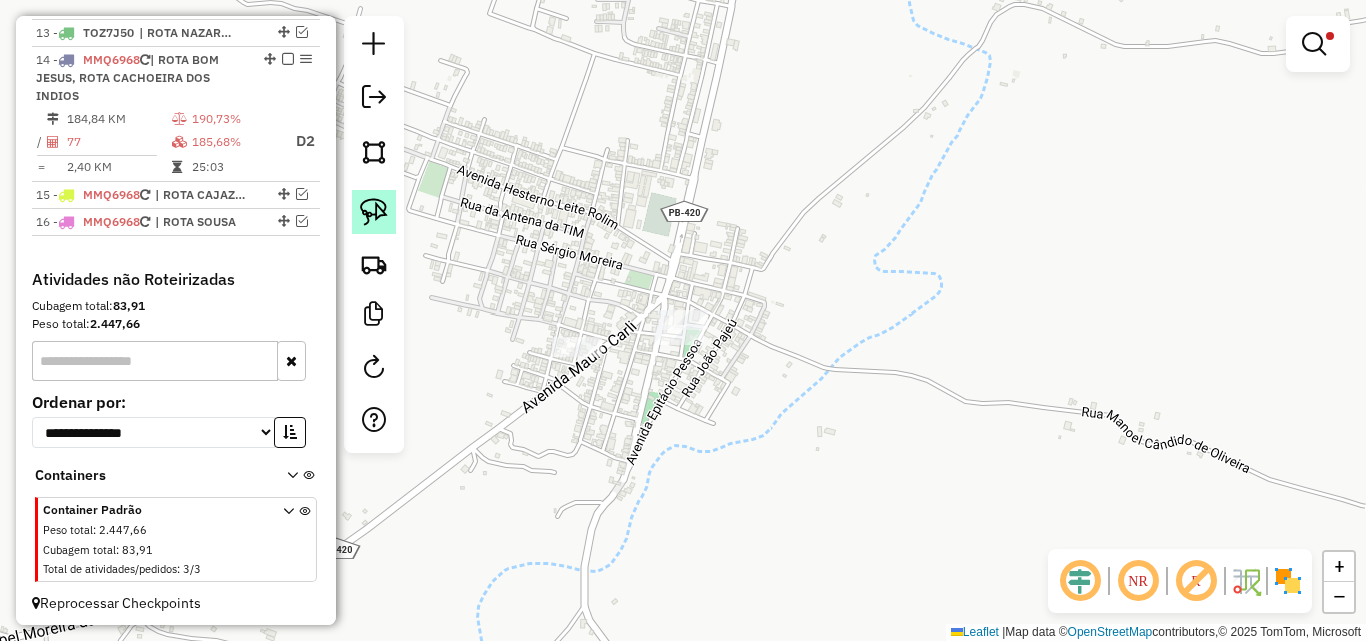 scroll, scrollTop: 1099, scrollLeft: 0, axis: vertical 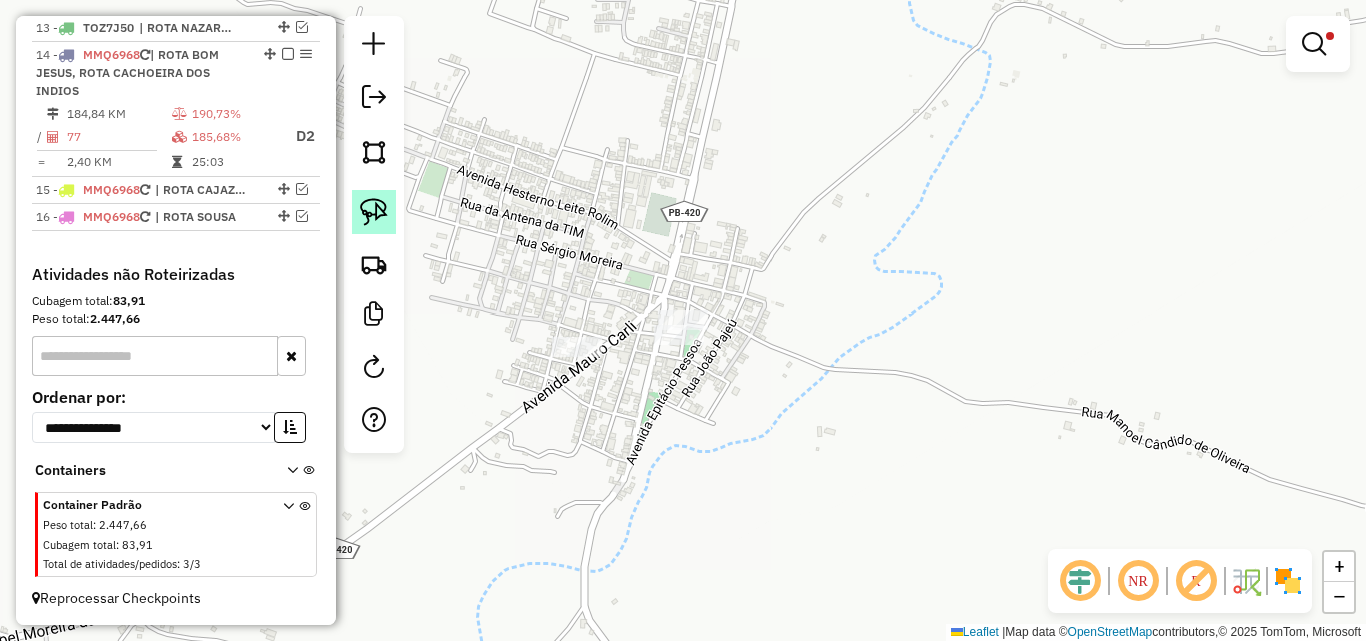 click 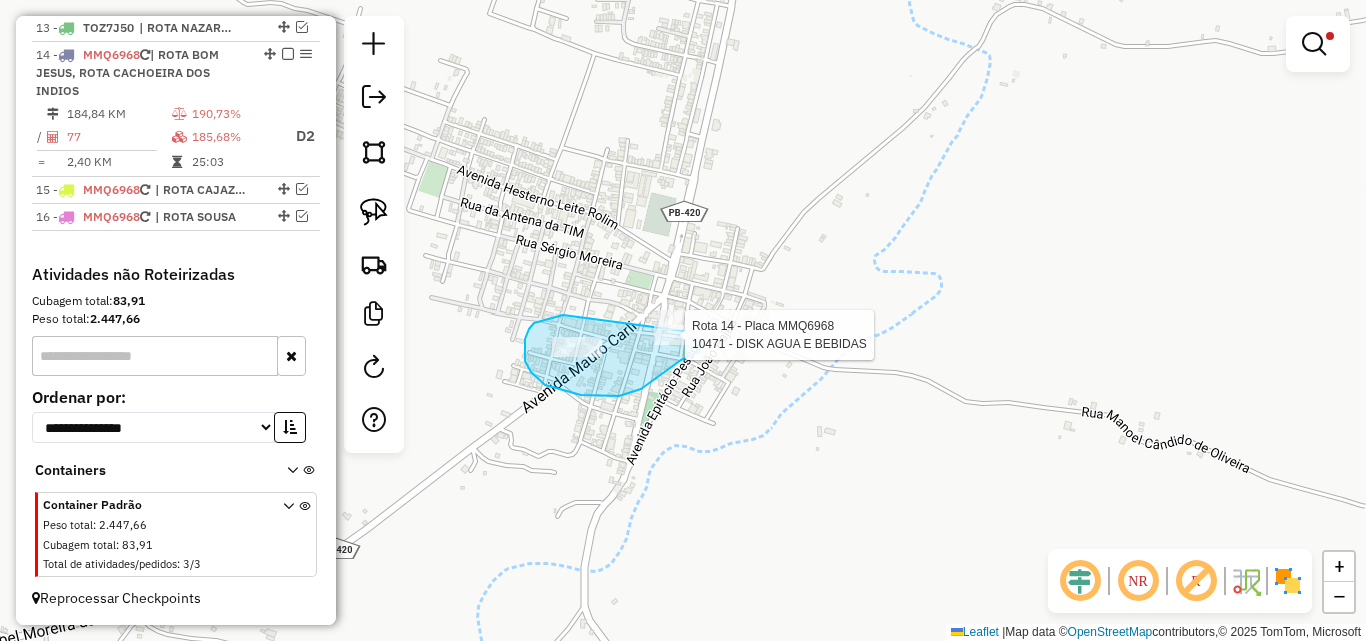 click on "**********" 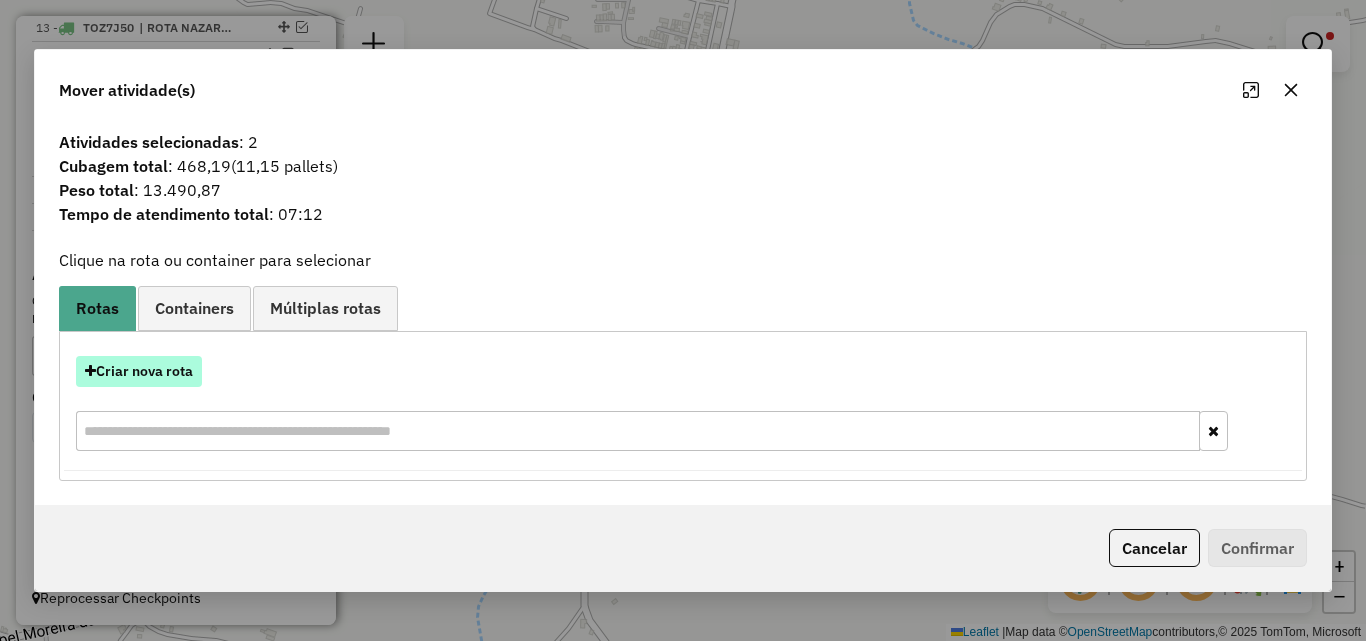 click on "Criar nova rota" at bounding box center [139, 371] 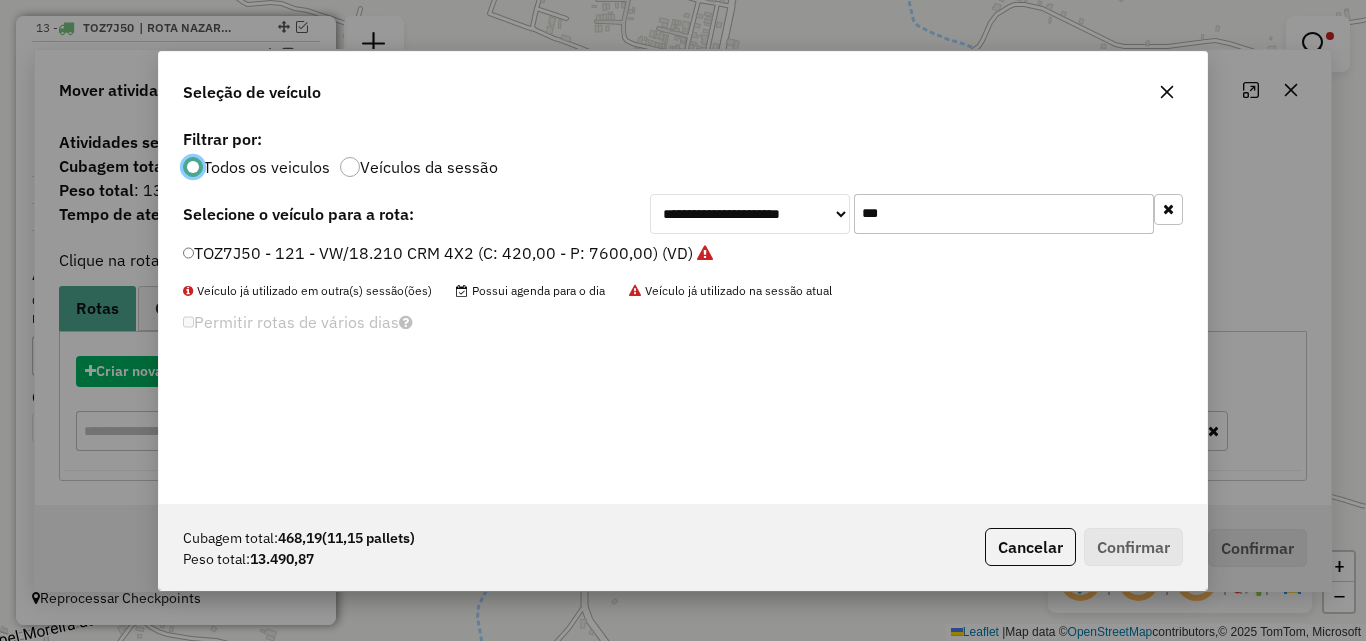 scroll, scrollTop: 11, scrollLeft: 6, axis: both 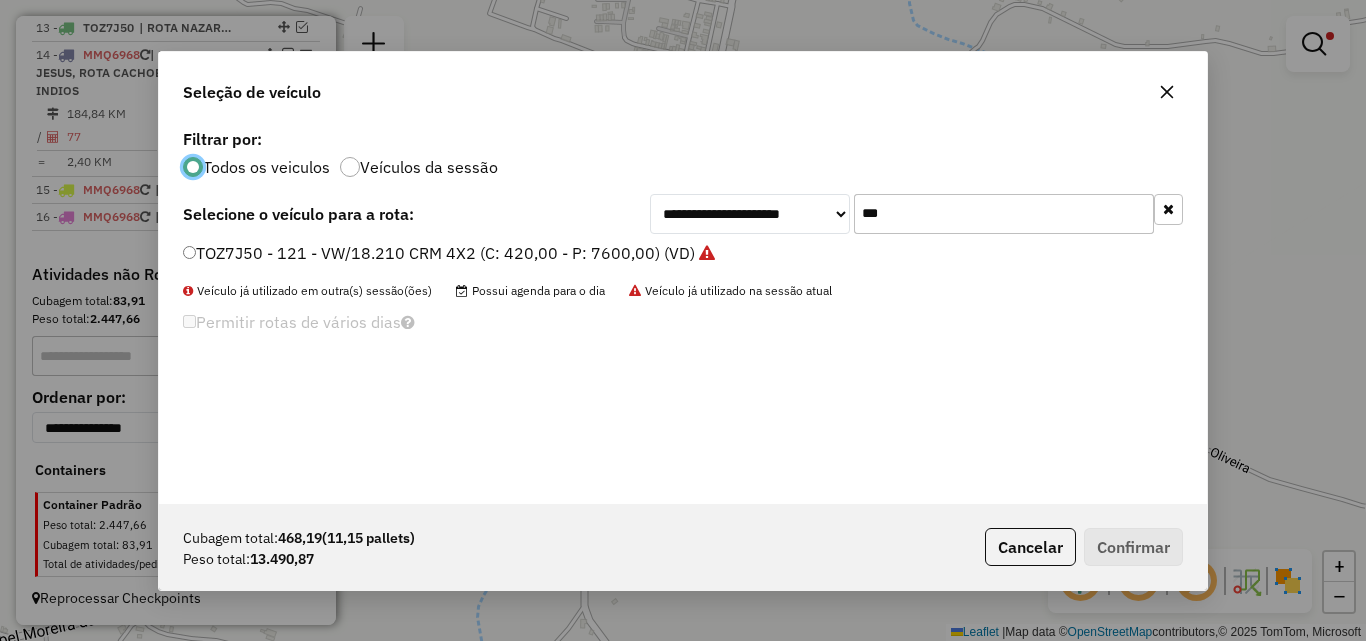 click on "***" 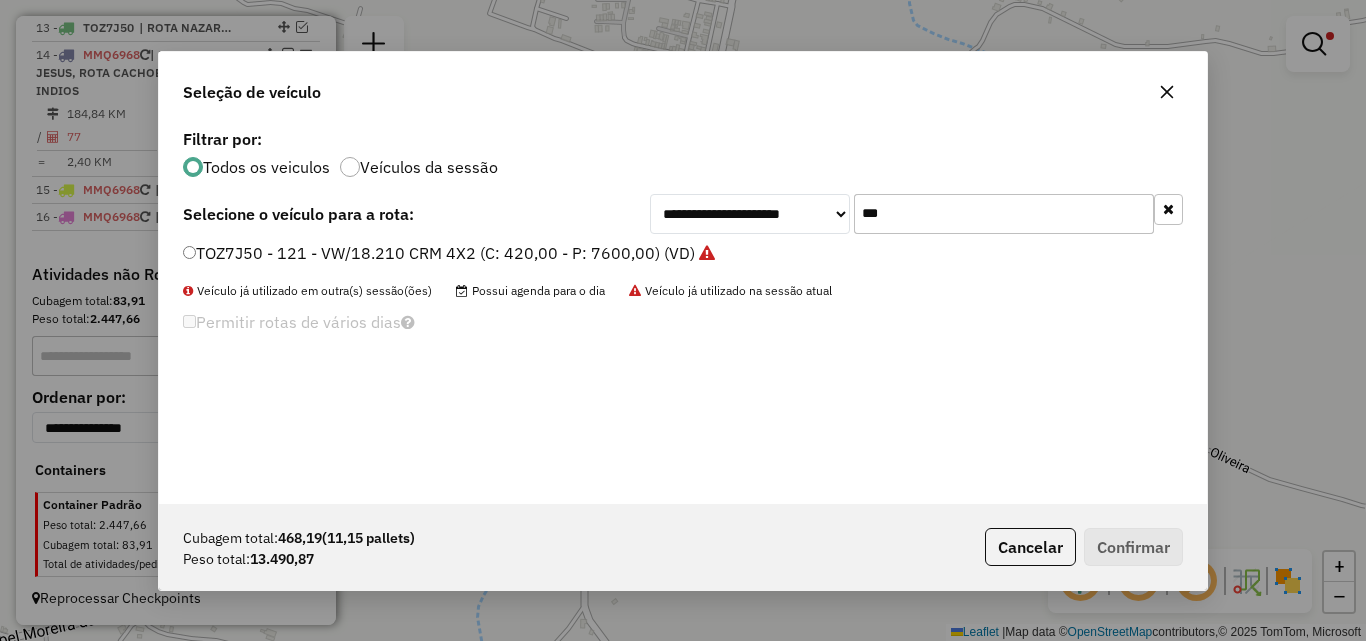 drag, startPoint x: 987, startPoint y: 227, endPoint x: 1062, endPoint y: 222, distance: 75.16648 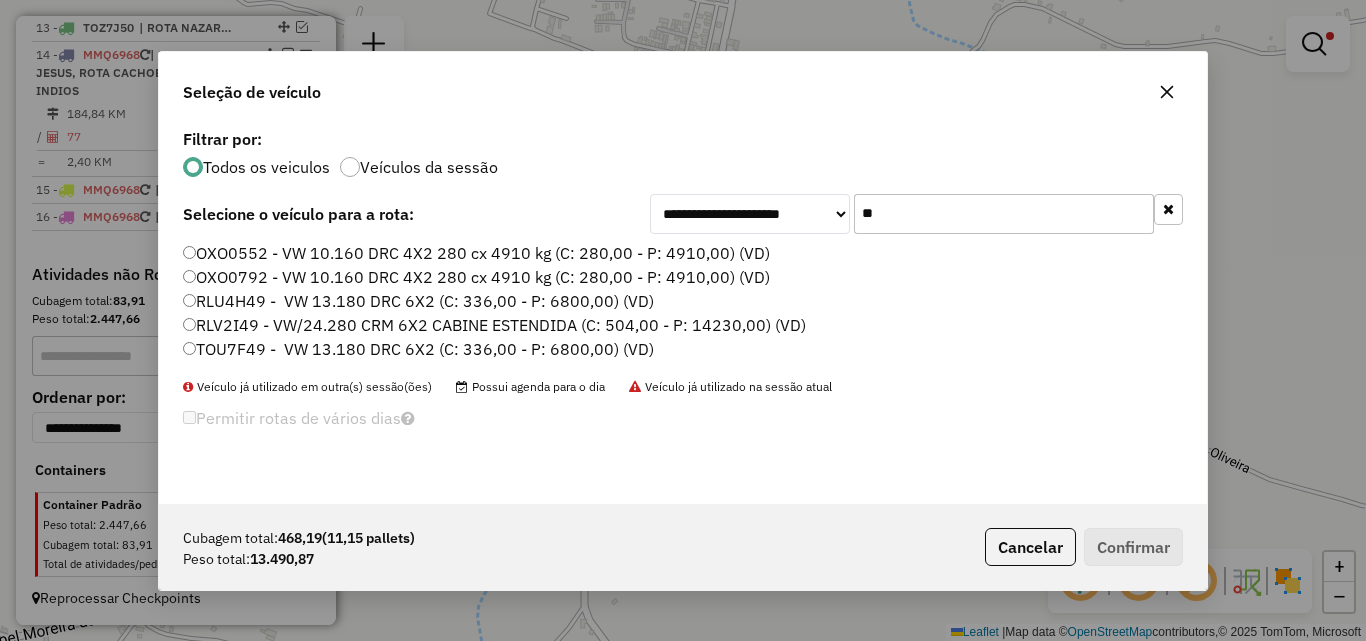 type on "**" 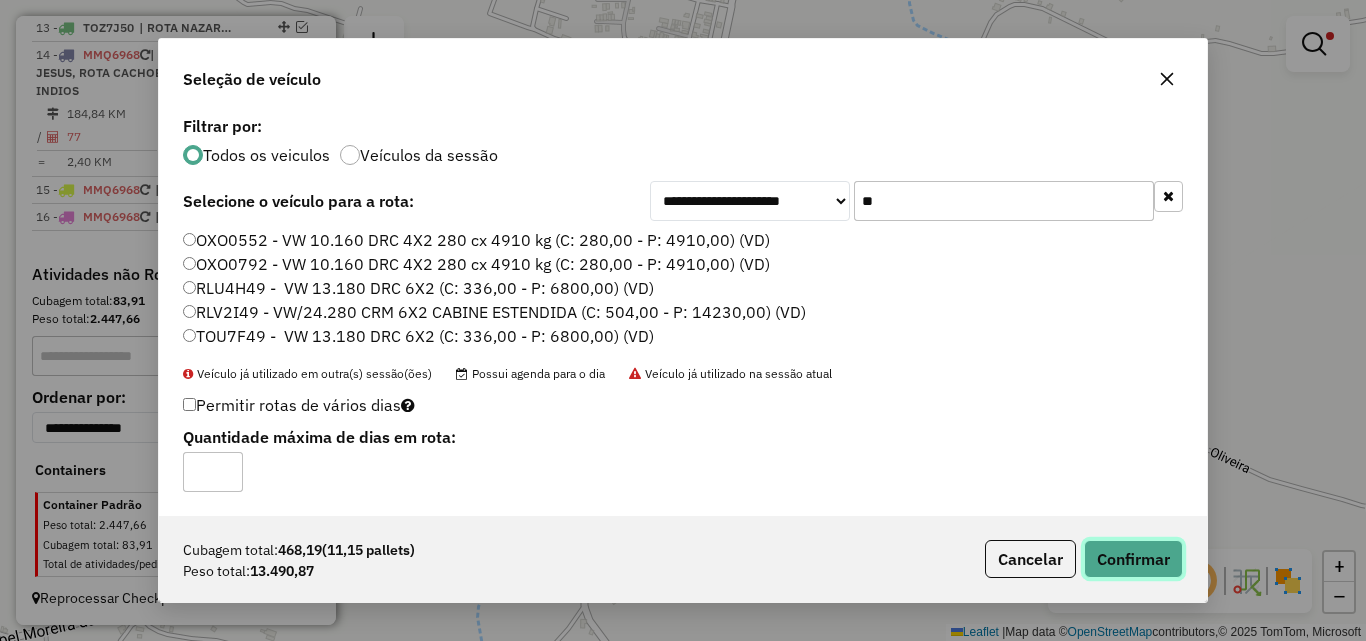 drag, startPoint x: 1137, startPoint y: 548, endPoint x: 1365, endPoint y: 500, distance: 232.99785 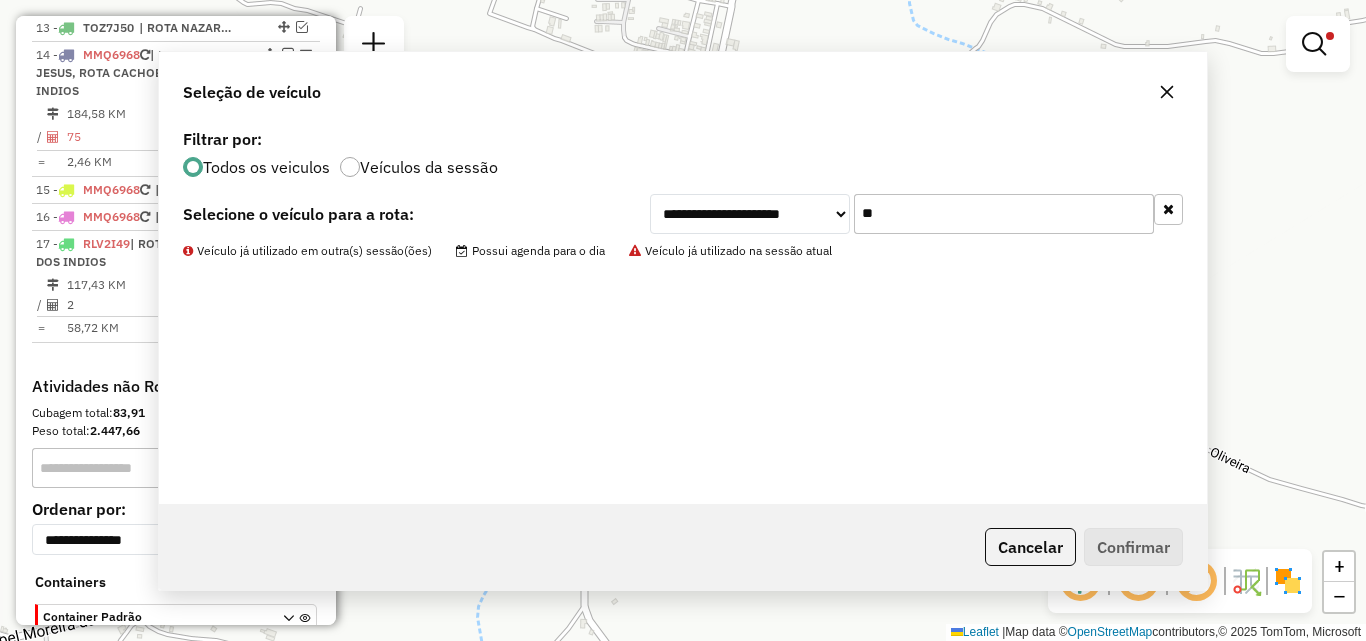 scroll, scrollTop: 559, scrollLeft: 0, axis: vertical 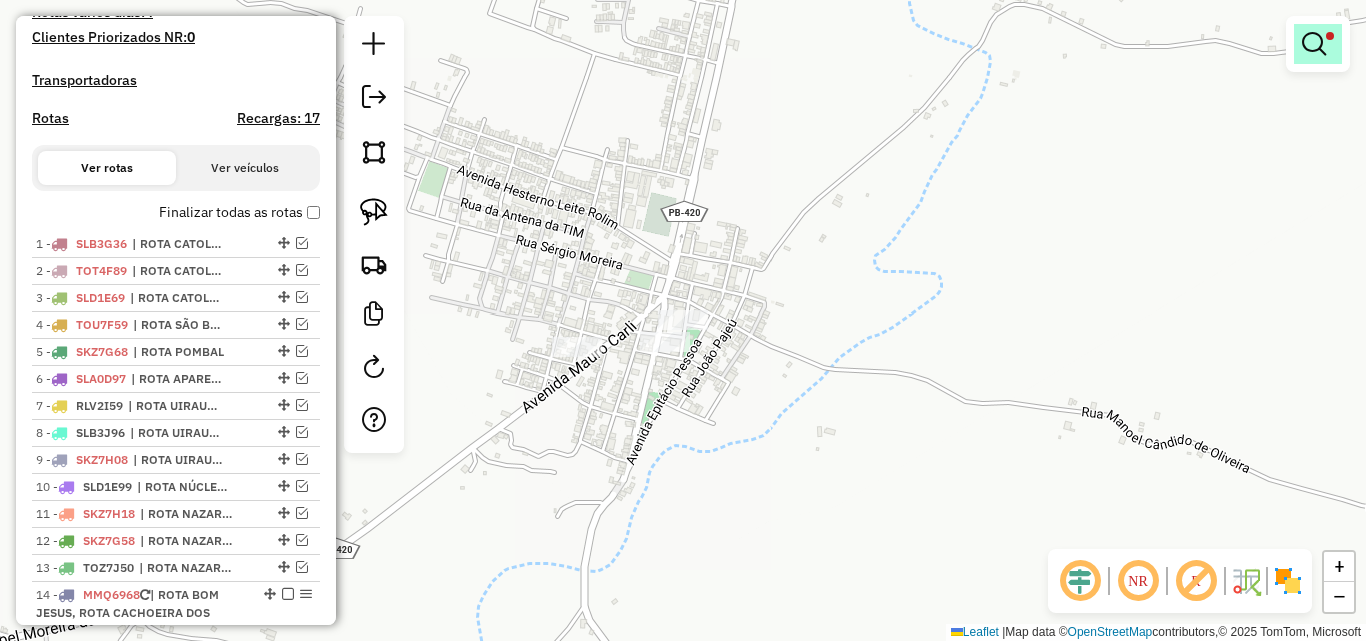 click at bounding box center [1318, 44] 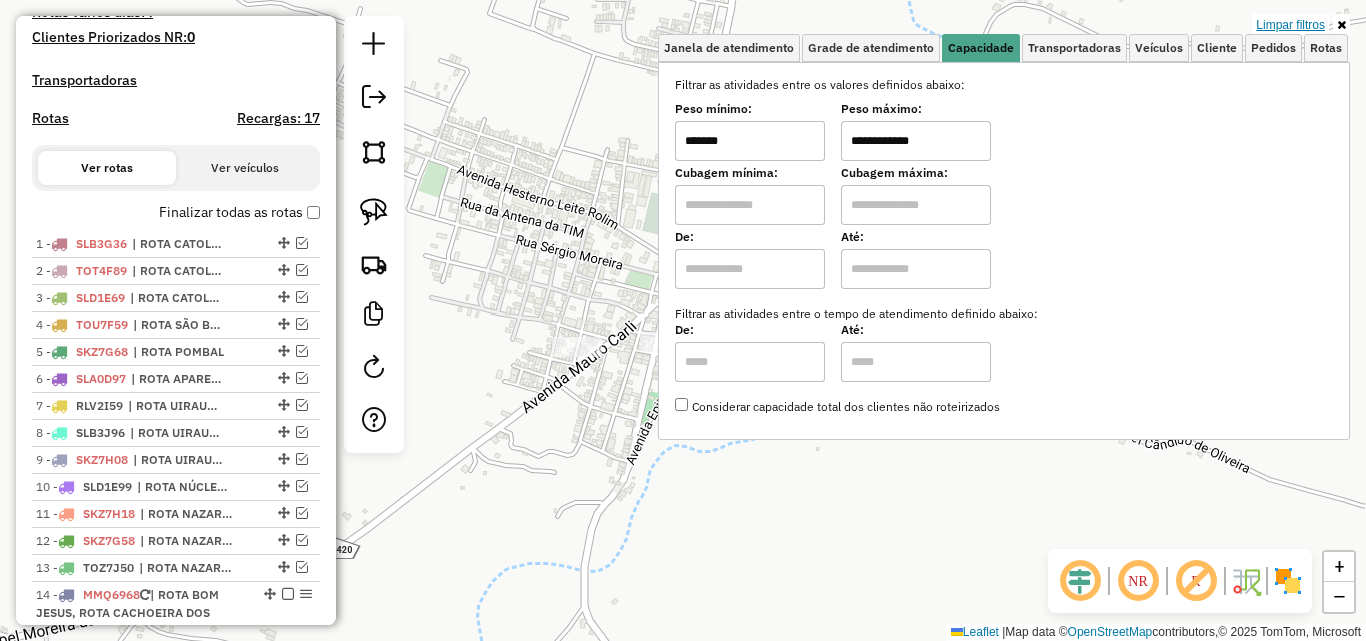 click on "Limpar filtros" at bounding box center (1290, 25) 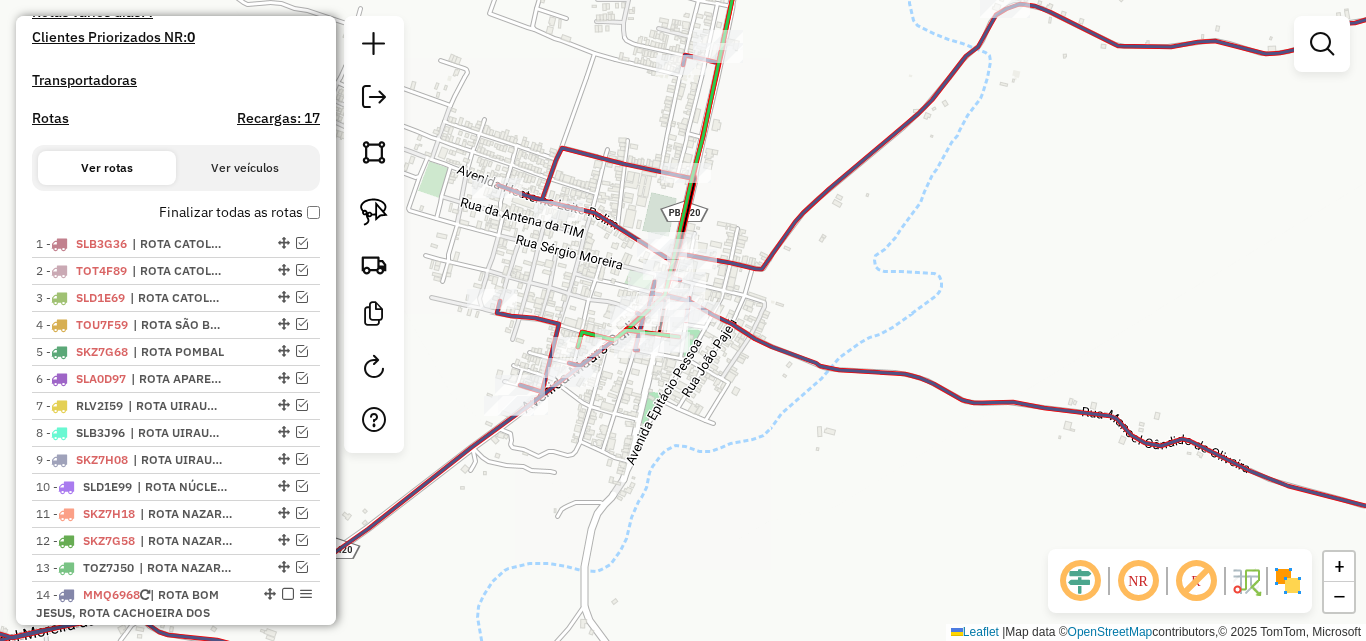 click 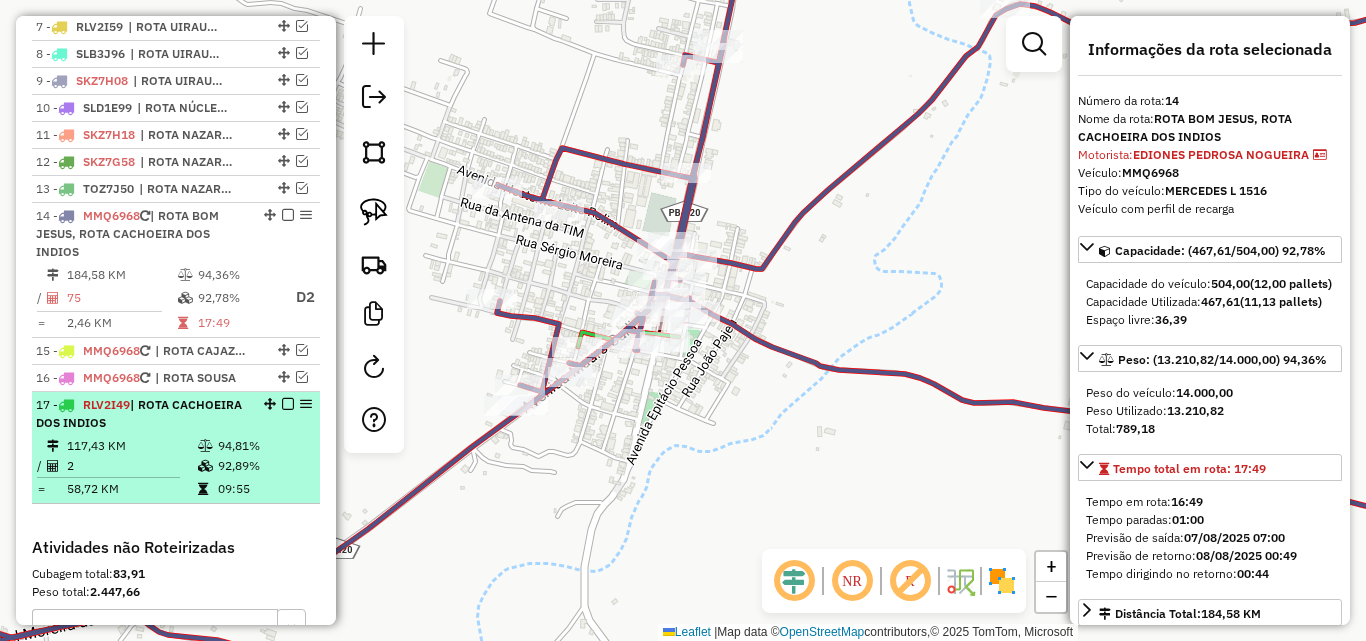 scroll, scrollTop: 925, scrollLeft: 0, axis: vertical 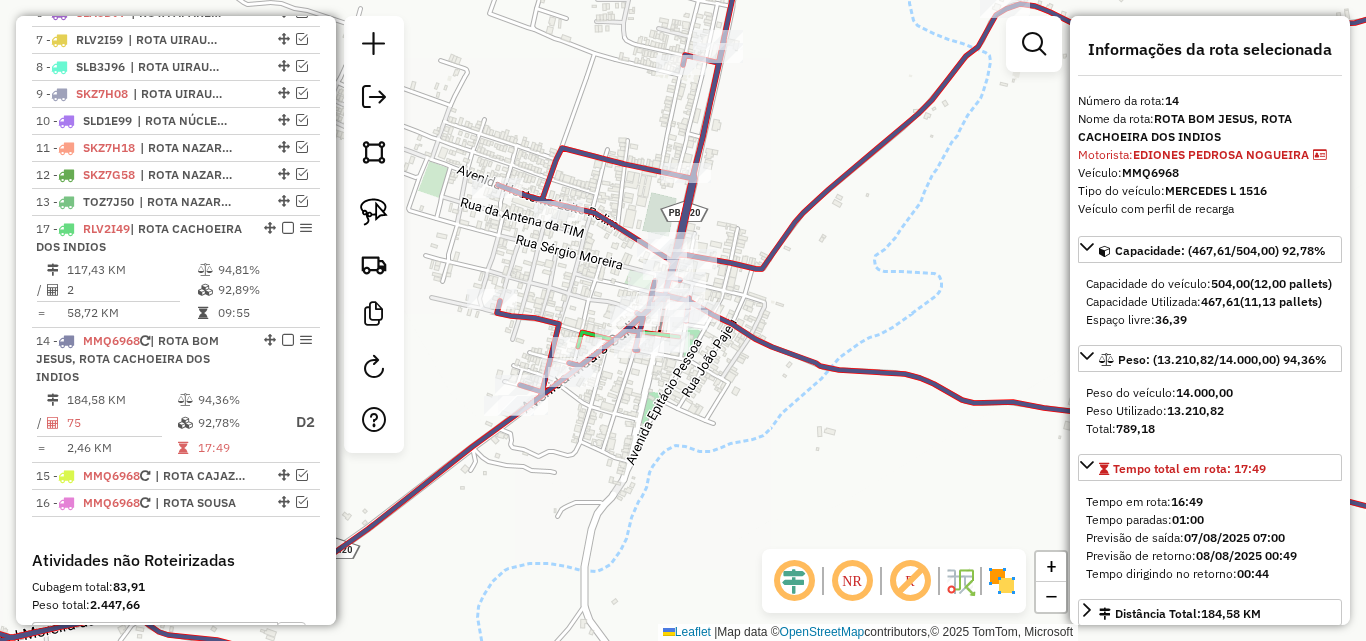 drag, startPoint x: 263, startPoint y: 416, endPoint x: 254, endPoint y: 259, distance: 157.25775 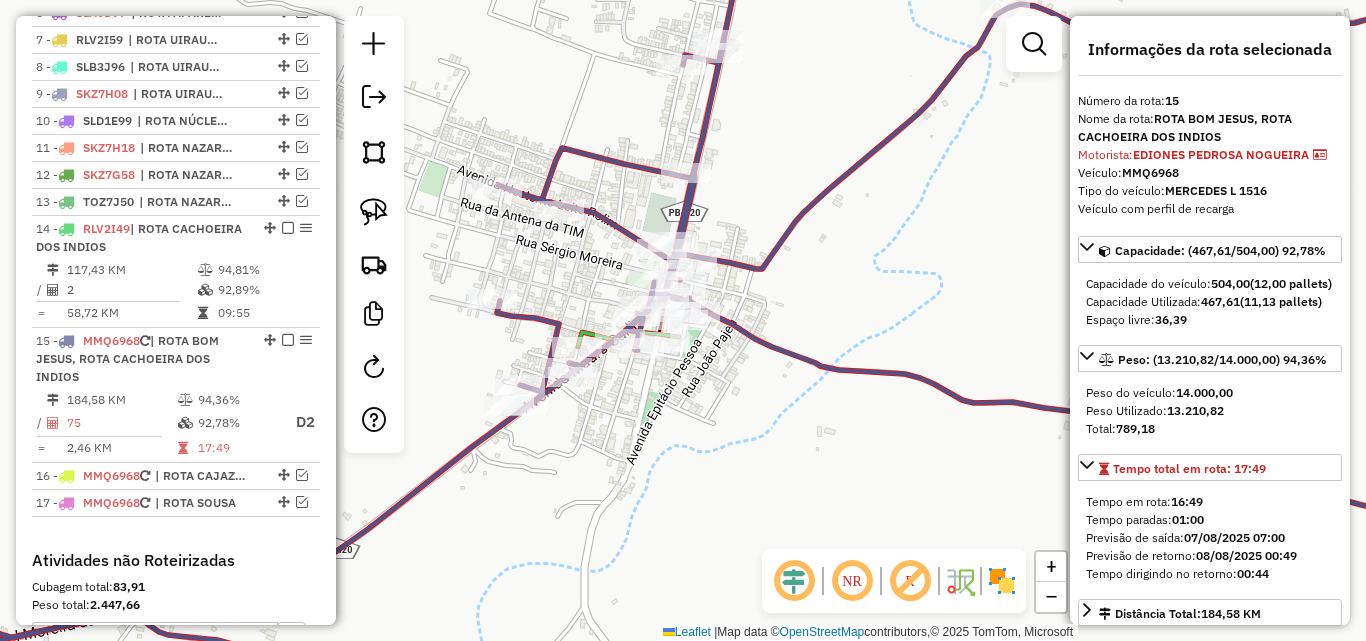 click at bounding box center [288, 228] 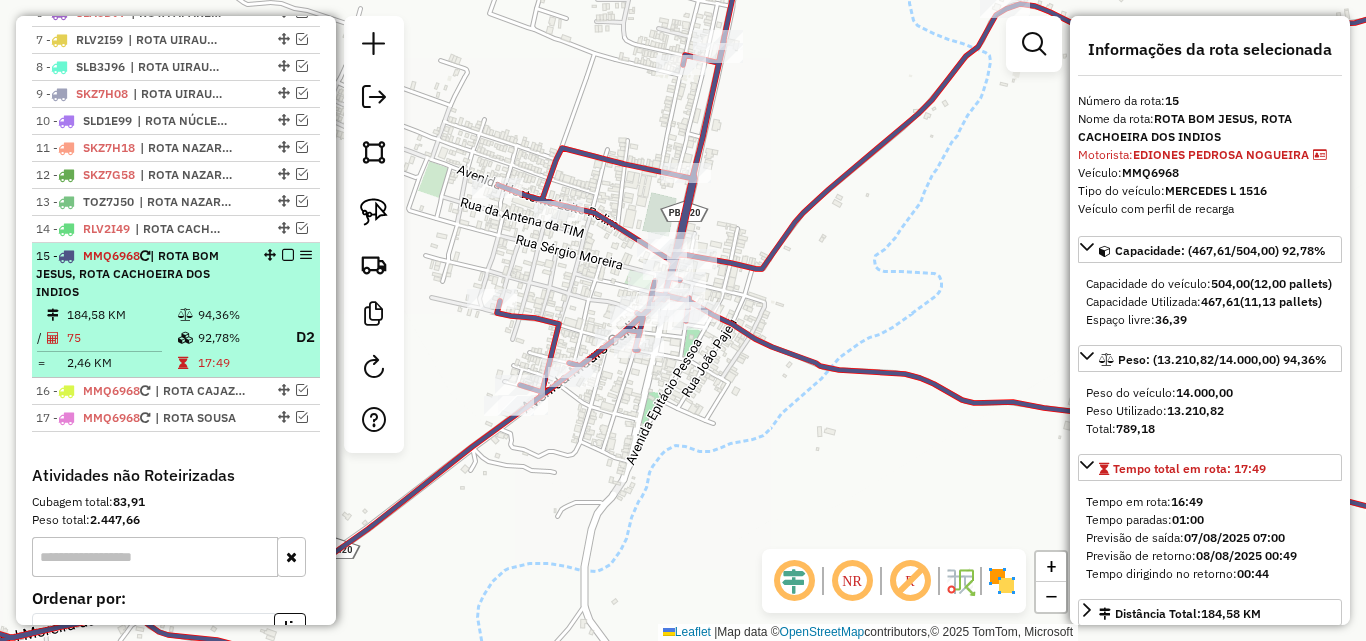 click on "94,36%" at bounding box center (237, 315) 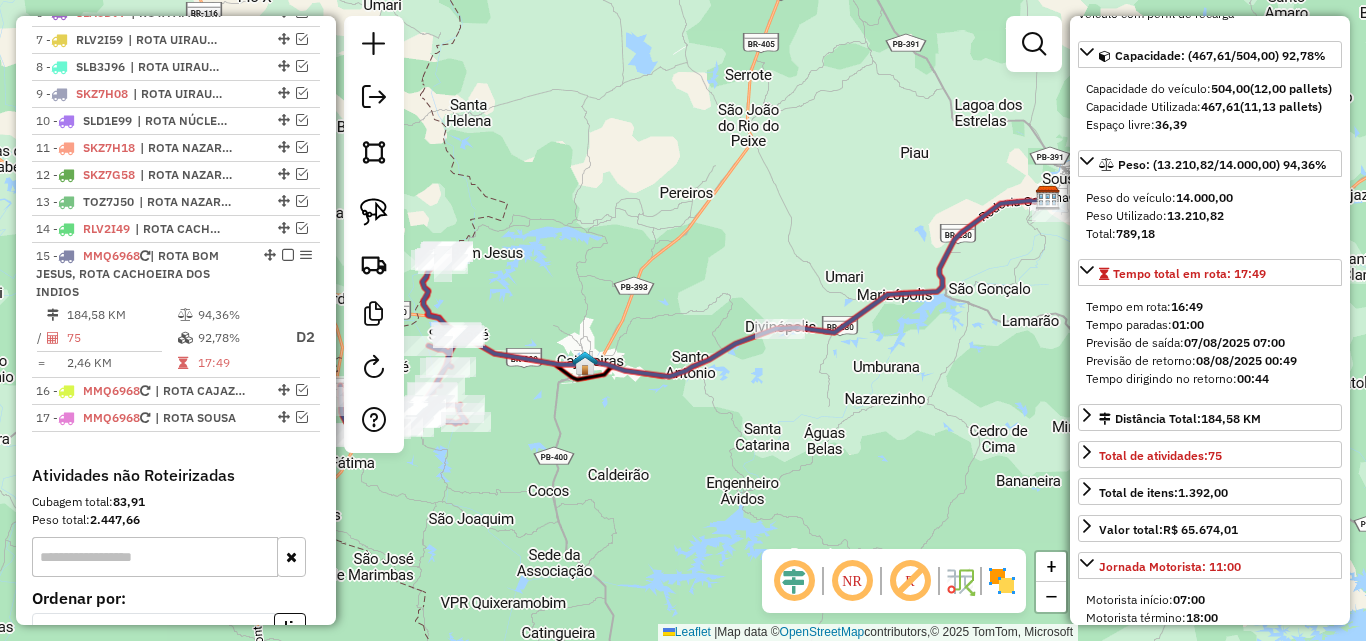 scroll, scrollTop: 200, scrollLeft: 0, axis: vertical 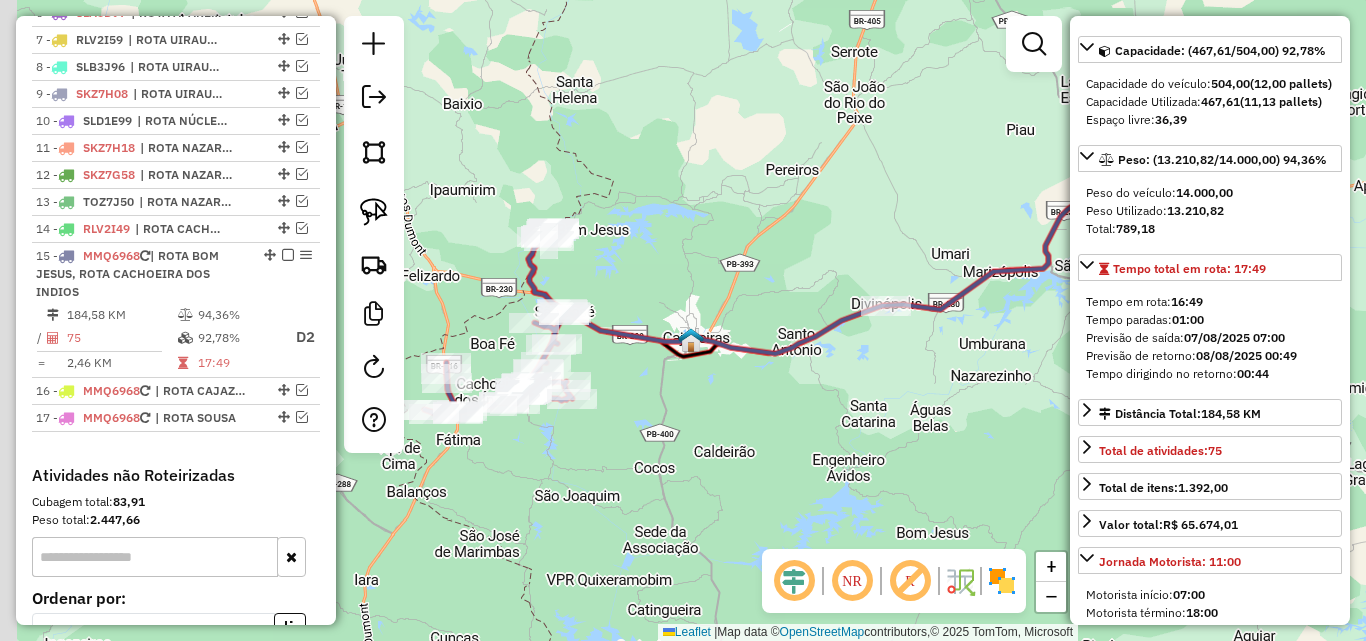 drag, startPoint x: 603, startPoint y: 474, endPoint x: 816, endPoint y: 436, distance: 216.36311 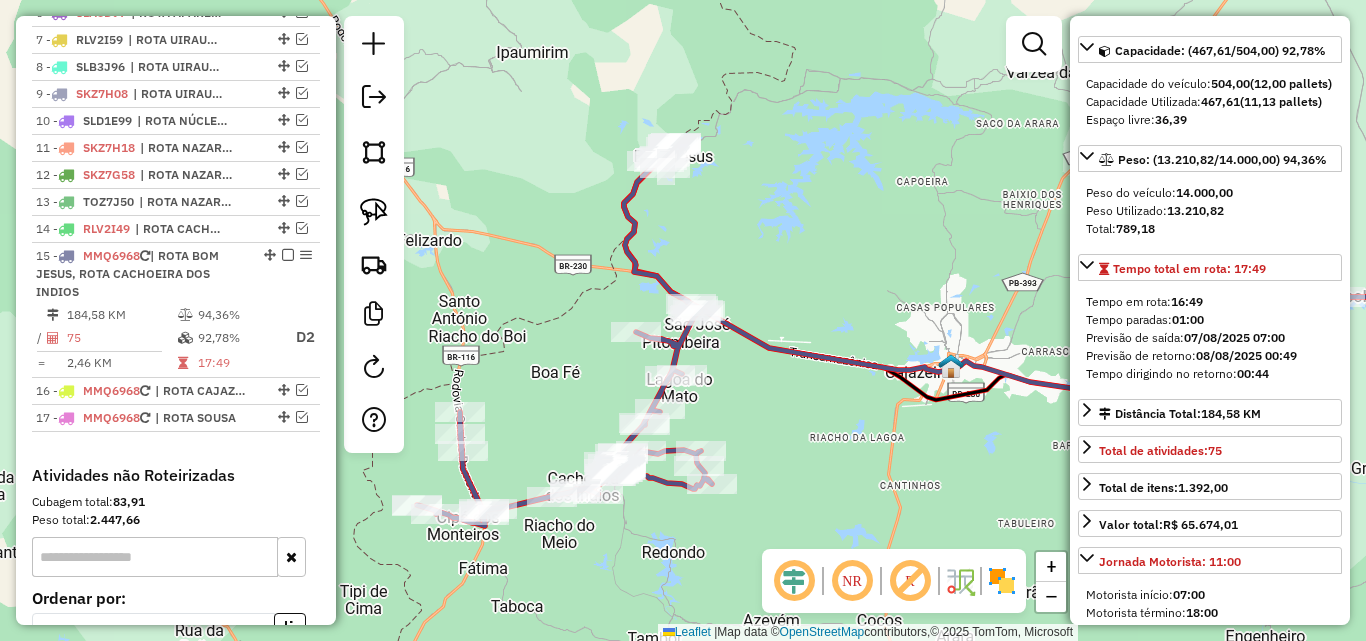 click on "Janela de atendimento Grade de atendimento Capacidade Transportadoras Veículos Cliente Pedidos  Rotas Selecione os dias de semana para filtrar as janelas de atendimento  Seg   Ter   Qua   Qui   Sex   Sáb   Dom  Informe o período da janela de atendimento: De: Até:  Filtrar exatamente a janela do cliente  Considerar janela de atendimento padrão  Selecione os dias de semana para filtrar as grades de atendimento  Seg   Ter   Qua   Qui   Sex   Sáb   Dom   Considerar clientes sem dia de atendimento cadastrado  Clientes fora do dia de atendimento selecionado Filtrar as atividades entre os valores definidos abaixo:  Peso mínimo:   Peso máximo:   Cubagem mínima:   Cubagem máxima:   De:   Até:  Filtrar as atividades entre o tempo de atendimento definido abaixo:  De:   Até:   Considerar capacidade total dos clientes não roteirizados Transportadora: Selecione um ou mais itens Tipo de veículo: Selecione um ou mais itens Veículo: Selecione um ou mais itens Motorista: Selecione um ou mais itens Nome: Rótulo:" 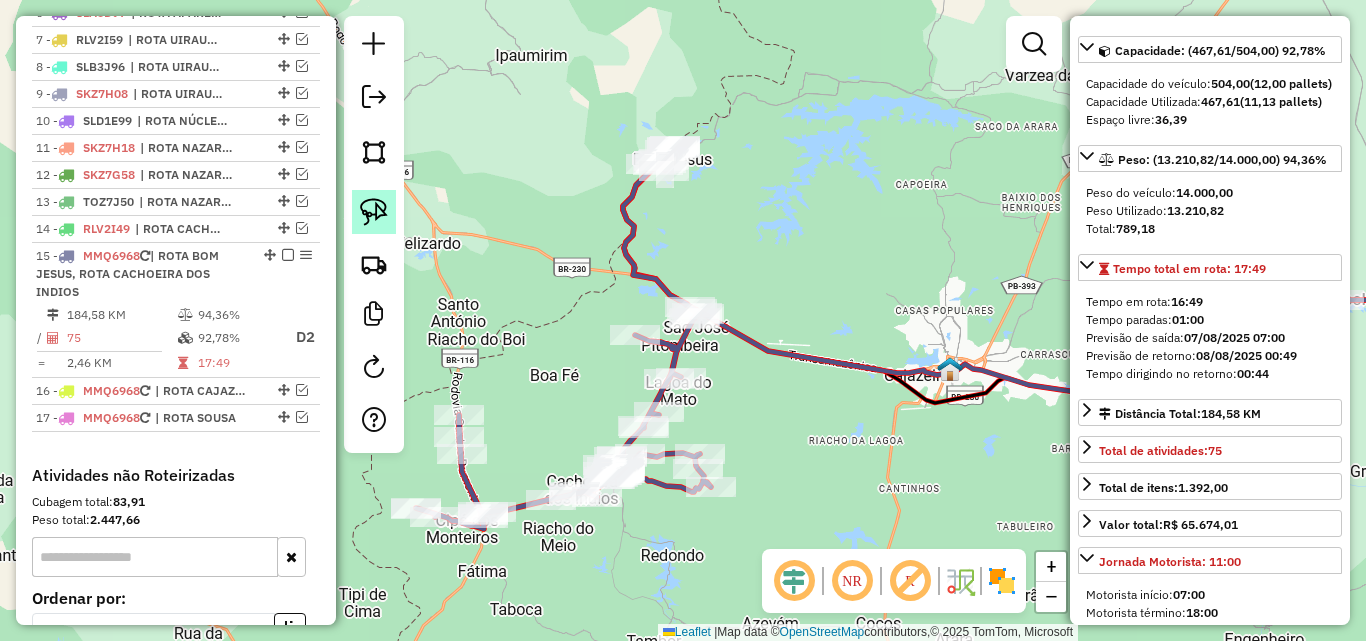 click 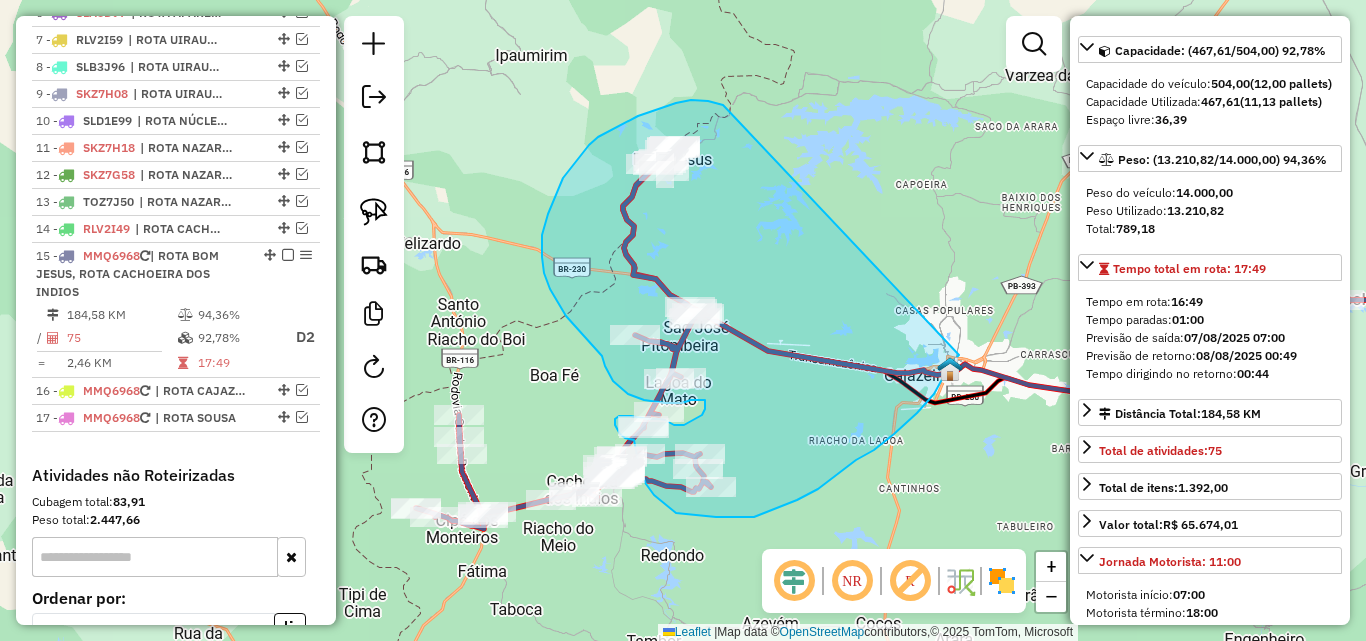 drag, startPoint x: 717, startPoint y: 103, endPoint x: 969, endPoint y: 343, distance: 348 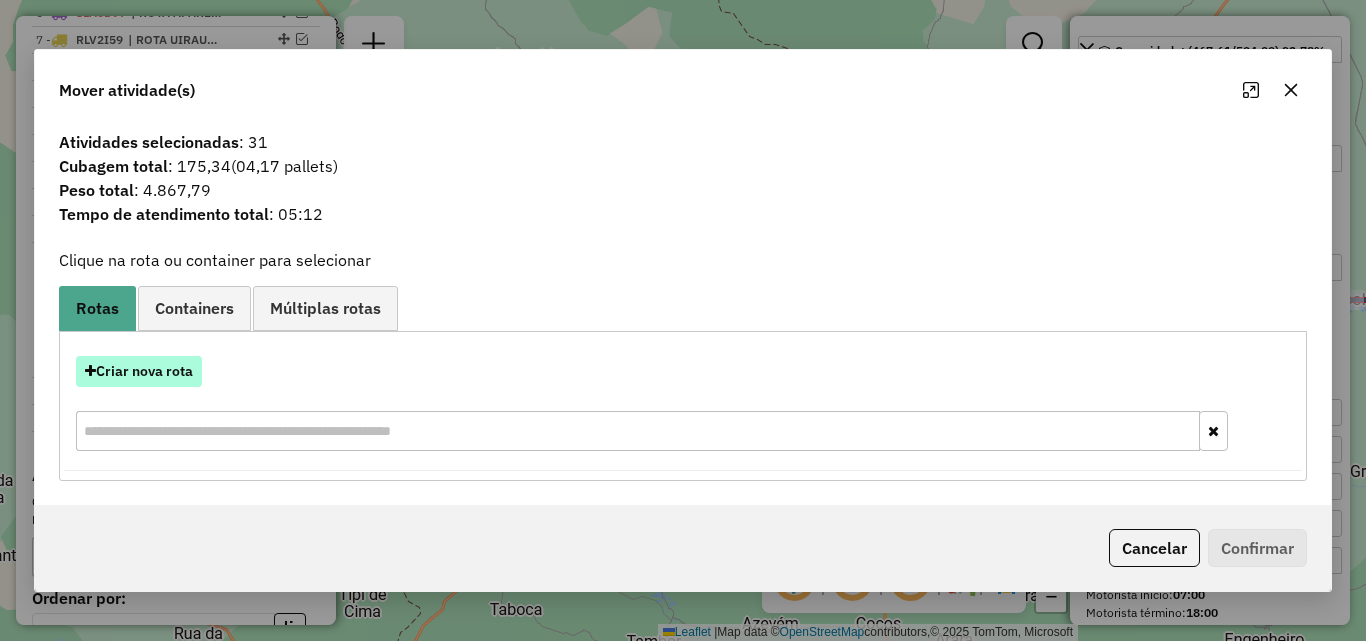 click on "Criar nova rota" at bounding box center [139, 371] 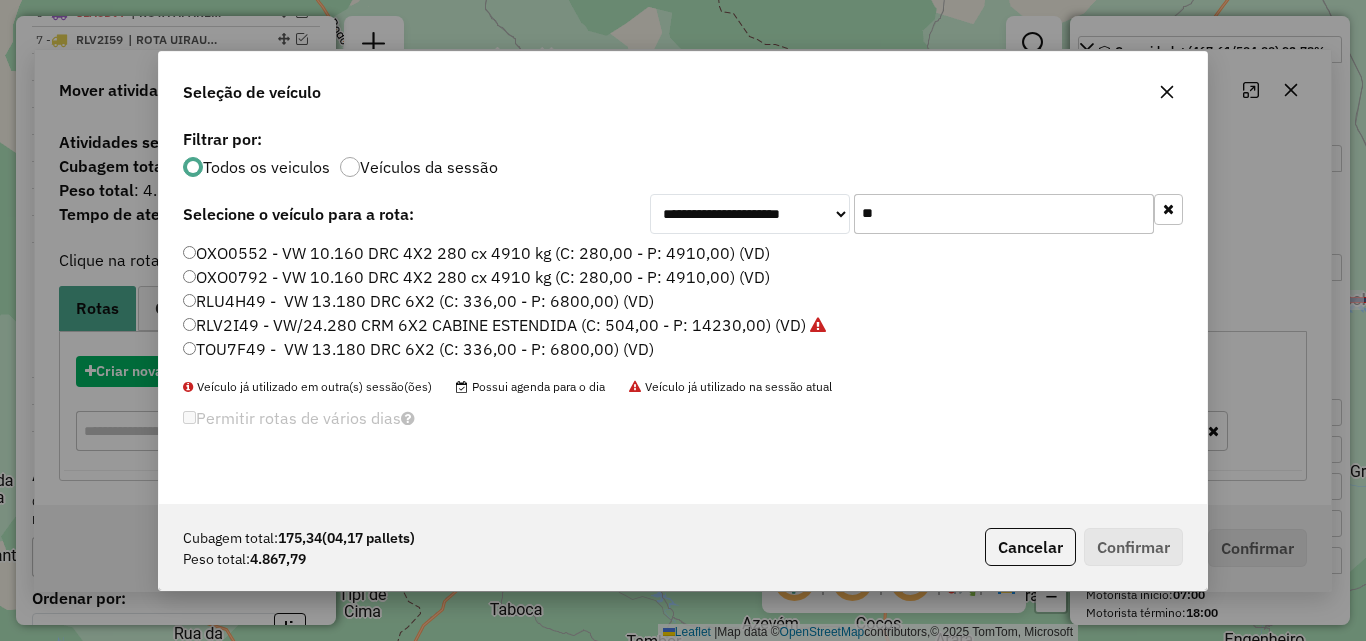 scroll, scrollTop: 11, scrollLeft: 6, axis: both 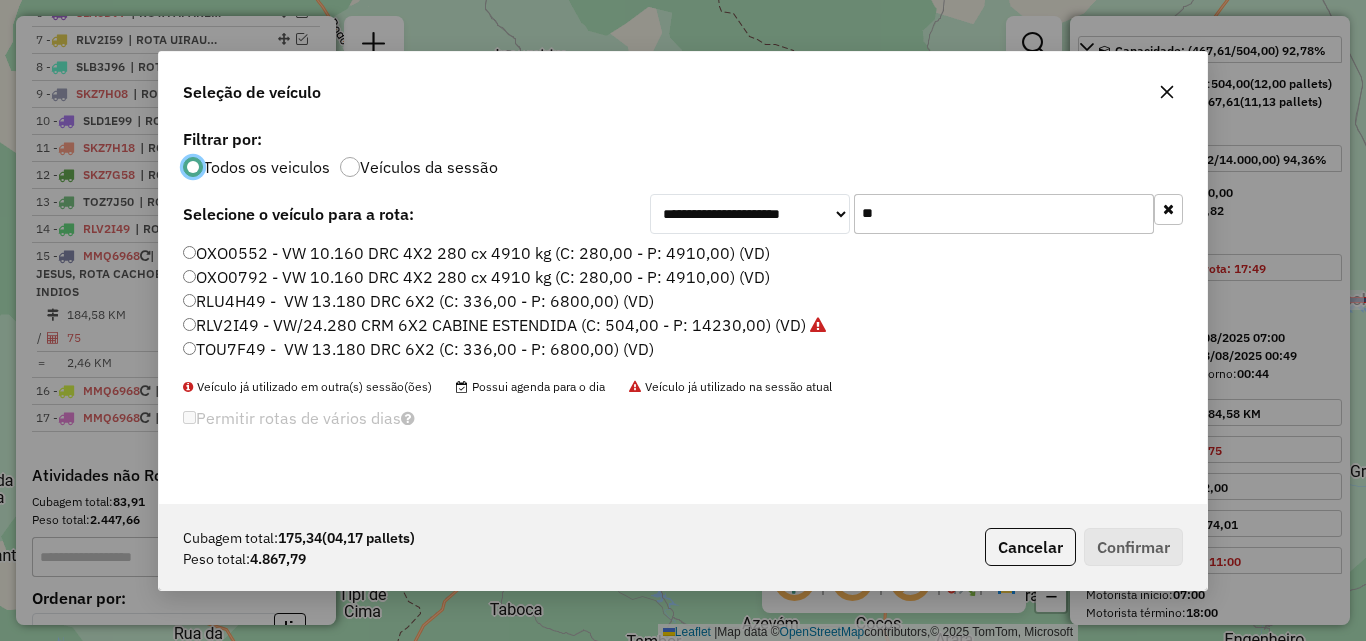 click on "**" 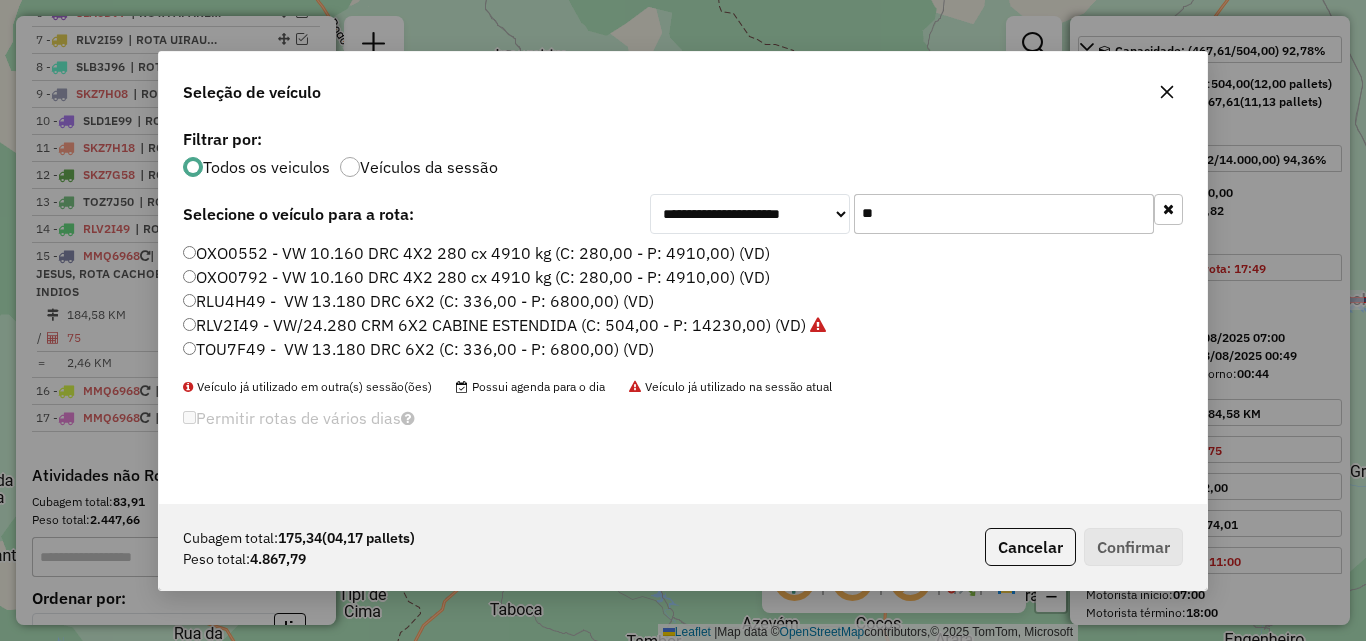drag, startPoint x: 949, startPoint y: 229, endPoint x: 987, endPoint y: 246, distance: 41.62932 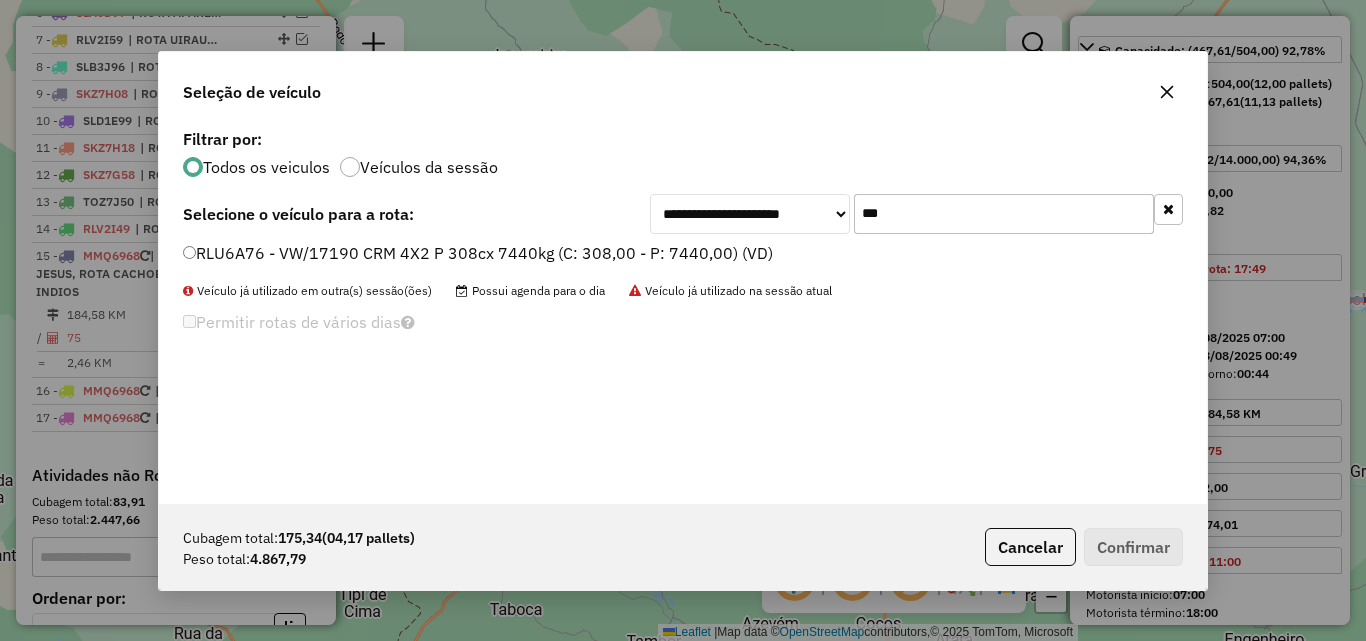 type on "***" 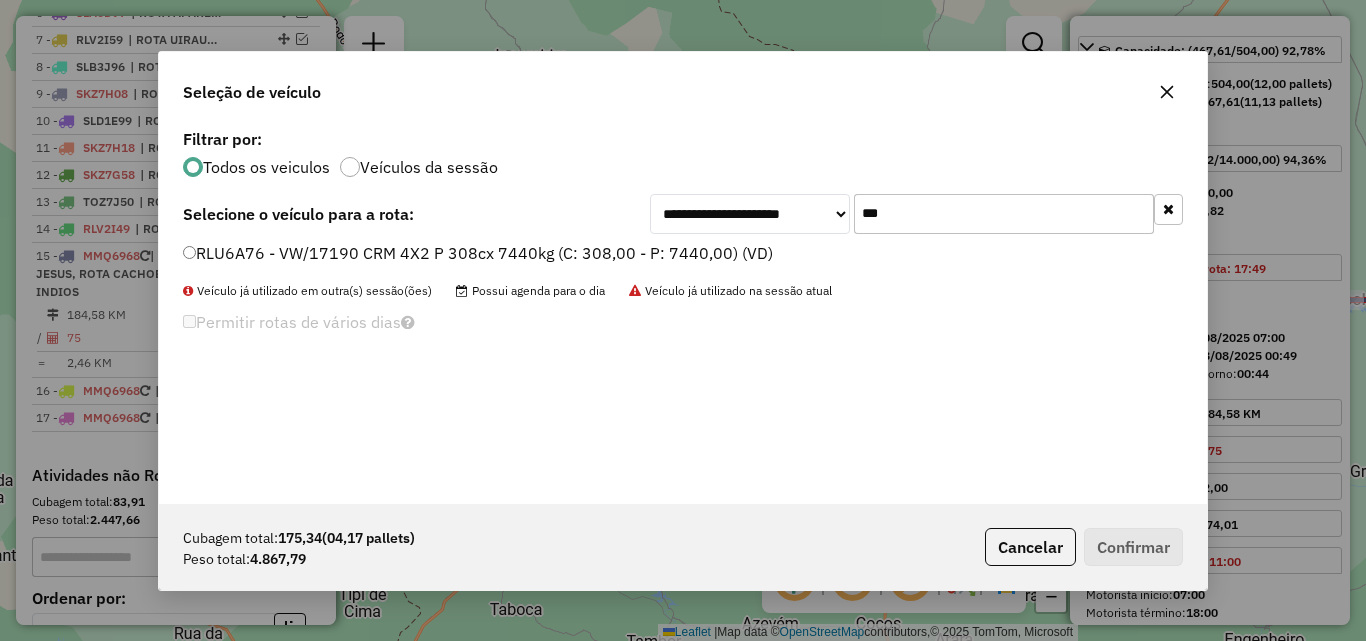 click on "RLU6A76 - VW/17190 CRM 4X2 P 308cx 7440kg (C: 308,00 - P: 7440,00) (VD)" 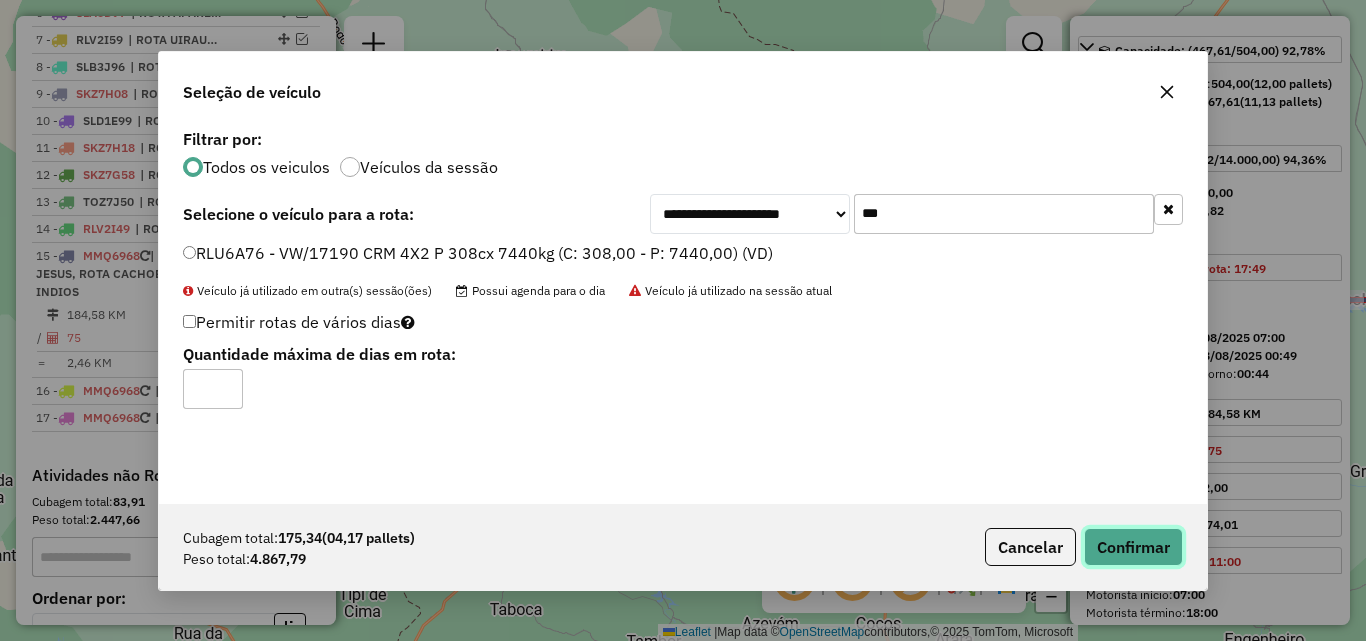 click on "Confirmar" 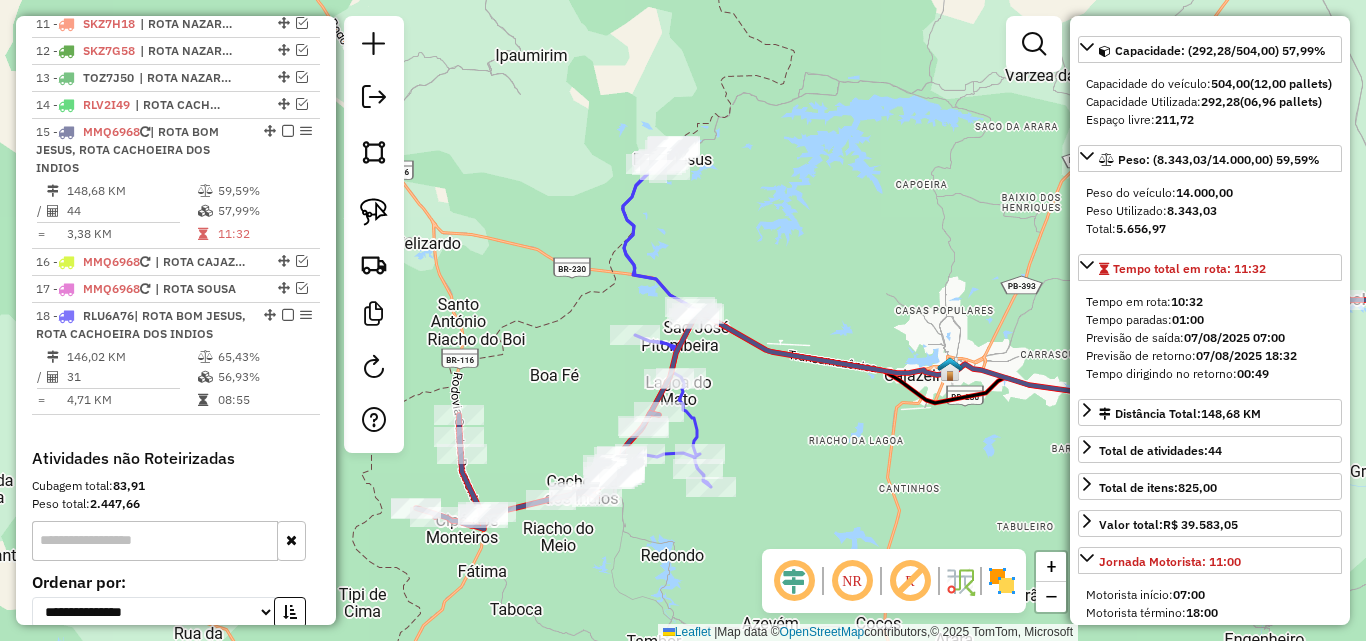 scroll, scrollTop: 1152, scrollLeft: 0, axis: vertical 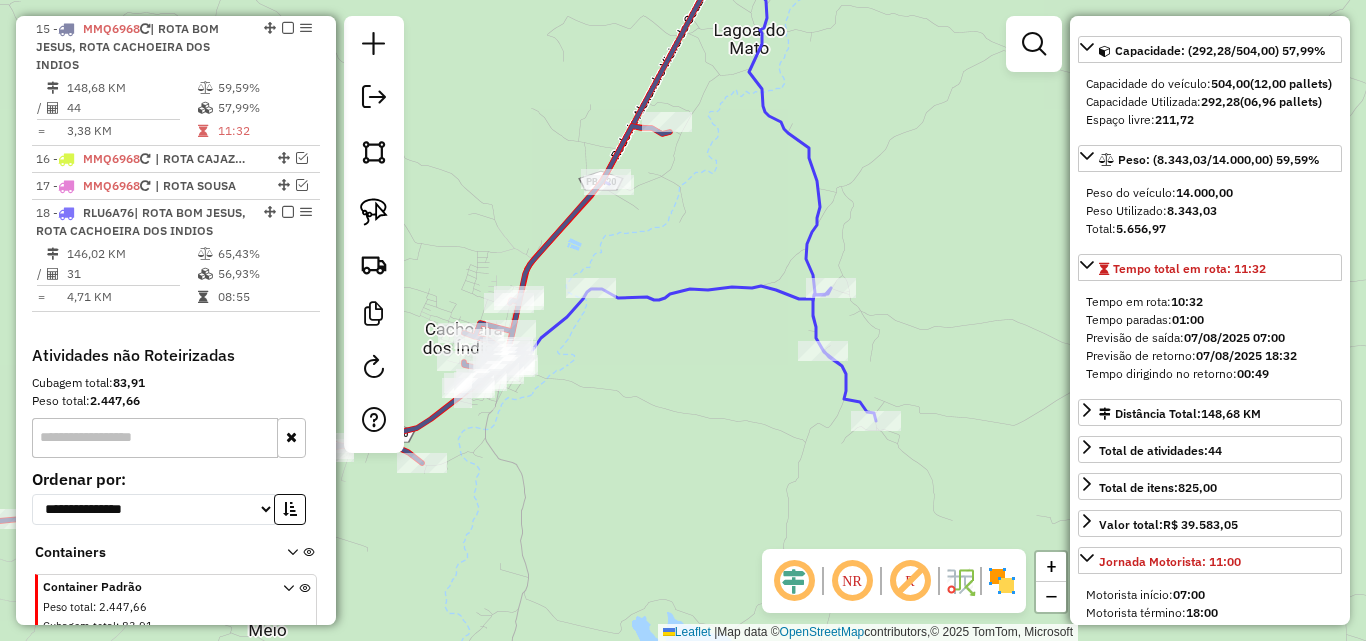 drag, startPoint x: 652, startPoint y: 300, endPoint x: 481, endPoint y: 400, distance: 198.09341 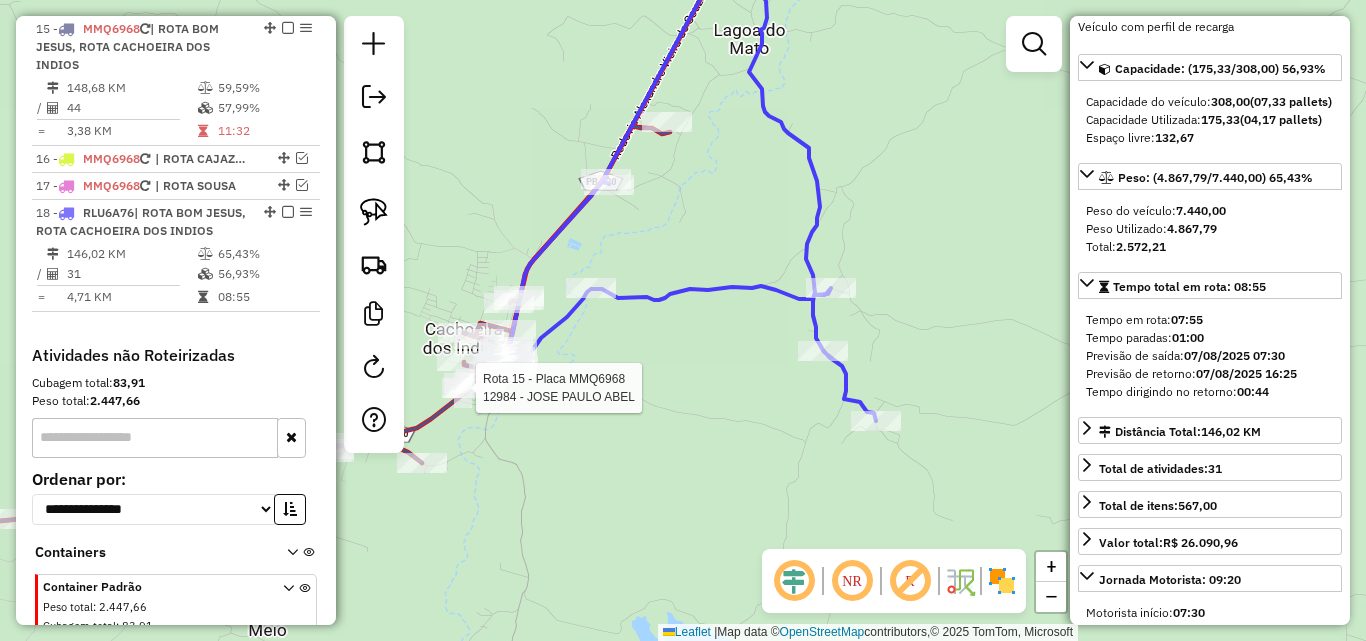 scroll, scrollTop: 218, scrollLeft: 0, axis: vertical 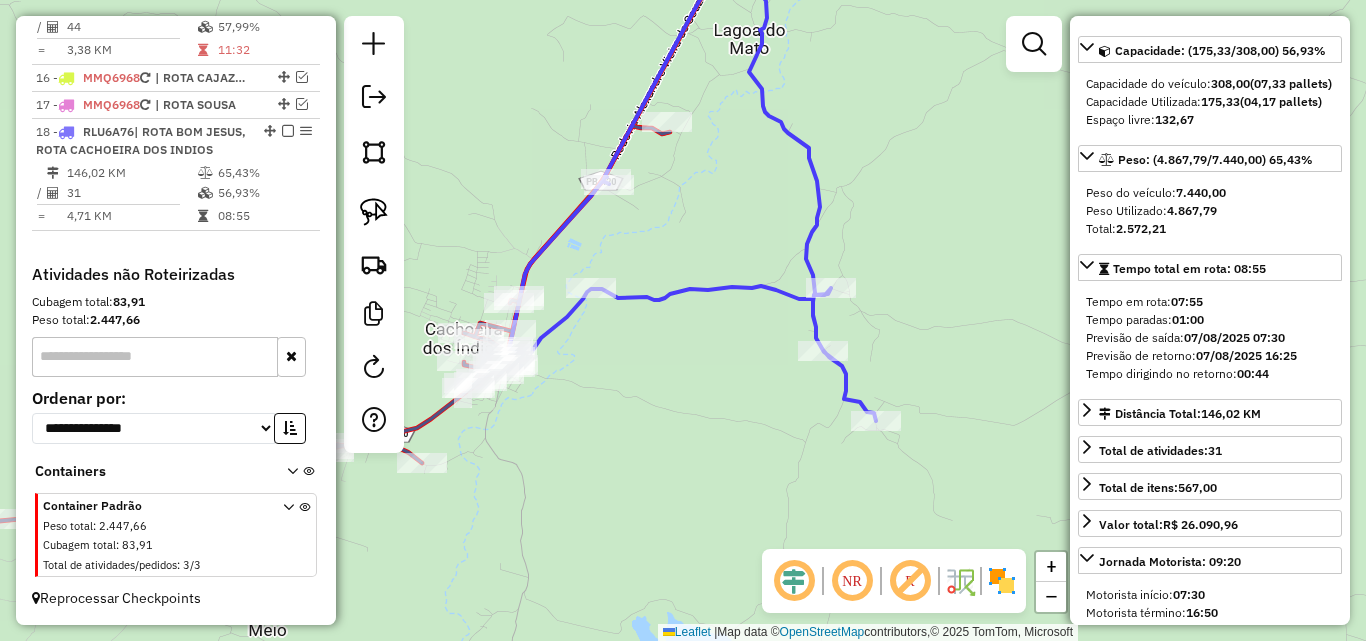 click 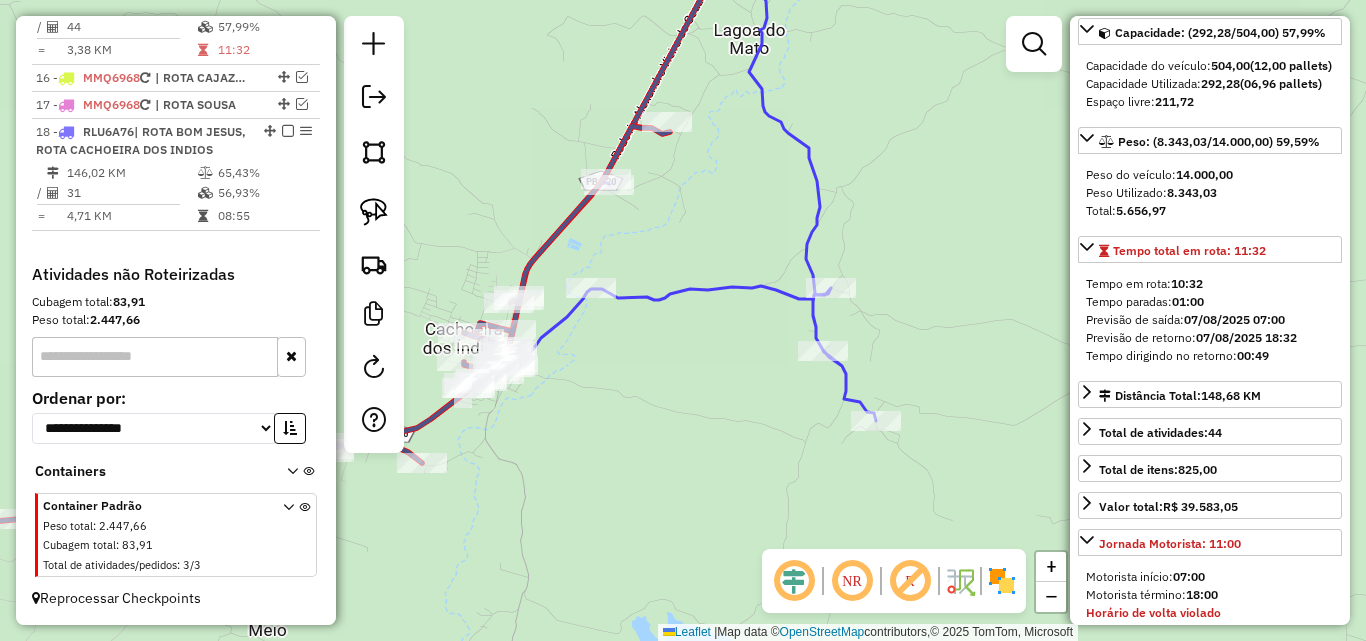scroll, scrollTop: 200, scrollLeft: 0, axis: vertical 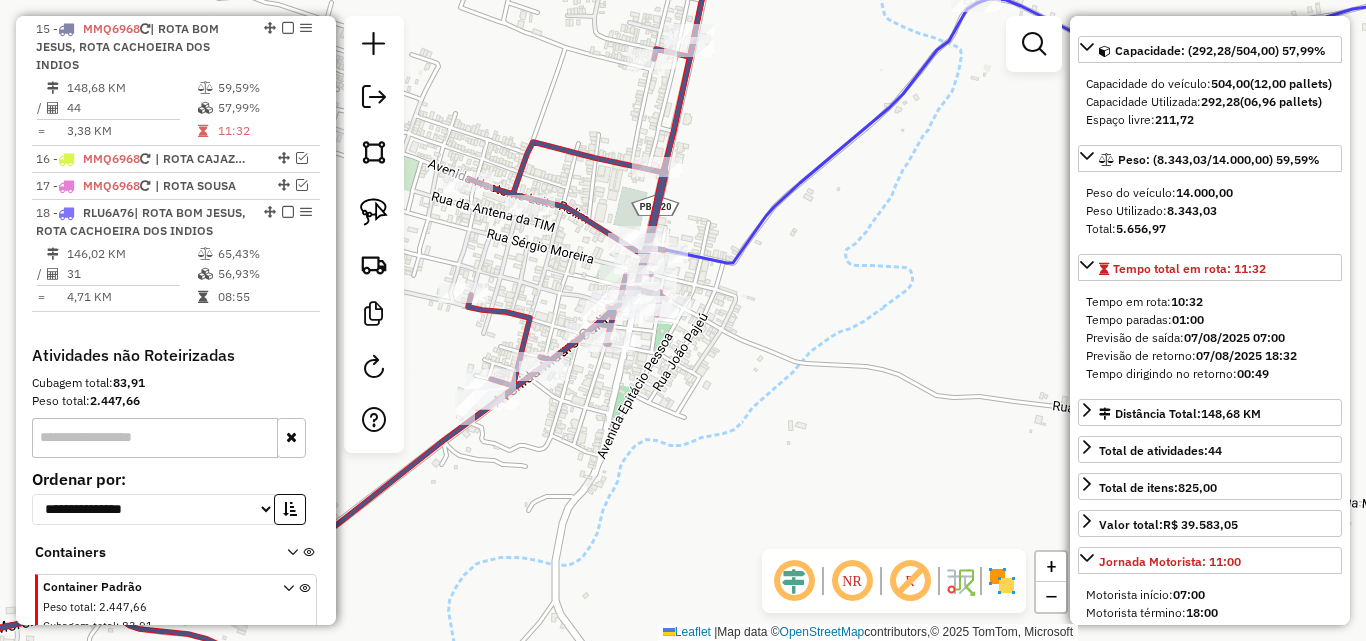 drag, startPoint x: 805, startPoint y: 173, endPoint x: 842, endPoint y: 346, distance: 176.91241 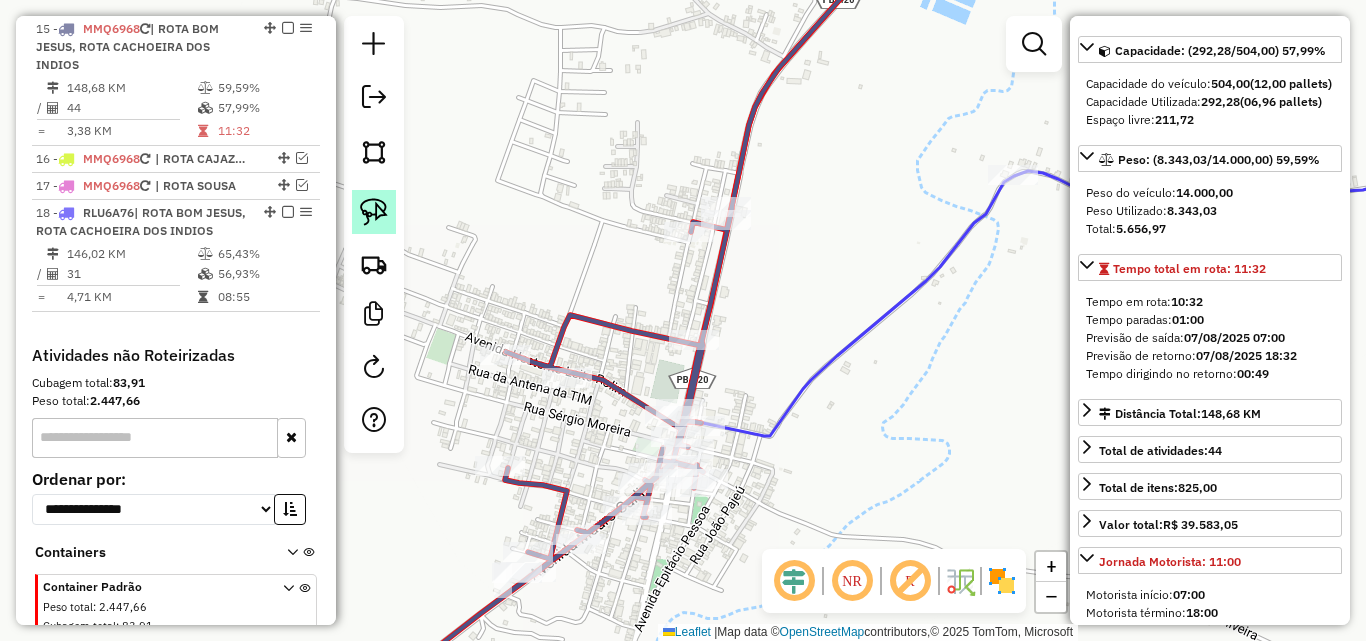 click 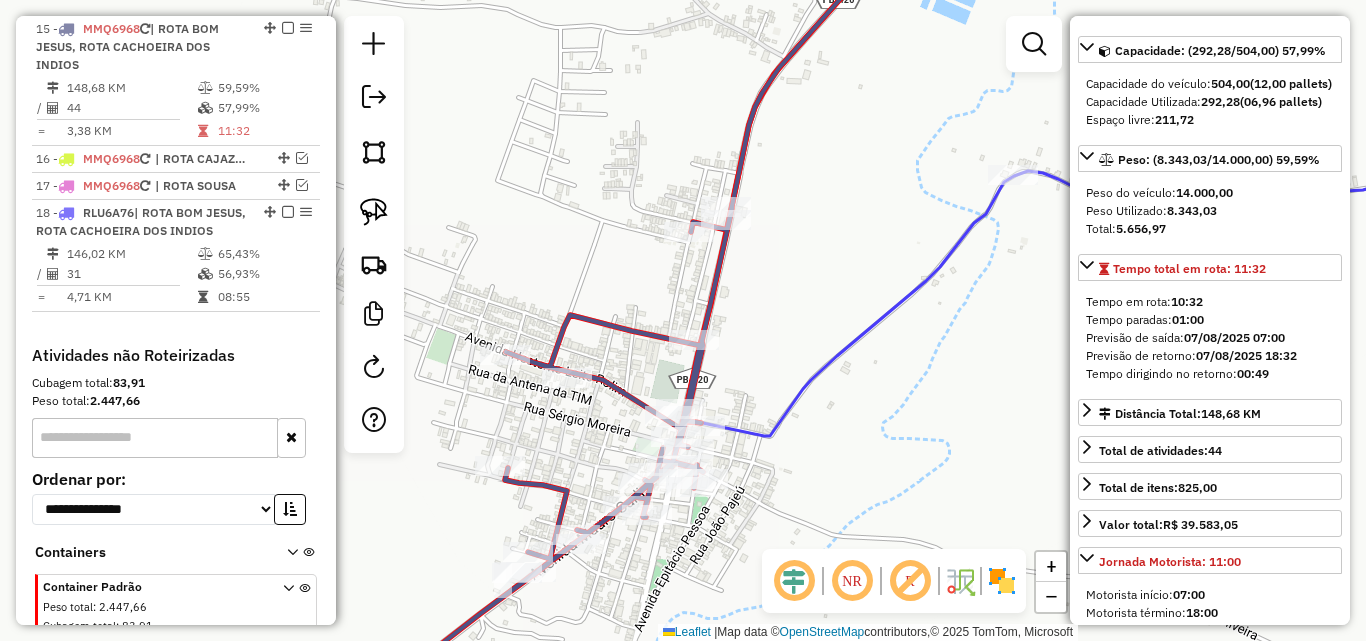 click 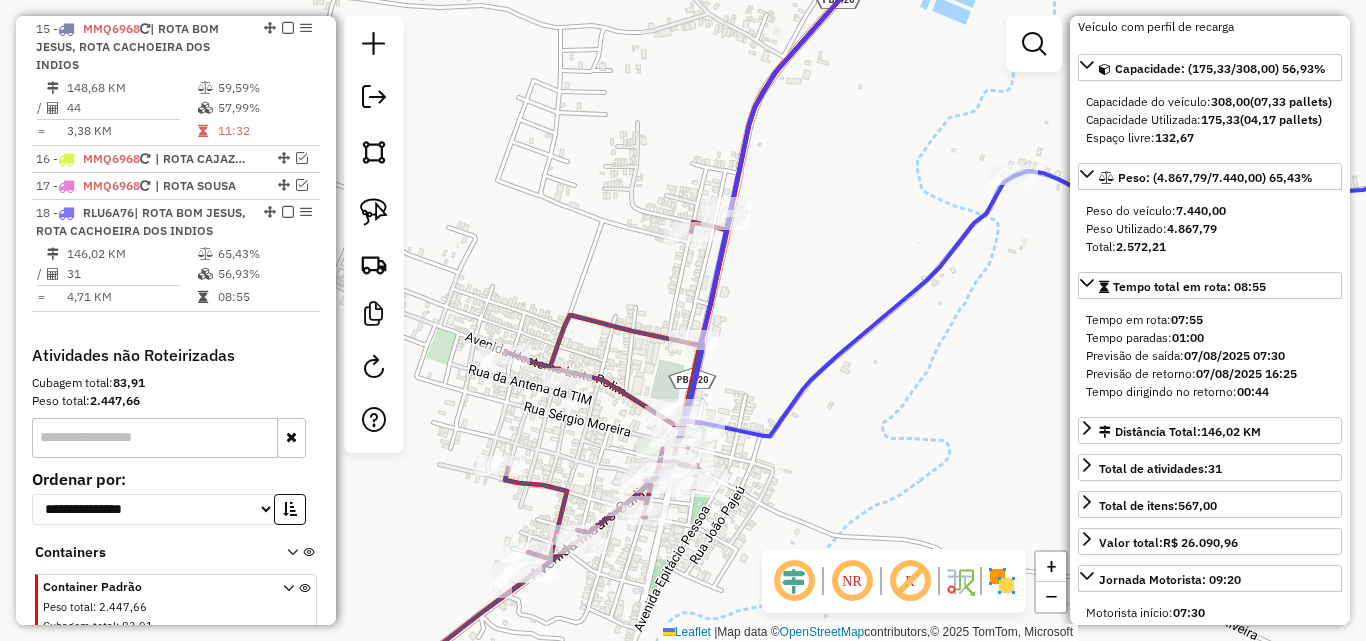 scroll, scrollTop: 218, scrollLeft: 0, axis: vertical 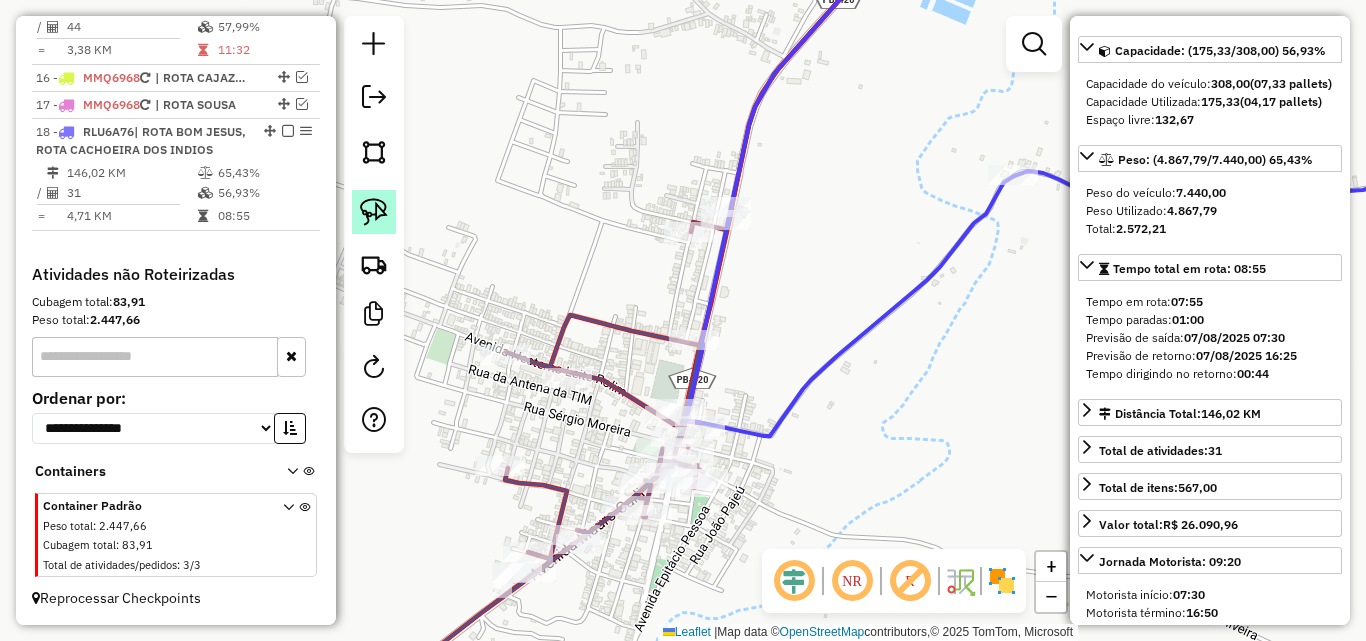 click 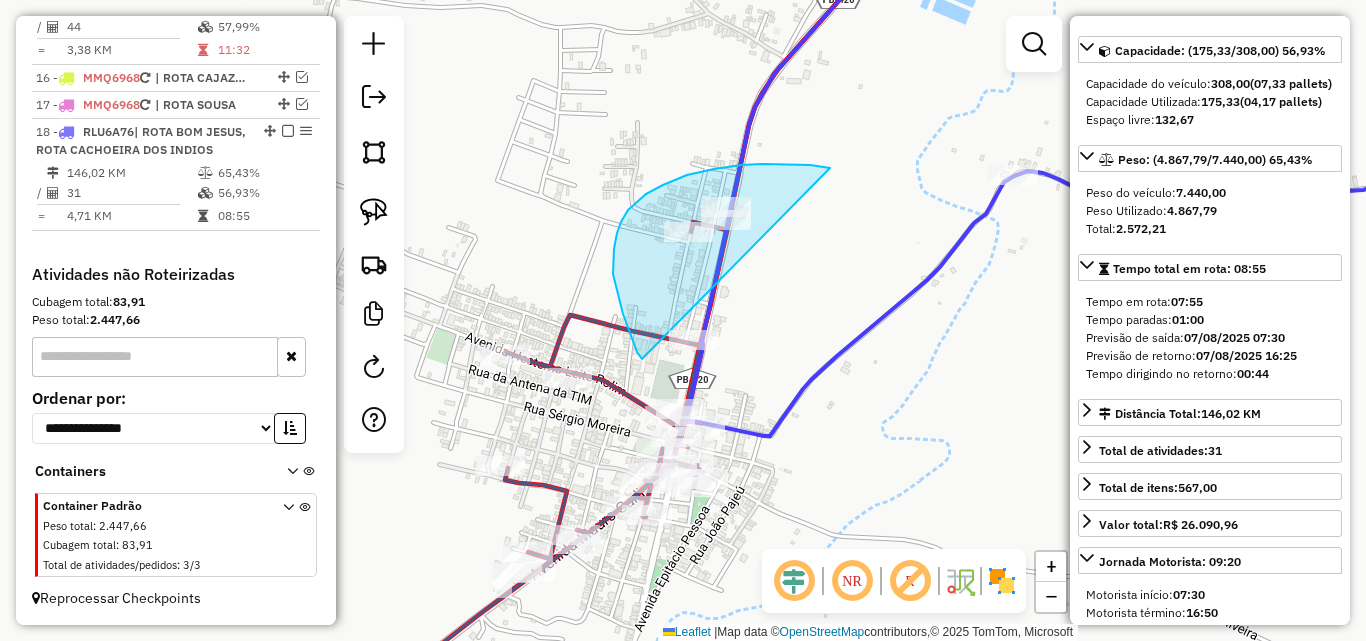 drag, startPoint x: 784, startPoint y: 165, endPoint x: 757, endPoint y: 348, distance: 184.98108 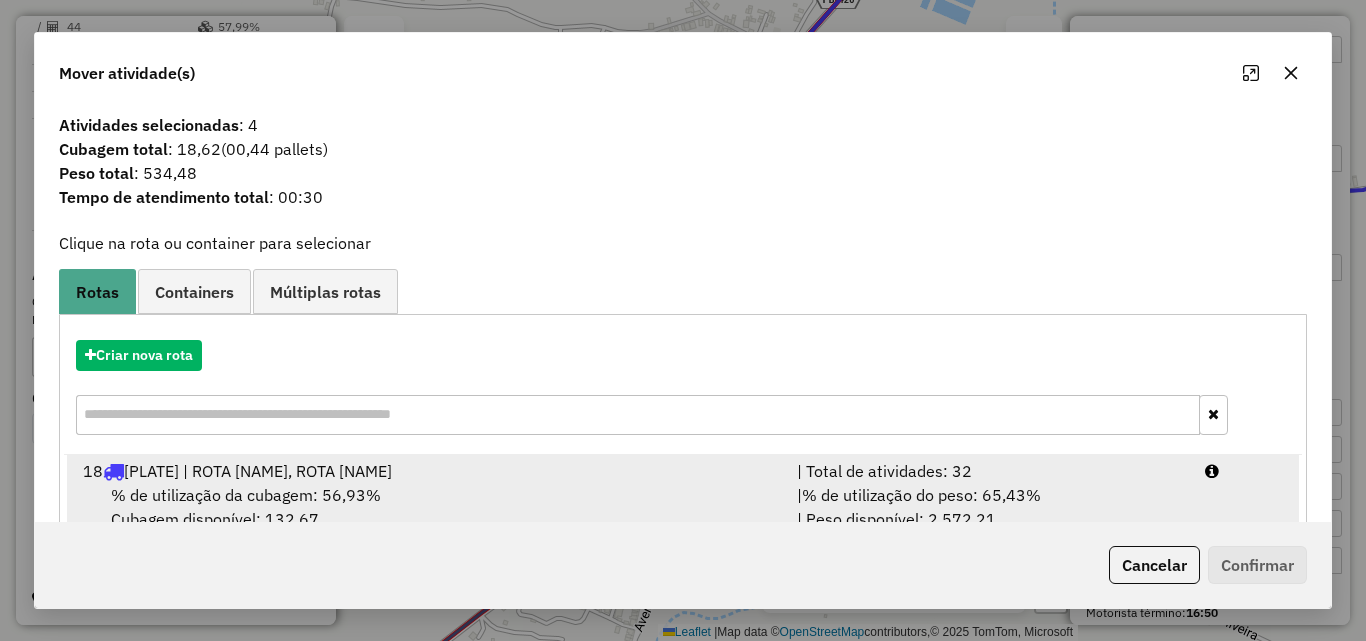 click on "|  % de utilização do peso: 65,43%  | Peso disponível: 2.572,21" at bounding box center (989, 507) 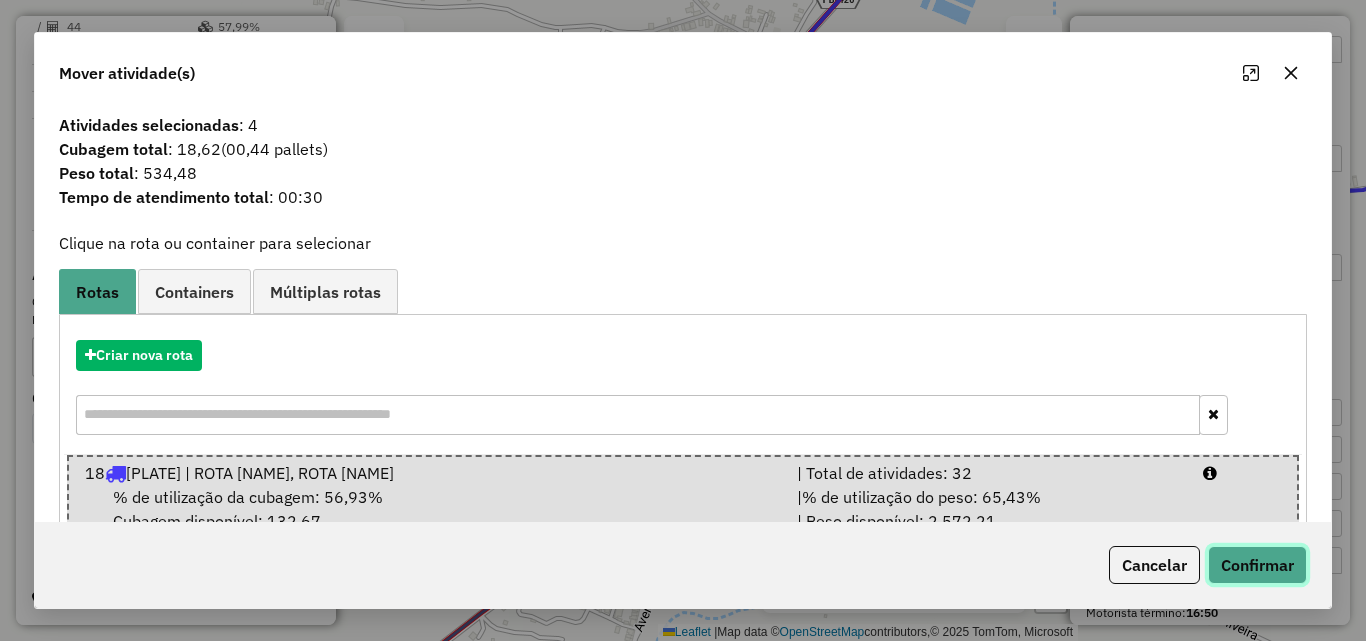 click on "Confirmar" 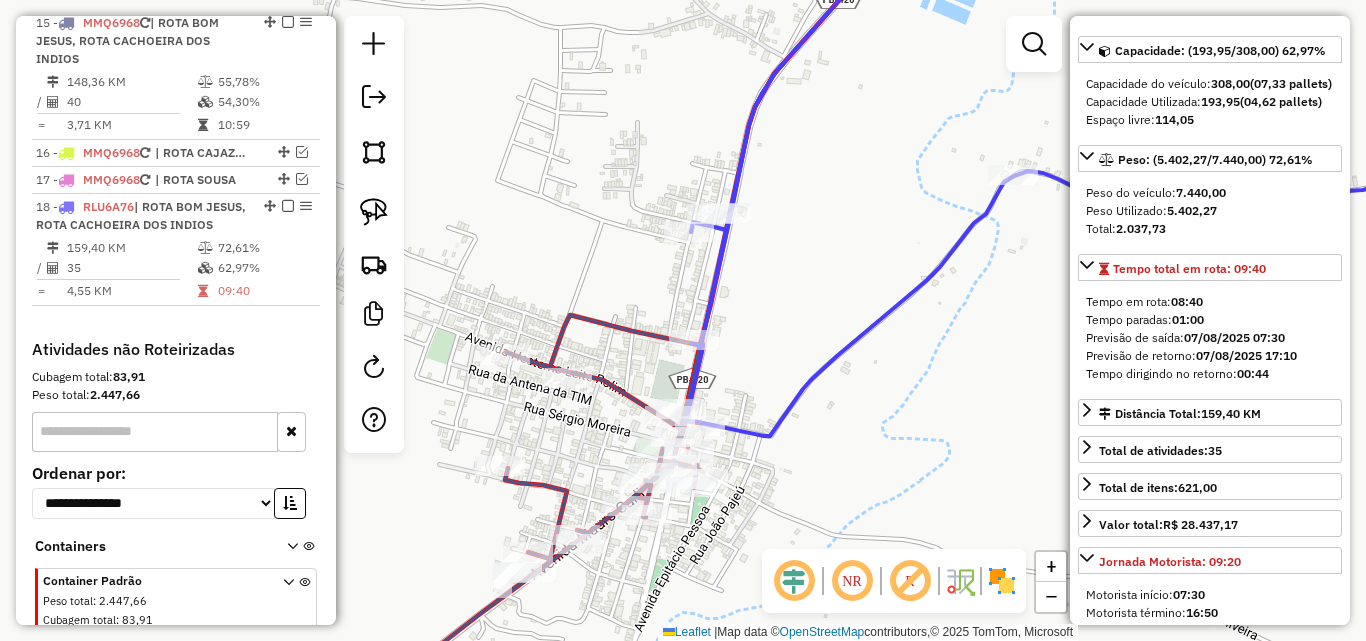 scroll, scrollTop: 1251, scrollLeft: 0, axis: vertical 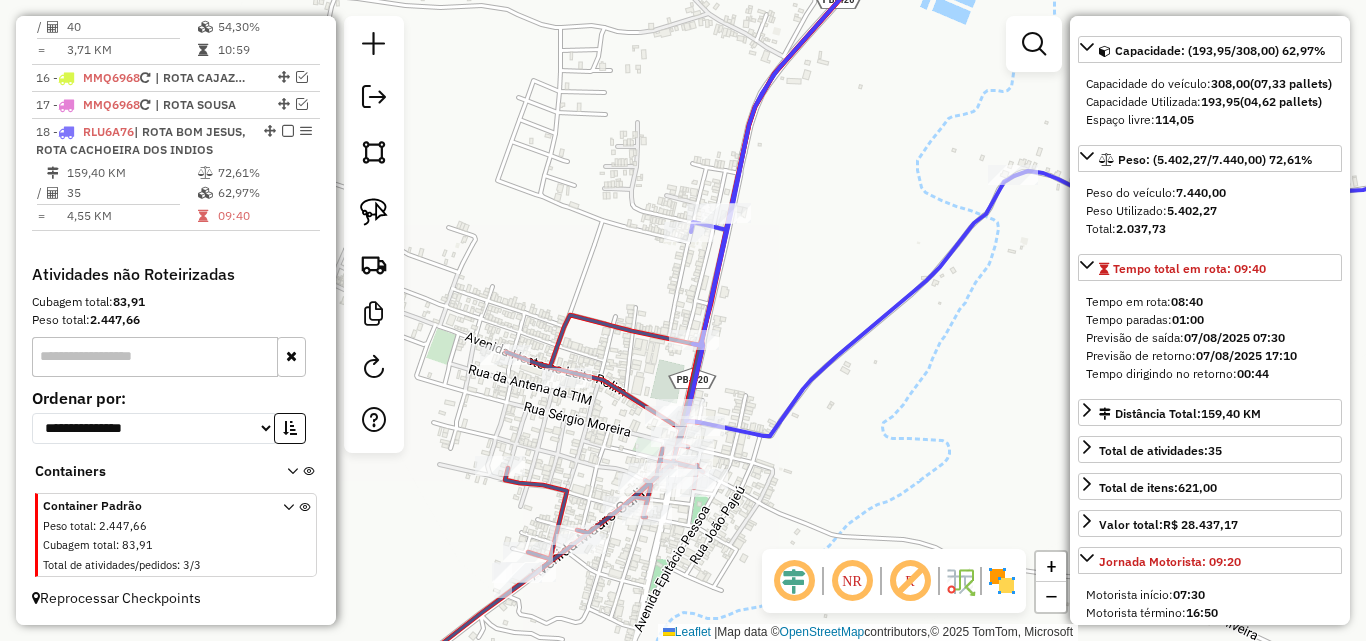 click 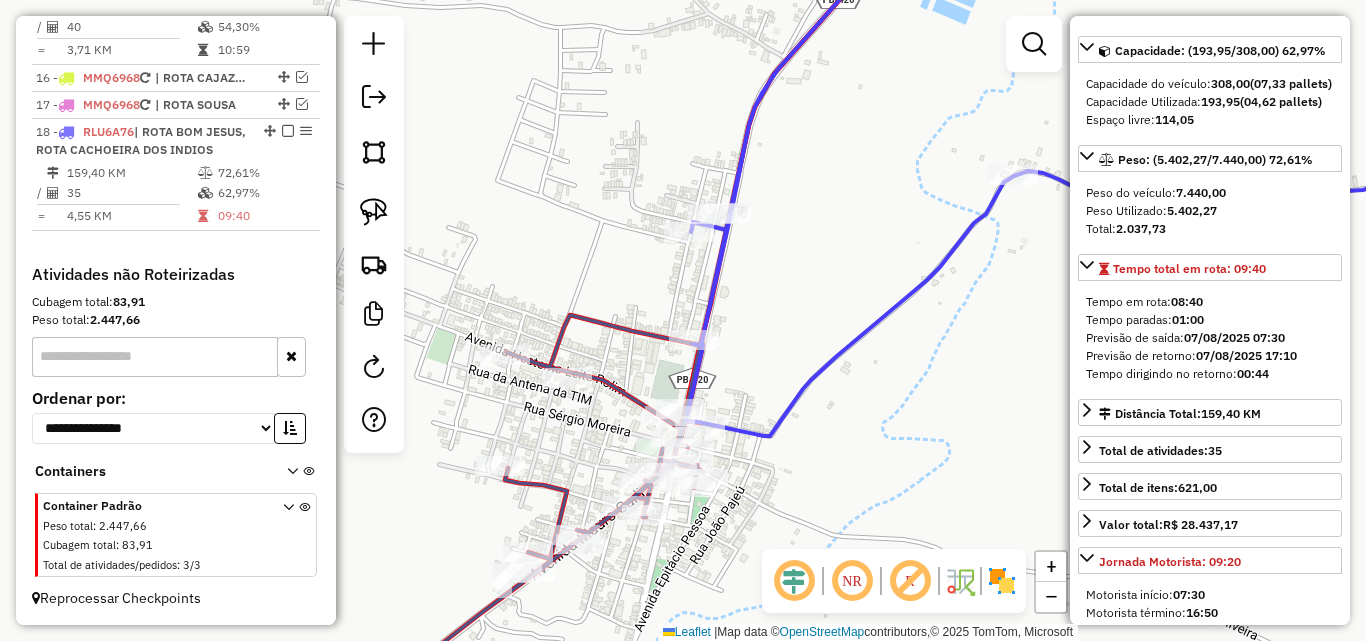 click 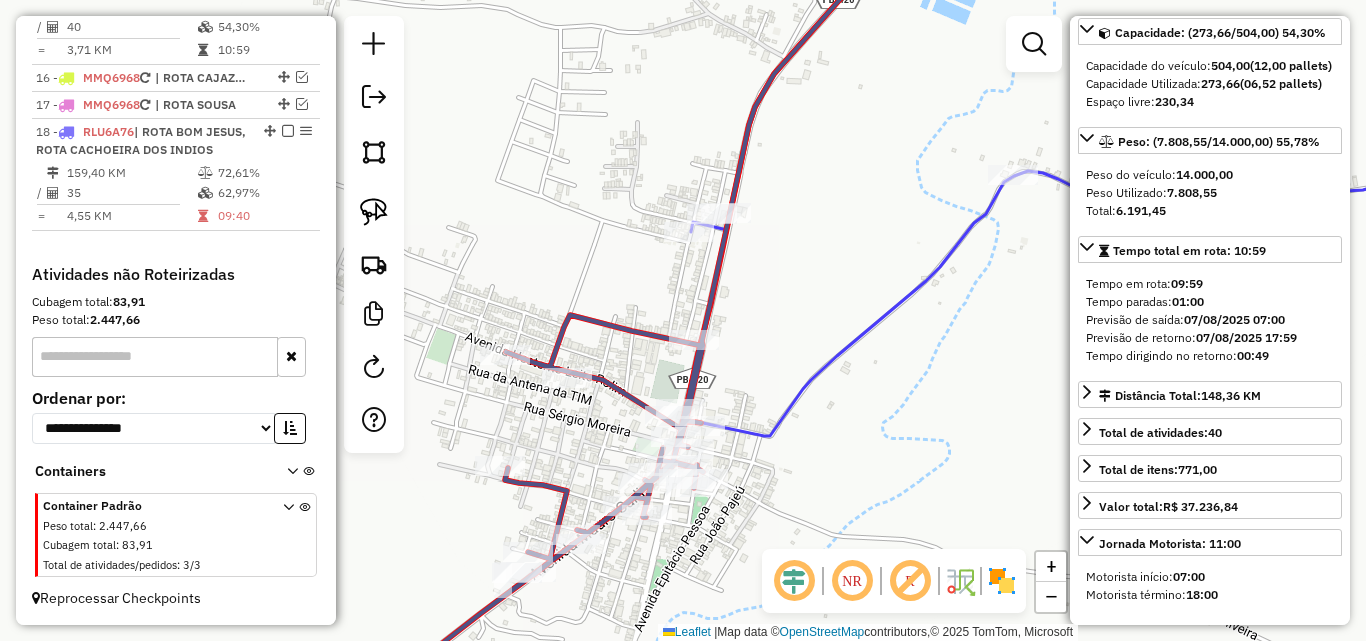 scroll, scrollTop: 200, scrollLeft: 0, axis: vertical 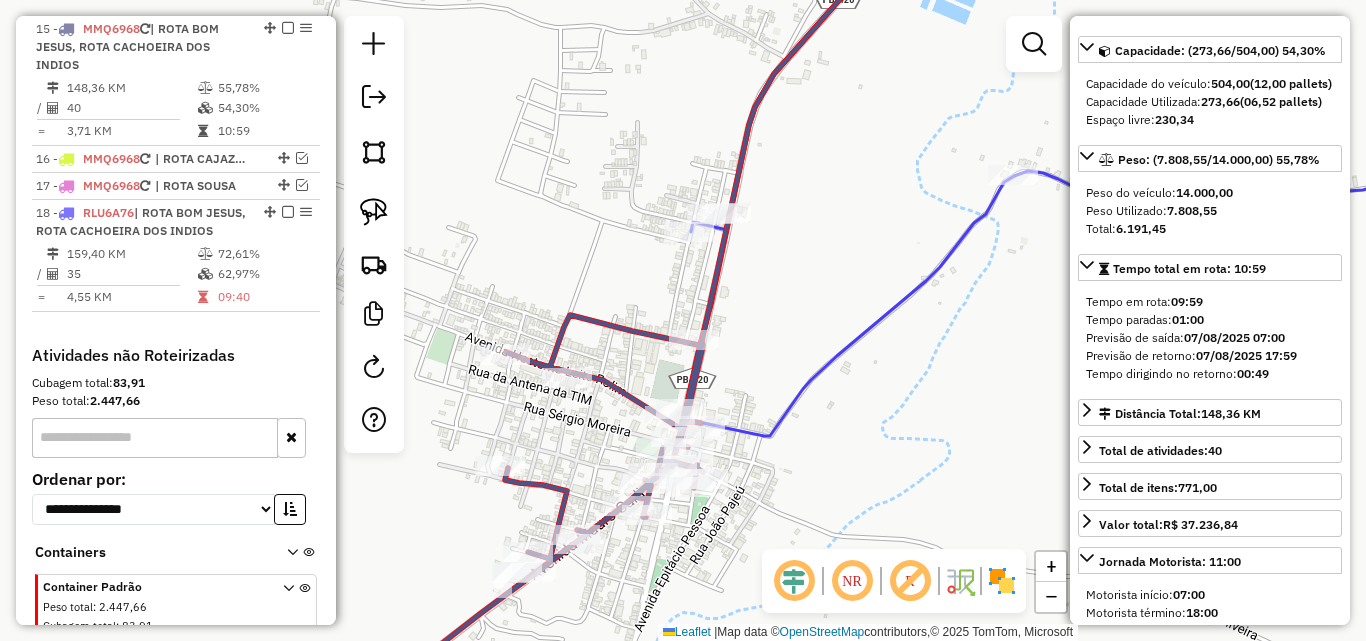 click 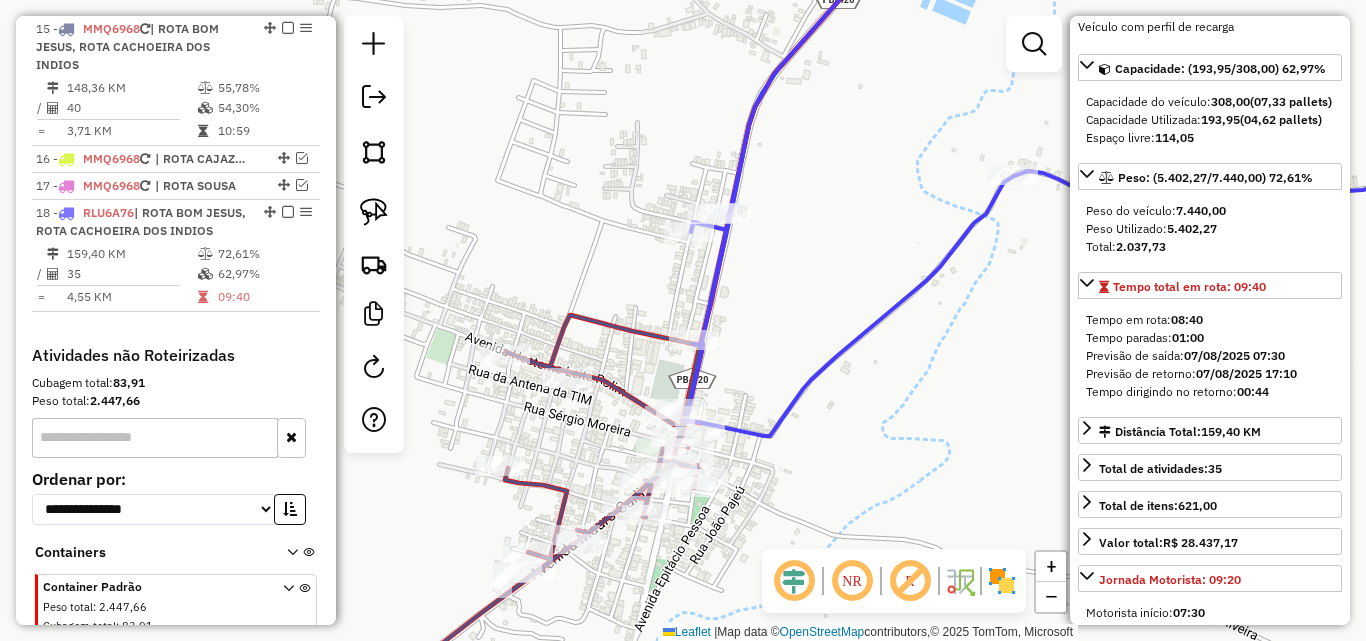 scroll, scrollTop: 218, scrollLeft: 0, axis: vertical 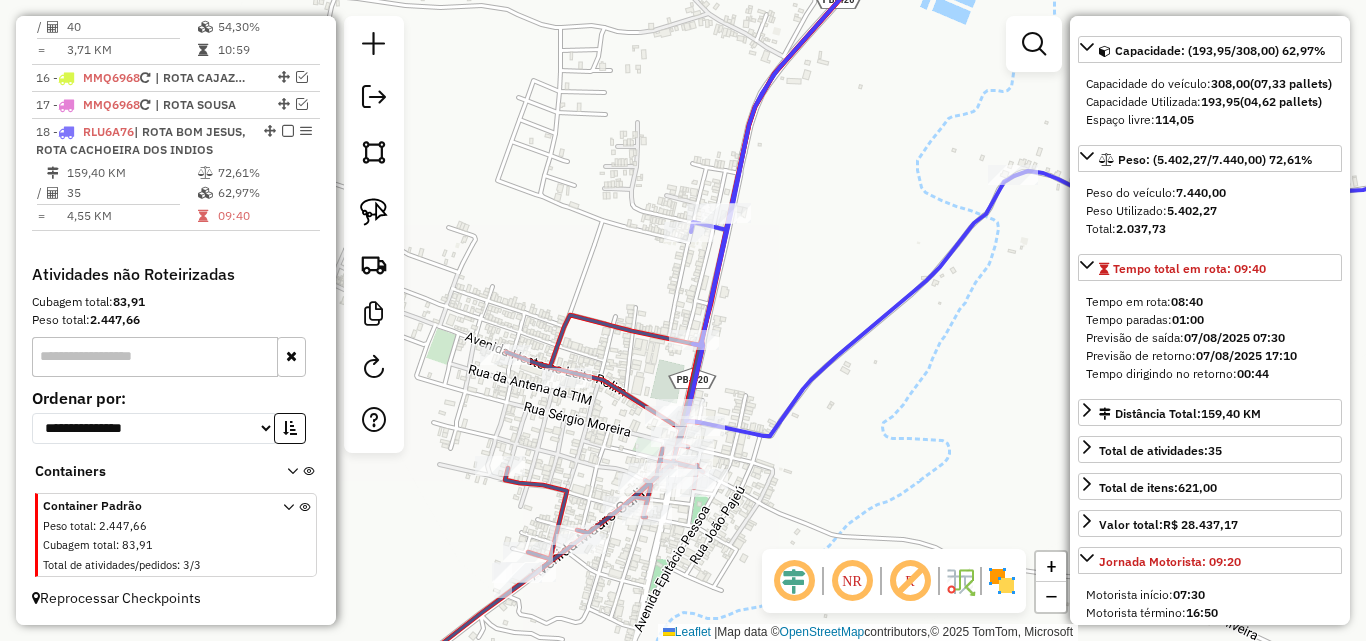 click 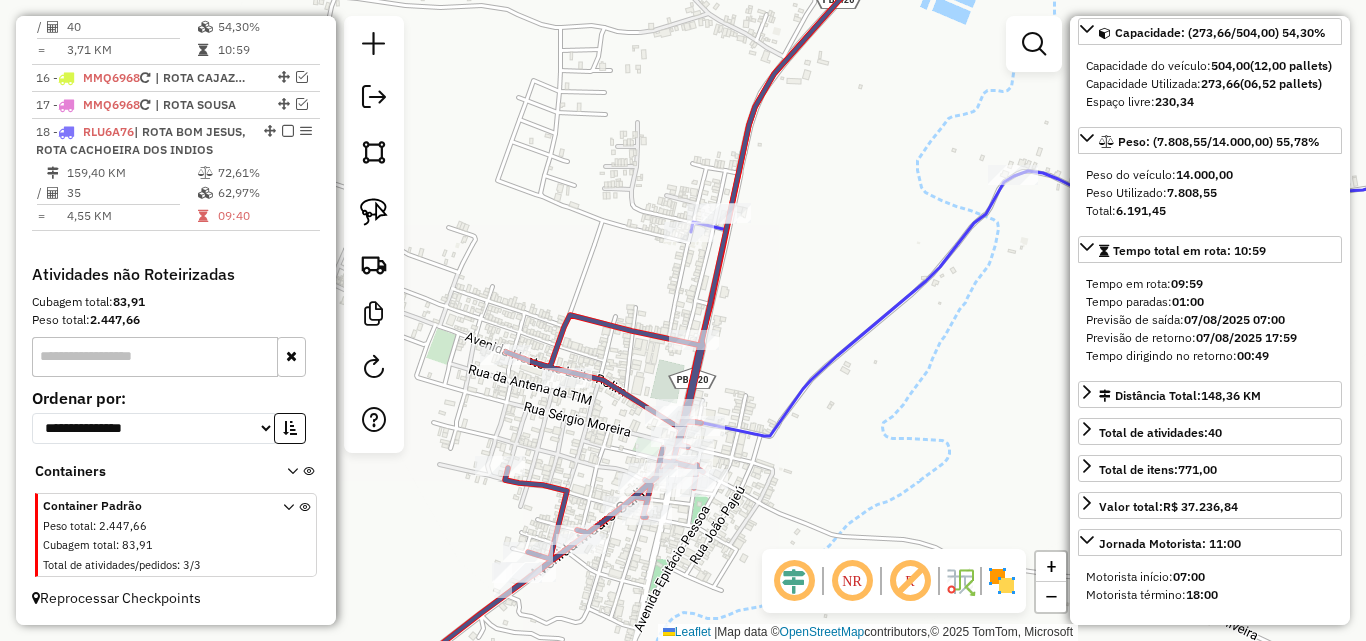 scroll, scrollTop: 200, scrollLeft: 0, axis: vertical 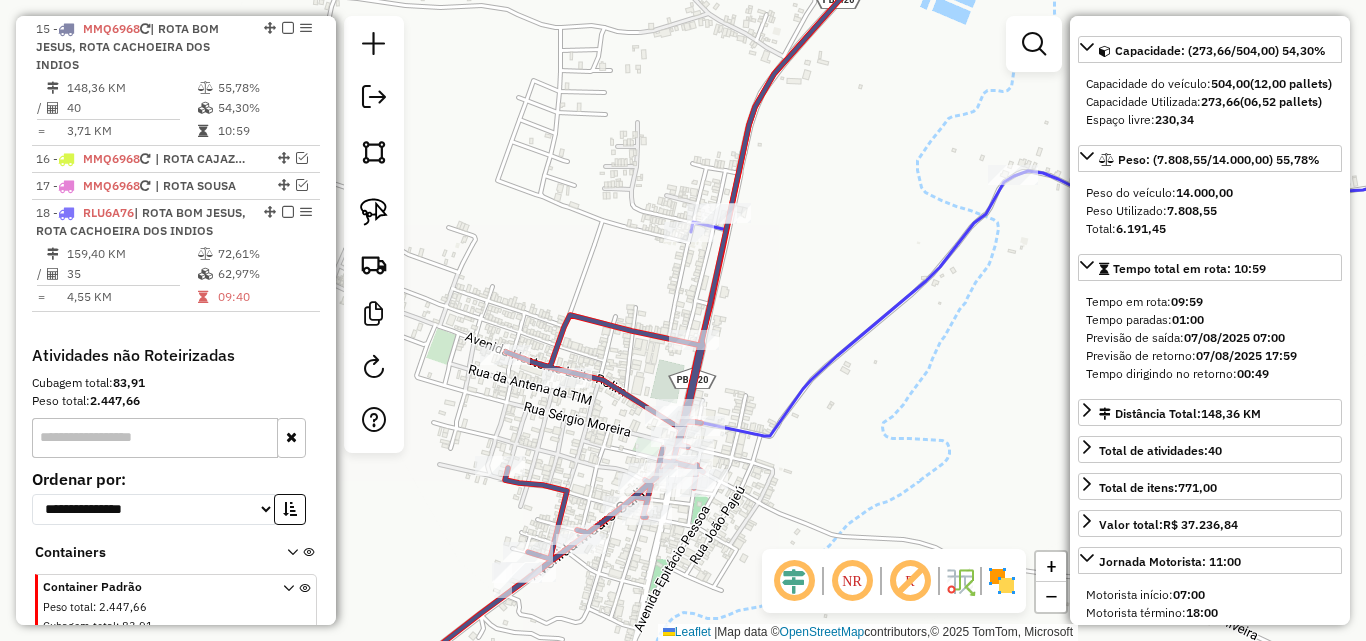 click 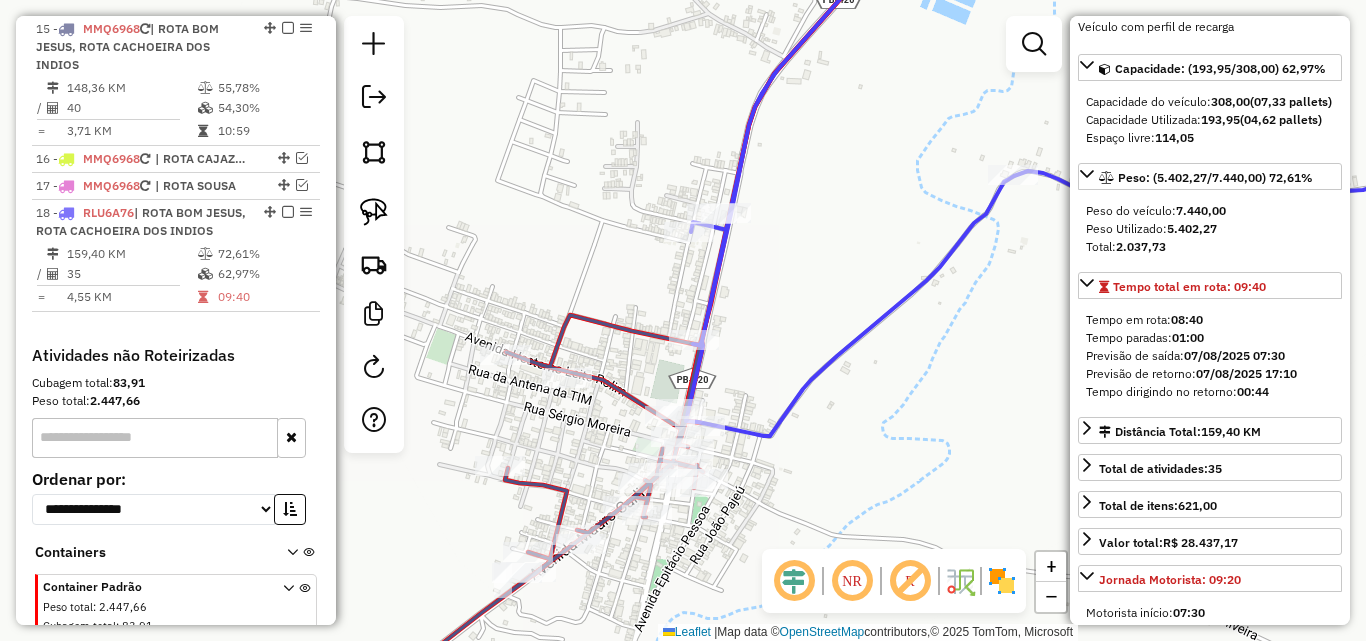 scroll, scrollTop: 218, scrollLeft: 0, axis: vertical 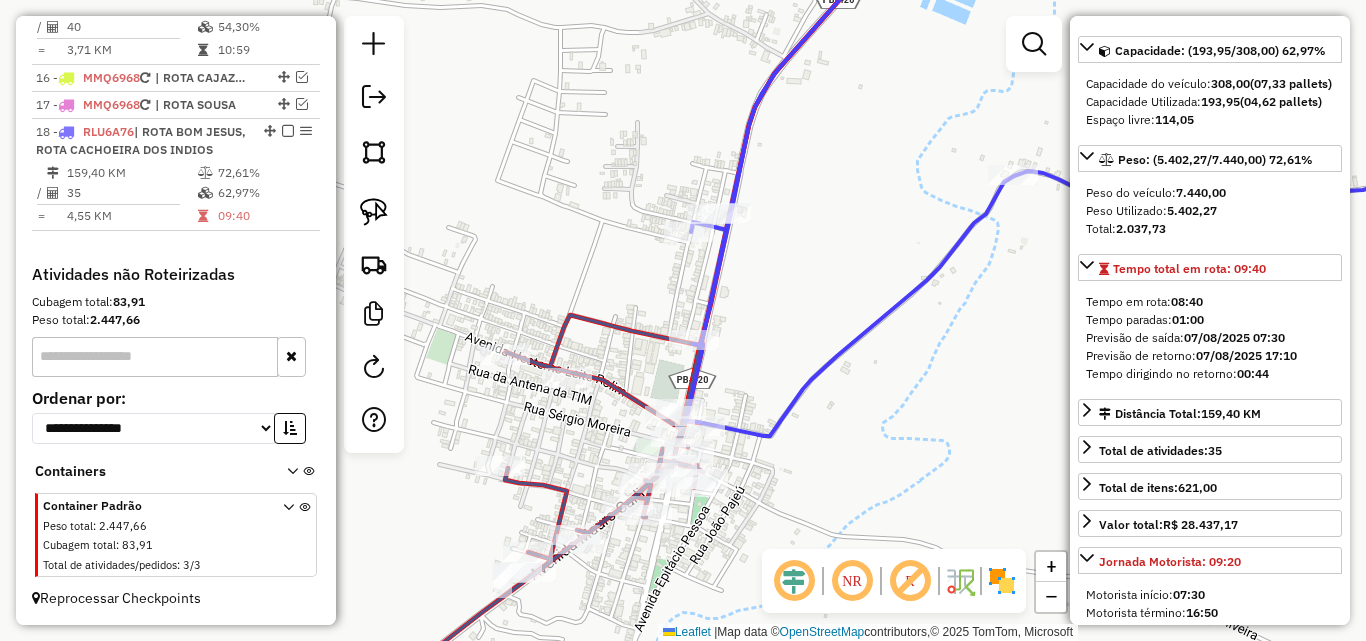click 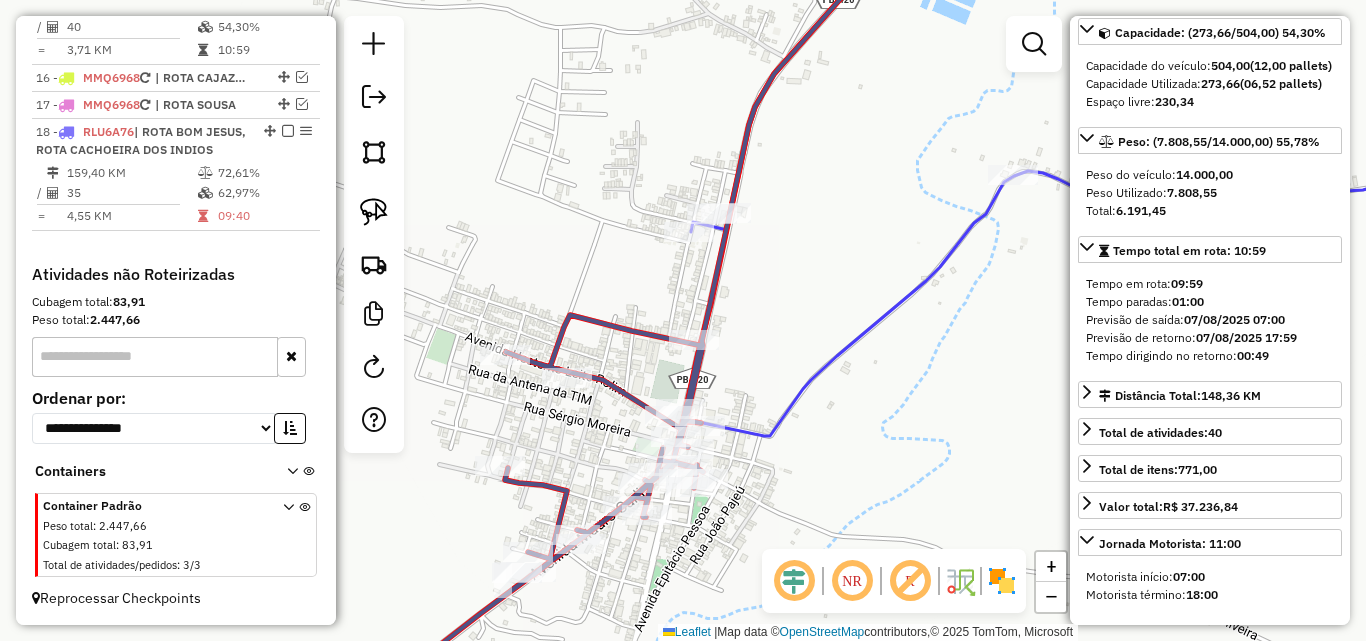 scroll, scrollTop: 200, scrollLeft: 0, axis: vertical 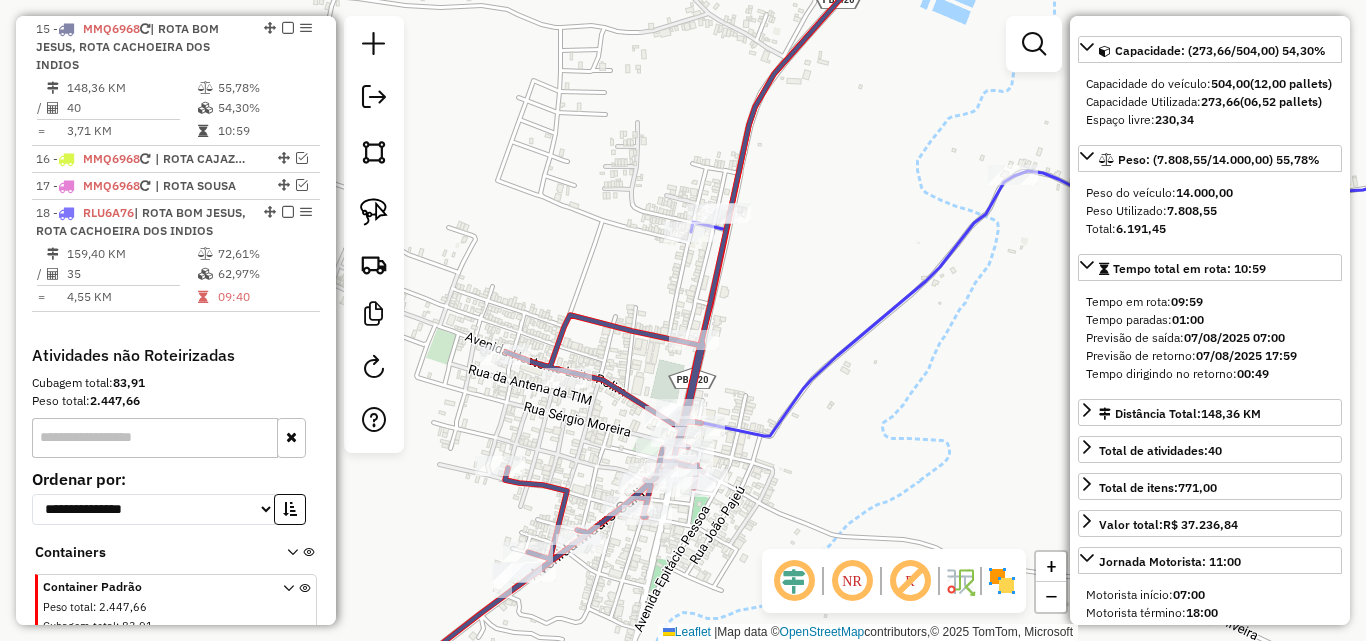 click 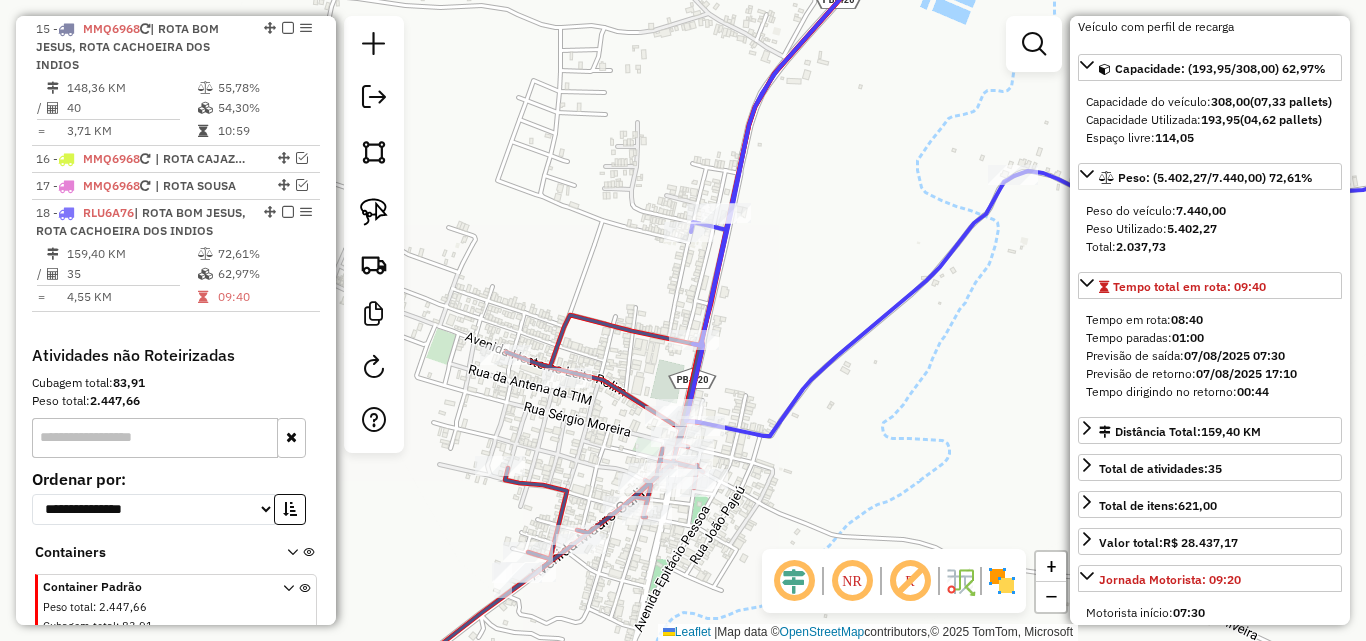 scroll, scrollTop: 218, scrollLeft: 0, axis: vertical 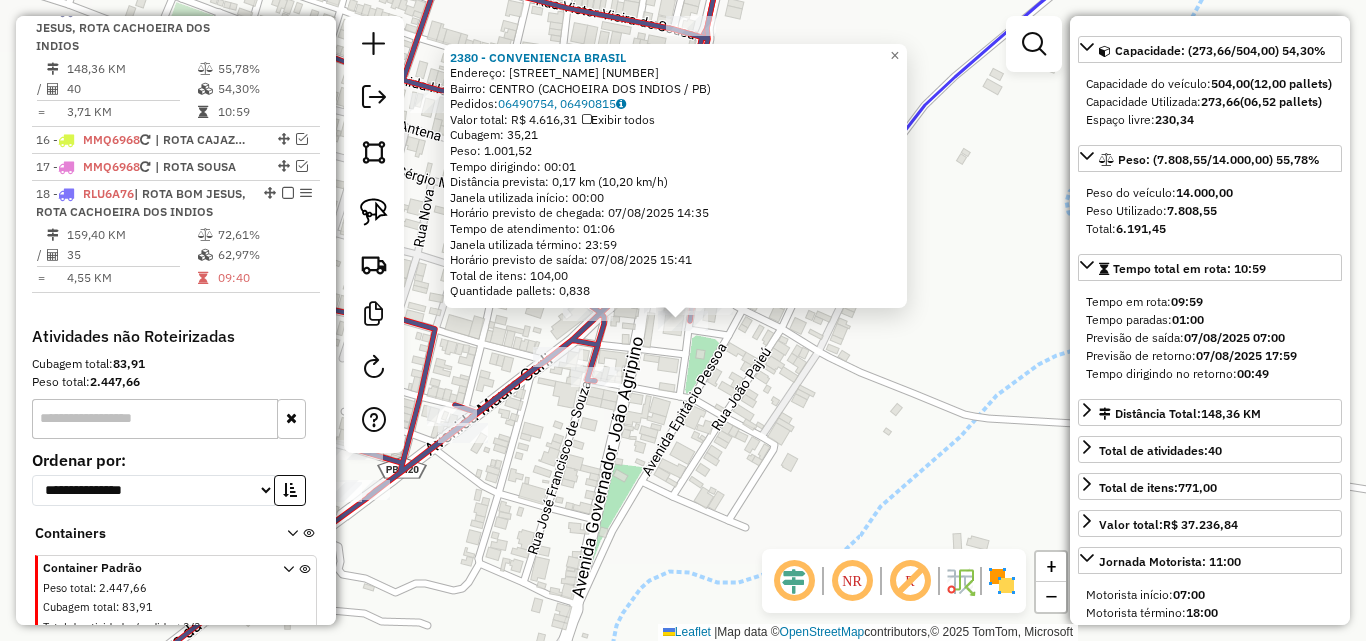 click on "2380 - CONVENIENCIA BRASIL  Endereço:  SERGIO MOREIRA 87   Bairro: CENTRO (CACHOEIRA DOS INDIOS / PB)   Pedidos:  06490754, 06490815   Valor total: R$ 4.616,31   Exibir todos   Cubagem: 35,21  Peso: 1.001,52  Tempo dirigindo: 00:01   Distância prevista: 0,17 km (10,20 km/h)   Janela utilizada início: 00:00   Horário previsto de chegada: 07/08/2025 14:35   Tempo de atendimento: 01:06   Janela utilizada término: 23:59   Horário previsto de saída: 07/08/2025 15:41   Total de itens: 104,00   Quantidade pallets: 0,838  × Janela de atendimento Grade de atendimento Capacidade Transportadoras Veículos Cliente Pedidos  Rotas Selecione os dias de semana para filtrar as janelas de atendimento  Seg   Ter   Qua   Qui   Sex   Sáb   Dom  Informe o período da janela de atendimento: De: Até:  Filtrar exatamente a janela do cliente  Considerar janela de atendimento padrão  Selecione os dias de semana para filtrar as grades de atendimento  Seg   Ter   Qua   Qui   Sex   Sáb   Dom   Peso mínimo:   Peso máximo:  +" 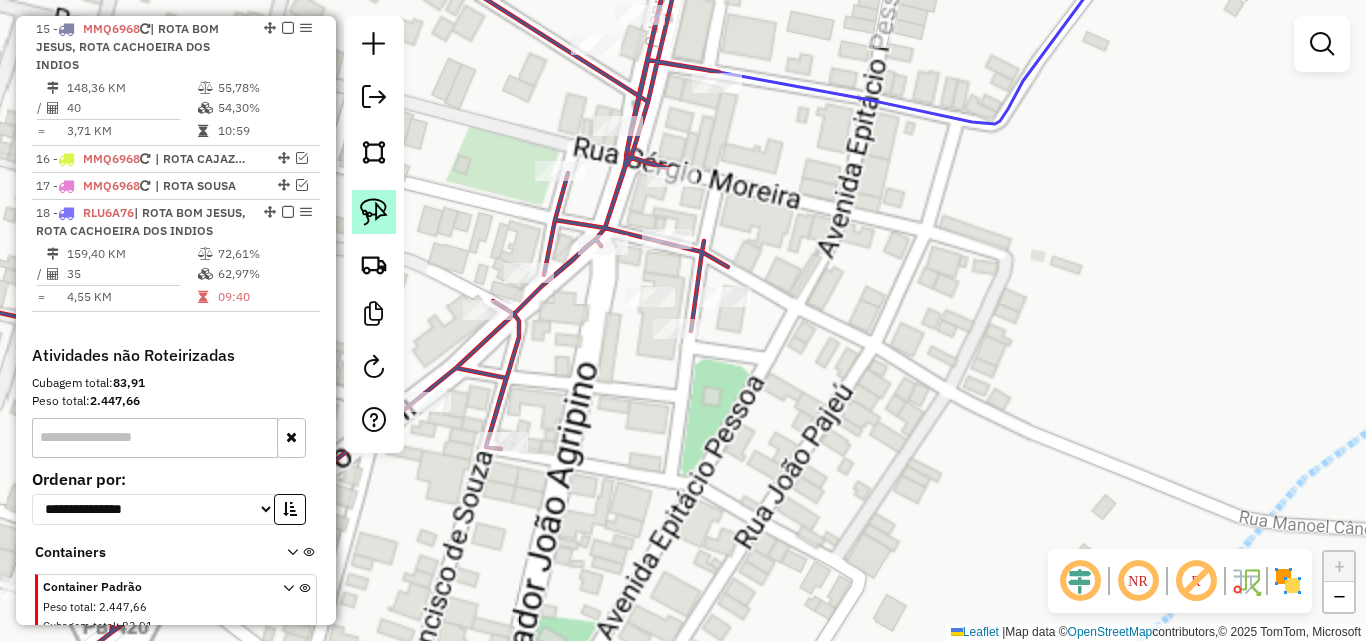 click 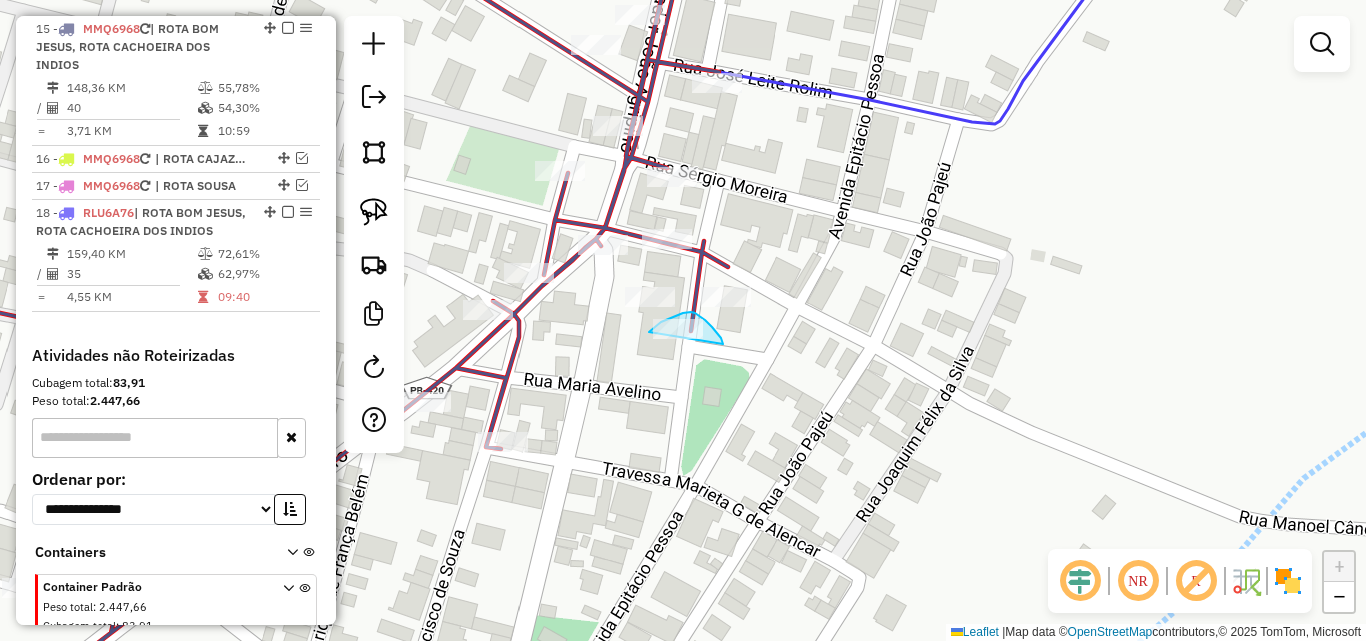 drag, startPoint x: 718, startPoint y: 334, endPoint x: 662, endPoint y: 377, distance: 70.60453 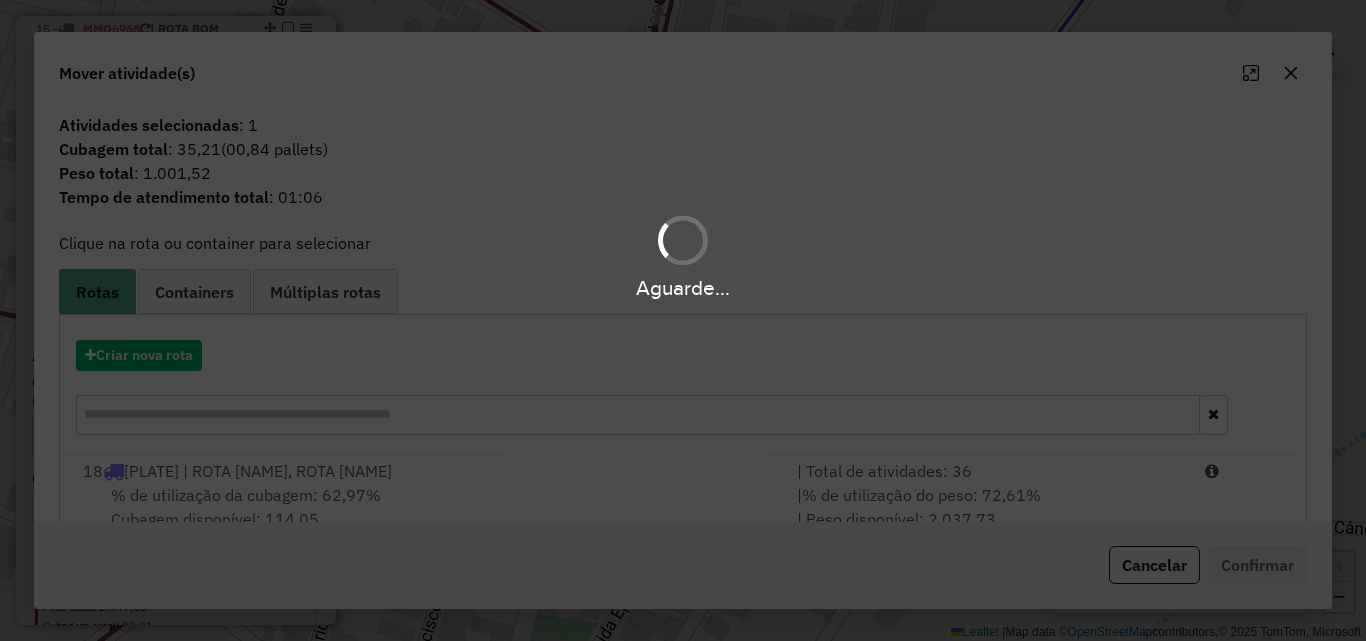 click on "|  % de utilização do peso: 72,61%  | Peso disponível: 2.037,73" at bounding box center (989, 507) 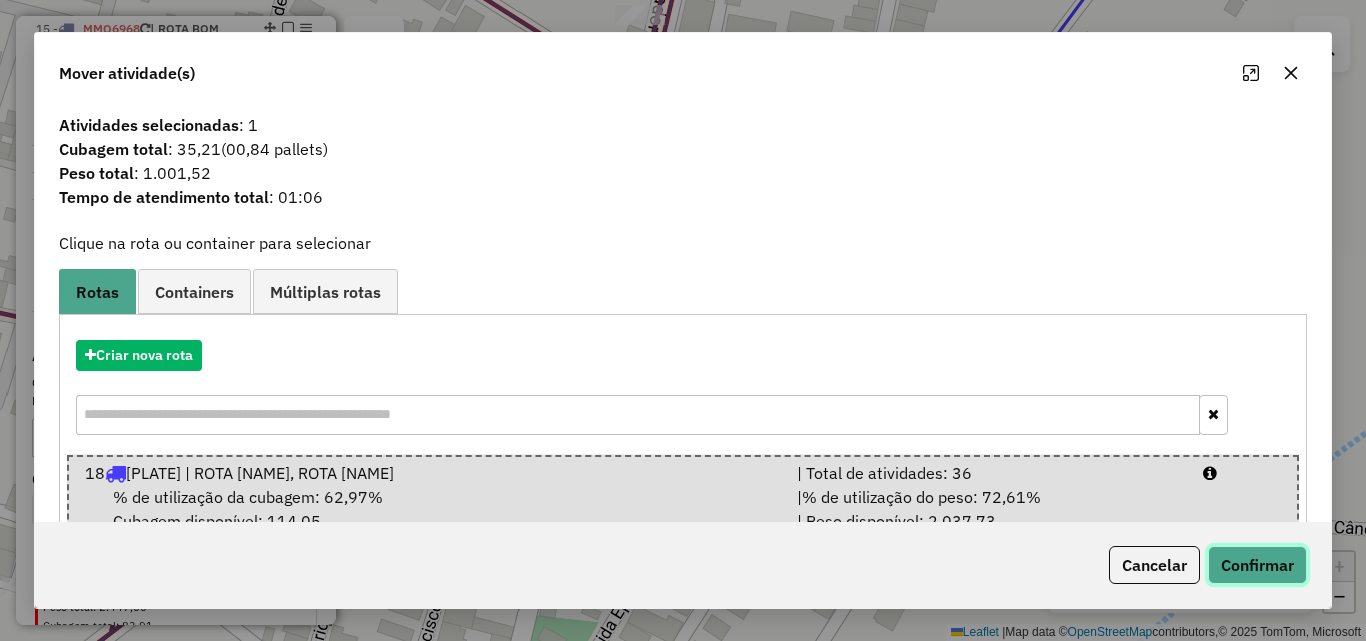 click on "Confirmar" 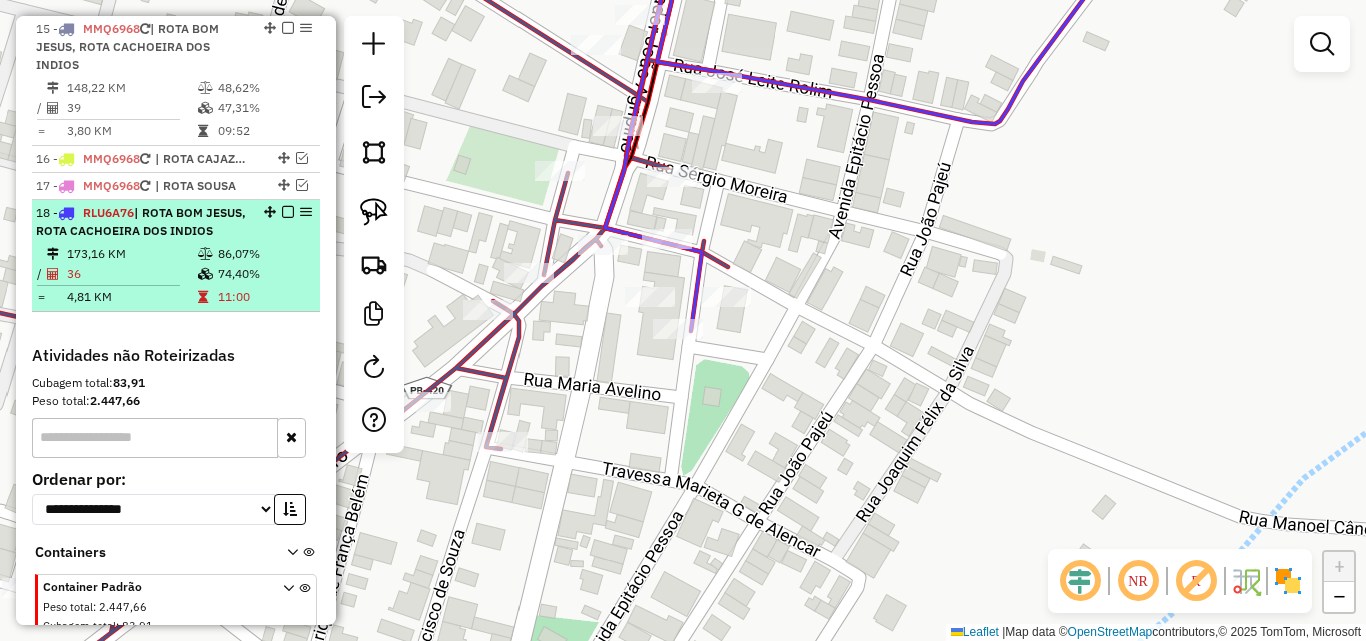 click on "173,16 KM" at bounding box center (131, 254) 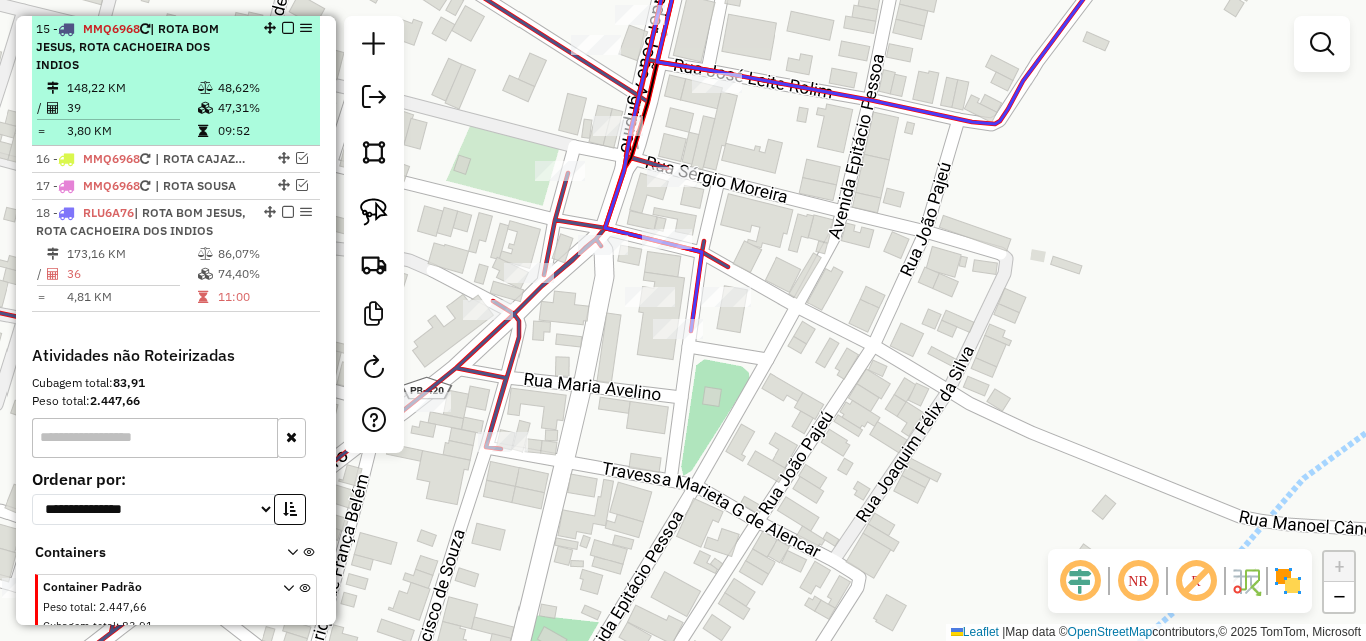 select on "*********" 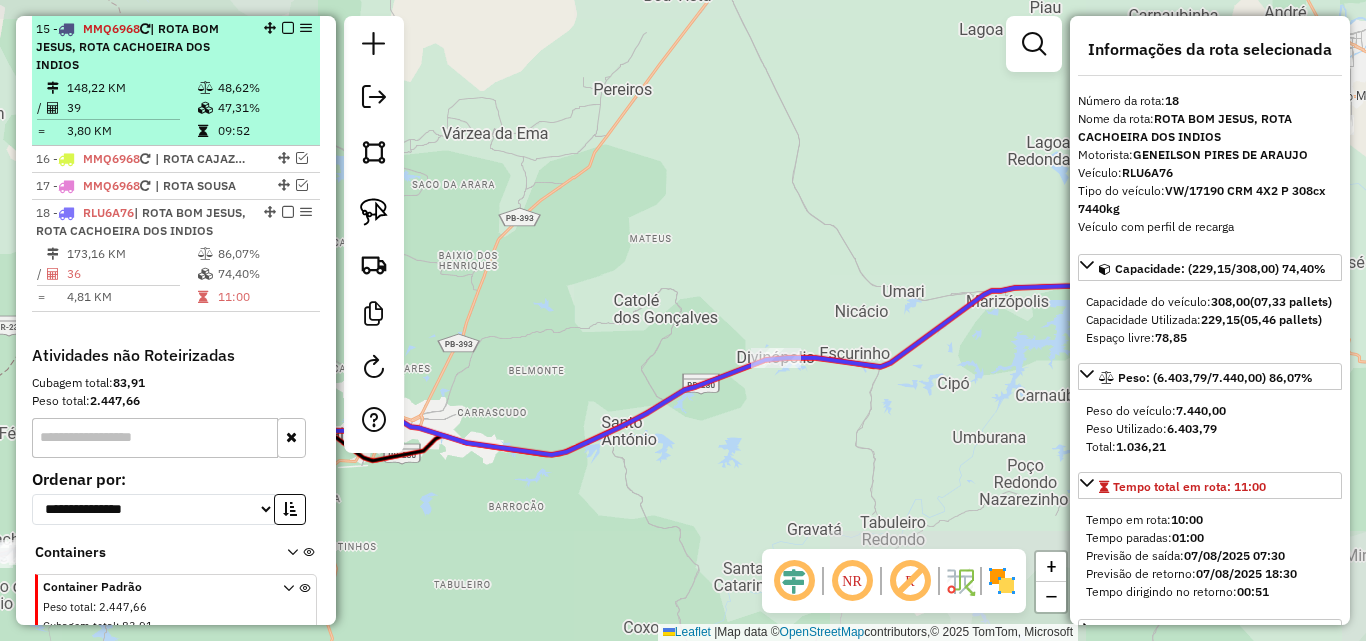 click on "148,22 KM" at bounding box center (131, 88) 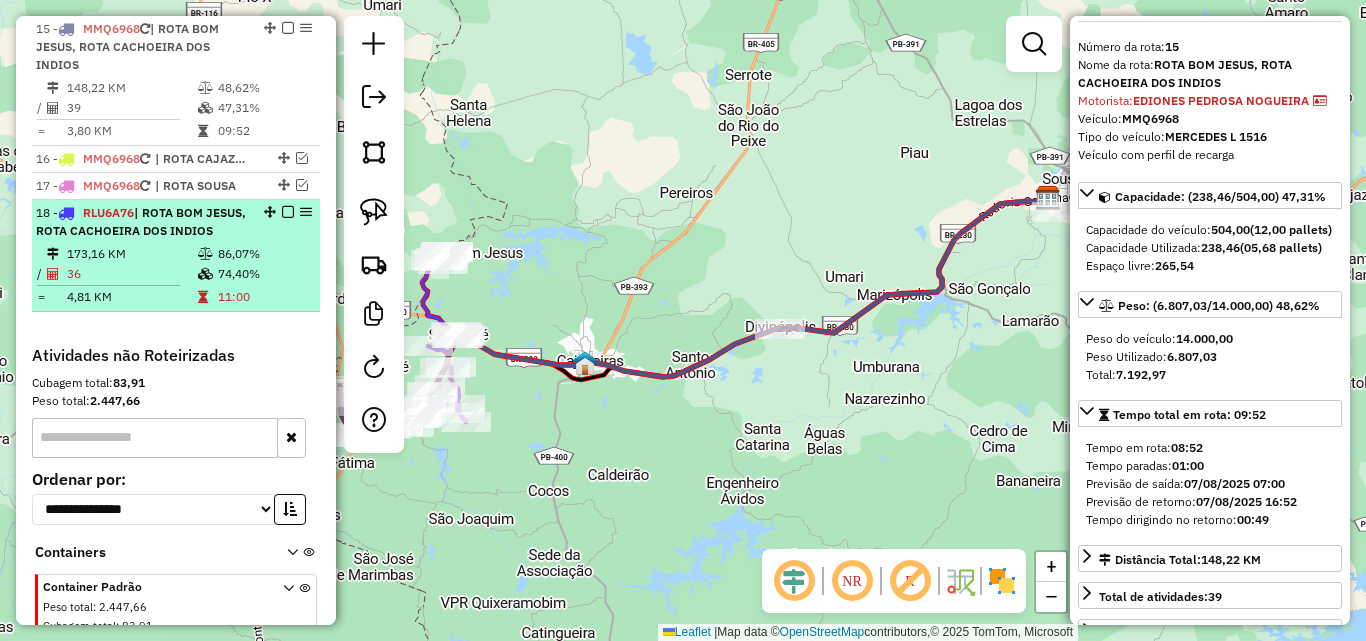 scroll, scrollTop: 100, scrollLeft: 0, axis: vertical 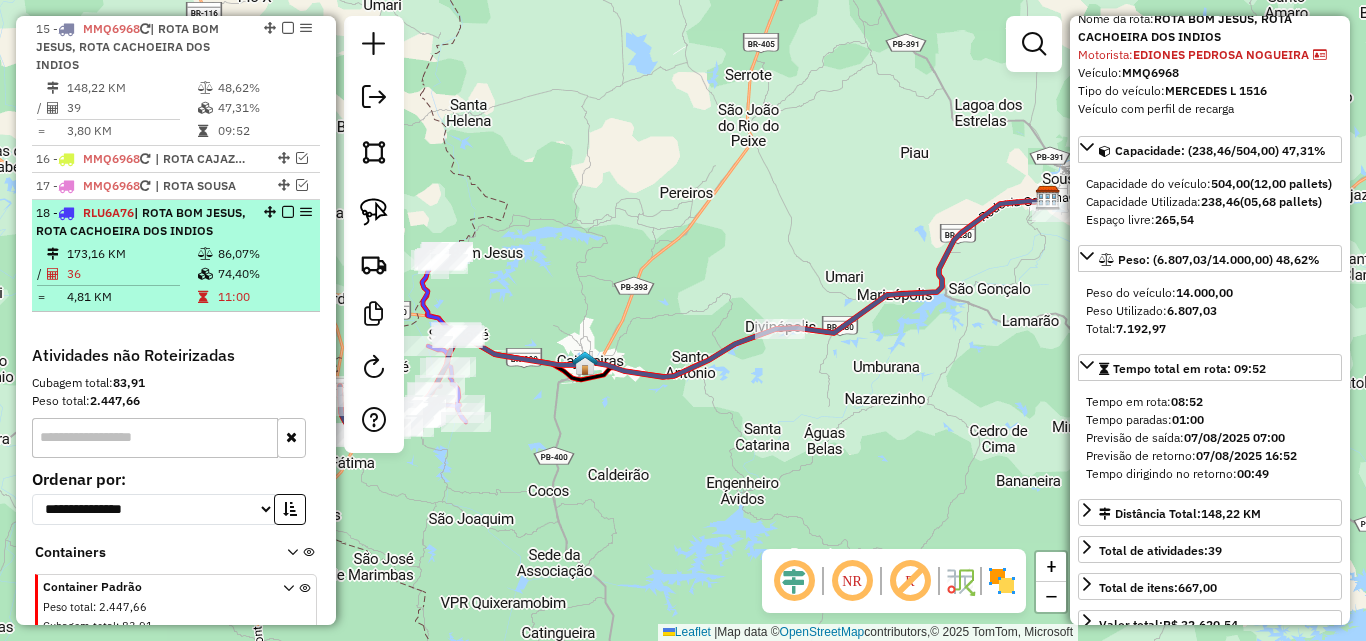 click on "36" at bounding box center (131, 274) 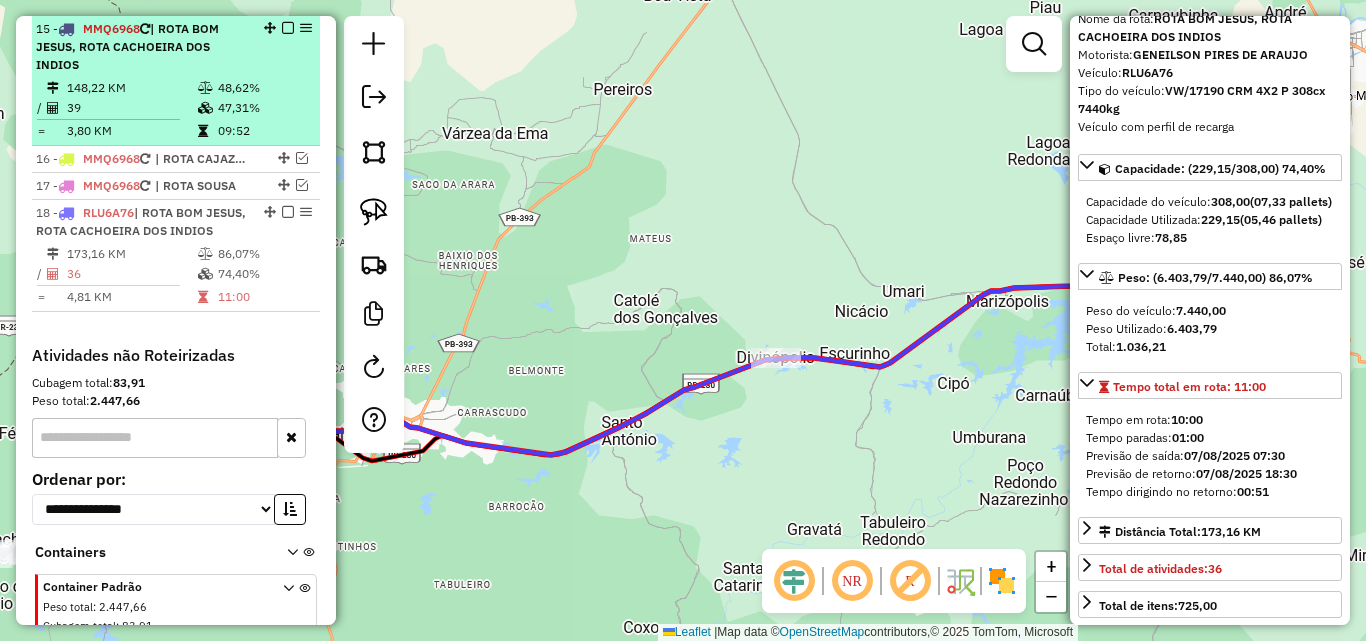 click at bounding box center [205, 88] 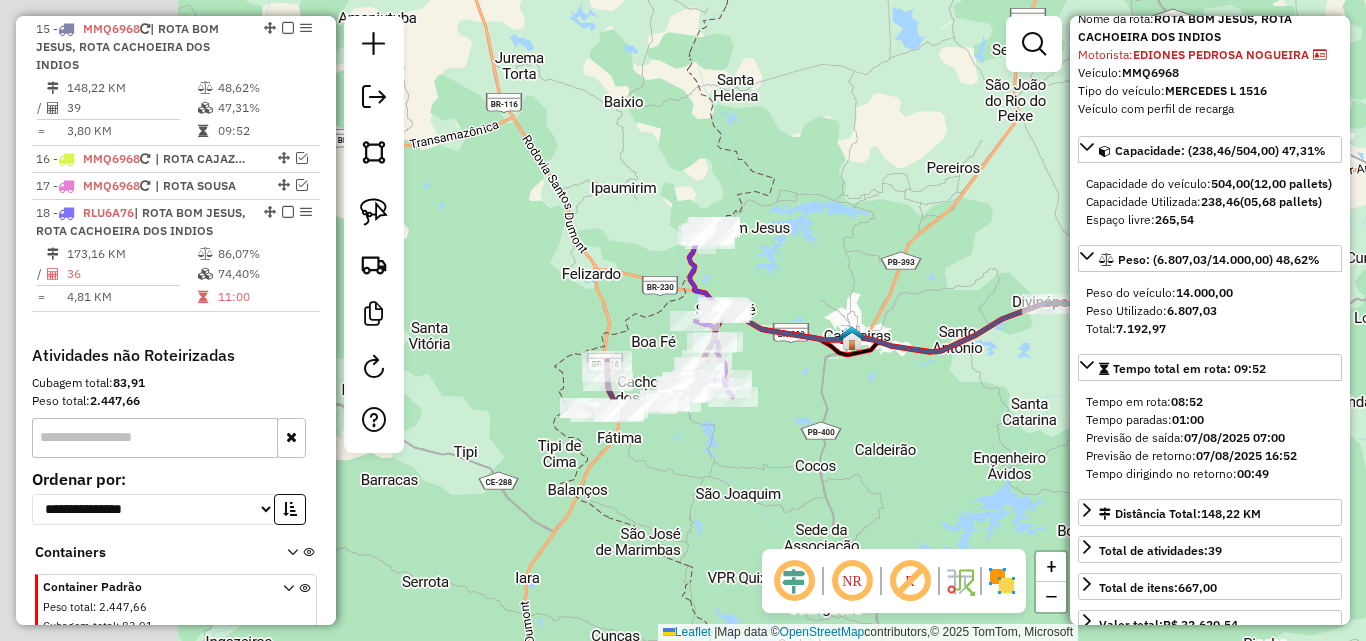 drag, startPoint x: 494, startPoint y: 445, endPoint x: 761, endPoint y: 420, distance: 268.16785 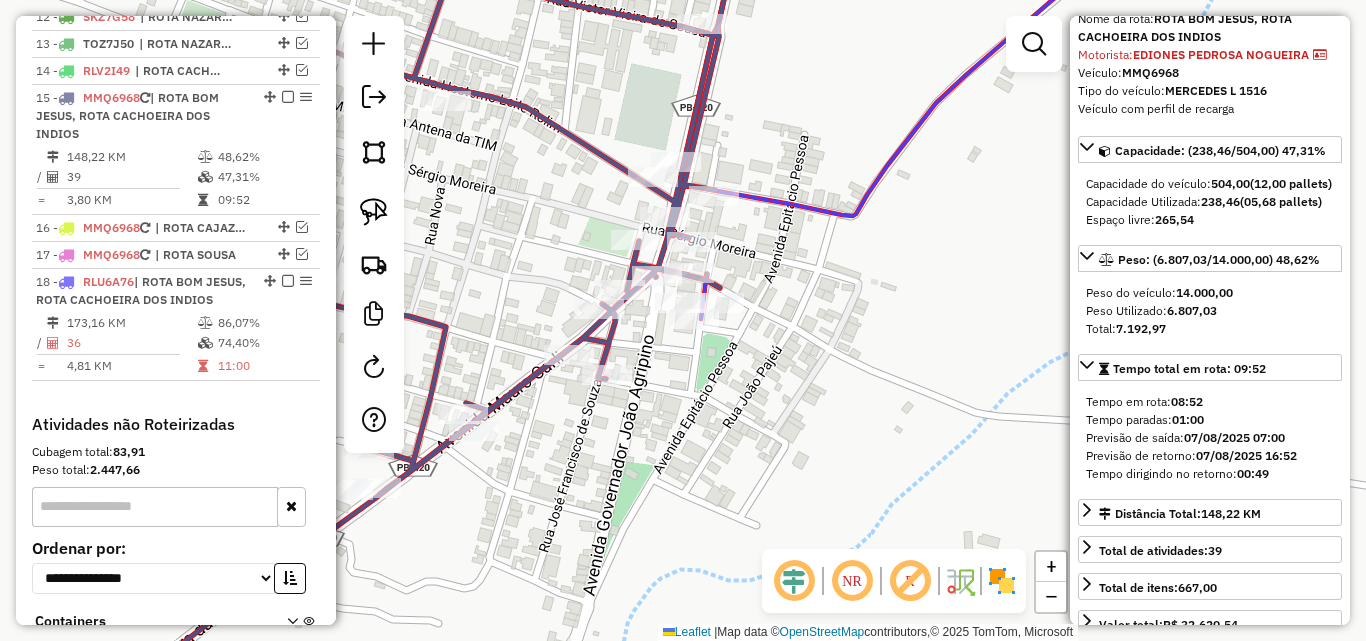 scroll, scrollTop: 1052, scrollLeft: 0, axis: vertical 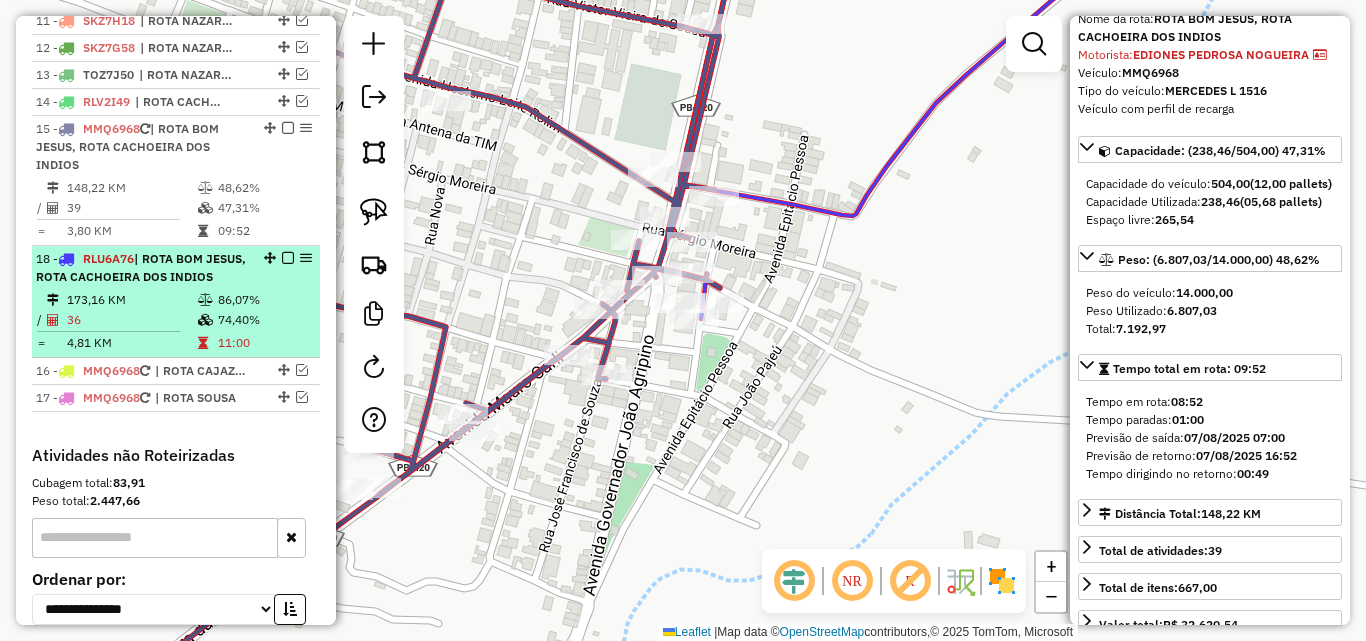 drag, startPoint x: 264, startPoint y: 313, endPoint x: 263, endPoint y: 169, distance: 144.00348 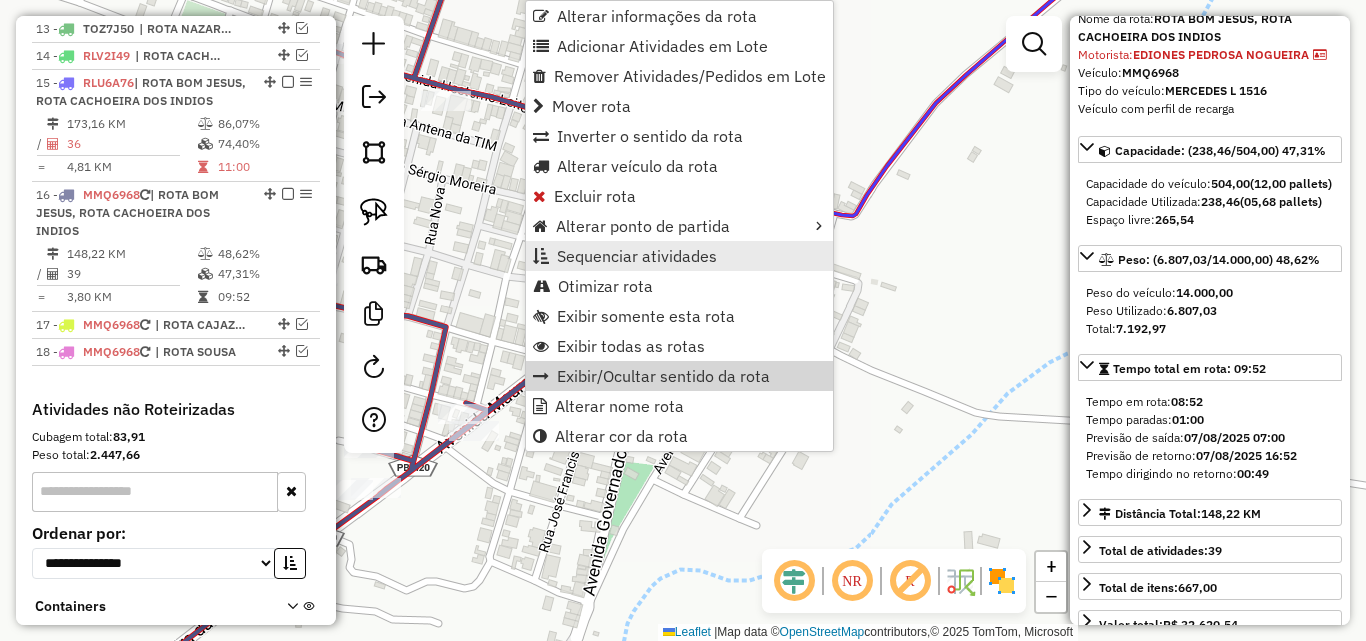scroll, scrollTop: 1251, scrollLeft: 0, axis: vertical 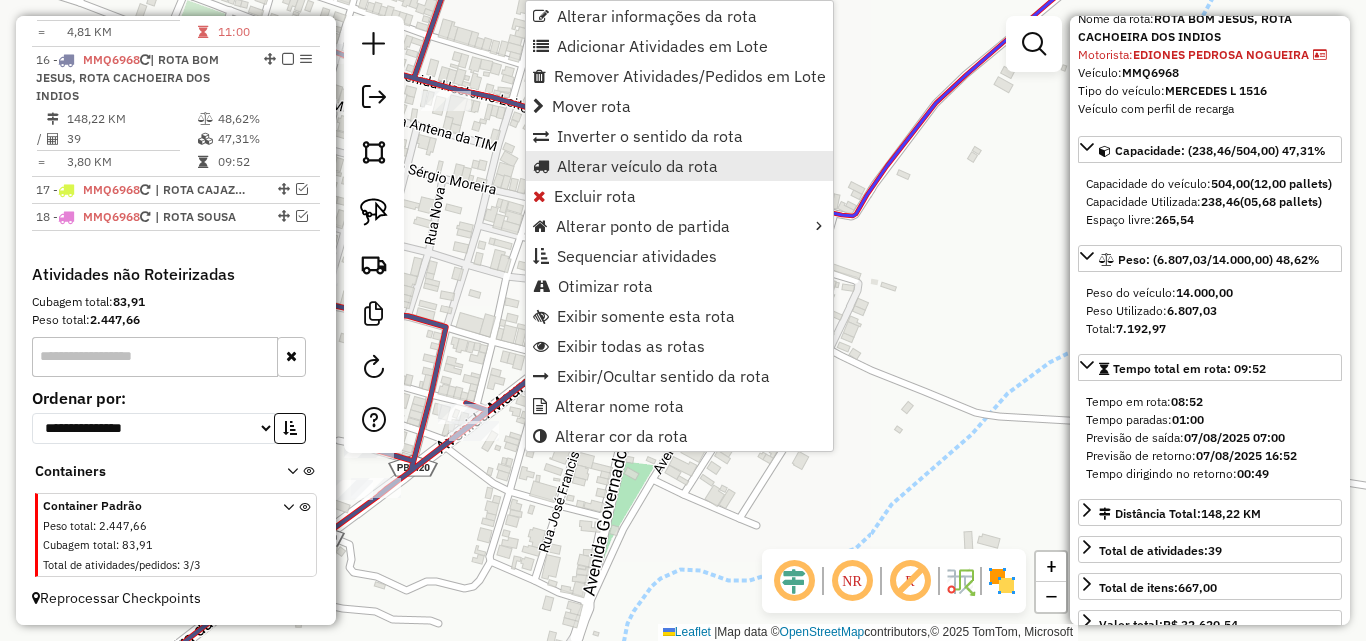 click on "Alterar veículo da rota" at bounding box center [637, 166] 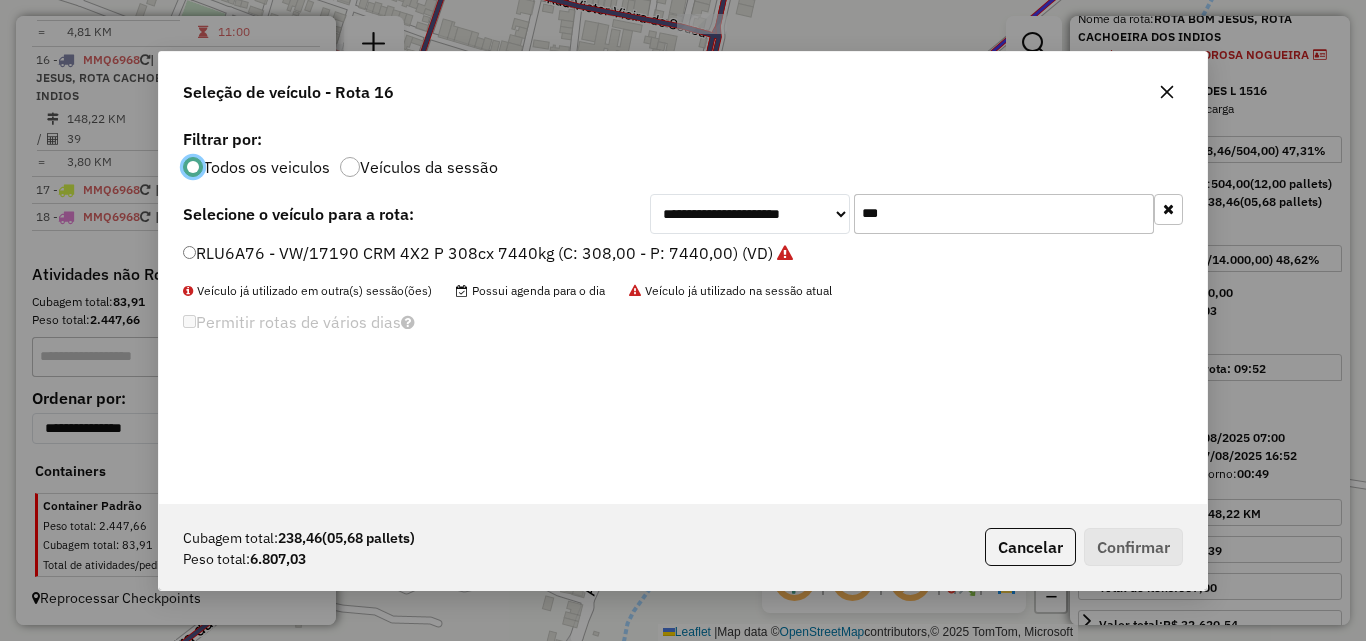 scroll, scrollTop: 11, scrollLeft: 6, axis: both 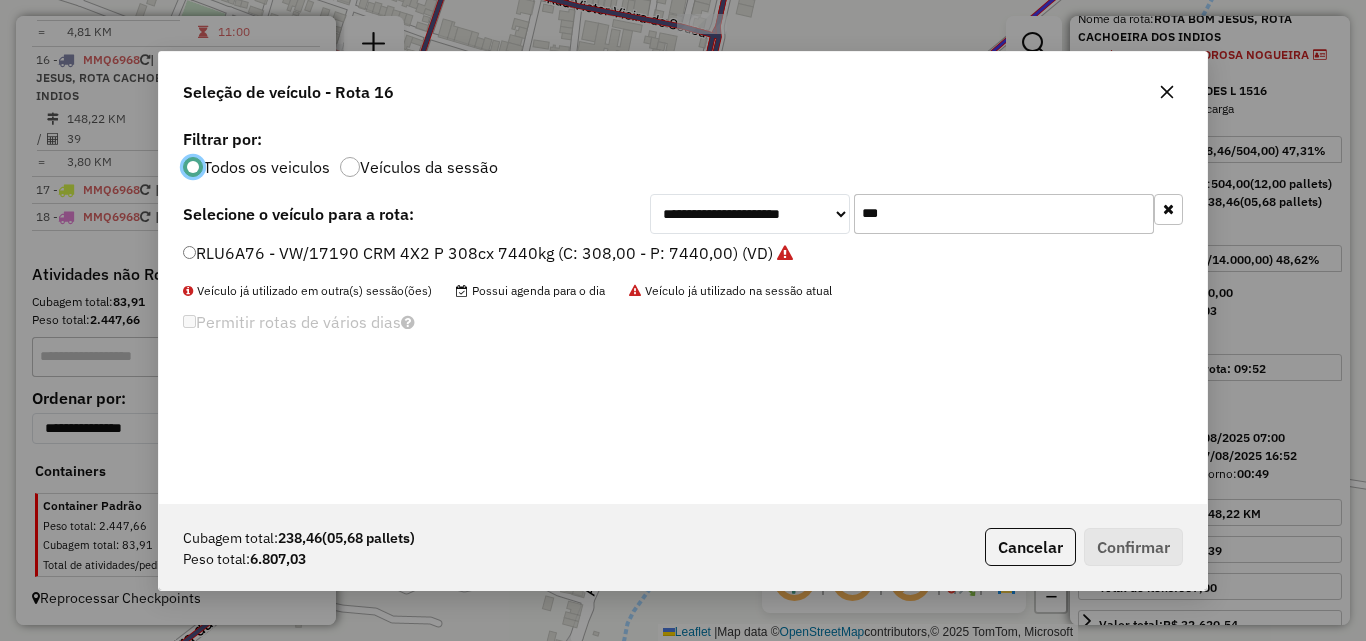 click on "***" 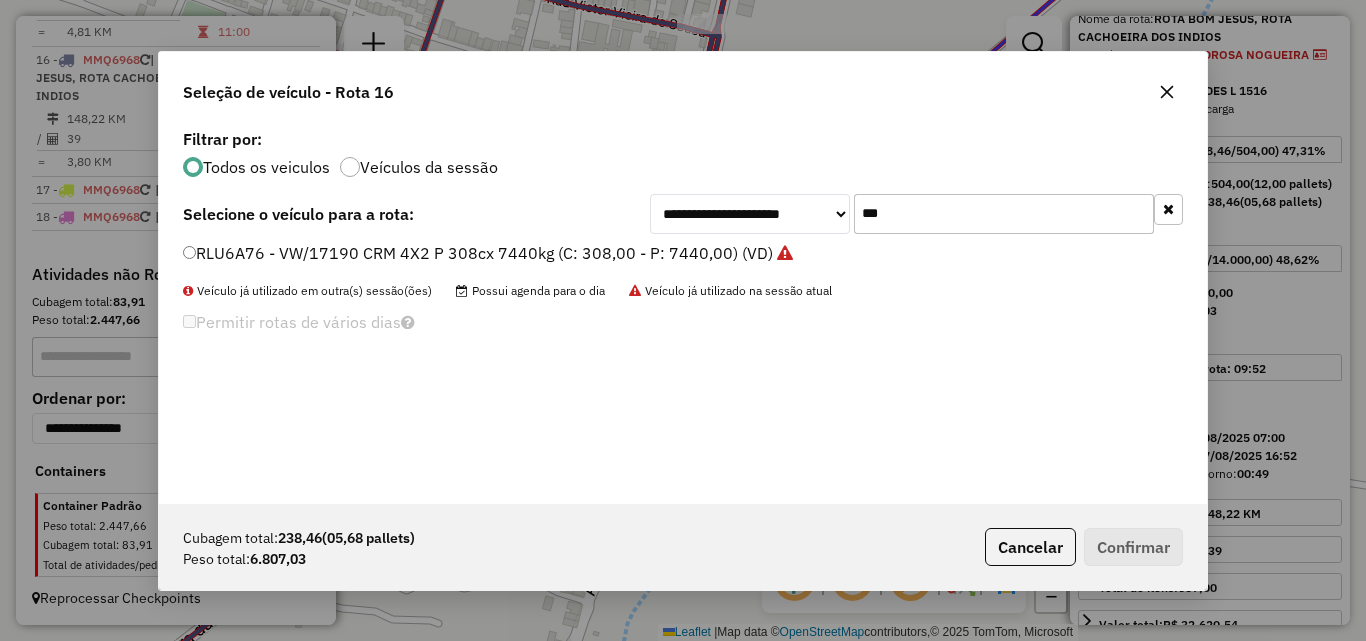 click on "***" 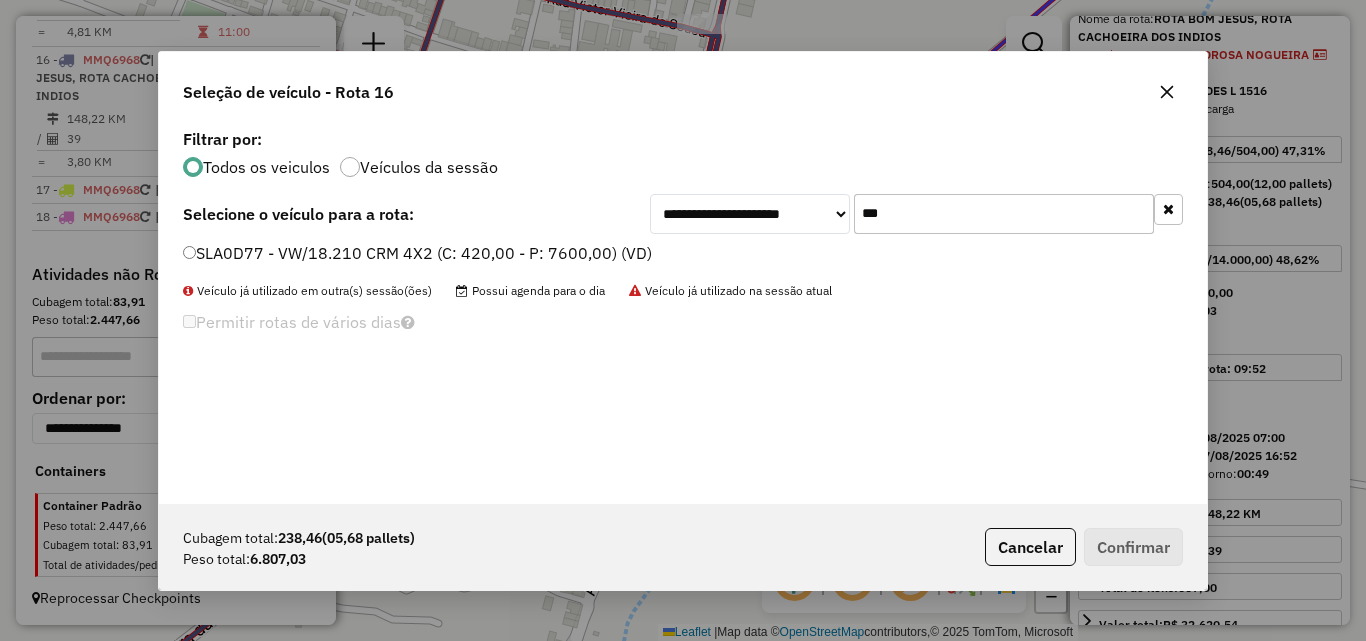 type on "***" 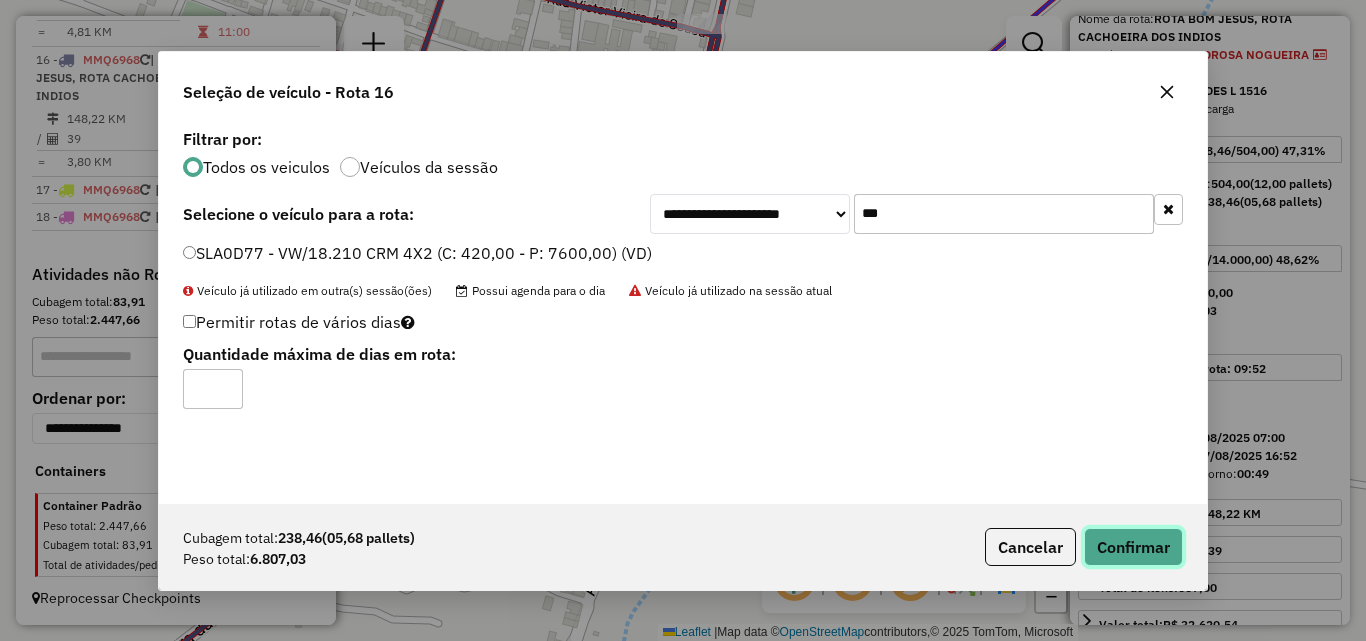 click on "Confirmar" 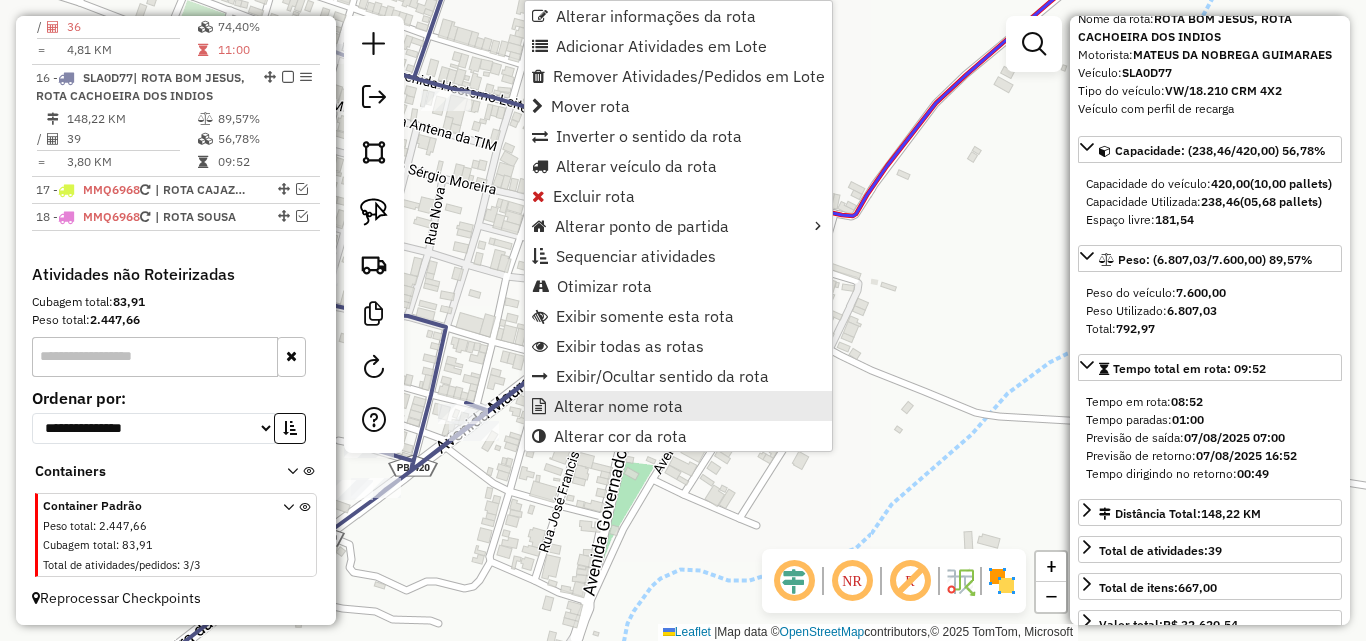 click on "Alterar nome rota" at bounding box center (618, 406) 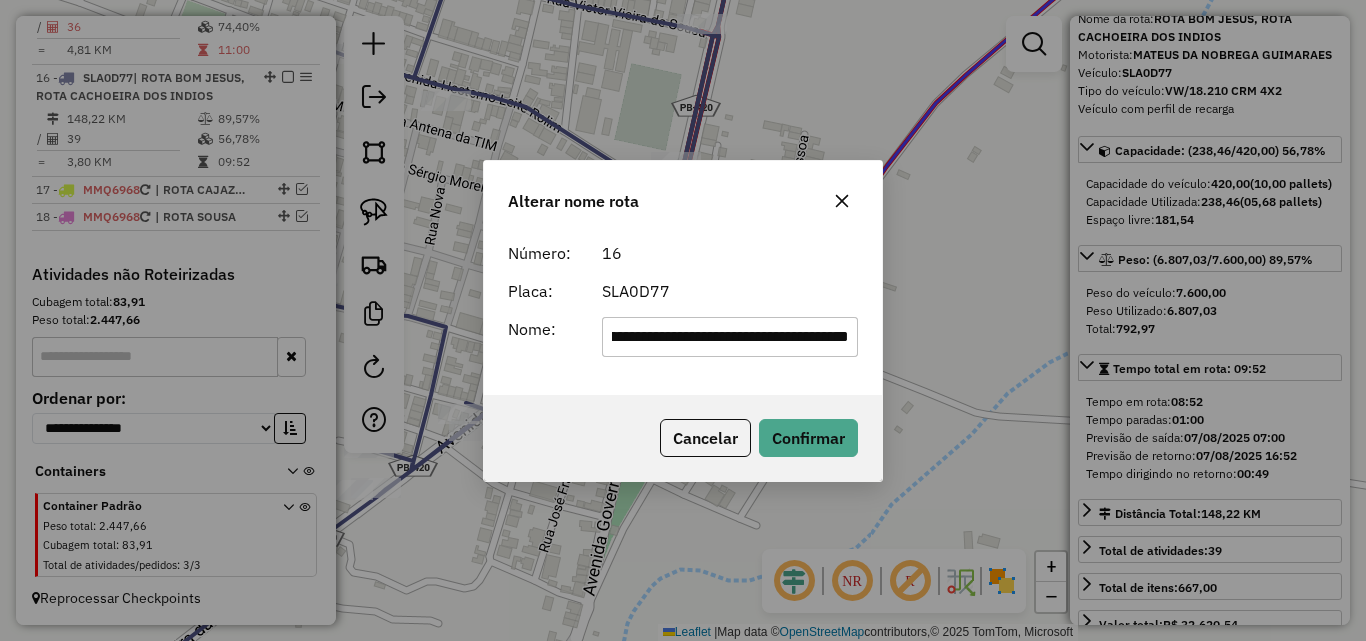 scroll, scrollTop: 0, scrollLeft: 0, axis: both 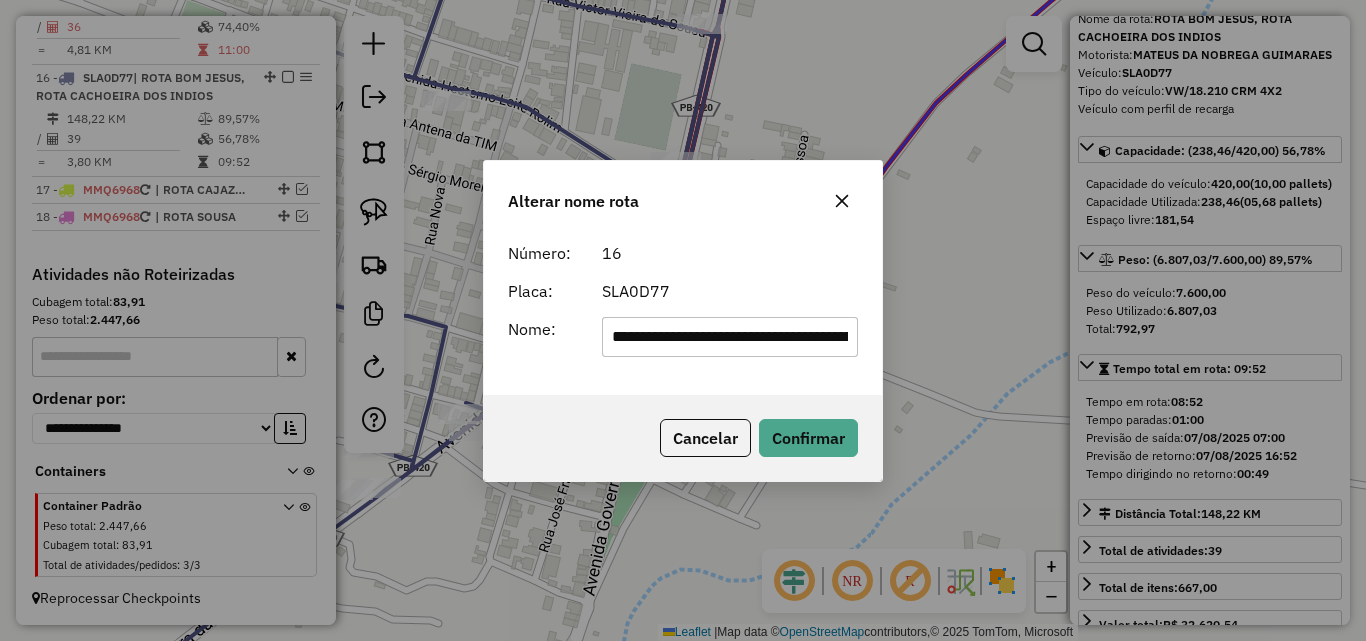 drag, startPoint x: 618, startPoint y: 350, endPoint x: 415, endPoint y: 359, distance: 203.1994 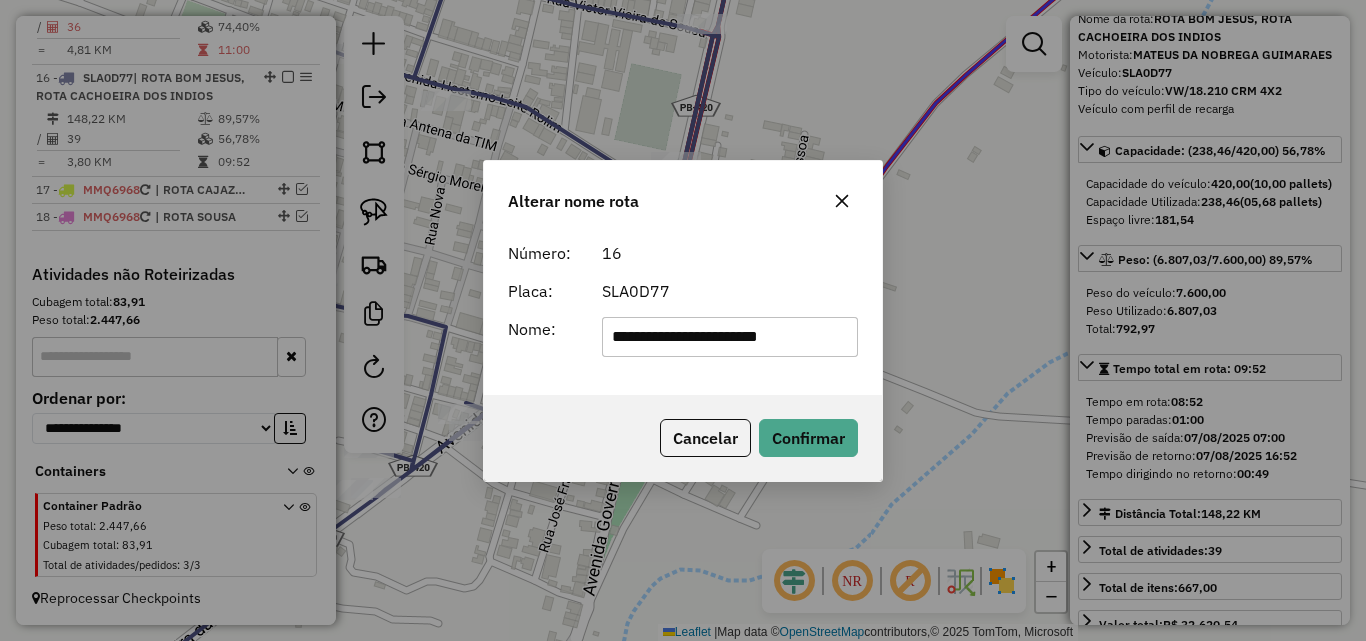 type on "**********" 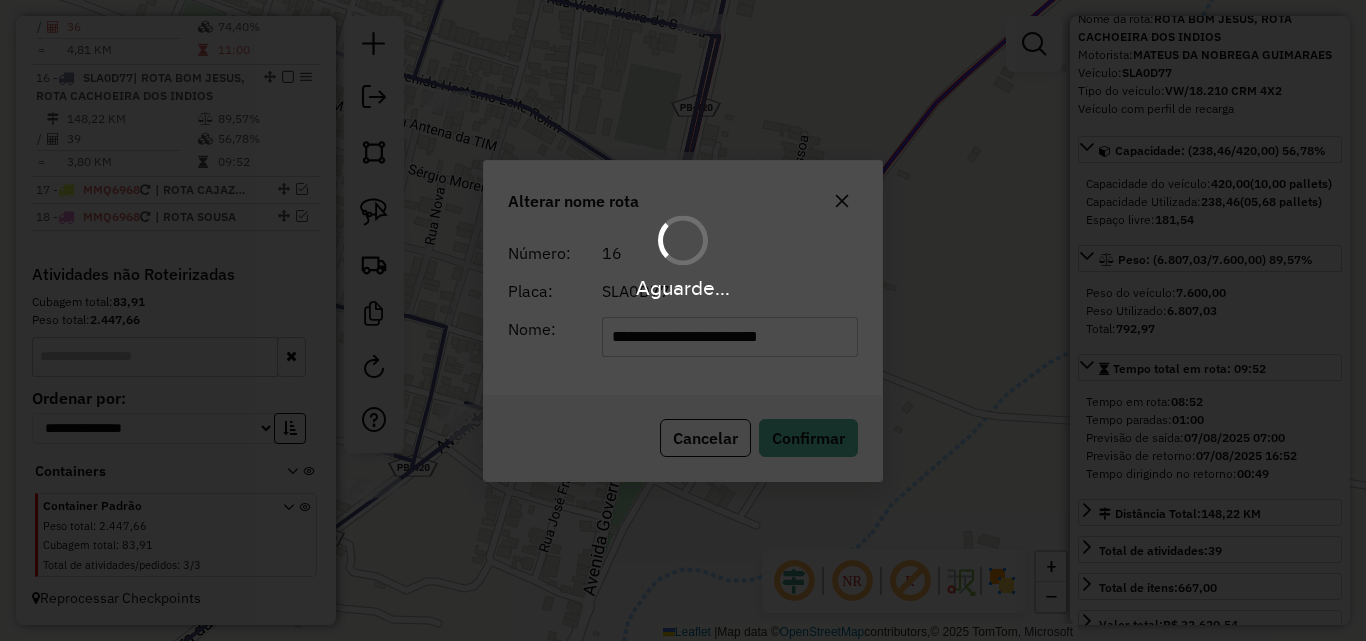 type 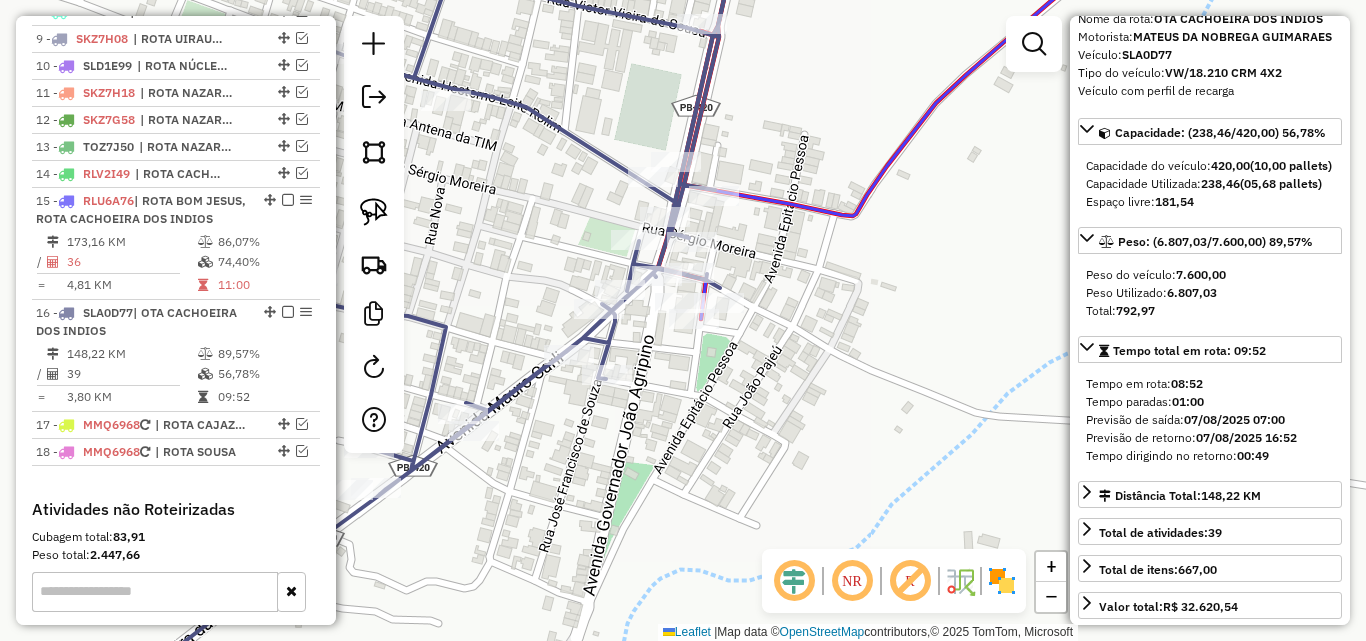 scroll, scrollTop: 933, scrollLeft: 0, axis: vertical 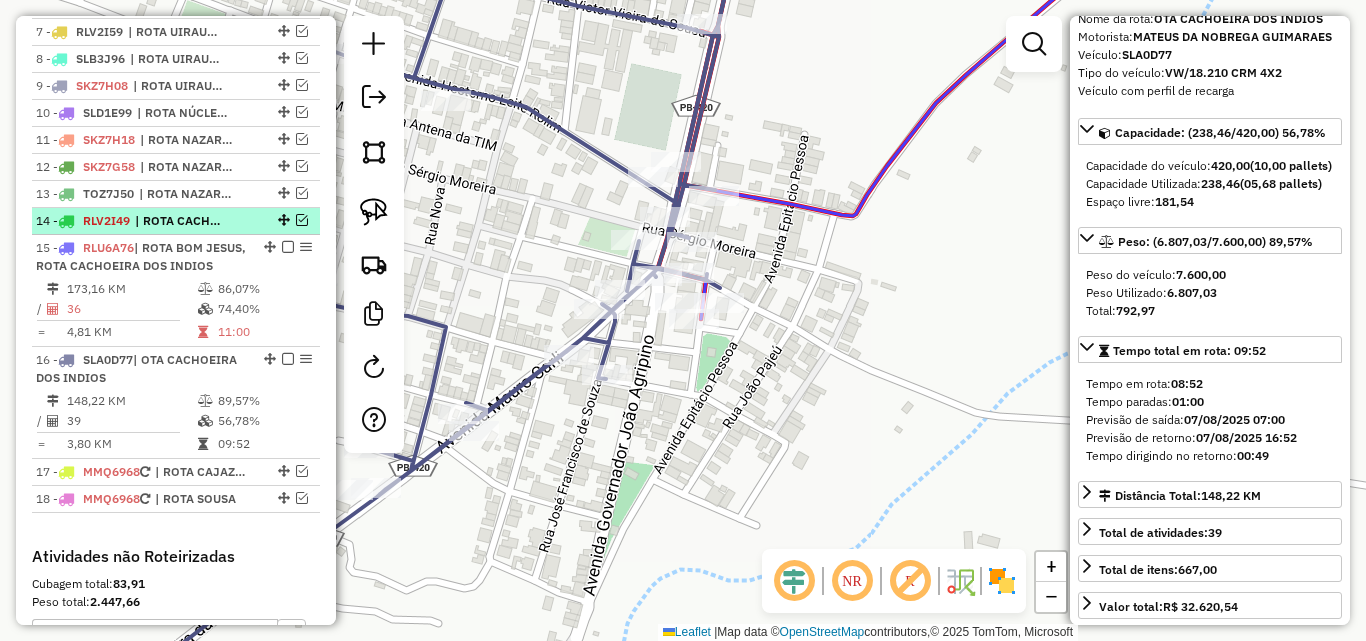 click at bounding box center [302, 220] 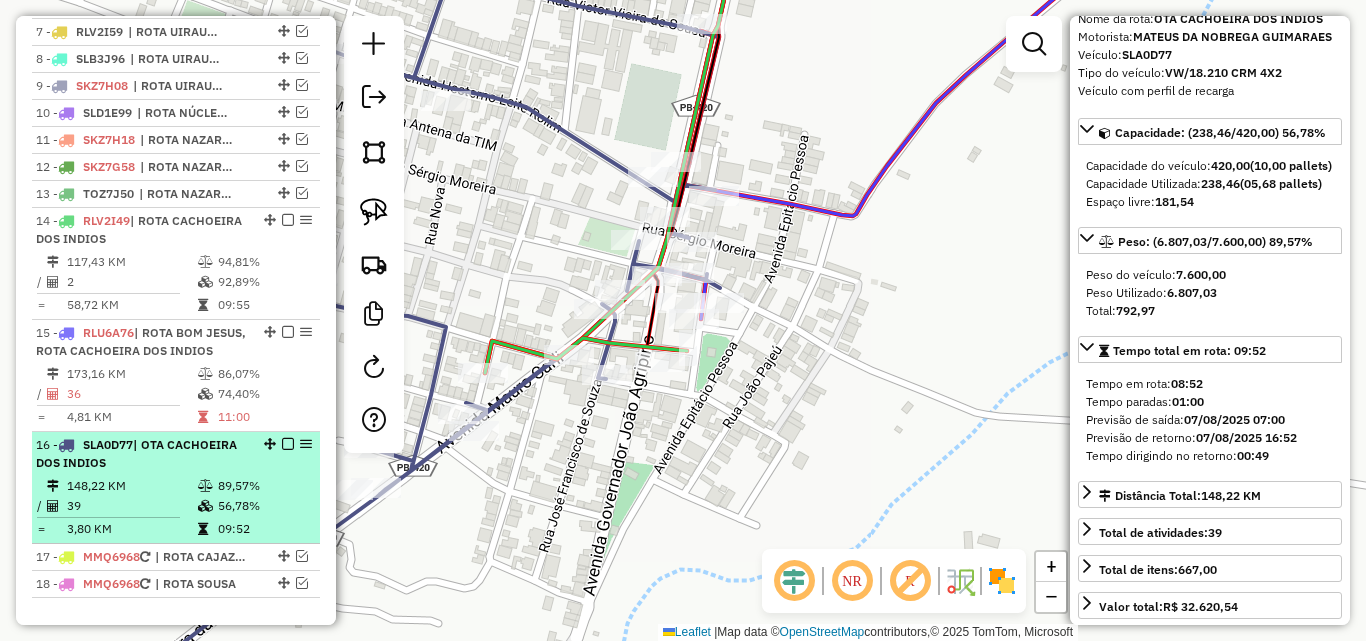 drag, startPoint x: 262, startPoint y: 462, endPoint x: 251, endPoint y: 343, distance: 119.507324 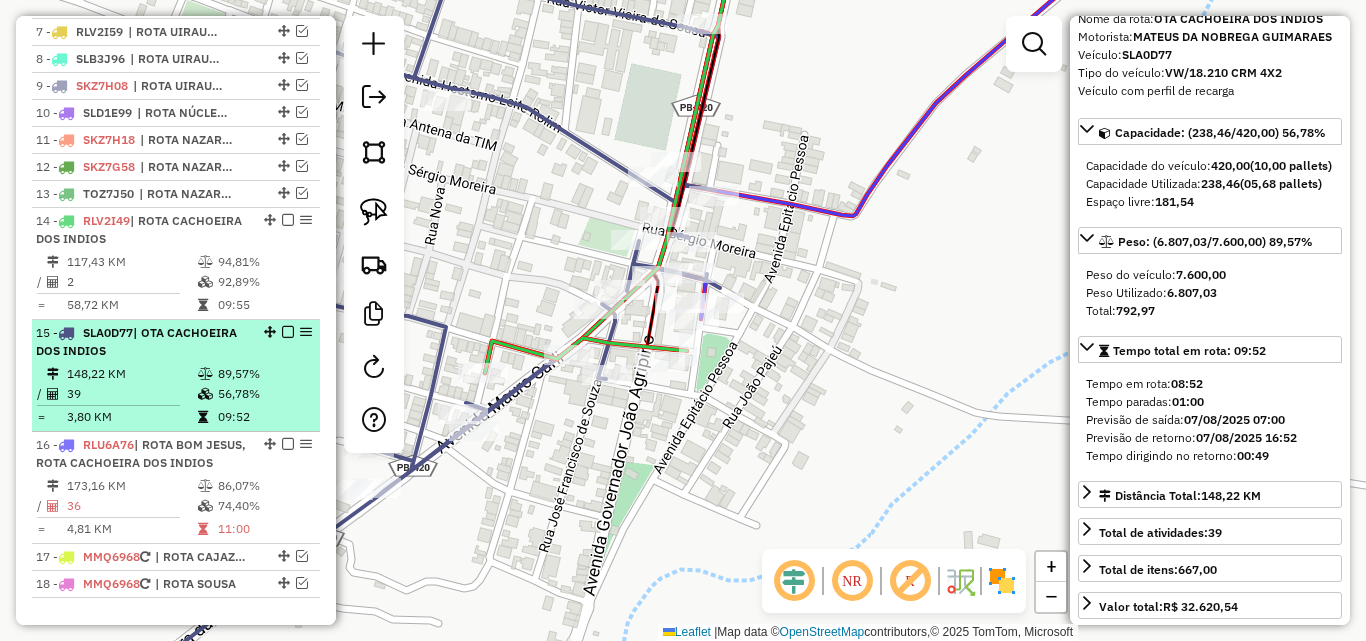 click at bounding box center (205, 394) 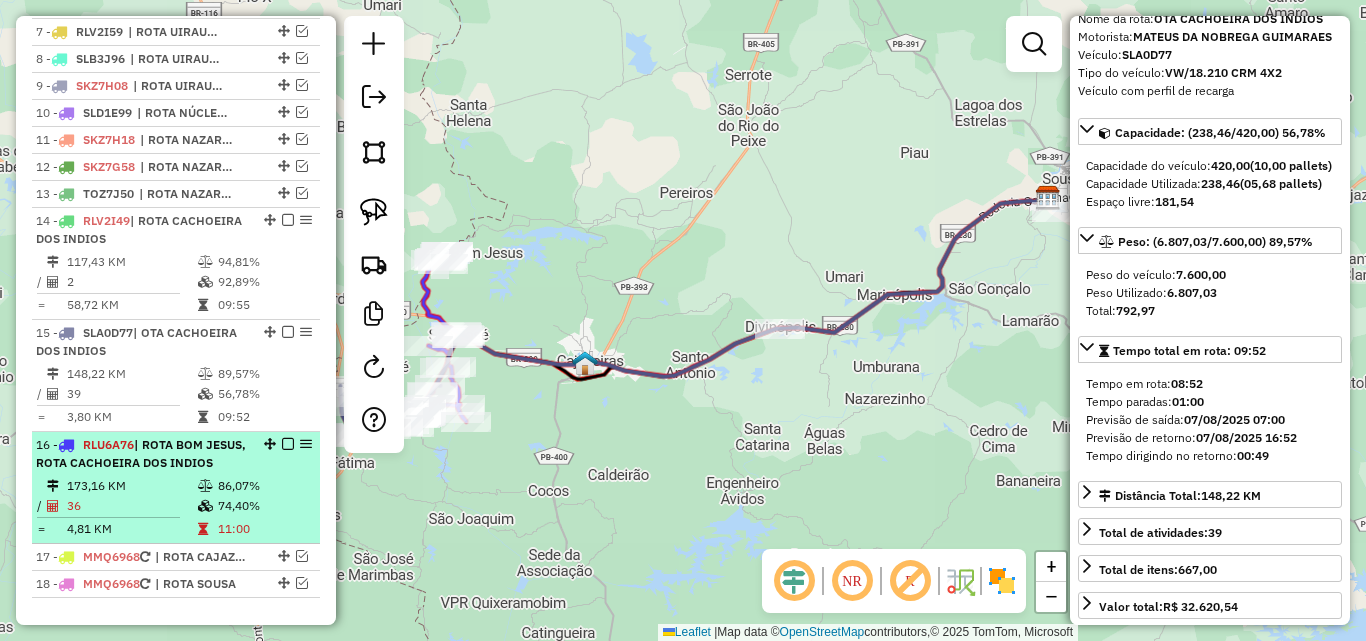 click on "| ROTA BOM JESUS, ROTA CACHOEIRA DOS INDIOS" at bounding box center (141, 453) 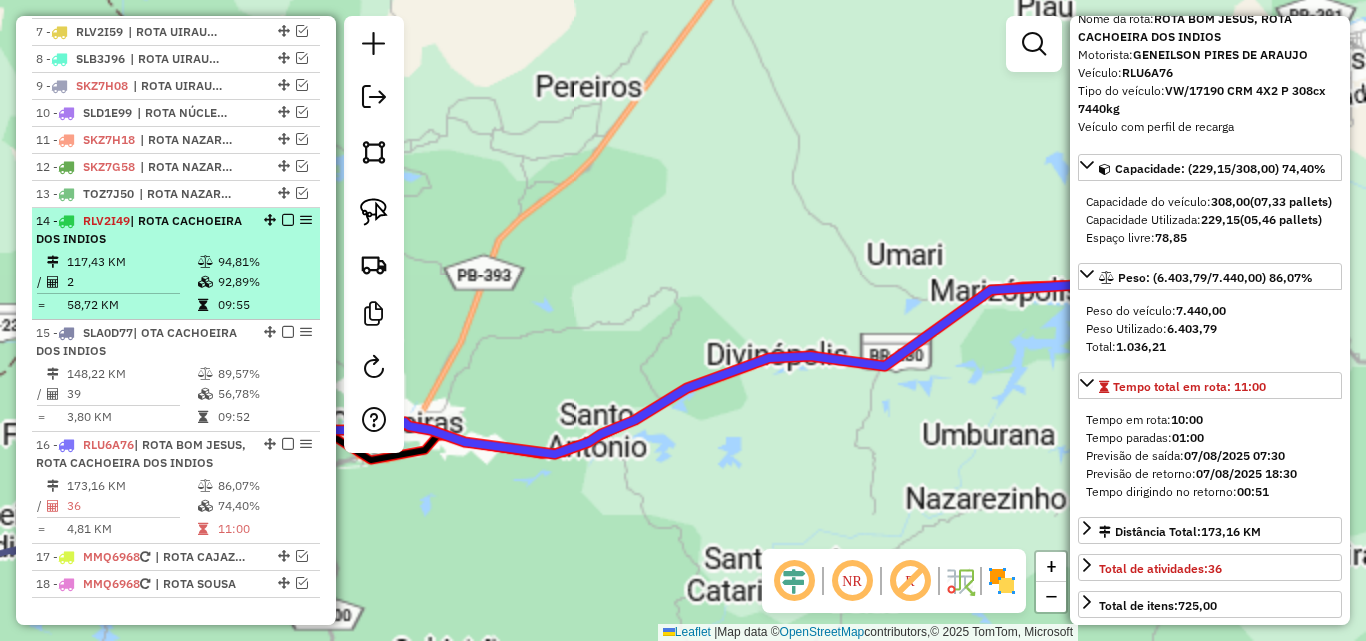 click at bounding box center (205, 282) 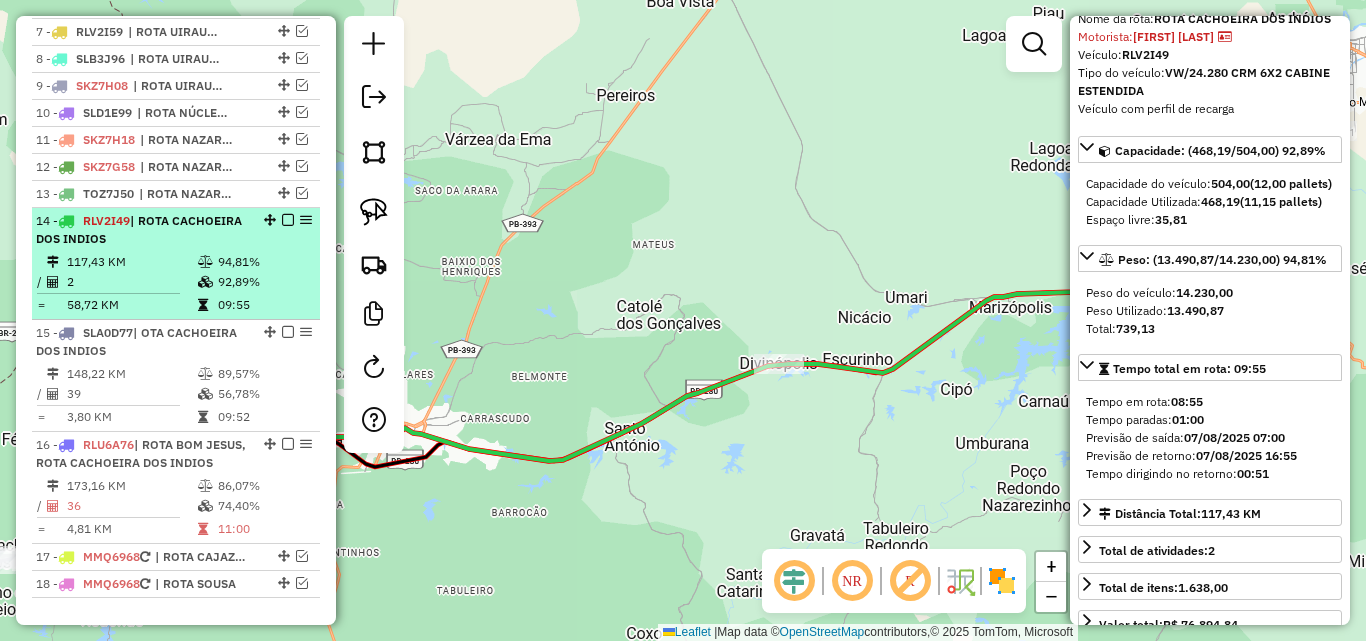 click at bounding box center (288, 220) 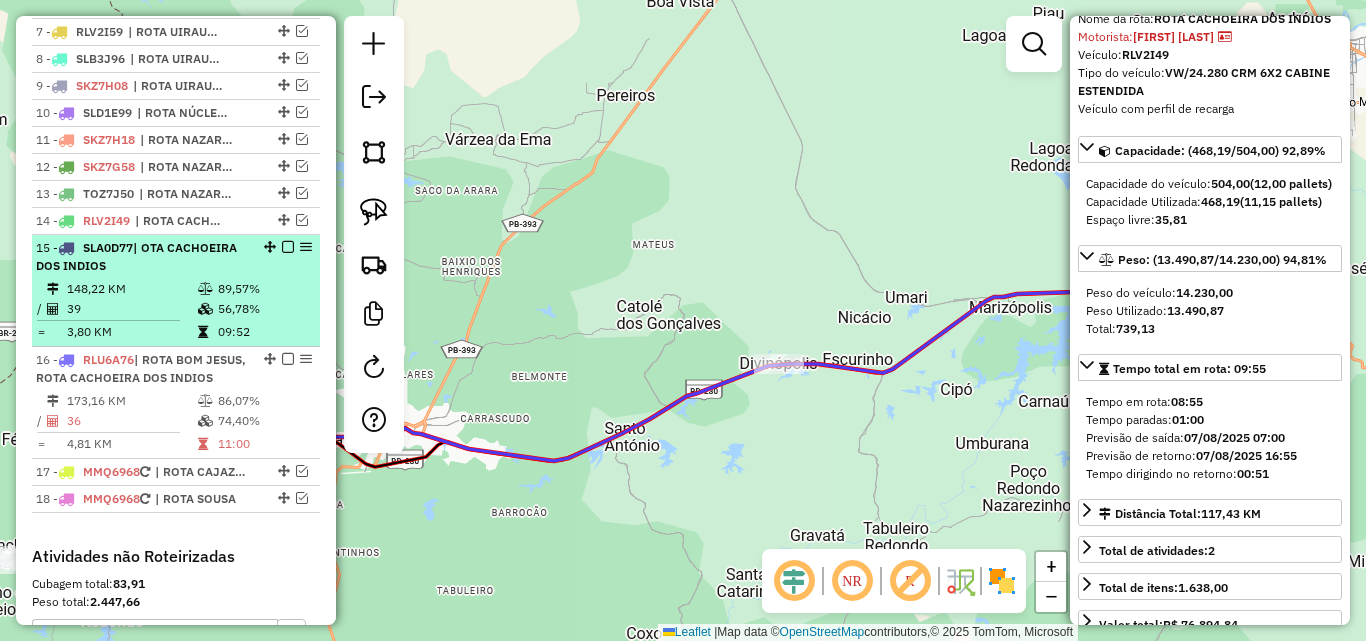 click on "15 -       SLA0D77   | OTA CACHOEIRA DOS INDIOS" at bounding box center (176, 257) 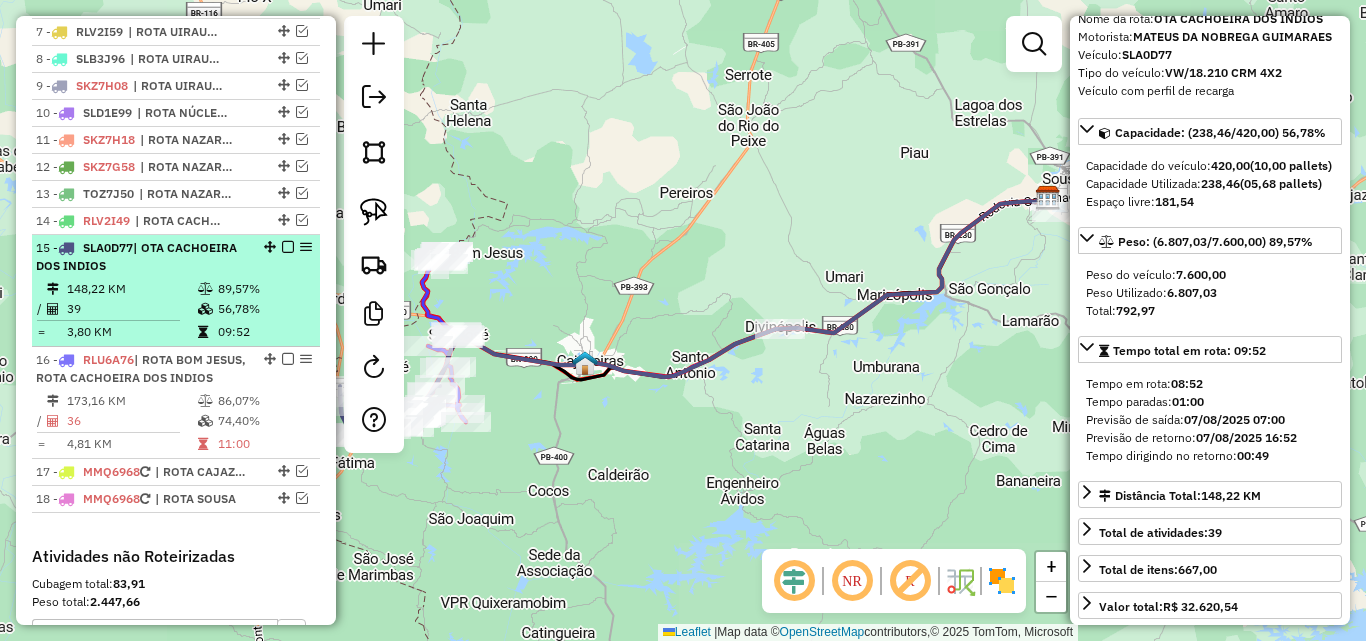 click at bounding box center [288, 247] 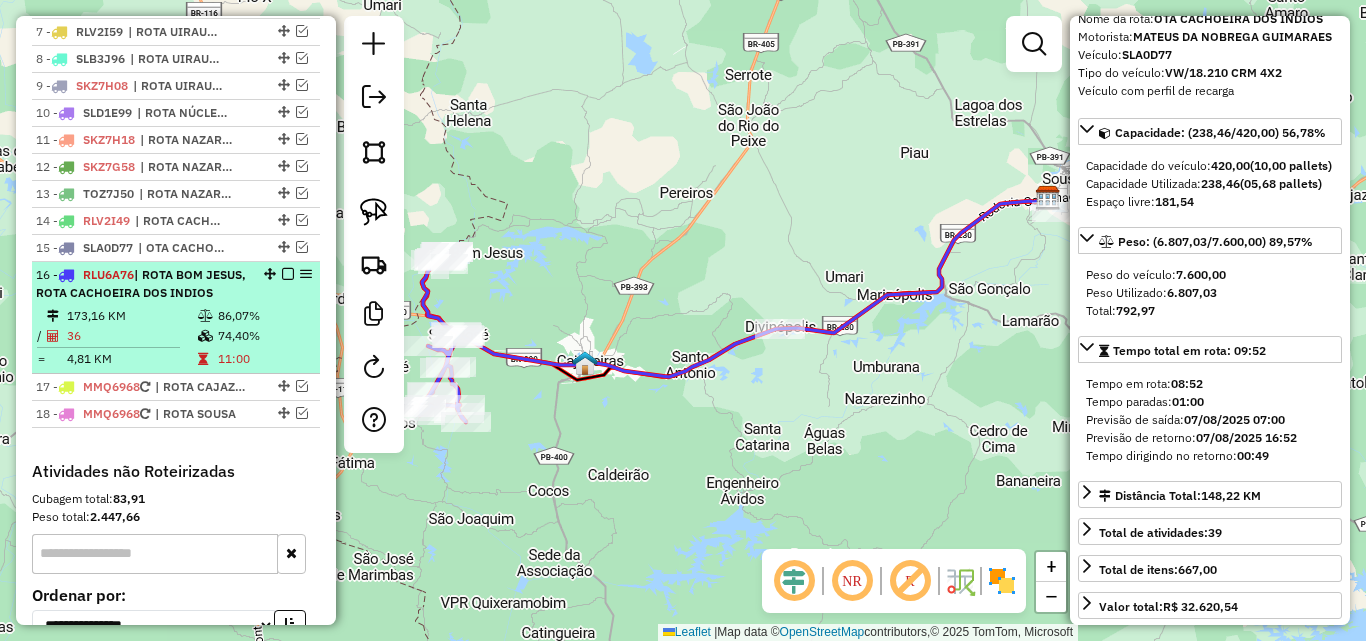 click at bounding box center [288, 274] 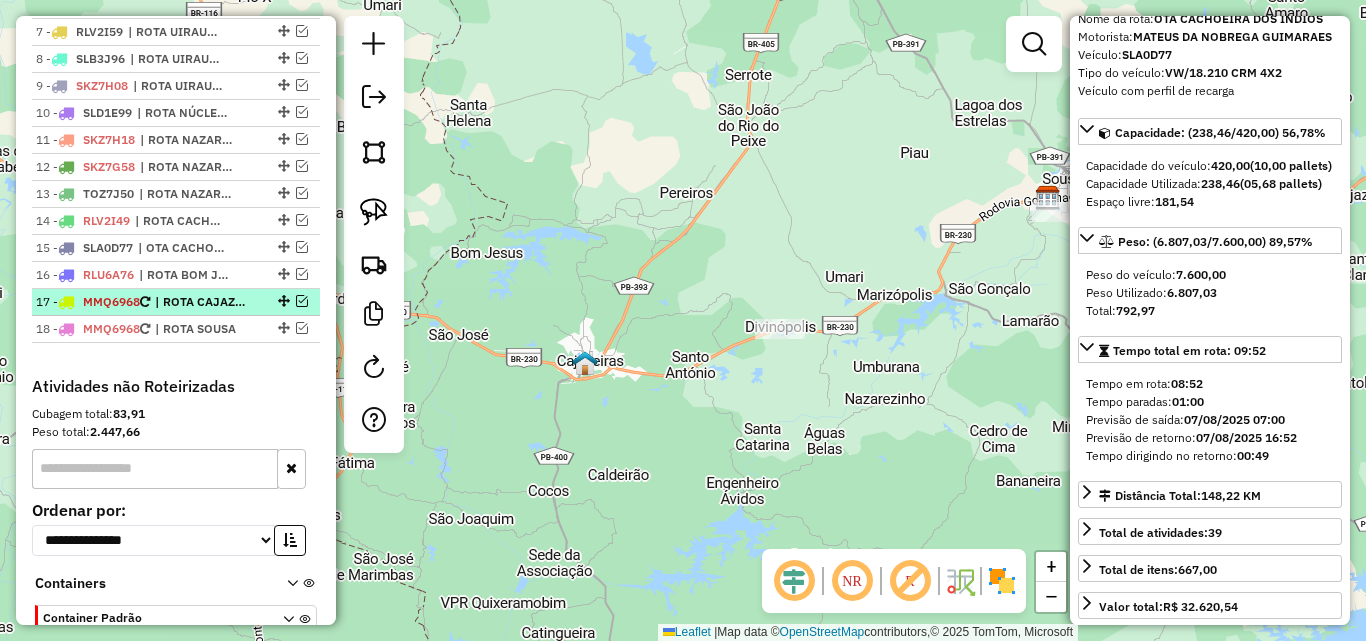 click at bounding box center (302, 301) 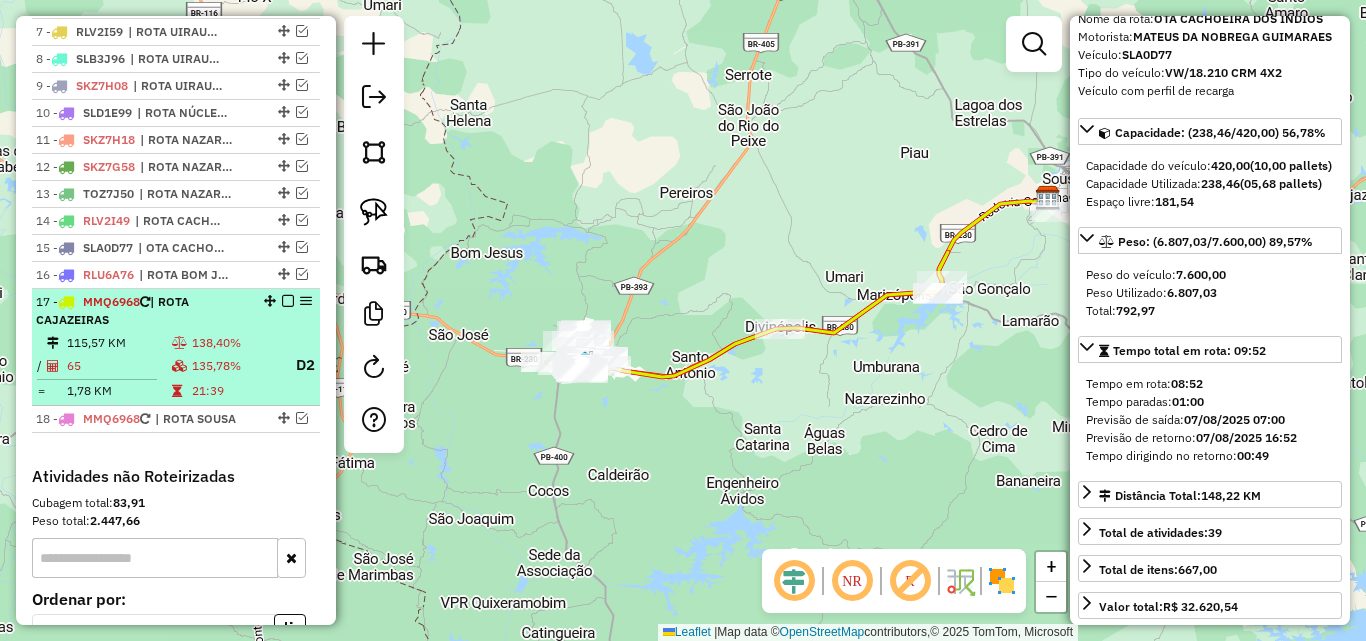 click on "17 -       MMQ6968   | ROTA CAJAZEIRAS" at bounding box center (142, 311) 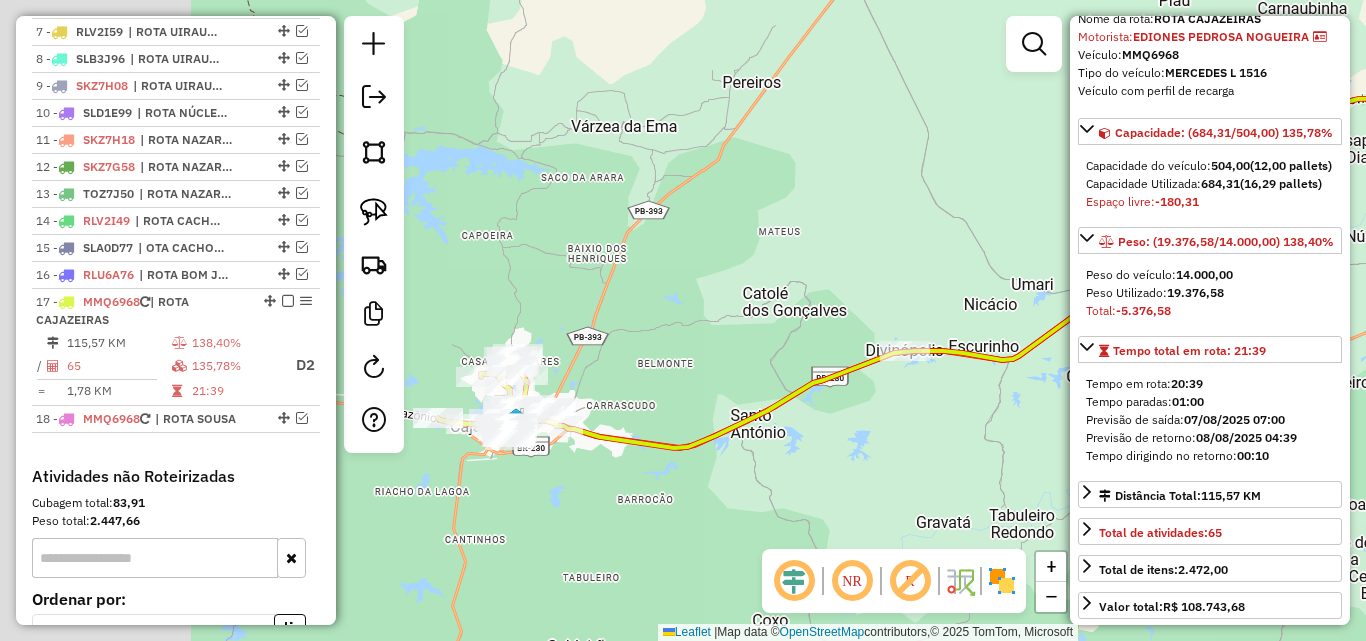 drag, startPoint x: 596, startPoint y: 520, endPoint x: 939, endPoint y: 448, distance: 350.4754 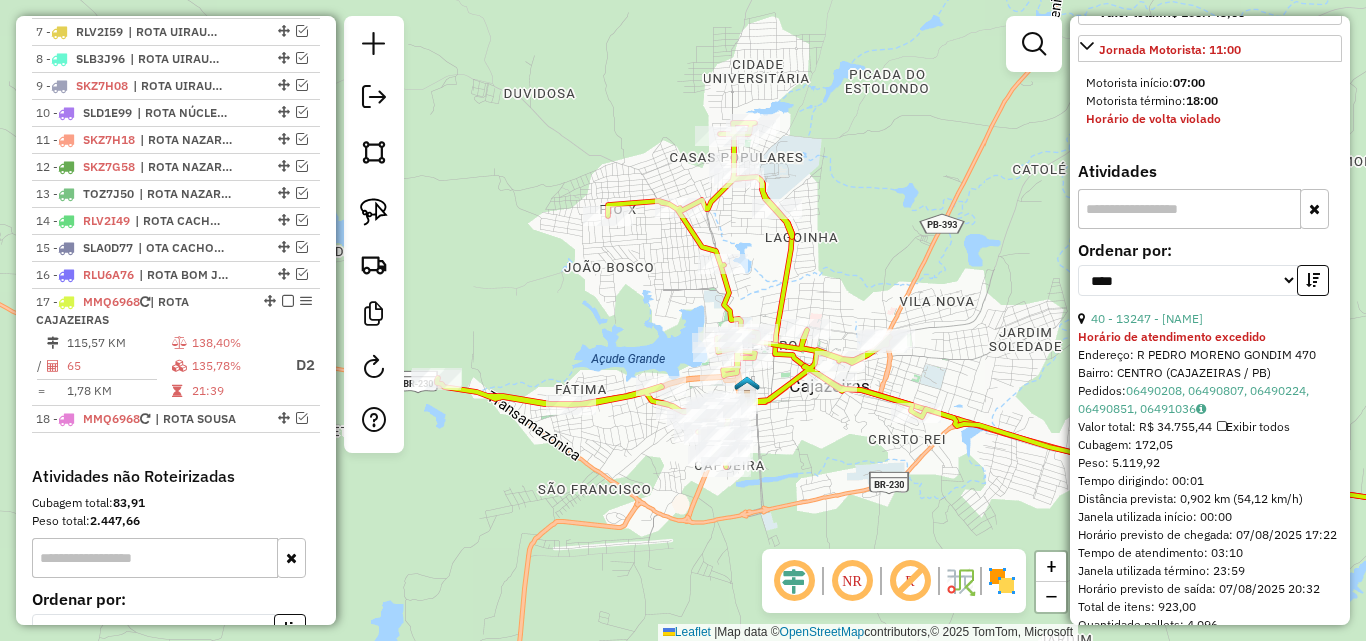 scroll, scrollTop: 700, scrollLeft: 0, axis: vertical 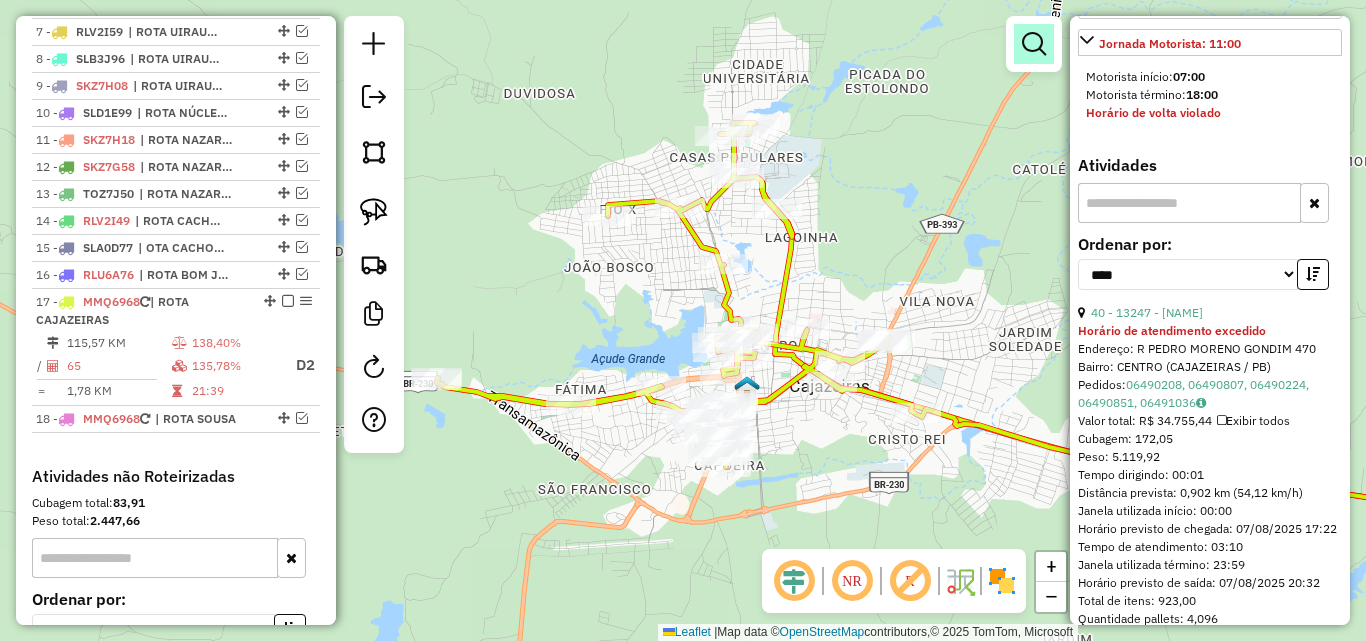 click at bounding box center (1034, 44) 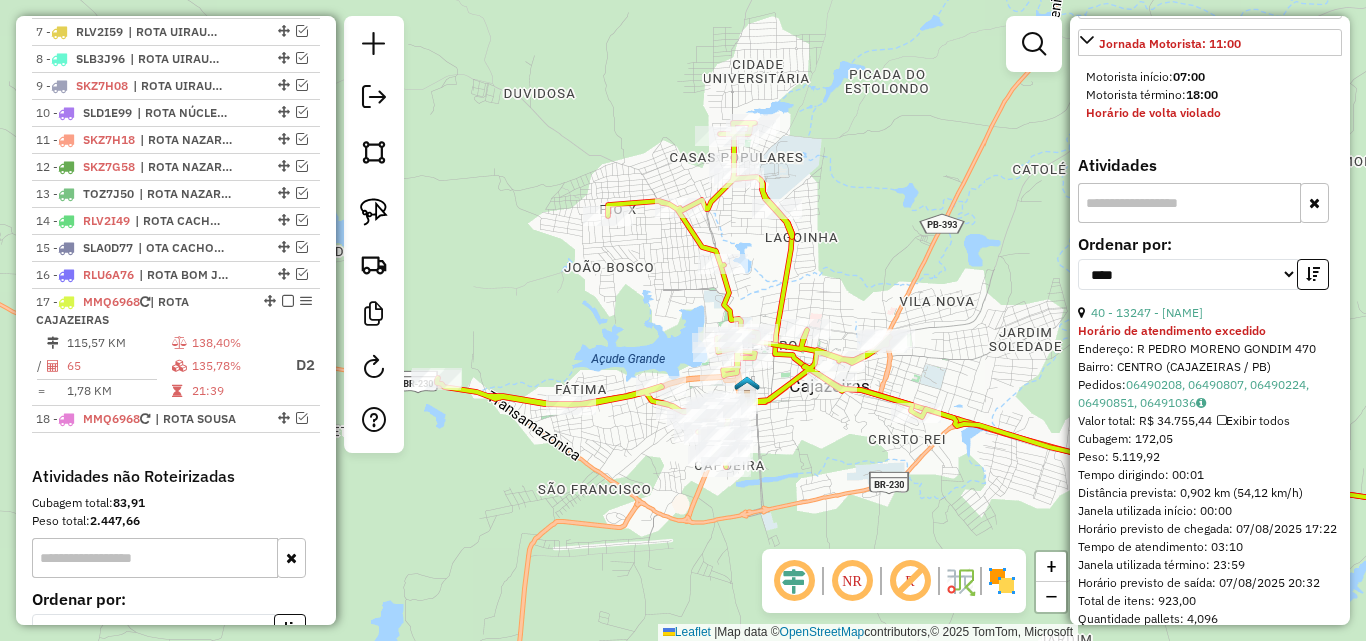 click at bounding box center [1034, 44] 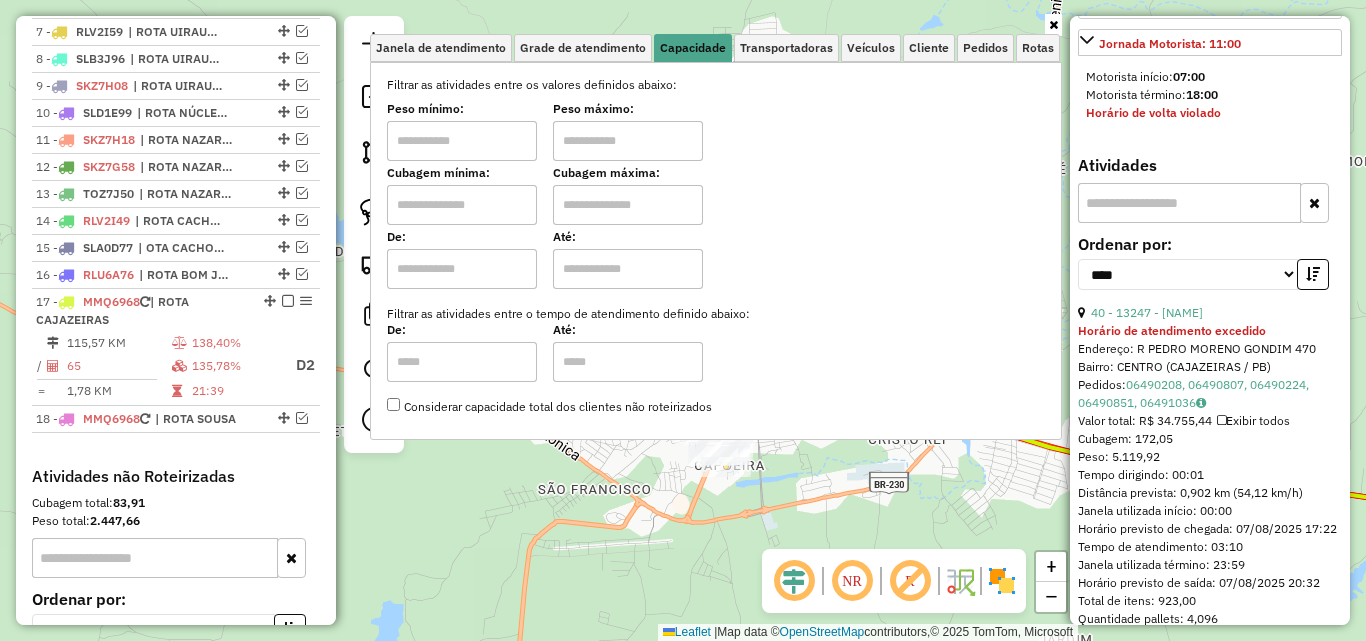 click at bounding box center [462, 141] 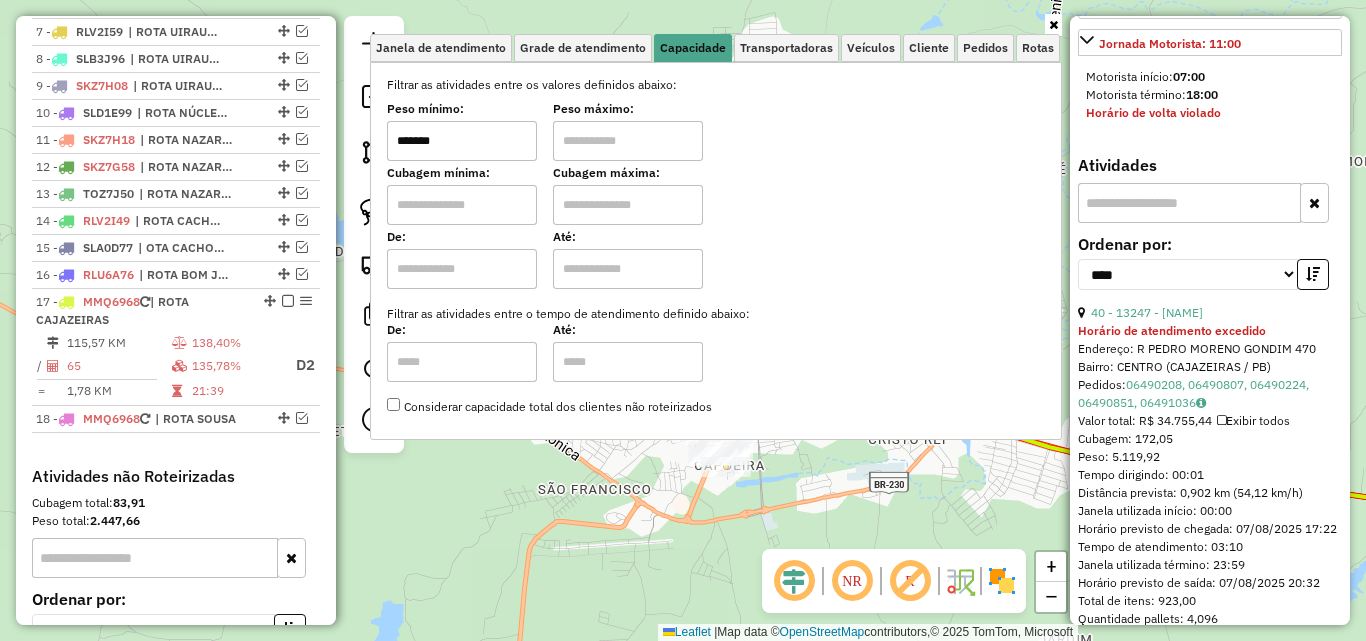 click at bounding box center (628, 141) 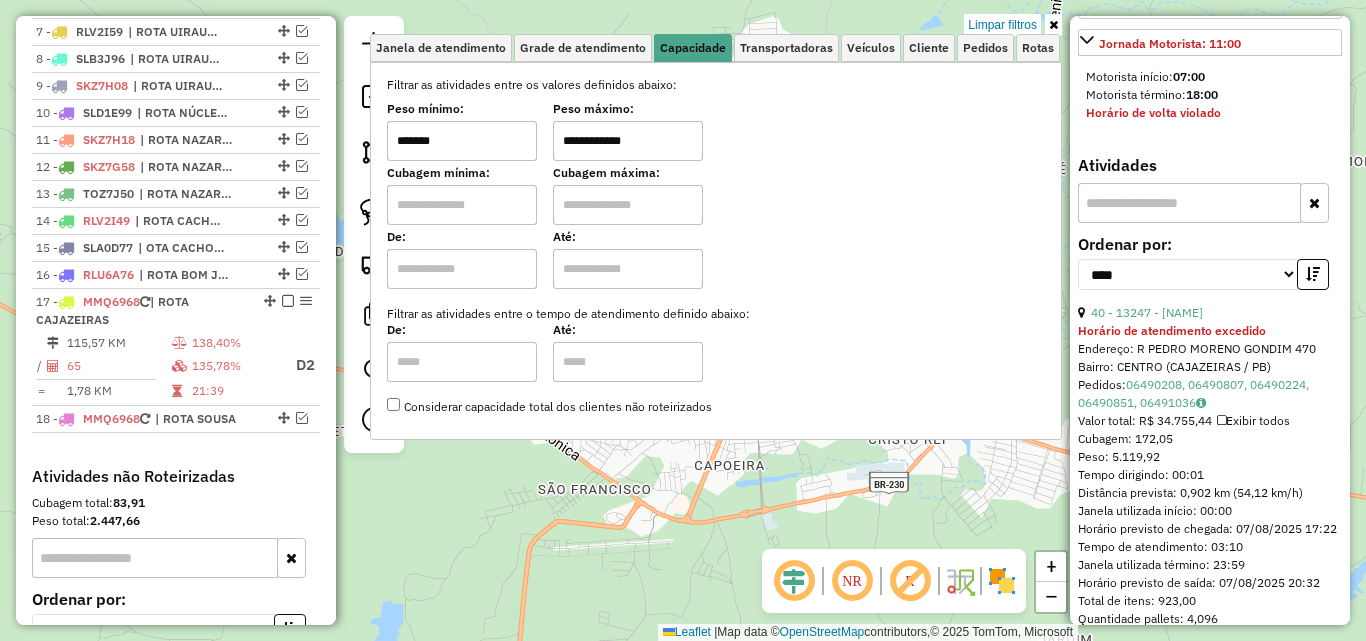 click at bounding box center [1053, 25] 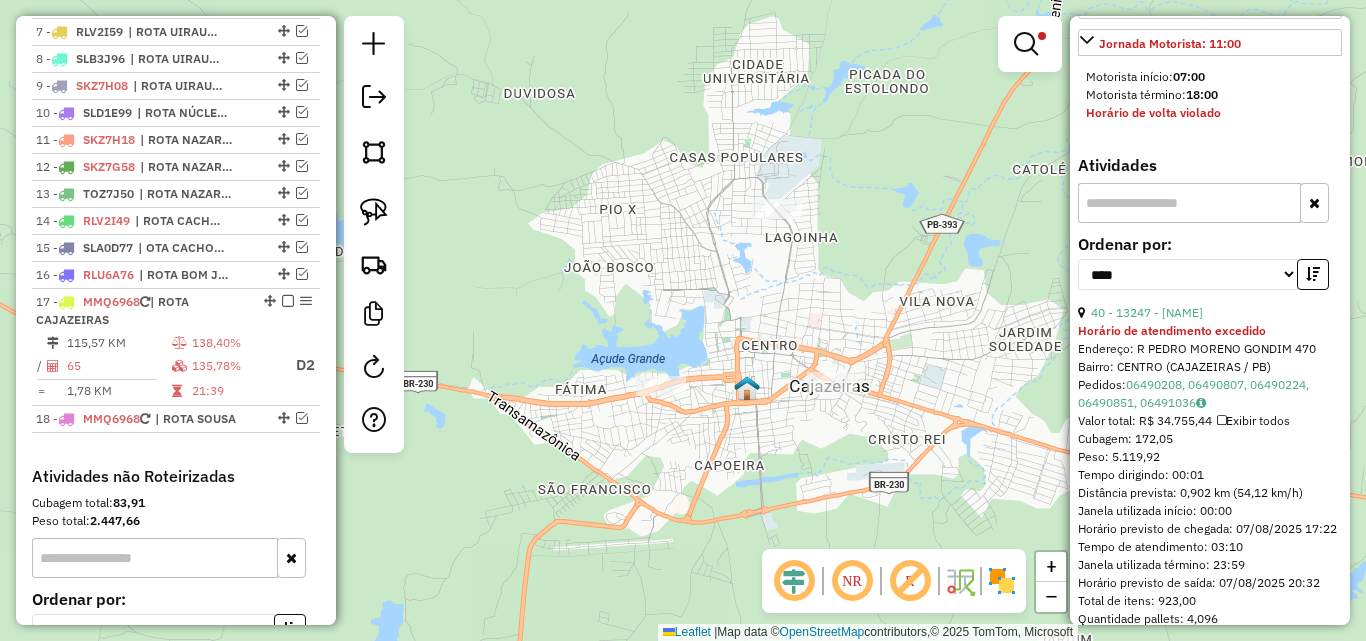 drag, startPoint x: 373, startPoint y: 205, endPoint x: 420, endPoint y: 200, distance: 47.26521 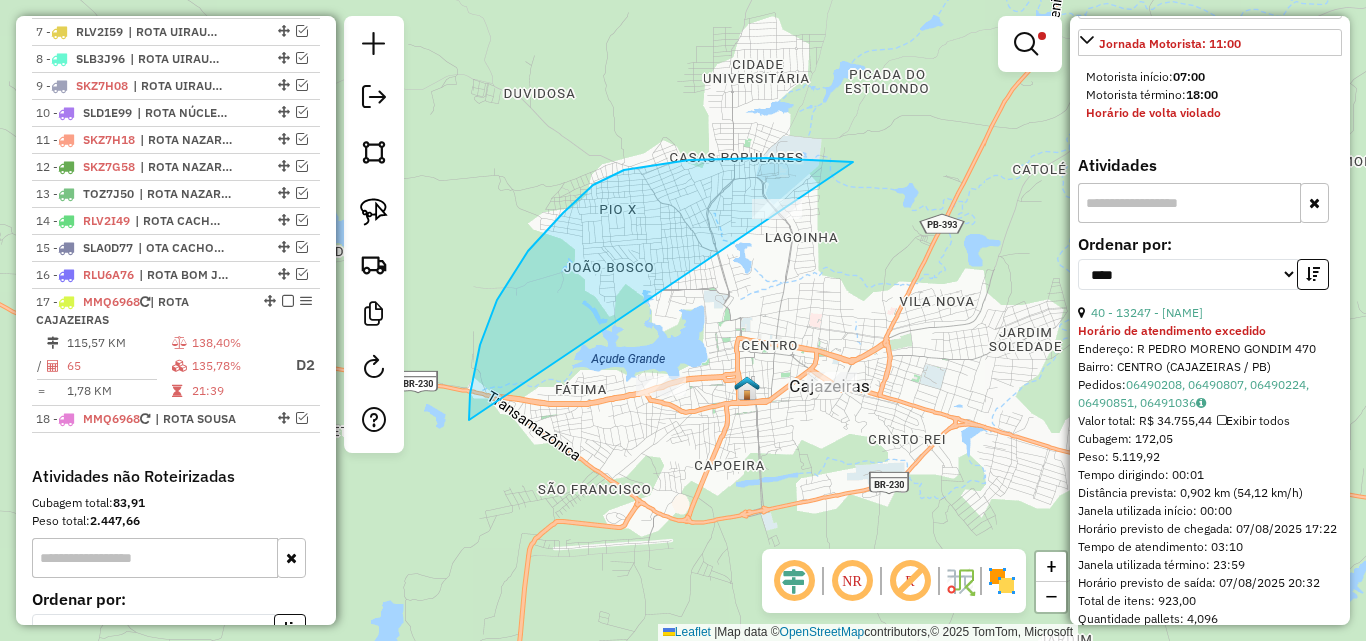 drag, startPoint x: 739, startPoint y: 158, endPoint x: 925, endPoint y: 374, distance: 285.04736 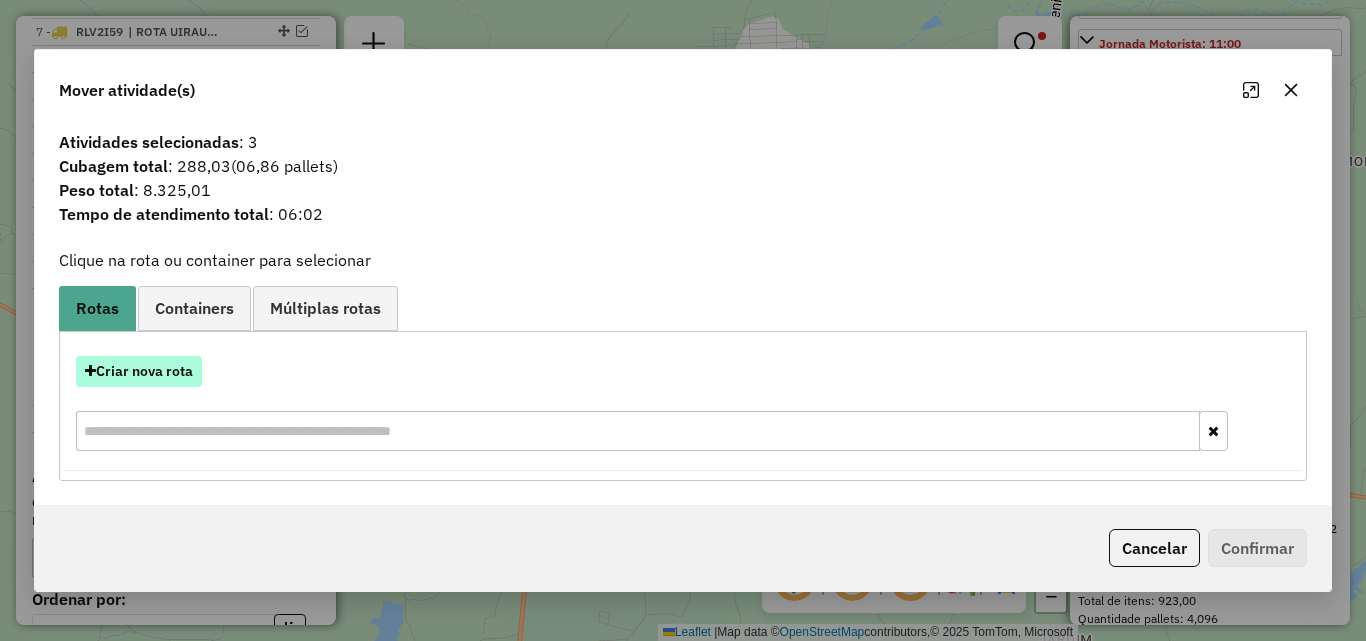click on "Criar nova rota" at bounding box center [139, 371] 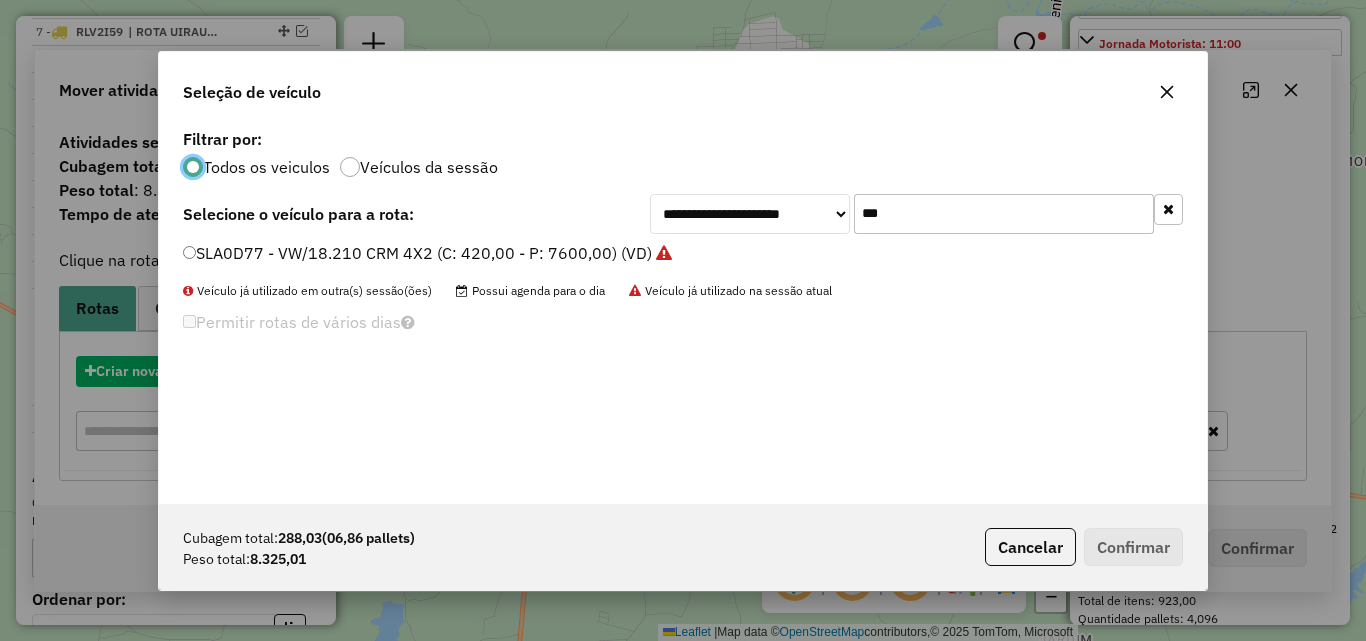scroll, scrollTop: 11, scrollLeft: 6, axis: both 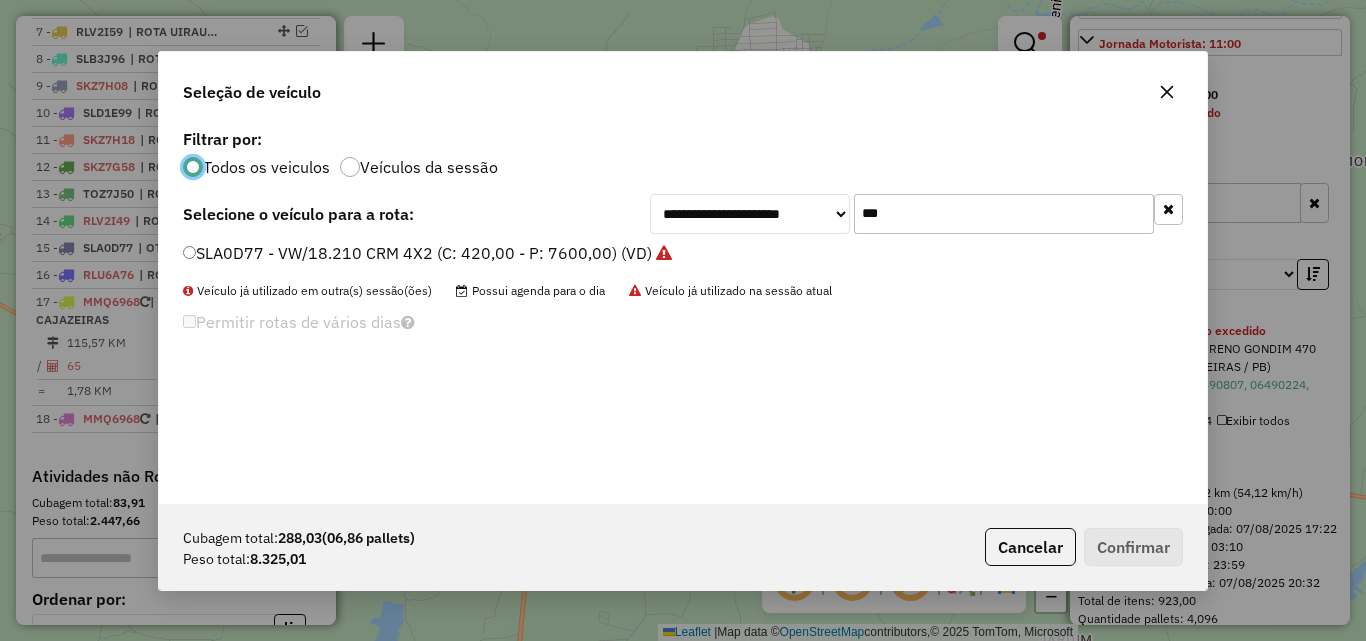 click on "***" 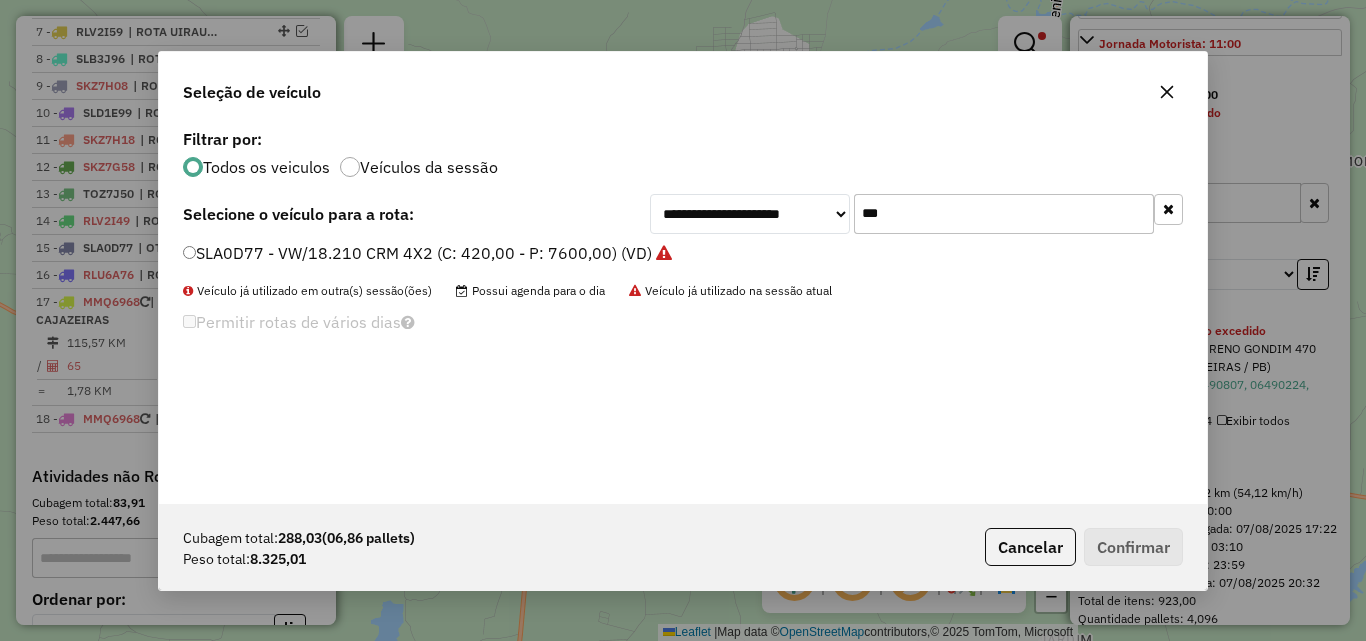 click on "***" 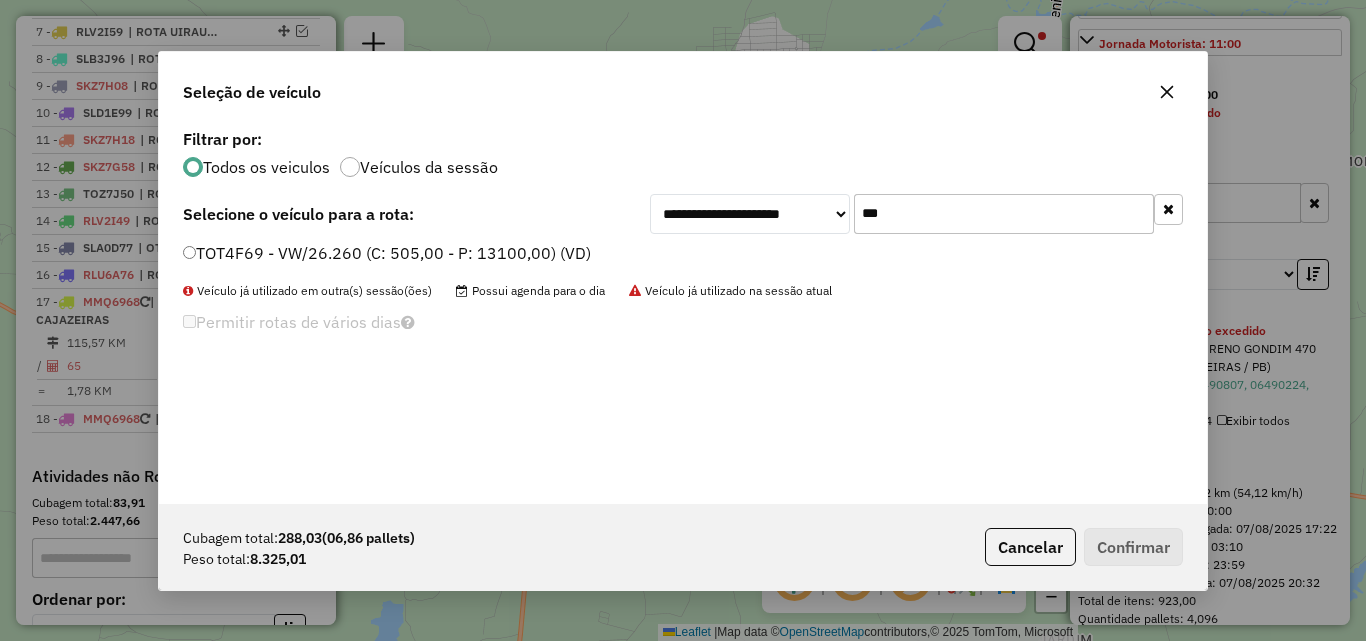 type on "***" 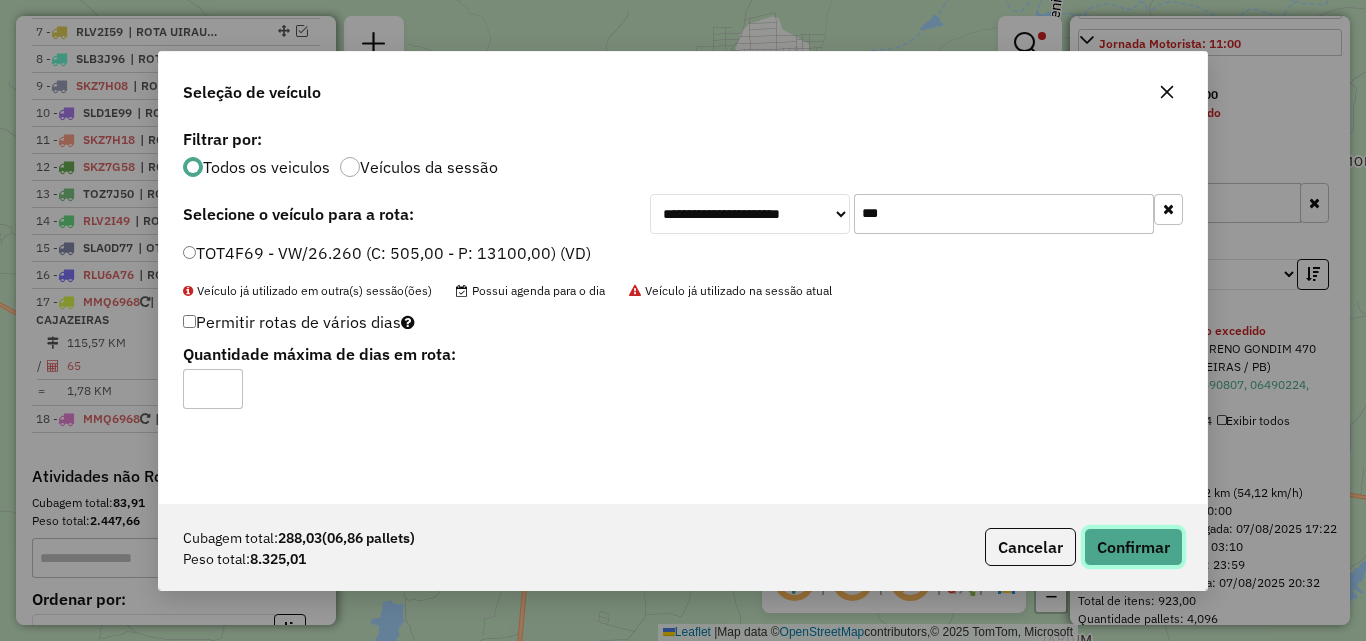 click on "Confirmar" 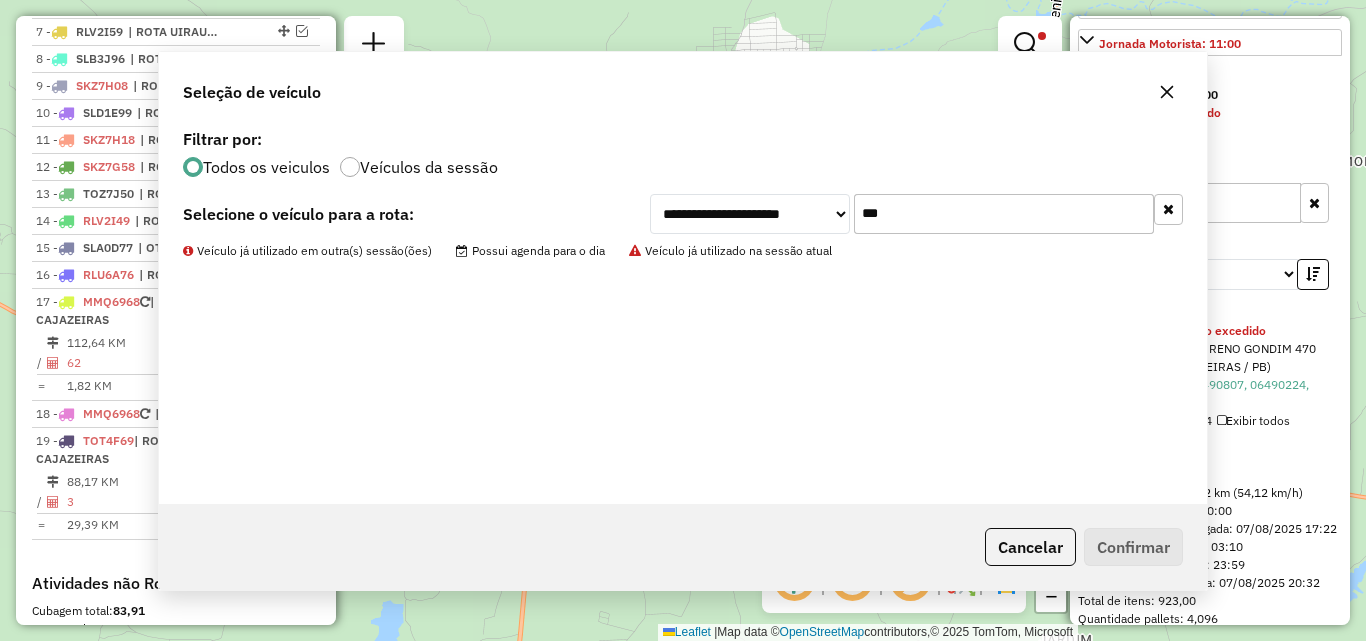 scroll, scrollTop: 664, scrollLeft: 0, axis: vertical 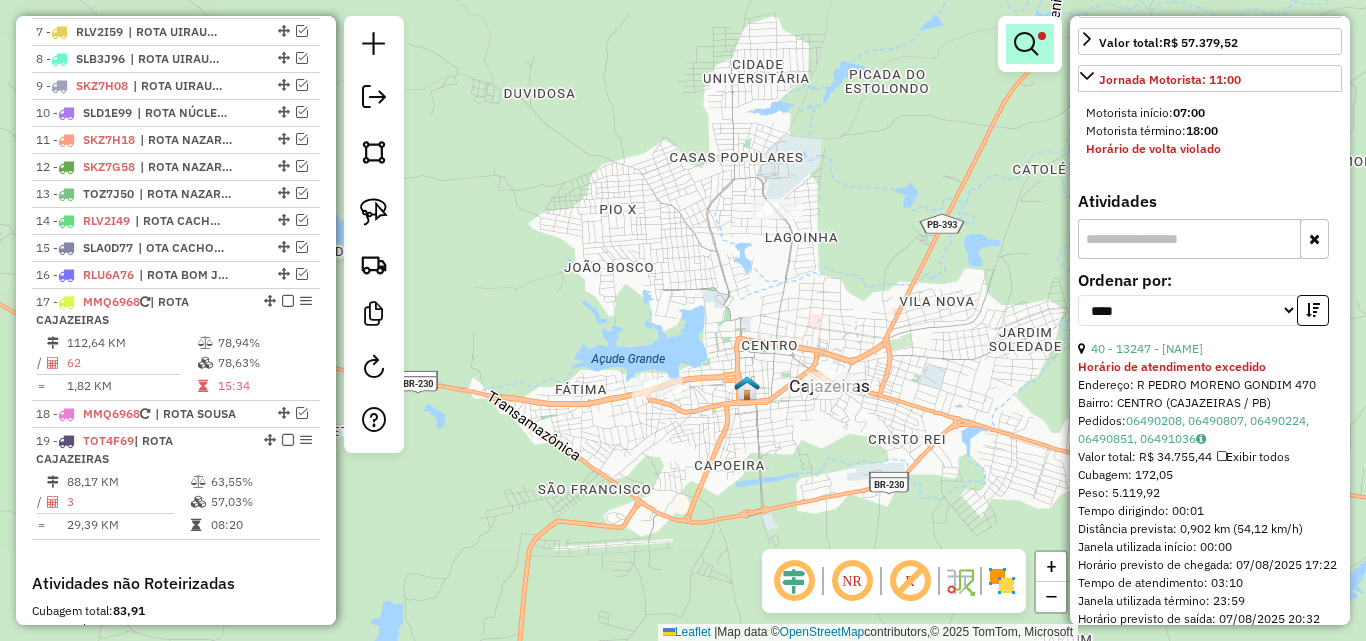 click at bounding box center (1026, 44) 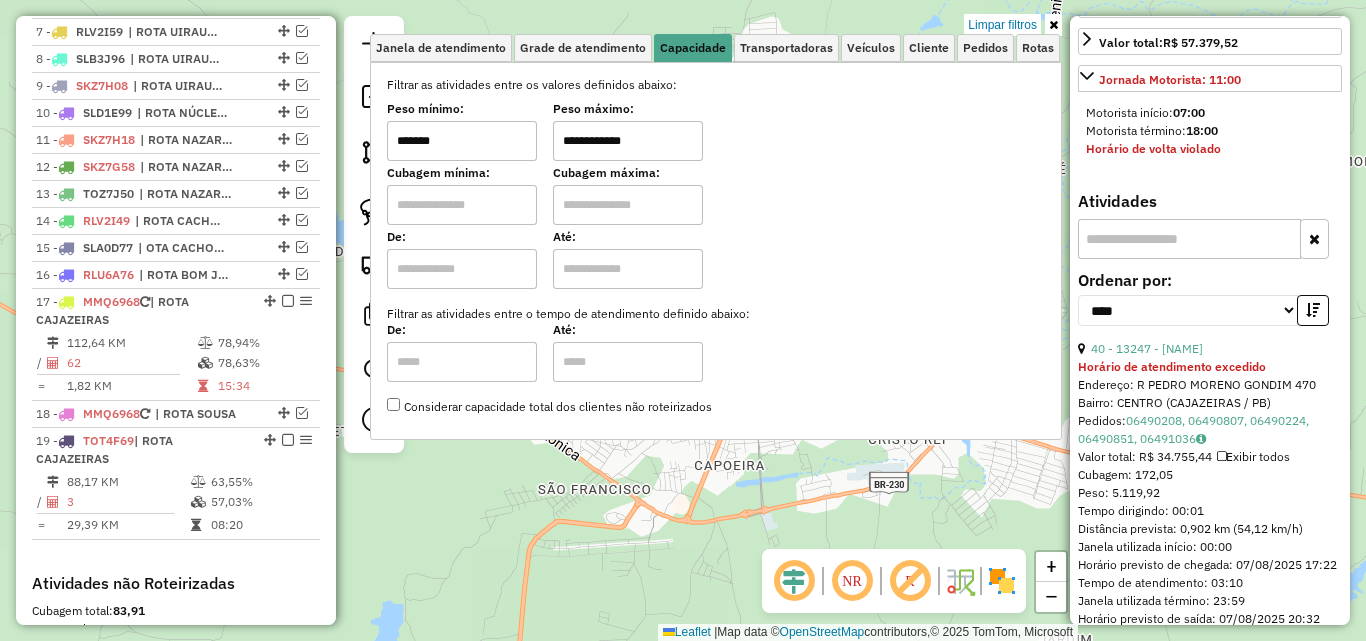 drag, startPoint x: 988, startPoint y: 23, endPoint x: 1301, endPoint y: 190, distance: 354.7647 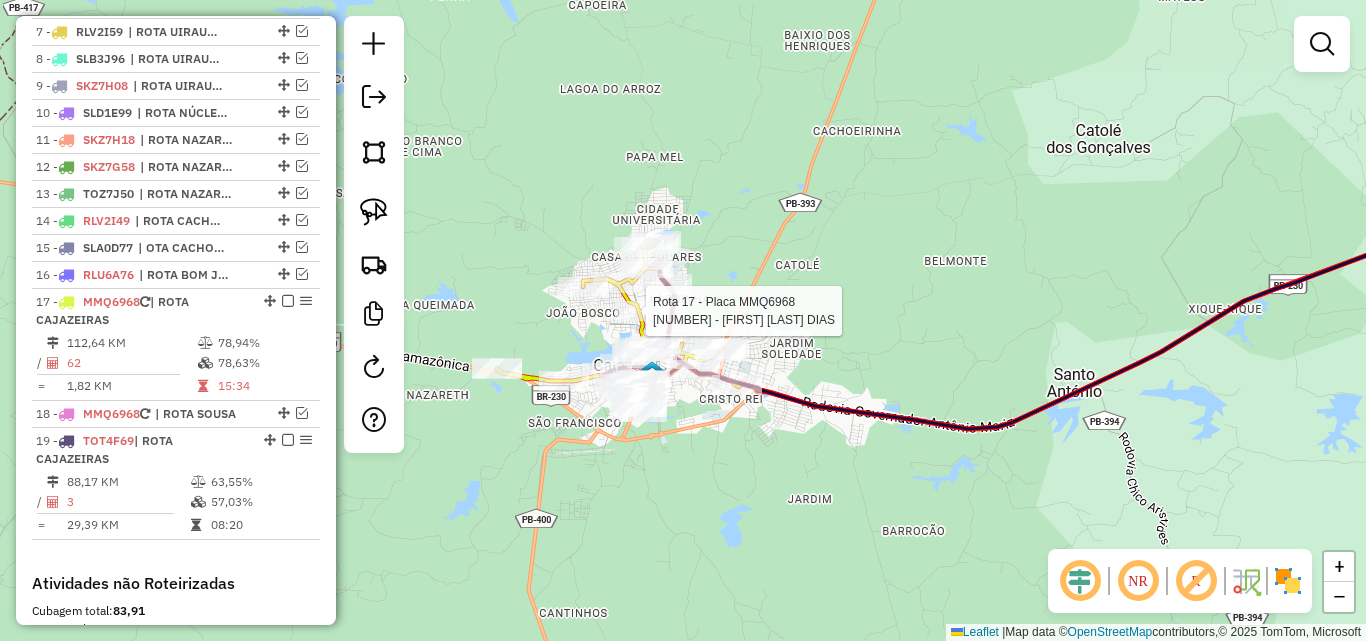 click 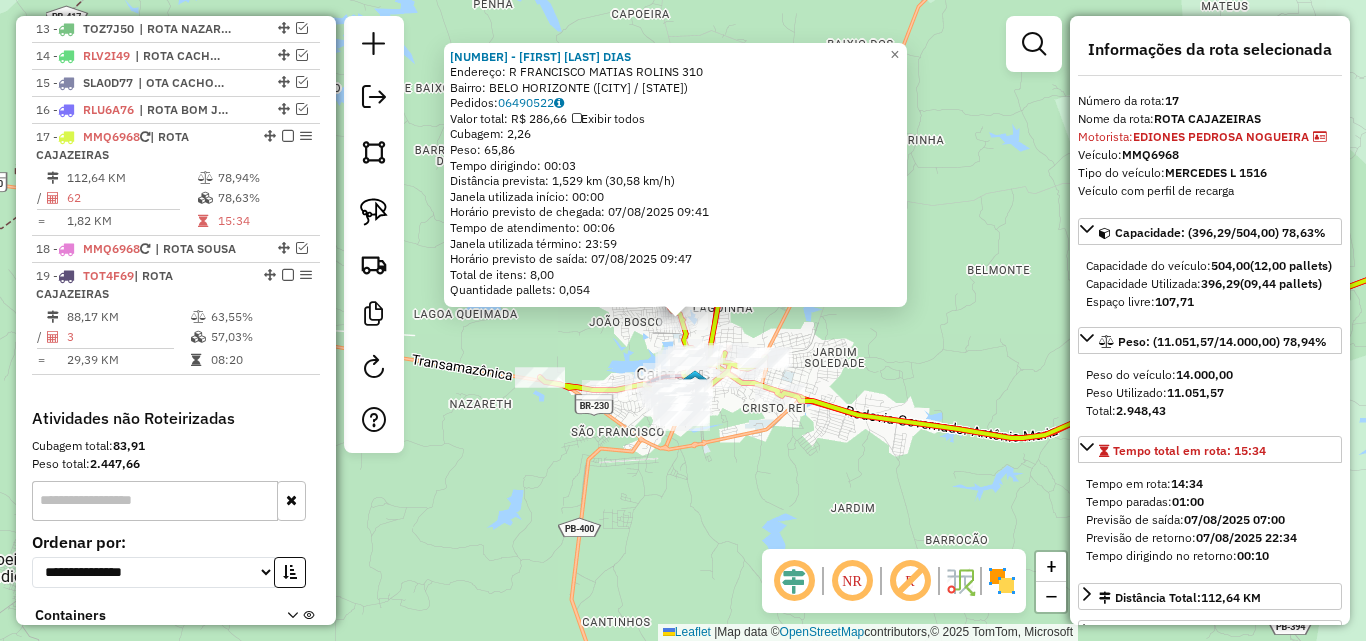 scroll, scrollTop: 1206, scrollLeft: 0, axis: vertical 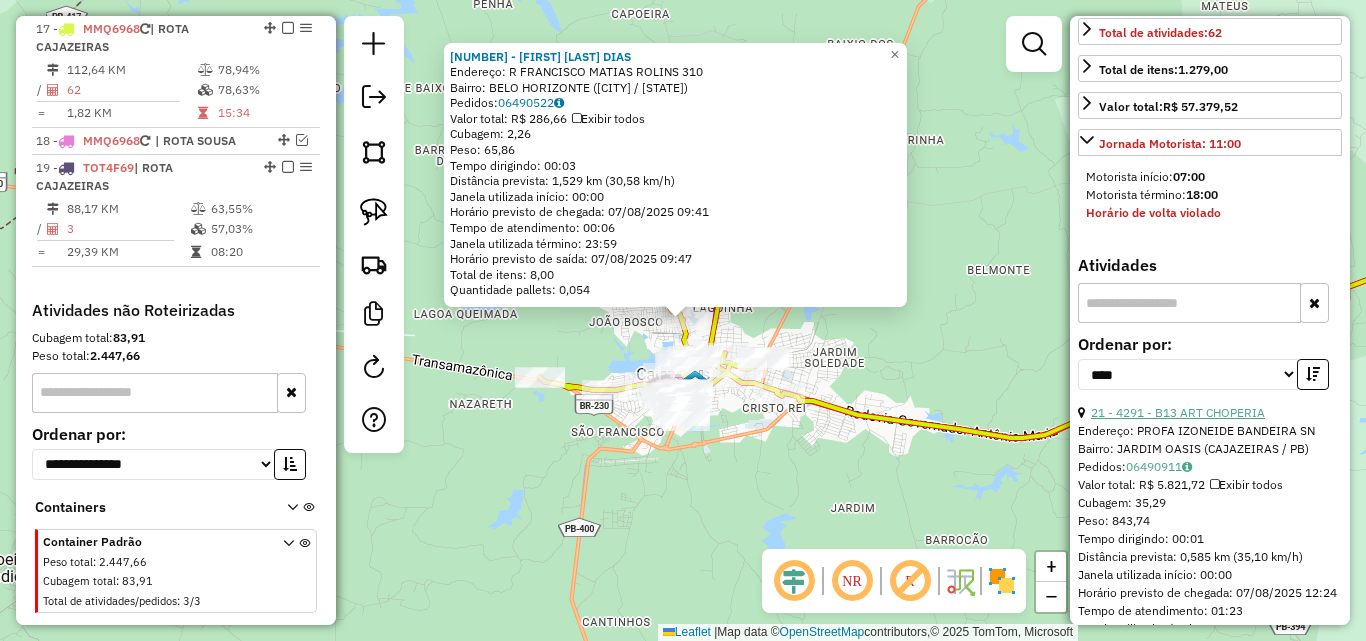click on "21 - 4291 - B13 ART CHOPERIA" at bounding box center (1178, 412) 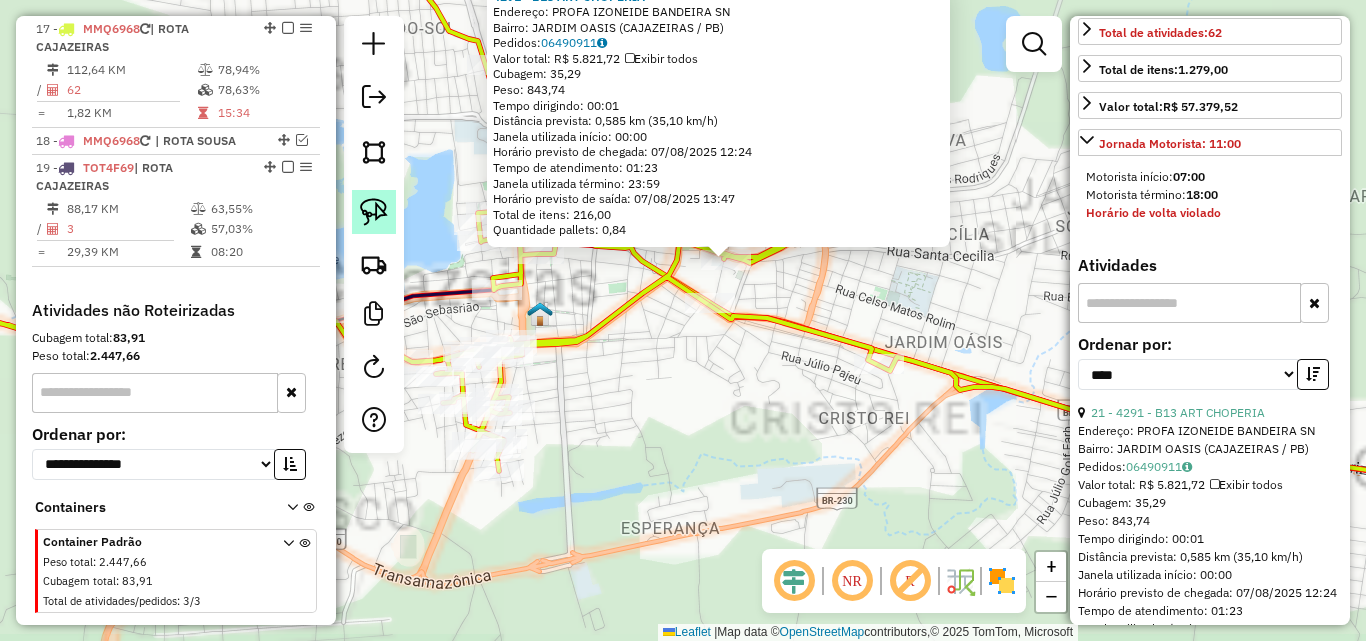 click 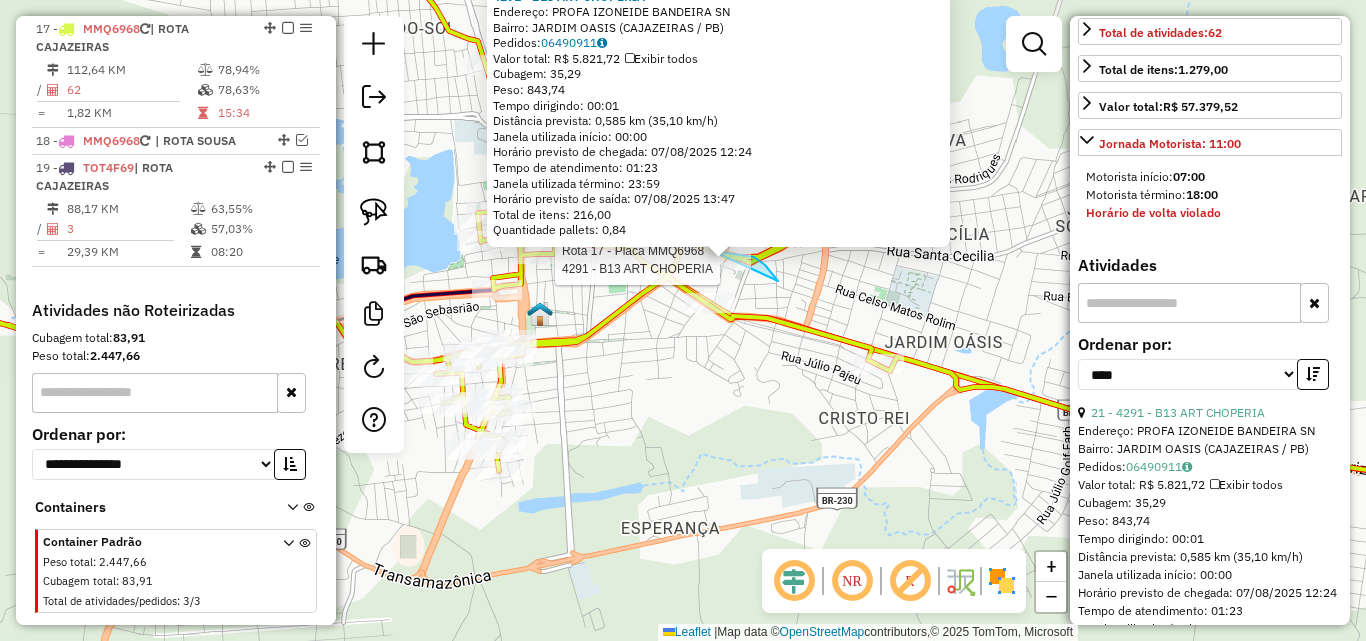 drag, startPoint x: 754, startPoint y: 257, endPoint x: 681, endPoint y: 267, distance: 73.68175 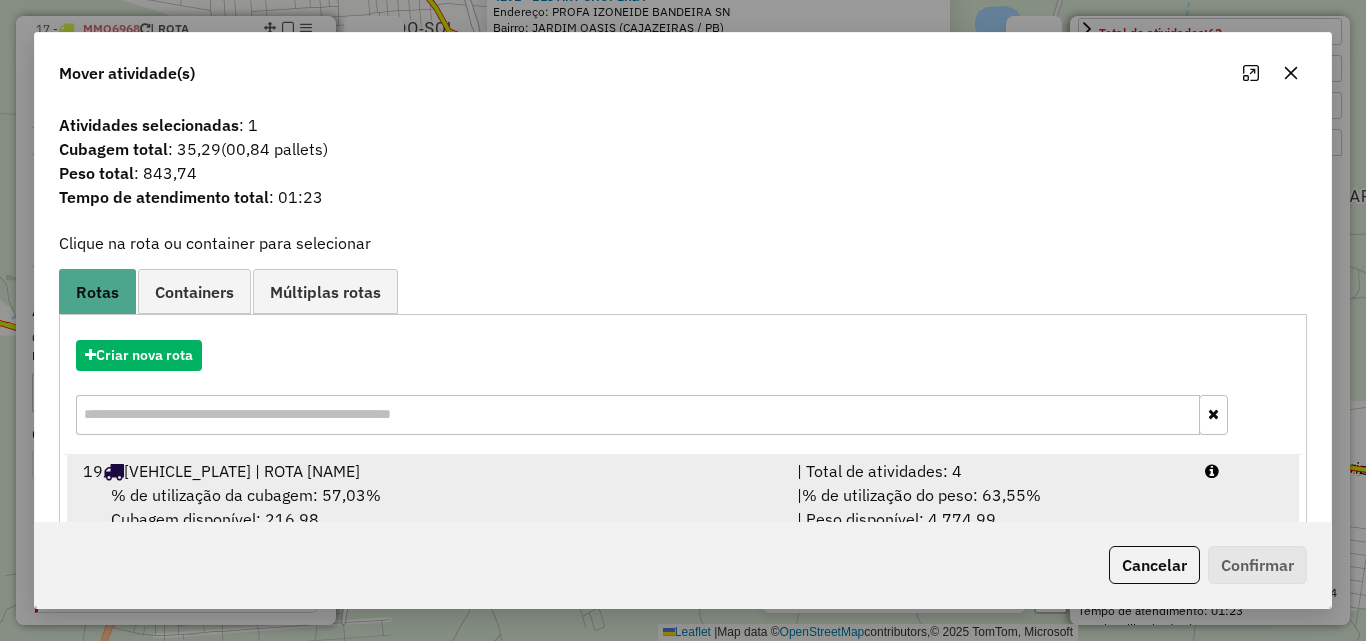 click on "|  % de utilização do peso: 63,55%  | Peso disponível: 4.774,99" at bounding box center (989, 507) 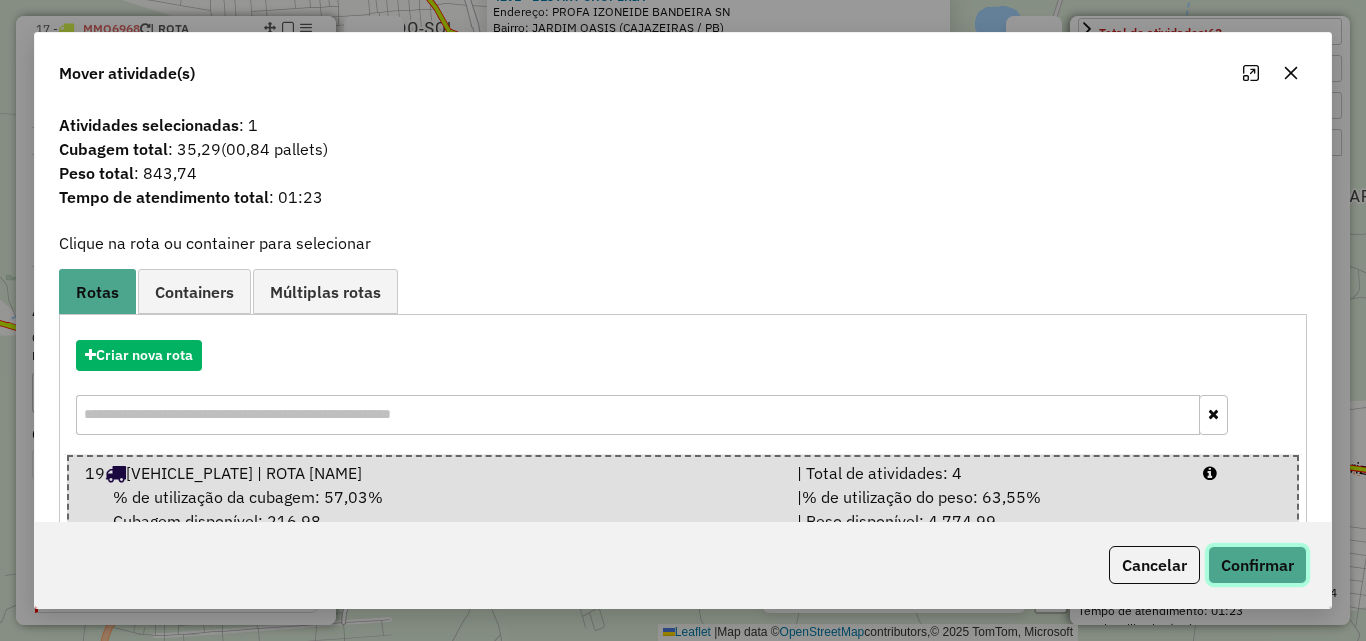 click on "Confirmar" 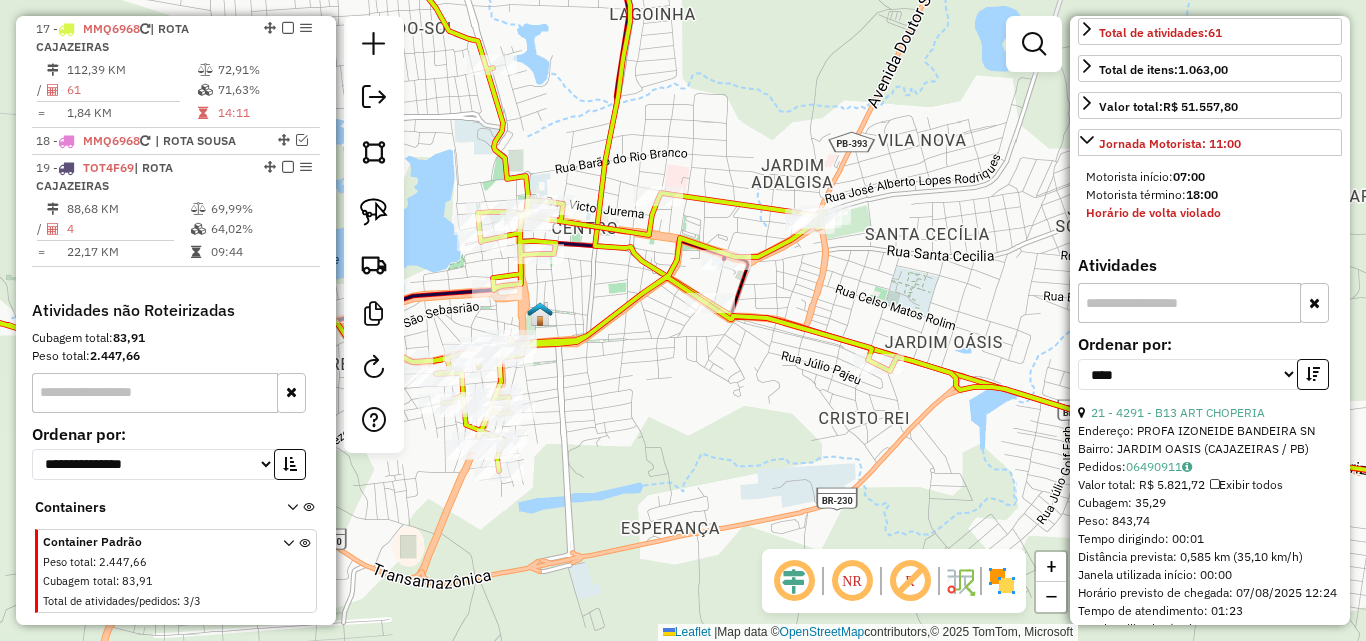 drag, startPoint x: 658, startPoint y: 284, endPoint x: 991, endPoint y: 264, distance: 333.60007 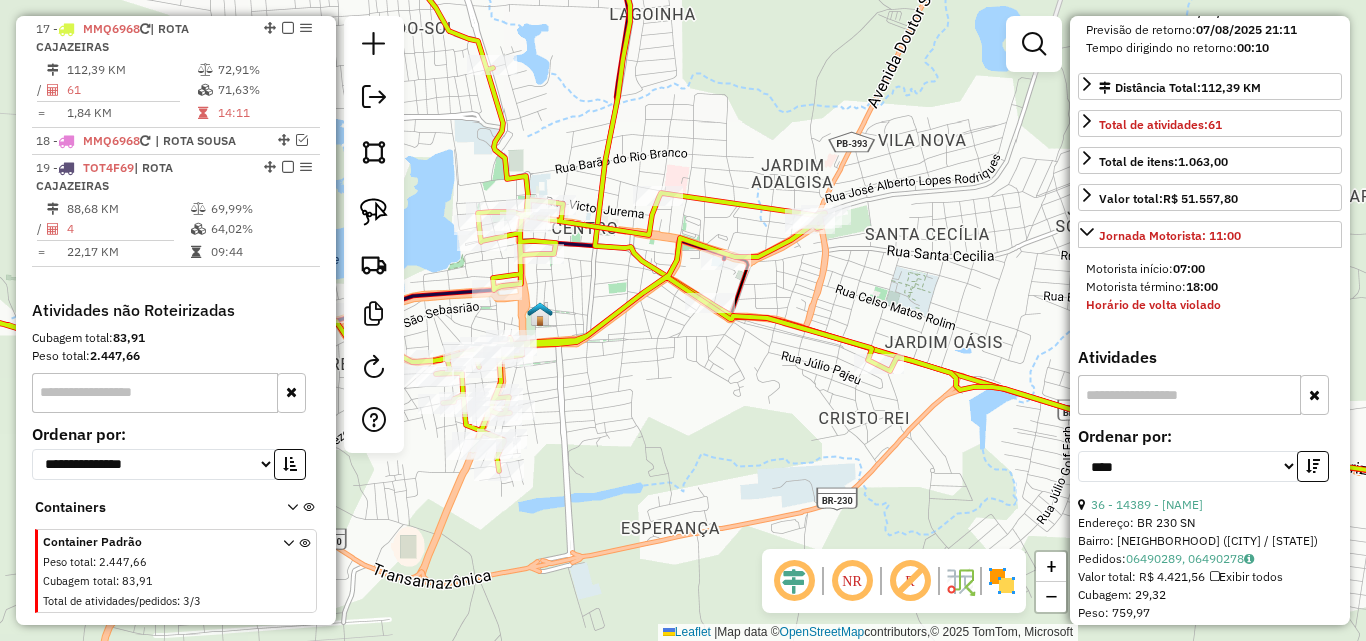 scroll, scrollTop: 300, scrollLeft: 0, axis: vertical 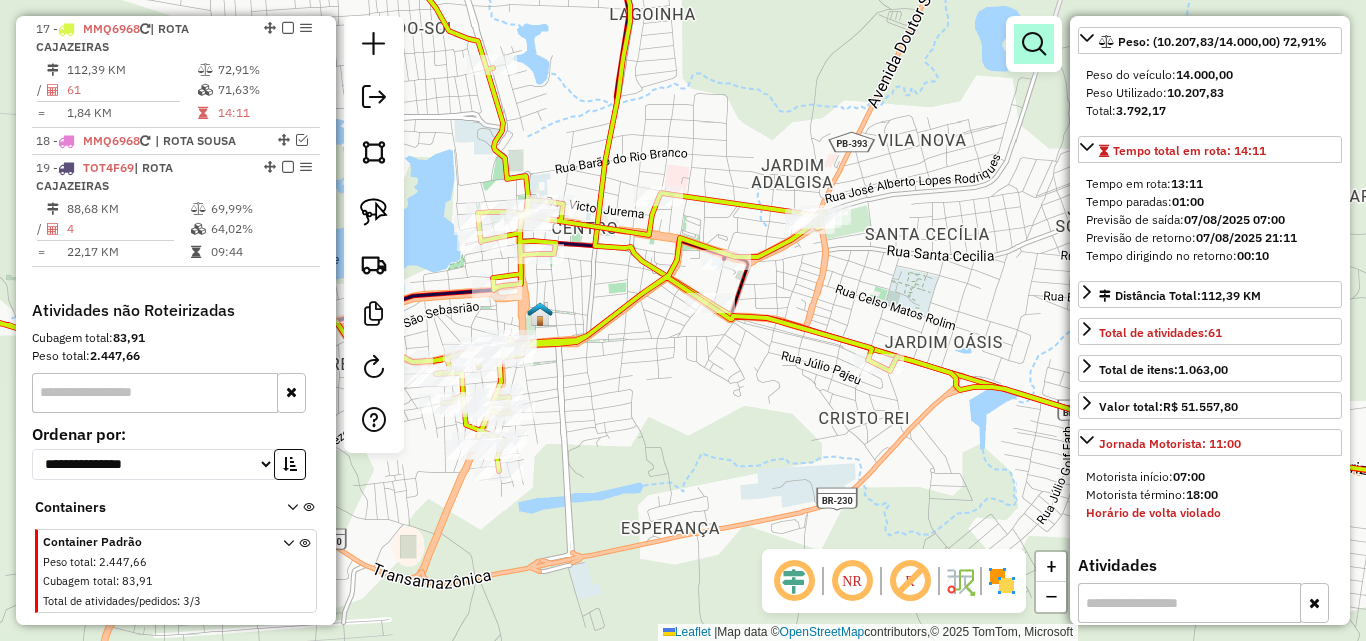 drag, startPoint x: 1025, startPoint y: 42, endPoint x: 925, endPoint y: 92, distance: 111.8034 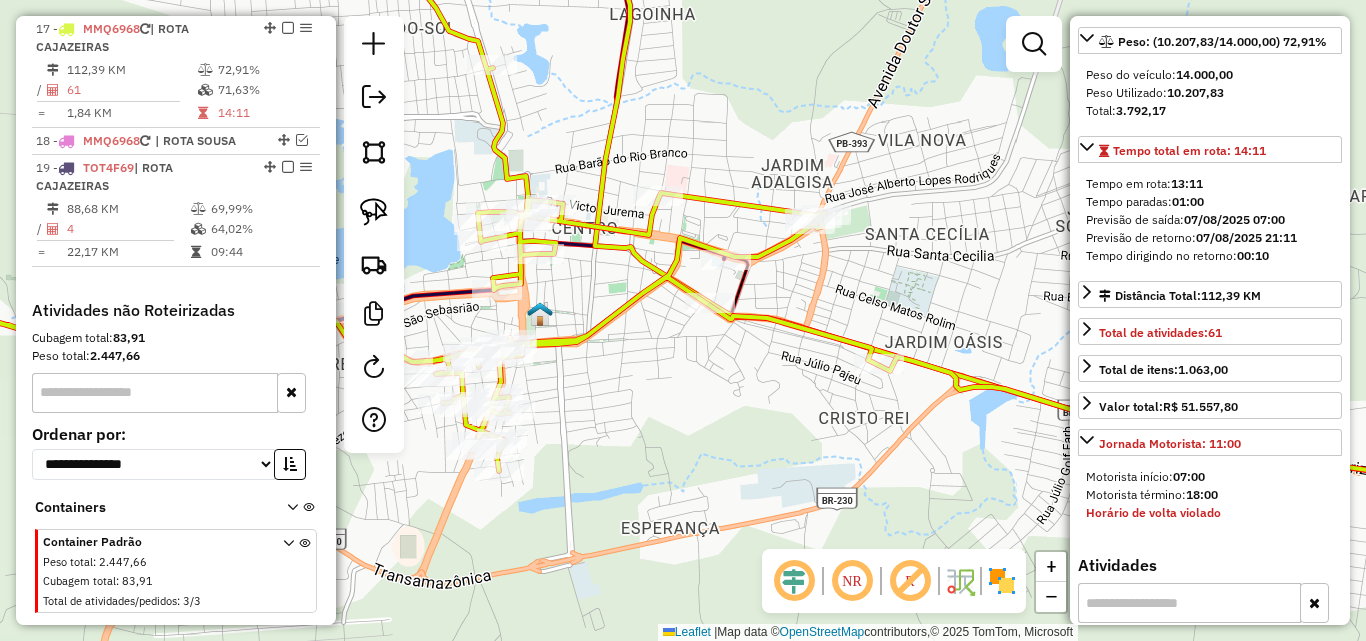 click at bounding box center (1034, 44) 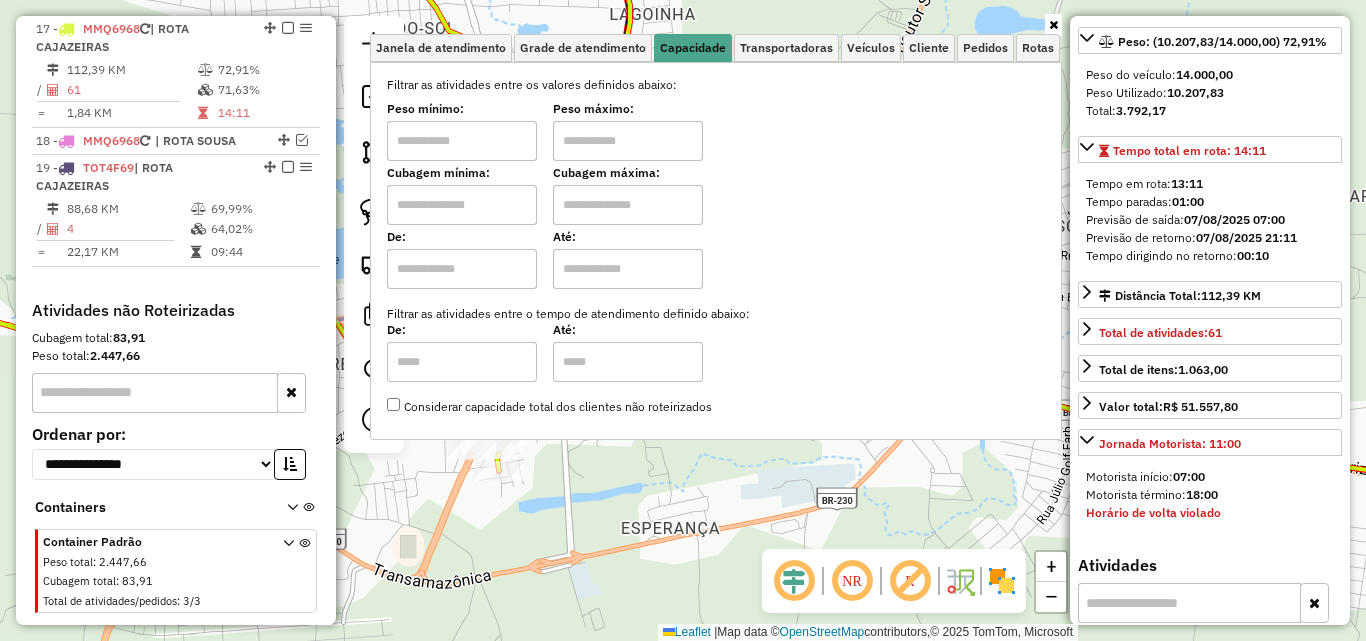 drag, startPoint x: 489, startPoint y: 139, endPoint x: 502, endPoint y: 141, distance: 13.152946 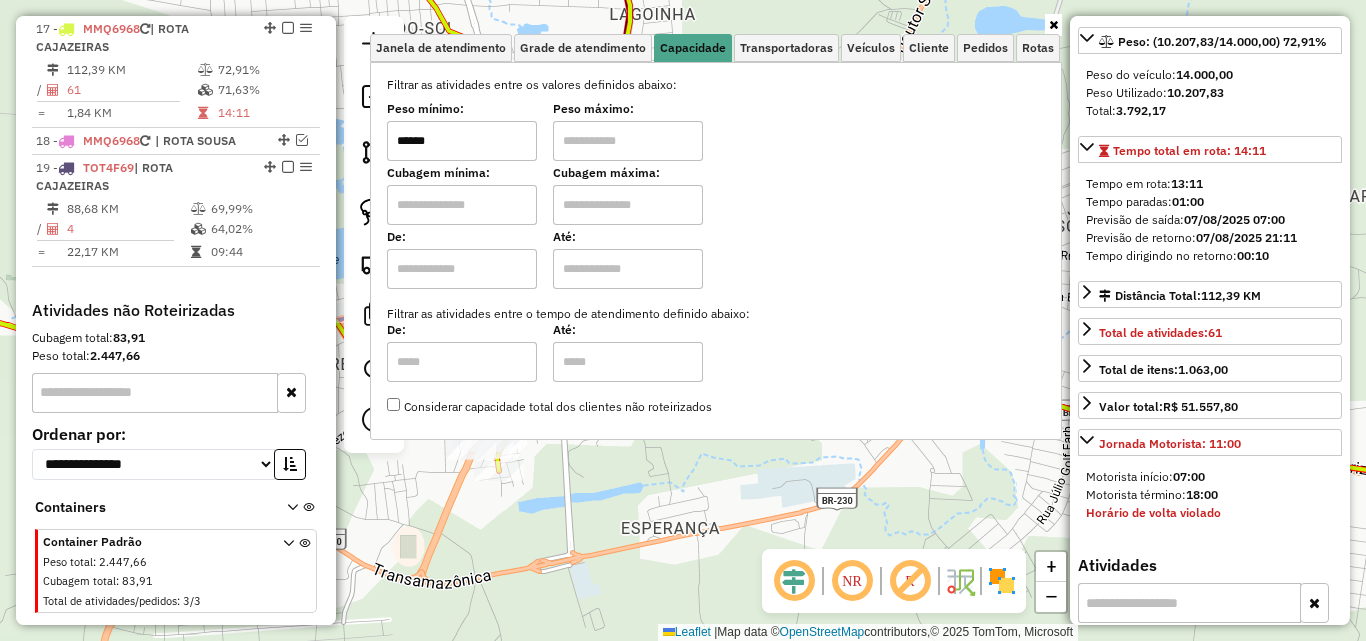 type on "******" 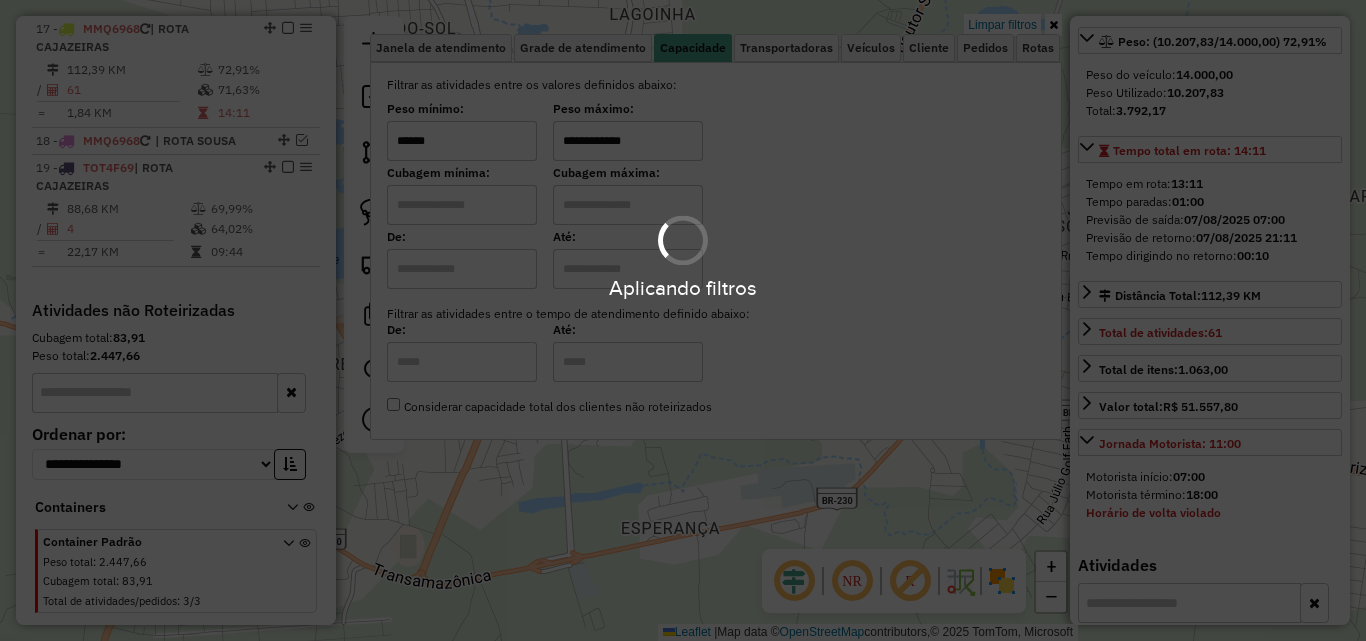 click on "Aplicando filtros" at bounding box center [683, 320] 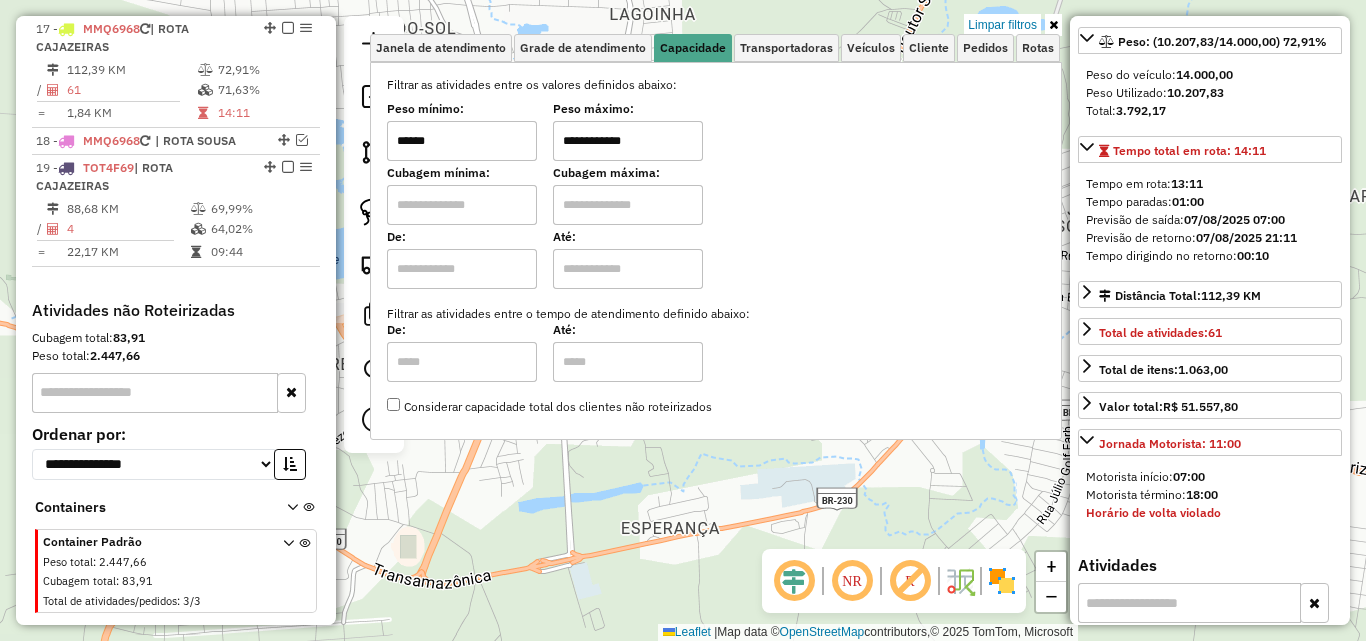 click at bounding box center [1053, 25] 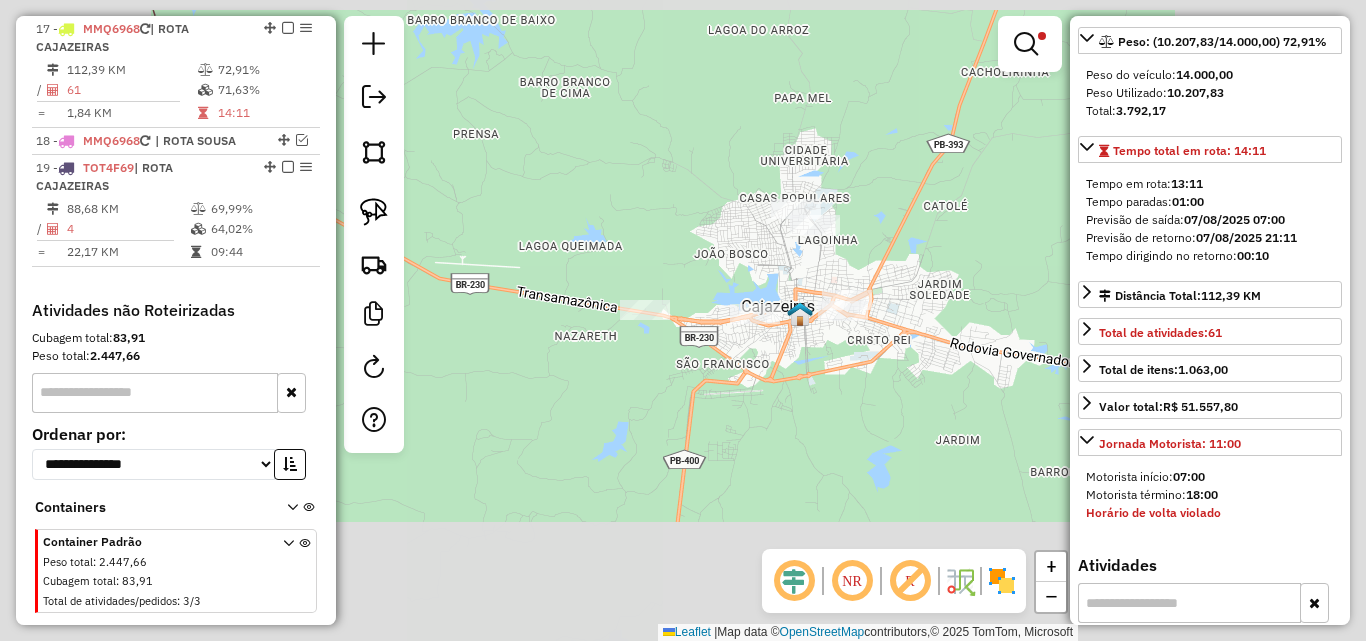 click on "**********" 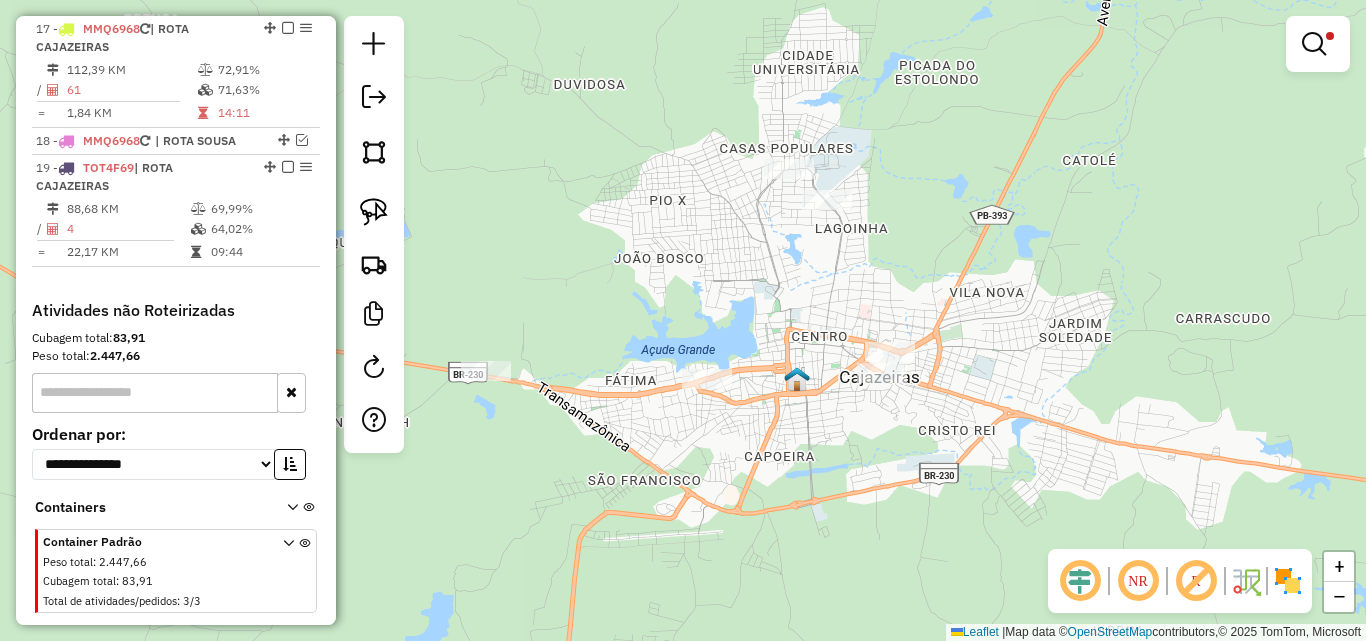 drag, startPoint x: 387, startPoint y: 223, endPoint x: 405, endPoint y: 219, distance: 18.439089 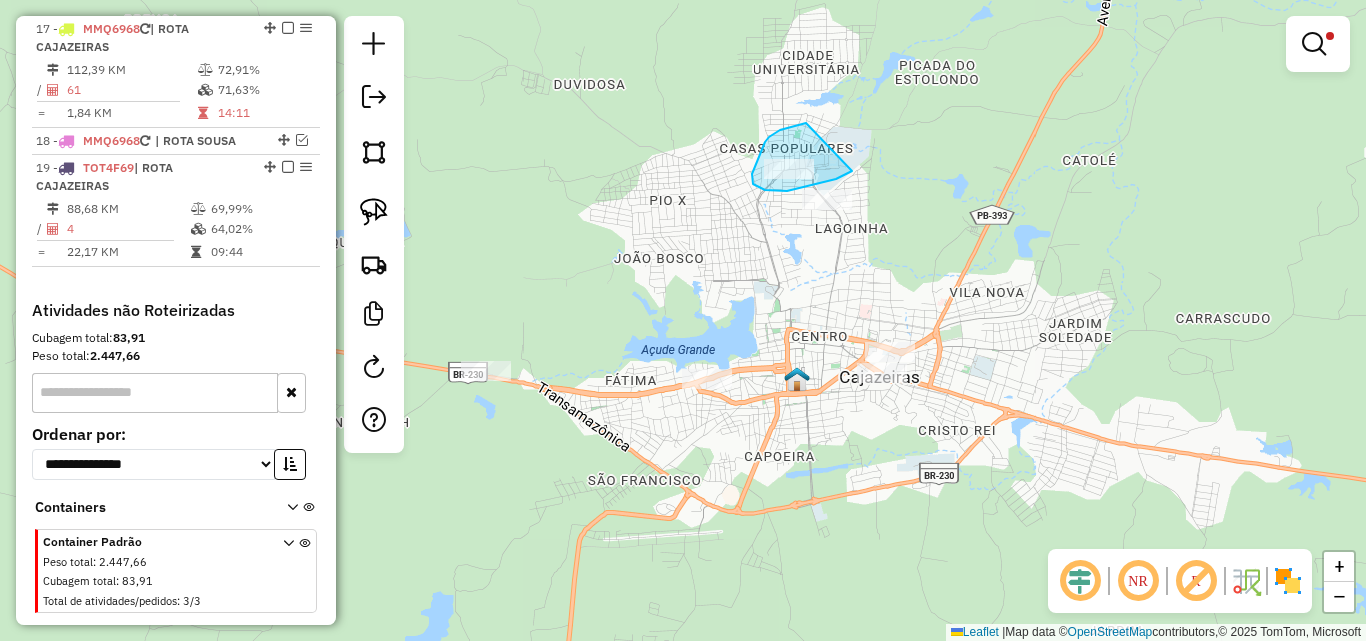 drag, startPoint x: 769, startPoint y: 137, endPoint x: 858, endPoint y: 162, distance: 92.44458 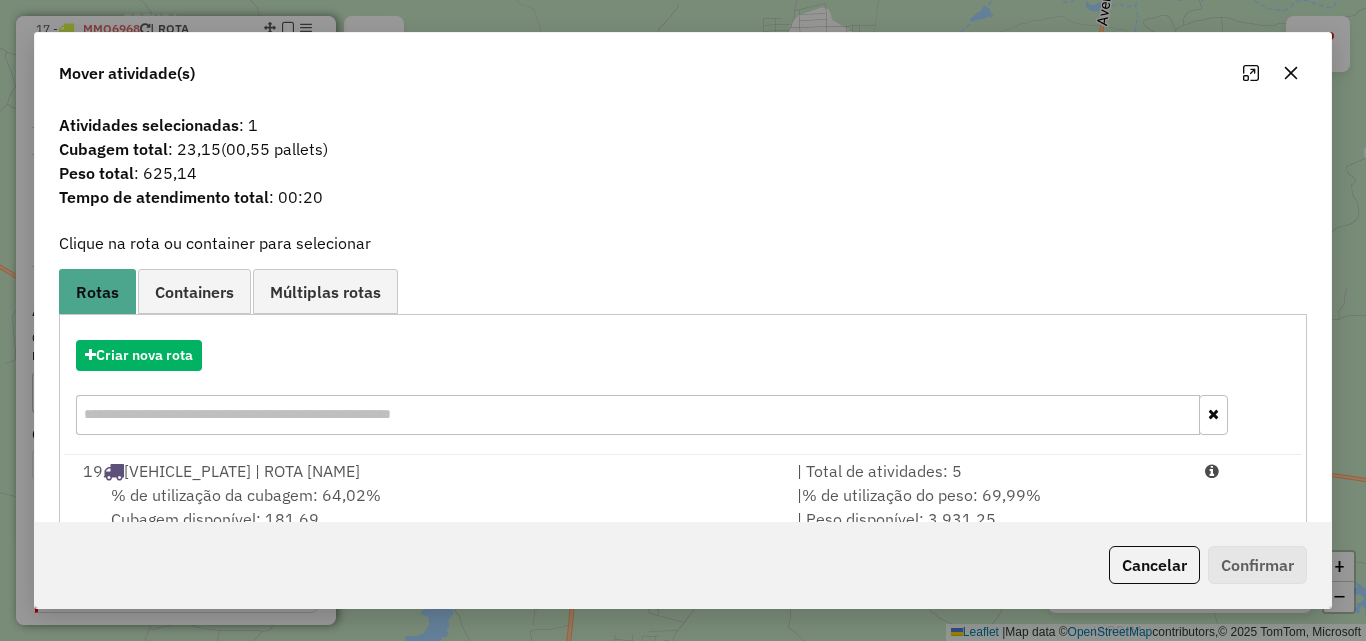 drag, startPoint x: 1167, startPoint y: 495, endPoint x: 1214, endPoint y: 530, distance: 58.60034 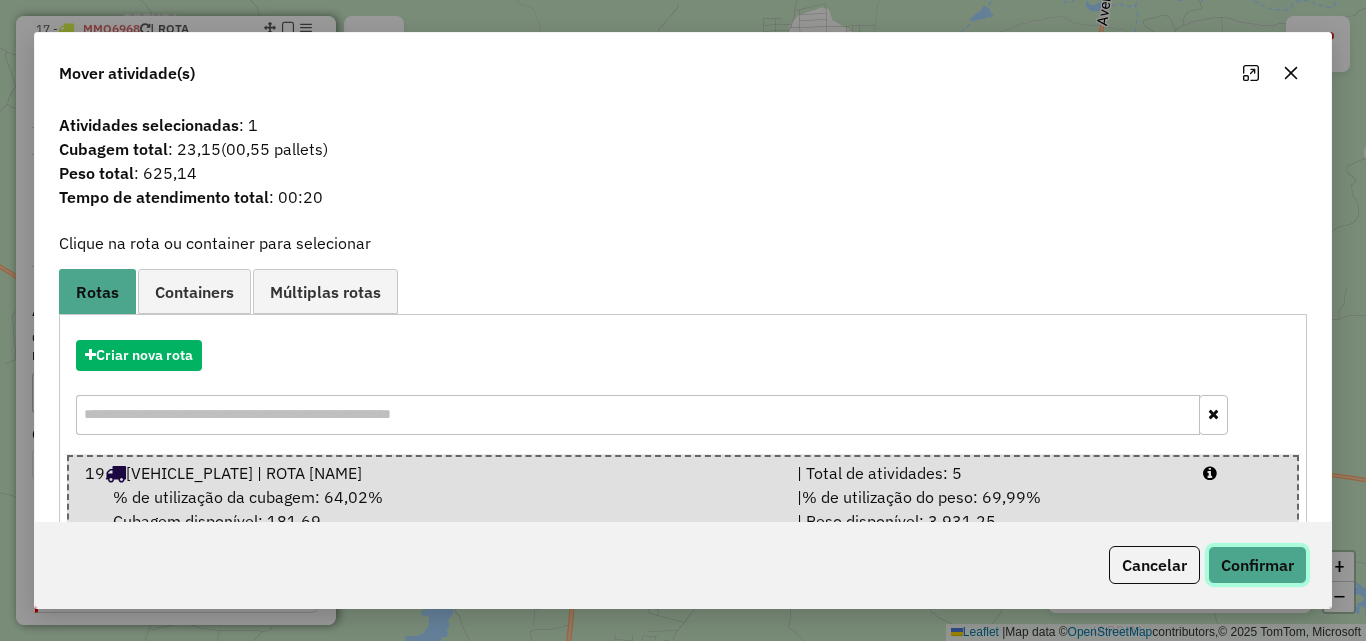 click on "Confirmar" 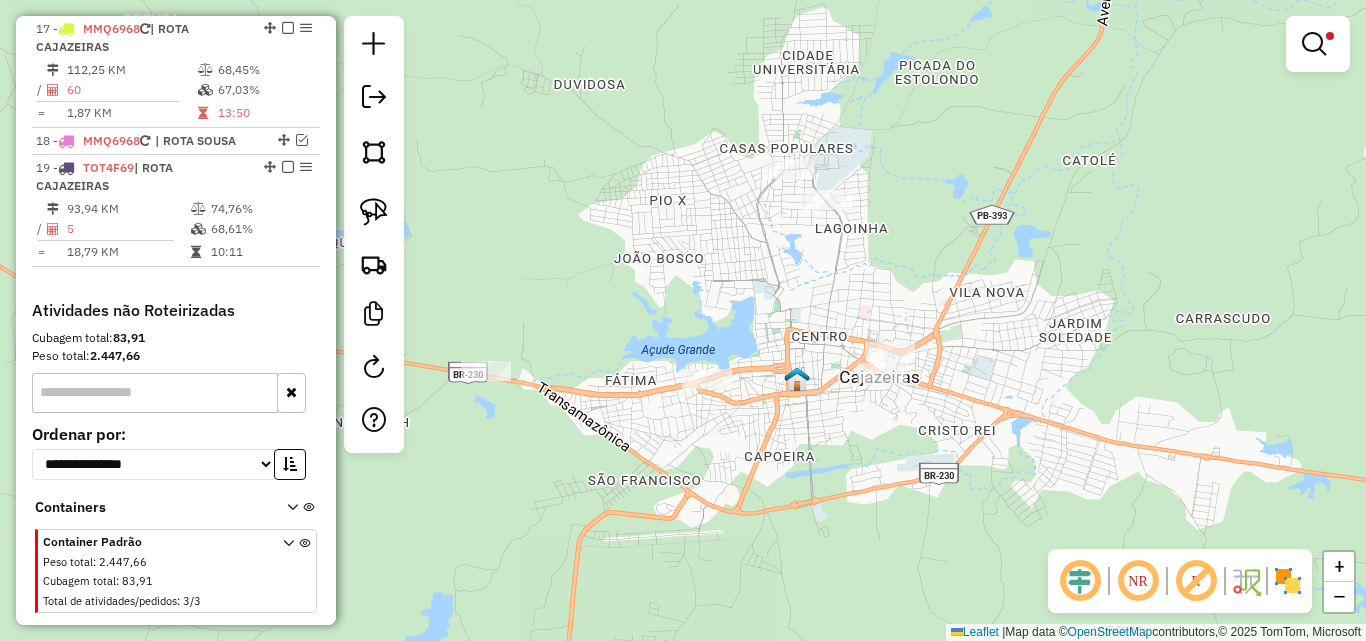 click at bounding box center [1314, 44] 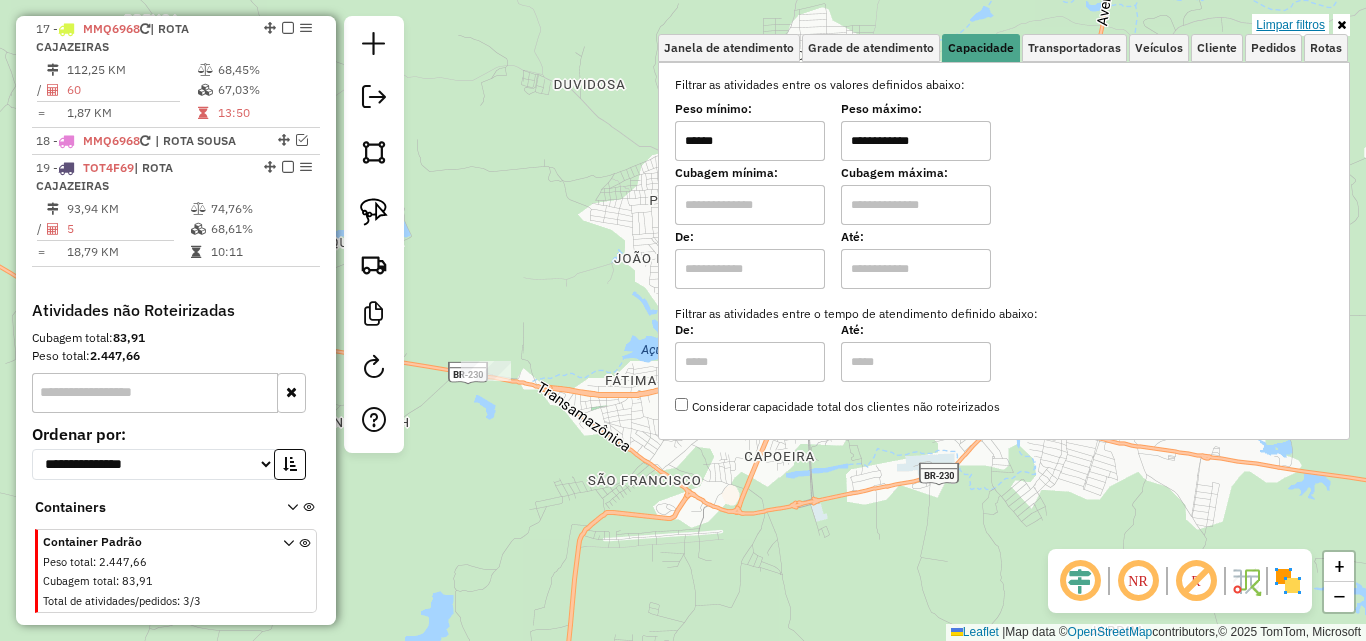 click on "Limpar filtros" at bounding box center (1290, 25) 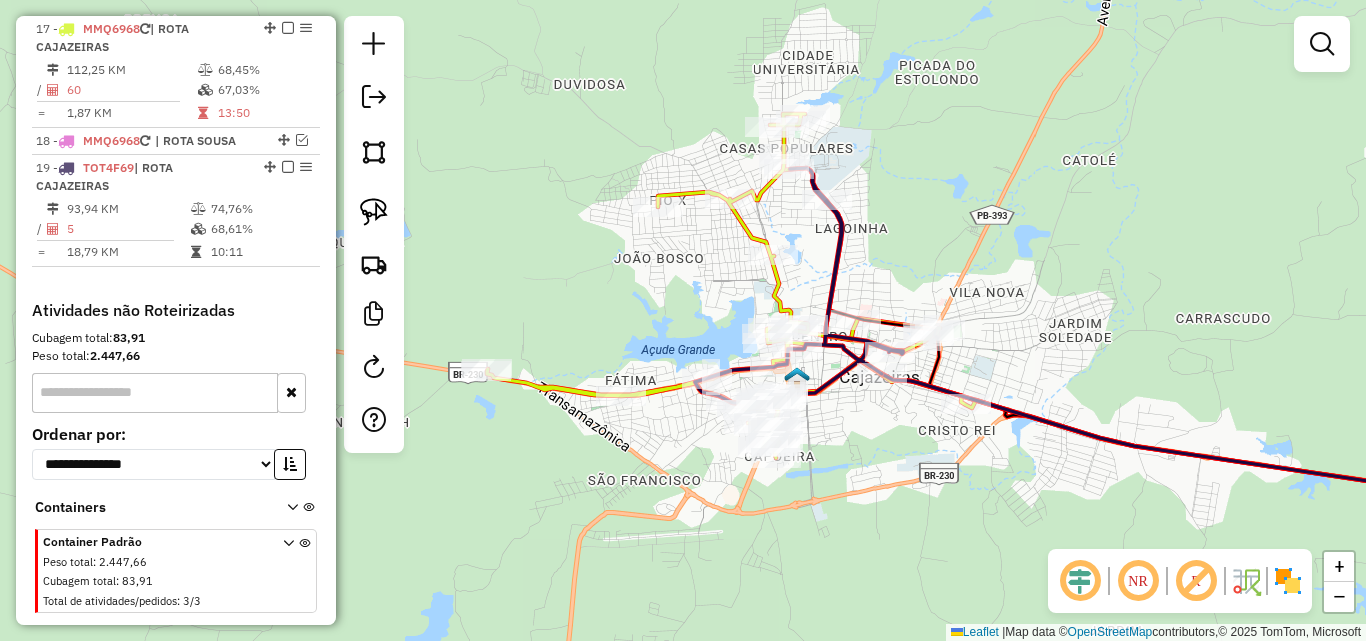 click 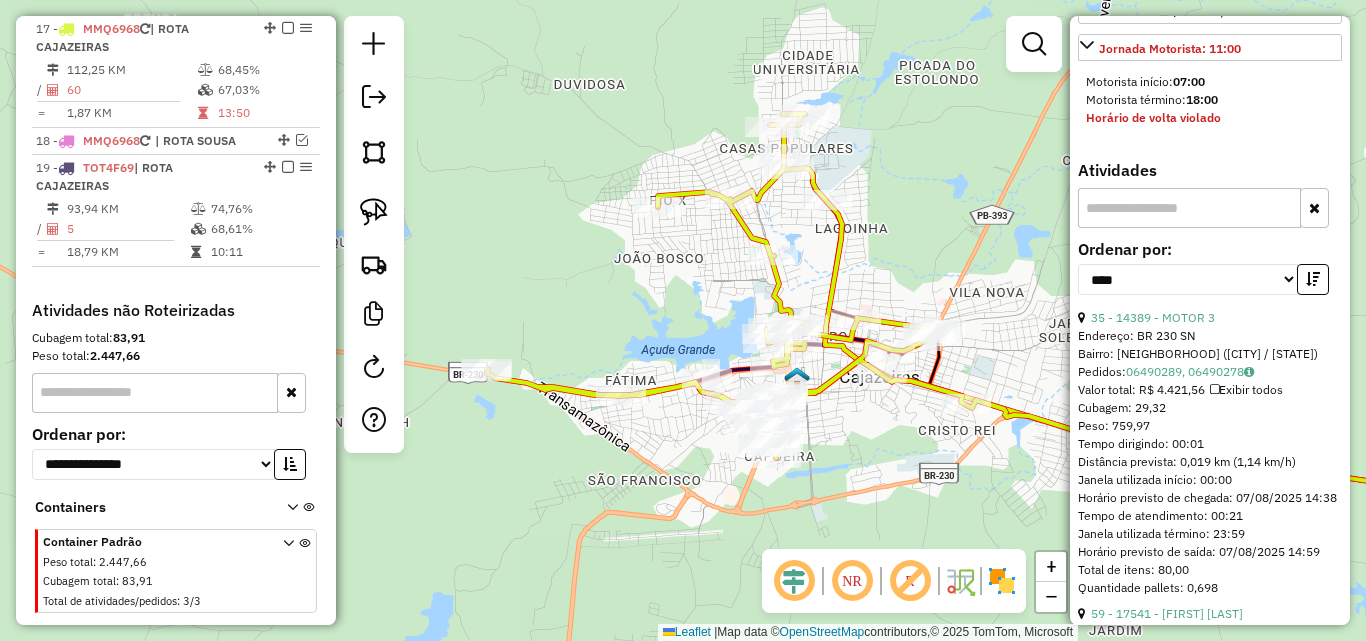 scroll, scrollTop: 700, scrollLeft: 0, axis: vertical 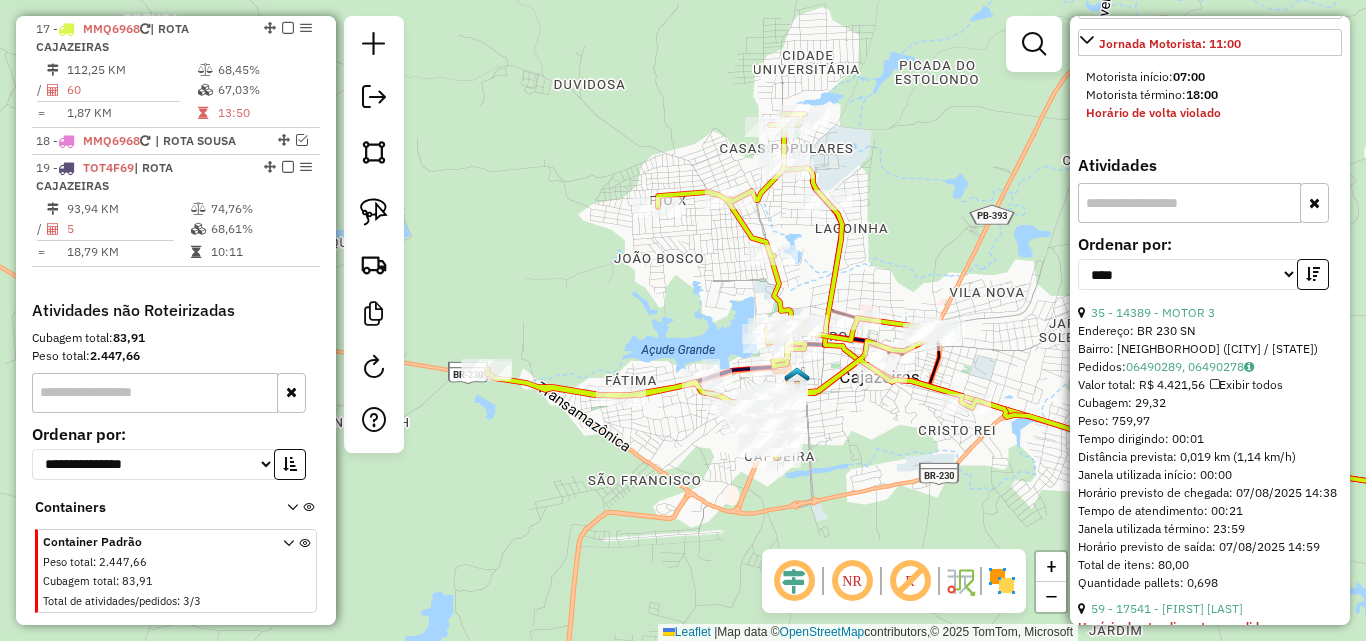 click on "**********" at bounding box center (1210, 270) 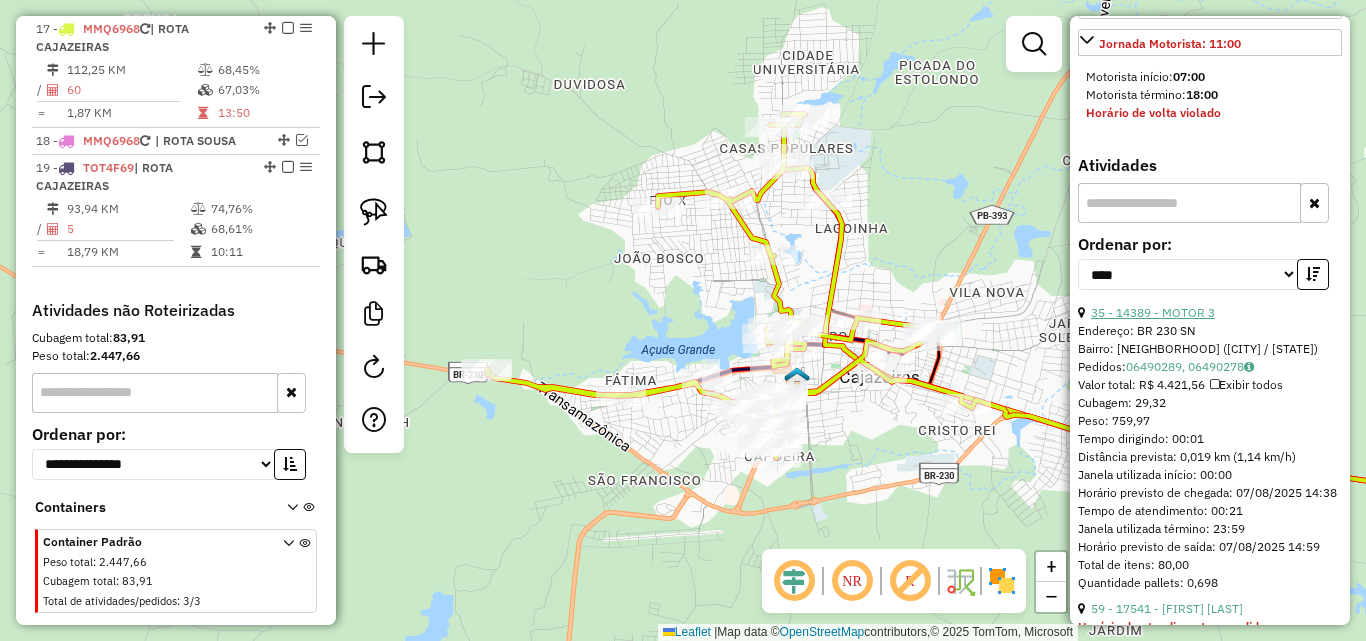 click on "35 - 14389 - MOTOR 3" at bounding box center [1153, 312] 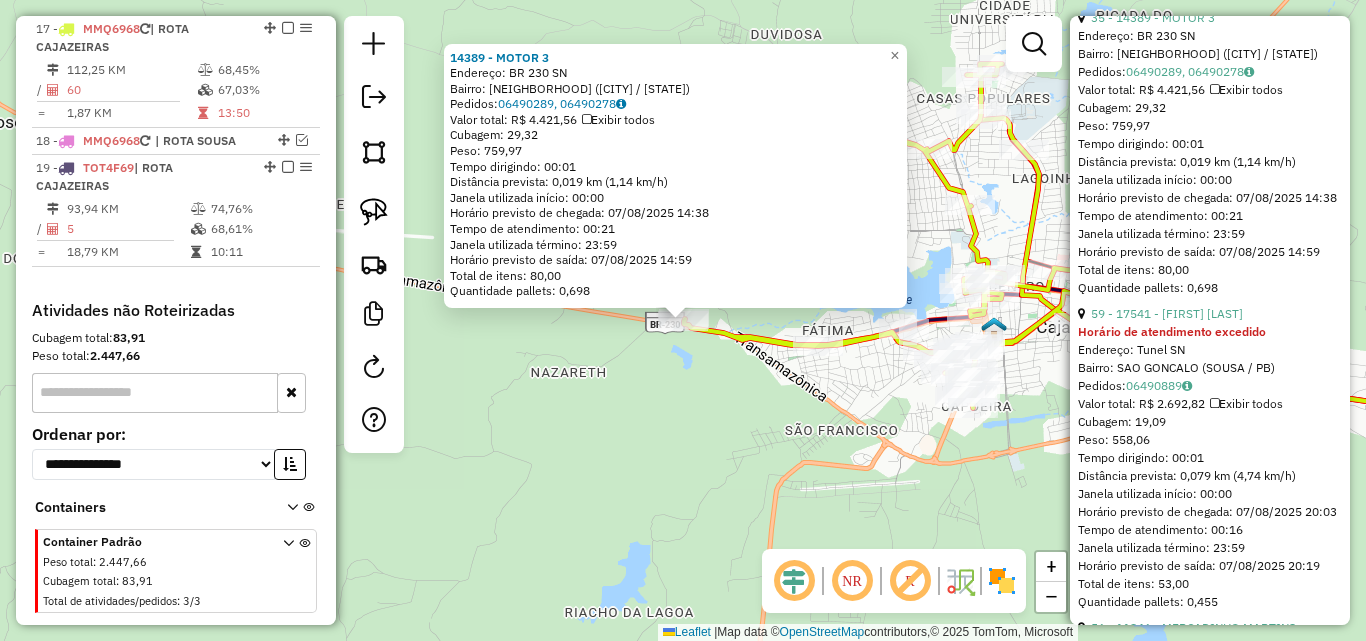 scroll, scrollTop: 1000, scrollLeft: 0, axis: vertical 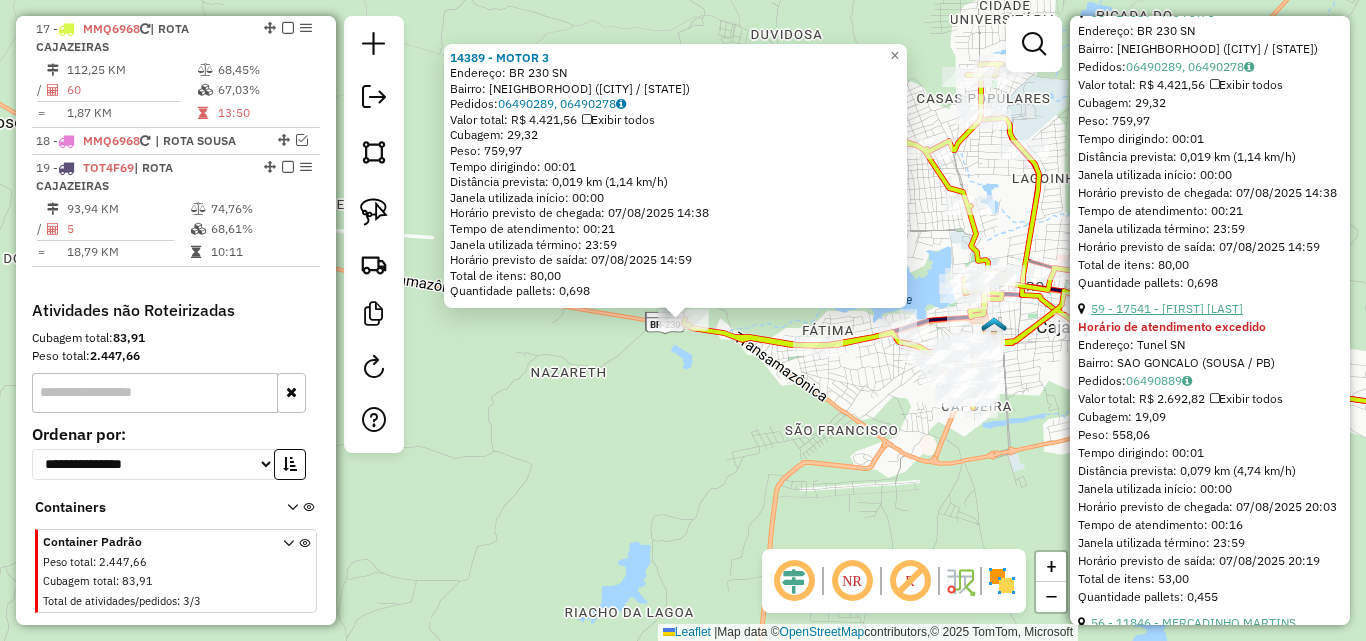 click on "59 - 17541 - EUFIJONES  GOMES" at bounding box center (1167, 308) 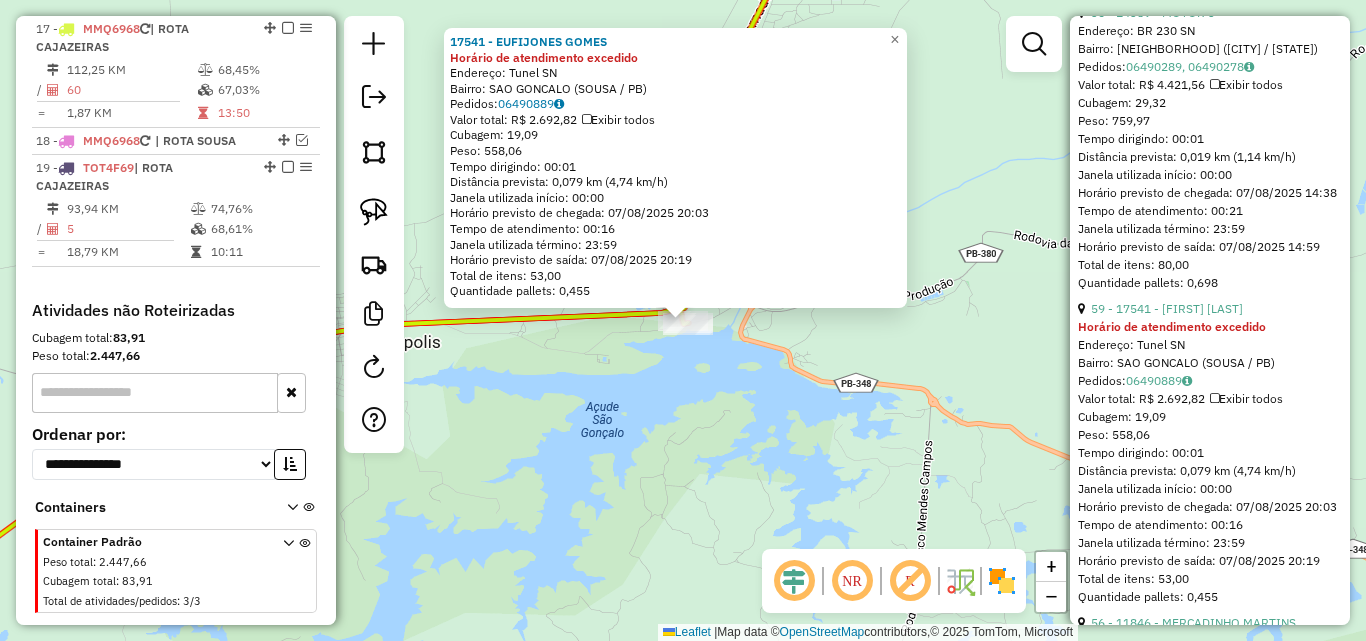 drag, startPoint x: 740, startPoint y: 460, endPoint x: 645, endPoint y: 460, distance: 95 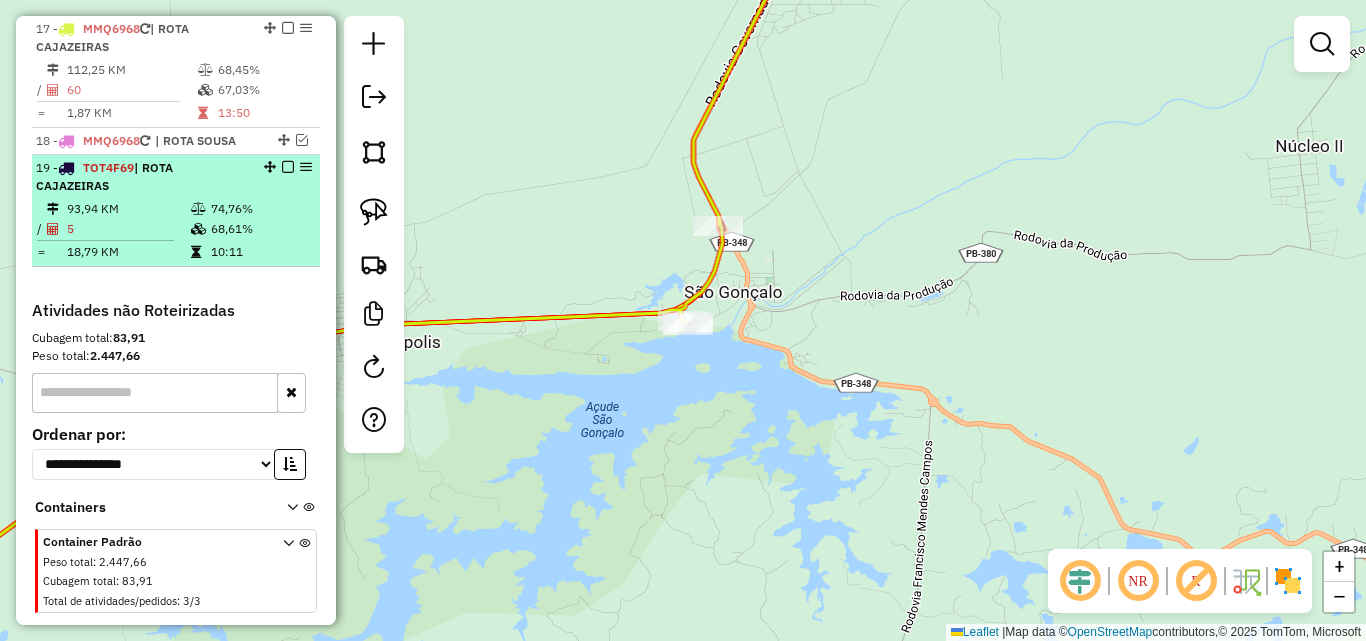 click on "5" at bounding box center [128, 229] 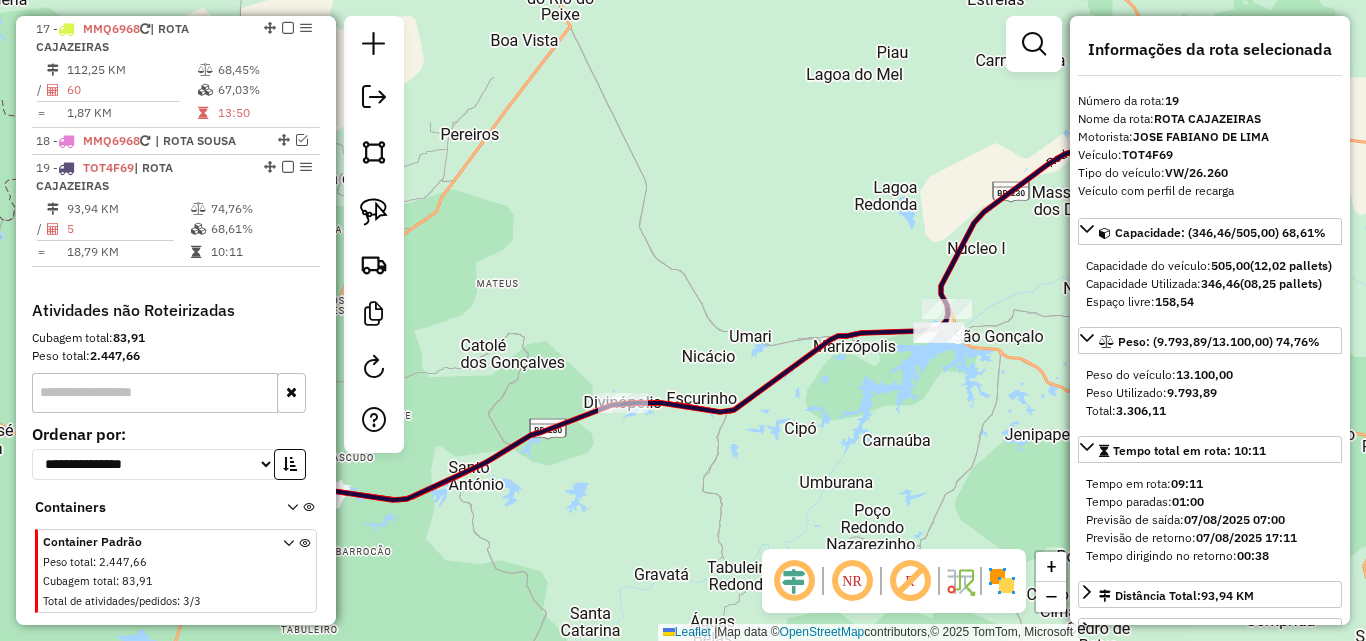 scroll, scrollTop: 100, scrollLeft: 0, axis: vertical 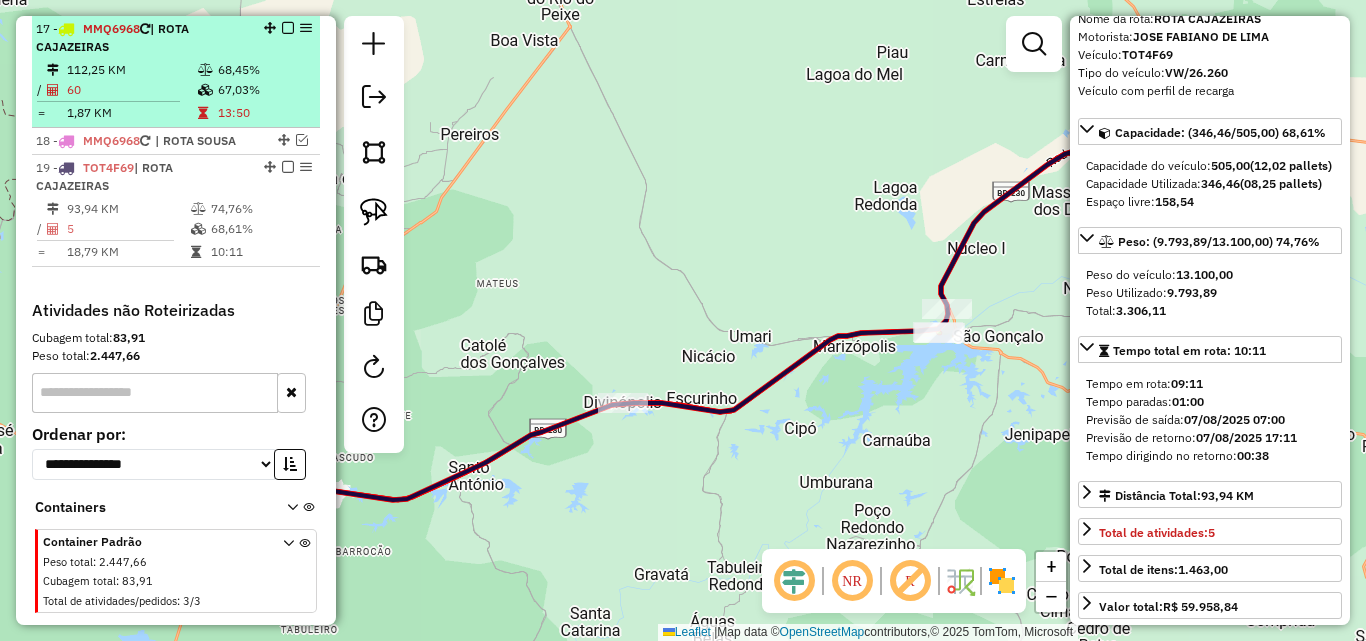click on "13:50" at bounding box center (264, 113) 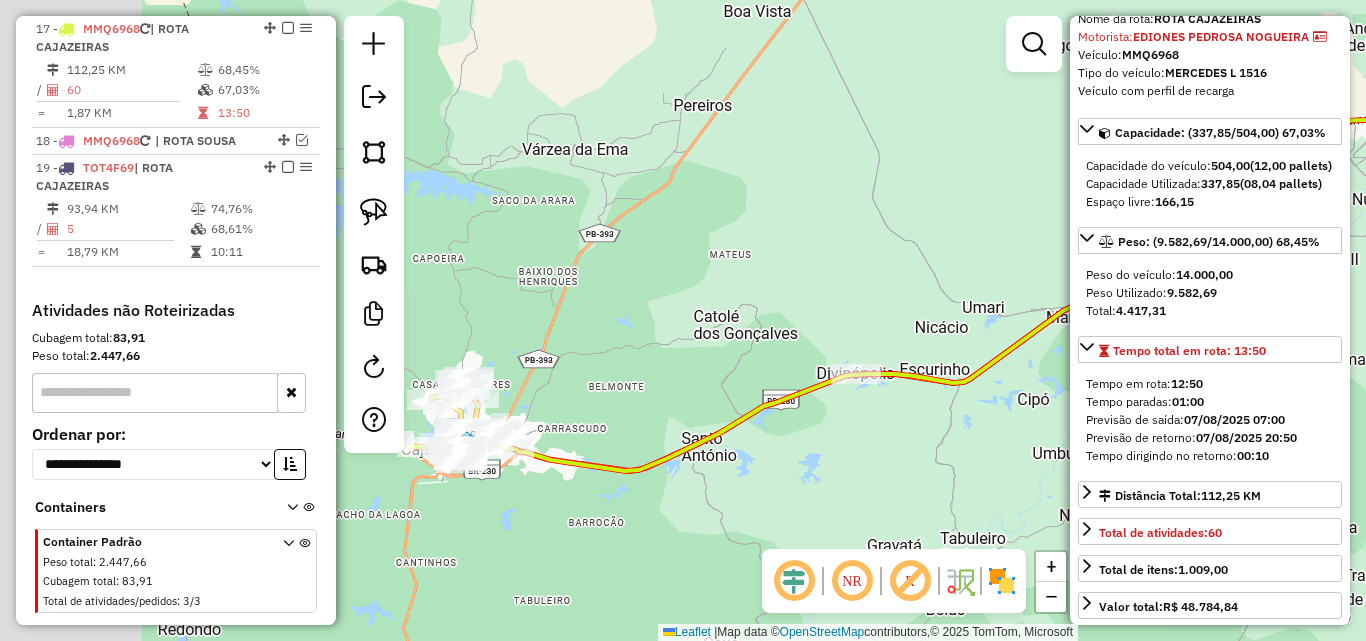 drag, startPoint x: 508, startPoint y: 482, endPoint x: 890, endPoint y: 424, distance: 386.37805 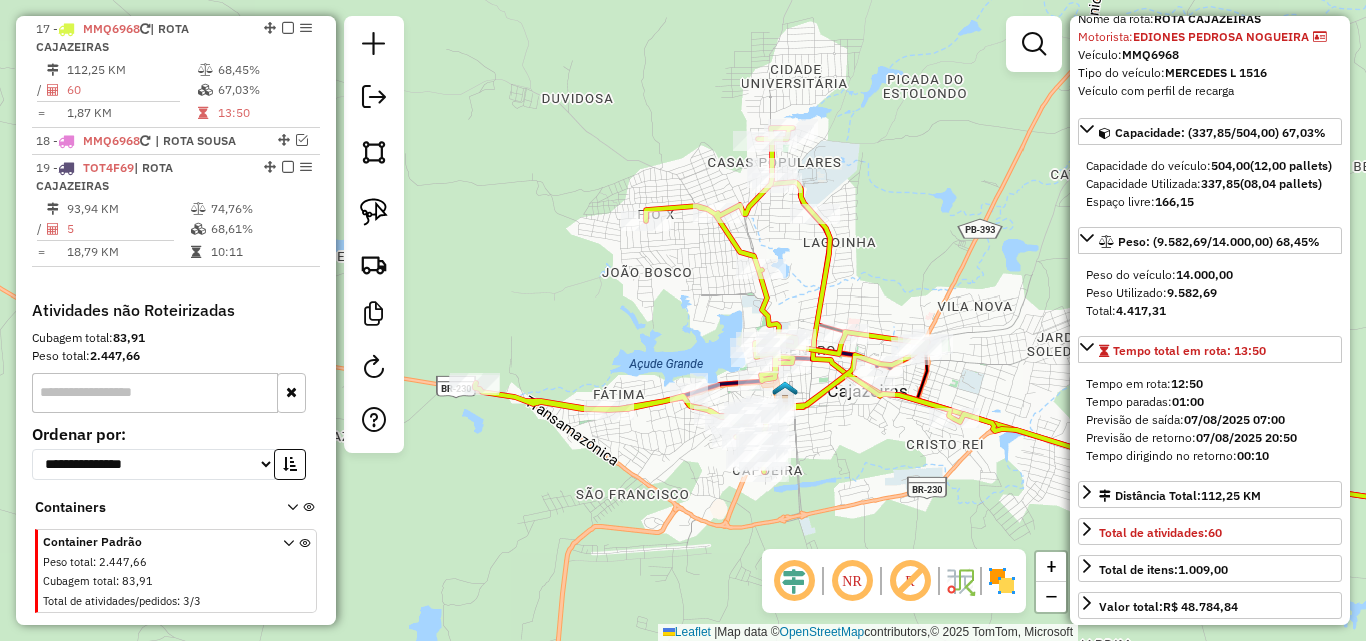 click 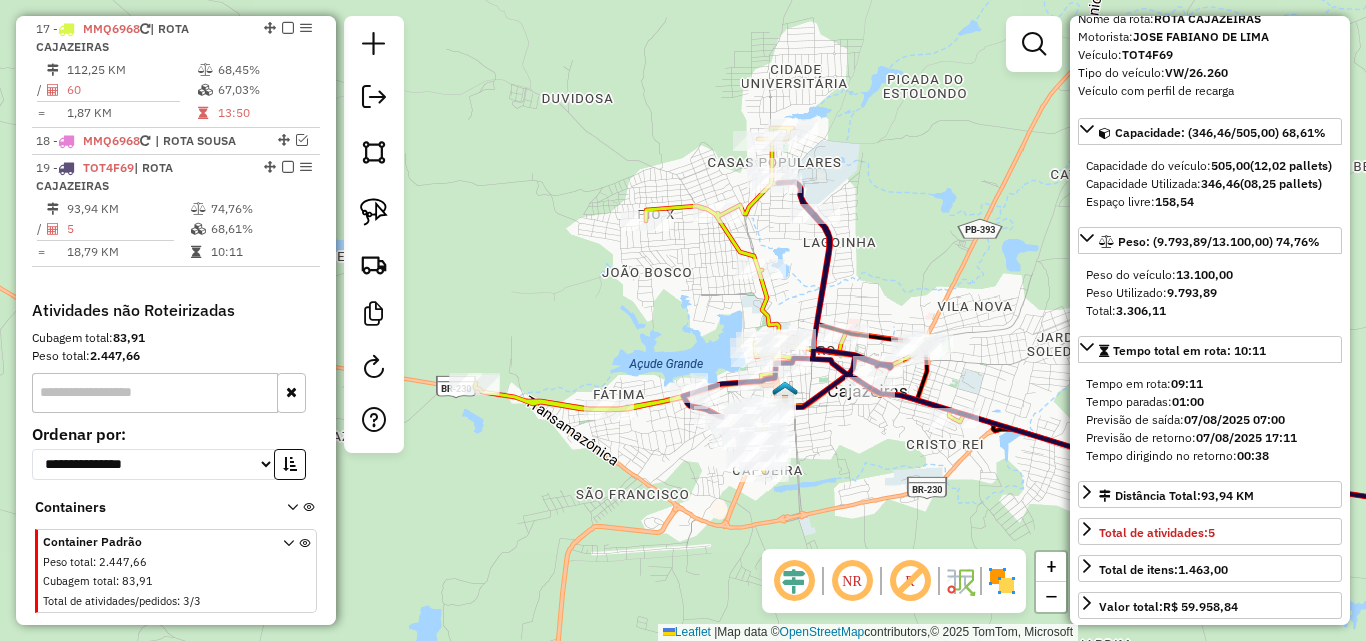 scroll, scrollTop: 1242, scrollLeft: 0, axis: vertical 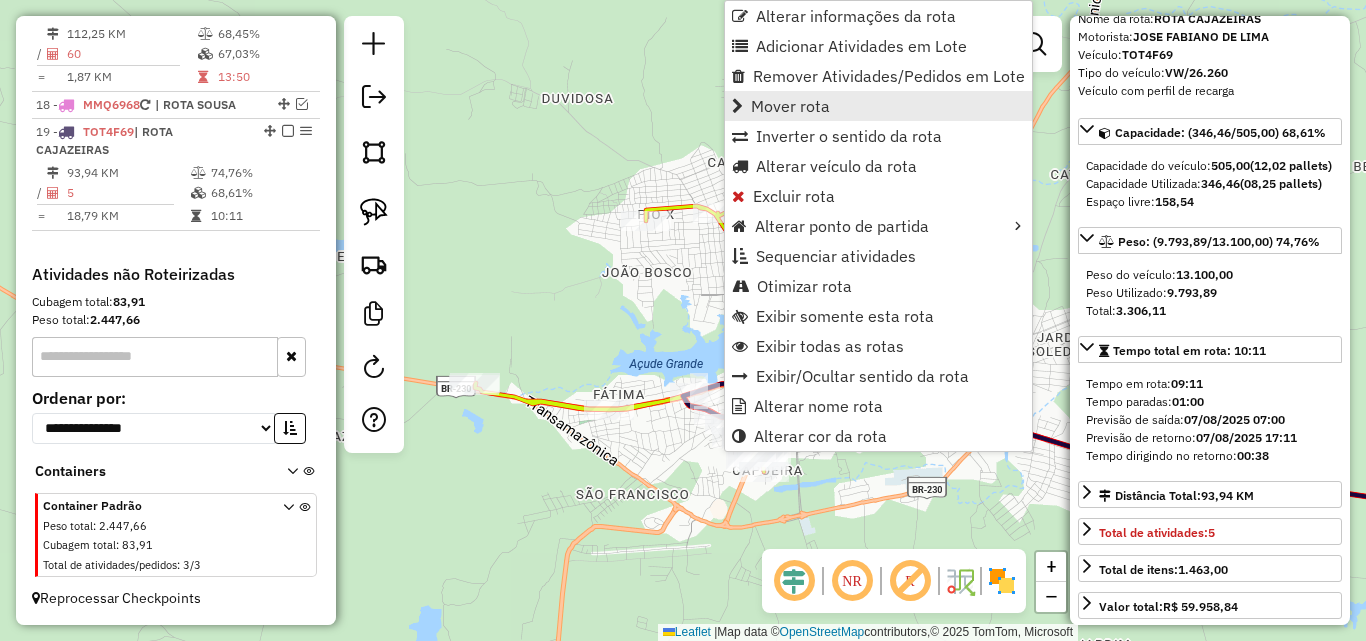 click on "Mover rota" at bounding box center (790, 106) 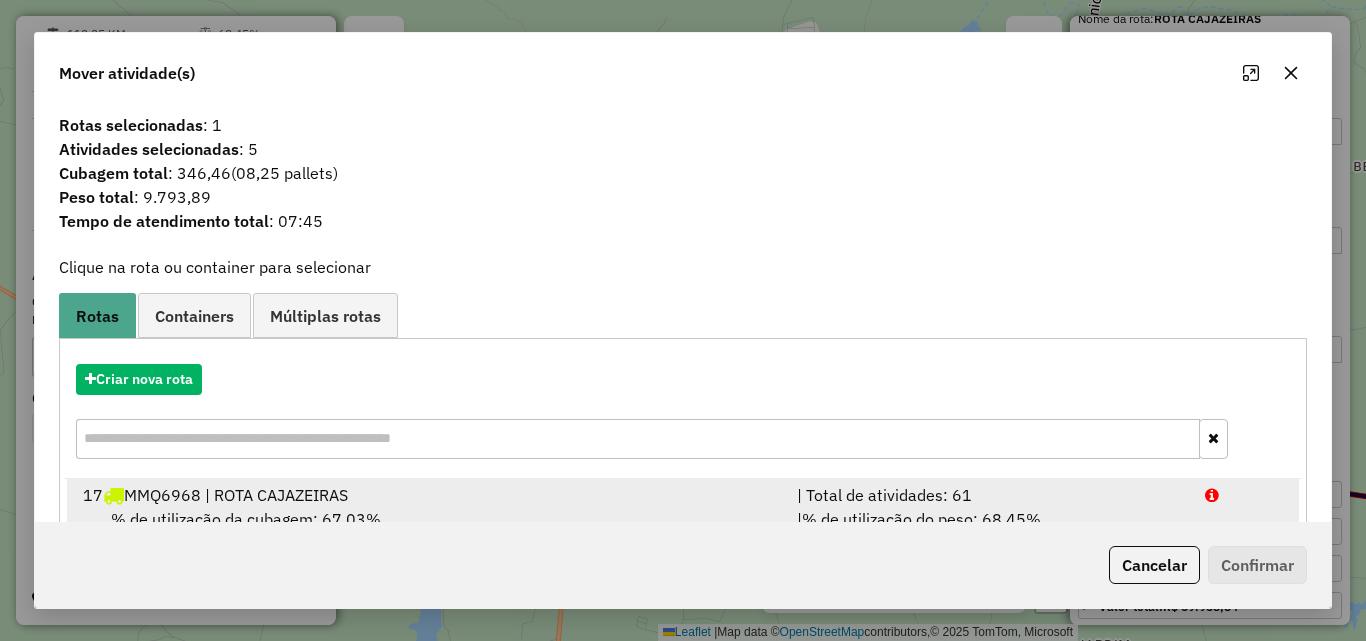 click on "| Total de atividades: 61" at bounding box center (989, 495) 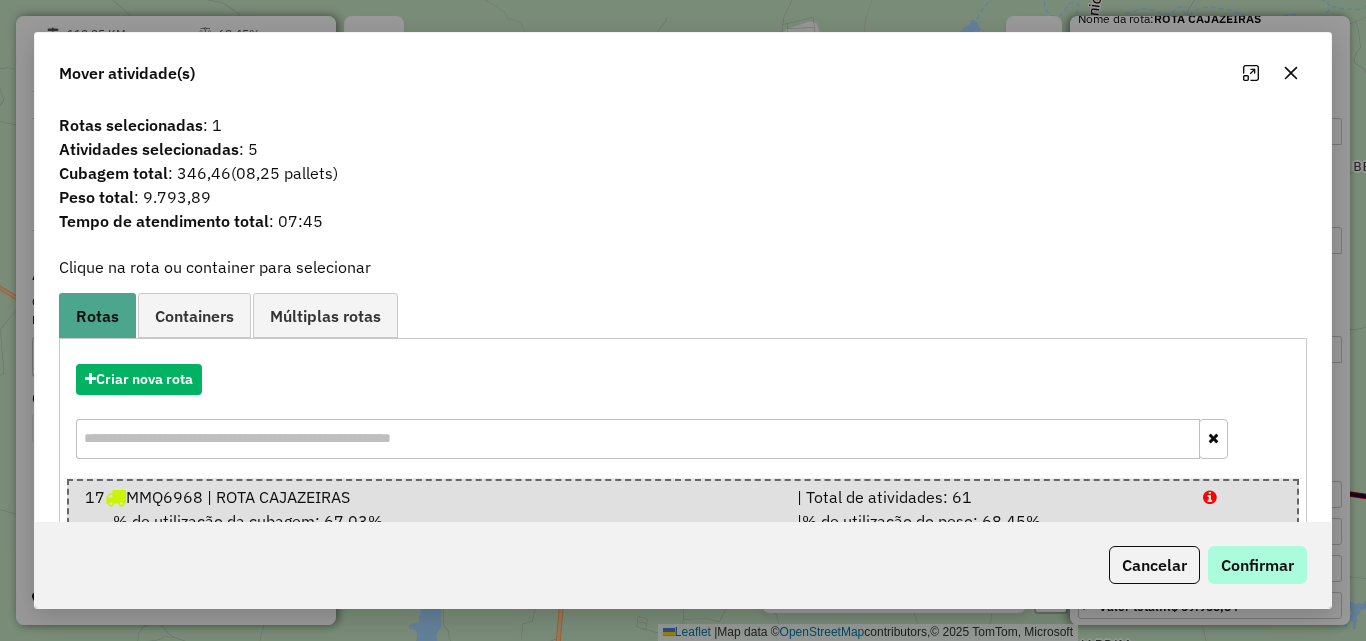 scroll, scrollTop: 75, scrollLeft: 0, axis: vertical 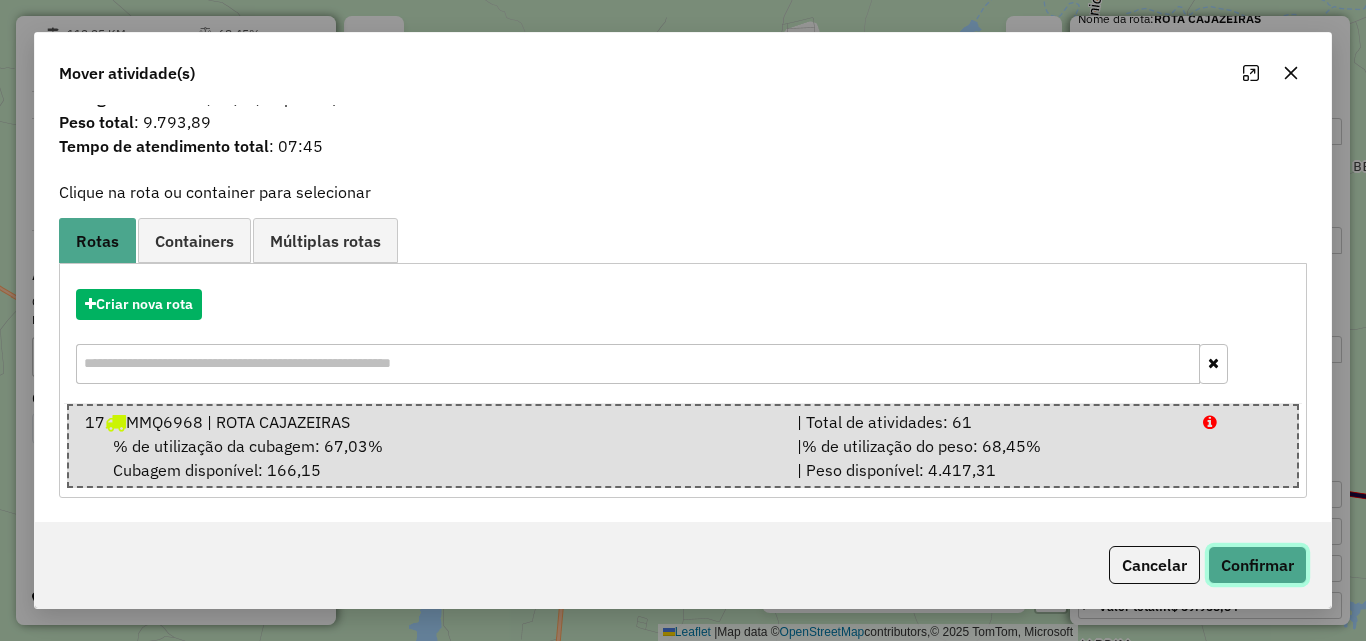 click on "Confirmar" 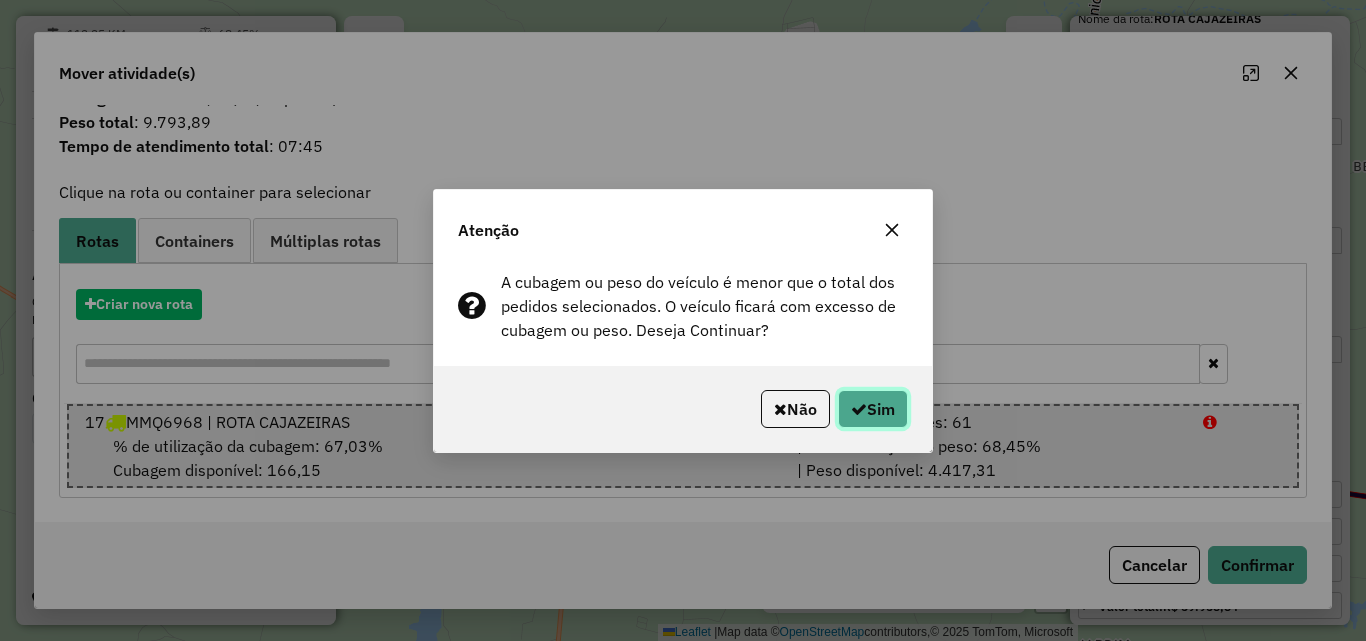 drag, startPoint x: 865, startPoint y: 408, endPoint x: 1323, endPoint y: 283, distance: 474.75153 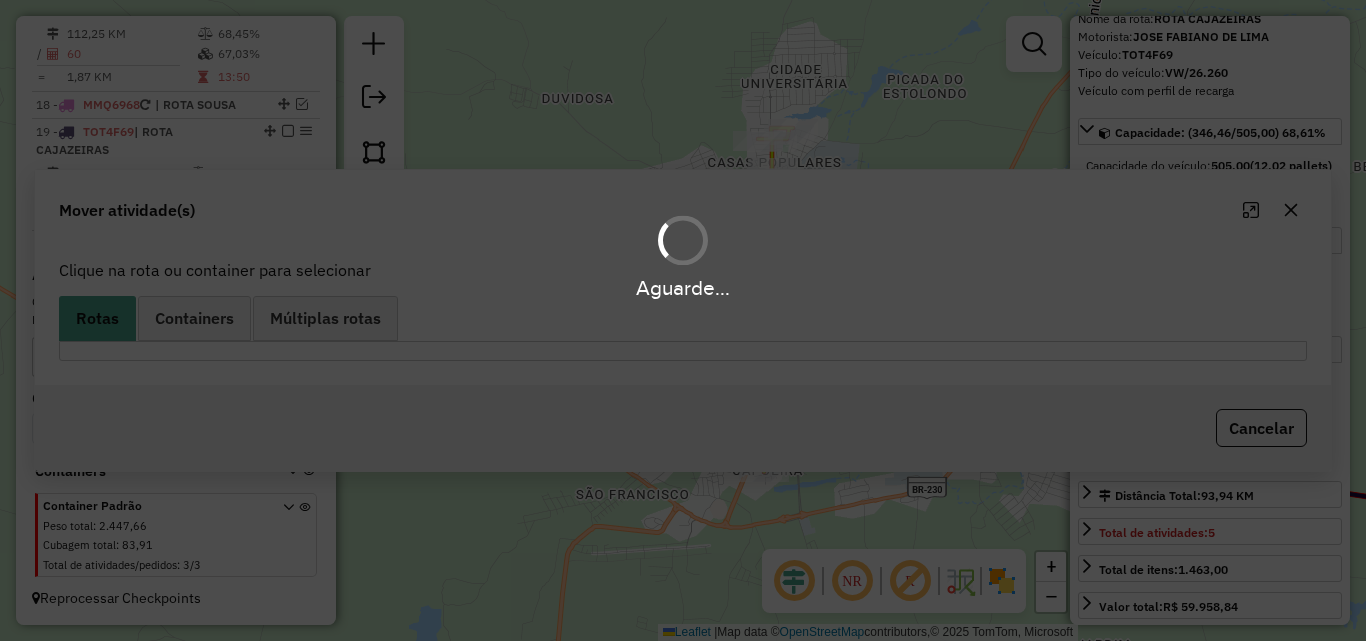 scroll, scrollTop: 0, scrollLeft: 0, axis: both 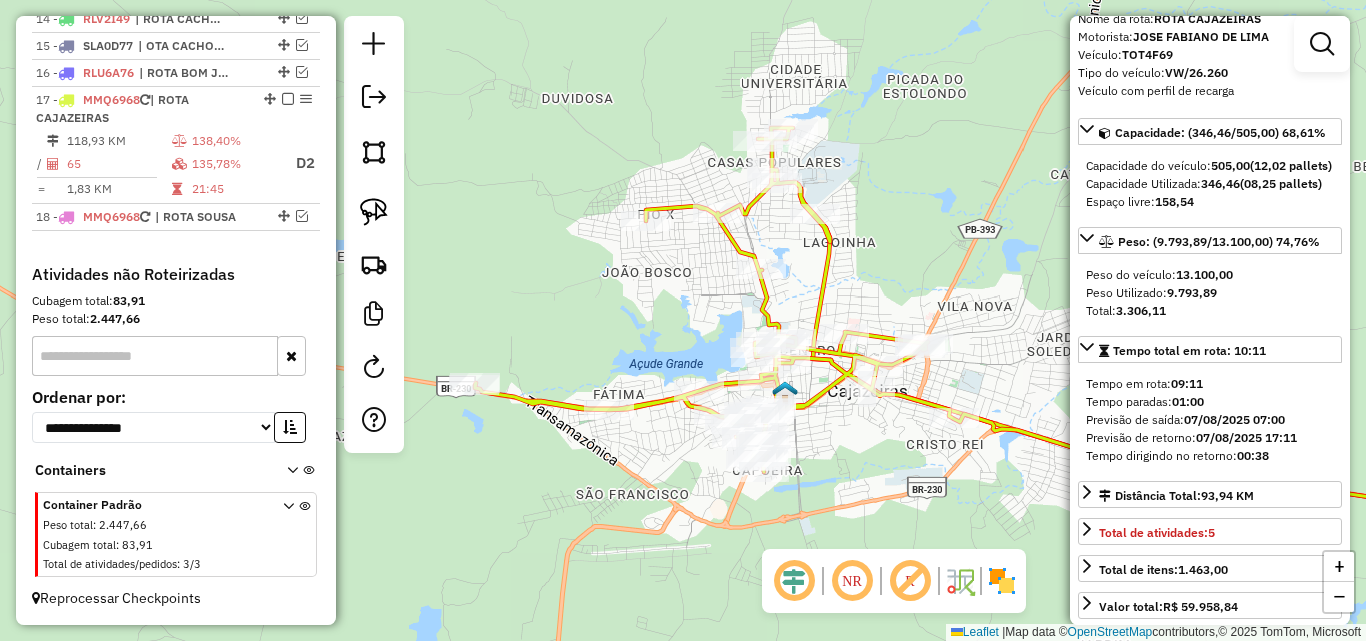 click 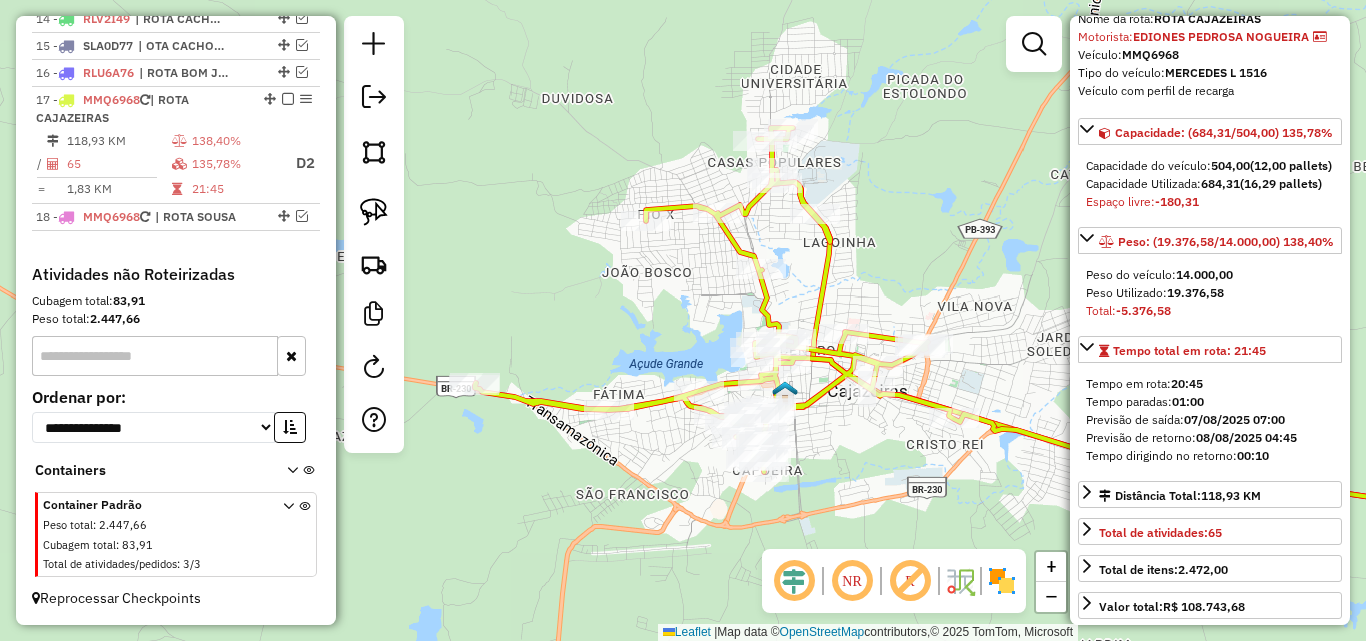 drag, startPoint x: 906, startPoint y: 254, endPoint x: 885, endPoint y: 230, distance: 31.890438 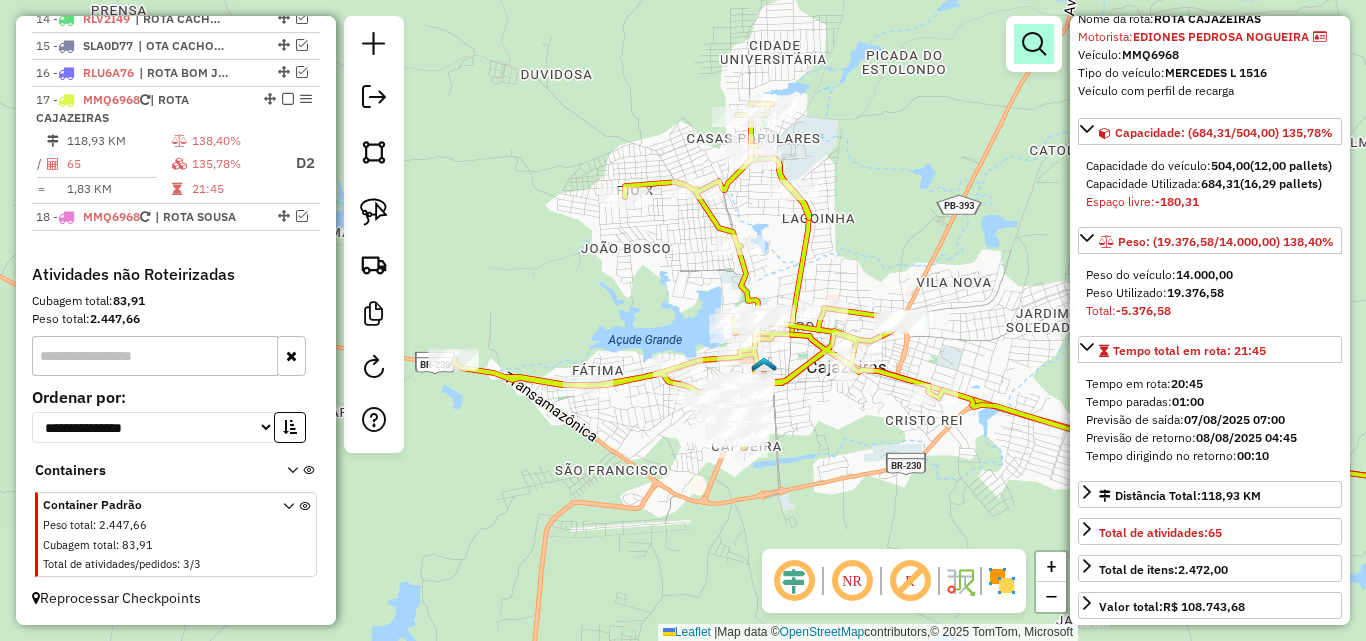 click at bounding box center [1034, 44] 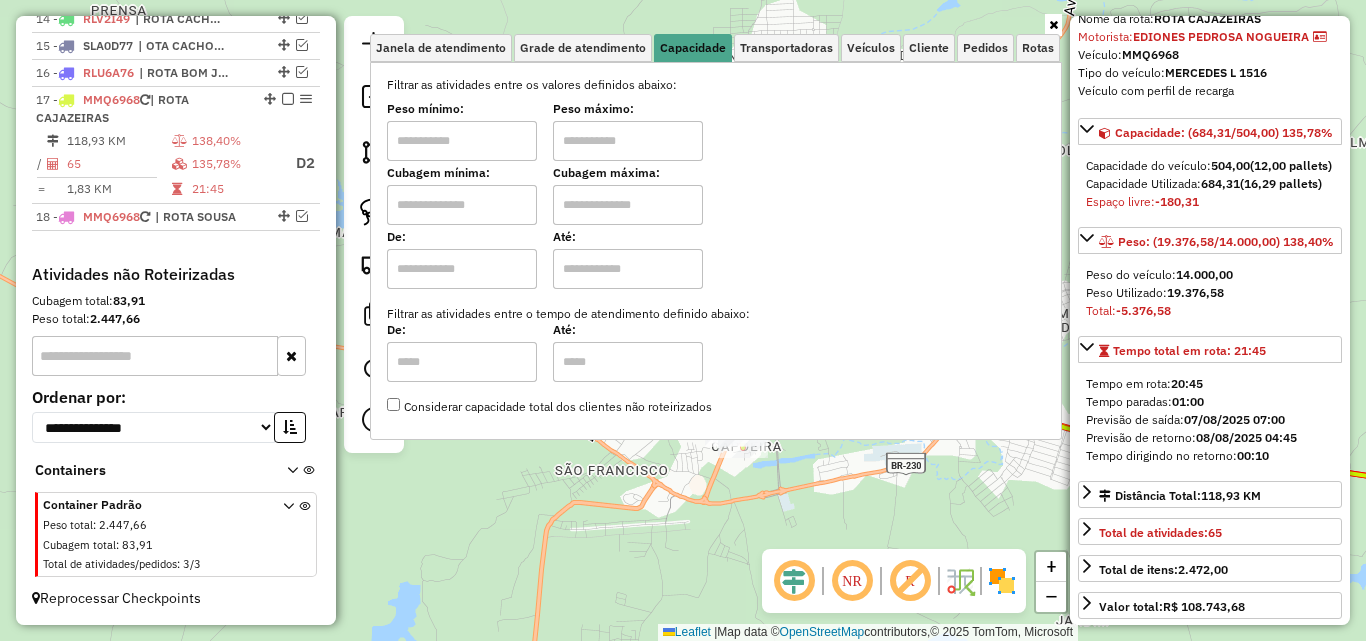 click at bounding box center [462, 141] 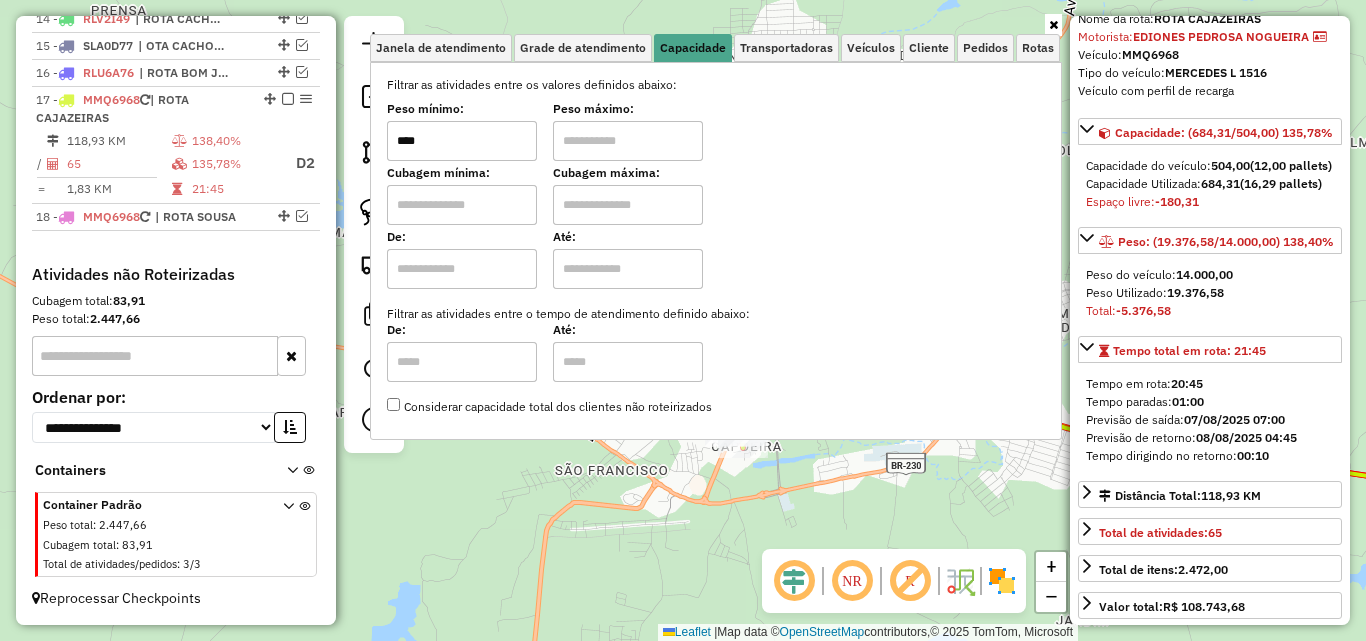 click at bounding box center [628, 141] 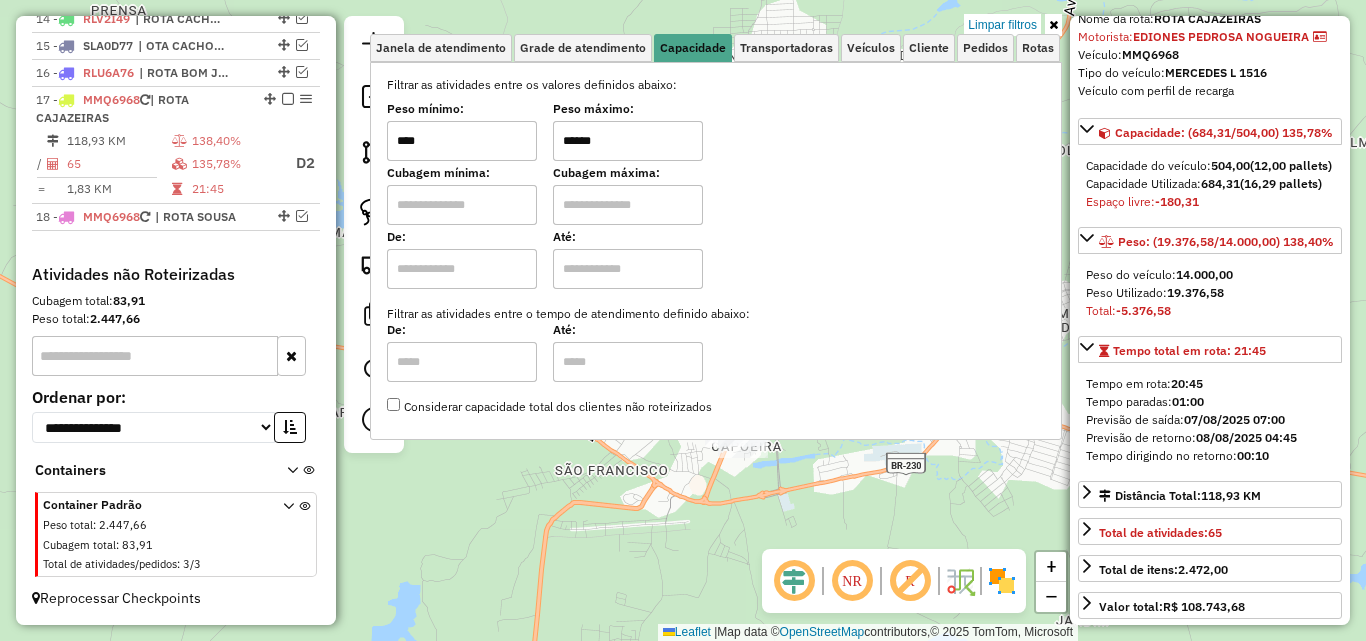 type on "******" 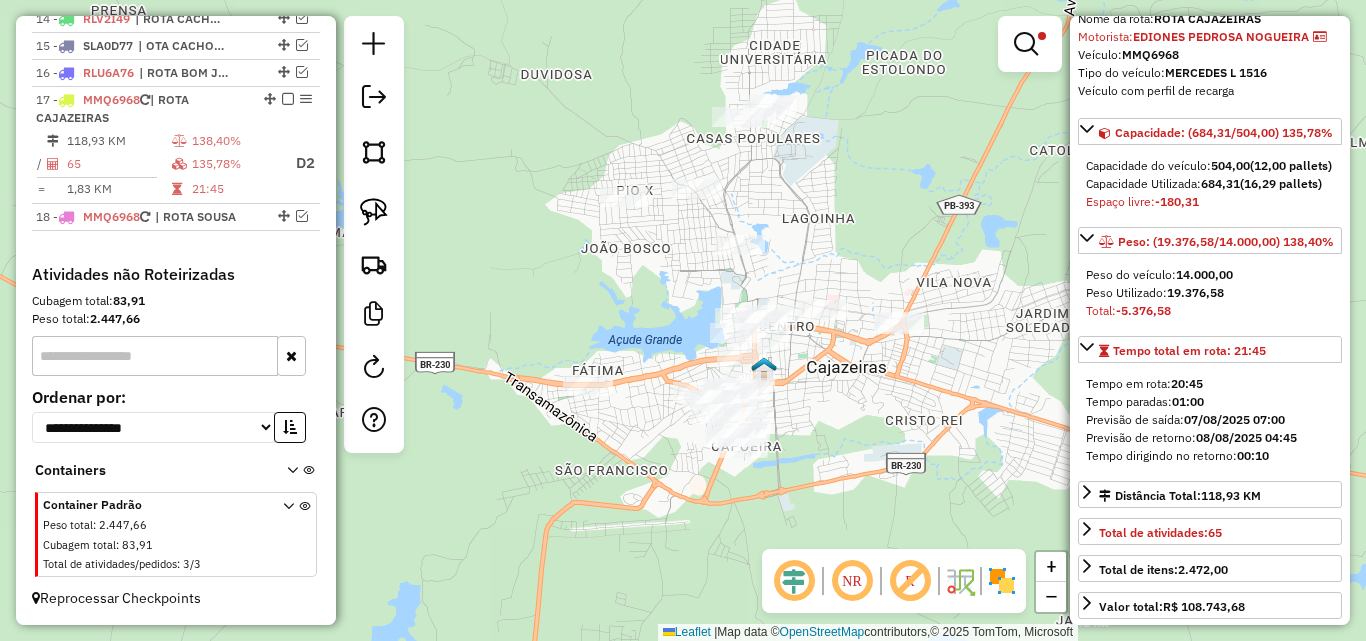 click on "Limpar filtros Janela de atendimento Grade de atendimento Capacidade Transportadoras Veículos Cliente Pedidos  Rotas Selecione os dias de semana para filtrar as janelas de atendimento  Seg   Ter   Qua   Qui   Sex   Sáb   Dom  Informe o período da janela de atendimento: De: Até:  Filtrar exatamente a janela do cliente  Considerar janela de atendimento padrão  Selecione os dias de semana para filtrar as grades de atendimento  Seg   Ter   Qua   Qui   Sex   Sáb   Dom   Considerar clientes sem dia de atendimento cadastrado  Clientes fora do dia de atendimento selecionado Filtrar as atividades entre os valores definidos abaixo:  Peso mínimo:  ****  Peso máximo:  ******  Cubagem mínima:   Cubagem máxima:   De:   Até:  Filtrar as atividades entre o tempo de atendimento definido abaixo:  De:   Até:   Considerar capacidade total dos clientes não roteirizados Transportadora: Selecione um ou mais itens Tipo de veículo: Selecione um ou mais itens Veículo: Selecione um ou mais itens Motorista: Nome: Rótulo:" 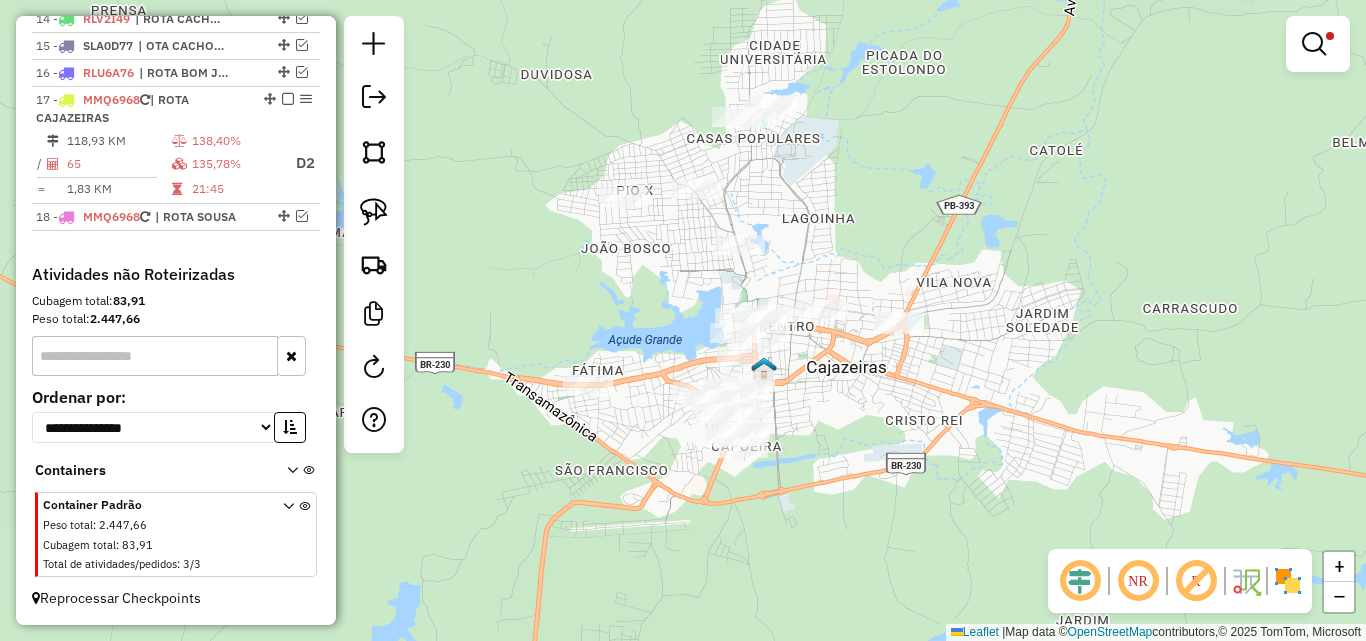 drag, startPoint x: 359, startPoint y: 213, endPoint x: 495, endPoint y: 166, distance: 143.89232 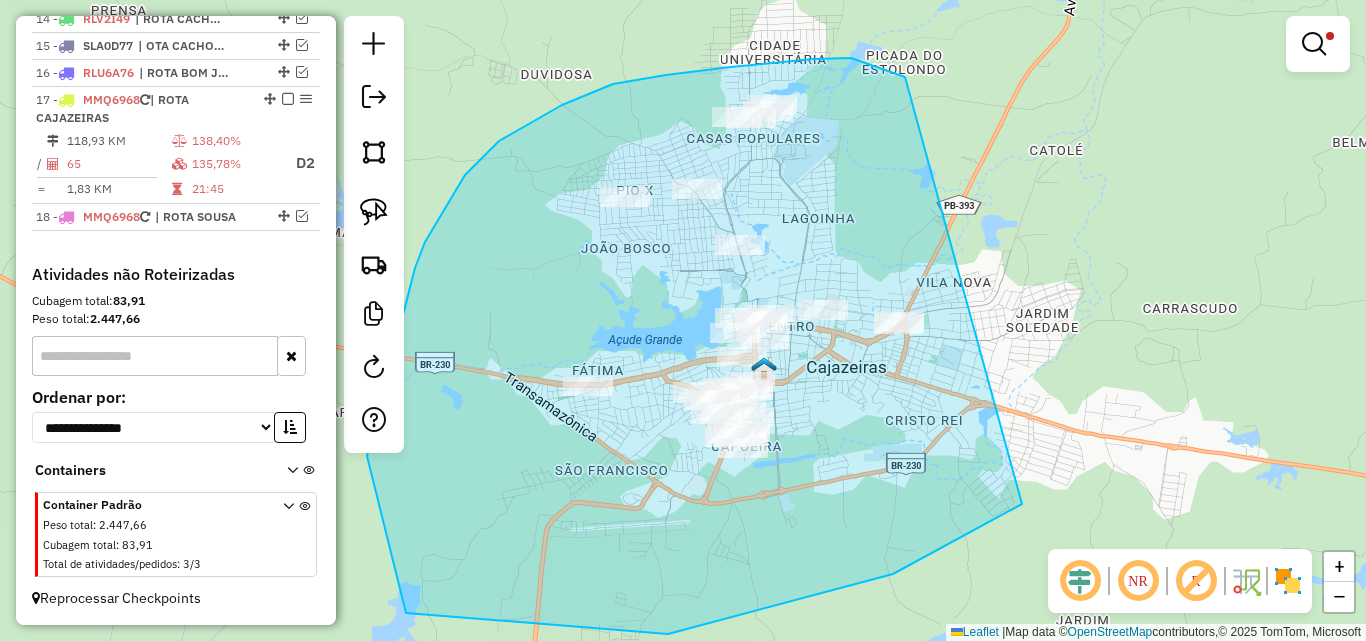 drag, startPoint x: 905, startPoint y: 77, endPoint x: 1098, endPoint y: 429, distance: 401.43866 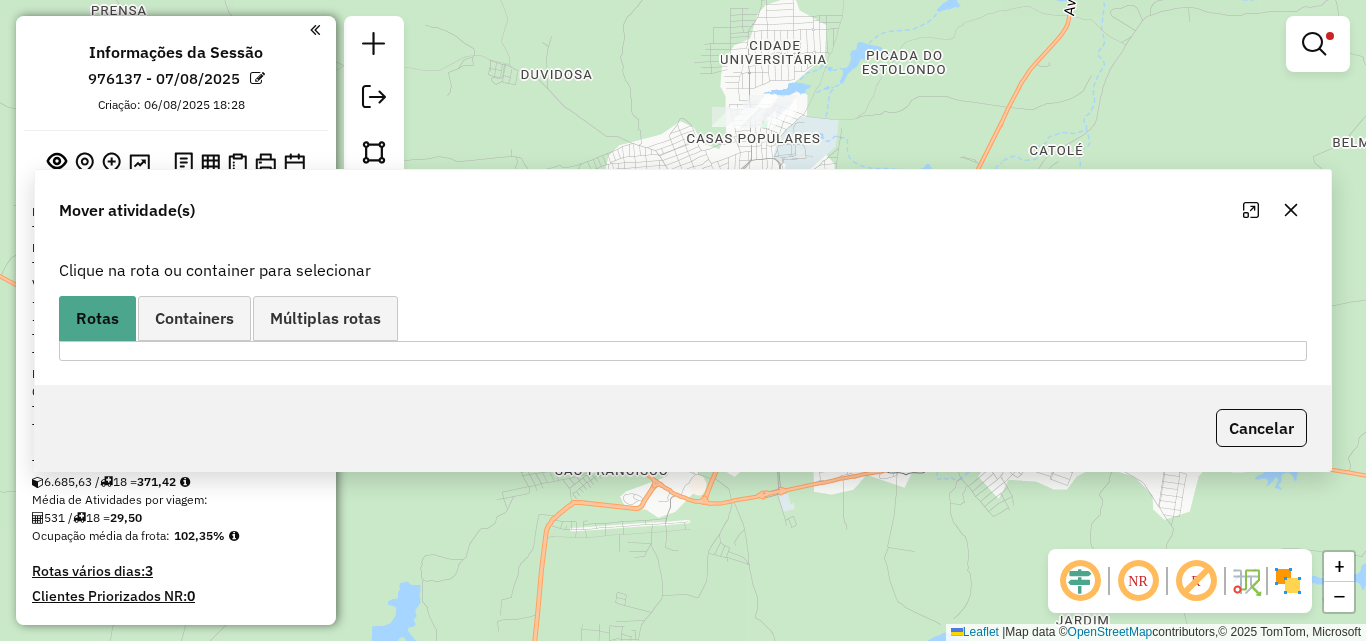 scroll, scrollTop: 0, scrollLeft: 0, axis: both 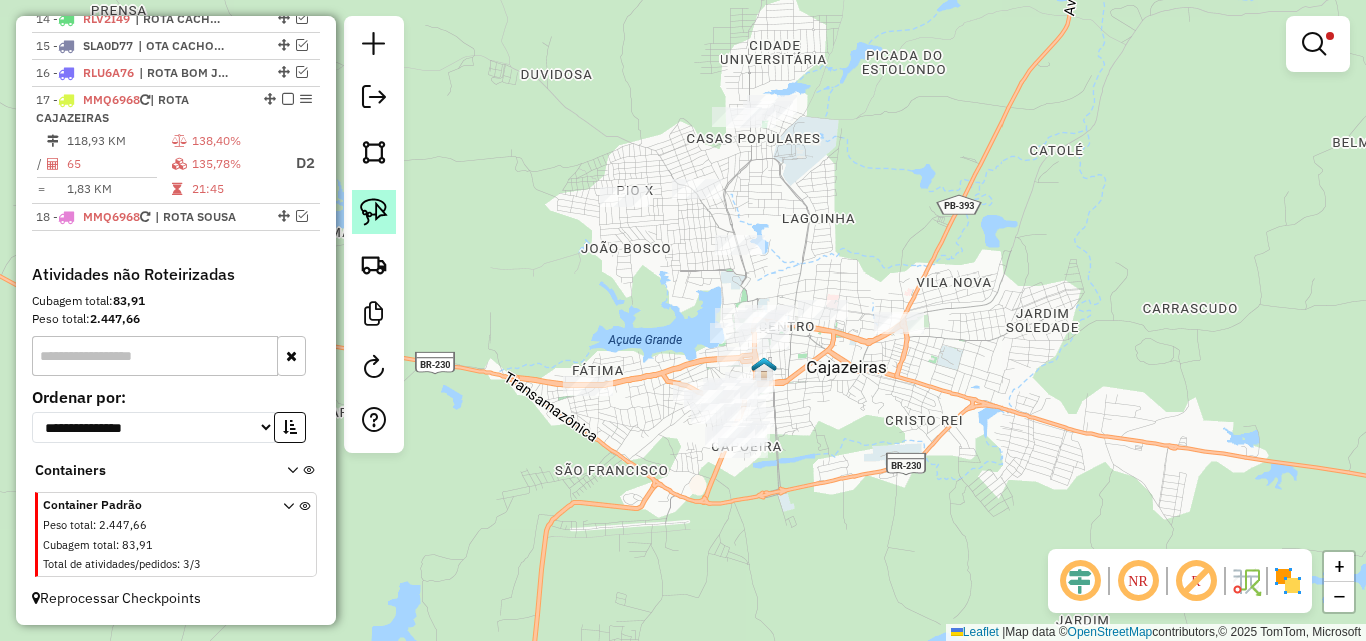 click 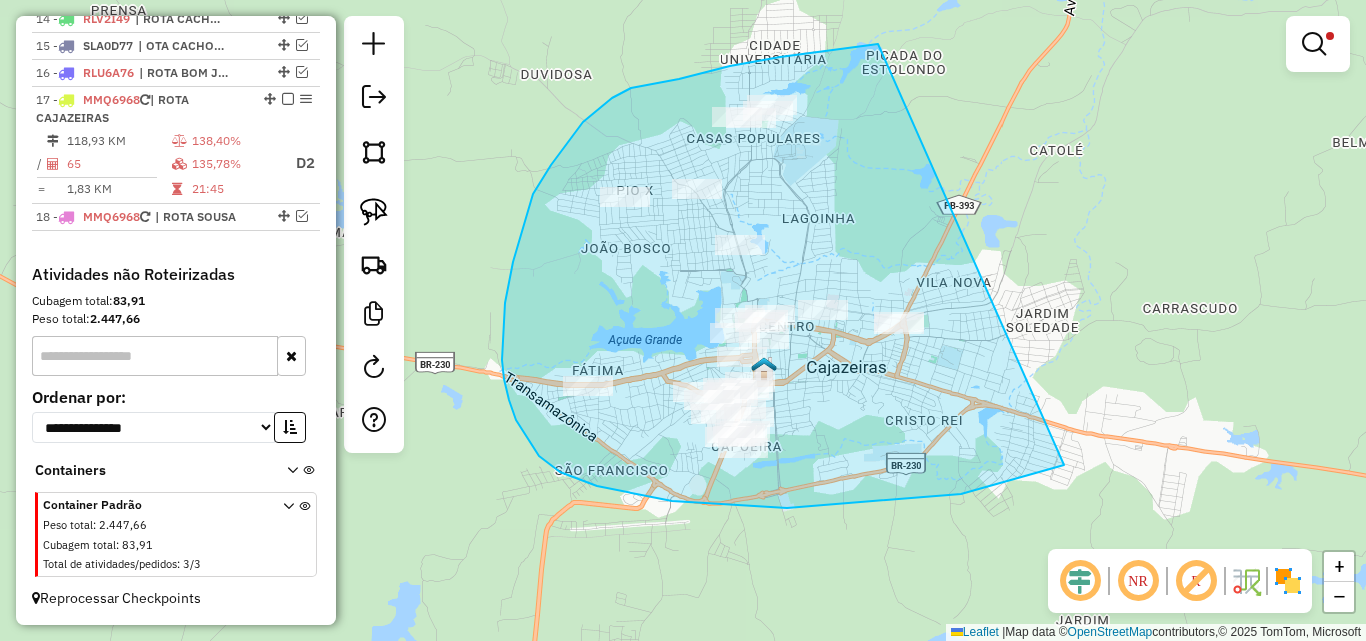 drag, startPoint x: 730, startPoint y: 66, endPoint x: 1171, endPoint y: 401, distance: 553.8104 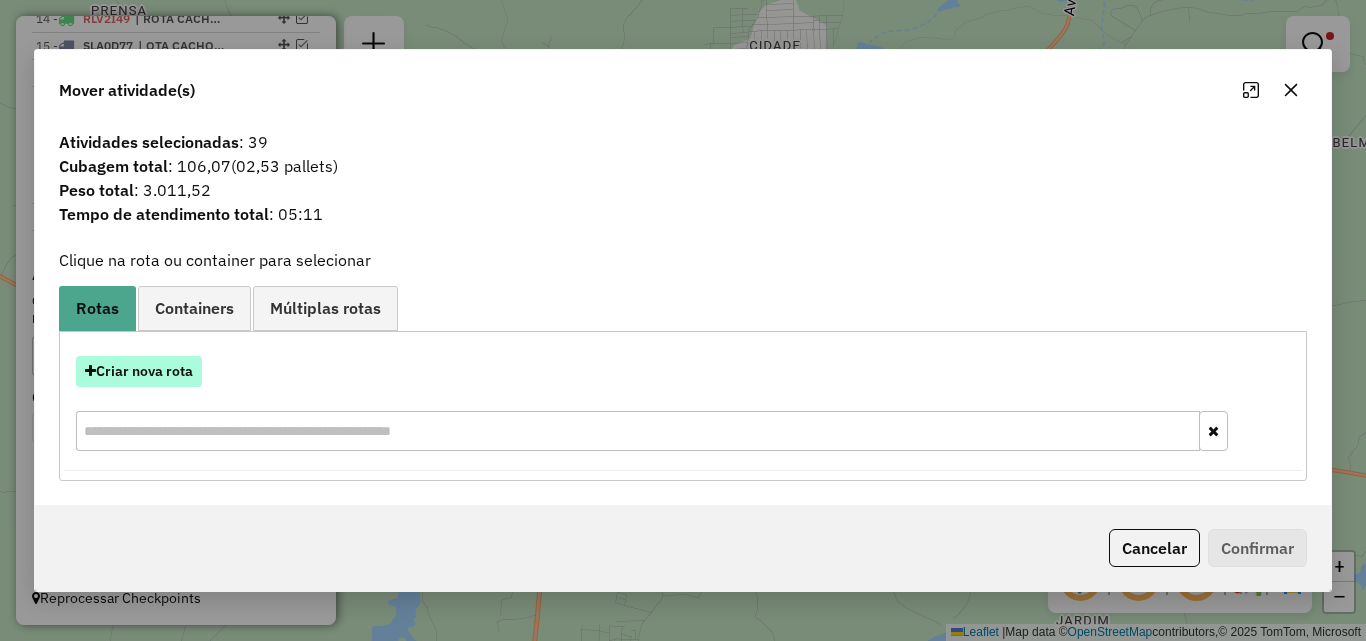 click on "Criar nova rota" at bounding box center (139, 371) 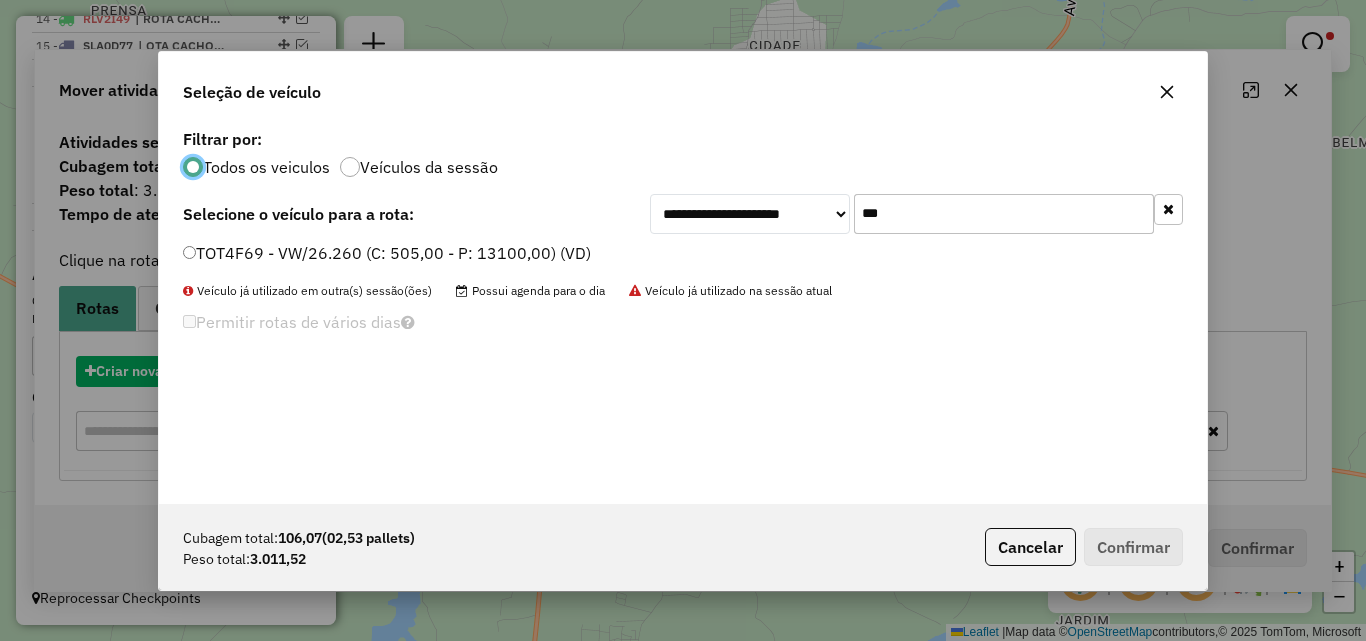 scroll, scrollTop: 11, scrollLeft: 6, axis: both 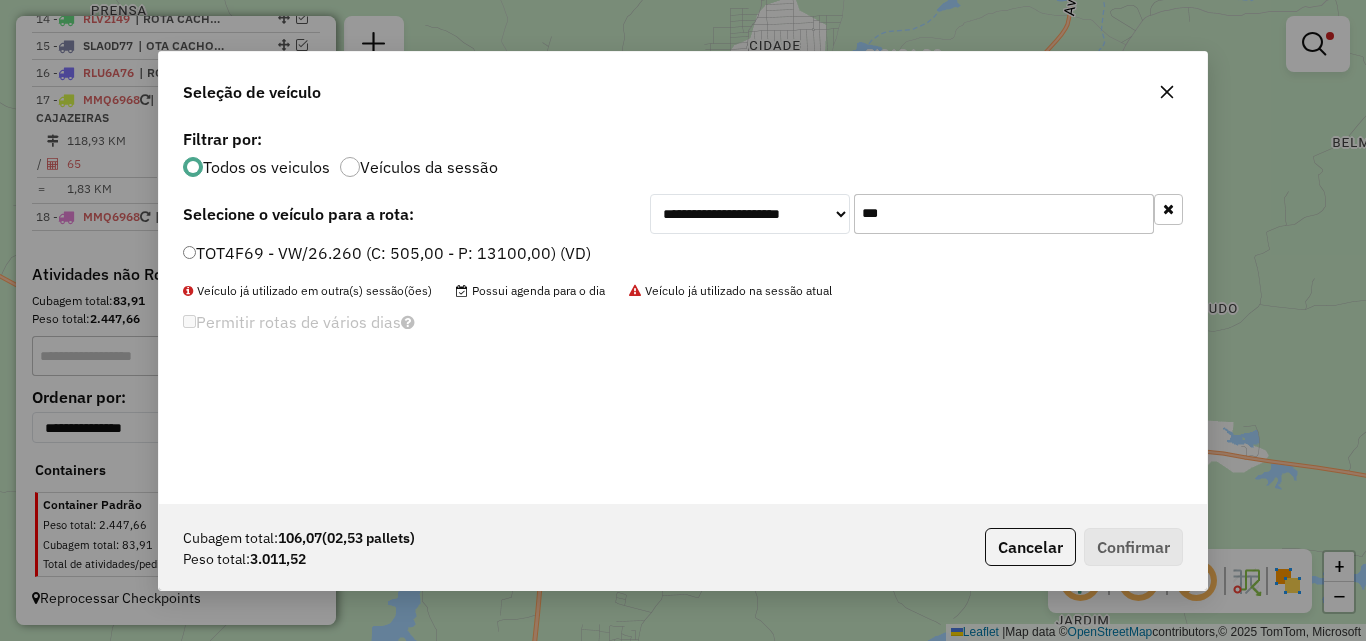 click on "***" 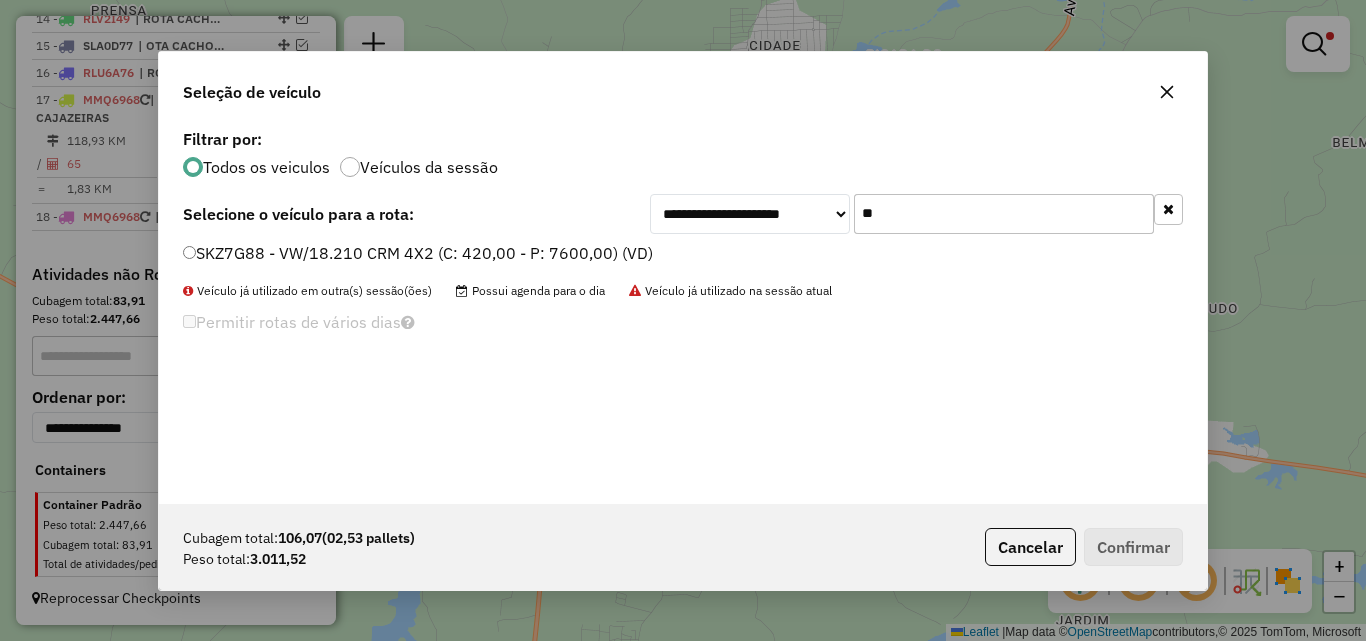 type on "**" 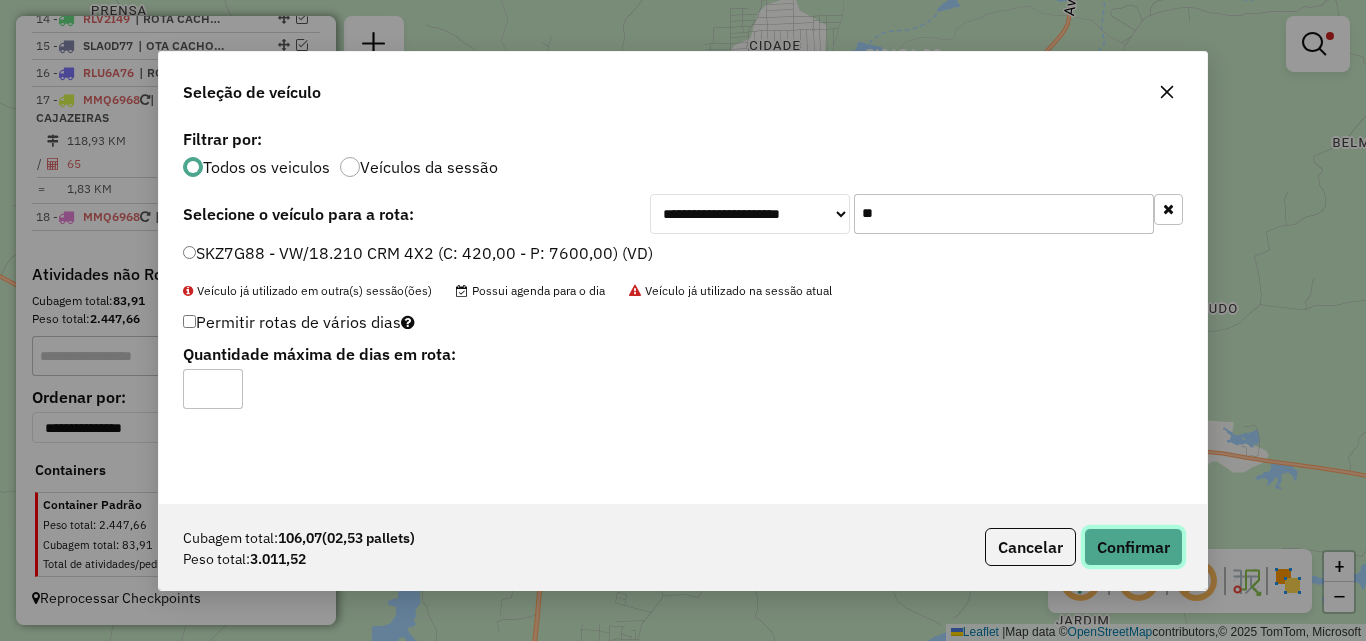 click on "Confirmar" 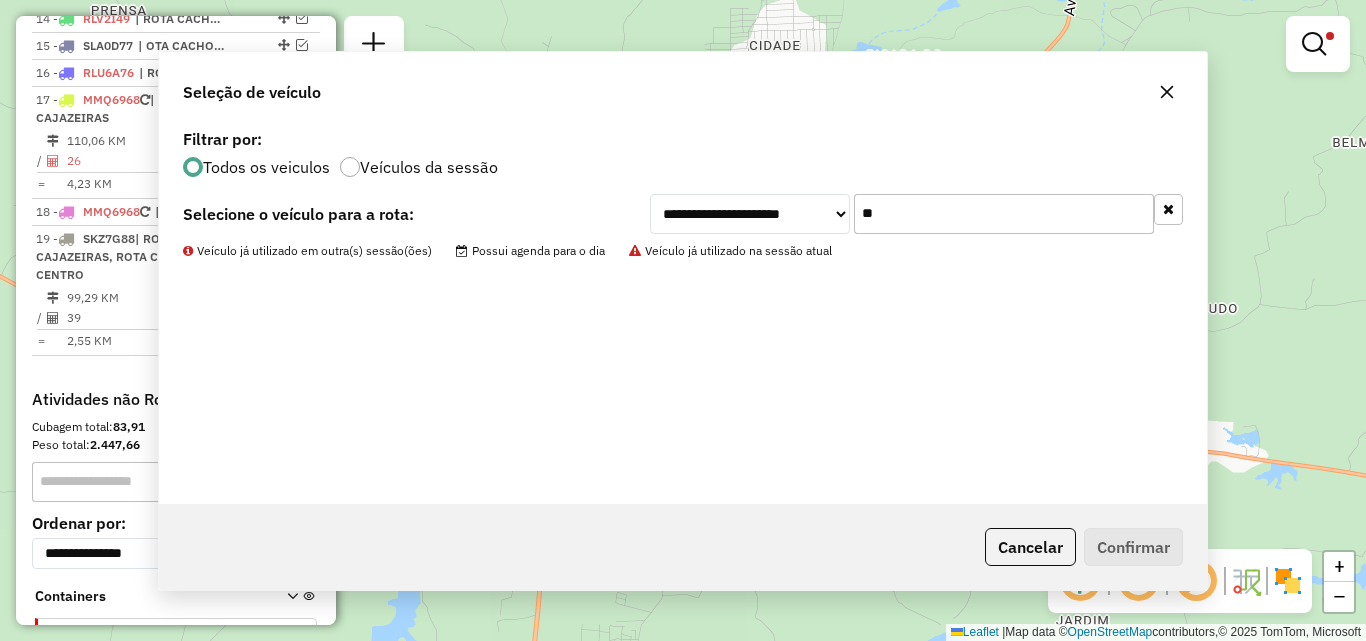 scroll, scrollTop: 1242, scrollLeft: 0, axis: vertical 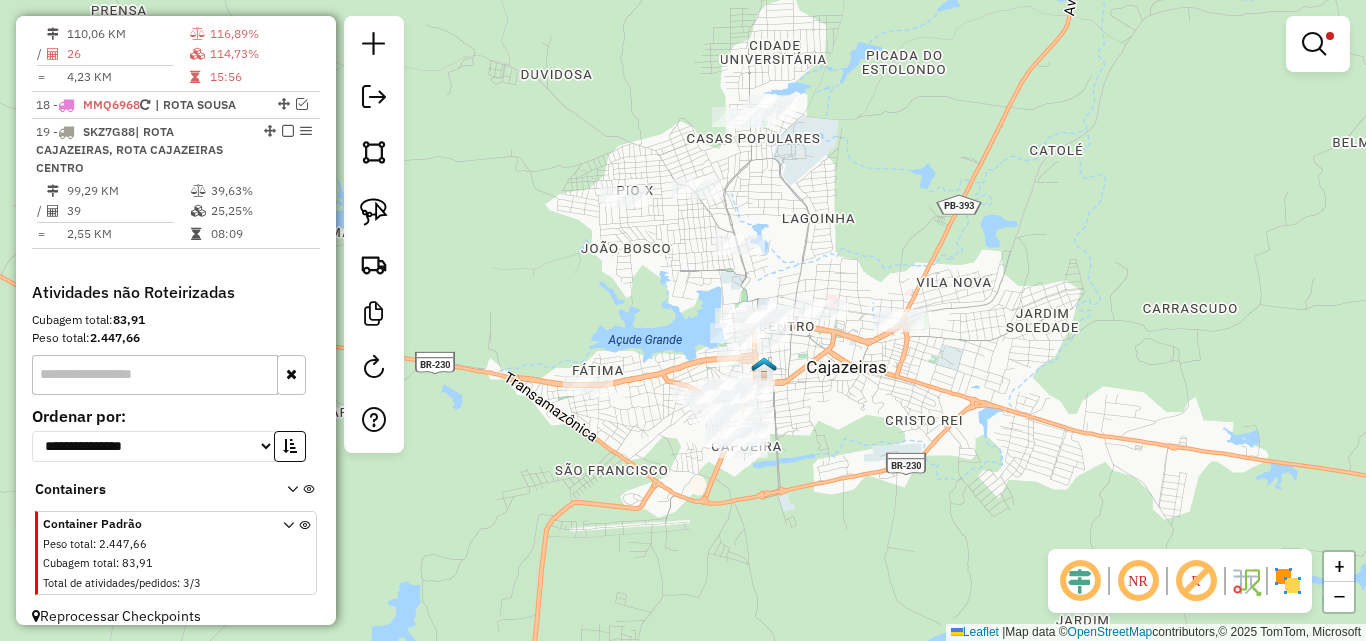 drag, startPoint x: 992, startPoint y: 245, endPoint x: 1027, endPoint y: 241, distance: 35.22783 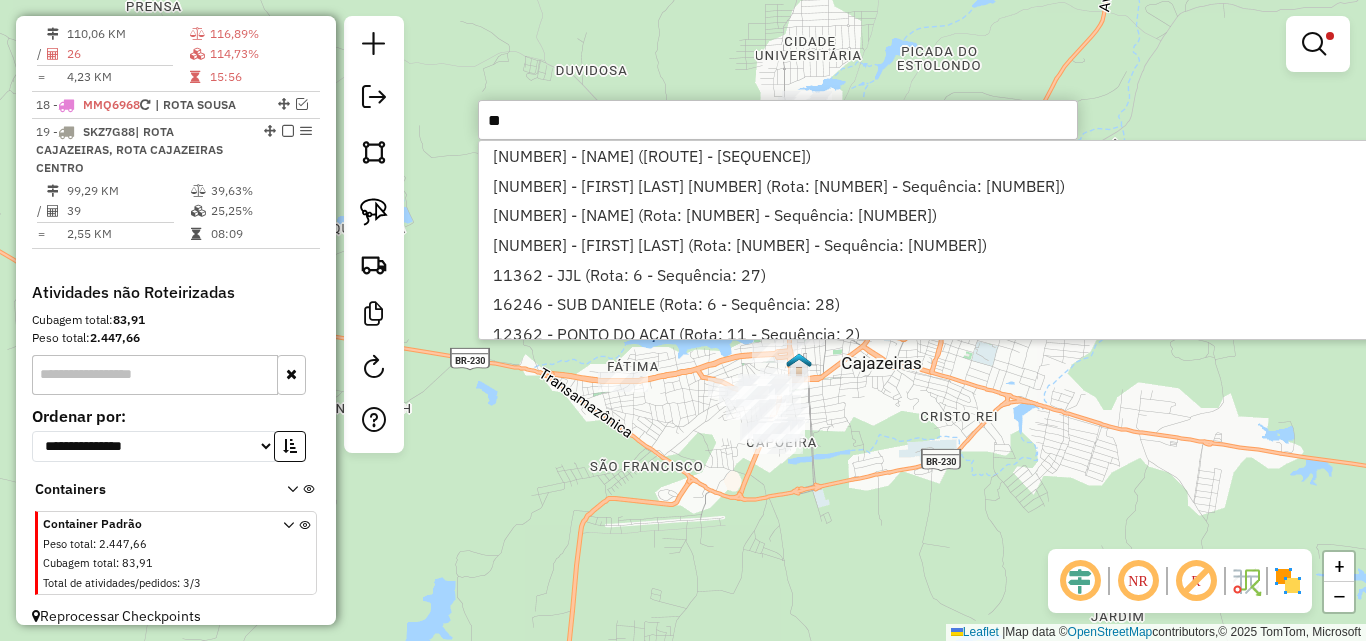 type on "*" 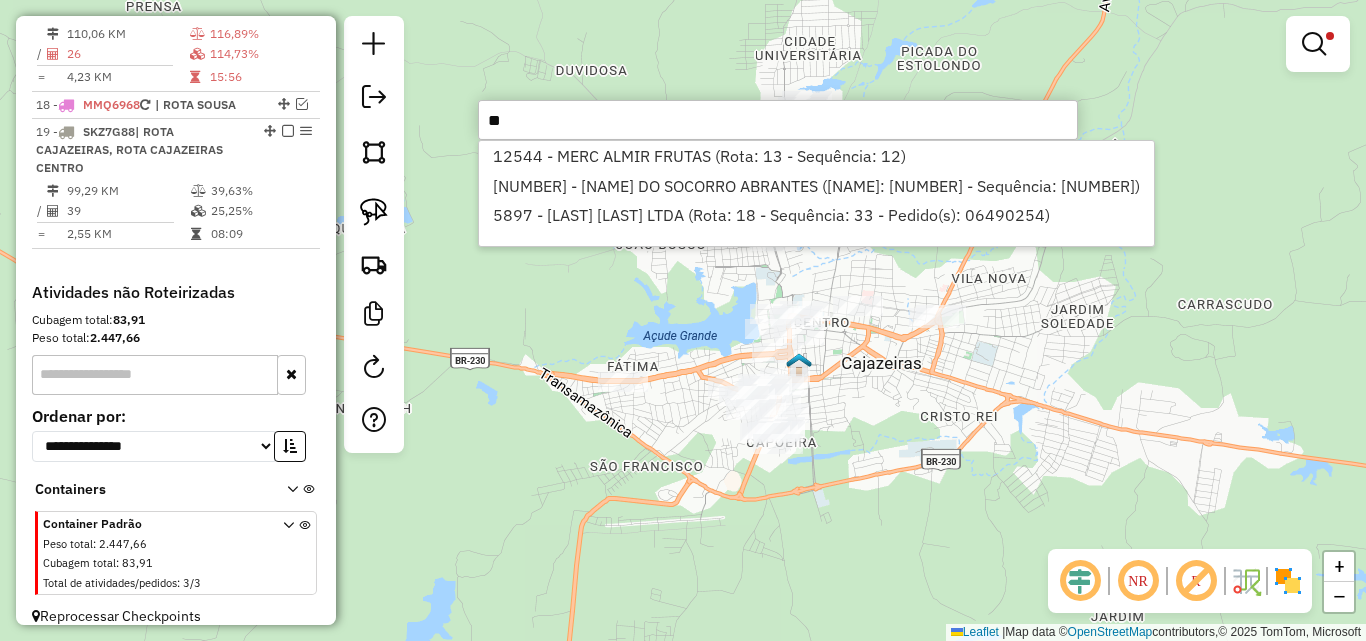 type on "*" 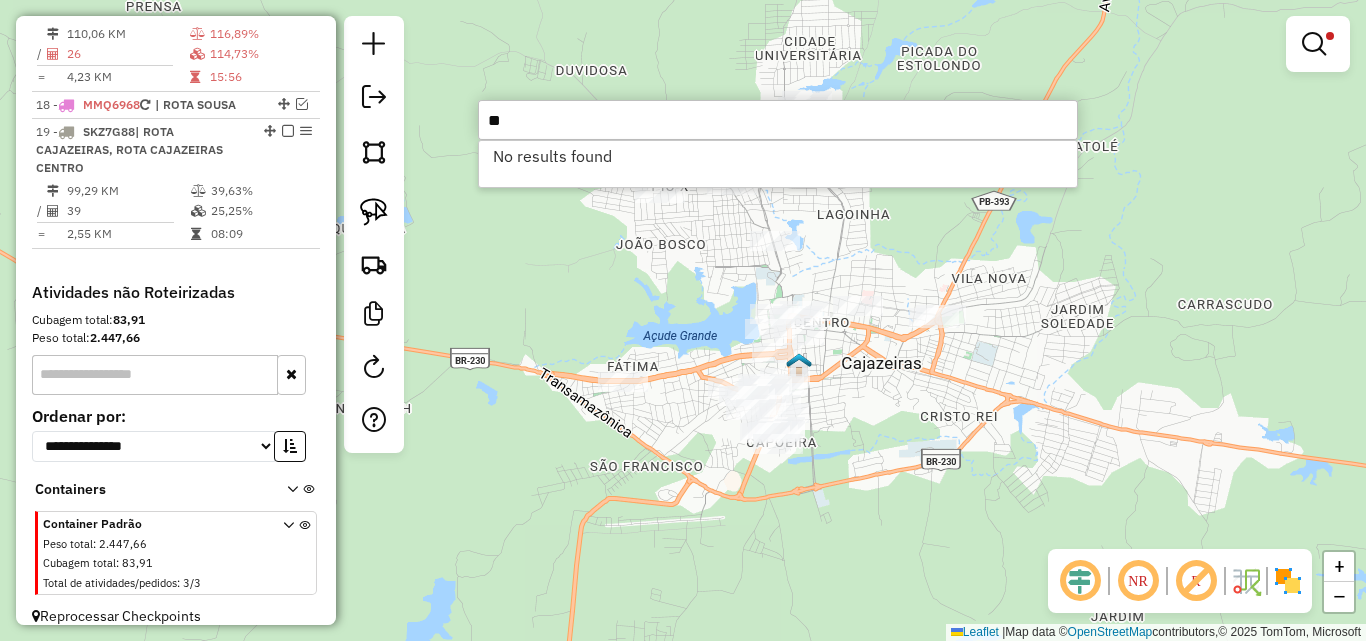 type on "*" 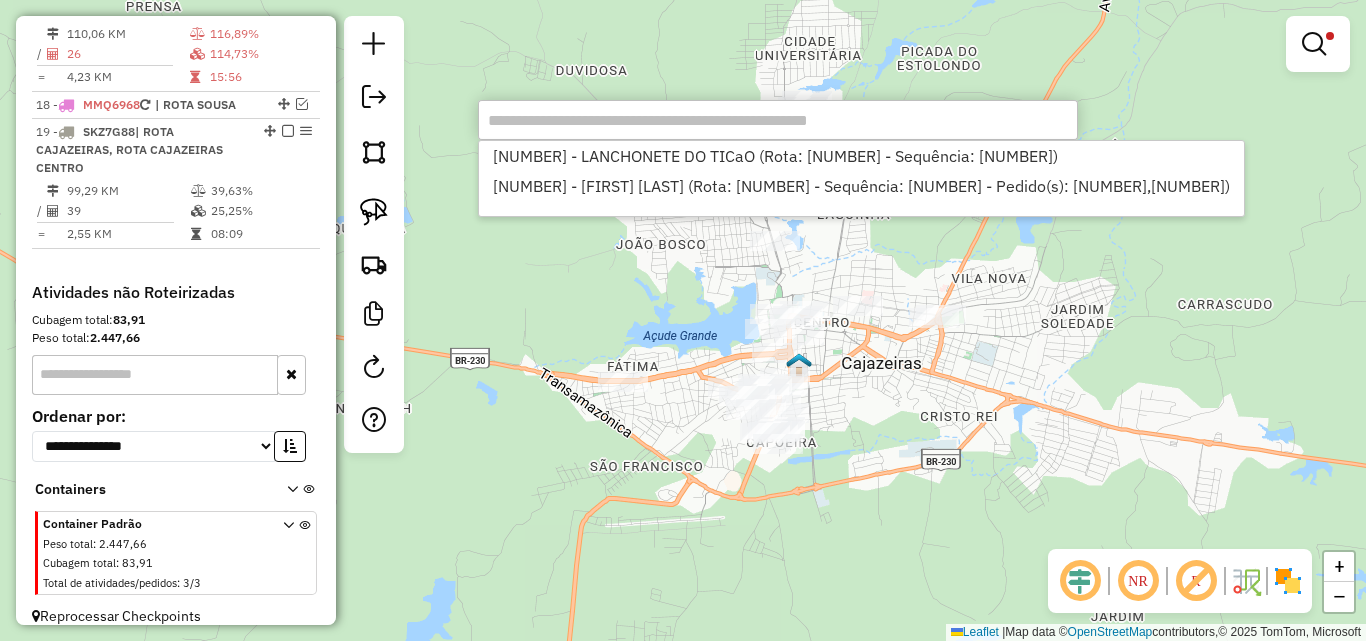 type on "*" 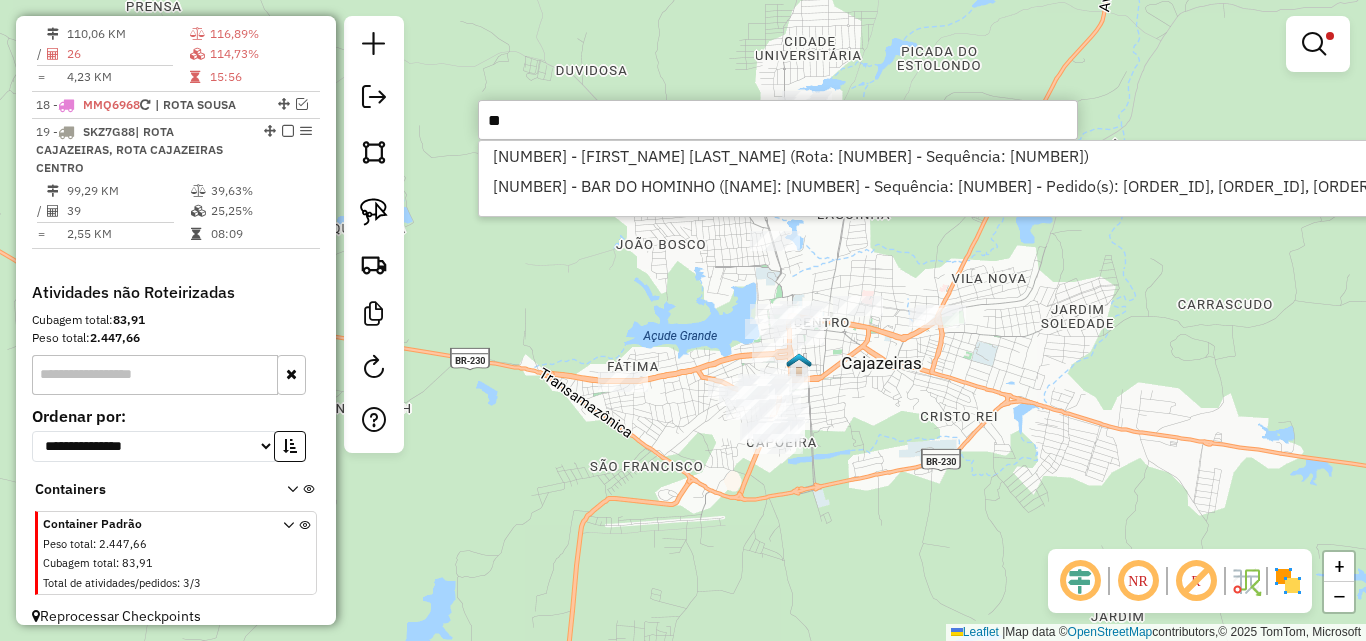 type on "*" 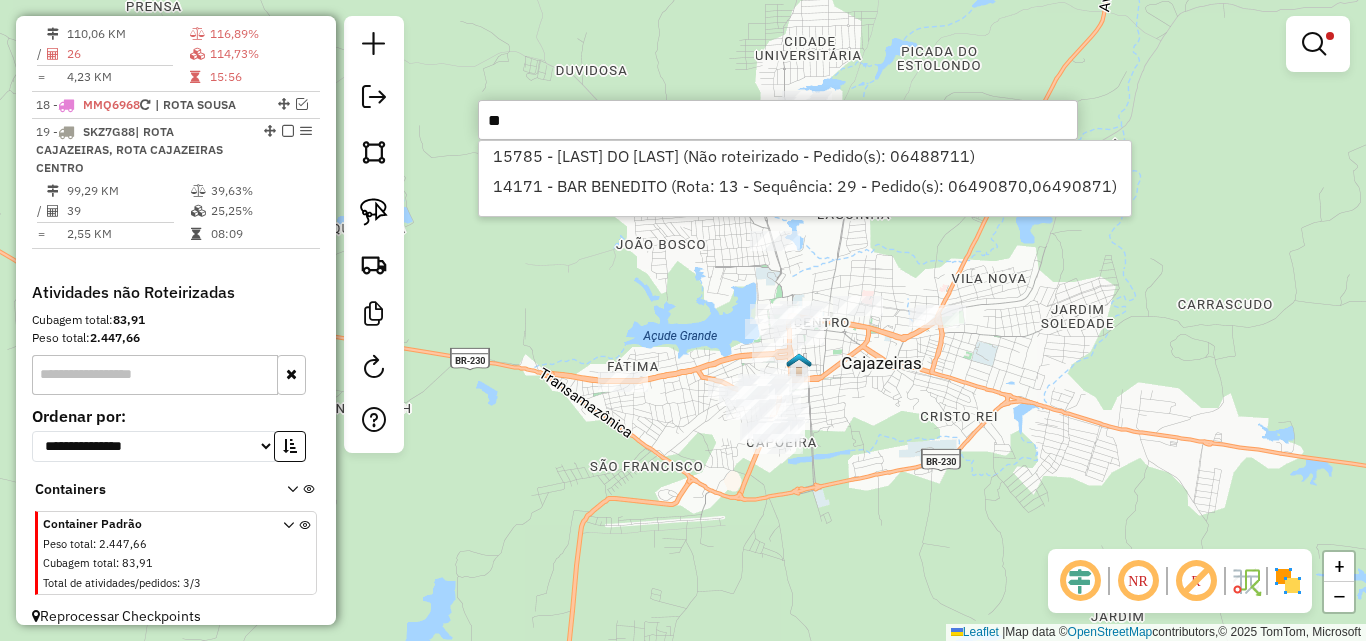 type on "*" 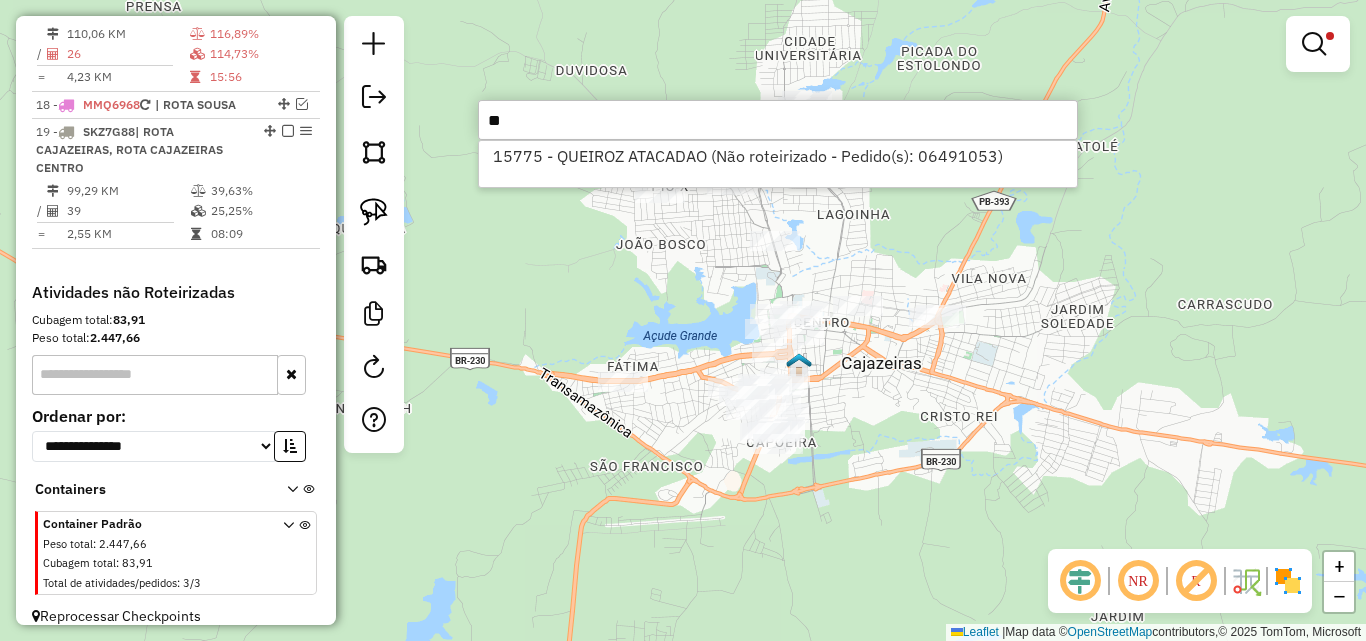 type on "*" 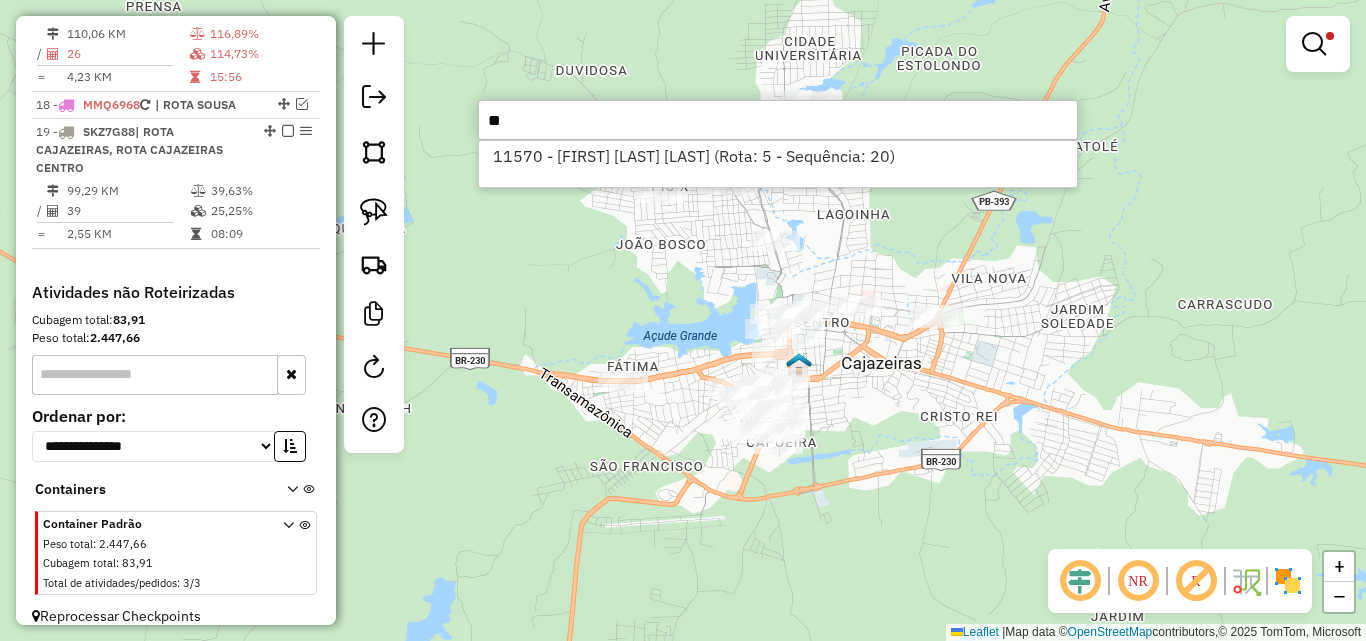 type on "*" 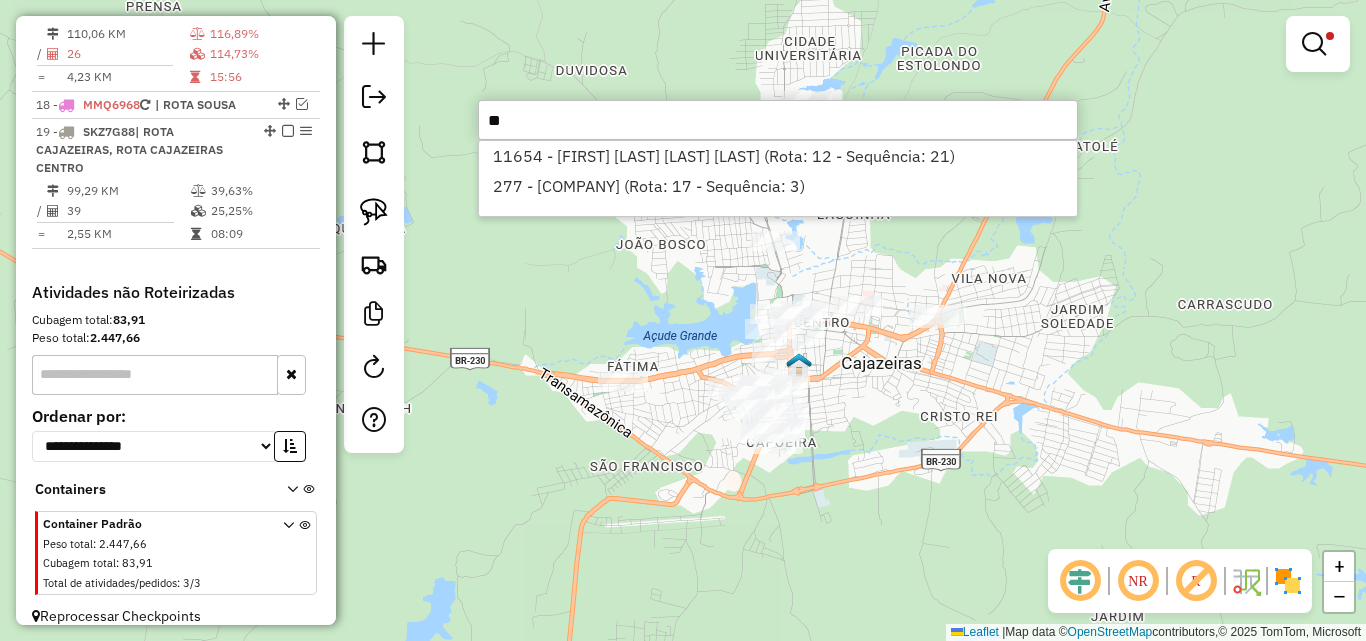 type on "*" 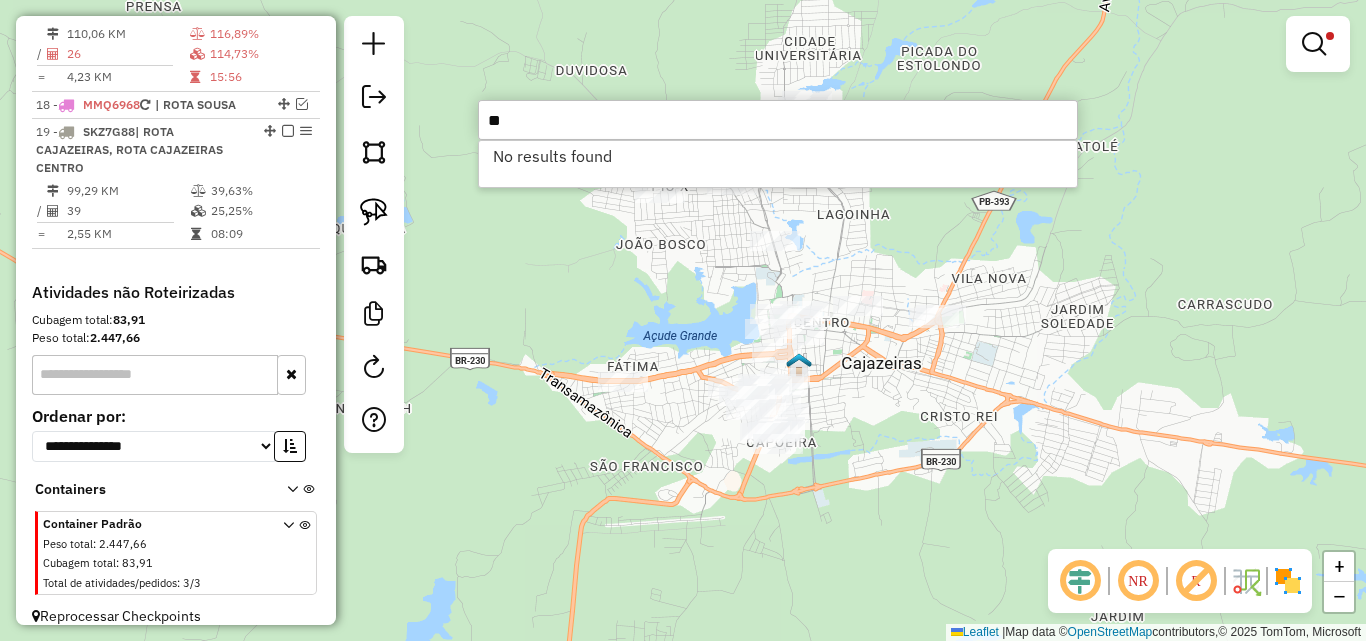 type on "*" 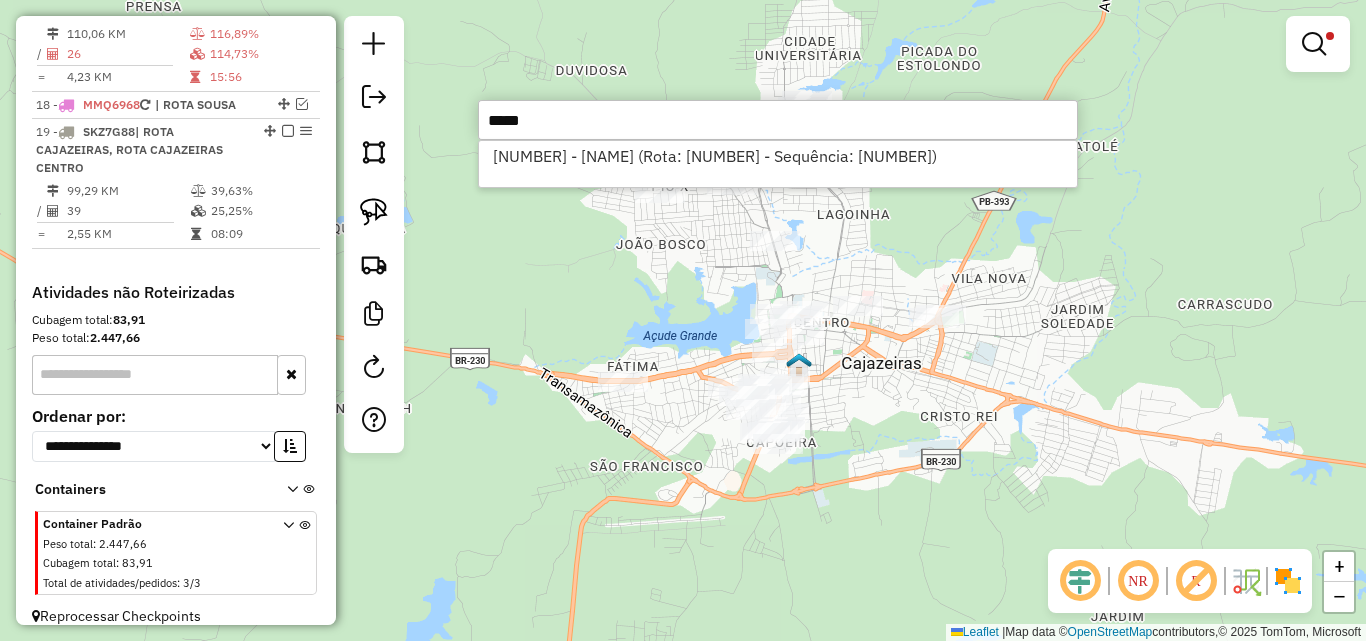 type on "*****" 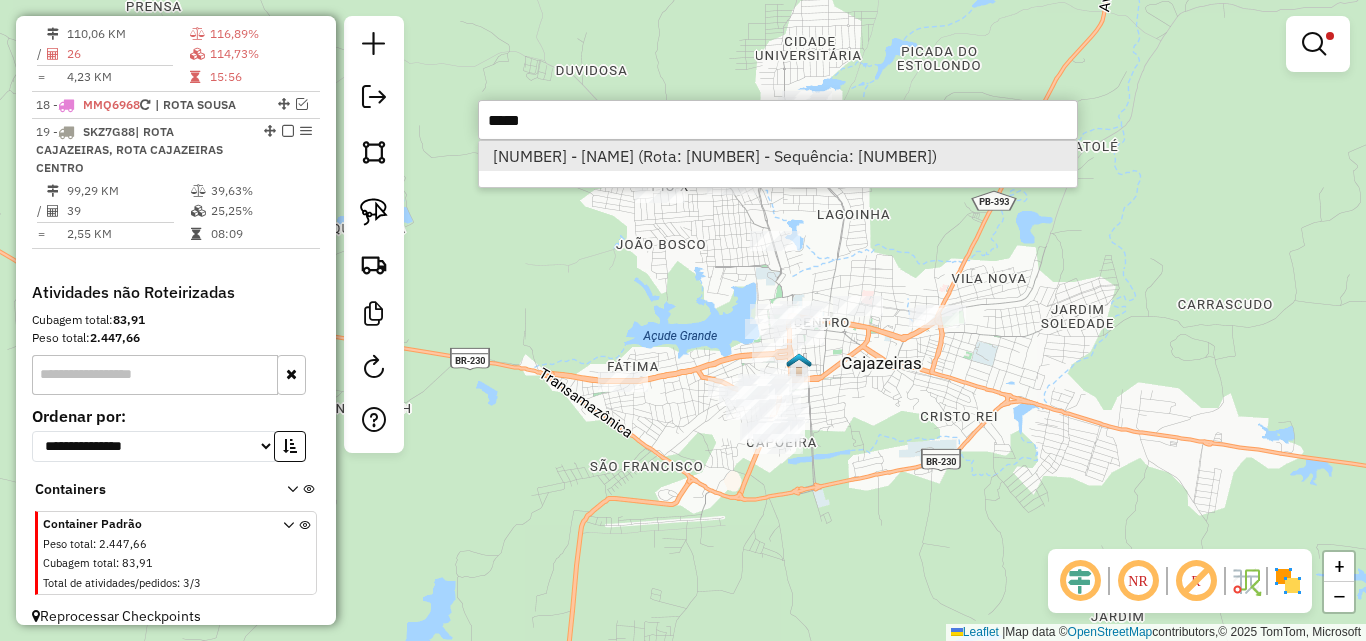 click on "[NUMBER] - [NAME] (Rota: [NUMBER] - Sequência: [NUMBER])" at bounding box center [778, 156] 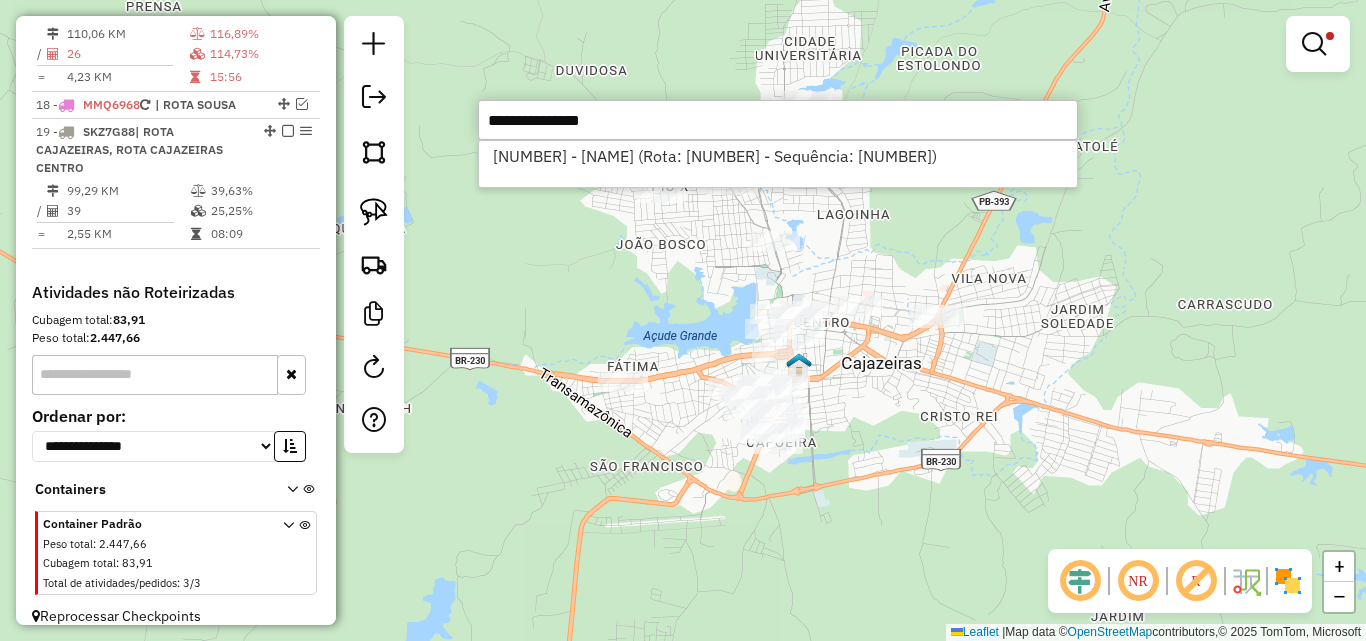 select on "*********" 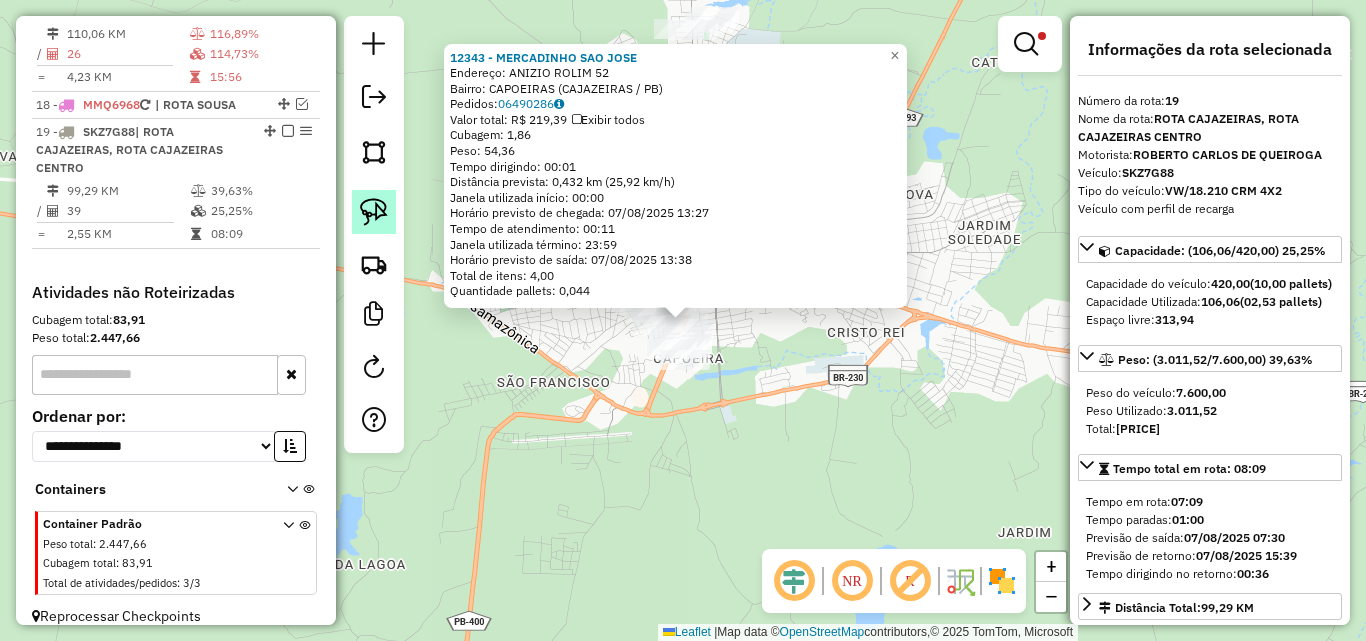 scroll, scrollTop: 1260, scrollLeft: 0, axis: vertical 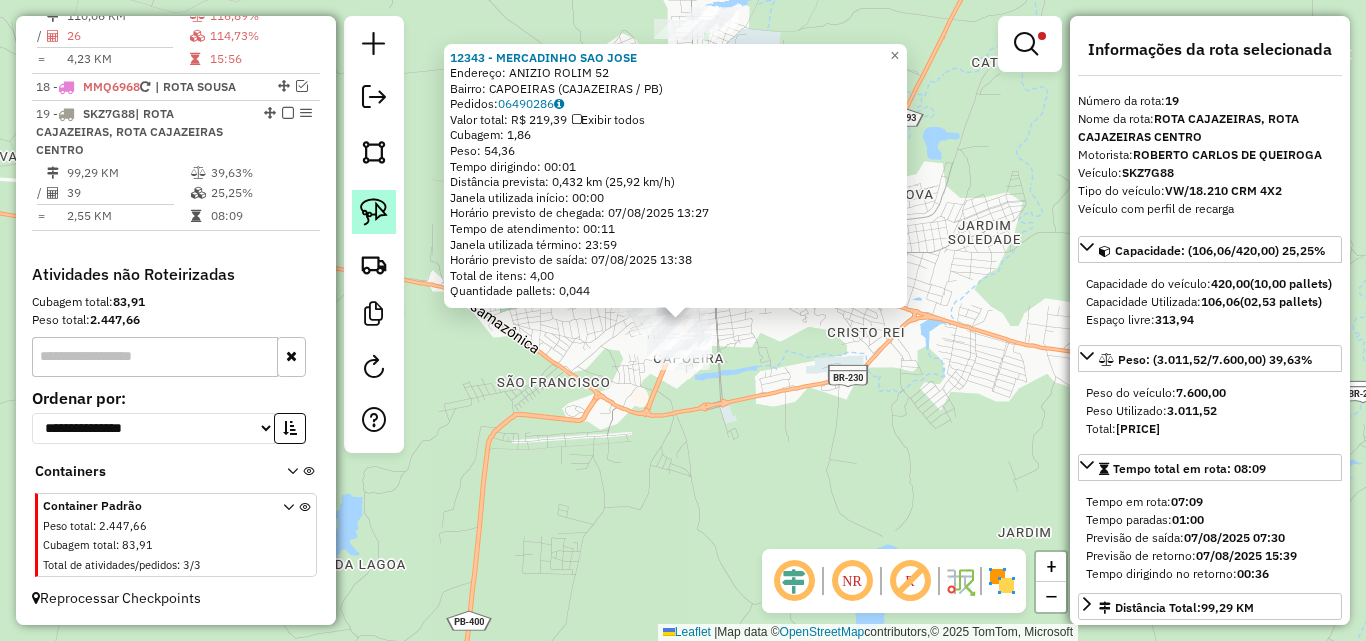 click 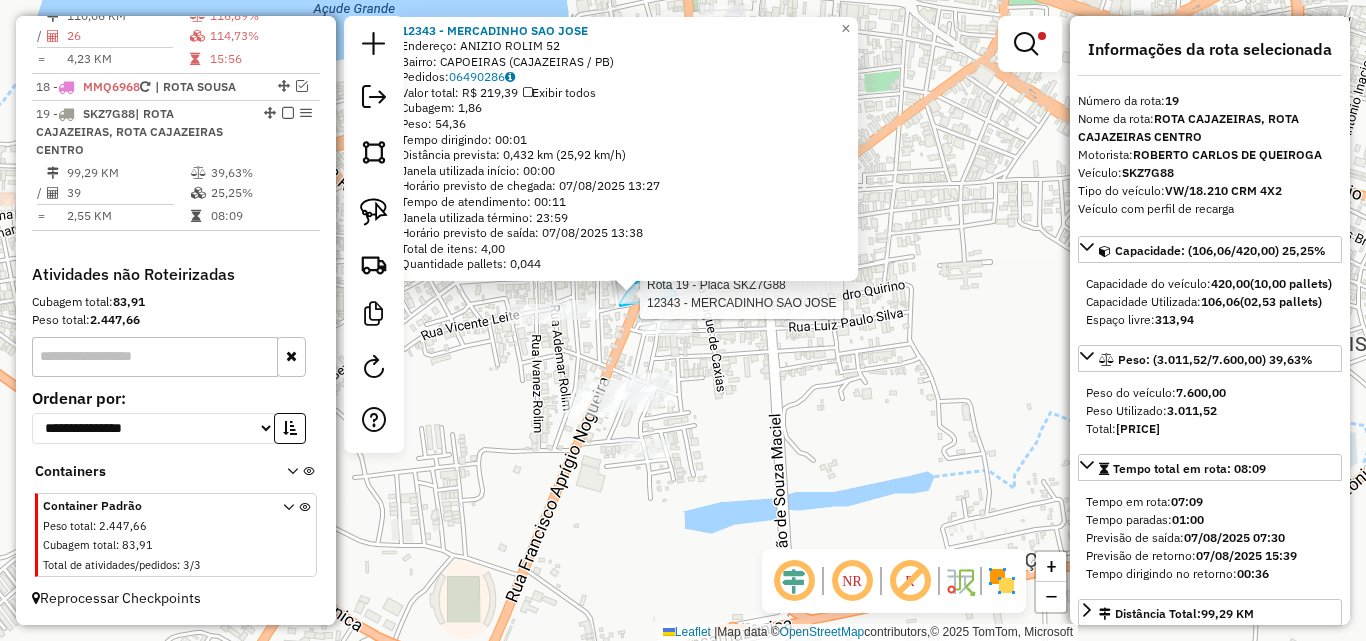 drag, startPoint x: 672, startPoint y: 289, endPoint x: 622, endPoint y: 313, distance: 55.461697 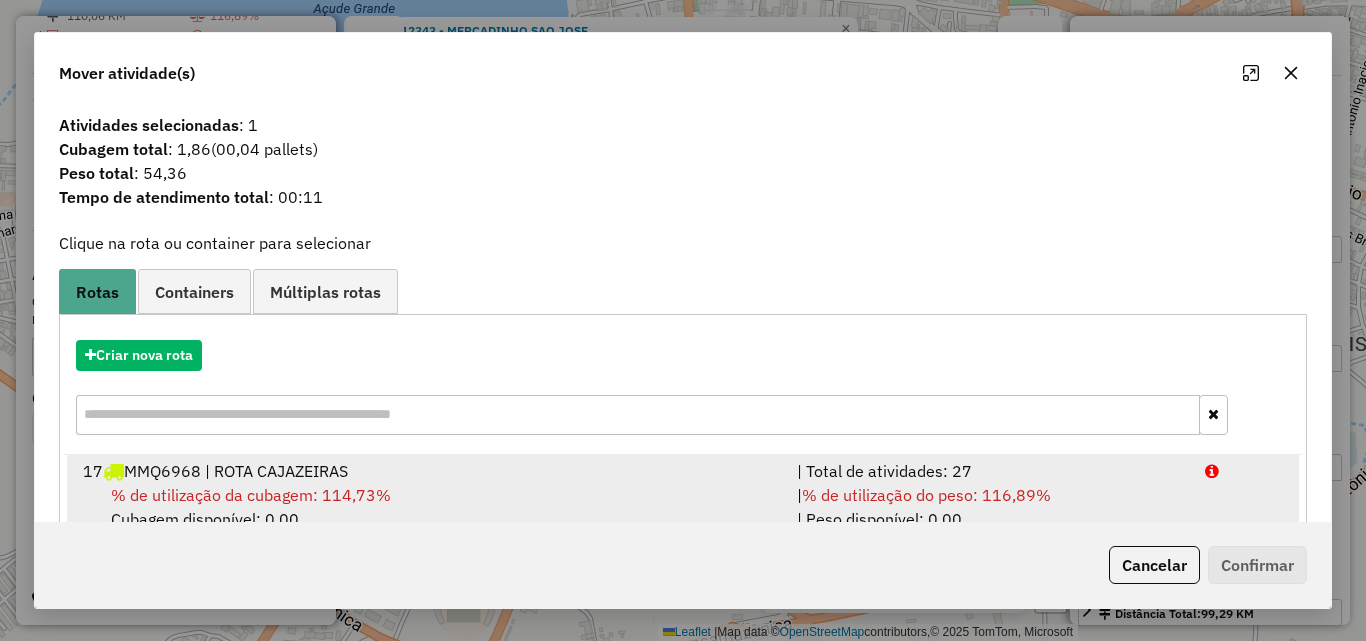 click on "|  % de utilização do peso: 116,89%  | Peso disponível: 0,00" at bounding box center (989, 507) 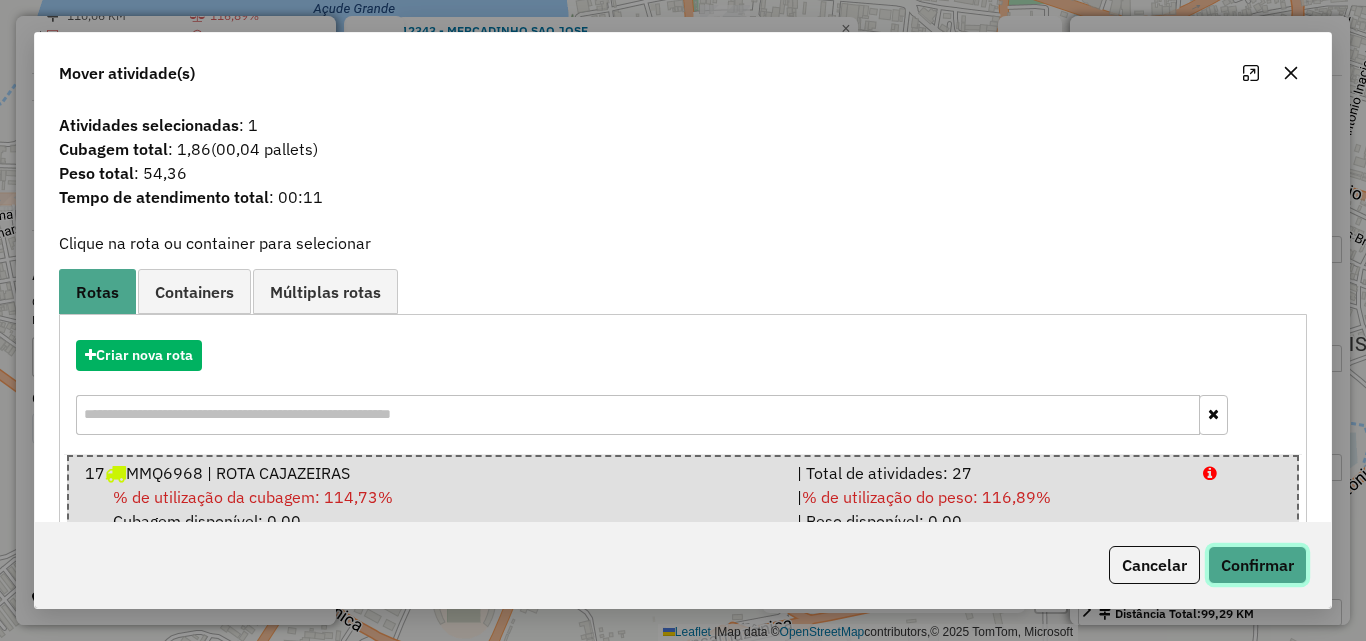 click on "Confirmar" 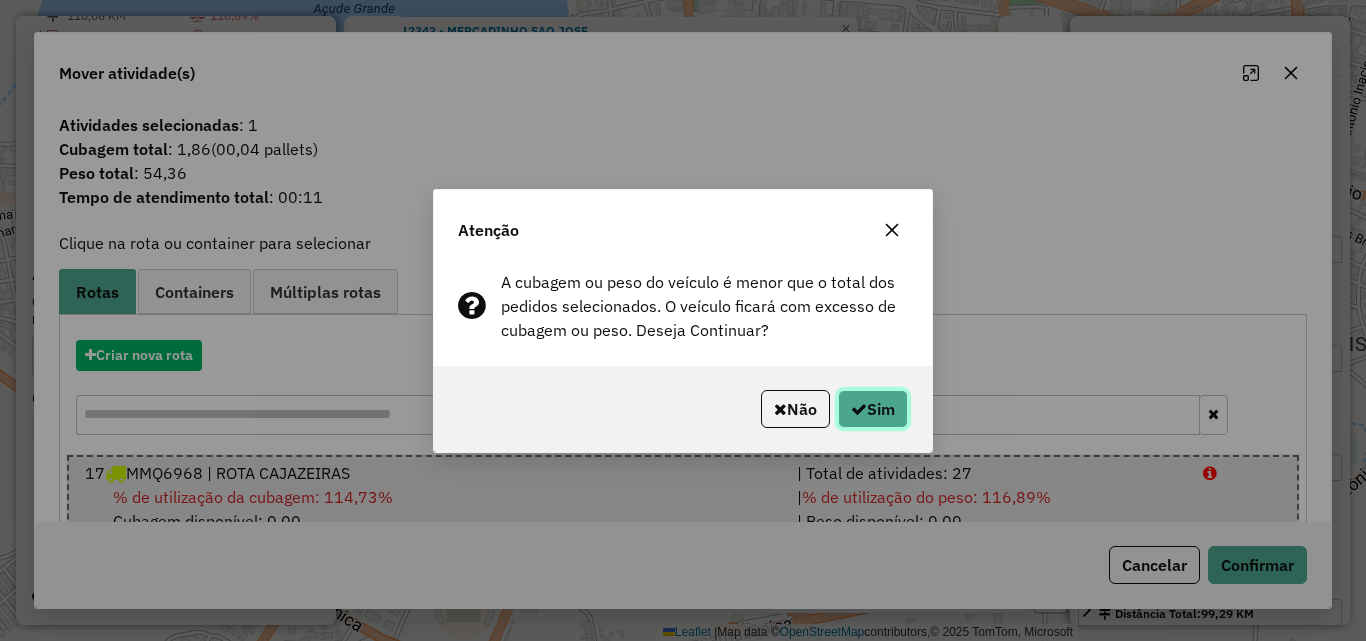 click on "Sim" 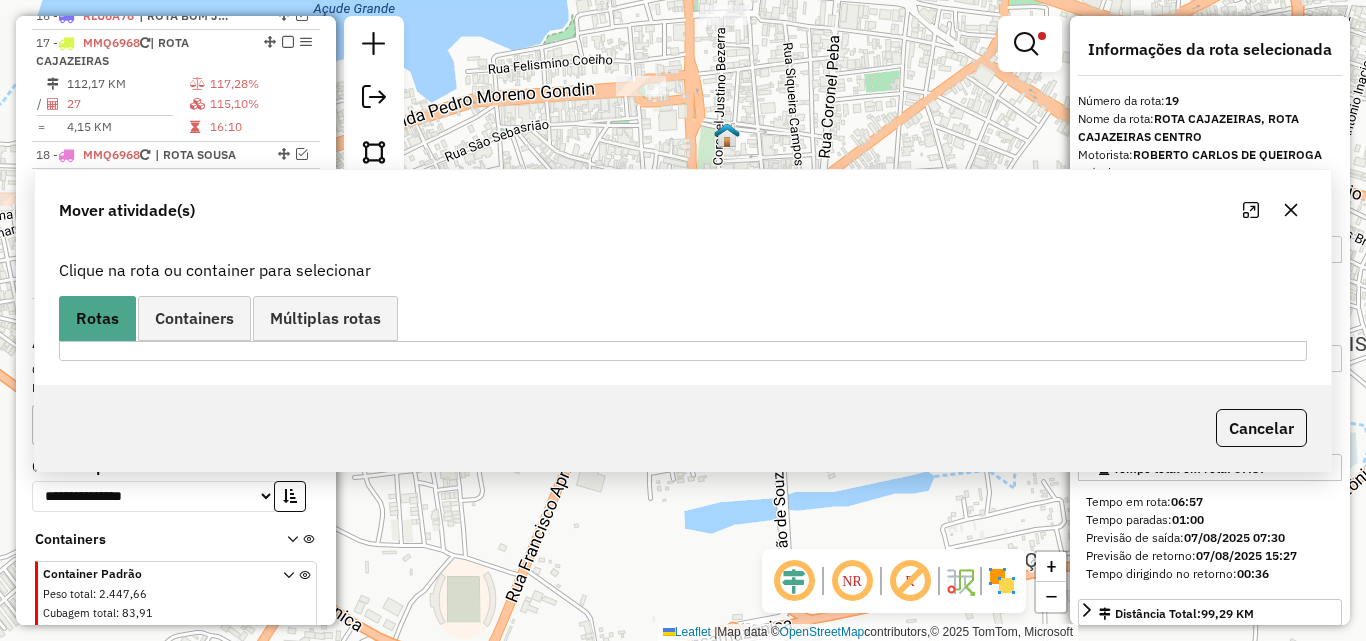 scroll, scrollTop: 1260, scrollLeft: 0, axis: vertical 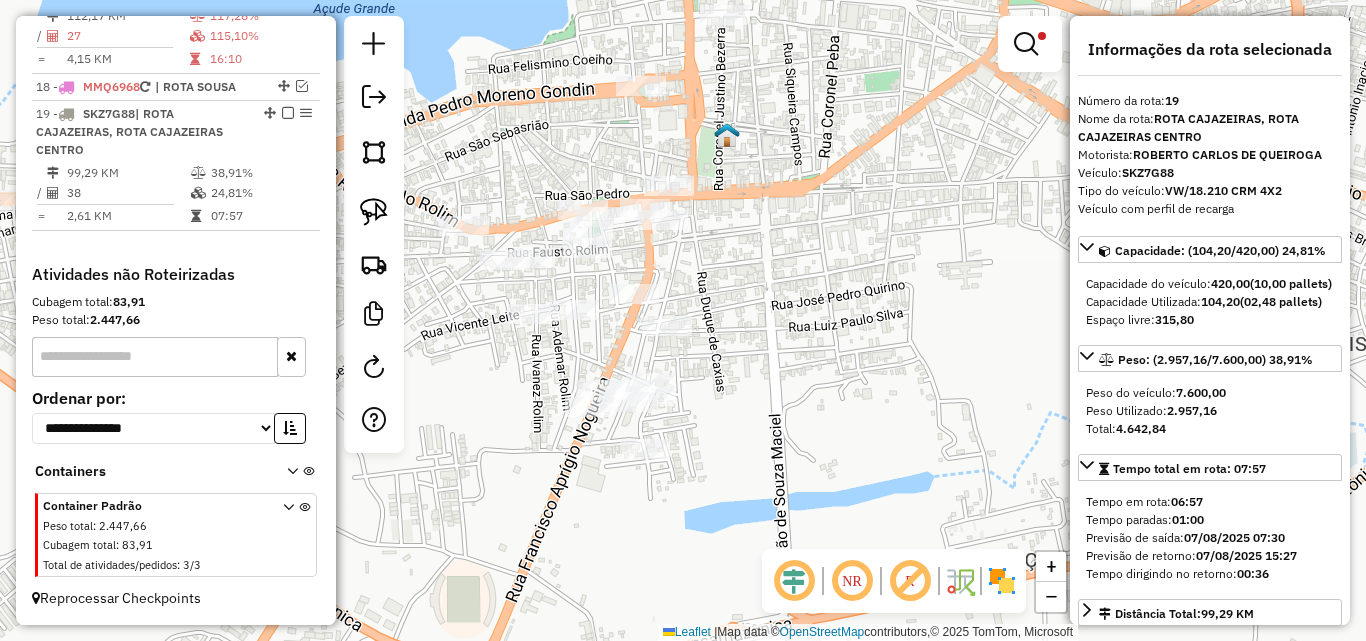 drag, startPoint x: 773, startPoint y: 286, endPoint x: 802, endPoint y: 307, distance: 35.805027 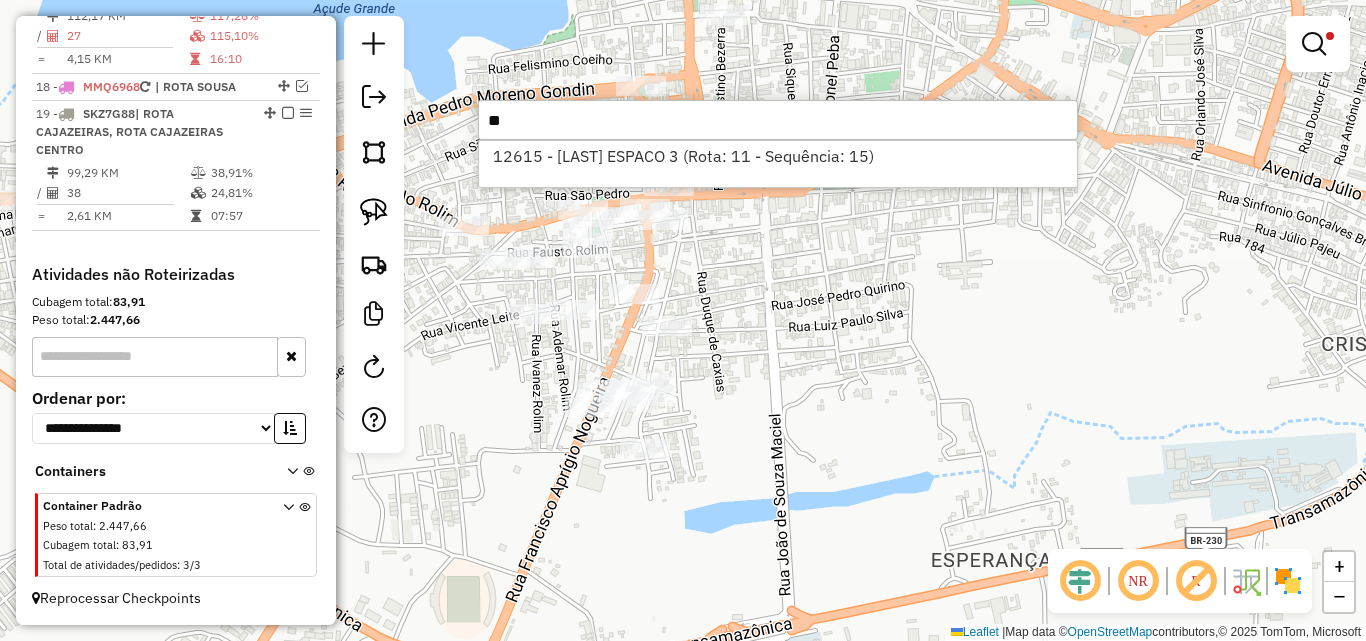 type on "*" 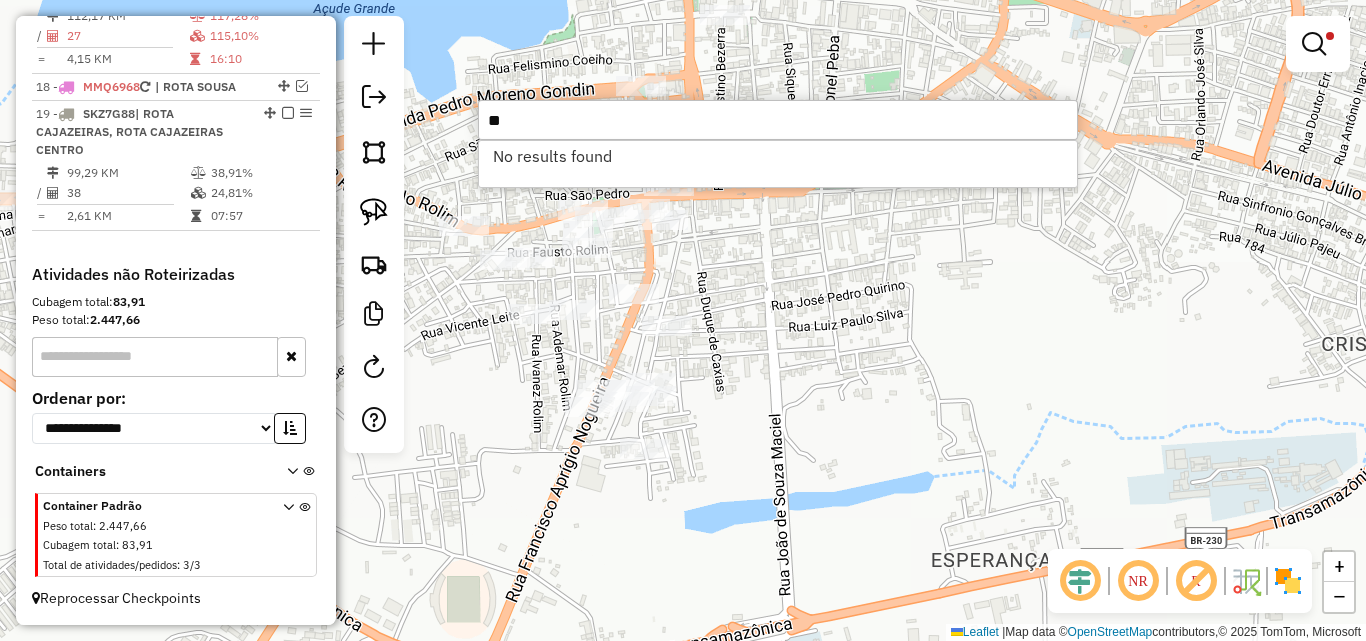 type on "*" 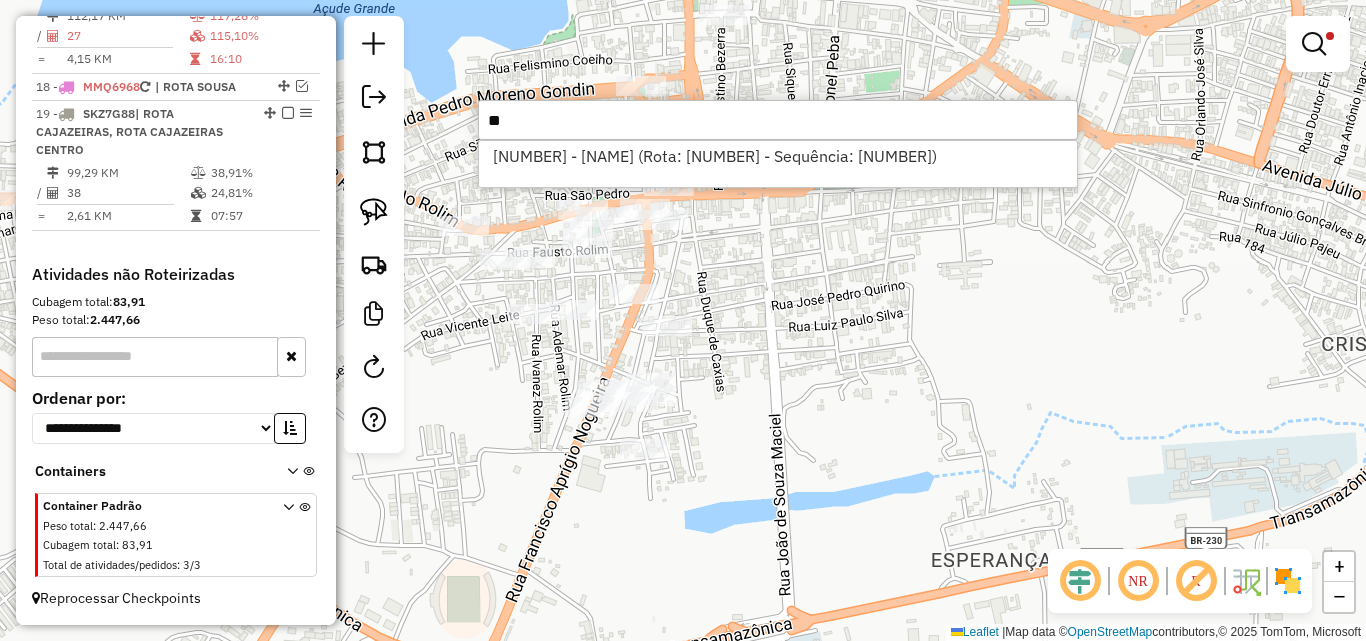 type on "*" 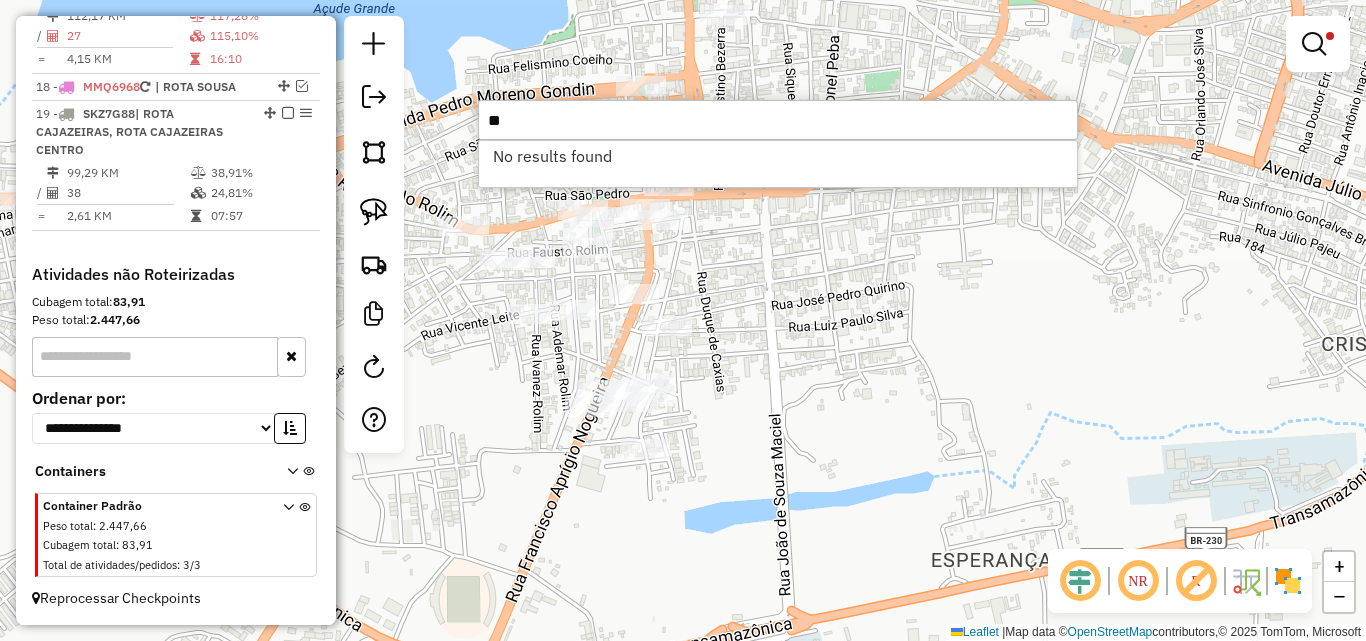 type on "*" 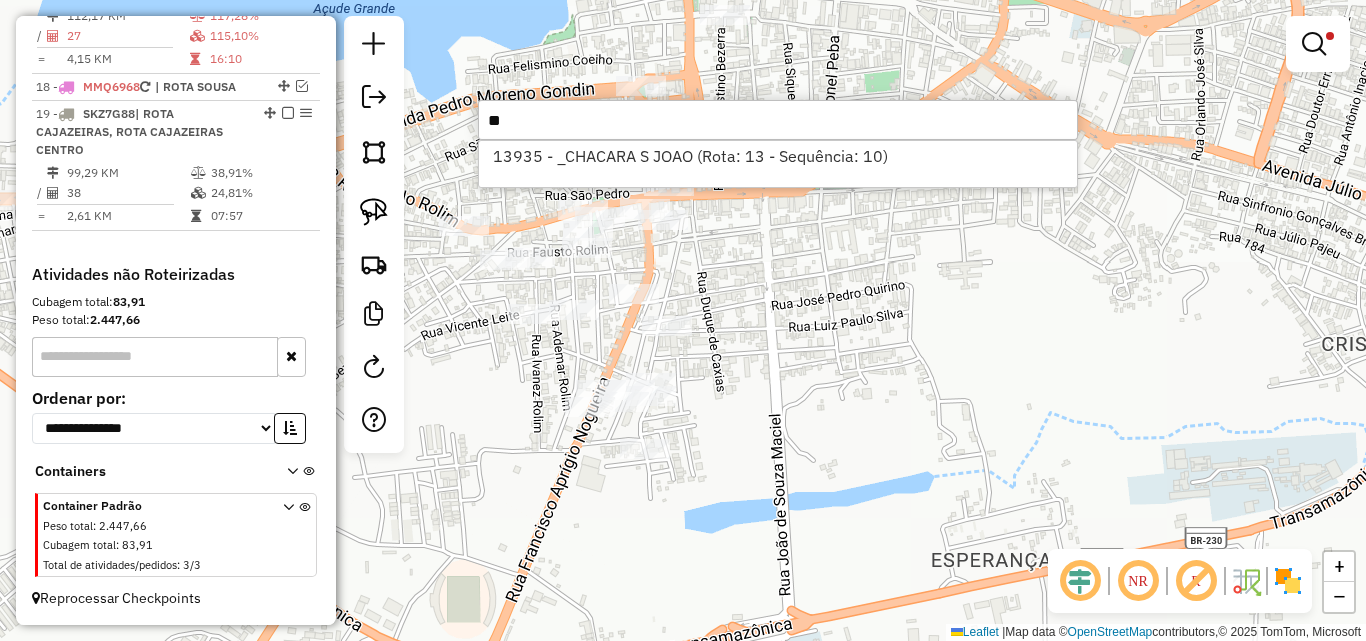 type on "*" 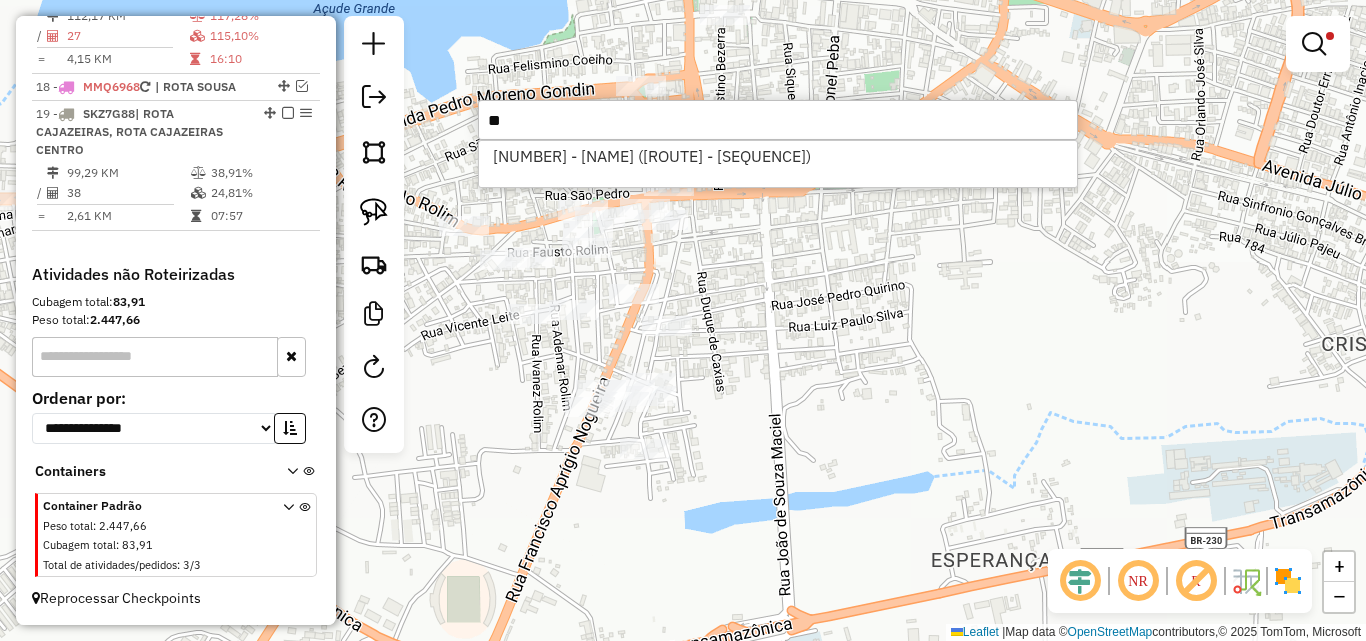 type on "*" 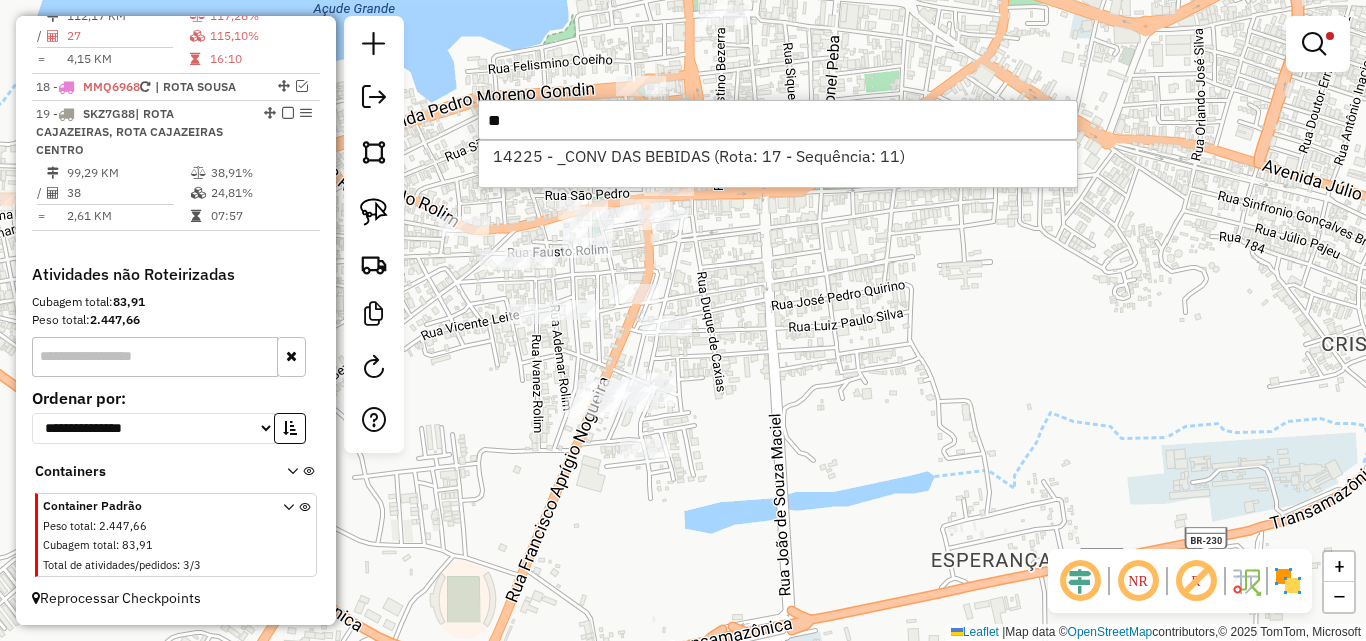 type on "*" 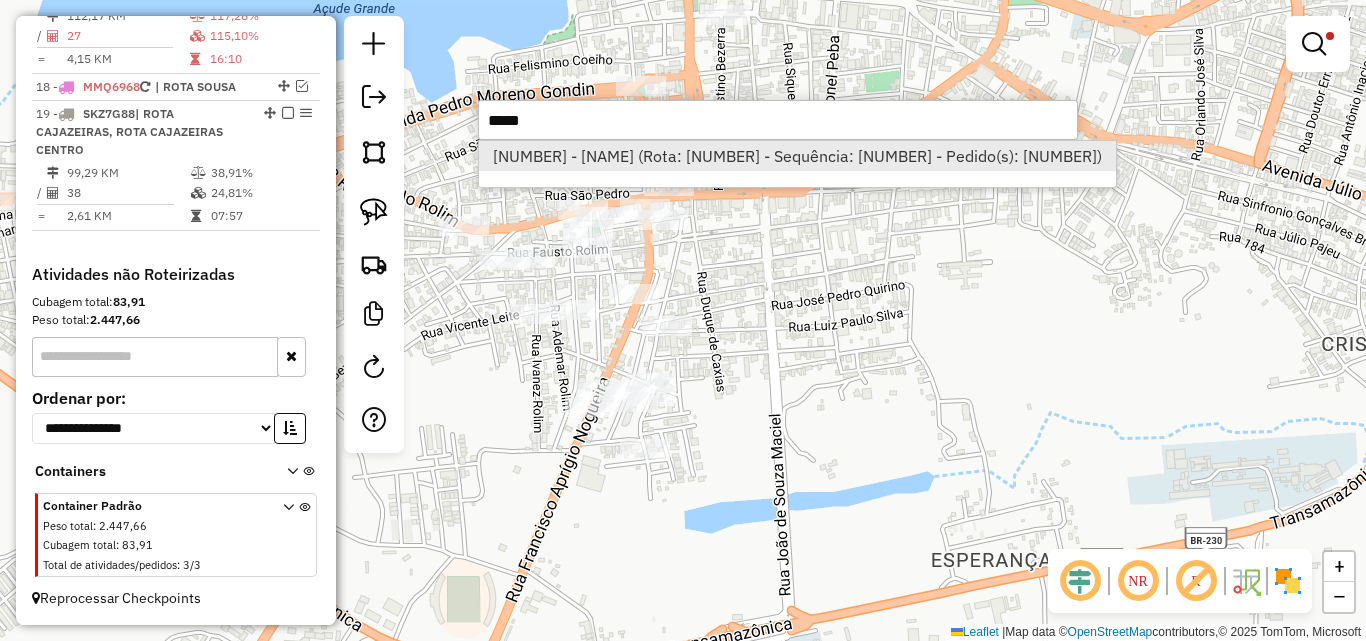 type on "*****" 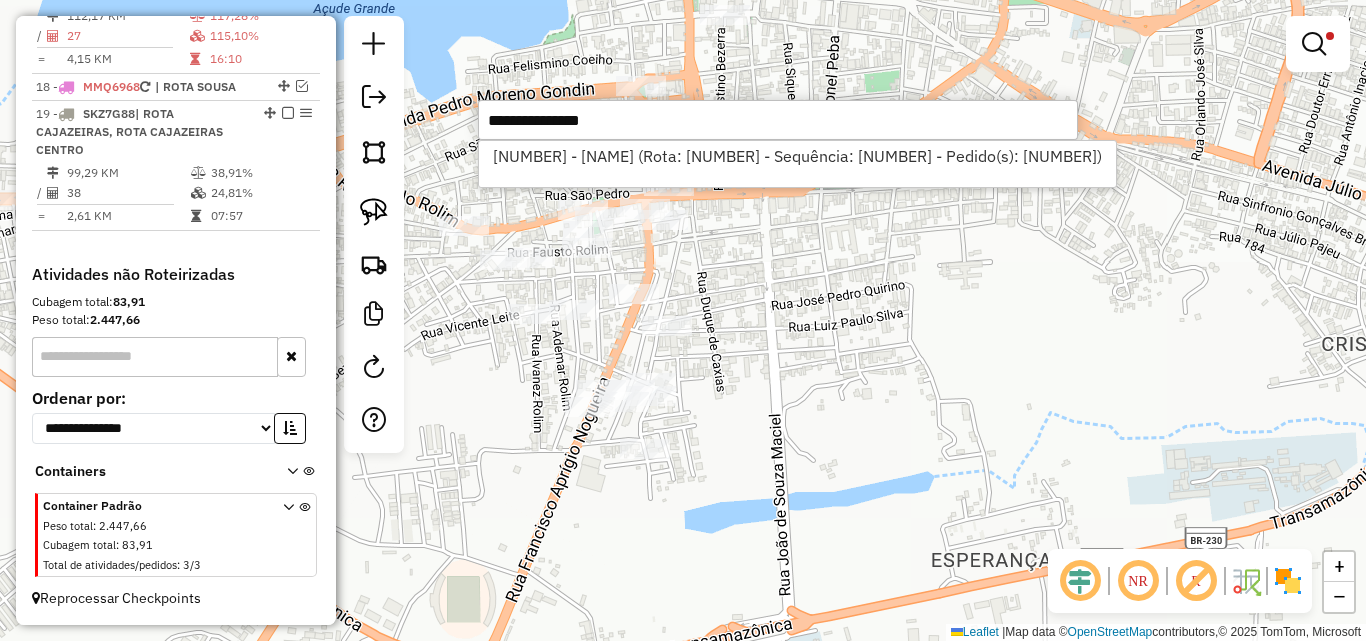 select on "*********" 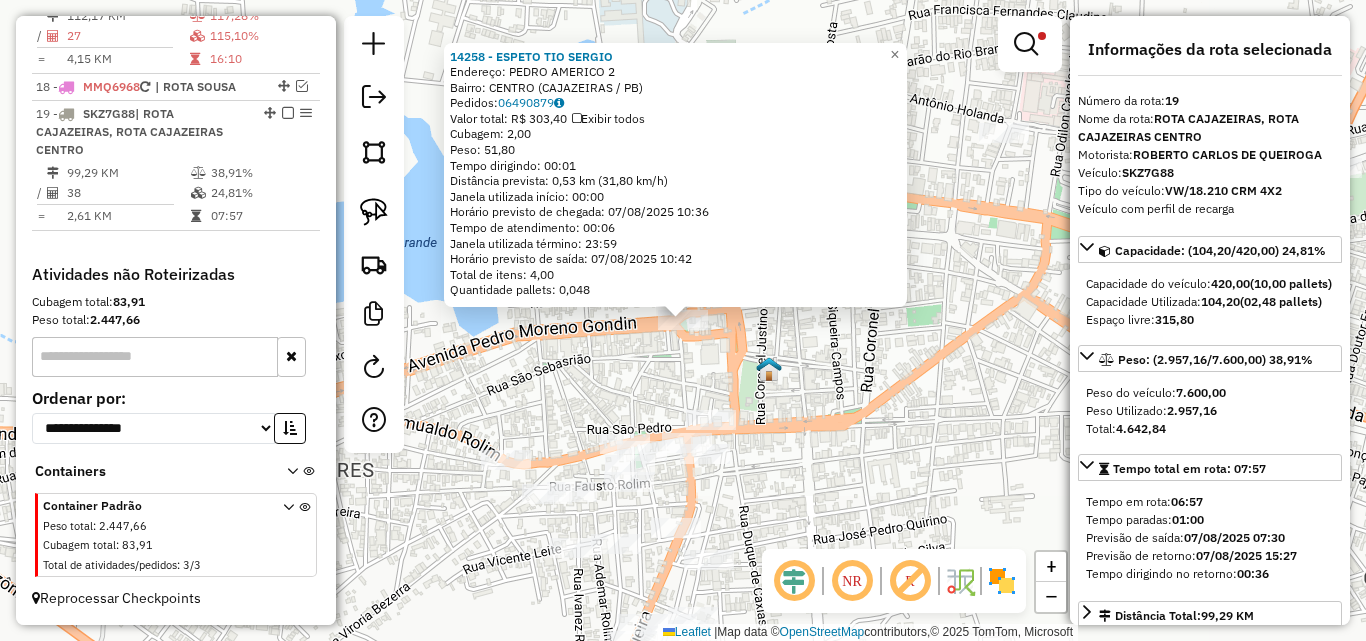 drag, startPoint x: 362, startPoint y: 210, endPoint x: 521, endPoint y: 282, distance: 174.54225 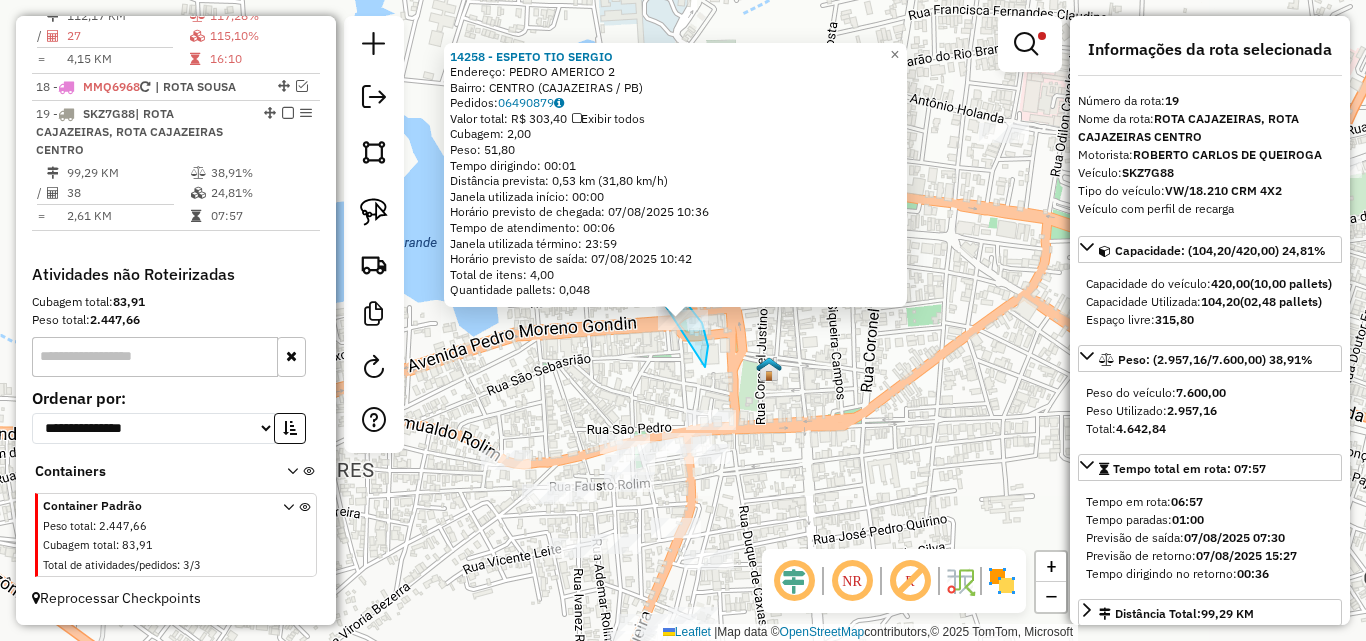drag, startPoint x: 706, startPoint y: 335, endPoint x: 620, endPoint y: 313, distance: 88.76936 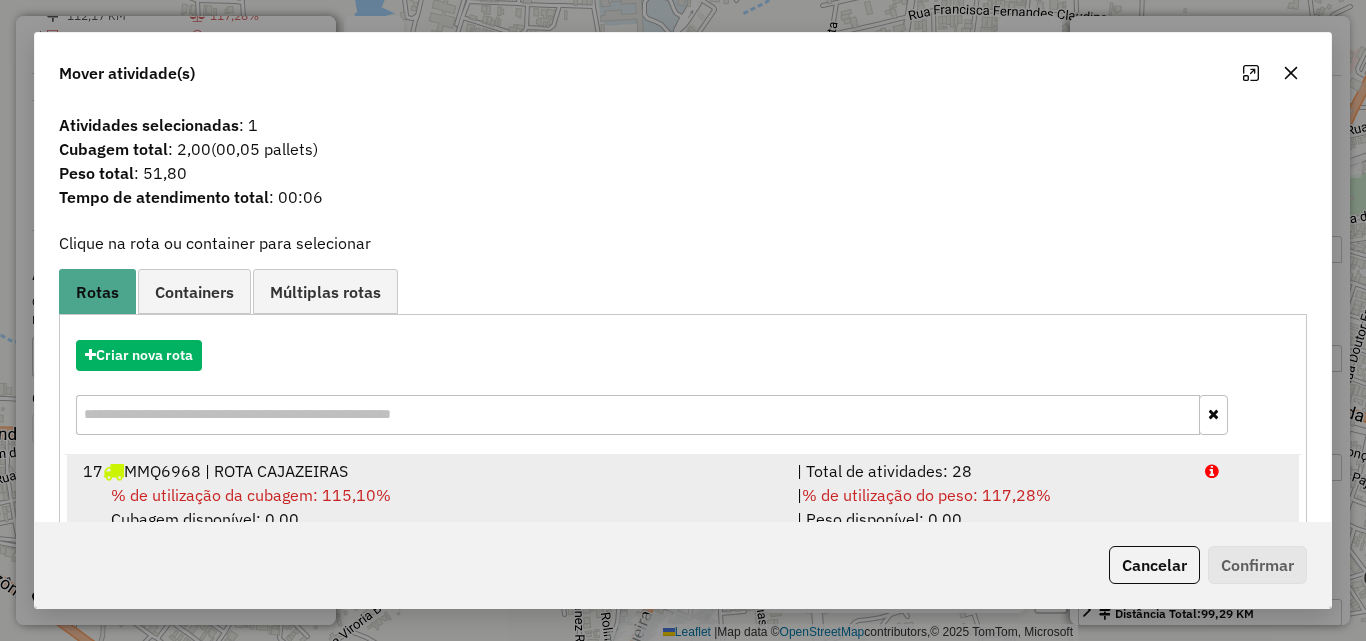 click on "|  % de utilização do peso: [PERCENTAGE]%  | Peso disponível: [NUMBER]" at bounding box center (989, 507) 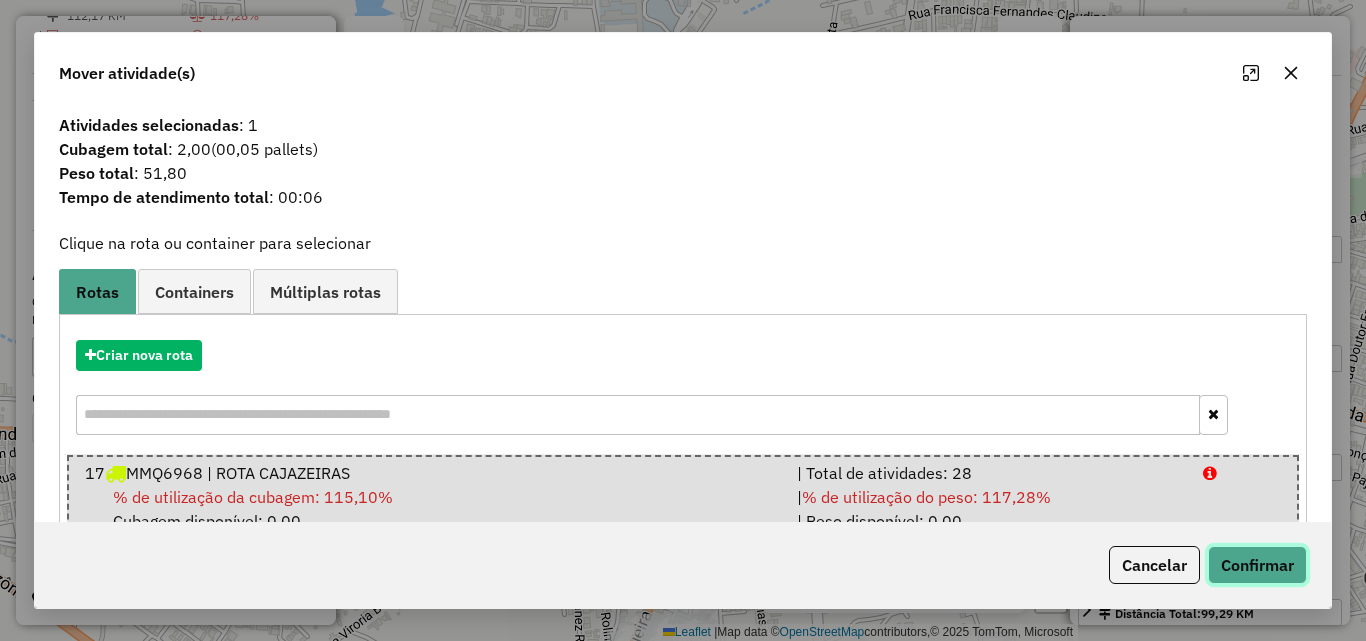 drag, startPoint x: 1277, startPoint y: 550, endPoint x: 1283, endPoint y: 563, distance: 14.3178215 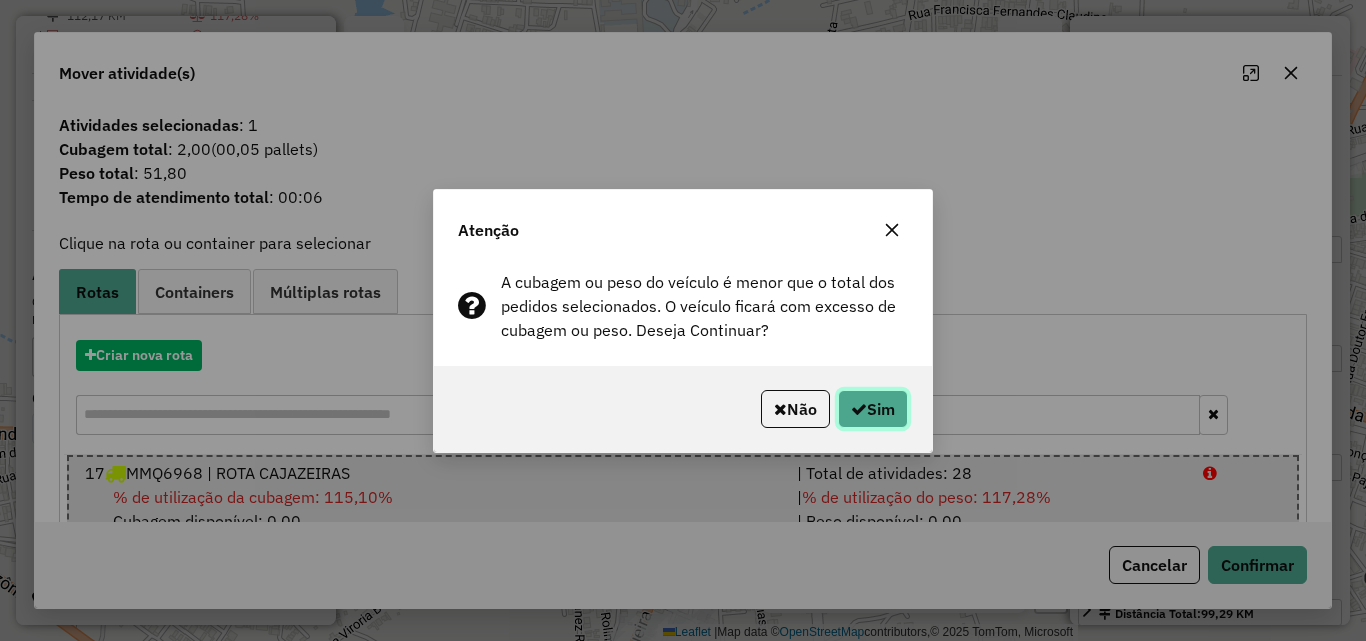 click on "Sim" 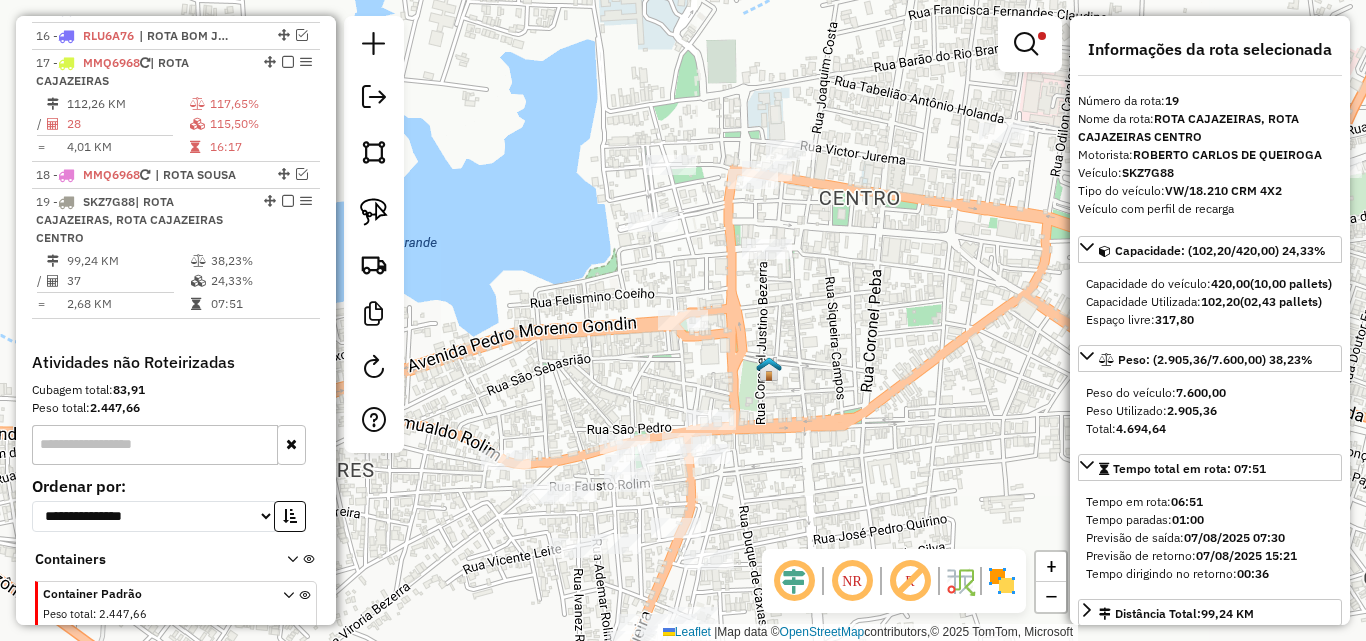 scroll, scrollTop: 1260, scrollLeft: 0, axis: vertical 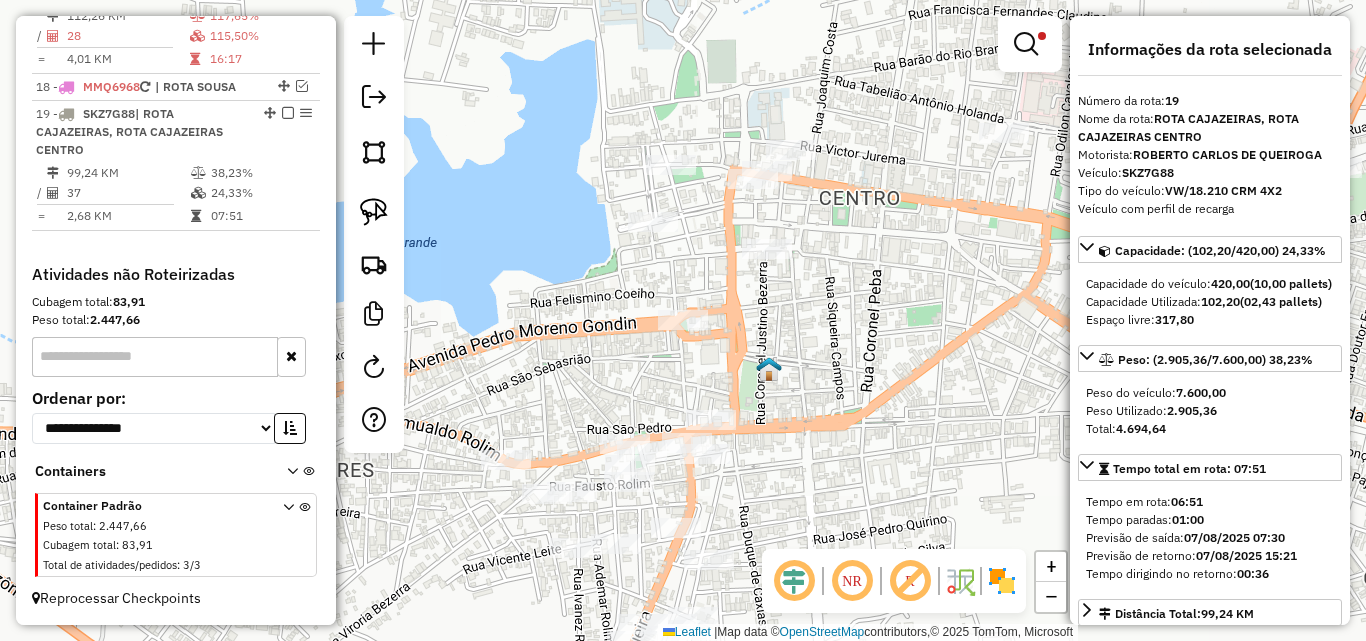 click on "Limpar filtros Janela de atendimento Grade de atendimento Capacidade Transportadoras Veículos Cliente Pedidos  Rotas Selecione os dias de semana para filtrar as janelas de atendimento  Seg   Ter   Qua   Qui   Sex   Sáb   Dom  Informe o período da janela de atendimento: De: Até:  Filtrar exatamente a janela do cliente  Considerar janela de atendimento padrão  Selecione os dias de semana para filtrar as grades de atendimento  Seg   Ter   Qua   Qui   Sex   Sáb   Dom   Considerar clientes sem dia de atendimento cadastrado  Clientes fora do dia de atendimento selecionado Filtrar as atividades entre os valores definidos abaixo:  Peso mínimo:  ****  Peso máximo:  ******  Cubagem mínima:   Cubagem máxima:   De:   Até:  Filtrar as atividades entre o tempo de atendimento definido abaixo:  De:   Até:   Considerar capacidade total dos clientes não roteirizados Transportadora: Selecione um ou mais itens Tipo de veículo: Selecione um ou mais itens Veículo: Selecione um ou mais itens Motorista: Nome: Rótulo:" 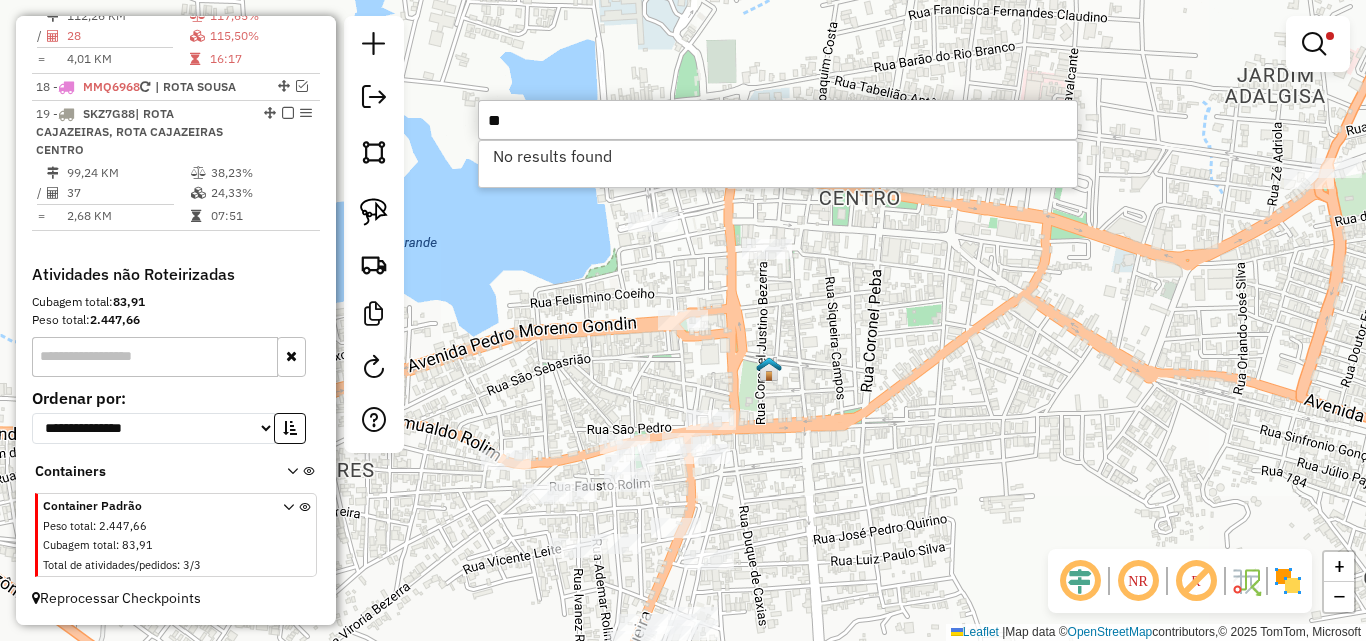 type on "*" 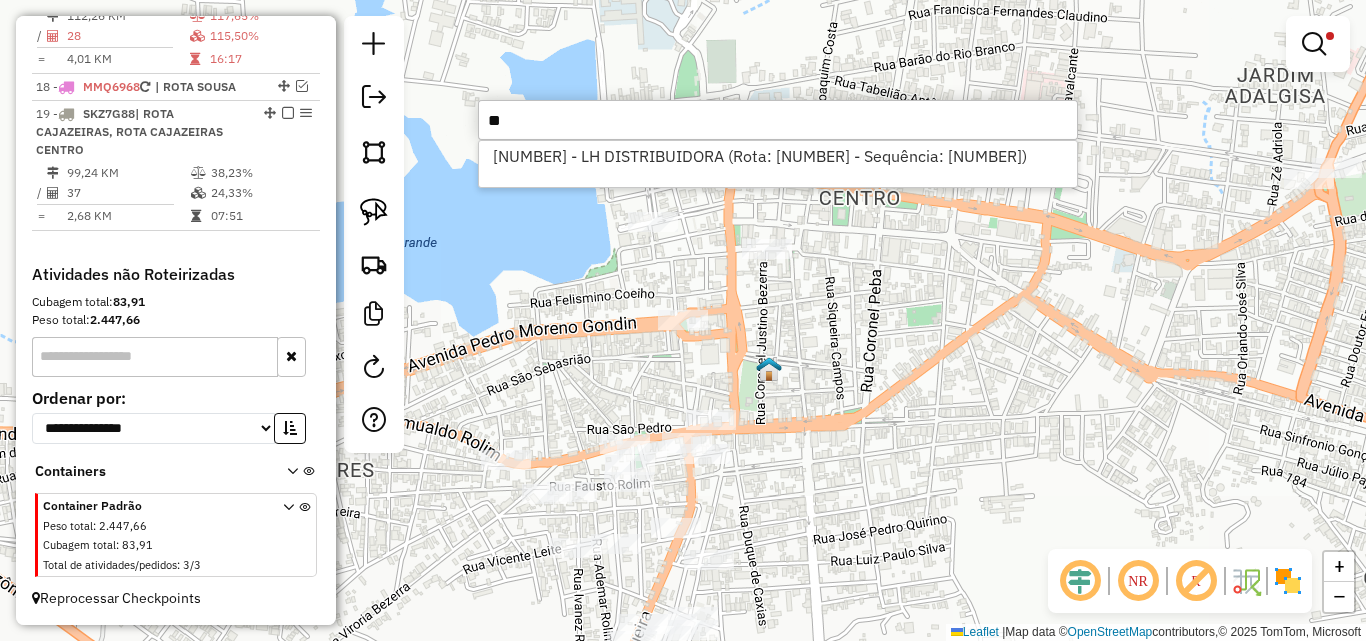 type on "*" 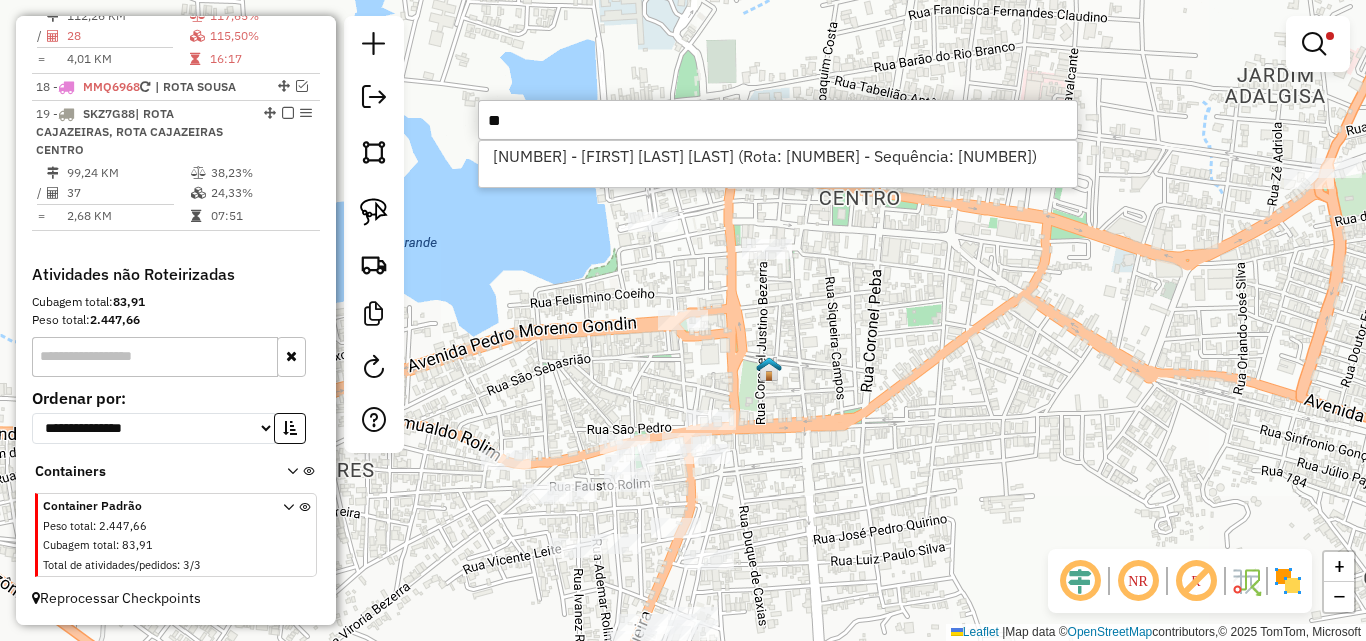 type on "*" 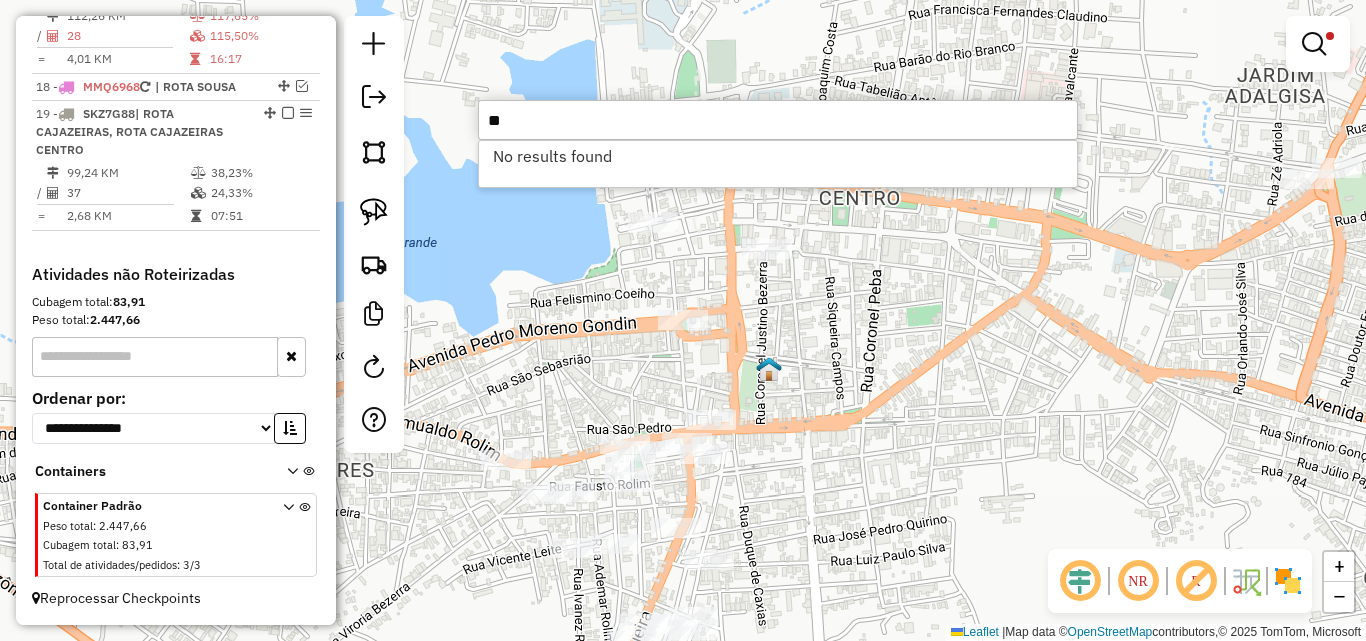 type on "*" 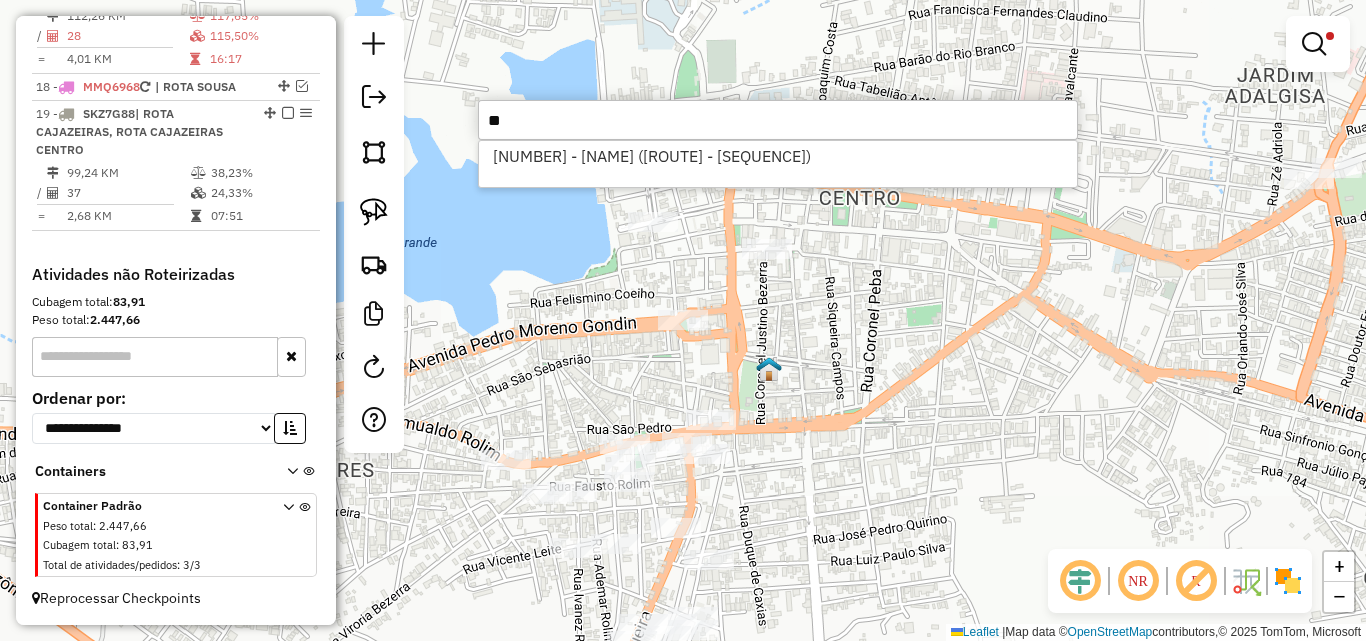 type on "*" 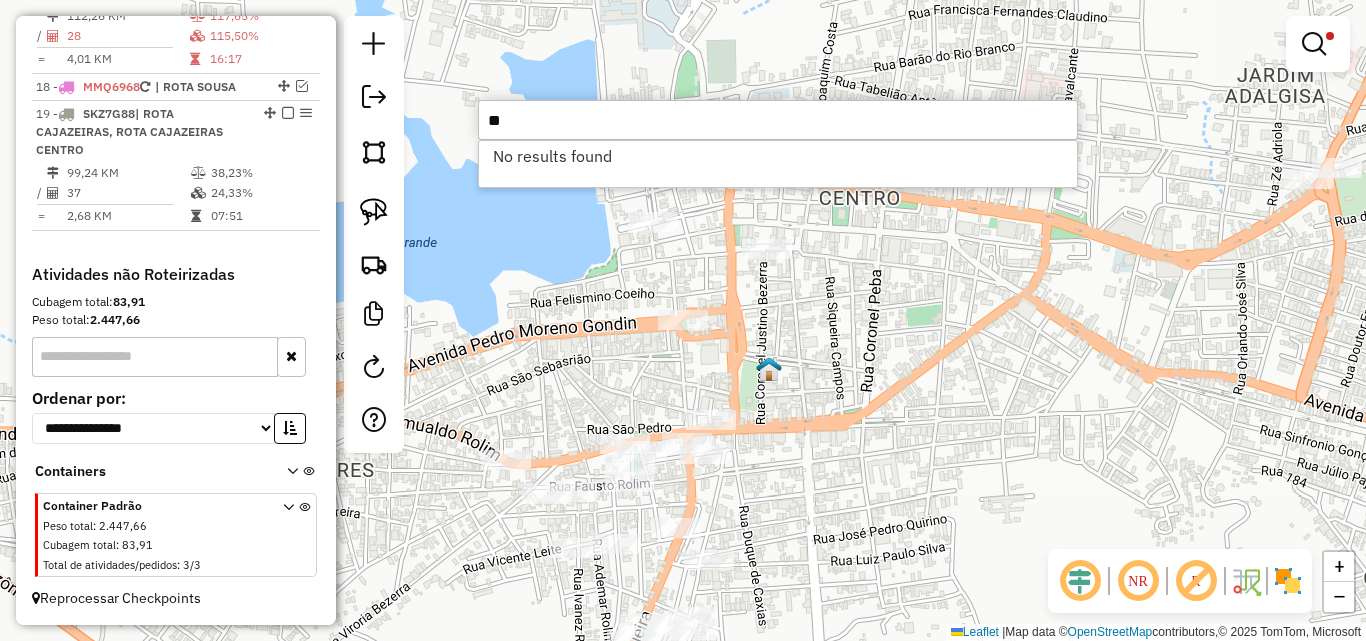 type on "*" 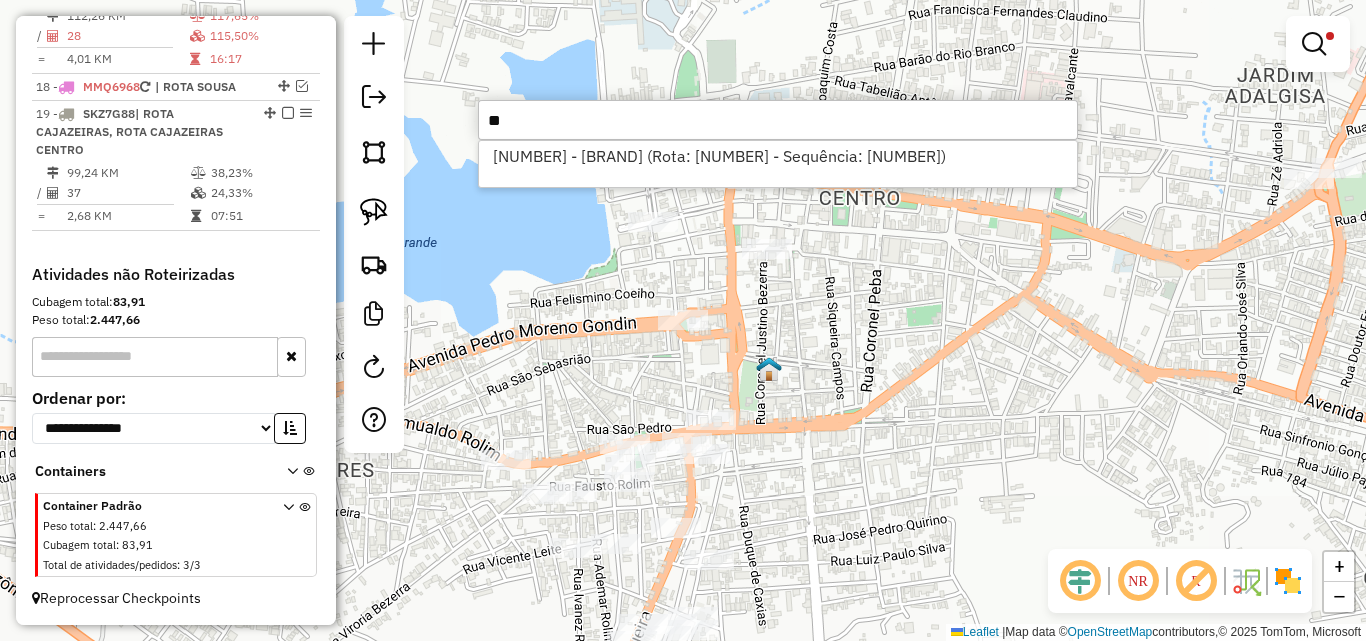 type on "*" 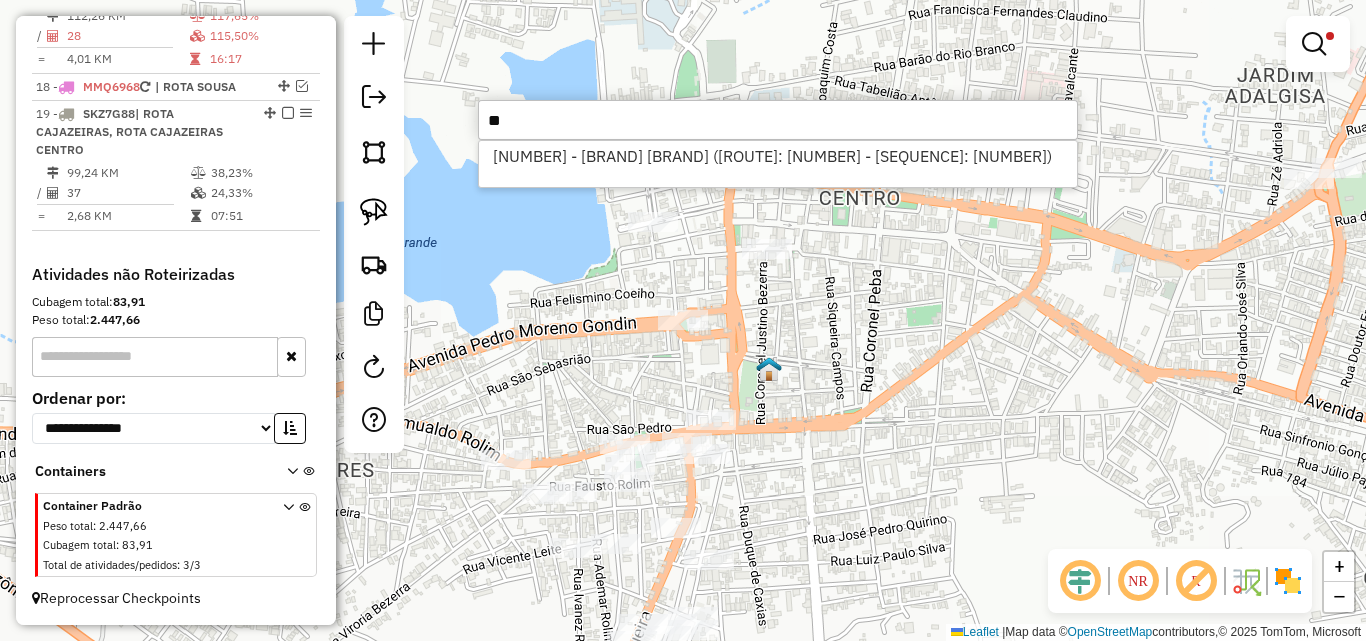 type on "*" 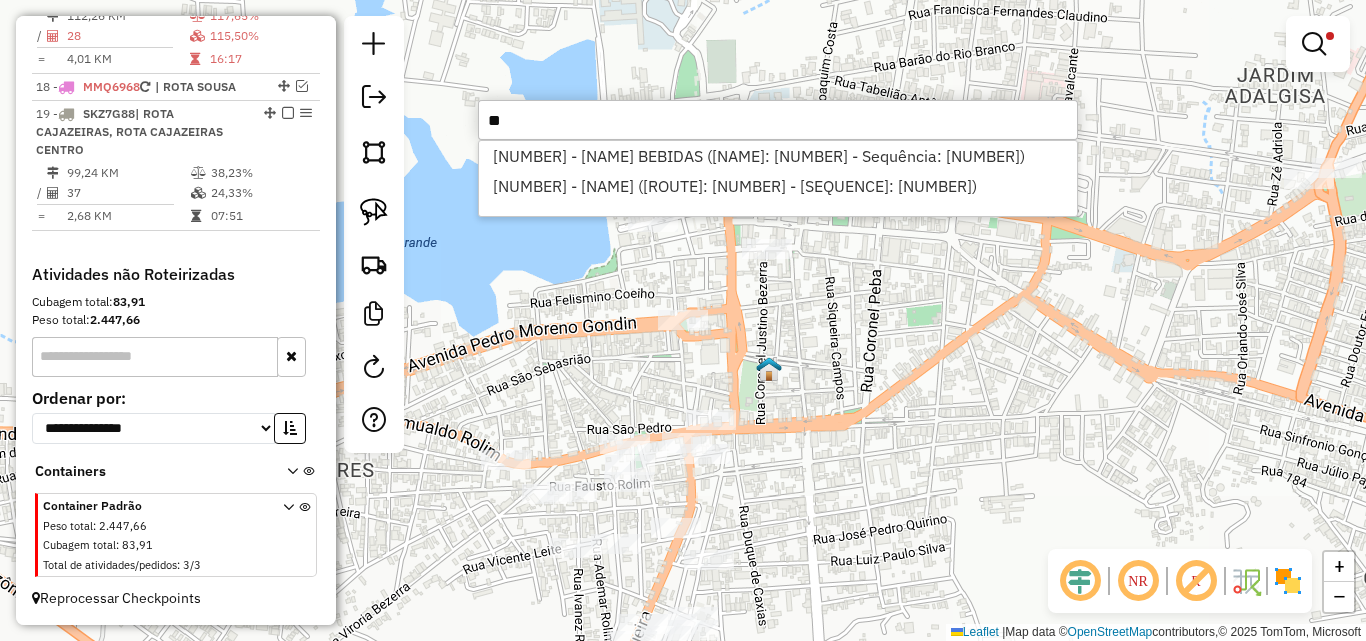 type on "*" 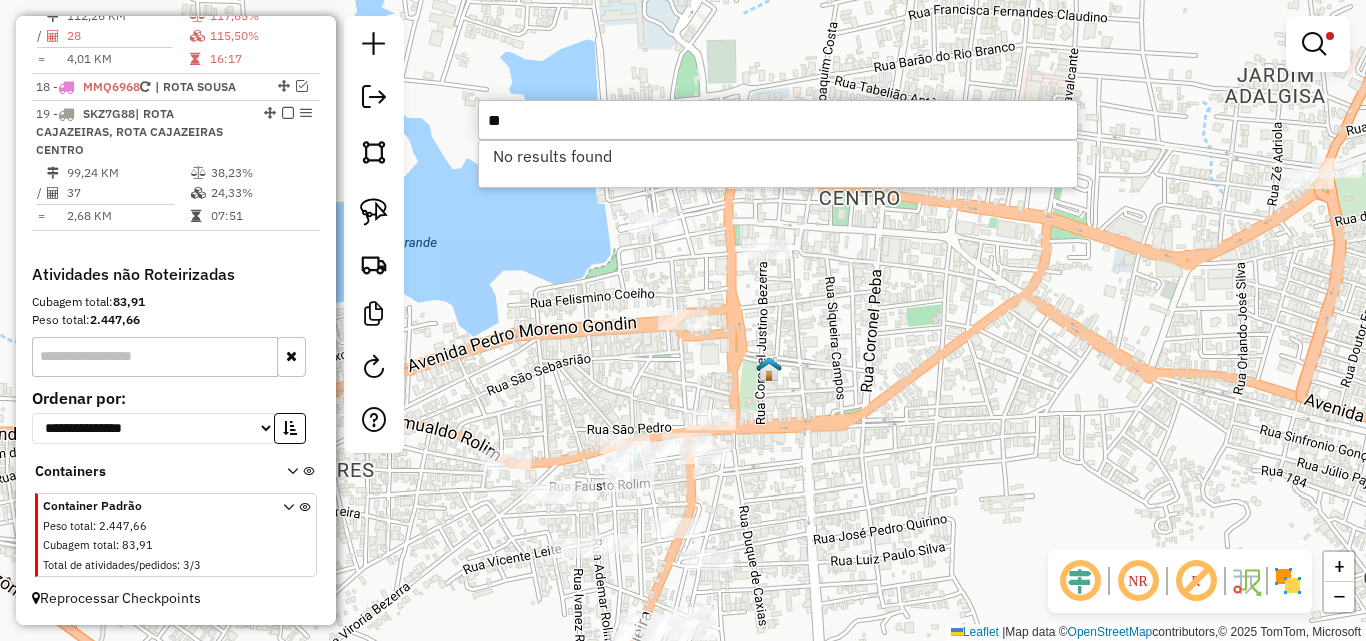 type on "*" 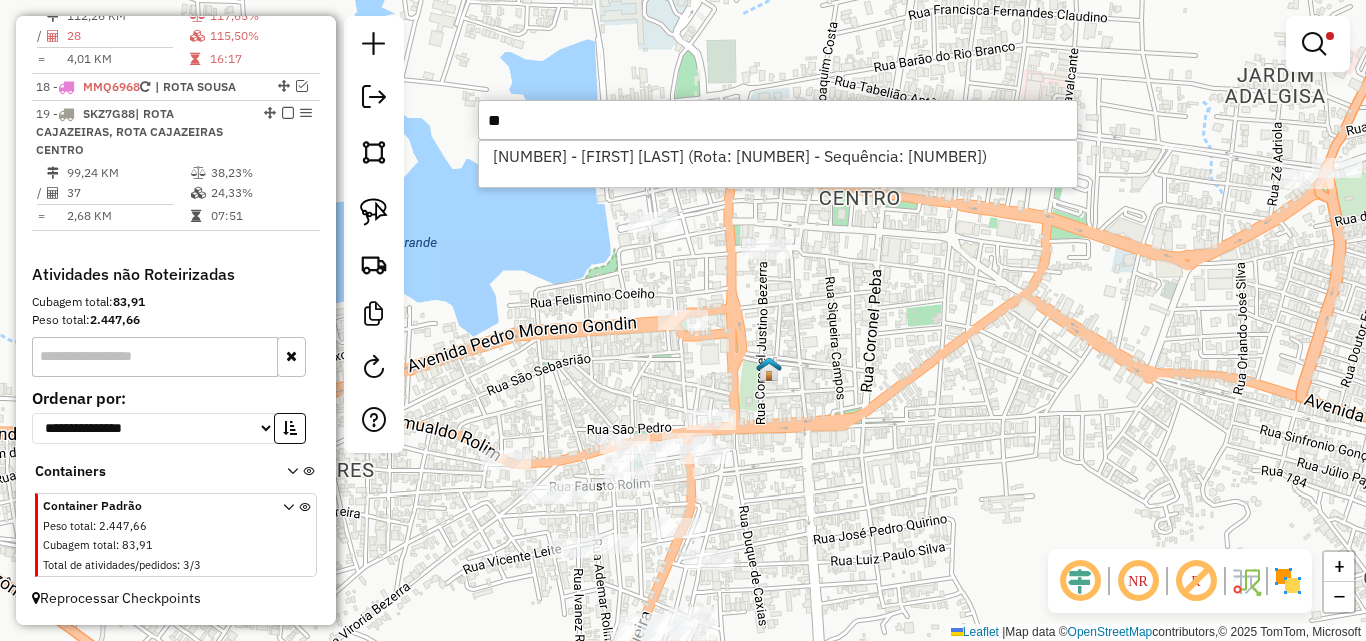 type on "*" 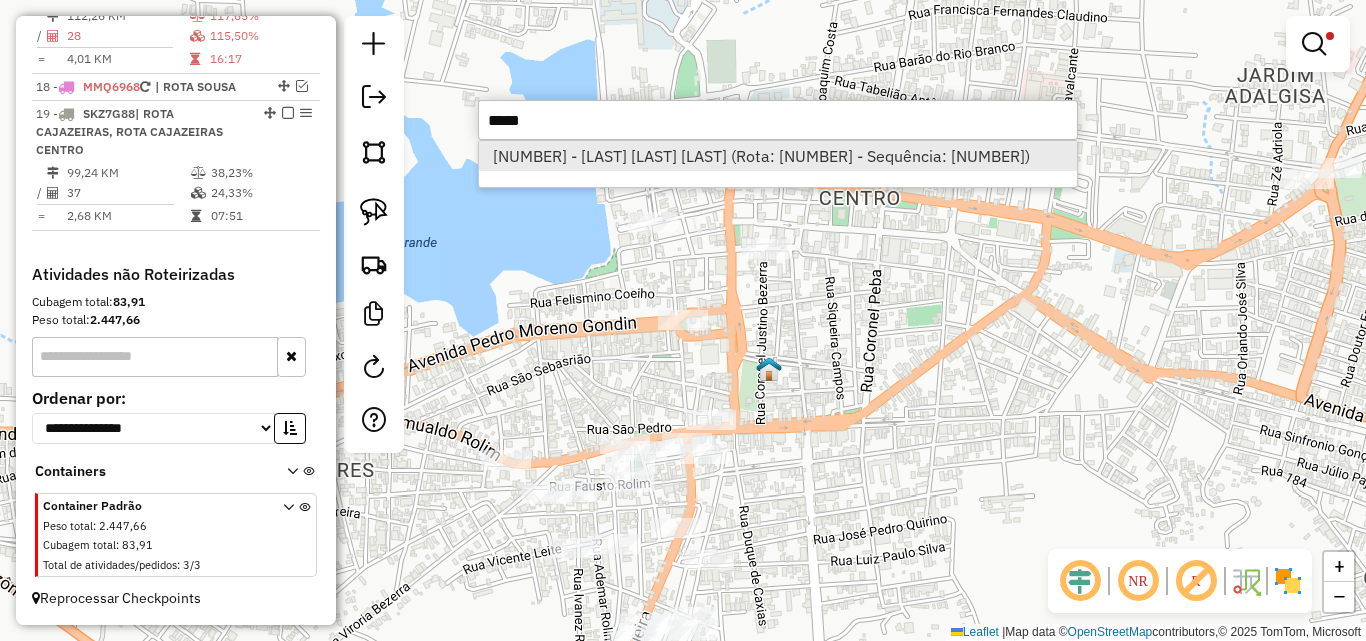 type on "*****" 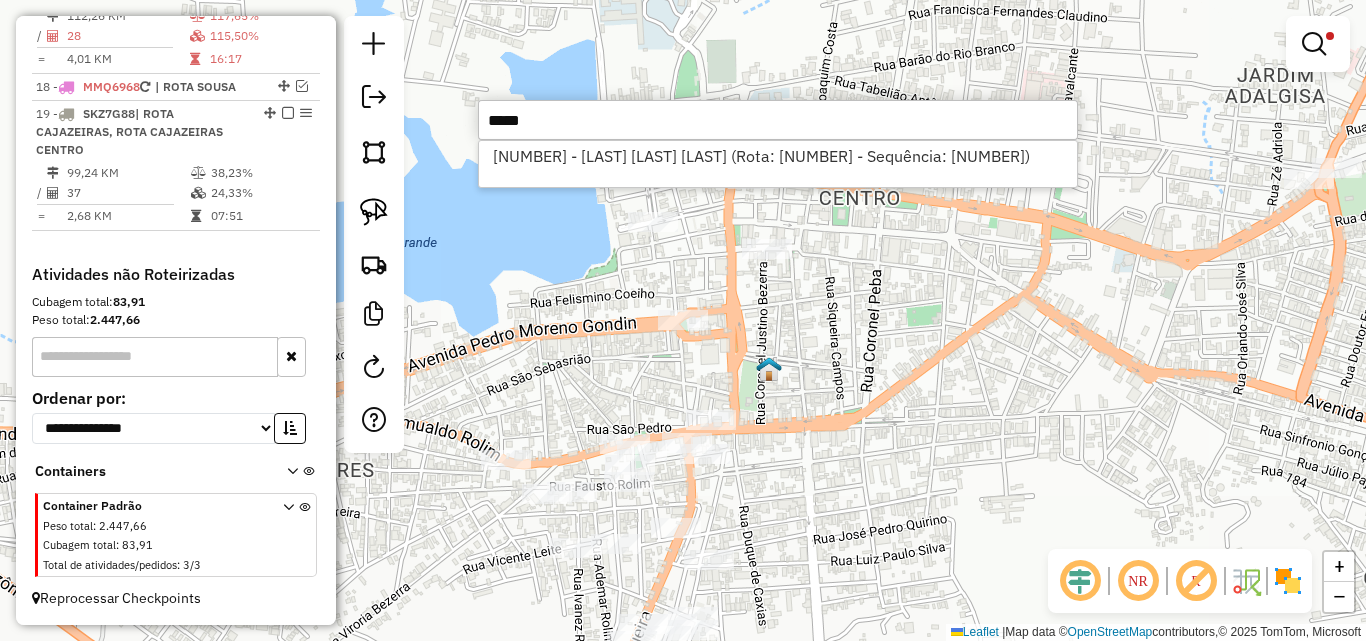 drag, startPoint x: 617, startPoint y: 153, endPoint x: 408, endPoint y: 198, distance: 213.78961 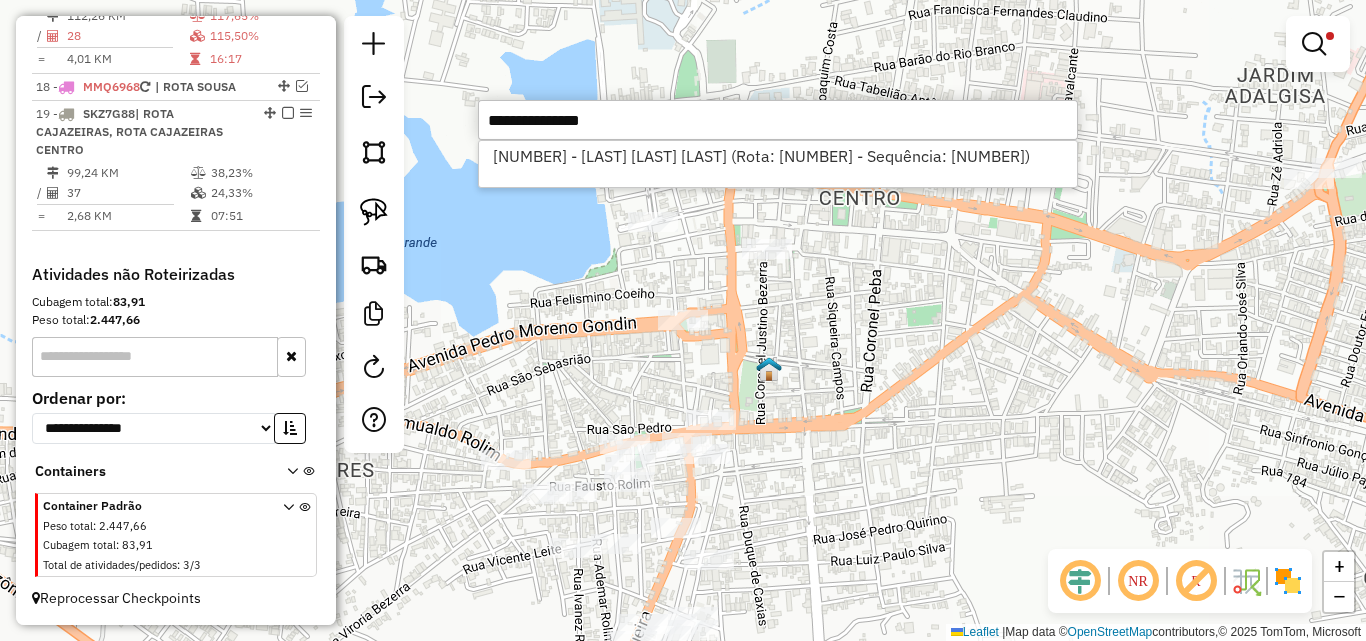 select on "*********" 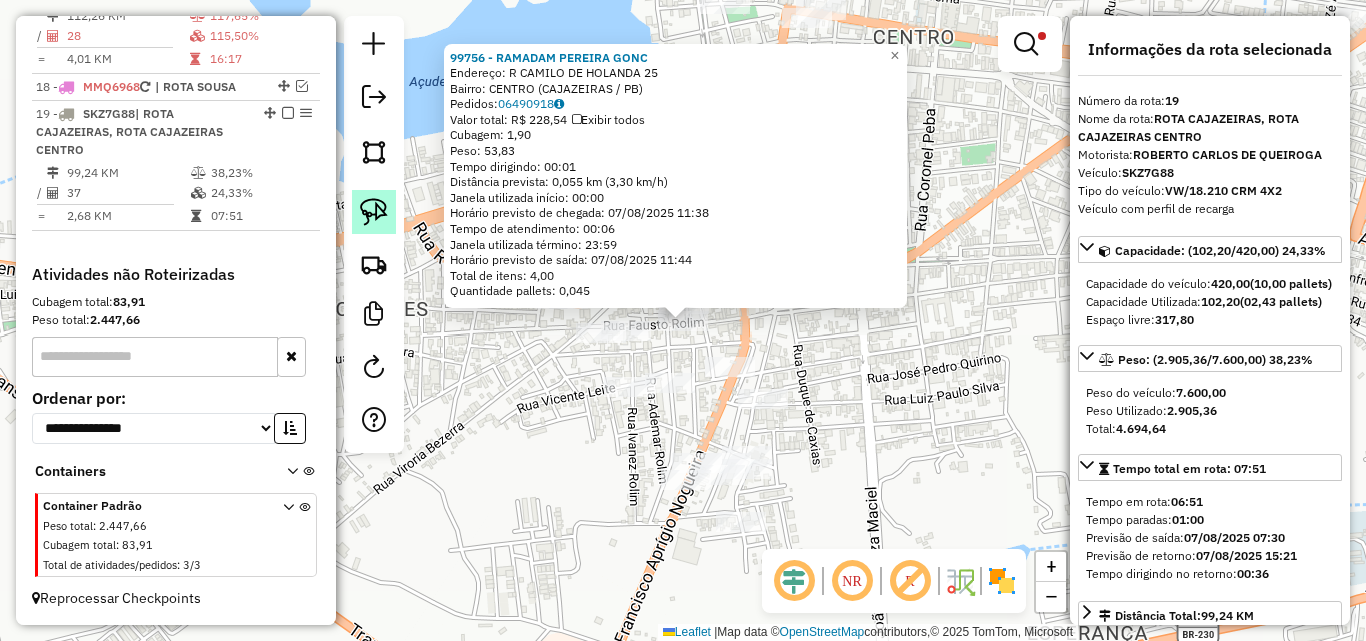 click 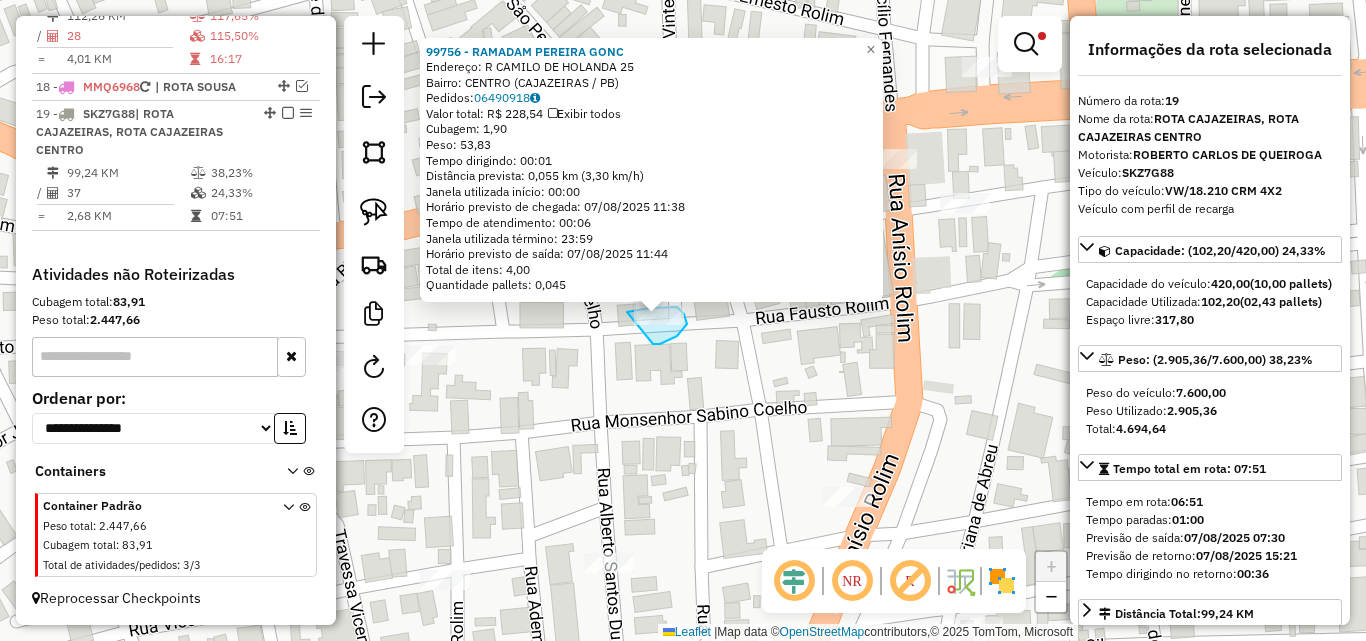 drag, startPoint x: 677, startPoint y: 336, endPoint x: 622, endPoint y: 317, distance: 58.189346 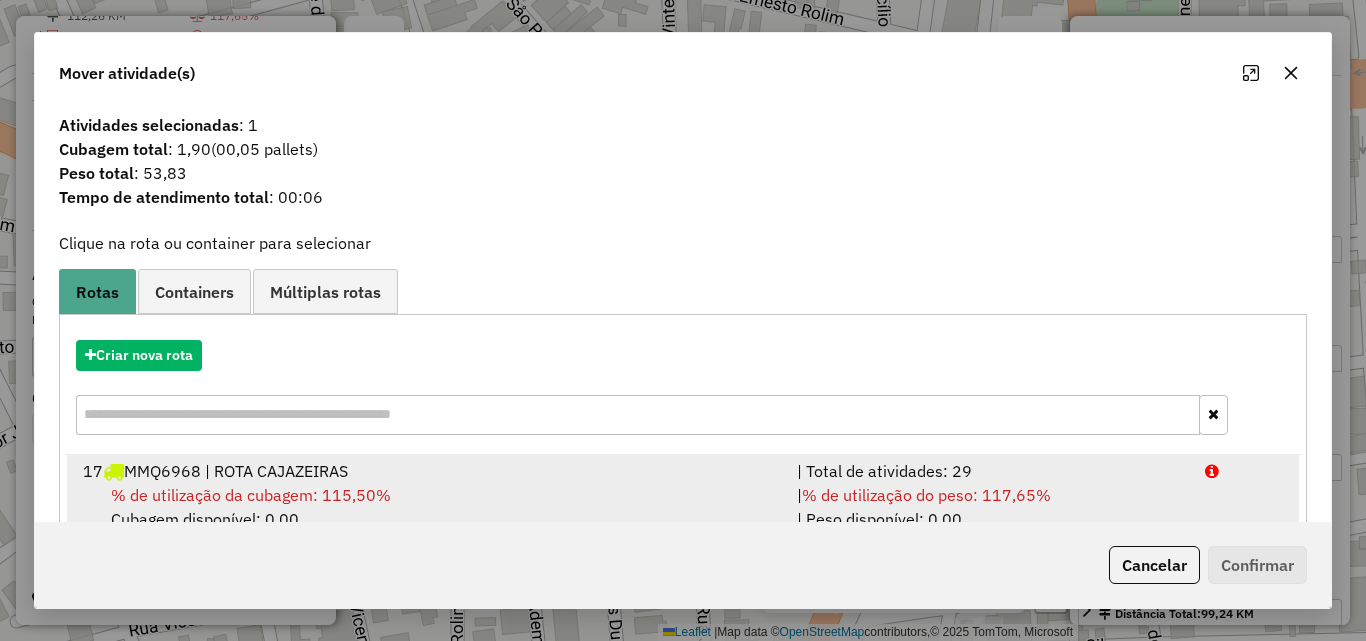 click on "|  % de utilização do peso: 117,65%  | Peso disponível: 0,00" at bounding box center [989, 507] 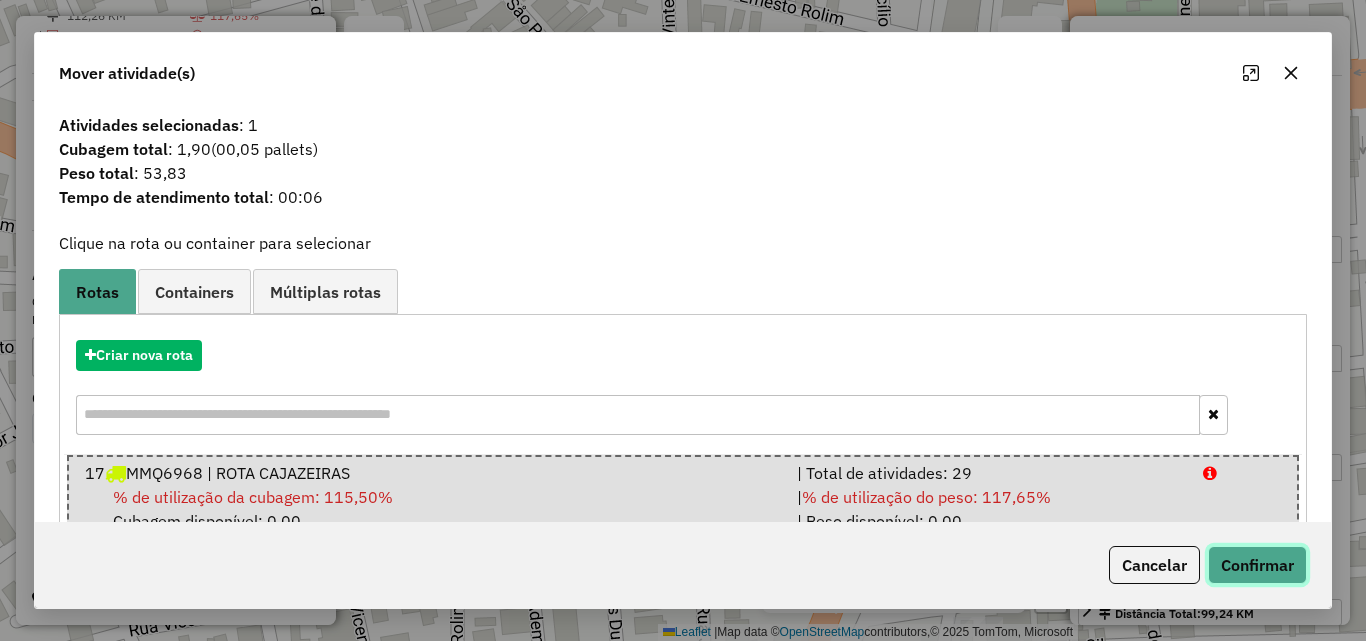 click on "Confirmar" 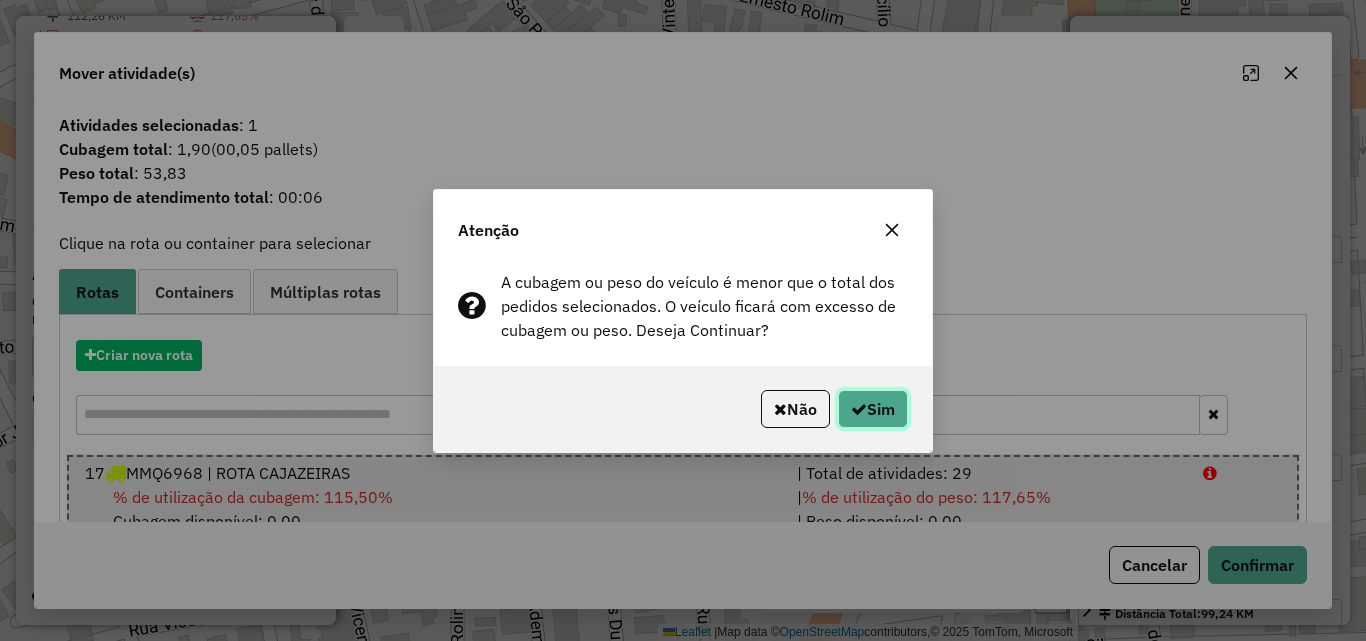 click 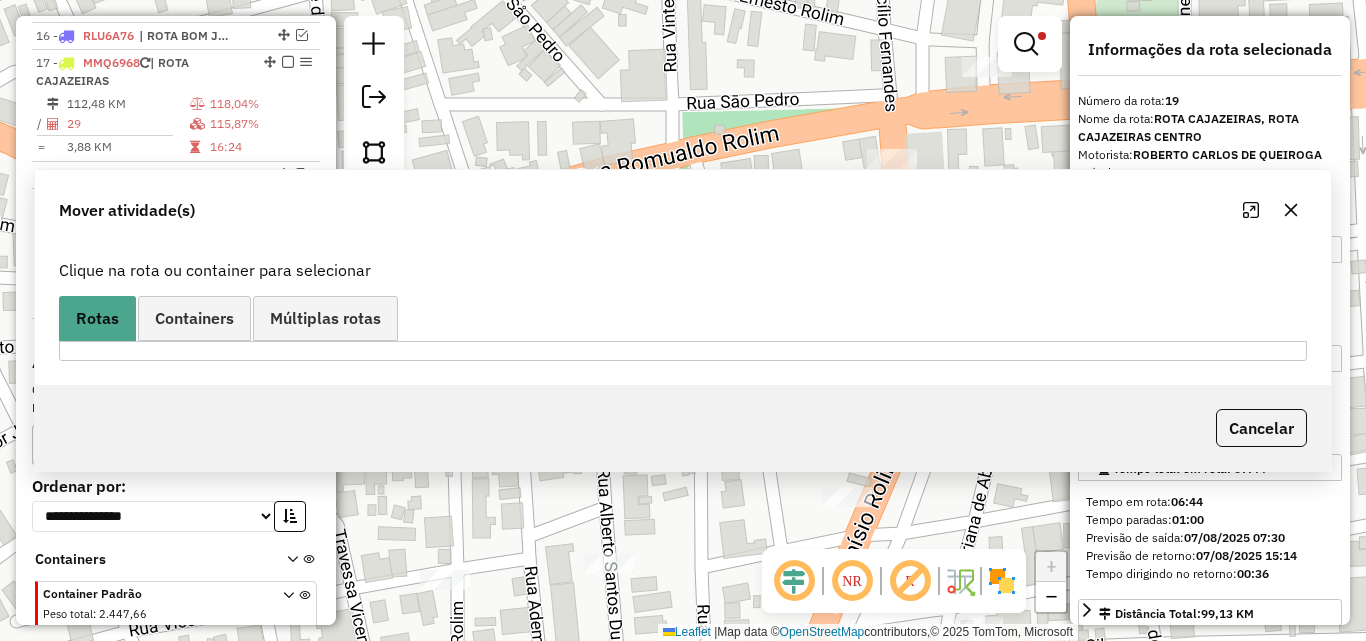 scroll, scrollTop: 1260, scrollLeft: 0, axis: vertical 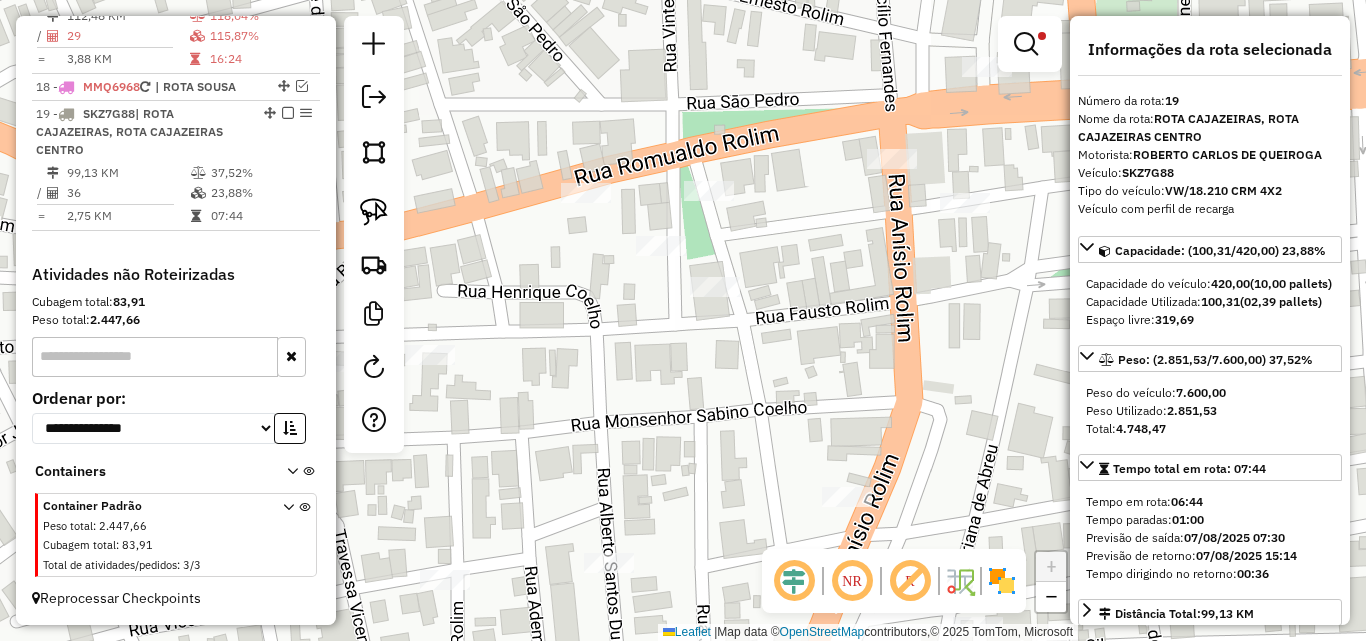 click on "Limpar filtros Janela de atendimento Grade de atendimento Capacidade Transportadoras Veículos Cliente Pedidos  Rotas Selecione os dias de semana para filtrar as janelas de atendimento  Seg   Ter   Qua   Qui   Sex   Sáb   Dom  Informe o período da janela de atendimento: De: Até:  Filtrar exatamente a janela do cliente  Considerar janela de atendimento padrão  Selecione os dias de semana para filtrar as grades de atendimento  Seg   Ter   Qua   Qui   Sex   Sáb   Dom   Considerar clientes sem dia de atendimento cadastrado  Clientes fora do dia de atendimento selecionado Filtrar as atividades entre os valores definidos abaixo:  Peso mínimo:  ****  Peso máximo:  ******  Cubagem mínima:   Cubagem máxima:   De:   Até:  Filtrar as atividades entre o tempo de atendimento definido abaixo:  De:   Até:   Considerar capacidade total dos clientes não roteirizados Transportadora: Selecione um ou mais itens Tipo de veículo: Selecione um ou mais itens Veículo: Selecione um ou mais itens Motorista: Nome: Rótulo:" 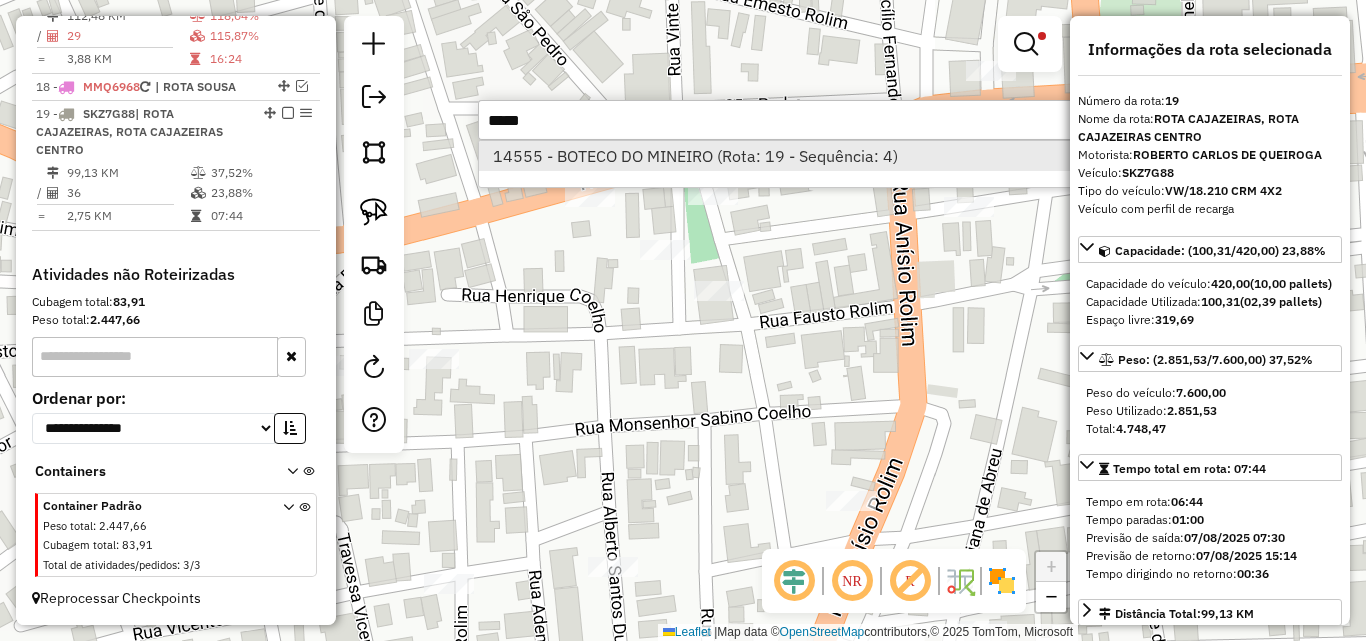 type on "*****" 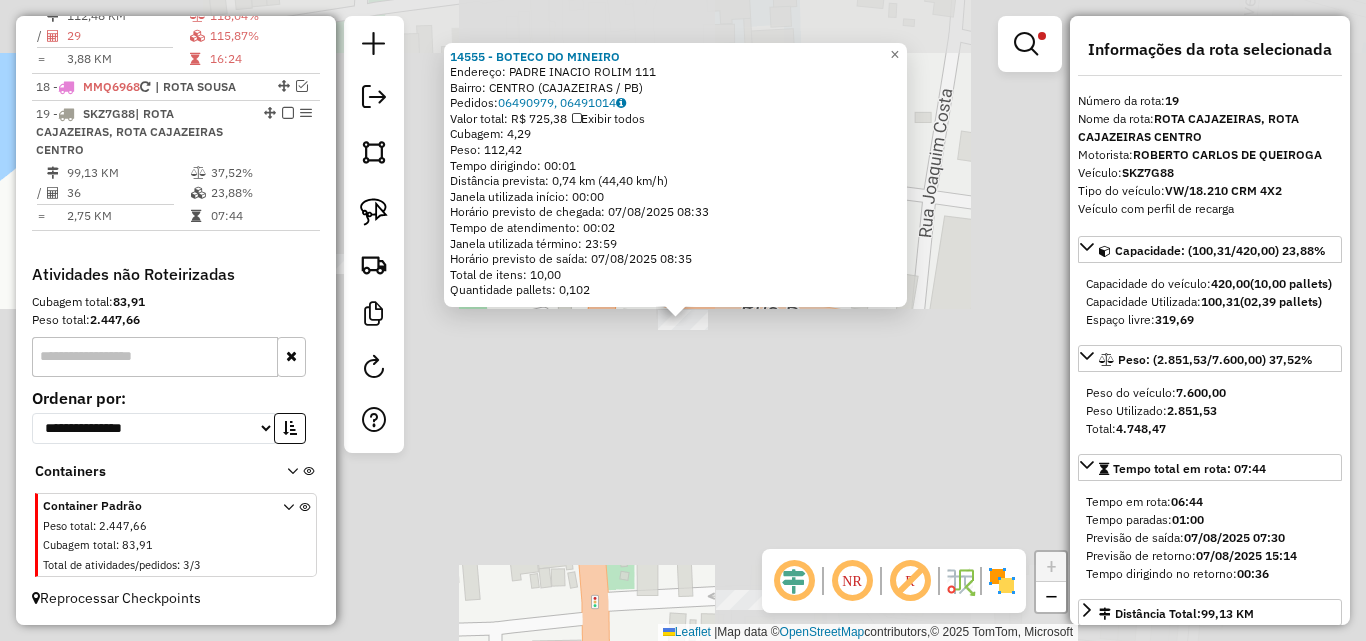 drag, startPoint x: 376, startPoint y: 204, endPoint x: 555, endPoint y: 287, distance: 197.30687 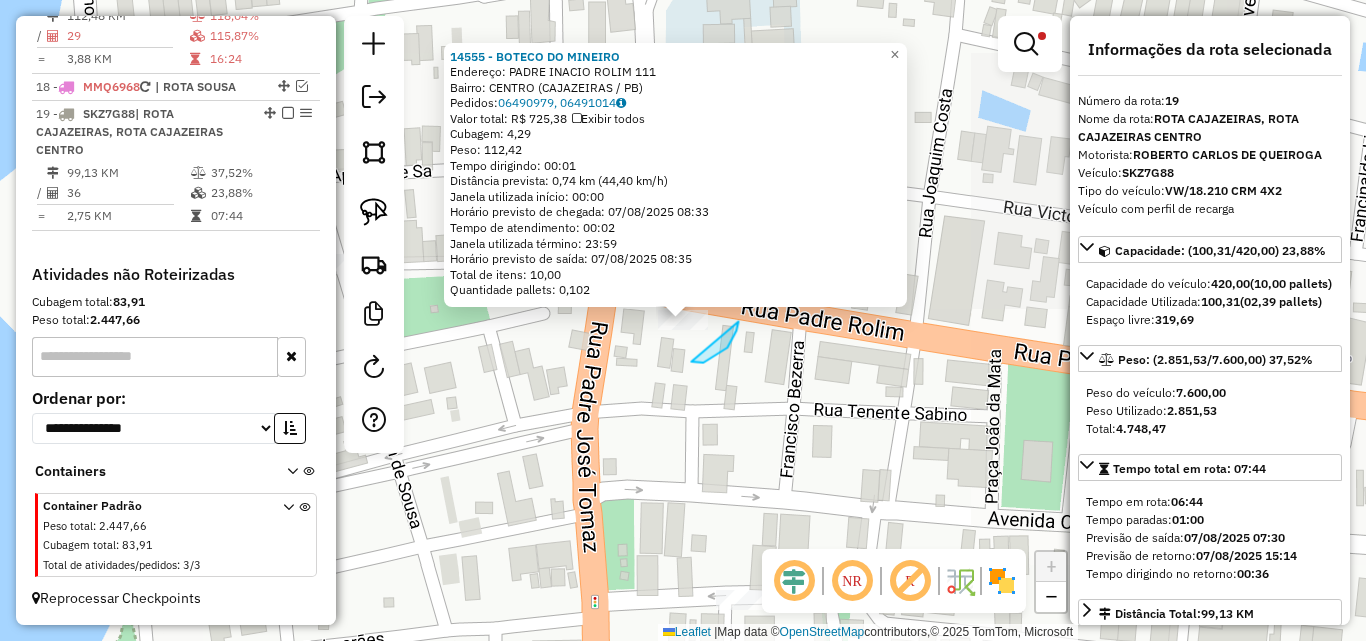 drag, startPoint x: 703, startPoint y: 363, endPoint x: 646, endPoint y: 315, distance: 74.518456 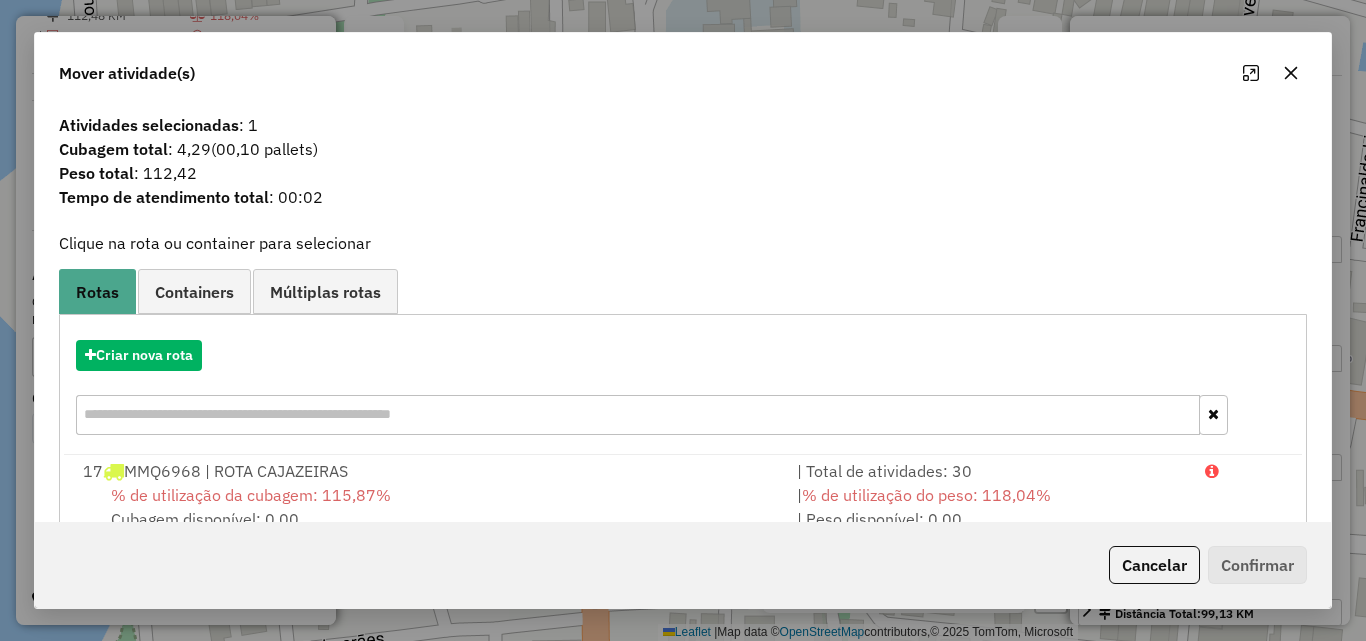 drag, startPoint x: 1165, startPoint y: 488, endPoint x: 1189, endPoint y: 522, distance: 41.617306 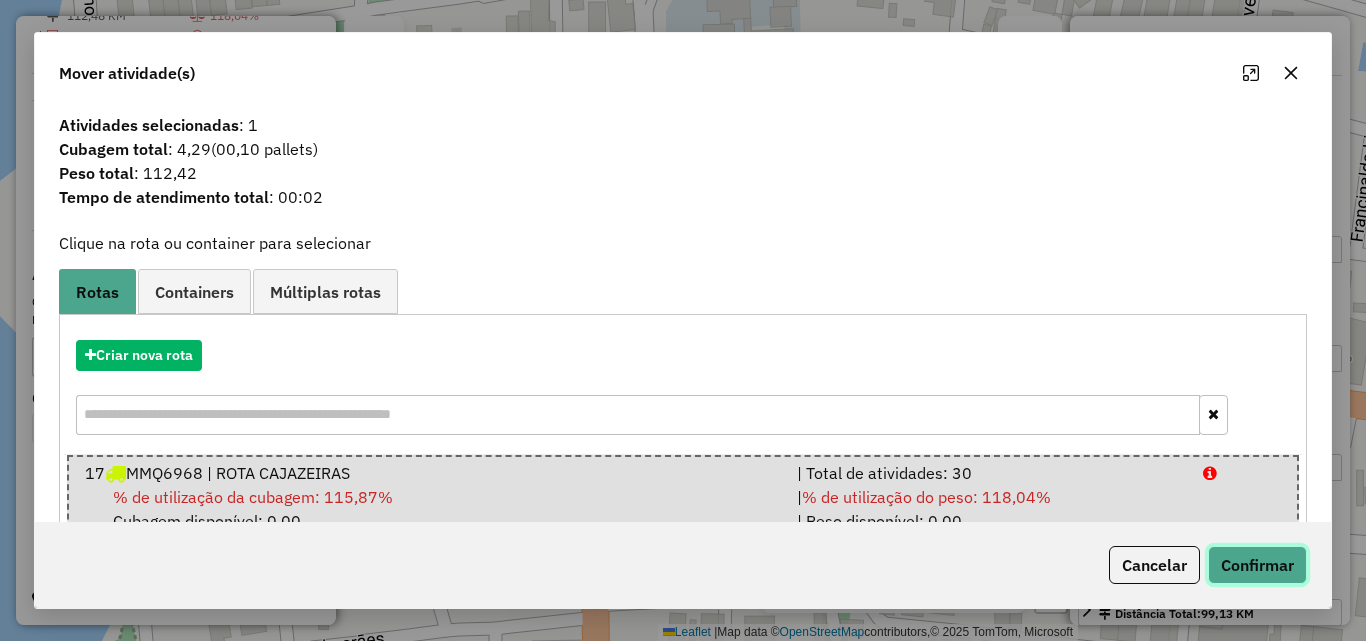 click on "Confirmar" 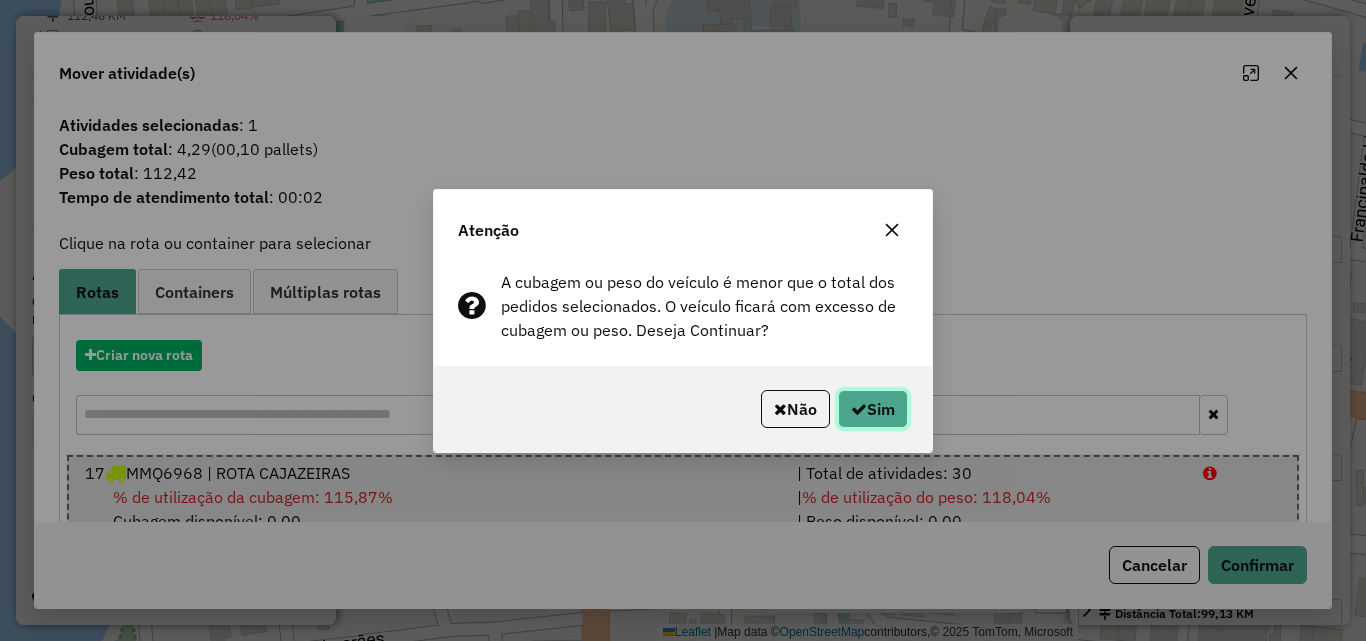 click on "Sim" 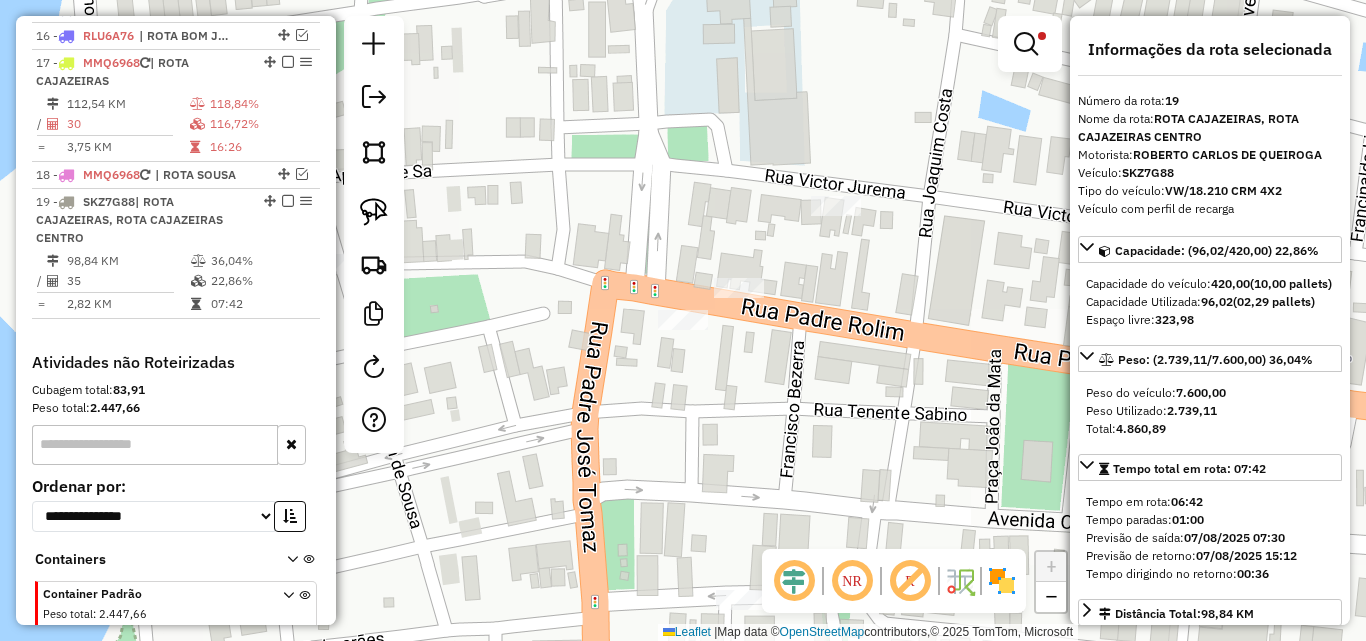 scroll, scrollTop: 1260, scrollLeft: 0, axis: vertical 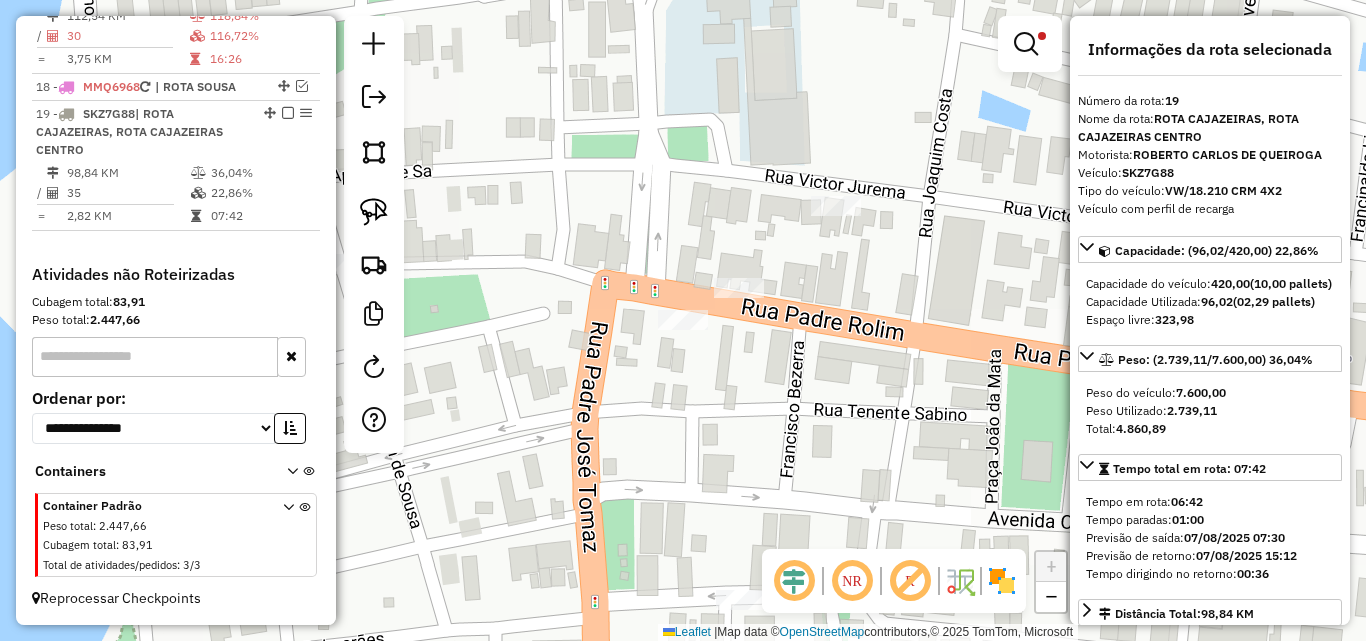 click on "Limpar filtros Janela de atendimento Grade de atendimento Capacidade Transportadoras Veículos Cliente Pedidos  Rotas Selecione os dias de semana para filtrar as janelas de atendimento  Seg   Ter   Qua   Qui   Sex   Sáb   Dom  Informe o período da janela de atendimento: De: Até:  Filtrar exatamente a janela do cliente  Considerar janela de atendimento padrão  Selecione os dias de semana para filtrar as grades de atendimento  Seg   Ter   Qua   Qui   Sex   Sáb   Dom   Considerar clientes sem dia de atendimento cadastrado  Clientes fora do dia de atendimento selecionado Filtrar as atividades entre os valores definidos abaixo:  Peso mínimo:  ****  Peso máximo:  ******  Cubagem mínima:   Cubagem máxima:   De:   Até:  Filtrar as atividades entre o tempo de atendimento definido abaixo:  De:   Até:   Considerar capacidade total dos clientes não roteirizados Transportadora: Selecione um ou mais itens Tipo de veículo: Selecione um ou mais itens Veículo: Selecione um ou mais itens Motorista: Nome: Rótulo:" 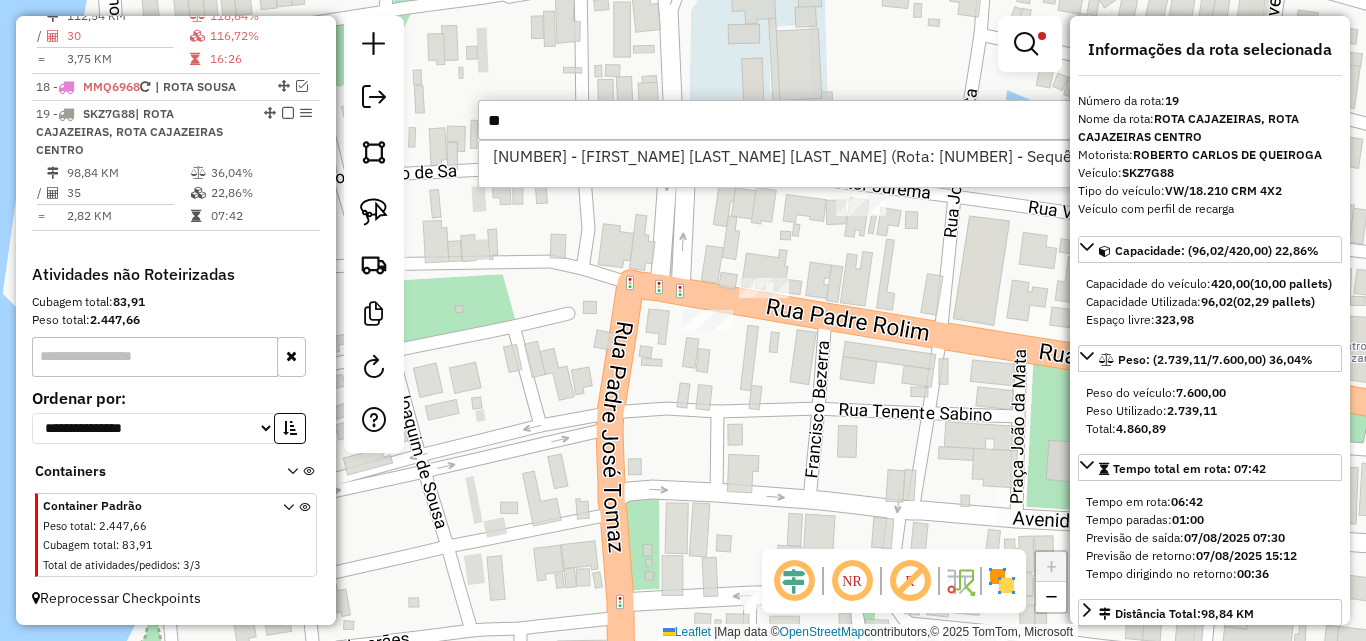 type on "*" 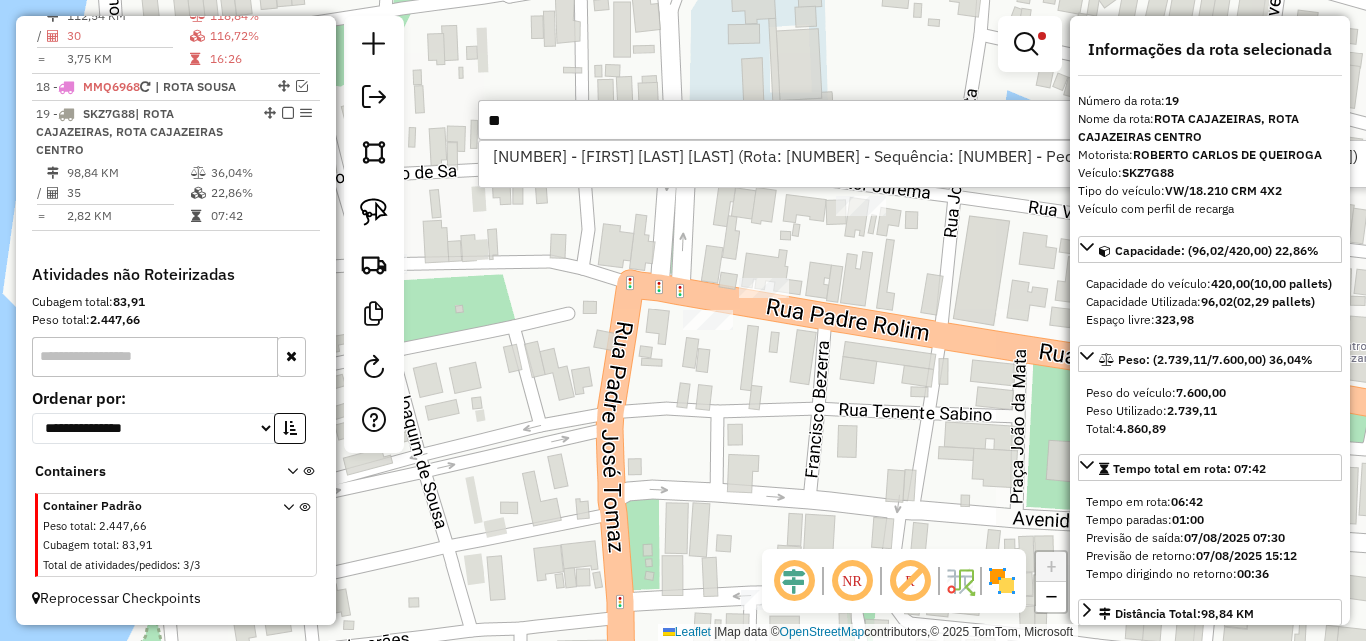type on "*" 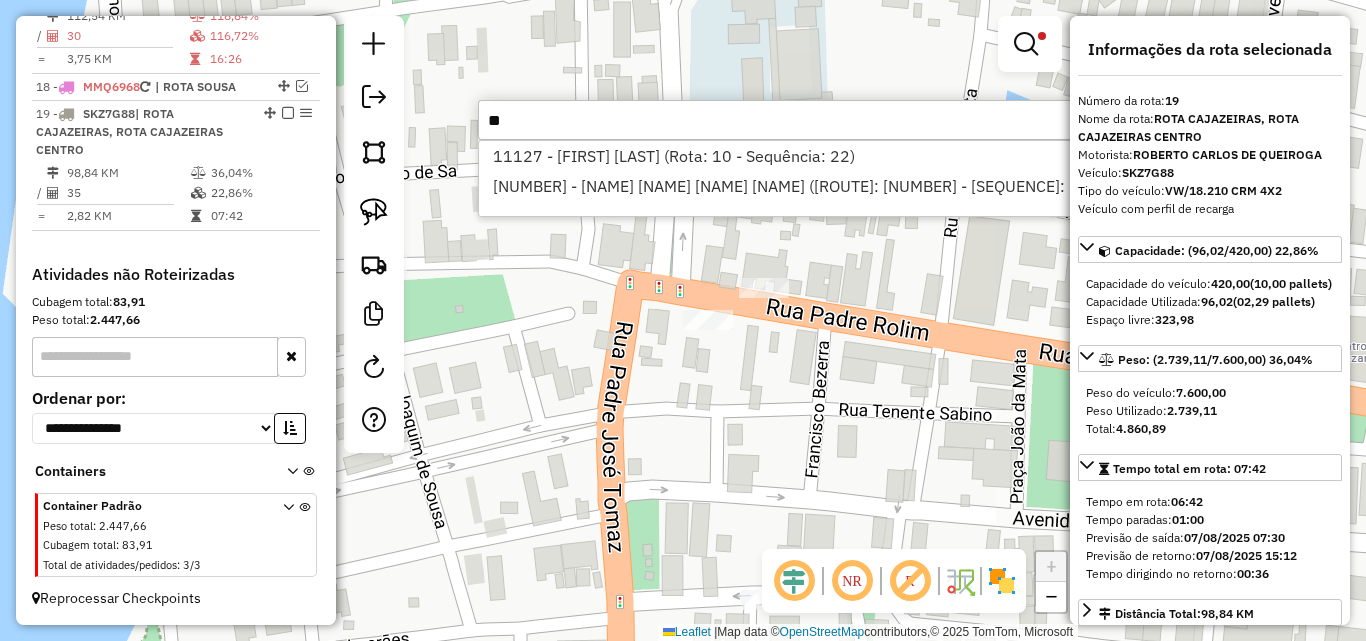 type on "*" 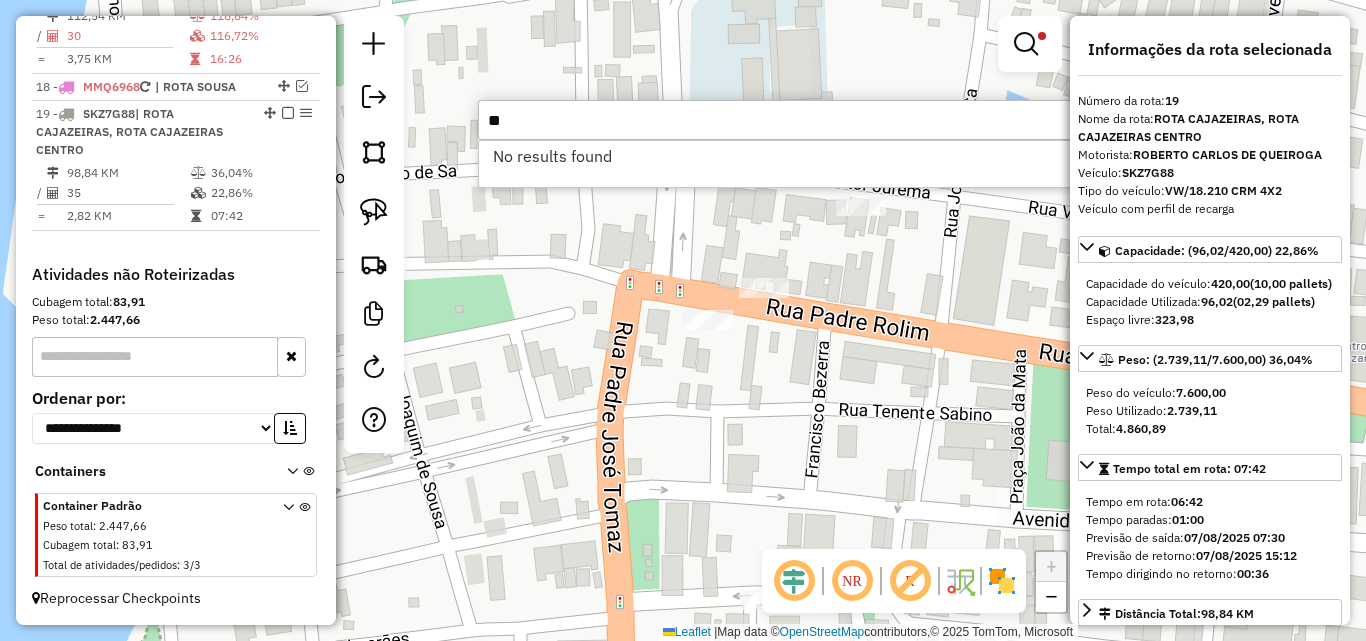 type on "*" 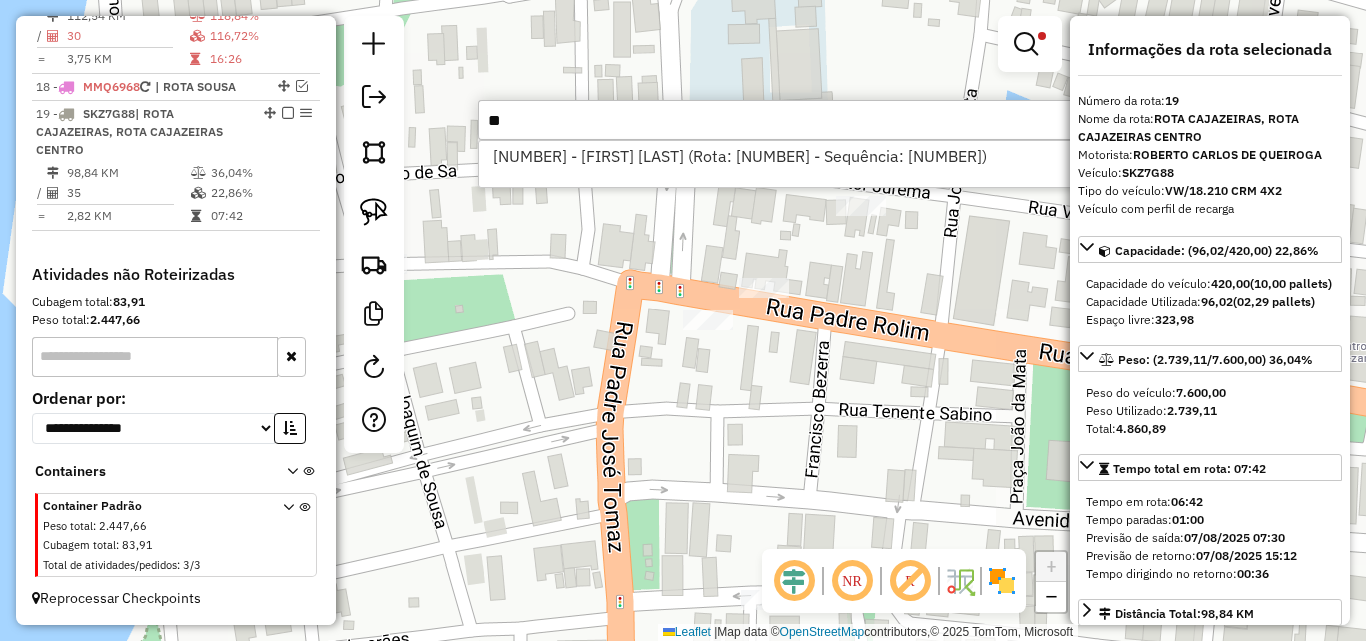 type on "*" 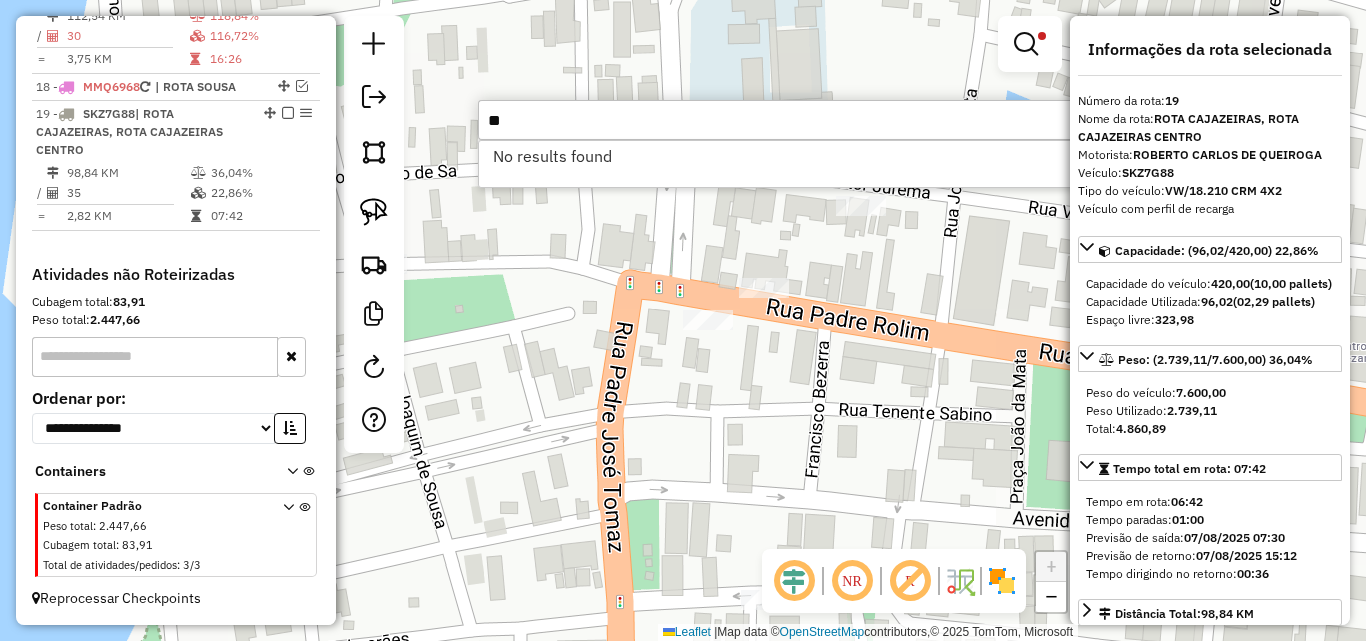 type on "*" 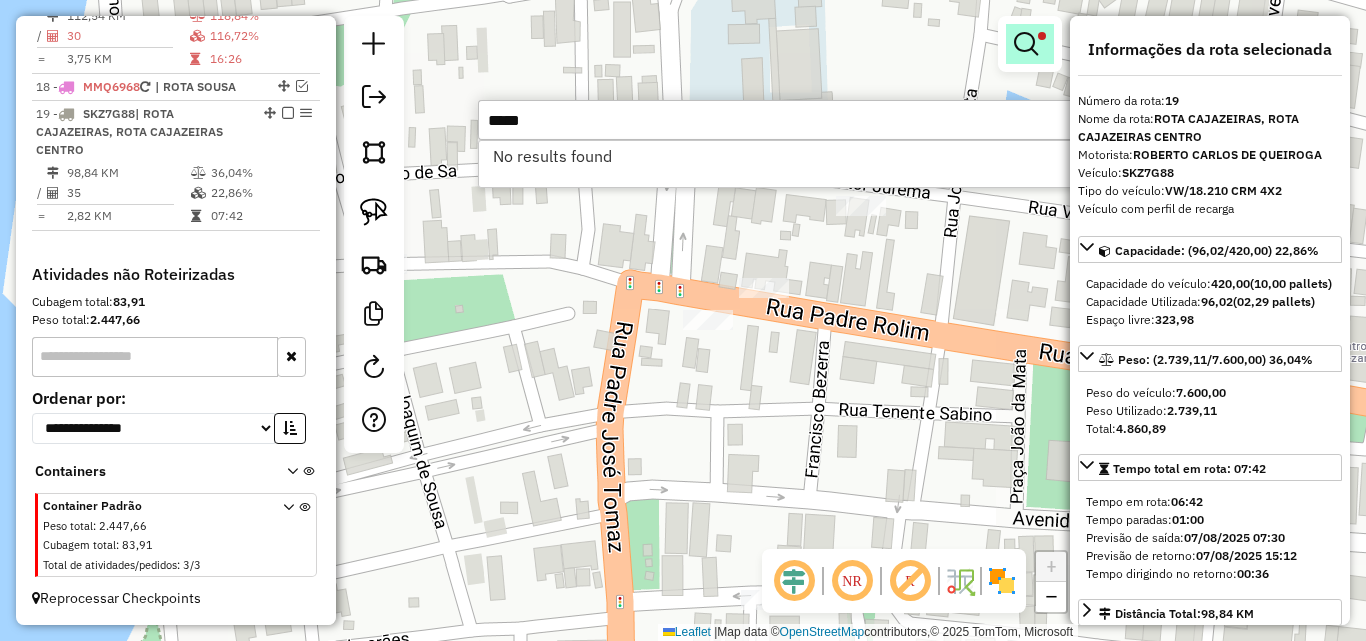 type on "*****" 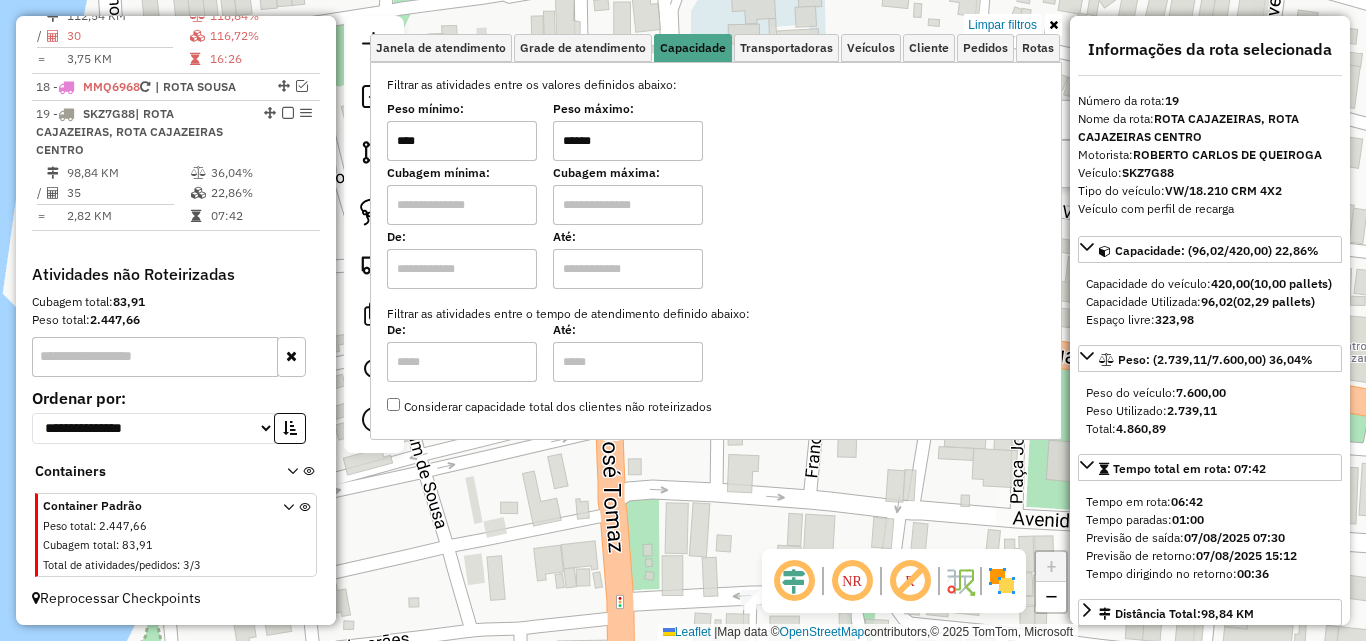 drag, startPoint x: 1012, startPoint y: 25, endPoint x: 898, endPoint y: 360, distance: 353.86578 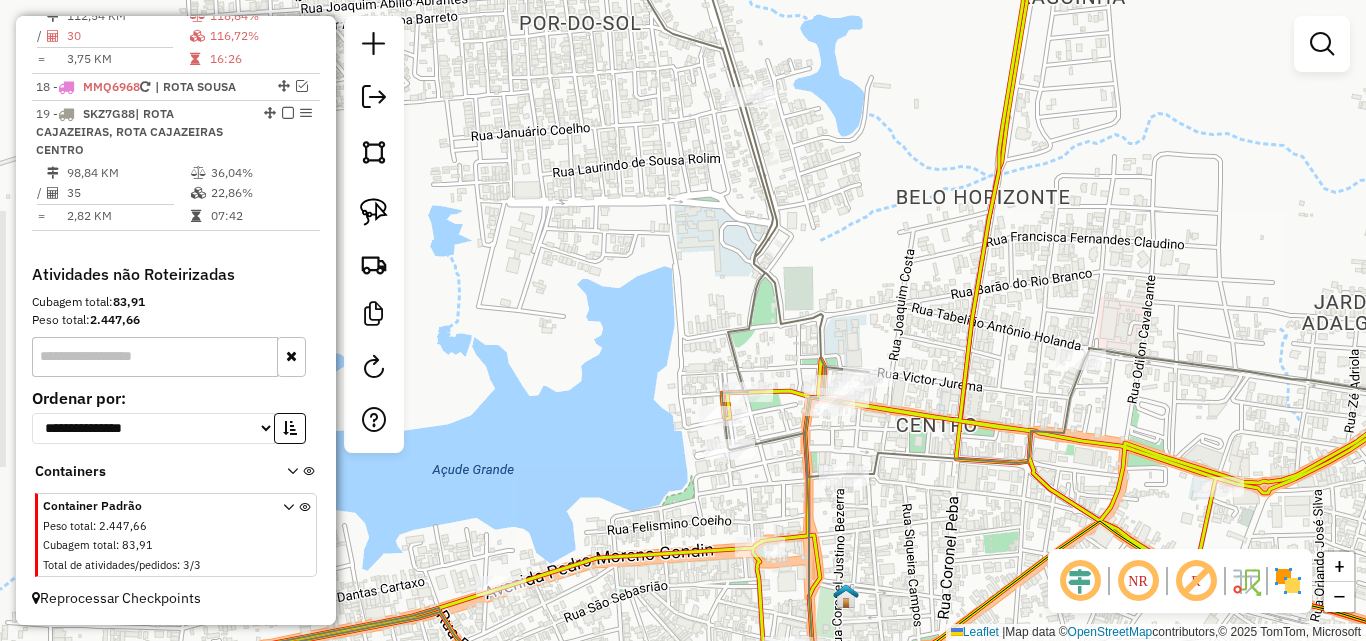 drag, startPoint x: 943, startPoint y: 318, endPoint x: 896, endPoint y: 242, distance: 89.358826 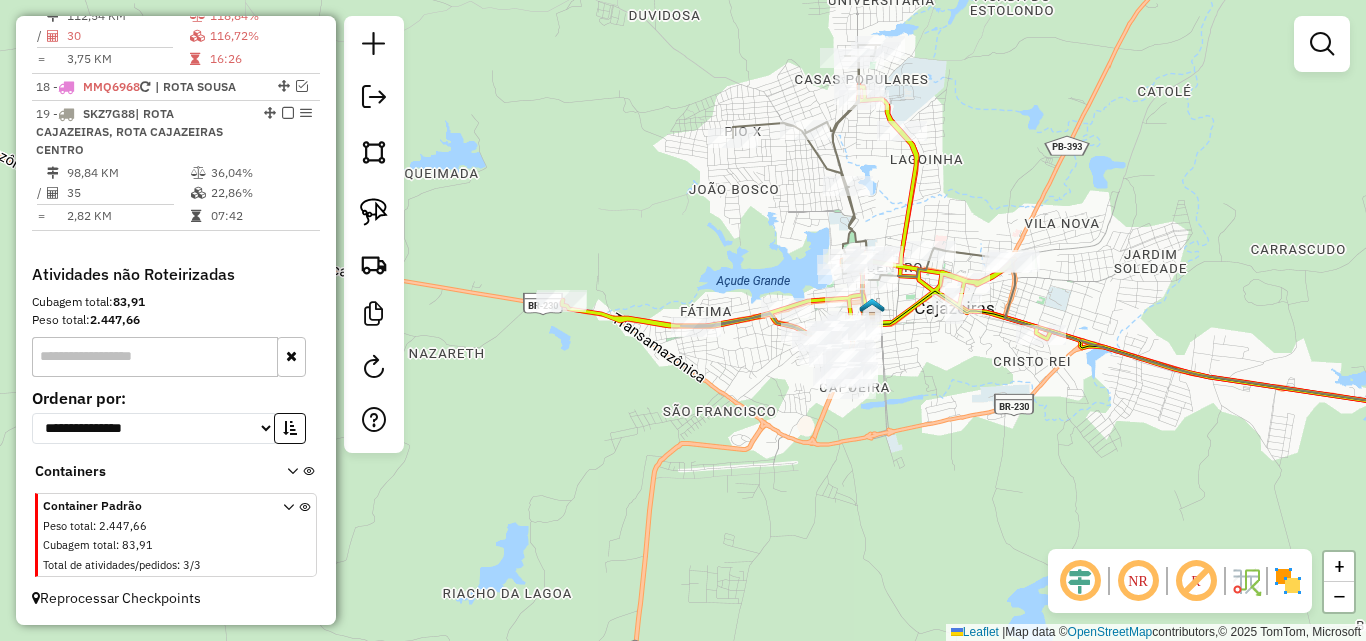 click on "Janela de atendimento Grade de atendimento Capacidade Transportadoras Veículos Cliente Pedidos  Rotas Selecione os dias de semana para filtrar as janelas de atendimento  Seg   Ter   Qua   Qui   Sex   Sáb   Dom  Informe o período da janela de atendimento: De: Até:  Filtrar exatamente a janela do cliente  Considerar janela de atendimento padrão  Selecione os dias de semana para filtrar as grades de atendimento  Seg   Ter   Qua   Qui   Sex   Sáb   Dom   Considerar clientes sem dia de atendimento cadastrado  Clientes fora do dia de atendimento selecionado Filtrar as atividades entre os valores definidos abaixo:  Peso mínimo:   Peso máximo:   Cubagem mínima:   Cubagem máxima:   De:   Até:  Filtrar as atividades entre o tempo de atendimento definido abaixo:  De:   Até:   Considerar capacidade total dos clientes não roteirizados Transportadora: Selecione um ou mais itens Tipo de veículo: Selecione um ou mais itens Veículo: Selecione um ou mais itens Motorista: Selecione um ou mais itens Nome: Rótulo:" 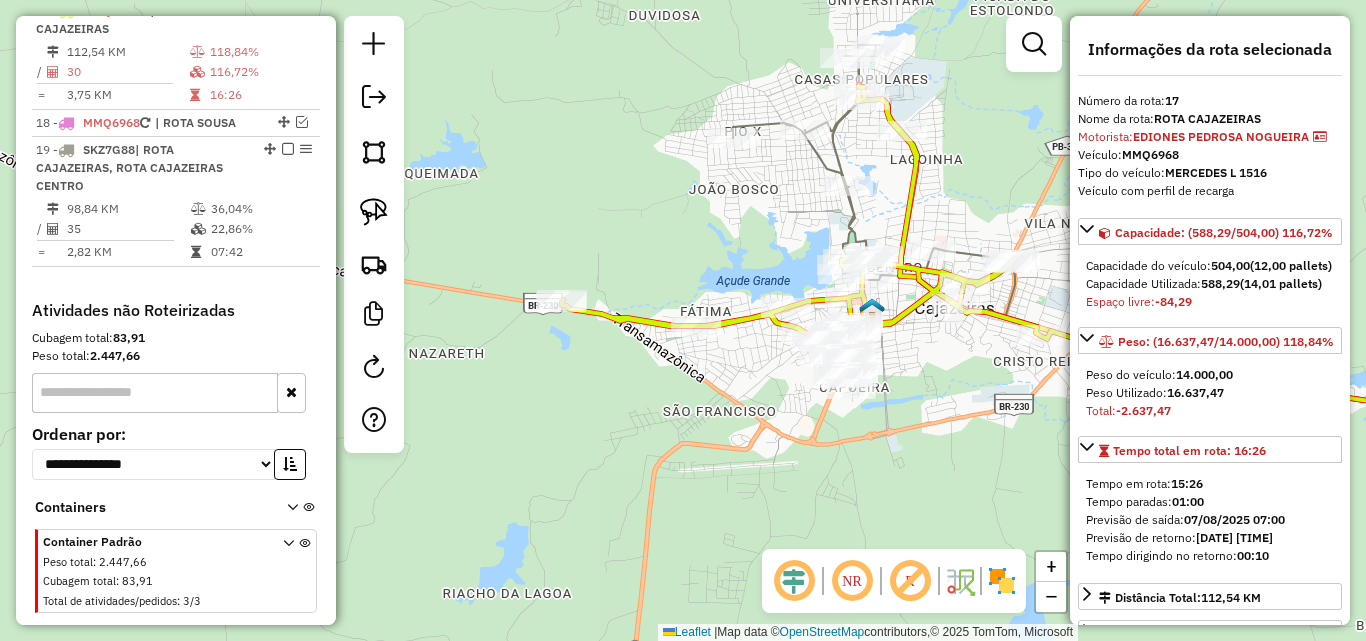 scroll, scrollTop: 1206, scrollLeft: 0, axis: vertical 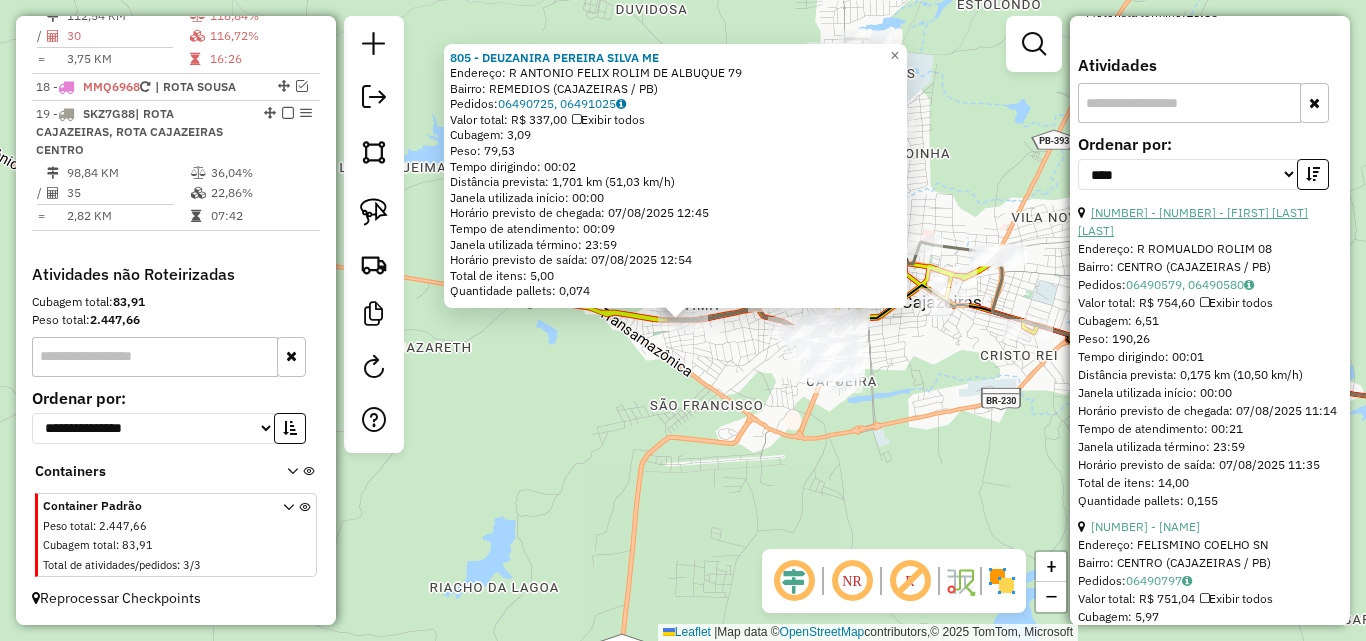 click on "[NUMBER] - [NUMBER] - [FIRST] [LAST] [LAST]" at bounding box center (1193, 221) 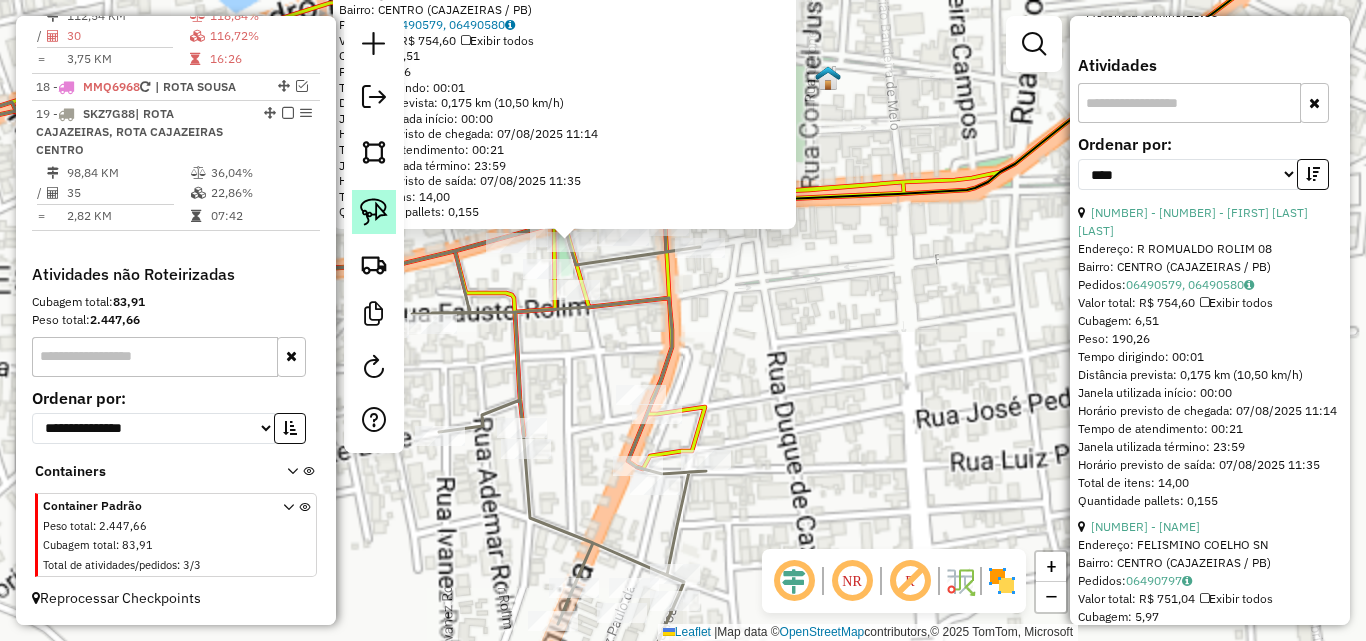 click 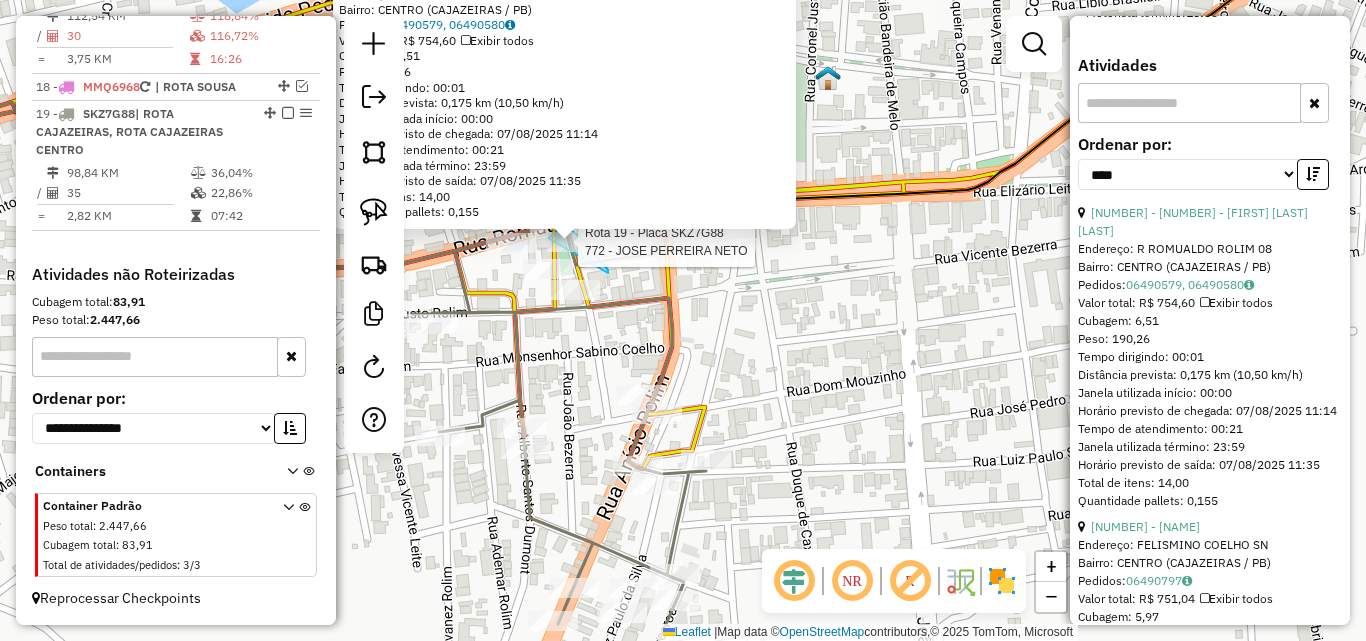 click on "Rota 19 - Placa SKZ7G88  772 - [FIRST_NAME] [LAST_NAME] 772 - [FIRST_NAME] [LAST_NAME]  Endereço: R   [STREET_NAME]                 [NUMBER]   Bairro: [NAME] ([CITY] / [STATE])   Pedidos:  [ORDER_ID], [ORDER_ID]   Valor total: R$ [PRICE]   Exibir todos   Cubagem: [CUBAGE]  Peso: [WEIGHT]  Tempo dirigindo: [TIME]   Distância prevista: [DISTANCE] ([SPEED])   Janela utilizada início: [TIME]   Horário previsto de chegada: [DATE] [TIME]   Tempo de atendimento: [TIME]   Janela utilizada término: [TIME]   Horário previsto de saída: [DATE] [TIME]   Total de itens: [ITEMS]   Quantidade pallets: [PALLETS]  × Janela de atendimento Grade de atendimento Capacidade Transportadoras Veículos Cliente Pedidos  Rotas Selecione os dias de semana para filtrar as janelas de atendimento  Seg   Ter   Qua   Qui   Sex   Sáb   Dom  Informe o período da janela de atendimento: De: Até:  Filtrar exatamente a janela do cliente  Considerar janela de atendimento padrão  Selecione os dias de semana para filtrar as grades de atendimento  Seg   Ter   Qua   Qui   Sex   Sáb   Dom   Considerar clientes sem dia de atendimento cadastrado  Clientes fora do dia de atendimento selecionado Filtrar as atividades entre os valores definidos abaixo:  Peso mínimo:  ****  Peso máximo:  ******  Cubagem mínima:   Cubagem máxima:   De:   Até:  Filtrar as atividades entre o tempo de atendimento definido abaixo:  De:   Até:   Considerar capacidade total dos clientes não roteirizados Transportadora: Selecione um ou mais itens Tipo de veículo: Veículo: Nome: De:" 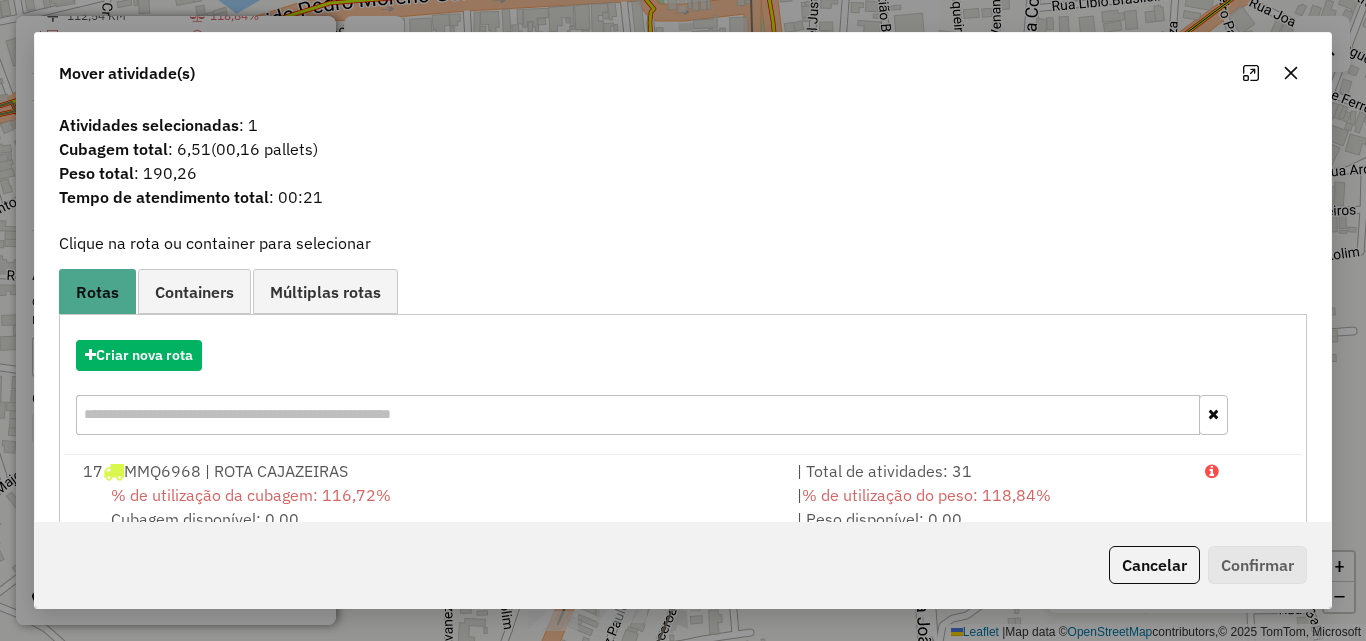 drag, startPoint x: 1146, startPoint y: 478, endPoint x: 1246, endPoint y: 544, distance: 119.81653 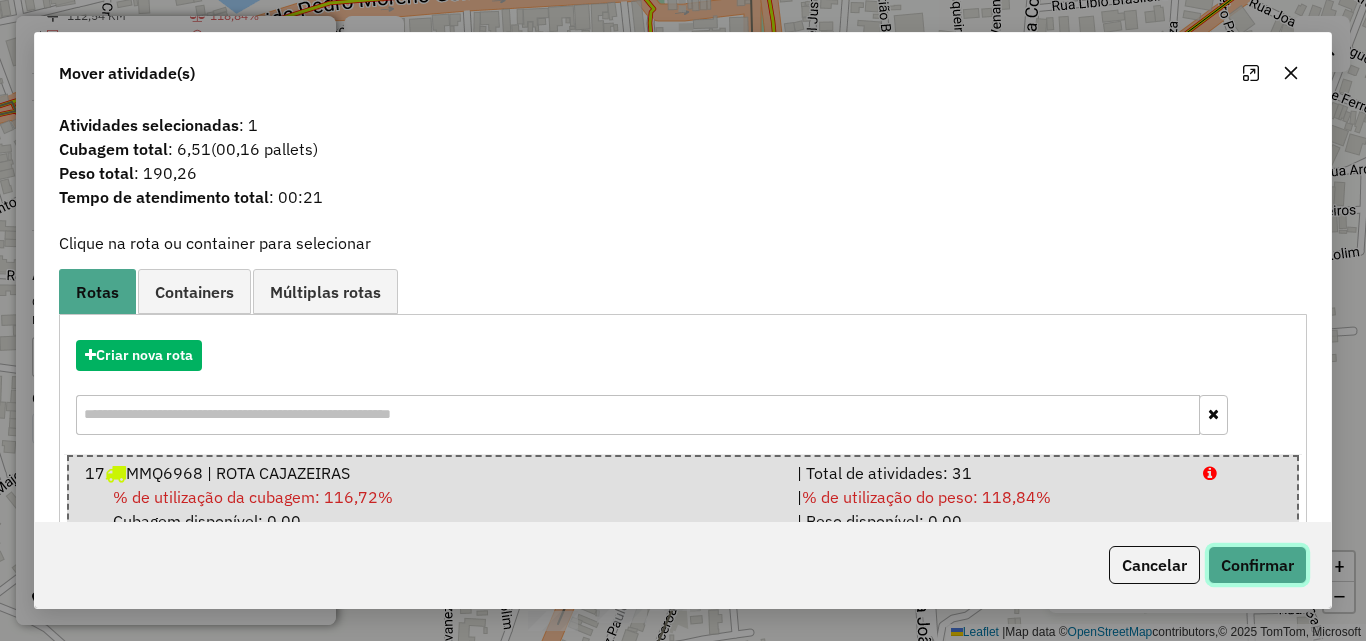 click on "Confirmar" 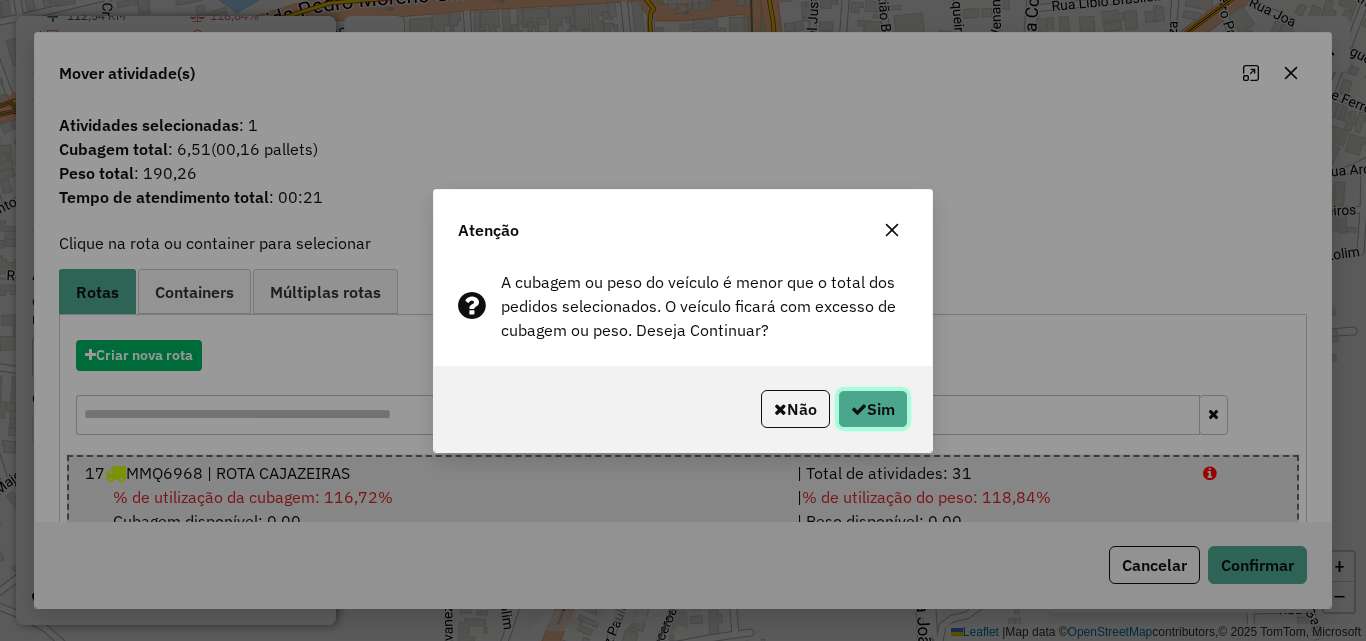 click on "Sim" 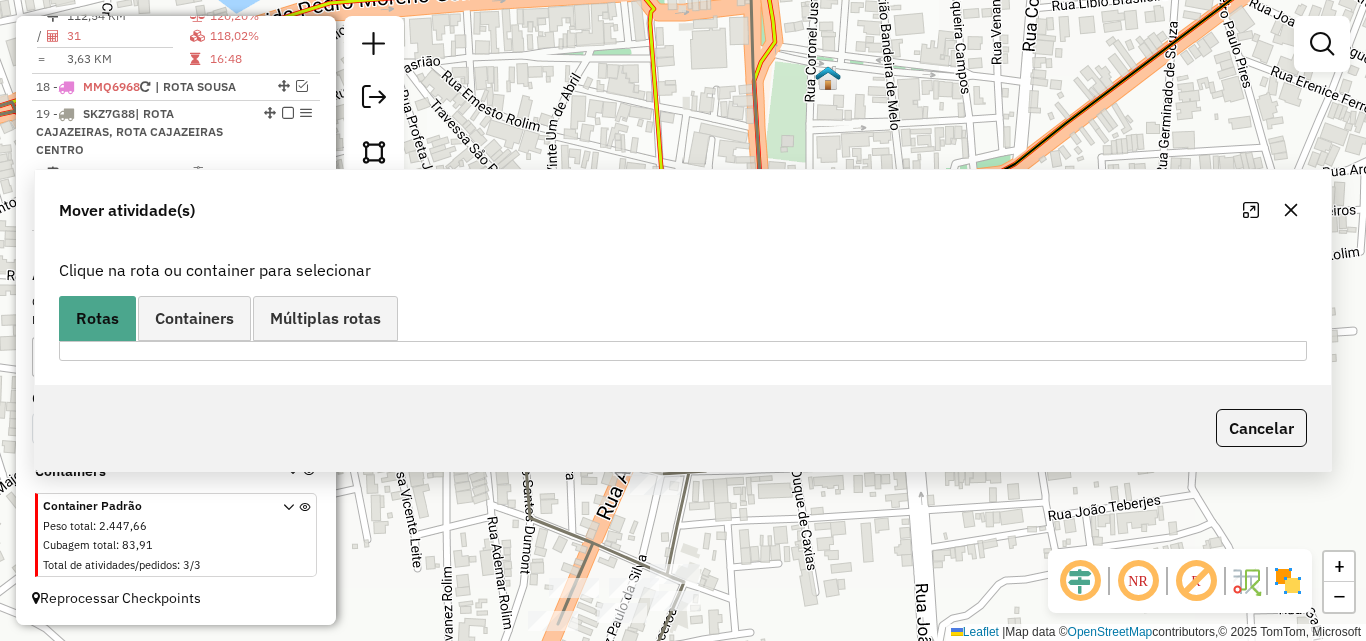 scroll, scrollTop: 1148, scrollLeft: 0, axis: vertical 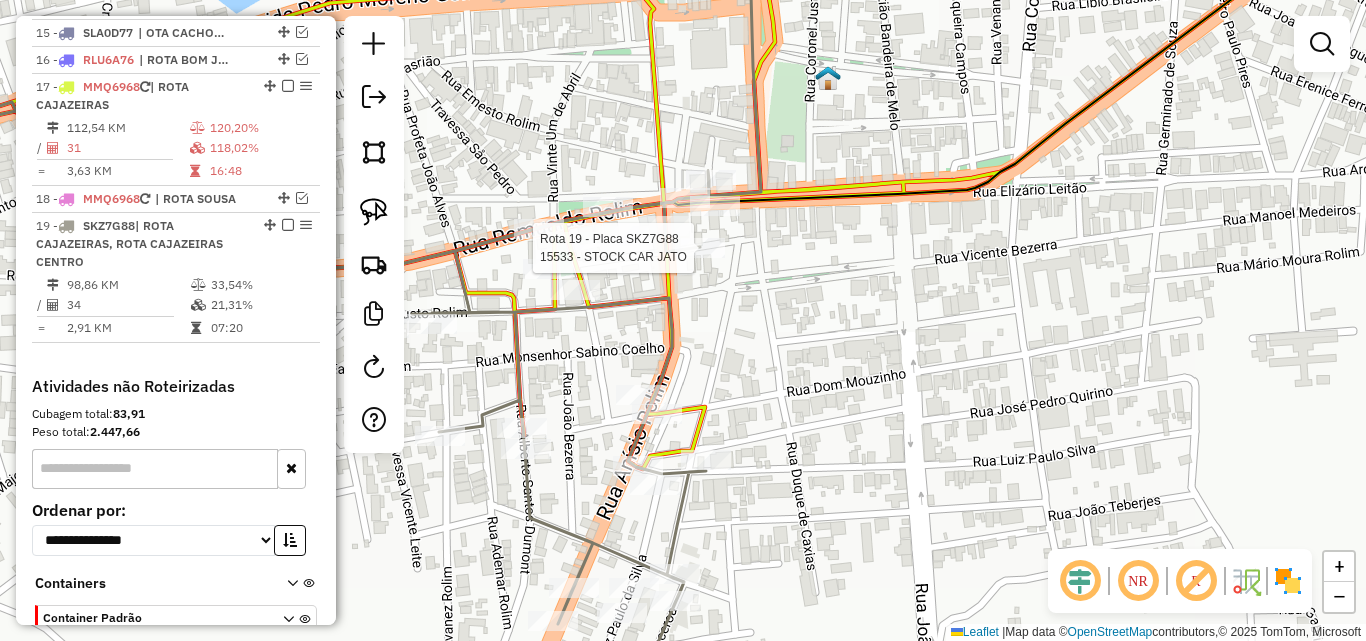 select on "*********" 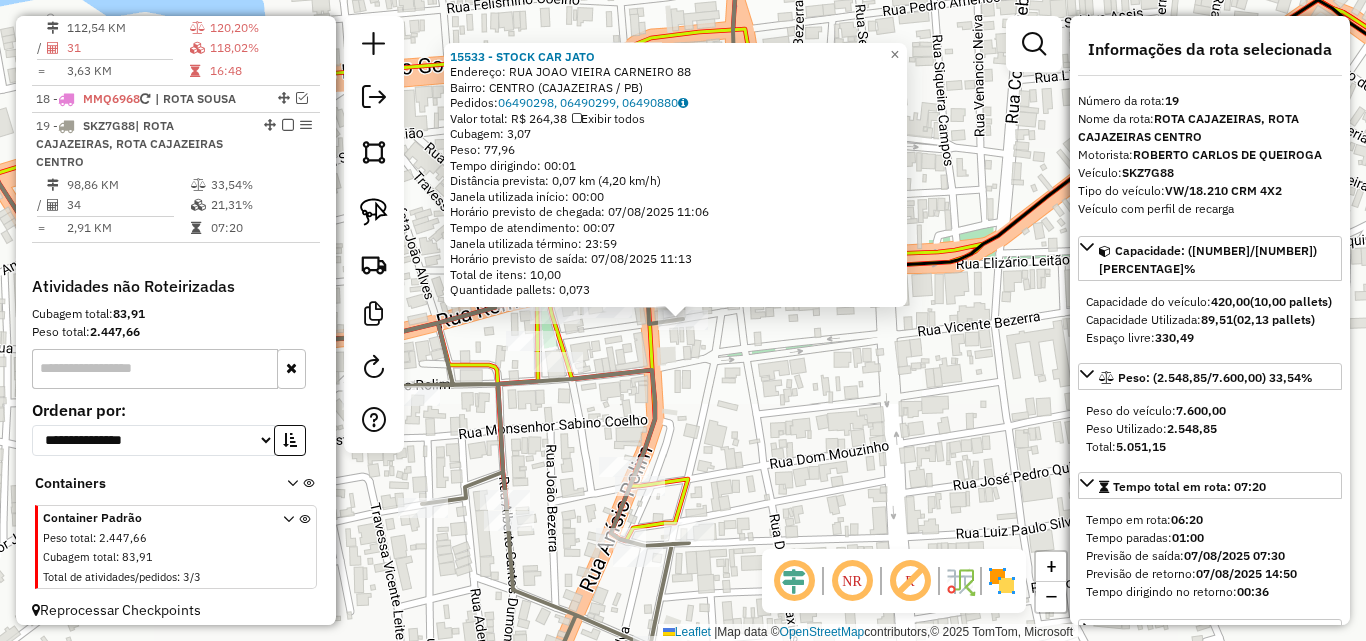 scroll, scrollTop: 1260, scrollLeft: 0, axis: vertical 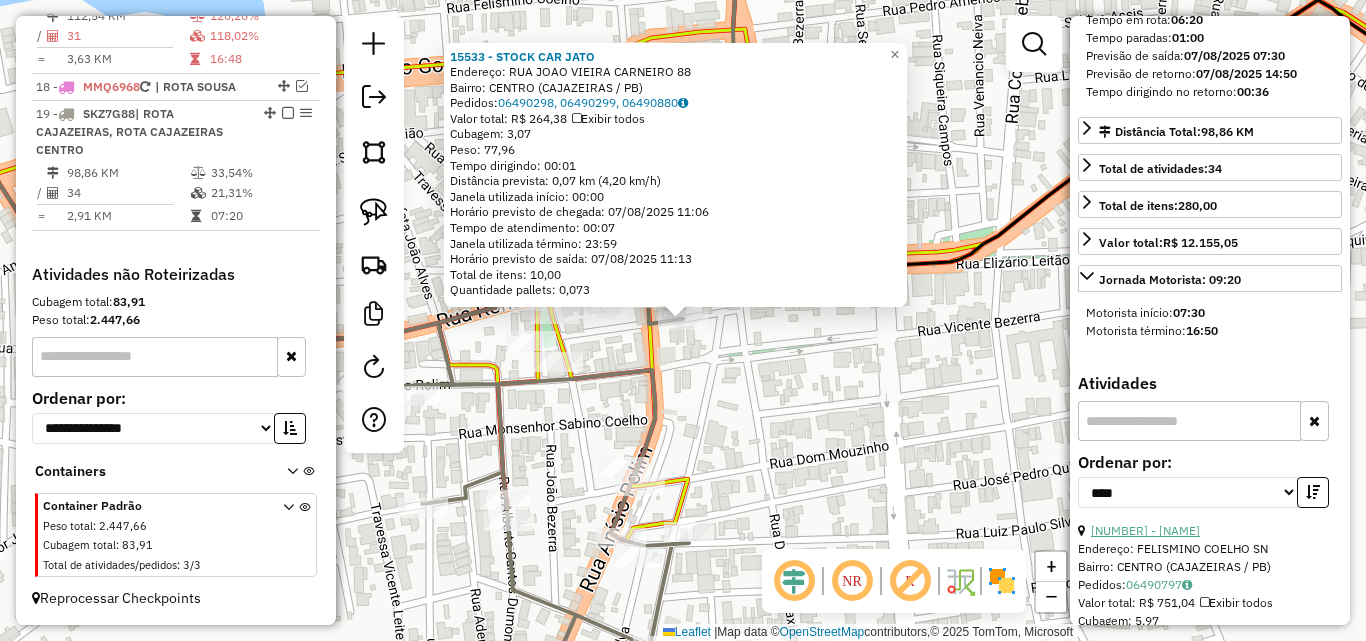 click on "[NUMBER] - [NAME]" at bounding box center [1145, 530] 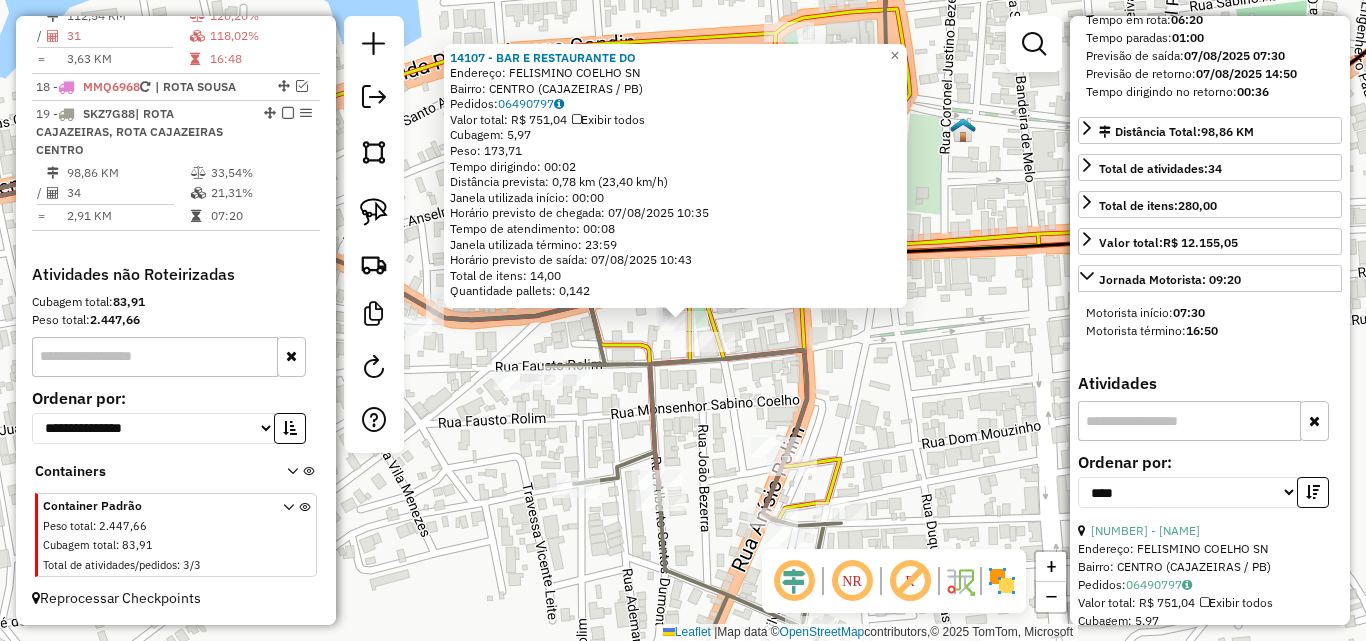 drag, startPoint x: 383, startPoint y: 212, endPoint x: 519, endPoint y: 280, distance: 152.05263 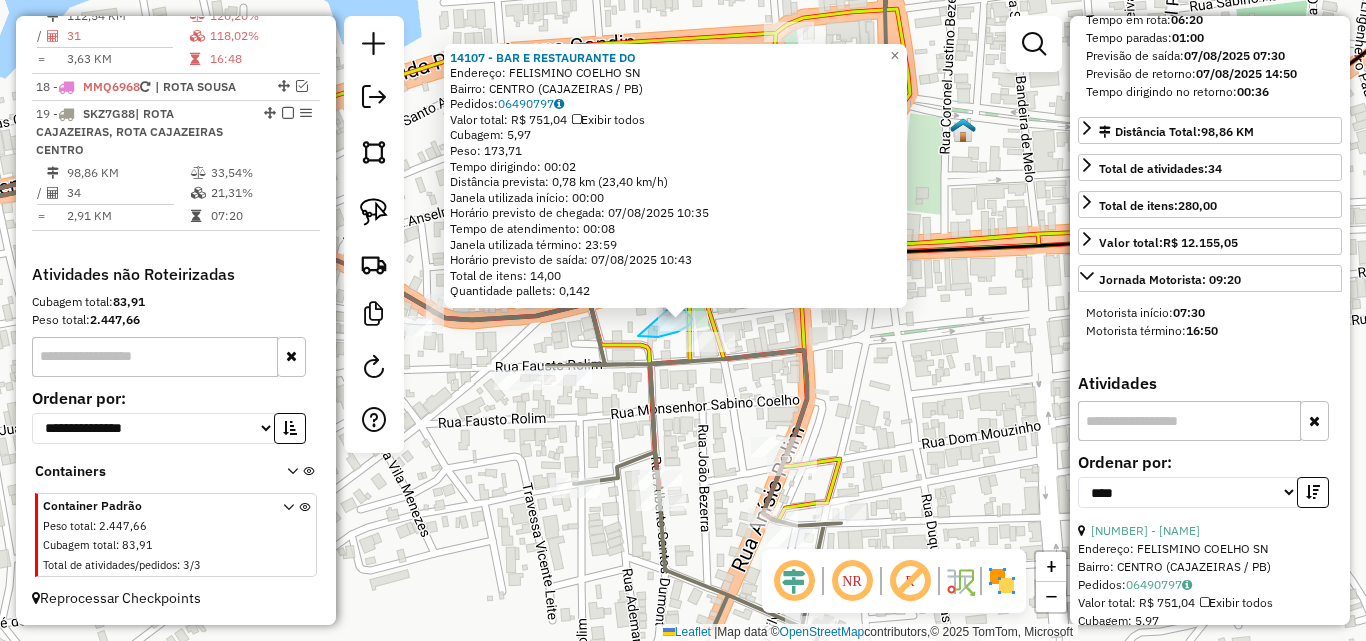 drag, startPoint x: 645, startPoint y: 337, endPoint x: 666, endPoint y: 303, distance: 39.962482 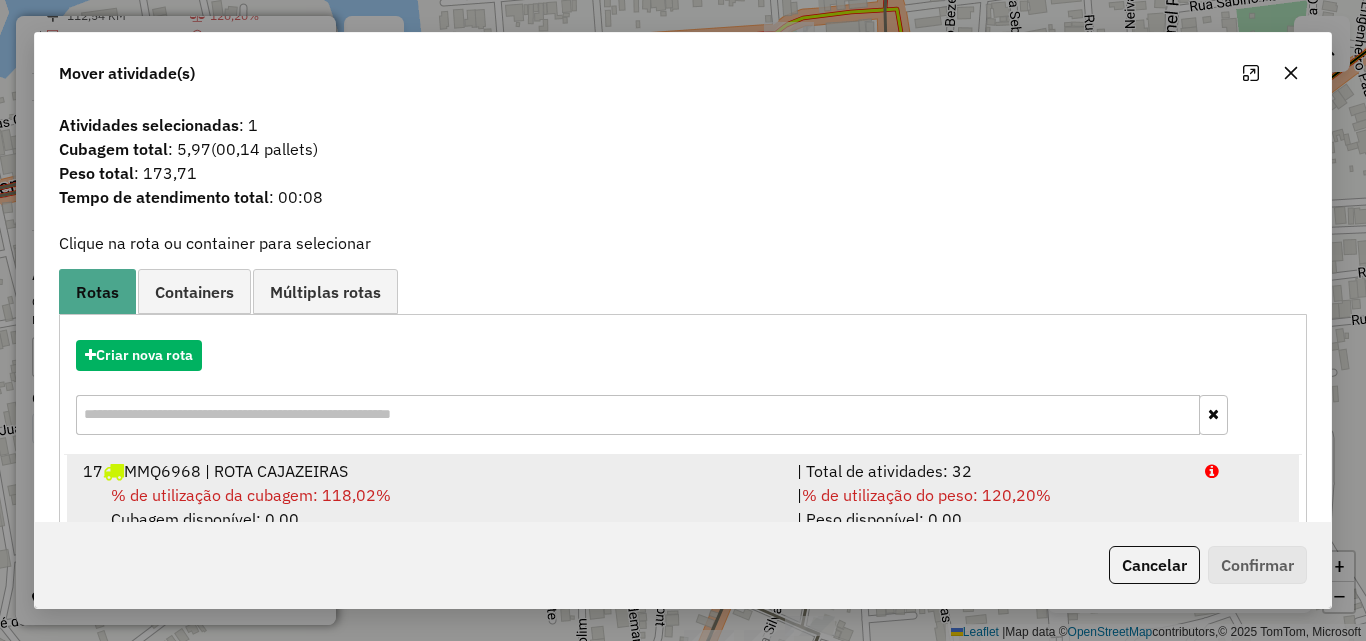 drag, startPoint x: 1061, startPoint y: 489, endPoint x: 1114, endPoint y: 505, distance: 55.362442 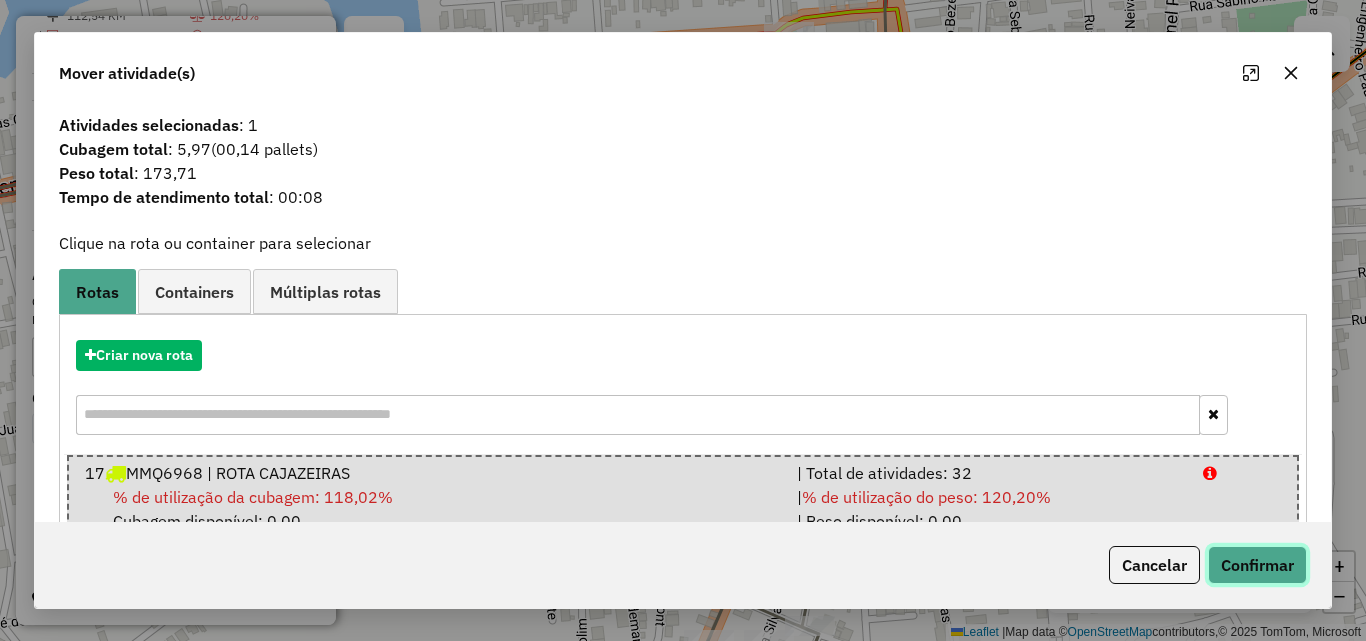 click on "Confirmar" 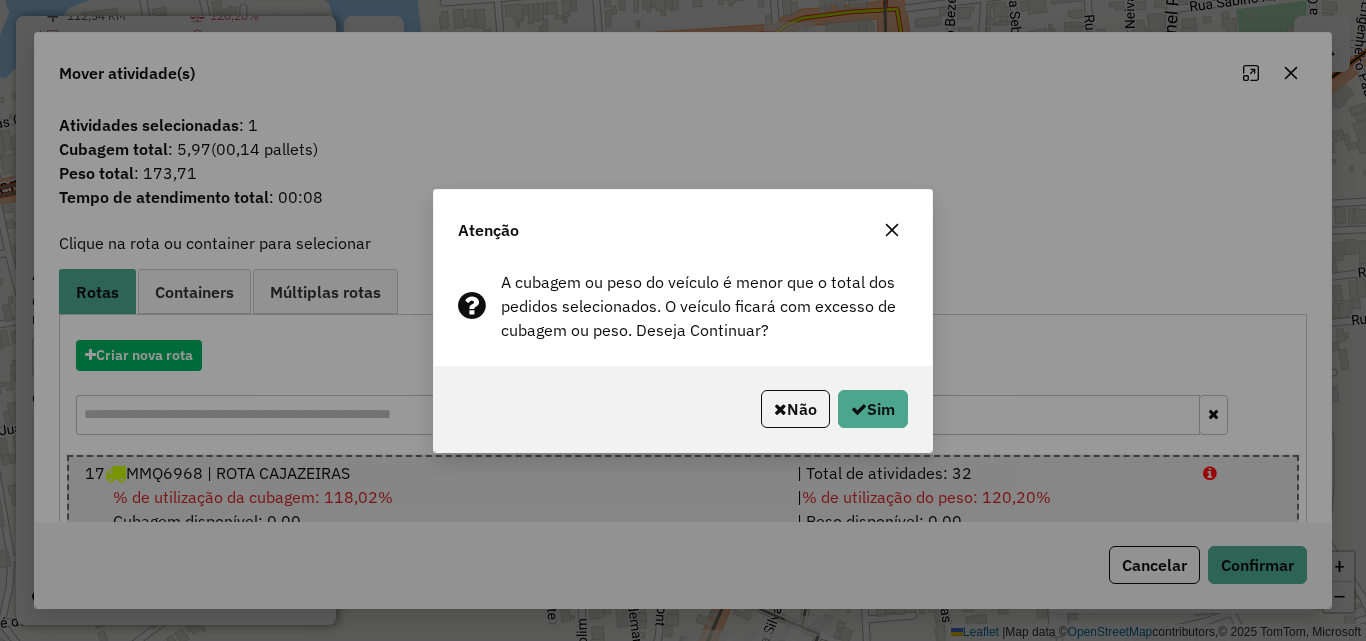 click on "Não   Sim" 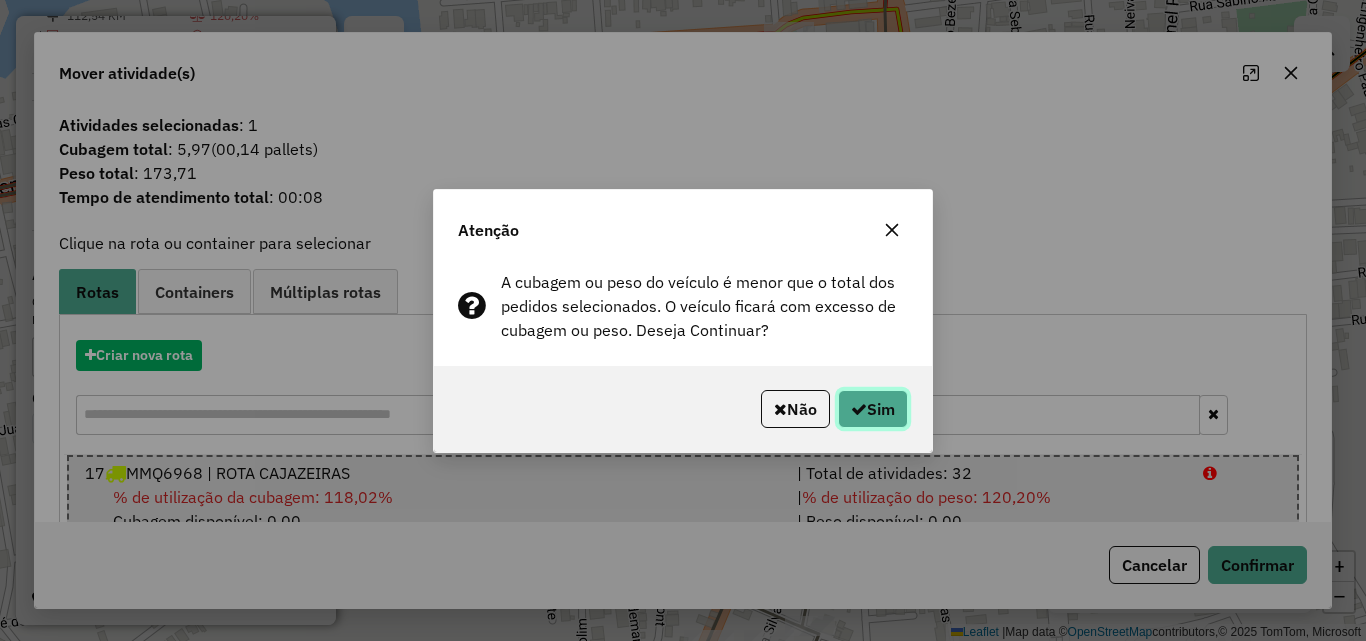 click on "Sim" 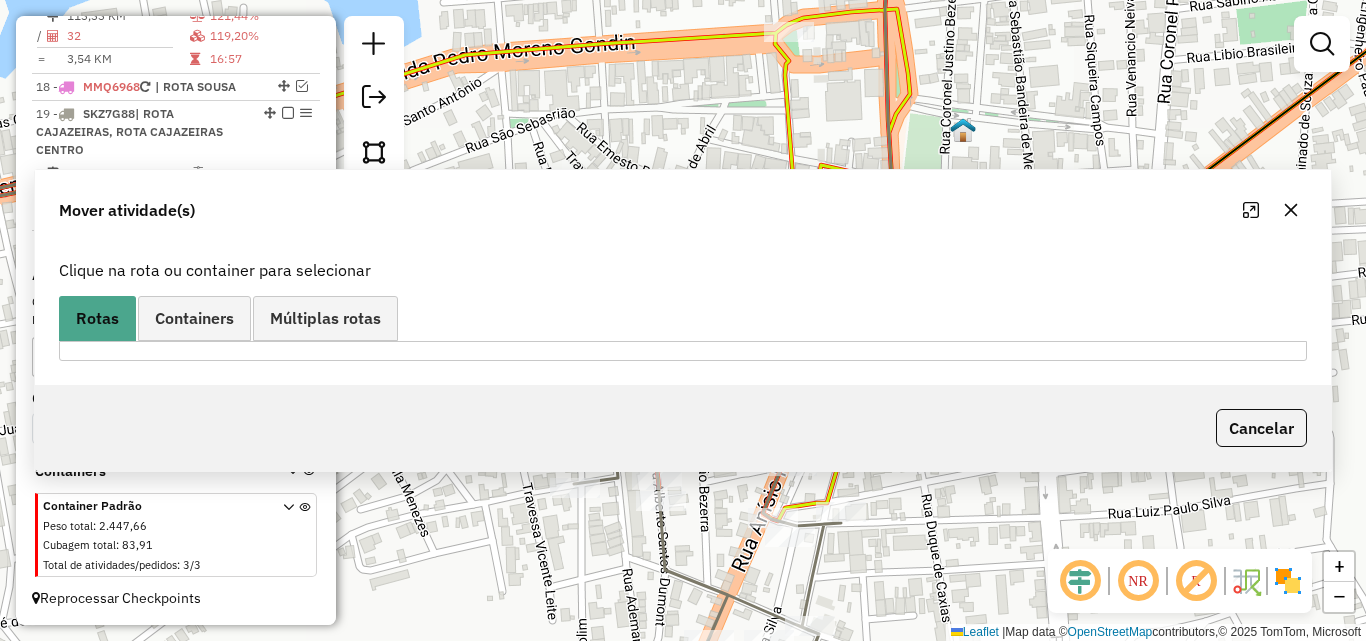 scroll, scrollTop: 1148, scrollLeft: 0, axis: vertical 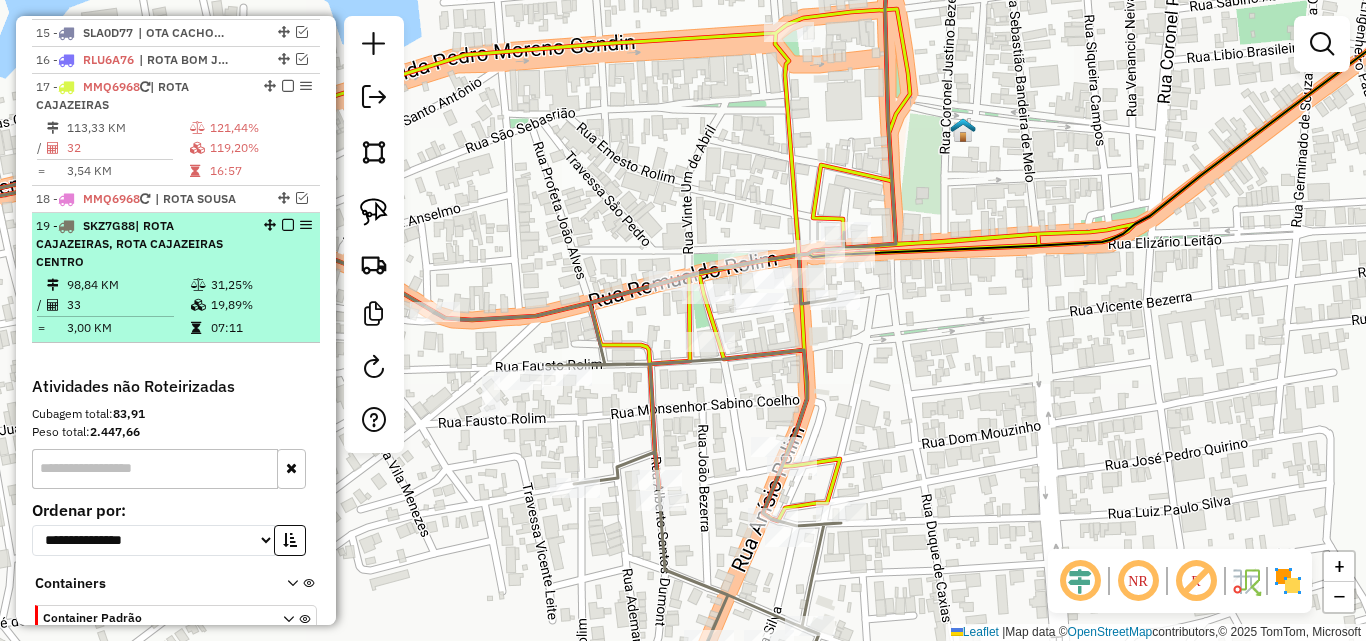 click on "31,25%" at bounding box center (260, 285) 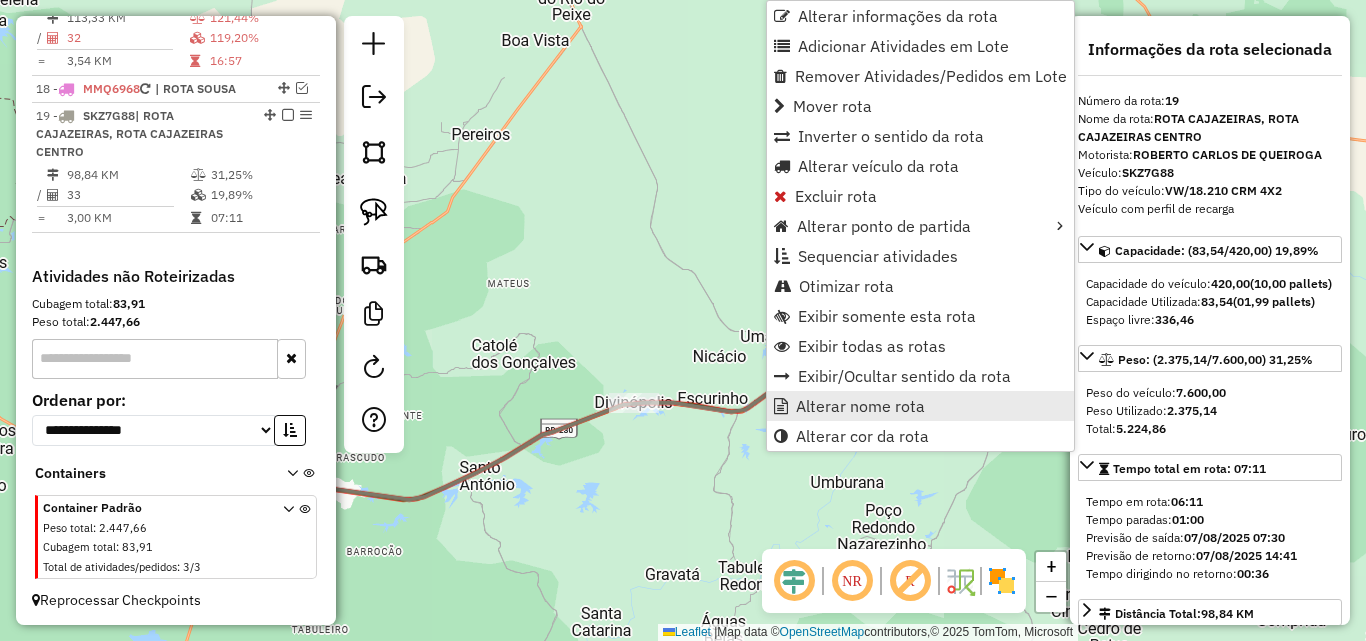 scroll, scrollTop: 1260, scrollLeft: 0, axis: vertical 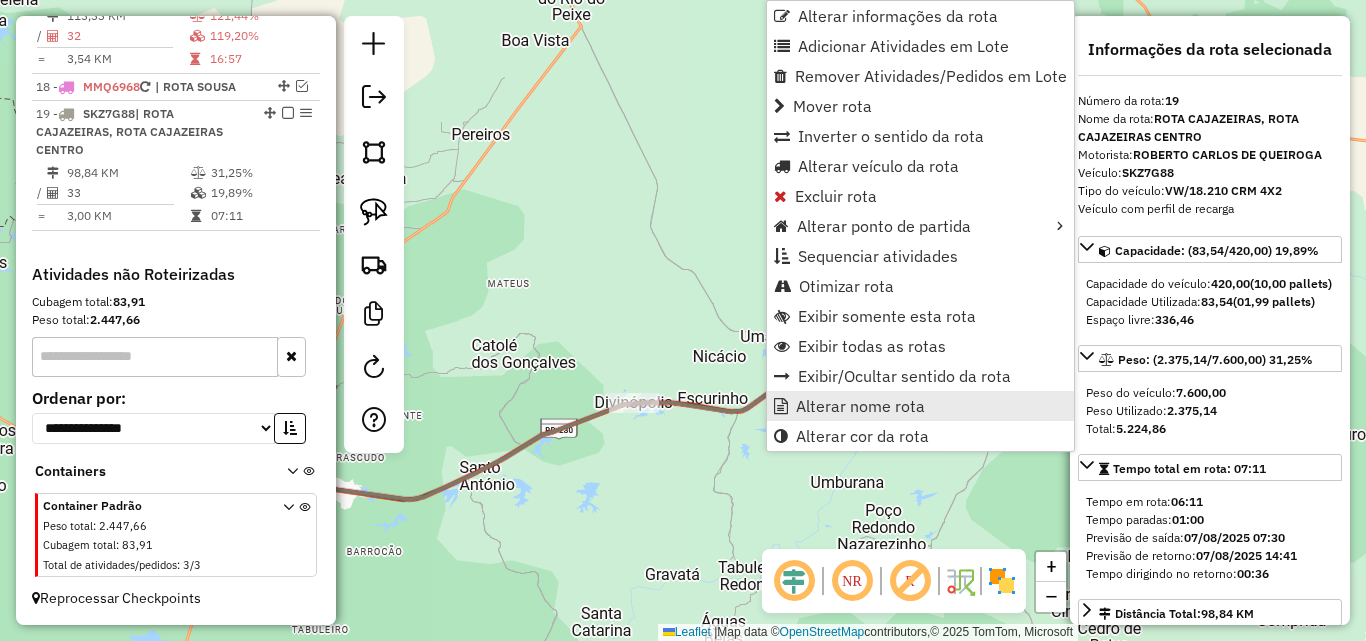 click on "Alterar nome rota" at bounding box center [860, 406] 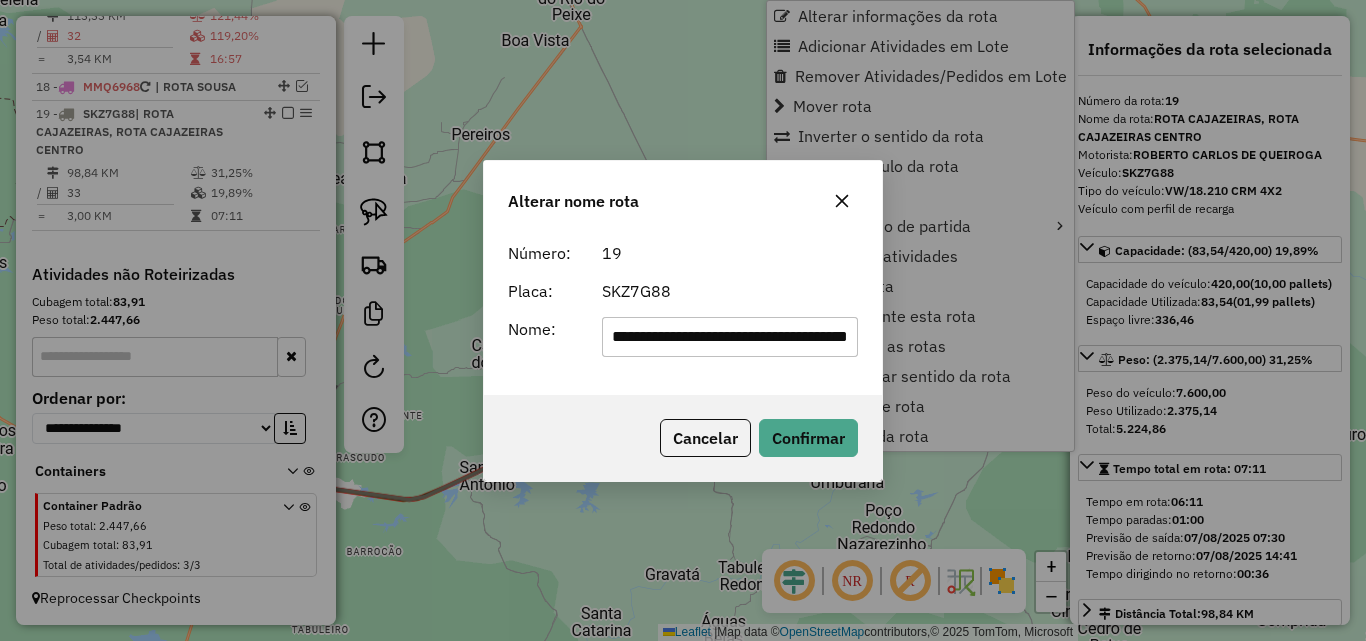scroll, scrollTop: 0, scrollLeft: 109, axis: horizontal 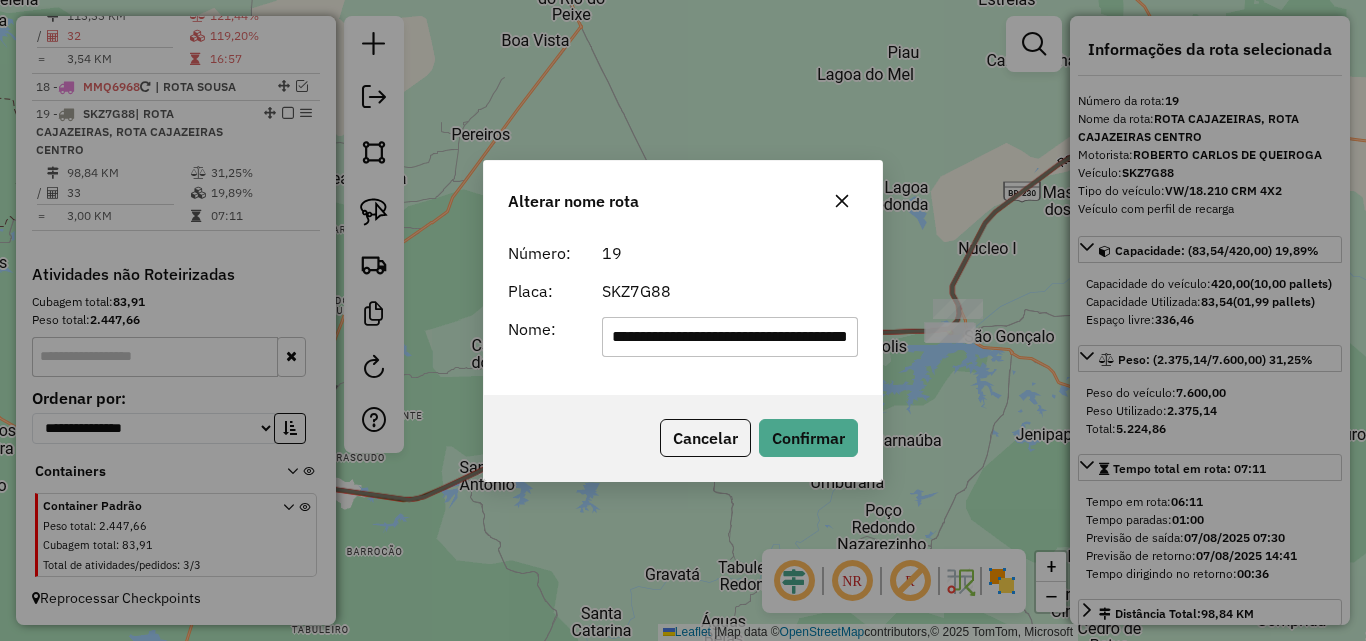 drag, startPoint x: 637, startPoint y: 349, endPoint x: 1127, endPoint y: 331, distance: 490.3305 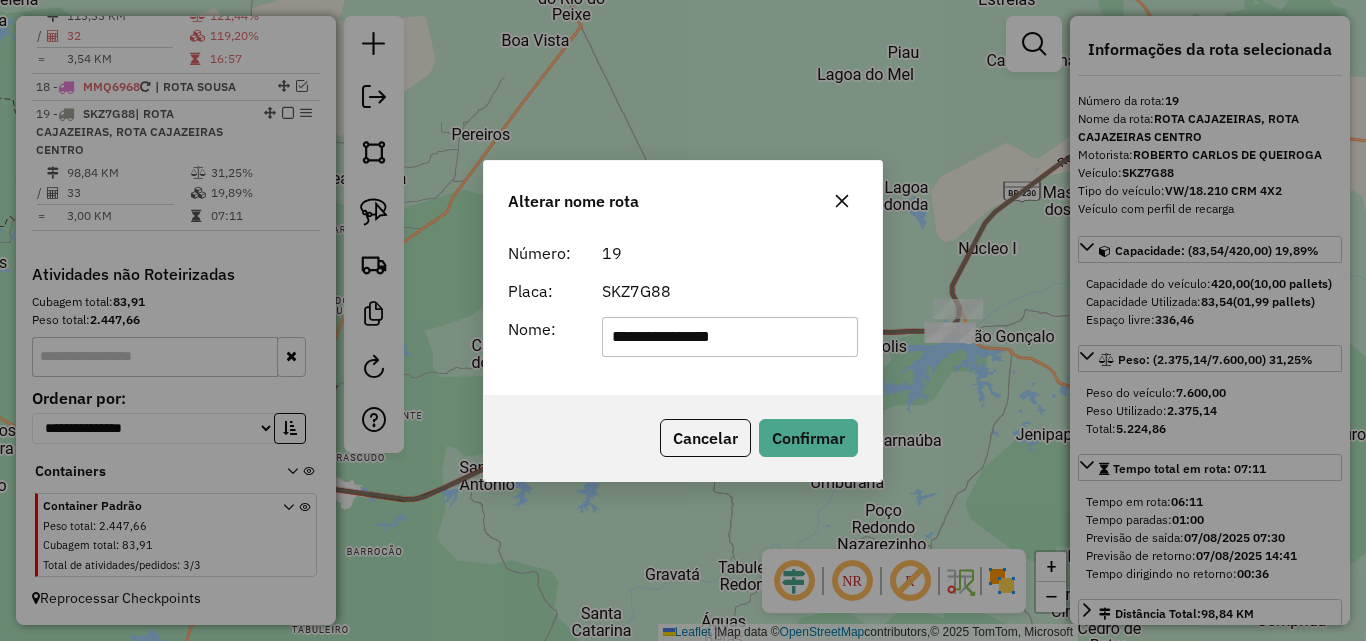 scroll, scrollTop: 0, scrollLeft: 0, axis: both 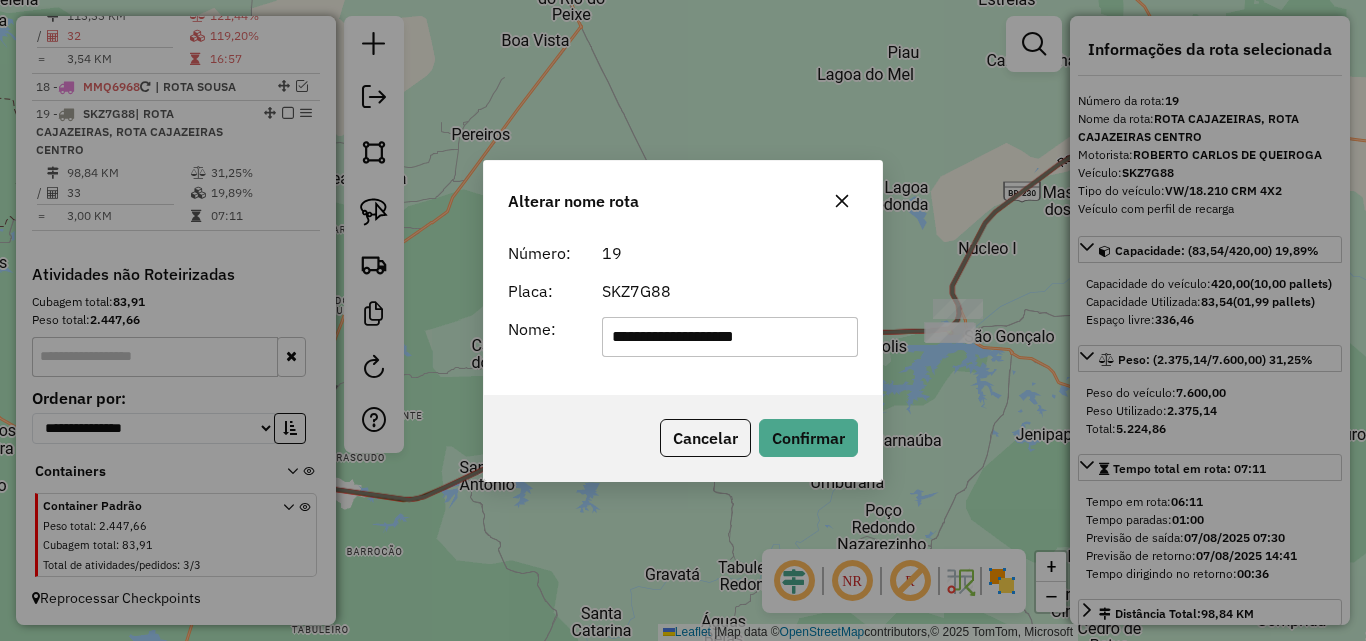 type on "**********" 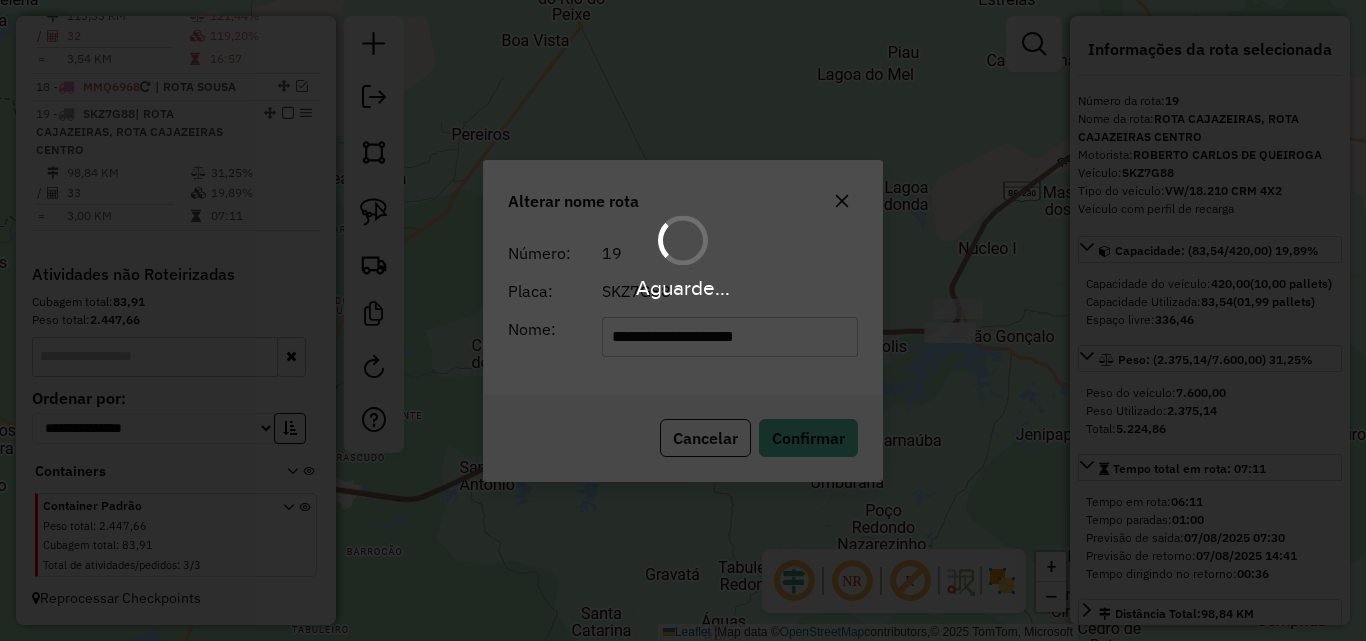 type 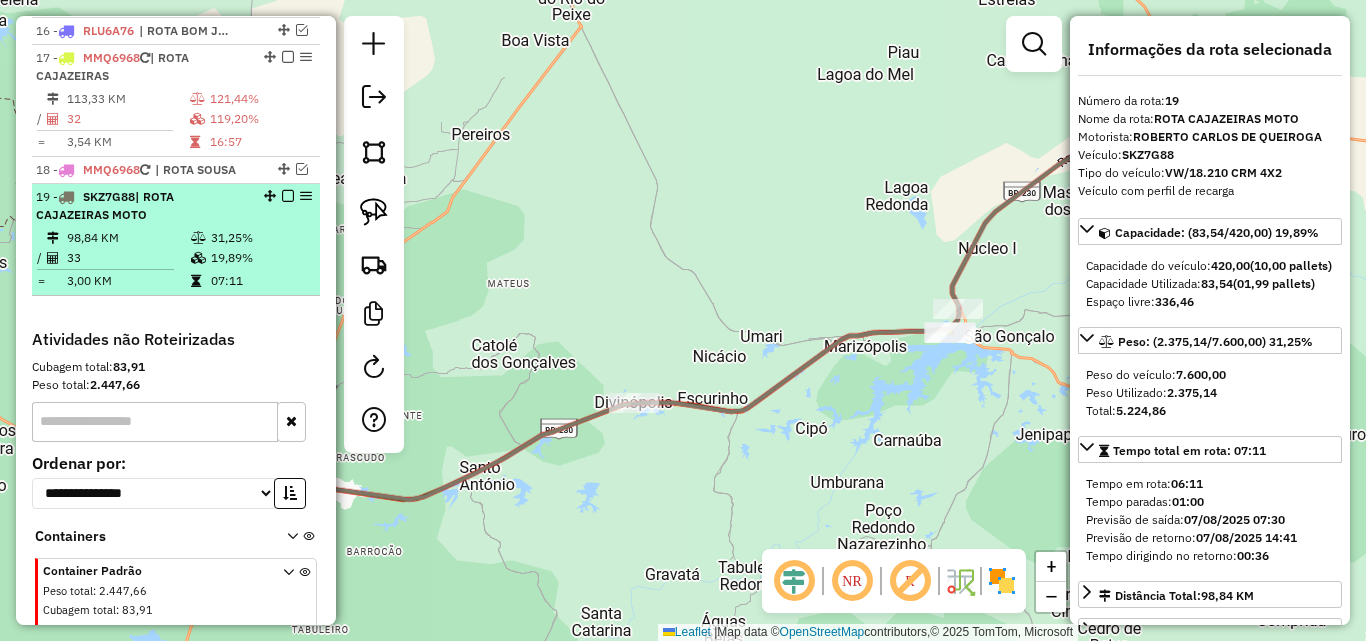 scroll, scrollTop: 1142, scrollLeft: 0, axis: vertical 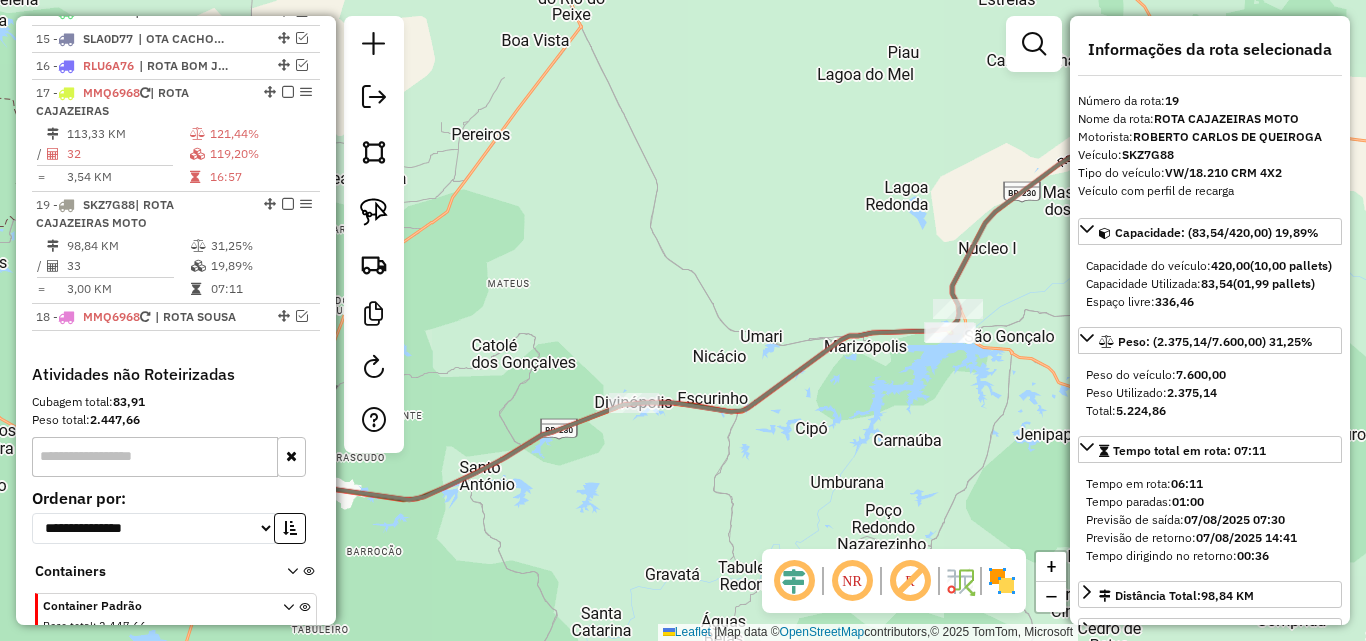 drag, startPoint x: 267, startPoint y: 233, endPoint x: 261, endPoint y: 203, distance: 30.594116 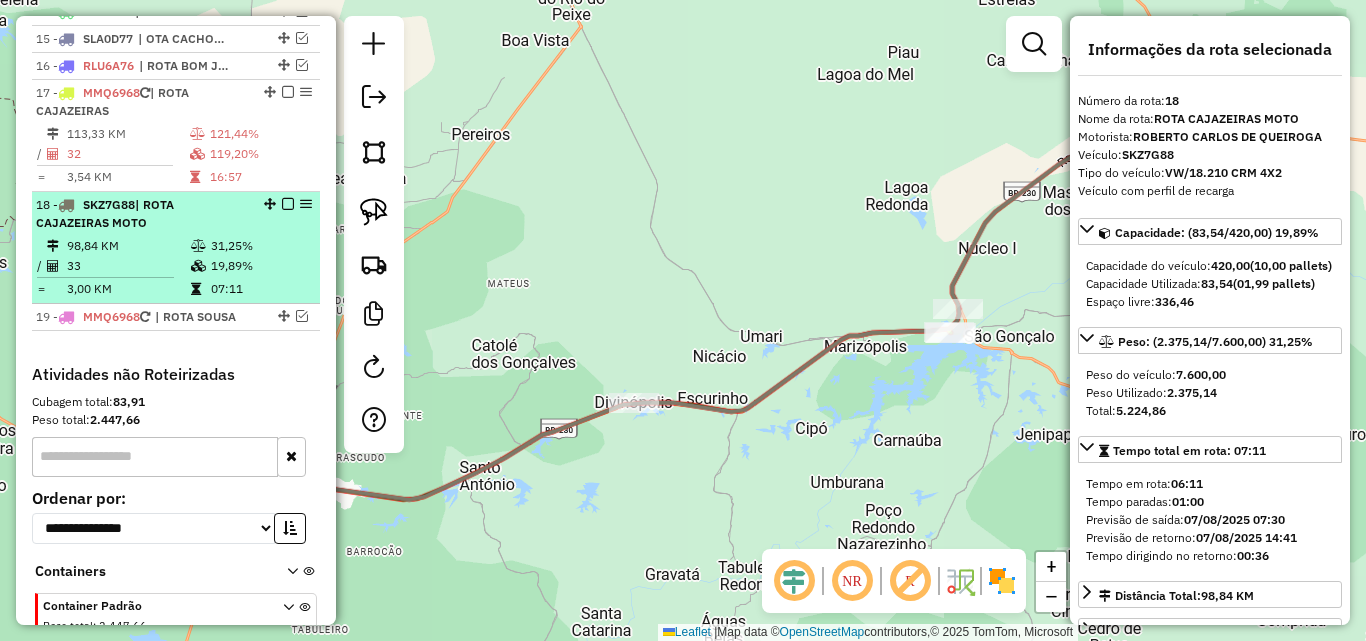 click on "31,25%" at bounding box center (260, 246) 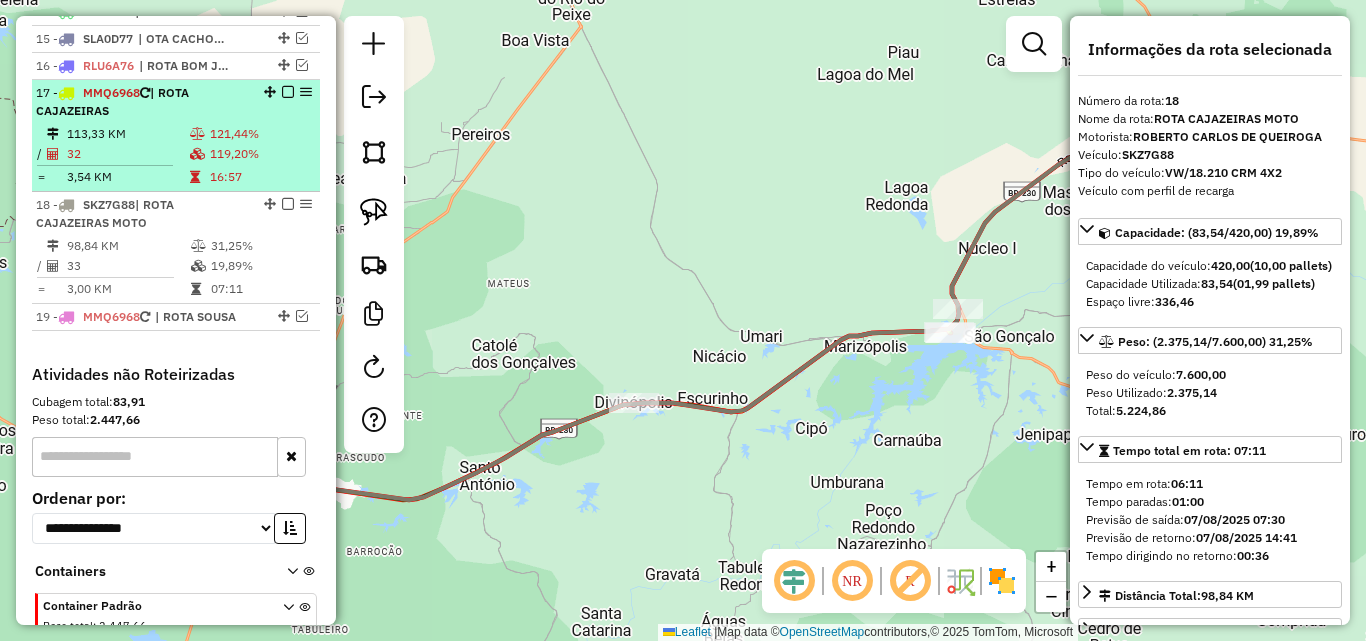 click on "17 -       MMQ6968   | ROTA CAJAZEIRAS  113,33 KM   121,44%  /  32   119,20%     =  3,54 KM   16:57" at bounding box center [176, 136] 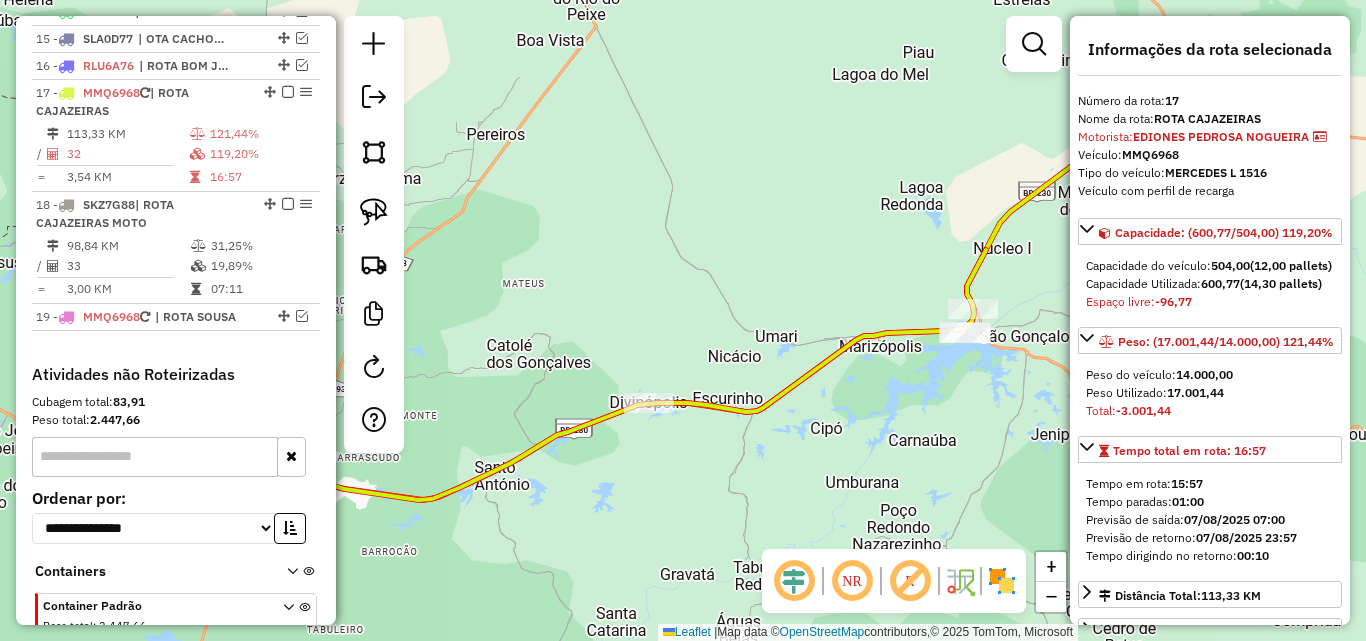 drag, startPoint x: 397, startPoint y: 380, endPoint x: 737, endPoint y: 270, distance: 357.35138 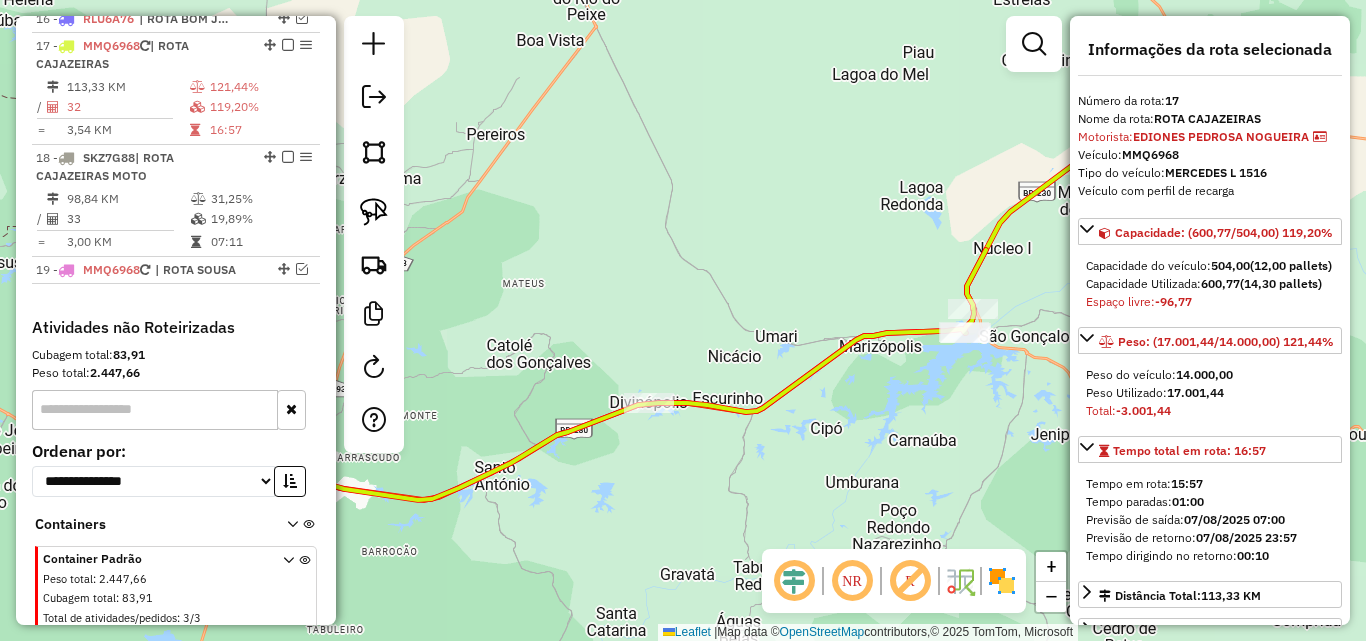 drag, startPoint x: 523, startPoint y: 517, endPoint x: 734, endPoint y: 481, distance: 214.04906 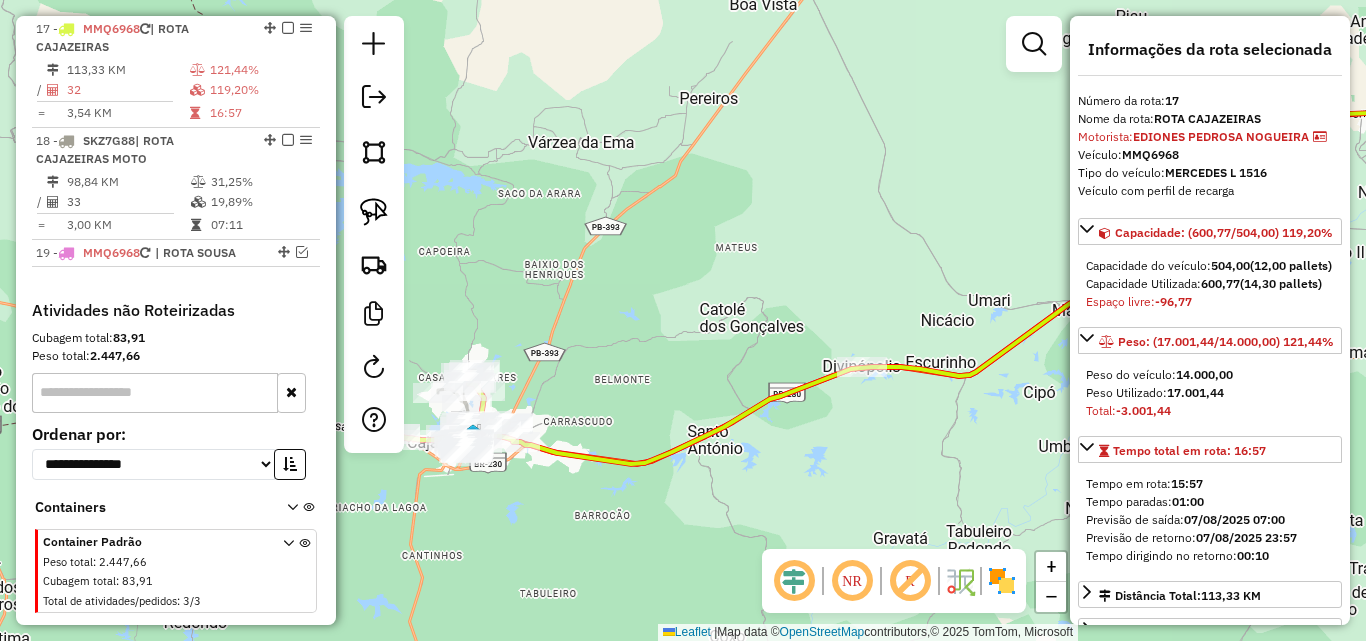 click on "Cubagem total:  83,91" at bounding box center (176, 338) 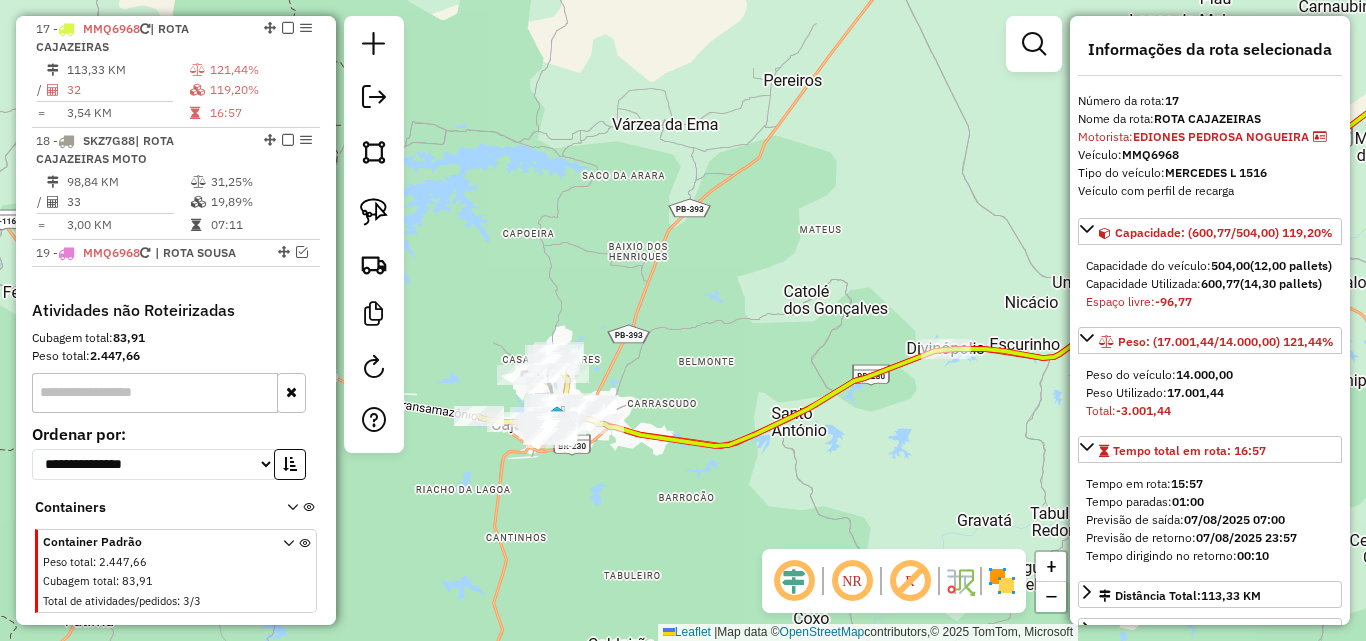drag, startPoint x: 661, startPoint y: 316, endPoint x: 779, endPoint y: 300, distance: 119.0798 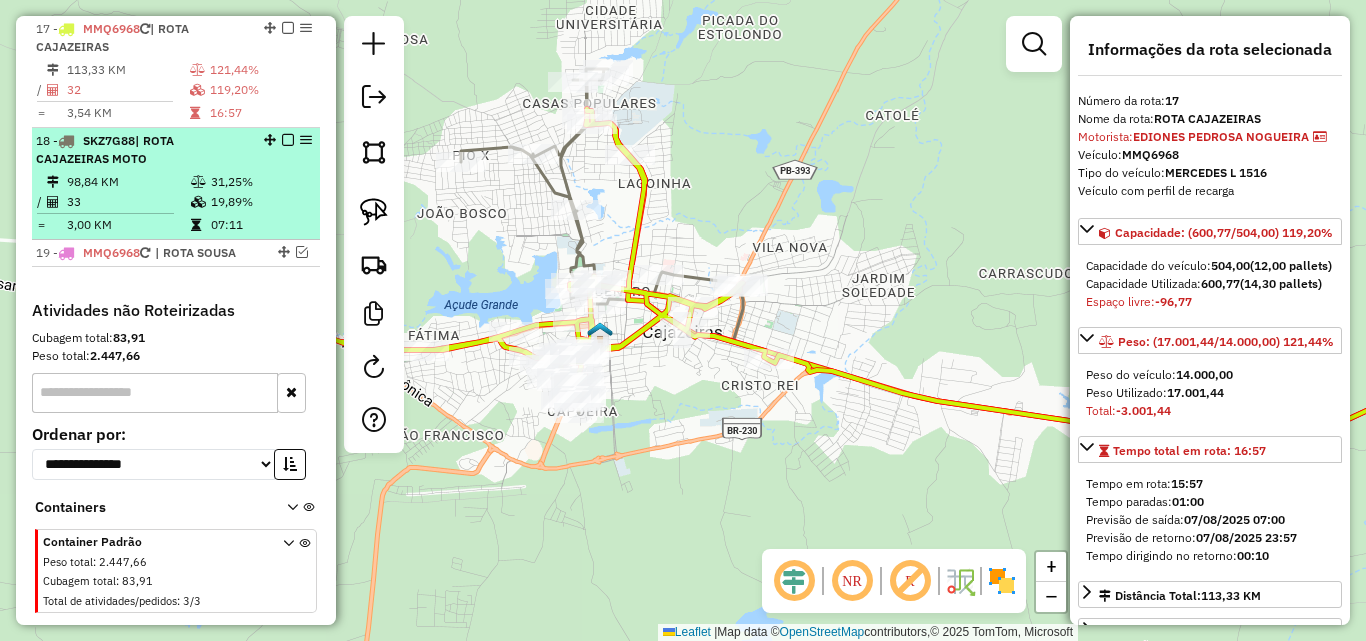 click on "33" at bounding box center [128, 202] 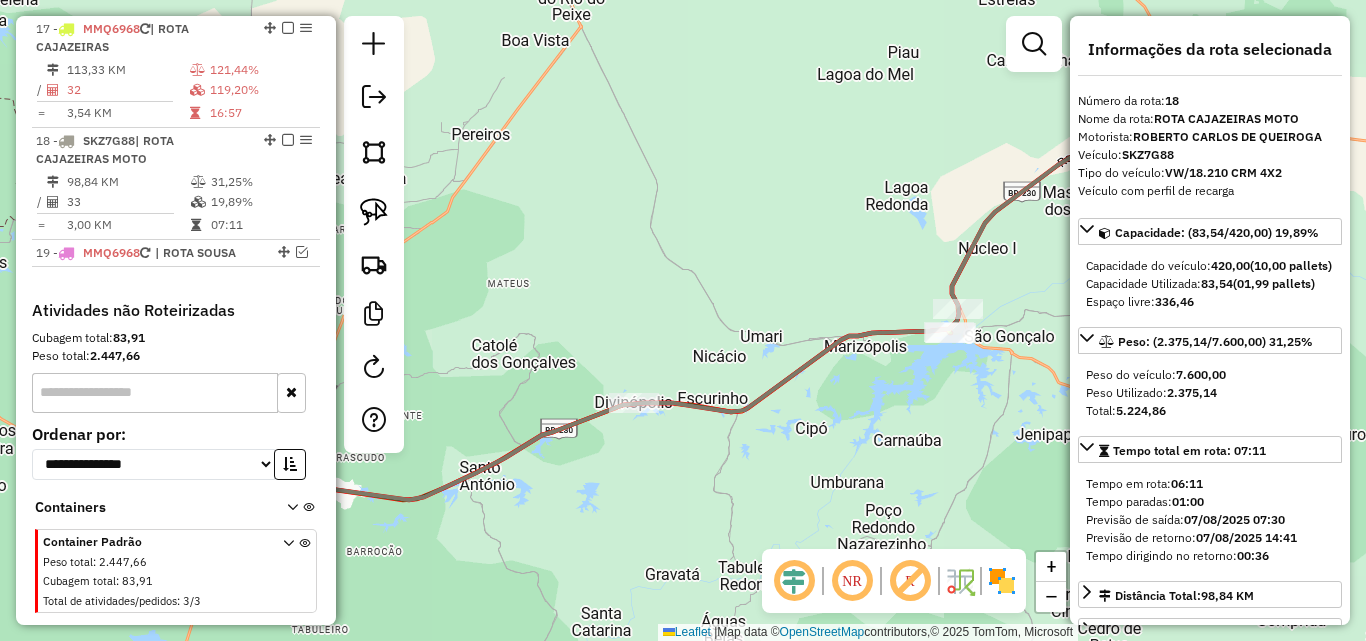 drag, startPoint x: 906, startPoint y: 257, endPoint x: 1003, endPoint y: 240, distance: 98.478424 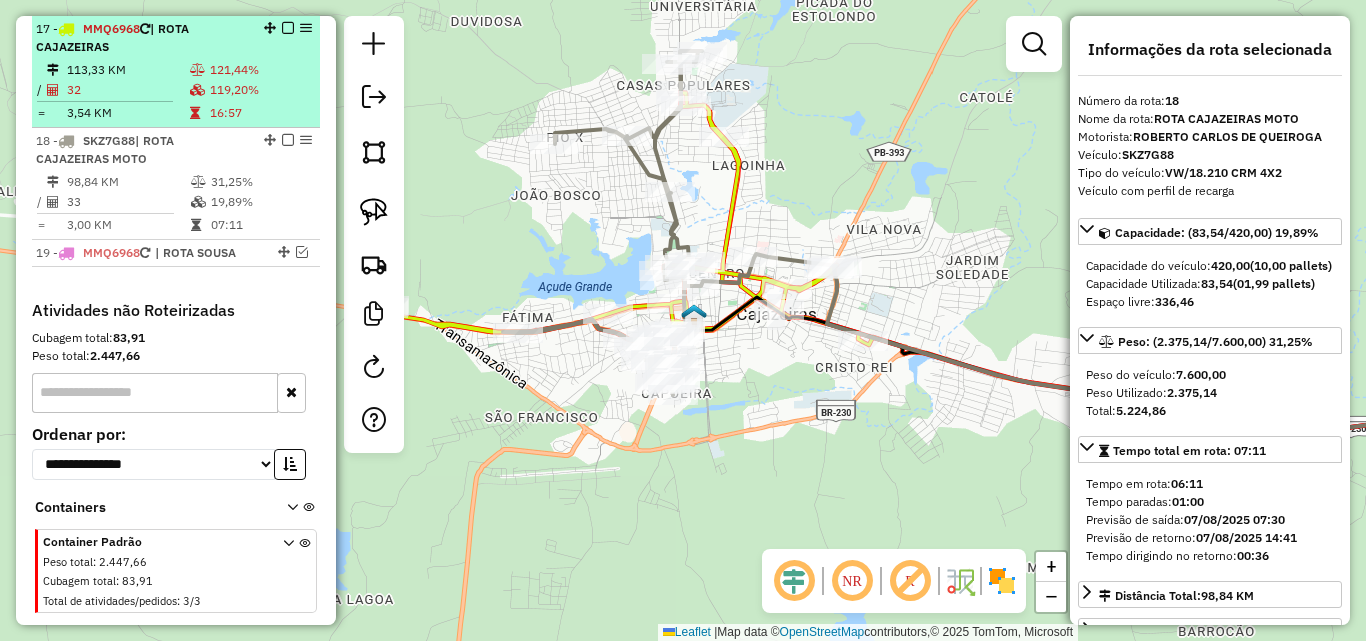 click at bounding box center [288, 140] 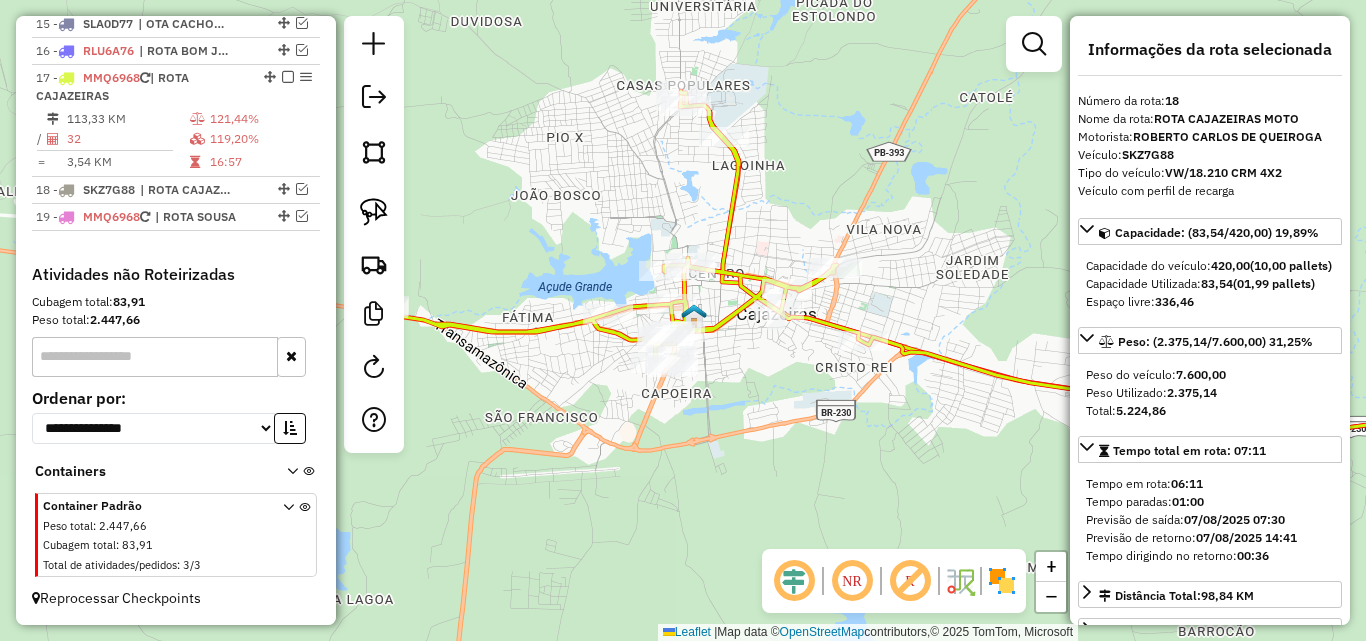 scroll, scrollTop: 1157, scrollLeft: 0, axis: vertical 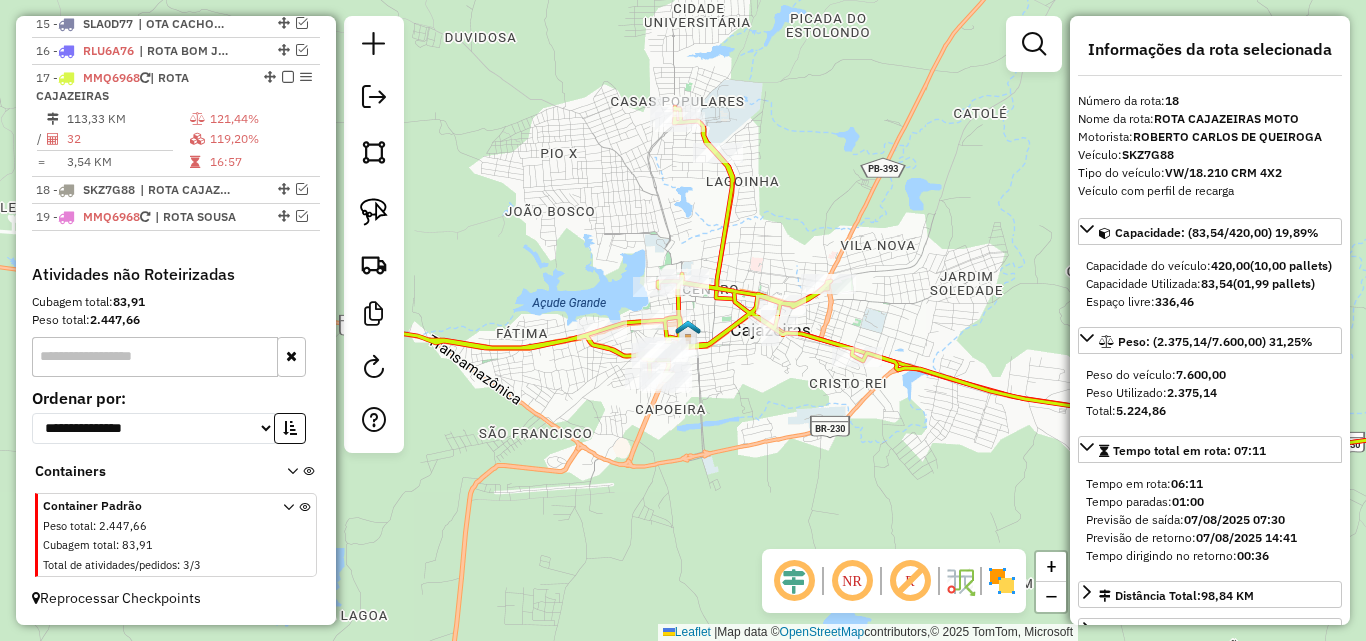 drag, startPoint x: 485, startPoint y: 153, endPoint x: 416, endPoint y: 187, distance: 76.922035 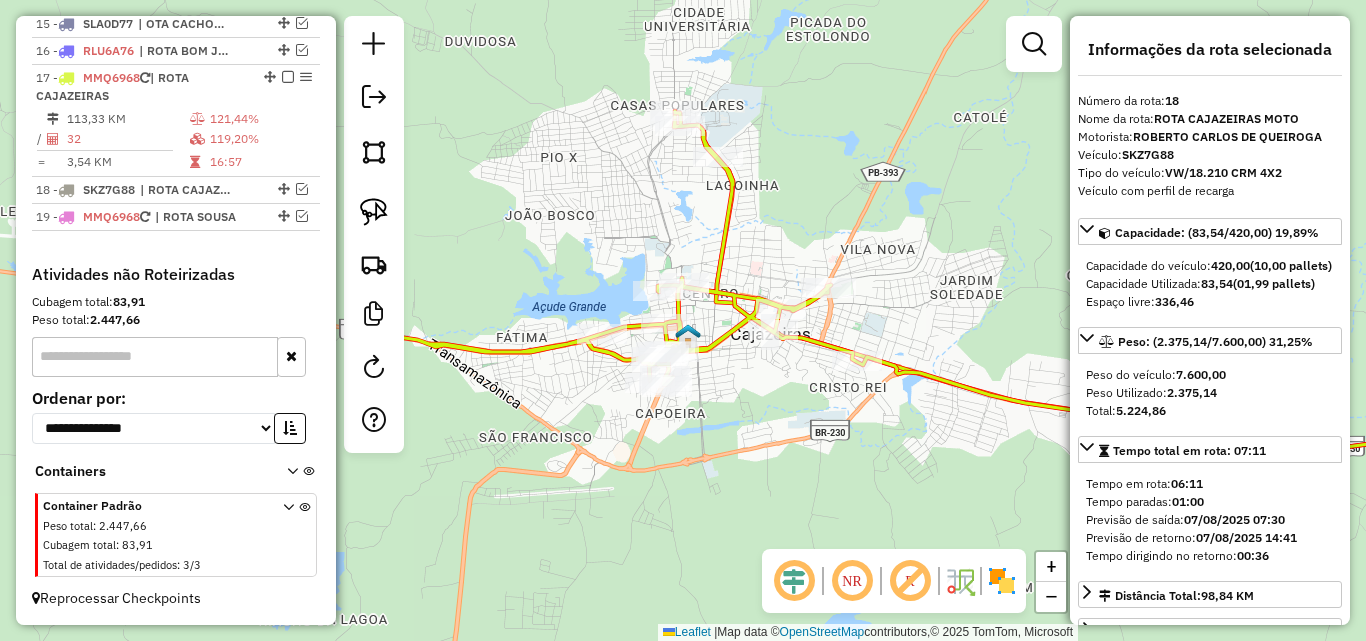 drag, startPoint x: 368, startPoint y: 200, endPoint x: 592, endPoint y: 132, distance: 234.094 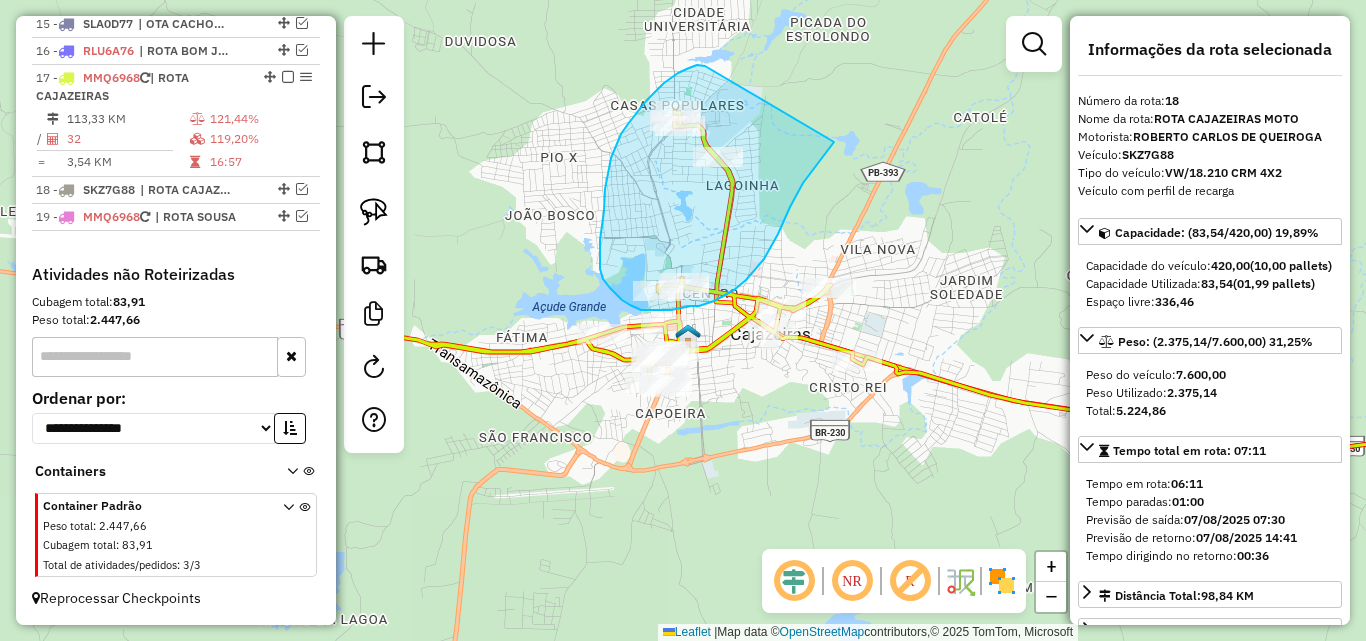 drag, startPoint x: 705, startPoint y: 66, endPoint x: 837, endPoint y: 138, distance: 150.35957 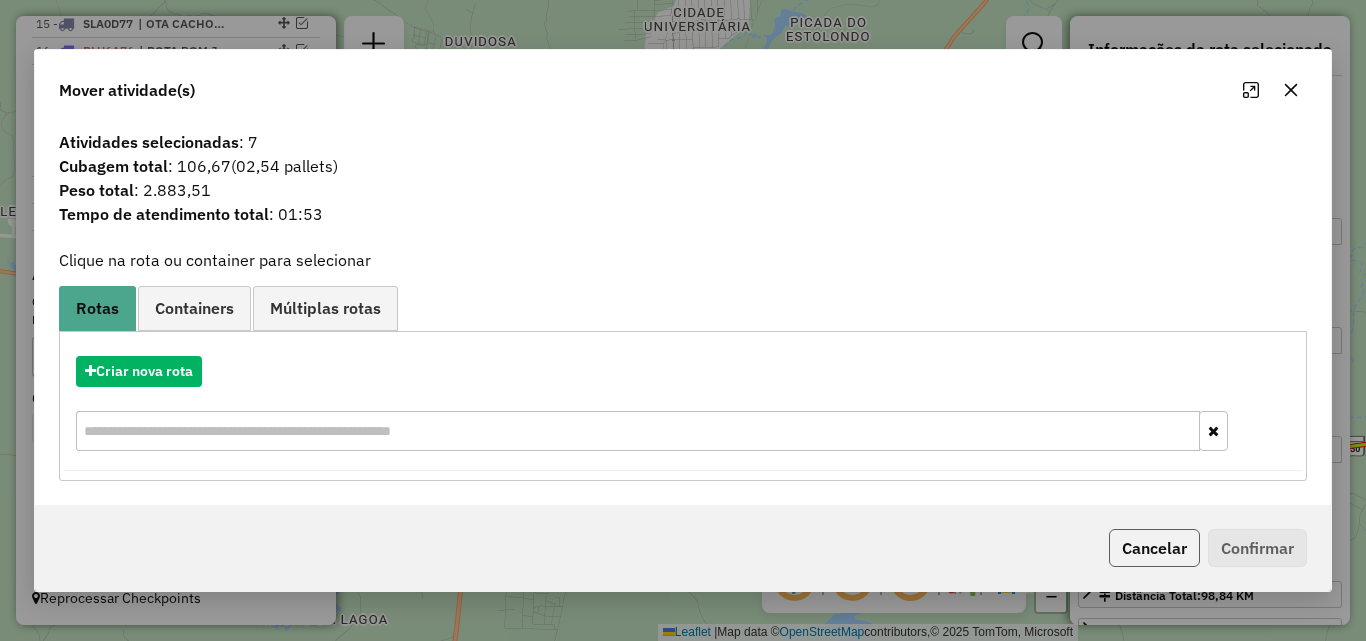 click on "Cancelar" 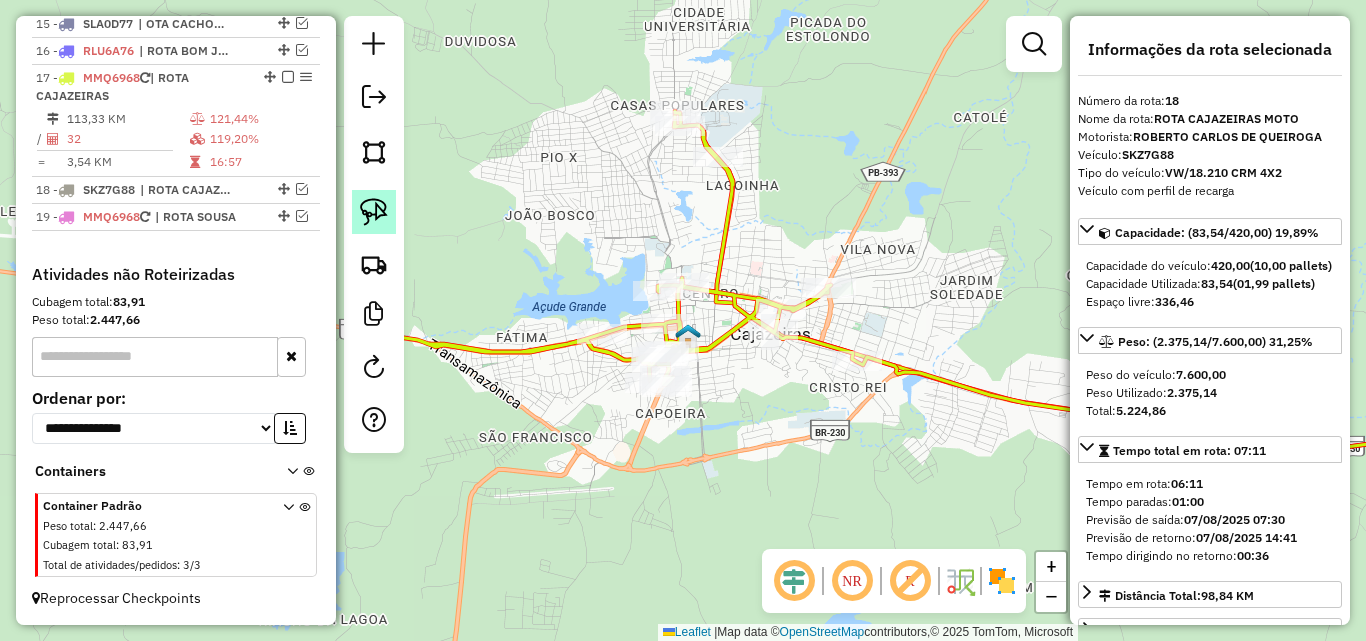click 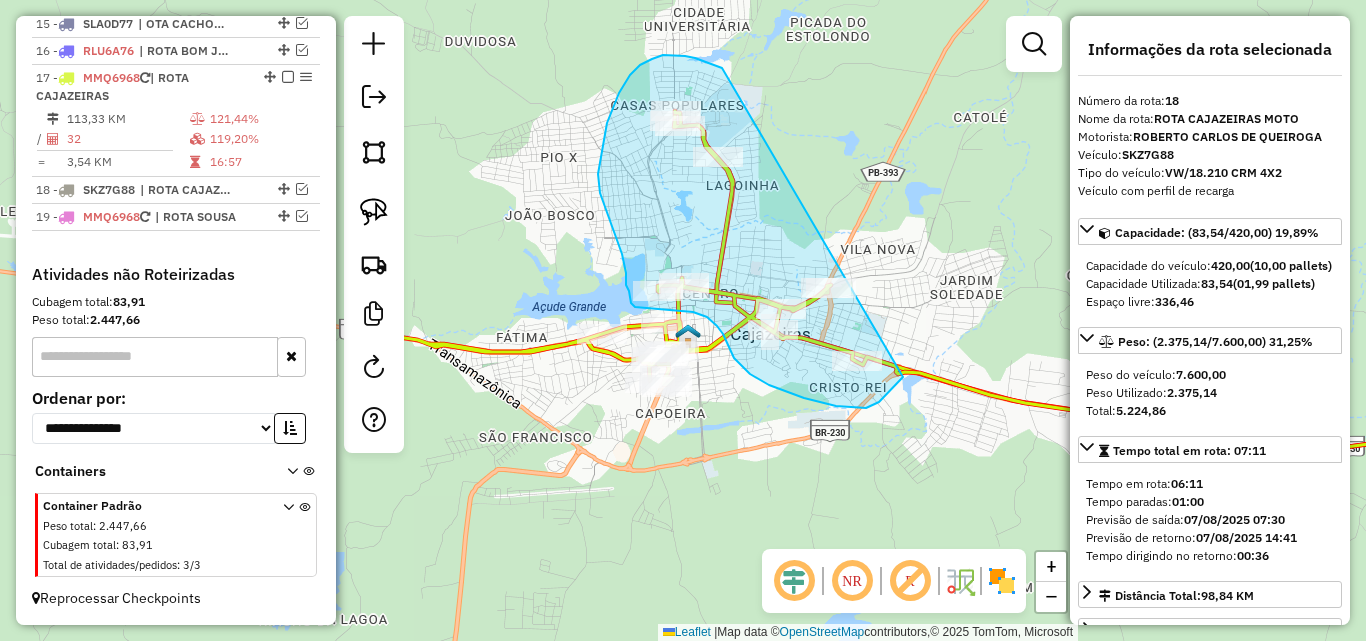 drag, startPoint x: 711, startPoint y: 64, endPoint x: 944, endPoint y: 248, distance: 296.89224 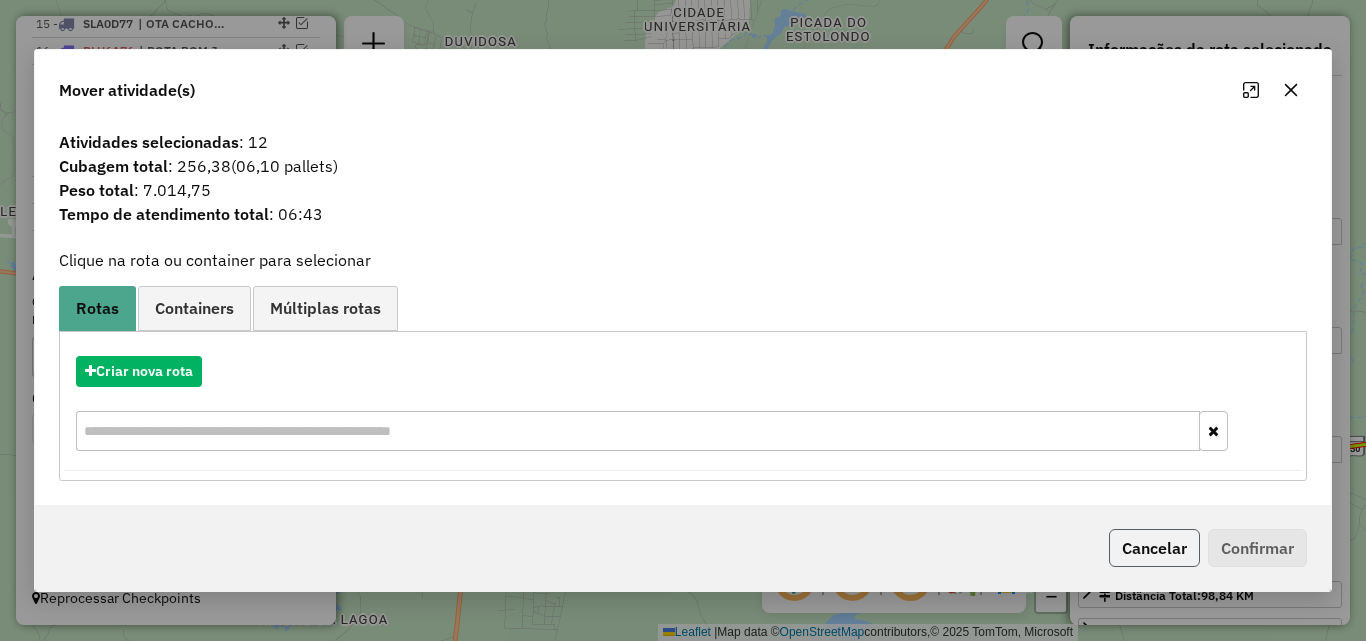 click on "Cancelar" 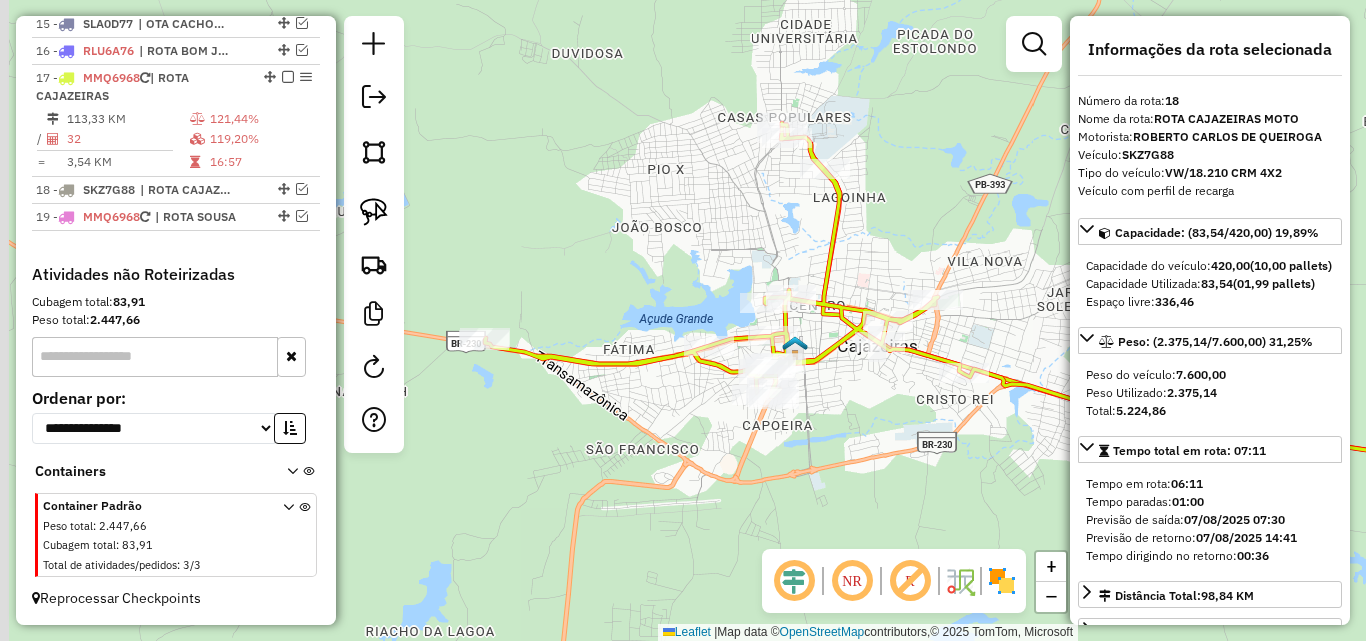 drag, startPoint x: 537, startPoint y: 286, endPoint x: 618, endPoint y: 290, distance: 81.09871 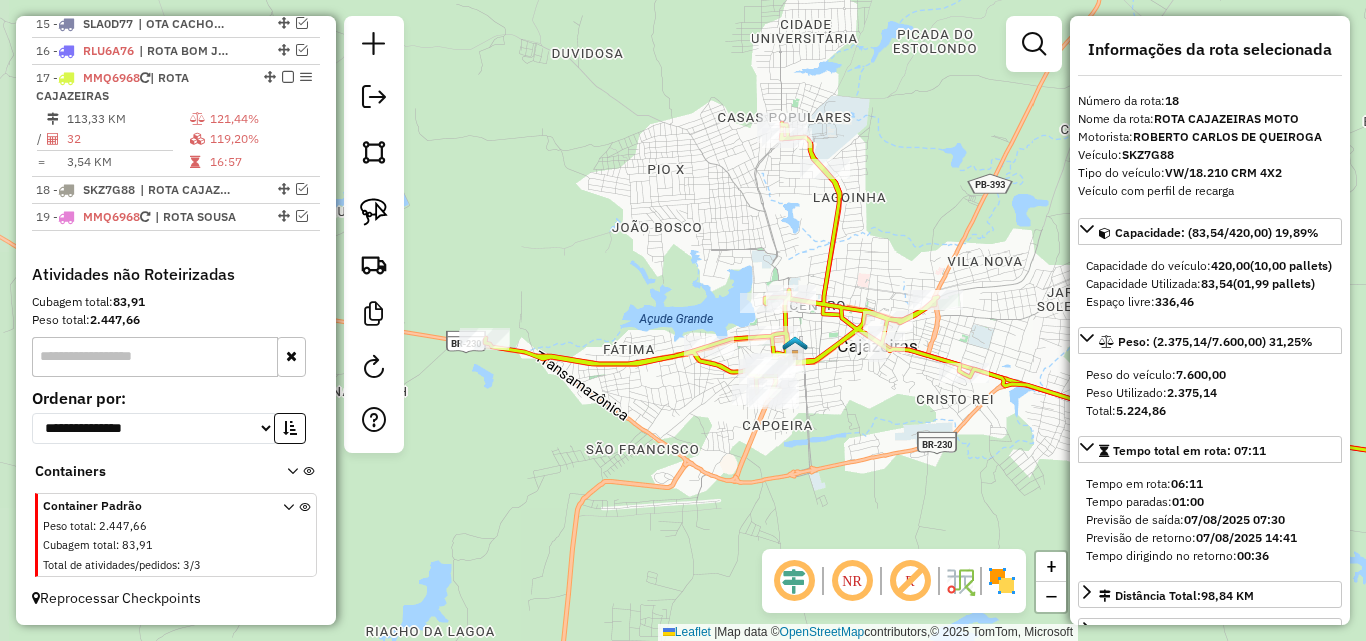 click on "Janela de atendimento Grade de atendimento Capacidade Transportadoras Veículos Cliente Pedidos  Rotas Selecione os dias de semana para filtrar as janelas de atendimento  Seg   Ter   Qua   Qui   Sex   Sáb   Dom  Informe o período da janela de atendimento: De: Até:  Filtrar exatamente a janela do cliente  Considerar janela de atendimento padrão  Selecione os dias de semana para filtrar as grades de atendimento  Seg   Ter   Qua   Qui   Sex   Sáb   Dom   Considerar clientes sem dia de atendimento cadastrado  Clientes fora do dia de atendimento selecionado Filtrar as atividades entre os valores definidos abaixo:  Peso mínimo:   Peso máximo:   Cubagem mínima:   Cubagem máxima:   De:   Até:  Filtrar as atividades entre o tempo de atendimento definido abaixo:  De:   Até:   Considerar capacidade total dos clientes não roteirizados Transportadora: Selecione um ou mais itens Tipo de veículo: Selecione um ou mais itens Veículo: Selecione um ou mais itens Motorista: Selecione um ou mais itens Nome: Rótulo:" 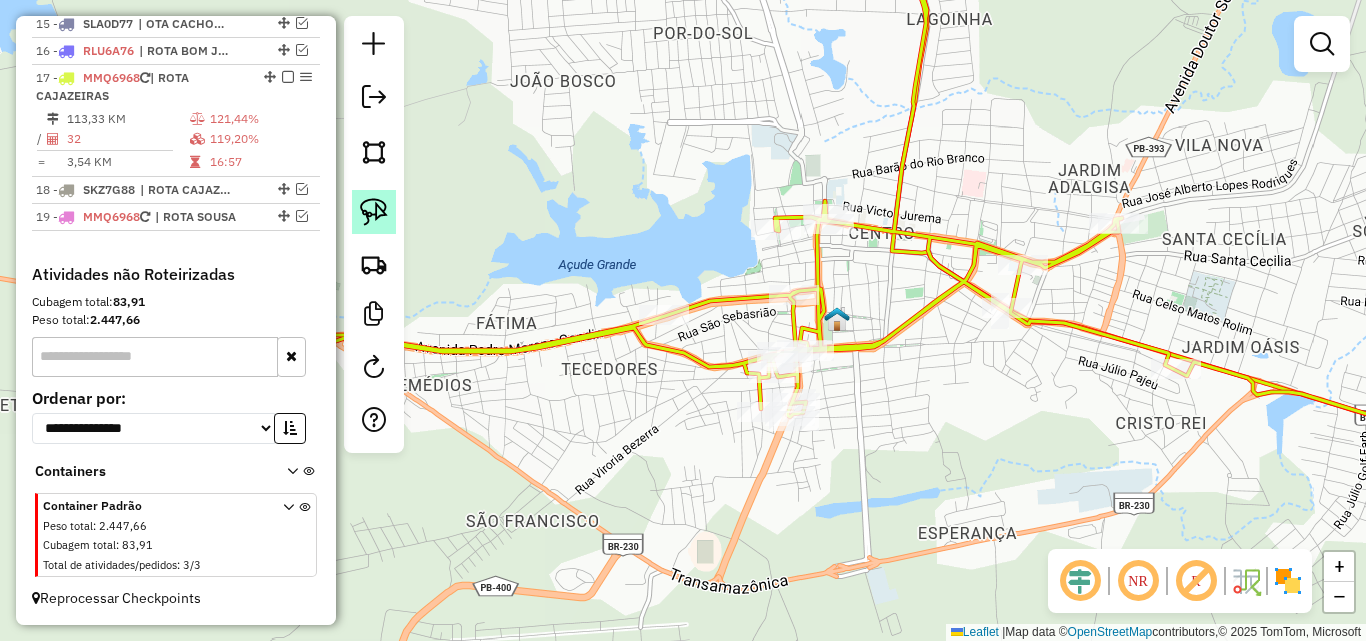 click 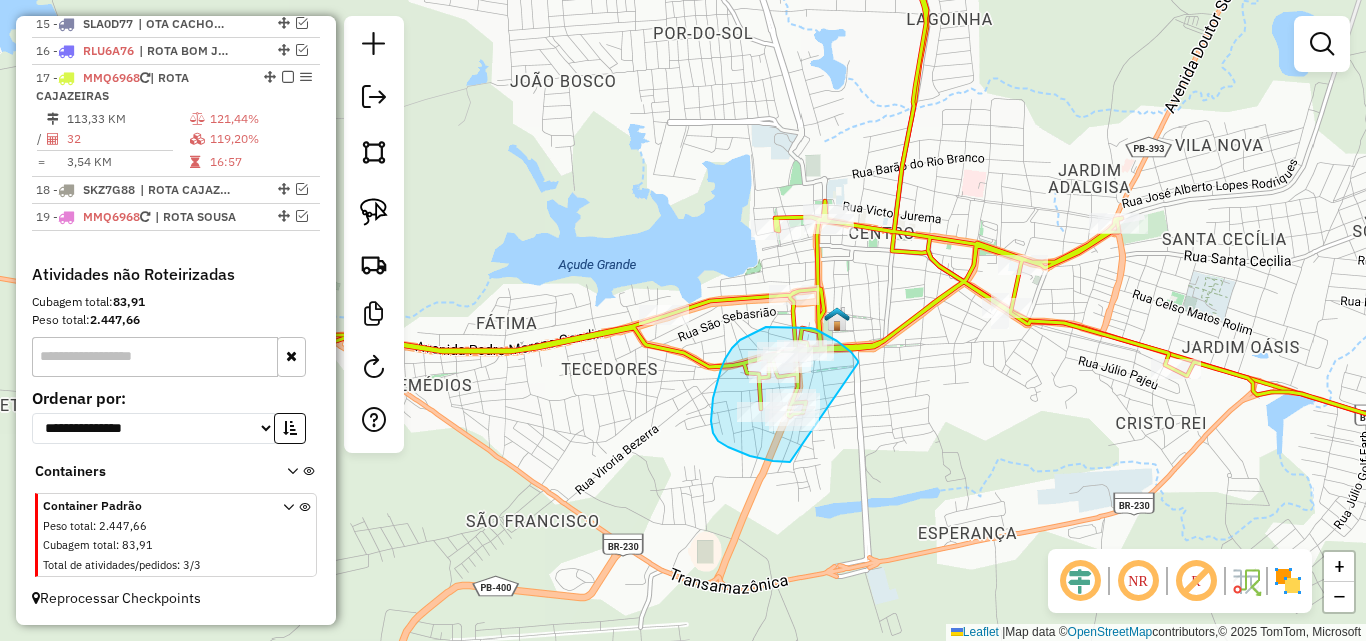 drag, startPoint x: 856, startPoint y: 359, endPoint x: 830, endPoint y: 464, distance: 108.17116 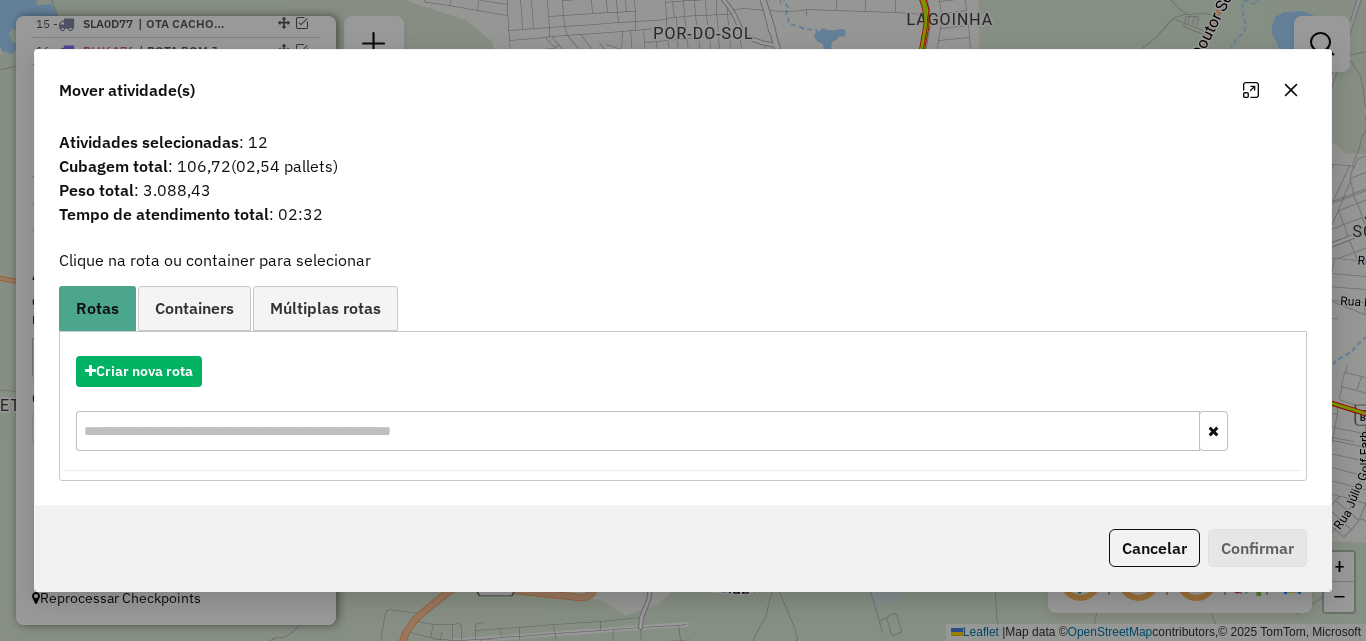 click on "Cancelar" 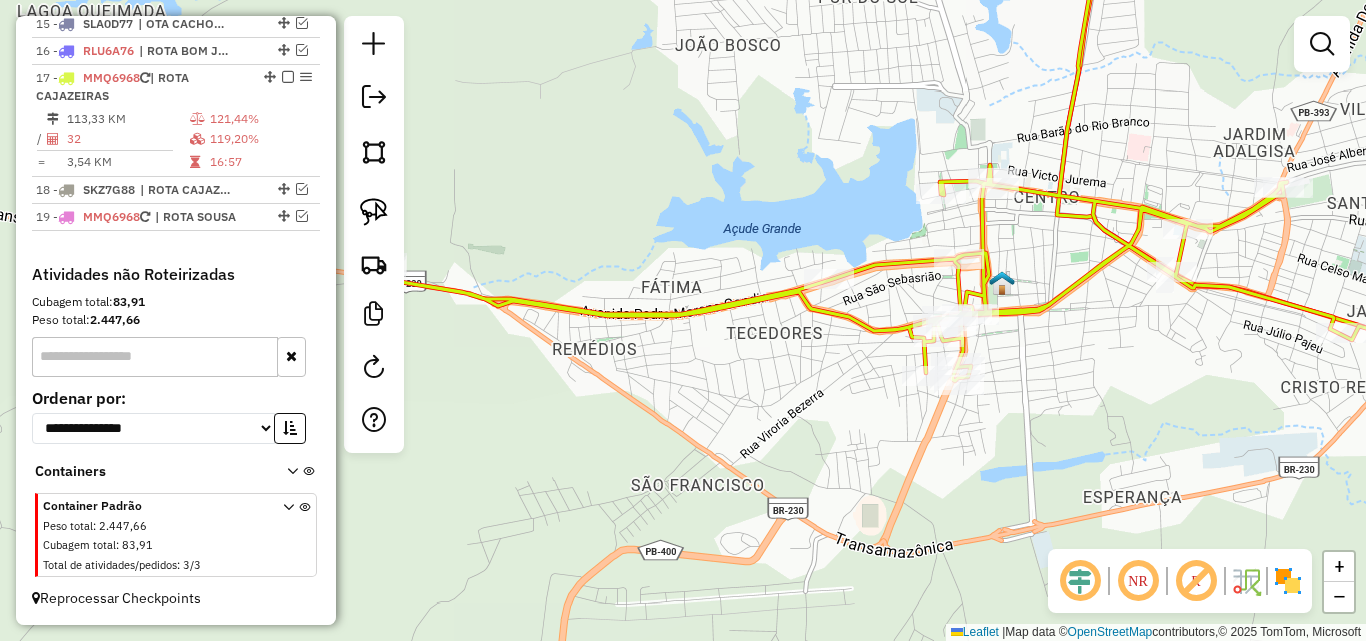 drag, startPoint x: 796, startPoint y: 502, endPoint x: 1022, endPoint y: 450, distance: 231.90515 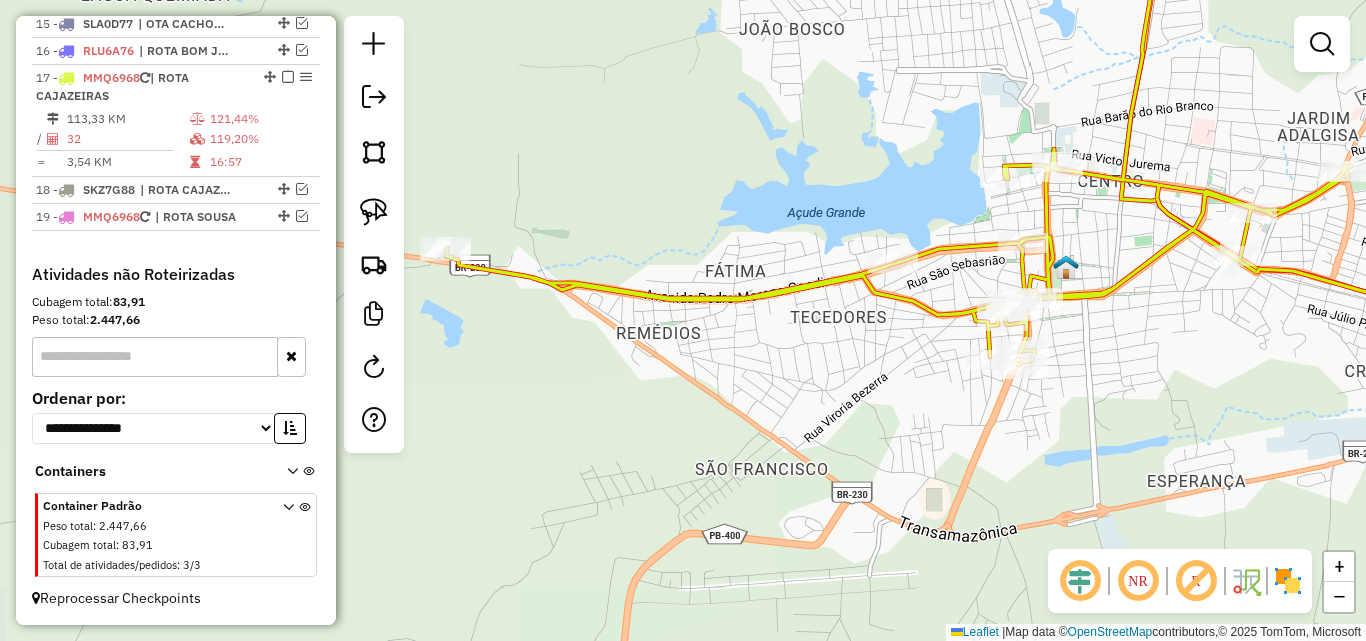 drag, startPoint x: 828, startPoint y: 459, endPoint x: 815, endPoint y: 458, distance: 13.038404 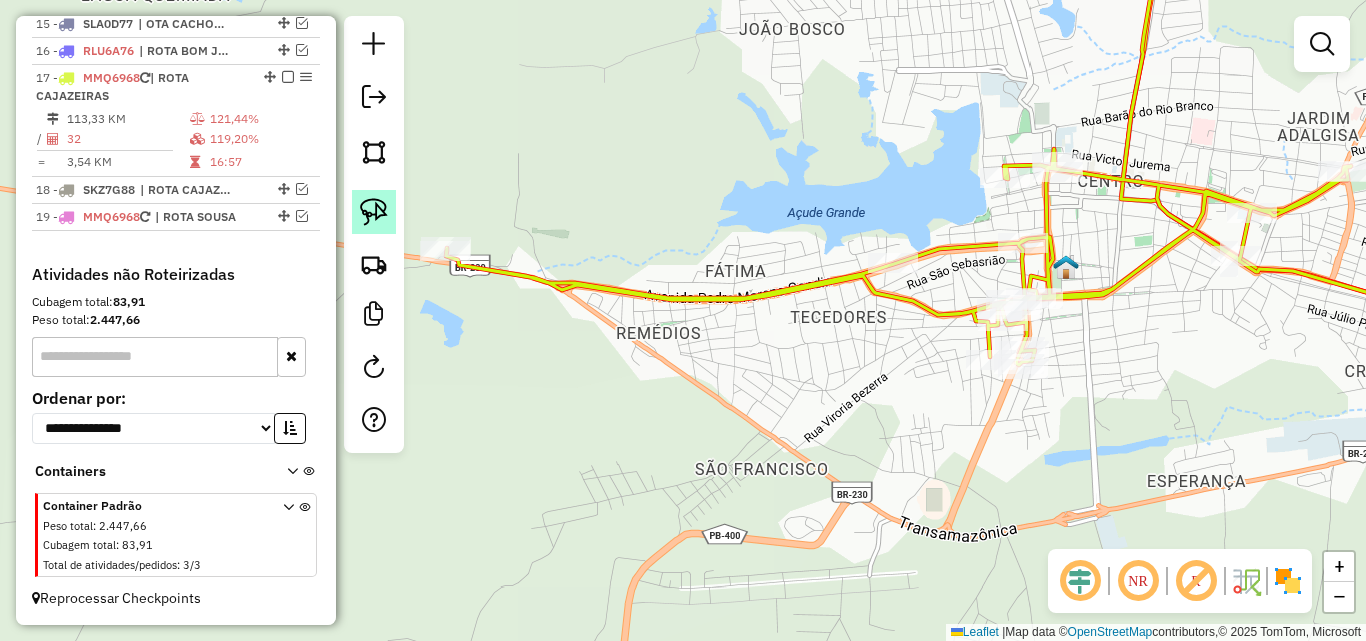 click 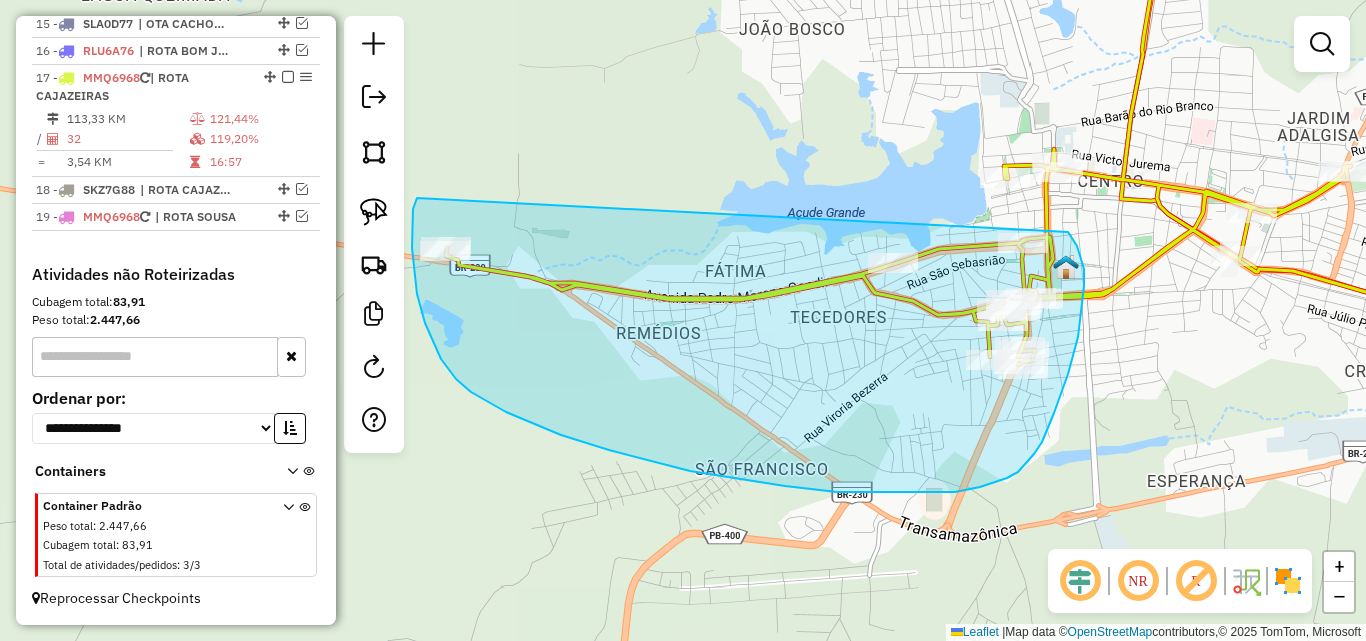drag, startPoint x: 417, startPoint y: 198, endPoint x: 1067, endPoint y: 230, distance: 650.78723 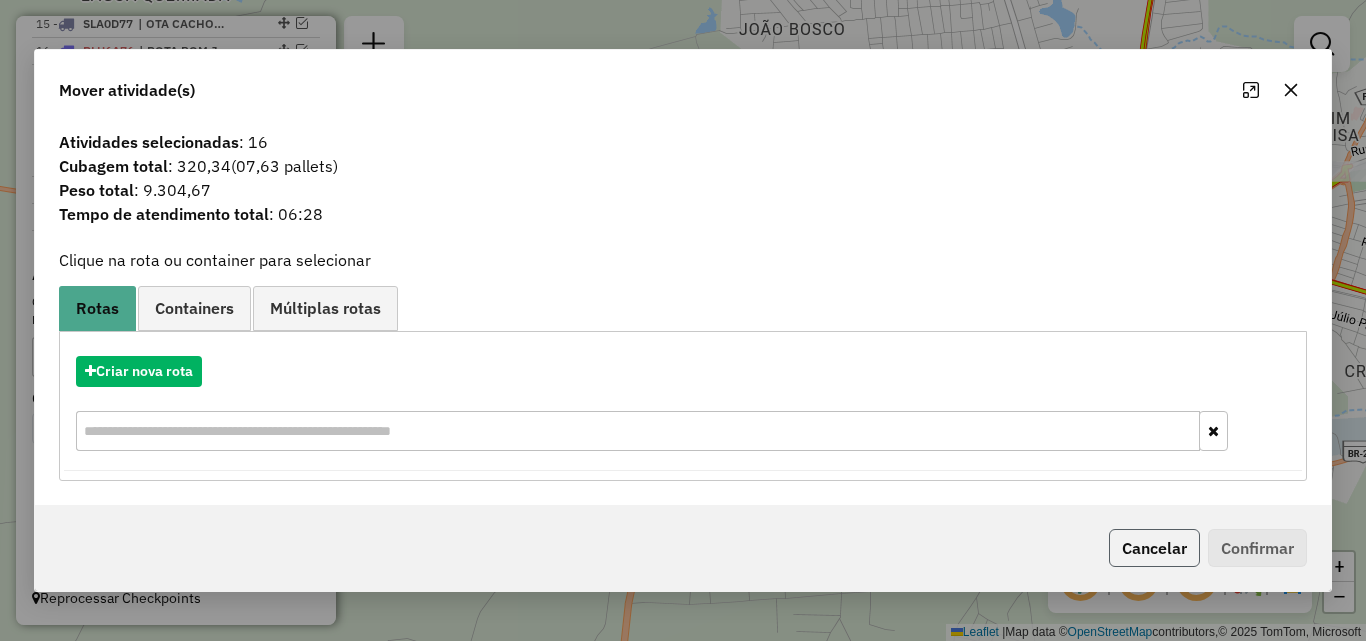 click on "Cancelar" 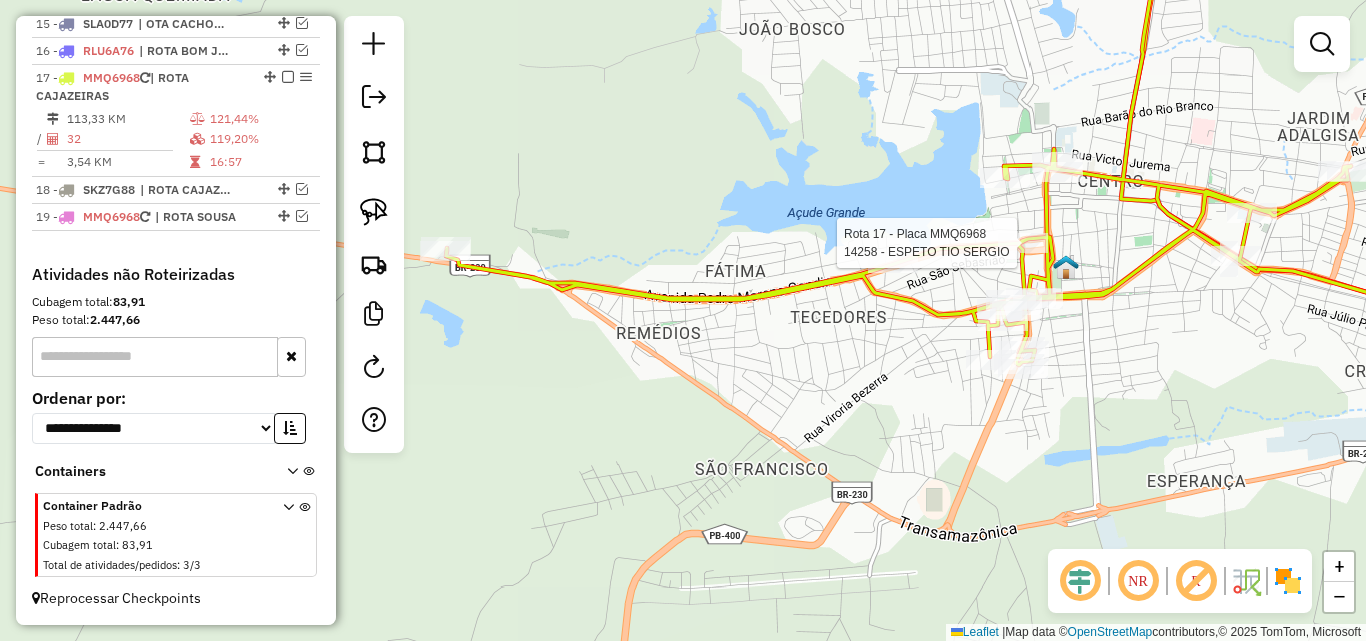 select on "*********" 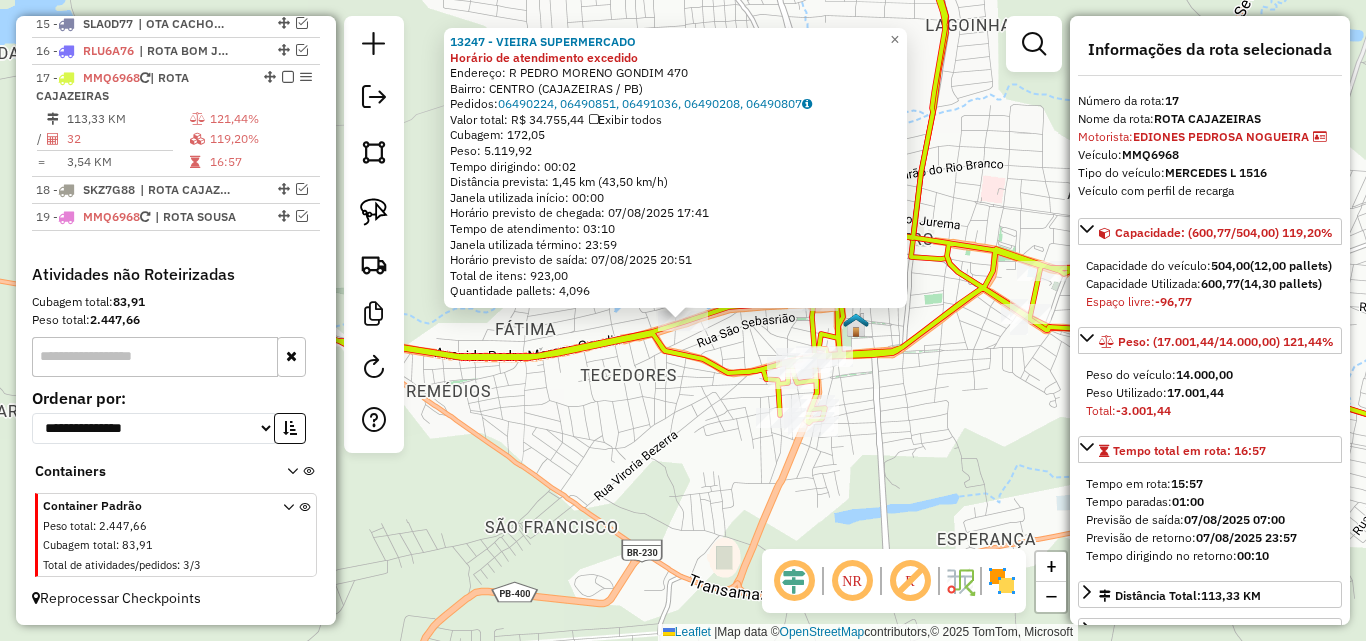 click on "[NUMBER] - [BRAND] [BRAND] [ROUTE]: [ROUTE] [NUMBER] [BRAND]: [BRAND] ([CITY] / [STATE]) [ORDERS]: [NUMBER], [NUMBER], [NUMBER], [NUMBER], [NUMBER] [TOTAL]: [CURRENCY] [NUMBER] [EXHIBIT]: [EXHIBIT] [CUBAGE]: [NUMBER] [WEIGHT]: [NUMBER] [DRIVING]: [TIME] [PREDICTED]: [NUMBER] [KM] ([NUMBER] [KM]/[HOUR]) [WINDOW]: [TIME] [ARRIVAL]: [DATE] [TIME] [ATTENTION]: [TIME] [WINDOW]: [TIME] [DEPARTURE]: [DATE] [TIME] [TOTAL]: [NUMBER] [QUANTITY]: [NUMBER] [PALLETS]: [NUMBER] x [WINDOW] [GRADE] [CAPACITY] [TRANSPORT] [VEHICLES] [CLIENT] [ORDERS] [ROUTES] [SELECT] [DAYS] [FILTER] [WINDOWS] [SEG] [TER] [QUA] [QUI] [SEX] [SAB] [DOM] [INFORM] [PERIOD] [WINDOW] [FROM]: [TO]: [FILTER] [WINDOW] [CLIENT] [CONSIDER] [WINDOW] [SELECT] [DAYS] [FILTER] [GRADES]" 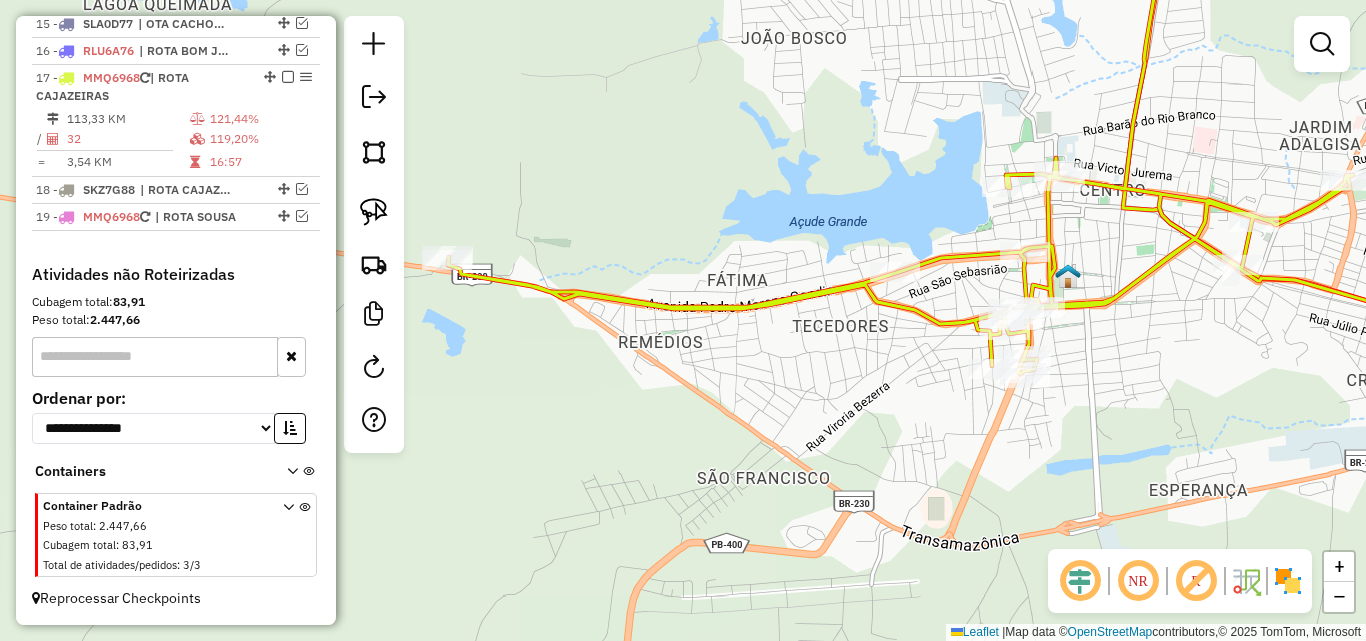 drag, startPoint x: 621, startPoint y: 415, endPoint x: 775, endPoint y: 393, distance: 155.56349 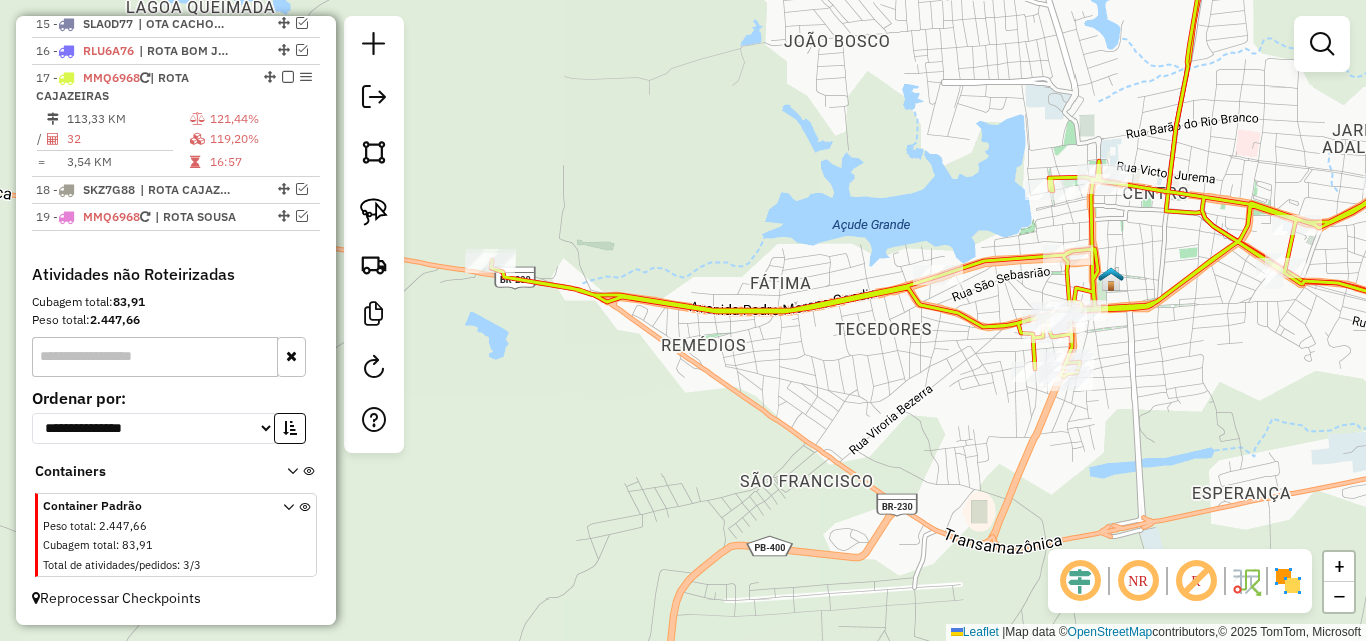 click on "Janela de atendimento Grade de atendimento Capacidade Transportadoras Veículos Cliente Pedidos  Rotas Selecione os dias de semana para filtrar as janelas de atendimento  Seg   Ter   Qua   Qui   Sex   Sáb   Dom  Informe o período da janela de atendimento: De: Até:  Filtrar exatamente a janela do cliente  Considerar janela de atendimento padrão  Selecione os dias de semana para filtrar as grades de atendimento  Seg   Ter   Qua   Qui   Sex   Sáb   Dom   Considerar clientes sem dia de atendimento cadastrado  Clientes fora do dia de atendimento selecionado Filtrar as atividades entre os valores definidos abaixo:  Peso mínimo:   Peso máximo:   Cubagem mínima:   Cubagem máxima:   De:   Até:  Filtrar as atividades entre o tempo de atendimento definido abaixo:  De:   Até:   Considerar capacidade total dos clientes não roteirizados Transportadora: Selecione um ou mais itens Tipo de veículo: Selecione um ou mais itens Veículo: Selecione um ou mais itens Motorista: Selecione um ou mais itens Nome: Rótulo:" 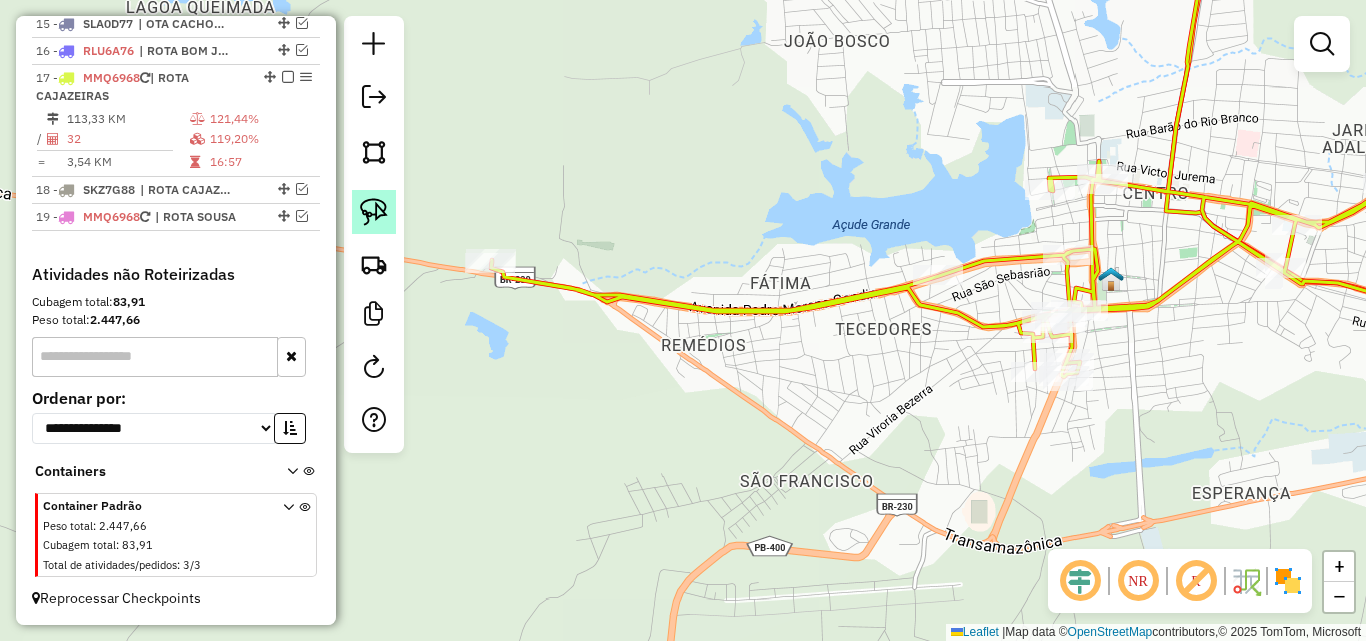 click 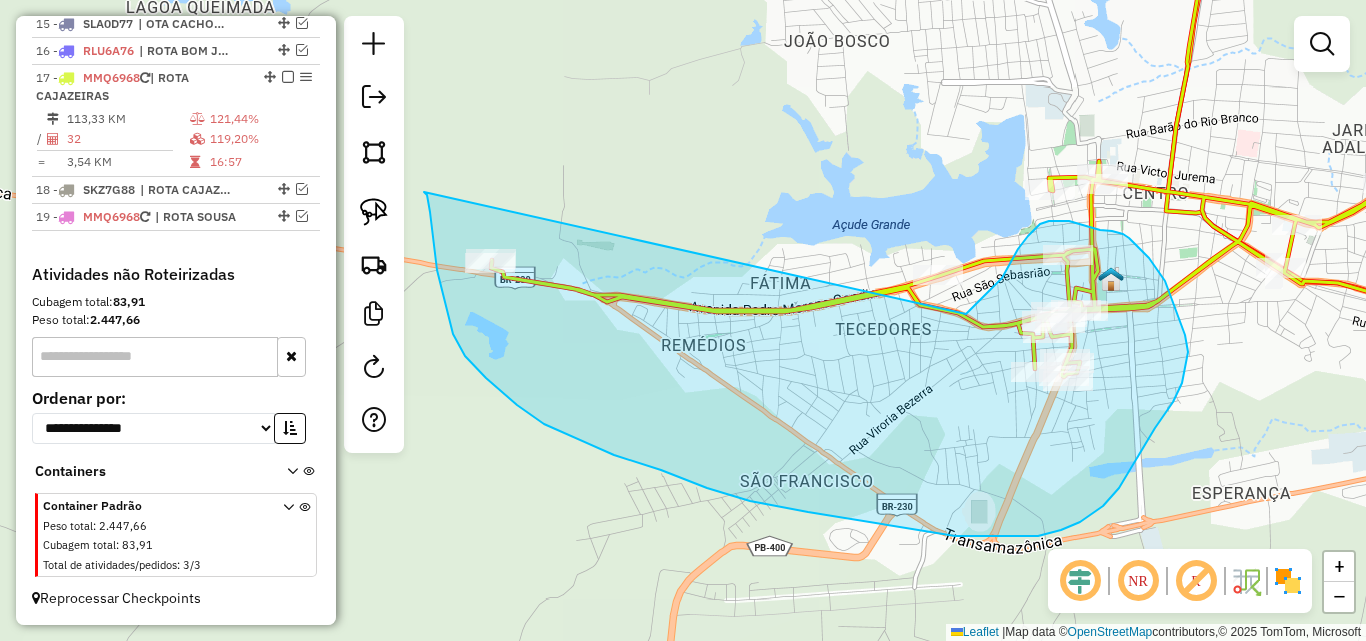 drag, startPoint x: 434, startPoint y: 246, endPoint x: 966, endPoint y: 315, distance: 536.45593 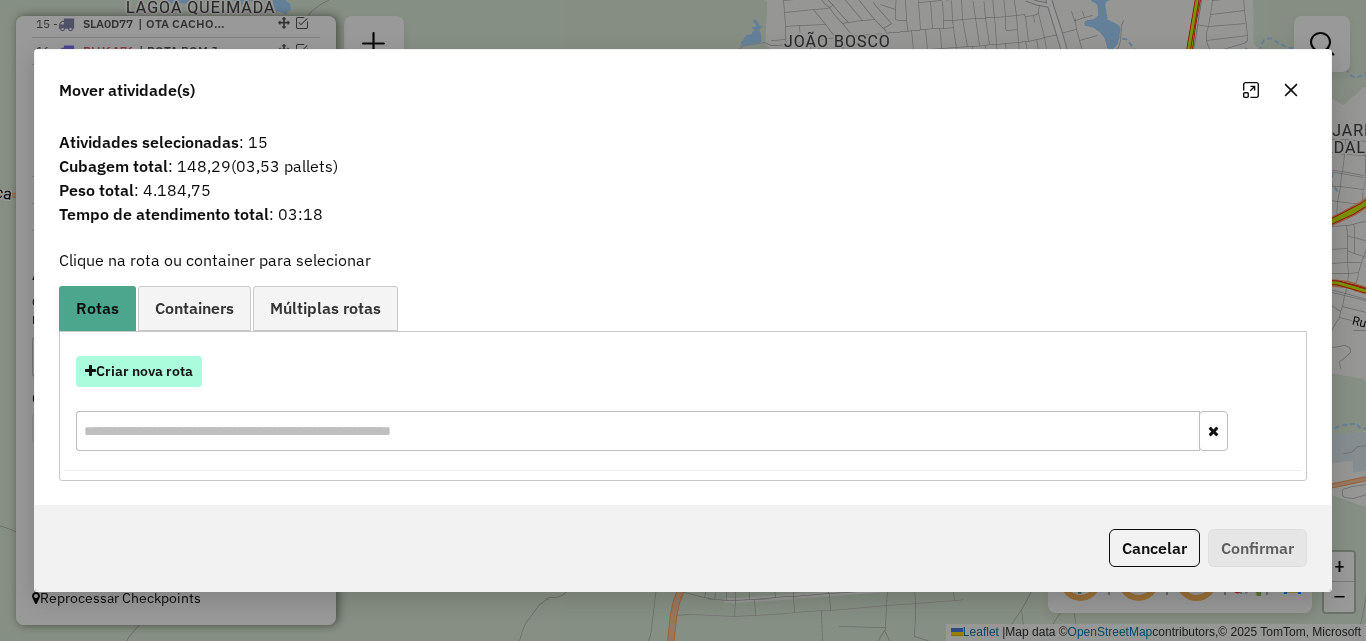 click on "Criar nova rota" at bounding box center (139, 371) 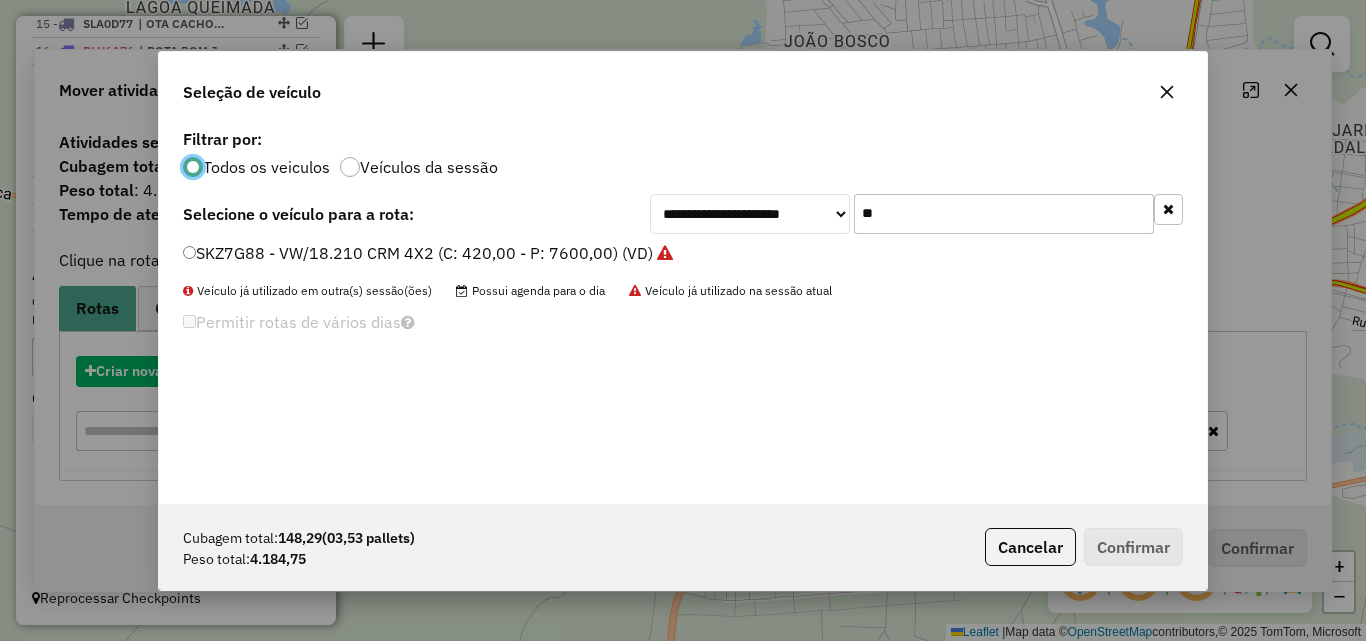 scroll, scrollTop: 11, scrollLeft: 6, axis: both 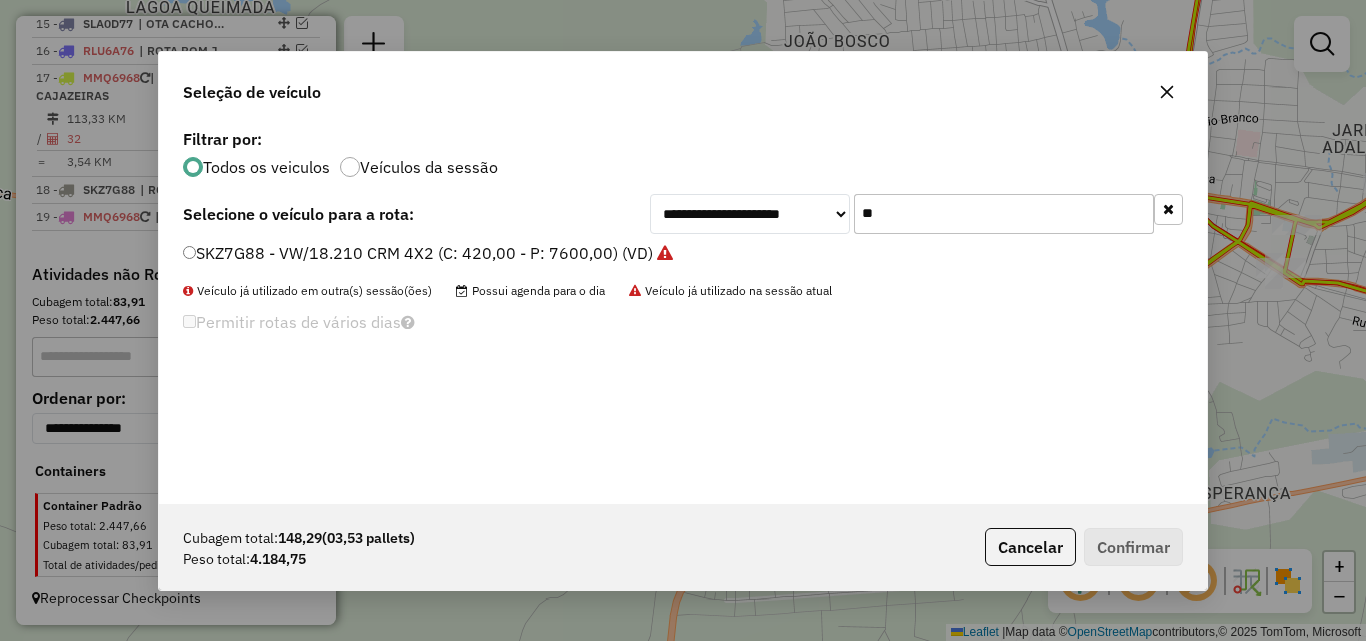 click on "SKZ7G88 - VW/18.210 CRM 4X2 (C: 420,00 - P: 7600,00) (VD)" 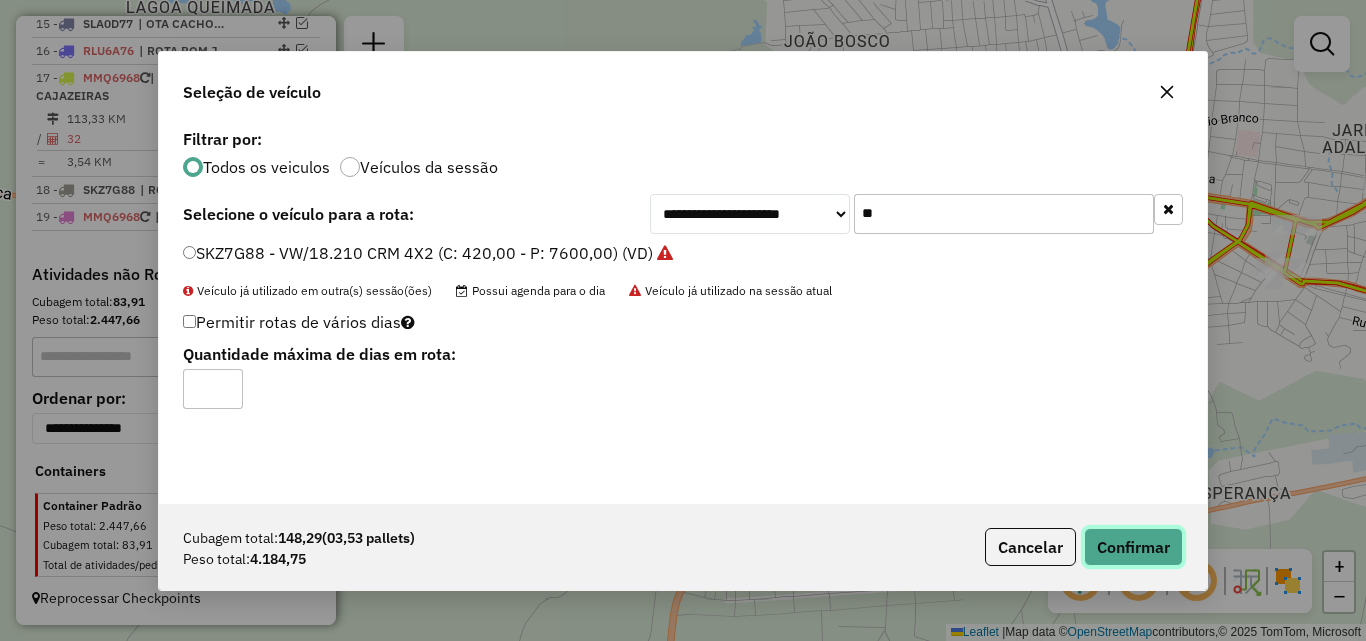 click on "Confirmar" 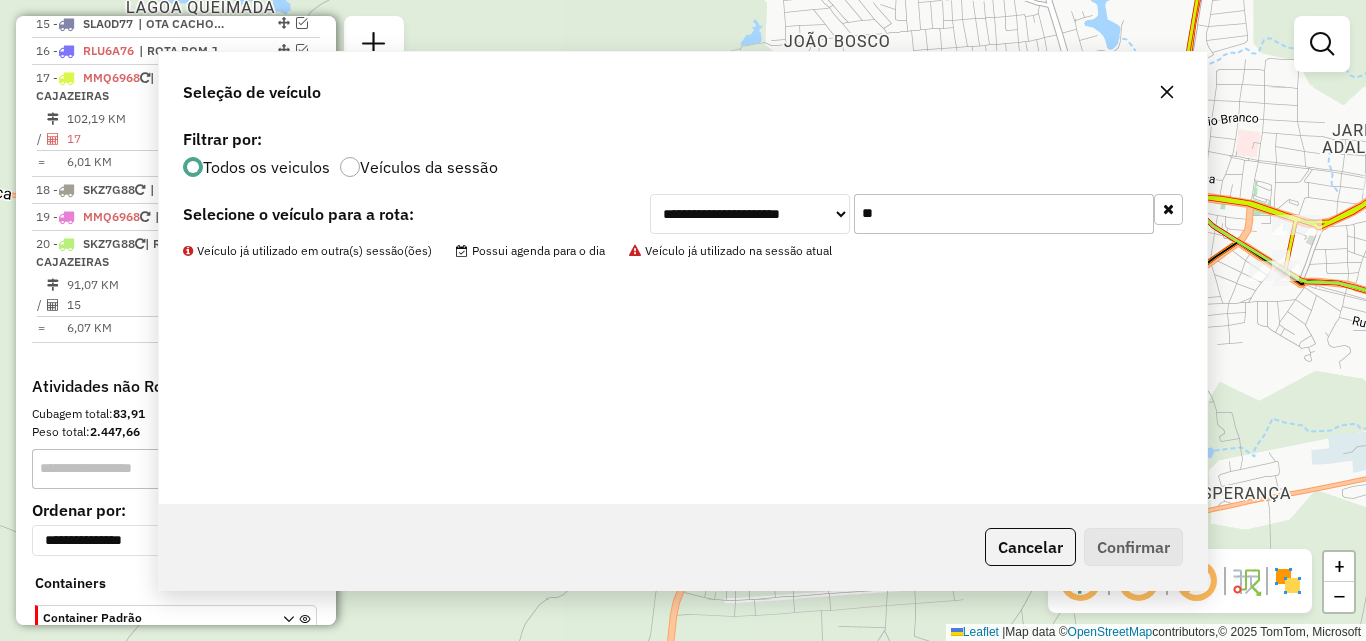 scroll, scrollTop: 608, scrollLeft: 0, axis: vertical 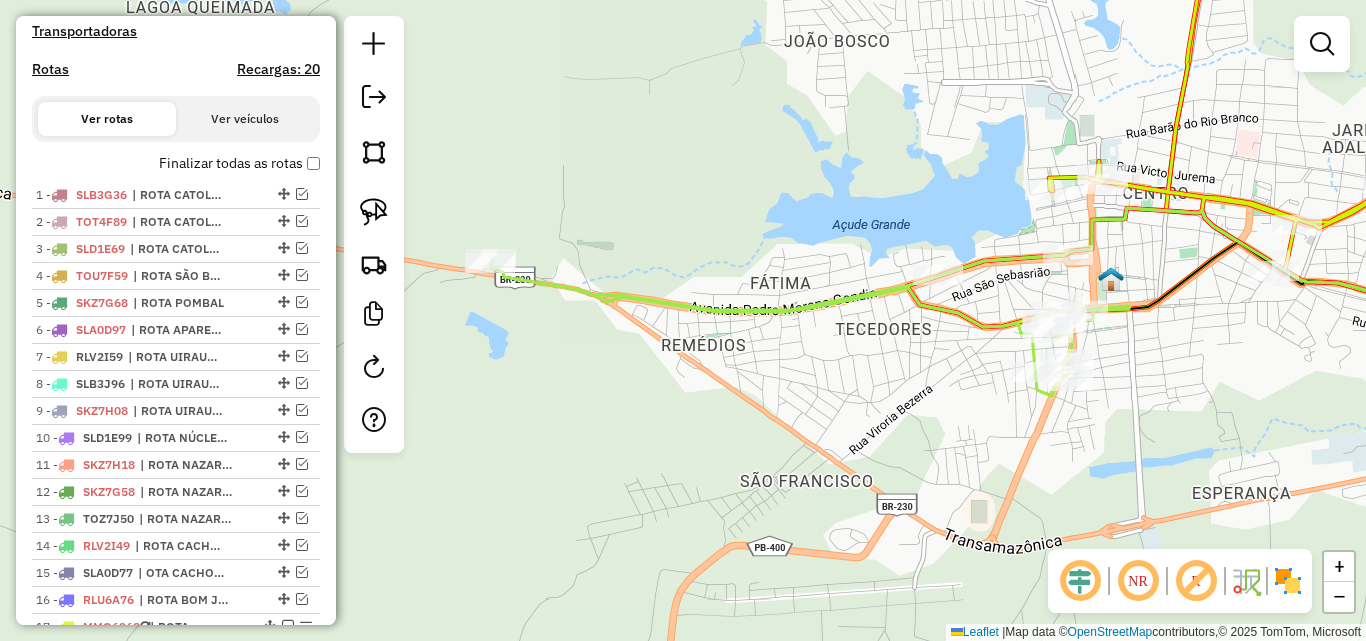 click 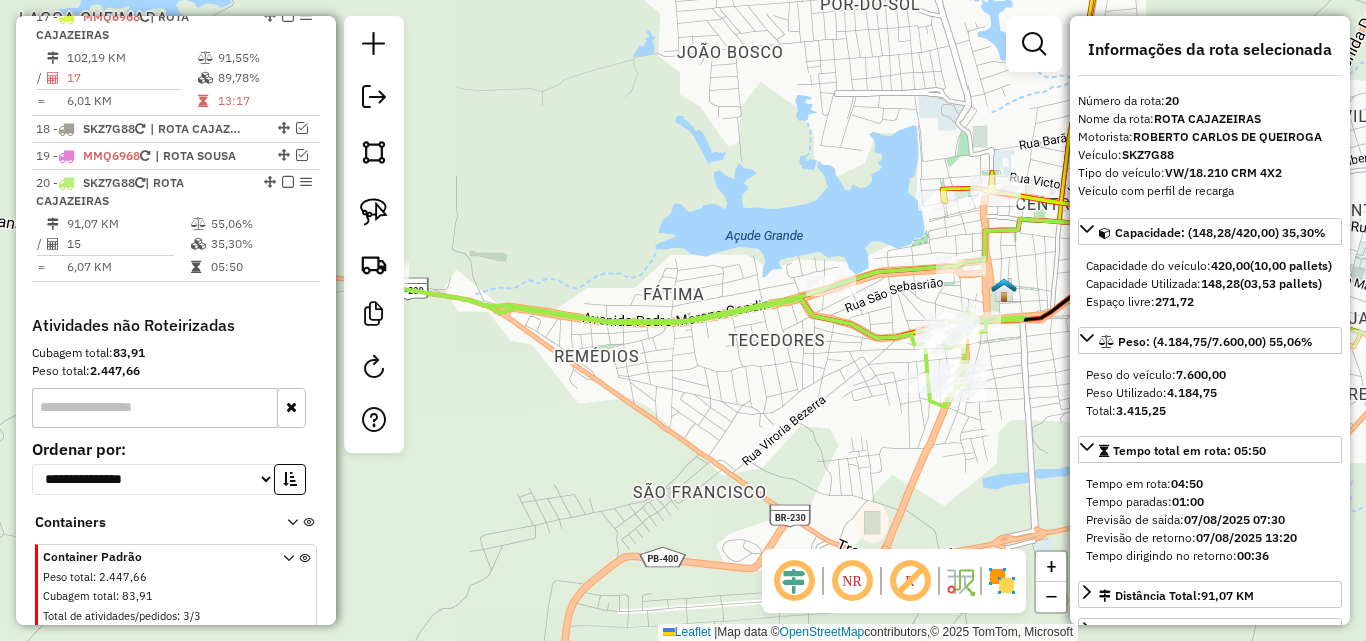 scroll, scrollTop: 1269, scrollLeft: 0, axis: vertical 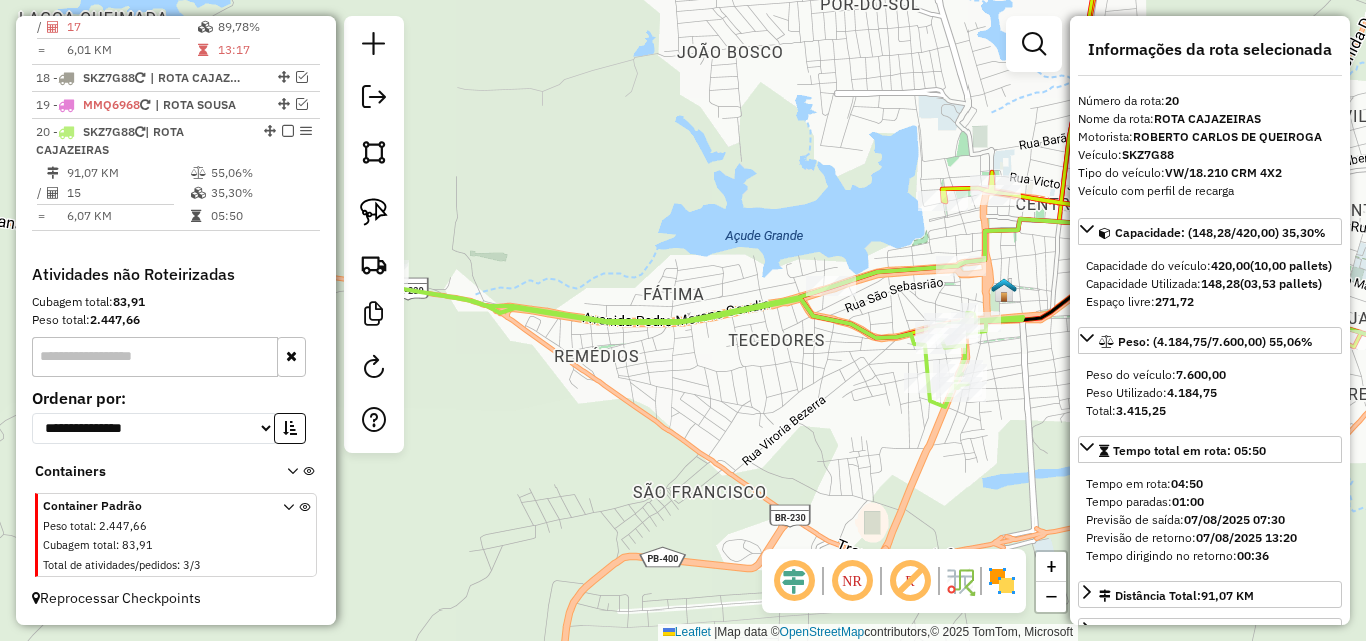 drag, startPoint x: 852, startPoint y: 419, endPoint x: 868, endPoint y: 301, distance: 119.0798 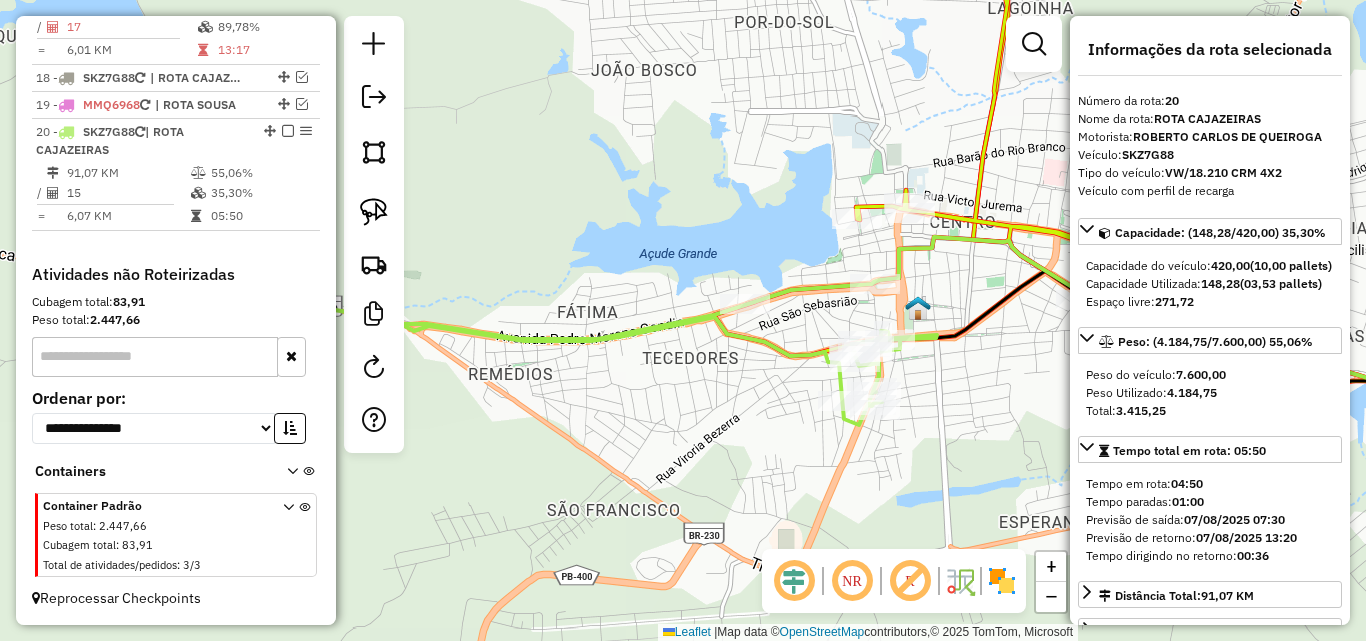 click 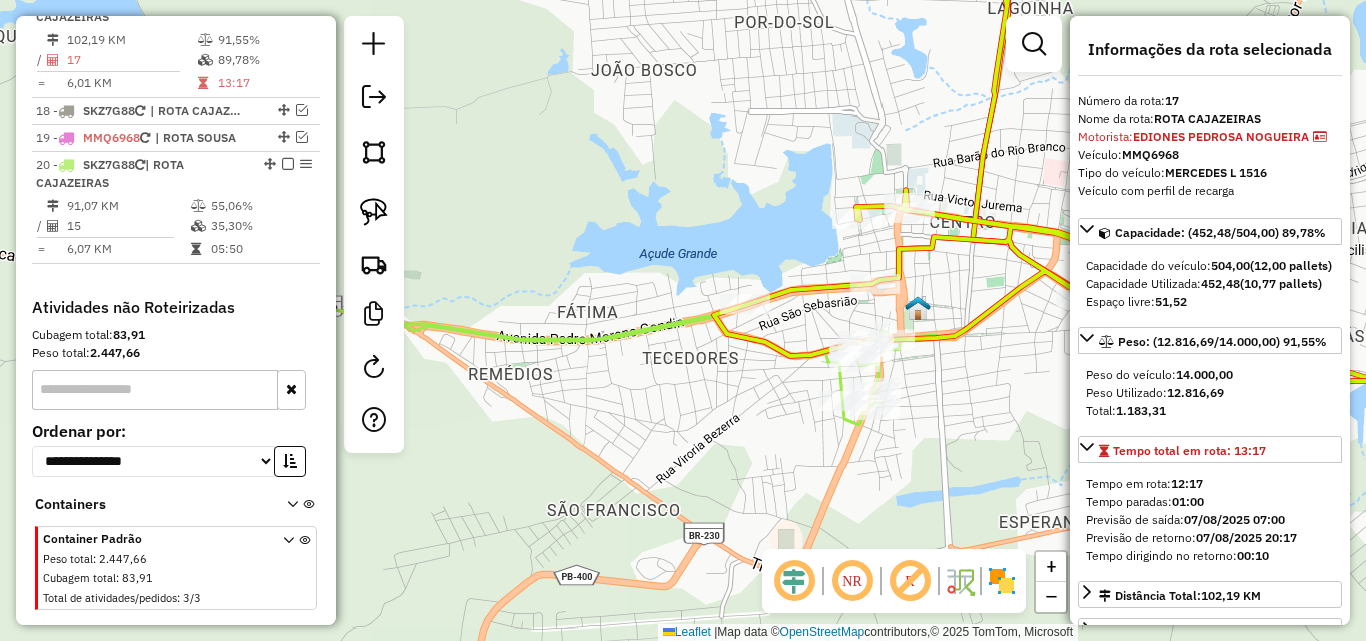 scroll, scrollTop: 1206, scrollLeft: 0, axis: vertical 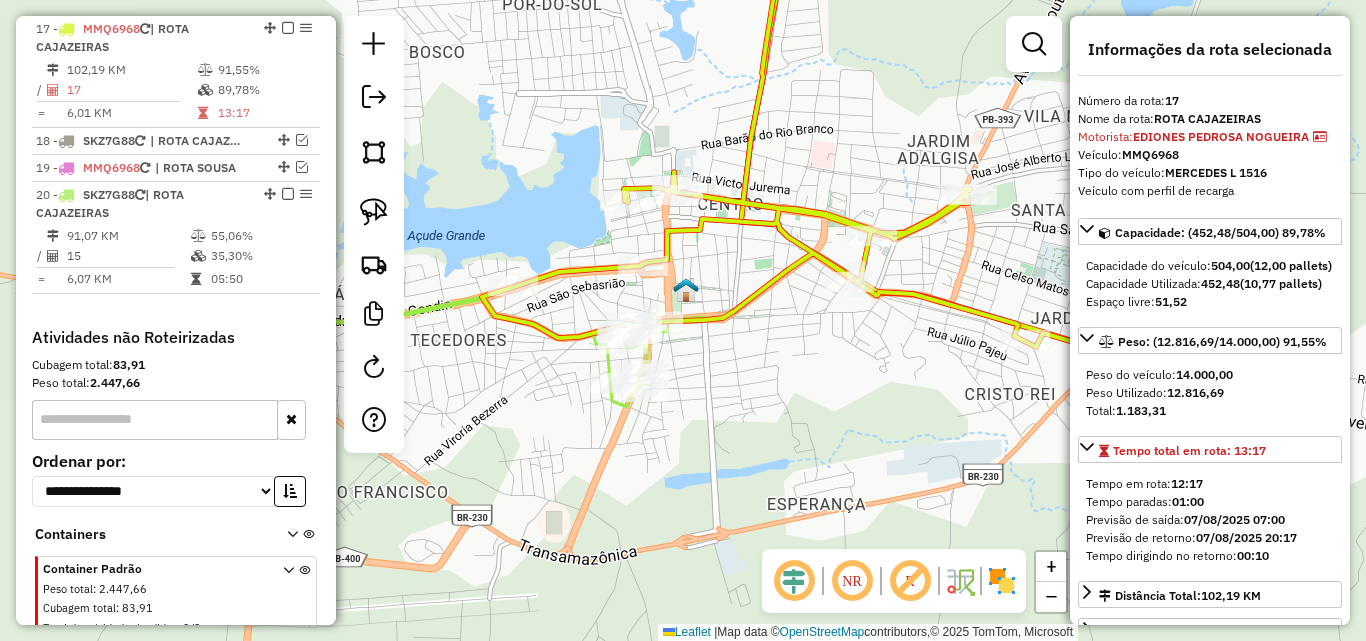 drag, startPoint x: 865, startPoint y: 97, endPoint x: 696, endPoint y: 139, distance: 174.14075 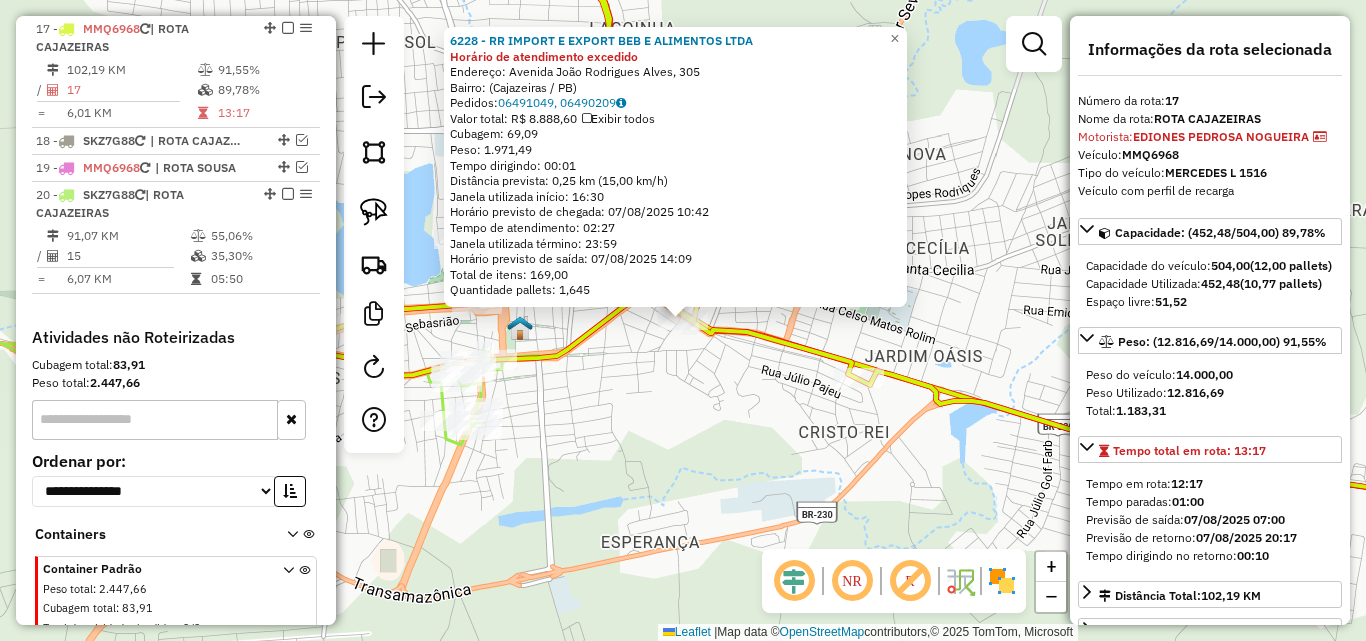drag, startPoint x: 707, startPoint y: 455, endPoint x: 635, endPoint y: 426, distance: 77.62087 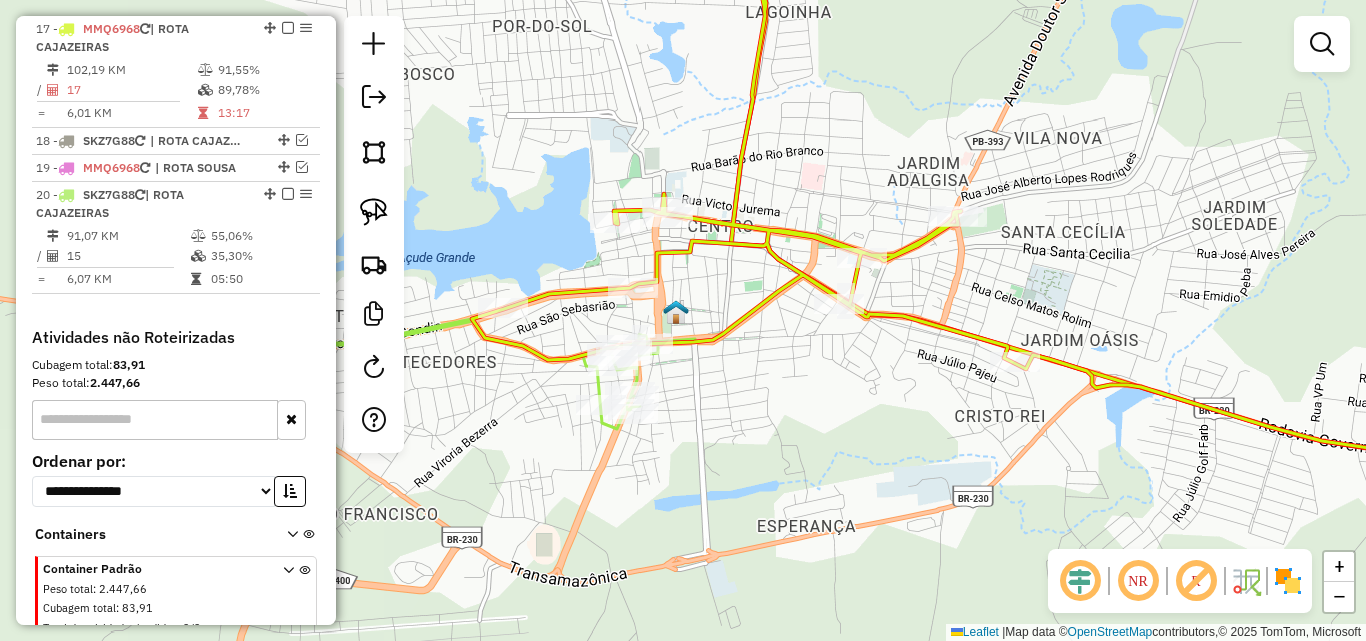drag, startPoint x: 786, startPoint y: 424, endPoint x: 910, endPoint y: 402, distance: 125.93649 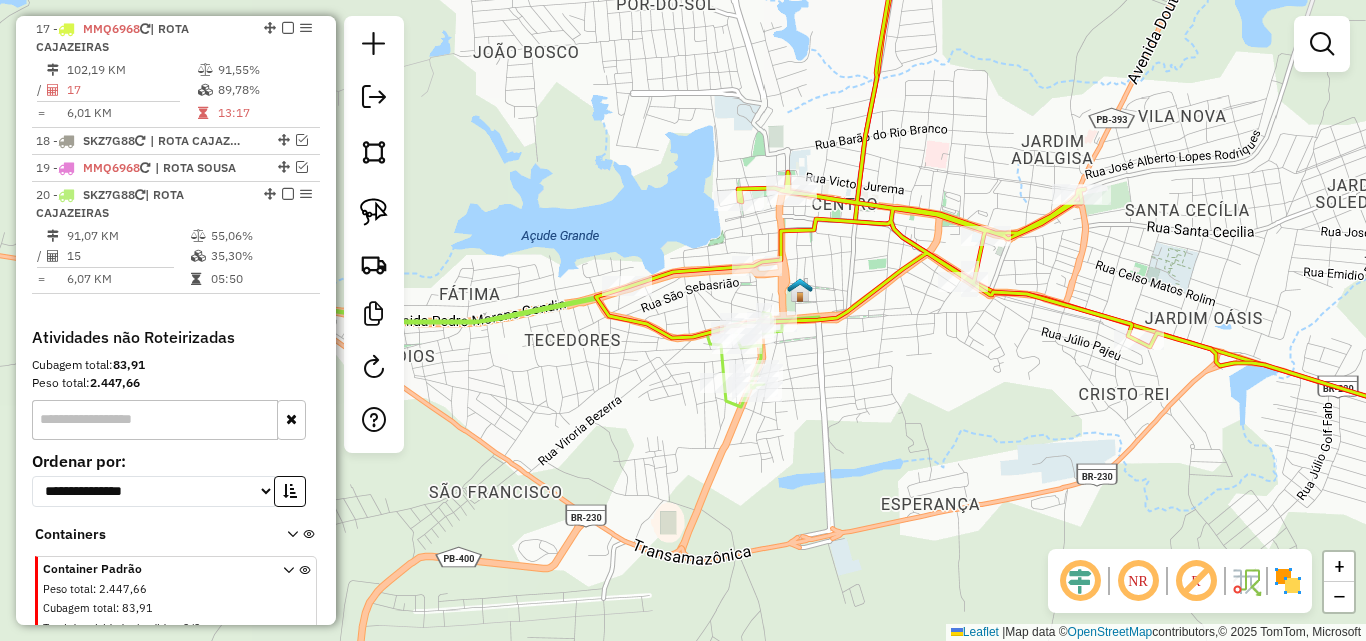 click on "Janela de atendimento Grade de atendimento Capacidade Transportadoras Veículos Cliente Pedidos  Rotas Selecione os dias de semana para filtrar as janelas de atendimento  Seg   Ter   Qua   Qui   Sex   Sáb   Dom  Informe o período da janela de atendimento: De: Até:  Filtrar exatamente a janela do cliente  Considerar janela de atendimento padrão  Selecione os dias de semana para filtrar as grades de atendimento  Seg   Ter   Qua   Qui   Sex   Sáb   Dom   Considerar clientes sem dia de atendimento cadastrado  Clientes fora do dia de atendimento selecionado Filtrar as atividades entre os valores definidos abaixo:  Peso mínimo:   Peso máximo:   Cubagem mínima:   Cubagem máxima:   De:   Até:  Filtrar as atividades entre o tempo de atendimento definido abaixo:  De:   Até:   Considerar capacidade total dos clientes não roteirizados Transportadora: Selecione um ou mais itens Tipo de veículo: Selecione um ou mais itens Veículo: Selecione um ou mais itens Motorista: Selecione um ou mais itens Nome: Rótulo:" 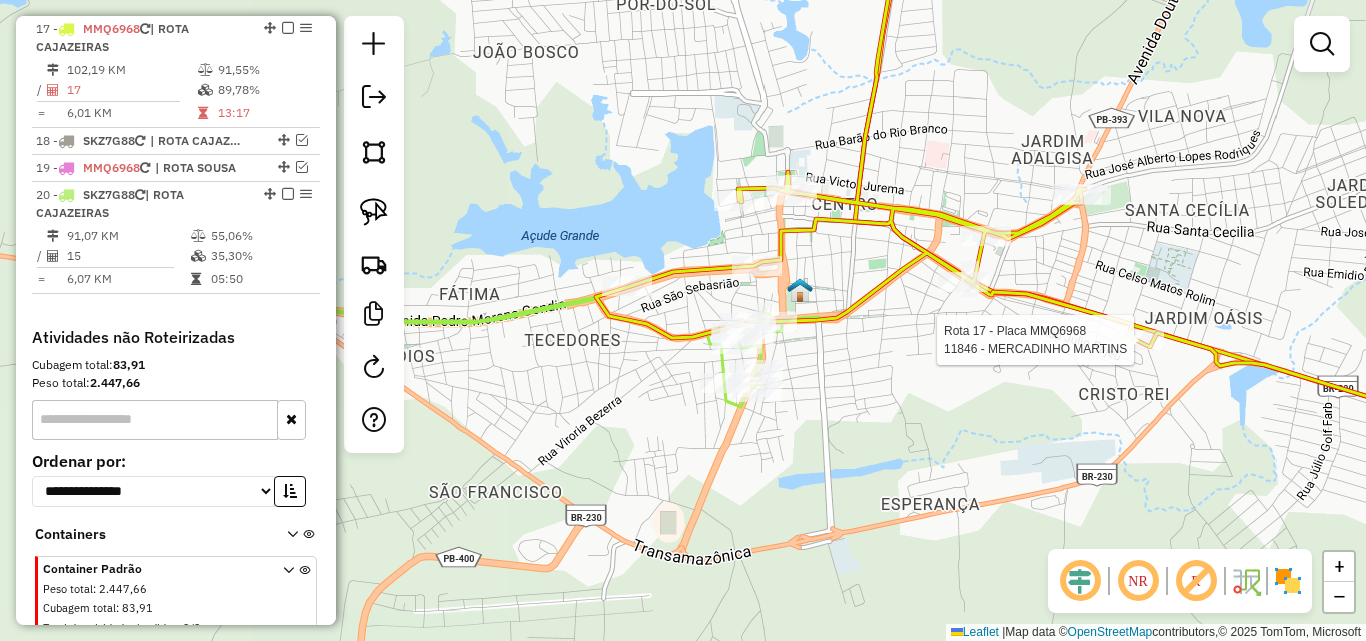 select on "*********" 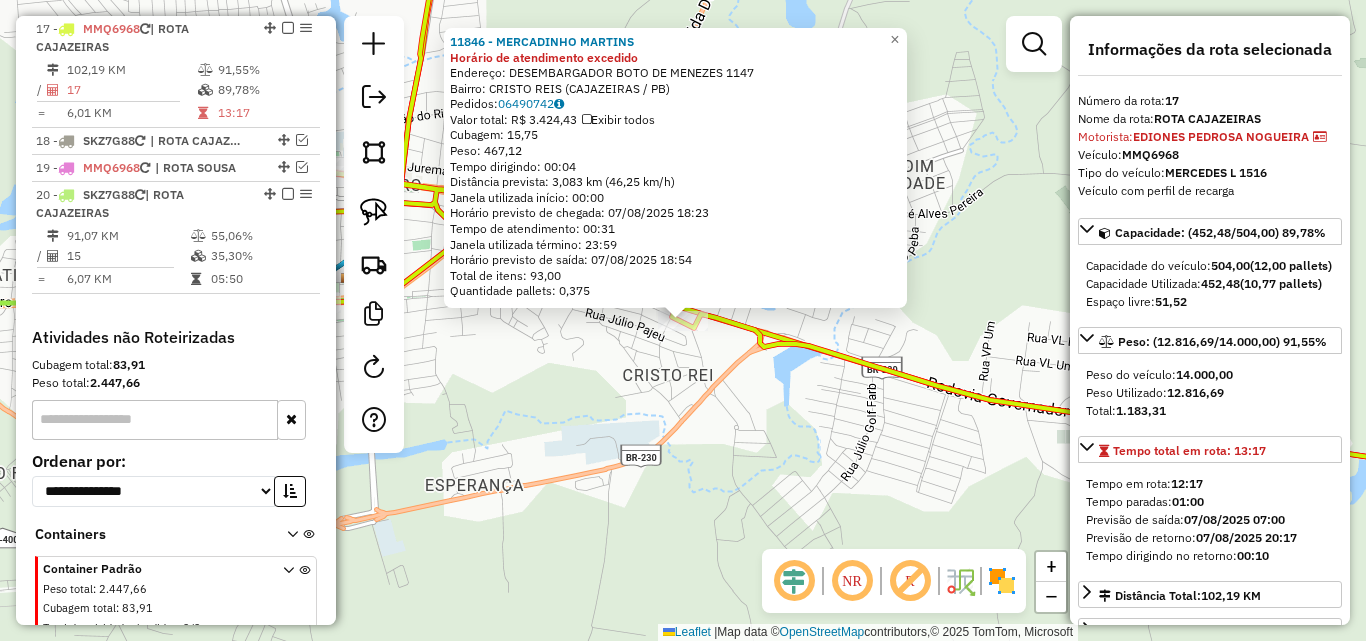click on "[NUMBER] - [NAME] Horário de atendimento excedido  Endereço:  [STREET_NAME] [NUMBER]   Bairro: [NAME] ([CITY] / [STATE])   Pedidos:  [ORDER_ID]   Valor total: R$ [PRICE]   Exibir todos   Cubagem: [CUBAGE]  Peso: [WEIGHT]  Tempo dirigindo: [TIME]   Distância prevista: [DISTANCE] ([SPEED])   Janela utilizada início: [TIME]   Horário previsto de chegada: [DATE] [TIME]   Tempo de atendimento: [TIME]   Janela utilizada término: [TIME]   Horário previsto de saída: [DATE] [TIME]   Total de itens: [ITEMS]   Quantidade pallets: [PALLETS]  × Janela de atendimento Grade de atendimento Capacidade Transportadoras Veículos Cliente Pedidos  Rotas Selecione os dias de semana para filtrar as janelas de atendimento  Seg   Ter   Qua   Qui   Sex   Sáb   Dom  Informe o período da janela de atendimento: De: Até:  Filtrar exatamente a janela do cliente  Considerar janela de atendimento padrão  Selecione os dias de semana para filtrar as grades de atendimento  Seg   Ter   Qua   Qui   Sex   Sáb   Dom" 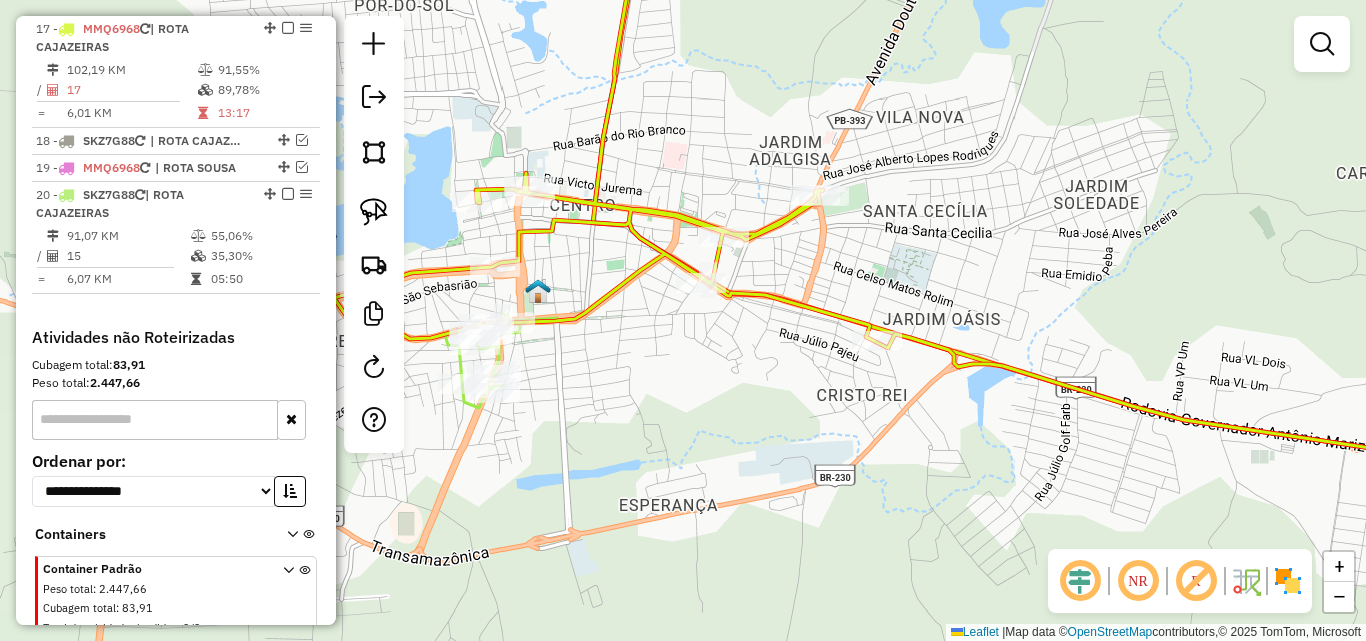 drag, startPoint x: 516, startPoint y: 376, endPoint x: 817, endPoint y: 413, distance: 303.26556 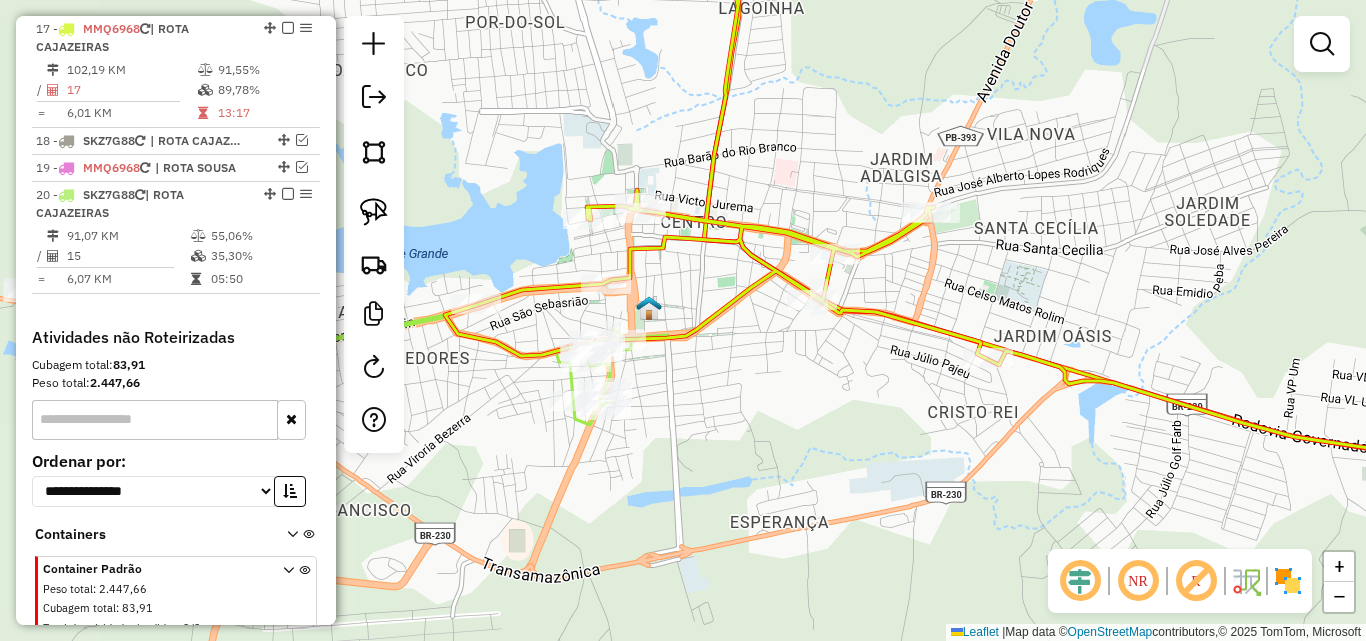 click 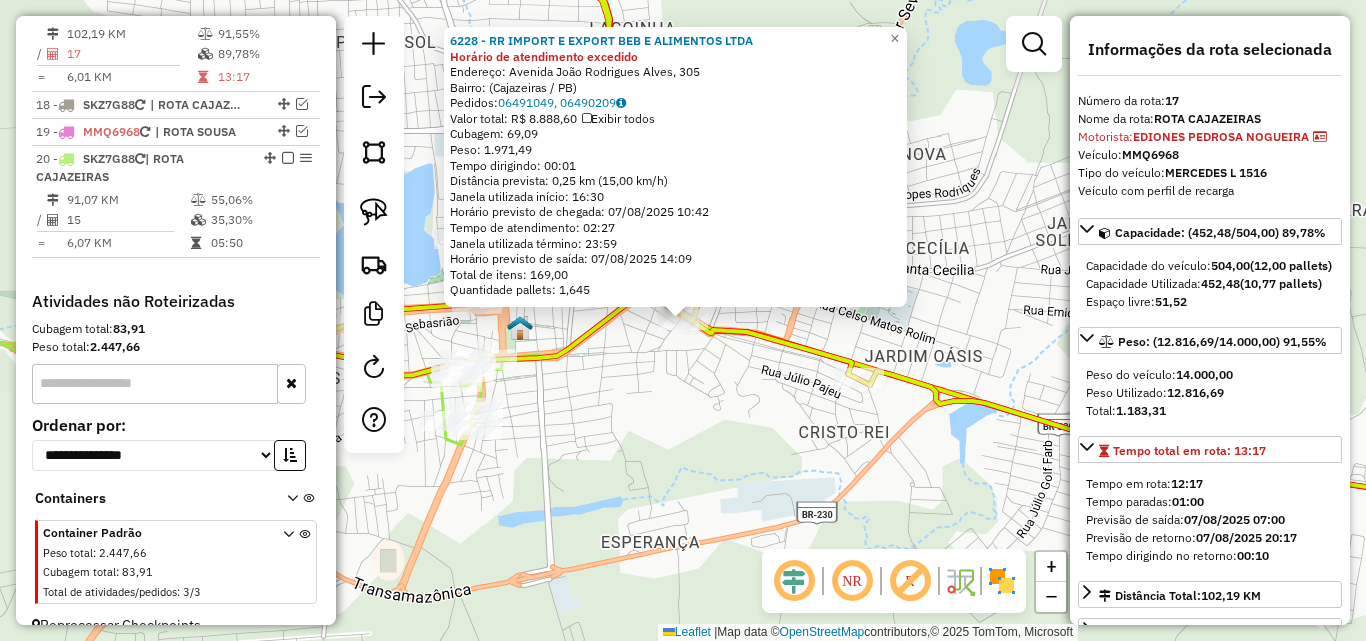 scroll, scrollTop: 1206, scrollLeft: 0, axis: vertical 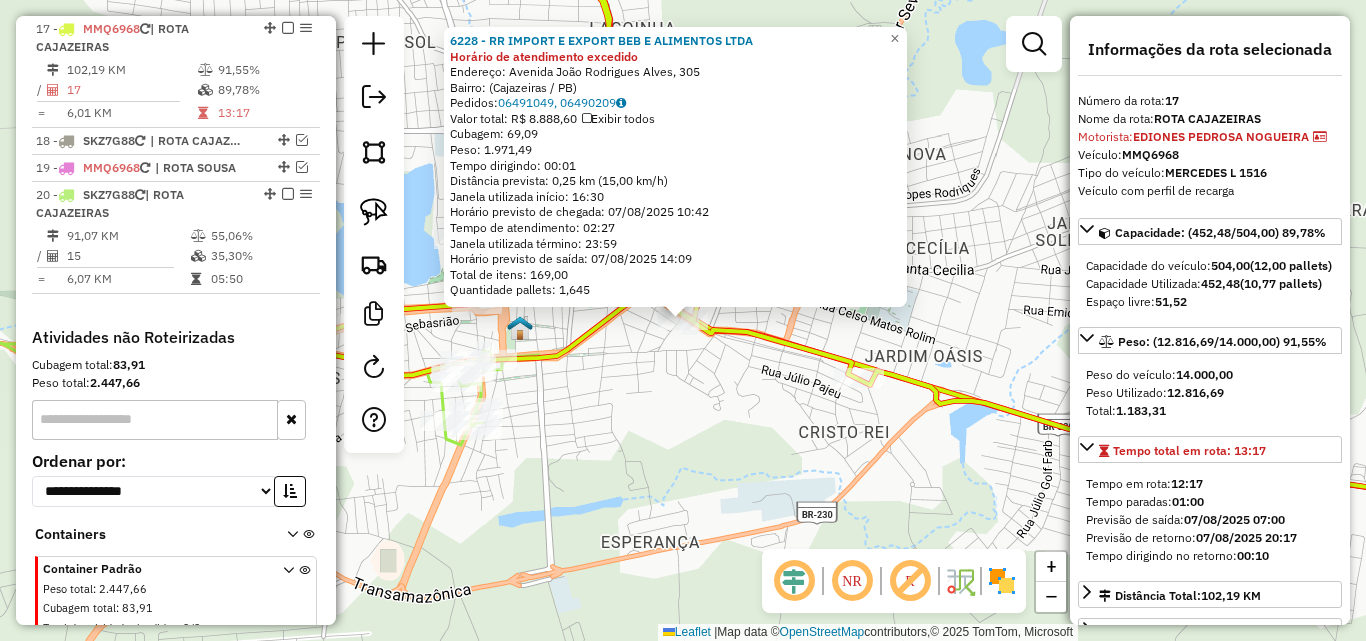 drag, startPoint x: 722, startPoint y: 395, endPoint x: 766, endPoint y: 382, distance: 45.88028 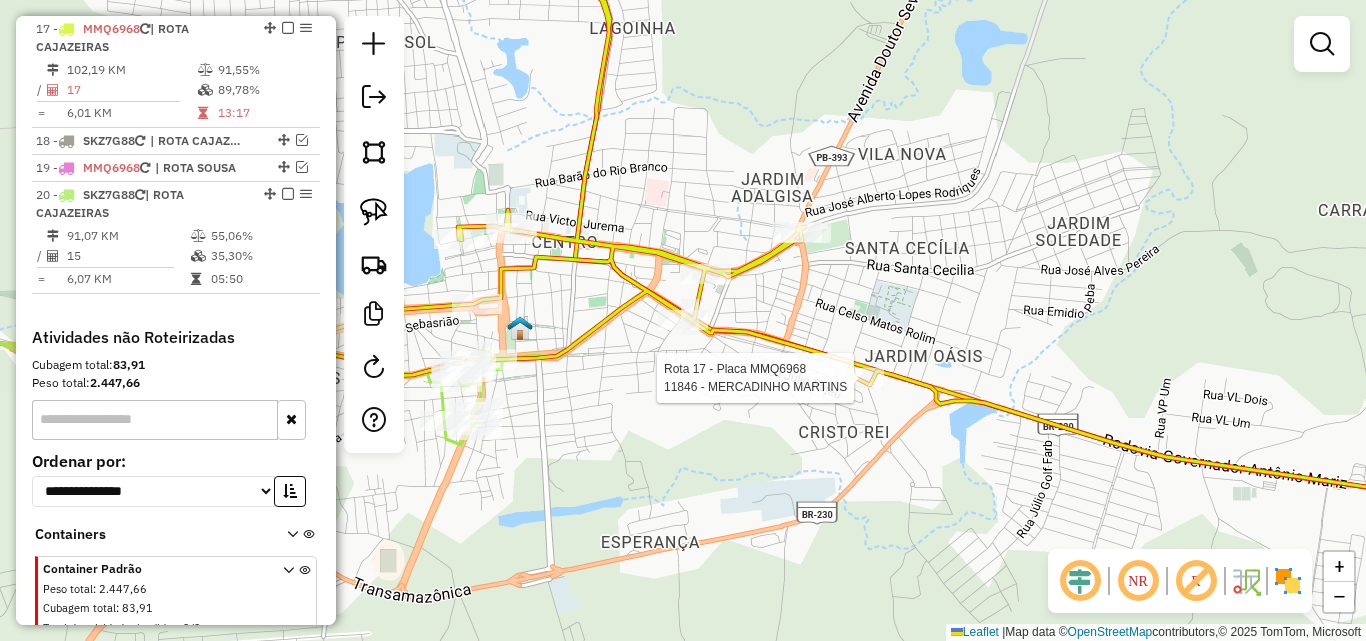 select on "*********" 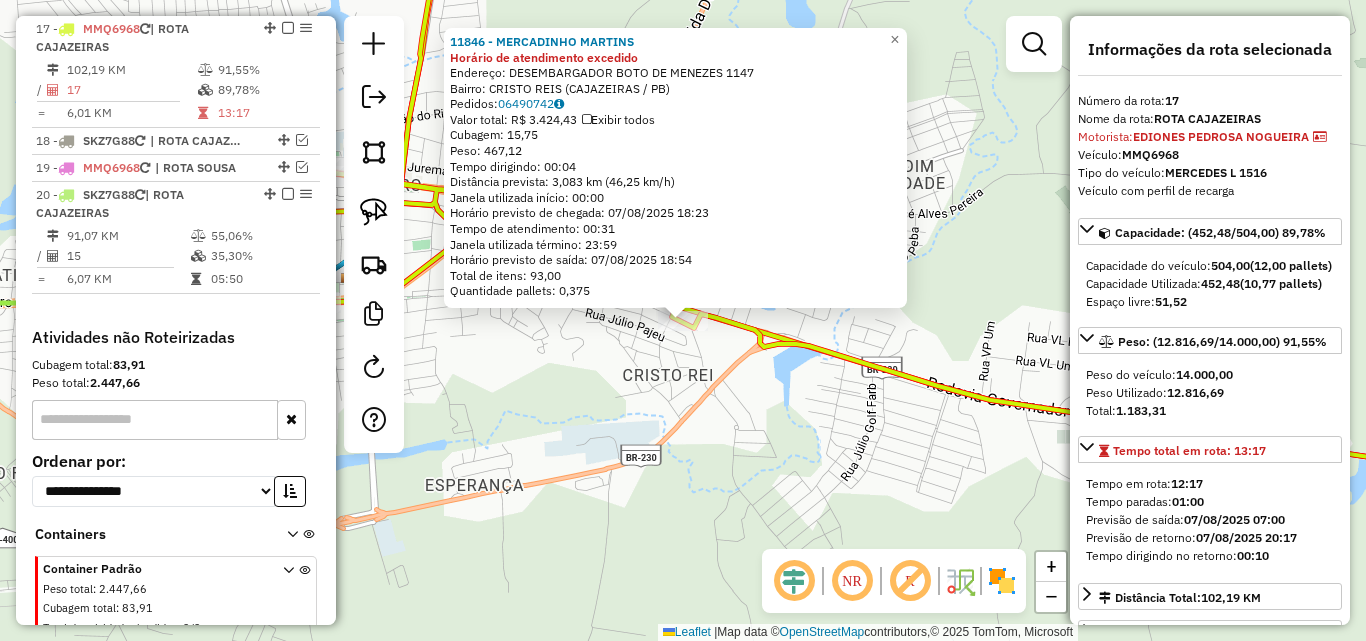 click on "[NUMBER] - [NAME] Horário de atendimento excedido  Endereço:  [STREET_NAME] [NUMBER]   Bairro: [NAME] ([CITY] / [STATE])   Pedidos:  [ORDER_ID]   Valor total: R$ [PRICE]   Exibir todos   Cubagem: [CUBAGE]  Peso: [WEIGHT]  Tempo dirigindo: [TIME]   Distância prevista: [DISTANCE] ([SPEED])   Janela utilizada início: [TIME]   Horário previsto de chegada: [DATE] [TIME]   Tempo de atendimento: [TIME]   Janela utilizada término: [TIME]   Horário previsto de saída: [DATE] [TIME]   Total de itens: [ITEMS]   Quantidade pallets: [PALLETS]  × Janela de atendimento Grade de atendimento Capacidade Transportadoras Veículos Cliente Pedidos  Rotas Selecione os dias de semana para filtrar as janelas de atendimento  Seg   Ter   Qua   Qui   Sex   Sáb   Dom  Informe o período da janela de atendimento: De: Até:  Filtrar exatamente a janela do cliente  Considerar janela de atendimento padrão  Selecione os dias de semana para filtrar as grades de atendimento  Seg   Ter   Qua   Qui   Sex   Sáb   Dom" 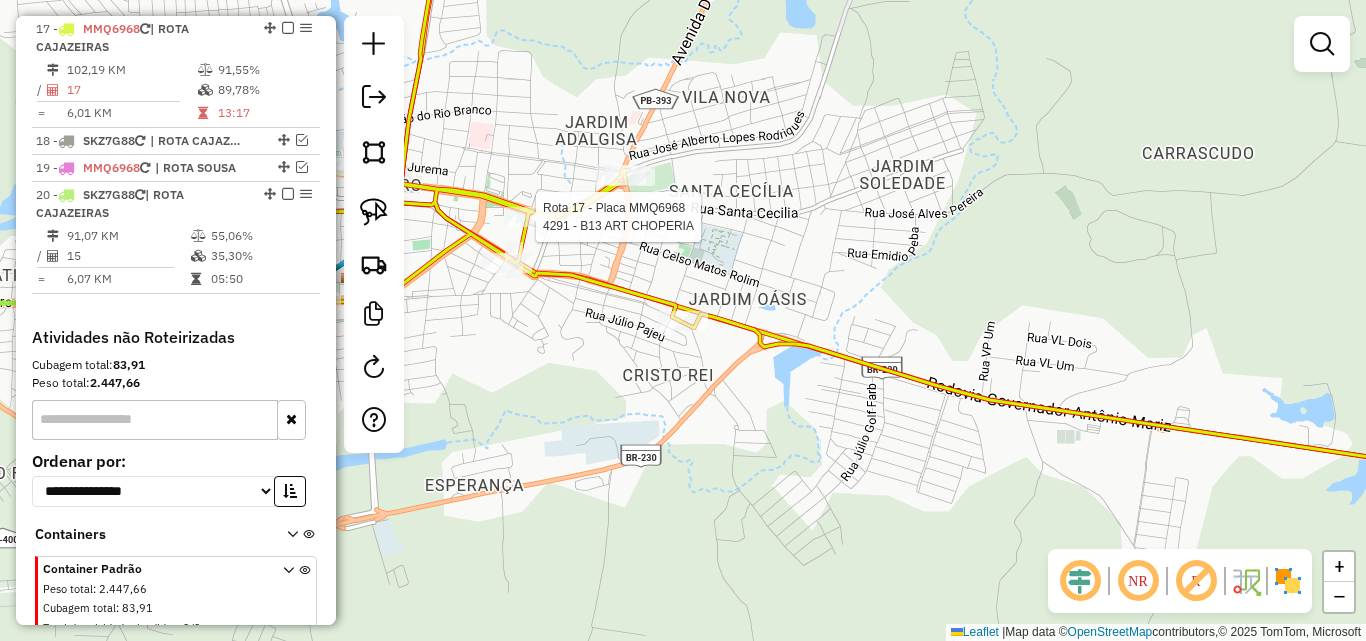 select on "*********" 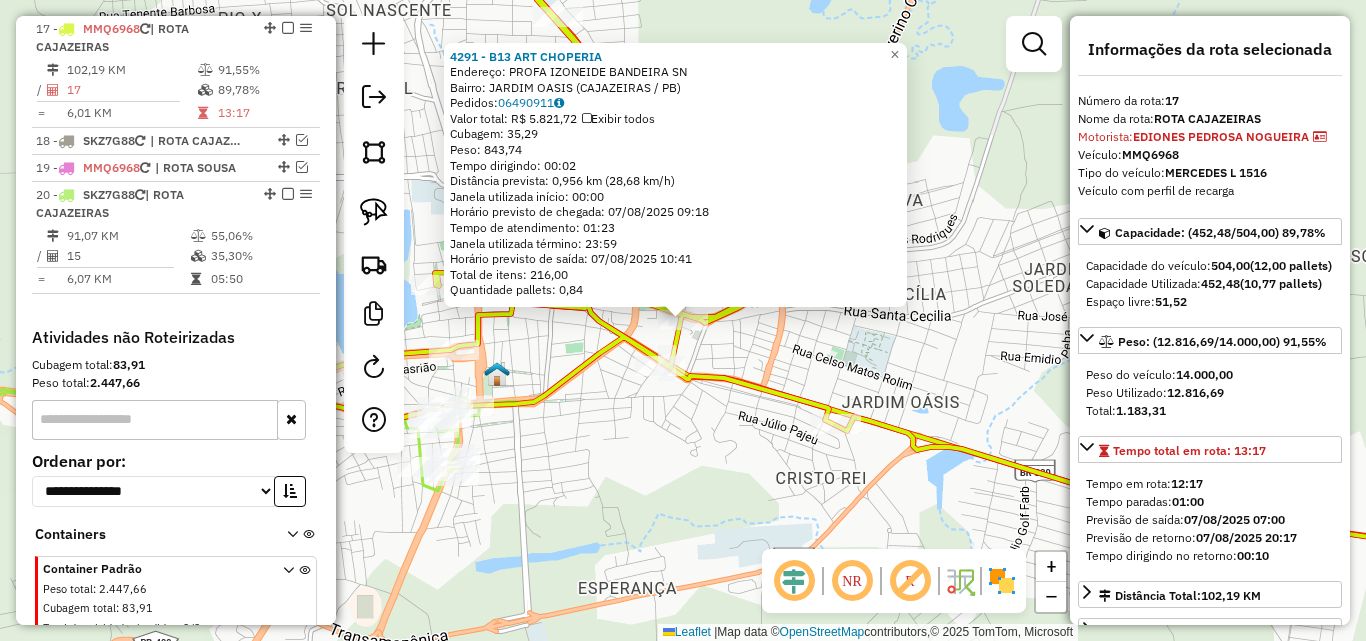 click on "4291 - [COMPANY] Endereço: [STREET] SN Bairro: [NEIGHBORHOOD] ([CITY] / PB) Pedidos: 06490911 Valor total: R$ 5.821,72 Exibir todos Cubagem: 35,29 Peso: 843,74 Tempo dirigindo: 00:02 Distância prevista: 0,956 km (28,68 km/h) Janela utilizada início: 00:00 Horário previsto de chegada: 07/08/2025 09:18 Tempo de atendimento: 01:23 Janela utilizada término: 23:59 Horário previsto de saída: 07/08/2025 10:41 Total de itens: 216,00 Quantidade pallets: 0,84 × Janela de atendimento Grade de atendimento Capacidade Transportadoras Veículos Cliente Pedidos Rotas Selecione os dias de semana para filtrar as janelas de atendimento Seg Ter Qua Qui Sex Sáb Dom Informe o período da janela de atendimento: De: Até: Filtrar exatamente a janela do cliente Considerar janela de atendimento padrão Selecione os dias de semana para filtrar as grades de atendimento Seg Ter Qua Qui Sex Sáb Dom Peso mínimo: Peso máximo: De: De:" 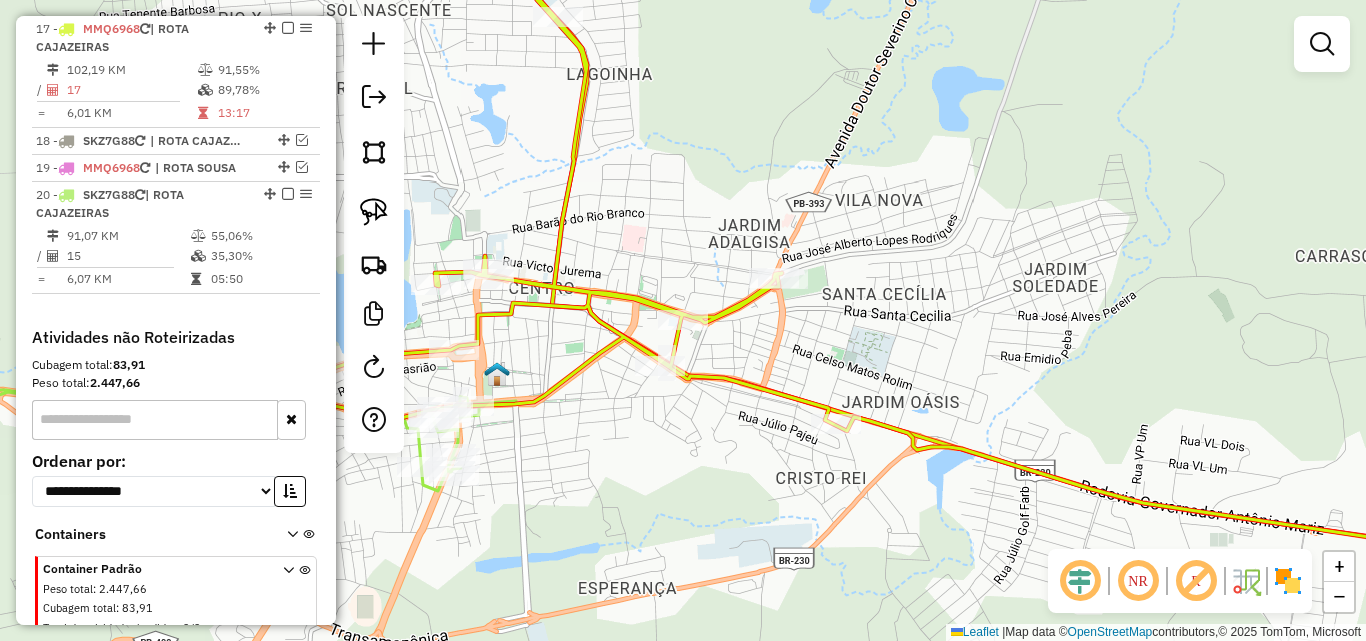 drag, startPoint x: 395, startPoint y: 217, endPoint x: 520, endPoint y: 243, distance: 127.67537 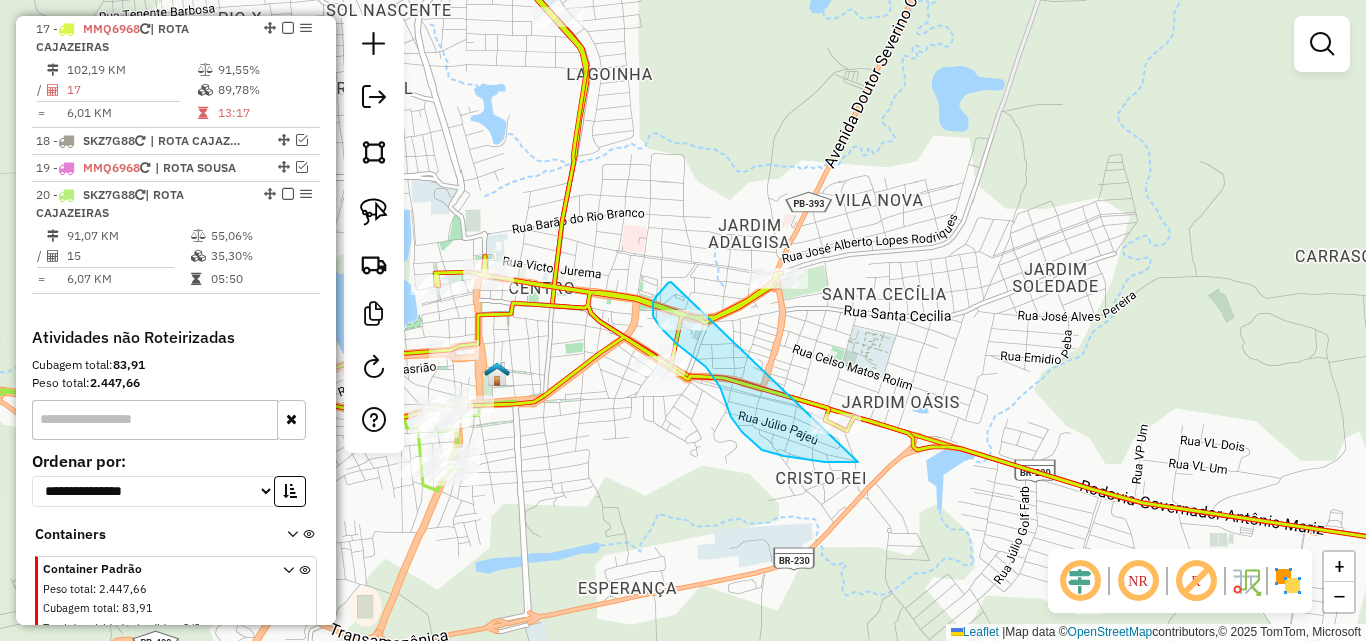 drag, startPoint x: 671, startPoint y: 282, endPoint x: 935, endPoint y: 428, distance: 301.68195 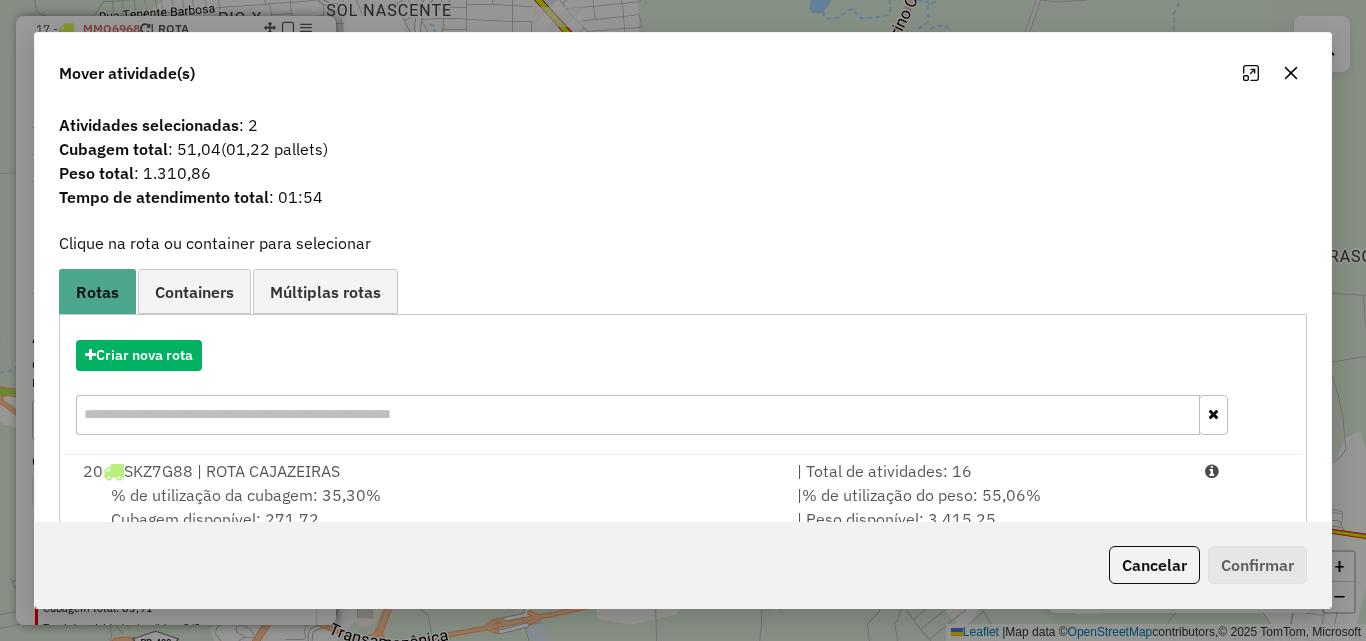 click on "Cancelar" 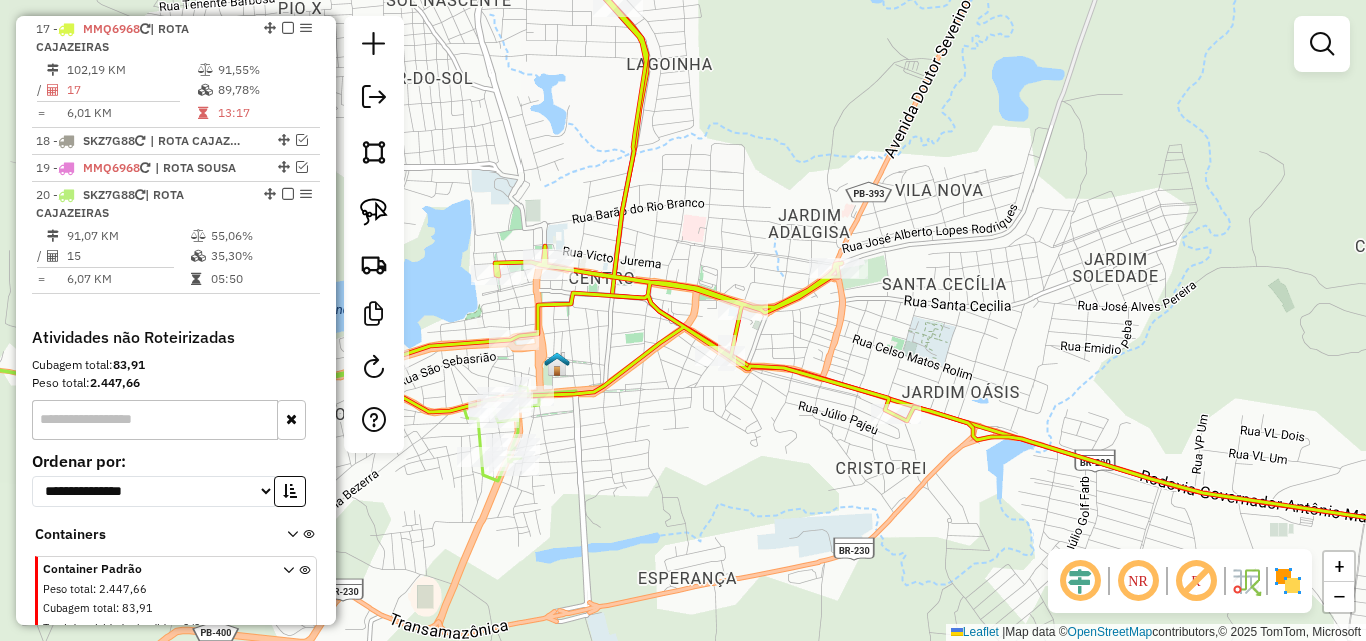 drag, startPoint x: 671, startPoint y: 480, endPoint x: 738, endPoint y: 452, distance: 72.615425 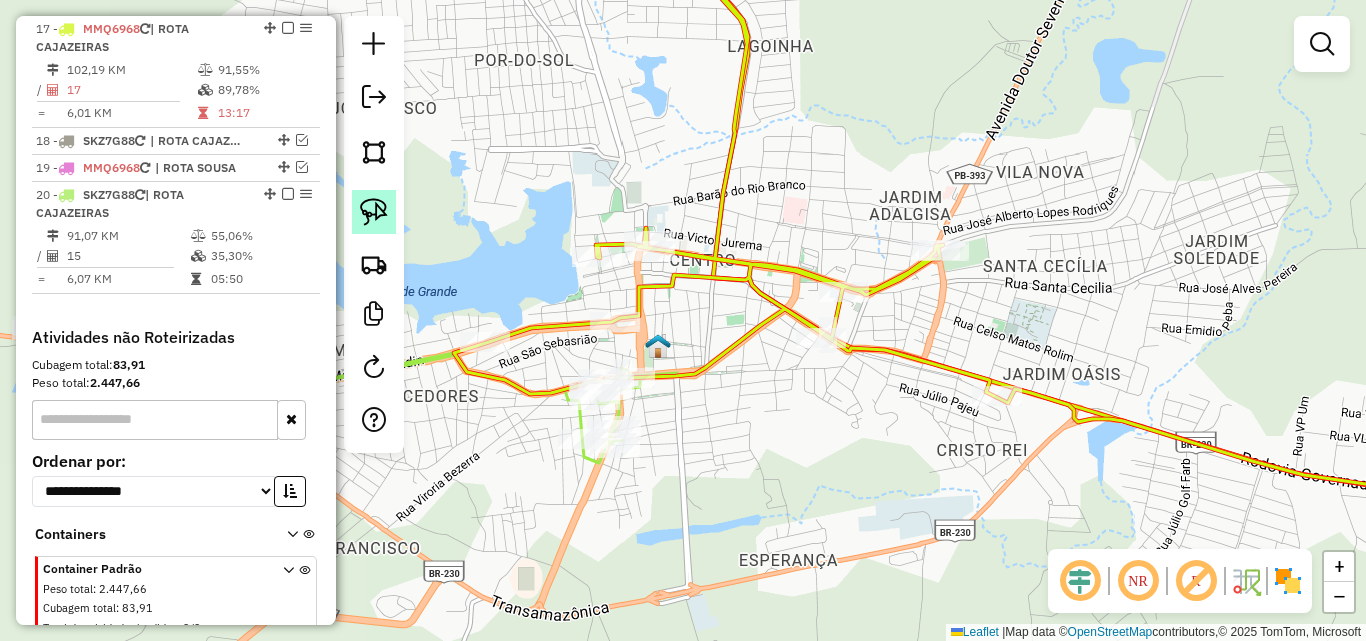 drag, startPoint x: 370, startPoint y: 196, endPoint x: 602, endPoint y: 221, distance: 233.3431 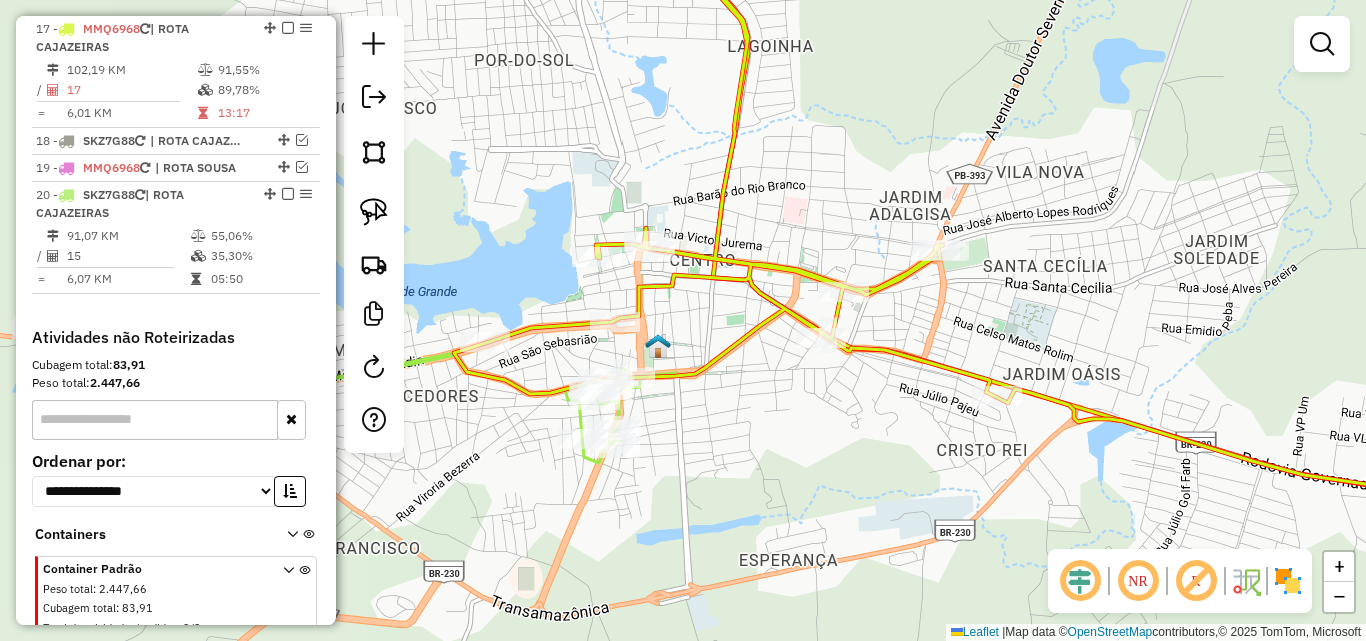 click 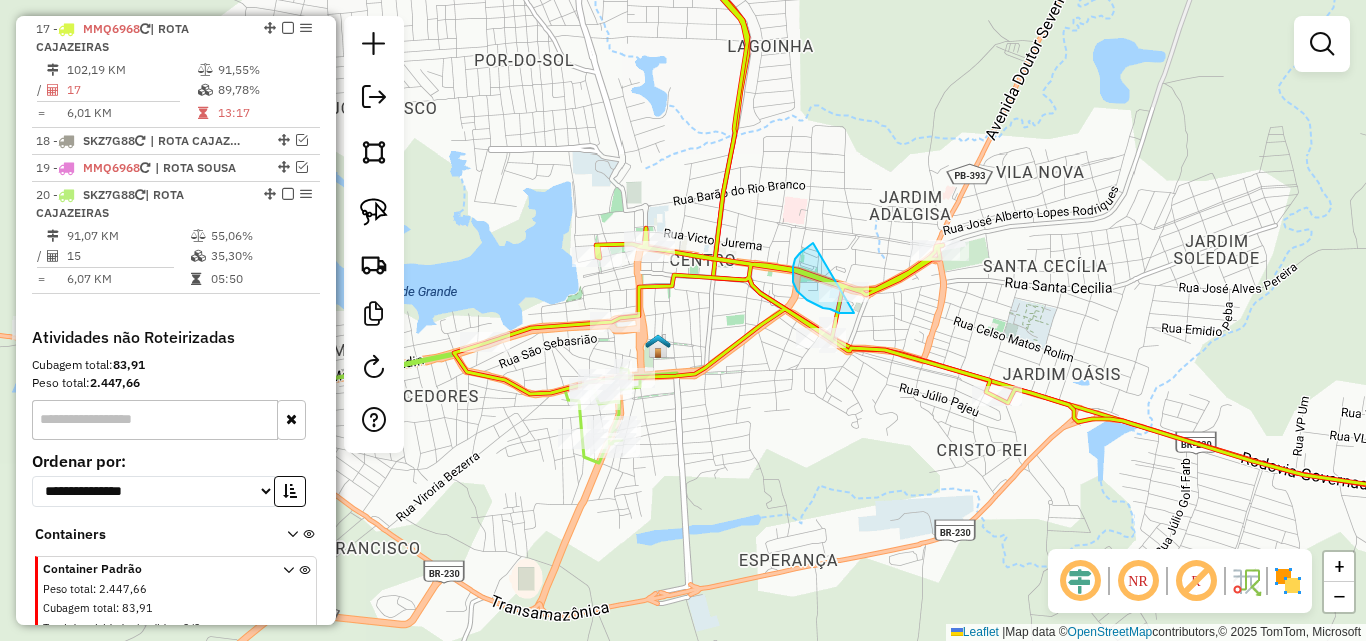 drag, startPoint x: 808, startPoint y: 246, endPoint x: 878, endPoint y: 292, distance: 83.761566 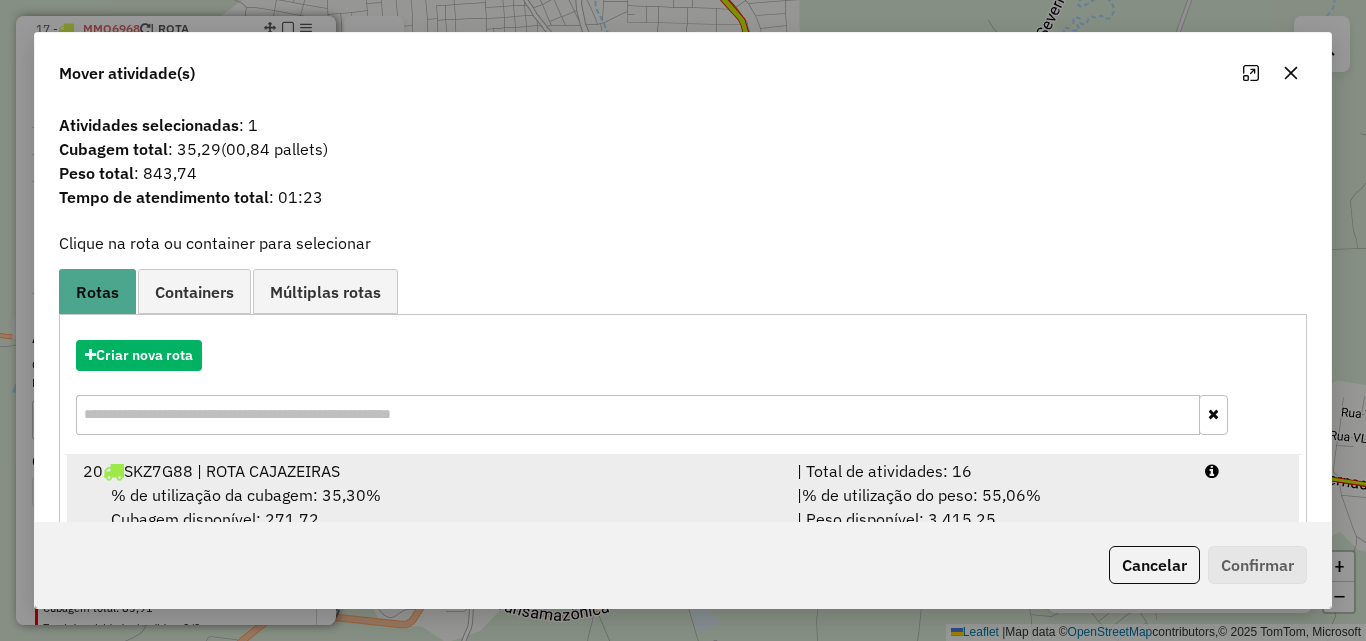 click on "|  % de utilização do peso: 55,06%  | Peso disponível: 3.415,25" at bounding box center (989, 507) 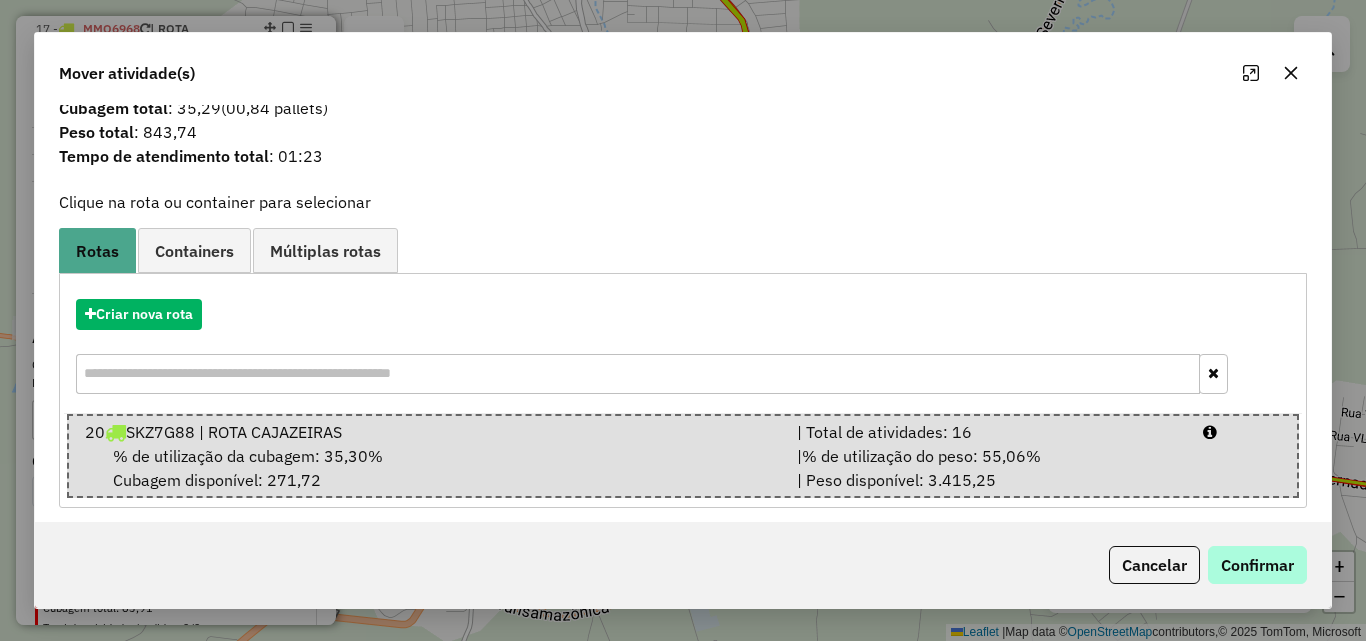 scroll, scrollTop: 51, scrollLeft: 0, axis: vertical 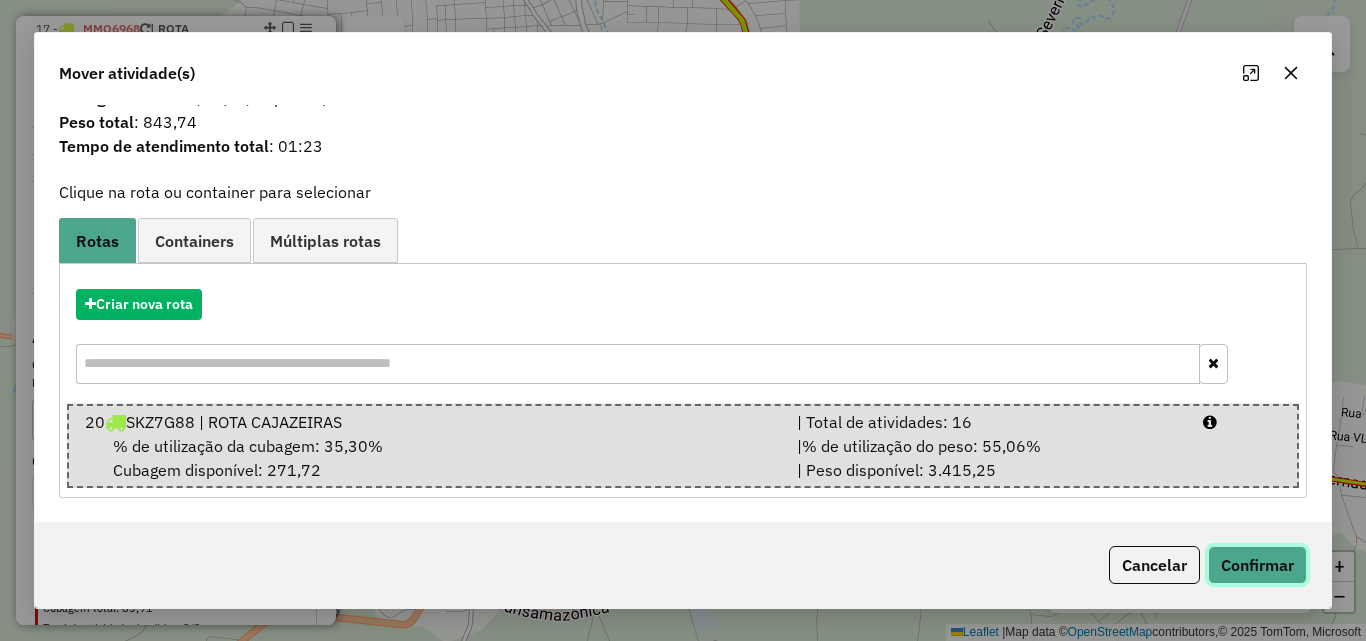 click on "Confirmar" 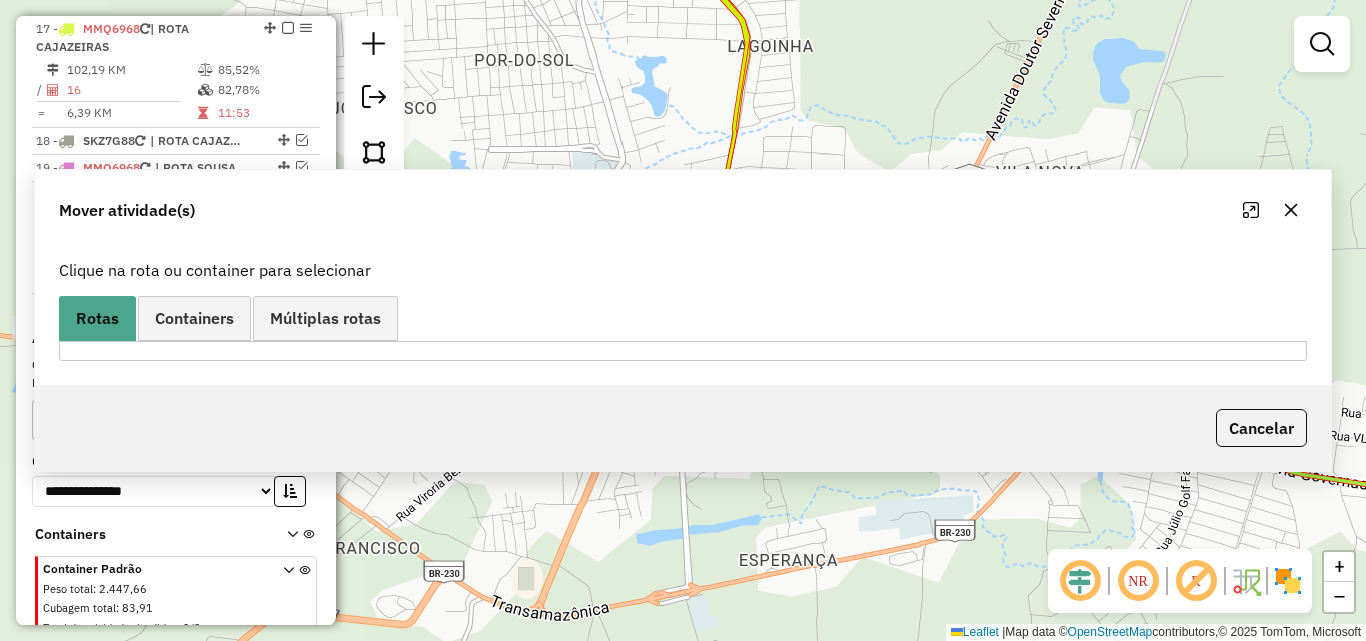 scroll, scrollTop: 0, scrollLeft: 0, axis: both 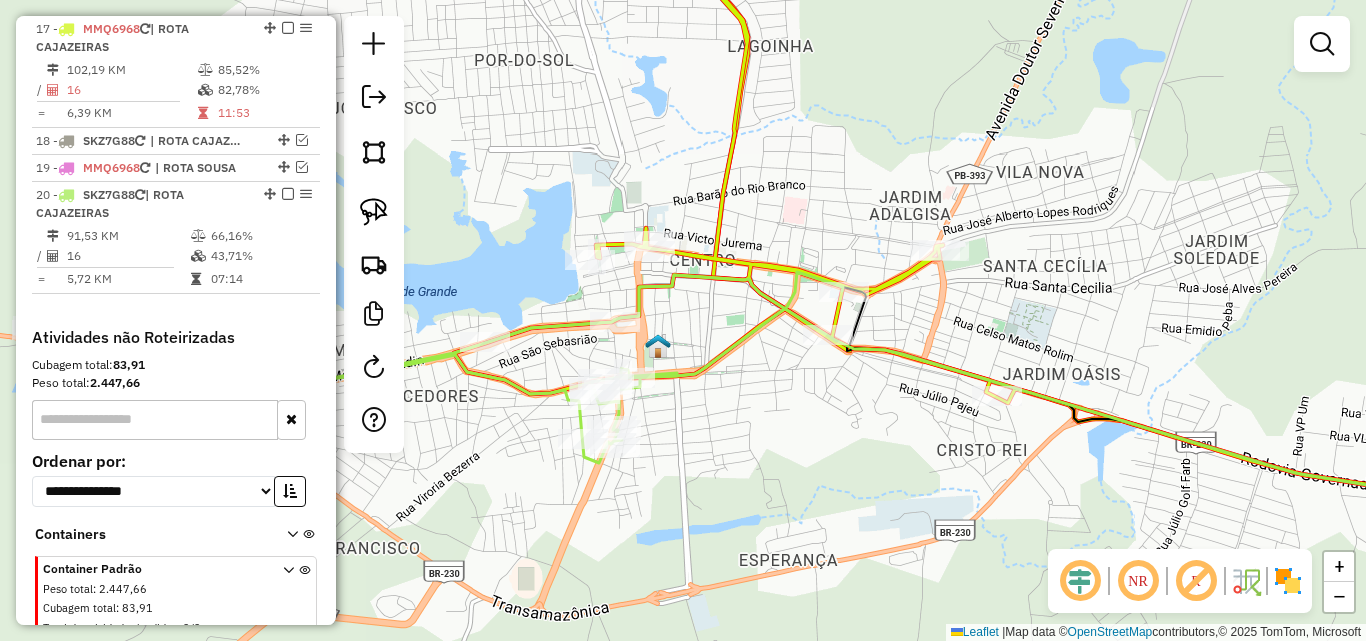 click 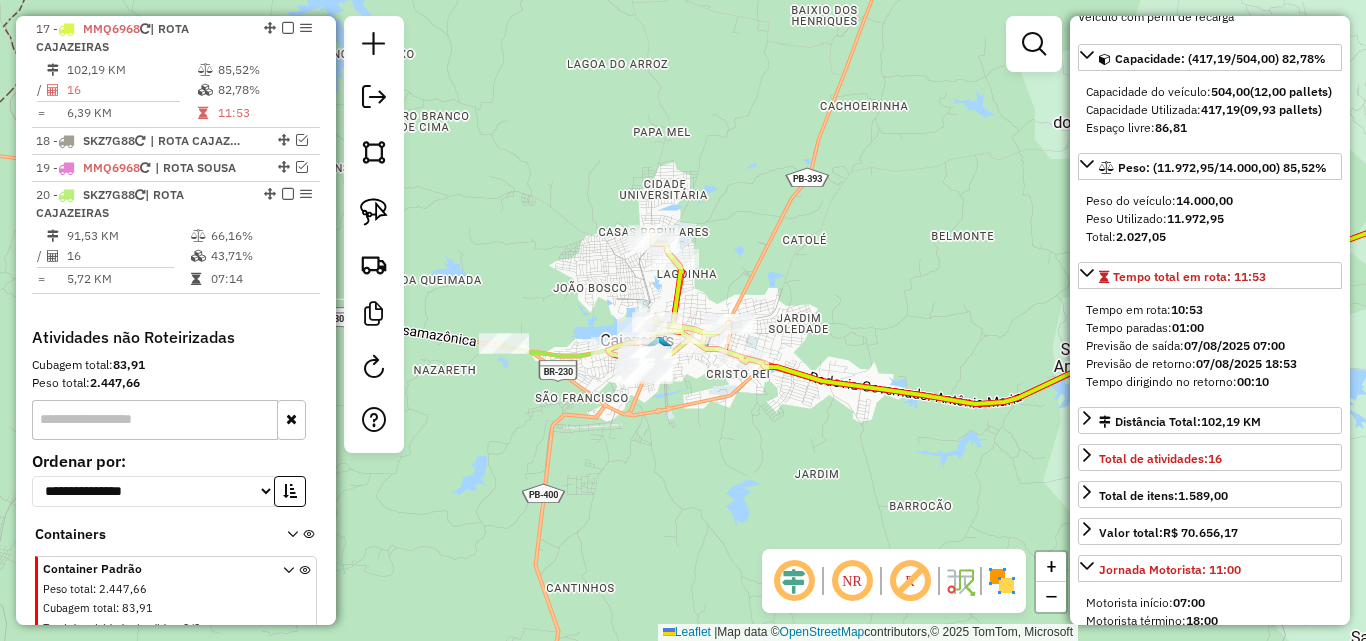 scroll, scrollTop: 200, scrollLeft: 0, axis: vertical 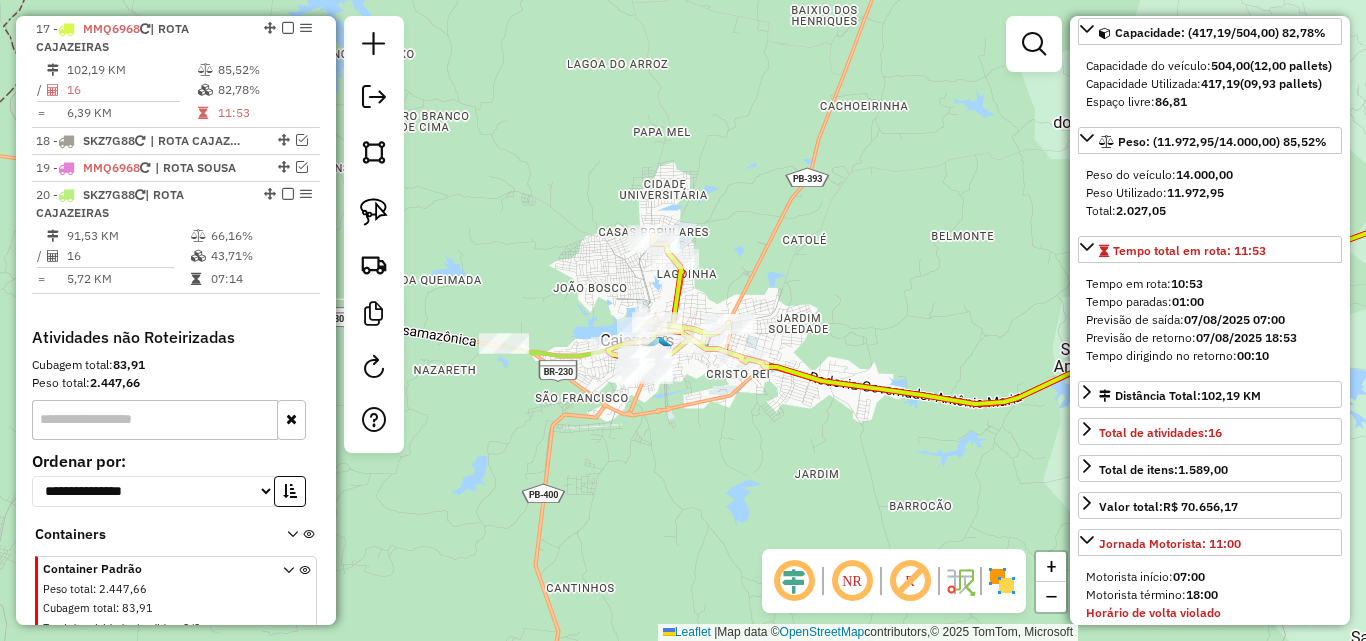 click on "Janela de atendimento Grade de atendimento Capacidade Transportadoras Veículos Cliente Pedidos  Rotas Selecione os dias de semana para filtrar as janelas de atendimento  Seg   Ter   Qua   Qui   Sex   Sáb   Dom  Informe o período da janela de atendimento: De: Até:  Filtrar exatamente a janela do cliente  Considerar janela de atendimento padrão  Selecione os dias de semana para filtrar as grades de atendimento  Seg   Ter   Qua   Qui   Sex   Sáb   Dom   Considerar clientes sem dia de atendimento cadastrado  Clientes fora do dia de atendimento selecionado Filtrar as atividades entre os valores definidos abaixo:  Peso mínimo:   Peso máximo:   Cubagem mínima:   Cubagem máxima:   De:   Até:  Filtrar as atividades entre o tempo de atendimento definido abaixo:  De:   Até:   Considerar capacidade total dos clientes não roteirizados Transportadora: Selecione um ou mais itens Tipo de veículo: Selecione um ou mais itens Veículo: Selecione um ou mais itens Motorista: Selecione um ou mais itens Nome: Rótulo:" 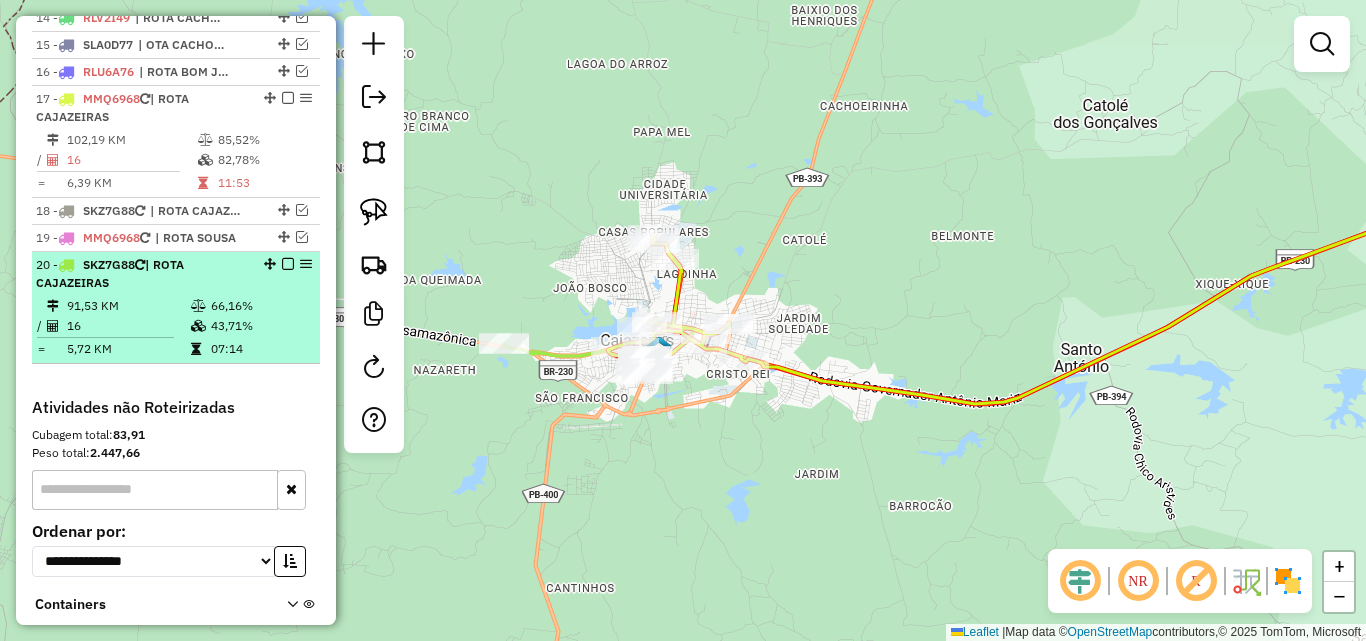 scroll, scrollTop: 1106, scrollLeft: 0, axis: vertical 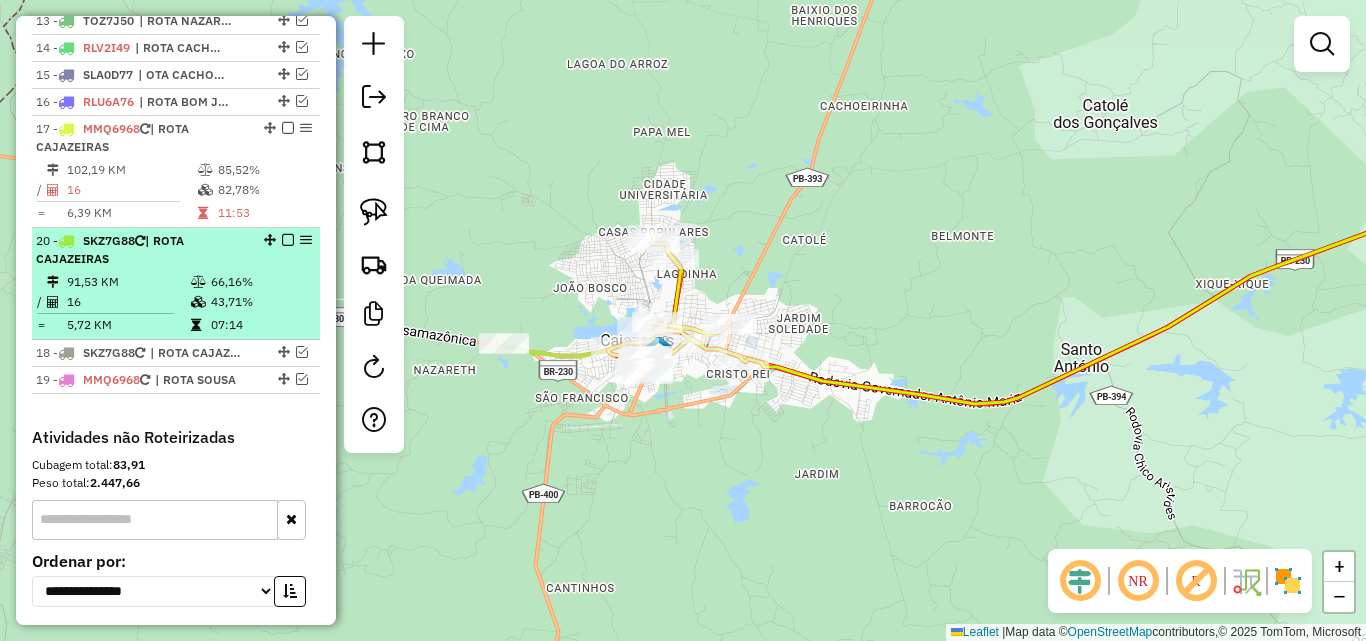 drag, startPoint x: 262, startPoint y: 290, endPoint x: 249, endPoint y: 234, distance: 57.48913 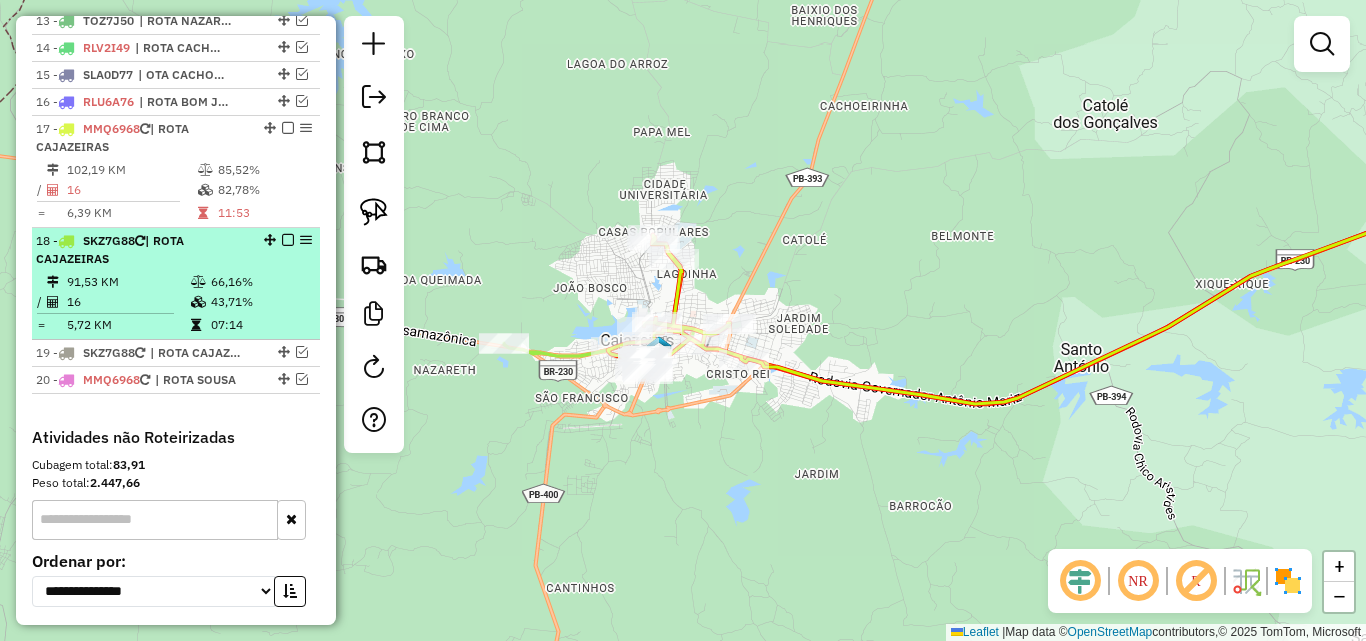 click at bounding box center (288, 240) 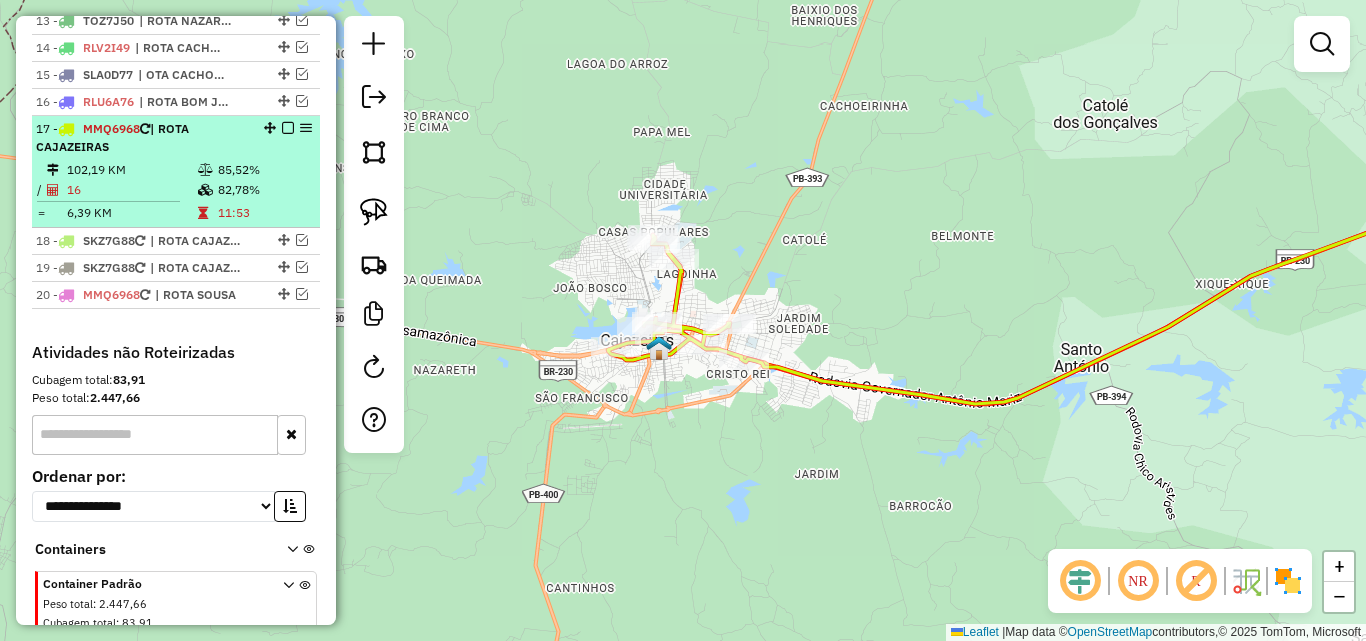 click on "[NUMBER] KM   [PERCENTAGE]%  /  [NUMBER]   [PERCENTAGE]%     =  [NUMBER] KM   [TIME]" at bounding box center (176, 191) 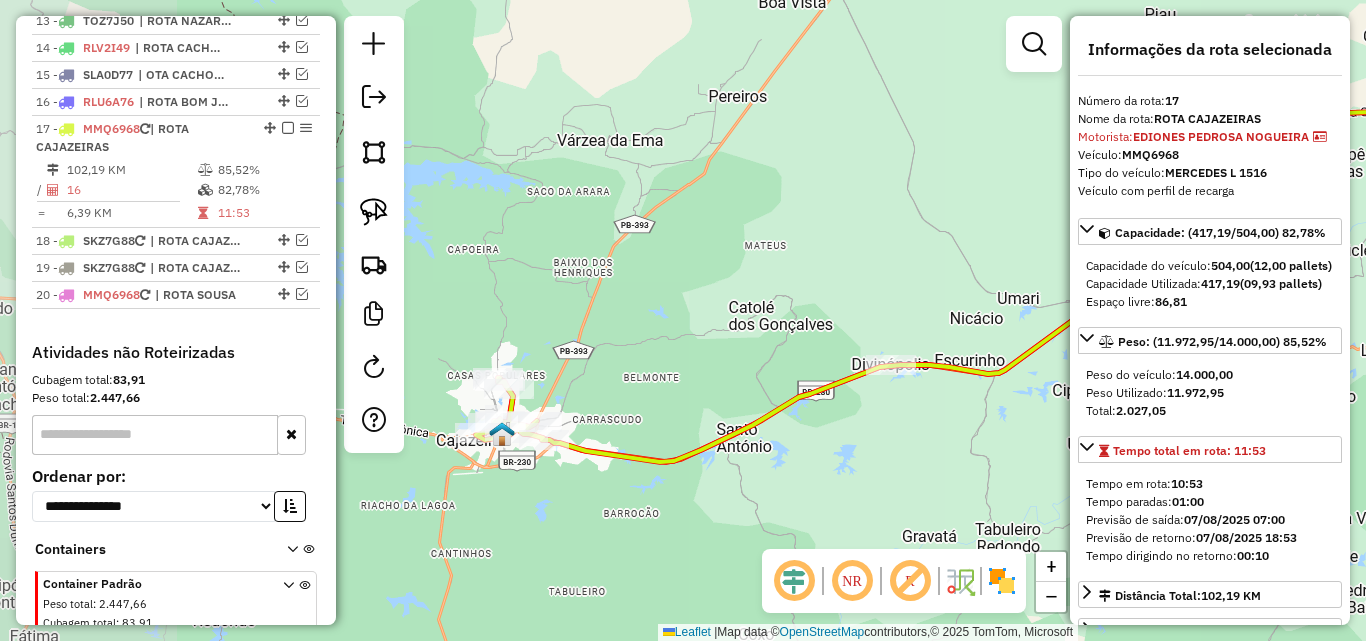 drag, startPoint x: 509, startPoint y: 347, endPoint x: 777, endPoint y: 309, distance: 270.68063 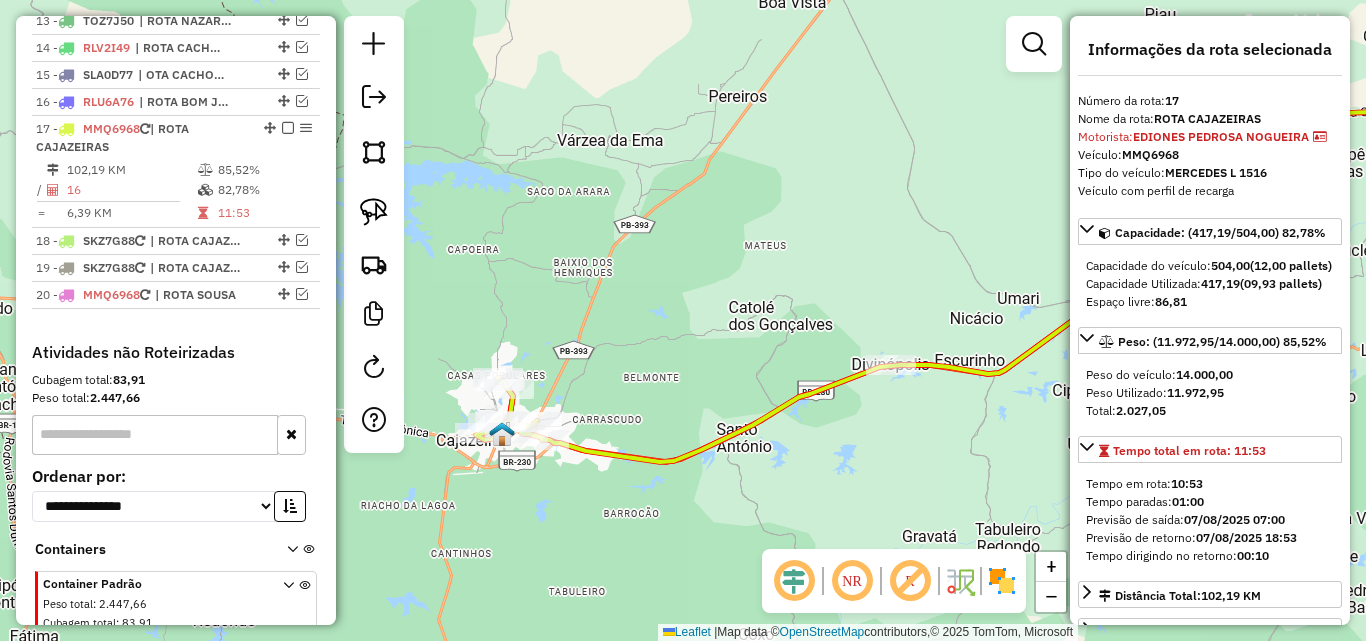 click on "Janela de atendimento Grade de atendimento Capacidade Transportadoras Veículos Cliente Pedidos  Rotas Selecione os dias de semana para filtrar as janelas de atendimento  Seg   Ter   Qua   Qui   Sex   Sáb   Dom  Informe o período da janela de atendimento: De: Até:  Filtrar exatamente a janela do cliente  Considerar janela de atendimento padrão  Selecione os dias de semana para filtrar as grades de atendimento  Seg   Ter   Qua   Qui   Sex   Sáb   Dom   Considerar clientes sem dia de atendimento cadastrado  Clientes fora do dia de atendimento selecionado Filtrar as atividades entre os valores definidos abaixo:  Peso mínimo:   Peso máximo:   Cubagem mínima:   Cubagem máxima:   De:   Até:  Filtrar as atividades entre o tempo de atendimento definido abaixo:  De:   Até:   Considerar capacidade total dos clientes não roteirizados Transportadora: Selecione um ou mais itens Tipo de veículo: Selecione um ou mais itens Veículo: Selecione um ou mais itens Motorista: Selecione um ou mais itens Nome: Rótulo:" 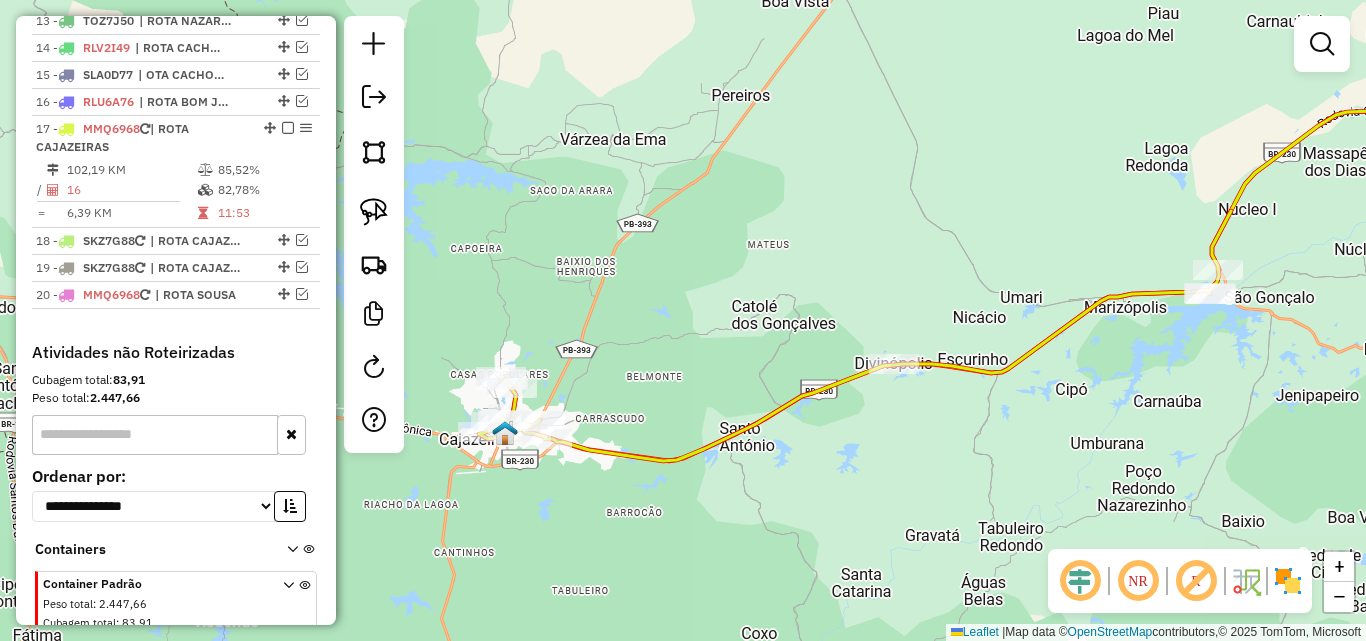 click on "Janela de atendimento Grade de atendimento Capacidade Transportadoras Veículos Cliente Pedidos  Rotas Selecione os dias de semana para filtrar as janelas de atendimento  Seg   Ter   Qua   Qui   Sex   Sáb   Dom  Informe o período da janela de atendimento: De: Até:  Filtrar exatamente a janela do cliente  Considerar janela de atendimento padrão  Selecione os dias de semana para filtrar as grades de atendimento  Seg   Ter   Qua   Qui   Sex   Sáb   Dom   Considerar clientes sem dia de atendimento cadastrado  Clientes fora do dia de atendimento selecionado Filtrar as atividades entre os valores definidos abaixo:  Peso mínimo:   Peso máximo:   Cubagem mínima:   Cubagem máxima:   De:   Até:  Filtrar as atividades entre o tempo de atendimento definido abaixo:  De:   Até:   Considerar capacidade total dos clientes não roteirizados Transportadora: Selecione um ou mais itens Tipo de veículo: Selecione um ou mais itens Veículo: Selecione um ou mais itens Motorista: Selecione um ou mais itens Nome: Rótulo:" 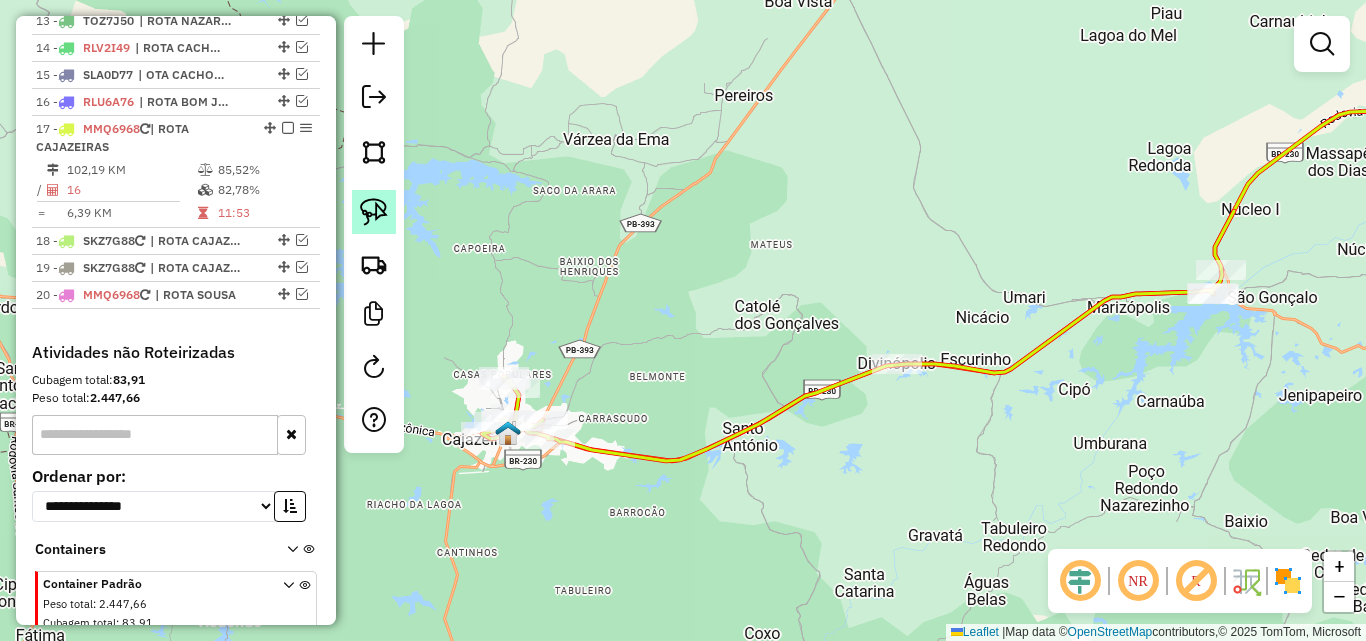 click 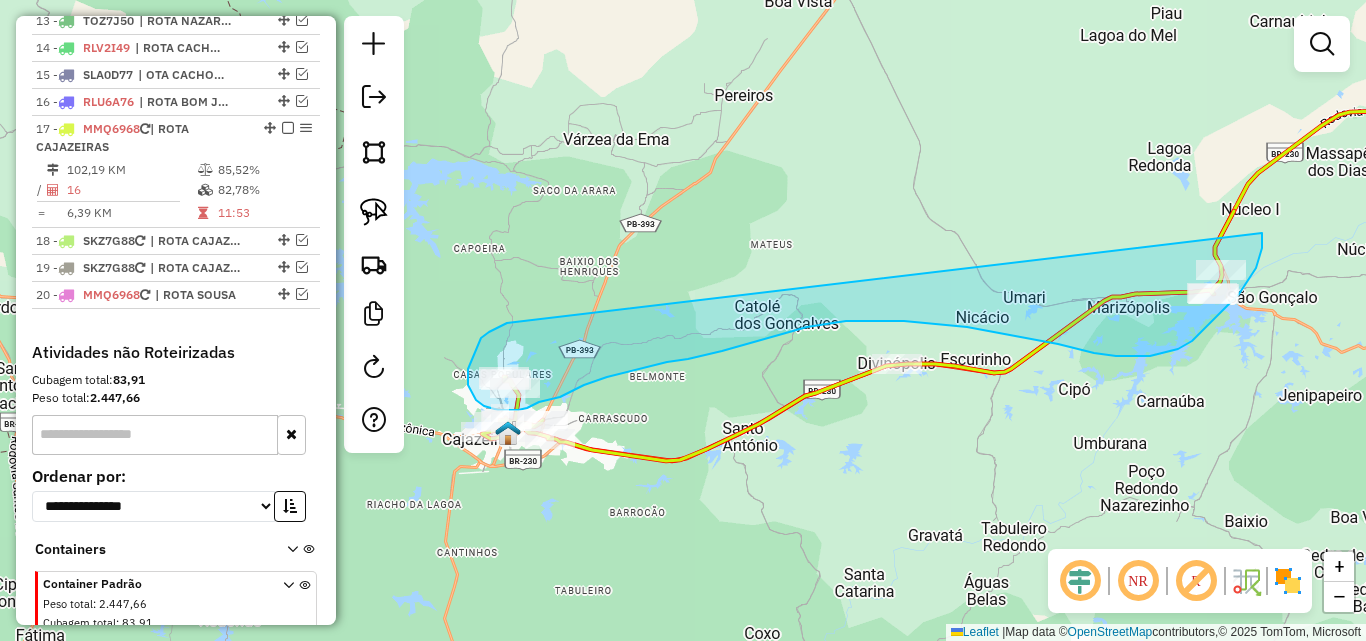 drag, startPoint x: 507, startPoint y: 323, endPoint x: 1255, endPoint y: 215, distance: 755.7566 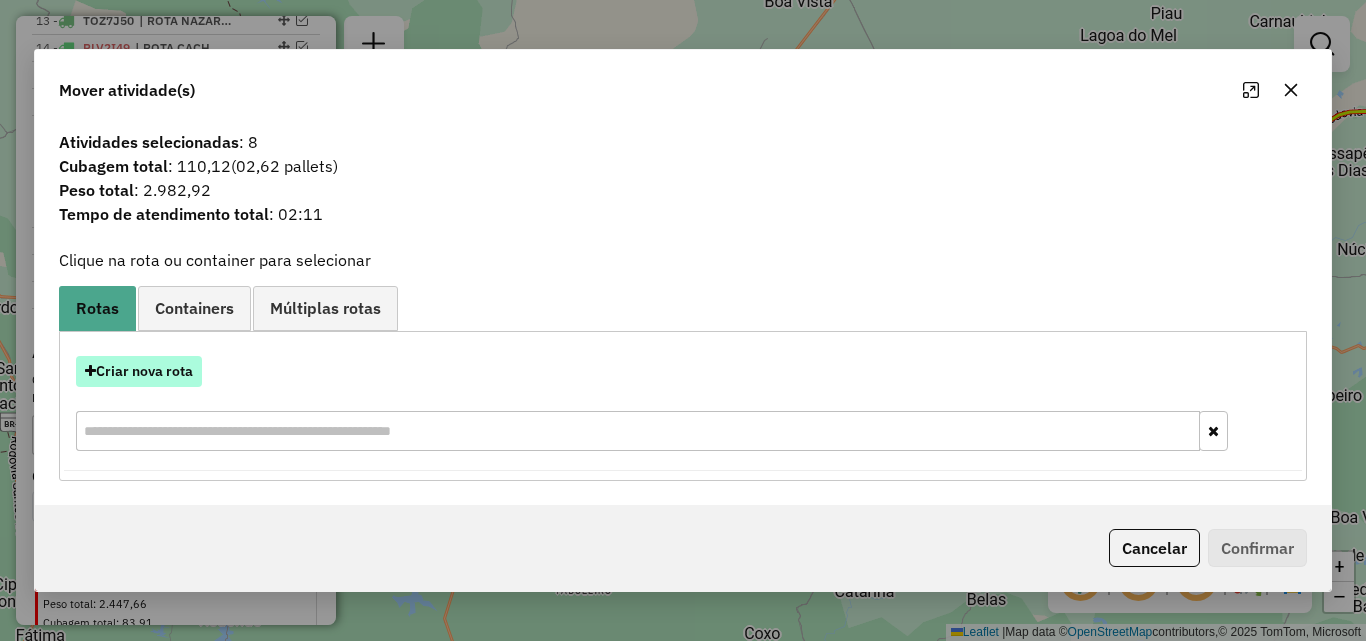 click on "Criar nova rota" at bounding box center [139, 371] 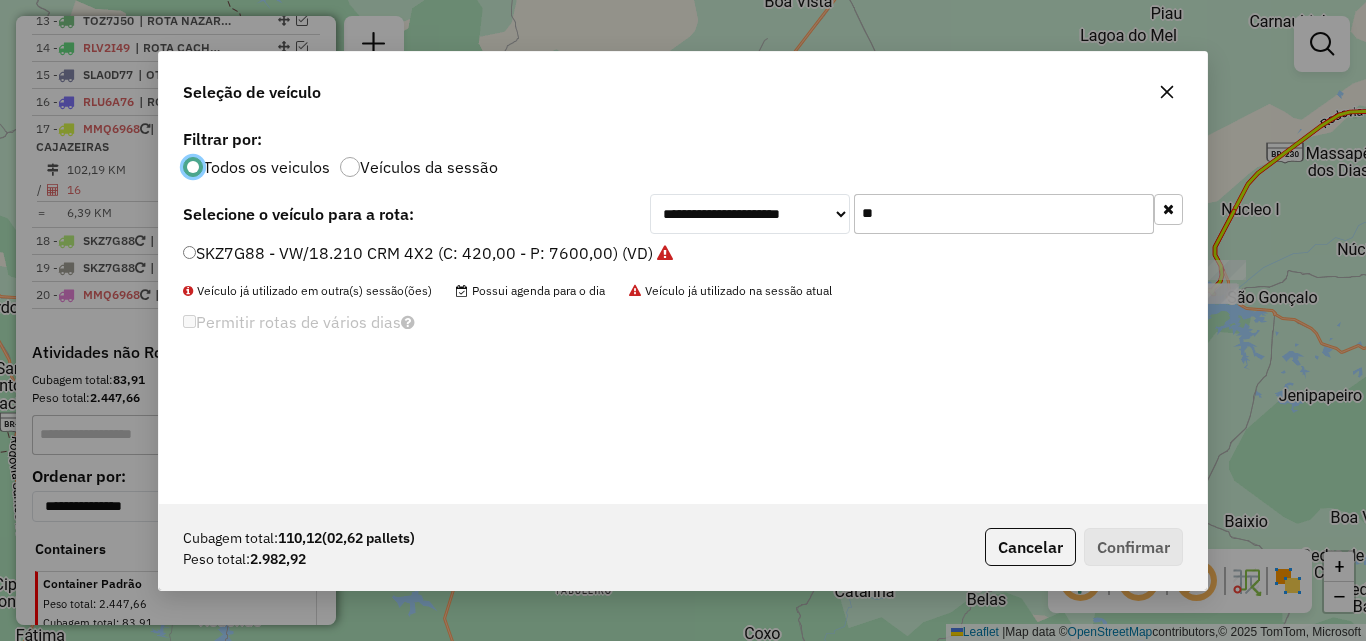 scroll, scrollTop: 11, scrollLeft: 6, axis: both 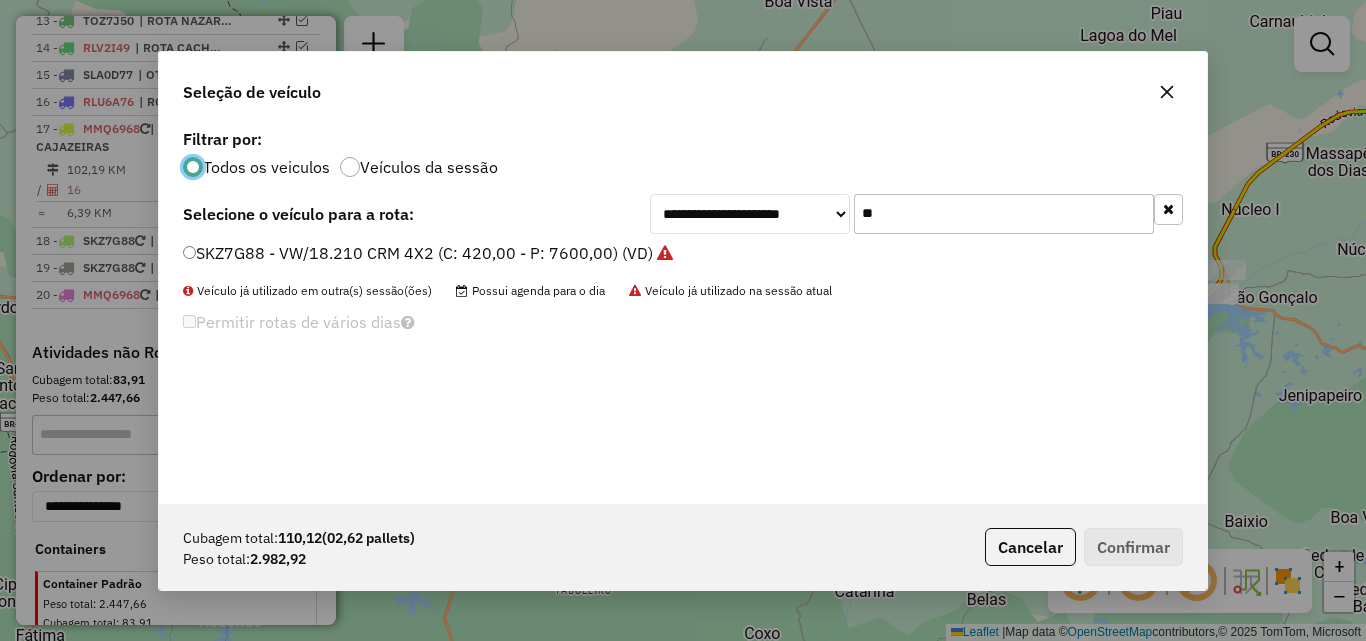 click on "**" 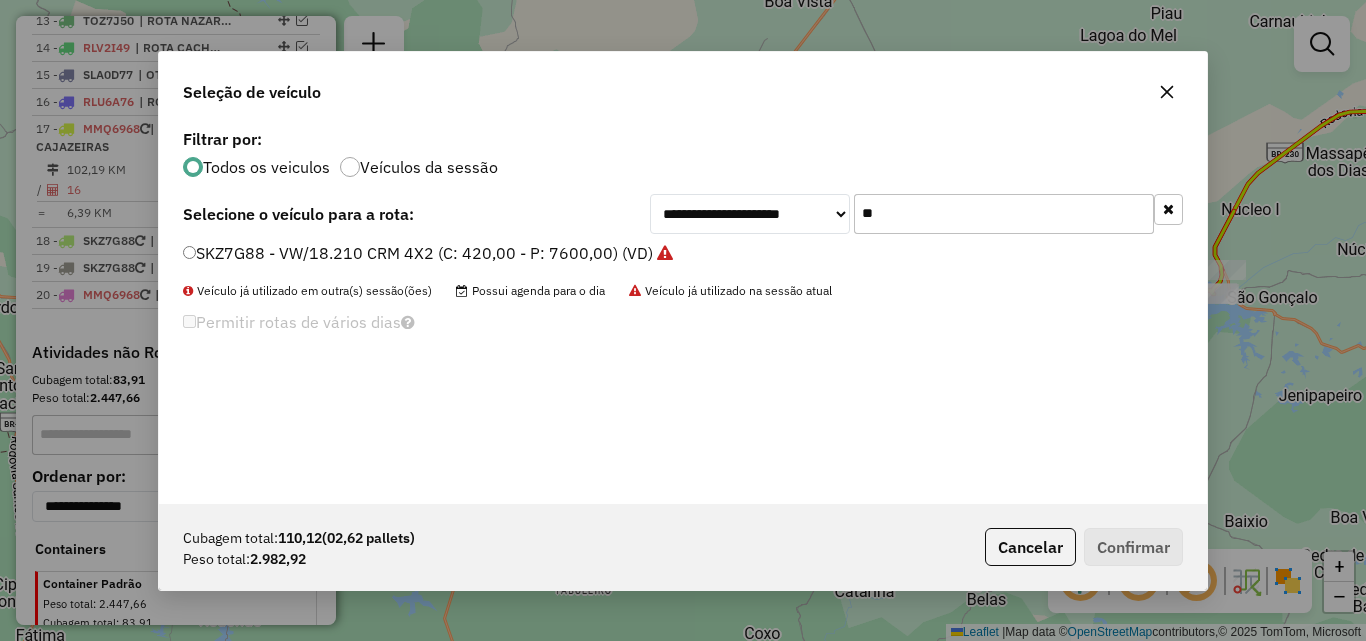 click on "**" 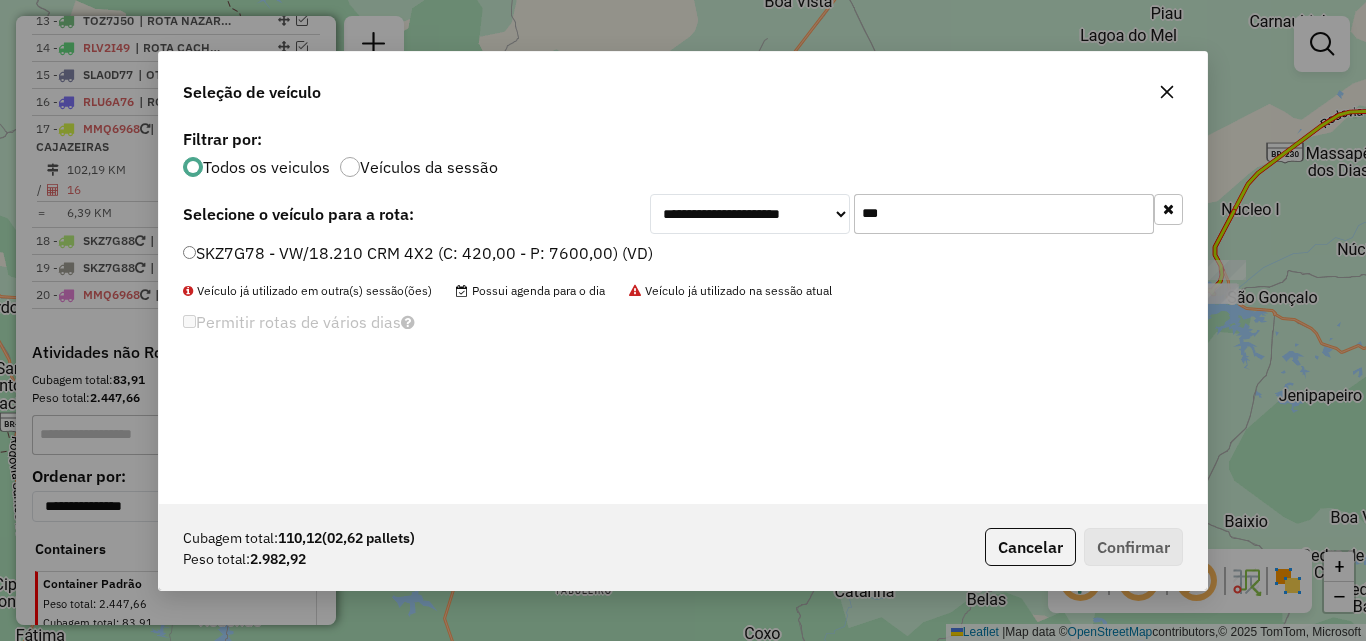 type on "***" 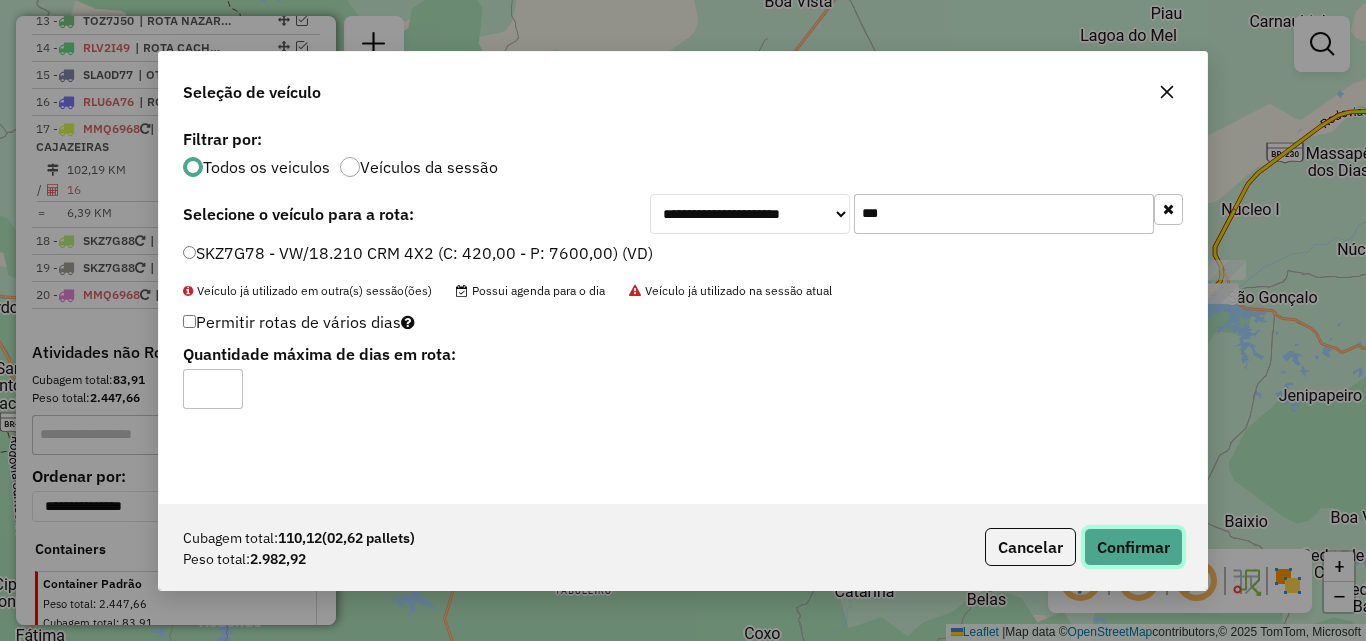 drag, startPoint x: 1127, startPoint y: 542, endPoint x: 1318, endPoint y: 482, distance: 200.2024 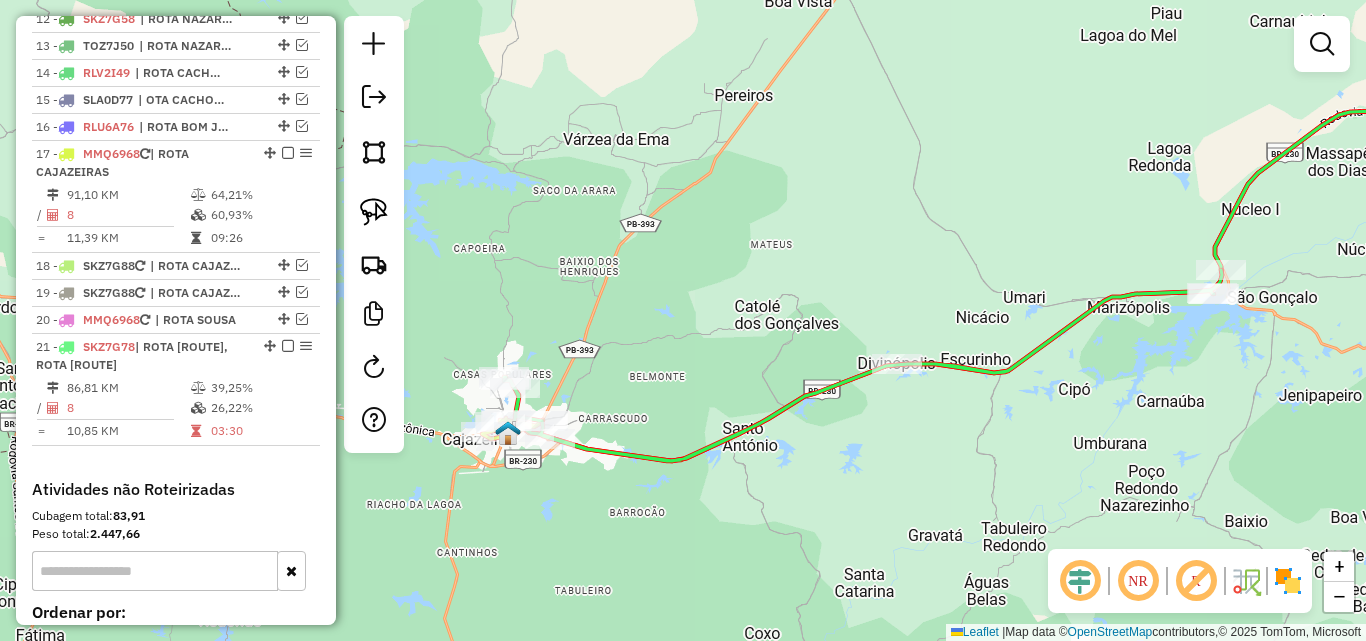 scroll, scrollTop: 1131, scrollLeft: 0, axis: vertical 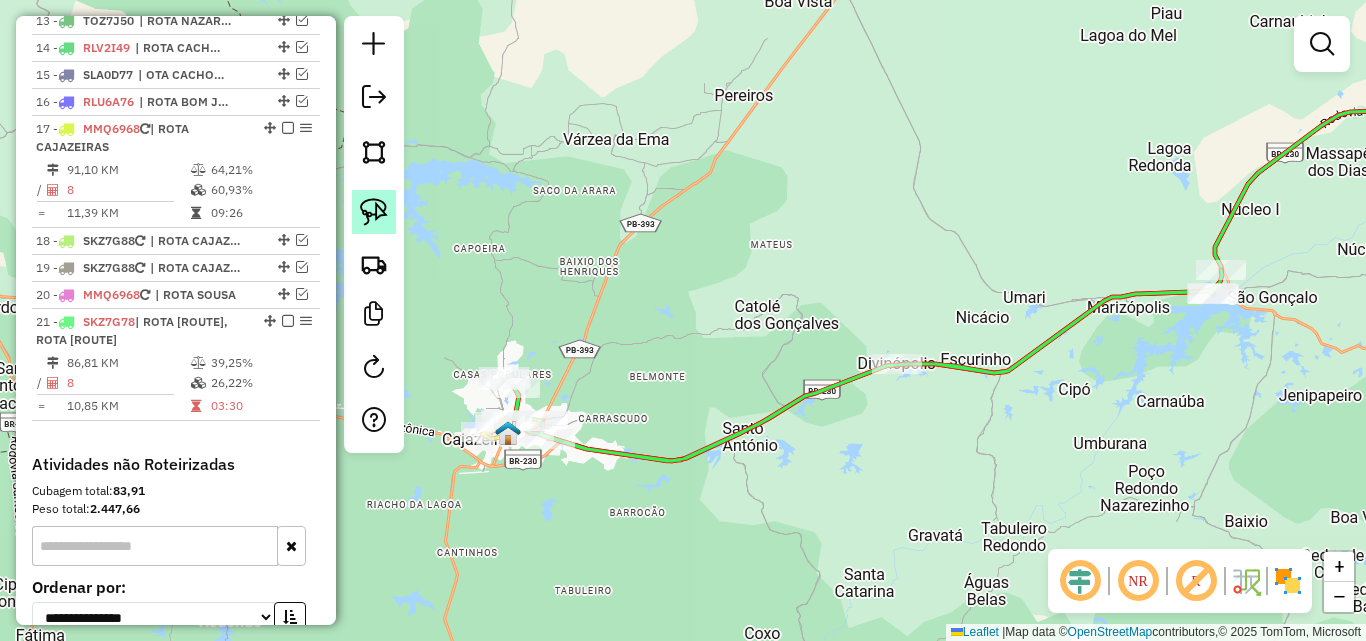 click 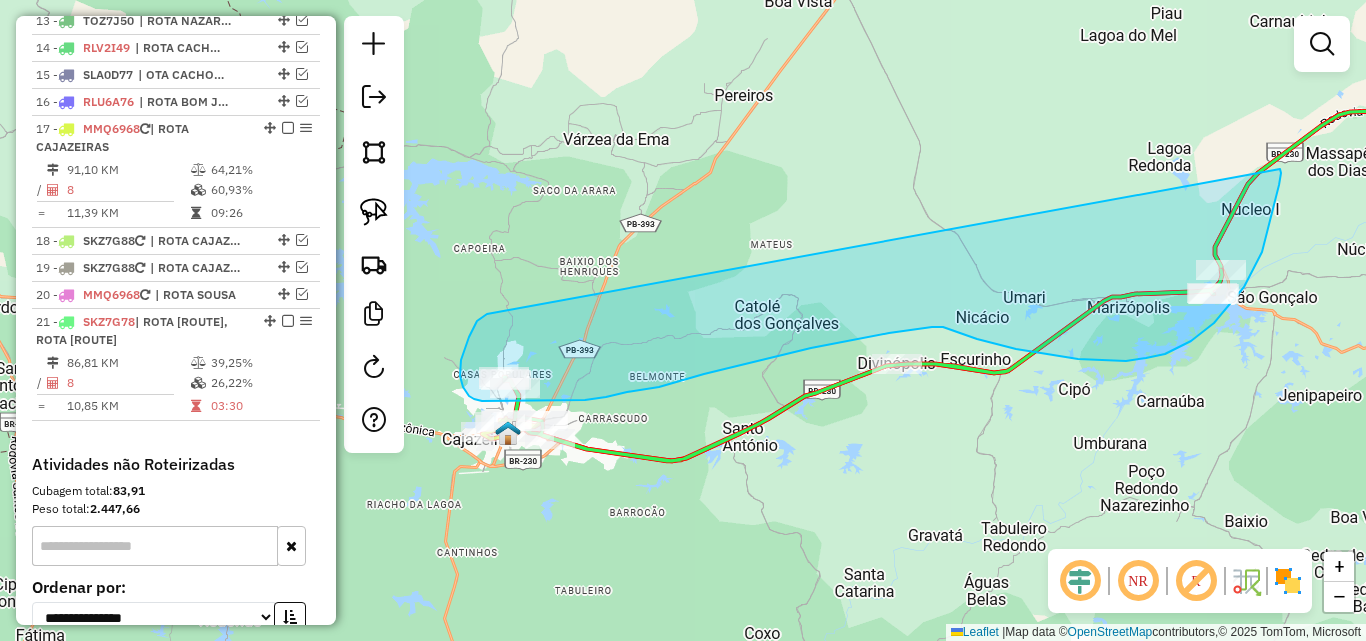 drag, startPoint x: 460, startPoint y: 376, endPoint x: 1279, endPoint y: 169, distance: 844.7544 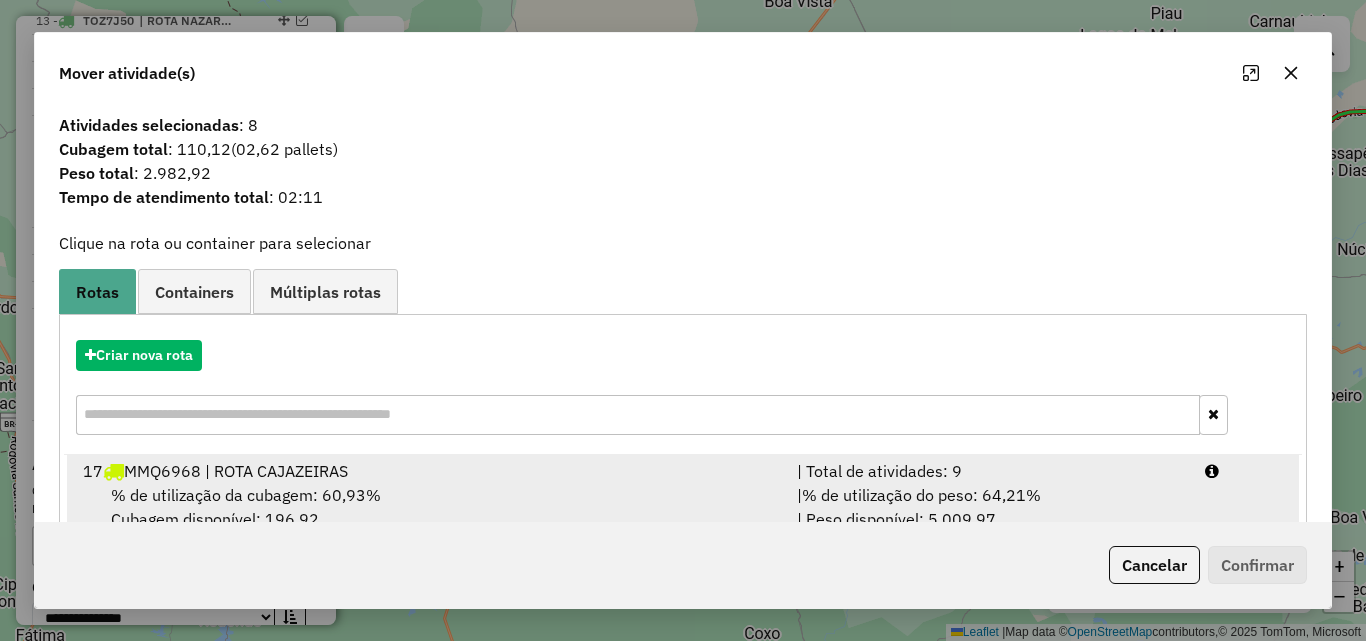 click on "% de utilização da cubagem: 60,93%" at bounding box center (246, 495) 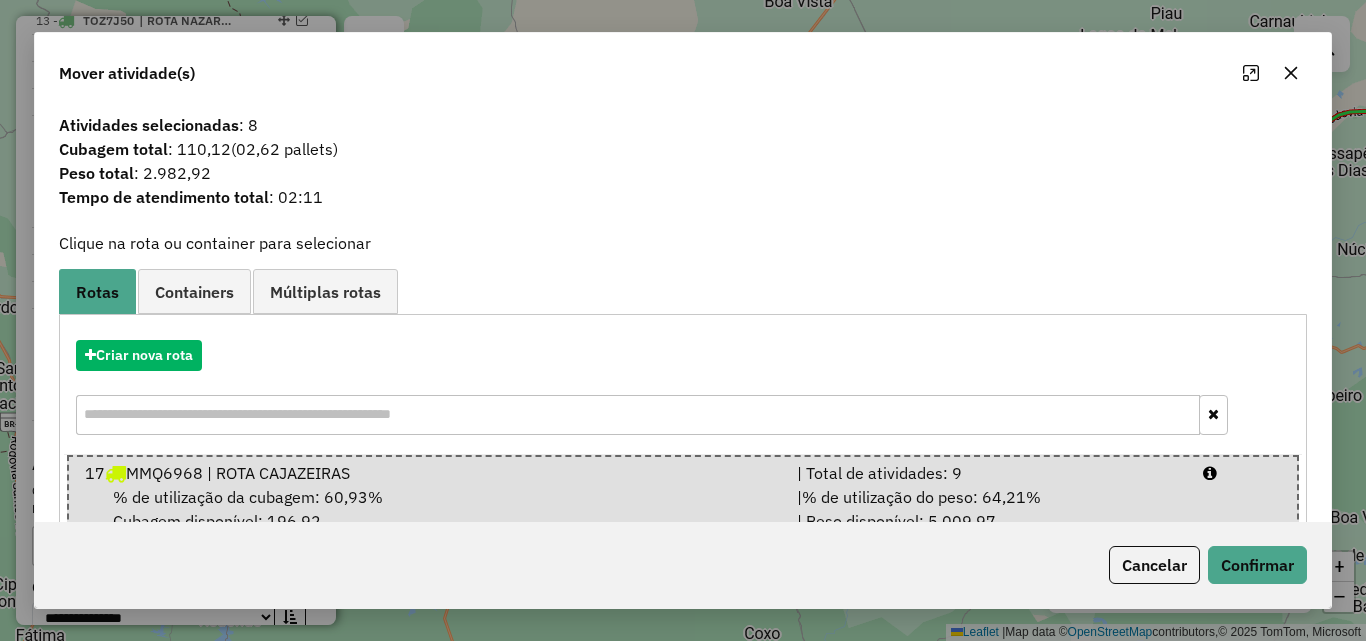 click on "Cancelar   Confirmar" 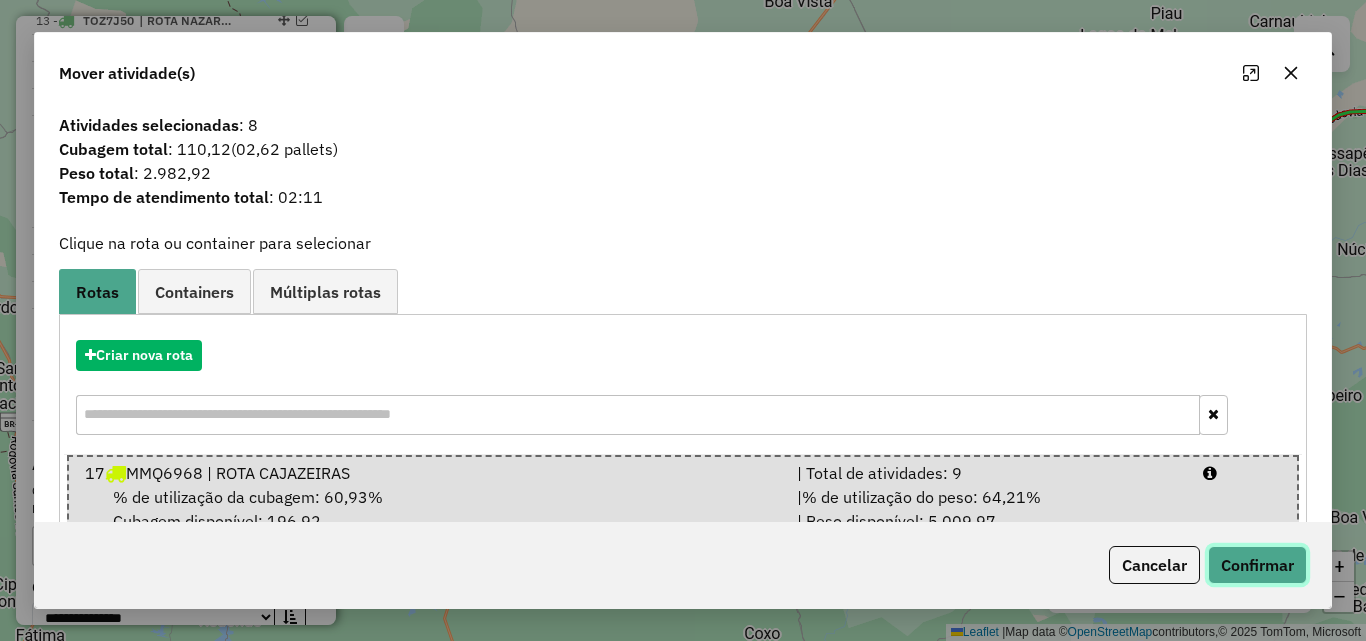 drag, startPoint x: 1247, startPoint y: 573, endPoint x: 961, endPoint y: 509, distance: 293.07336 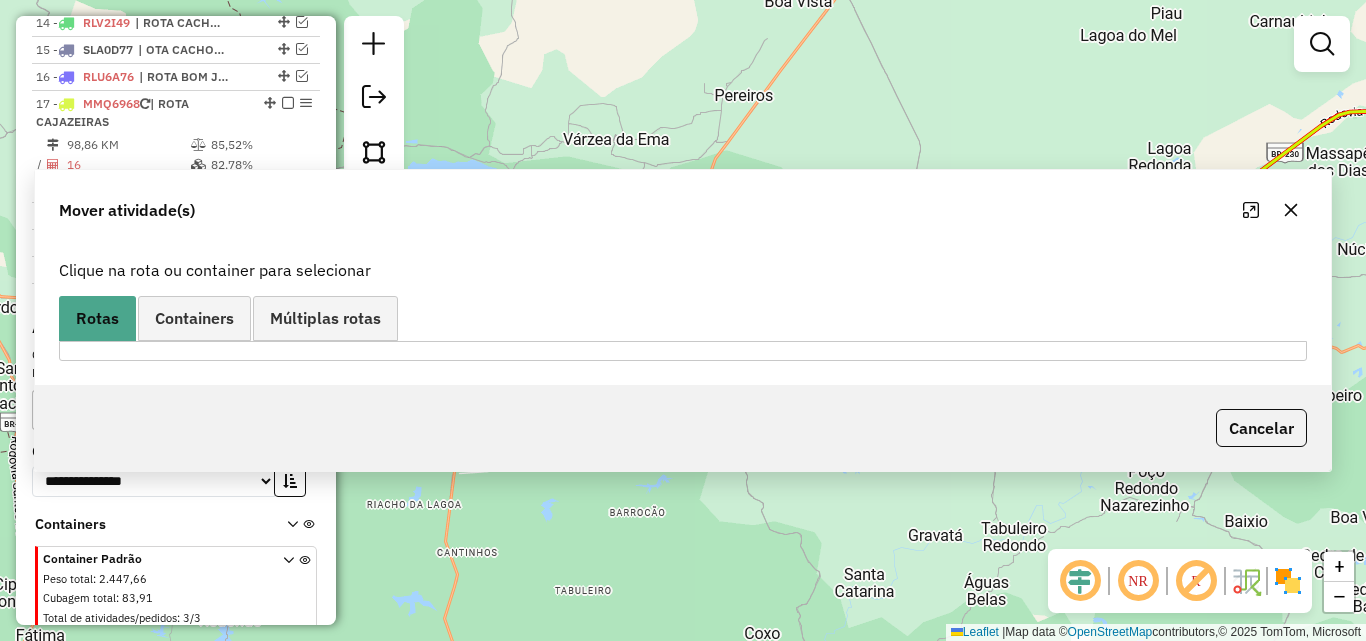 scroll, scrollTop: 1106, scrollLeft: 0, axis: vertical 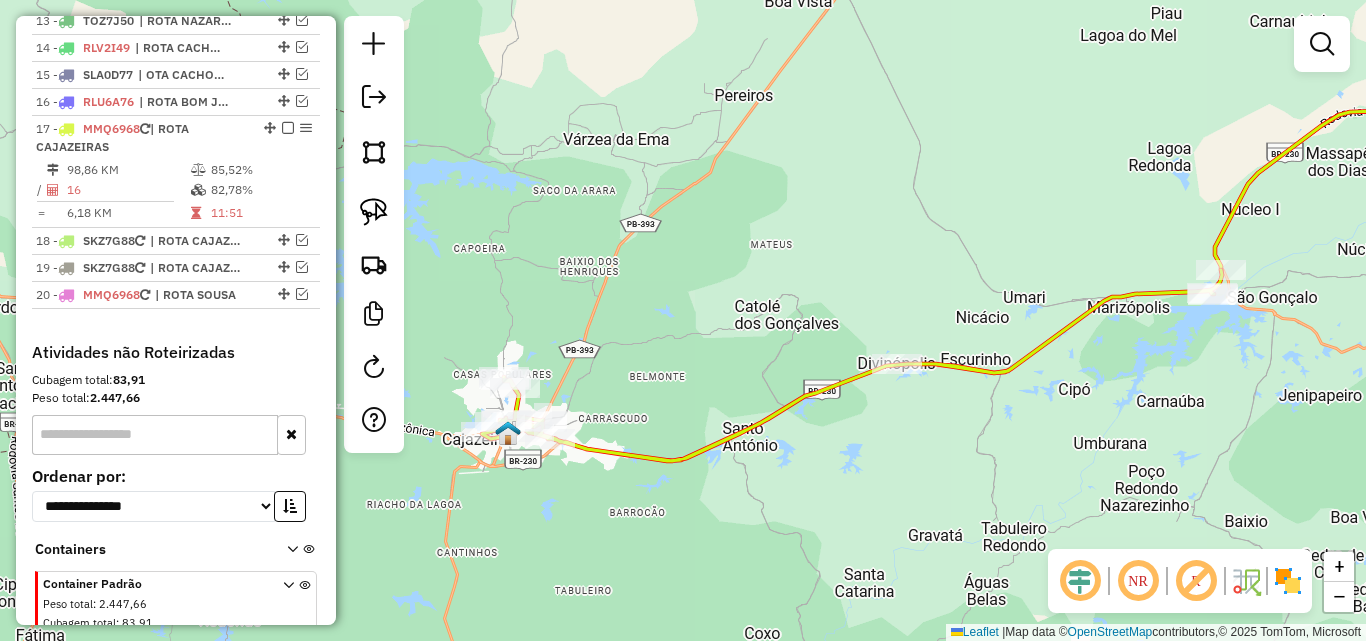 click on "Janela de atendimento Grade de atendimento Capacidade Transportadoras Veículos Cliente Pedidos  Rotas Selecione os dias de semana para filtrar as janelas de atendimento  Seg   Ter   Qua   Qui   Sex   Sáb   Dom  Informe o período da janela de atendimento: De: Até:  Filtrar exatamente a janela do cliente  Considerar janela de atendimento padrão  Selecione os dias de semana para filtrar as grades de atendimento  Seg   Ter   Qua   Qui   Sex   Sáb   Dom   Considerar clientes sem dia de atendimento cadastrado  Clientes fora do dia de atendimento selecionado Filtrar as atividades entre os valores definidos abaixo:  Peso mínimo:   Peso máximo:   Cubagem mínima:   Cubagem máxima:   De:   Até:  Filtrar as atividades entre o tempo de atendimento definido abaixo:  De:   Até:   Considerar capacidade total dos clientes não roteirizados Transportadora: Selecione um ou mais itens Tipo de veículo: Selecione um ou mais itens Veículo: Selecione um ou mais itens Motorista: Selecione um ou mais itens Nome: Rótulo:" 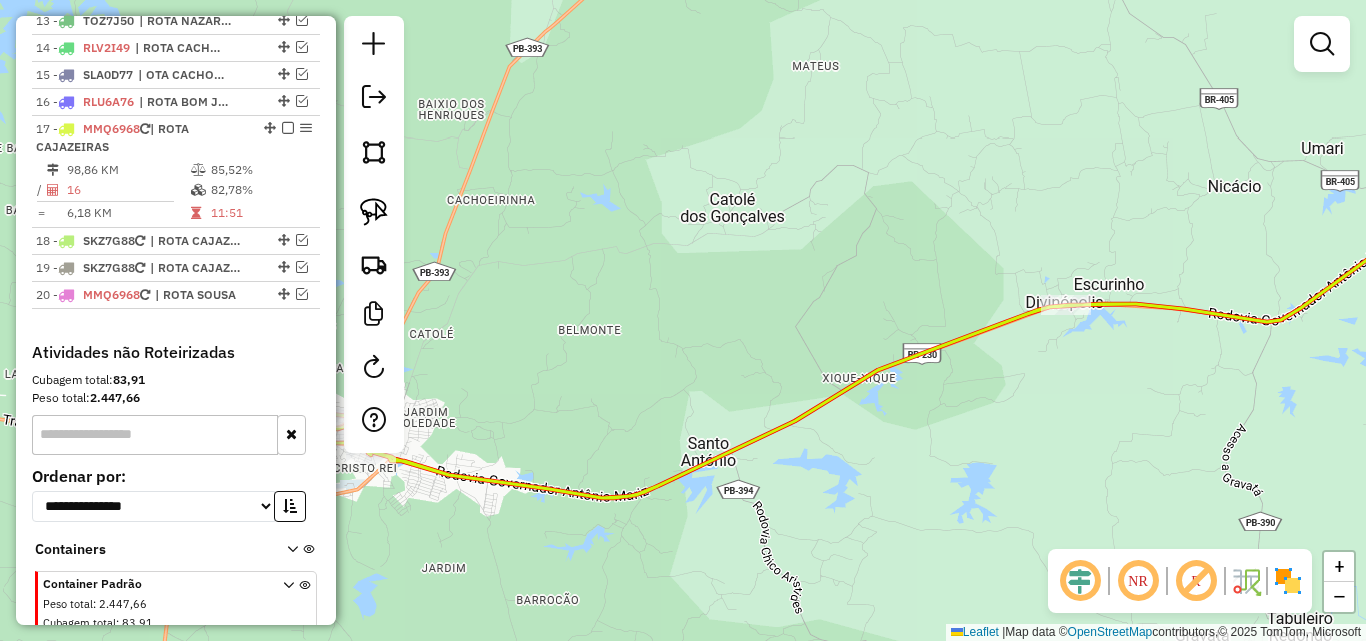 click on "Janela de atendimento Grade de atendimento Capacidade Transportadoras Veículos Cliente Pedidos  Rotas Selecione os dias de semana para filtrar as janelas de atendimento  Seg   Ter   Qua   Qui   Sex   Sáb   Dom  Informe o período da janela de atendimento: De: Até:  Filtrar exatamente a janela do cliente  Considerar janela de atendimento padrão  Selecione os dias de semana para filtrar as grades de atendimento  Seg   Ter   Qua   Qui   Sex   Sáb   Dom   Considerar clientes sem dia de atendimento cadastrado  Clientes fora do dia de atendimento selecionado Filtrar as atividades entre os valores definidos abaixo:  Peso mínimo:   Peso máximo:   Cubagem mínima:   Cubagem máxima:   De:   Até:  Filtrar as atividades entre o tempo de atendimento definido abaixo:  De:   Até:   Considerar capacidade total dos clientes não roteirizados Transportadora: Selecione um ou mais itens Tipo de veículo: Selecione um ou mais itens Veículo: Selecione um ou mais itens Motorista: Selecione um ou mais itens Nome: Rótulo:" 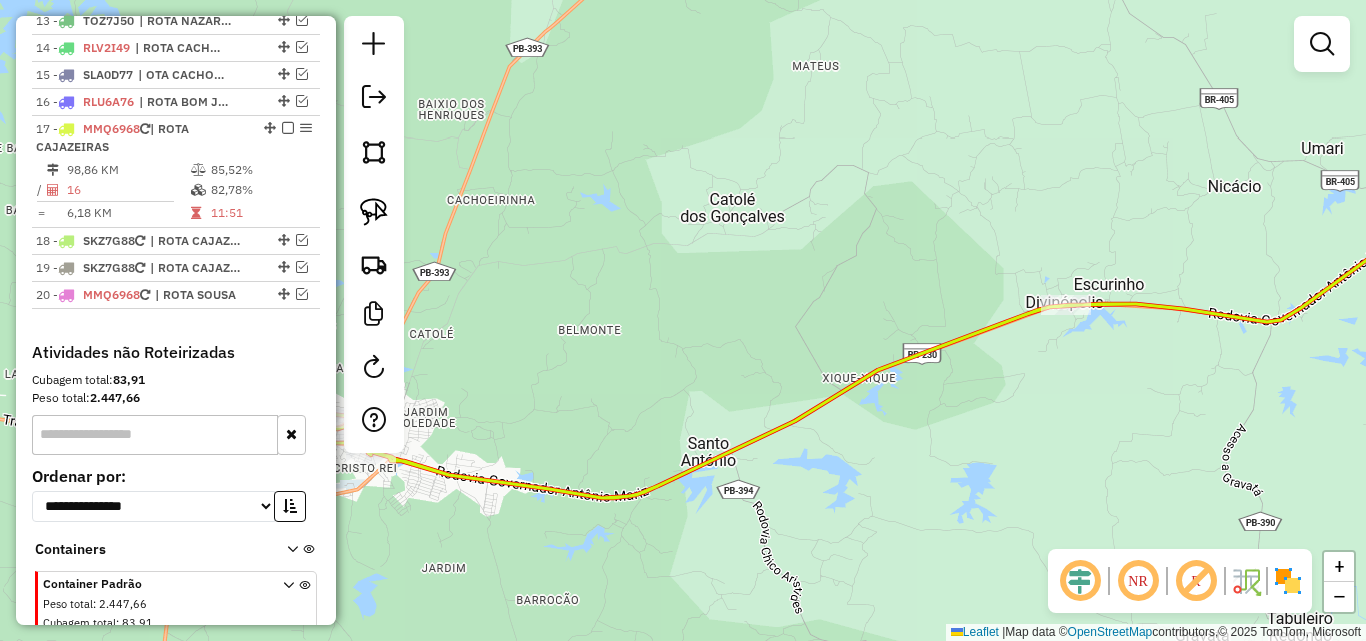 click 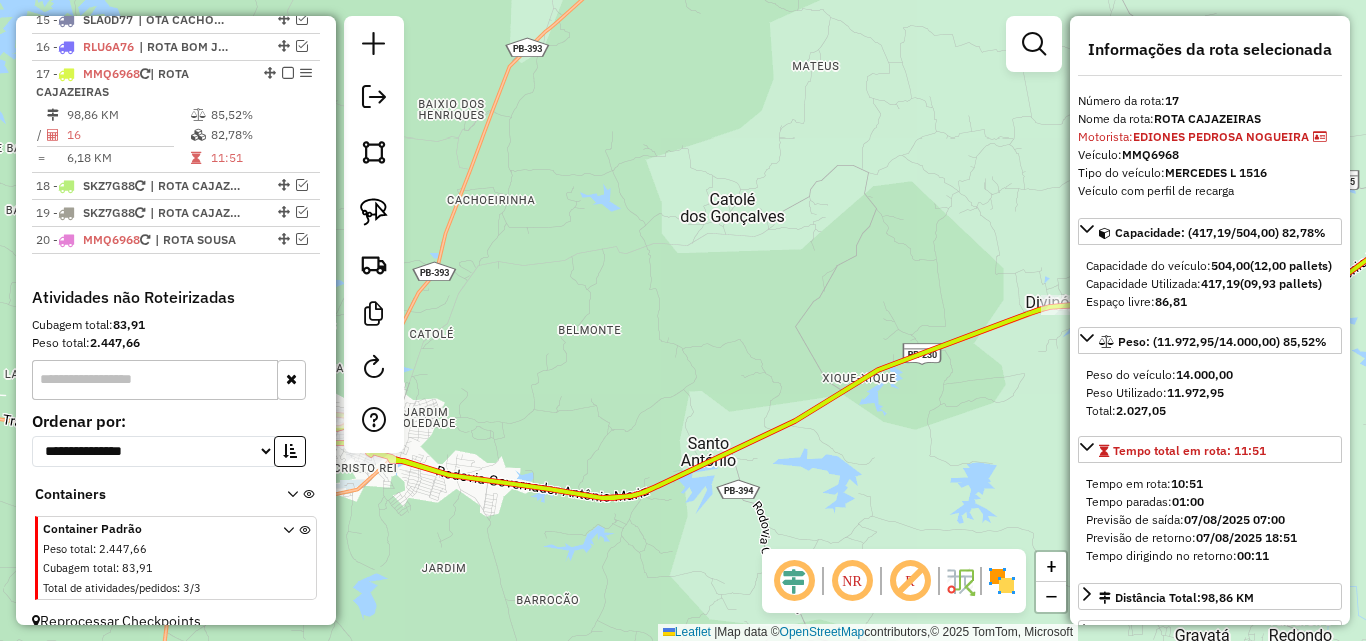 scroll, scrollTop: 1184, scrollLeft: 0, axis: vertical 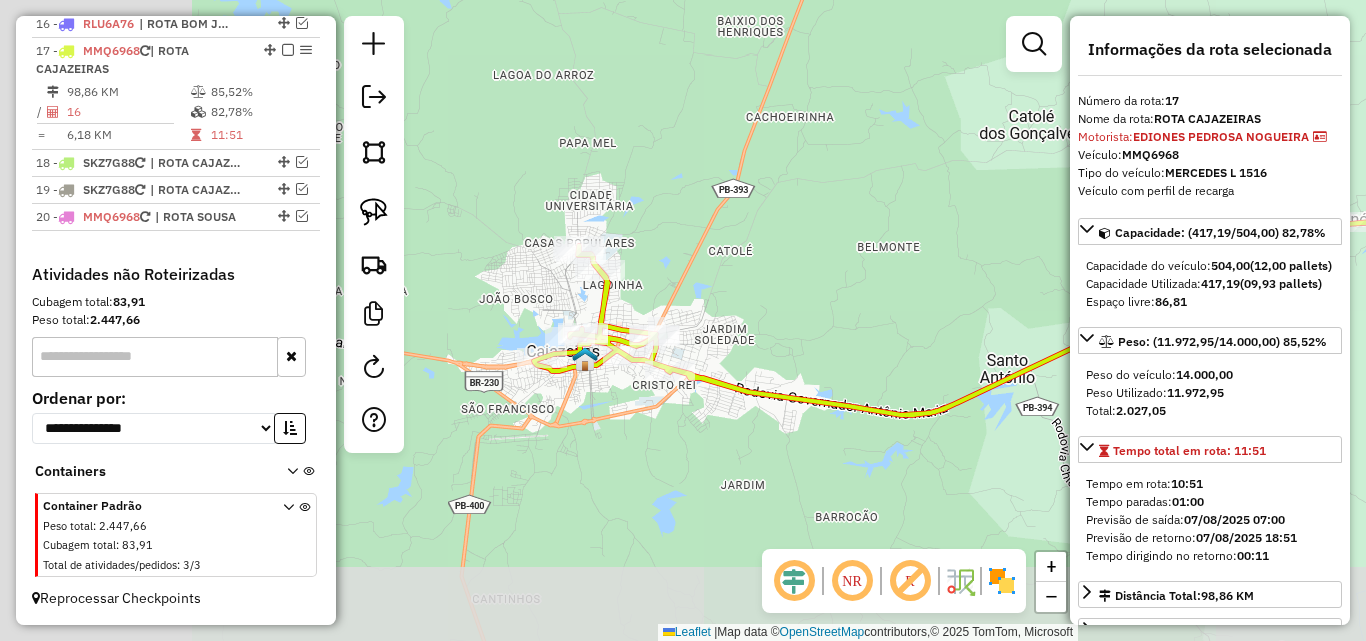 drag, startPoint x: 775, startPoint y: 421, endPoint x: 1061, endPoint y: 363, distance: 291.82187 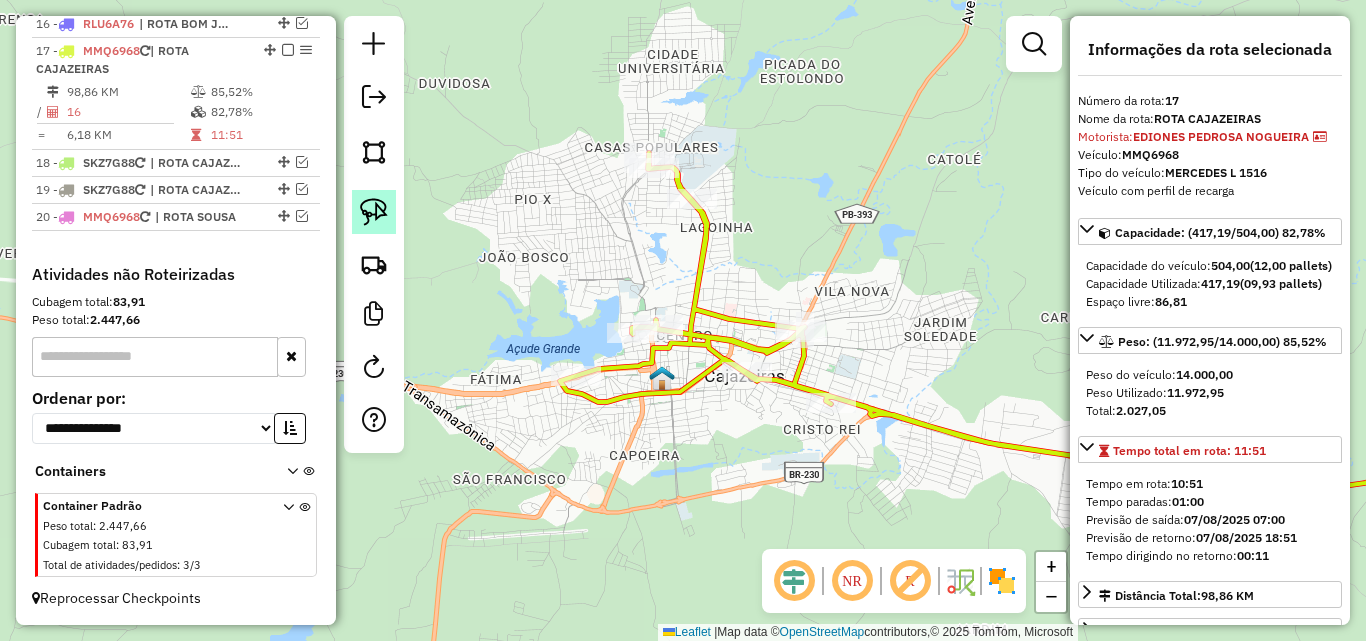 click 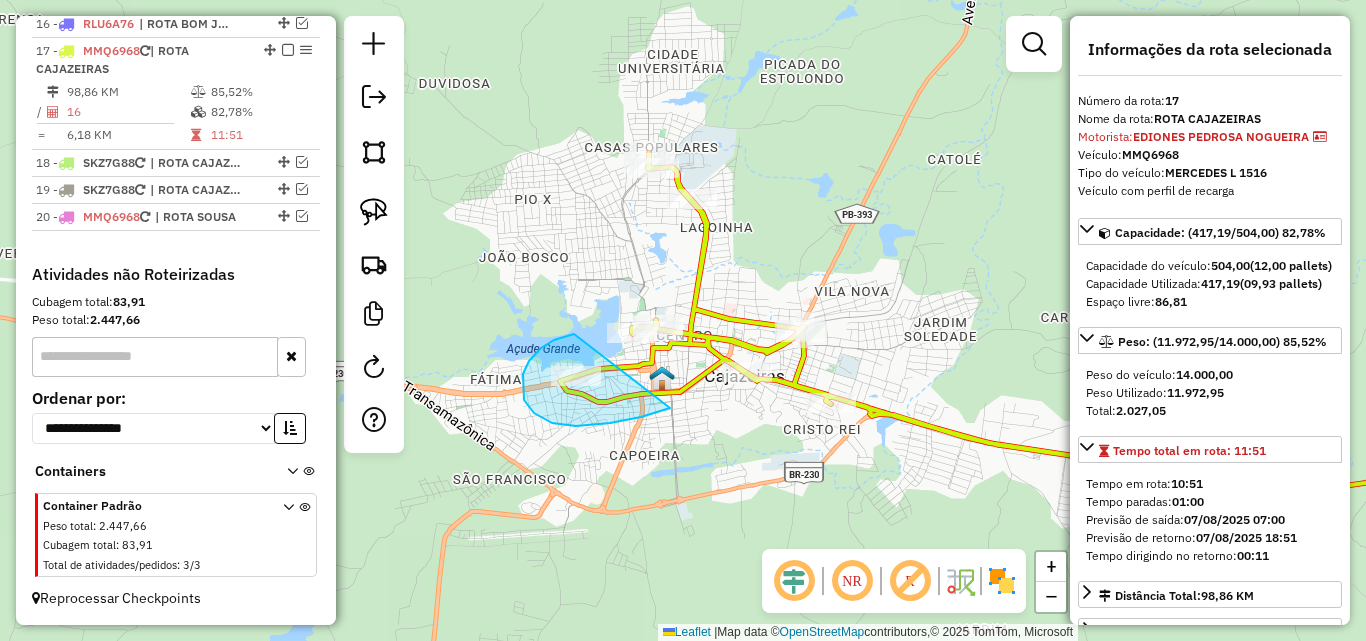 drag, startPoint x: 529, startPoint y: 361, endPoint x: 678, endPoint y: 398, distance: 153.52524 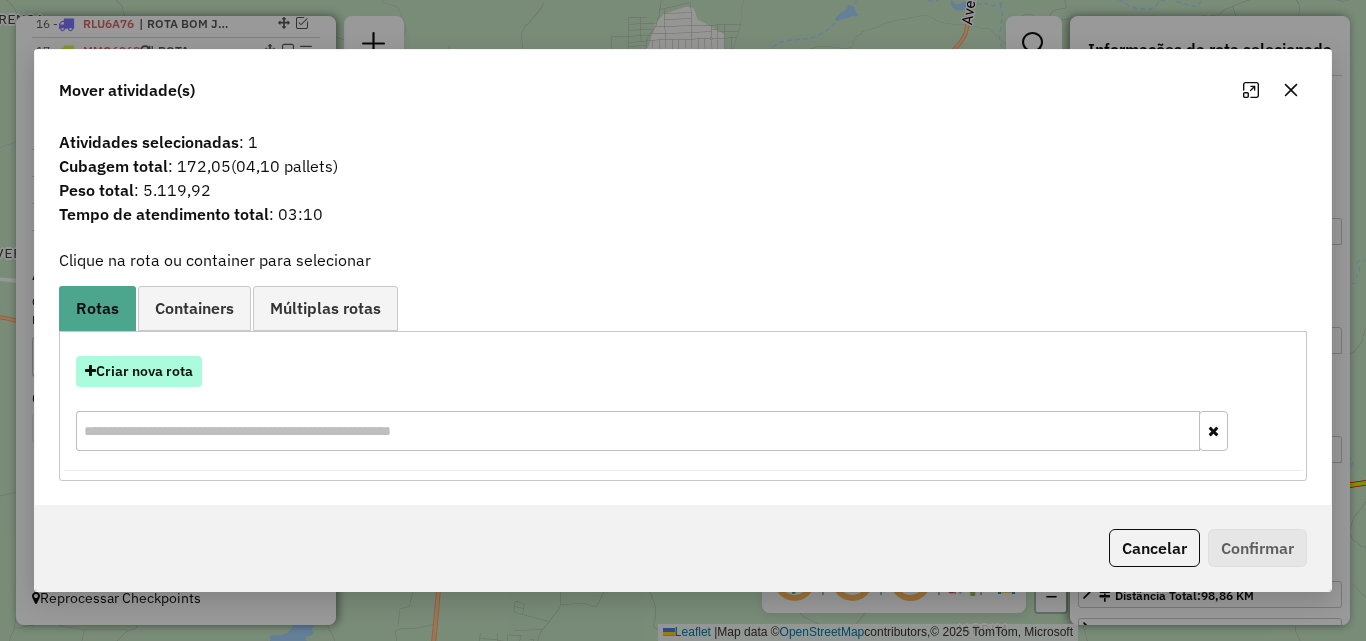 click on "Criar nova rota" at bounding box center [139, 371] 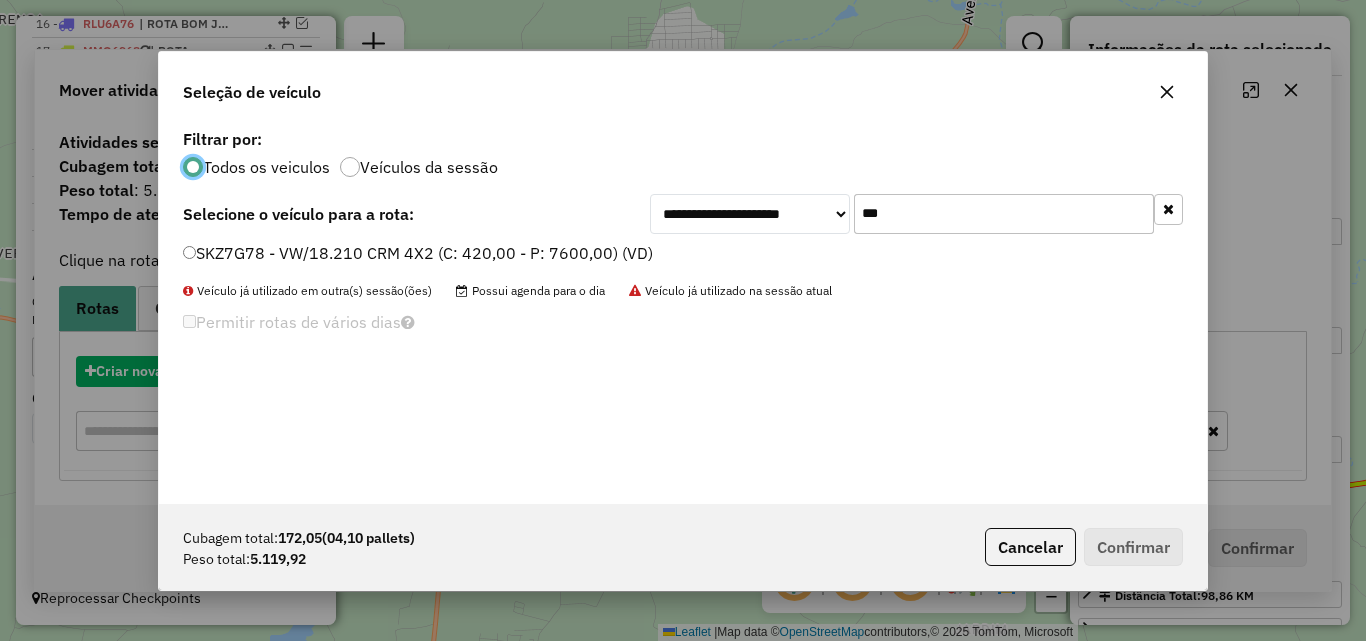 scroll, scrollTop: 11, scrollLeft: 6, axis: both 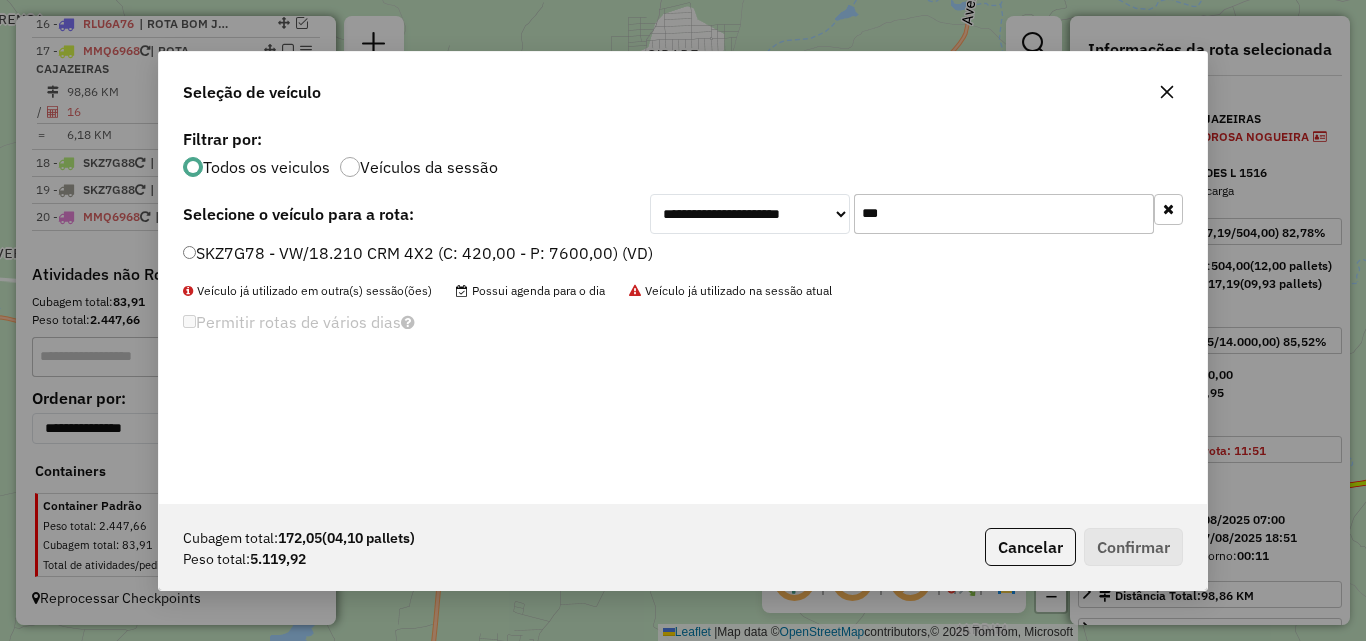 click on "SKZ7G78 - VW/18.210 CRM 4X2 (C: 420,00 - P: 7600,00) (VD)" 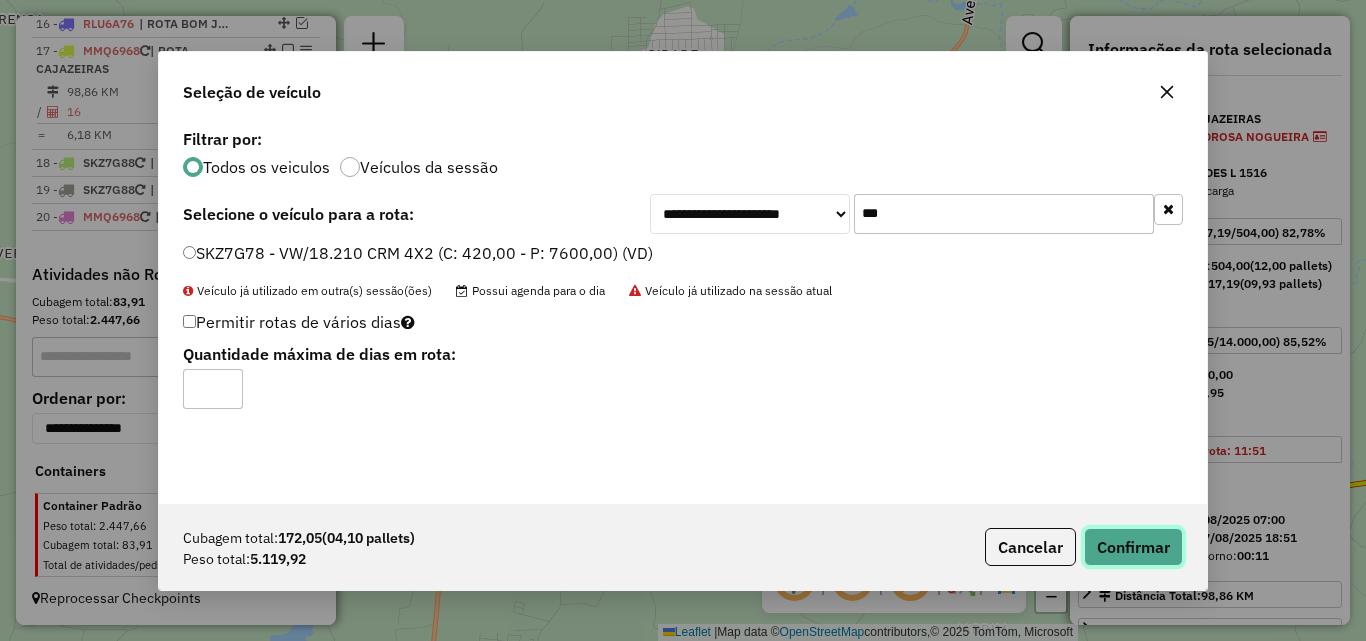 click on "Confirmar" 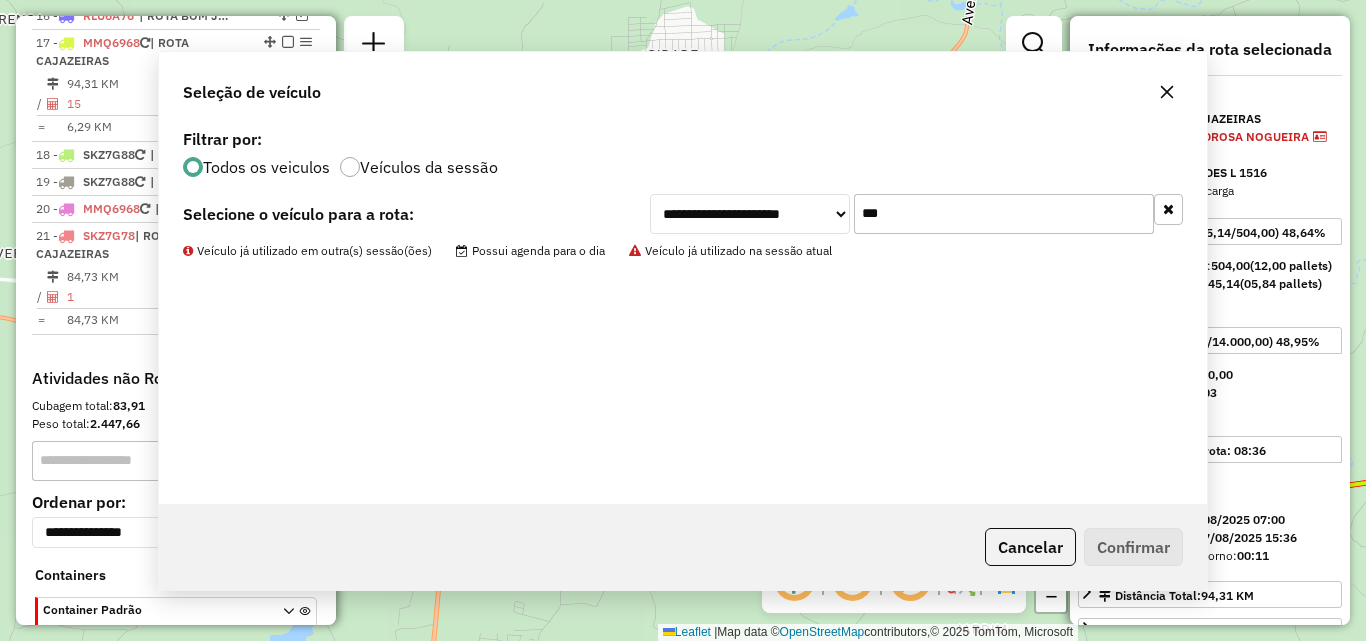 scroll, scrollTop: 1206, scrollLeft: 0, axis: vertical 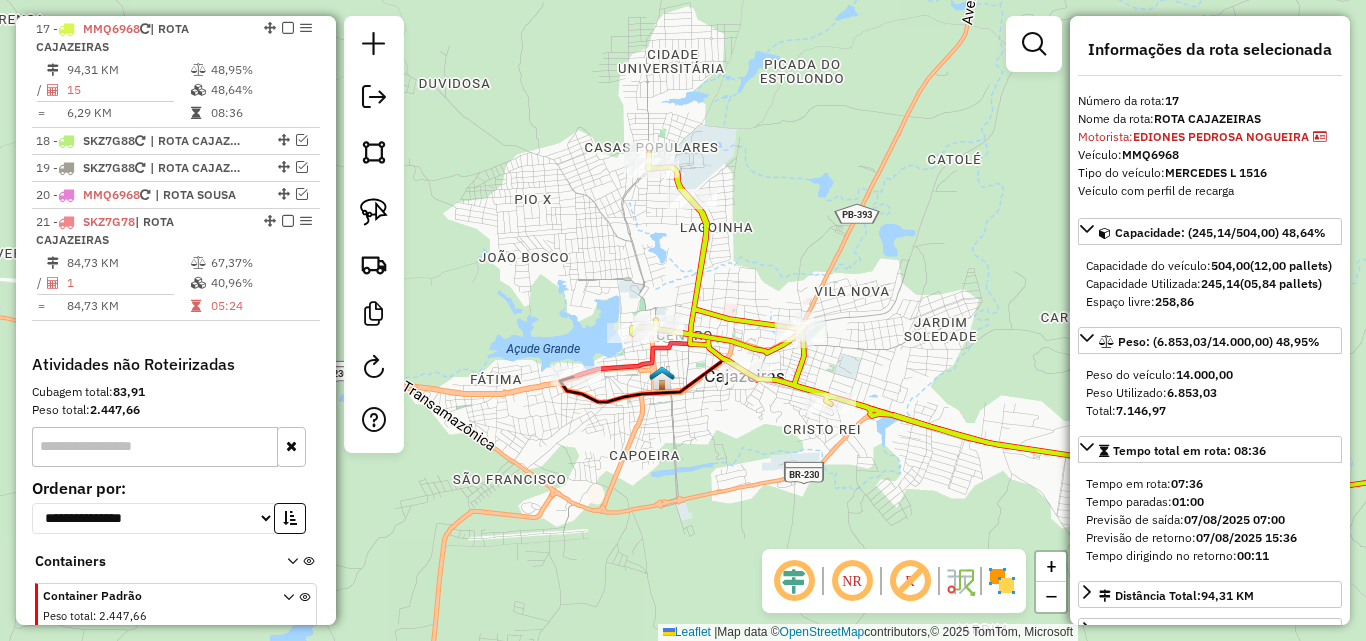 click 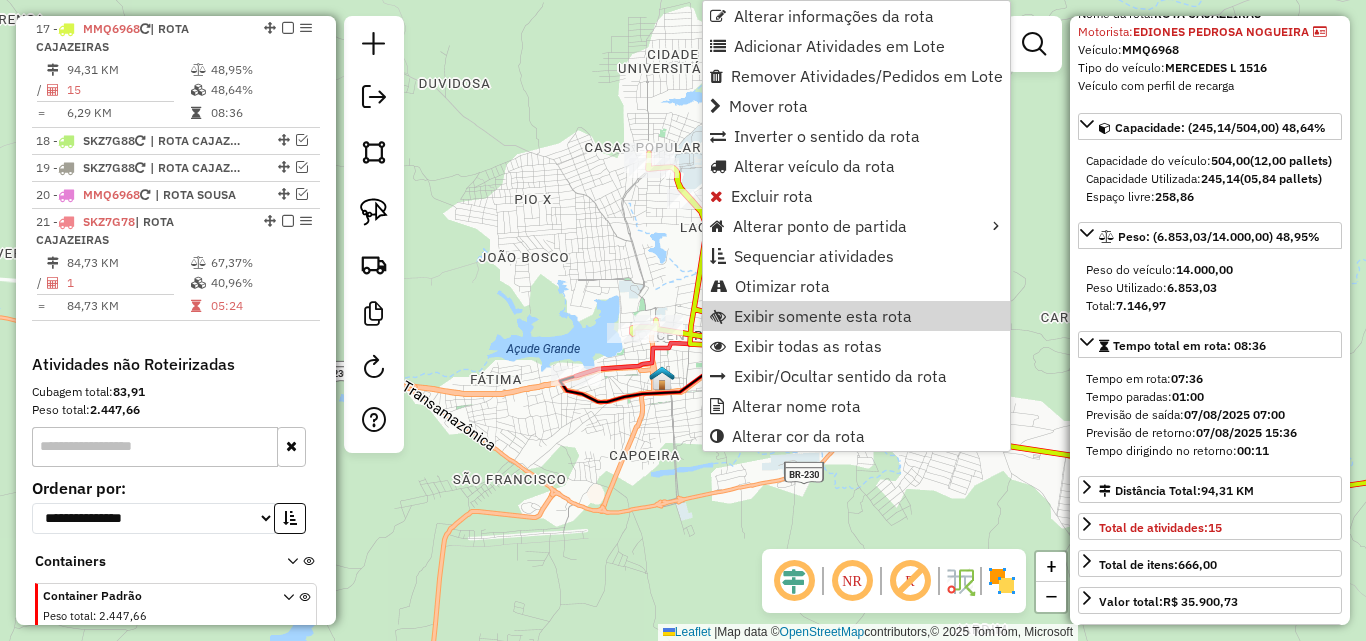 scroll, scrollTop: 200, scrollLeft: 0, axis: vertical 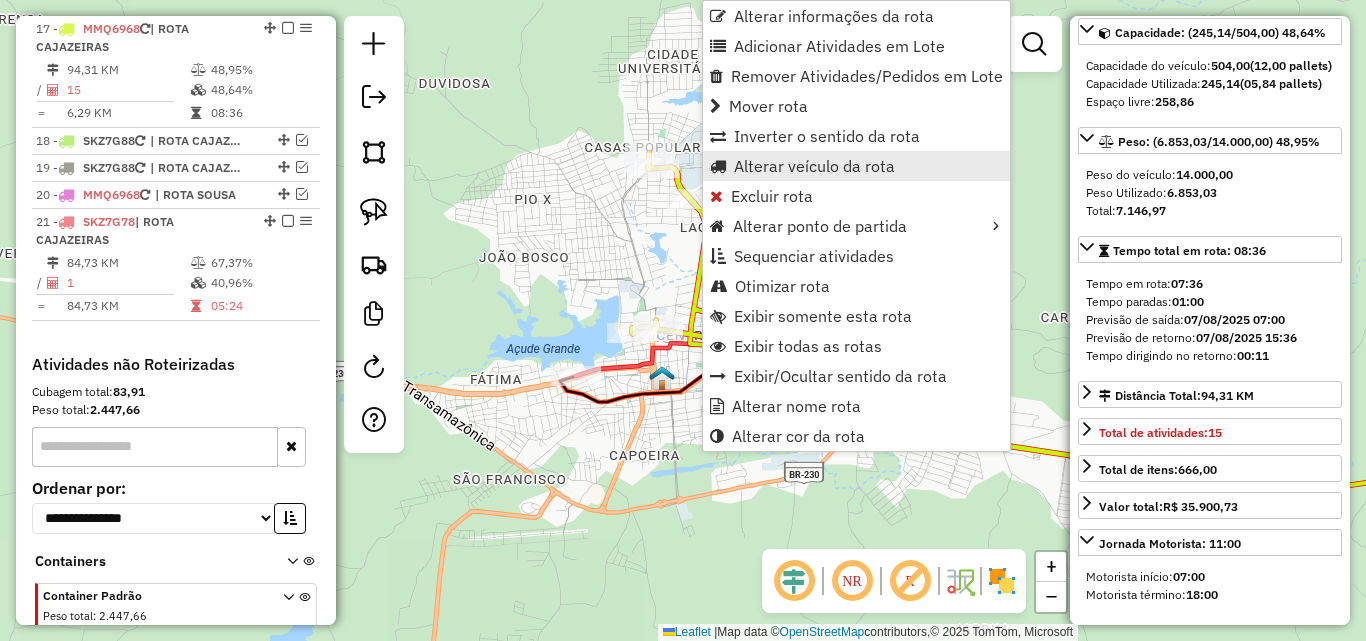 click on "Alterar veículo da rota" at bounding box center (814, 166) 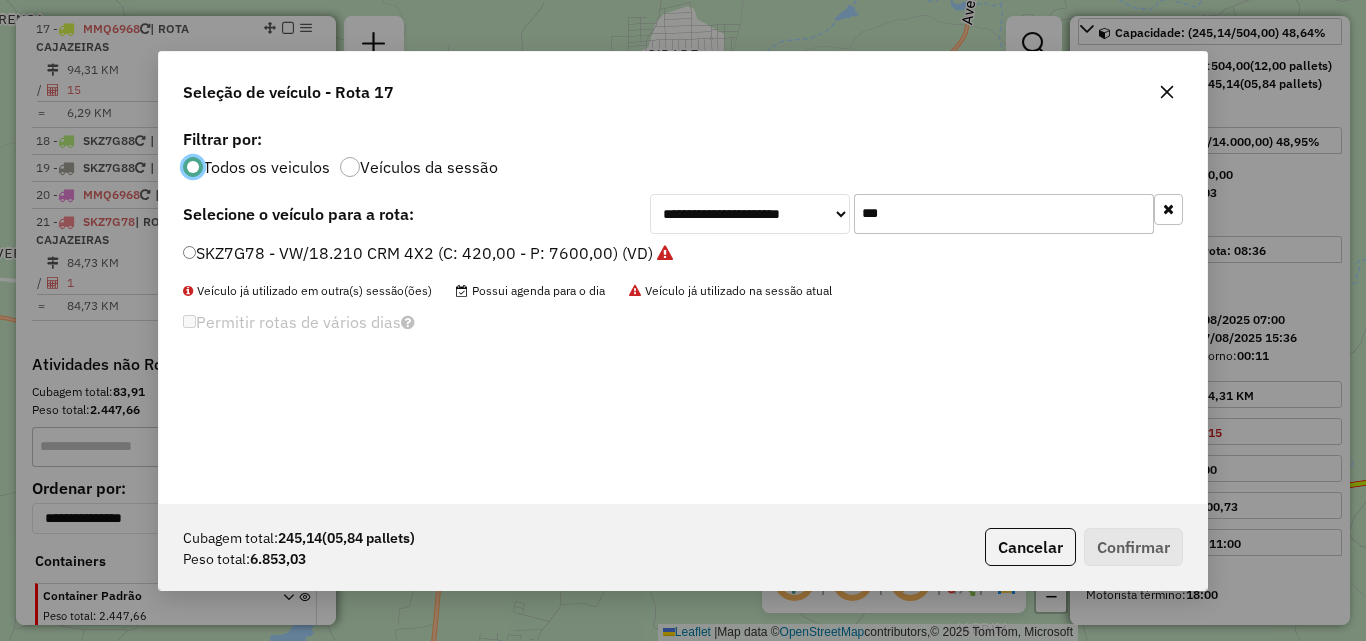 scroll, scrollTop: 11, scrollLeft: 6, axis: both 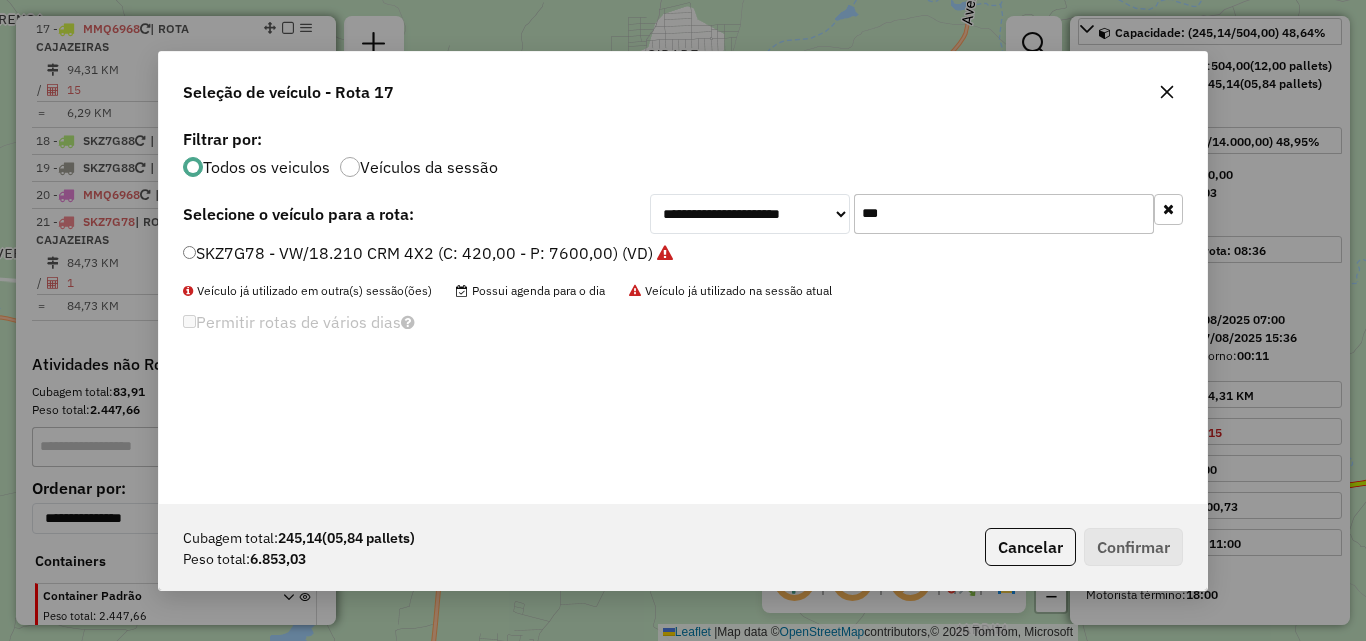 drag, startPoint x: 895, startPoint y: 210, endPoint x: 910, endPoint y: 220, distance: 18.027756 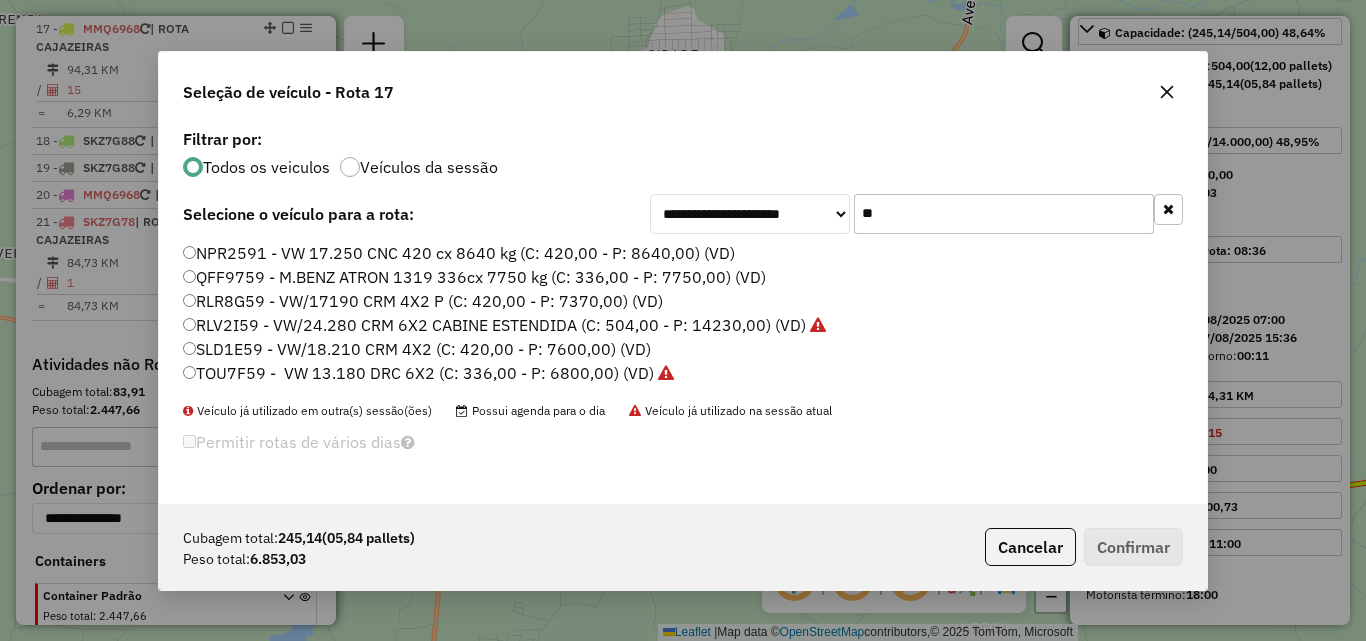 click on "SLD1E59 - VW/18.210 CRM 4X2 (C: 420,00 - P: 7600,00) (VD)" 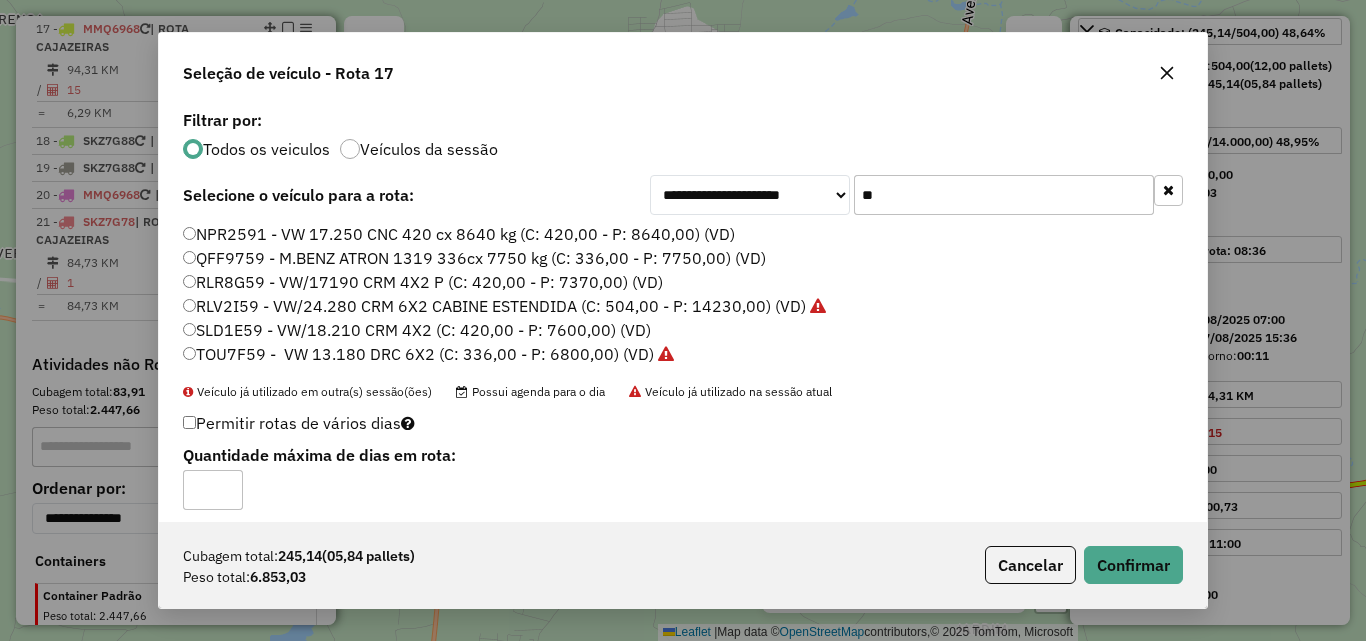 click on "**" 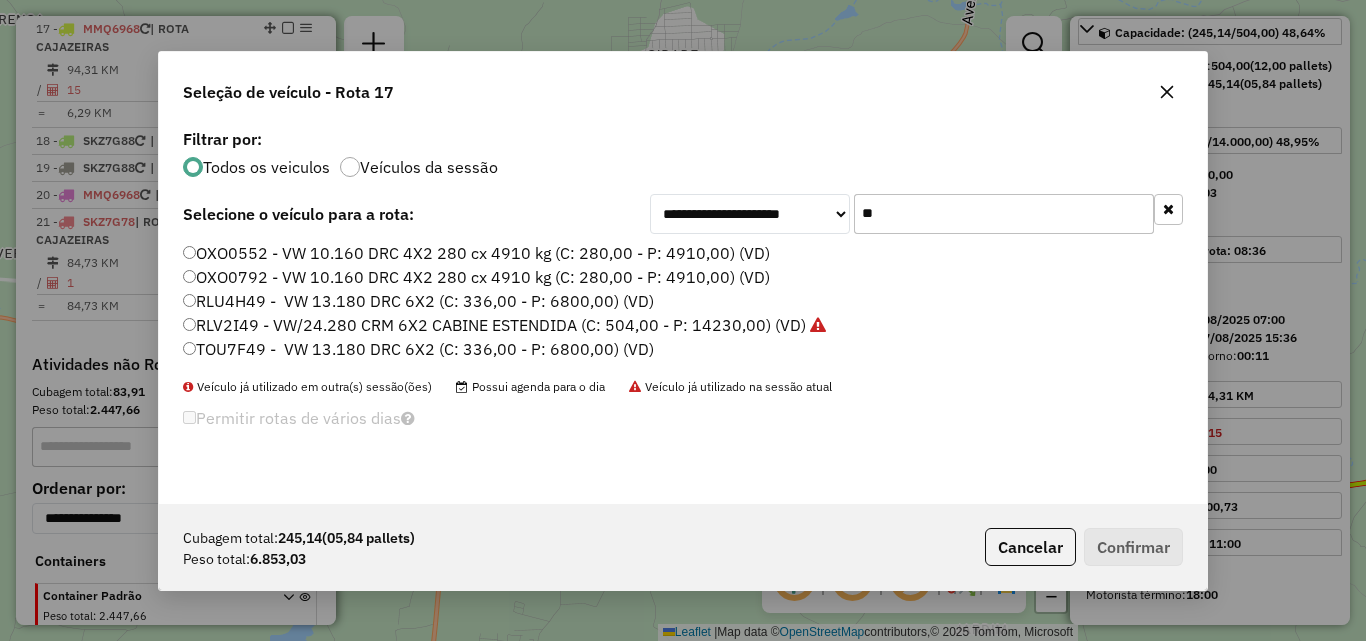 type on "**" 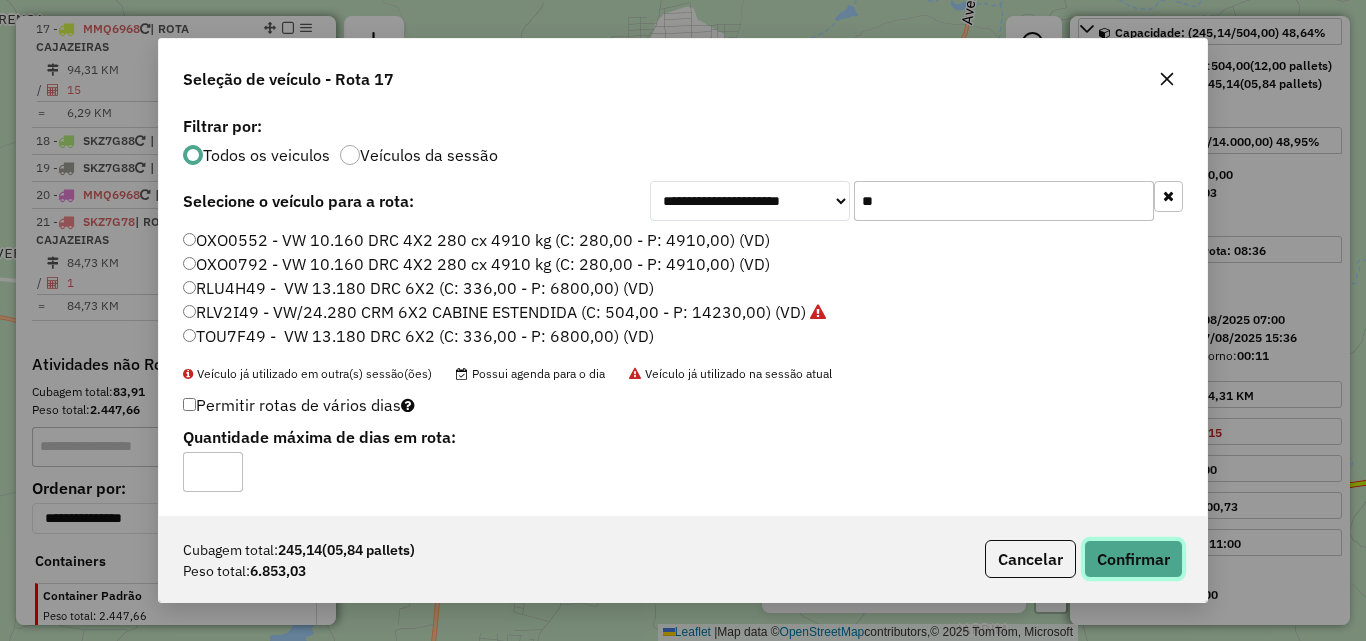 click on "Confirmar" 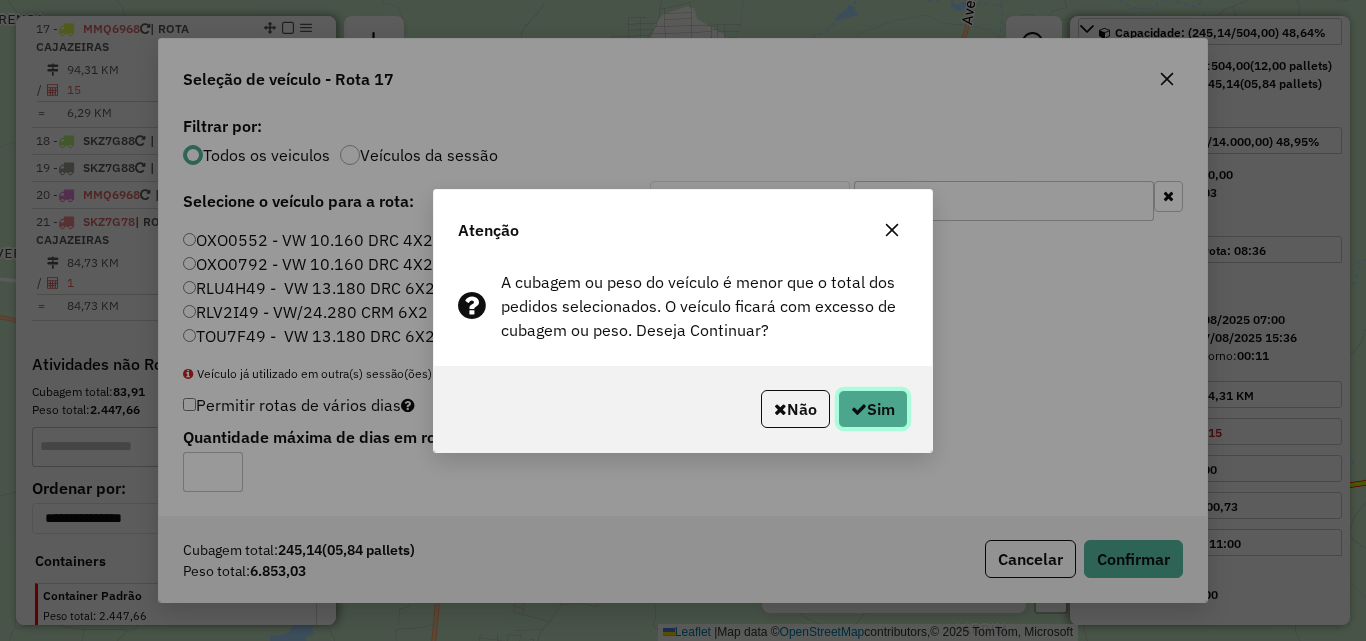 click on "Sim" 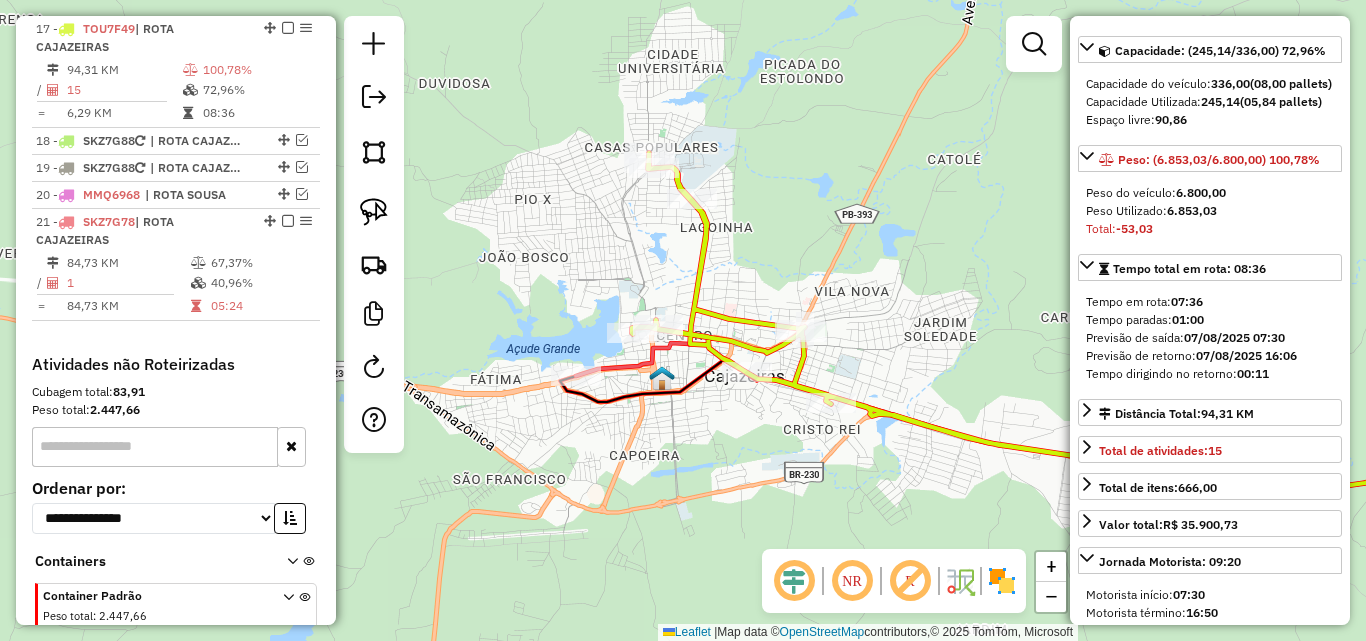 scroll, scrollTop: 218, scrollLeft: 0, axis: vertical 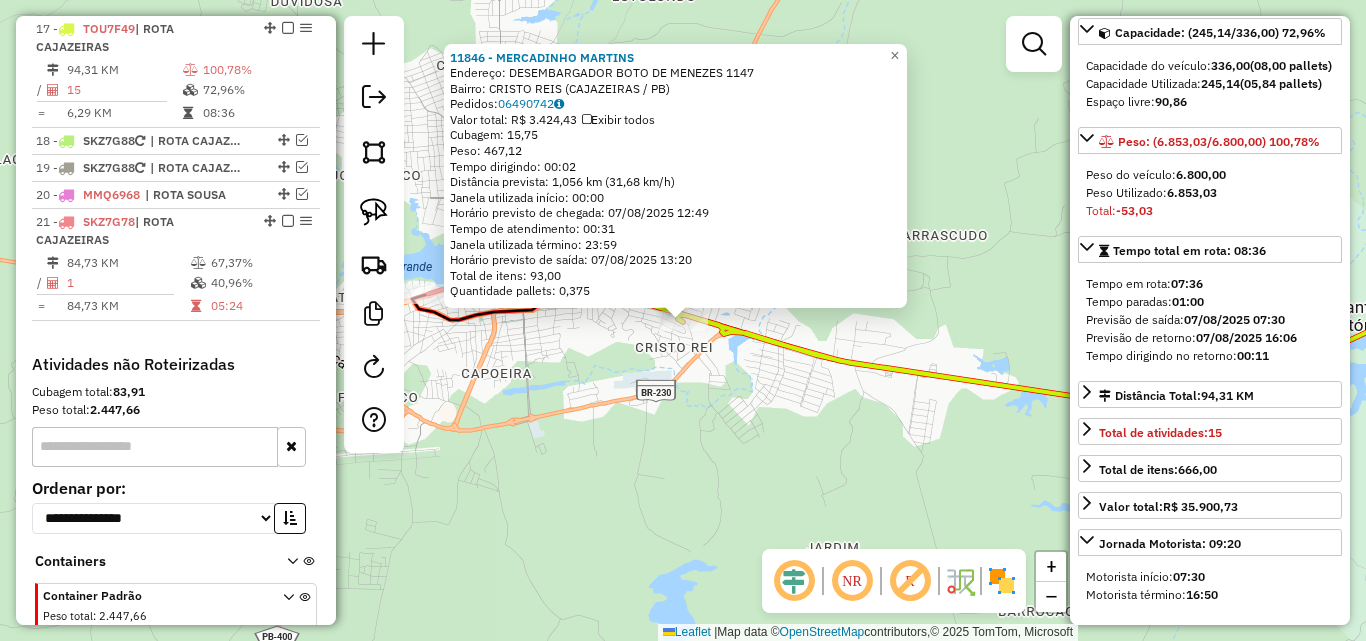 click on "[NUMBER] - [FIRST] [LAST]  Endereço:  [STREET] [NUMBER]   Bairro: [NEIGHBORHOOD] ([CITY] / [STATE])   Pedidos:  [NUMBER]   Valor total: R$ [PRICE]   Exibir todos   Cubagem: [NUMBER]  Peso: [NUMBER]  Tempo dirigindo: [TIME]   Distância prevista: [NUMBER] km ([NUMBER] km/h)   Janela utilizada início: [TIME]   Horário previsto de chegada: [DATE] [TIME]   Tempo de atendimento: [TIME]   Janela utilizada término: [TIME]   Horário previsto de saída: [DATE] [TIME]   Total de itens: [NUMBER]   Quantidade pallets: [NUMBER]  × Janela de atendimento Grade de atendimento Capacidade Transportadoras Veículos Cliente Pedidos  Rotas Selecione os dias de semana para filtrar as janelas de atendimento  Seg   Ter   Qua   Qui   Sex   Sáb   Dom  Informe o período da janela de atendimento: De: [TIME] Até: [TIME]  Filtrar exatamente a janela do cliente  Considerar janela de atendimento padrão  Selecione os dias de semana para filtrar as grades de atendimento  Seg   Ter   Qua   Qui   Sex   Sáb   Dom   Peso mínimo: [NUMBER]   Peso máximo: [NUMBER]  +" 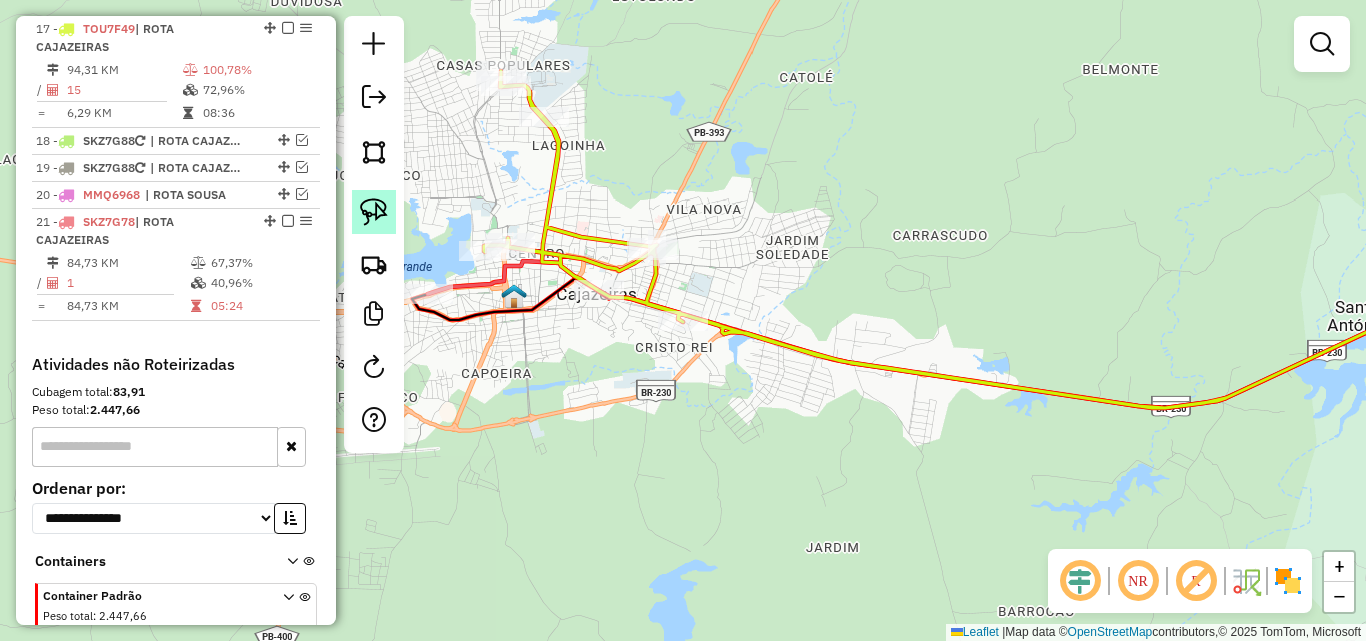 click 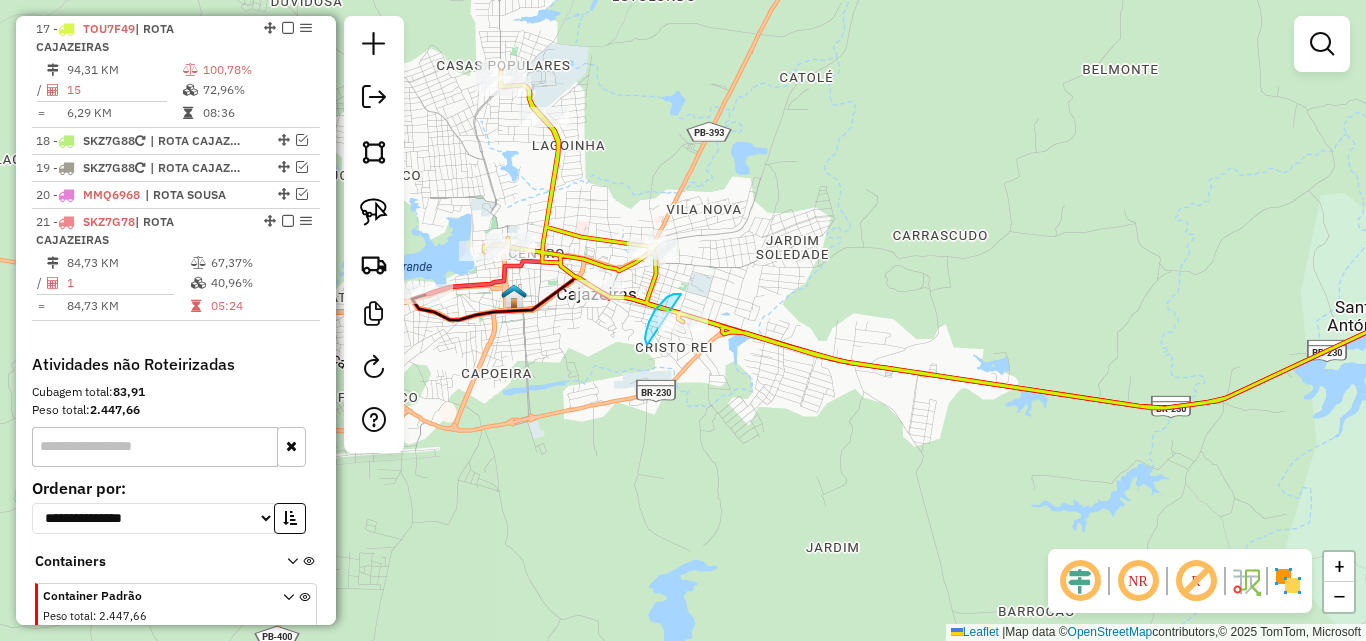 drag, startPoint x: 681, startPoint y: 294, endPoint x: 739, endPoint y: 331, distance: 68.7968 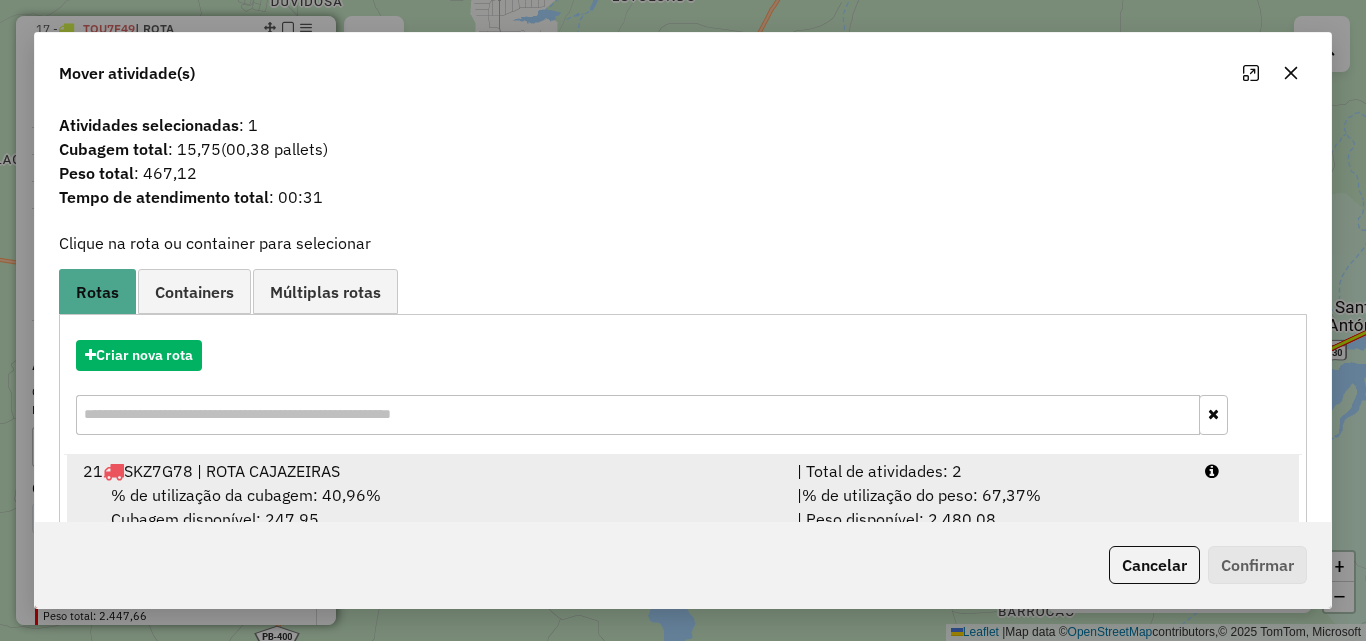 click on "|  % de utilização do peso: 67,37%  | Peso disponível: 2.480,08" at bounding box center (989, 507) 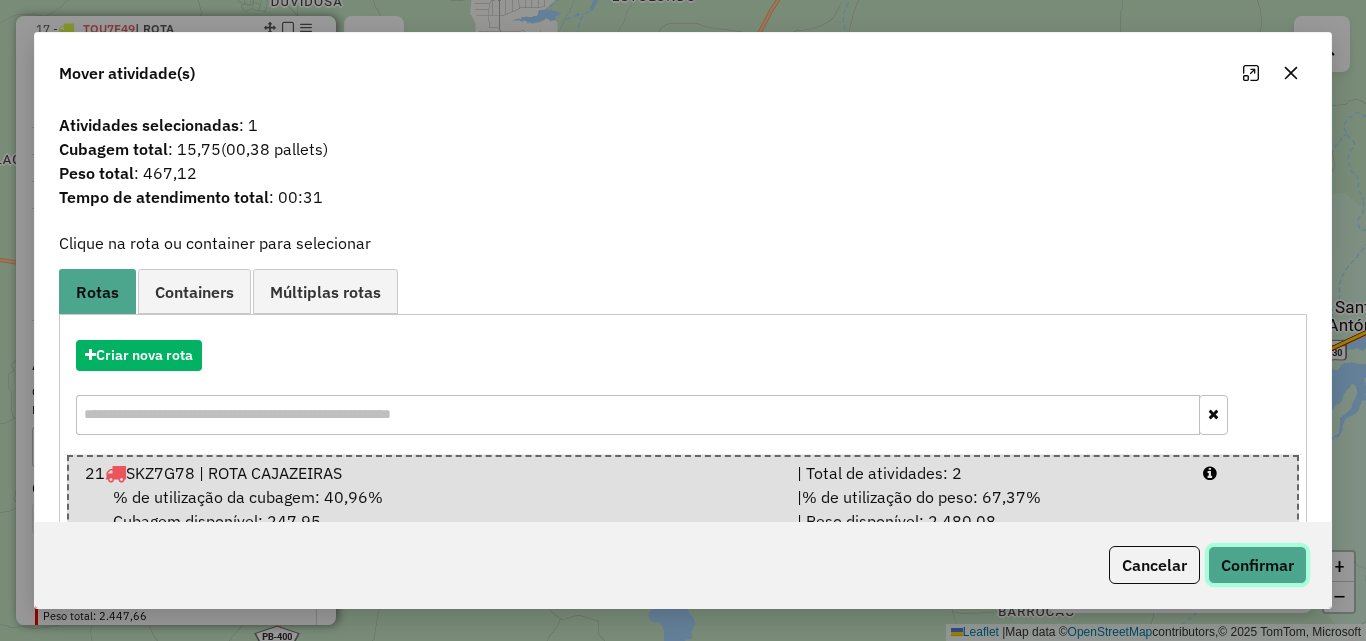 click on "Confirmar" 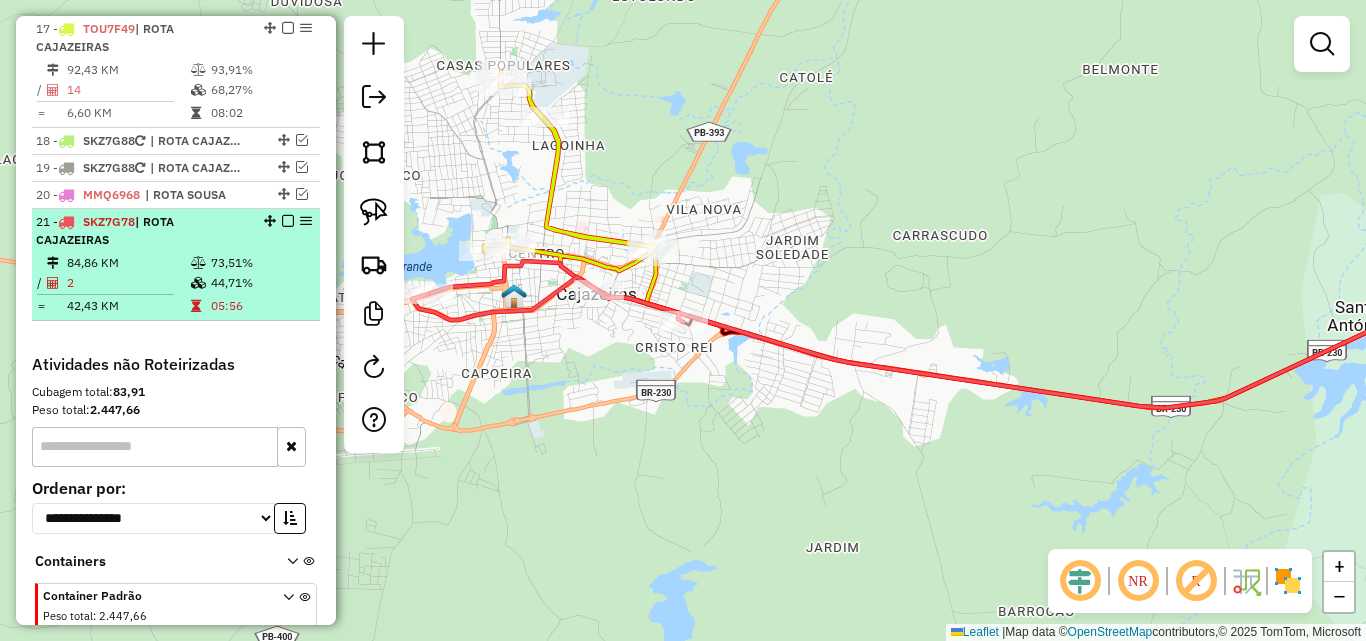 click on "44,71%" at bounding box center (260, 283) 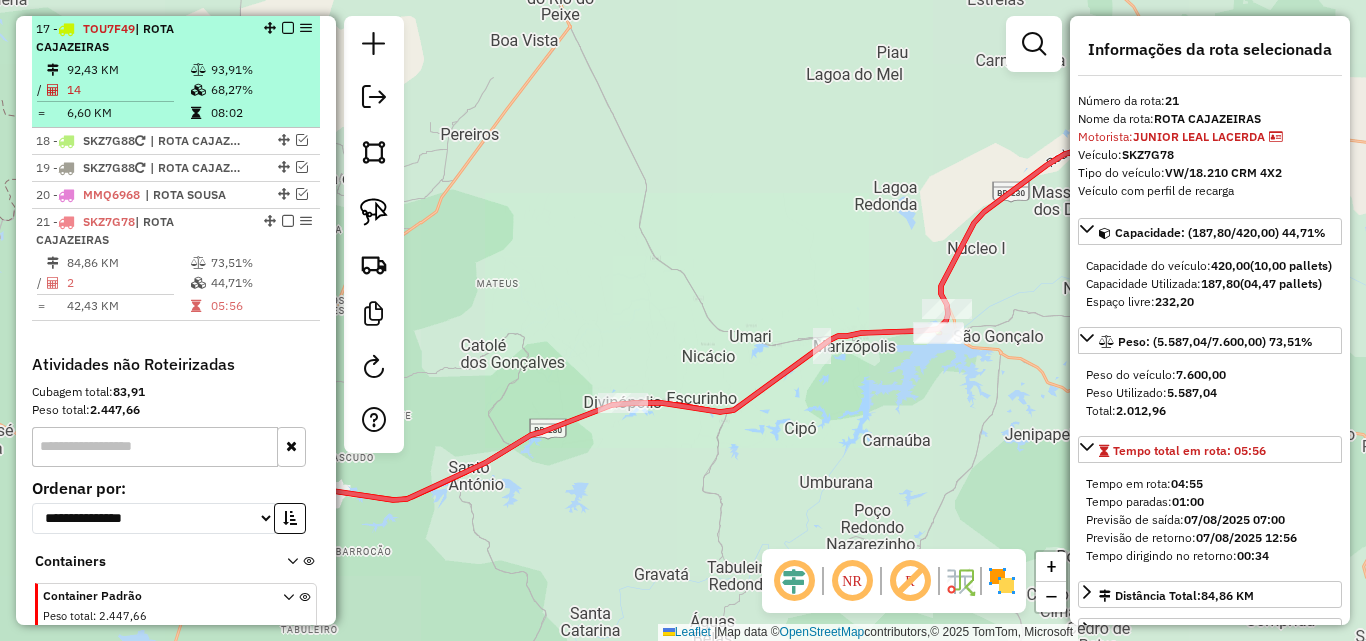 click on "92,43 KM" at bounding box center [128, 70] 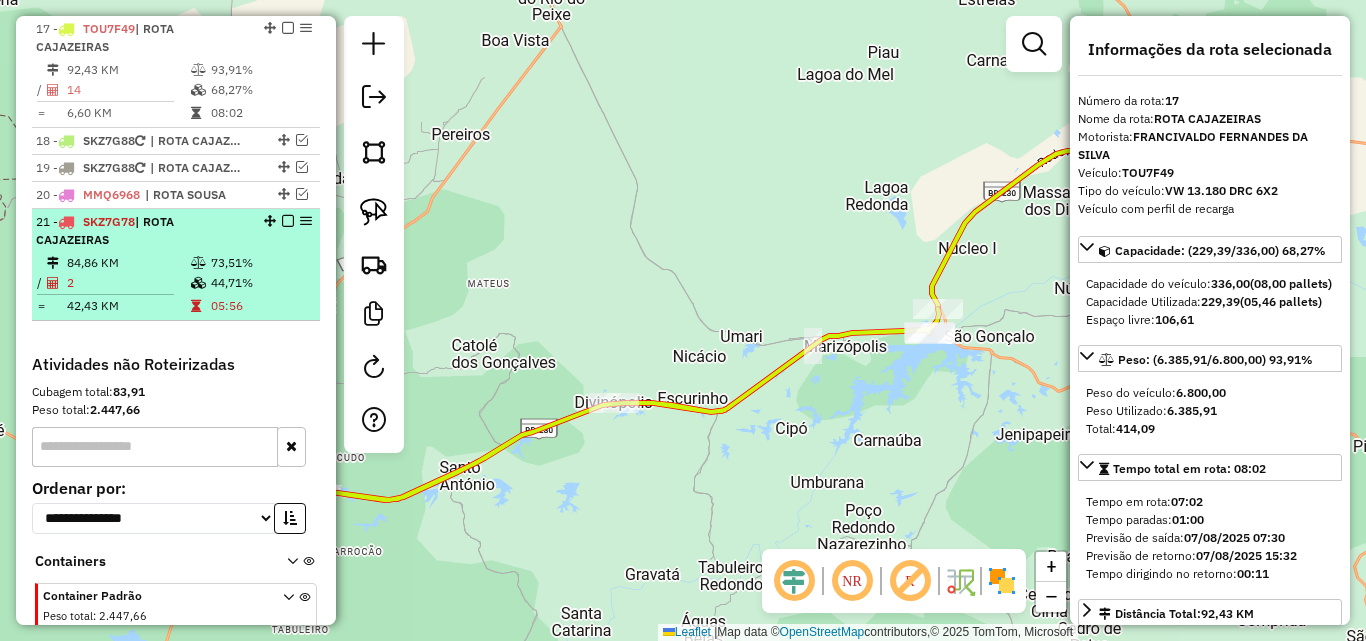 click on "84,86 KM" at bounding box center (128, 263) 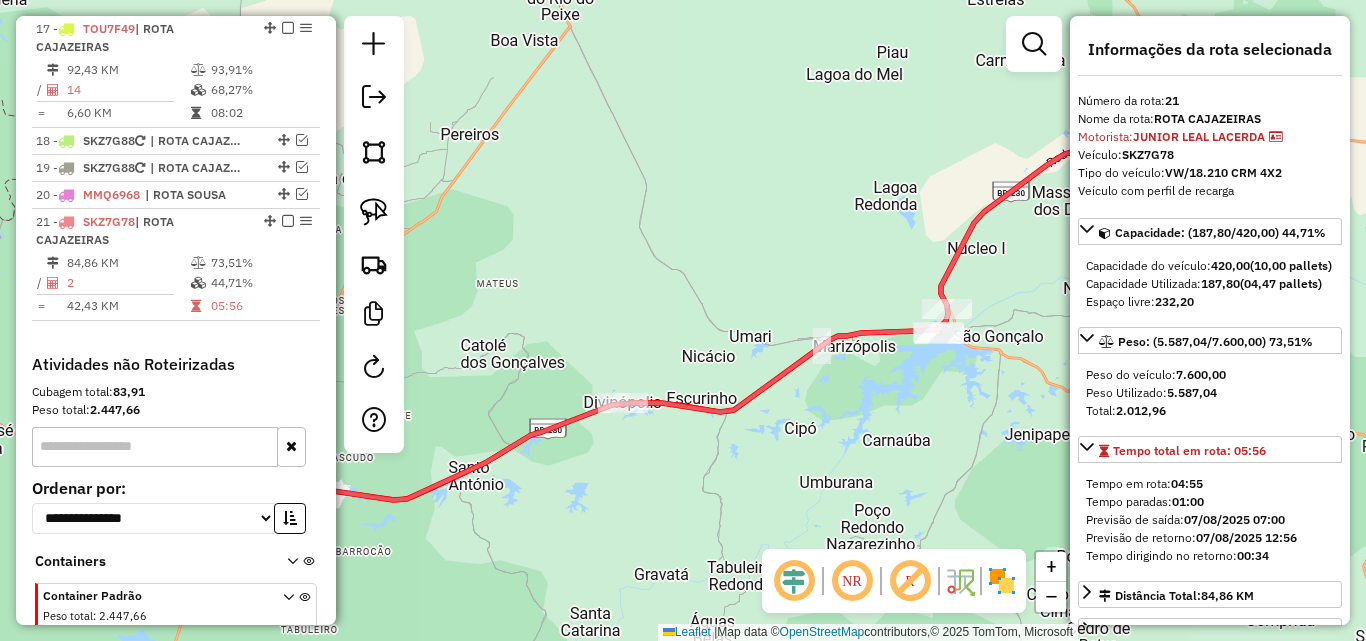 scroll, scrollTop: 1296, scrollLeft: 0, axis: vertical 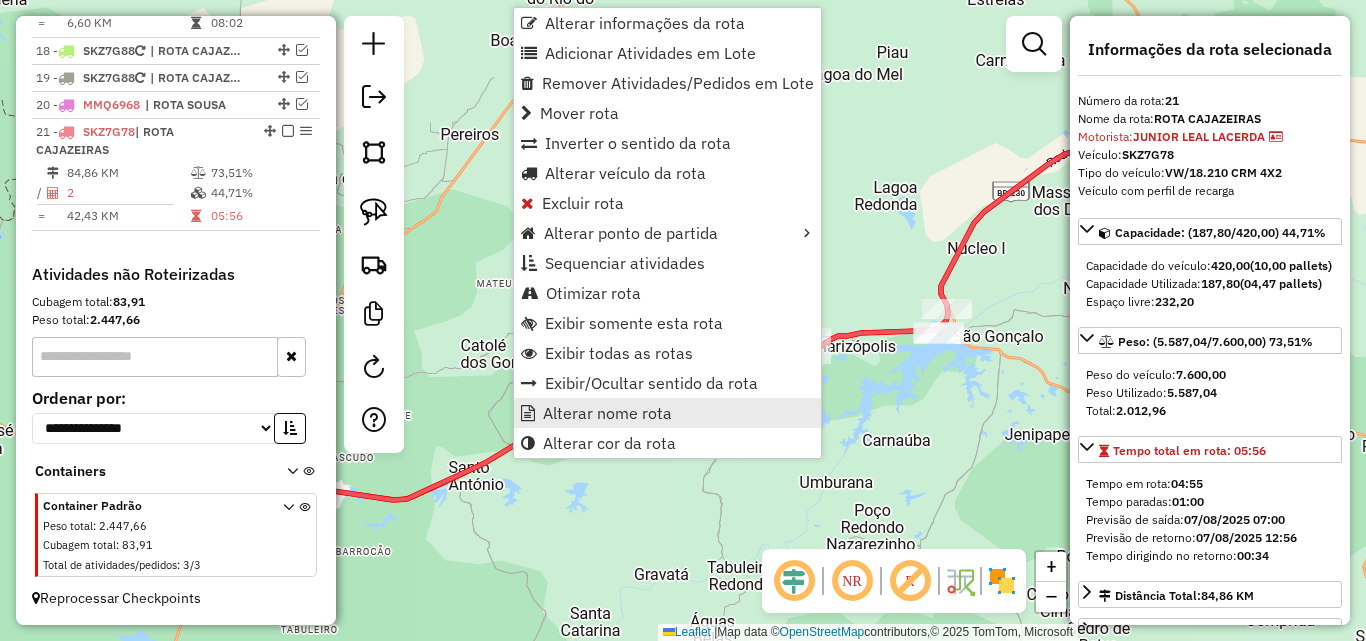 click on "Alterar nome rota" at bounding box center (607, 413) 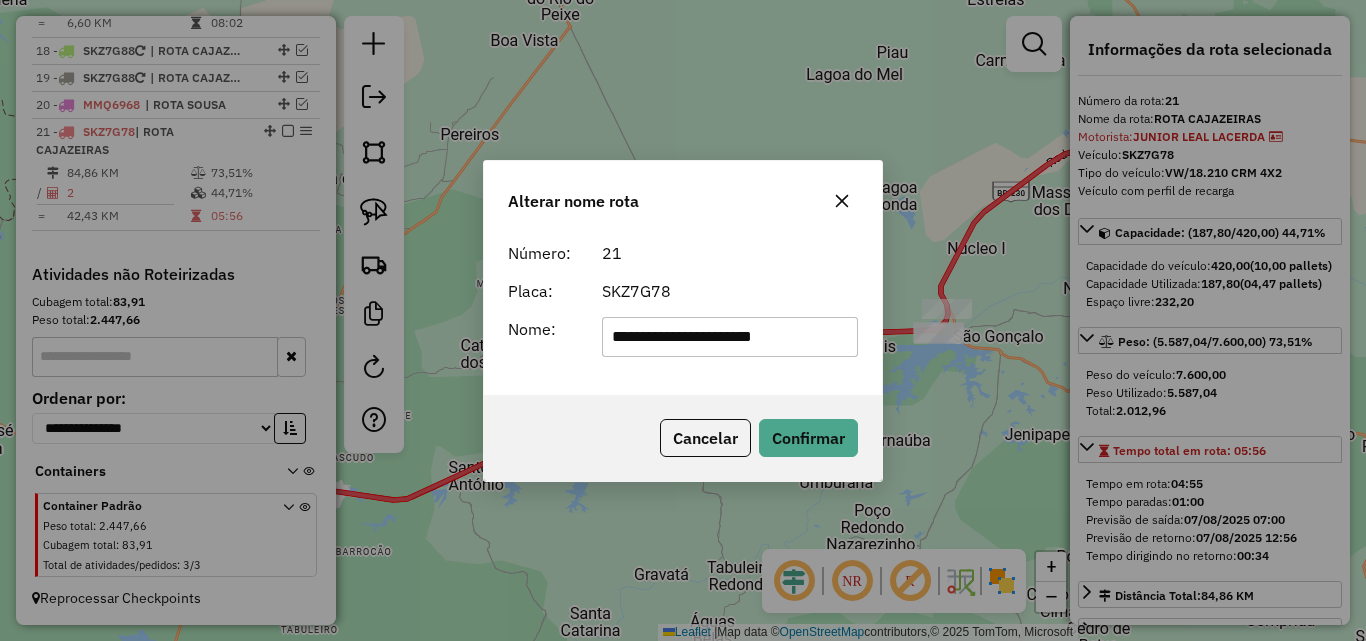 type on "**********" 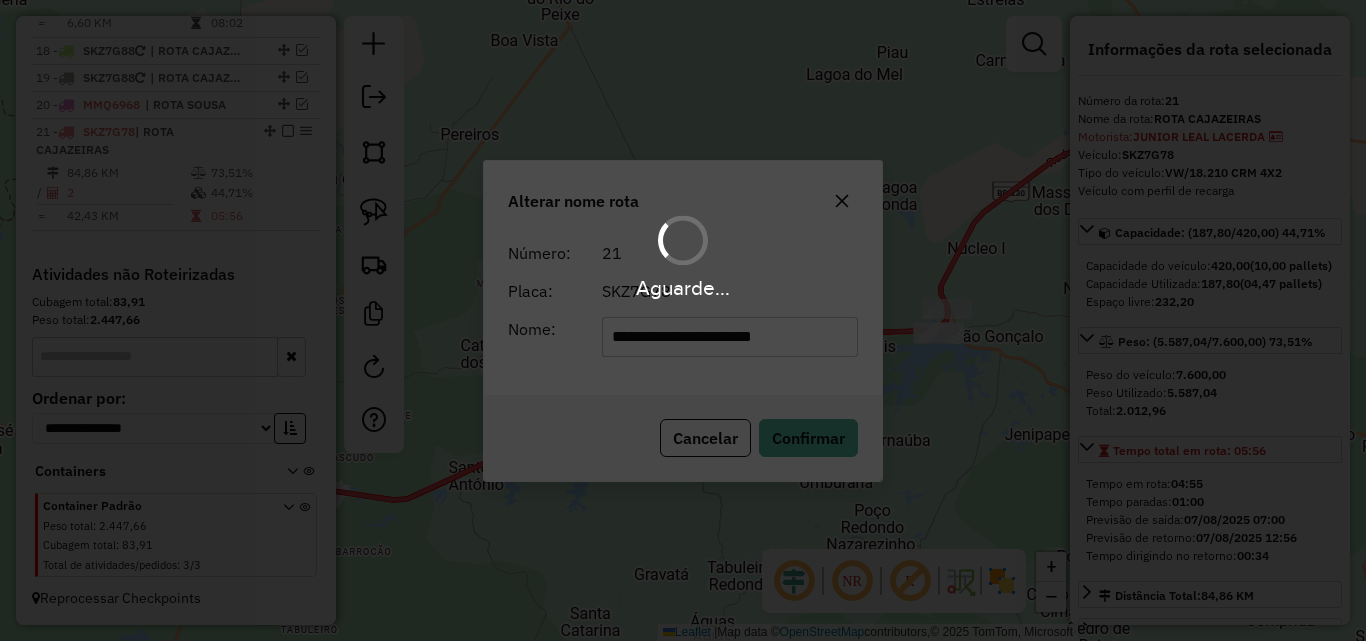 type 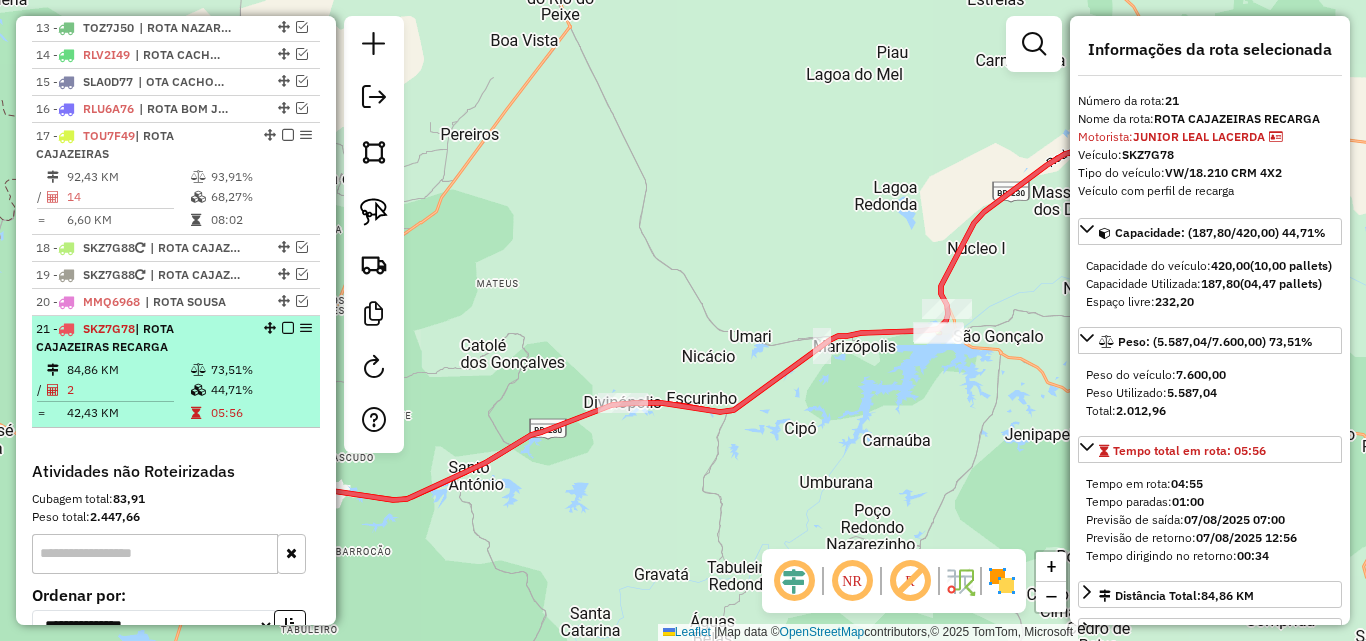 scroll, scrollTop: 1096, scrollLeft: 0, axis: vertical 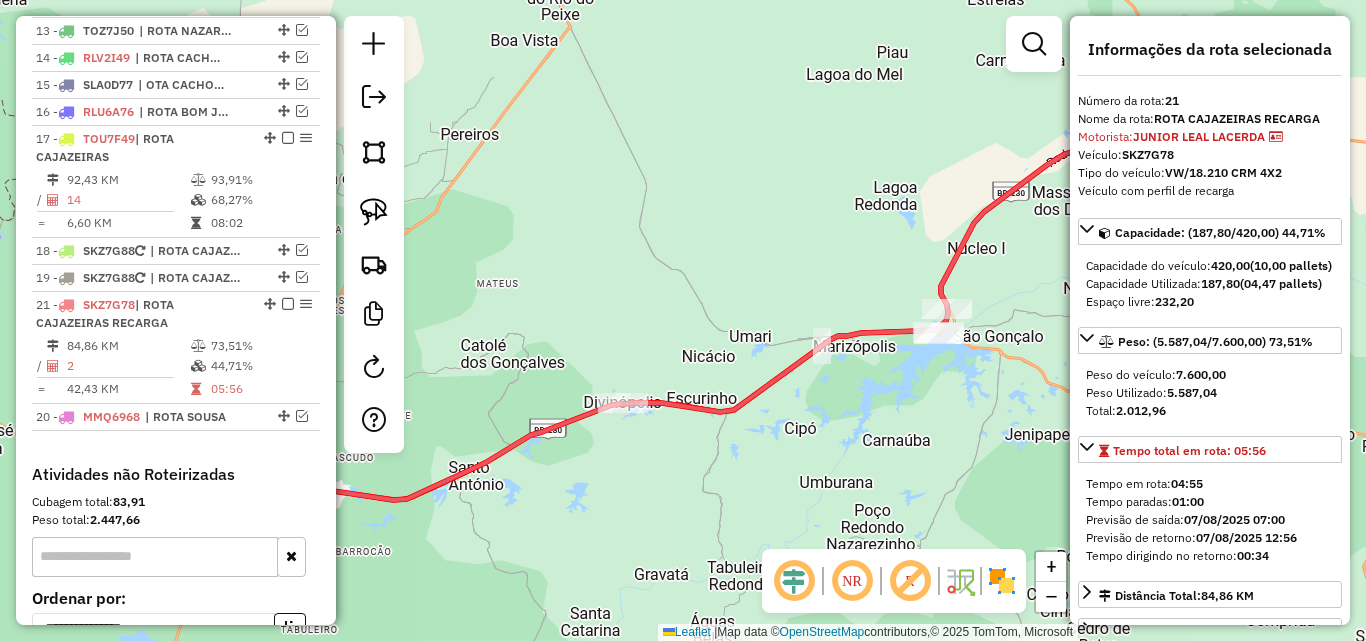 drag, startPoint x: 260, startPoint y: 329, endPoint x: 242, endPoint y: 297, distance: 36.71512 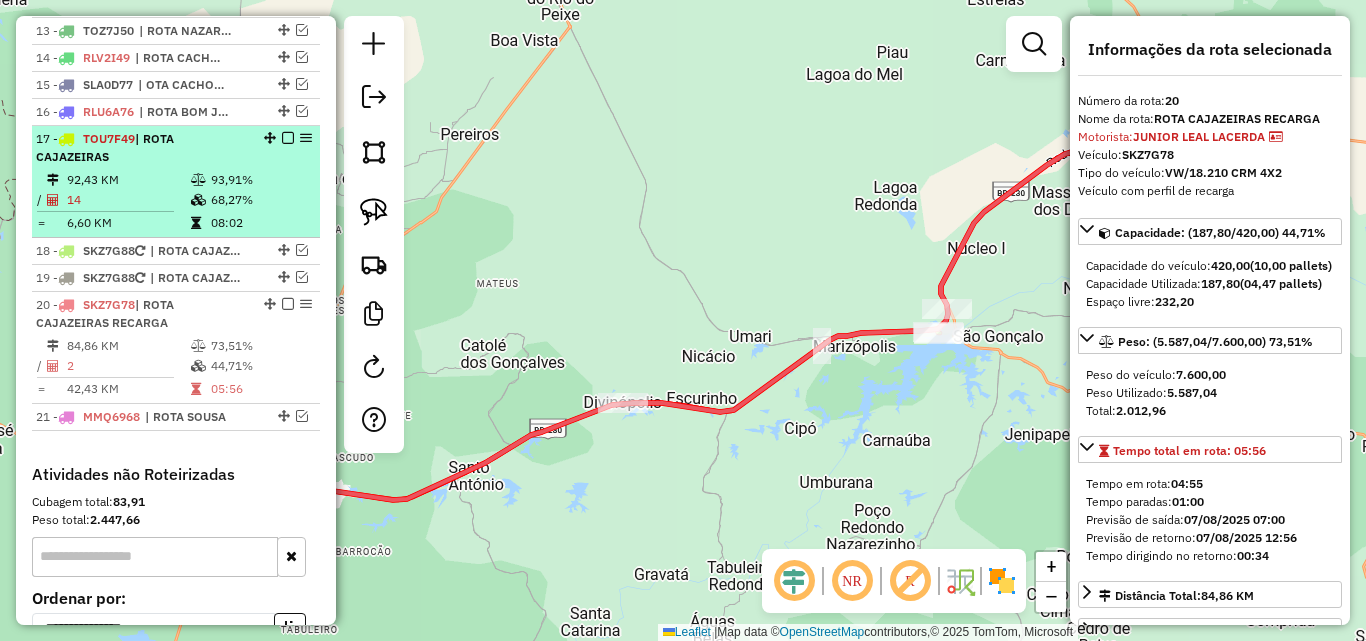 click on "93,91%" at bounding box center (260, 180) 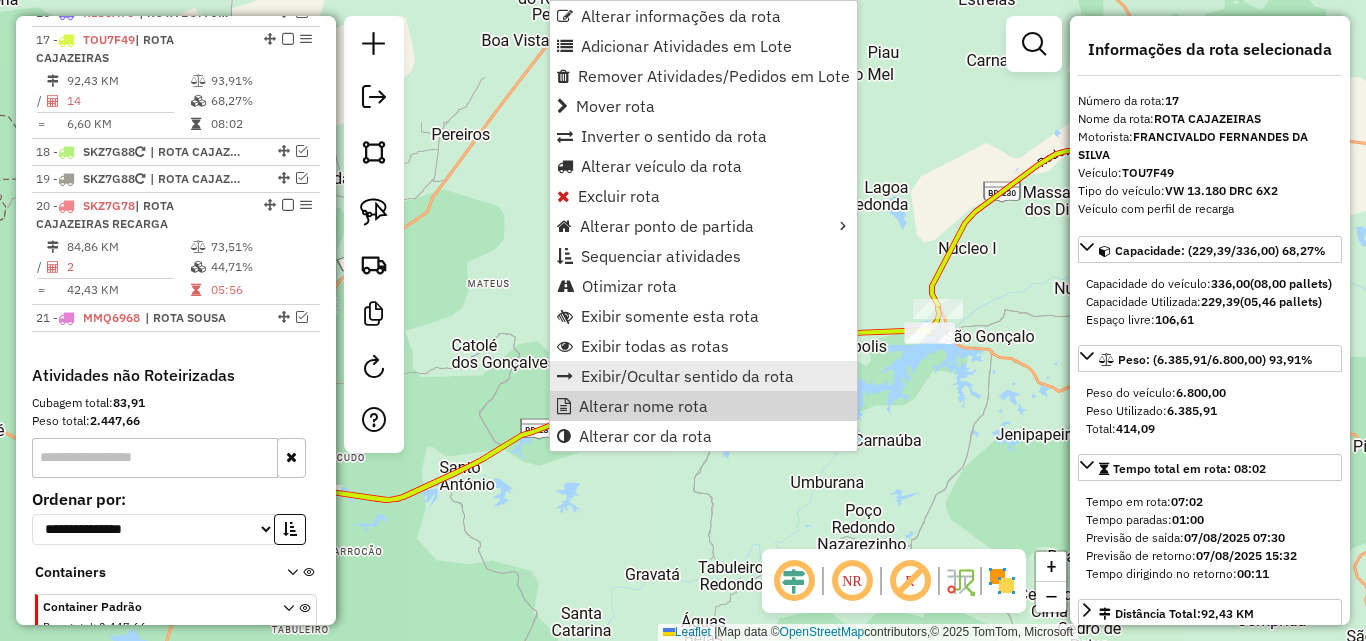 scroll, scrollTop: 1206, scrollLeft: 0, axis: vertical 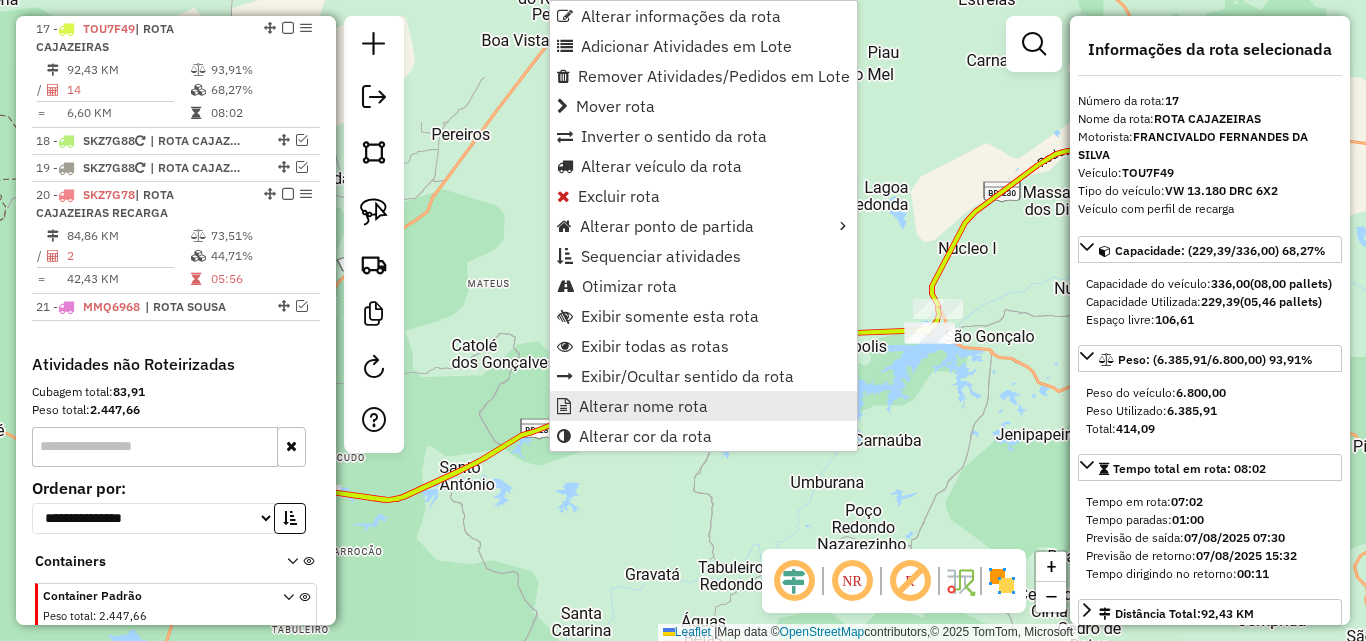 drag, startPoint x: 620, startPoint y: 401, endPoint x: 639, endPoint y: 407, distance: 19.924858 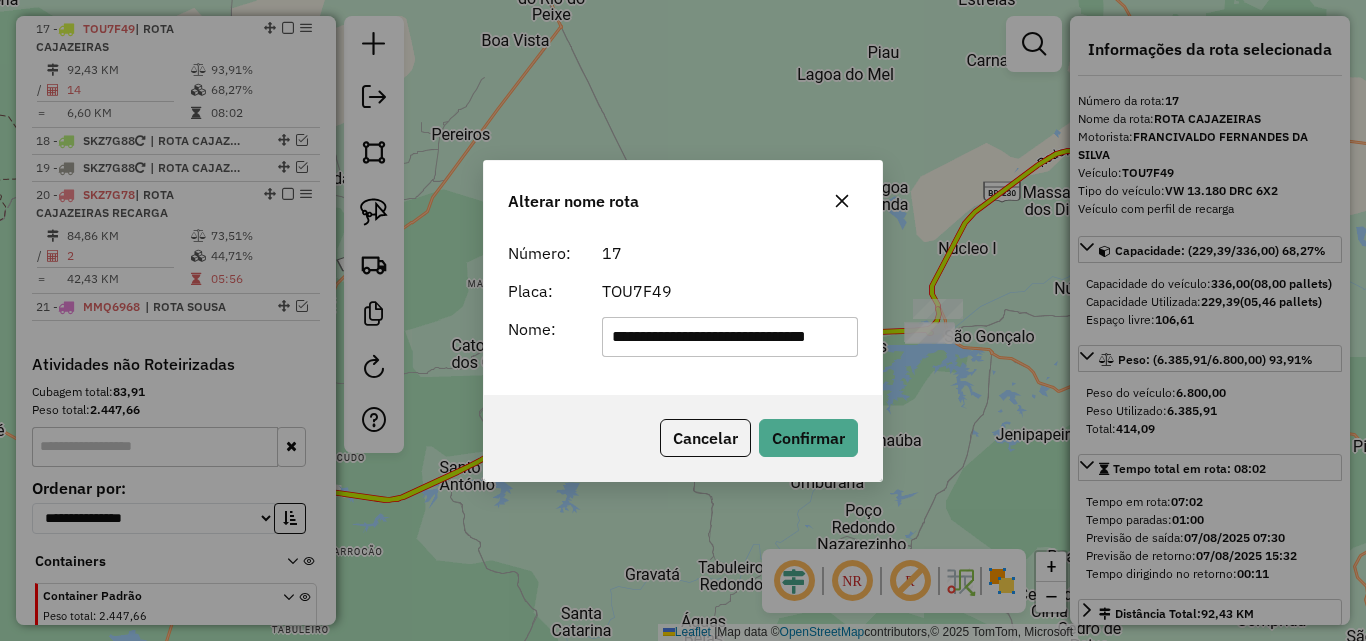 scroll, scrollTop: 0, scrollLeft: 58, axis: horizontal 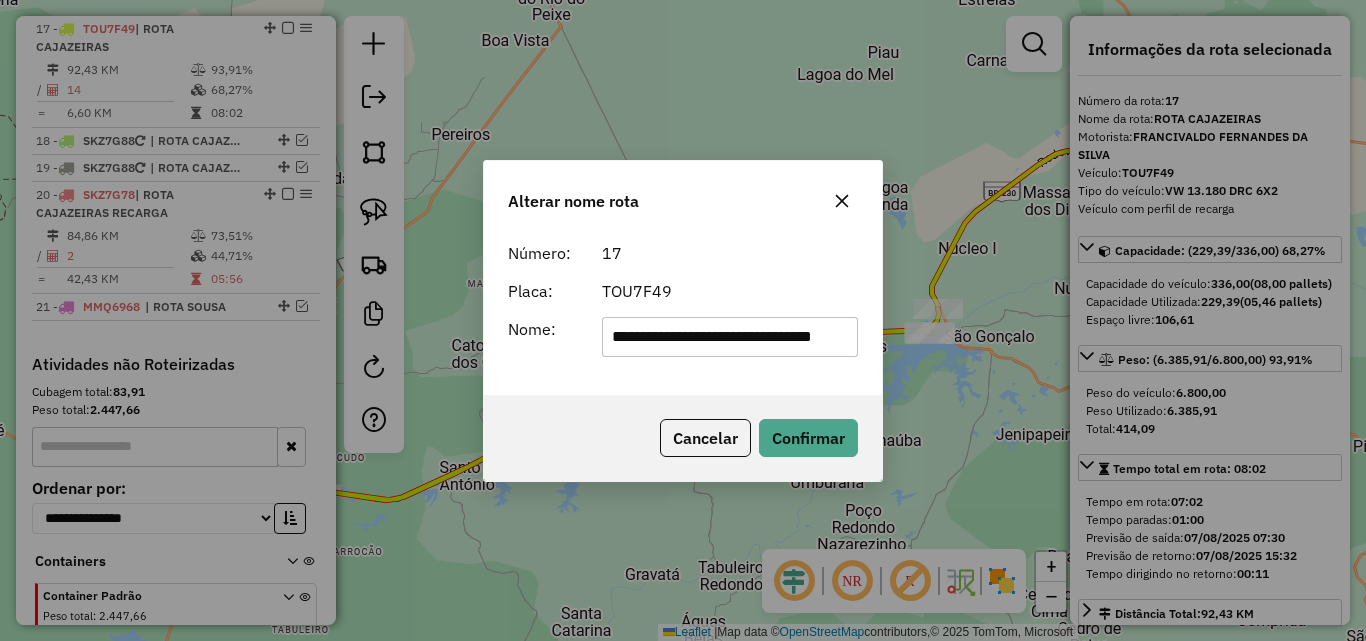 type on "**********" 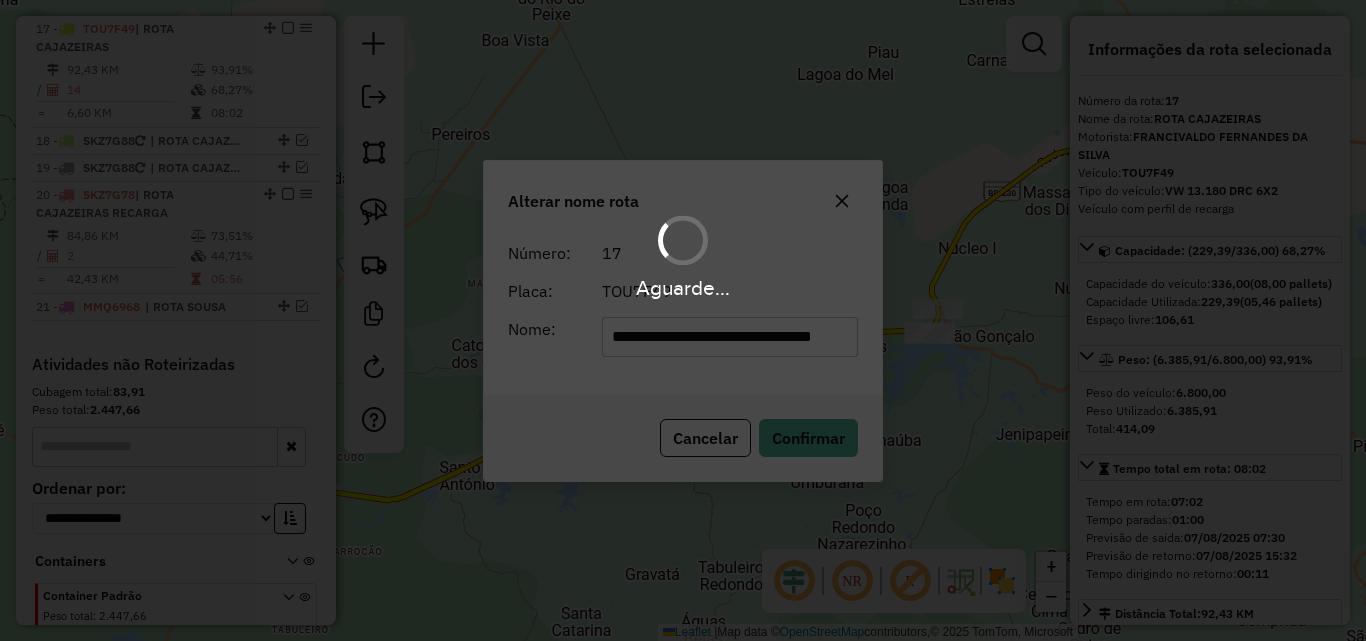 type 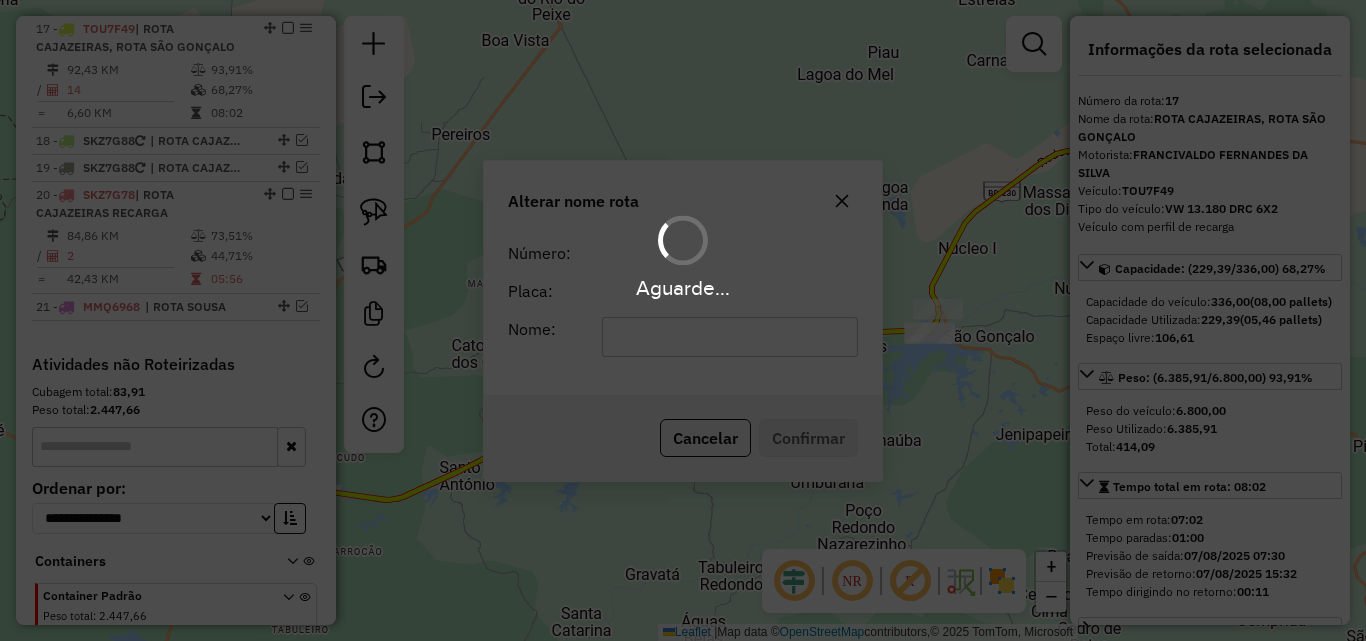 scroll, scrollTop: 0, scrollLeft: 0, axis: both 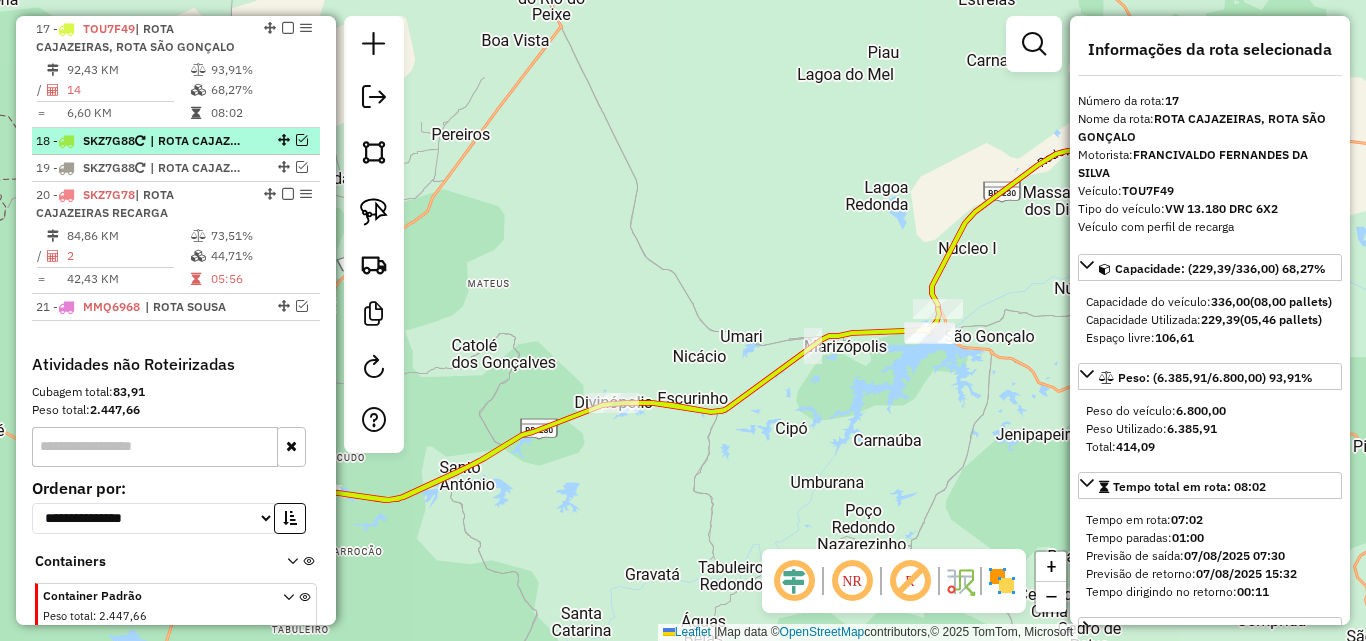 click at bounding box center [302, 140] 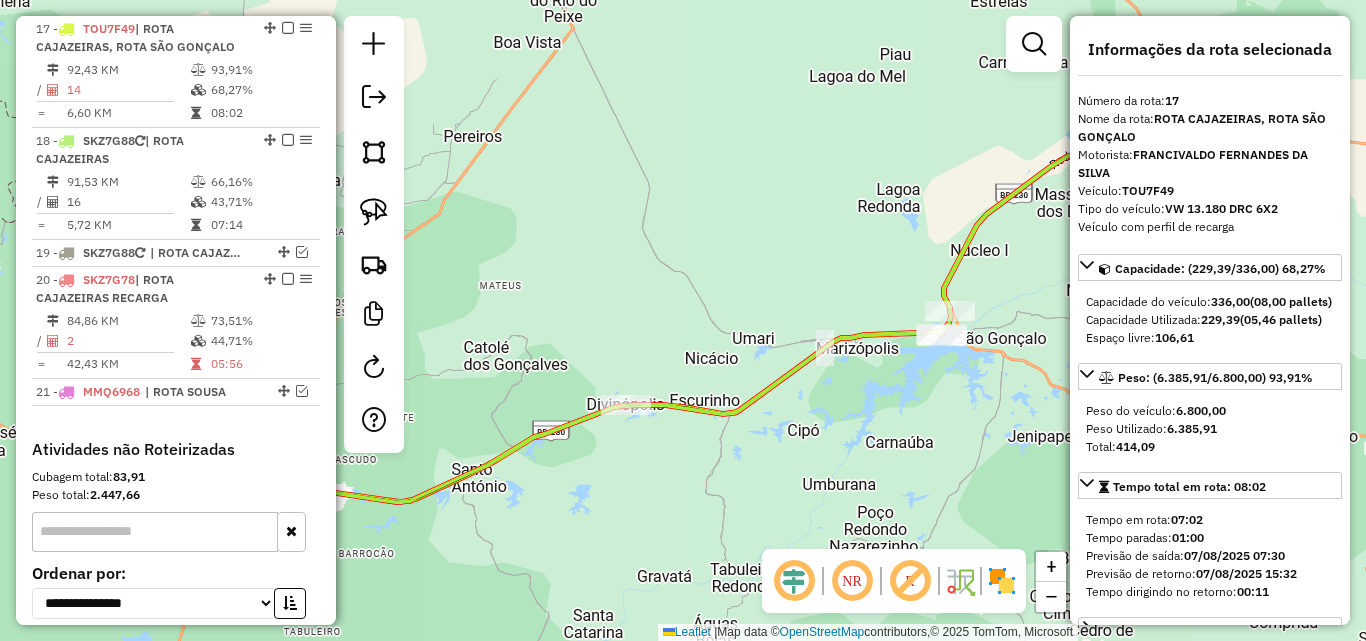 drag, startPoint x: 536, startPoint y: 337, endPoint x: 813, endPoint y: 295, distance: 280.16602 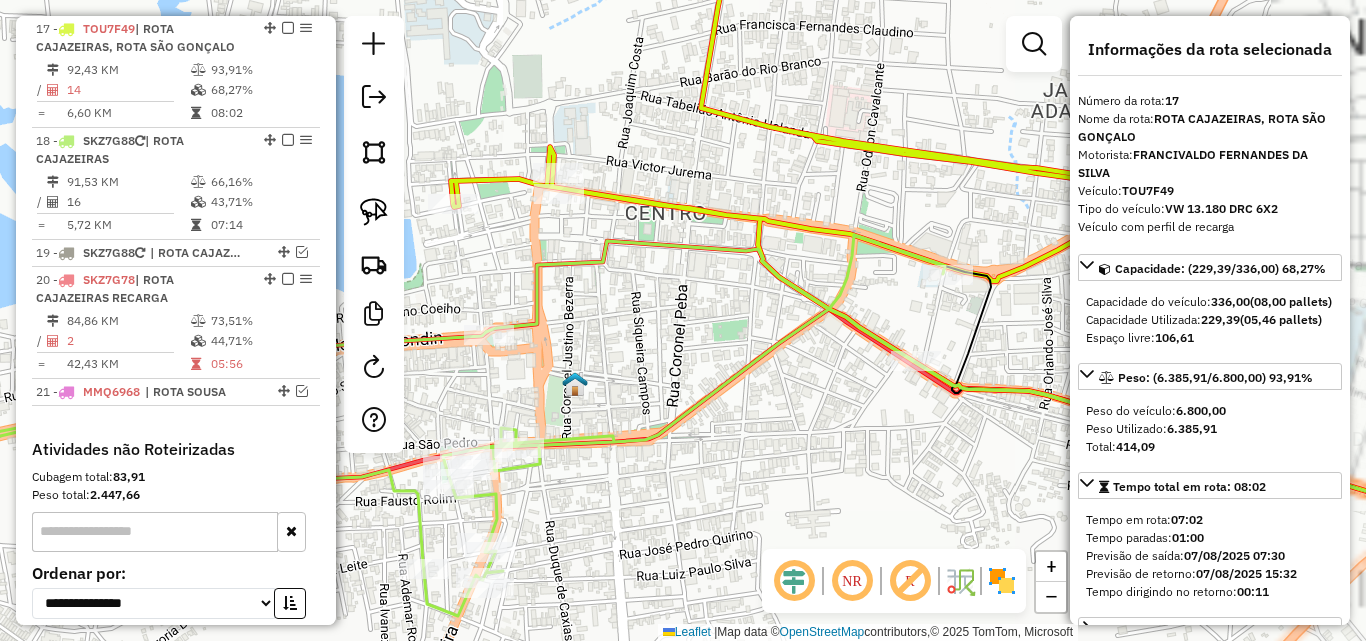 click on "Janela de atendimento Grade de atendimento Capacidade Transportadoras Veículos Cliente Pedidos  Rotas Selecione os dias de semana para filtrar as janelas de atendimento  Seg   Ter   Qua   Qui   Sex   Sáb   Dom  Informe o período da janela de atendimento: De: Até:  Filtrar exatamente a janela do cliente  Considerar janela de atendimento padrão  Selecione os dias de semana para filtrar as grades de atendimento  Seg   Ter   Qua   Qui   Sex   Sáb   Dom   Considerar clientes sem dia de atendimento cadastrado  Clientes fora do dia de atendimento selecionado Filtrar as atividades entre os valores definidos abaixo:  Peso mínimo:   Peso máximo:   Cubagem mínima:   Cubagem máxima:   De:   Até:  Filtrar as atividades entre o tempo de atendimento definido abaixo:  De:   Até:   Considerar capacidade total dos clientes não roteirizados Transportadora: Selecione um ou mais itens Tipo de veículo: Selecione um ou mais itens Veículo: Selecione um ou mais itens Motorista: Selecione um ou mais itens Nome: Rótulo:" 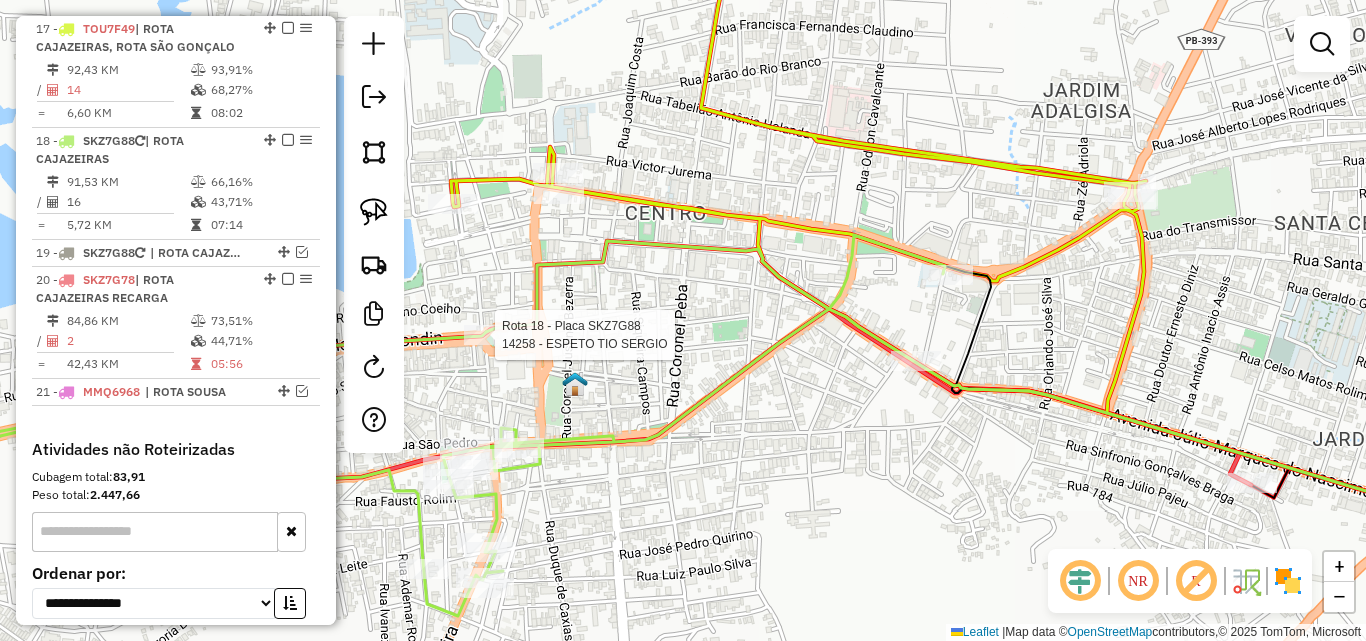 select on "*********" 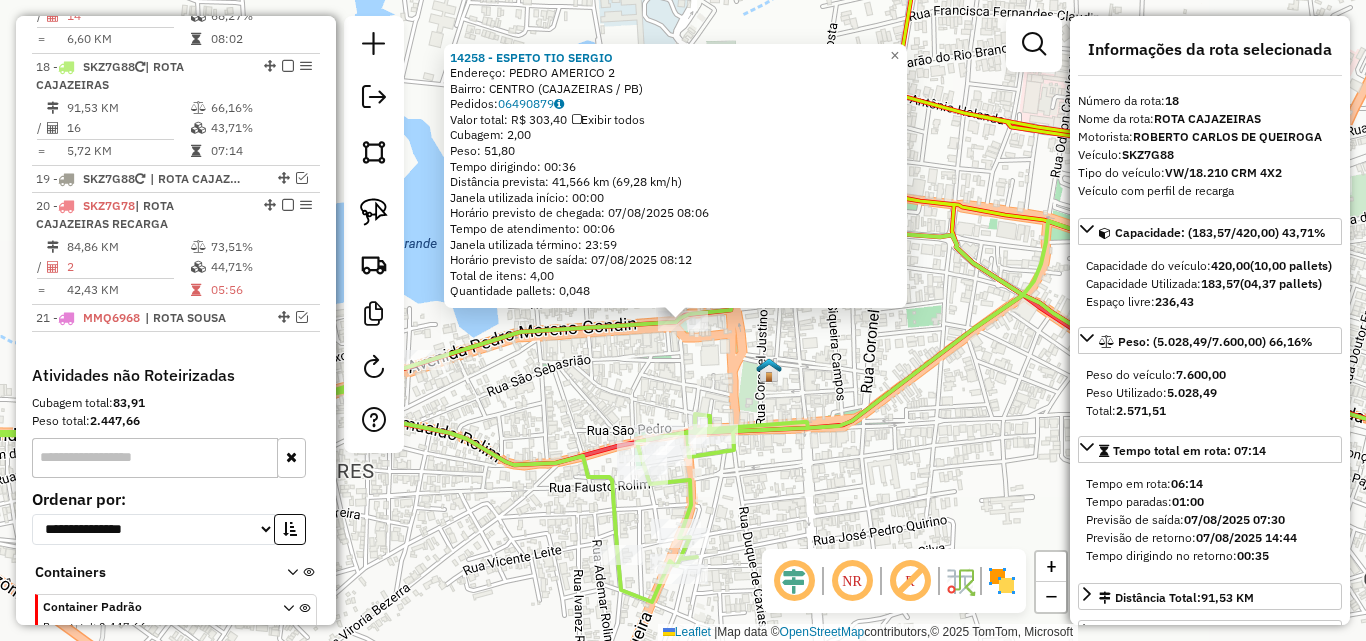 scroll, scrollTop: 1318, scrollLeft: 0, axis: vertical 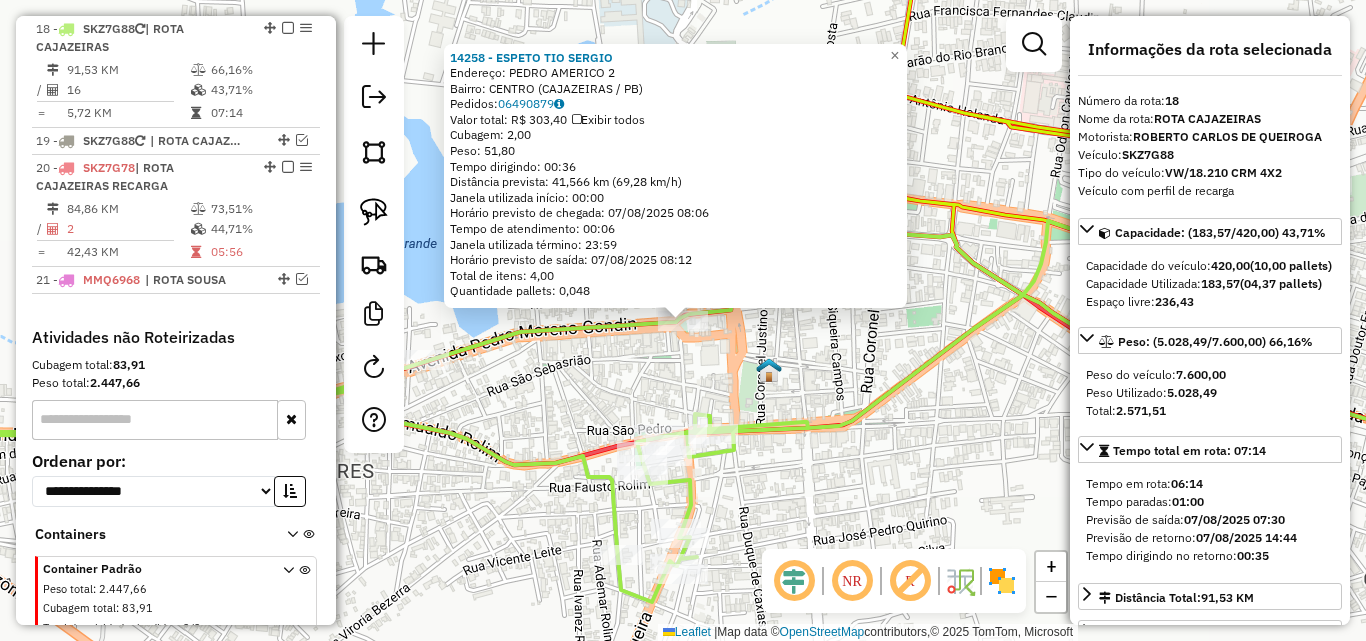 click on "[NUMBER] - ESPETO TIO SERGIO  Endereço:  PEDRO AMERICO [NUMBER]   Bairro: CENTRO ([CITY] / PB)   Pedidos:  [ORDER_ID]   Valor total: R$ [PRICE]   Exibir todos   Cubagem: [VOLUME]  Peso: [WEIGHT]  Tempo dirigindo: [TIME]   Distância prevista: [DISTANCE] km ([SPEED] km/h)   Janela utilizada início: [TIME]   Horário previsto de chegada: [DATE] [TIME]   Tempo de atendimento: [TIME]   Janela utilizada término: [TIME]   Horário previsto de saída: [DATE] [TIME]   Total de itens: [NUMBER]   Quantidade pallets: [NUMBER]  × Janela de atendimento Grade de atendimento Capacidade Transportadoras Veículos Cliente Pedidos  Rotas Selecione os dias de semana para filtrar as janelas de atendimento  Seg   Ter   Qua   Qui   Sex   Sáb   Dom  Informe o período da janela de atendimento: De: [TIME] Até: [TIME]  Filtrar exatamente a janela do cliente  Considerar janela de atendimento padrão  Selecione os dias de semana para filtrar as grades de atendimento  Seg   Ter   Qua   Qui   Sex   Sáb   Dom   Considerar clientes sem dia de atendimento cadastrado  De: [TIME]   +" 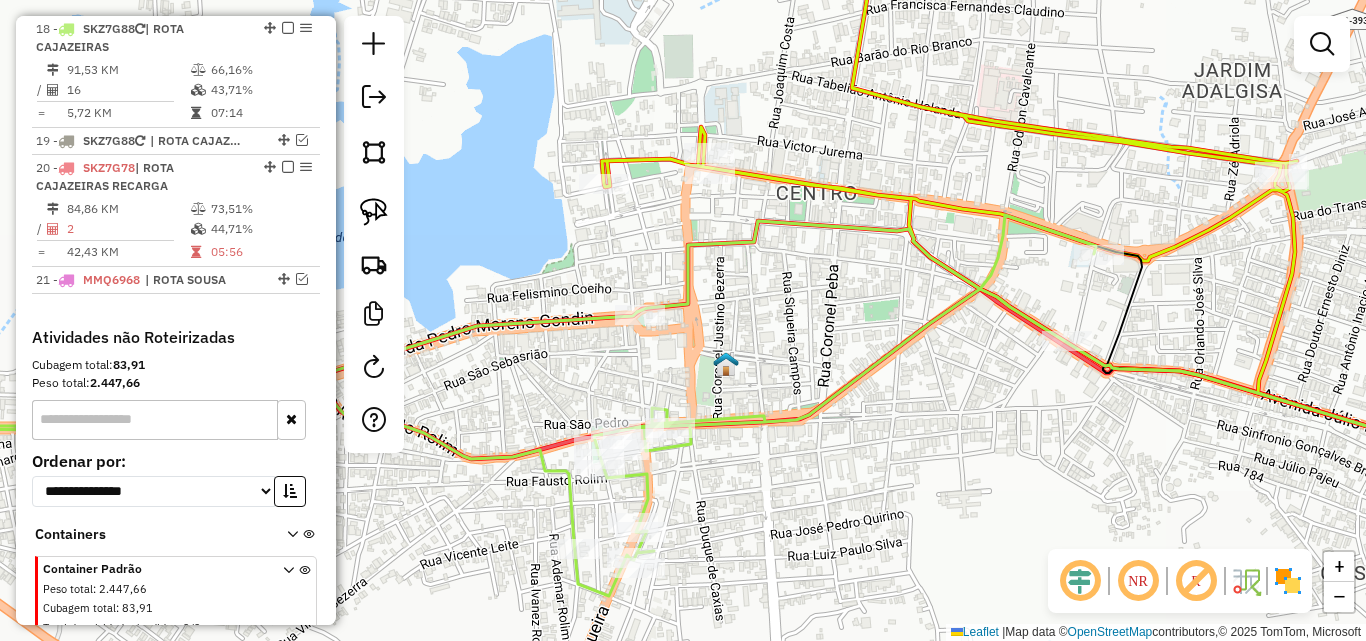 drag, startPoint x: 908, startPoint y: 435, endPoint x: 1067, endPoint y: 314, distance: 199.8049 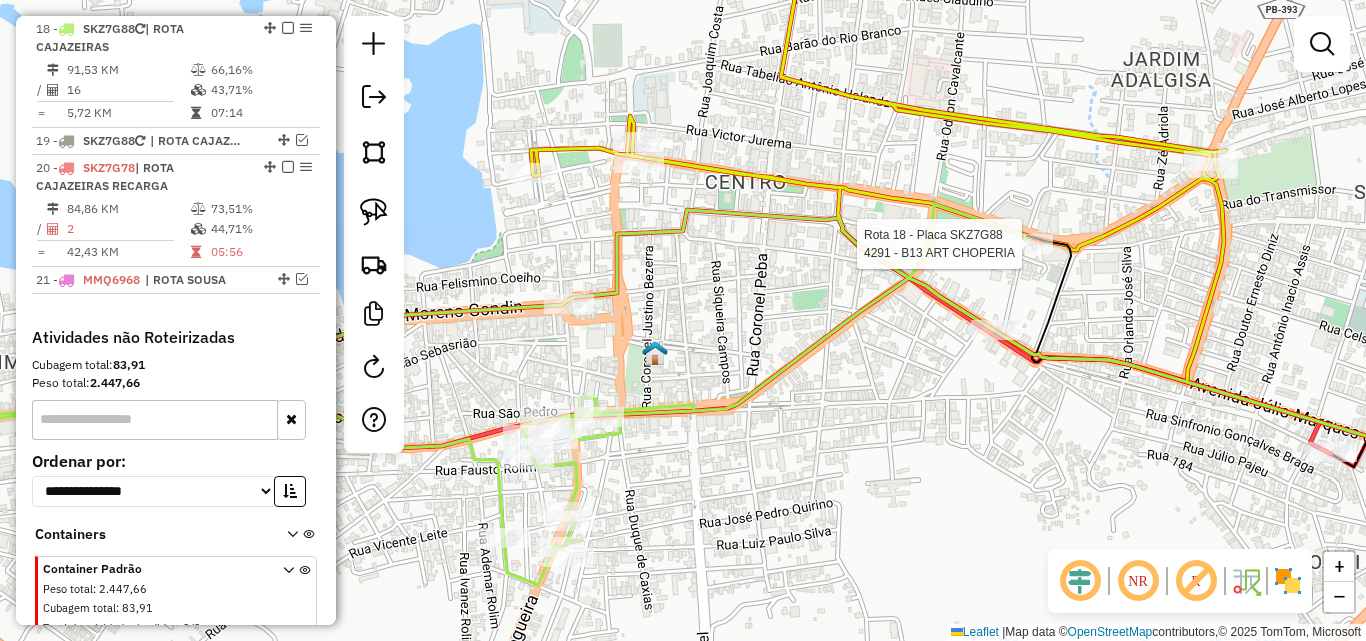 select on "*********" 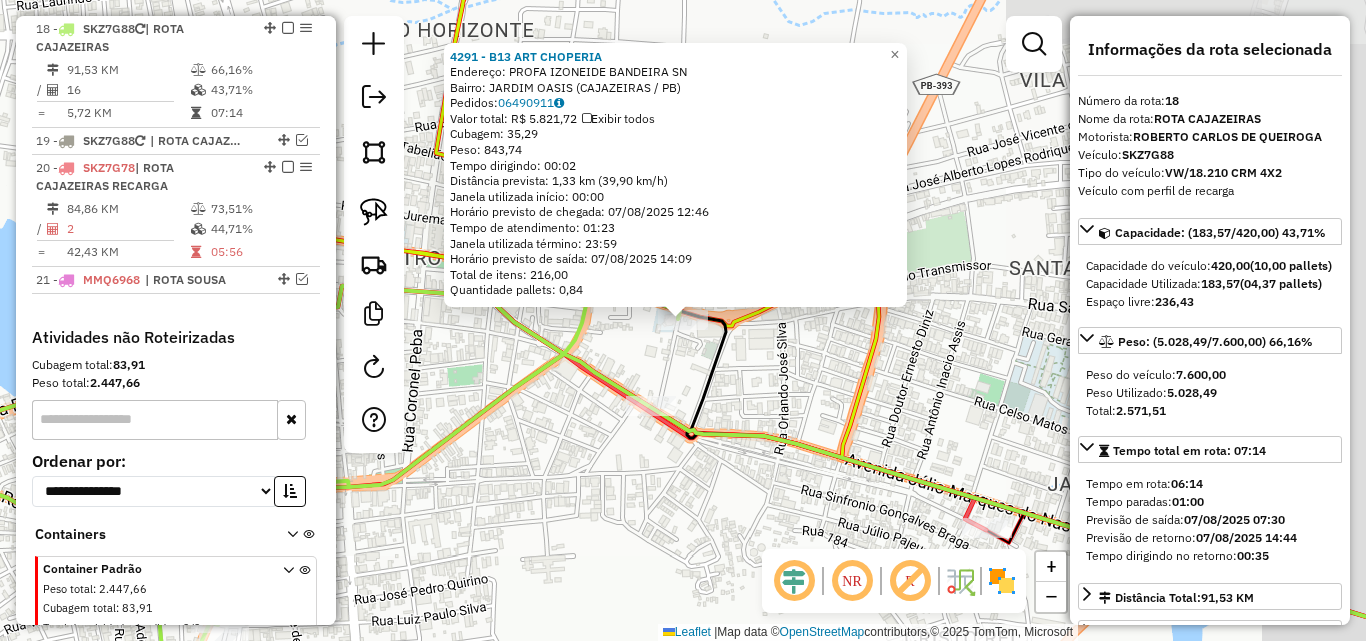 click on "[NUMBER] - [NAME]  Endereço:  [STREET_NAME] [NUMBER]   Bairro: [NAME] ([CITY] / [STATE])   Pedidos:  [ORDER_ID]   Valor total: R$ [PRICE]   Exibir todos   Cubagem: [CUBAGE]  Peso: [WEIGHT]  Tempo dirigindo: [TIME]   Distância prevista: [DISTANCE] ([SPEED])   Janela utilizada início: [TIME]   Horário previsto de chegada: [DATE] [TIME]   Tempo de atendimento: [TIME]   Janela utilizada término: [TIME]   Horário previsto de saída: [DATE] [TIME]   Total de itens: [ITEMS]   Quantidade pallets: [PALLETS]  × Janela de atendimento Grade de atendimento Capacidade Transportadoras Veículos Cliente Pedidos  Rotas Selecione os dias de semana para filtrar as janelas de atendimento  Seg   Ter   Qua   Qui   Sex   Sáb   Dom  Informe o período da janela de atendimento: De: Até:  Filtrar exatamente a janela do cliente  Considerar janela de atendimento padrão  Selecione os dias de semana para filtrar as grades de atendimento  Seg   Ter   Qua   Qui   Sex   Sáb   Dom   Peso mínimo:   Peso máximo:   De:   Até:" 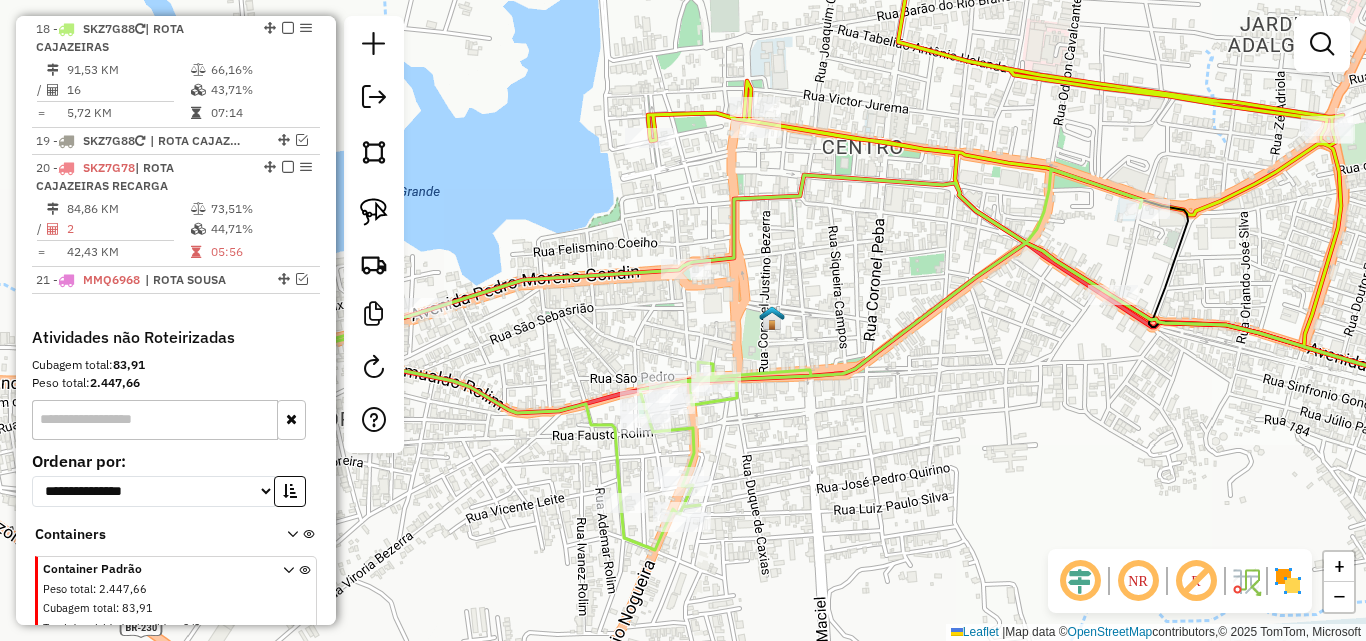 drag, startPoint x: 539, startPoint y: 468, endPoint x: 976, endPoint y: 364, distance: 449.20486 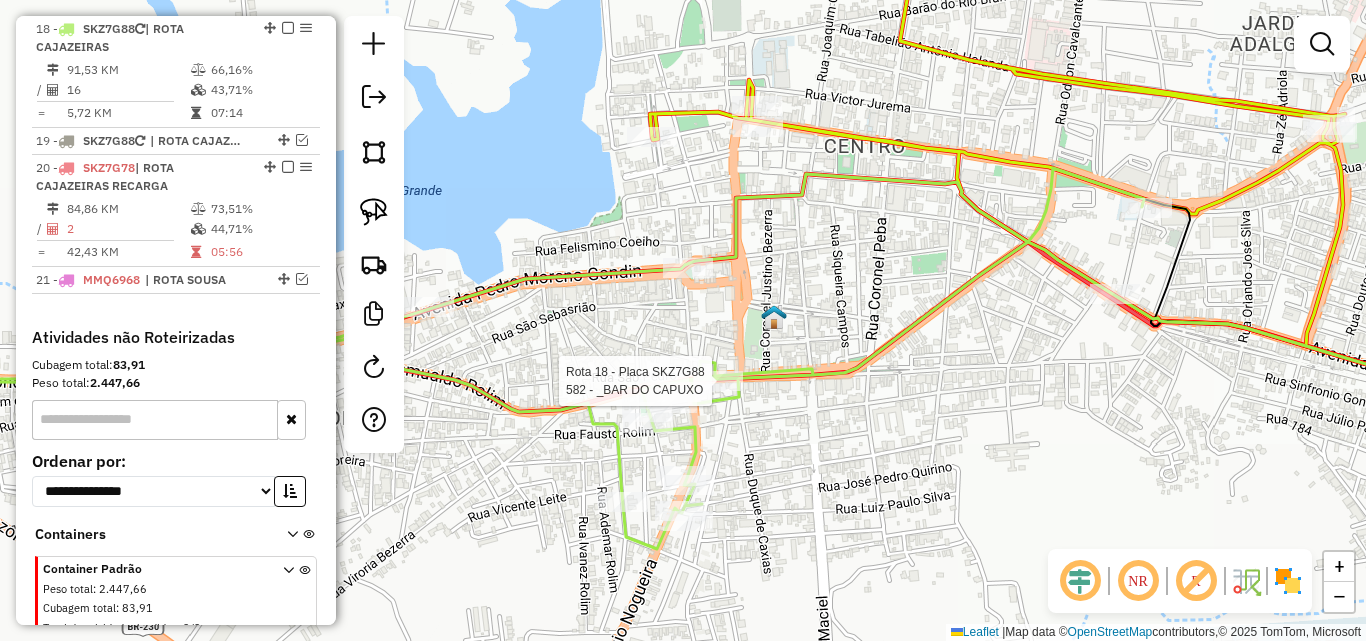 select on "*********" 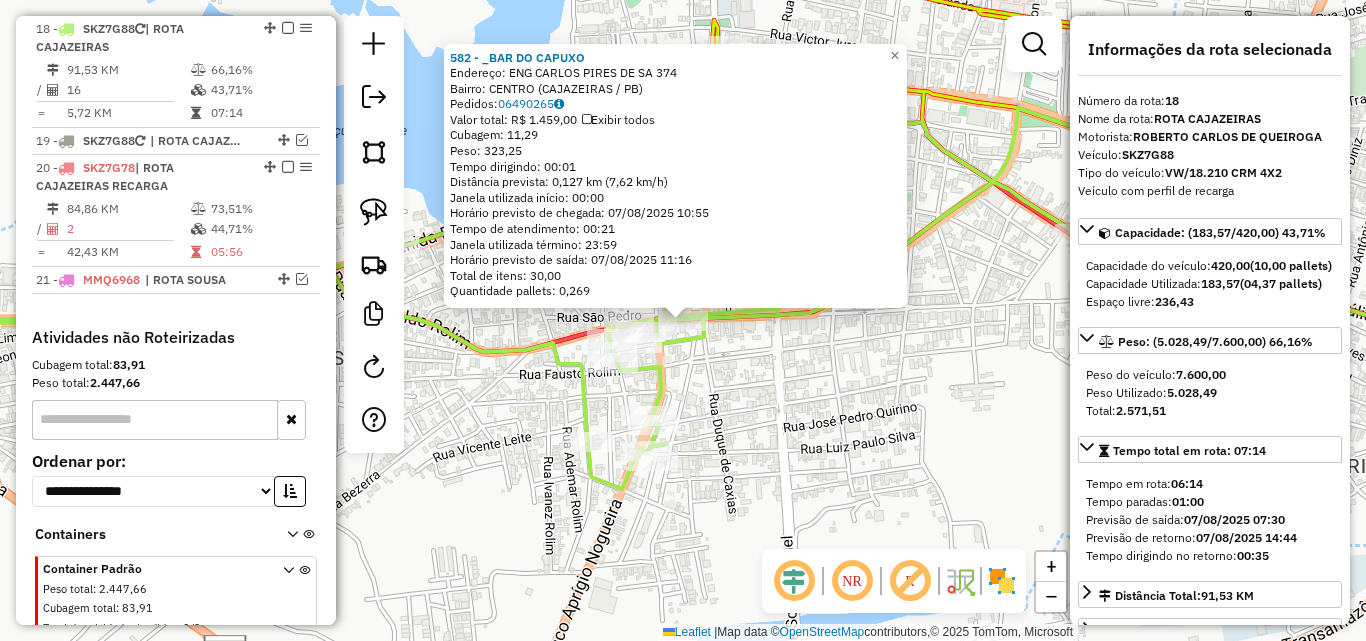 click on "[NUMBER] - [FIRST] [LAST]  Endereço:  [STREET] [NUMBER]   Bairro: [NEIGHBORHOOD] ([CITY] / [STATE])   Pedidos:  [NUMBER]   Valor total: R$ [PRICE]   Exibir todos   Cubagem: [NUMBER]  Peso: [NUMBER]  Tempo dirigindo: [TIME]   Distância prevista: [NUMBER] km ([NUMBER] km/h)   Janela utilizada início: [TIME]   Horário previsto de chegada: [DATE] [TIME]   Tempo de atendimento: [TIME]   Janela utilizada término: [TIME]   Horário previsto de saída: [DATE] [TIME]   Total de itens: [NUMBER]   Quantidade pallets: [NUMBER]  × Janela de atendimento Grade de atendimento Capacidade Transportadoras Veículos Cliente Pedidos  Rotas Selecione os dias de semana para filtrar as janelas de atendimento  Seg   Ter   Qua   Qui   Sex   Sáb   Dom  Informe o período da janela de atendimento: De: [TIME] Até: [TIME]  Filtrar exatamente a janela do cliente  Considerar janela de atendimento padrão  Selecione os dias de semana para filtrar as grades de atendimento  Seg   Ter   Qua   Qui   Sex   Sáb   Dom   Considerar clientes sem dia de atendimento cadastrado" 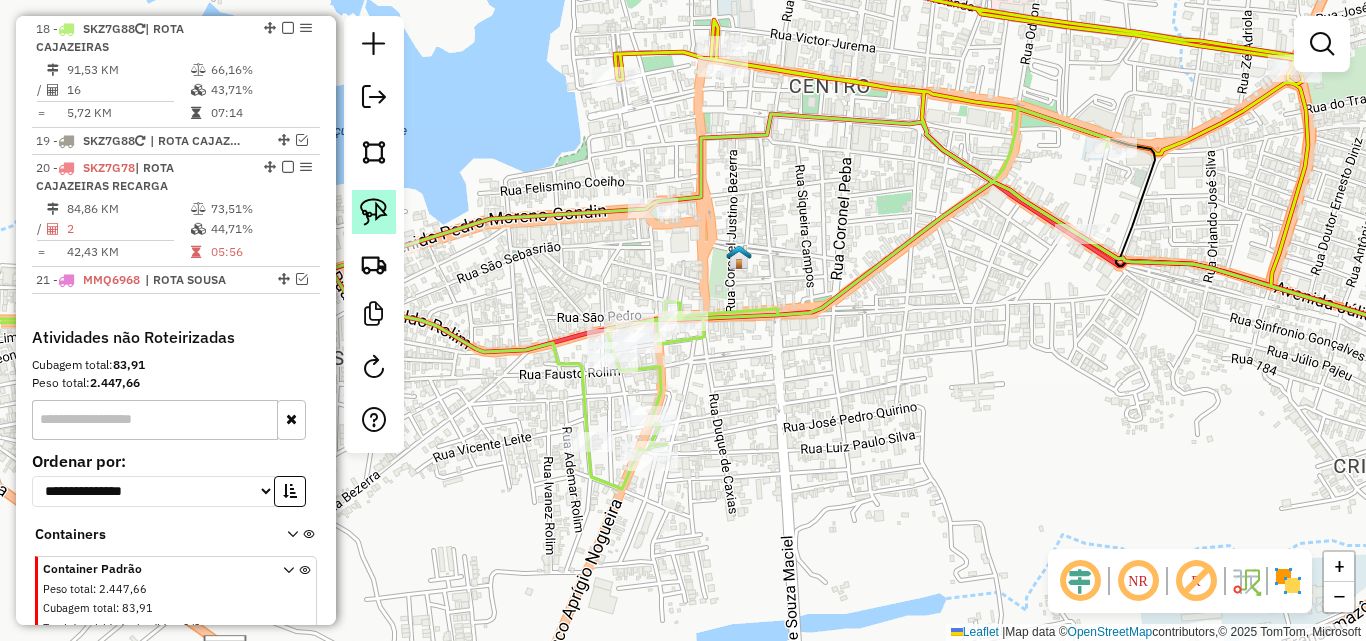 drag, startPoint x: 372, startPoint y: 204, endPoint x: 389, endPoint y: 207, distance: 17.262676 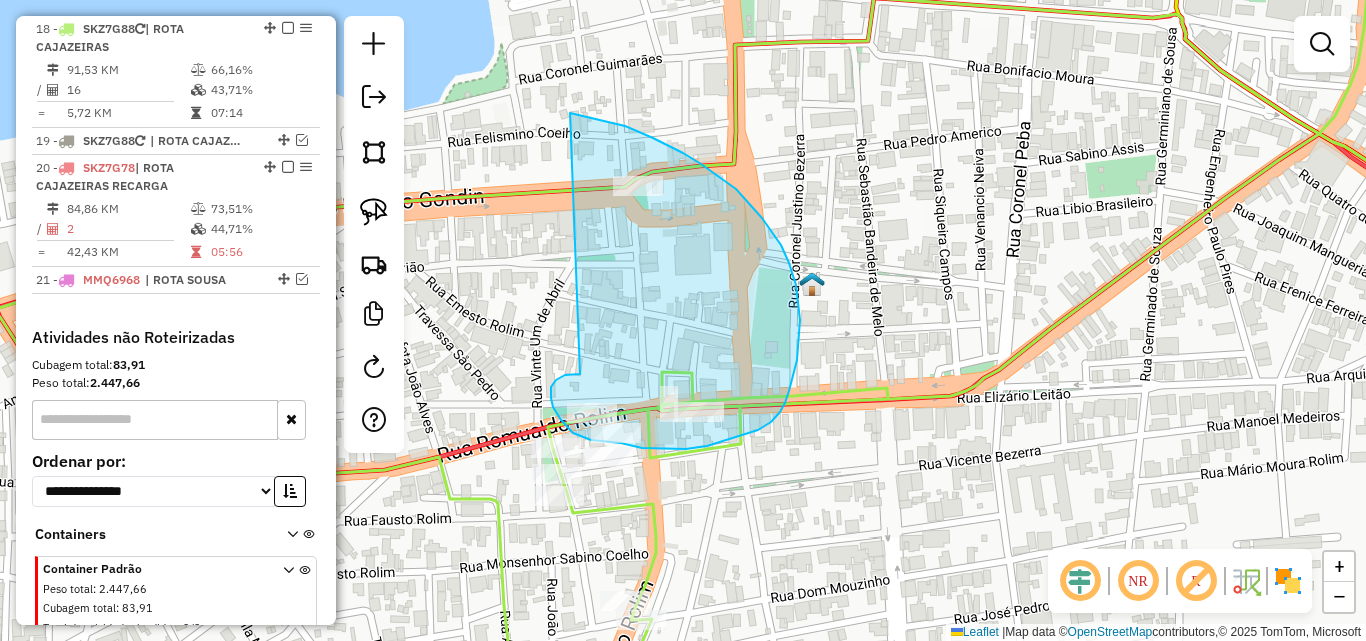 drag, startPoint x: 574, startPoint y: 374, endPoint x: 569, endPoint y: 115, distance: 259.04825 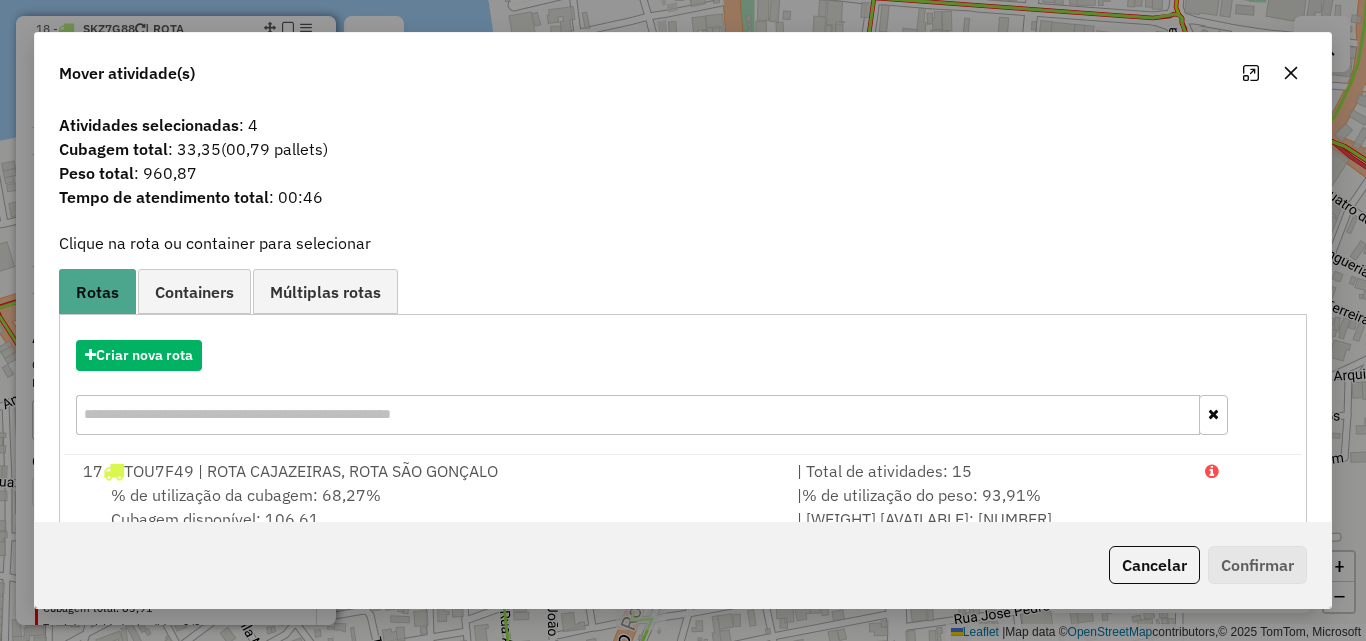 drag, startPoint x: 1159, startPoint y: 571, endPoint x: 1105, endPoint y: 566, distance: 54.230988 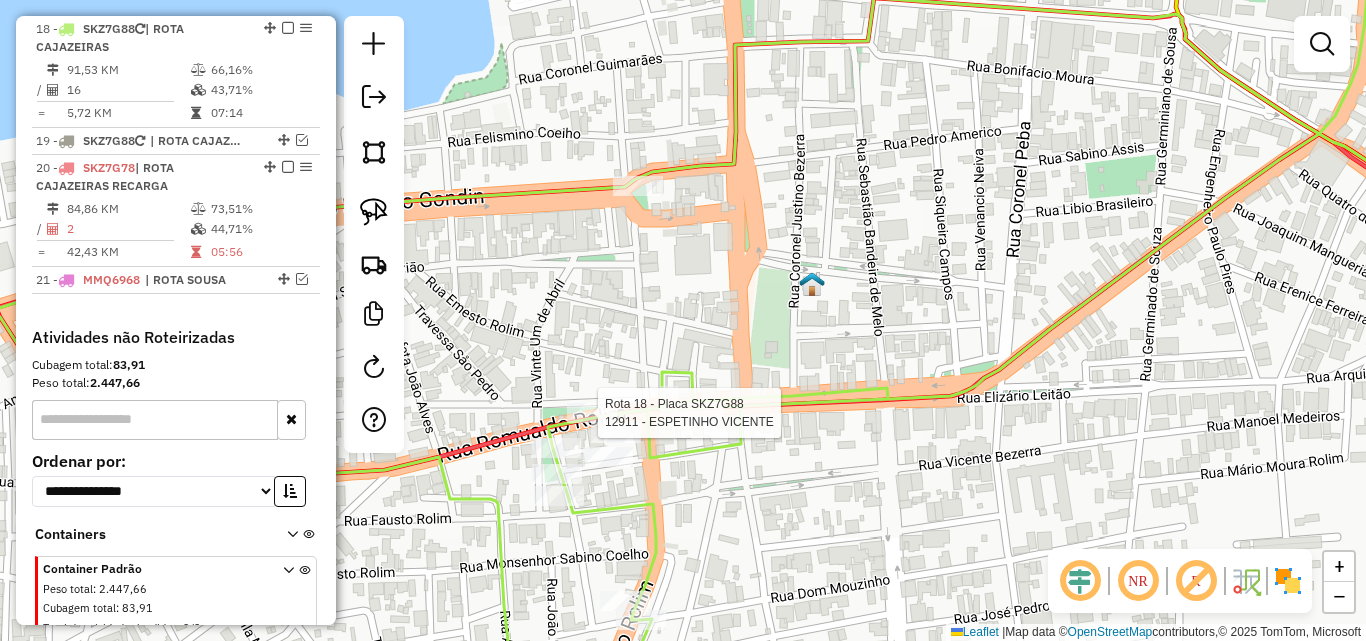 select on "*********" 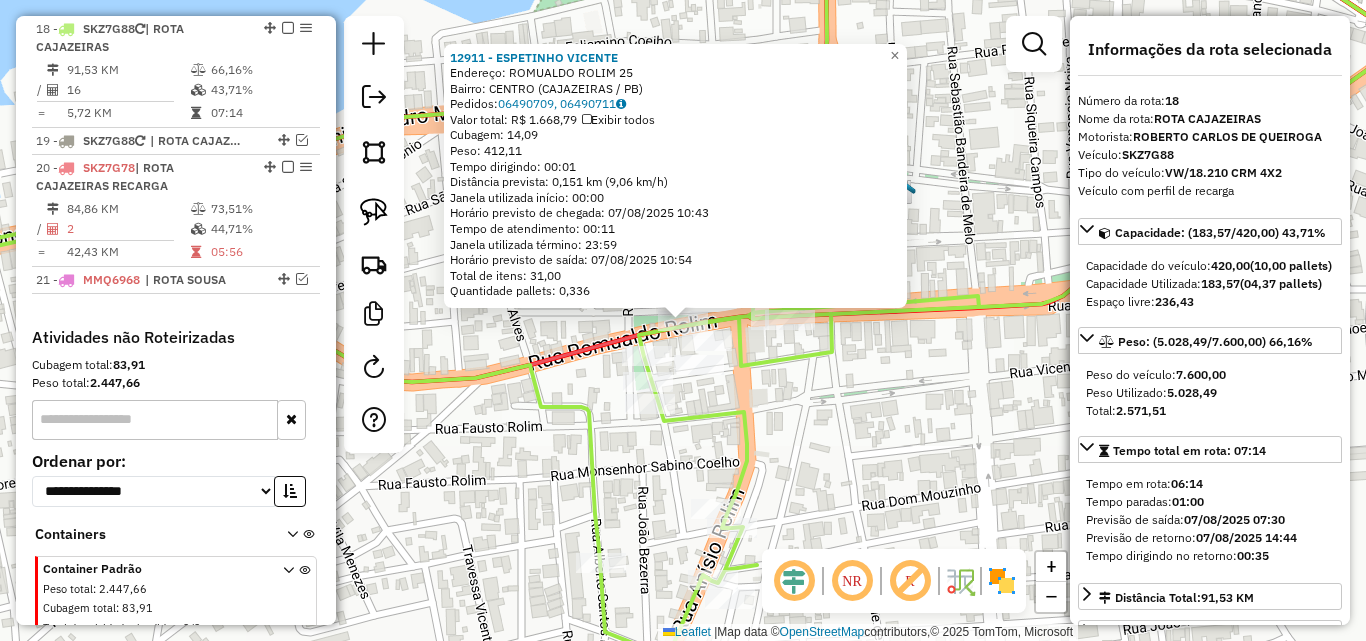 click on "12911 - [COMPANY] Endereço: [STREET] [NUMBER] Bairro: [NEIGHBORHOOD] ([CITY] / PB) Pedidos: 06490709, 06490711 Valor total: R$ 1.668,79 Exibir todos Cubagem: 14,09 Peso: 412,11 Tempo dirigindo: 00:01 Distância prevista: 0,151 km (9,06 km/h) Janela utilizada início: 00:00 Horário previsto de chegada: 07/08/2025 10:43 Tempo de atendimento: 00:11 Janela utilizada término: 23:59 Horário previsto de saída: 07/08/2025 10:54 Total de itens: 31,00 Quantidade pallets: 0,336 × Janela de atendimento Grade de atendimento Capacidade Transportadoras Veículos Cliente Pedidos Rotas Selecione os dias de semana para filtrar as janelas de atendimento Seg Ter Qua Qui Sex Sáb Dom Informe o período da janela de atendimento: De: Até: Filtrar exatamente a janela do cliente Considerar janela de atendimento padrão Selecione os dias de semana para filtrar as grades de atendimento Seg Ter Qua Qui Sex Sáb Dom Clientes fora do dia de atendimento selecionado" 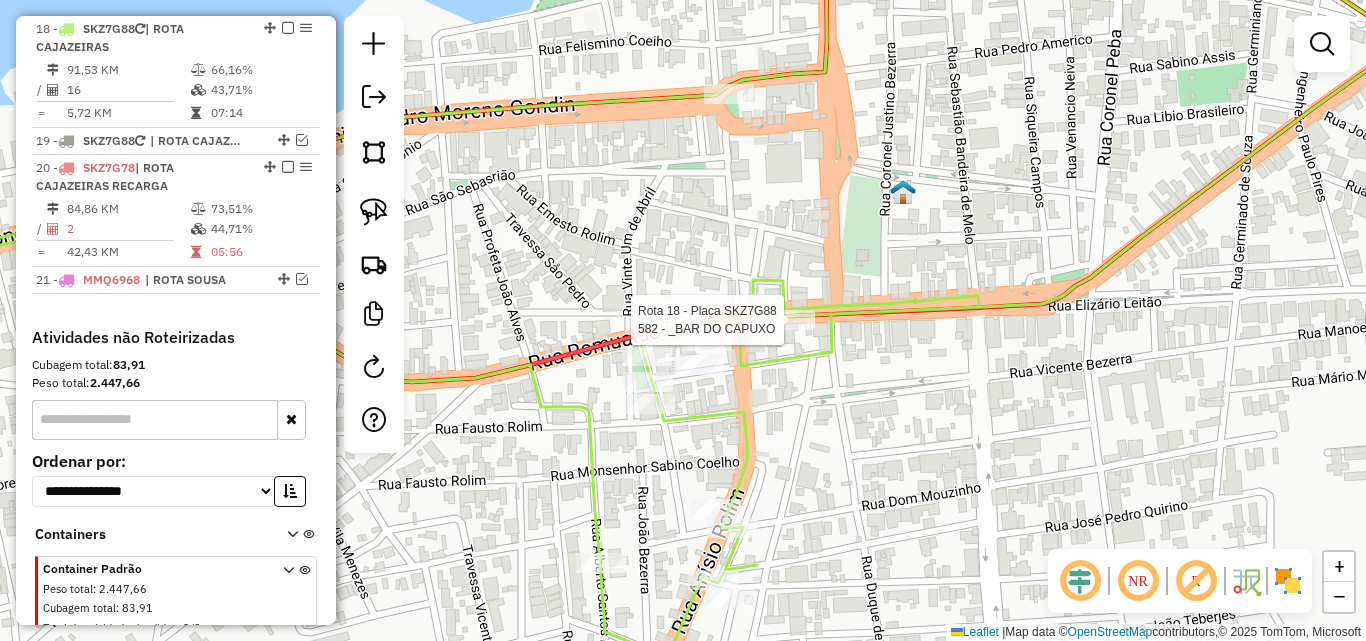 select on "*********" 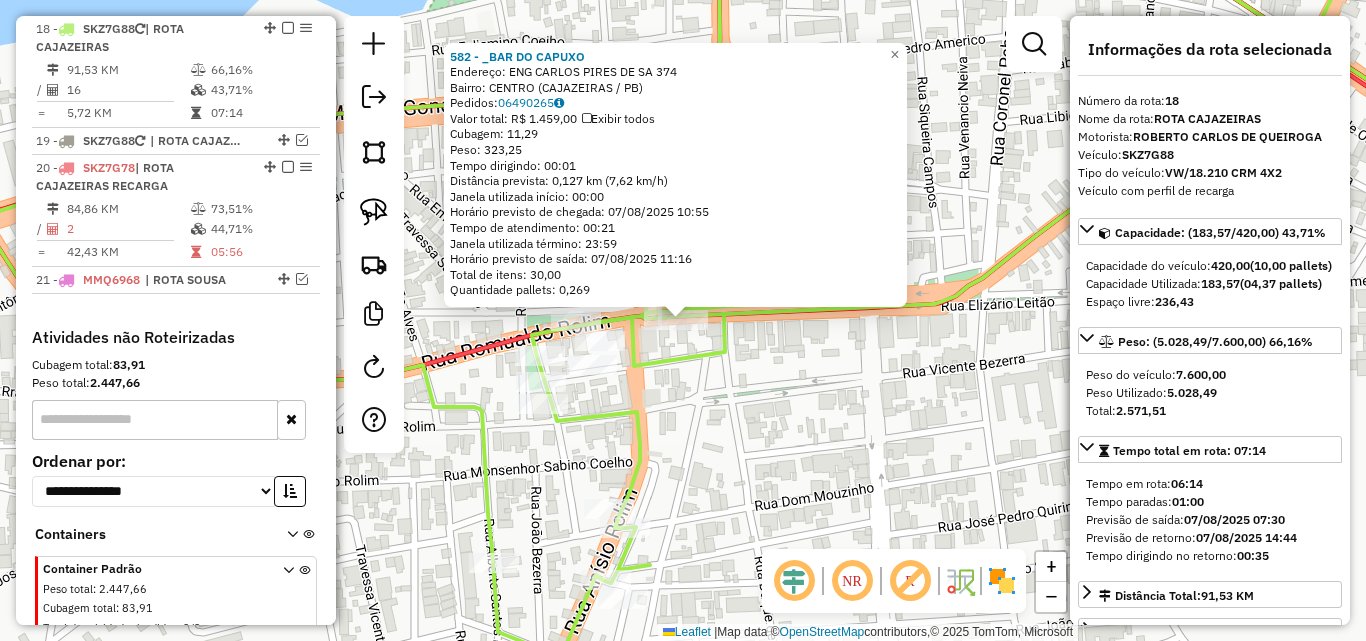 drag, startPoint x: 836, startPoint y: 396, endPoint x: 722, endPoint y: 369, distance: 117.15375 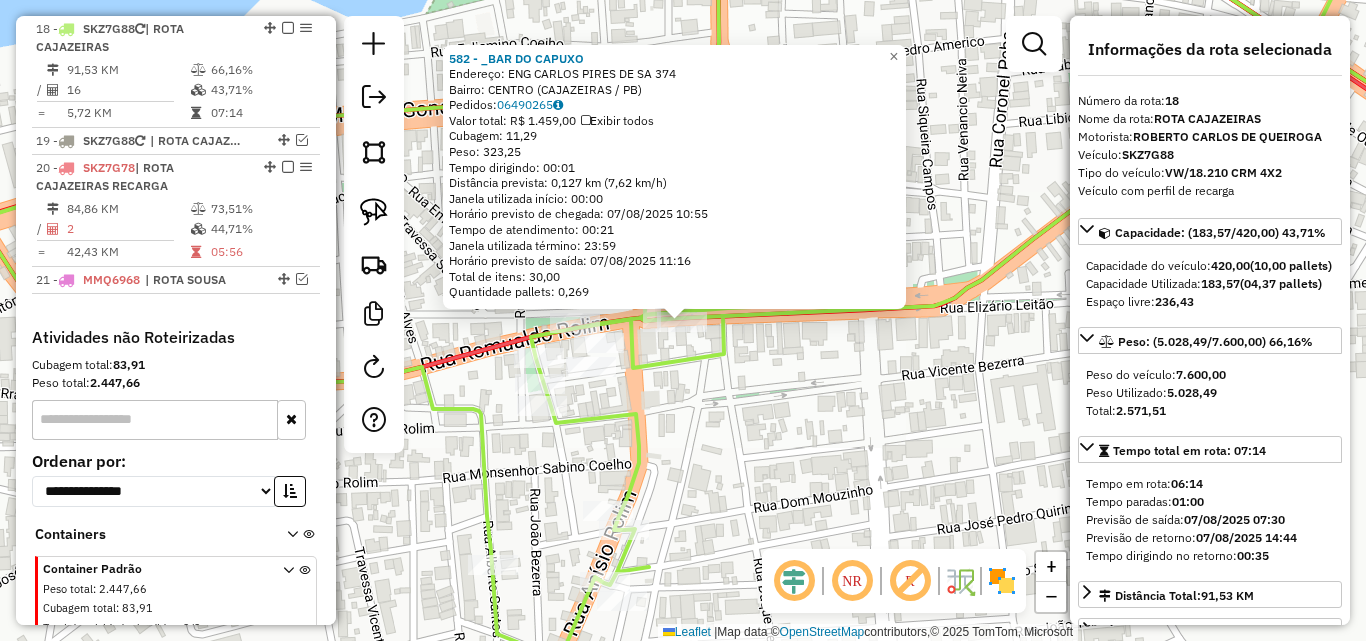 drag, startPoint x: 429, startPoint y: 248, endPoint x: 417, endPoint y: 247, distance: 12.0415945 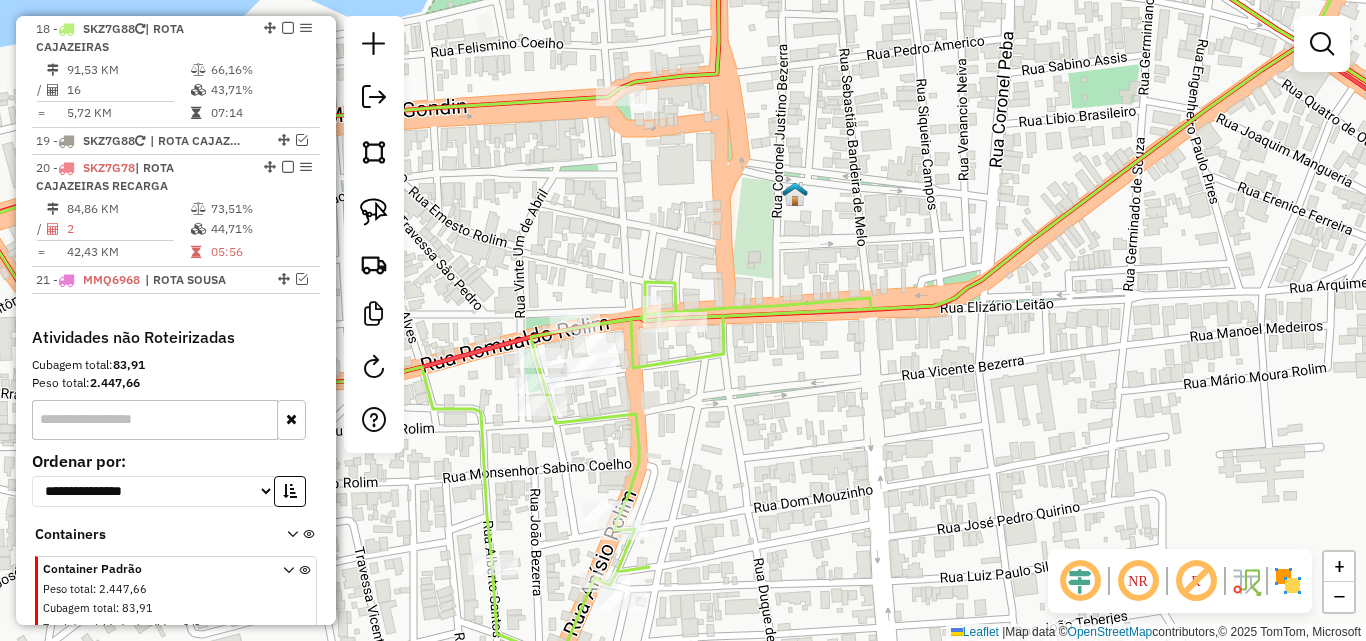 drag, startPoint x: 384, startPoint y: 220, endPoint x: 569, endPoint y: 171, distance: 191.37921 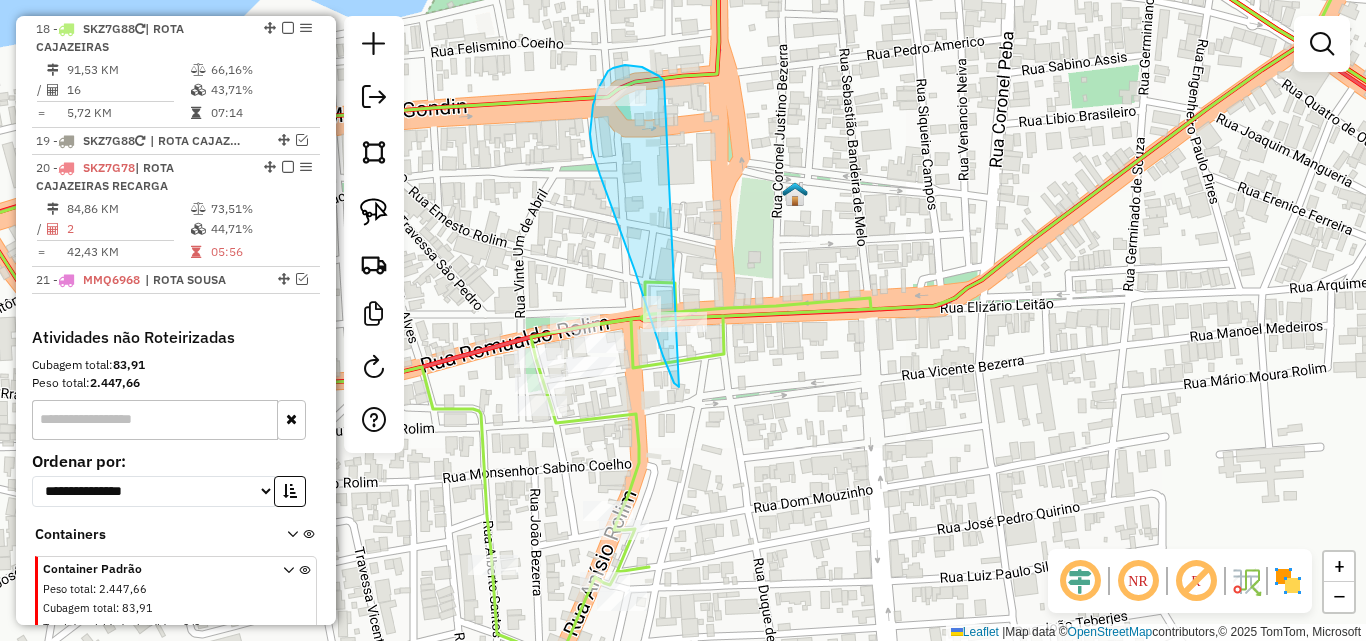 drag, startPoint x: 649, startPoint y: 70, endPoint x: 759, endPoint y: 353, distance: 303.6264 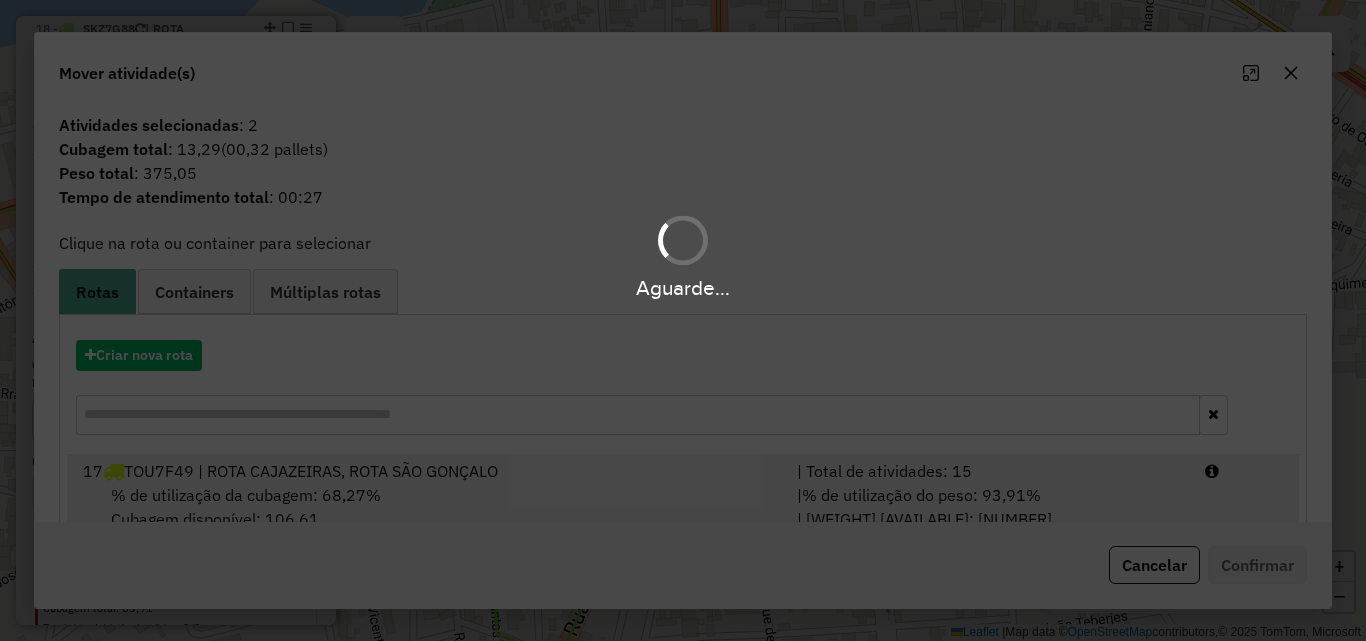 click on "|  % de utilização do peso: 93,91%  | Peso disponível: 414,09" at bounding box center [989, 507] 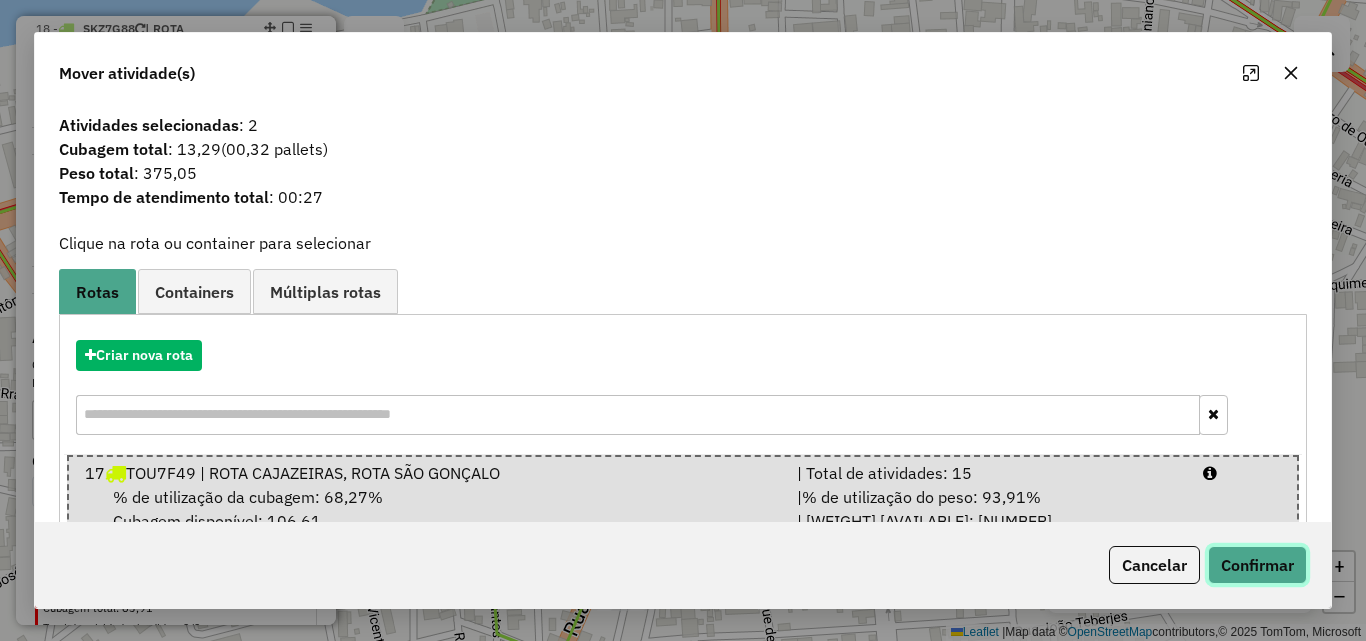 click on "Confirmar" 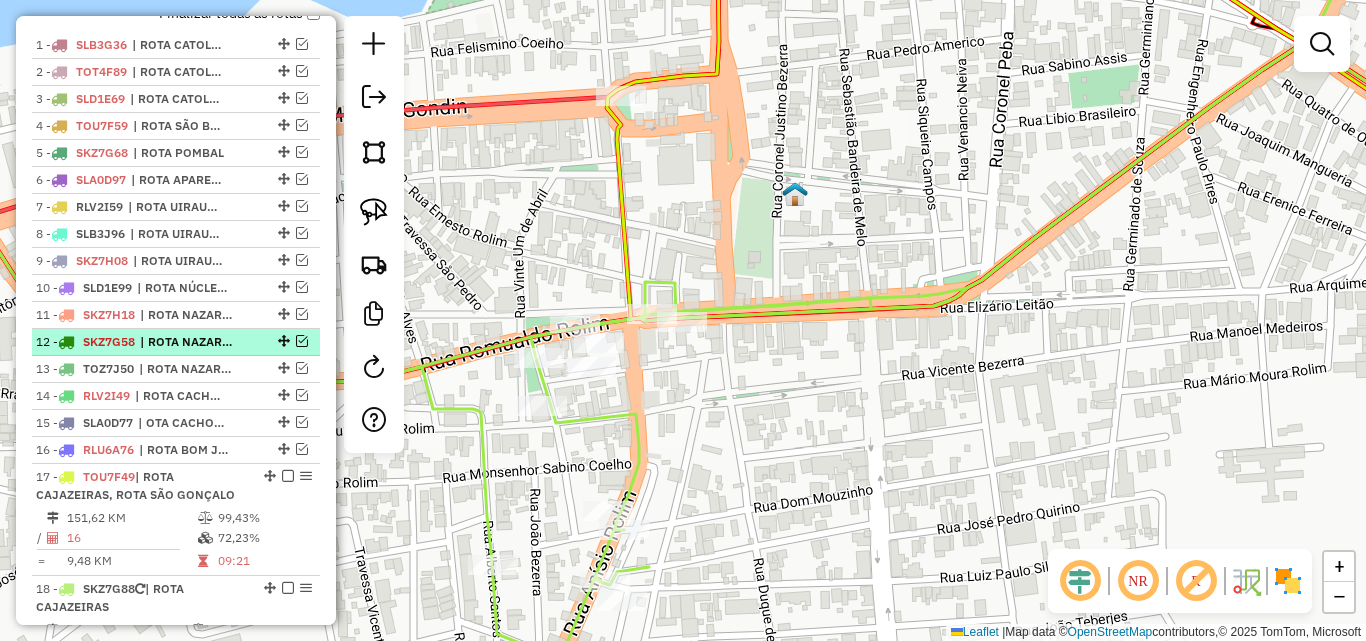 scroll, scrollTop: 896, scrollLeft: 0, axis: vertical 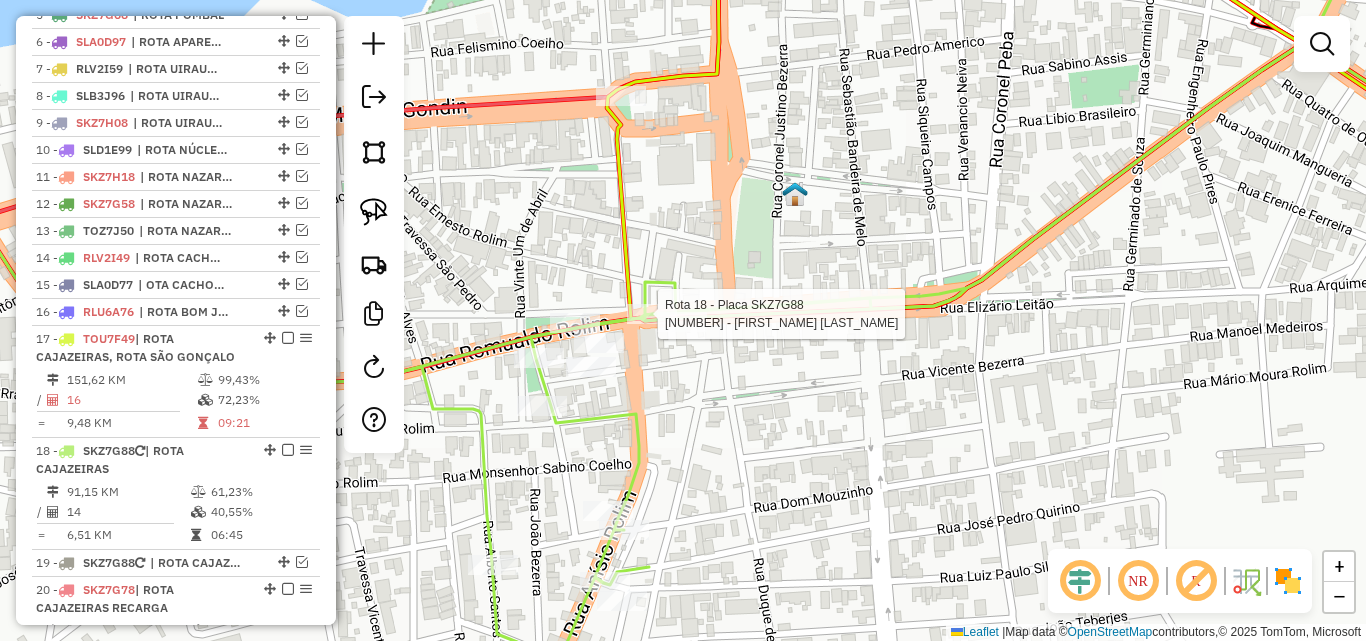 select on "*********" 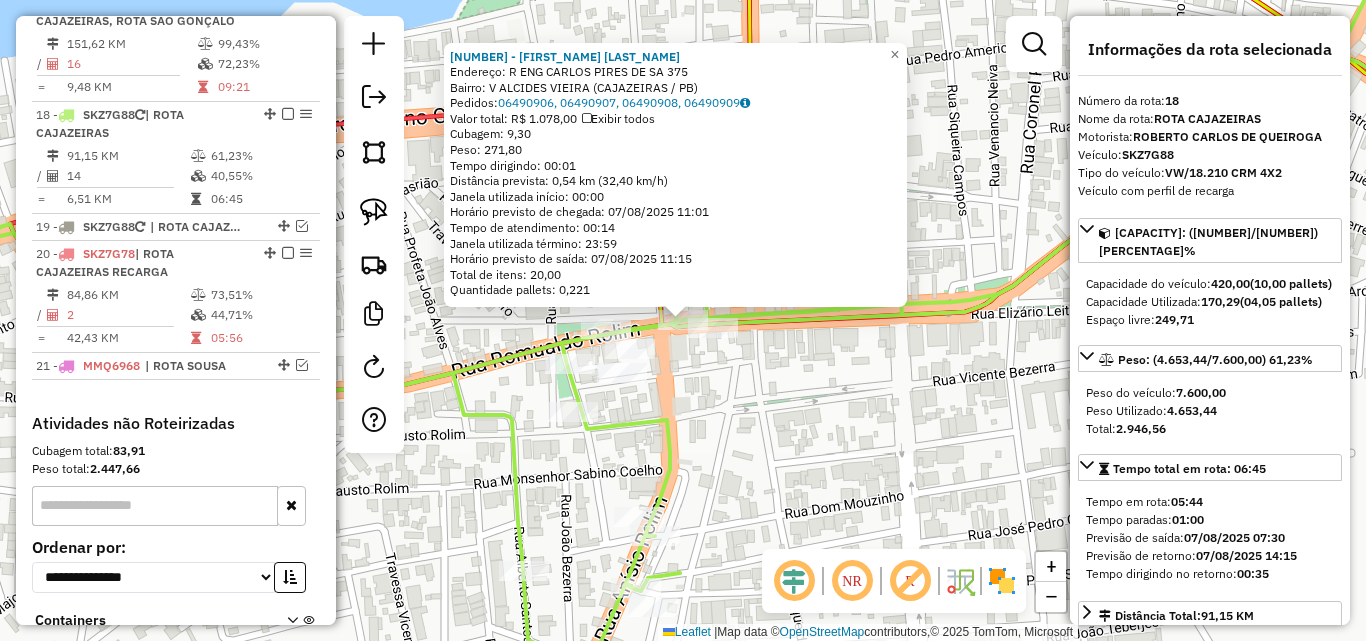 scroll, scrollTop: 1318, scrollLeft: 0, axis: vertical 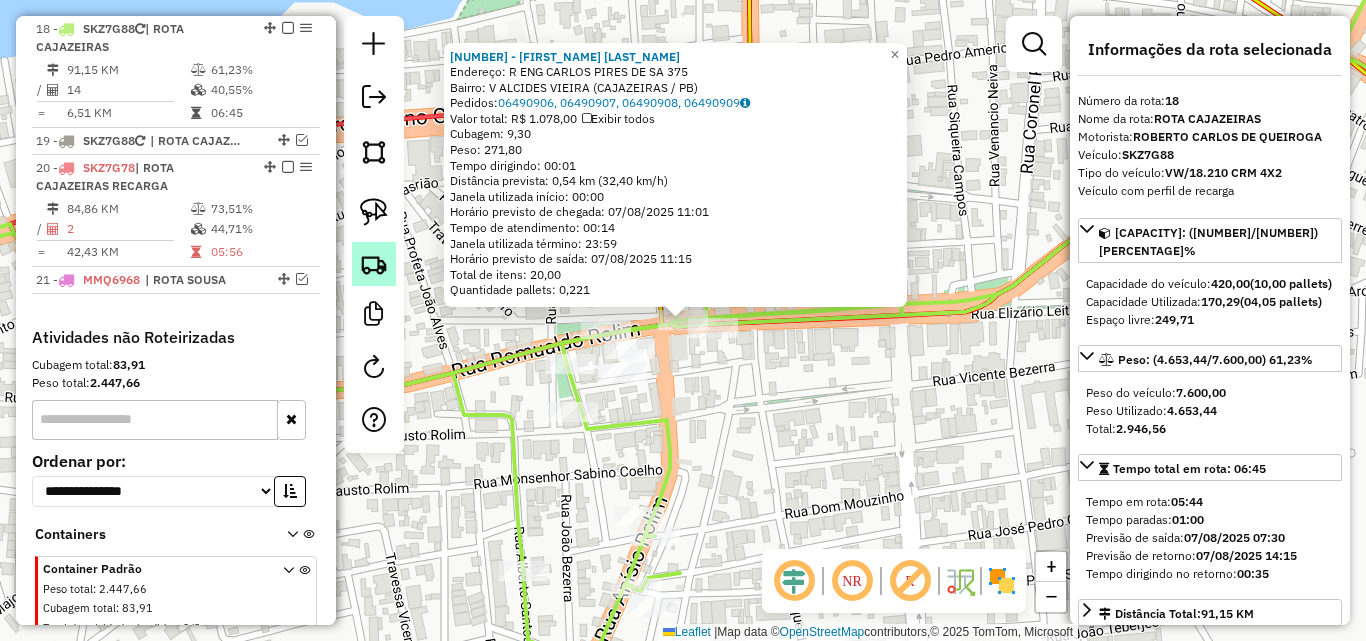 drag, startPoint x: 751, startPoint y: 372, endPoint x: 389, endPoint y: 260, distance: 378.93008 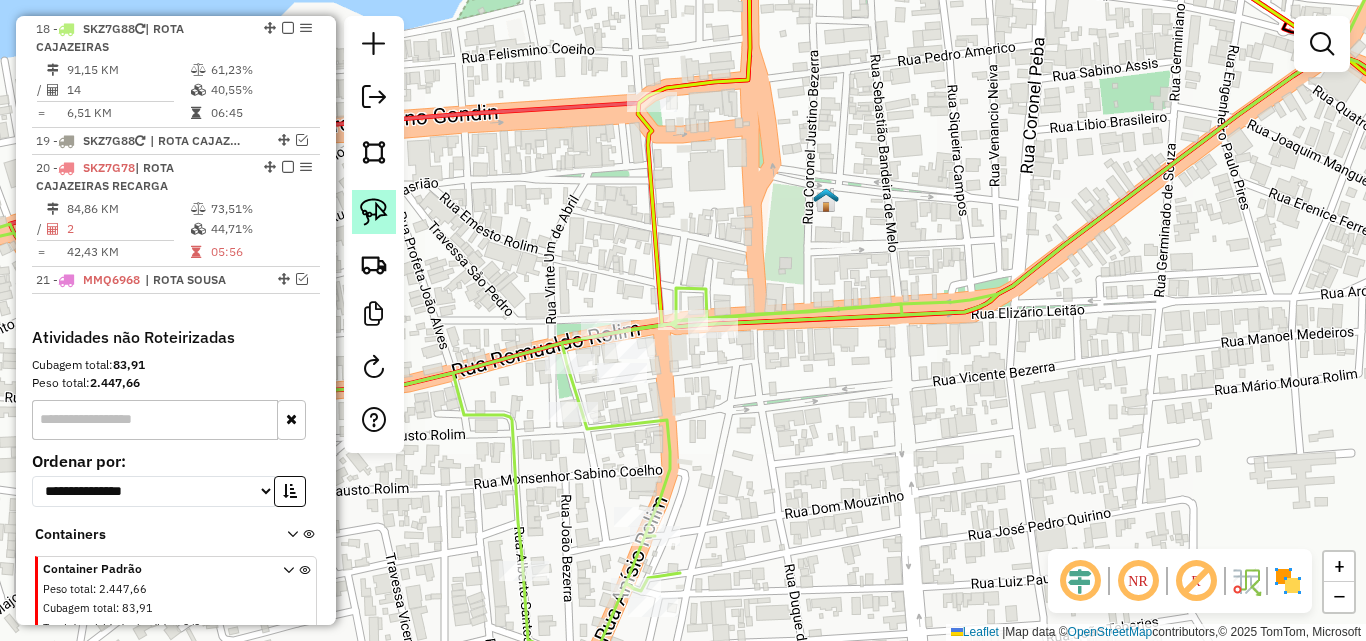 click 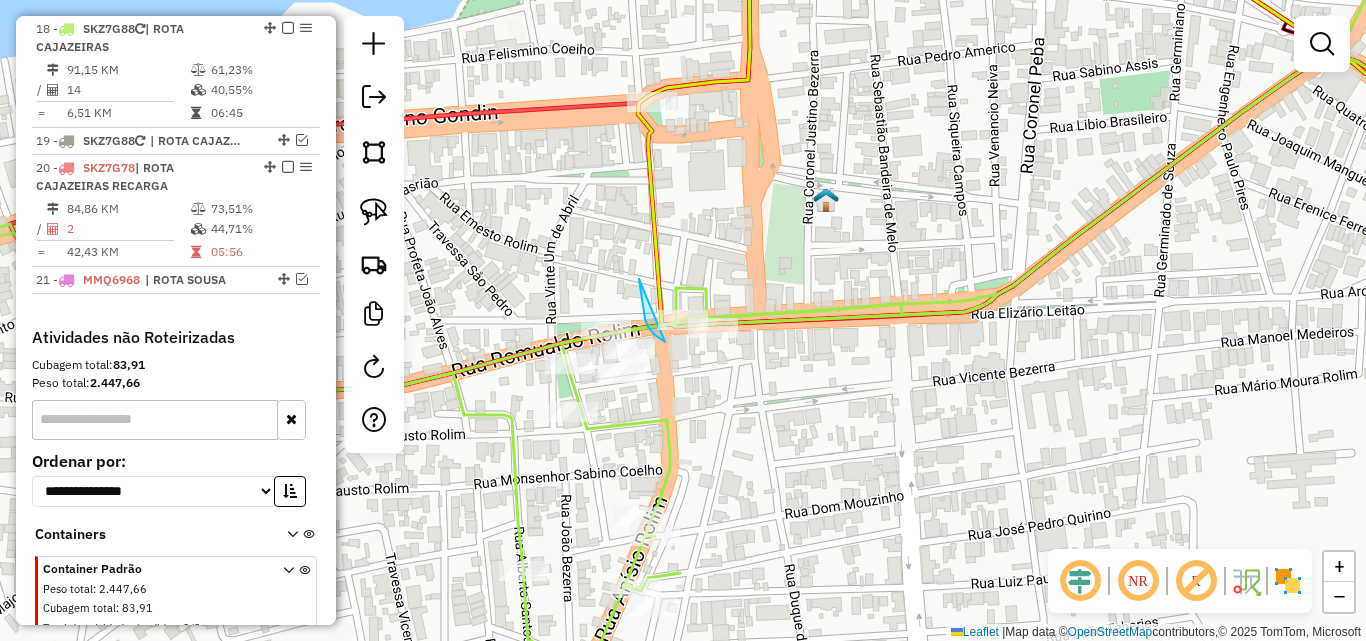 drag, startPoint x: 653, startPoint y: 332, endPoint x: 721, endPoint y: 258, distance: 100.49876 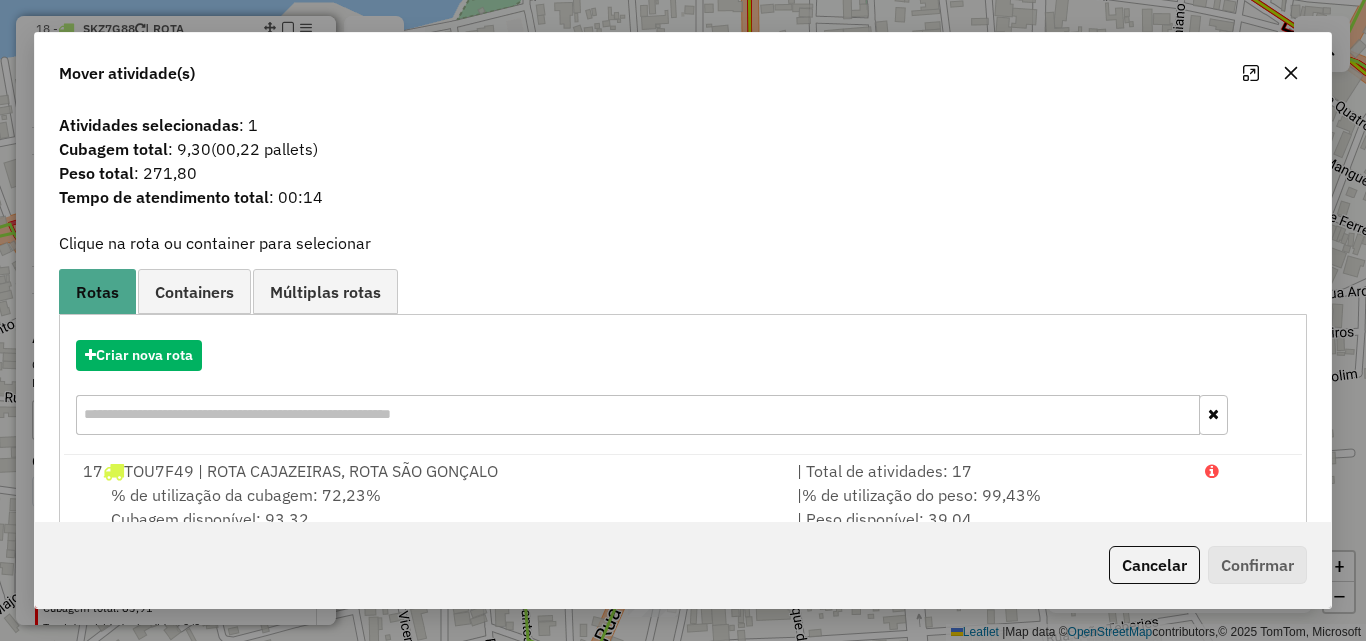 click on "Cancelar" 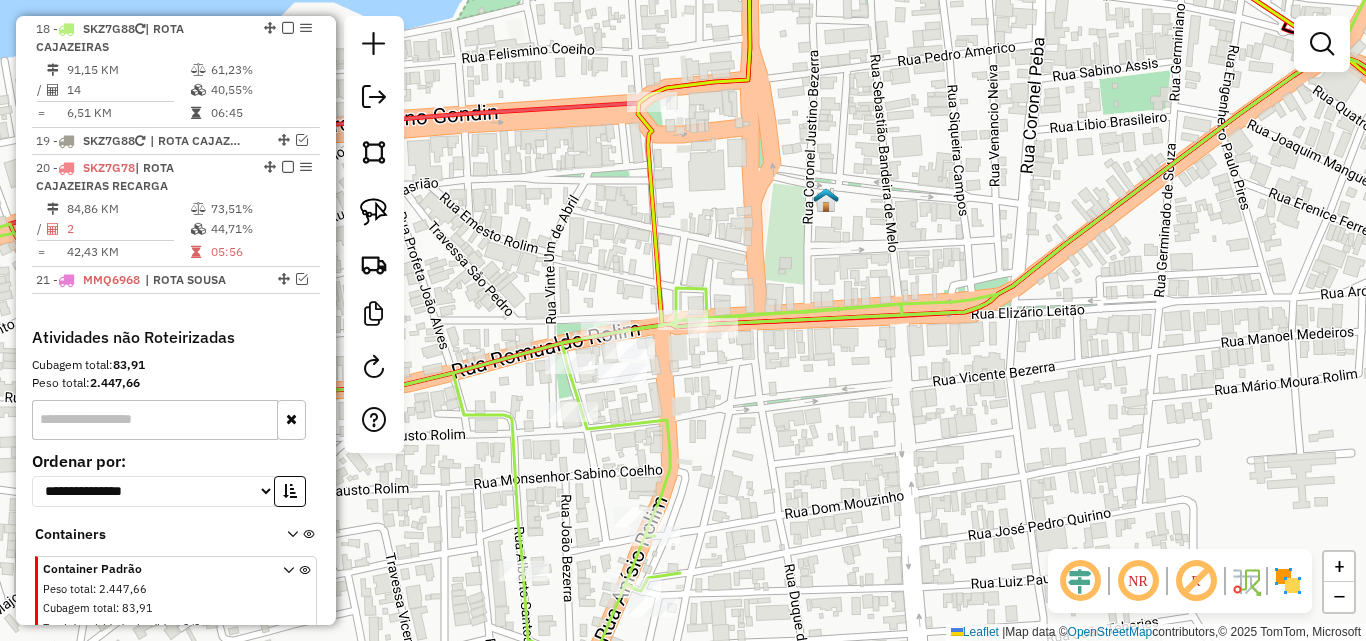 click on "Rota [NUMBER] - Placa [PLATE] [NUMBER] - [NAME] [LAST] Rota [NUMBER] - Placa [PLATE] [NUMBER] - [NAME] Janela de atendimento Grade de atendimento Capacidade Transportadoras Veículos Cliente Pedidos  Rotas Selecione os dias de semana para filtrar as janelas de atendimento  Seg   Ter   Qua   Qui   Sex   Sáb   Dom  Informe o período da janela de atendimento: De: [TIME] Até: [TIME]  Filtrar exatamente a janela do cliente  Considerar janela de atendimento padrão  Selecione os dias de semana para filtrar as grades de atendimento  Seg   Ter   Qua   Qui   Sex   Sáb   Dom   Considerar clientes sem dia de atendimento cadastrado  Clientes fora do dia de atendimento selecionado Filtrar as atividades entre os valores definidos abaixo:  Peso mínimo:   Peso máximo:   Cubagem mínima:   Cubagem máxima:   De: [TIME]   Até: [TIME]  Filtrar as atividades entre o tempo de atendimento definido abaixo:  De: [TIME]   Até: [TIME]   Considerar capacidade total dos clientes não roteirizados Transportadora: Selecione um ou mais itens Tipo de veículo: Veículo: De: [TIME]" 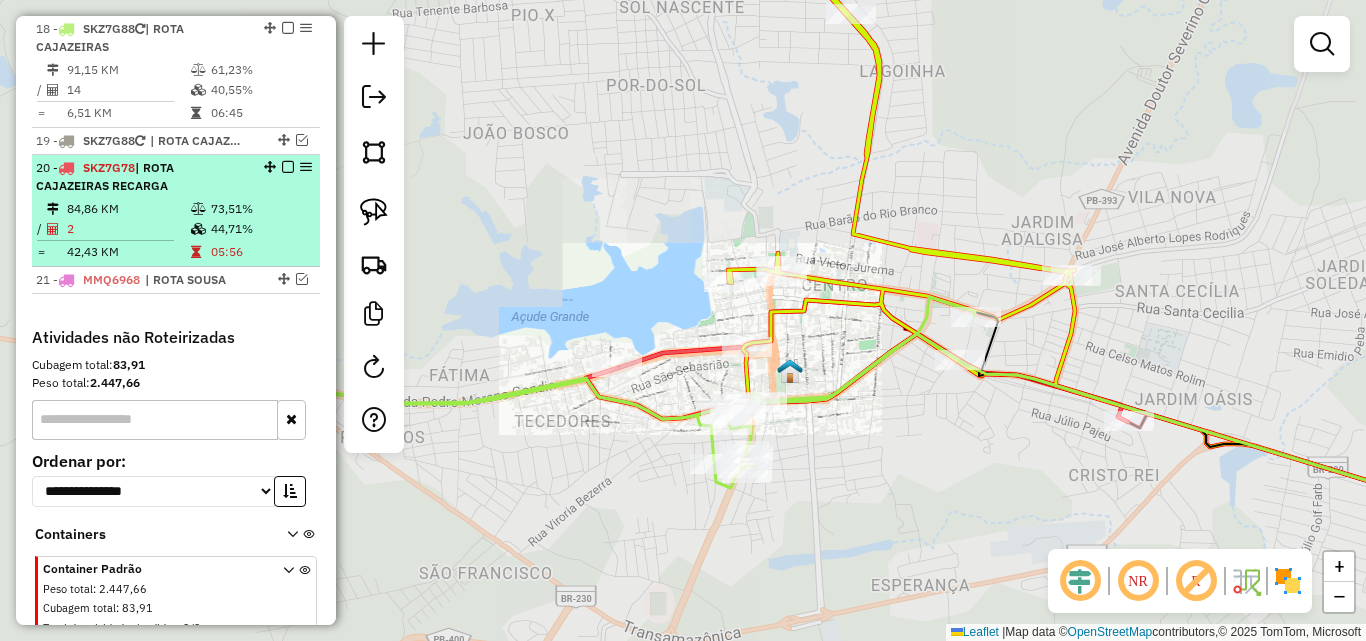 click on "20 -       SKZ7G78   | ROTA CAJAZEIRAS RECARGA" at bounding box center [176, 177] 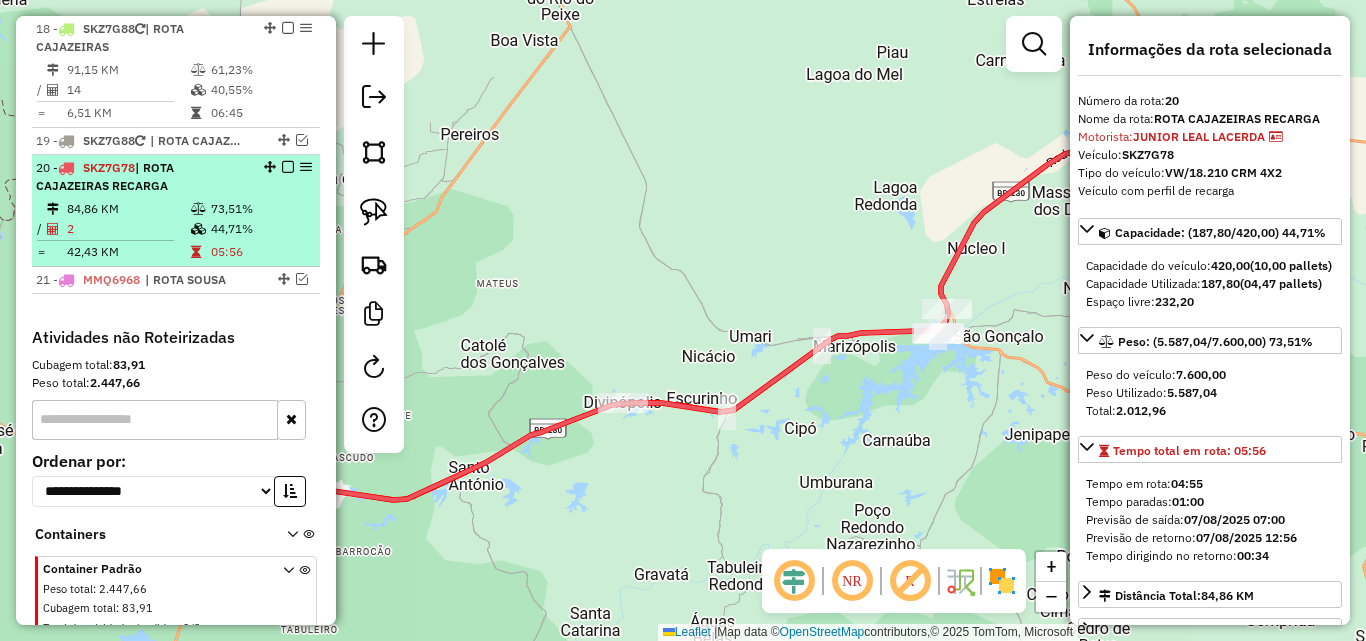 click at bounding box center [288, 167] 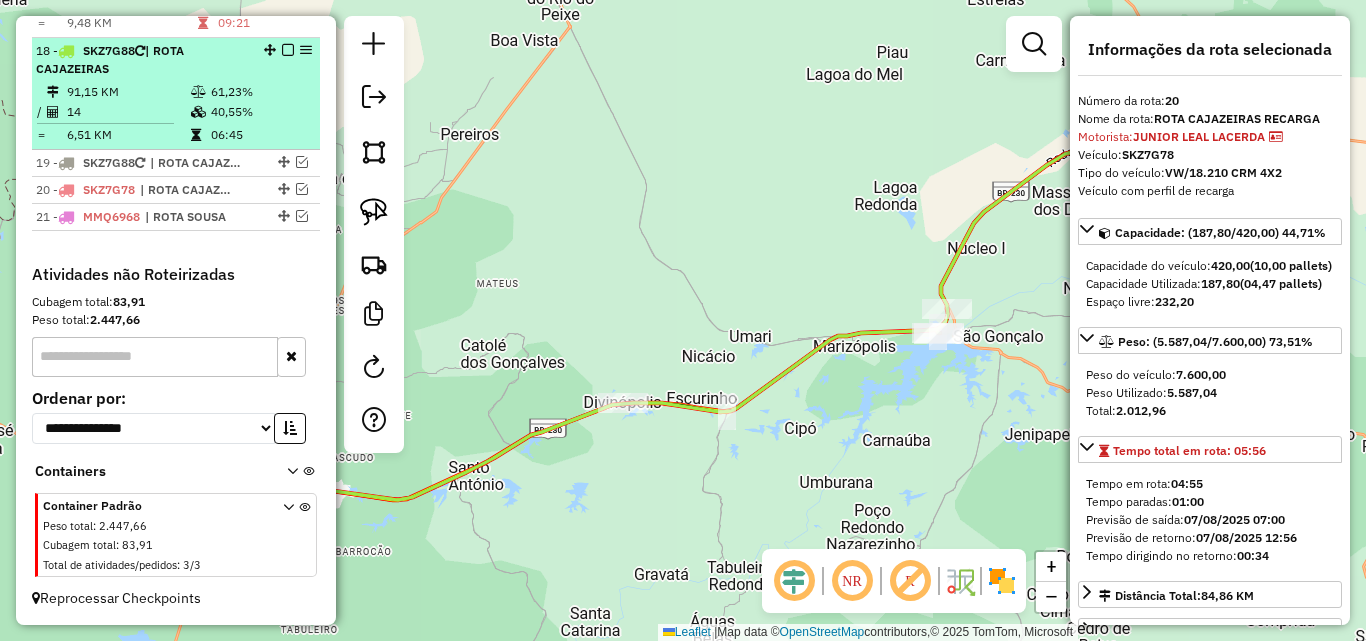 click on "40,55%" at bounding box center (260, 112) 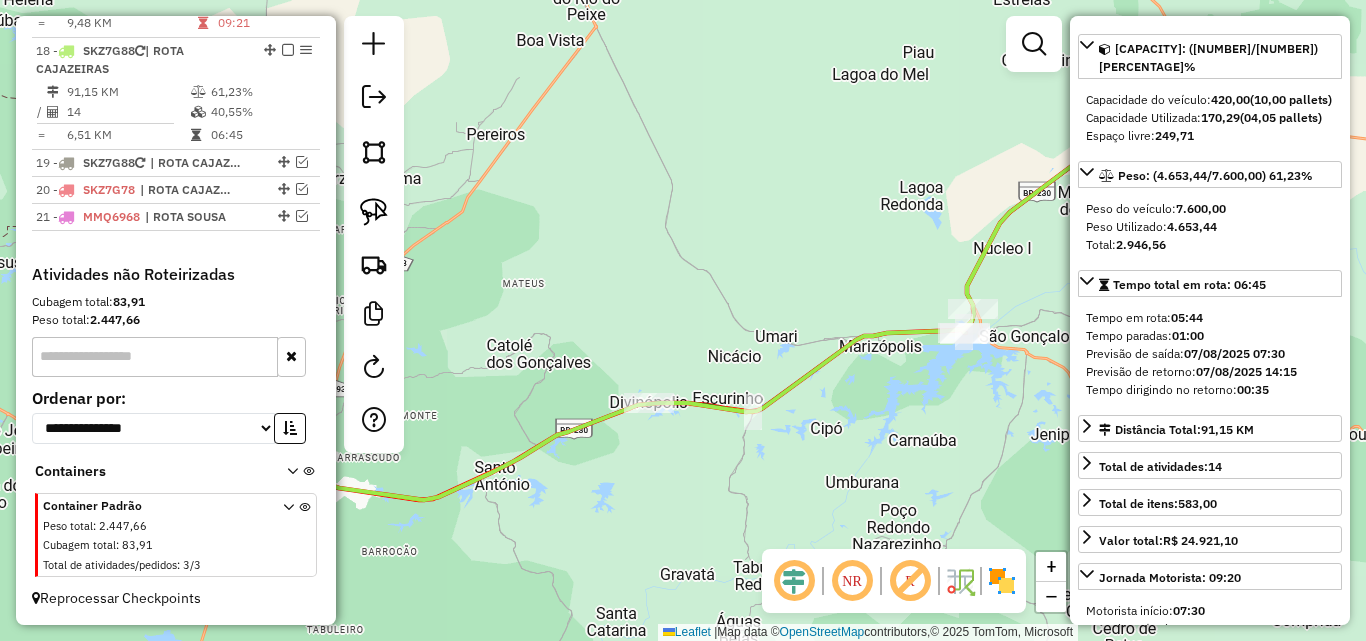scroll, scrollTop: 200, scrollLeft: 0, axis: vertical 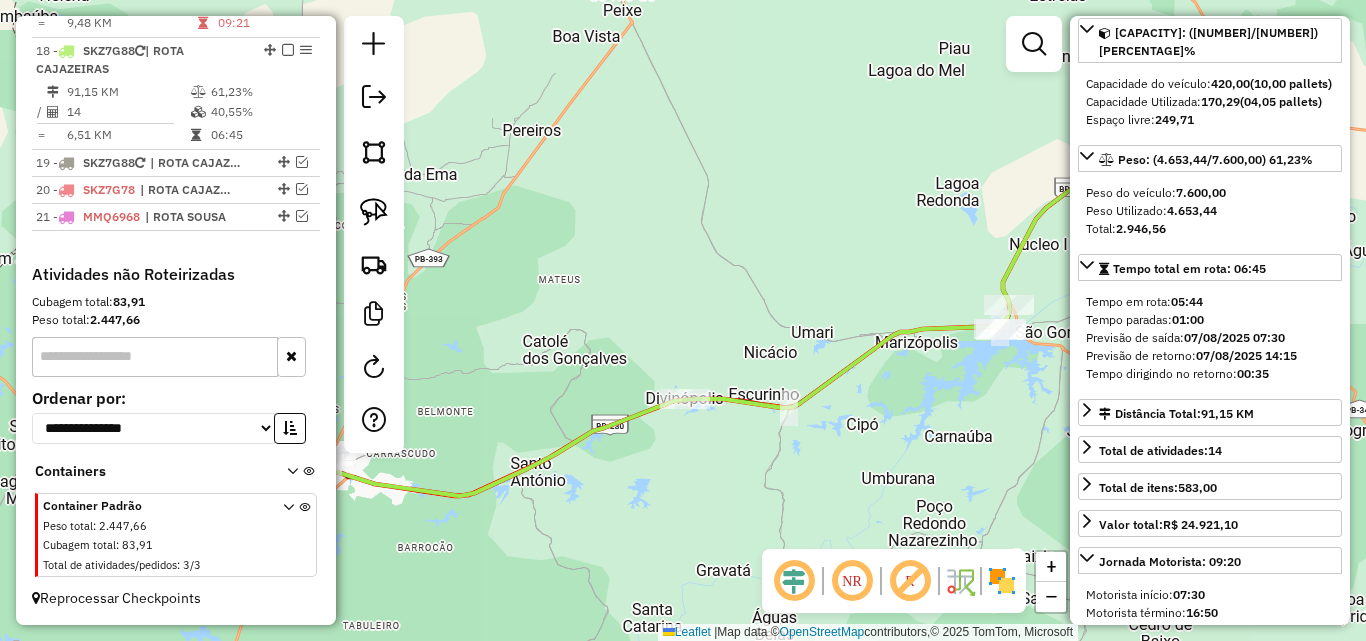 drag, startPoint x: 637, startPoint y: 278, endPoint x: 227, endPoint y: 251, distance: 410.88806 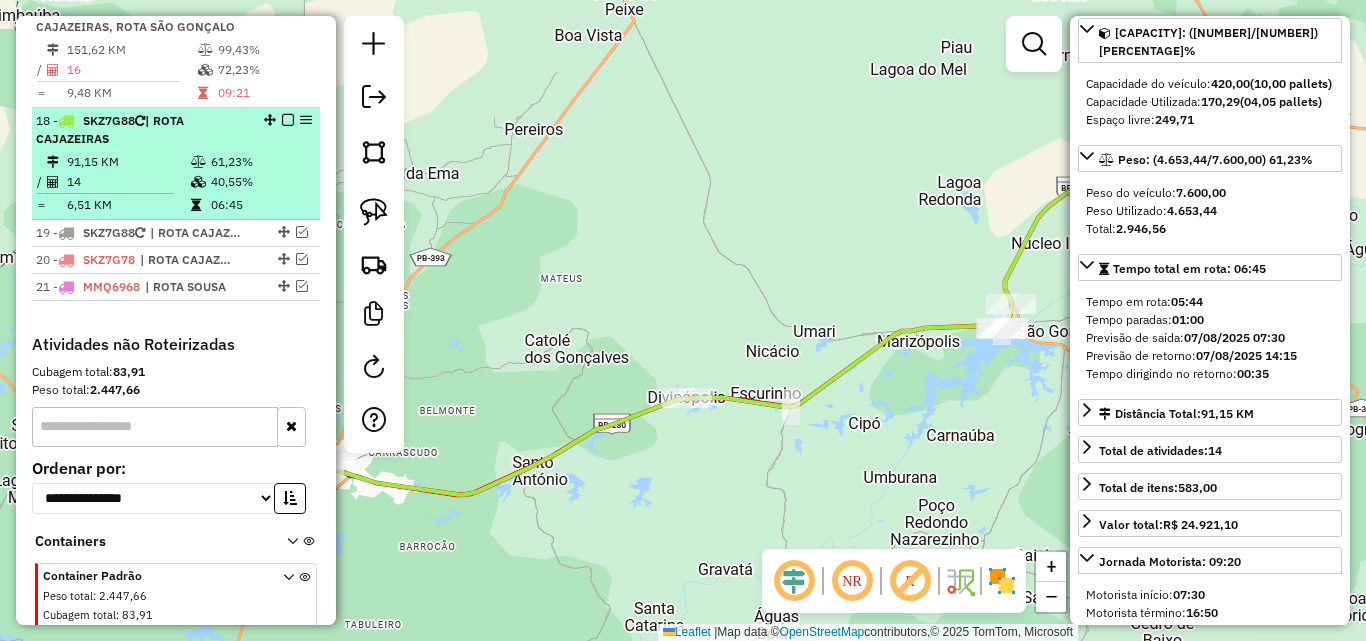 scroll, scrollTop: 1196, scrollLeft: 0, axis: vertical 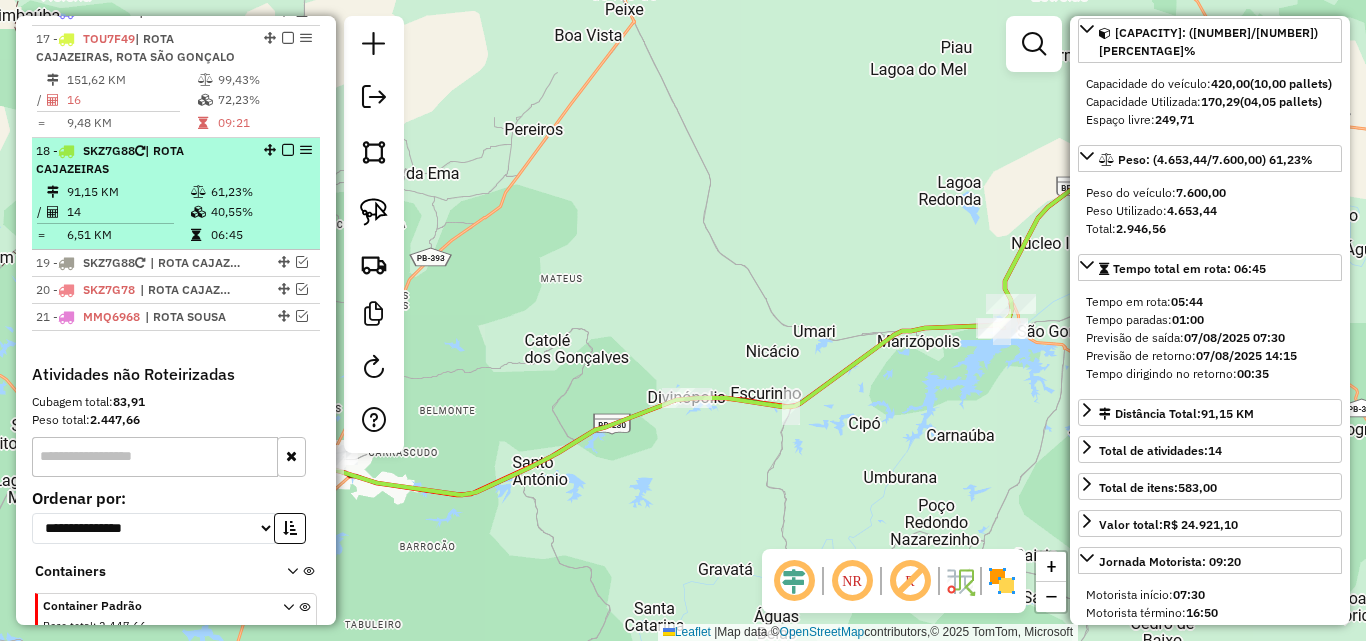 click at bounding box center [288, 150] 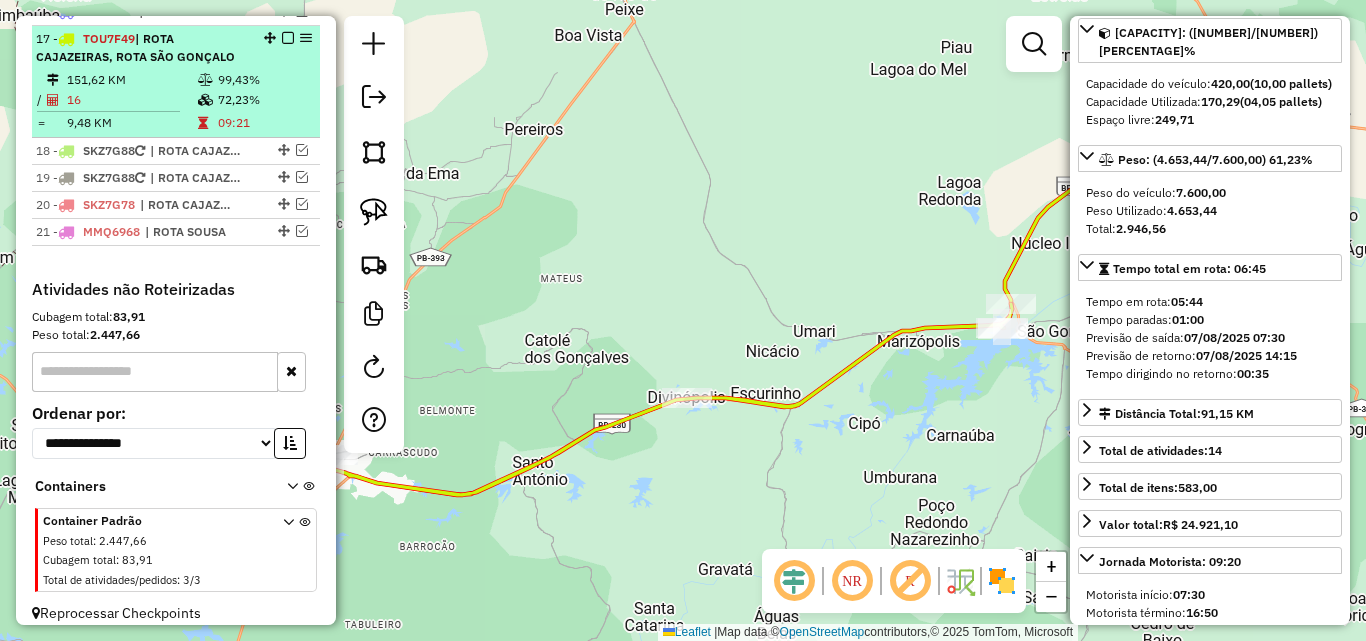 click on "09:21" at bounding box center [264, 123] 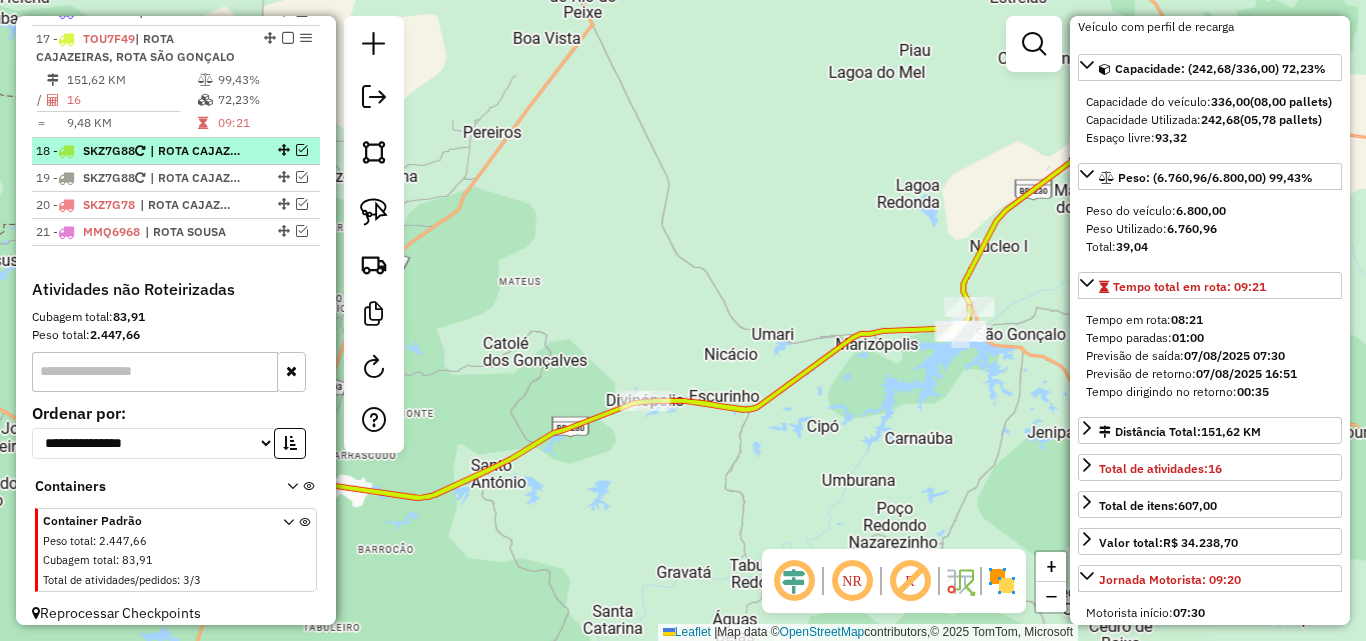scroll, scrollTop: 236, scrollLeft: 0, axis: vertical 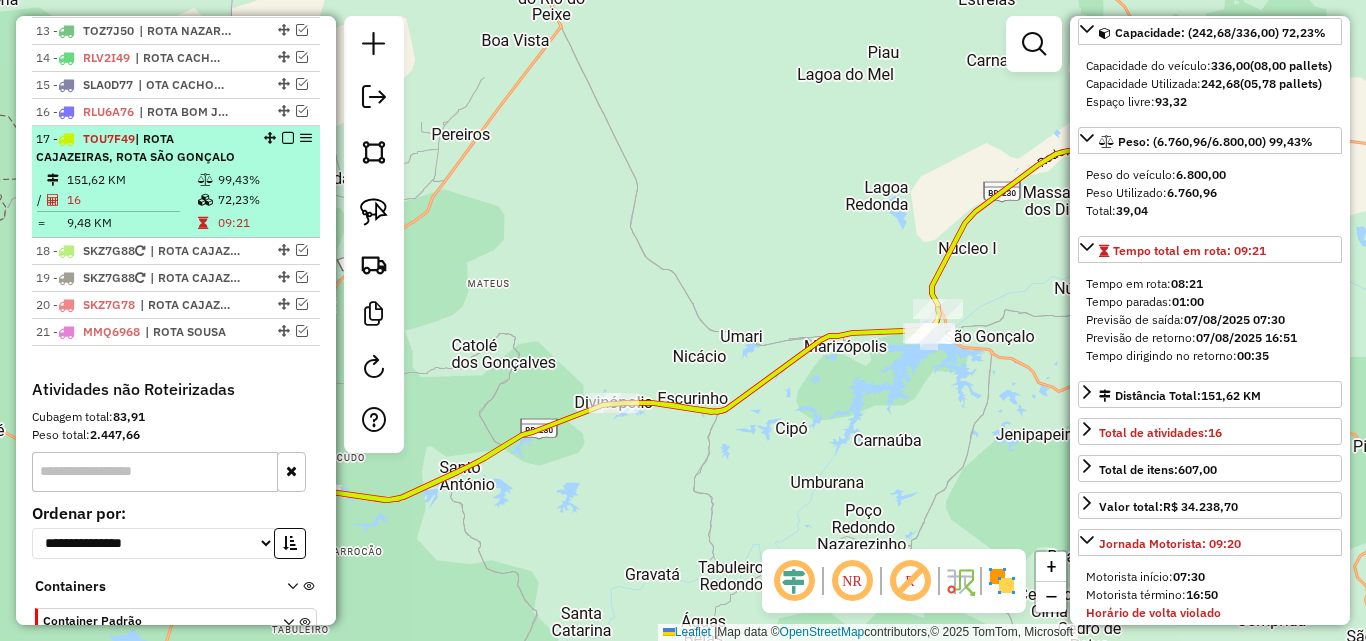 click at bounding box center (288, 138) 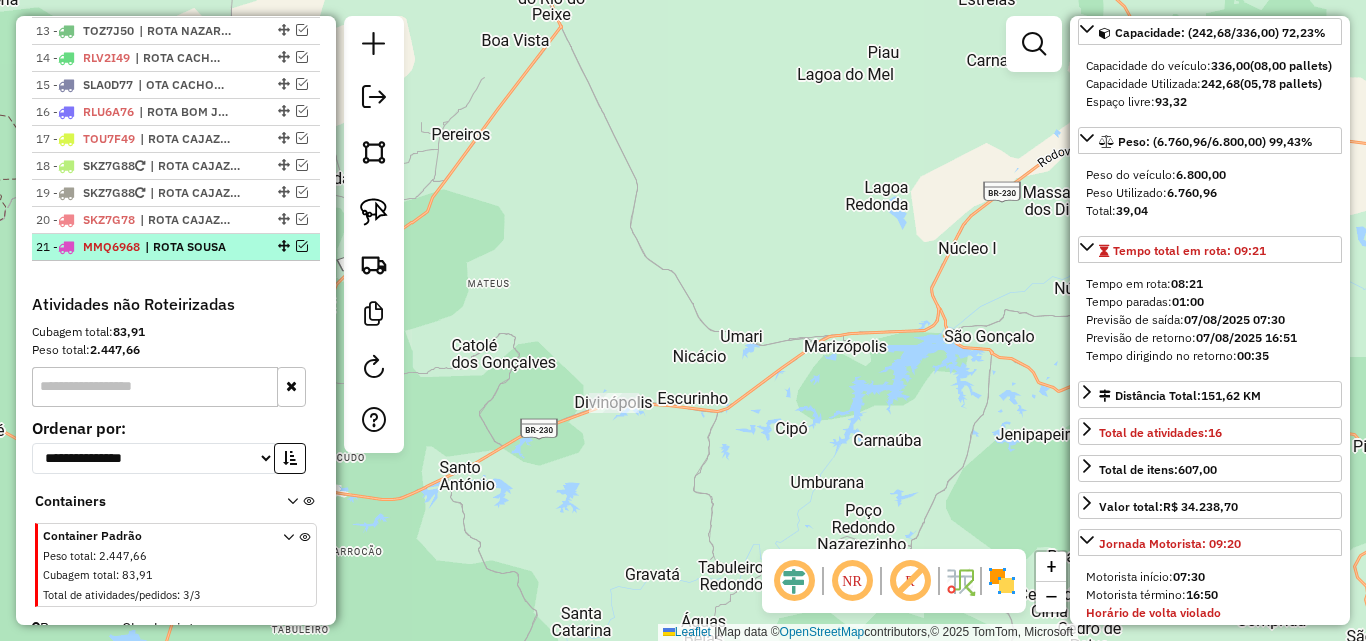 click at bounding box center (302, 246) 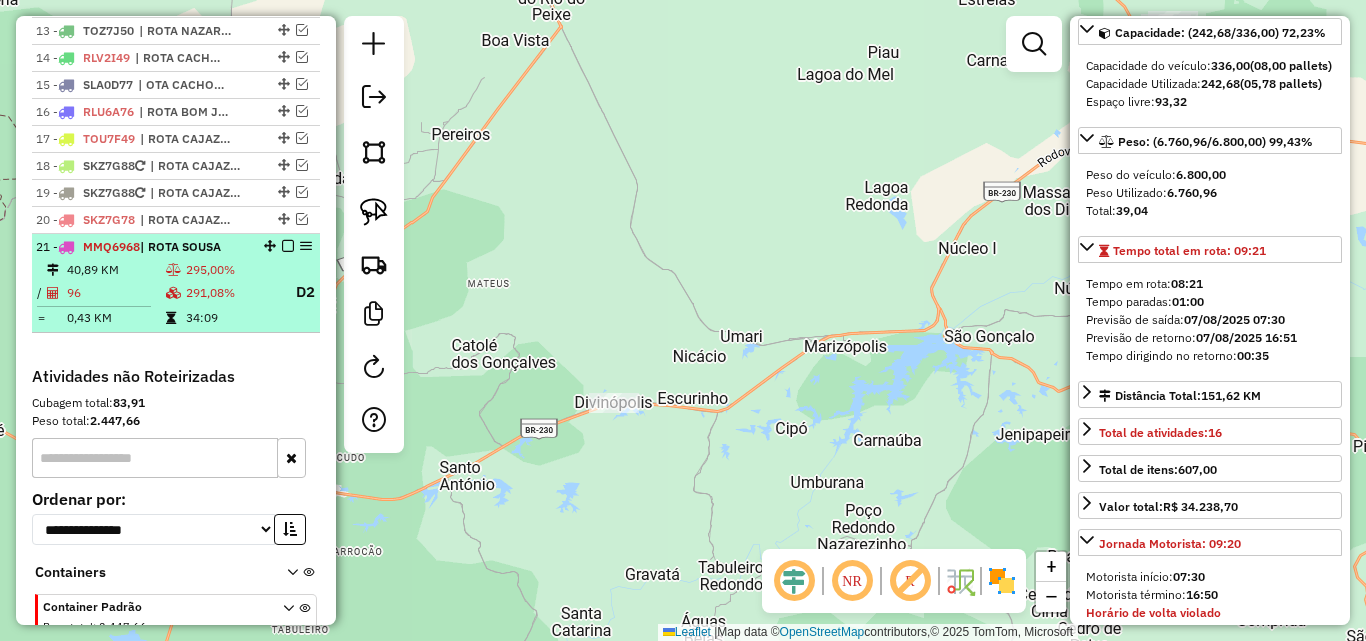 click on "| ROTA SOUSA" at bounding box center [180, 246] 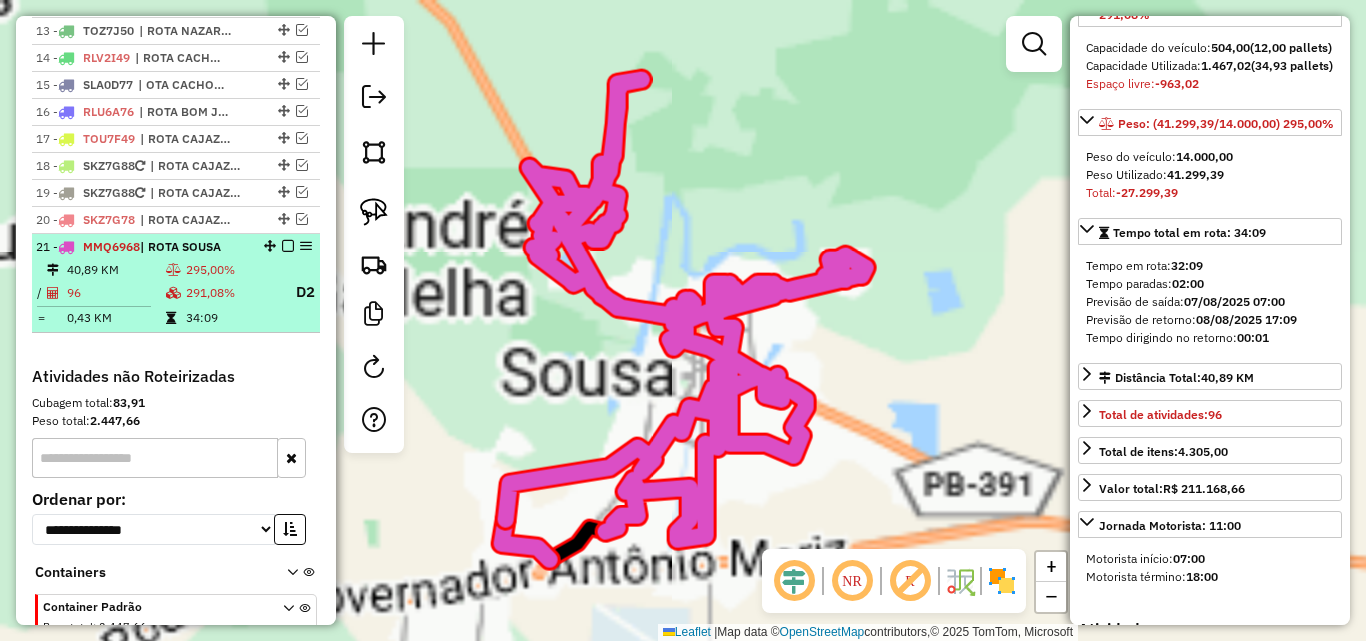 scroll, scrollTop: 200, scrollLeft: 0, axis: vertical 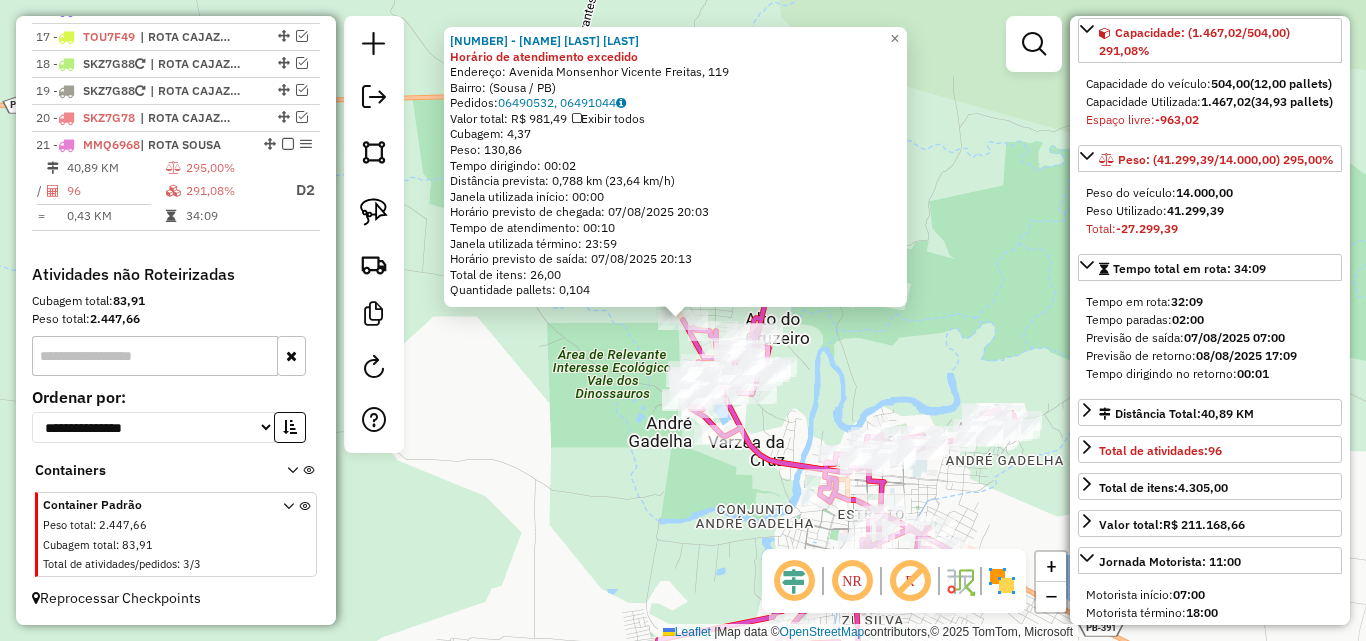 click on "[NUMBER] - [BUSINESS_NAME] [LAST] Horário de atendimento excedido Endereço: [STREET_NAME] [NUMBER] Bairro: ([CITY] / [STATE]) Pedidos: [NUMBER], [NUMBER] Valor total: [CURRENCY] [PRICE] Exibir todos Cubagem: [NUMBER] Peso: [NUMBER] Tempo dirigindo: [TIME] Distância prevista: [NUMBER] km ([NUMBER] km/h) Janela utilizada início: [TIME] Horário previsto de chegada: [DATE] [TIME] Tempo de atendimento: [TIME] Janela utilizada término: [TIME] Horário previsto de saída: [DATE] [TIME] Total de itens: [NUMBER] Quantidade pallets: [NUMBER] × Janela de atendimento Grade de atendimento Capacidade Transportadoras Veículos Cliente Pedidos Rotas Selecione os dias de semana para filtrar as janelas de atendimento Seg Ter Qua Qui Sex Sáb Dom Informe o período da janela de atendimento: De: Até: Filtrar exatamente a janela do cliente Considerar janela de atendimento padrão Selecione os dias de semana para filtrar as grades de atendimento Seg Ter Qua Qui Sex Sáb Dom De:" 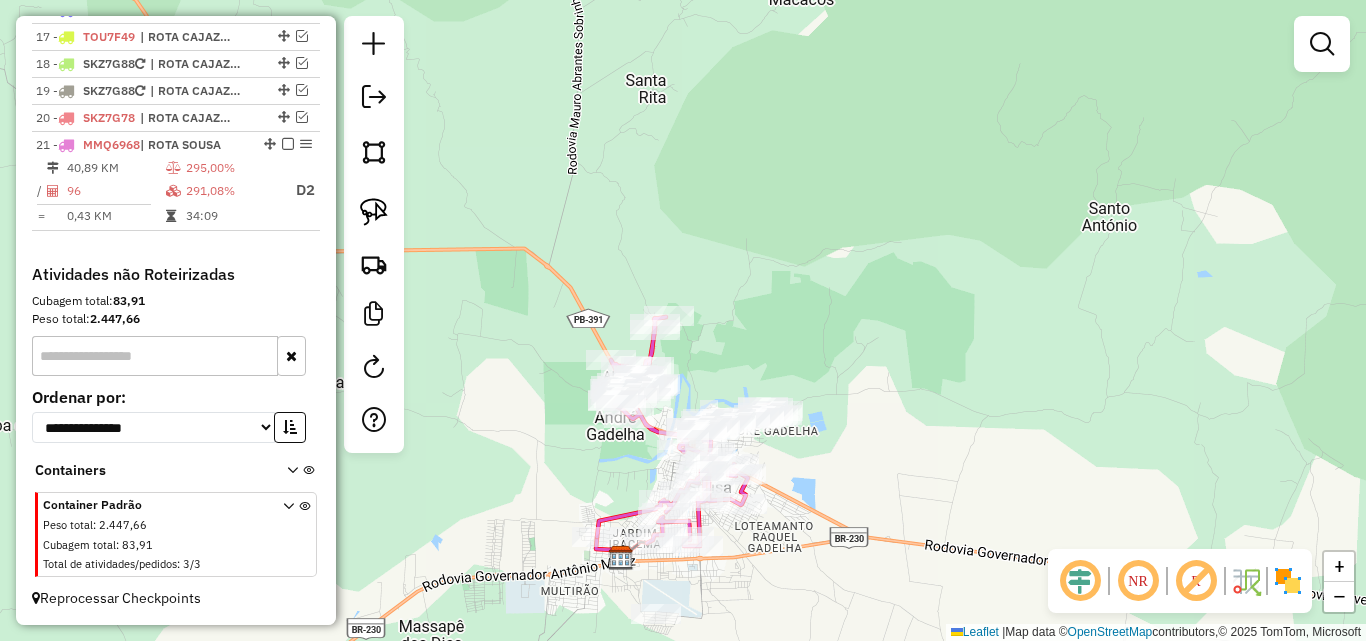 drag, startPoint x: 526, startPoint y: 472, endPoint x: 516, endPoint y: 420, distance: 52.95281 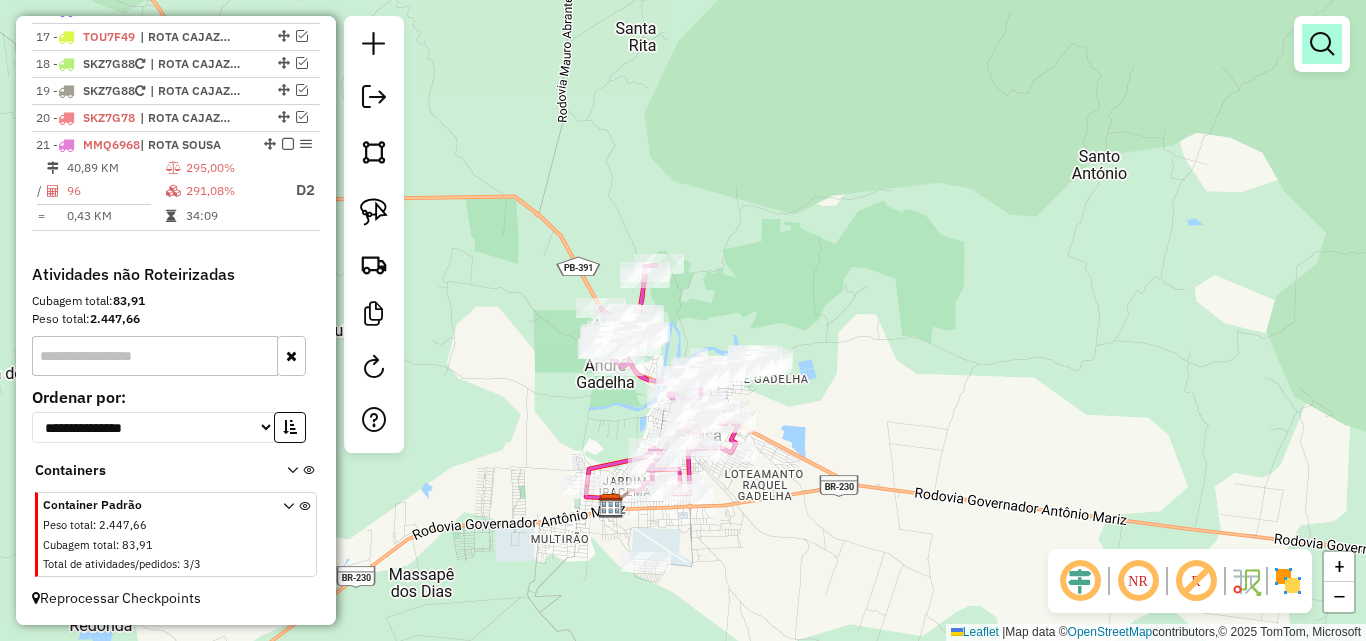 click at bounding box center [1322, 44] 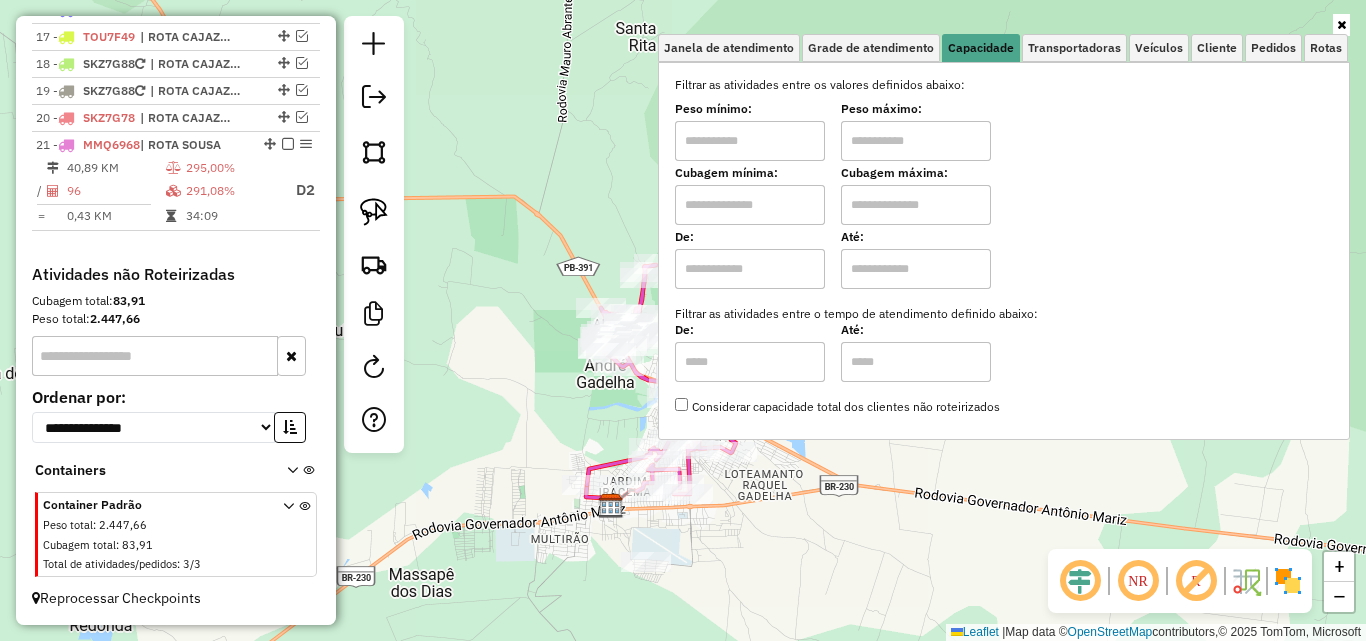 click at bounding box center [750, 141] 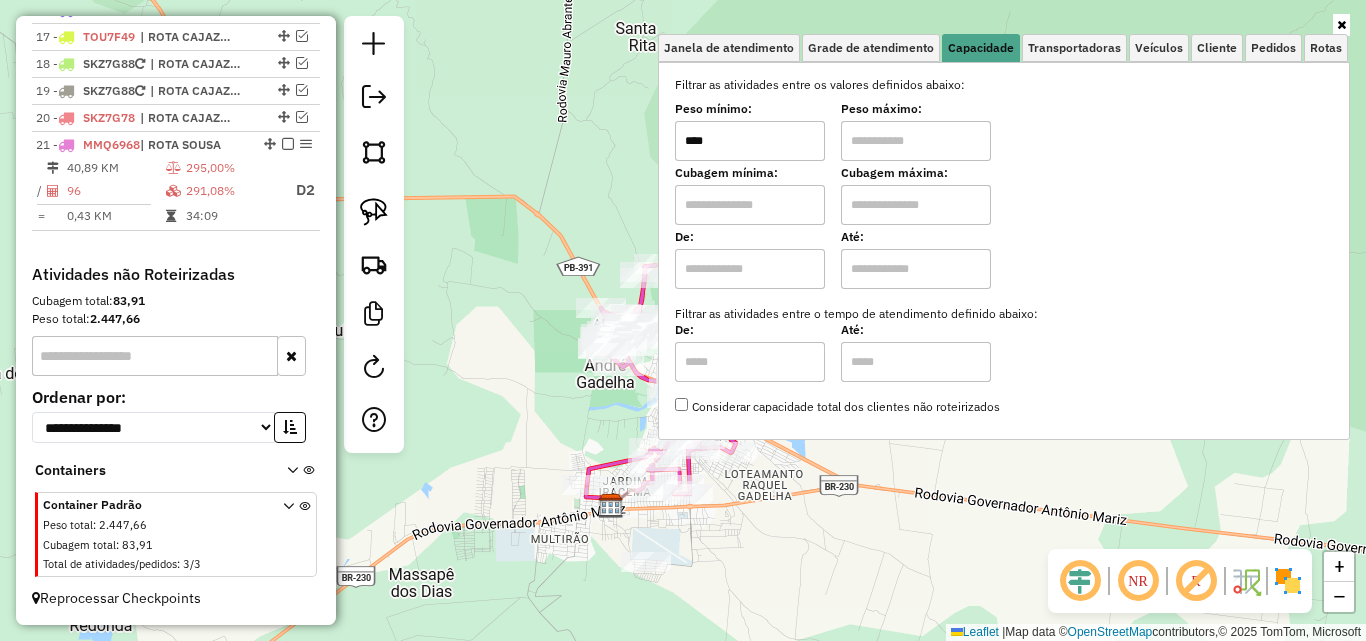 click at bounding box center [916, 141] 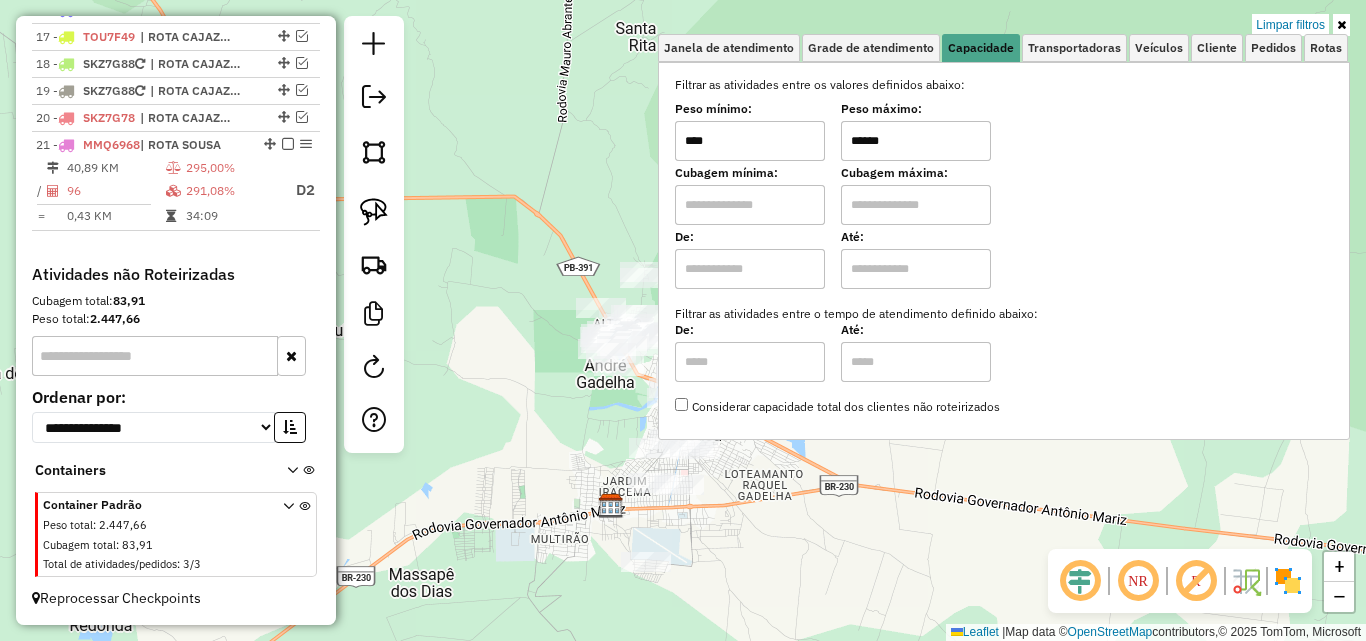 type on "******" 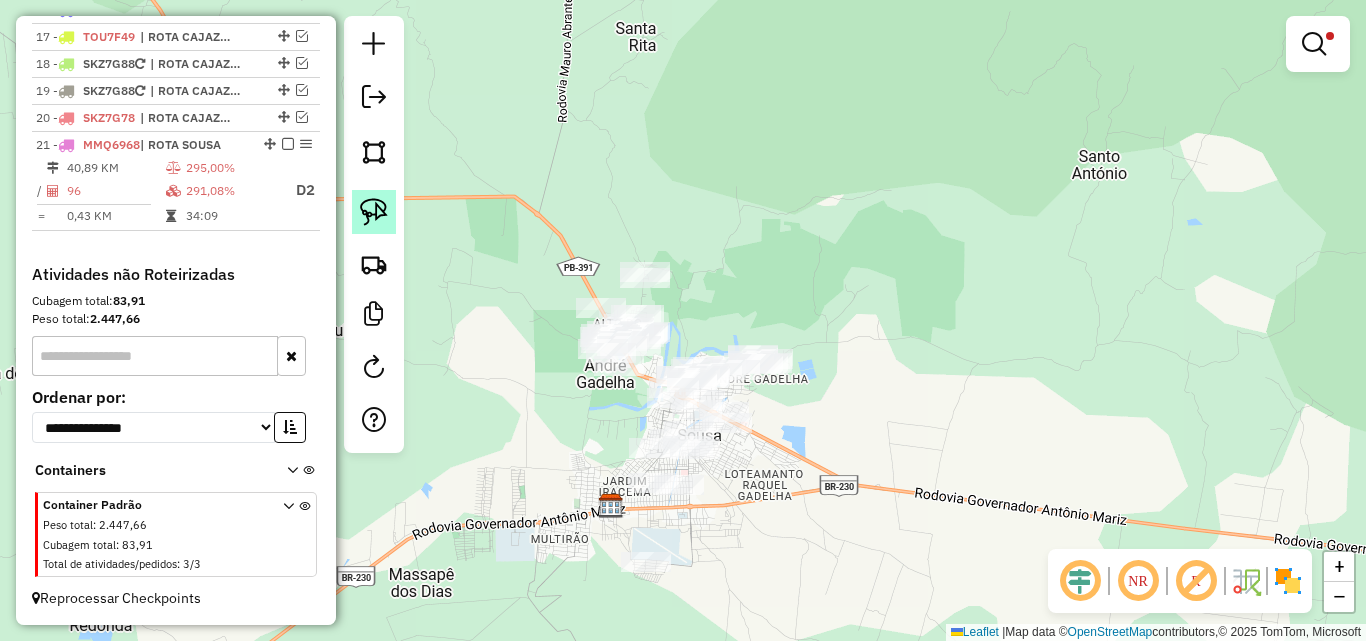 click 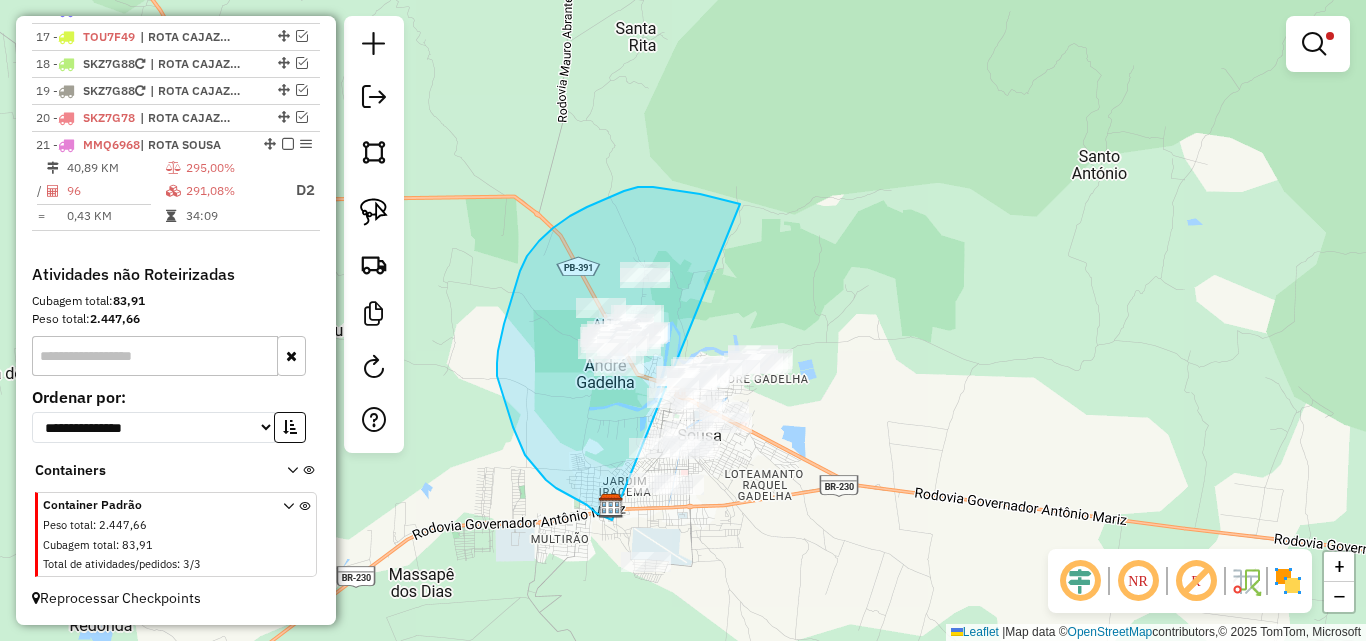 drag, startPoint x: 700, startPoint y: 194, endPoint x: 833, endPoint y: 375, distance: 224.61078 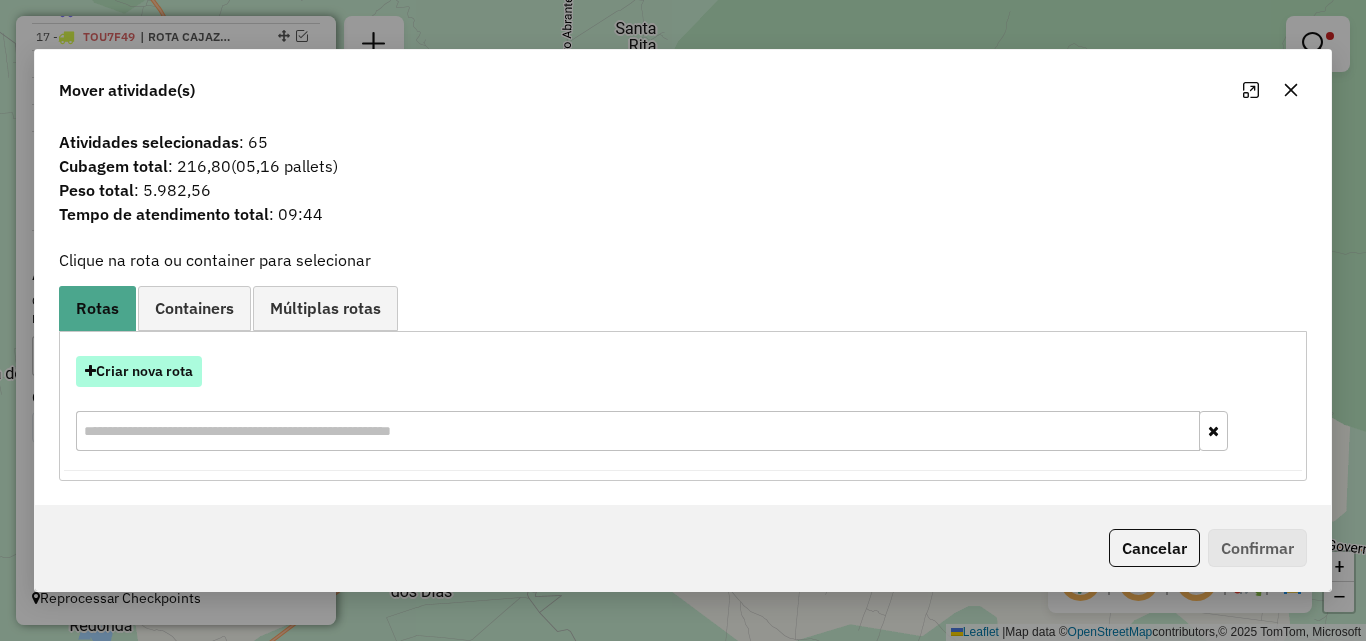 click on "Criar nova rota" at bounding box center [139, 371] 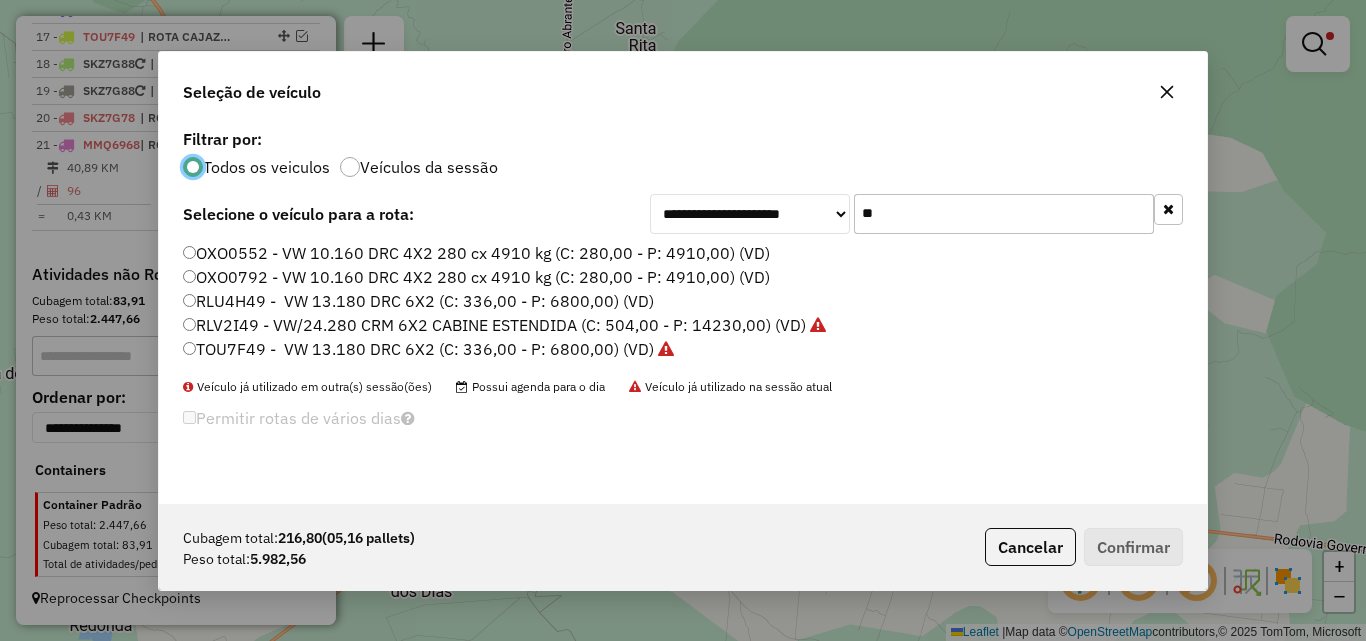 scroll, scrollTop: 11, scrollLeft: 6, axis: both 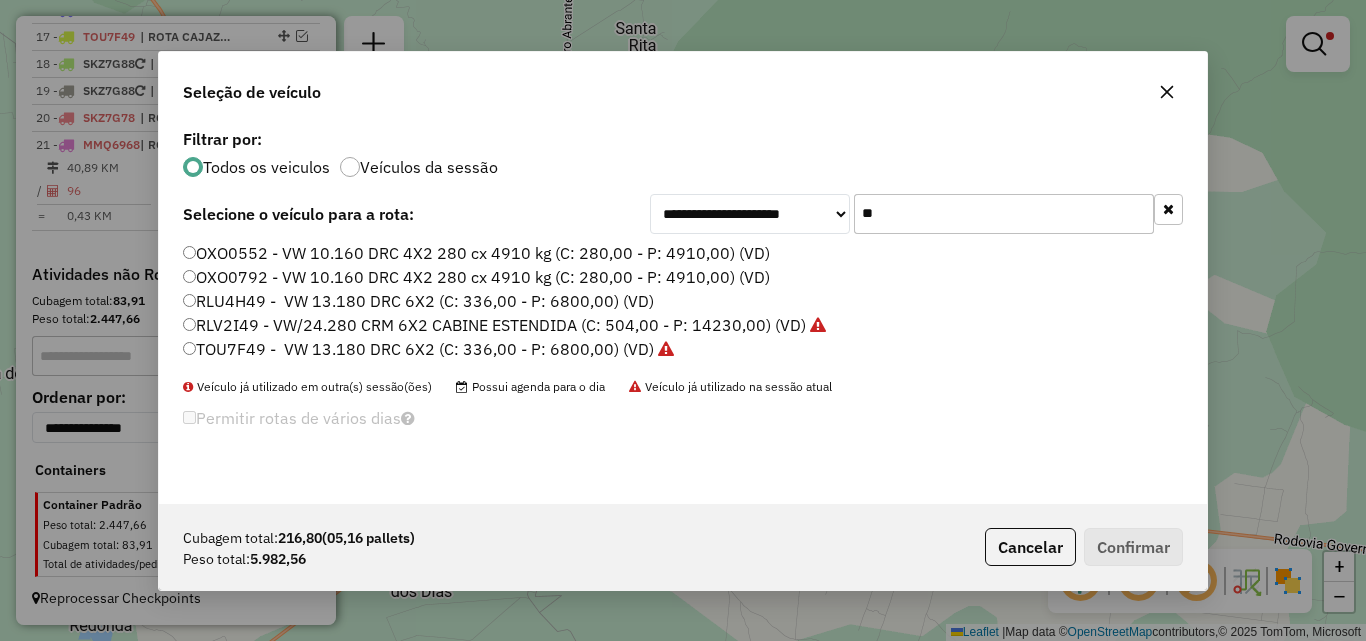 click on "**" 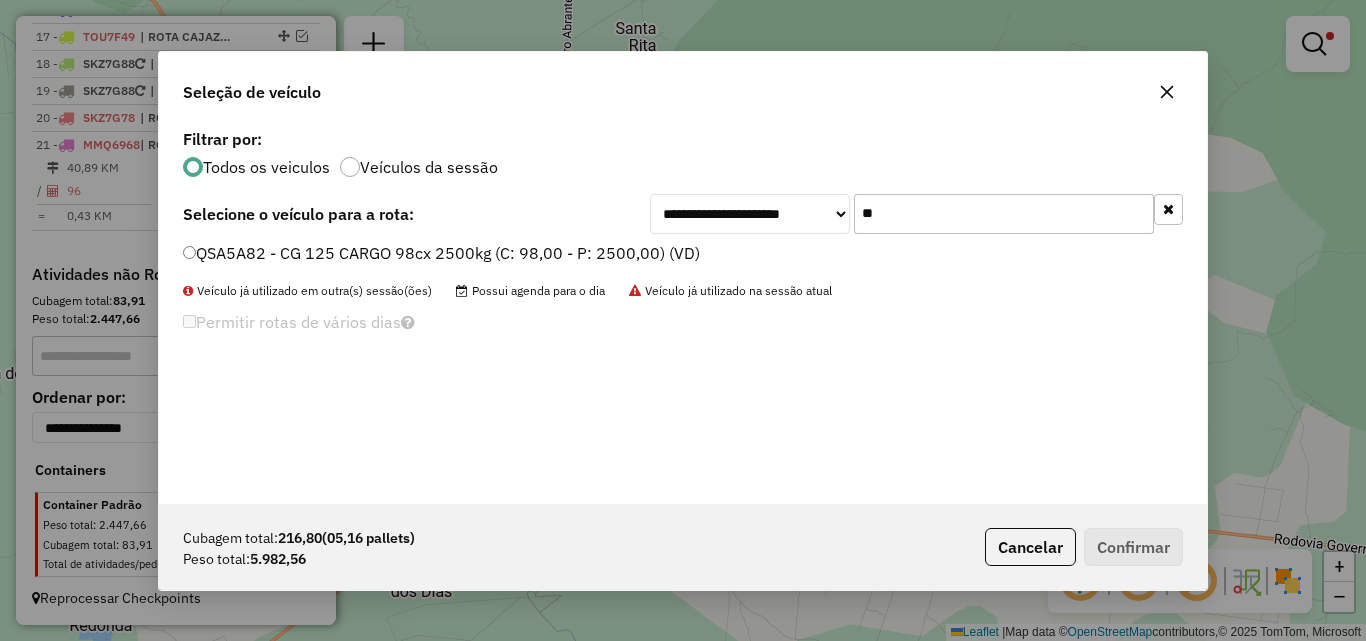 type on "**" 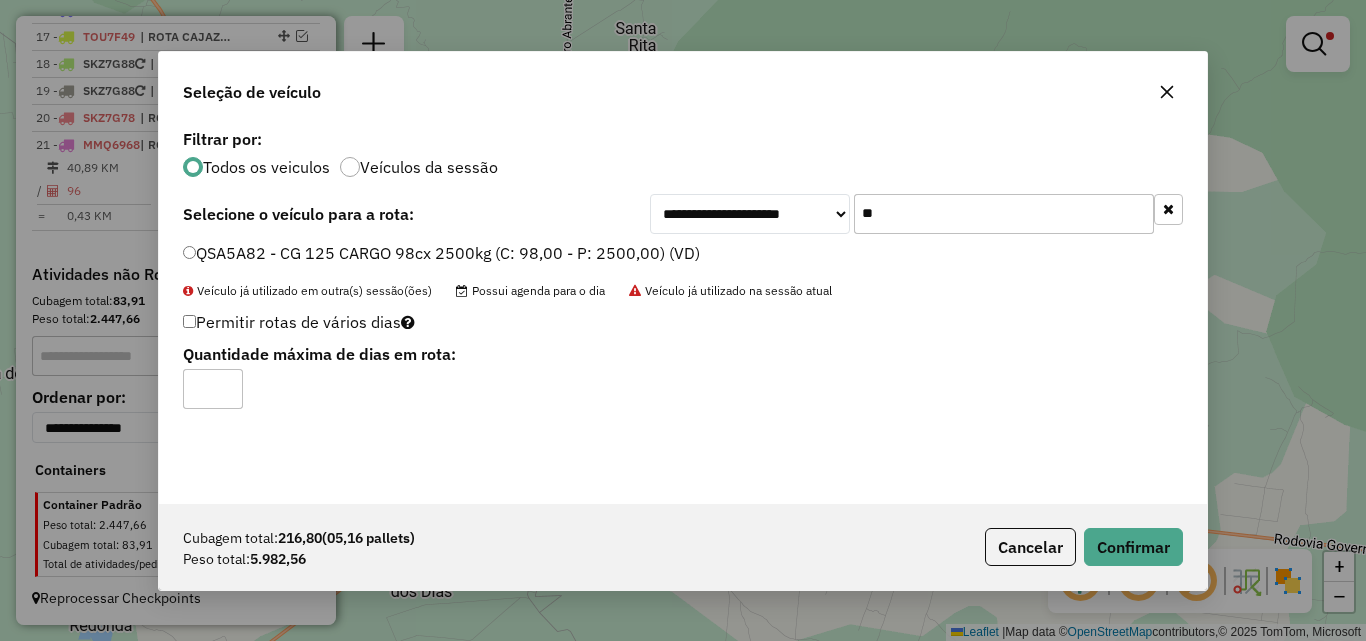click on "QSA5A82 - CG 125 CARGO 98cx 2500kg (C: 98,00 - P: 2500,00) (VD)" 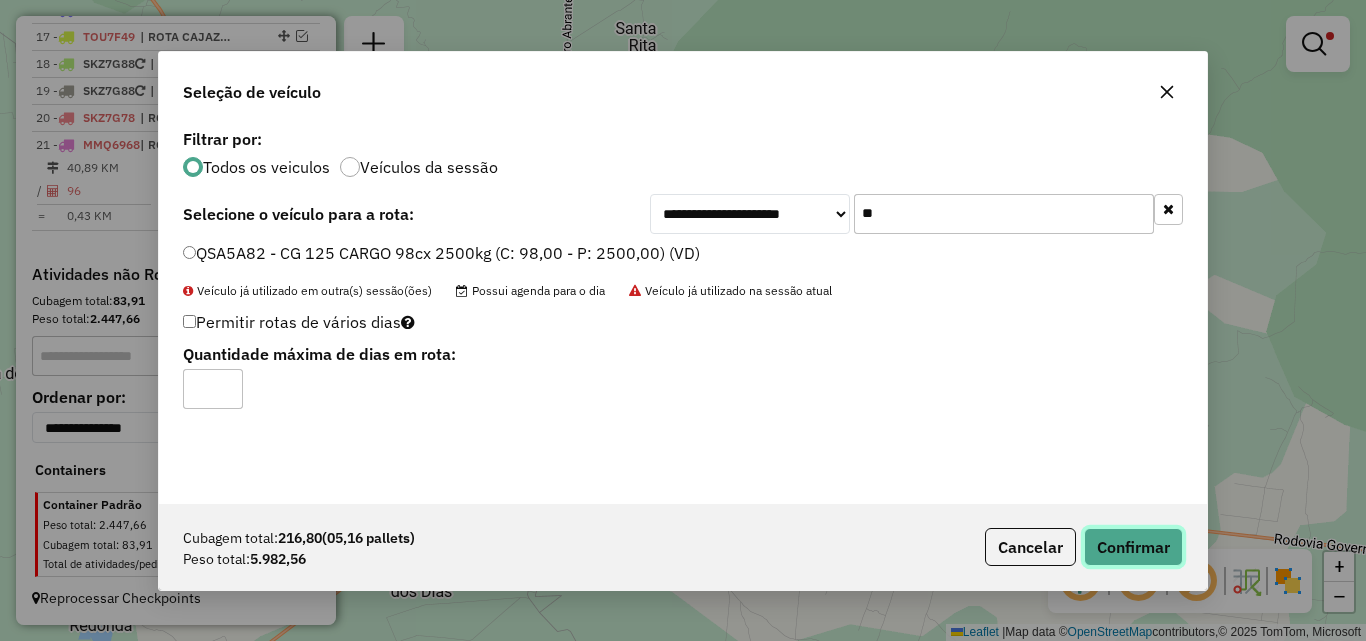 click on "Confirmar" 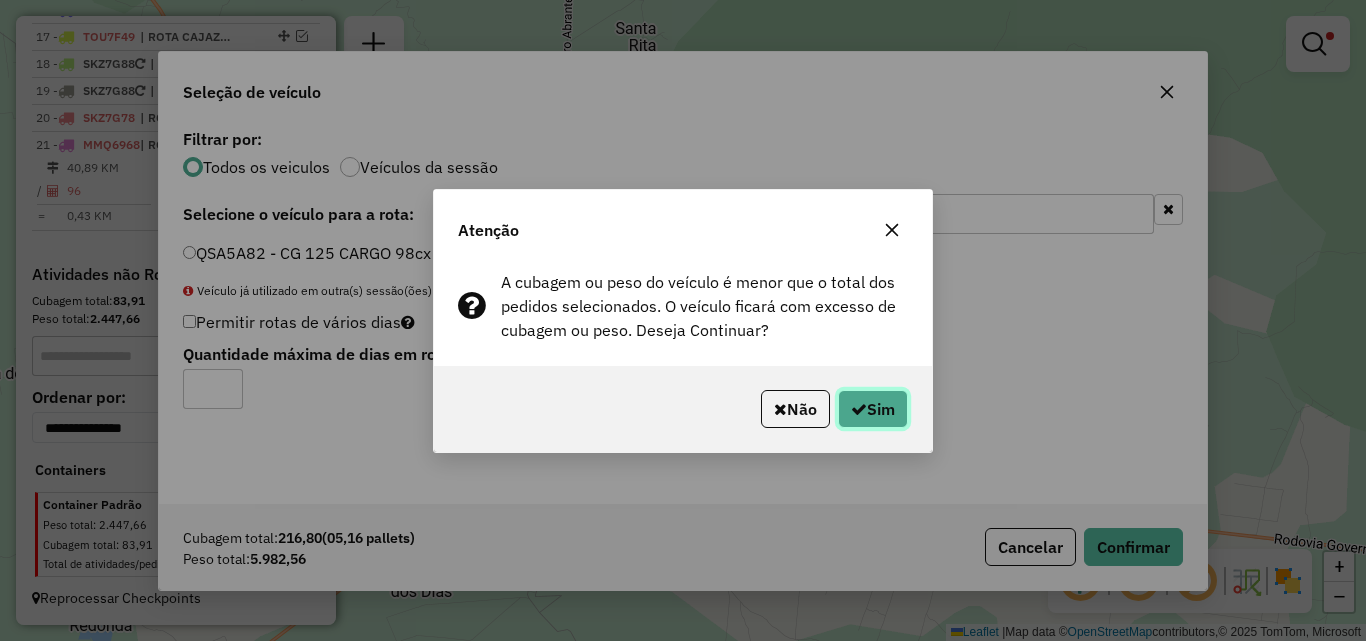 click on "Sim" 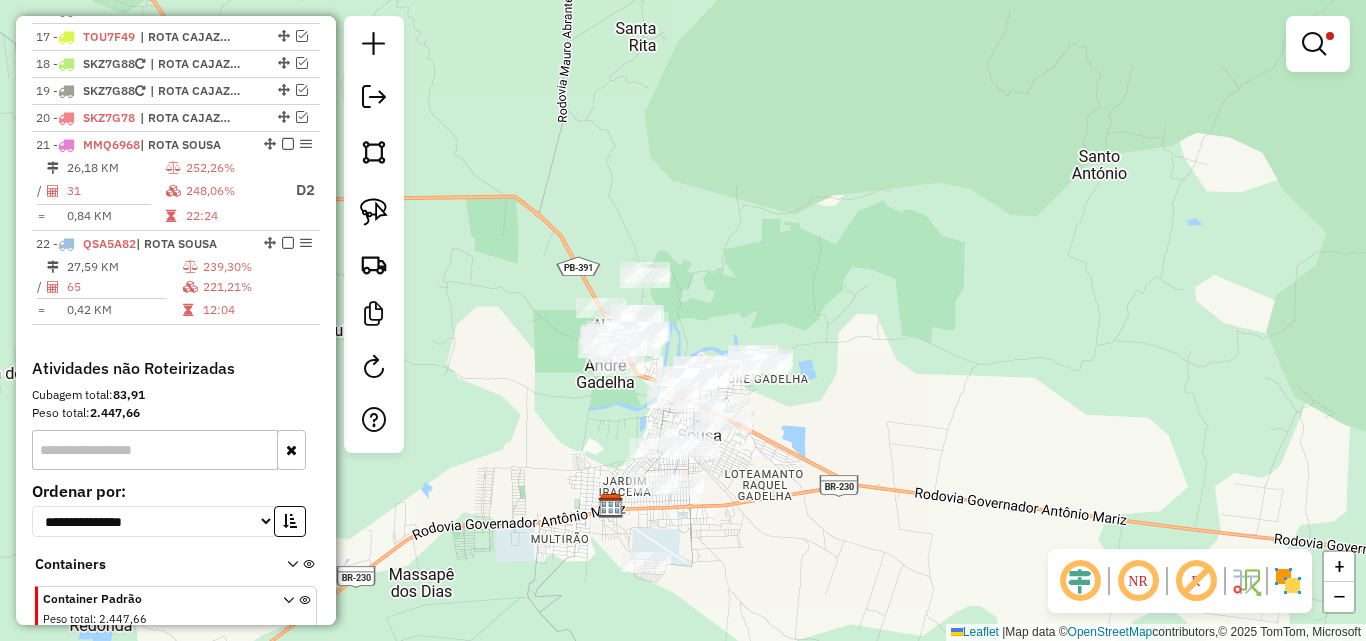 click on "Limpar filtros Janela de atendimento Grade de atendimento Capacidade Transportadoras Veículos Cliente Pedidos  Rotas Selecione os dias de semana para filtrar as janelas de atendimento  Seg   Ter   Qua   Qui   Sex   Sáb   Dom  Informe o período da janela de atendimento: De: Até:  Filtrar exatamente a janela do cliente  Considerar janela de atendimento padrão  Selecione os dias de semana para filtrar as grades de atendimento  Seg   Ter   Qua   Qui   Sex   Sáb   Dom   Considerar clientes sem dia de atendimento cadastrado  Clientes fora do dia de atendimento selecionado Filtrar as atividades entre os valores definidos abaixo:  Peso mínimo:  ****  Peso máximo:  ******  Cubagem mínima:   Cubagem máxima:   De:   Até:  Filtrar as atividades entre o tempo de atendimento definido abaixo:  De:   Até:   Considerar capacidade total dos clientes não roteirizados Transportadora: Selecione um ou mais itens Tipo de veículo: Selecione um ou mais itens Veículo: Selecione um ou mais itens Motorista: Nome: Rótulo:" 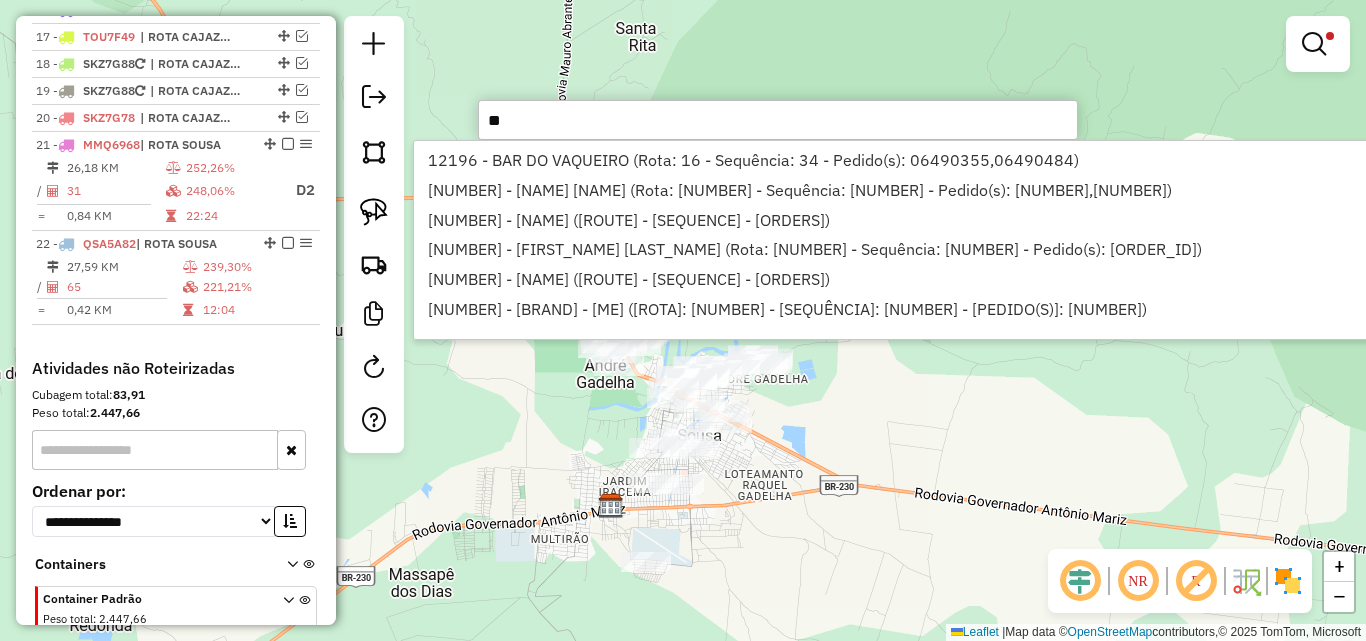 scroll, scrollTop: 710, scrollLeft: 0, axis: vertical 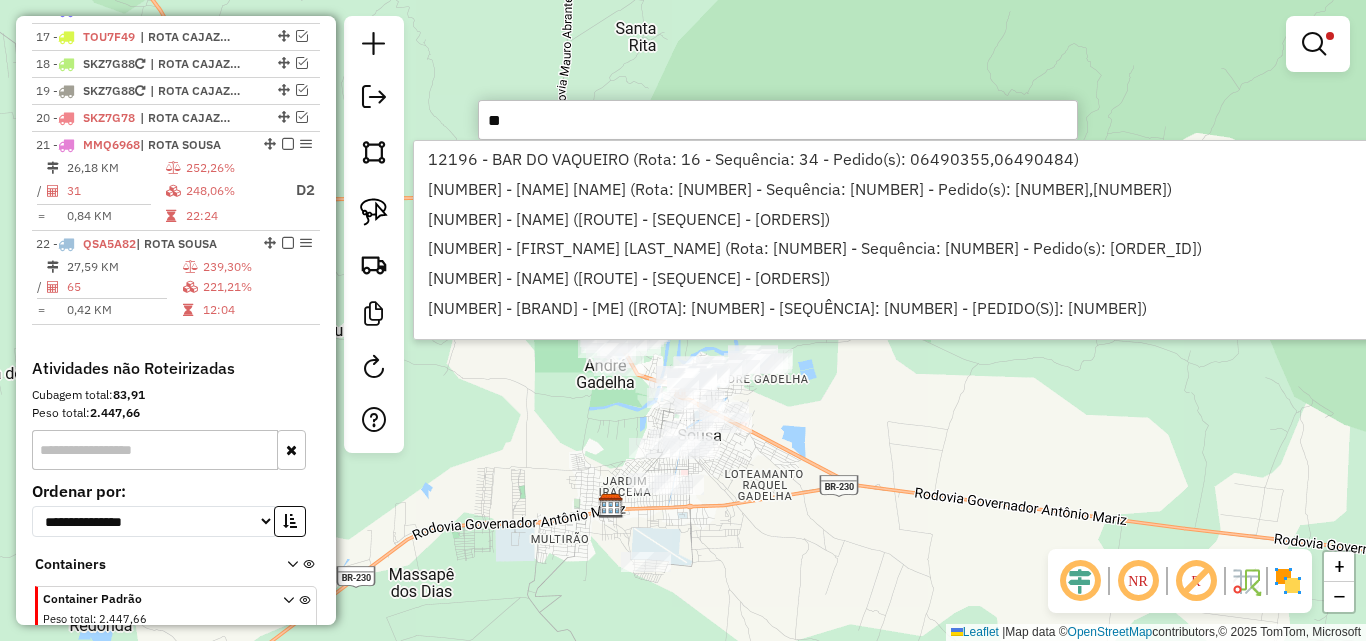 type on "*" 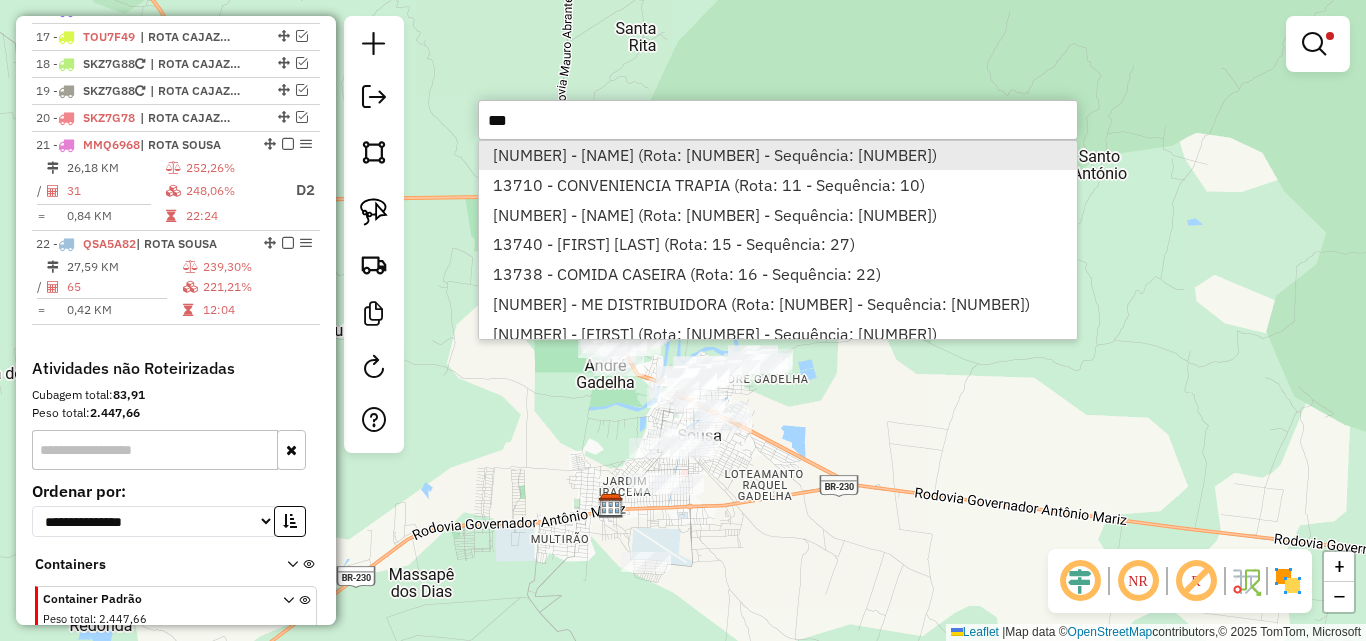 scroll, scrollTop: 85, scrollLeft: 0, axis: vertical 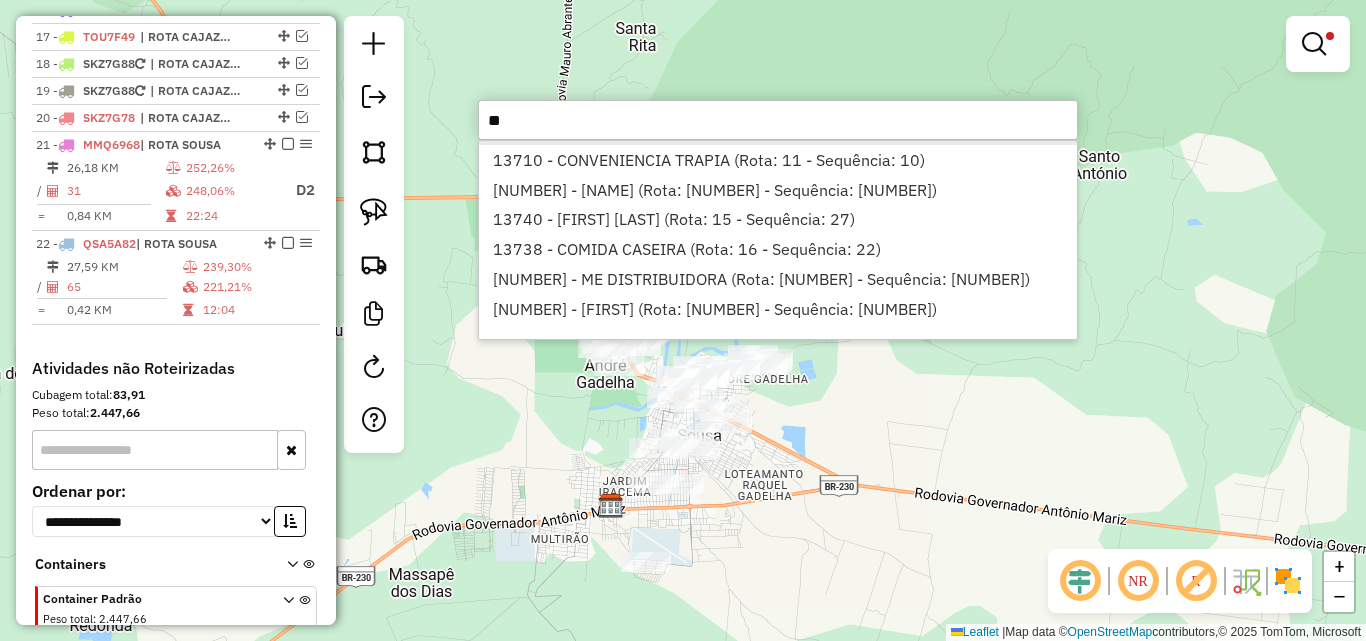type on "*" 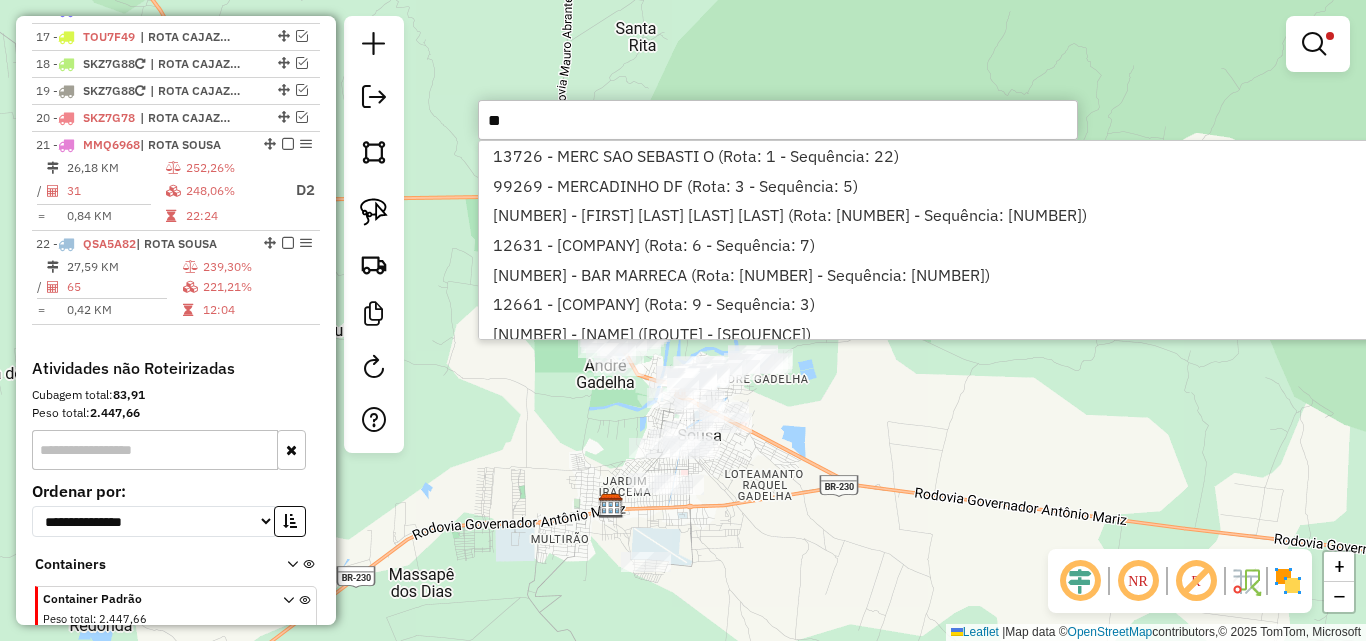 type on "*" 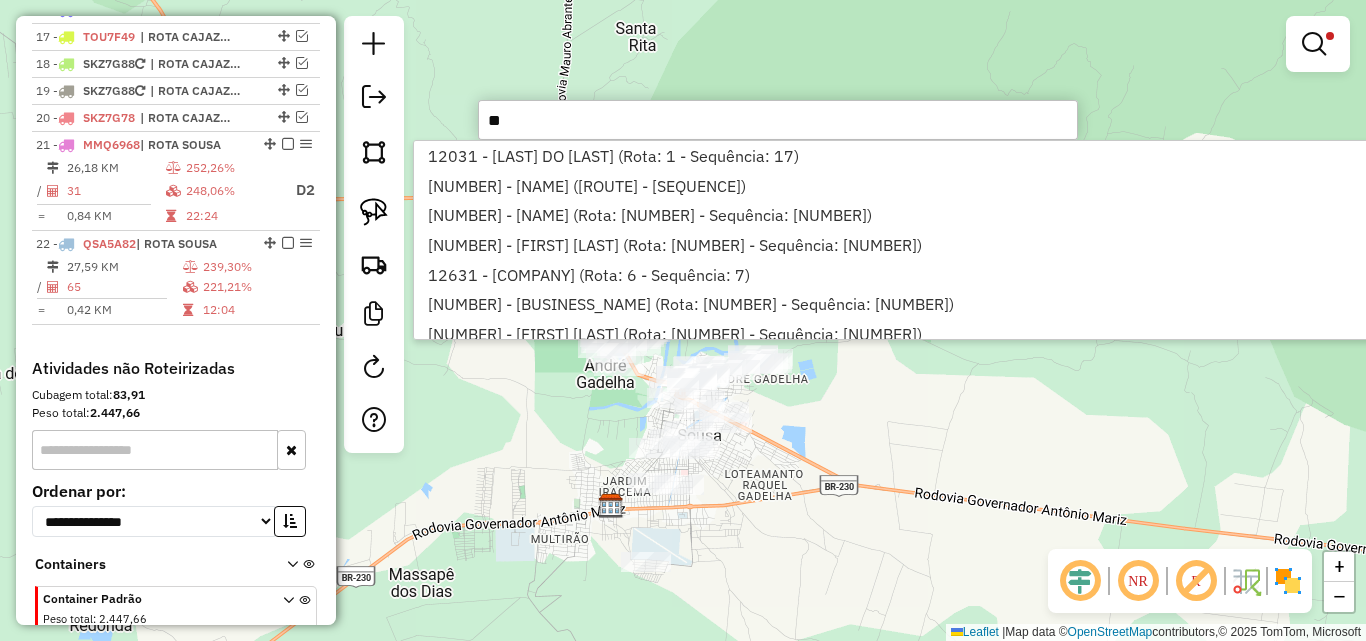 type on "*" 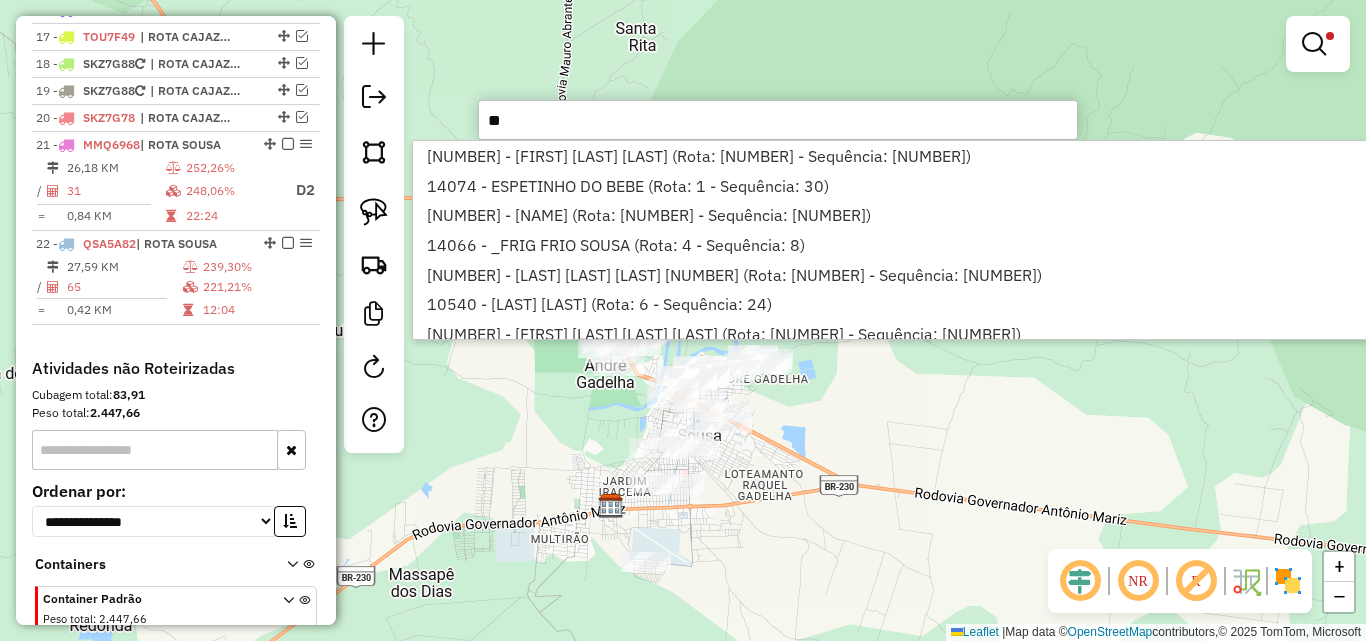 type on "*" 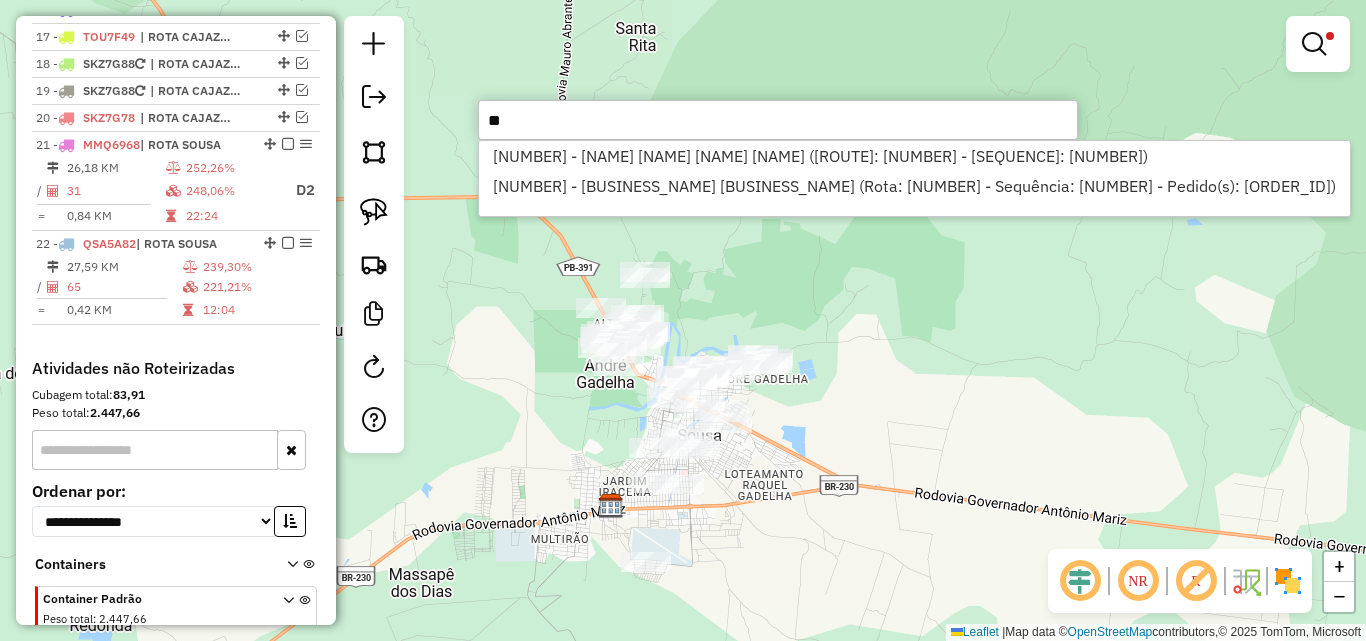 type on "*" 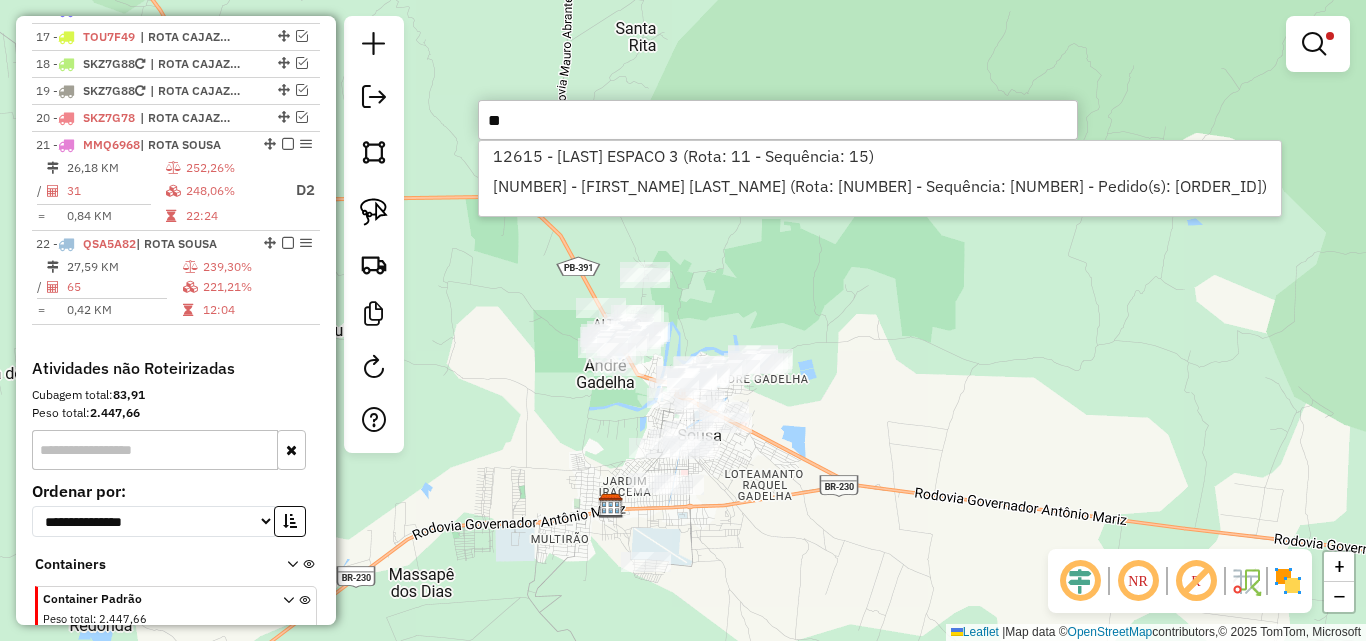 type on "*" 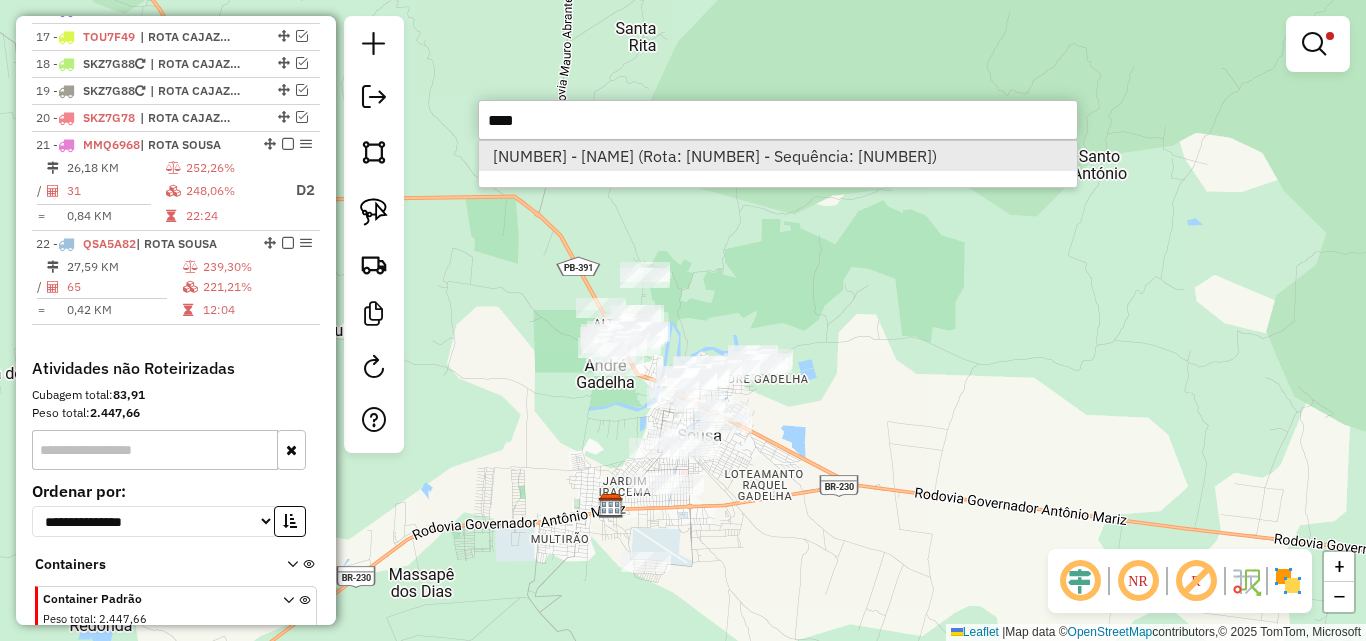 type on "****" 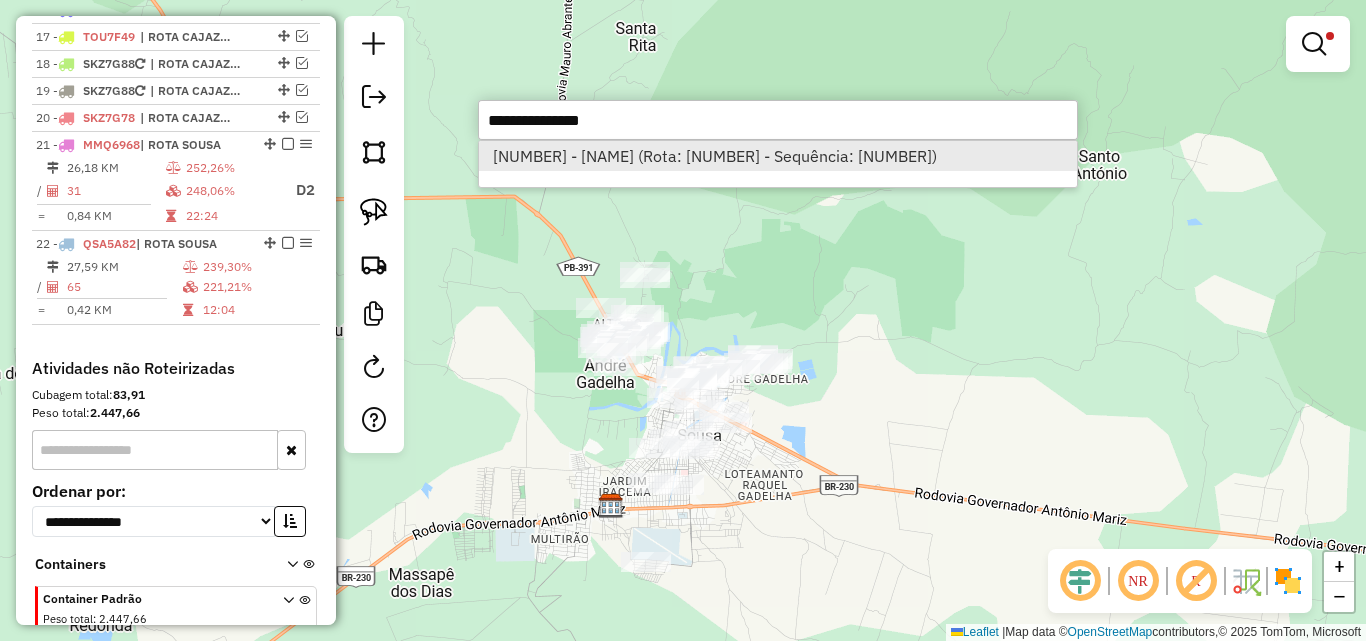 select on "*********" 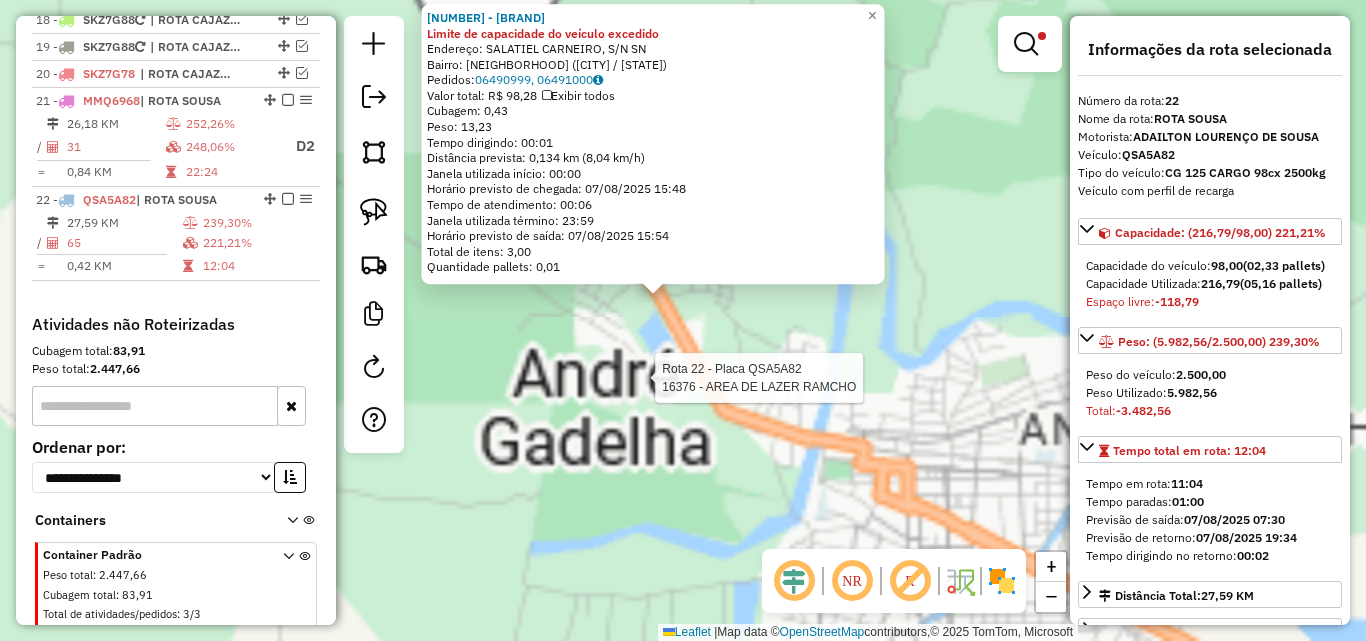 scroll, scrollTop: 1292, scrollLeft: 0, axis: vertical 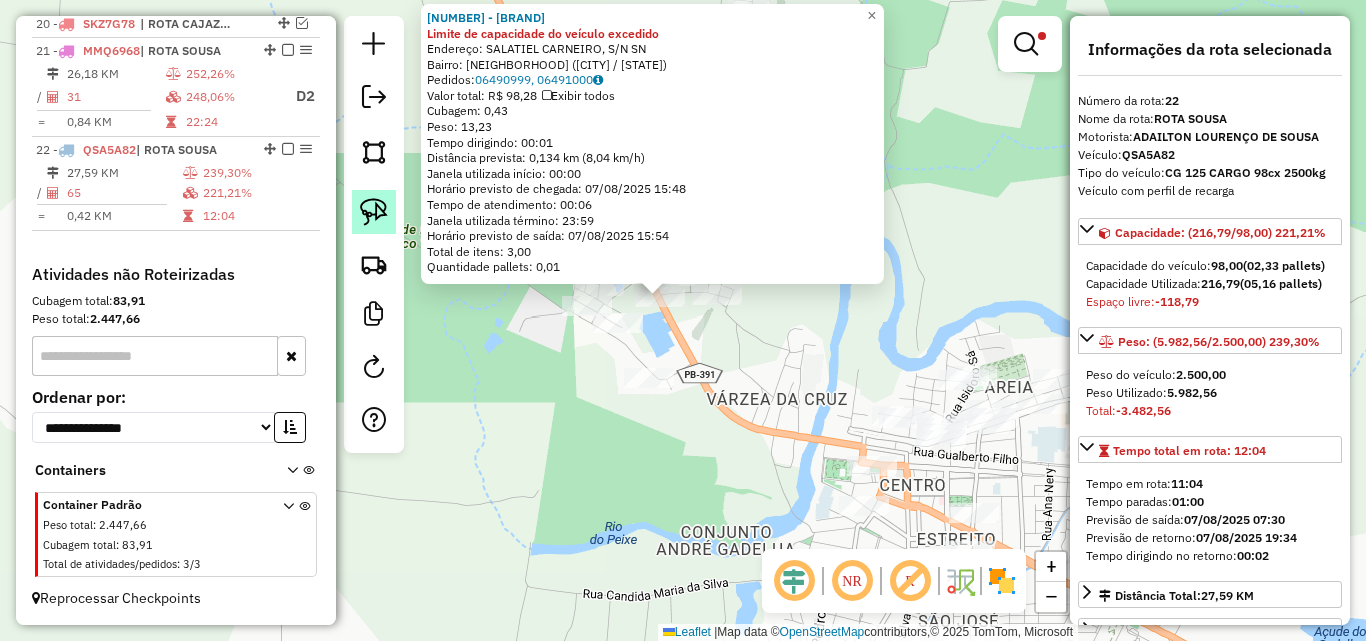 click 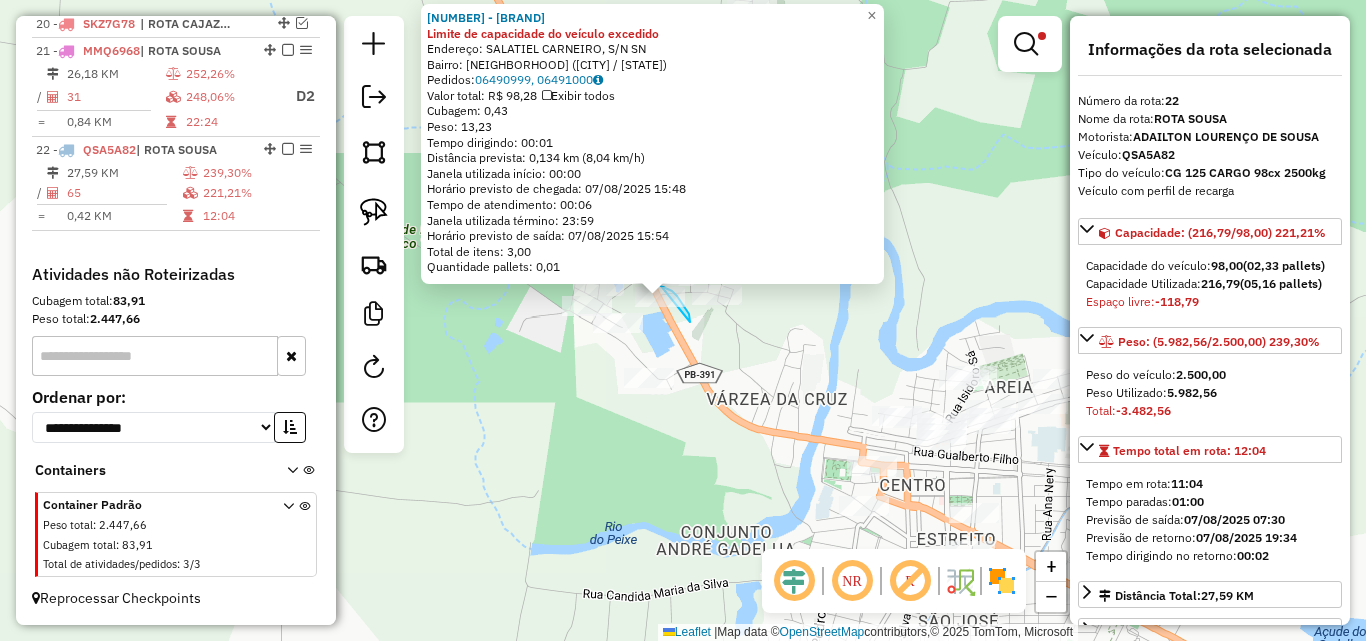 drag, startPoint x: 690, startPoint y: 322, endPoint x: 623, endPoint y: 298, distance: 71.168816 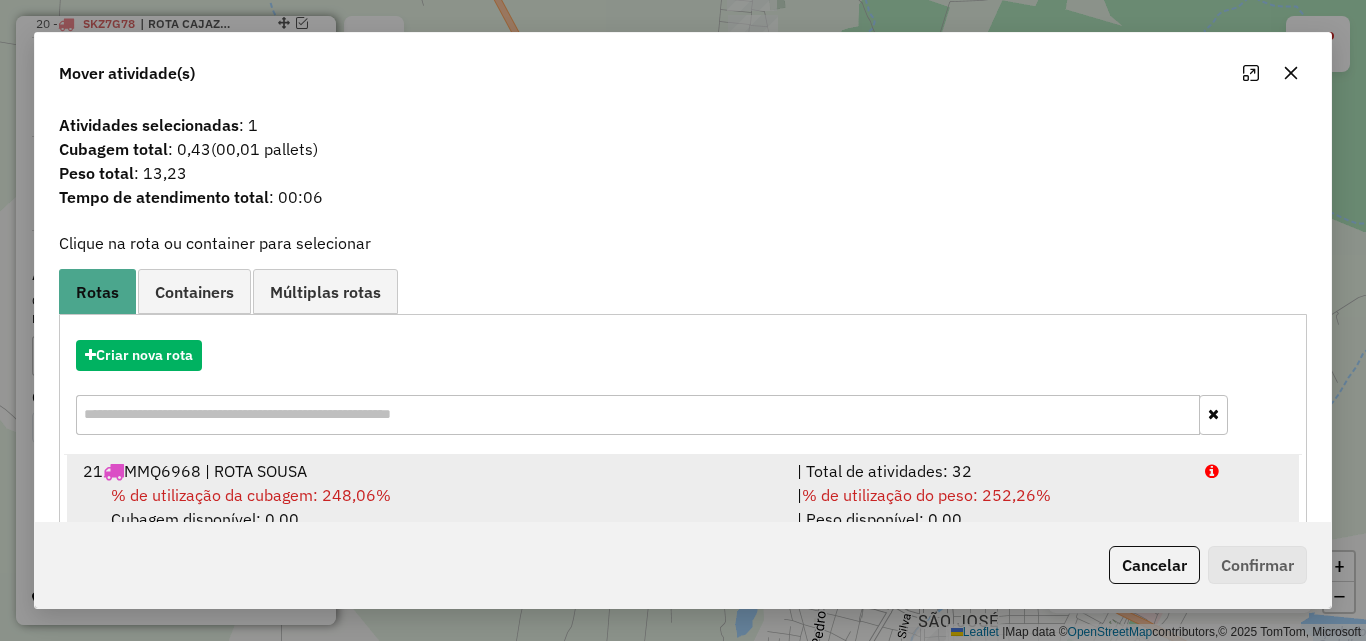 click on "|  % de utilização do peso: 252,26%  | Peso disponível: 0,00" at bounding box center (989, 507) 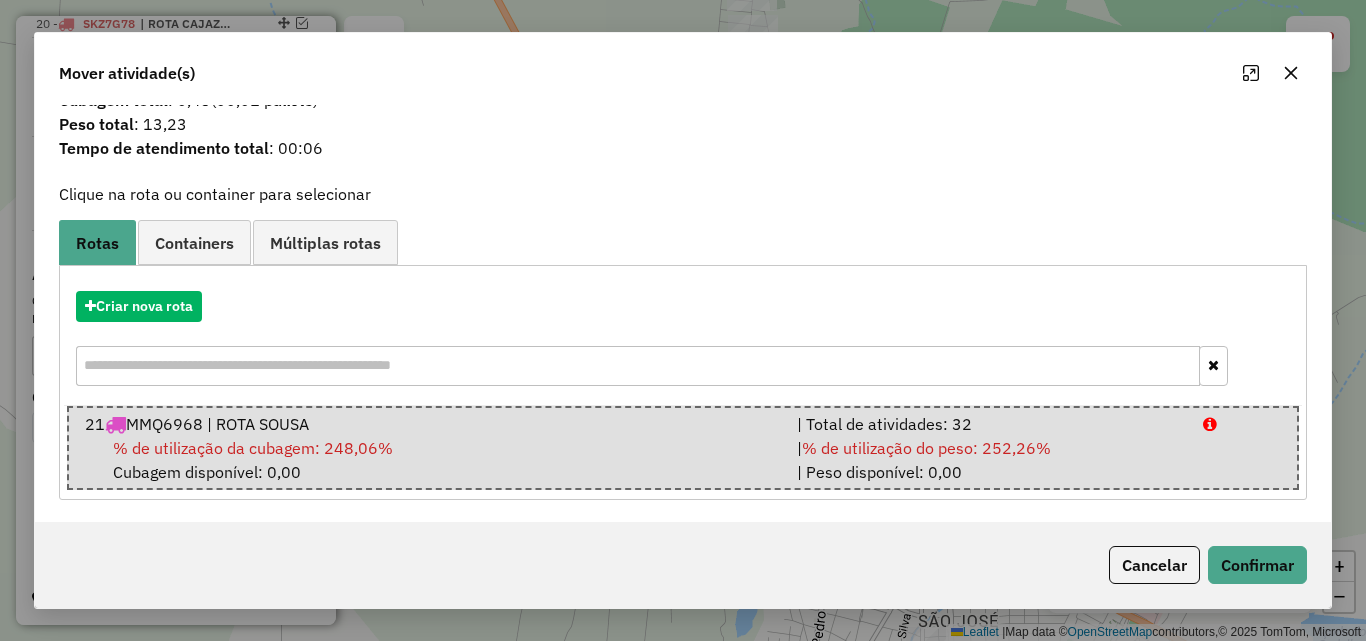 scroll, scrollTop: 51, scrollLeft: 0, axis: vertical 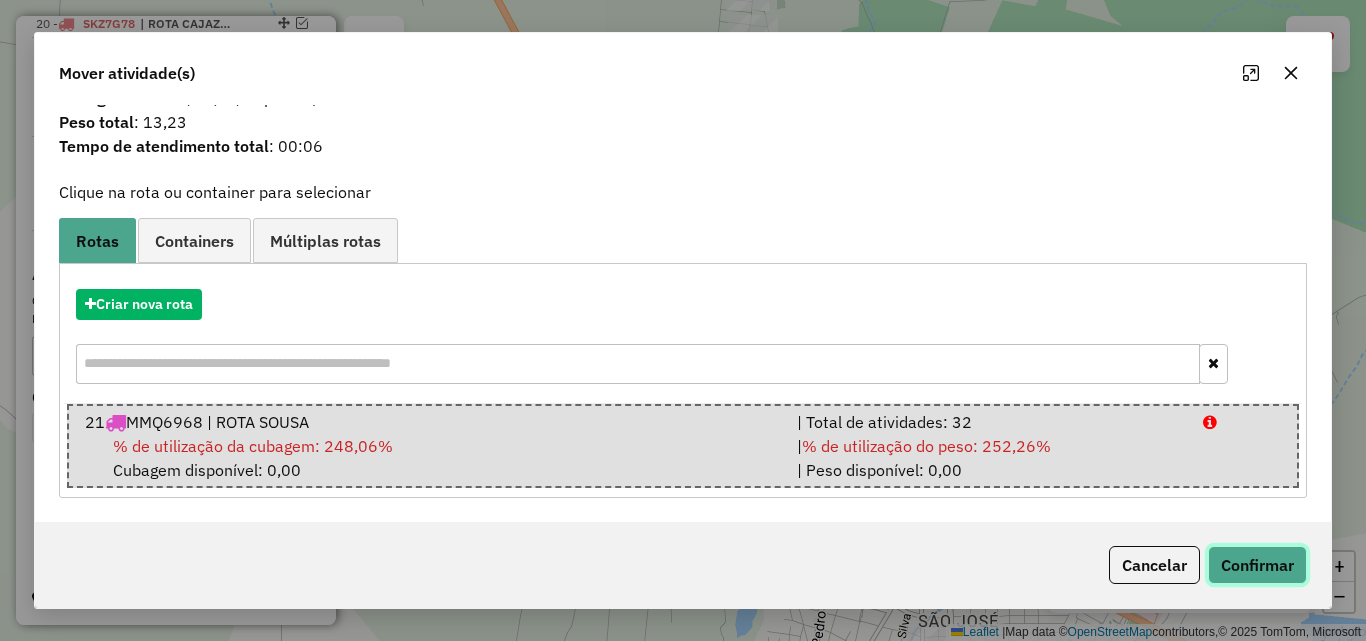 click on "Confirmar" 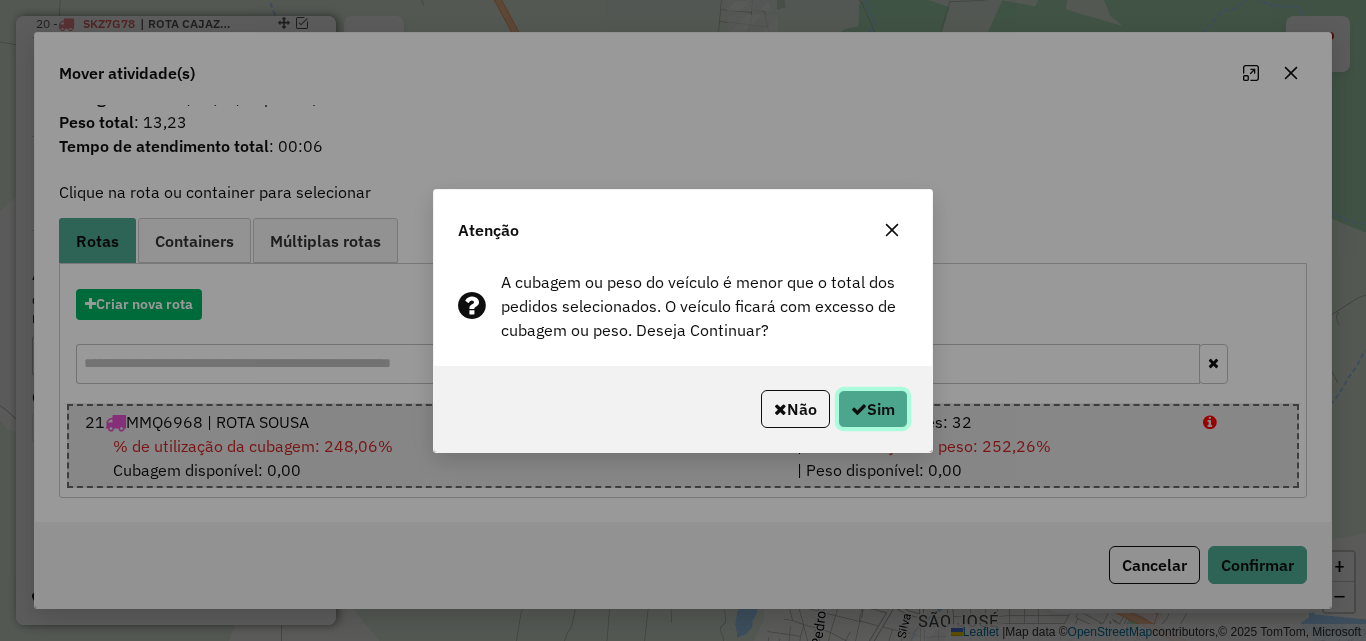 drag, startPoint x: 884, startPoint y: 402, endPoint x: 1091, endPoint y: 328, distance: 219.82948 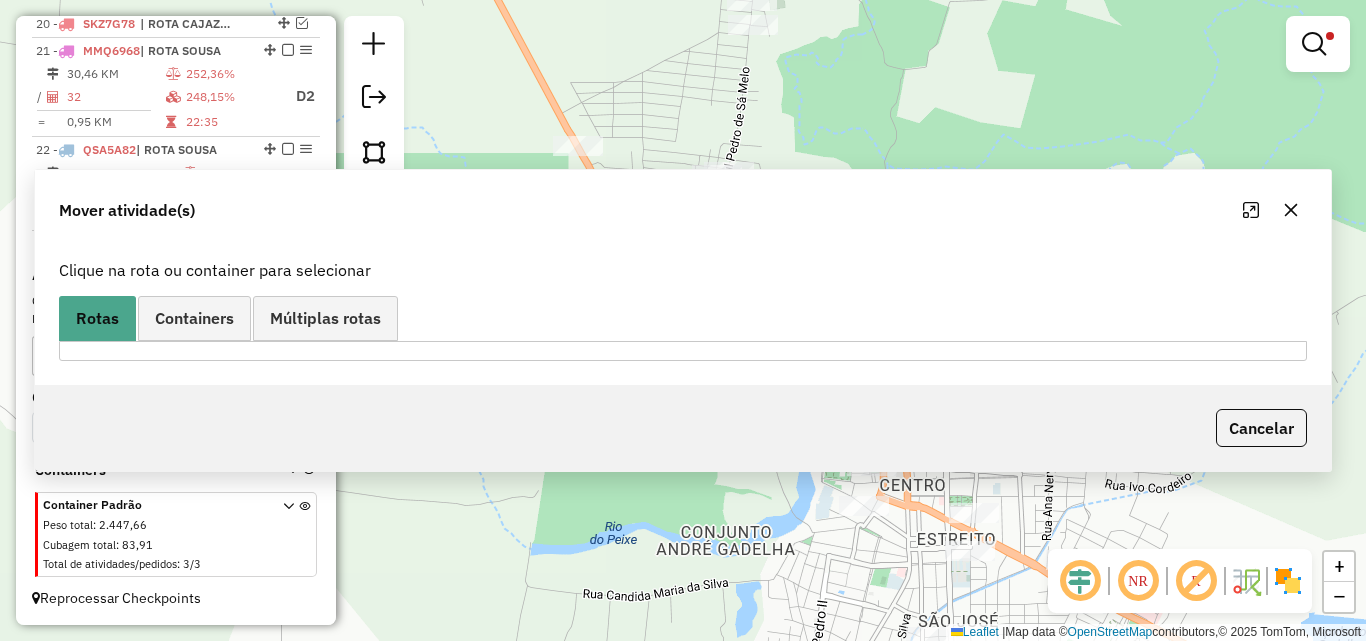 scroll, scrollTop: 0, scrollLeft: 0, axis: both 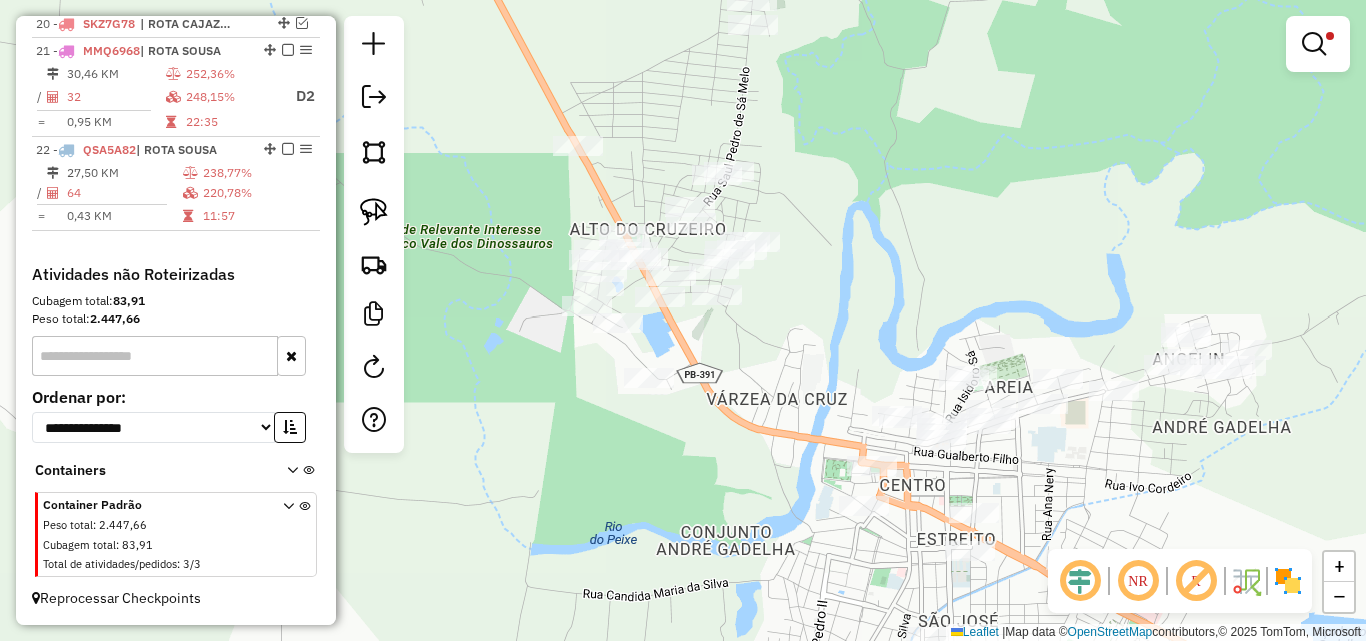 click on "Limpar filtros Janela de atendimento Grade de atendimento Capacidade Transportadoras Veículos Cliente Pedidos  Rotas Selecione os dias de semana para filtrar as janelas de atendimento  Seg   Ter   Qua   Qui   Sex   Sáb   Dom  Informe o período da janela de atendimento: De: Até:  Filtrar exatamente a janela do cliente  Considerar janela de atendimento padrão  Selecione os dias de semana para filtrar as grades de atendimento  Seg   Ter   Qua   Qui   Sex   Sáb   Dom   Considerar clientes sem dia de atendimento cadastrado  Clientes fora do dia de atendimento selecionado Filtrar as atividades entre os valores definidos abaixo:  Peso mínimo:  ****  Peso máximo:  ******  Cubagem mínima:   Cubagem máxima:   De:   Até:  Filtrar as atividades entre o tempo de atendimento definido abaixo:  De:   Até:   Considerar capacidade total dos clientes não roteirizados Transportadora: Selecione um ou mais itens Tipo de veículo: Selecione um ou mais itens Veículo: Selecione um ou mais itens Motorista: Nome: Rótulo:" 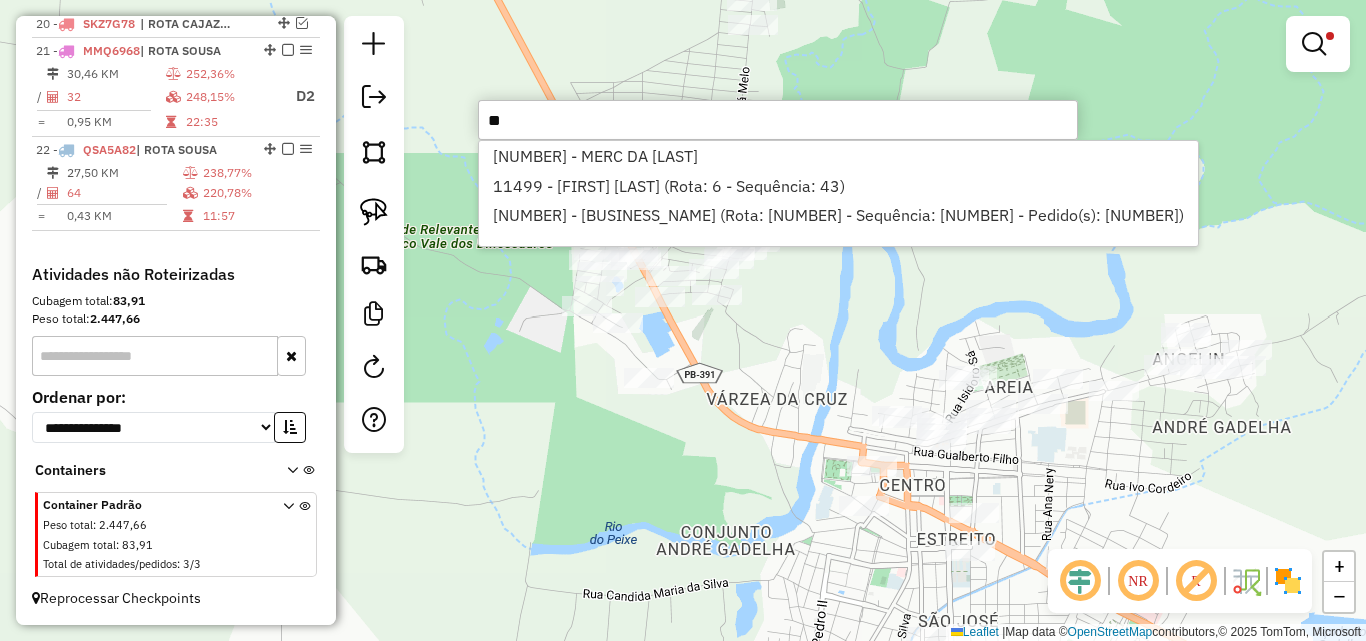 type on "*" 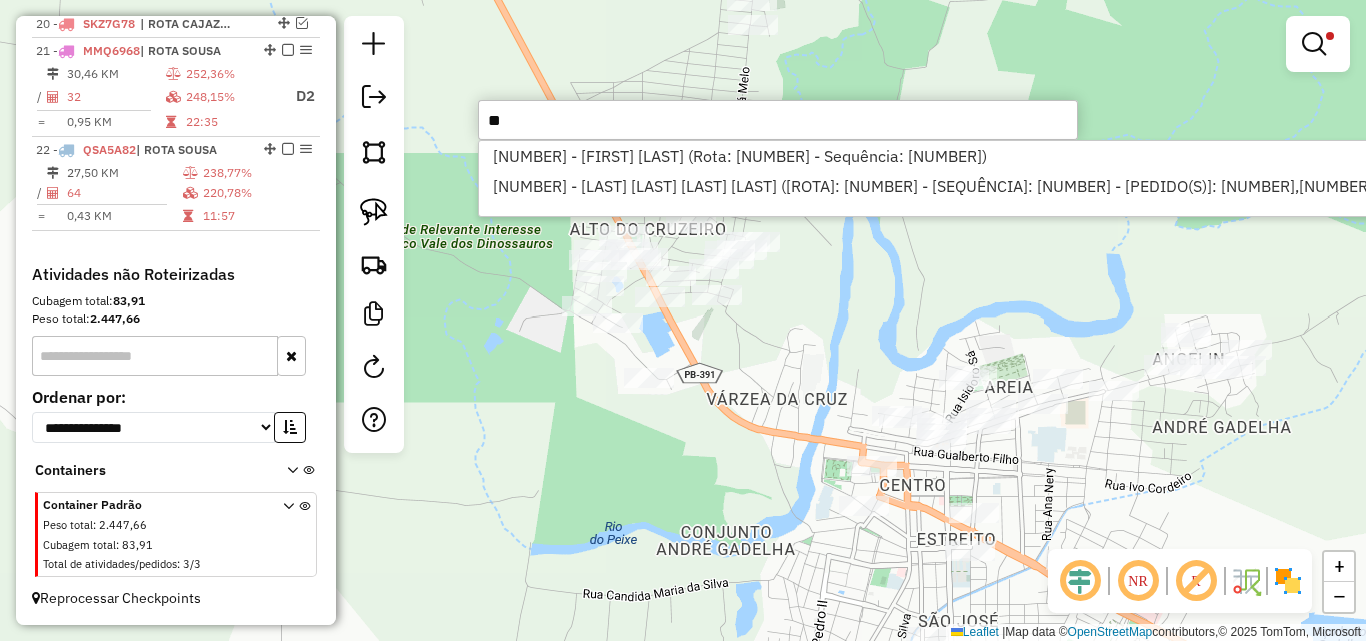 type on "*" 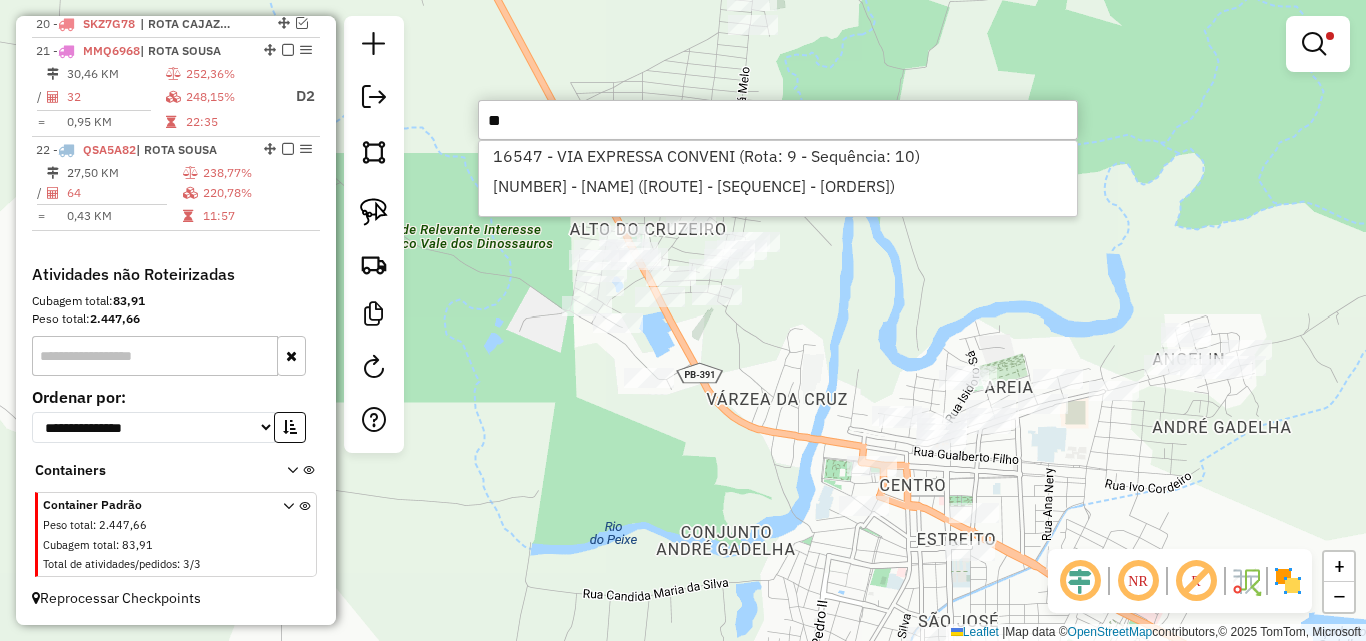 type on "*" 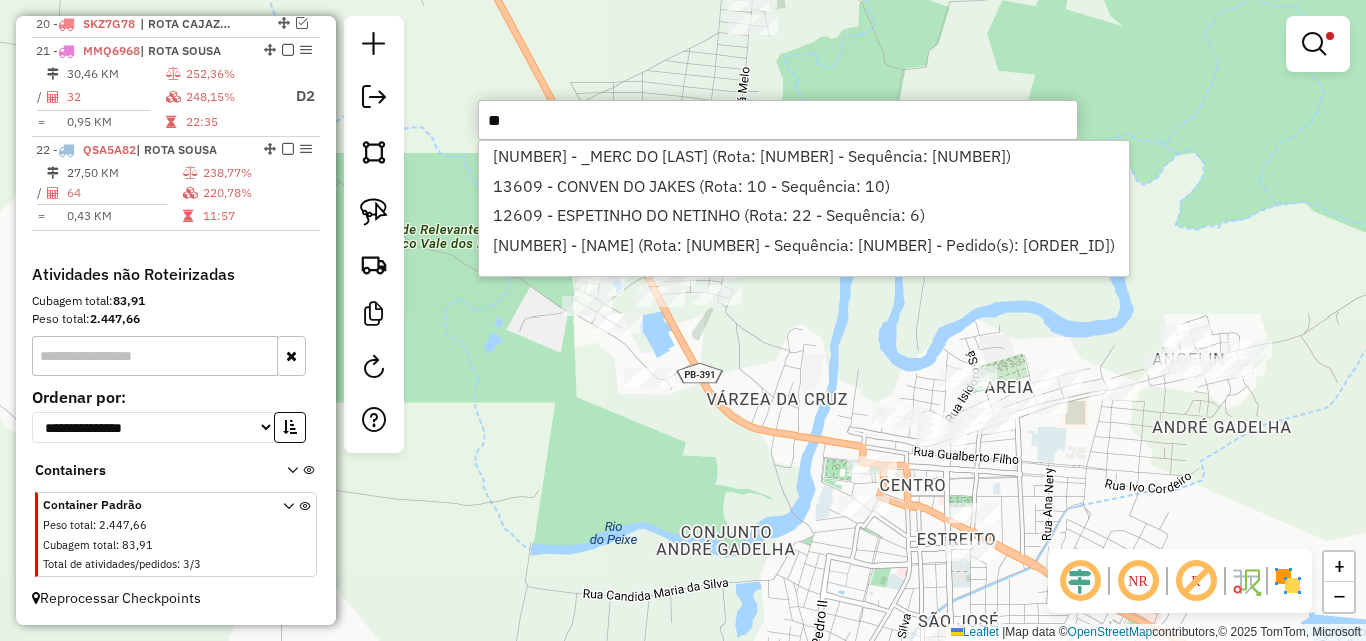 type on "*" 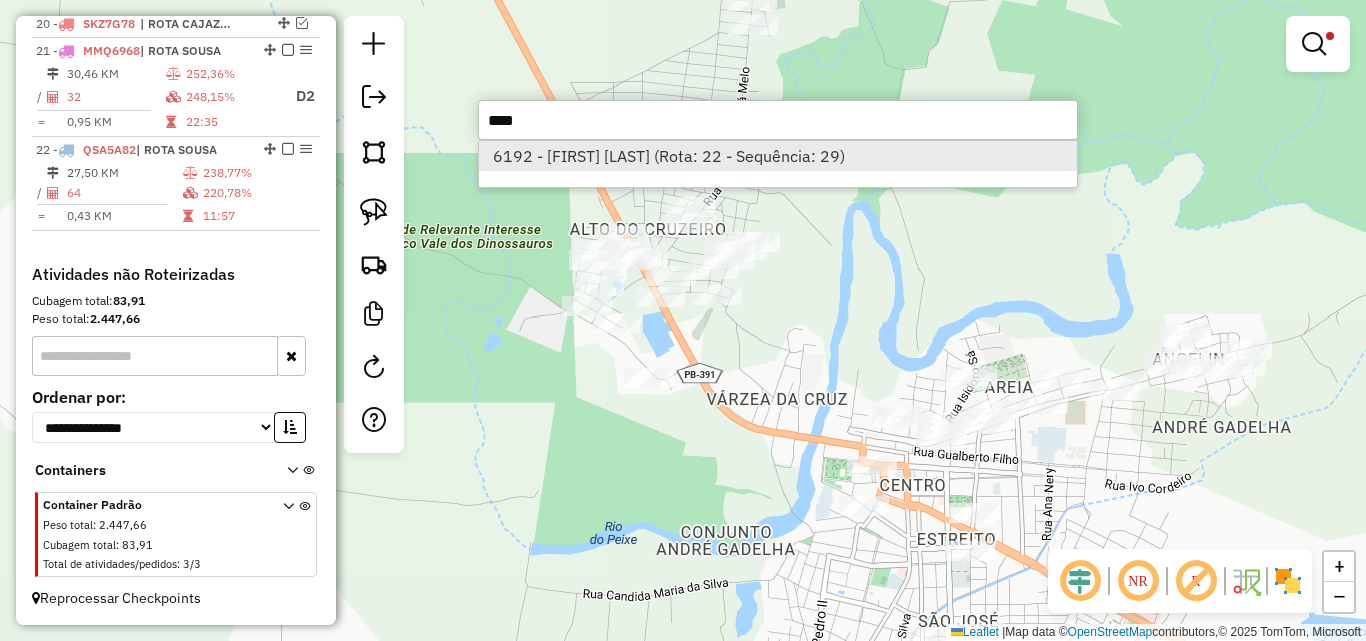 type on "****" 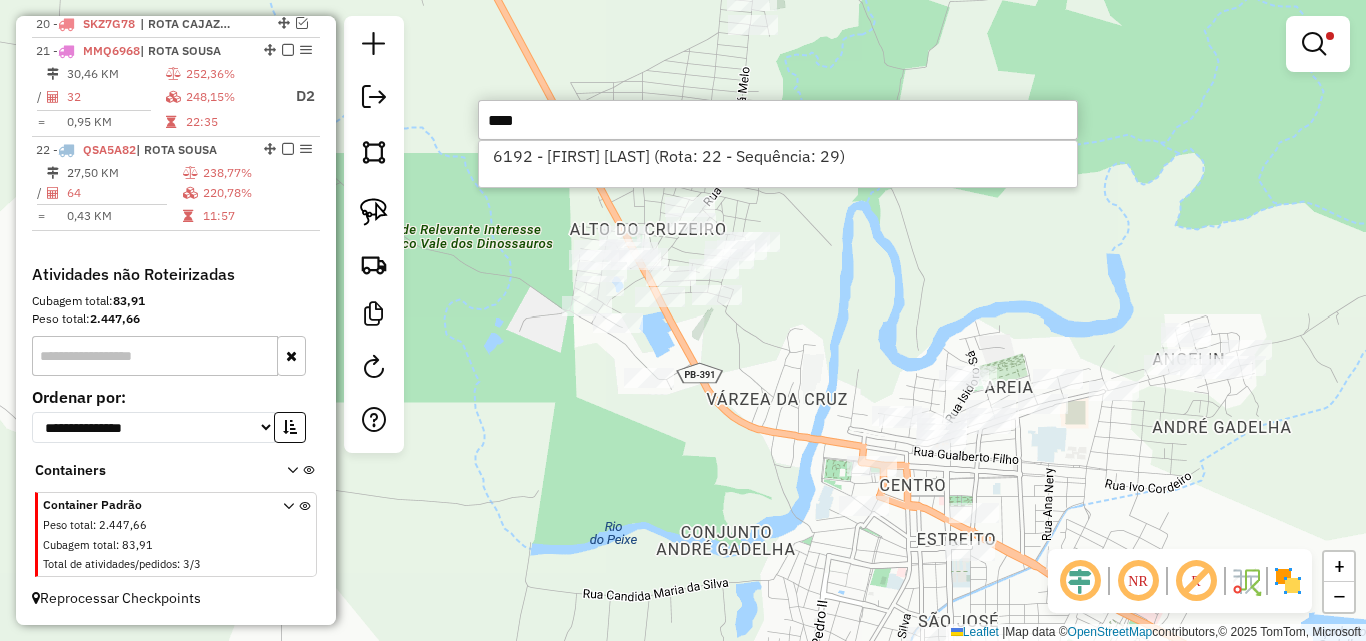 drag, startPoint x: 638, startPoint y: 147, endPoint x: 333, endPoint y: 191, distance: 308.15744 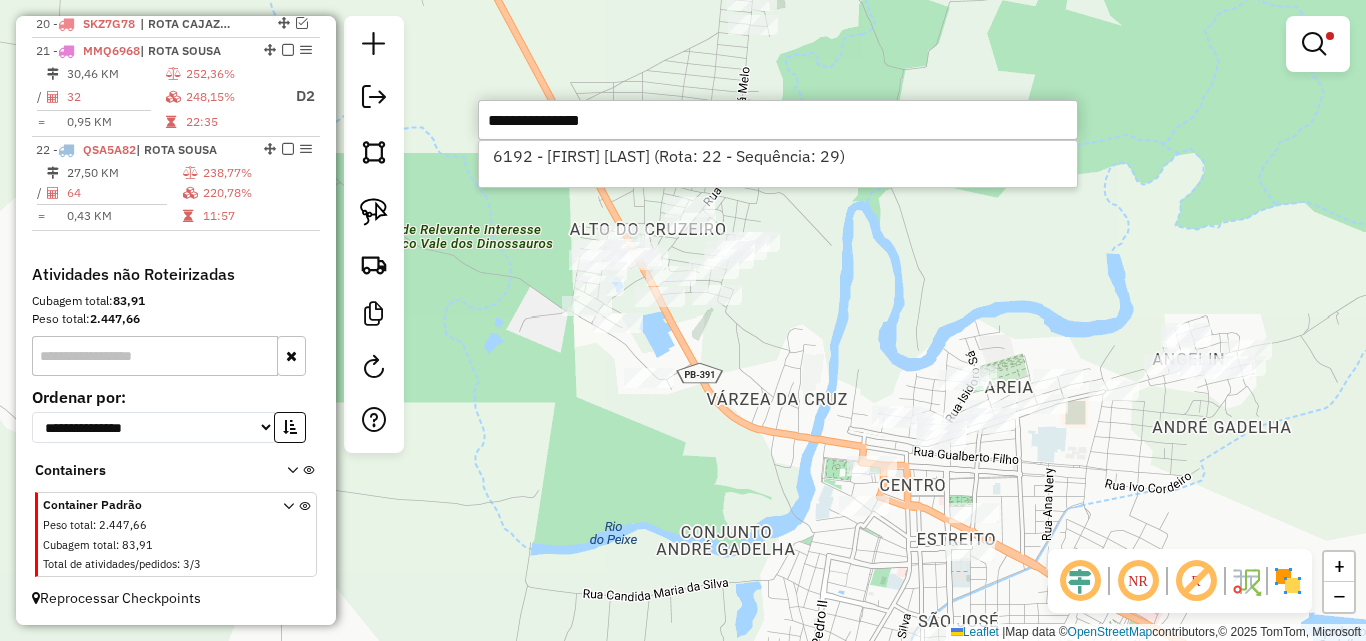 select on "*********" 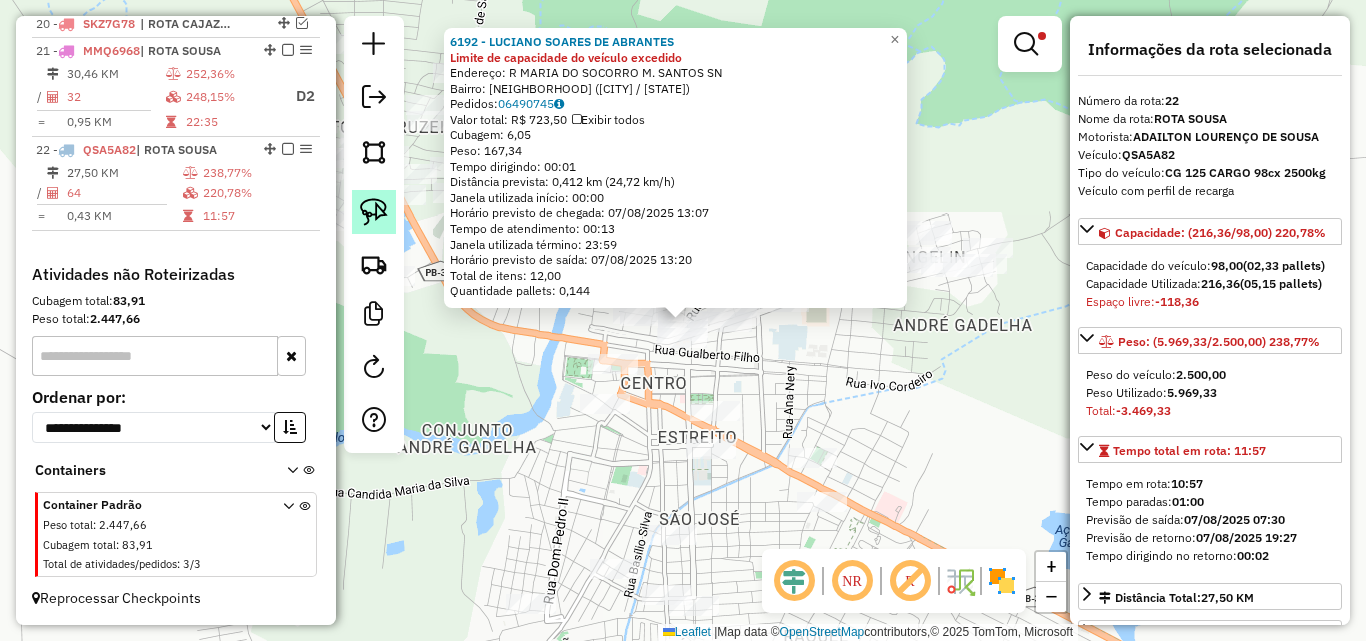 click 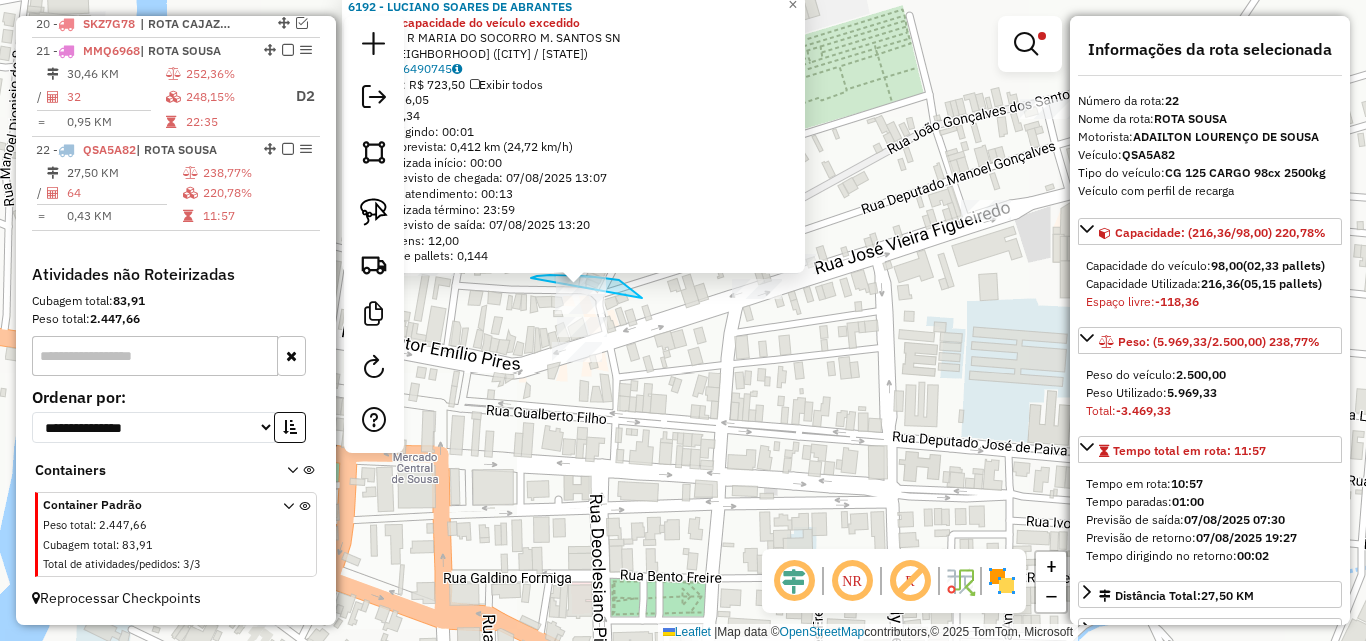 drag, startPoint x: 642, startPoint y: 298, endPoint x: 519, endPoint y: 282, distance: 124.036285 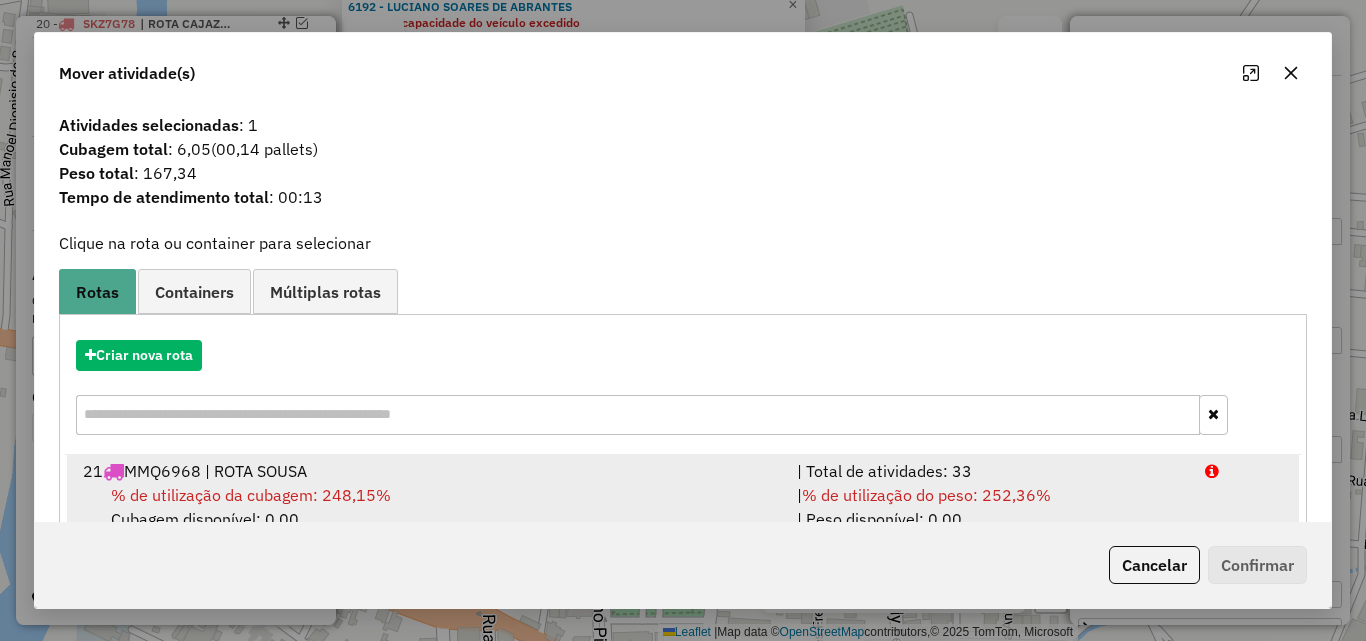 drag, startPoint x: 1076, startPoint y: 489, endPoint x: 1163, endPoint y: 537, distance: 99.36297 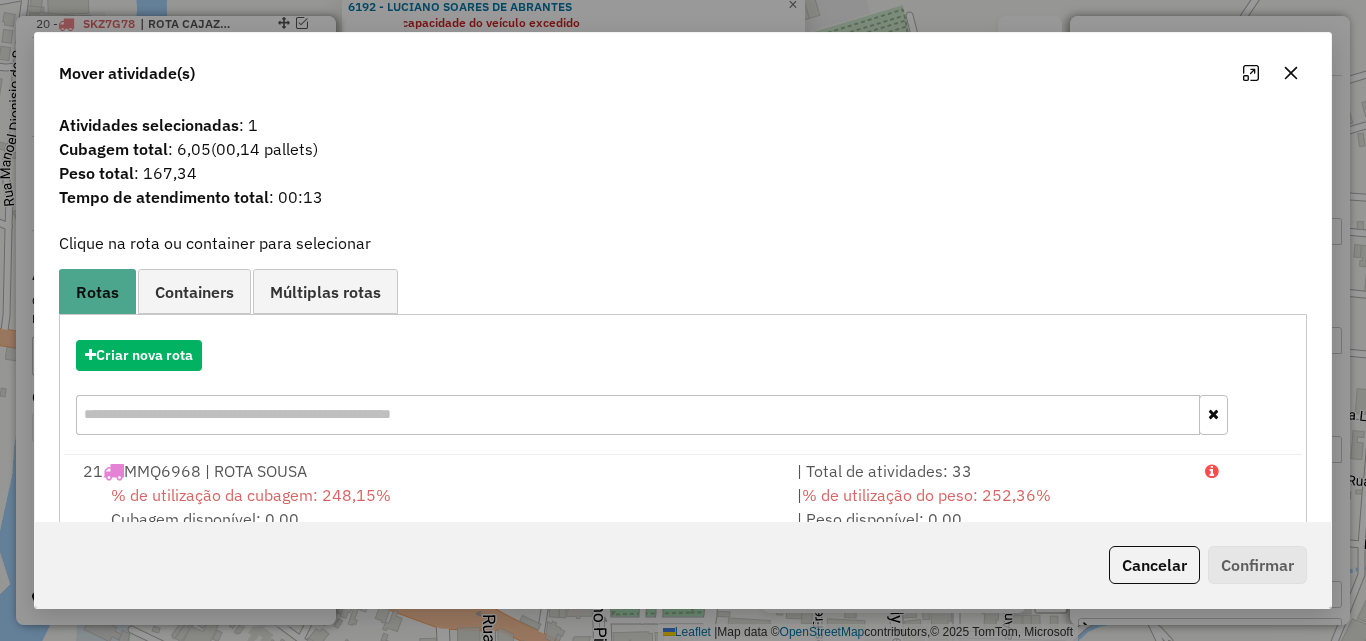 click on "|  % de utilização do peso: 252,36%  | Peso disponível: 0,00" at bounding box center (989, 507) 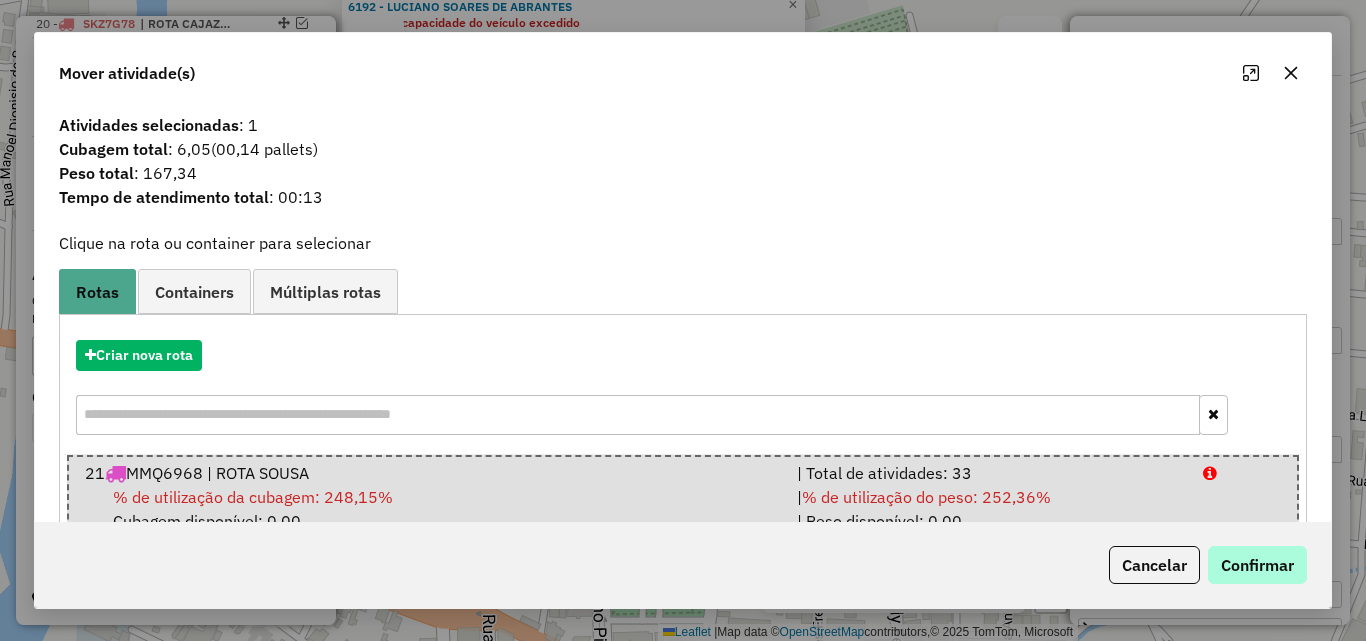 drag, startPoint x: 1188, startPoint y: 543, endPoint x: 1227, endPoint y: 570, distance: 47.434166 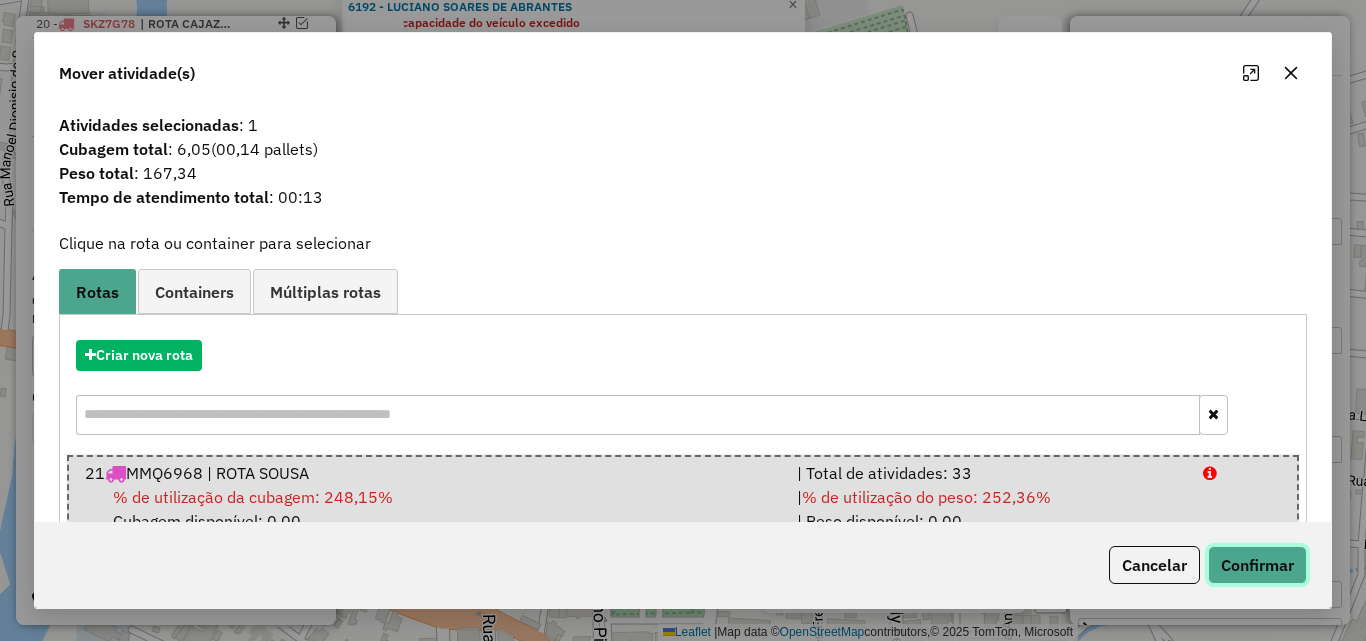 click on "Confirmar" 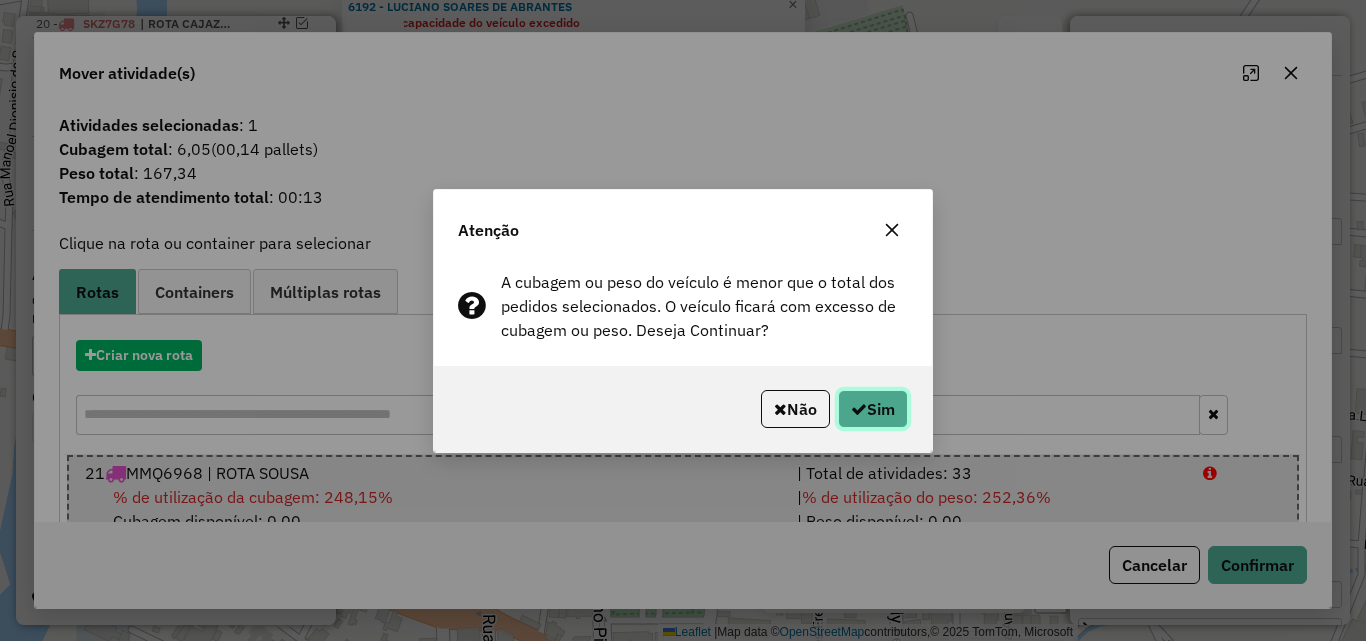 click on "Sim" 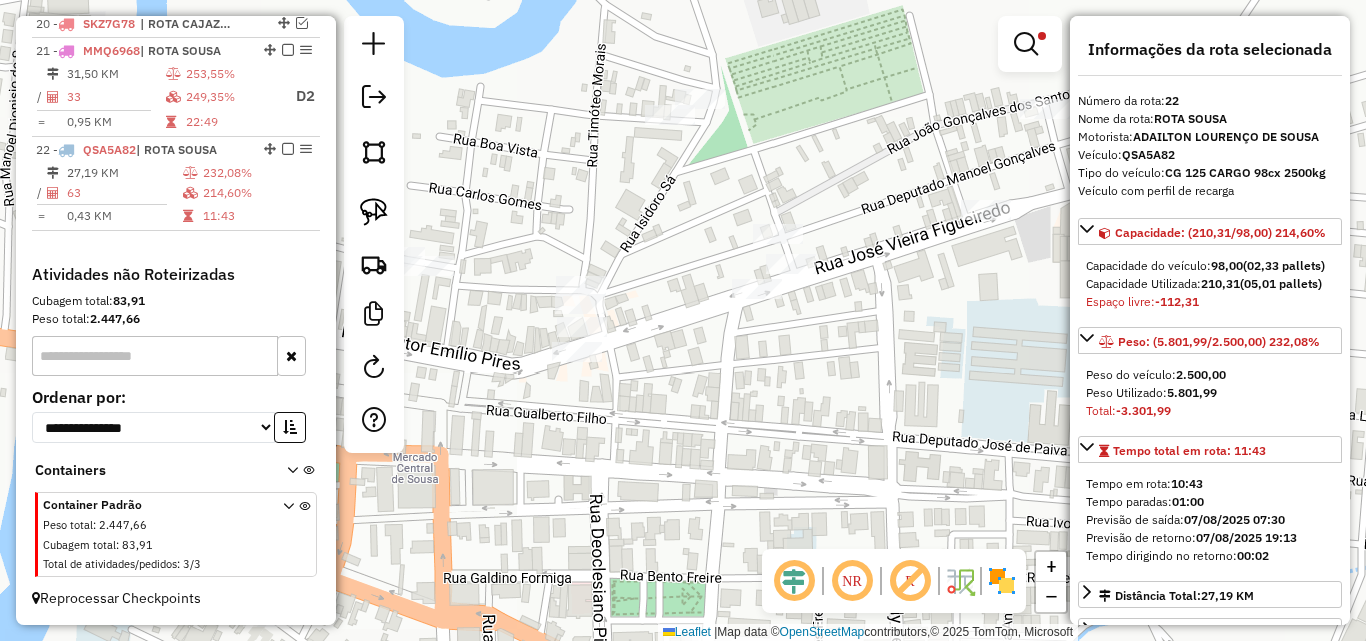 click on "Limpar filtros Janela de atendimento Grade de atendimento Capacidade Transportadoras Veículos Cliente Pedidos  Rotas Selecione os dias de semana para filtrar as janelas de atendimento  Seg   Ter   Qua   Qui   Sex   Sáb   Dom  Informe o período da janela de atendimento: De: Até:  Filtrar exatamente a janela do cliente  Considerar janela de atendimento padrão  Selecione os dias de semana para filtrar as grades de atendimento  Seg   Ter   Qua   Qui   Sex   Sáb   Dom   Considerar clientes sem dia de atendimento cadastrado  Clientes fora do dia de atendimento selecionado Filtrar as atividades entre os valores definidos abaixo:  Peso mínimo:  ****  Peso máximo:  ******  Cubagem mínima:   Cubagem máxima:   De:   Até:  Filtrar as atividades entre o tempo de atendimento definido abaixo:  De:   Até:   Considerar capacidade total dos clientes não roteirizados Transportadora: Selecione um ou mais itens Tipo de veículo: Selecione um ou mais itens Veículo: Selecione um ou mais itens Motorista: Nome: Rótulo:" 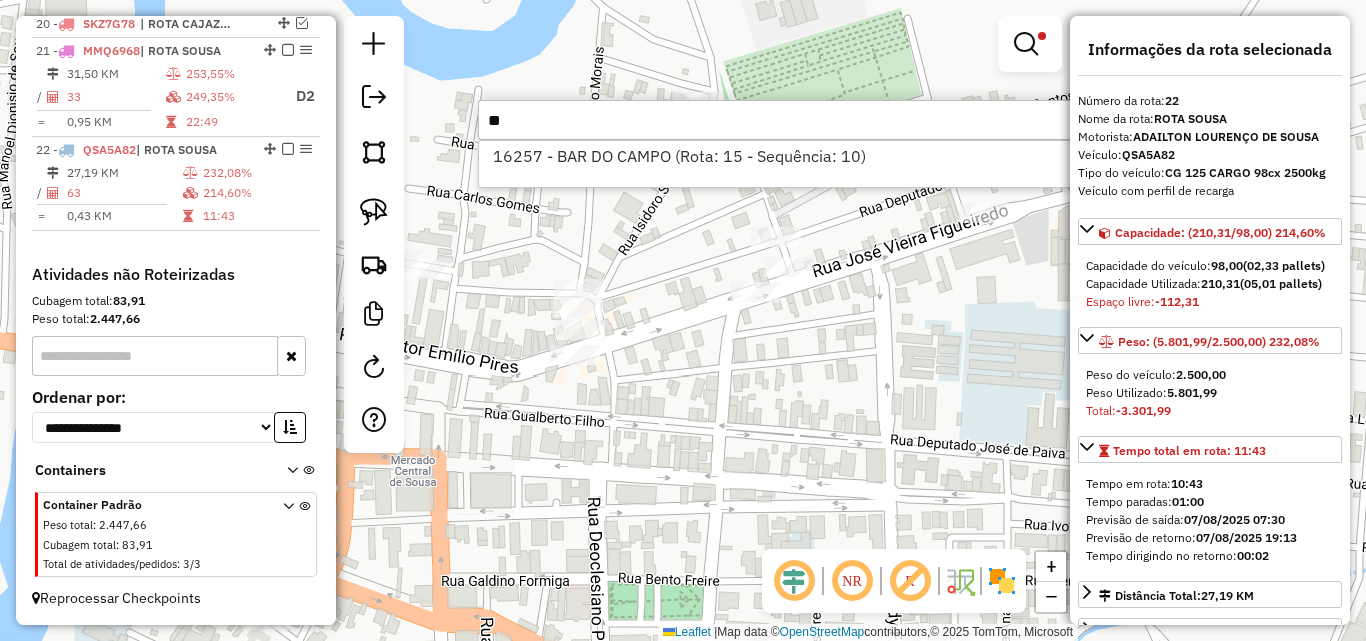 type on "*" 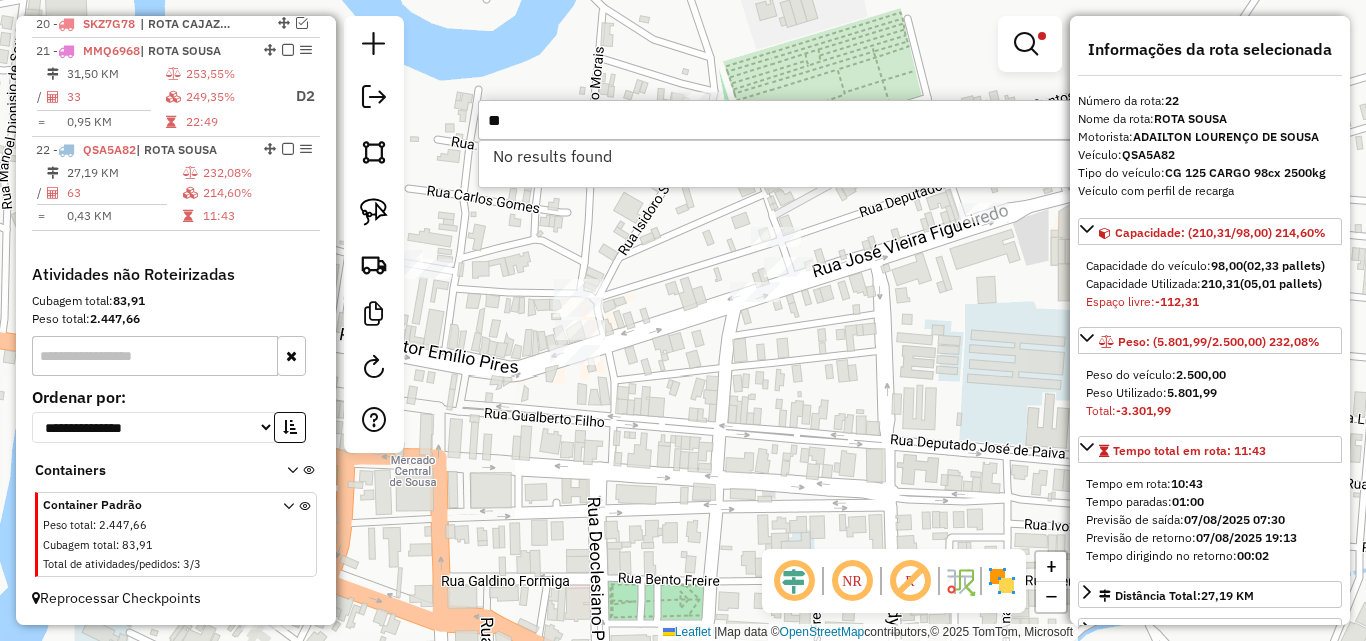 type on "*" 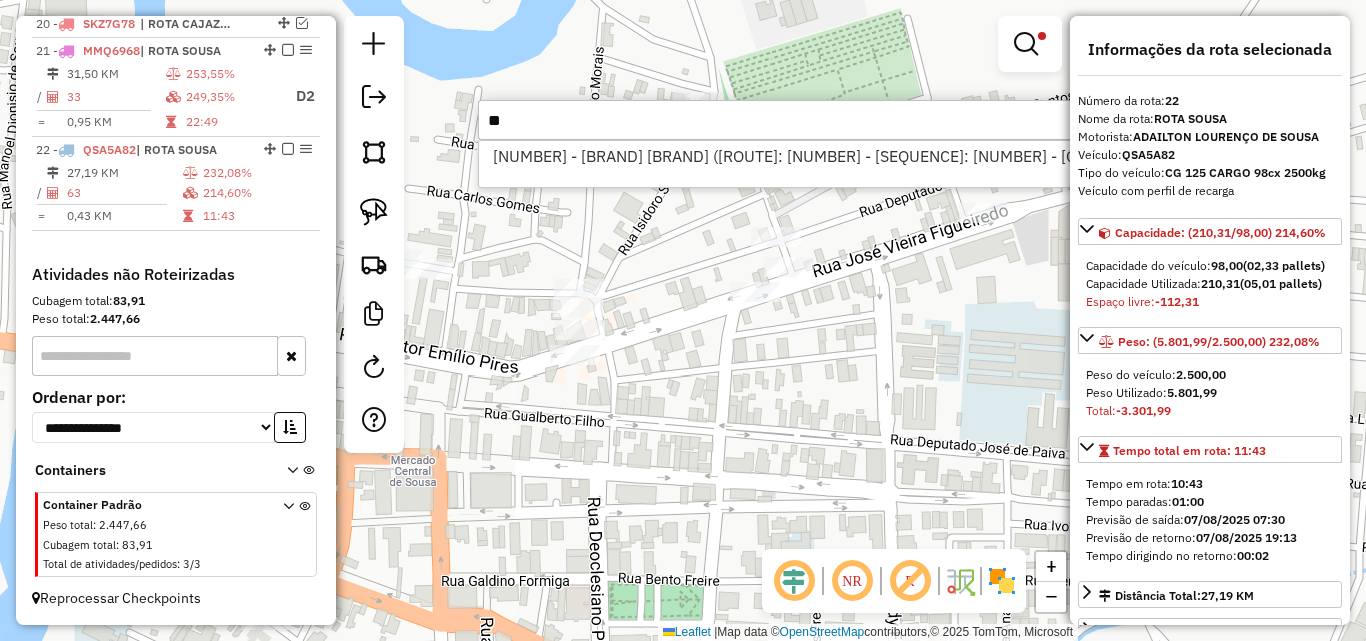 type on "*" 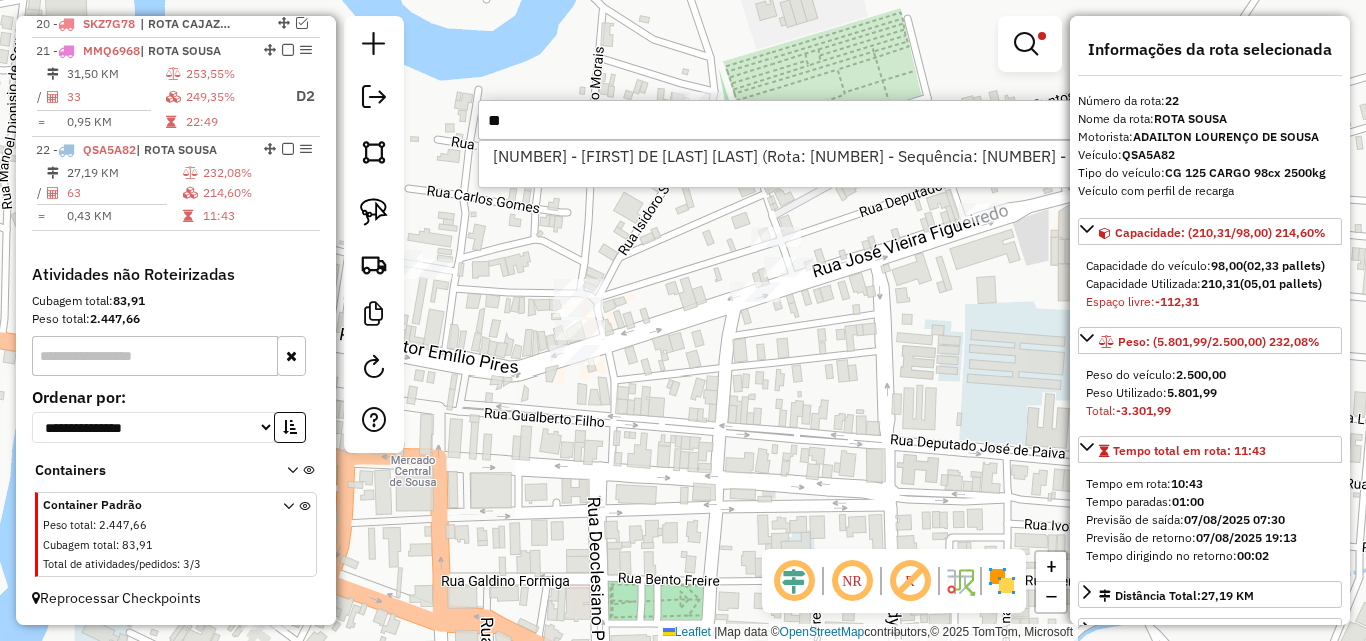 type on "*" 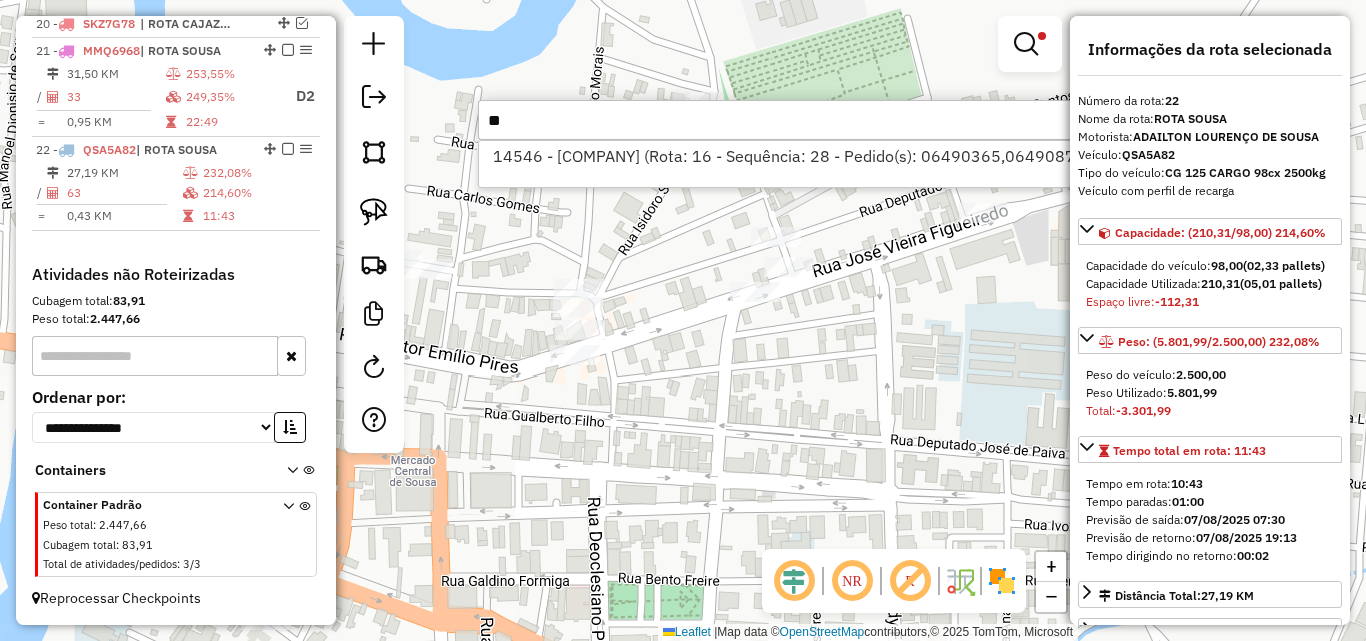 type on "*" 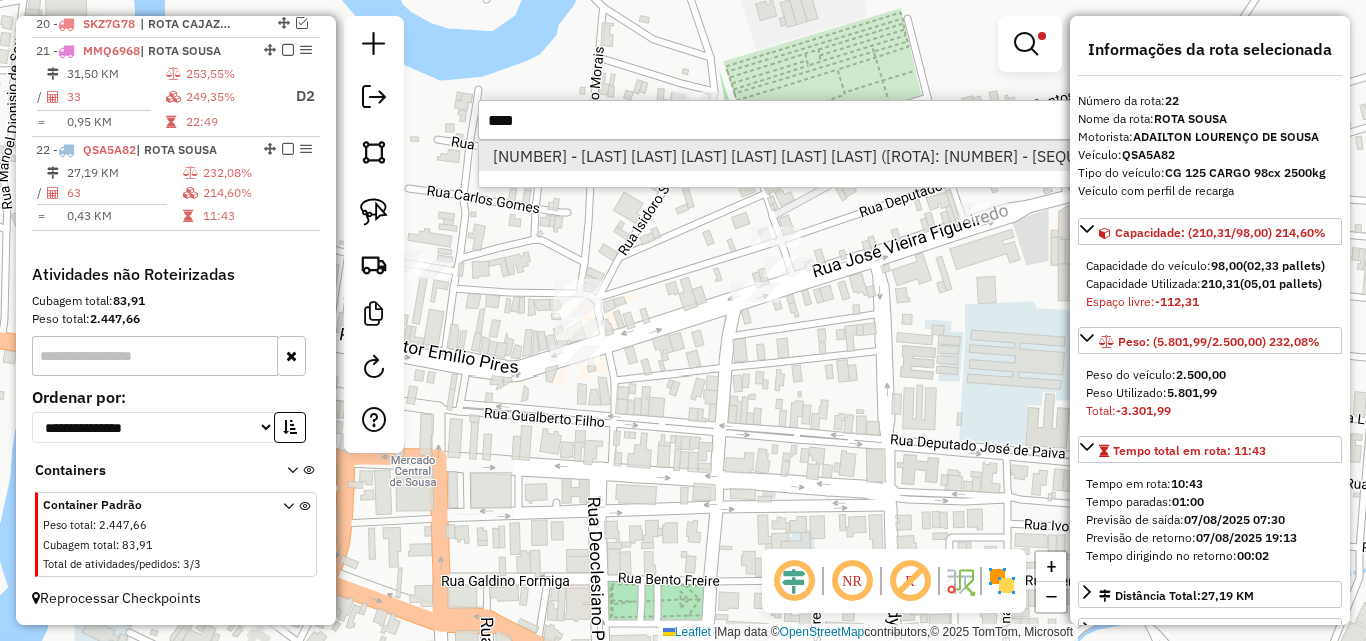 type on "****" 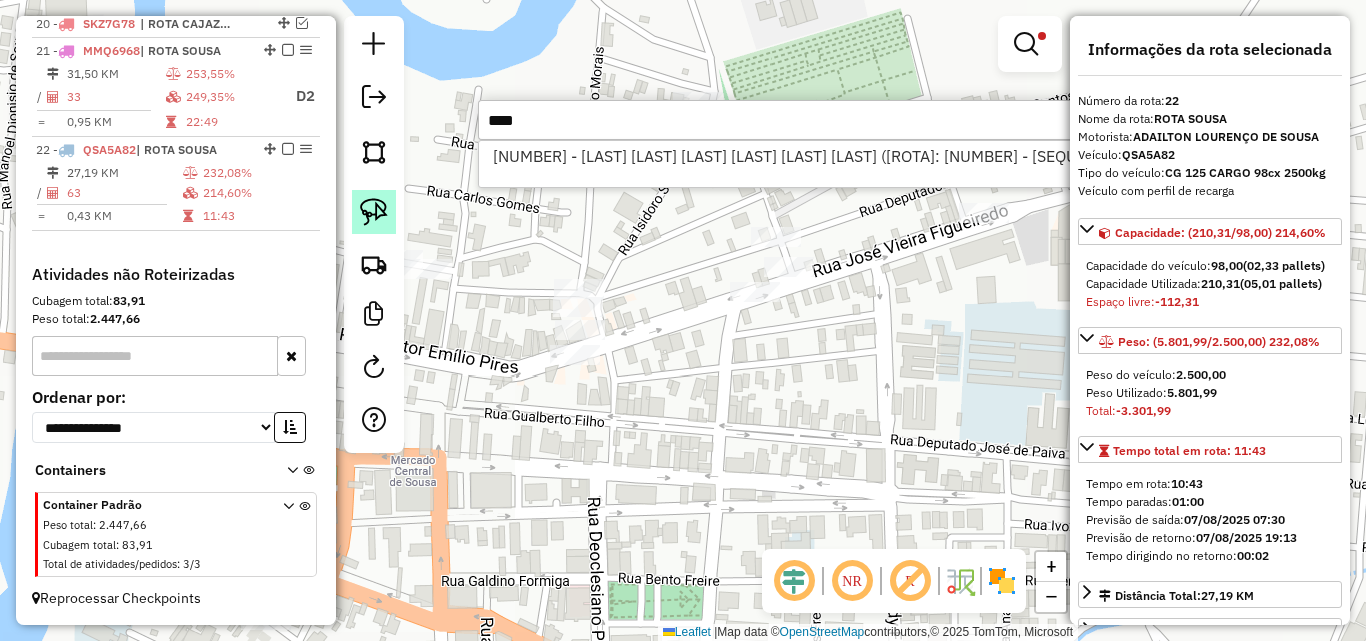 drag, startPoint x: 535, startPoint y: 161, endPoint x: 375, endPoint y: 204, distance: 165.6774 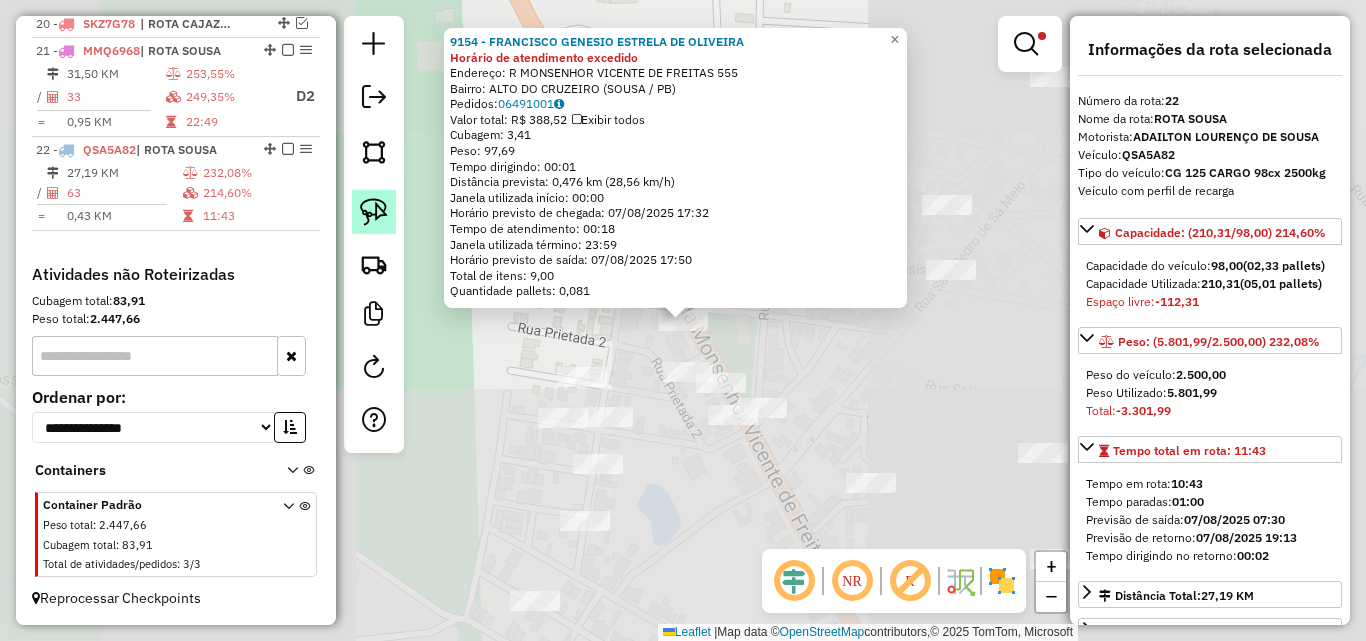 click 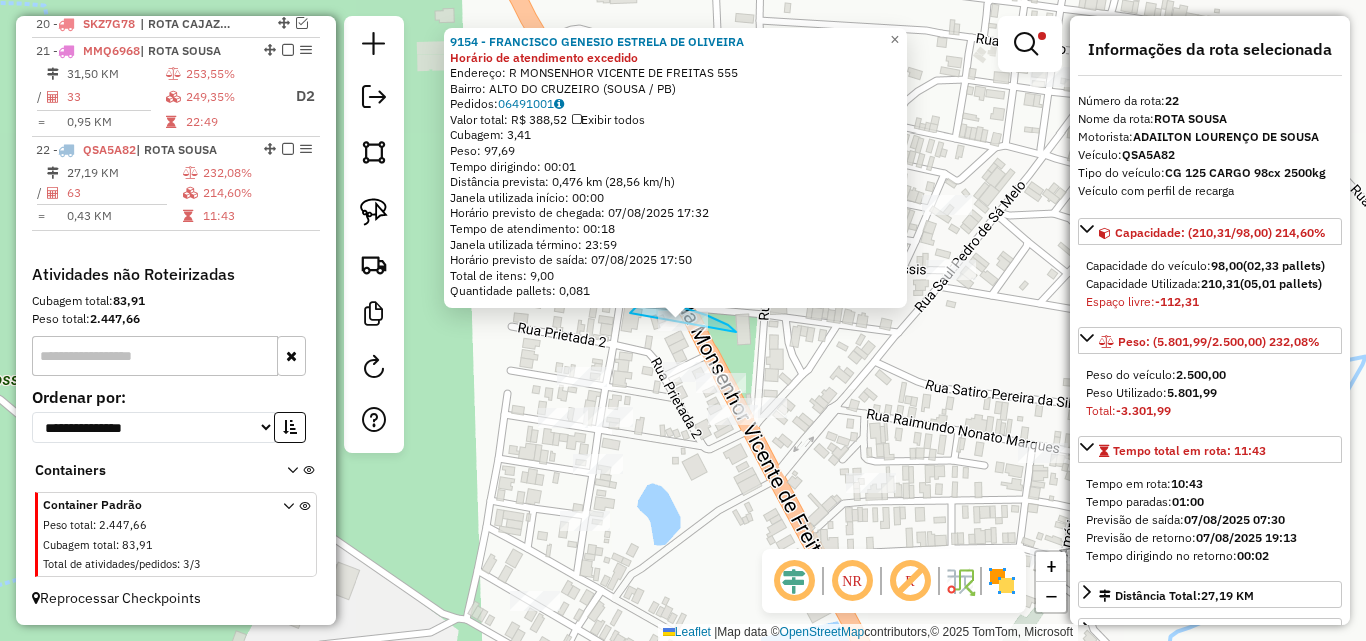 drag, startPoint x: 736, startPoint y: 332, endPoint x: 627, endPoint y: 319, distance: 109.77249 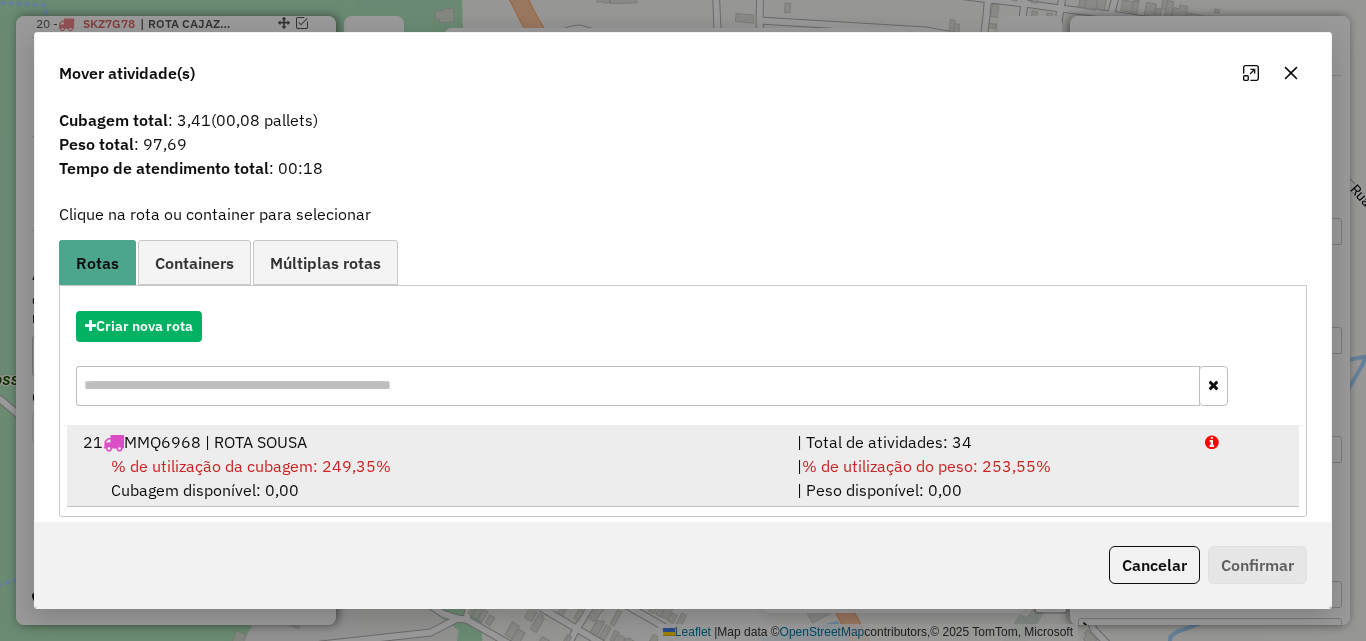 scroll, scrollTop: 48, scrollLeft: 0, axis: vertical 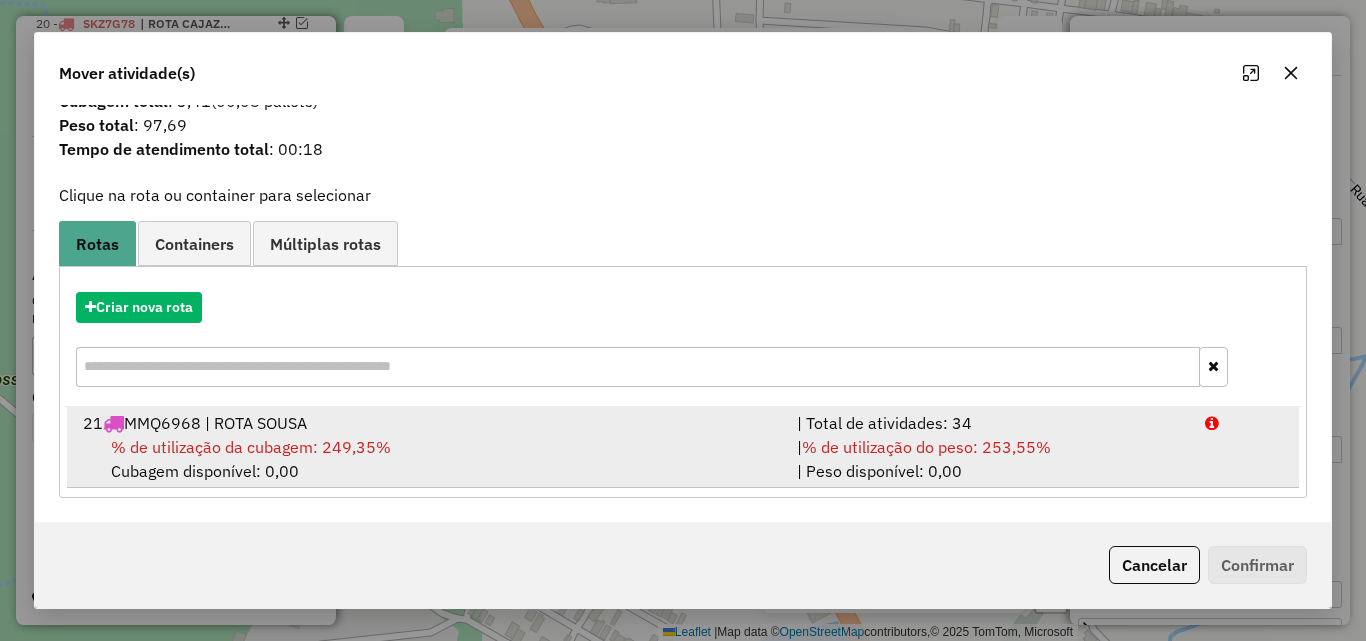 click on "| Total de atividades: 34" at bounding box center (989, 423) 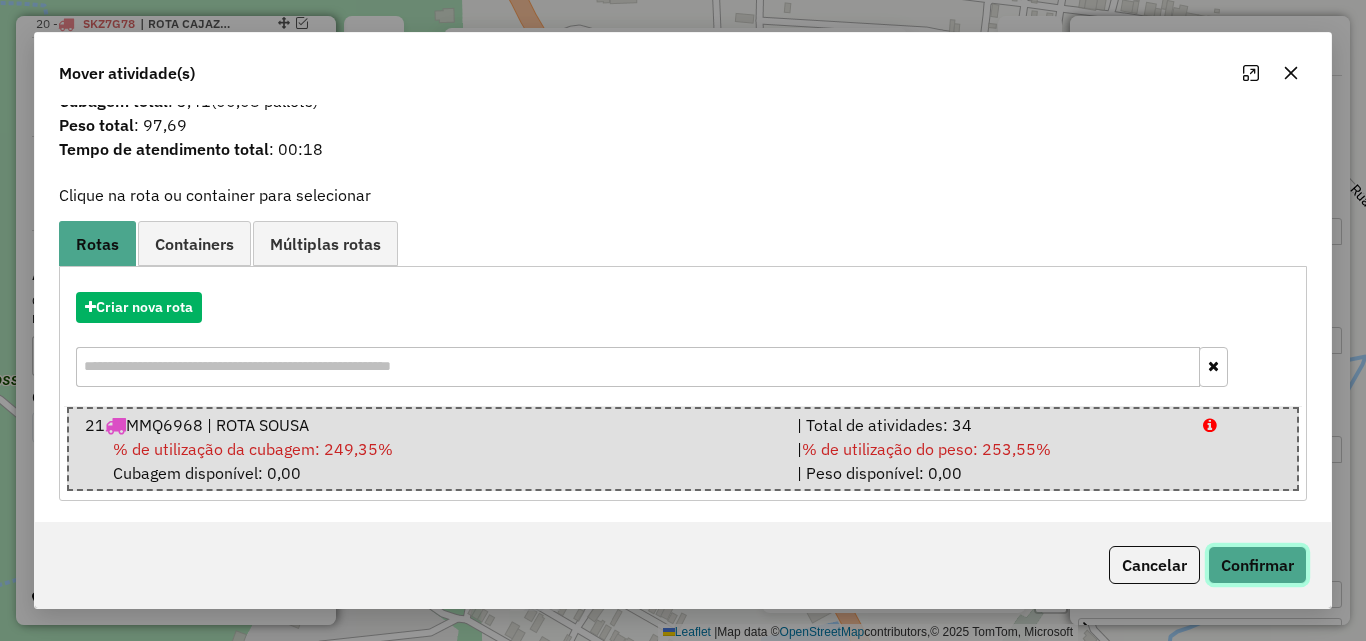 click on "Confirmar" 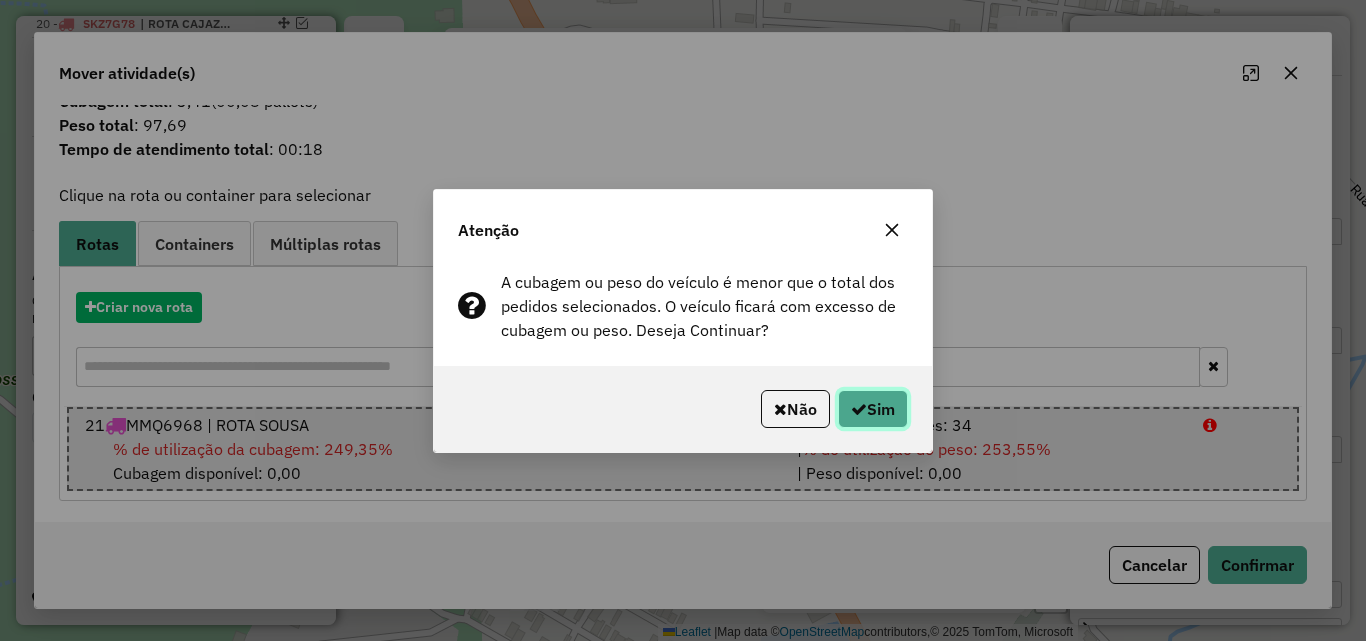 click on "Sim" 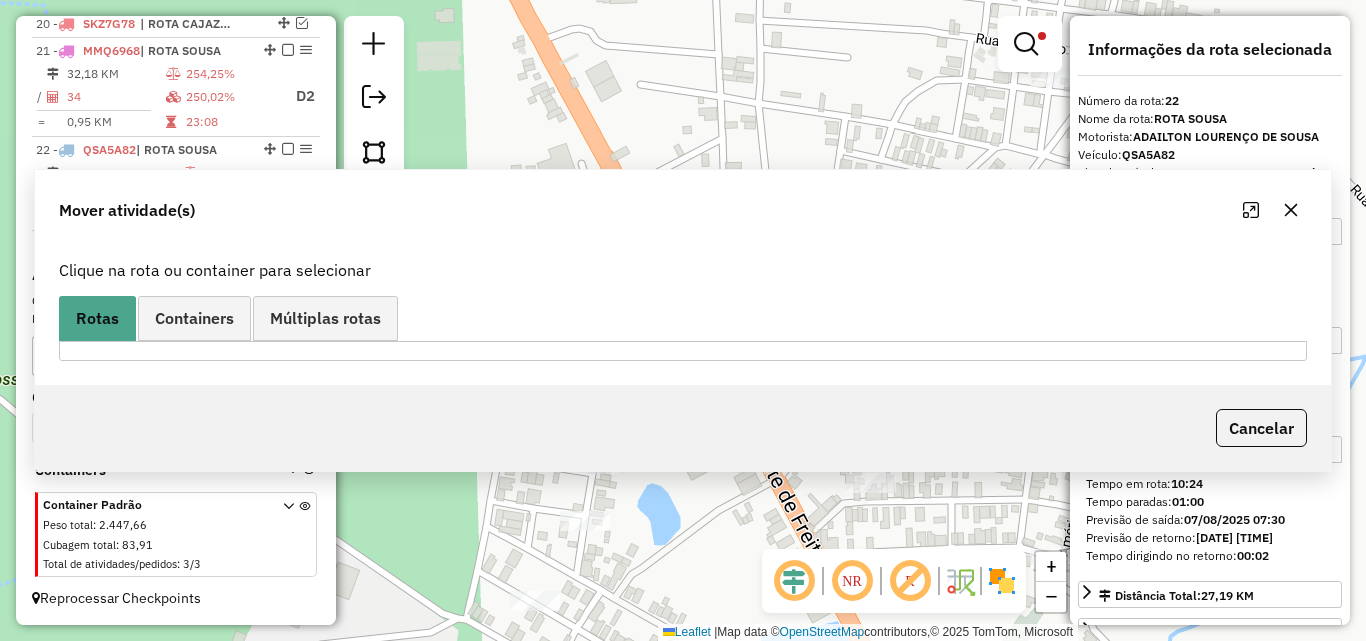 scroll, scrollTop: 0, scrollLeft: 0, axis: both 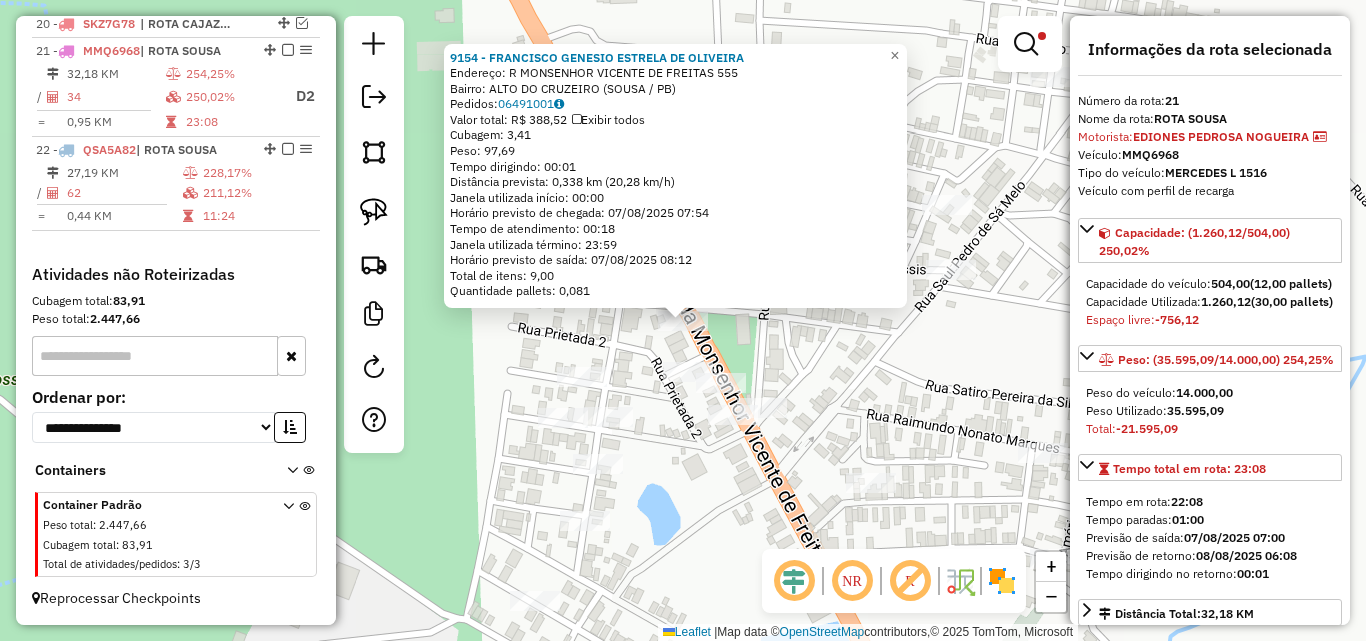 click on "Rota [NUMBER] - Placa [PLATE] [NUMBER] - [FIRST] [LAST] [NUMBER] [NUMBER] - [FIRST] [LAST] [LAST] Endereço: [STREET_NAME] [NUMBER] Bairro: [NEIGHBORHOOD] ([CITY] / [STATE]) Pedidos: [NUMBER] Valor total: [CURRENCY] [PRICE] Exibir todos Cubagem: [NUMBER] Peso: [NUMBER] Tempo dirigindo: [TIME] Distância prevista: [NUMBER] km ([NUMBER] km/h) Janela utilizada início: [TIME] Horário previsto de chegada: [DATE] [TIME] Tempo de atendimento: [TIME] Janela utilizada término: [TIME] Horário previsto de saída: [DATE] [TIME] Total de itens: [NUMBER] Quantidade pallets: [NUMBER] × Limpar filtros Janela de atendimento Grade de atendimento Capacidade Transportadoras Veículos Cliente Pedidos Rotas Selecione os dias de semana para filtrar as janelas de atendimento Seg Ter Qua Qui Sex Sáb Dom Informe o período da janela de atendimento: De: Até: Filtrar exatamente a janela do cliente Considerar janela de atendimento padrão Seg Ter Qua Qui Sex Sáb Dom" 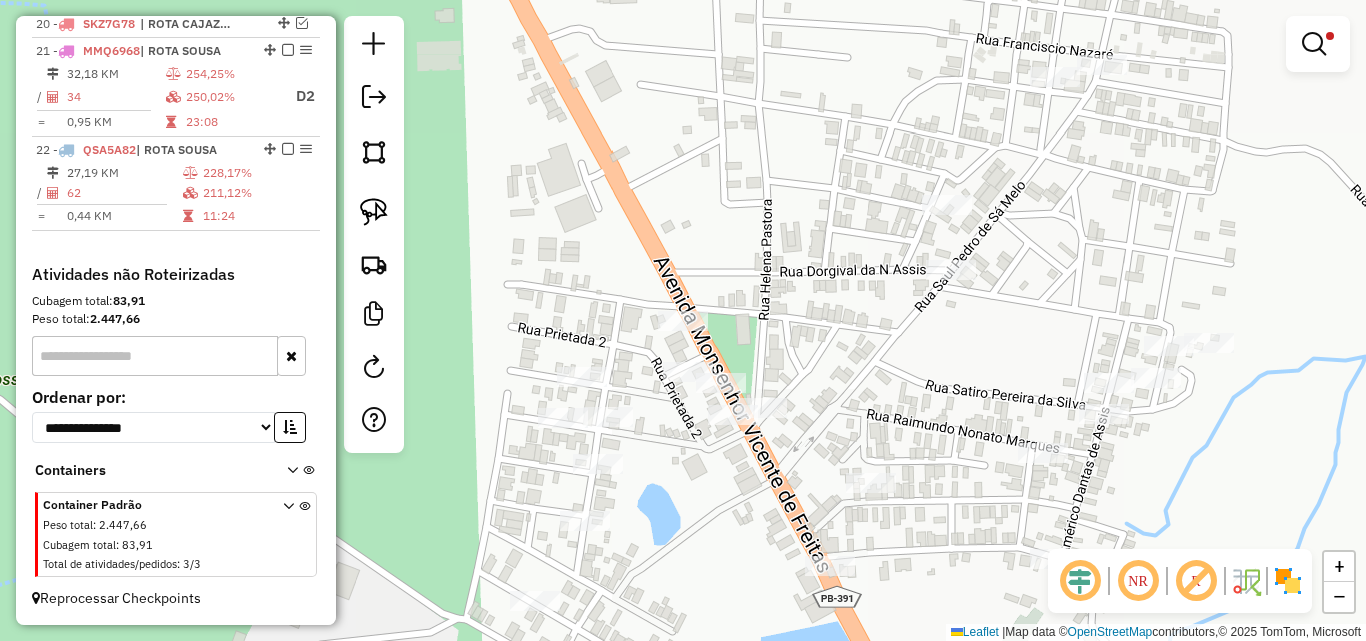 drag, startPoint x: 858, startPoint y: 118, endPoint x: 906, endPoint y: 136, distance: 51.264023 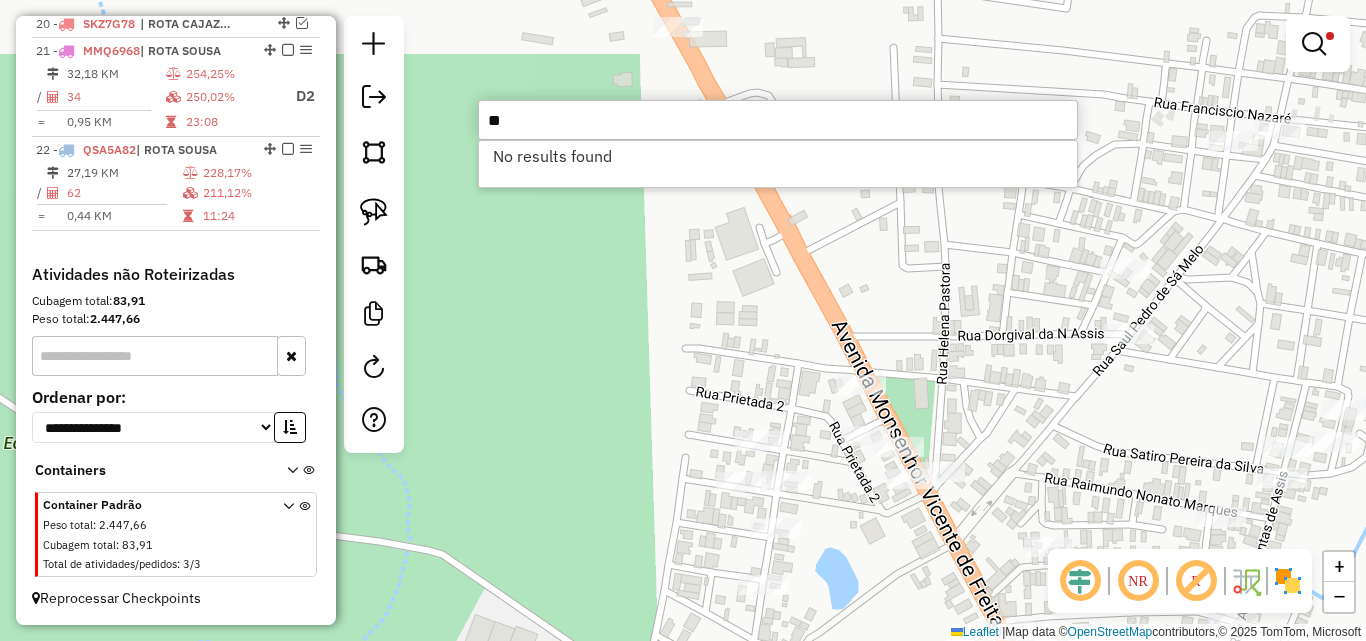 type on "*" 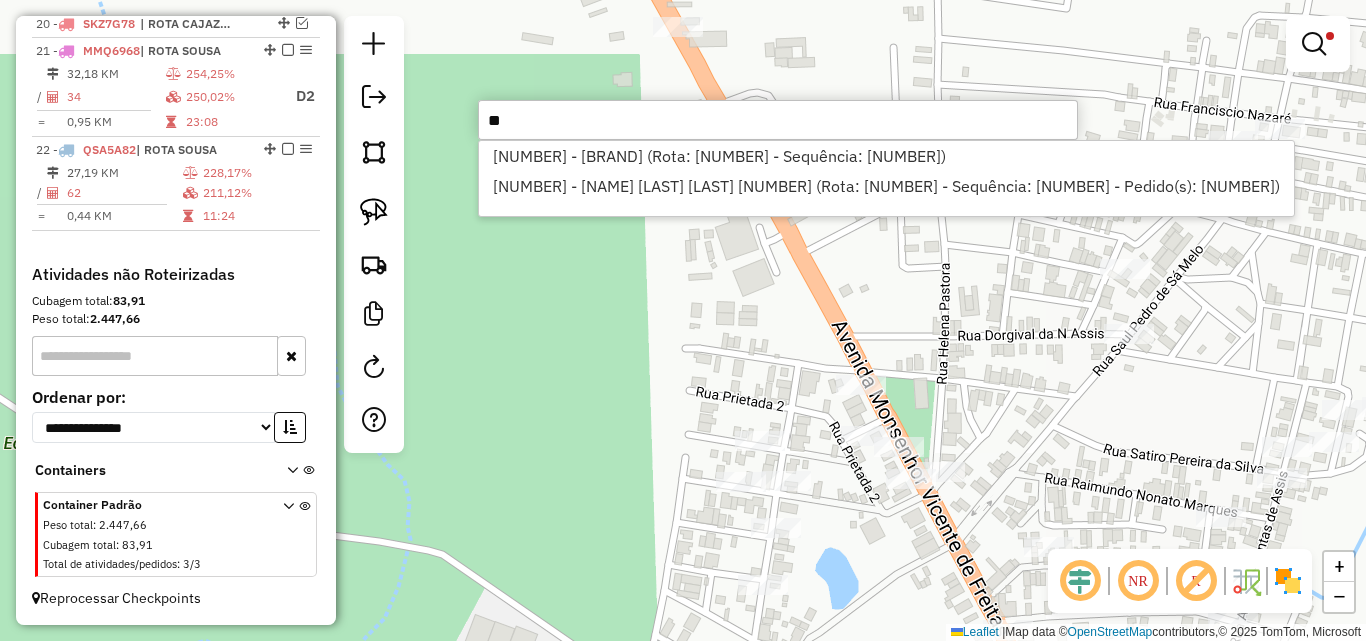 type on "*" 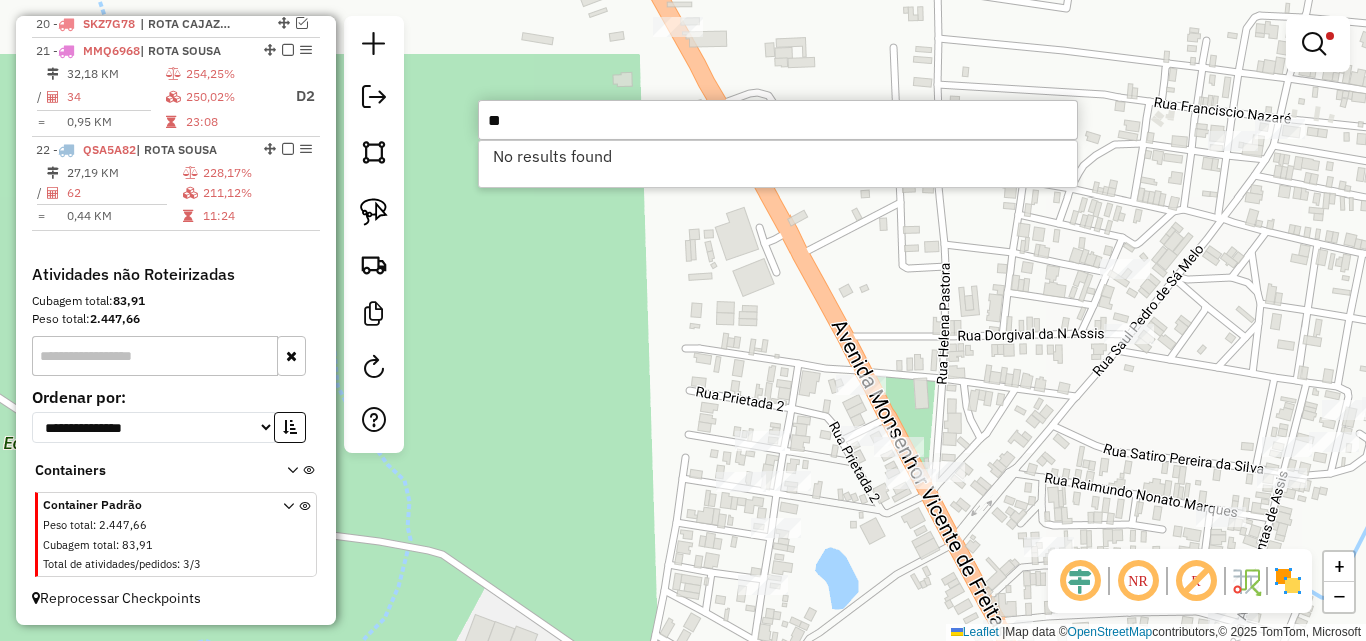 type on "*" 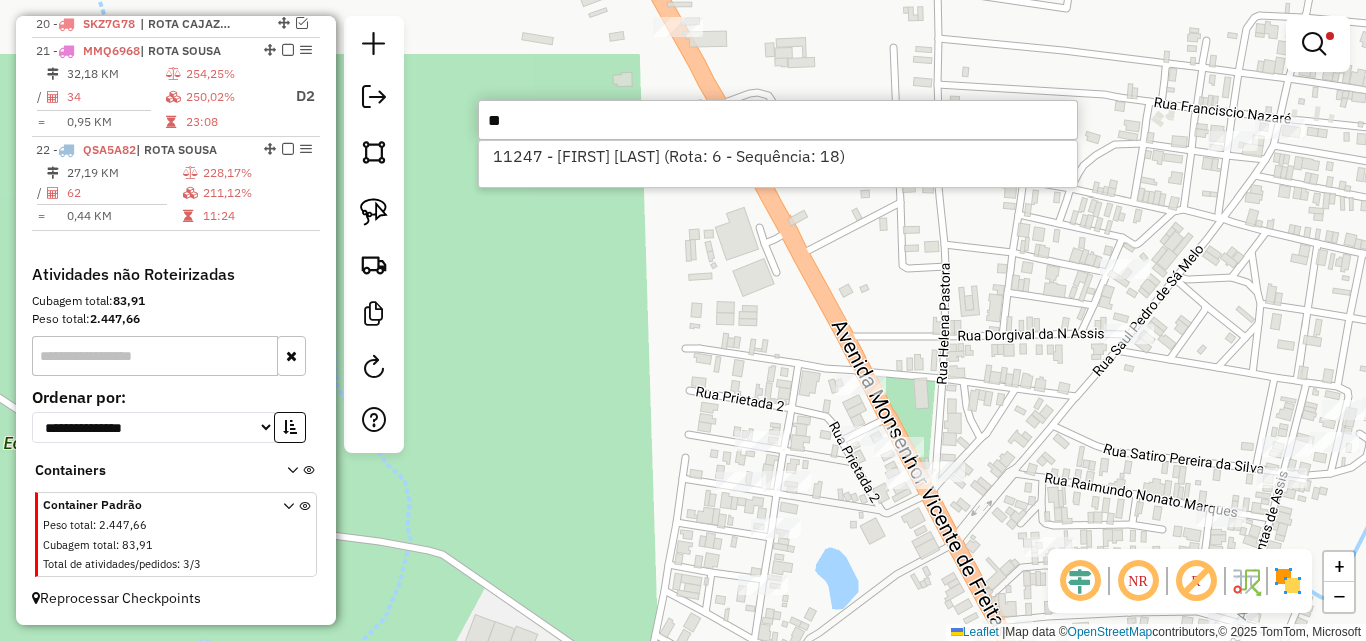 type on "*" 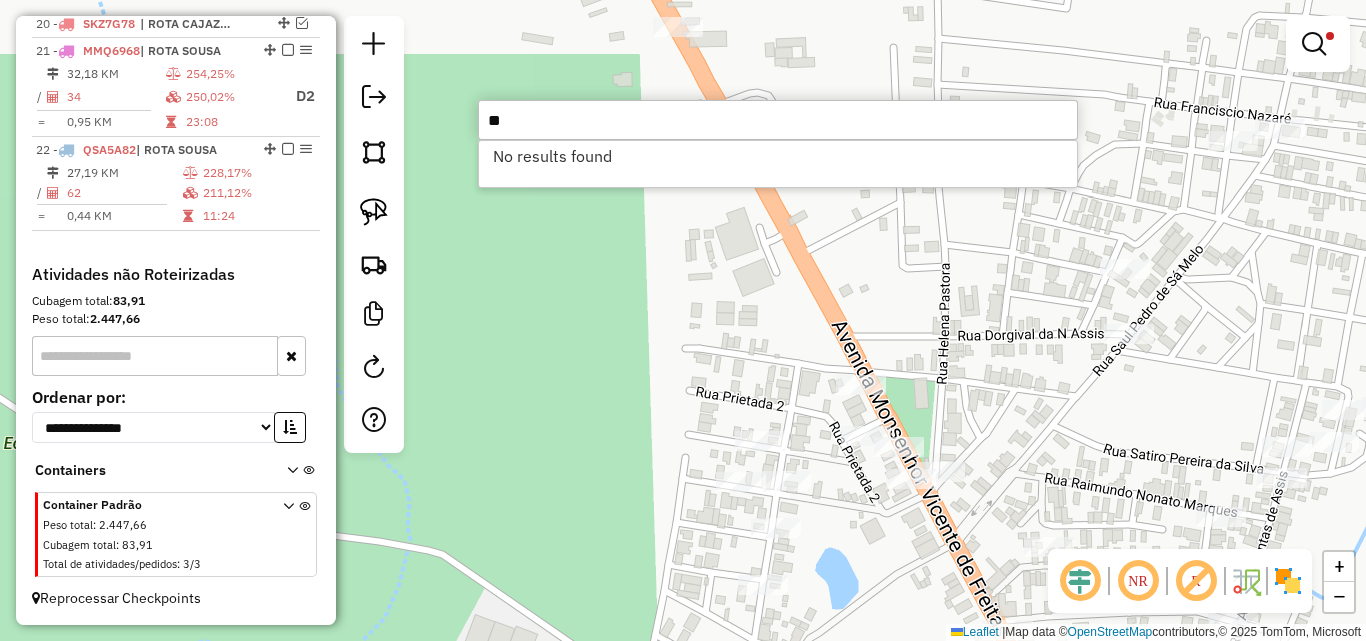 type on "*" 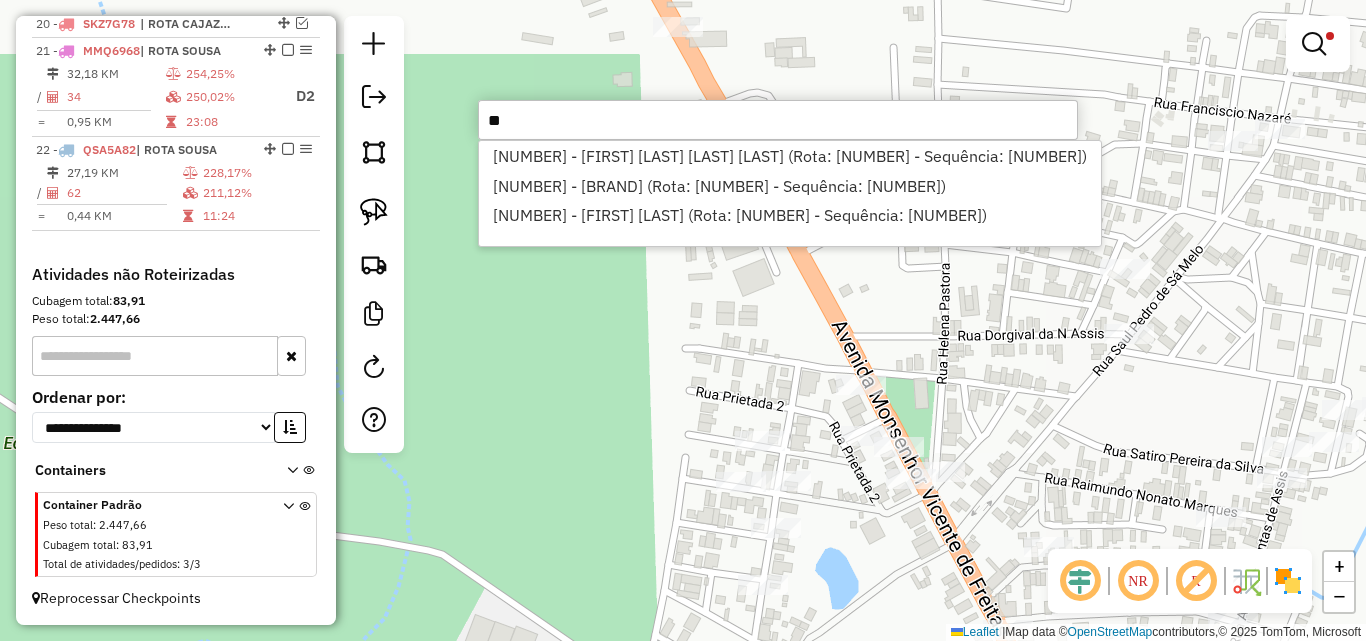 type on "*" 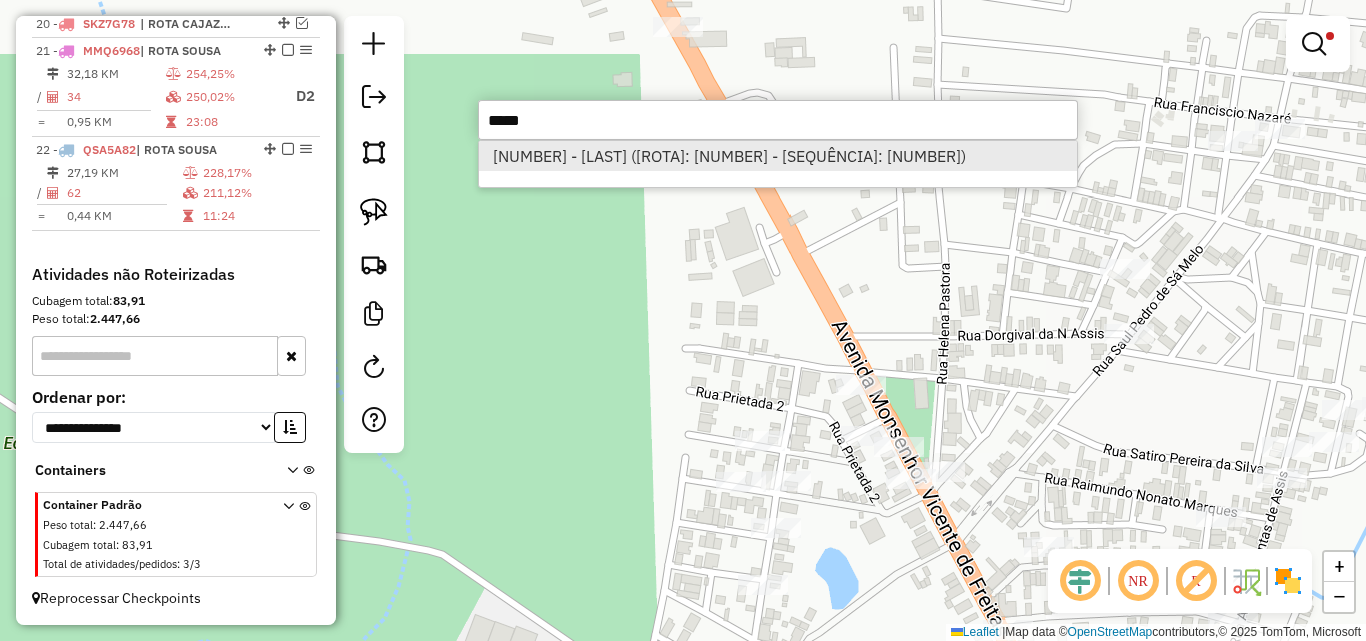 type on "*****" 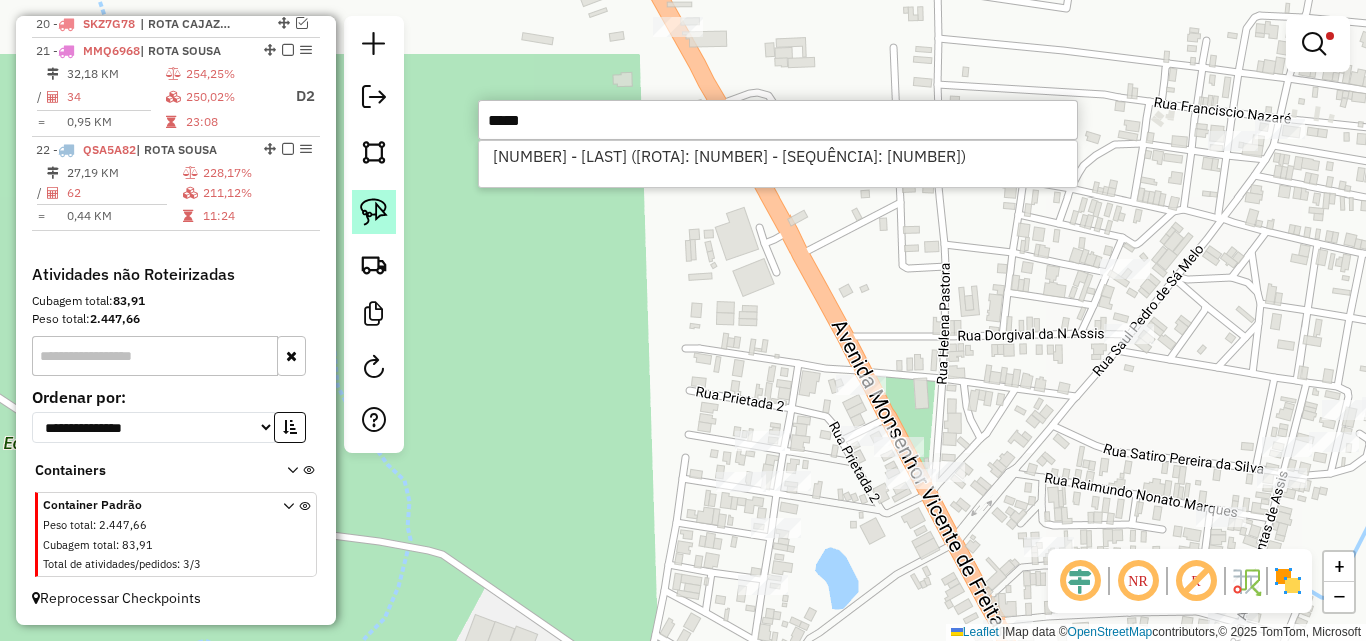 click on "[NUMBER] - [LAST] ([ROTA]: [NUMBER] - [SEQUÊNCIA]: [NUMBER])" at bounding box center [778, 156] 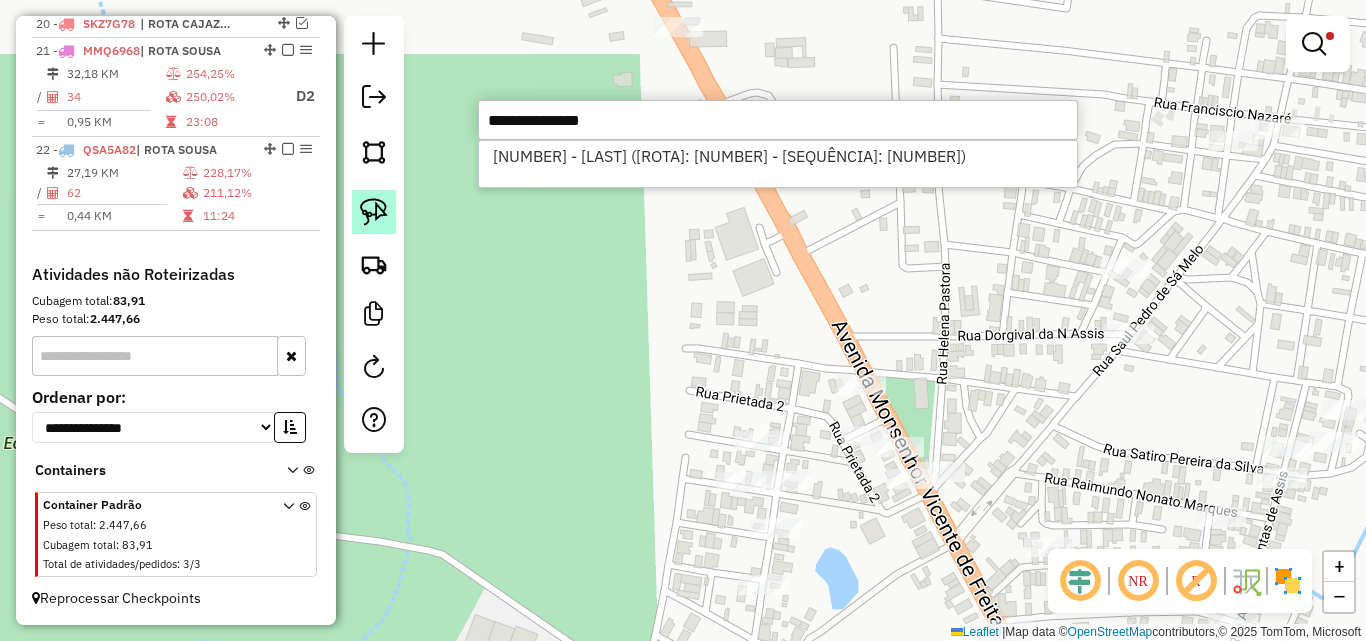 select on "*********" 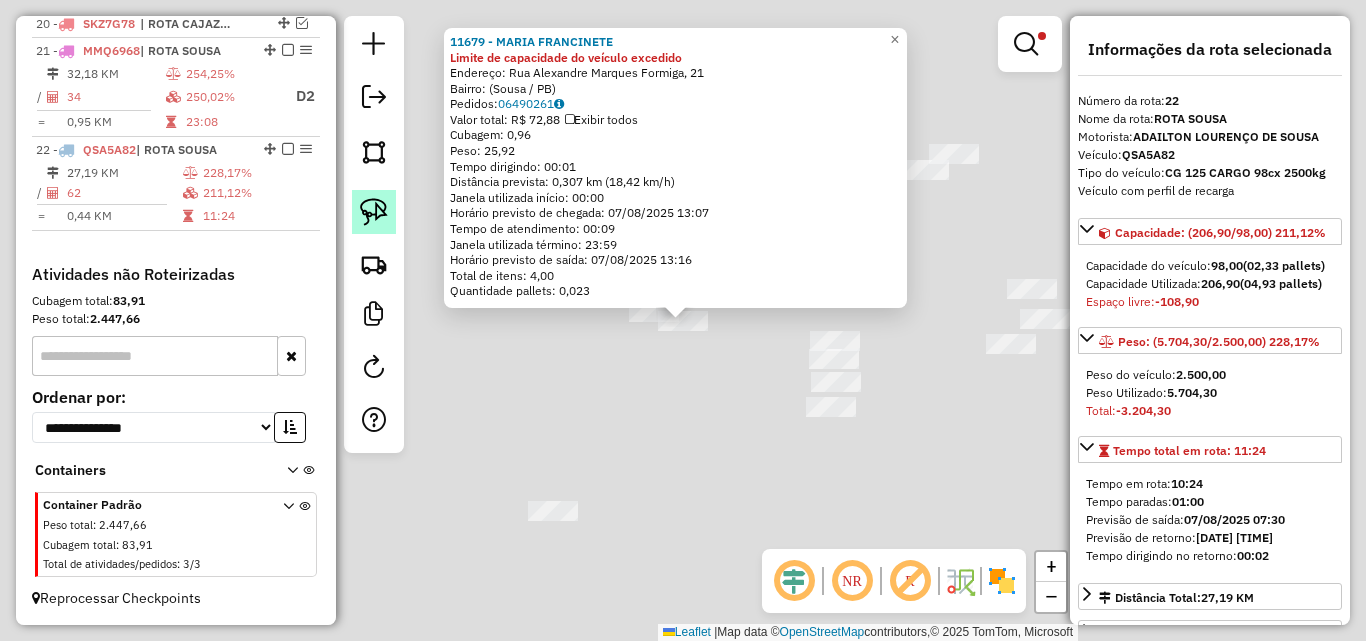 click 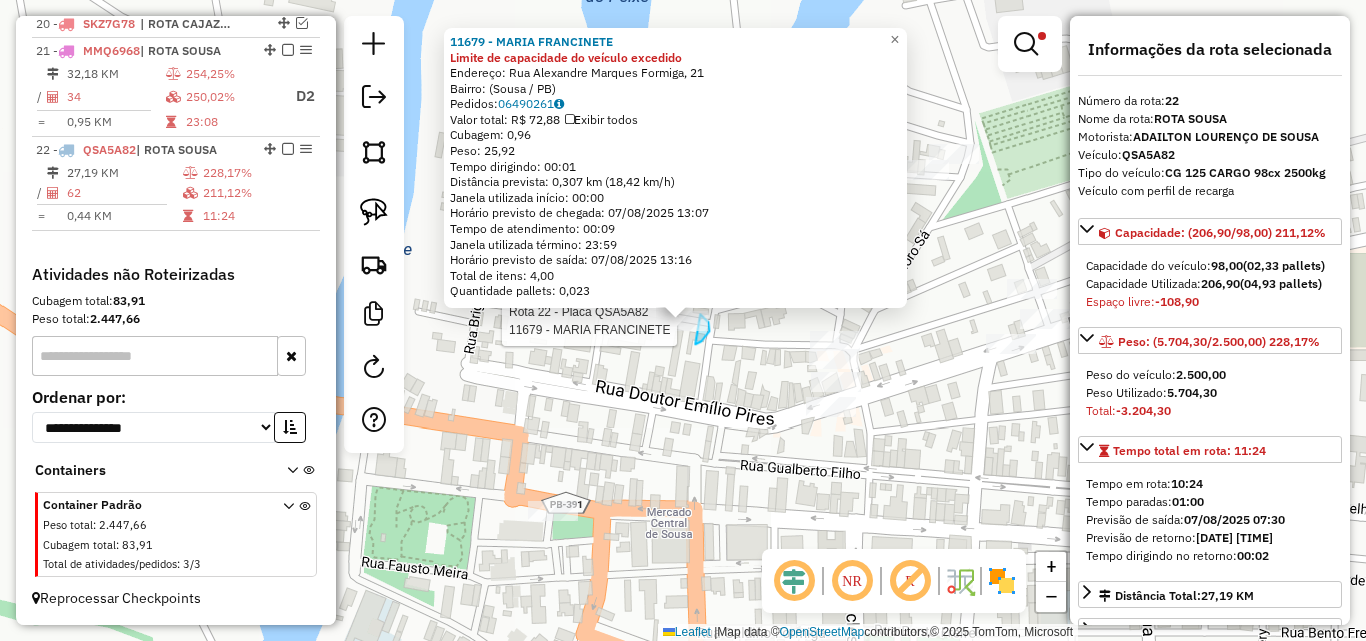 drag, startPoint x: 695, startPoint y: 344, endPoint x: 671, endPoint y: 346, distance: 24.083189 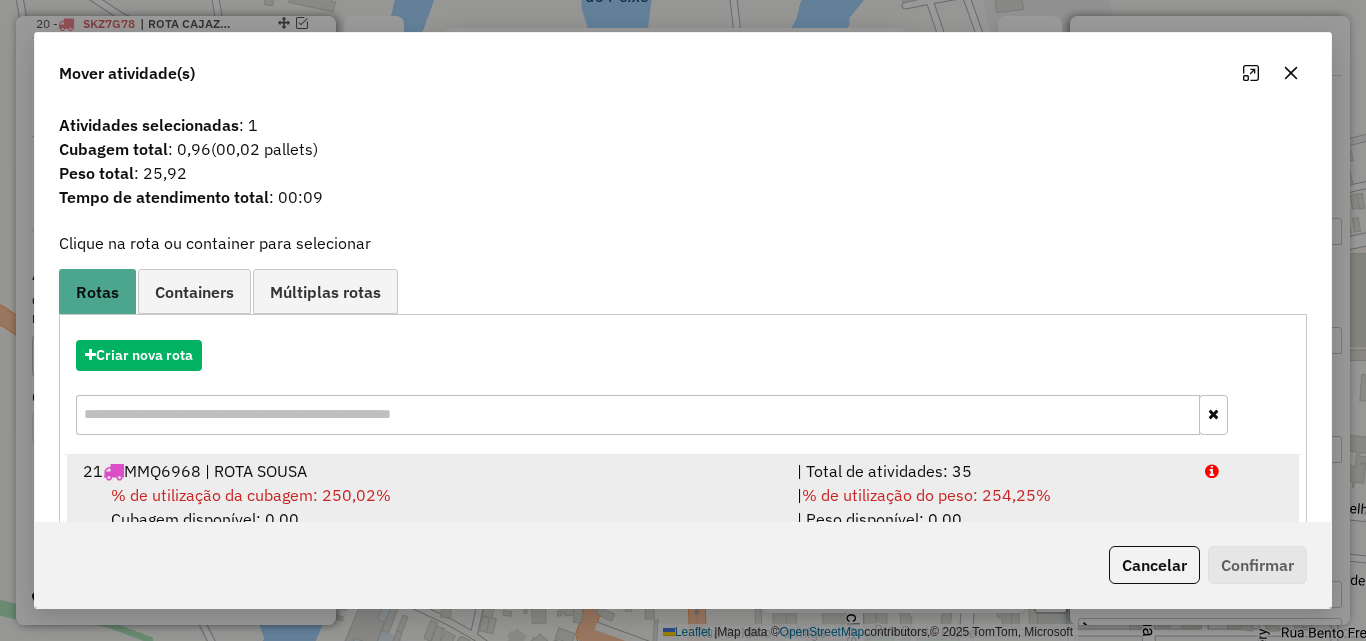 drag, startPoint x: 1145, startPoint y: 502, endPoint x: 1236, endPoint y: 552, distance: 103.8316 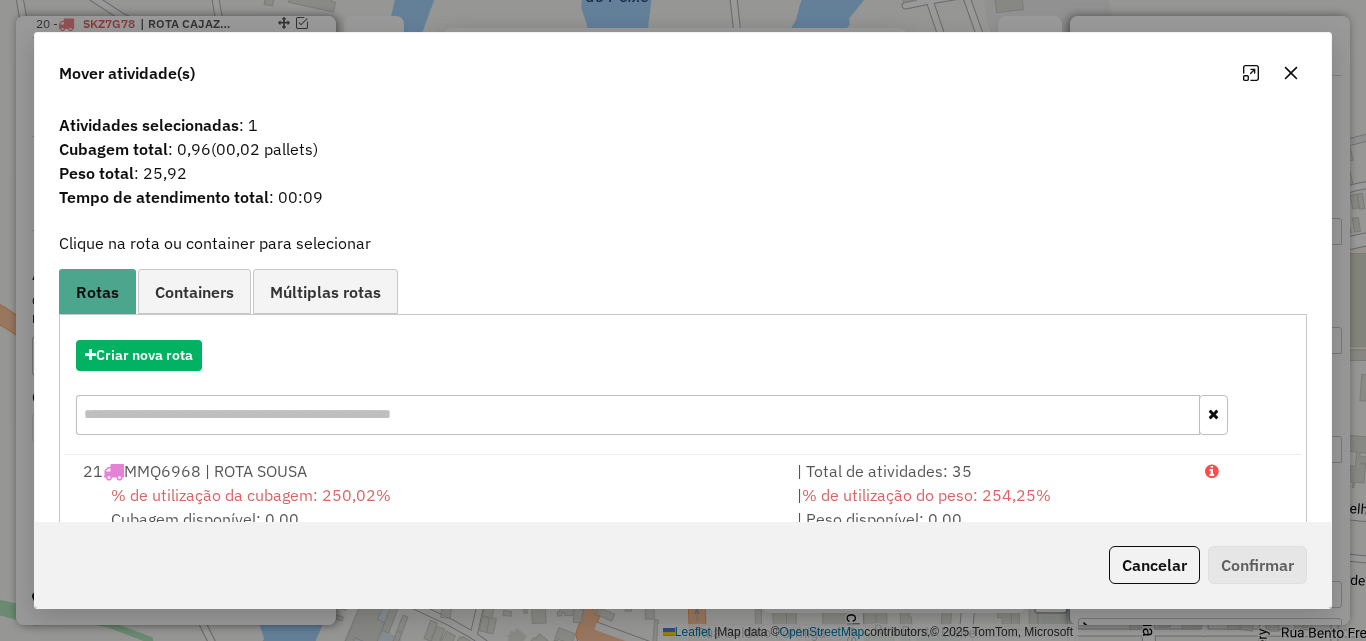 click on "|  % de utilização do peso: 254,25%  | Peso disponível: 0,00" at bounding box center (989, 507) 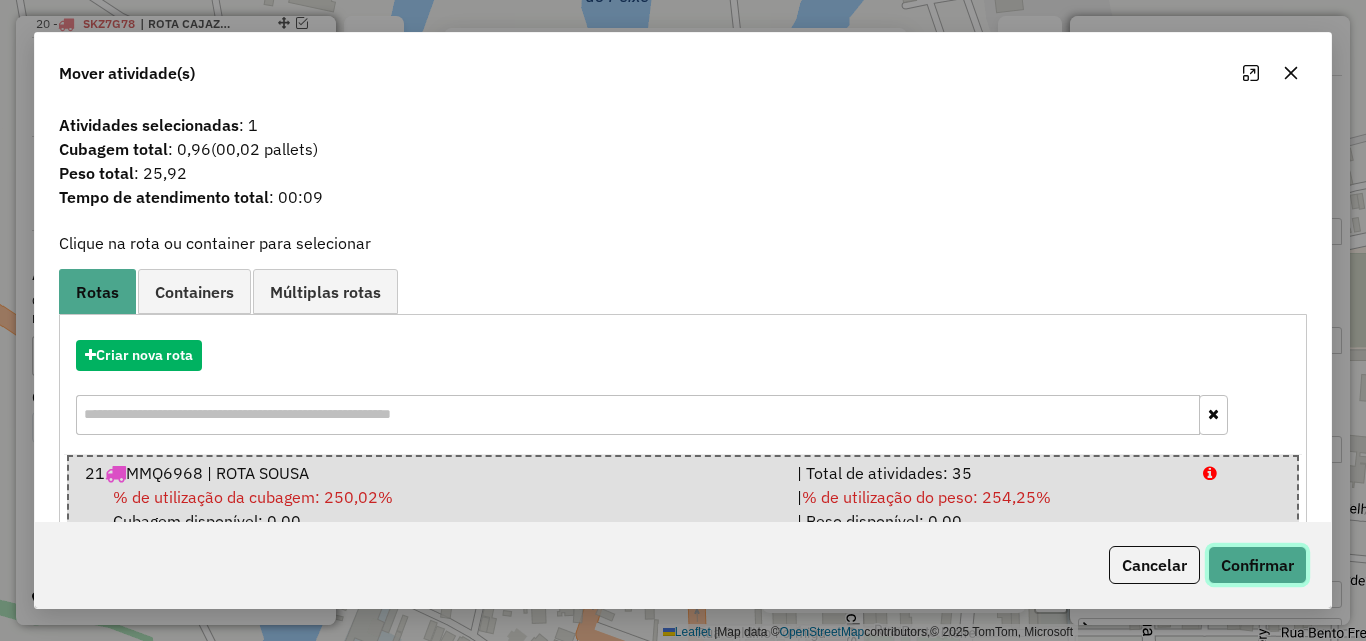 drag, startPoint x: 1266, startPoint y: 568, endPoint x: 1252, endPoint y: 566, distance: 14.142136 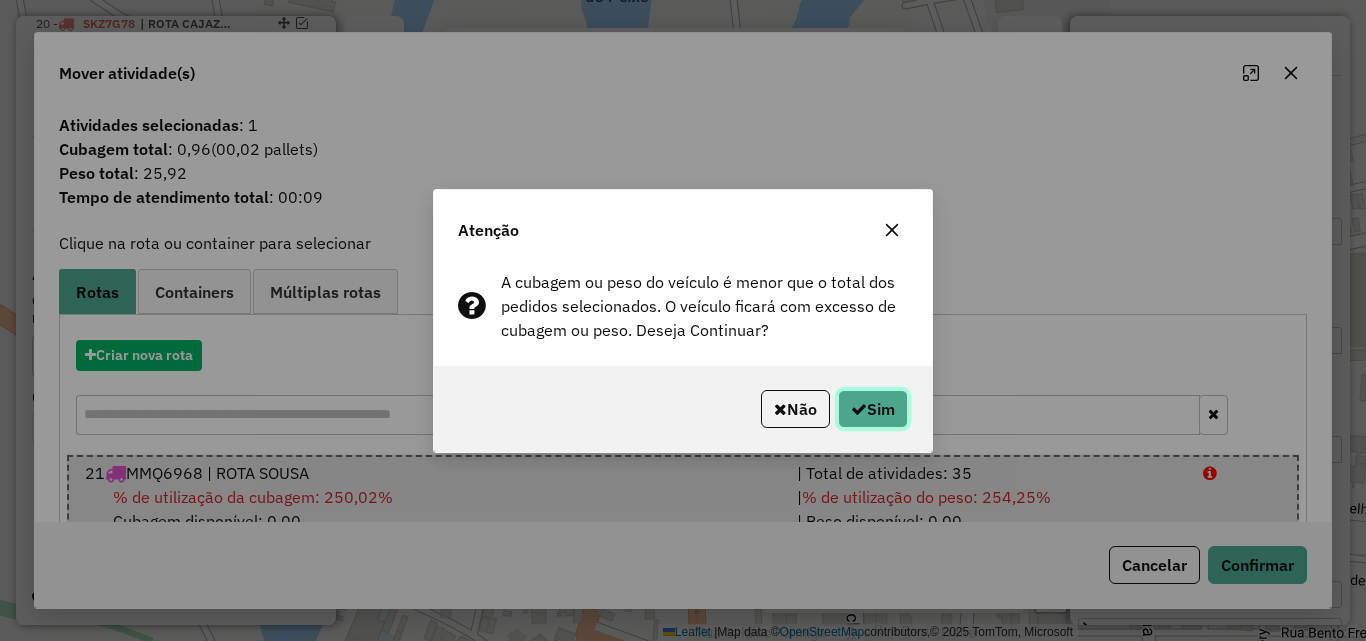 click on "Sim" 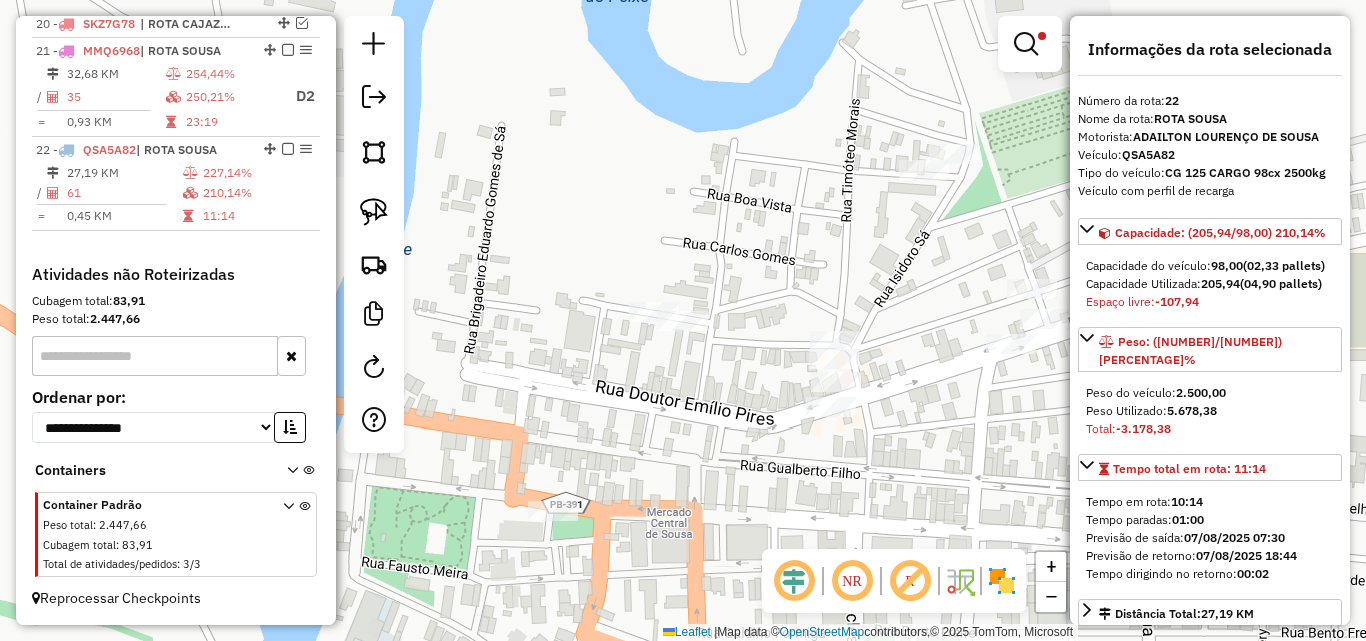 click on "Rota [NUMBER] - Placa [PLATE] [NUMBER] - [NAME] Limpar filtros Janela de atendimento Grade de atendimento Capacidade Transportadoras Veículos Cliente Pedidos  Rotas Selecione os dias de semana para filtrar as janelas de atendimento  Seg   Ter   Qua   Qui   Sex   Sáb   Dom  Informe o período da janela de atendimento: De: Até:  Filtrar exatamente a janela do cliente  Considerar janela de atendimento padrão  Selecione os dias de semana para filtrar as grades de atendimento  Seg   Ter   Qua   Qui   Sex   Sáb   Dom   Considerar clientes sem dia de atendimento cadastrado  Clientes fora do dia de atendimento selecionado Filtrar as atividades entre os valores definidos abaixo:  Peso mínimo:  ****  Peso máximo:  ******  Cubagem mínima:   Cubagem máxima:   De:   Até:  Filtrar as atividades entre o tempo de atendimento definido abaixo:  De:   Até:   Considerar capacidade total dos clientes não roteirizados Transportadora: Selecione um ou mais itens Tipo de veículo: Selecione um ou mais itens Veículo: Nome:" 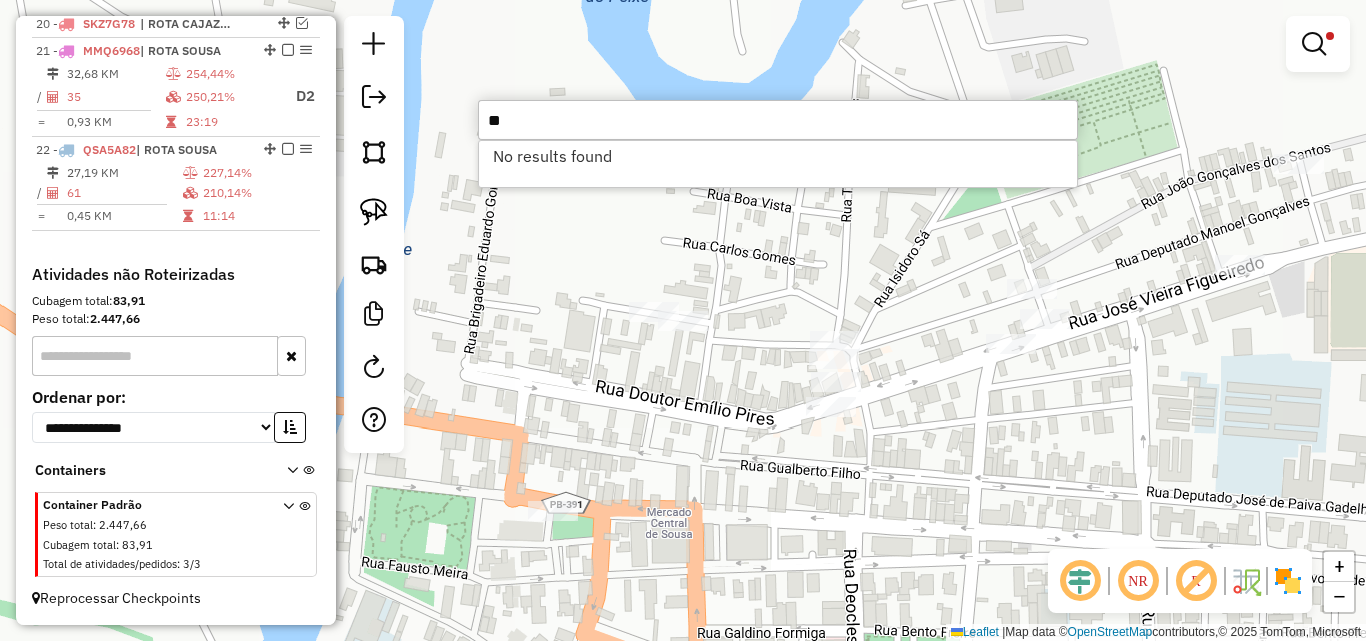 type on "*" 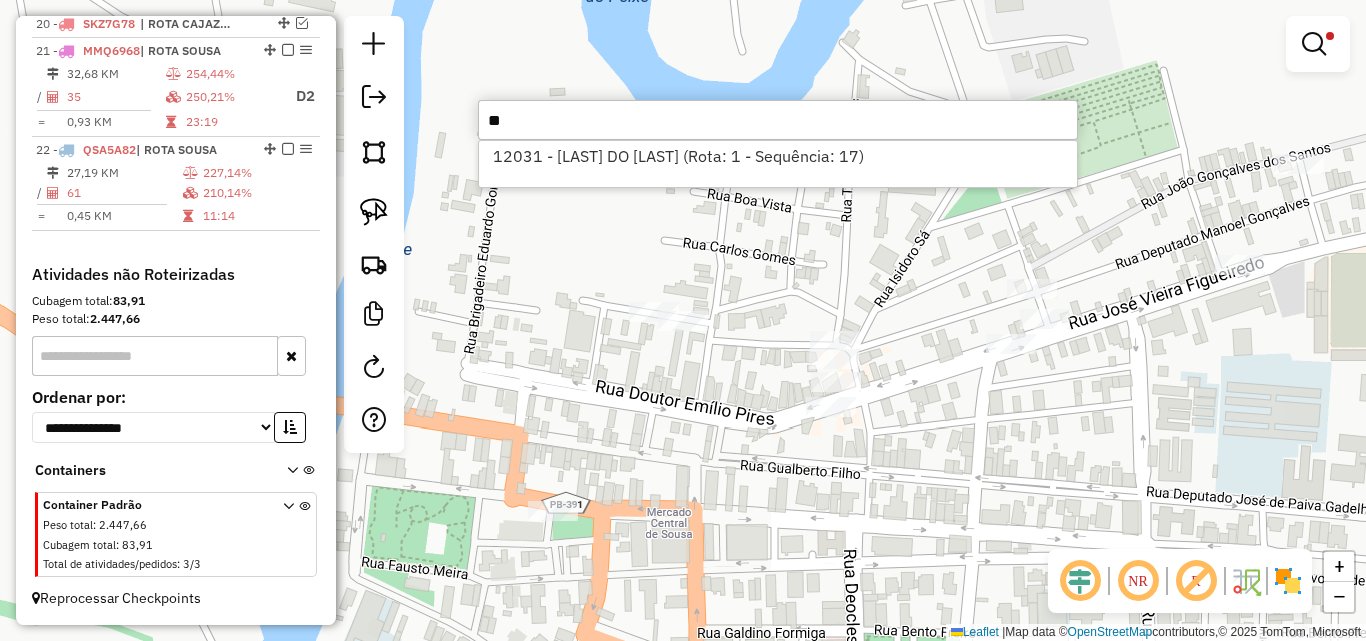 type on "*" 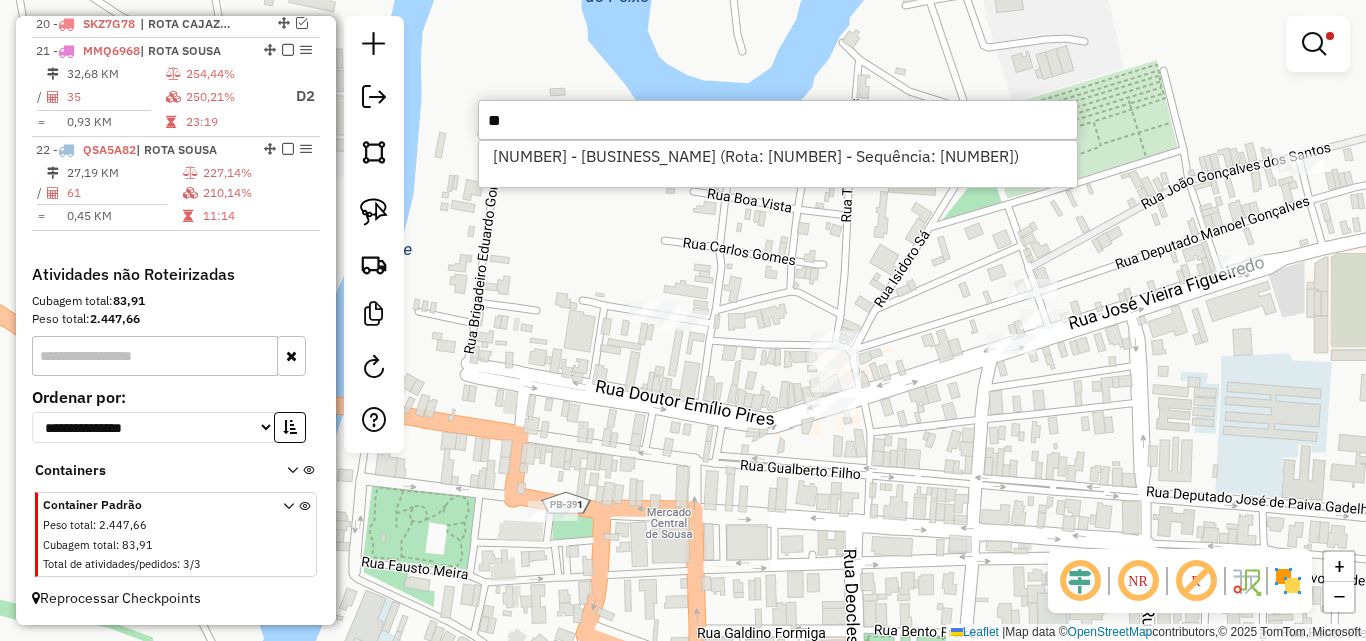 type on "*" 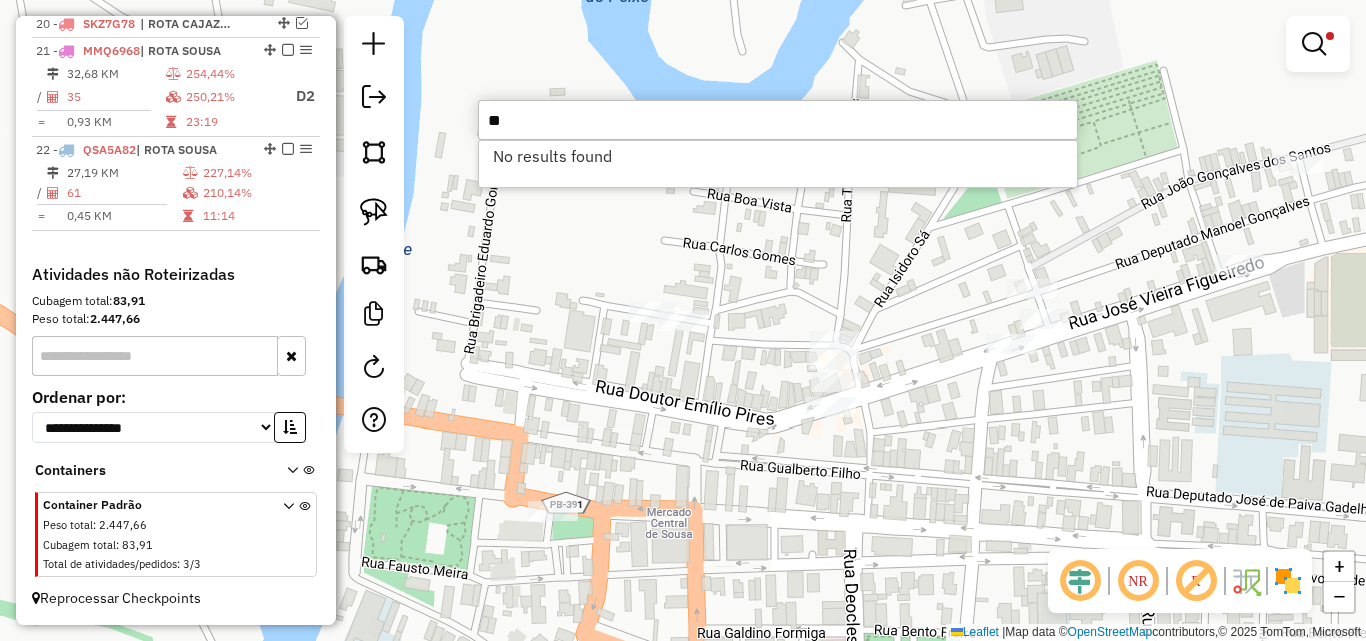 type on "*" 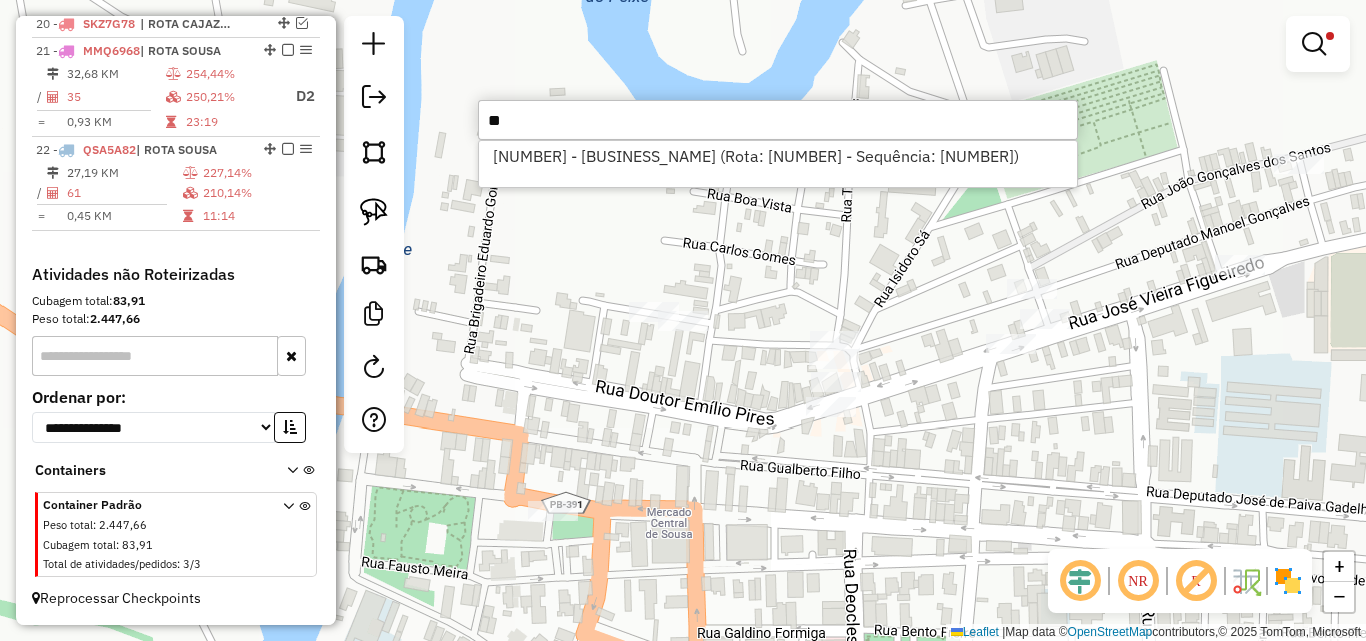 type on "*" 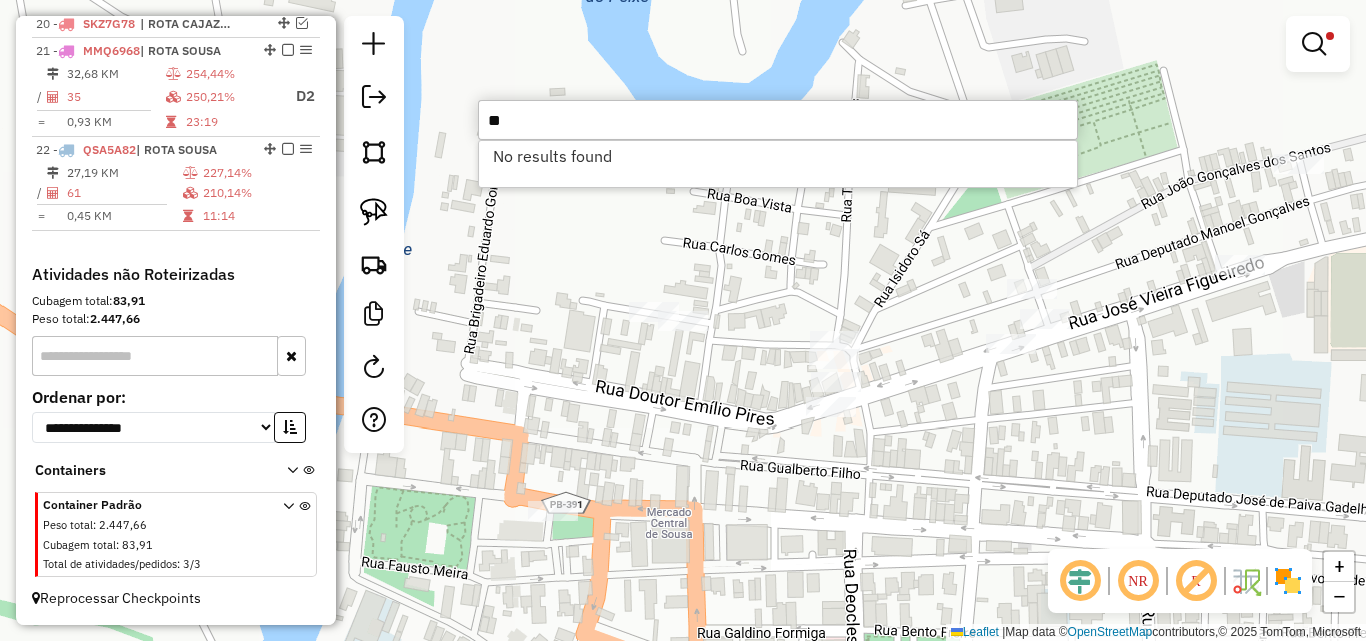 type on "*" 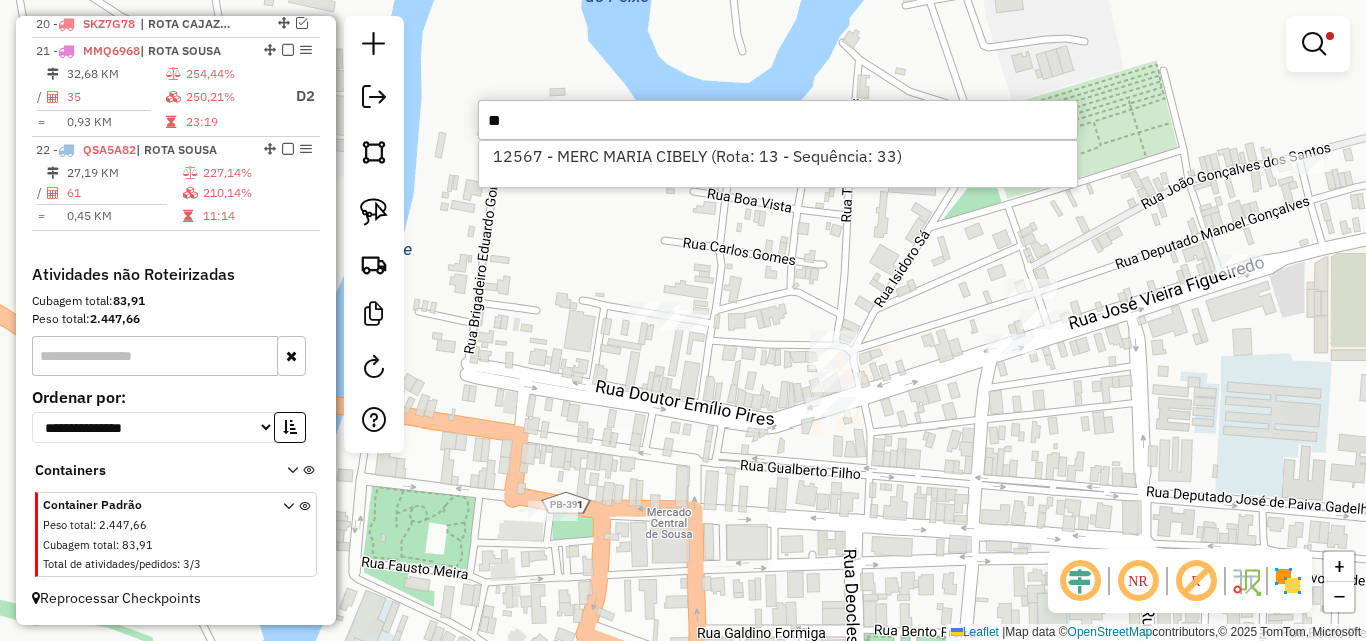 type on "*" 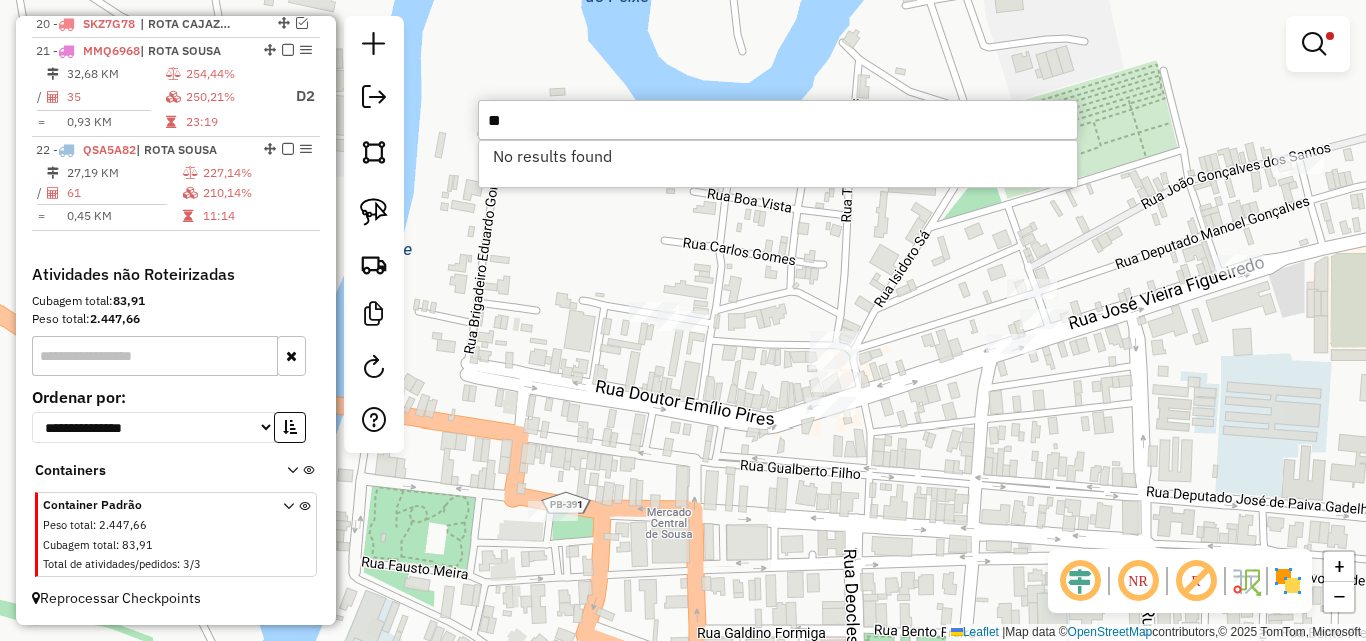 type on "*" 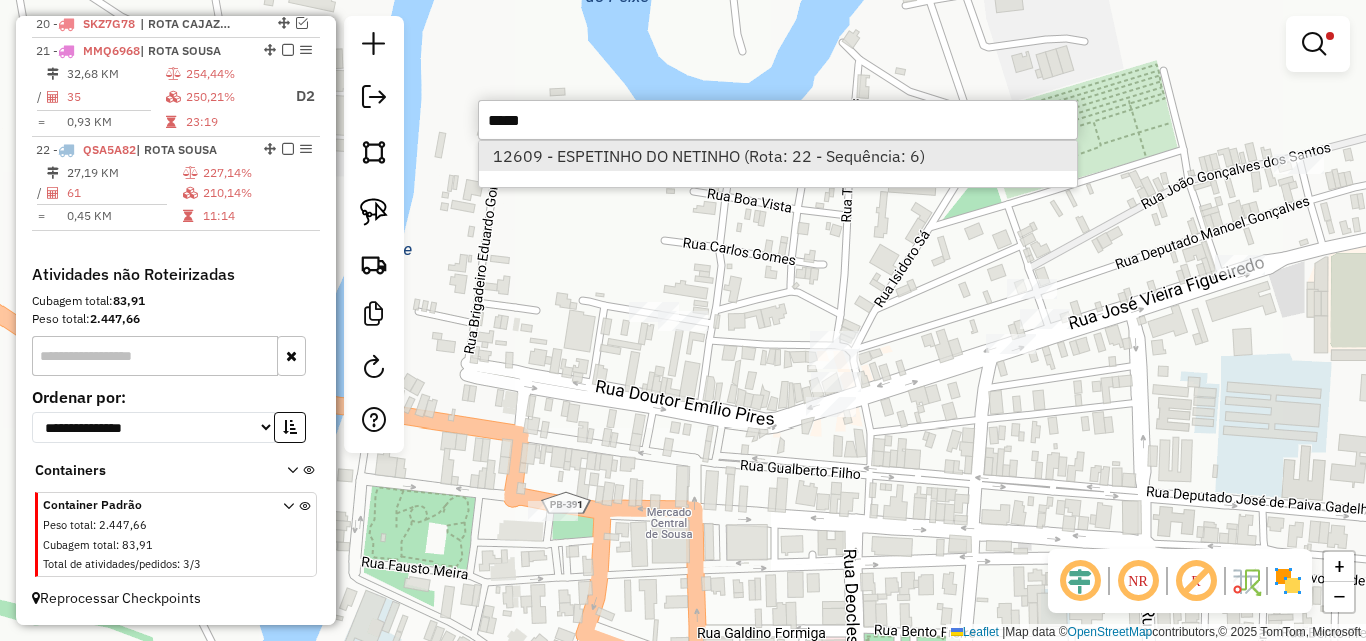 type on "*****" 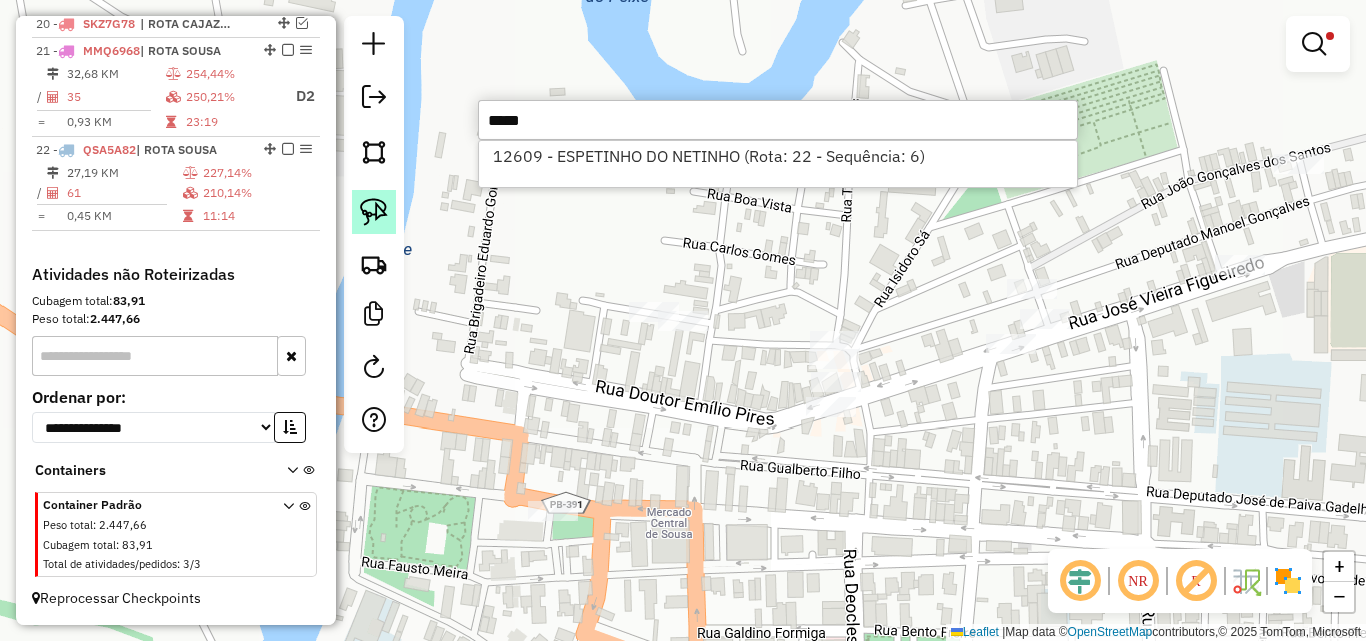 select on "*********" 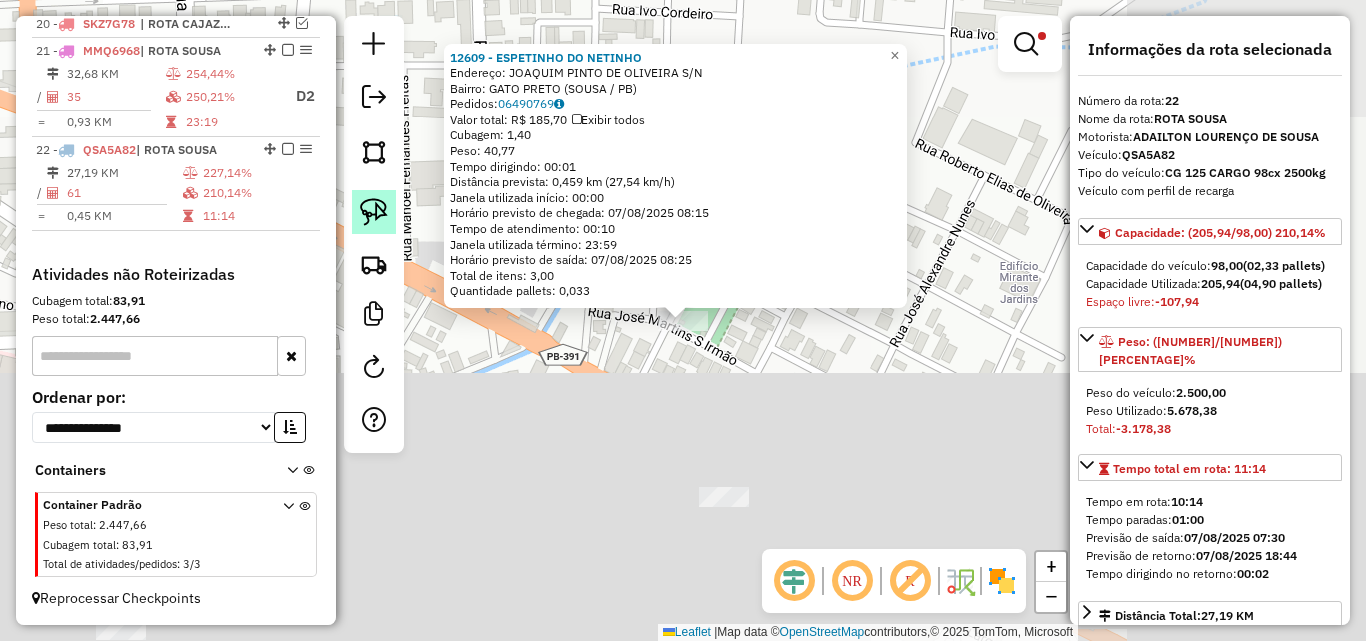 click 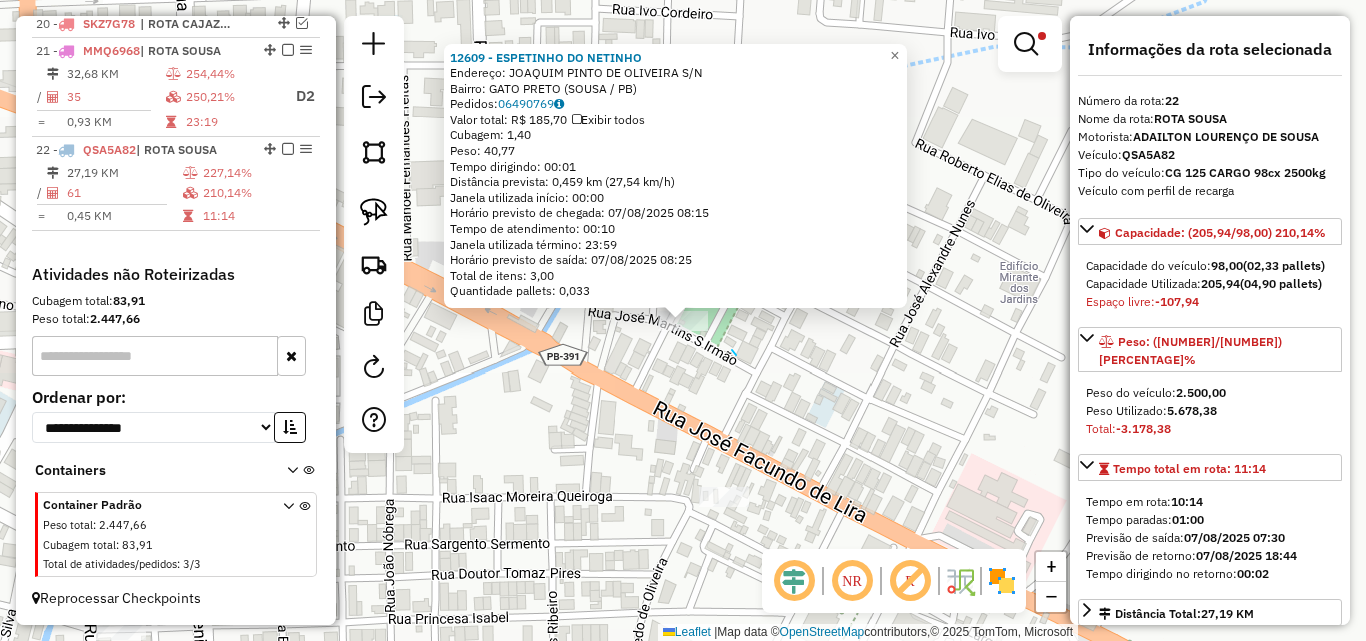 drag, startPoint x: 732, startPoint y: 350, endPoint x: 606, endPoint y: 327, distance: 128.082 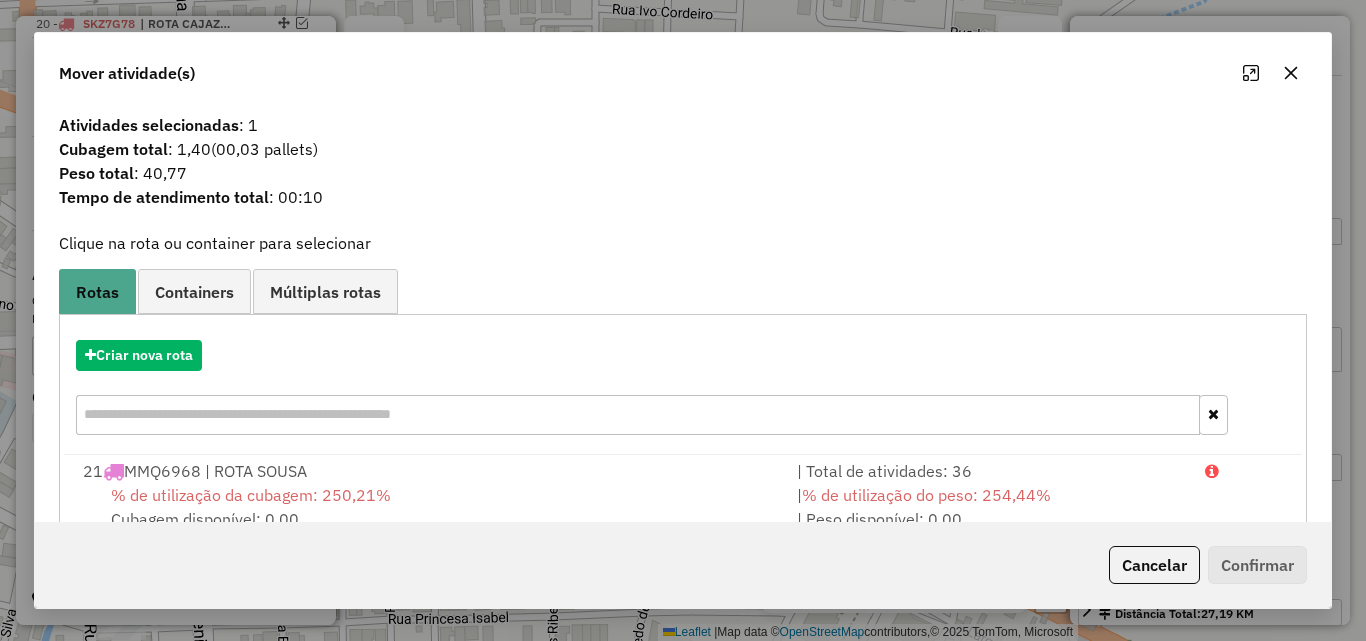 drag, startPoint x: 661, startPoint y: 483, endPoint x: 738, endPoint y: 380, distance: 128.60016 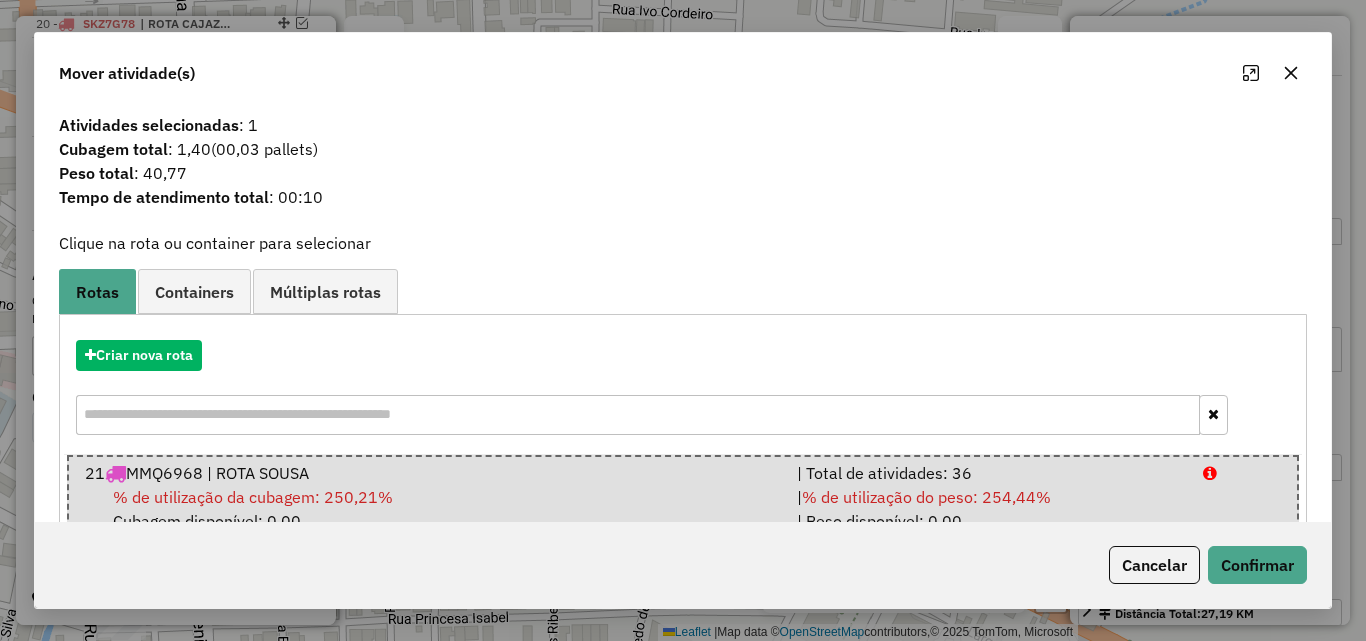 scroll, scrollTop: 51, scrollLeft: 0, axis: vertical 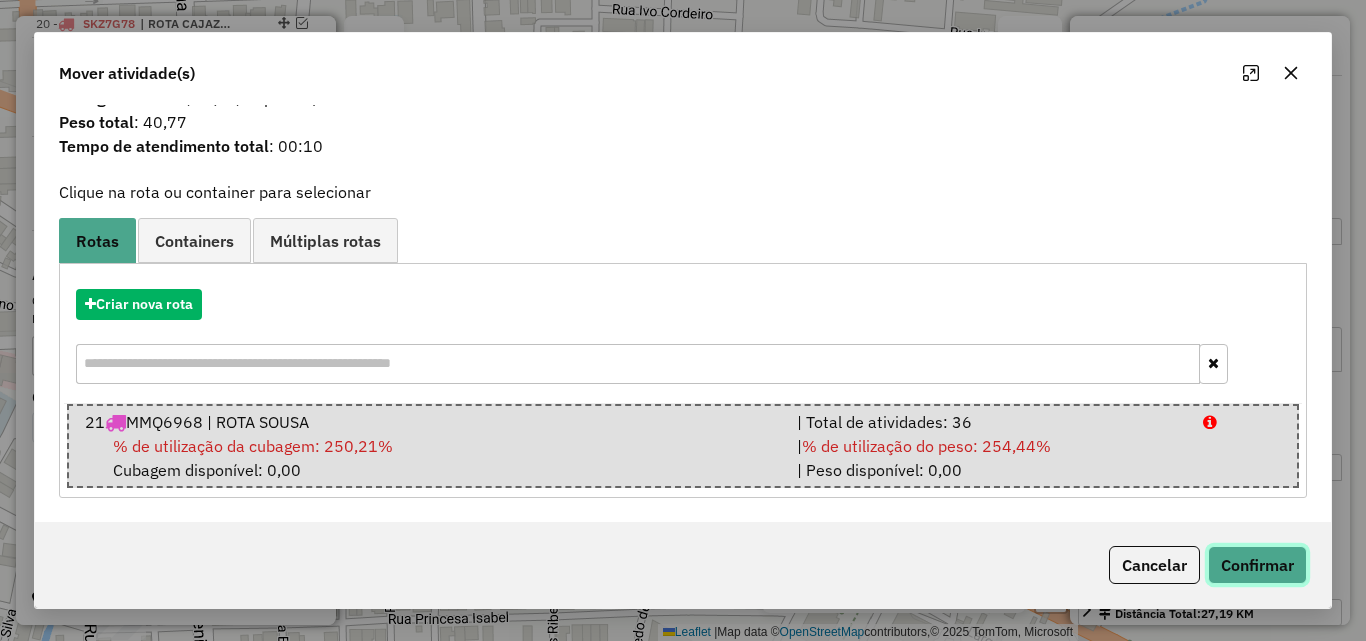 click on "Confirmar" 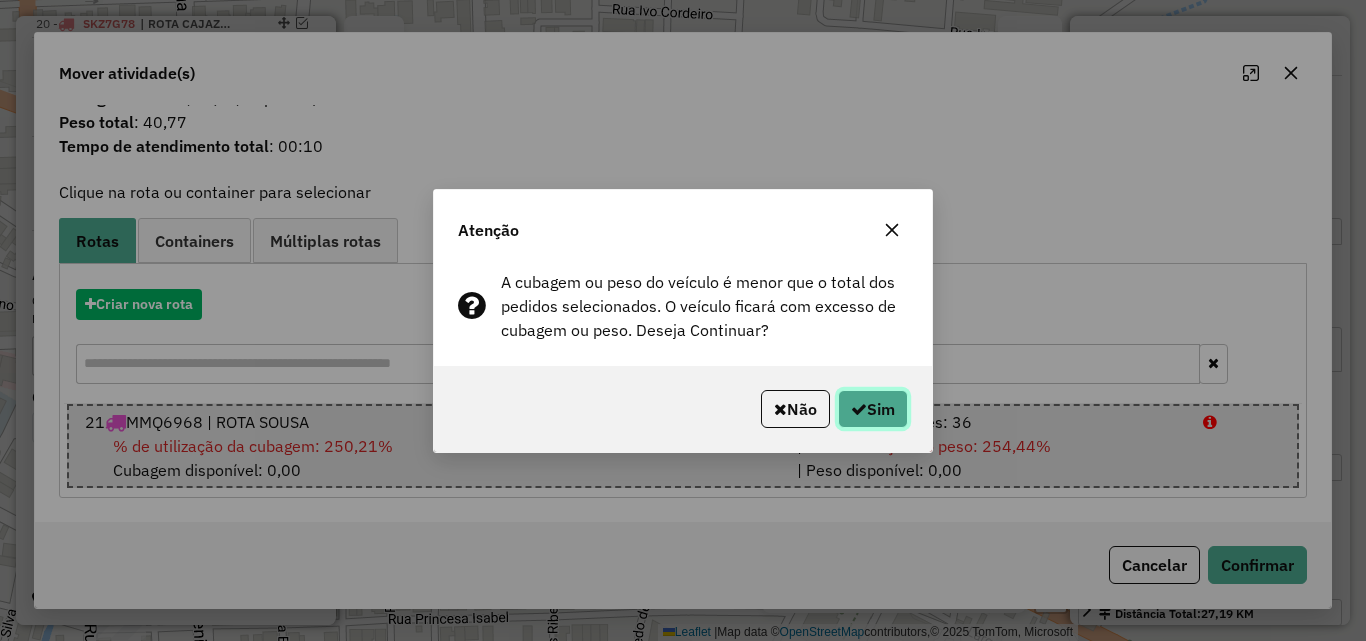 click on "Sim" 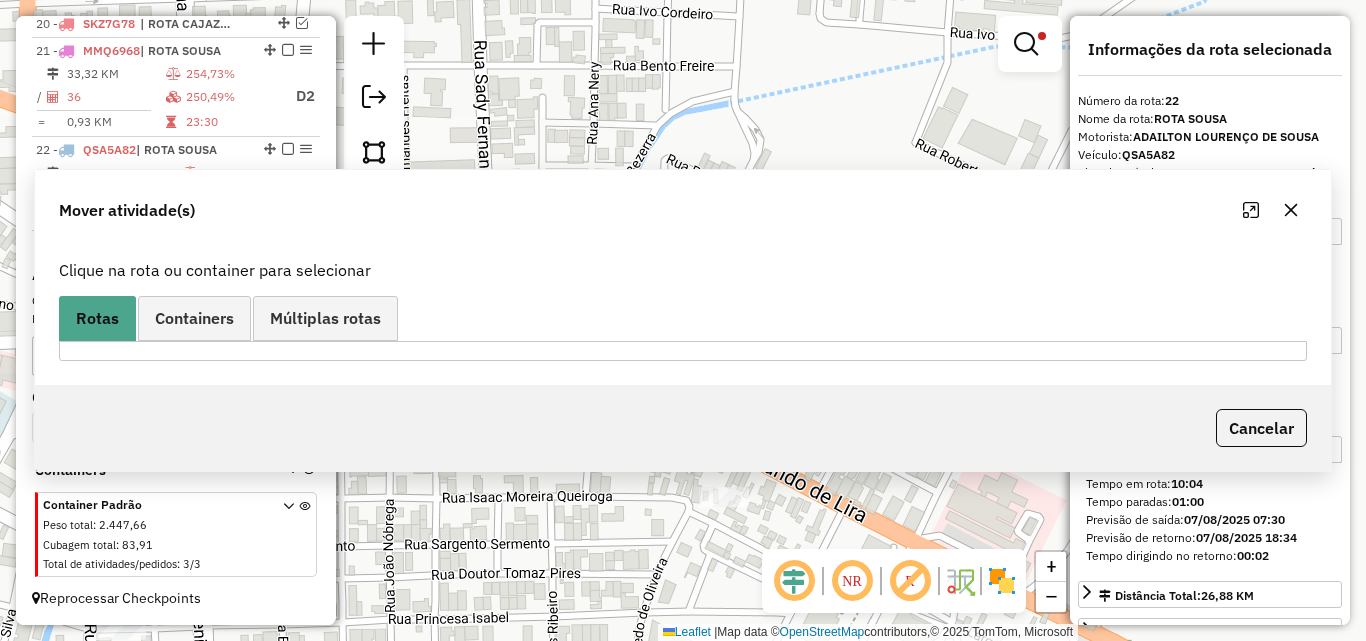 scroll, scrollTop: 0, scrollLeft: 0, axis: both 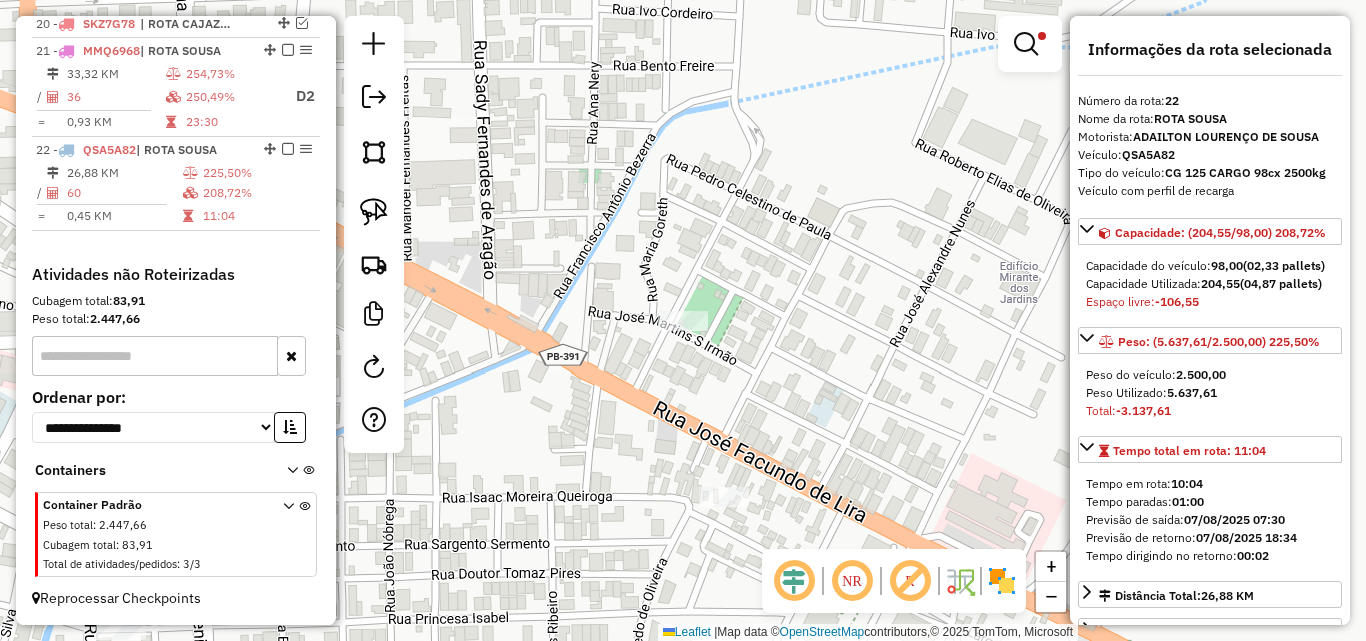 click on "Limpar filtros Janela de atendimento Grade de atendimento Capacidade Transportadoras Veículos Cliente Pedidos  Rotas Selecione os dias de semana para filtrar as janelas de atendimento  Seg   Ter   Qua   Qui   Sex   Sáb   Dom  Informe o período da janela de atendimento: De: Até:  Filtrar exatamente a janela do cliente  Considerar janela de atendimento padrão  Selecione os dias de semana para filtrar as grades de atendimento  Seg   Ter   Qua   Qui   Sex   Sáb   Dom   Considerar clientes sem dia de atendimento cadastrado  Clientes fora do dia de atendimento selecionado Filtrar as atividades entre os valores definidos abaixo:  Peso mínimo:  ****  Peso máximo:  ******  Cubagem mínima:   Cubagem máxima:   De:   Até:  Filtrar as atividades entre o tempo de atendimento definido abaixo:  De:   Até:   Considerar capacidade total dos clientes não roteirizados Transportadora: Selecione um ou mais itens Tipo de veículo: Selecione um ou mais itens Veículo: Selecione um ou mais itens Motorista: Nome: Rótulo:" 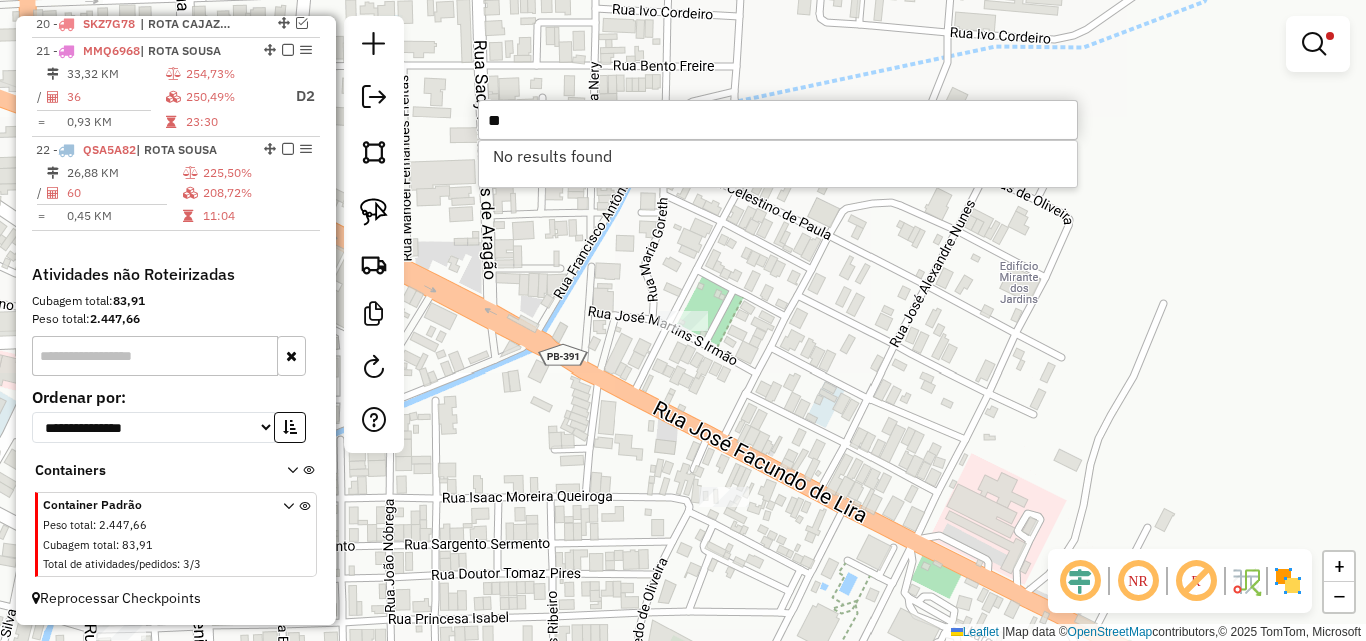 type on "*" 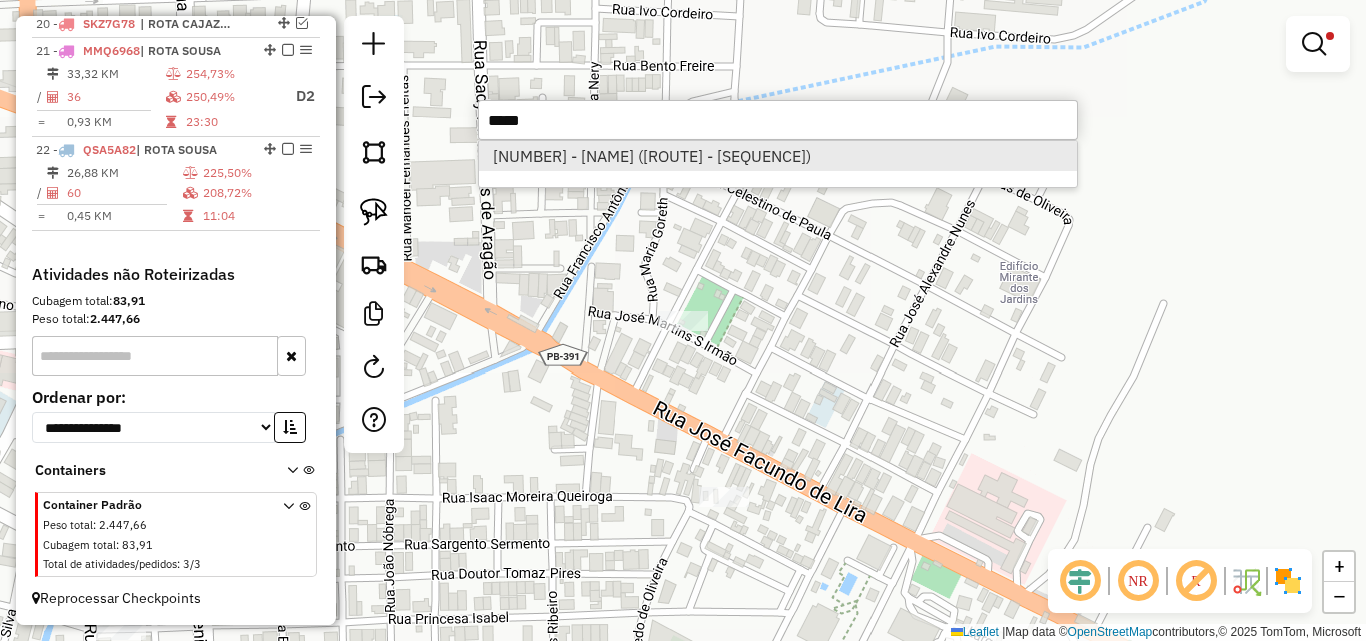 type on "*****" 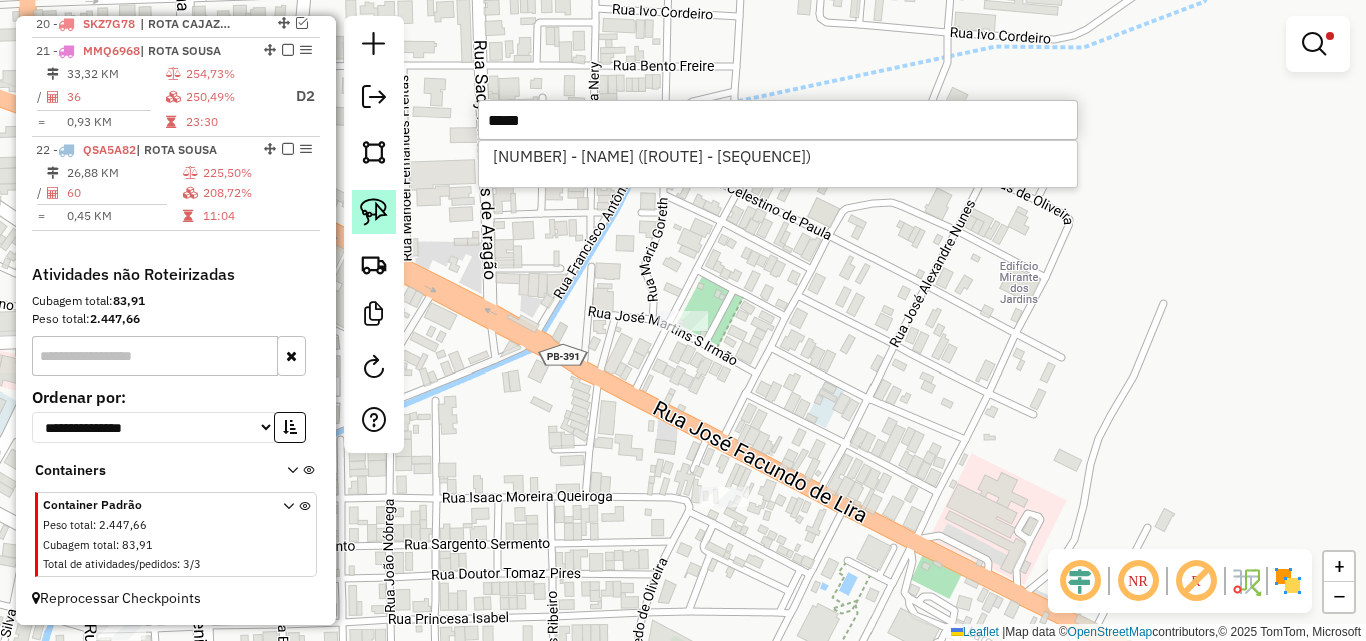 drag, startPoint x: 727, startPoint y: 156, endPoint x: 372, endPoint y: 205, distance: 358.36572 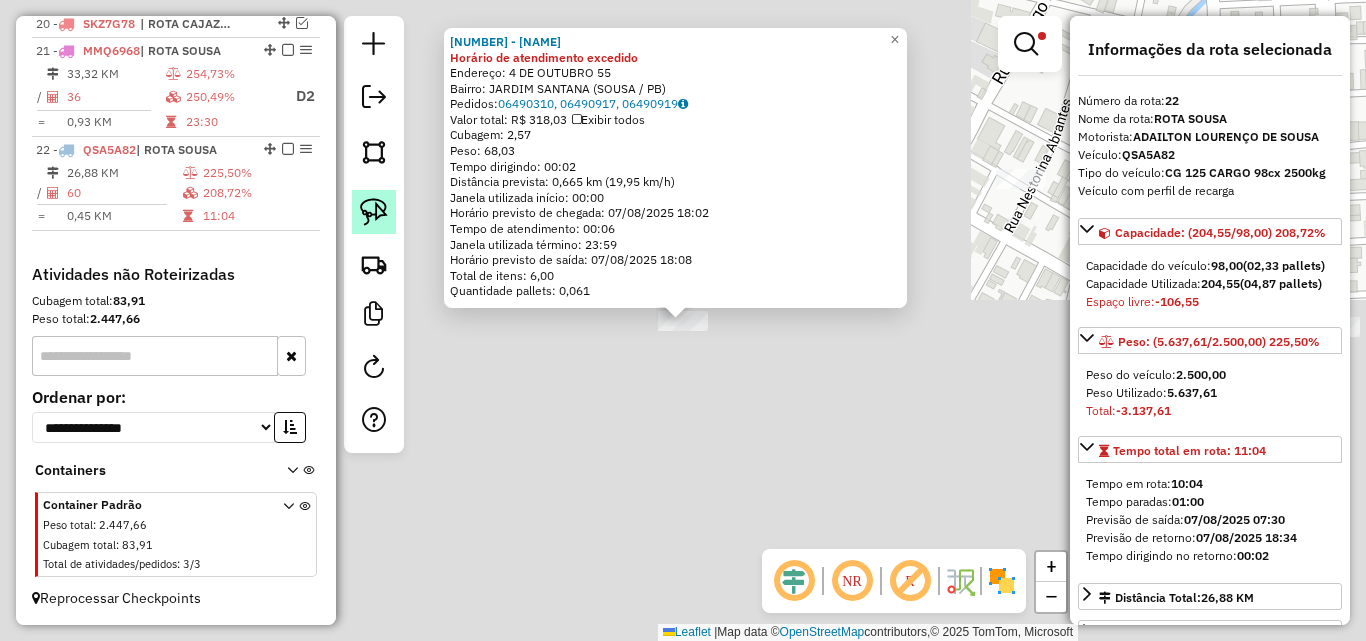 click 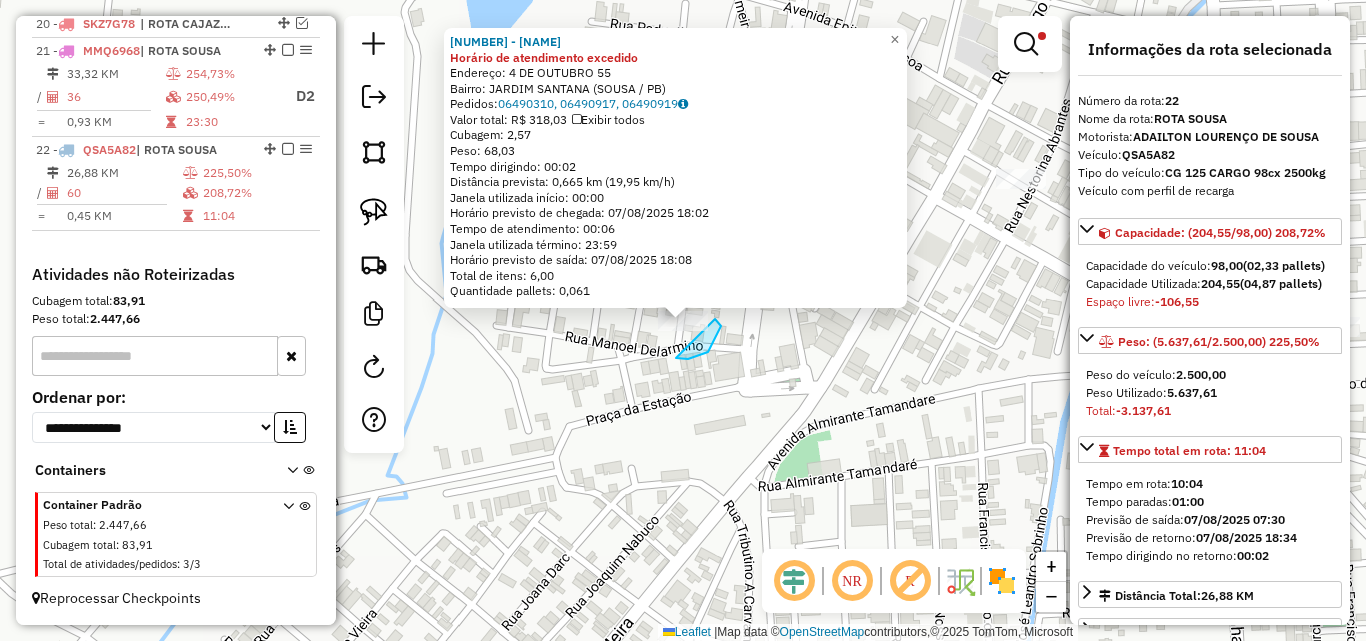 drag, startPoint x: 676, startPoint y: 358, endPoint x: 646, endPoint y: 329, distance: 41.725292 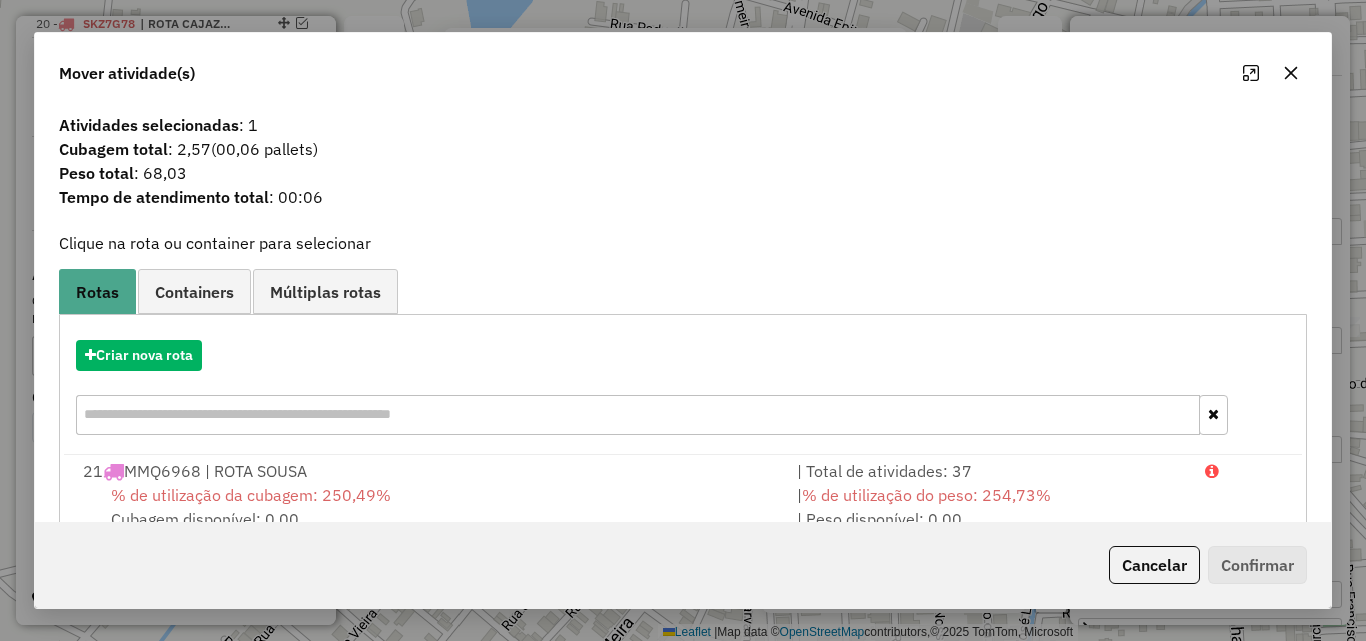 drag, startPoint x: 1143, startPoint y: 503, endPoint x: 1173, endPoint y: 527, distance: 38.418747 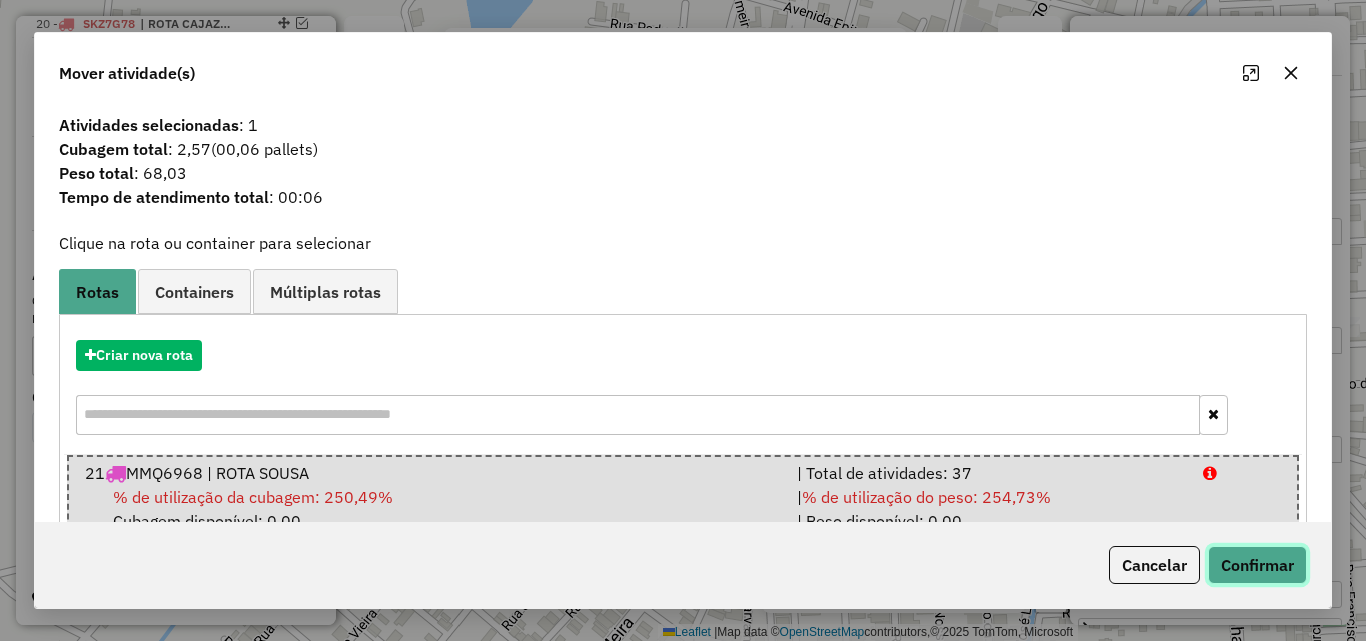 click on "Confirmar" 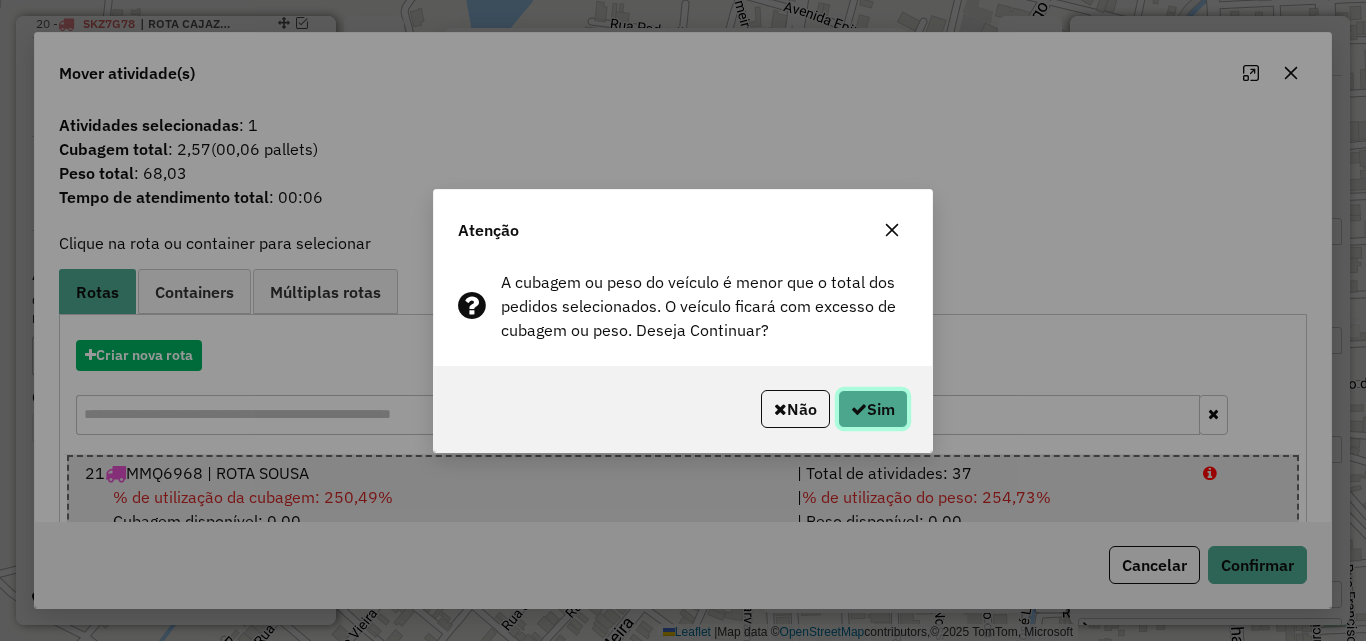 click on "Sim" 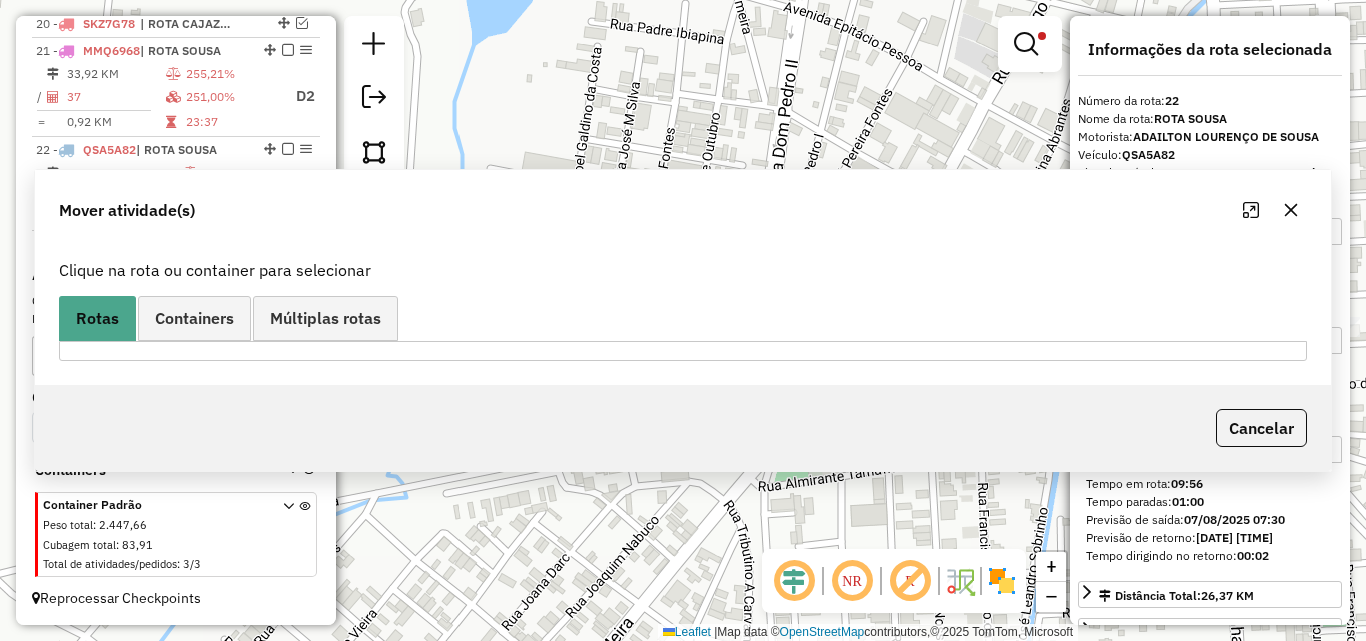 click on "Clique na rota ou container para selecionar   Rotas Containers Múltiplas rotas  Criar novo container  Container Padrão  Peso total: 2.447,66   Cubagem total: 83,91   Total de atividades/pedidos: 3  Selecione os Veículos  (é necessário selecionar ao menos 1 veículo) : Disponíveis: 87  HYR9901 - IVECO DAYLI7012CCI (C: 210,00 - P: 4000,00) (VD)   HZY5622 - MERCEDES L 1620 (C: 504,00 - P: 15000,00)    IAN5015 - MERCEDES L 1620 (C: 504,00 - P: 14700,00)    JHM1884 - MB 1620 L 504 cx 13500 kg (C: 504,00 - P: 14700,00) (VD)   JJK5484 - 730 - VW 17.250 CNC 420 cx 8640 kg (C: 420,00 - P: 8640,00) (VD)   JKM9177 - MERCEDES ATRON 2324 (C: 504,00 - P: 15000,00) (VD)   JLP7063 - MERCEDES L1618 (C: 504,00 - P: 15000,00)    JOS6658 - MERCEDES L 1620 (C: 504,00 - P: 15000,00)    JQN6120 - MERCEDES L 1620 (C: 504,00 - P: 15000,00) (VD)   KFQ2791 - FORD F4000 (C: 140,00 - P: 4000,00)    KFT3498 - 57 - MERCEDES BENZ 710 (C: 5800,00 - P: 9580,00) (VD)   KJE0E26 - MB 1620 L 504 cx 13500 kg (C: 504,00 - P: 14700,00) (VD)" 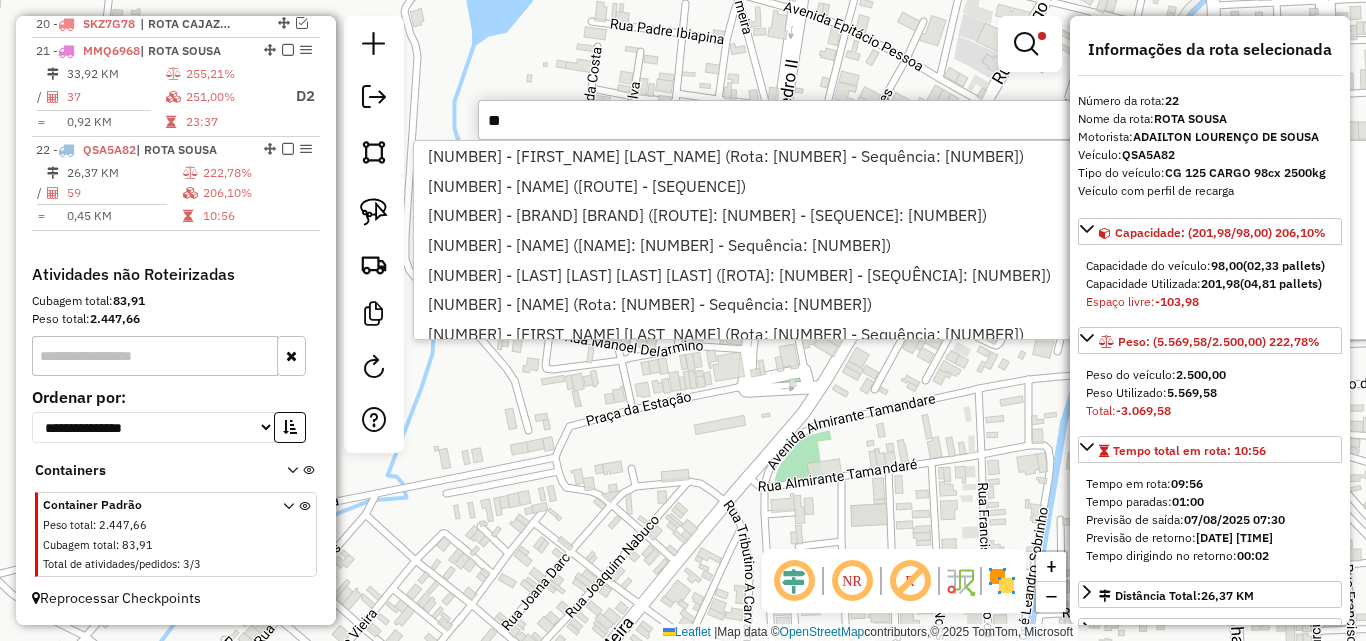 type on "*" 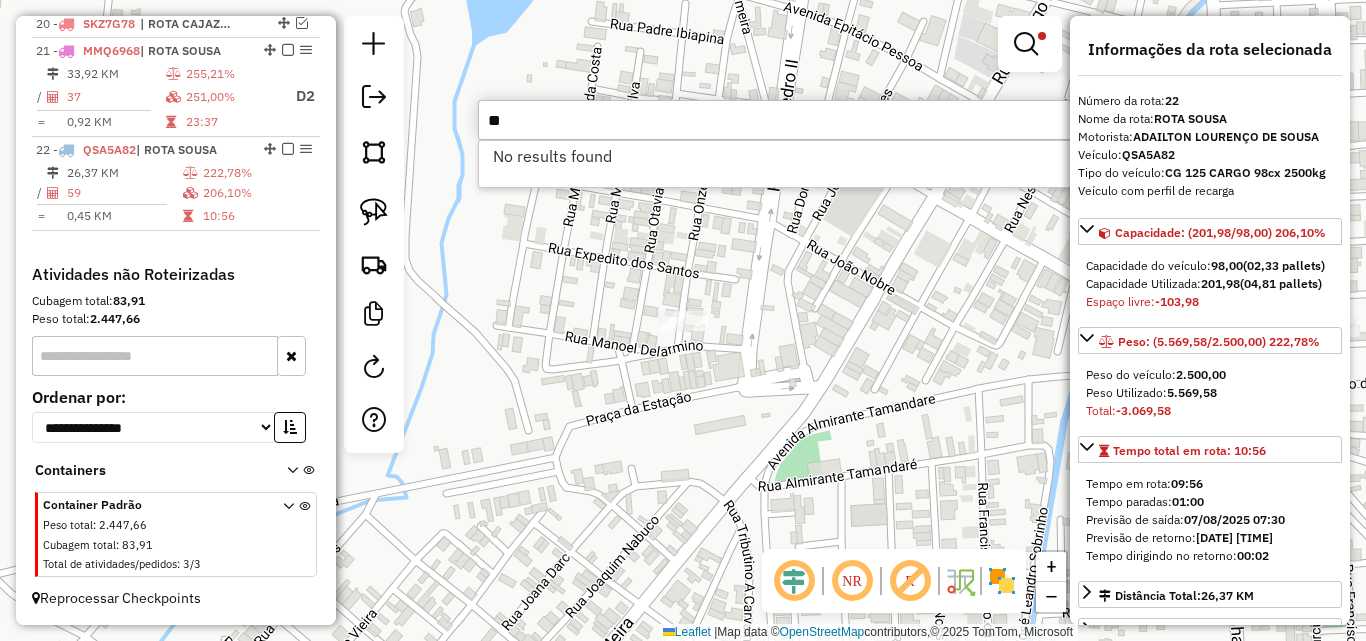 type on "*" 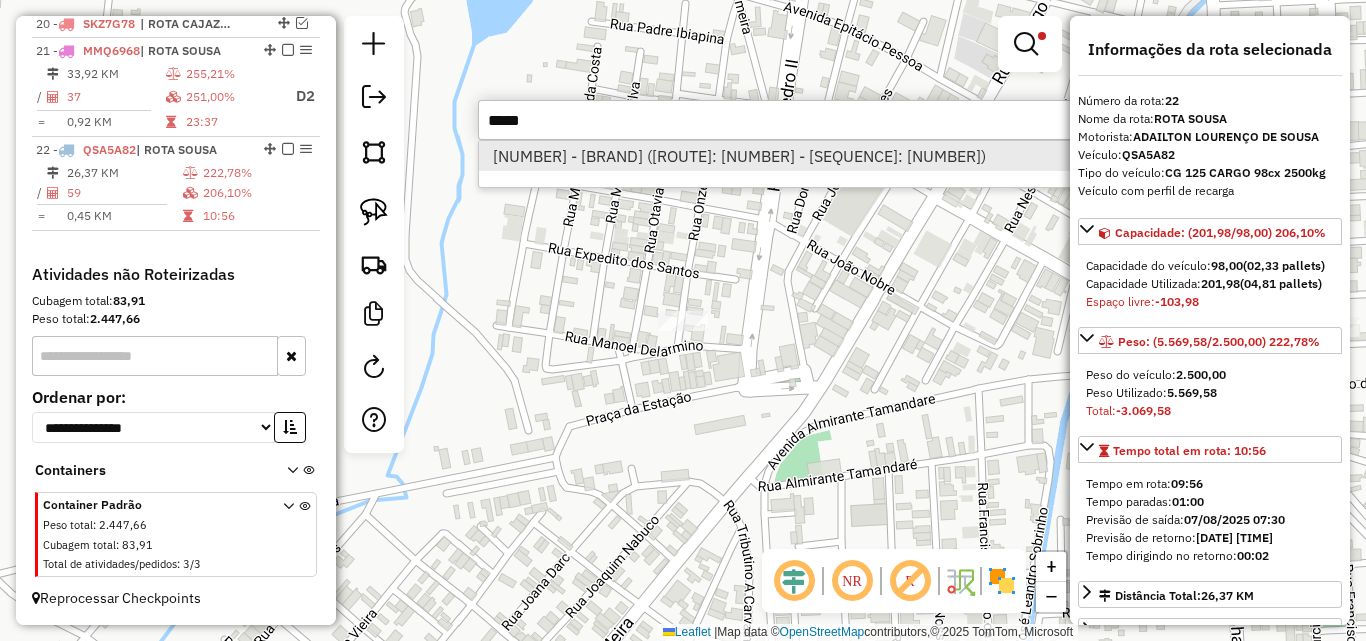 type on "*****" 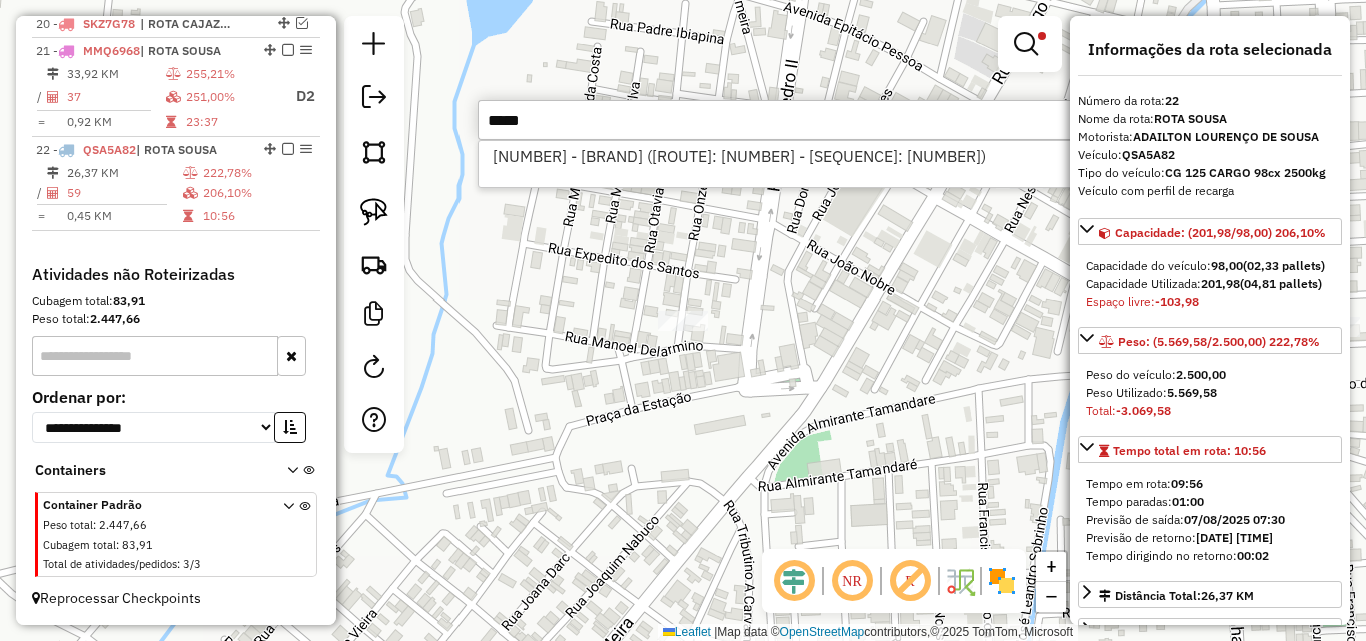 drag, startPoint x: 676, startPoint y: 153, endPoint x: 430, endPoint y: 219, distance: 254.69983 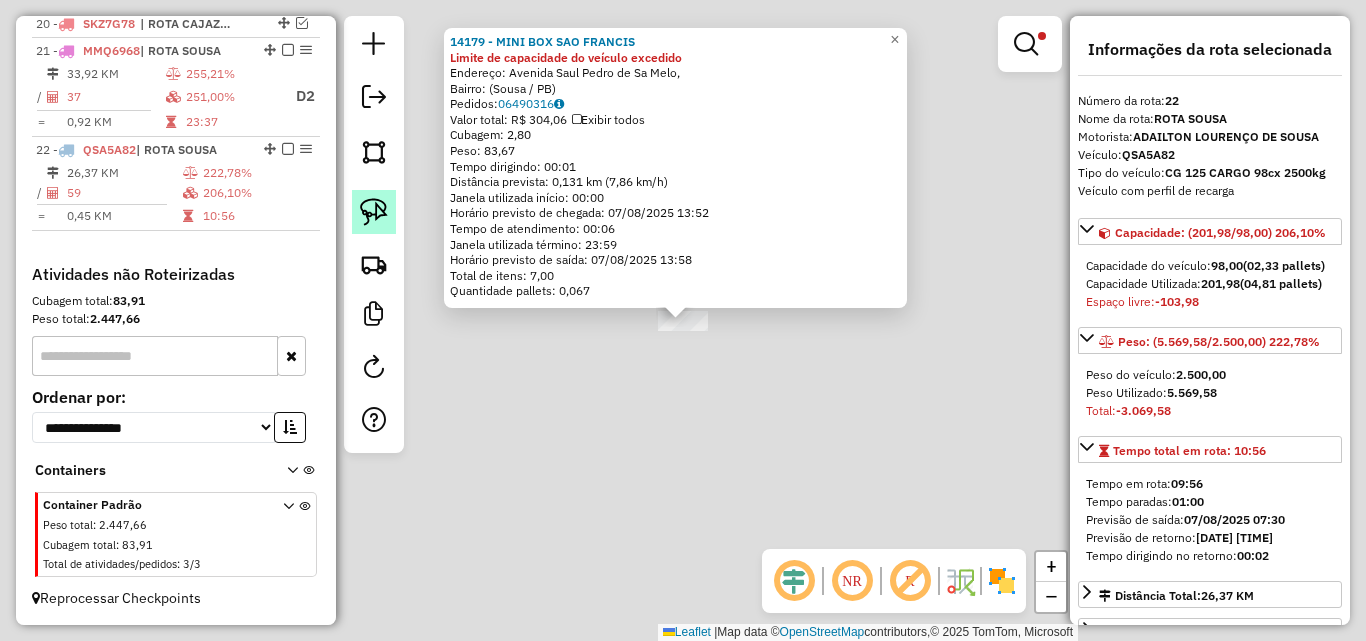 click 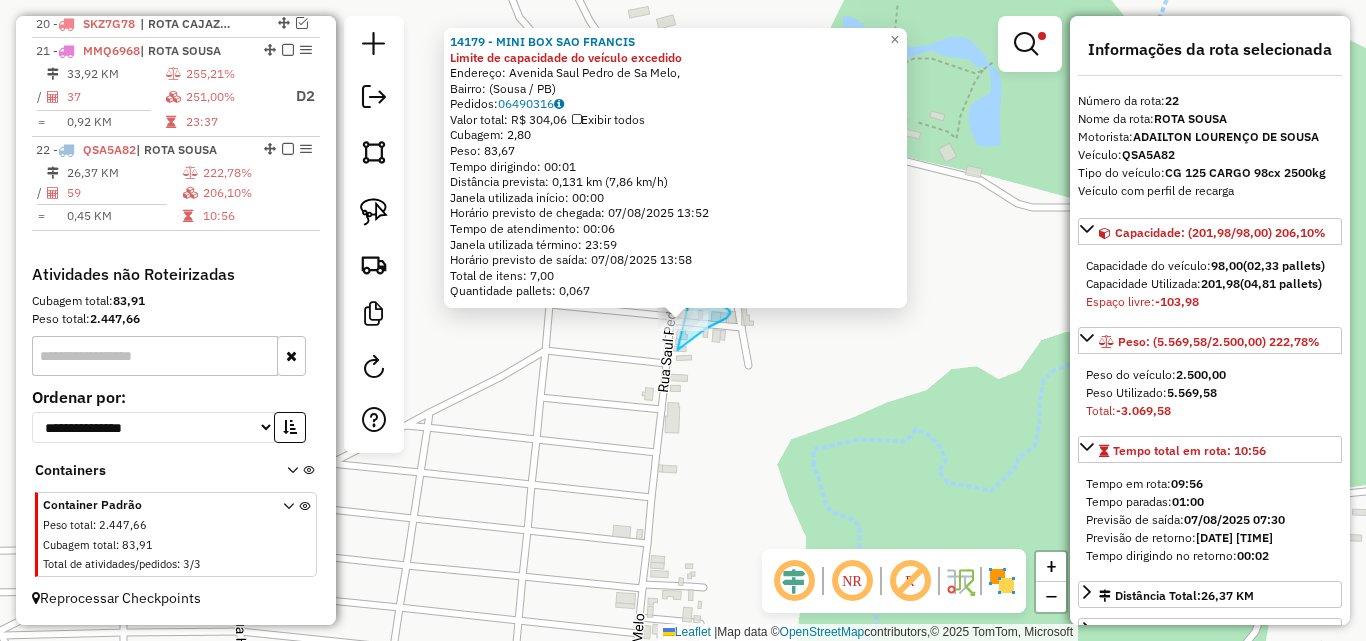 drag, startPoint x: 677, startPoint y: 350, endPoint x: 640, endPoint y: 308, distance: 55.97321 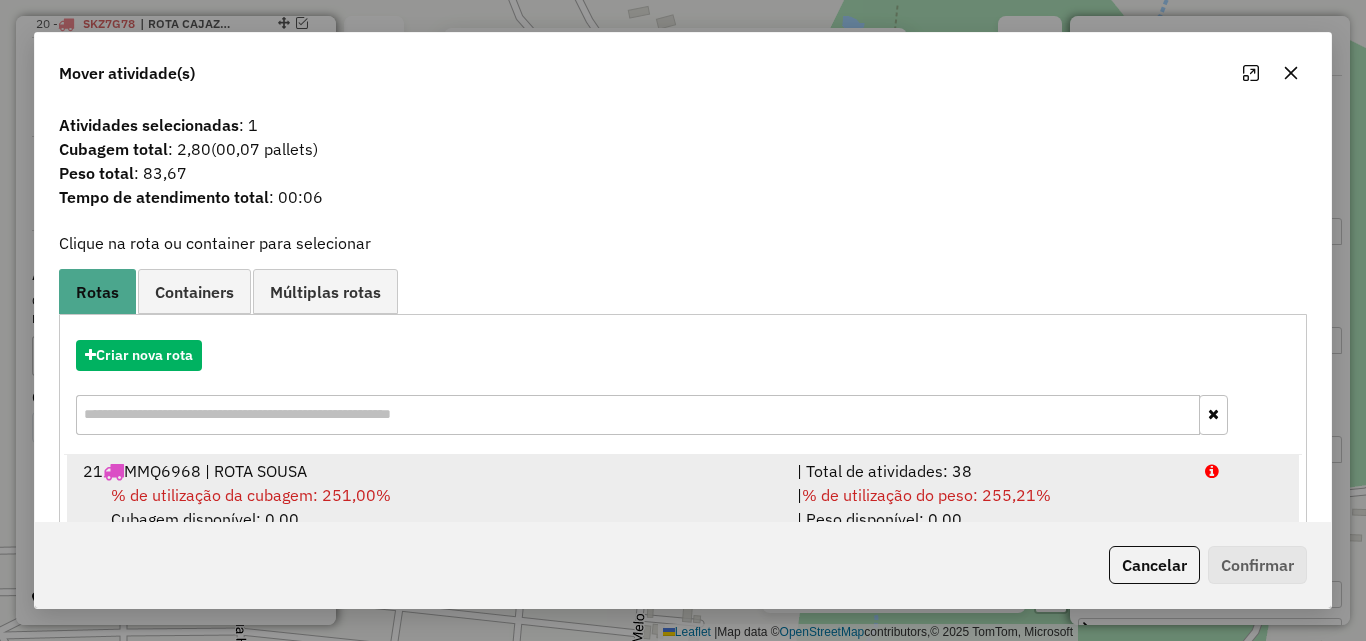 click on "% de utilização do peso: 255,21%" at bounding box center (926, 495) 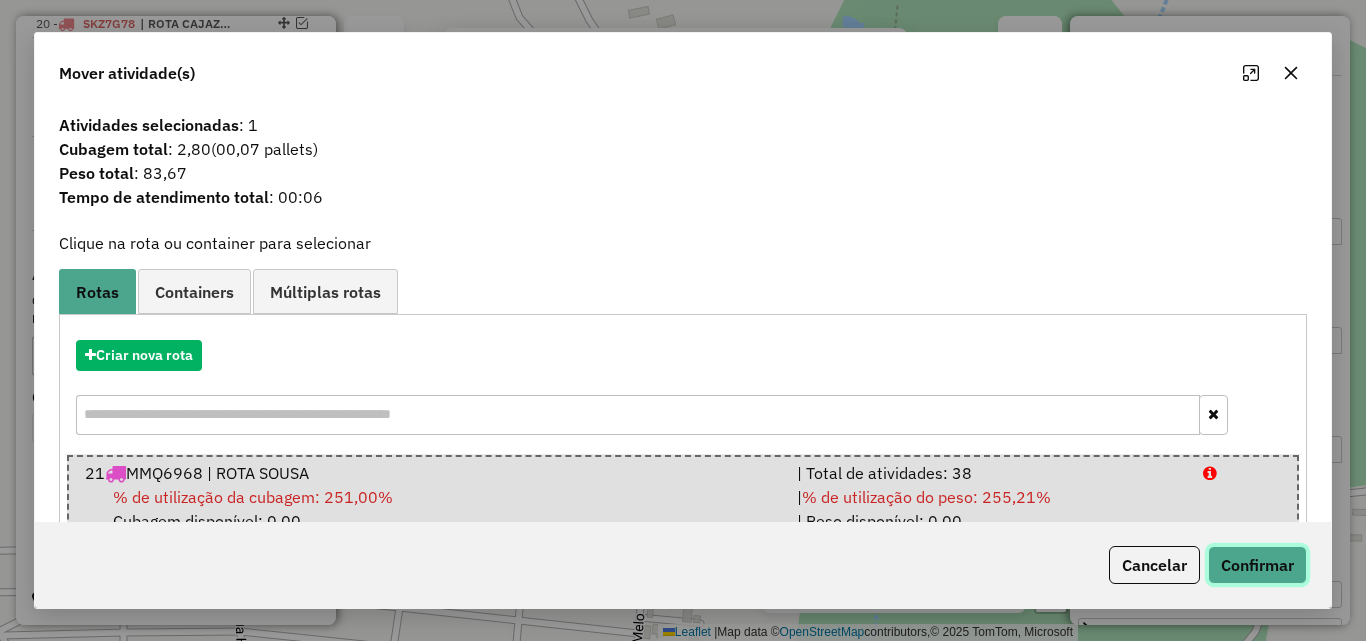 click on "Confirmar" 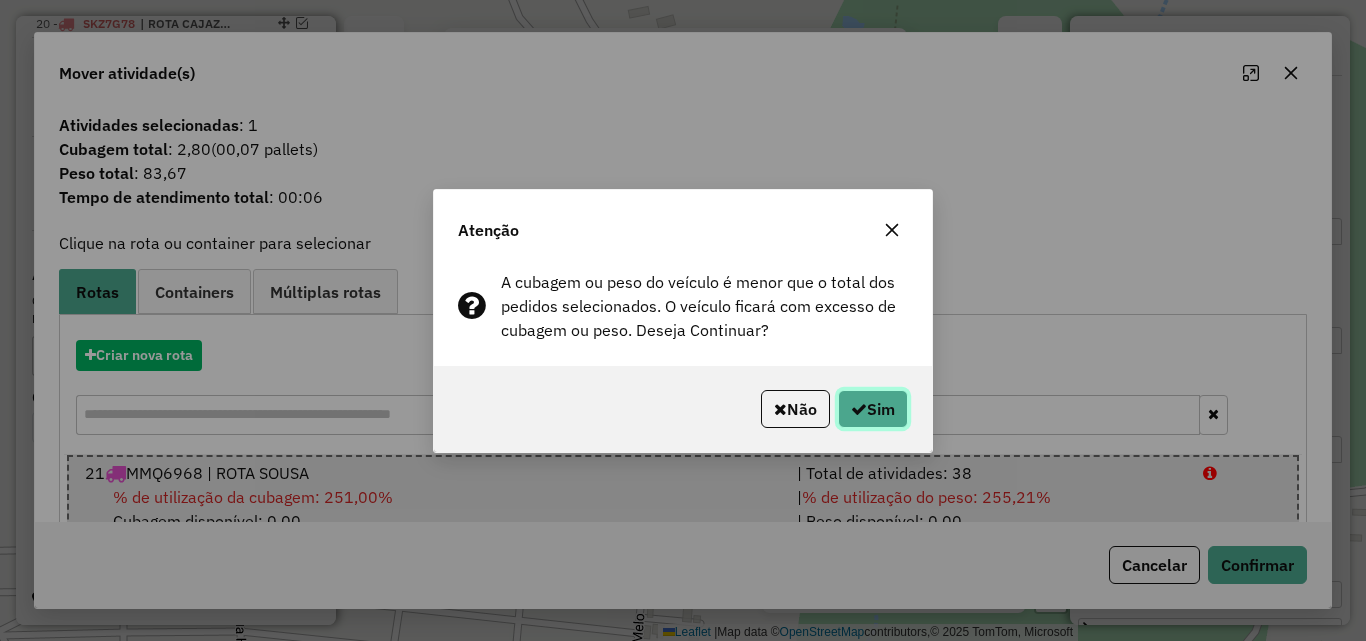 drag, startPoint x: 876, startPoint y: 397, endPoint x: 866, endPoint y: 413, distance: 18.867962 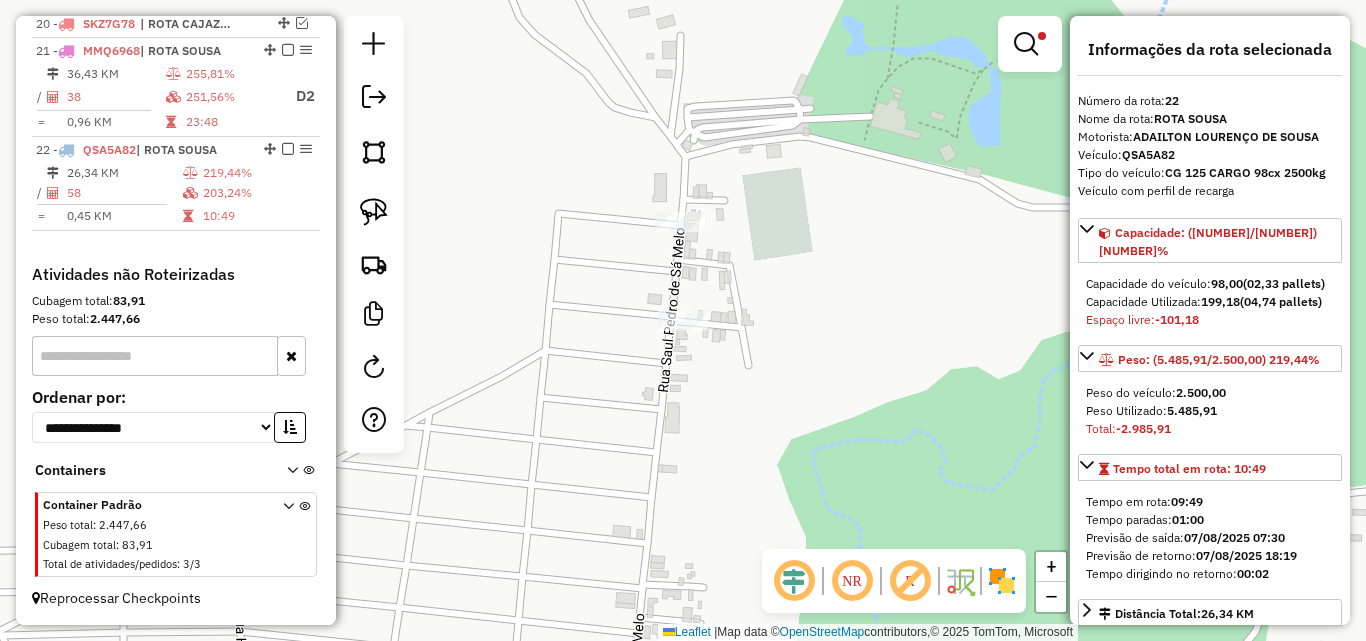click on "Limpar filtros Janela de atendimento Grade de atendimento Capacidade Transportadoras Veículos Cliente Pedidos  Rotas Selecione os dias de semana para filtrar as janelas de atendimento  Seg   Ter   Qua   Qui   Sex   Sáb   Dom  Informe o período da janela de atendimento: De: Até:  Filtrar exatamente a janela do cliente  Considerar janela de atendimento padrão  Selecione os dias de semana para filtrar as grades de atendimento  Seg   Ter   Qua   Qui   Sex   Sáb   Dom   Considerar clientes sem dia de atendimento cadastrado  Clientes fora do dia de atendimento selecionado Filtrar as atividades entre os valores definidos abaixo:  Peso mínimo:  ****  Peso máximo:  ******  Cubagem mínima:   Cubagem máxima:   De:   Até:  Filtrar as atividades entre o tempo de atendimento definido abaixo:  De:   Até:   Considerar capacidade total dos clientes não roteirizados Transportadora: Selecione um ou mais itens Tipo de veículo: Selecione um ou mais itens Veículo: Selecione um ou mais itens Motorista: Nome: Rótulo:" 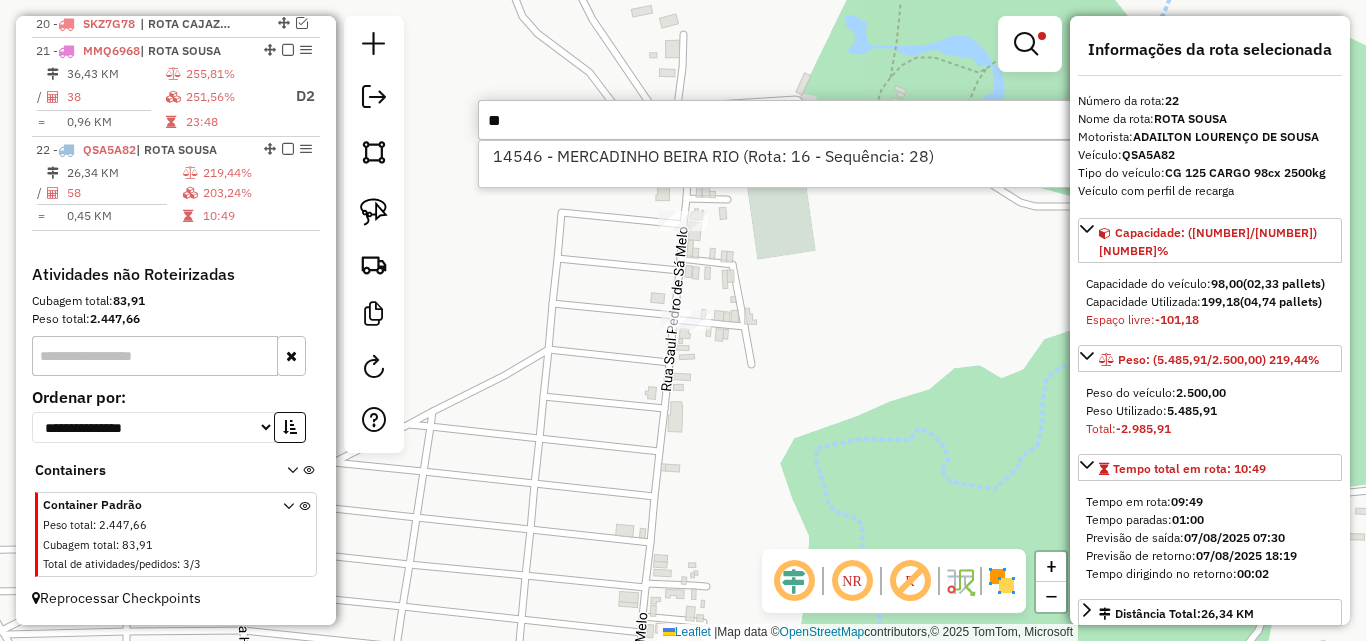 type on "*" 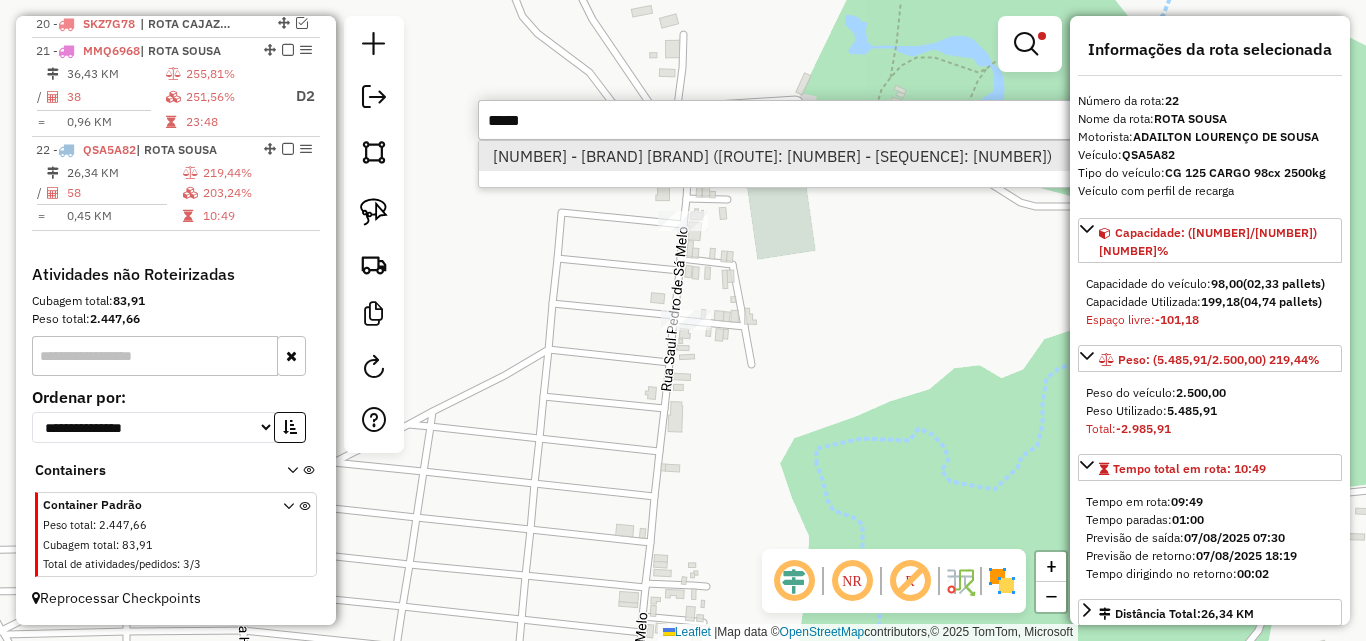 type on "*****" 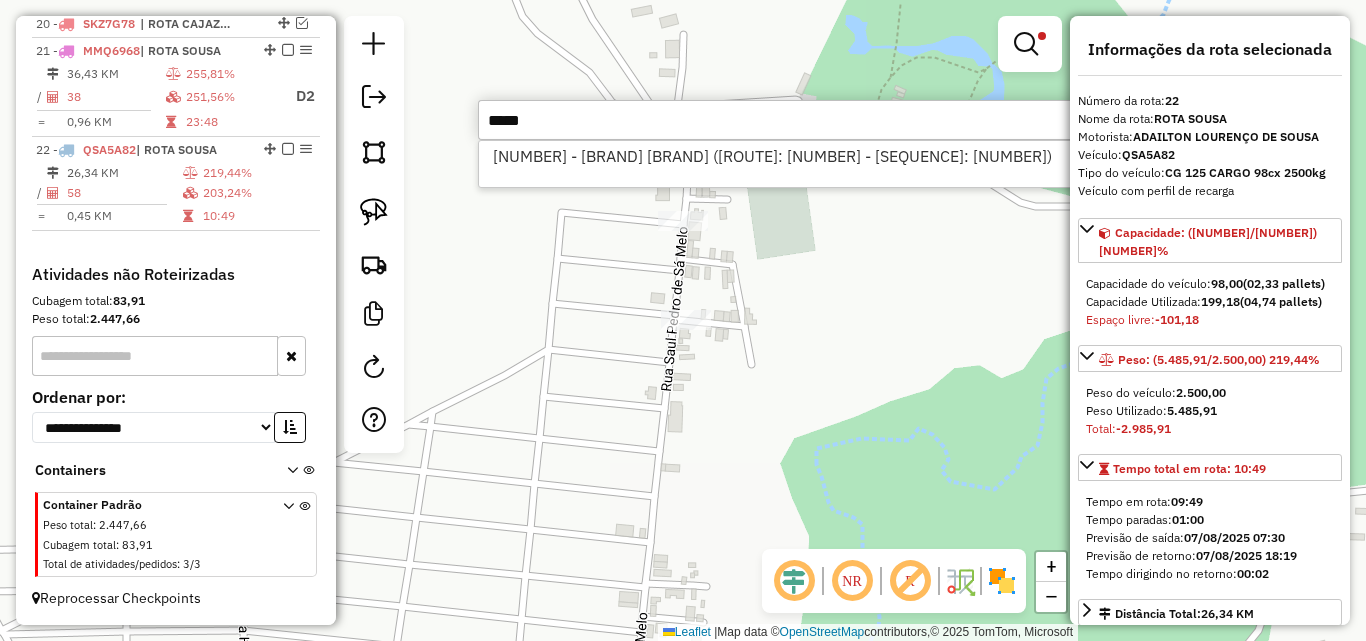 drag, startPoint x: 547, startPoint y: 153, endPoint x: 397, endPoint y: 193, distance: 155.24174 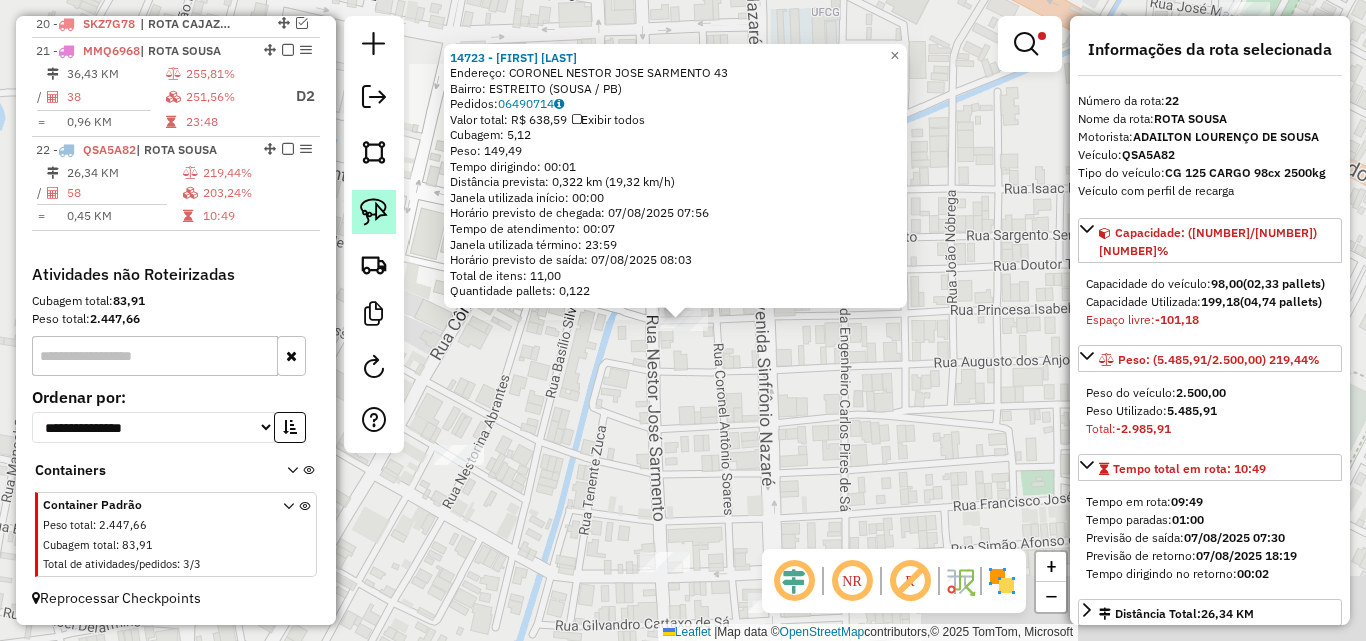 click 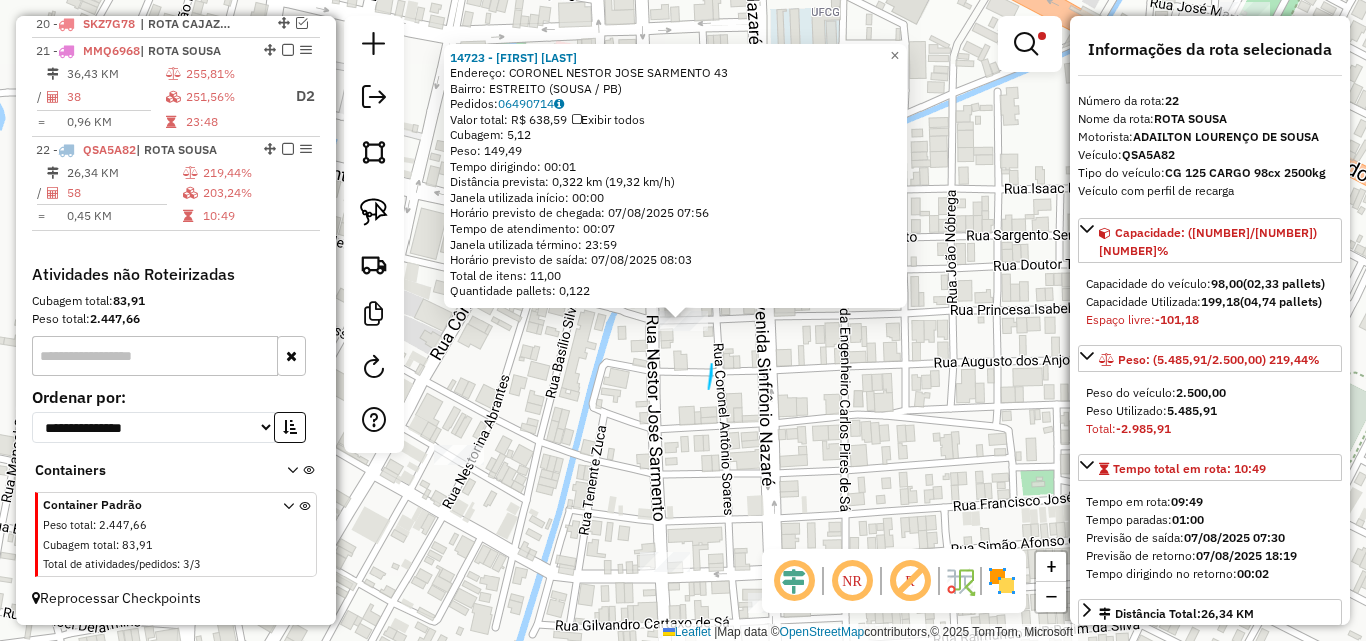 drag, startPoint x: 711, startPoint y: 364, endPoint x: 648, endPoint y: 342, distance: 66.730804 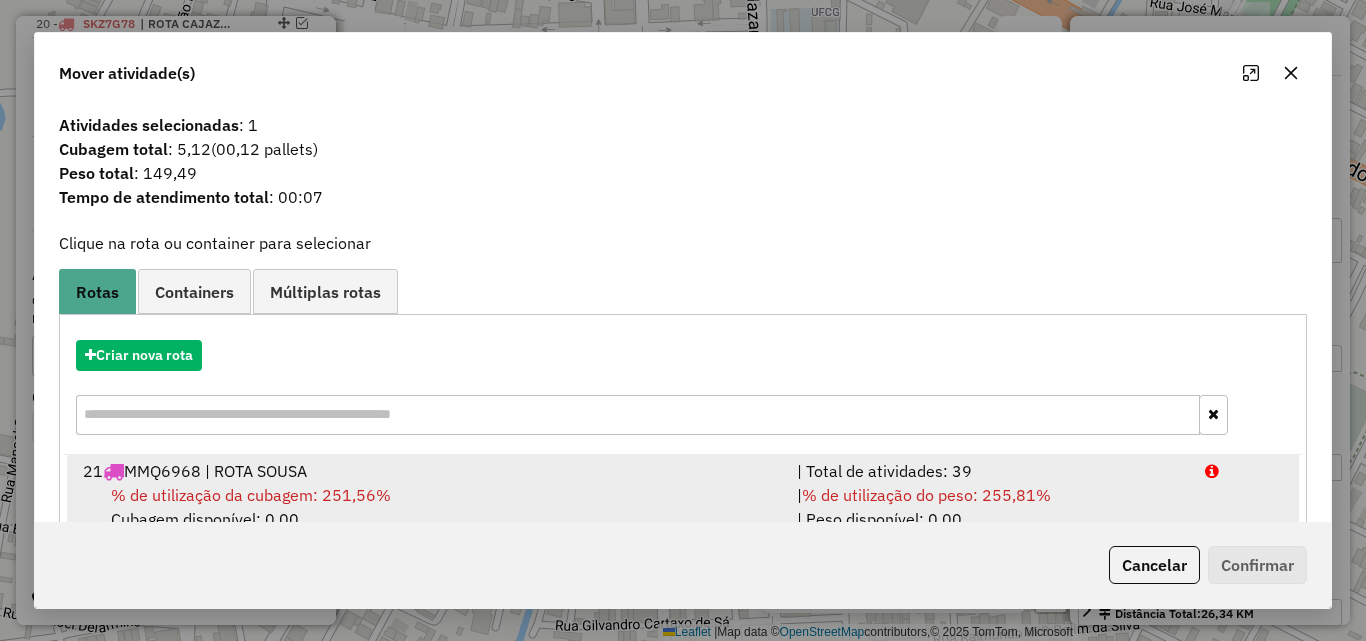 drag, startPoint x: 1141, startPoint y: 491, endPoint x: 1154, endPoint y: 502, distance: 17.029387 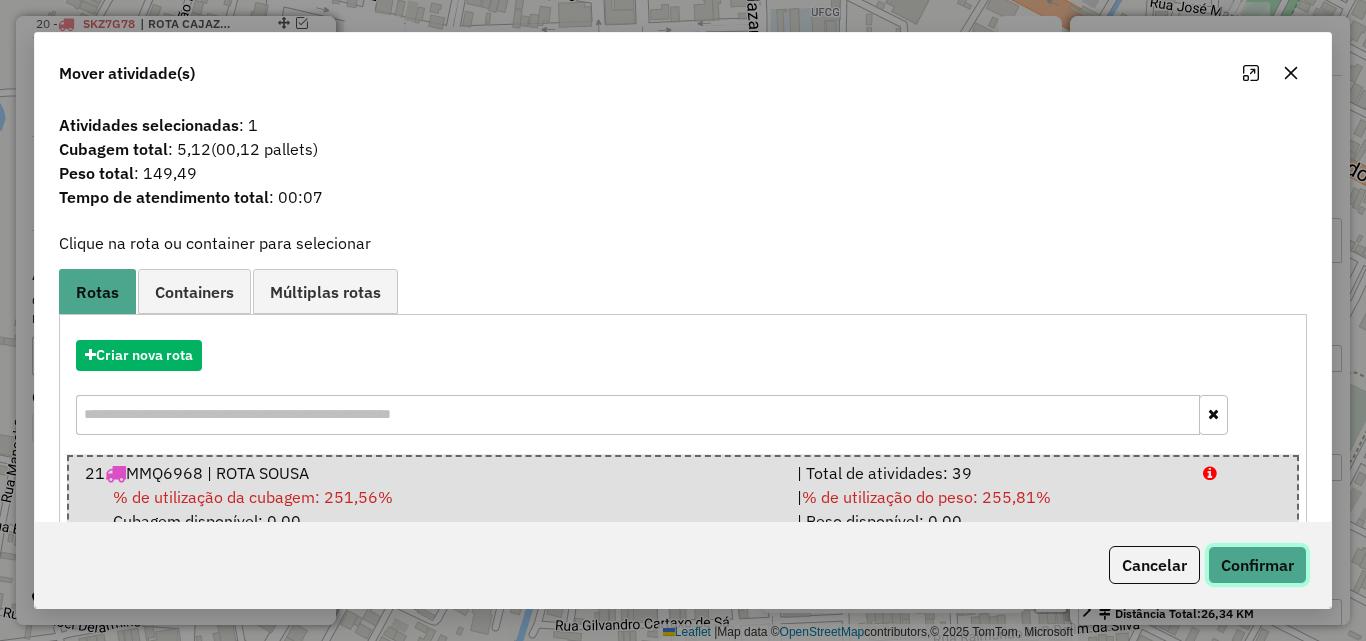 click on "Confirmar" 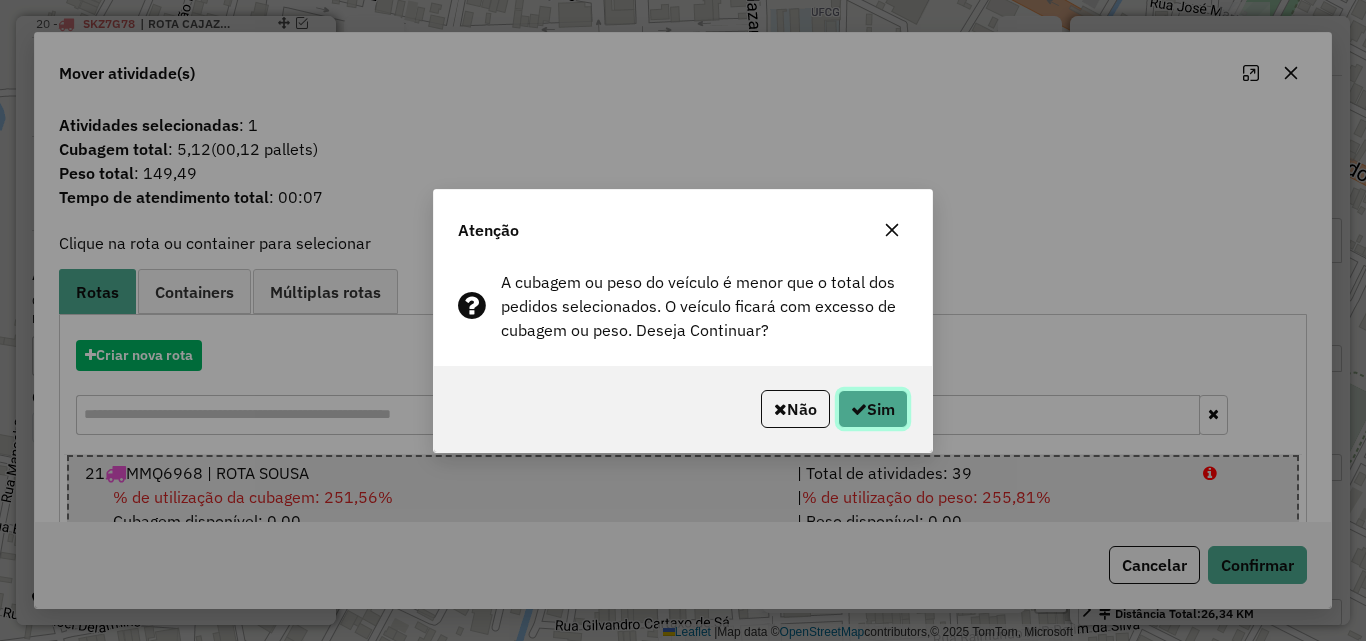click on "Sim" 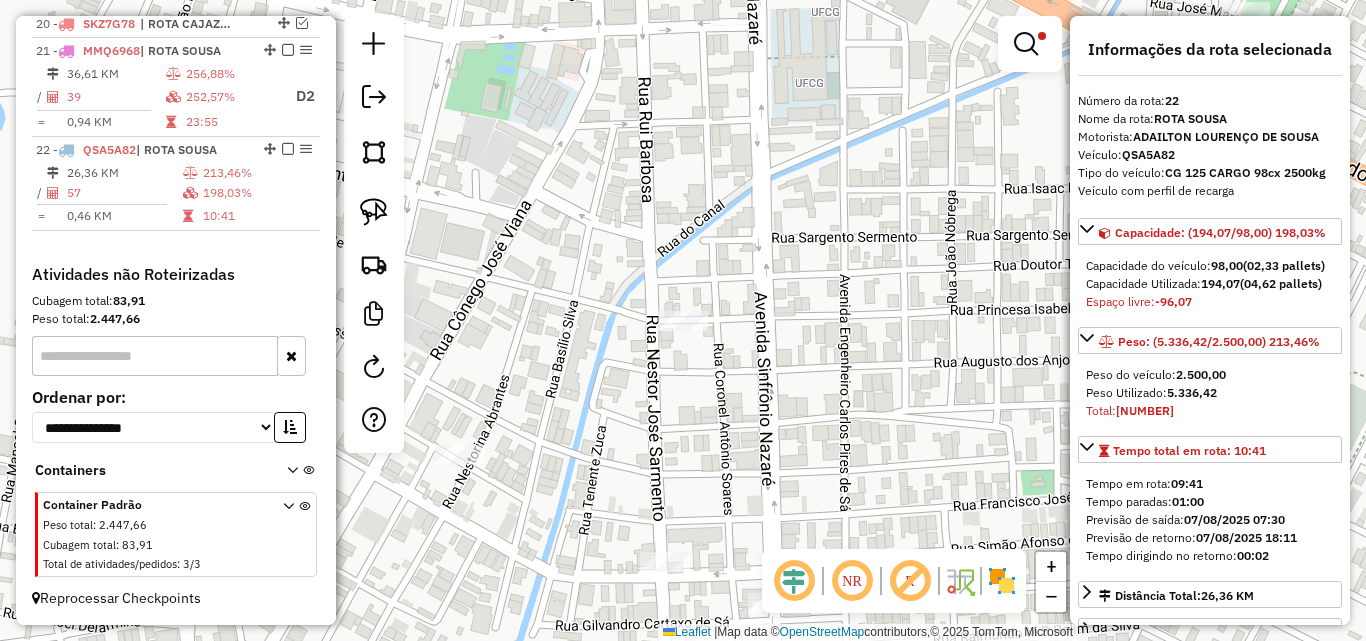click on "Limpar filtros Janela de atendimento Grade de atendimento Capacidade Transportadoras Veículos Cliente Pedidos  Rotas Selecione os dias de semana para filtrar as janelas de atendimento  Seg   Ter   Qua   Qui   Sex   Sáb   Dom  Informe o período da janela de atendimento: De: Até:  Filtrar exatamente a janela do cliente  Considerar janela de atendimento padrão  Selecione os dias de semana para filtrar as grades de atendimento  Seg   Ter   Qua   Qui   Sex   Sáb   Dom   Considerar clientes sem dia de atendimento cadastrado  Clientes fora do dia de atendimento selecionado Filtrar as atividades entre os valores definidos abaixo:  Peso mínimo:  ****  Peso máximo:  ******  Cubagem mínima:   Cubagem máxima:   De:   Até:  Filtrar as atividades entre o tempo de atendimento definido abaixo:  De:   Até:   Considerar capacidade total dos clientes não roteirizados Transportadora: Selecione um ou mais itens Tipo de veículo: Selecione um ou mais itens Veículo: Selecione um ou mais itens Motorista: Nome: Rótulo:" 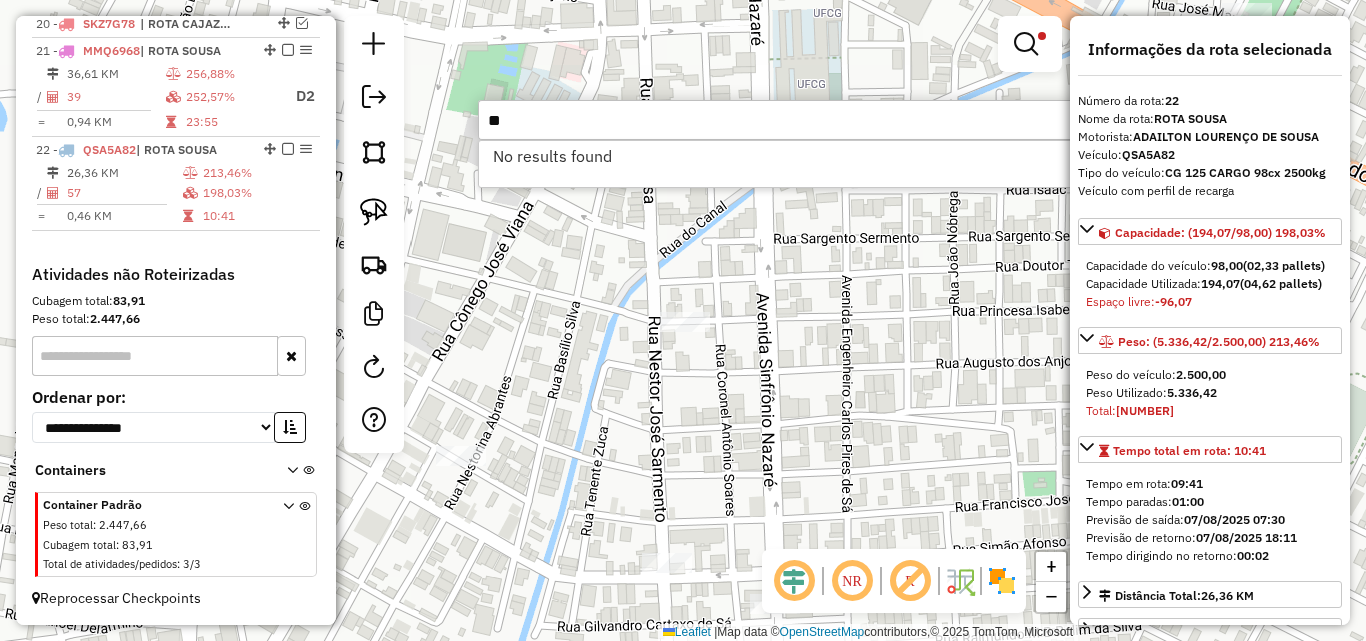 type on "*" 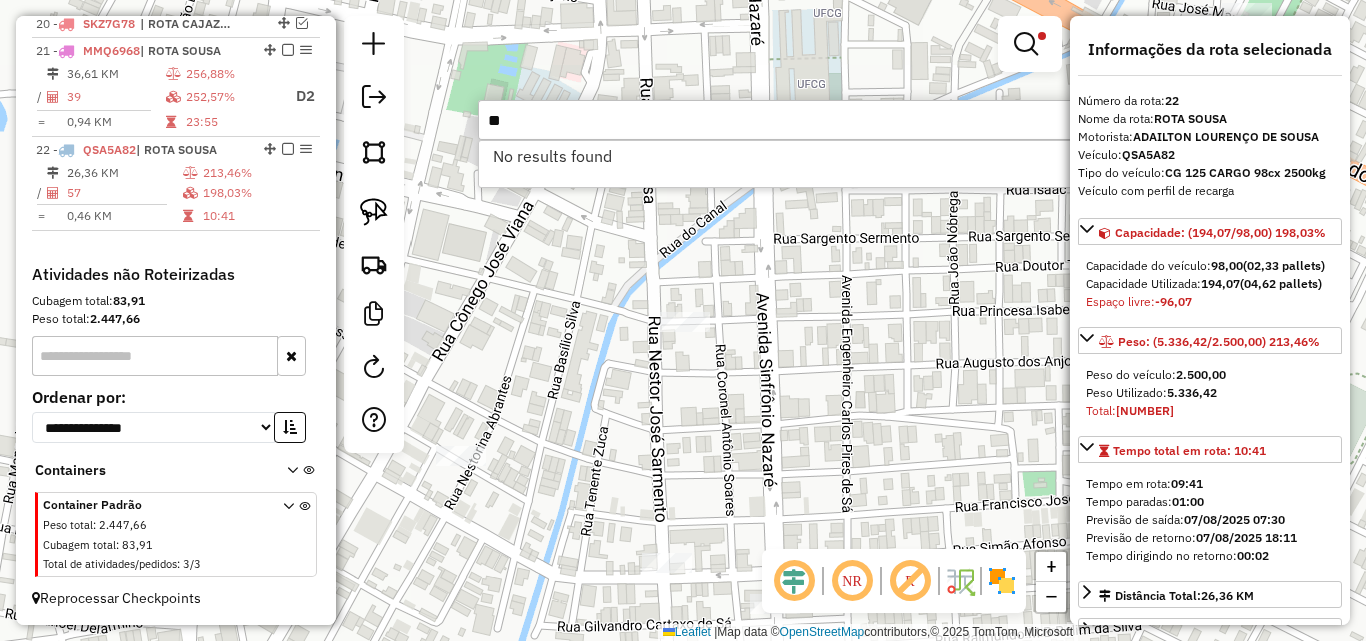 type on "*" 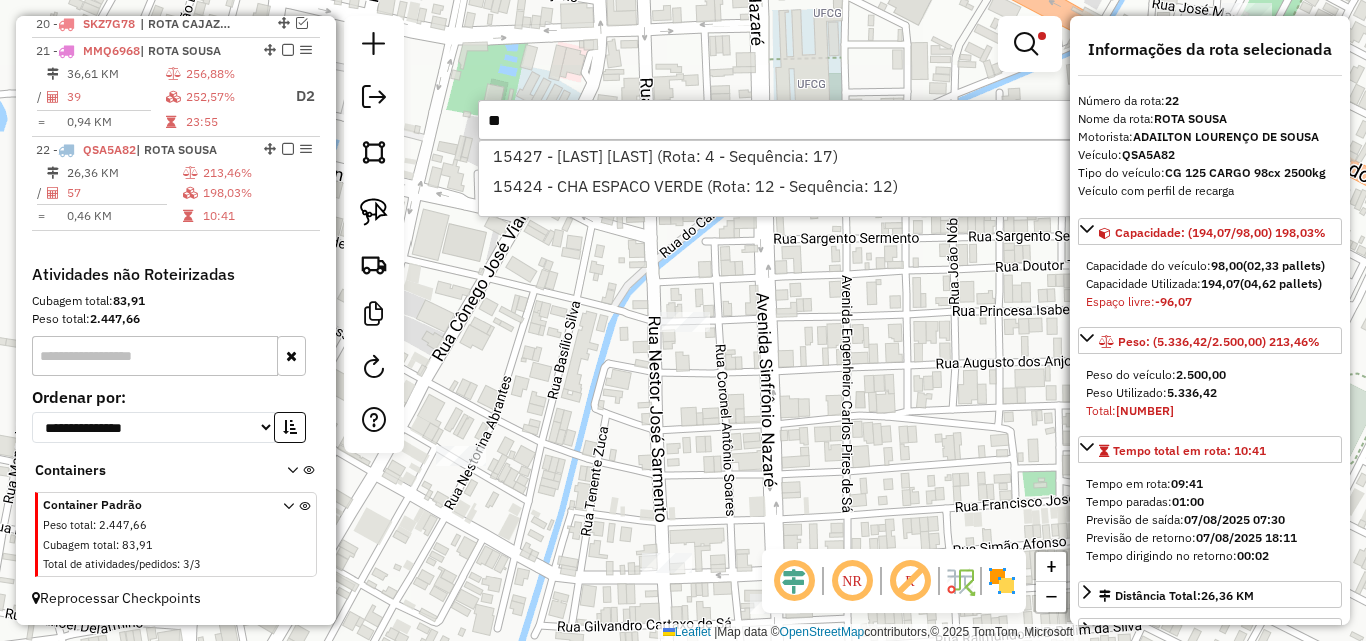 type on "*" 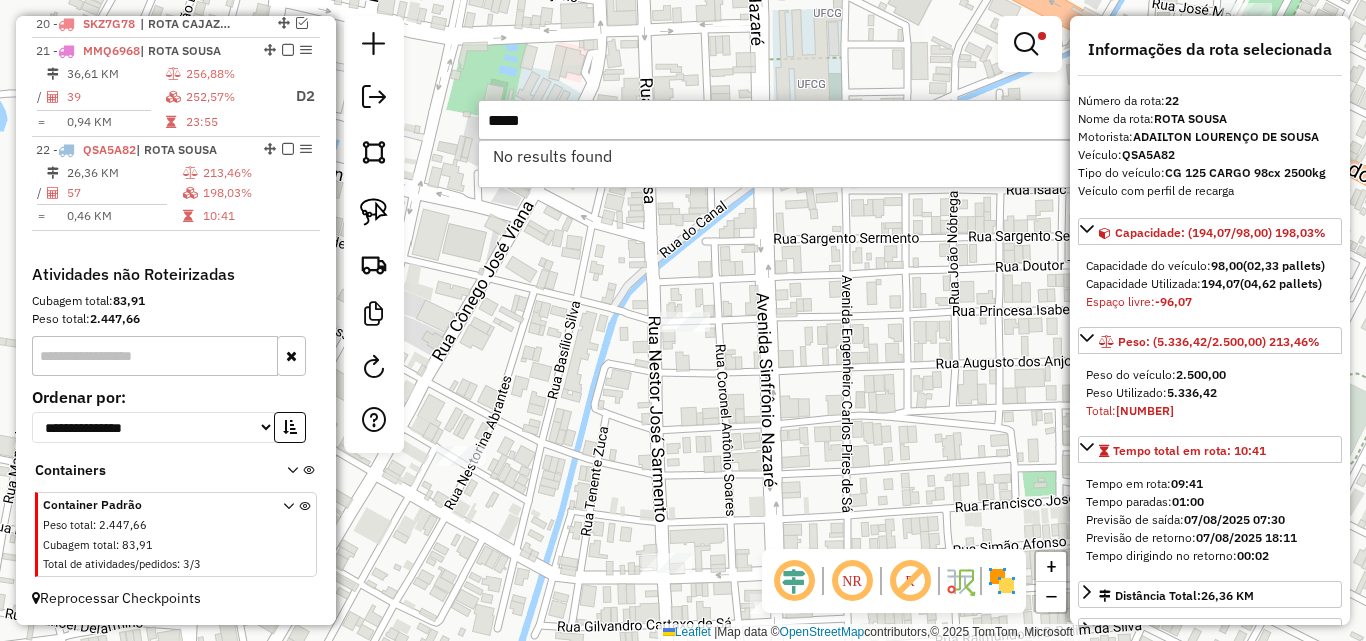 type on "*****" 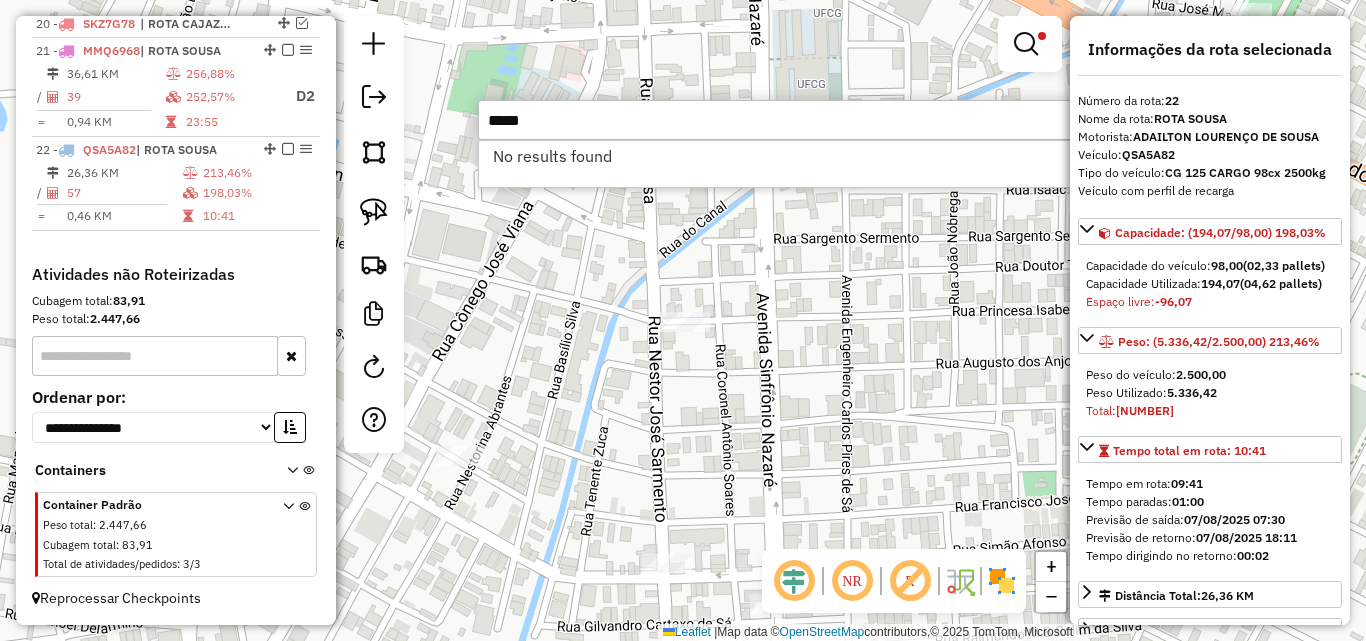 click on "*****" at bounding box center (778, 120) 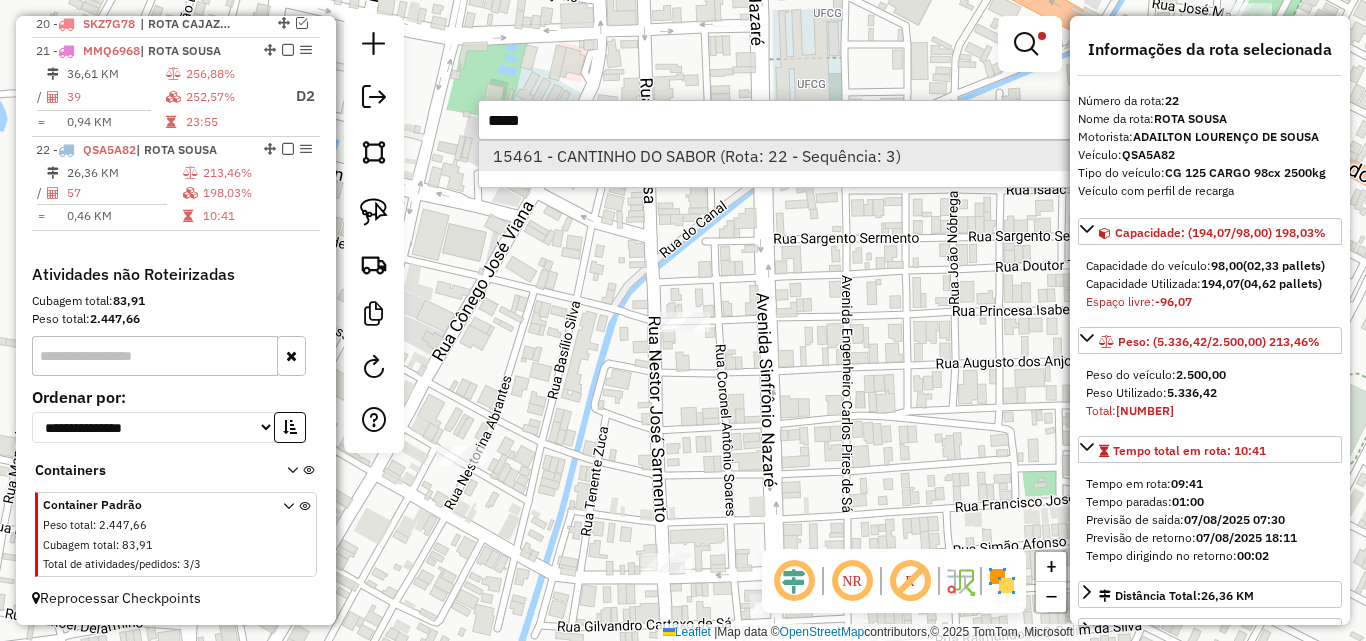 type on "*****" 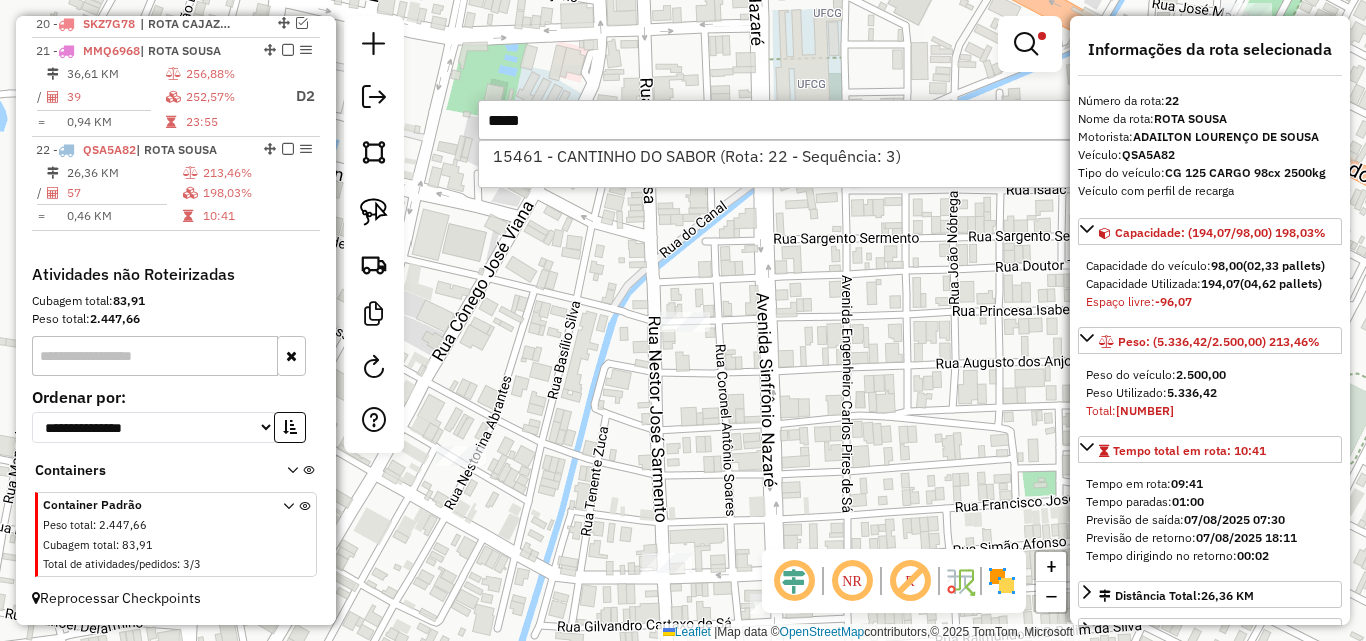 drag, startPoint x: 577, startPoint y: 159, endPoint x: 396, endPoint y: 206, distance: 187.00267 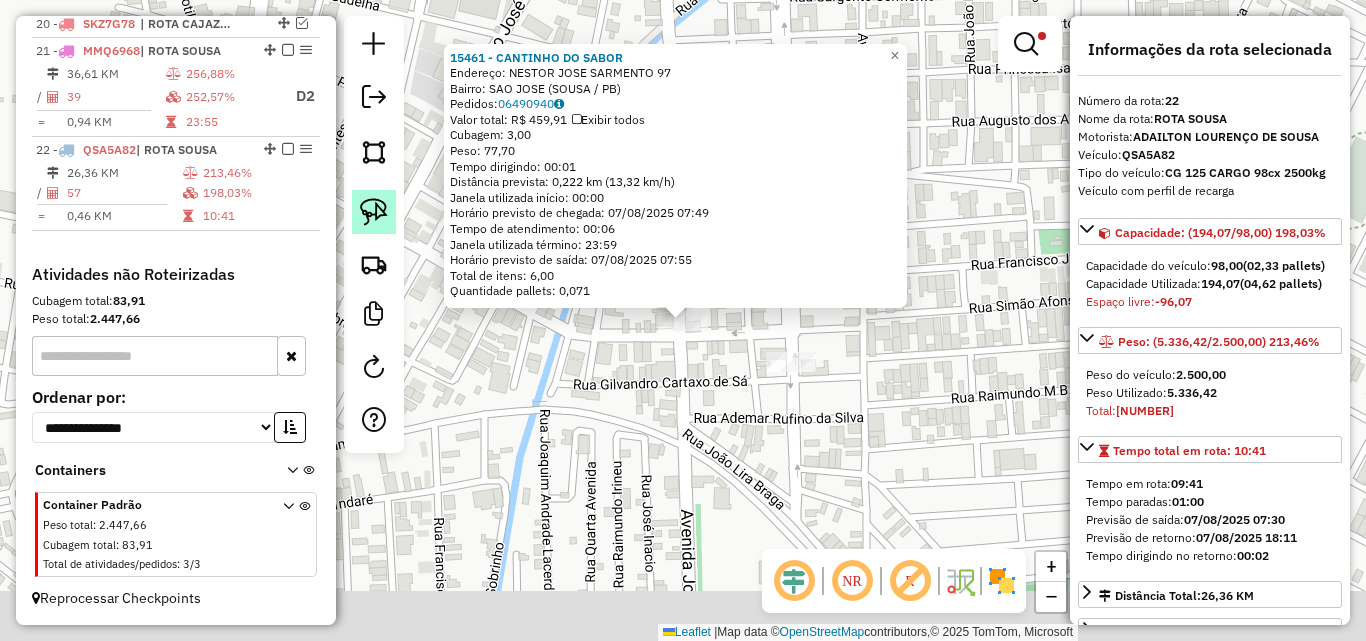 click 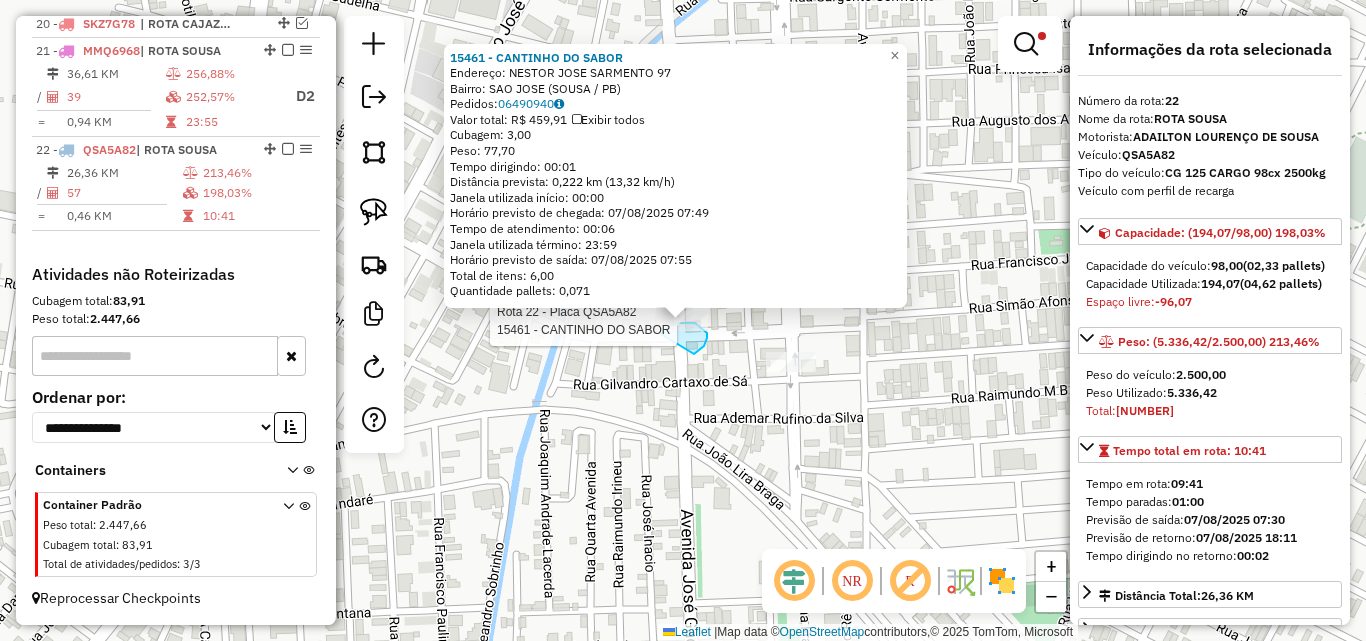 drag, startPoint x: 707, startPoint y: 333, endPoint x: 656, endPoint y: 343, distance: 51.971146 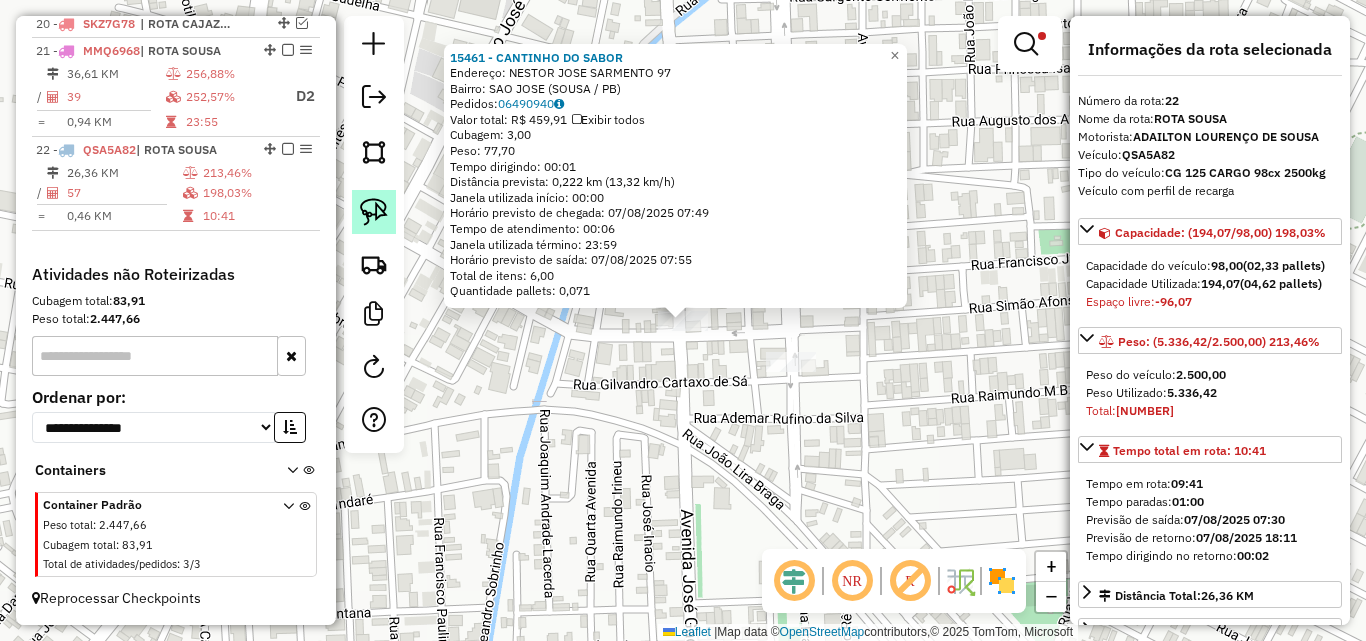 click 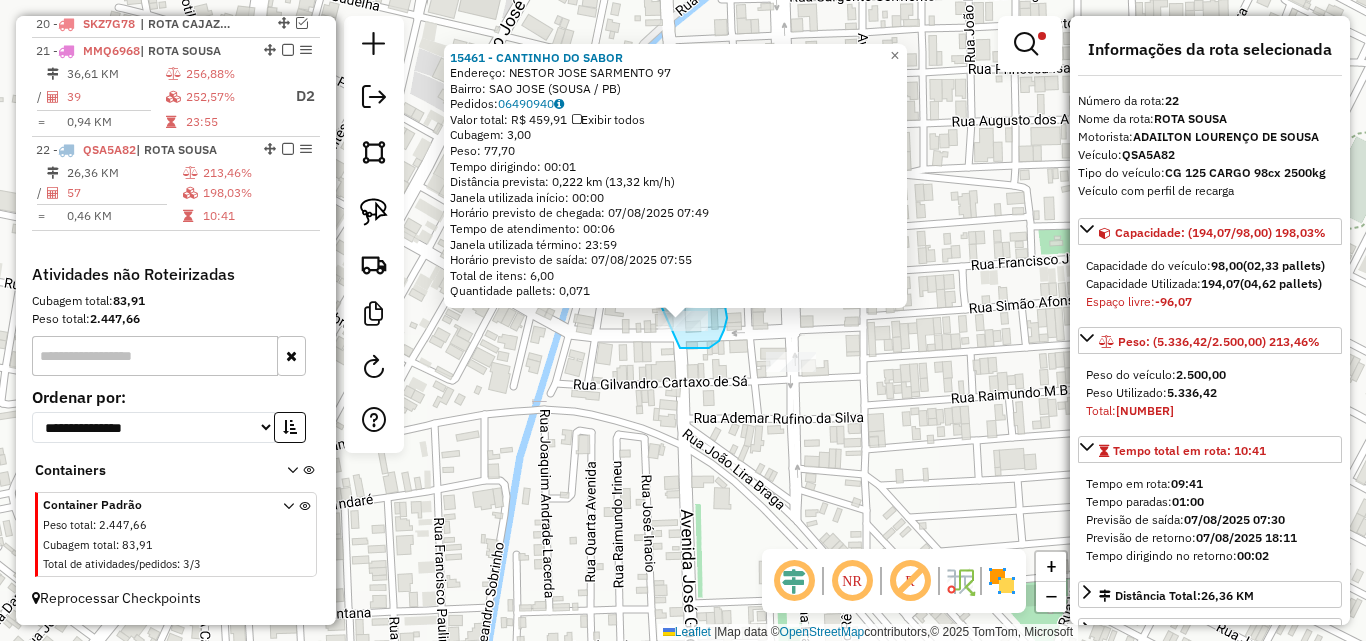 drag, startPoint x: 685, startPoint y: 348, endPoint x: 626, endPoint y: 315, distance: 67.601776 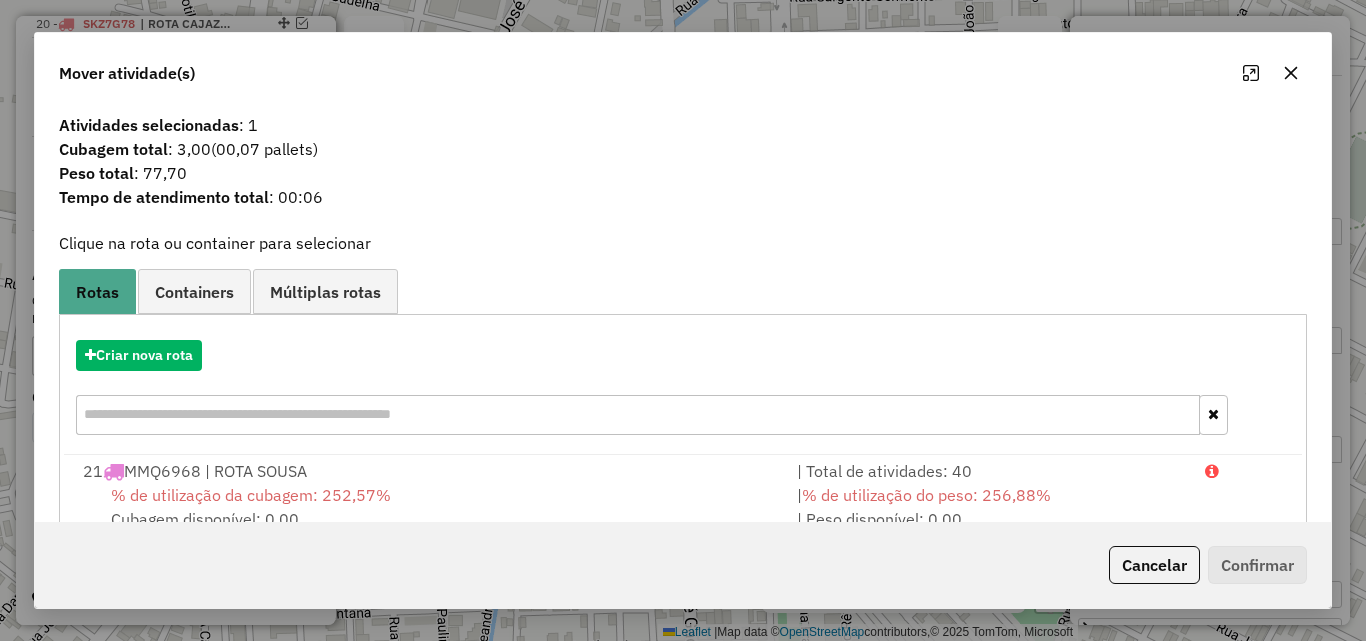 drag, startPoint x: 1071, startPoint y: 490, endPoint x: 1184, endPoint y: 535, distance: 121.630585 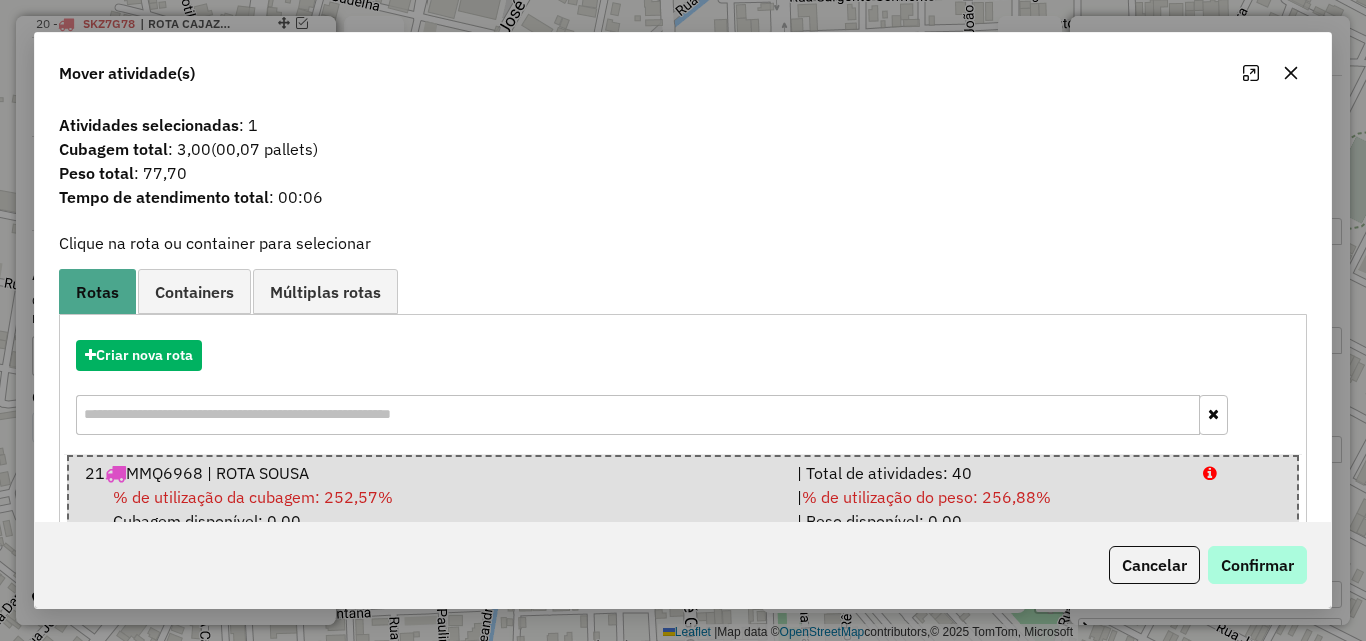 drag, startPoint x: 1218, startPoint y: 541, endPoint x: 1231, endPoint y: 548, distance: 14.764823 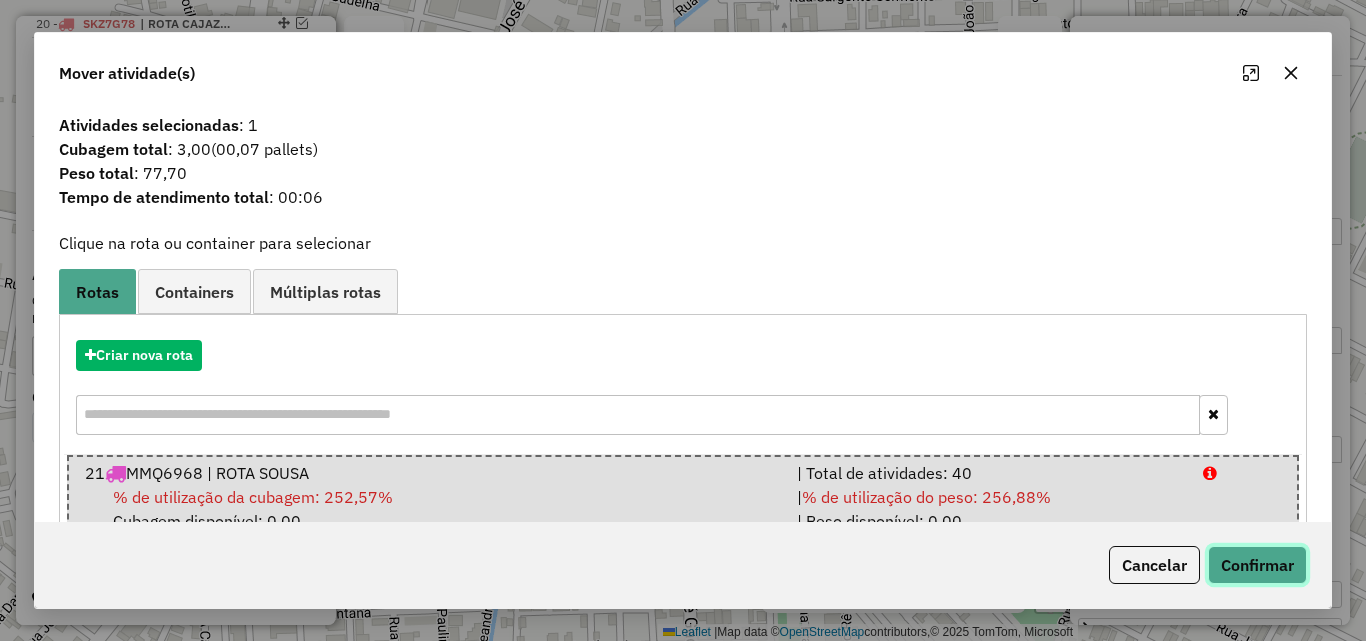 click on "Confirmar" 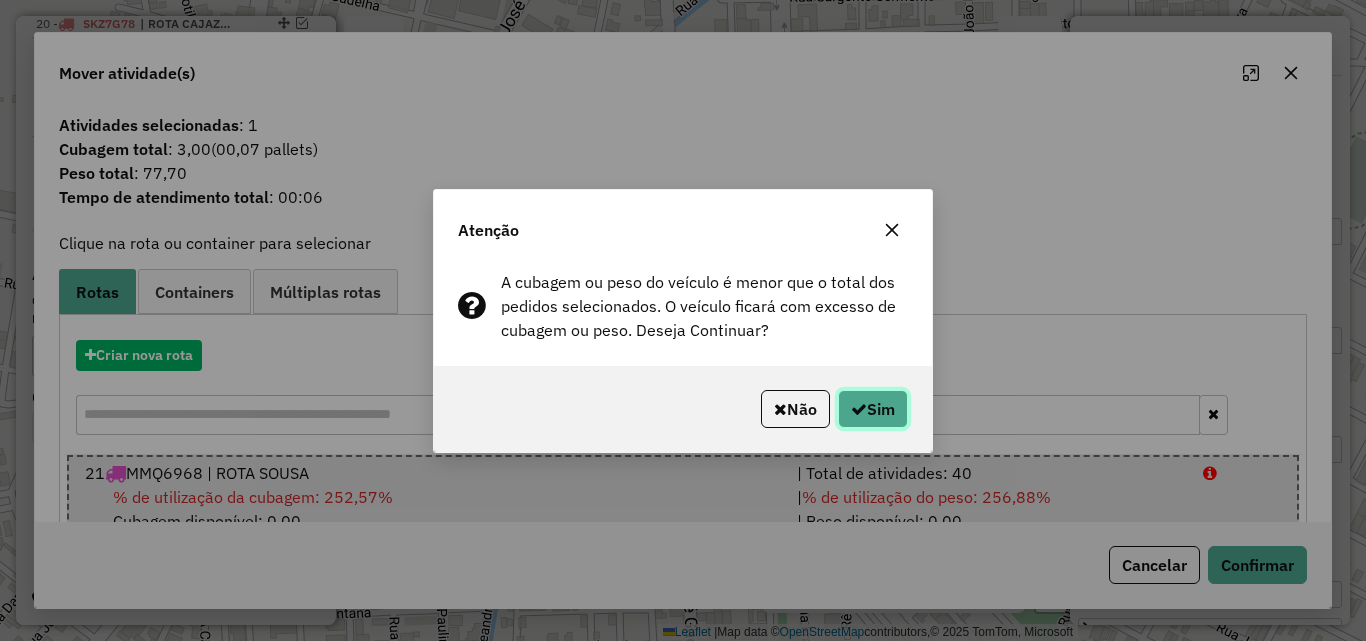 drag, startPoint x: 871, startPoint y: 407, endPoint x: 978, endPoint y: 366, distance: 114.58621 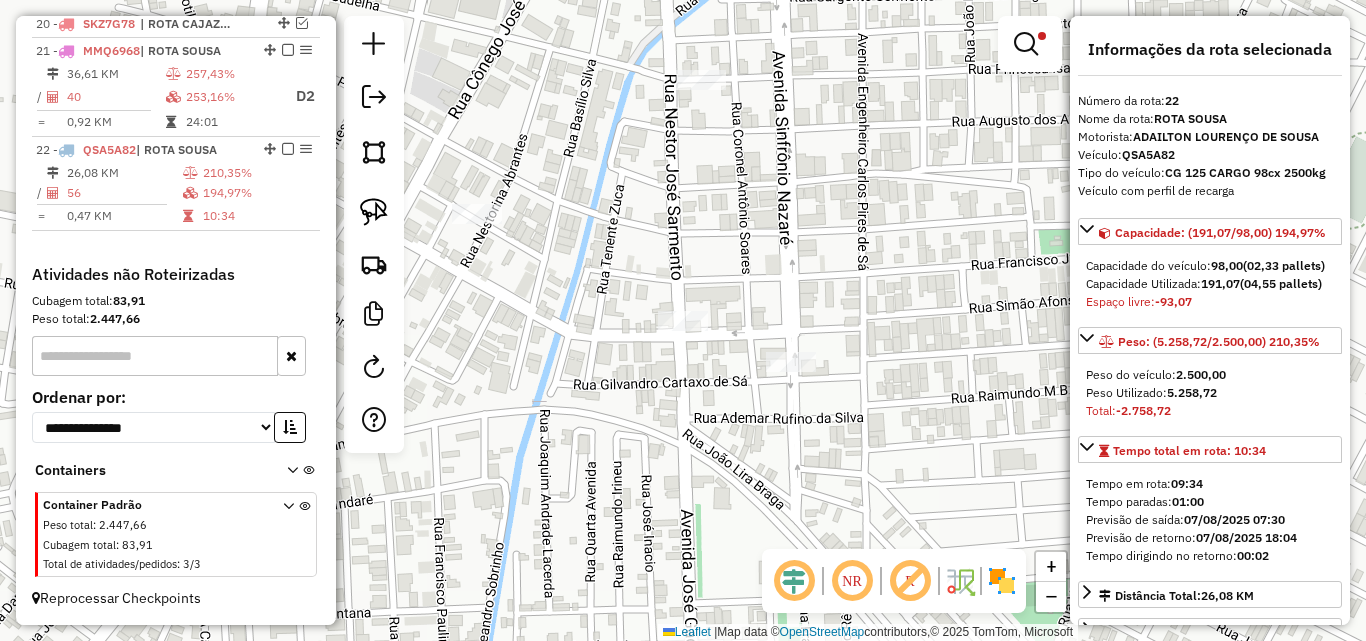 click on "Limpar filtros Janela de atendimento Grade de atendimento Capacidade Transportadoras Veículos Cliente Pedidos  Rotas Selecione os dias de semana para filtrar as janelas de atendimento  Seg   Ter   Qua   Qui   Sex   Sáb   Dom  Informe o período da janela de atendimento: De: Até:  Filtrar exatamente a janela do cliente  Considerar janela de atendimento padrão  Selecione os dias de semana para filtrar as grades de atendimento  Seg   Ter   Qua   Qui   Sex   Sáb   Dom   Considerar clientes sem dia de atendimento cadastrado  Clientes fora do dia de atendimento selecionado Filtrar as atividades entre os valores definidos abaixo:  Peso mínimo:  ****  Peso máximo:  ******  Cubagem mínima:   Cubagem máxima:   De:   Até:  Filtrar as atividades entre o tempo de atendimento definido abaixo:  De:   Até:   Considerar capacidade total dos clientes não roteirizados Transportadora: Selecione um ou mais itens Tipo de veículo: Selecione um ou mais itens Veículo: Selecione um ou mais itens Motorista: Nome: Rótulo:" 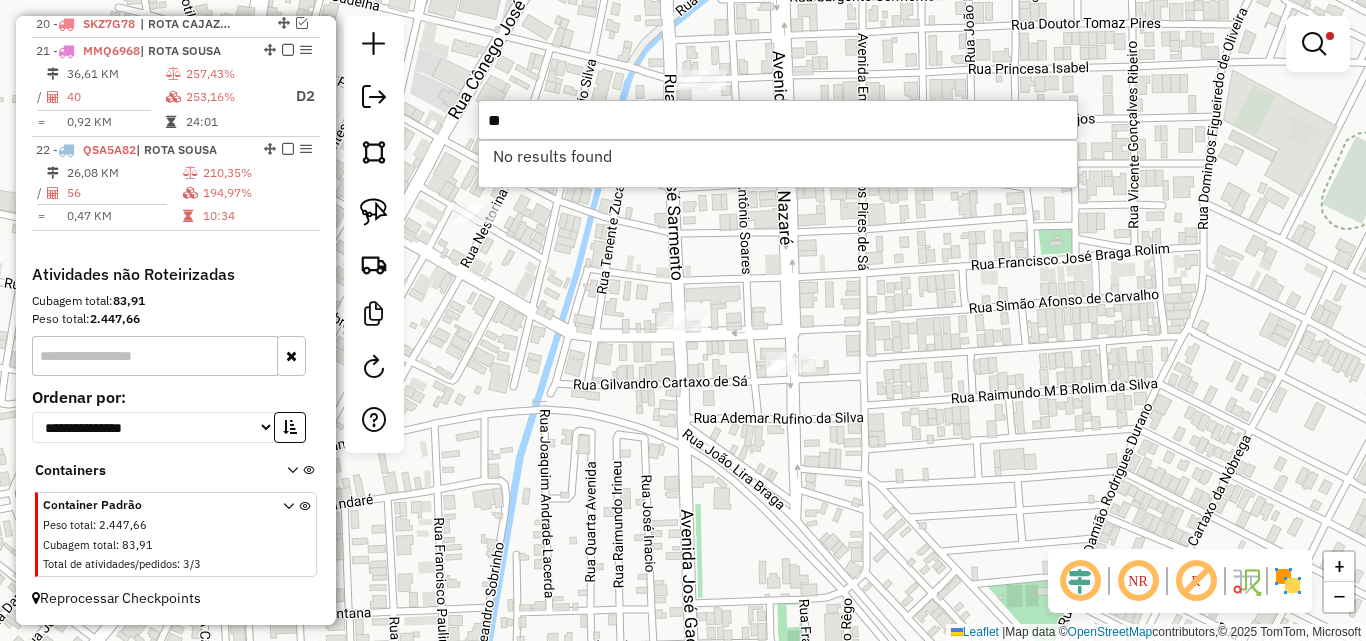 type on "*" 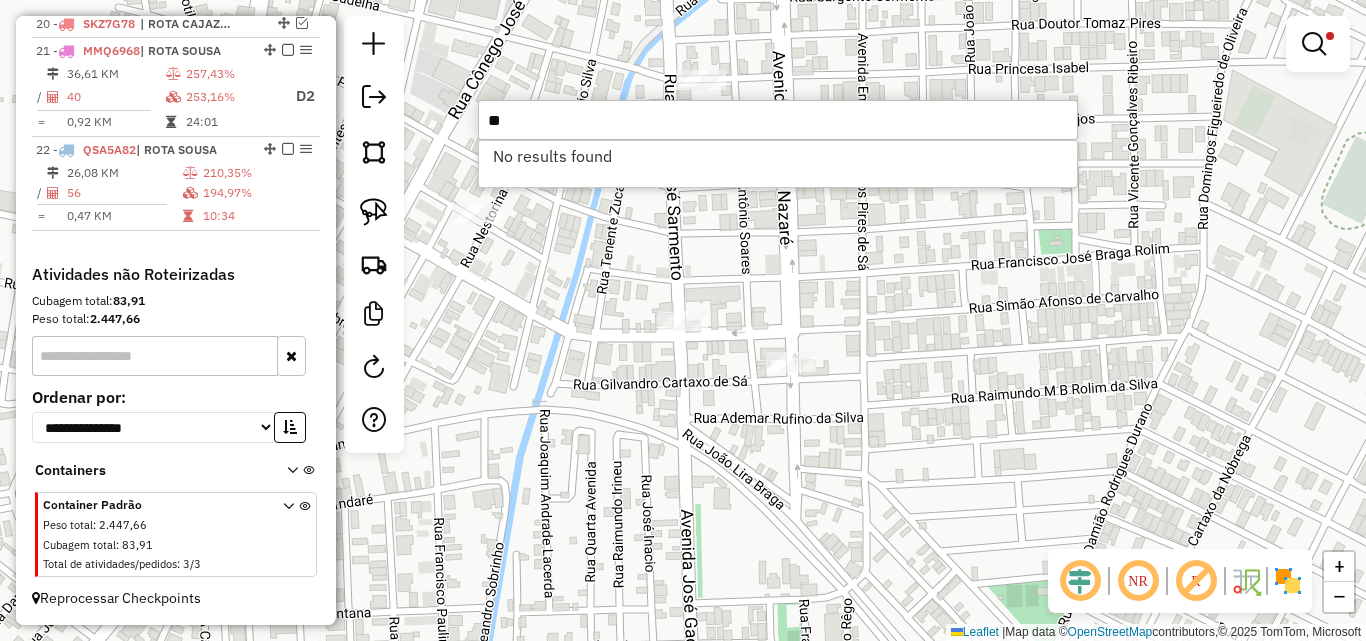 type on "*" 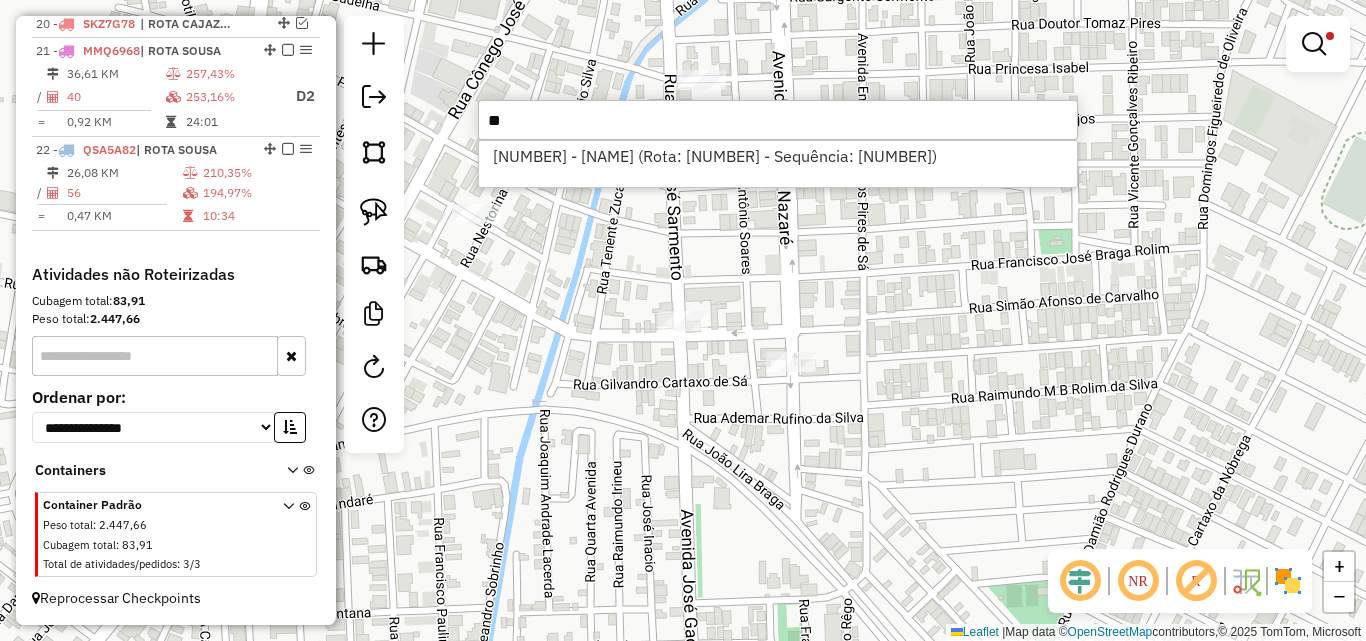 type on "*" 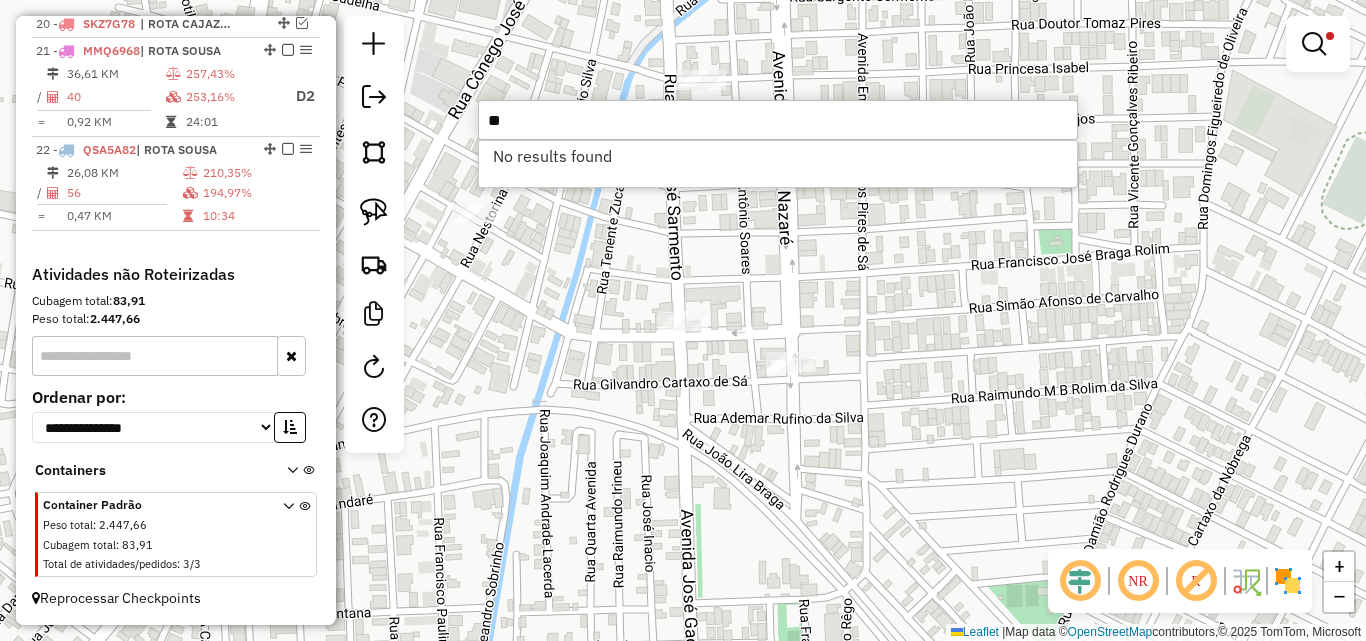 type on "*" 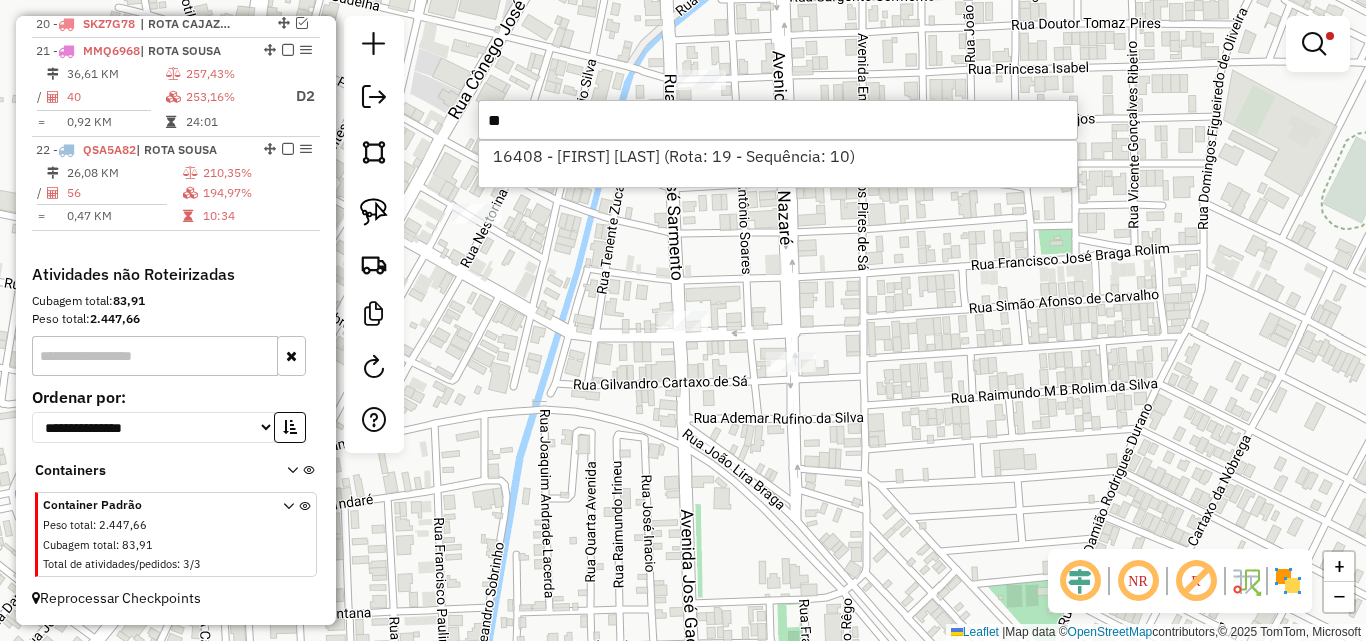 type on "*" 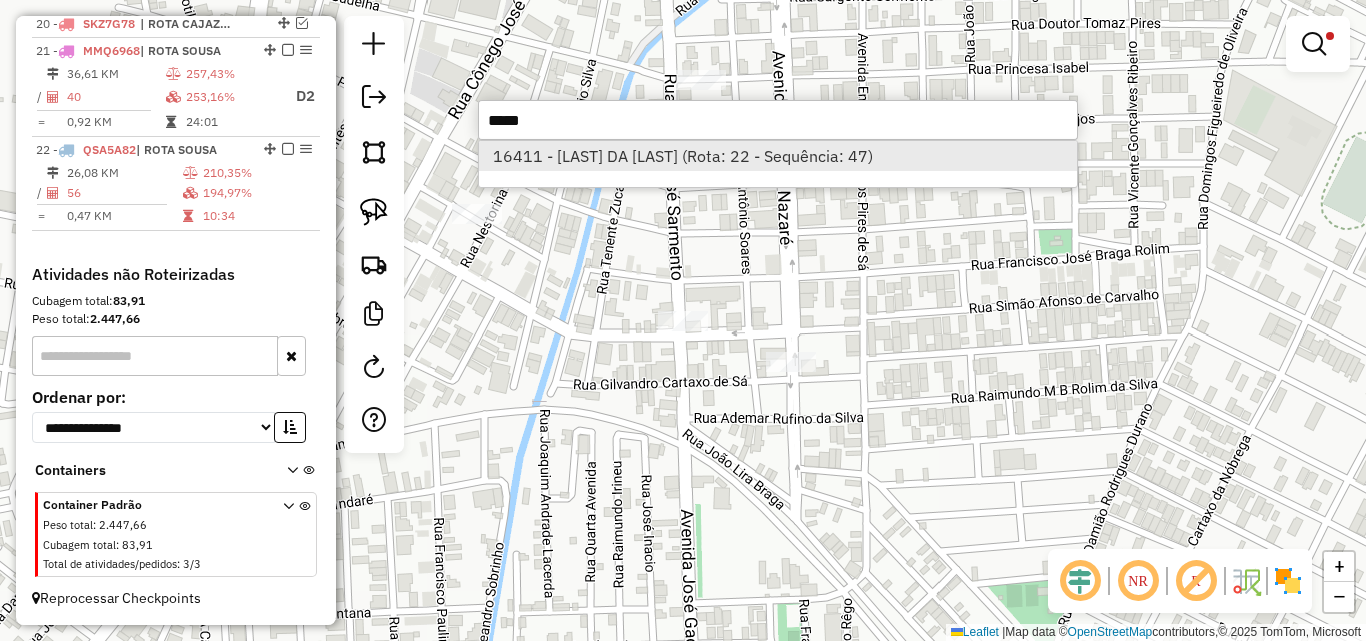 type on "*****" 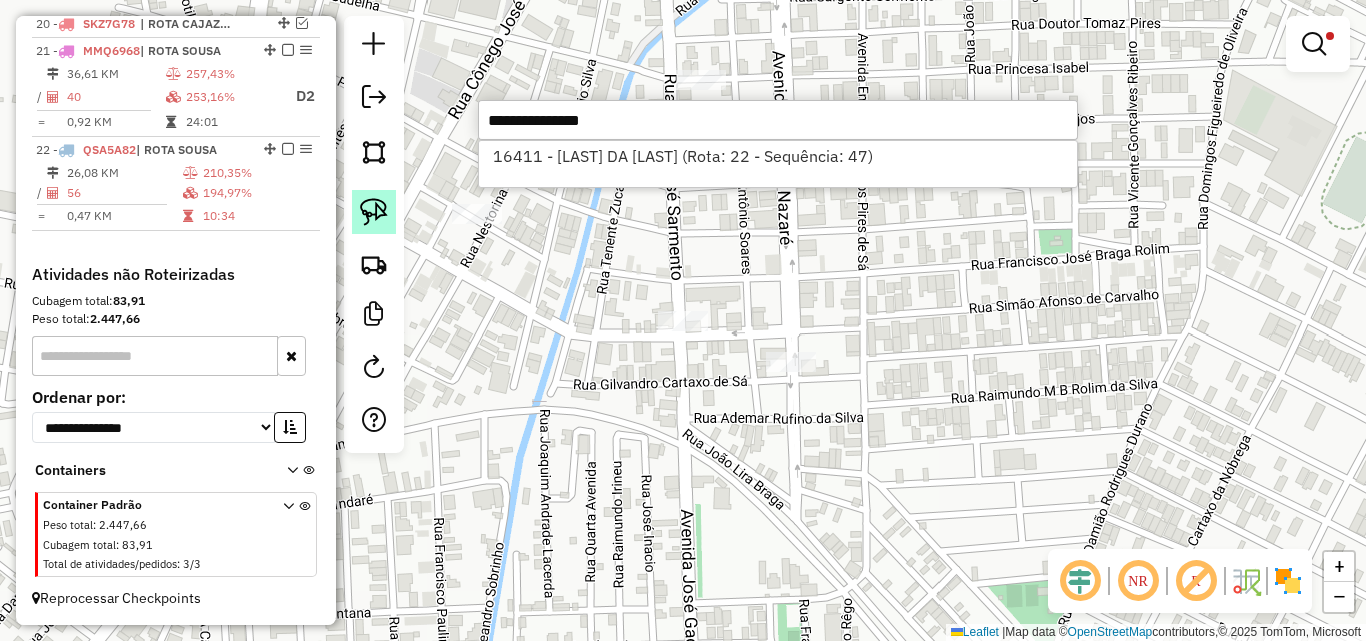select on "*********" 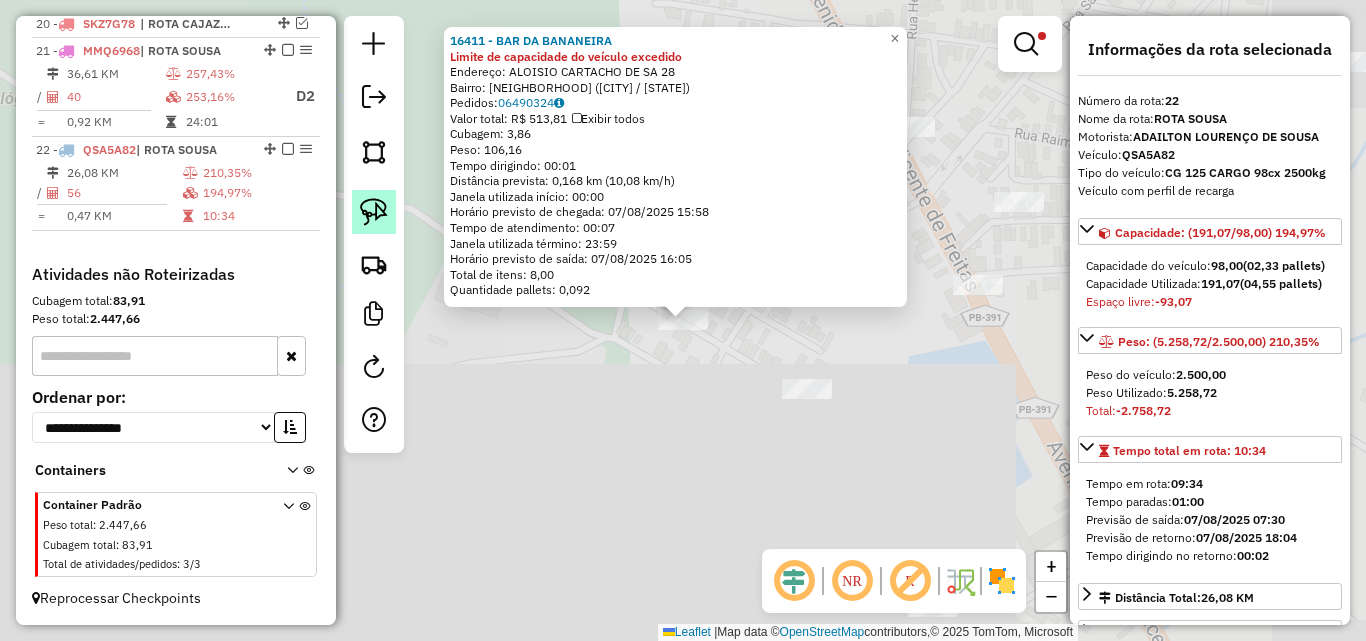 drag, startPoint x: 372, startPoint y: 205, endPoint x: 664, endPoint y: 339, distance: 321.2787 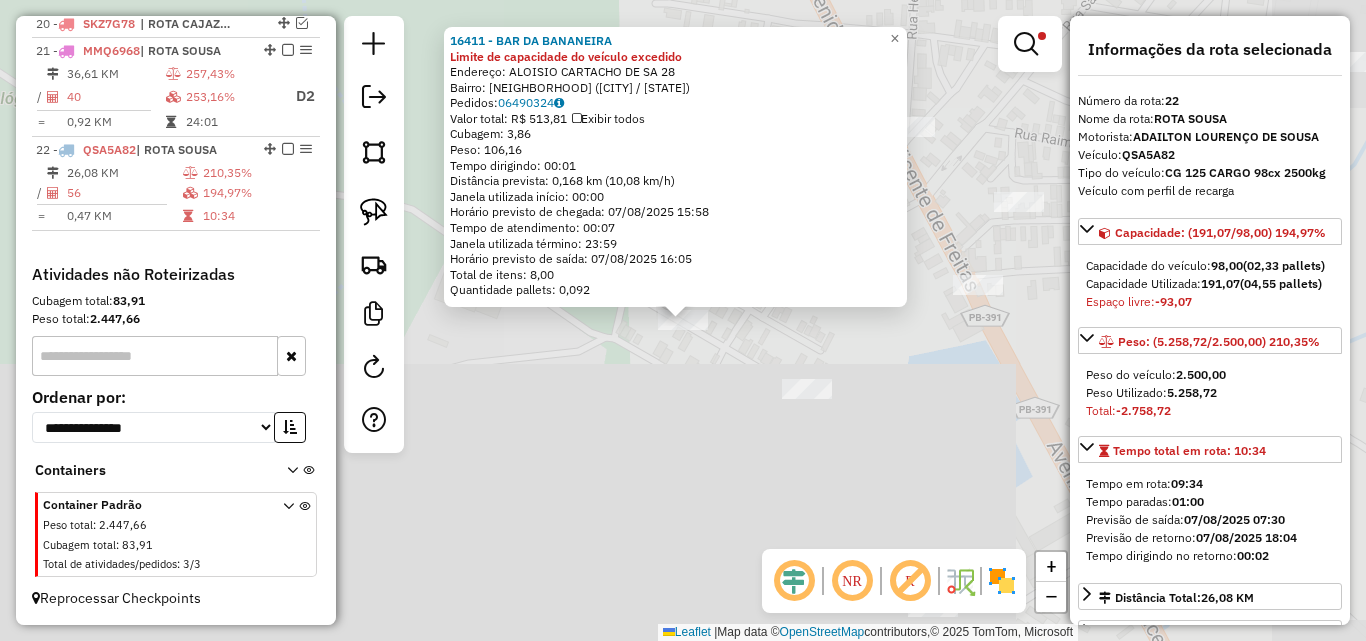 click 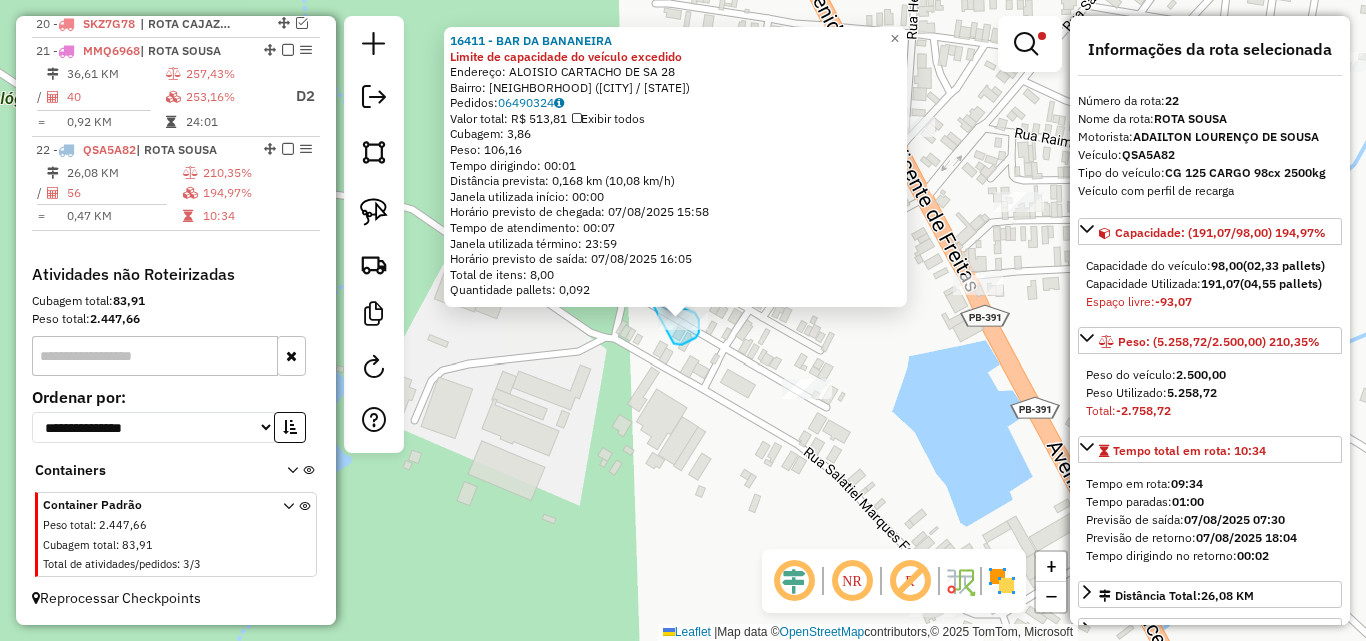 drag, startPoint x: 698, startPoint y: 333, endPoint x: 630, endPoint y: 337, distance: 68.117546 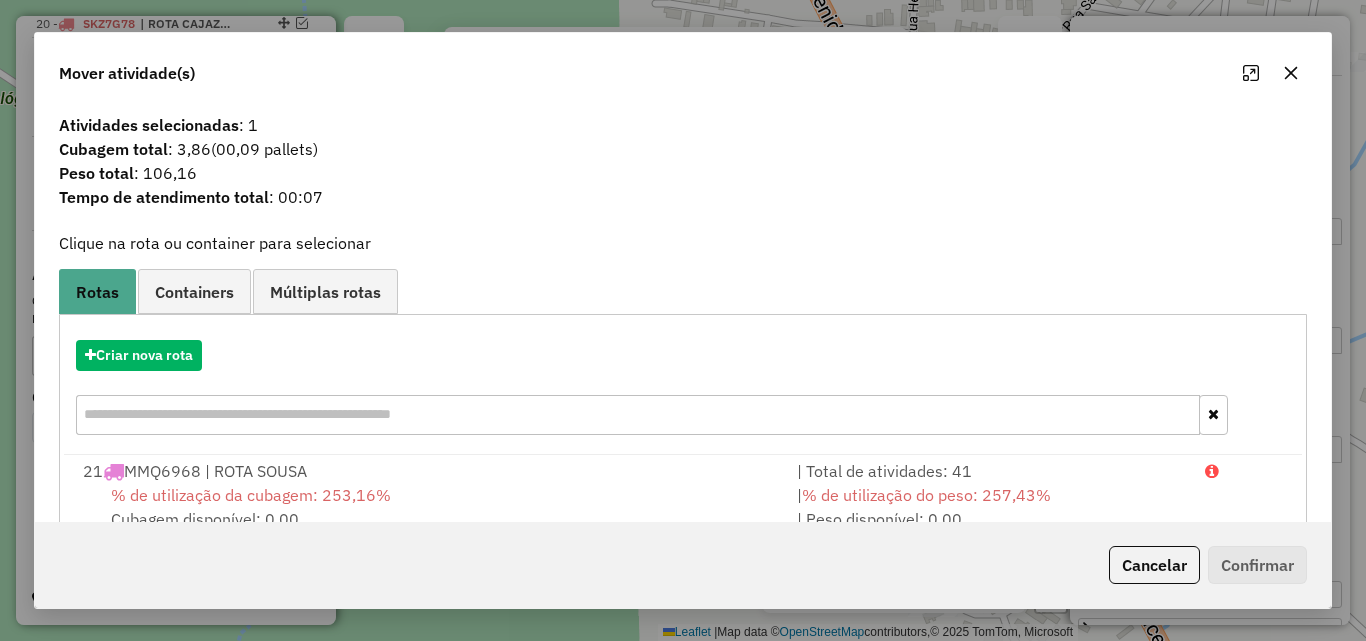 drag, startPoint x: 1182, startPoint y: 481, endPoint x: 1230, endPoint y: 532, distance: 70.035706 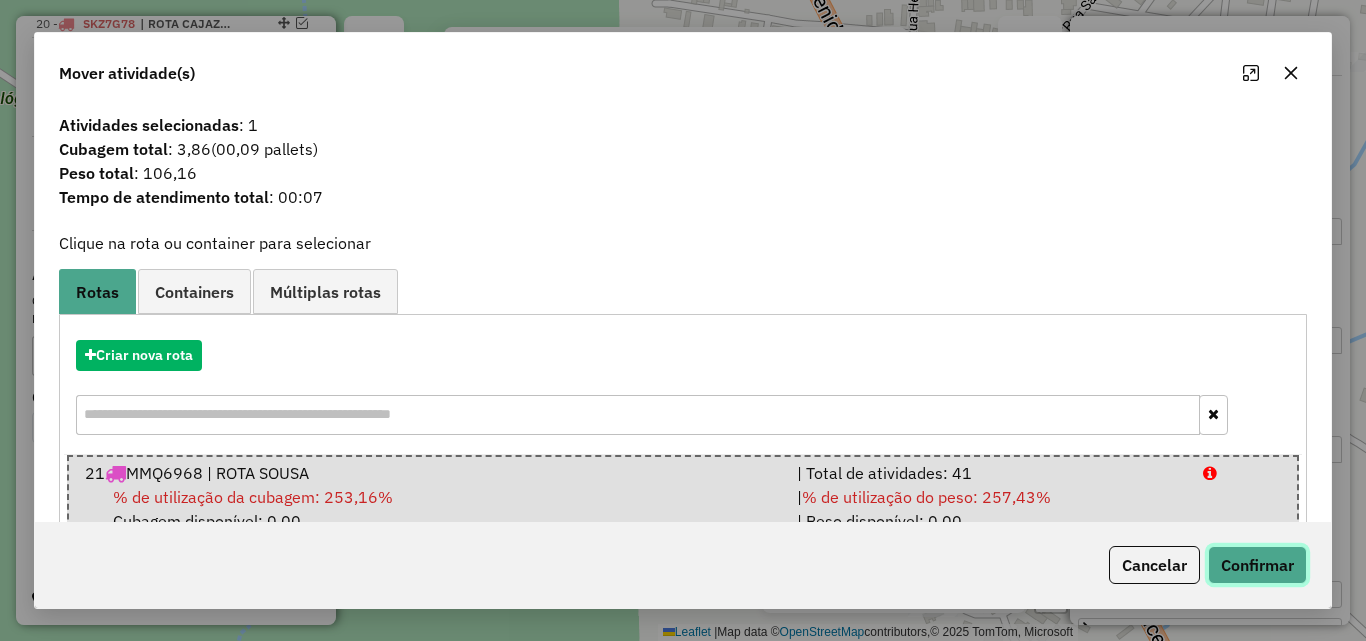 drag, startPoint x: 1251, startPoint y: 549, endPoint x: 1242, endPoint y: 554, distance: 10.29563 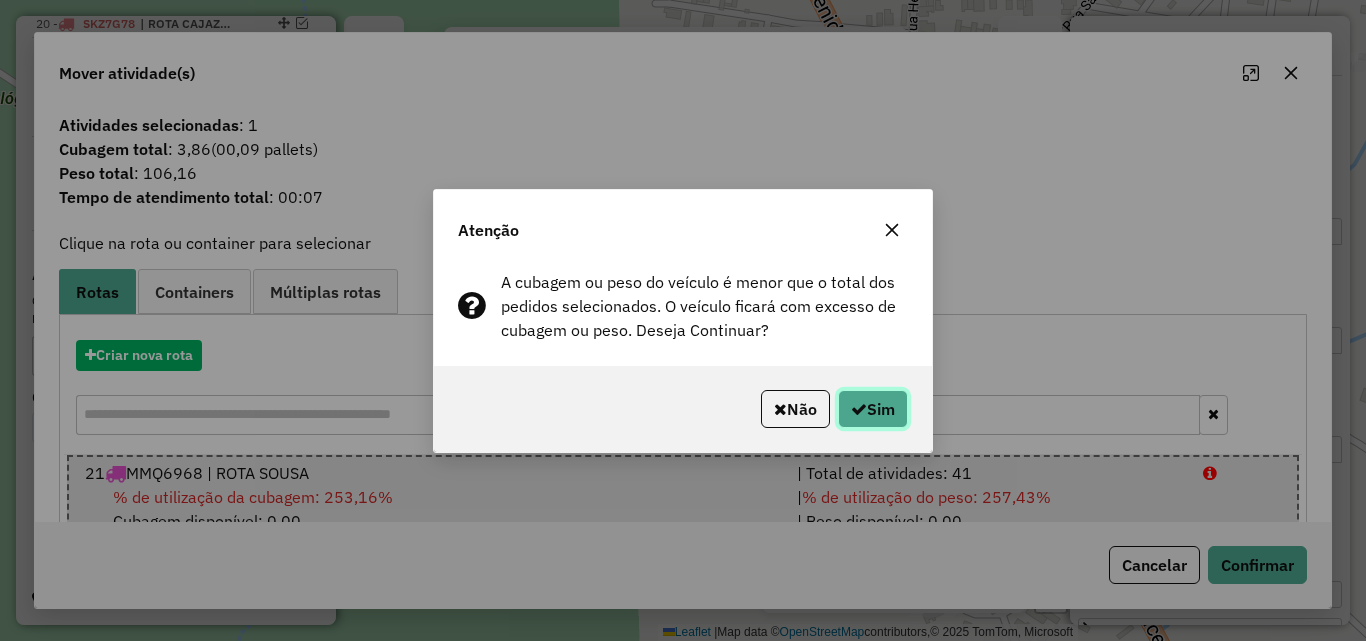 click on "Sim" 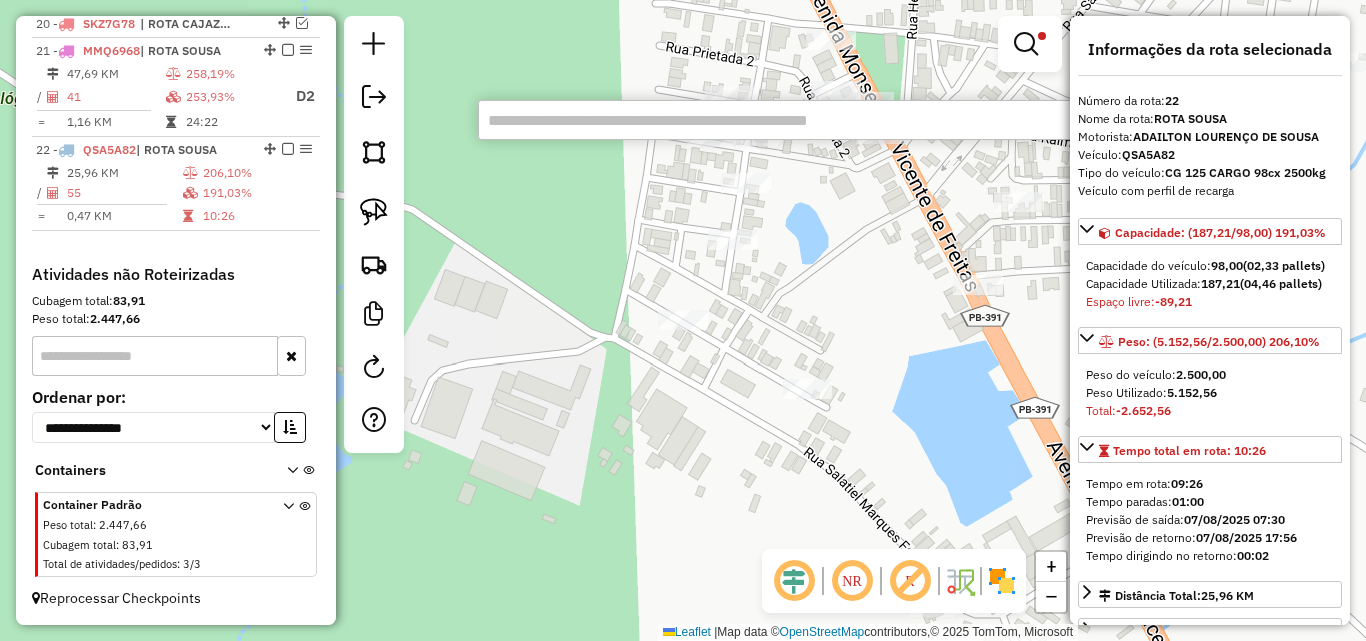 type on "*" 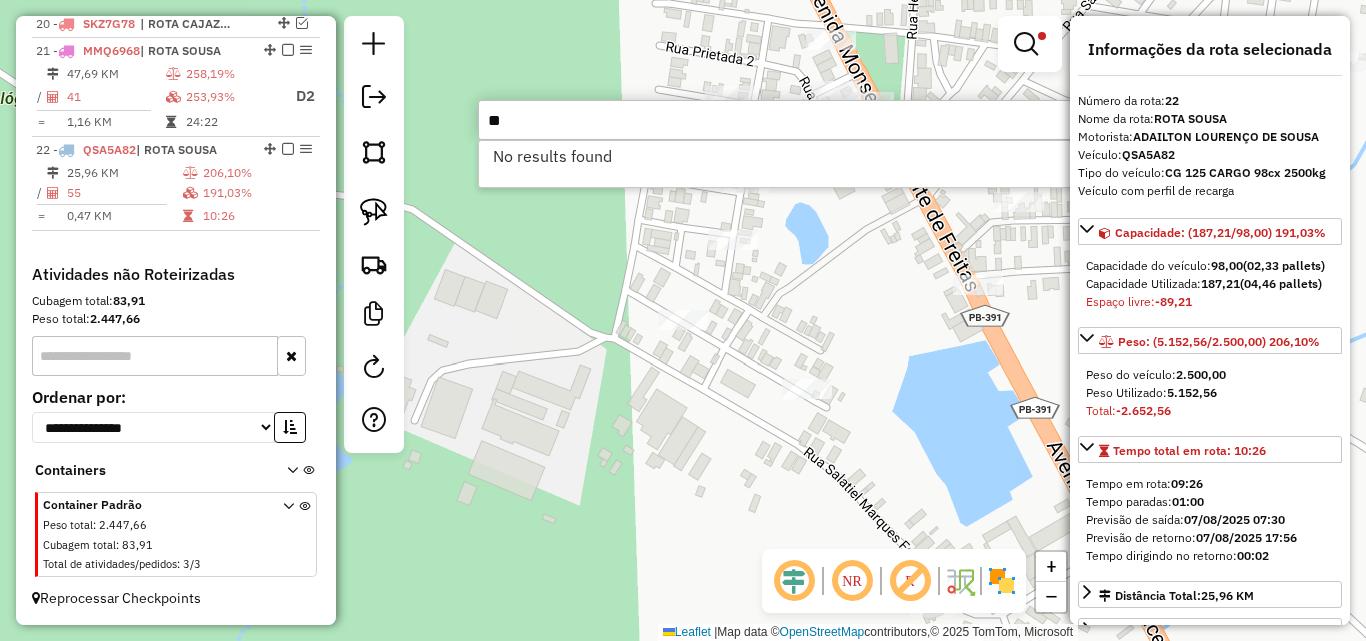 type on "*" 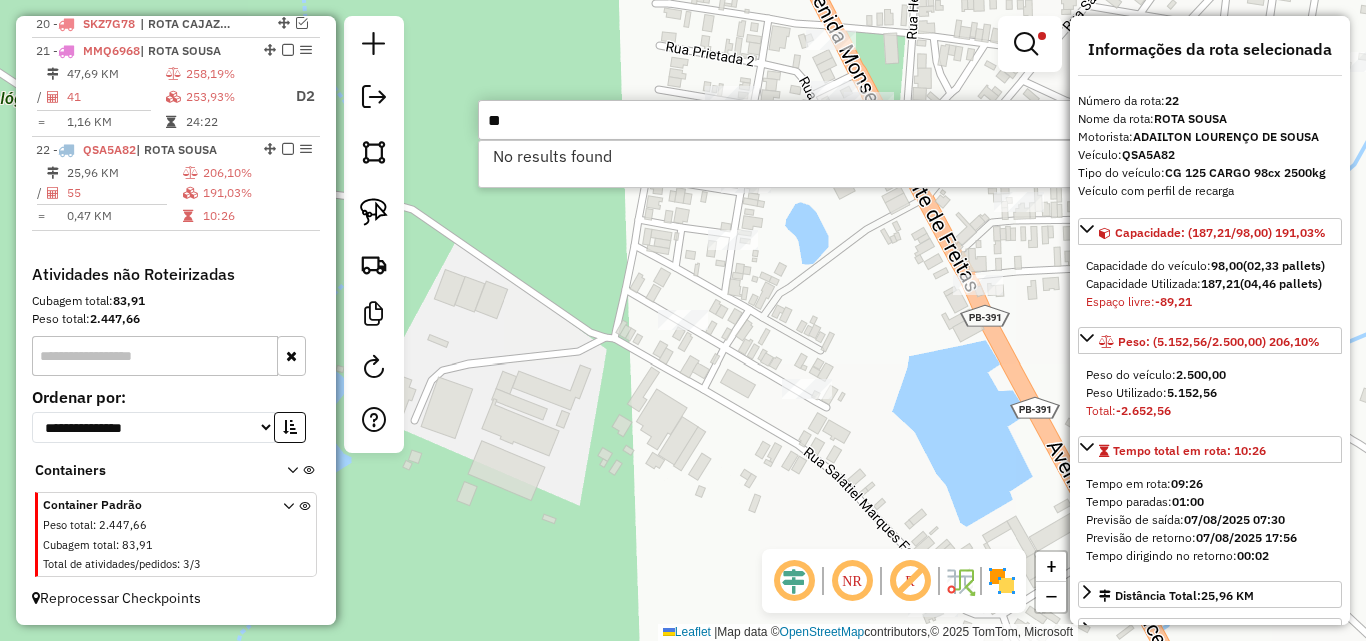 type on "*" 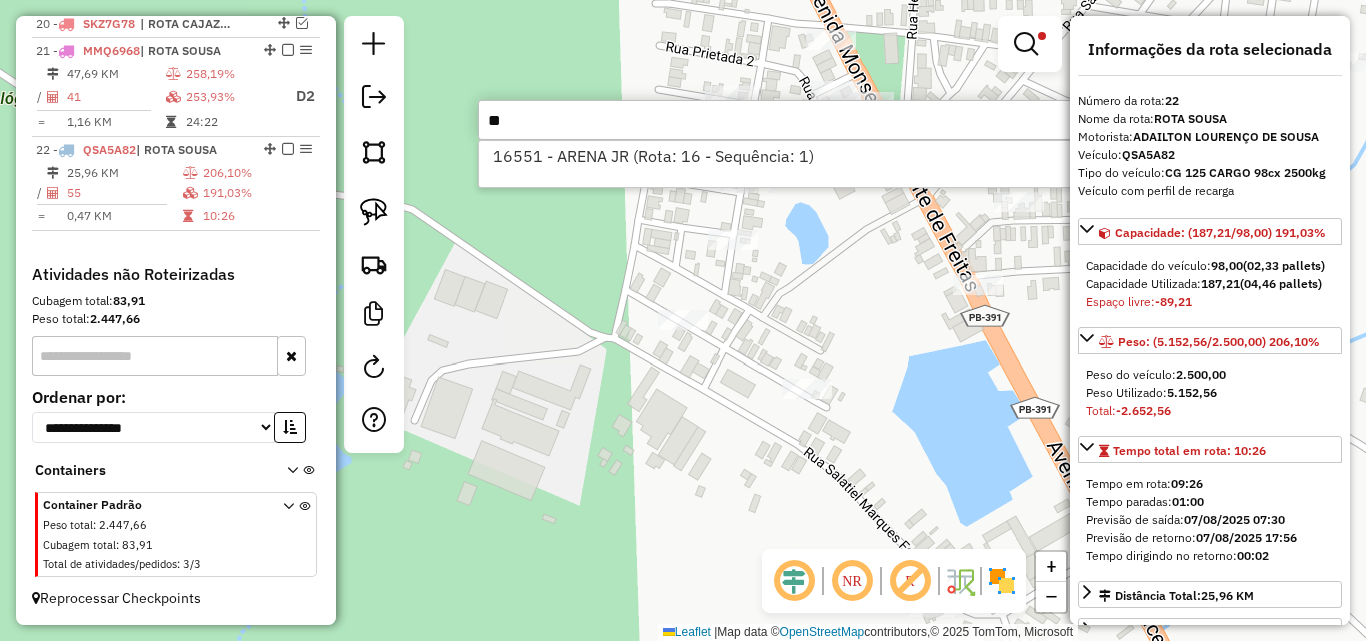 type on "*" 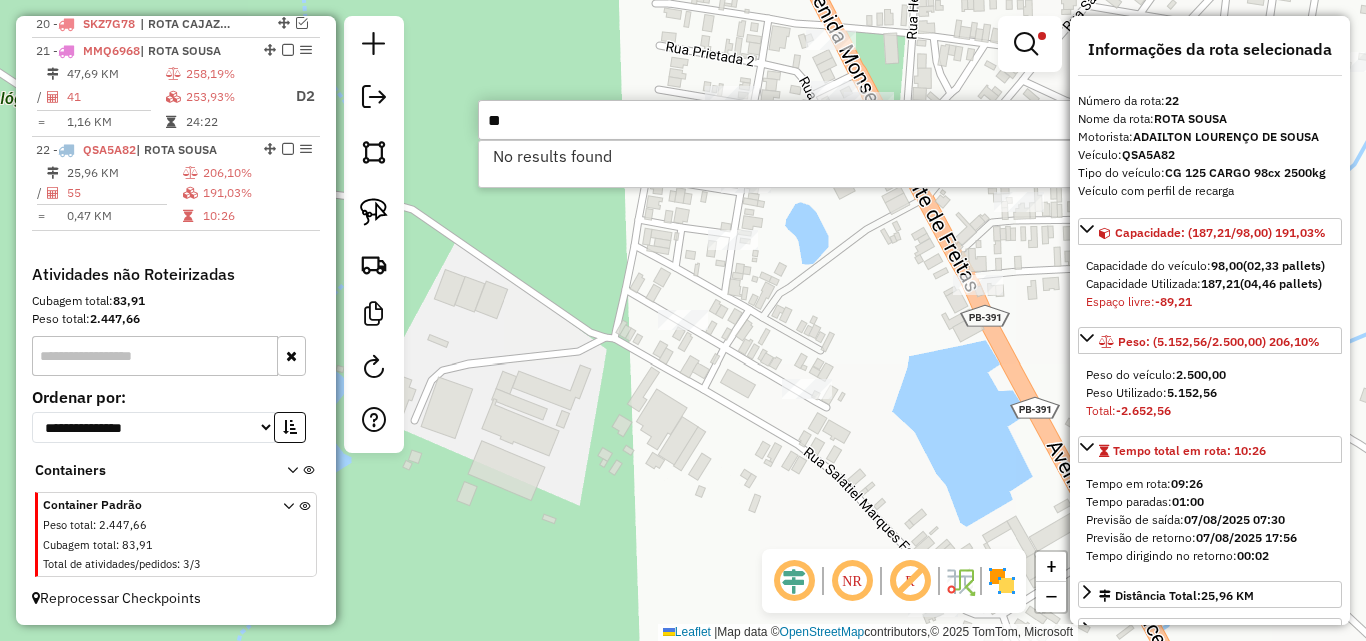 type on "*" 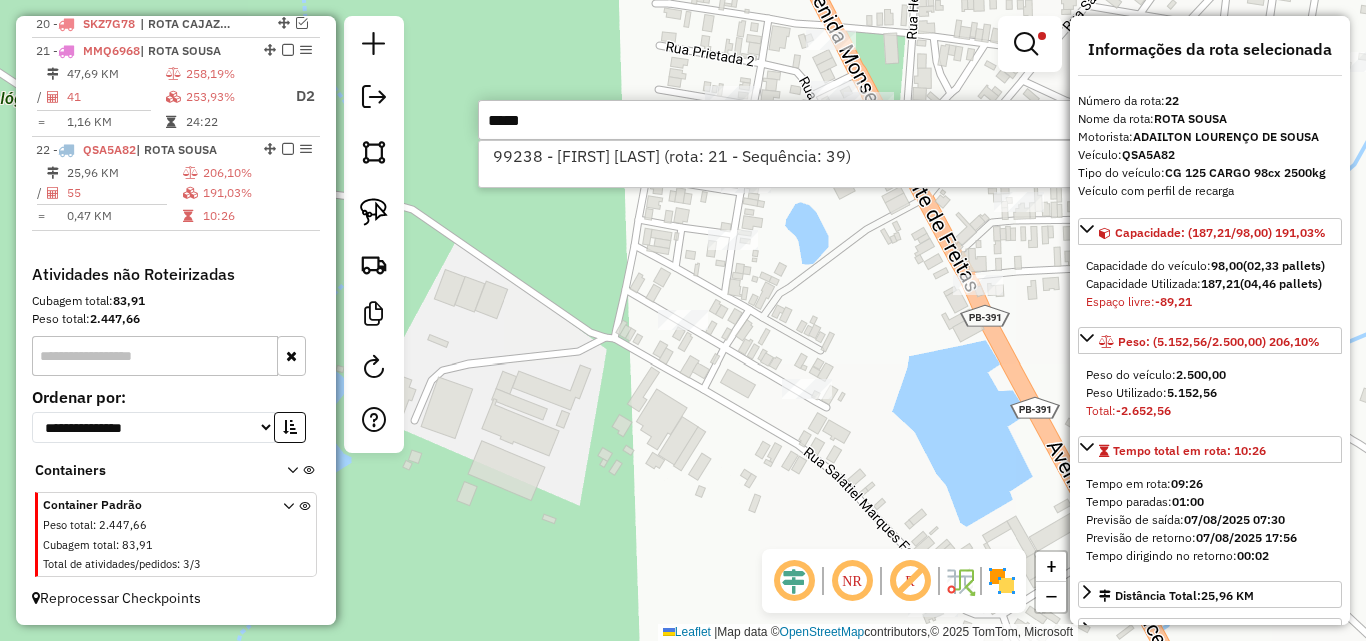 click on "*****" at bounding box center [778, 120] 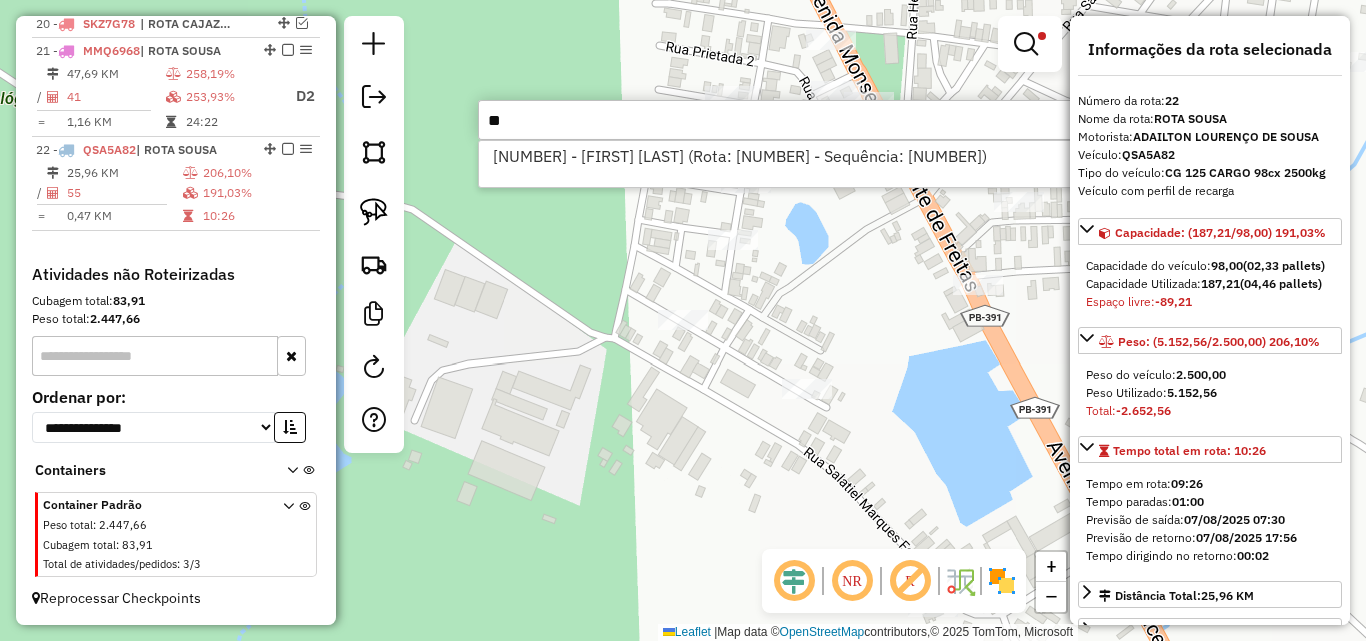 type on "*" 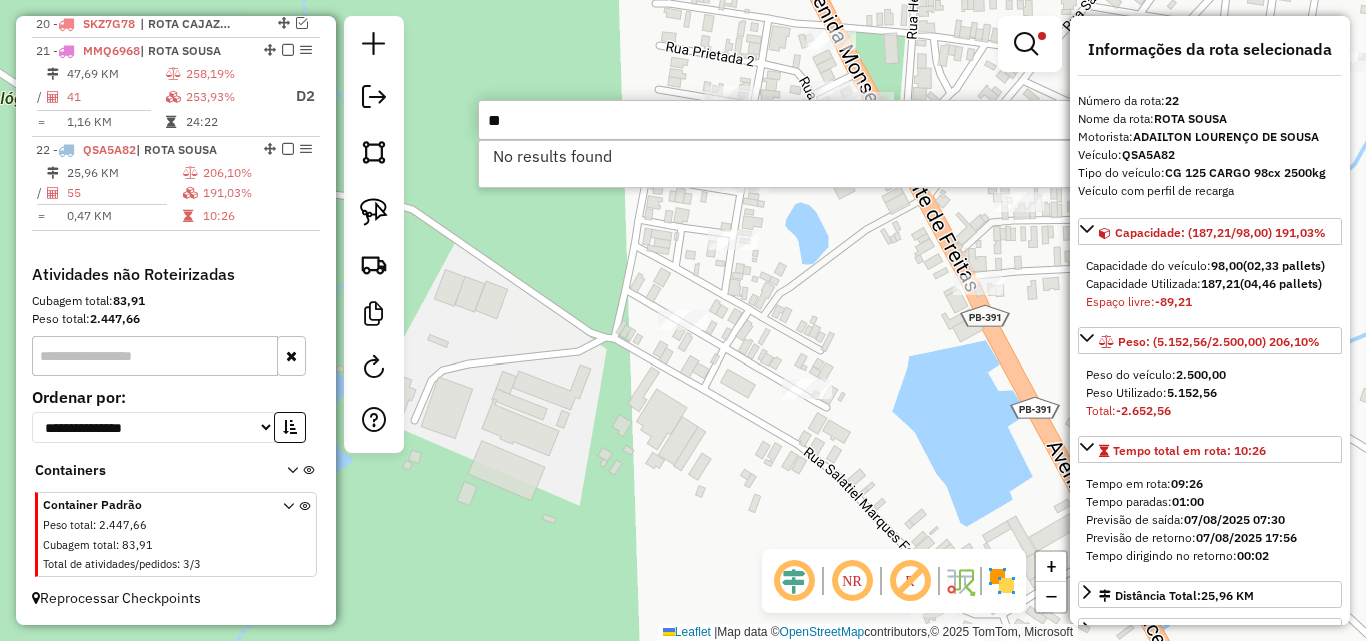 type on "*" 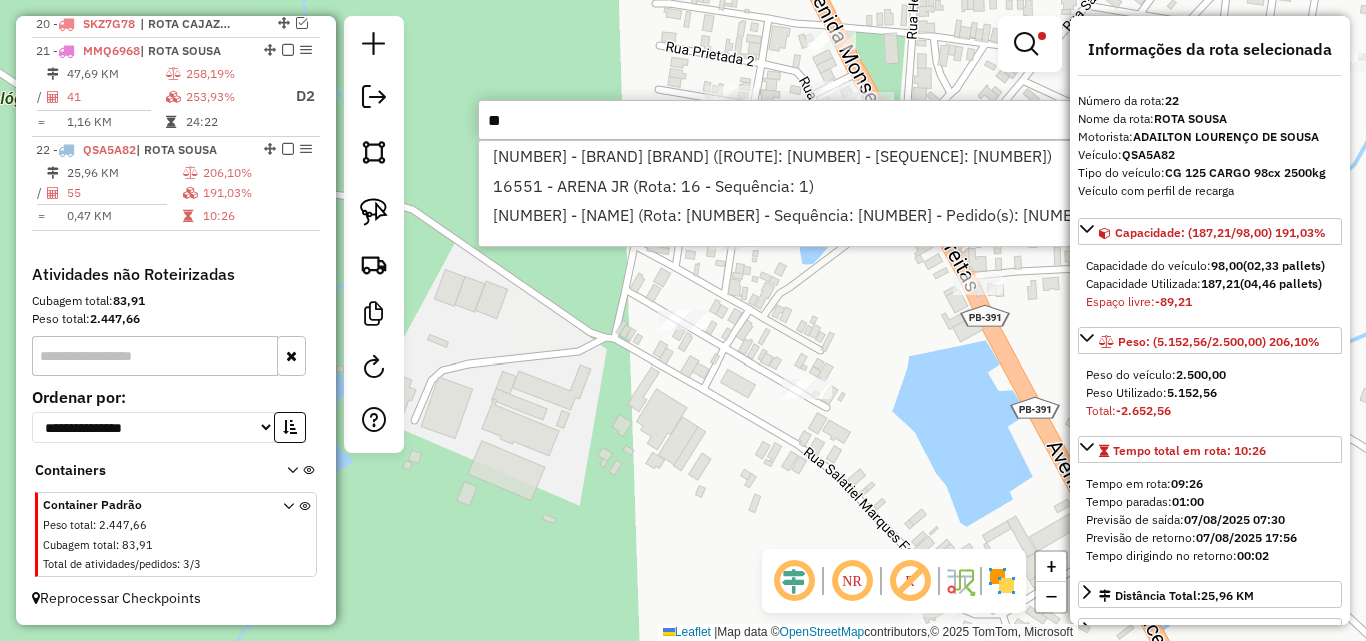 type on "*" 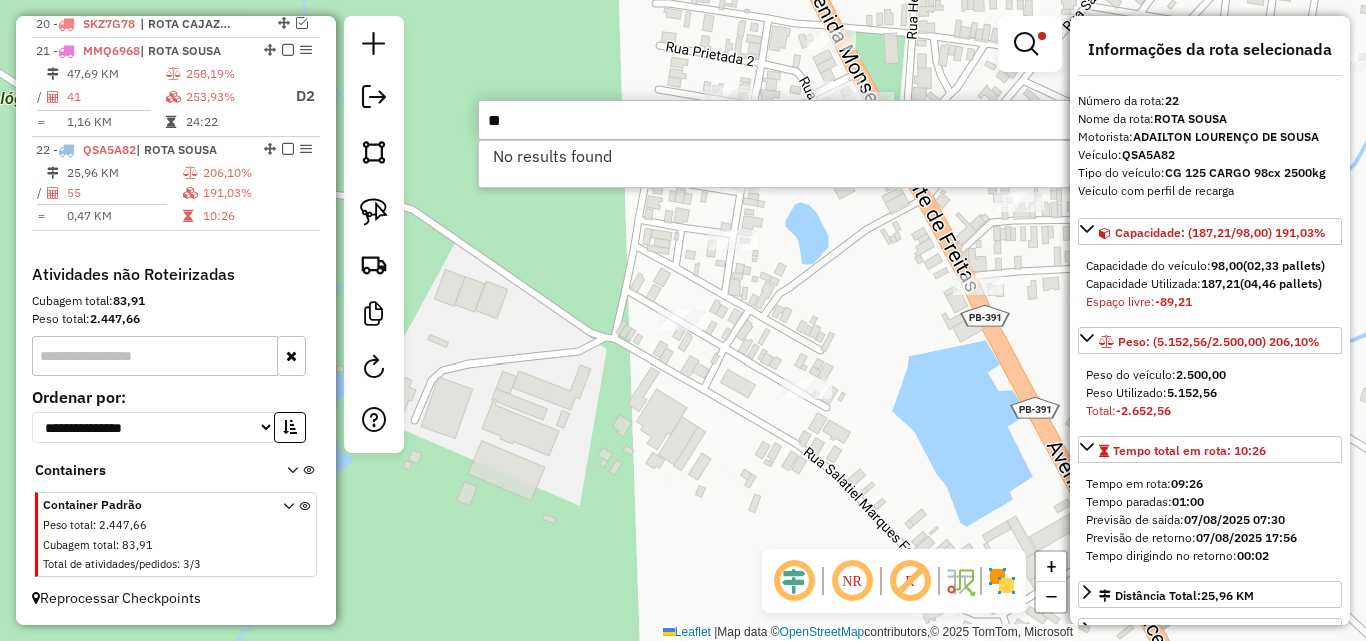 type on "*" 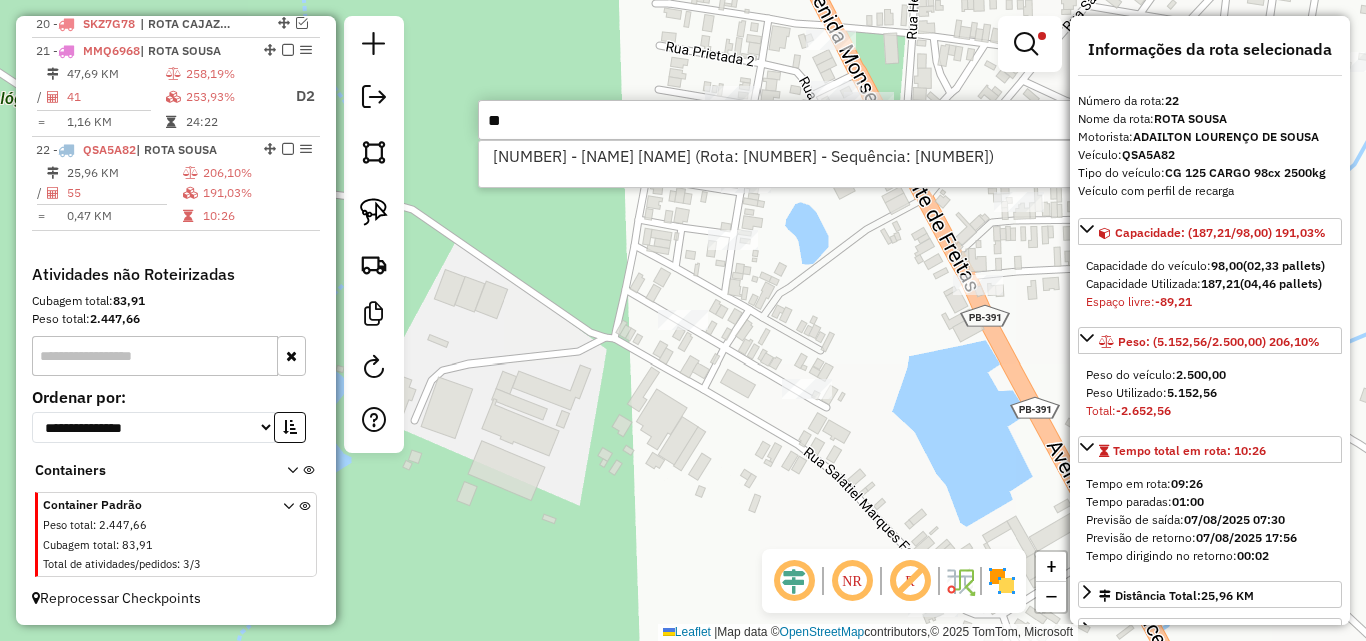 type on "*" 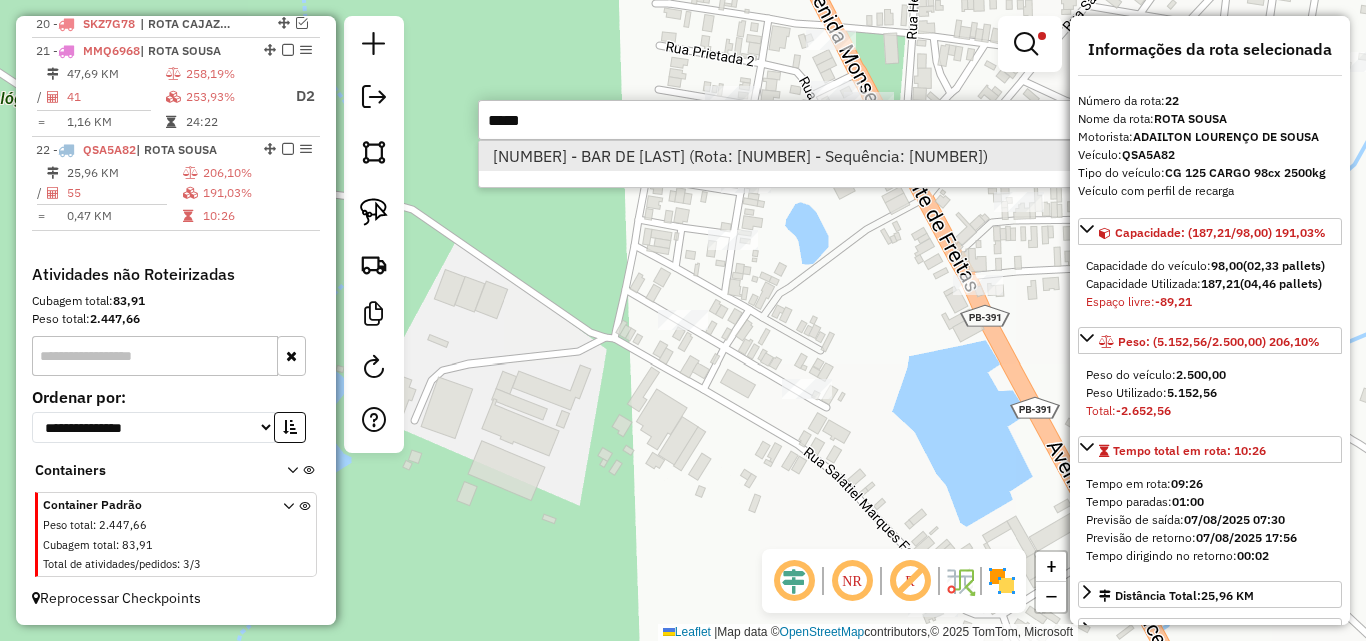 type on "*****" 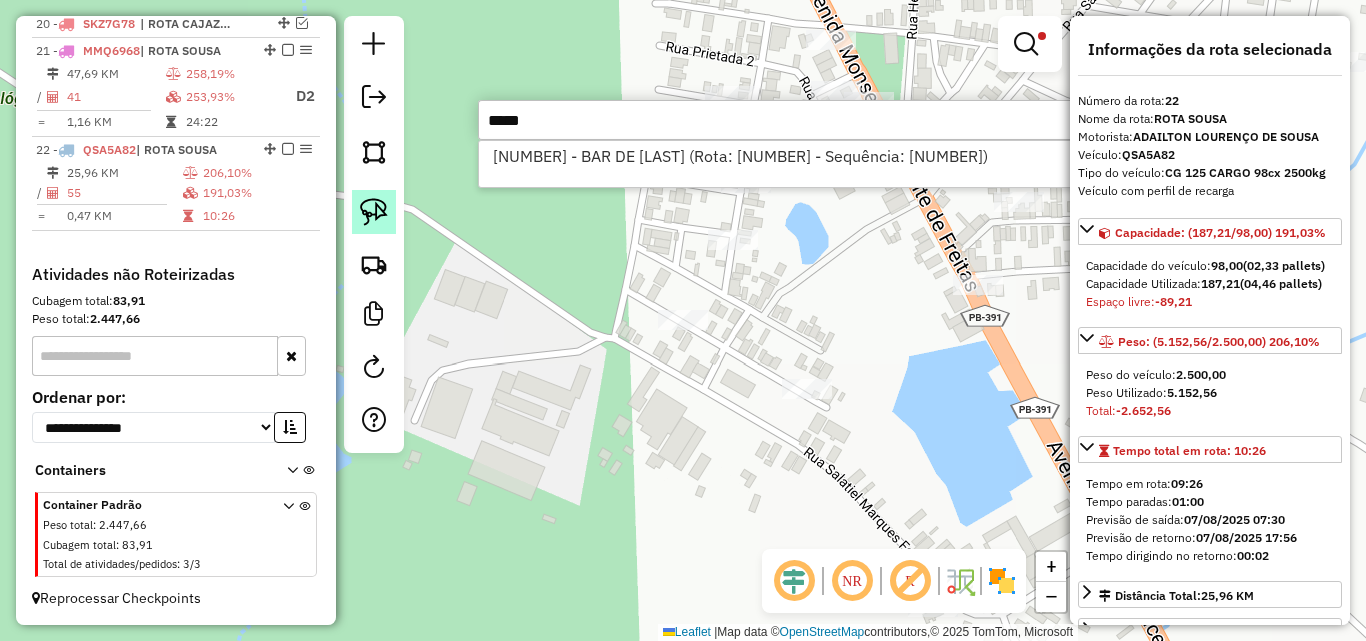 drag, startPoint x: 610, startPoint y: 150, endPoint x: 352, endPoint y: 198, distance: 262.42712 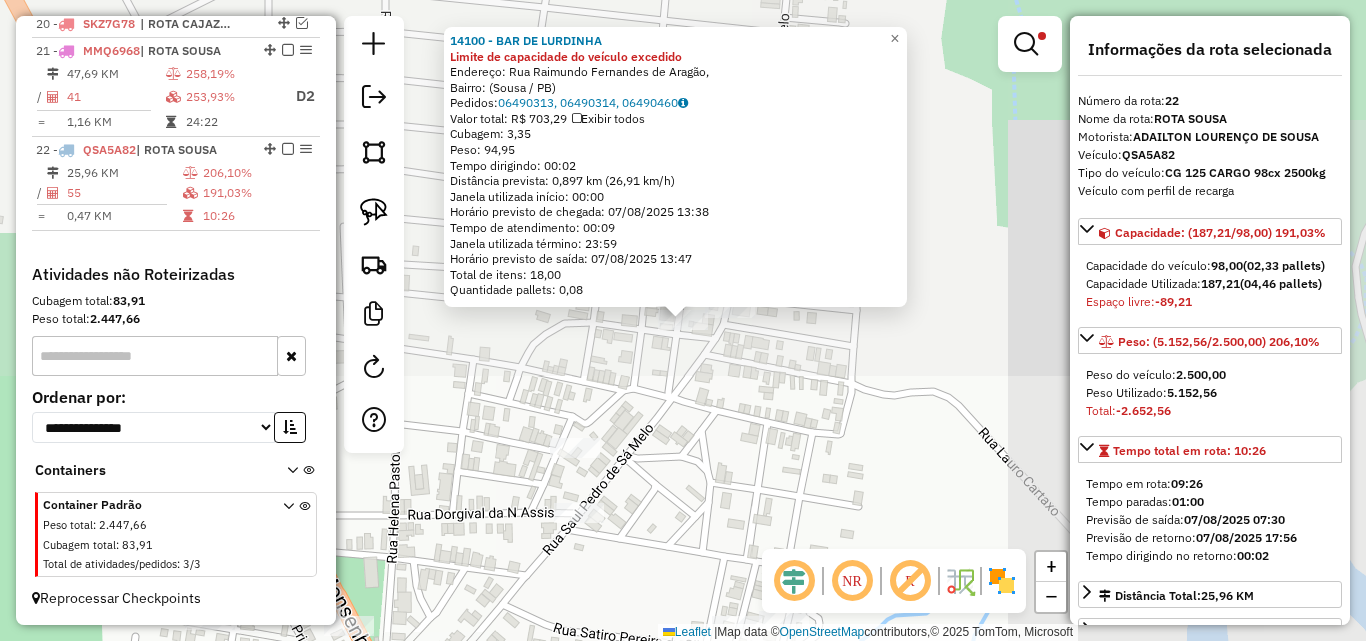 drag, startPoint x: 387, startPoint y: 211, endPoint x: 449, endPoint y: 243, distance: 69.77106 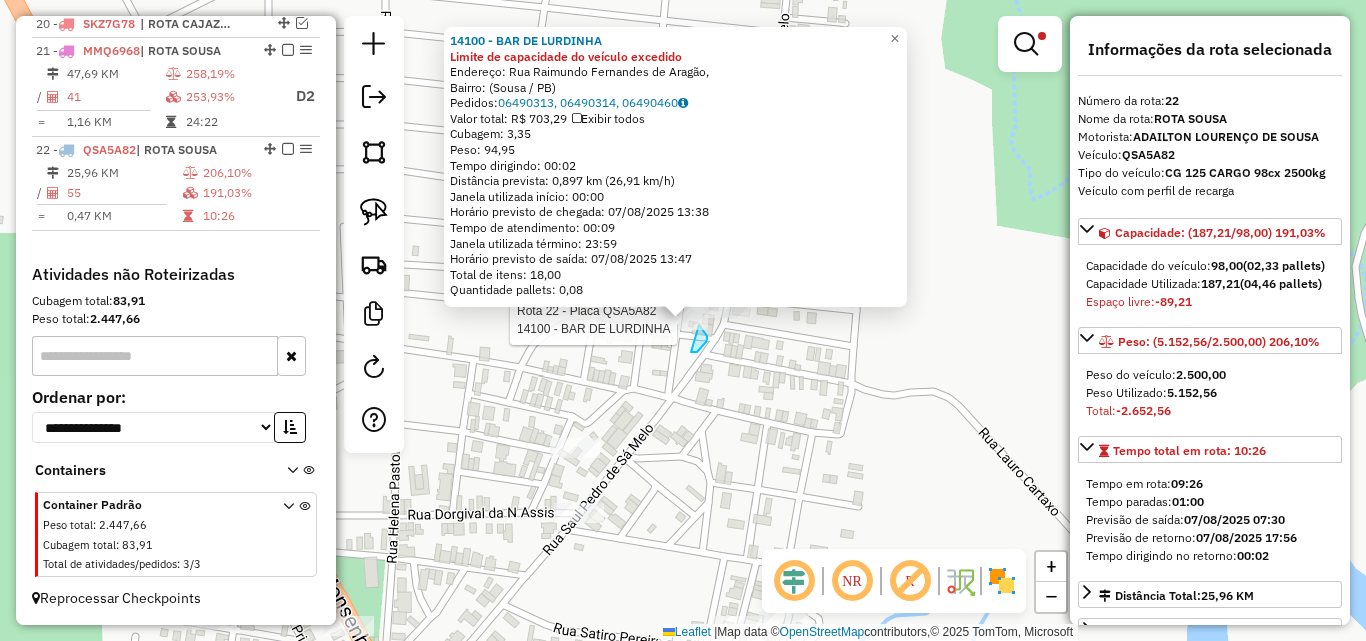 click on "Rota 22 - Placa QSA5A82  14100 - BAR DE LURDINHA 14100 - BAR DE LURDINHA Limite de capacidade do veículo excedido  Endereço: Rua Raimundo Fernandes de Aragão,    Bairro:  (Sousa / PB)   Pedidos:  06490313, 06490314, 06490460   Valor total: R$ 703,29   Exibir todos   Cubagem: 3,35  Peso: 94,95  Tempo dirigindo: 00:02   Distância prevista: 0,897 km (26,91 km/h)   Janela utilizada início: 00:00   Horário previsto de chegada: 07/08/2025 13:38   Tempo de atendimento: 00:09   Janela utilizada término: 23:59   Horário previsto de saída: 07/08/2025 13:47   Total de itens: 18,00   Quantidade pallets: 0,08  × Limpar filtros Janela de atendimento Grade de atendimento Capacidade Transportadoras Veículos Cliente Pedidos  Rotas Selecione os dias de semana para filtrar as janelas de atendimento  Seg   Ter   Qua   Qui   Sex   Sáb   Dom  Informe o período da janela de atendimento: De: Até:  Filtrar exatamente a janela do cliente  Considerar janela de atendimento padrão   Seg   Ter   Qua   Qui   Sex   Sáb  ****" 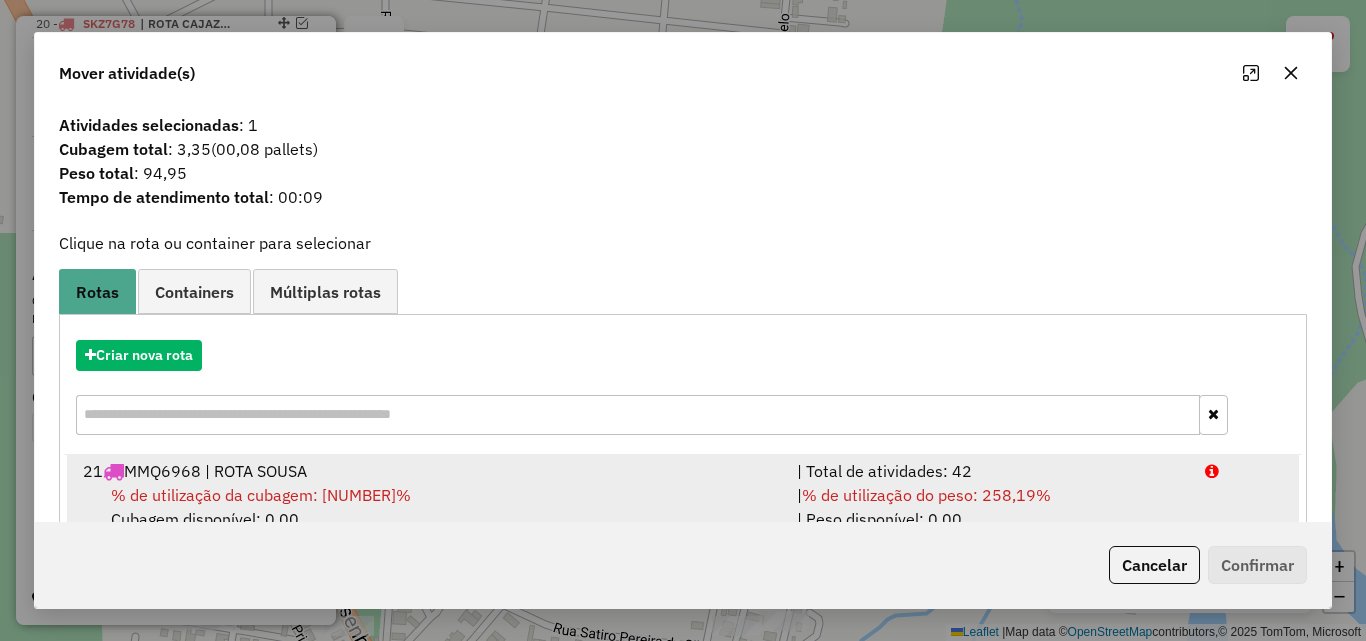 click on "|  % de utilização do peso: 258,19%  | Peso disponível: 0,00" at bounding box center (989, 507) 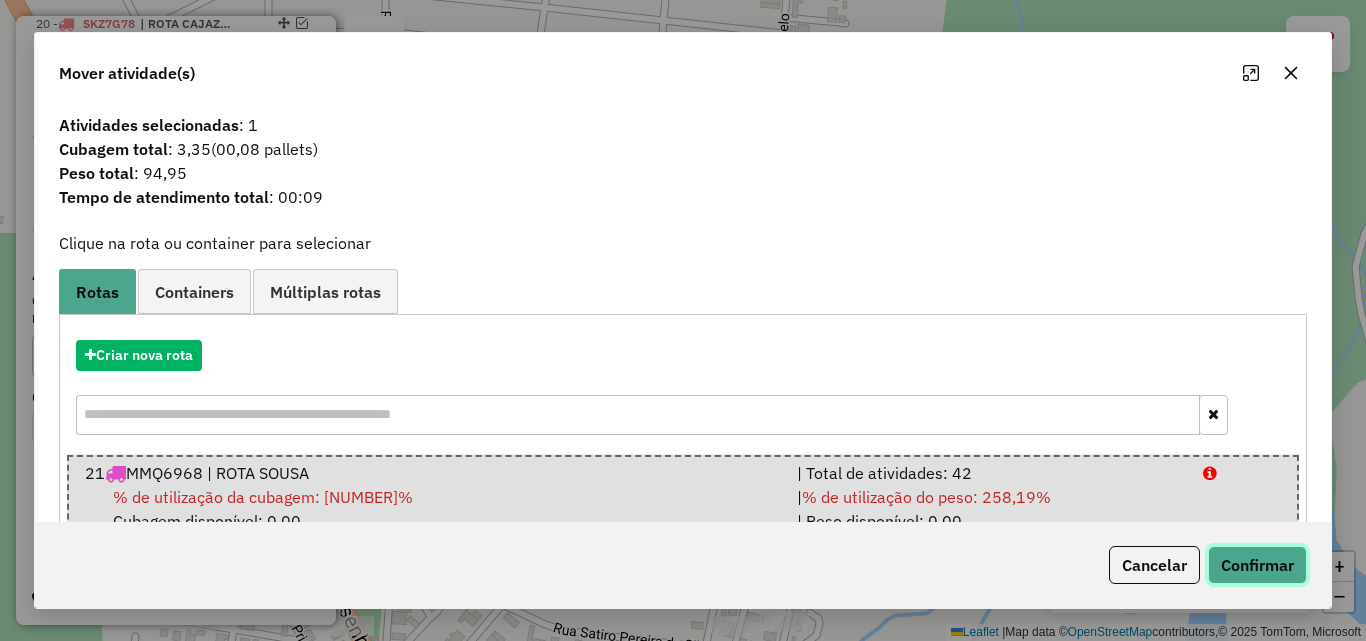 click on "Confirmar" 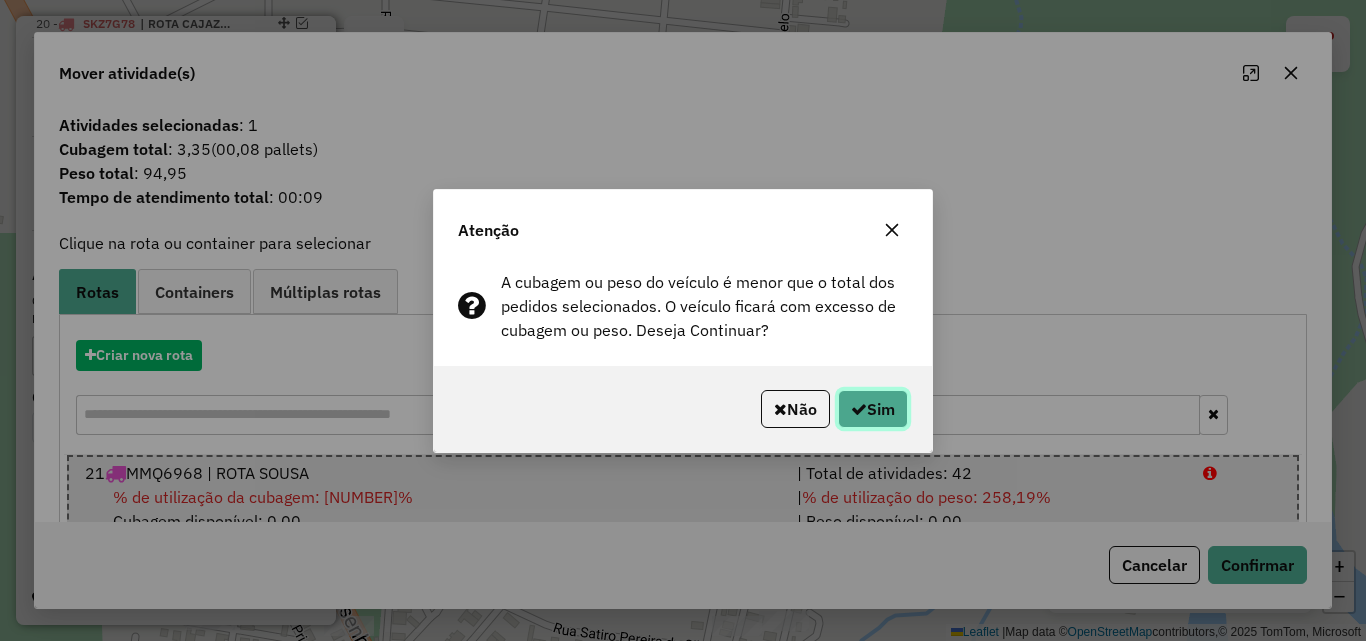 drag, startPoint x: 863, startPoint y: 412, endPoint x: 1327, endPoint y: 351, distance: 467.99252 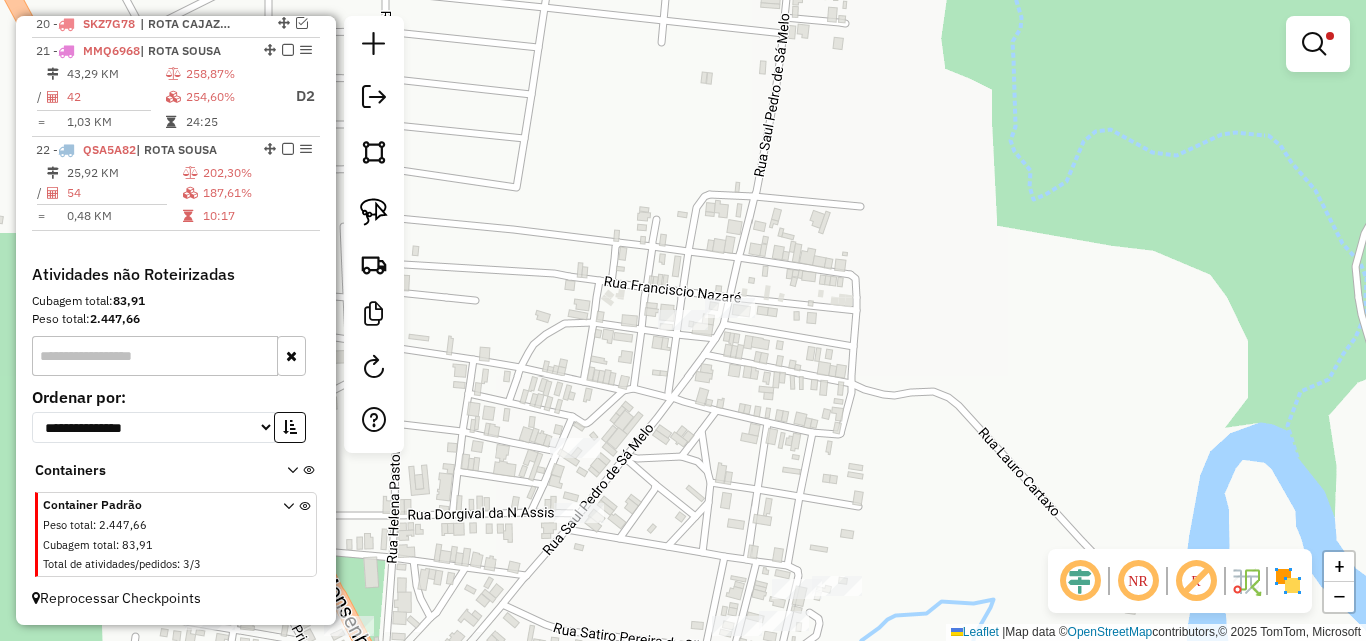 click on "Limpar filtros Janela de atendimento Grade de atendimento Capacidade Transportadoras Veículos Cliente Pedidos  Rotas Selecione os dias de semana para filtrar as janelas de atendimento  Seg   Ter   Qua   Qui   Sex   Sáb   Dom  Informe o período da janela de atendimento: De: Até:  Filtrar exatamente a janela do cliente  Considerar janela de atendimento padrão  Selecione os dias de semana para filtrar as grades de atendimento  Seg   Ter   Qua   Qui   Sex   Sáb   Dom   Considerar clientes sem dia de atendimento cadastrado  Clientes fora do dia de atendimento selecionado Filtrar as atividades entre os valores definidos abaixo:  Peso mínimo:  ****  Peso máximo:  ******  Cubagem mínima:   Cubagem máxima:   De:   Até:  Filtrar as atividades entre o tempo de atendimento definido abaixo:  De:   Até:   Considerar capacidade total dos clientes não roteirizados Transportadora: Selecione um ou mais itens Tipo de veículo: Selecione um ou mais itens Veículo: Selecione um ou mais itens Motorista: Nome: Rótulo:" 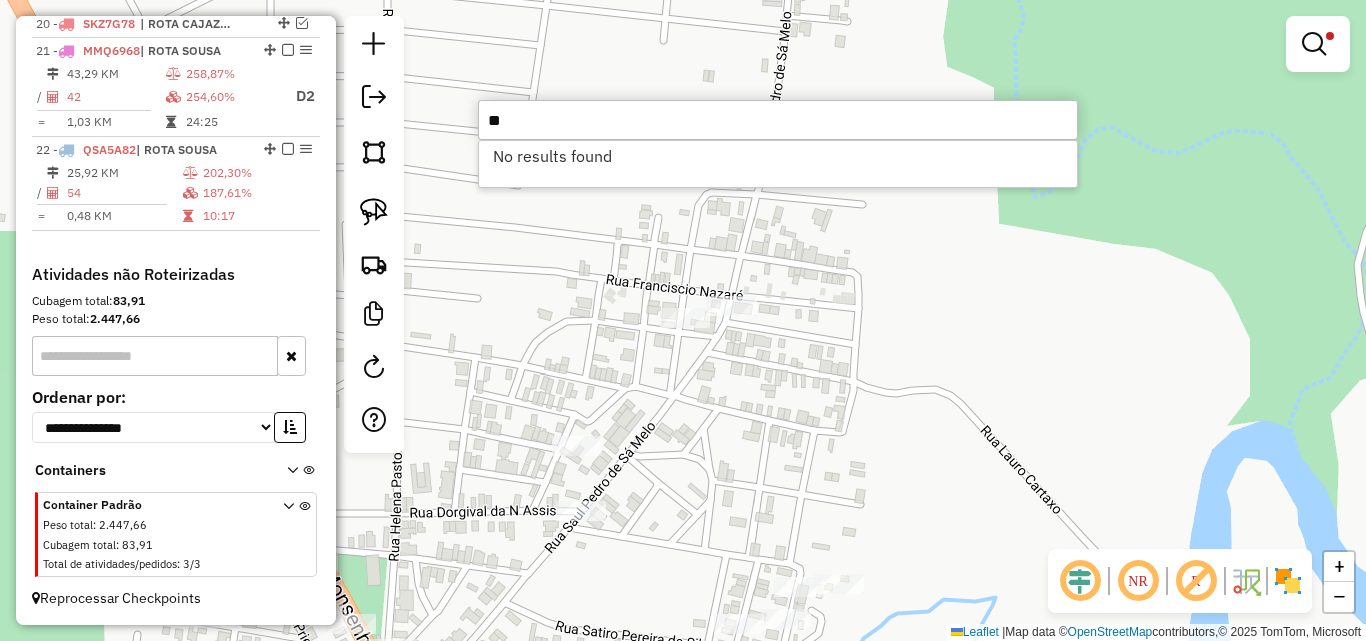 type on "*" 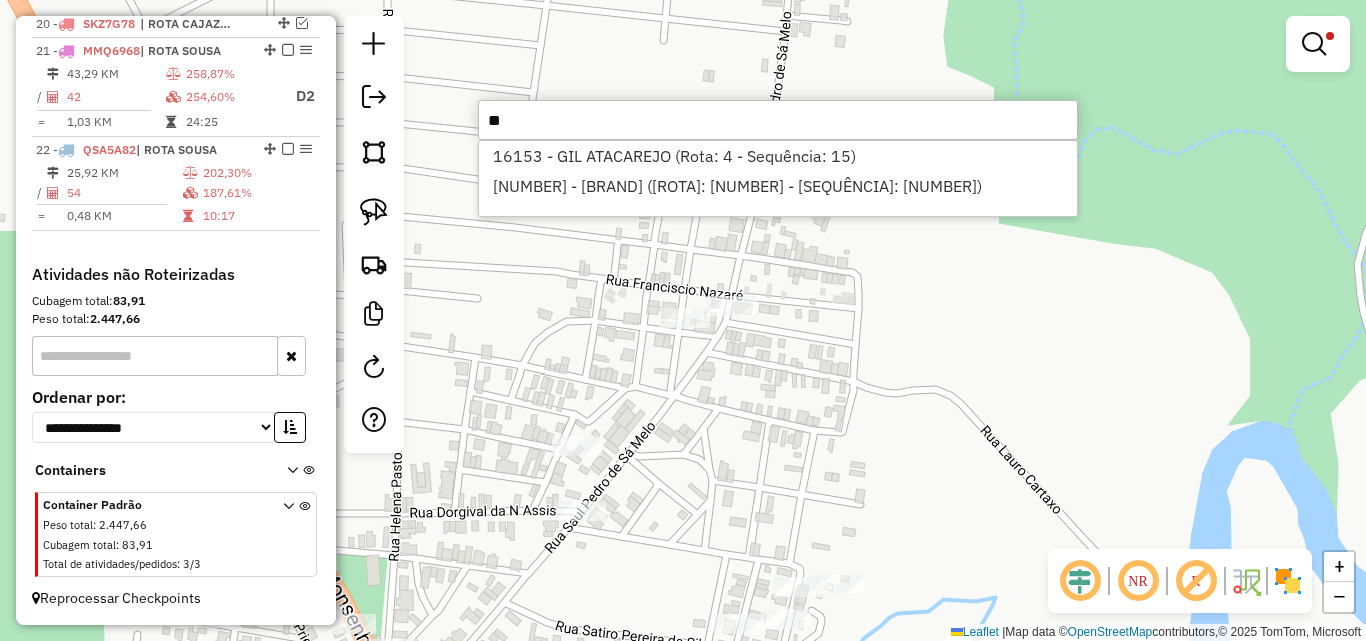 type on "*" 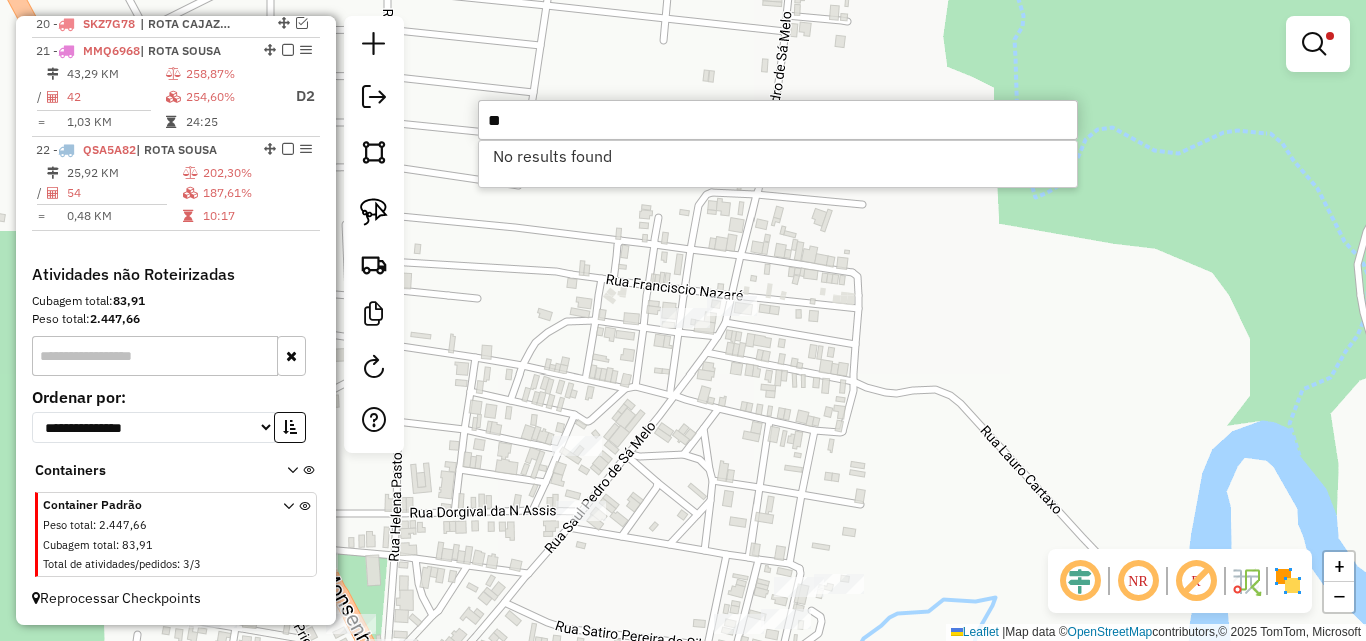 type on "*" 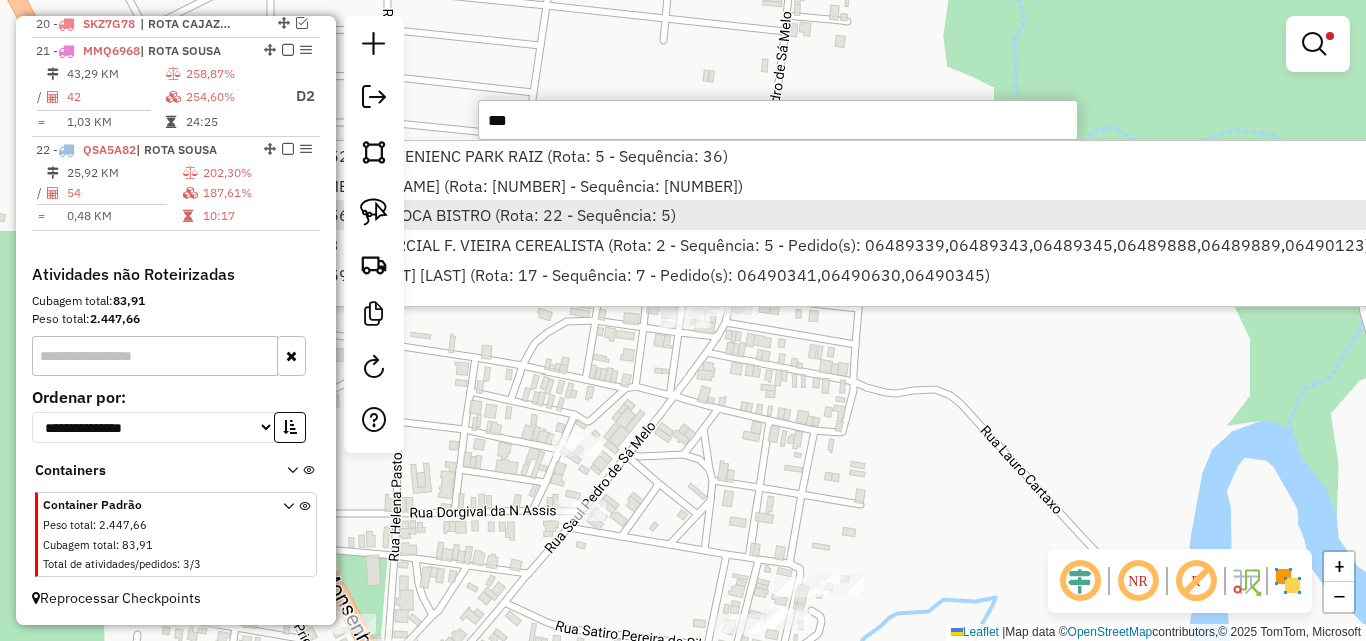 type on "***" 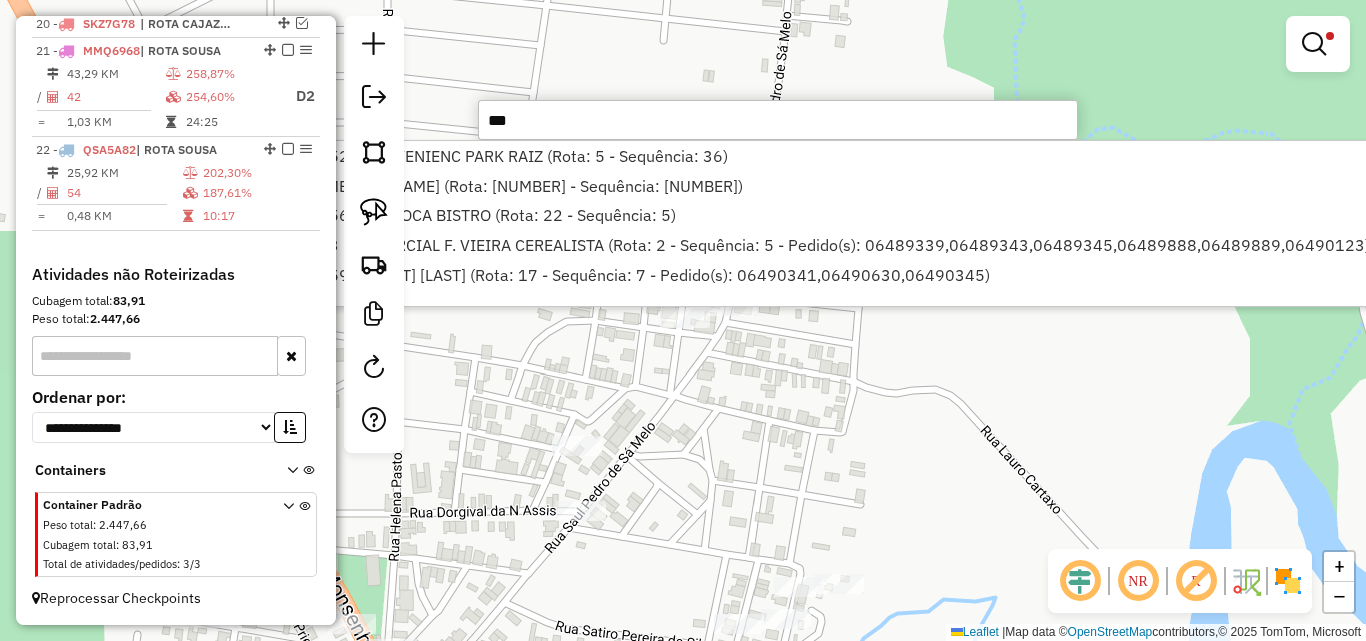 drag, startPoint x: 580, startPoint y: 221, endPoint x: 738, endPoint y: 337, distance: 196.01021 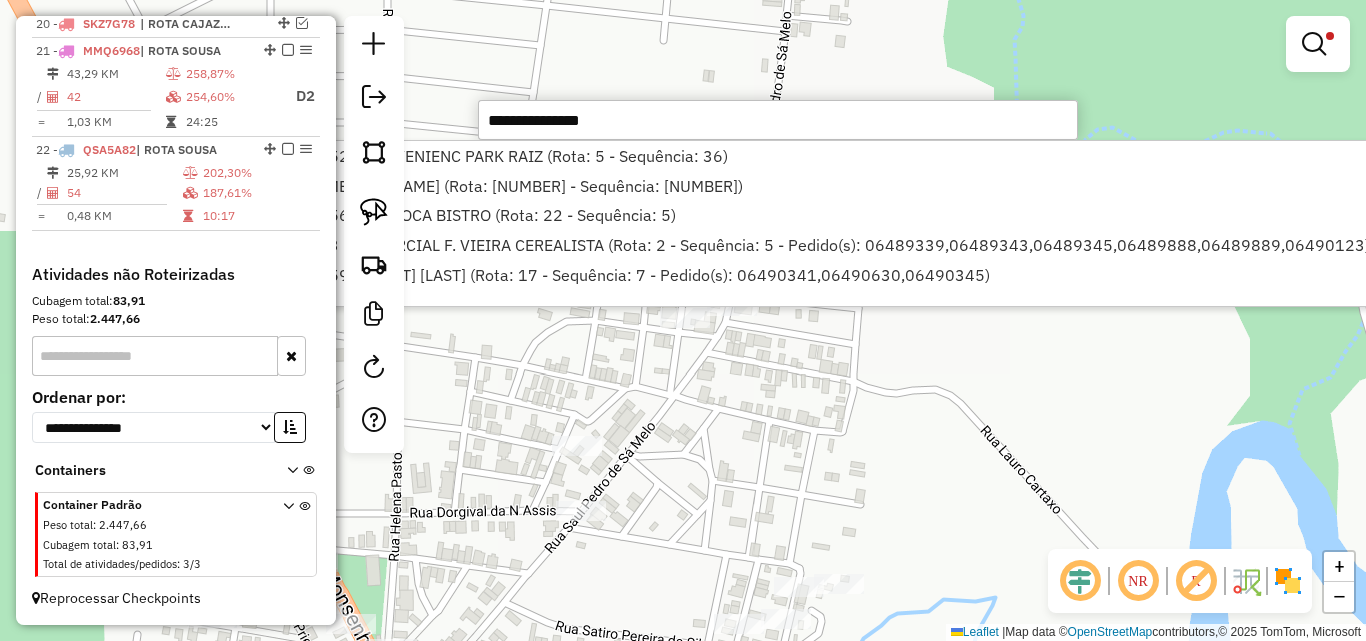 select on "*********" 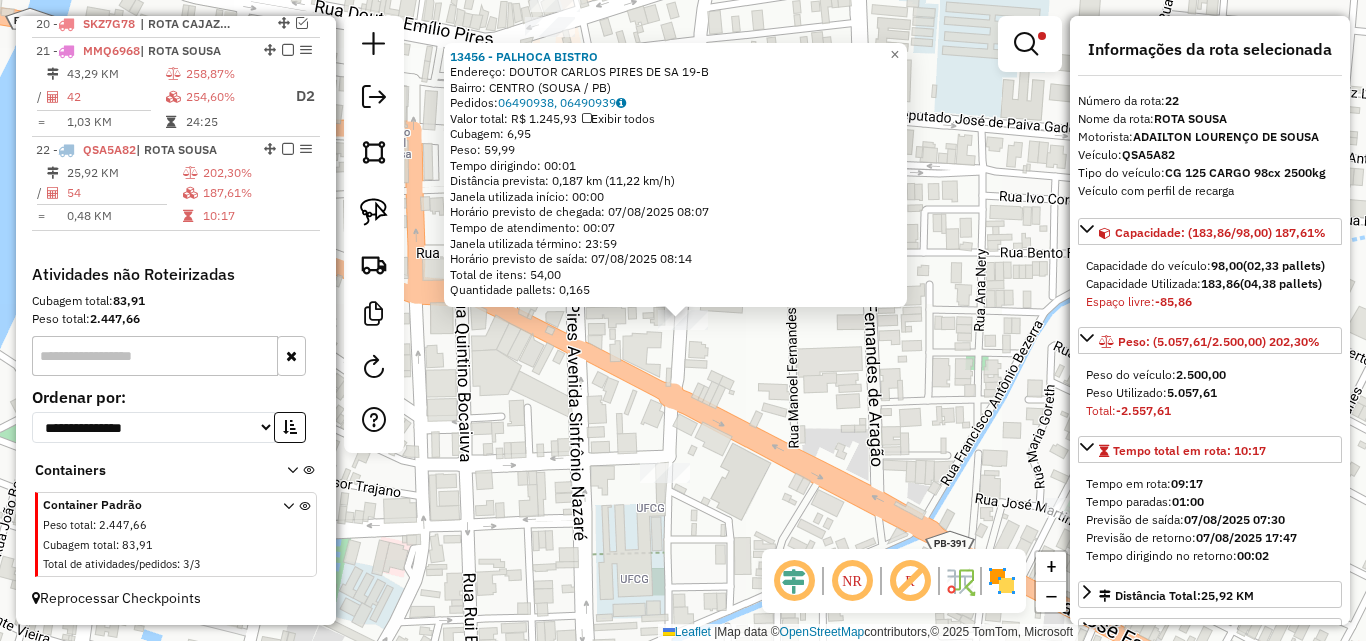 click on "13456 - PALHOCA BISTRO  Endereço:  DOUTOR CARLOS PIRES DE SA 19-B   Bairro: CENTRO (SOUSA / PB)   Pedidos:  06490938, 06490939   Valor total: R$ 1.245,93   Exibir todos   Cubagem: 6,95  Peso: 59,99  Tempo dirigindo: 00:01   Distância prevista: 0,187 km (11,22 km/h)   Janela utilizada início: 00:00   Horário previsto de chegada: 07/08/2025 08:07   Tempo de atendimento: 00:07   Janela utilizada término: 23:59   Horário previsto de saída: 07/08/2025 08:14   Total de itens: 54,00   Quantidade pallets: 0,165  × Limpar filtros Janela de atendimento Grade de atendimento Capacidade Transportadoras Veículos Cliente Pedidos  Rotas Selecione os dias de semana para filtrar as janelas de atendimento  Seg   Ter   Qua   Qui   Sex   Sáb   Dom  Informe o período da janela de atendimento: De: Até:  Filtrar exatamente a janela do cliente  Considerar janela de atendimento padrão  Selecione os dias de semana para filtrar as grades de atendimento  Seg   Ter   Qua   Qui   Sex   Sáb   Dom   Peso mínimo:  **** ****** +" 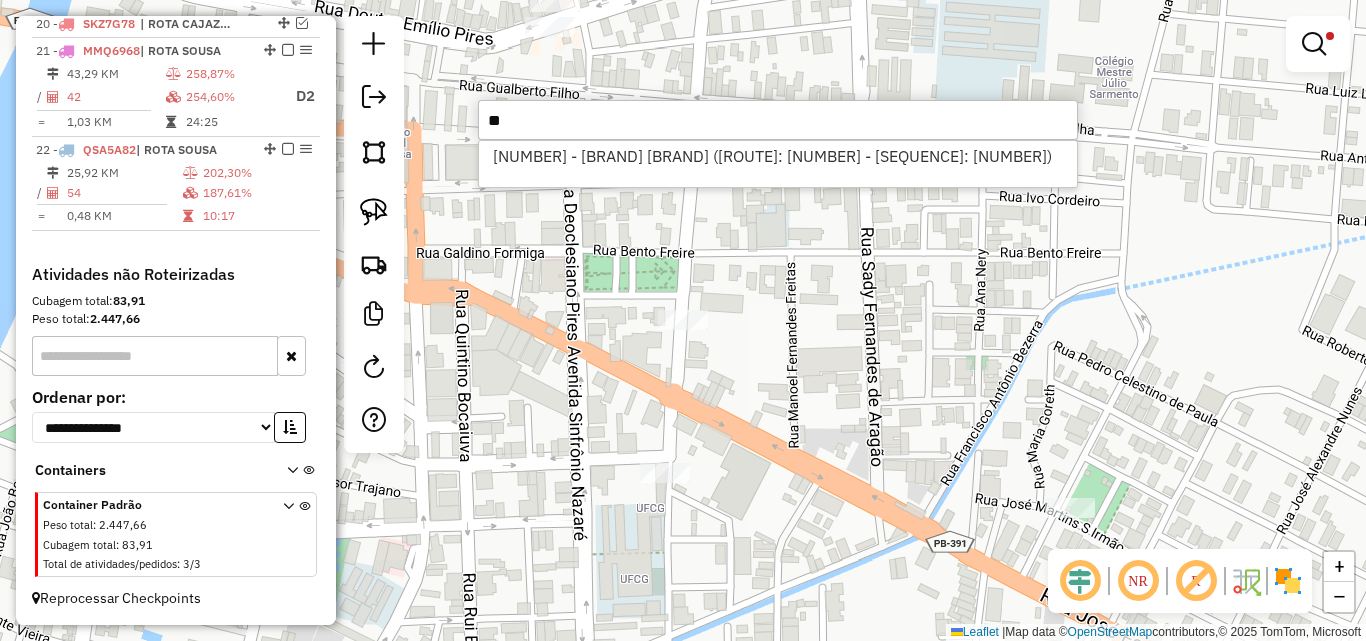 type on "*" 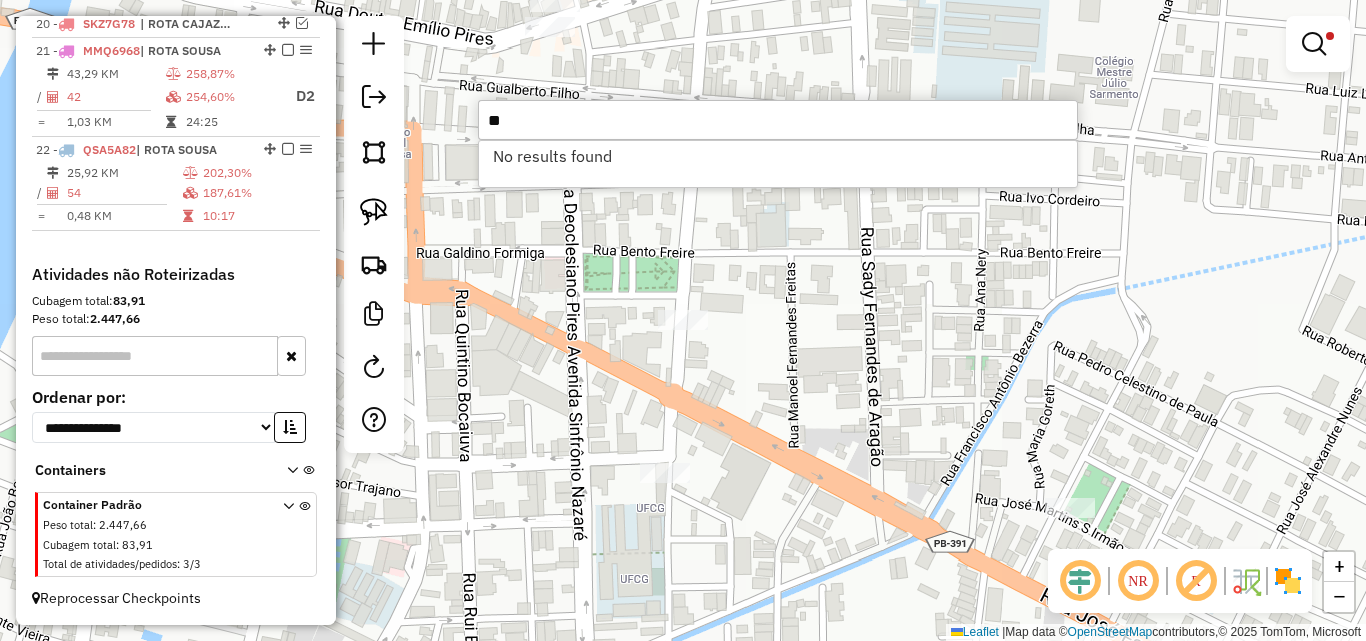 type on "*" 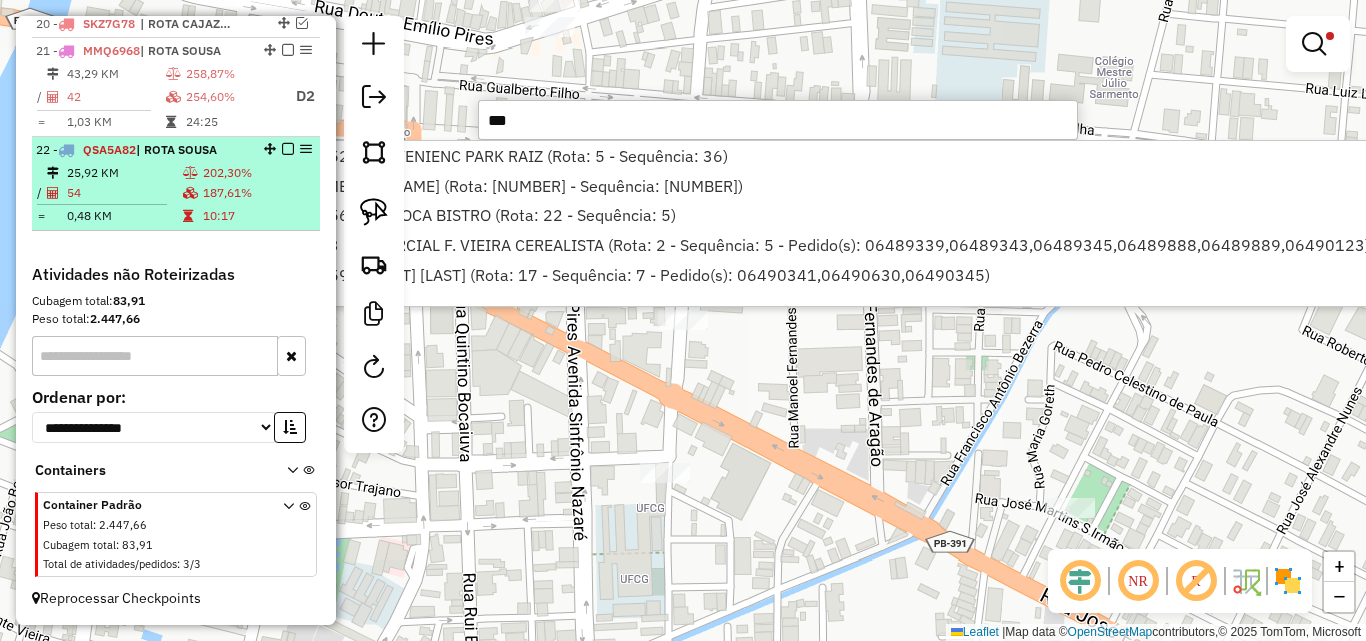 type on "***" 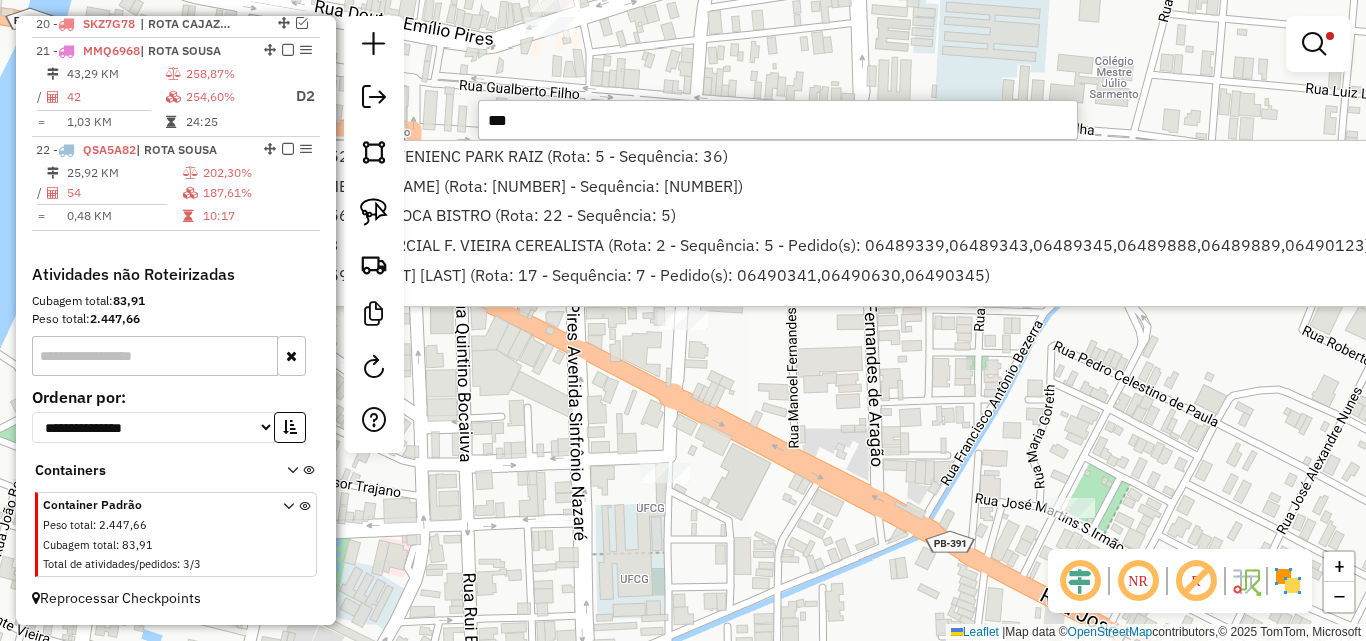 select on "*********" 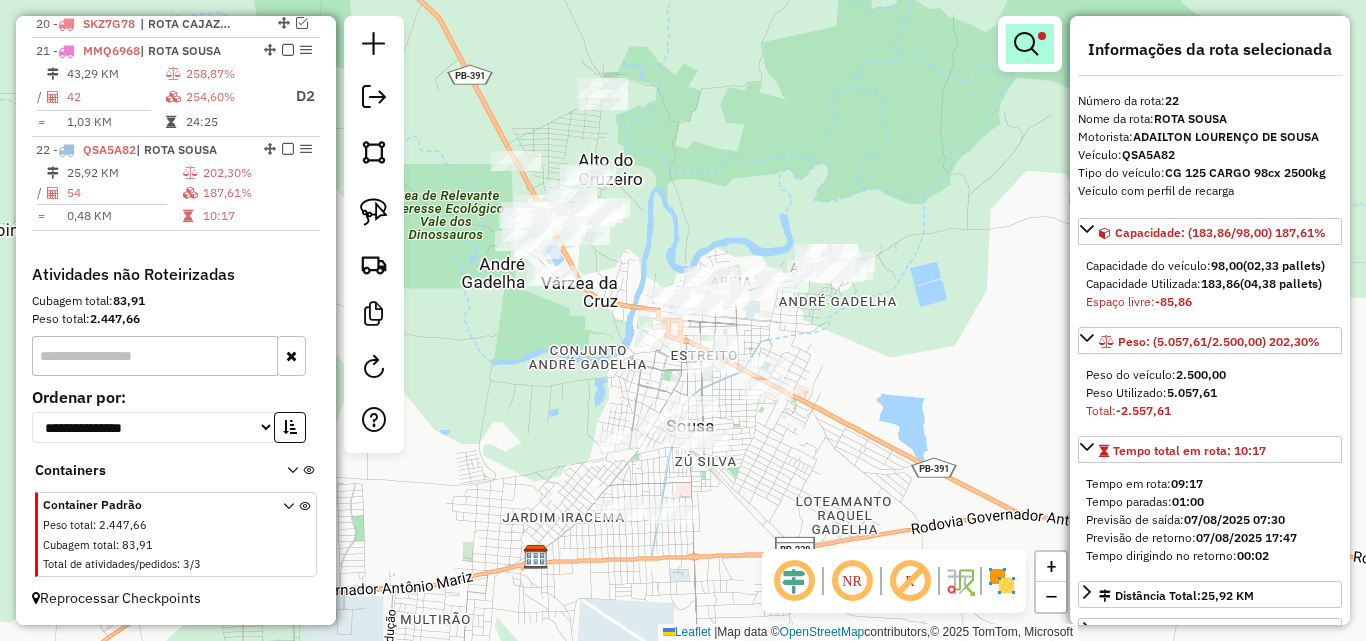 click at bounding box center [1030, 44] 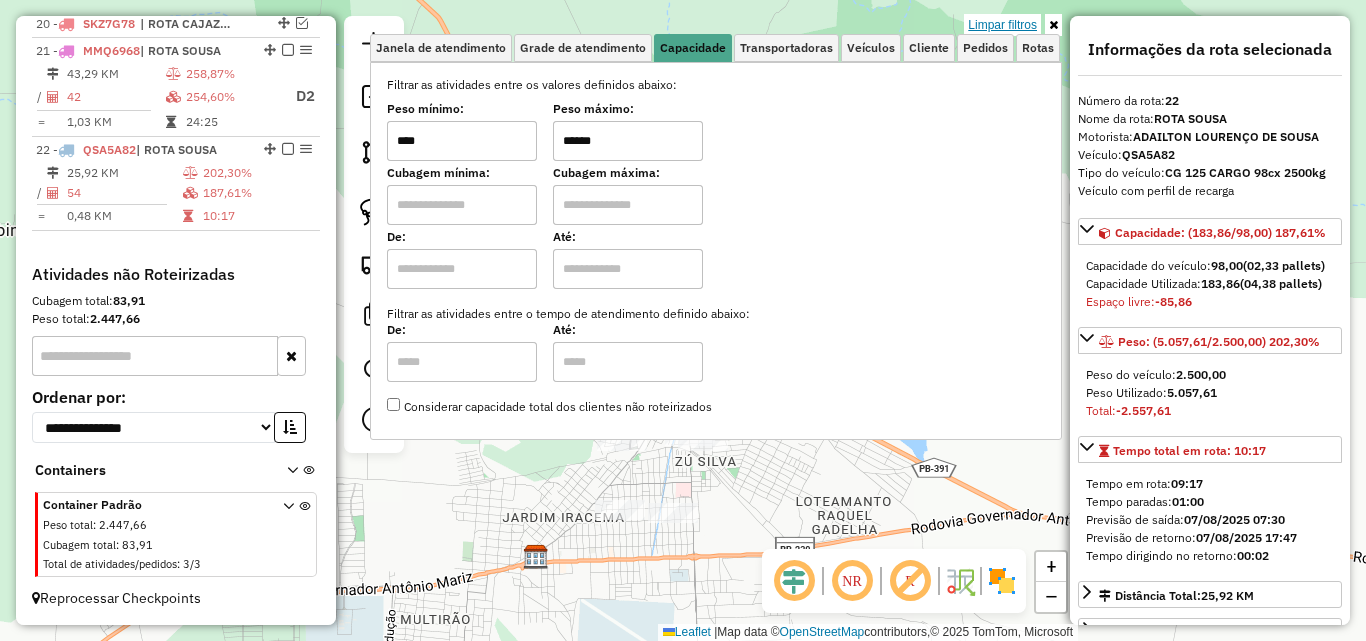 drag, startPoint x: 1018, startPoint y: 18, endPoint x: 968, endPoint y: 26, distance: 50.635956 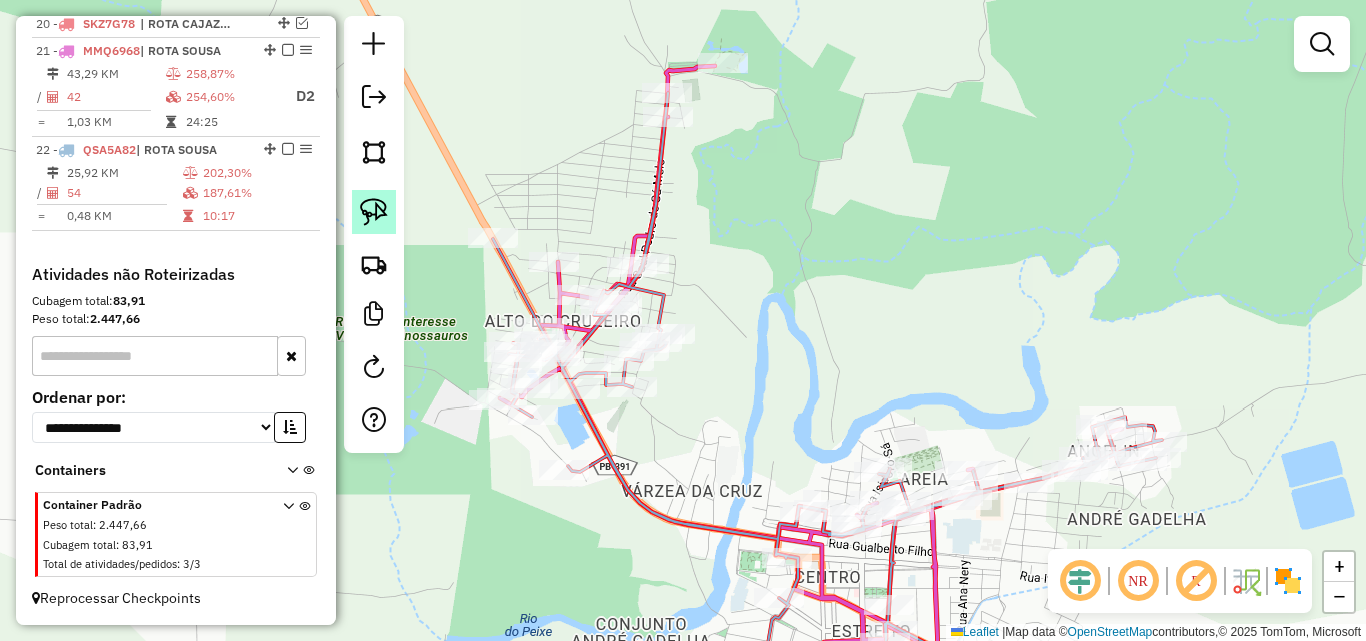 click 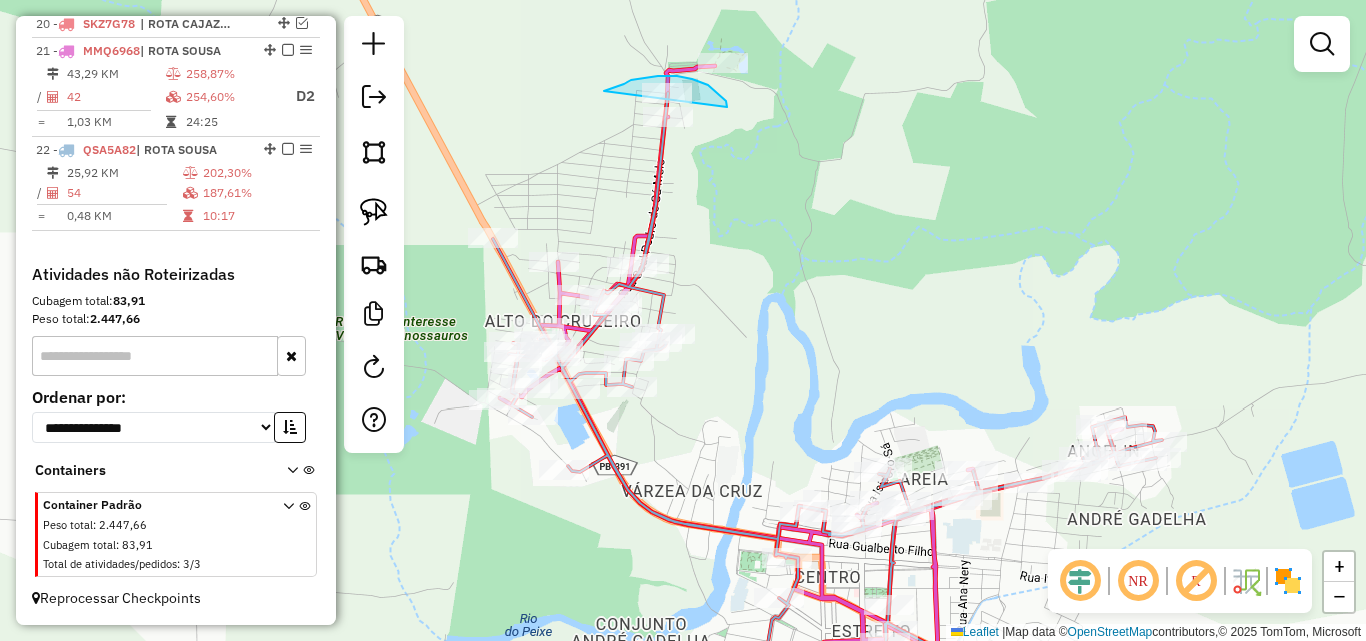 drag, startPoint x: 727, startPoint y: 104, endPoint x: 601, endPoint y: 97, distance: 126.1943 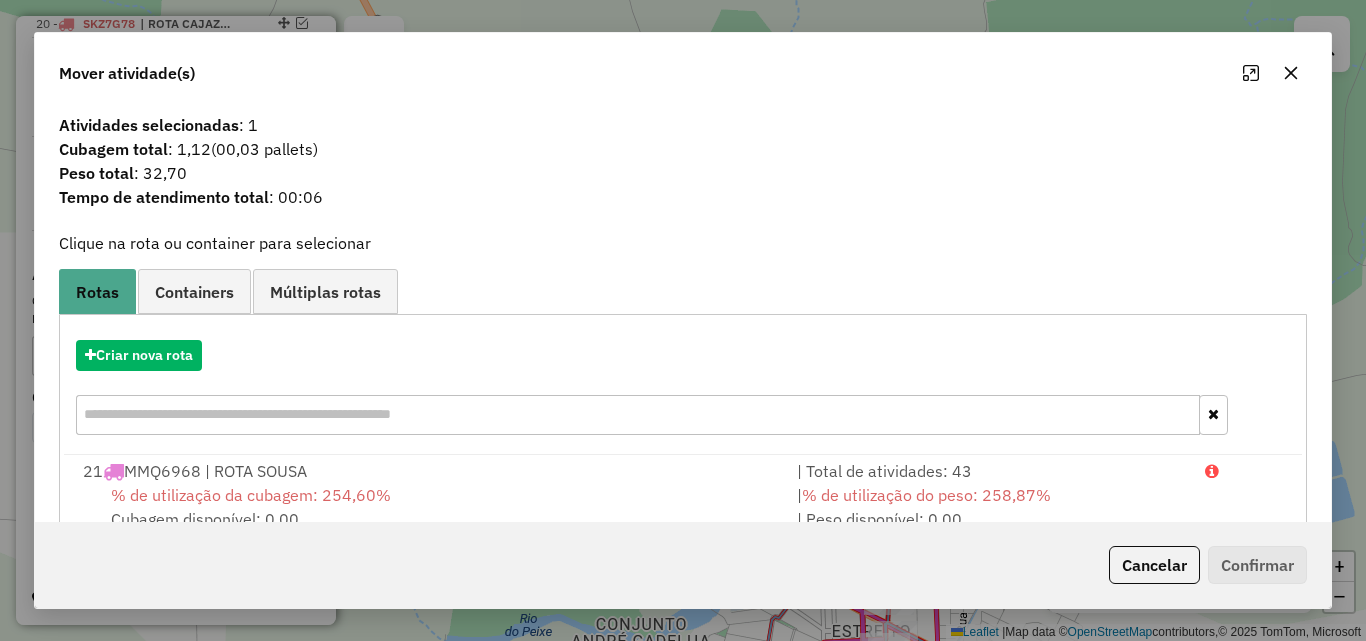 drag, startPoint x: 1195, startPoint y: 502, endPoint x: 1262, endPoint y: 560, distance: 88.61716 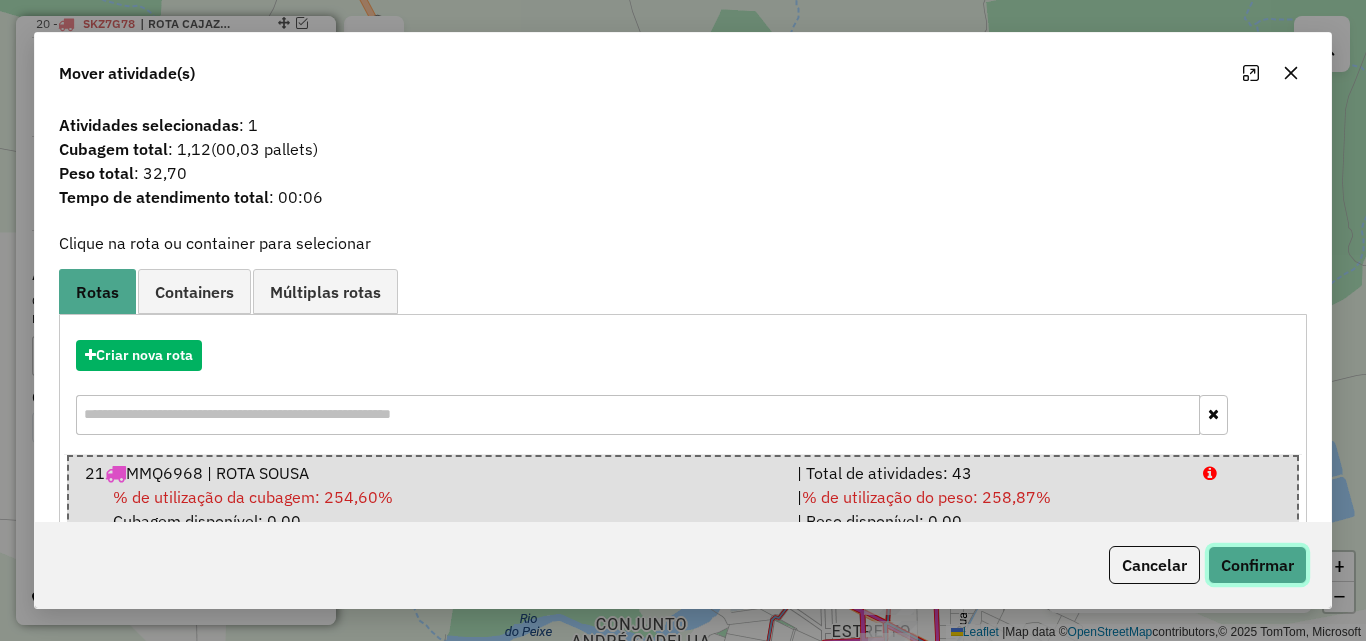 click on "Confirmar" 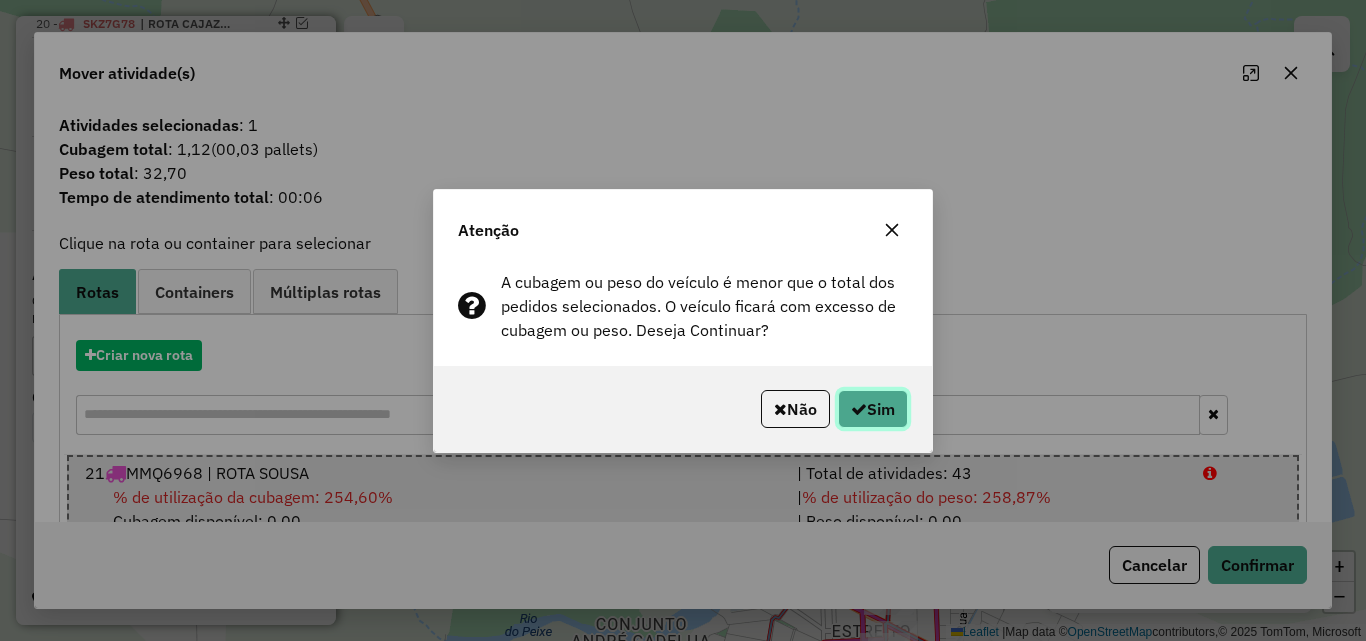 click 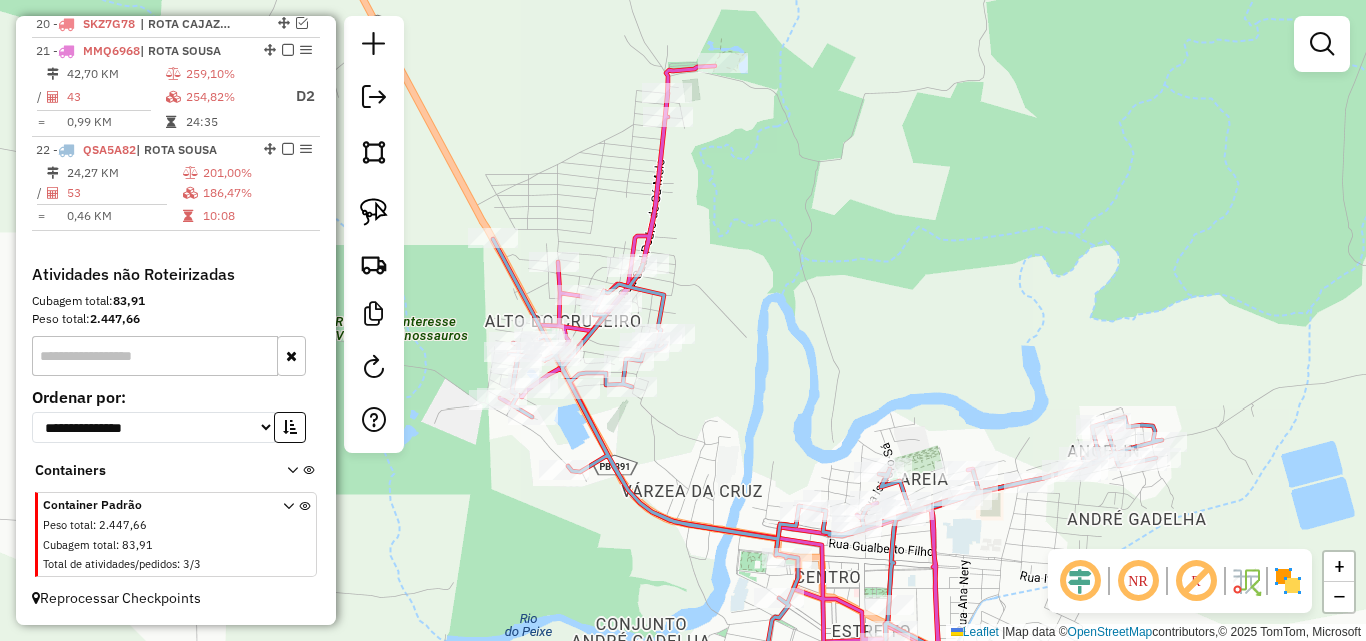 click 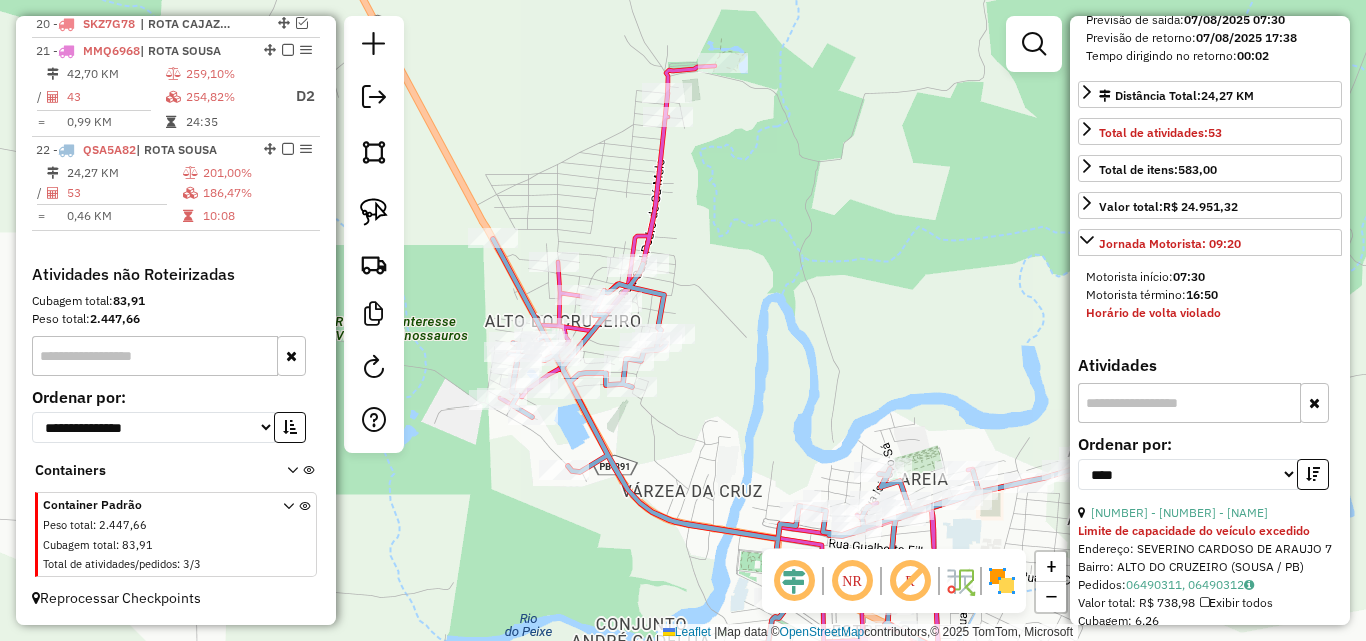 scroll, scrollTop: 700, scrollLeft: 0, axis: vertical 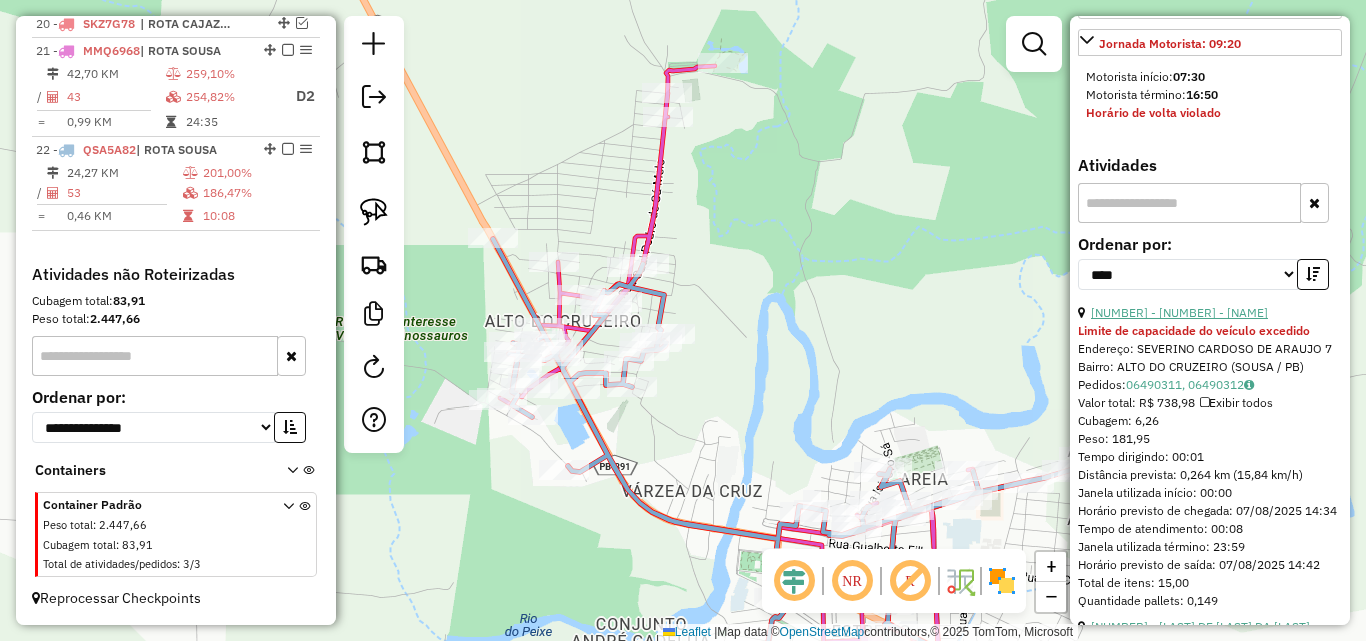 click on "39 - 14032 - ESPETOS" at bounding box center [1179, 312] 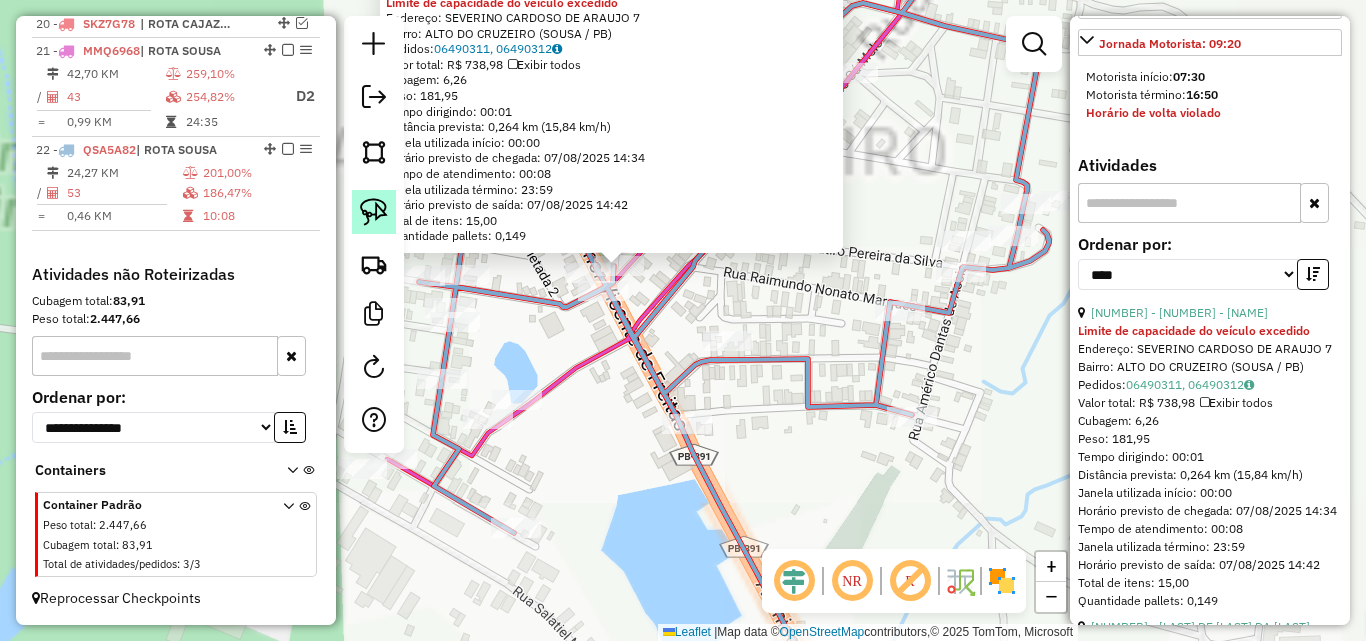 click 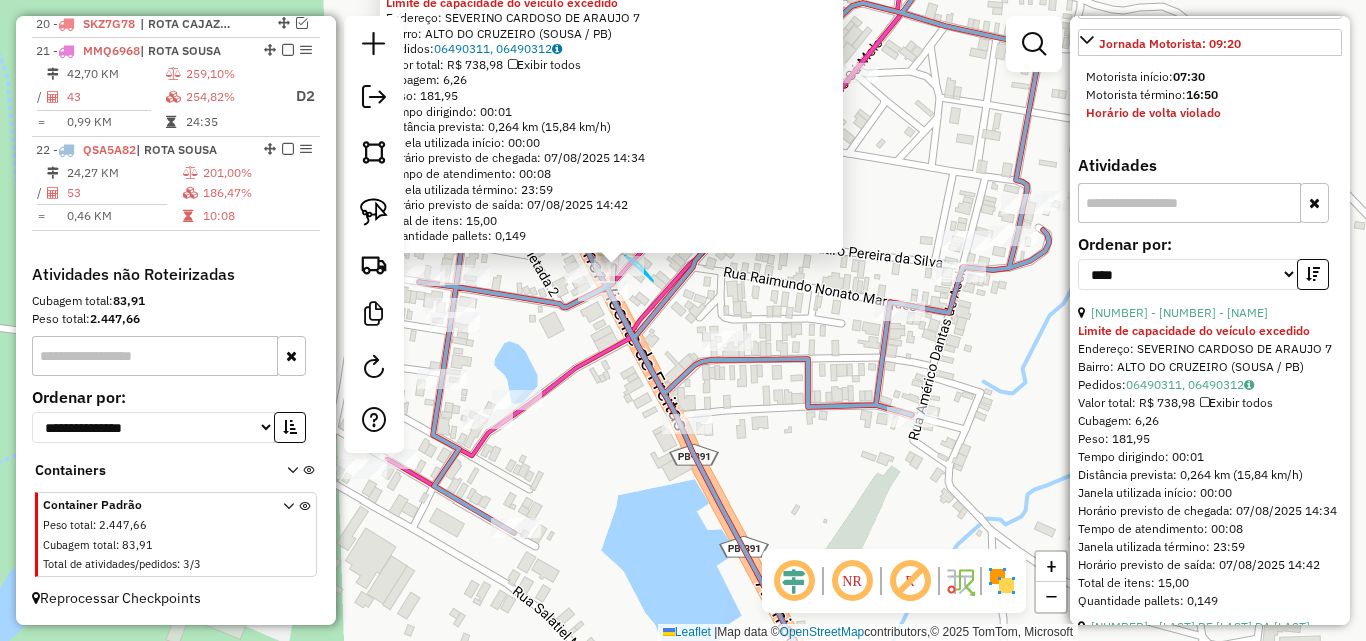 drag, startPoint x: 651, startPoint y: 277, endPoint x: 624, endPoint y: 280, distance: 27.166155 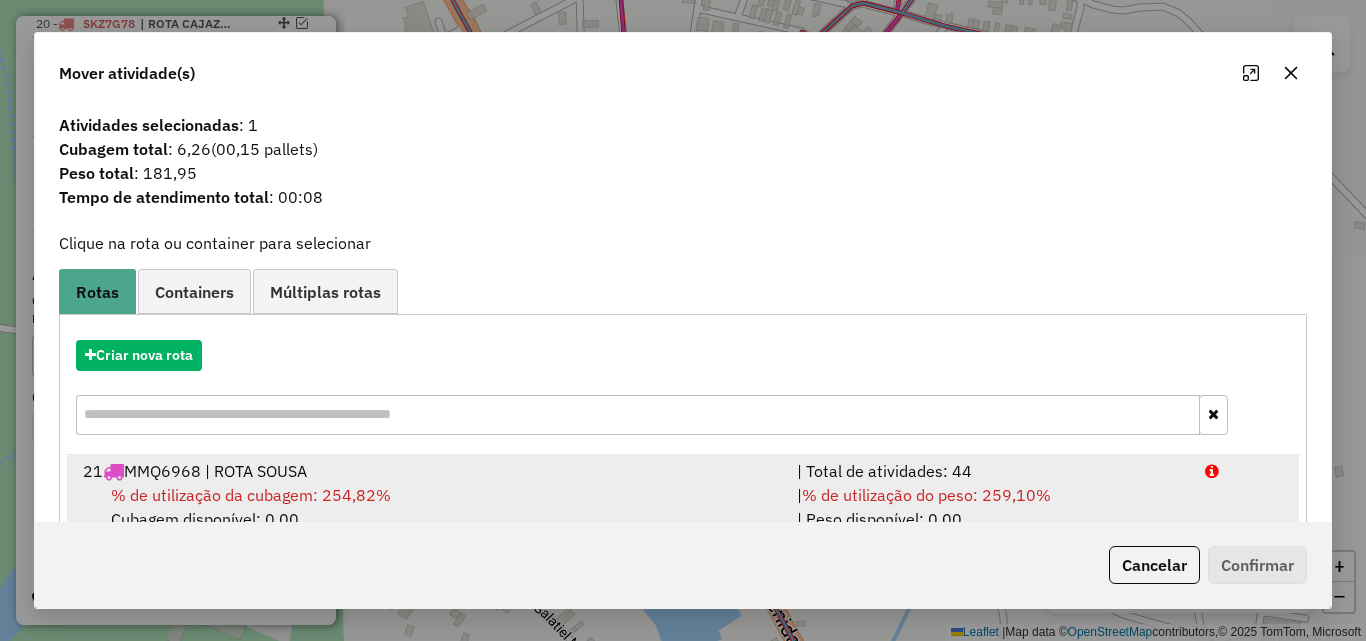drag, startPoint x: 1168, startPoint y: 482, endPoint x: 1262, endPoint y: 557, distance: 120.2539 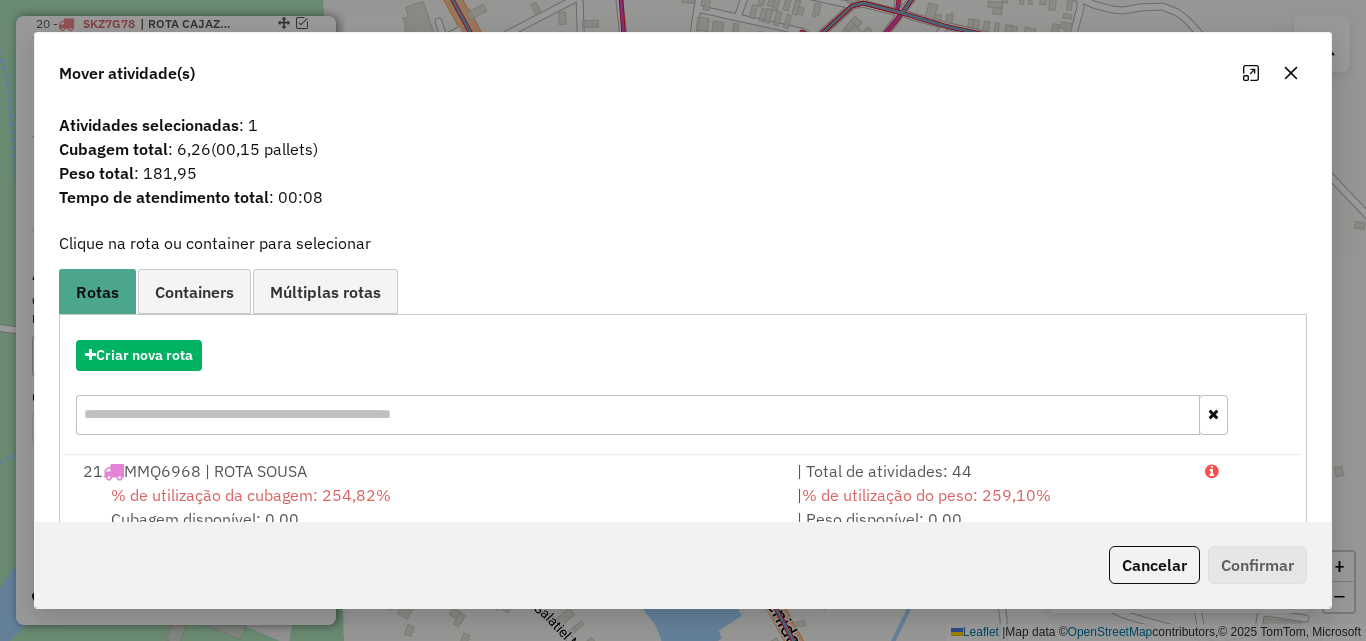 click on "|  % de utilização do peso: 259,10%  | Peso disponível: 0,00" at bounding box center [989, 507] 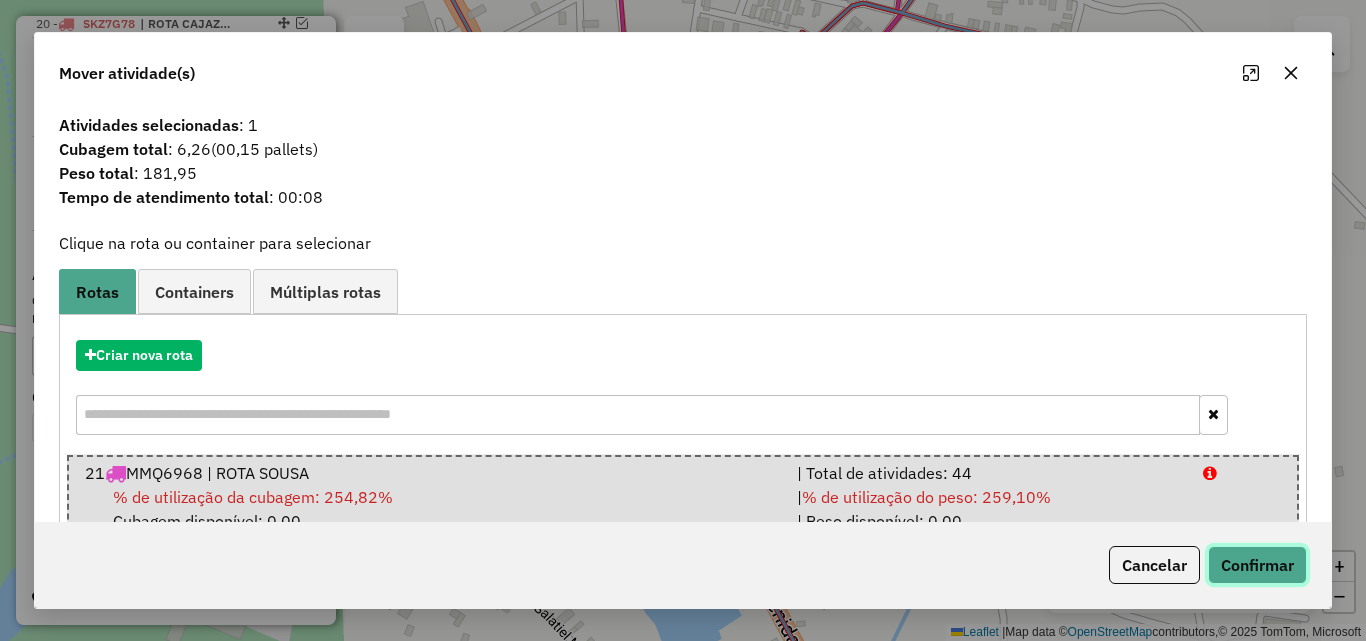 click on "Confirmar" 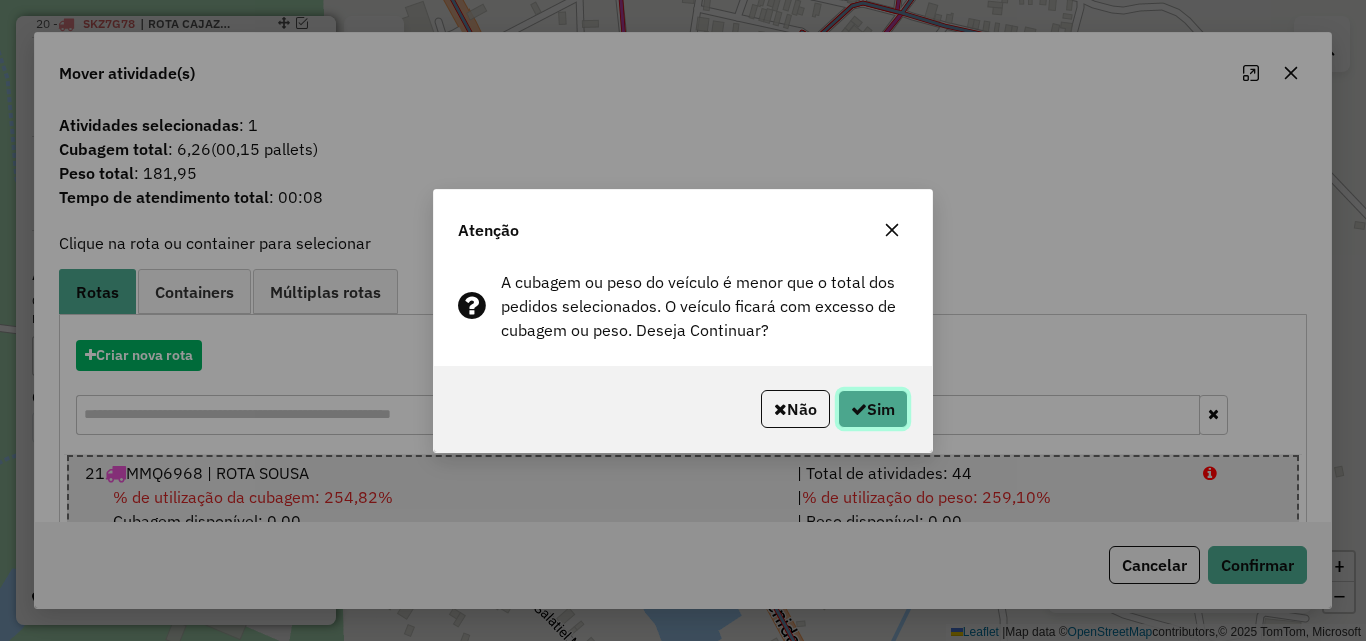 click on "Sim" 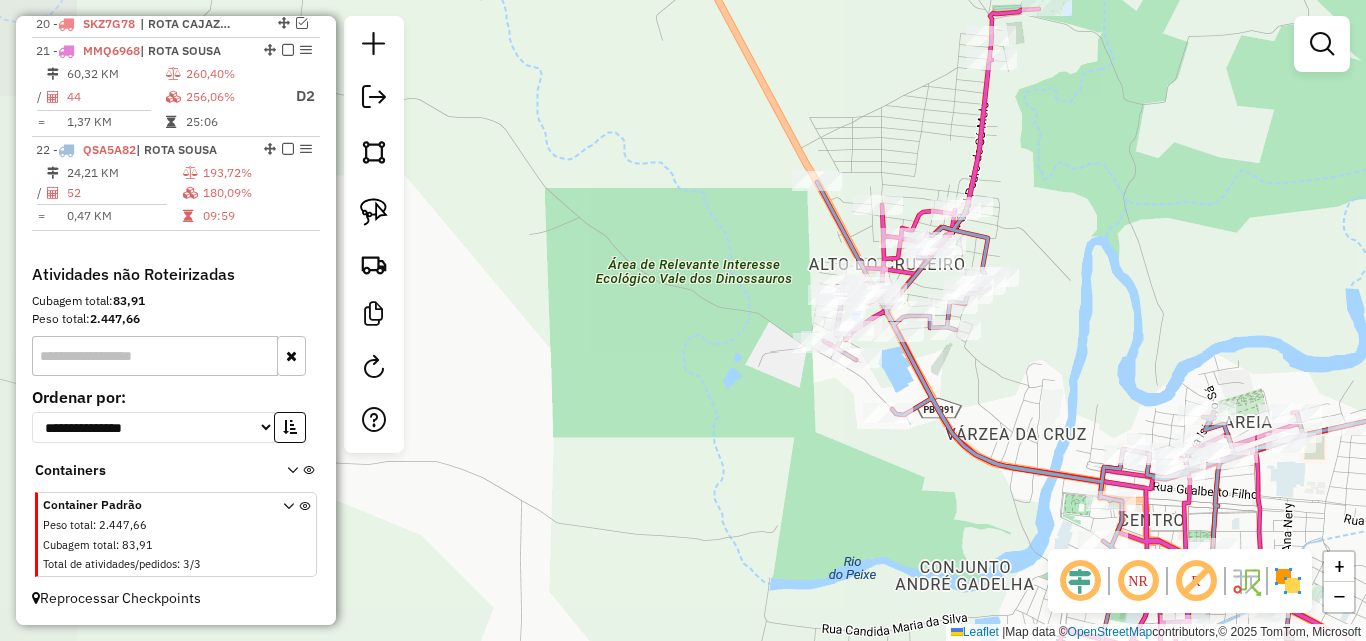 click 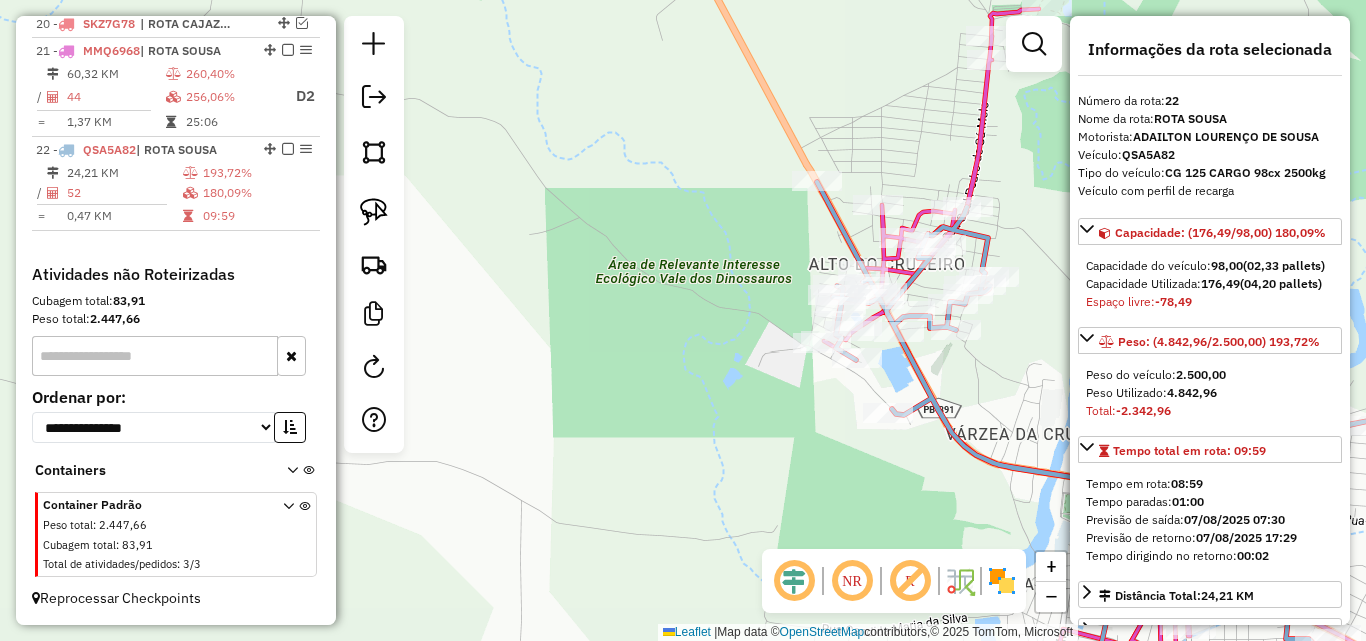 scroll, scrollTop: 100, scrollLeft: 0, axis: vertical 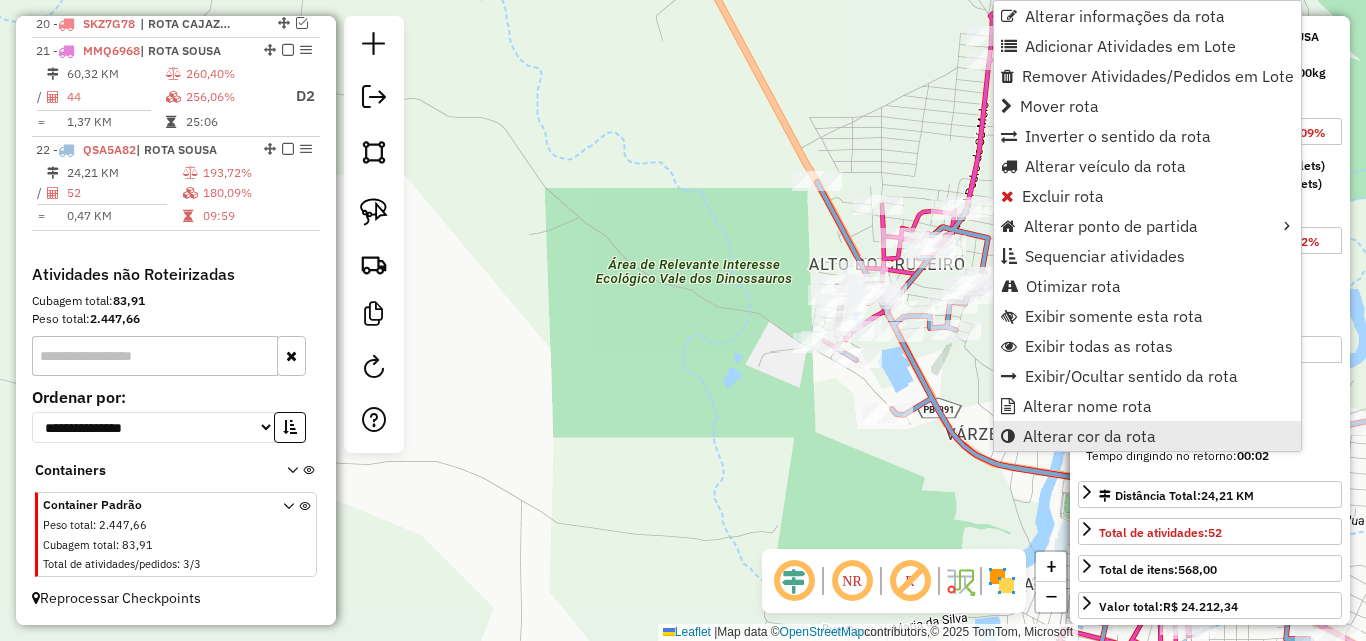 click on "Alterar cor da rota" at bounding box center [1147, 436] 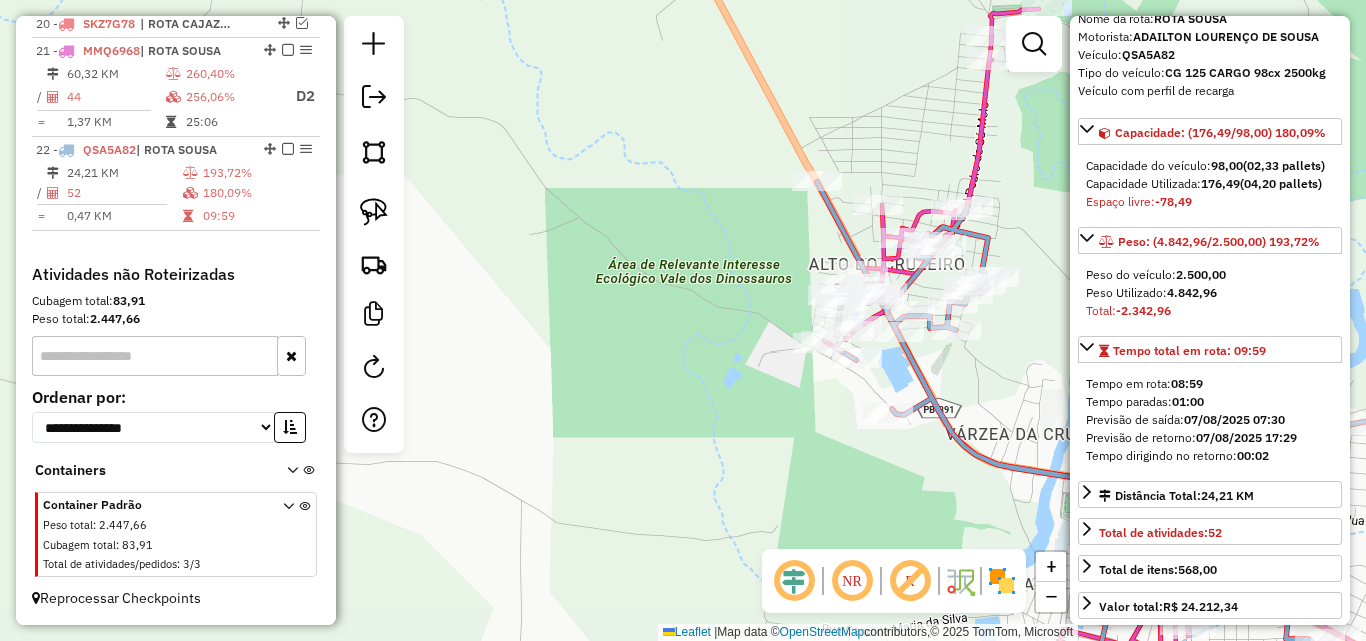 select on "*********" 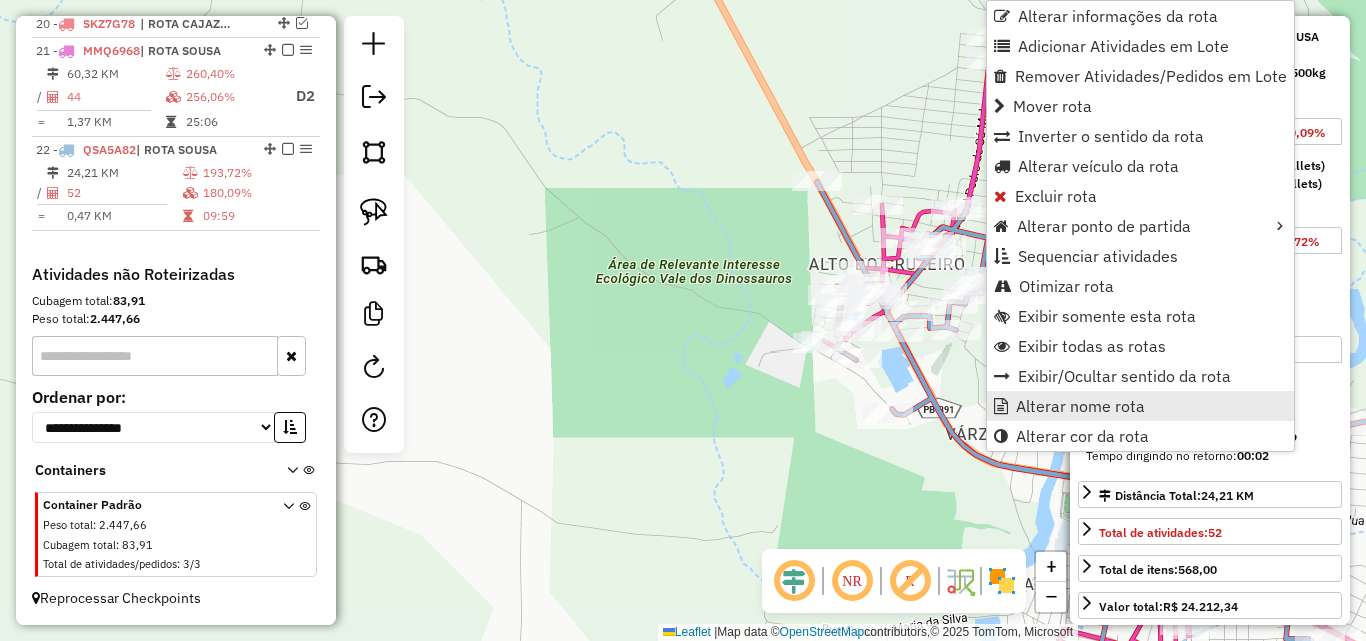 click on "Alterar nome rota" at bounding box center (1080, 406) 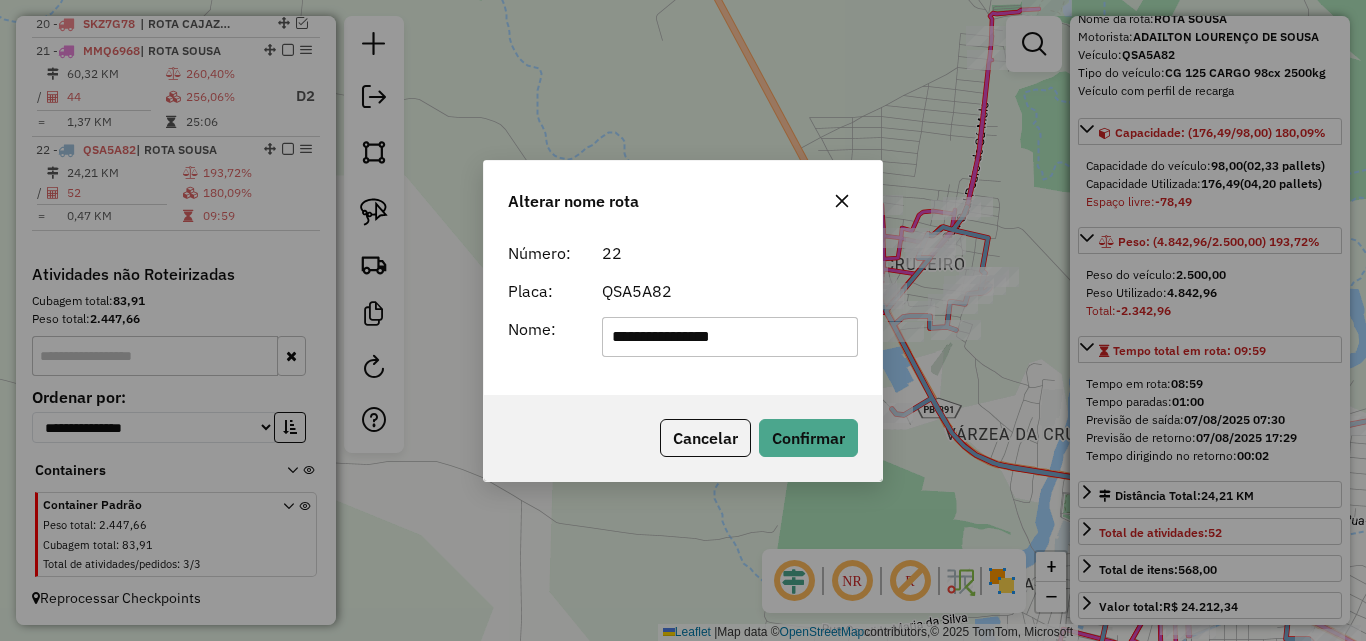 type on "**********" 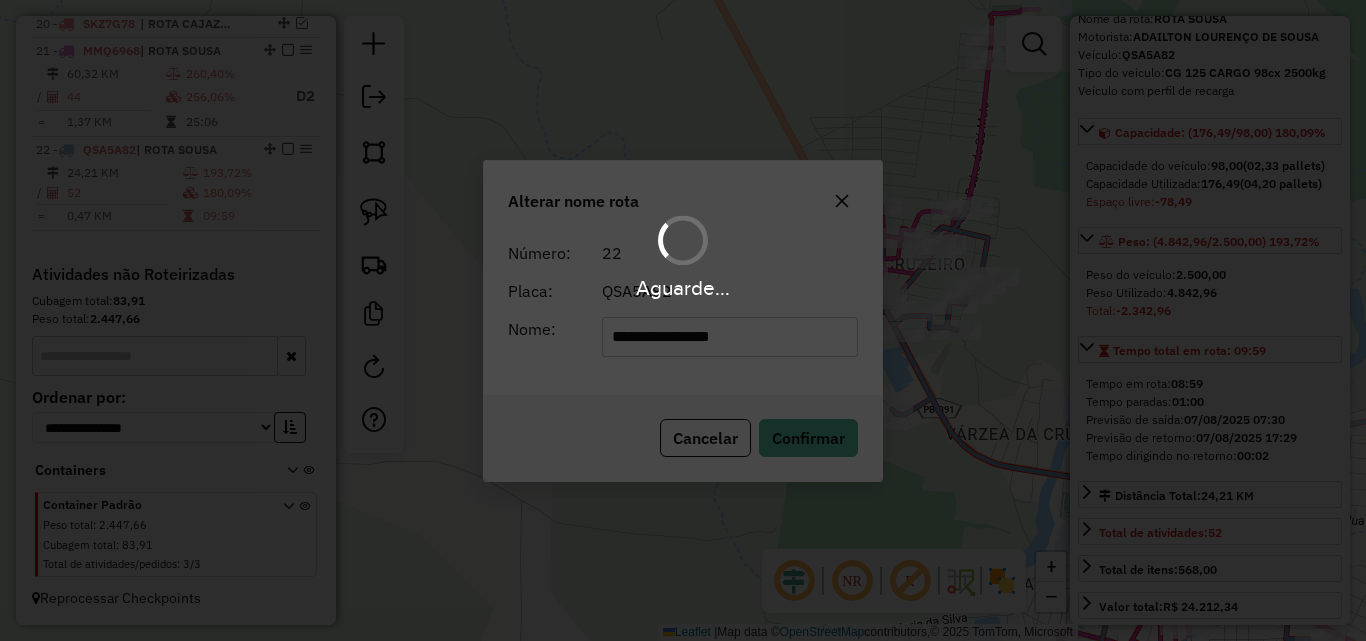 type 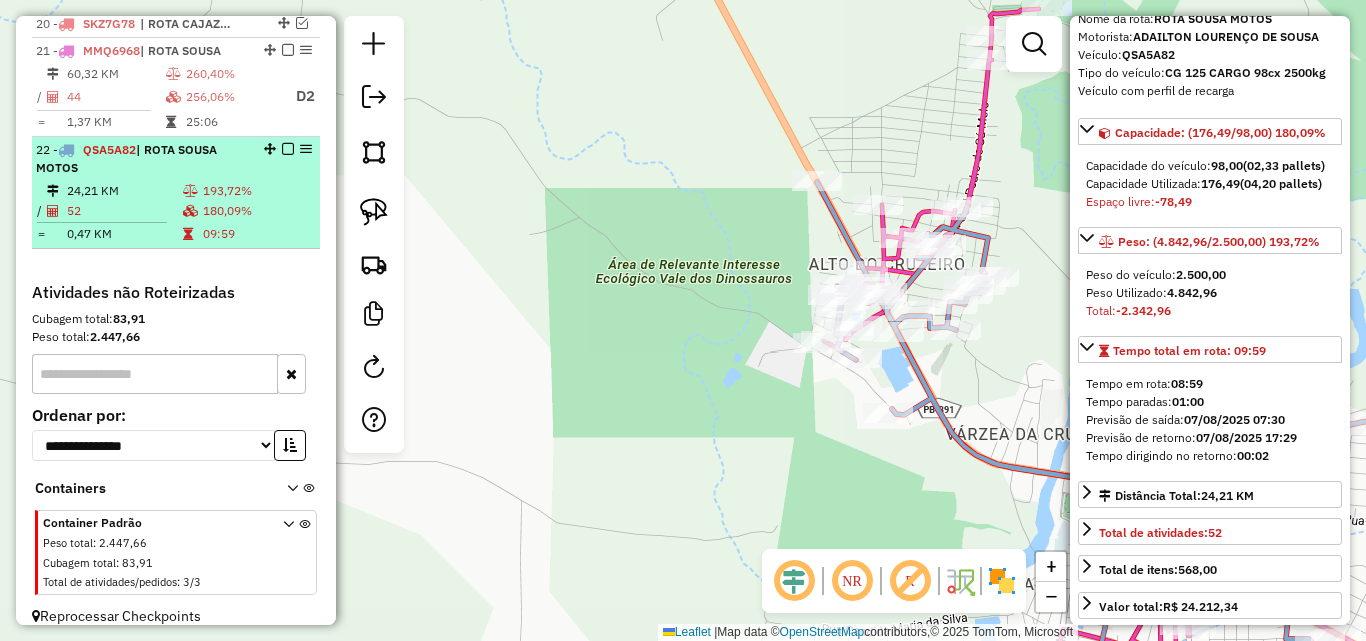 click at bounding box center [288, 149] 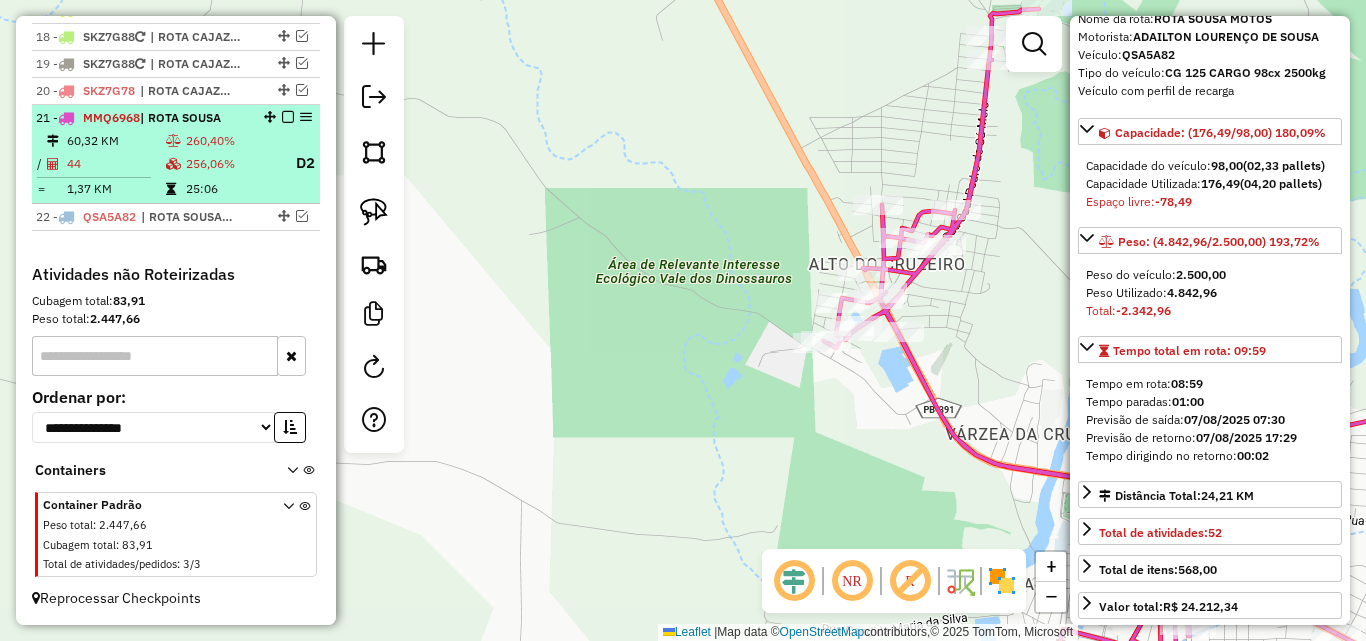 scroll, scrollTop: 1225, scrollLeft: 0, axis: vertical 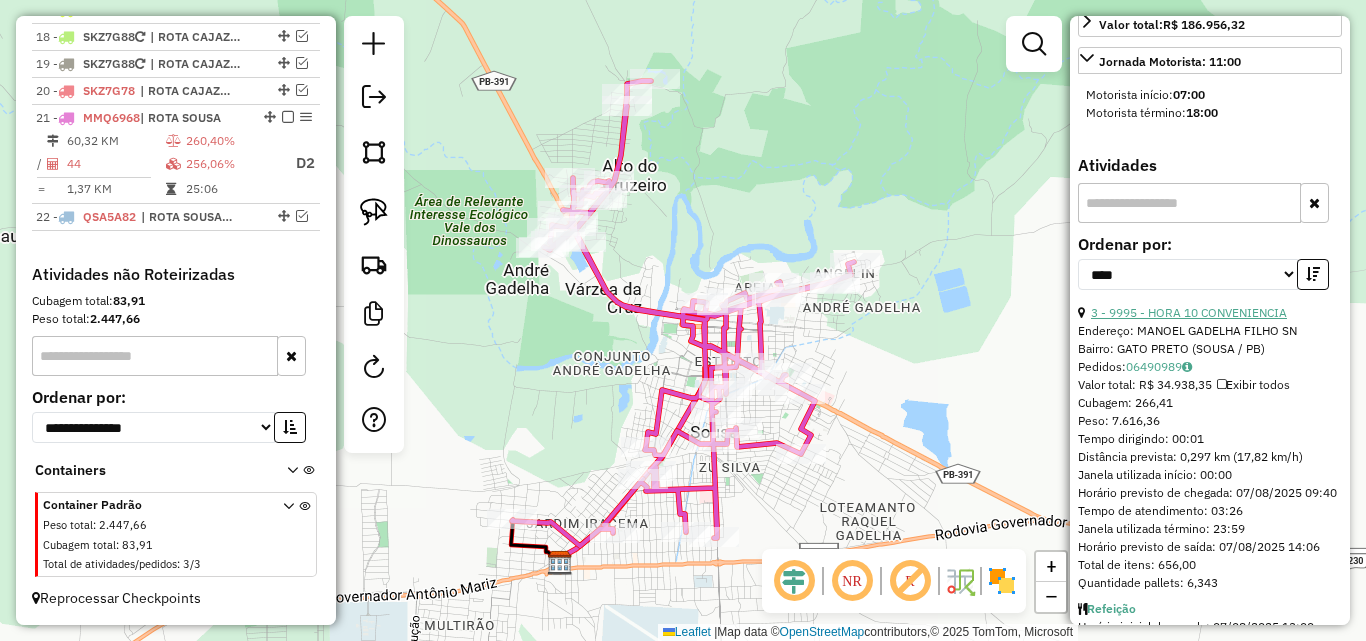click on "3 - 9995 - HORA 10 CONVENIENCIA" at bounding box center (1189, 312) 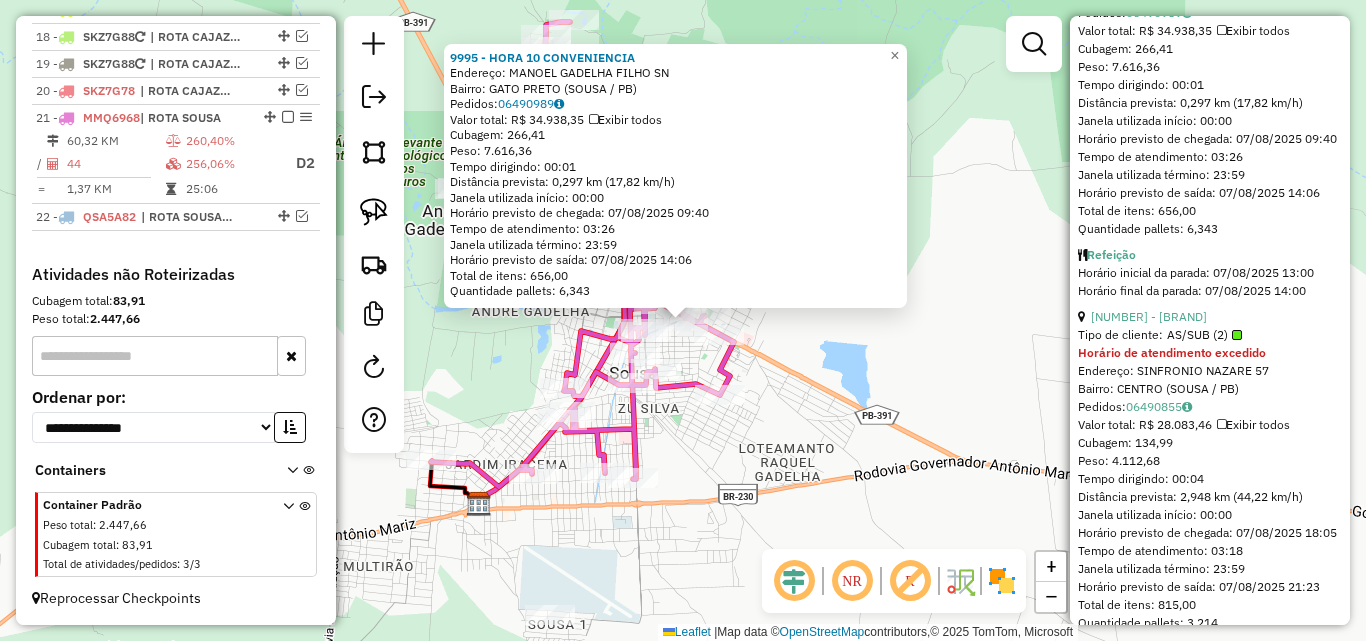 scroll, scrollTop: 1100, scrollLeft: 0, axis: vertical 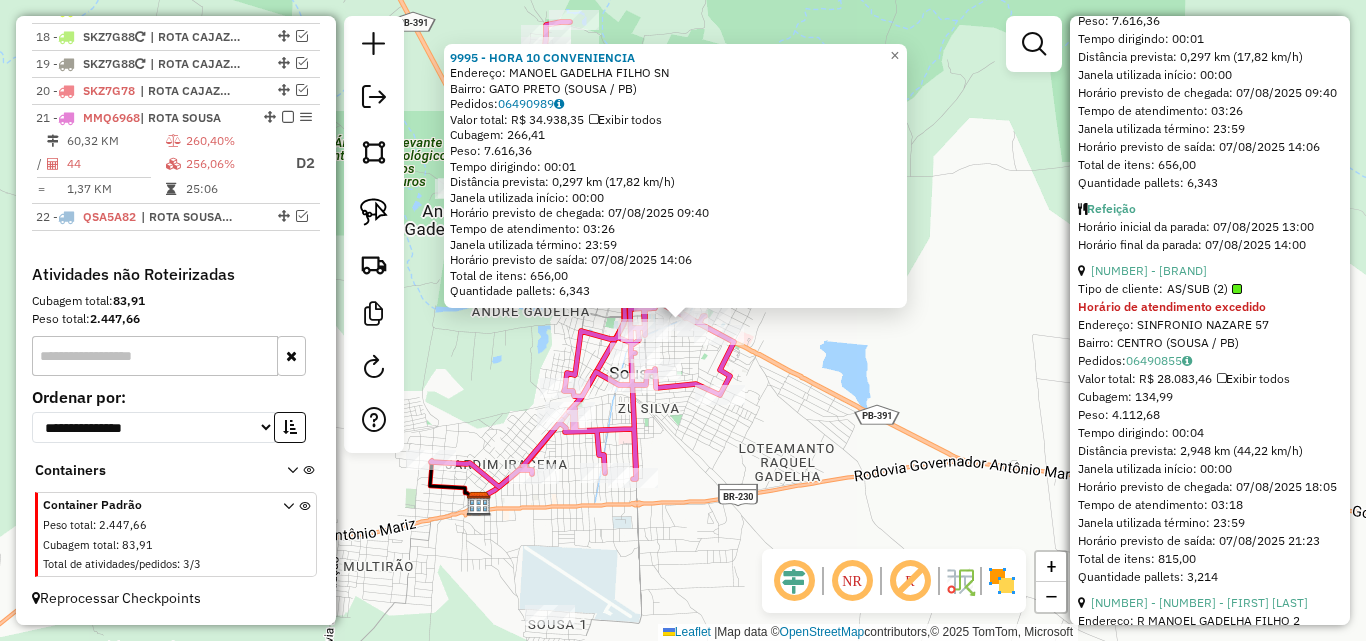 click at bounding box center (1034, 44) 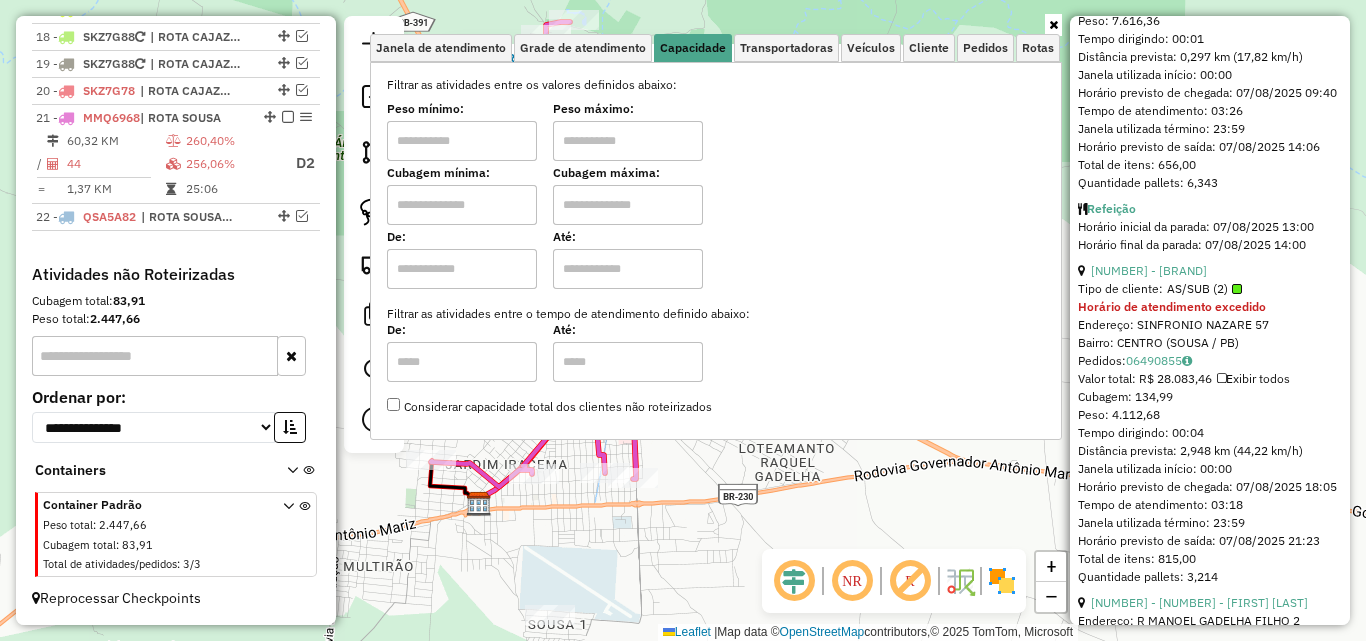 drag, startPoint x: 484, startPoint y: 129, endPoint x: 494, endPoint y: 166, distance: 38.327538 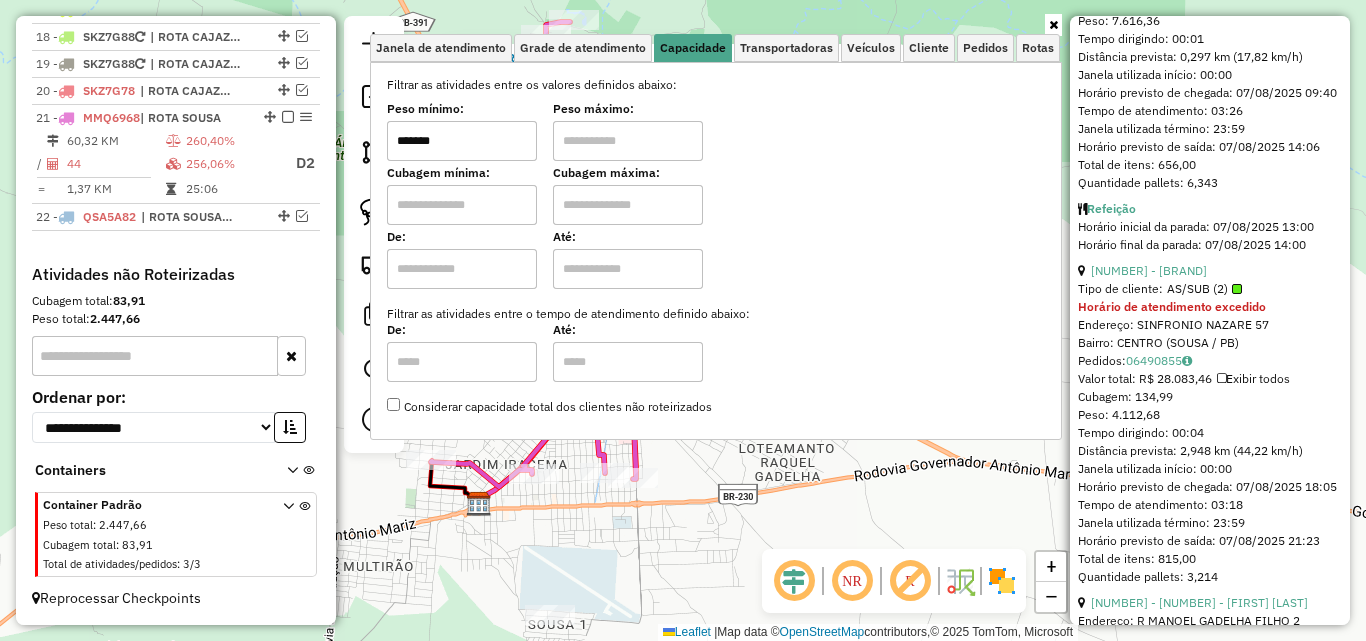 click at bounding box center (628, 141) 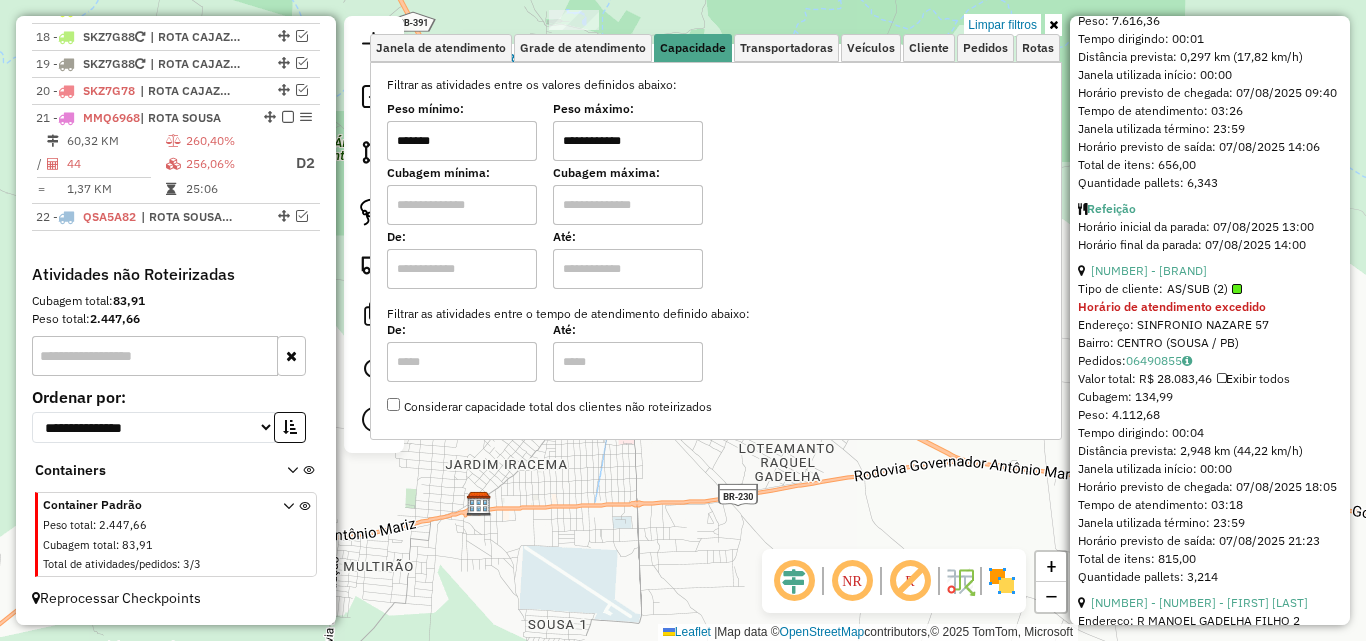 drag, startPoint x: 1054, startPoint y: 24, endPoint x: 1019, endPoint y: 99, distance: 82.764725 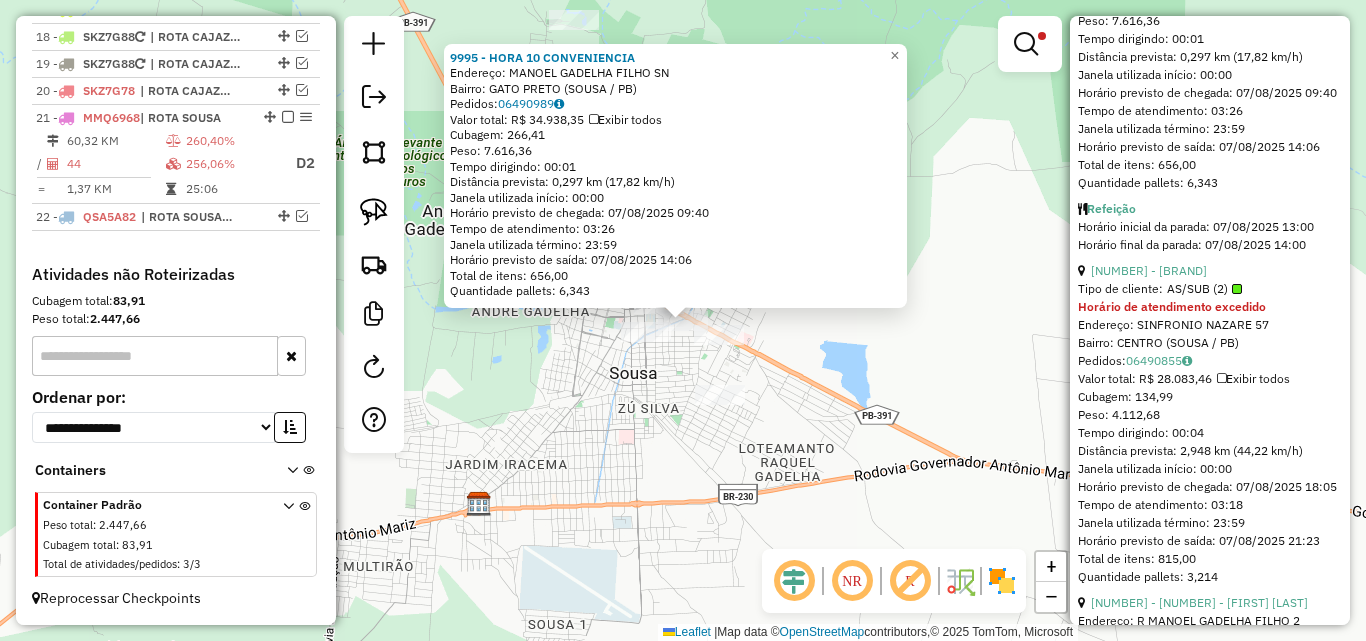 click on "9995 - HORA 10 CONVENIENCIA  Endereço:  MANOEL GADELHA FILHO SN   Bairro: GATO PRETO (SOUSA / PB)   Pedidos:  06490989   Valor total: R$ 34.938,35   Exibir todos   Cubagem: 266,41  Peso: 7.616,36  Tempo dirigindo: 00:01   Distância prevista: 0,297 km (17,82 km/h)   Janela utilizada início: 00:00   Horário previsto de chegada: 07/08/2025 09:40   Tempo de atendimento: 03:26   Janela utilizada término: 23:59   Horário previsto de saída: 07/08/2025 14:06   Total de itens: 656,00   Quantidade pallets: 6,343  × Limpar filtros Janela de atendimento Grade de atendimento Capacidade Transportadoras Veículos Cliente Pedidos  Rotas Selecione os dias de semana para filtrar as janelas de atendimento  Seg   Ter   Qua   Qui   Sex   Sáb   Dom  Informe o período da janela de atendimento: De: Até:  Filtrar exatamente a janela do cliente  Considerar janela de atendimento padrão  Selecione os dias de semana para filtrar as grades de atendimento  Seg   Ter   Qua   Qui   Sex   Sáb   Dom   Peso mínimo:  *******  De:" 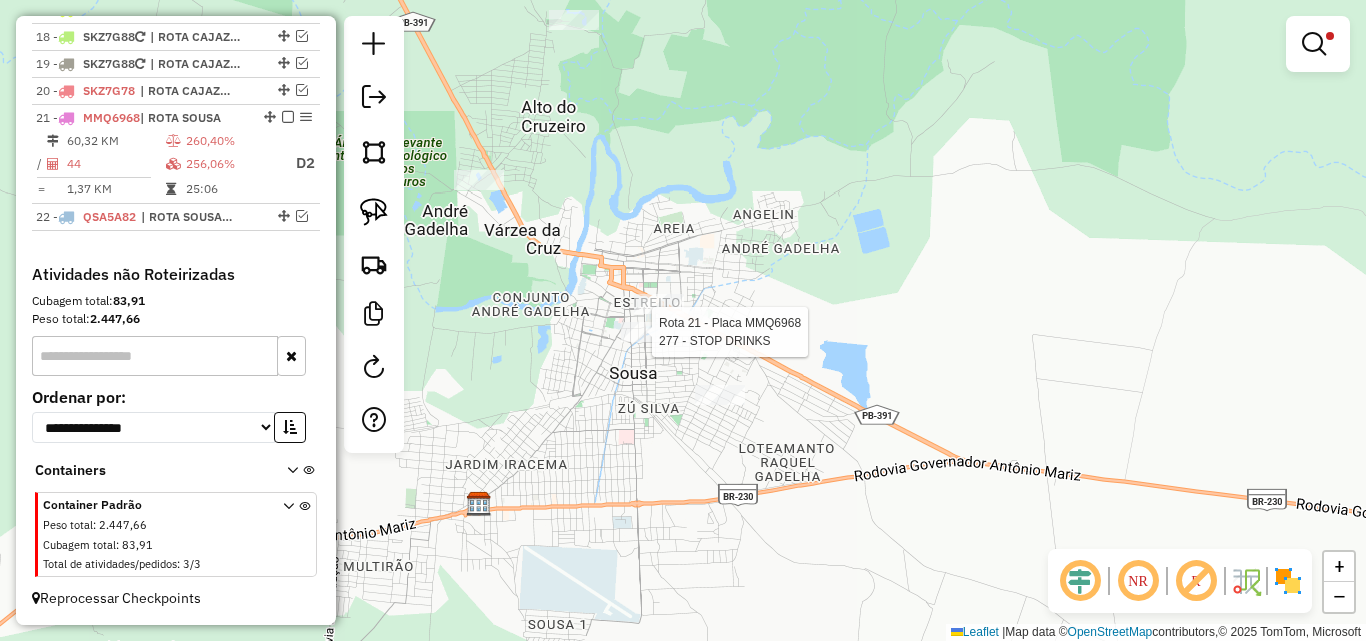 select on "*********" 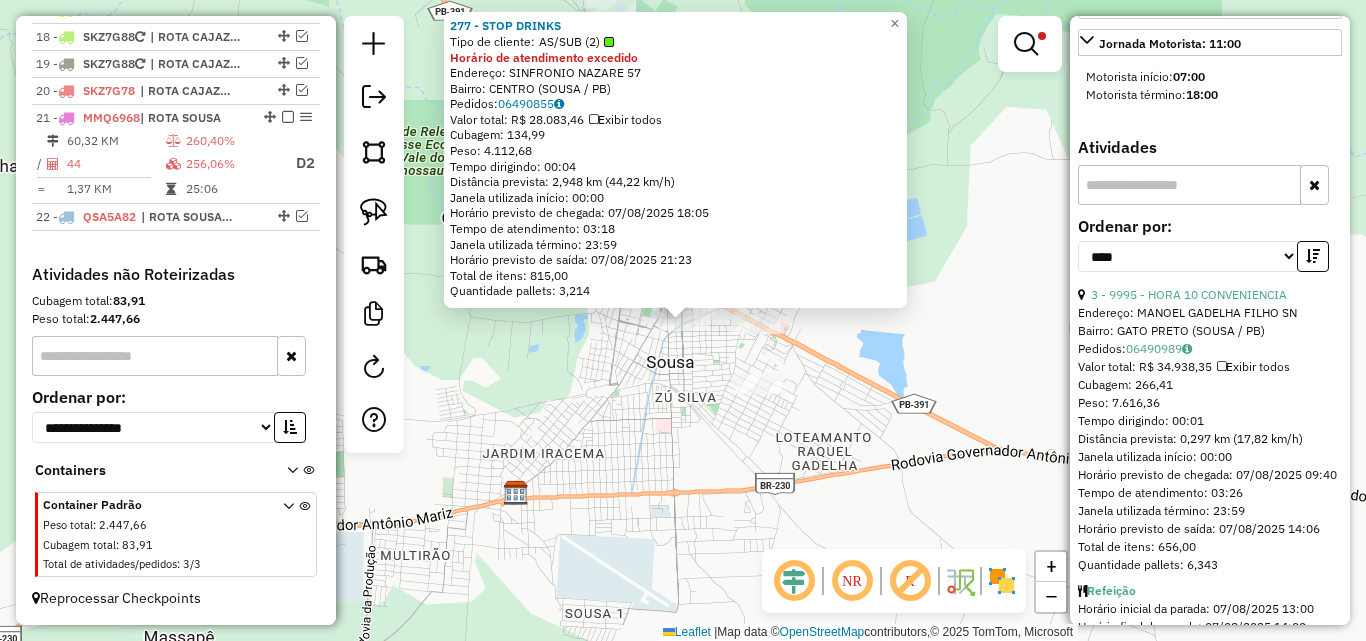 scroll, scrollTop: 800, scrollLeft: 0, axis: vertical 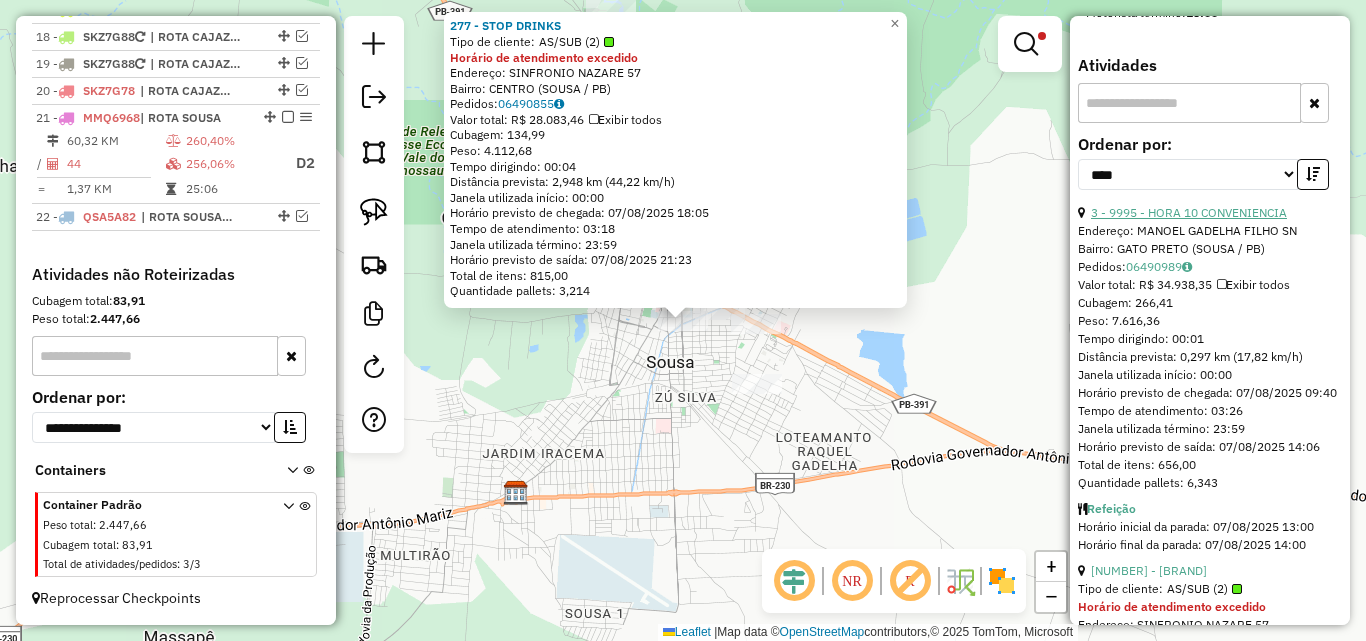click on "3 - 9995 - HORA 10 CONVENIENCIA" at bounding box center (1189, 212) 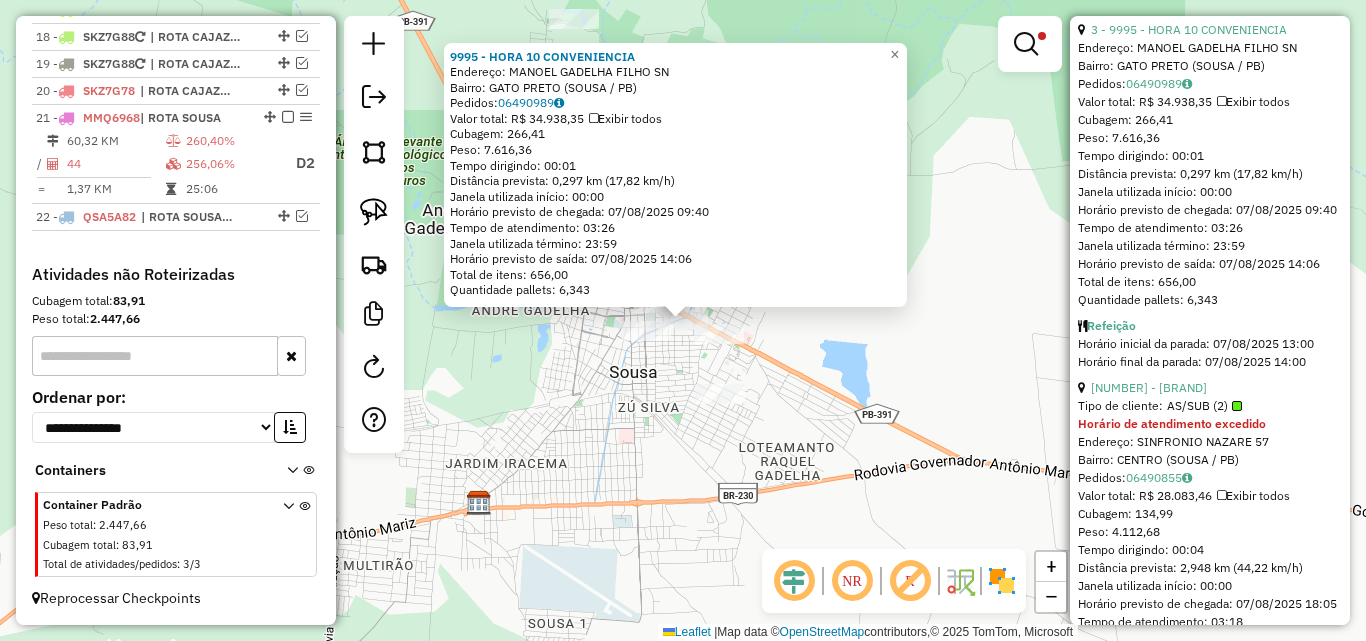 scroll, scrollTop: 1000, scrollLeft: 0, axis: vertical 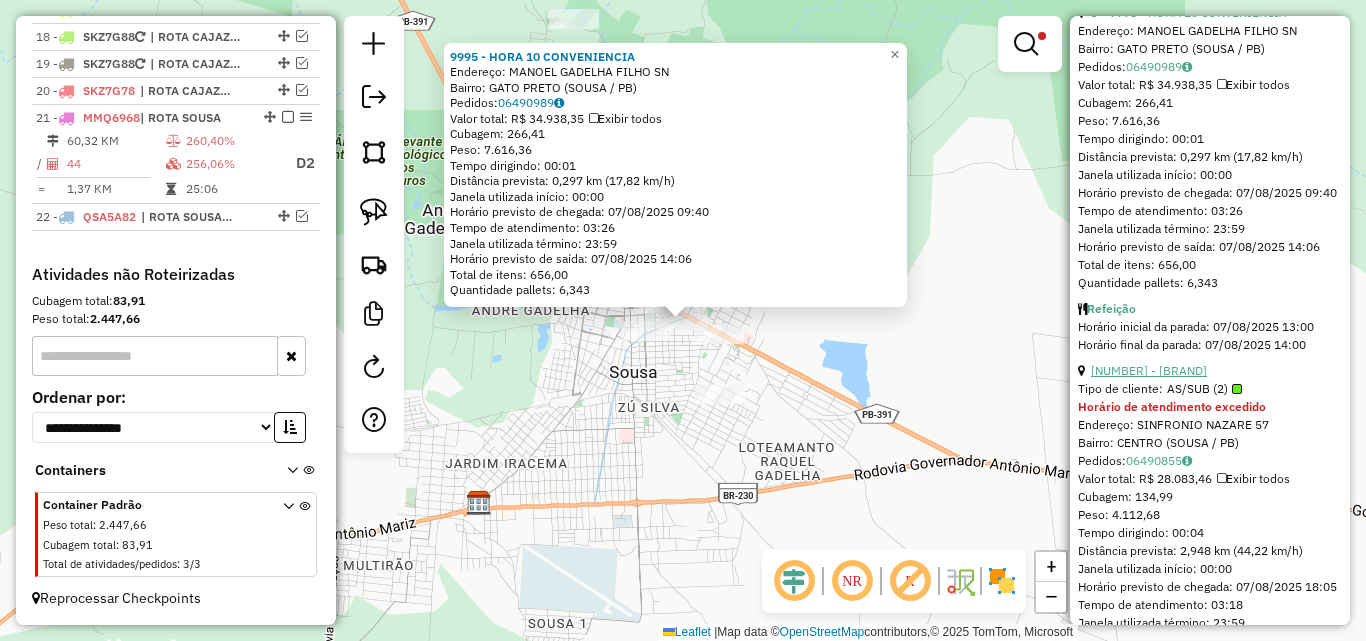 click on "16 - 277 - STOP DRINKS" at bounding box center [1149, 370] 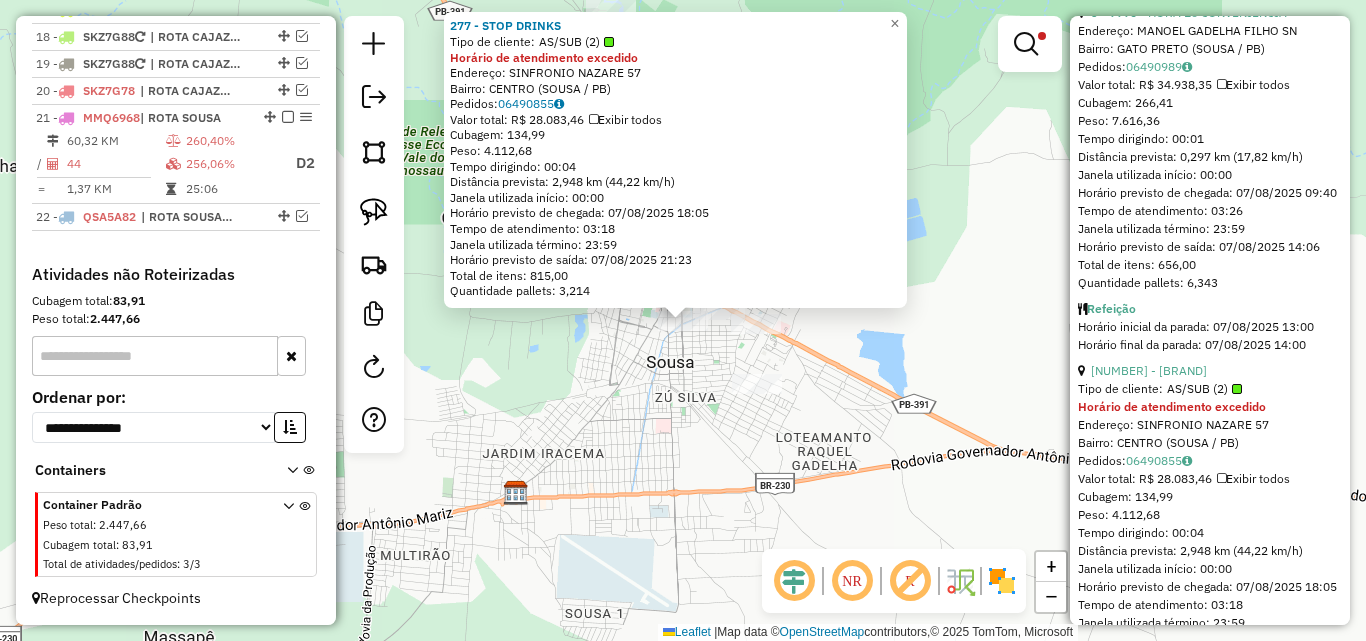 click on "277 - STOP DRINKS  Tipo de cliente:   AS/SUB (2)  Horário de atendimento excedido  Endereço:  SINFRONIO NAZARE 57   Bairro: CENTRO (SOUSA / PB)   Pedidos:  06490855   Valor total: R$ 28.083,46   Exibir todos   Cubagem: 134,99  Peso: 4.112,68  Tempo dirigindo: 00:04   Distância prevista: 2,948 km (44,22 km/h)   Janela utilizada início: 00:00   Horário previsto de chegada: 07/08/2025 18:05   Tempo de atendimento: 03:18   Janela utilizada término: 23:59   Horário previsto de saída: 07/08/2025 21:23   Total de itens: 815,00   Quantidade pallets: 3,214  × Limpar filtros Janela de atendimento Grade de atendimento Capacidade Transportadoras Veículos Cliente Pedidos  Rotas Selecione os dias de semana para filtrar as janelas de atendimento  Seg   Ter   Qua   Qui   Sex   Sáb   Dom  Informe o período da janela de atendimento: De: Até:  Filtrar exatamente a janela do cliente  Considerar janela de atendimento padrão  Selecione os dias de semana para filtrar as grades de atendimento  Seg   Ter   Qua   Qui  +" 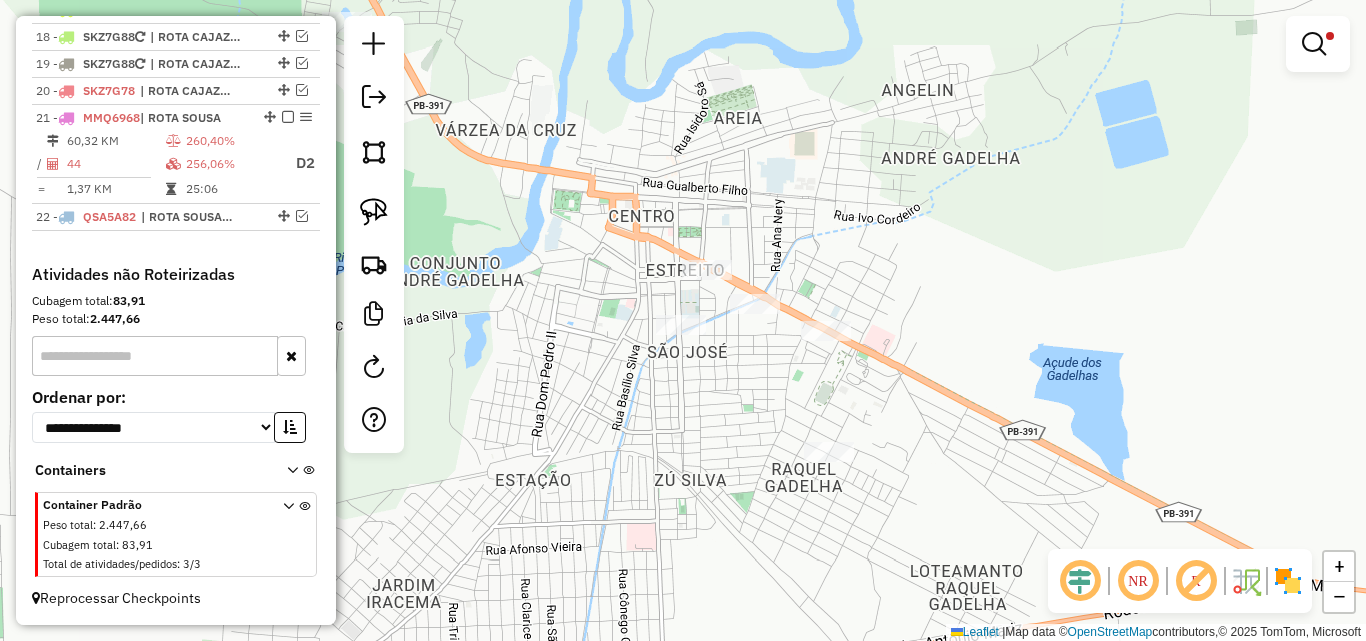 drag, startPoint x: 378, startPoint y: 204, endPoint x: 601, endPoint y: 238, distance: 225.57704 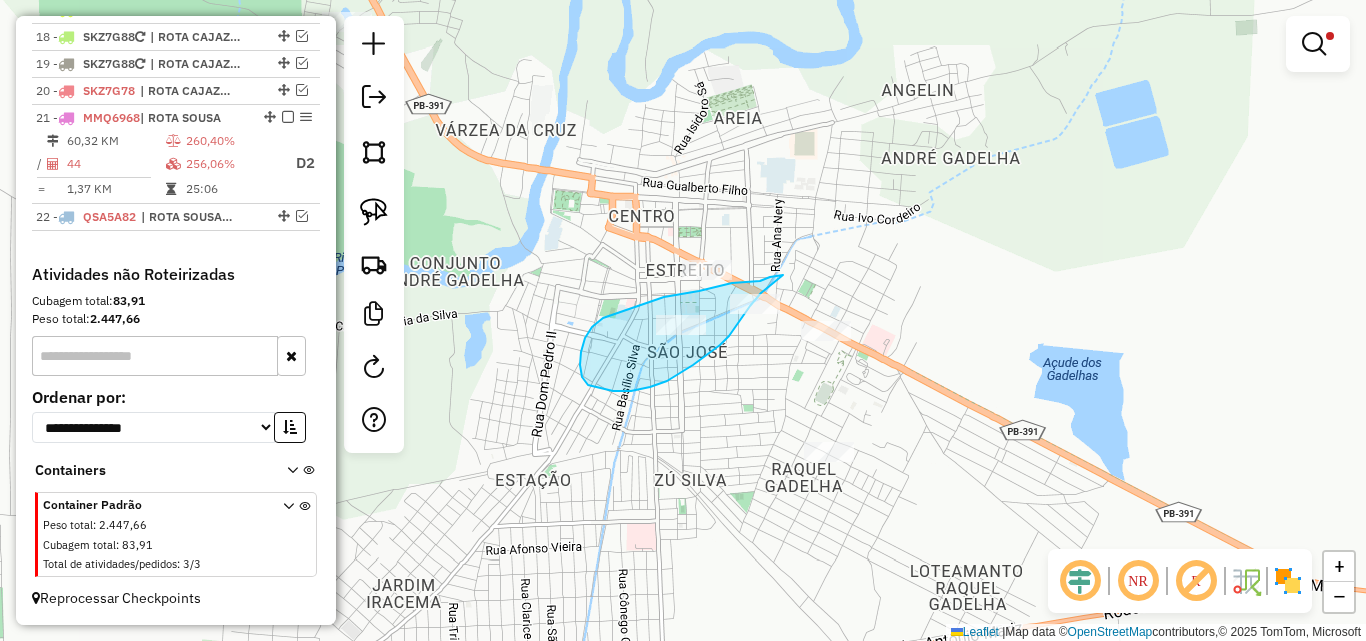 drag, startPoint x: 770, startPoint y: 277, endPoint x: 783, endPoint y: 275, distance: 13.152946 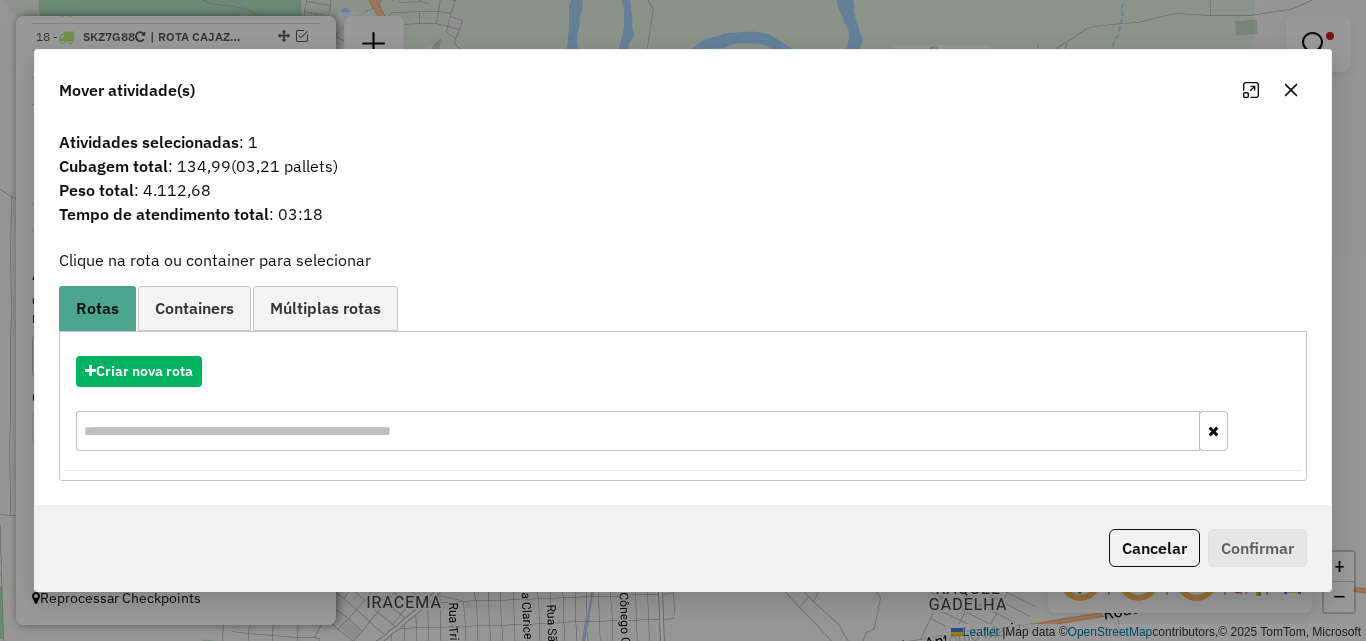 click on "Cancelar" 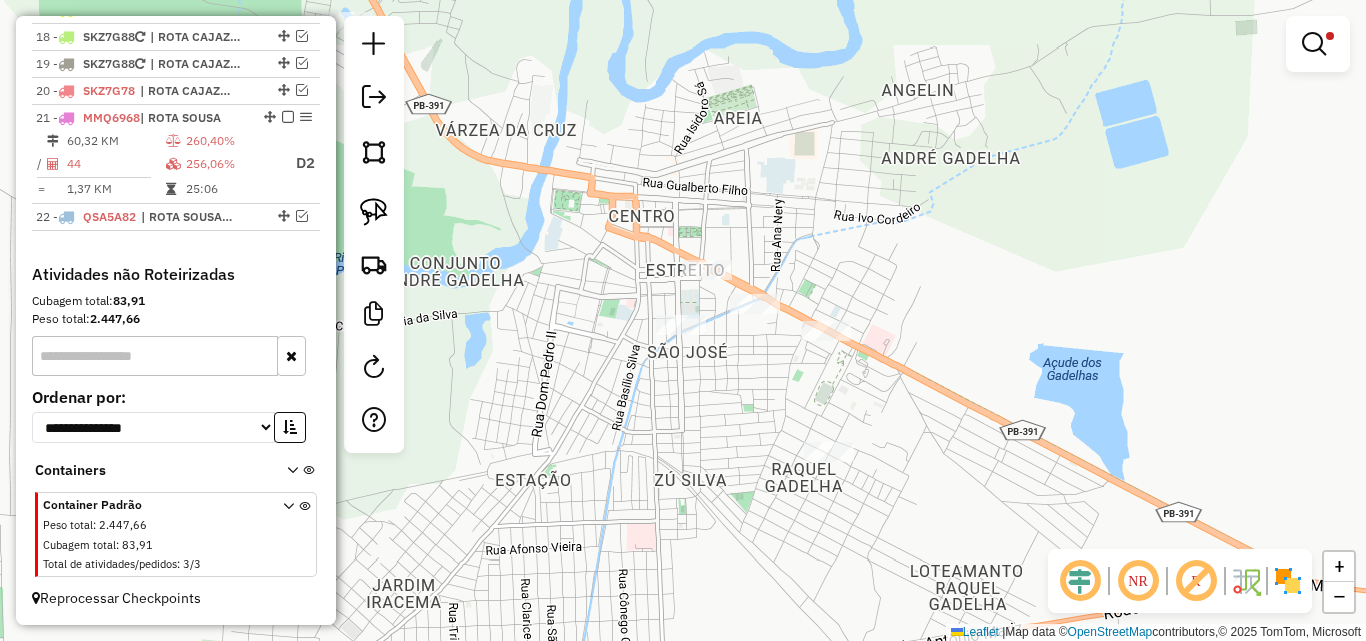 drag, startPoint x: 381, startPoint y: 201, endPoint x: 416, endPoint y: 218, distance: 38.910152 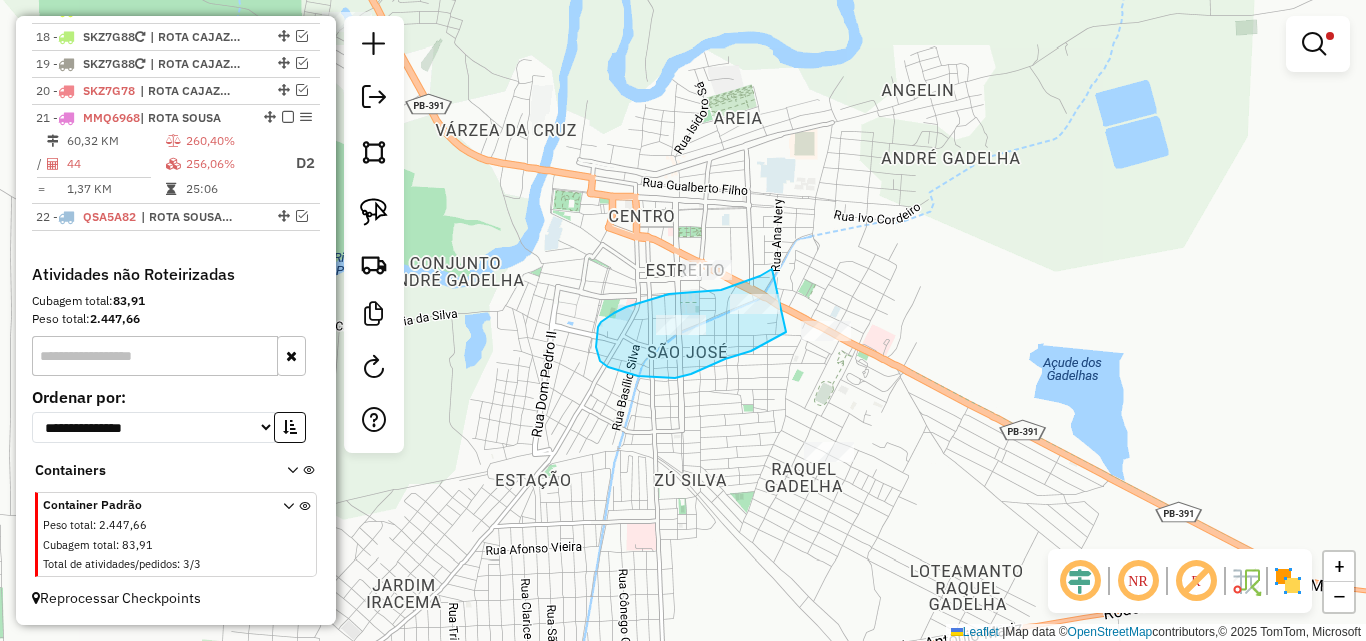 drag, startPoint x: 760, startPoint y: 276, endPoint x: 802, endPoint y: 300, distance: 48.373547 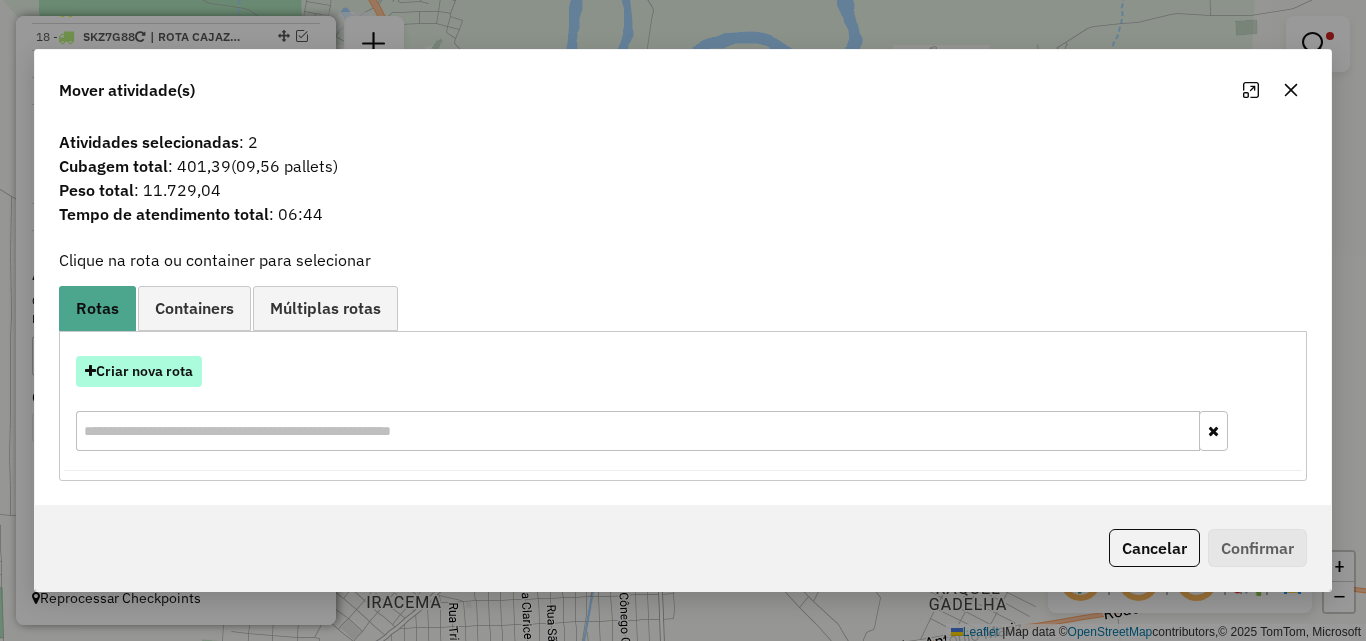 click on "Criar nova rota" at bounding box center (139, 371) 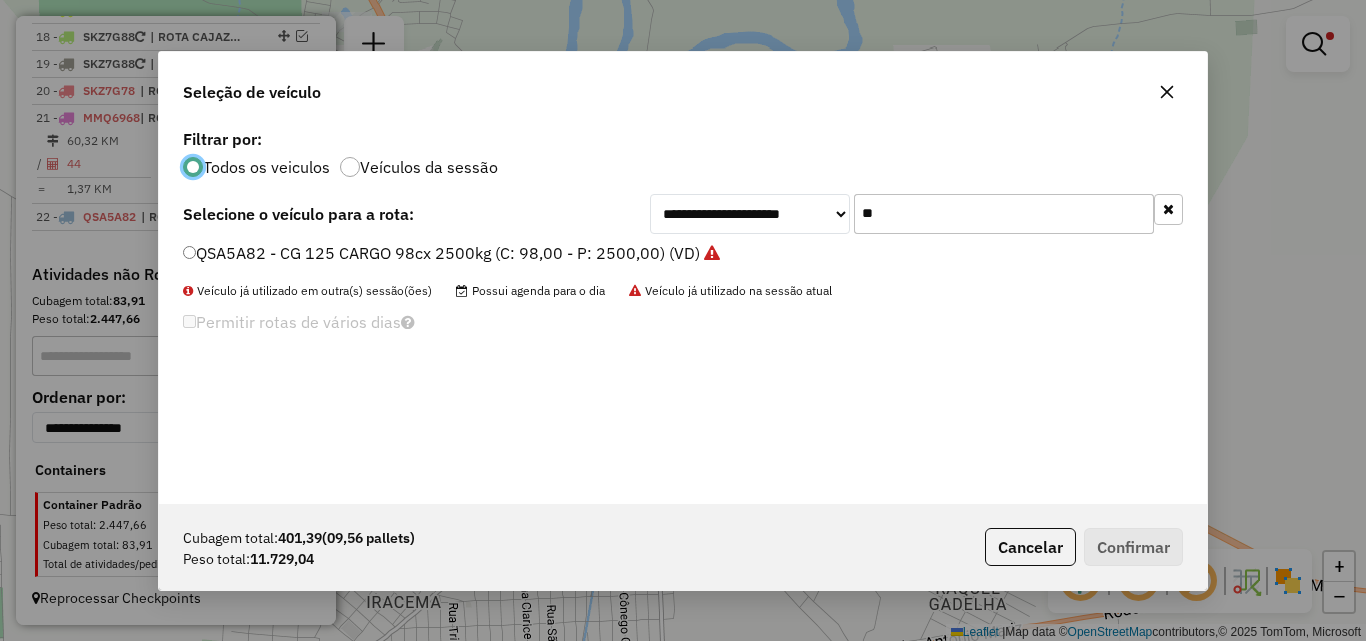 scroll, scrollTop: 11, scrollLeft: 6, axis: both 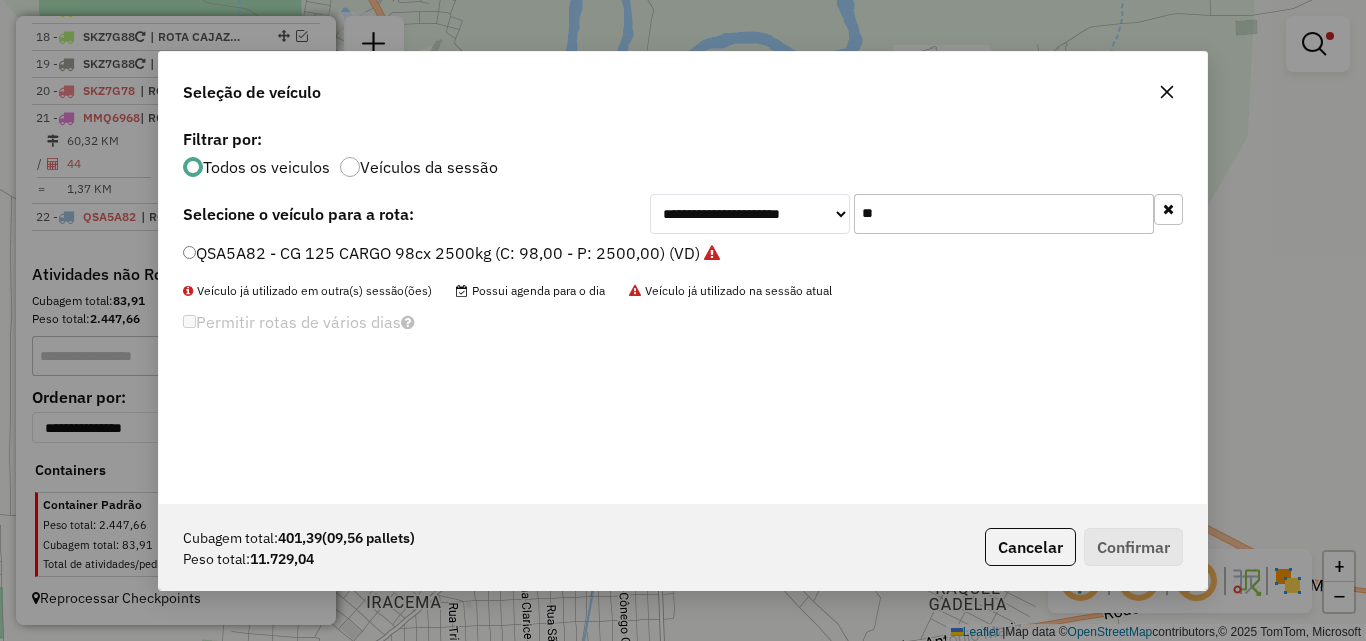 click on "**" 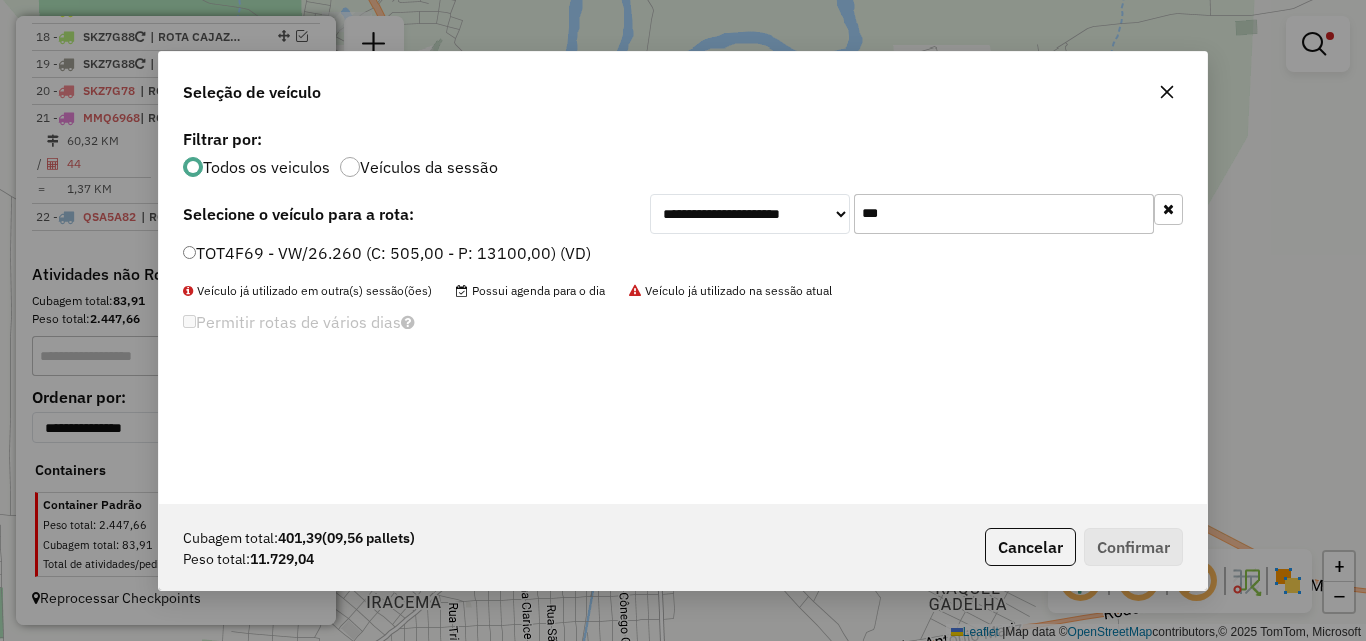 type on "***" 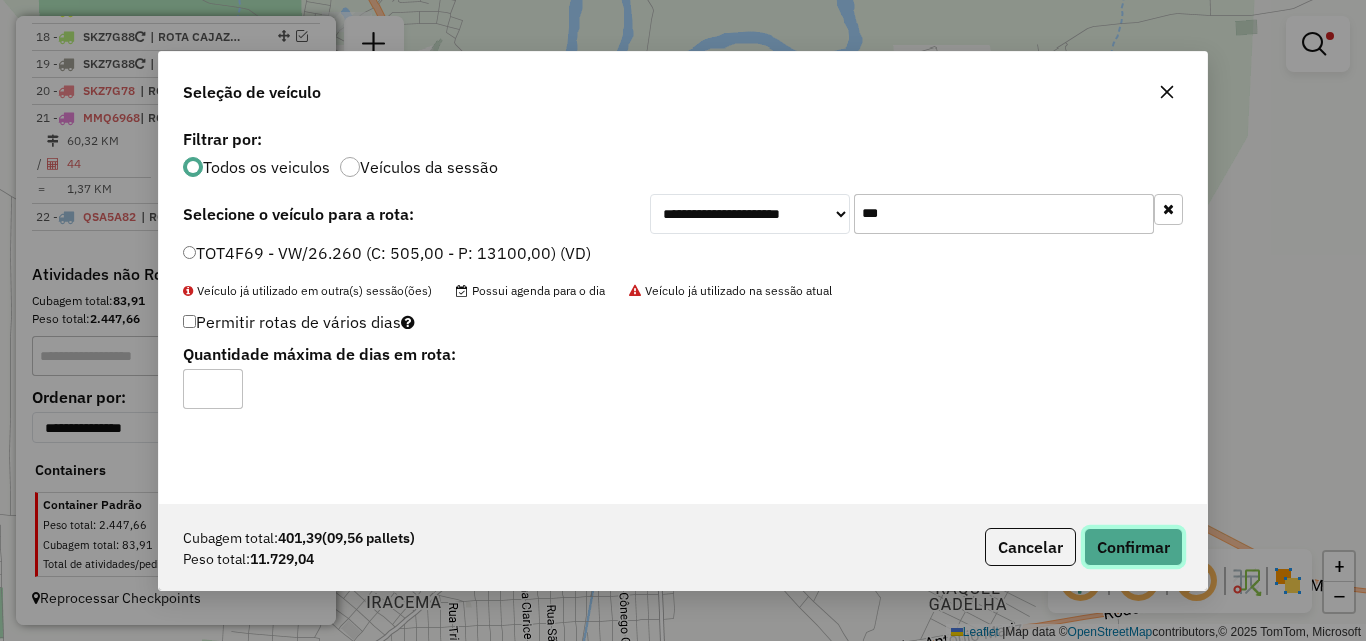 drag, startPoint x: 1136, startPoint y: 528, endPoint x: 1148, endPoint y: 560, distance: 34.176014 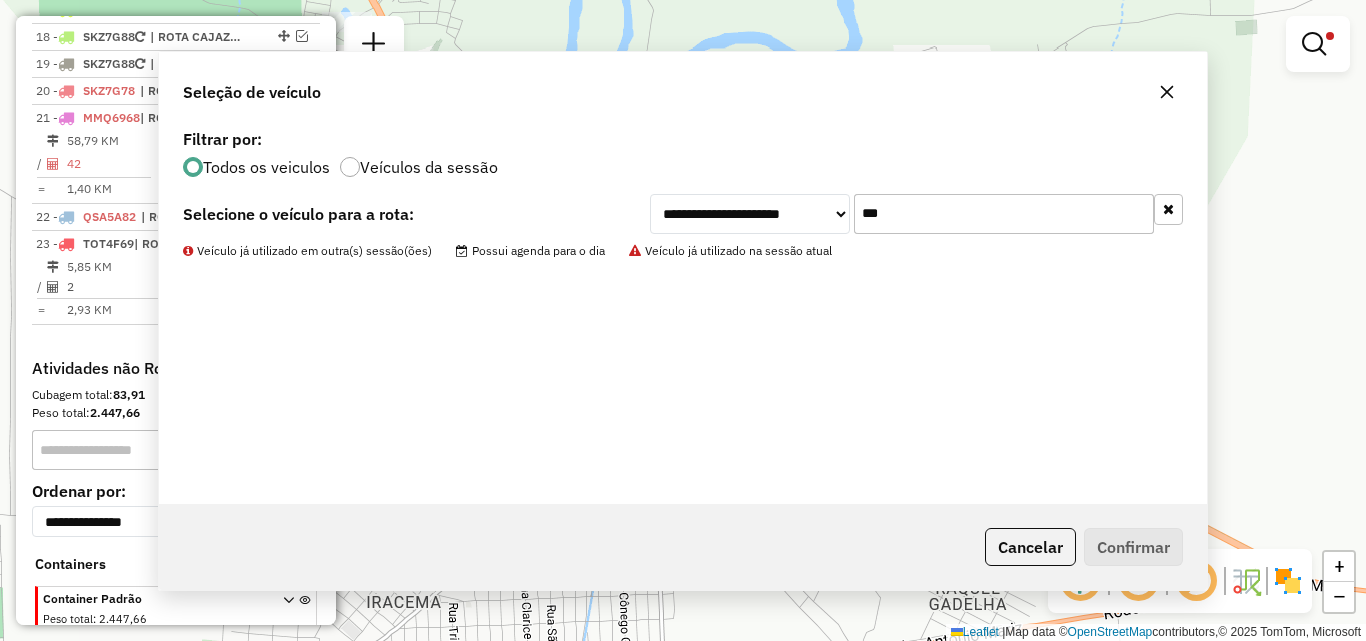 scroll, scrollTop: 1292, scrollLeft: 0, axis: vertical 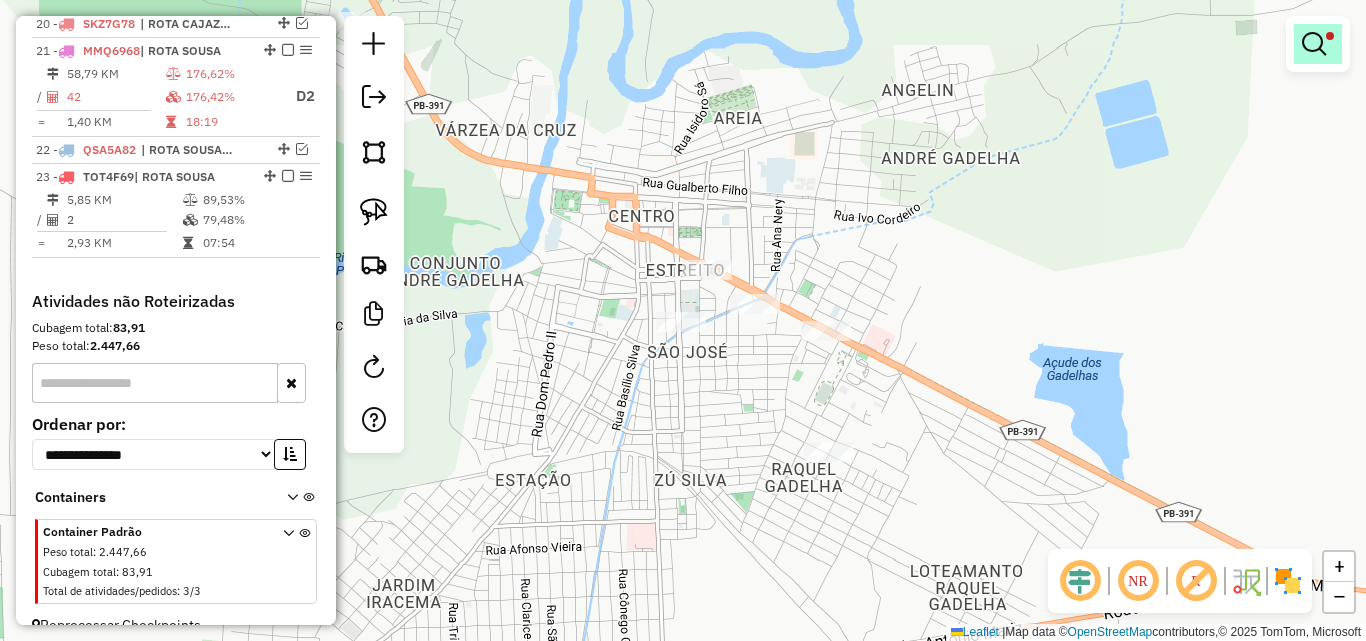 click at bounding box center [1318, 44] 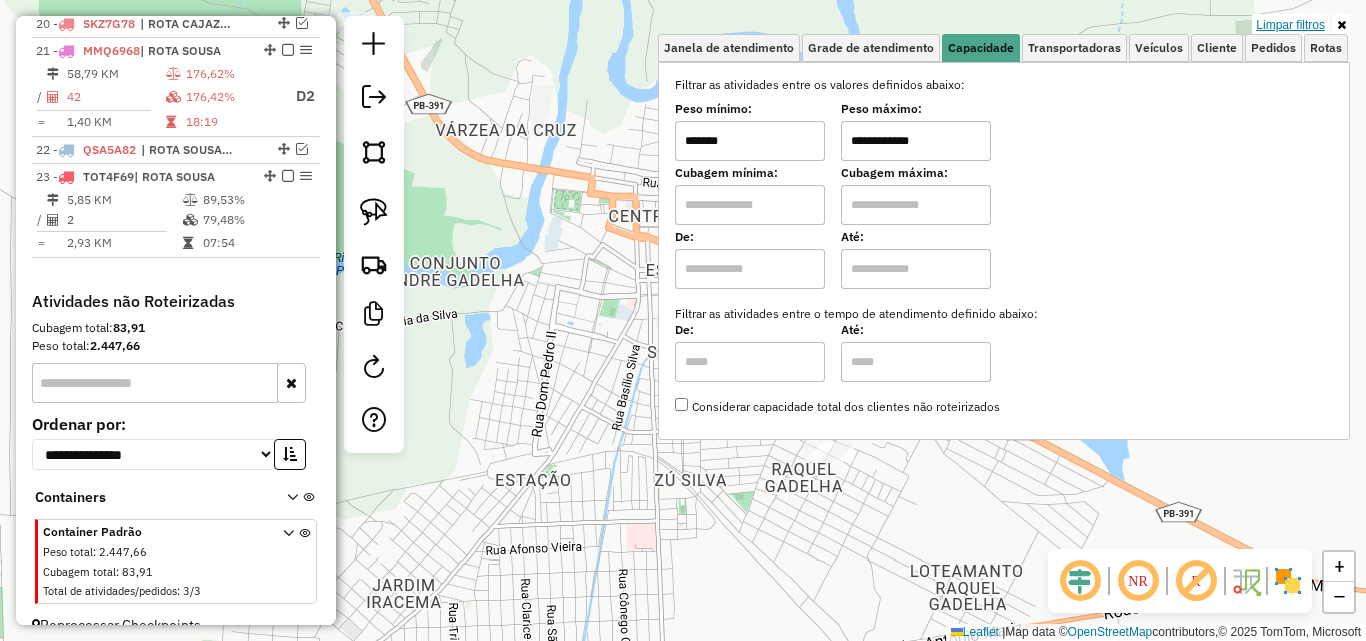 click on "Limpar filtros" at bounding box center [1290, 25] 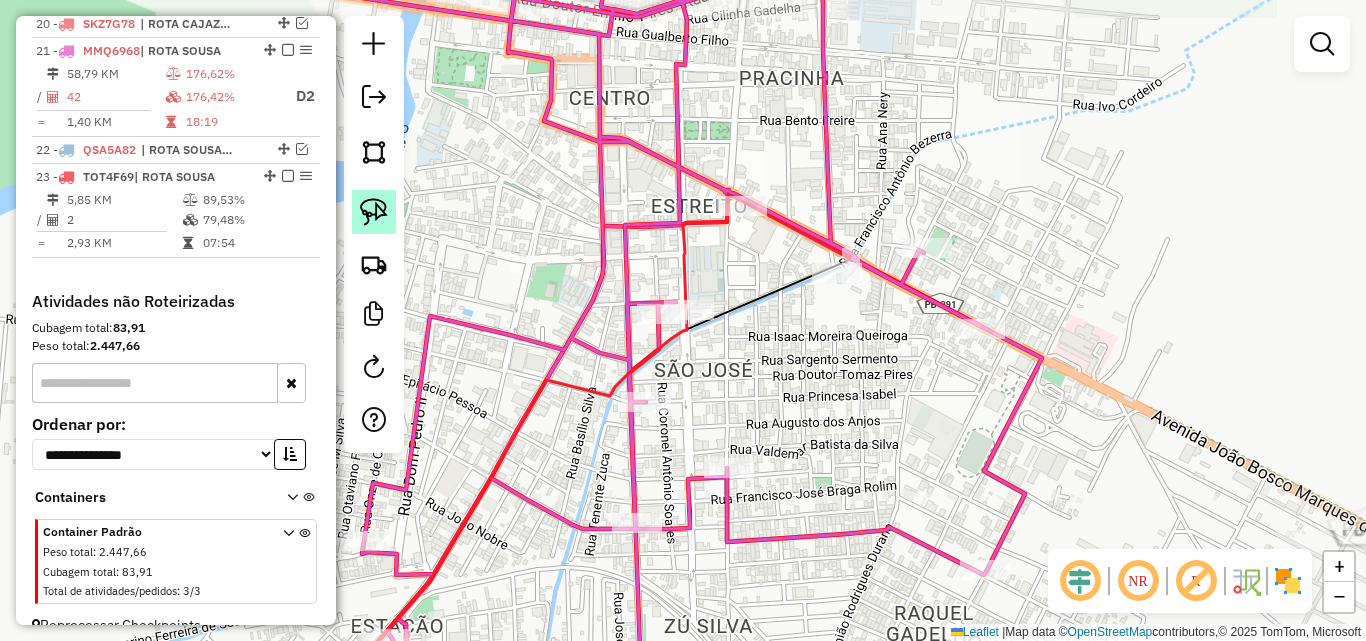 click 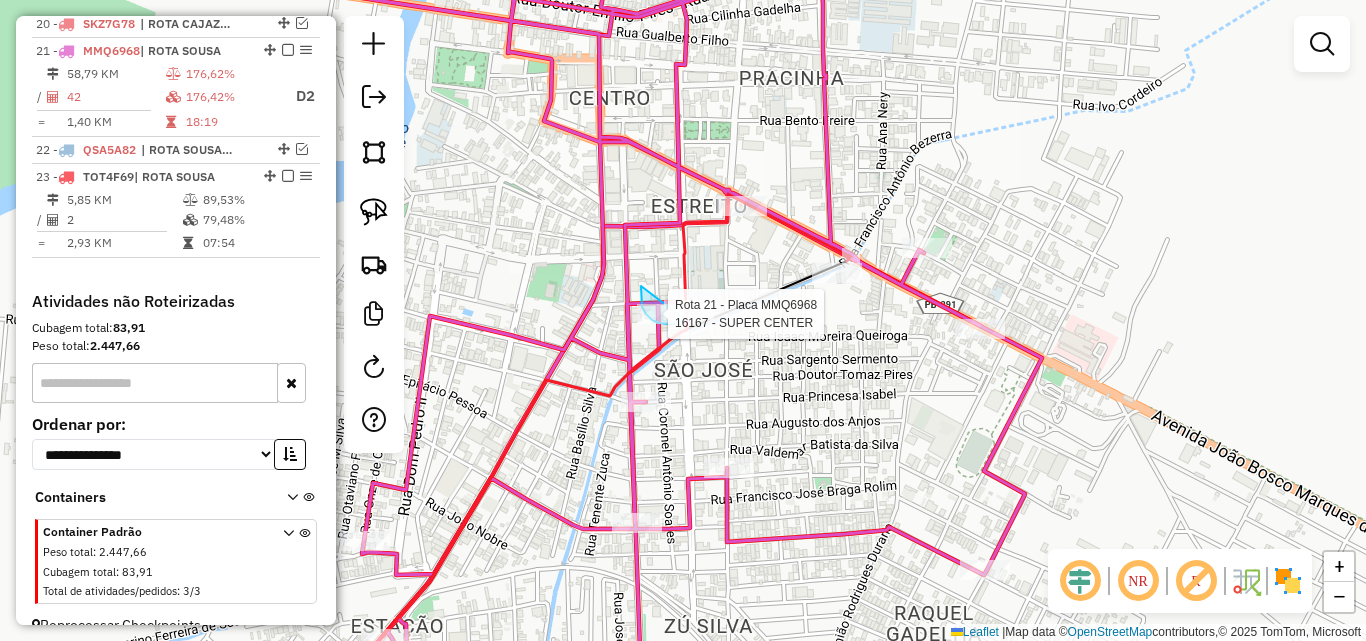 click on "Rota 21 - Placa MMQ6968  16167 - SUPER CENTER Janela de atendimento Grade de atendimento Capacidade Transportadoras Veículos Cliente Pedidos  Rotas Selecione os dias de semana para filtrar as janelas de atendimento  Seg   Ter   Qua   Qui   Sex   Sáb   Dom  Informe o período da janela de atendimento: De: Até:  Filtrar exatamente a janela do cliente  Considerar janela de atendimento padrão  Selecione os dias de semana para filtrar as grades de atendimento  Seg   Ter   Qua   Qui   Sex   Sáb   Dom   Considerar clientes sem dia de atendimento cadastrado  Clientes fora do dia de atendimento selecionado Filtrar as atividades entre os valores definidos abaixo:  Peso mínimo:   Peso máximo:   Cubagem mínima:   Cubagem máxima:   De:   Até:  Filtrar as atividades entre o tempo de atendimento definido abaixo:  De:   Até:   Considerar capacidade total dos clientes não roteirizados Transportadora: Selecione um ou mais itens Tipo de veículo: Selecione um ou mais itens Veículo: Selecione um ou mais itens Nome:" 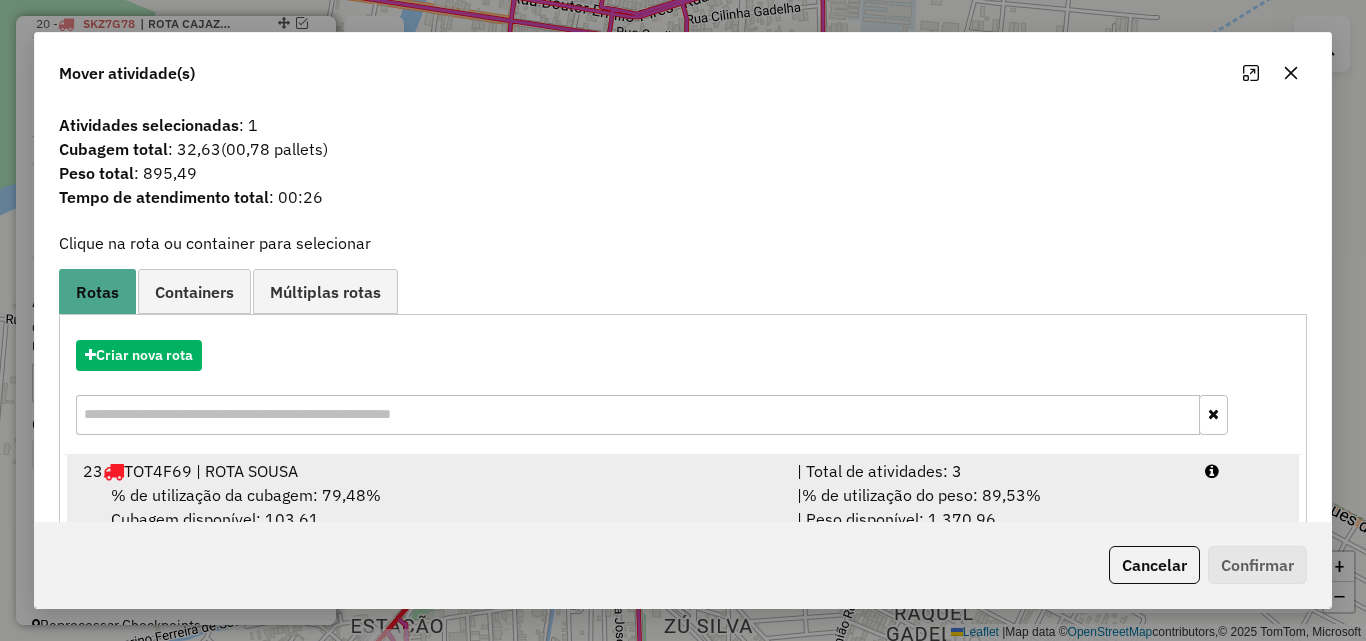 click on "23  TOT4F69 | ROTA SOUSA  | Total de atividades: 3  % de utilização da cubagem: 79,48%  Cubagem disponível: 103,61   |  % de utilização do peso: 89,53%  | Peso disponível: 1.370,96" at bounding box center (683, 495) 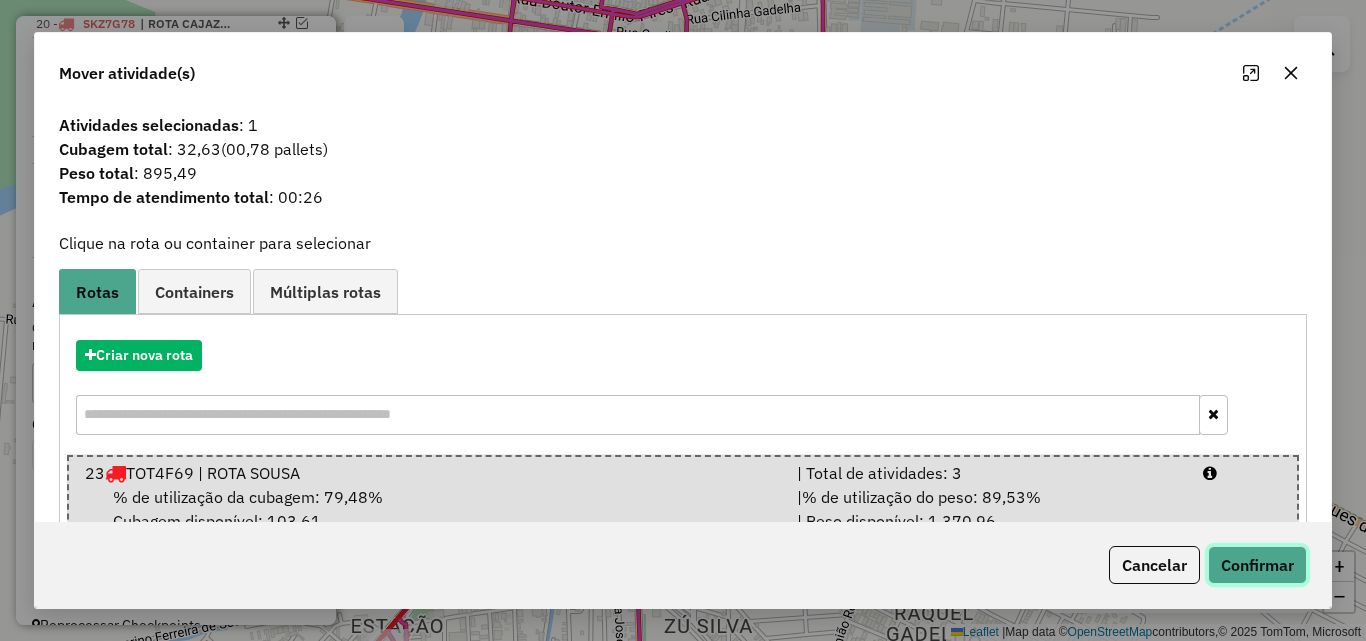 click on "Confirmar" 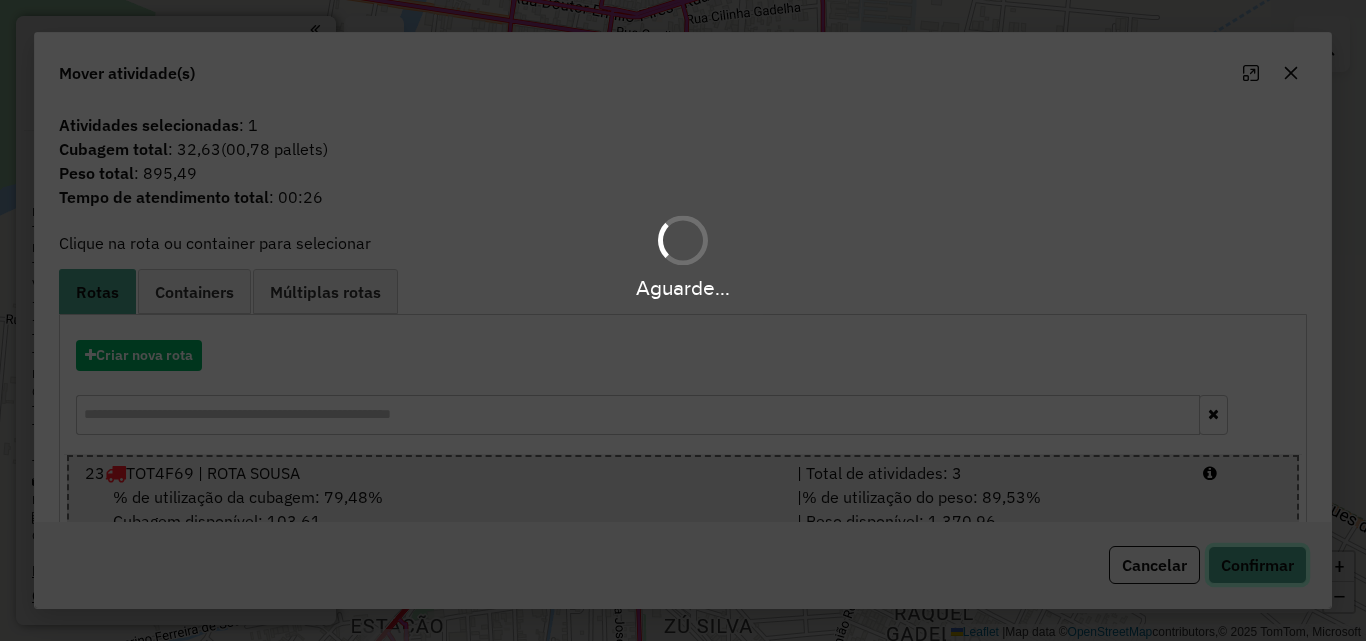 scroll, scrollTop: 0, scrollLeft: 0, axis: both 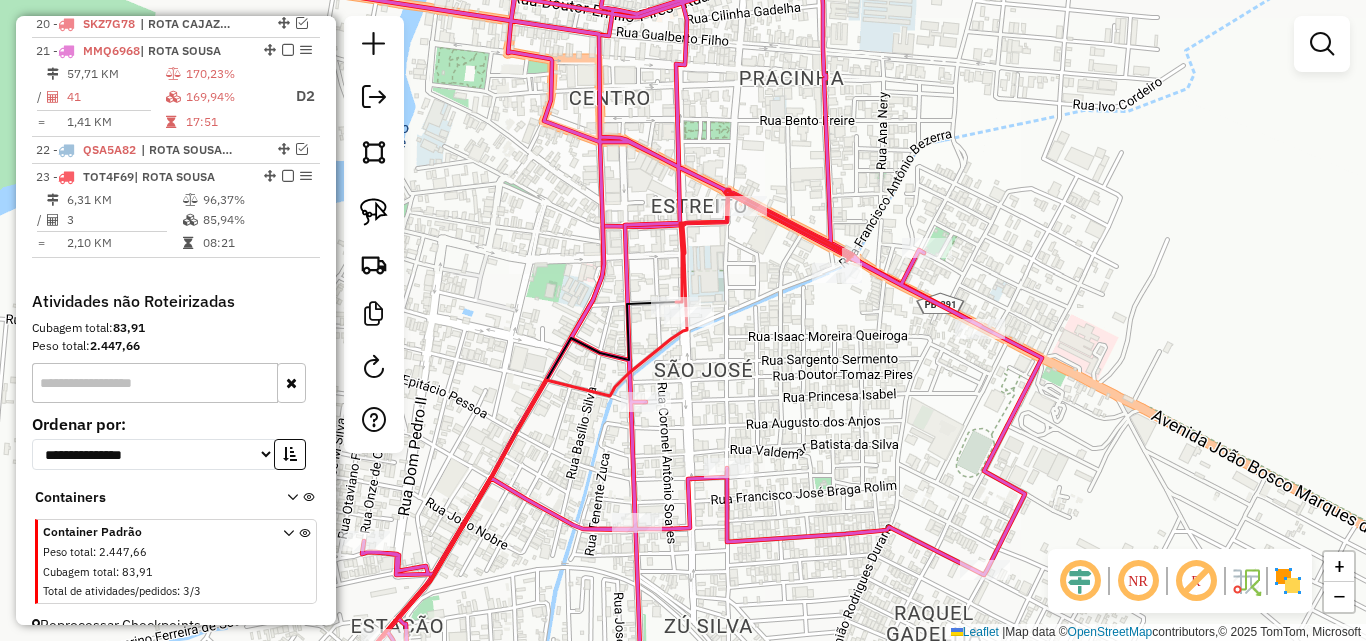 click 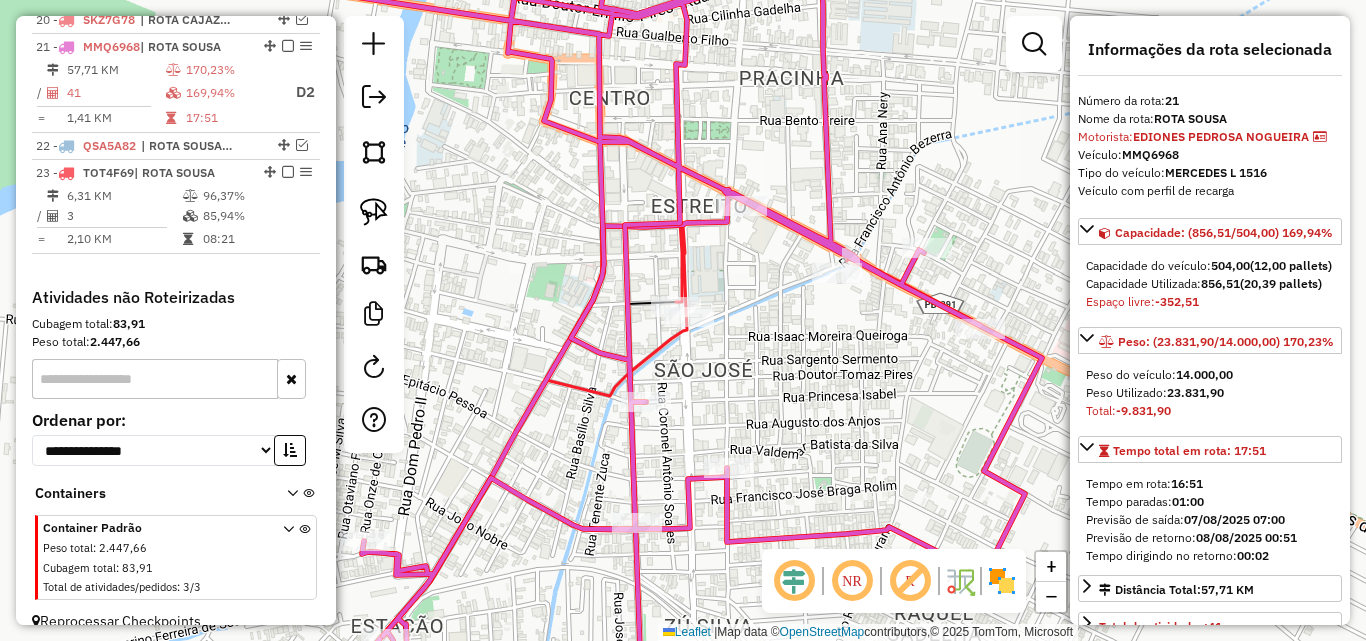 scroll, scrollTop: 1314, scrollLeft: 0, axis: vertical 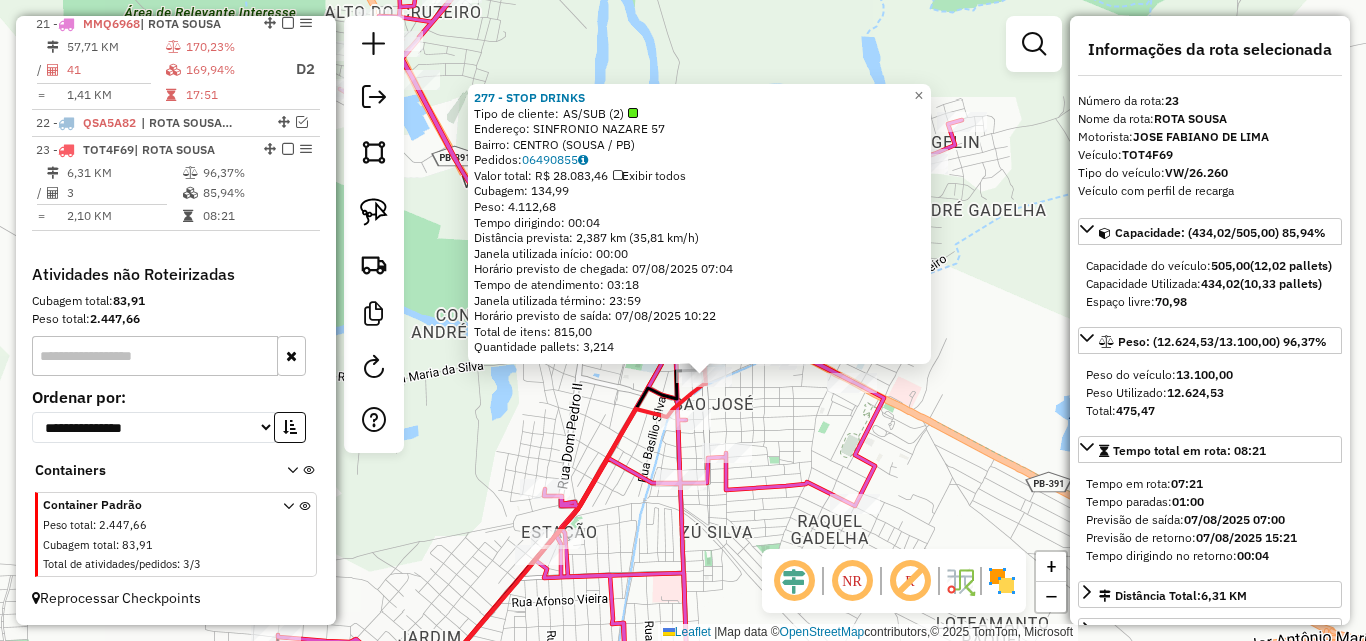 click 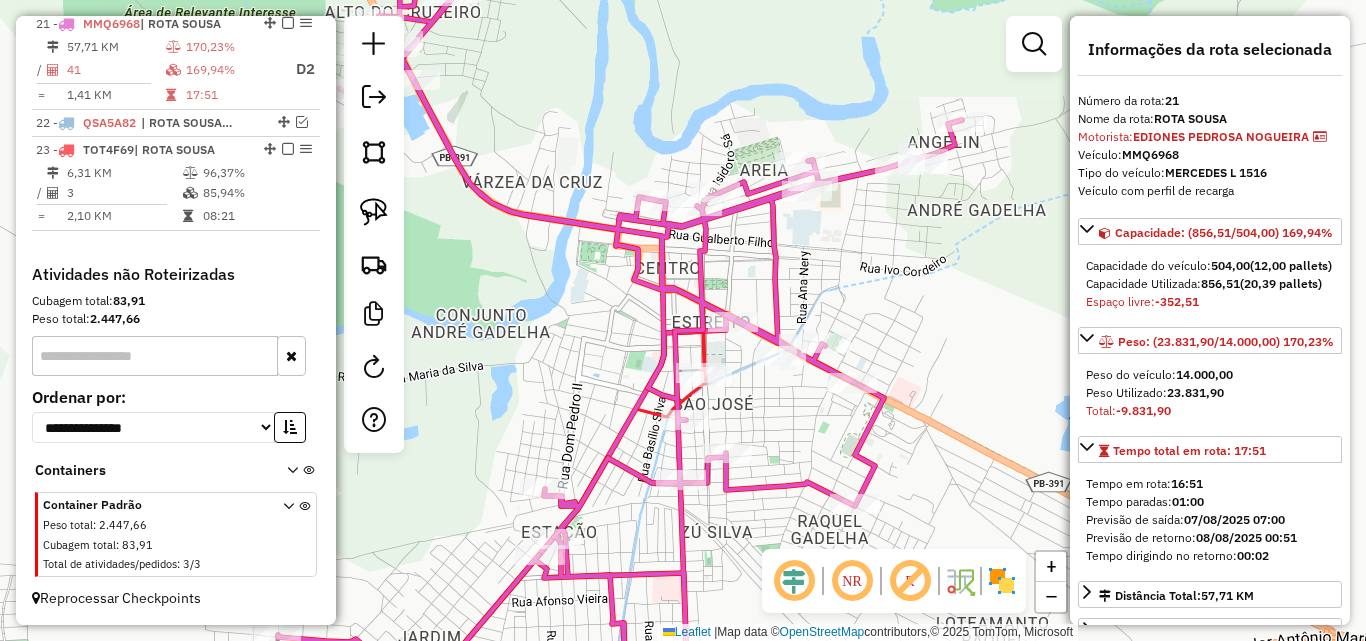 scroll, scrollTop: 1314, scrollLeft: 0, axis: vertical 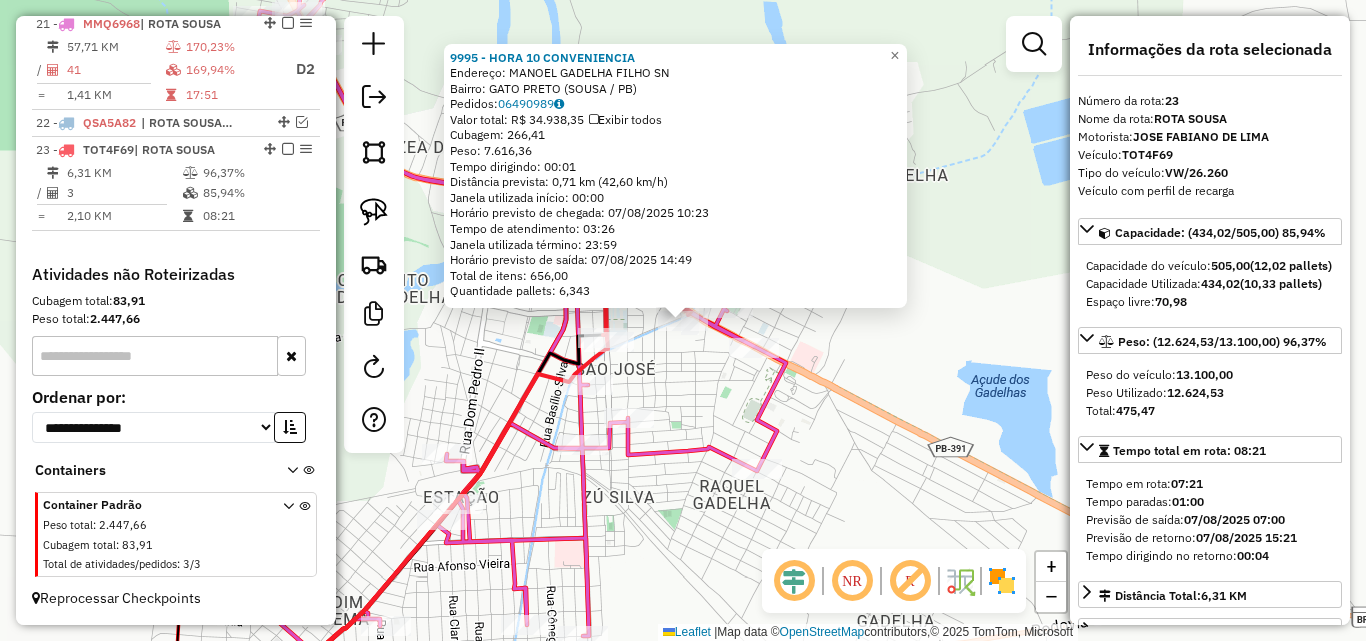 click on "[NUMBER] - [LAST]  Endereco:  MANOEL GADELHA FILHO SN   Bairro: GATO PRETO ([CITY] / [STATE])   Pedidos:  06490989   Valor total: R$ 34.938,35   Exibir todos   Cubagem: 266,41  Peso: 7.616,36  Tempo dirigindo: 00:01   Distancia prevista: 0,71 km (42,60 km/h)   Janela utilizada inicio: 00:00   Horario previsto de chegada: 07/08/2025 10:23   Tempo de atendimento: 03:26   Janela utilizada termino: 23:59   Horario previsto de saida: 07/08/2025 14:49   Total de itens: 656,00   Quantidade pallets: 6,343  x Janela de atendimento Grade de atendimento Capacidade Transportadoras Veiculos Cliente Pedidos  Rotas Selecione os dias de semana para filtrar as janelas de atendimento  Seg   Ter   Qua   Qui   Sex   Sab   Dom  Informe o periodo da janela de atendimento: De: Ate:  Filtrar exatamente a janela do cliente  Considerar janela de atendimento padrao  Selecione os dias de semana para filtrar as grades de atendimento  Seg   Ter   Qua   Qui   Sex   Sab   Dom   Peso minimo:   Peso maximo:   De:   Ate:" 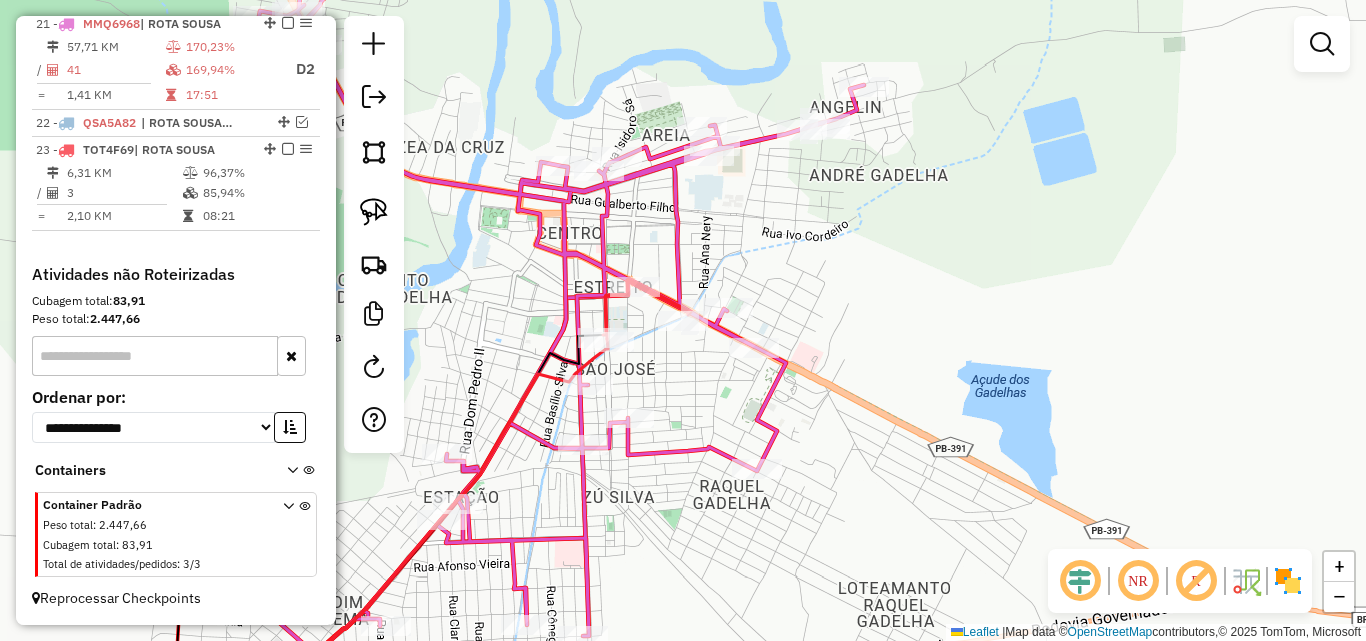 click on "Janela de atendimento Grade de atendimento Capacidade Transportadoras Veículos Cliente Pedidos  Rotas Selecione os dias de semana para filtrar as janelas de atendimento  Seg   Ter   Qua   Qui   Sex   Sáb   Dom  Informe o período da janela de atendimento: De: Até:  Filtrar exatamente a janela do cliente  Considerar janela de atendimento padrão  Selecione os dias de semana para filtrar as grades de atendimento  Seg   Ter   Qua   Qui   Sex   Sáb   Dom   Considerar clientes sem dia de atendimento cadastrado  Clientes fora do dia de atendimento selecionado Filtrar as atividades entre os valores definidos abaixo:  Peso mínimo:   Peso máximo:   Cubagem mínima:   Cubagem máxima:   De:   Até:  Filtrar as atividades entre o tempo de atendimento definido abaixo:  De:   Até:   Considerar capacidade total dos clientes não roteirizados Transportadora: Selecione um ou mais itens Tipo de veículo: Selecione um ou mais itens Veículo: Selecione um ou mais itens Motorista: Selecione um ou mais itens Nome: Rótulo:" 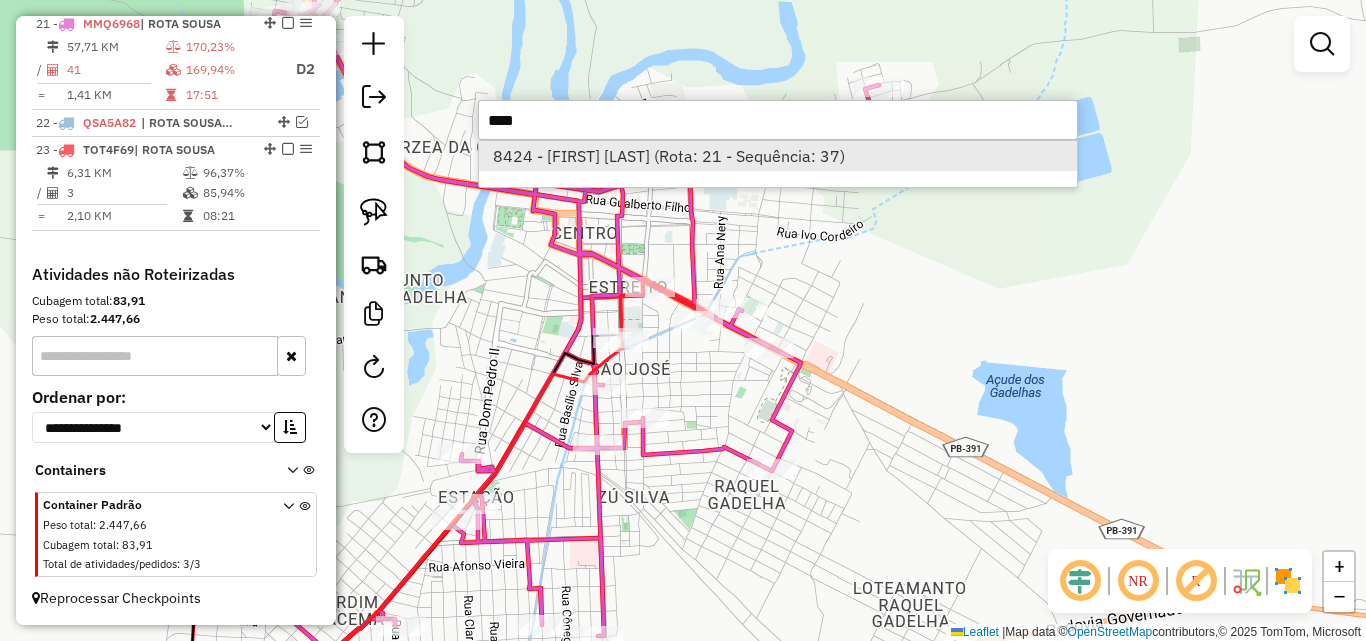 type on "****" 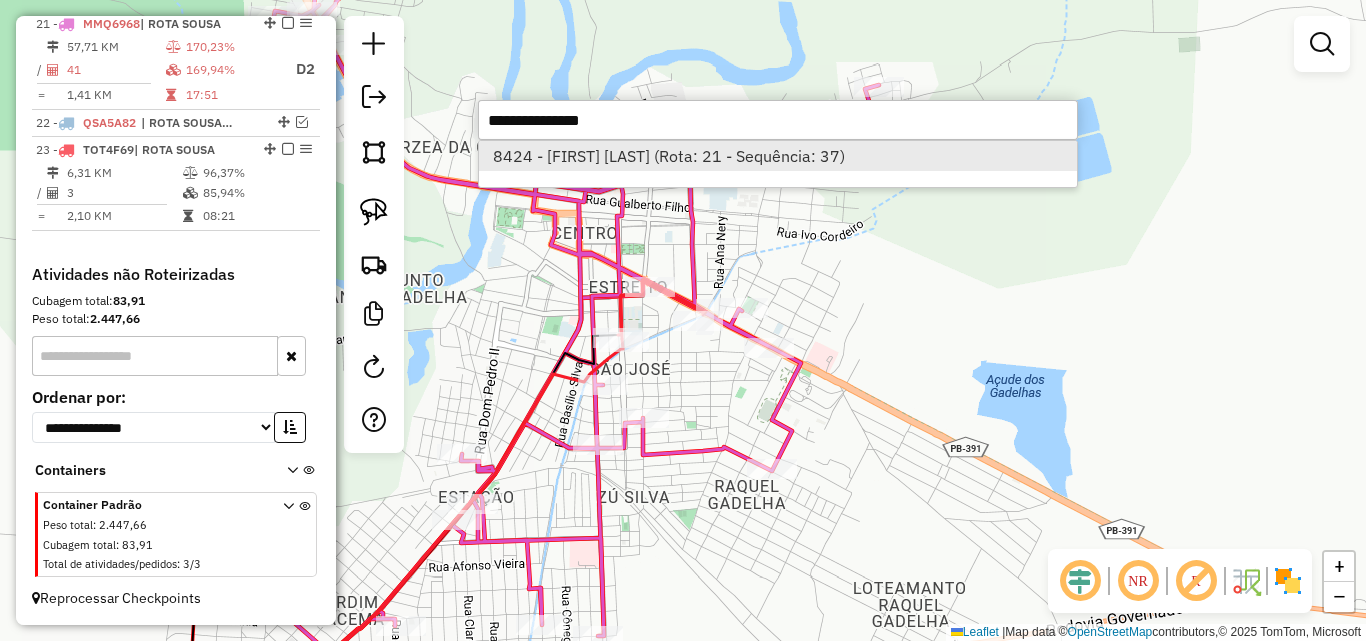 select on "*********" 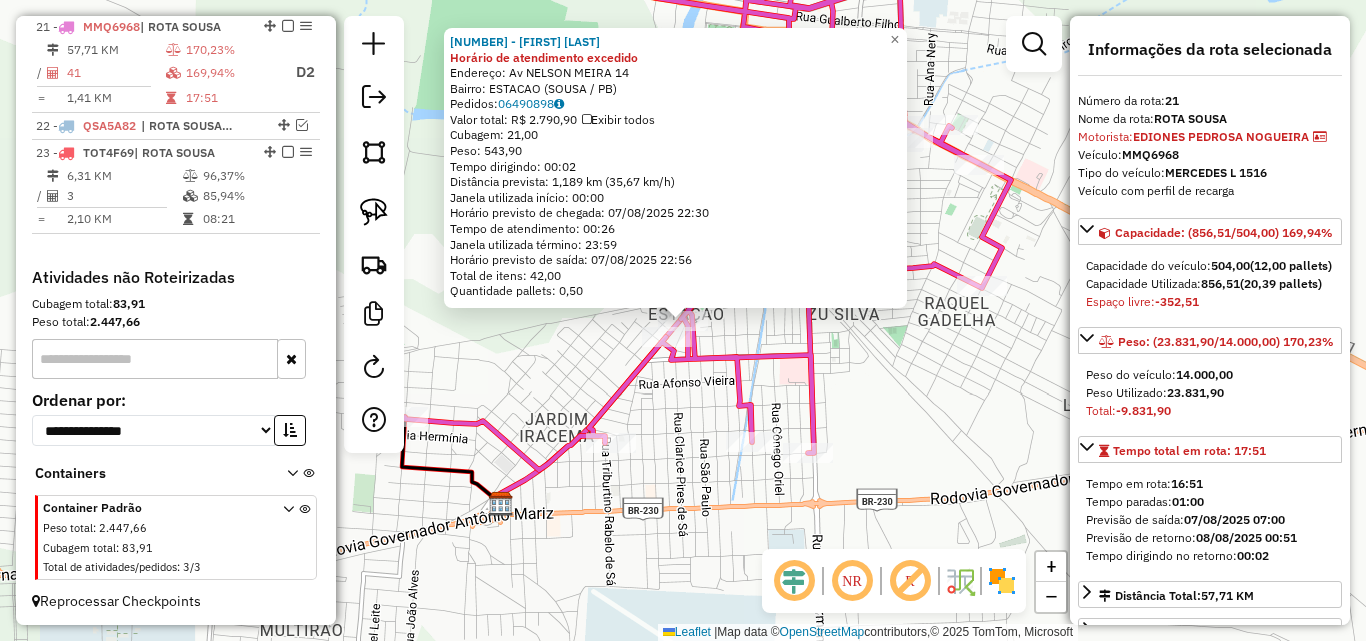 scroll, scrollTop: 1314, scrollLeft: 0, axis: vertical 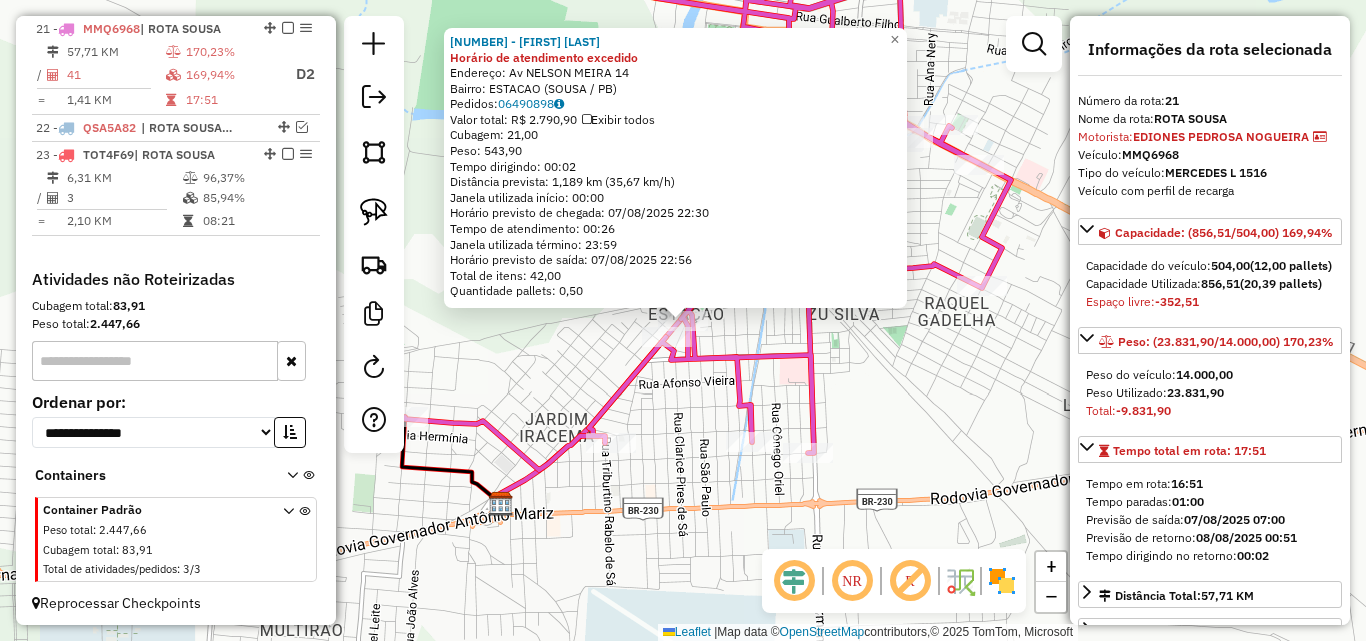 click on "[NUMBER] - [FIRST] [LAST] Horario de atendimento excedido  Endereco: Av  NELSON MEIRA                   [NUMBER]   Bairro: ESTACAO ([CITY] / [STATE])   Pedidos:  06490898   Valor total: R$ 2.790,90   Exibir todos   Cubagem: 21,00  Peso: 543,90  Tempo dirigindo: 00:02   Distancia prevista: 1,189 km (35,67 km/h)   Janela utilizada inicio: 00:00   Horario previsto de chegada: 07/08/2025 22:30   Tempo de atendimento: 00:26   Janela utilizada termino: 23:59   Horario previsto de saida: 07/08/2025 22:56   Total de itens: 42,00   Quantidade pallets: 0,50  x Janela de atendimento Grade de atendimento Capacidade Transportadoras Veiculos Cliente Pedidos  Rotas Selecione os dias de semana para filtrar as janelas de atendimento  Seg   Ter   Qua   Qui   Sex   Sab   Dom  Informe o periodo da janela de atendimento: De: Ate:  Filtrar exatamente a janela do cliente  Considerar janela de atendimento padrao  Selecione os dias de semana para filtrar as grades de atendimento  Seg   Ter   Qua   Qui   Sex   Sab   Dom  De:" 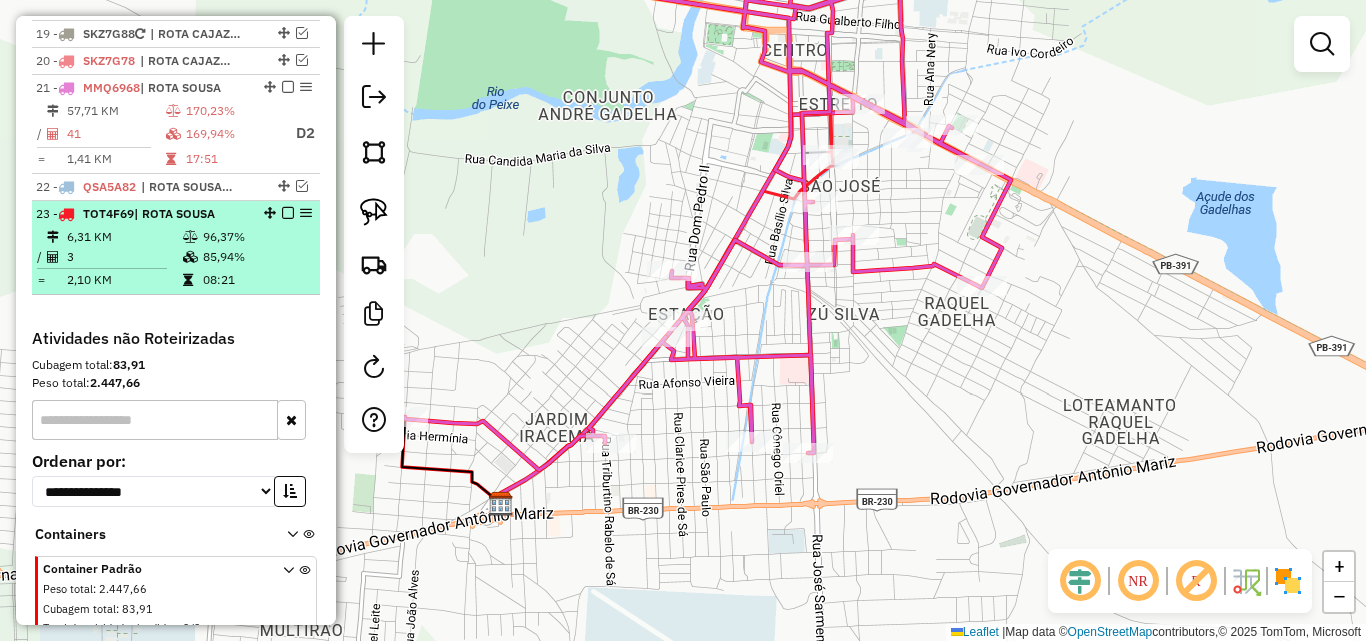scroll, scrollTop: 1214, scrollLeft: 0, axis: vertical 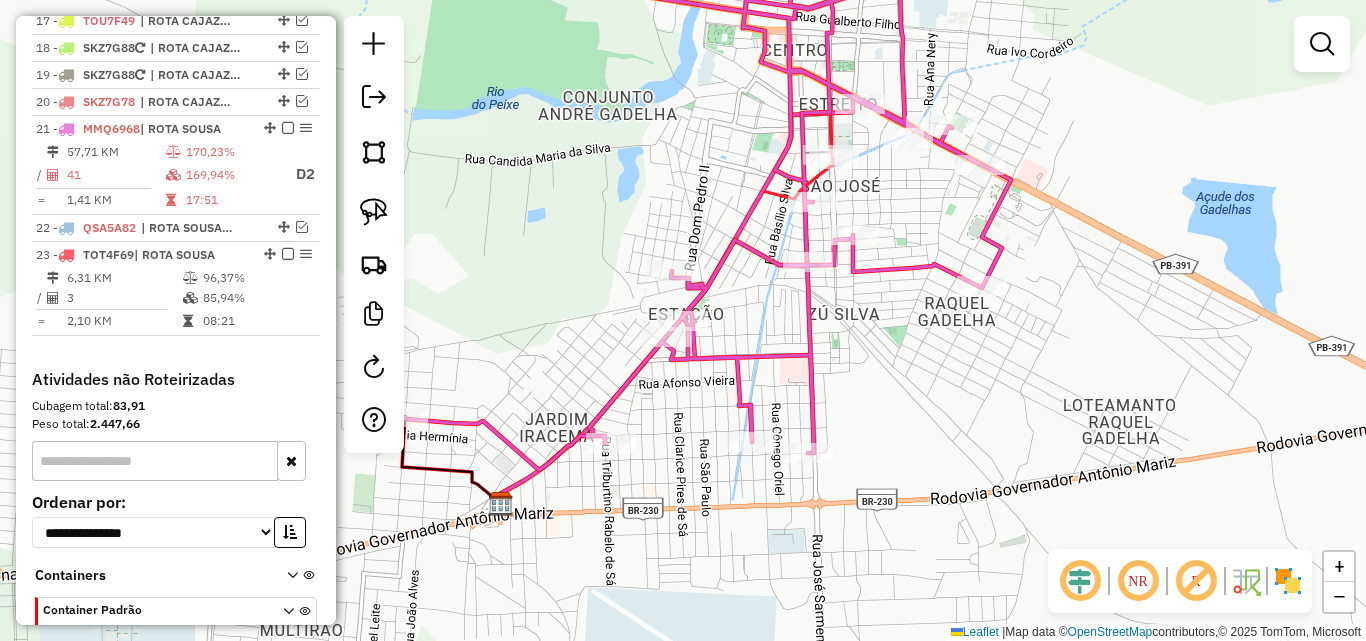 click 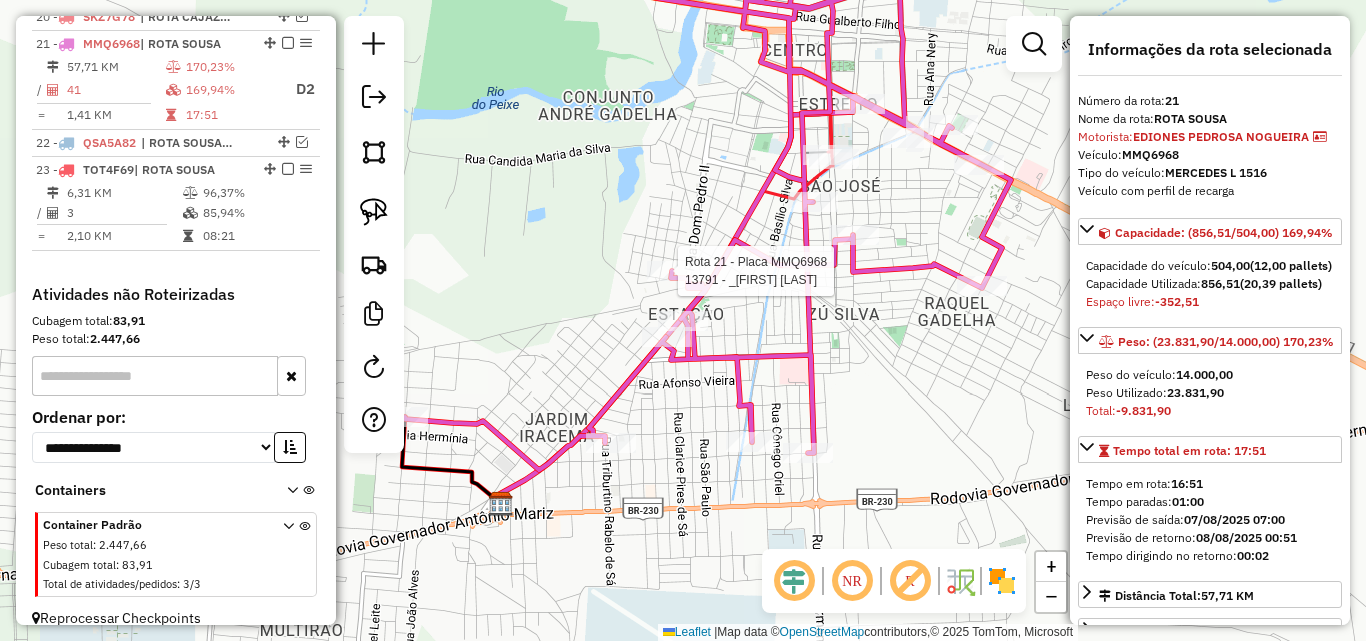 scroll, scrollTop: 1314, scrollLeft: 0, axis: vertical 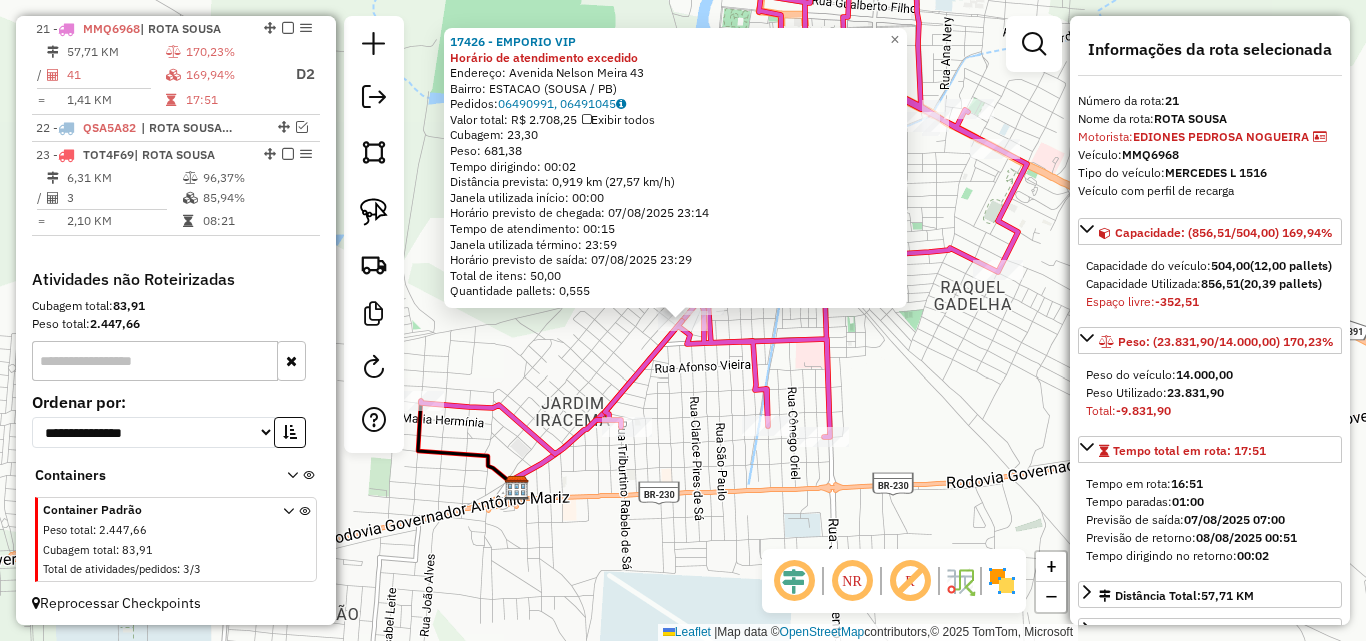 click on "17426 - EMPORIO VIP Horario de atendimento excedido  Endereco:  Avenida Nelson Meira [NUMBER]   Bairro: ESTACAO ([CITY] / [STATE])   Pedidos:  06490991, 06491045   Valor total: R$ 2.708,25   Exibir todos   Cubagem: 23,30  Peso: 681,38  Tempo dirigindo: 00:02   Distancia prevista: 0,919 km (27,57 km/h)   Janela utilizada inicio: 00:00   Horario previsto de chegada: 07/08/2025 23:14   Tempo de atendimento: 00:15   Janela utilizada termino: 23:59   Horario previsto de saida: 07/08/2025 23:29   Total de itens: 50,00   Quantidade pallets: 0,555  x Janela de atendimento Grade de atendimento Capacidade Transportadoras Veiculos Cliente Pedidos  Rotas Selecione os dias de semana para filtrar as janelas de atendimento  Seg   Ter   Qua   Qui   Sex   Sab   Dom  Informe o periodo da janela de atendimento: De: Ate:  Filtrar exatamente a janela do cliente  Considerar janela de atendimento padrao  Selecione os dias de semana para filtrar as grades de atendimento  Seg   Ter   Qua   Qui   Sex   Sab   Dom  Peso minimo:  +" 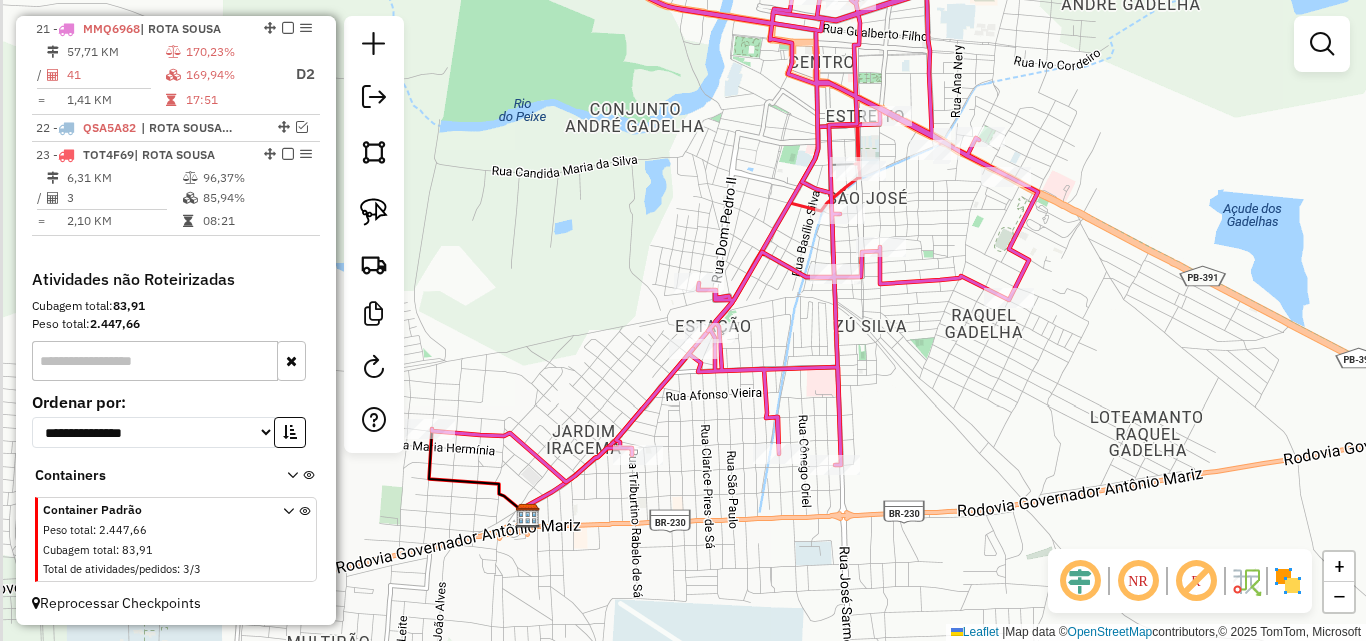 drag, startPoint x: 613, startPoint y: 328, endPoint x: 637, endPoint y: 365, distance: 44.102154 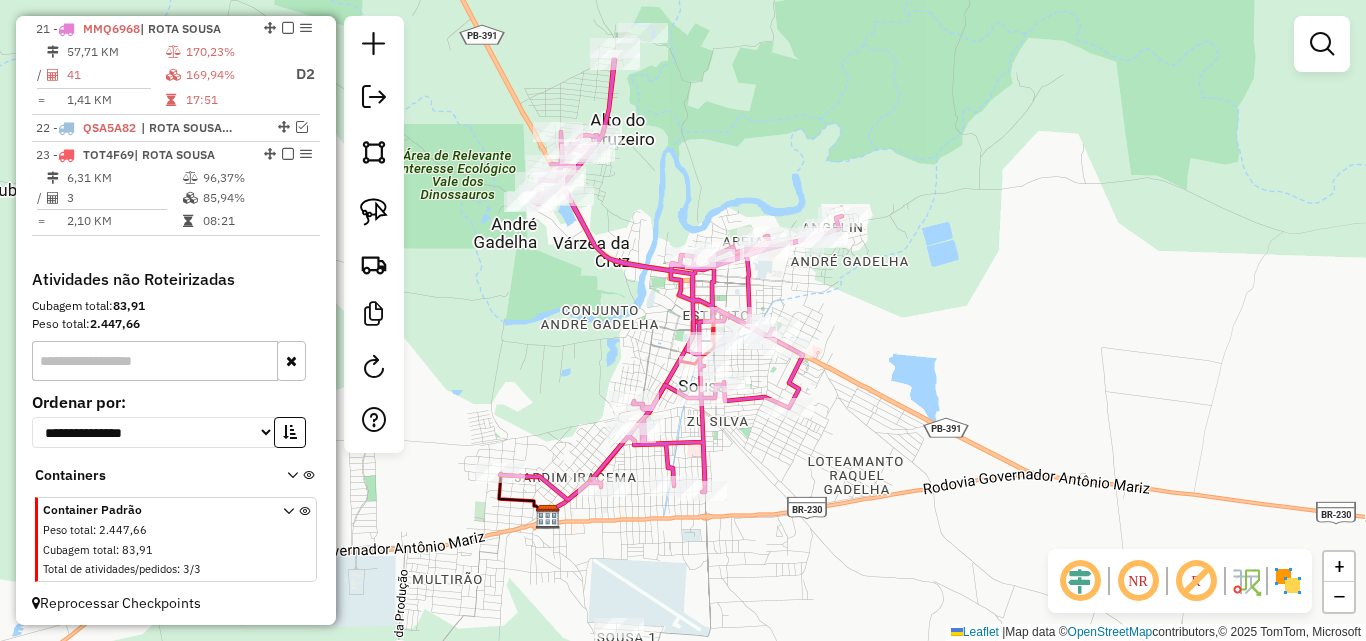 drag, startPoint x: 514, startPoint y: 252, endPoint x: 609, endPoint y: 374, distance: 154.62535 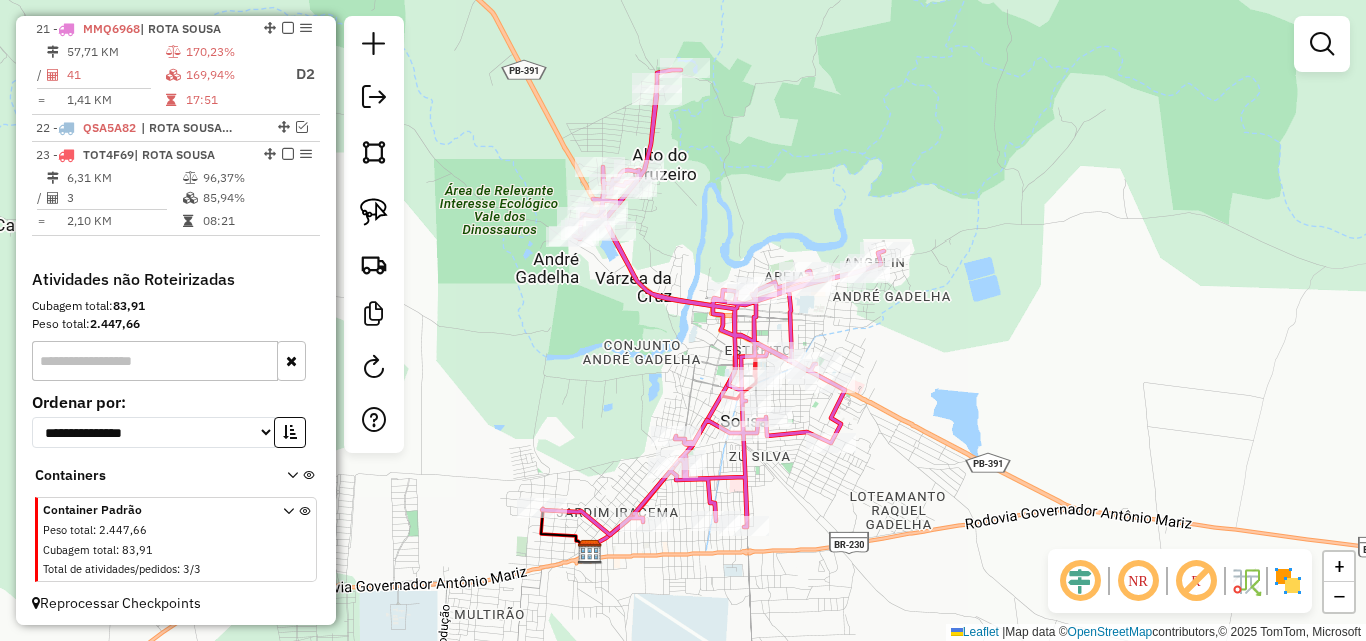 drag, startPoint x: 354, startPoint y: 204, endPoint x: 633, endPoint y: 114, distance: 293.15695 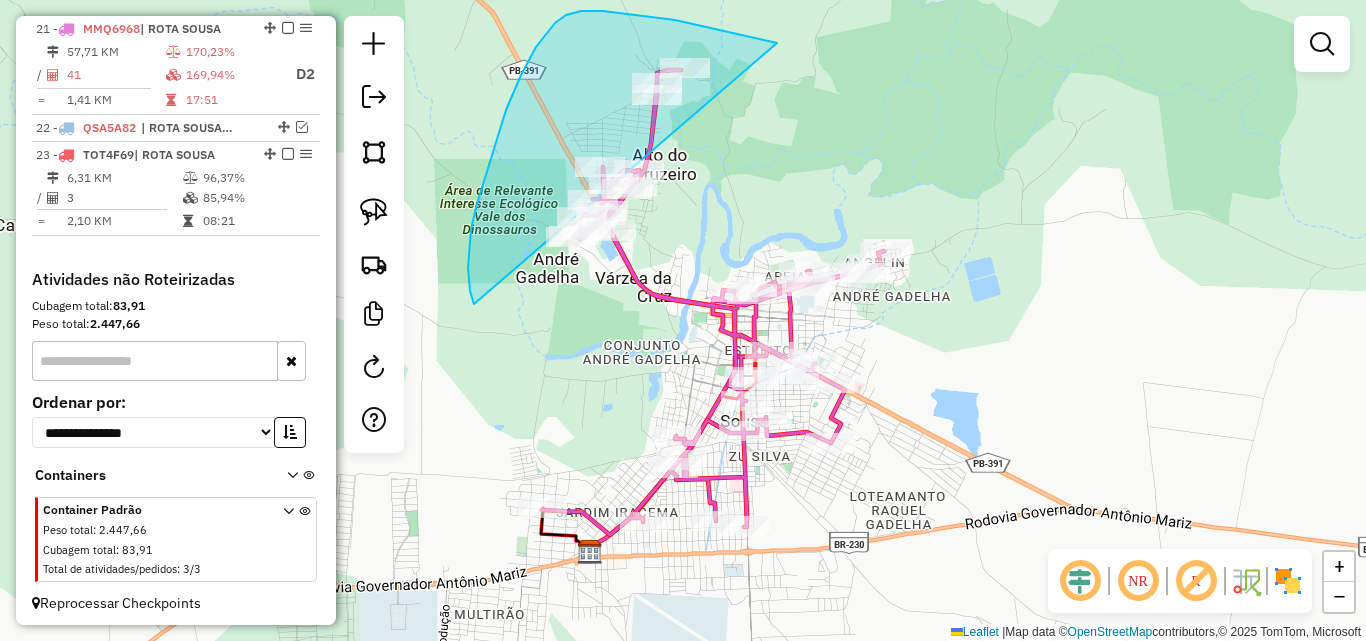 drag, startPoint x: 765, startPoint y: 41, endPoint x: 664, endPoint y: 271, distance: 251.19913 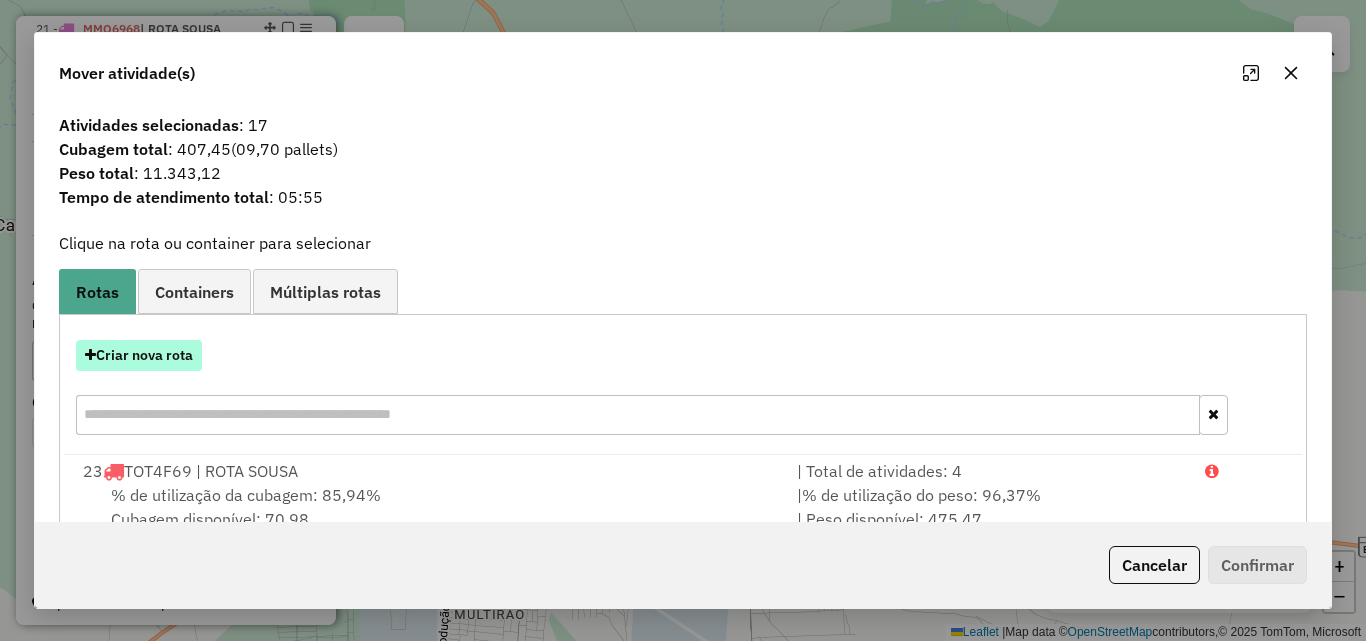 click on "Criar nova rota" at bounding box center [139, 355] 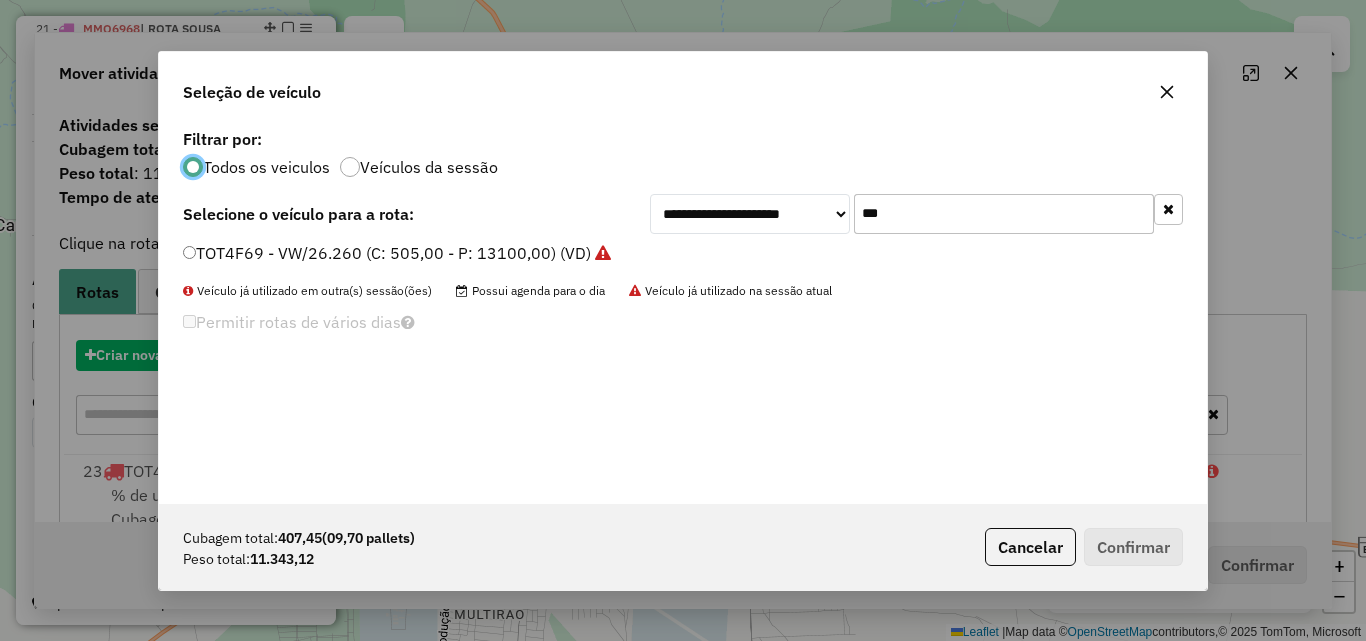 scroll, scrollTop: 11, scrollLeft: 6, axis: both 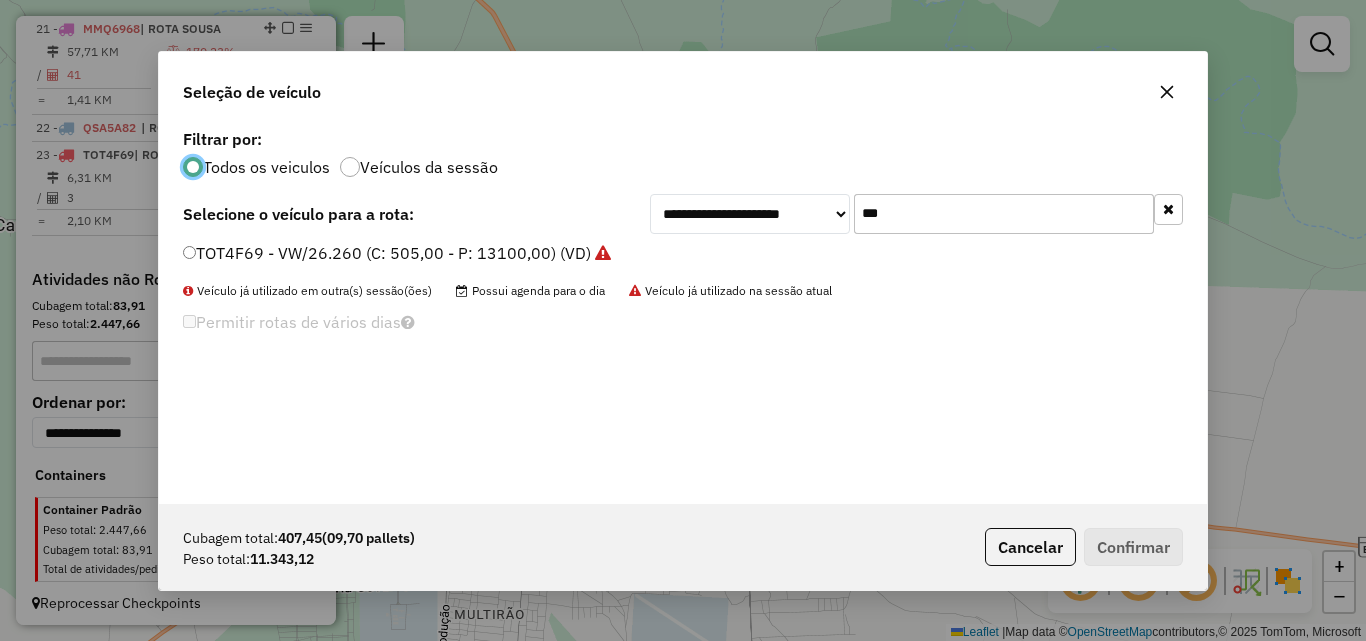 click on "***" 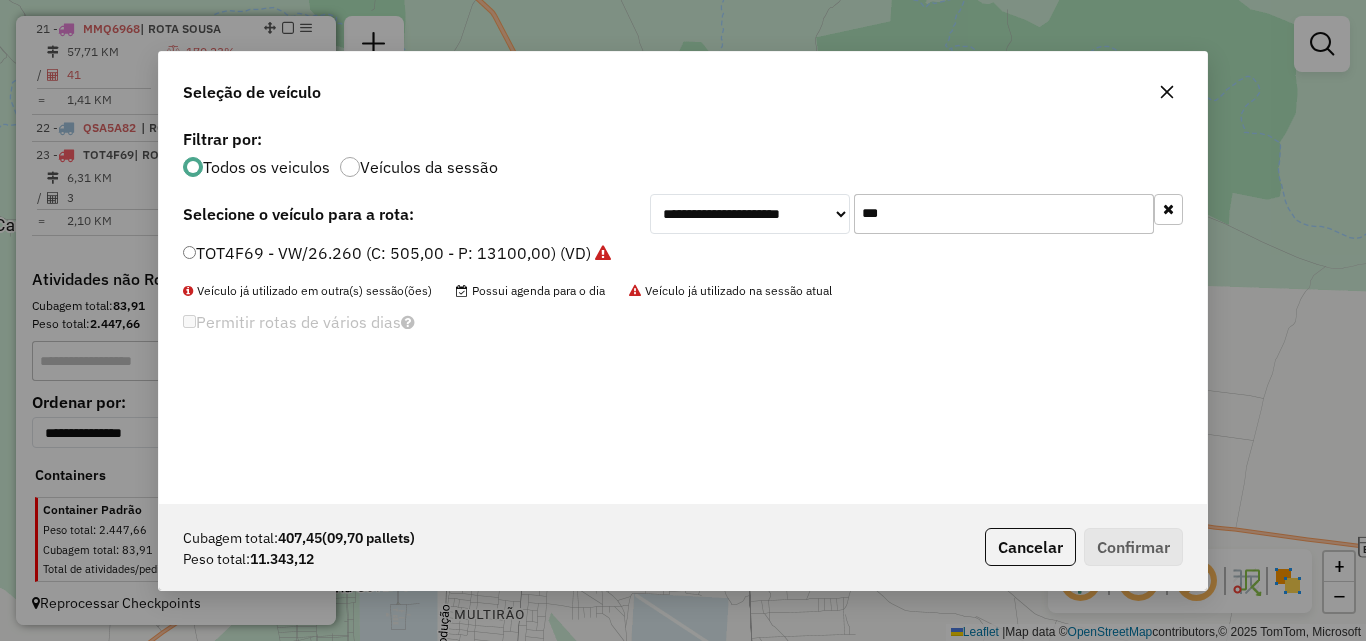drag, startPoint x: 946, startPoint y: 216, endPoint x: 993, endPoint y: 231, distance: 49.335587 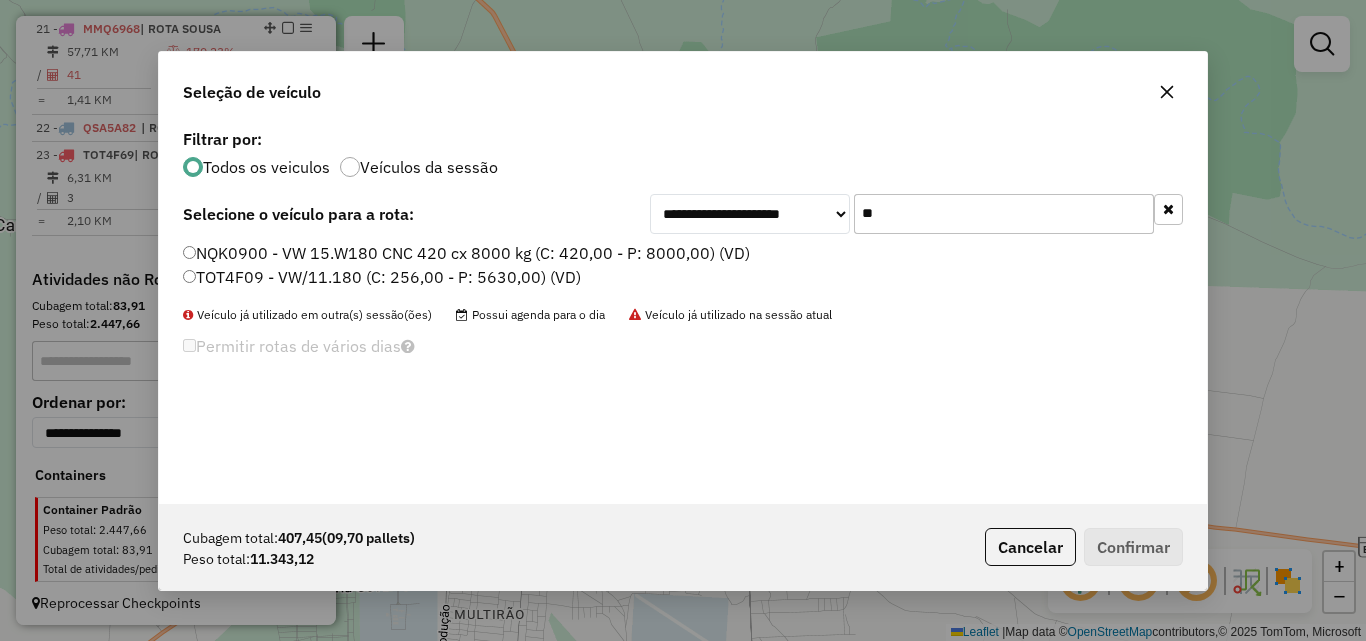 type on "**" 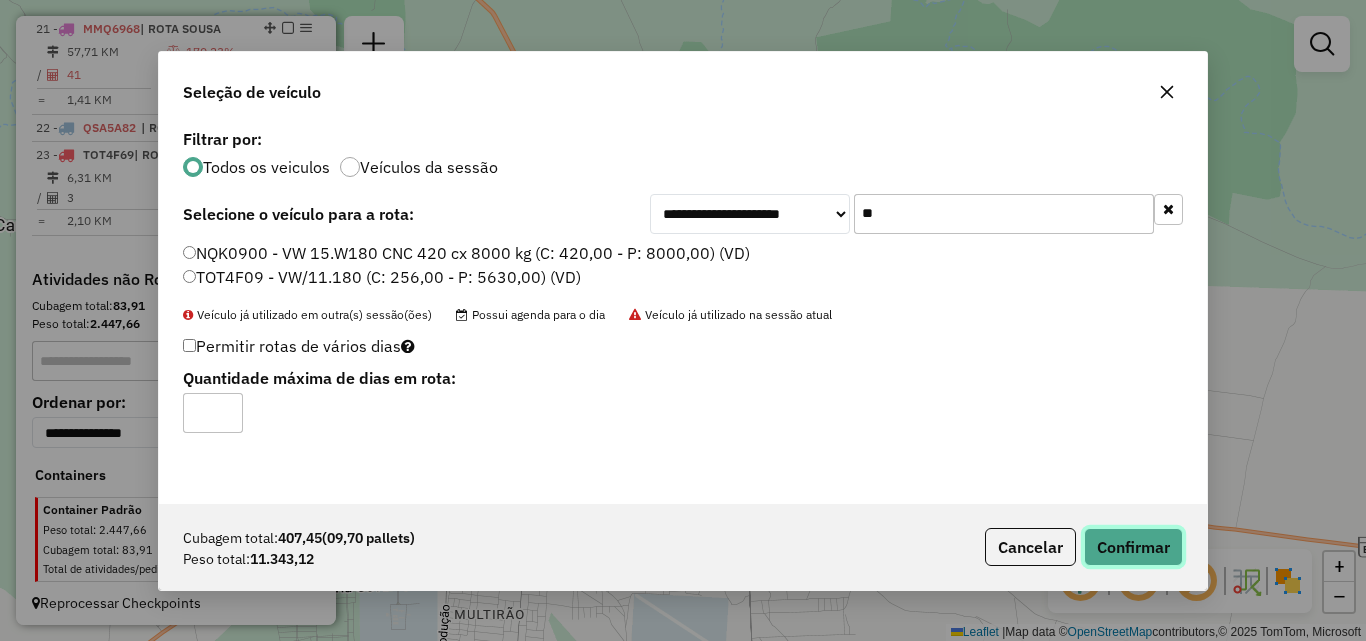 click on "Confirmar" 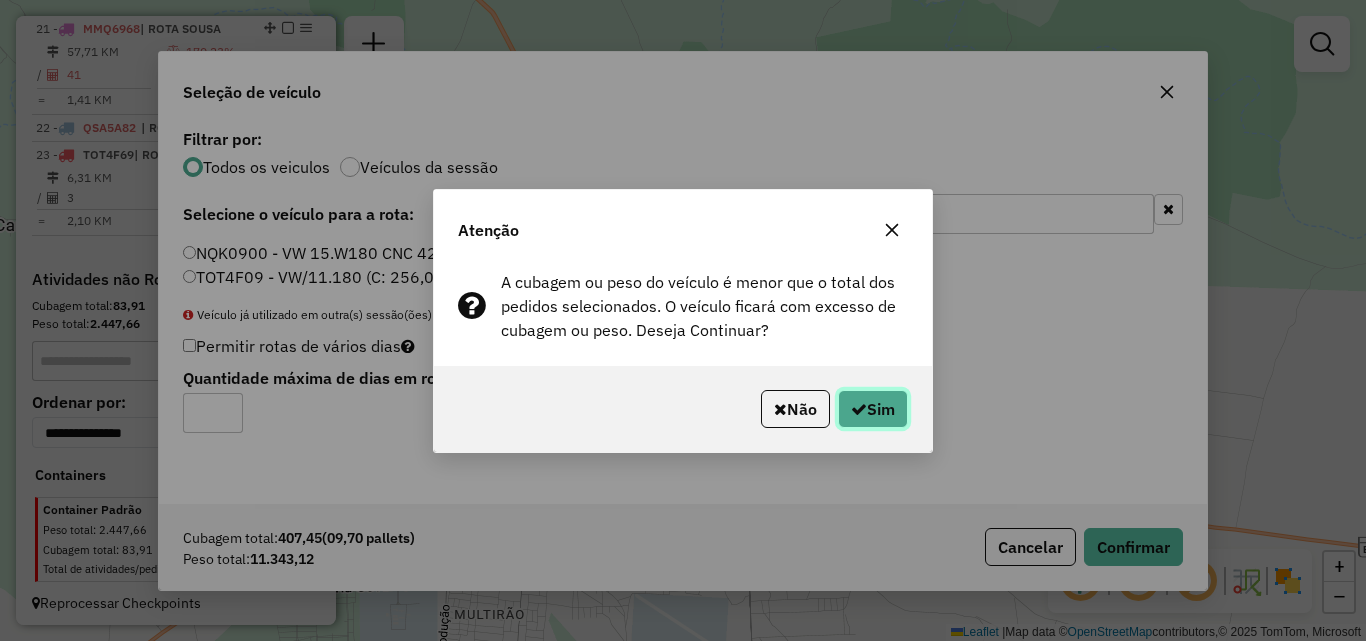 drag, startPoint x: 844, startPoint y: 404, endPoint x: 1275, endPoint y: 276, distance: 449.60538 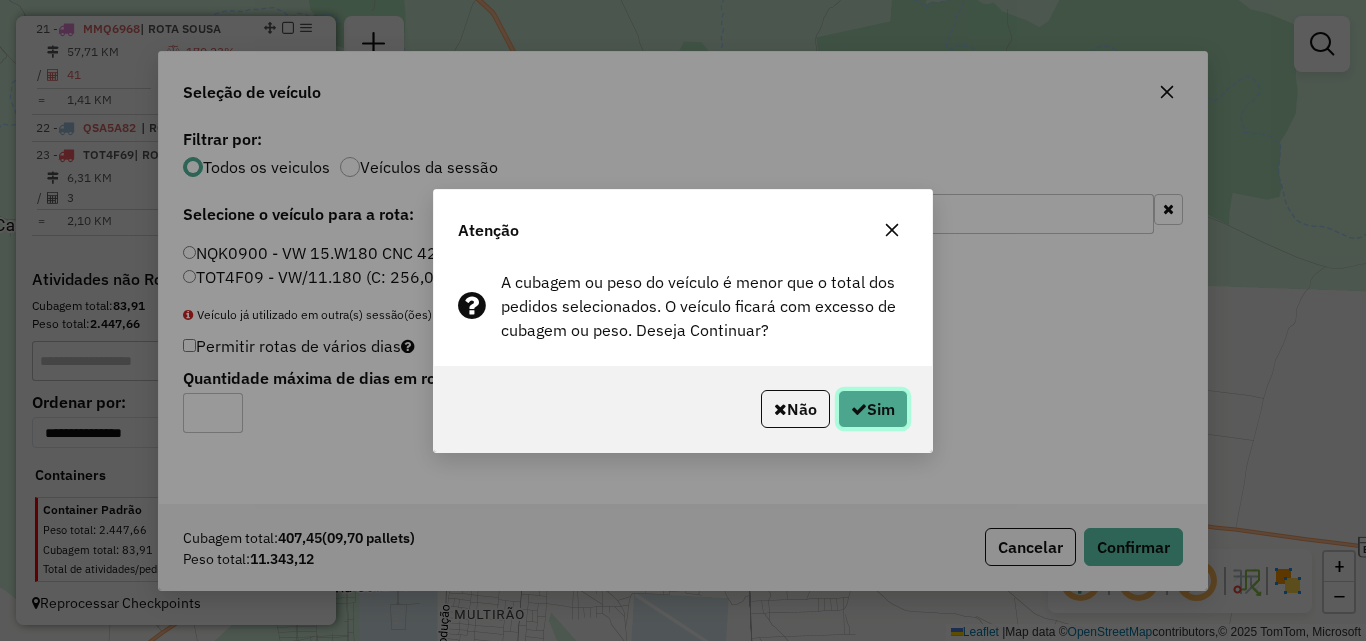 click on "Sim" 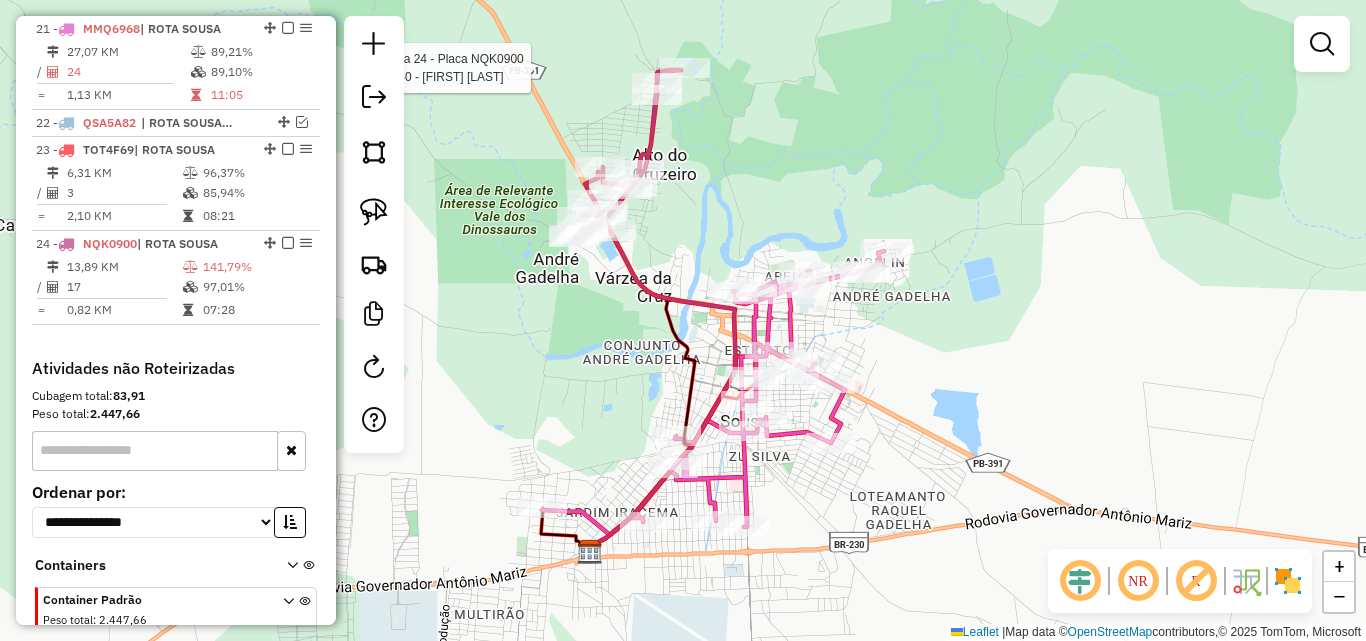 select on "*********" 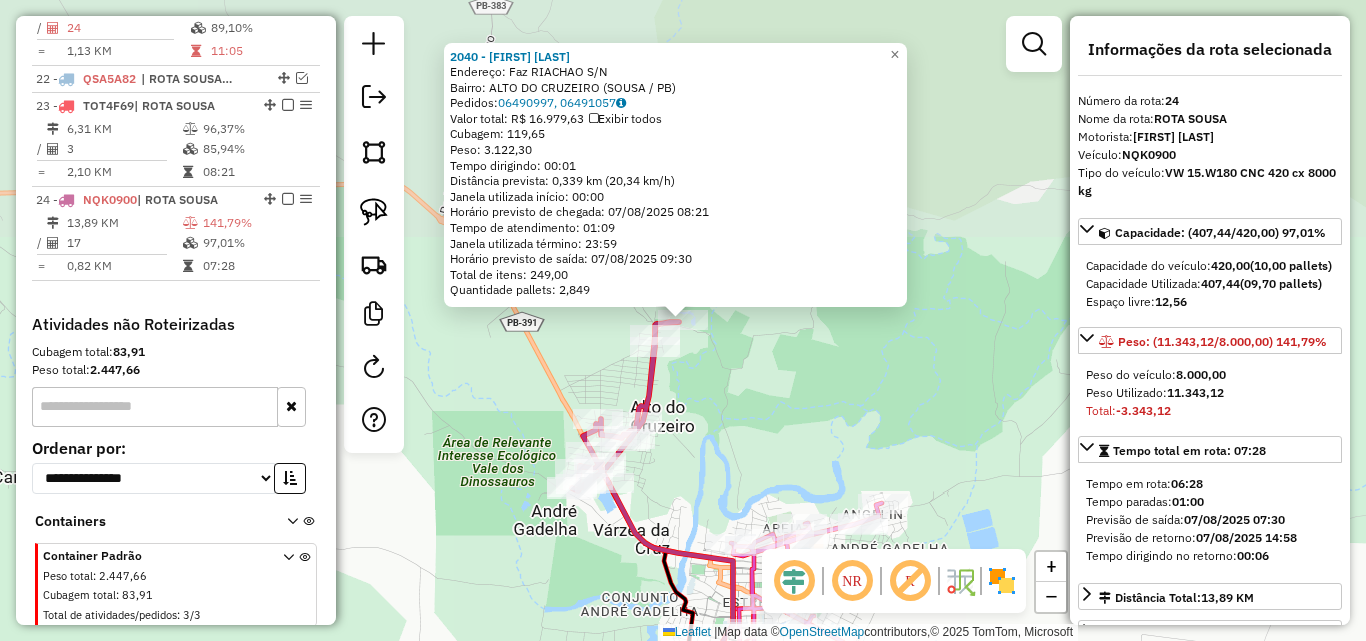 scroll, scrollTop: 1408, scrollLeft: 0, axis: vertical 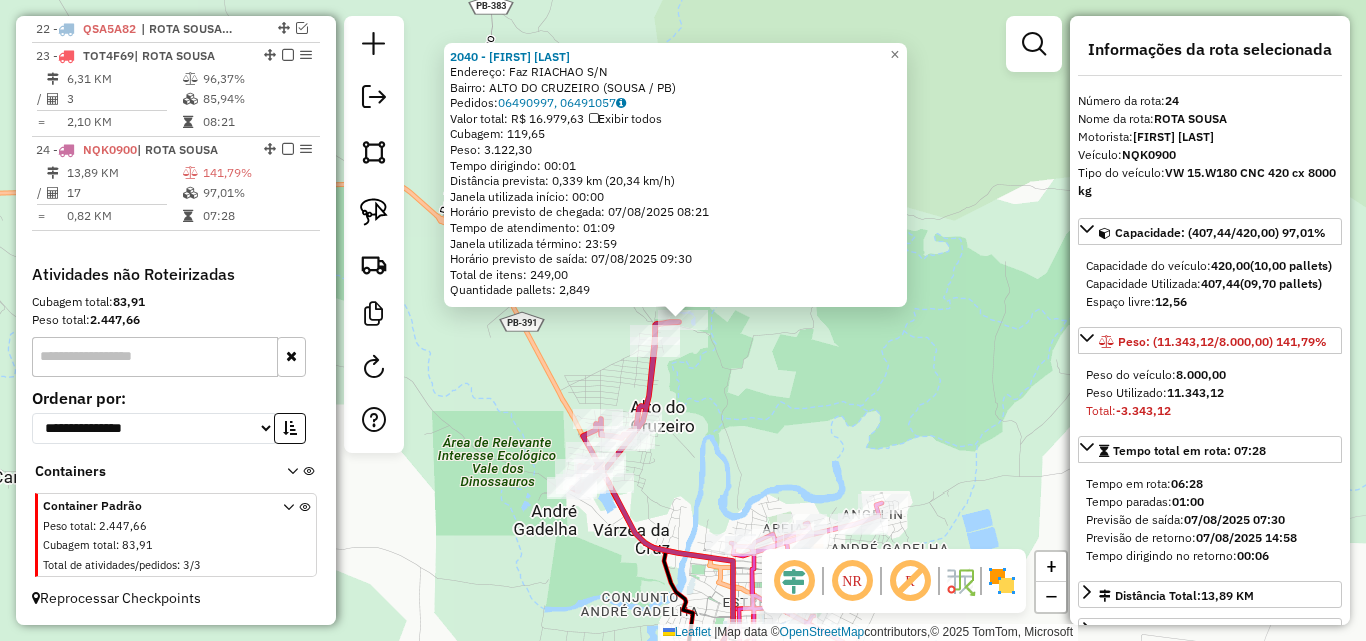 click on "17426 - EMPORIO VIP Horario de atendimento excedido  Endereco:  Avenida Nelson Meira [NUMBER]   Bairro: ESTACAO ([CITY] / [STATE])   Pedidos:  06490991, 06491045   Valor total: R$ 2.708,25   Exibir todos   Cubagem: 23,30  Peso: 681,38  Tempo dirigindo: 00:02   Distancia prevista: 0,919 km (27,57 km/h)   Janela utilizada inicio: 00:00   Horario previsto de chegada: 07/08/2025 23:14   Tempo de atendimento: 00:15   Janela utilizada termino: 23:59   Horario previsto de saida: 07/08/2025 23:29   Total de itens: 50,00   Quantidade pallets: 0,555  x Janela de atendimento Grade de atendimento Capacidade Transportadoras Veiculos Cliente Pedidos  Rotas Selecione os dias de semana para filtrar as janelas de atendimento  Seg   Ter   Qua   Qui   Sex   Sab   Dom  Informe o periodo da janela de atendimento: De: Ate:  Filtrar exatamente a janela do cliente  Considerar janela de atendimento padrao  Selecione os dias de semana para filtrar as grades de atendimento  Seg   Ter   Qua   Qui   Sex   Sab   Dom  Peso minimo:  +" 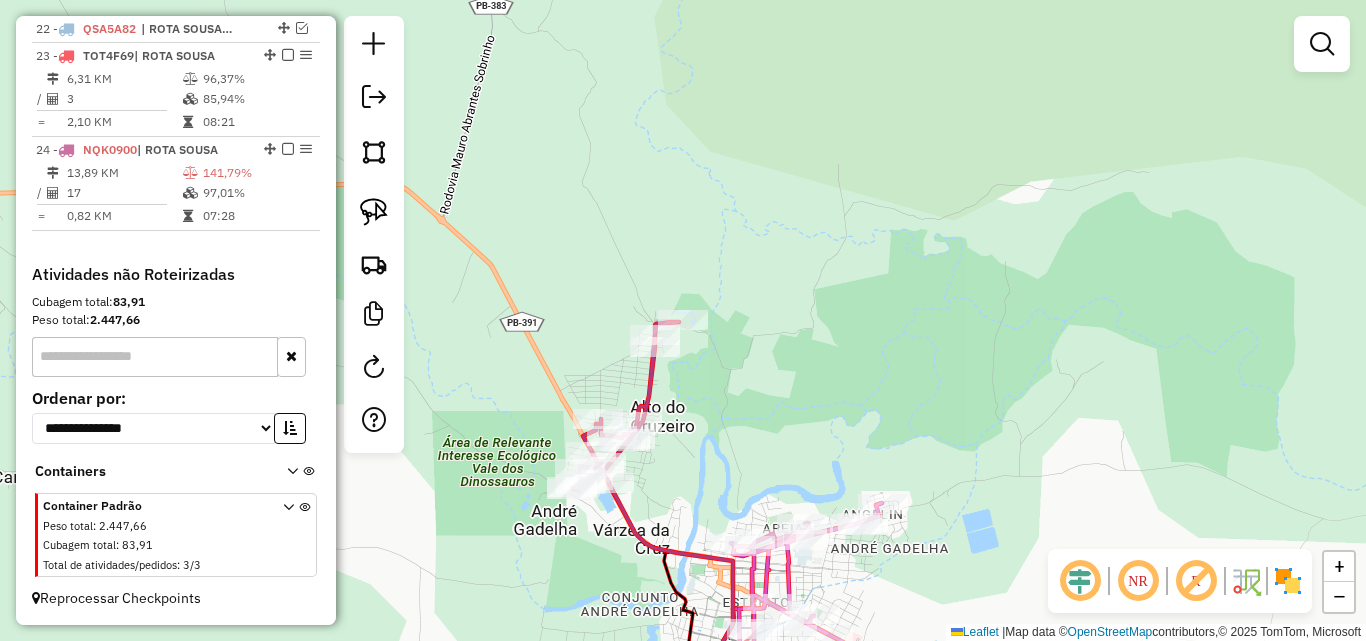 click 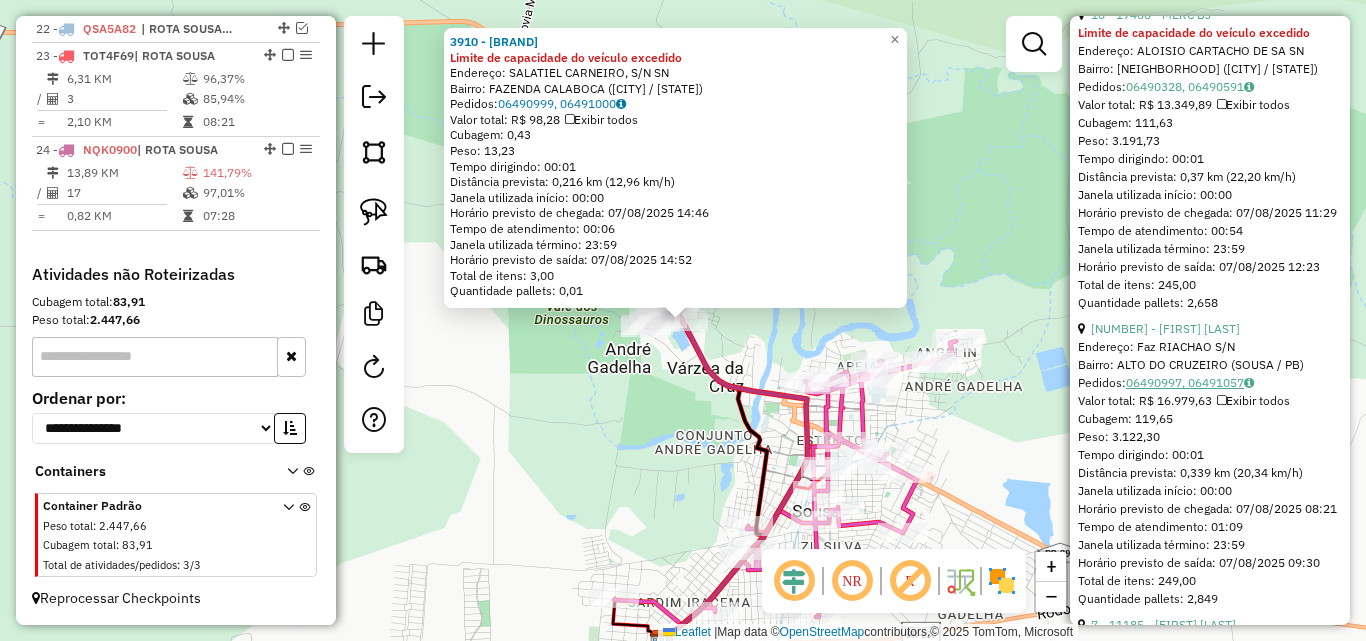 scroll, scrollTop: 1000, scrollLeft: 0, axis: vertical 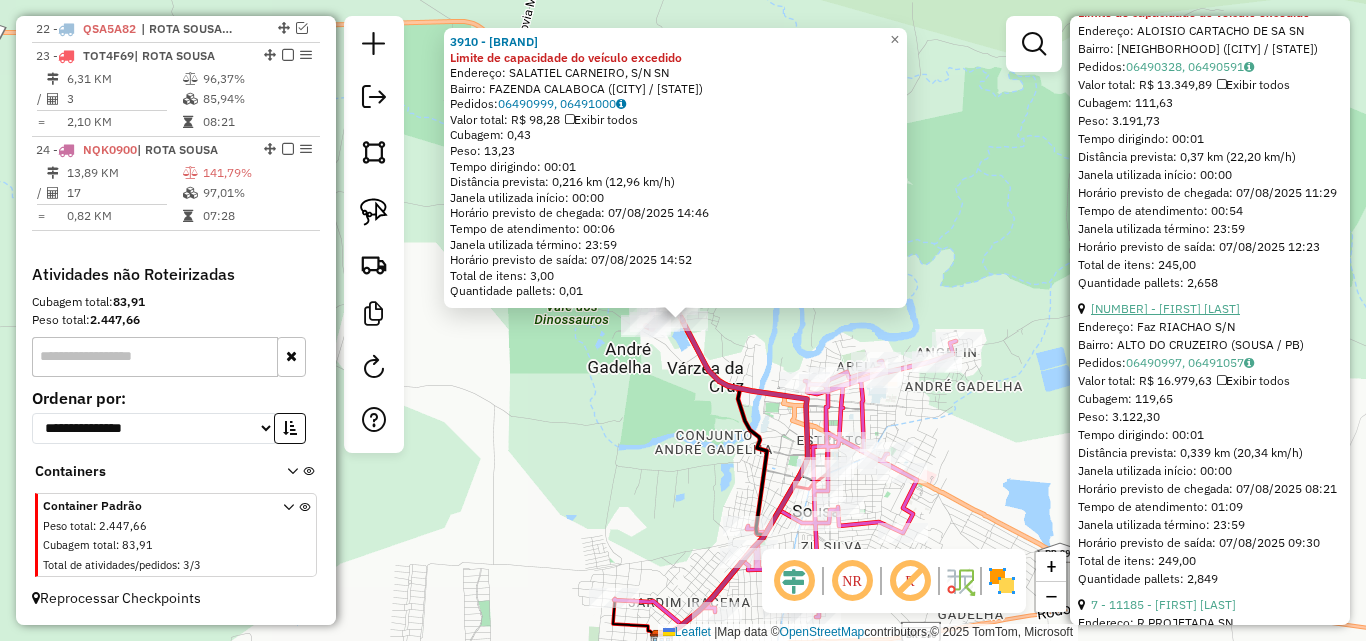 click on "[NUMBER] - [FIRST] [LAST]" at bounding box center [1165, 308] 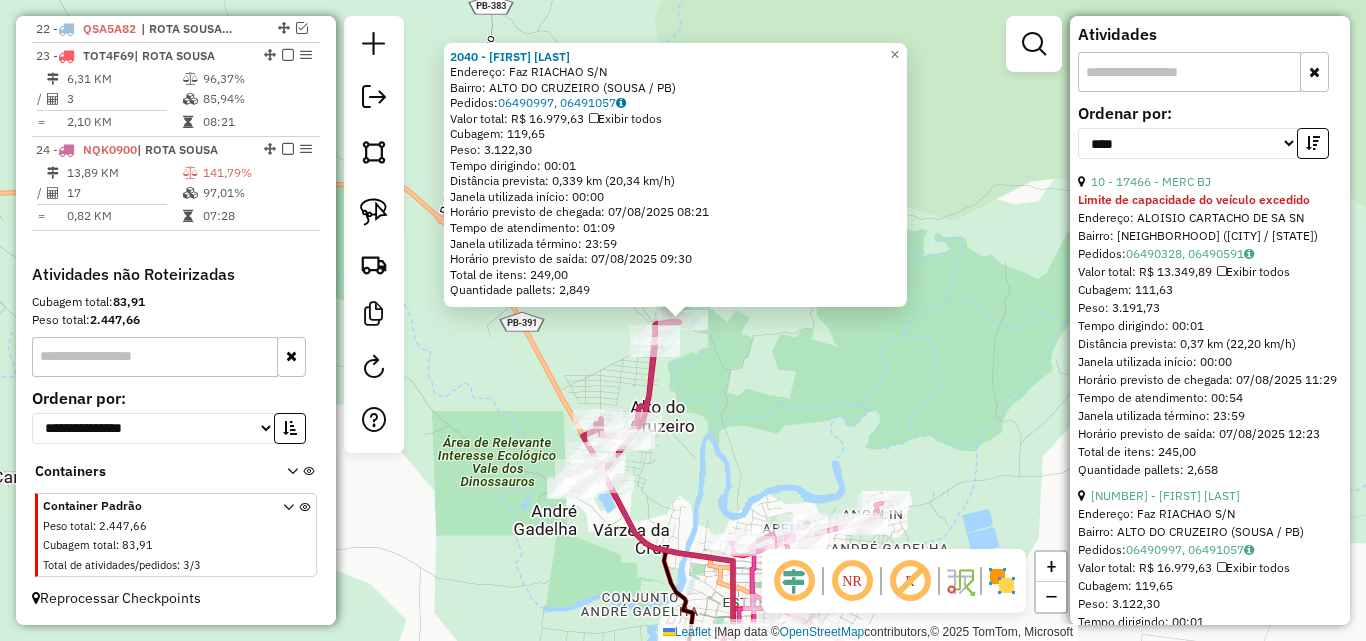 scroll, scrollTop: 800, scrollLeft: 0, axis: vertical 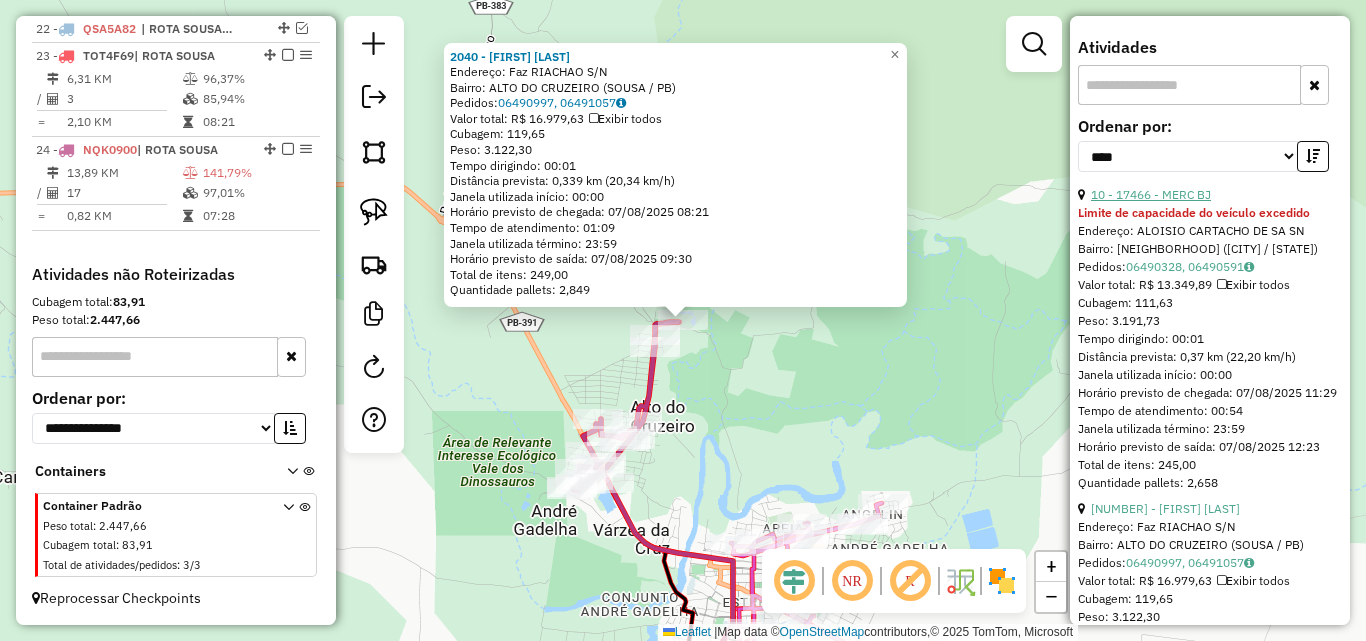 click on "10 - 17466 - MERC BJ" at bounding box center (1151, 194) 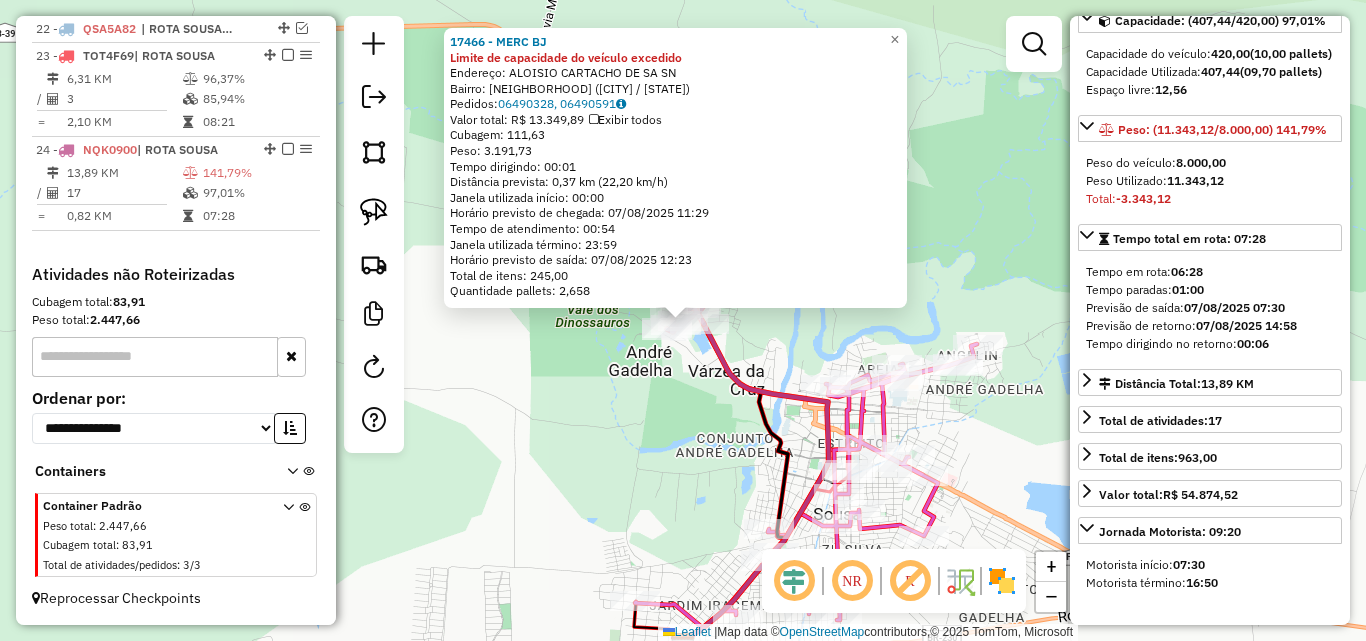 scroll, scrollTop: 100, scrollLeft: 0, axis: vertical 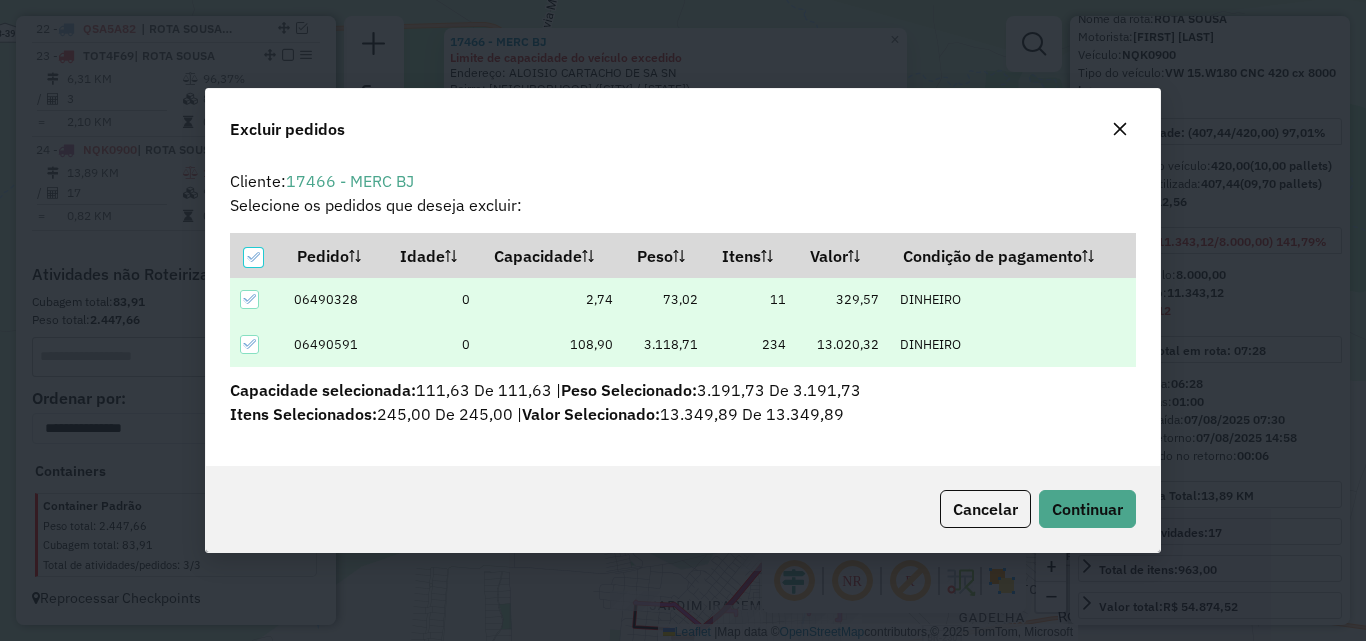 click on "Cancelar  Continuar" 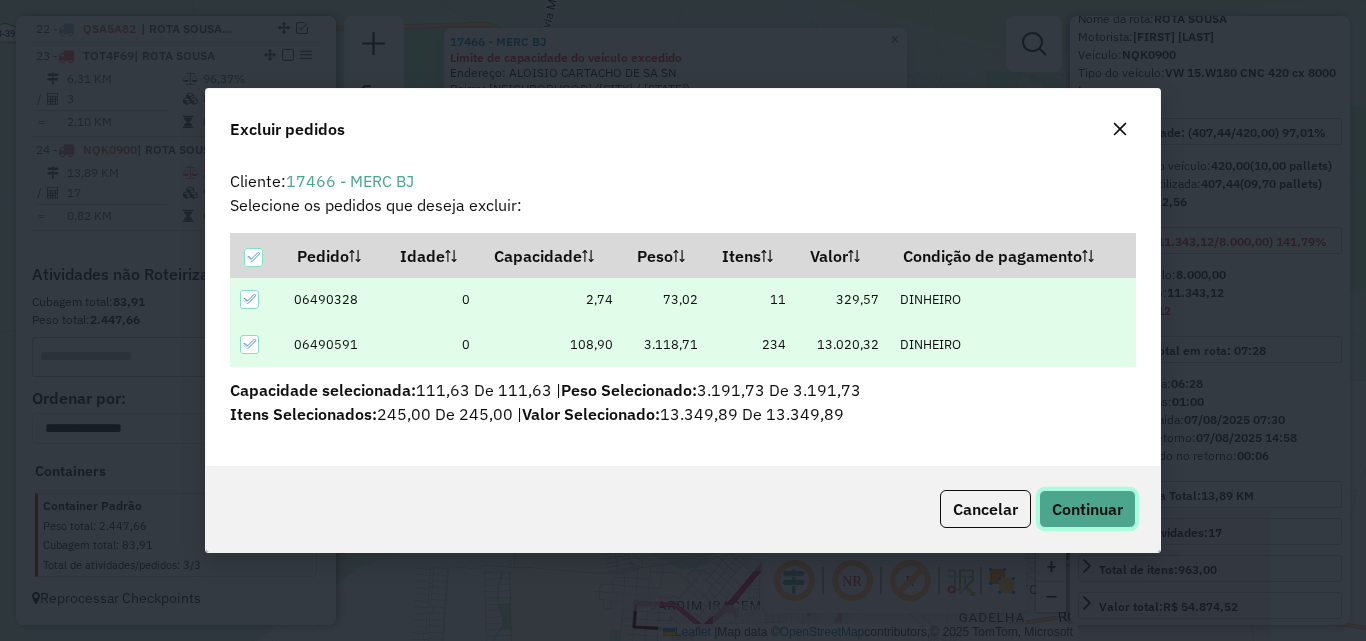 click on "Continuar" 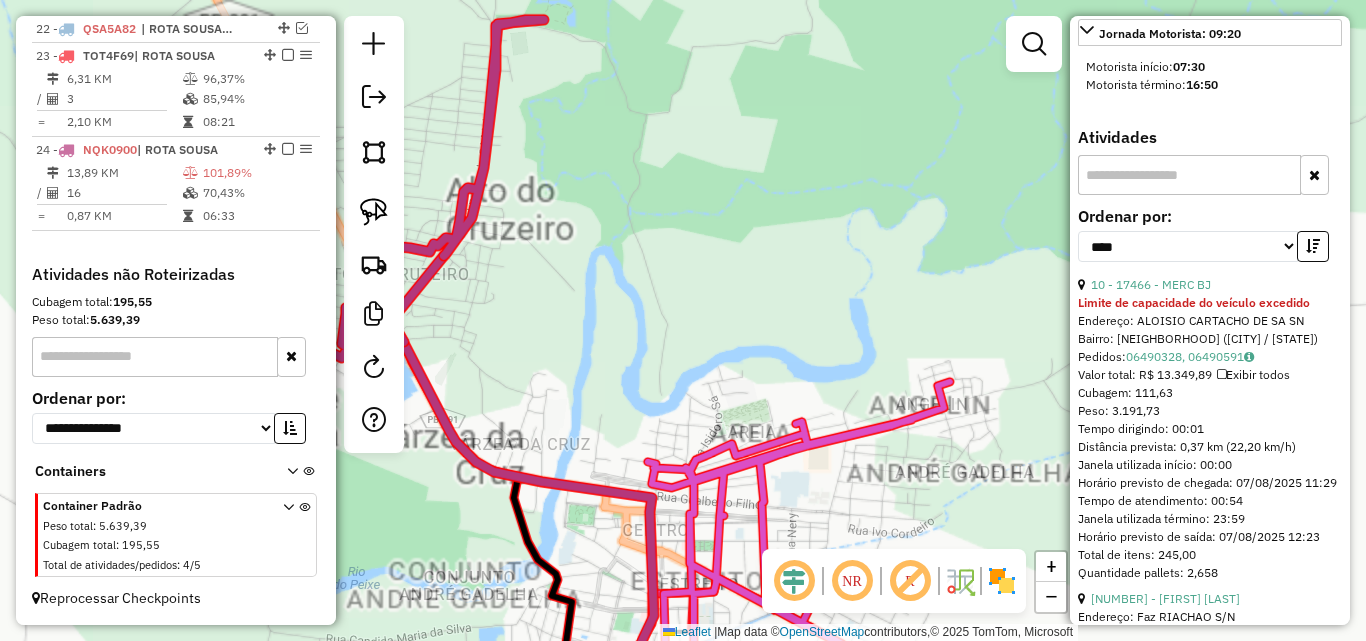 scroll, scrollTop: 310, scrollLeft: 0, axis: vertical 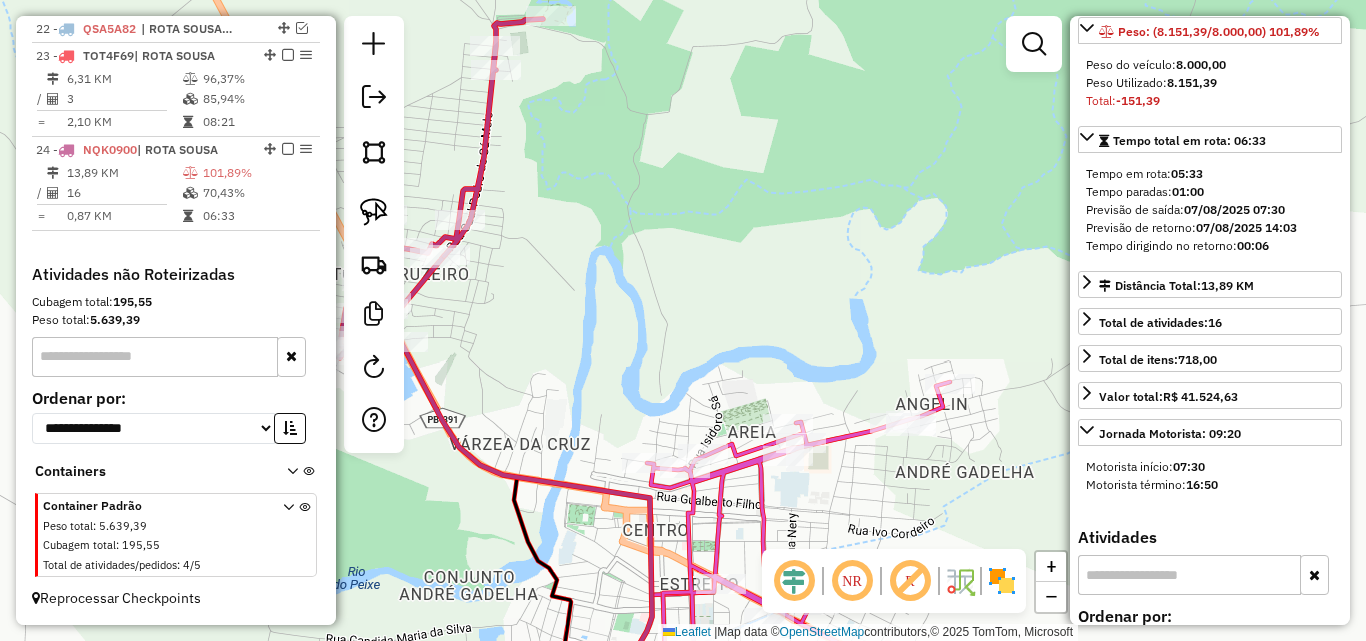 drag, startPoint x: 754, startPoint y: 324, endPoint x: 966, endPoint y: 223, distance: 234.82973 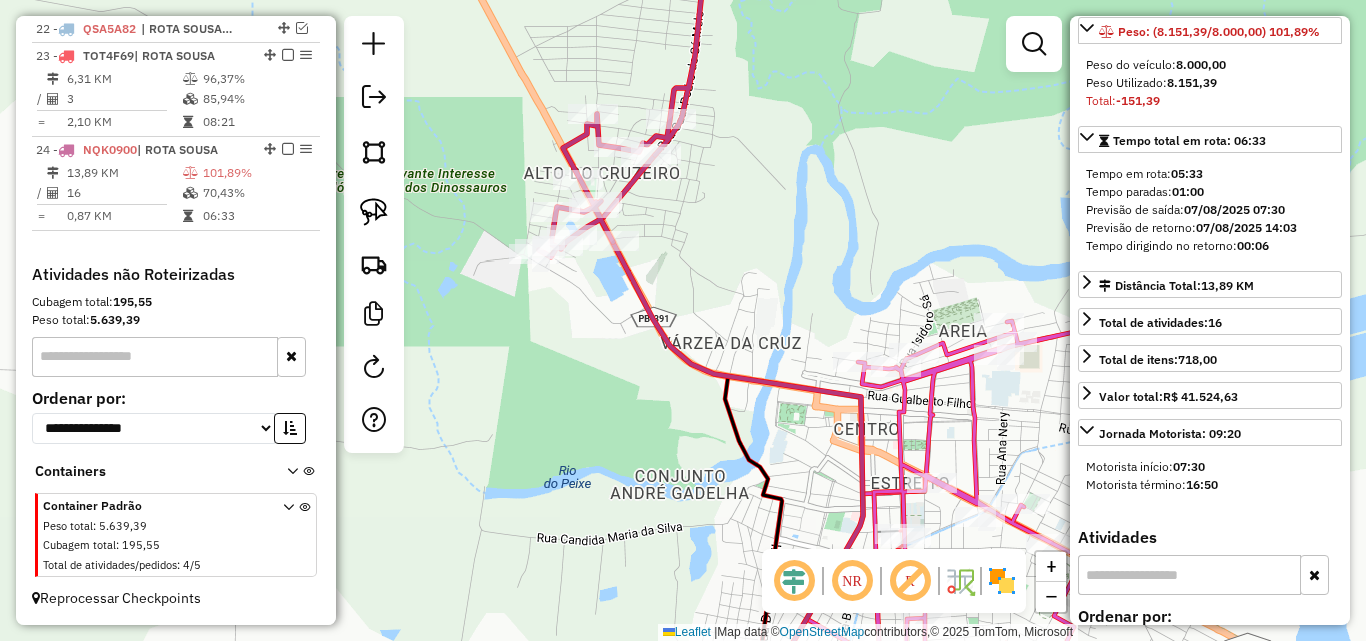 click on "Janela de atendimento Grade de atendimento Capacidade Transportadoras Veículos Cliente Pedidos  Rotas Selecione os dias de semana para filtrar as janelas de atendimento  Seg   Ter   Qua   Qui   Sex   Sáb   Dom  Informe o período da janela de atendimento: De: Até:  Filtrar exatamente a janela do cliente  Considerar janela de atendimento padrão  Selecione os dias de semana para filtrar as grades de atendimento  Seg   Ter   Qua   Qui   Sex   Sáb   Dom   Considerar clientes sem dia de atendimento cadastrado  Clientes fora do dia de atendimento selecionado Filtrar as atividades entre os valores definidos abaixo:  Peso mínimo:   Peso máximo:   Cubagem mínima:   Cubagem máxima:   De:   Até:  Filtrar as atividades entre o tempo de atendimento definido abaixo:  De:   Até:   Considerar capacidade total dos clientes não roteirizados Transportadora: Selecione um ou mais itens Tipo de veículo: Selecione um ou mais itens Veículo: Selecione um ou mais itens Motorista: Selecione um ou mais itens Nome: Rótulo:" 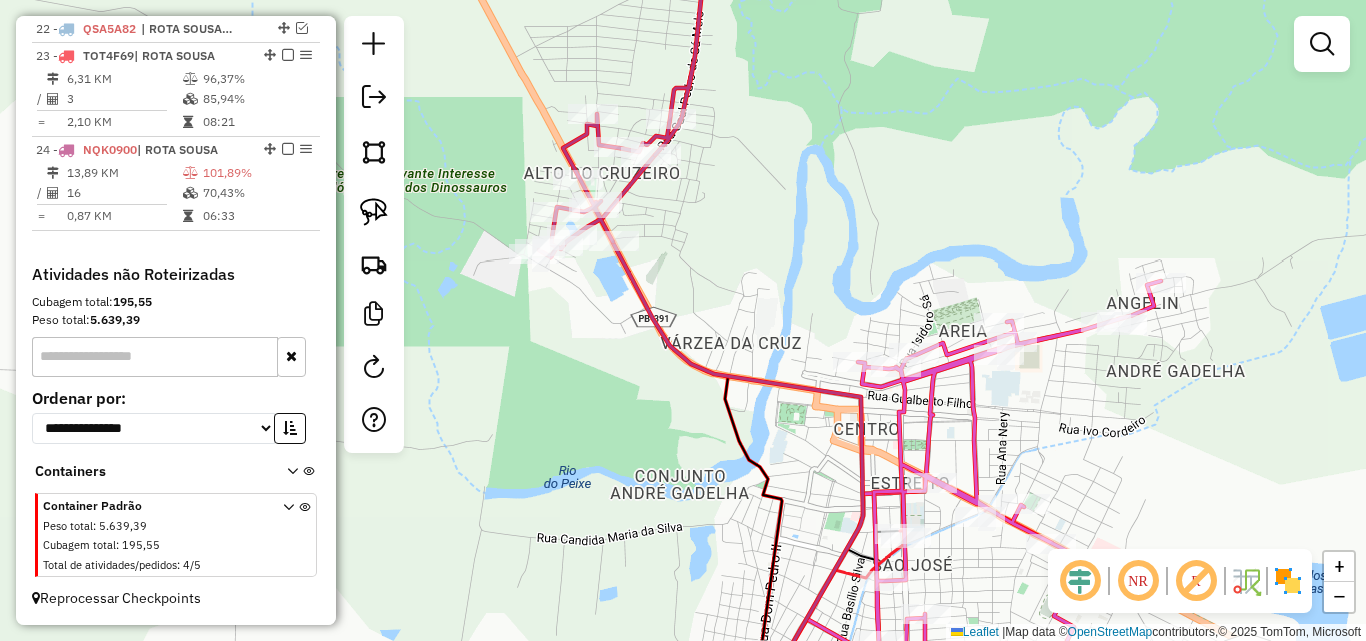 drag, startPoint x: 615, startPoint y: 252, endPoint x: 570, endPoint y: 427, distance: 180.69312 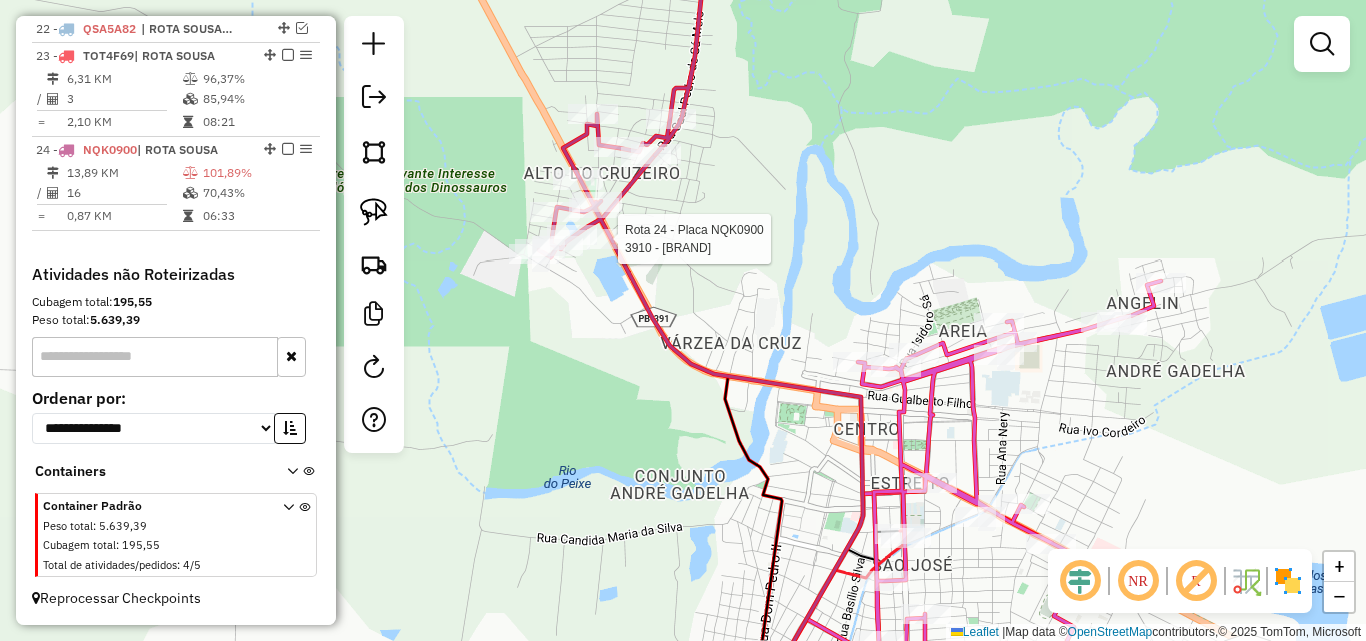 select on "*********" 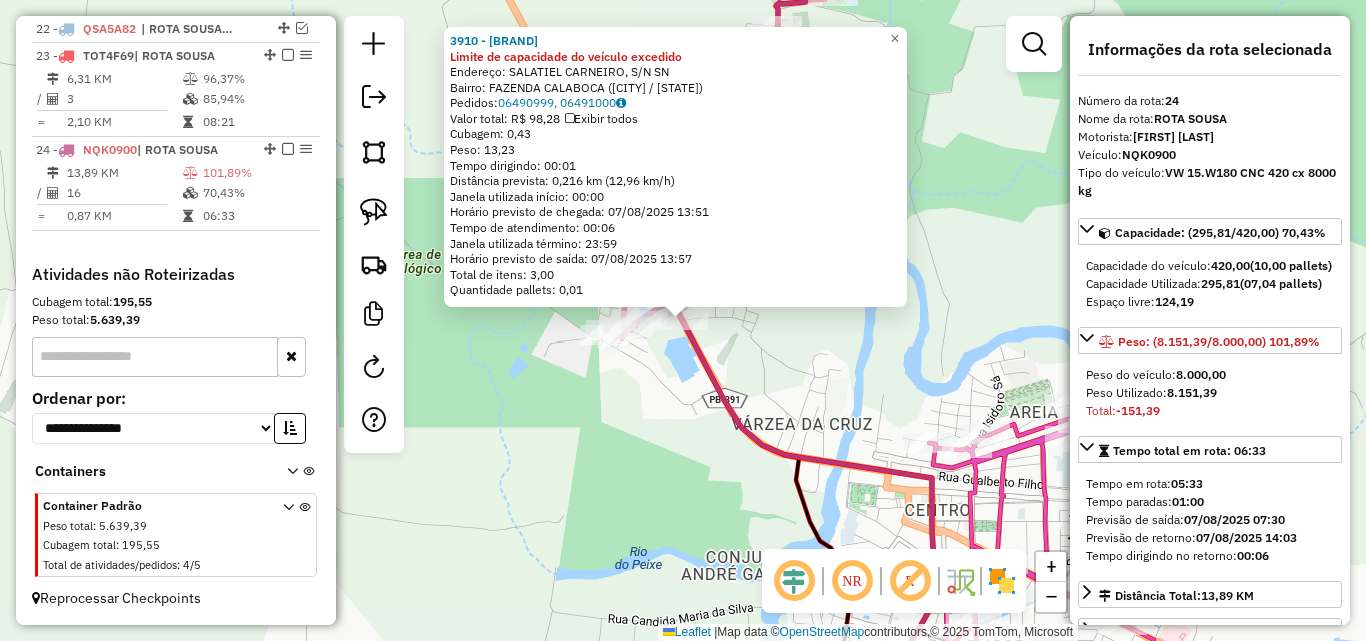 click on "[NUMBER] - [LAST] [LAST] Limite de capacidade do veículo excedido Endereço: [FIRST] [LAST], S/N Bairro: [LAST] ([CITY] / [STATE]) Pedidos: [NUMBER], [NUMBER] Valor total: R$ [PRICE] Exibir todos Cubagem: [NUMBER] Peso: [NUMBER] Tempo dirigindo: [TIME] Distância prevista: [NUMBER] km ([NUMBER] km/h) Janela utilizada início: [TIME] Horário previsto de chegada: [DATE] [TIME] Tempo de atendimento: [TIME] Janela utilizada término: [TIME] Horário previsto de saída: [DATE] [TIME] Total de itens: [NUMBER] Quantidade pallets: [NUMBER] × Janela de atendimento Grade de atendimento Capacidade Transportadoras Veículos Cliente Pedidos Rotas Selecione os dias de semana para filtrar as janelas de atendimento Seg Ter Qua Qui Sex Sáb Dom Informe o período da janela de atendimento: De: Até: Filtrar exatamente a janela do cliente Considerar janela de atendimento padrão Selecione os dias de semana para filtrar as grades de atendimento Seg Ter Qua Qui Sex Sáb De:" 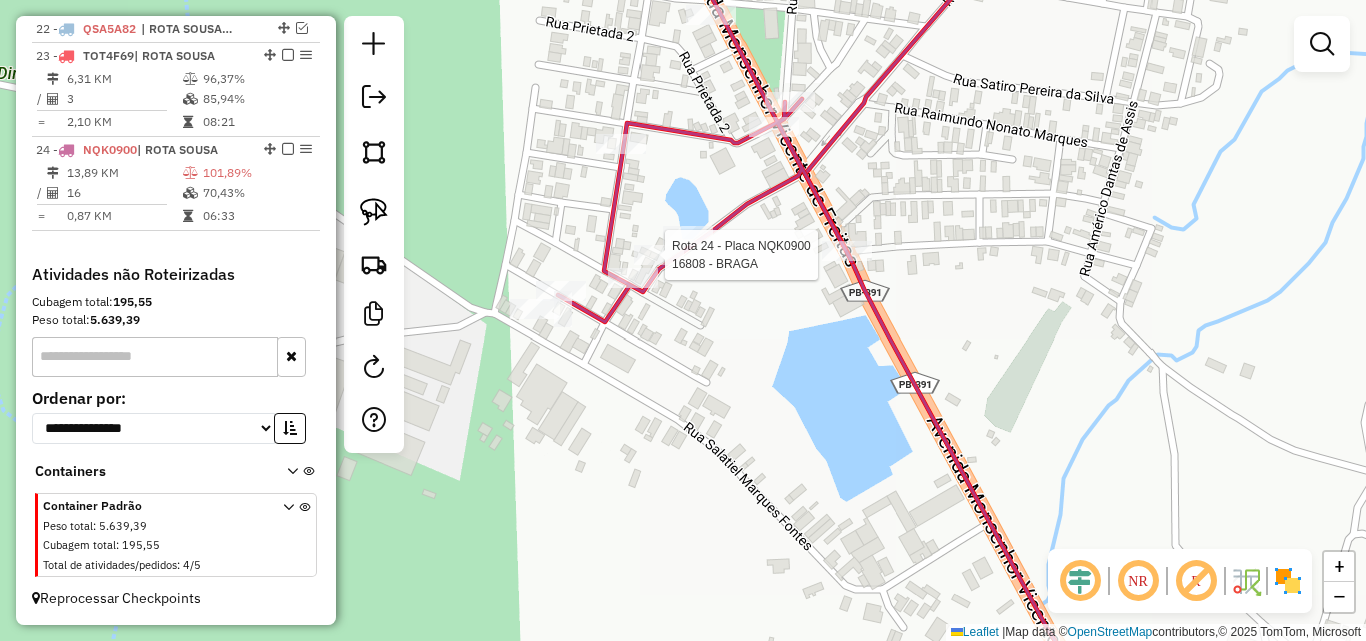 select on "*********" 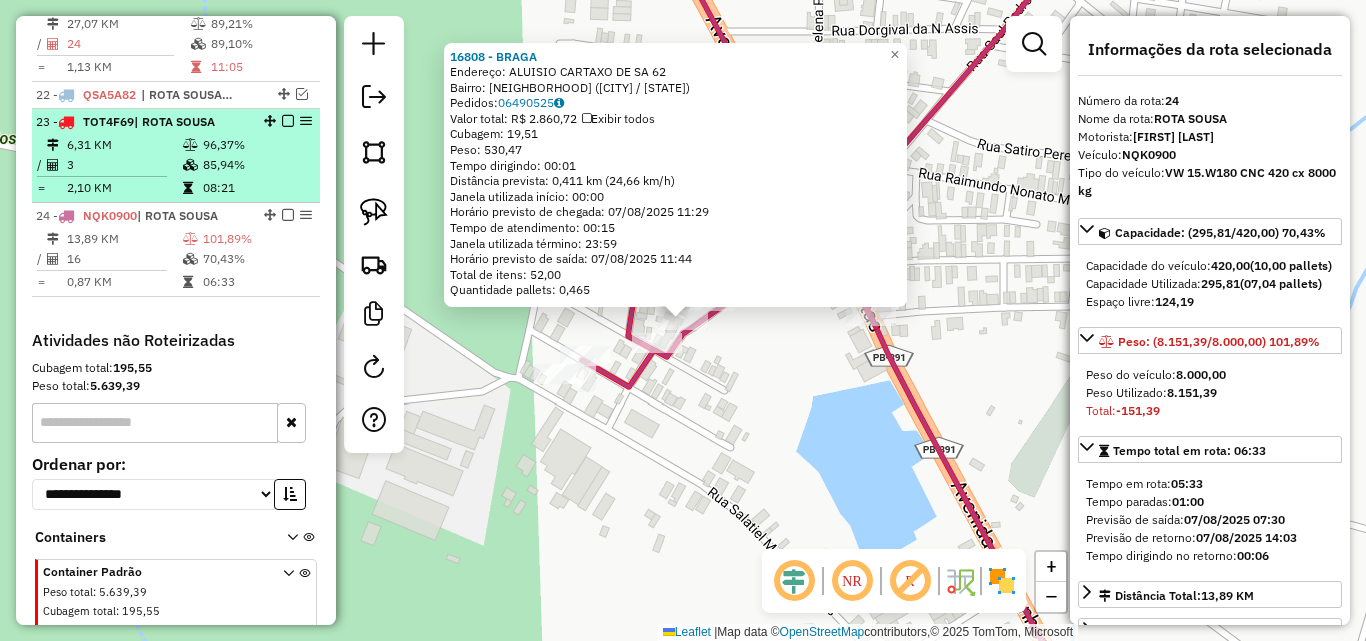 scroll, scrollTop: 1308, scrollLeft: 0, axis: vertical 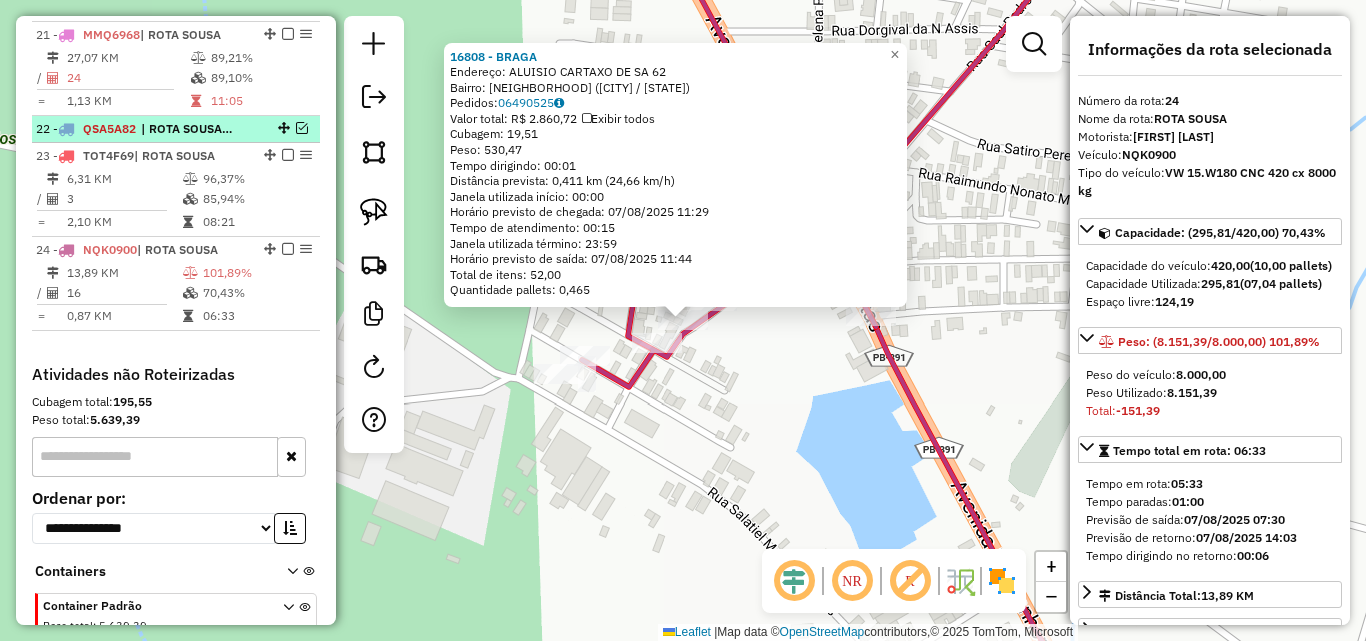 click at bounding box center (302, 128) 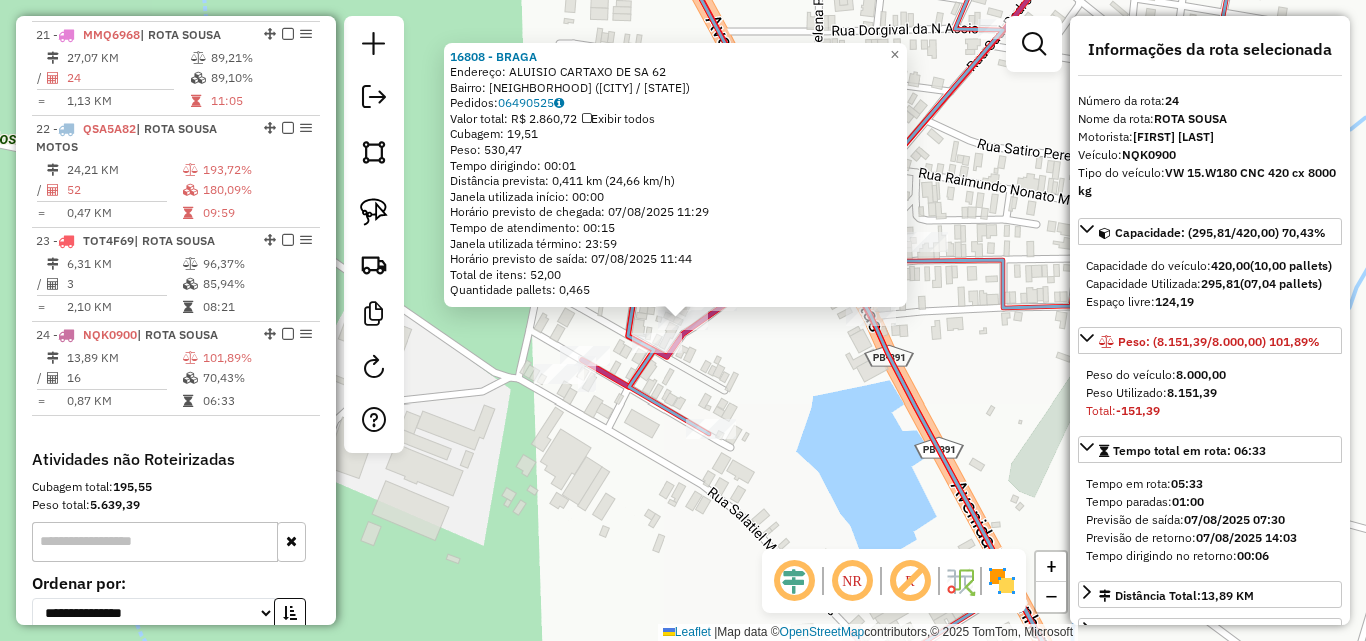 drag, startPoint x: 609, startPoint y: 426, endPoint x: 674, endPoint y: 429, distance: 65.06919 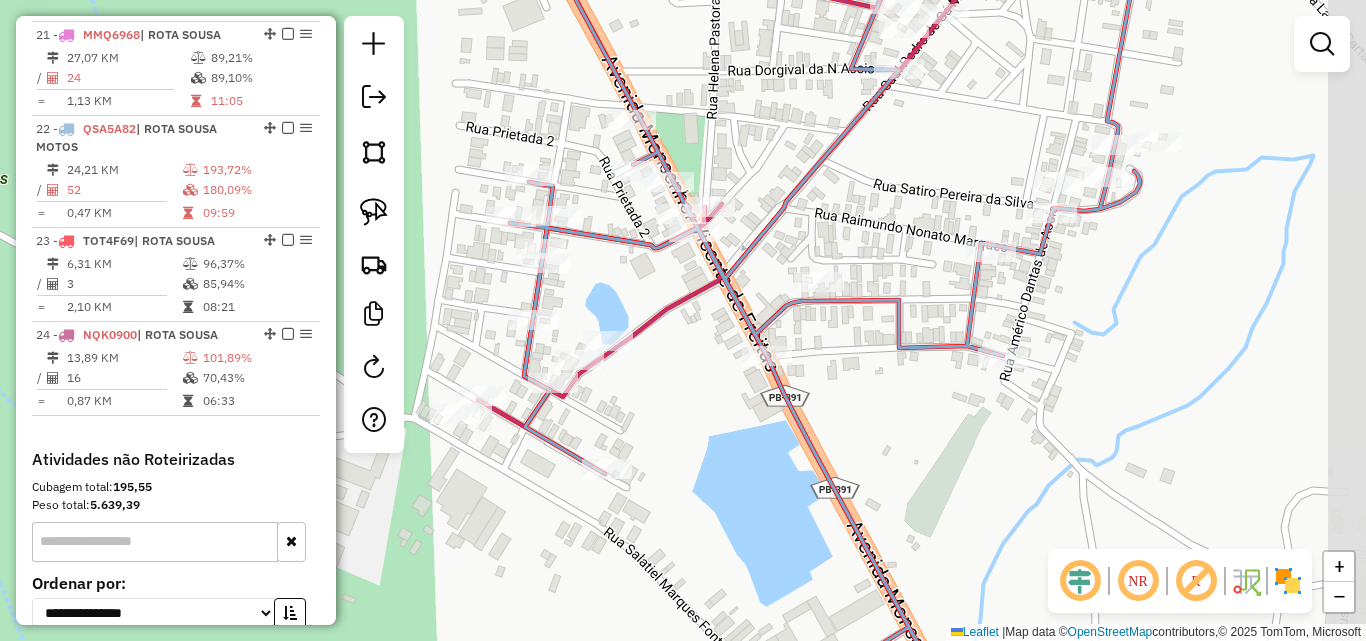 drag, startPoint x: 794, startPoint y: 404, endPoint x: 677, endPoint y: 338, distance: 134.33168 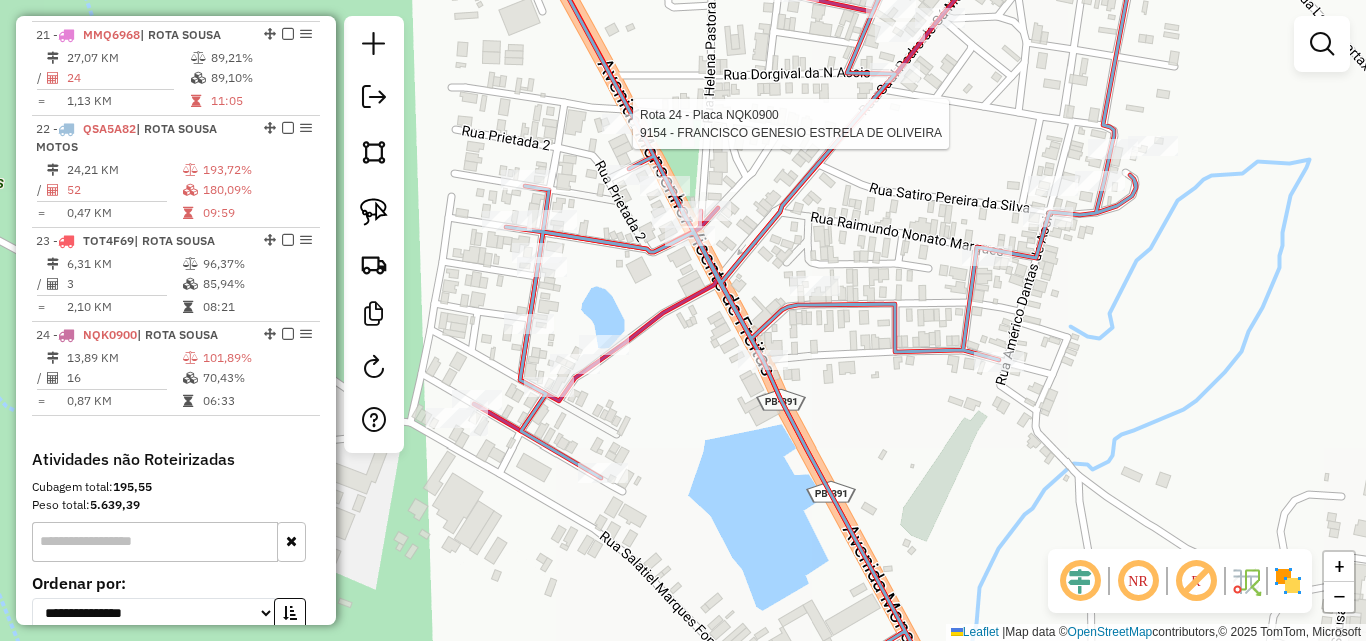 select on "*********" 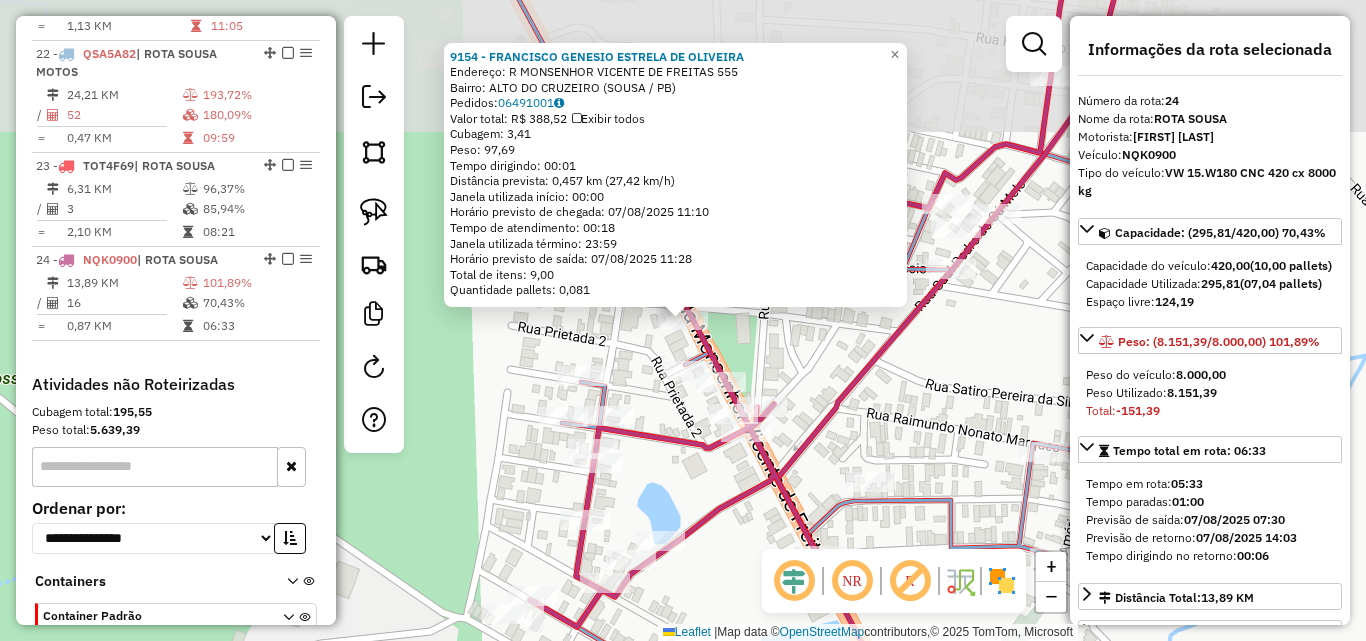 scroll, scrollTop: 1493, scrollLeft: 0, axis: vertical 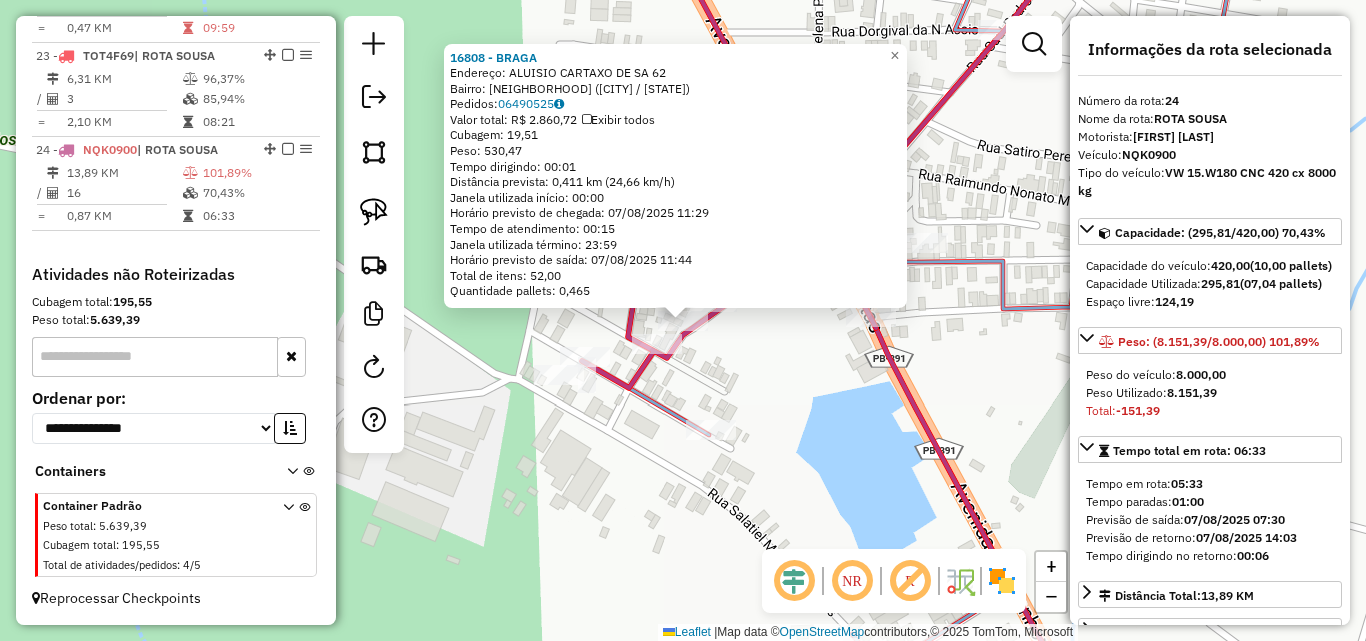 click on "[NUMBER] - [LAST] Endereço: [FIRST] [LAST] [NUMBER] Bairro: [LAST] ([CITY] / [STATE]) Pedidos: [NUMBER] Valor total: R$ [PRICE] Exibir todos Cubagem: [NUMBER] Peso: [NUMBER] Tempo dirigindo: [TIME] Distância prevista: [NUMBER] km ([NUMBER] km/h) Janela utilizada início: [TIME] Horário previsto de chegada: [DATE] [TIME] Tempo de atendimento: [TIME] Janela utilizada término: [TIME] Horário previsto de saída: [DATE] [TIME] Total de itens: [NUMBER] Quantidade pallets: [NUMBER] × Janela de atendimento Grade de atendimento Capacidade Transportadoras Veículos Cliente Pedidos Rotas Selecione os dias de semana para filtrar as janelas de atendimento Seg Ter Qua Qui Sex Sáb Dom Informe o período da janela de atendimento: De: Até: Filtrar exatamente a janela do cliente Considerar janela de atendimento padrão Selecione os dias de semana para filtrar as grades de atendimento Seg Ter Qua Qui Sex Sáb Dom Considerar clientes sem dia de atendimento cadastrado De:" 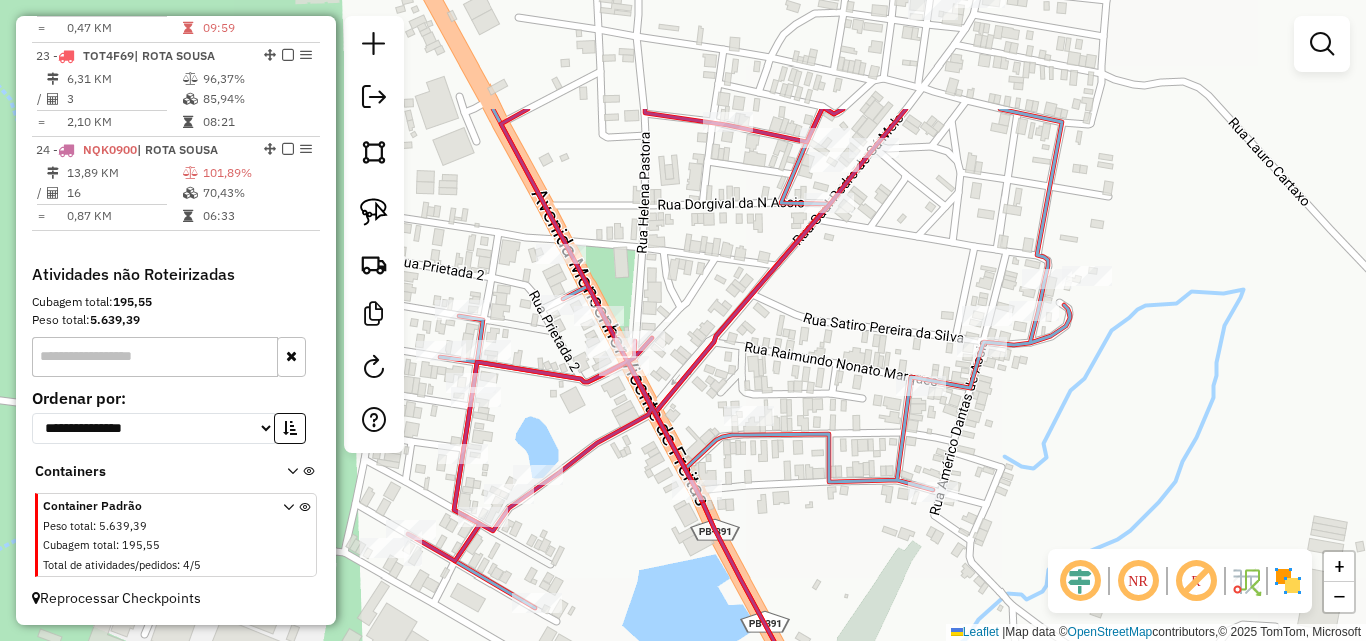 drag, startPoint x: 739, startPoint y: 403, endPoint x: 644, endPoint y: 469, distance: 115.67627 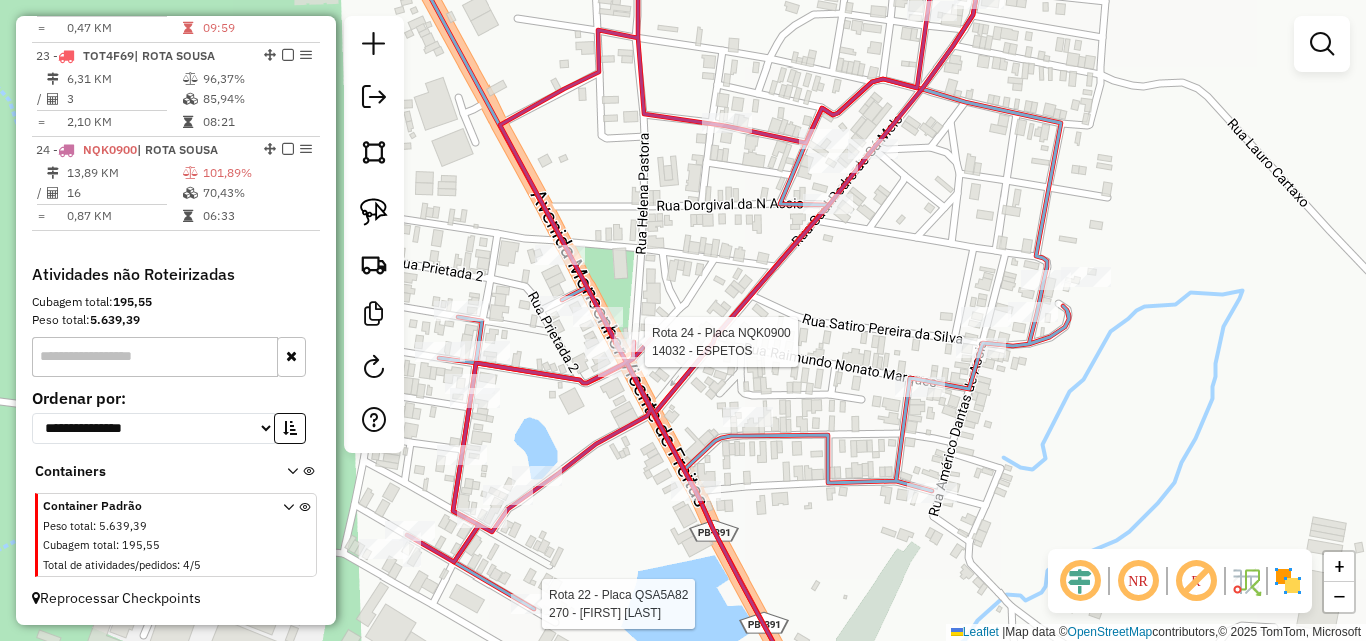 select on "*********" 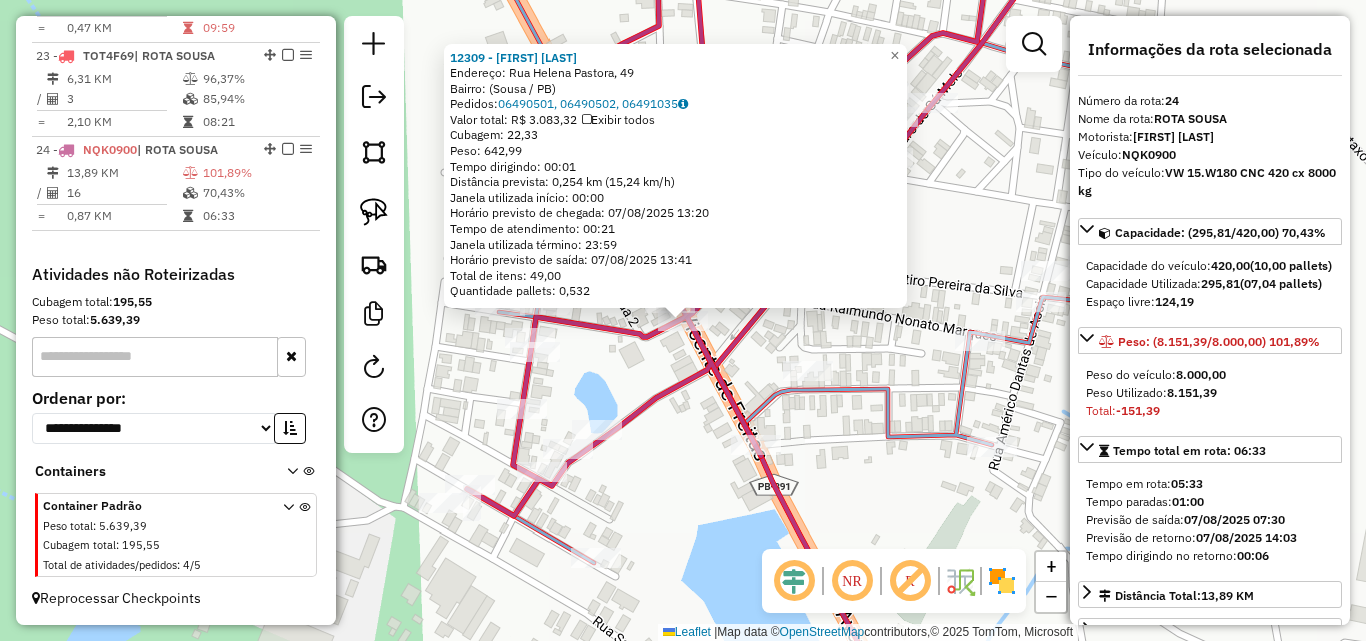 click on "[NUMBER] - [FIRST] [LAST] [LAST] Endereço: [FIRST] [LAST], [NUMBER] Bairro: ([CITY] / [STATE]) Pedidos: [NUMBER], [NUMBER], [NUMBER] Valor total: R$ [PRICE] Exibir todos Cubagem: [NUMBER] Peso: [NUMBER] Tempo dirigindo: [TIME] Distância prevista: [NUMBER] km ([NUMBER] km/h) Janela utilizada início: [TIME] Horário previsto de chegada: [DATE] [TIME] Tempo de atendimento: [TIME] Janela utilizada término: [TIME] Horário previsto de saída: [DATE] [TIME] Total de itens: [NUMBER] Quantidade pallets: [NUMBER] × Janela de atendimento Grade de atendimento Capacidade Transportadoras Veículos Cliente Pedidos Rotas Selecione os dias de semana para filtrar as janelas de atendimento Seg Ter Qua Qui Sex Sáb Dom Informe o período da janela de atendimento: De: Até: Filtrar exatamente a janela do cliente Considerar janela de atendimento padrão Selecione os dias de semana para filtrar as grades de atendimento Seg Ter Qua Qui Sex Sáb Dom Peso mínimo: Peso máximo: De: De:" 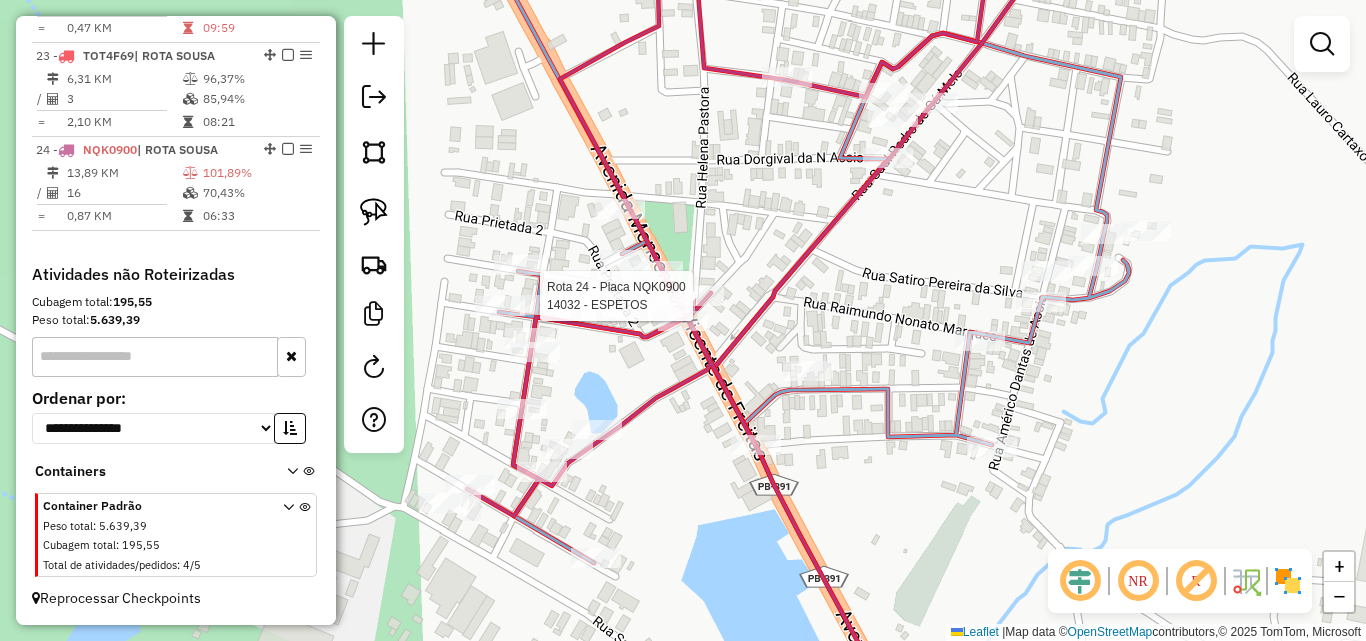 select on "*********" 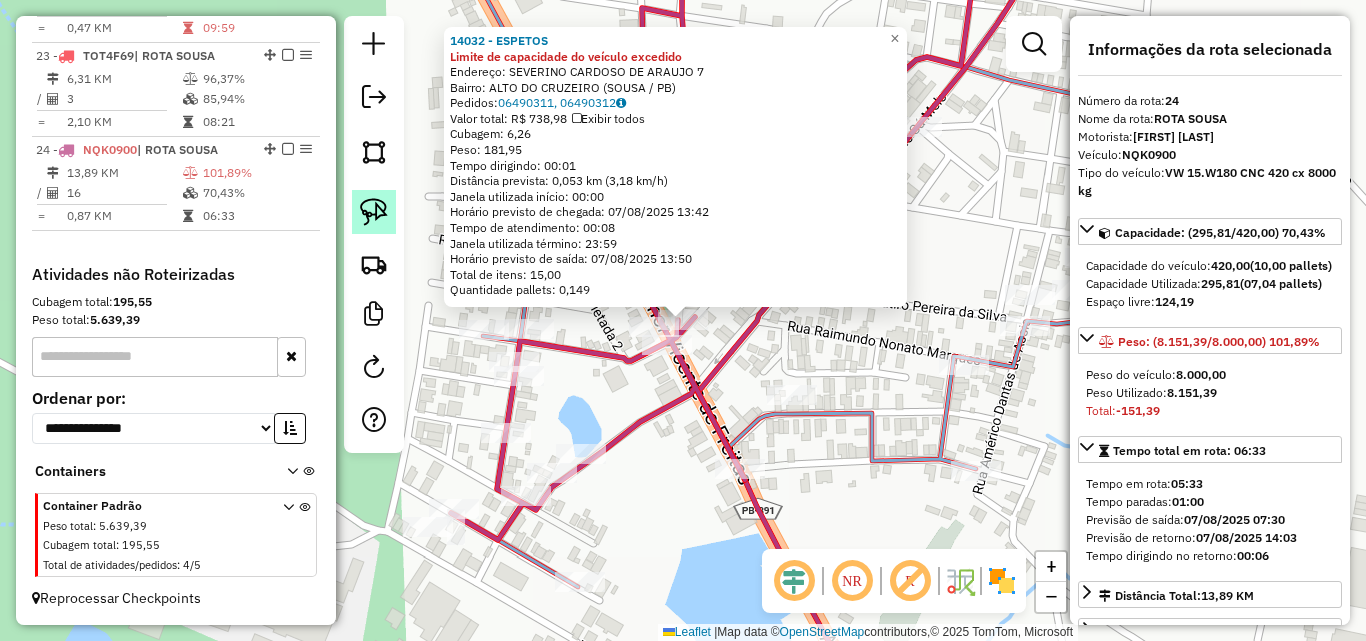 click 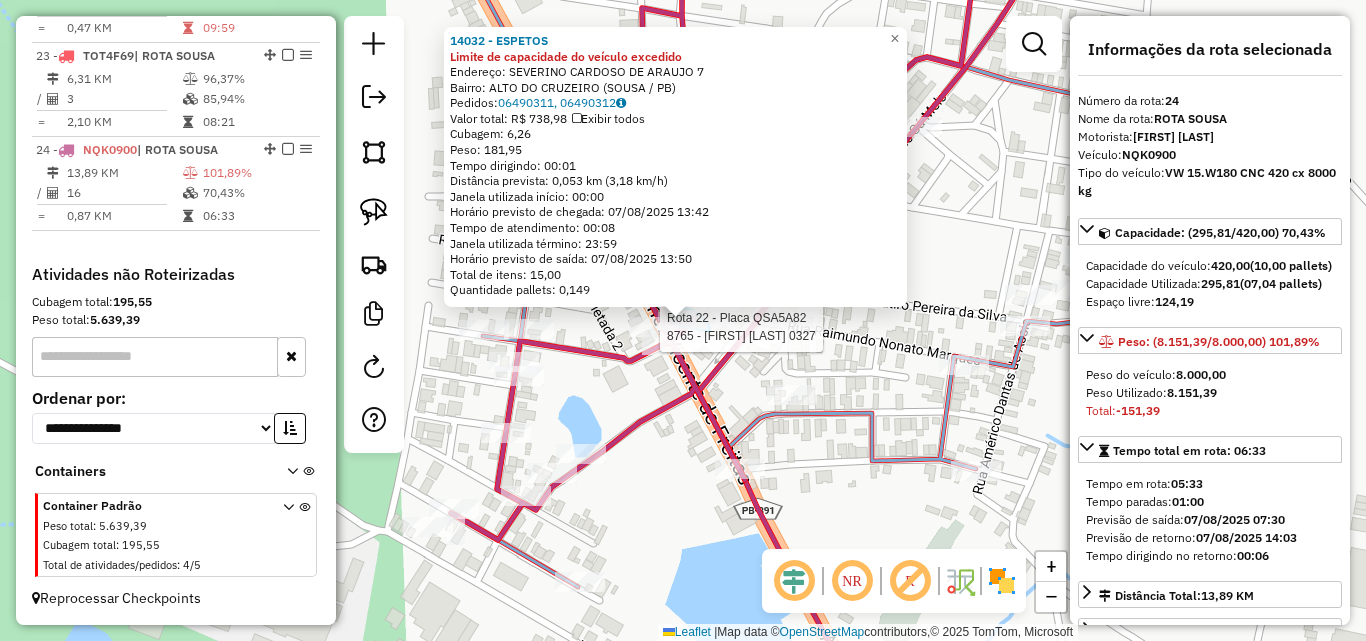 click on "Rota 24 - Placa NQK0900 14032 - [BRAND] Rota 22 - Placa QSA5A82 8765 - [FIRST] [LAST] 0327 14032 - [BRAND] Limite de capacidade do veículo excedido Endereço: SEVERINO CARDOSO DE ARAUJO 7 Bairro: ALTO DO CRUZEIRO ([CITY] / [STATE]) Pedidos: 06490311, 06490312 Valor total: R$ 738,98 Exibir todos Cubagem: 6,26 Peso: 181,95 Tempo dirigindo: 00:01 Distância prevista: 0,053 km (3,18 km/h) Janela utilizada início: 00:00 Horário previsto de chegada: 07/08/2025 13:42 Tempo de atendimento: 00:08 Janela utilizada término: 23:59 Horário previsto de saída: 07/08/2025 13:50 Total de itens: 15,00 Quantidade pallets: 0,149 × Janela de atendimento Grade de atendimento Capacidade Transportadoras Veículos Cliente Pedidos Rotas Selecione os dias de semana para filtrar as janelas de atendimento Seg Ter Qua Qui Sex Sáb Dom Informe o período da janela de atendimento: De: Até: Filtrar exatamente a janela do cliente Seg Ter Qua Qui Sex Sáb De:" 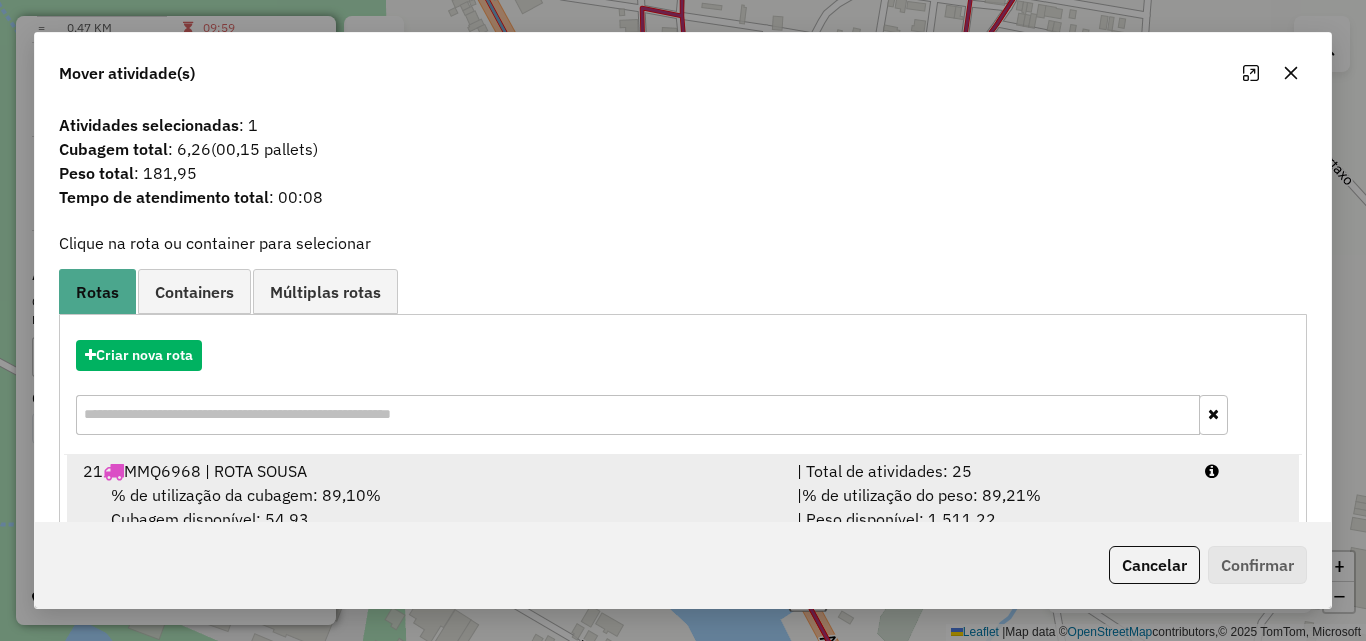 click on "|  % de utilização do peso: 89,21%  | Peso disponível: 1.511,22" at bounding box center (989, 507) 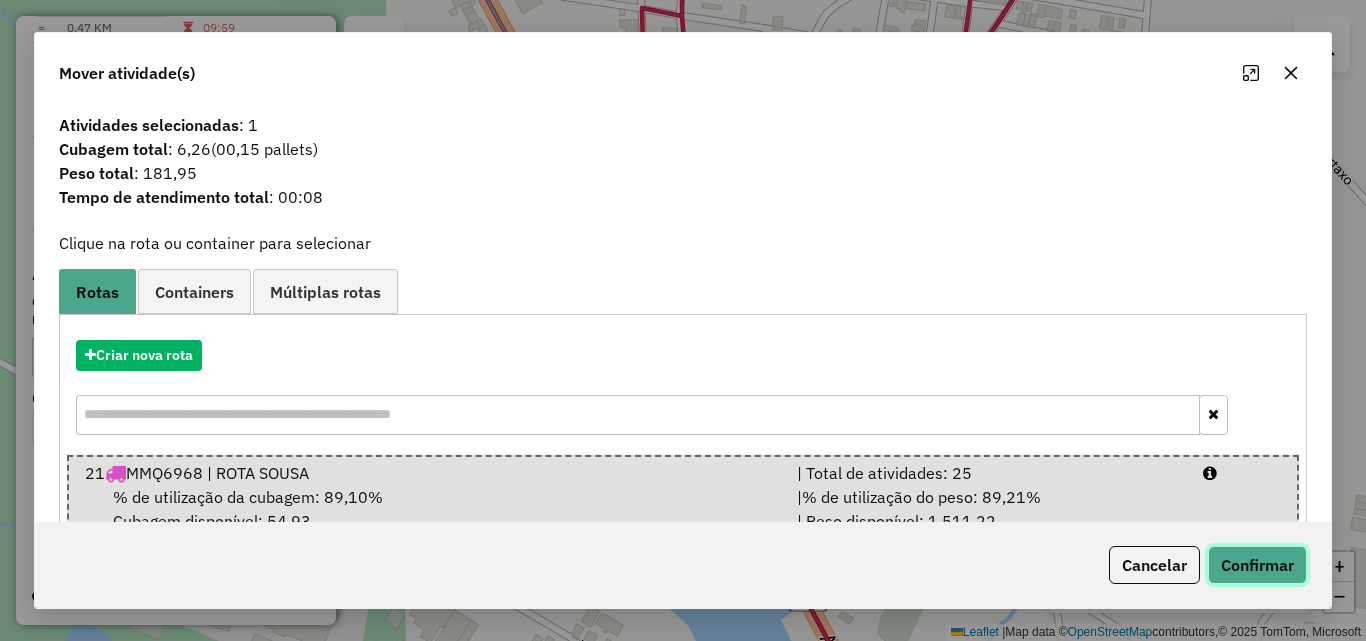 click on "Confirmar" 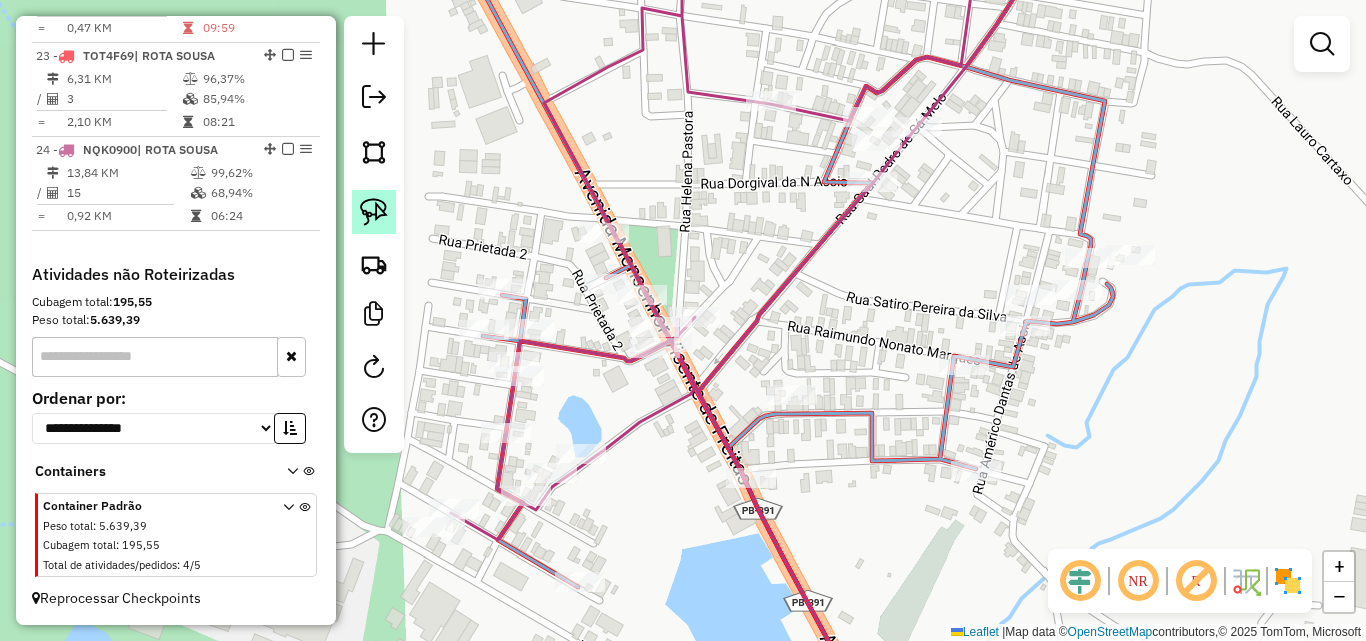 click 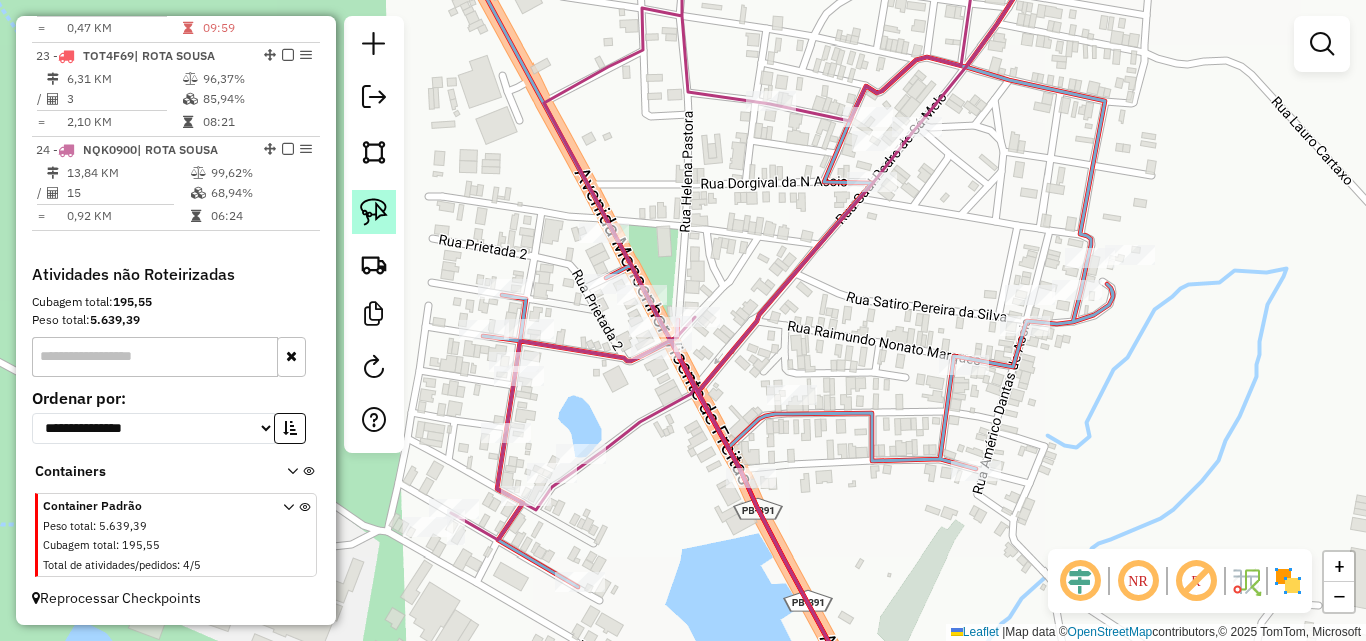 click 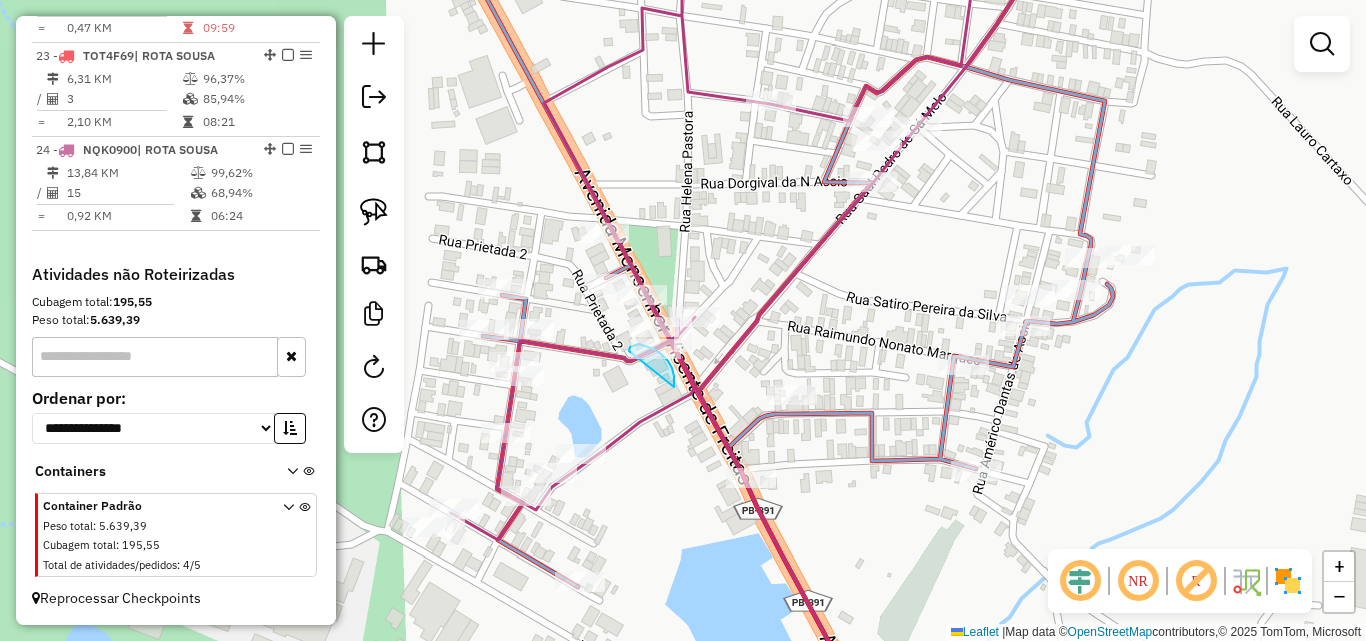 drag, startPoint x: 672, startPoint y: 368, endPoint x: 643, endPoint y: 360, distance: 30.083218 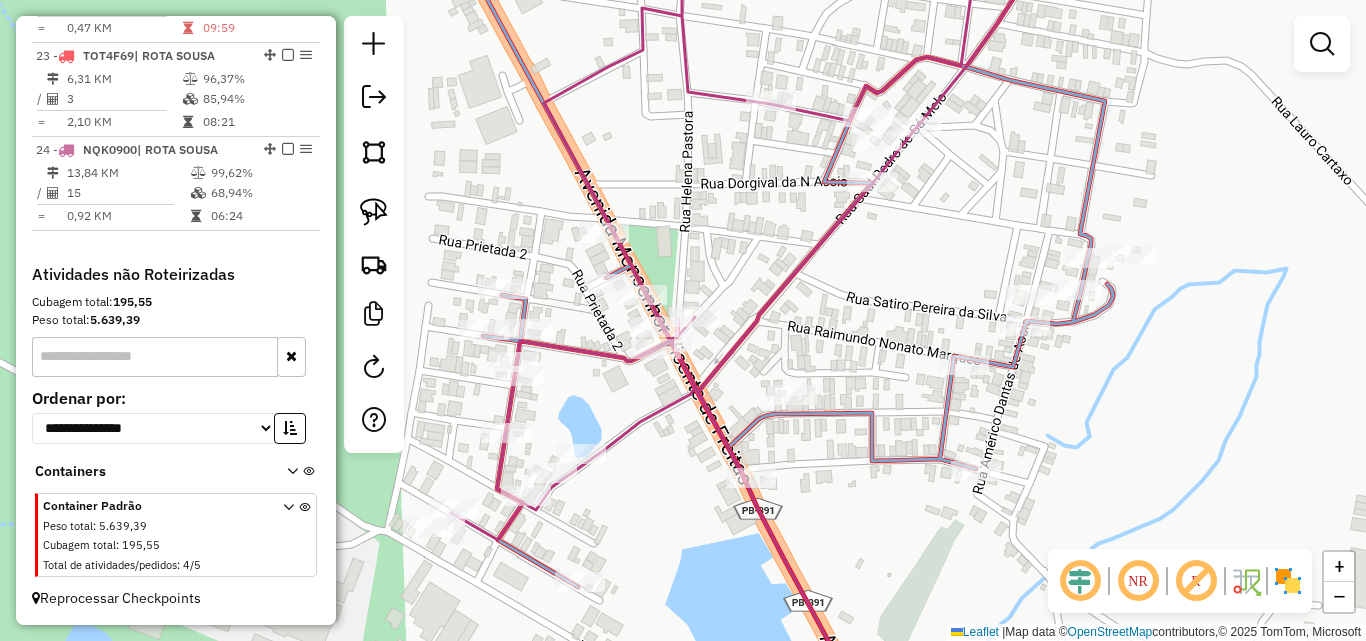 drag, startPoint x: 358, startPoint y: 218, endPoint x: 620, endPoint y: 351, distance: 293.82477 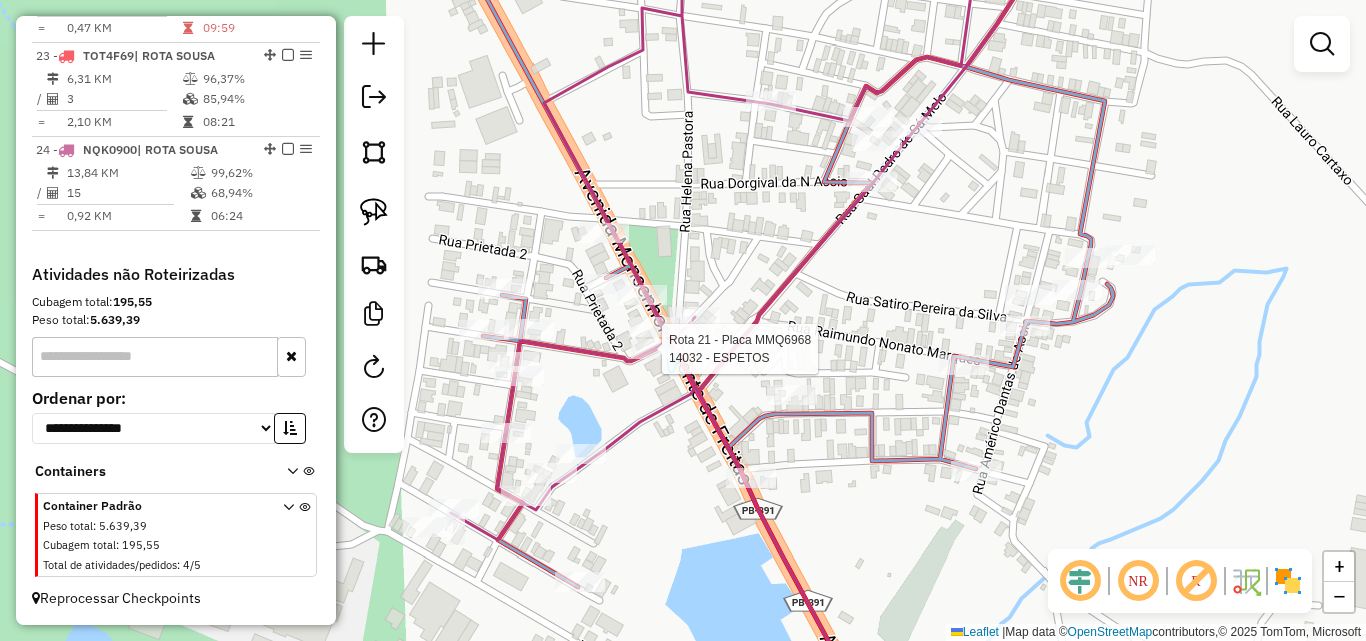 drag, startPoint x: 677, startPoint y: 364, endPoint x: 625, endPoint y: 352, distance: 53.366657 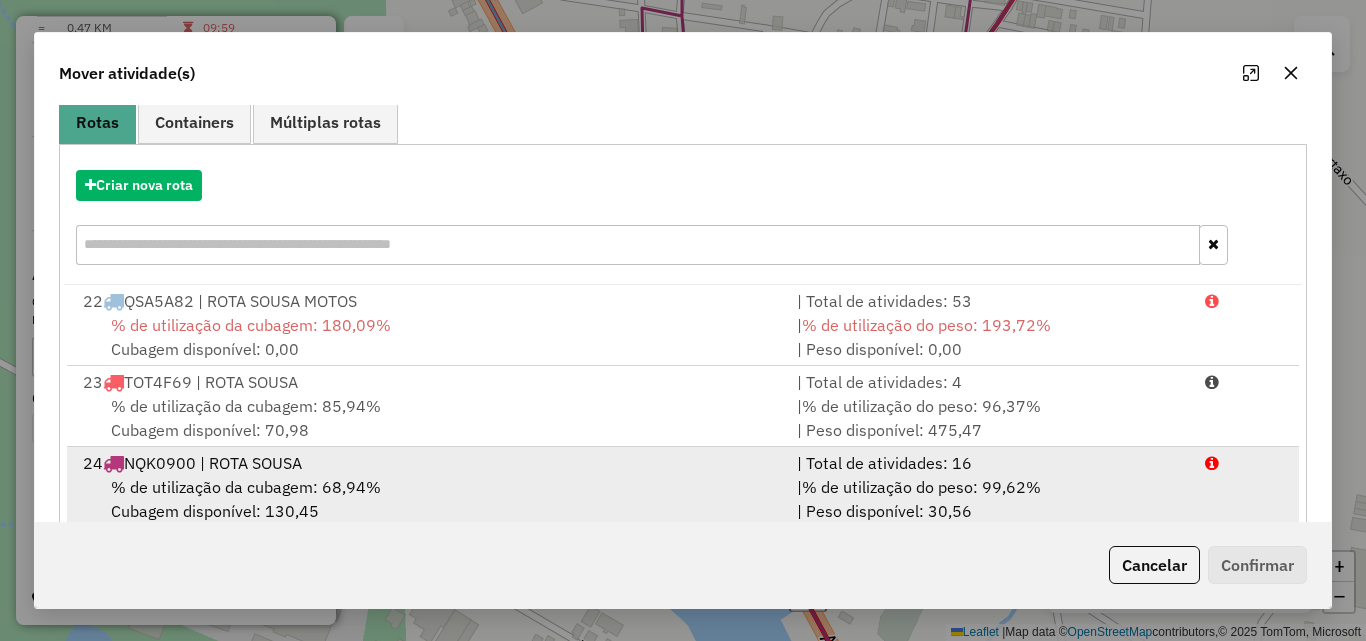 scroll, scrollTop: 210, scrollLeft: 0, axis: vertical 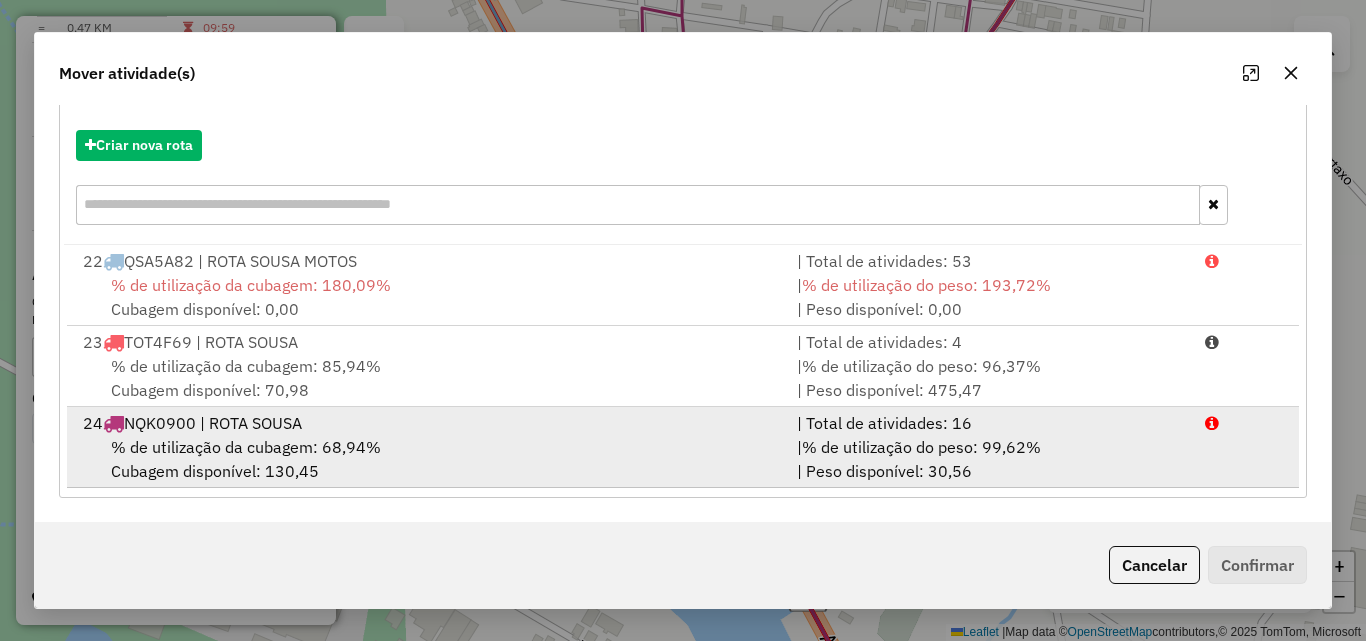 click on "% de utilização do peso: 99,62%" at bounding box center [921, 447] 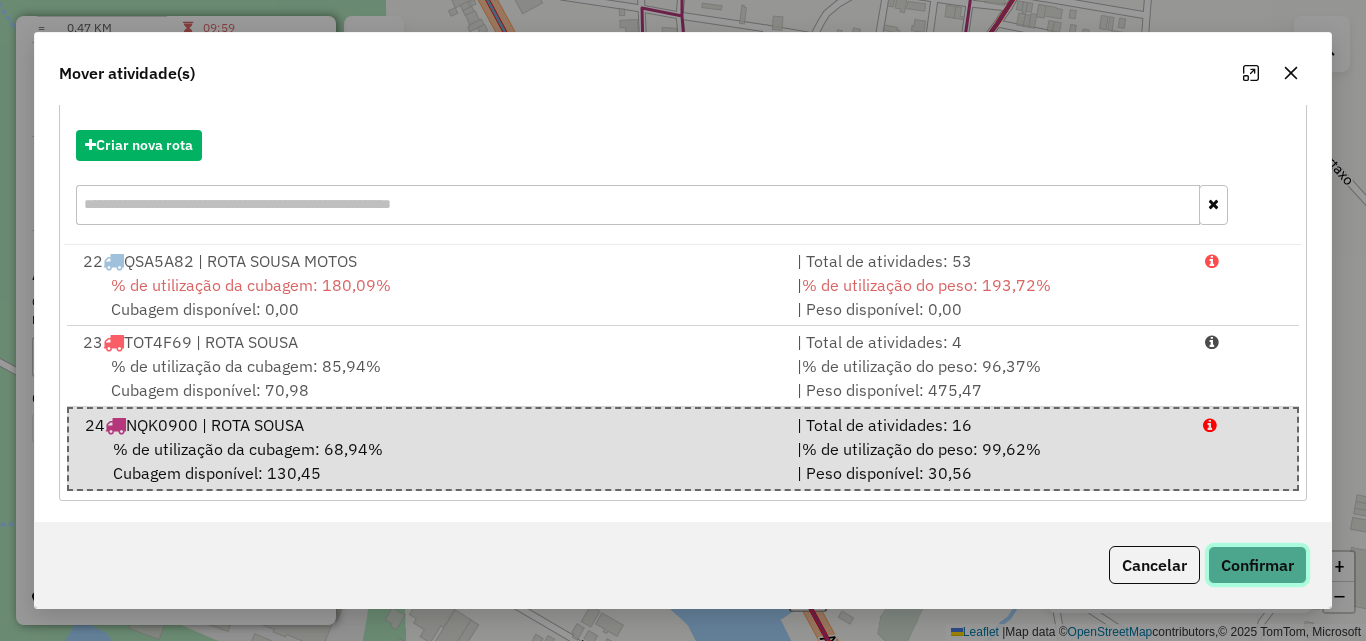 click on "Confirmar" 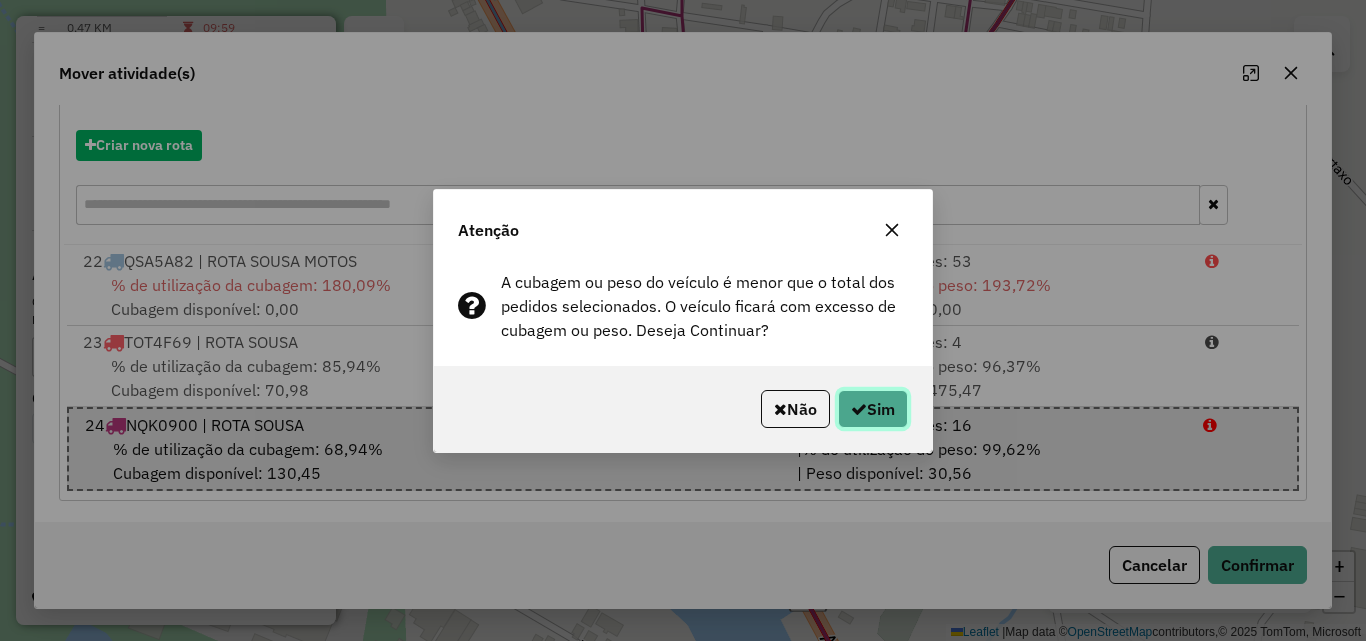drag, startPoint x: 890, startPoint y: 423, endPoint x: 1037, endPoint y: 401, distance: 148.63715 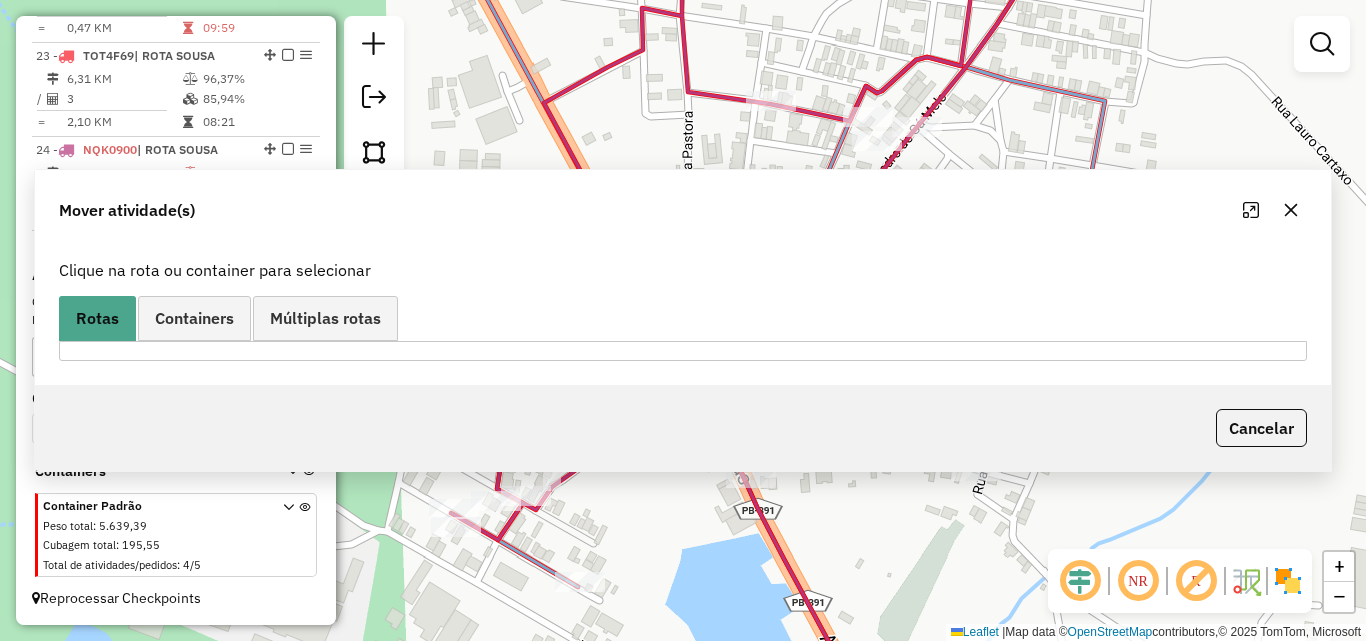 scroll, scrollTop: 0, scrollLeft: 0, axis: both 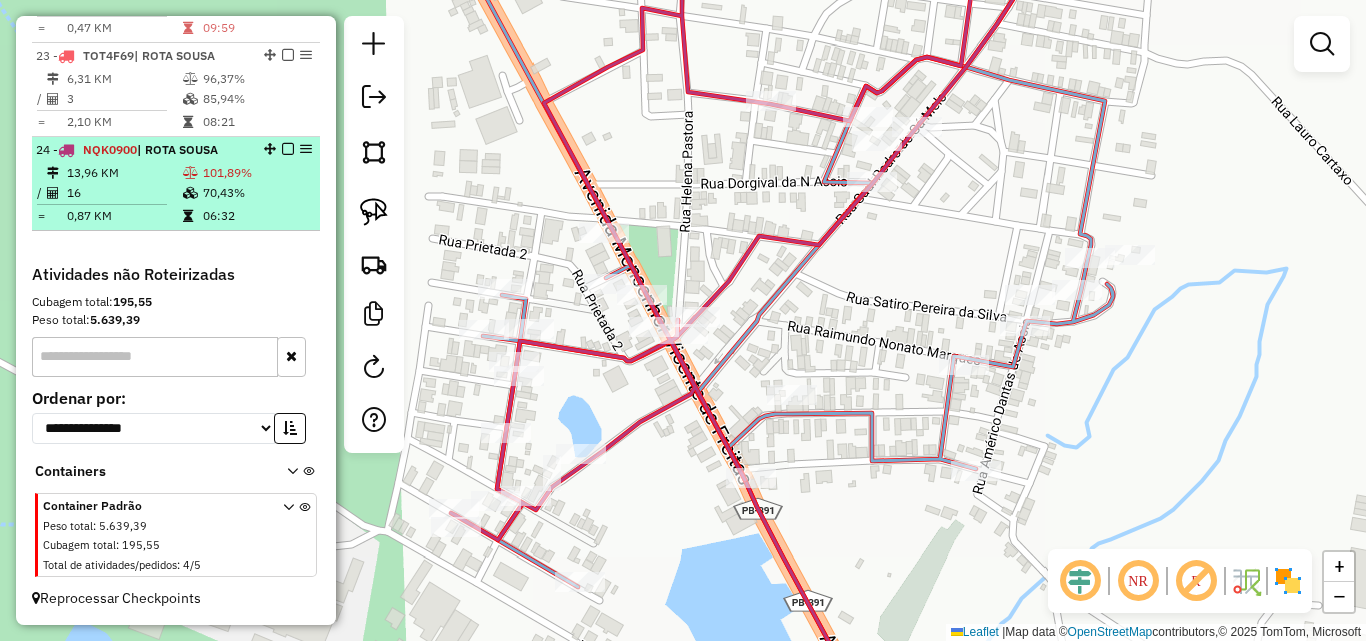 click on "70,43%" at bounding box center [257, 193] 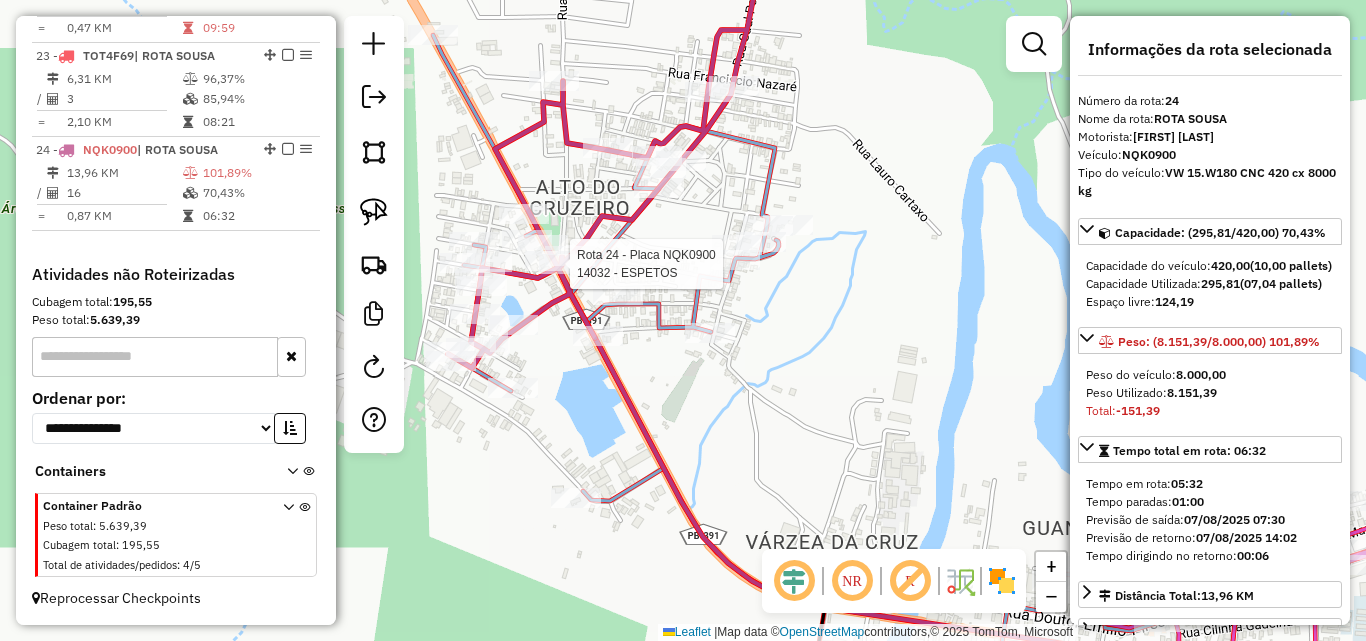 click 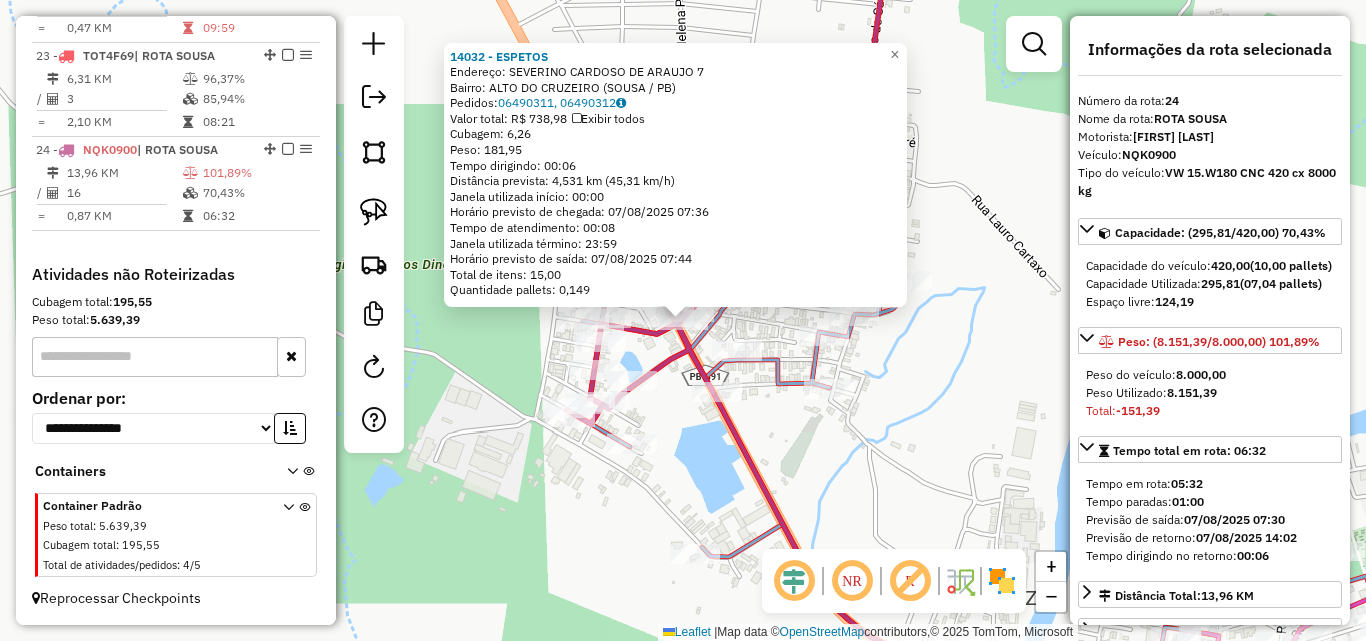 click on "[NUMBER] - [LAST] Endereço: [FIRST] [LAST] [NUMBER] Bairro: [LAST] ([CITY] / [STATE]) Pedidos: [NUMBER], [NUMBER] Valor total: R$ [PRICE] Exibir todos Cubagem: [NUMBER] Peso: [NUMBER] Tempo dirigindo: [TIME] Distância prevista: [NUMBER] km ([NUMBER] km/h) Janela utilizada início: [TIME] Horário previsto de chegada: [DATE] [TIME] Tempo de atendimento: [TIME] Janela utilizada término: [TIME] Horário previsto de saída: [DATE] [TIME] Total de itens: [NUMBER] Quantidade pallets: [NUMBER] × Janela de atendimento Grade de atendimento Capacidade Transportadoras Veículos Cliente Pedidos Rotas Selecione os dias de semana para filtrar as janelas de atendimento Seg Ter Qua Qui Sex Sáb Dom Informe o período da janela de atendimento: De: Até: Filtrar exatamente a janela do cliente Considerar janela de atendimento padrão Selecione os dias de semana para filtrar as grades de atendimento Seg Ter Qua Qui Sex Sáb Dom Peso mínimo: Peso máximo: De: De:" 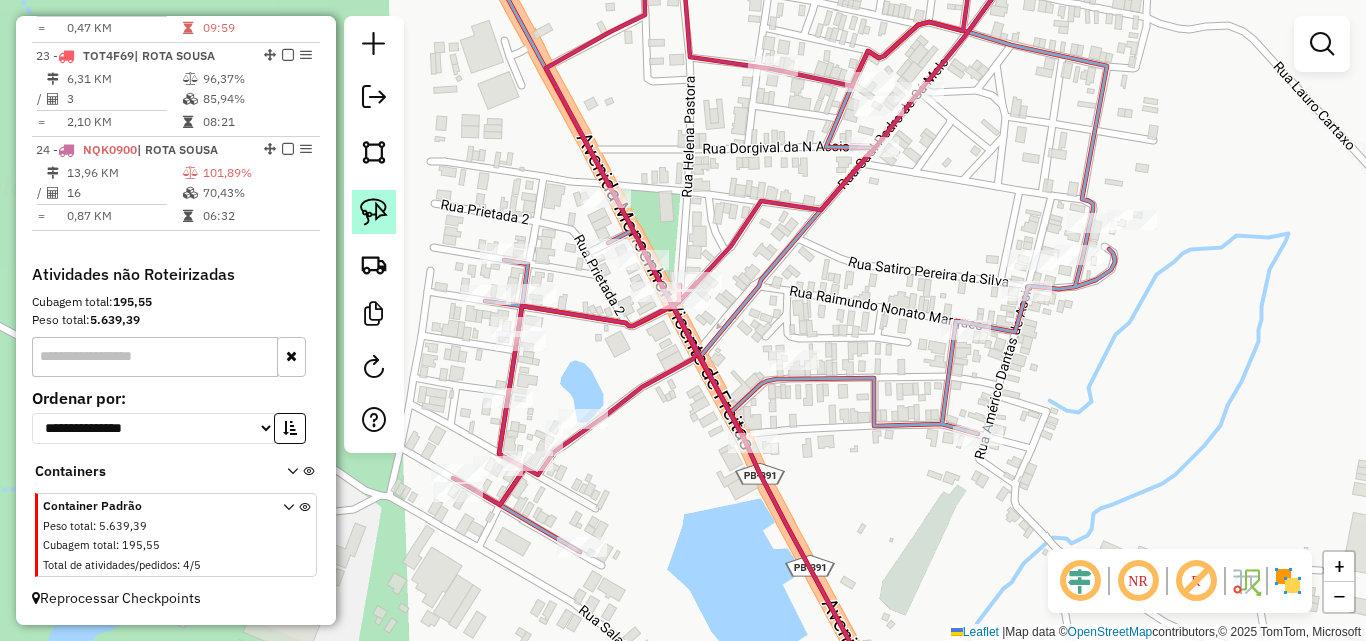 click 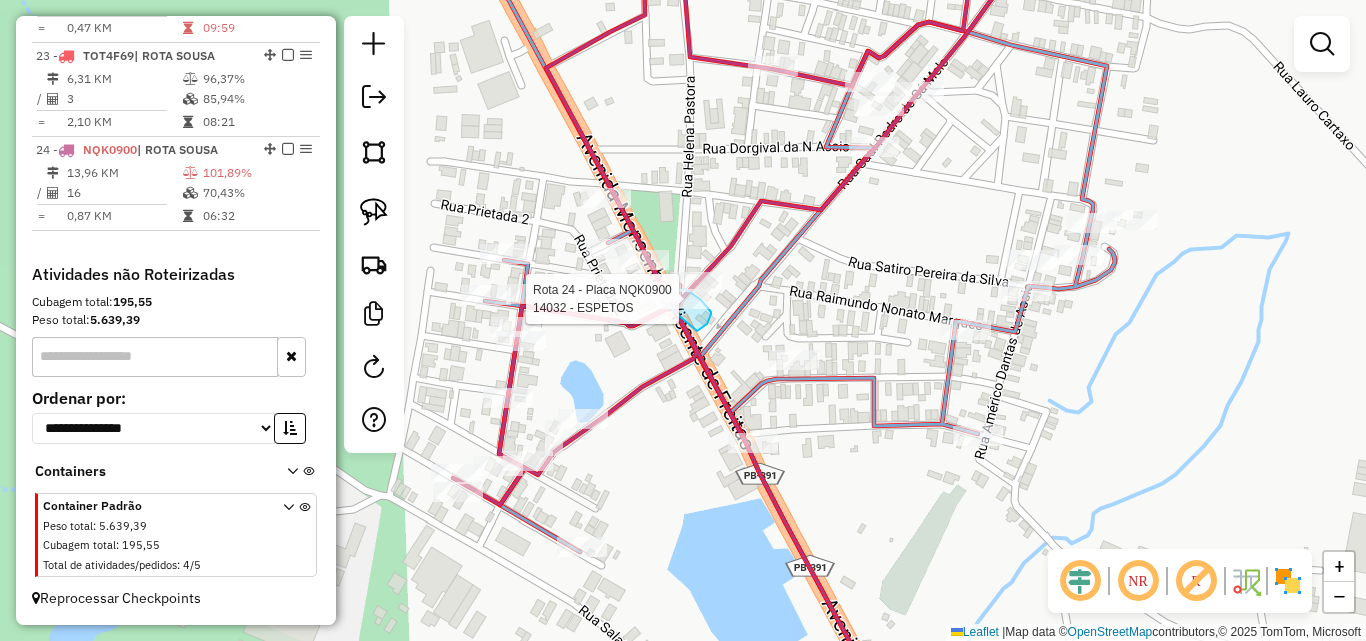 drag, startPoint x: 697, startPoint y: 331, endPoint x: 712, endPoint y: 355, distance: 28.301943 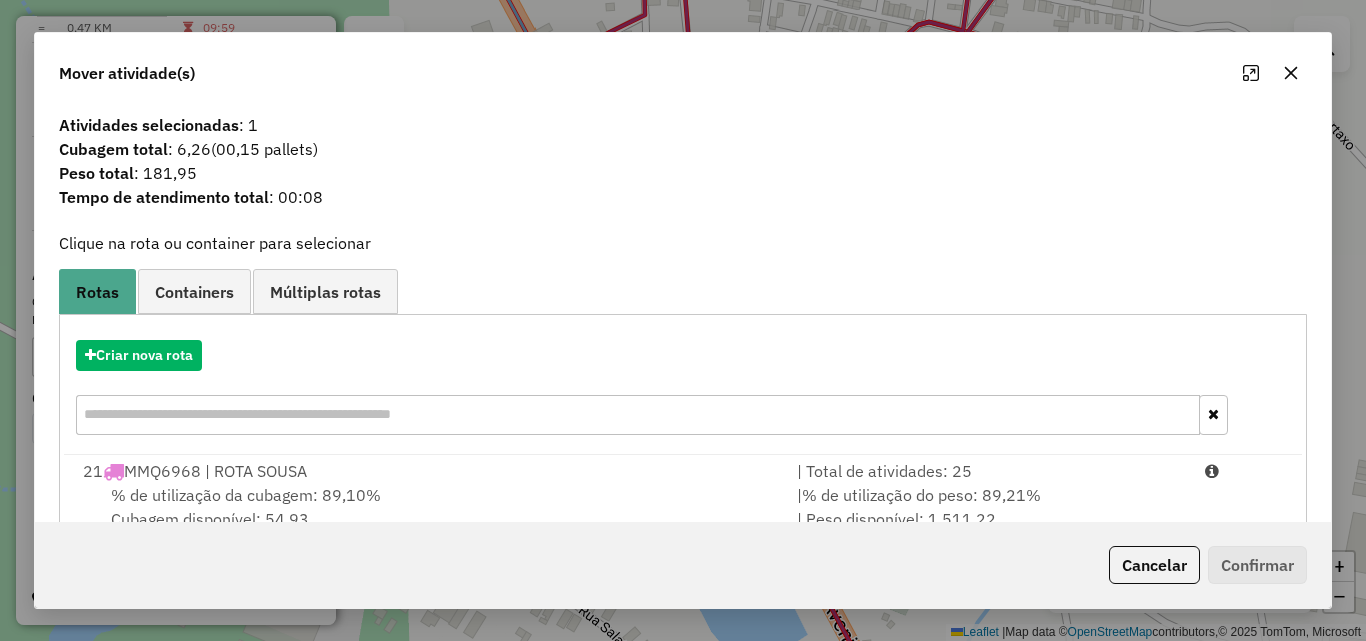 scroll, scrollTop: 210, scrollLeft: 0, axis: vertical 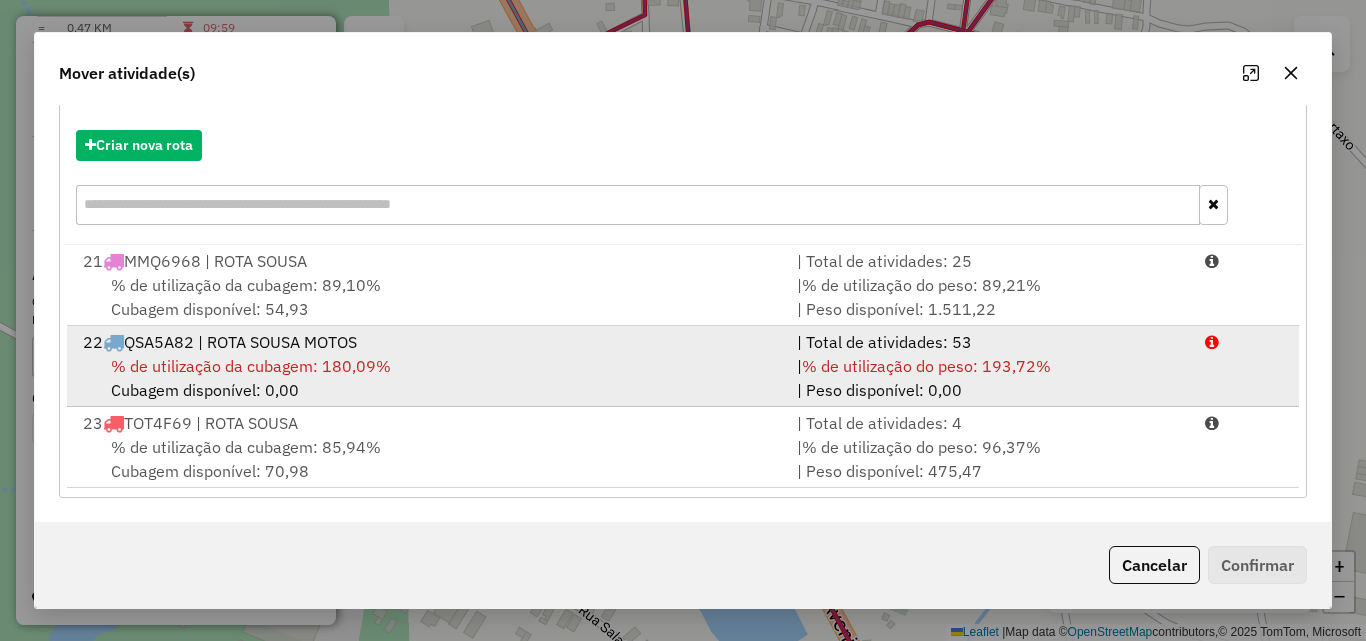 click on "|  % de utilização do peso: 193,72%  | Peso disponível: 0,00" at bounding box center [989, 378] 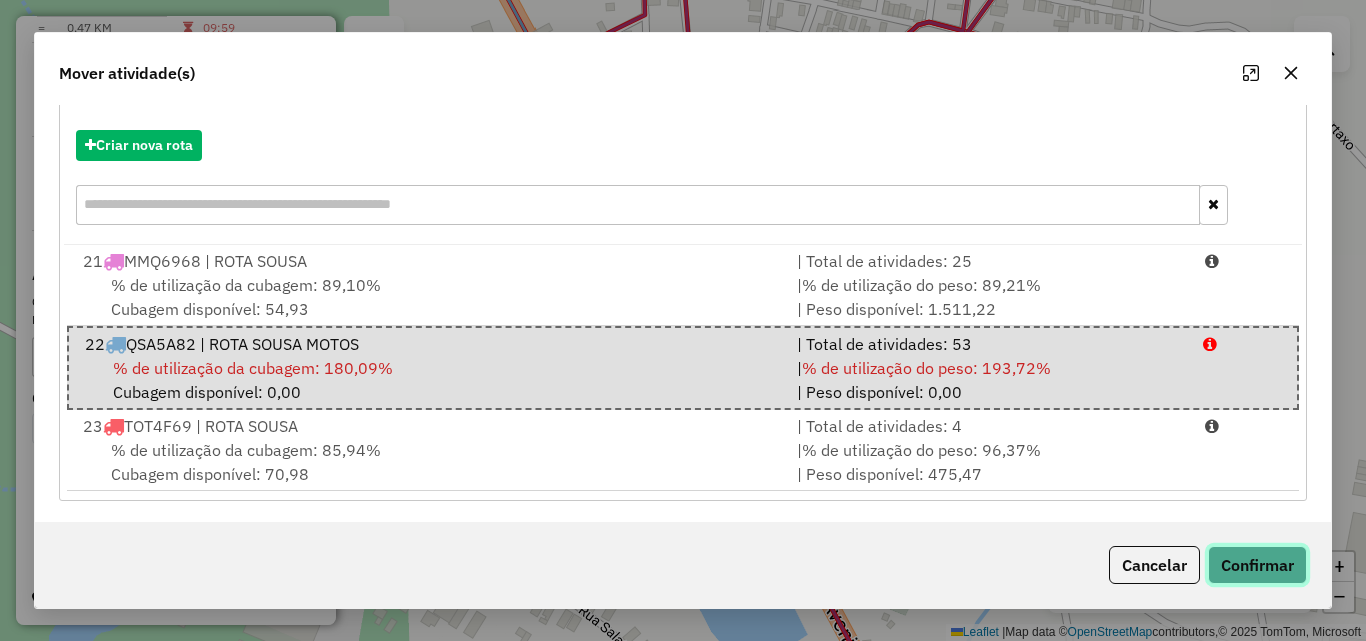 click on "Confirmar" 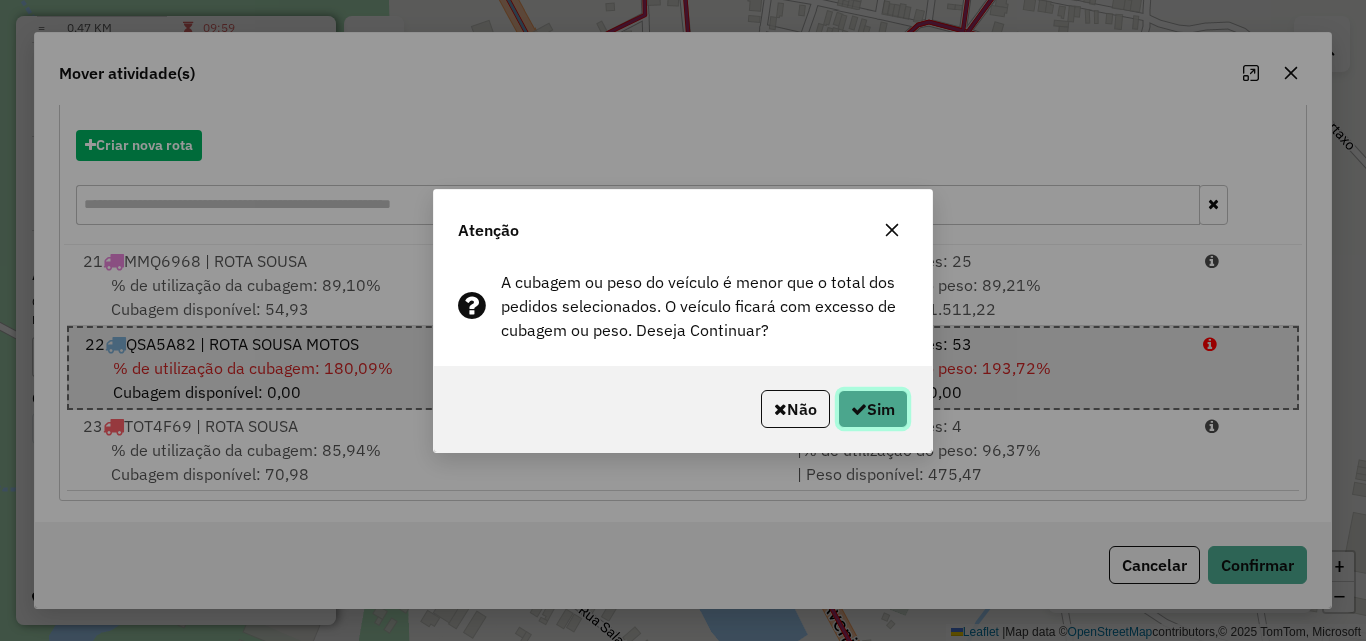click on "Sim" 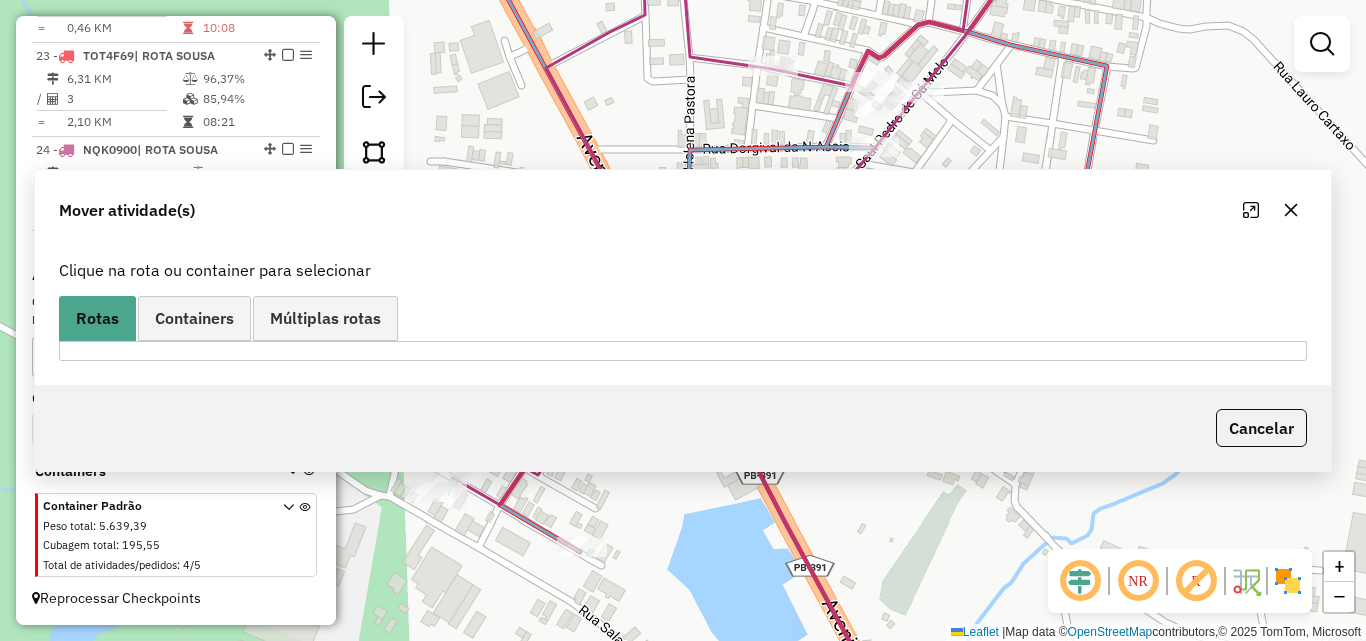 scroll, scrollTop: 0, scrollLeft: 0, axis: both 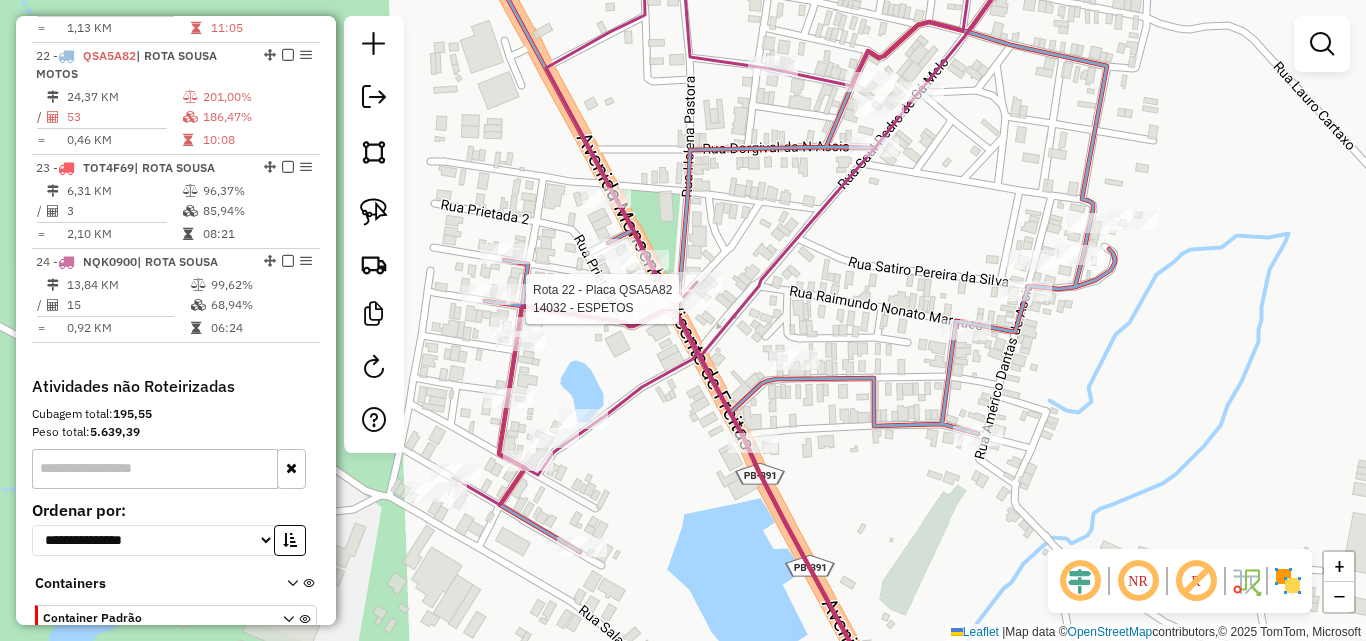 select on "*********" 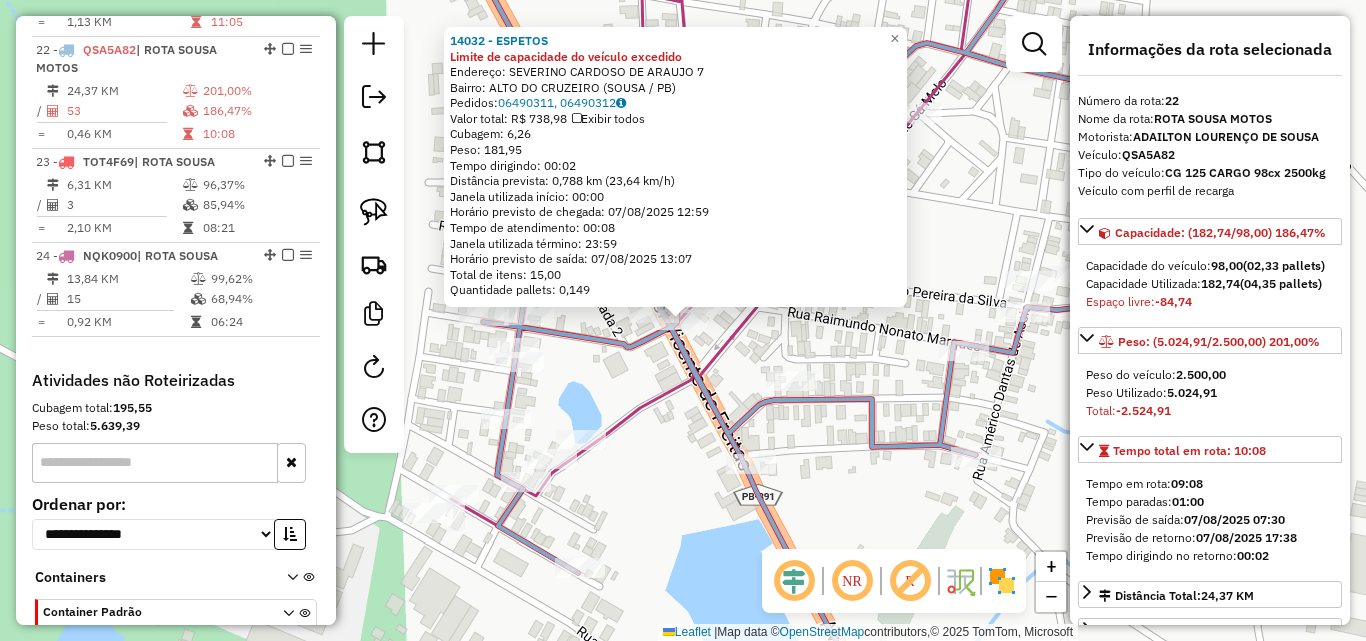 scroll, scrollTop: 1408, scrollLeft: 0, axis: vertical 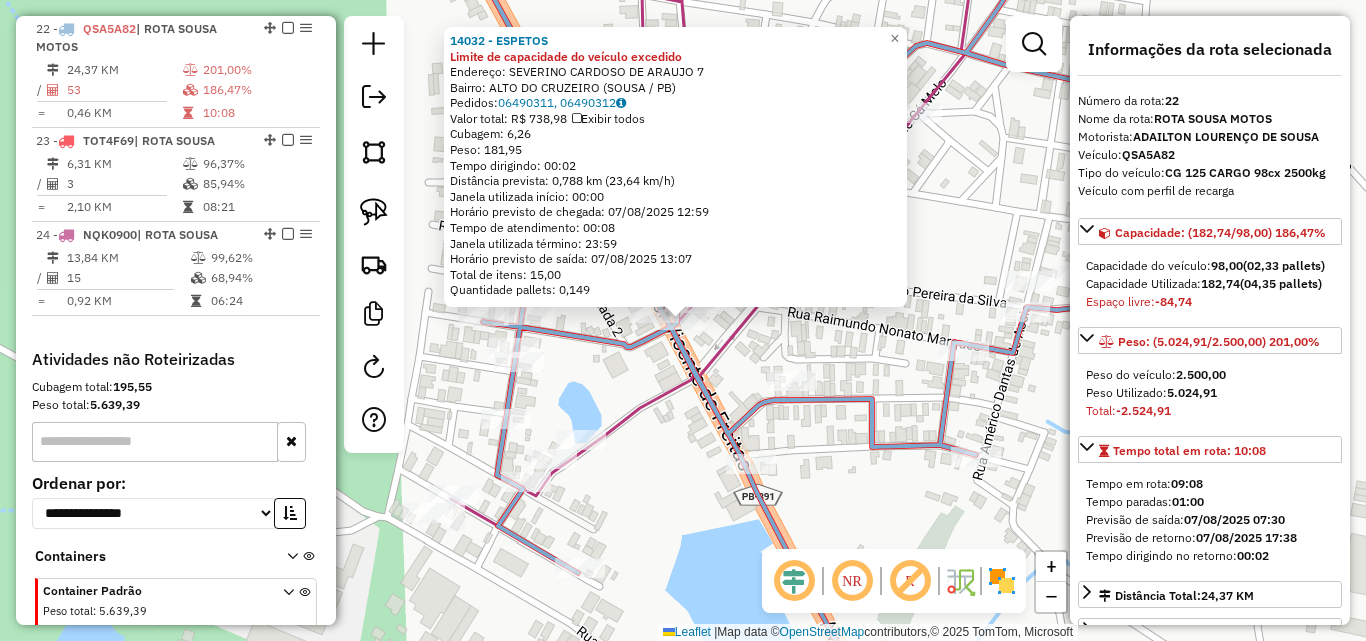 click on "[NUMBER] - [LAST] Limite de capacidade do veículo excedido Endereço: [FIRST] [LAST] [NUMBER] Bairro: [LAST] ([CITY] / [STATE]) Pedidos: [NUMBER], [NUMBER] Valor total: R$ [PRICE] Exibir todos Cubagem: [NUMBER] Peso: [NUMBER] Tempo dirigindo: [TIME] Distância prevista: [NUMBER] km ([NUMBER] km/h) Janela utilizada início: [TIME] Horário previsto de chegada: [DATE] [TIME] Tempo de atendimento: [TIME] Janela utilizada término: [TIME] Horário previsto de saída: [DATE] [TIME] Total de itens: [NUMBER] Quantidade pallets: [NUMBER] × Janela de atendimento Grade de atendimento Capacidade Transportadoras Veículos Cliente Pedidos Rotas Selecione os dias de semana para filtrar as janelas de atendimento Seg Ter Qua Qui Sex Sáb Dom Informe o período da janela de atendimento: De: Até: Filtrar exatamente a janela do cliente Considerar janela de atendimento padrão Selecione os dias de semana para filtrar as grades de atendimento Seg Ter Qua Qui Sex Sáb Dom" 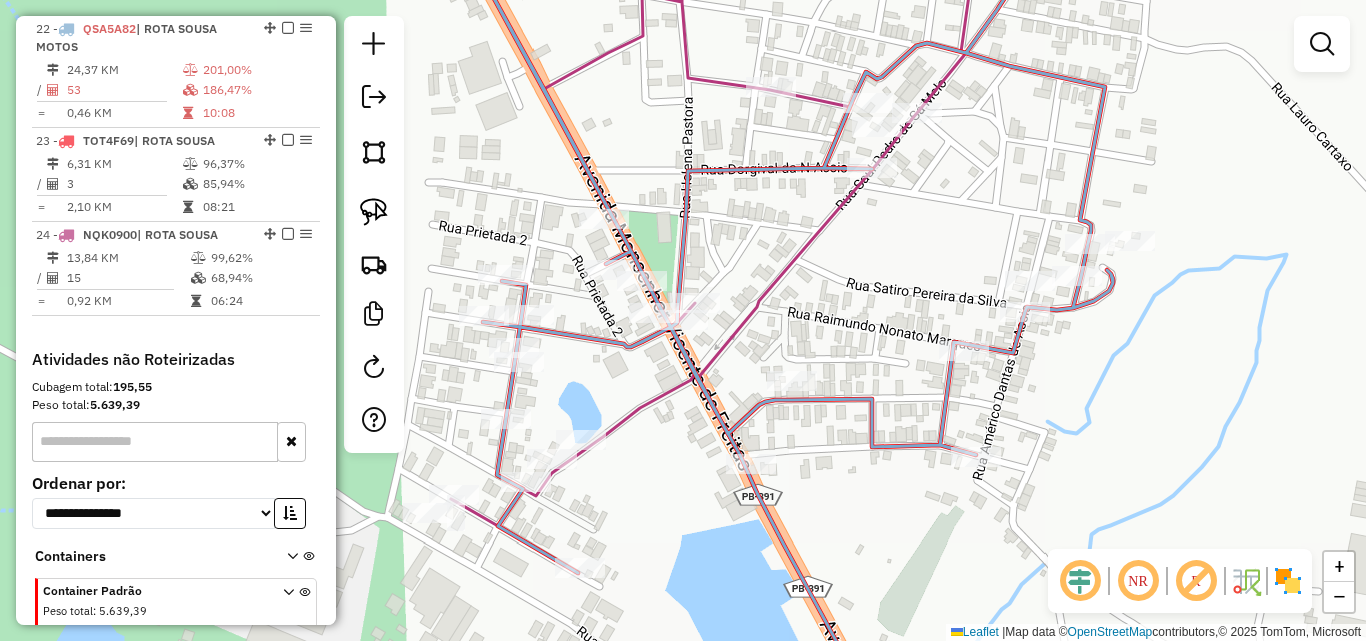 click 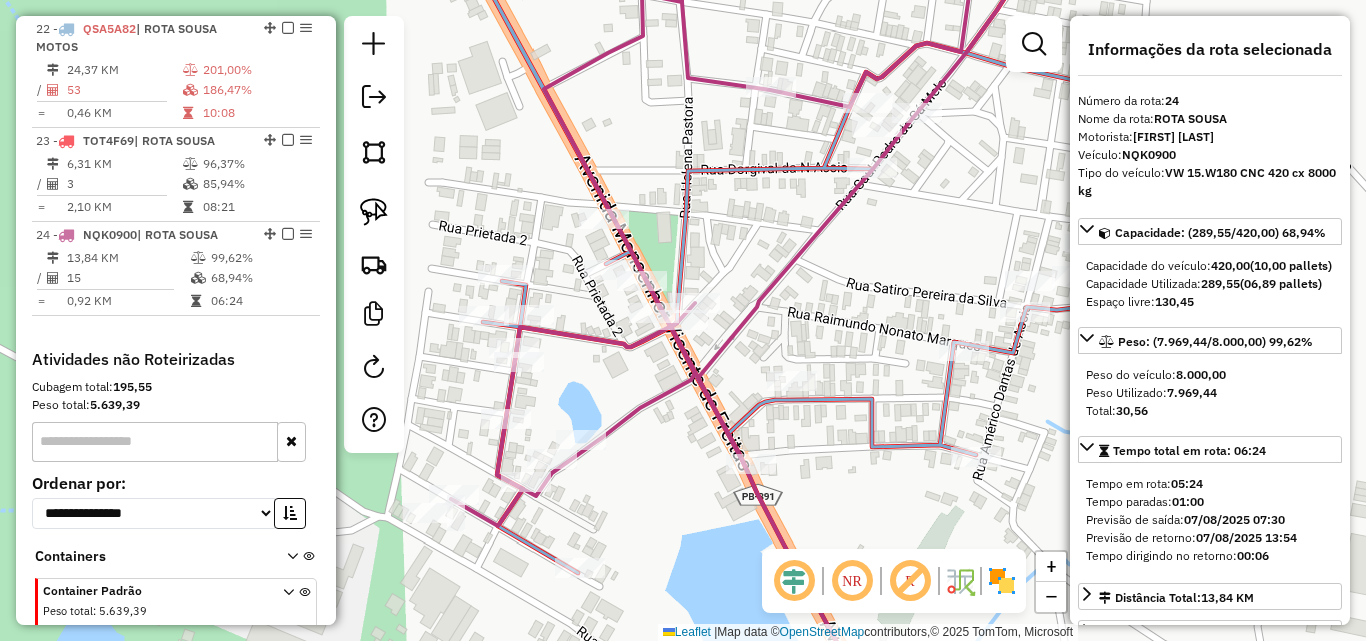 scroll, scrollTop: 1493, scrollLeft: 0, axis: vertical 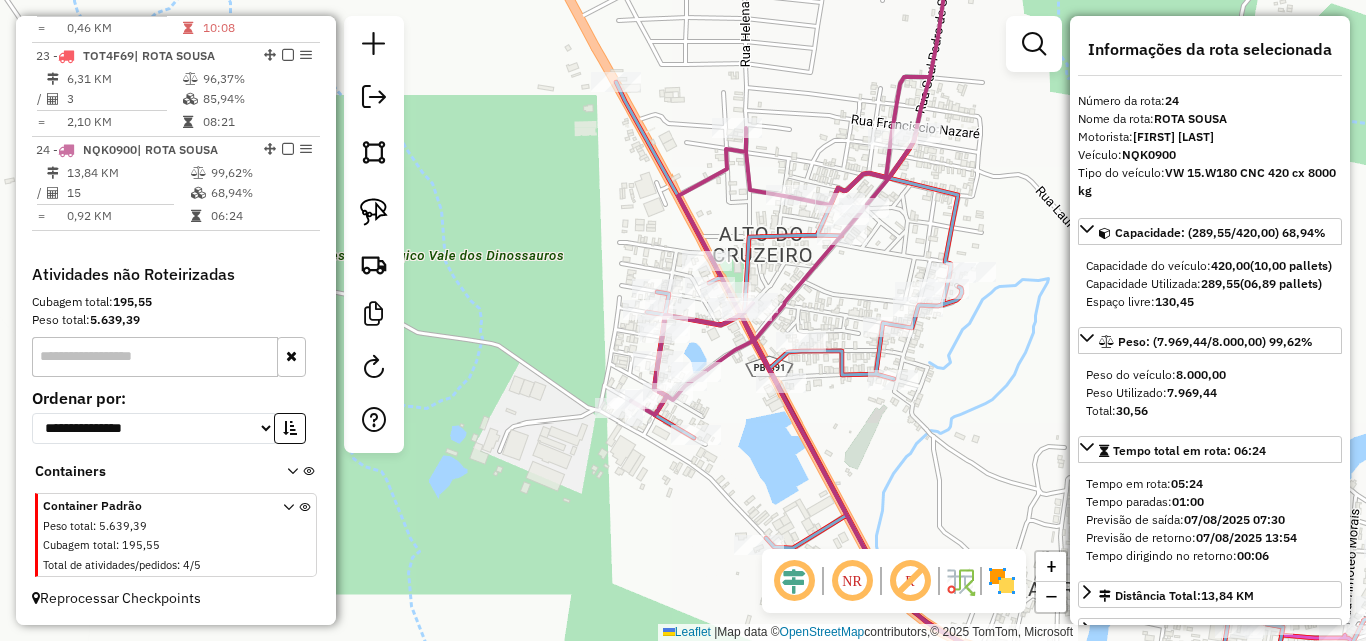 drag, startPoint x: 936, startPoint y: 427, endPoint x: 730, endPoint y: 210, distance: 299.20728 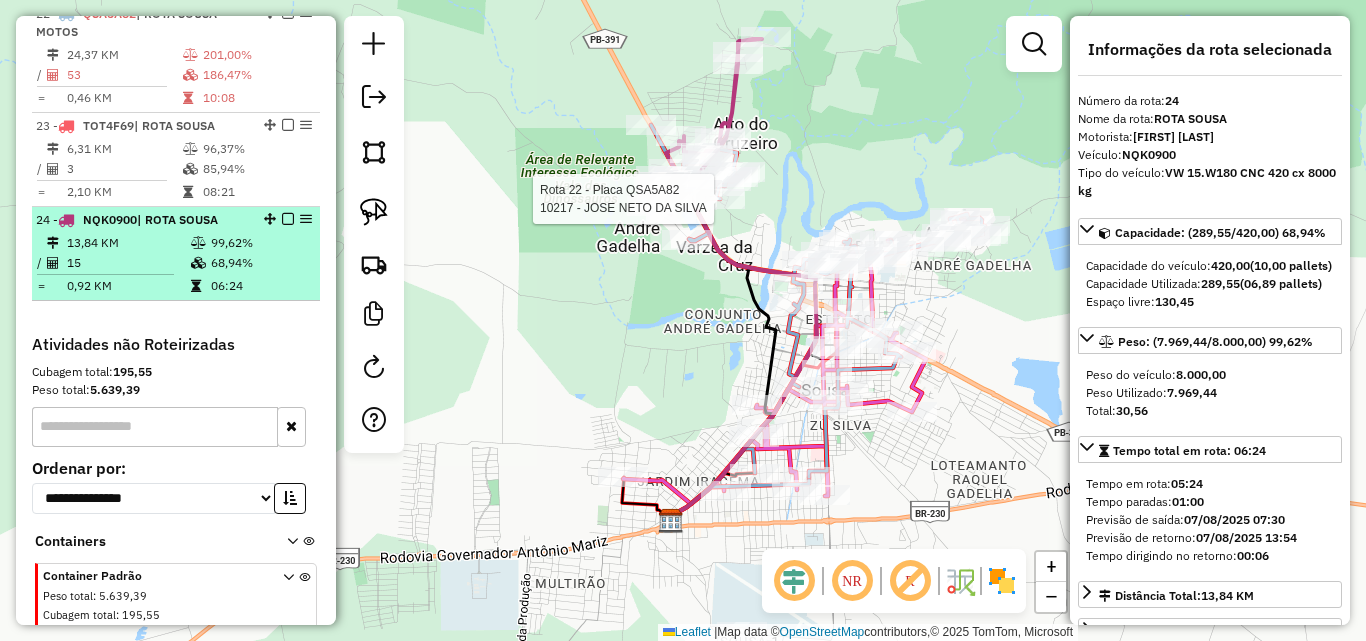 scroll, scrollTop: 1393, scrollLeft: 0, axis: vertical 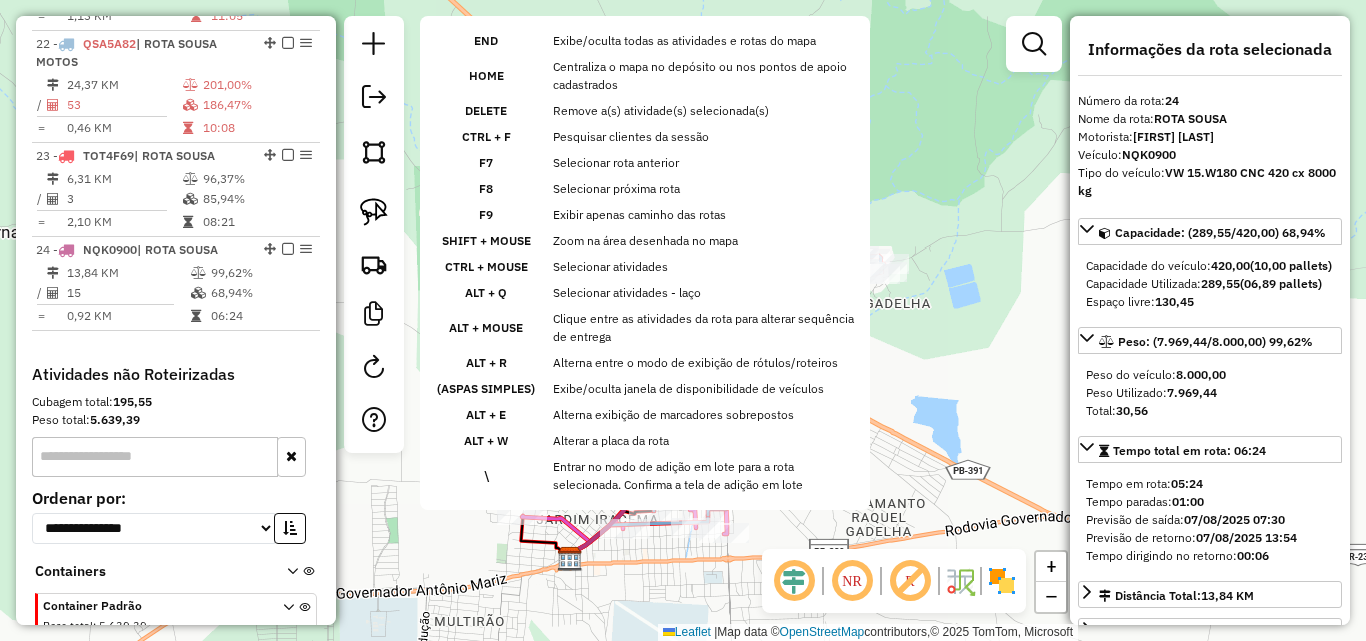 drag, startPoint x: 489, startPoint y: 377, endPoint x: 402, endPoint y: 413, distance: 94.15413 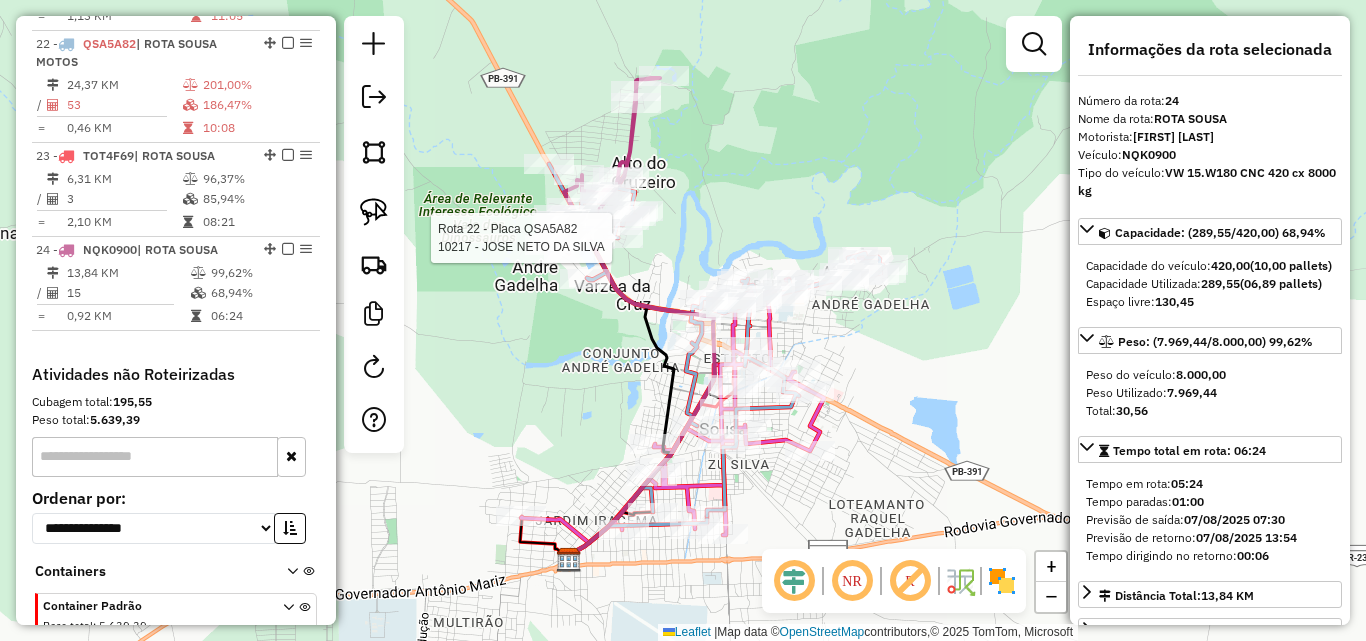 click on "Rota 22 - Placa QSA5A82  10217 - [NAME] Janela de atendimento Grade de atendimento Capacidade Transportadoras Veículos Cliente Pedidos  Rotas Selecione os dias de semana para filtrar as janelas de atendimento  Seg   Ter   Qua   Qui   Sex   Sáb   Dom  Informe o período da janela de atendimento: De: Até:  Filtrar exatamente a janela do cliente  Considerar janela de atendimento padrão  Selecione os dias de semana para filtrar as grades de atendimento  Seg   Ter   Qua   Qui   Sex   Sáb   Dom   Considerar clientes sem dia de atendimento cadastrado  Clientes fora do dia de atendimento selecionado Filtrar as atividades entre os valores definidos abaixo:  Peso mínimo:   Peso máximo:   Cubagem mínima:   Cubagem máxima:   De:   Até:  Filtrar as atividades entre o tempo de atendimento definido abaixo:  De:   Até:   Considerar capacidade total dos clientes não roteirizados Transportadora: Selecione um ou mais itens Tipo de veículo: Selecione um ou mais itens Veículo: Selecione um ou mais itens Veículo: Selecione um ou mais itens" 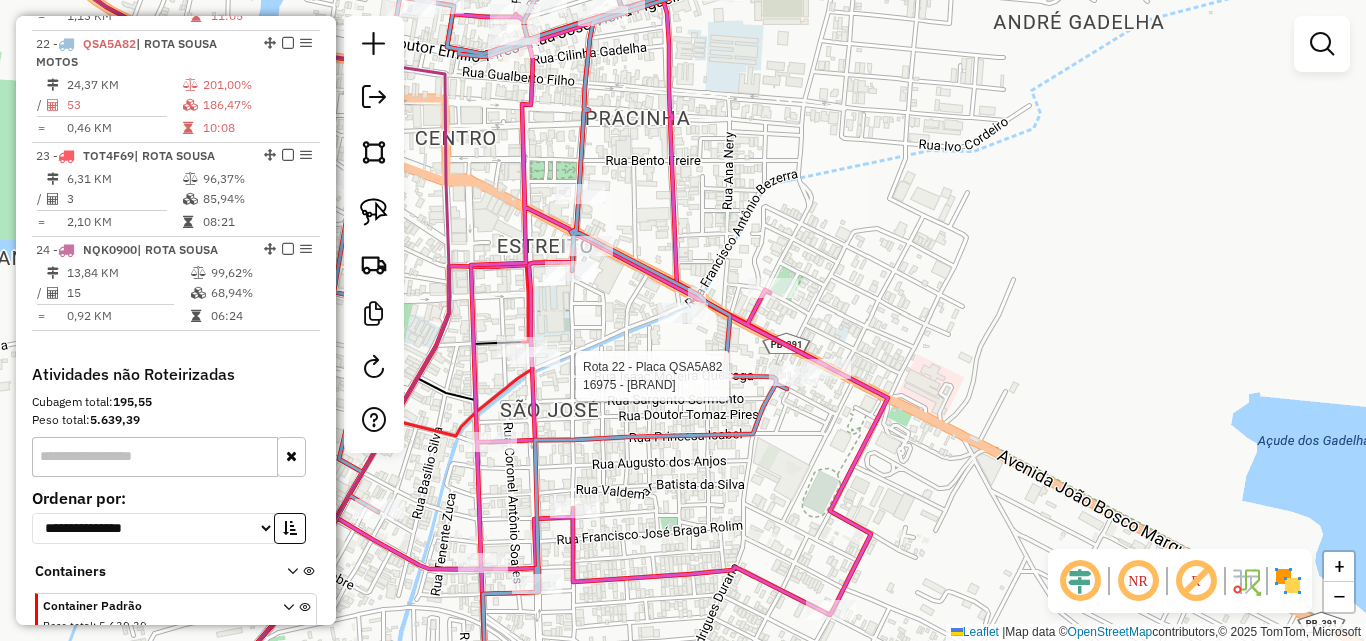 select on "*********" 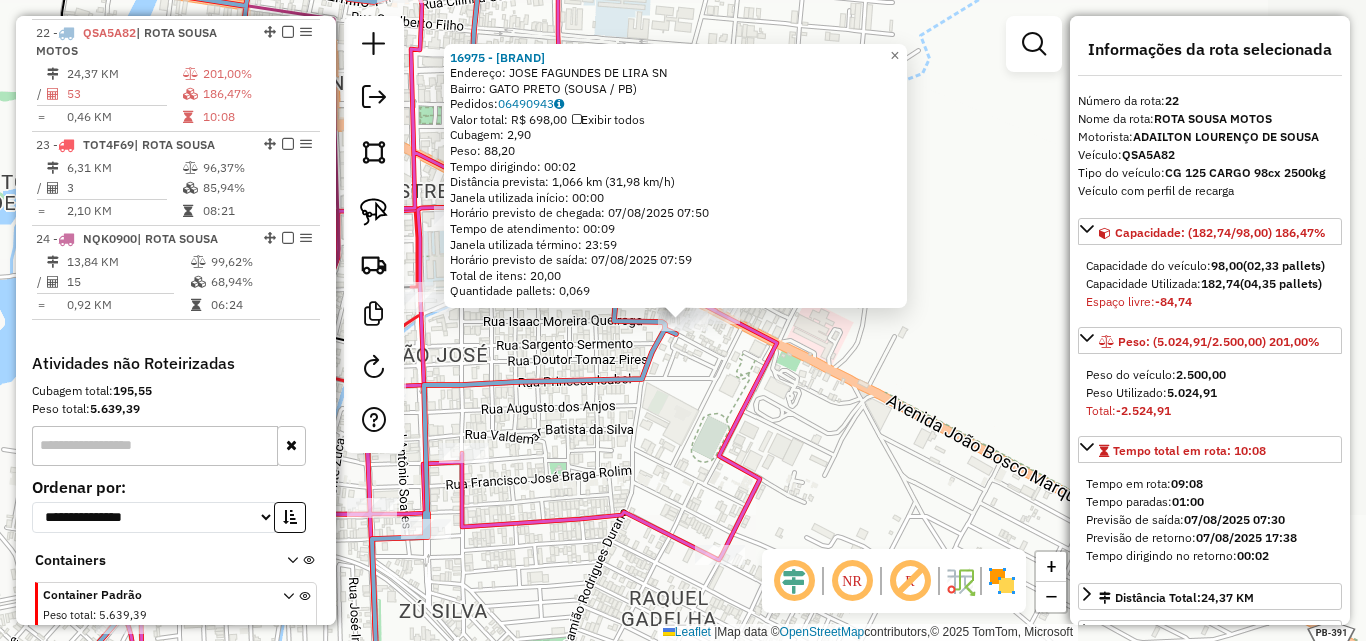 scroll, scrollTop: 1408, scrollLeft: 0, axis: vertical 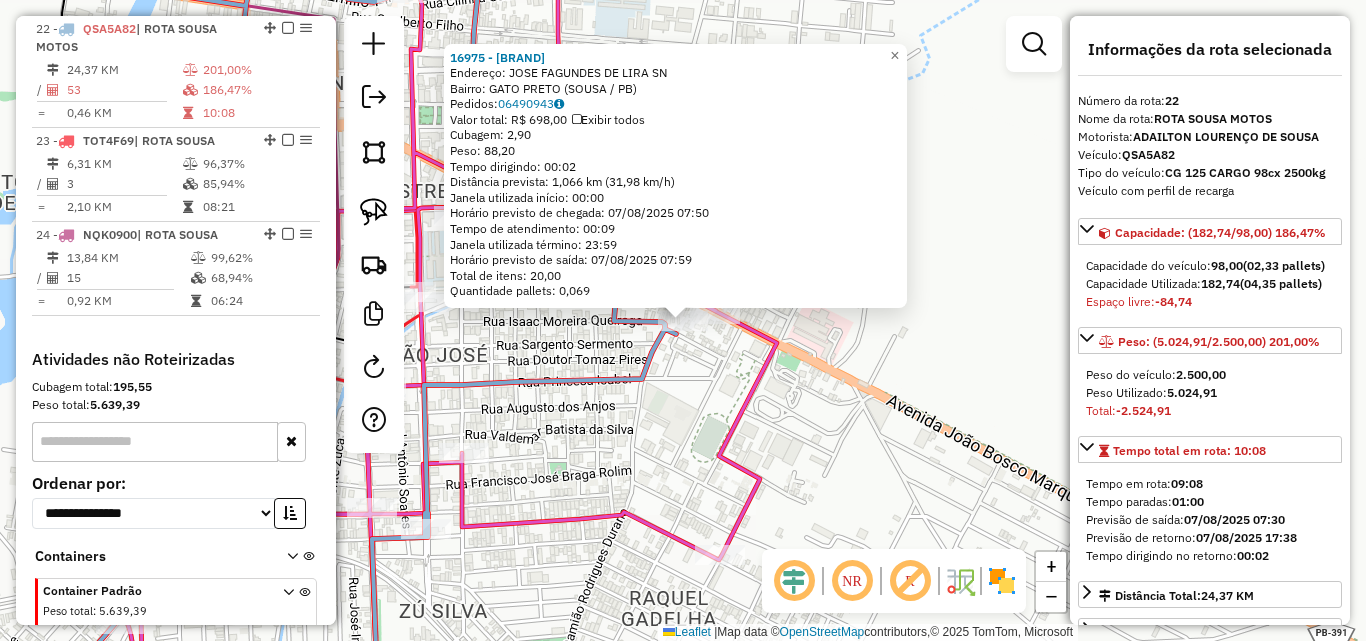 click on "16975 - [BRAND] Endereço: JOSE FAGUNDES DE LIRA SN Bairro: GATO PRETO ([CITY] / [STATE]) Pedidos: 06490943 Valor total: R$ 698,00 Exibir todos Cubagem: 2,90 Peso: 88,20 Tempo dirigindo: 00:02 Distância prevista: 1,066 km (31,98 km/h) Janela utilizada início: 00:00 Horário previsto de chegada: 07/08/2025 07:50 Tempo de atendimento: 00:09 Janela utilizada término: 23:59 Horário previsto de saída: 07/08/2025 07:59 Total de itens: 20,00 Quantidade pallets: 0,069 × Janela de atendimento Grade de atendimento Capacidade Transportadoras Veículos Cliente Pedidos Rotas Selecione os dias de semana para filtrar as janelas de atendimento Seg Ter Qua Qui Sex Sáb Dom Informe o período da janela de atendimento: De: Até: Filtrar exatamente a janela do cliente Considerar janela de atendimento padrão Selecione os dias de semana para filtrar as grades de atendimento Seg Ter Qua Qui Sex Sáb Dom Clientes fora do dia de atendimento selecionado De:" 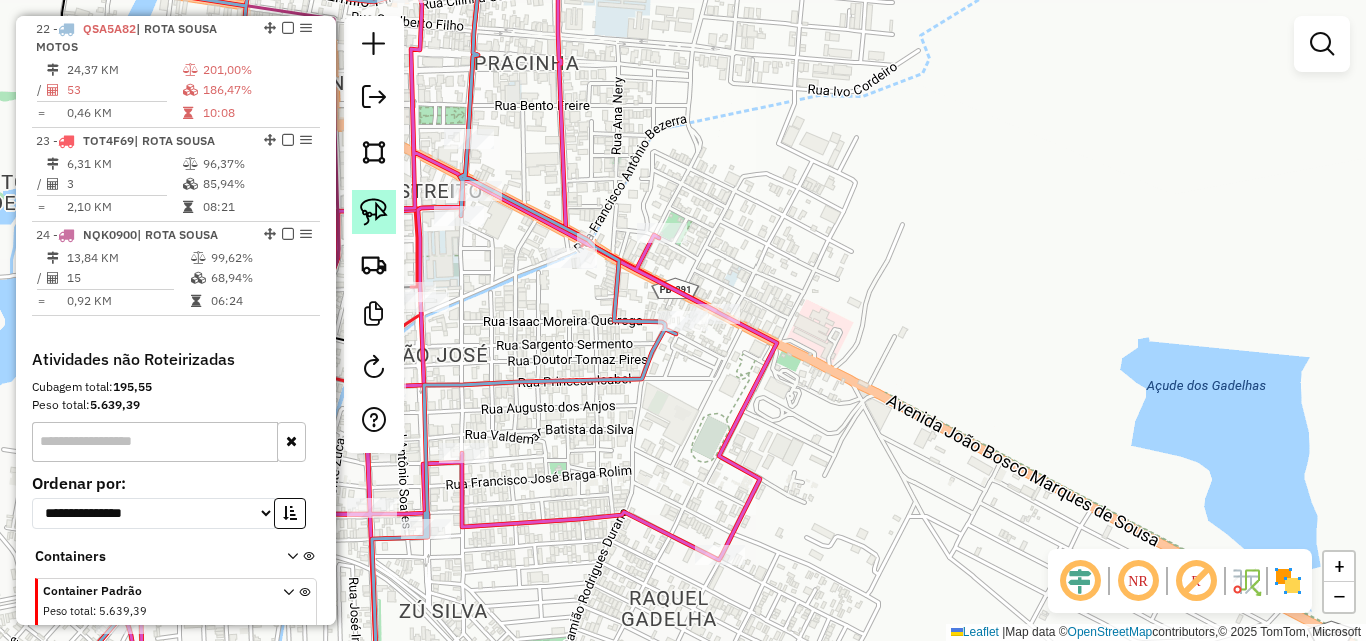 drag, startPoint x: 366, startPoint y: 204, endPoint x: 393, endPoint y: 221, distance: 31.906113 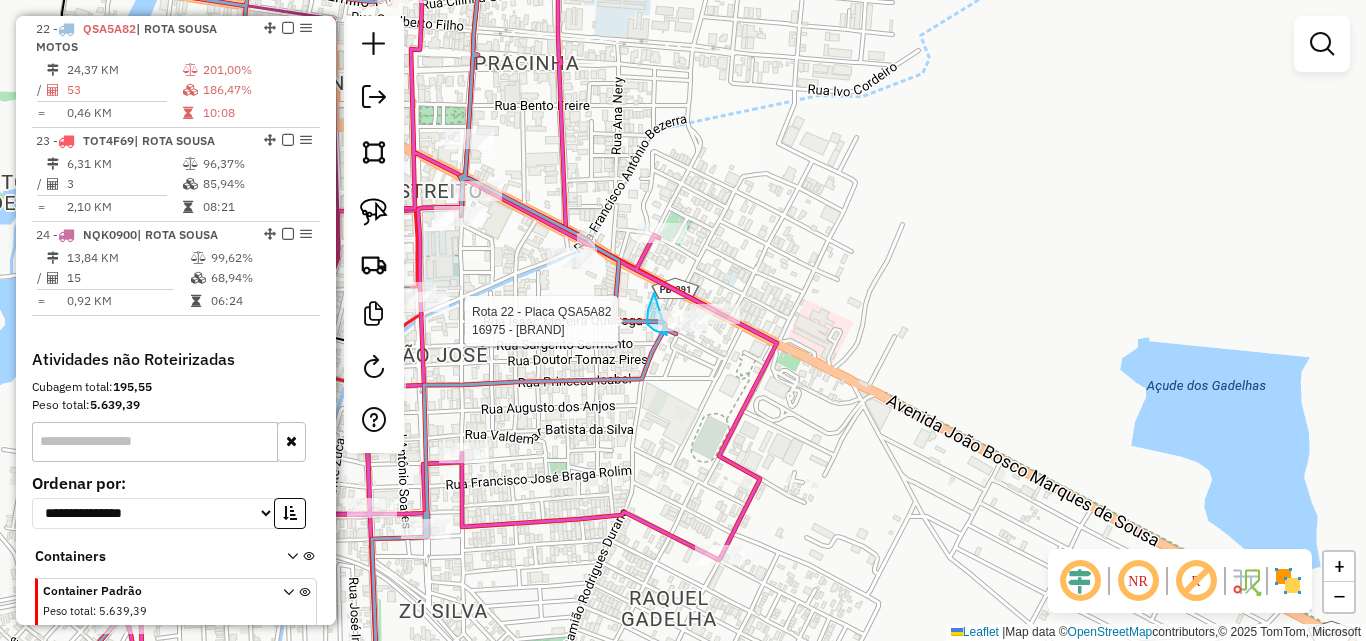 drag, startPoint x: 654, startPoint y: 293, endPoint x: 700, endPoint y: 331, distance: 59.665737 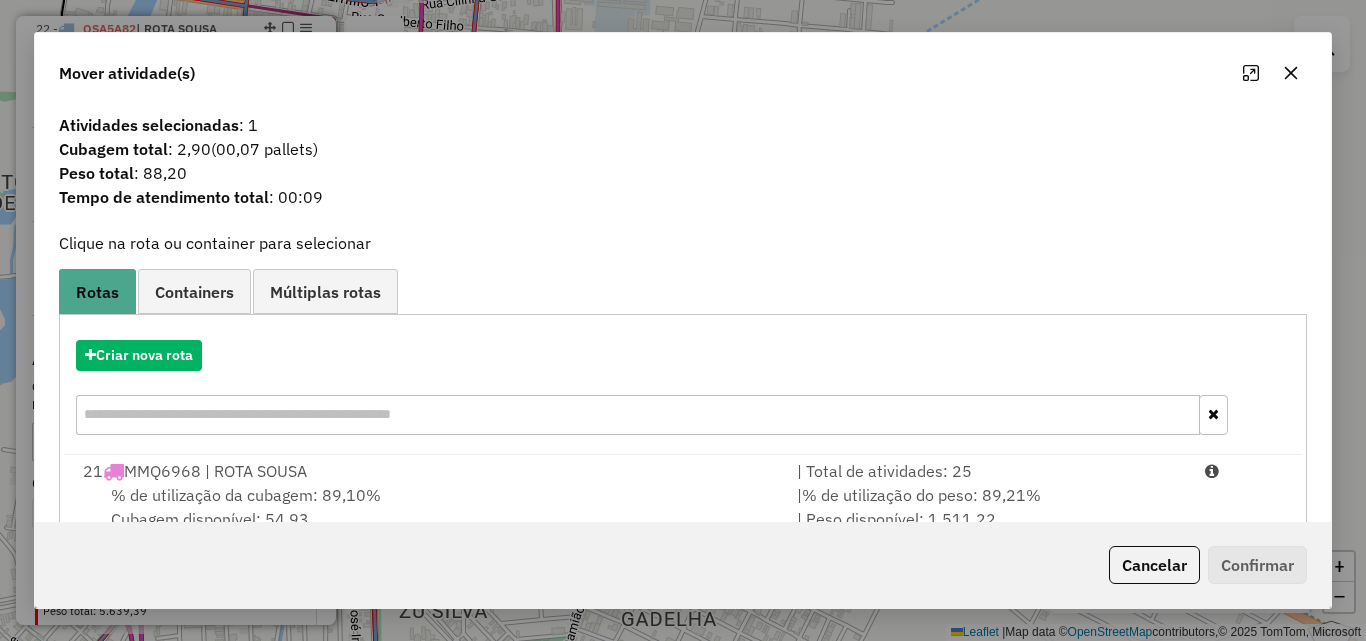 click on "Cancelar" 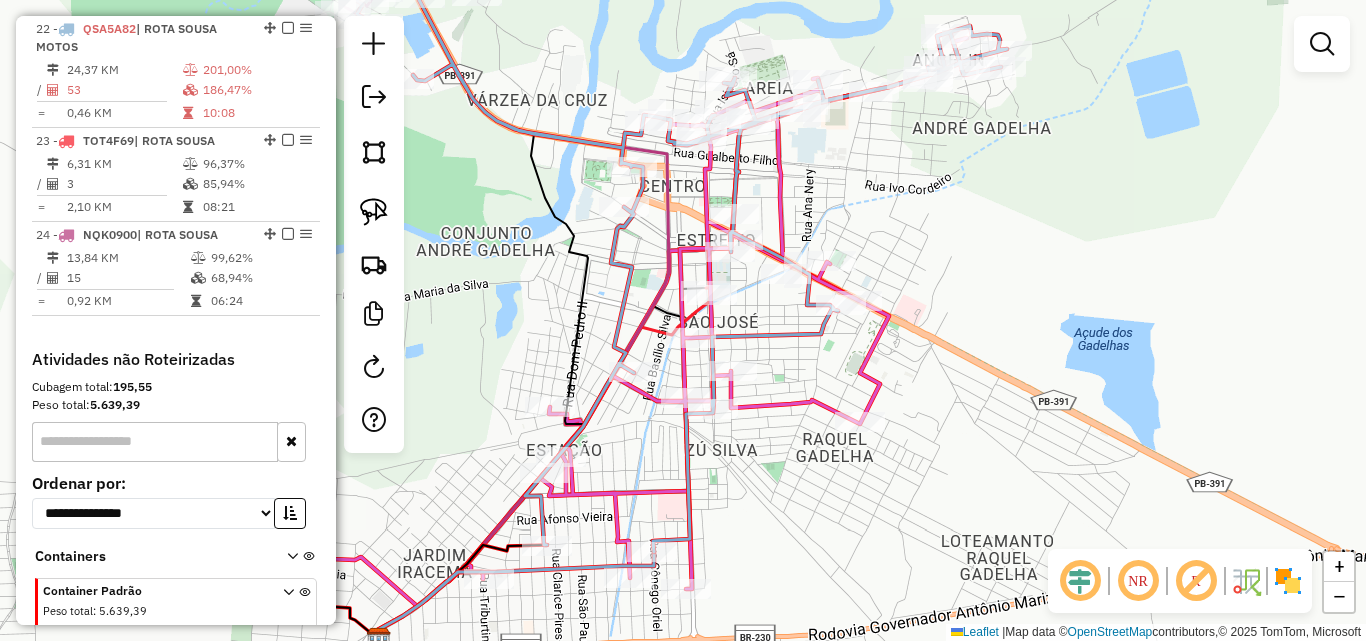 drag, startPoint x: 945, startPoint y: 416, endPoint x: 973, endPoint y: 371, distance: 53 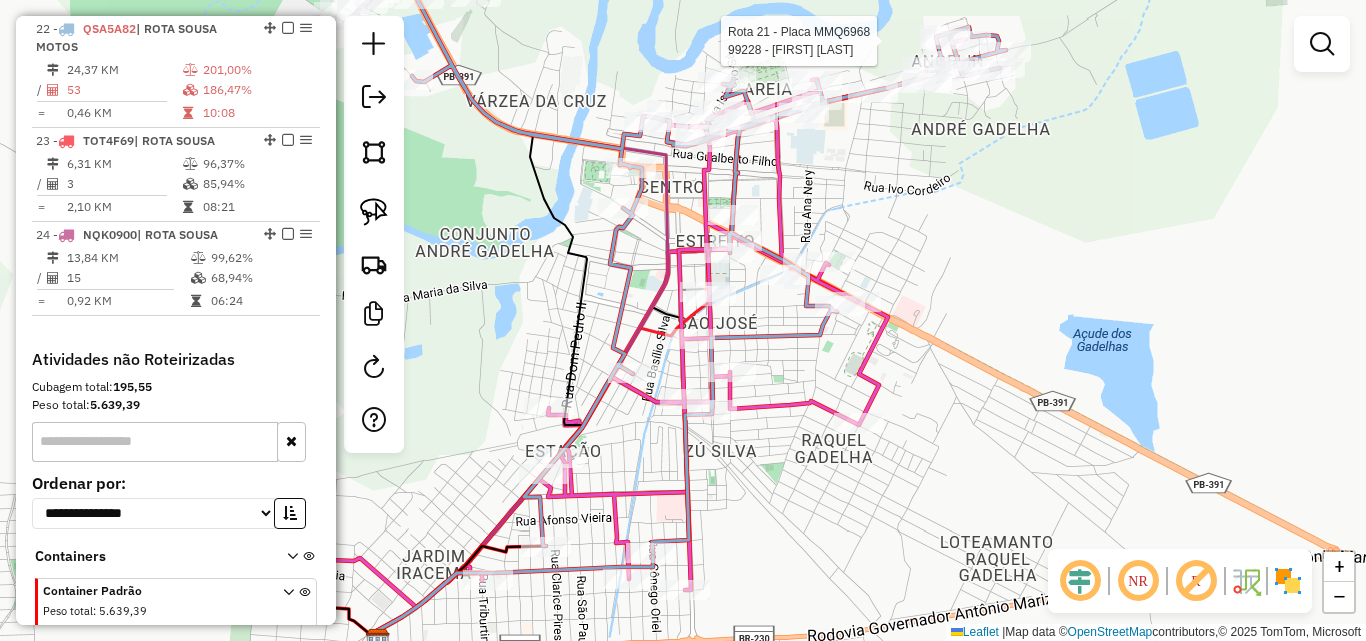 select on "*********" 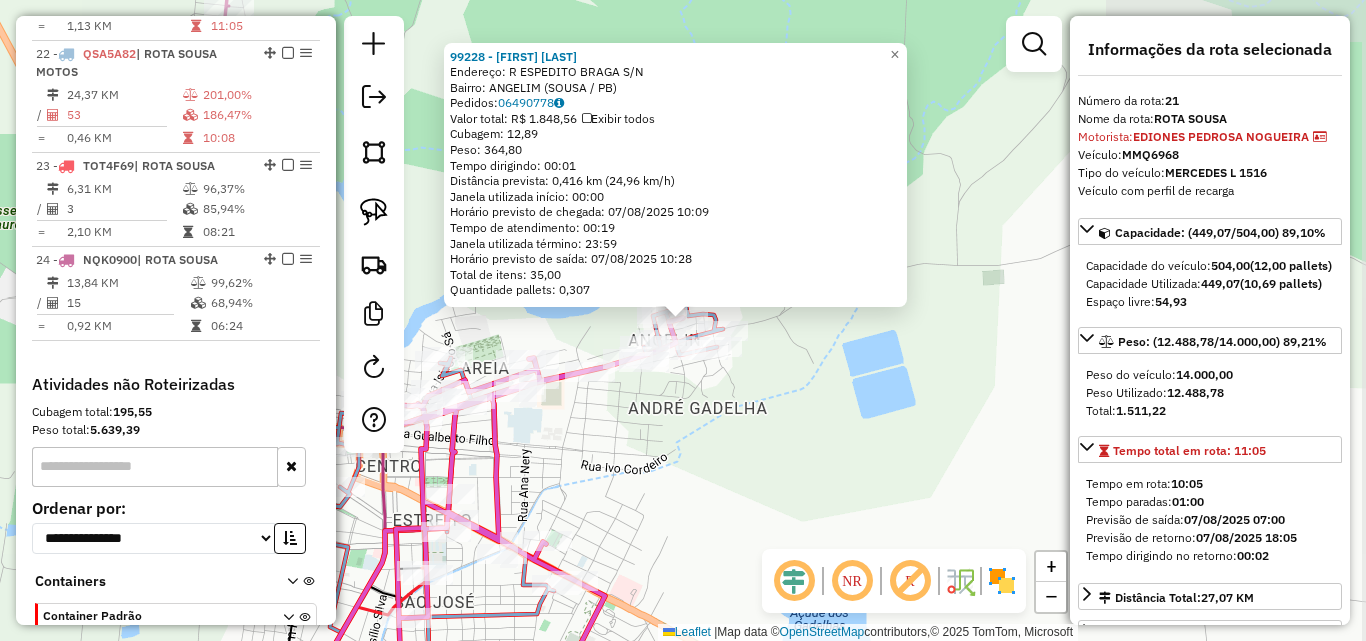 scroll, scrollTop: 1314, scrollLeft: 0, axis: vertical 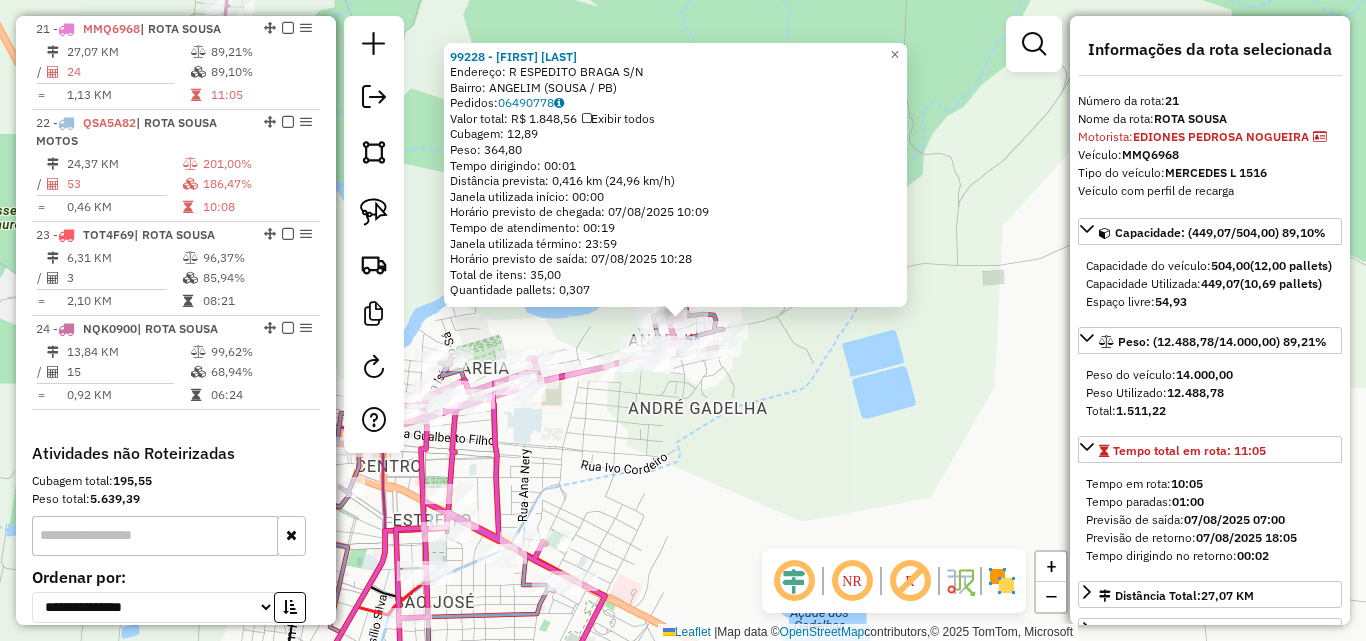 click on "[NUMBER] - [LAST] [LAST] Endereço: R [FIRST] S/N Bairro: [LAST] ([CITY] / [STATE]) Pedidos: [NUMBER] Valor total: R$ [PRICE] Exibir todos Cubagem: [NUMBER] Peso: [NUMBER] Tempo dirigindo: [TIME] Distância prevista: [NUMBER] km ([NUMBER] km/h) Janela utilizada início: [TIME] Horário previsto de chegada: [DATE] [TIME] Tempo de atendimento: [TIME] Janela utilizada término: [TIME] Horário previsto de saída: [DATE] [TIME] Total de itens: [NUMBER] Quantidade pallets: [NUMBER] × Janela de atendimento Grade de atendimento Capacidade Transportadoras Veículos Cliente Pedidos Rotas Selecione os dias de semana para filtrar as janelas de atendimento Seg Ter Qua Qui Sex Sáb Dom Informe o período da janela de atendimento: De: Até: Filtrar exatamente a janela do cliente Considerar janela de atendimento padrão Selecione os dias de semana para filtrar as grades de atendimento Seg Ter Qua Qui Sex Sáb Dom Peso mínimo: Peso máximo:" 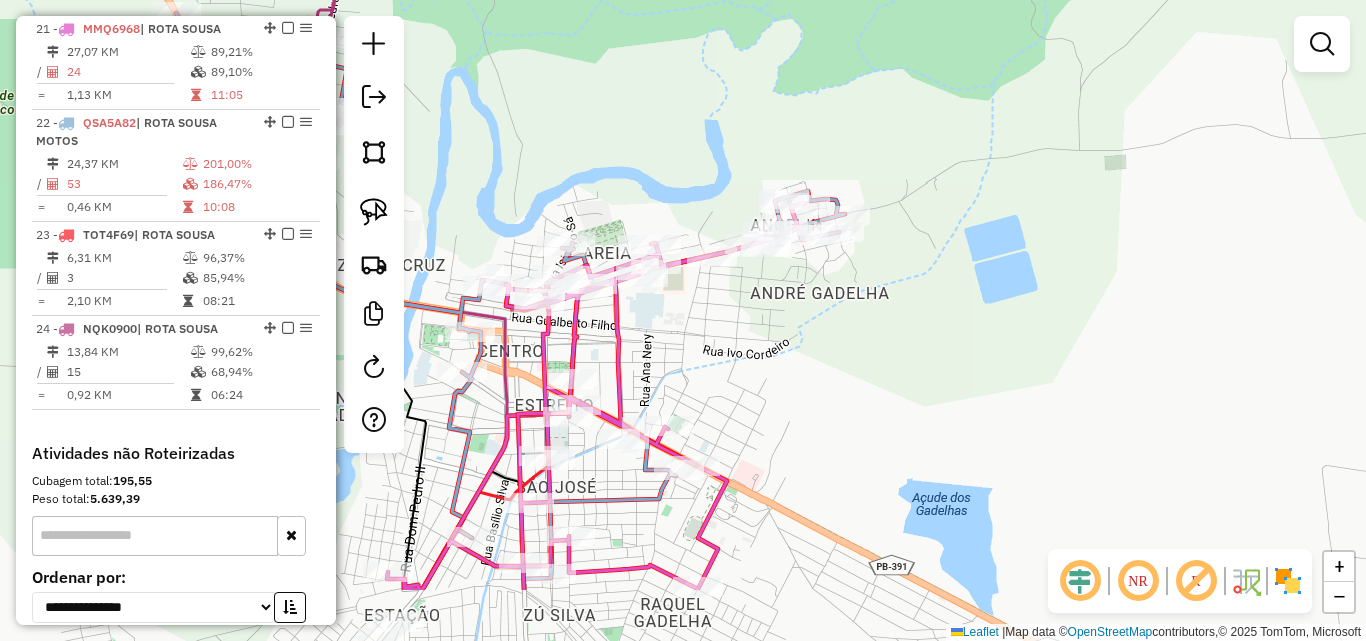 drag, startPoint x: 681, startPoint y: 507, endPoint x: 848, endPoint y: 347, distance: 231.27689 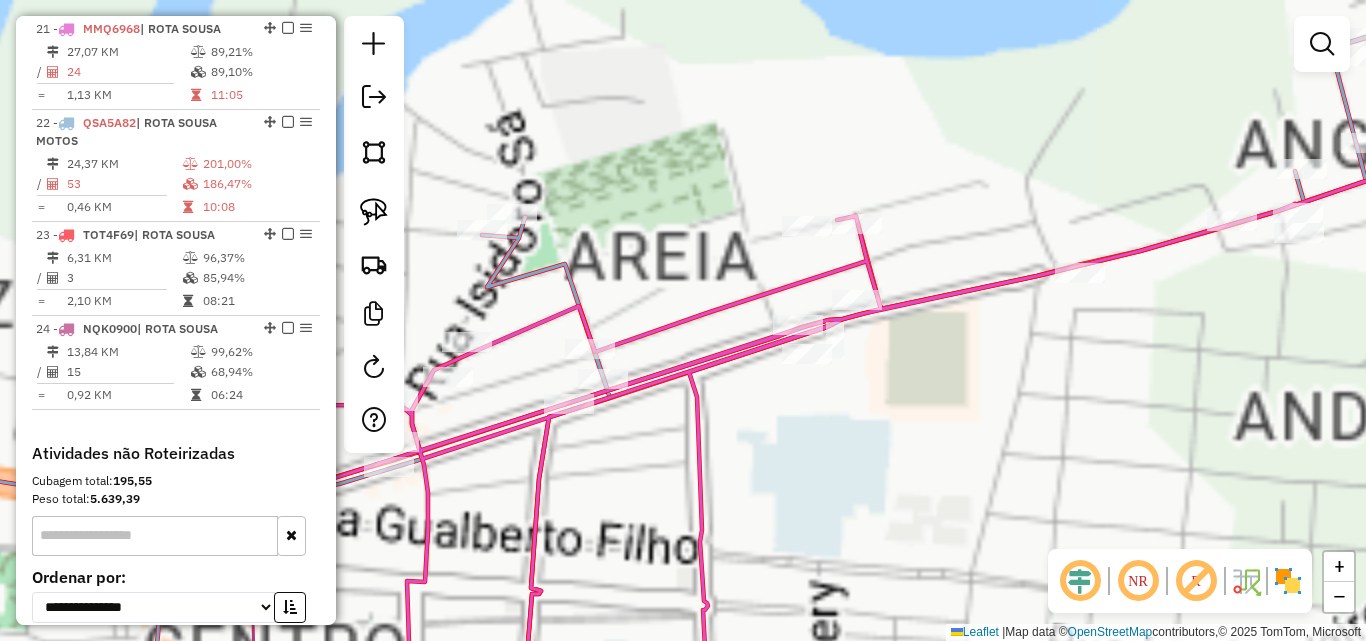 click 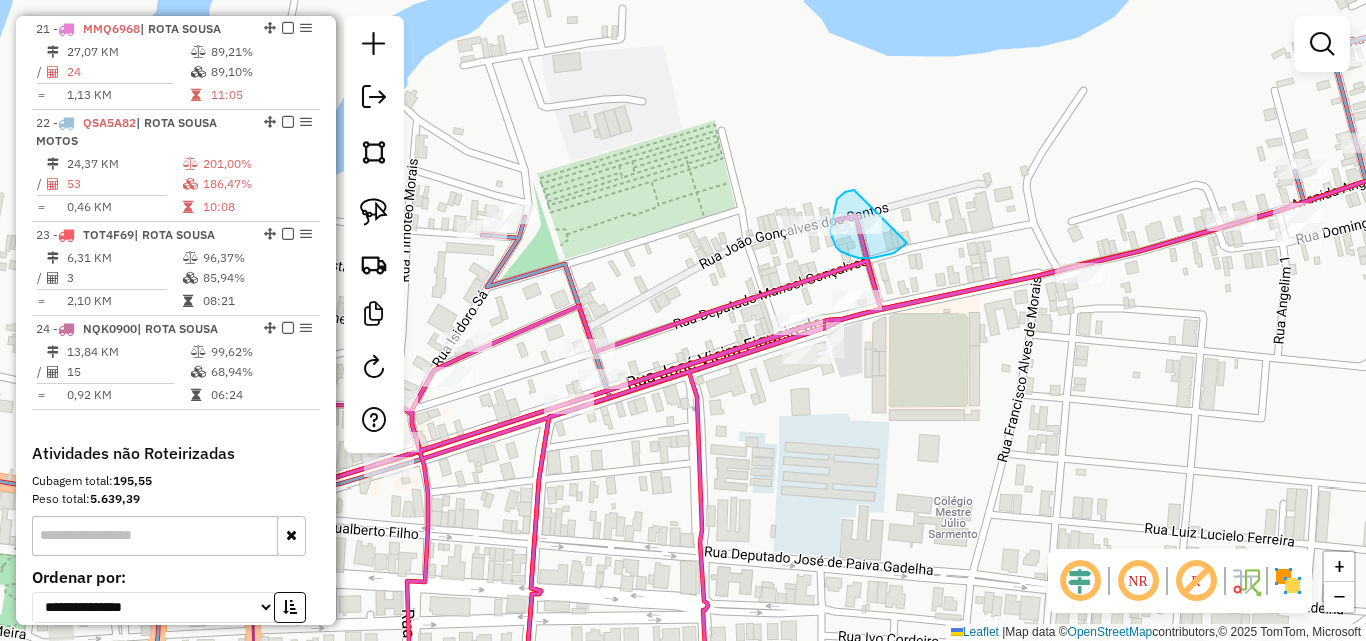 drag, startPoint x: 854, startPoint y: 190, endPoint x: 921, endPoint y: 227, distance: 76.537575 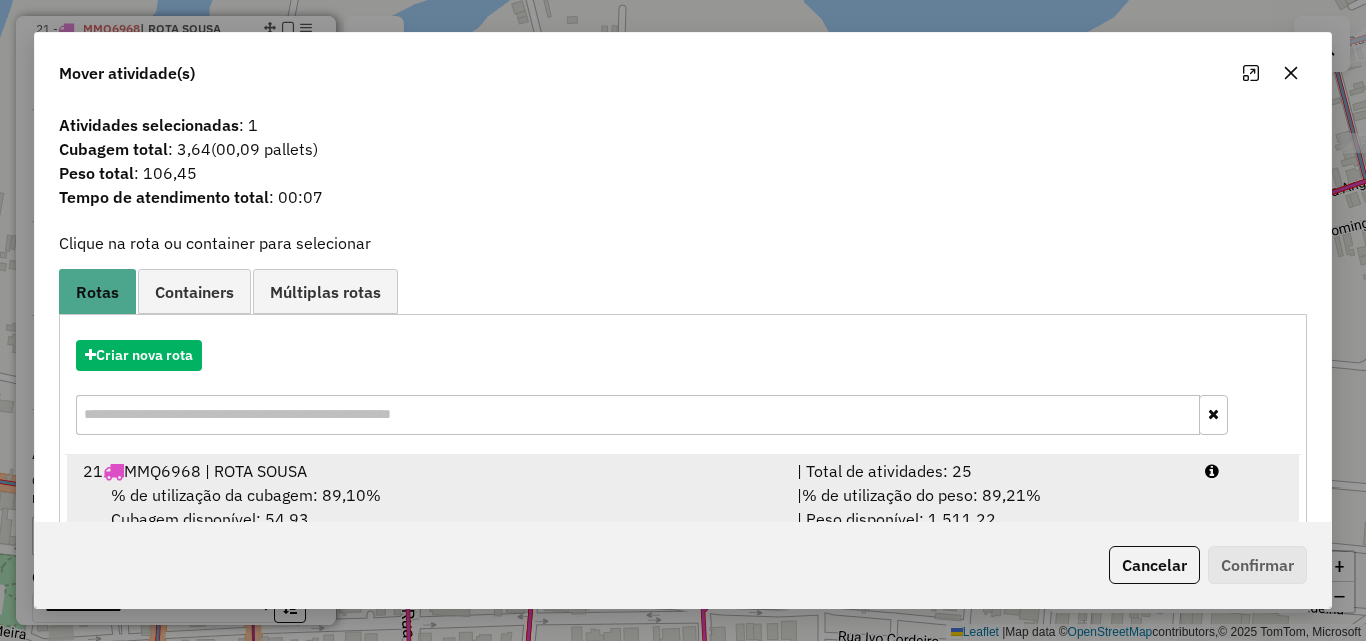 click on "| Total de atividades: 25" at bounding box center (989, 471) 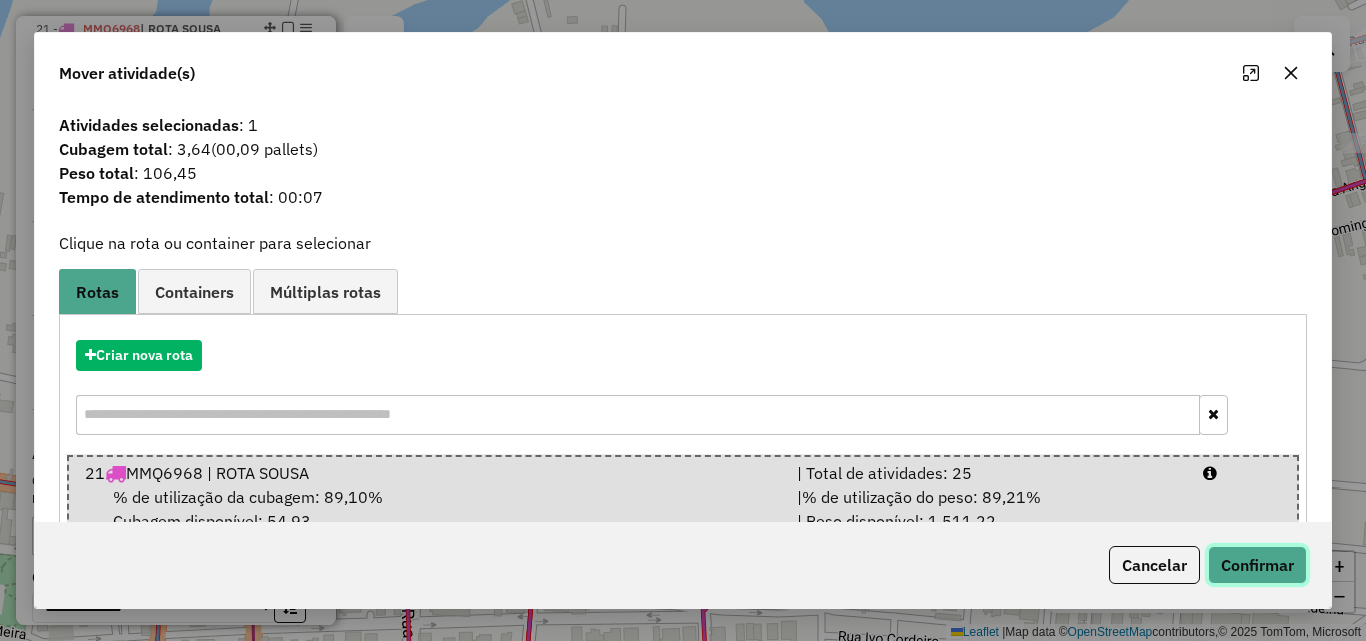 click on "Confirmar" 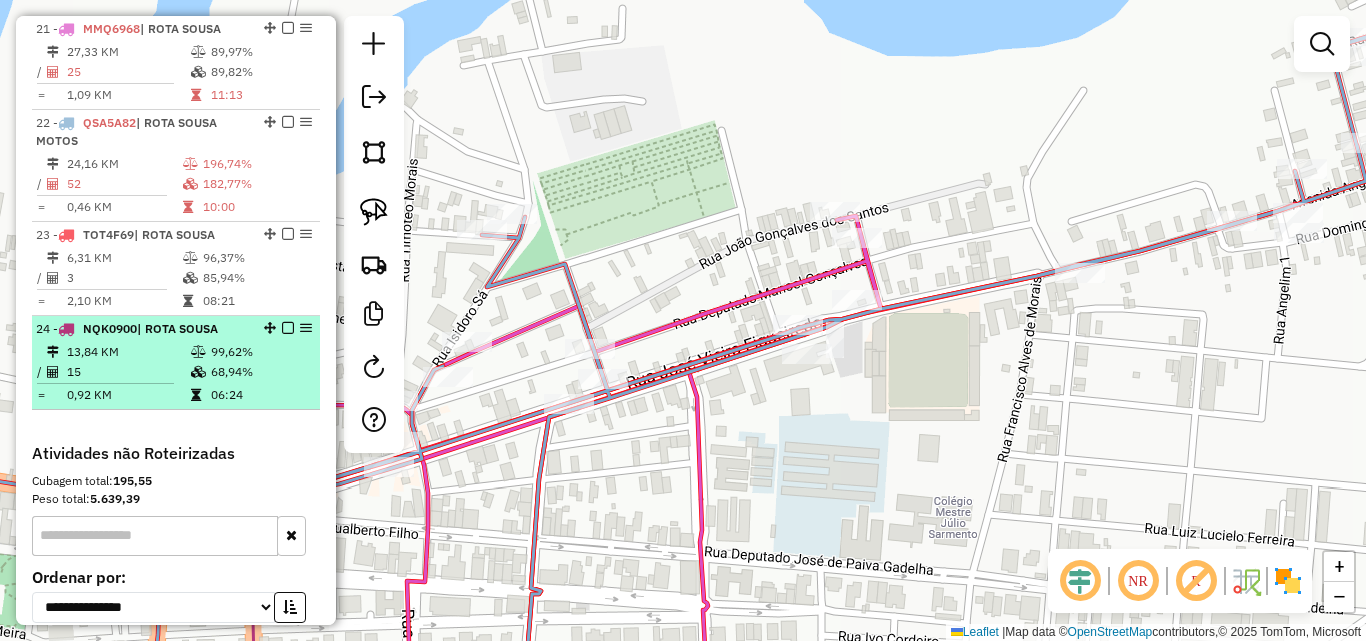 click on "13,84 KM" at bounding box center (128, 352) 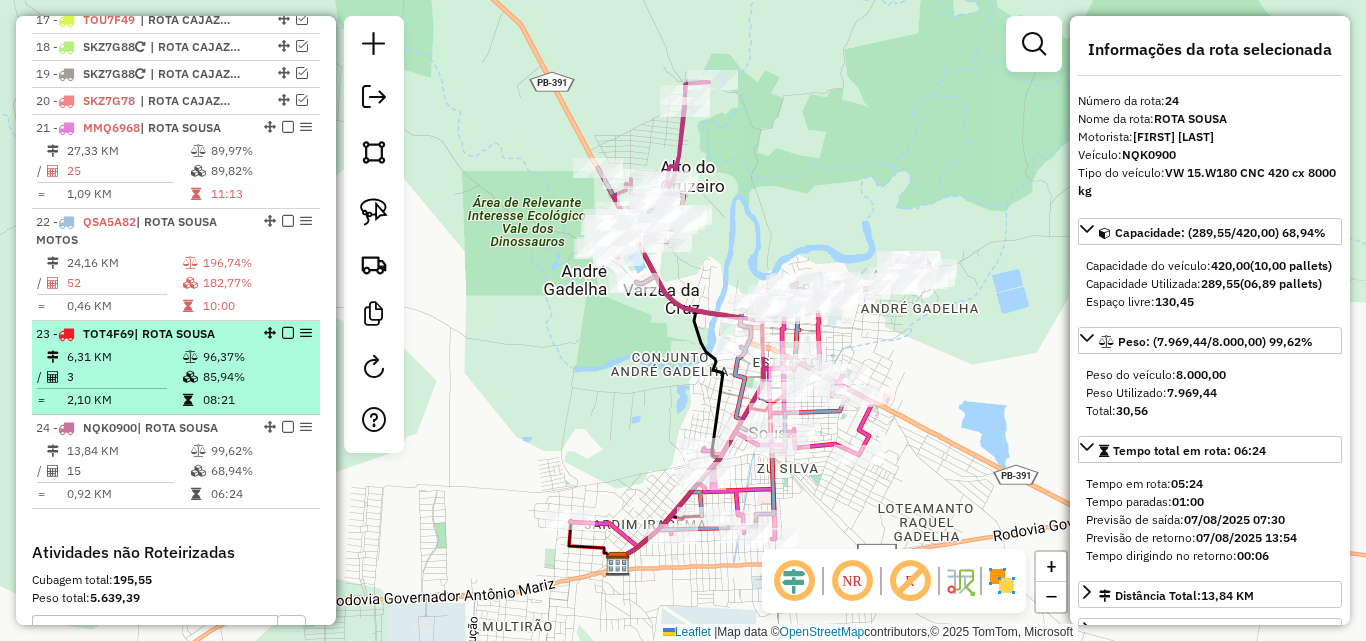 scroll, scrollTop: 1214, scrollLeft: 0, axis: vertical 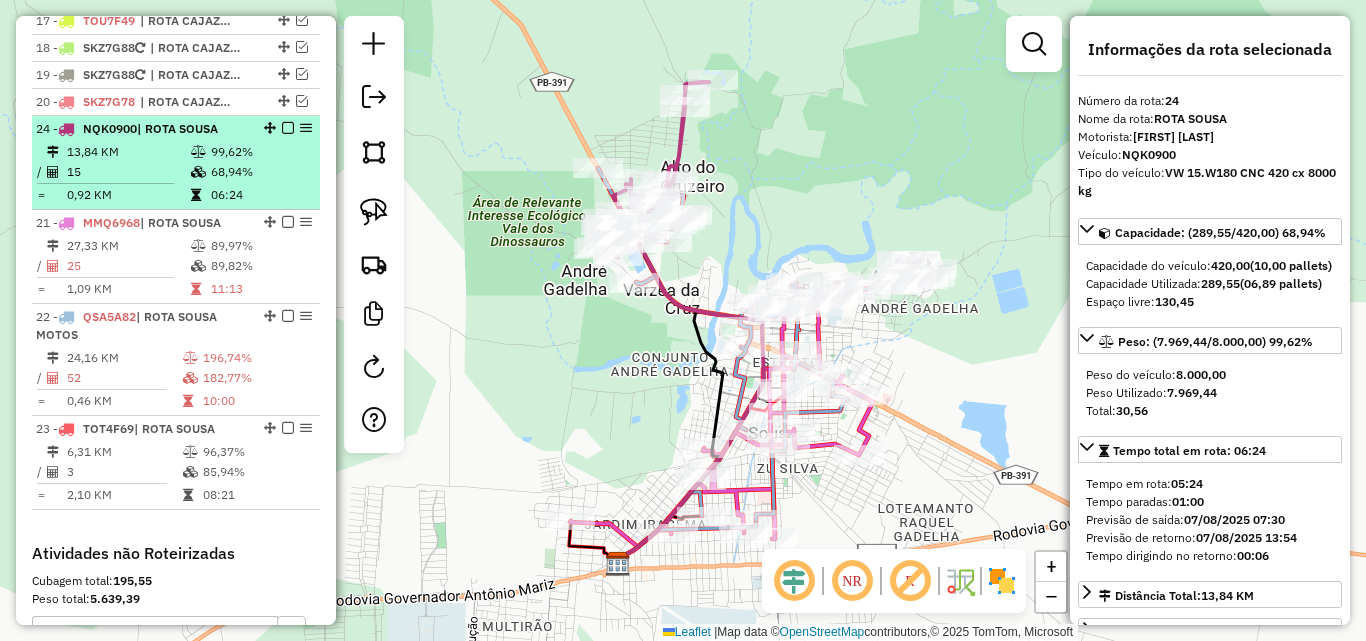 drag, startPoint x: 265, startPoint y: 426, endPoint x: 197, endPoint y: 133, distance: 300.7873 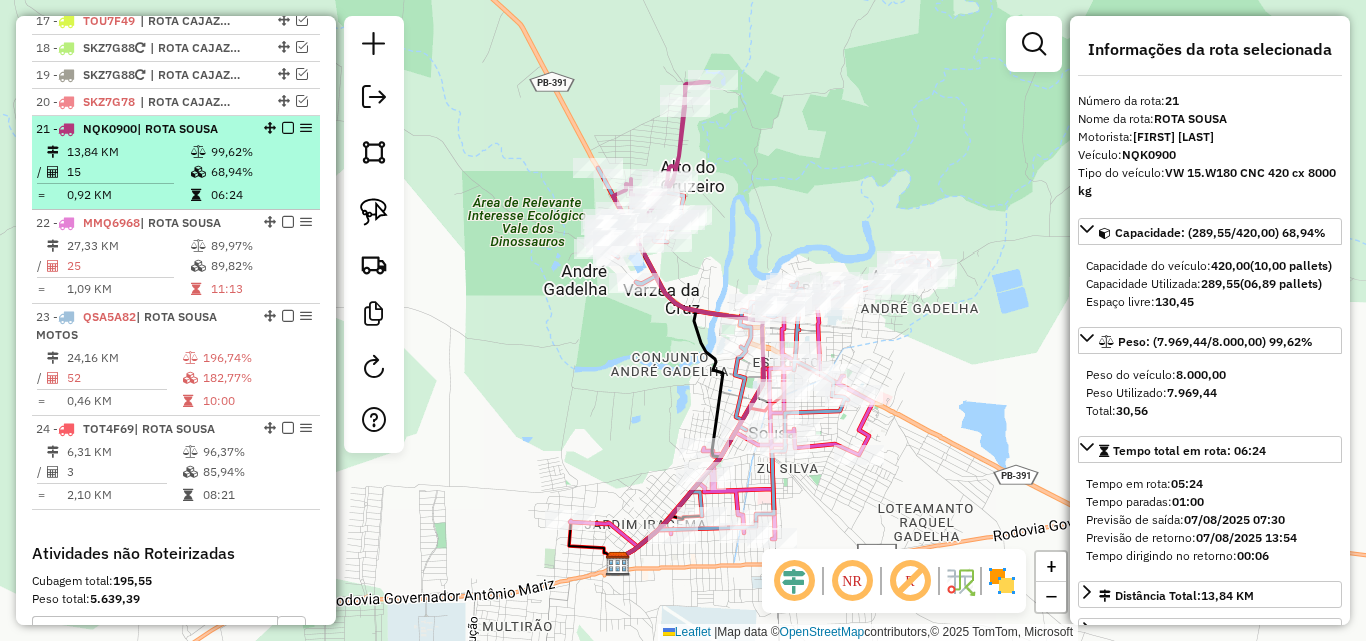 click at bounding box center [288, 128] 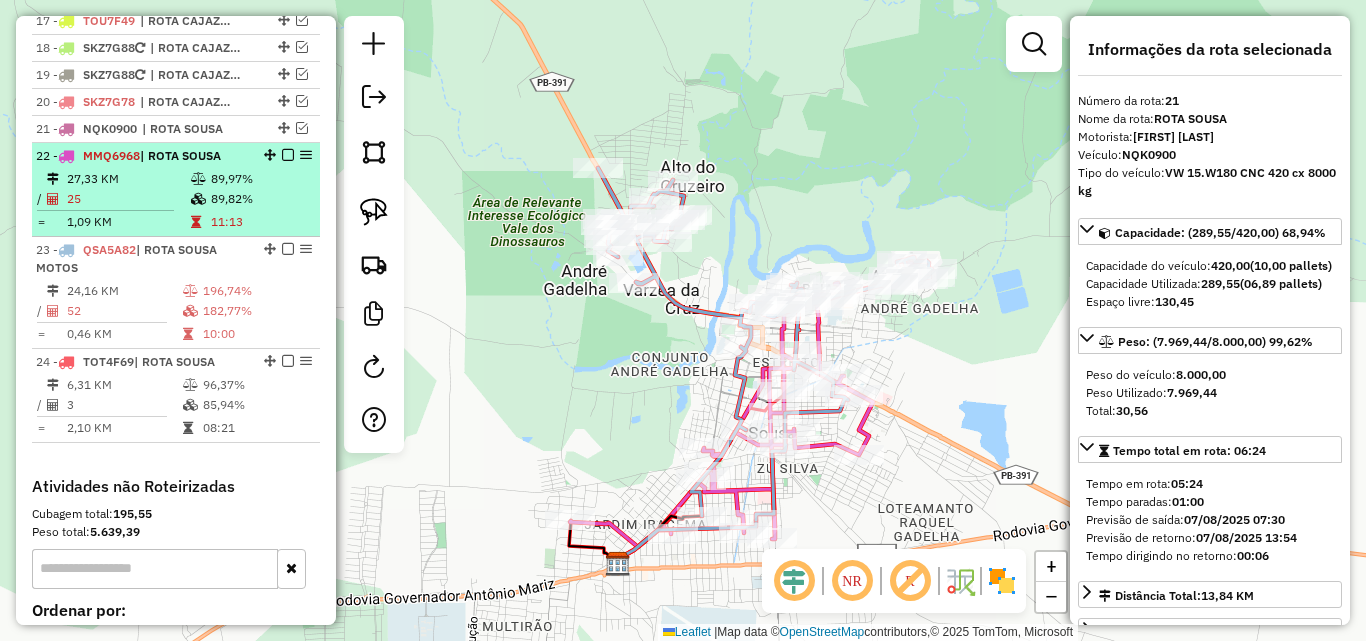 click on "89,97%" at bounding box center (260, 179) 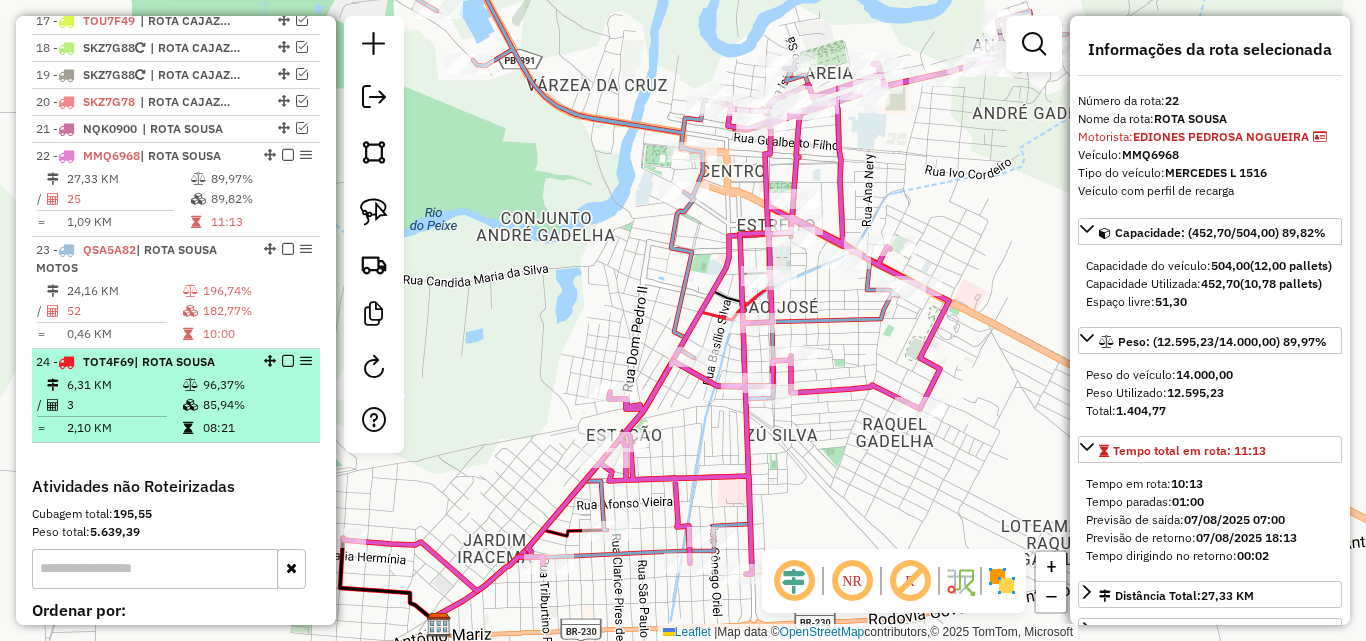 click on "96,37%" at bounding box center [256, 385] 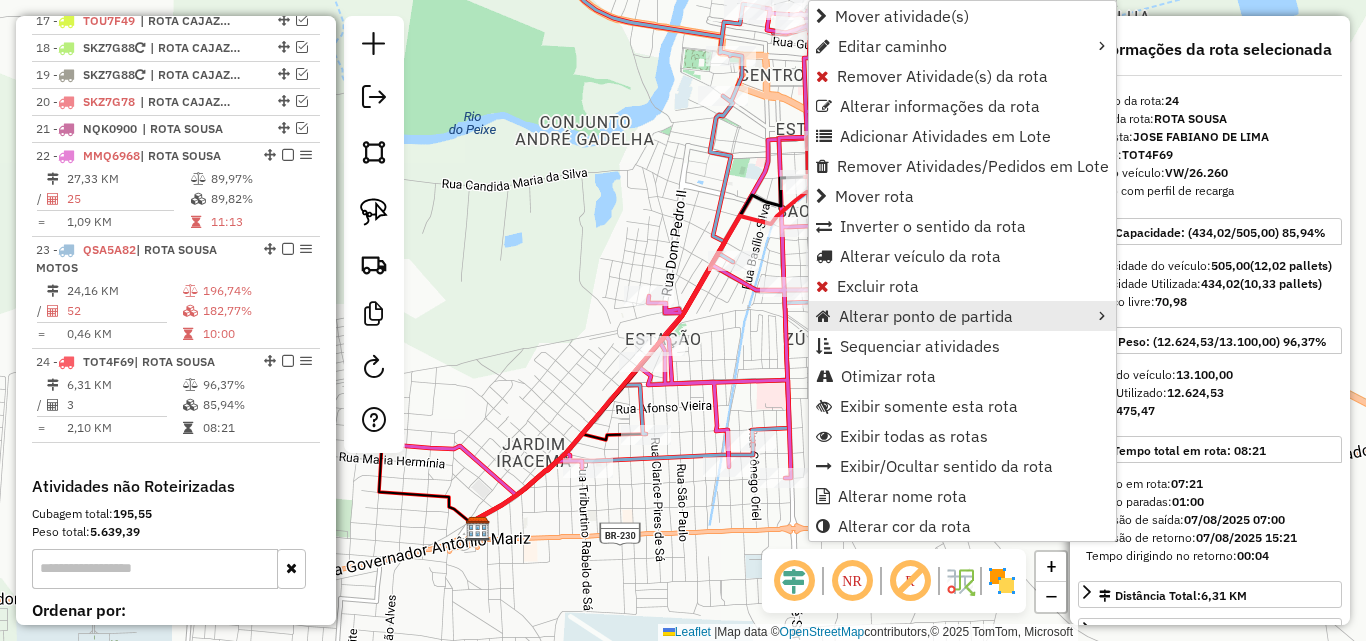 scroll, scrollTop: 1426, scrollLeft: 0, axis: vertical 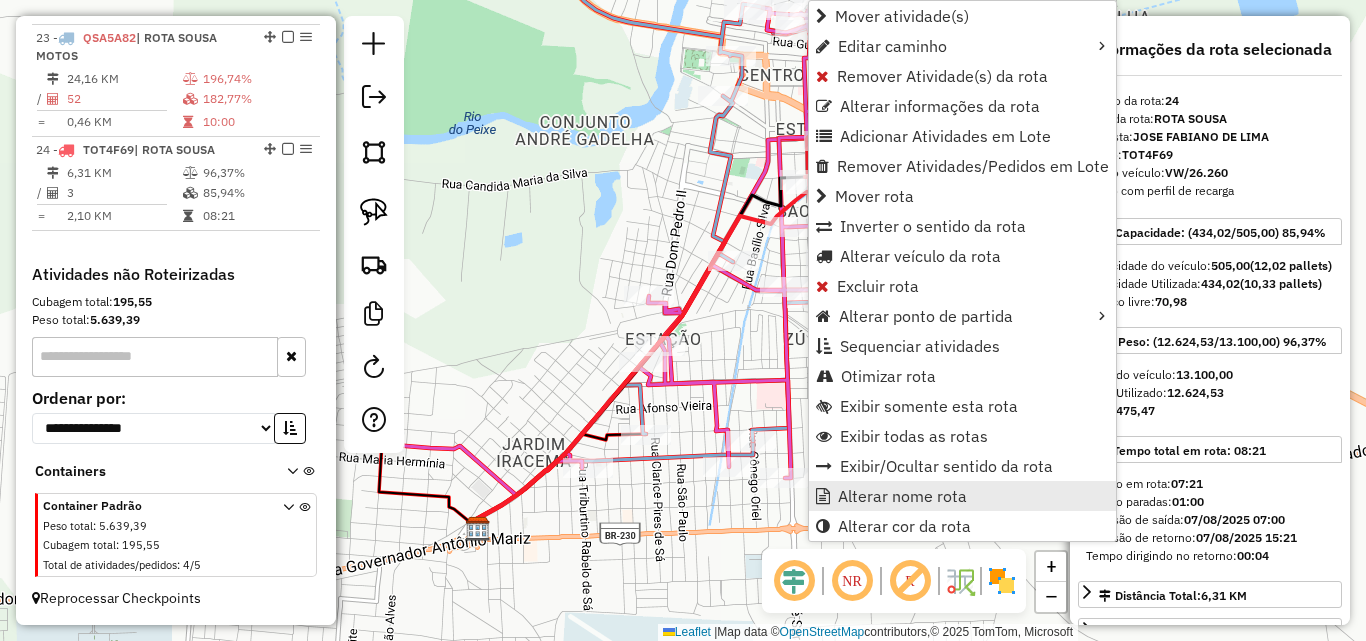 click on "Alterar nome rota" at bounding box center (902, 496) 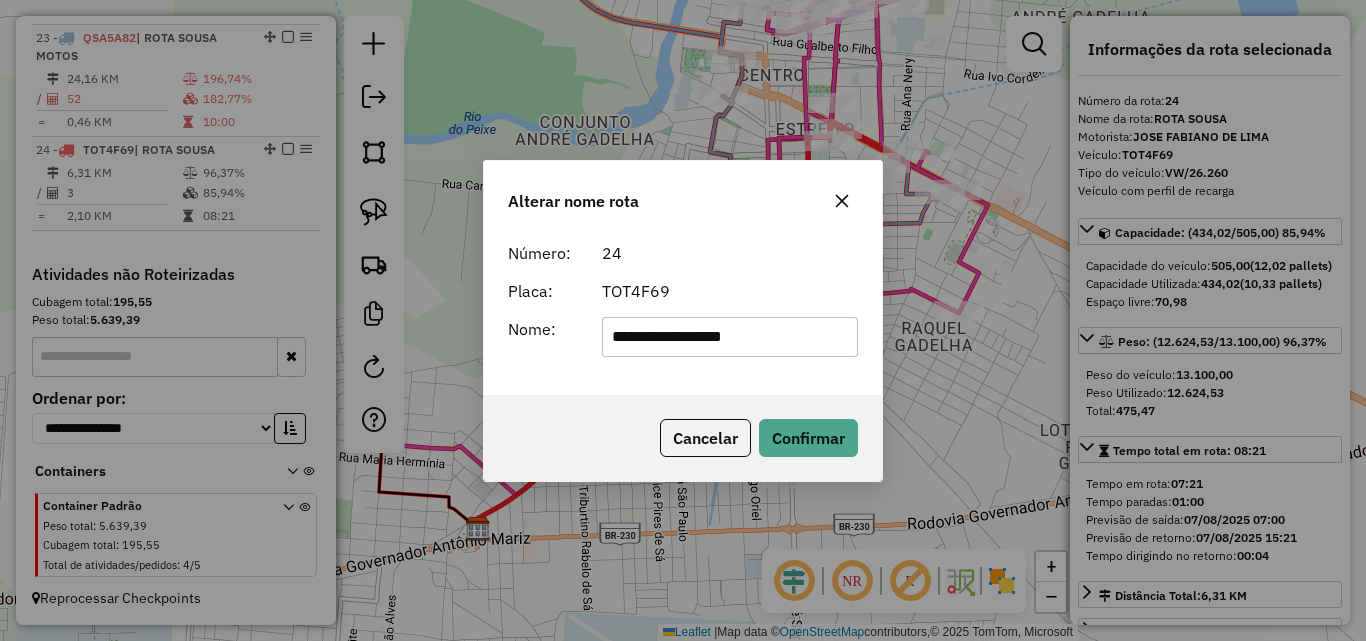type on "**********" 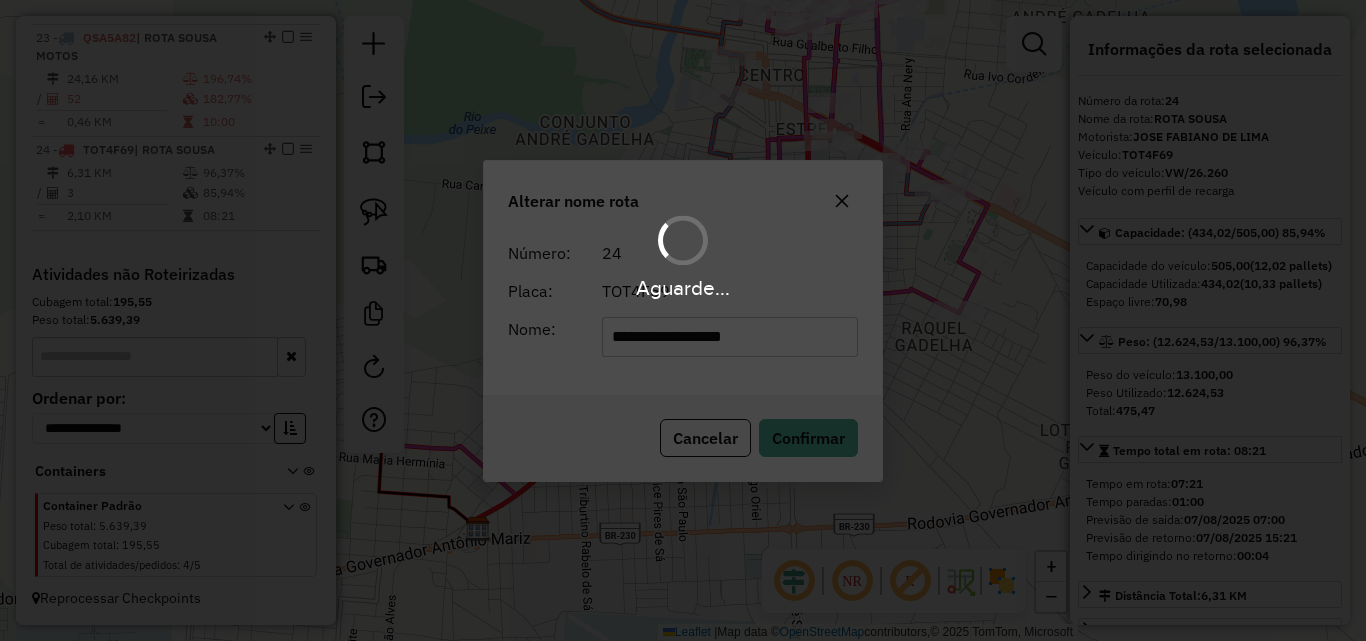 type 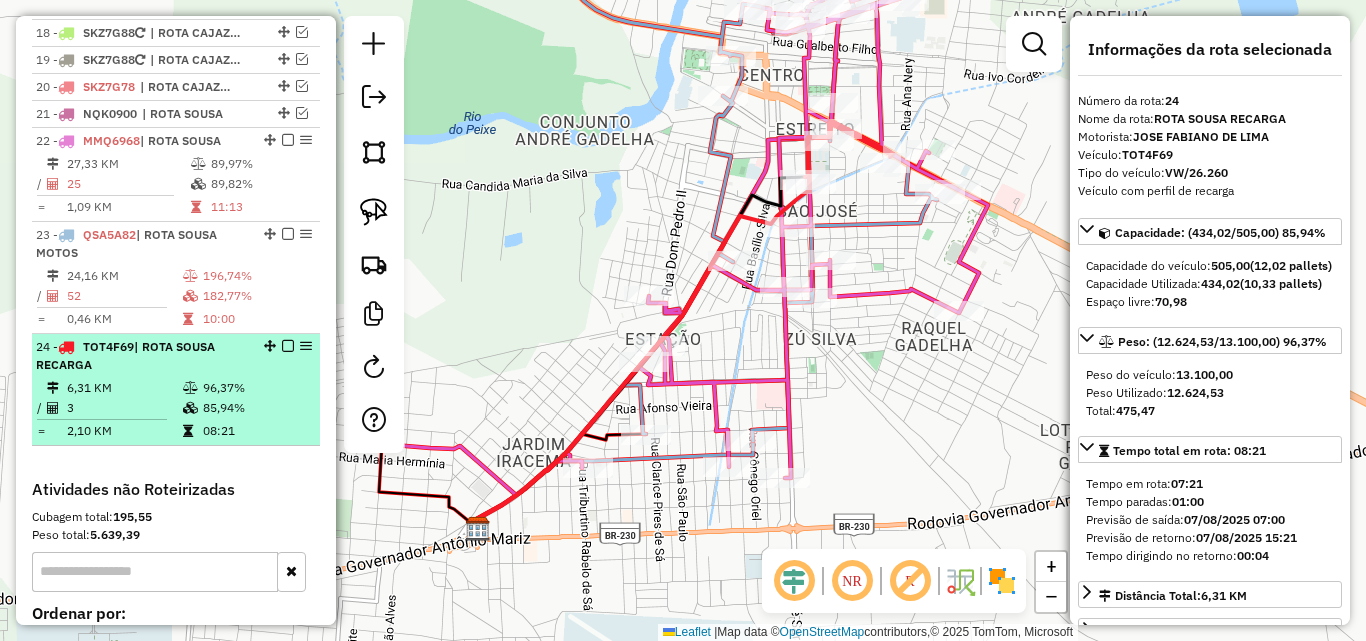 scroll, scrollTop: 1226, scrollLeft: 0, axis: vertical 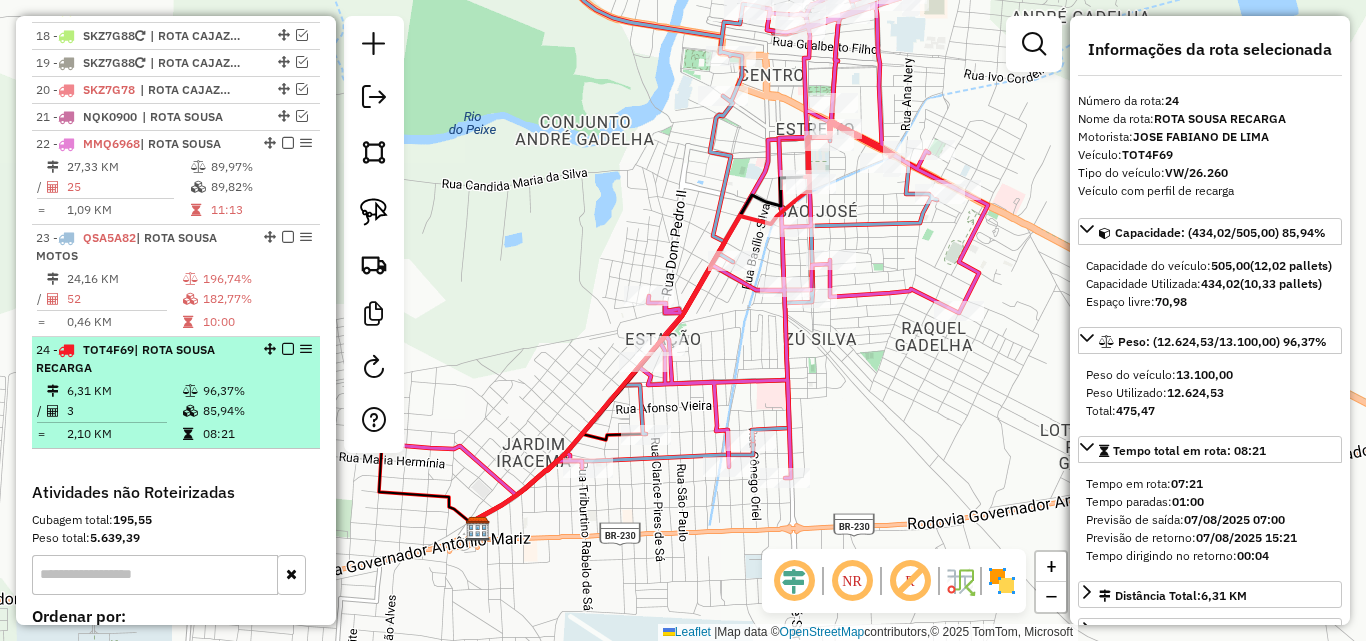 drag, startPoint x: 261, startPoint y: 351, endPoint x: 237, endPoint y: 244, distance: 109.65856 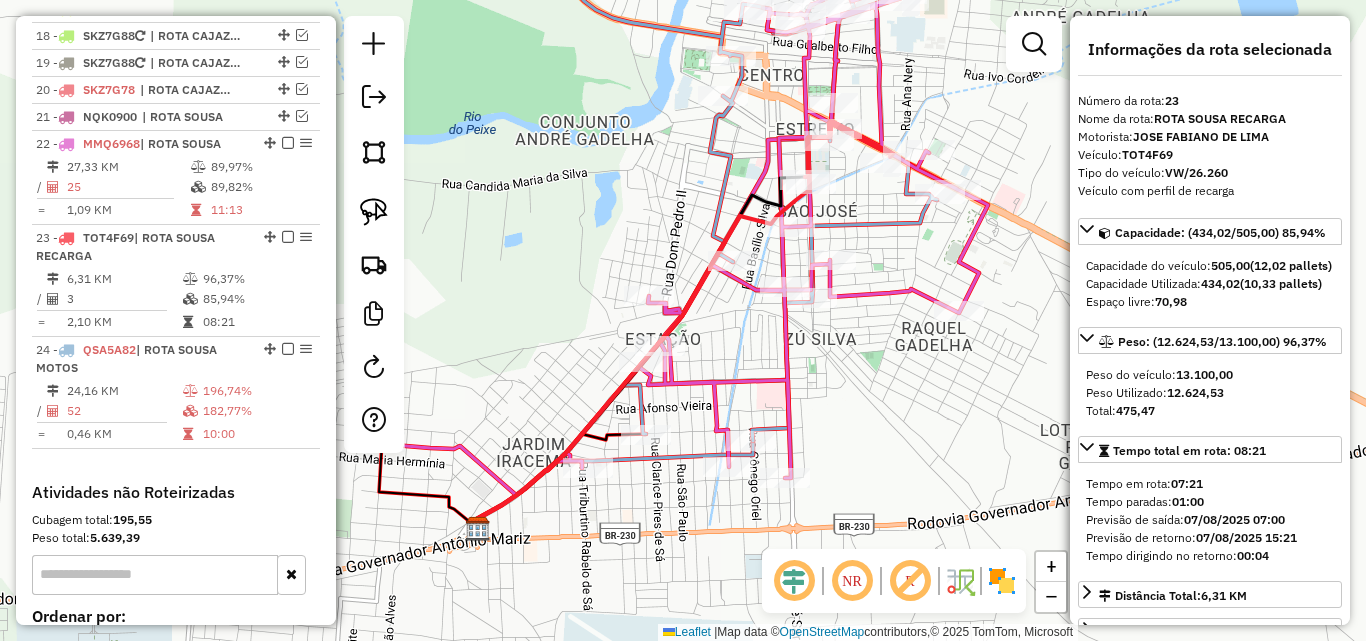 click at bounding box center (288, 237) 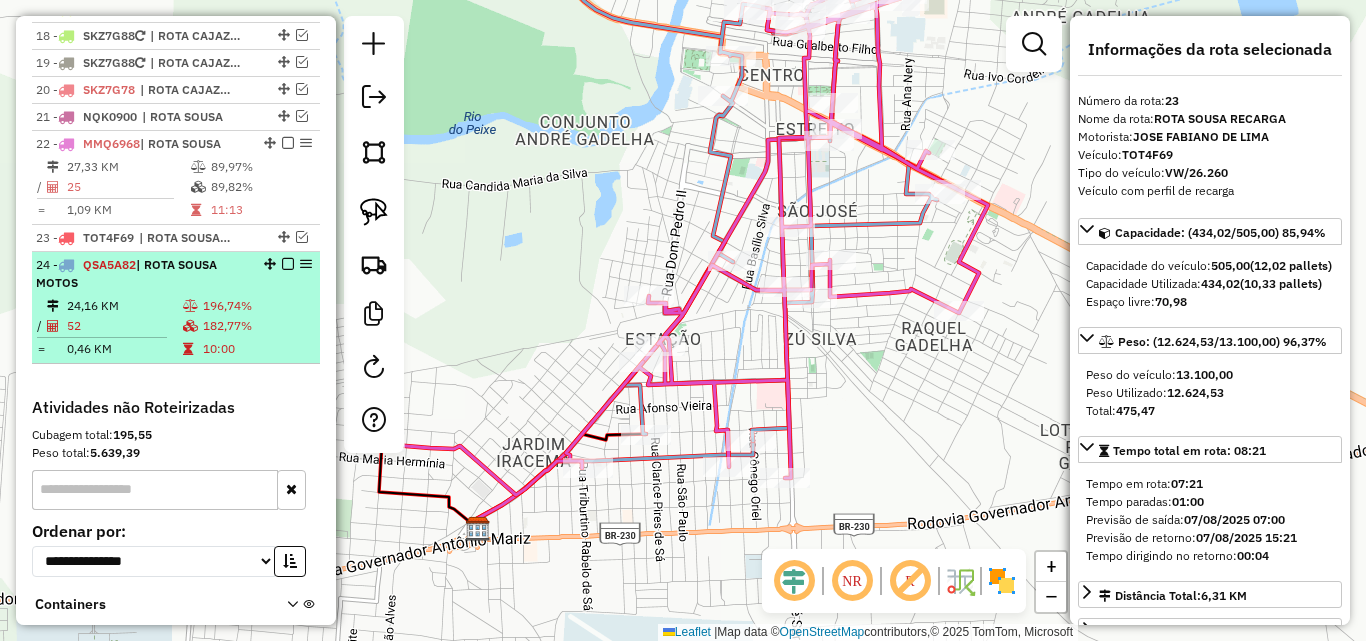 click at bounding box center (288, 264) 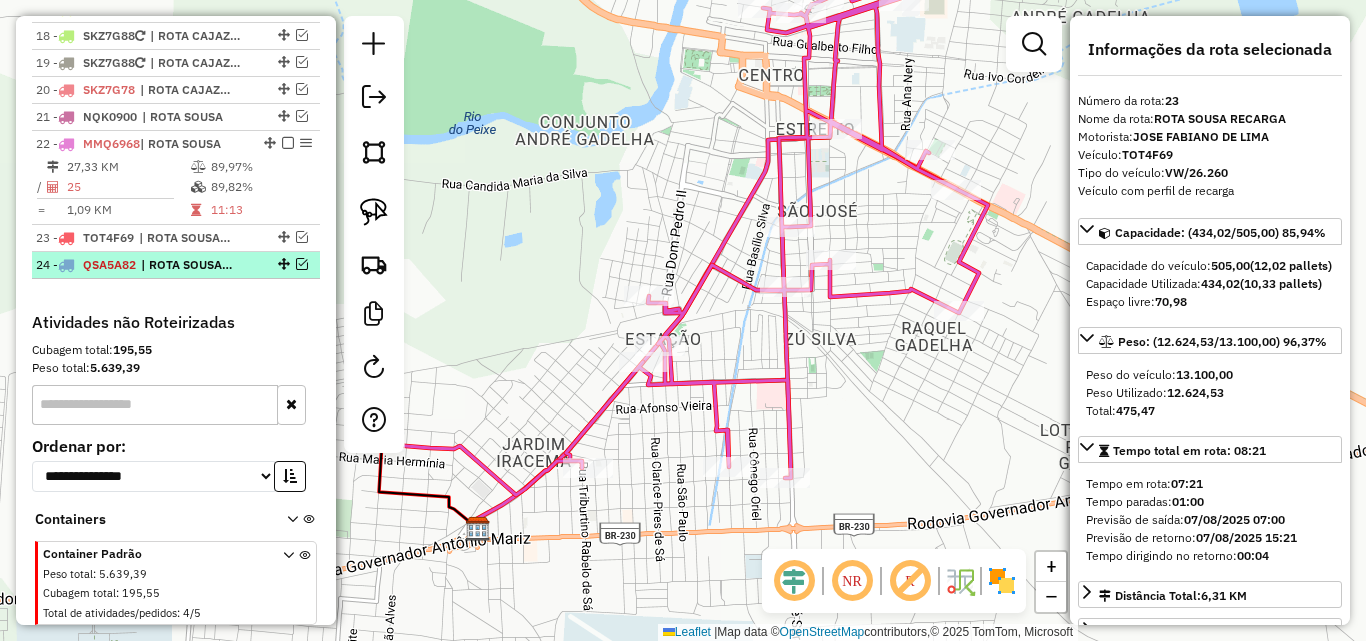 click on "24 -       QSA5A82   | ROTA SOUSA MOTOS" at bounding box center [176, 265] 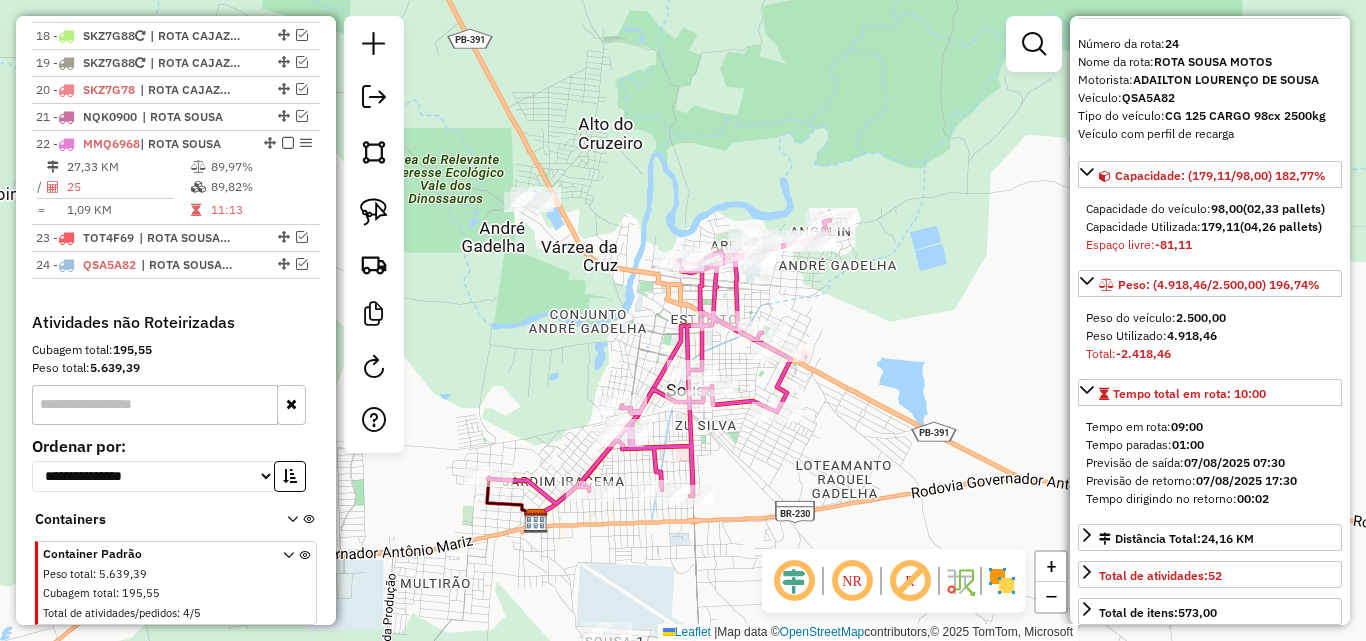 scroll, scrollTop: 100, scrollLeft: 0, axis: vertical 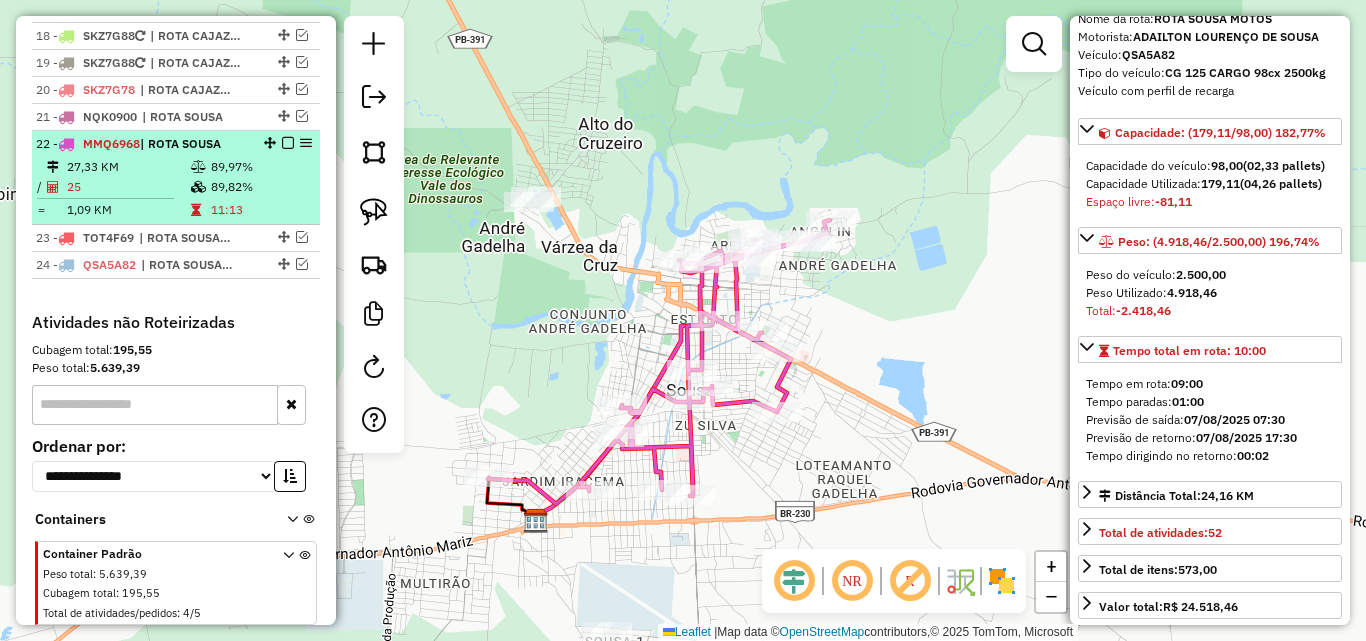 click on "89,97%" at bounding box center [260, 167] 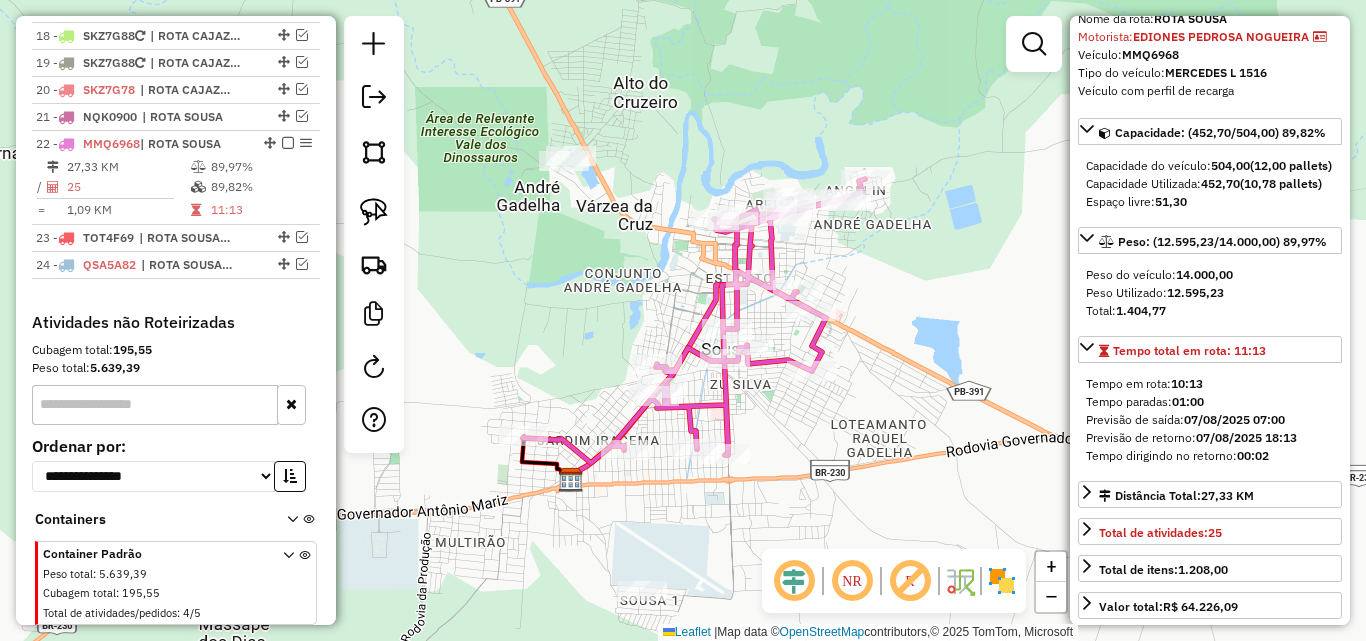 drag, startPoint x: 360, startPoint y: 216, endPoint x: 442, endPoint y: 207, distance: 82.492424 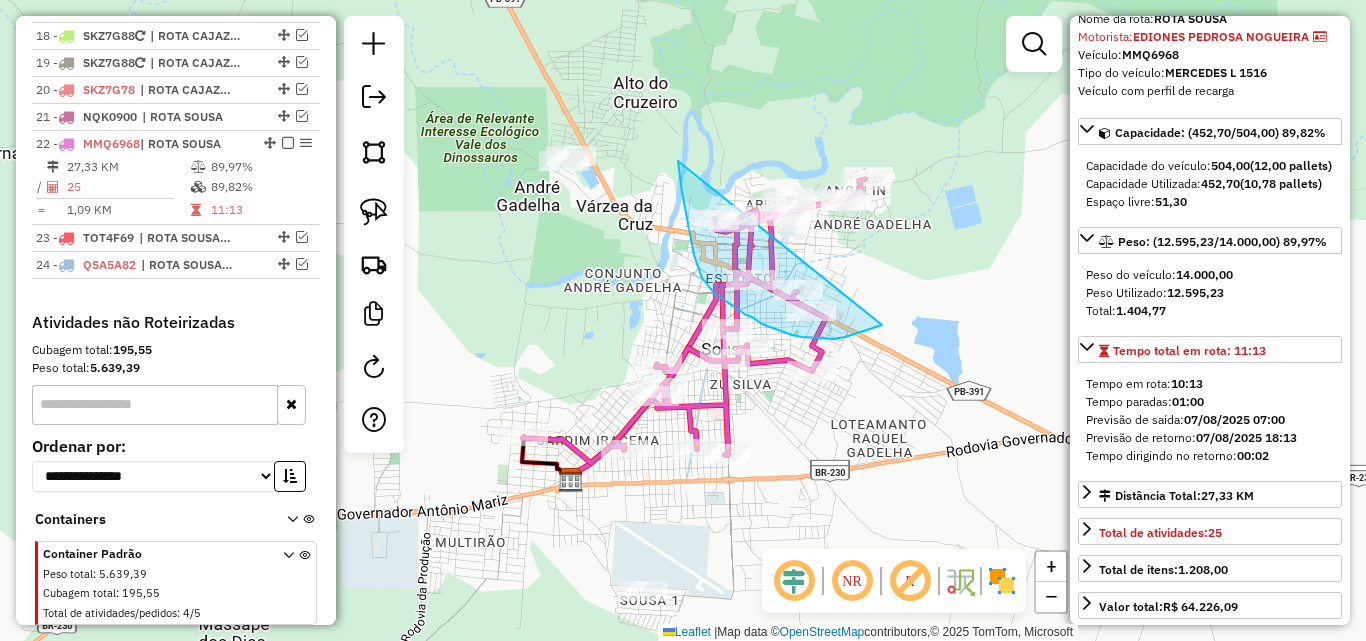 drag, startPoint x: 682, startPoint y: 192, endPoint x: 950, endPoint y: 167, distance: 269.1635 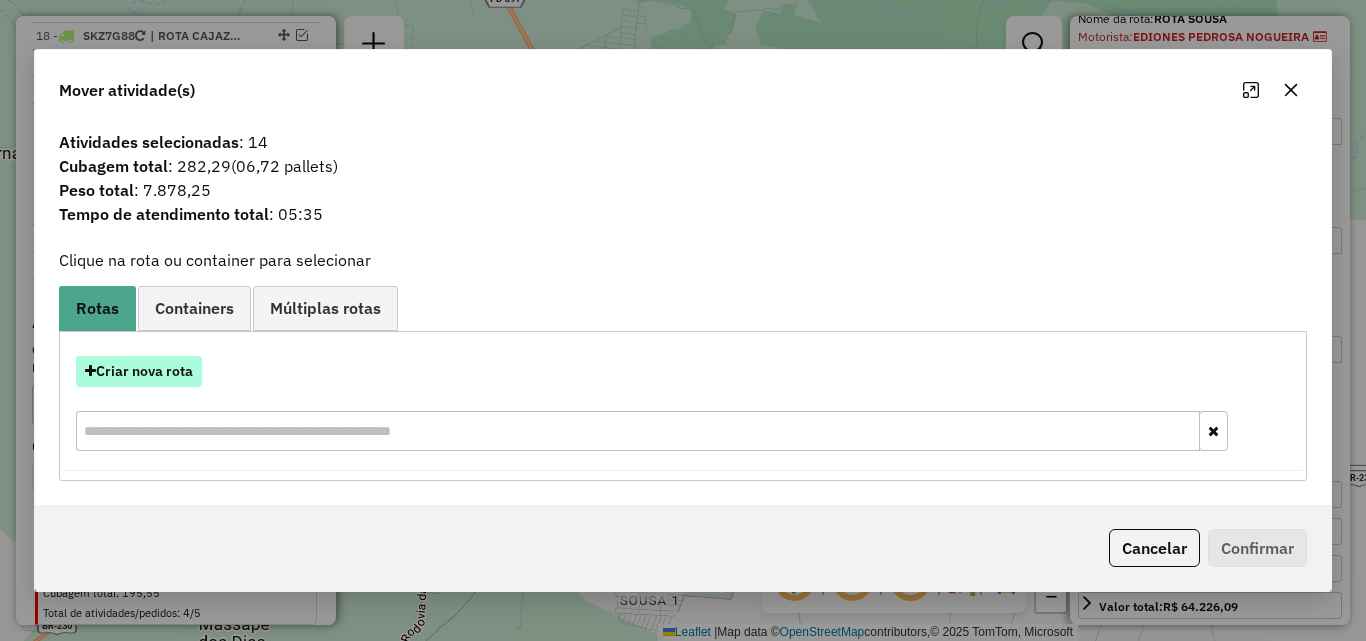 click on "Criar nova rota" at bounding box center [139, 371] 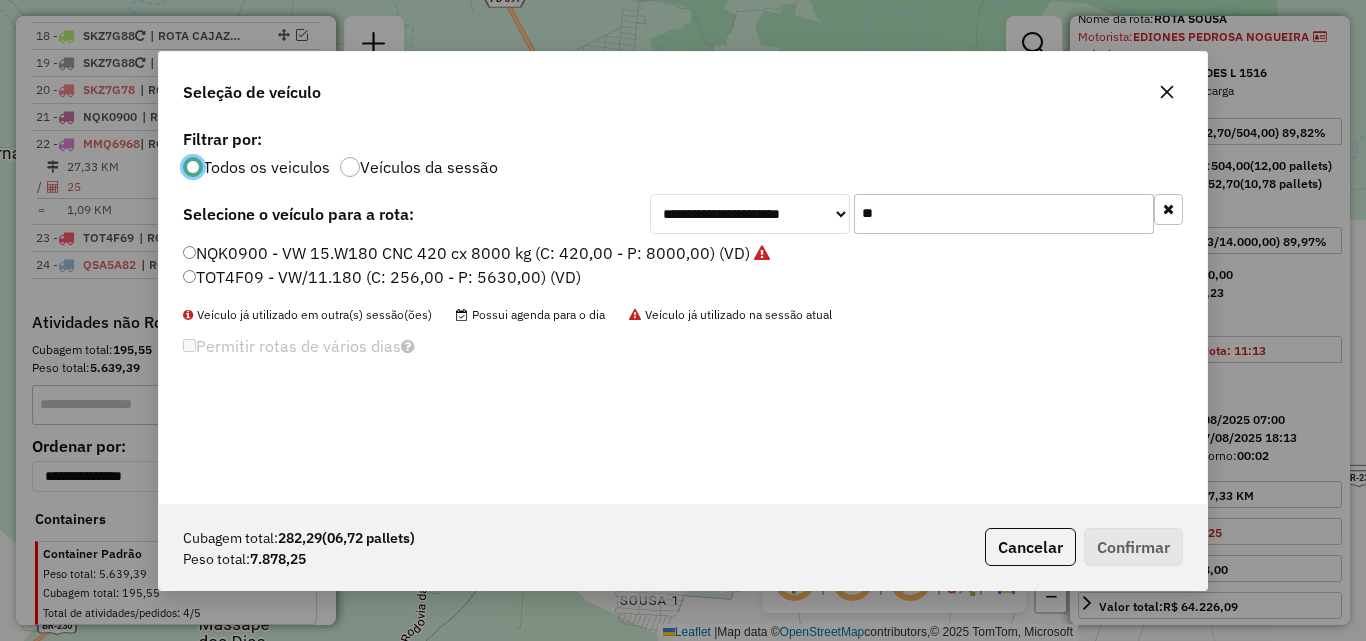 scroll, scrollTop: 11, scrollLeft: 6, axis: both 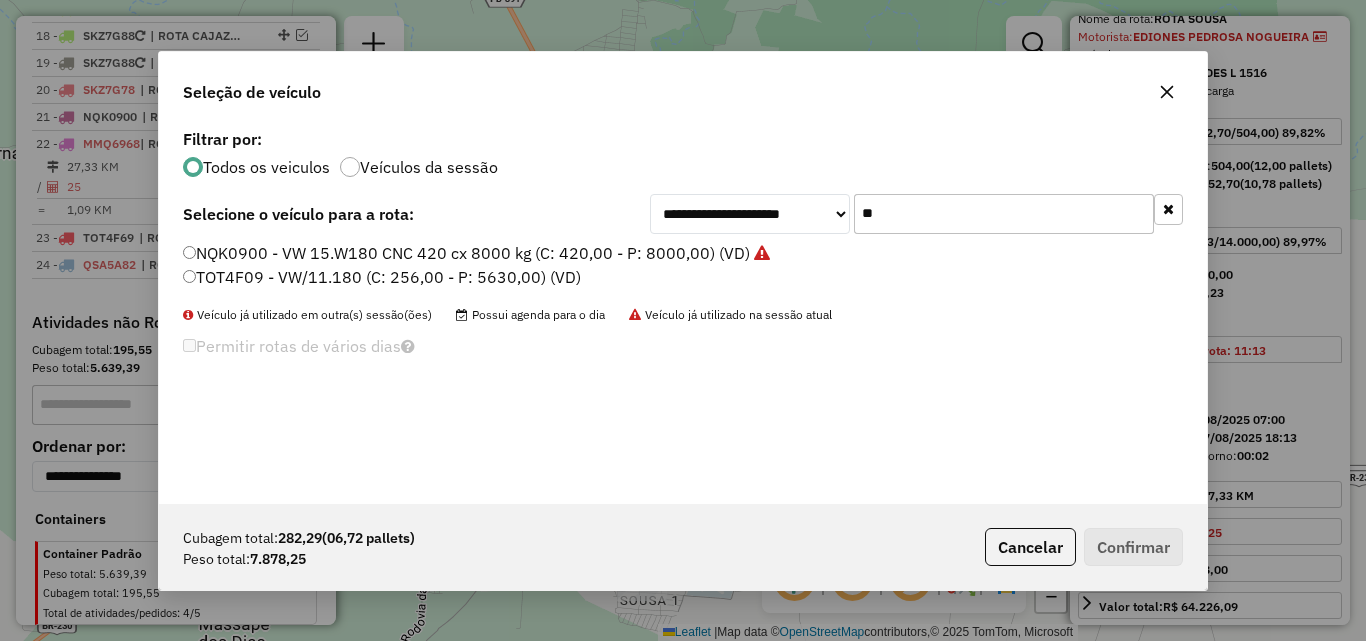 drag, startPoint x: 943, startPoint y: 208, endPoint x: 957, endPoint y: 216, distance: 16.124516 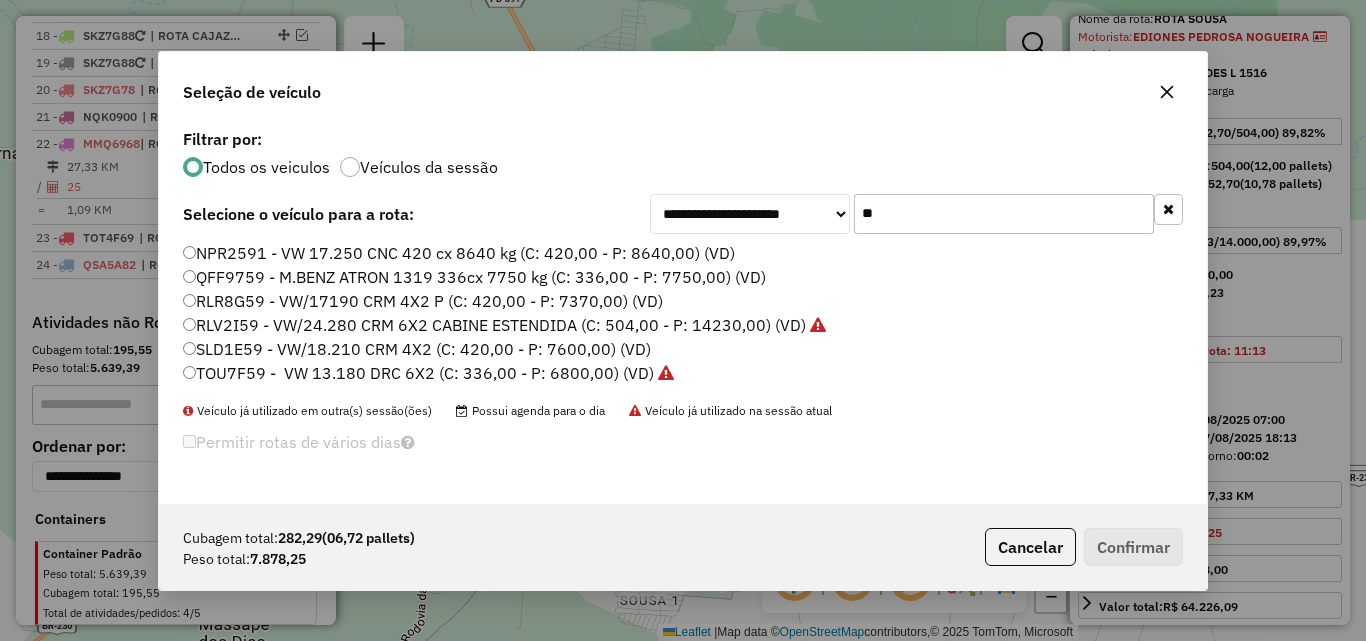 type on "**" 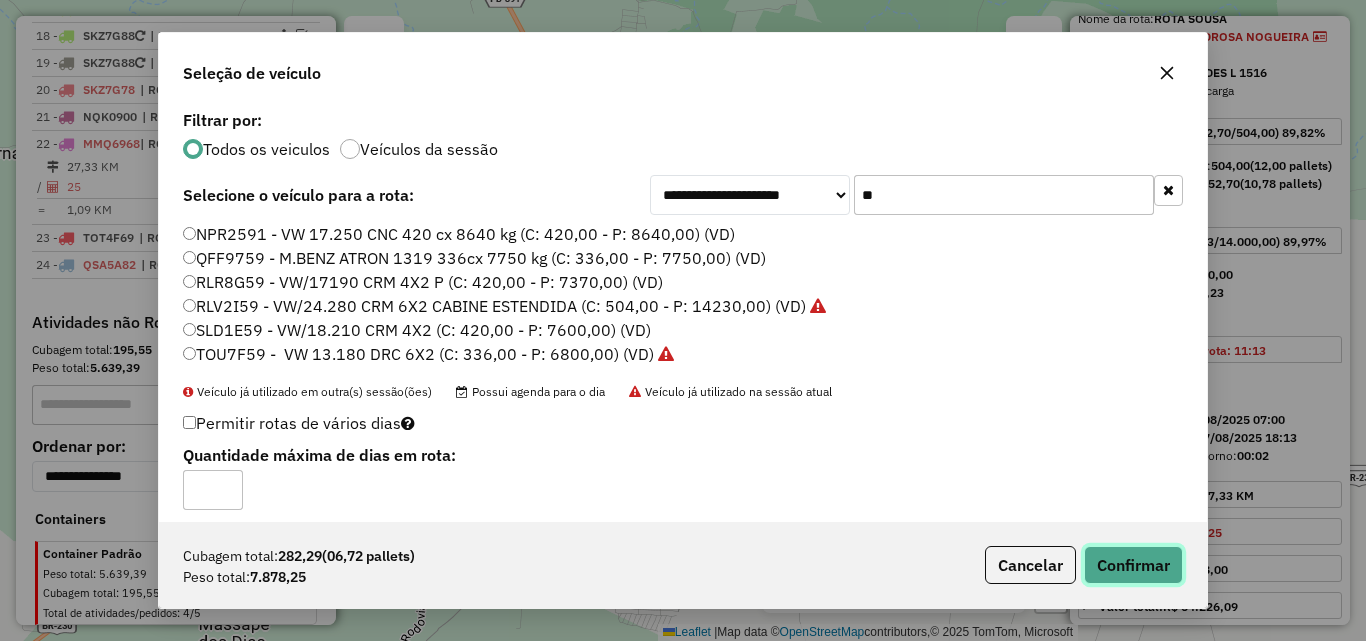 click on "Confirmar" 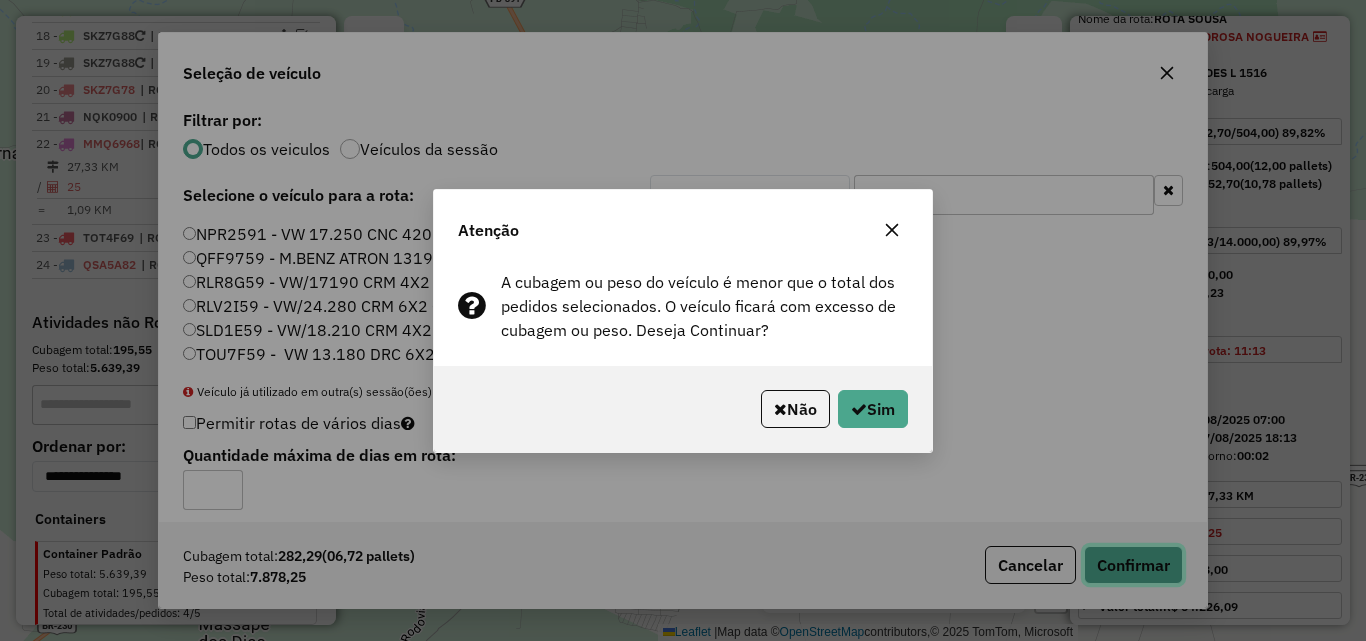 type 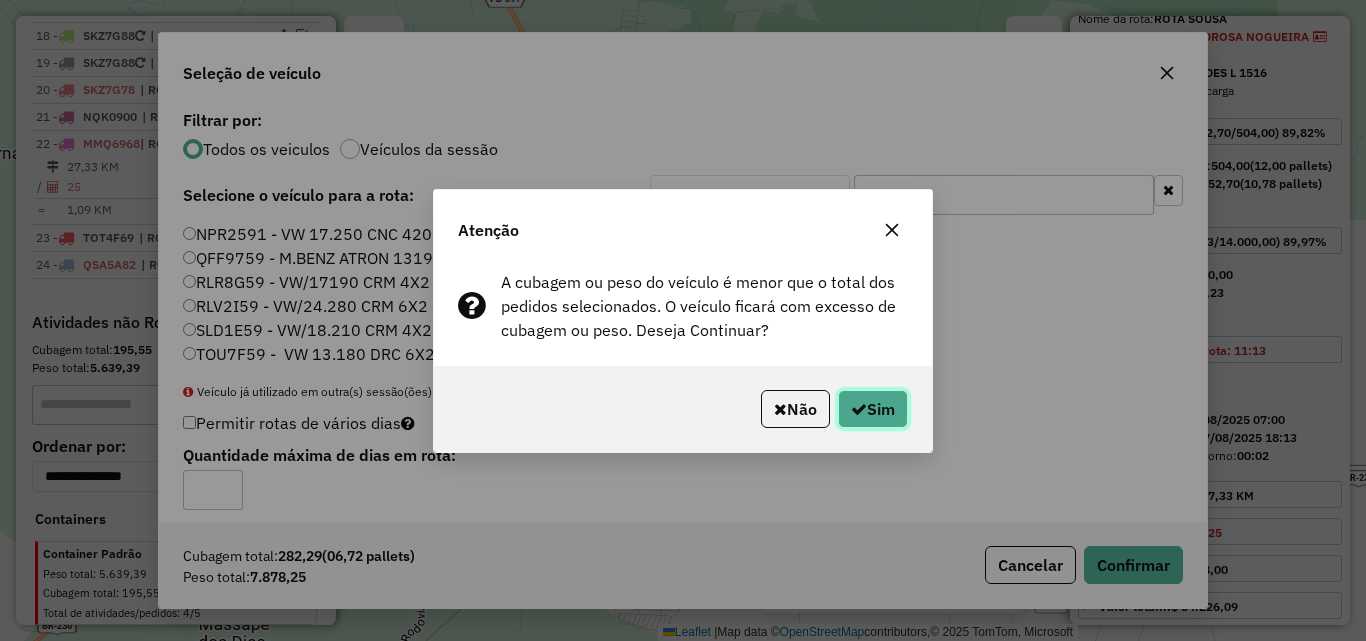 click on "Sim" 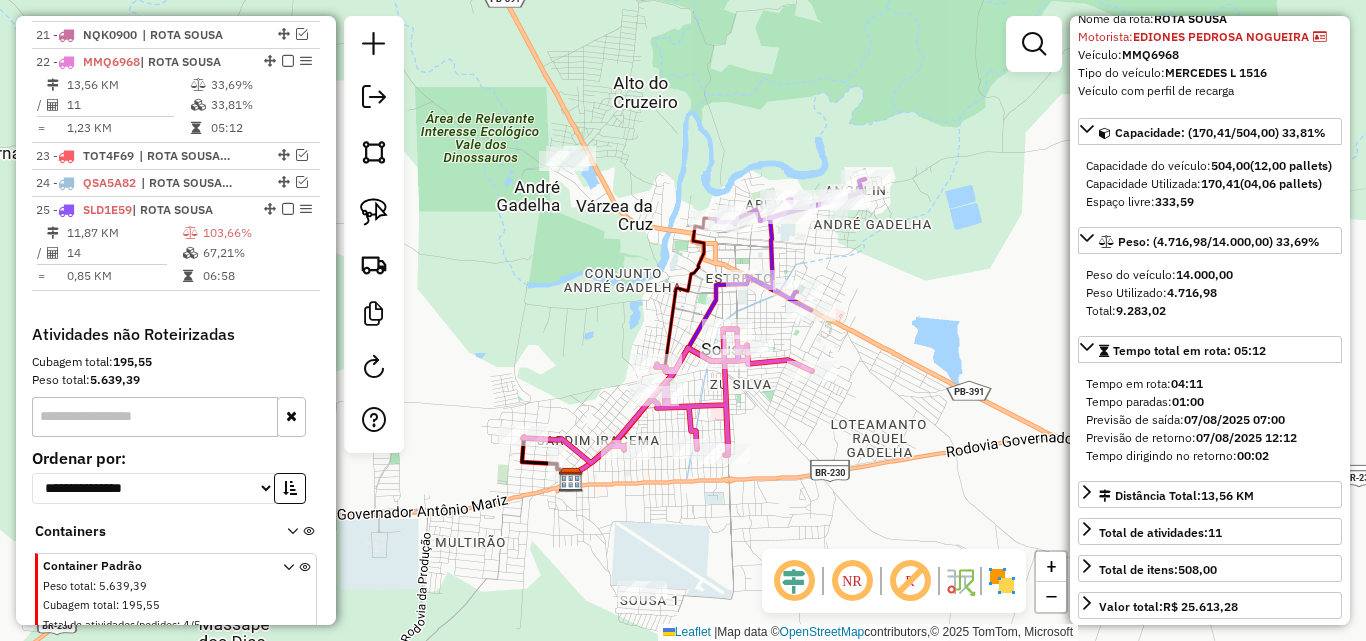 scroll, scrollTop: 1341, scrollLeft: 0, axis: vertical 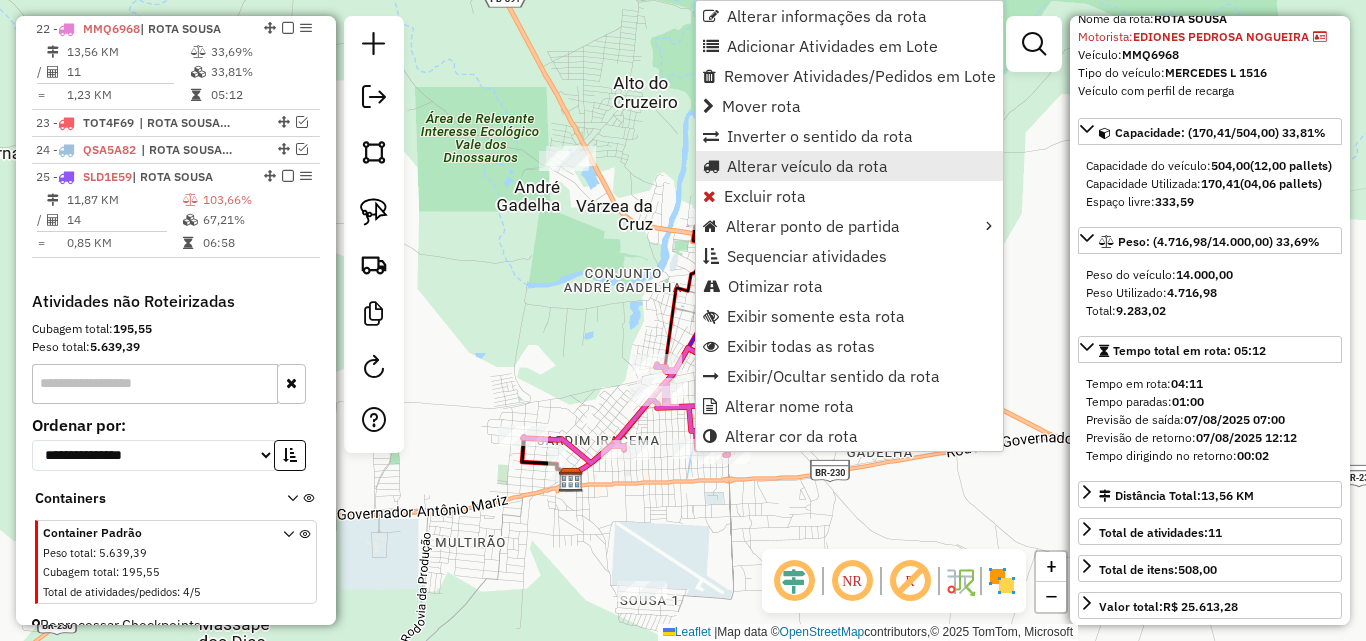 click on "Alterar veículo da rota" at bounding box center (807, 166) 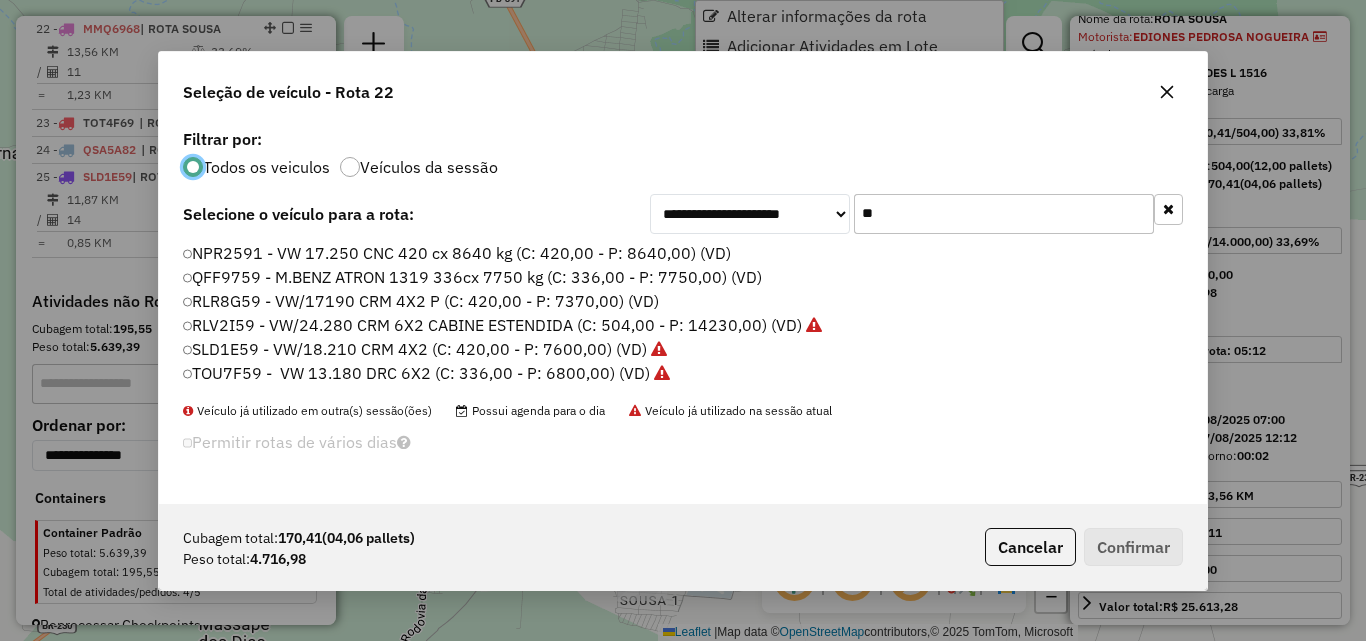 scroll, scrollTop: 11, scrollLeft: 6, axis: both 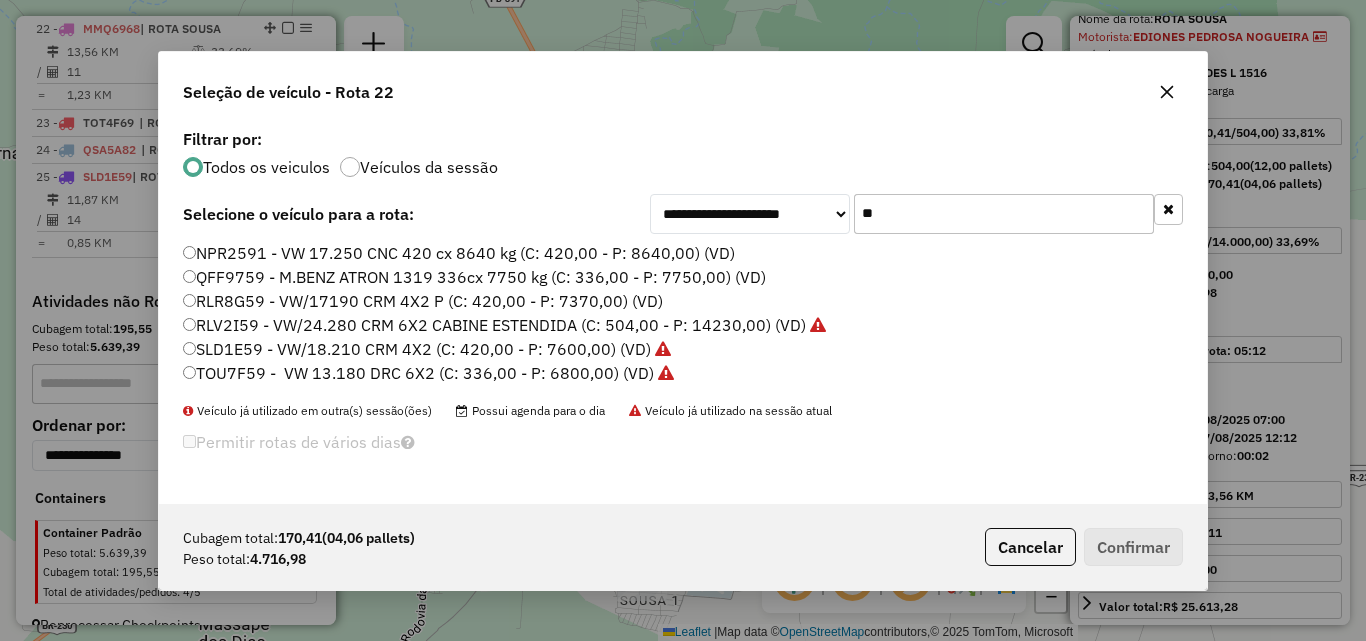 click on "**" 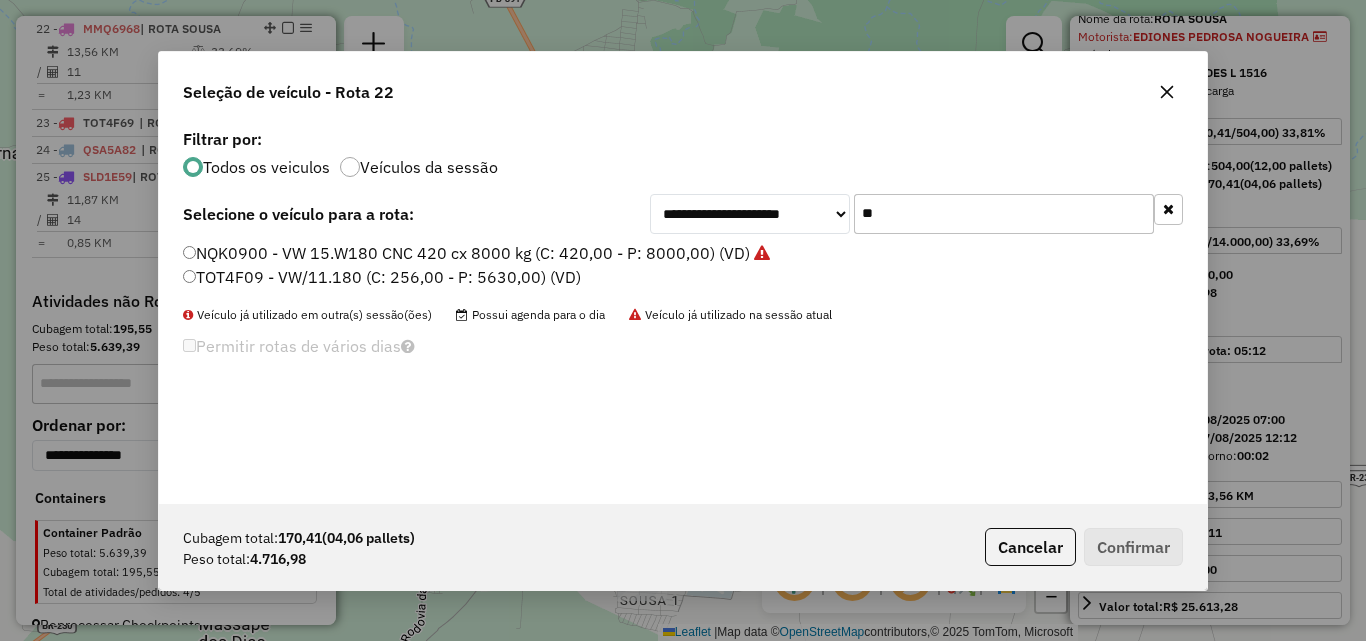 type on "**" 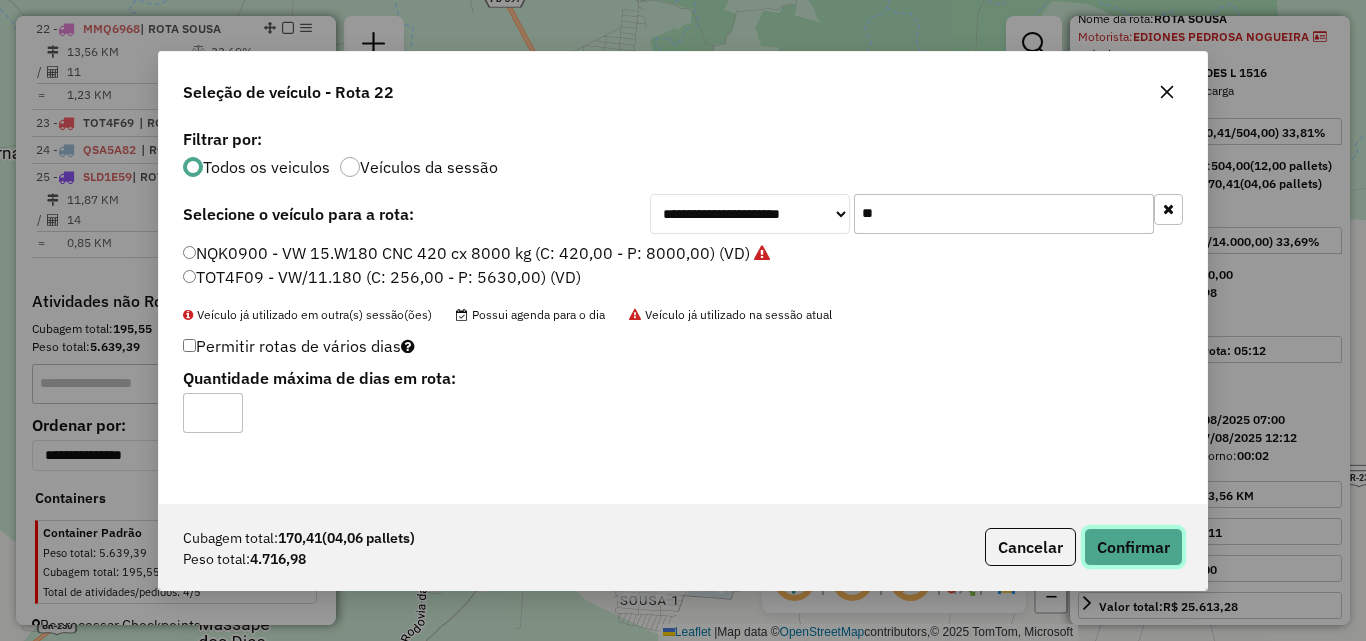 click on "Confirmar" 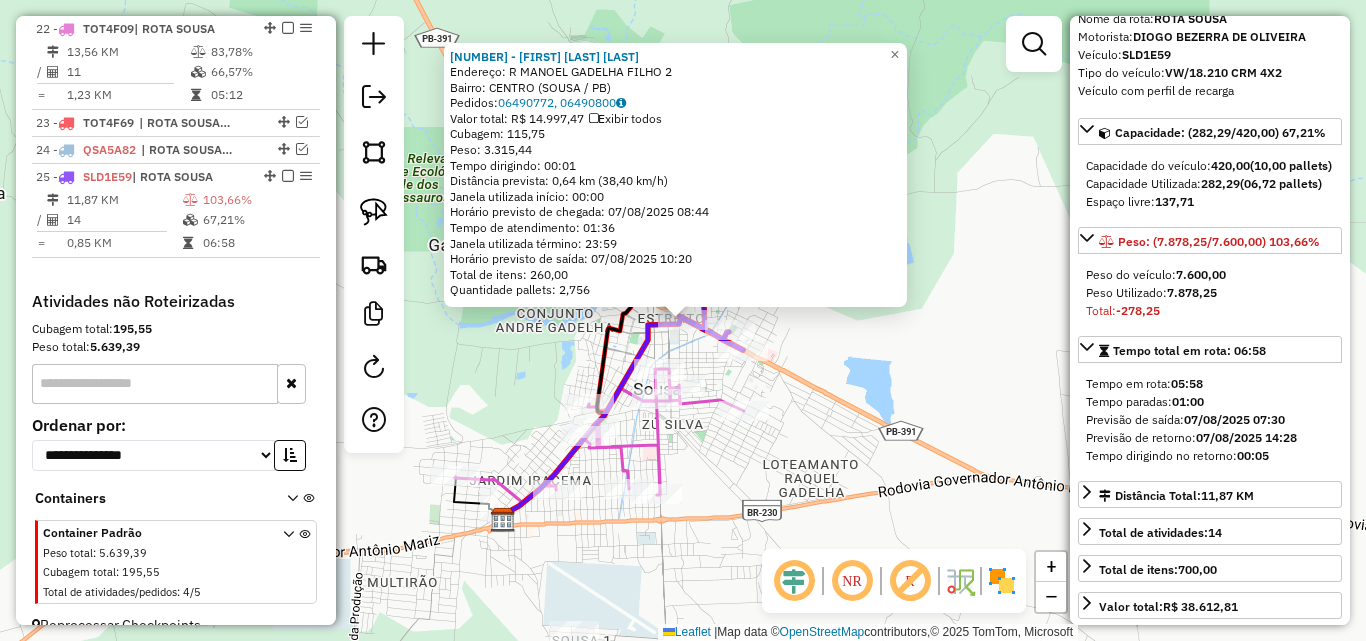 scroll, scrollTop: 1368, scrollLeft: 0, axis: vertical 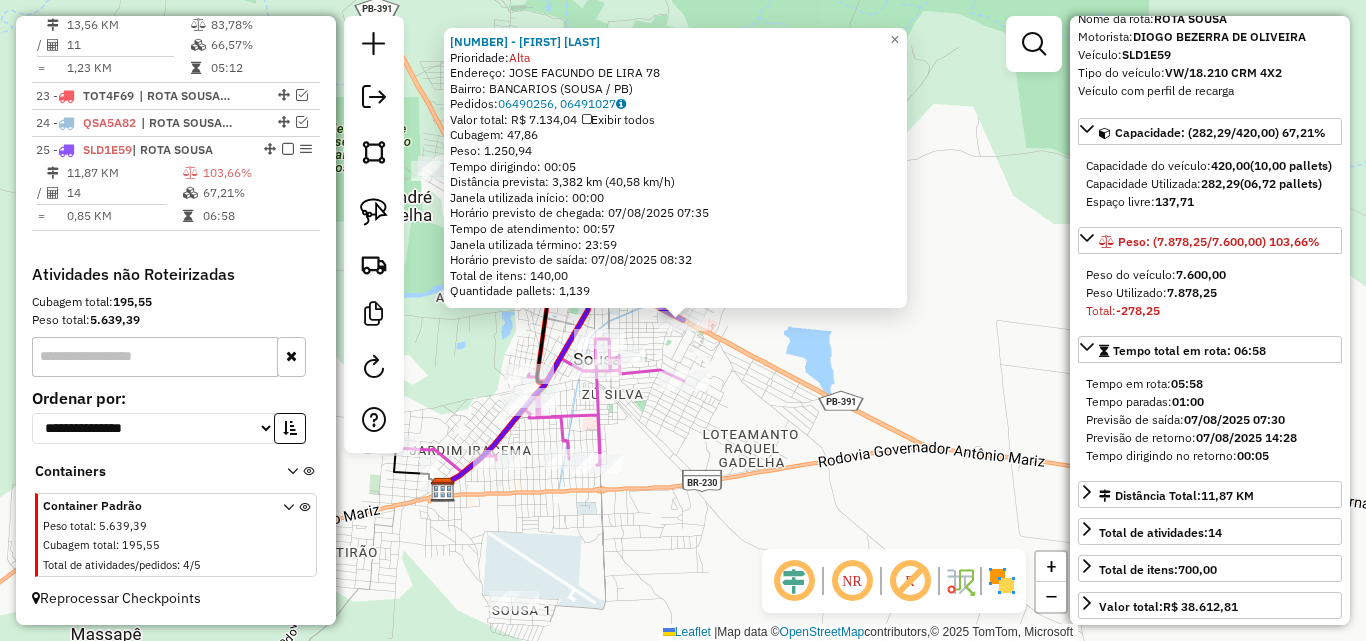 click on "6379 - LUIZ ALISON  Prioridade:  Alta  Endereço:  JOSE FACUNDO DE LIRA 78   Bairro: BANCARIOS (SOUSA / PB)   Pedidos:  06490256, 06491027   Valor total: R$ 7.134,04   Exibir todos   Cubagem: 47,86  Peso: 1.250,94  Tempo dirigindo: 00:05   Distância prevista: 3,382 km (40,58 km/h)   Janela utilizada início: 00:00   Horário previsto de chegada: 07/08/2025 07:35   Tempo de atendimento: 00:57   Janela utilizada término: 23:59   Horário previsto de saída: 07/08/2025 08:32   Total de itens: 140,00   Quantidade pallets: 1,139  × Janela de atendimento Grade de atendimento Capacidade Transportadoras Veículos Cliente Pedidos  Rotas Selecione os dias de semana para filtrar as janelas de atendimento  Seg   Ter   Qua   Qui   Sex   Sáb   Dom  Informe o período da janela de atendimento: De: Até:  Filtrar exatamente a janela do cliente  Considerar janela de atendimento padrão  Selecione os dias de semana para filtrar as grades de atendimento  Seg   Ter   Qua   Qui   Sex   Sáb   Dom   Peso mínimo:   De:   De:" 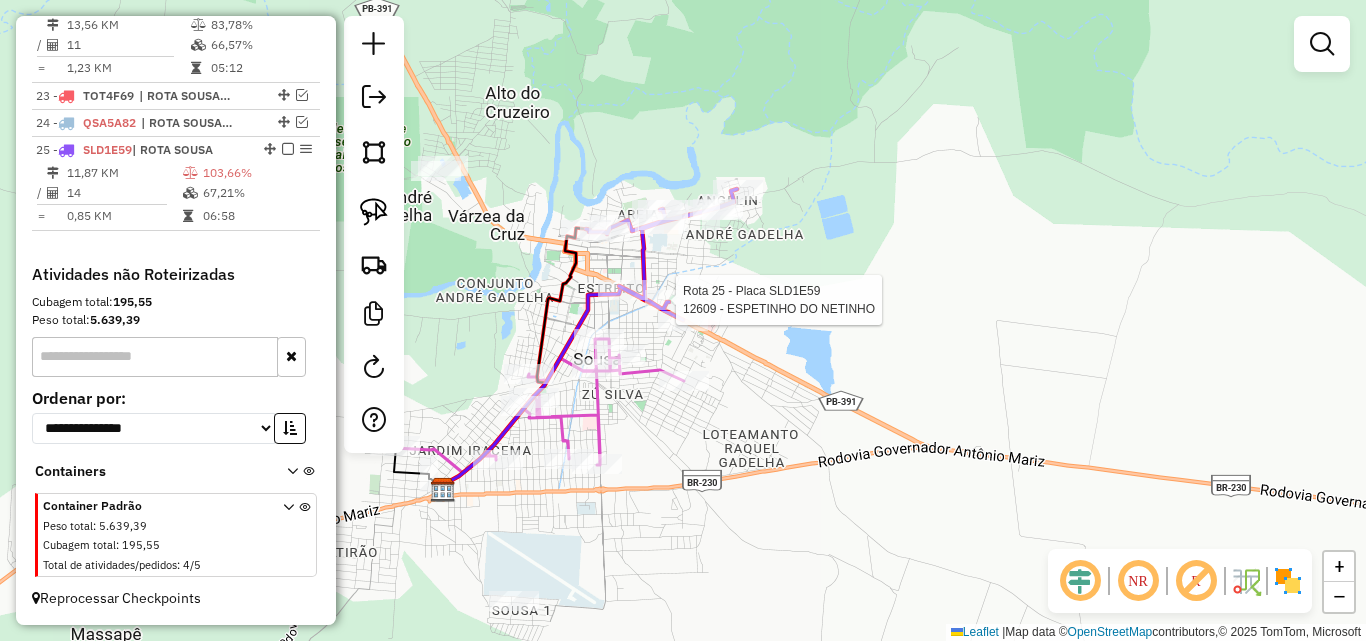 select on "*********" 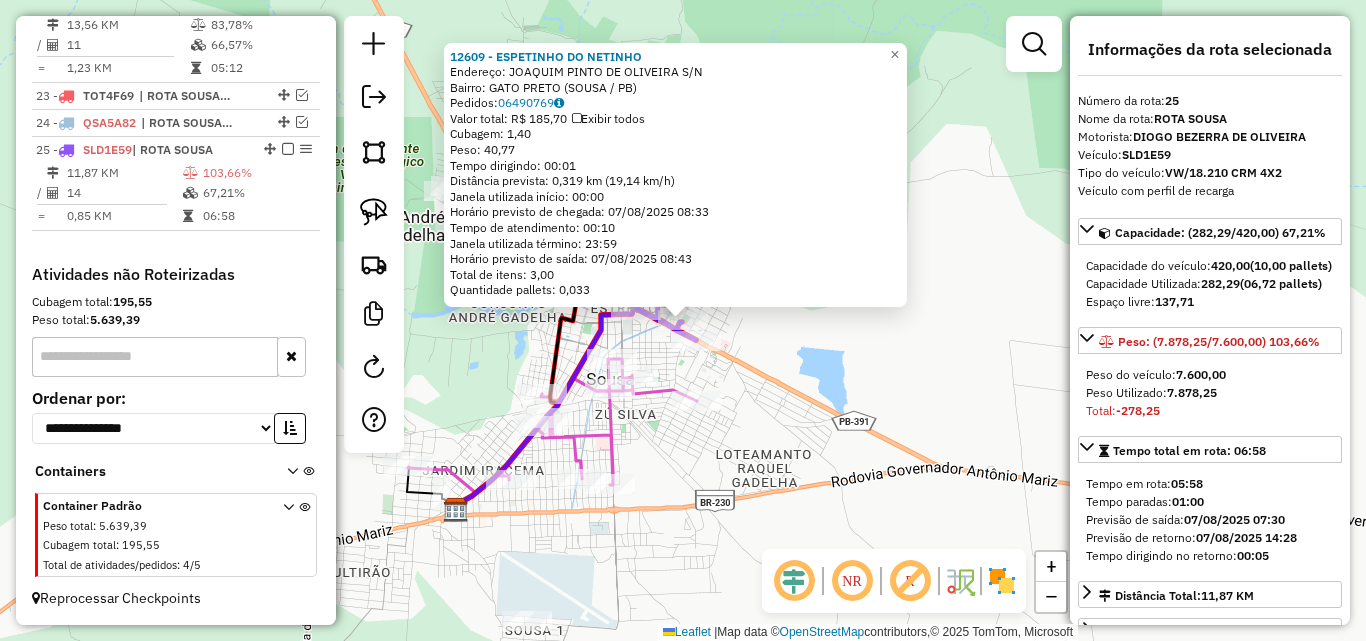 click on "12609 - ESPETINHO DO NETINHO  Endereço:  JOAQUIM PINTO DE OLIVEIRA S/N   Bairro: GATO PRETO (SOUSA / PB)   Pedidos:  06490769   Valor total: R$ 185,70   Exibir todos   Cubagem: 1,40  Peso: 40,77  Tempo dirigindo: 00:01   Distância prevista: 0,319 km (19,14 km/h)   Janela utilizada início: 00:00   Horário previsto de chegada: 07/08/2025 08:33   Tempo de atendimento: 00:10   Janela utilizada término: 23:59   Horário previsto de saída: 07/08/2025 08:43   Total de itens: 3,00   Quantidade pallets: 0,033  × Janela de atendimento Grade de atendimento Capacidade Transportadoras Veículos Cliente Pedidos  Rotas Selecione os dias de semana para filtrar as janelas de atendimento  Seg   Ter   Qua   Qui   Sex   Sáb   Dom  Informe o período da janela de atendimento: De: Até:  Filtrar exatamente a janela do cliente  Considerar janela de atendimento padrão  Selecione os dias de semana para filtrar as grades de atendimento  Seg   Ter   Qua   Qui   Sex   Sáb   Dom   Clientes fora do dia de atendimento selecionado" 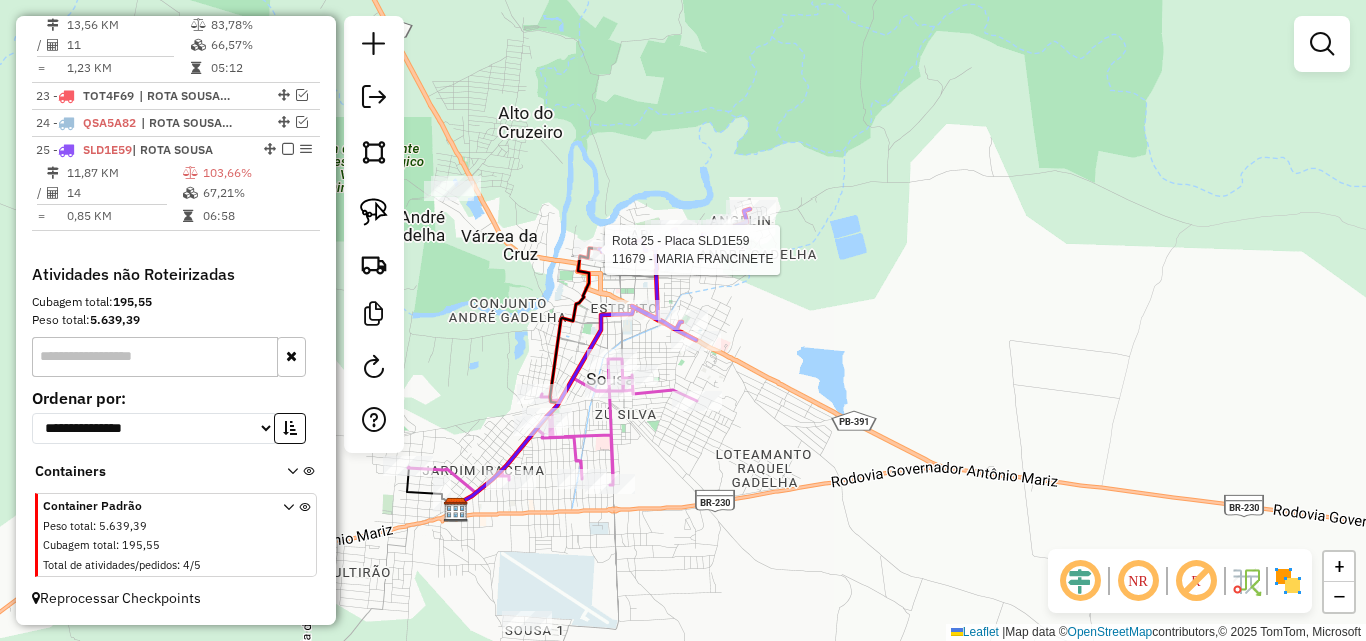 select on "*********" 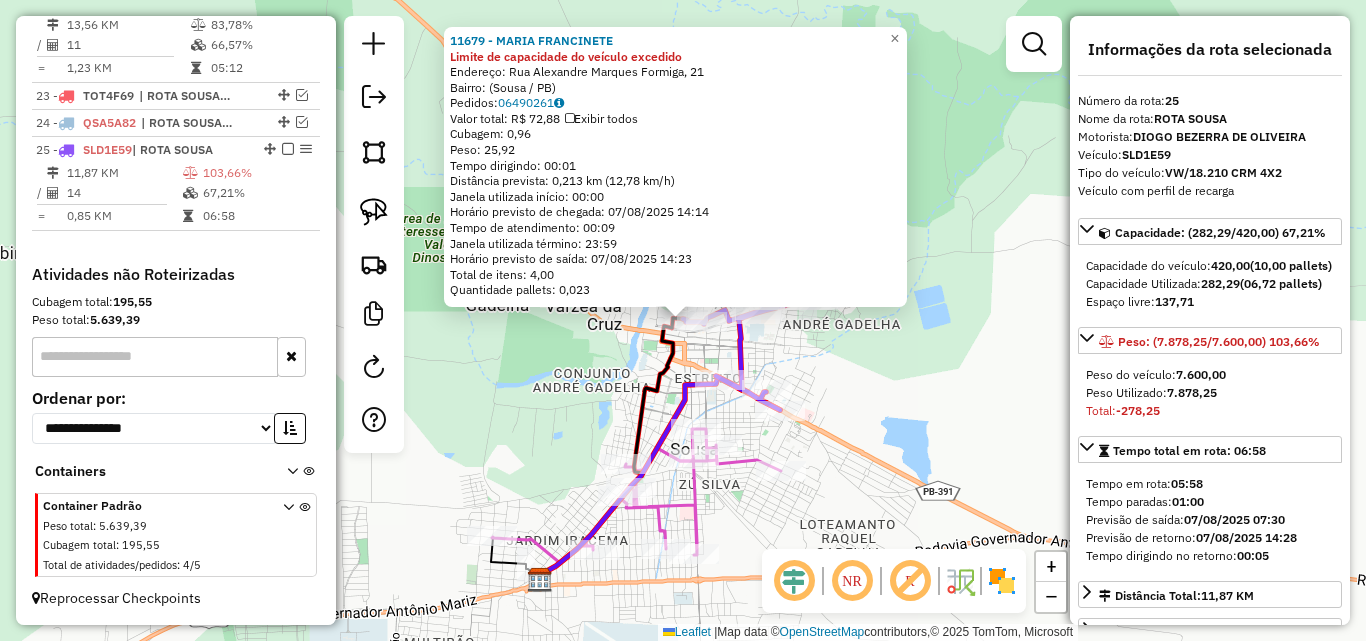 click on "11679 - MARIA FRANCINETE Limite de capacidade do veículo excedido  Endereço: Rua Alexandre Marques Formiga, 21   Bairro:  (Sousa / PB)   Pedidos:  06490261   Valor total: R$ 72,88   Exibir todos   Cubagem: 0,96  Peso: 25,92  Tempo dirigindo: 00:01   Distância prevista: 0,213 km (12,78 km/h)   Janela utilizada início: 00:00   Horário previsto de chegada: 07/08/2025 14:14   Tempo de atendimento: 00:09   Janela utilizada término: 23:59   Horário previsto de saída: 07/08/2025 14:23   Total de itens: 4,00   Quantidade pallets: 0,023  × Janela de atendimento Grade de atendimento Capacidade Transportadoras Veículos Cliente Pedidos  Rotas Selecione os dias de semana para filtrar as janelas de atendimento  Seg   Ter   Qua   Qui   Sex   Sáb   Dom  Informe o período da janela de atendimento: De: Até:  Filtrar exatamente a janela do cliente  Considerar janela de atendimento padrão  Selecione os dias de semana para filtrar as grades de atendimento  Seg   Ter   Qua   Qui   Sex   Sáb   Dom   Peso mínimo:  +" 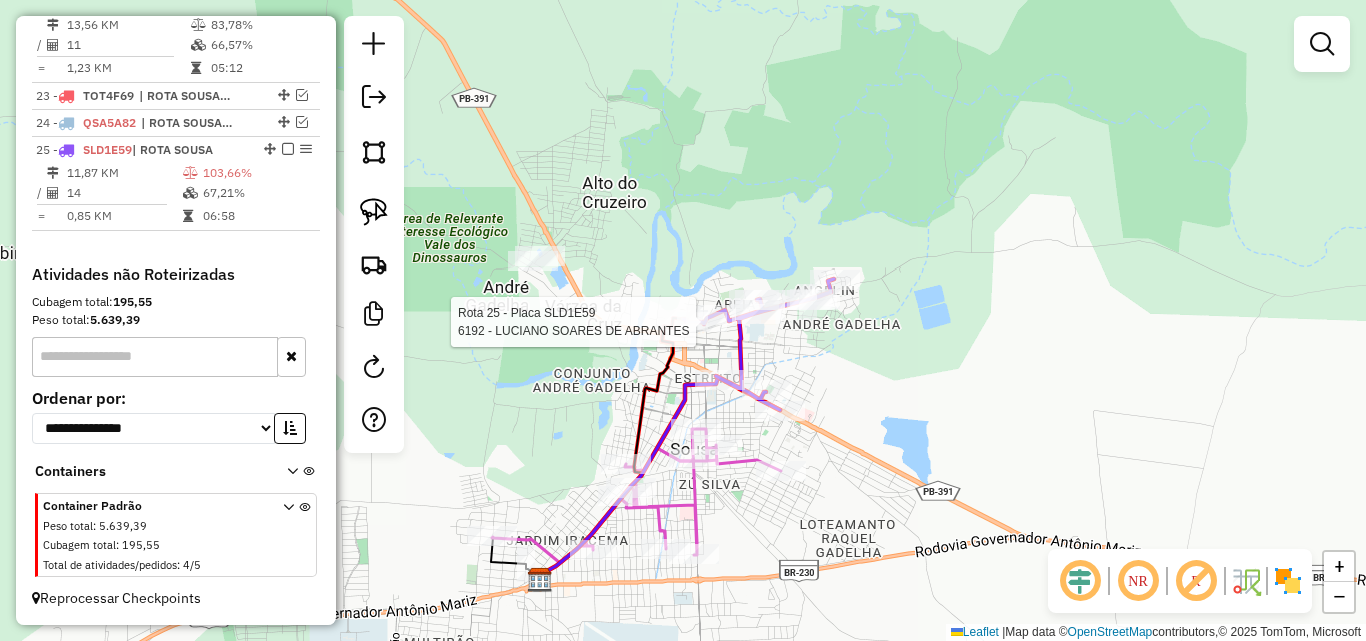 select on "*********" 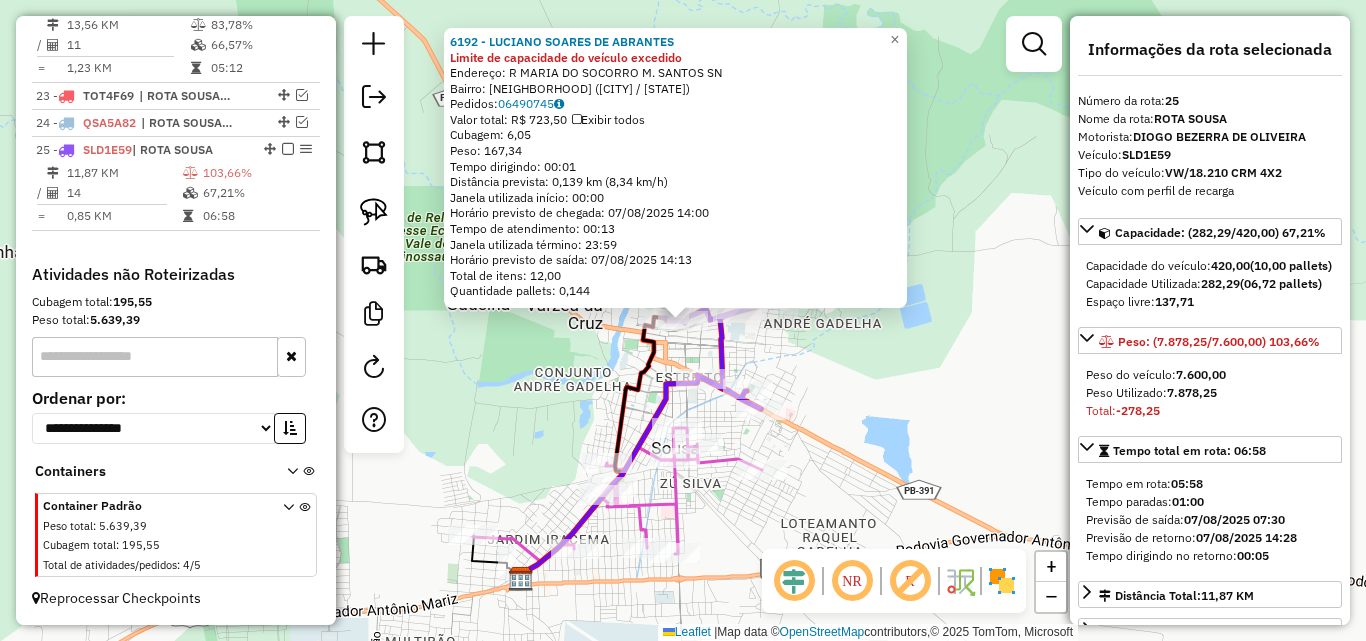 drag, startPoint x: 529, startPoint y: 397, endPoint x: 542, endPoint y: 398, distance: 13.038404 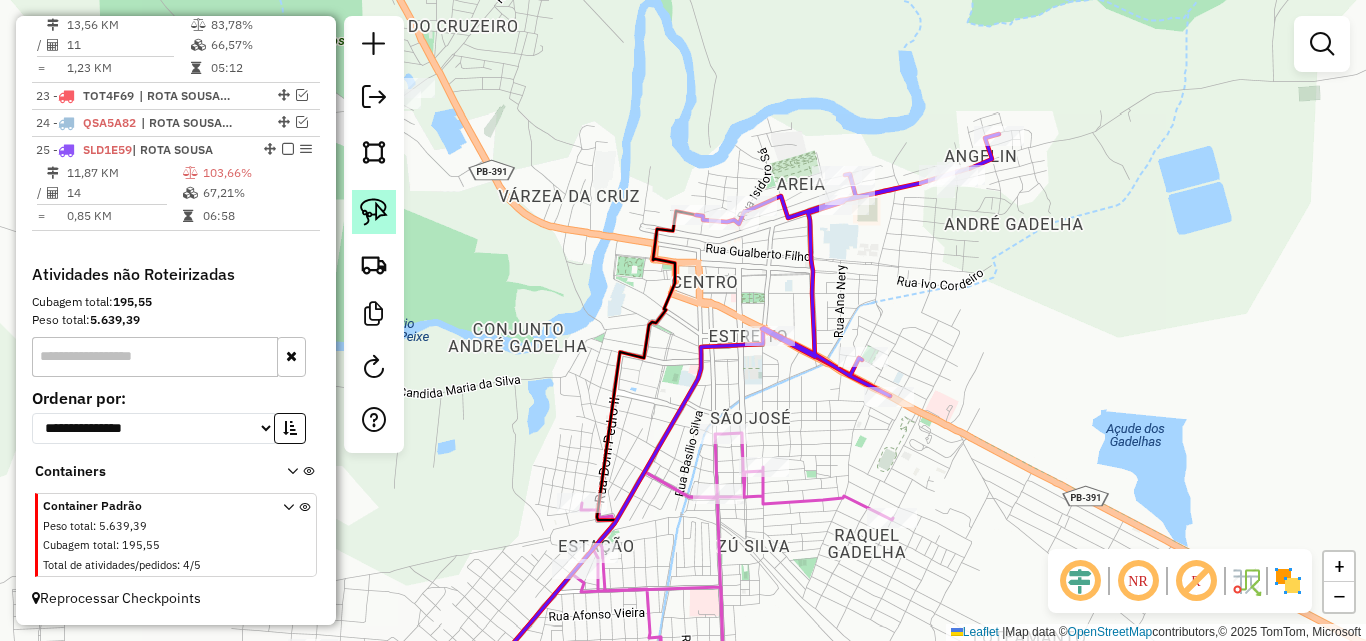 click 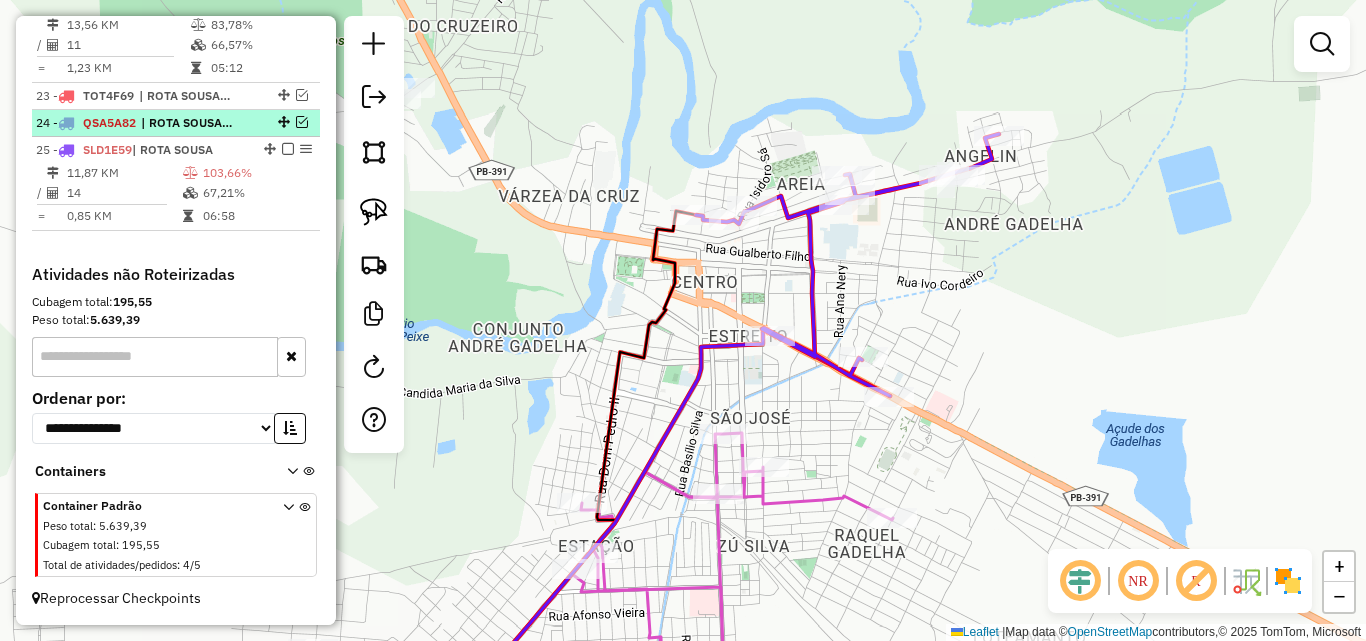 click at bounding box center [302, 122] 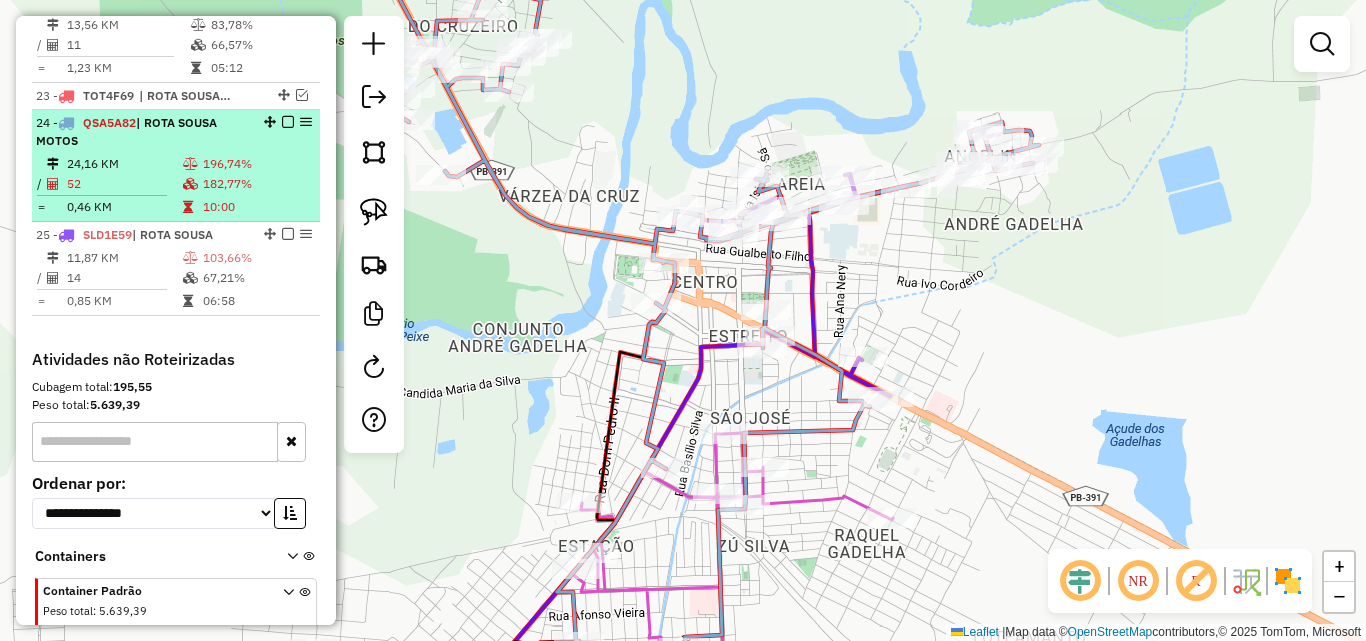 click at bounding box center [288, 122] 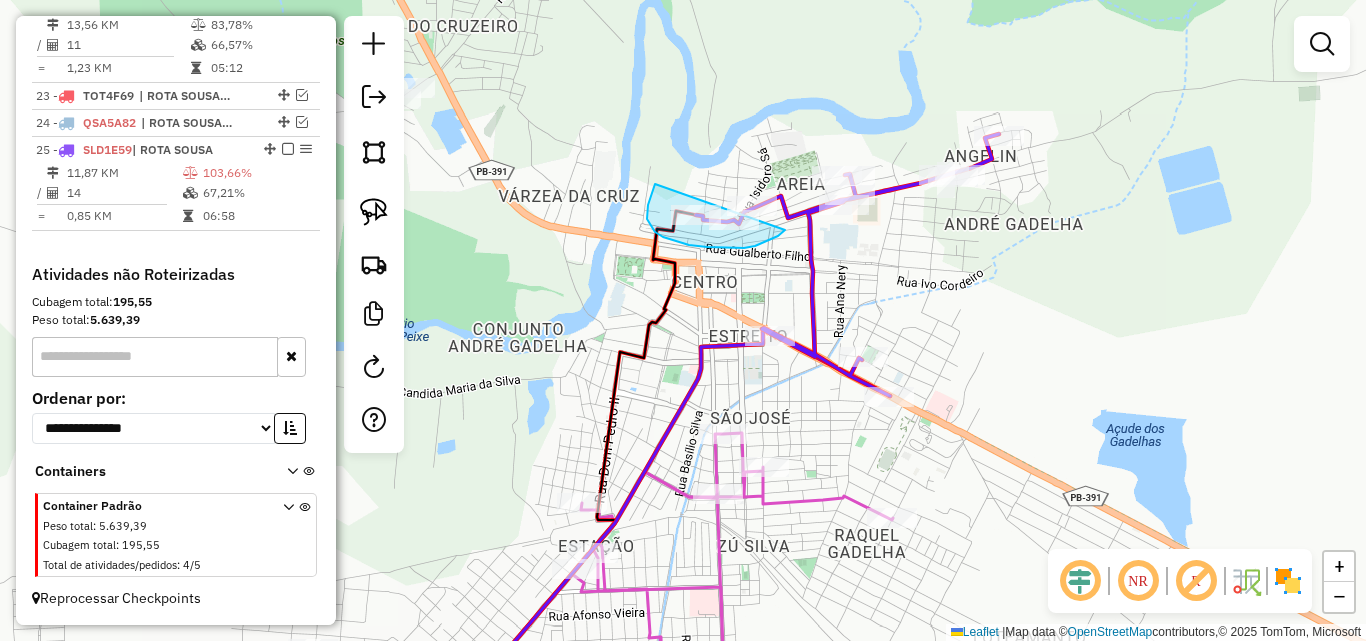 drag, startPoint x: 647, startPoint y: 212, endPoint x: 775, endPoint y: 194, distance: 129.25943 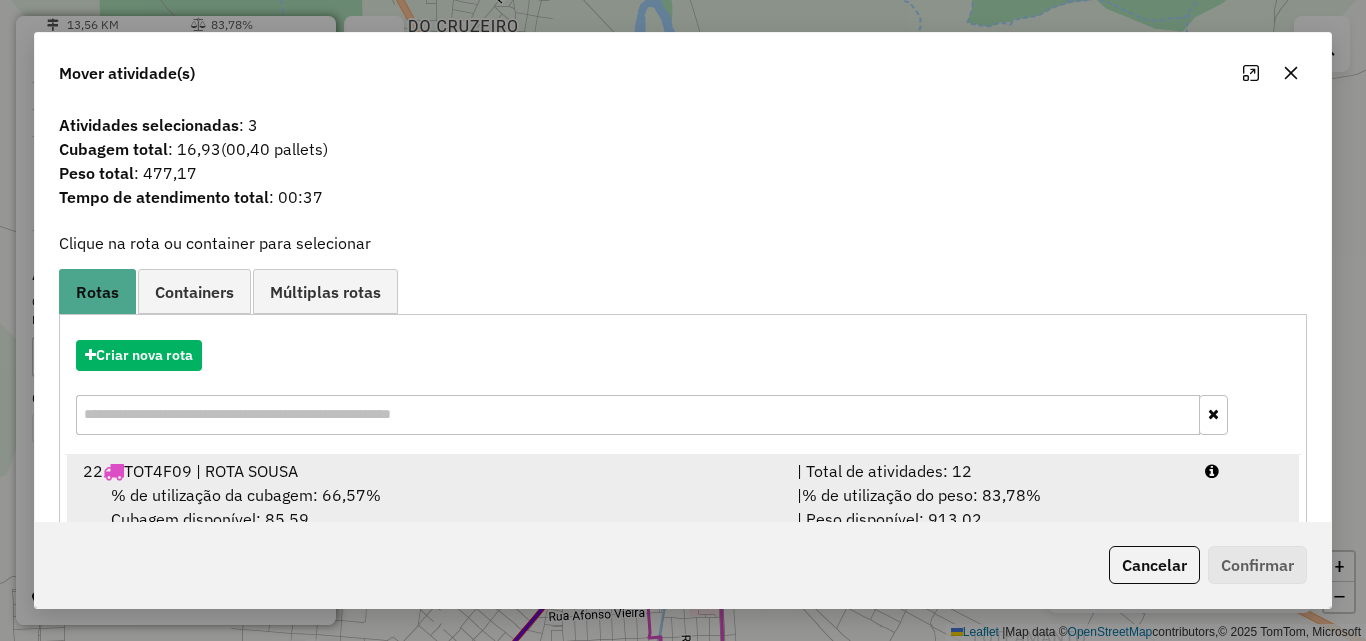 click on "|  % de utilização do peso: 83,78%  | Peso disponível: 913,02" at bounding box center (989, 507) 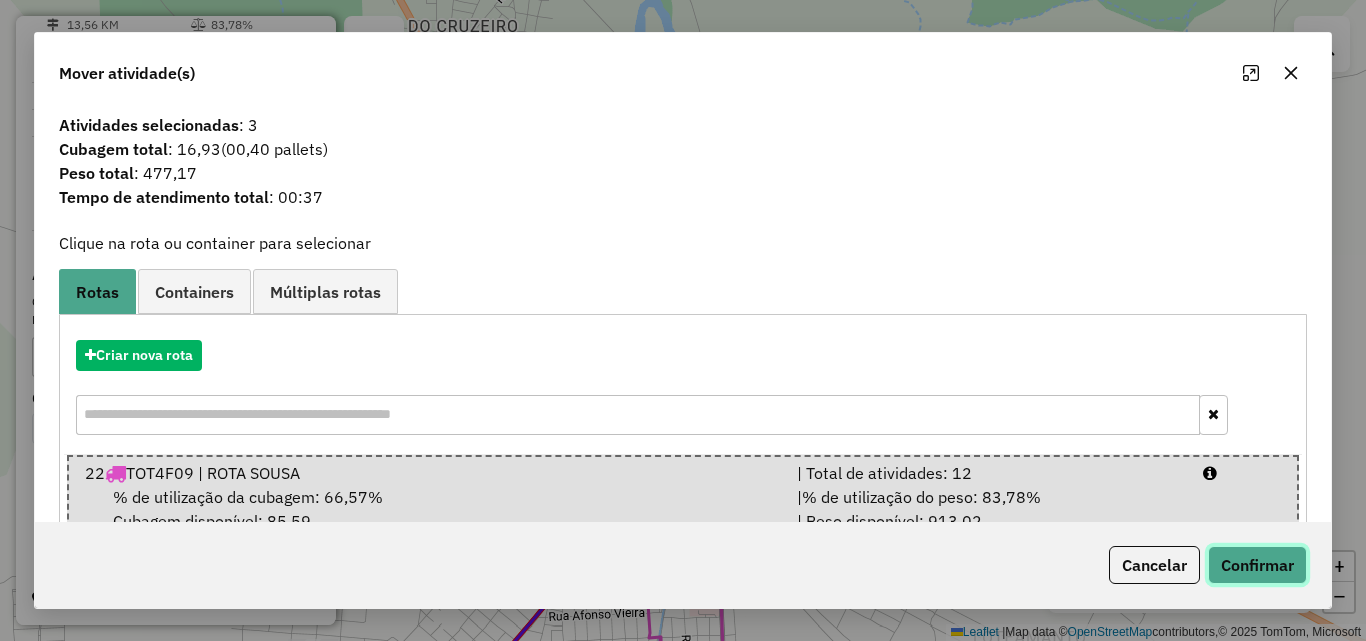 click on "Confirmar" 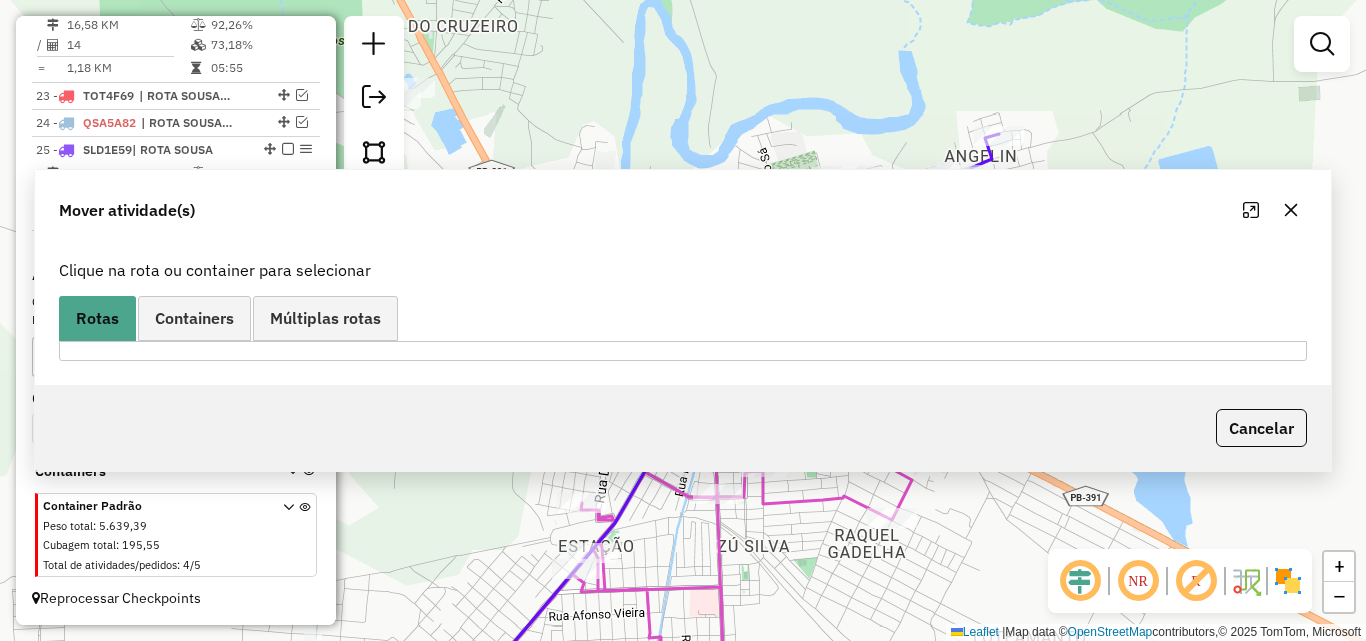 scroll, scrollTop: 1274, scrollLeft: 0, axis: vertical 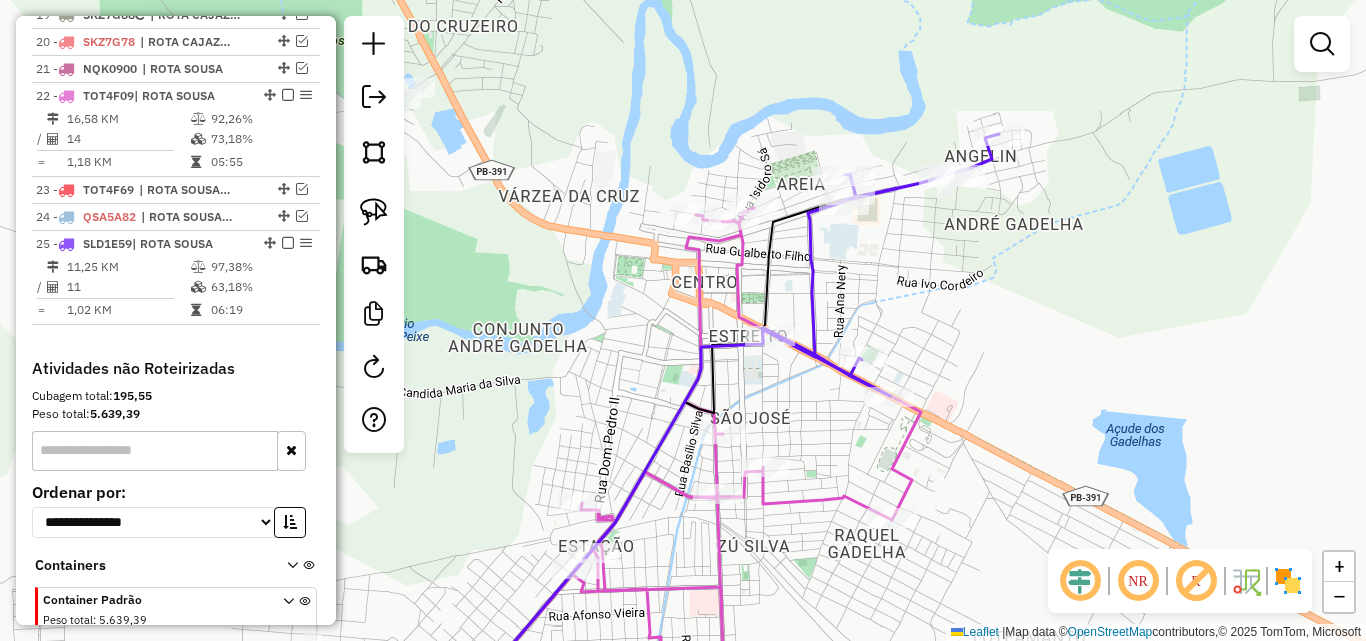 click 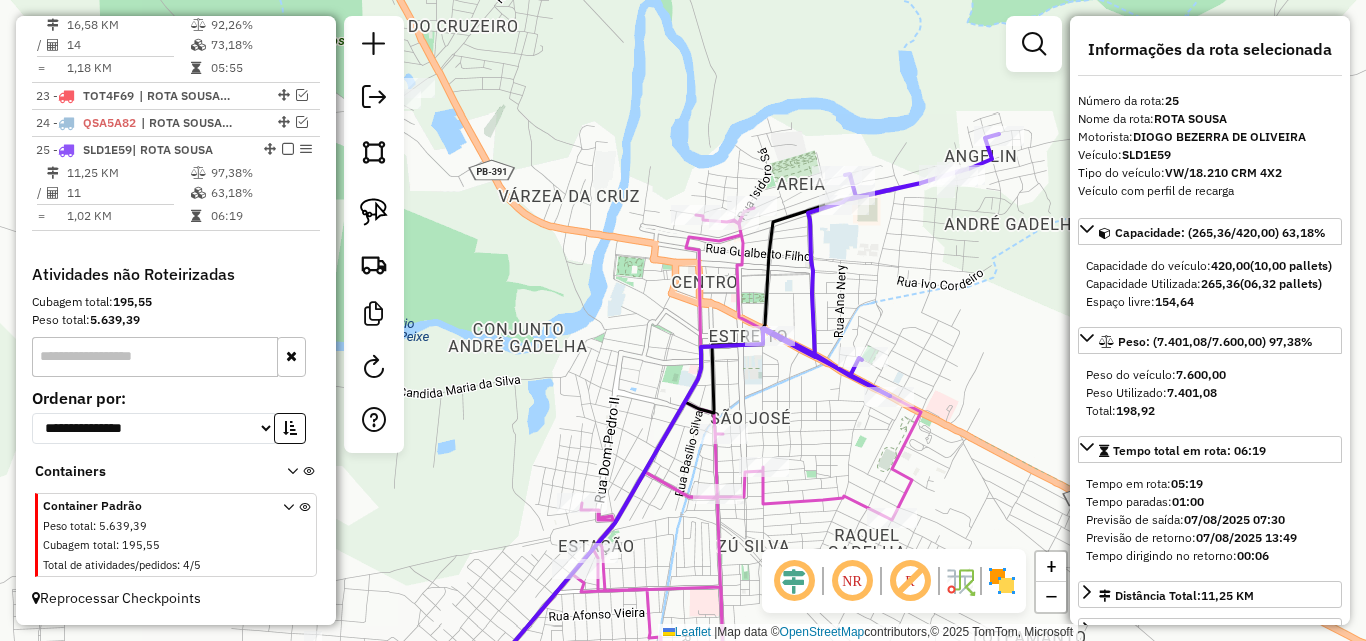 click 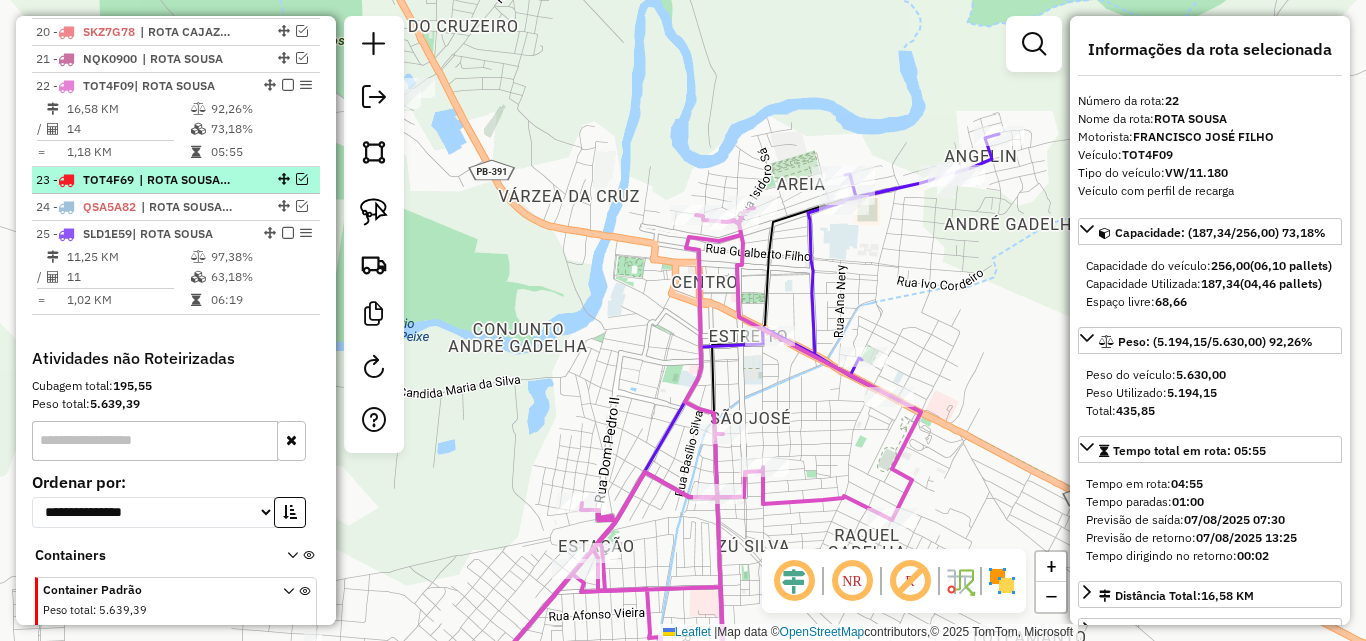 scroll, scrollTop: 1241, scrollLeft: 0, axis: vertical 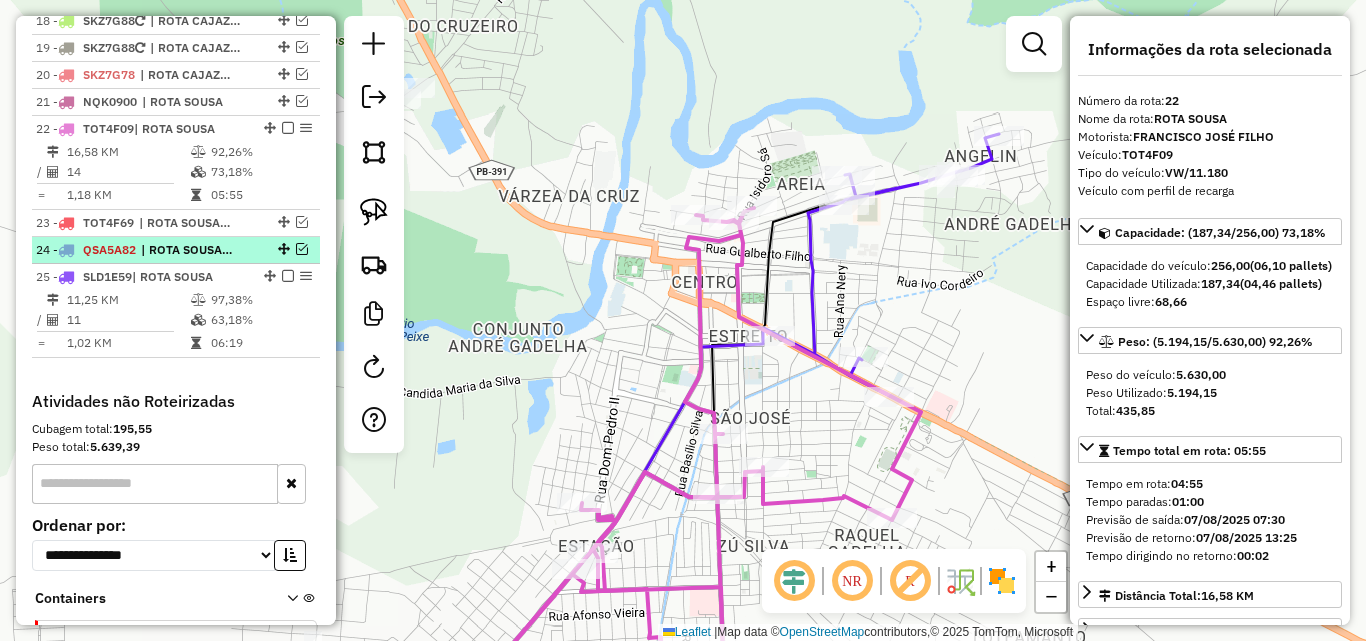 click at bounding box center [302, 249] 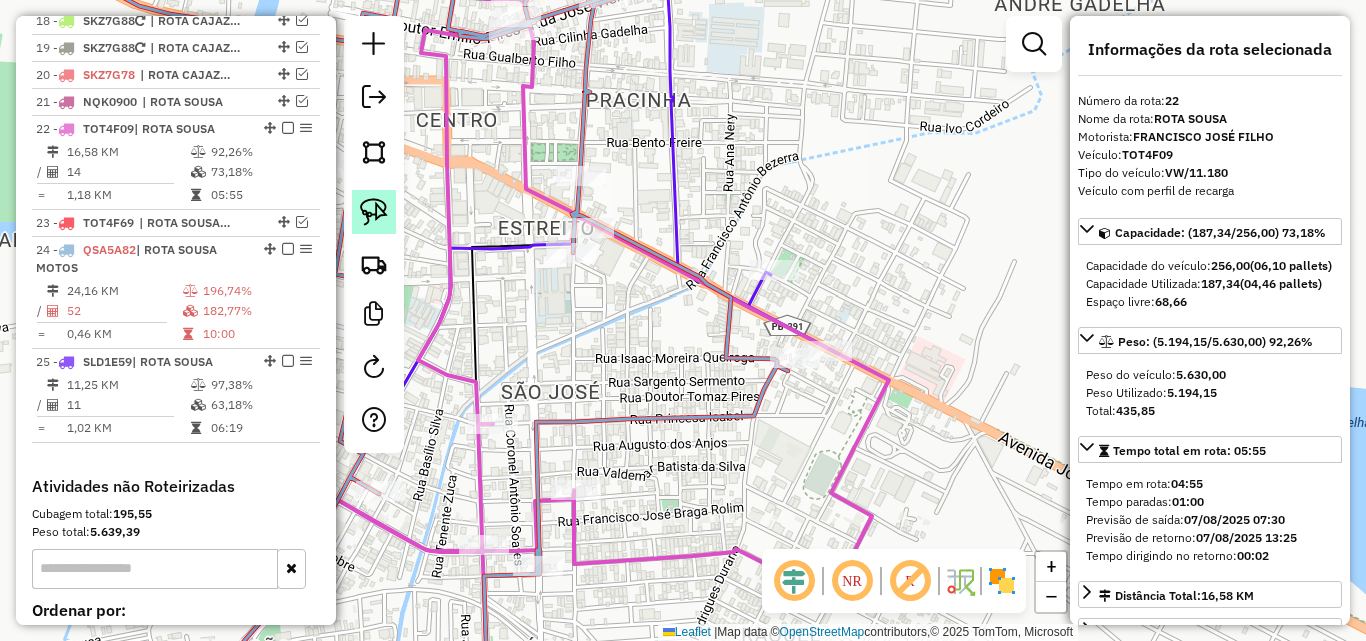 click 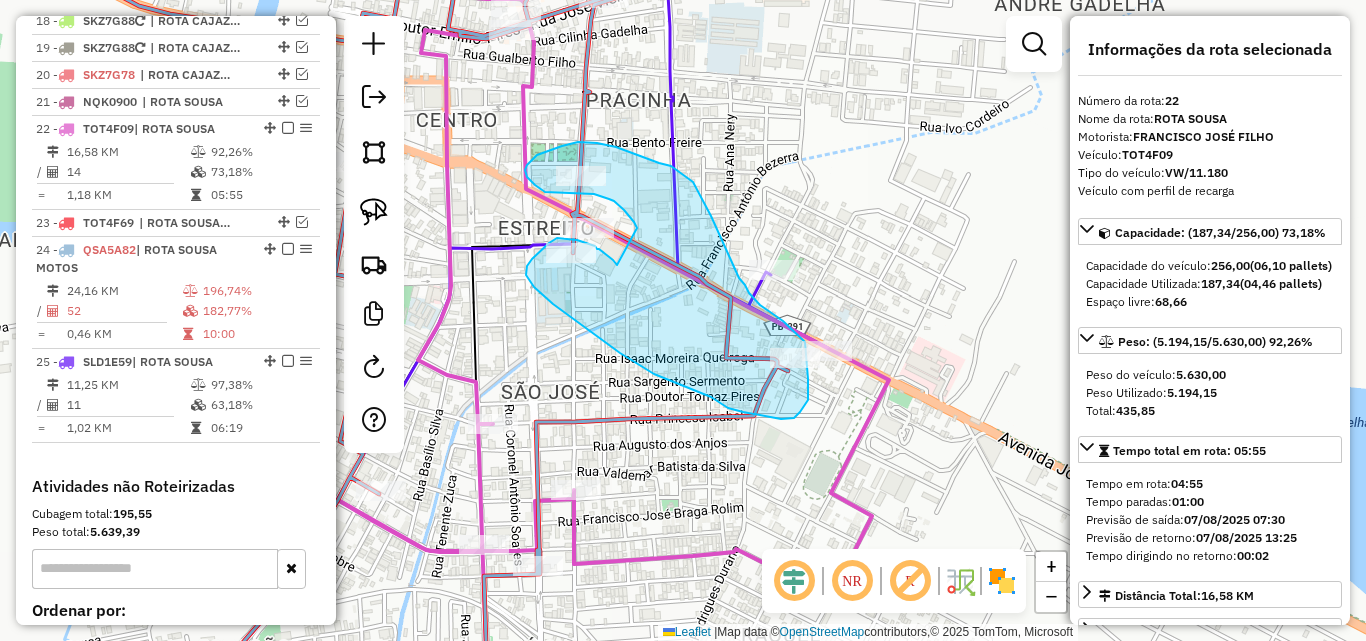 drag, startPoint x: 611, startPoint y: 259, endPoint x: 638, endPoint y: 230, distance: 39.623226 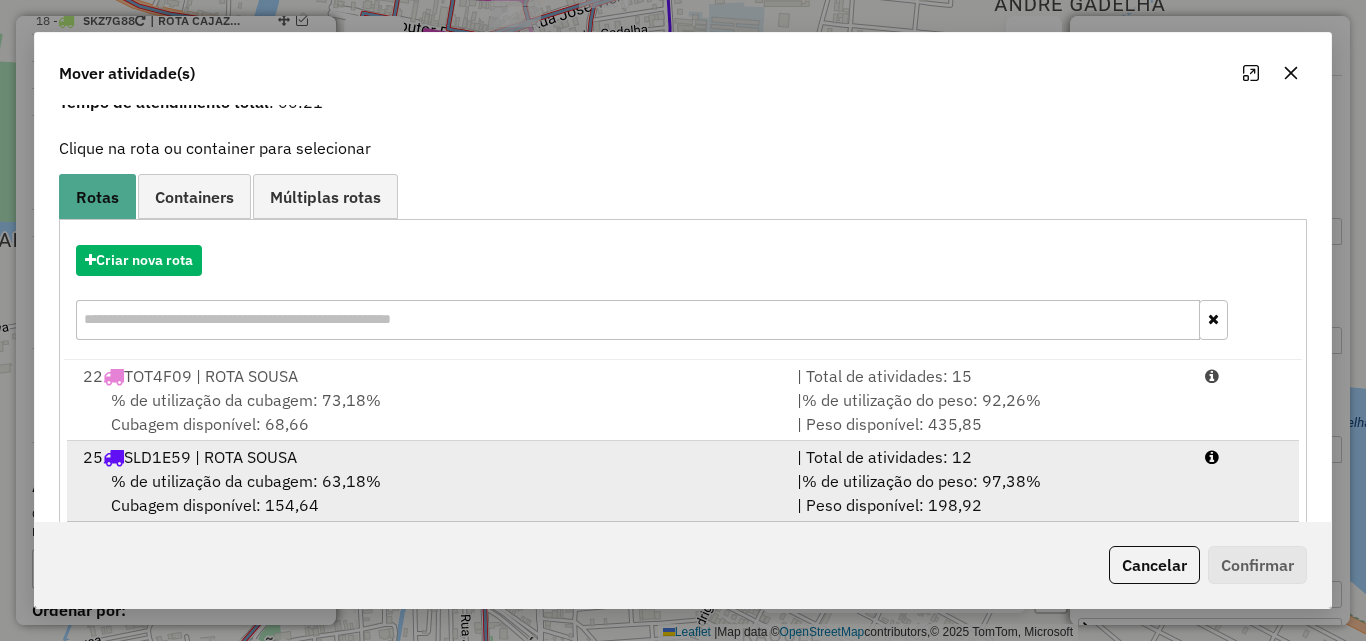 scroll, scrollTop: 129, scrollLeft: 0, axis: vertical 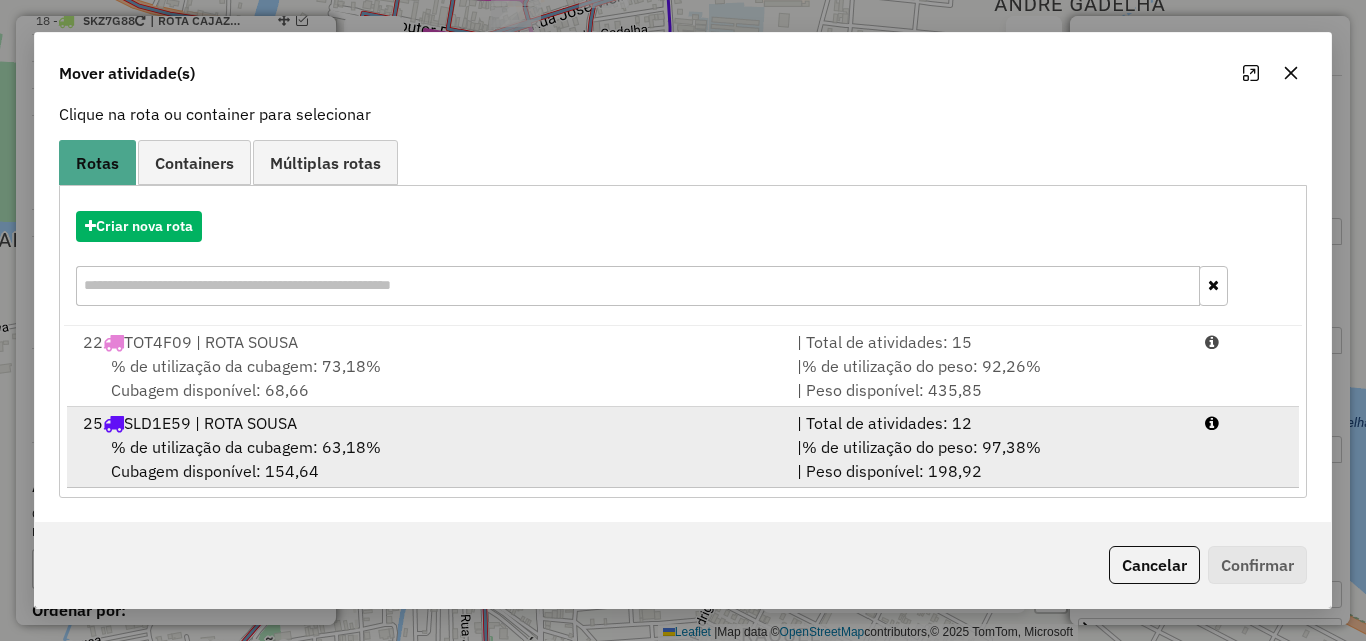 click on "% de utilização do peso: 97,38%" at bounding box center (921, 447) 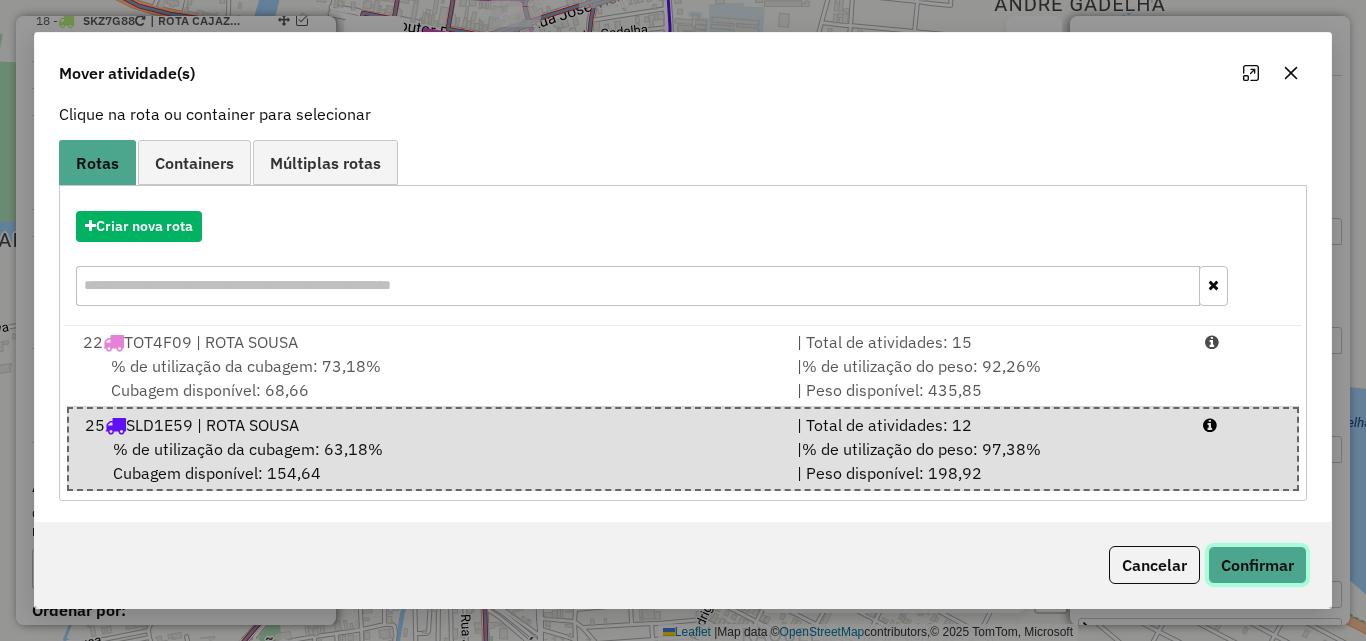 click on "Confirmar" 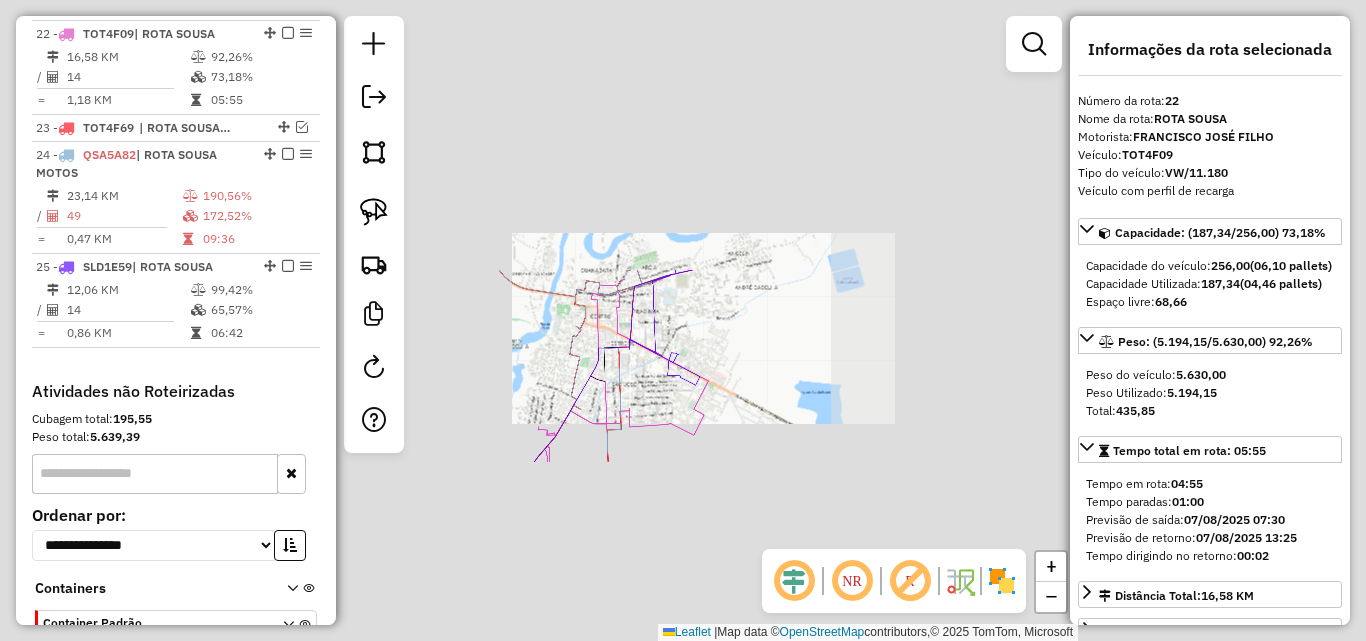 scroll, scrollTop: 1341, scrollLeft: 0, axis: vertical 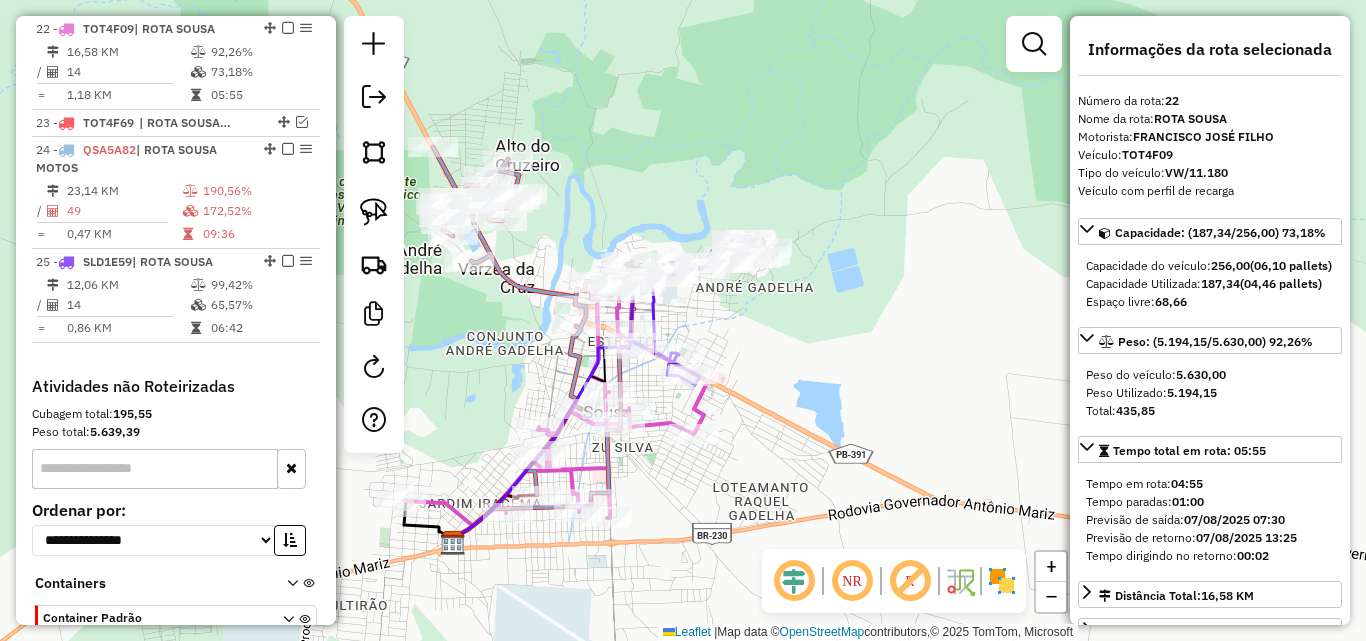 click on "Janela de atendimento Grade de atendimento Capacidade Transportadoras Veículos Cliente Pedidos  Rotas Selecione os dias de semana para filtrar as janelas de atendimento  Seg   Ter   Qua   Qui   Sex   Sáb   Dom  Informe o período da janela de atendimento: De: Até:  Filtrar exatamente a janela do cliente  Considerar janela de atendimento padrão  Selecione os dias de semana para filtrar as grades de atendimento  Seg   Ter   Qua   Qui   Sex   Sáb   Dom   Considerar clientes sem dia de atendimento cadastrado  Clientes fora do dia de atendimento selecionado Filtrar as atividades entre os valores definidos abaixo:  Peso mínimo:   Peso máximo:   Cubagem mínima:   Cubagem máxima:   De:   Até:  Filtrar as atividades entre o tempo de atendimento definido abaixo:  De:   Até:   Considerar capacidade total dos clientes não roteirizados Transportadora: Selecione um ou mais itens Tipo de veículo: Selecione um ou mais itens Veículo: Selecione um ou mais itens Motorista: Selecione um ou mais itens Nome: Rótulo:" 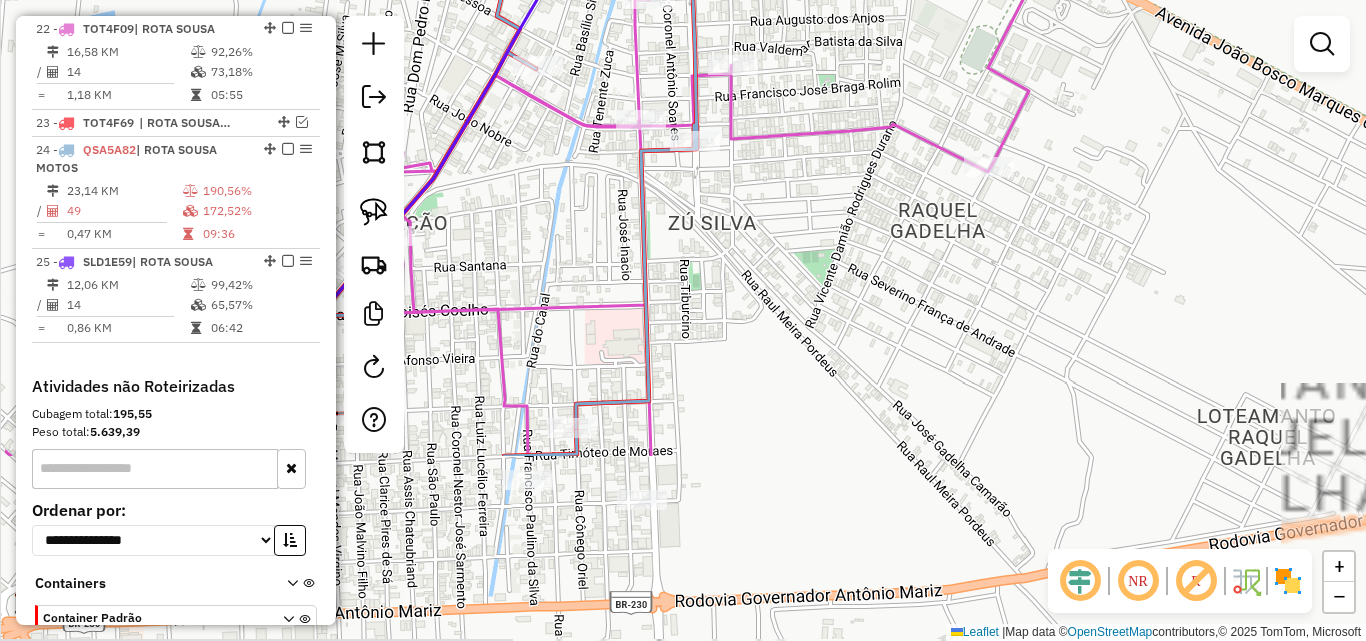 drag, startPoint x: 658, startPoint y: 455, endPoint x: 781, endPoint y: 246, distance: 242.50774 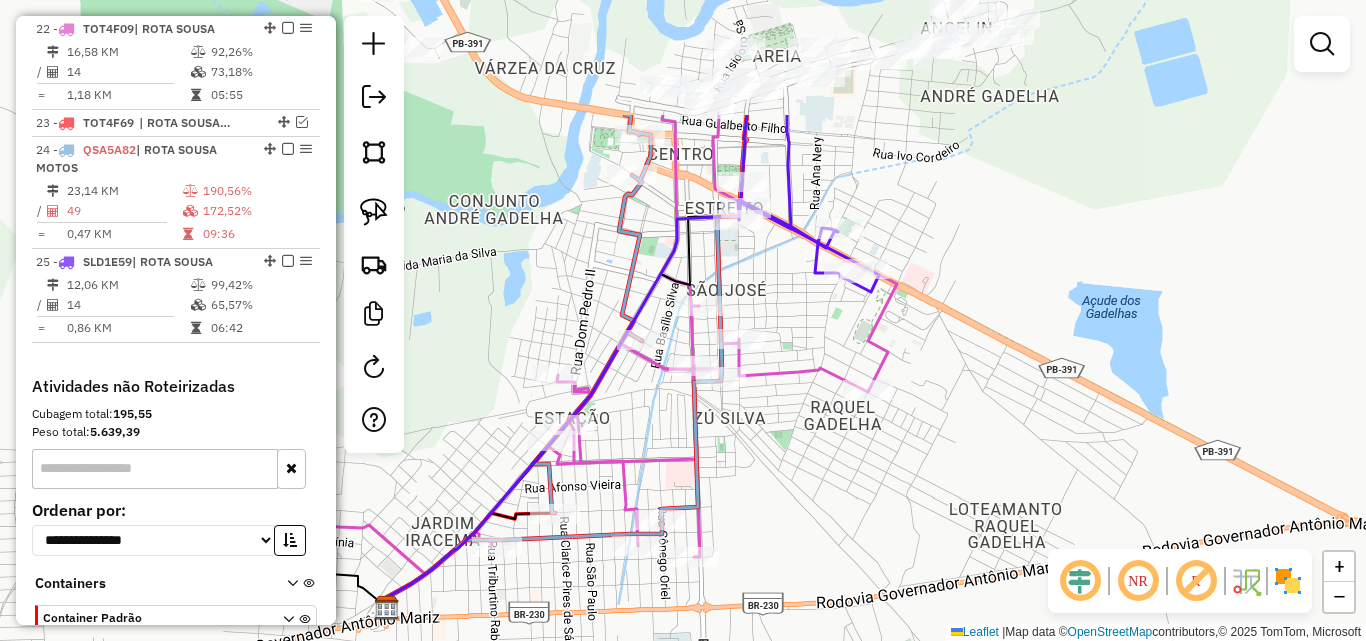 drag, startPoint x: 781, startPoint y: 329, endPoint x: 769, endPoint y: 494, distance: 165.43579 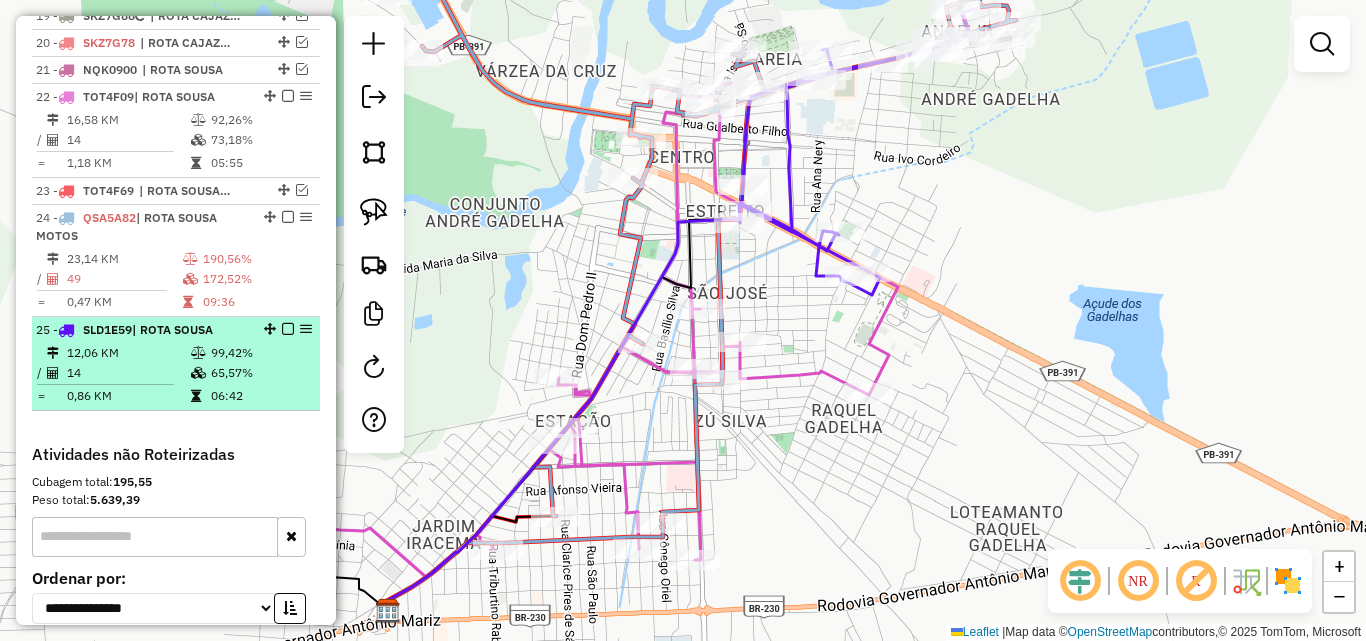 scroll, scrollTop: 1241, scrollLeft: 0, axis: vertical 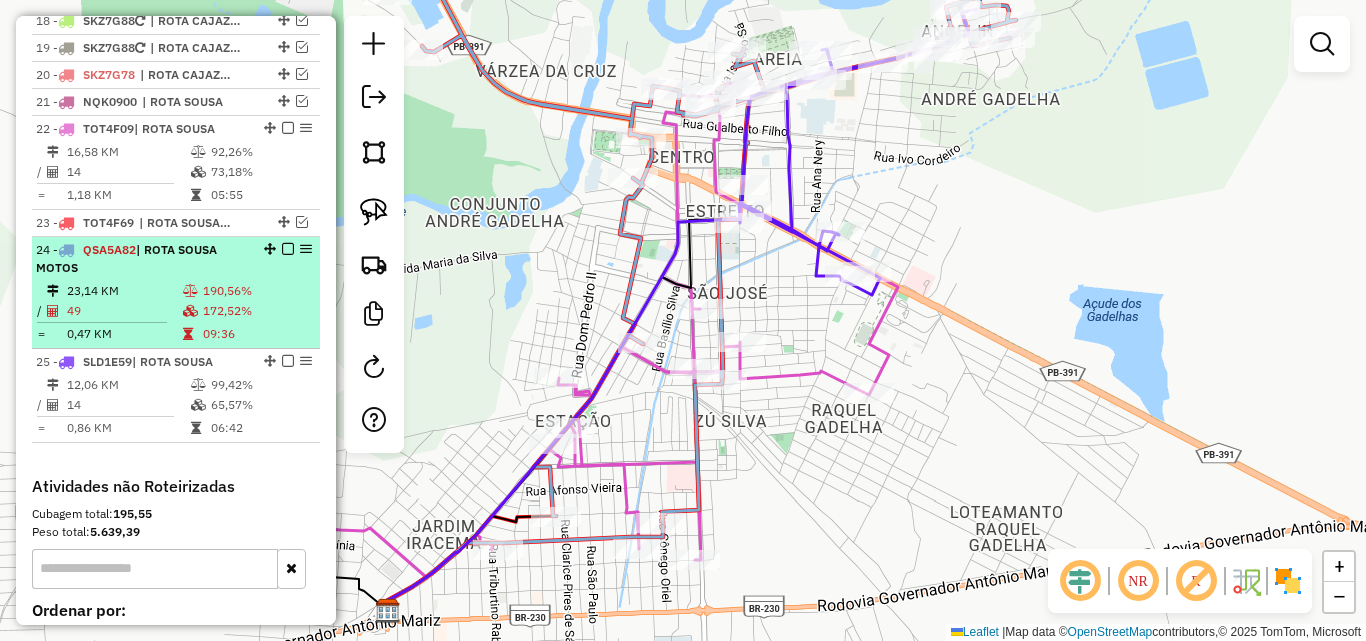 click on "190,56%" at bounding box center [257, 291] 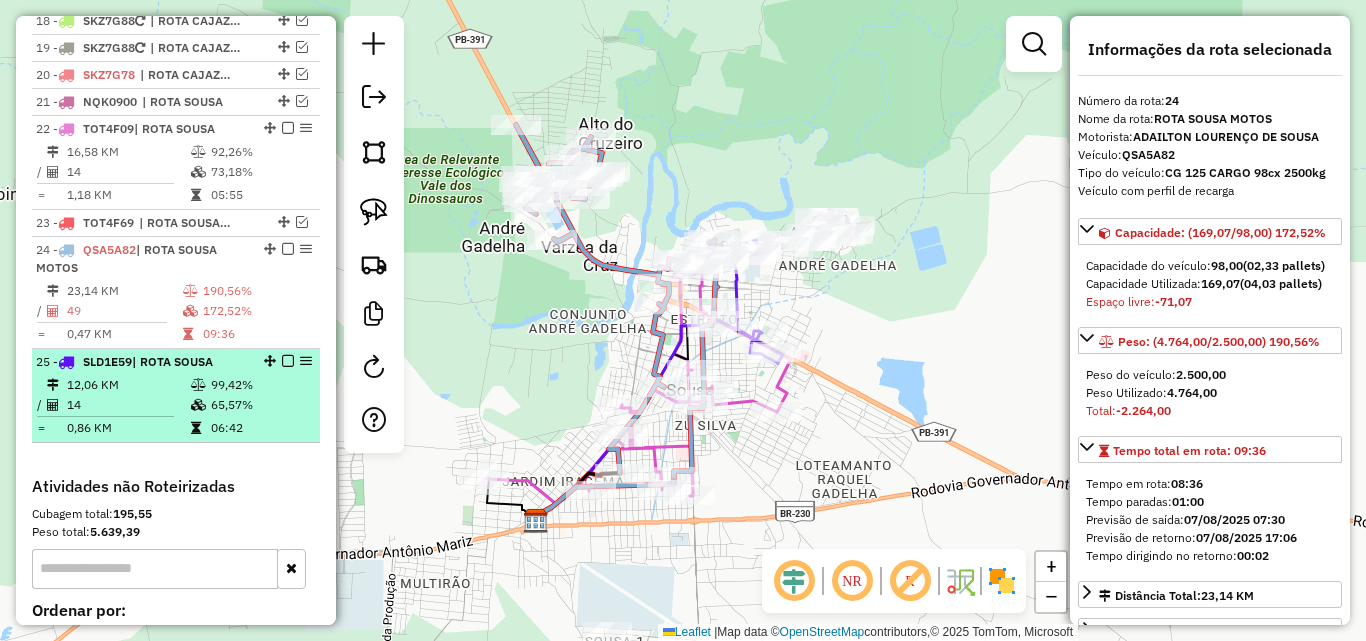 click on "65,57%" at bounding box center (260, 405) 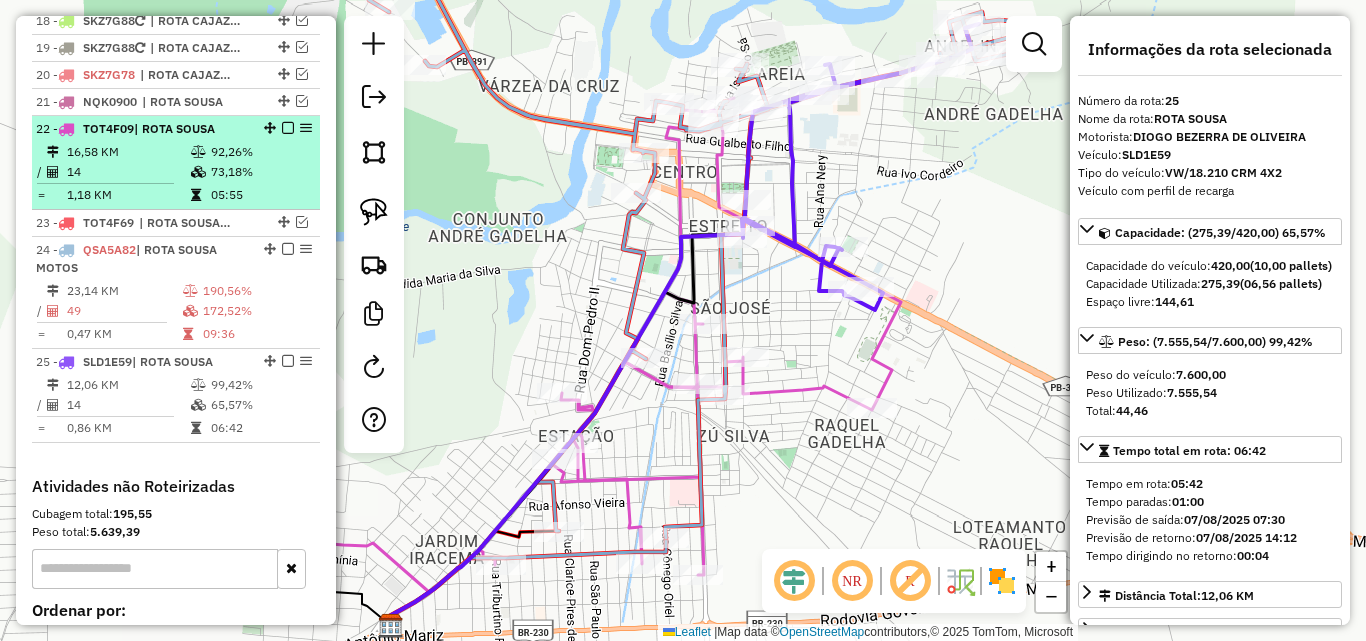 click on "73,18%" at bounding box center (260, 172) 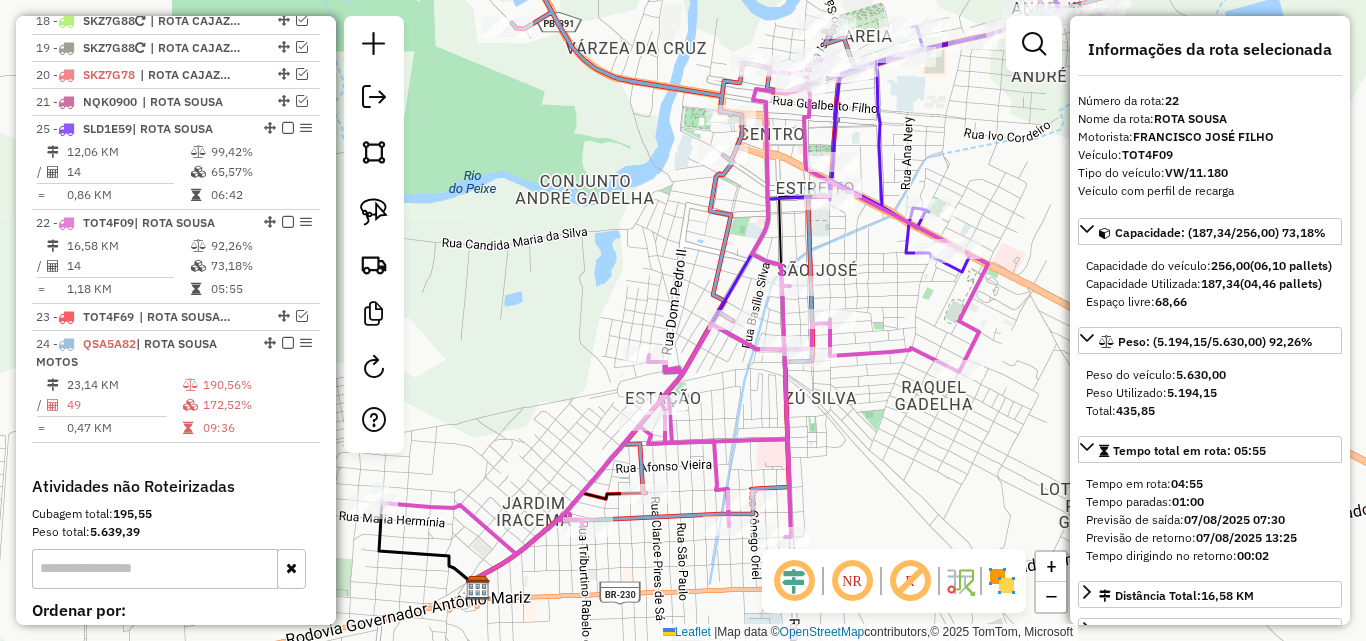 drag, startPoint x: 260, startPoint y: 363, endPoint x: 249, endPoint y: 137, distance: 226.26755 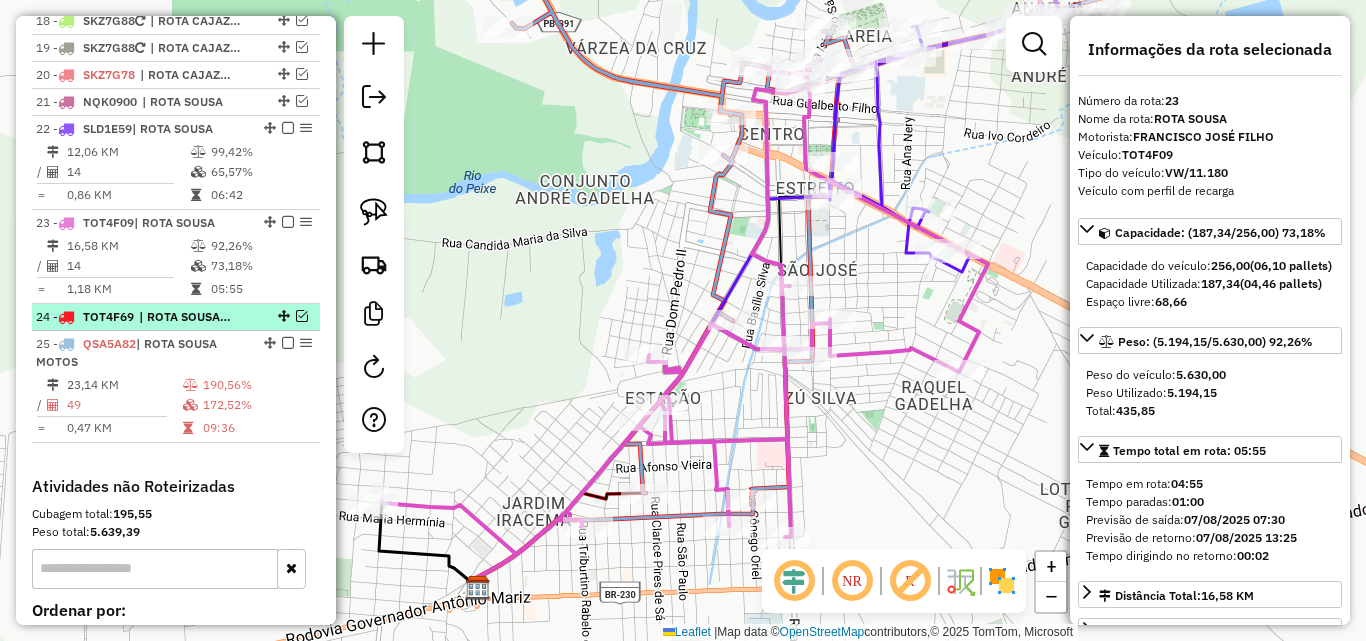 drag, startPoint x: 294, startPoint y: 316, endPoint x: 302, endPoint y: 339, distance: 24.351591 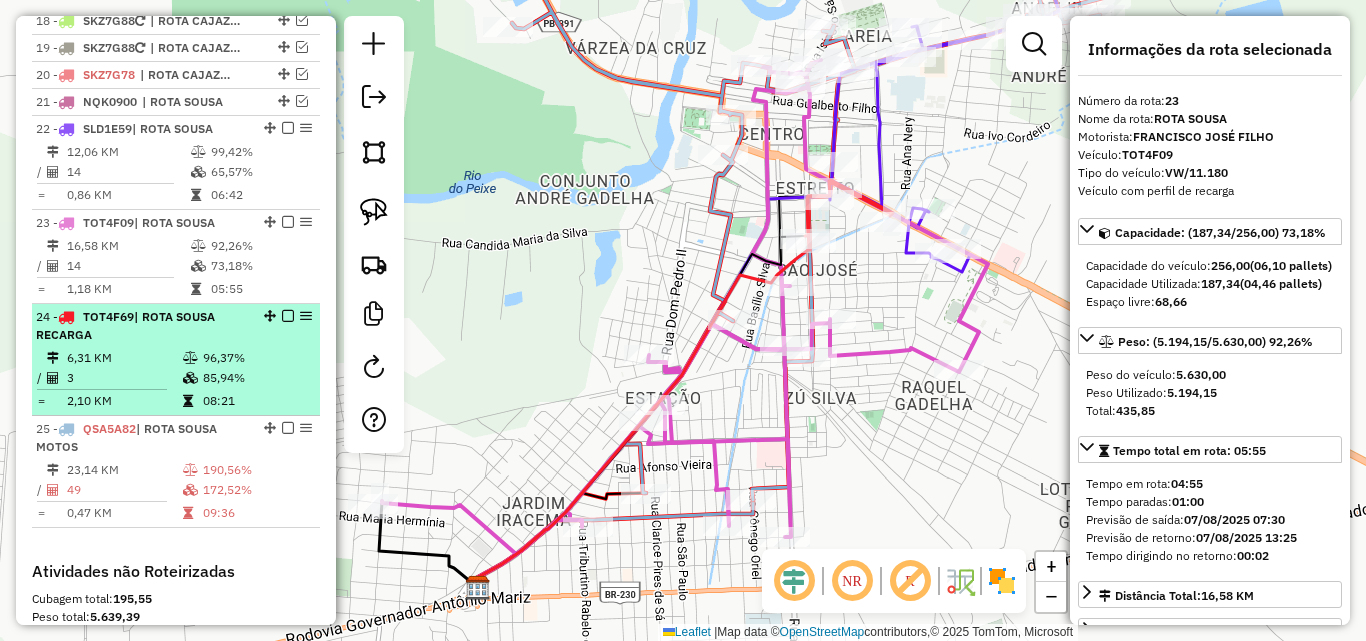 drag, startPoint x: 257, startPoint y: 424, endPoint x: 263, endPoint y: 330, distance: 94.19129 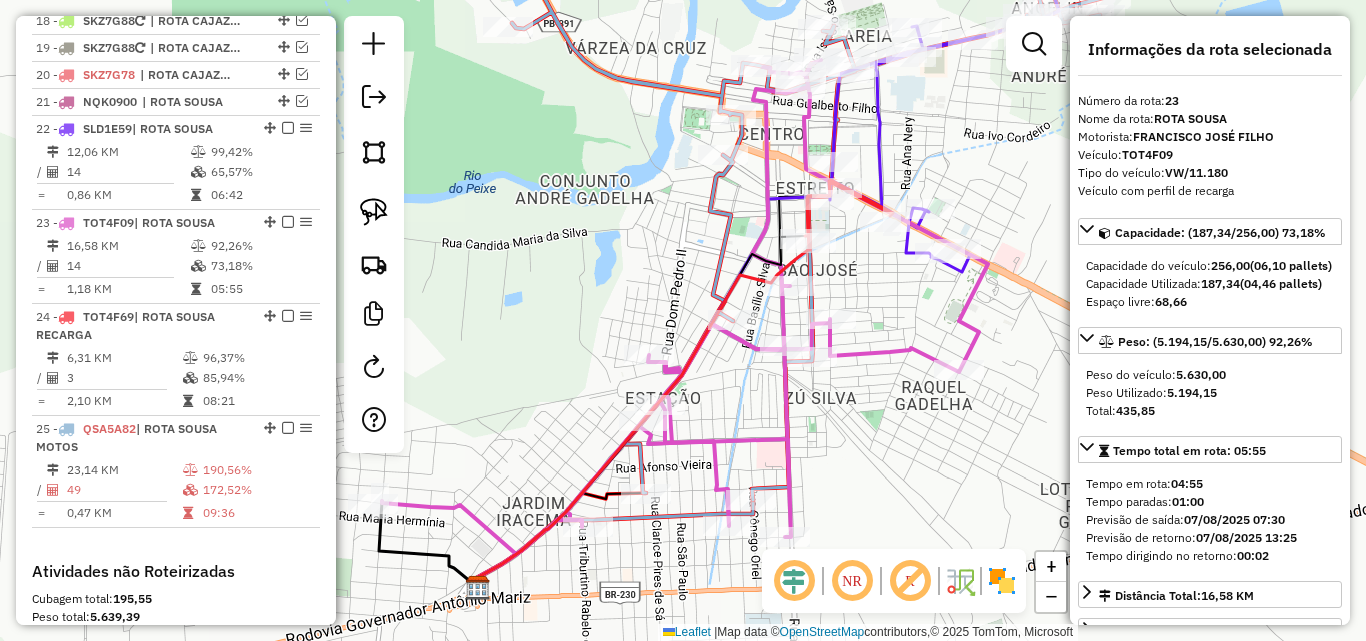 click on "1 -       SLB3G36   | ROTA CATOLÉ DO ROCHA   2 -       TOT4F89   | ROTA CATOLÉ DO ROCHA   3 -       SLD1E69   | ROTA CATOLÉ DO ROCHA   4 -       TOU7F59   | ROTA SÃO BENTO   5 -       SKZ7G68   | ROTA POMBAL   6 -       SLA0D97   | ROTA APARECIDA   7 -       RLV2I59   | ROTA UIRAUNA   8 -       SLB3J96   | ROTA UIRAUNA RECARGA   9 -       SKZ7H08   | ROTA UIRAUNA RECARGA   10 -       SLD1E99   | ROTA NÚCLEO 3, ROTA NÚCLEO 2, ROTA NÚCLEO 1   11 -       SKZ7H18   | ROTA NAZAREZINHO   12 -       SKZ7G58   | ROTA NAZAREZINHO, ROTA SÃO GONCALO   13 -       TOZ7J50   | ROTA NAZAREZINHO   14 -       RLV2I49   | ROTA CACHOEIRA DOS INDIOS   15 -       SLA0D77   | OTA CACHOEIRA DOS INDIOS   16 -       RLU6A76   | ROTA BOM JESUS, ROTA CACHOEIRA DOS INDIOS   17 -       TOU7F49   | ROTA CAJAZEIRAS, ROTA SÃO GONÇALO   18 -       SKZ7G88   | ROTA CAJAZEIRAS   19 -       SKZ7G88   | ROTA CAJAZEIRAS MOTO   20 -       SKZ7G78   | ROTA CAJAZEIRAS RECARGA   21 -       NQK0900   | ROTA SOUSA" at bounding box center [176, 55] 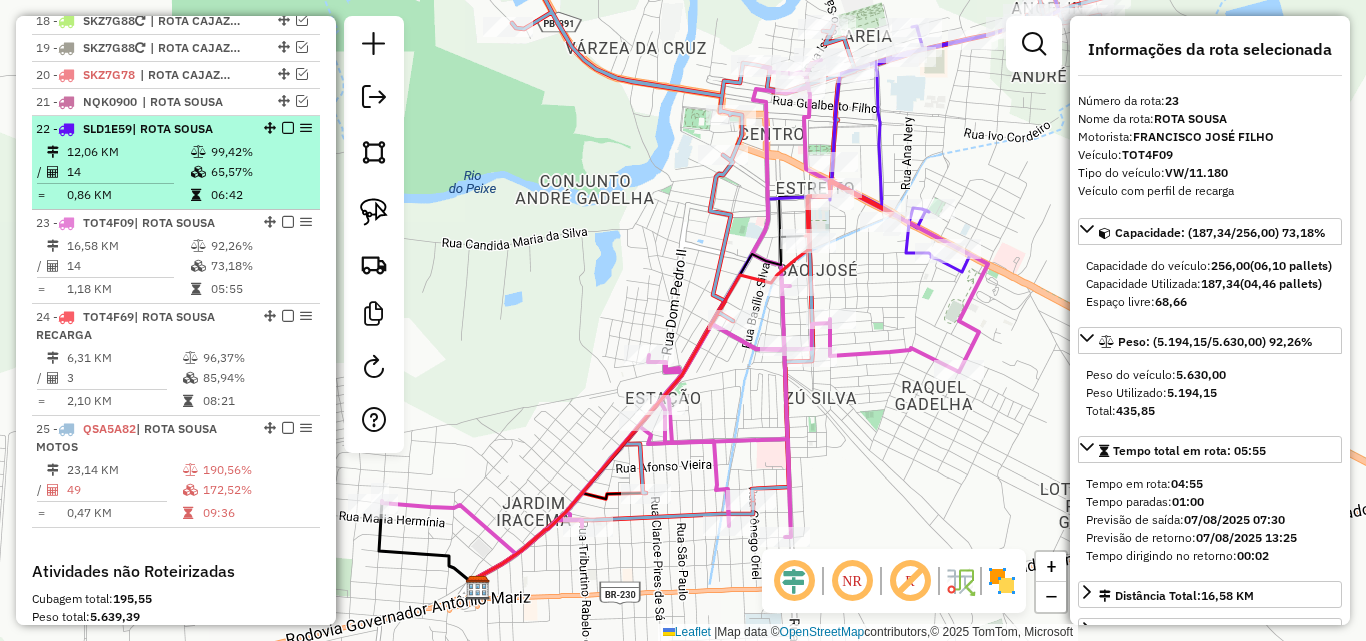 click at bounding box center [288, 128] 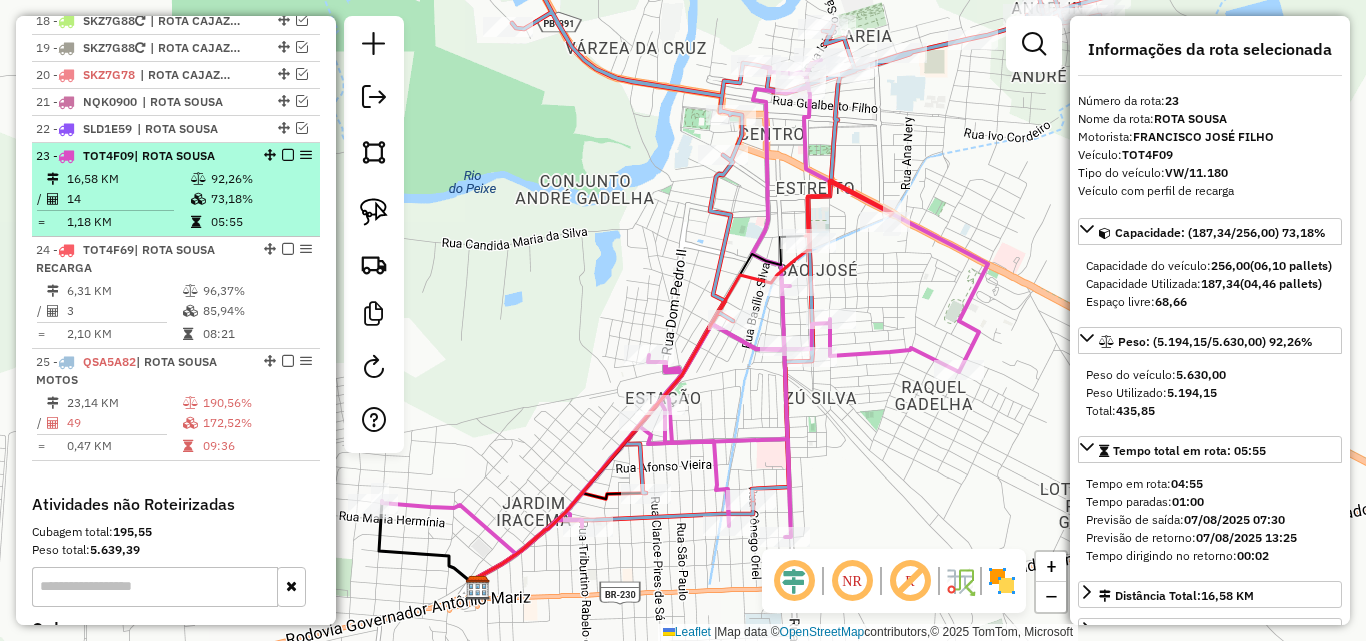 click at bounding box center (288, 155) 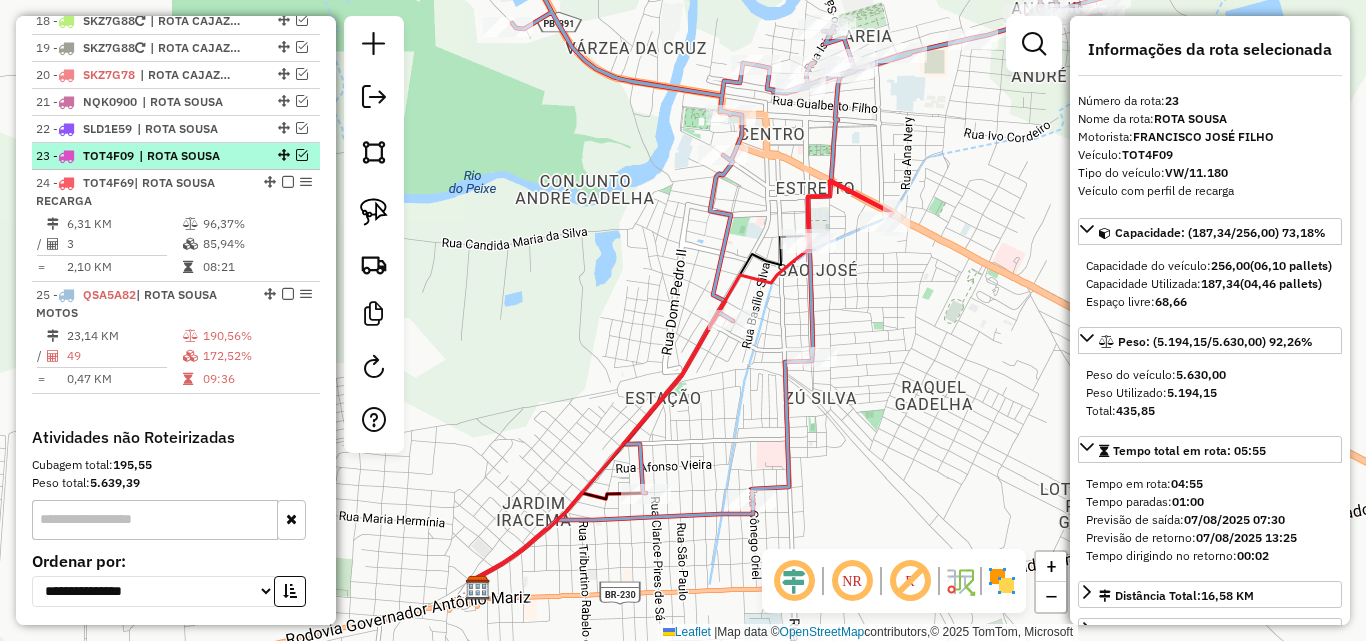 click at bounding box center [302, 155] 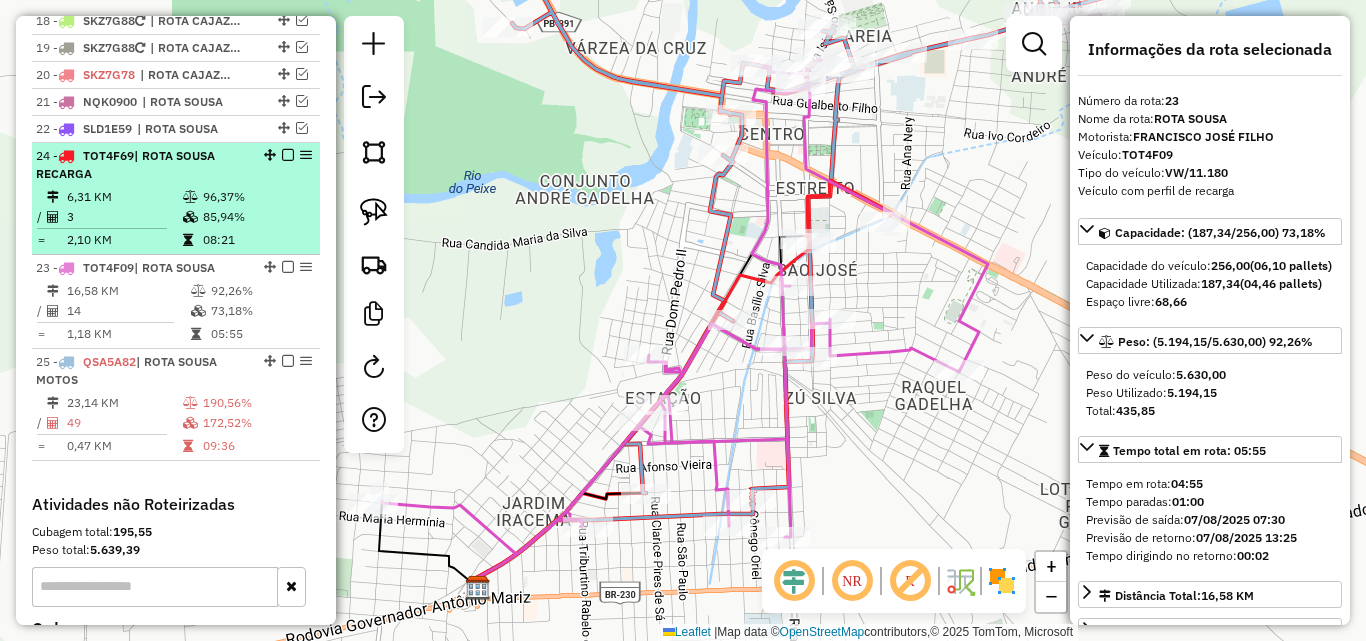 drag, startPoint x: 261, startPoint y: 245, endPoint x: 253, endPoint y: 164, distance: 81.394104 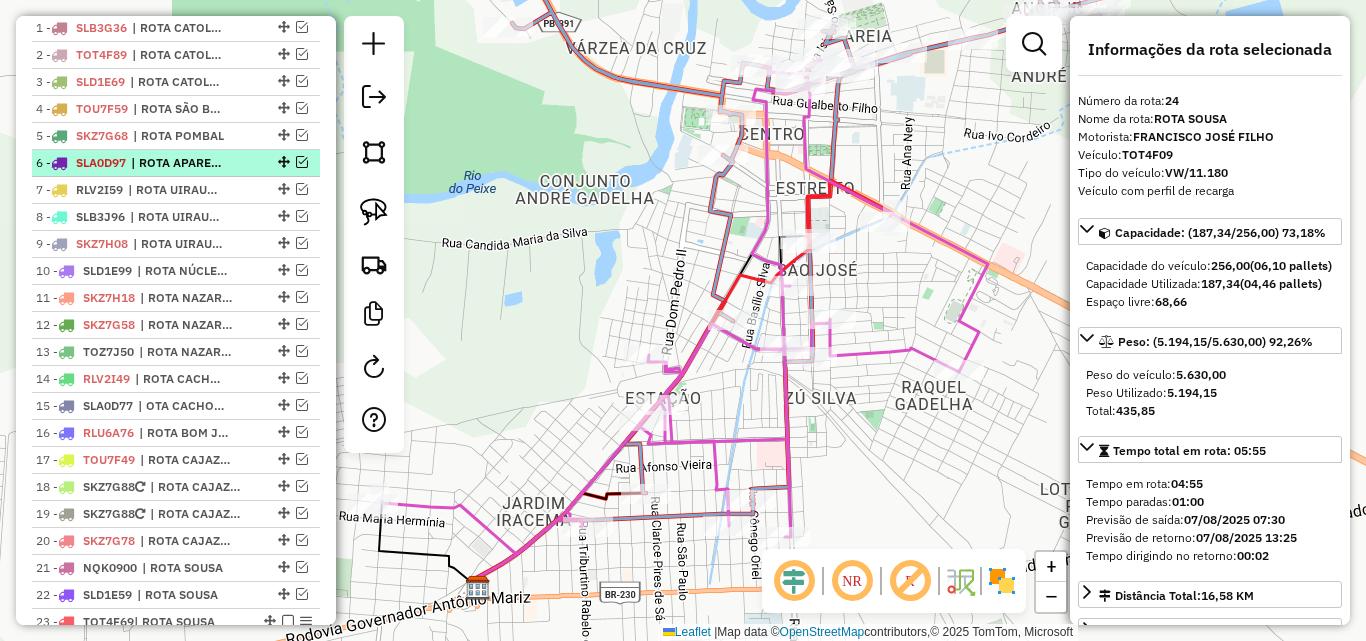 scroll, scrollTop: 741, scrollLeft: 0, axis: vertical 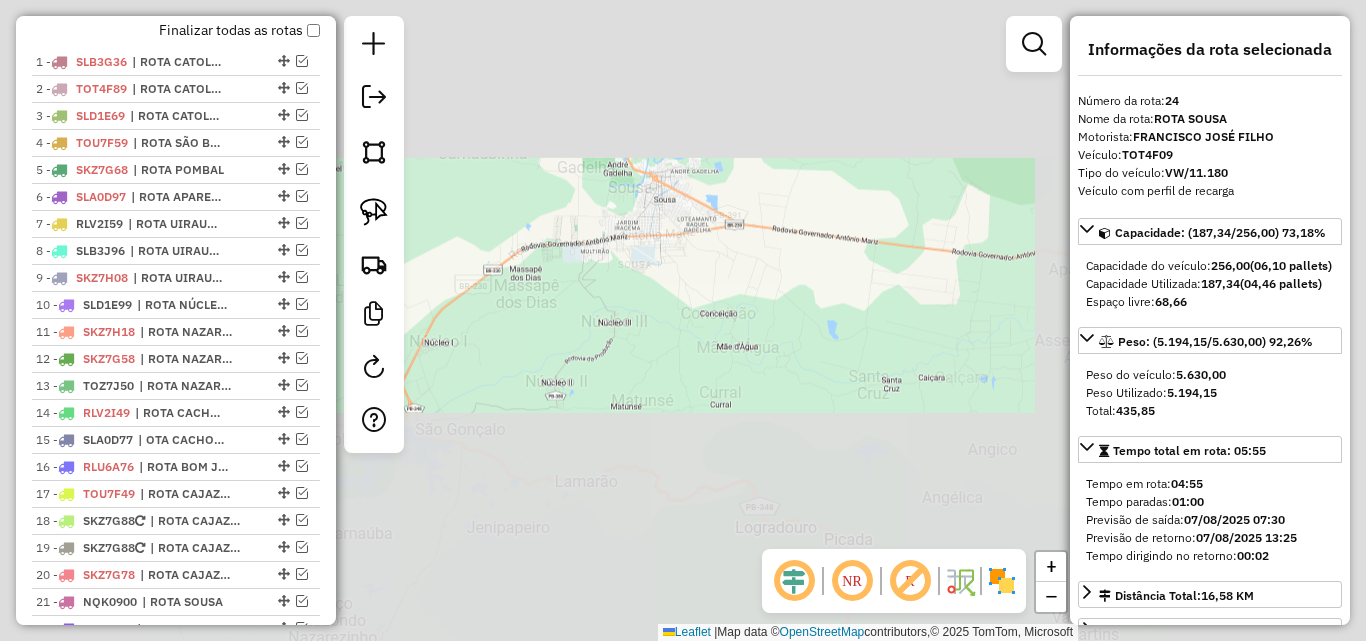 click on "Janela de atendimento Grade de atendimento Capacidade Transportadoras Veículos Cliente Pedidos  Rotas Selecione os dias de semana para filtrar as janelas de atendimento  Seg   Ter   Qua   Qui   Sex   Sáb   Dom  Informe o período da janela de atendimento: De: Até:  Filtrar exatamente a janela do cliente  Considerar janela de atendimento padrão  Selecione os dias de semana para filtrar as grades de atendimento  Seg   Ter   Qua   Qui   Sex   Sáb   Dom   Considerar clientes sem dia de atendimento cadastrado  Clientes fora do dia de atendimento selecionado Filtrar as atividades entre os valores definidos abaixo:  Peso mínimo:   Peso máximo:   Cubagem mínima:   Cubagem máxima:   De:   Até:  Filtrar as atividades entre o tempo de atendimento definido abaixo:  De:   Até:   Considerar capacidade total dos clientes não roteirizados Transportadora: Selecione um ou mais itens Tipo de veículo: Selecione um ou mais itens Veículo: Selecione um ou mais itens Motorista: Selecione um ou mais itens Nome: Rótulo:" 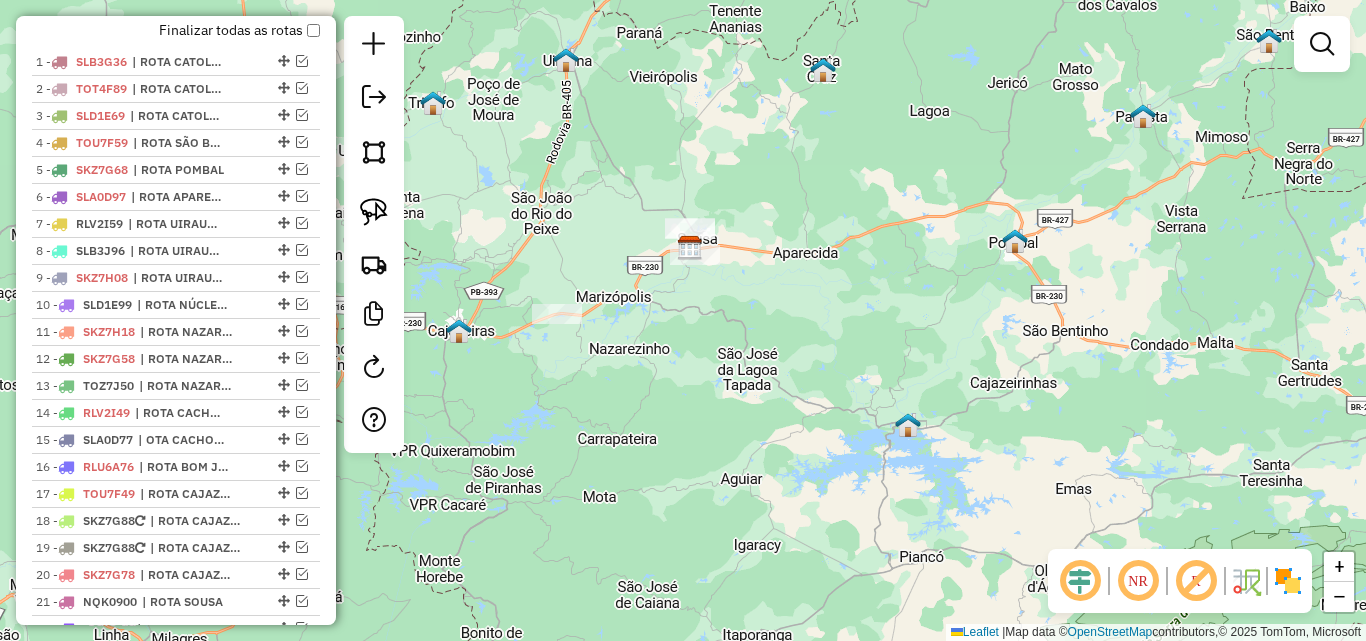 drag, startPoint x: 823, startPoint y: 254, endPoint x: 817, endPoint y: 337, distance: 83.21658 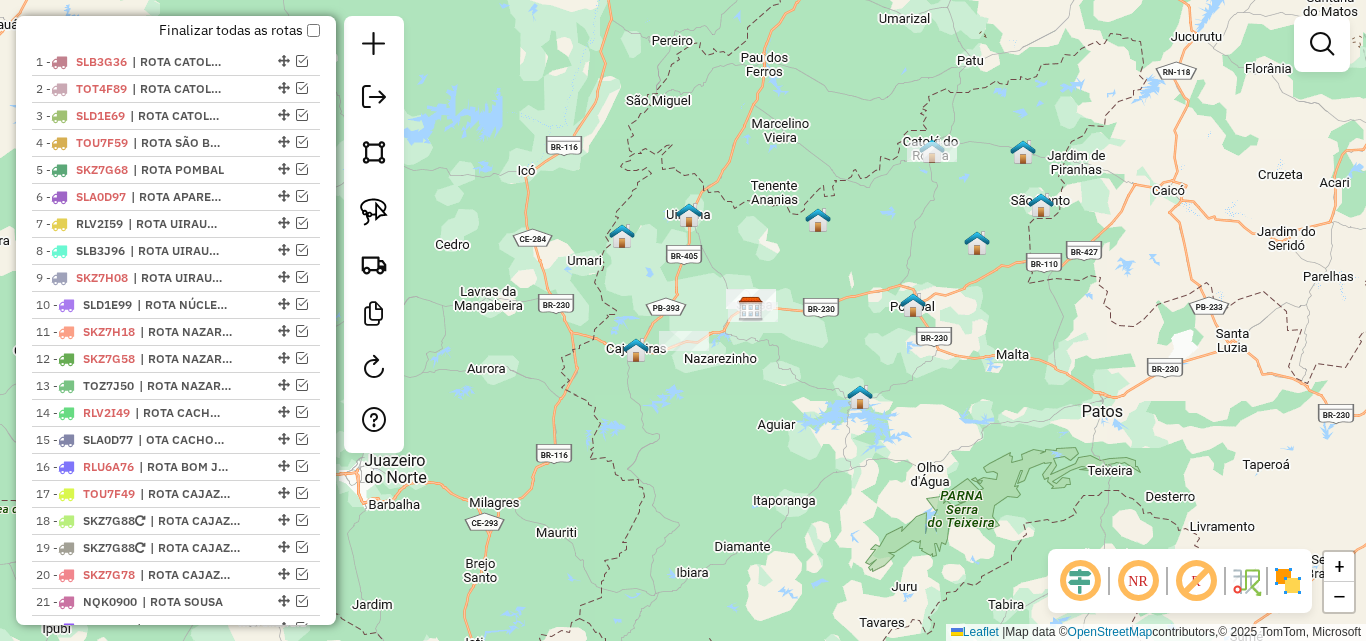 click on "Janela de atendimento Grade de atendimento Capacidade Transportadoras Veículos Cliente Pedidos  Rotas Selecione os dias de semana para filtrar as janelas de atendimento  Seg   Ter   Qua   Qui   Sex   Sáb   Dom  Informe o período da janela de atendimento: De: Até:  Filtrar exatamente a janela do cliente  Considerar janela de atendimento padrão  Selecione os dias de semana para filtrar as grades de atendimento  Seg   Ter   Qua   Qui   Sex   Sáb   Dom   Considerar clientes sem dia de atendimento cadastrado  Clientes fora do dia de atendimento selecionado Filtrar as atividades entre os valores definidos abaixo:  Peso mínimo:   Peso máximo:   Cubagem mínima:   Cubagem máxima:   De:   Até:  Filtrar as atividades entre o tempo de atendimento definido abaixo:  De:   Até:   Considerar capacidade total dos clientes não roteirizados Transportadora: Selecione um ou mais itens Tipo de veículo: Selecione um ou mais itens Veículo: Selecione um ou mais itens Motorista: Selecione um ou mais itens Nome: Rótulo:" 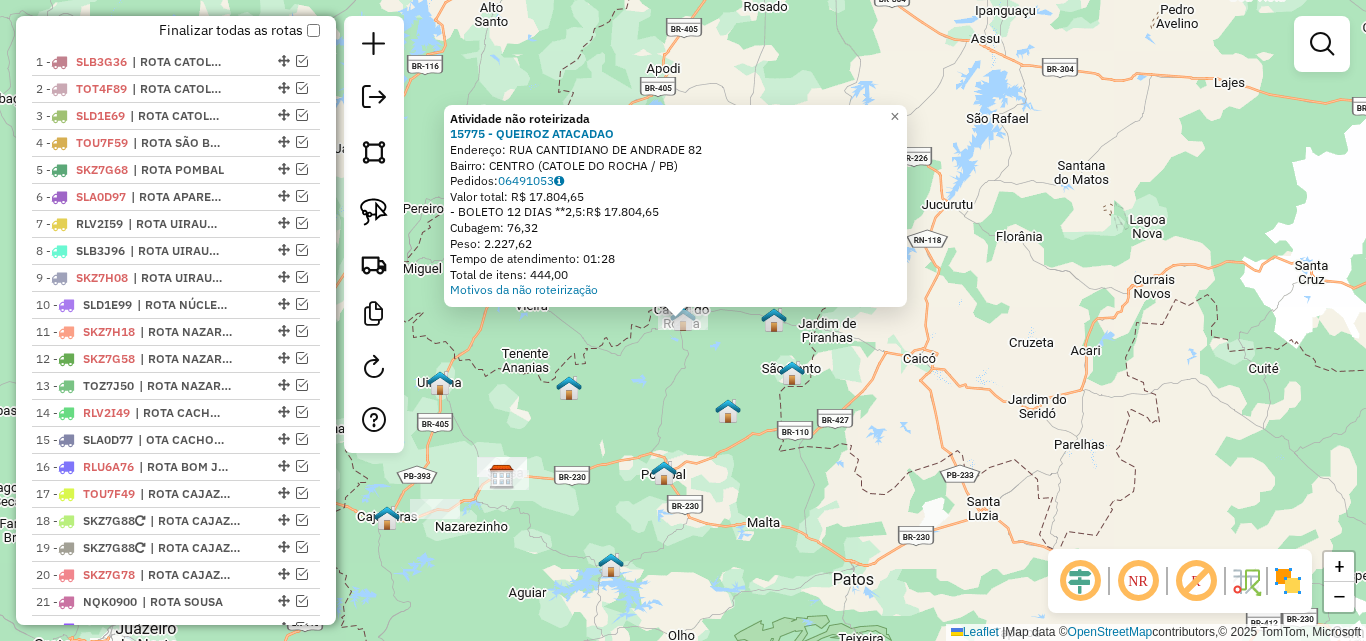 click on "Atividade não roteirizada 15775 - QUEIROZ ATACADAO  Endereço:  RUA CANTIDIANO DE ANDRADE 82   Bairro: CENTRO (CATOLE DO ROCHA / PB)   Pedidos:  06491053   Valor total: R$ 17.804,65   - BOLETO 12 DIAS **2,5:  R$ 17.804,65   Cubagem: 76,32   Peso: 2.227,62   Tempo de atendimento: 01:28   Total de itens: 444,00  Motivos da não roteirização × Janela de atendimento Grade de atendimento Capacidade Transportadoras Veículos Cliente Pedidos  Rotas Selecione os dias de semana para filtrar as janelas de atendimento  Seg   Ter   Qua   Qui   Sex   Sáb   Dom  Informe o período da janela de atendimento: De: Até:  Filtrar exatamente a janela do cliente  Considerar janela de atendimento padrão  Selecione os dias de semana para filtrar as grades de atendimento  Seg   Ter   Qua   Qui   Sex   Sáb   Dom   Considerar clientes sem dia de atendimento cadastrado  Clientes fora do dia de atendimento selecionado Filtrar as atividades entre os valores definidos abaixo:  Peso mínimo:   Peso máximo:   Cubagem mínima:   De:" 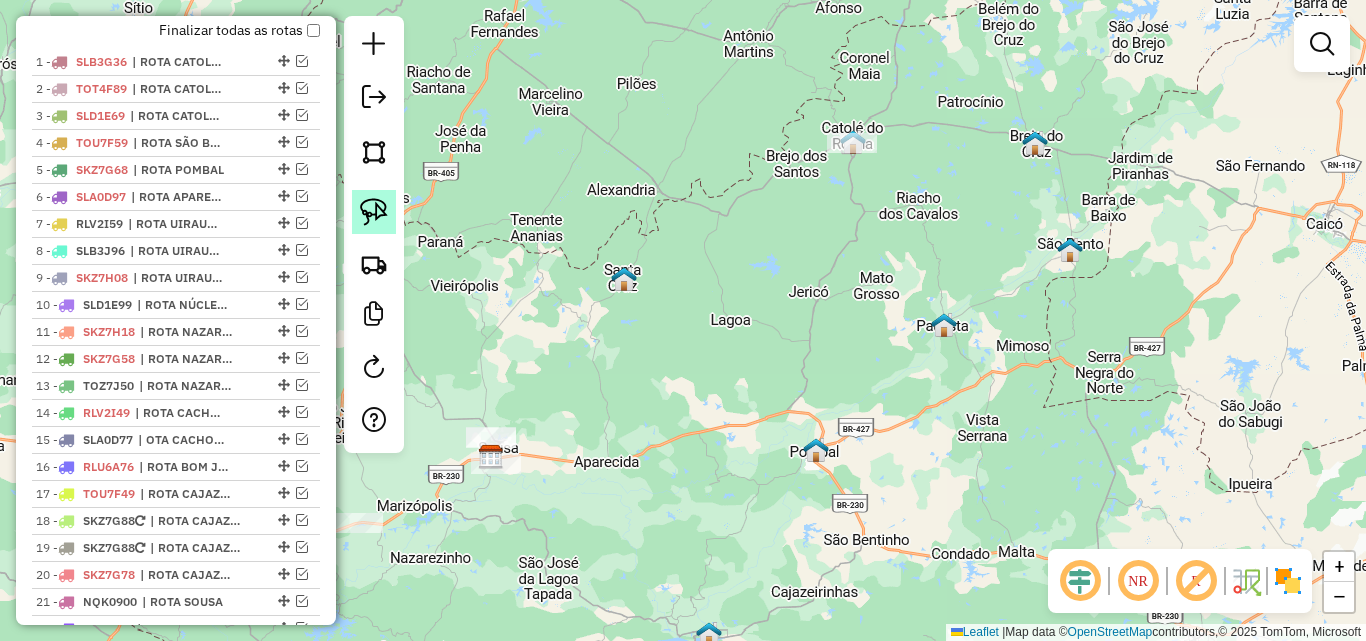 click 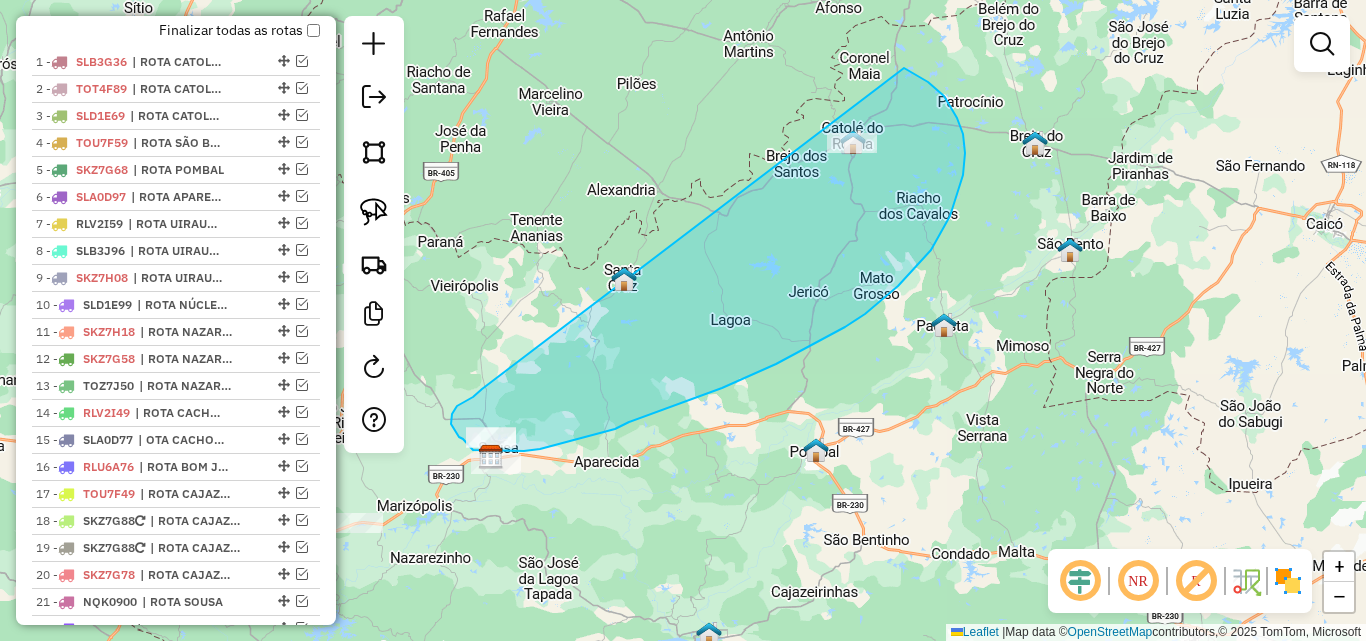 drag, startPoint x: 481, startPoint y: 390, endPoint x: 788, endPoint y: 67, distance: 445.6209 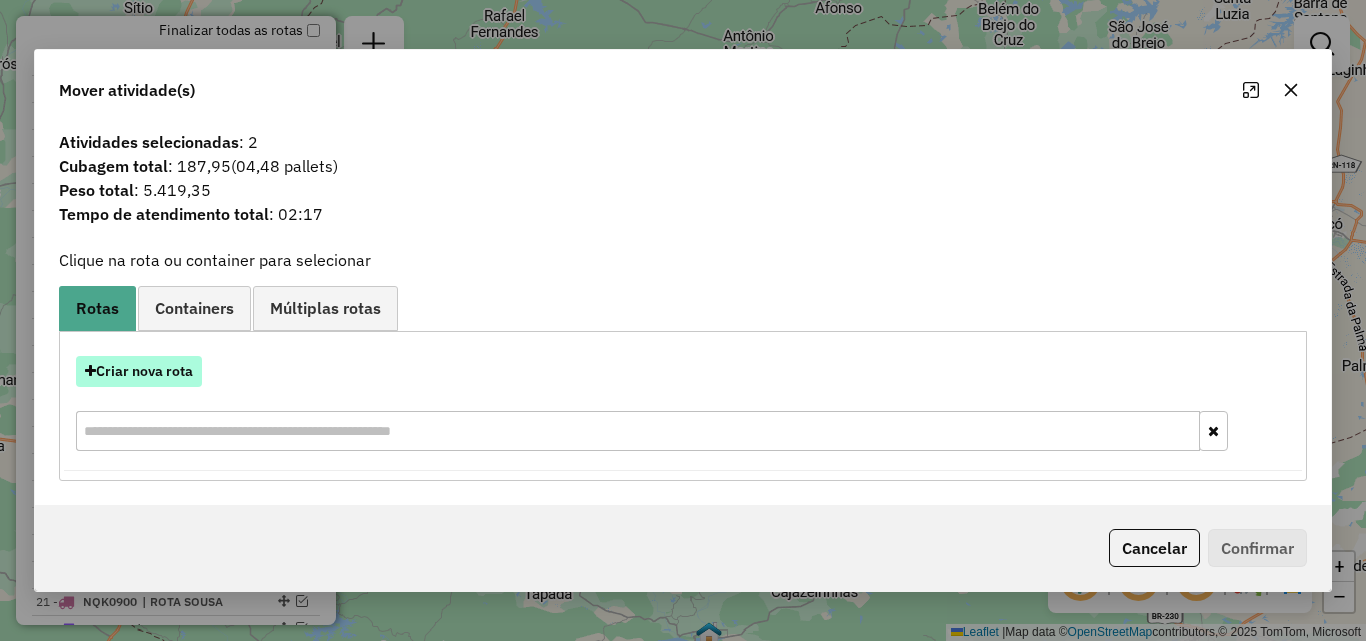 click on "Criar nova rota" at bounding box center [139, 371] 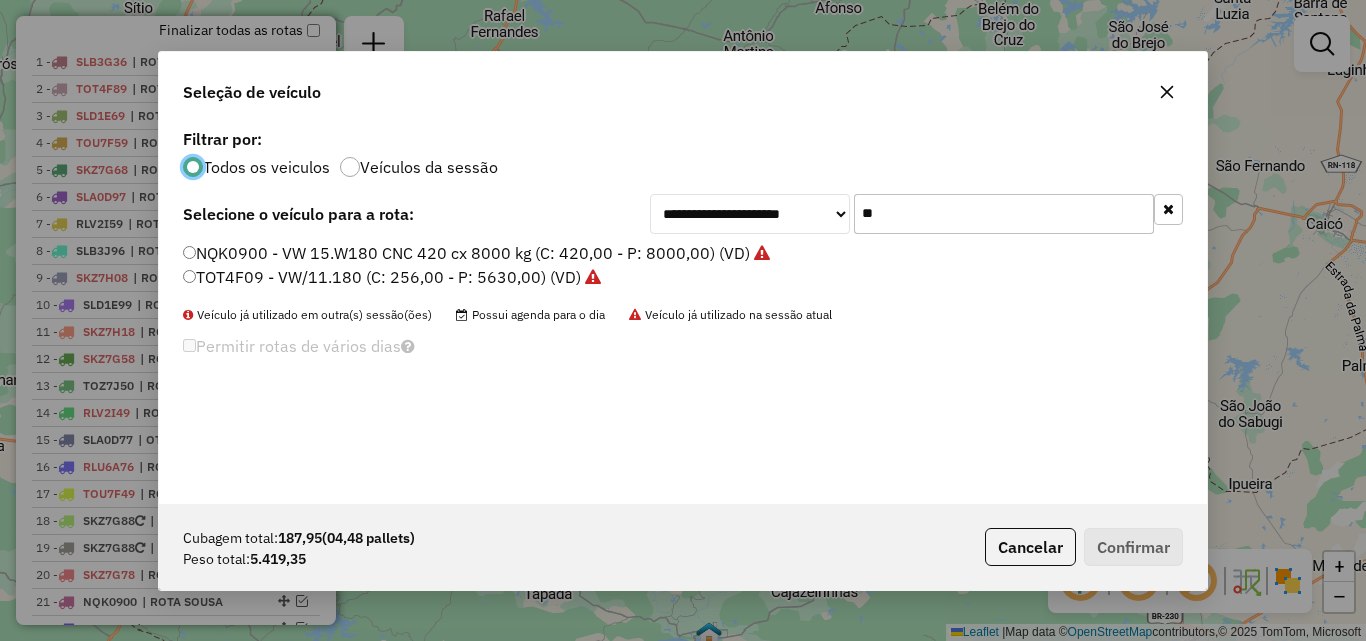 scroll, scrollTop: 11, scrollLeft: 6, axis: both 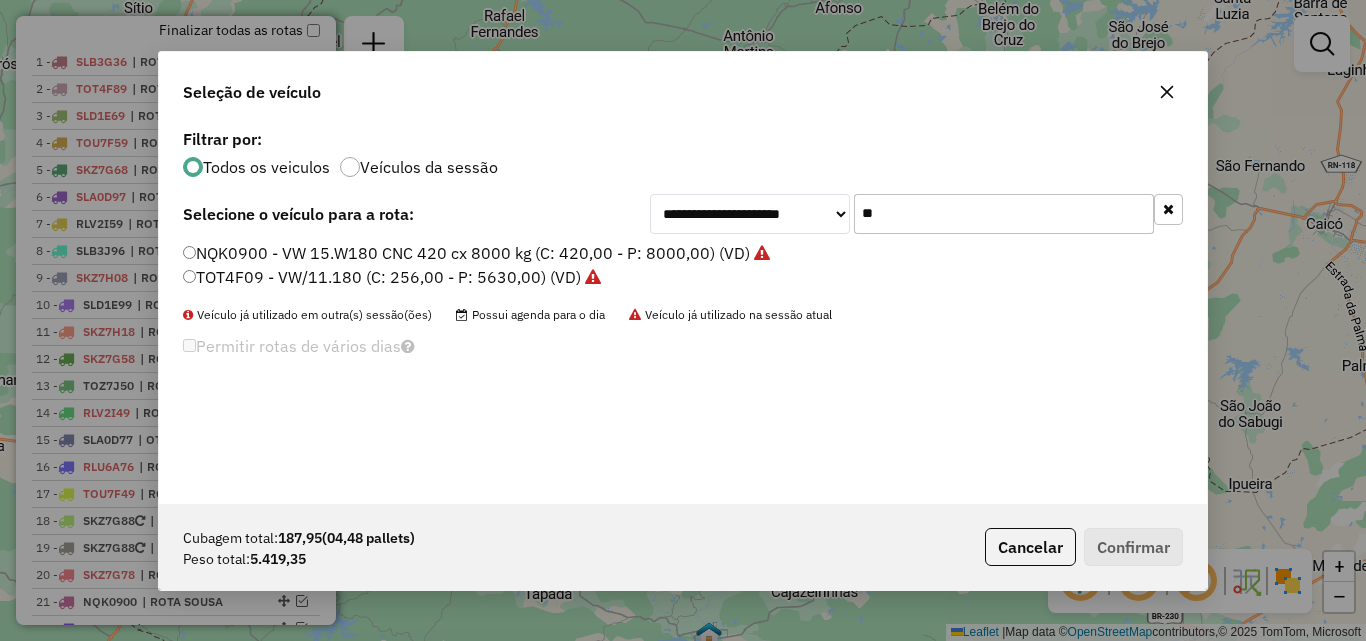 click 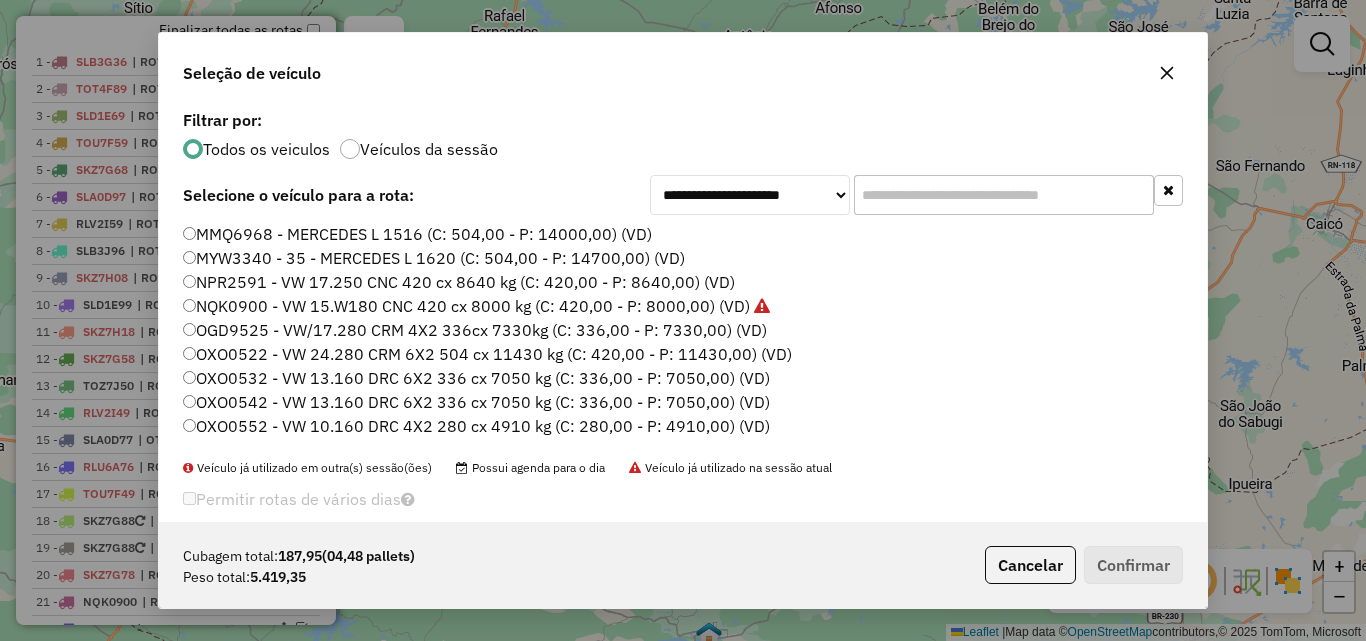 click on "MMQ6968 - MERCEDES L 1516 (C: 504,00 - P: 14000,00) (VD)" 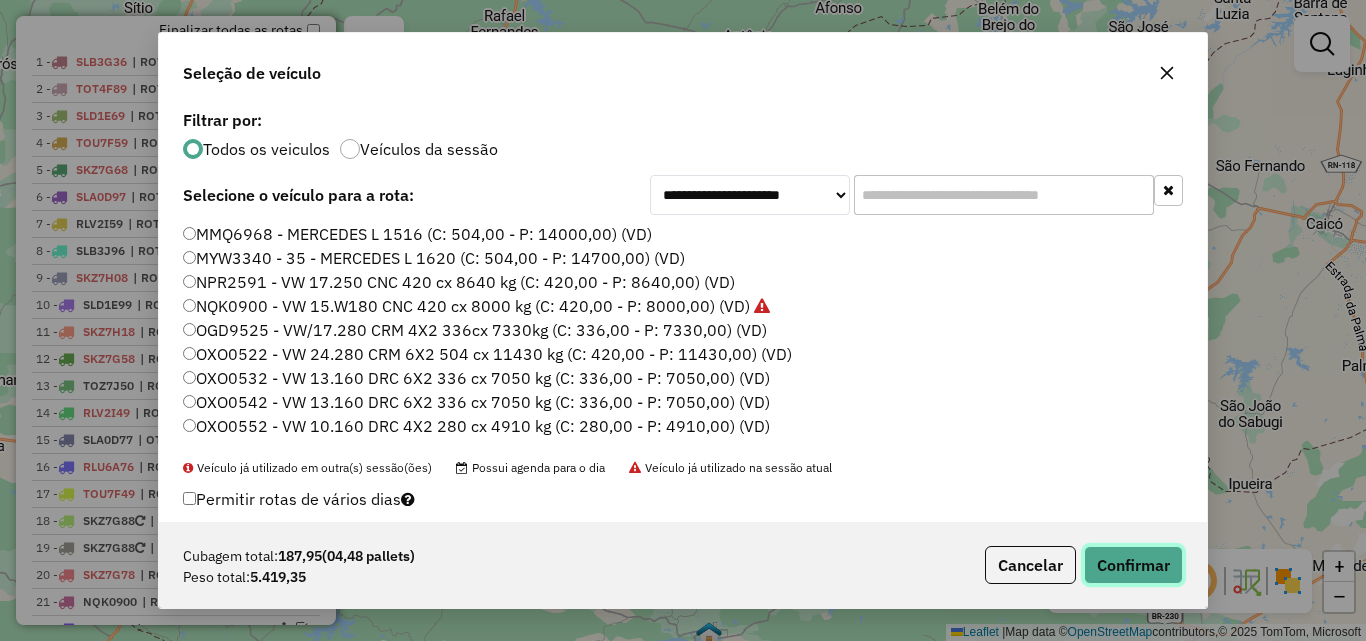 click on "Confirmar" 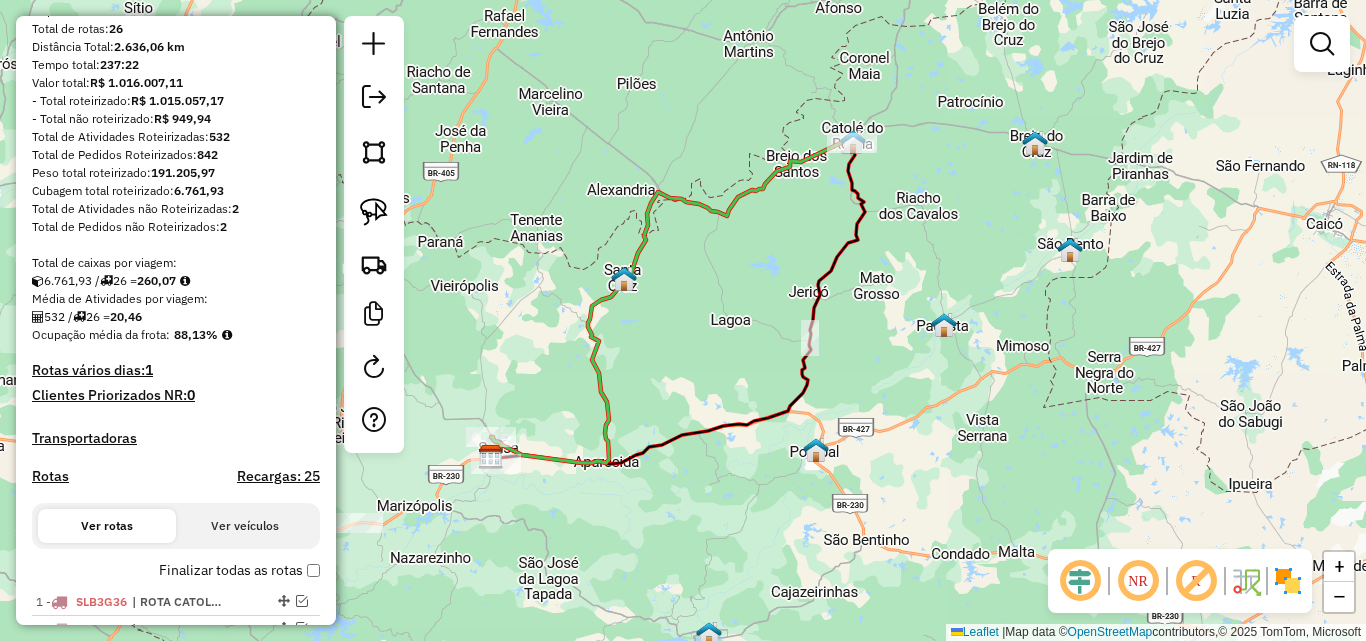 scroll, scrollTop: 0, scrollLeft: 0, axis: both 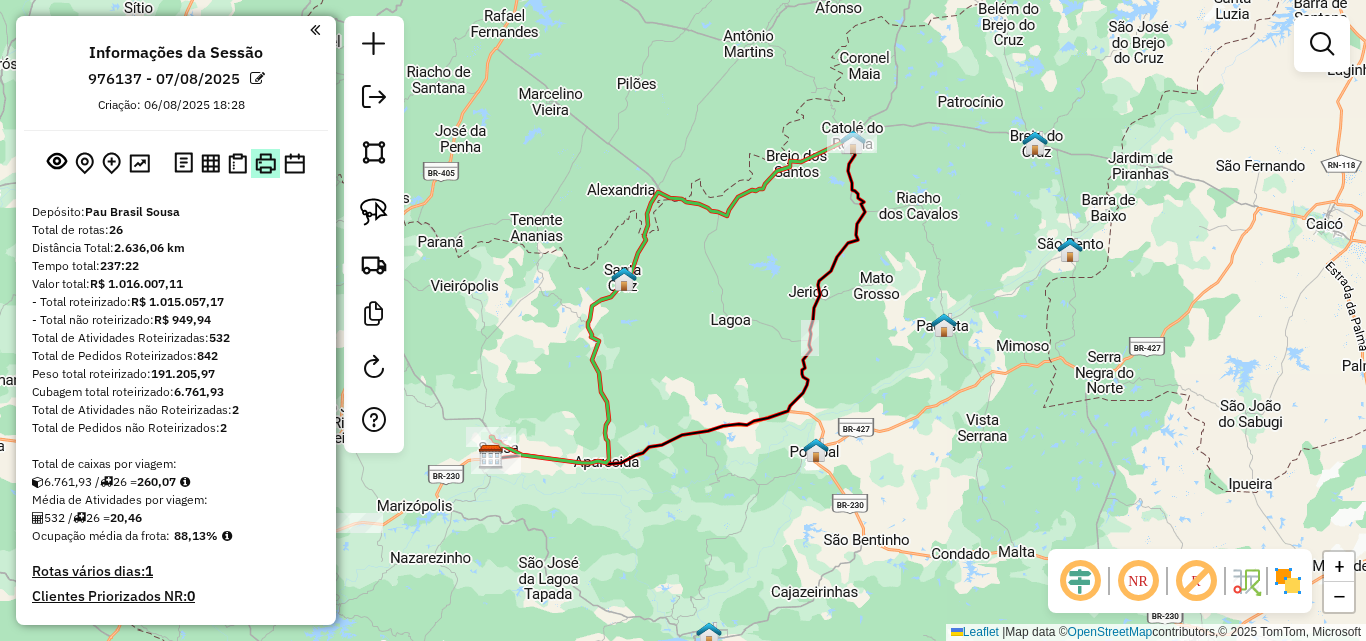 click at bounding box center (265, 163) 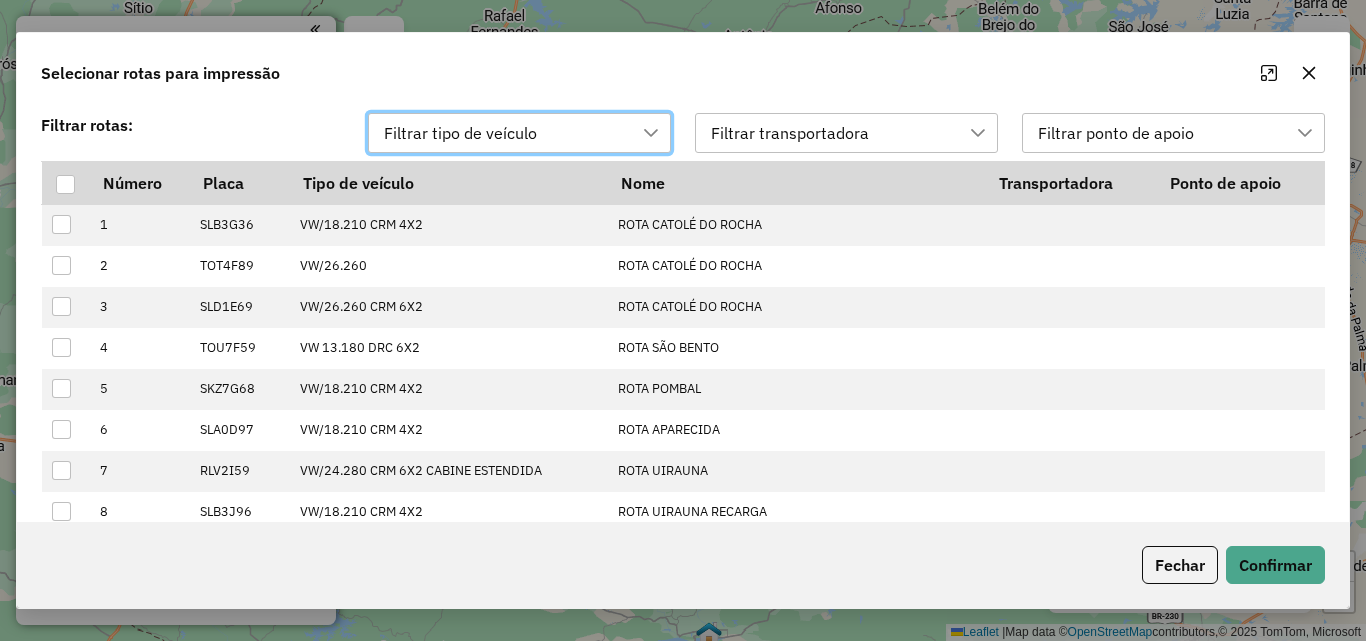 scroll, scrollTop: 14, scrollLeft: 91, axis: both 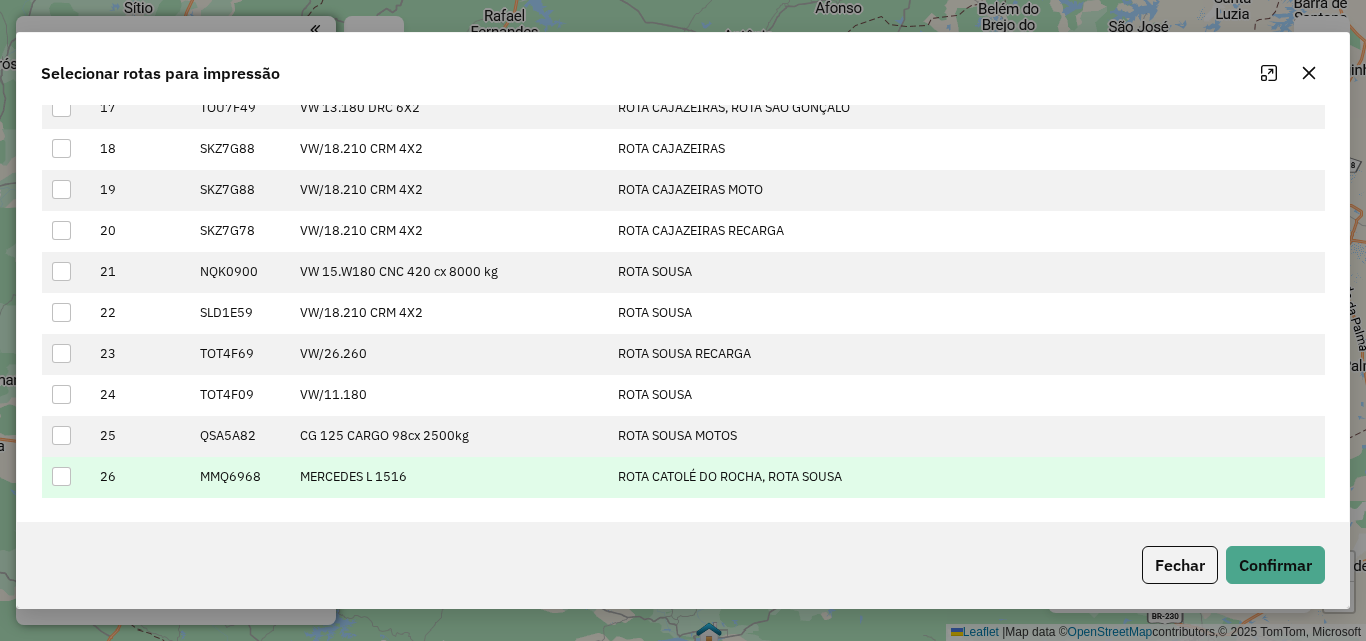 click at bounding box center (61, 476) 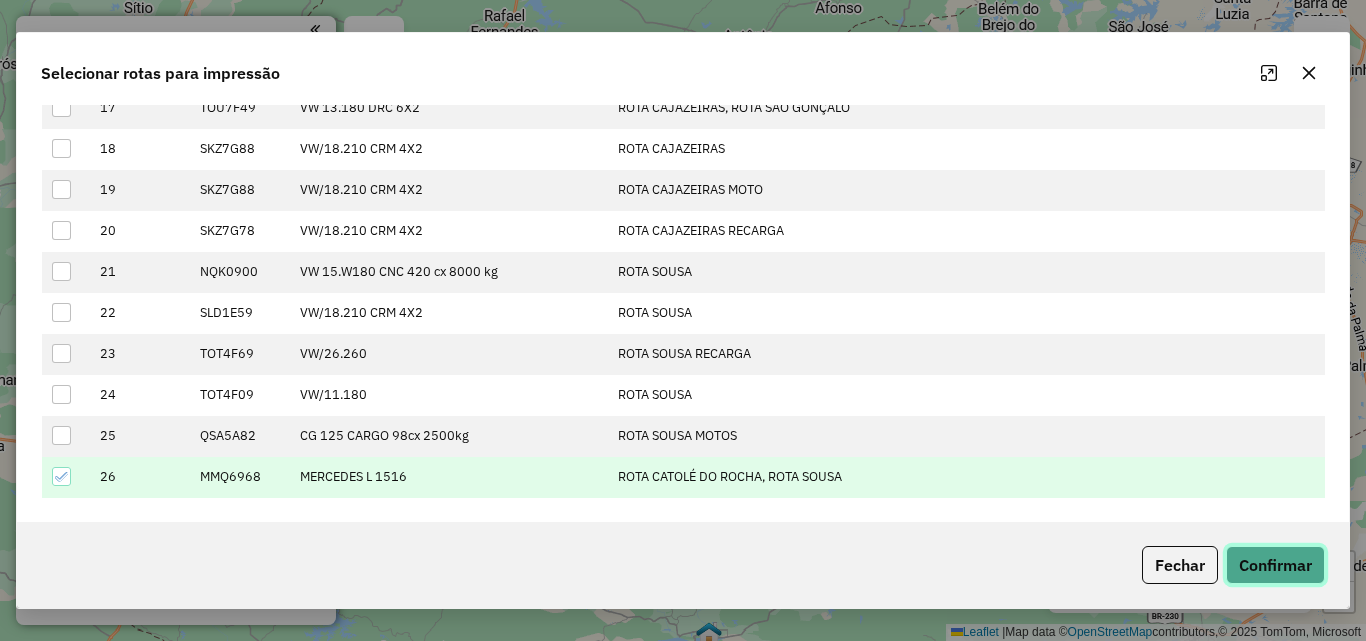 click on "Confirmar" 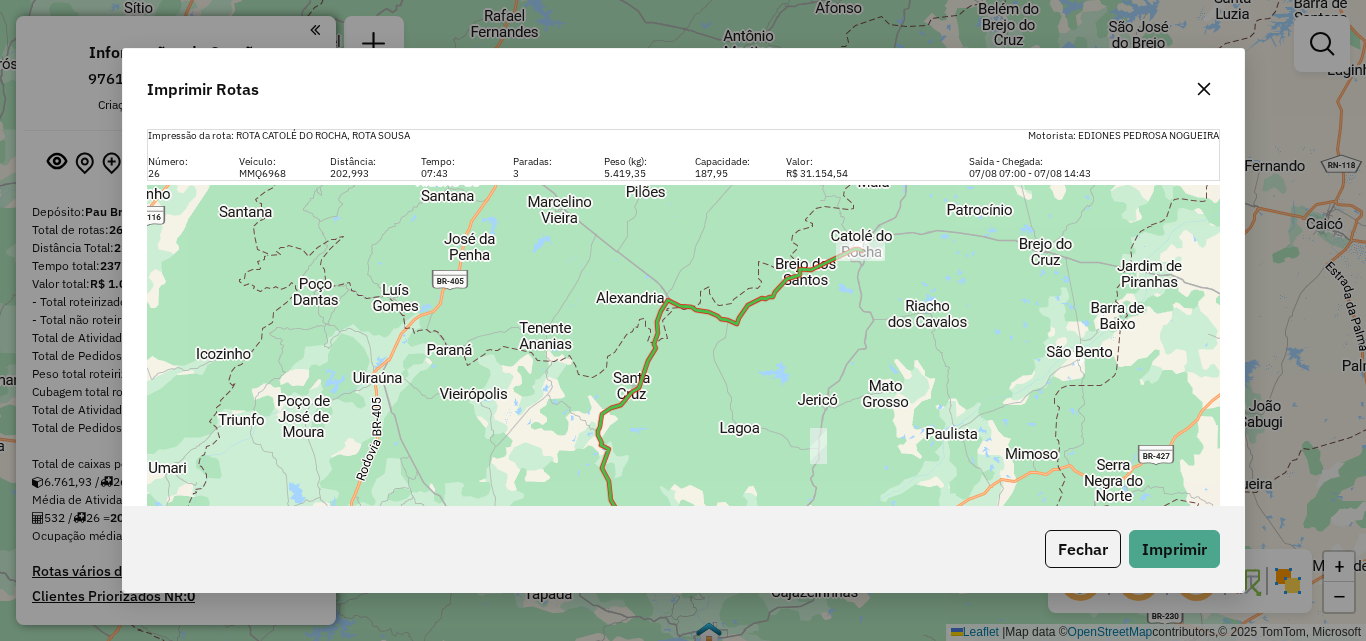 scroll, scrollTop: 216, scrollLeft: 0, axis: vertical 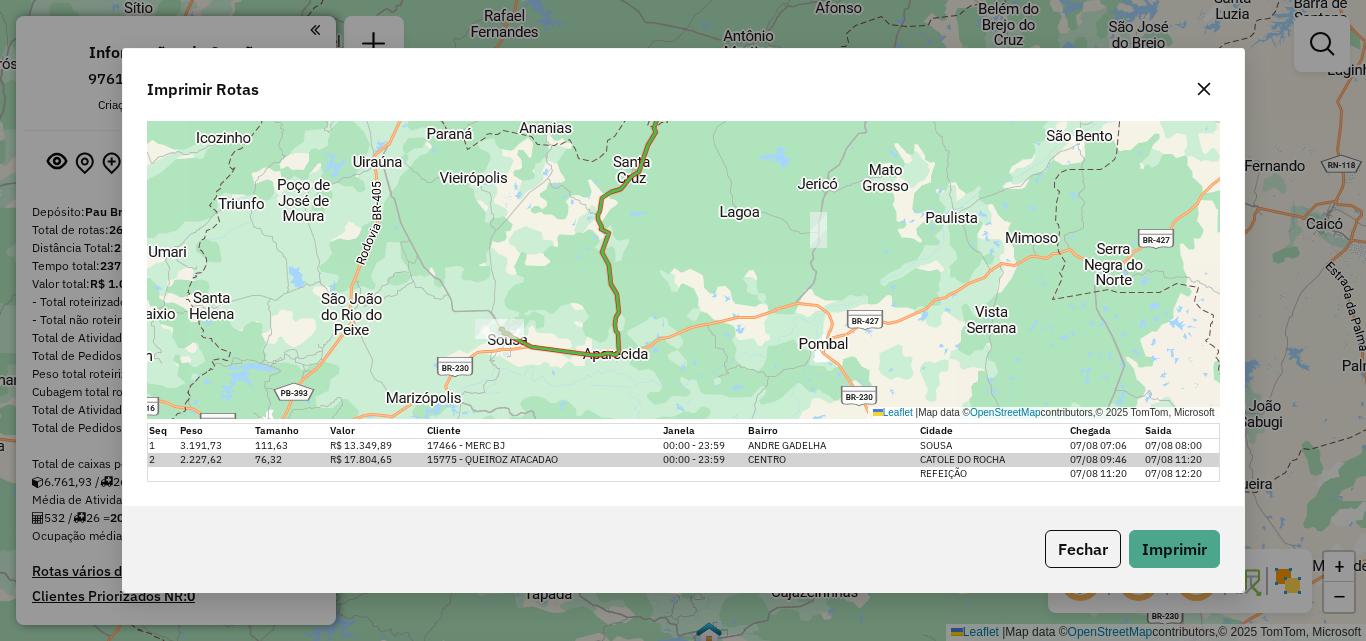 drag, startPoint x: 1206, startPoint y: 80, endPoint x: 1155, endPoint y: 125, distance: 68.0147 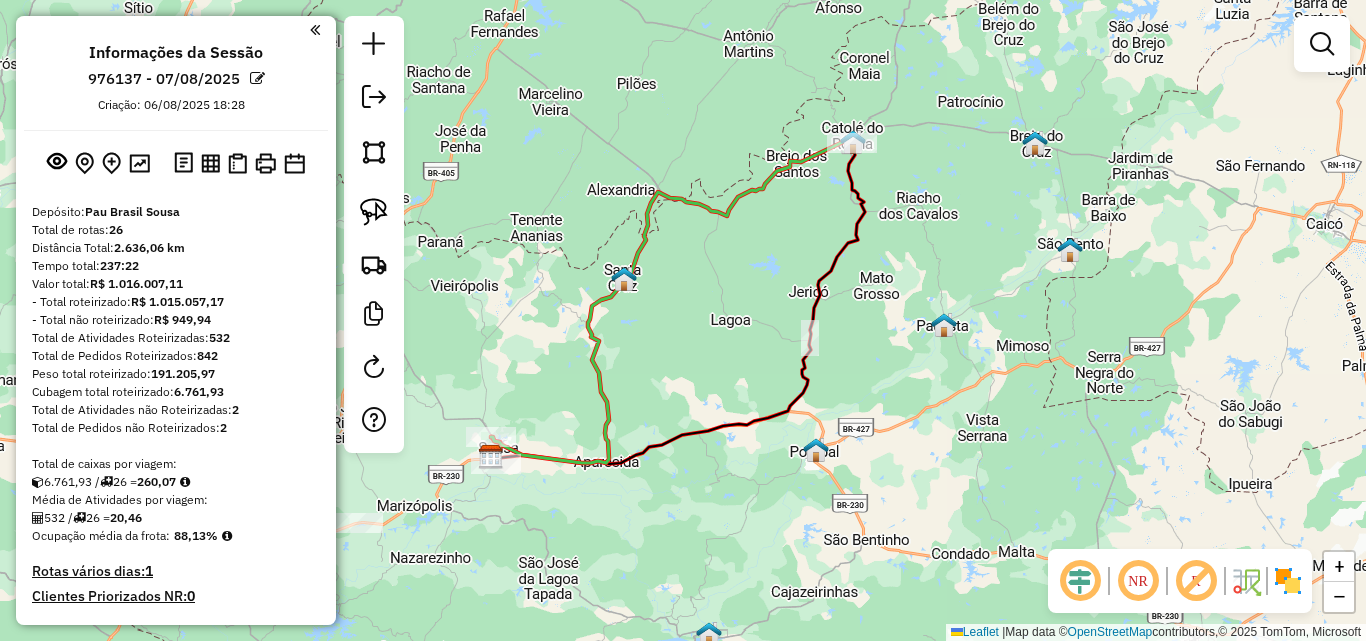 select on "*********" 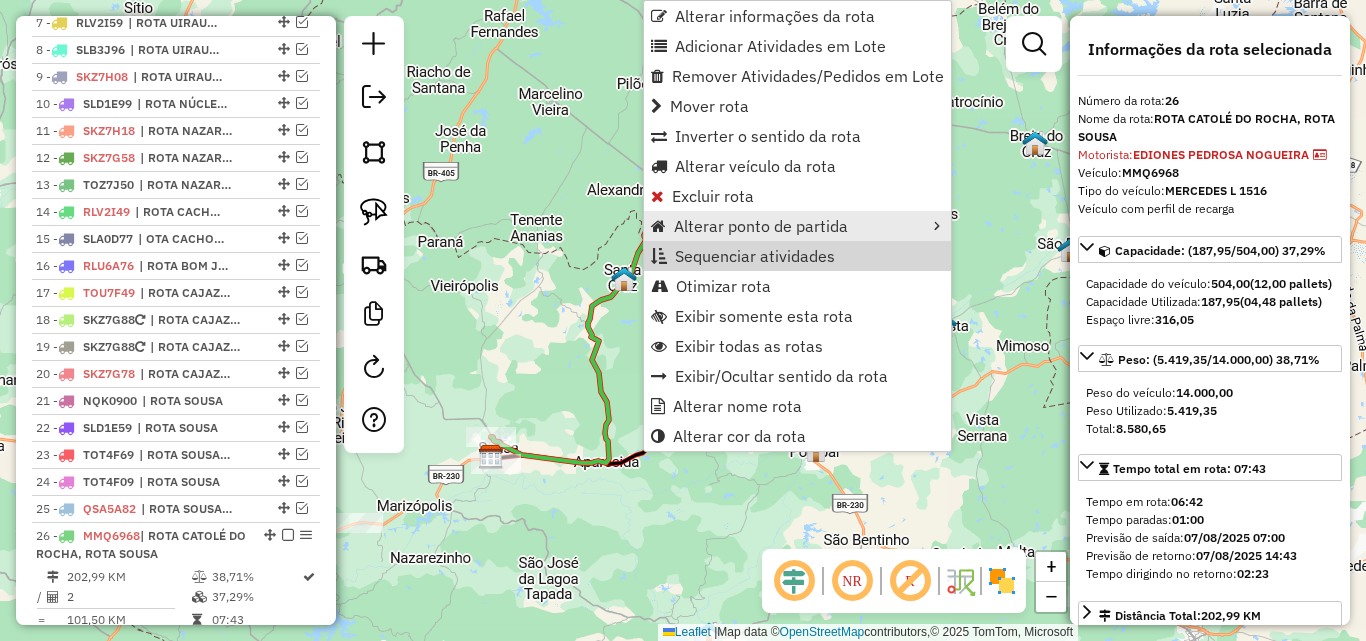 scroll, scrollTop: 1346, scrollLeft: 0, axis: vertical 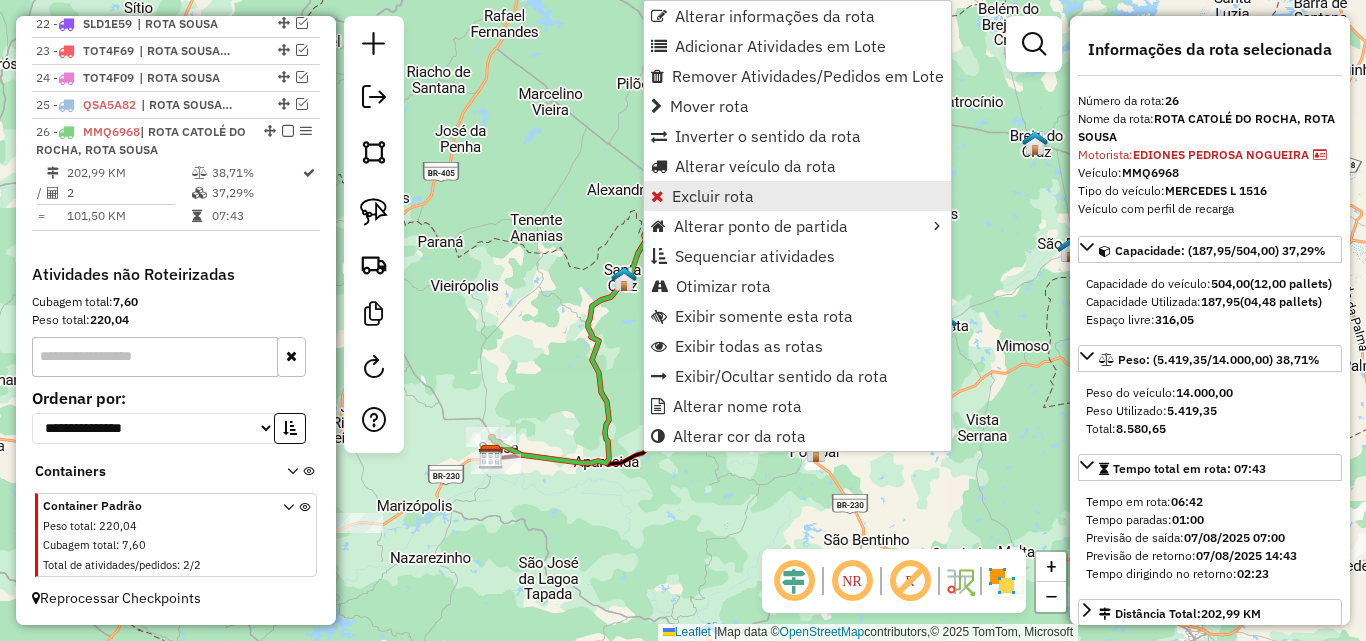 click on "Excluir rota" at bounding box center [797, 196] 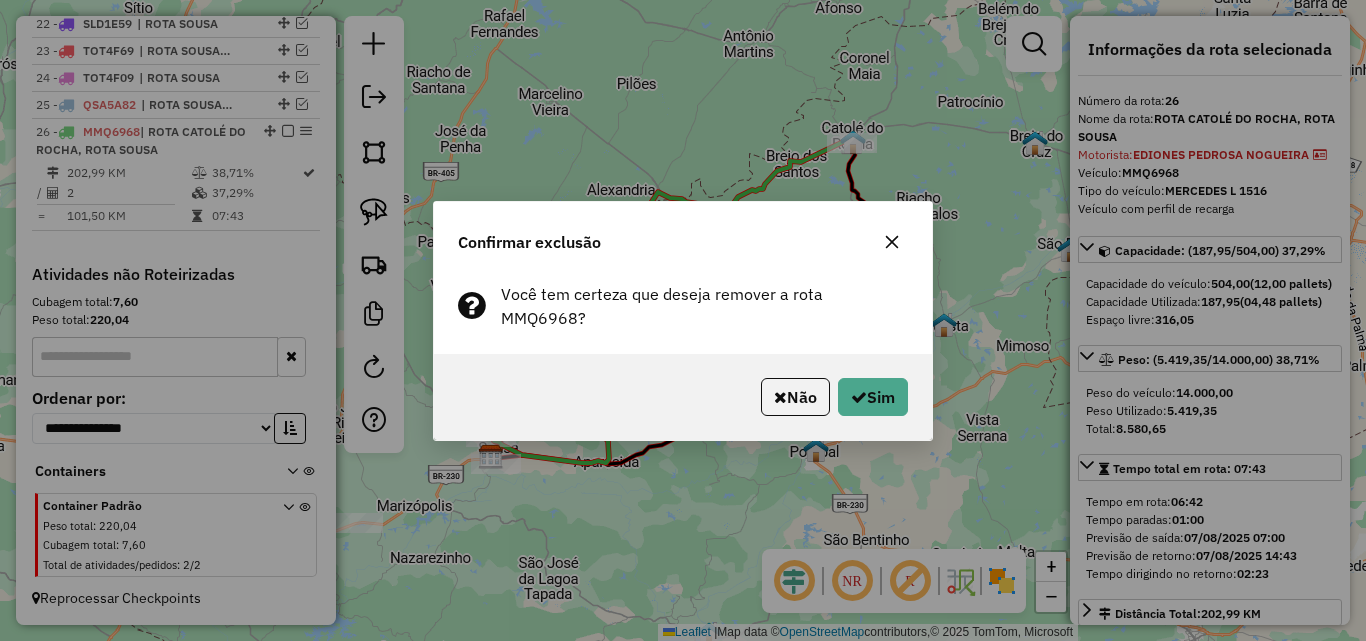 click on "Não   Sim" 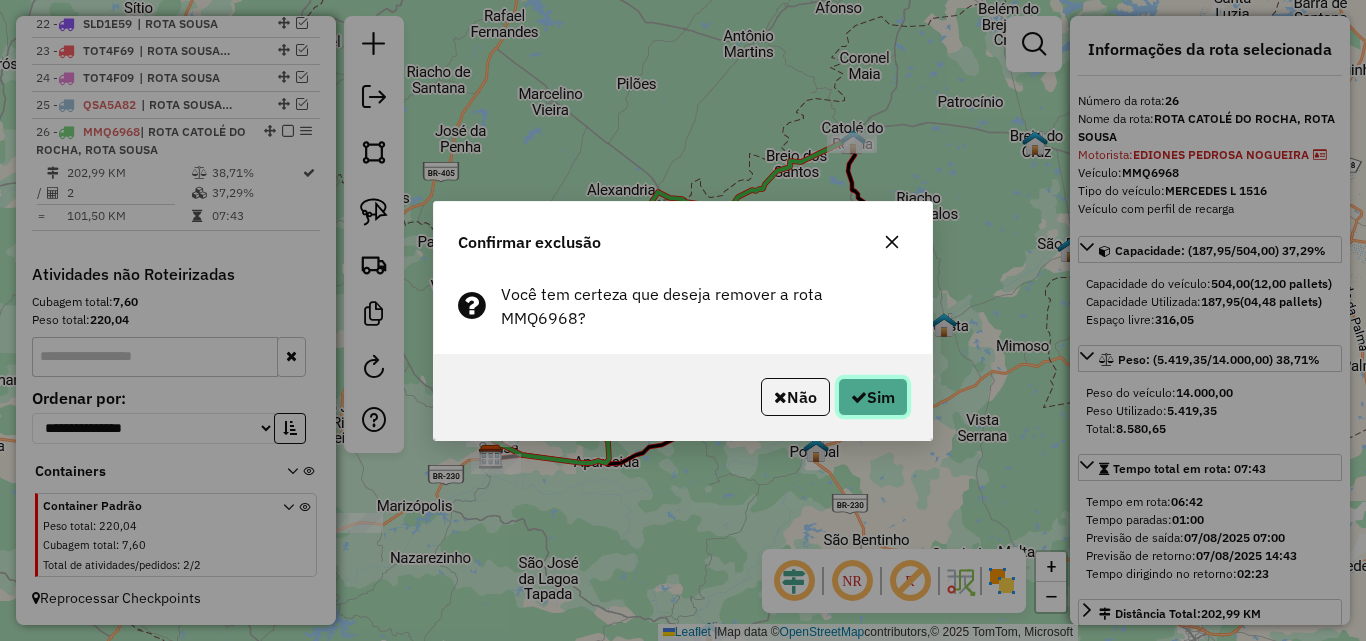click on "Sim" 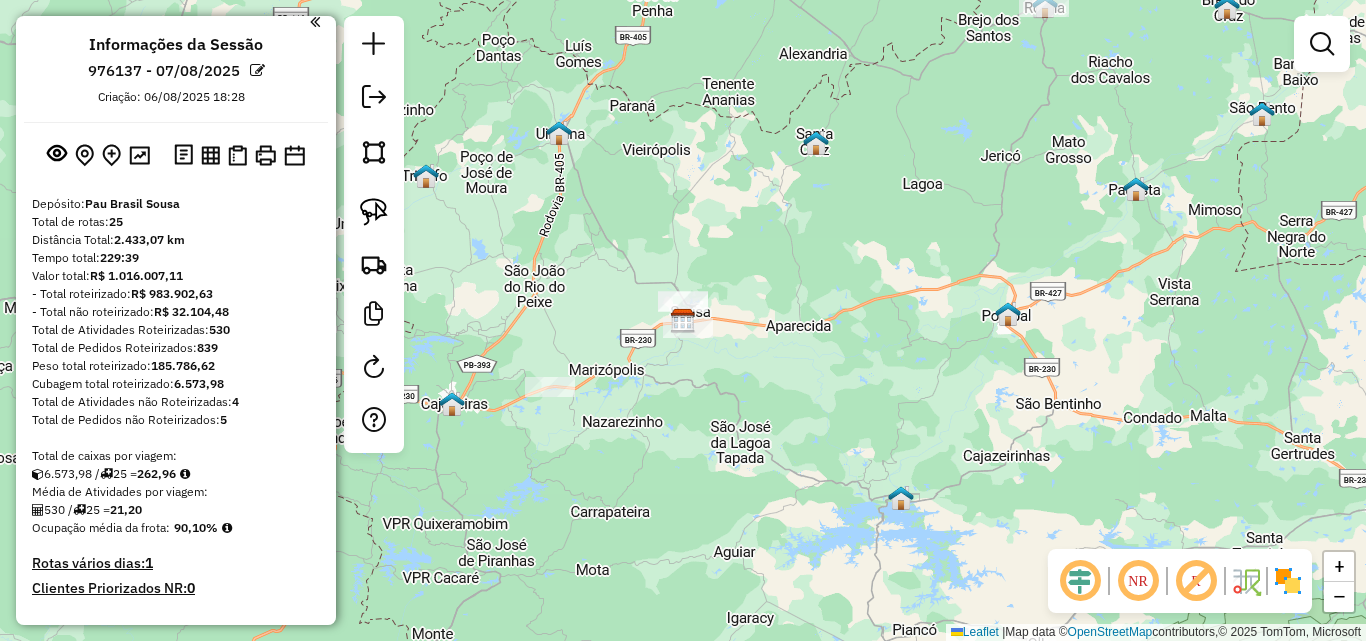 scroll, scrollTop: 0, scrollLeft: 0, axis: both 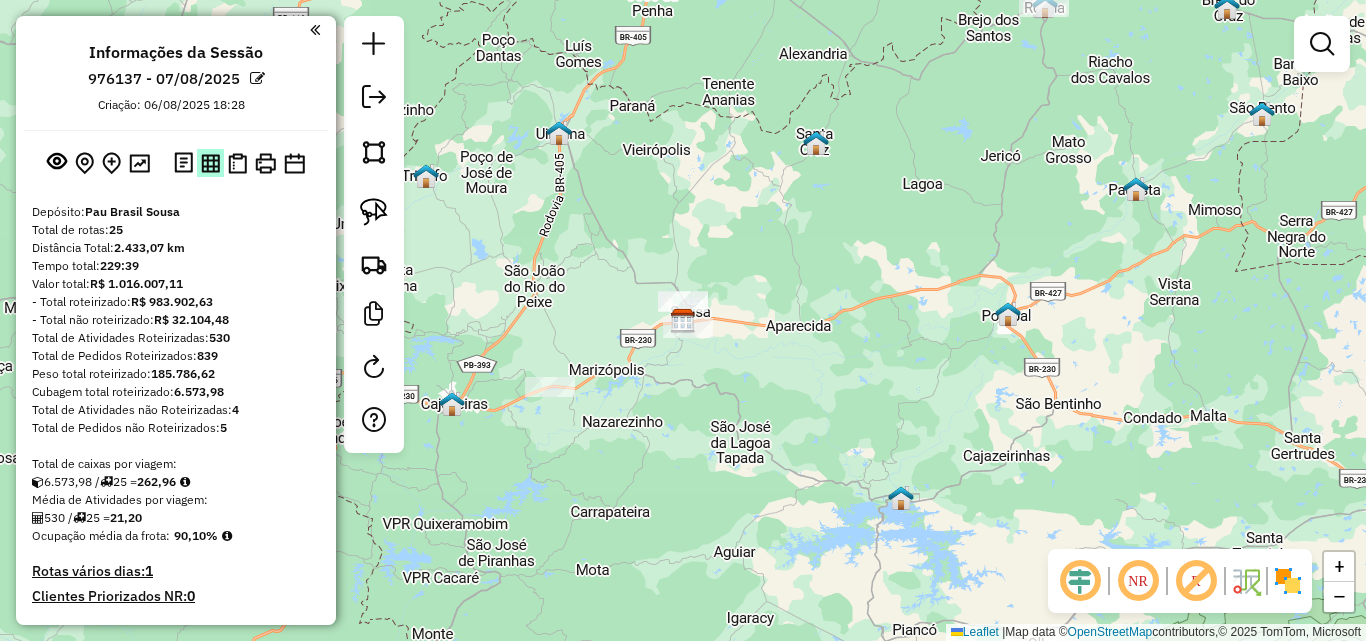 click at bounding box center (210, 163) 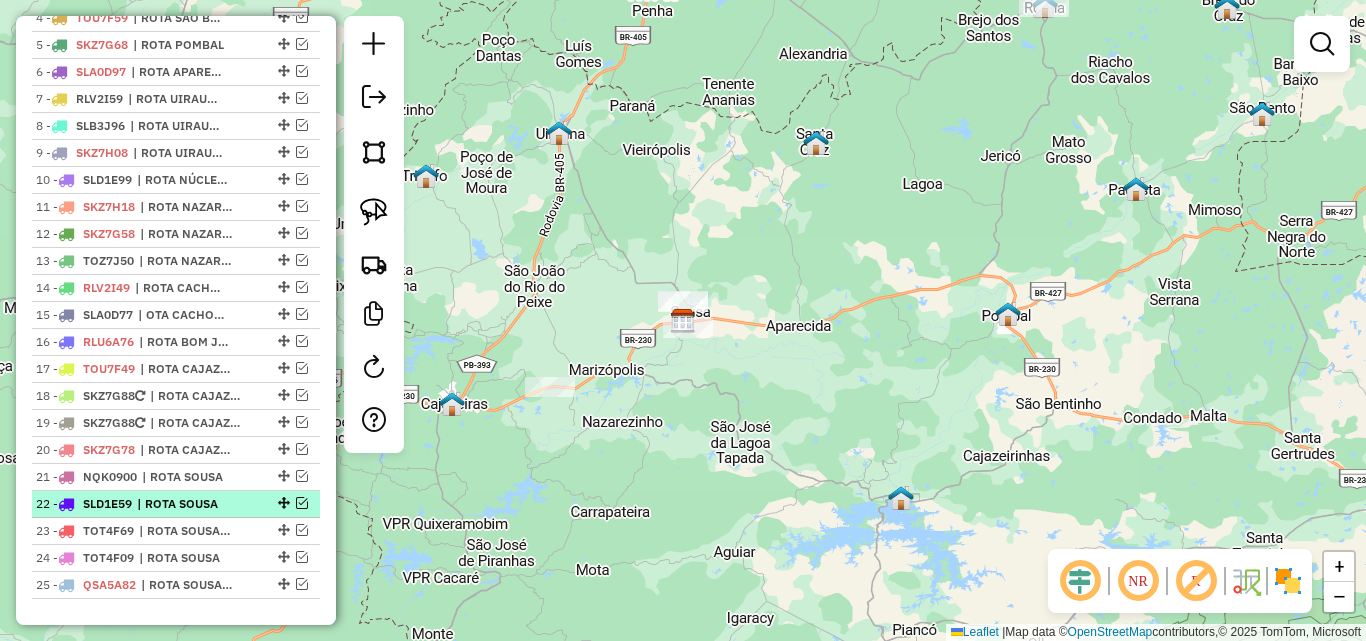 scroll, scrollTop: 900, scrollLeft: 0, axis: vertical 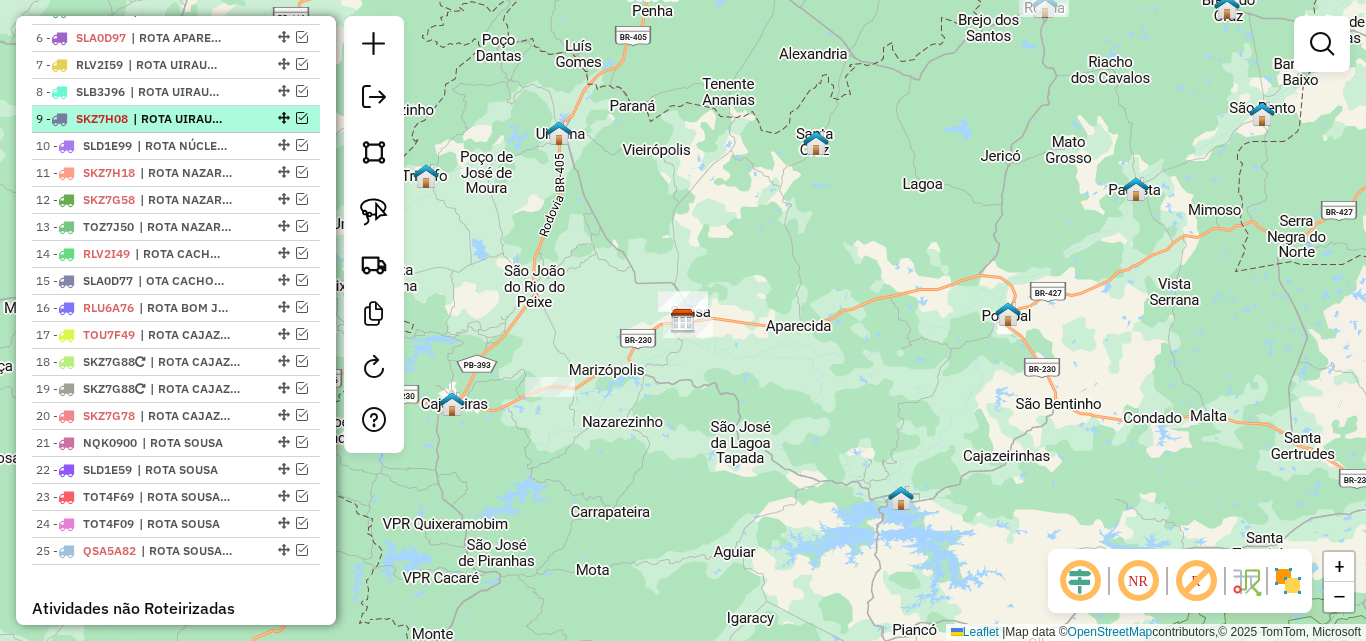 click at bounding box center (302, 118) 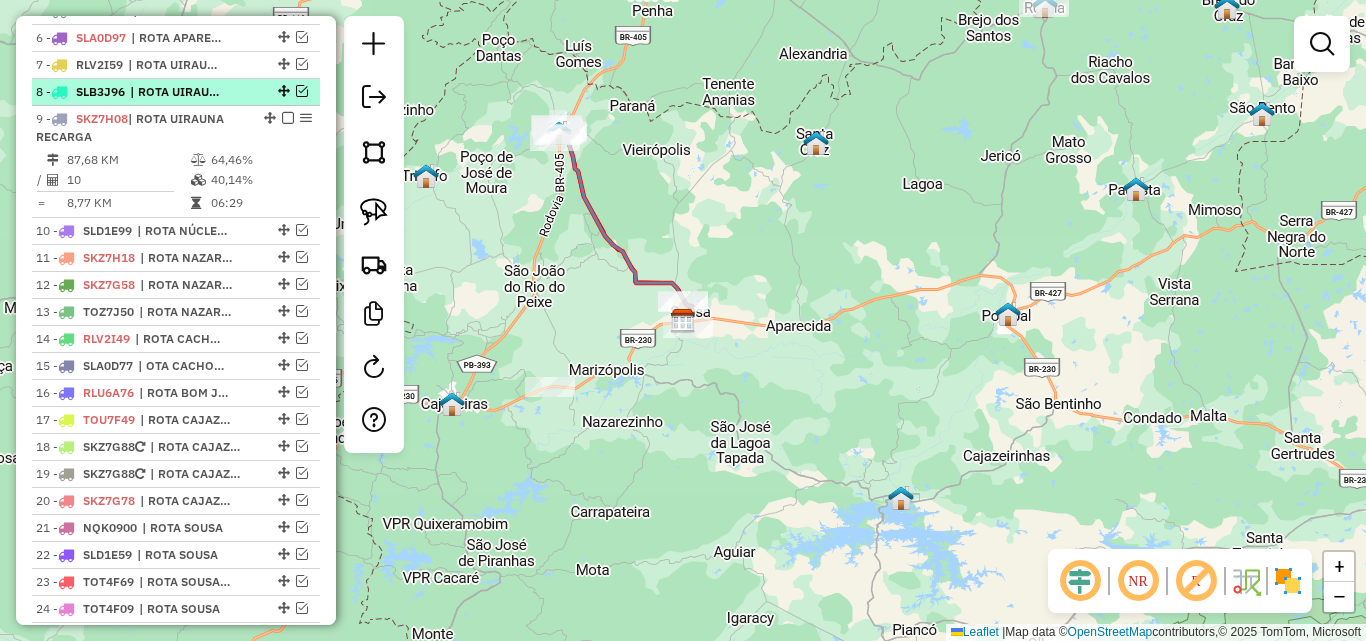 click at bounding box center [302, 91] 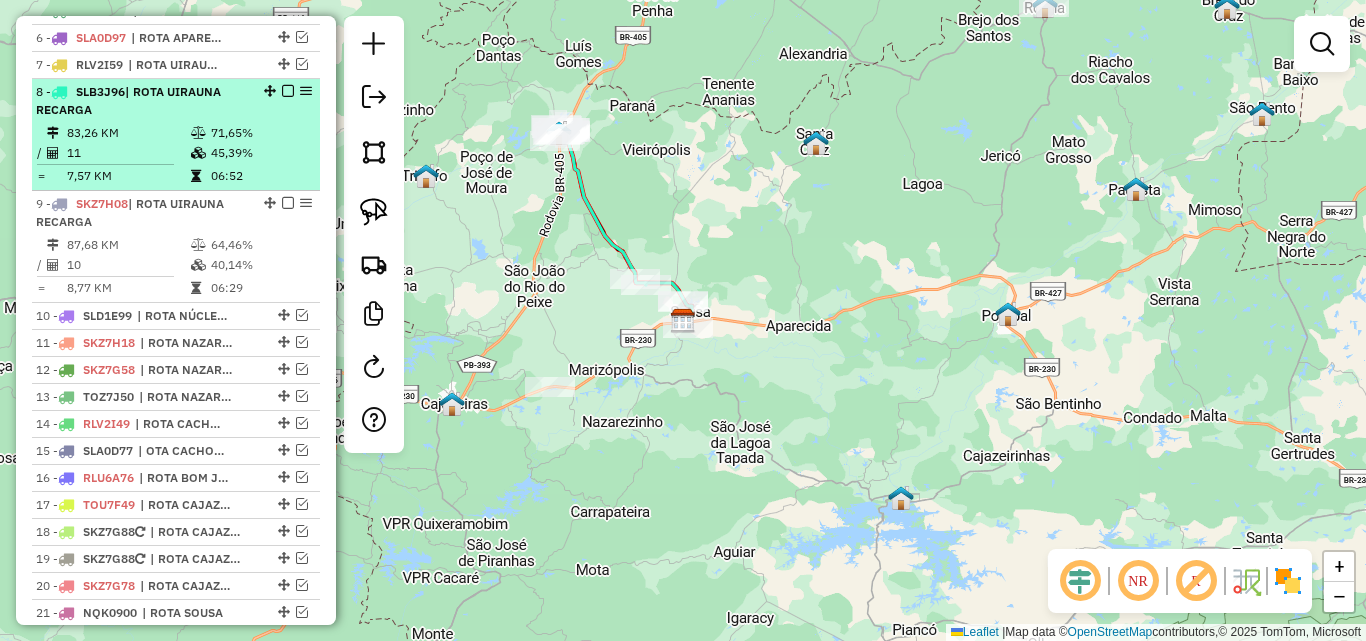 click at bounding box center [198, 133] 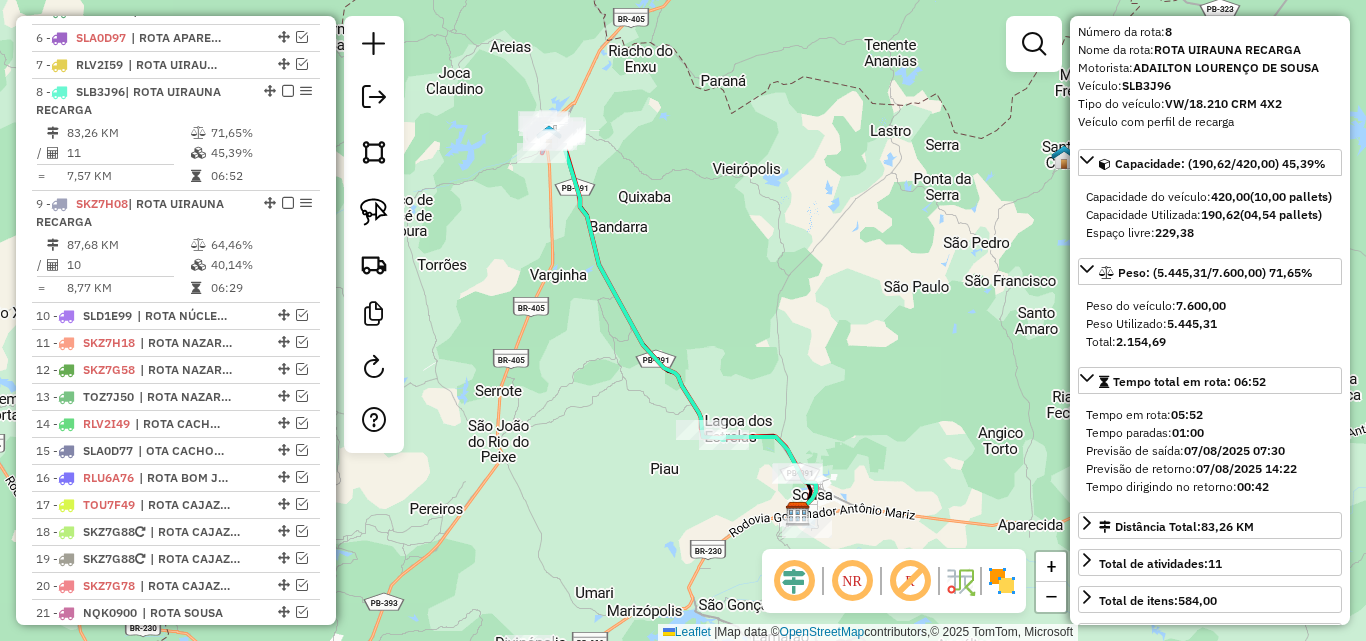 scroll, scrollTop: 100, scrollLeft: 0, axis: vertical 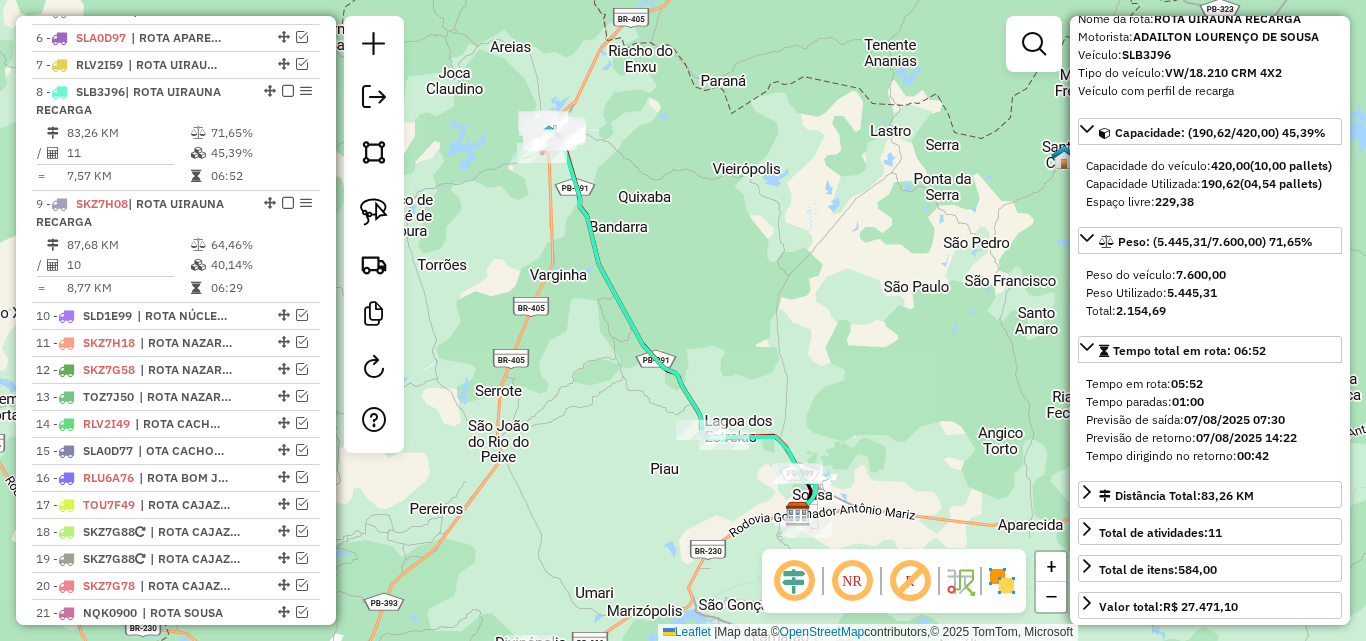drag, startPoint x: 381, startPoint y: 209, endPoint x: 441, endPoint y: 250, distance: 72.67049 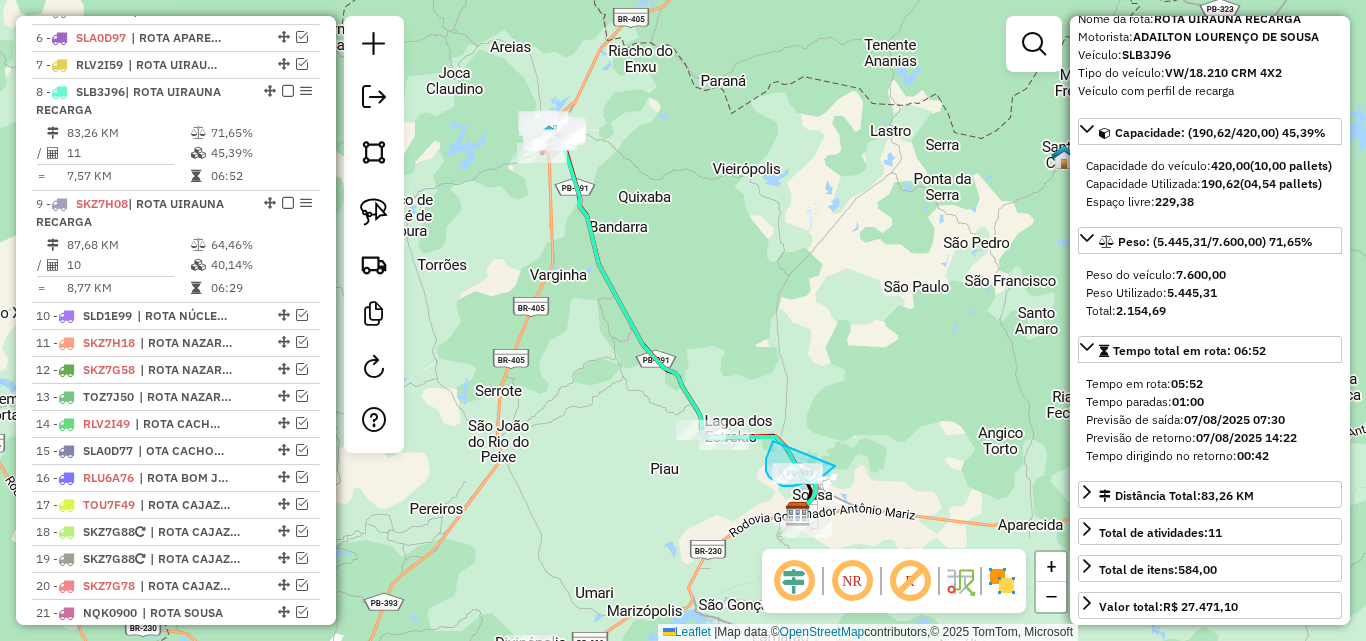drag, startPoint x: 766, startPoint y: 464, endPoint x: 842, endPoint y: 455, distance: 76.53104 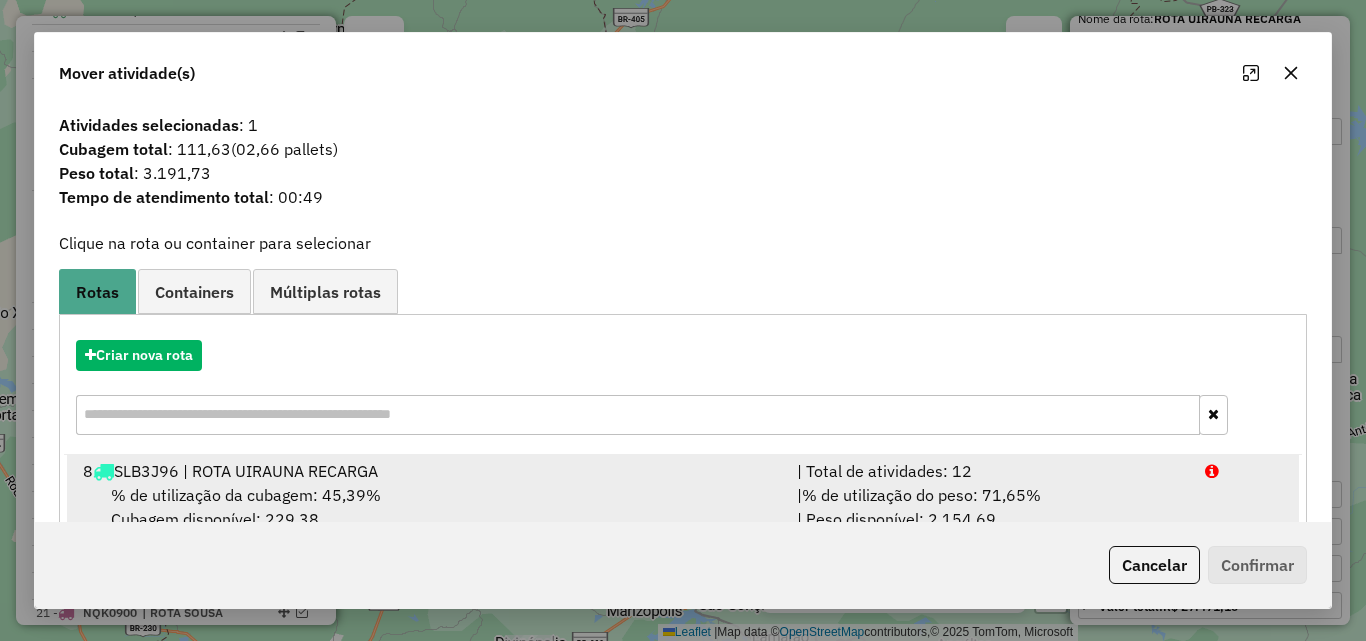 scroll, scrollTop: 129, scrollLeft: 0, axis: vertical 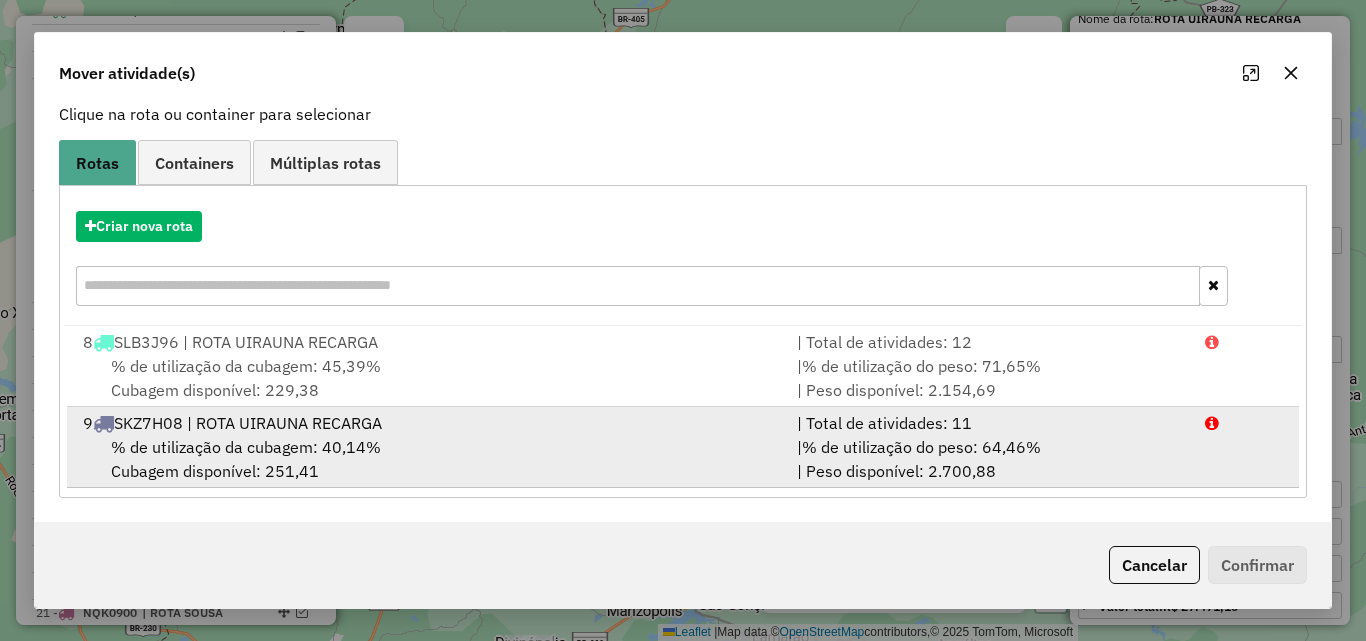 click on "% de utilização do peso: 64,46%" at bounding box center (921, 447) 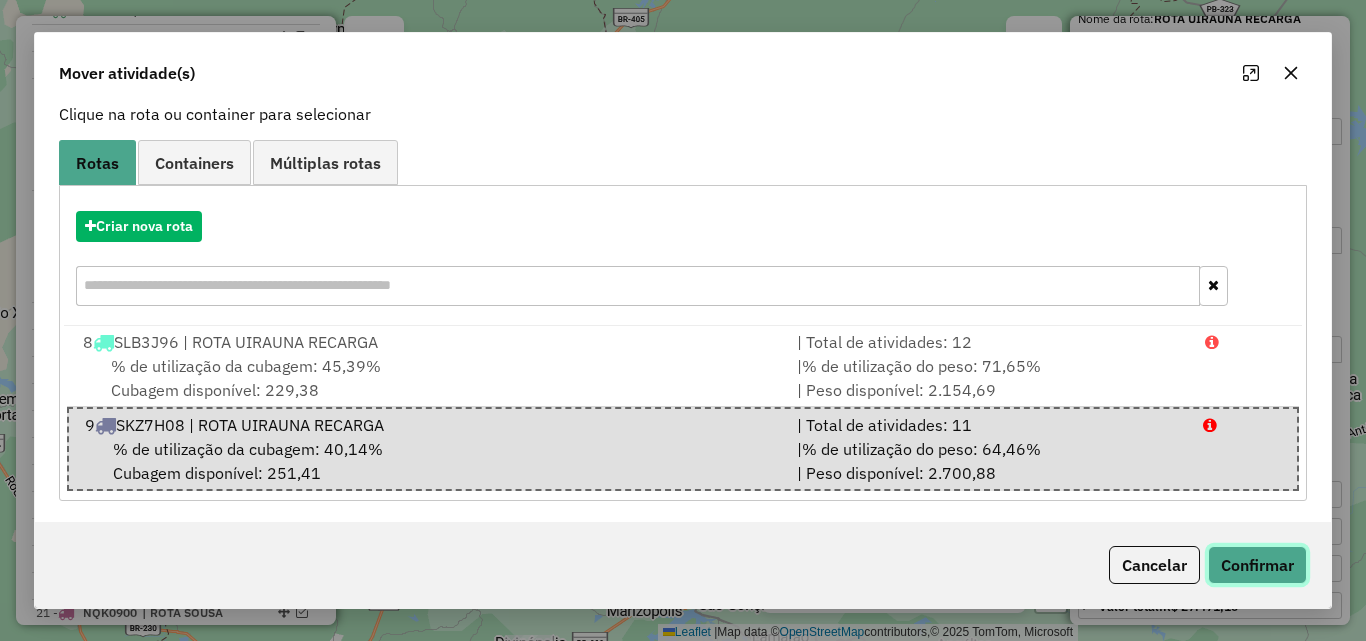 click on "Confirmar" 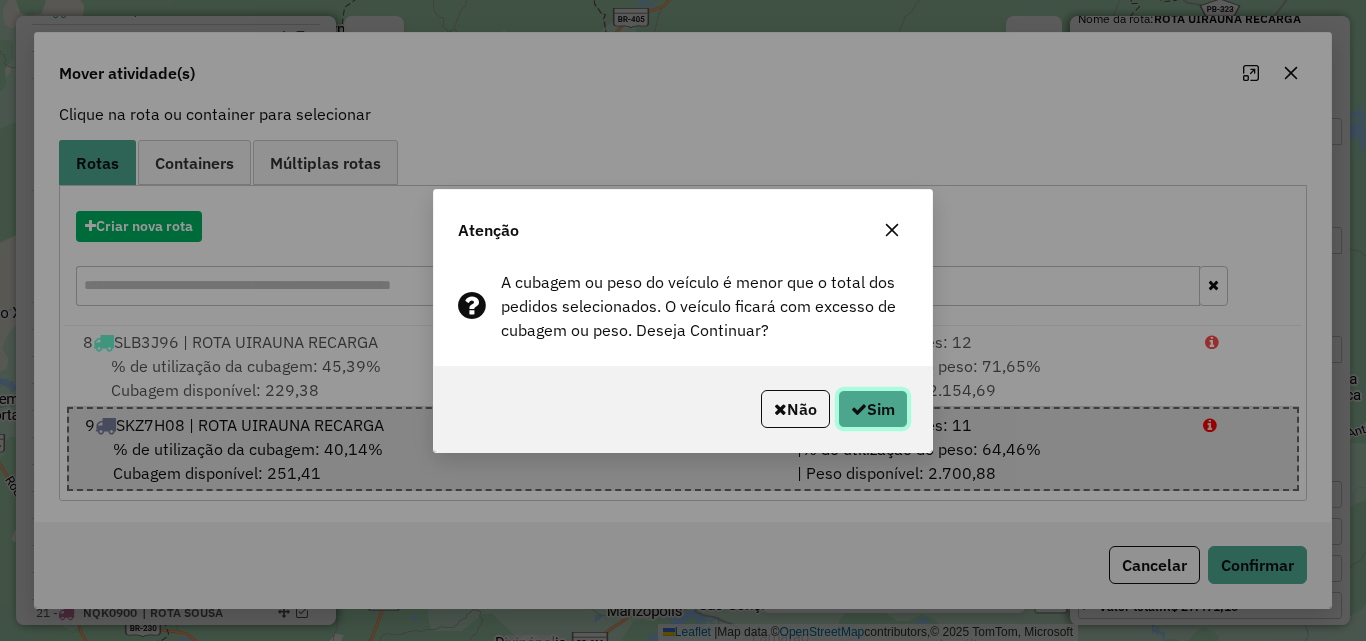 click on "Sim" 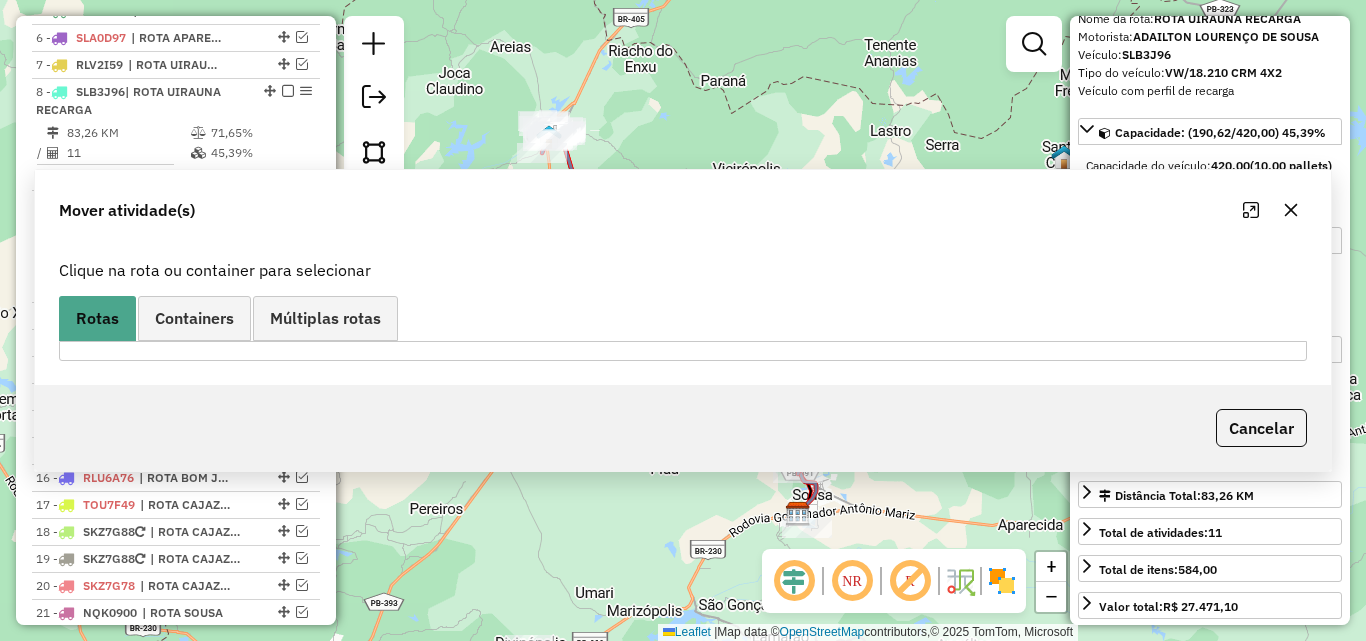 scroll, scrollTop: 0, scrollLeft: 0, axis: both 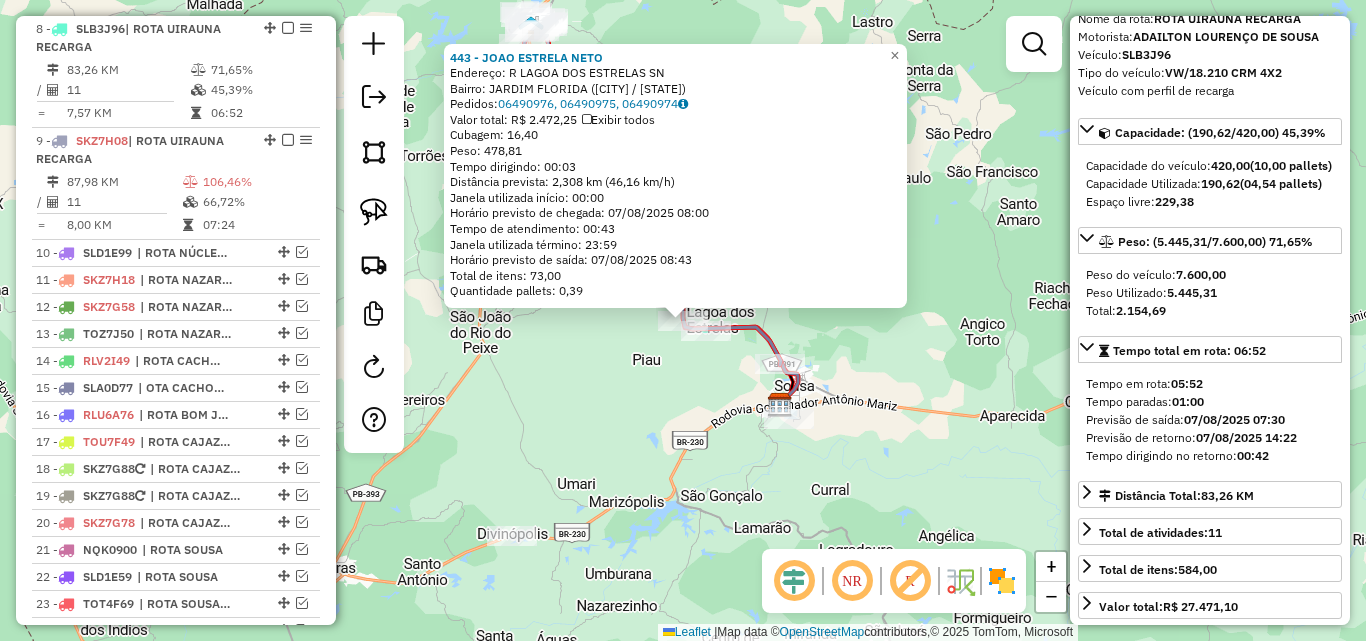 click on "443 - JOAO ESTRELA NETO  Endereço: R   LAGOA DOS ESTRELAS             SN   Bairro: JARDIM FLORIDA (SOUSA / PB)   Pedidos:  06490976, 06490975, 06490974   Valor total: R$ 2.472,25   Exibir todos   Cubagem: 16,40  Peso: 478,81  Tempo dirigindo: 00:03   Distância prevista: 2,308 km (46,16 km/h)   Janela utilizada início: 00:00   Horário previsto de chegada: 07/08/2025 08:00   Tempo de atendimento: 00:43   Janela utilizada término: 23:59   Horário previsto de saída: 07/08/2025 08:43   Total de itens: 73,00   Quantidade pallets: 0,39  × Janela de atendimento Grade de atendimento Capacidade Transportadoras Veículos Cliente Pedidos  Rotas Selecione os dias de semana para filtrar as janelas de atendimento  Seg   Ter   Qua   Qui   Sex   Sáb   Dom  Informe o período da janela de atendimento: De: Até:  Filtrar exatamente a janela do cliente  Considerar janela de atendimento padrão  Selecione os dias de semana para filtrar as grades de atendimento  Seg   Ter   Qua   Qui   Sex   Sáb   Dom   Peso mínimo:  +" 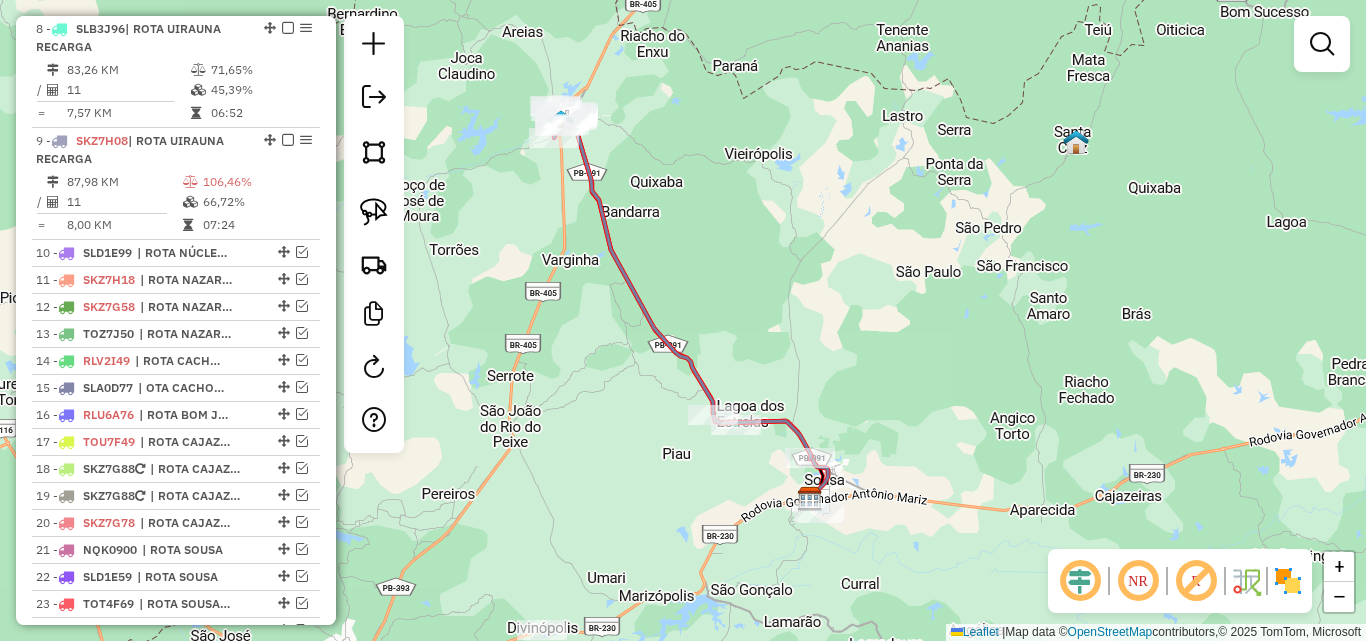 drag, startPoint x: 519, startPoint y: 126, endPoint x: 556, endPoint y: 172, distance: 59.03389 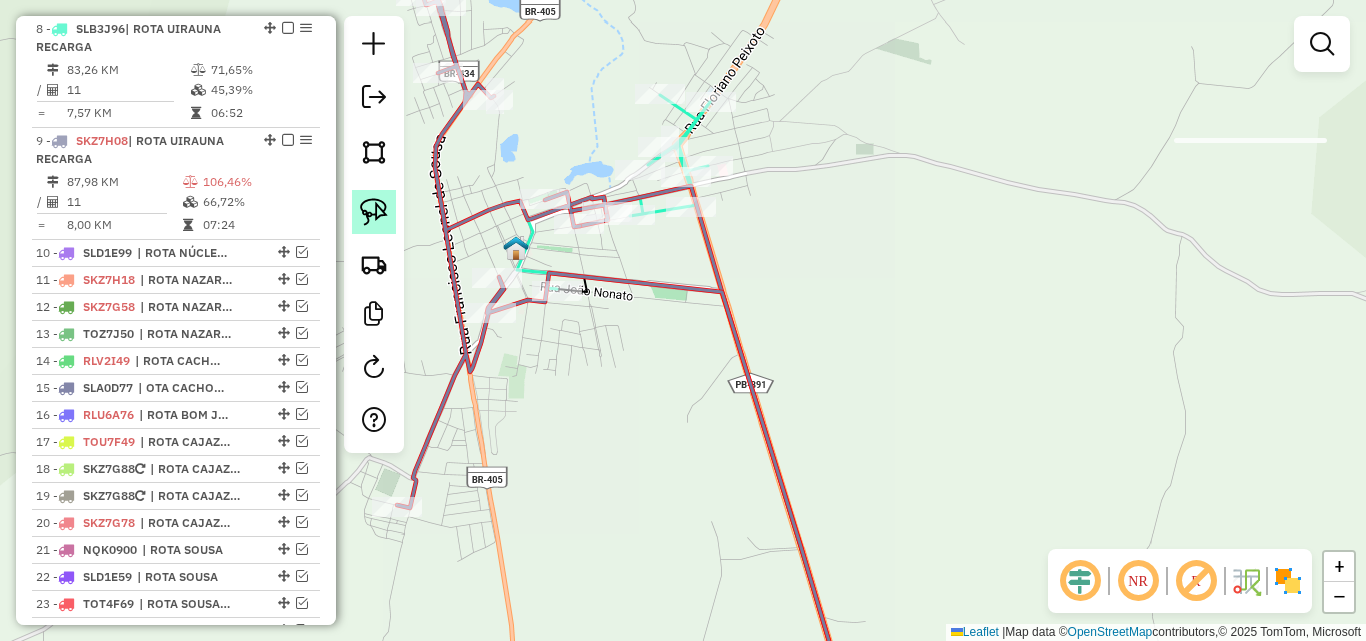 click 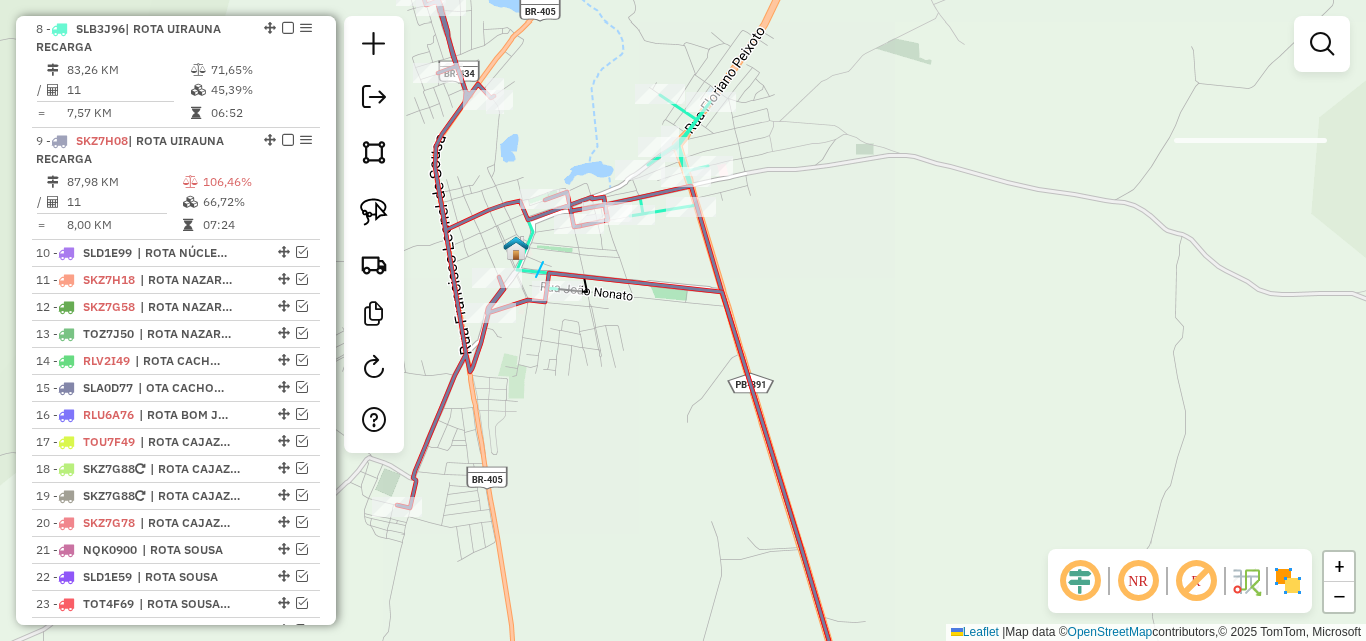 drag, startPoint x: 536, startPoint y: 277, endPoint x: 604, endPoint y: 310, distance: 75.58439 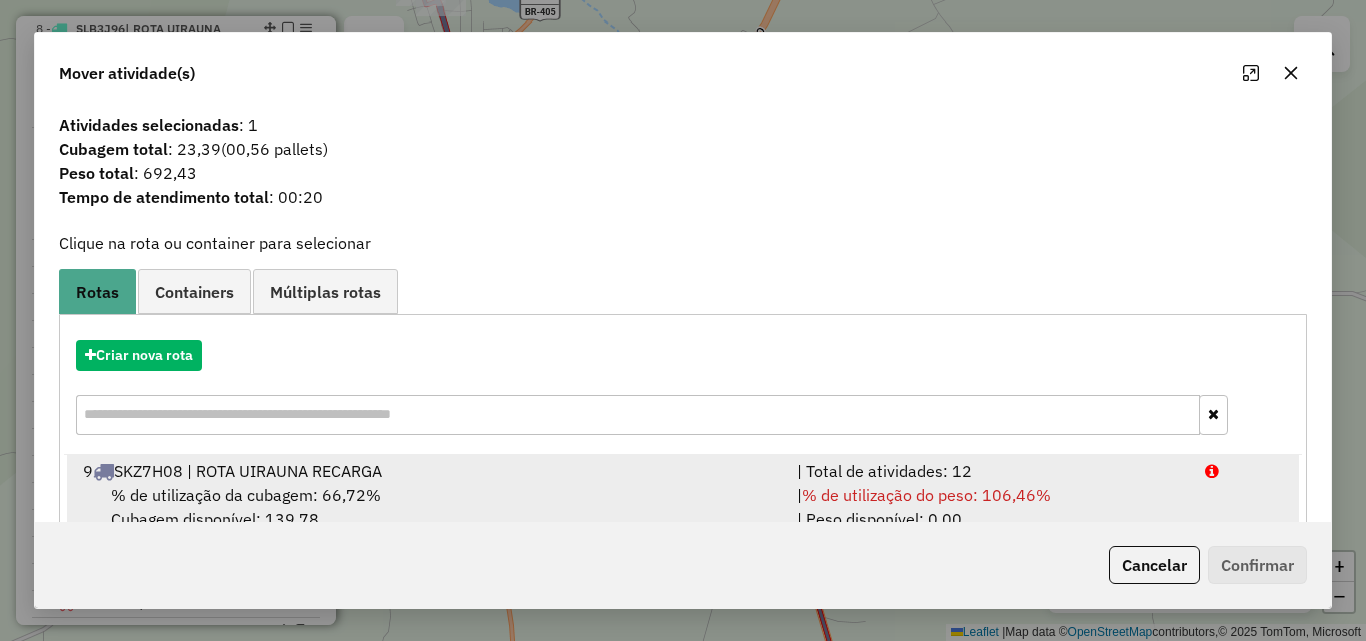 click on "| Total de atividades: 12" at bounding box center (989, 471) 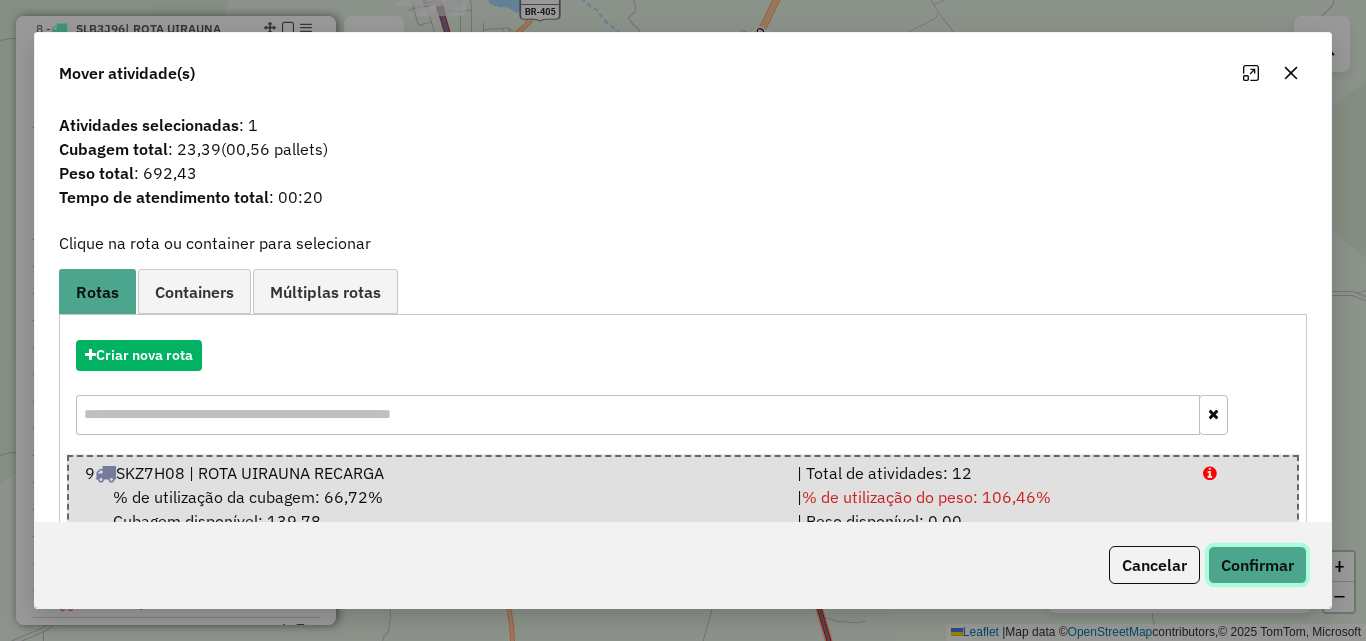 click on "Confirmar" 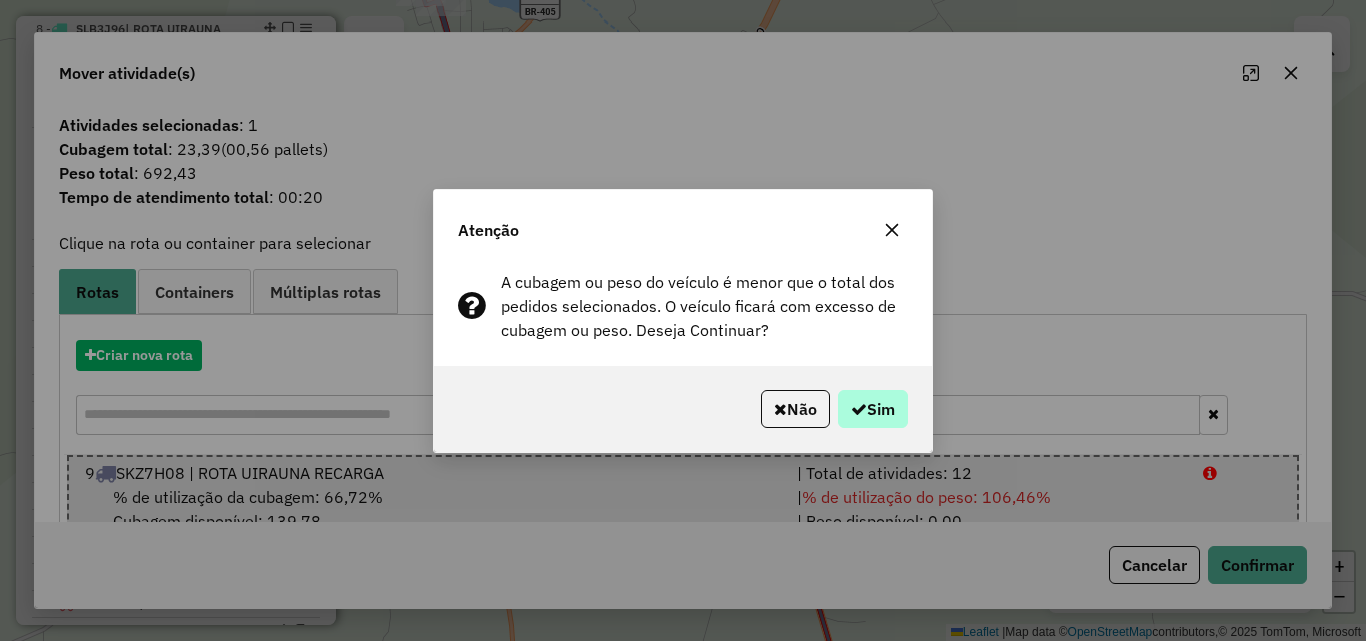 drag, startPoint x: 925, startPoint y: 401, endPoint x: 905, endPoint y: 405, distance: 20.396078 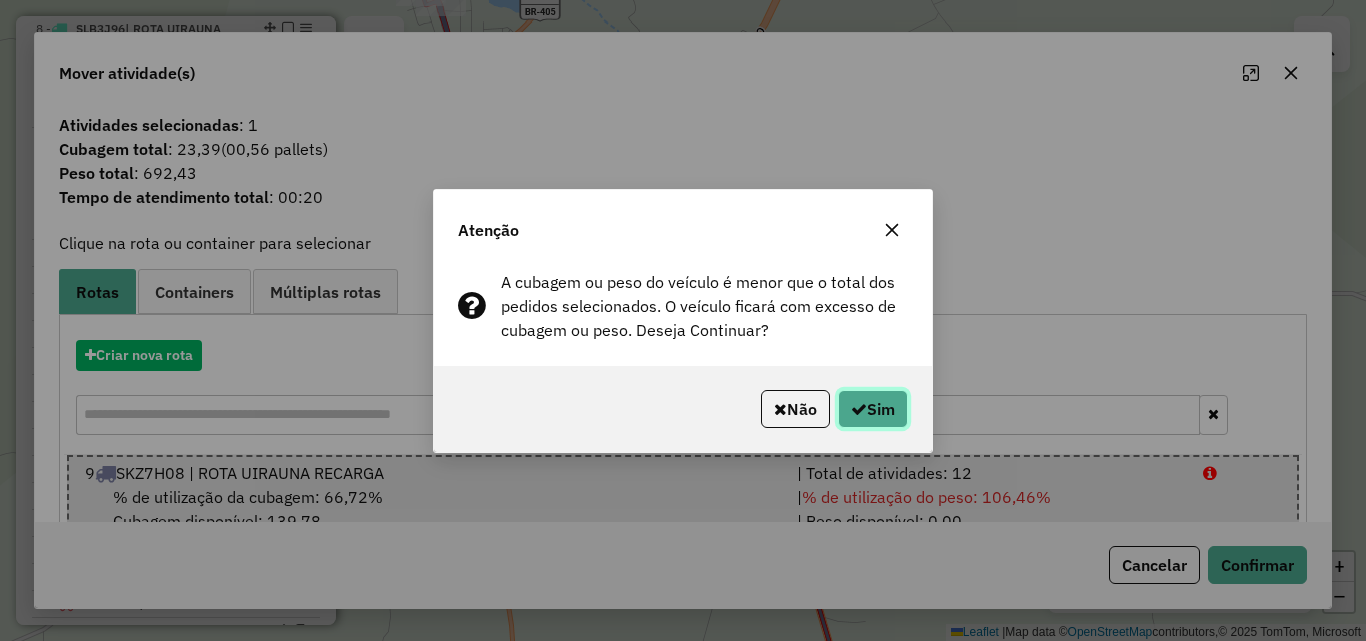 drag, startPoint x: 905, startPoint y: 405, endPoint x: 932, endPoint y: 429, distance: 36.124783 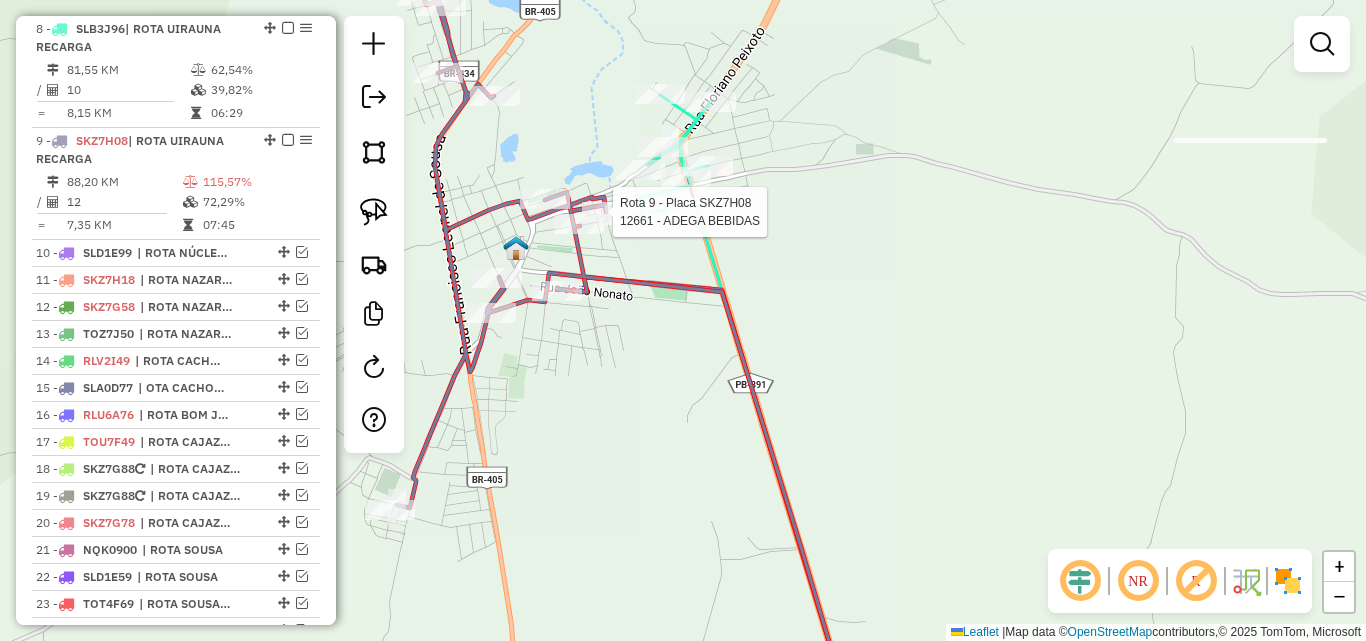 select on "*********" 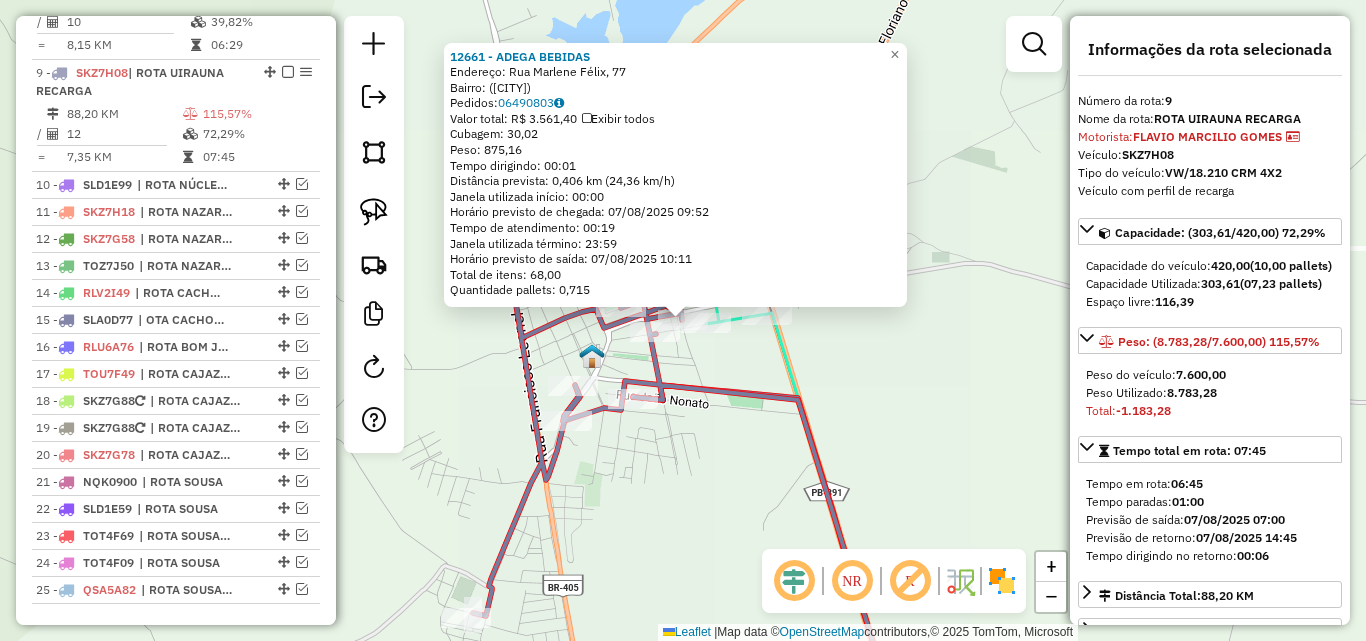 scroll, scrollTop: 1075, scrollLeft: 0, axis: vertical 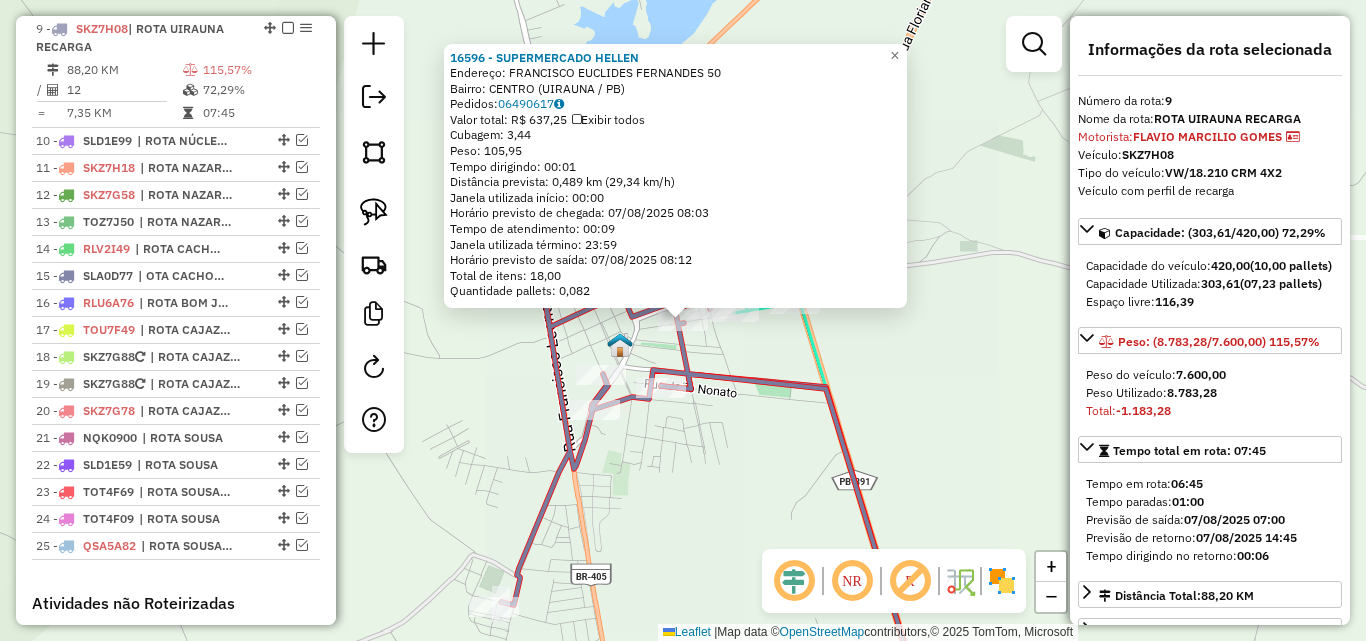 drag, startPoint x: 725, startPoint y: 475, endPoint x: 723, endPoint y: 465, distance: 10.198039 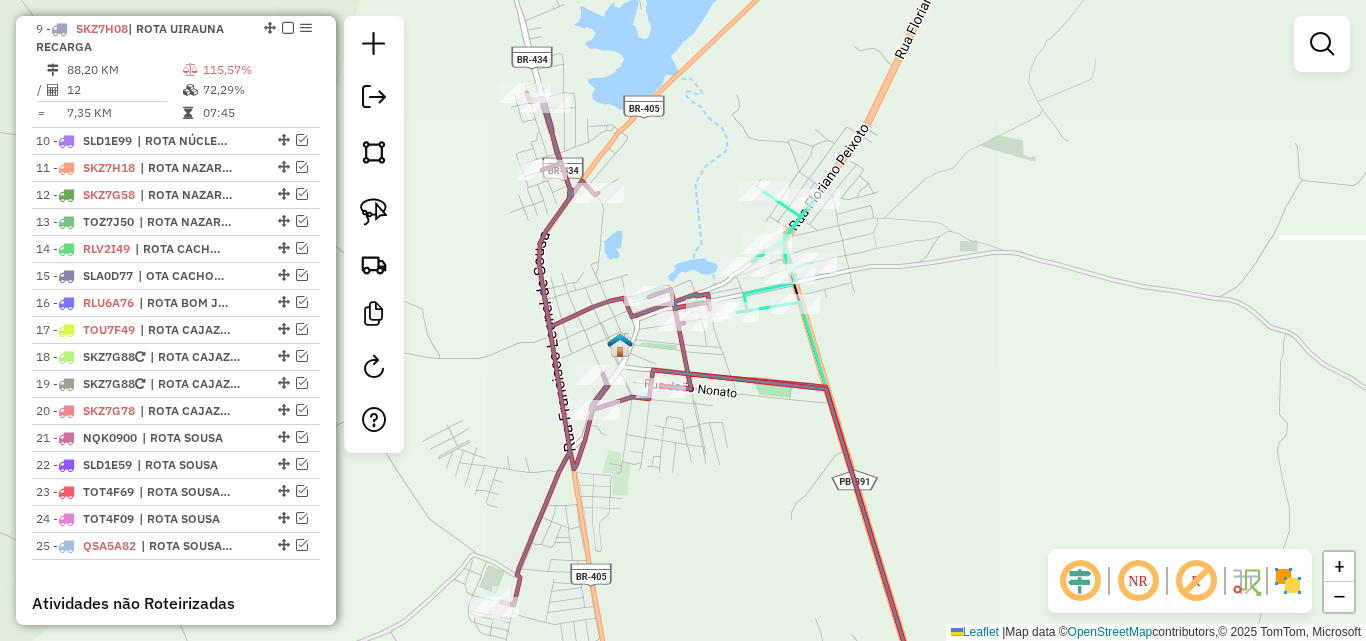 select on "*********" 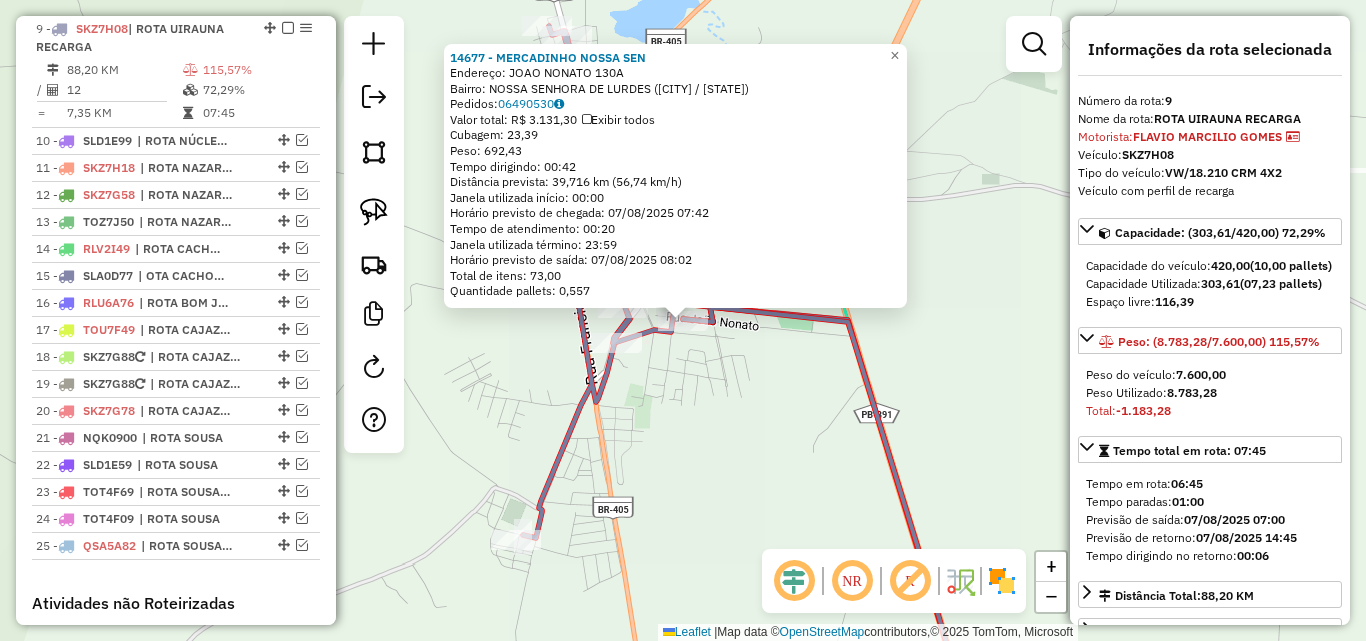 click on "14677 - MERCADINHO NOSSA SEN  Endereço:  JOAO NONATO 130A   Bairro: NOSSA SENHORA DE LURDES (UIRAUNA / PB)   Pedidos:  06490530   Valor total: R$ 3.131,30   Exibir todos   Cubagem: 23,39  Peso: 692,43  Tempo dirigindo: 00:42   Distância prevista: 39,716 km (56,74 km/h)   Janela utilizada início: 00:00   Horário previsto de chegada: 07/08/2025 07:42   Tempo de atendimento: 00:20   Janela utilizada término: 23:59   Horário previsto de saída: 07/08/2025 08:02   Total de itens: 73,00   Quantidade pallets: 0,557  × Janela de atendimento Grade de atendimento Capacidade Transportadoras Veículos Cliente Pedidos  Rotas Selecione os dias de semana para filtrar as janelas de atendimento  Seg   Ter   Qua   Qui   Sex   Sáb   Dom  Informe o período da janela de atendimento: De: Até:  Filtrar exatamente a janela do cliente  Considerar janela de atendimento padrão  Selecione os dias de semana para filtrar as grades de atendimento  Seg   Ter   Qua   Qui   Sex   Sáb   Dom   Peso mínimo:   Peso máximo:   De:  +" 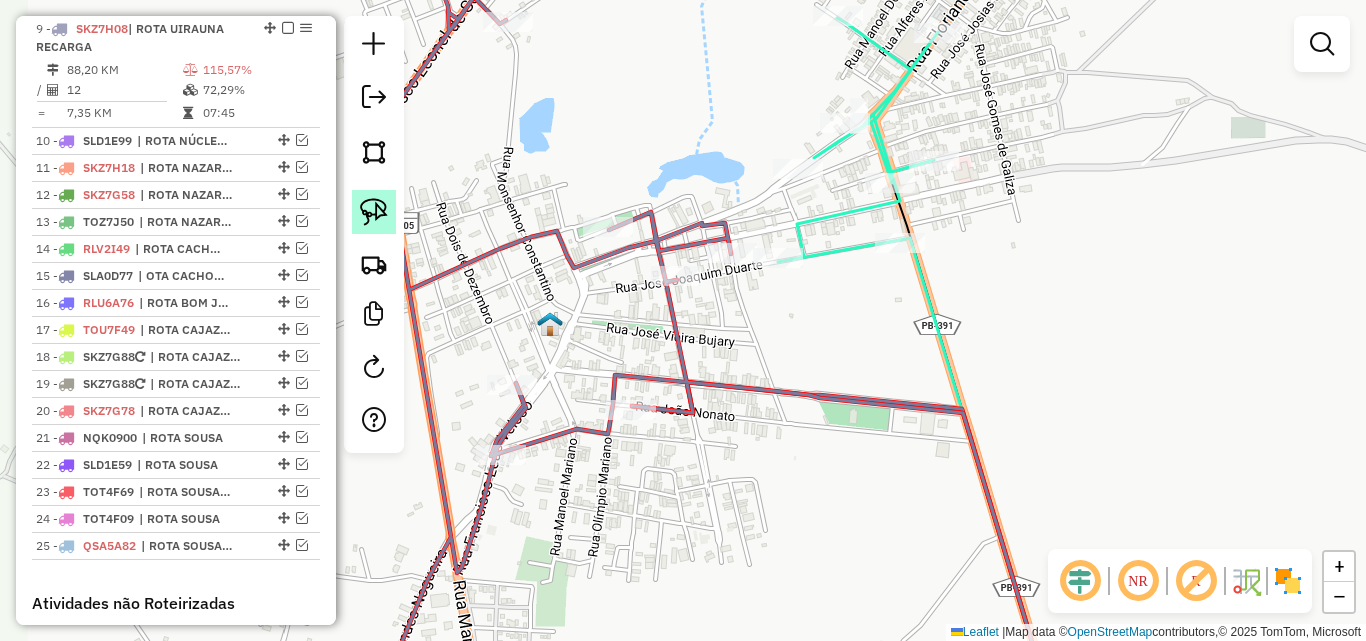 click 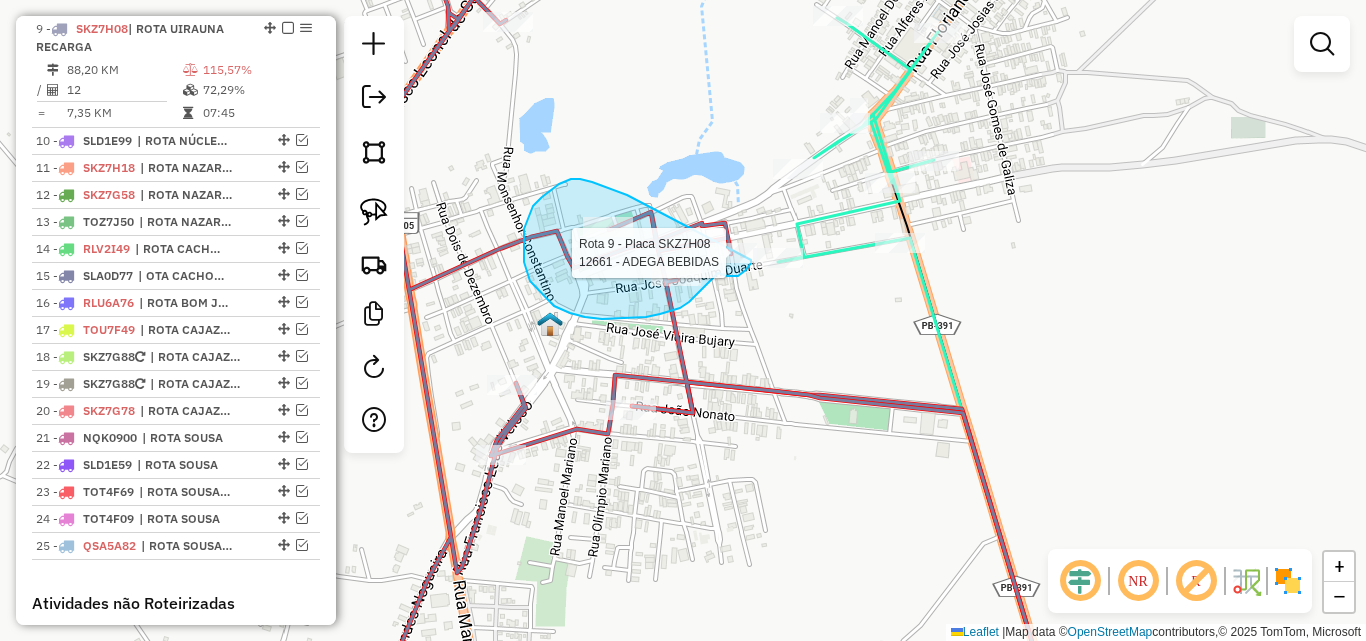 drag, startPoint x: 533, startPoint y: 206, endPoint x: 741, endPoint y: 237, distance: 210.29741 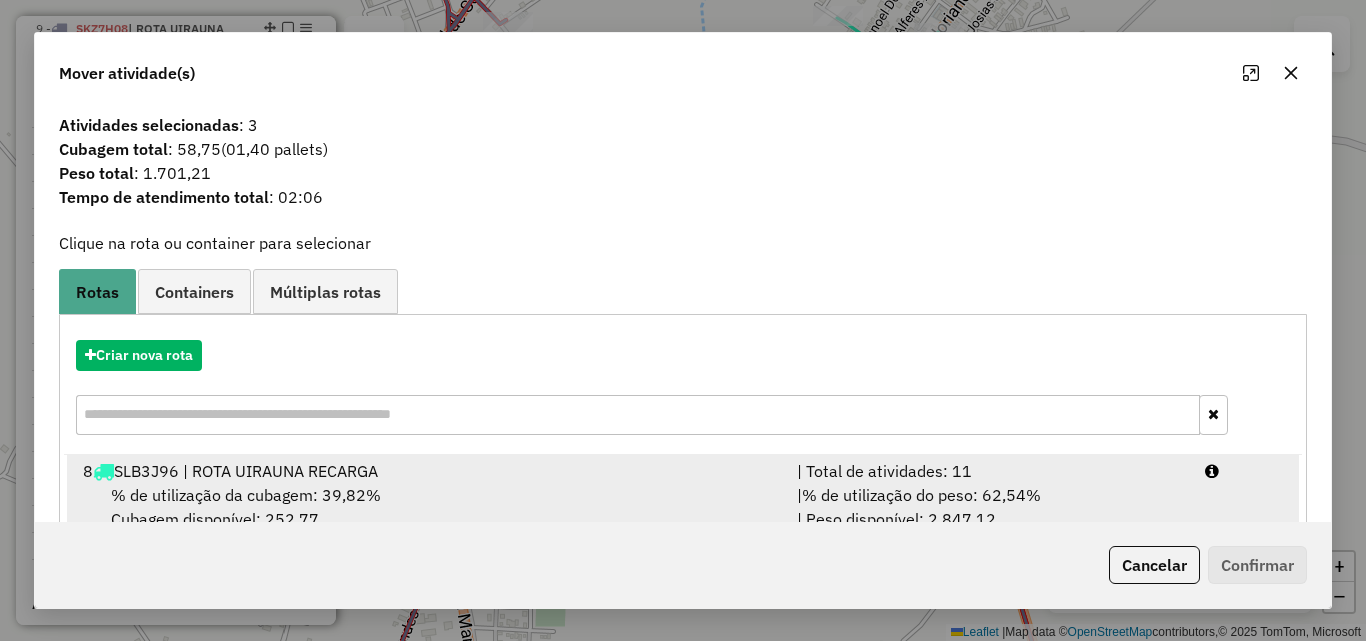 click on "8  SLB3J96 | ROTA UIRAUNA RECARGA  | Total de atividades: 11  % de utilização da cubagem: 39,82%  Cubagem disponível: 252,77   |  % de utilização do peso: 62,54%  | Peso disponível: 2.847,12" at bounding box center [683, 495] 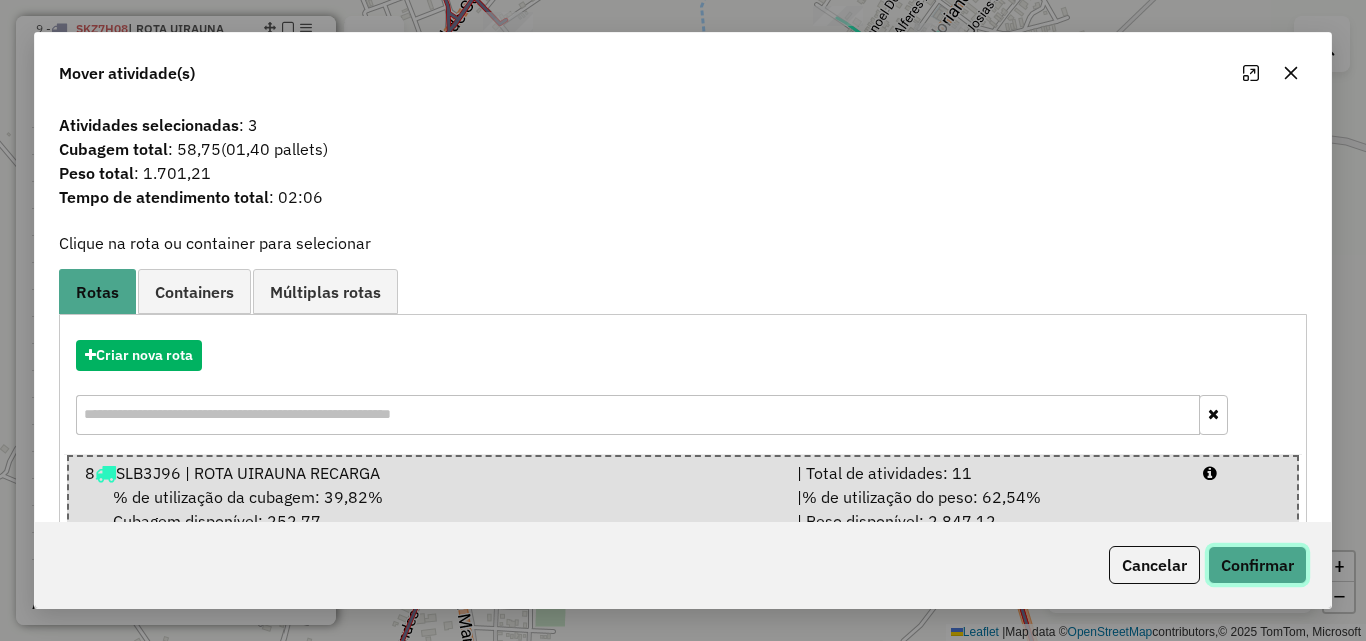 click on "Confirmar" 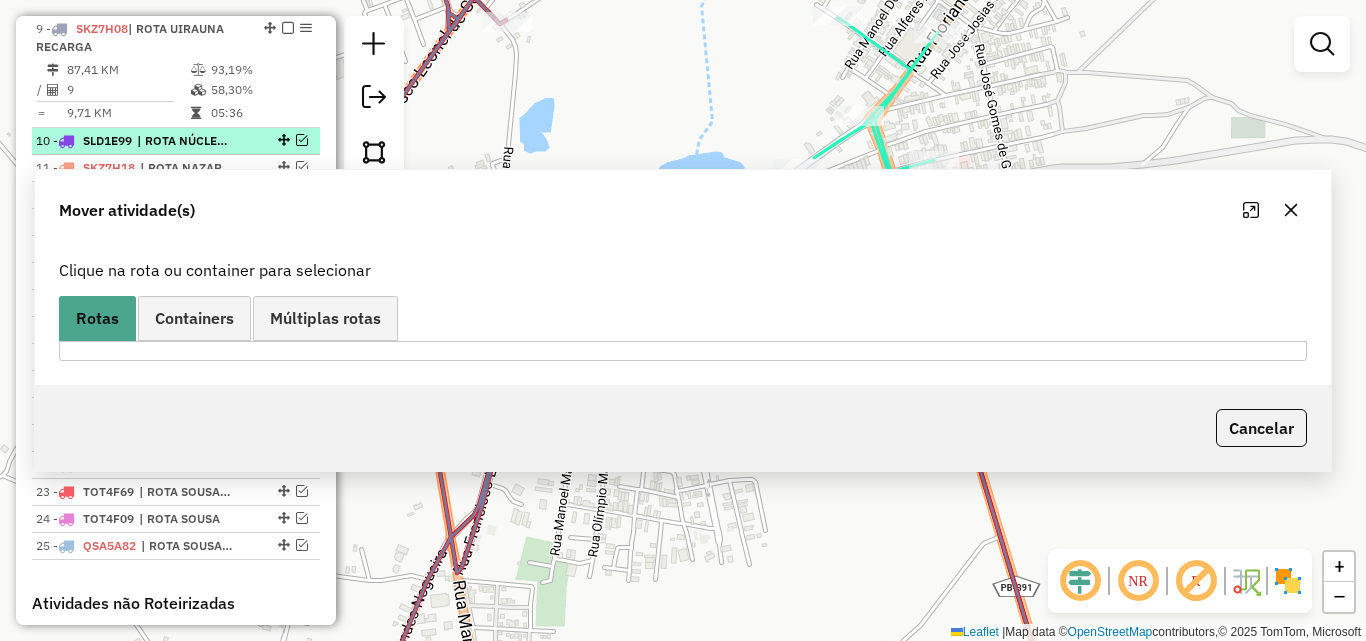 scroll, scrollTop: 851, scrollLeft: 0, axis: vertical 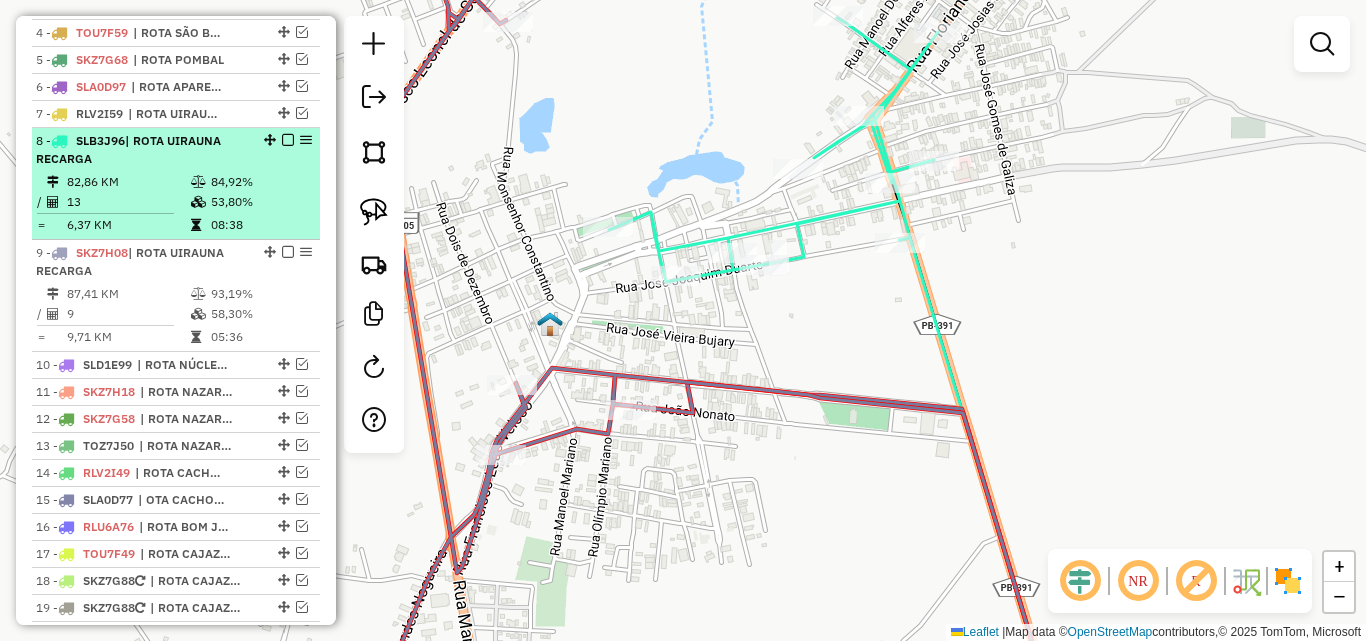 click at bounding box center (198, 202) 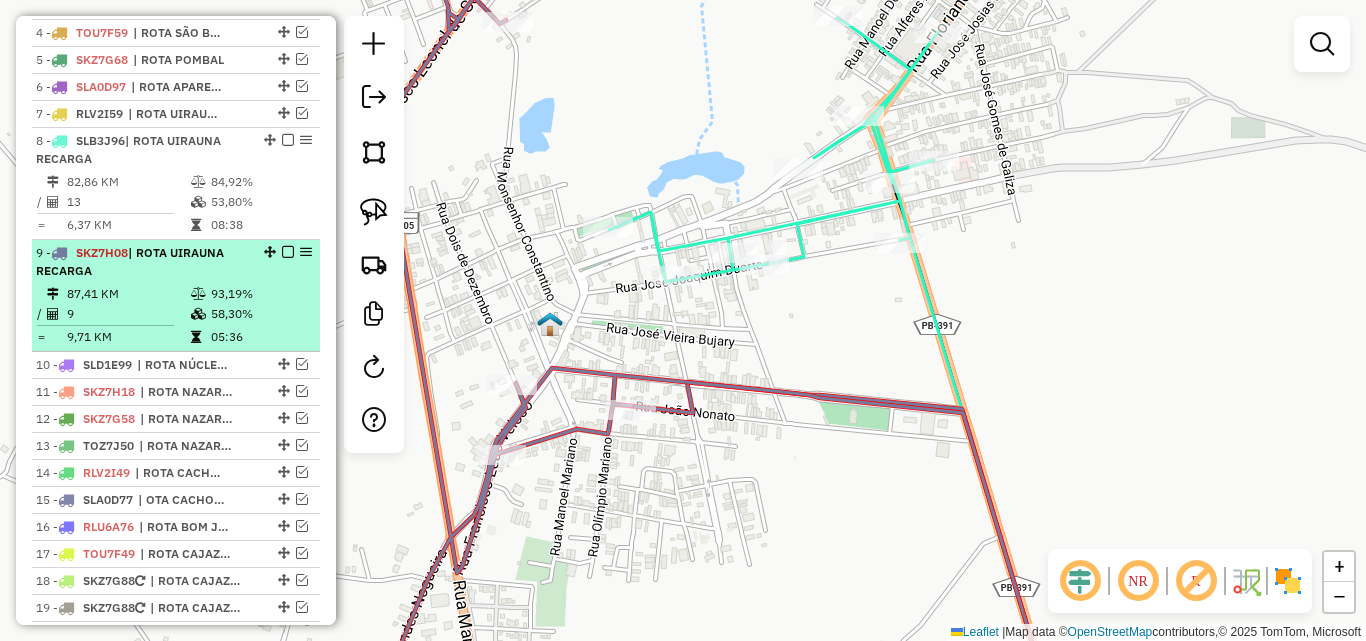 select on "*********" 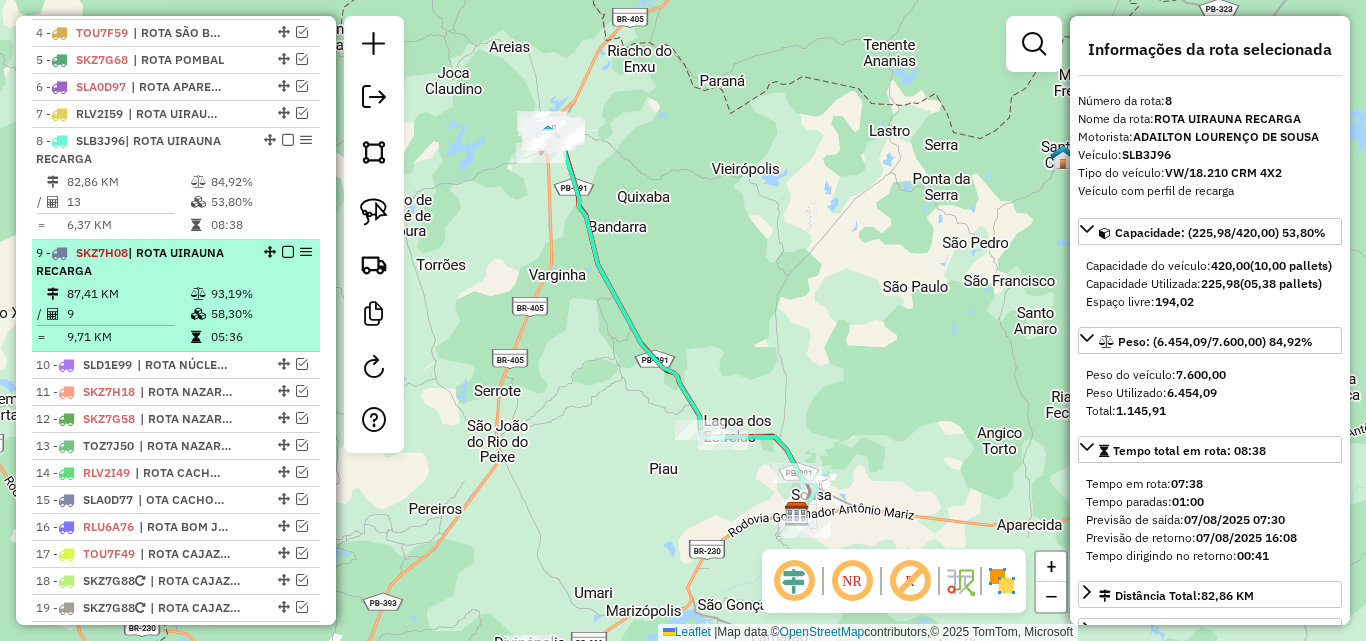 click on "9 -       SKZ7H08   | ROTA UIRAUNA RECARGA" at bounding box center (142, 262) 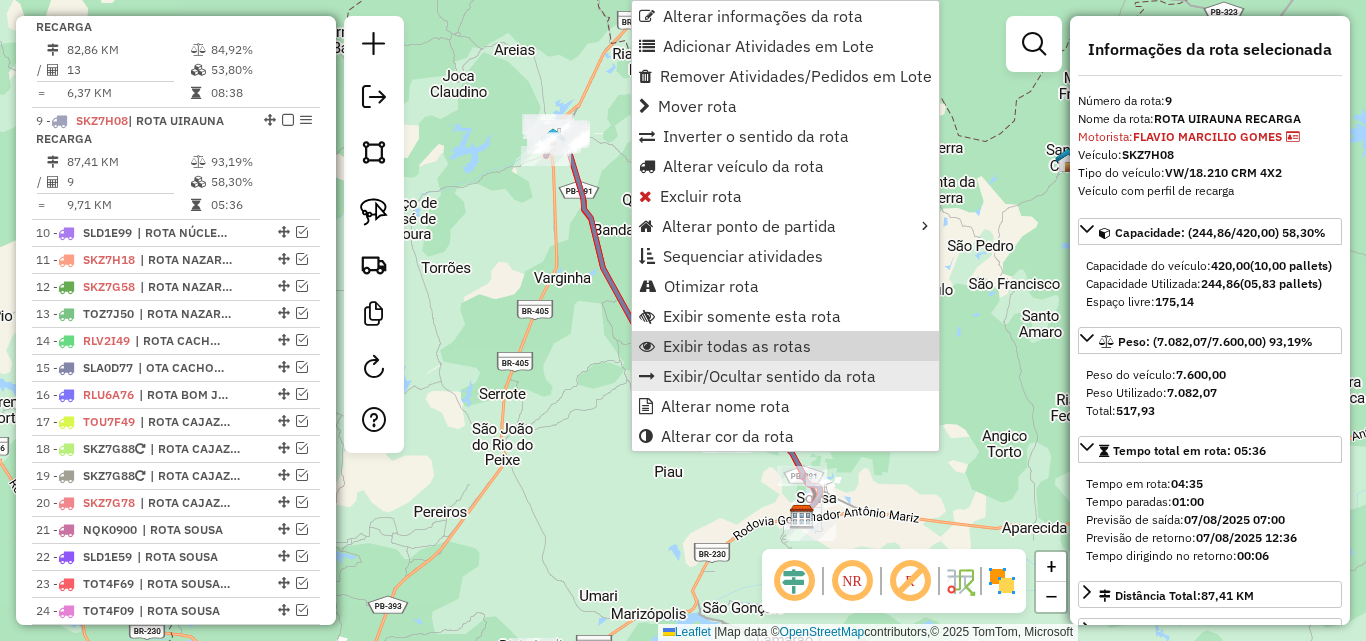 scroll, scrollTop: 1075, scrollLeft: 0, axis: vertical 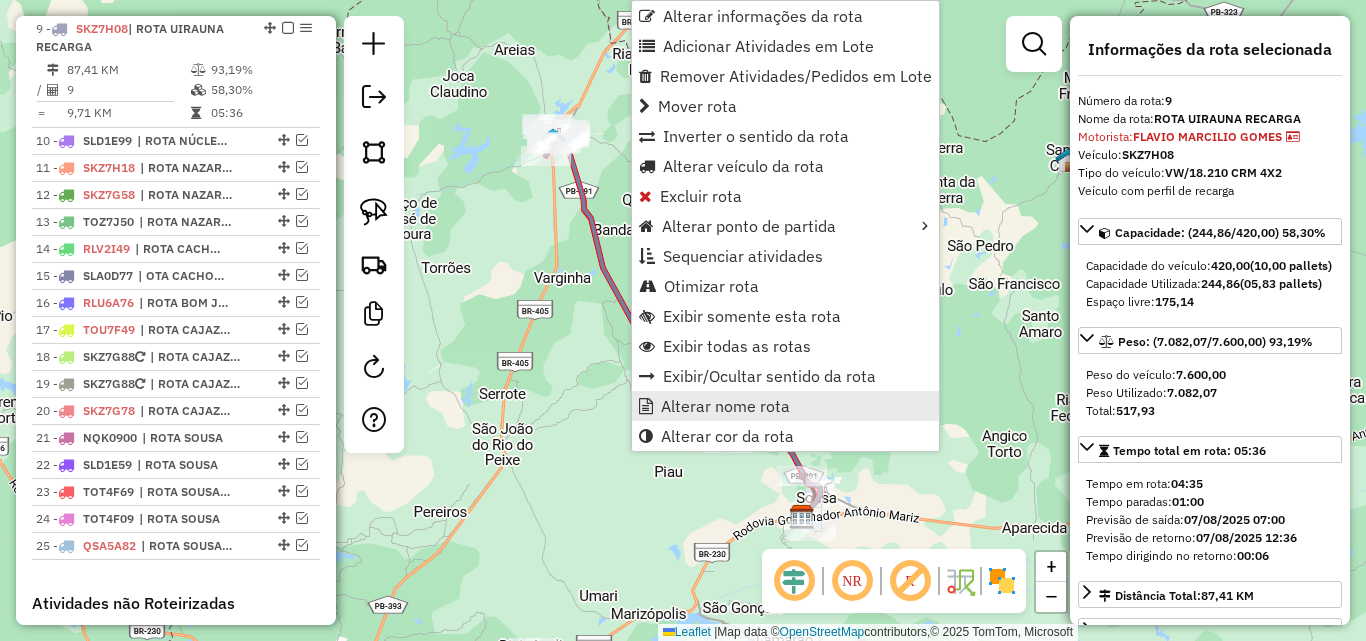 click on "Alterar nome rota" at bounding box center [785, 406] 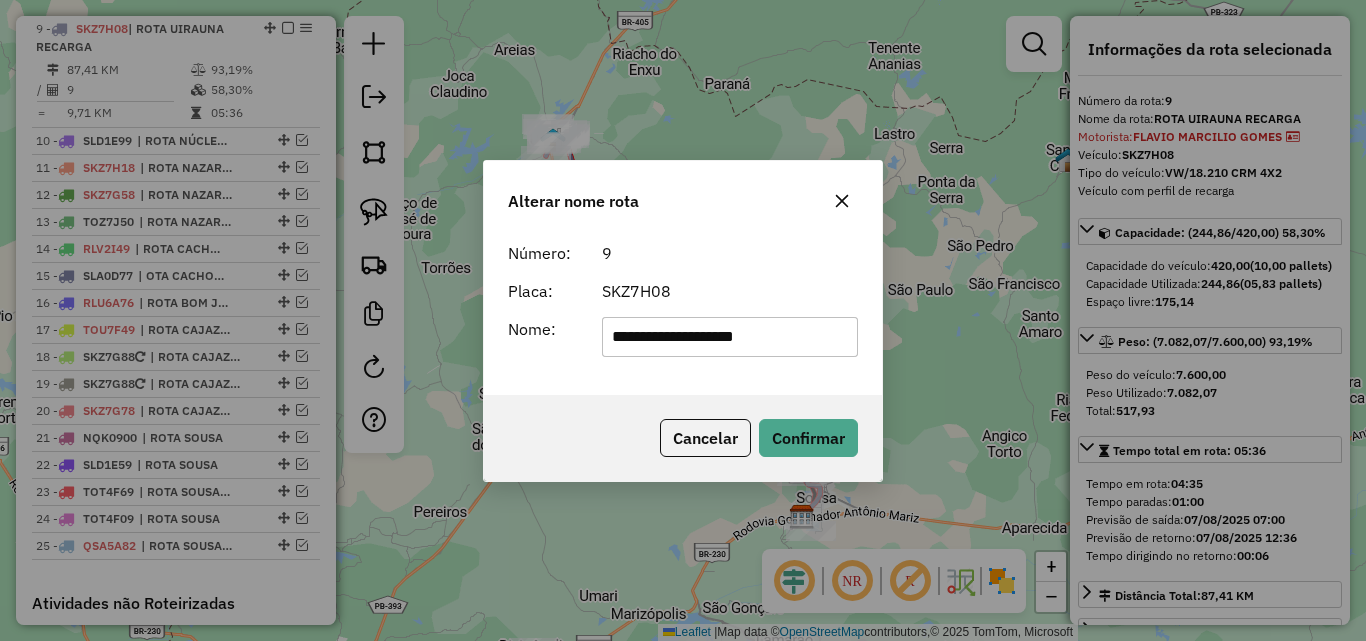 click on "**********" 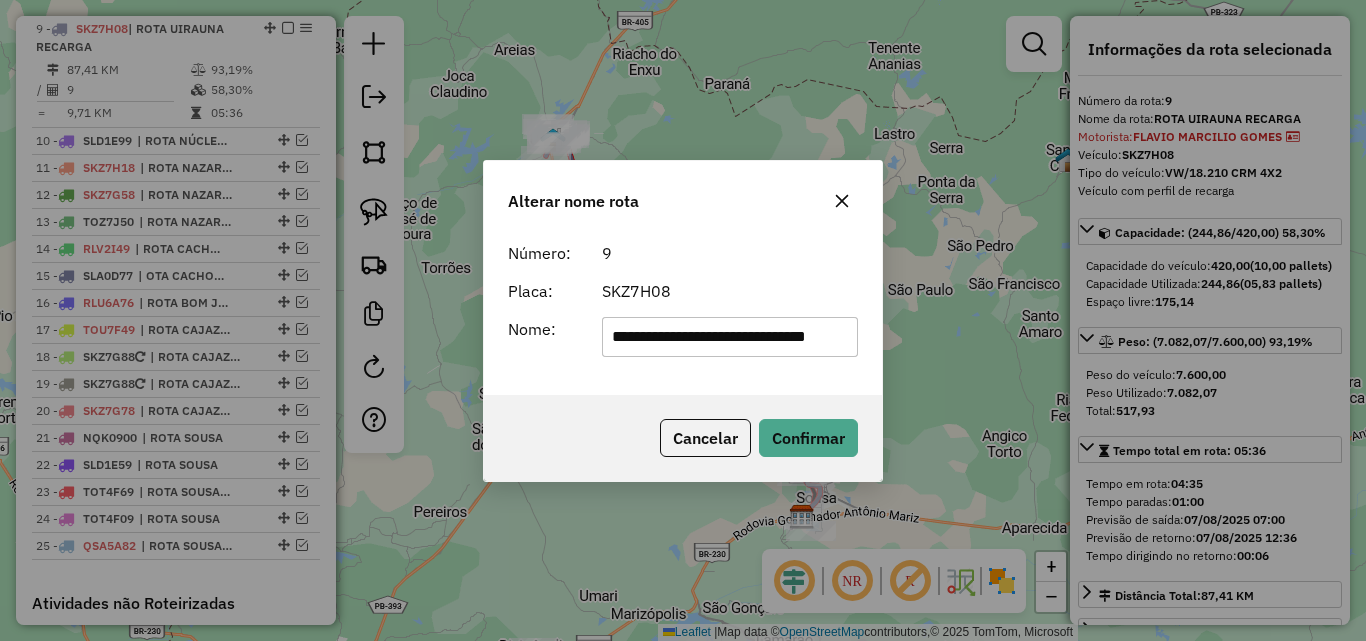 type on "**********" 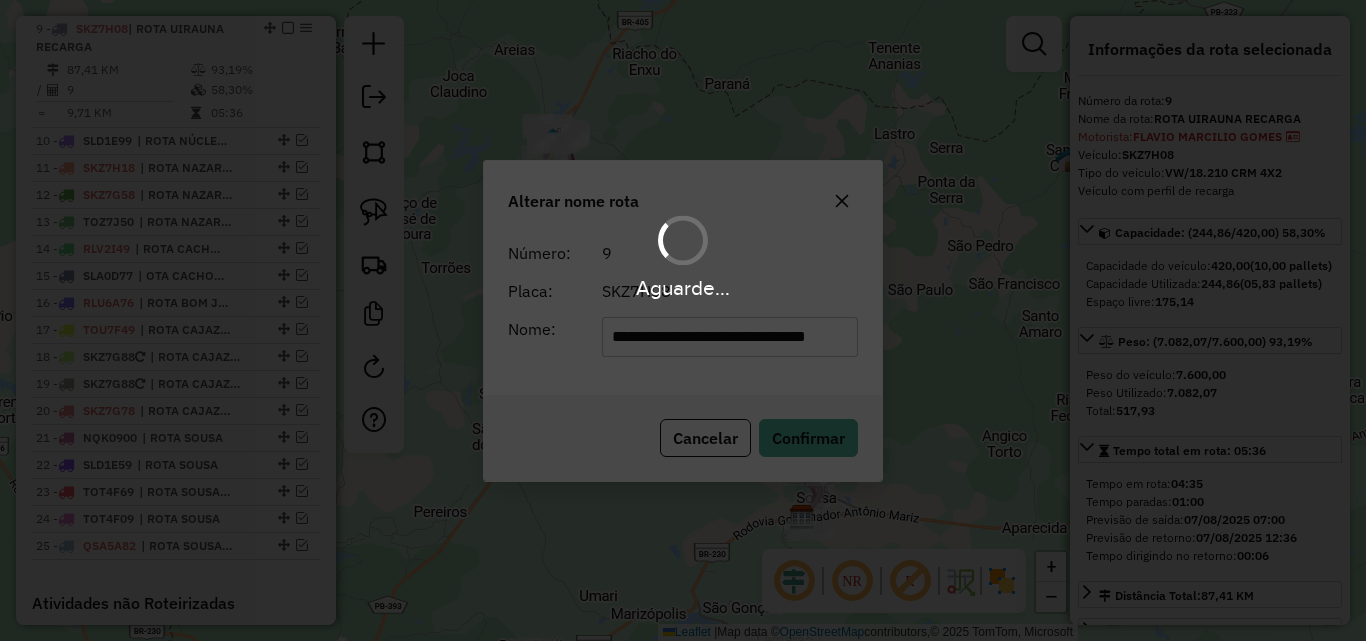 type 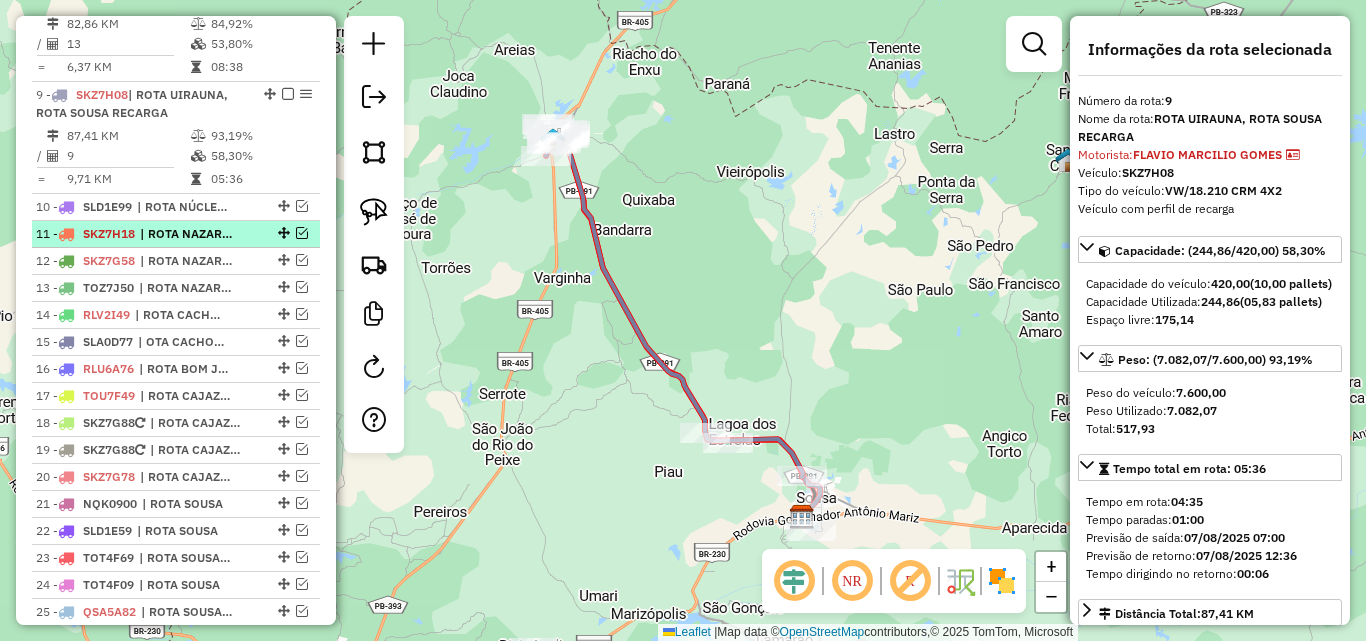 scroll, scrollTop: 975, scrollLeft: 0, axis: vertical 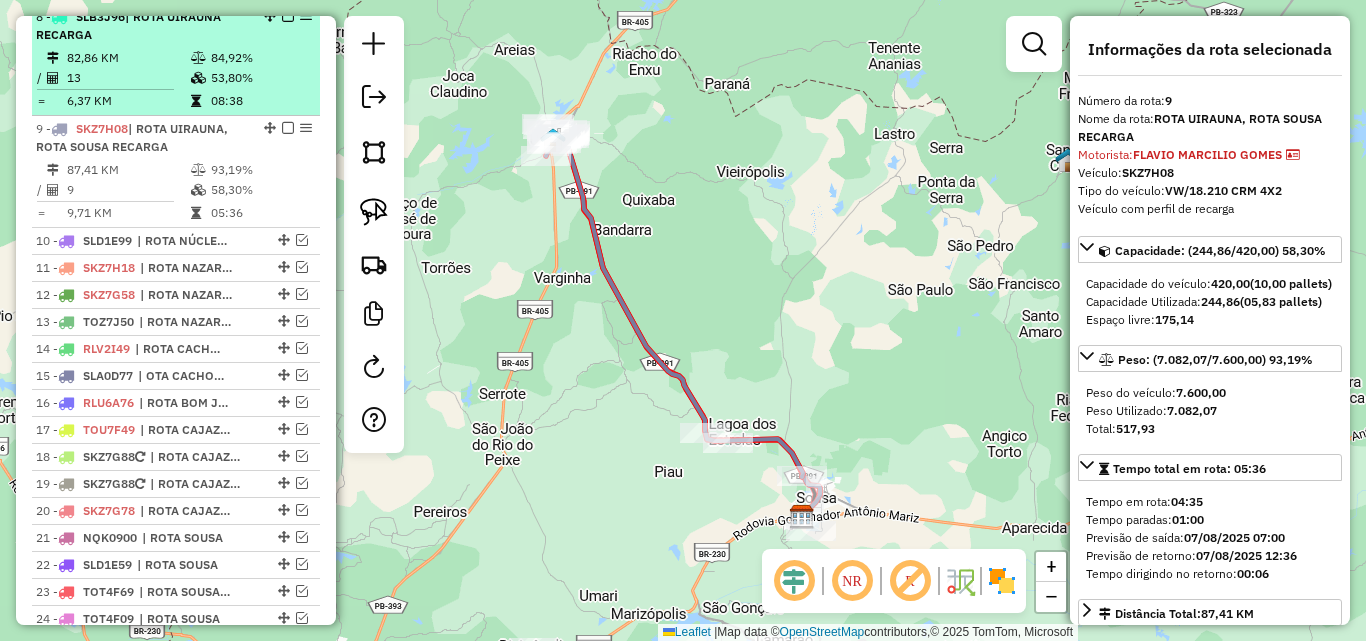 click on "82,86 KM   84,92%  /  13   53,80%     =  6,37 KM   08:38" at bounding box center [176, 79] 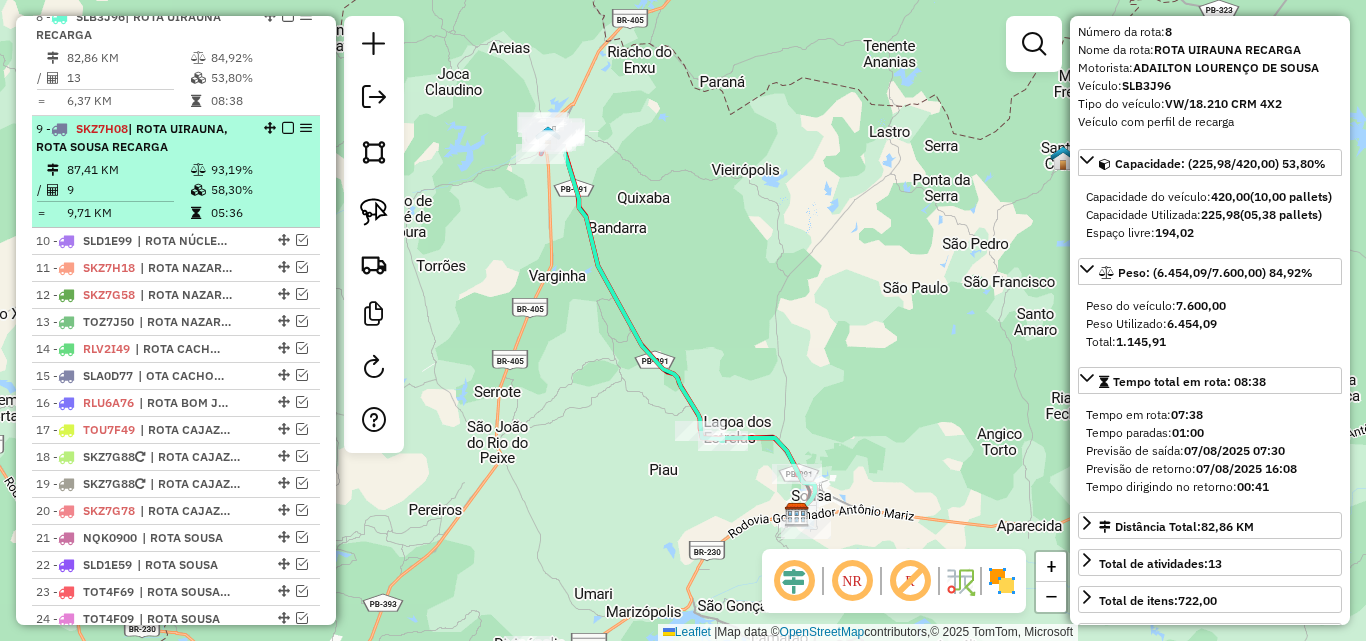 scroll, scrollTop: 100, scrollLeft: 0, axis: vertical 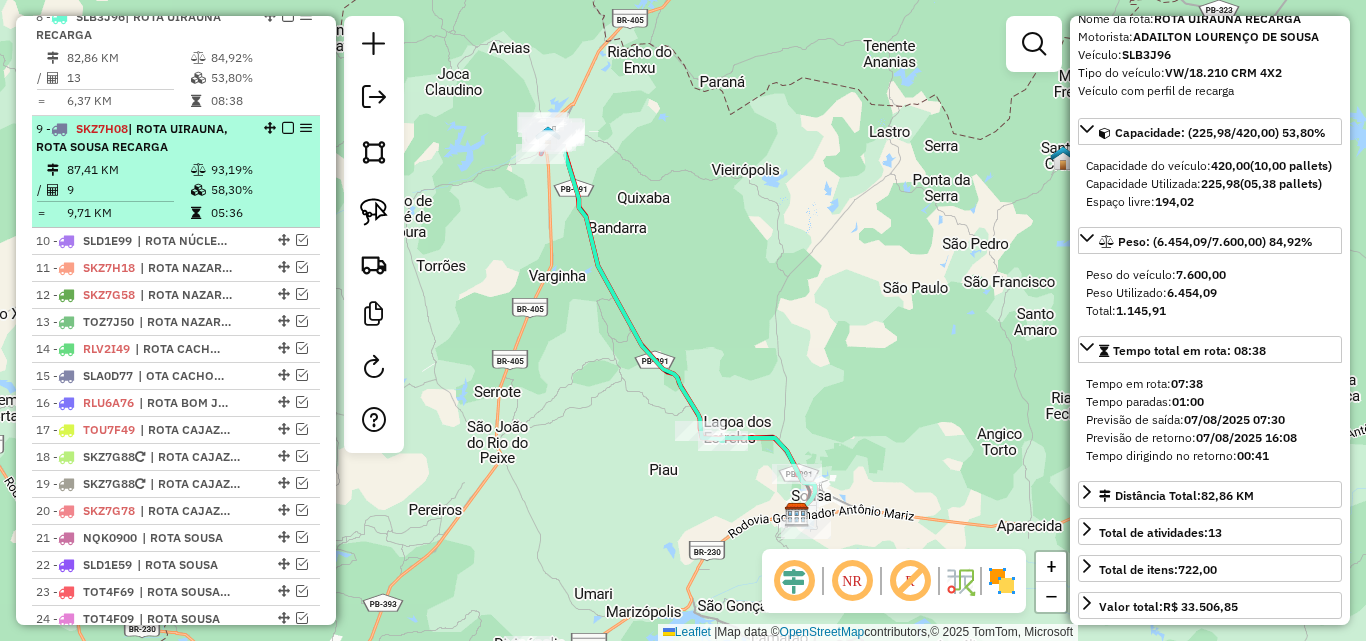 click on "93,19%" at bounding box center [260, 170] 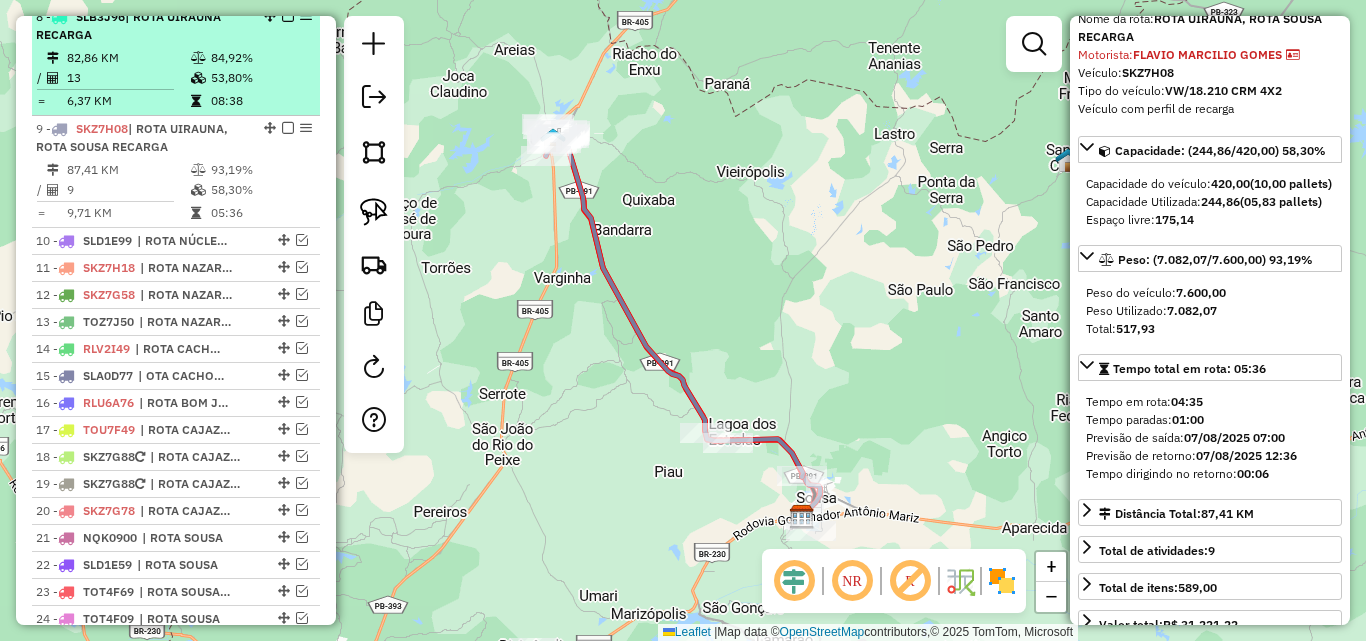 click on "13" at bounding box center [128, 78] 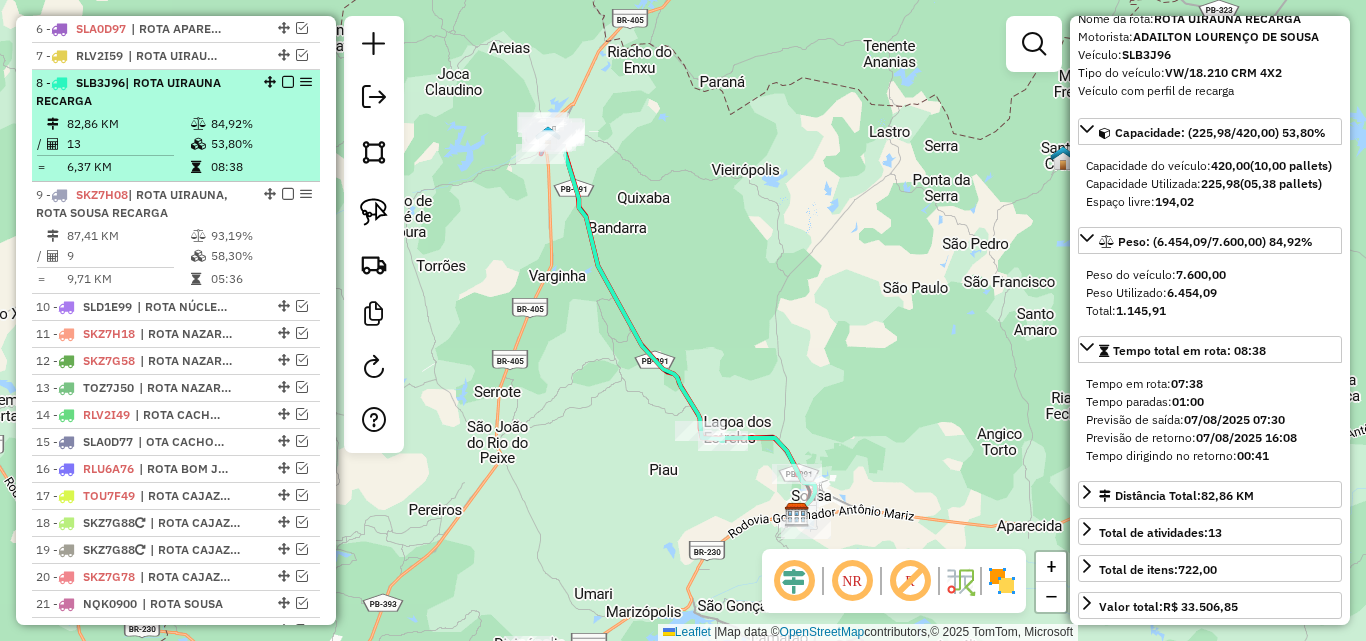 scroll, scrollTop: 875, scrollLeft: 0, axis: vertical 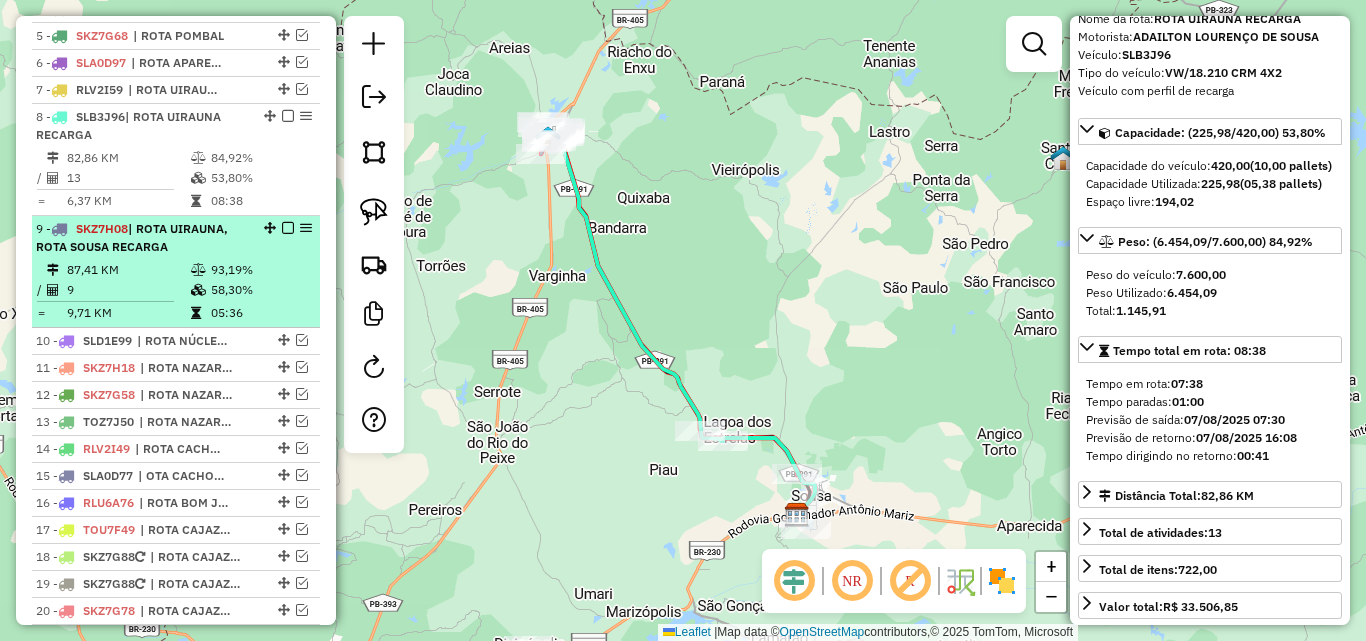 click on "93,19%" at bounding box center [260, 270] 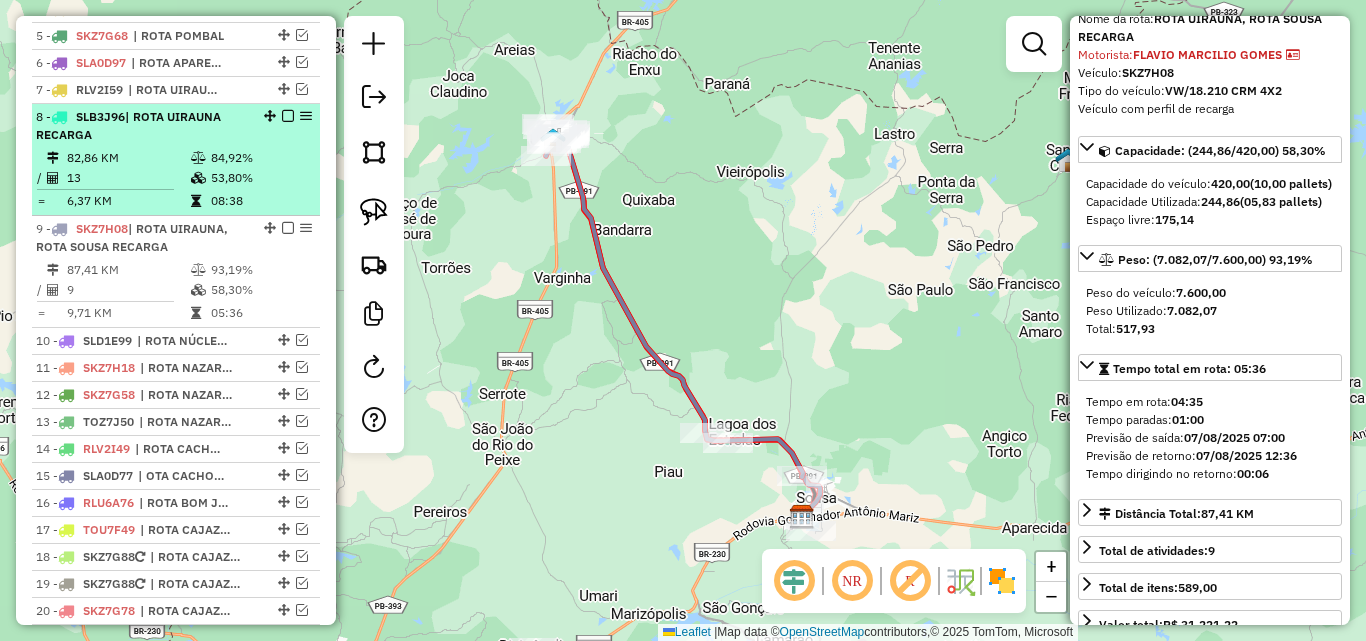 drag, startPoint x: 214, startPoint y: 158, endPoint x: 262, endPoint y: 209, distance: 70.035706 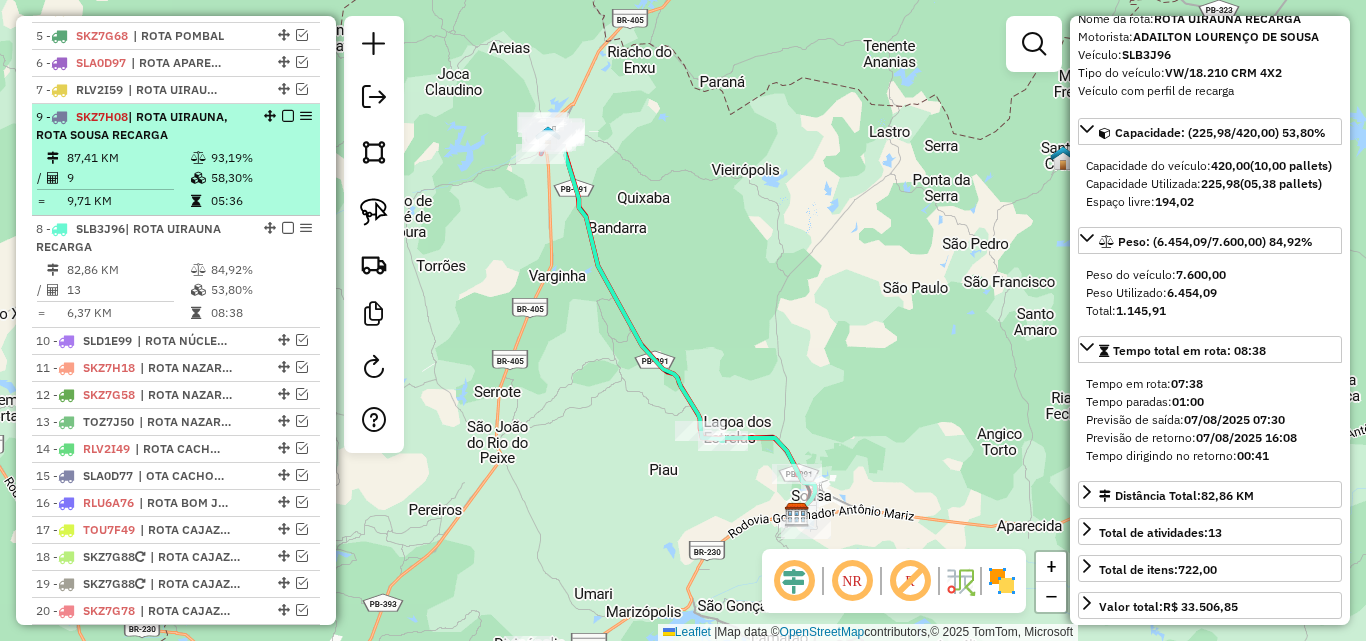 drag, startPoint x: 262, startPoint y: 227, endPoint x: 241, endPoint y: 136, distance: 93.39165 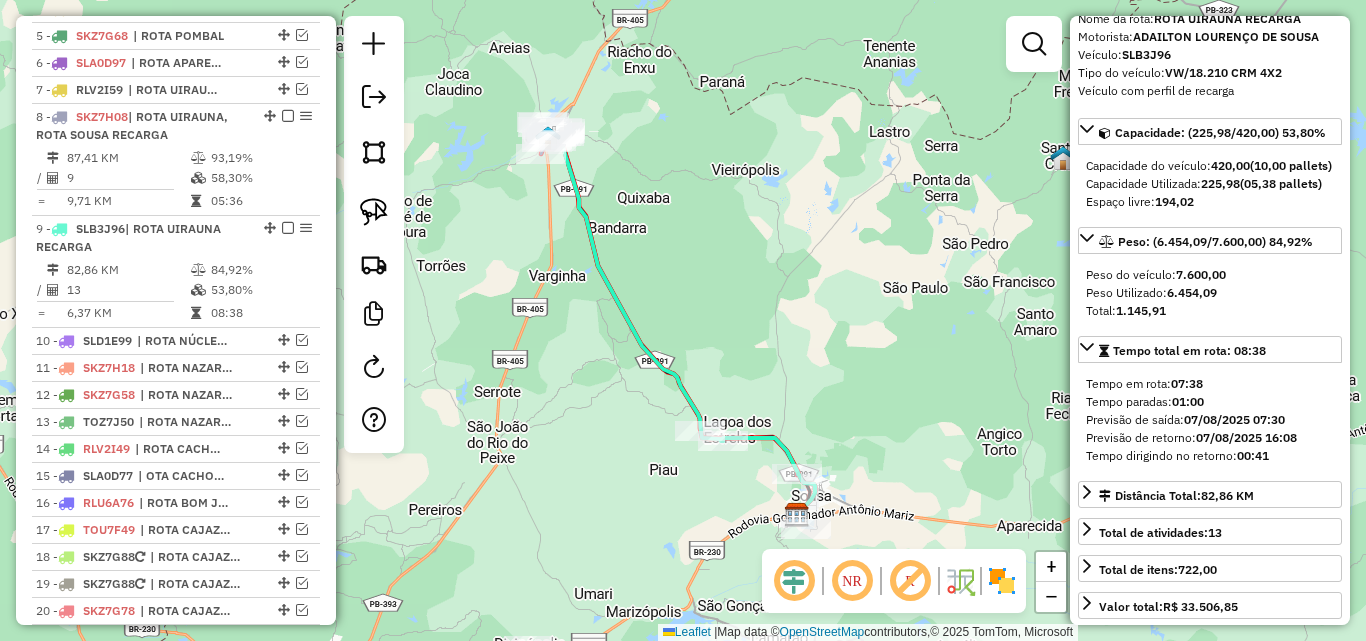 click on "58,30%" at bounding box center [260, 178] 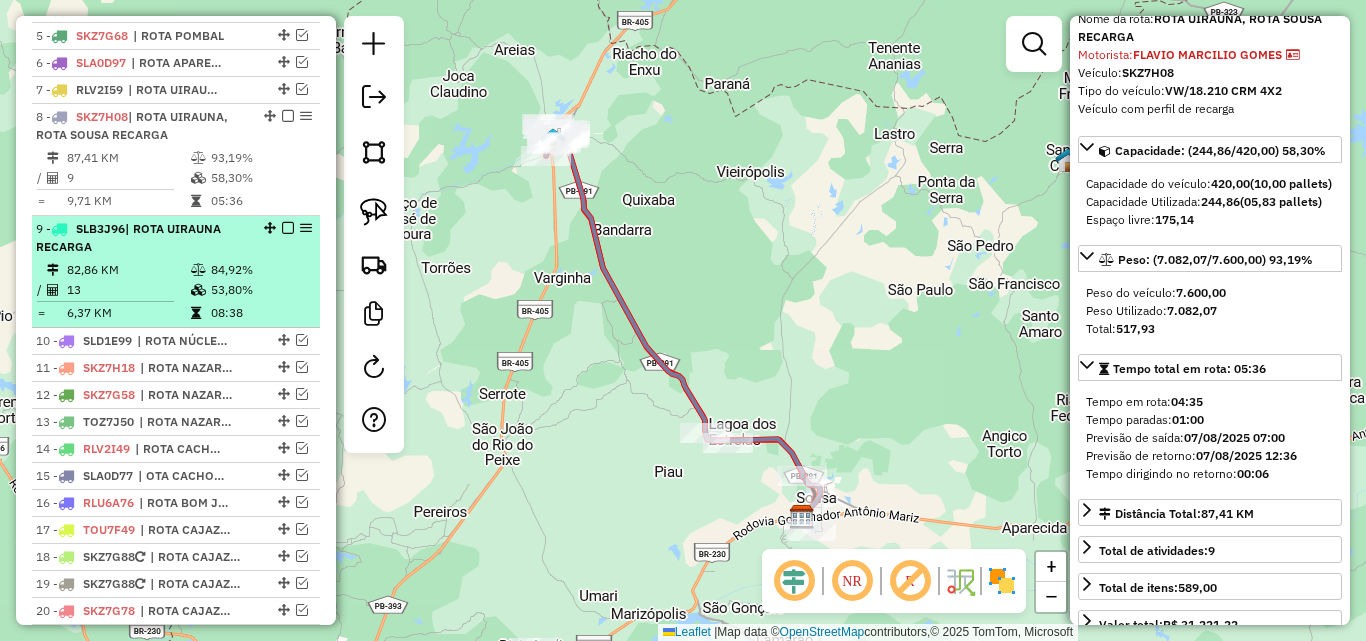 drag, startPoint x: 175, startPoint y: 235, endPoint x: 190, endPoint y: 234, distance: 15.033297 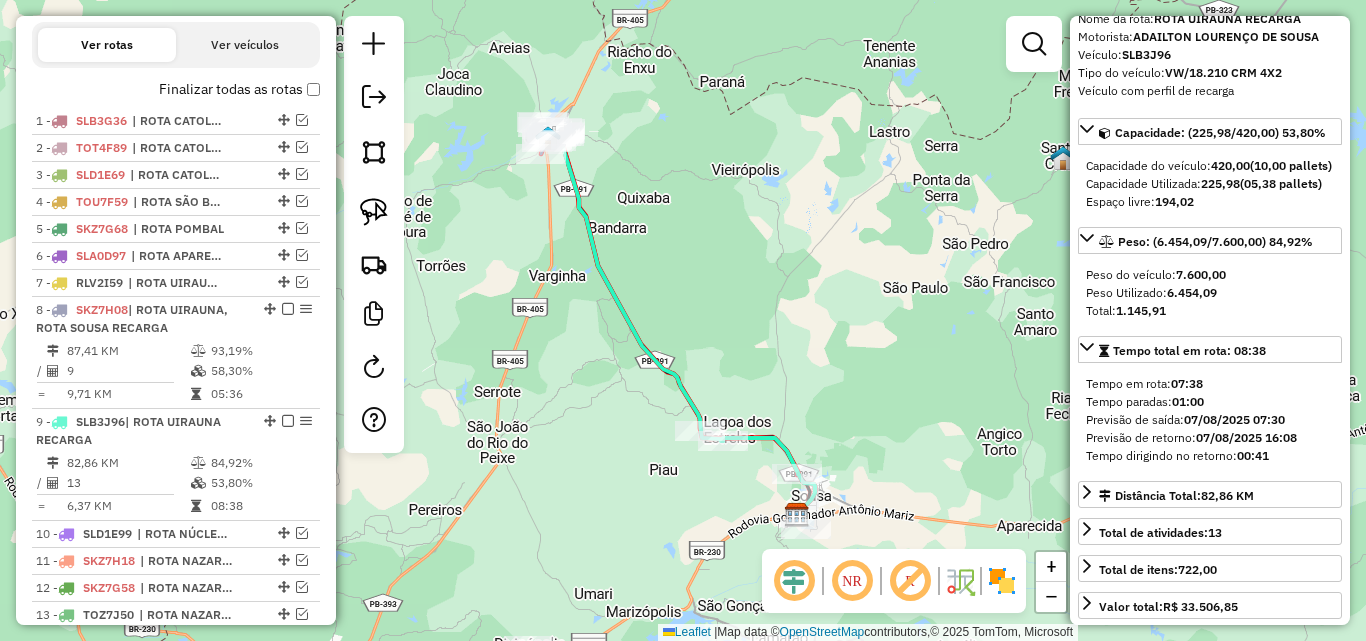 scroll, scrollTop: 475, scrollLeft: 0, axis: vertical 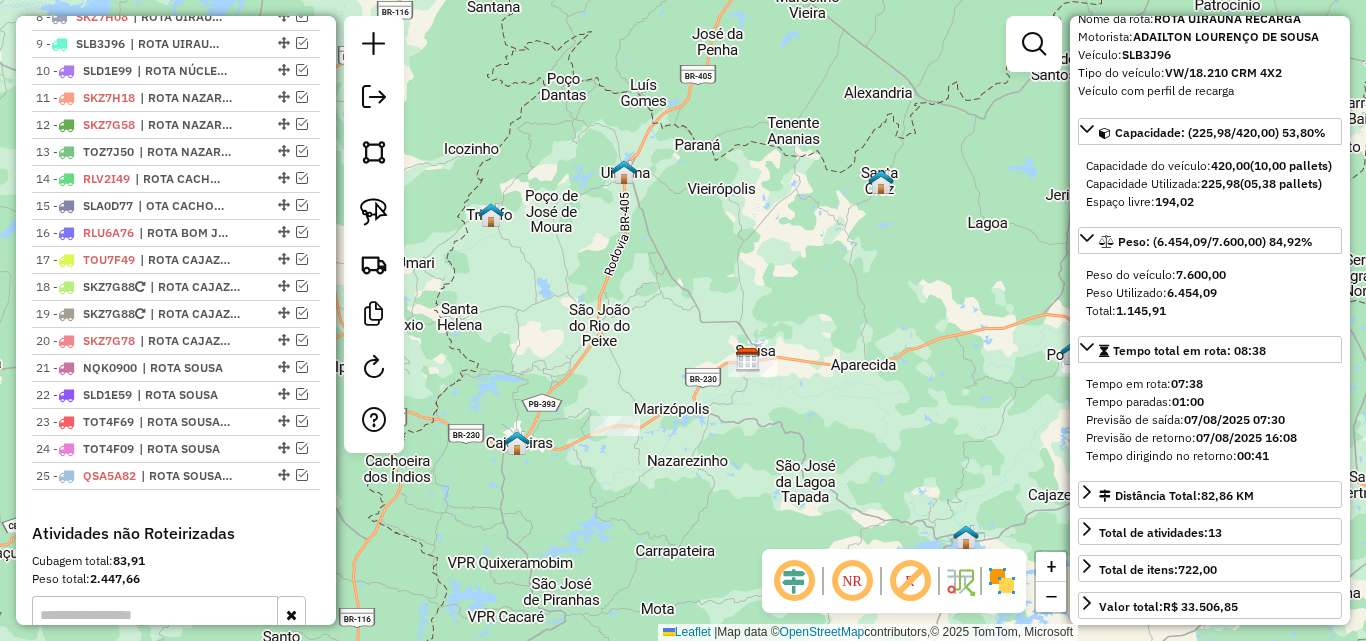 click on "Janela de atendimento Grade de atendimento Capacidade Transportadoras Veículos Cliente Pedidos  Rotas Selecione os dias de semana para filtrar as janelas de atendimento  Seg   Ter   Qua   Qui   Sex   Sáb   Dom  Informe o período da janela de atendimento: De: Até:  Filtrar exatamente a janela do cliente  Considerar janela de atendimento padrão  Selecione os dias de semana para filtrar as grades de atendimento  Seg   Ter   Qua   Qui   Sex   Sáb   Dom   Considerar clientes sem dia de atendimento cadastrado  Clientes fora do dia de atendimento selecionado Filtrar as atividades entre os valores definidos abaixo:  Peso mínimo:   Peso máximo:   Cubagem mínima:   Cubagem máxima:   De:   Até:  Filtrar as atividades entre o tempo de atendimento definido abaixo:  De:   Até:   Considerar capacidade total dos clientes não roteirizados Transportadora: Selecione um ou mais itens Tipo de veículo: Selecione um ou mais itens Veículo: Selecione um ou mais itens Motorista: Selecione um ou mais itens Nome: Rótulo:" 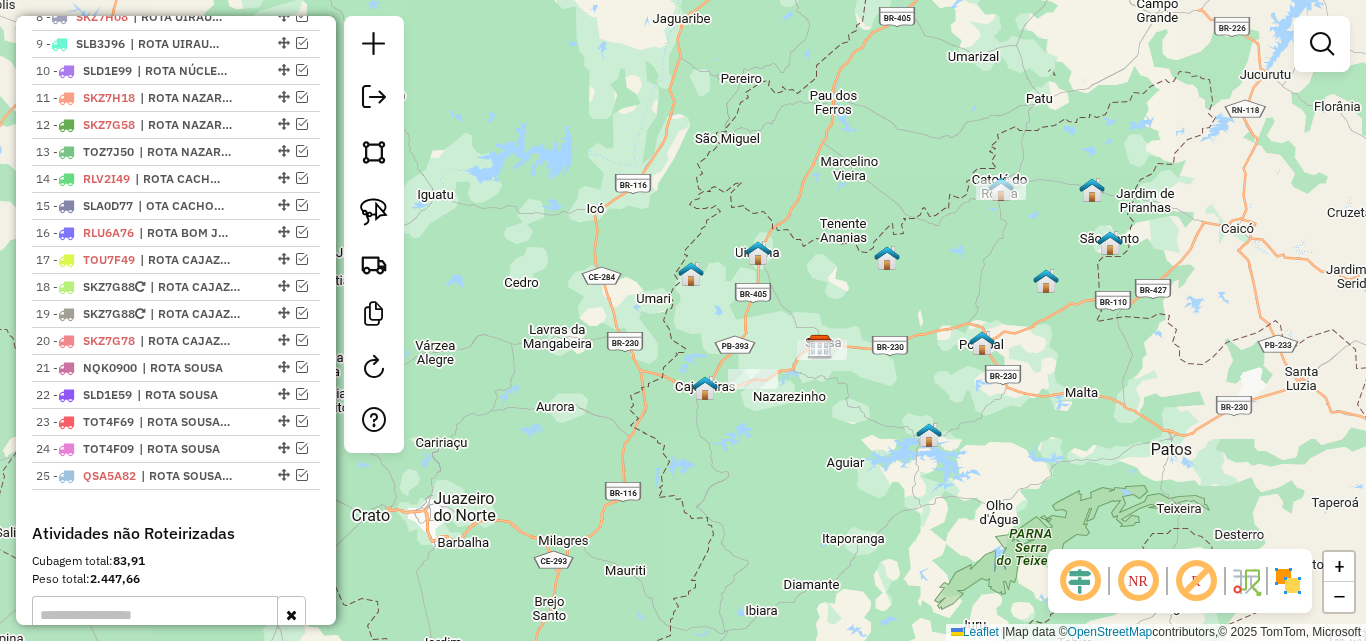drag, startPoint x: 988, startPoint y: 371, endPoint x: 956, endPoint y: 386, distance: 35.341194 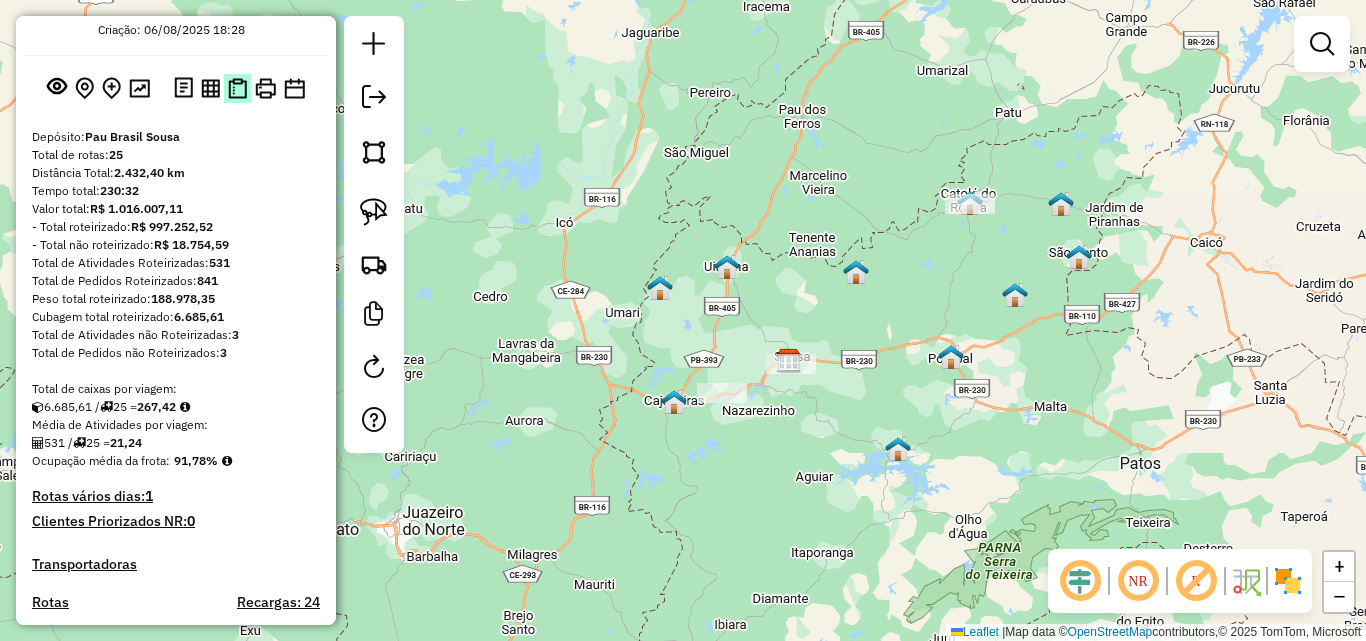scroll, scrollTop: 0, scrollLeft: 0, axis: both 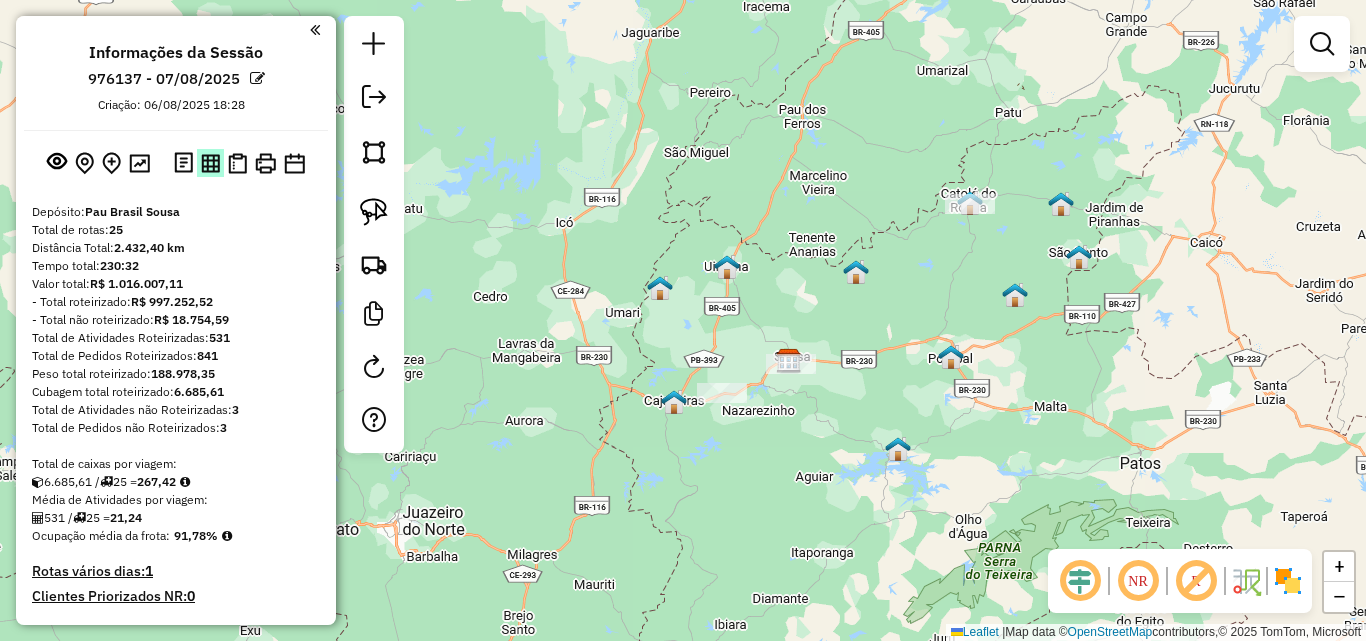 click at bounding box center (210, 163) 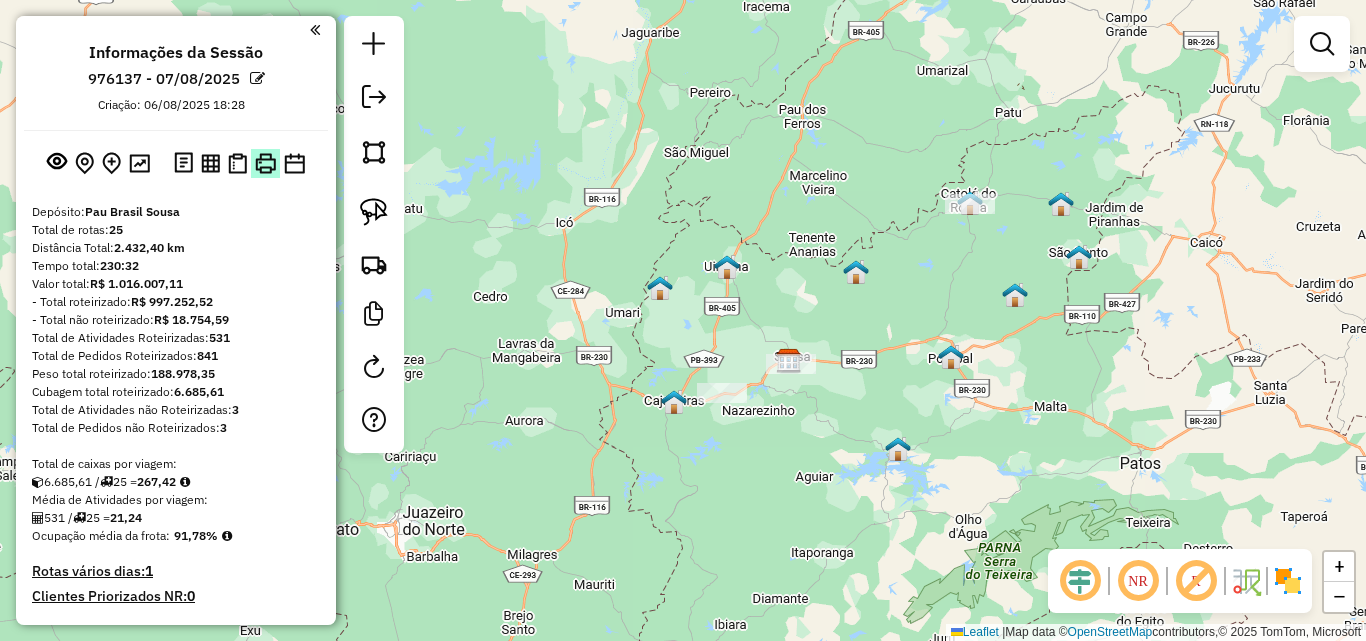click at bounding box center [265, 163] 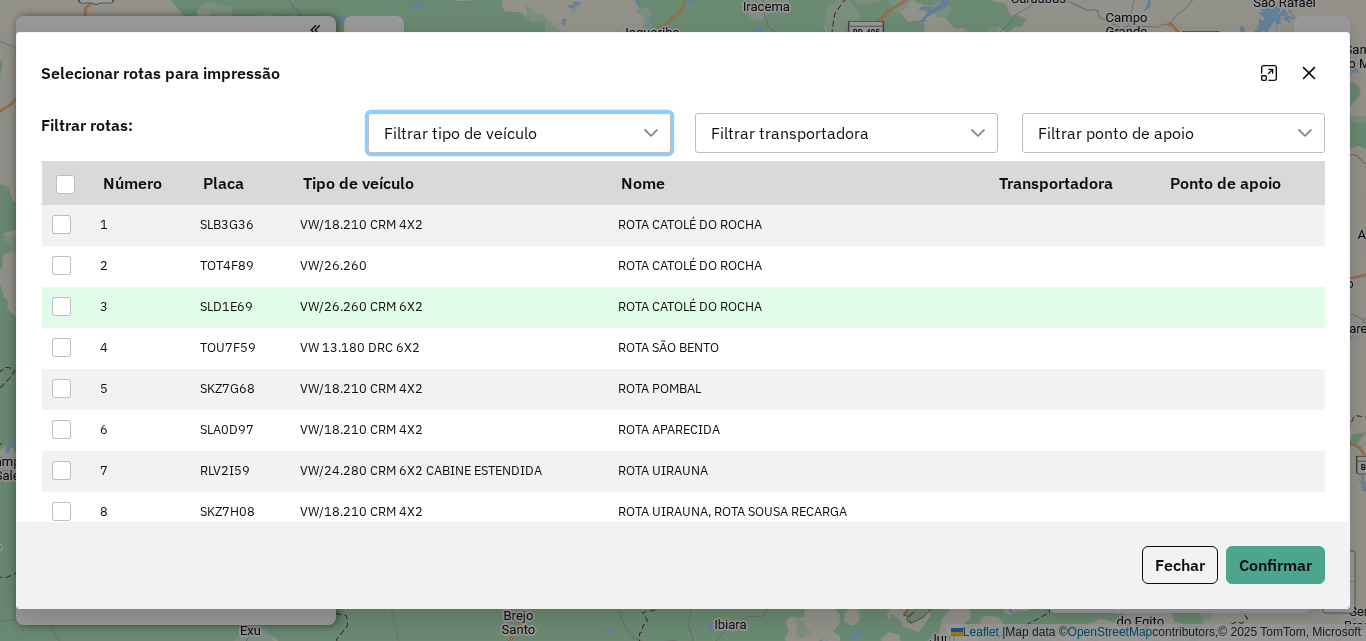 scroll, scrollTop: 14, scrollLeft: 91, axis: both 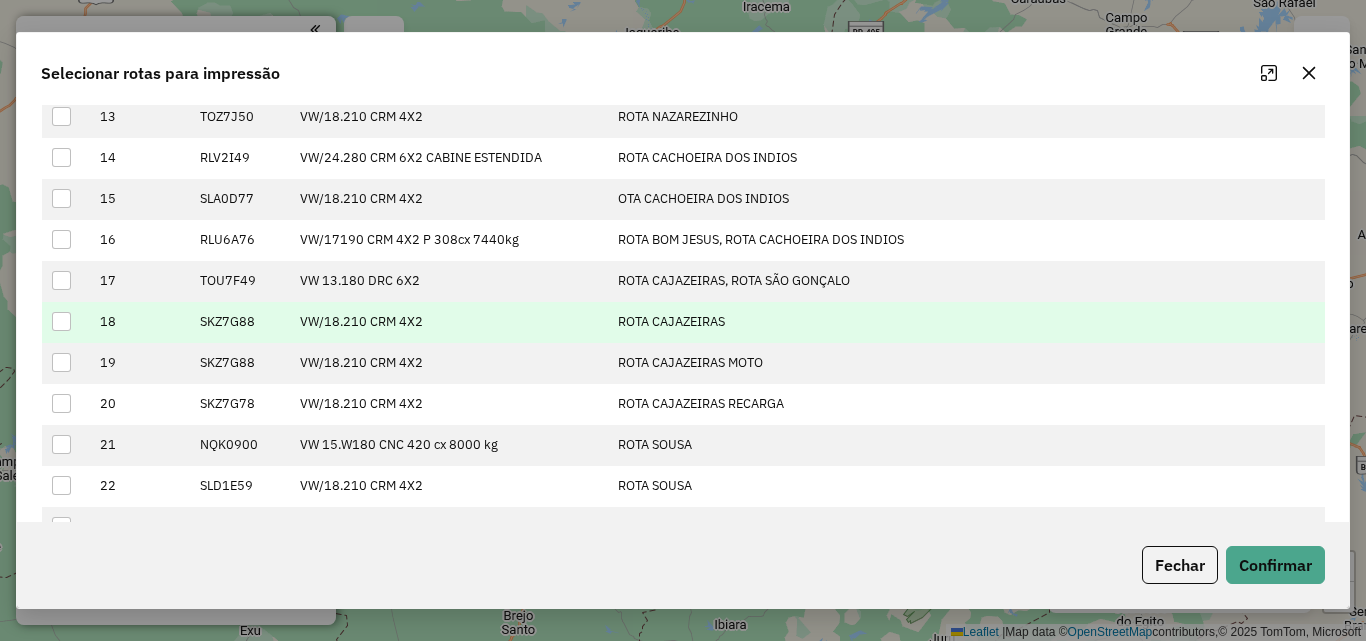click at bounding box center (61, 321) 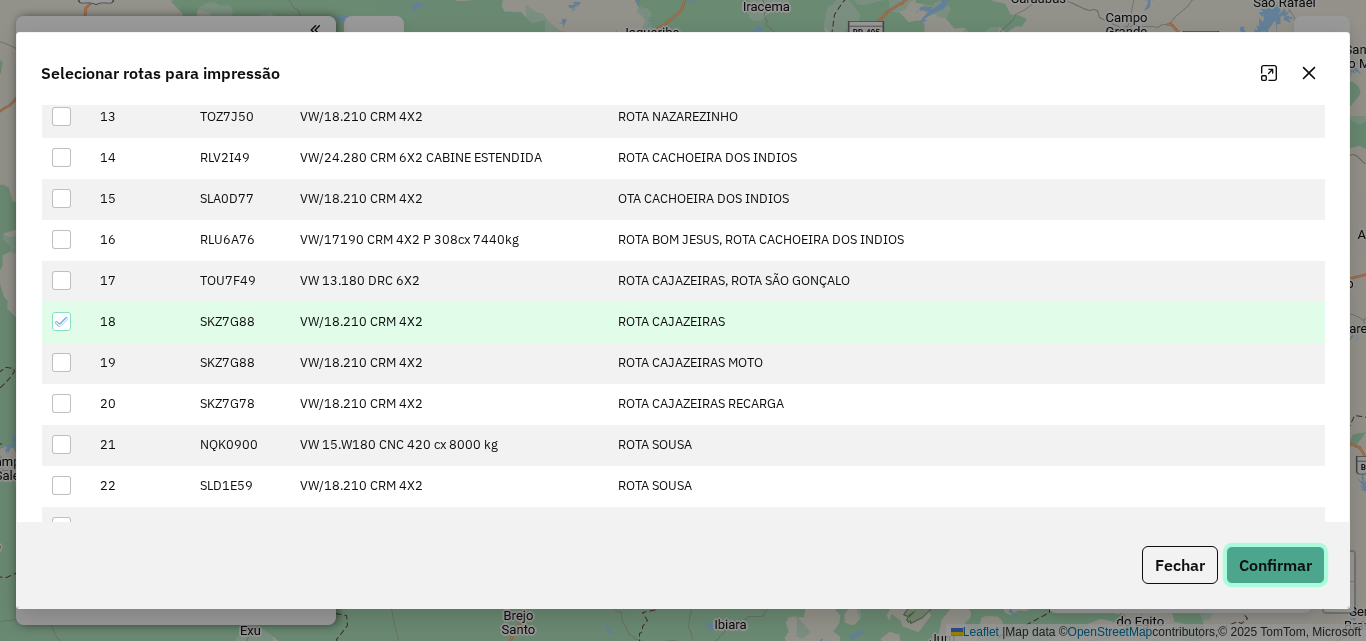 click on "Confirmar" 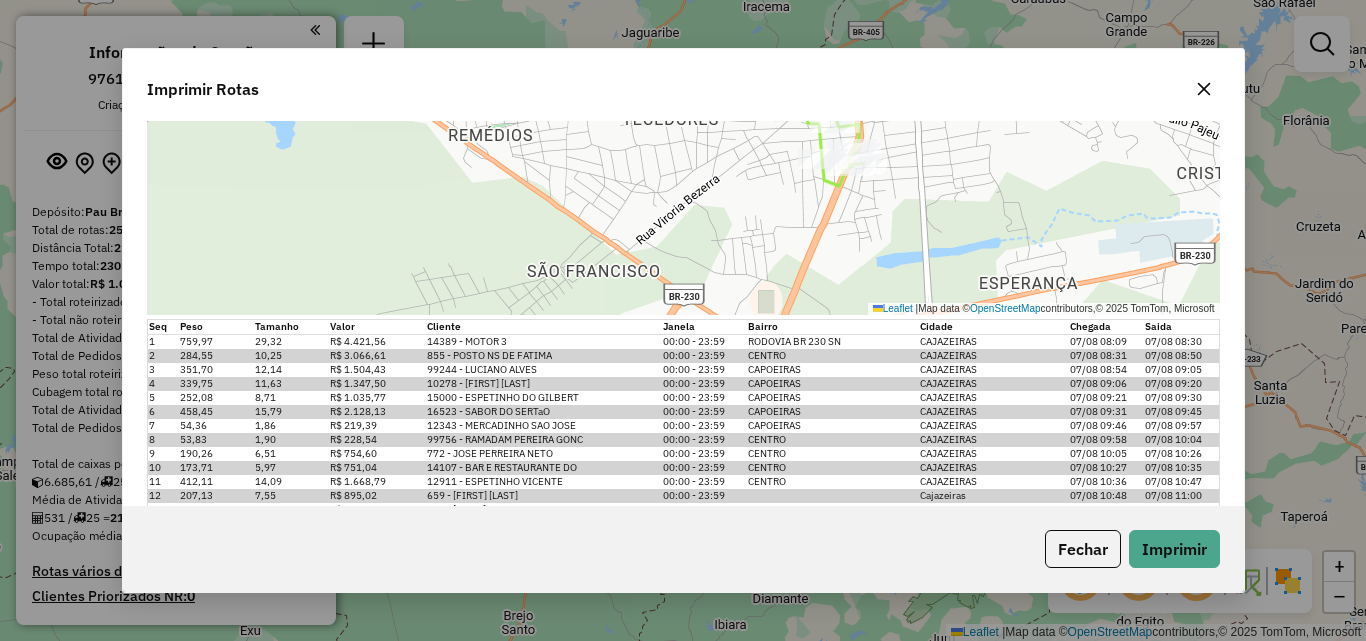 scroll, scrollTop: 384, scrollLeft: 0, axis: vertical 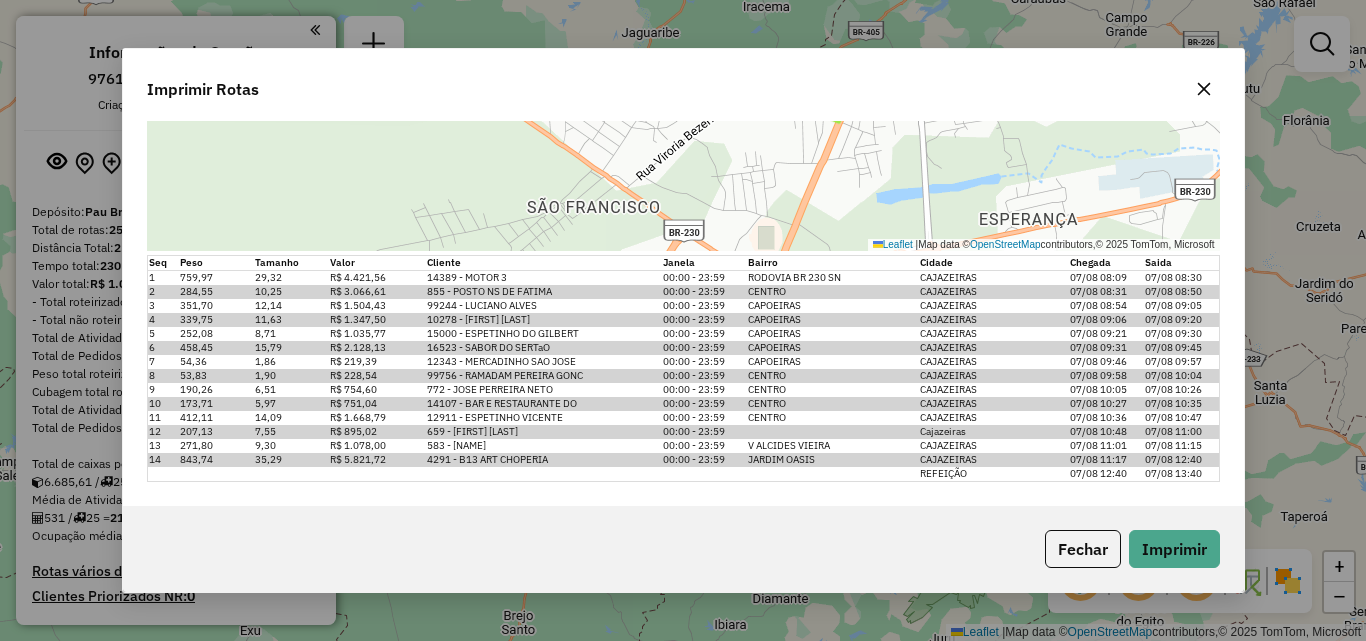 drag, startPoint x: 865, startPoint y: 89, endPoint x: 925, endPoint y: 87, distance: 60.033325 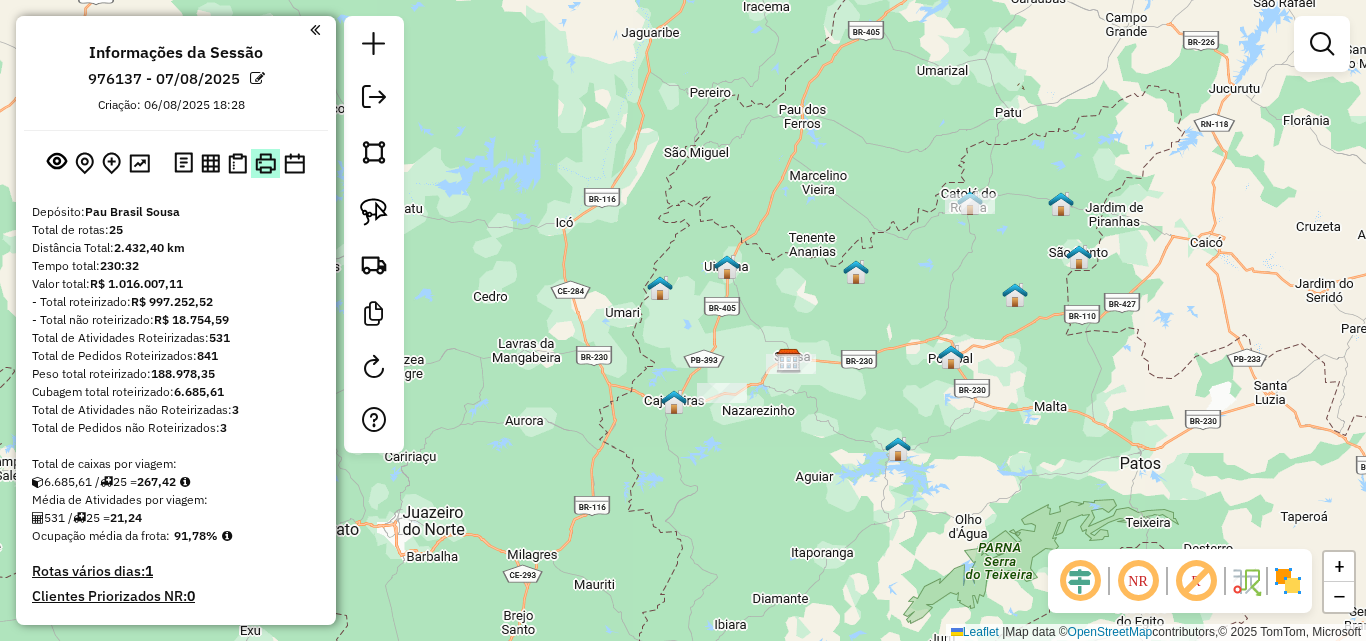 click at bounding box center (265, 163) 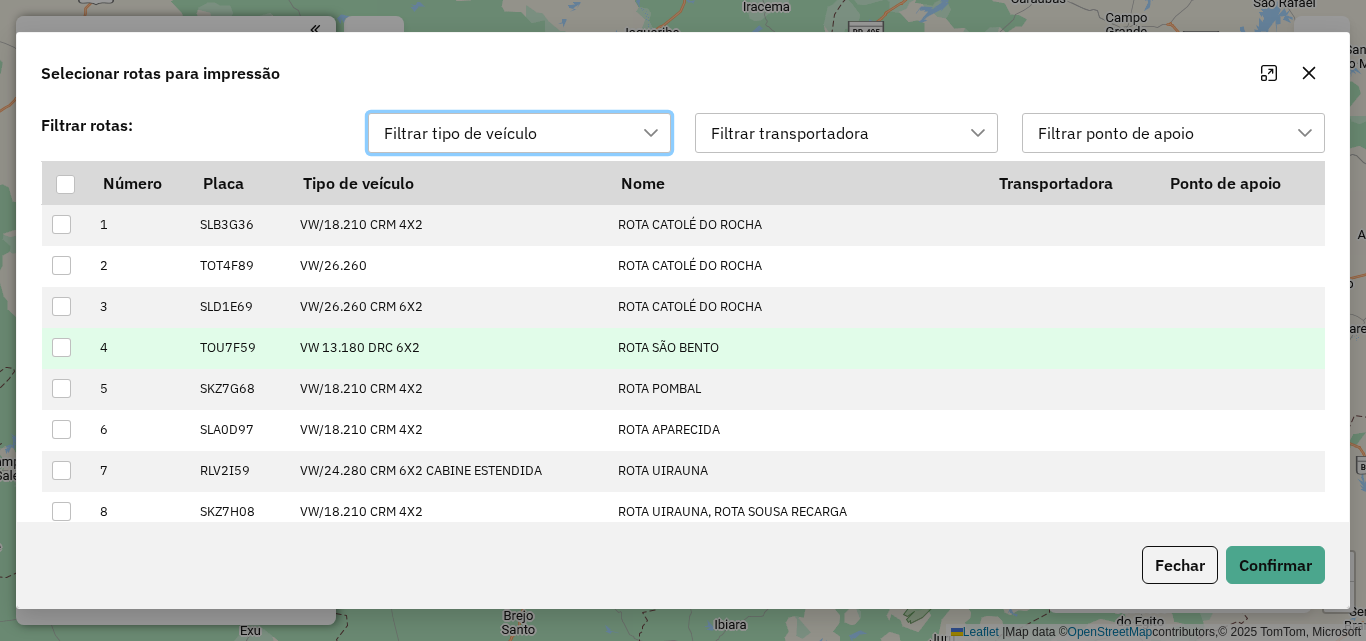 scroll, scrollTop: 14, scrollLeft: 91, axis: both 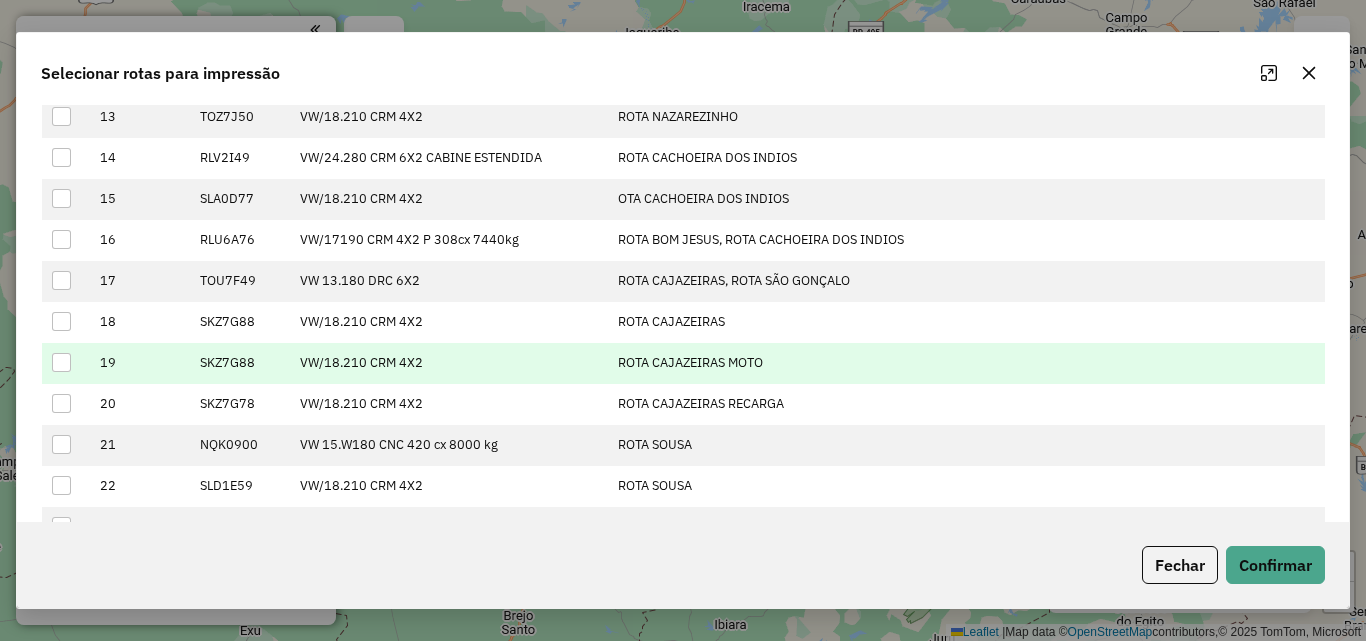 click at bounding box center [61, 362] 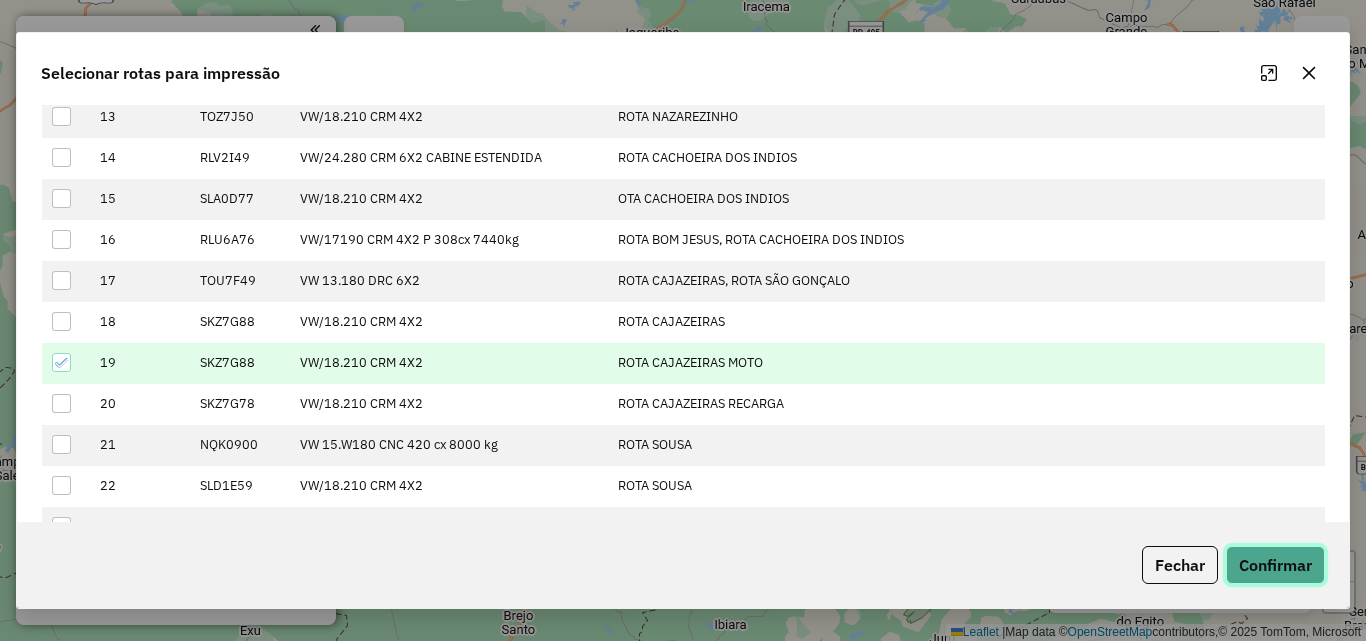 click on "Confirmar" 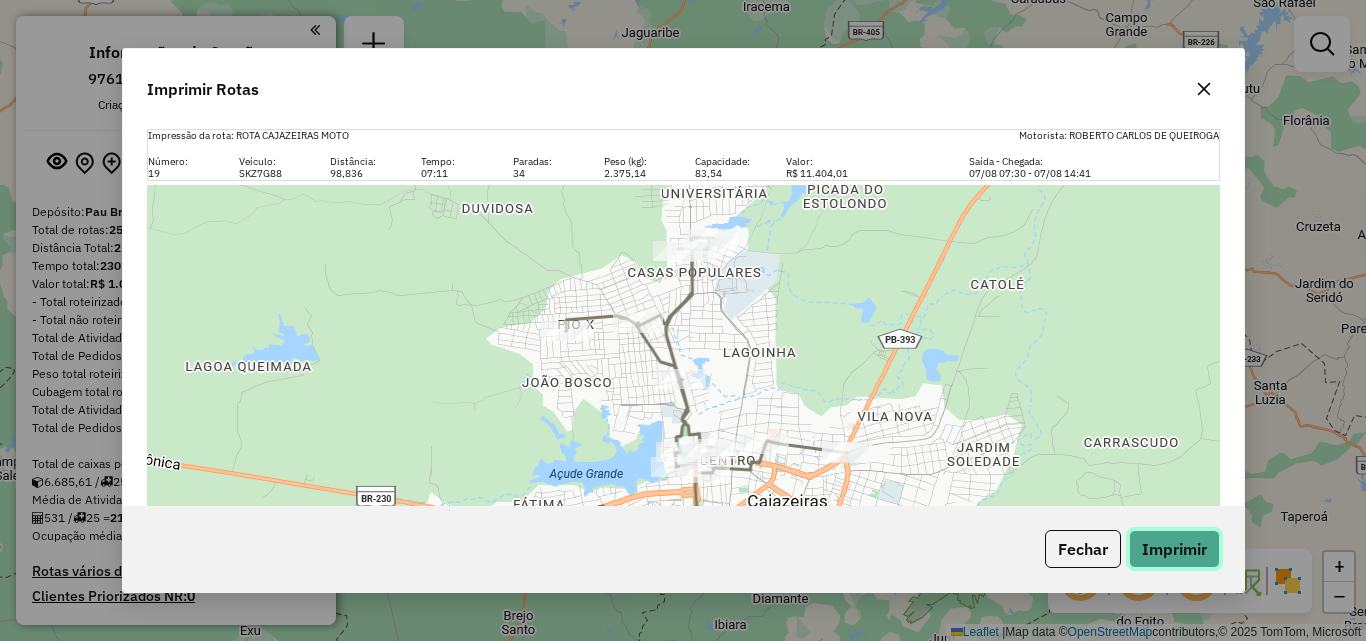 click on "Imprimir" 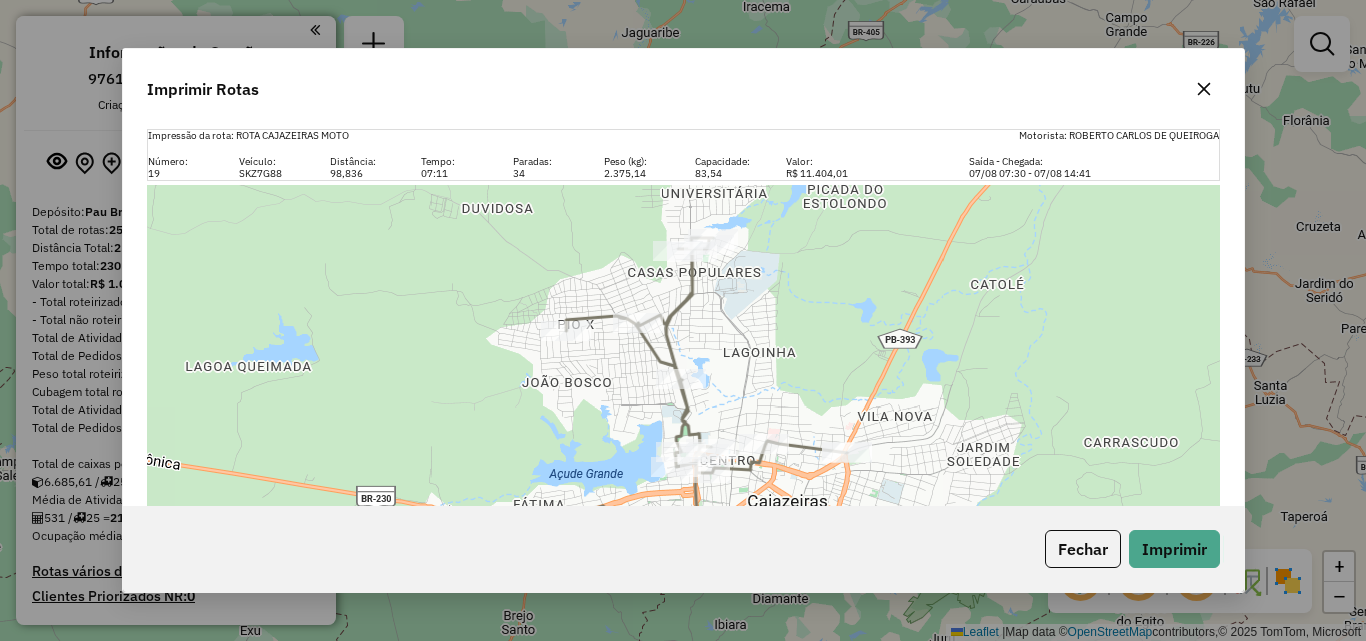 drag, startPoint x: 1195, startPoint y: 82, endPoint x: 1161, endPoint y: 109, distance: 43.416588 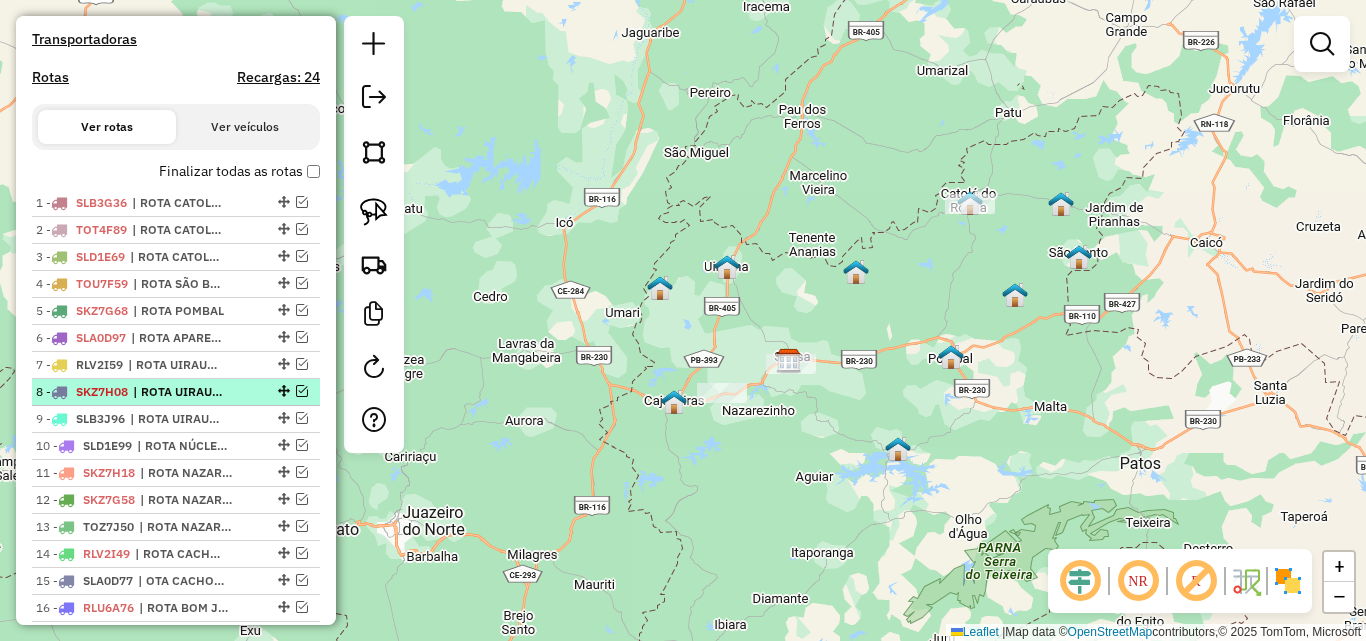 scroll, scrollTop: 900, scrollLeft: 0, axis: vertical 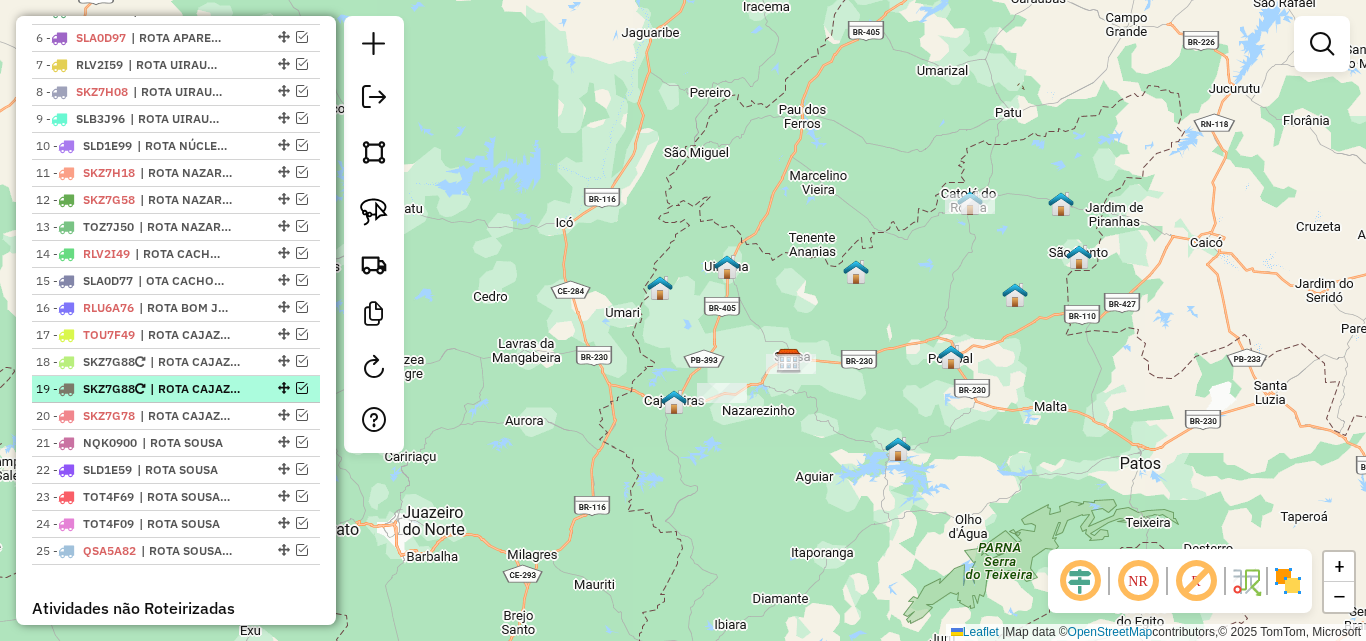 click at bounding box center [302, 388] 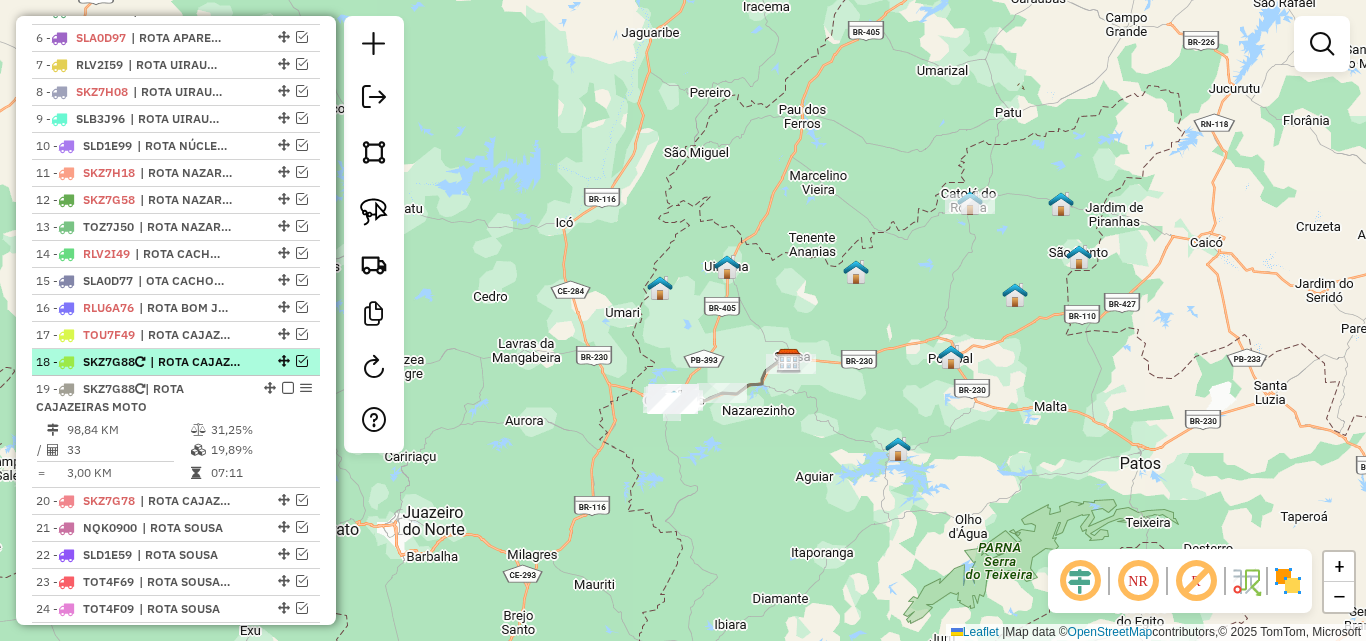 click at bounding box center [302, 361] 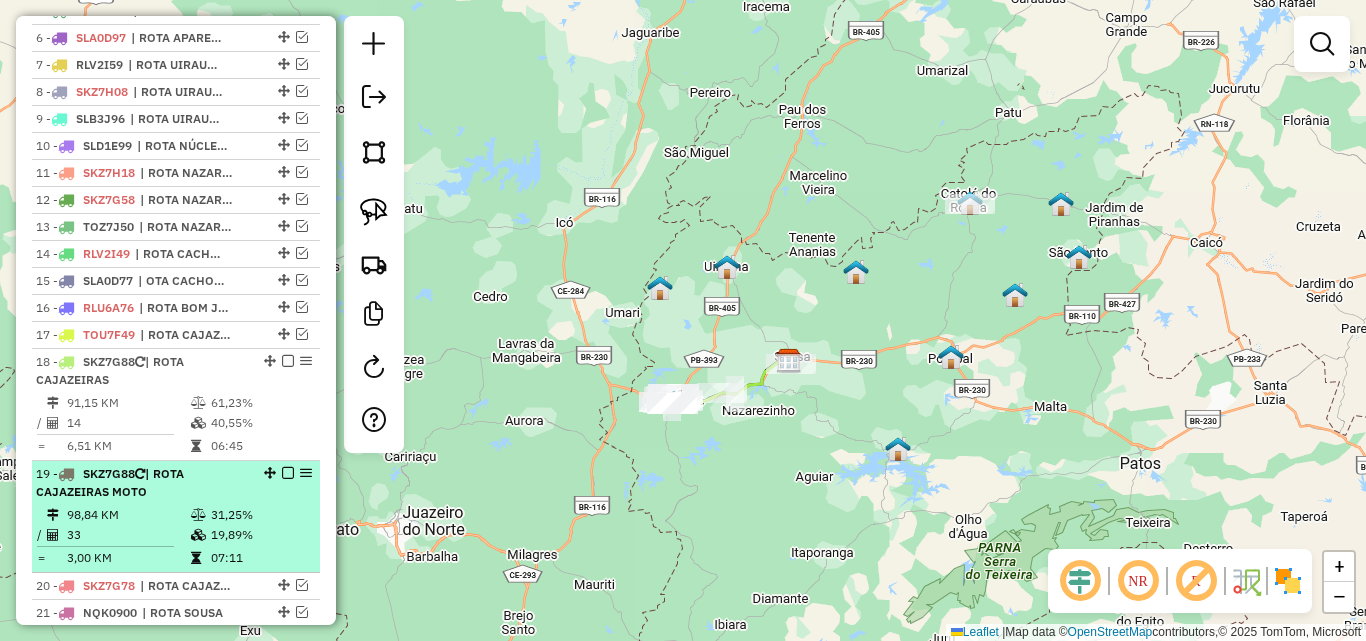click on "19 -       SKZ7G88   | ROTA CAJAZEIRAS MOTO" at bounding box center [142, 483] 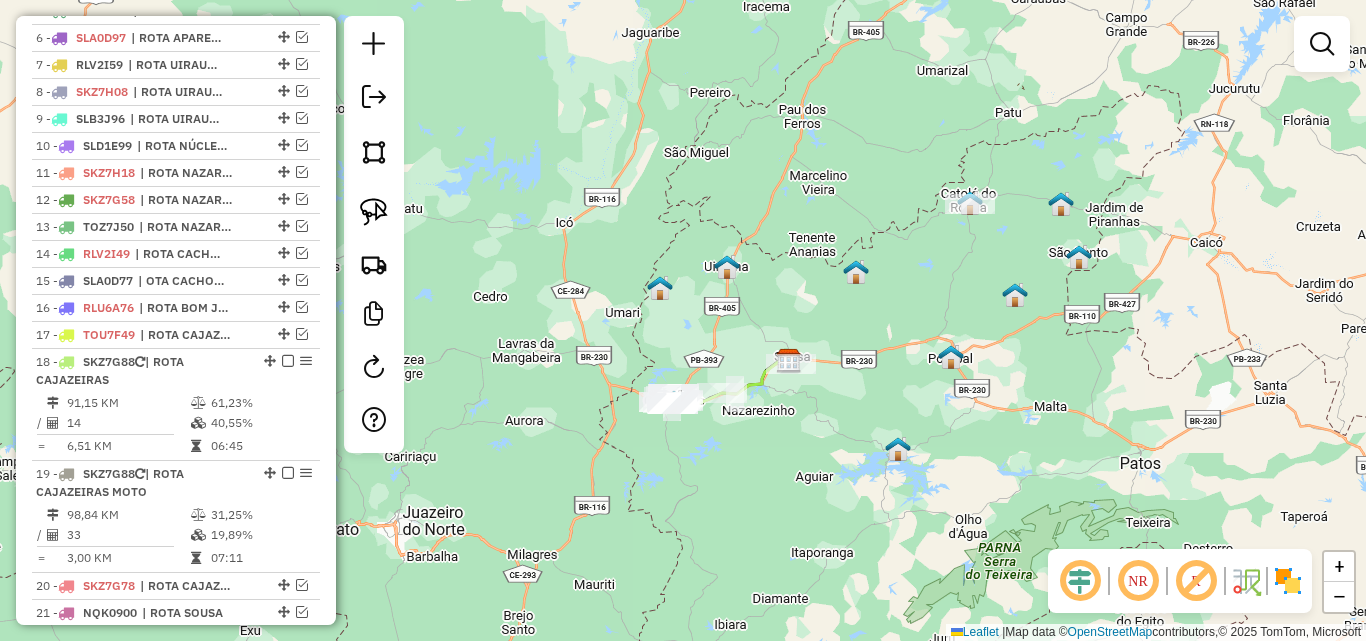 select on "*********" 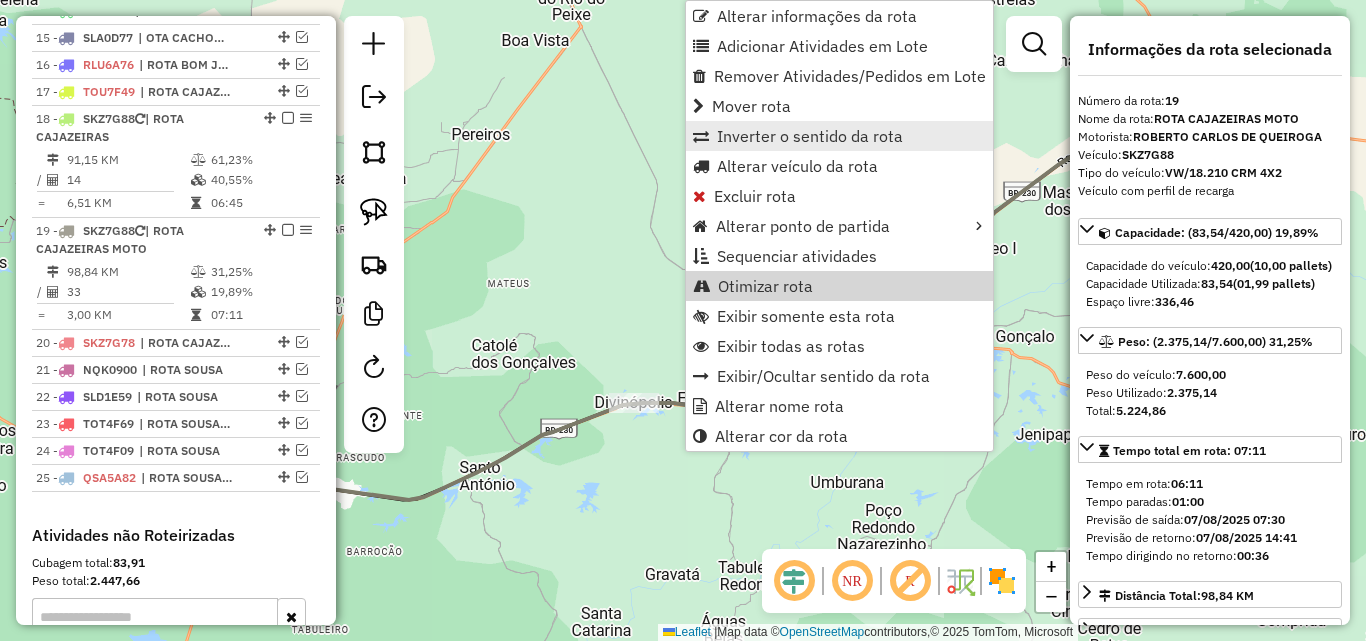 scroll, scrollTop: 1345, scrollLeft: 0, axis: vertical 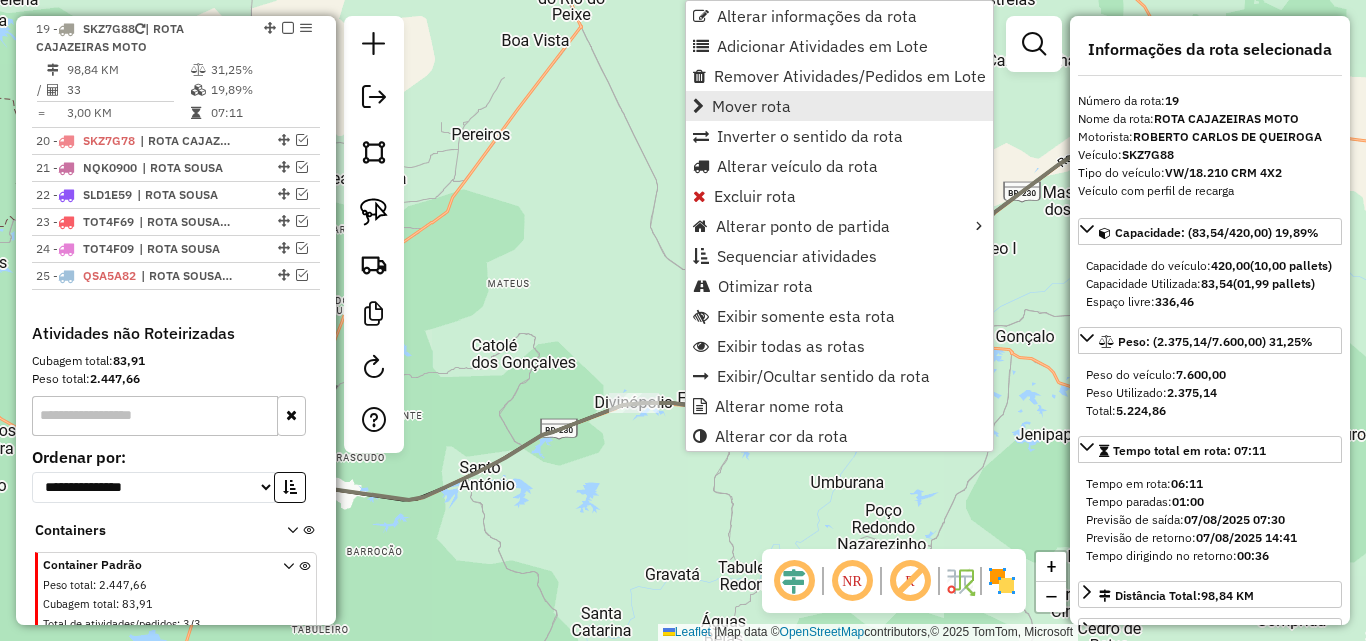 click on "Mover rota" at bounding box center (751, 106) 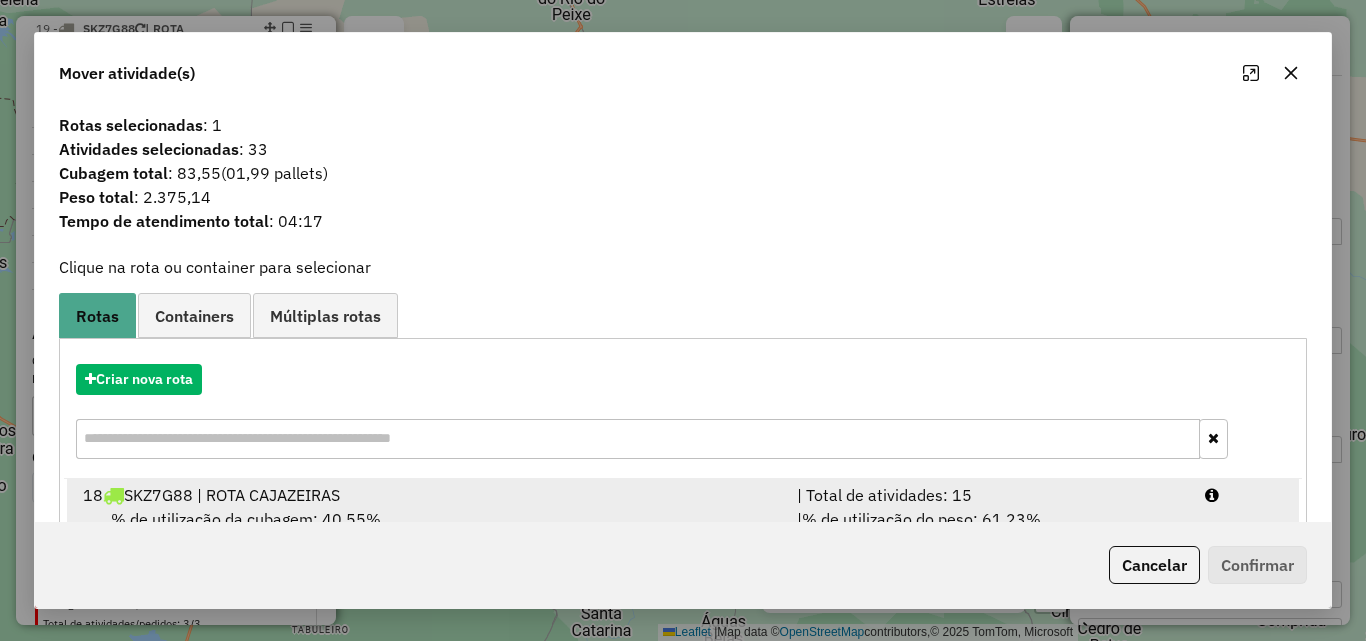 click on "% de utilização do peso: 61,23%" at bounding box center [921, 519] 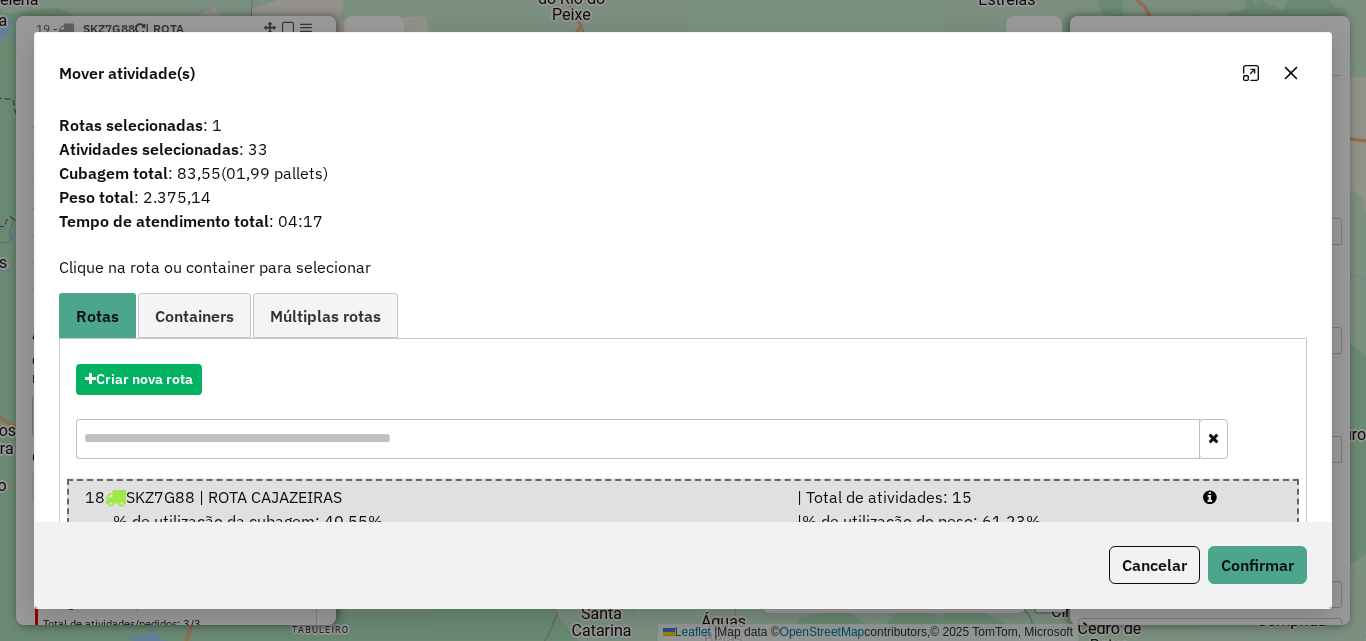 scroll, scrollTop: 75, scrollLeft: 0, axis: vertical 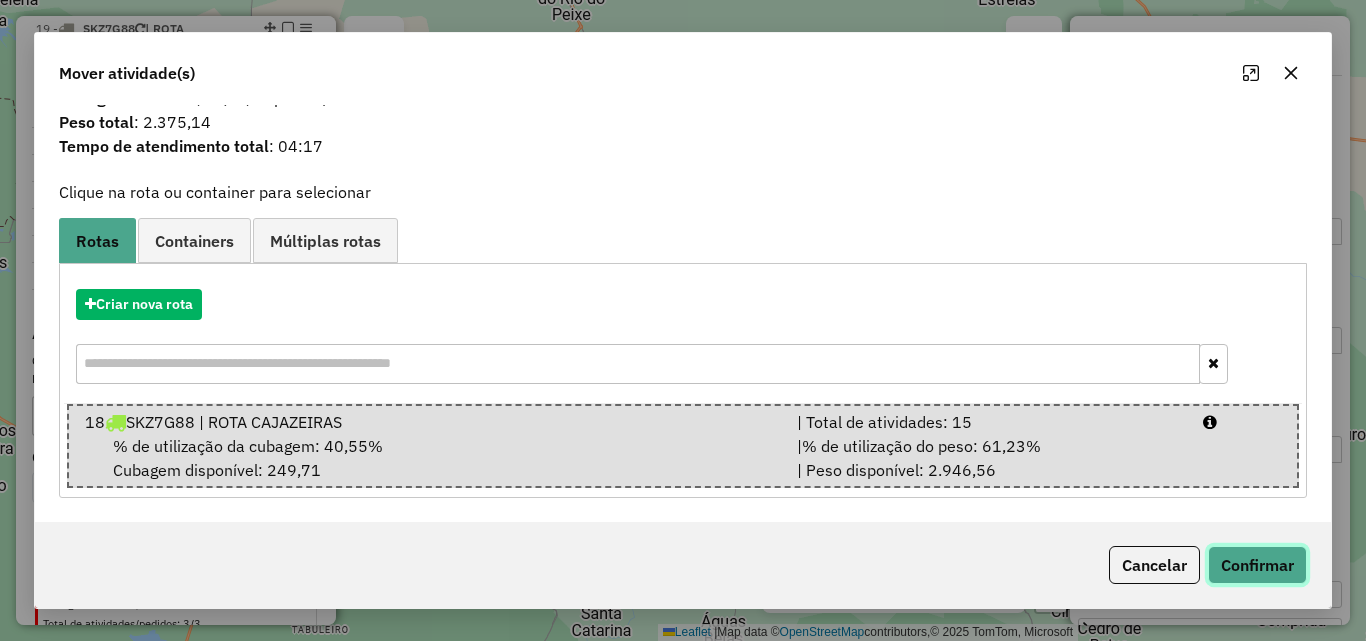 click on "Confirmar" 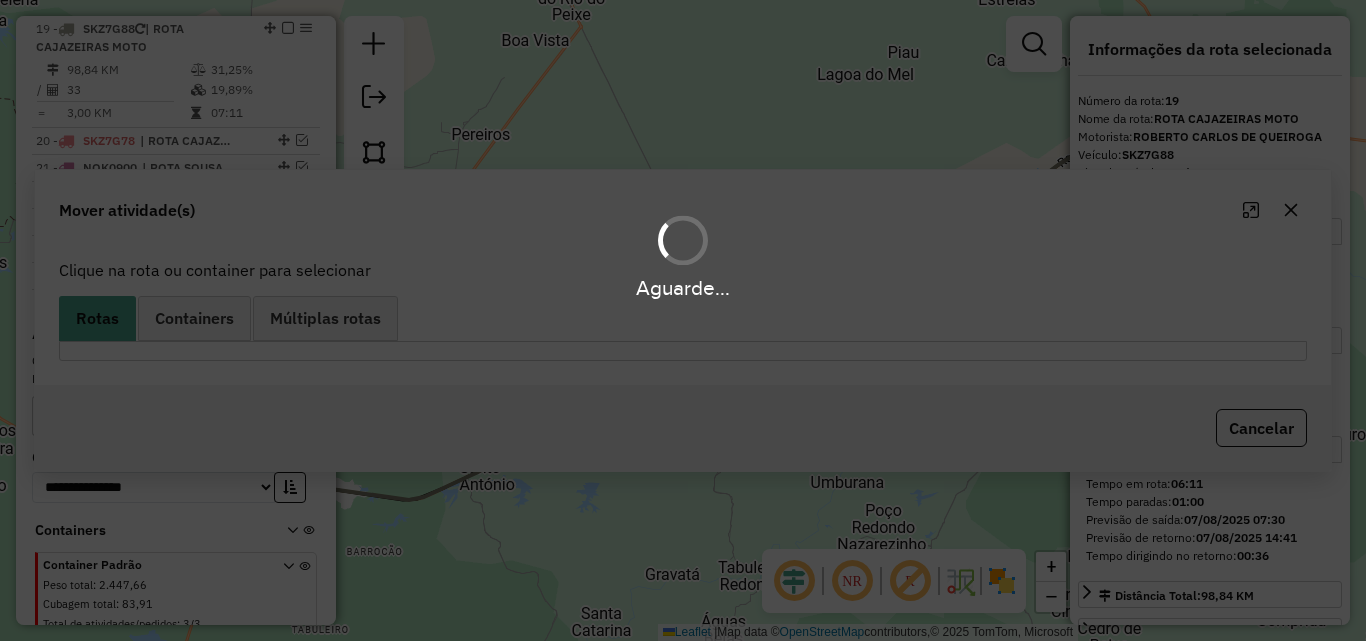 scroll, scrollTop: 0, scrollLeft: 0, axis: both 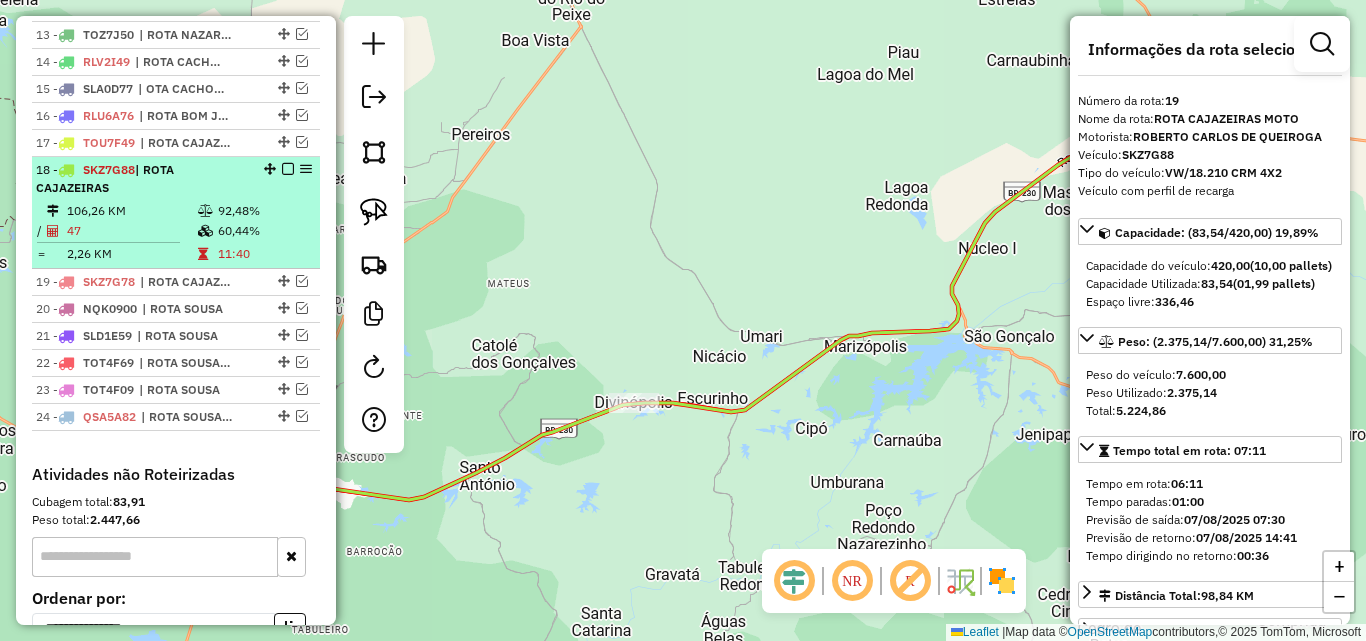 click at bounding box center (288, 169) 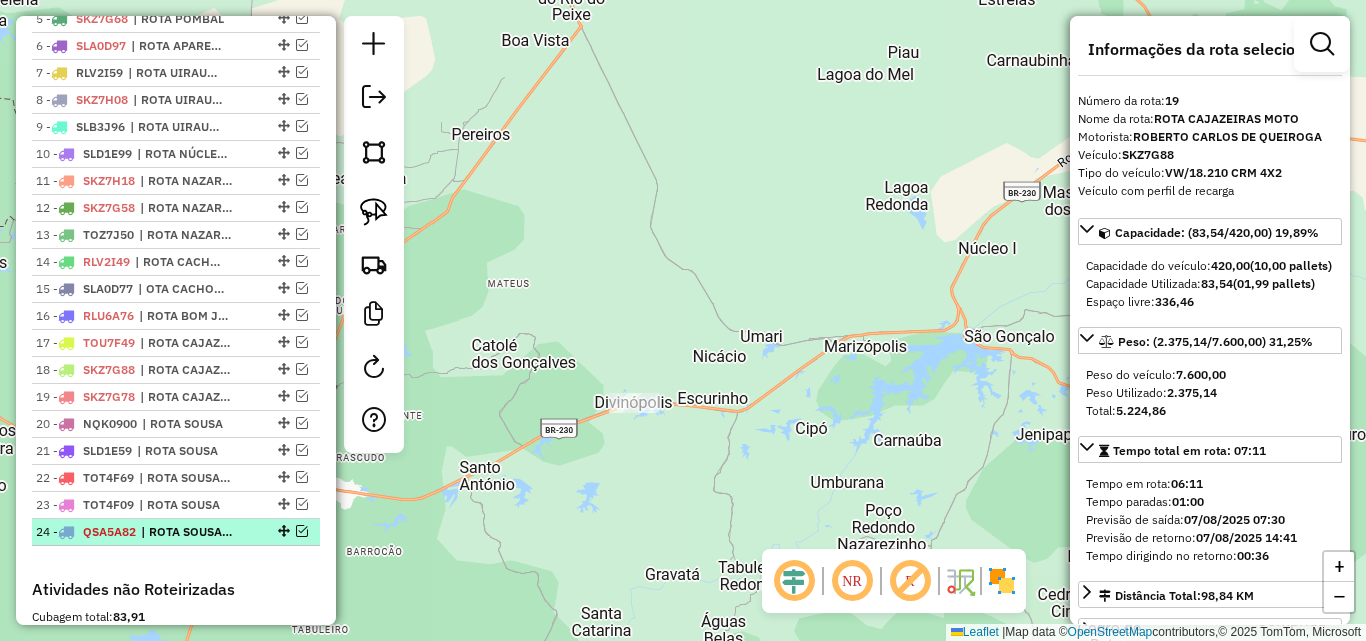 scroll, scrollTop: 792, scrollLeft: 0, axis: vertical 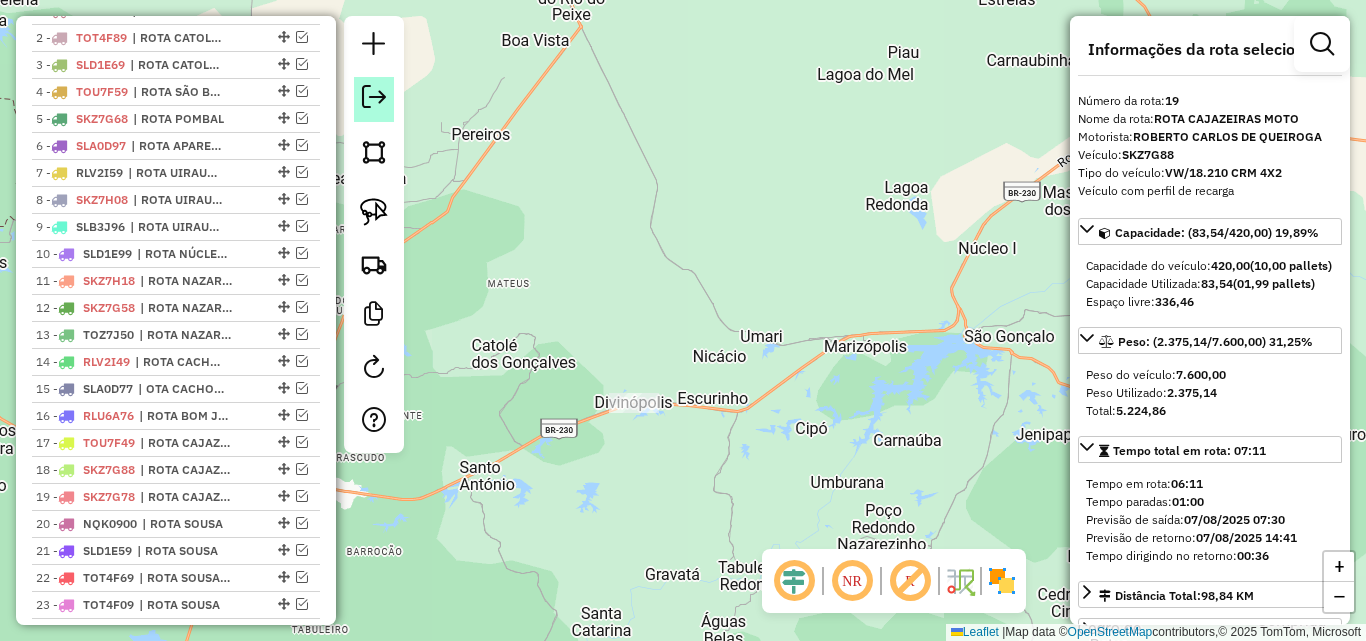 click 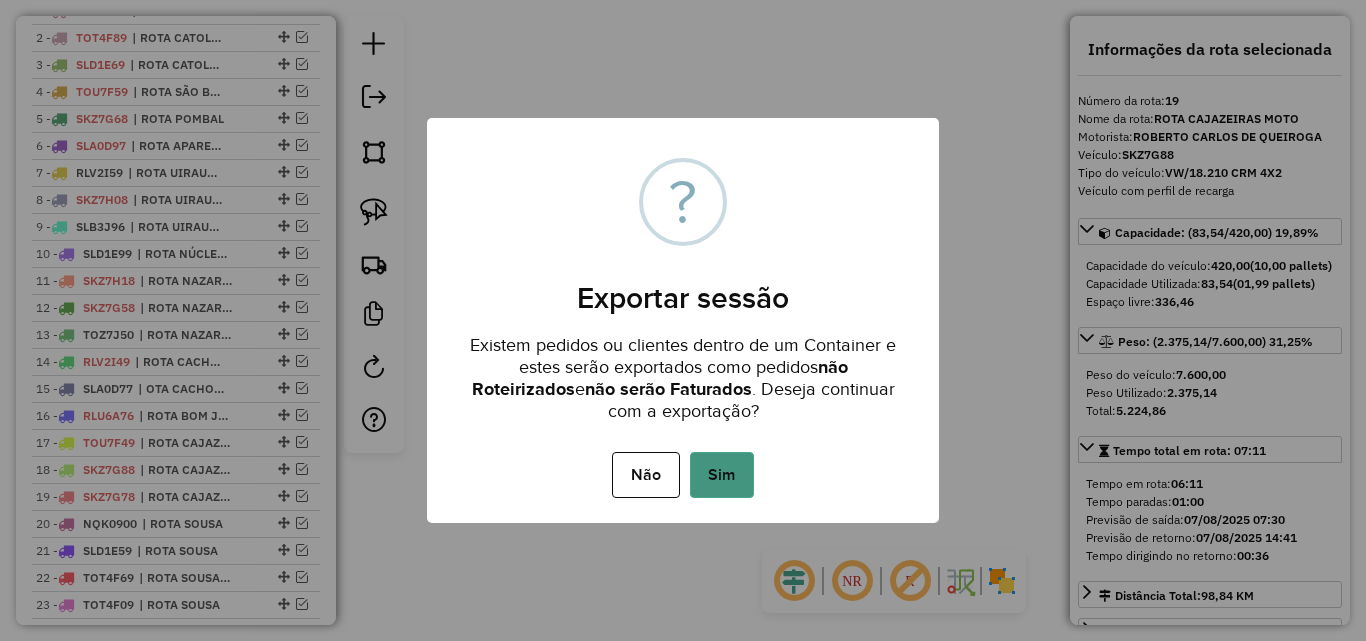 click on "Sim" at bounding box center [722, 475] 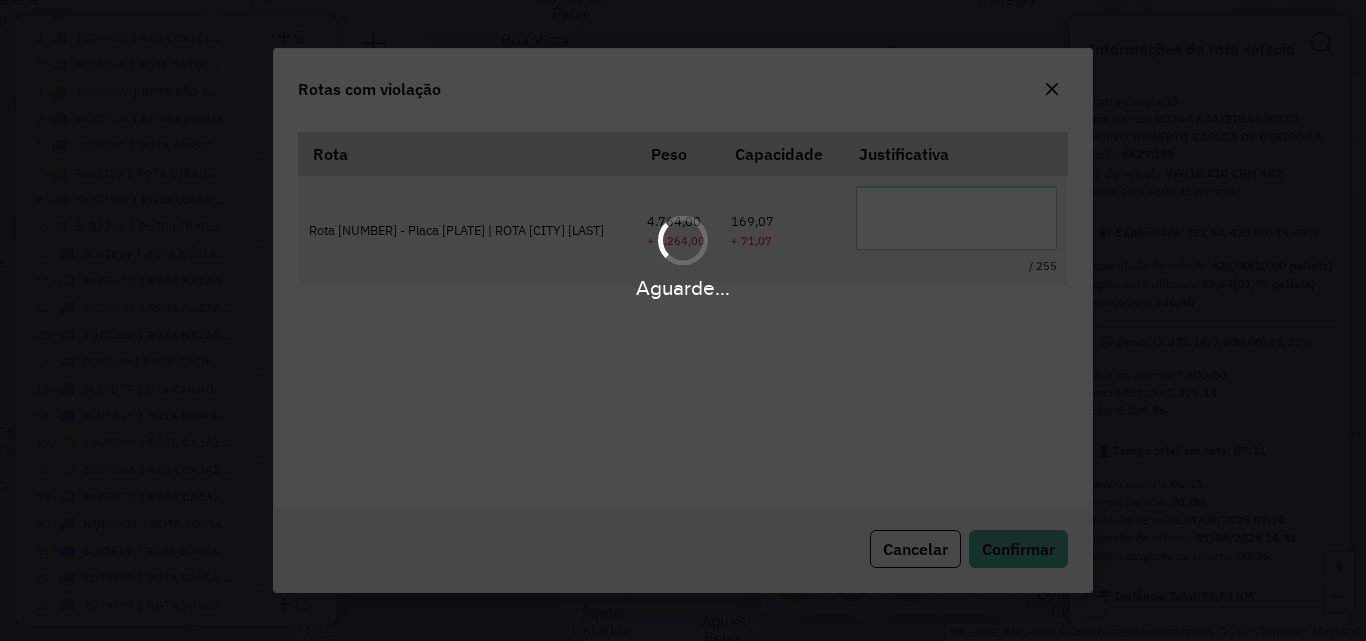 scroll, scrollTop: 37, scrollLeft: 0, axis: vertical 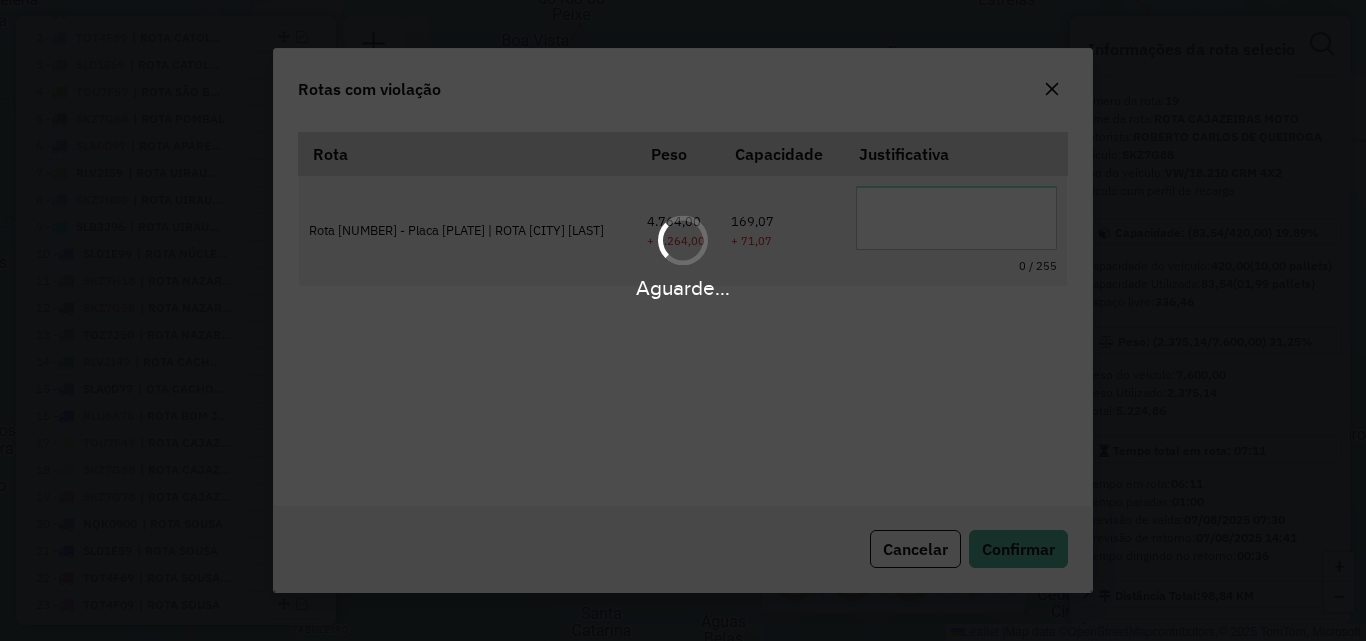 click on "Aguarde..." at bounding box center (683, 256) 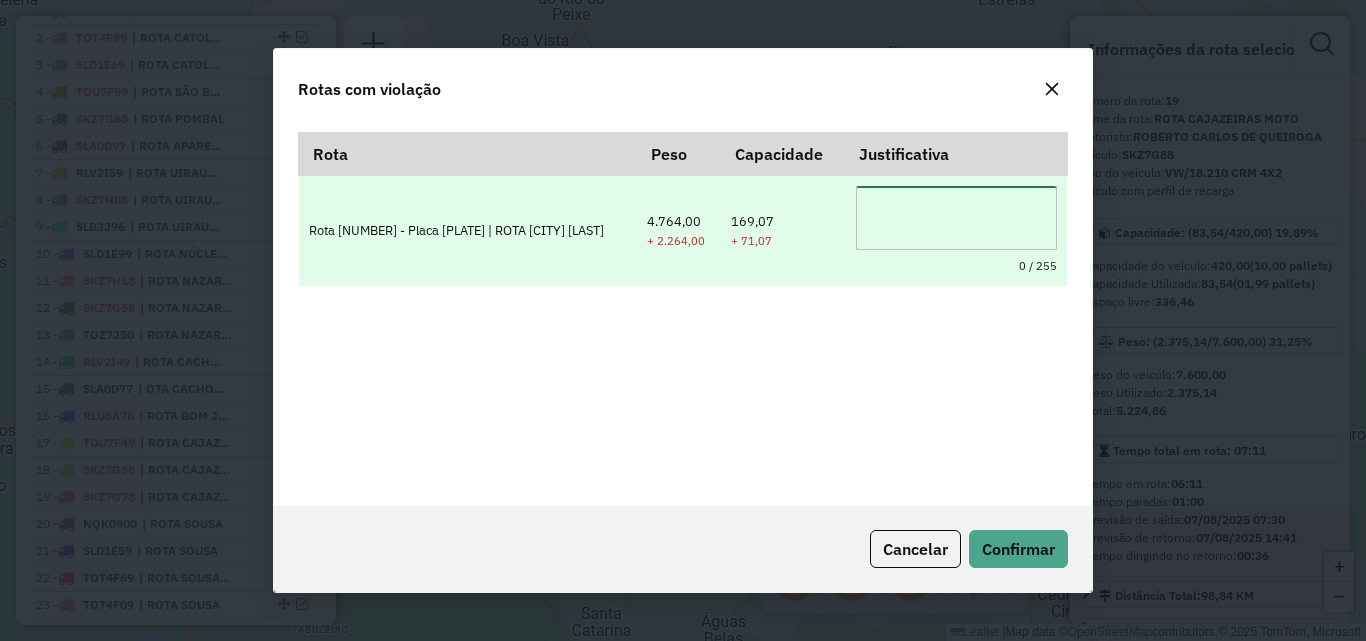 drag, startPoint x: 900, startPoint y: 222, endPoint x: 918, endPoint y: 221, distance: 18.027756 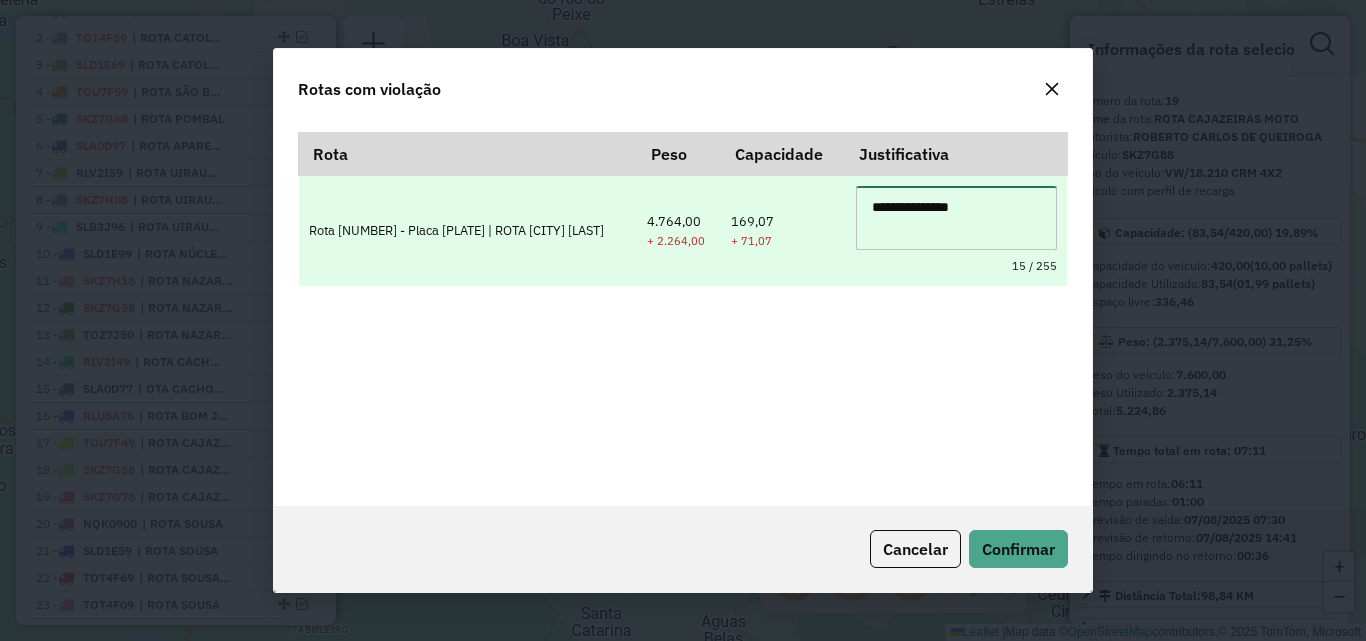 type on "**********" 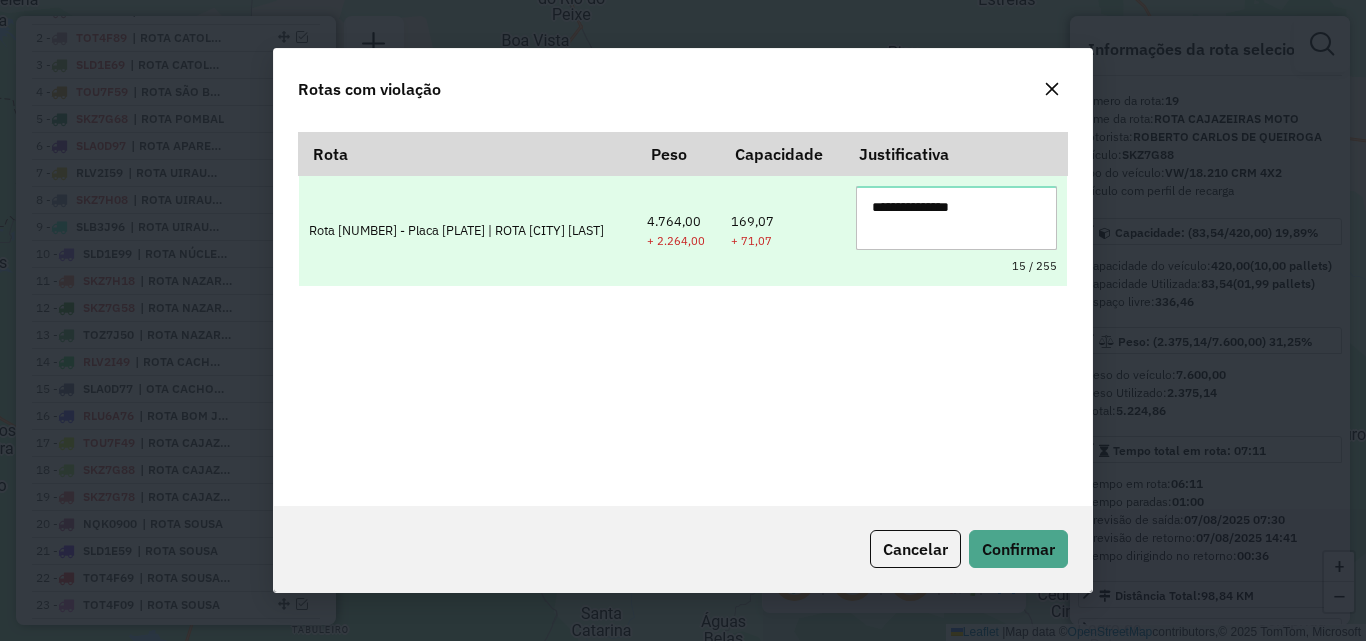 type 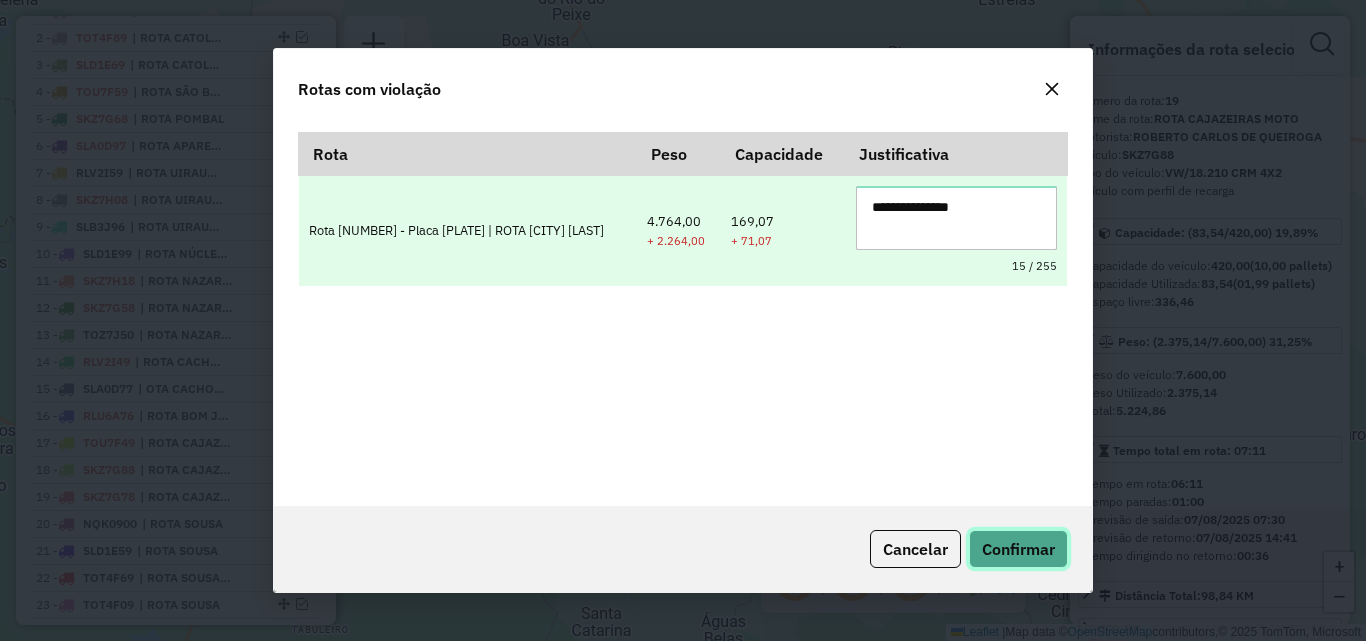 type 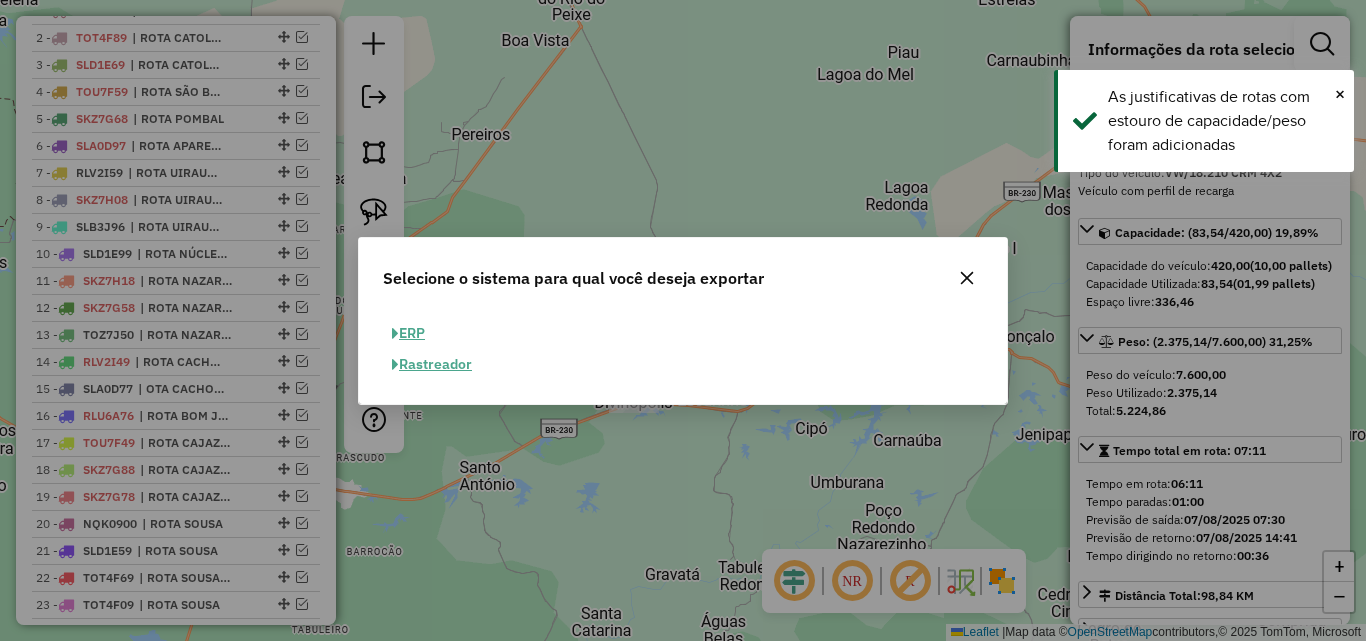 drag, startPoint x: 418, startPoint y: 330, endPoint x: 538, endPoint y: 372, distance: 127.13772 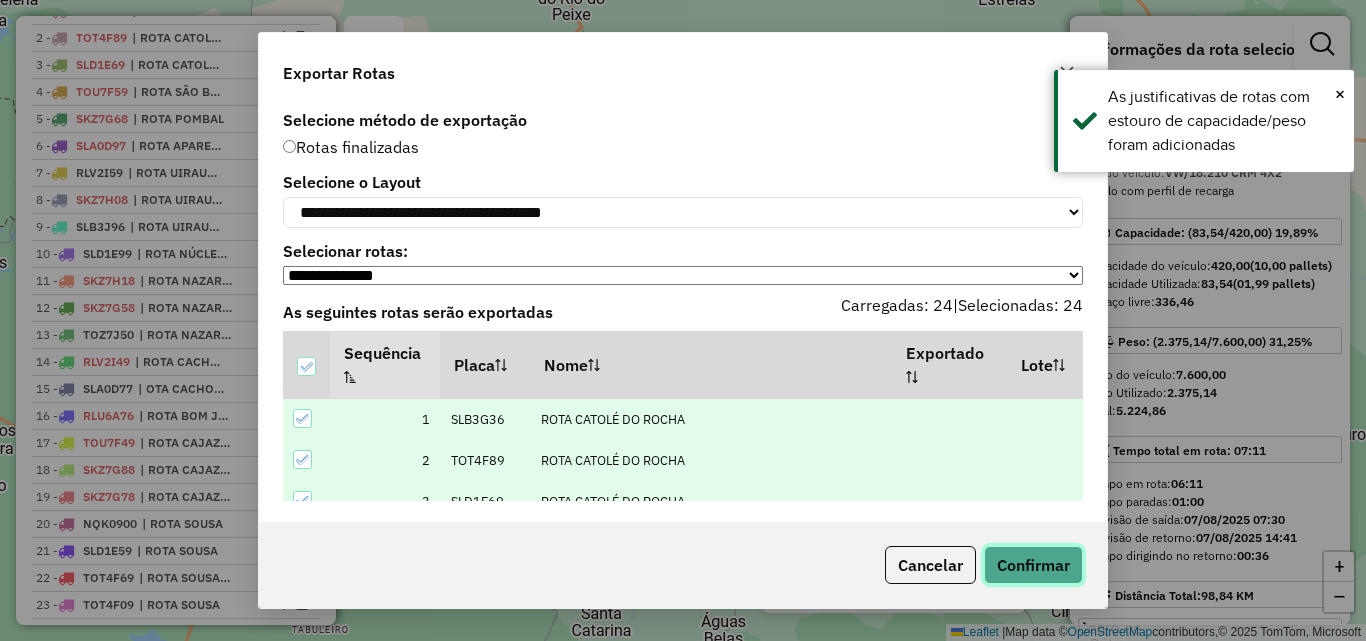 click on "Confirmar" 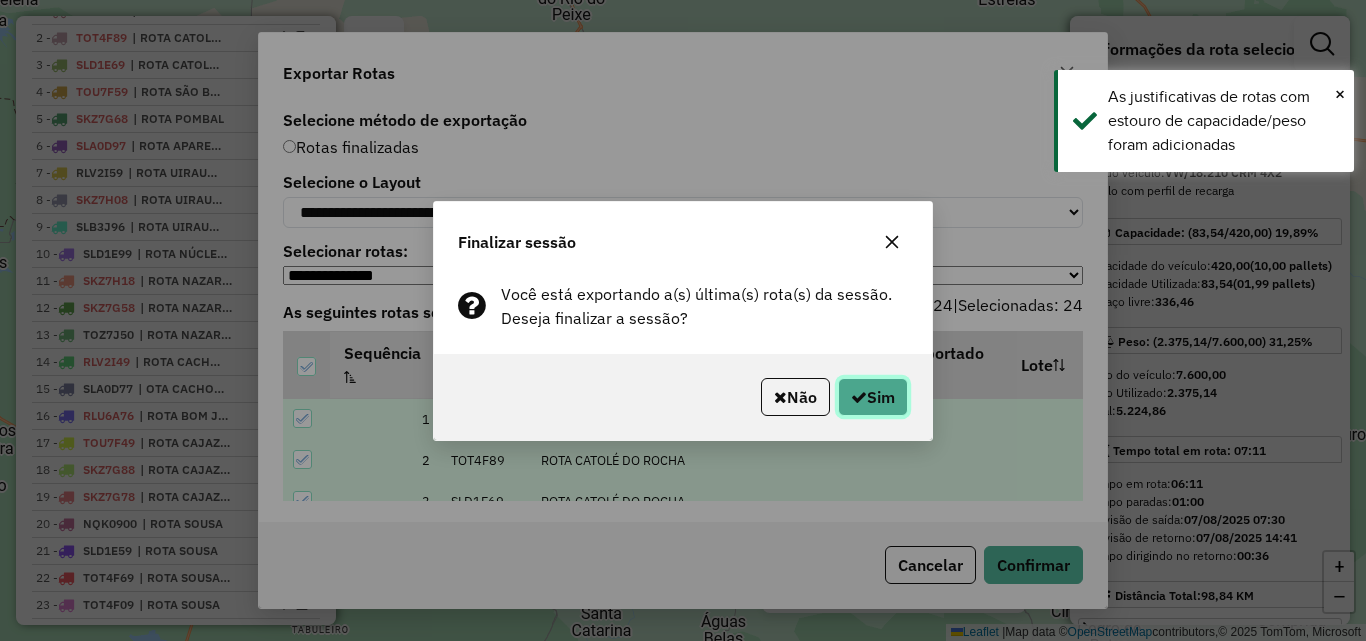 click 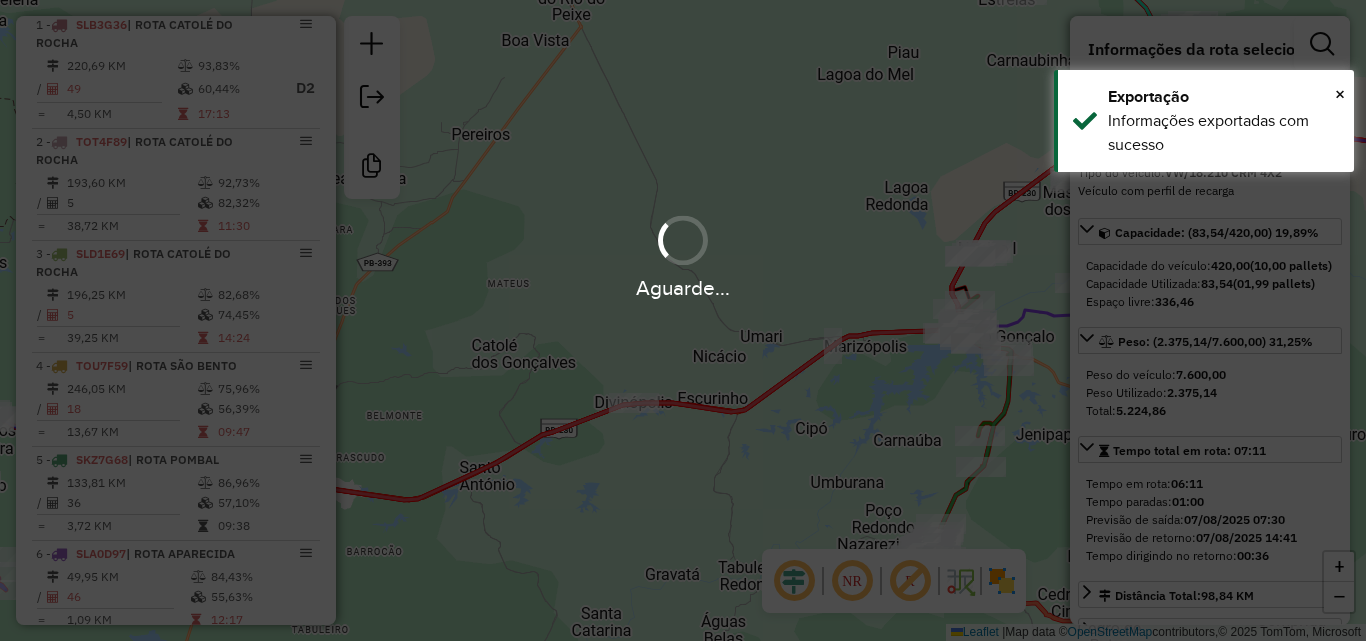 scroll, scrollTop: 806, scrollLeft: 0, axis: vertical 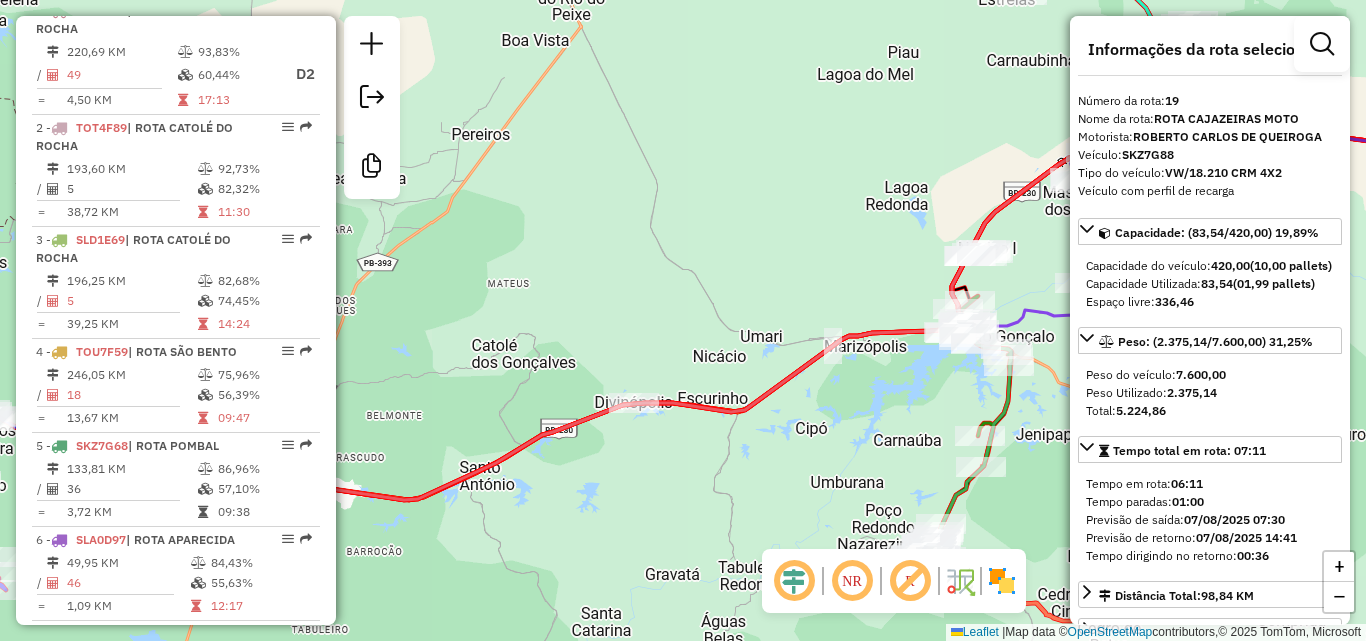 click on "Janela de atendimento Grade de atendimento Capacidade Transportadoras Veículos Cliente Pedidos  Rotas Selecione os dias de semana para filtrar as janelas de atendimento  Seg   Ter   Qua   Qui   Sex   Sáb   Dom  Informe o período da janela de atendimento: De: Até:  Filtrar exatamente a janela do cliente  Considerar janela de atendimento padrão  Selecione os dias de semana para filtrar as grades de atendimento  Seg   Ter   Qua   Qui   Sex   Sáb   Dom   Considerar clientes sem dia de atendimento cadastrado  Clientes fora do dia de atendimento selecionado Filtrar as atividades entre os valores definidos abaixo:  Peso mínimo:   Peso máximo:   Cubagem mínima:   Cubagem máxima:   De:   Até:  Filtrar as atividades entre o tempo de atendimento definido abaixo:  De:   Até:   Considerar capacidade total dos clientes não roteirizados Transportadora: Selecione um ou mais itens Tipo de veículo: Selecione um ou mais itens Veículo: Selecione um ou mais itens Motorista: Selecione um ou mais itens Nome: Rótulo:" 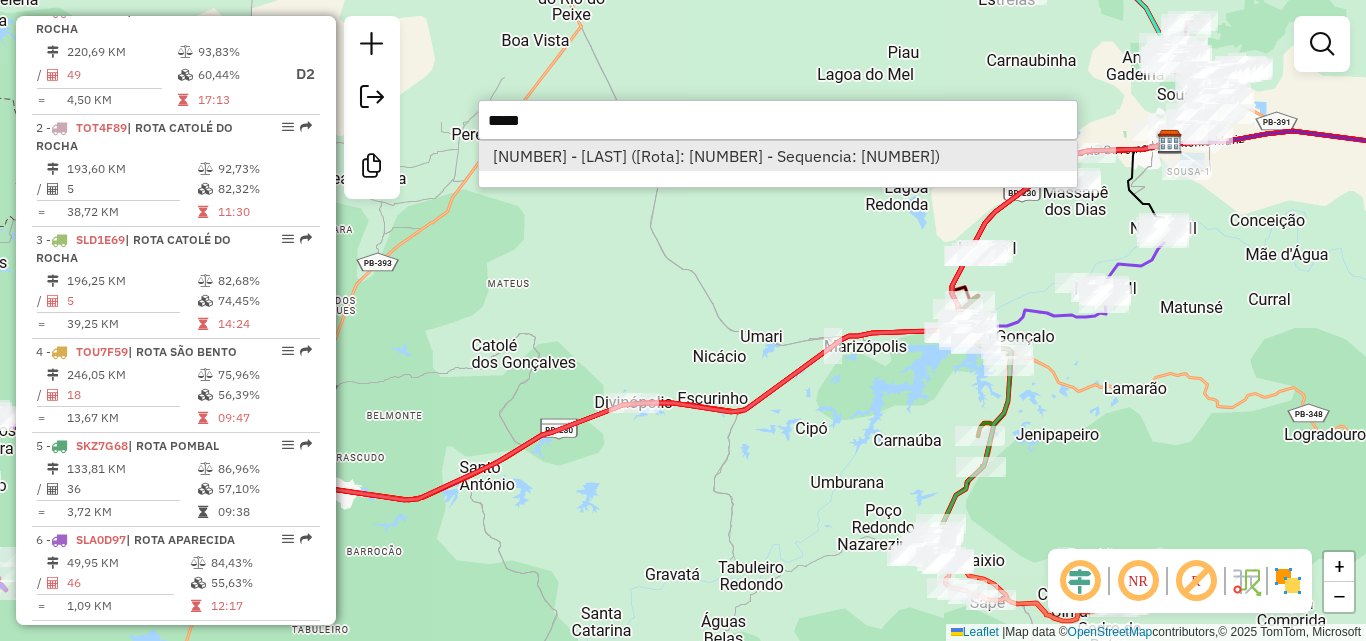 type on "*****" 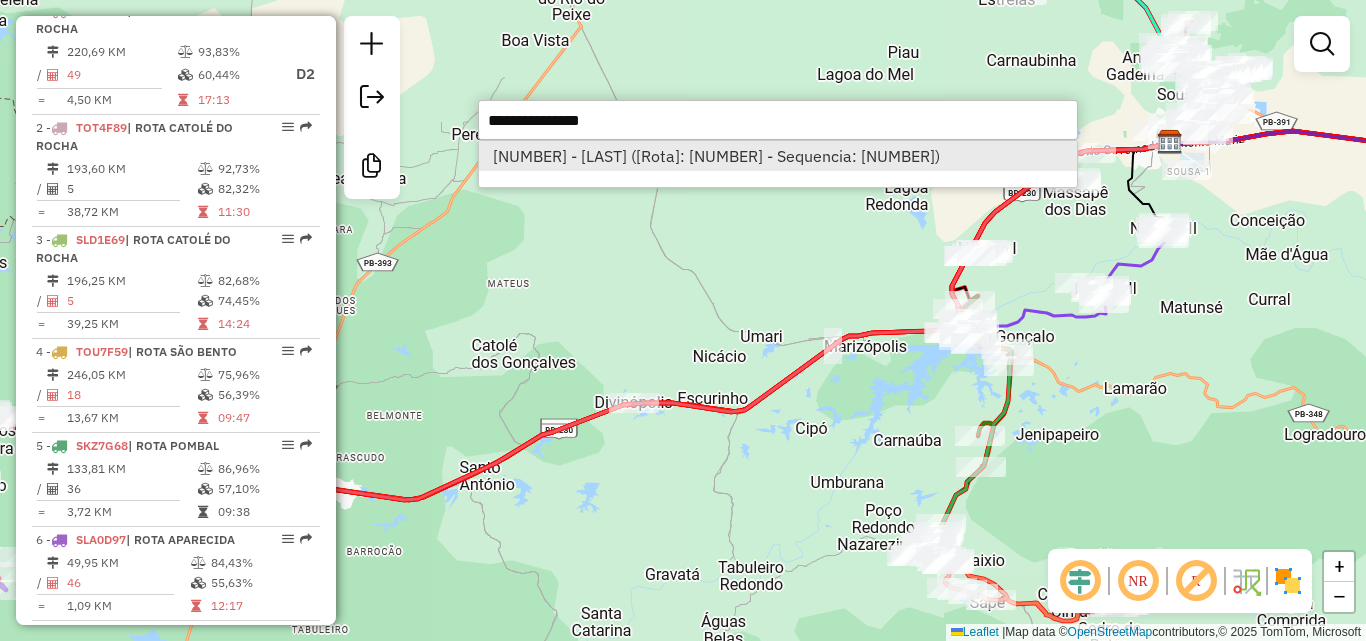 select on "*********" 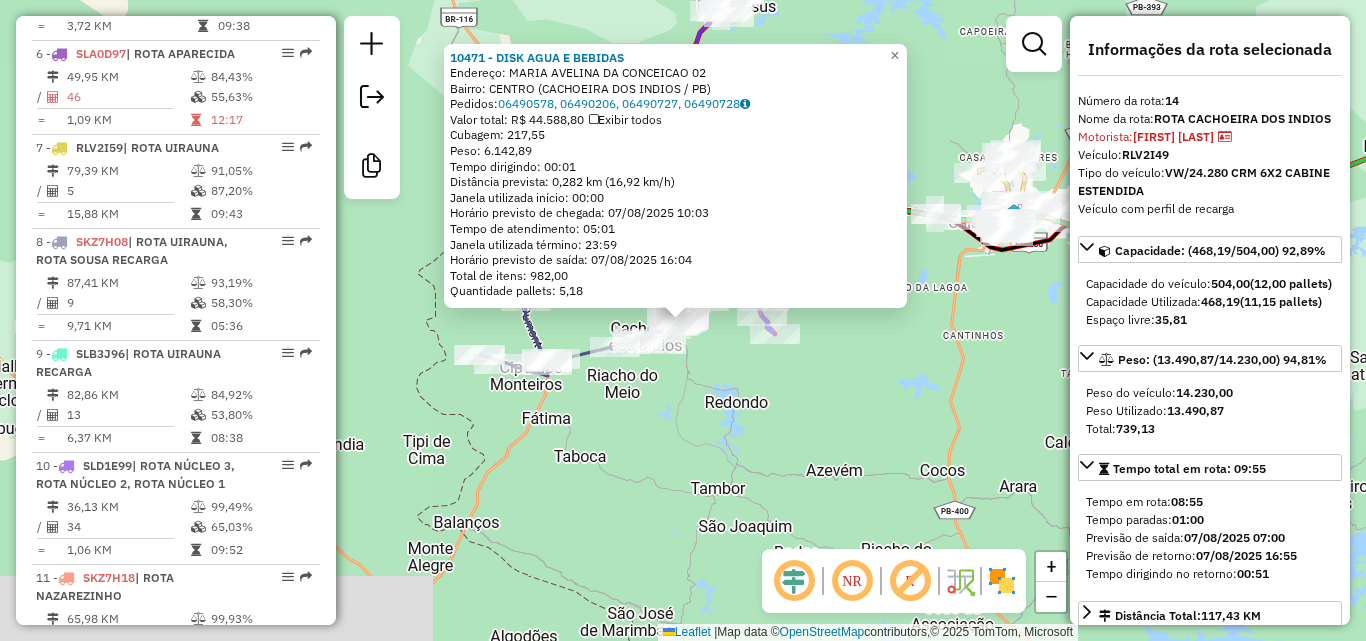 scroll, scrollTop: 2195, scrollLeft: 0, axis: vertical 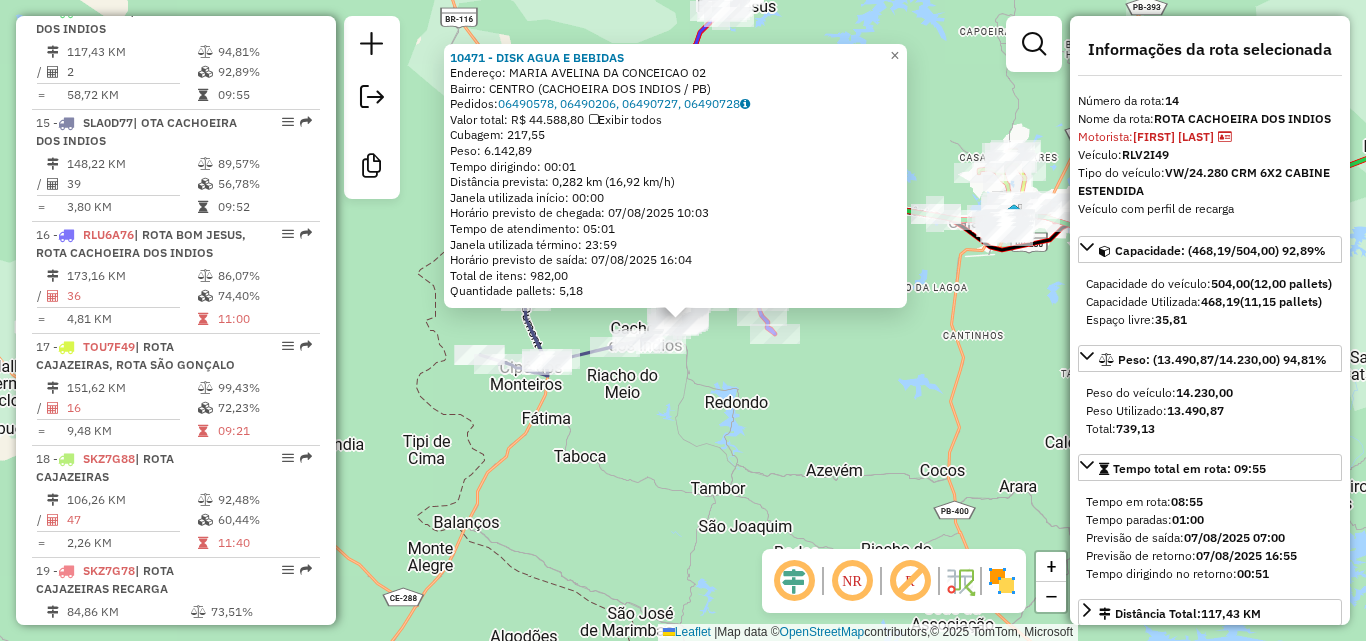 click on "10471 - DISK AGUA E BEBIDAS  Endereço:  MARIA AVELINA DA CONCEICAO 02   Bairro: CENTRO (CACHOEIRA DOS INDIOS / PB)   Pedidos:  06490578, 06490206, 06490727, 06490728   Valor total: R$ 44.588,80   Exibir todos   Cubagem: 217,55  Peso: 6.142,89  Tempo dirigindo: 00:01   Distância prevista: 0,282 km (16,92 km/h)   Janela utilizada início: 00:00   Horário previsto de chegada: 07/08/2025 10:03   Tempo de atendimento: 05:01   Janela utilizada término: 23:59   Horário previsto de saída: 07/08/2025 16:04   Total de itens: 982,00   Quantidade pallets: 5,18  × Janela de atendimento Grade de atendimento Capacidade Transportadoras Veículos Cliente Pedidos  Rotas Selecione os dias de semana para filtrar as janelas de atendimento  Seg   Ter   Qua   Qui   Sex   Sáb   Dom  Informe o período da janela de atendimento: De: Até:  Filtrar exatamente a janela do cliente  Considerar janela de atendimento padrão  Selecione os dias de semana para filtrar as grades de atendimento  Seg   Ter   Qua   Qui   Sex   Sáb   Dom" 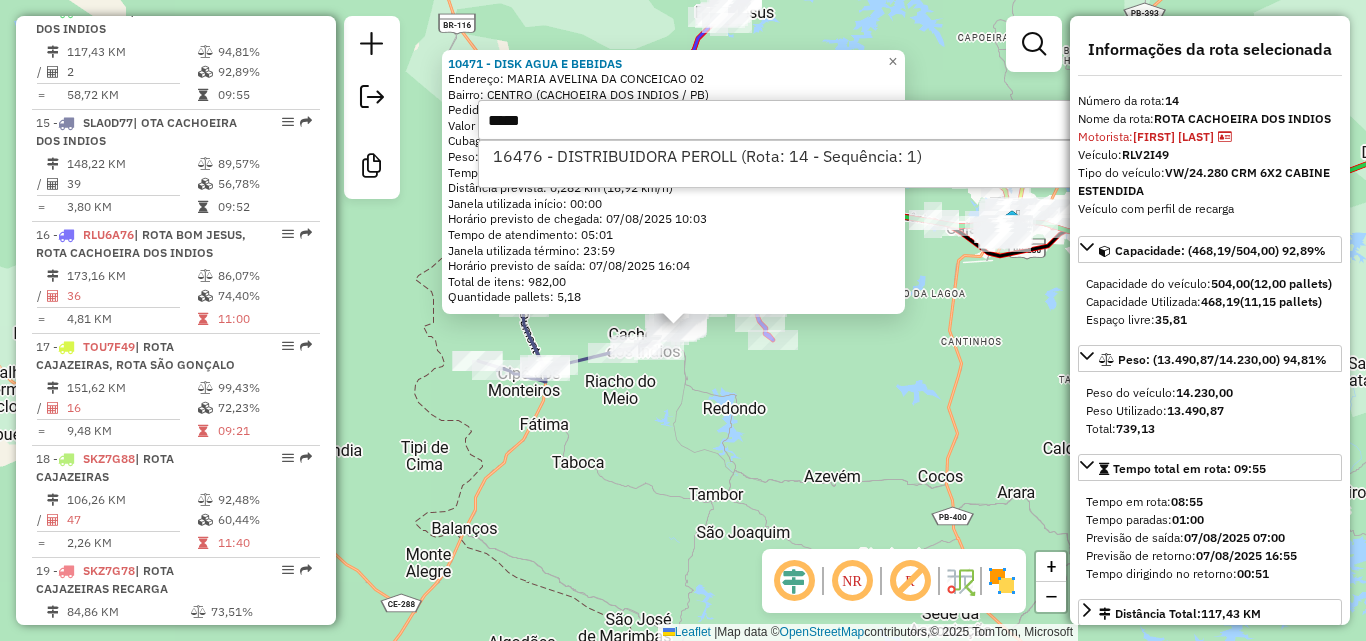 type on "*****" 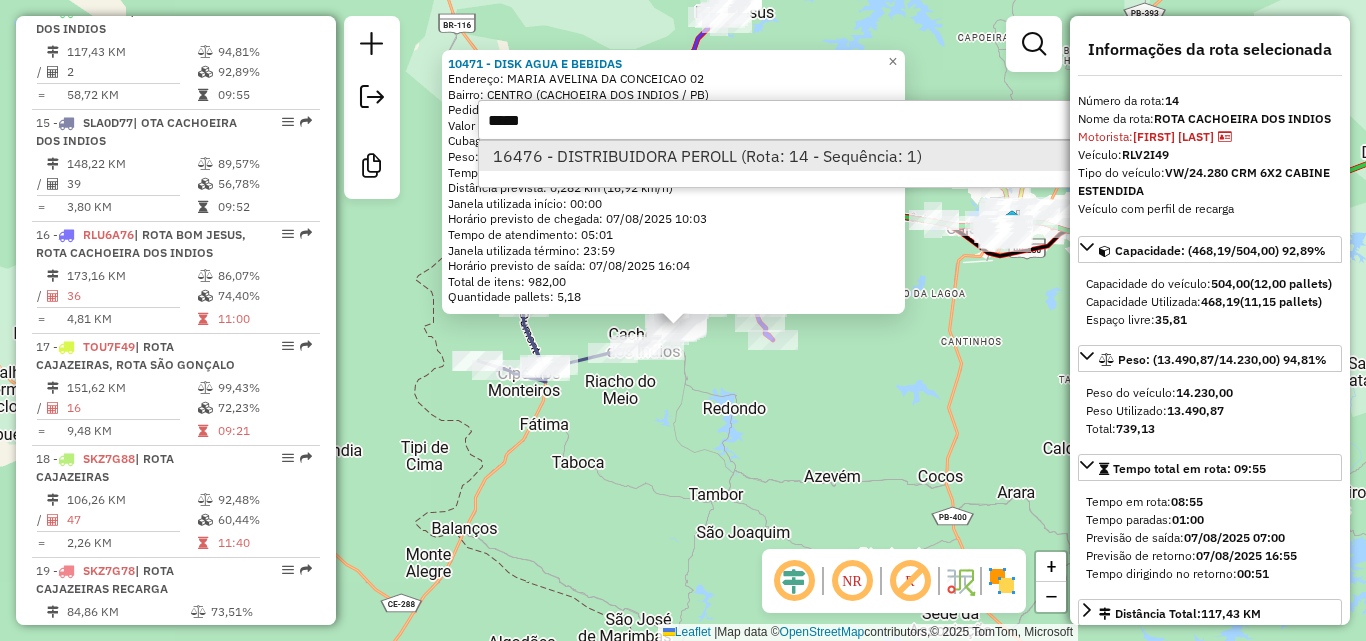 click on "16476 - DISTRIBUIDORA PEROLL (Rota: 14 - Sequência: 1)" at bounding box center (778, 156) 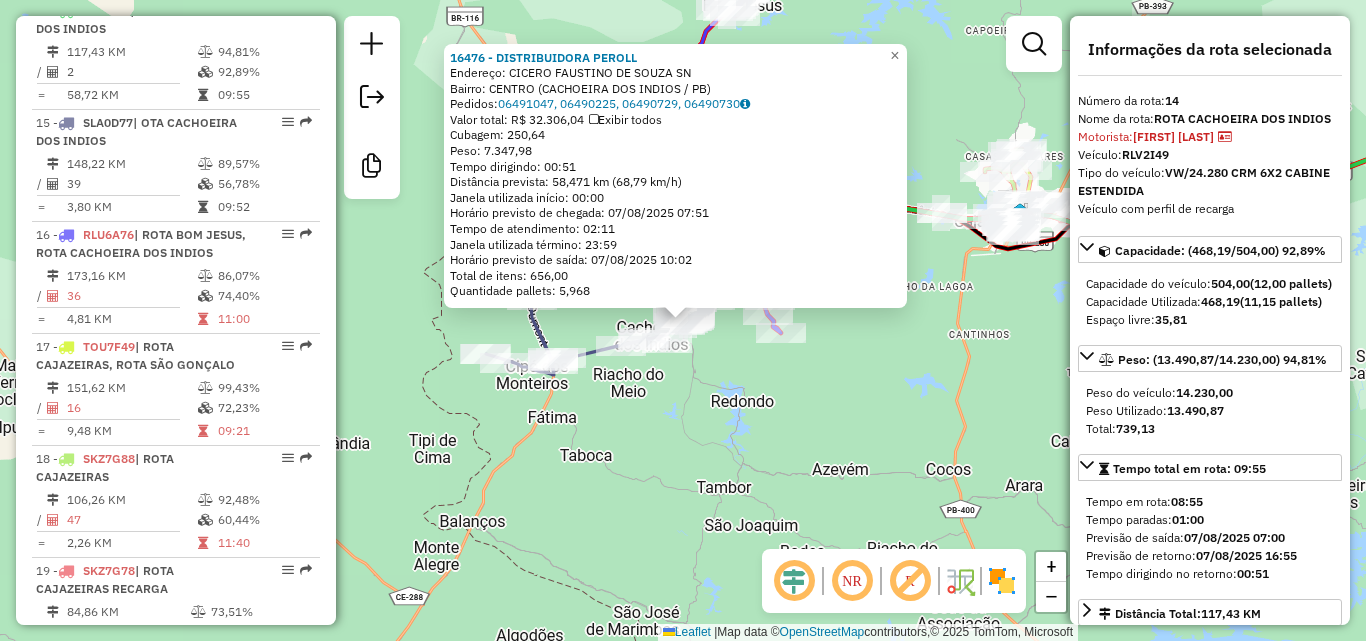 click on "16476 - DISTRIBUIDORA PEROLL  Endereço:  CICERO FAUSTINO DE SOUZA SN   Bairro: CENTRO (CACHOEIRA DOS INDIOS / PB)   Pedidos:  06491047, 06490225, 06490729, 06490730   Valor total: R$ 32.306,04   Exibir todos   Cubagem: 250,64  Peso: 7.347,98  Tempo dirigindo: 00:51   Distância prevista: 58,471 km (68,79 km/h)   Janela utilizada início: 00:00   Horário previsto de chegada: 07/08/2025 07:51   Tempo de atendimento: 02:11   Janela utilizada término: 23:59   Horário previsto de saída: 07/08/2025 10:02   Total de itens: 656,00   Quantidade pallets: 5,968  × Janela de atendimento Grade de atendimento Capacidade Transportadoras Veículos Cliente Pedidos  Rotas Selecione os dias de semana para filtrar as janelas de atendimento  Seg   Ter   Qua   Qui   Sex   Sáb   Dom  Informe o período da janela de atendimento: De: Até:  Filtrar exatamente a janela do cliente  Considerar janela de atendimento padrão  Selecione os dias de semana para filtrar as grades de atendimento  Seg   Ter   Qua   Qui   Sex   Sáb  De:" 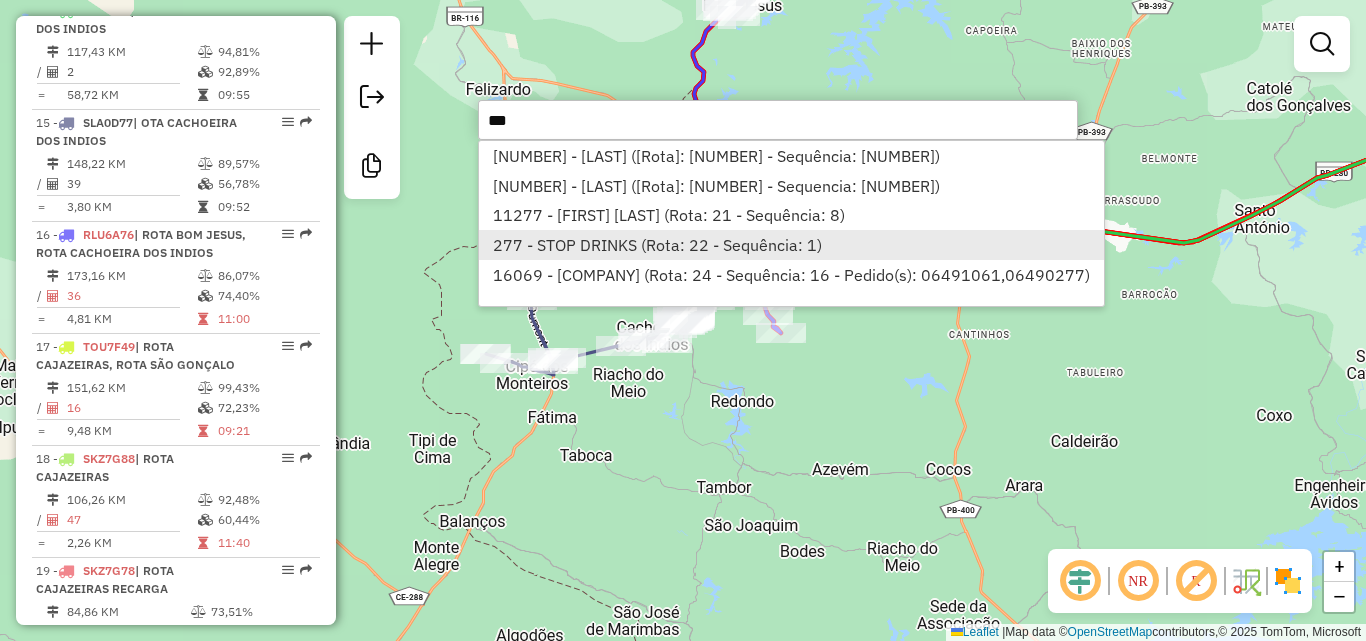 type on "***" 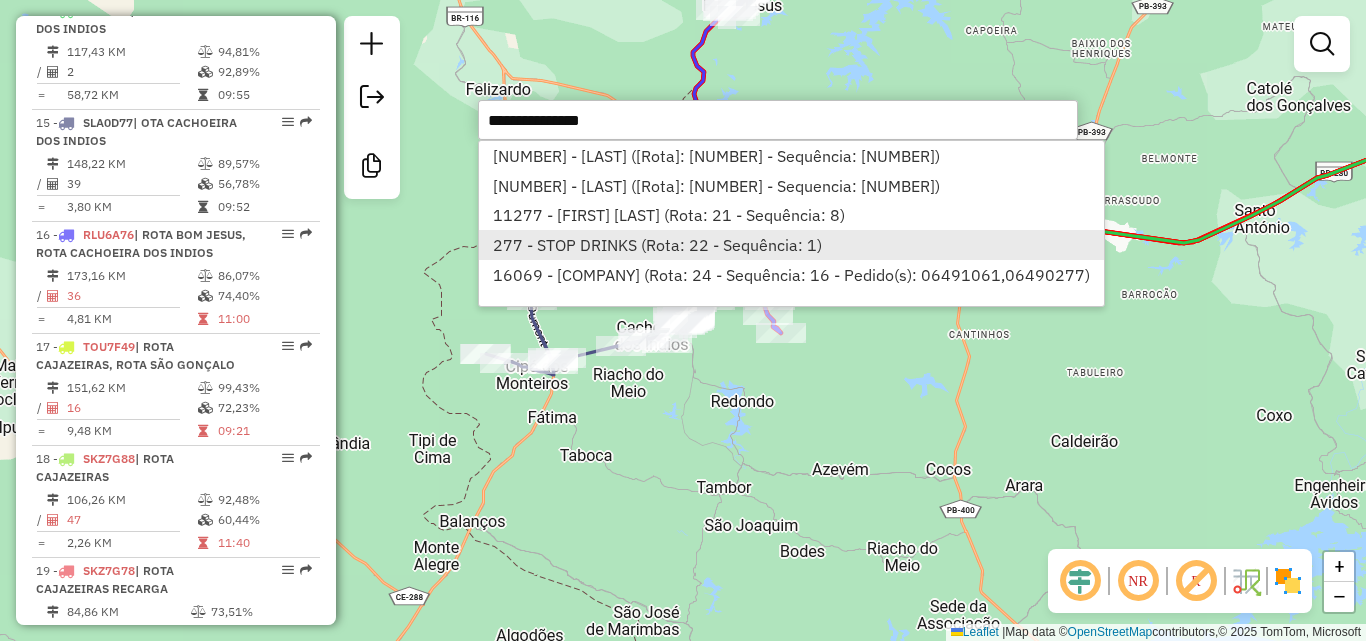 select on "*********" 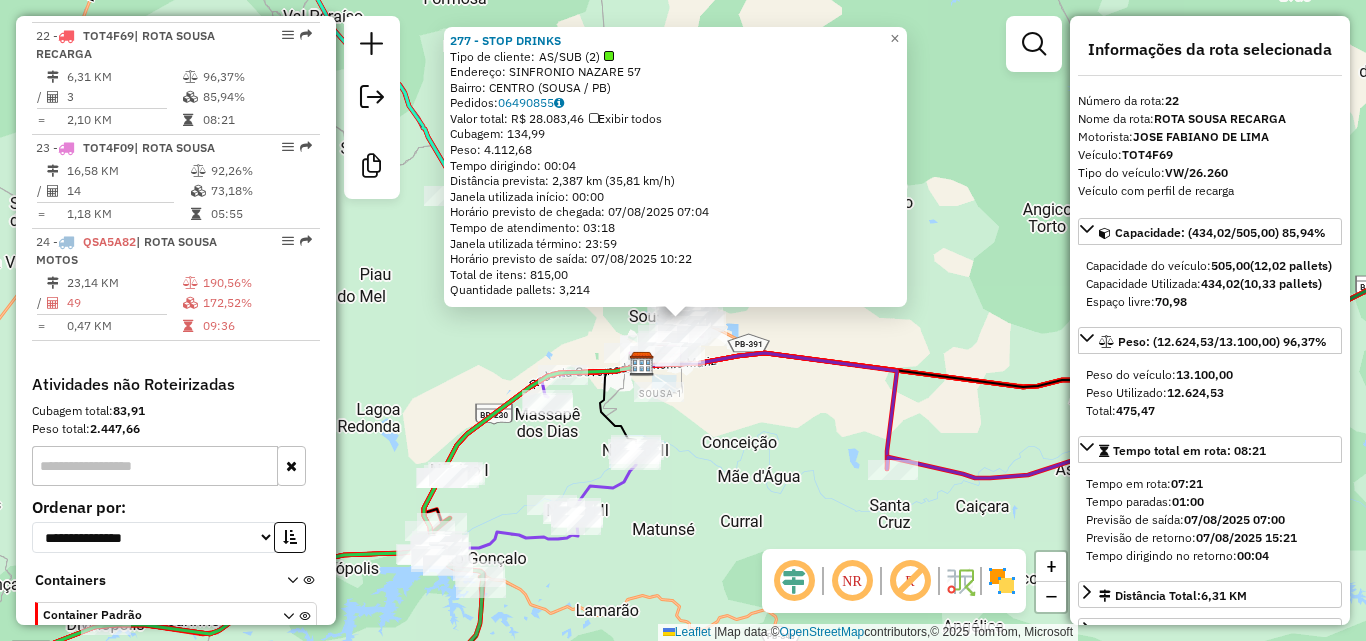 scroll, scrollTop: 3073, scrollLeft: 0, axis: vertical 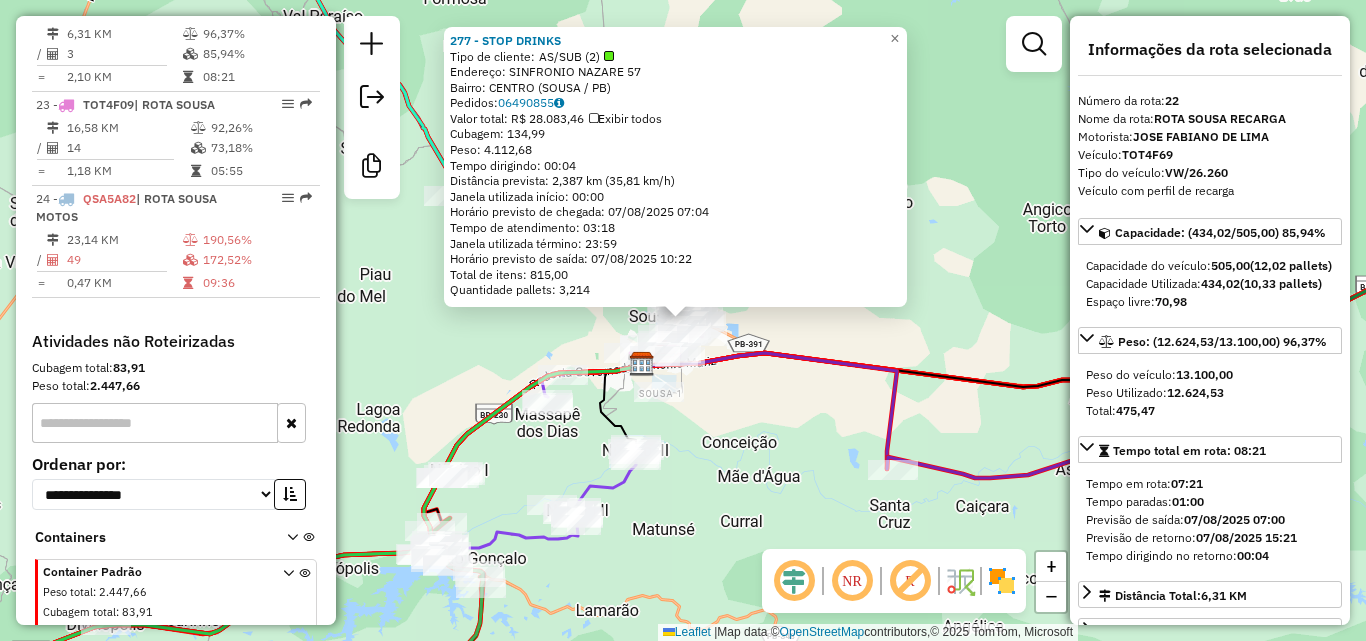 click on "277 - STOP DRINKS  Tipo de cliente:   AS/SUB (2)   Endereço:  SINFRONIO NAZARE 57   Bairro: CENTRO (SOUSA / PB)   Pedidos:  06490855   Valor total: R$ 28.083,46   Exibir todos   Cubagem: 134,99  Peso: 4.112,68  Tempo dirigindo: 00:04   Distância prevista: 2,387 km (35,81 km/h)   Janela utilizada início: 00:00   Horário previsto de chegada: 07/08/2025 07:04   Tempo de atendimento: 03:18   Janela utilizada término: 23:59   Horário previsto de saída: 07/08/2025 10:22   Total de itens: 815,00   Quantidade pallets: 3,214  × Janela de atendimento Grade de atendimento Capacidade Transportadoras Veículos Cliente Pedidos  Rotas Selecione os dias de semana para filtrar as janelas de atendimento  Seg   Ter   Qua   Qui   Sex   Sáb   Dom  Informe o período da janela de atendimento: De: Até:  Filtrar exatamente a janela do cliente  Considerar janela de atendimento padrão  Selecione os dias de semana para filtrar as grades de atendimento  Seg   Ter   Qua   Qui   Sex   Sáb   Dom   Peso mínimo:   Peso máximo:" 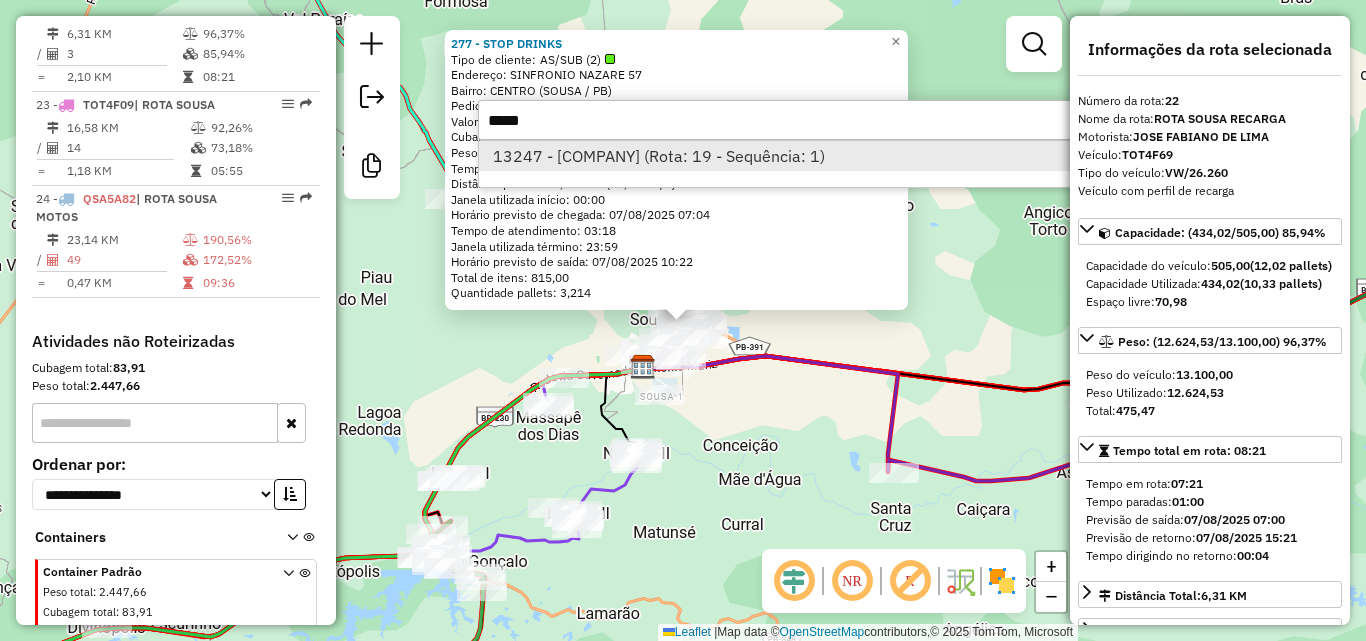 type on "*****" 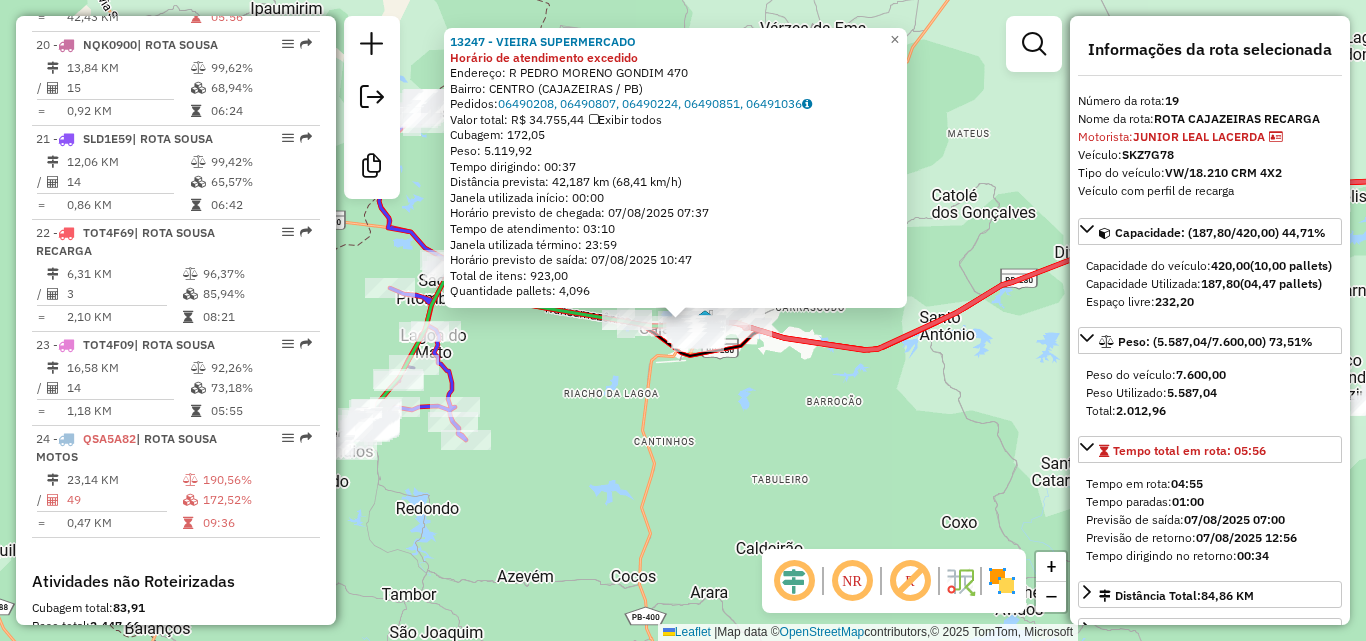 scroll, scrollTop: 2773, scrollLeft: 0, axis: vertical 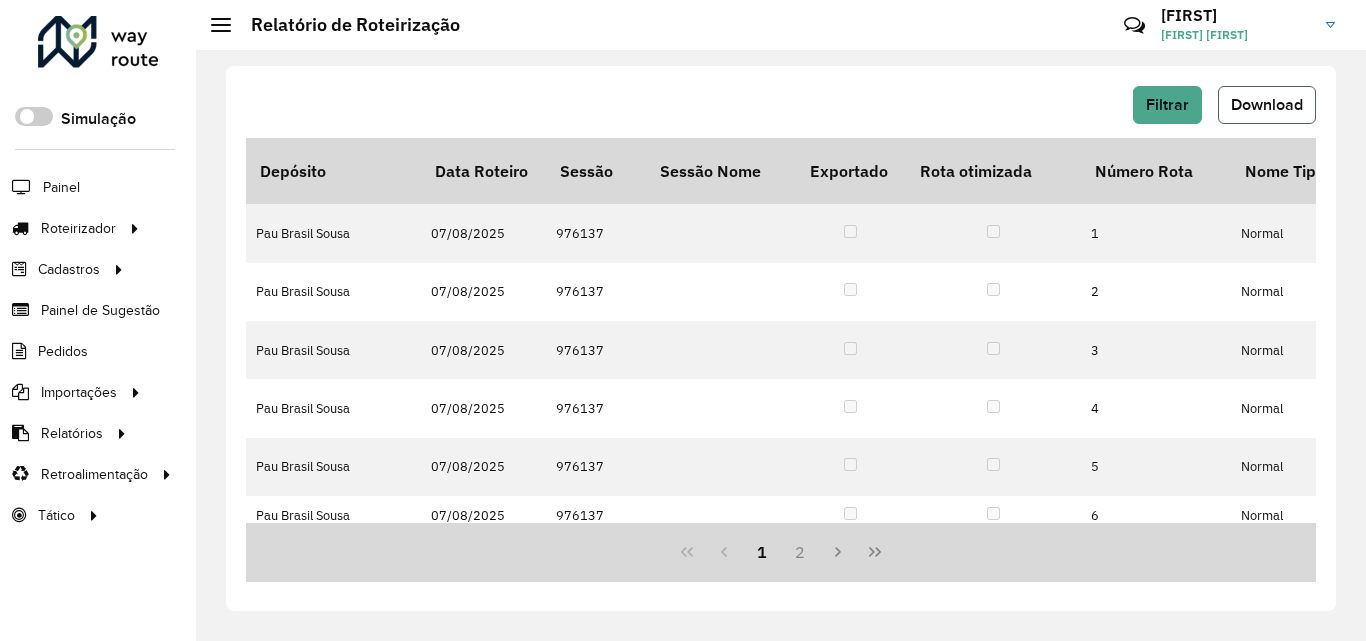 click on "Download" 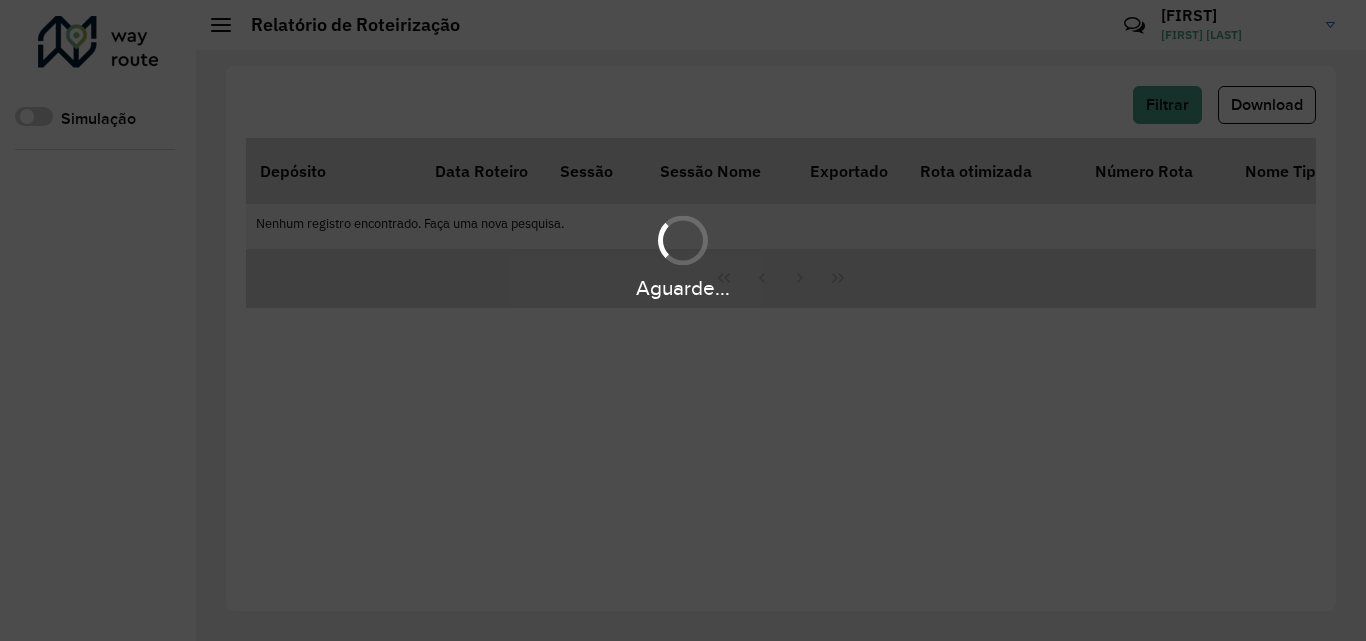 scroll, scrollTop: 0, scrollLeft: 0, axis: both 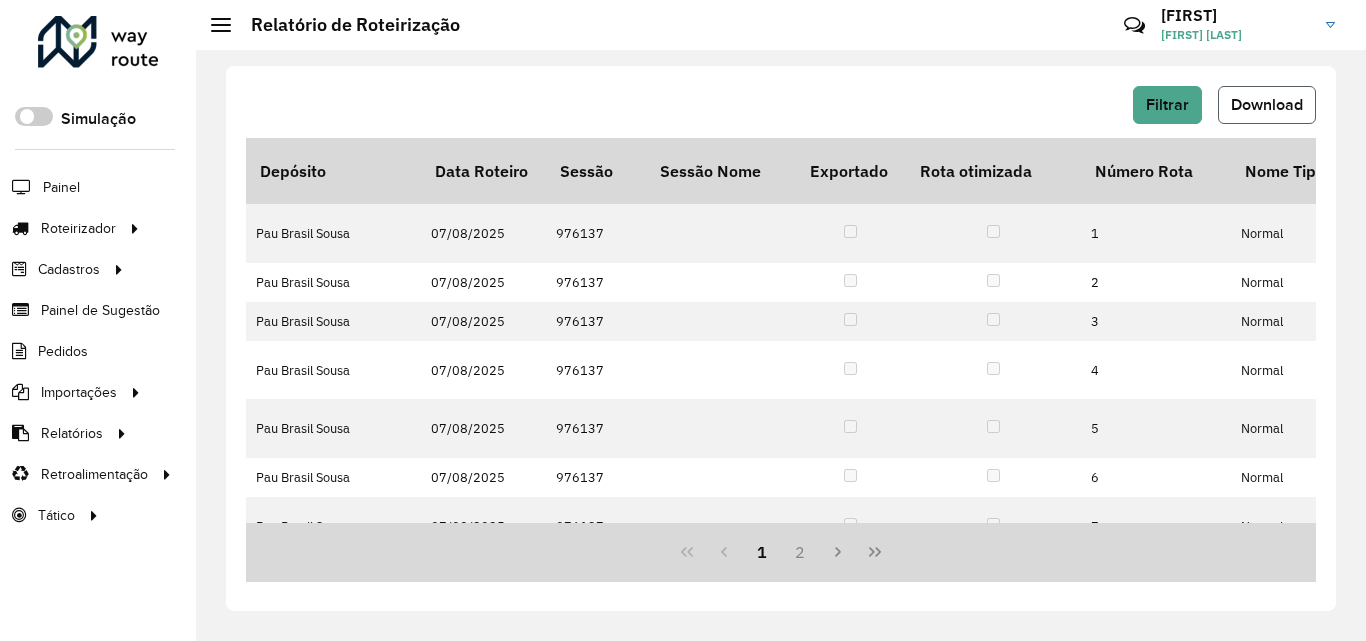 click on "Download" 